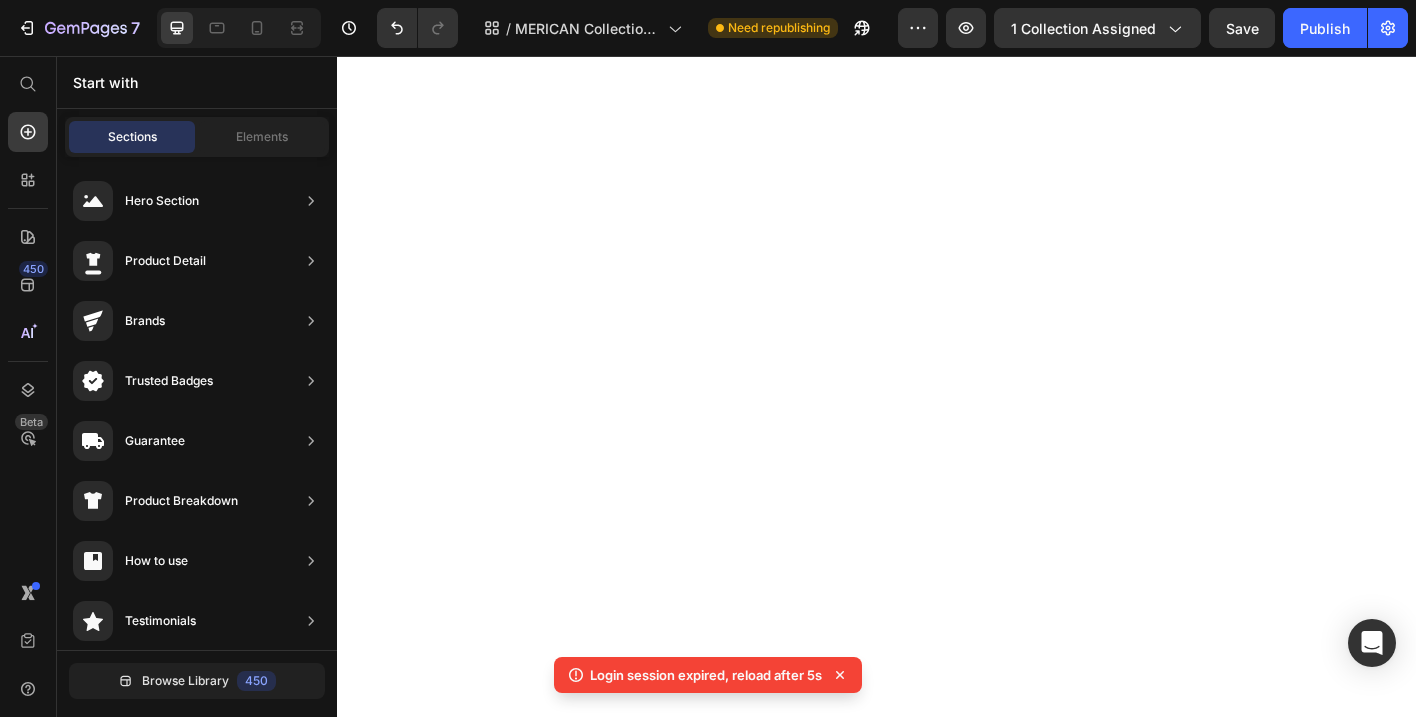 scroll, scrollTop: 0, scrollLeft: 0, axis: both 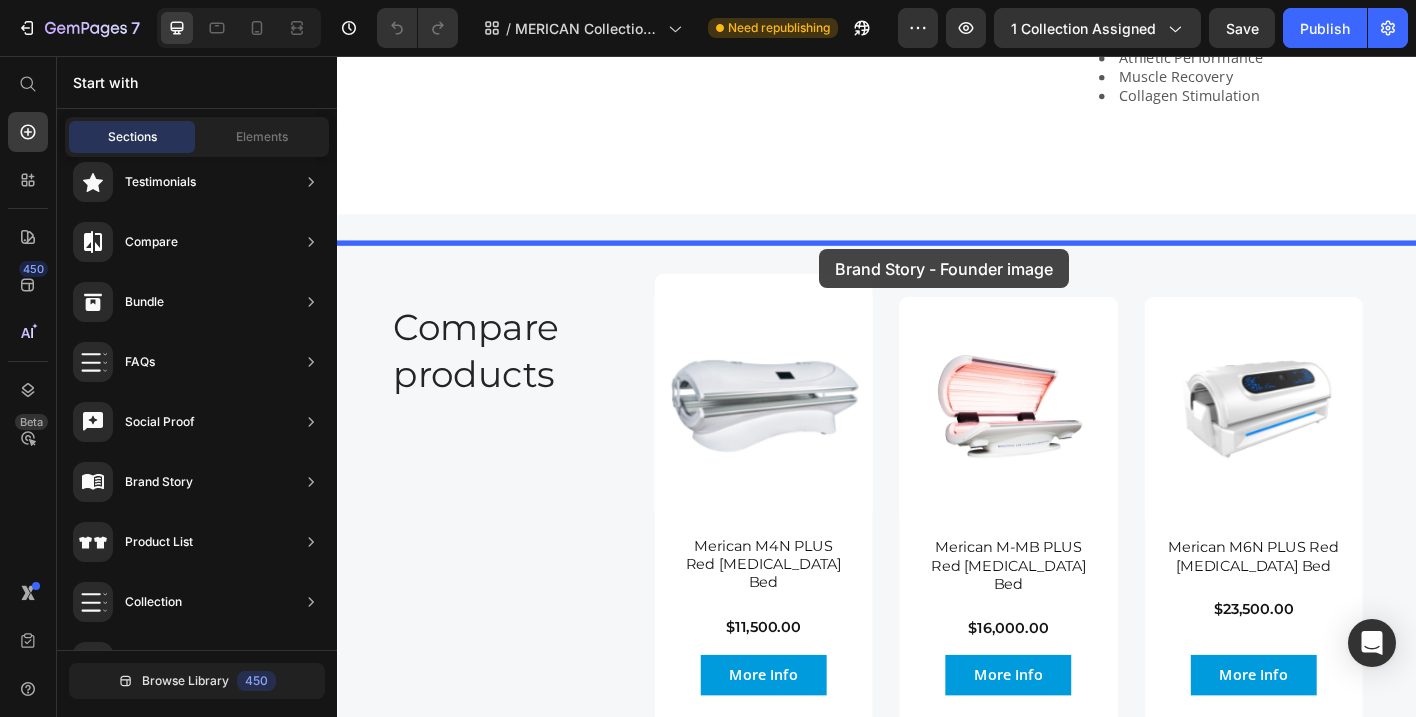 drag, startPoint x: 809, startPoint y: 367, endPoint x: 873, endPoint y: 274, distance: 112.89375 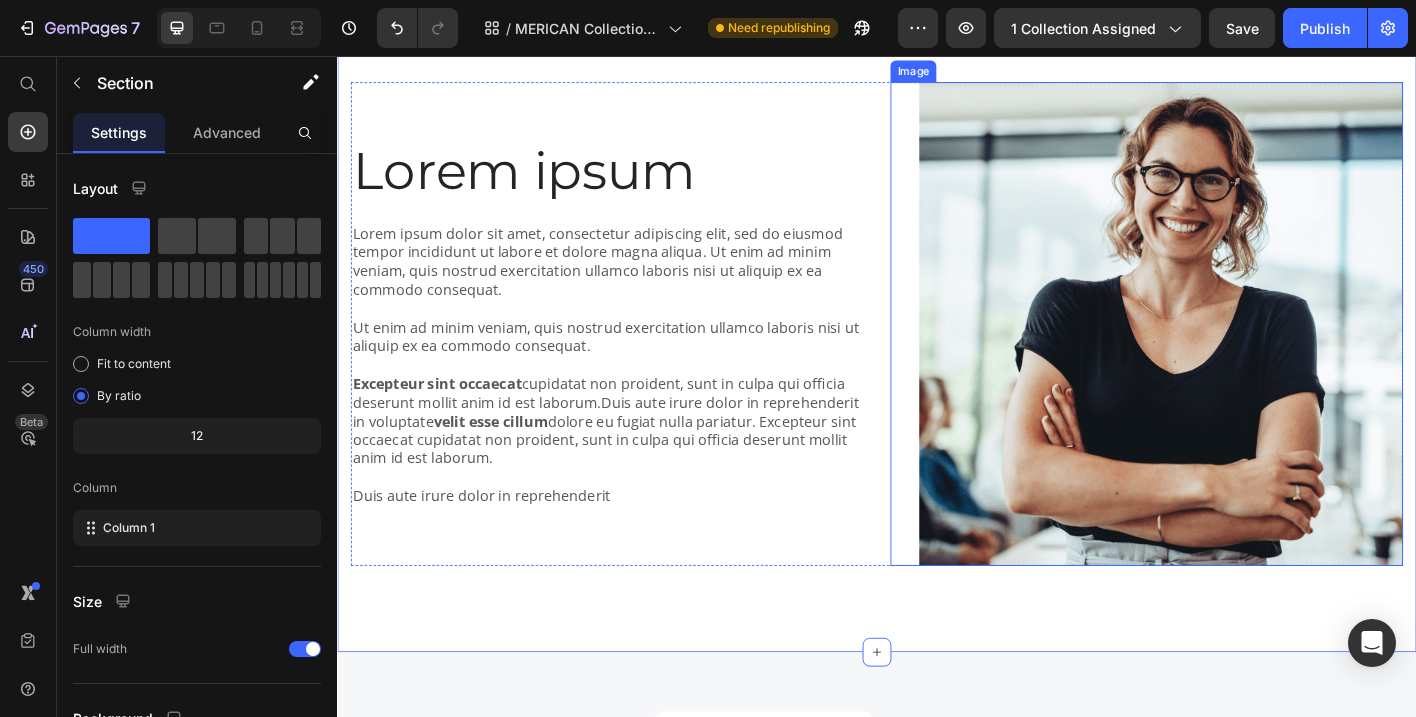 scroll, scrollTop: 2262, scrollLeft: 0, axis: vertical 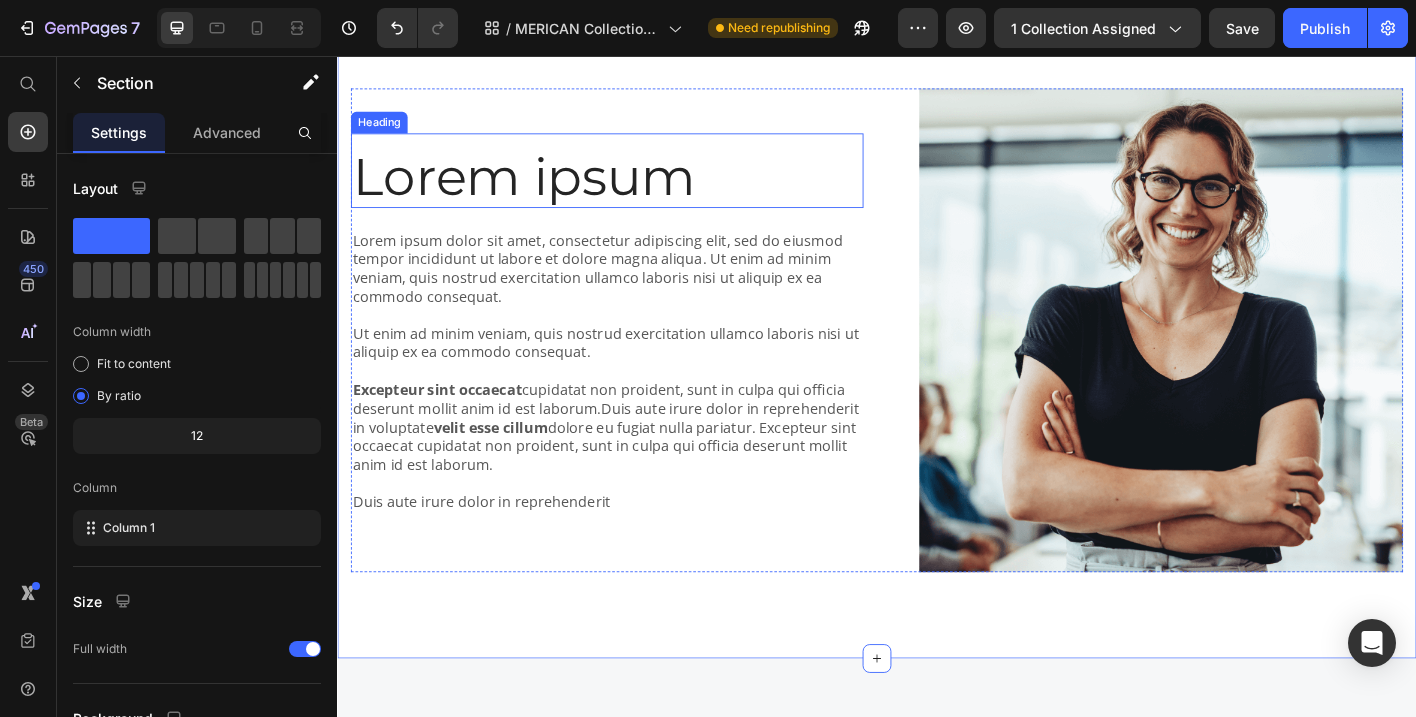 click on "Lorem ipsum" at bounding box center (637, 191) 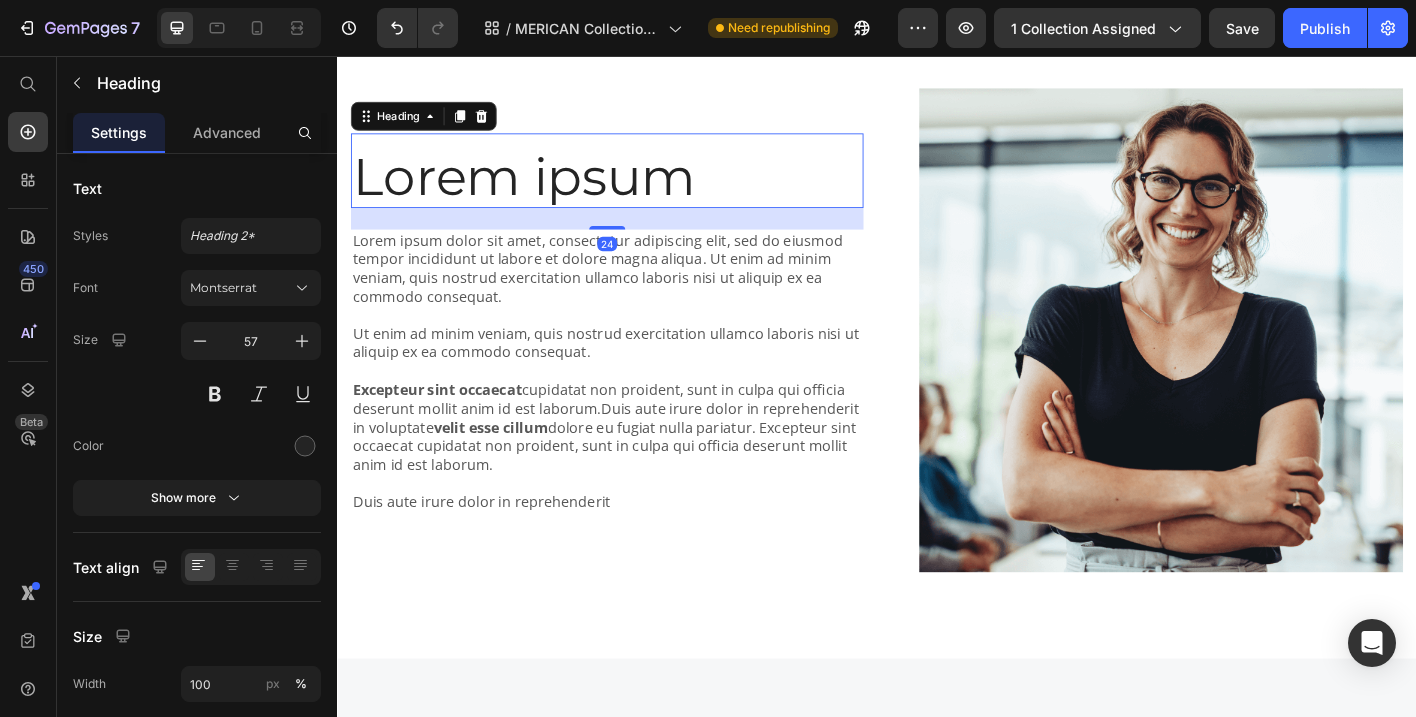 click on "Lorem ipsum" at bounding box center [637, 191] 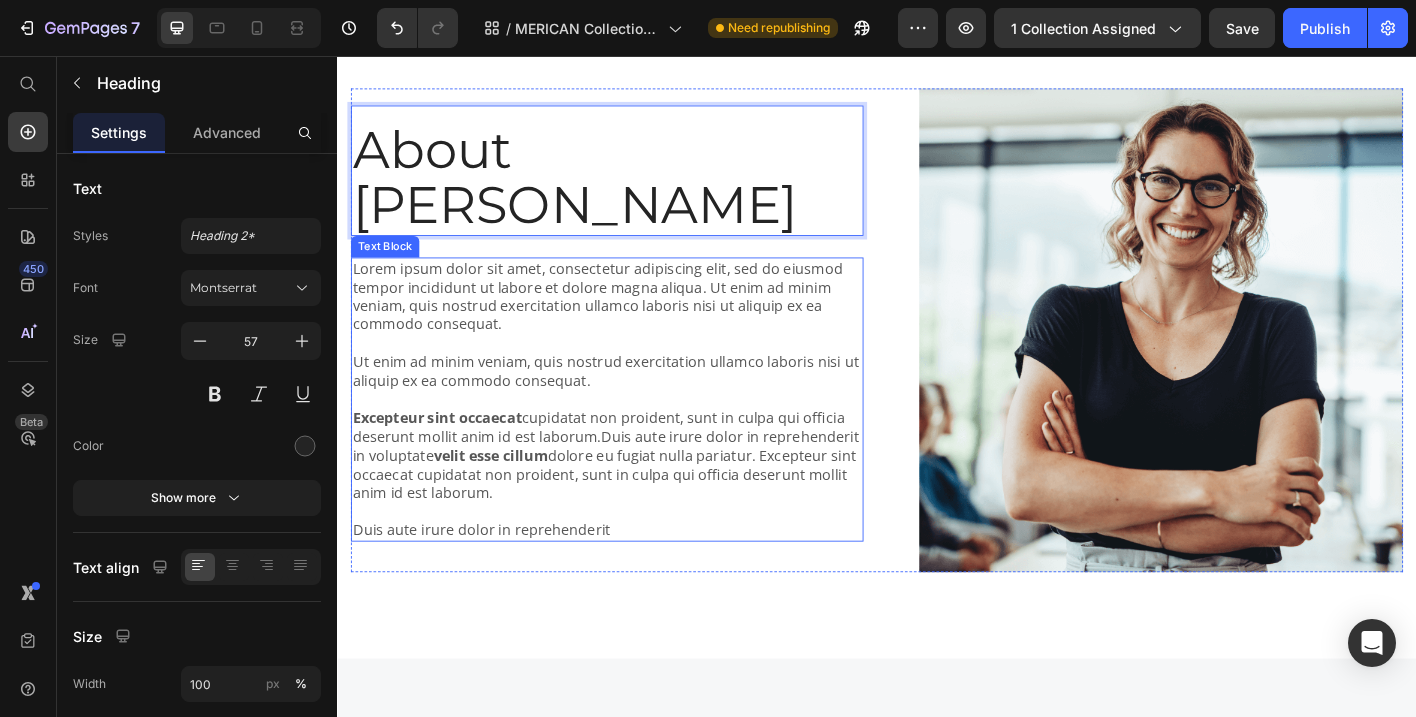 click on "Lorem ipsum dolor sit amet, consectetur adipiscing elit, sed do eiusmod tempor incididunt ut labore et dolore magna aliqua. Ut enim ad minim veniam, quis nostrud exercitation ullamco laboris nisi ut aliquip ex ea commodo consequat. Ut enim ad minim veniam, quis nostrud exercitation ullamco laboris nisi ut aliquip ex ea commodo consequat. Excepteur sint occaecat  cupidatat non proident, sunt in culpa qui officia deserunt mollit anim id est laborum.Duis aute irure dolor in reprehenderit in voluptate  velit esse cillum  dolore eu fugiat nulla pariatur. Excepteur sint occaecat cupidatat non proident, sunt in culpa qui officia deserunt mollit anim id est laborum. Duis aute irure dolor in reprehenderit" at bounding box center (637, 438) 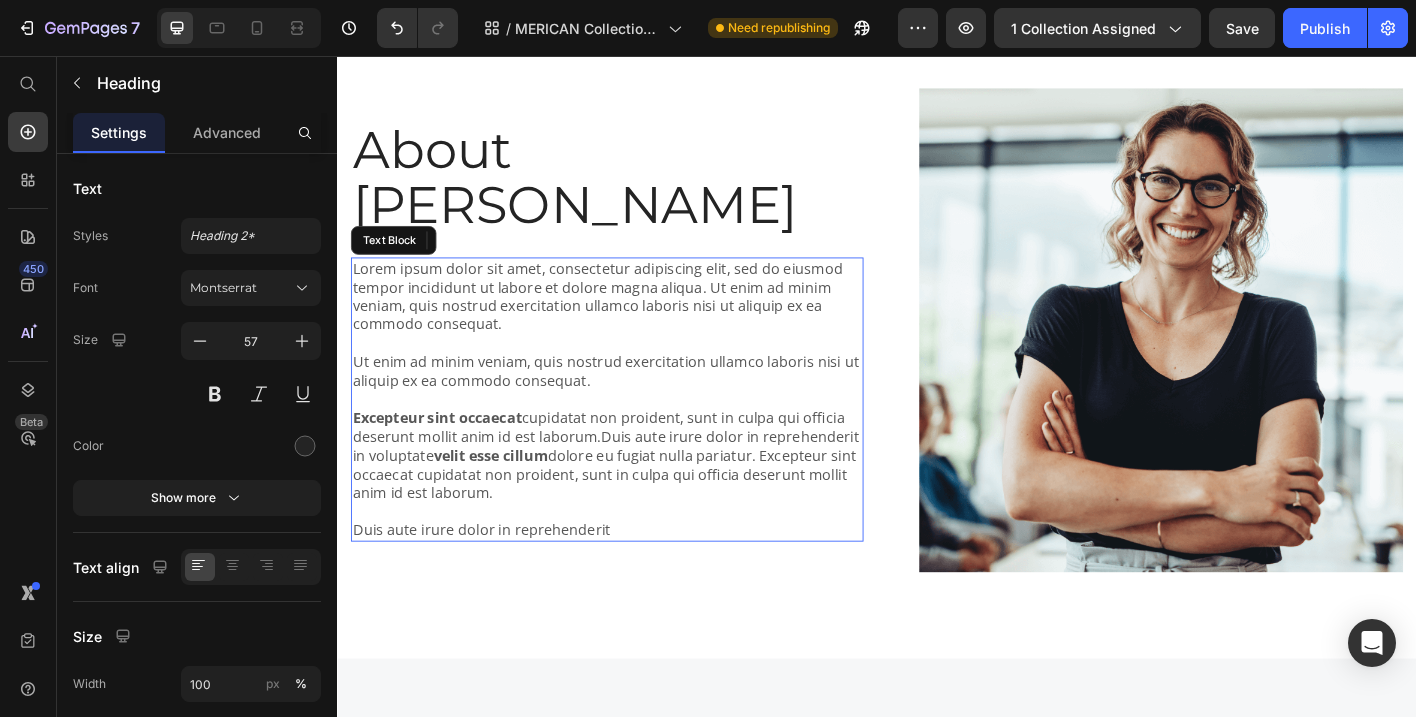 click on "Lorem ipsum dolor sit amet, consectetur adipiscing elit, sed do eiusmod tempor incididunt ut labore et dolore magna aliqua. Ut enim ad minim veniam, quis nostrud exercitation ullamco laboris nisi ut aliquip ex ea commodo consequat. Ut enim ad minim veniam, quis nostrud exercitation ullamco laboris nisi ut aliquip ex ea commodo consequat. Excepteur sint occaecat  cupidatat non proident, sunt in culpa qui officia deserunt mollit anim id est laborum.Duis aute irure dolor in reprehenderit in voluptate  velit esse cillum  dolore eu fugiat nulla pariatur. Excepteur sint occaecat cupidatat non proident, sunt in culpa qui officia deserunt mollit anim id est laborum. Duis aute irure dolor in reprehenderit" at bounding box center (637, 438) 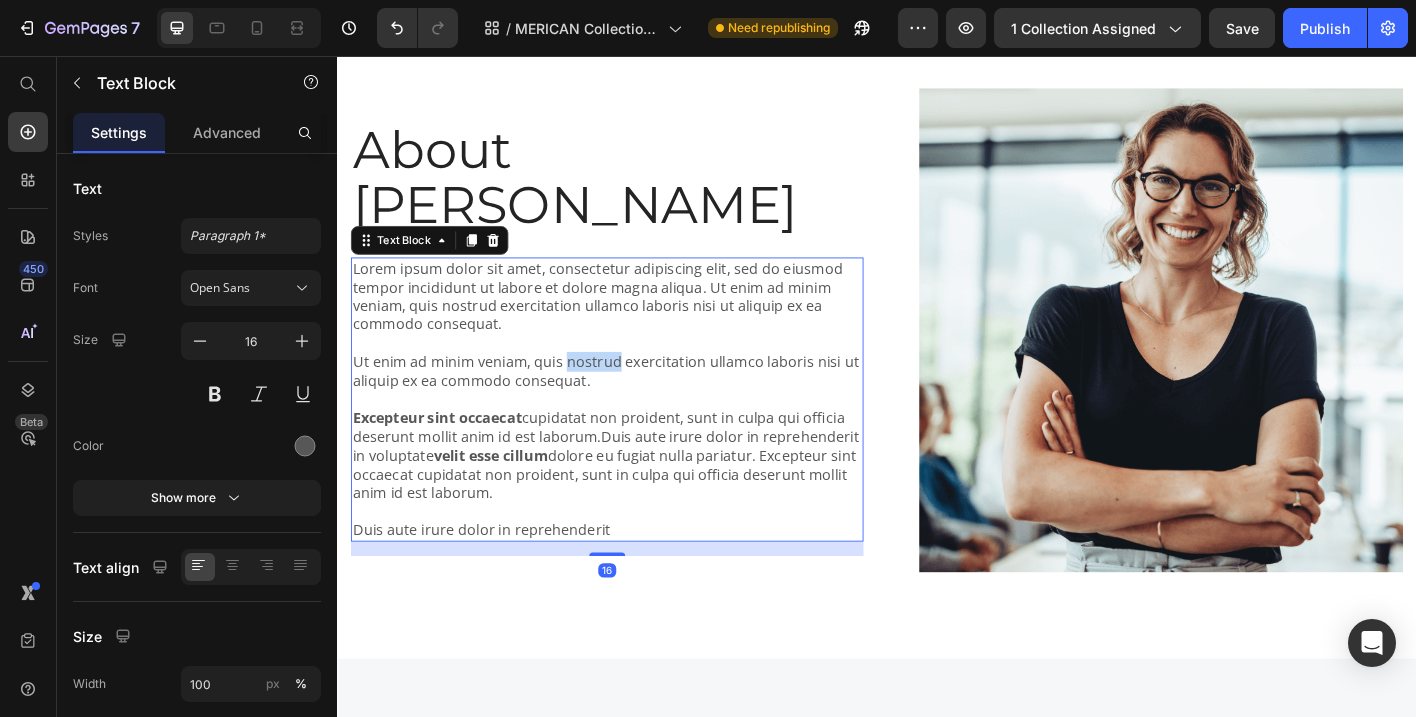 click on "Lorem ipsum dolor sit amet, consectetur adipiscing elit, sed do eiusmod tempor incididunt ut labore et dolore magna aliqua. Ut enim ad minim veniam, quis nostrud exercitation ullamco laboris nisi ut aliquip ex ea commodo consequat. Ut enim ad minim veniam, quis nostrud exercitation ullamco laboris nisi ut aliquip ex ea commodo consequat. Excepteur sint occaecat  cupidatat non proident, sunt in culpa qui officia deserunt mollit anim id est laborum.Duis aute irure dolor in reprehenderit in voluptate  velit esse cillum  dolore eu fugiat nulla pariatur. Excepteur sint occaecat cupidatat non proident, sunt in culpa qui officia deserunt mollit anim id est laborum. Duis aute irure dolor in reprehenderit" at bounding box center [637, 438] 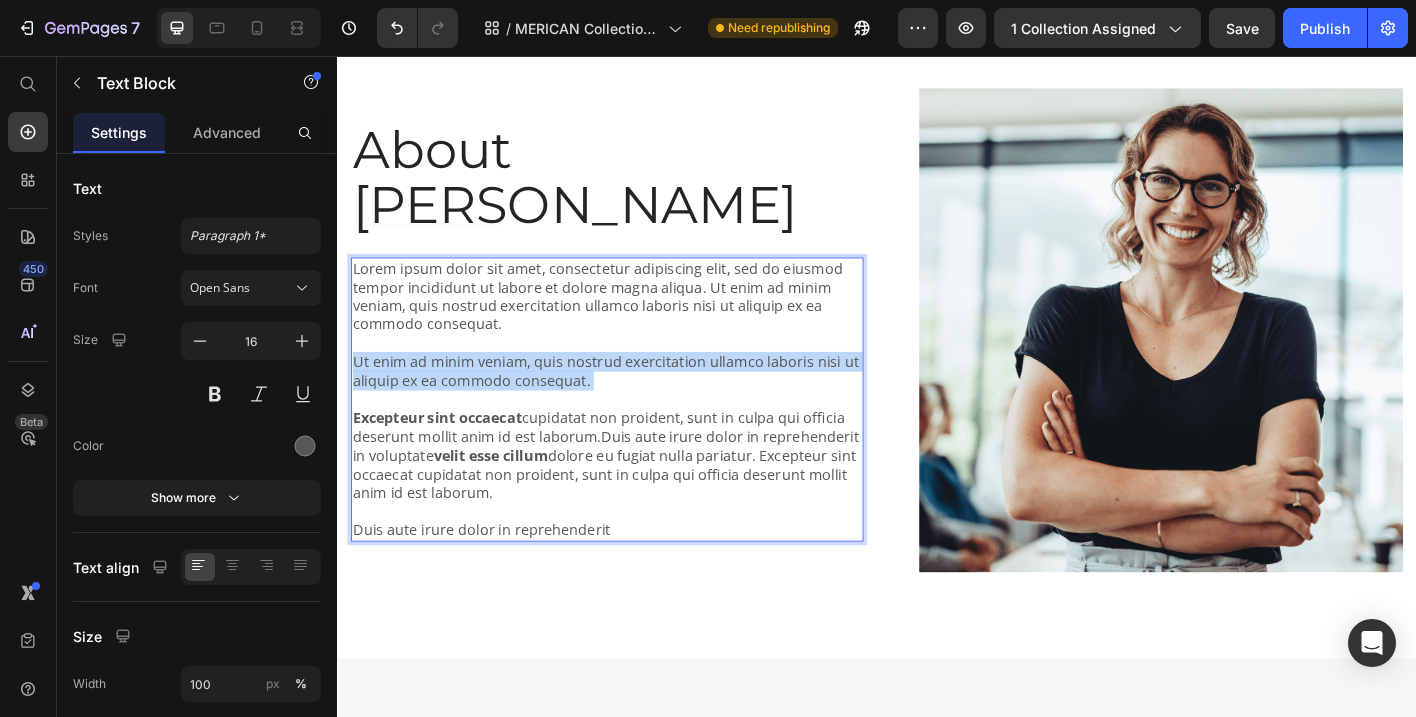 click on "Lorem ipsum dolor sit amet, consectetur adipiscing elit, sed do eiusmod tempor incididunt ut labore et dolore magna aliqua. Ut enim ad minim veniam, quis nostrud exercitation ullamco laboris nisi ut aliquip ex ea commodo consequat. Ut enim ad minim veniam, quis nostrud exercitation ullamco laboris nisi ut aliquip ex ea commodo consequat. Excepteur sint occaecat  cupidatat non proident, sunt in culpa qui officia deserunt mollit anim id est laborum.Duis aute irure dolor in reprehenderit in voluptate  velit esse cillum  dolore eu fugiat nulla pariatur. Excepteur sint occaecat cupidatat non proident, sunt in culpa qui officia deserunt mollit anim id est laborum. Duis aute irure dolor in reprehenderit" at bounding box center (637, 438) 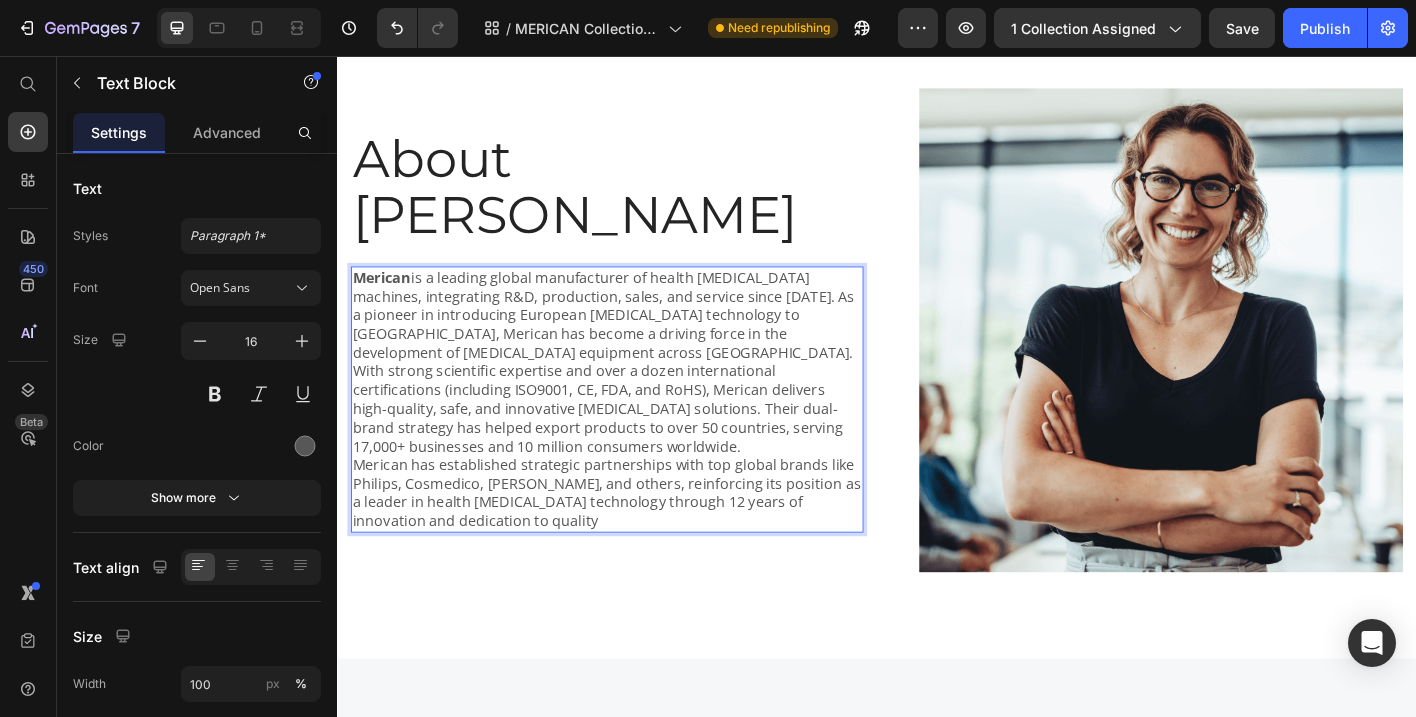 scroll, scrollTop: 2282, scrollLeft: 0, axis: vertical 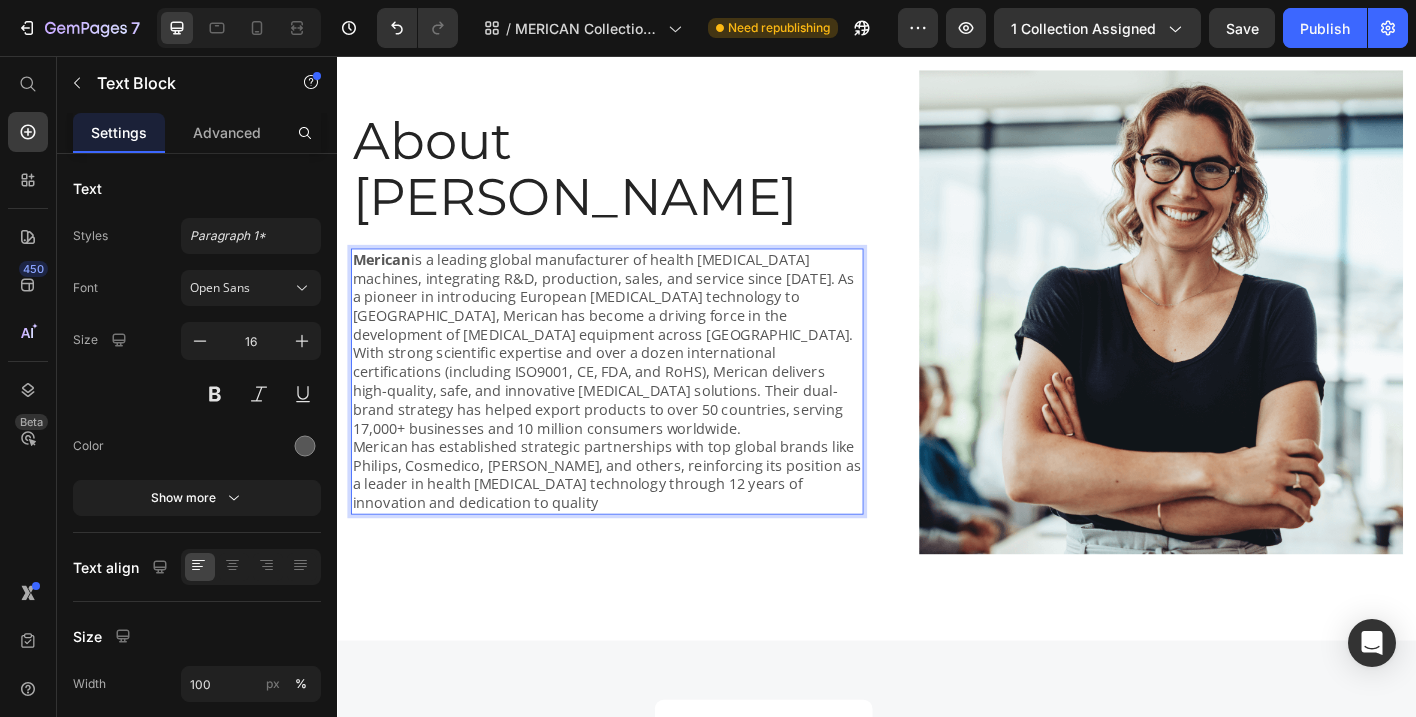 click on "With strong scientific expertise and over a dozen international certifications (including ISO9001, CE, FDA, and RoHS), Merican delivers high-quality, safe, and innovative [MEDICAL_DATA] solutions. Their dual-brand strategy has helped export products to over 50 countries, serving 17,000+ businesses and 10 million consumers worldwide." at bounding box center [637, 428] 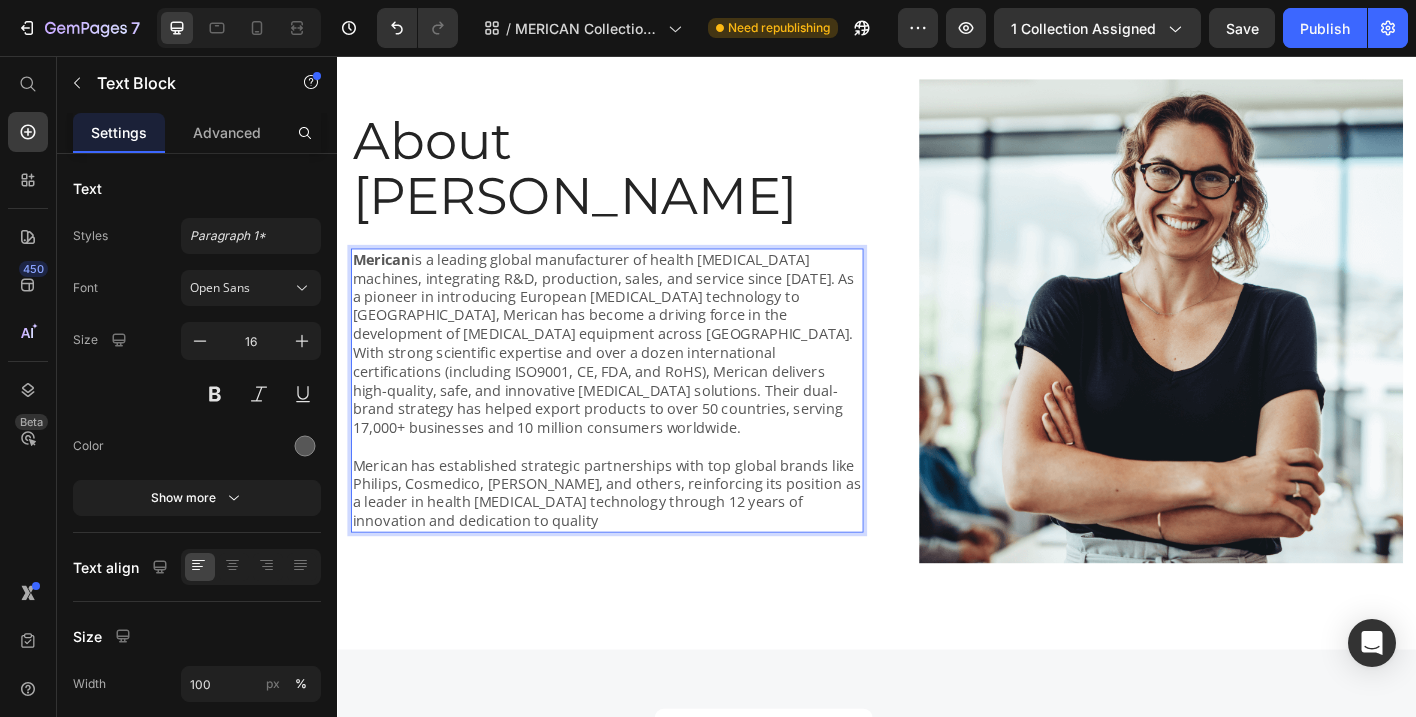 click on "Merican  is a leading global manufacturer of health tanning machines, integrating R&D, production, sales, and service since 2008. As a pioneer in introducing European tanning technology to China, Merican has become a driving force in the development of tanning equipment across Asia." at bounding box center (637, 324) 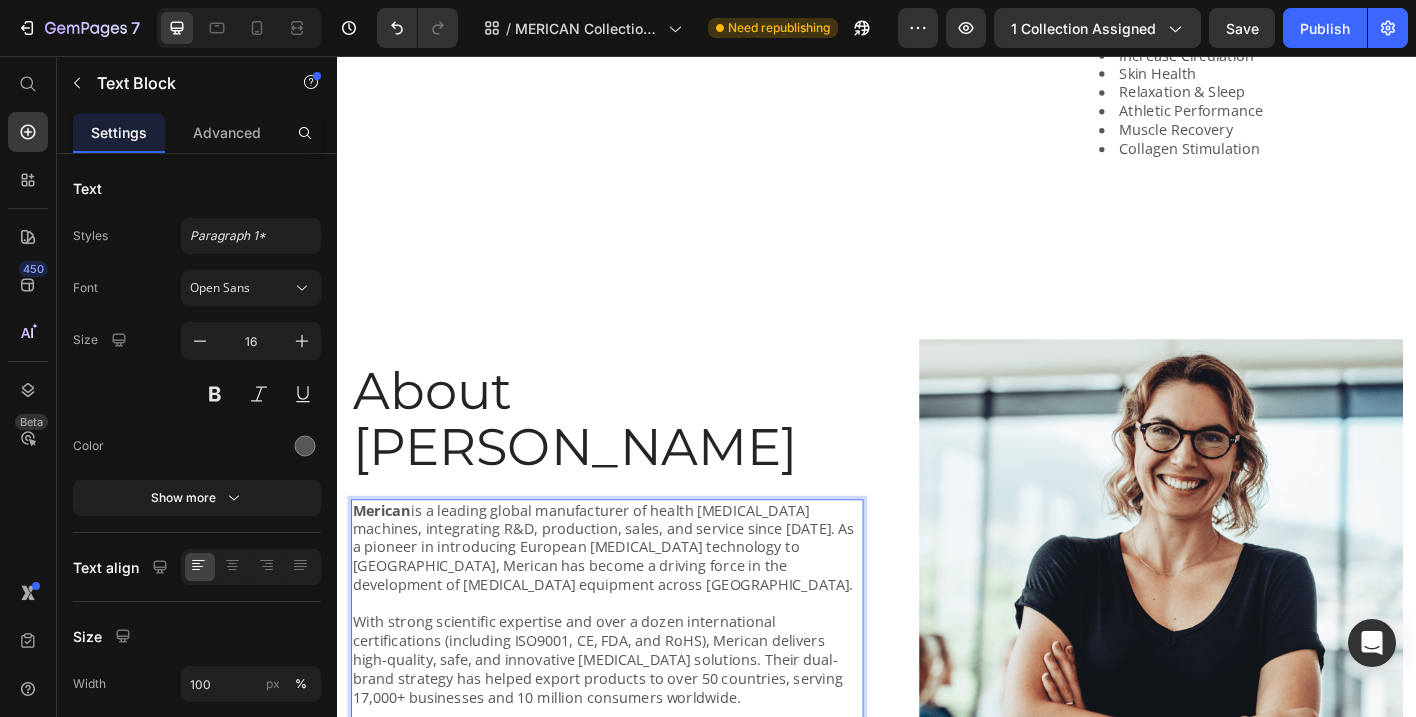scroll, scrollTop: 1113, scrollLeft: 0, axis: vertical 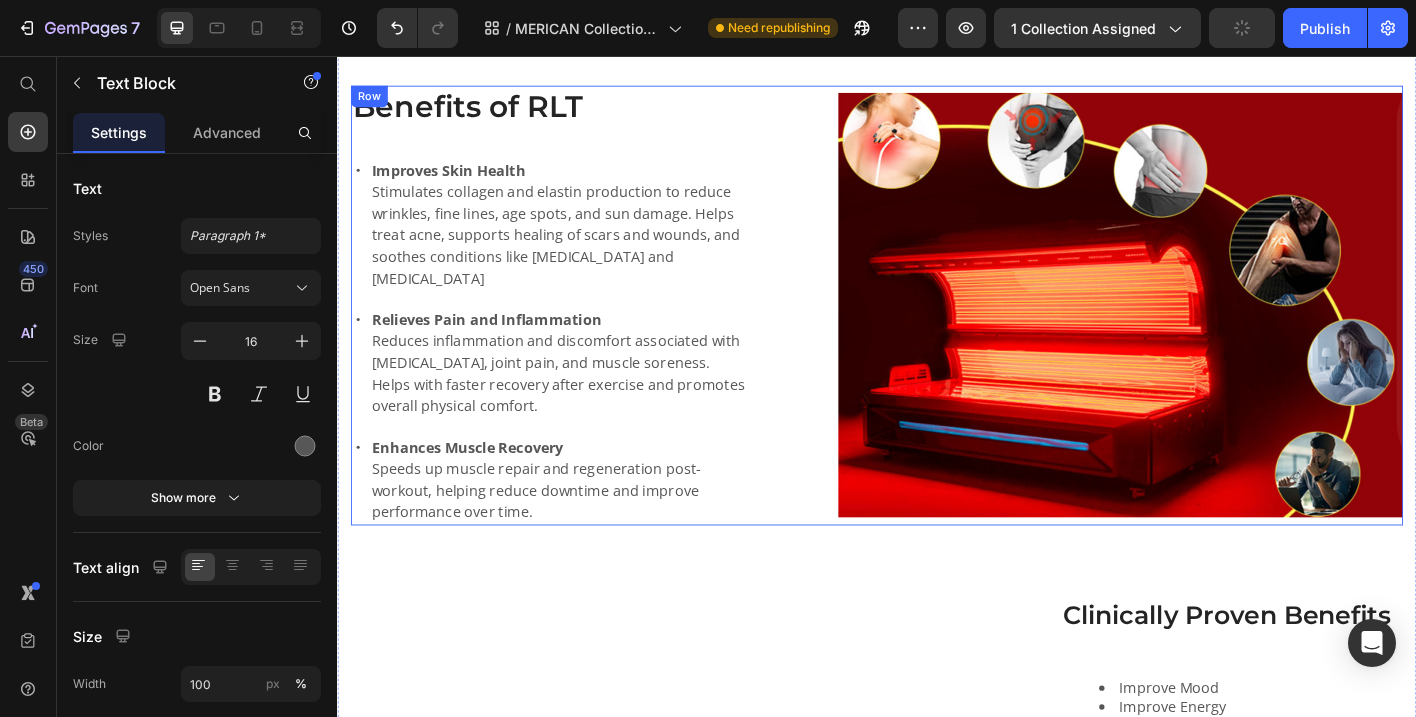 click on "Benefits of RLT" at bounding box center [576, 112] 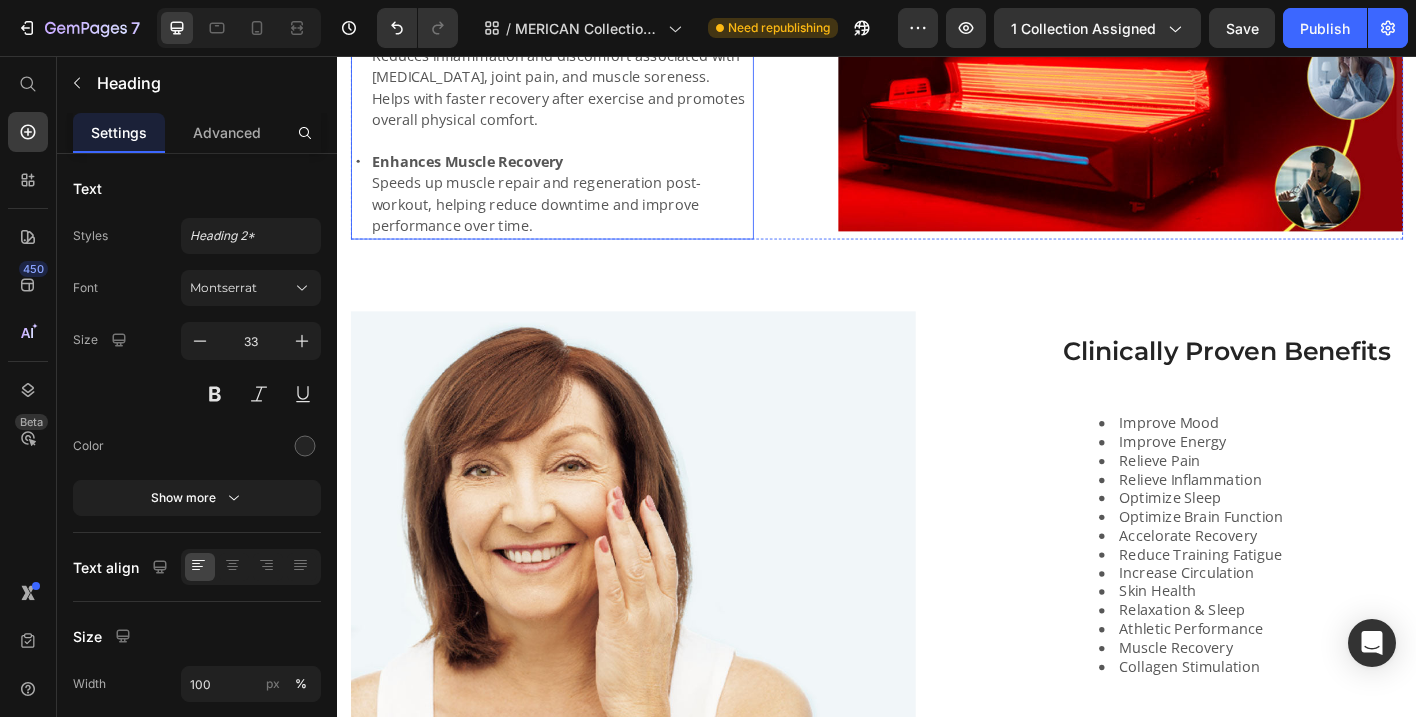 scroll, scrollTop: 2094, scrollLeft: 0, axis: vertical 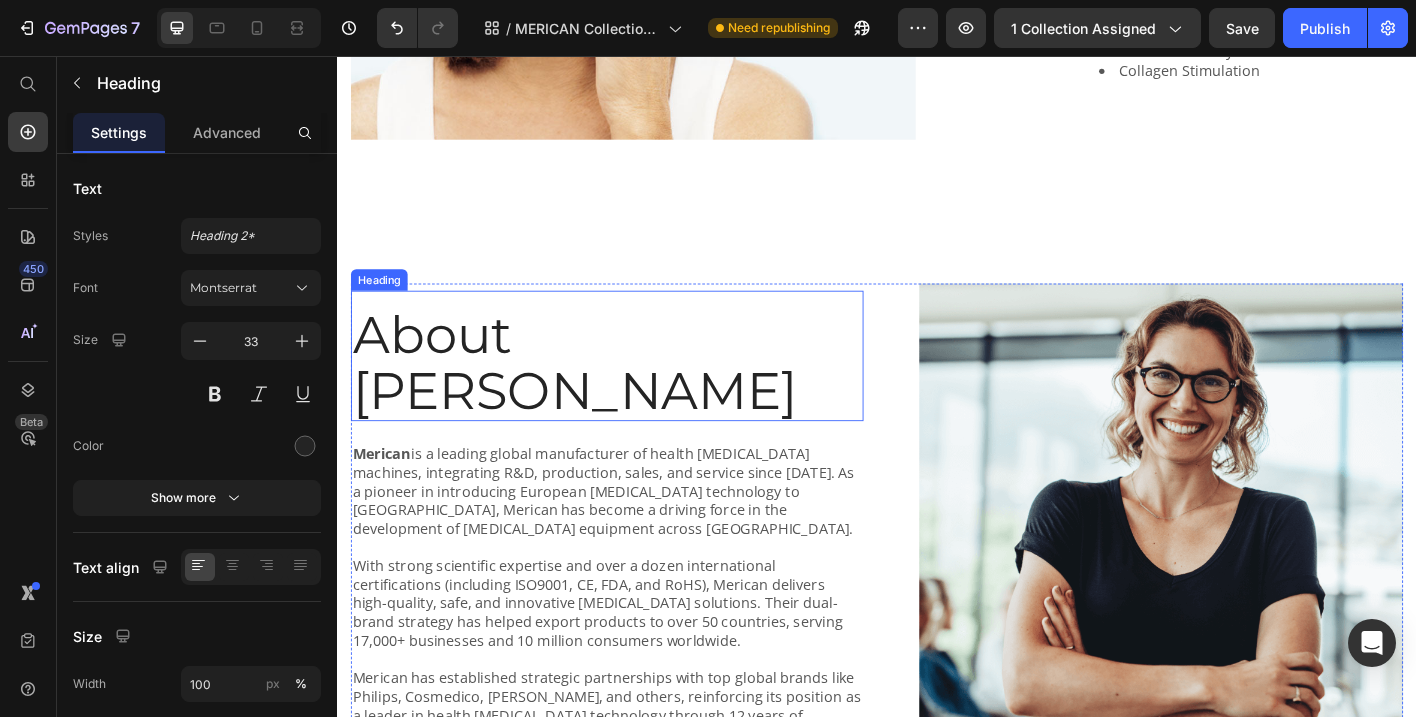 click on "About [PERSON_NAME]" at bounding box center (637, 397) 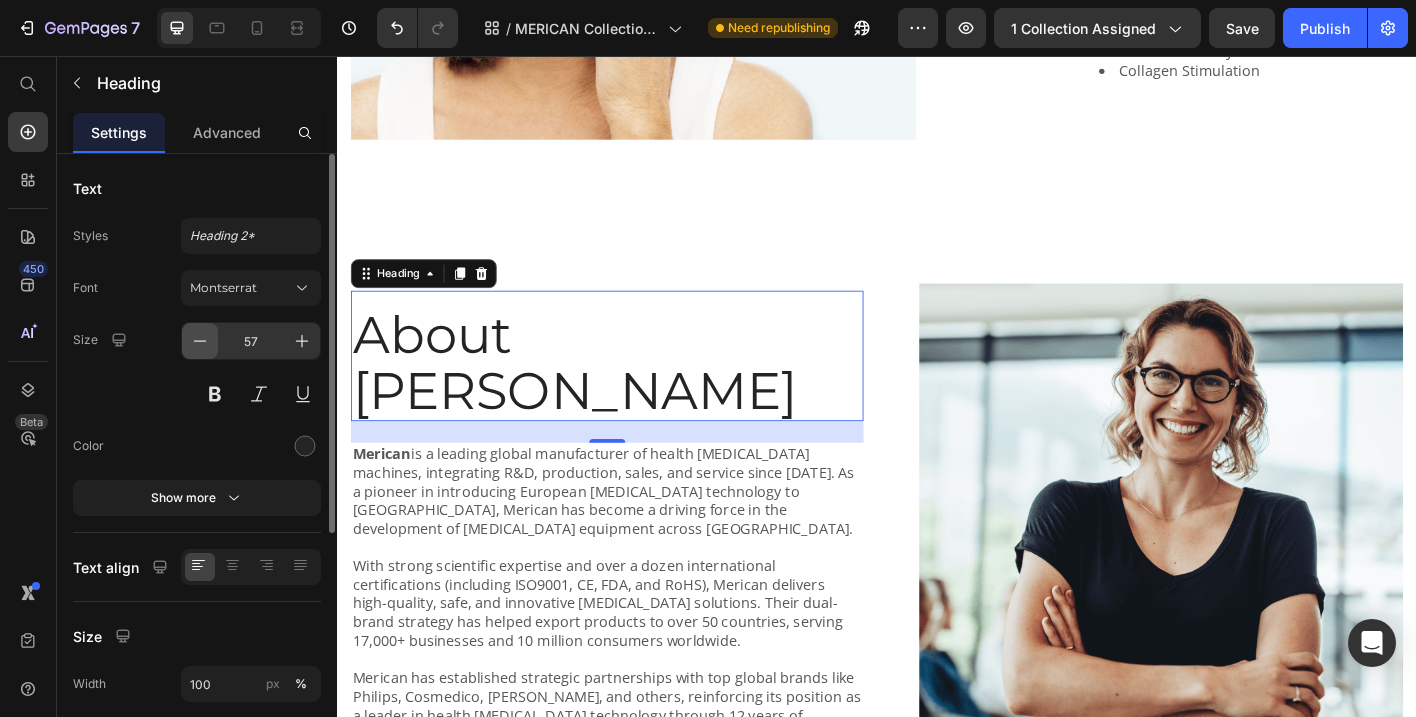 click 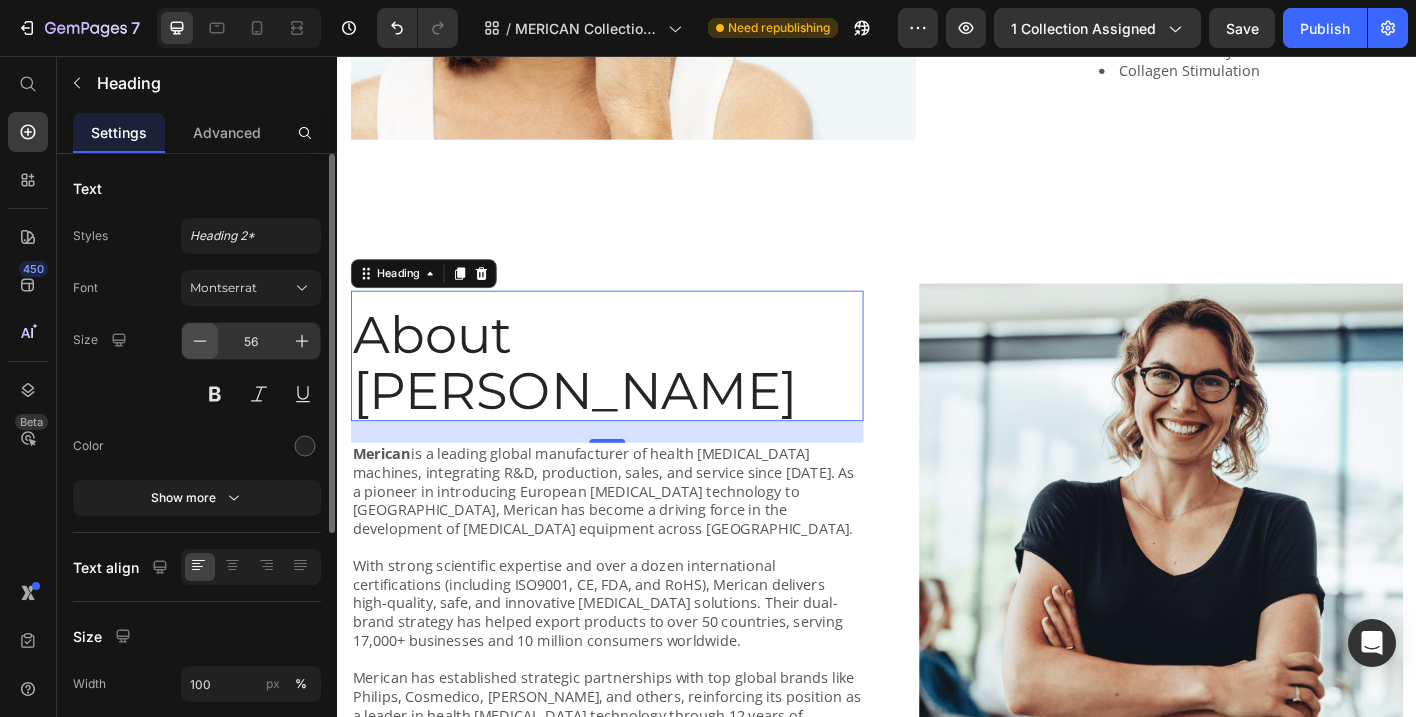 click 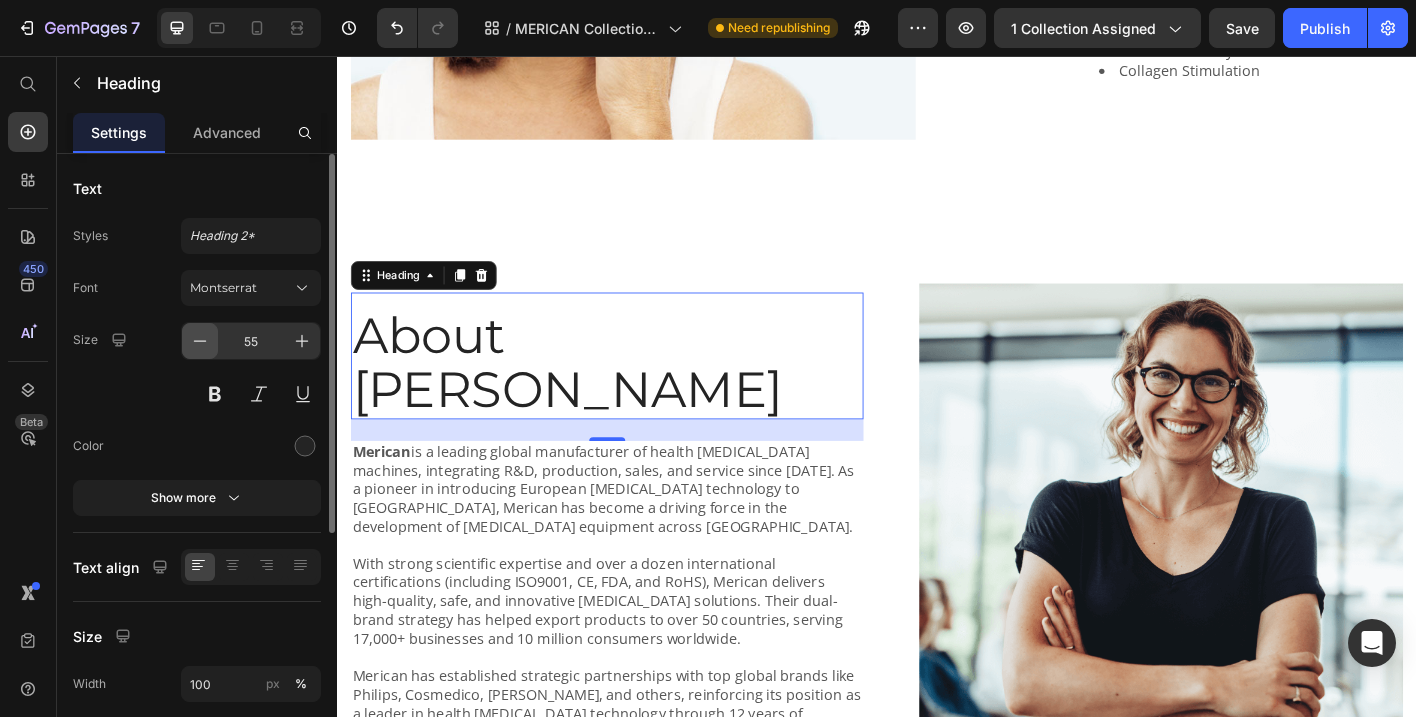 click 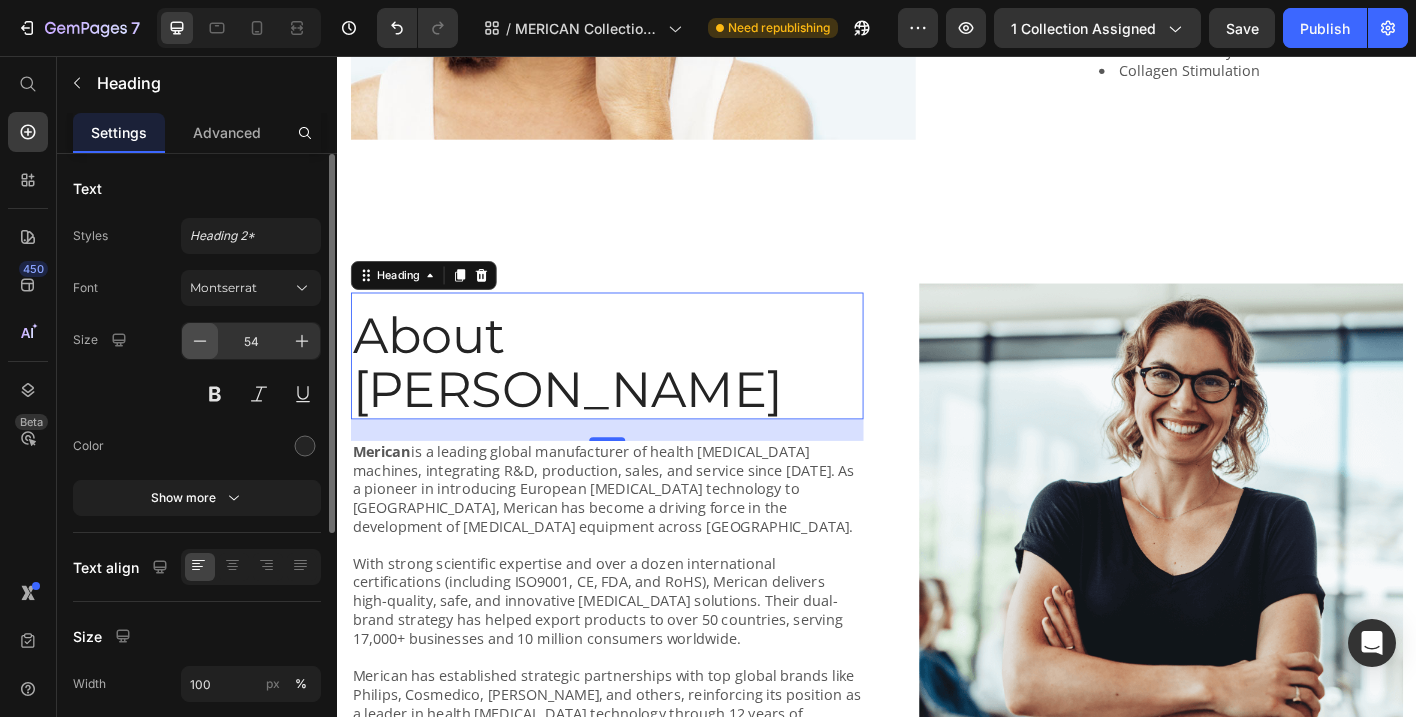 click 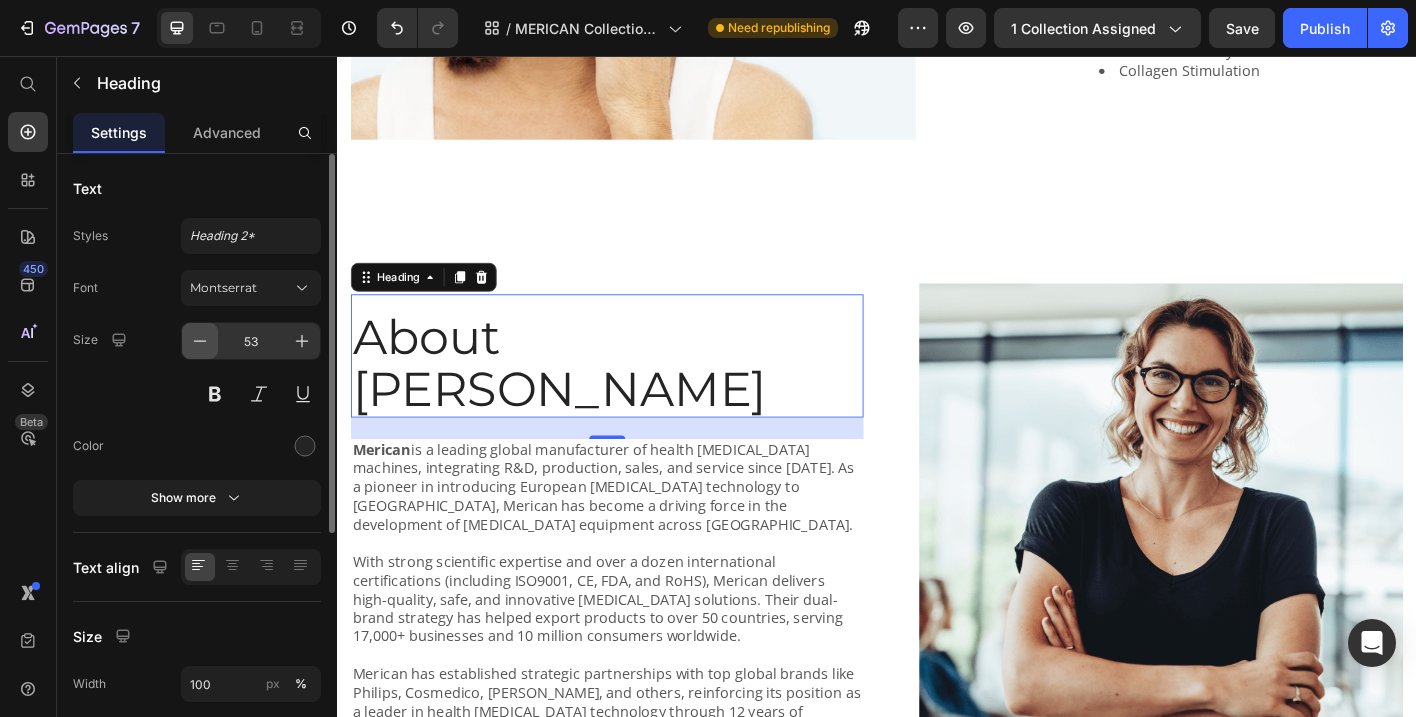 click 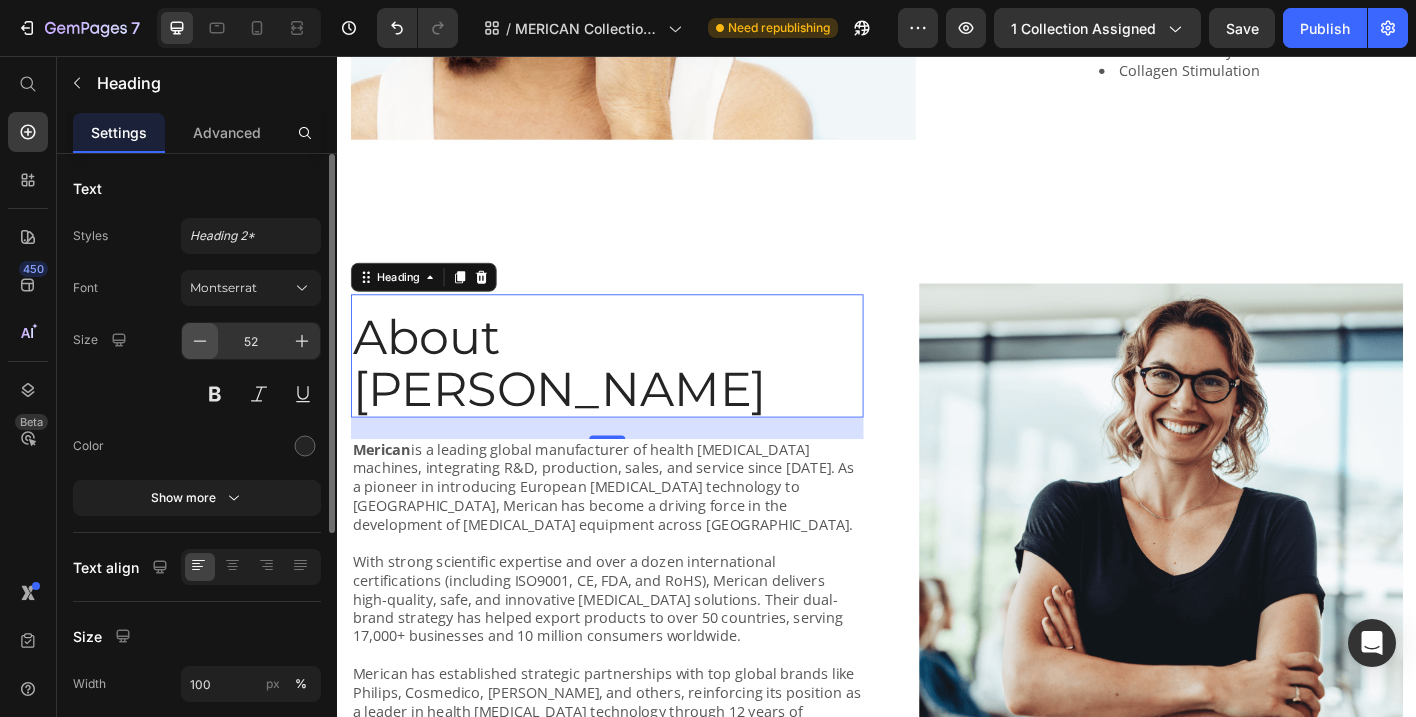 click 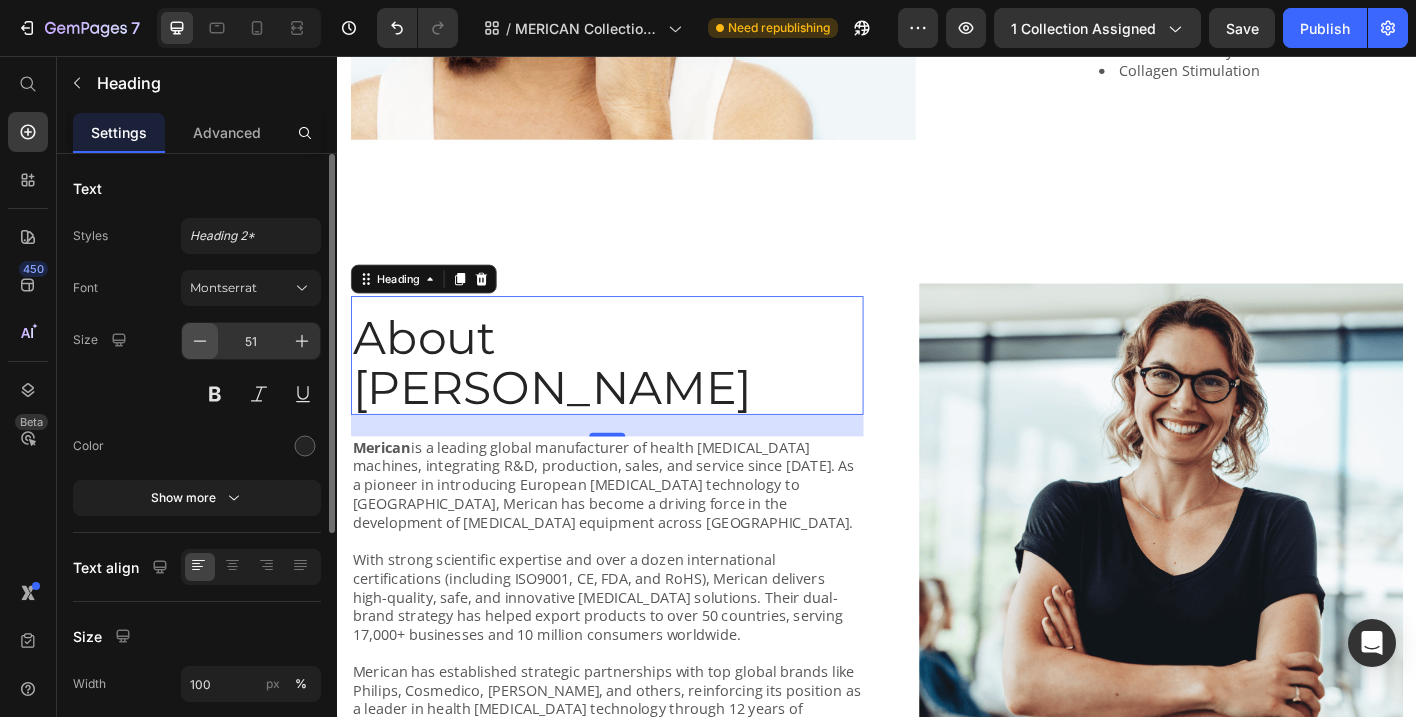 click 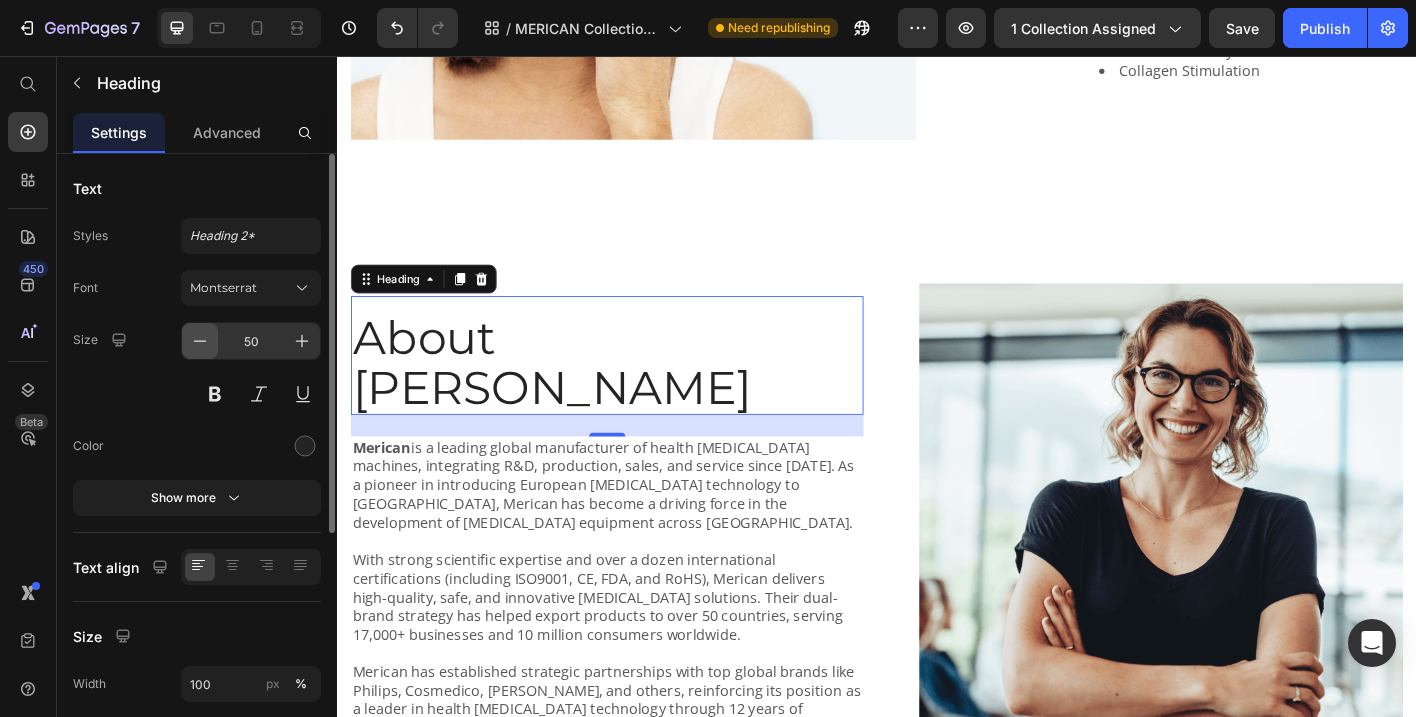 click 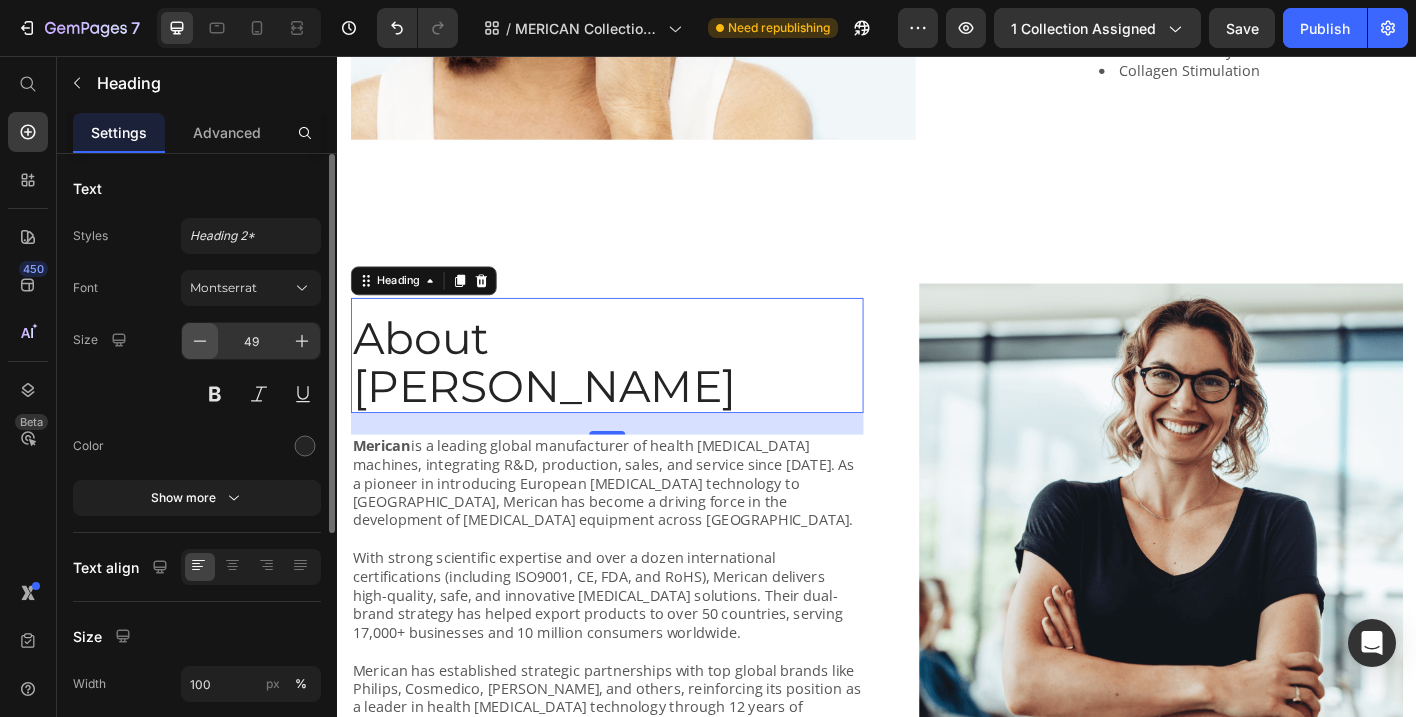 click 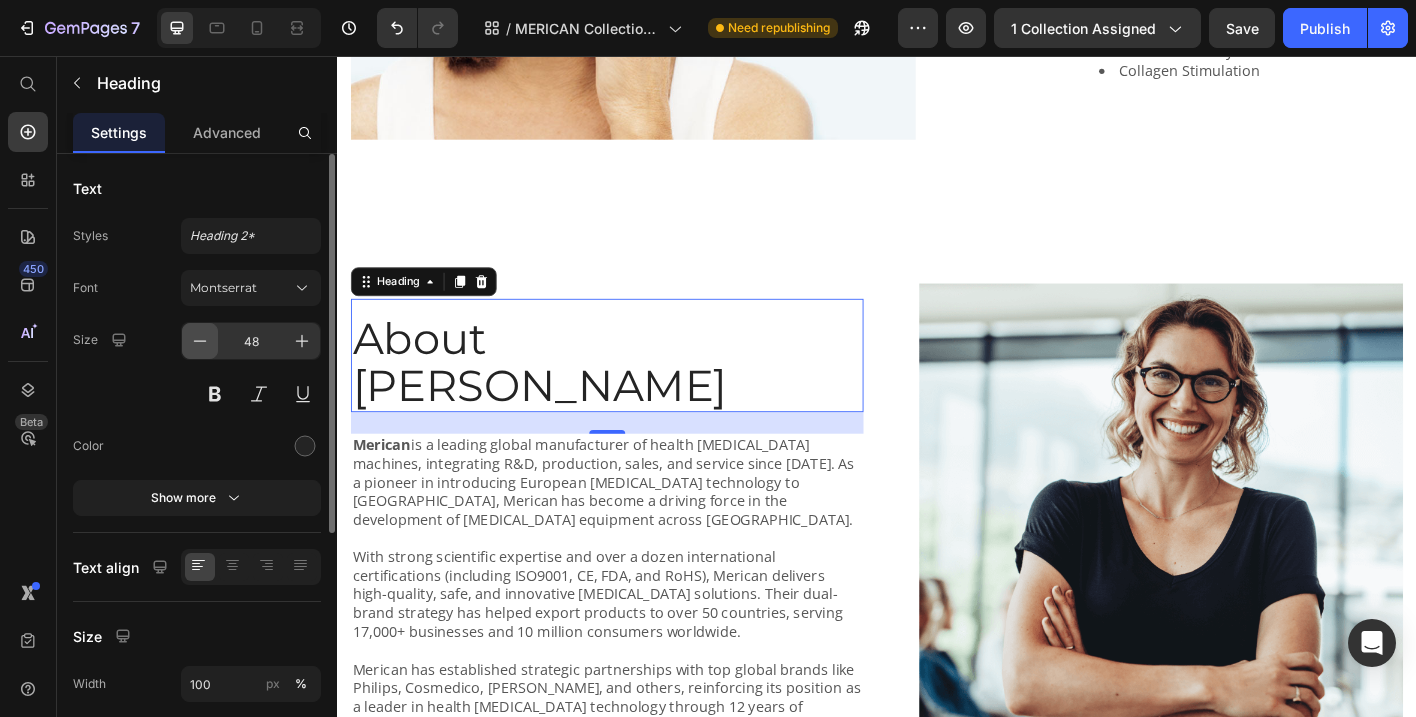 click 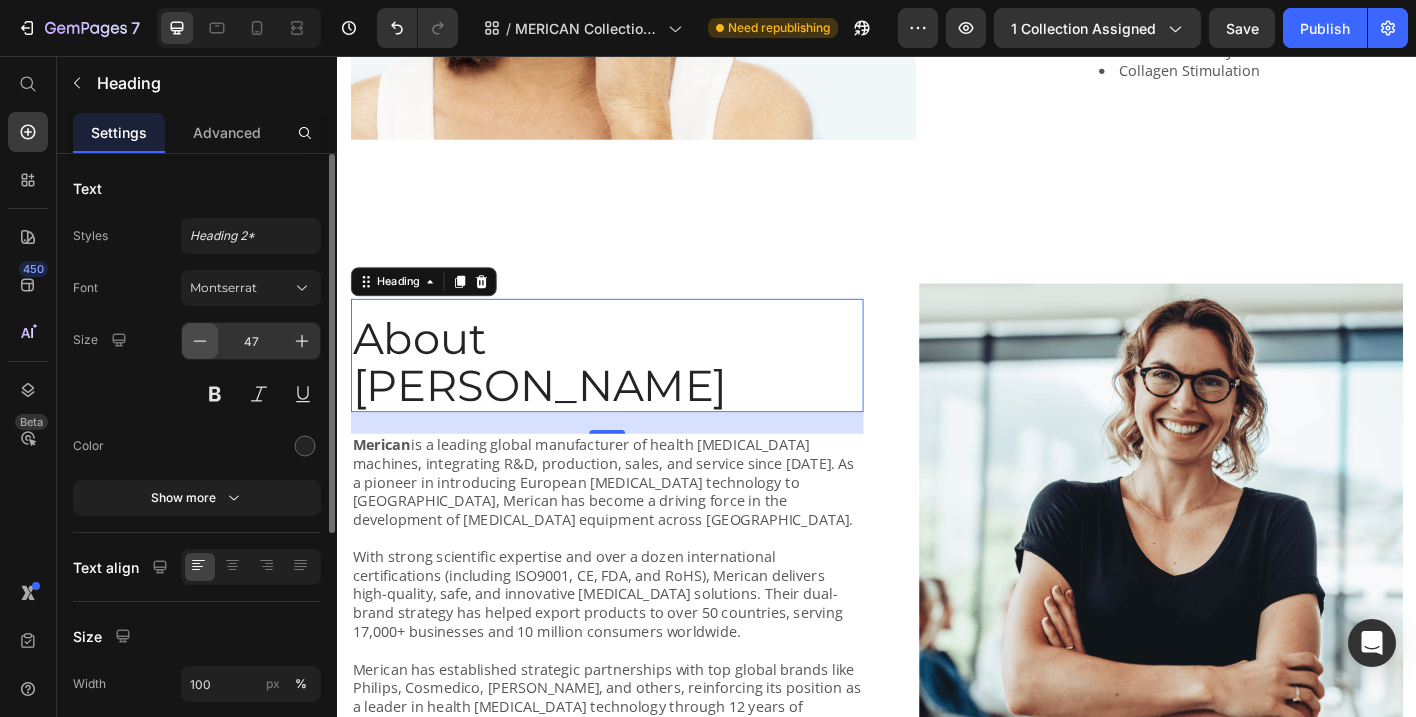 click 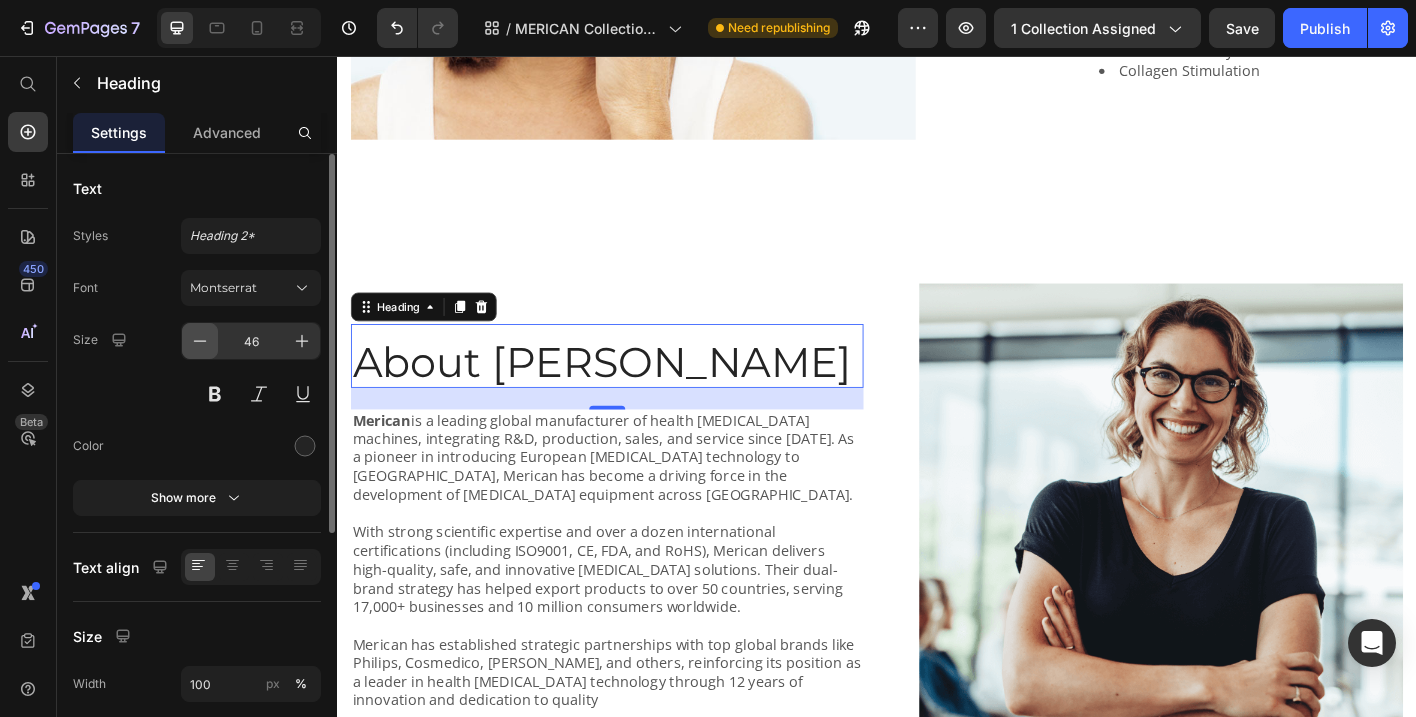 click 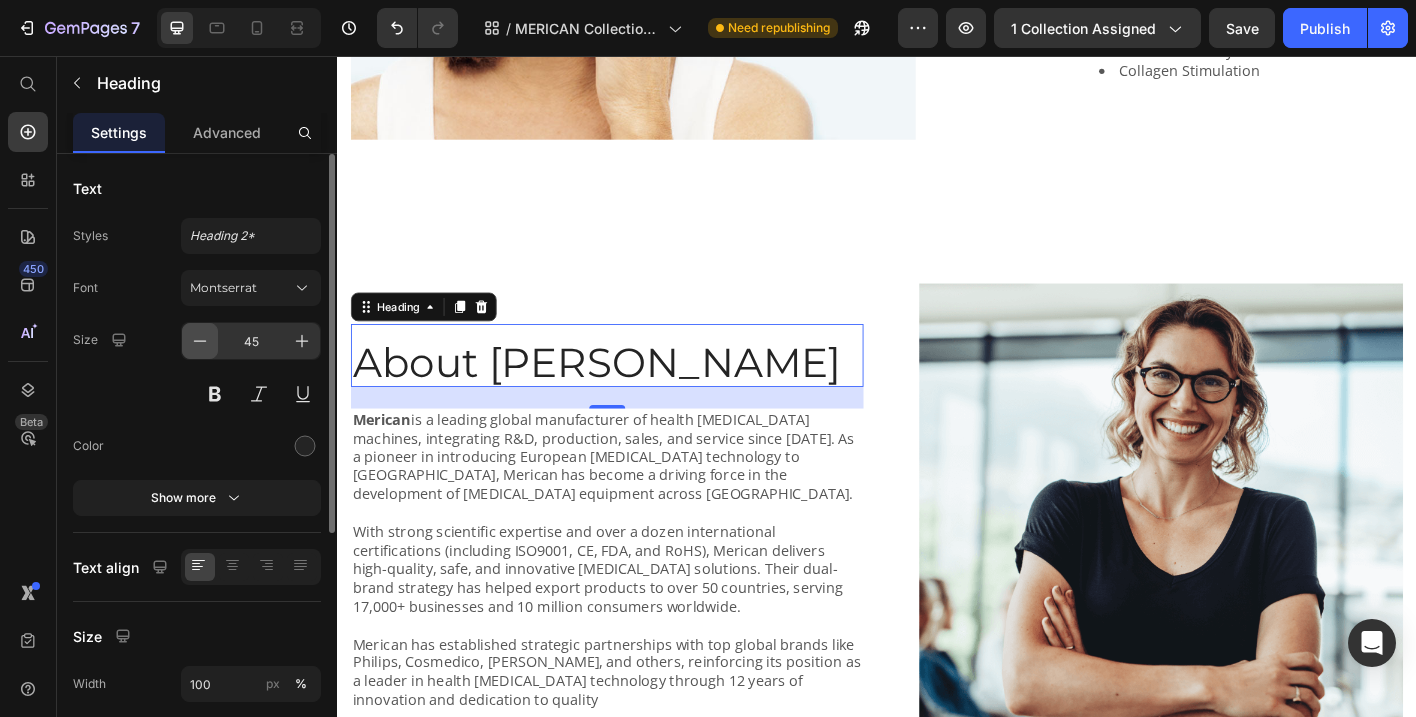 click 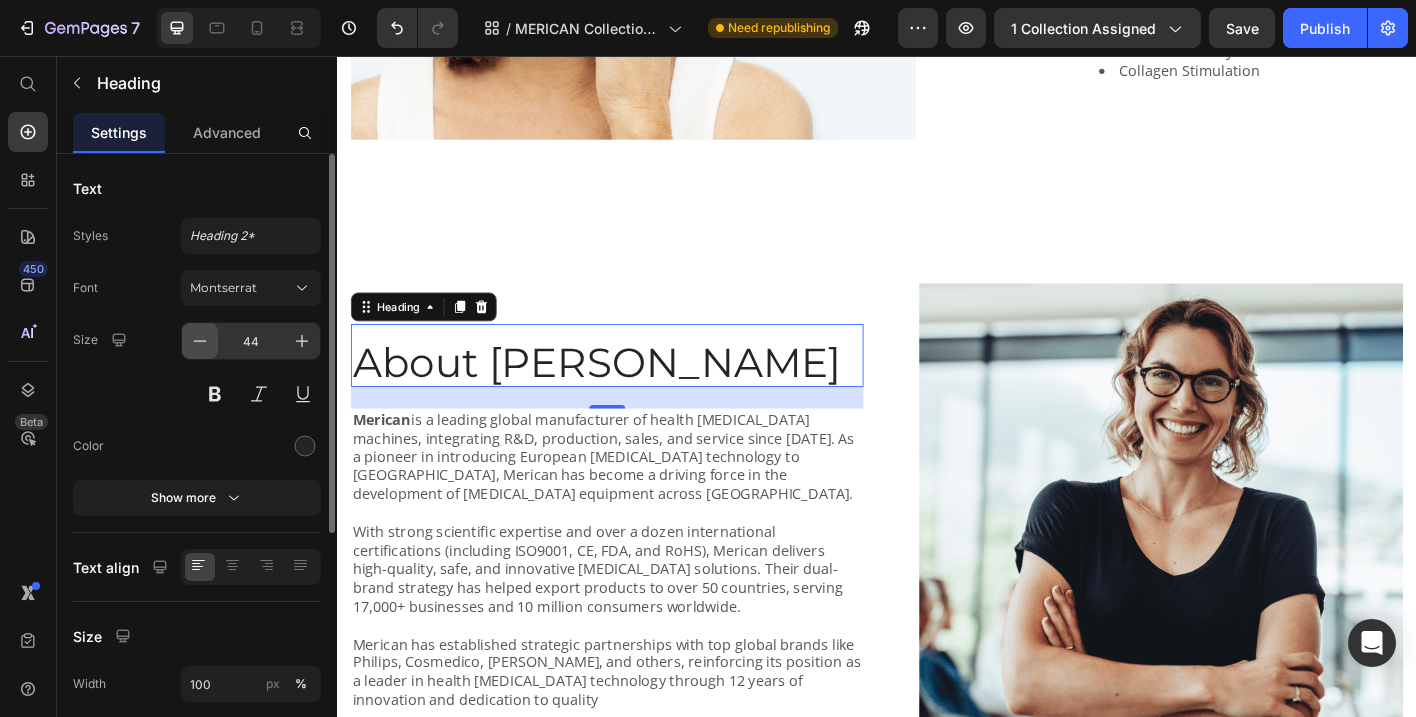 click 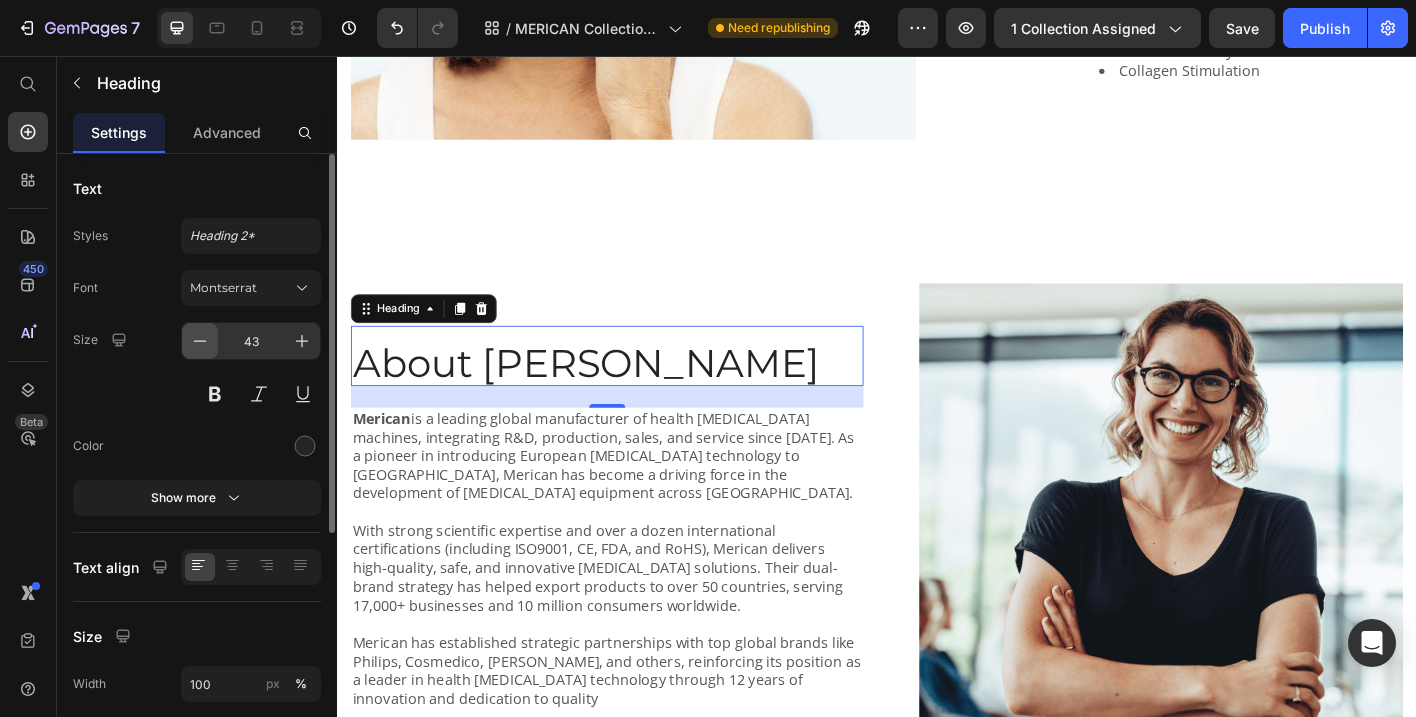 click 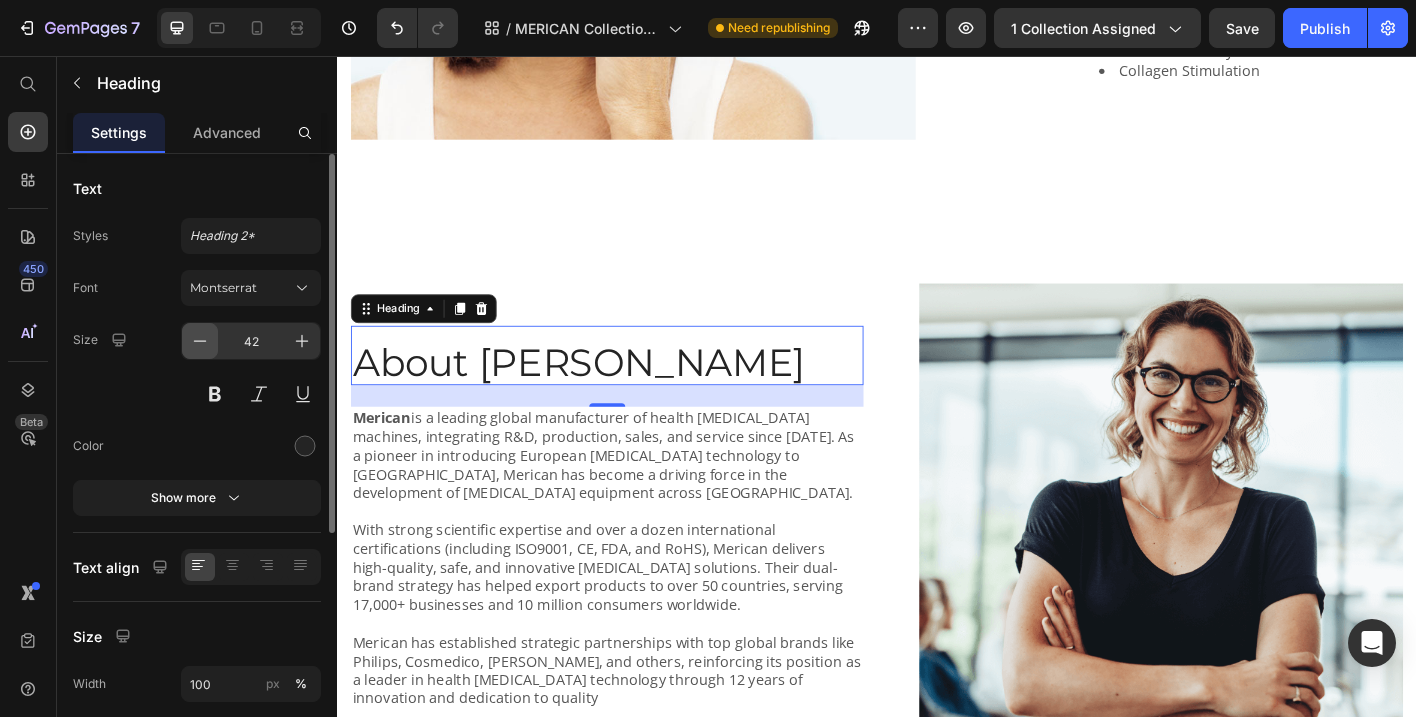 click 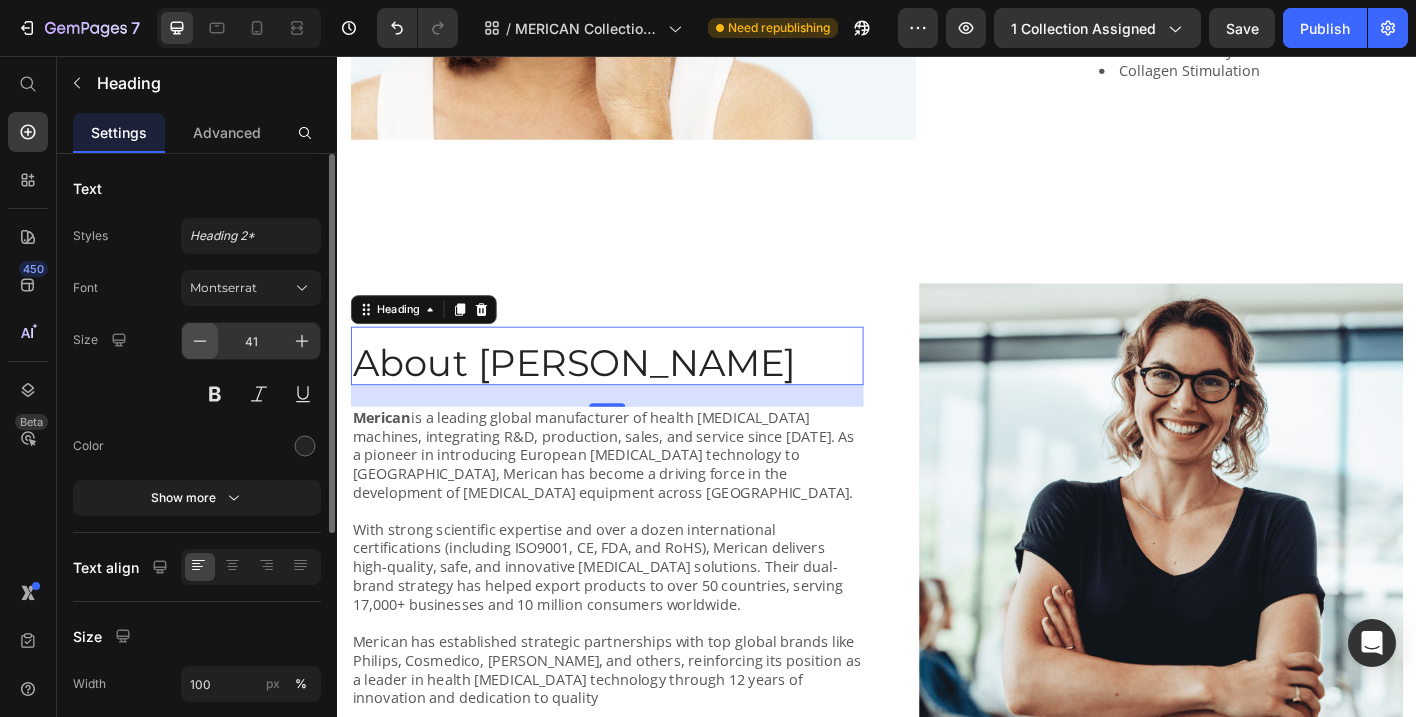 click 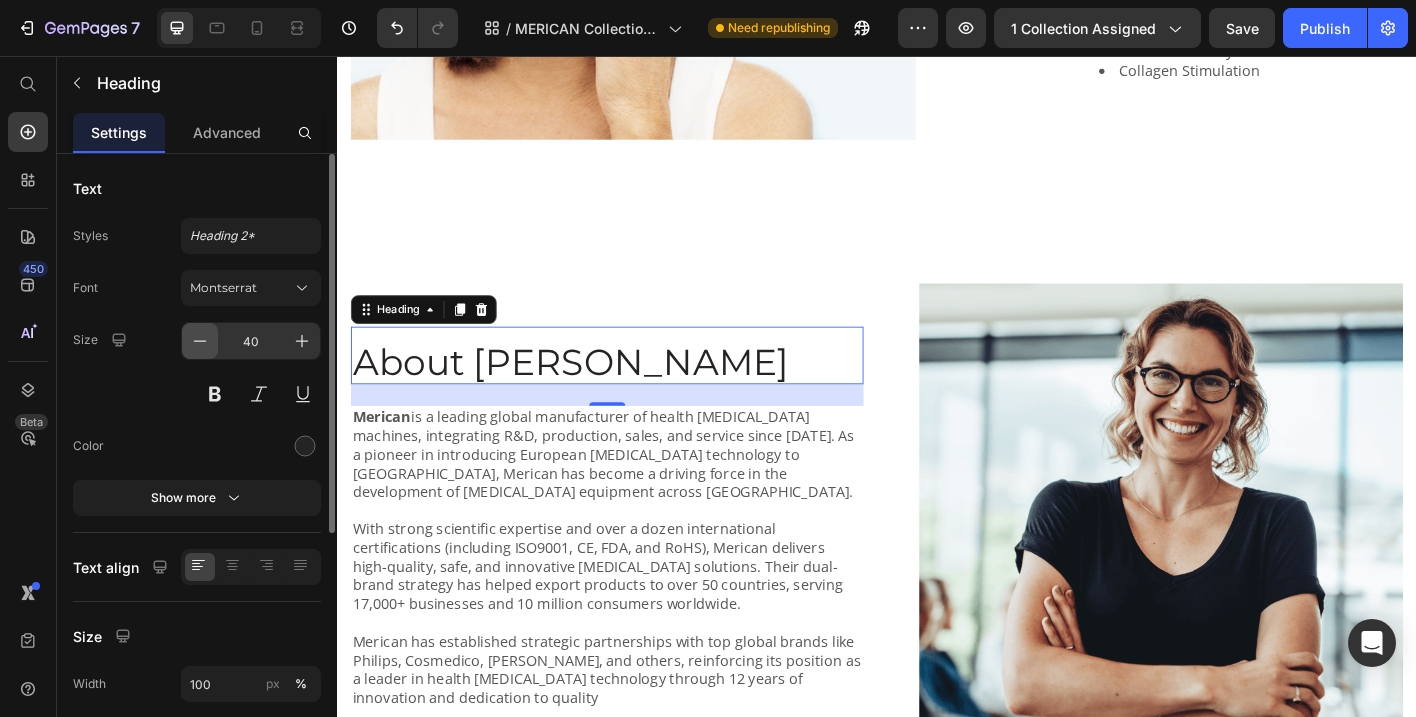 click 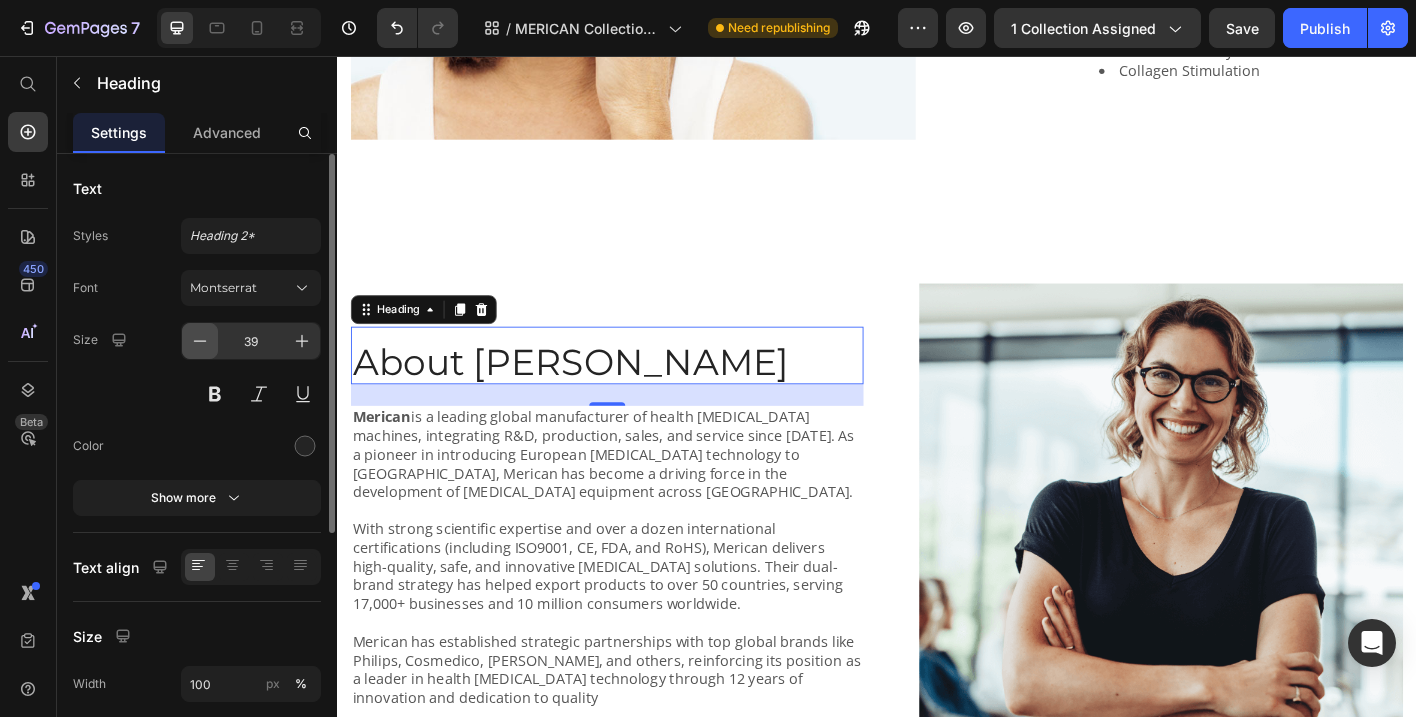 click 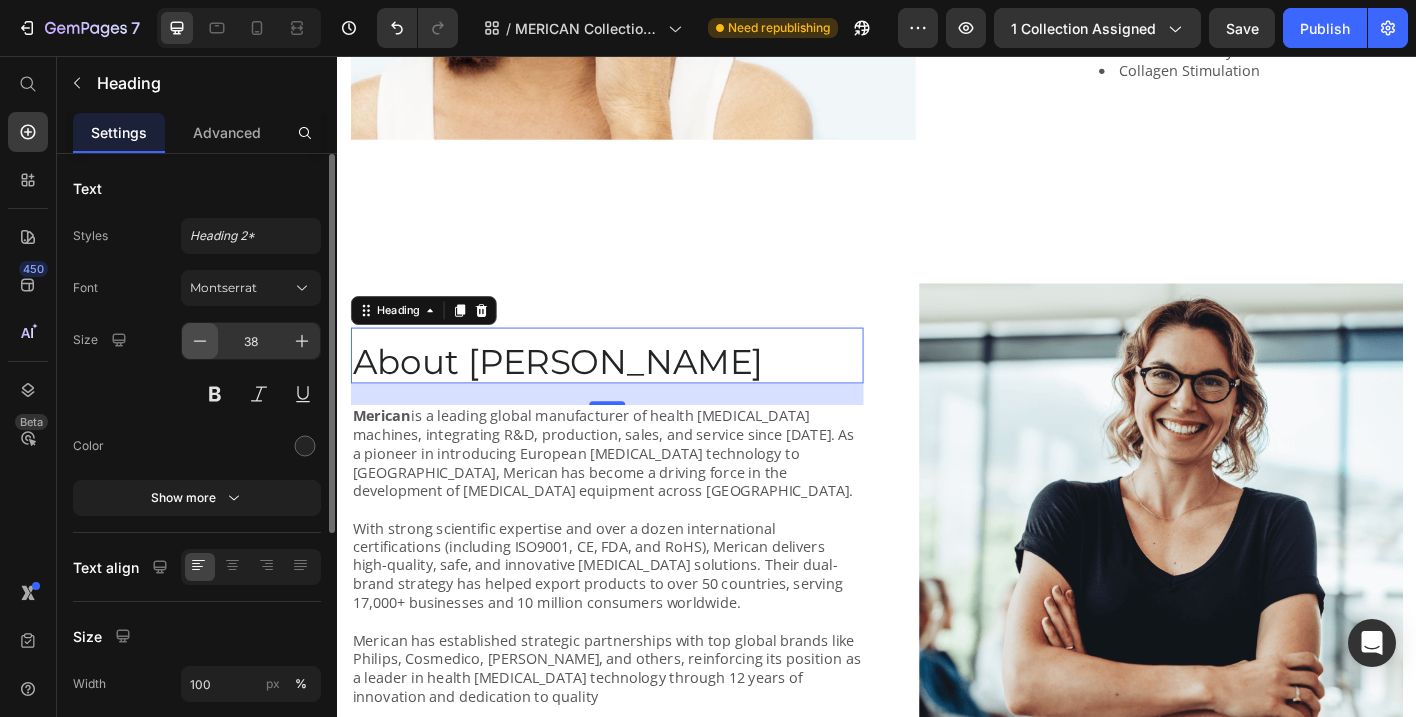 click 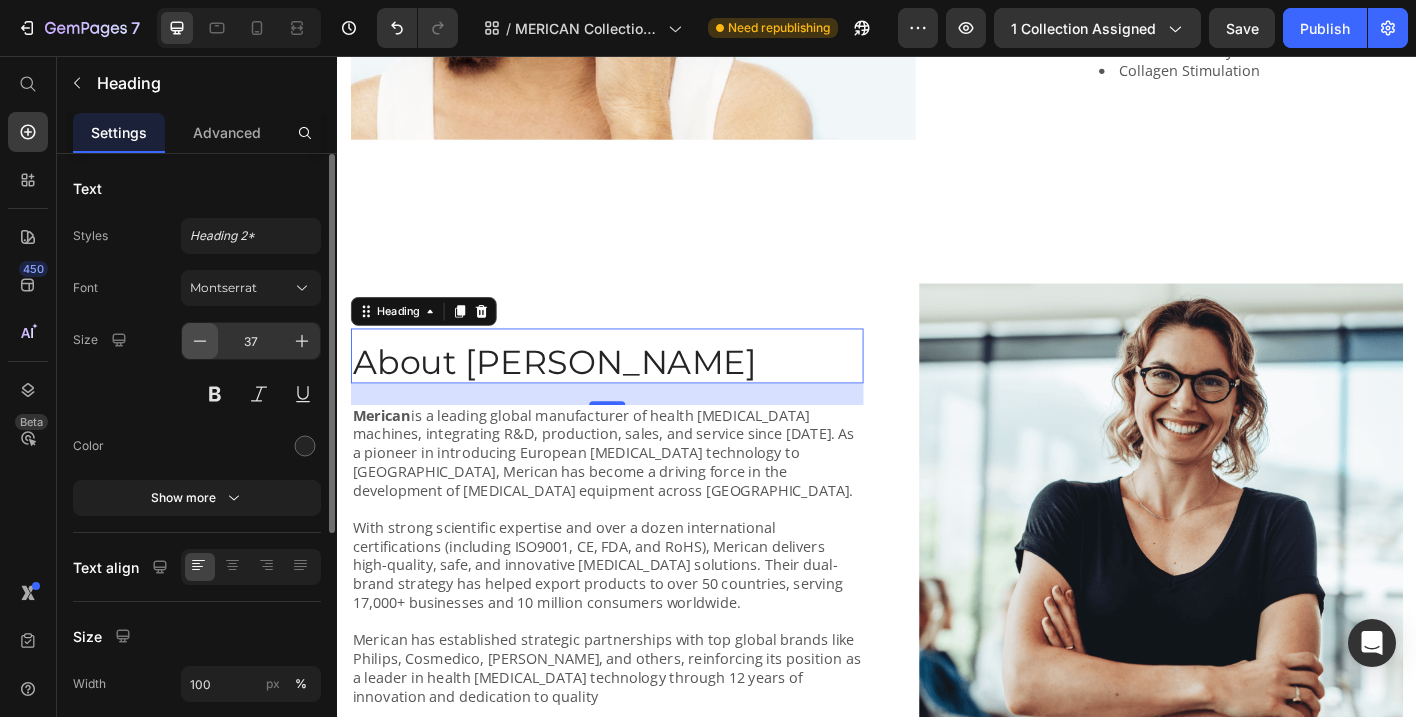 click 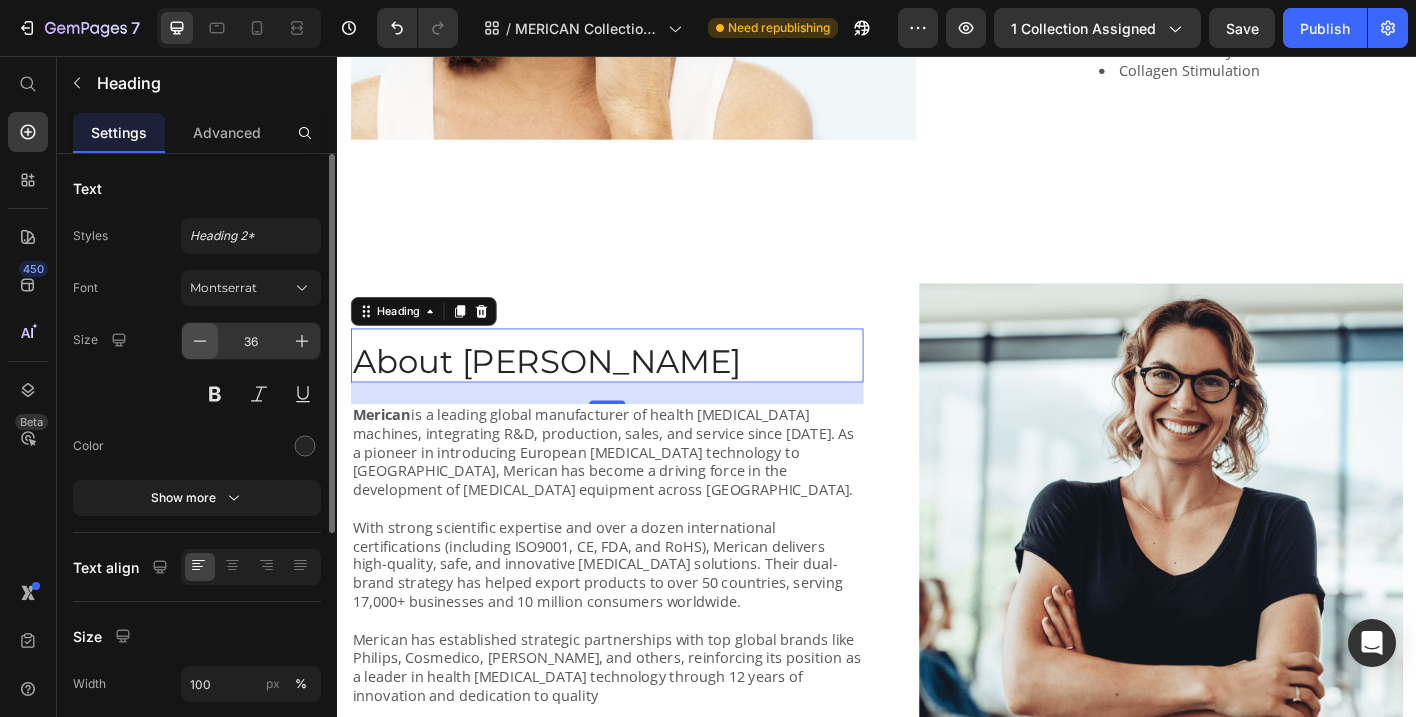click 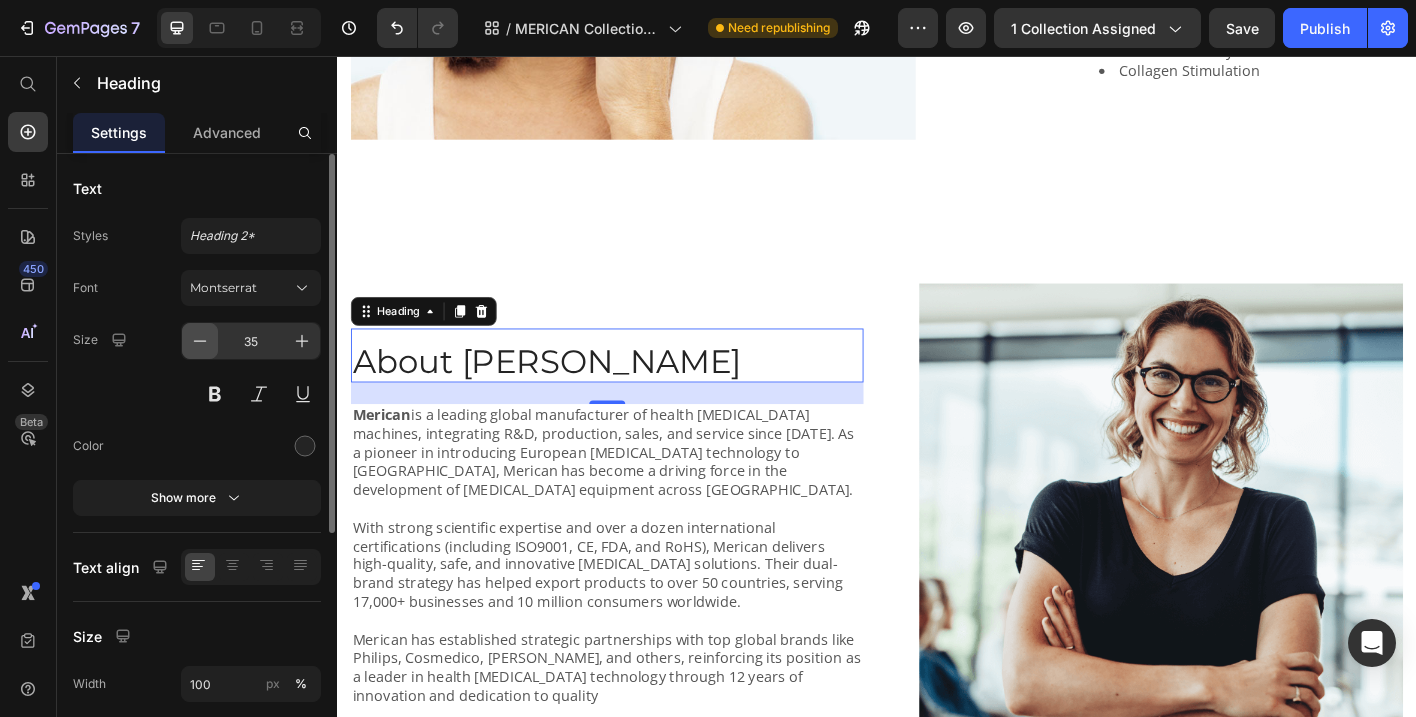 click 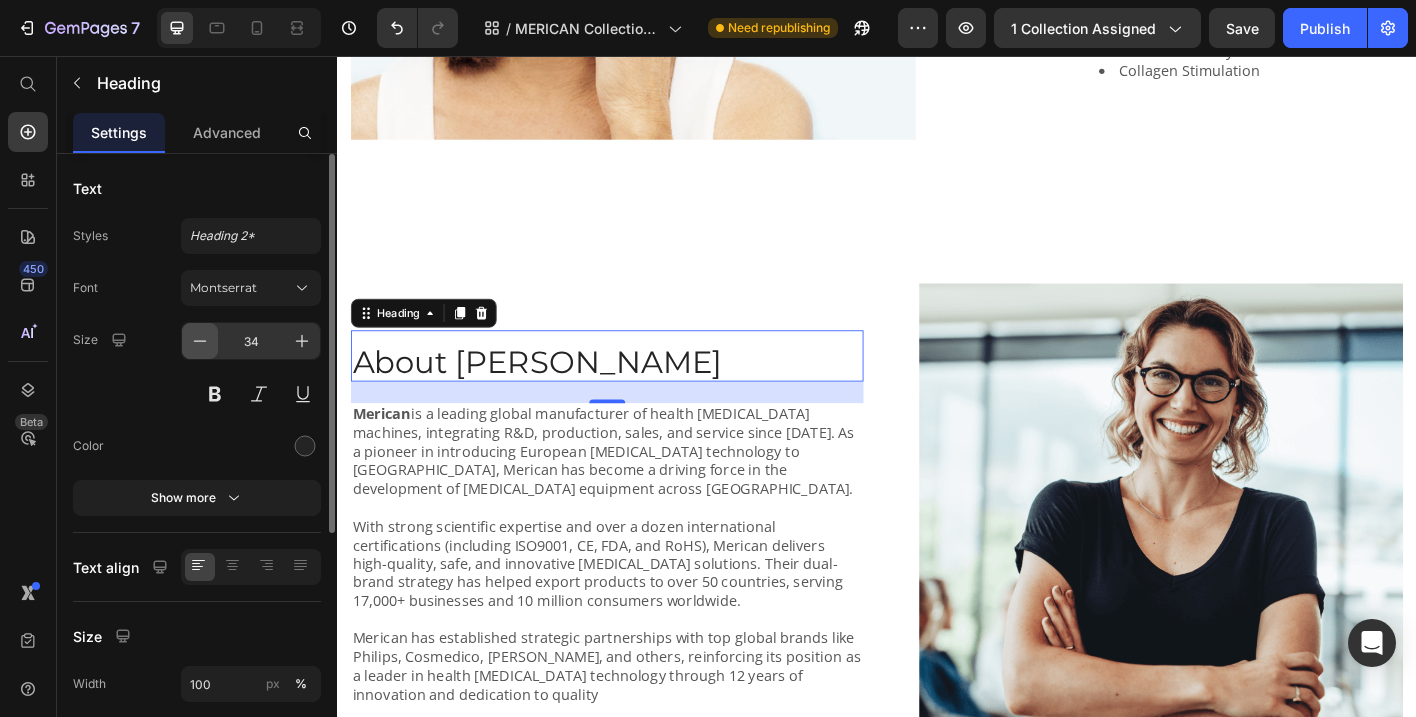 click 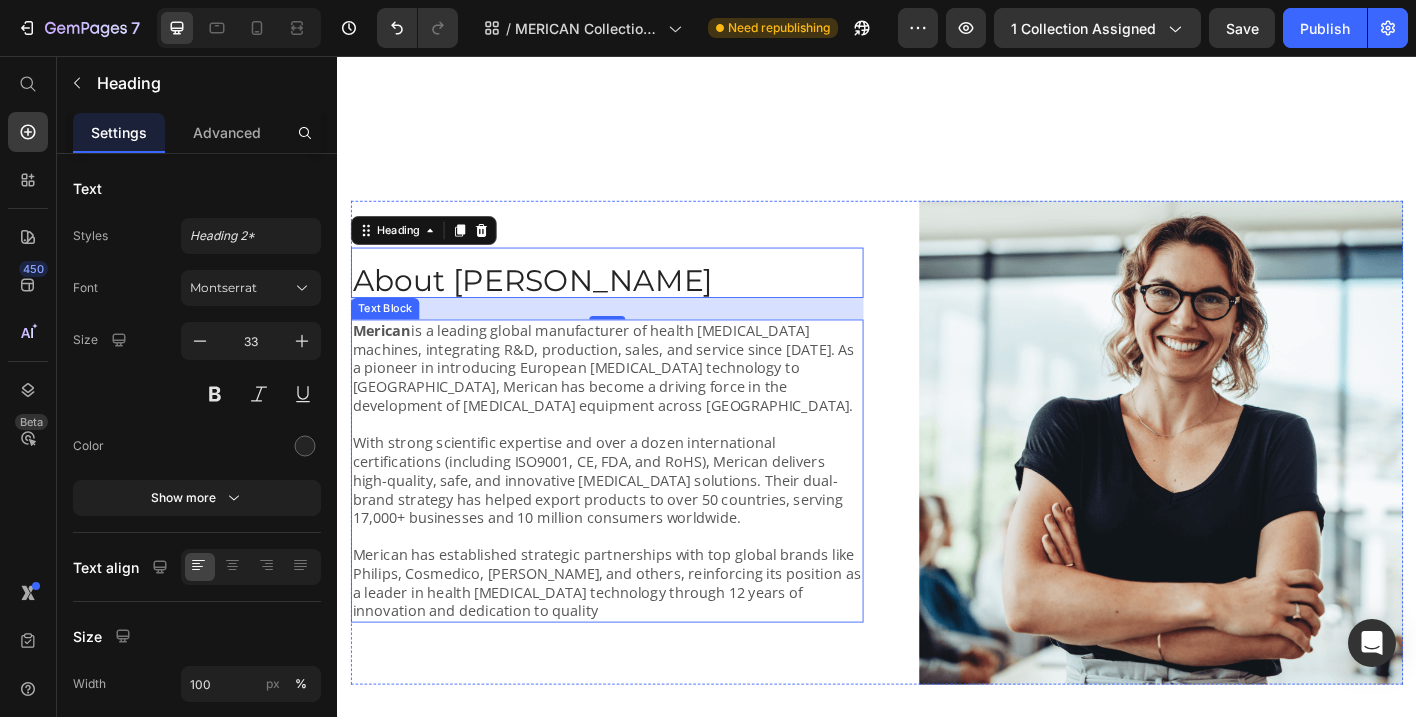 click on "With strong scientific expertise and over a dozen international certifications (including ISO9001, CE, FDA, and RoHS), Merican delivers high-quality, safe, and innovative [MEDICAL_DATA] solutions. Their dual-brand strategy has helped export products to over 50 countries, serving 17,000+ businesses and 10 million consumers worldwide." at bounding box center (637, 528) 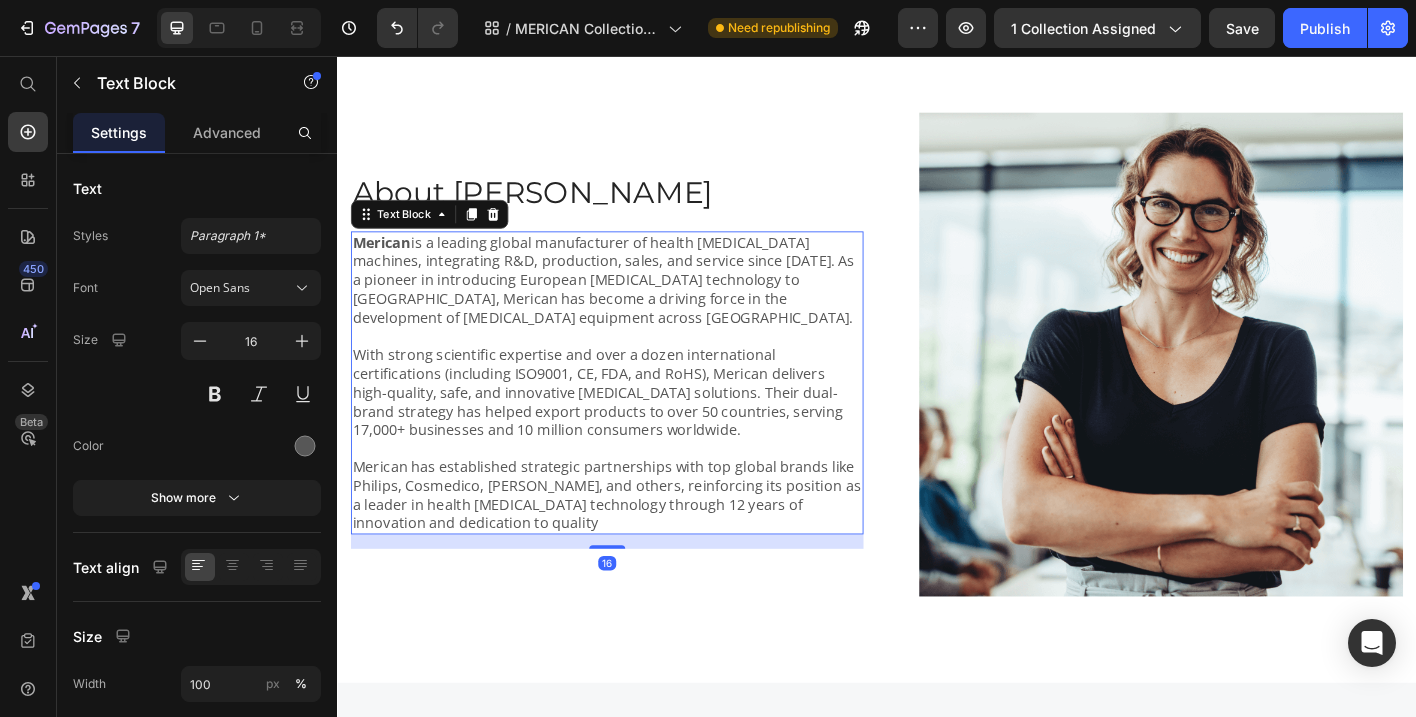 scroll, scrollTop: 2238, scrollLeft: 0, axis: vertical 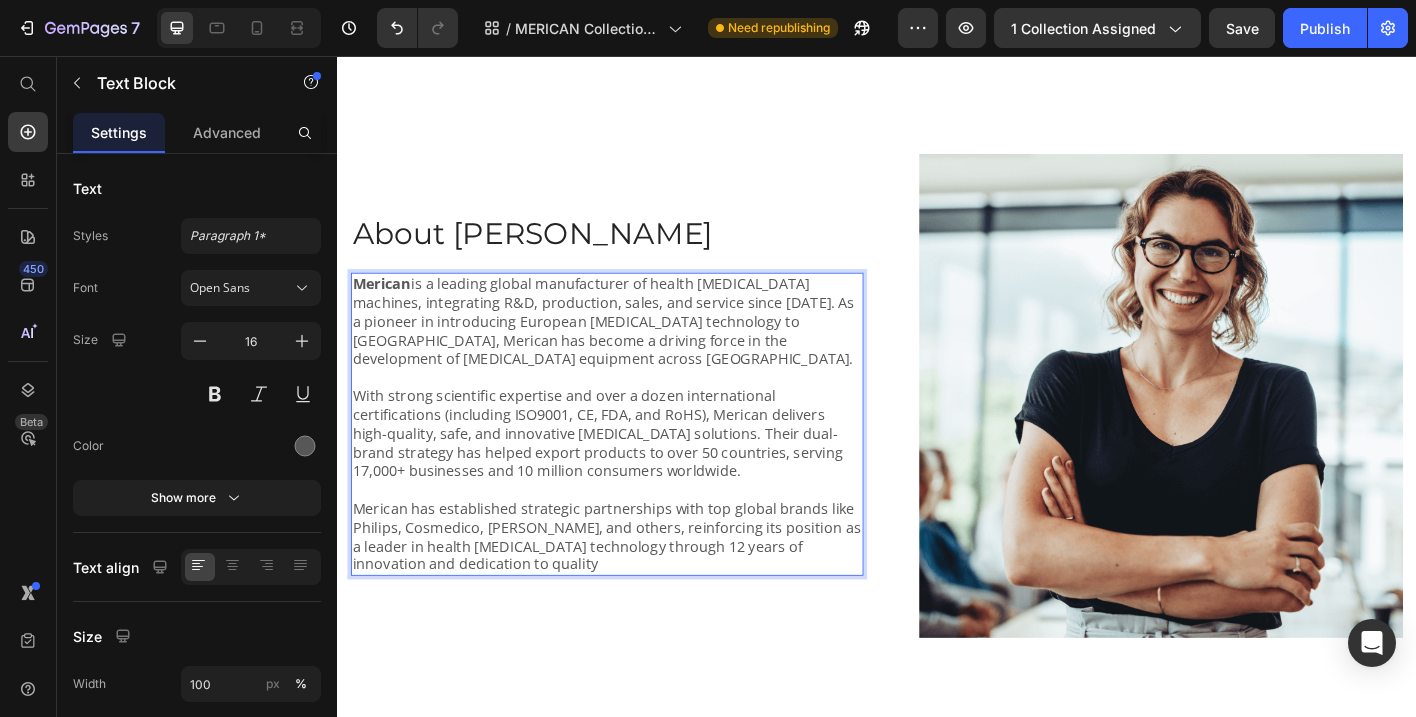 click on "Merican  is a leading global manufacturer of health tanning machines, integrating R&D, production, sales, and service since 2008. As a pioneer in introducing European tanning technology to China, Merican has become a driving force in the development of tanning equipment across Asia." at bounding box center (637, 351) 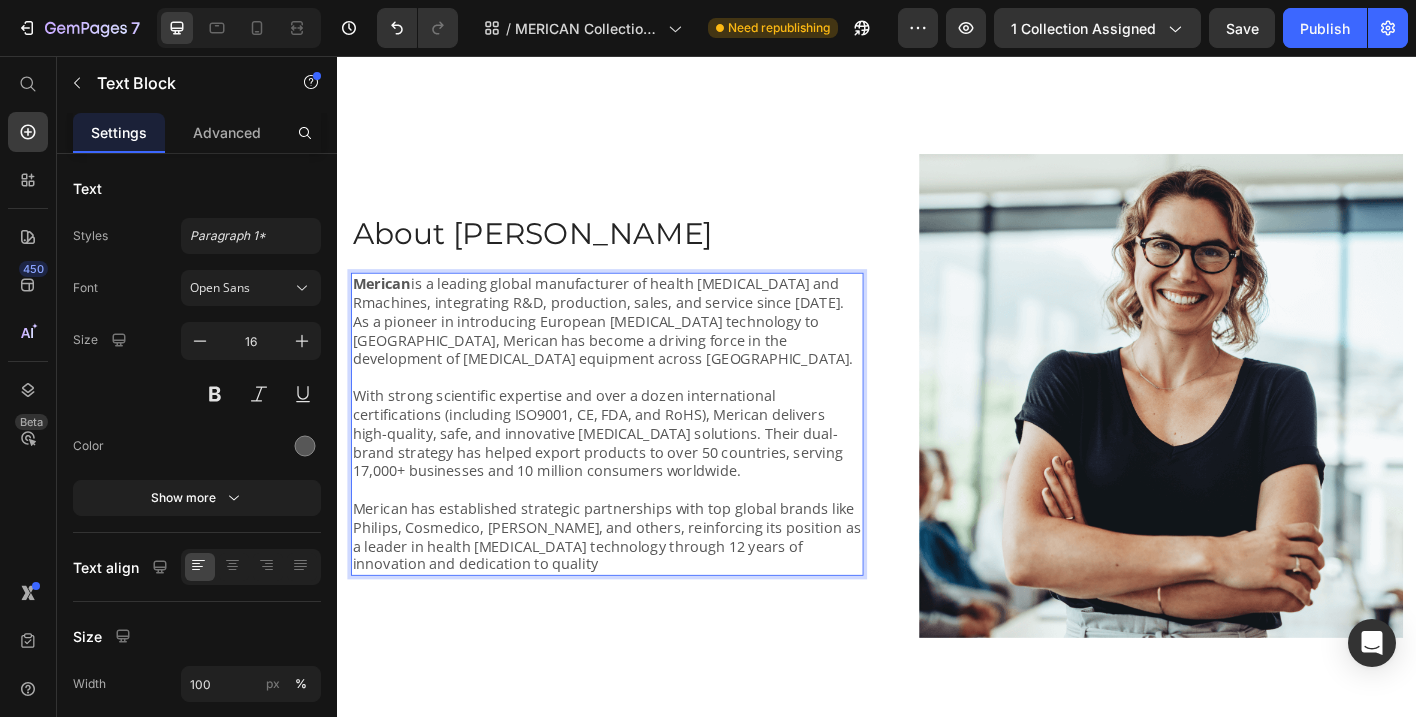 scroll, scrollTop: 2228, scrollLeft: 0, axis: vertical 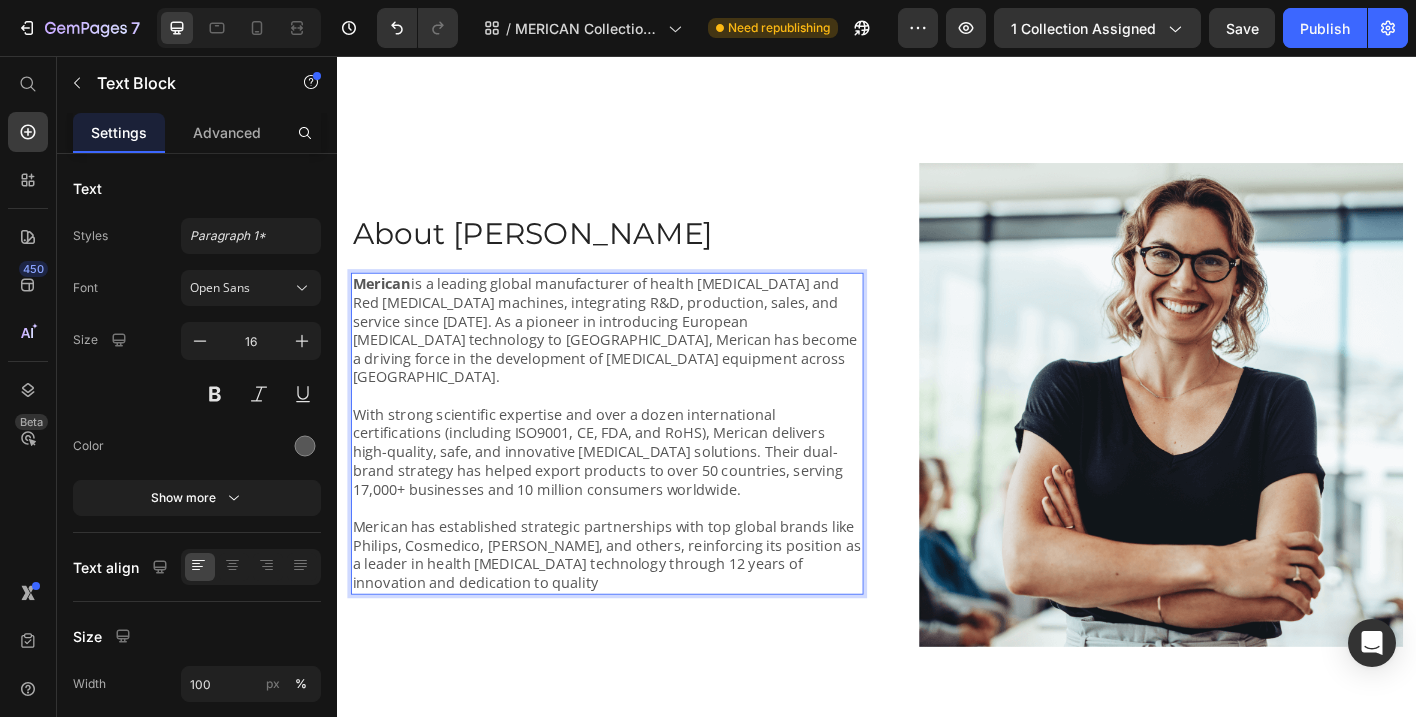 click on "Merican has established strategic partnerships with top global brands like Philips, Cosmedico, Wolff, and others, reinforcing its position as a leader in health tanning technology through 12 years of innovation and dedication to quality" at bounding box center [637, 610] 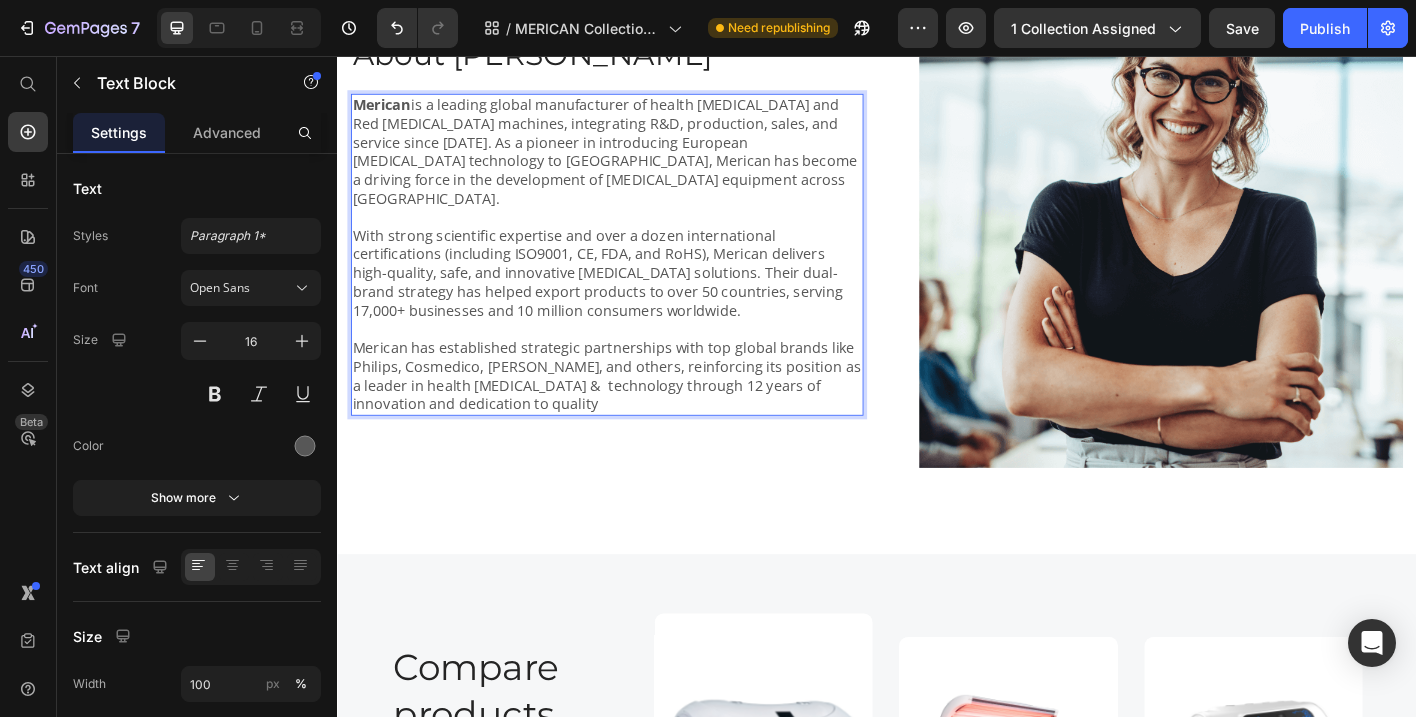 scroll, scrollTop: 2429, scrollLeft: 0, axis: vertical 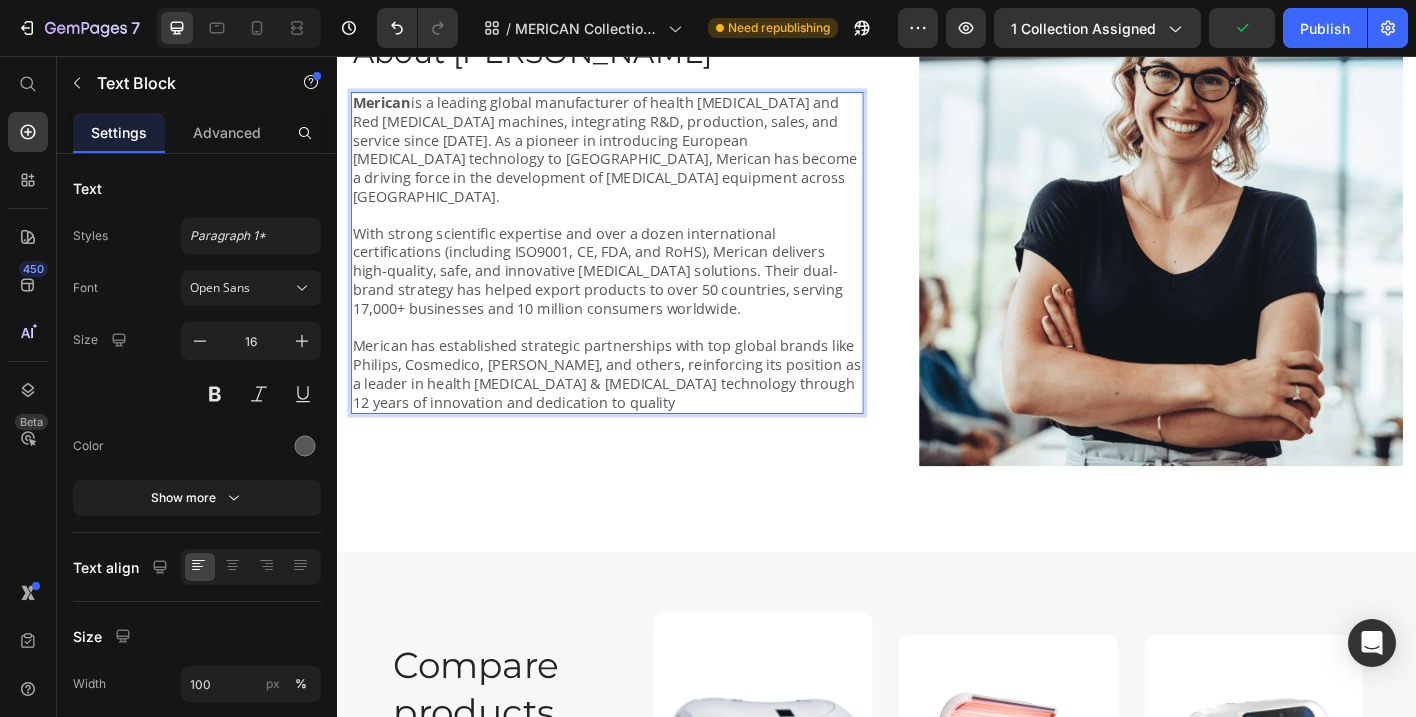 click on "Merican has established strategic partnerships with top global brands like Philips, Cosmedico, Wolff, and others, reinforcing its position as a leader in health tanning & photobiomodulation technology through 12 years of innovation and dedication to quality" at bounding box center [637, 409] 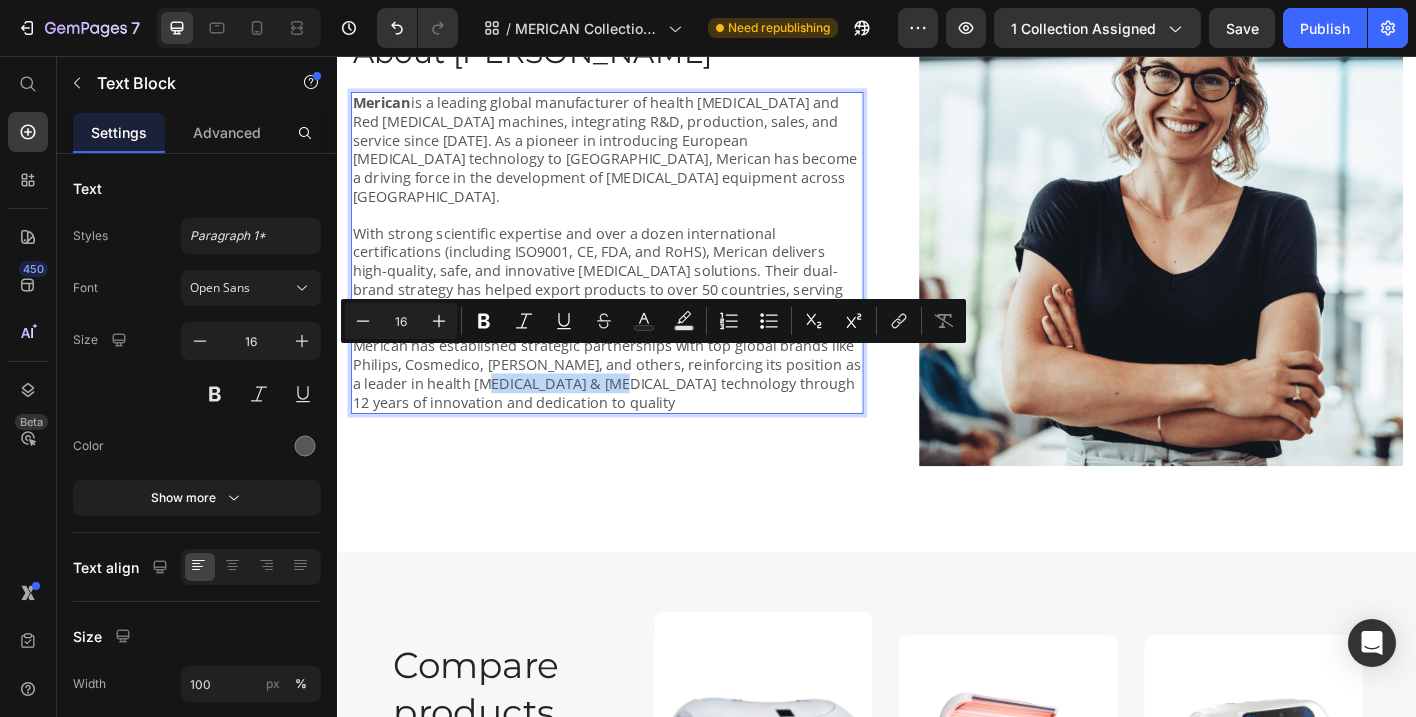 click on "Merican has established strategic partnerships with top global brands like Philips, Cosmedico, Wolff, and others, reinforcing its position as a leader in health tanning & photobiomodulation technology through 12 years of innovation and dedication to quality" at bounding box center (637, 409) 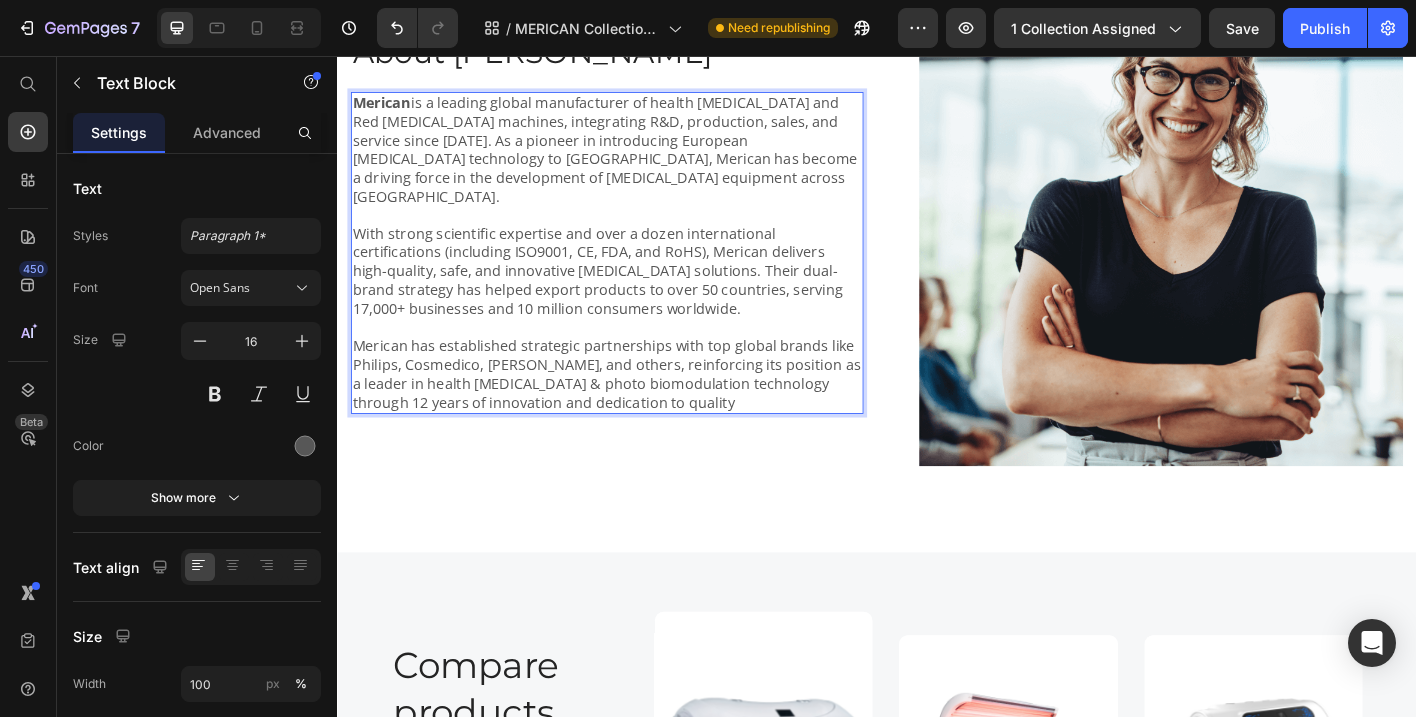 click on "Merican has established strategic partnerships with top global brands like Philips, Cosmedico, Wolff, and others, reinforcing its position as a leader in health tanning & photo biomodulation technology through 12 years of innovation and dedication to quality" at bounding box center (637, 409) 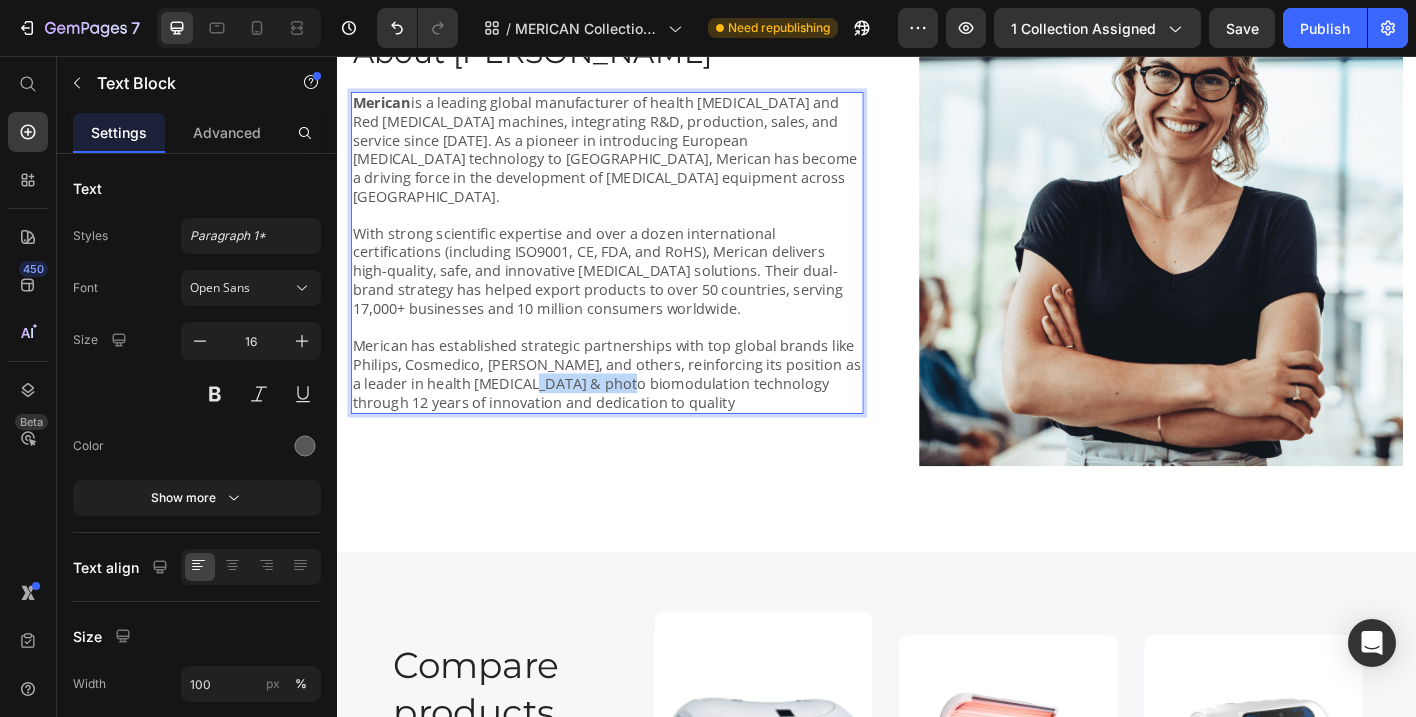 click on "Merican has established strategic partnerships with top global brands like Philips, Cosmedico, Wolff, and others, reinforcing its position as a leader in health tanning & photo biomodulation technology through 12 years of innovation and dedication to quality" at bounding box center [637, 409] 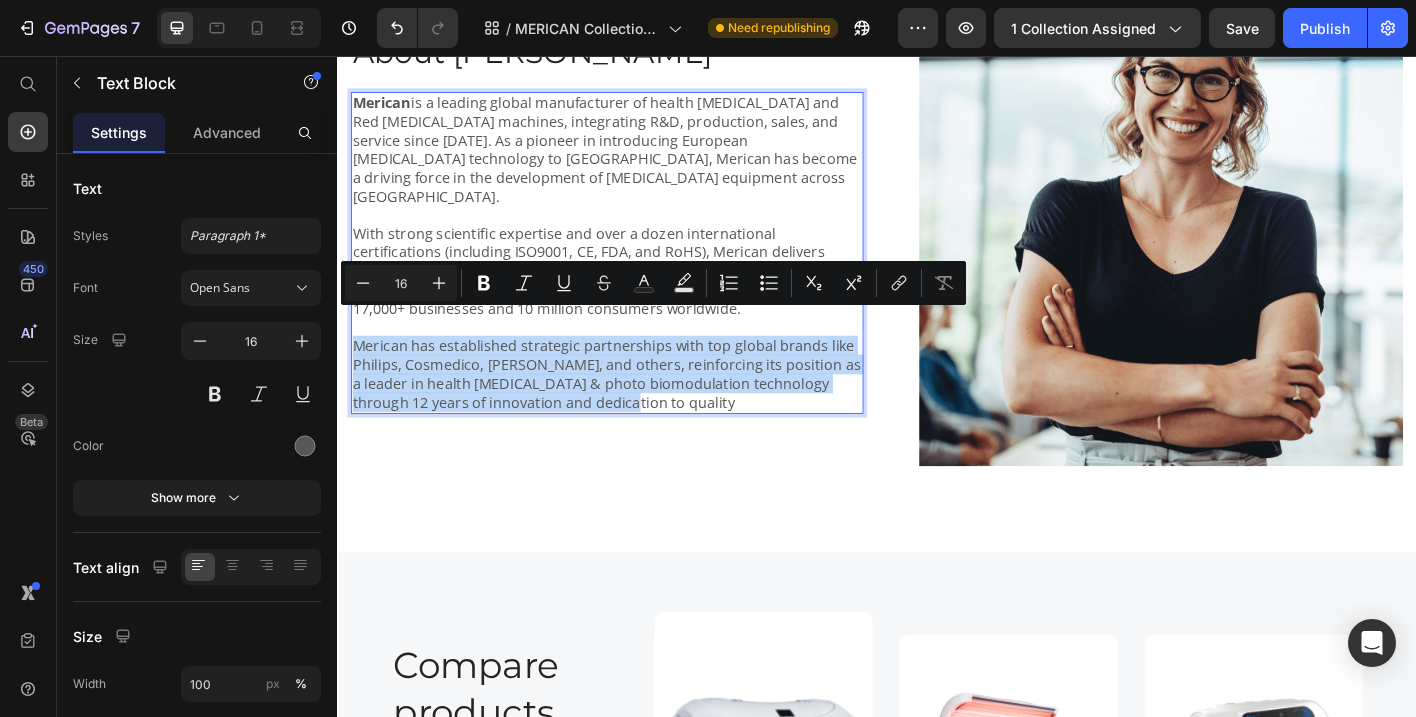 click on "Merican has established strategic partnerships with top global brands like Philips, Cosmedico, Wolff, and others, reinforcing its position as a leader in health tanning & photo biomodulation technology through 12 years of innovation and dedication to quality" at bounding box center [637, 409] 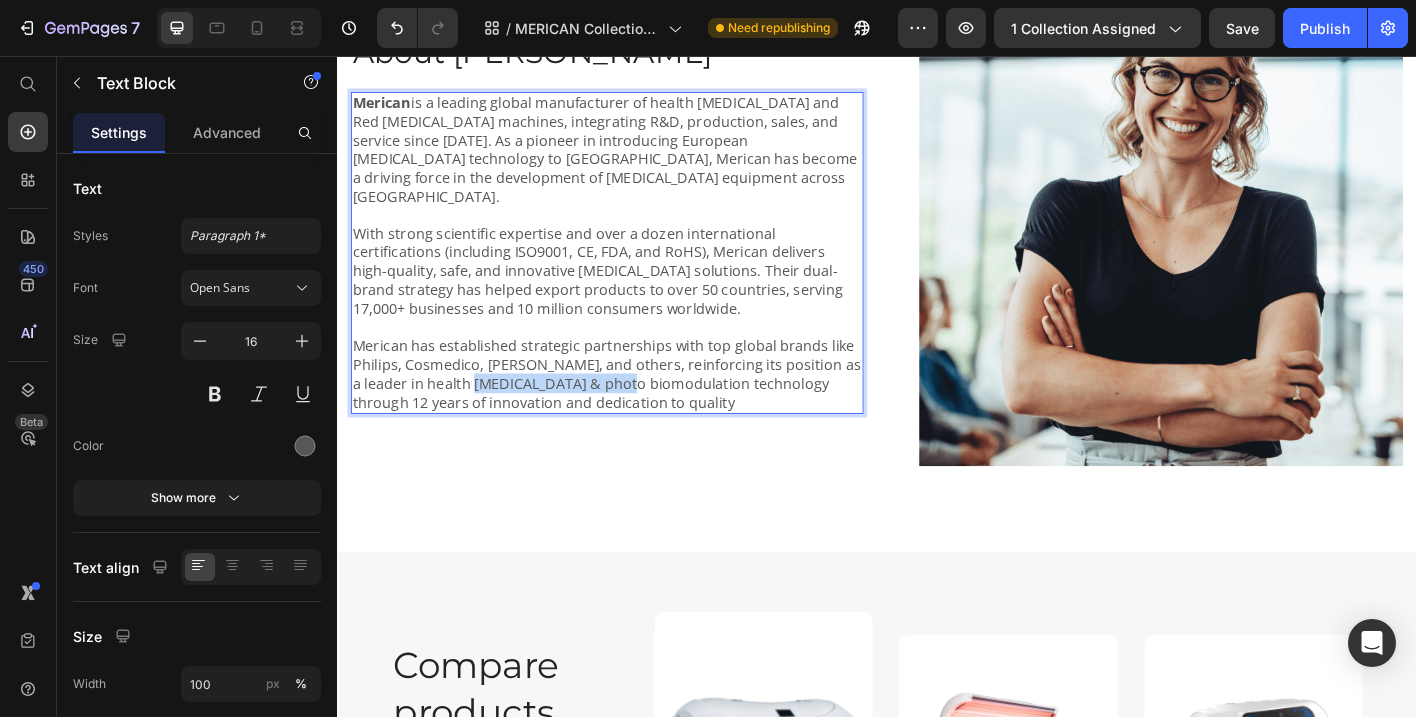 drag, startPoint x: 641, startPoint y: 392, endPoint x: 468, endPoint y: 391, distance: 173.00288 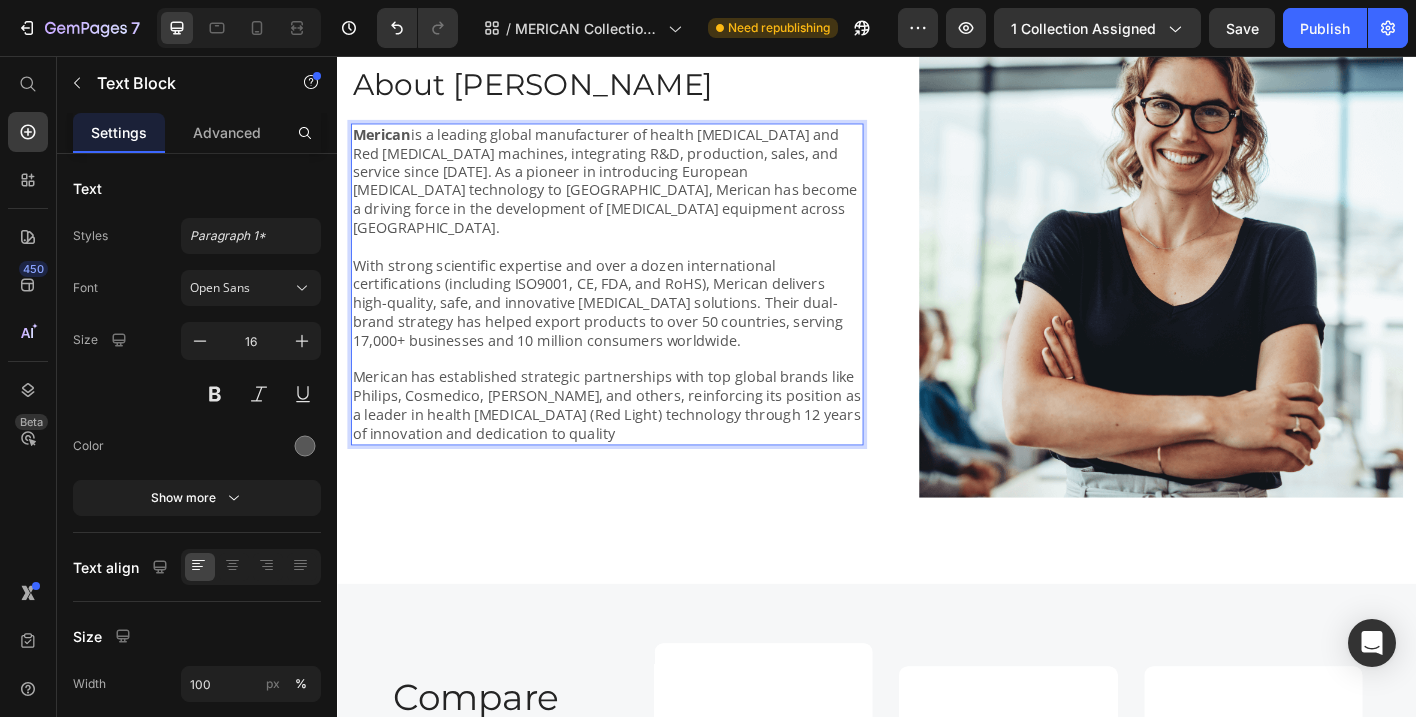 scroll, scrollTop: 2371, scrollLeft: 0, axis: vertical 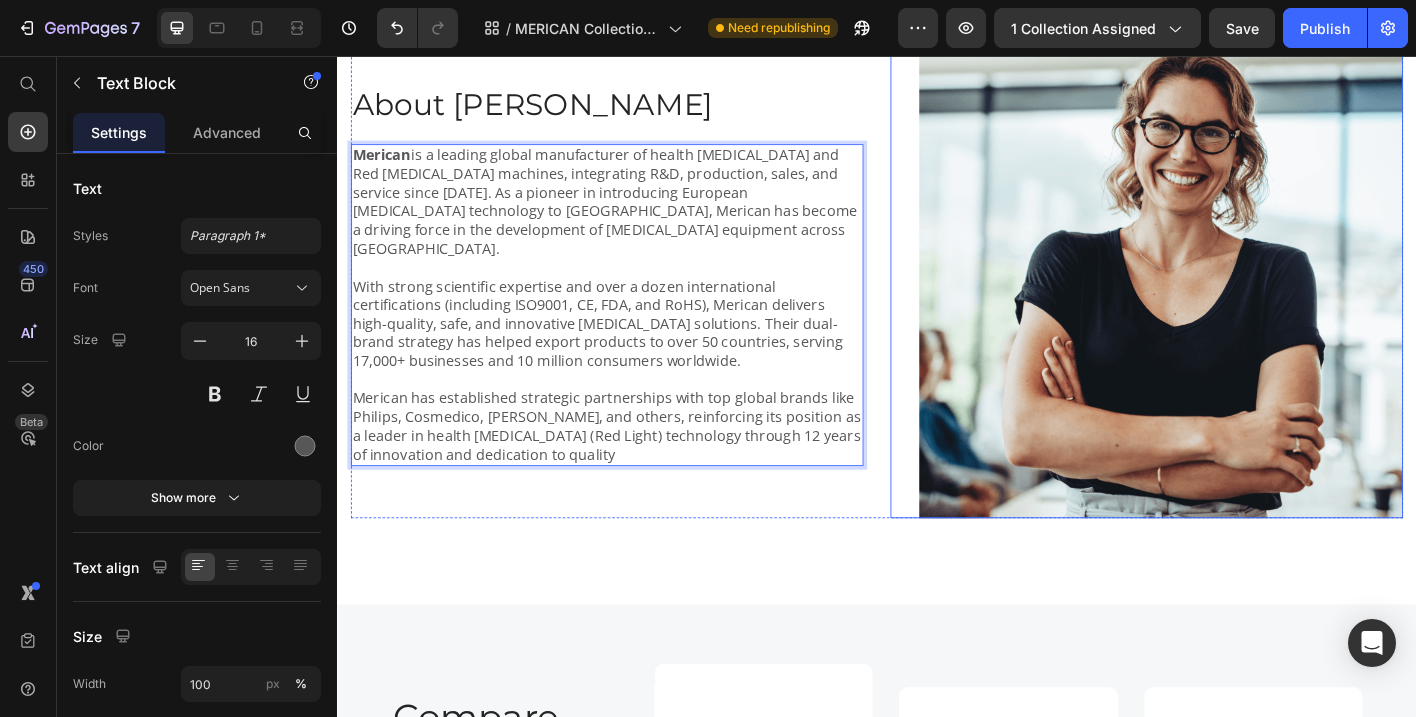 click at bounding box center (1237, 301) 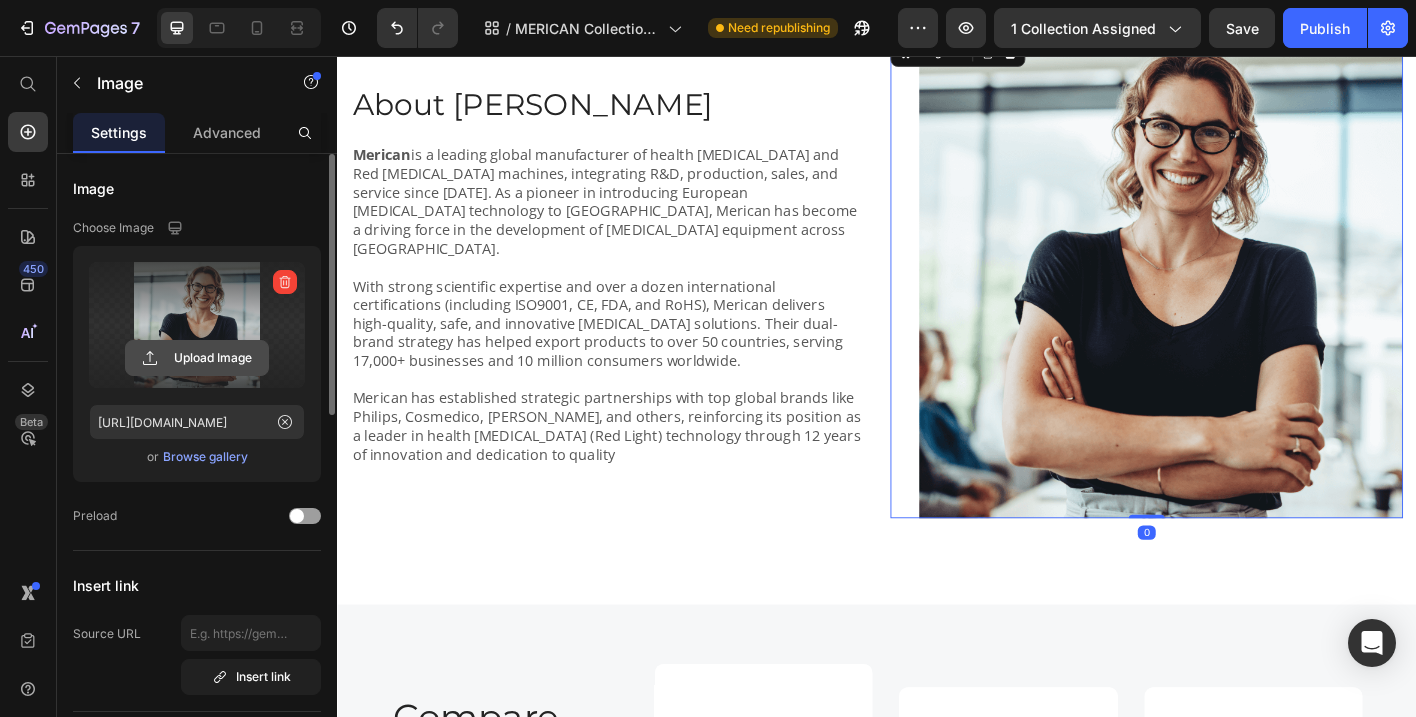 click 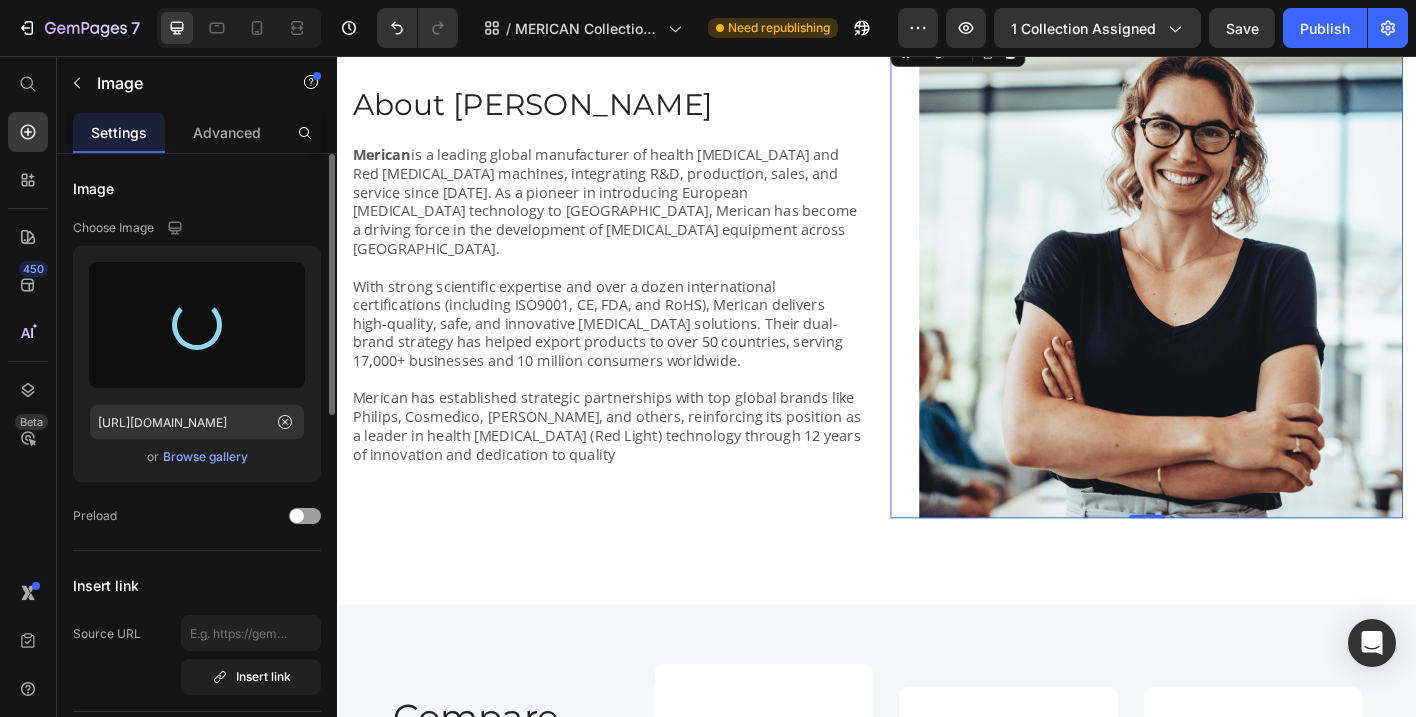 type on "https://cdn.shopify.com/s/files/1/0701/6235/0297/files/gempages_569423599350318060-a4ce6643-9f75-47d8-a75c-bcdbe3a9ecbe.png" 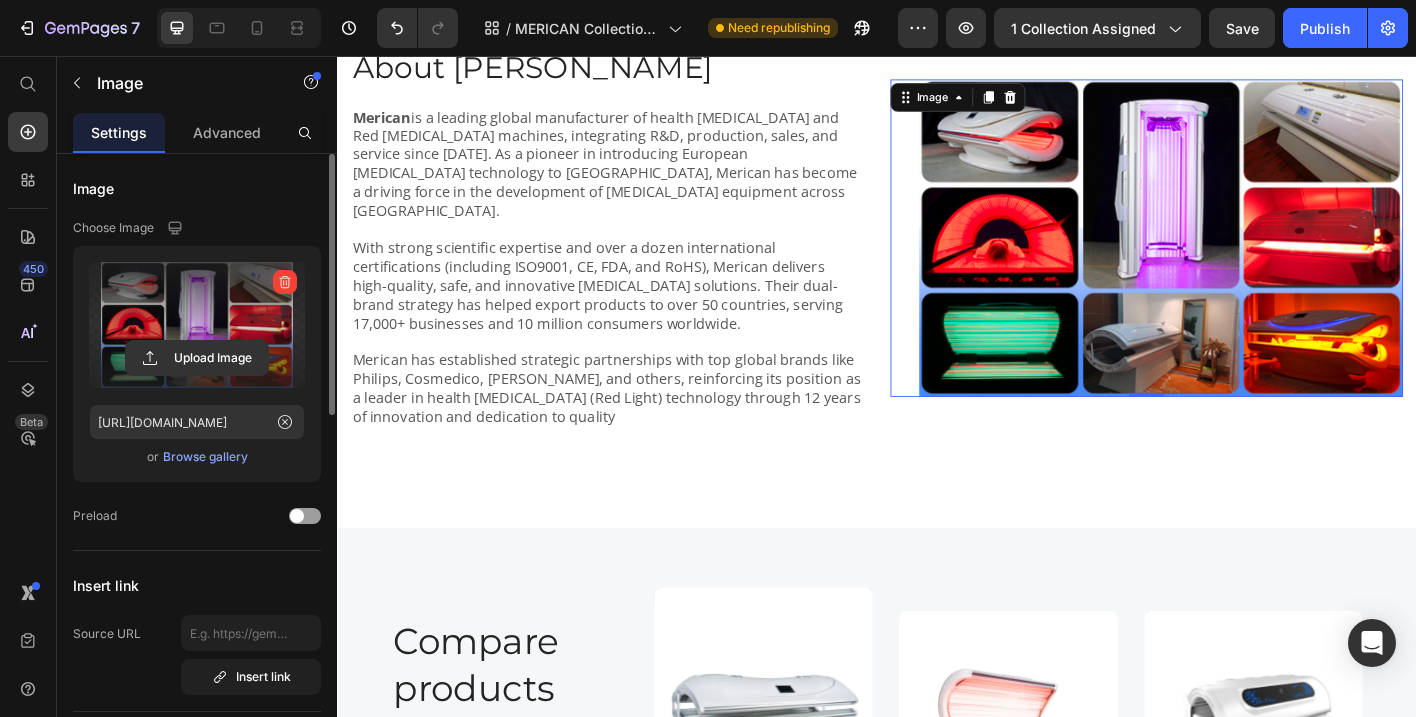 scroll, scrollTop: 2318, scrollLeft: 0, axis: vertical 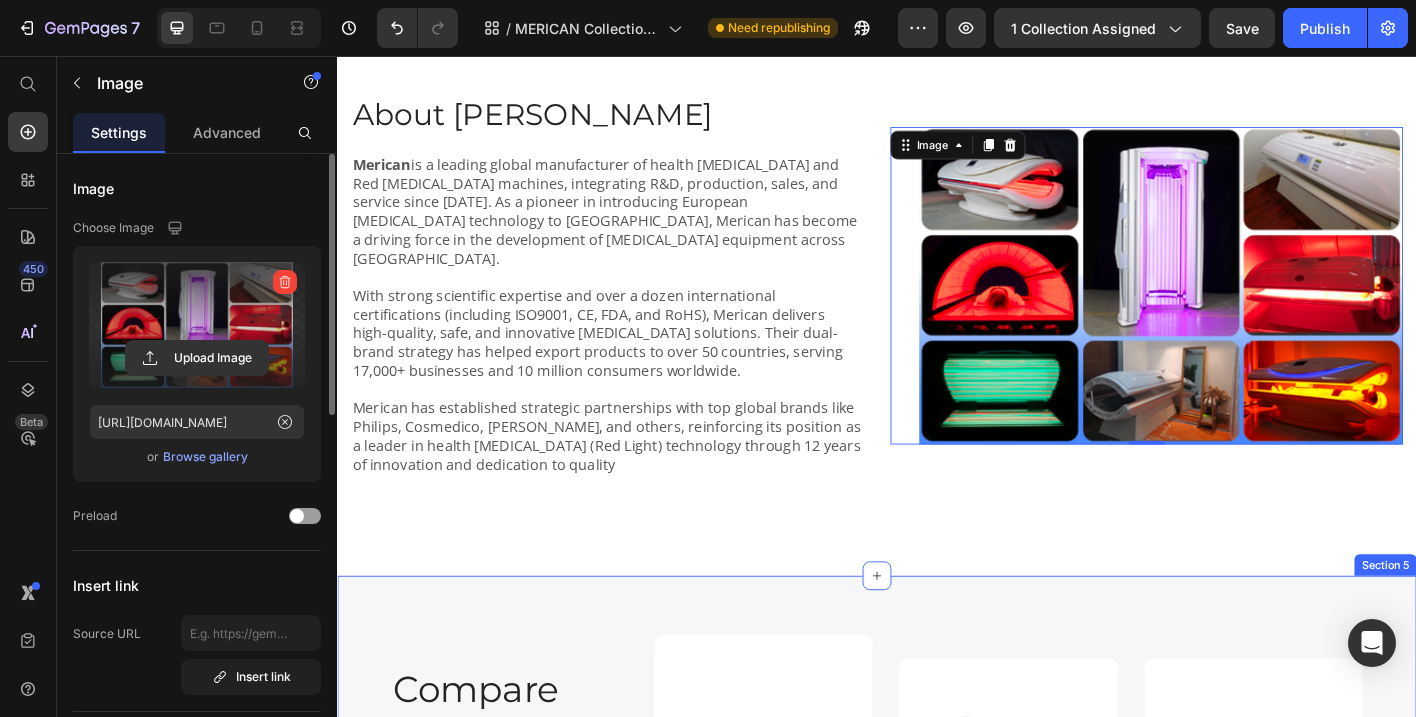 click on "About MERICAN Heading Merican  is a leading global manufacturer of health tanning and Red Light Therapy machines, integrating R&D, production, sales, and service since 2008. As a pioneer in introducing European tanning technology to China, Merican has become a driving force in the development of tanning equipment across Asia. With strong scientific expertise and over a dozen international certifications (including ISO9001, CE, FDA, and RoHS), Merican delivers high-quality, safe, and innovative tanning solutions. Their dual-brand strategy has helped export products to over 50 countries, serving 17,000+ businesses and 10 million consumers worldwide. Merican has established strategic partnerships with top global brands like Philips, Cosmedico, Wolff, and others, reinforcing its position as a leader in health tanning (Red Light) technology through 12 years of innovation and dedication to quality Text Block Image   0 Row Section 4" at bounding box center (937, 320) 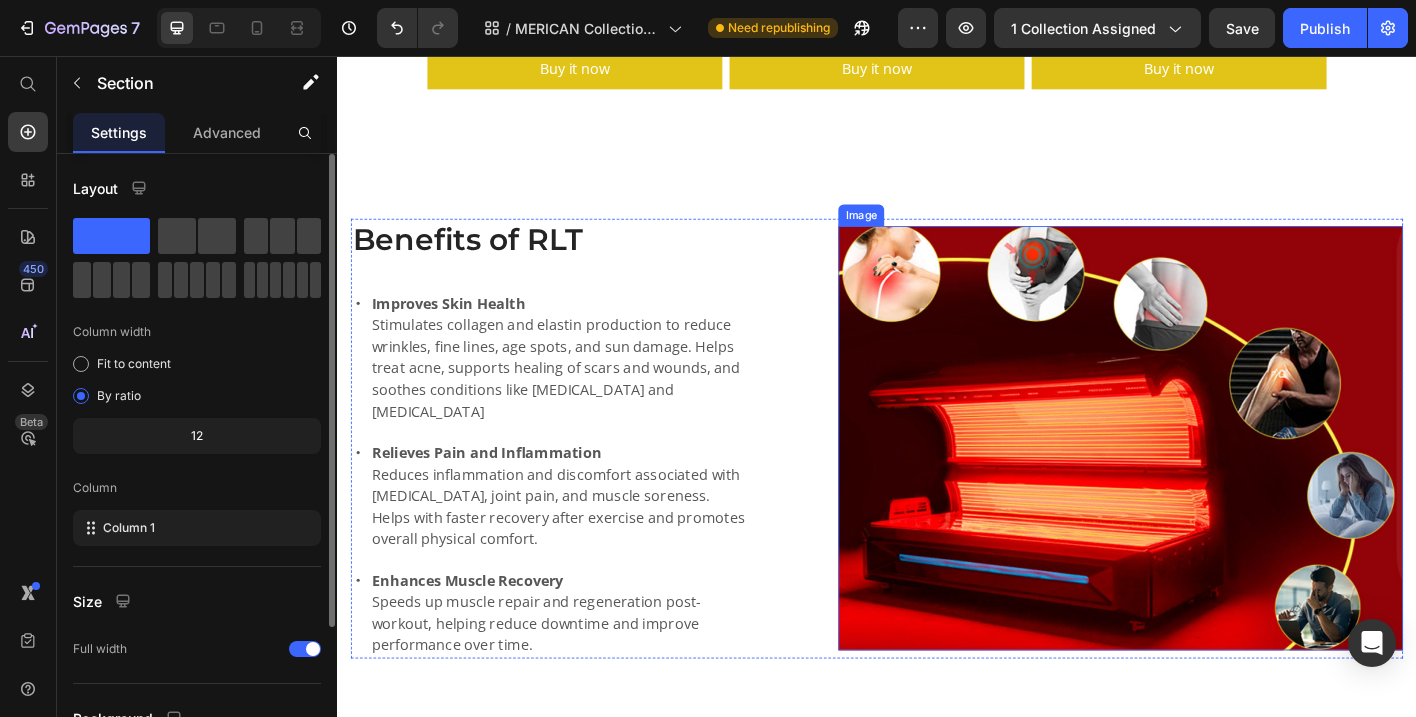 scroll, scrollTop: 966, scrollLeft: 0, axis: vertical 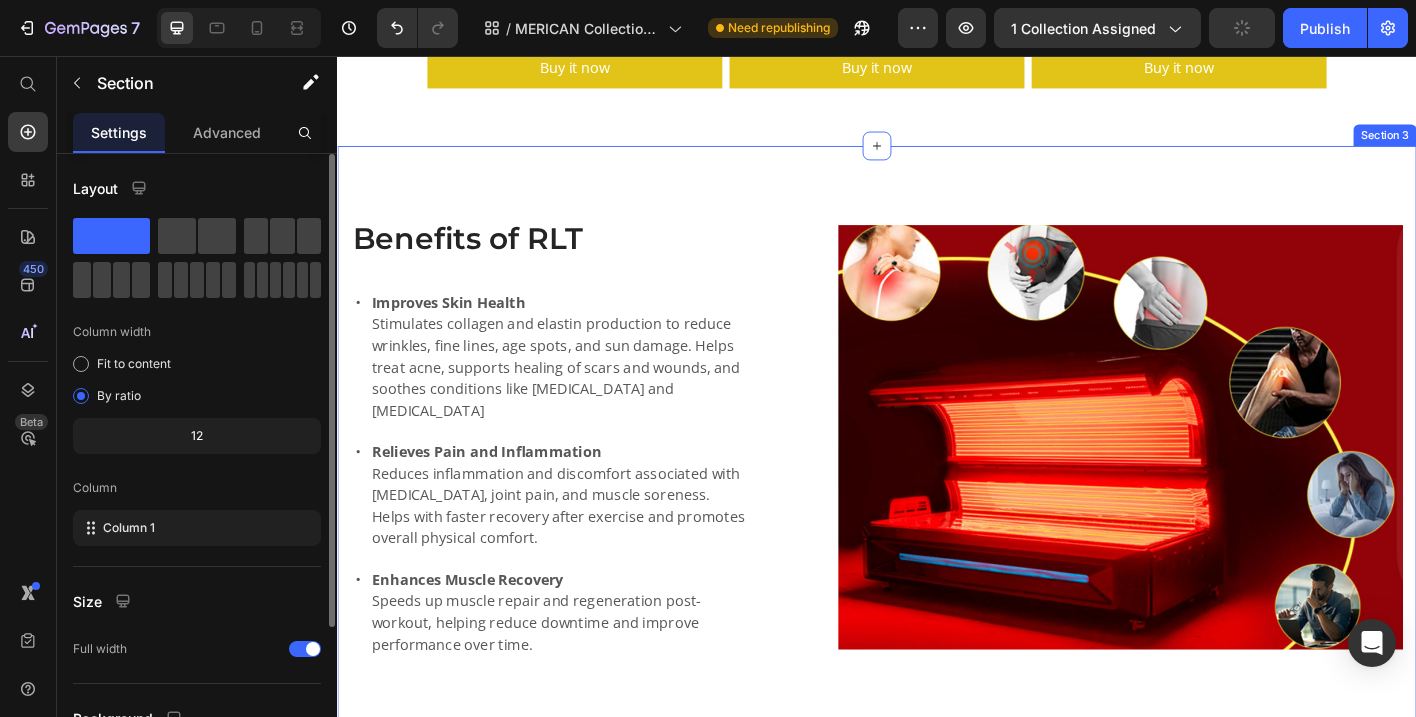 click on "Benefits of RLT Heading
Improves Skin Health Stimulates collagen and elastin production to reduce wrinkles, fine lines, age spots, and sun damage. Helps treat acne, supports healing of scars and wounds, and soothes conditions like psoriasis and eczema
Relieves Pain and Inflammation Reduces inflammation and discomfort associated with arthritis, joint pain, and muscle soreness. Helps with faster recovery after exercise and promotes overall physical comfort.
Enhances Muscle Recovery Speeds up muscle repair and regeneration post-workout, helping reduce downtime and improve performance over time. Item List Image Row Clinically Proven Benefits Heading Image Clinically Proven Benefits Heading Improve Mood Improve Energy Relieve Pain  Relieve Inflammation Optimize Sleep Optimize Brain Function Accelorate Recovery Reduce Training Fatigue Increase Circulation Skin Health Relaxation & Sleep Athletic Performance Muscle Recovery Collagen Stimulation Text Block Row Row" at bounding box center [937, 756] 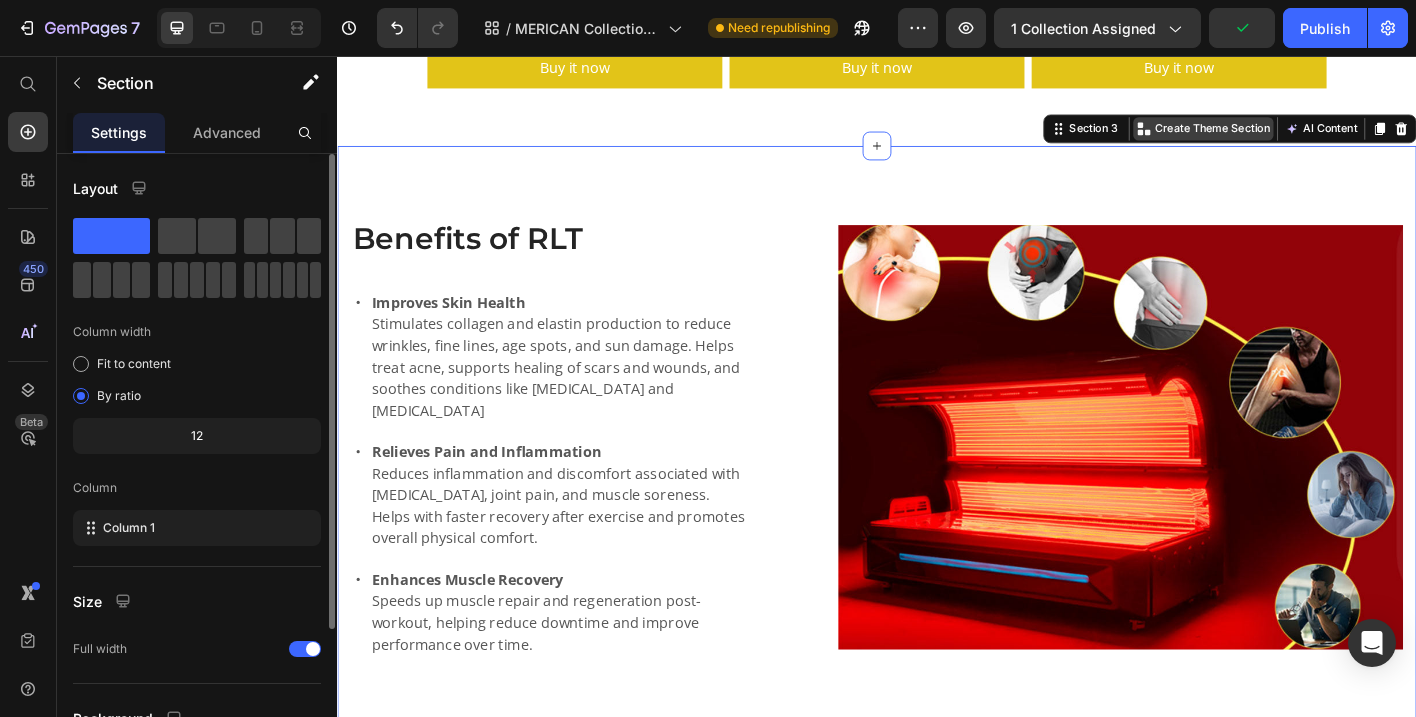 click on "Create Theme Section" at bounding box center [1310, 137] 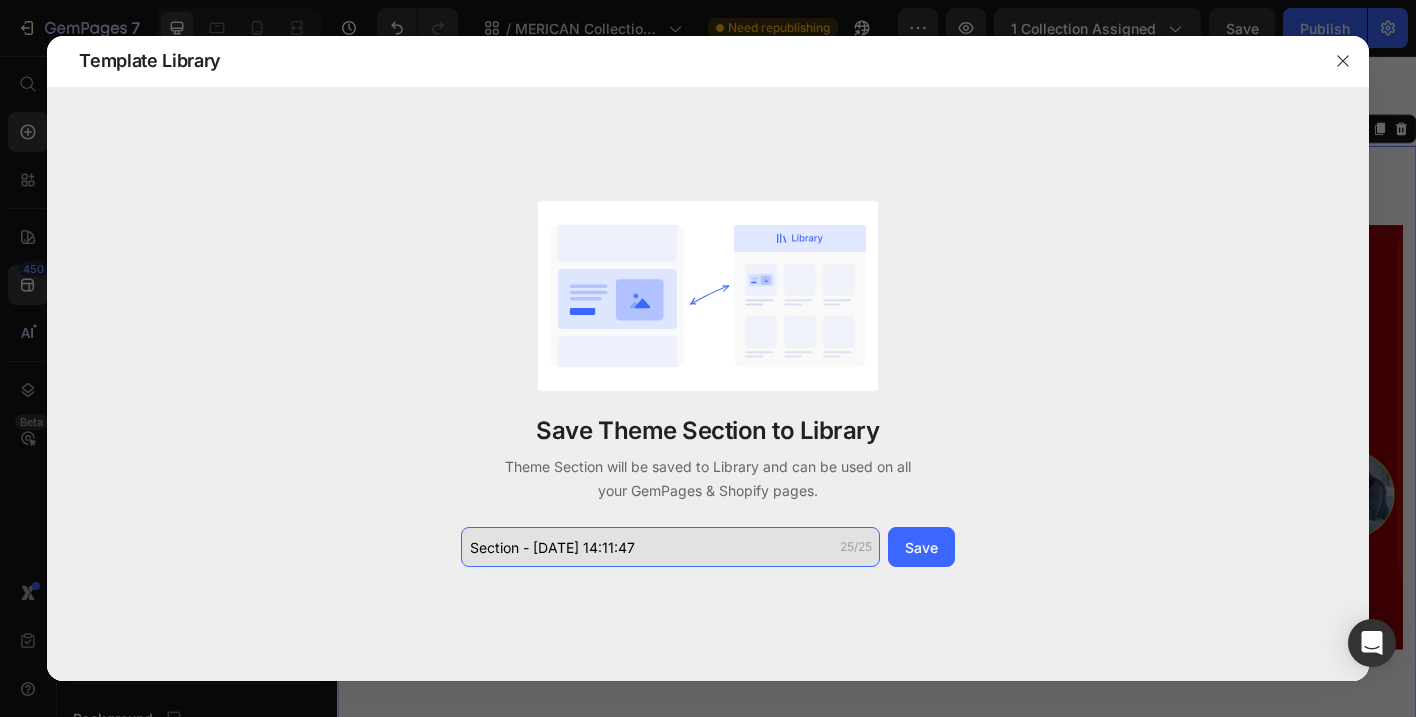click on "Section - Jul 10 14:11:47" 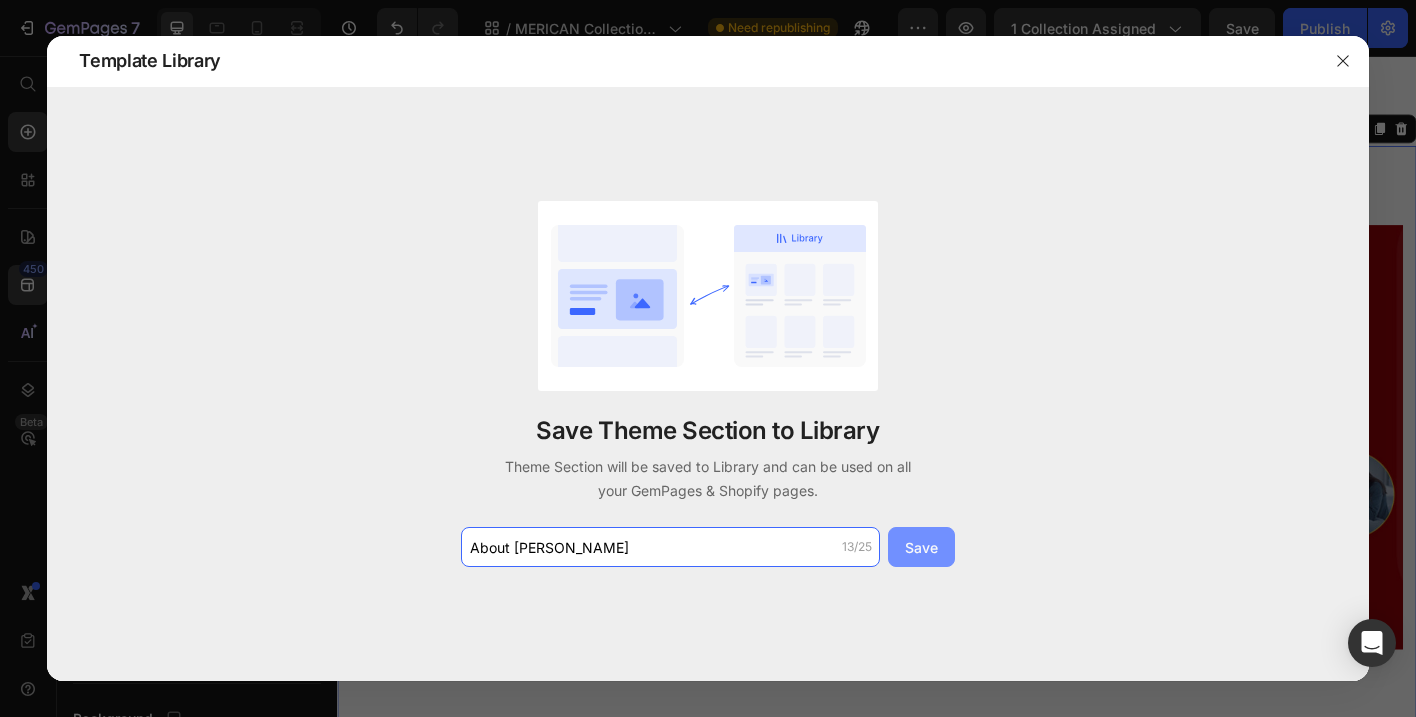 type on "About [PERSON_NAME]" 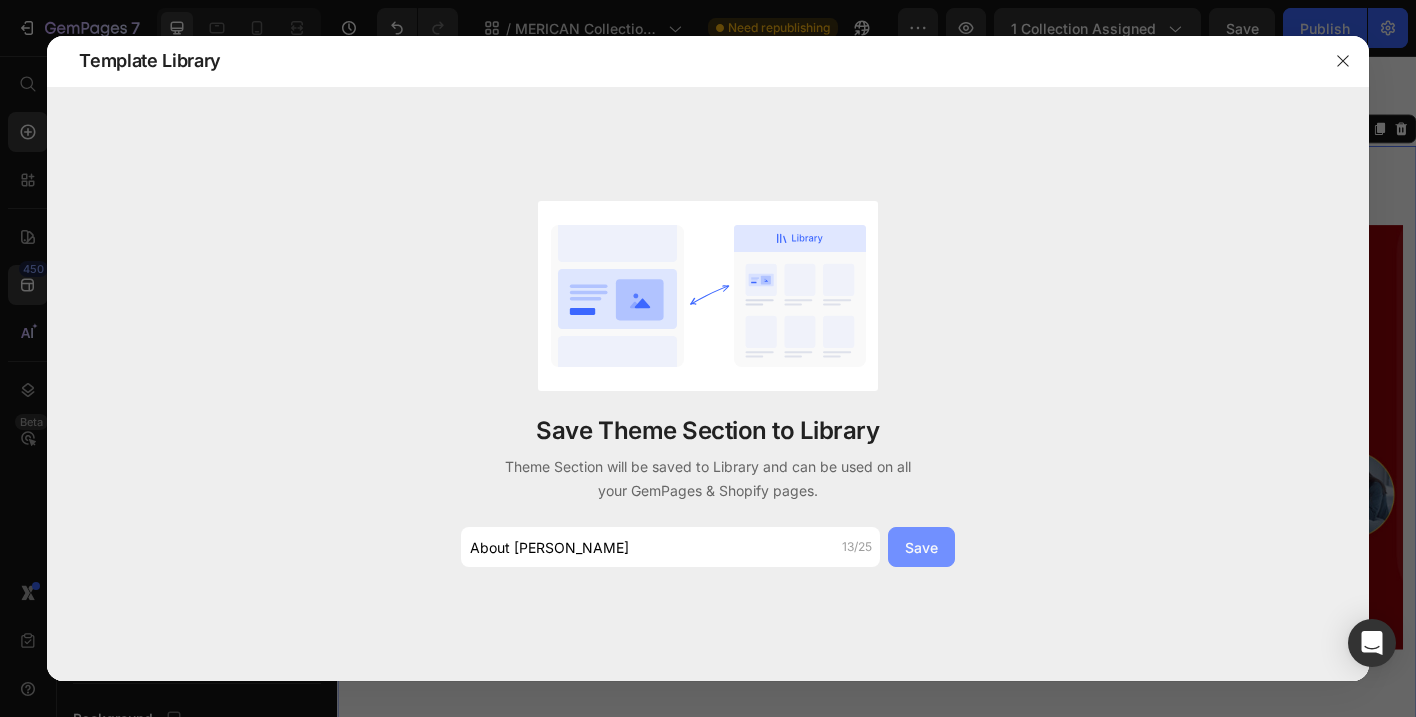 click on "Save" at bounding box center [921, 547] 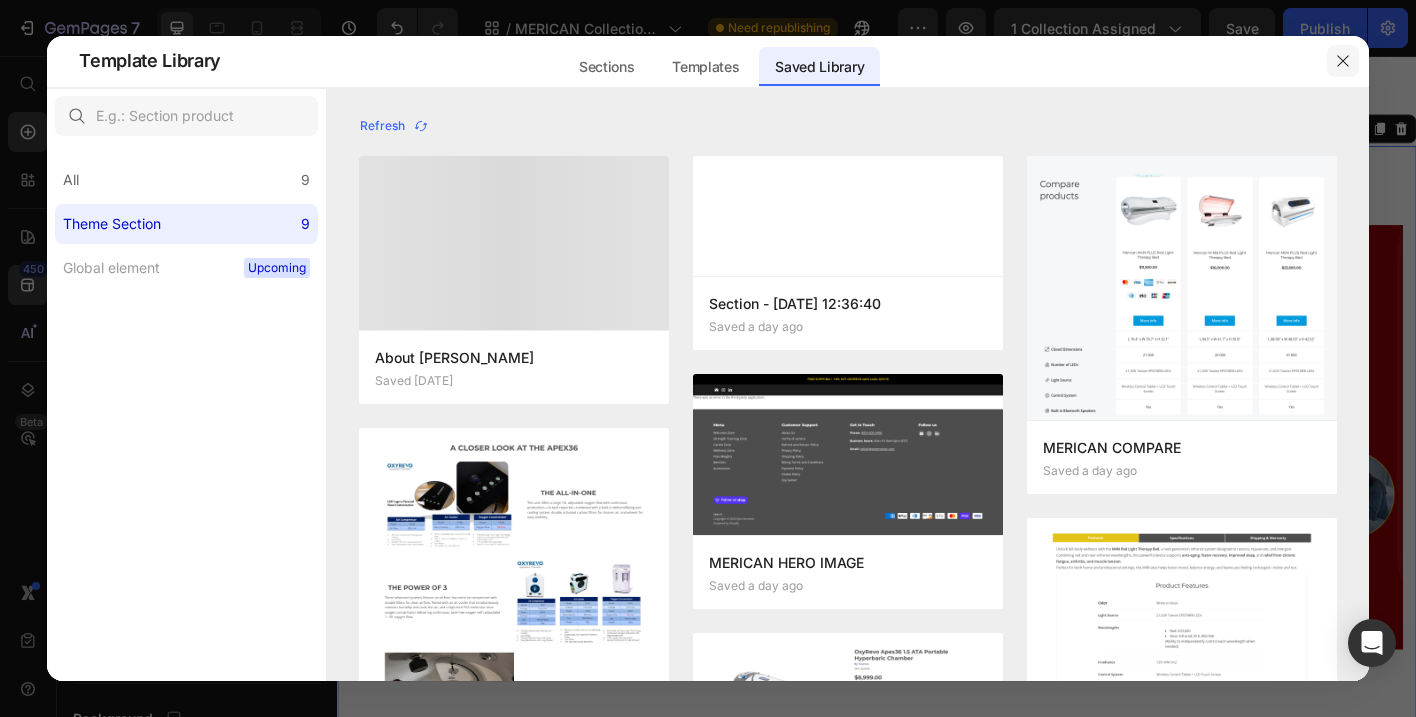 click 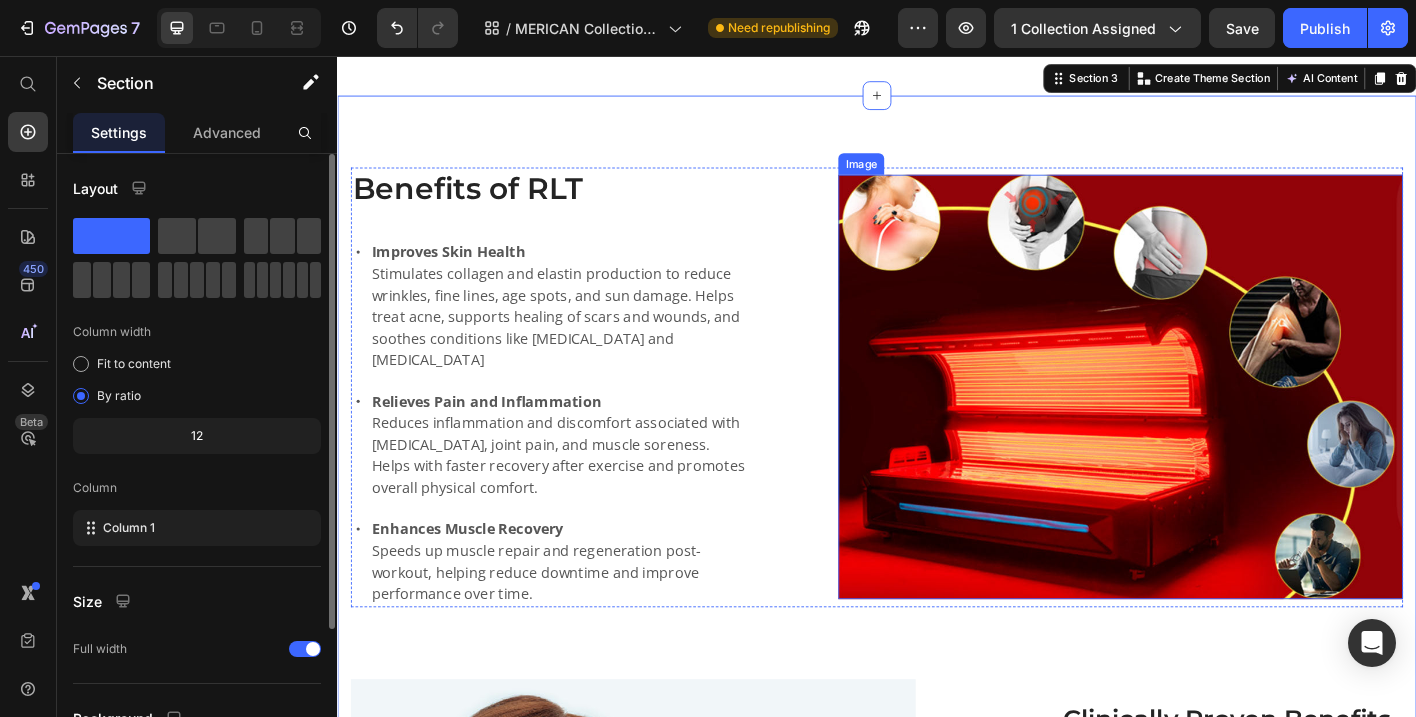 scroll, scrollTop: 1021, scrollLeft: 0, axis: vertical 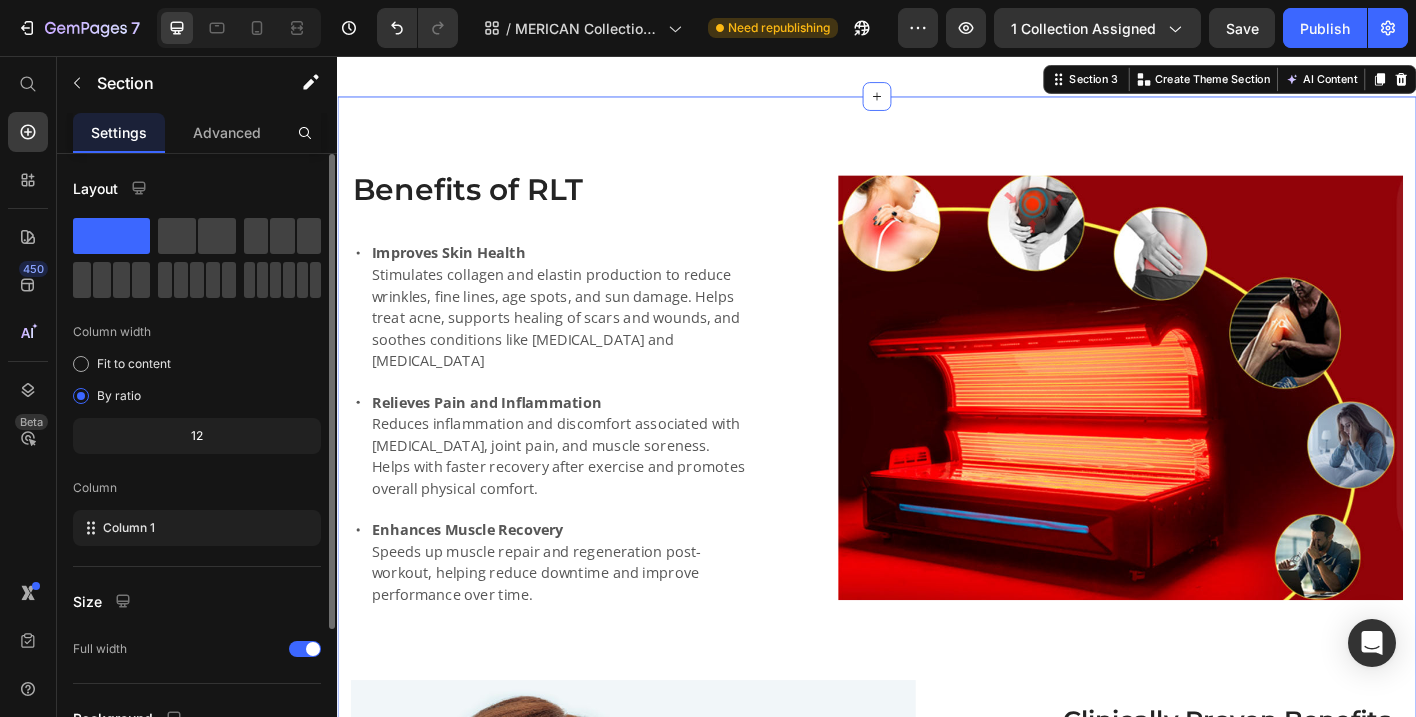 click on "Benefits of RLT Heading
Improves Skin Health Stimulates collagen and elastin production to reduce wrinkles, fine lines, age spots, and sun damage. Helps treat acne, supports healing of scars and wounds, and soothes conditions like psoriasis and eczema
Relieves Pain and Inflammation Reduces inflammation and discomfort associated with arthritis, joint pain, and muscle soreness. Helps with faster recovery after exercise and promotes overall physical comfort.
Enhances Muscle Recovery Speeds up muscle repair and regeneration post-workout, helping reduce downtime and improve performance over time. Item List Image Row Clinically Proven Benefits Heading Image Clinically Proven Benefits Heading Improve Mood Improve Energy Relieve Pain  Relieve Inflammation Optimize Sleep Optimize Brain Function Accelorate Recovery Reduce Training Fatigue Increase Circulation Skin Health Relaxation & Sleep Athletic Performance Muscle Recovery Collagen Stimulation Text Block Row Row" at bounding box center (937, 701) 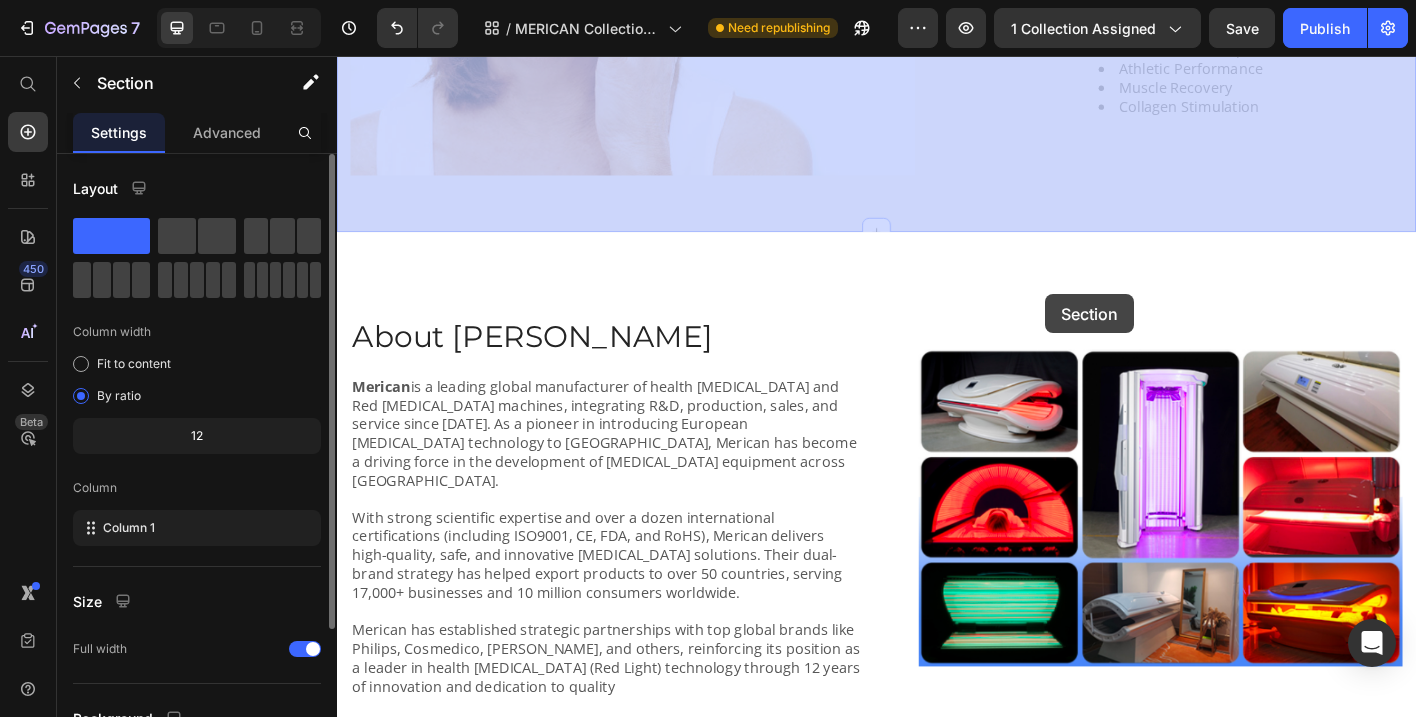 scroll, scrollTop: 2056, scrollLeft: 0, axis: vertical 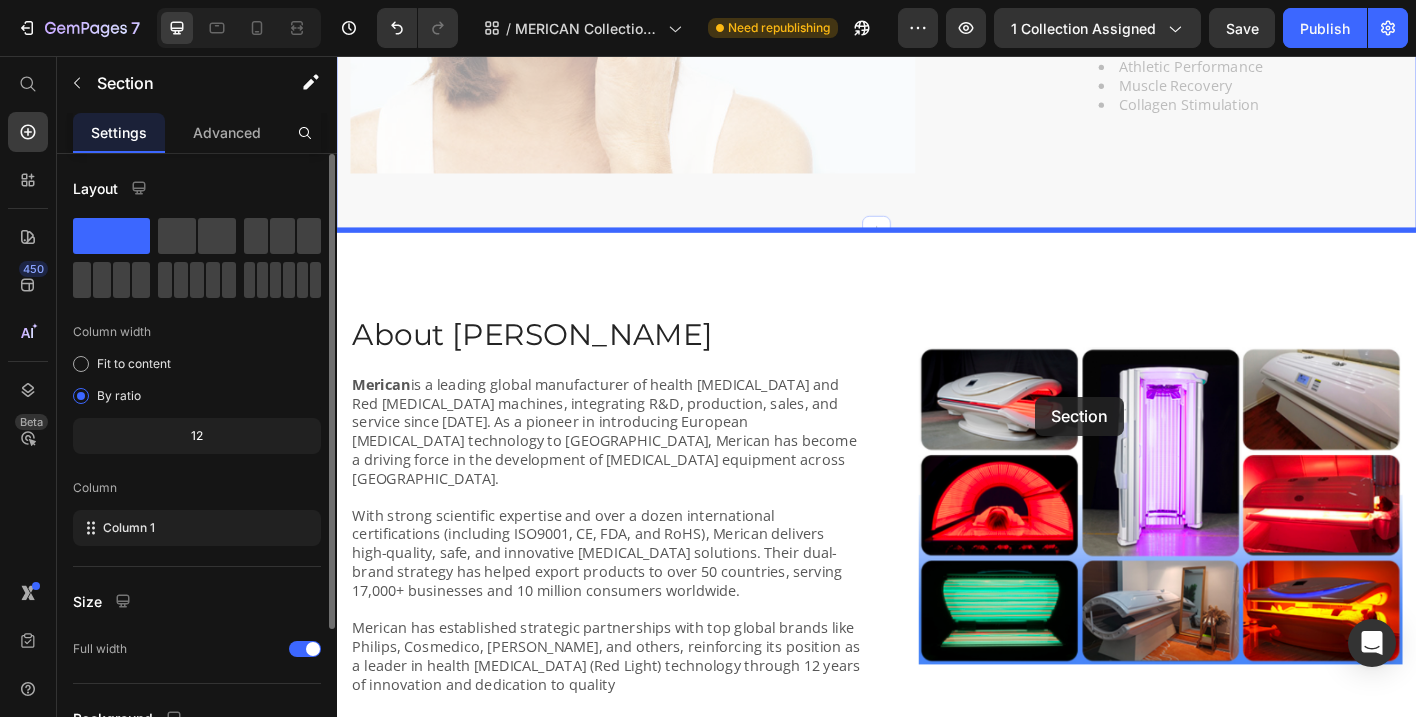 drag, startPoint x: 1138, startPoint y: 77, endPoint x: 1113, endPoint y: 435, distance: 358.87186 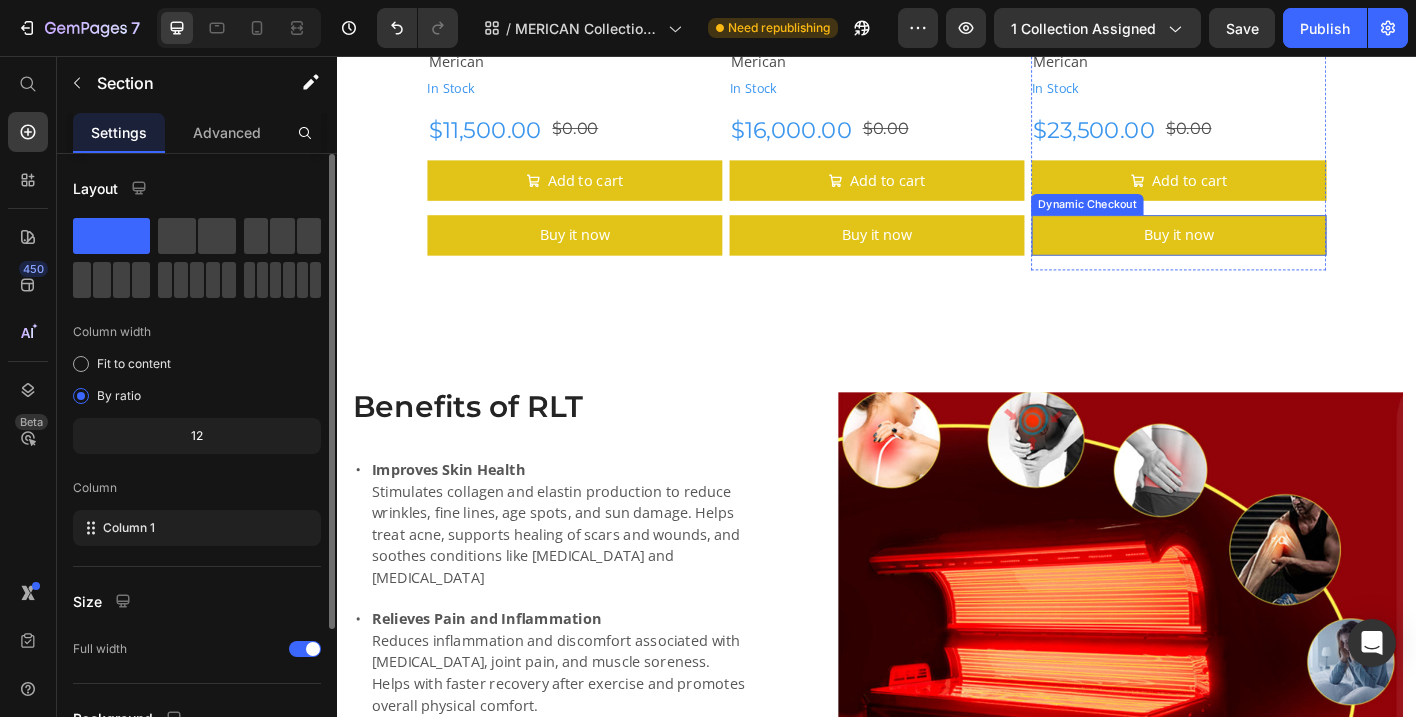 scroll, scrollTop: 779, scrollLeft: 0, axis: vertical 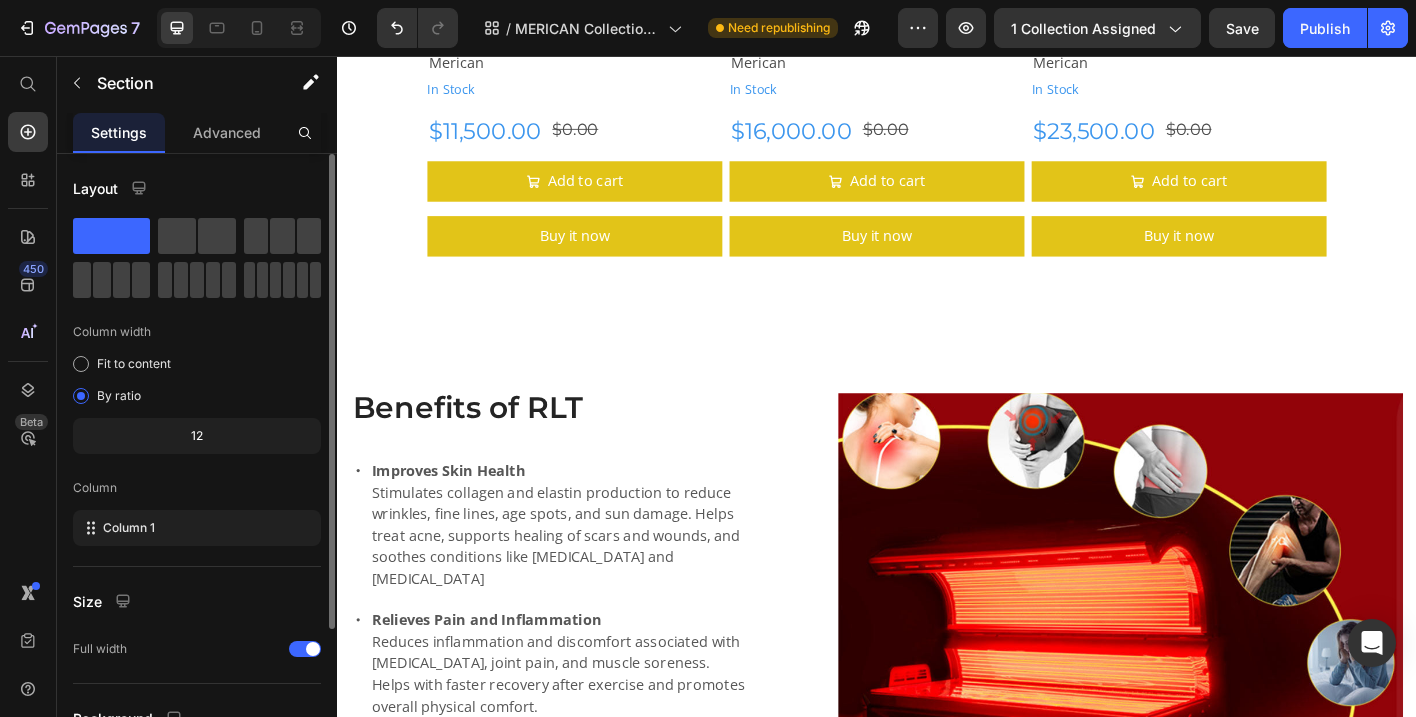 click on "Benefits of RLT Heading
Improves Skin Health Stimulates collagen and elastin production to reduce wrinkles, fine lines, age spots, and sun damage. Helps treat acne, supports healing of scars and wounds, and soothes conditions like psoriasis and eczema
Relieves Pain and Inflammation Reduces inflammation and discomfort associated with arthritis, joint pain, and muscle soreness. Helps with faster recovery after exercise and promotes overall physical comfort.
Enhances Muscle Recovery Speeds up muscle repair and regeneration post-workout, helping reduce downtime and improve performance over time. Item List Image Row Clinically Proven Benefits Heading Image Clinically Proven Benefits Heading Improve Mood Improve Energy Relieve Pain  Relieve Inflammation Optimize Sleep Optimize Brain Function Accelorate Recovery Reduce Training Fatigue Increase Circulation Skin Health Relaxation & Sleep Athletic Performance Muscle Recovery Collagen Stimulation Text Block Row Row" at bounding box center [937, 943] 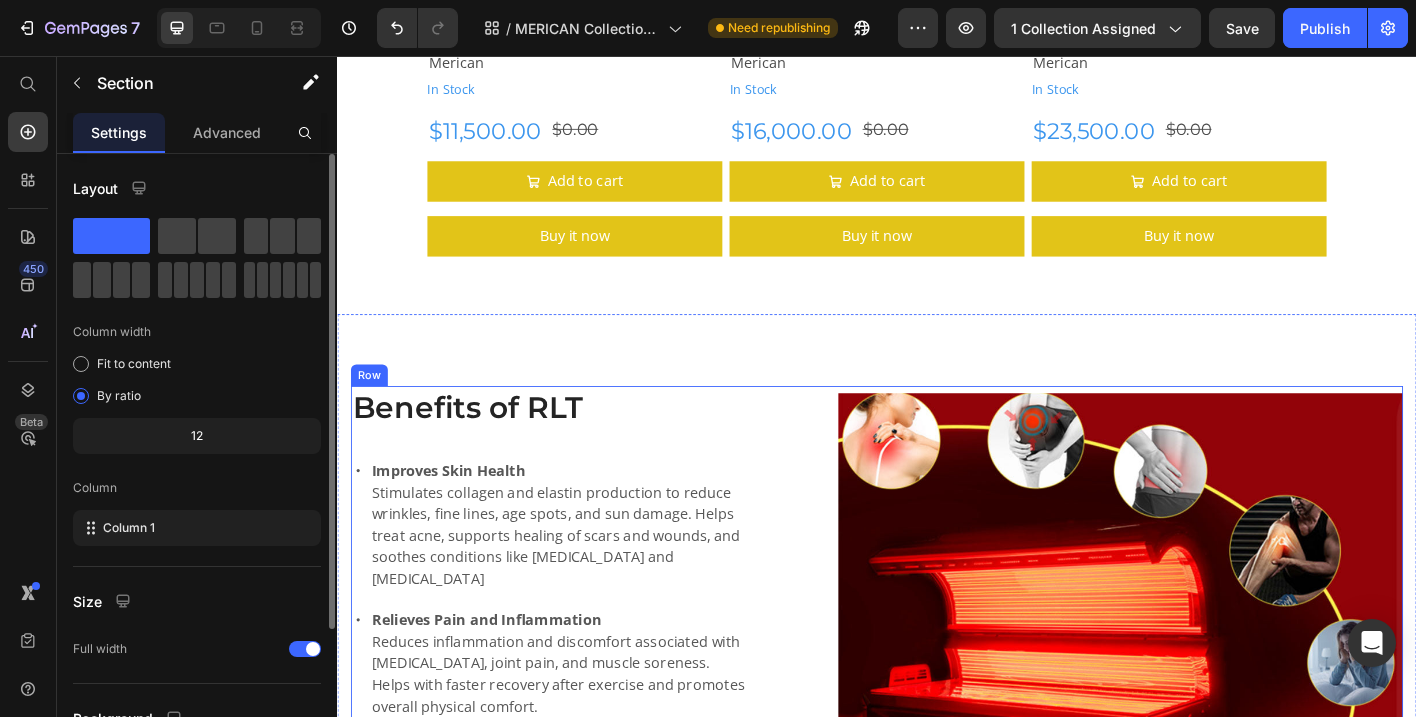click on "Benefits of RLT Heading
Improves Skin Health Stimulates collagen and elastin production to reduce wrinkles, fine lines, age spots, and sun damage. Helps treat acne, supports healing of scars and wounds, and soothes conditions like psoriasis and eczema
Relieves Pain and Inflammation Reduces inflammation and discomfort associated with arthritis, joint pain, and muscle soreness. Helps with faster recovery after exercise and promotes overall physical comfort.
Enhances Muscle Recovery Speeds up muscle repair and regeneration post-workout, helping reduce downtime and improve performance over time. Item List Image Row" at bounding box center [937, 667] 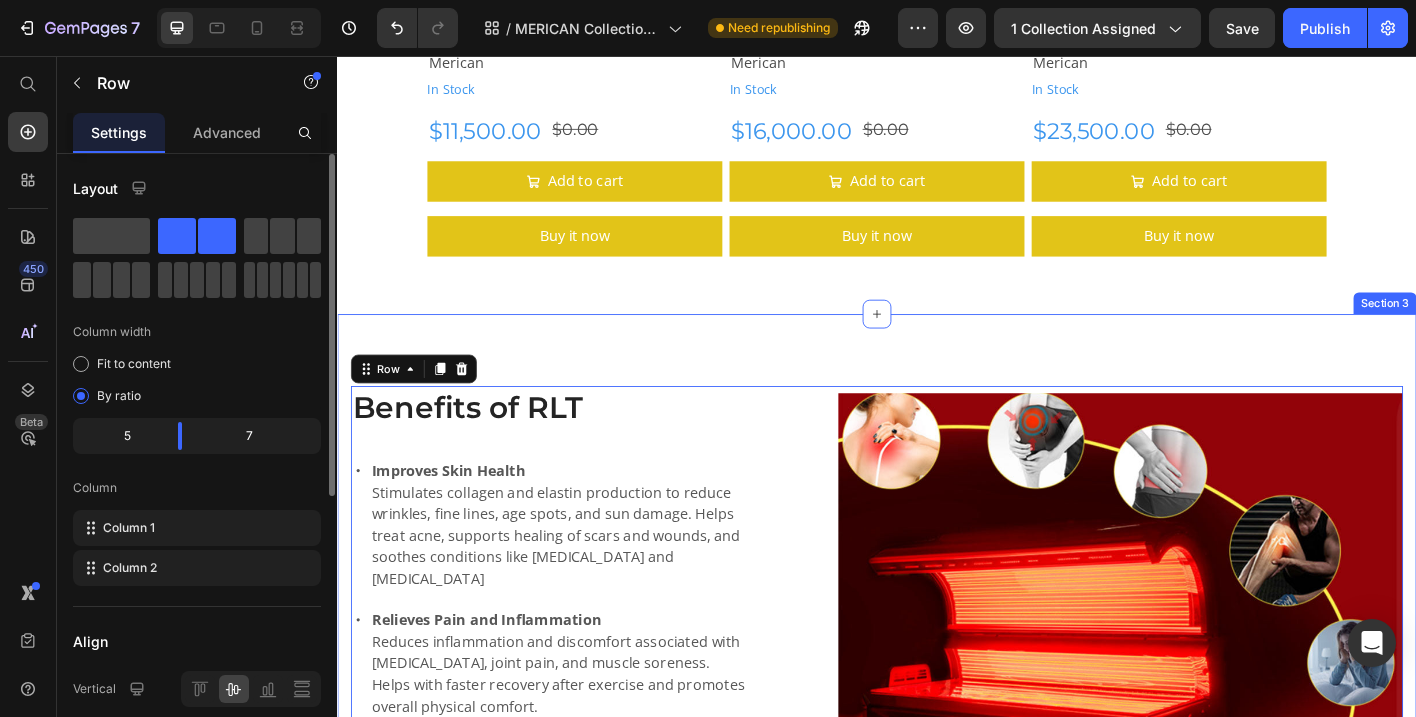 click on "Benefits of RLT Heading
Improves Skin Health Stimulates collagen and elastin production to reduce wrinkles, fine lines, age spots, and sun damage. Helps treat acne, supports healing of scars and wounds, and soothes conditions like psoriasis and eczema
Relieves Pain and Inflammation Reduces inflammation and discomfort associated with arthritis, joint pain, and muscle soreness. Helps with faster recovery after exercise and promotes overall physical comfort.
Enhances Muscle Recovery Speeds up muscle repair and regeneration post-workout, helping reduce downtime and improve performance over time. Item List Image Row   80 Clinically Proven Benefits Heading Image Clinically Proven Benefits Heading Improve Mood Improve Energy Relieve Pain  Relieve Inflammation Optimize Sleep Optimize Brain Function Accelorate Recovery Reduce Training Fatigue Increase Circulation Skin Health Relaxation & Sleep Athletic Performance Muscle Recovery Collagen Stimulation Text Block Row Row" at bounding box center (937, 943) 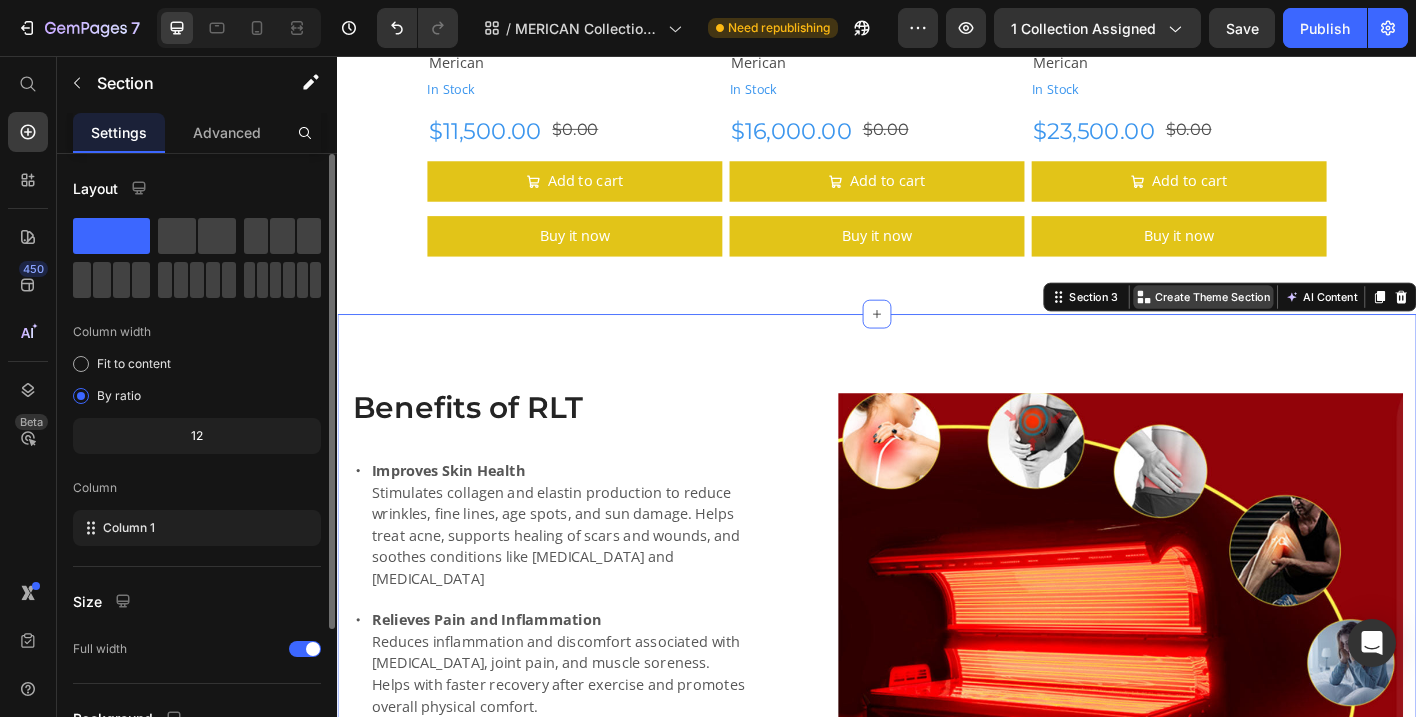 click on "Create Theme Section" at bounding box center [1310, 324] 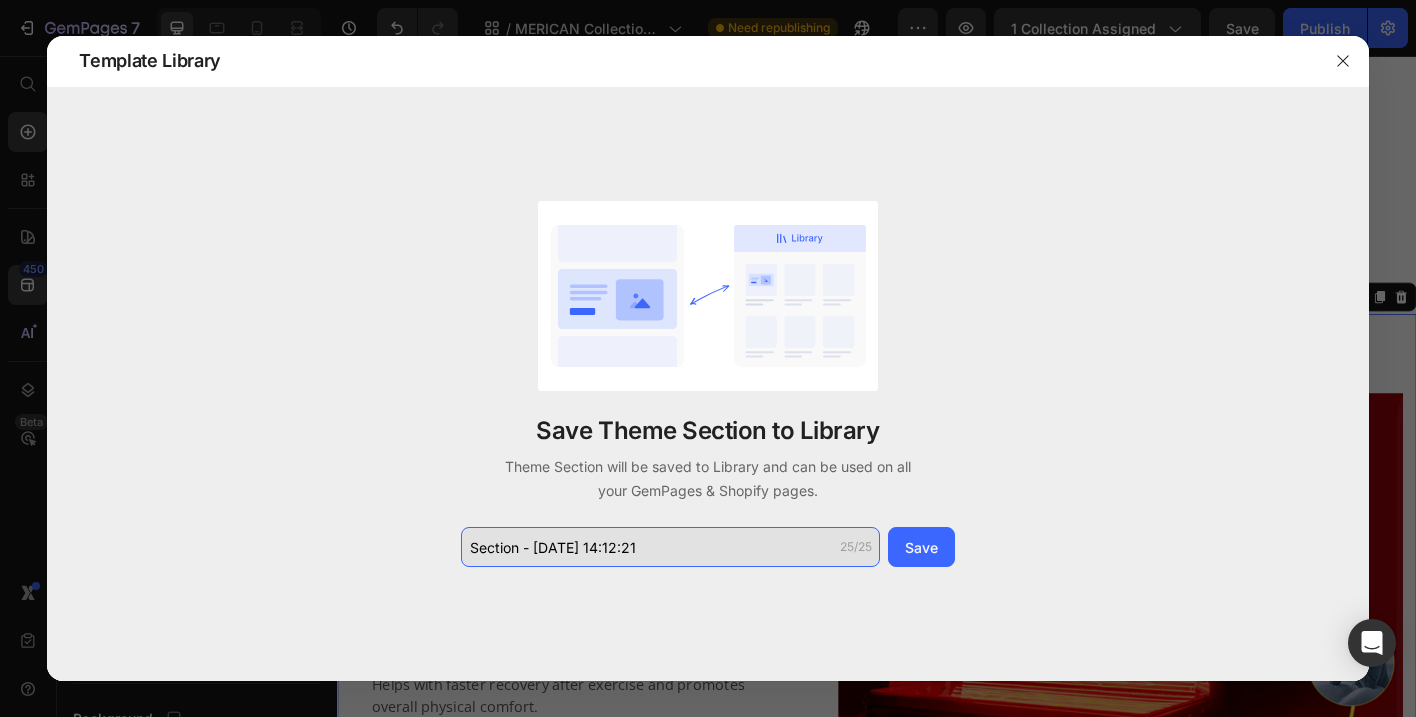 click on "Section - Jul 10 14:12:21" 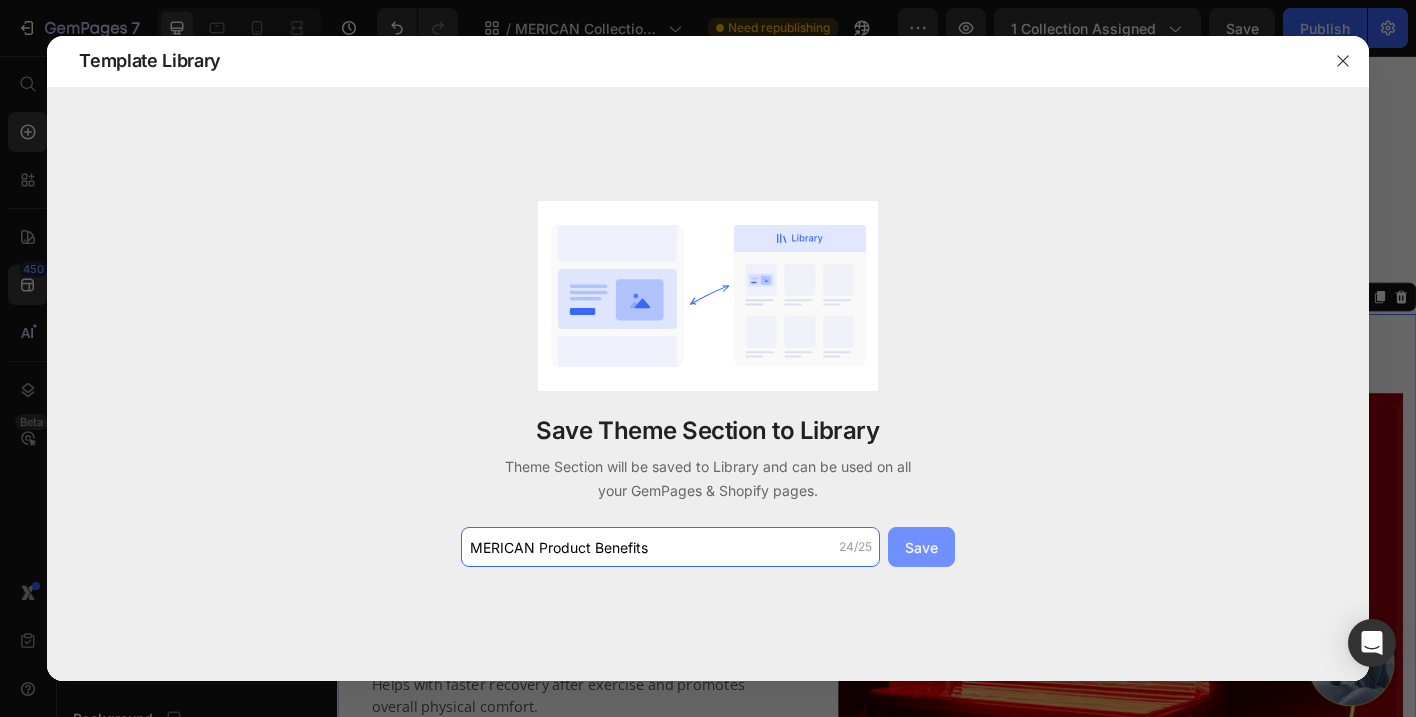 type on "MERICAN Product Benefits" 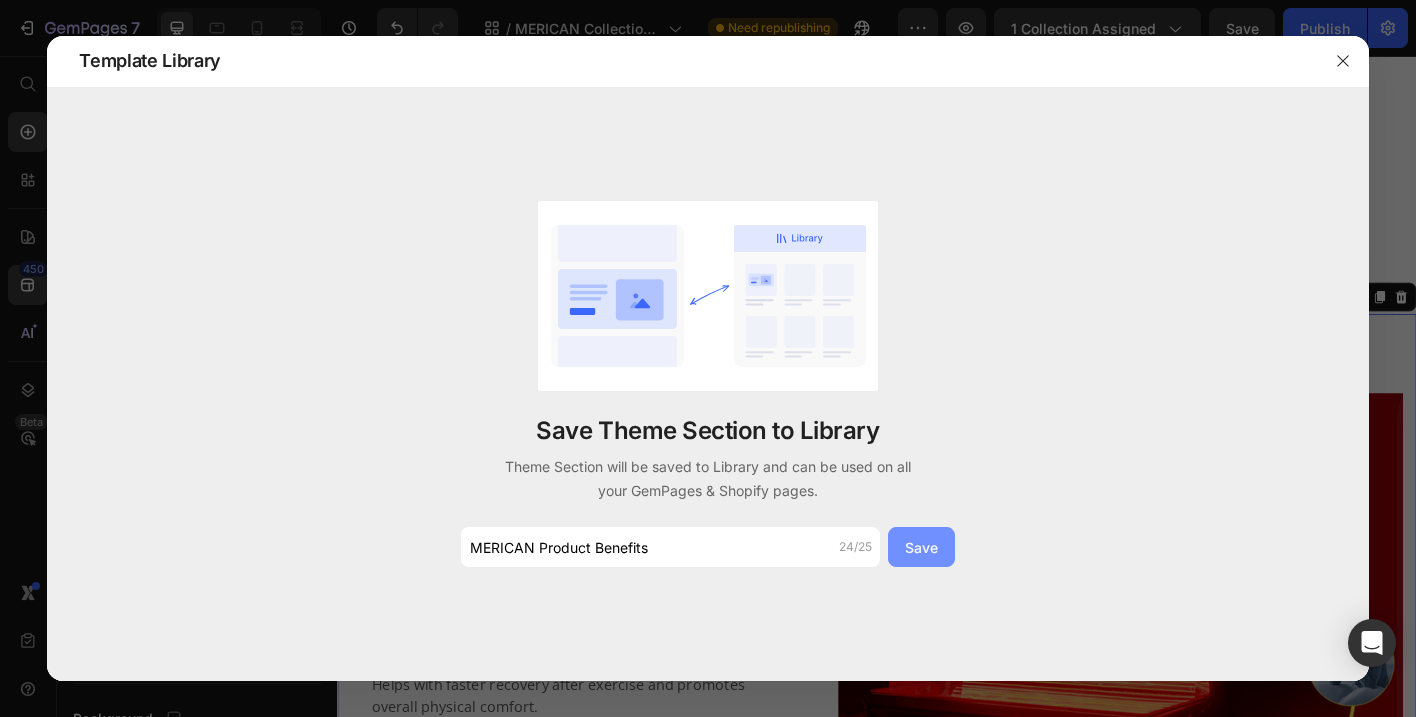 click on "Save" at bounding box center [921, 547] 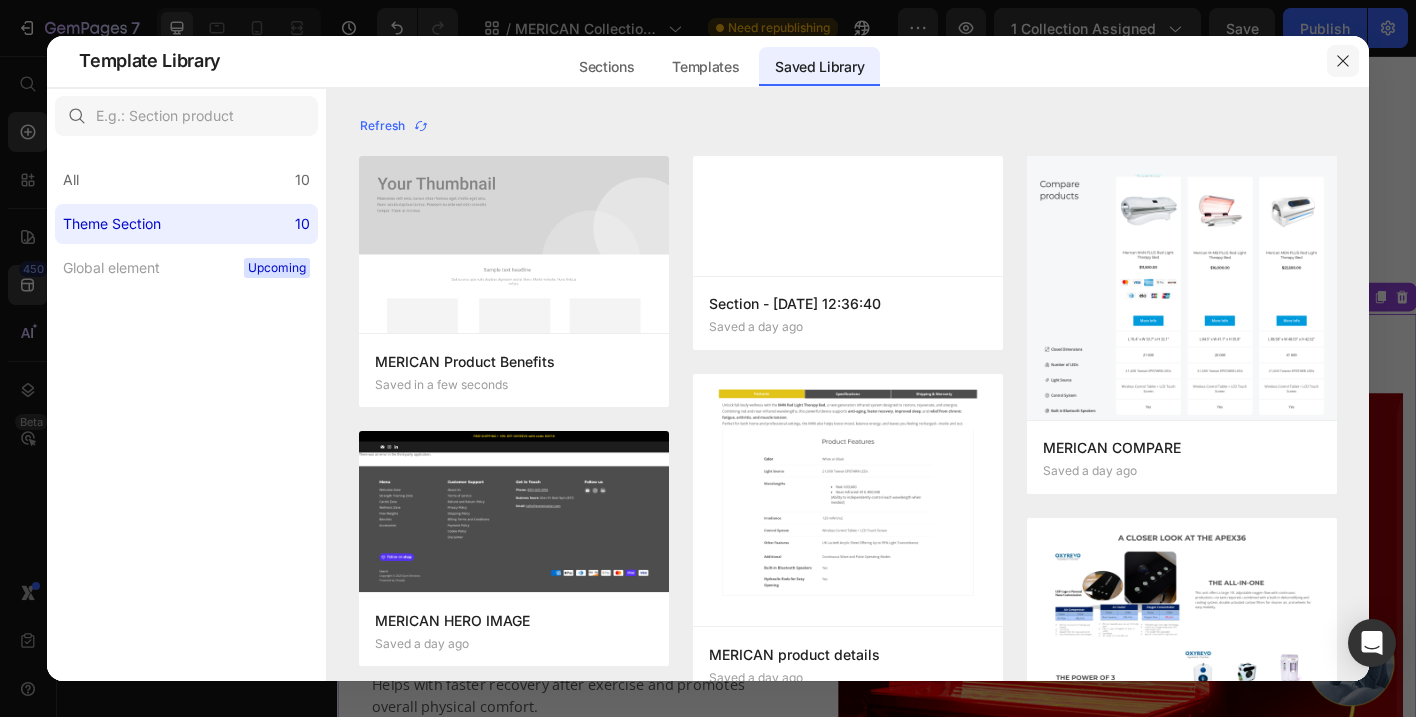 click 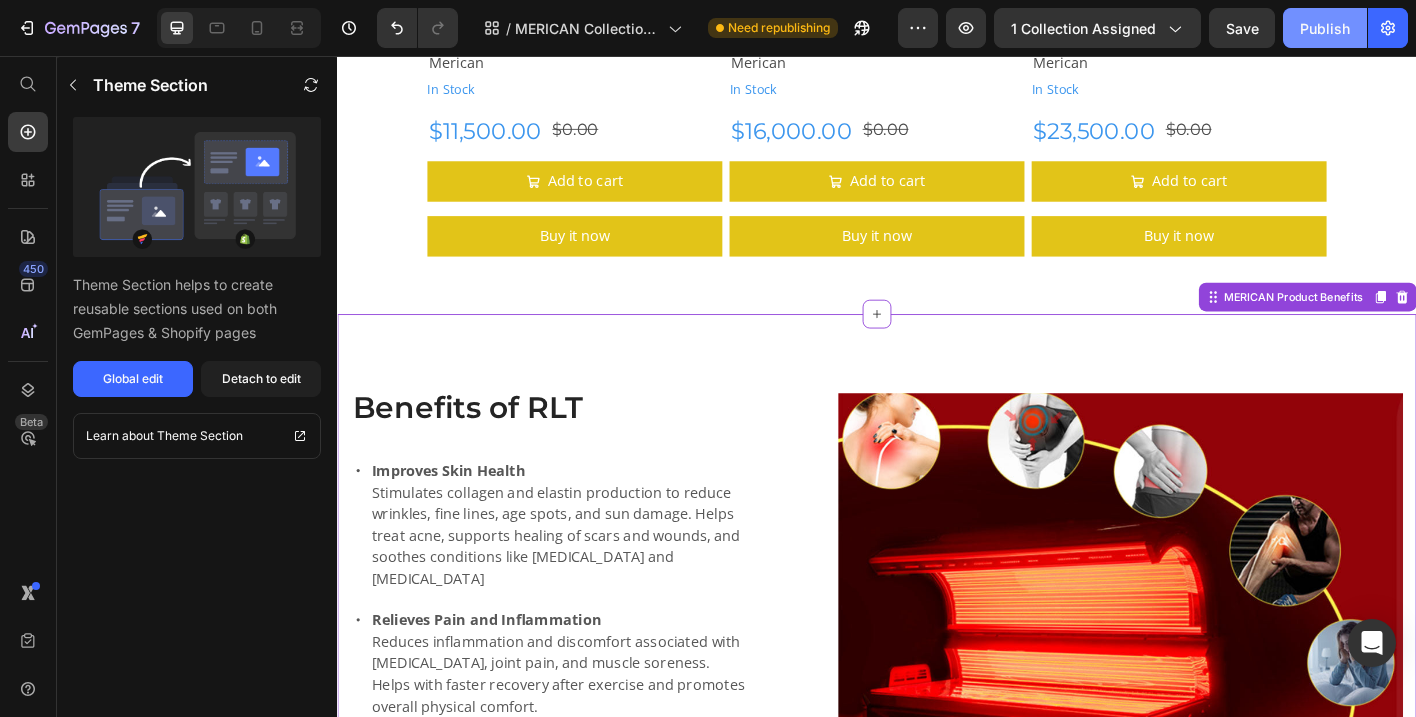 click on "Publish" at bounding box center (1325, 28) 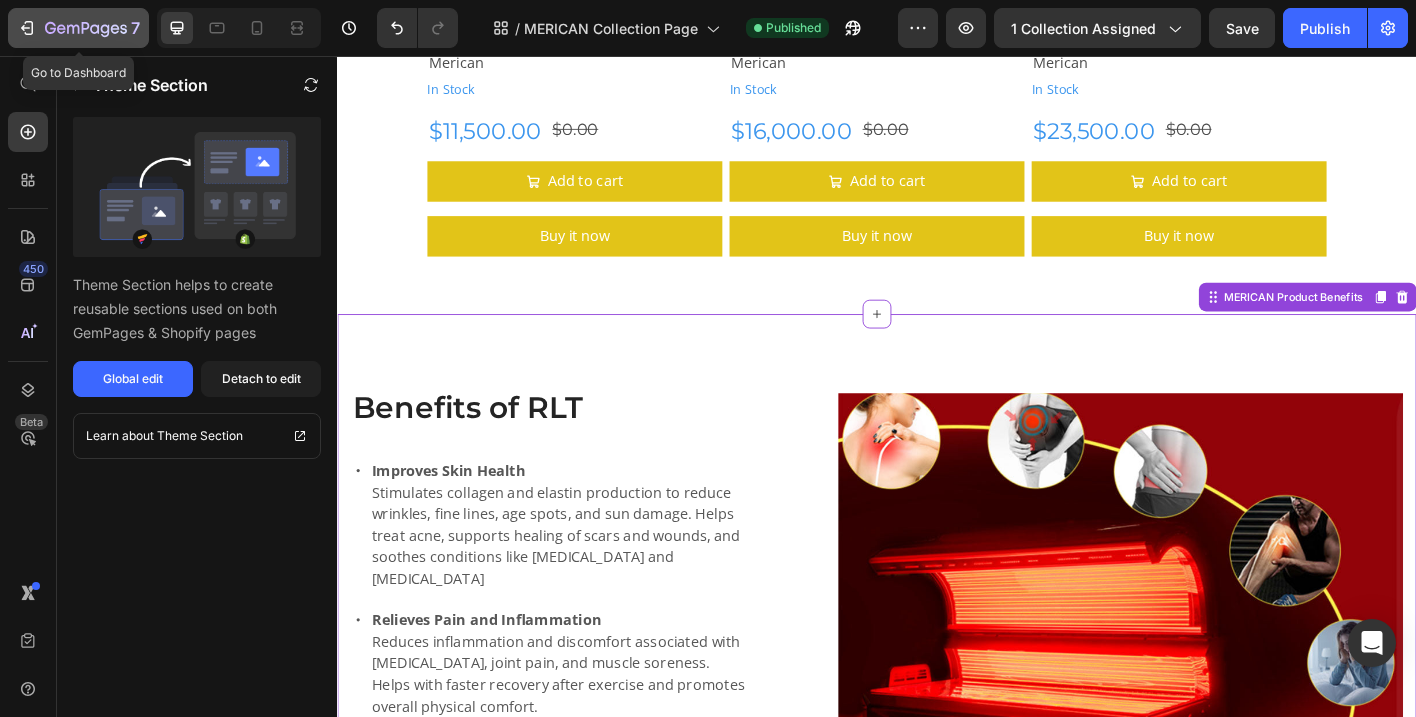 click 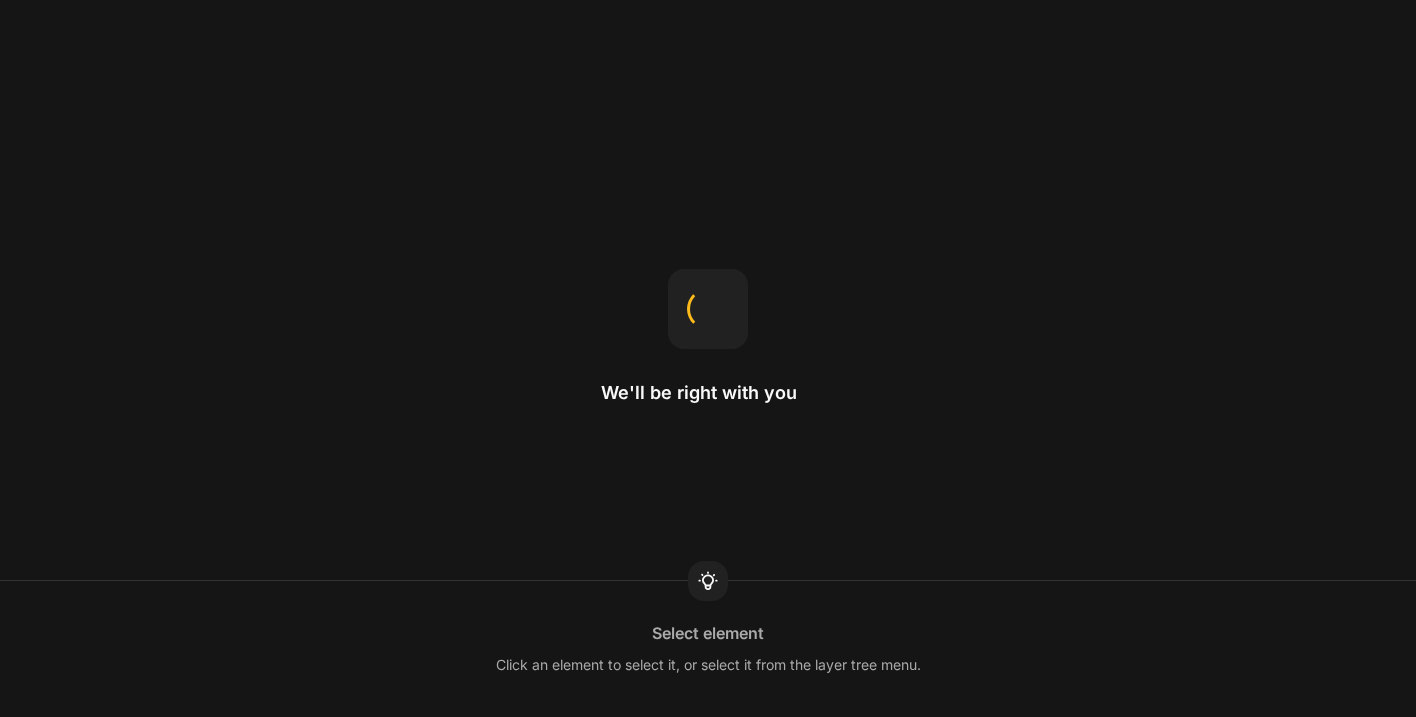 scroll, scrollTop: 0, scrollLeft: 0, axis: both 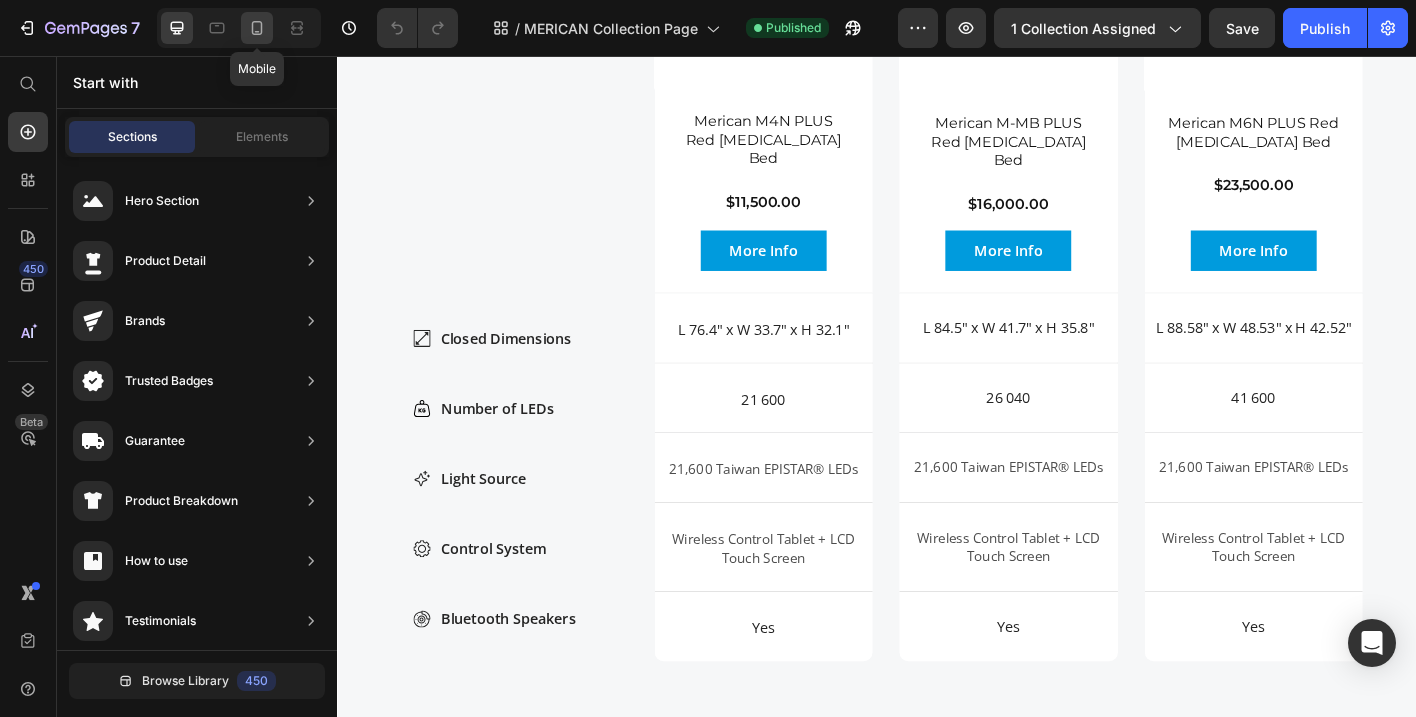 click 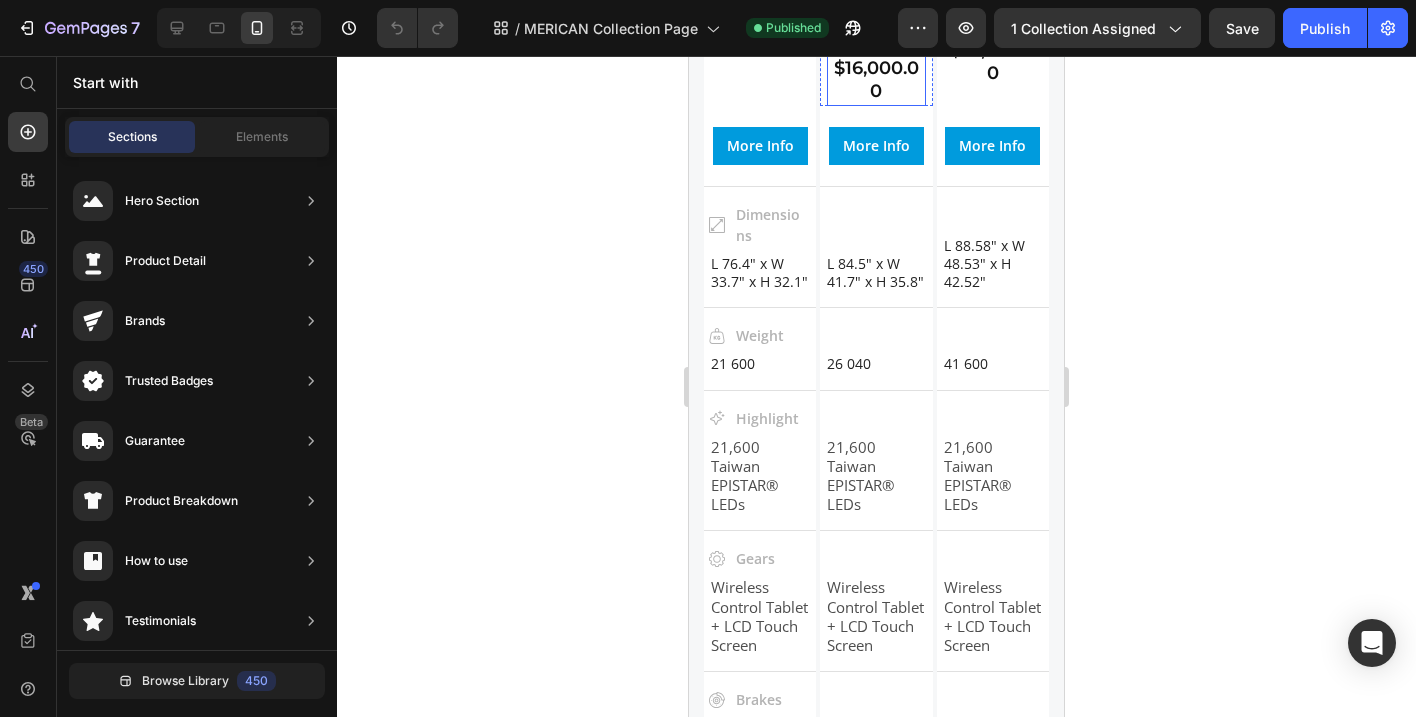 scroll, scrollTop: 3404, scrollLeft: 0, axis: vertical 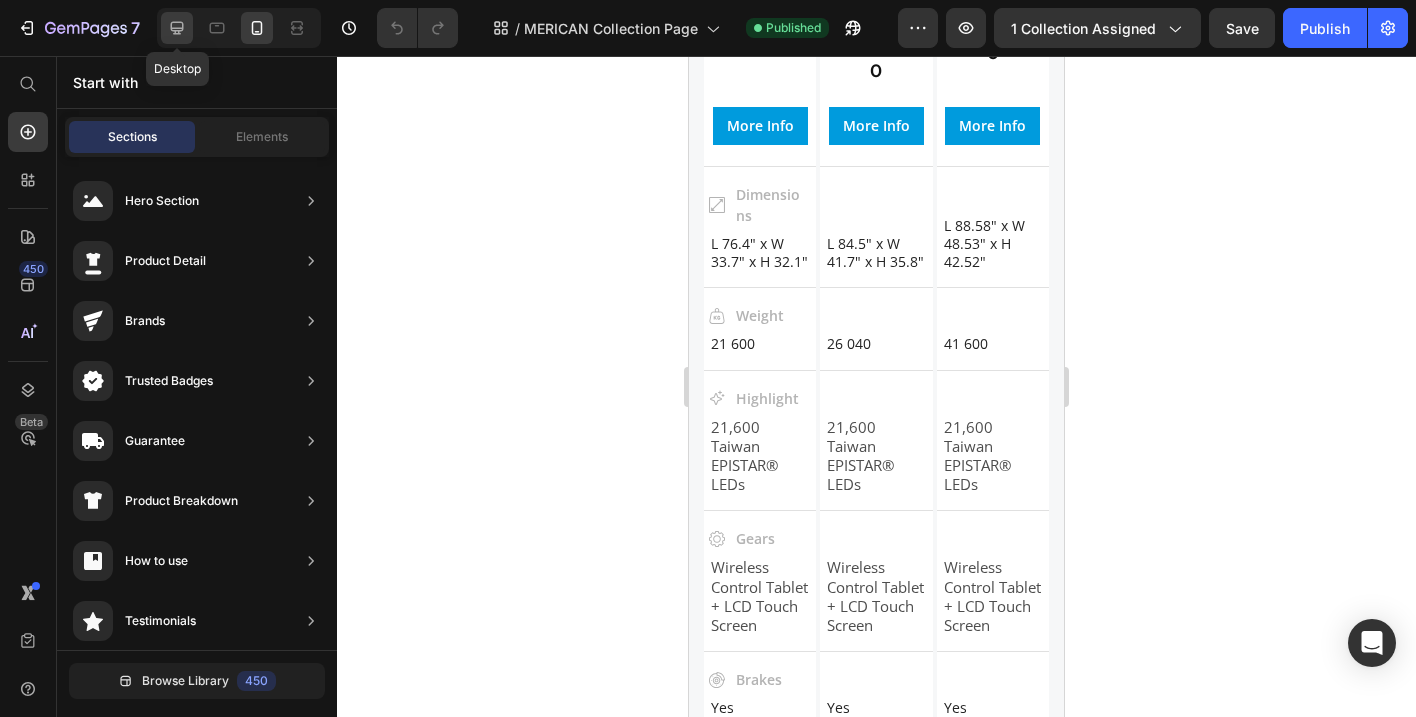 click 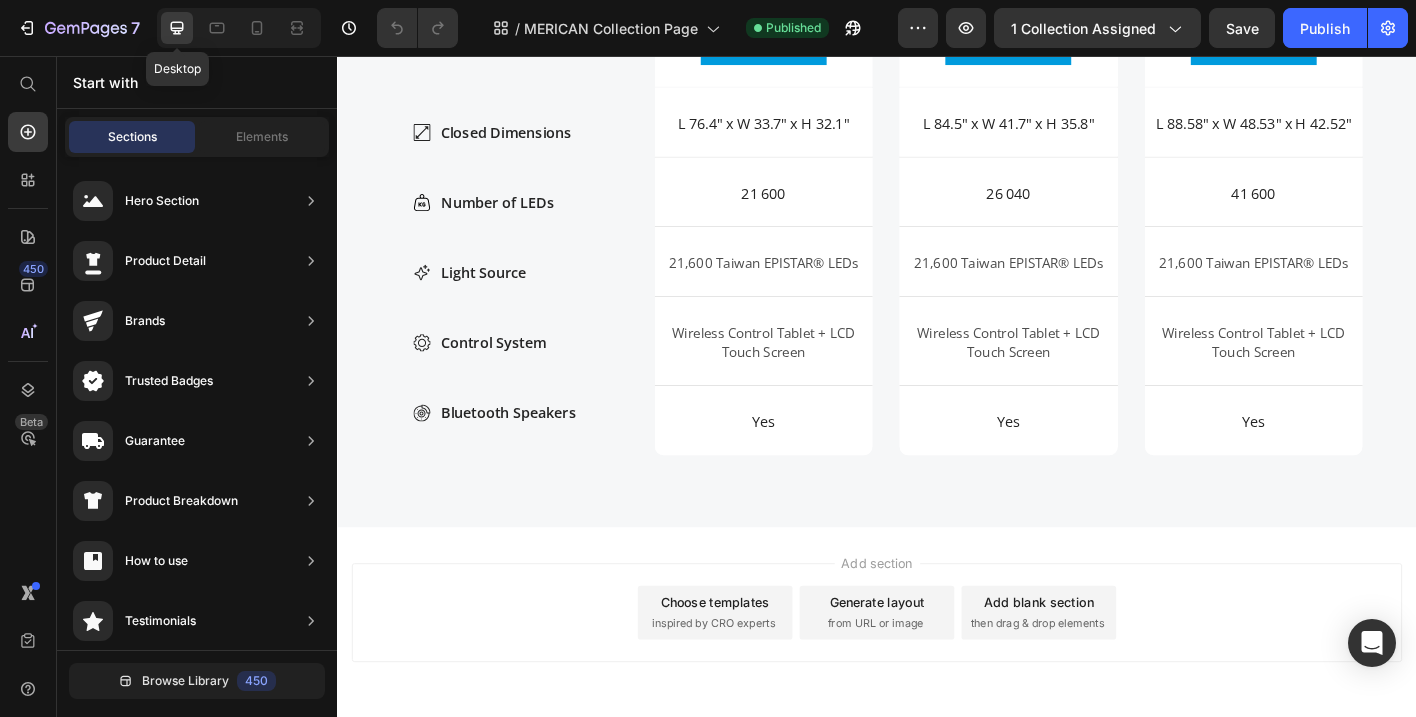 scroll, scrollTop: 3371, scrollLeft: 0, axis: vertical 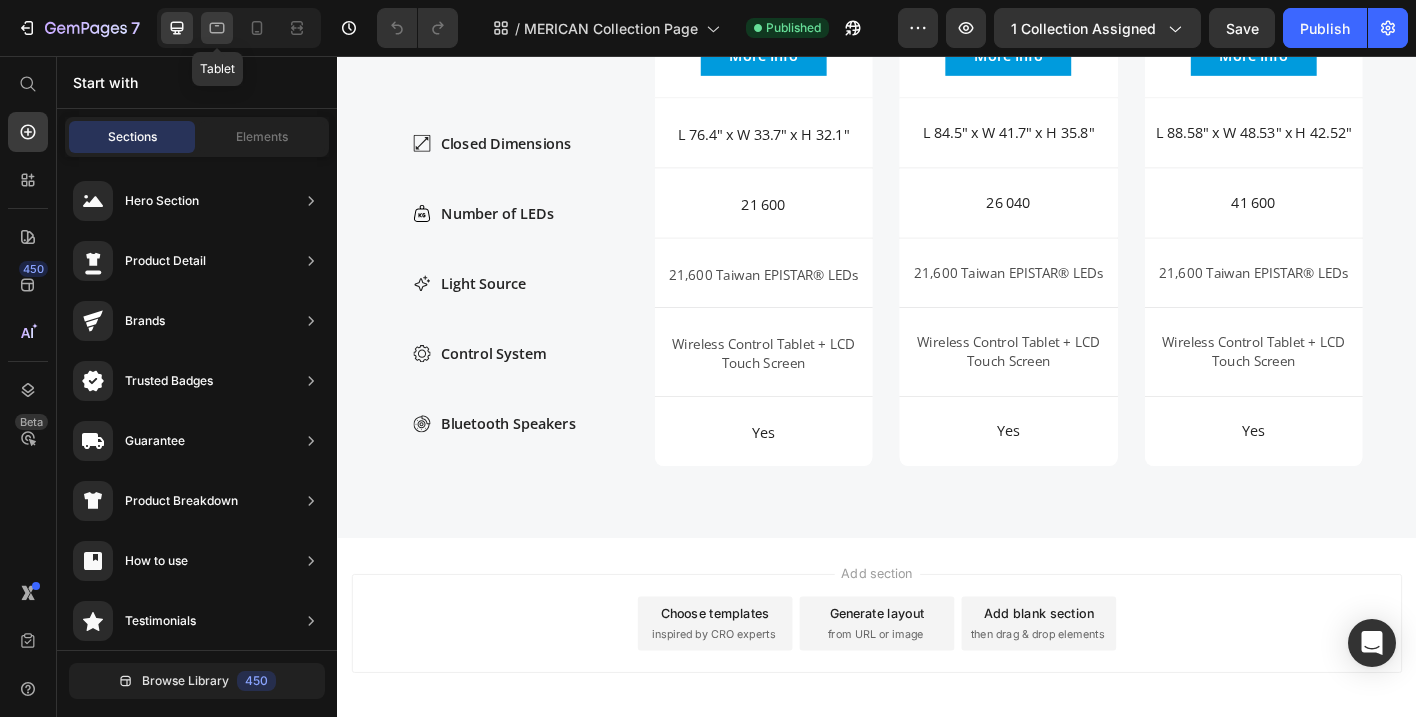 click 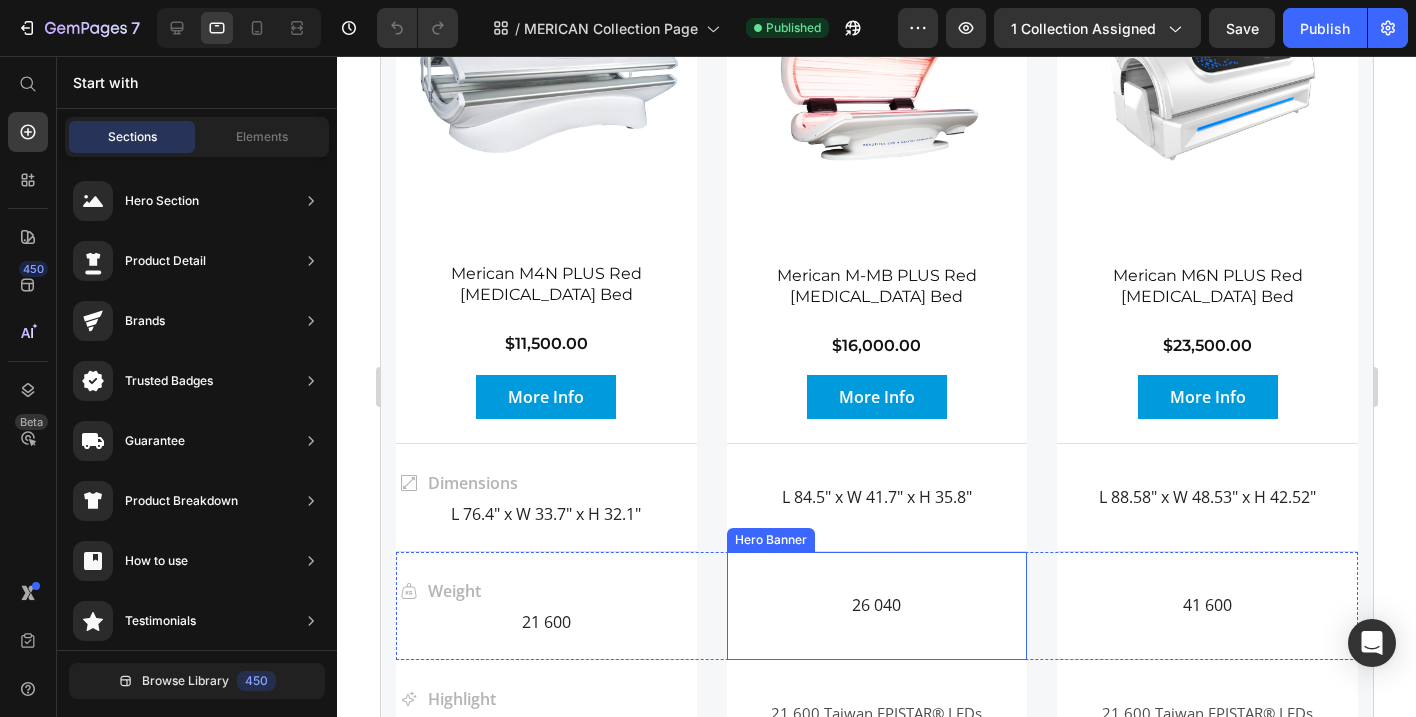 scroll, scrollTop: 3368, scrollLeft: 0, axis: vertical 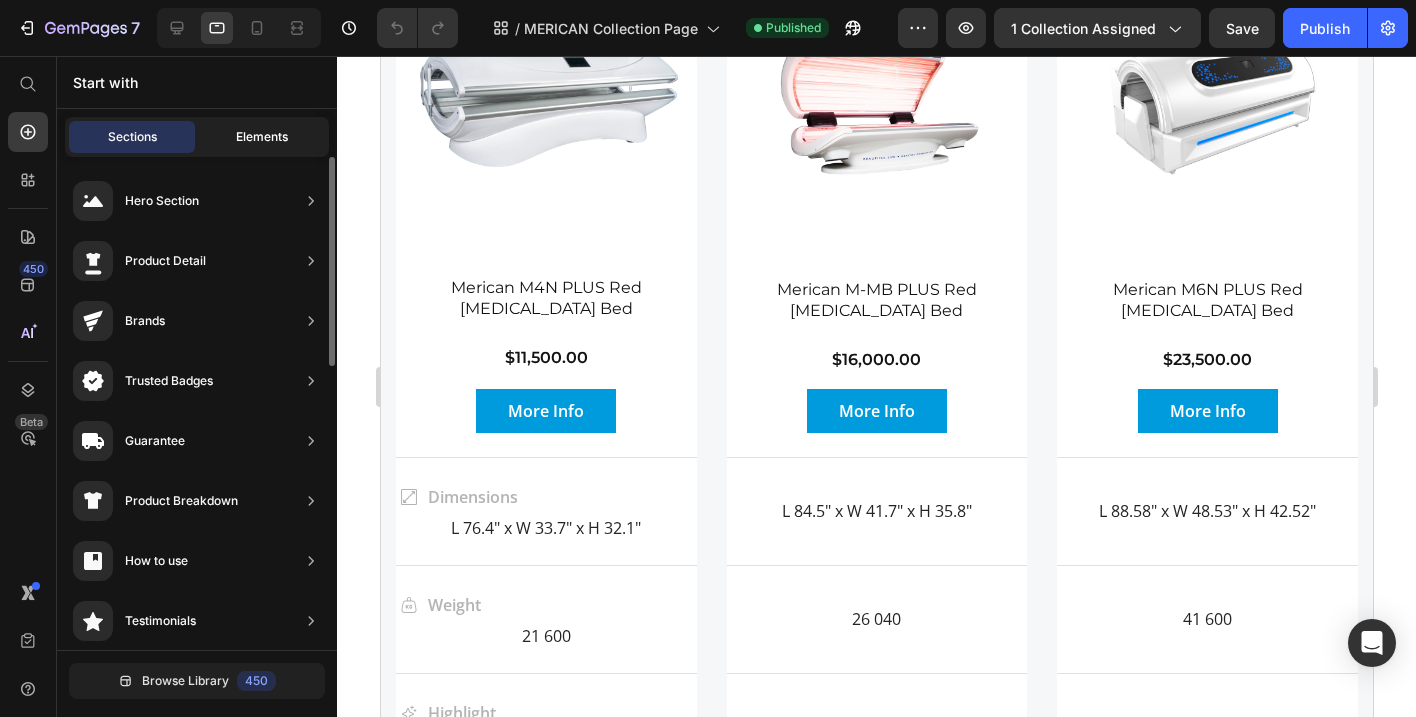 click on "Elements" at bounding box center (262, 137) 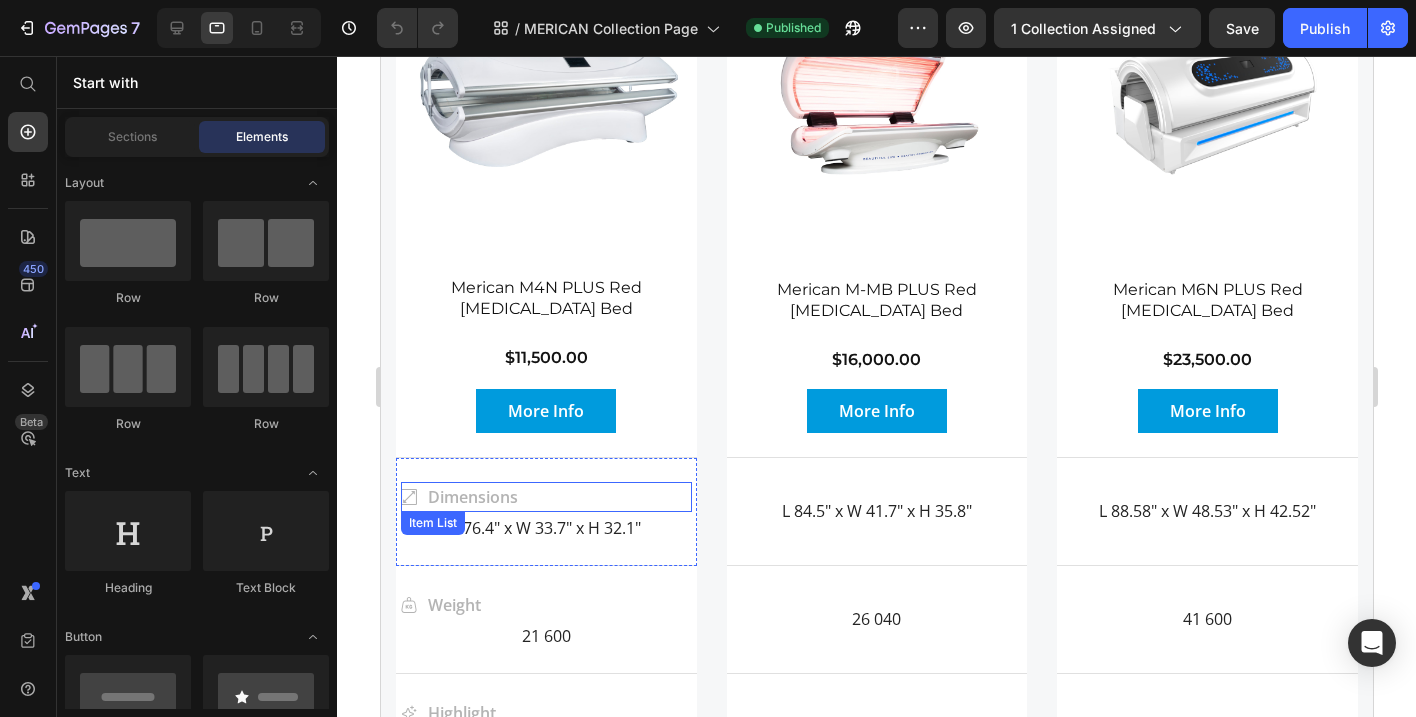 click on "Dimensions" at bounding box center (472, 497) 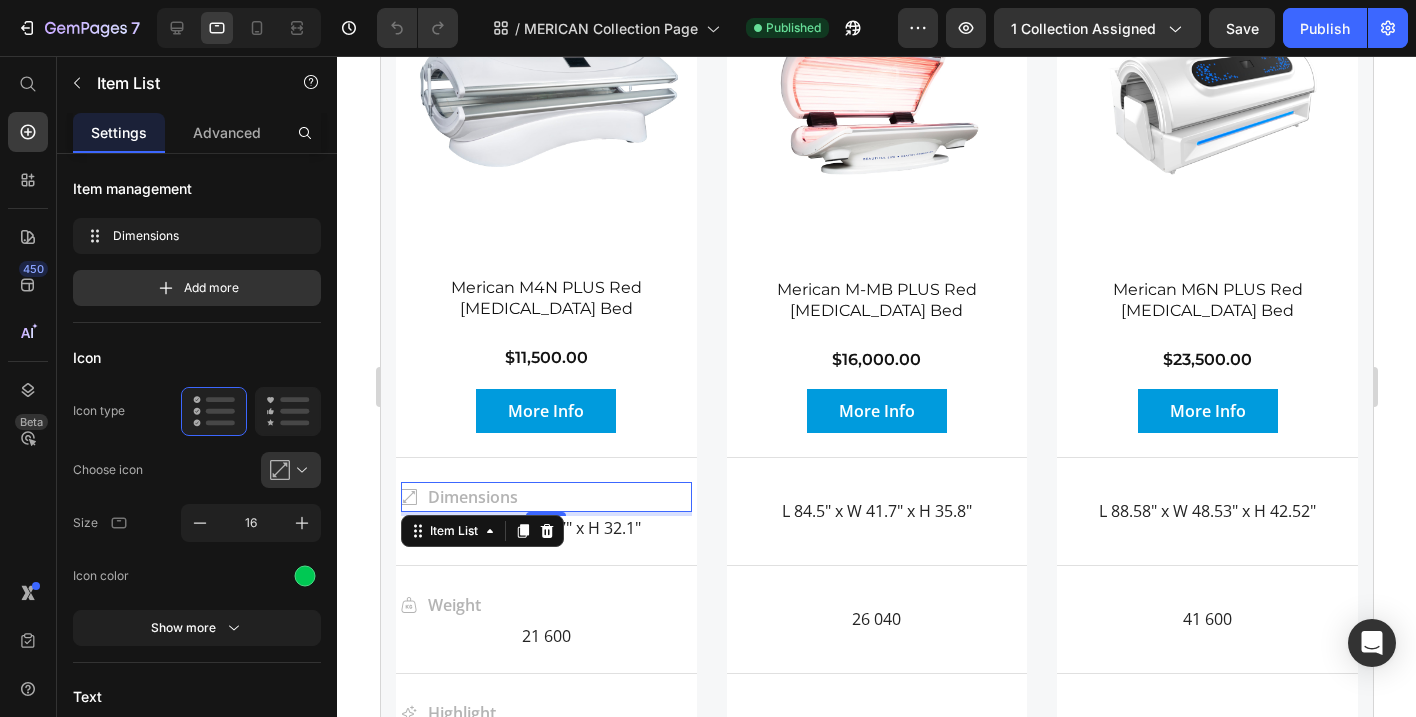 click on "Dimensions" at bounding box center [545, 497] 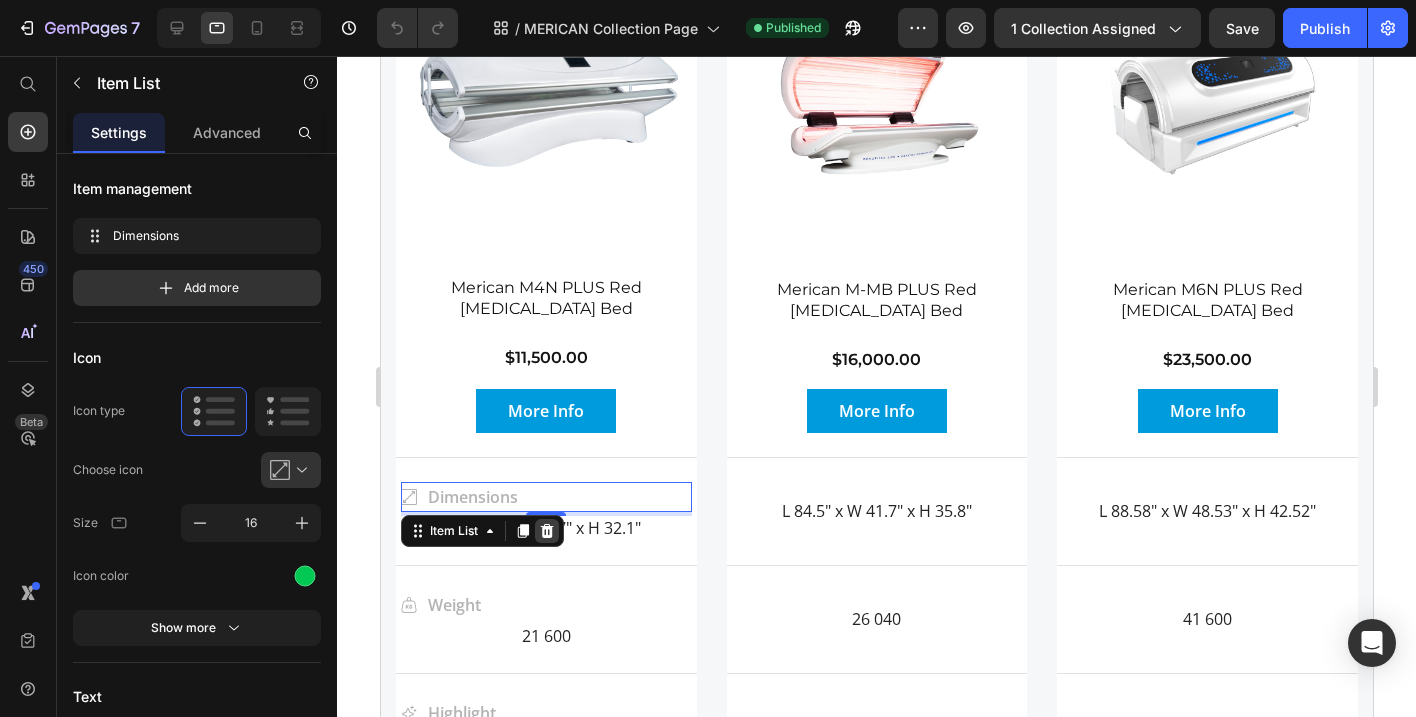 click 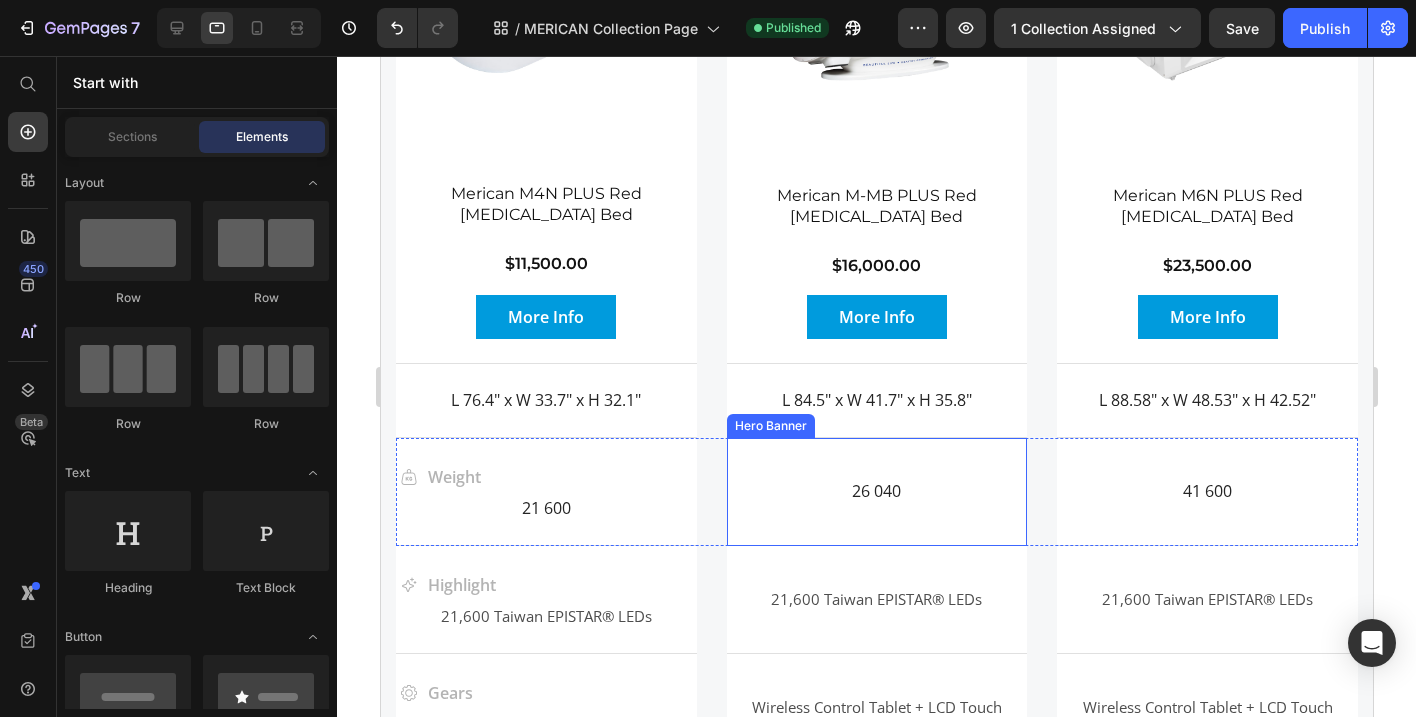 scroll, scrollTop: 3495, scrollLeft: 0, axis: vertical 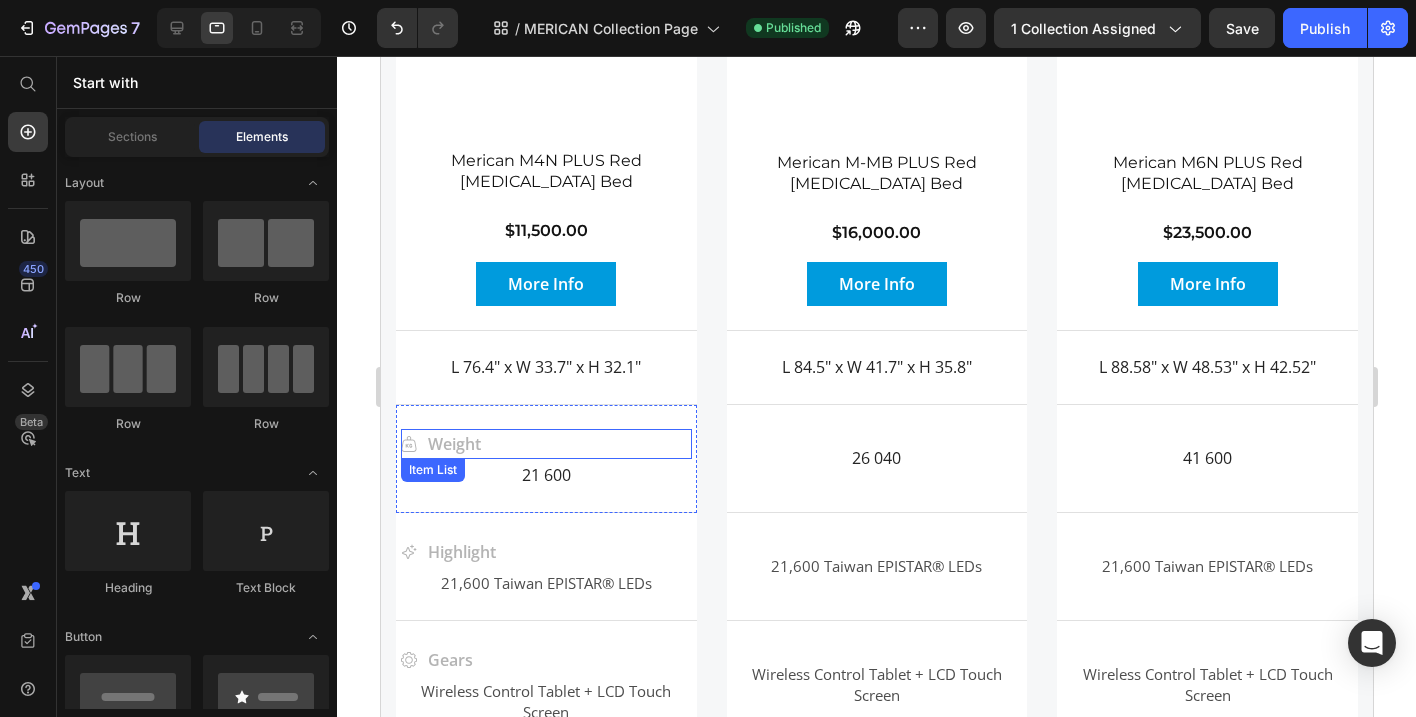 click on "Weight" at bounding box center (545, 444) 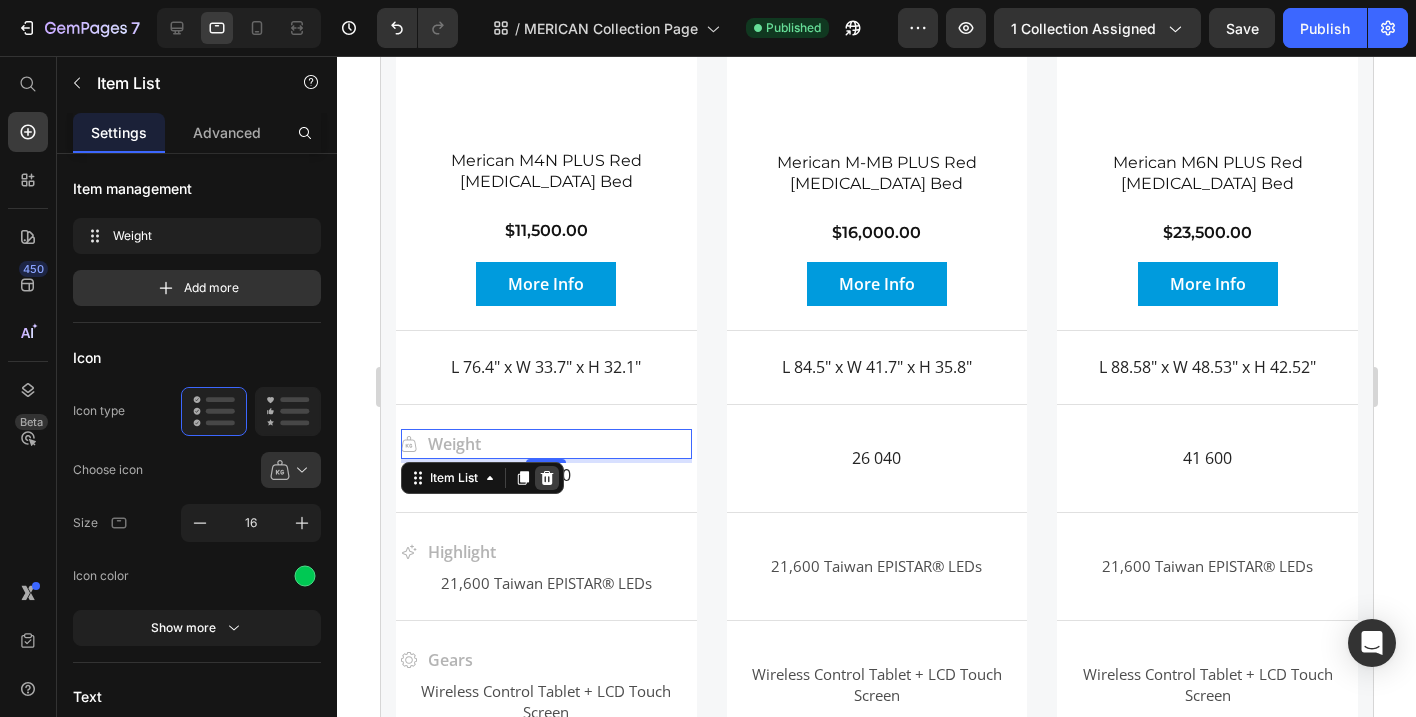 click 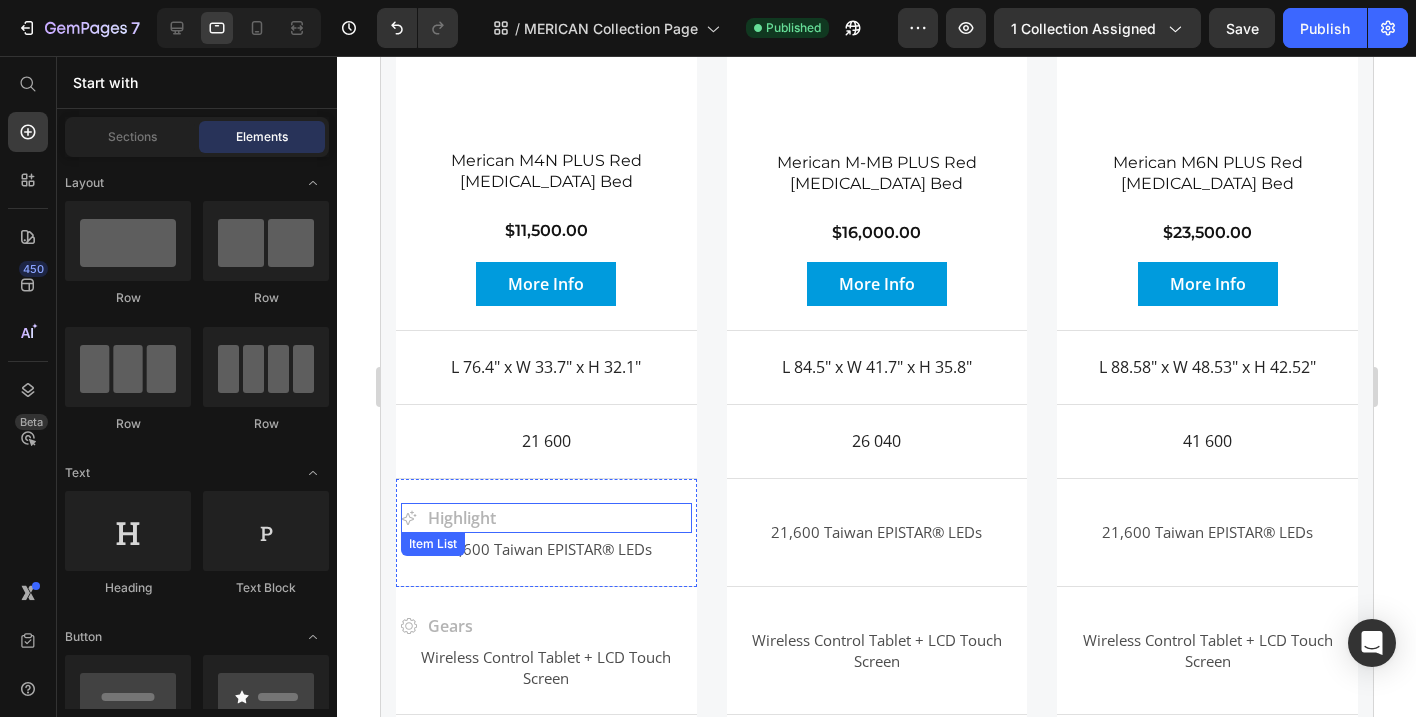 click on "Highlight" at bounding box center (545, 518) 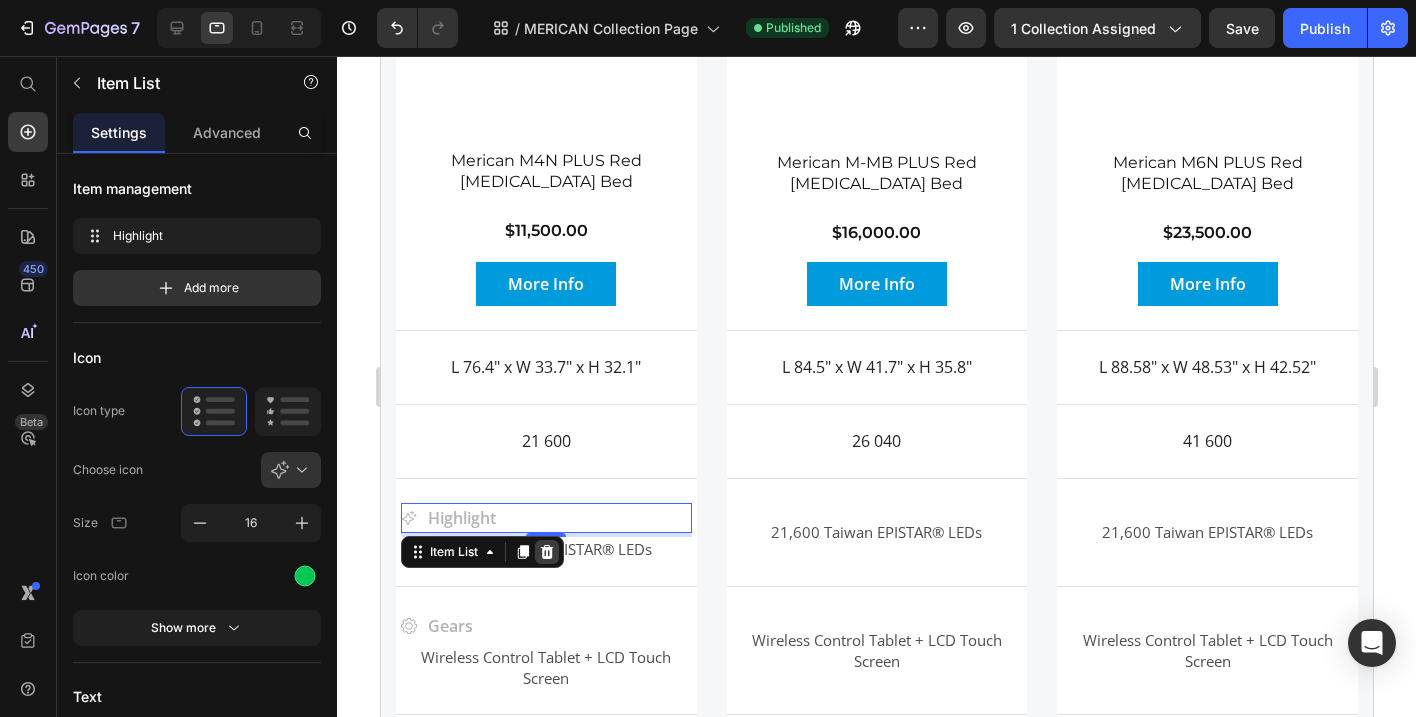 click 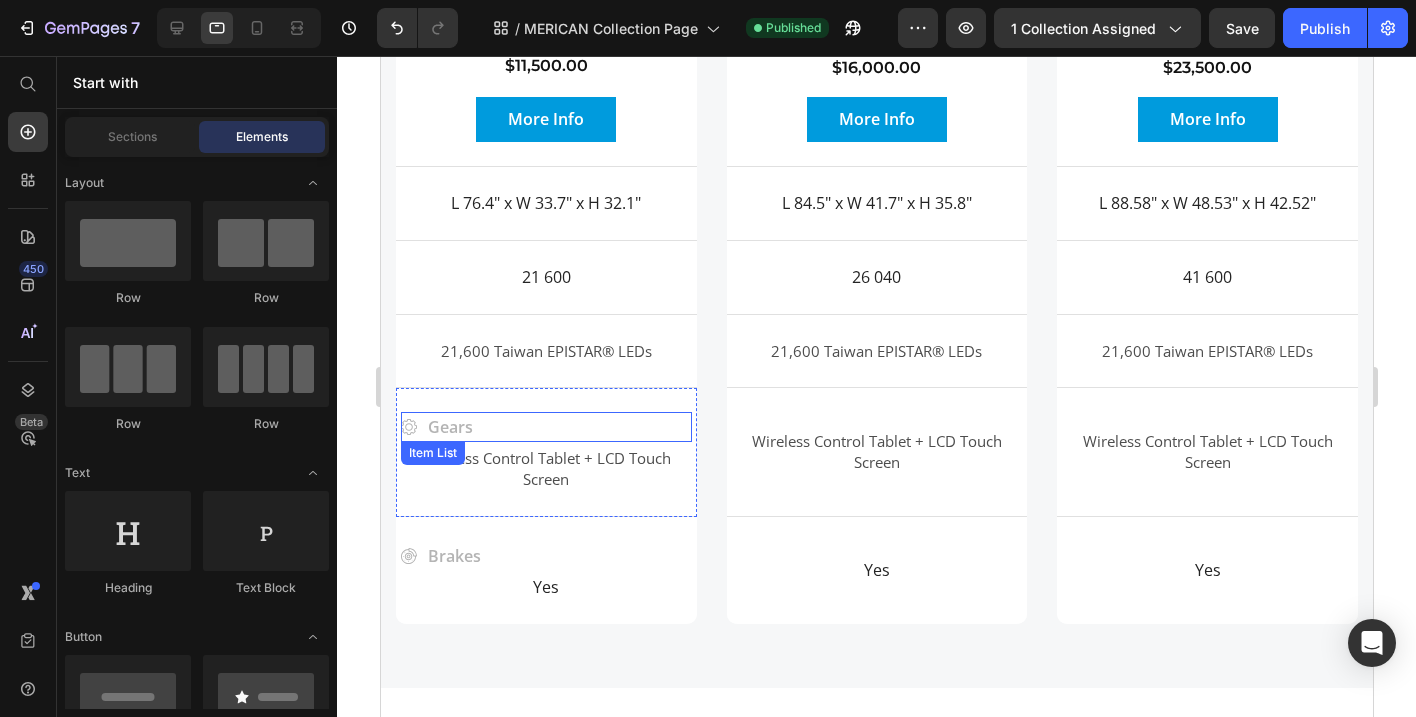 scroll, scrollTop: 3580, scrollLeft: 0, axis: vertical 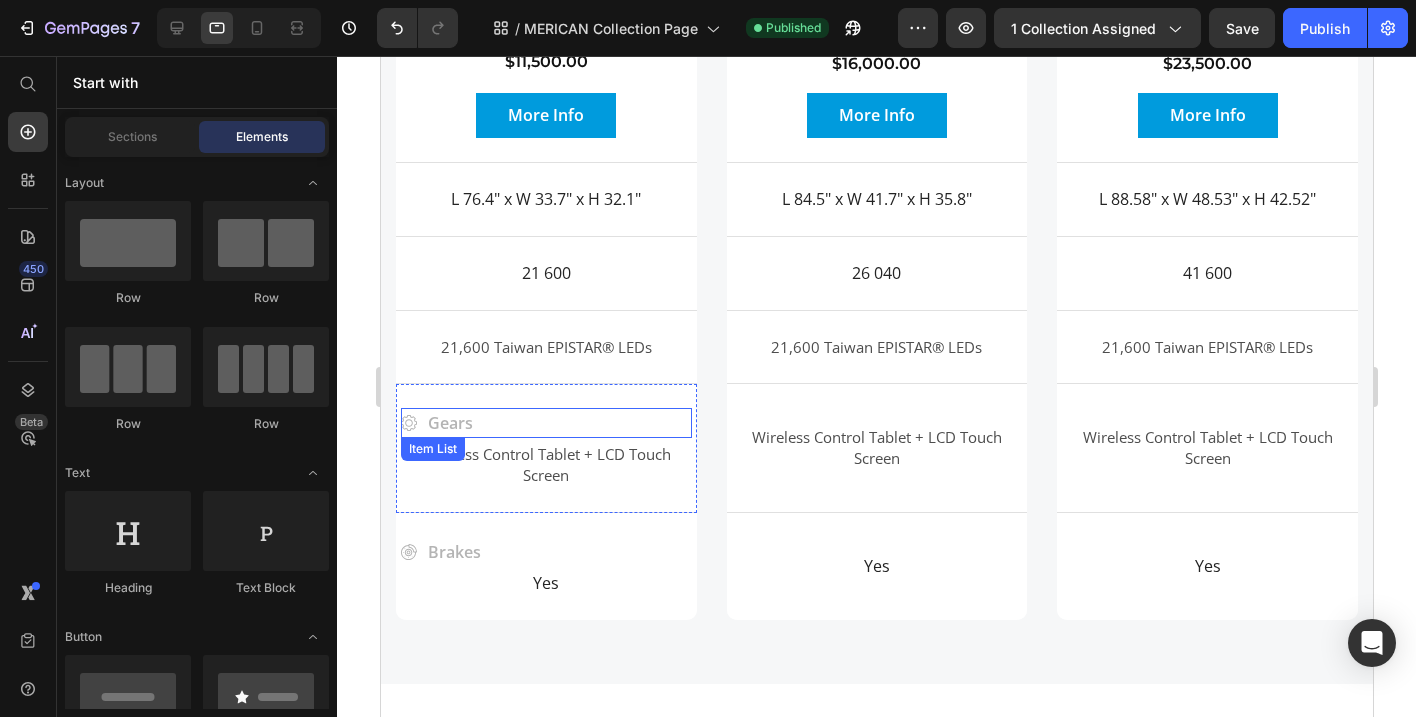 click on "Gears" at bounding box center (545, 423) 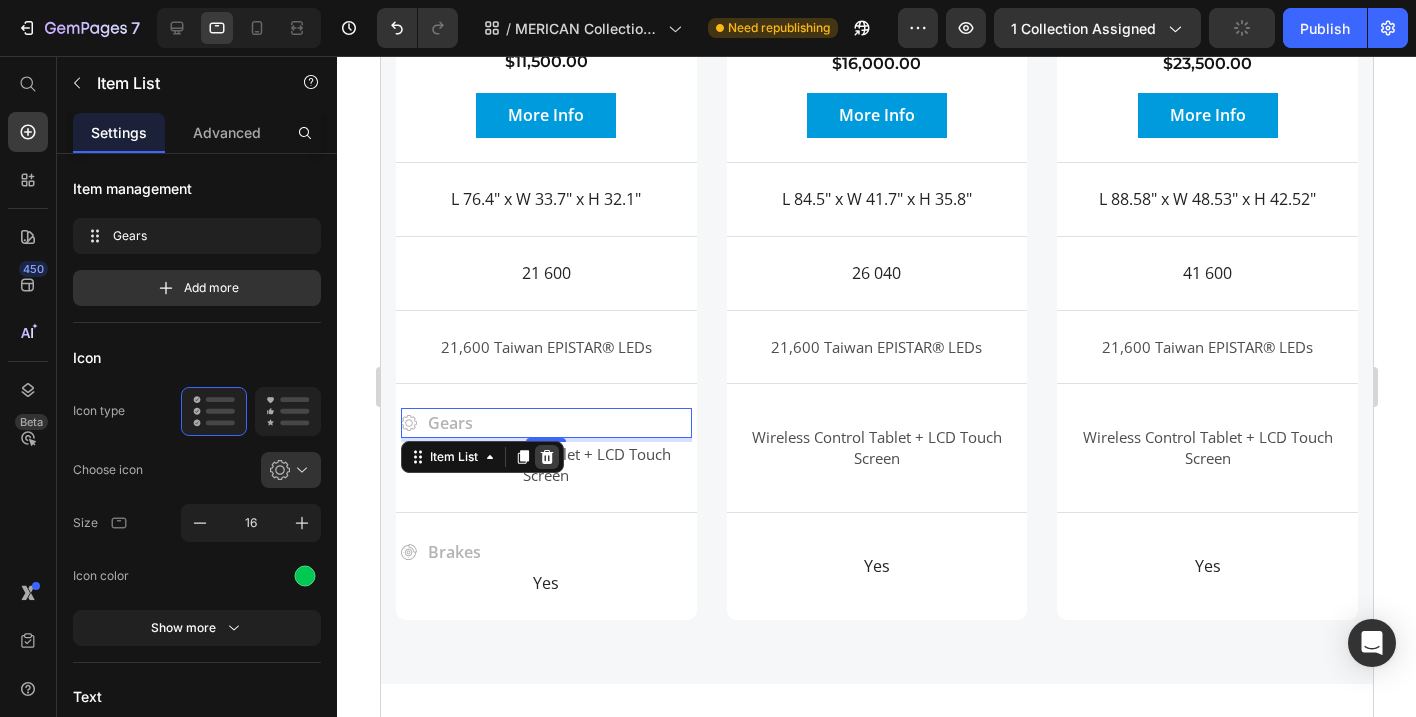 click 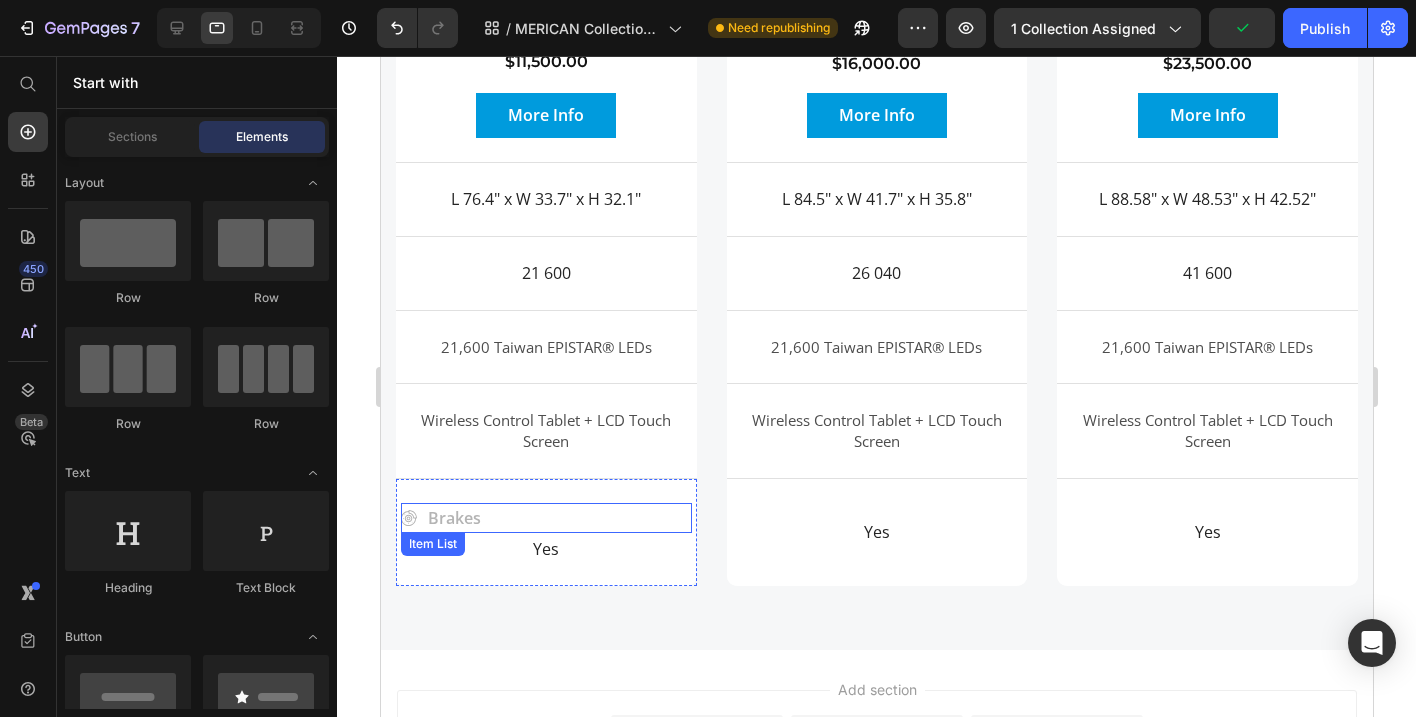 click on "Brakes" at bounding box center [545, 518] 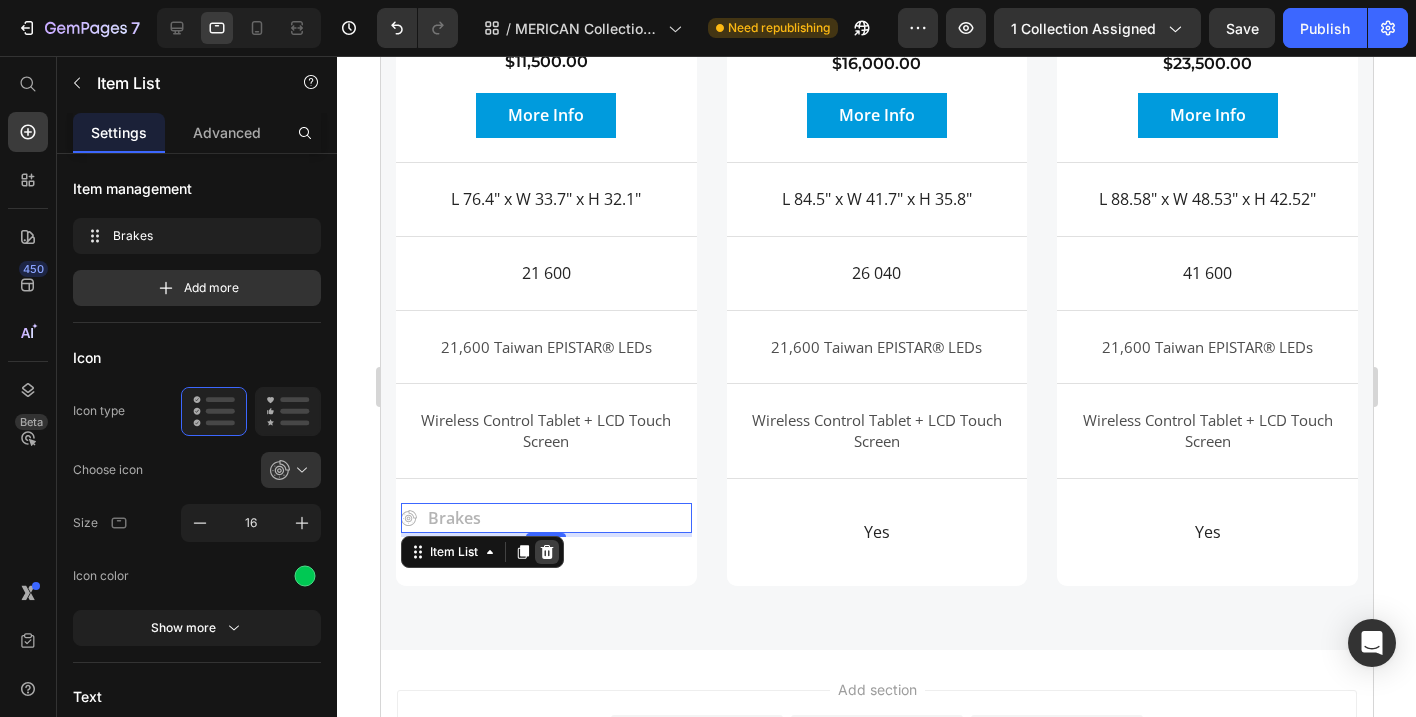 click 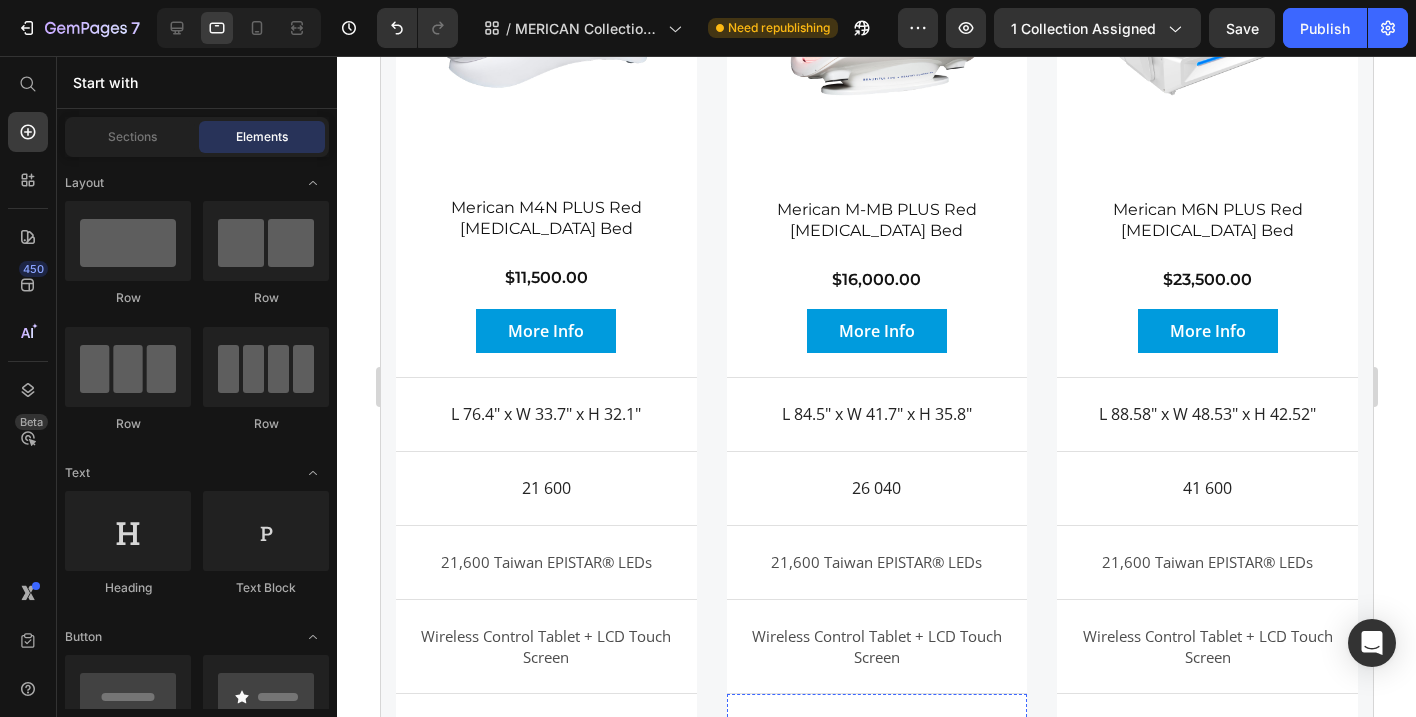 scroll, scrollTop: 3357, scrollLeft: 0, axis: vertical 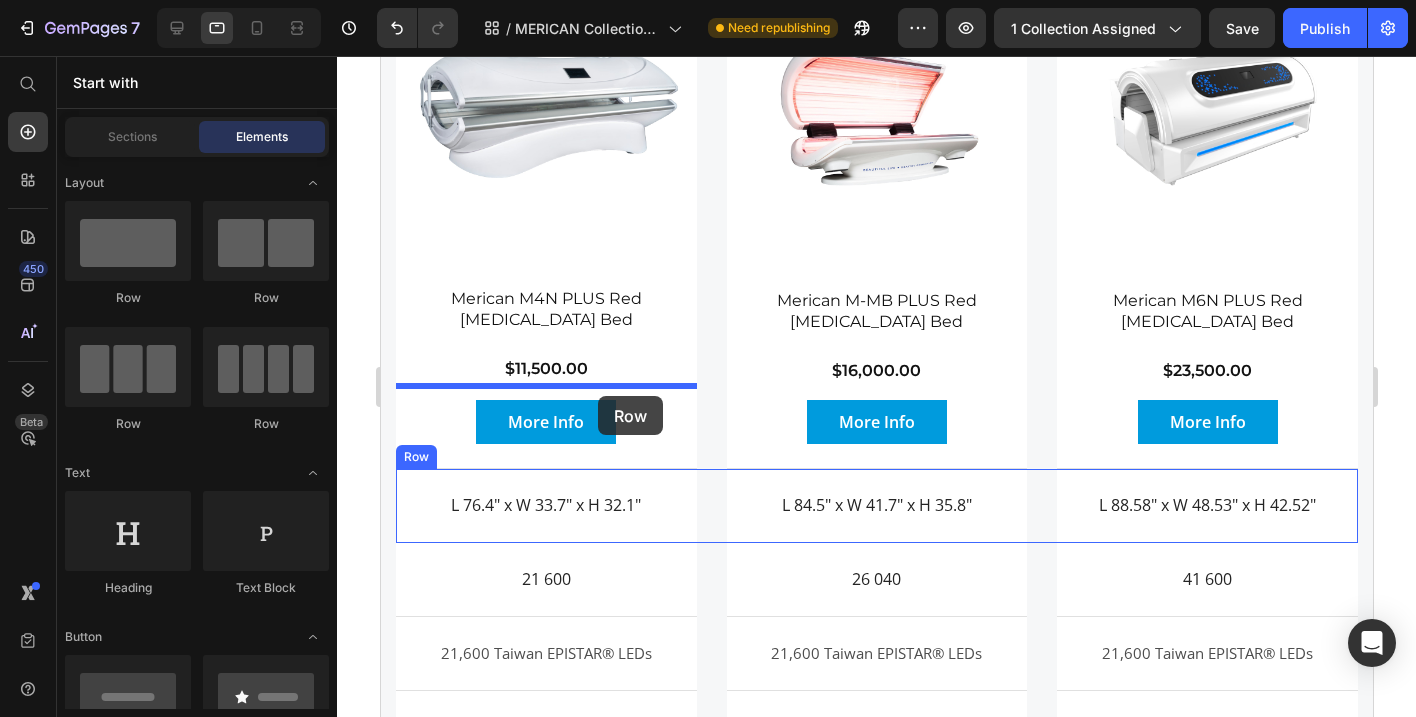 drag, startPoint x: 524, startPoint y: 319, endPoint x: 597, endPoint y: 396, distance: 106.10372 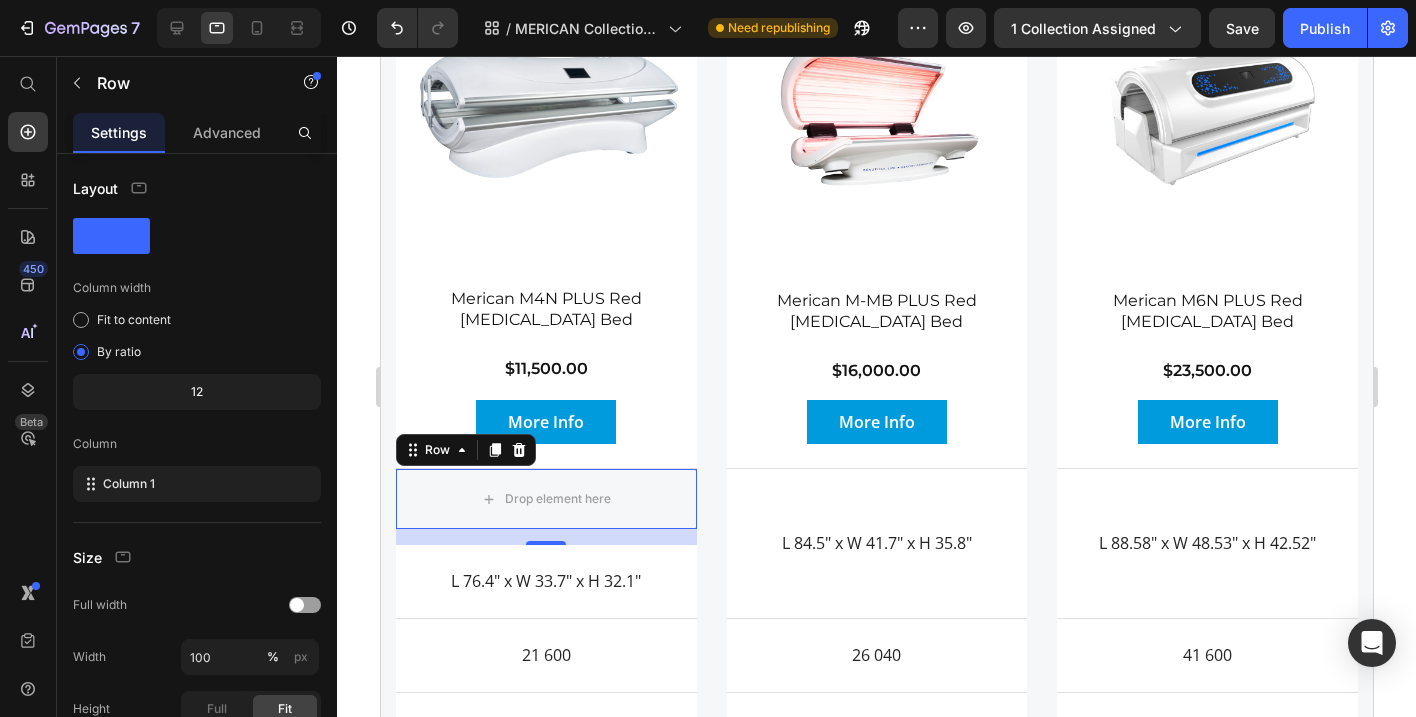 click 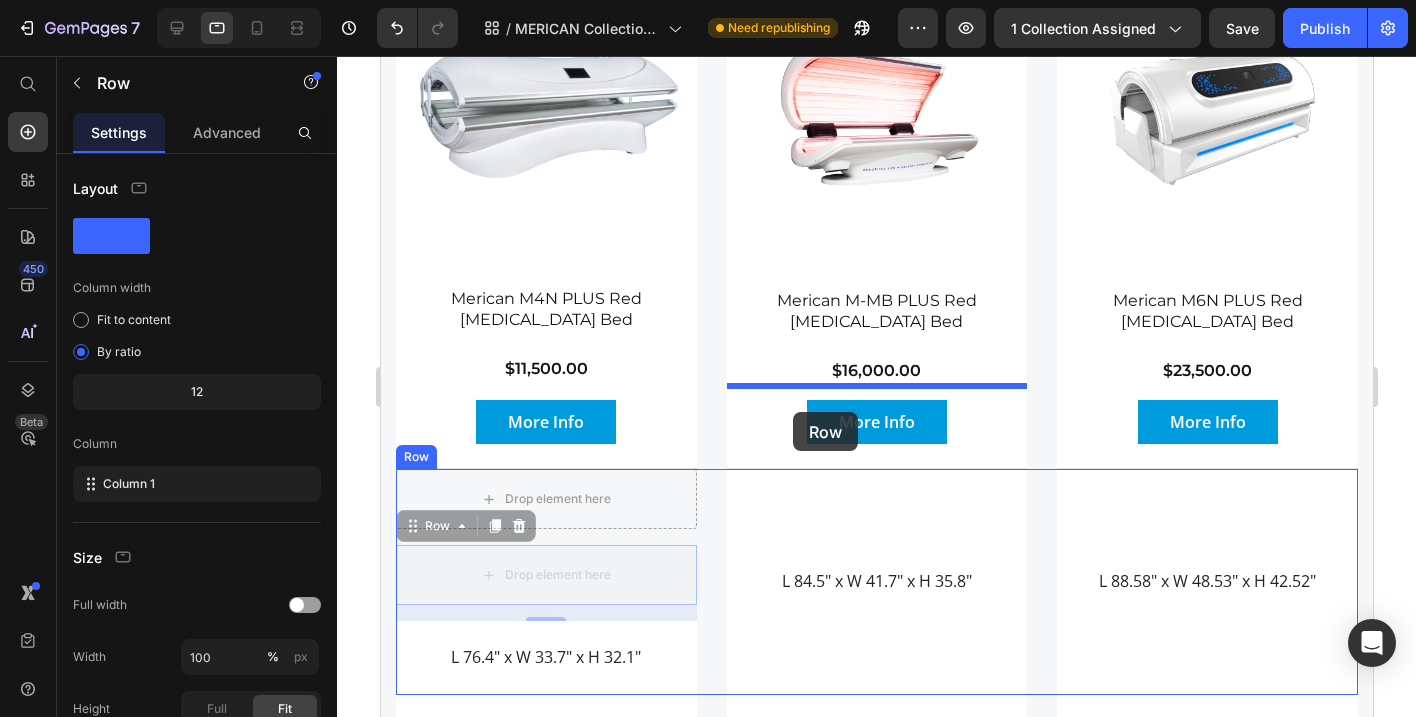 drag, startPoint x: 408, startPoint y: 445, endPoint x: 792, endPoint y: 412, distance: 385.41537 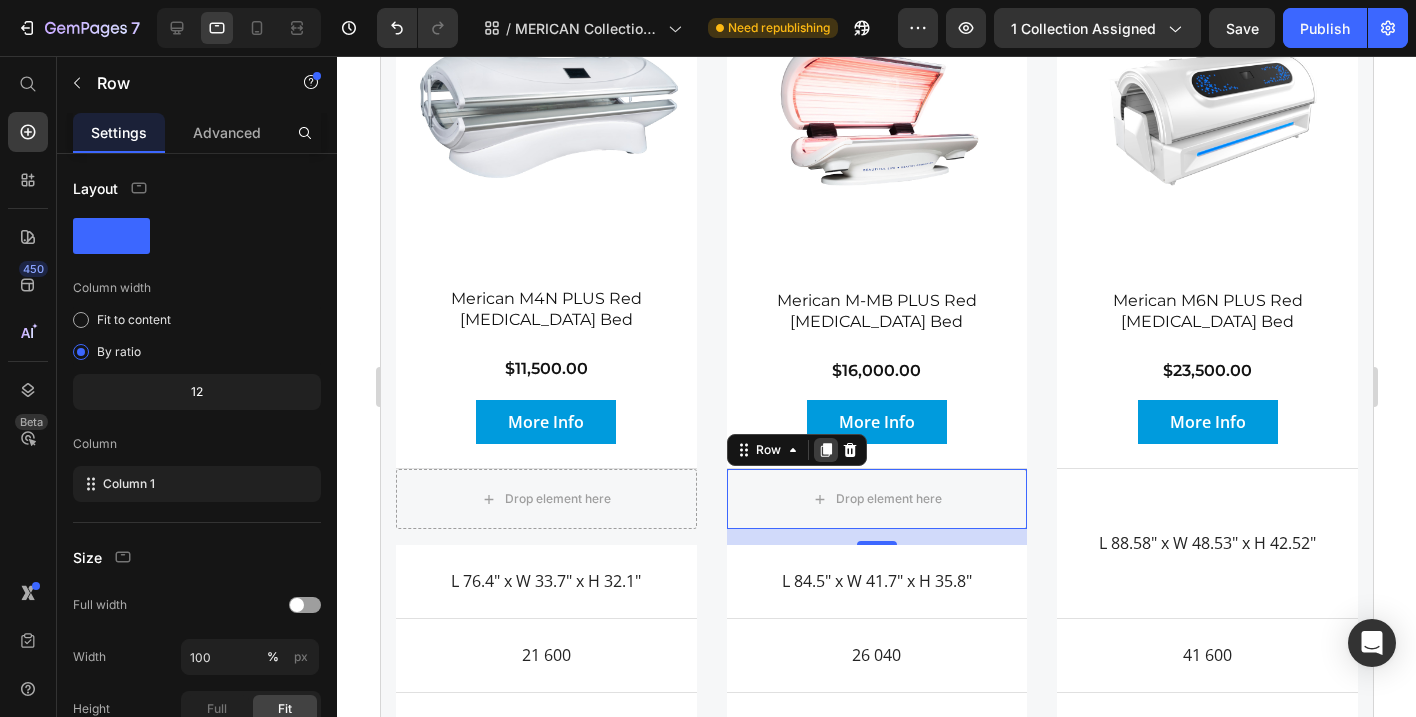 click 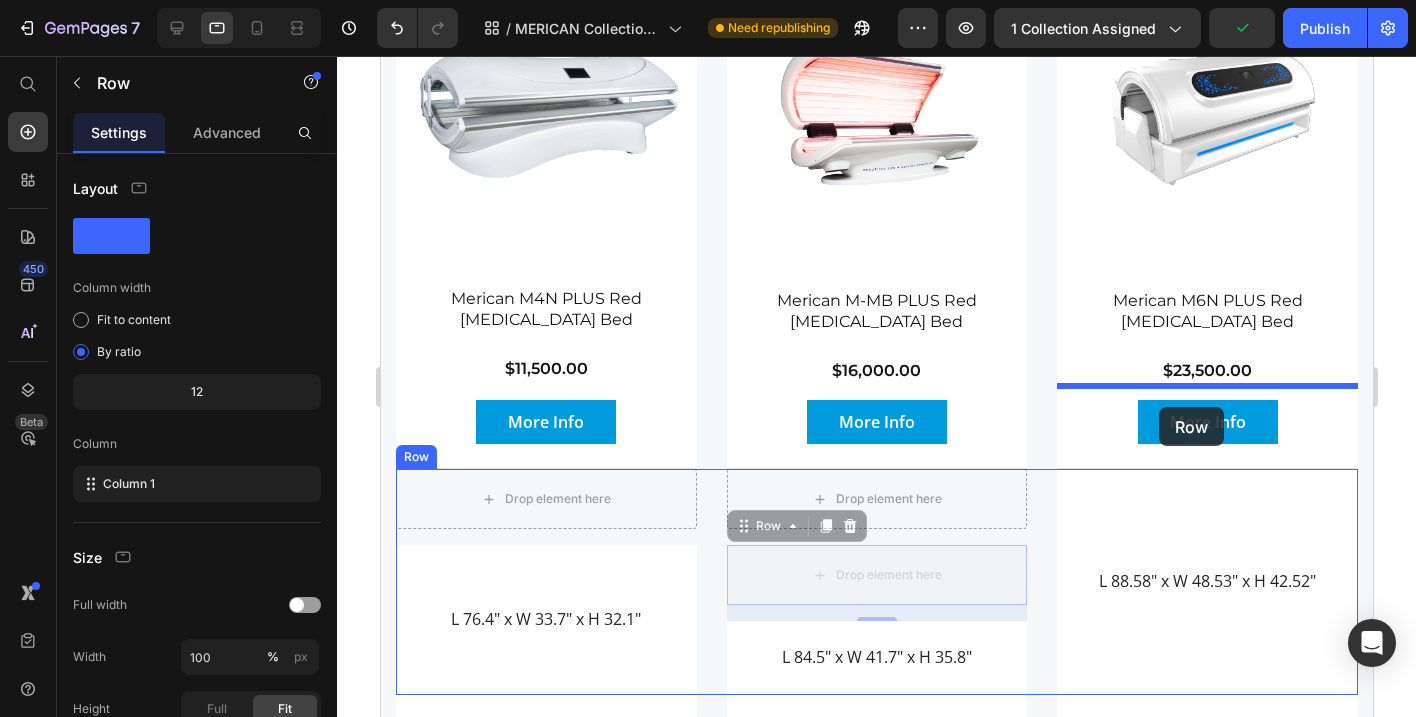 drag, startPoint x: 742, startPoint y: 444, endPoint x: 1158, endPoint y: 407, distance: 417.64218 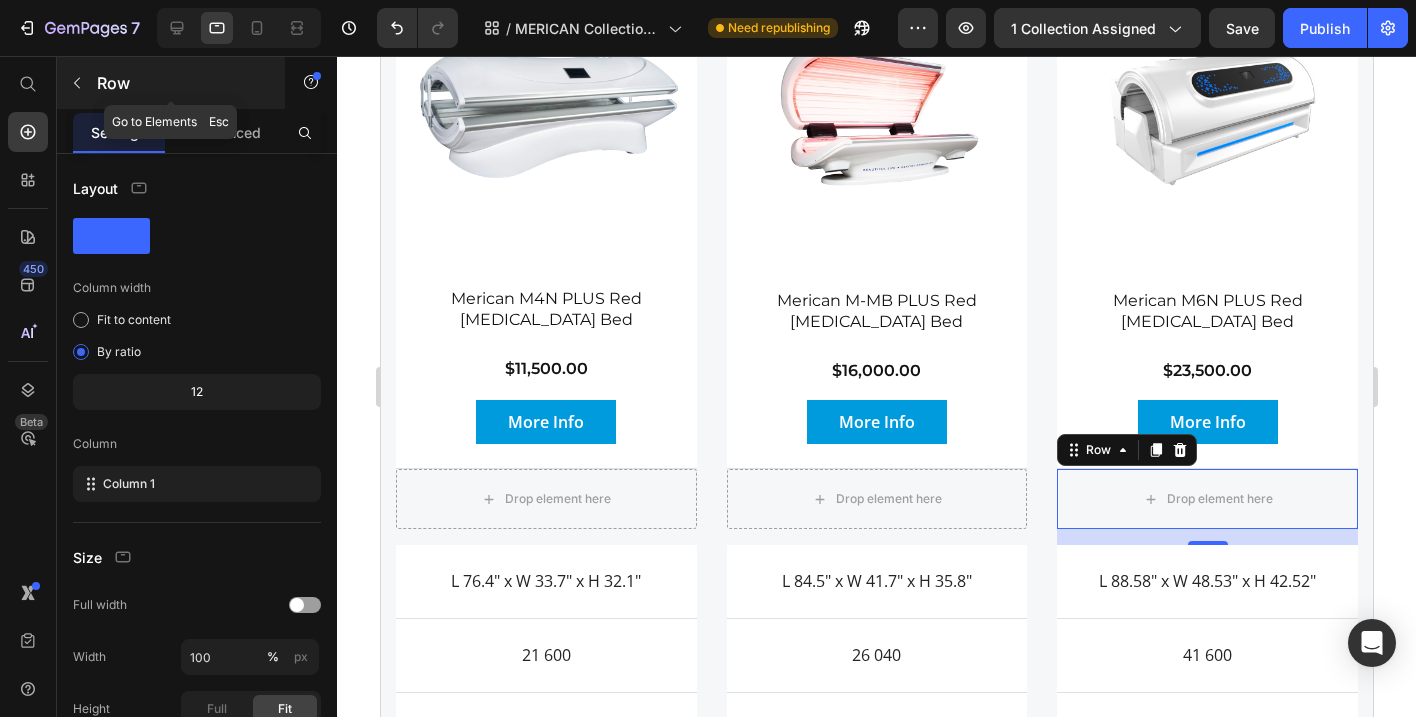 click on "Row" at bounding box center (182, 83) 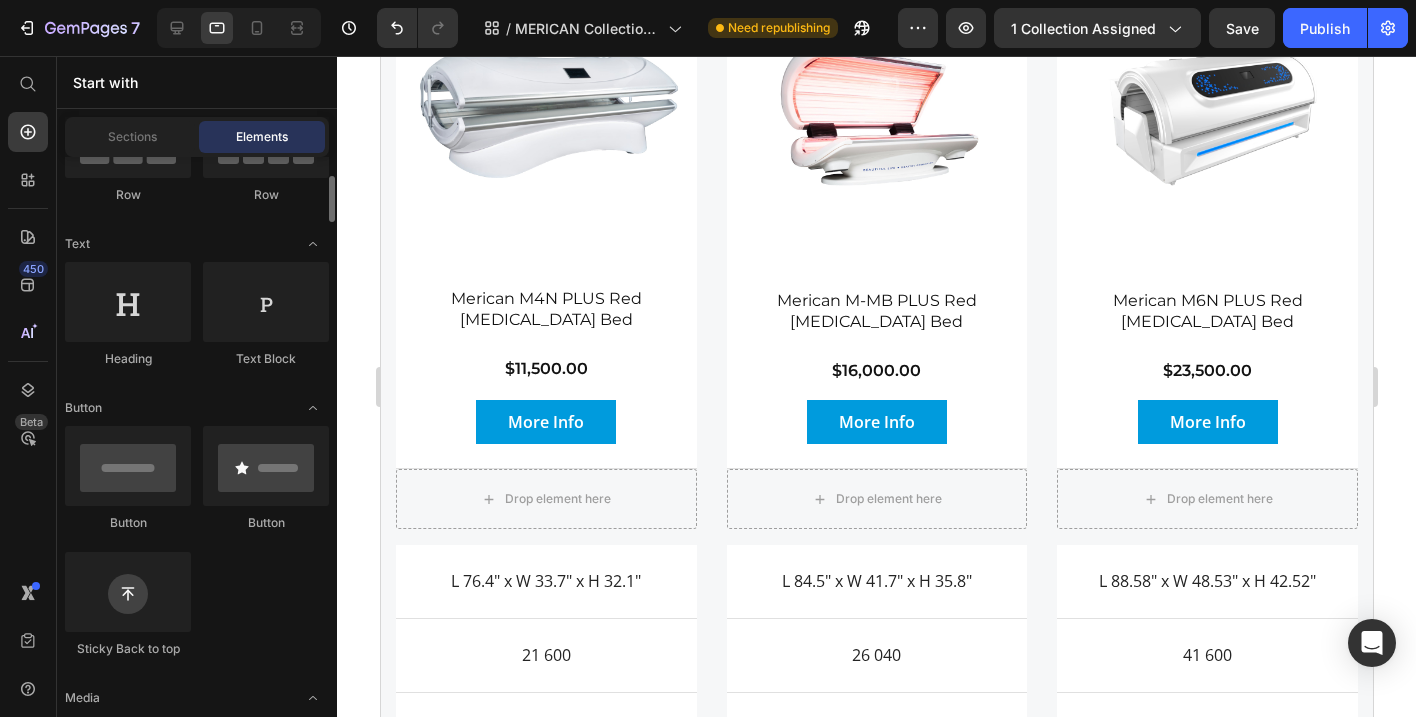 scroll, scrollTop: 226, scrollLeft: 0, axis: vertical 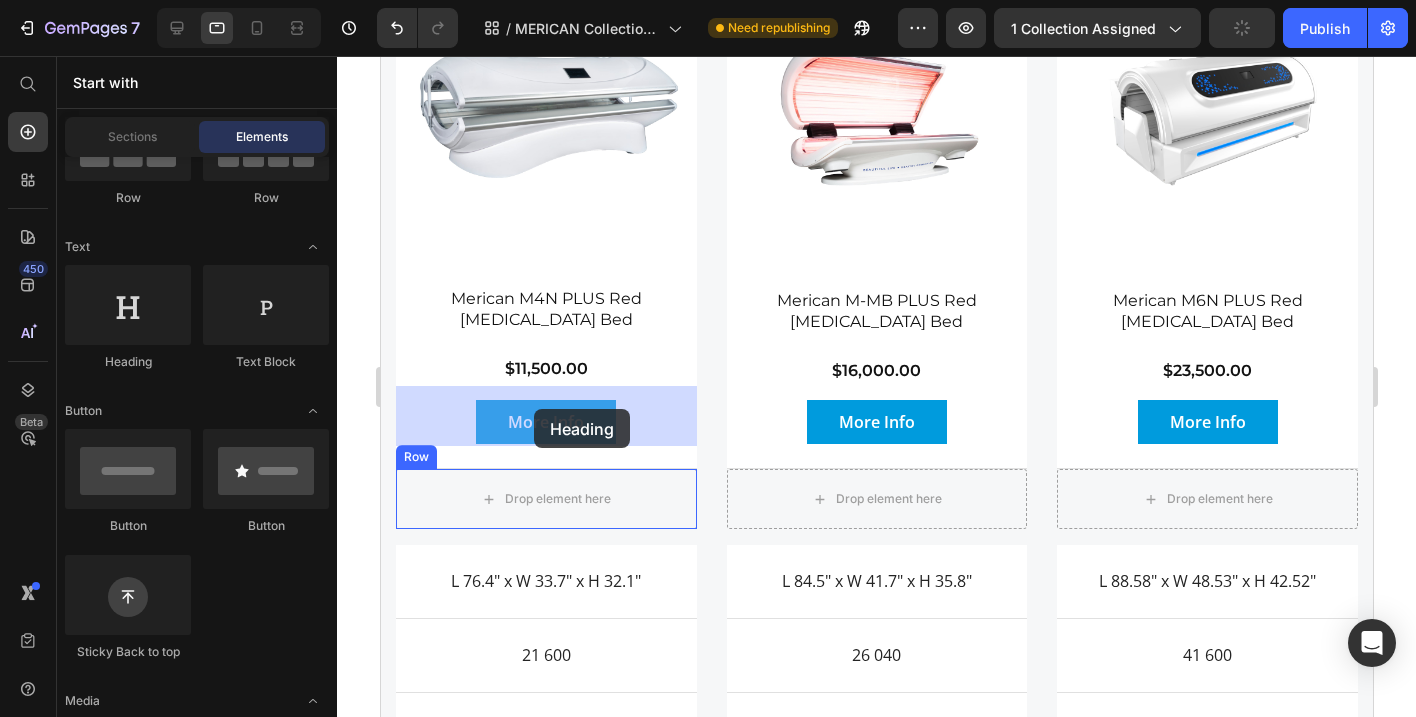 drag, startPoint x: 570, startPoint y: 373, endPoint x: 533, endPoint y: 409, distance: 51.62364 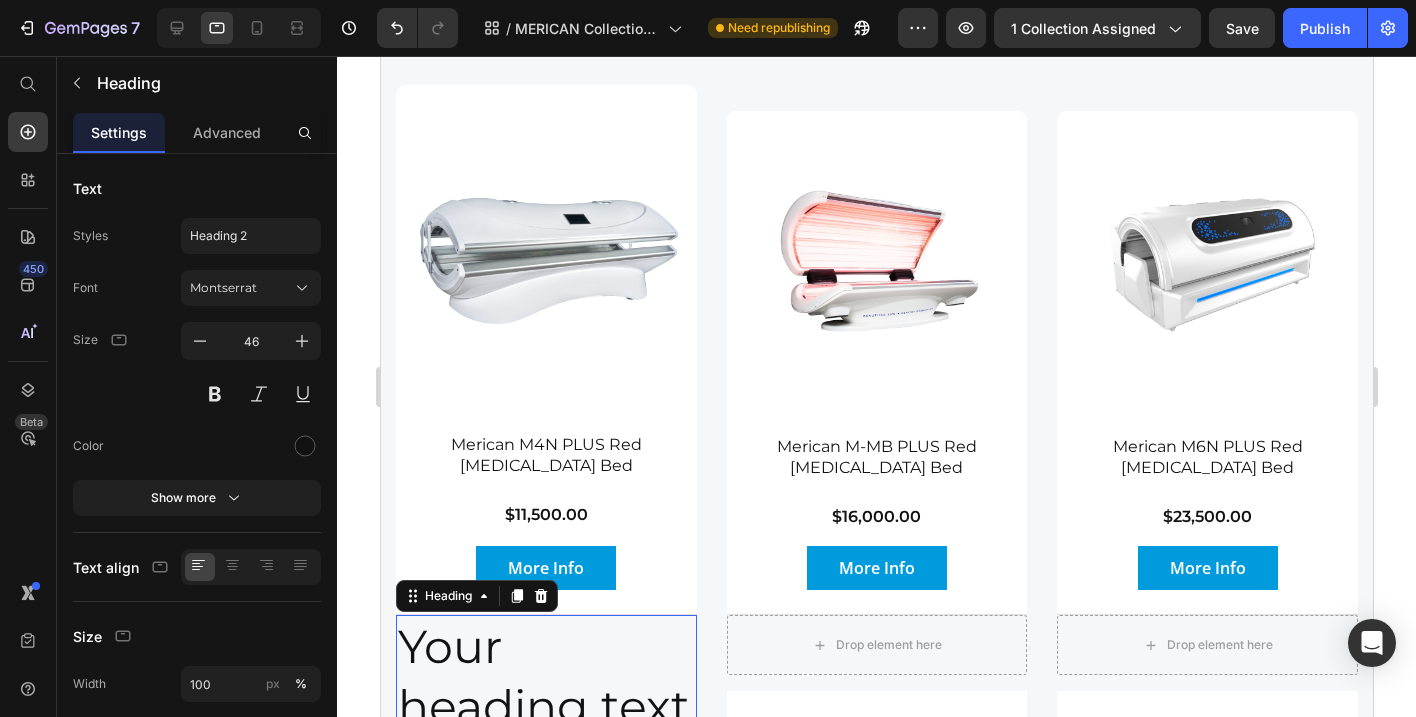 scroll, scrollTop: 3171, scrollLeft: 0, axis: vertical 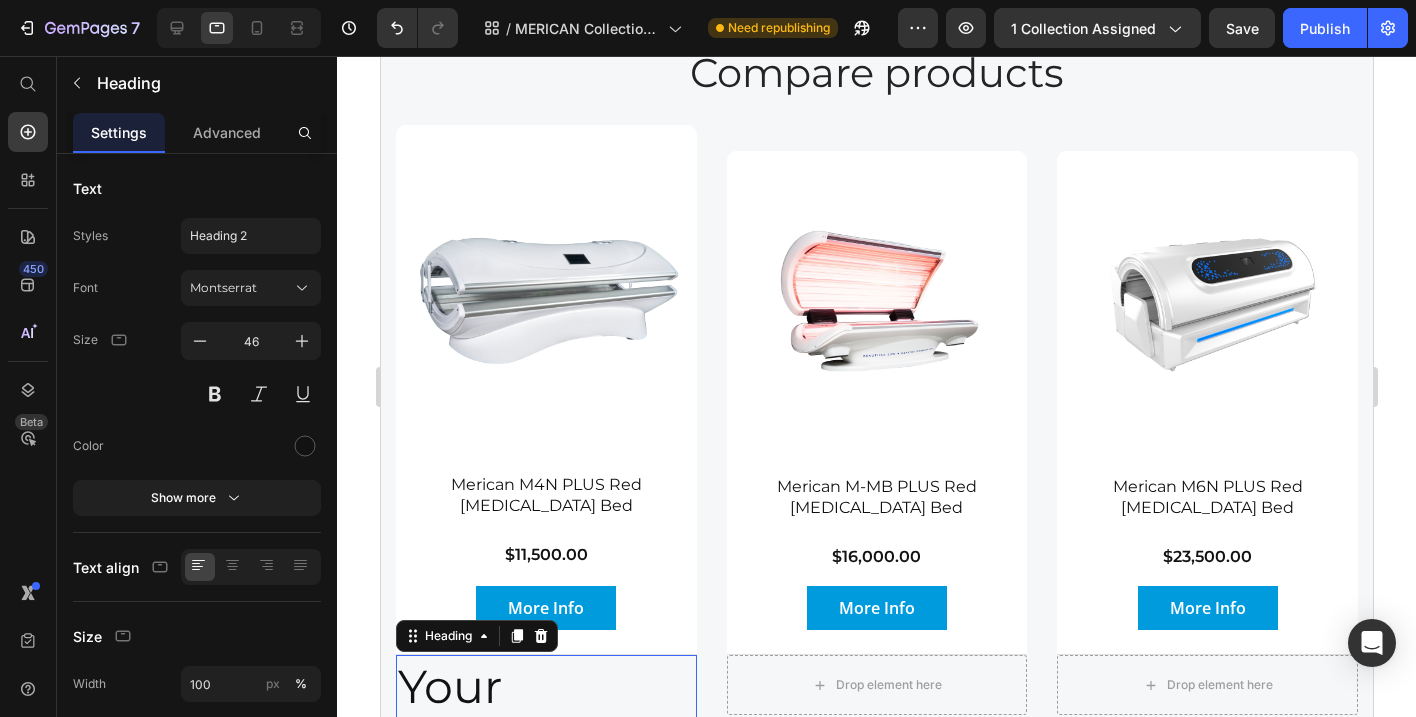click on "Your heading text goes here" at bounding box center (545, 746) 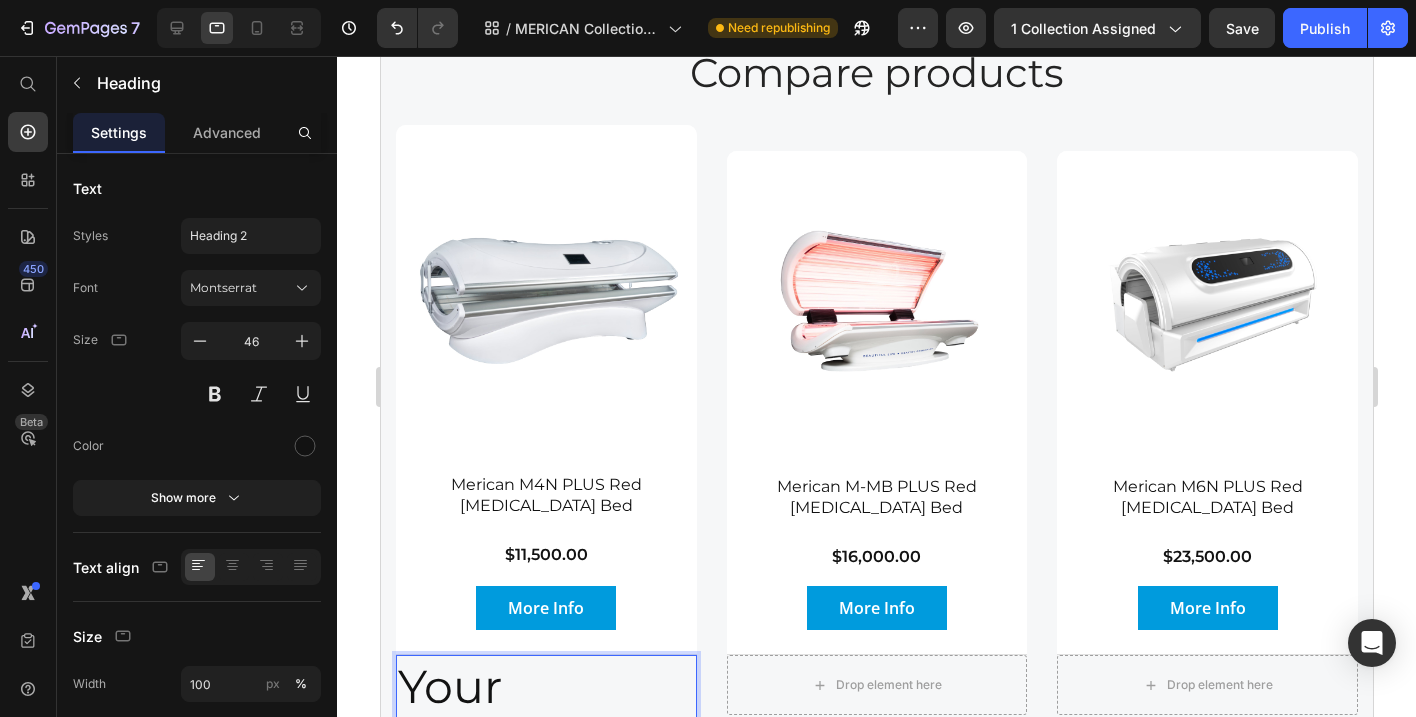click on "Your heading text goes here" at bounding box center [545, 746] 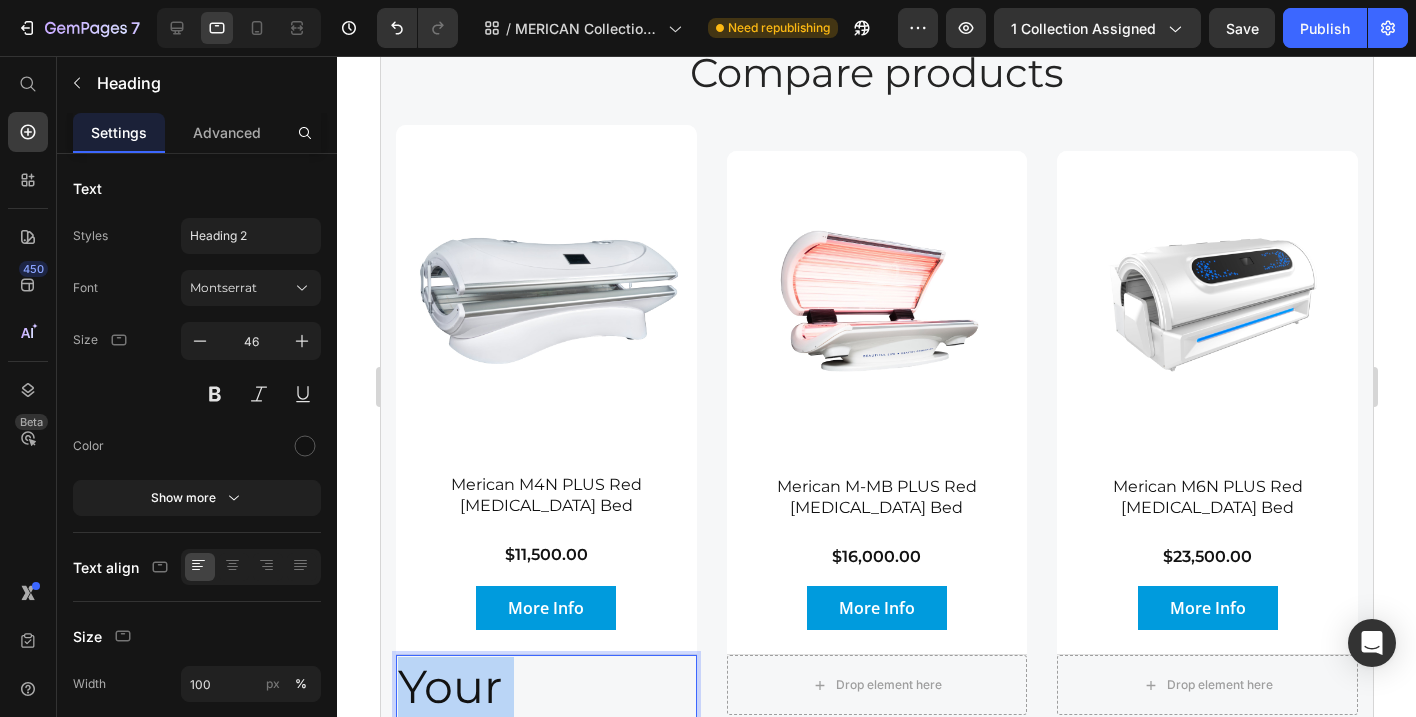 click on "Your heading text goes here" at bounding box center [545, 746] 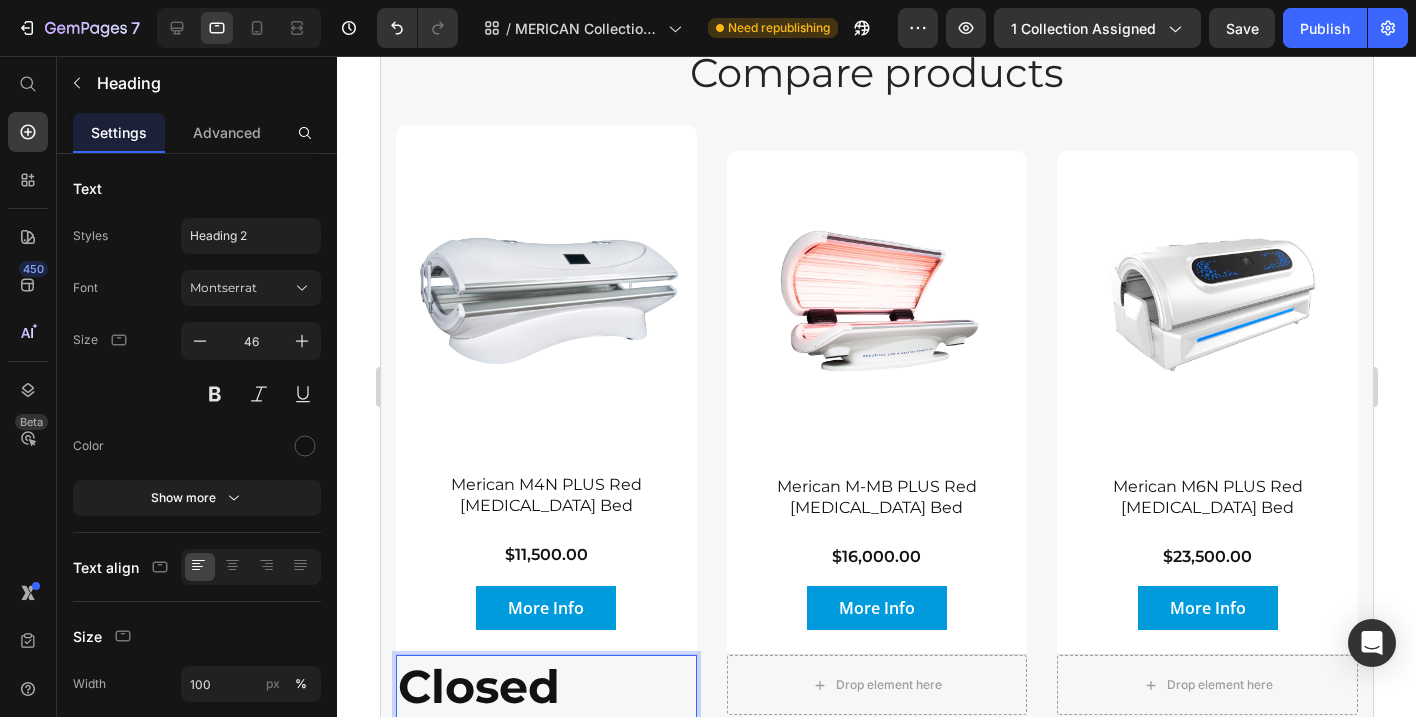 scroll, scrollTop: 3230, scrollLeft: 0, axis: vertical 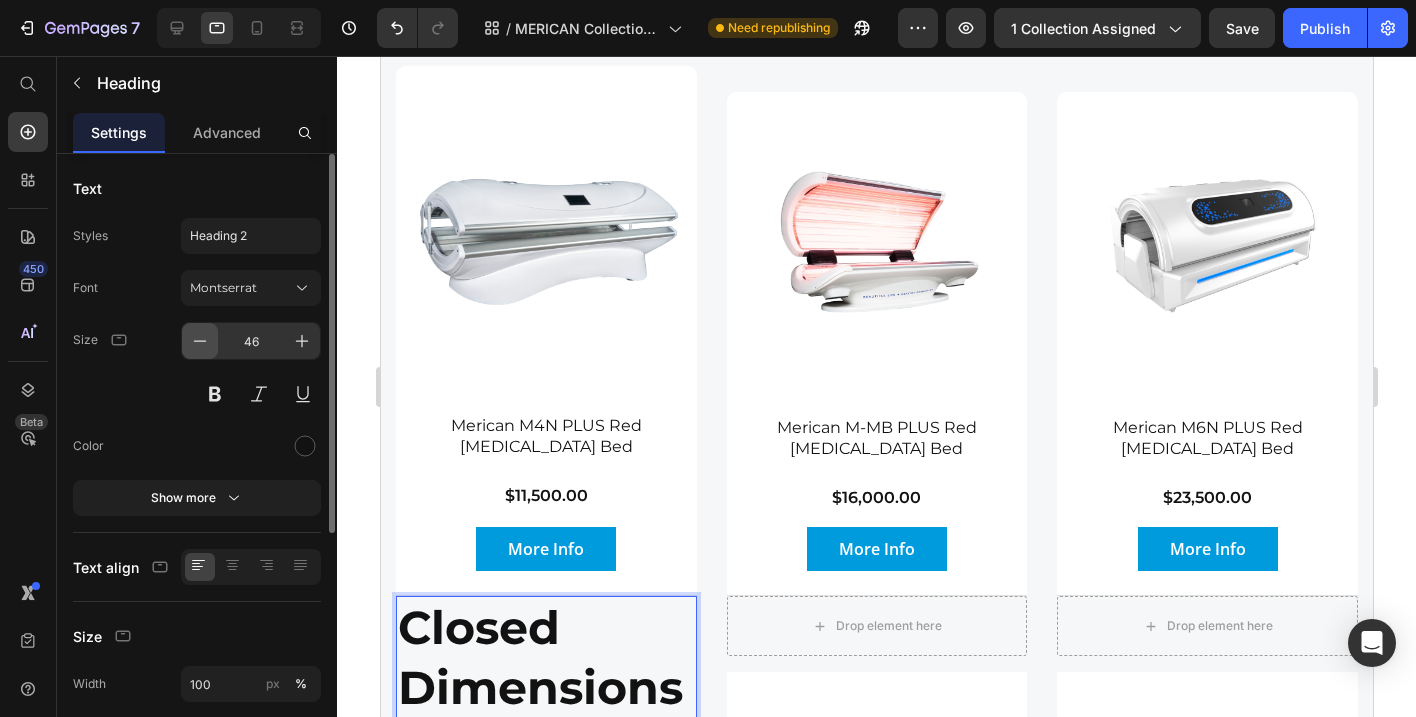 click 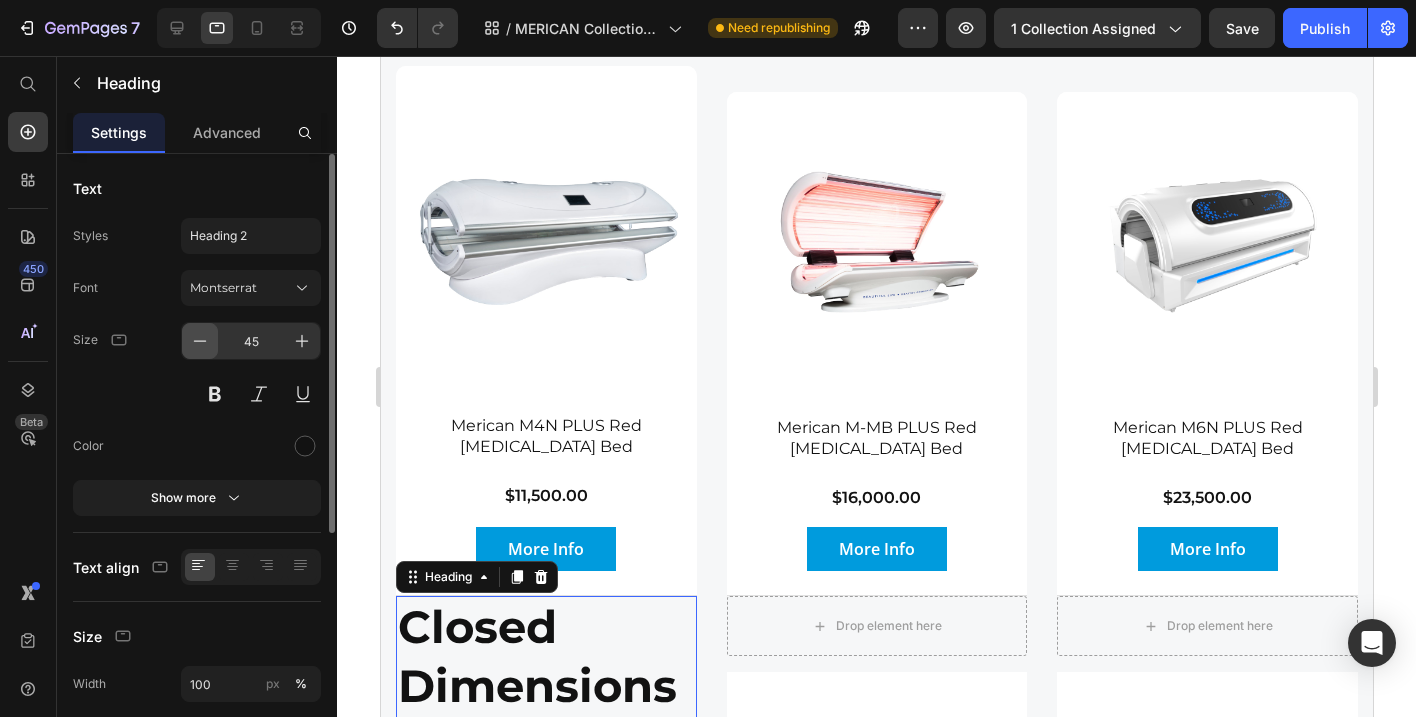 click 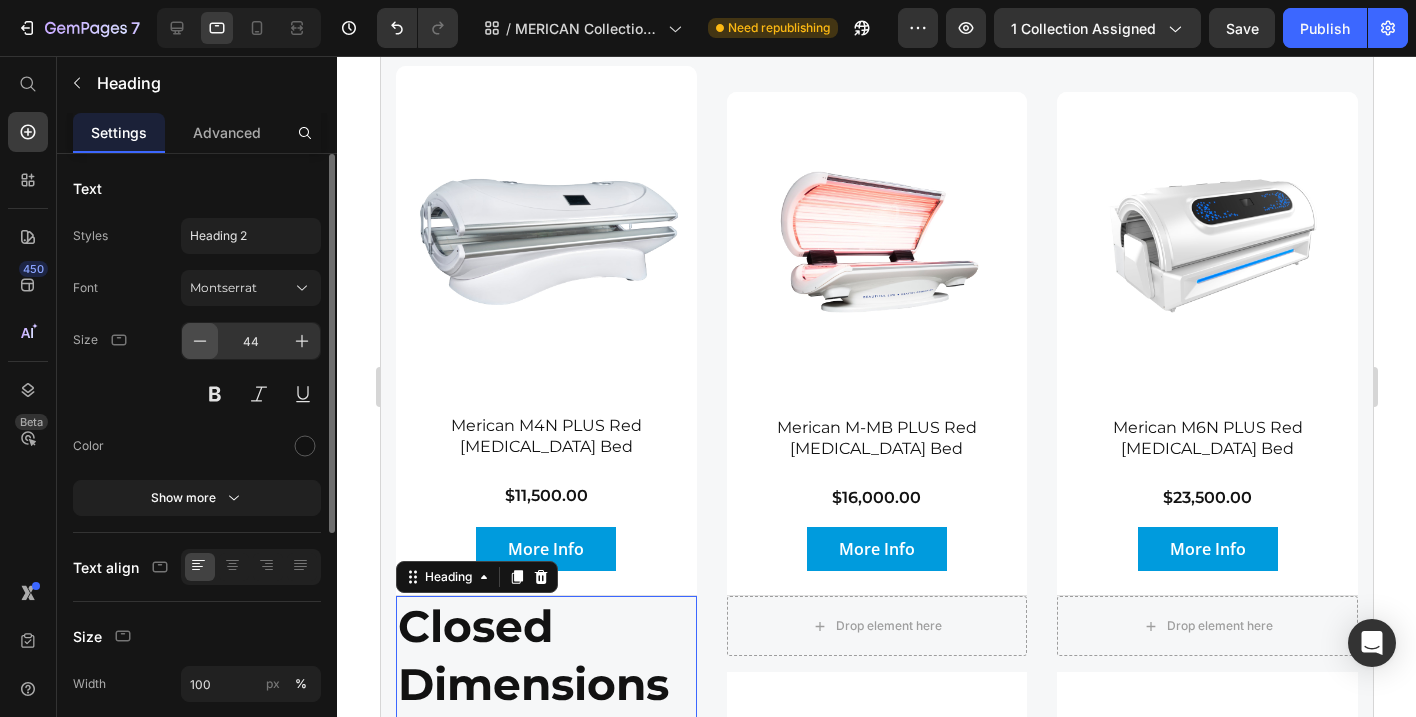 click 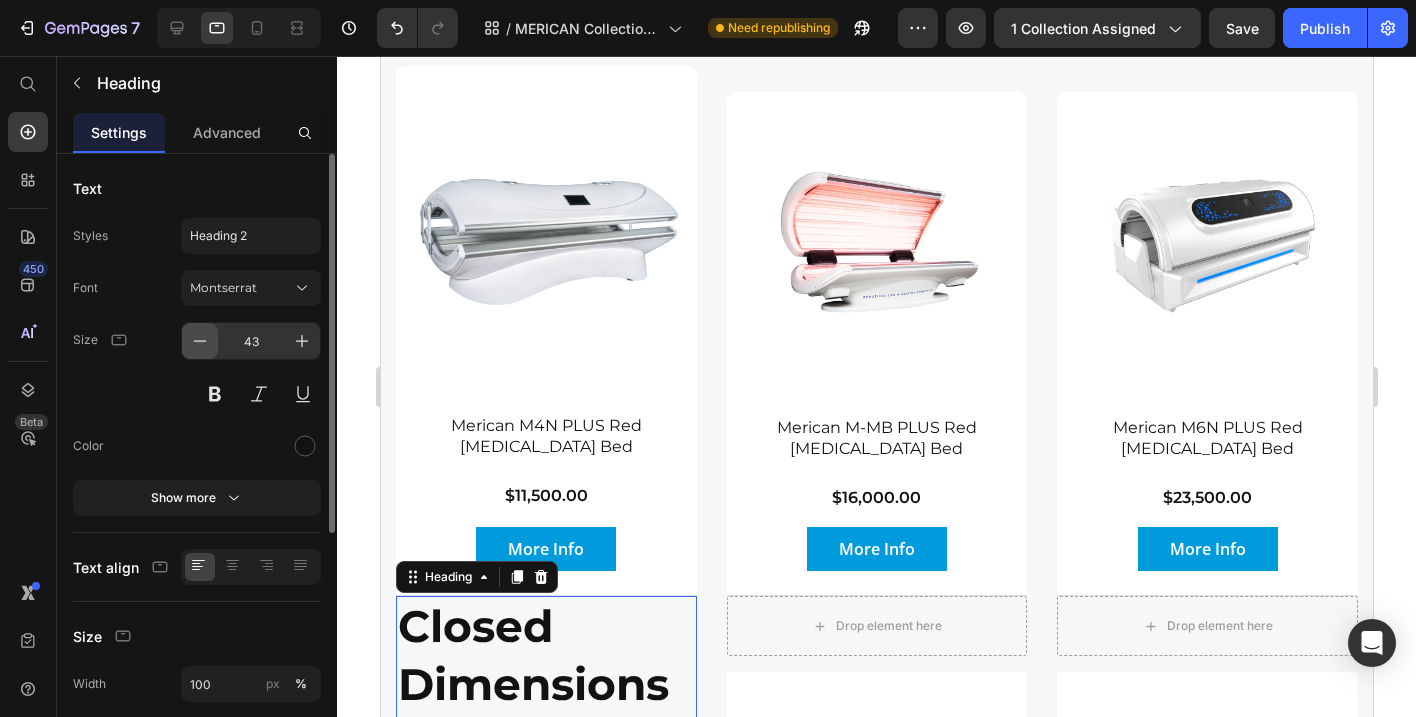 click 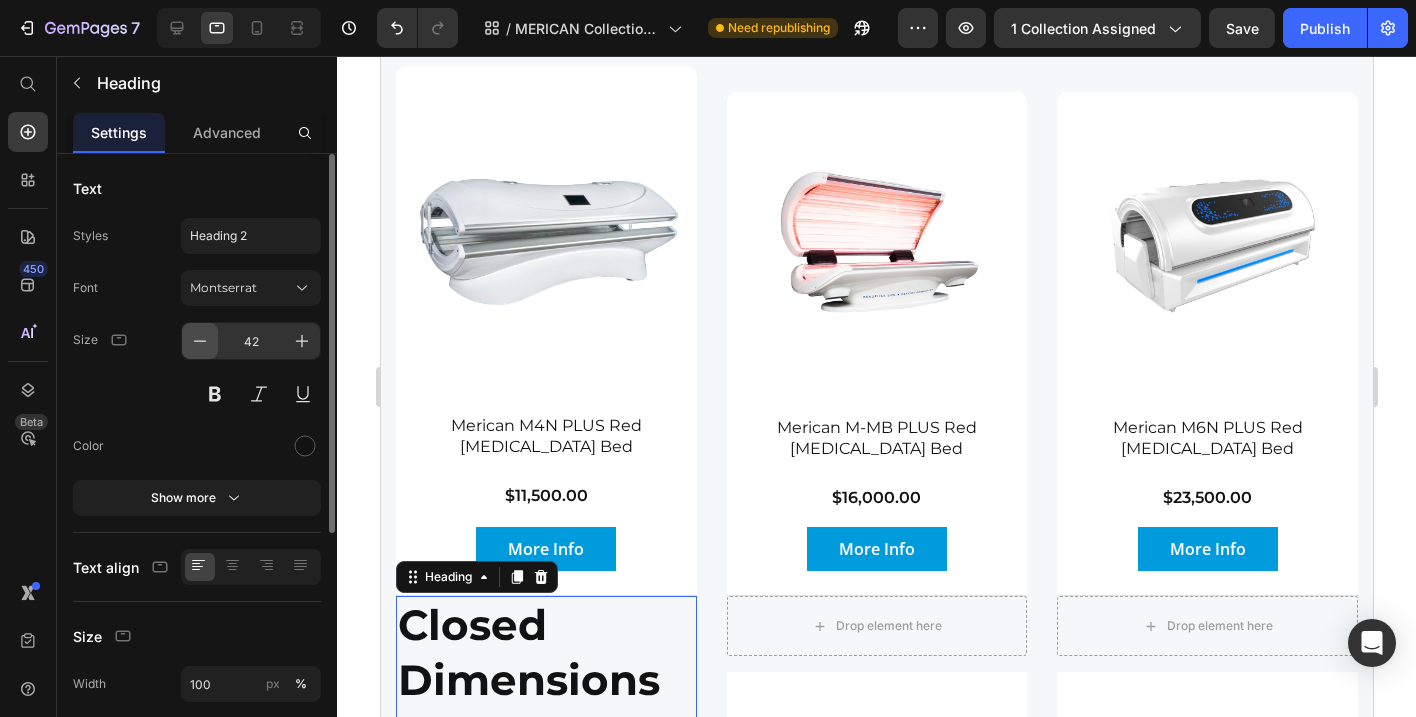 click 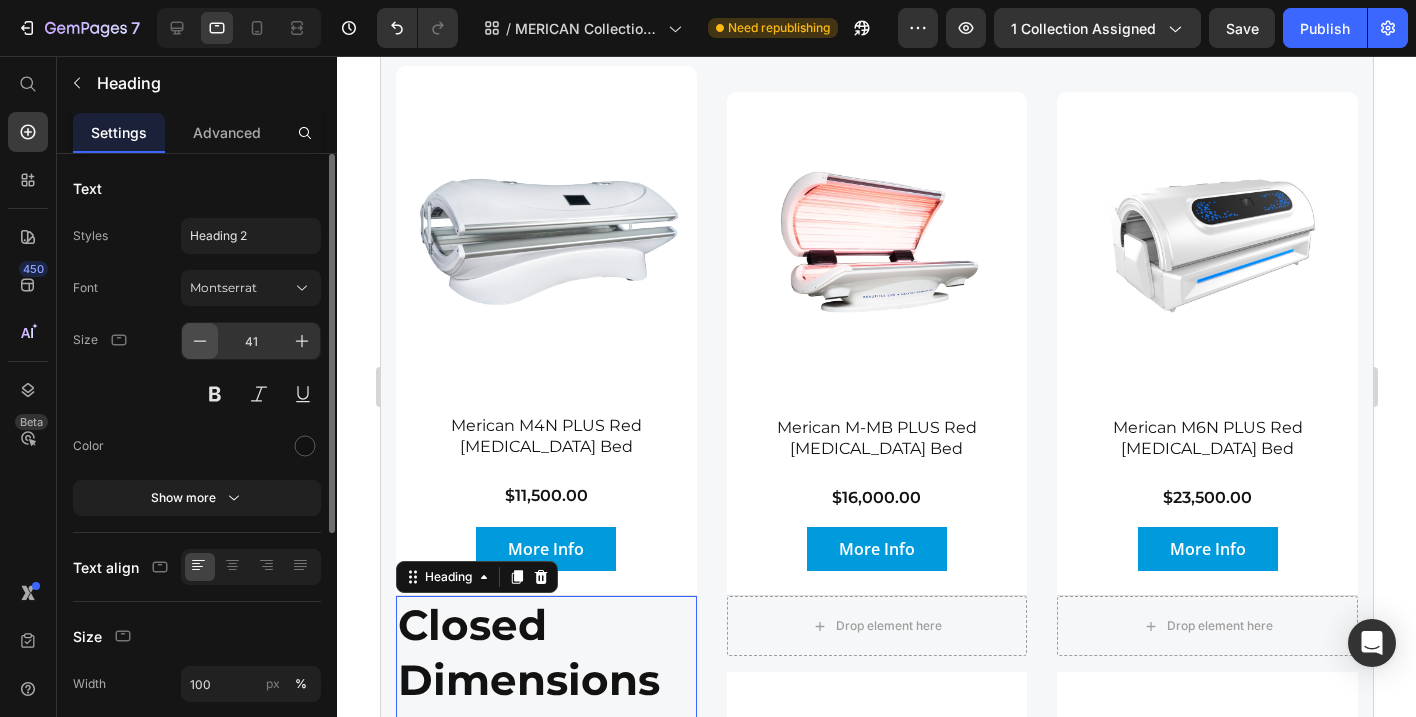 click 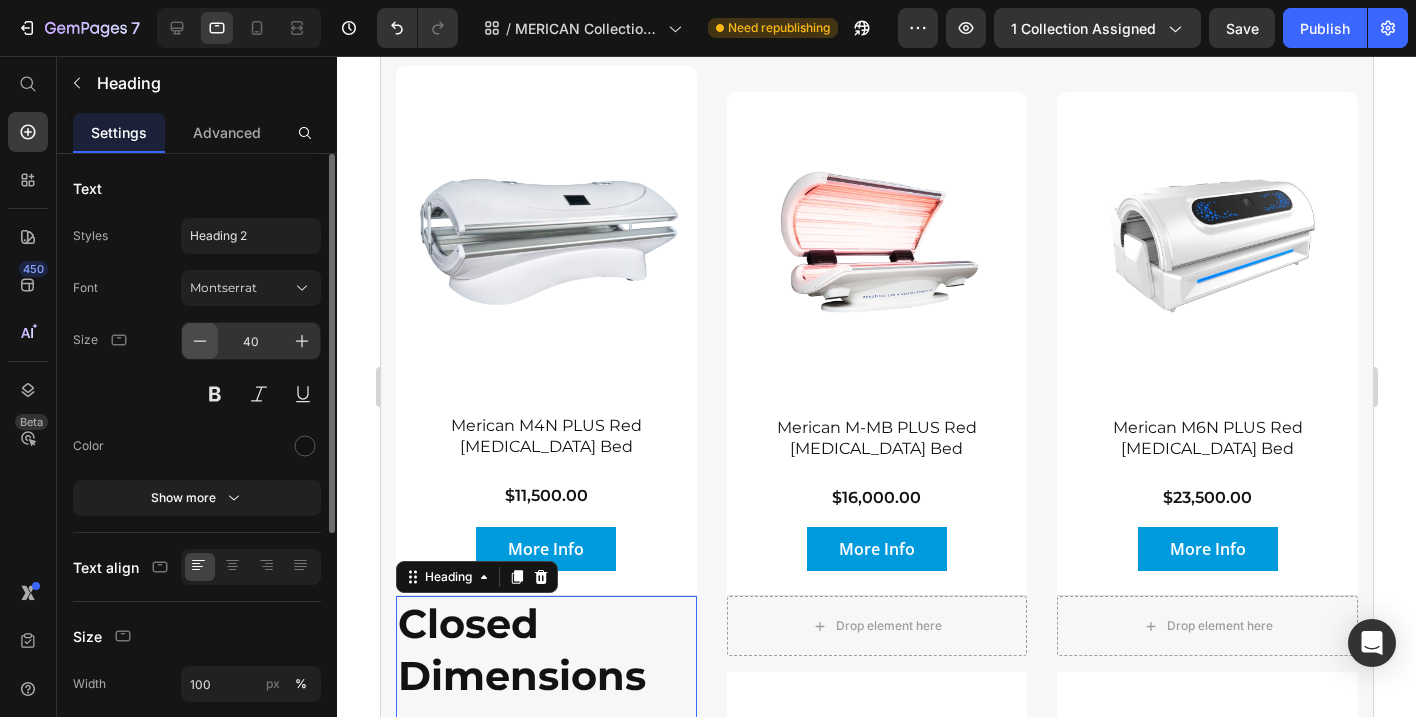 click 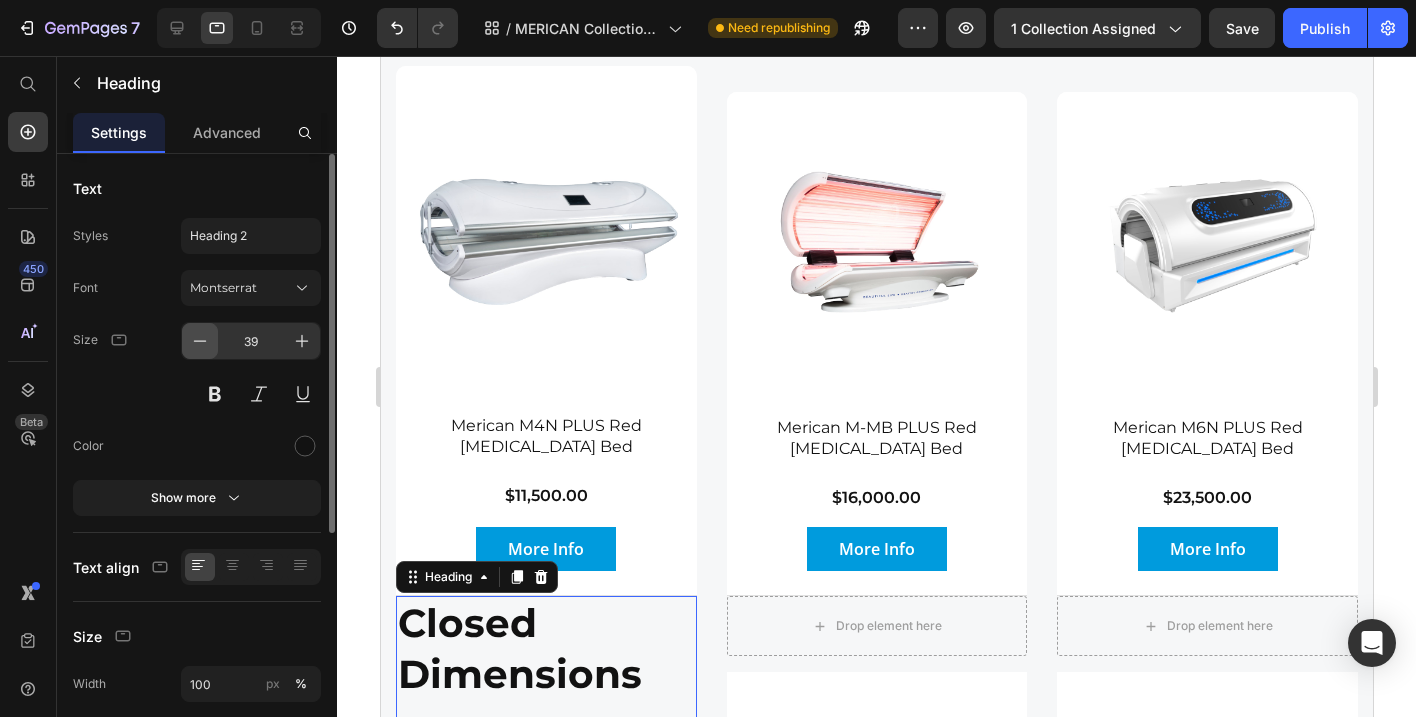 click 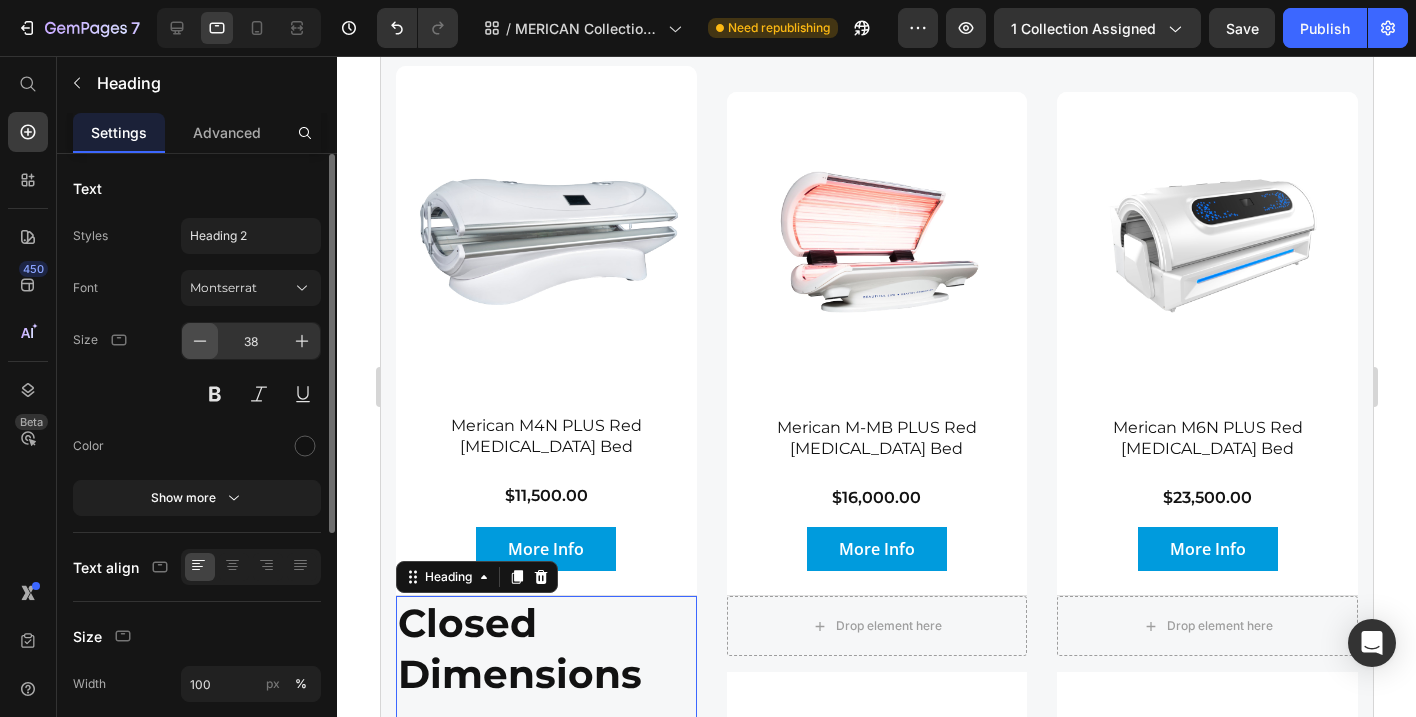 click 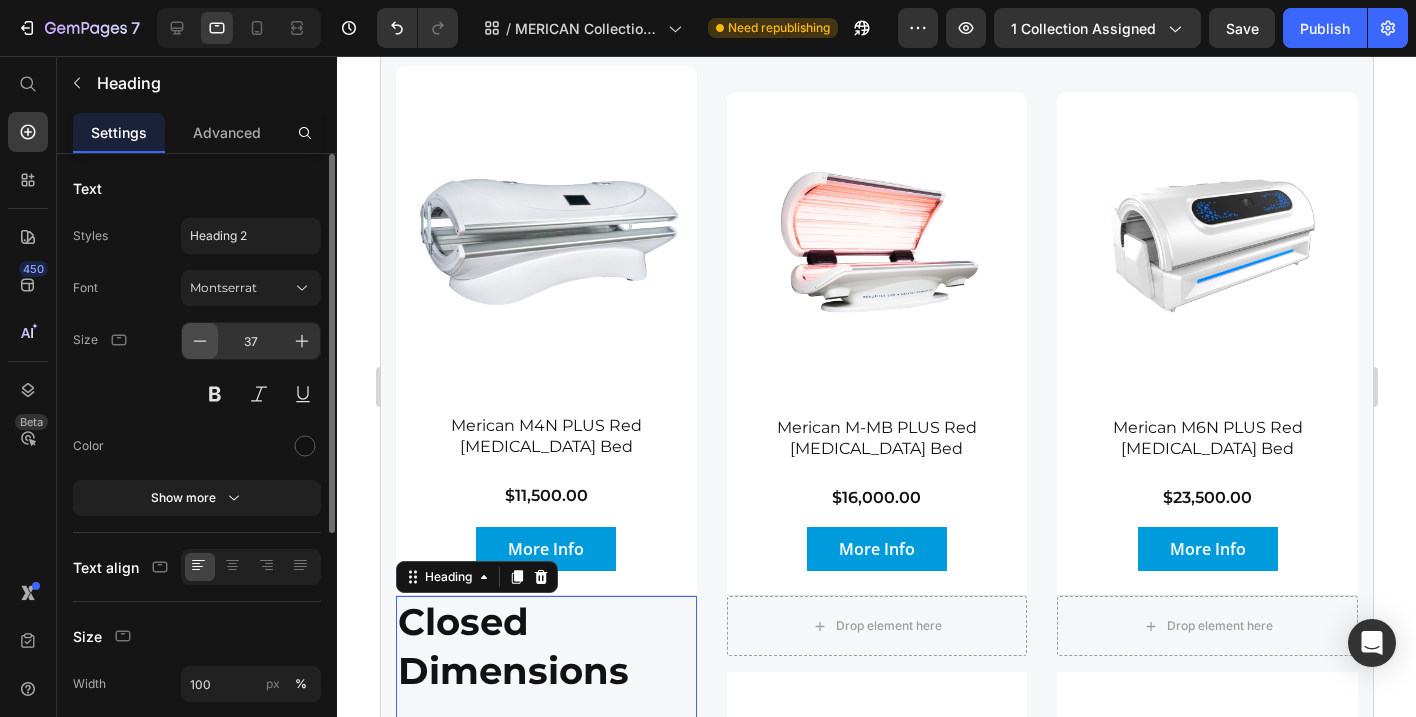 click 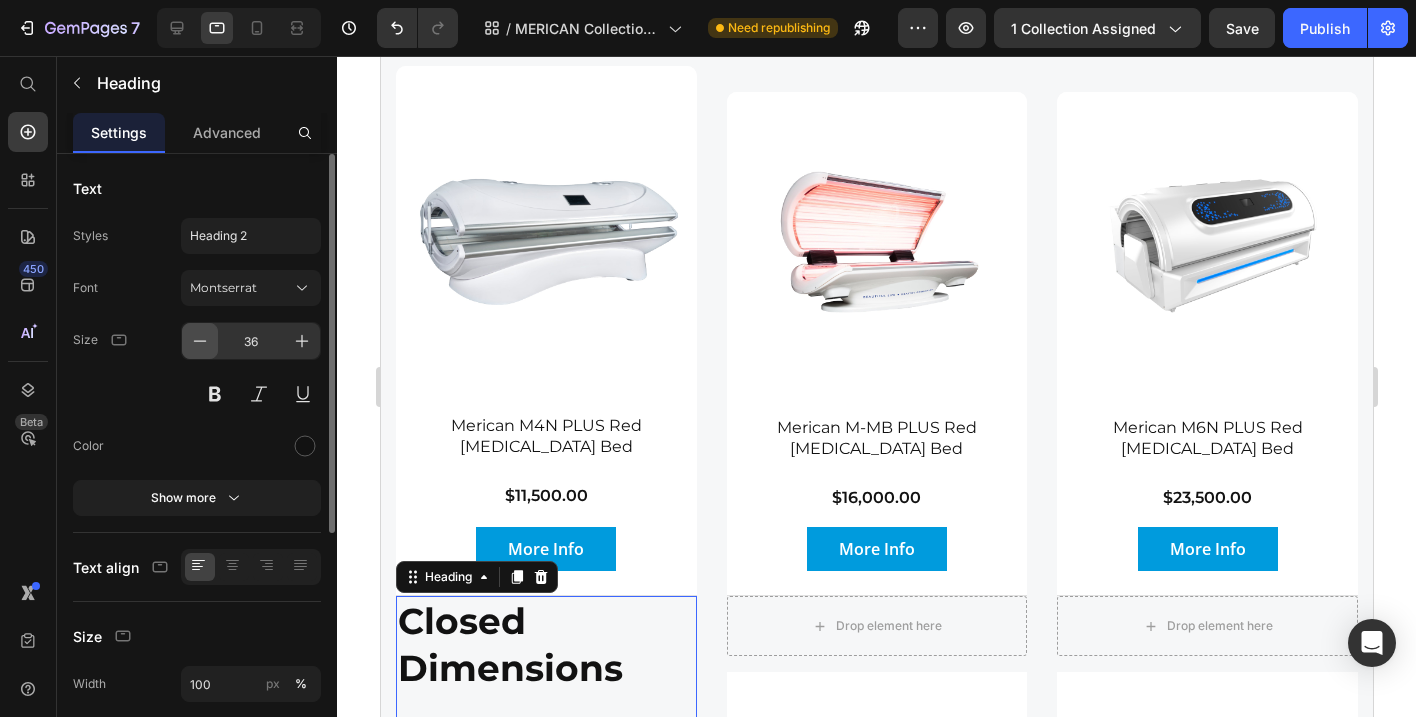 click 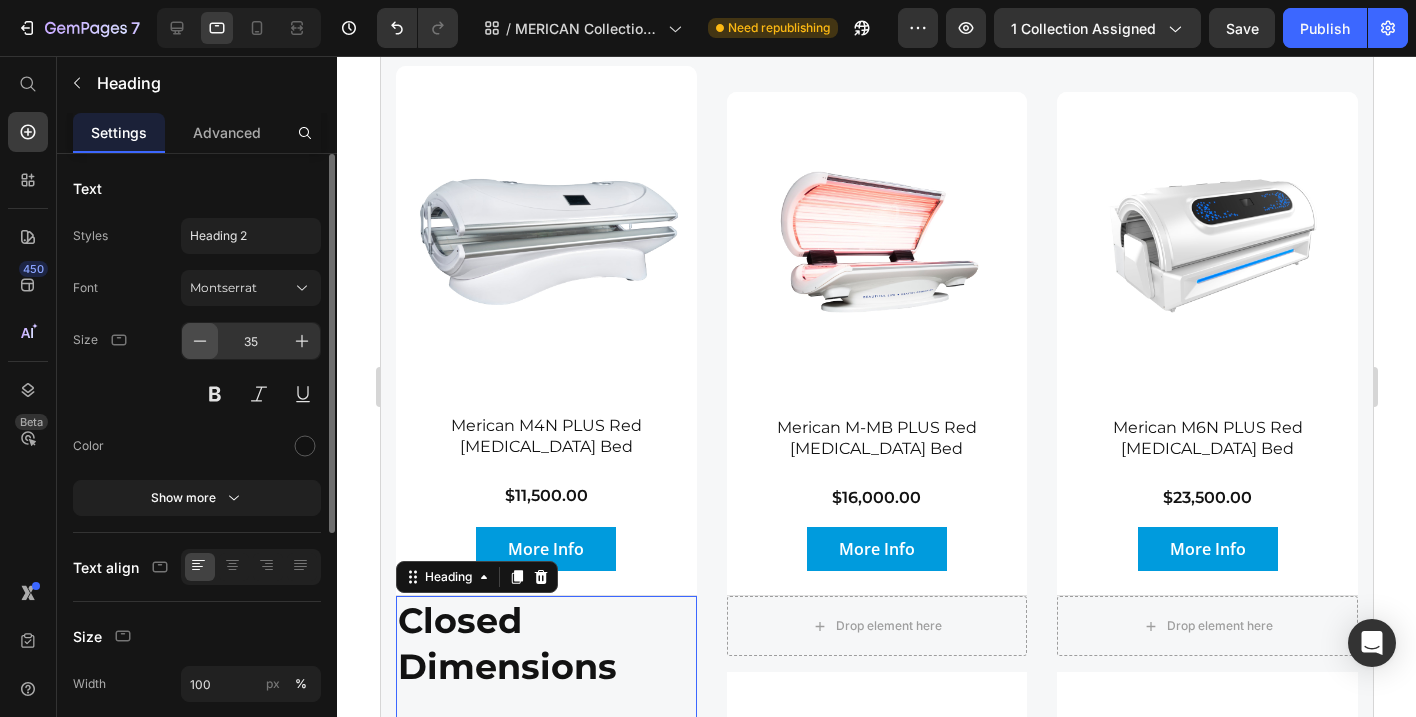 click 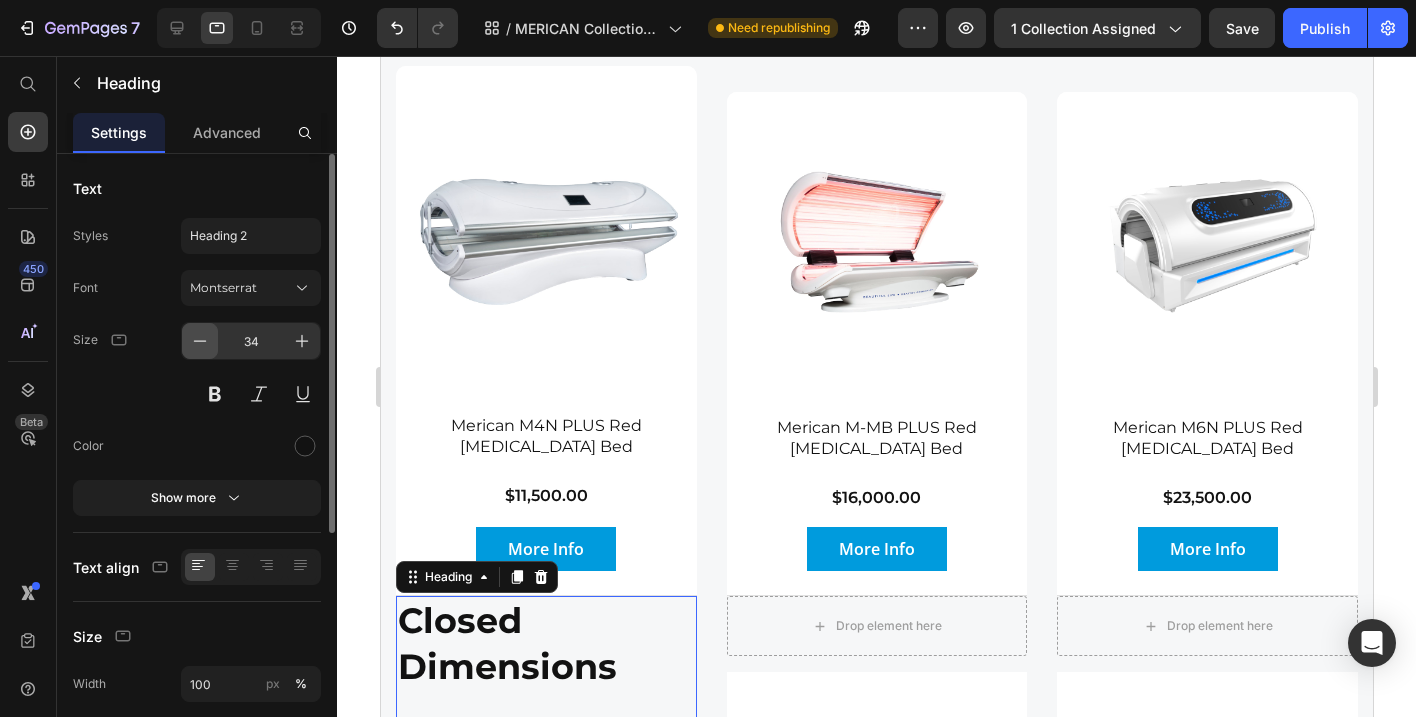 click 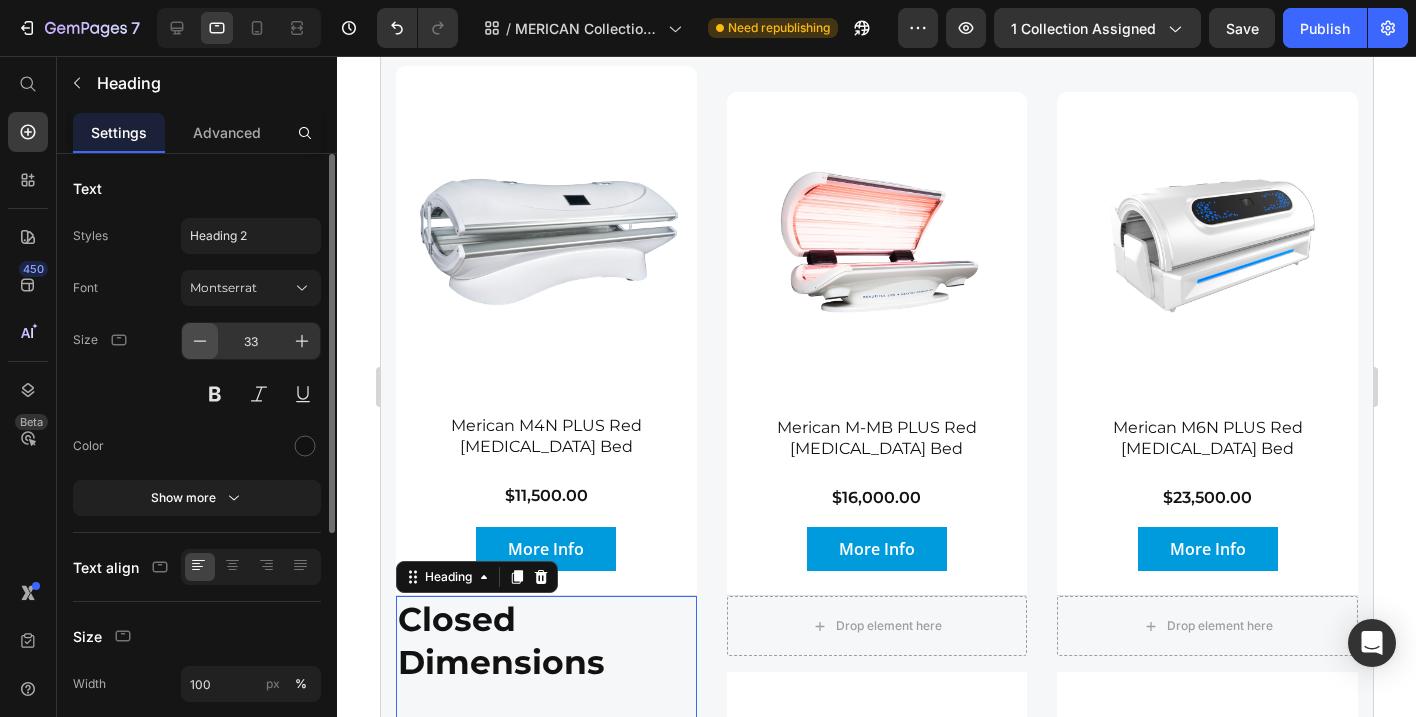 click 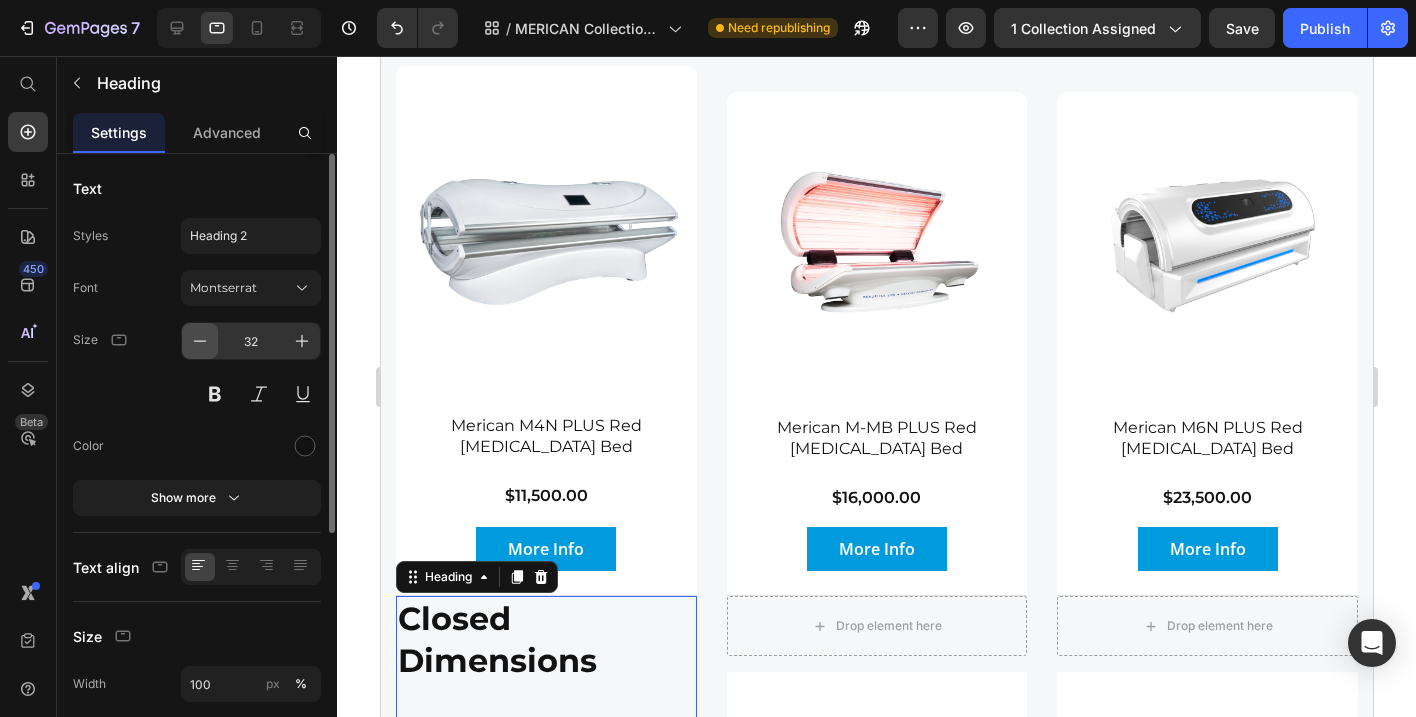 click 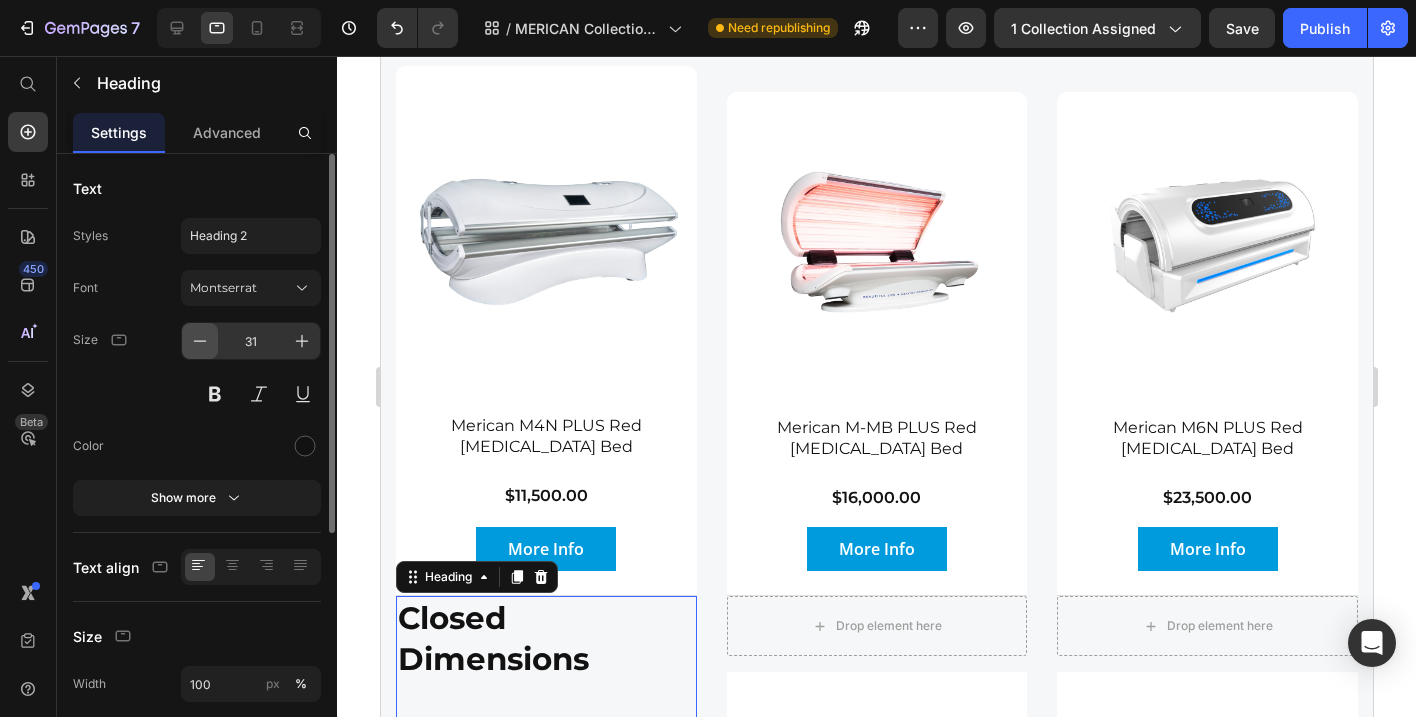 click 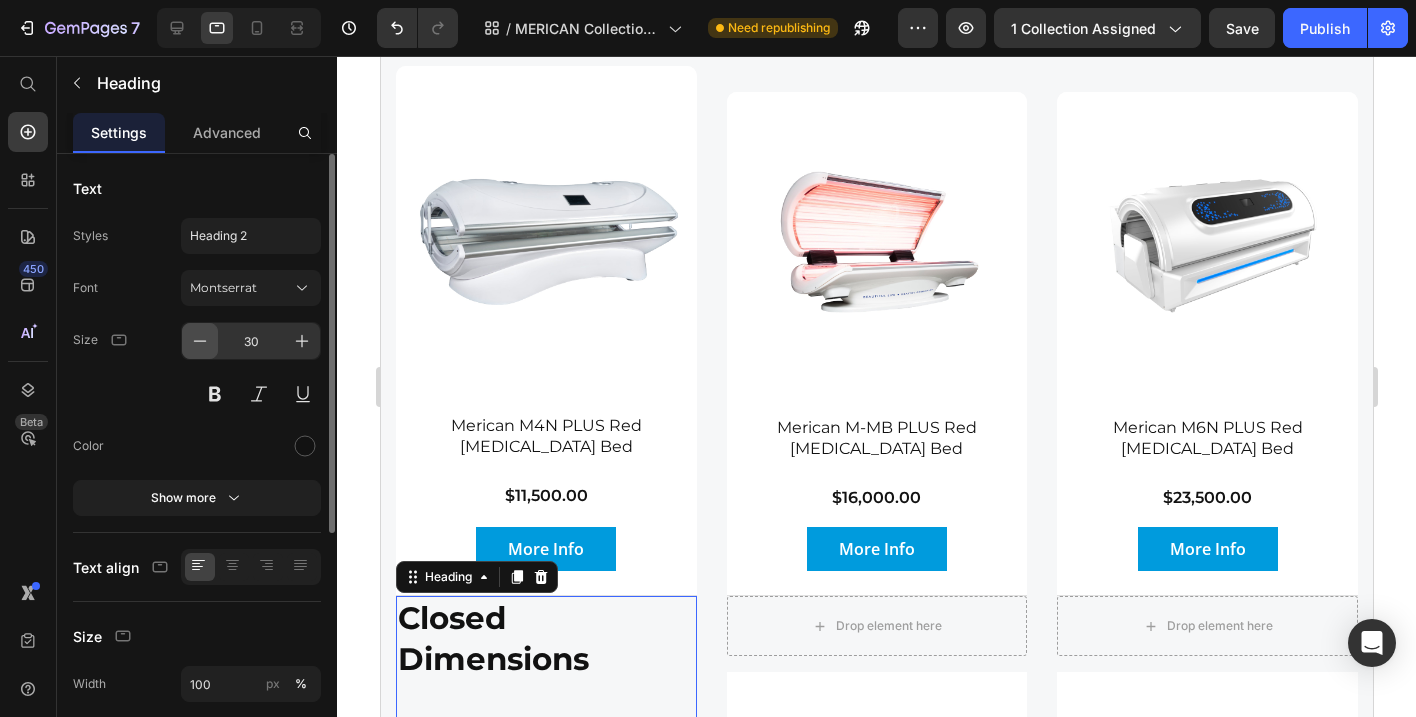 click 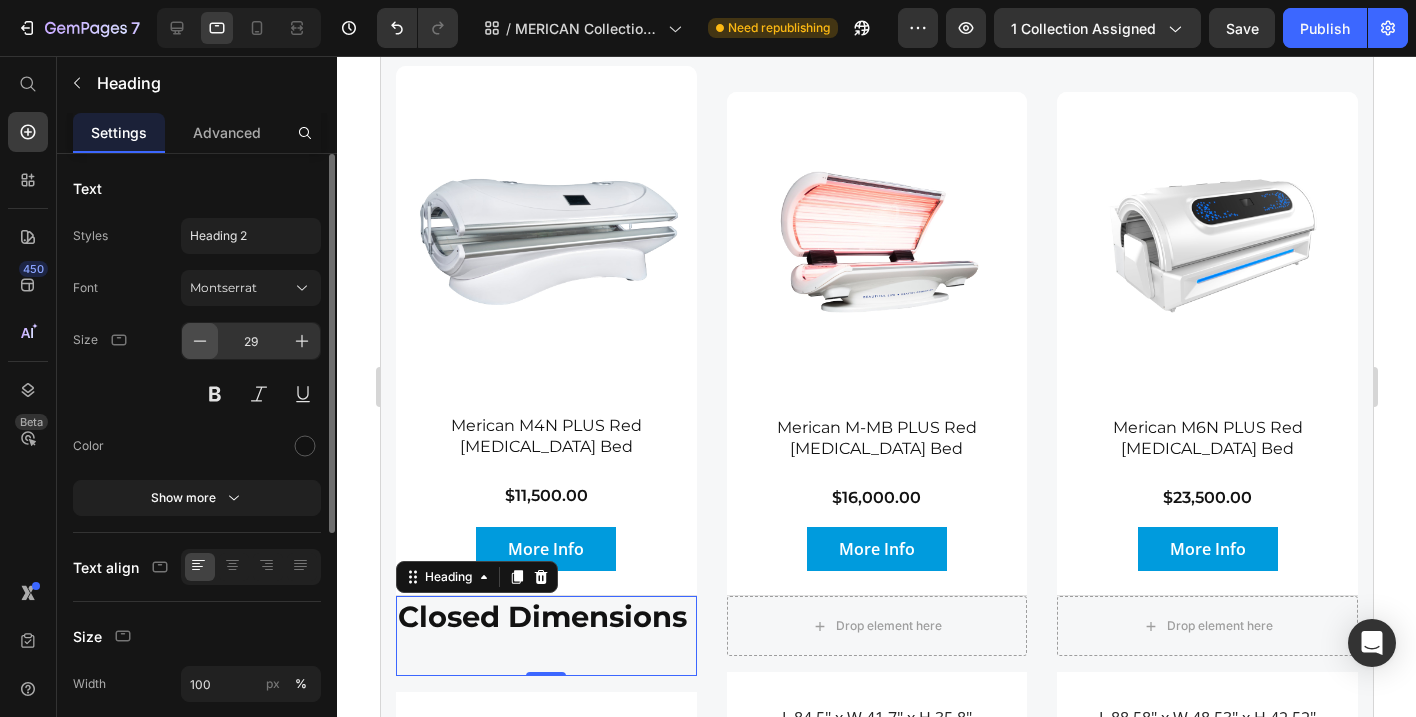 click 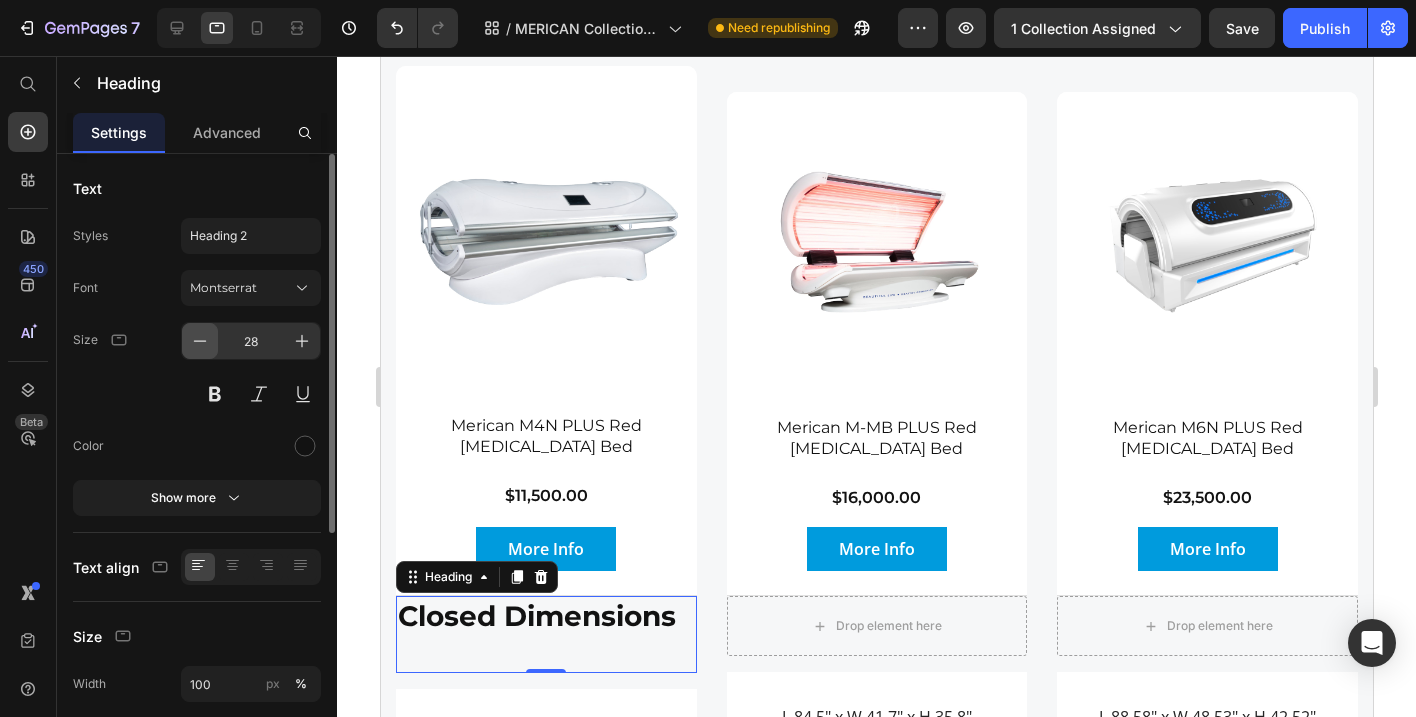 click 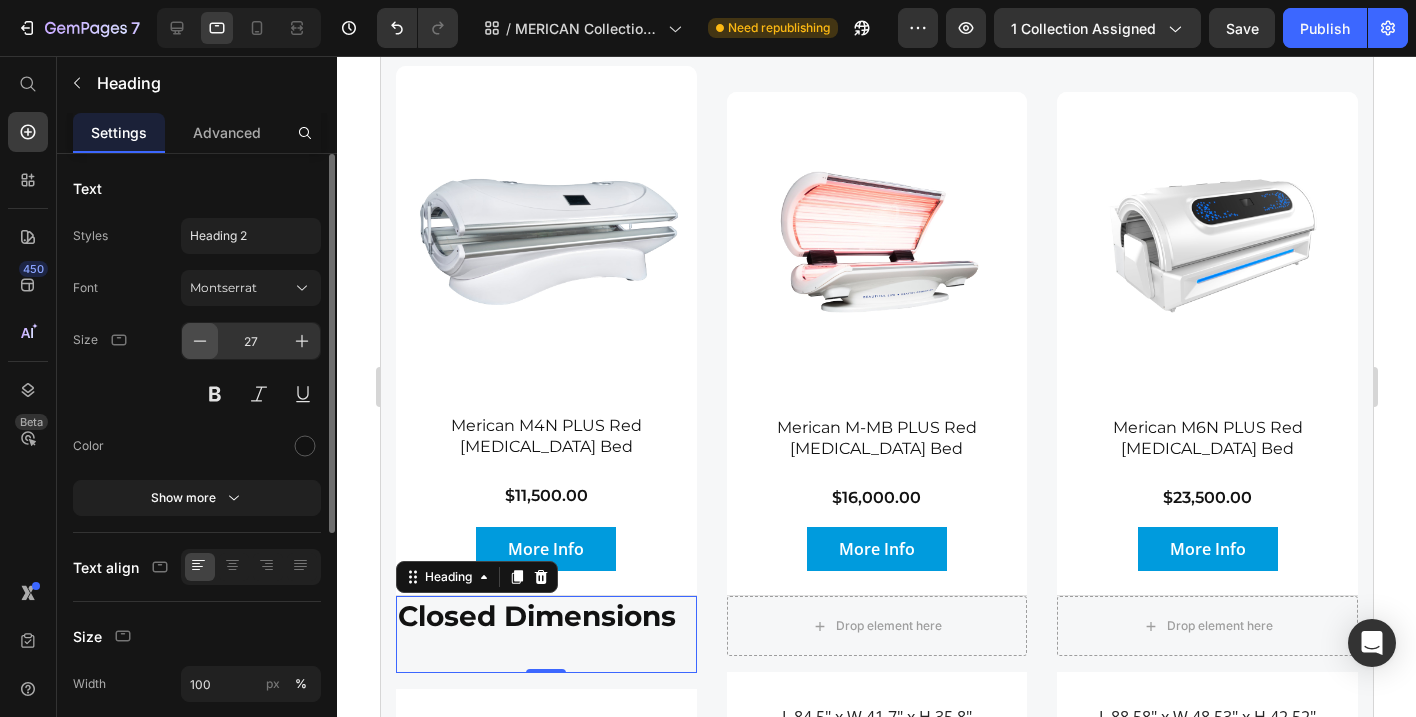 click 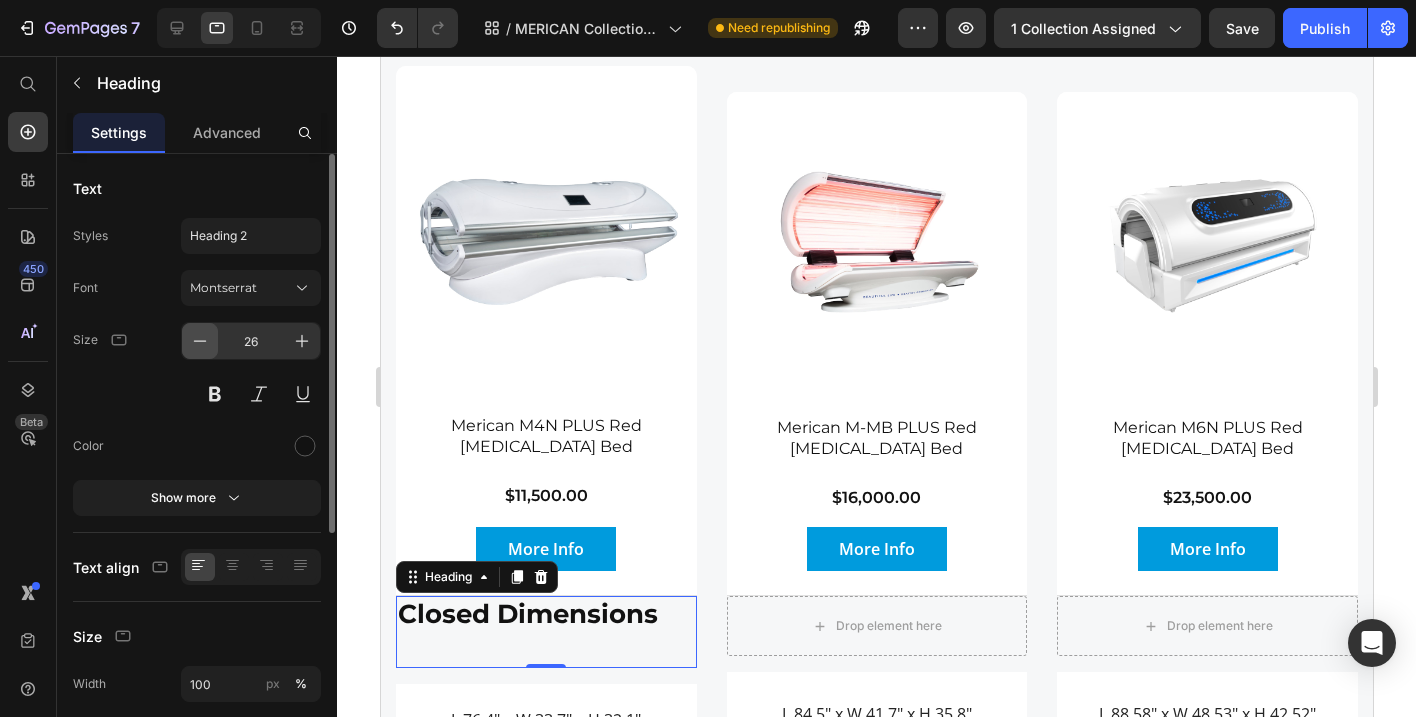 click 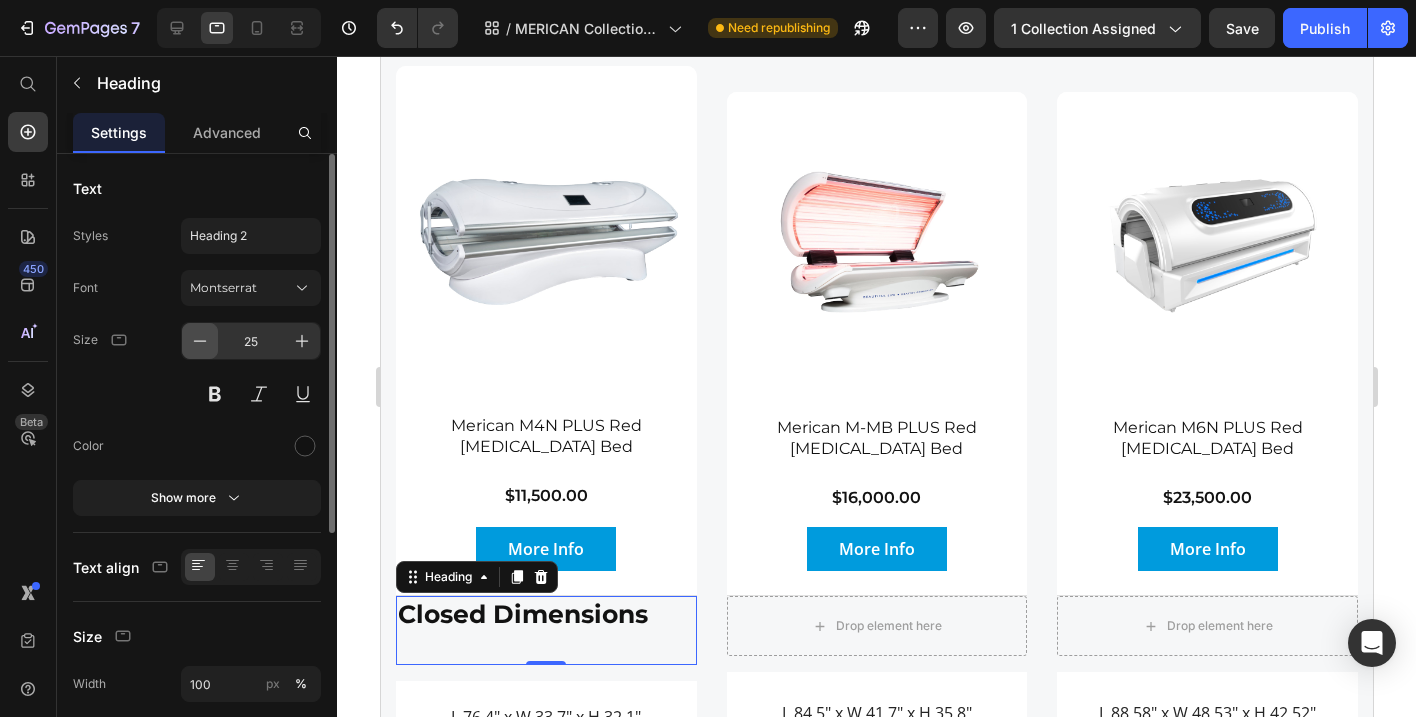 click 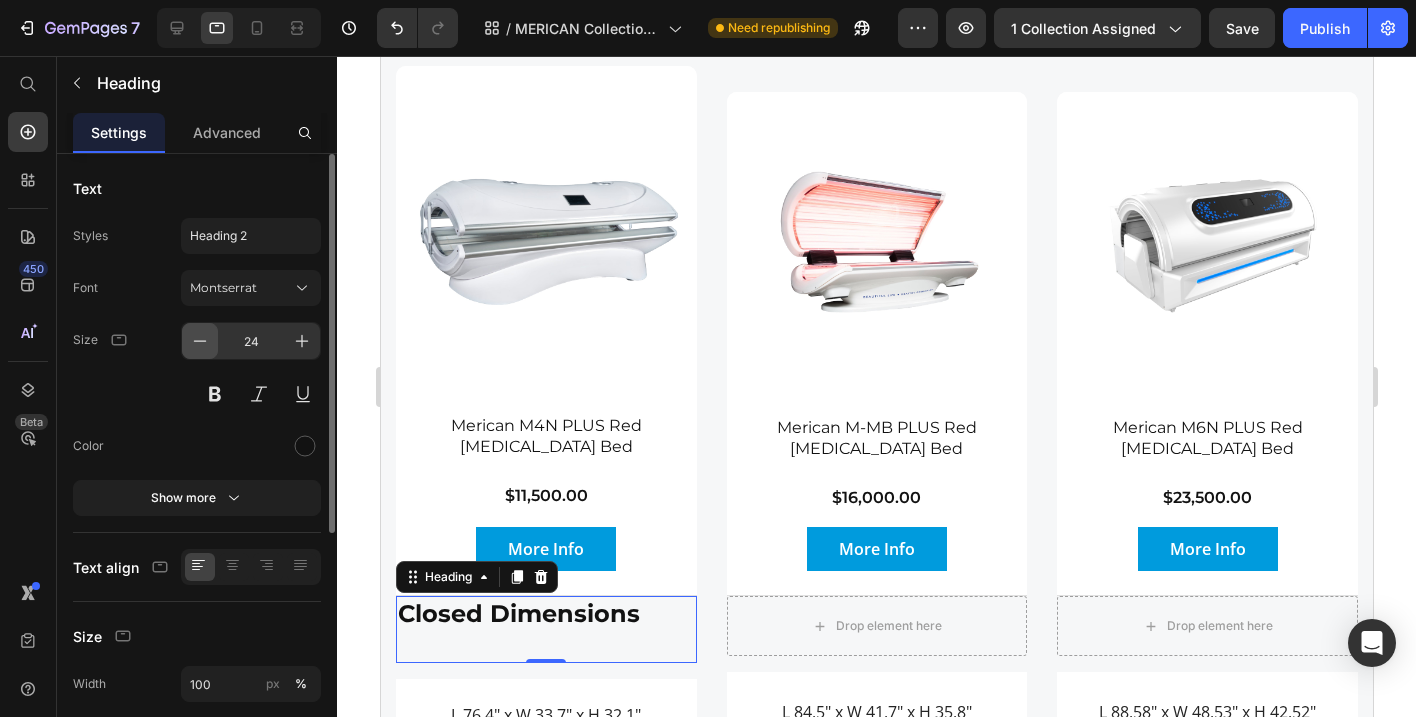 click 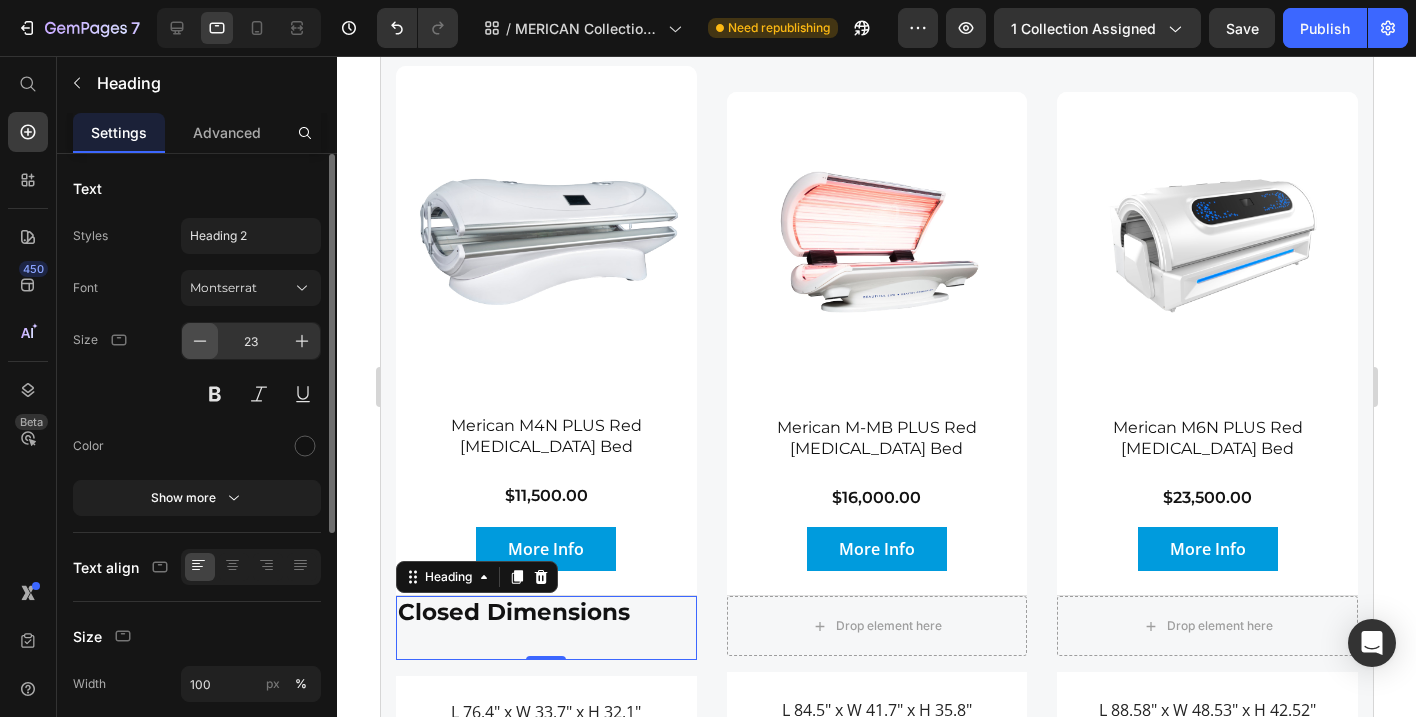 click 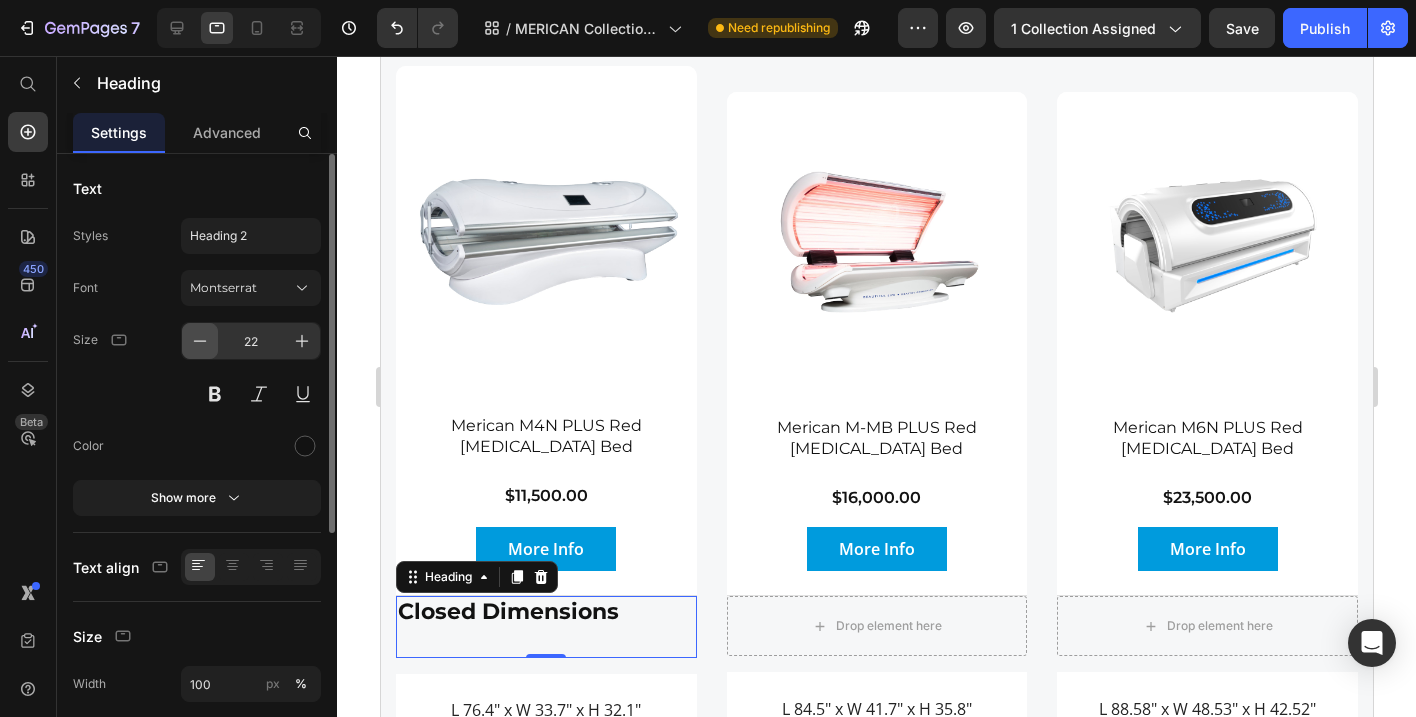 click 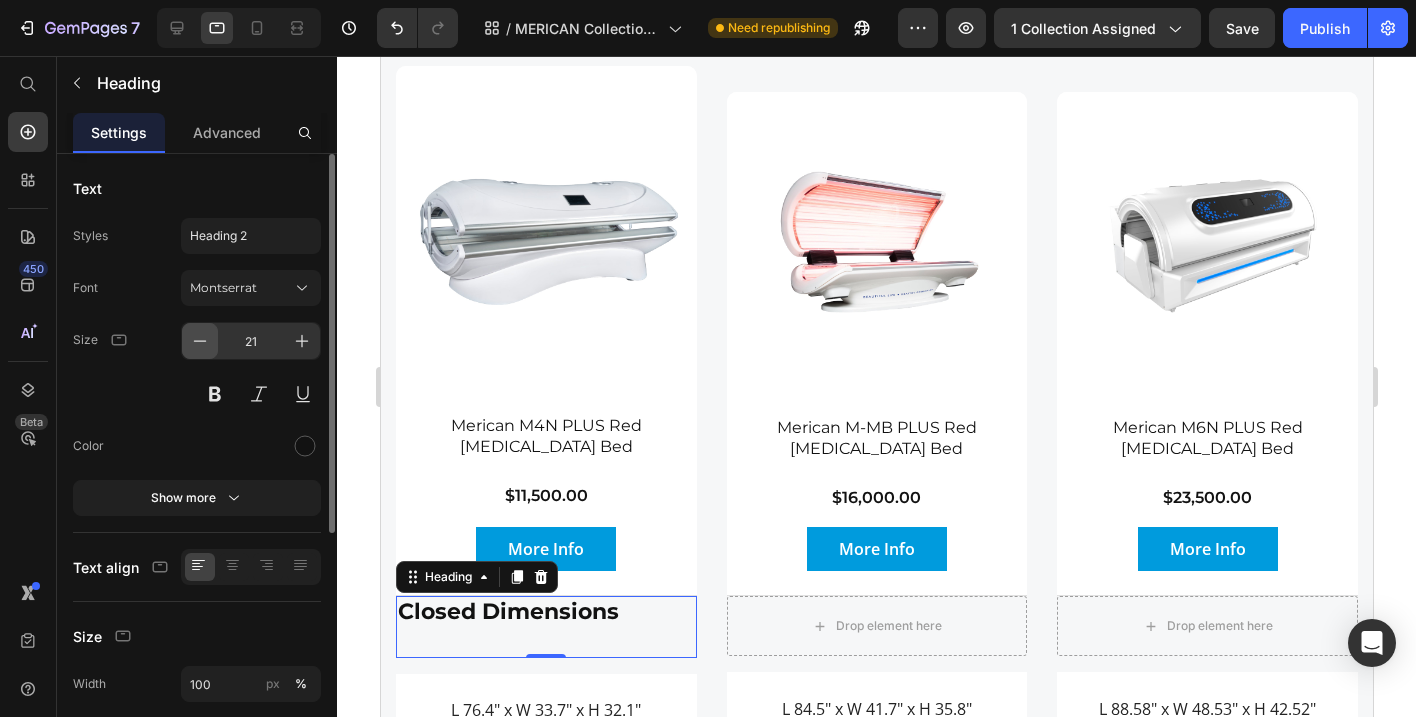 click 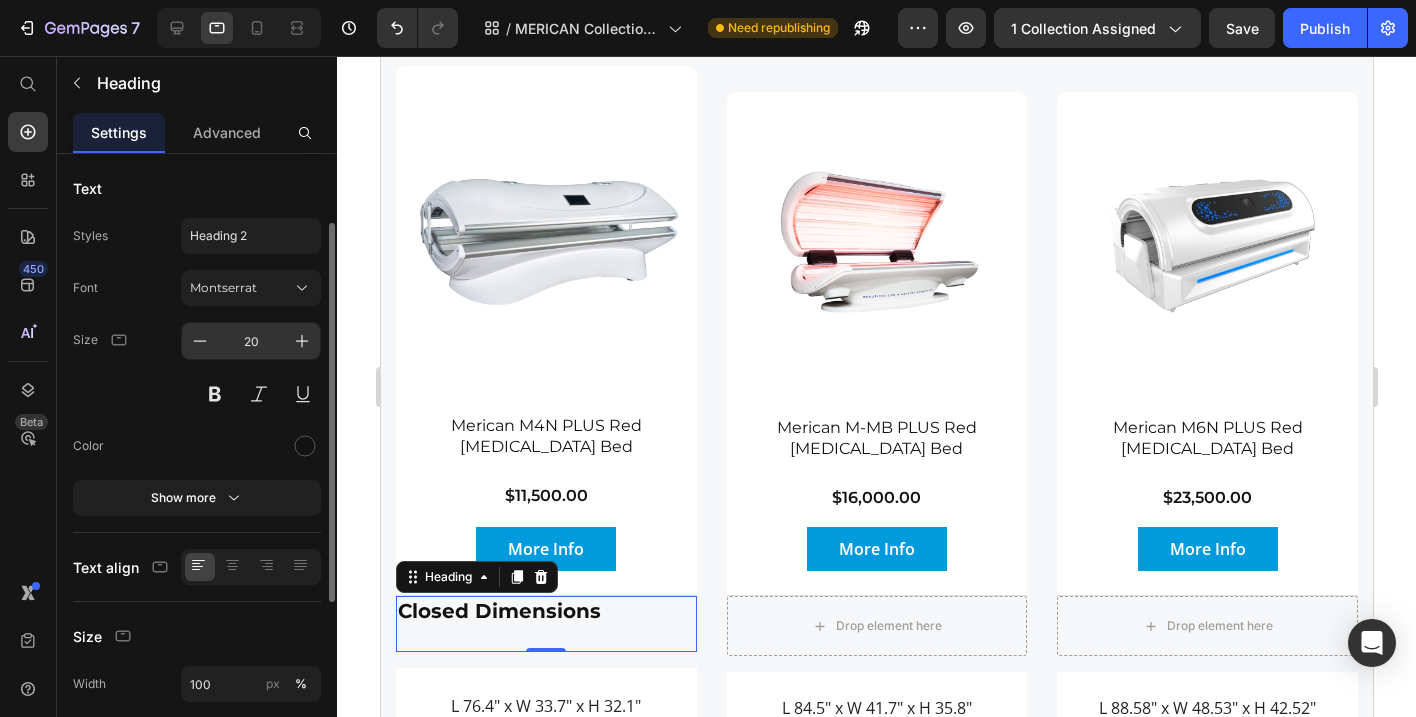 scroll, scrollTop: 139, scrollLeft: 0, axis: vertical 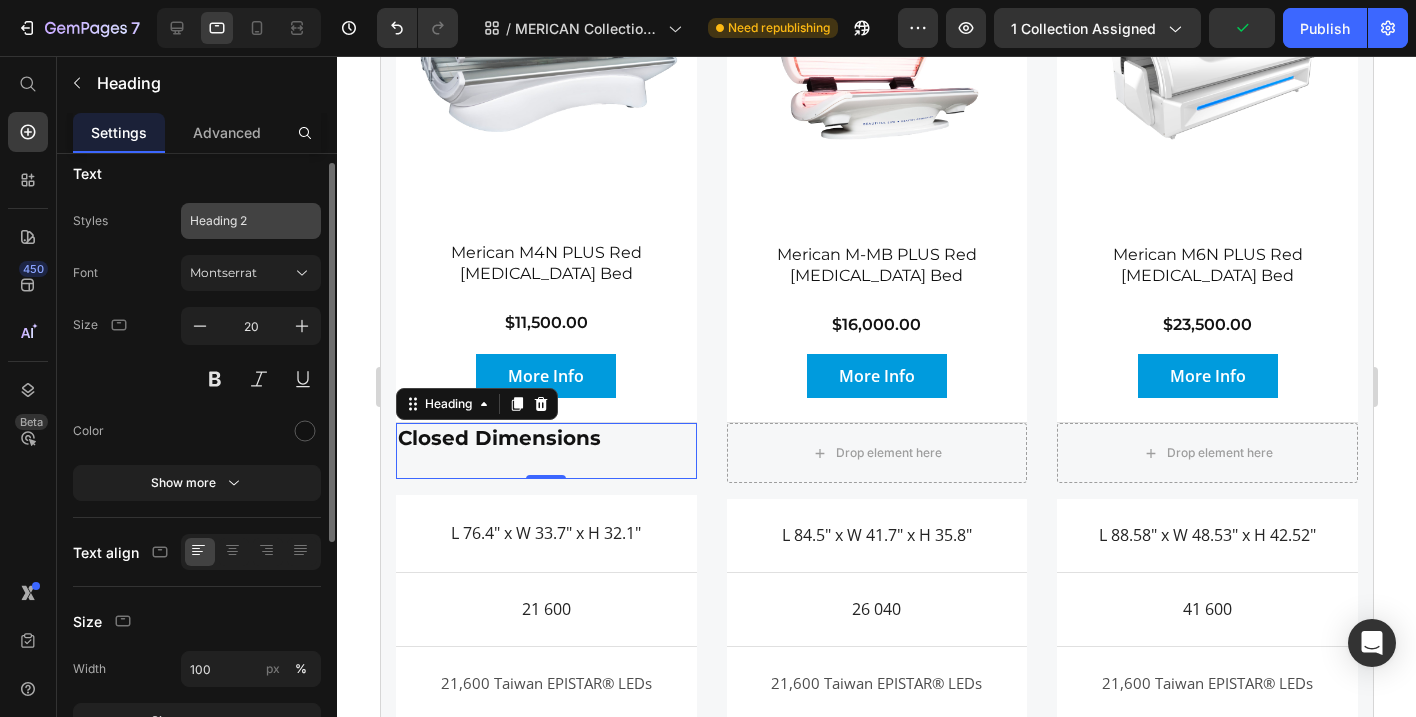 click on "Heading 2" 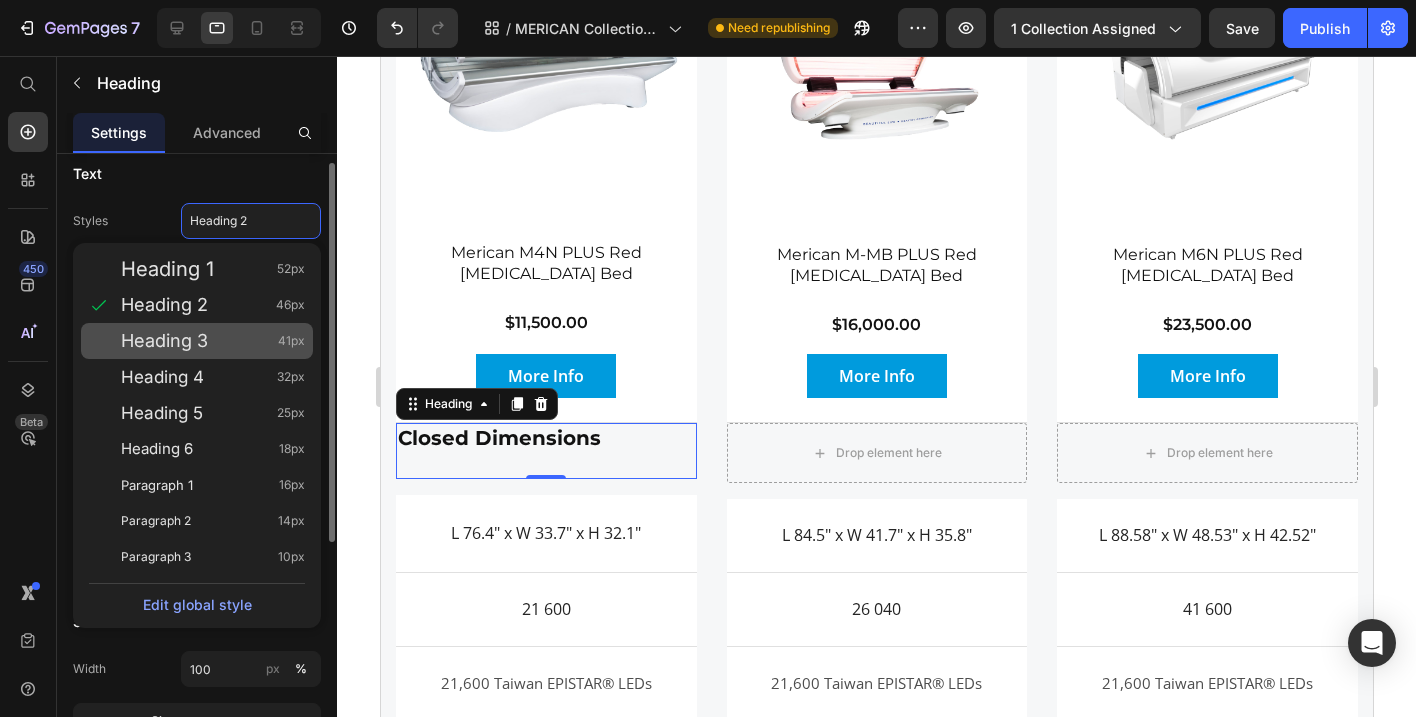 click on "Heading 3" at bounding box center (164, 341) 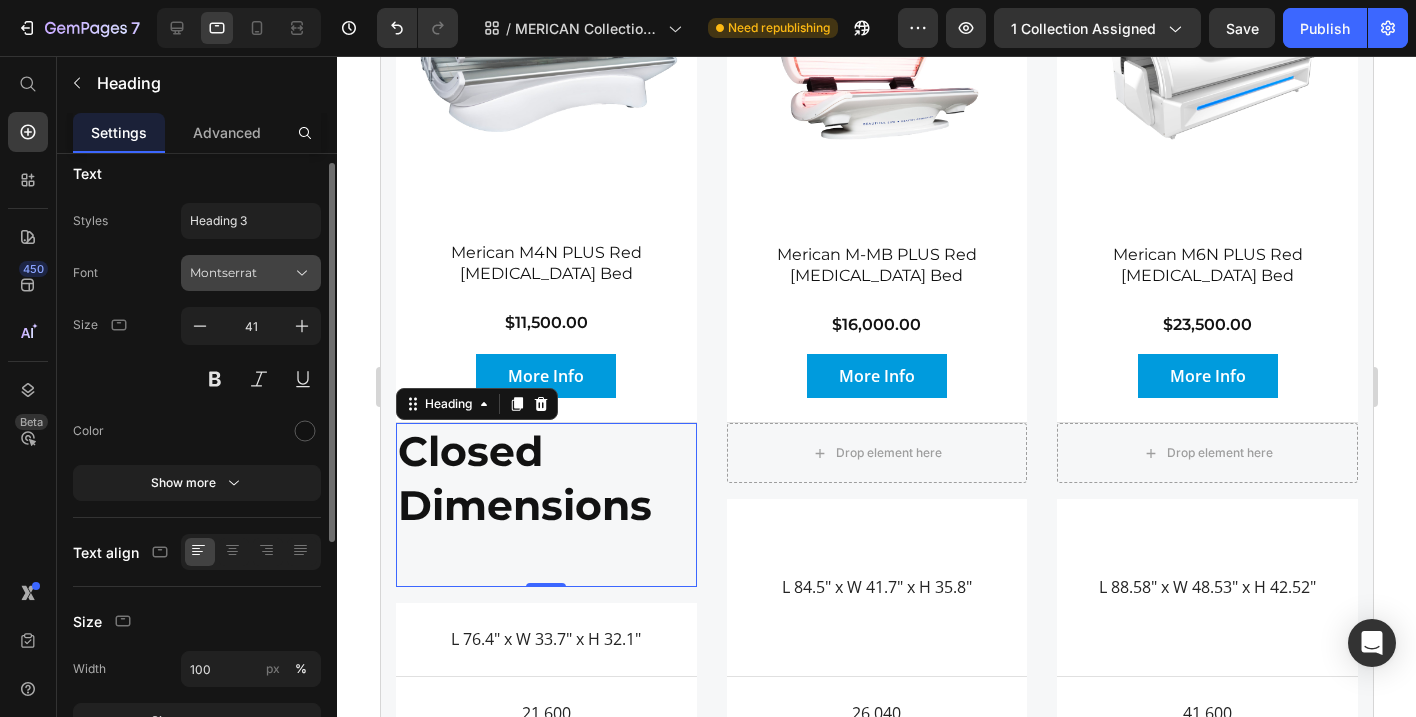 click 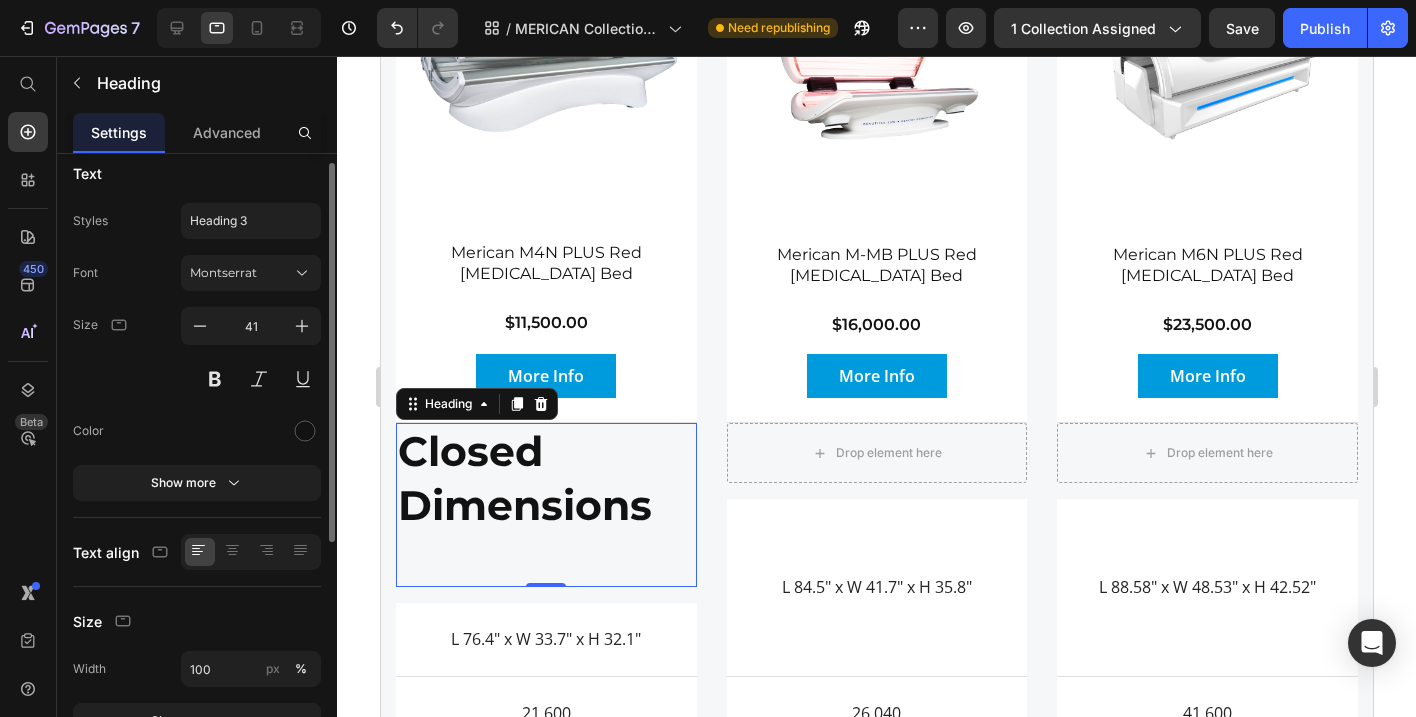 click on "Styles Heading 3 Font Montserrat Size 41 Color Show more" 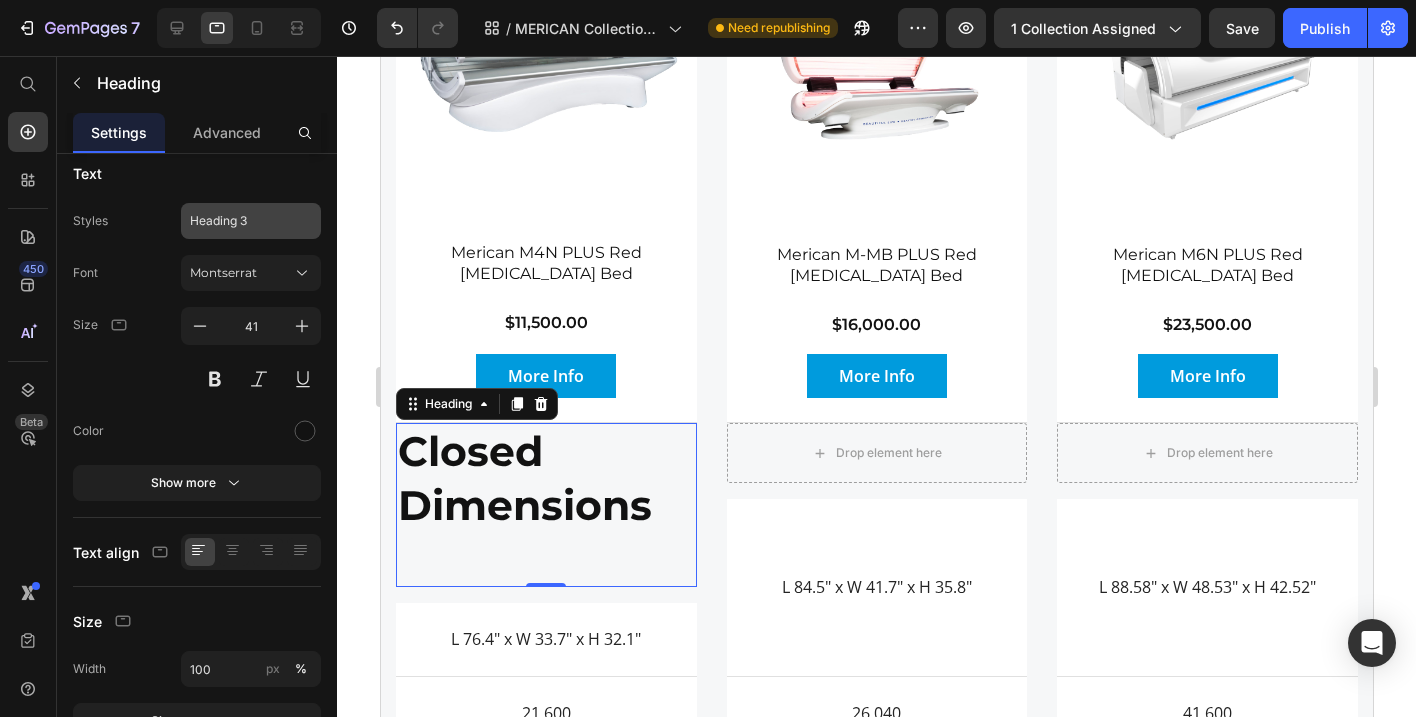 click on "Heading 3" at bounding box center [251, 221] 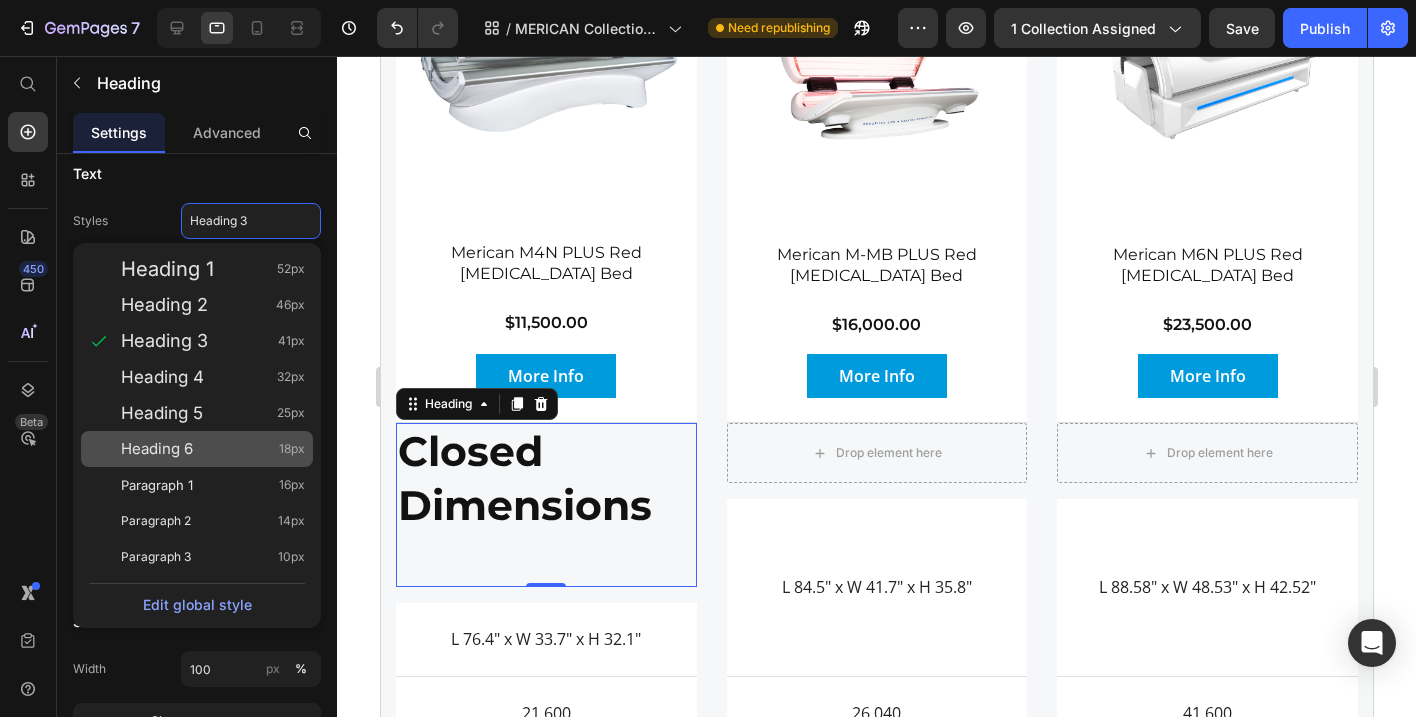 click on "Heading 6" at bounding box center (157, 449) 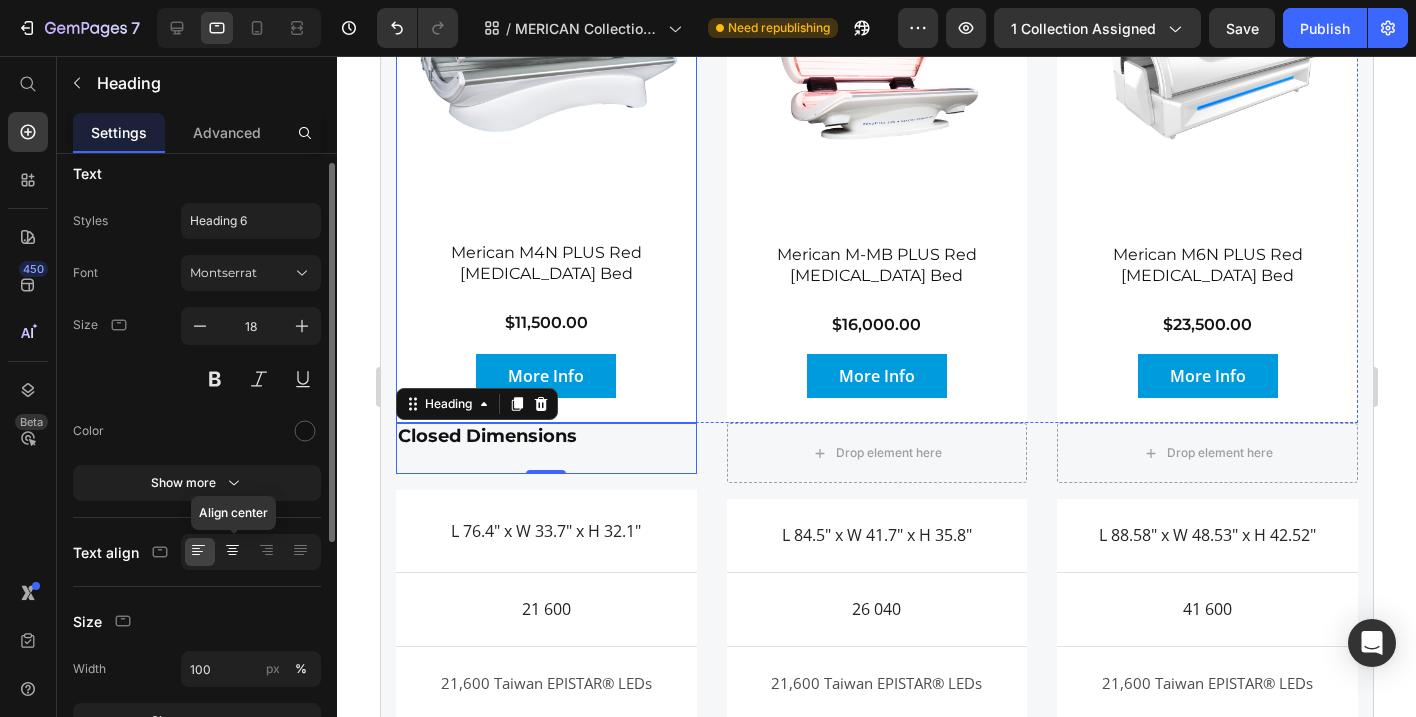 click 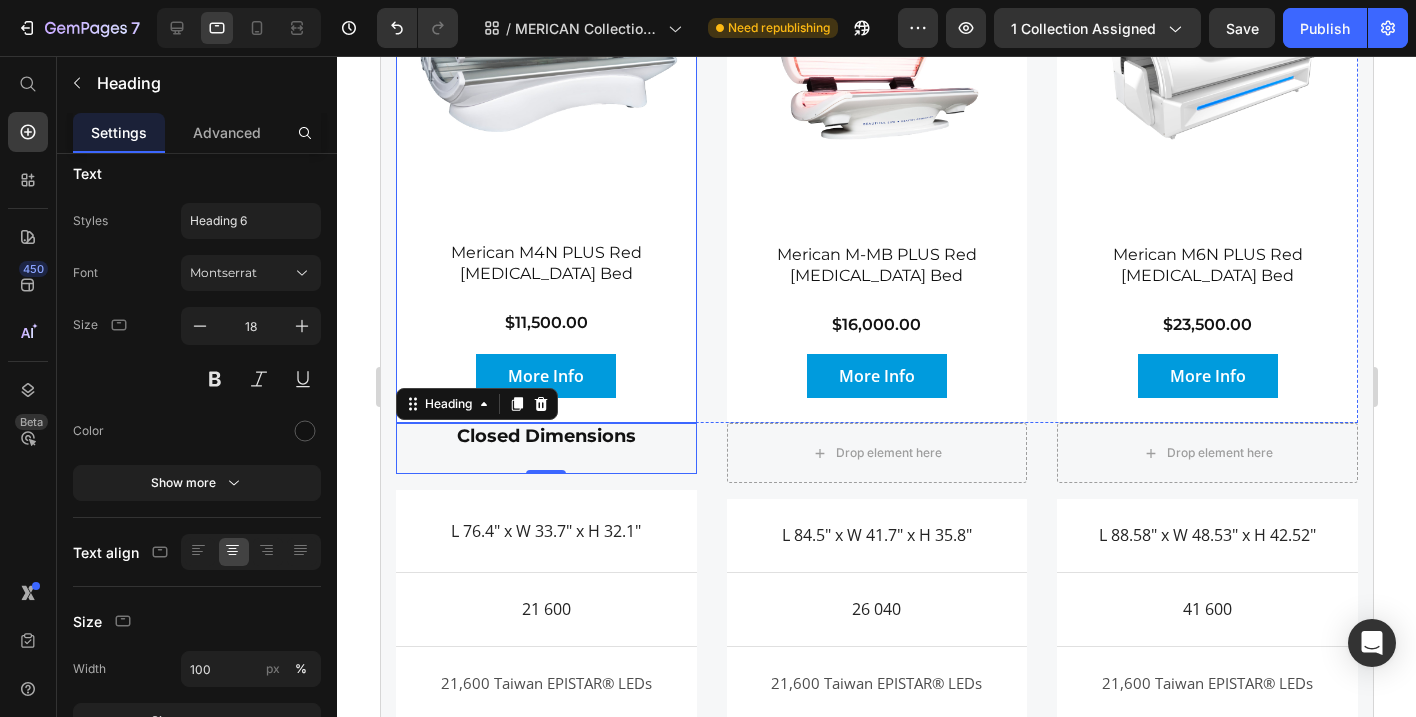 click 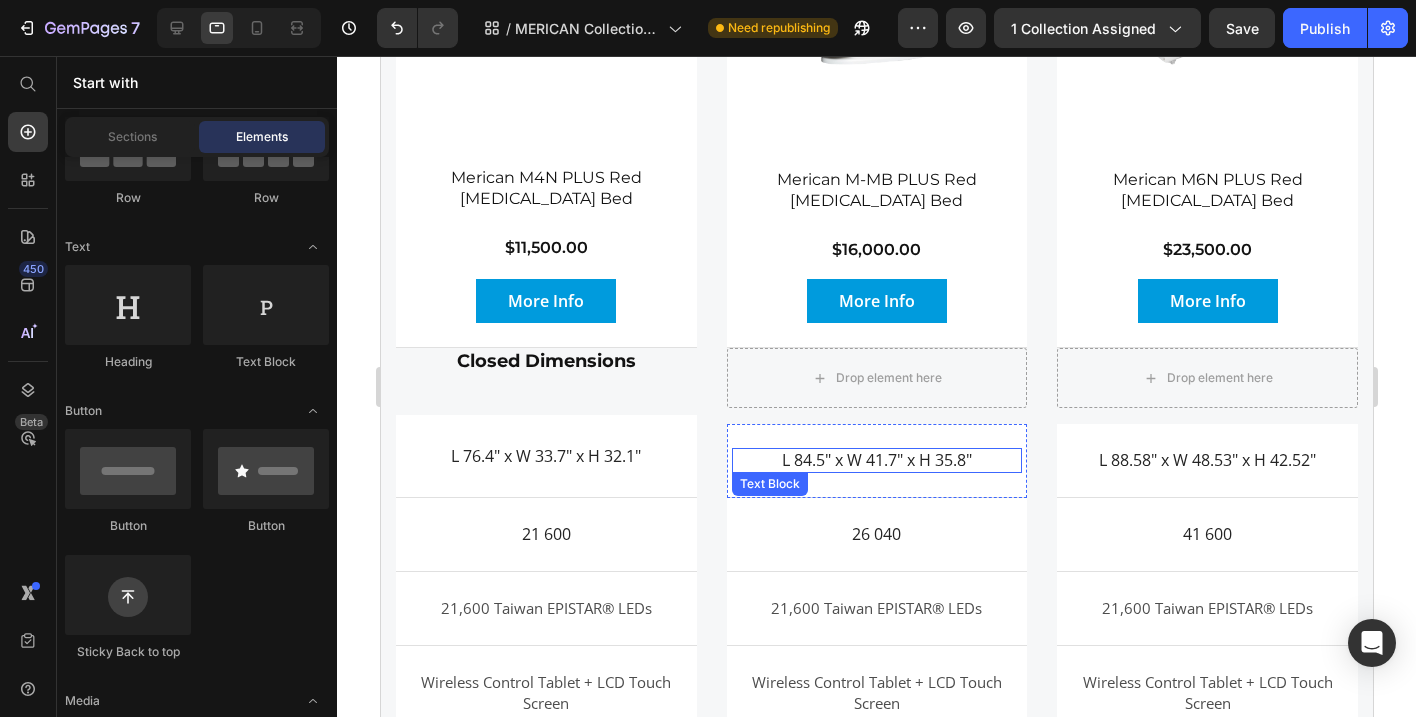 scroll, scrollTop: 3475, scrollLeft: 0, axis: vertical 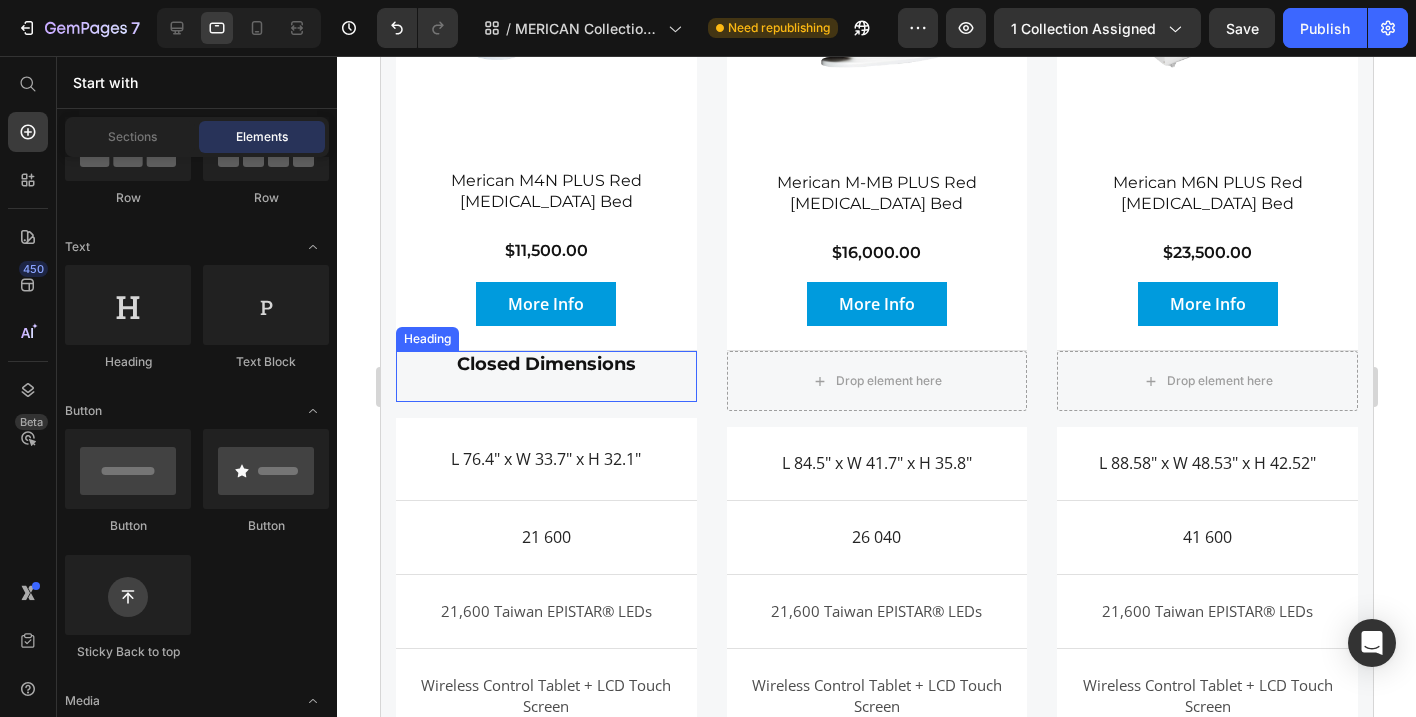 click on "Closed Dimensions" at bounding box center (545, 364) 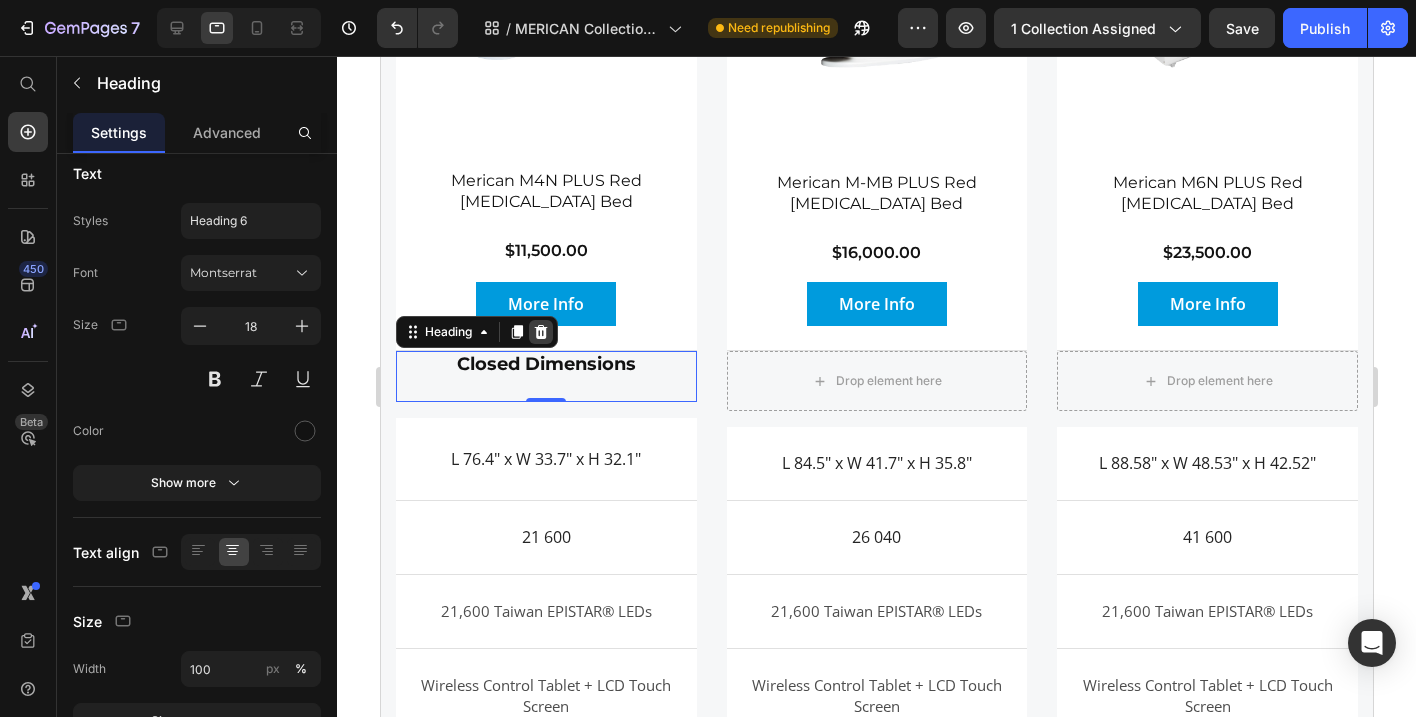 click 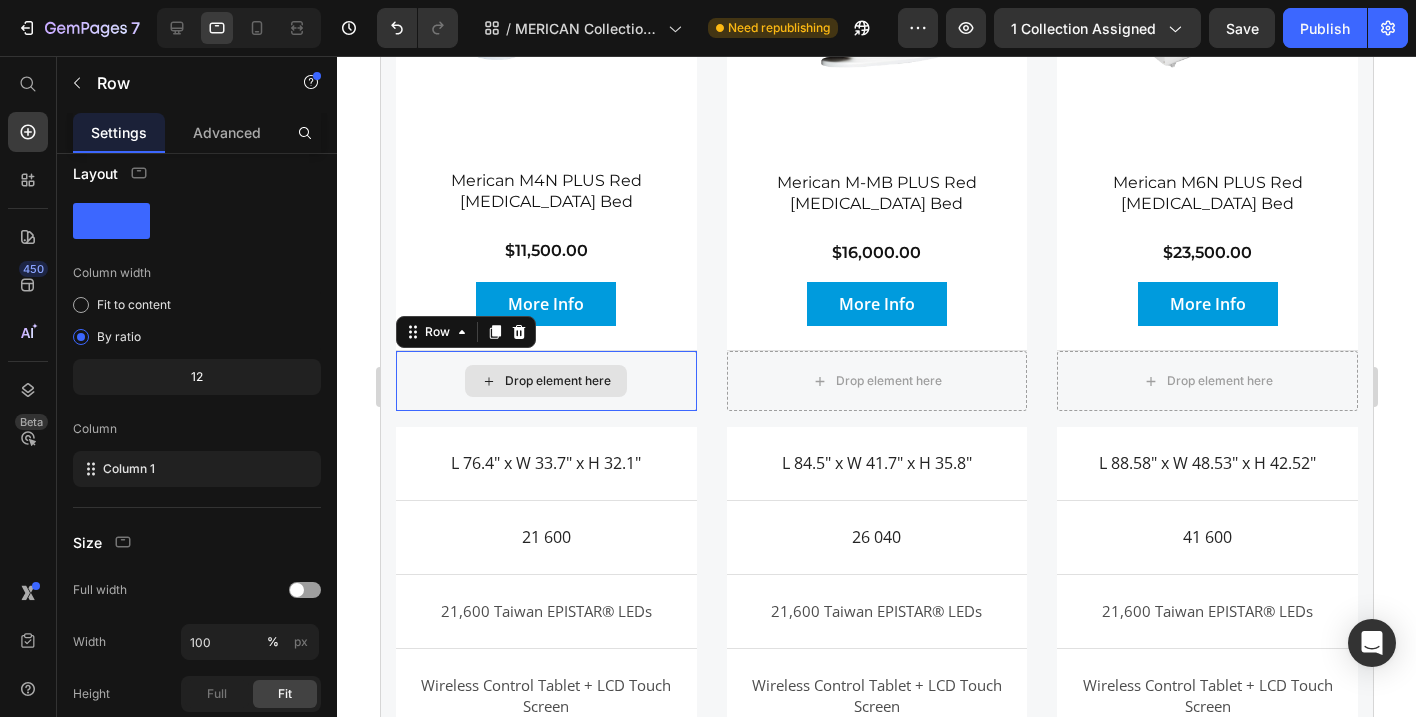 click on "Drop element here" at bounding box center (545, 381) 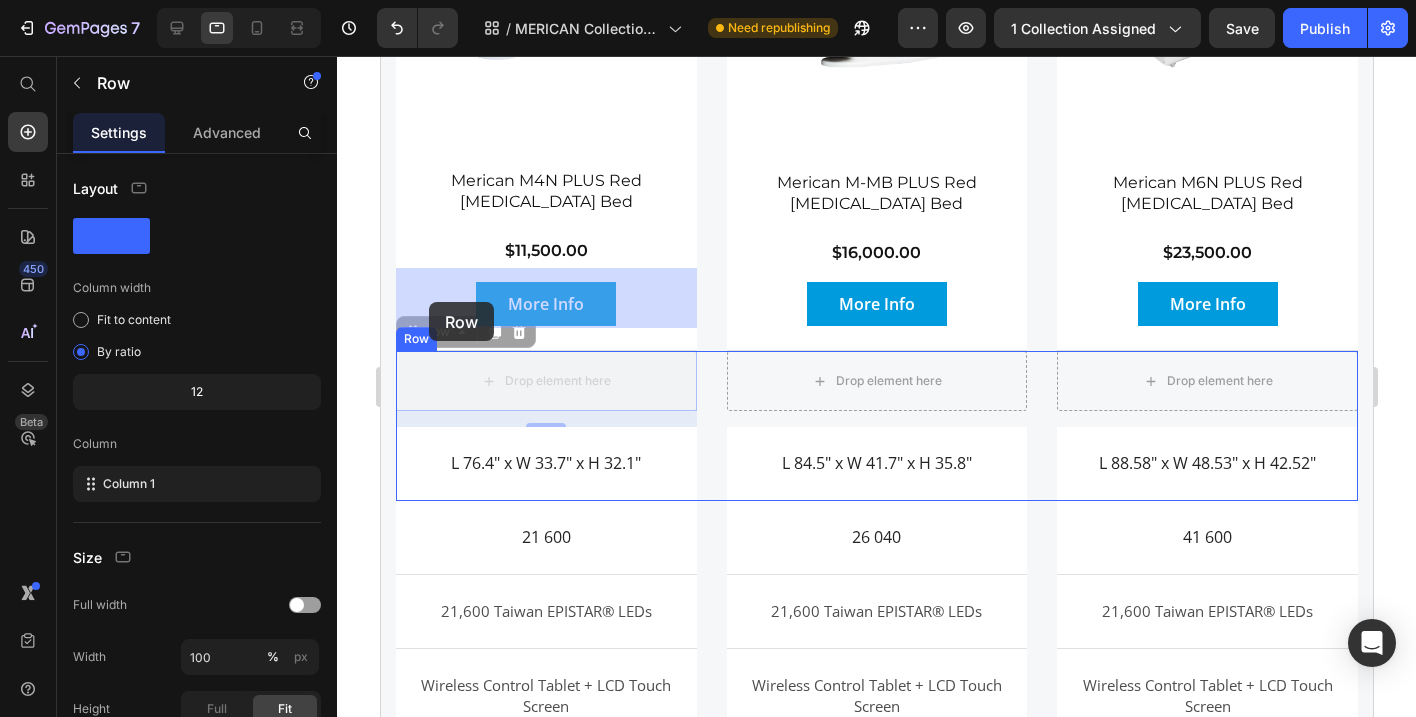 drag, startPoint x: 411, startPoint y: 249, endPoint x: 428, endPoint y: 302, distance: 55.65968 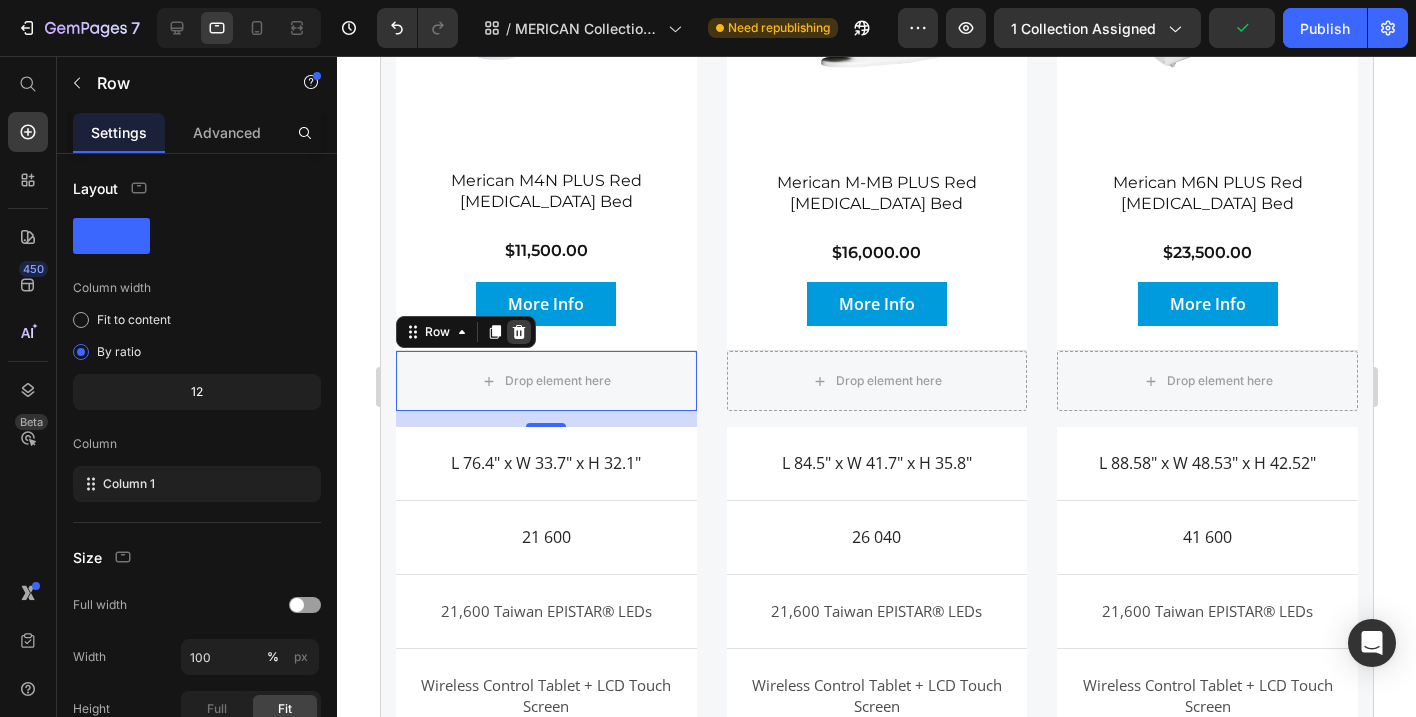 click 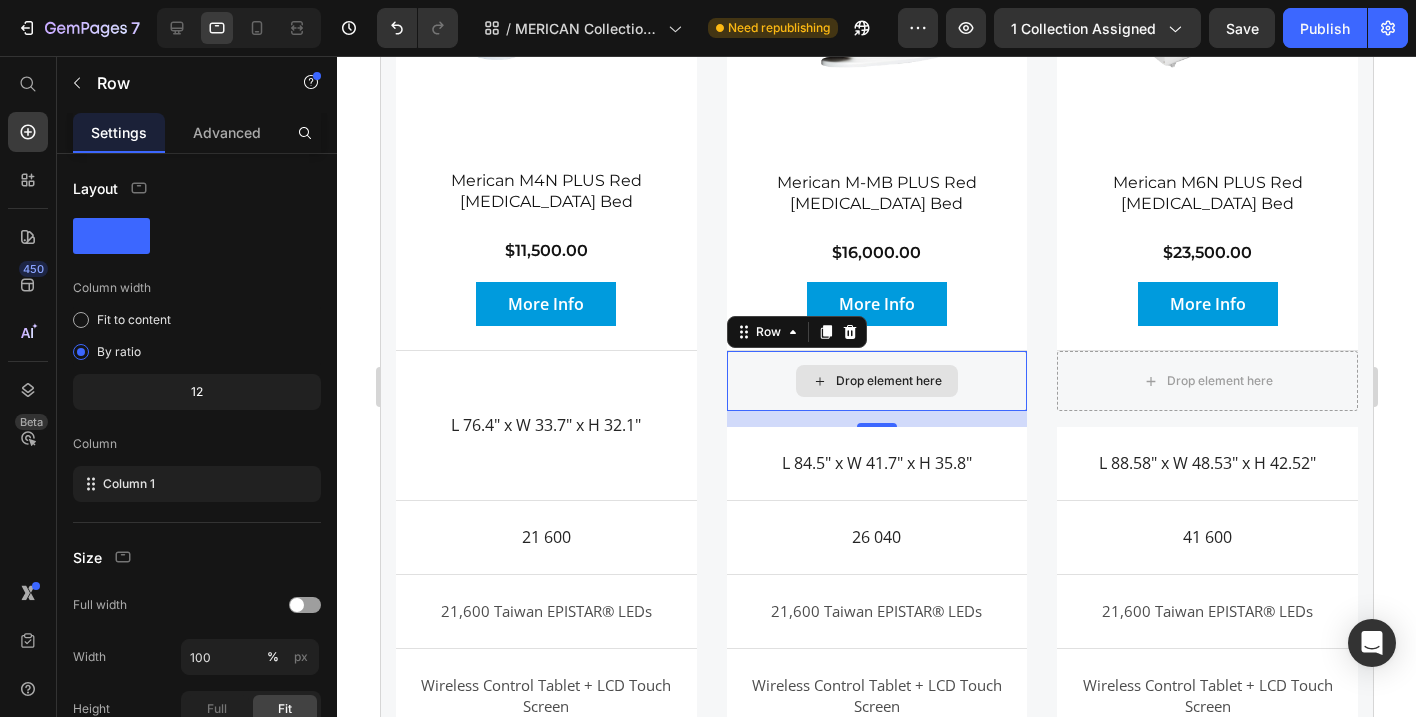 click on "Drop element here" at bounding box center [876, 381] 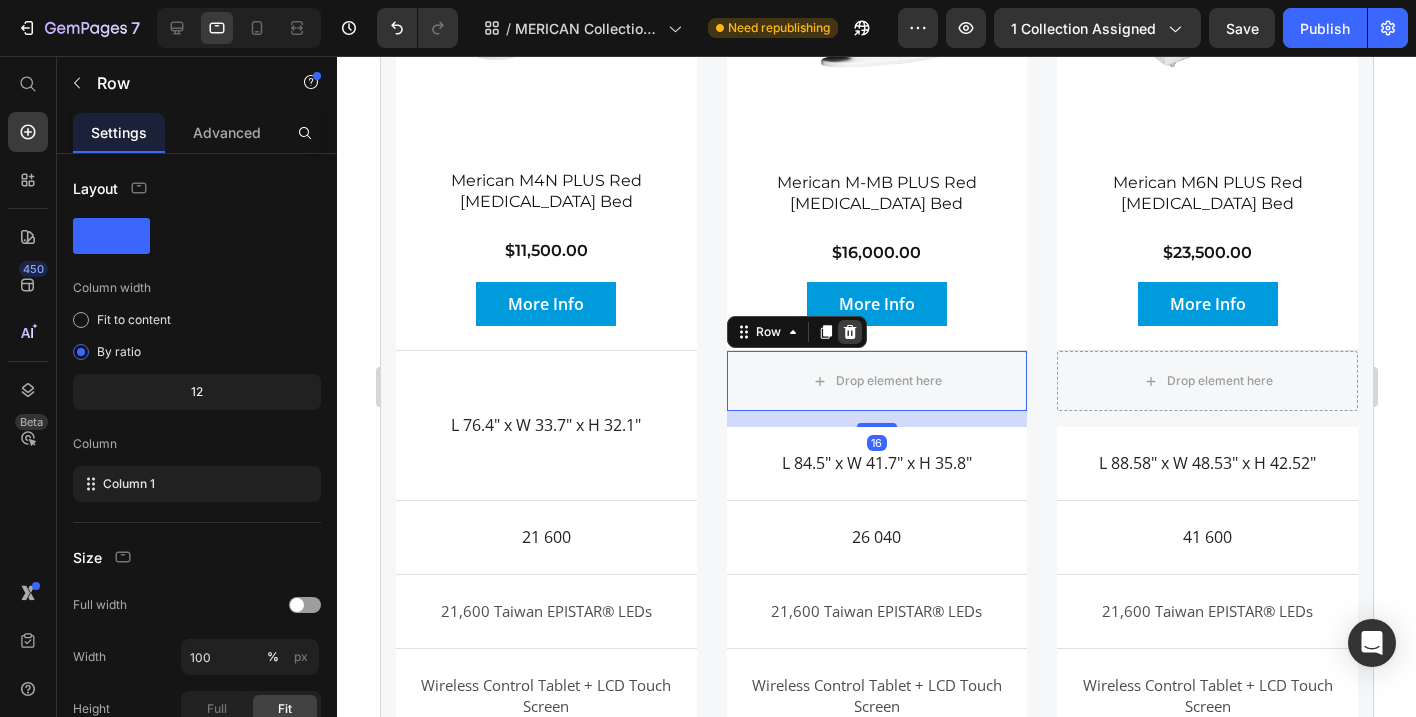 click 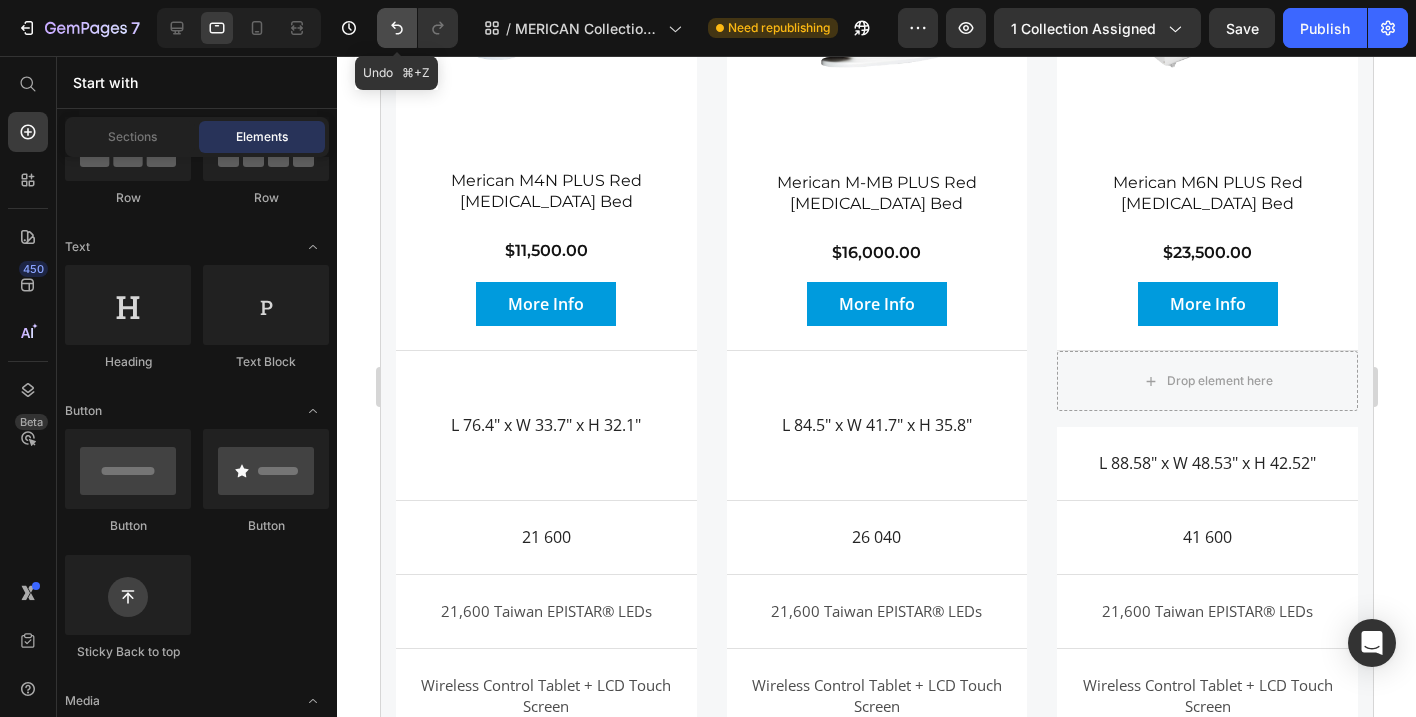 click 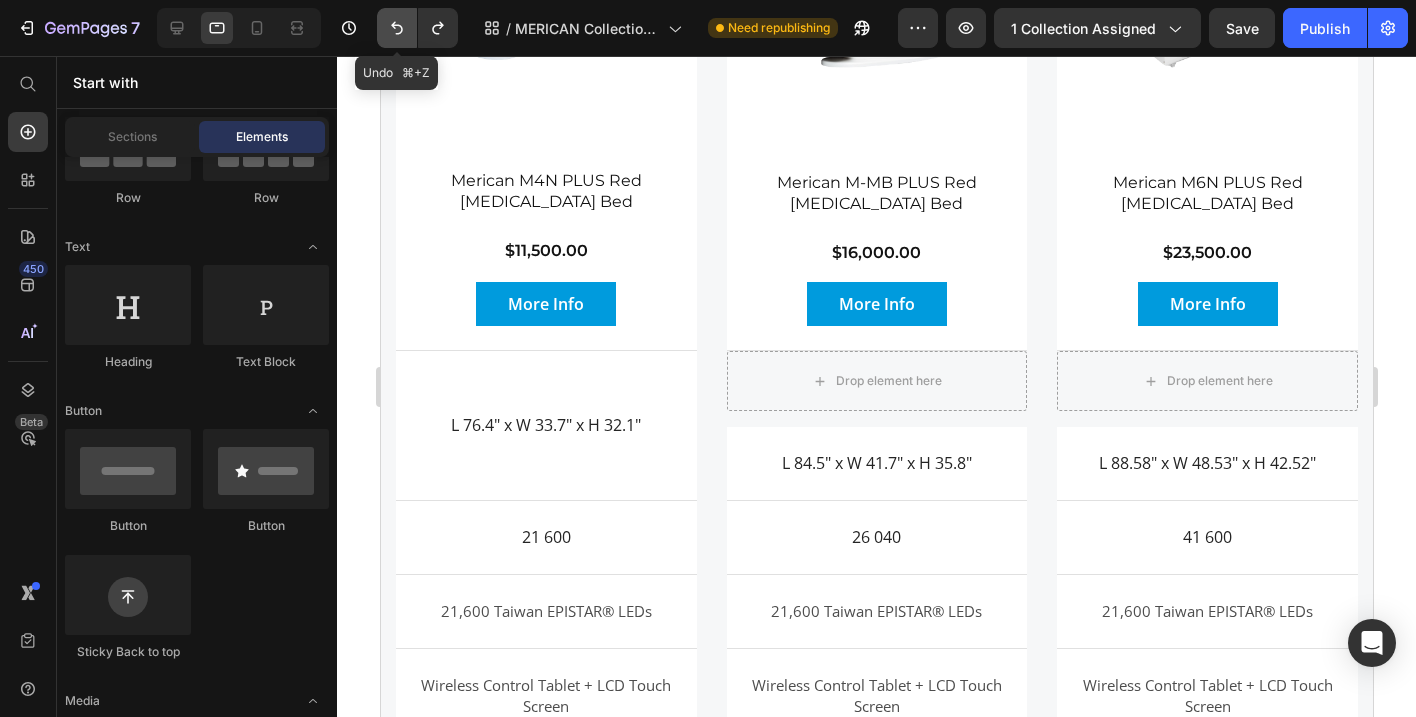 click 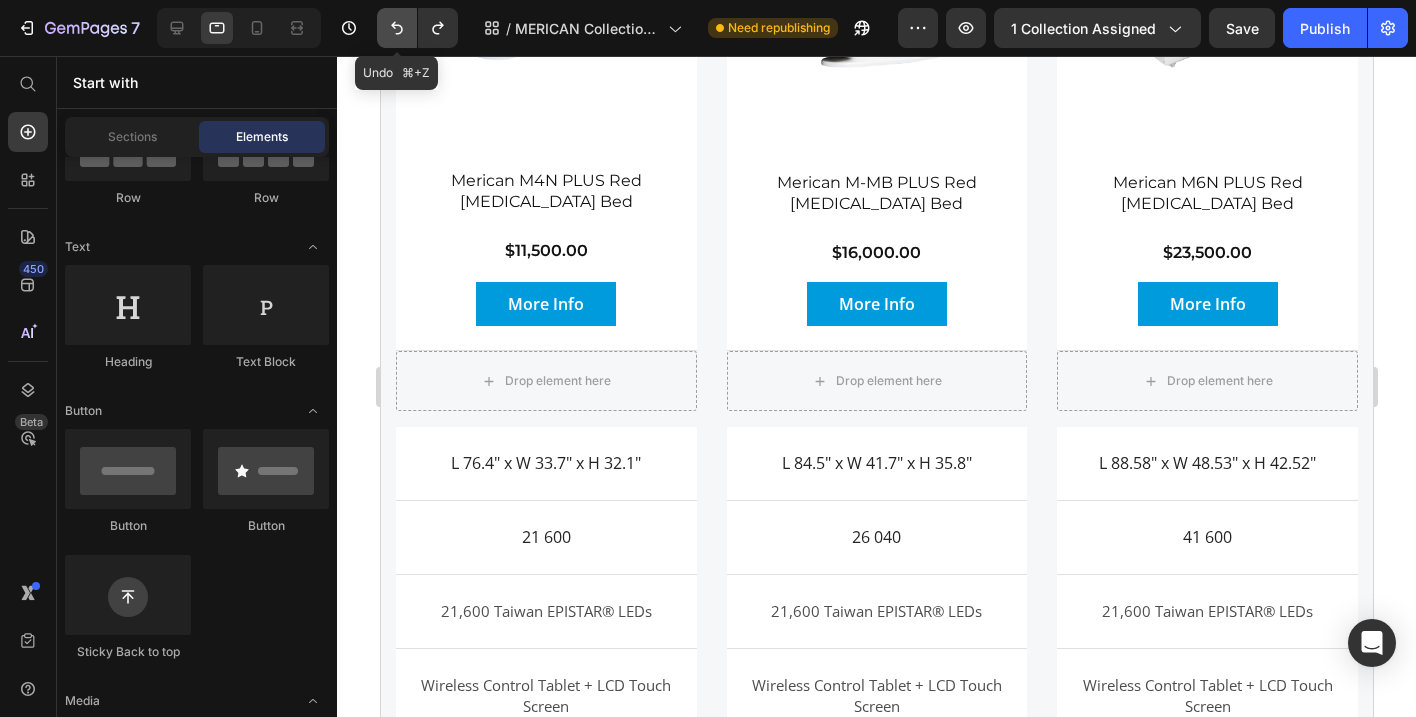 click 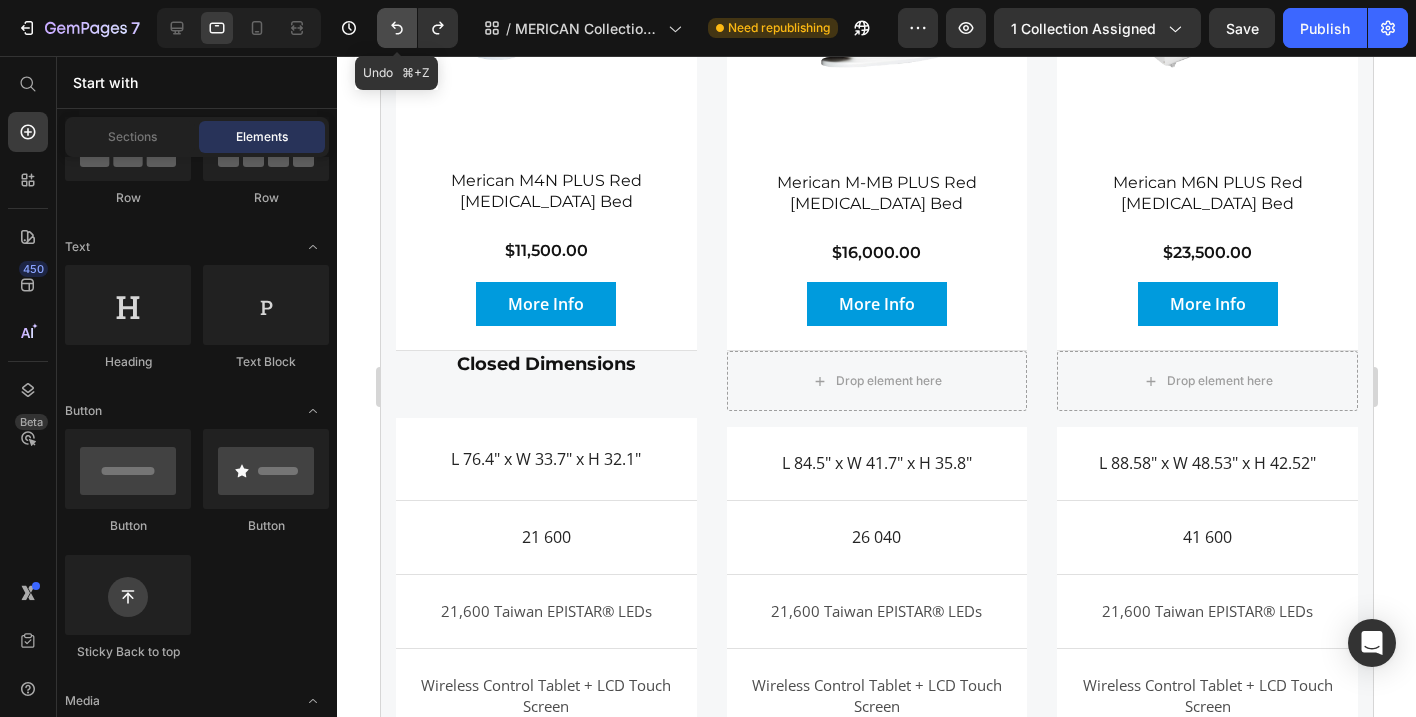 click 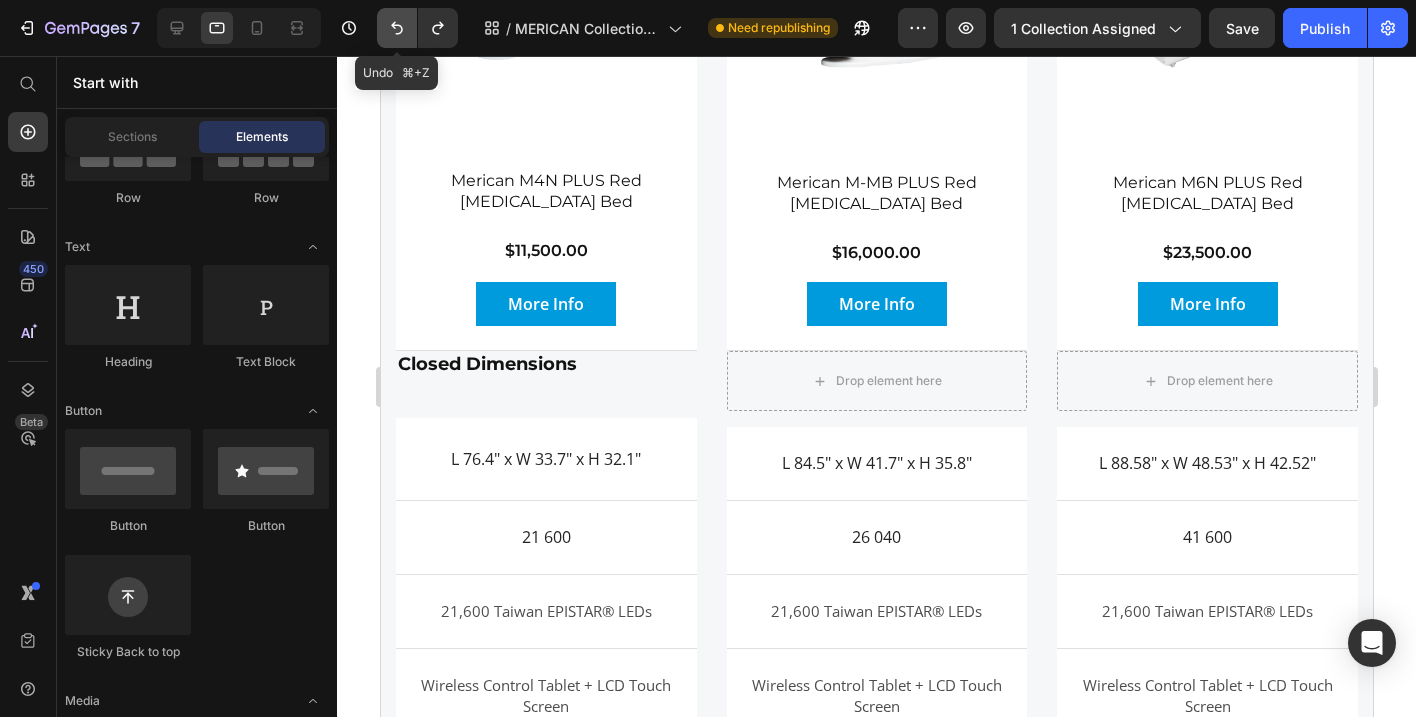 click 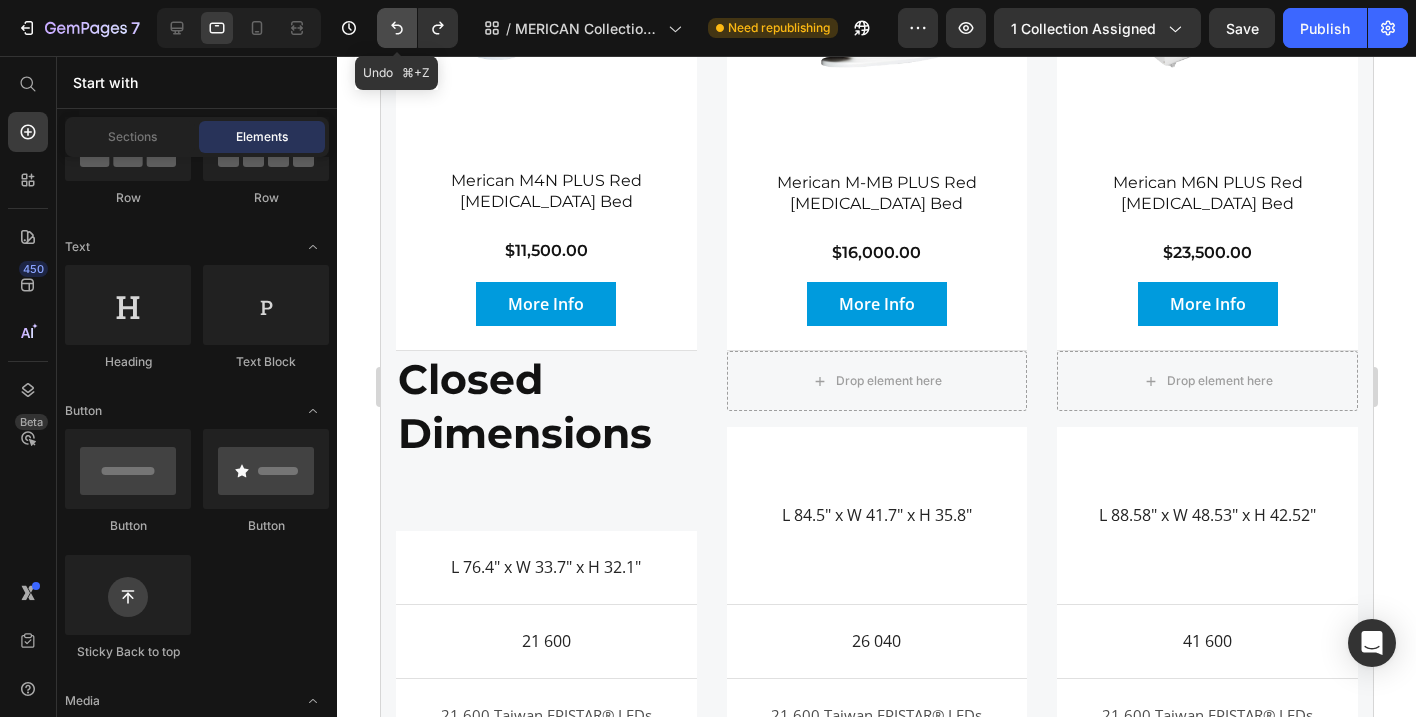 click 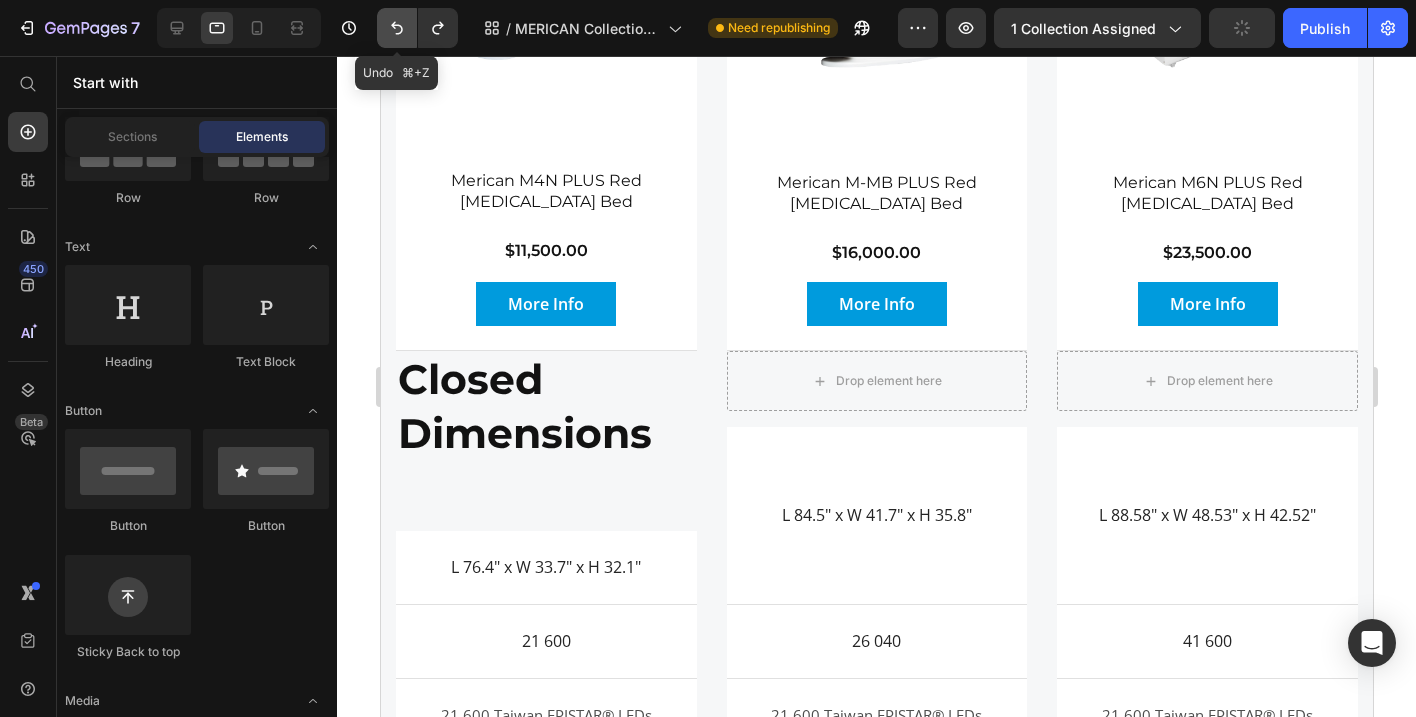 click 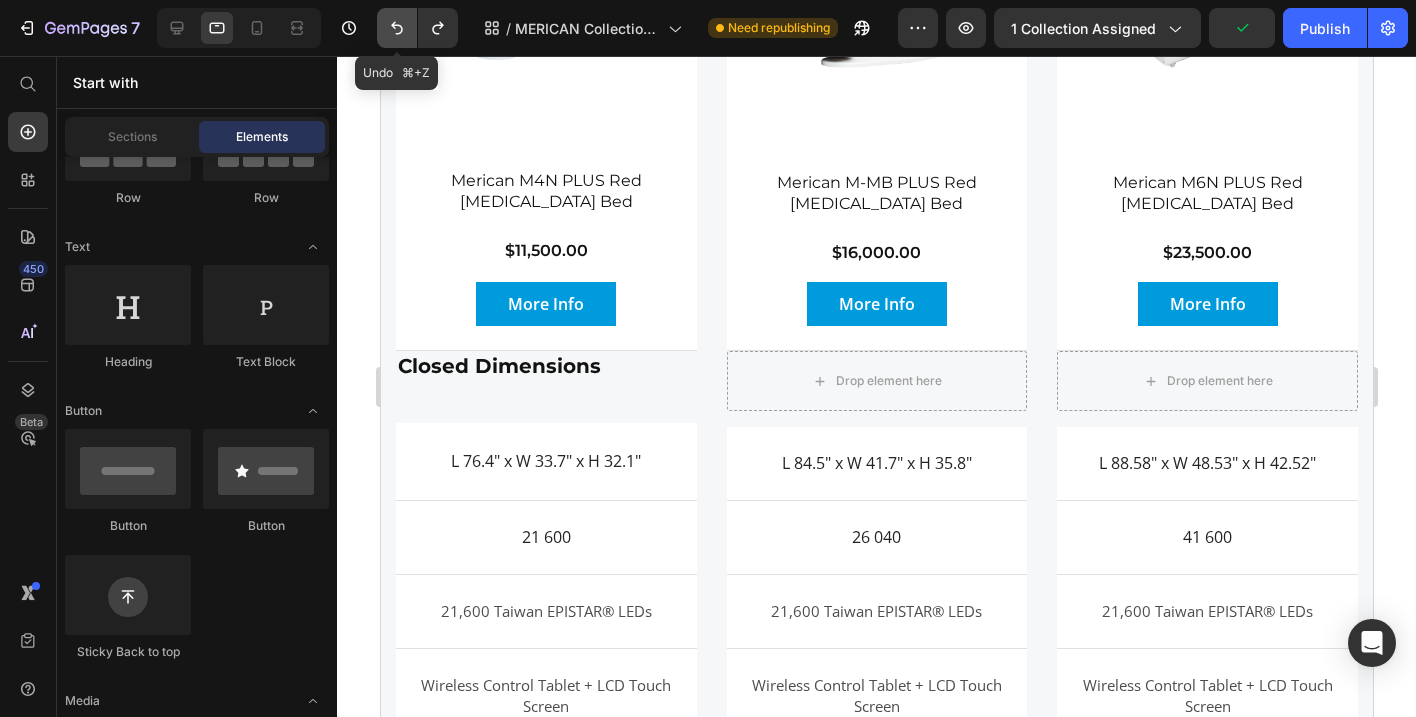 click 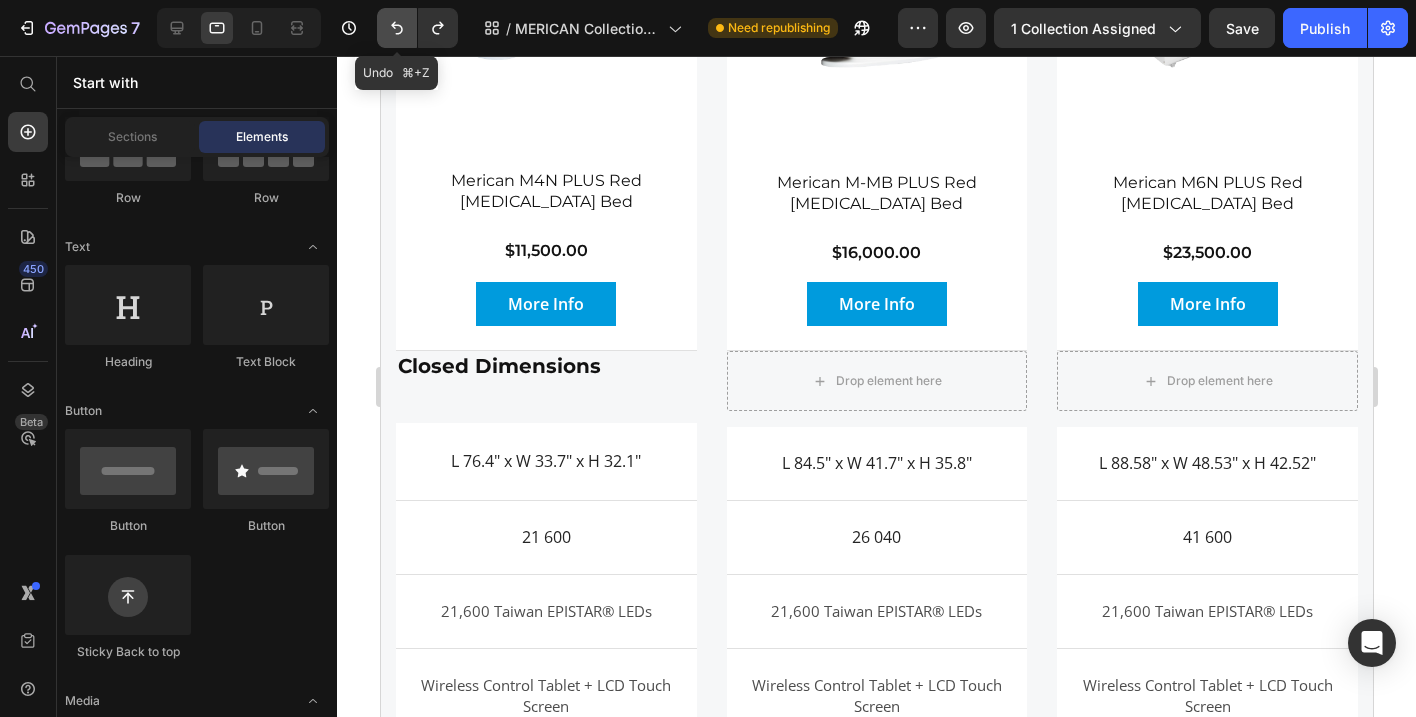 click 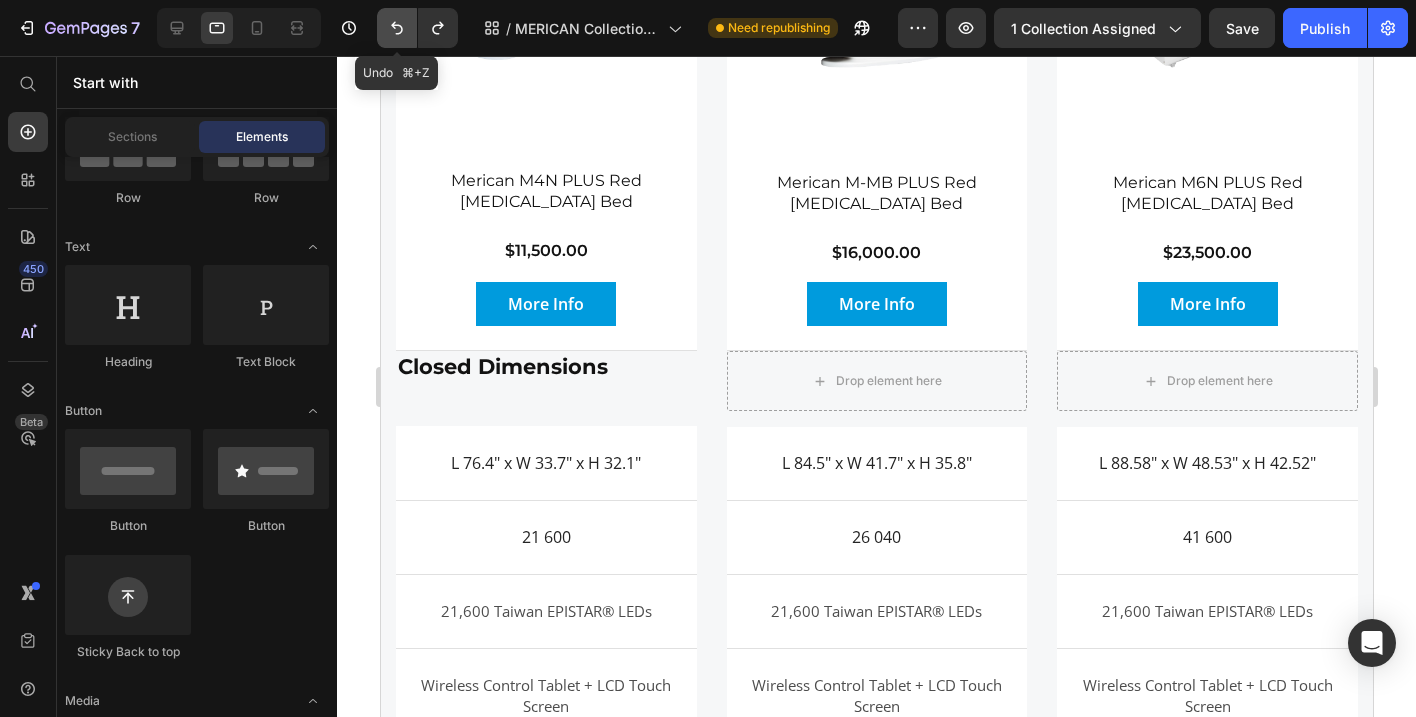 click 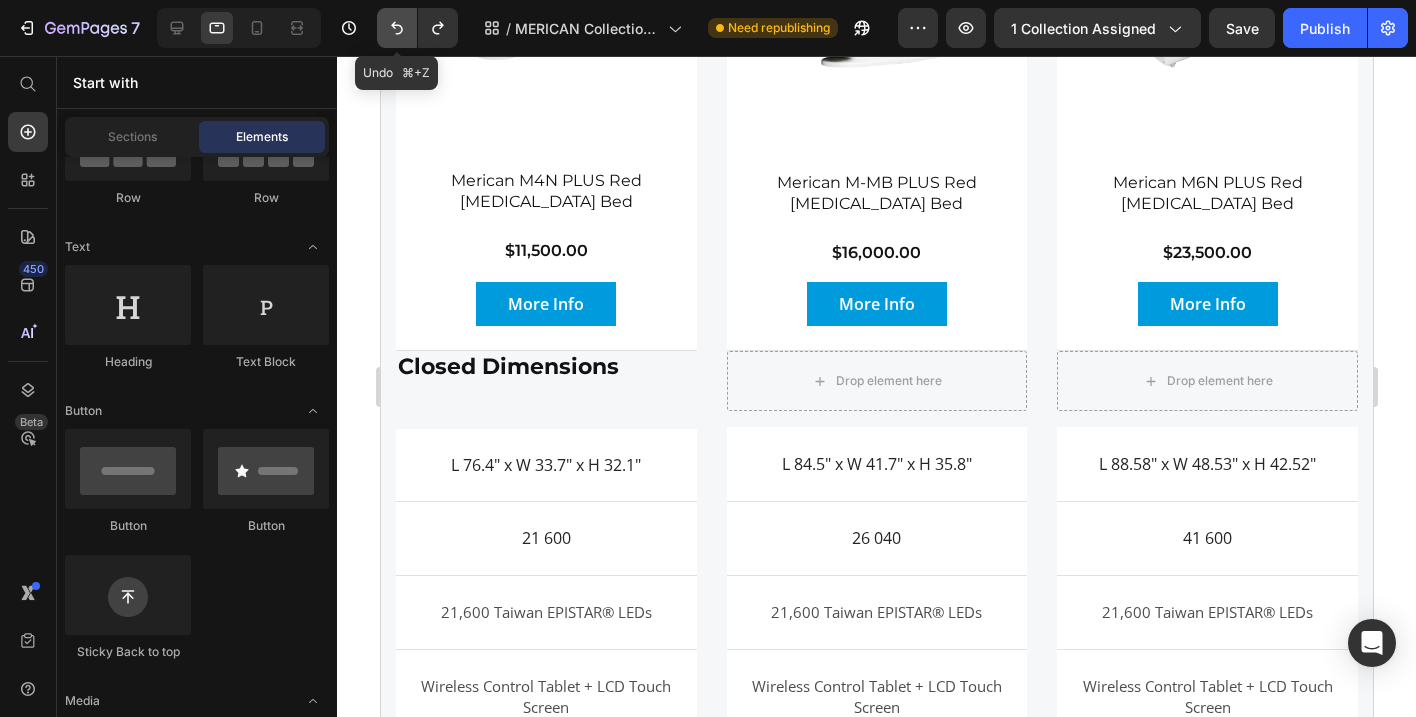 click 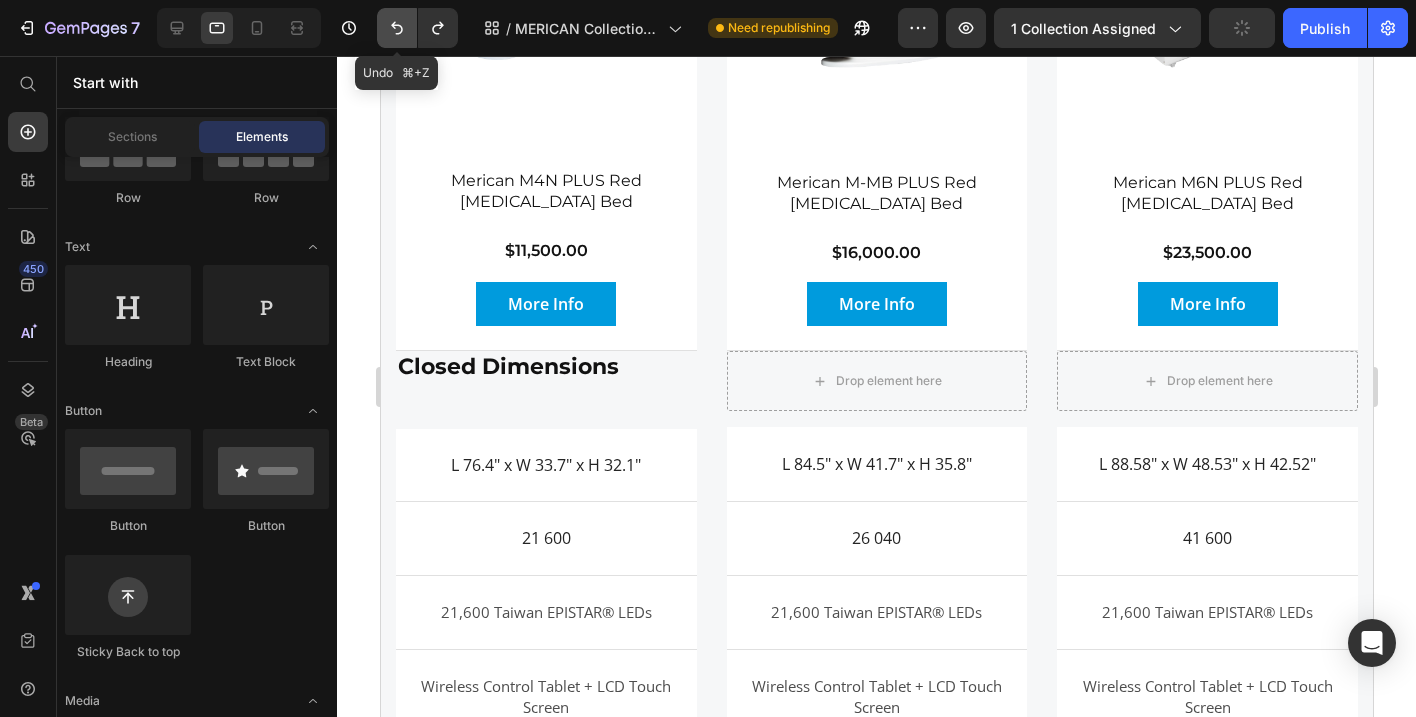 click 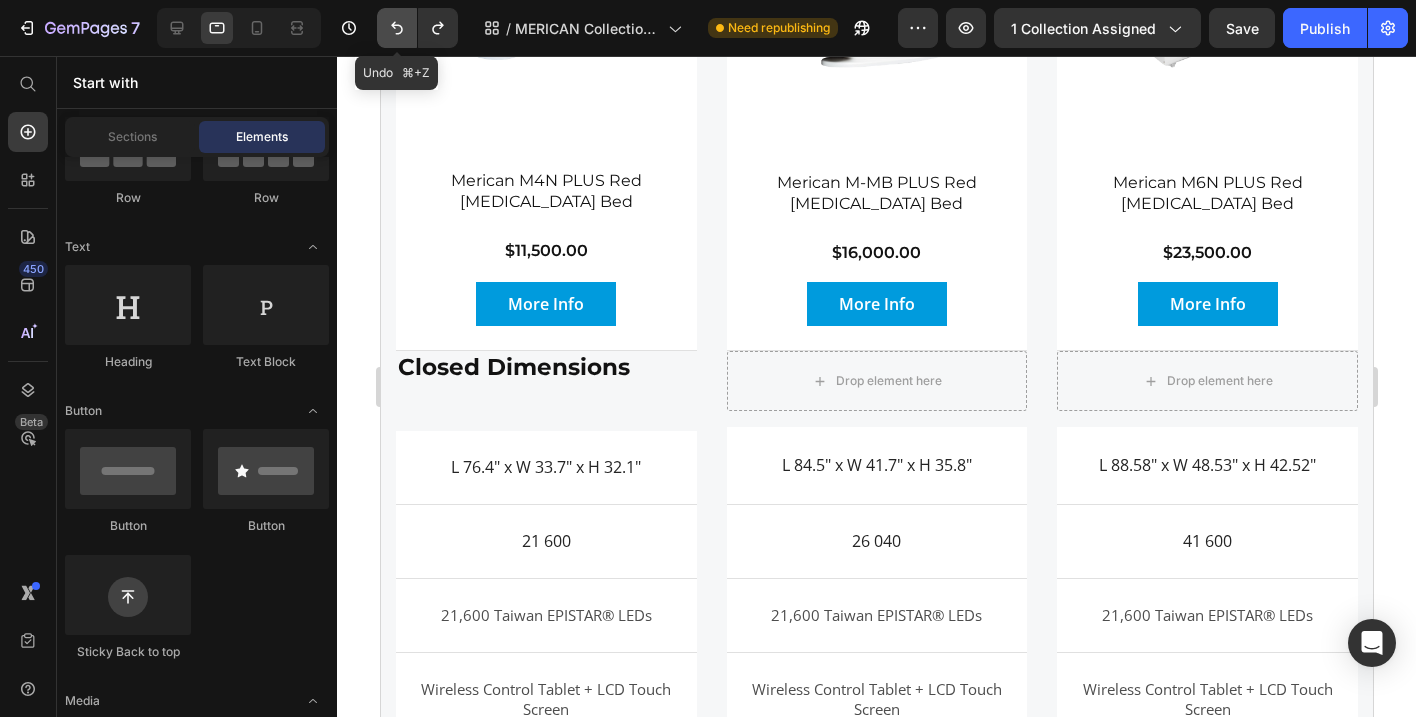 click 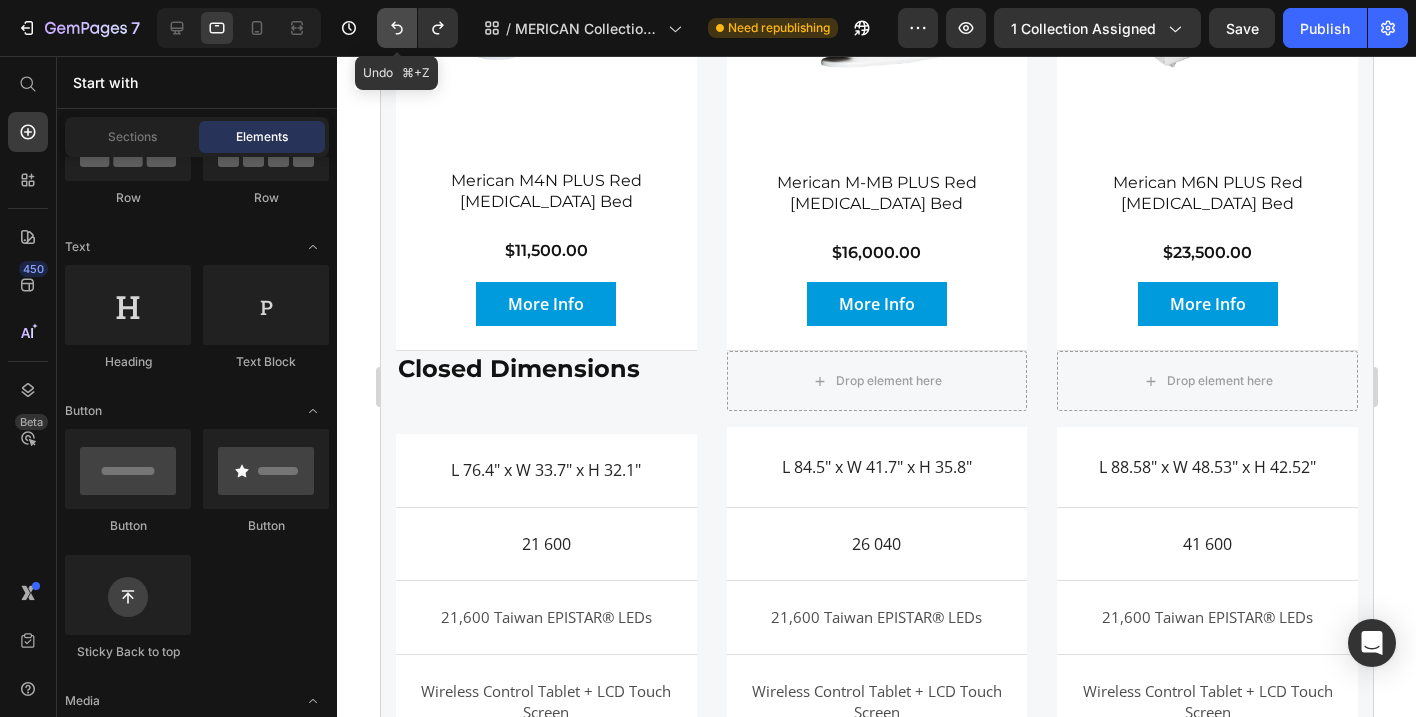 click 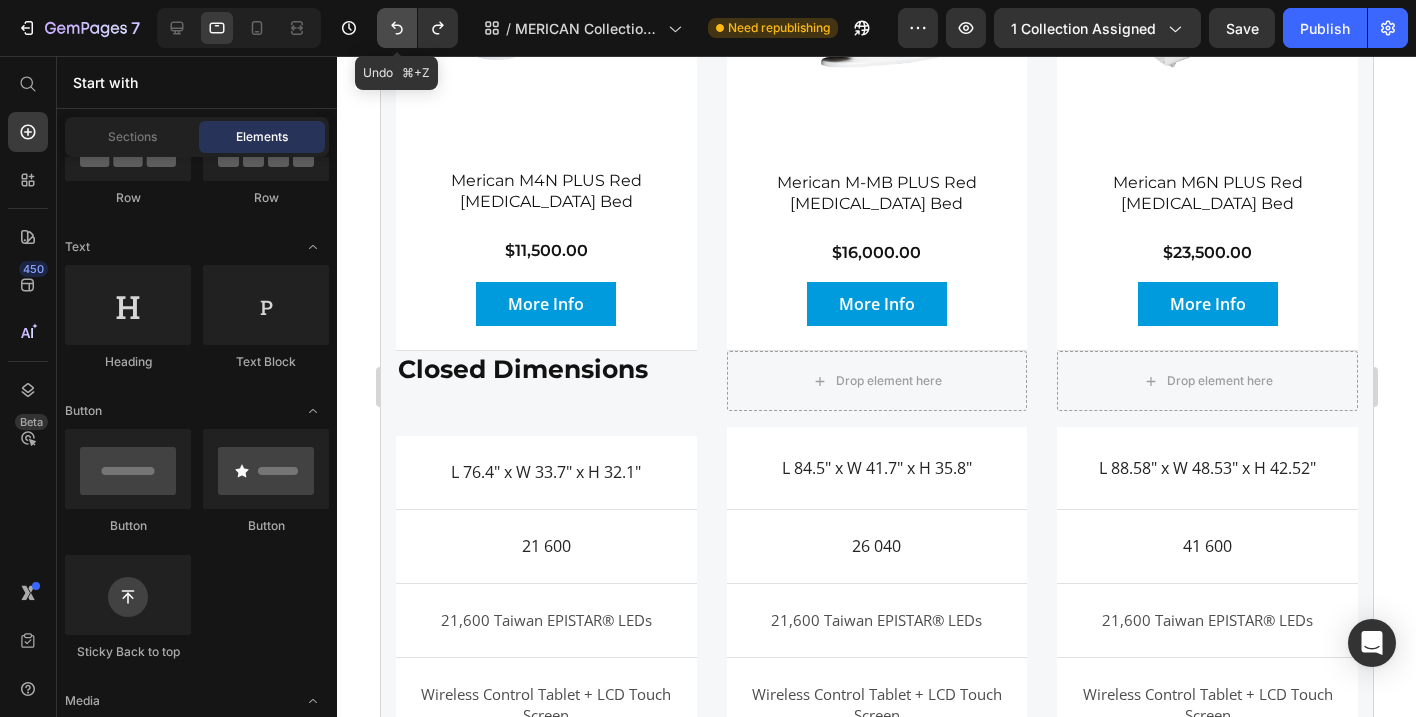 click 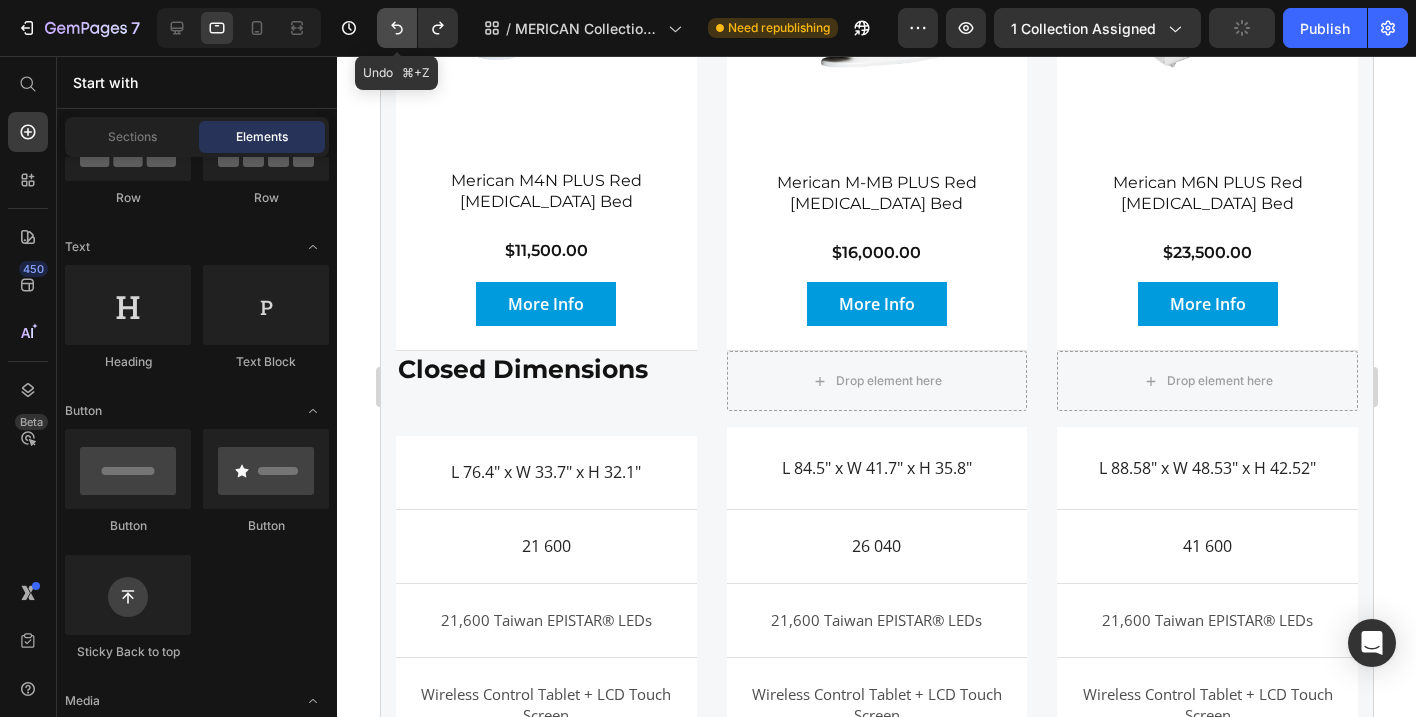 click 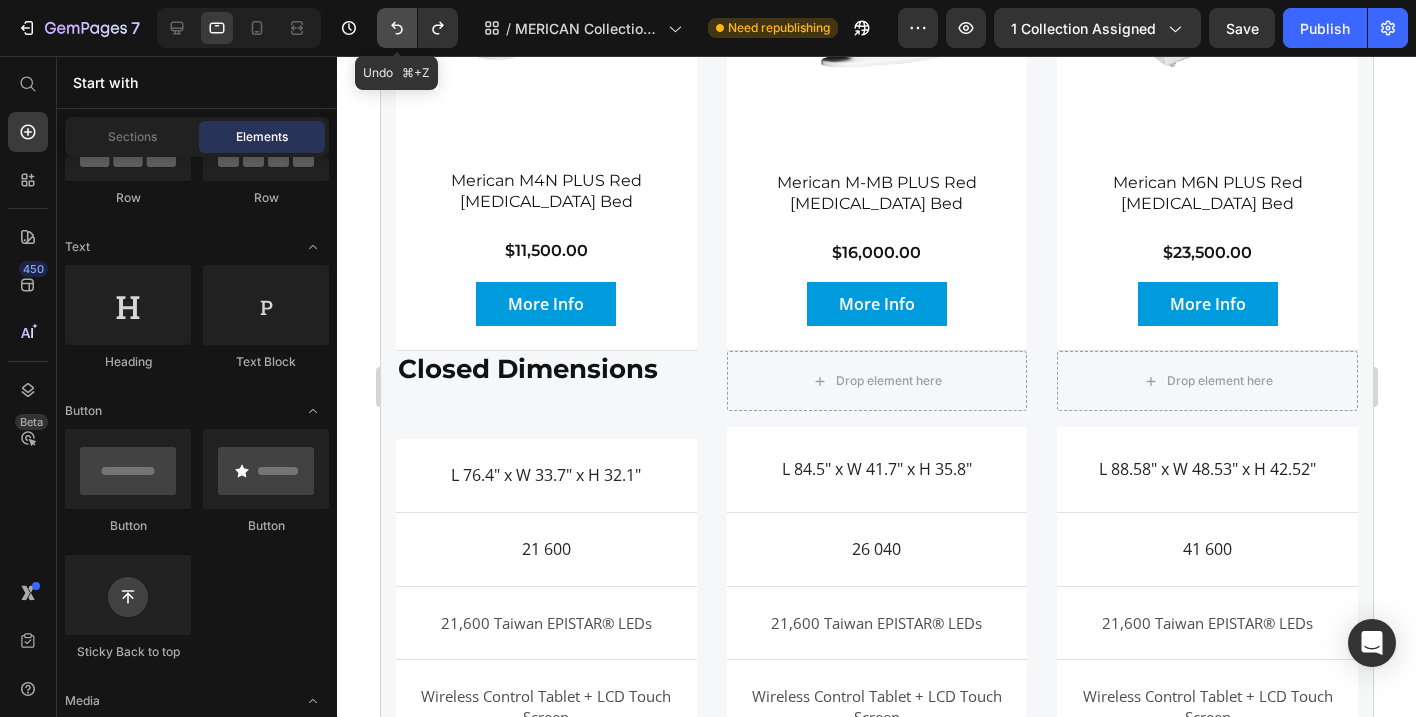 click 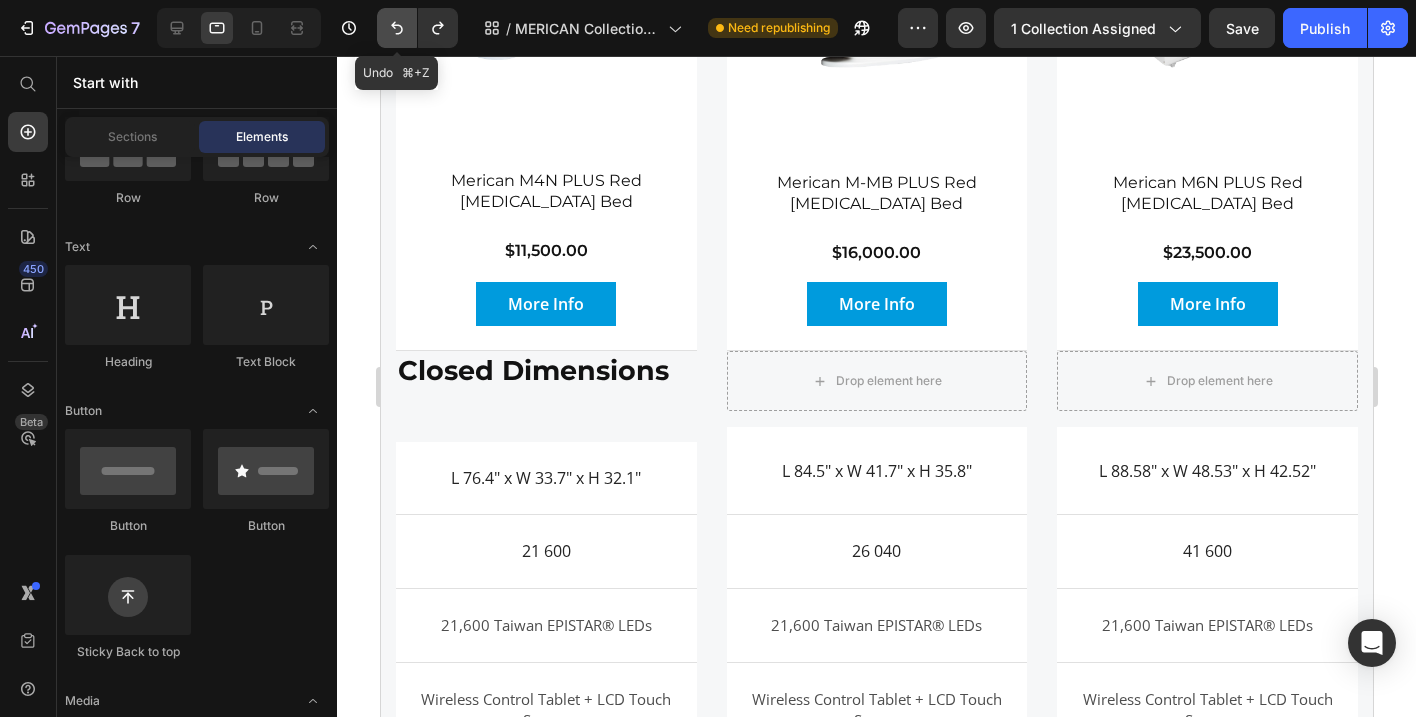 click 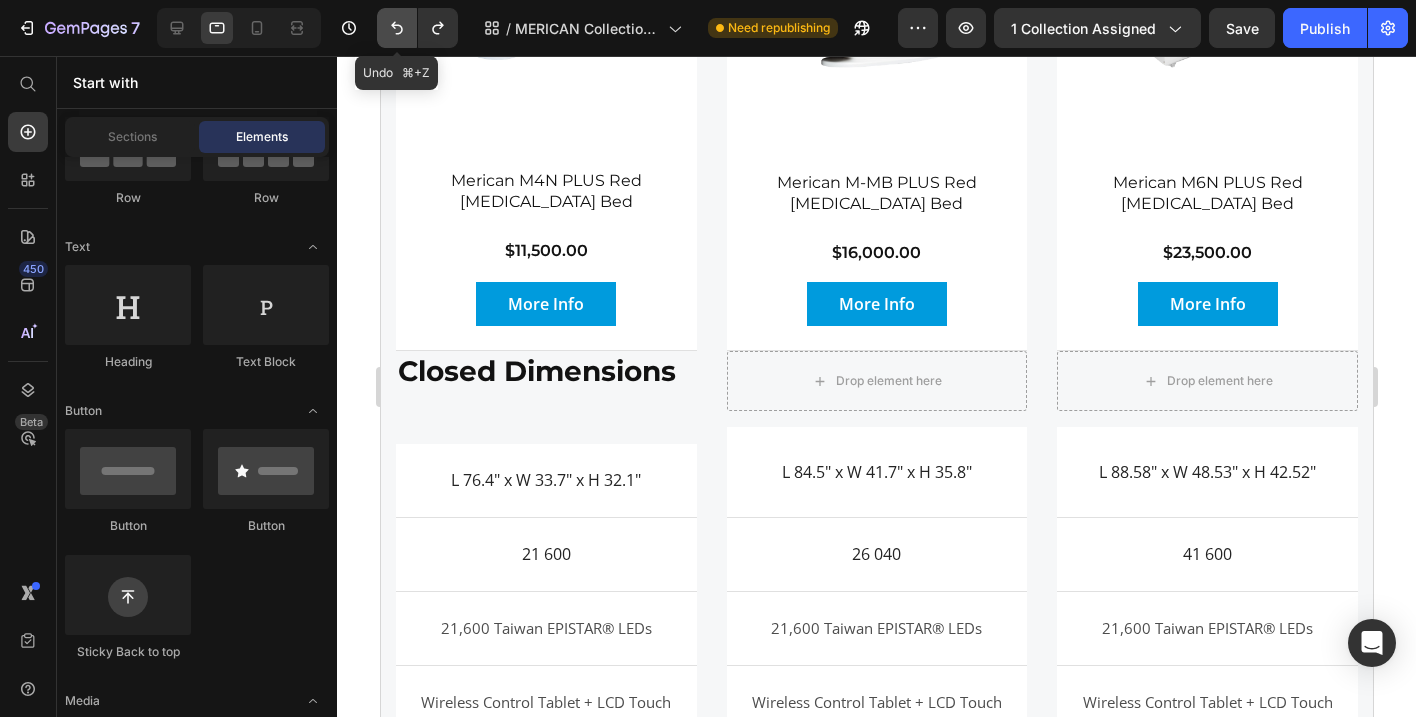 click 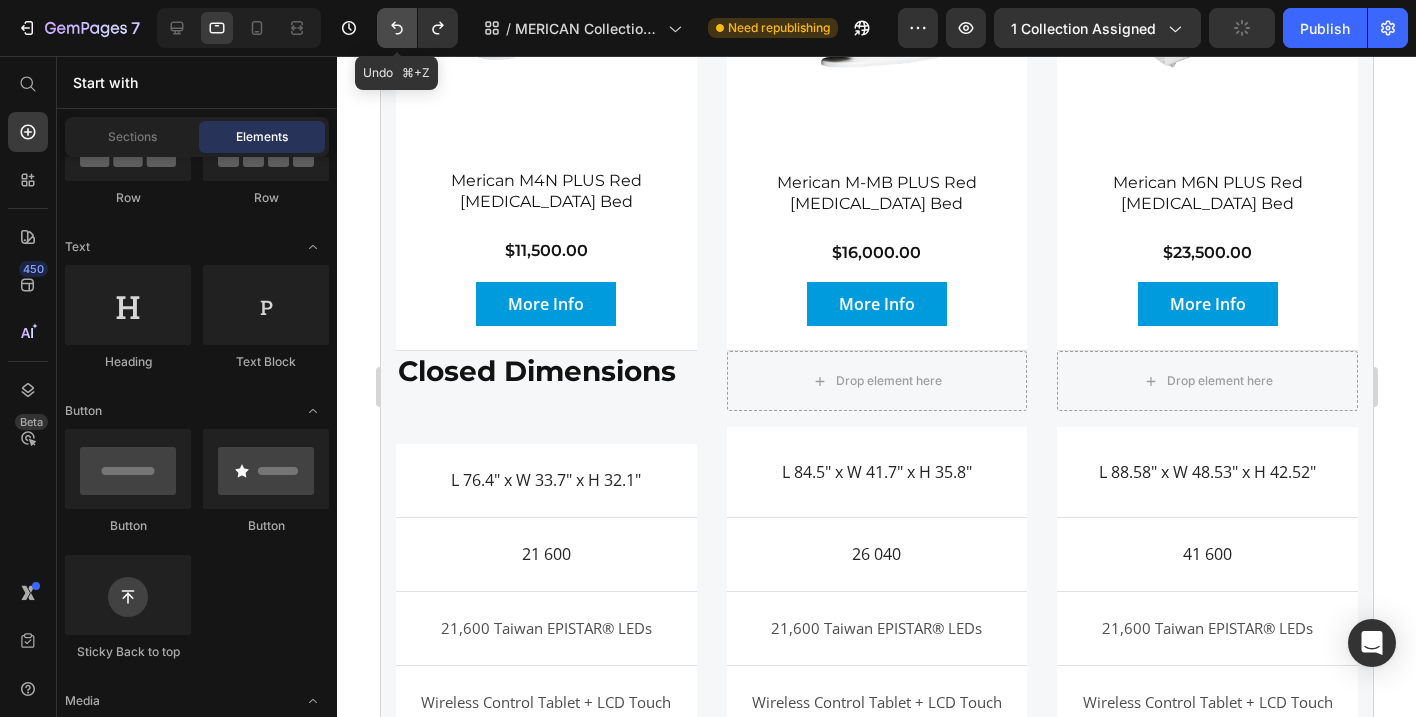 click 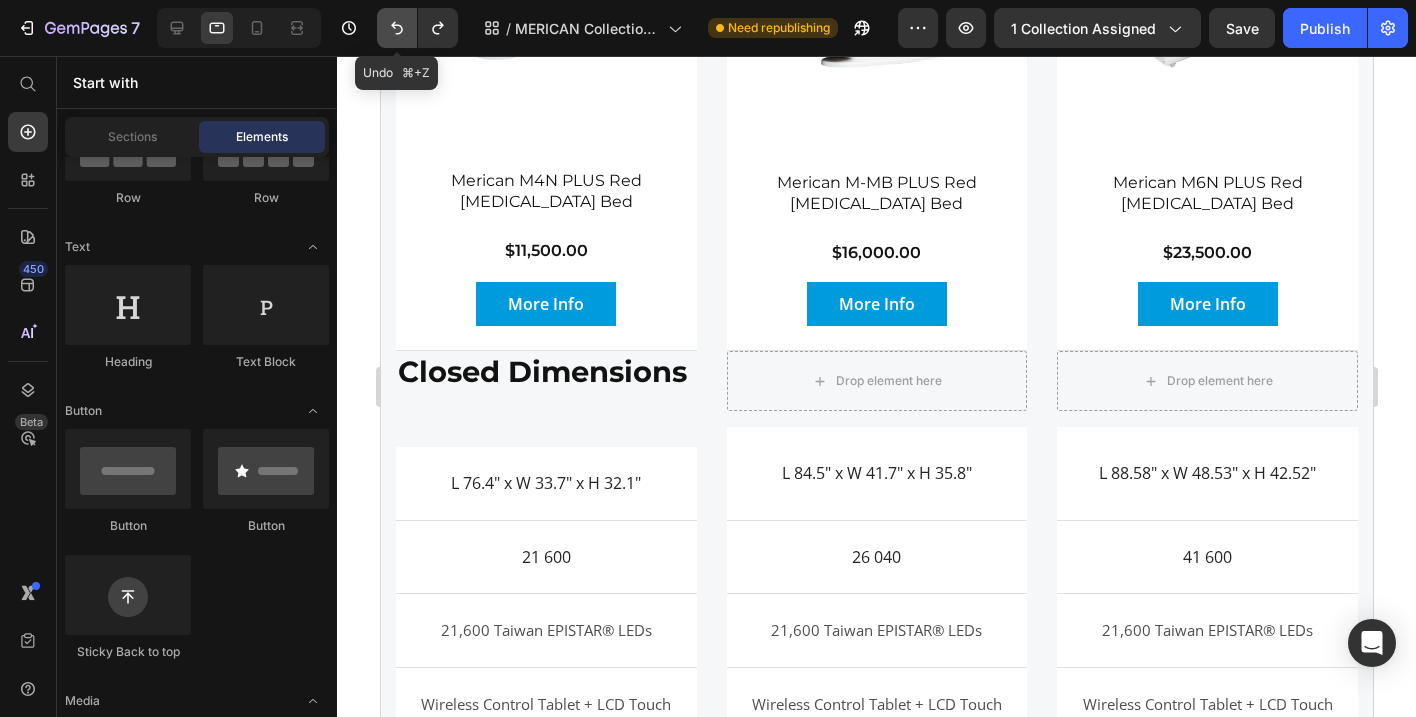 click 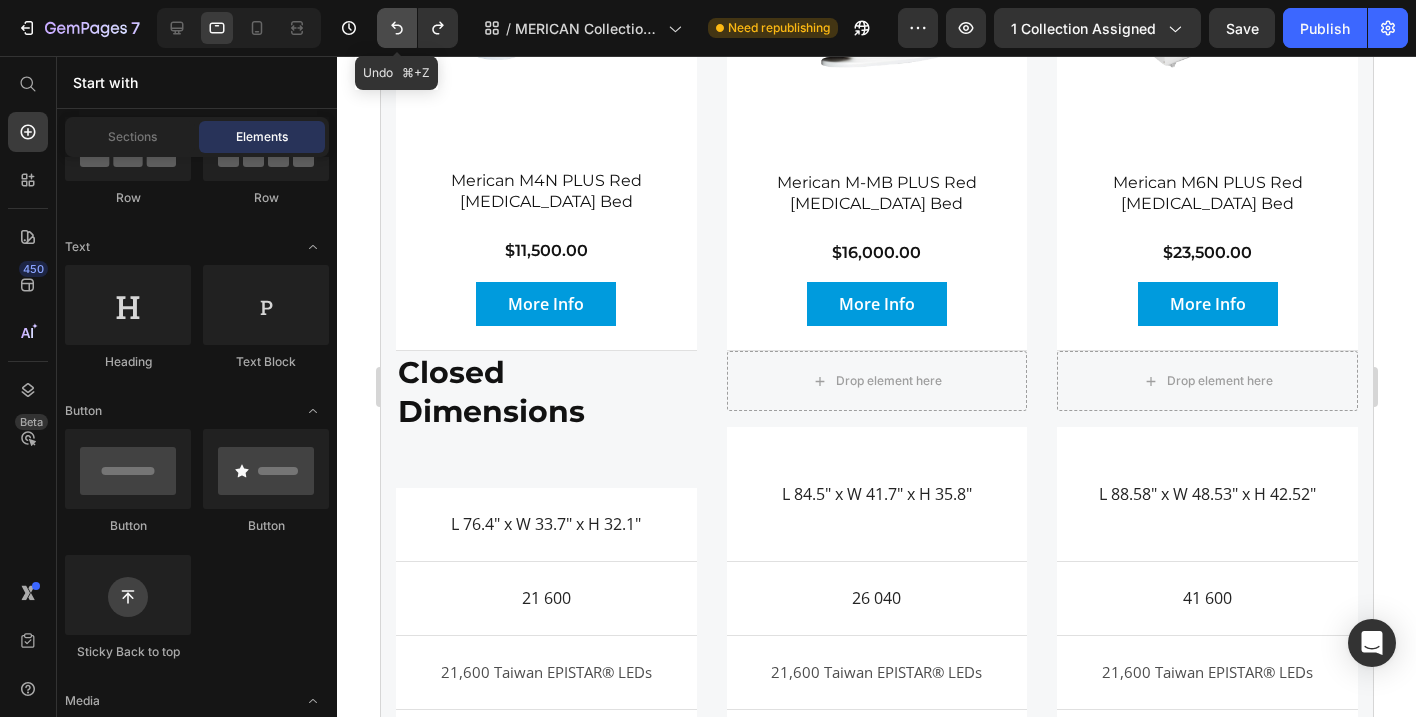 click 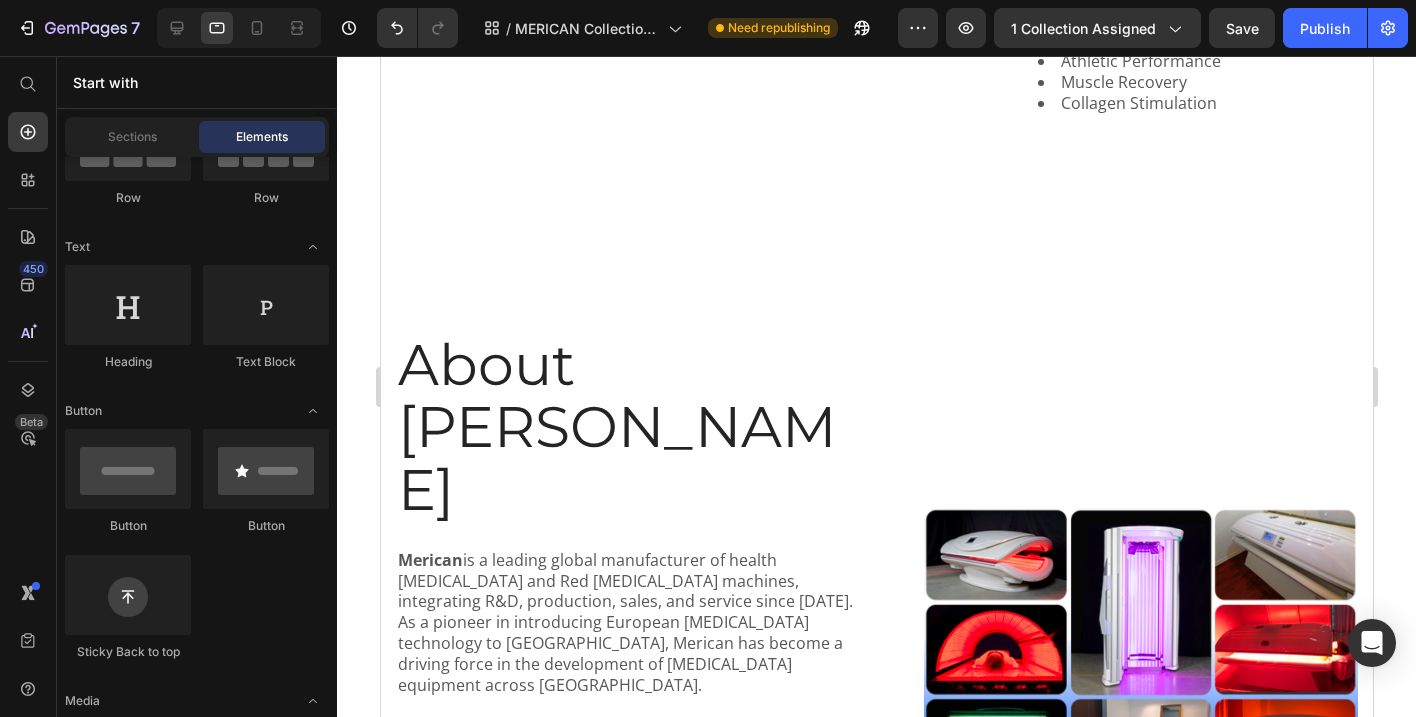scroll, scrollTop: 2316, scrollLeft: 0, axis: vertical 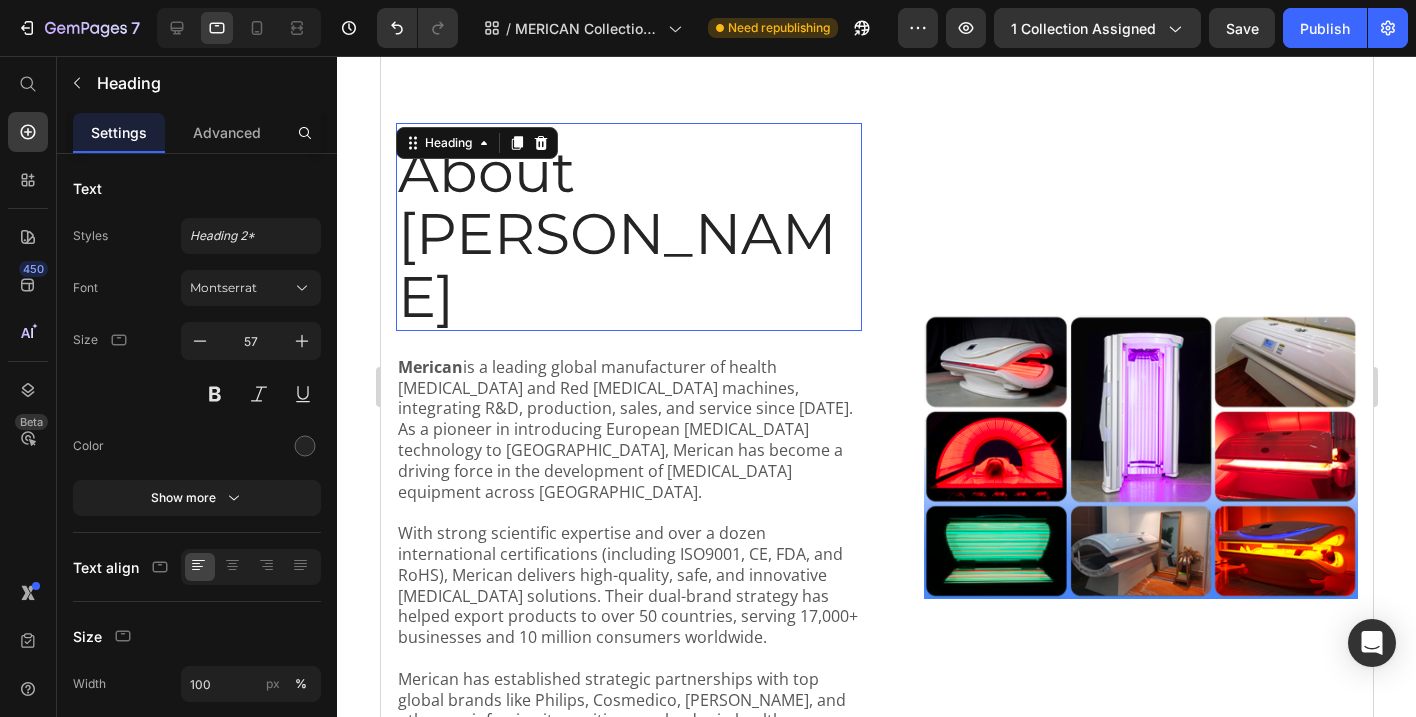 click on "About [PERSON_NAME]" at bounding box center [628, 235] 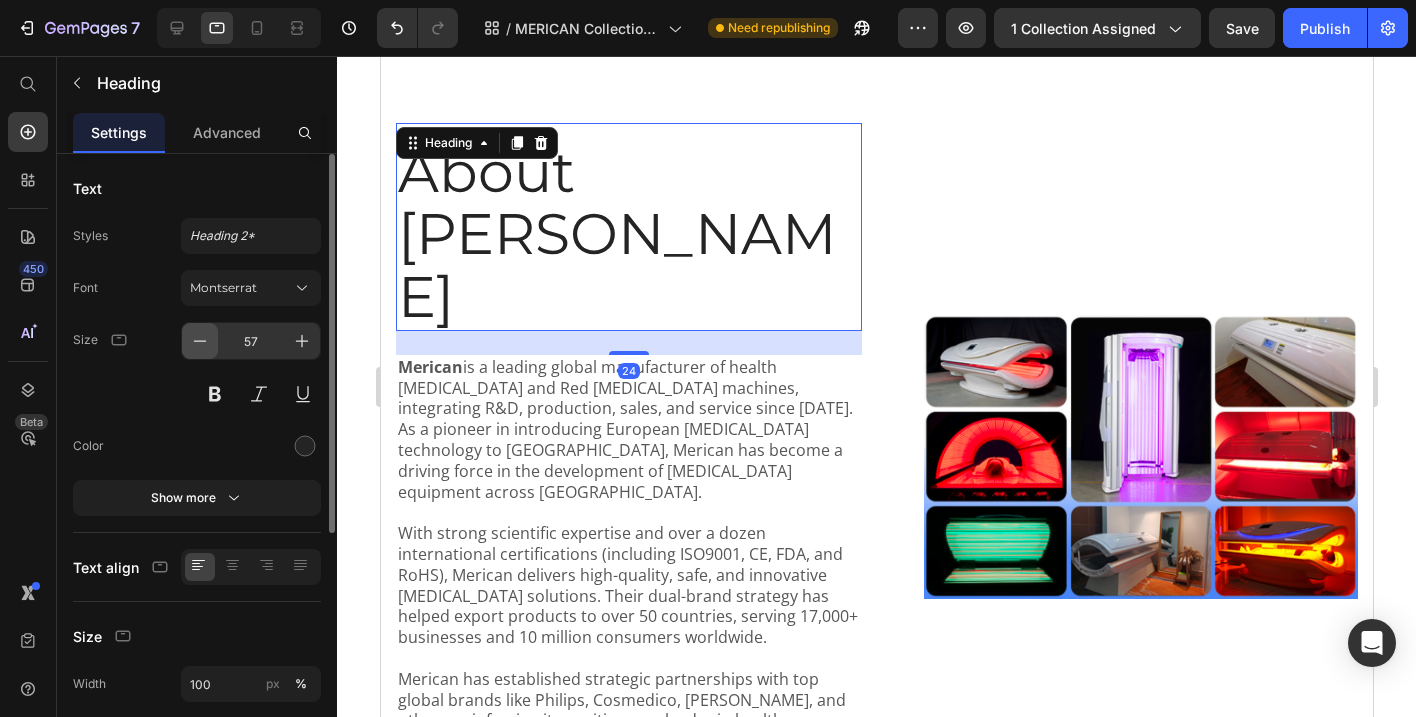 click 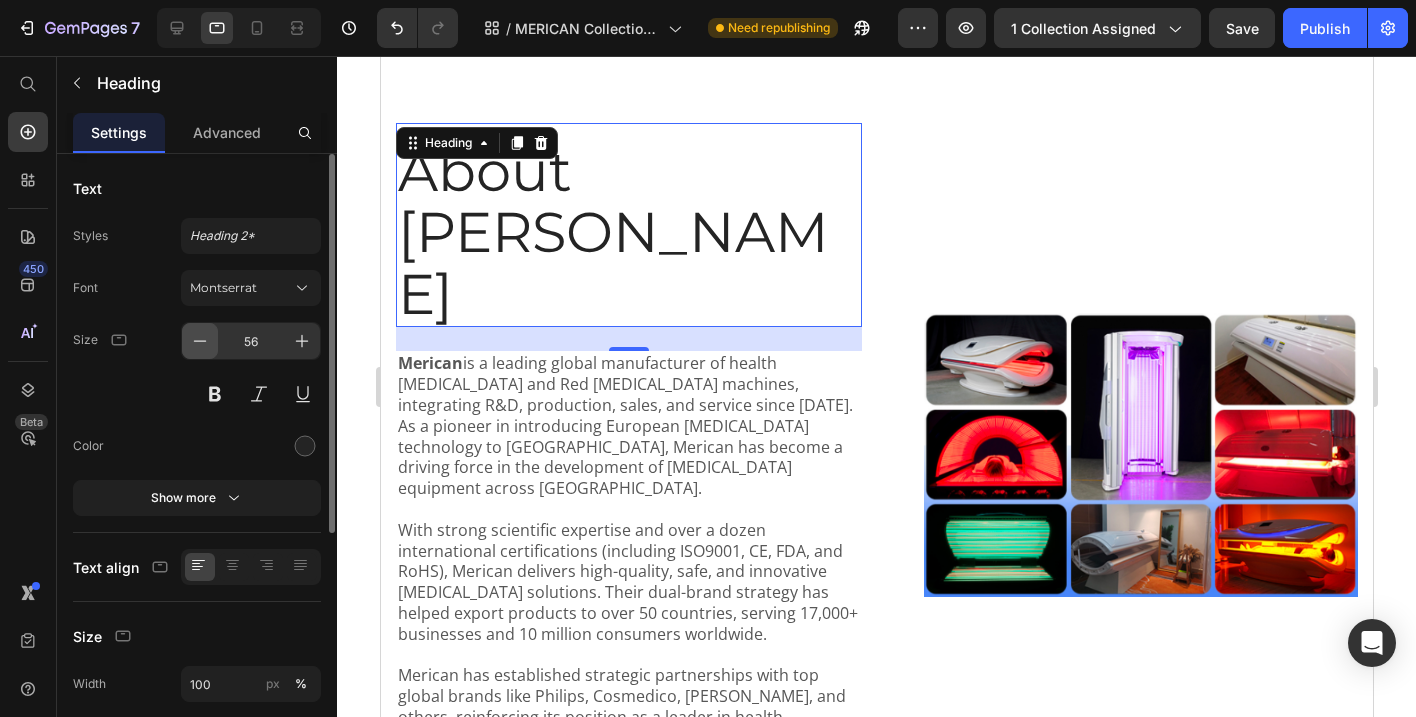 click 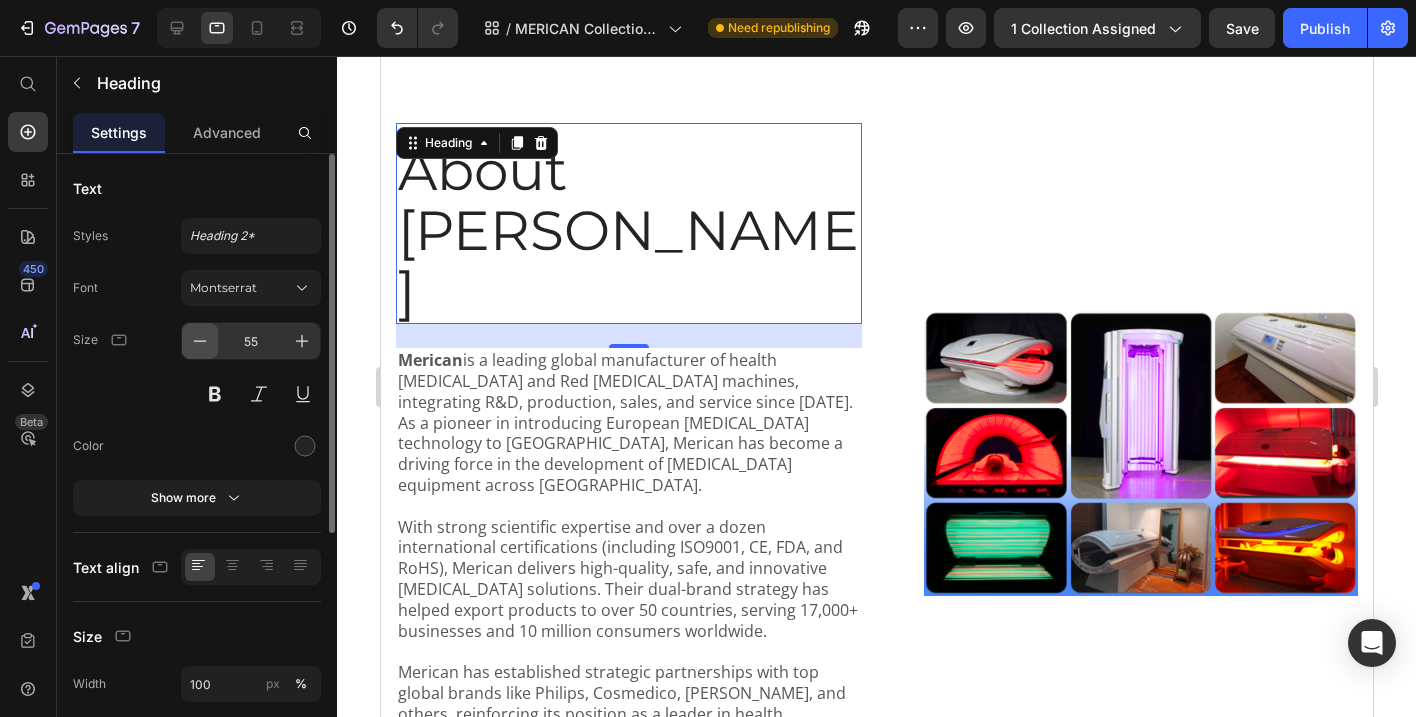 click 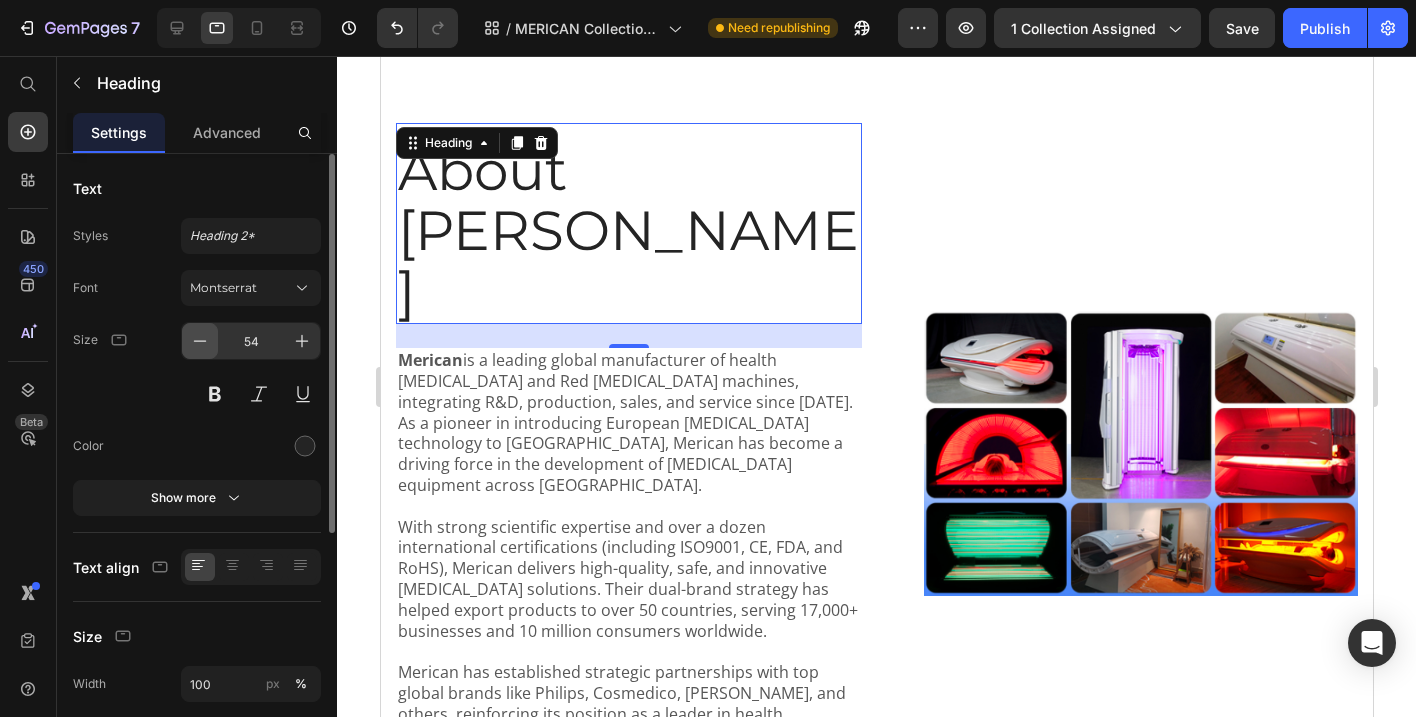 click 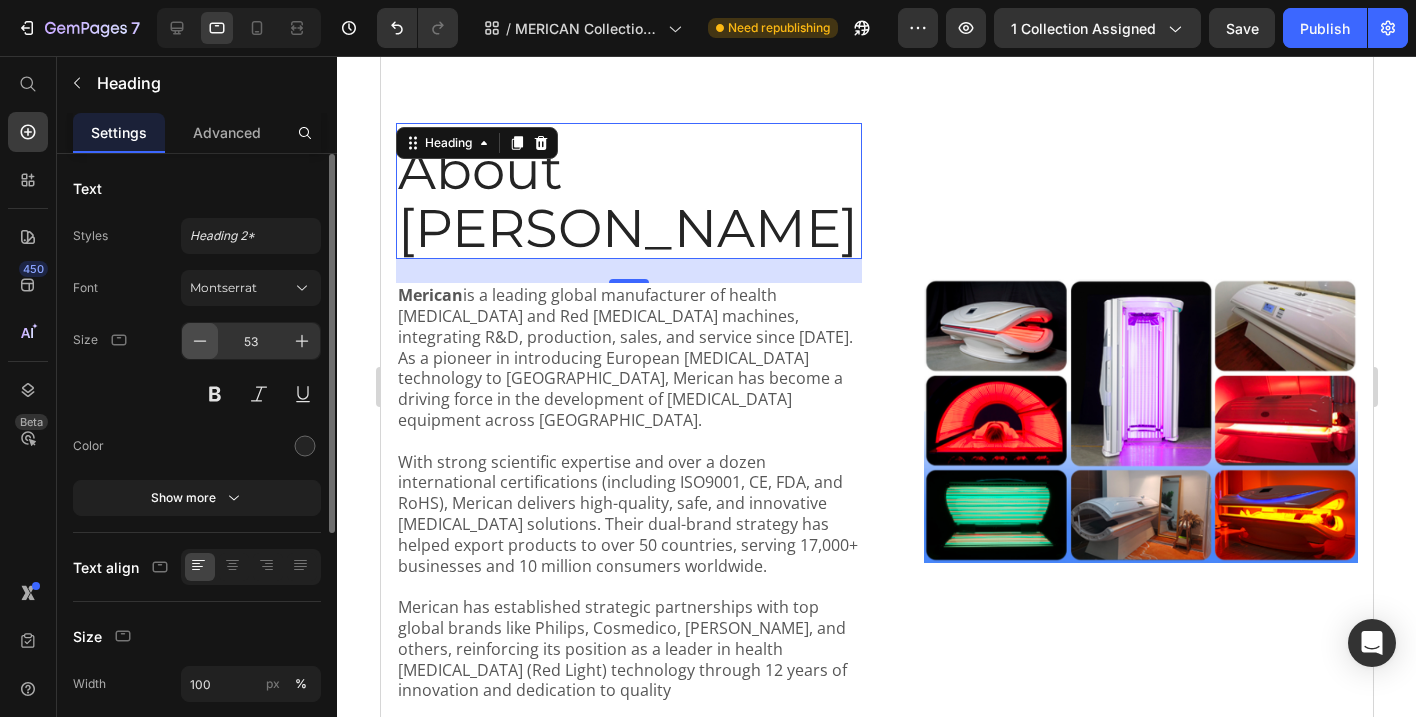 click 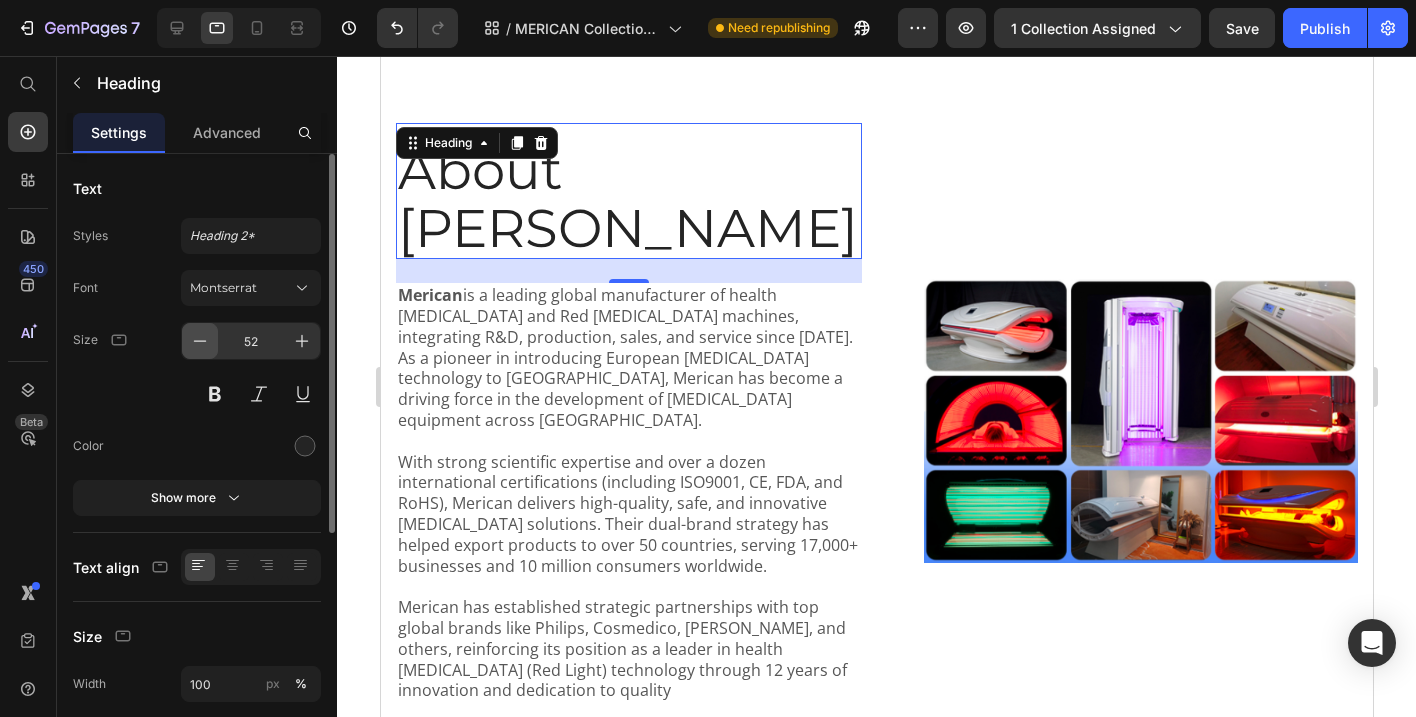 click 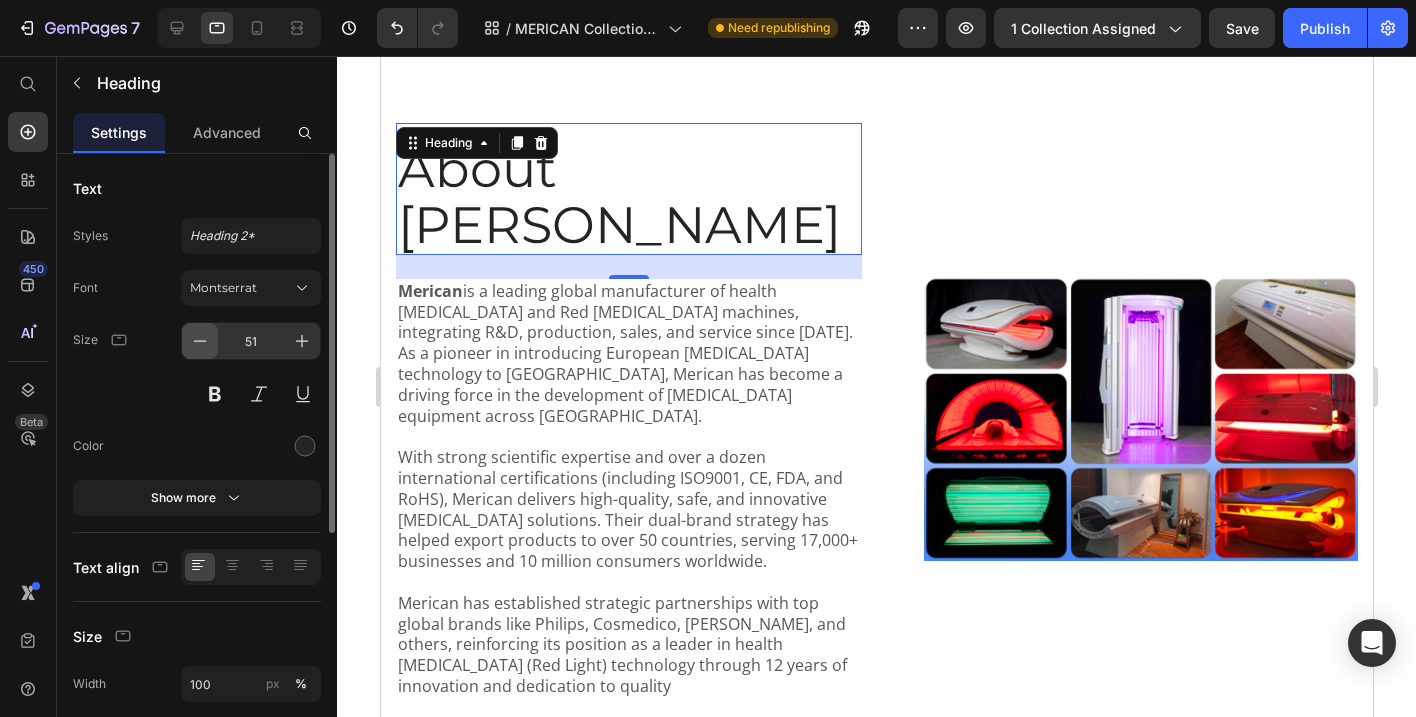 click 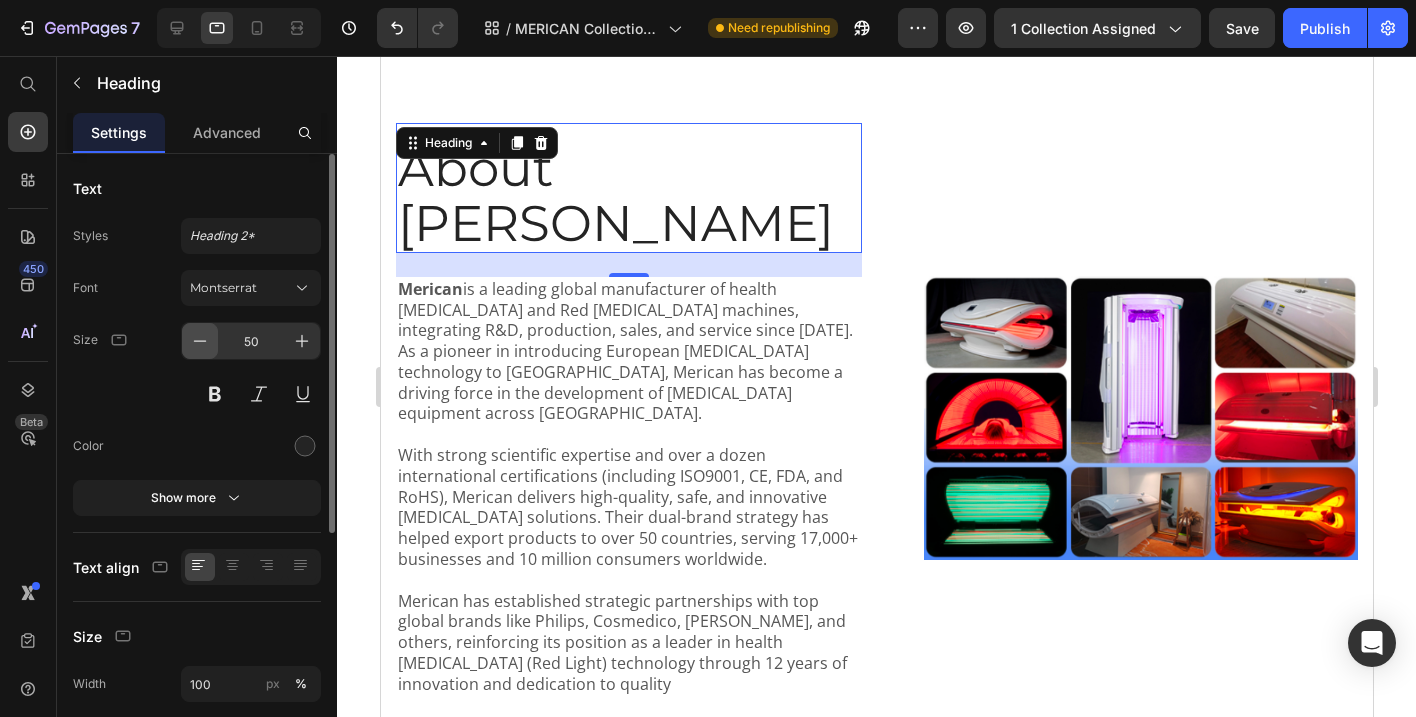 click 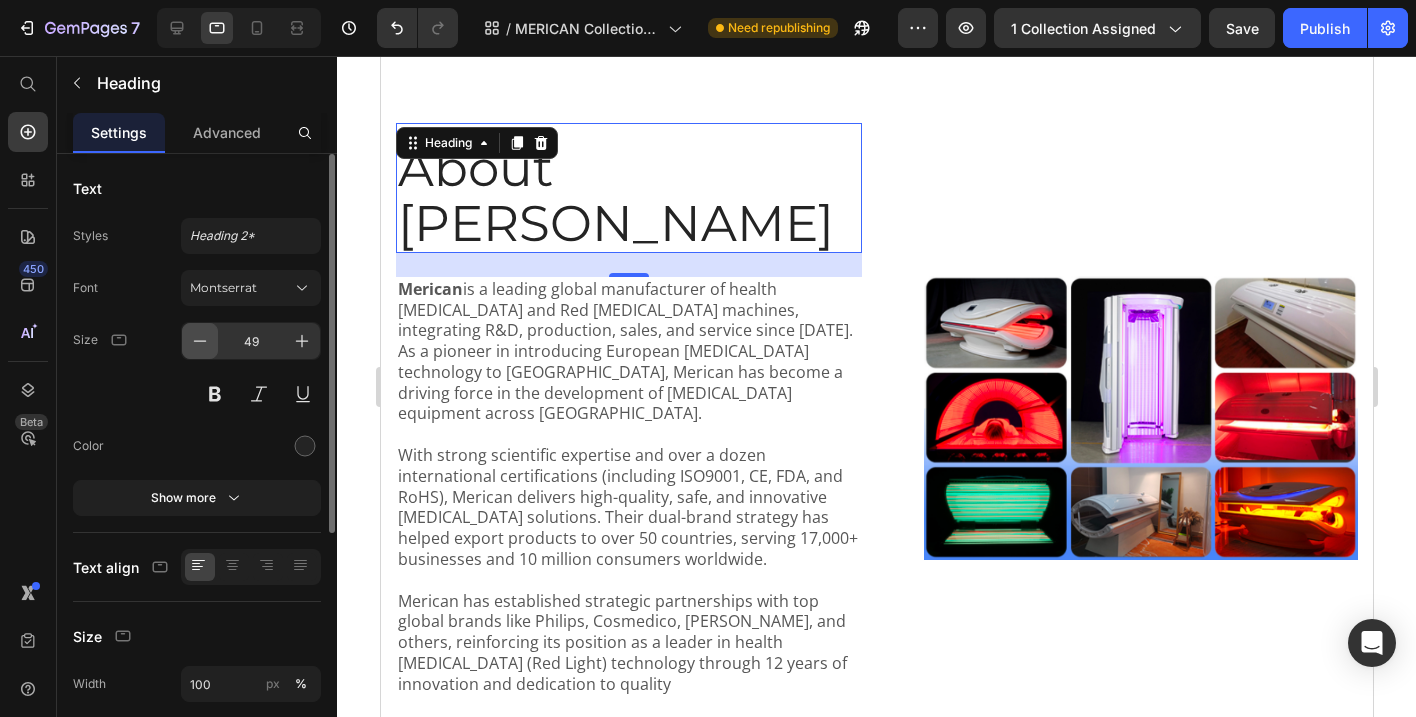 click 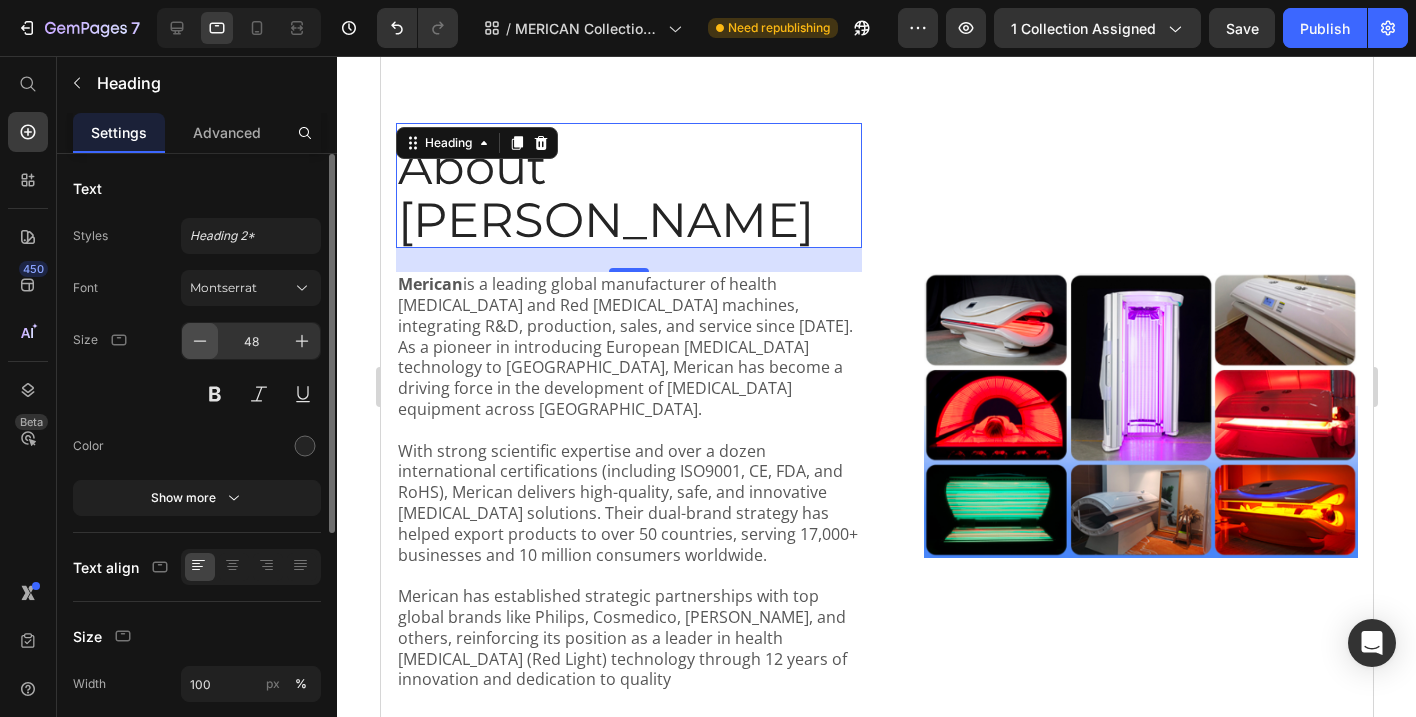 click 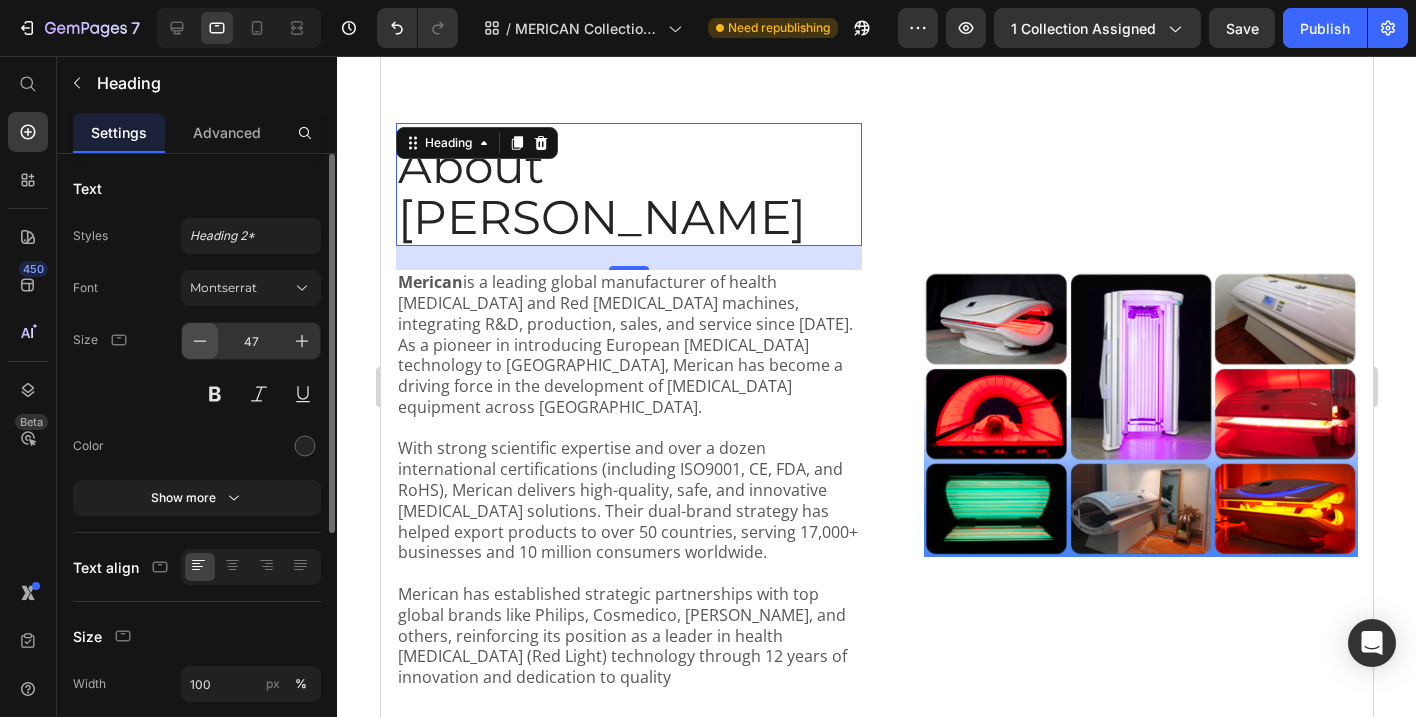 click 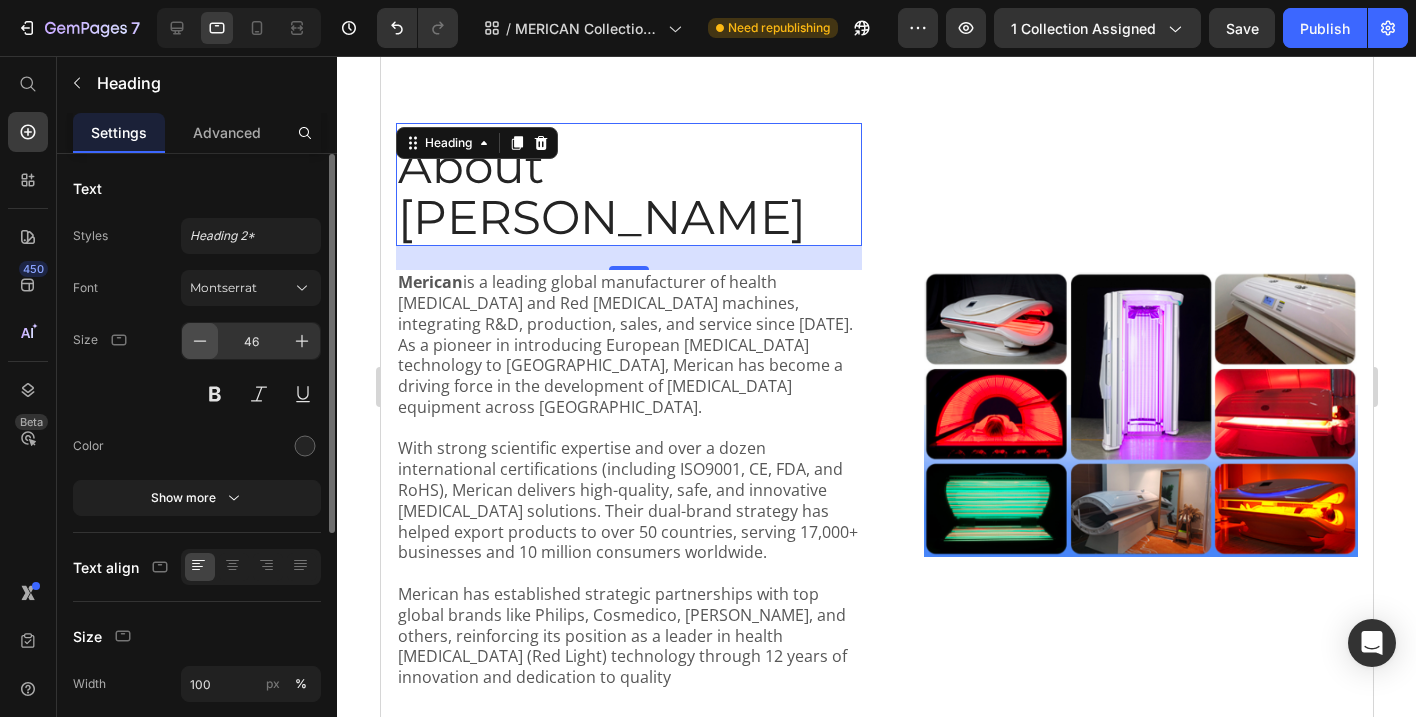 click 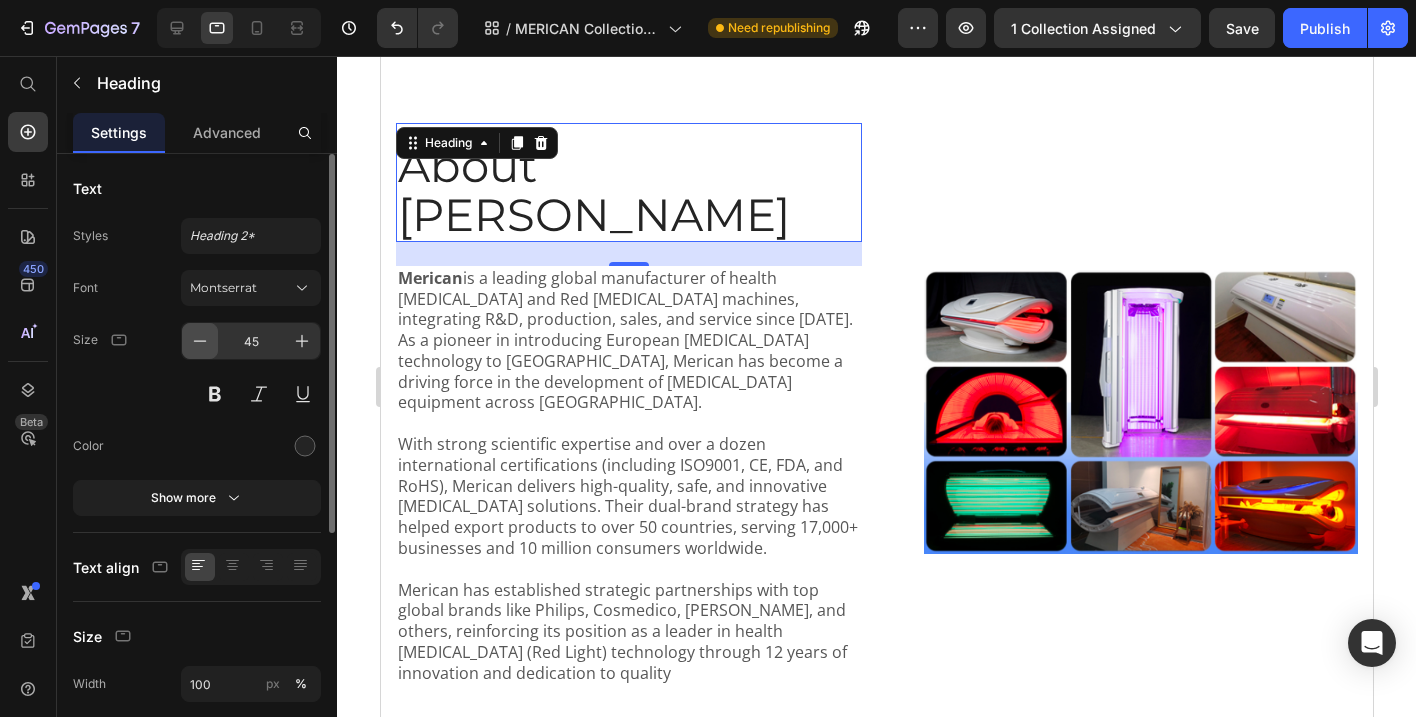 click 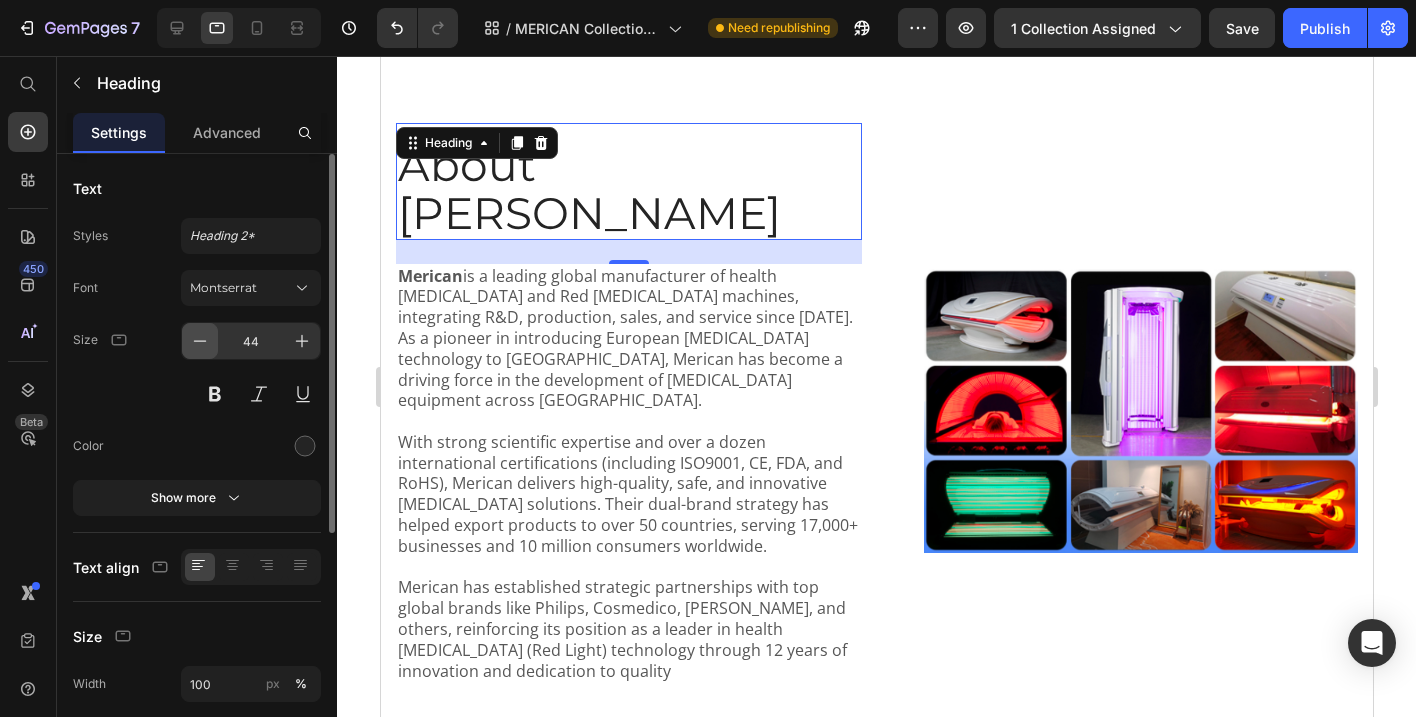 click 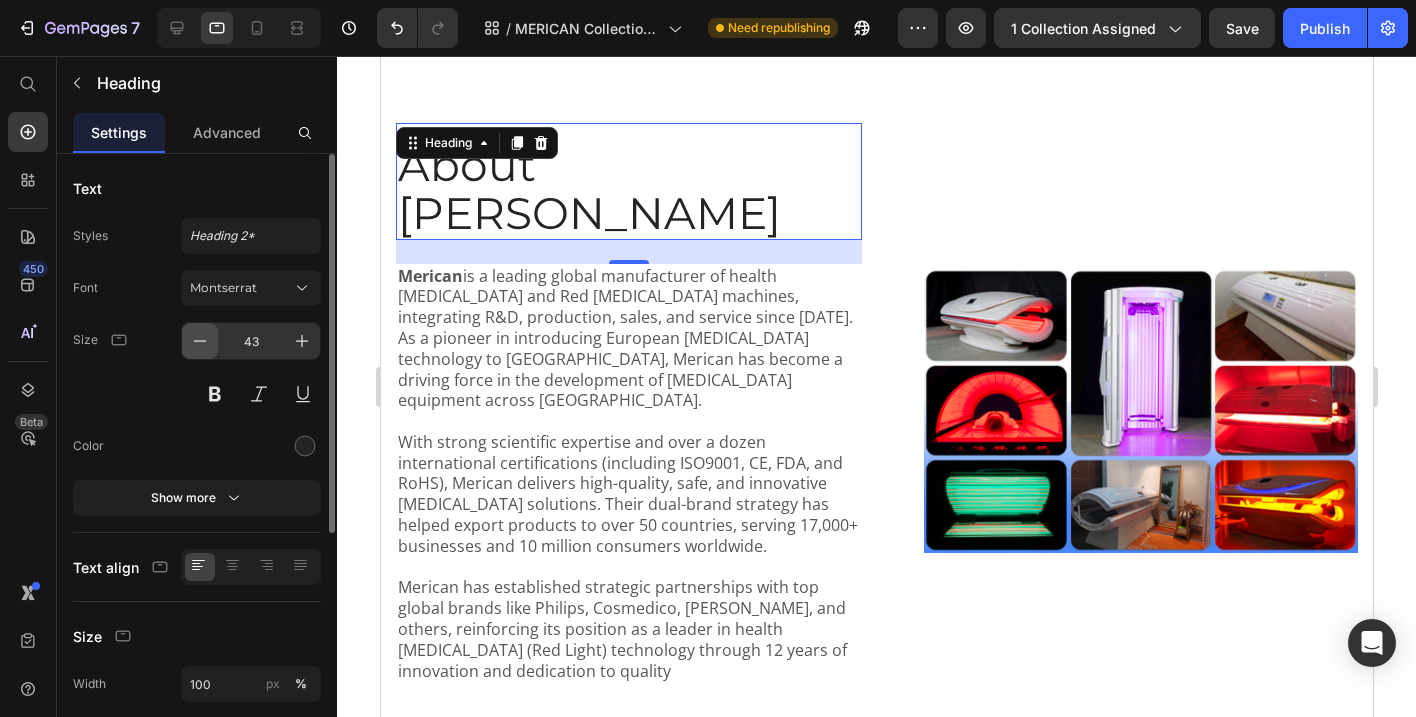 click 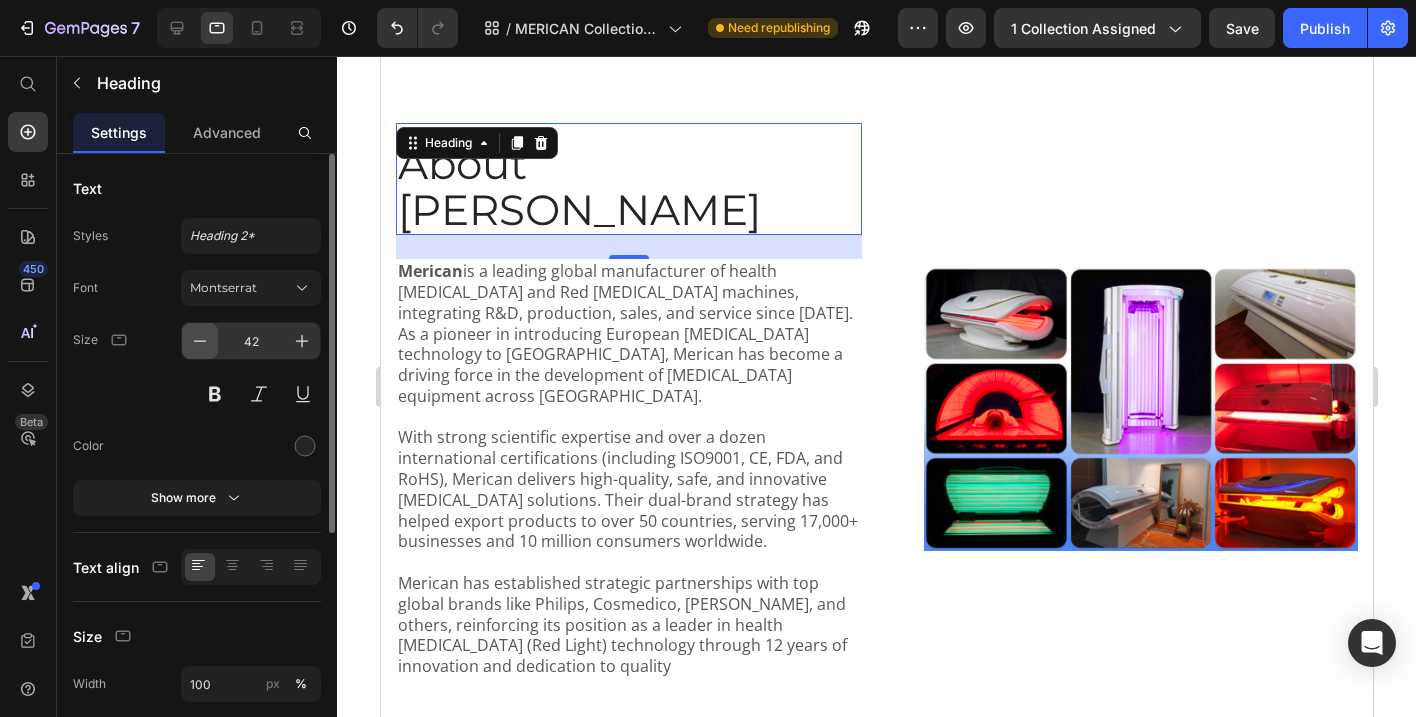 click 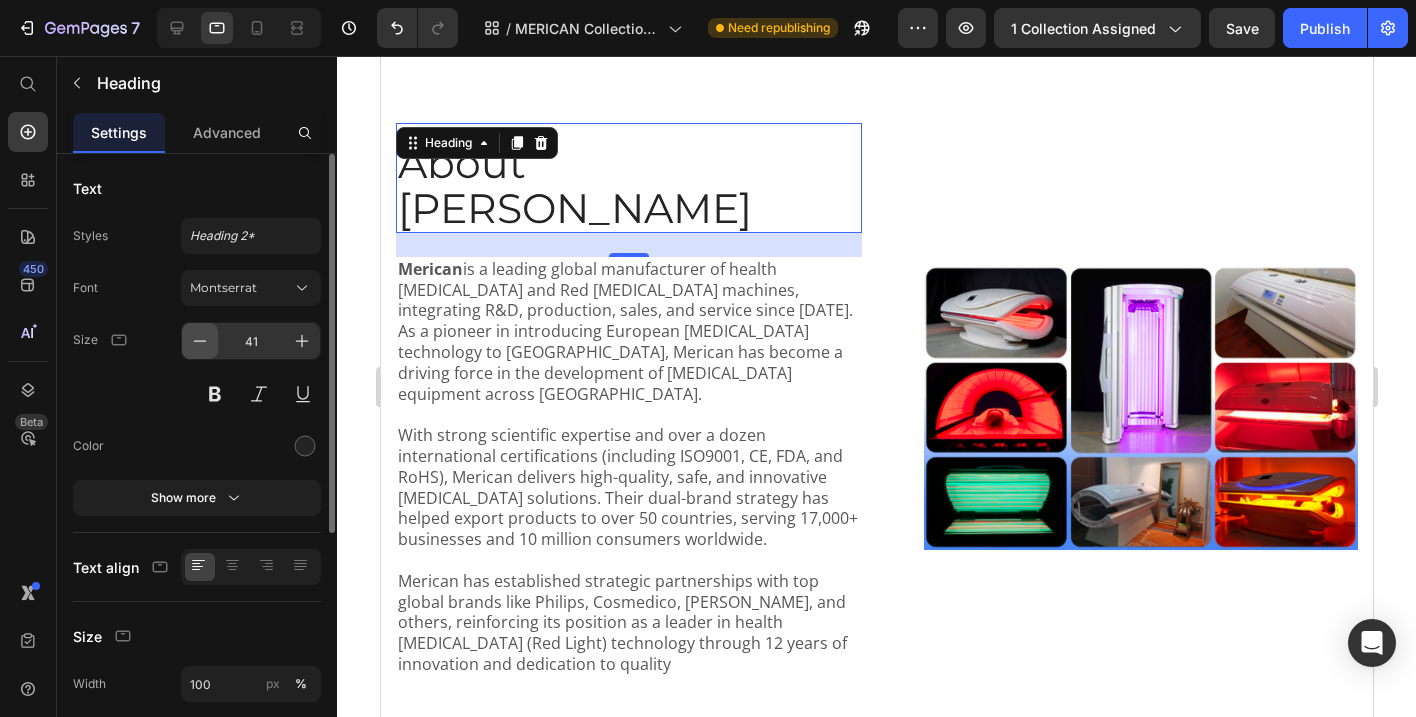 click 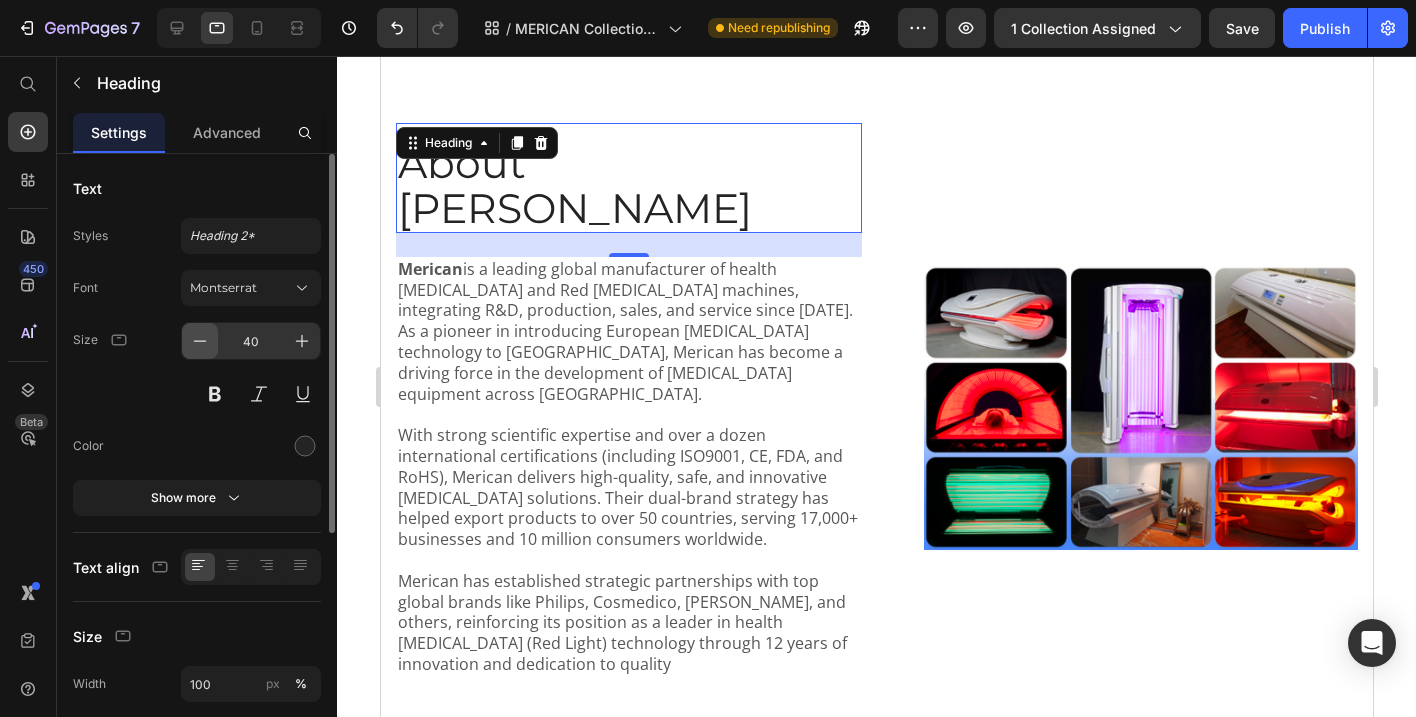 click 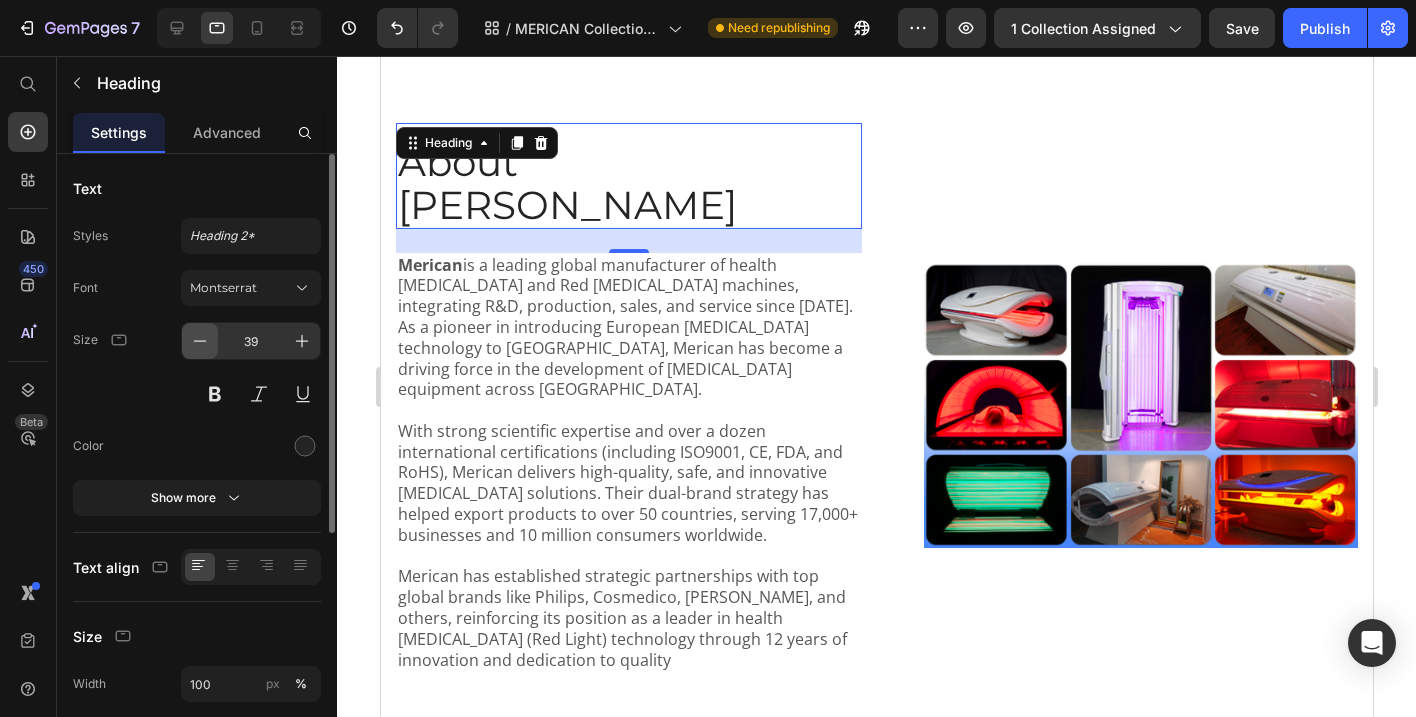 click 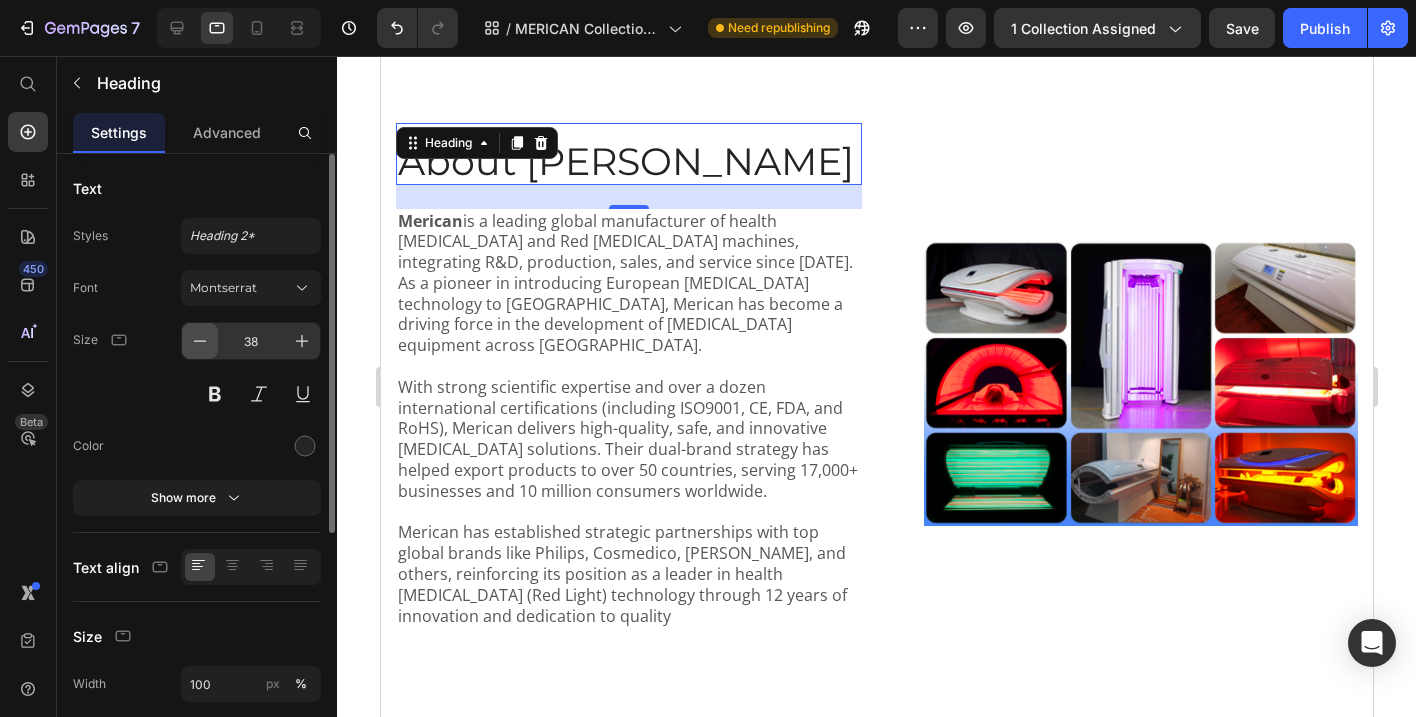 click 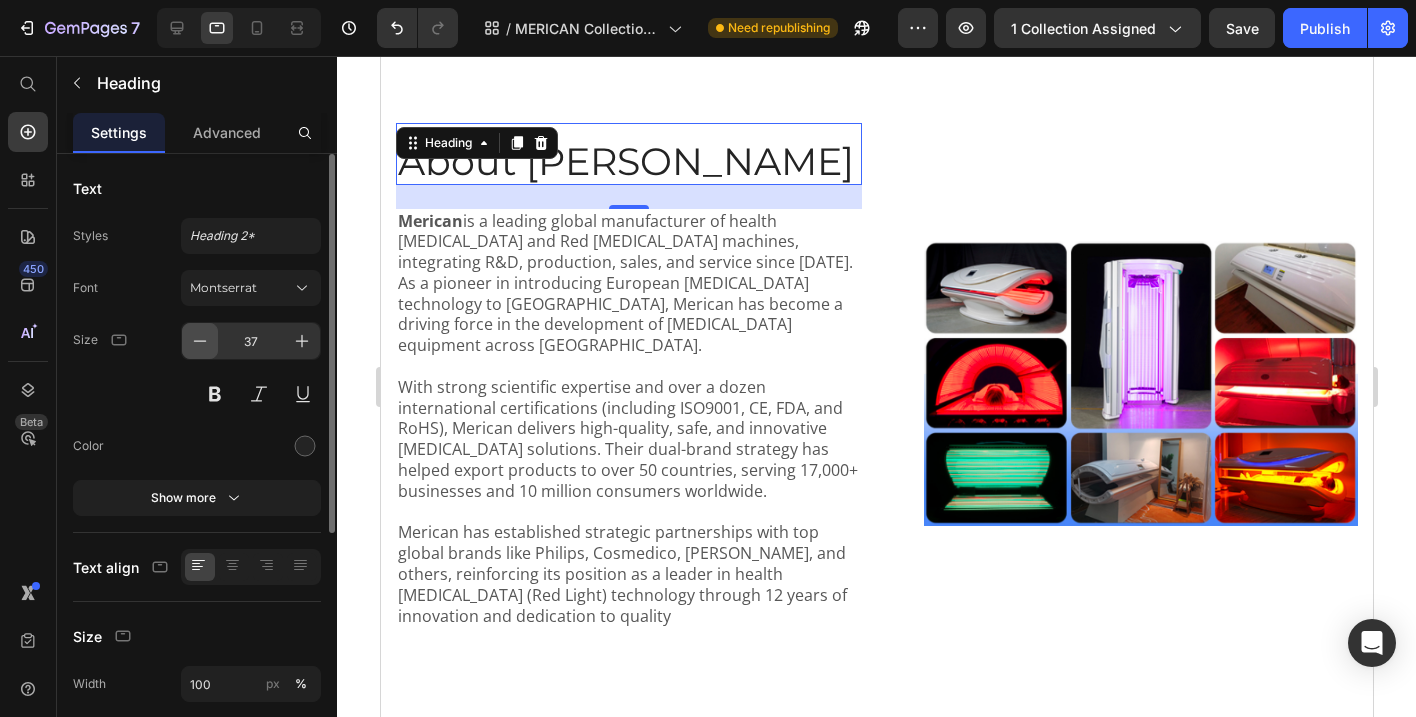 click 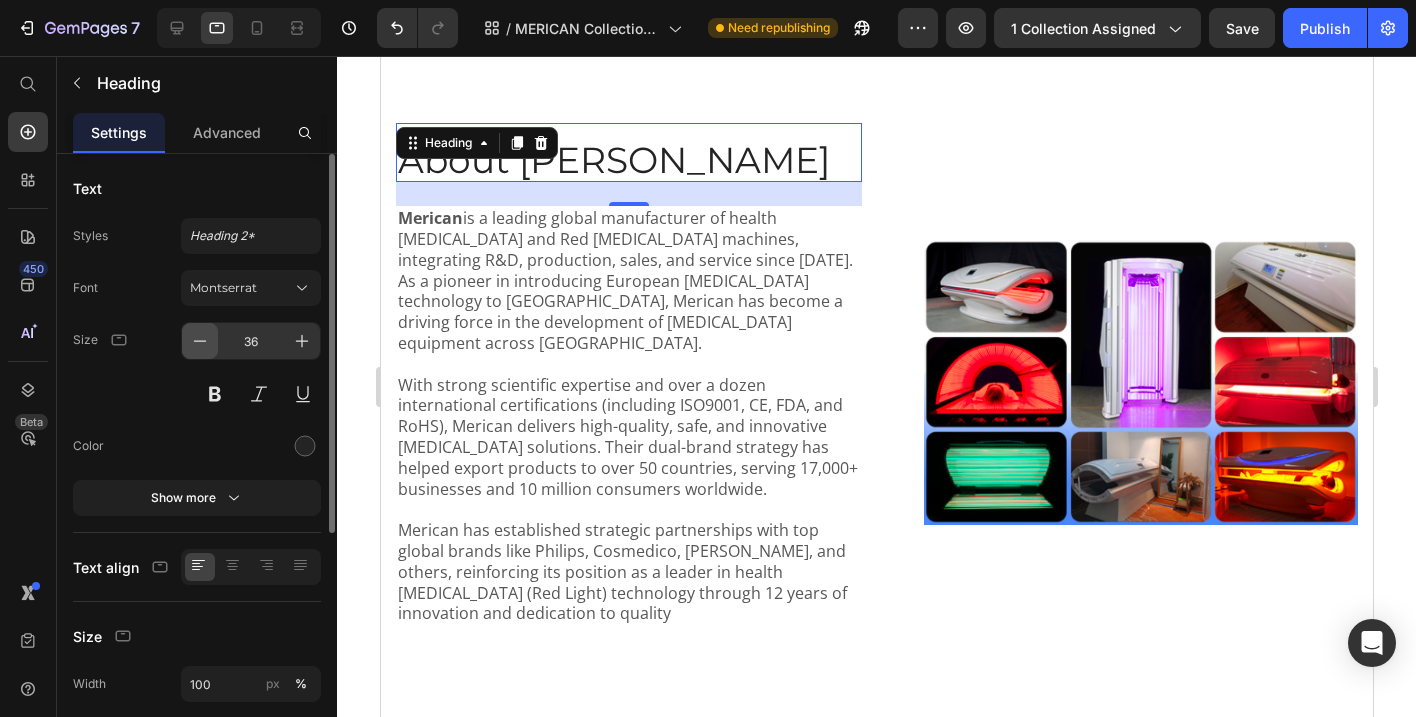click 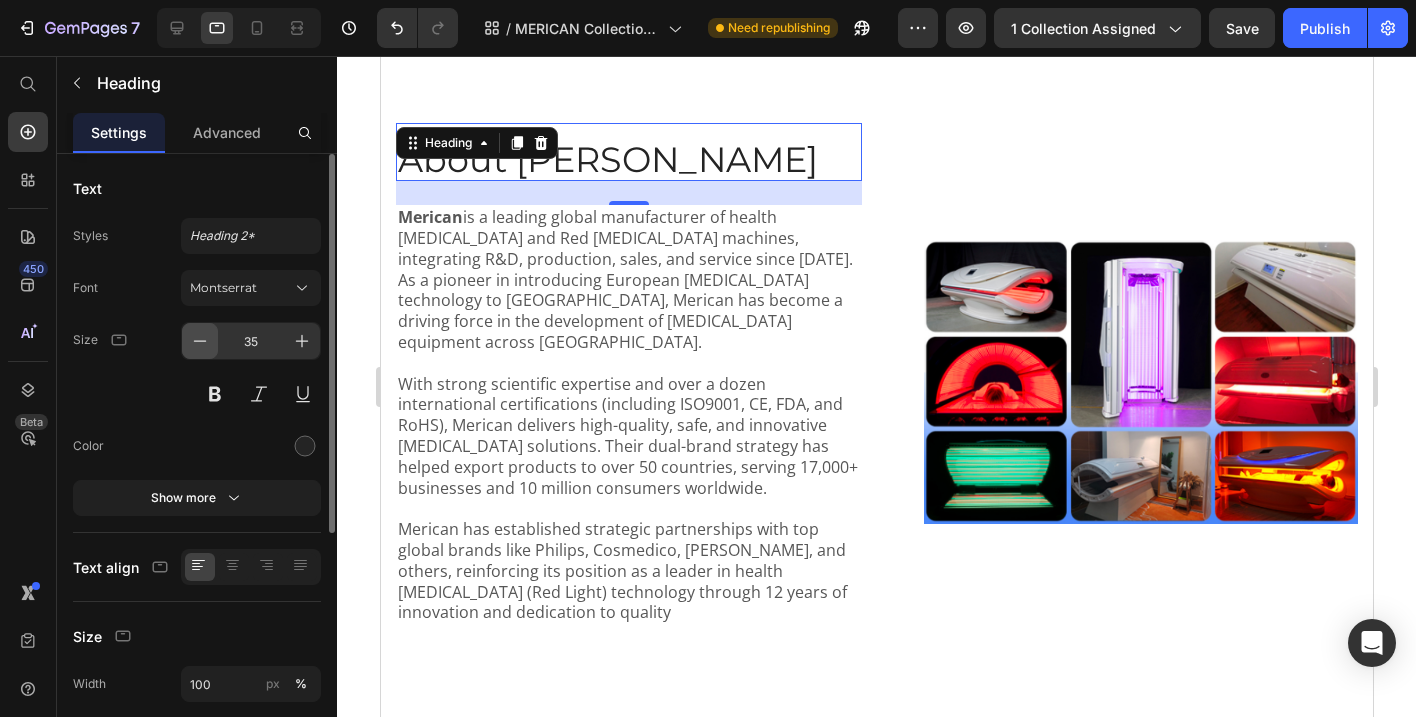 click 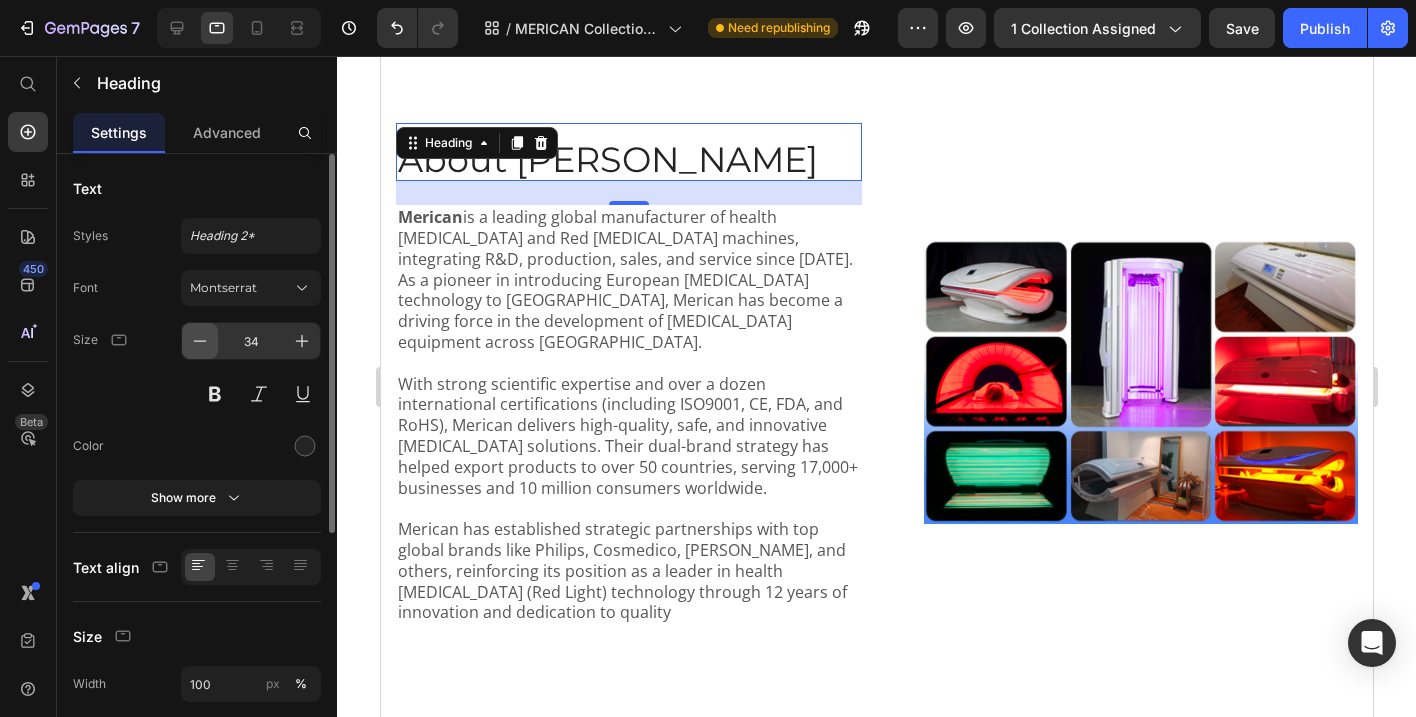 click 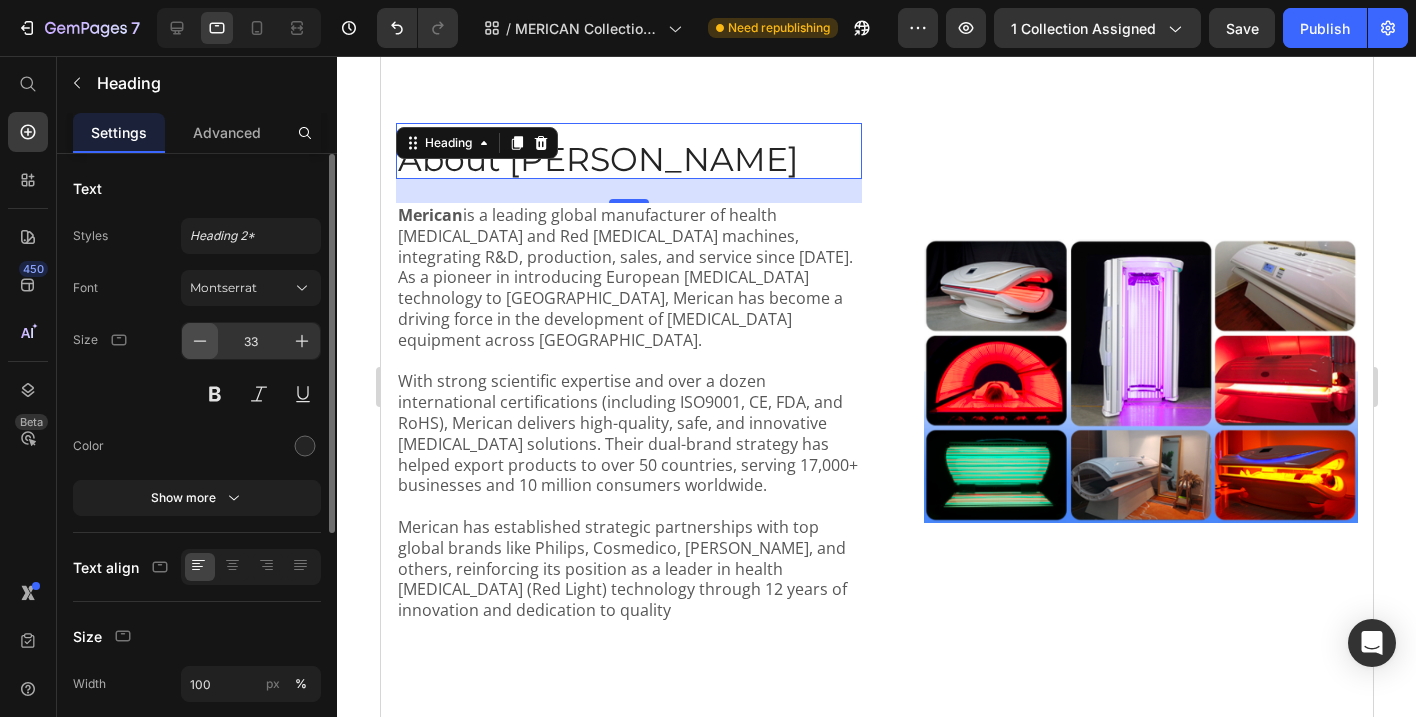 click 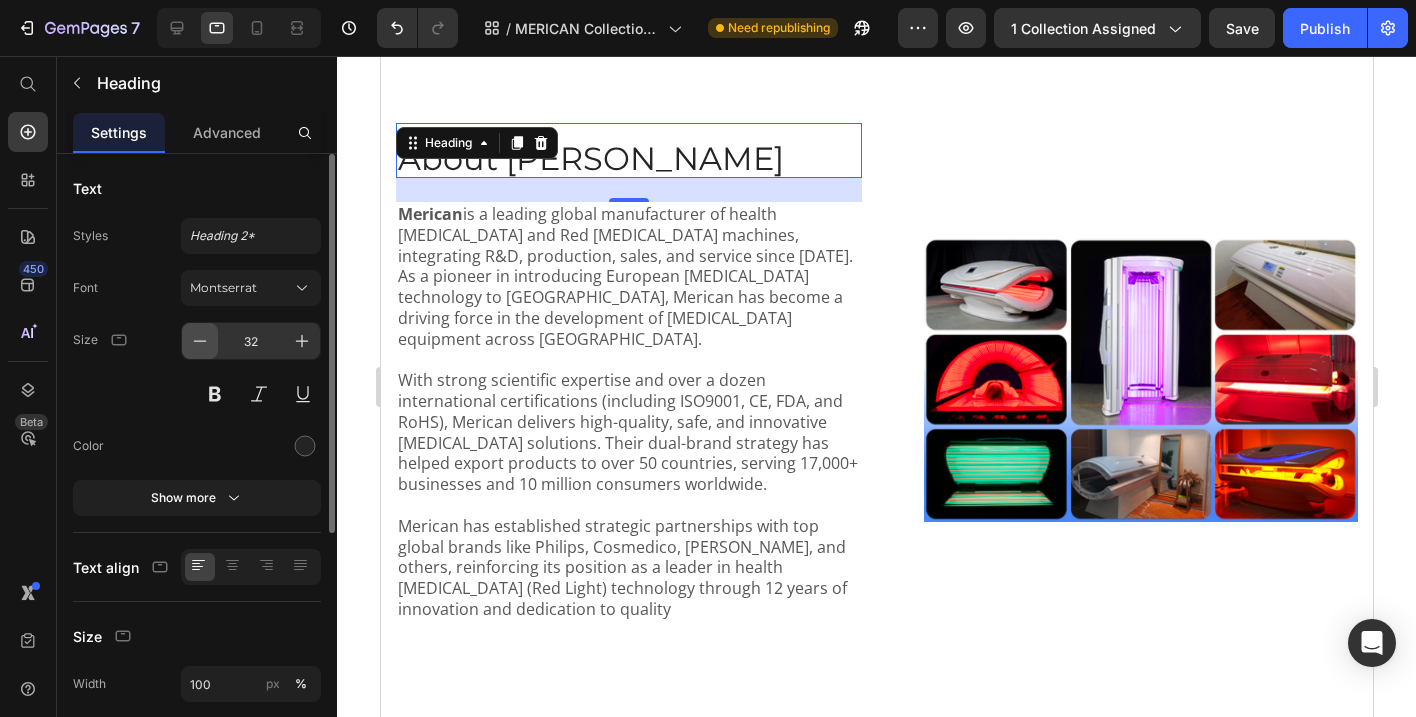 click 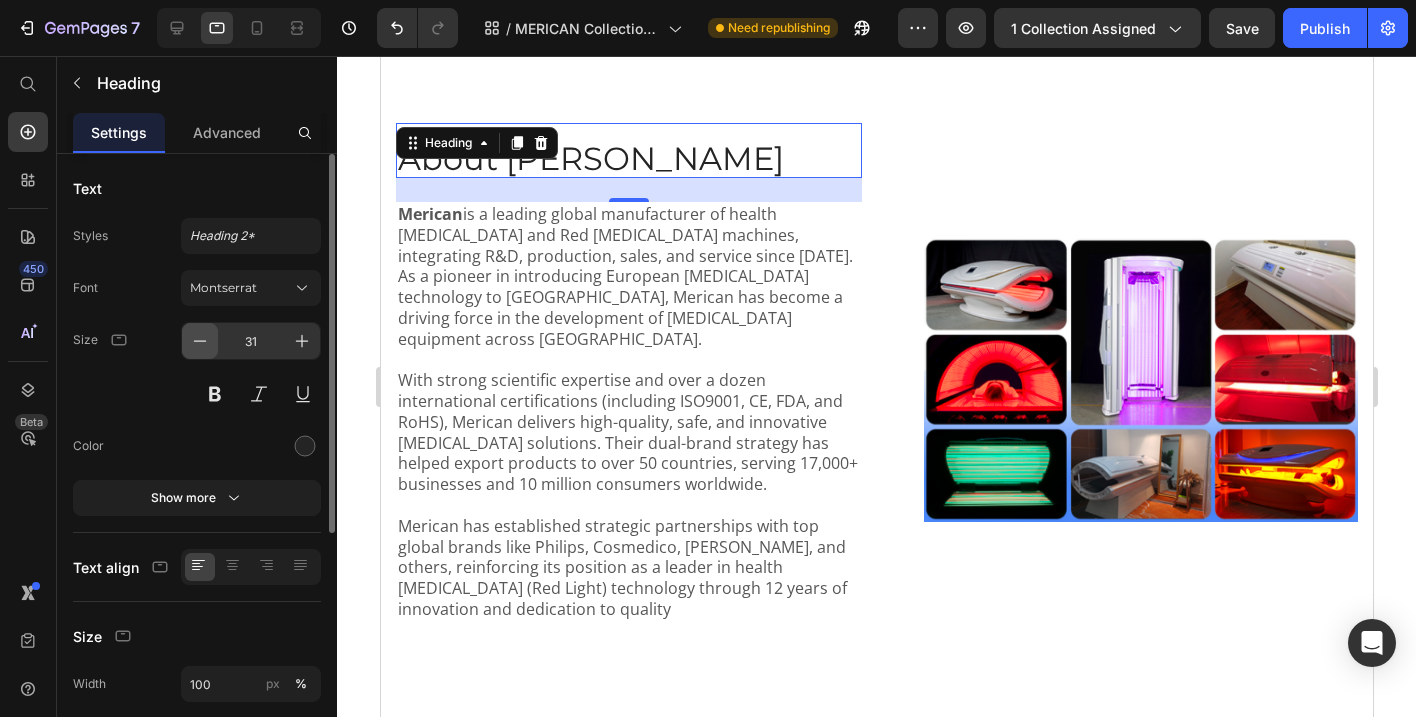 click 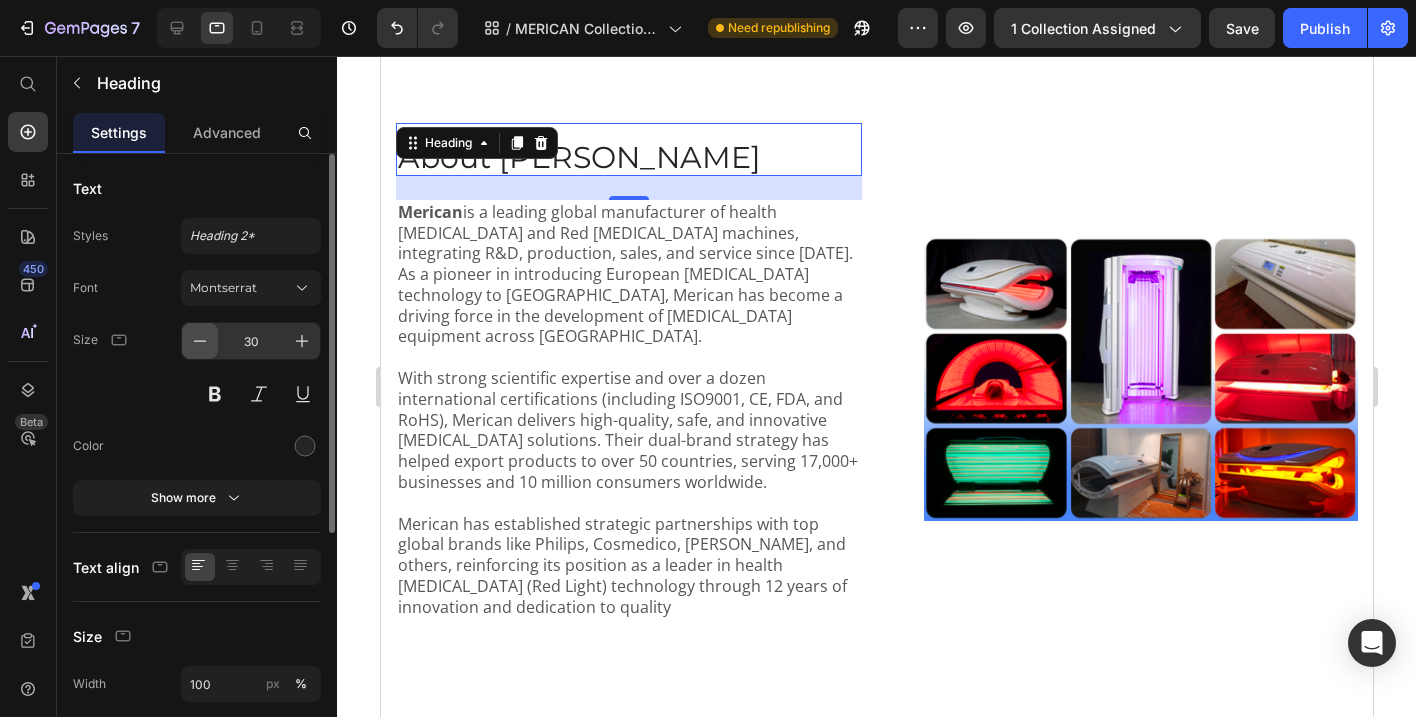 click 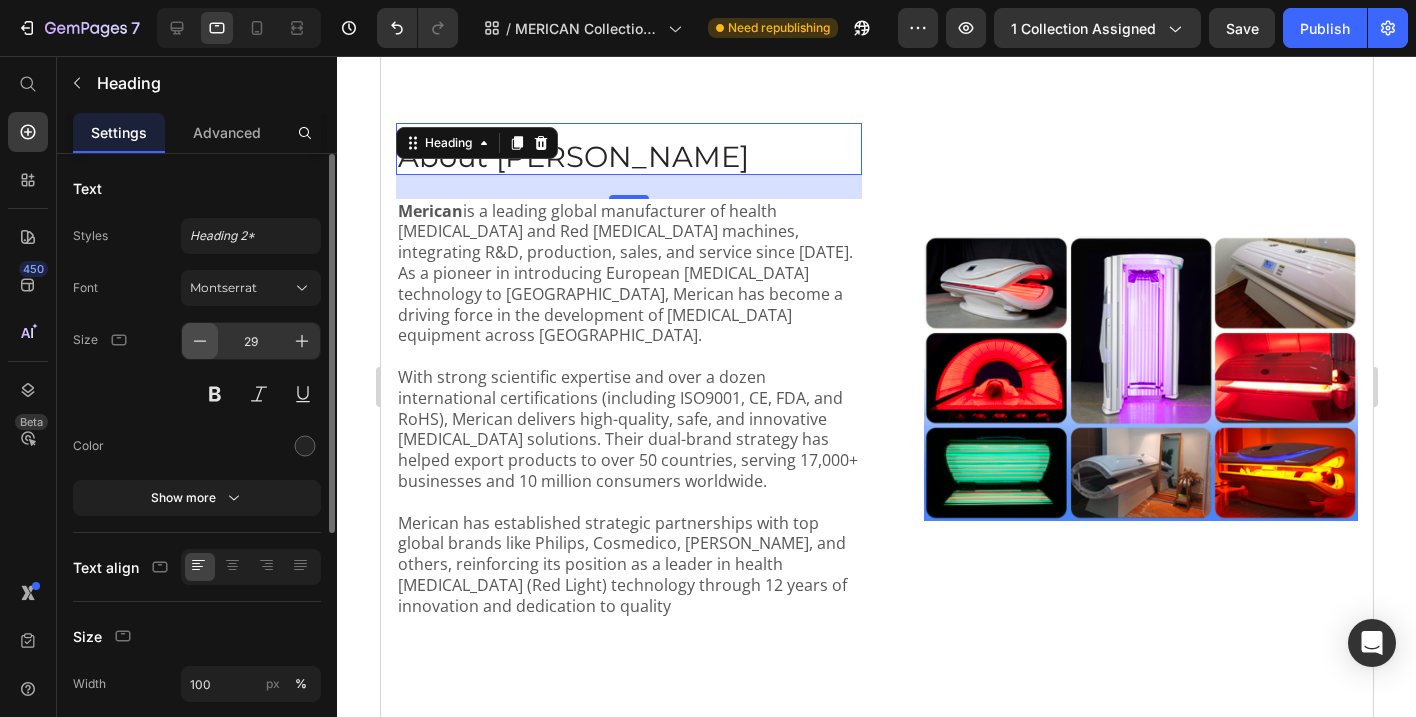 click 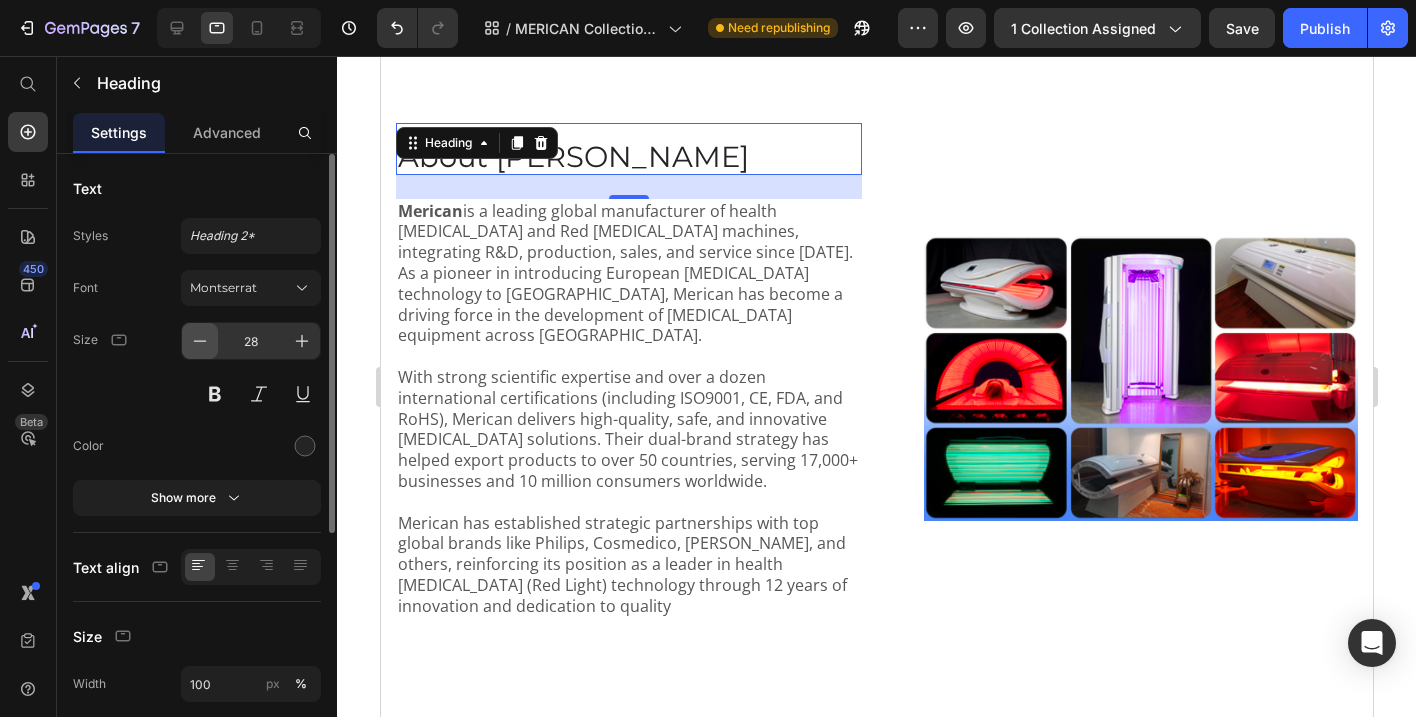 click 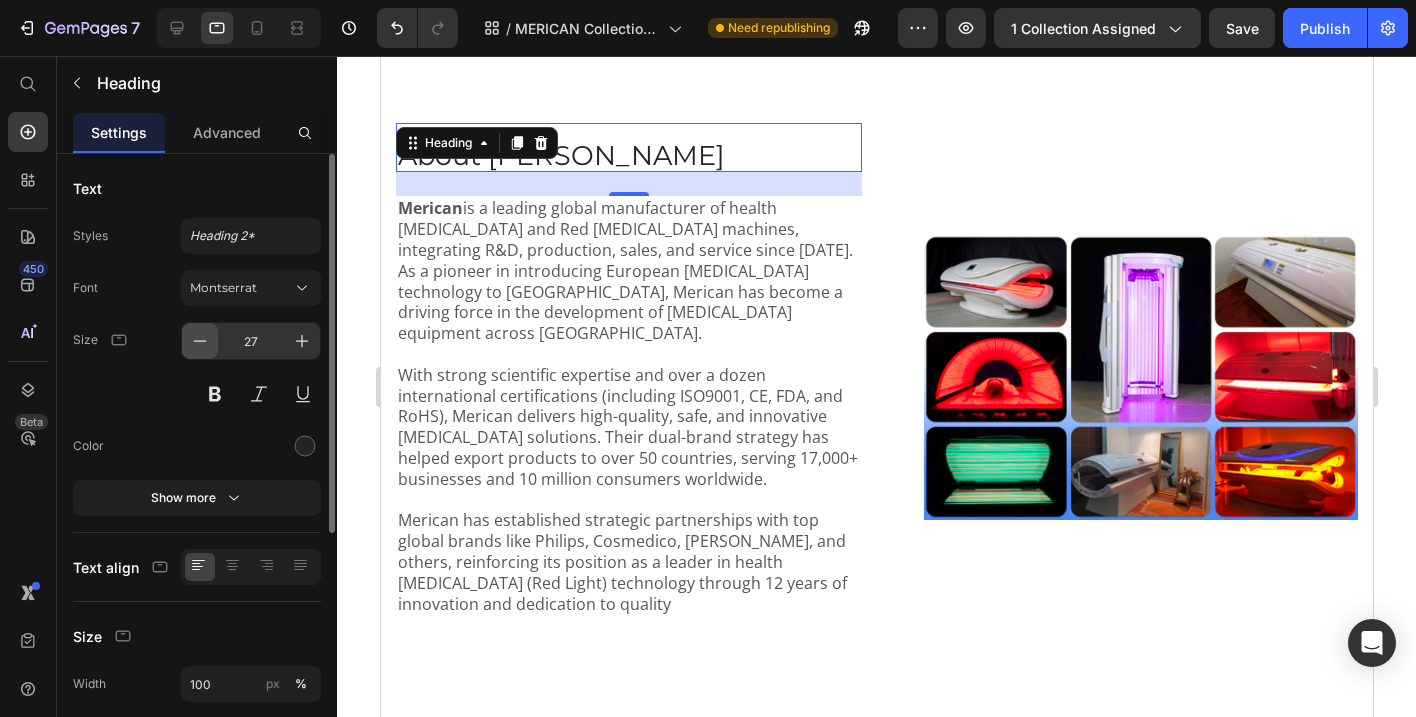 click 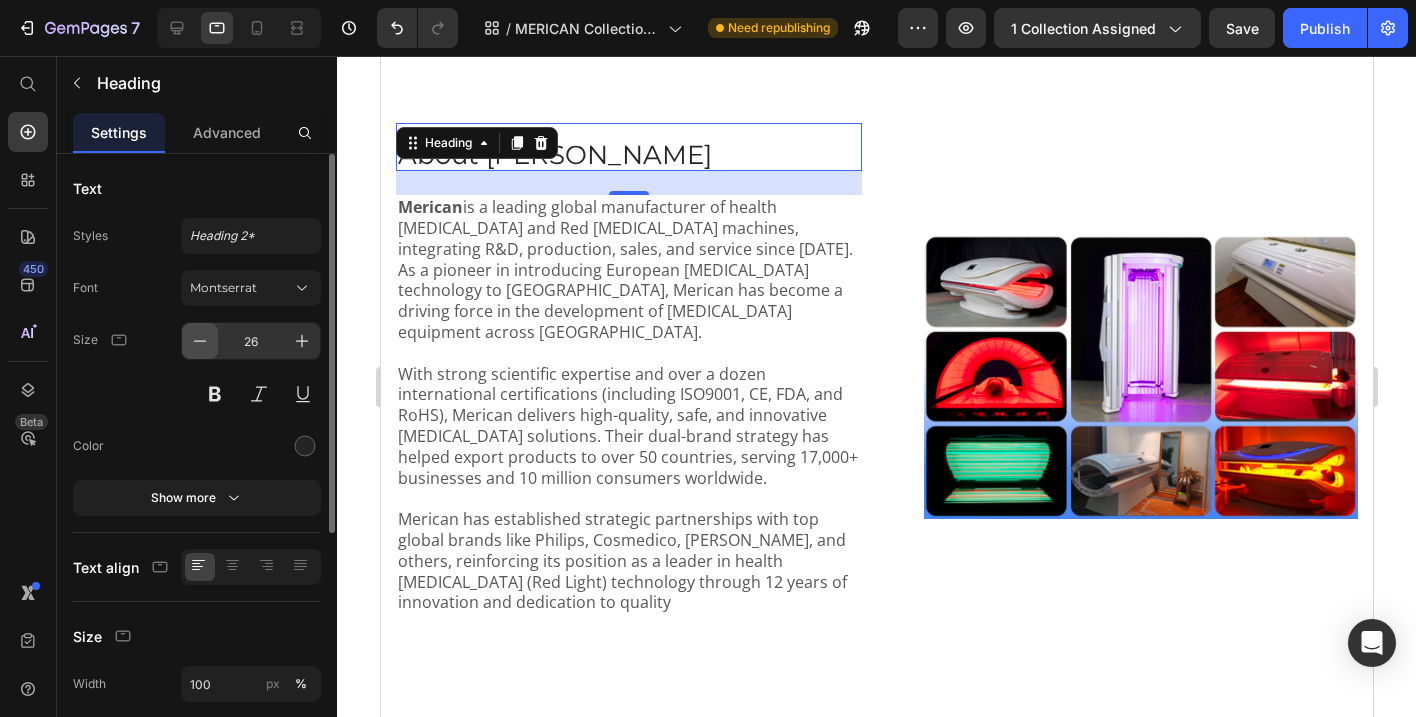 click 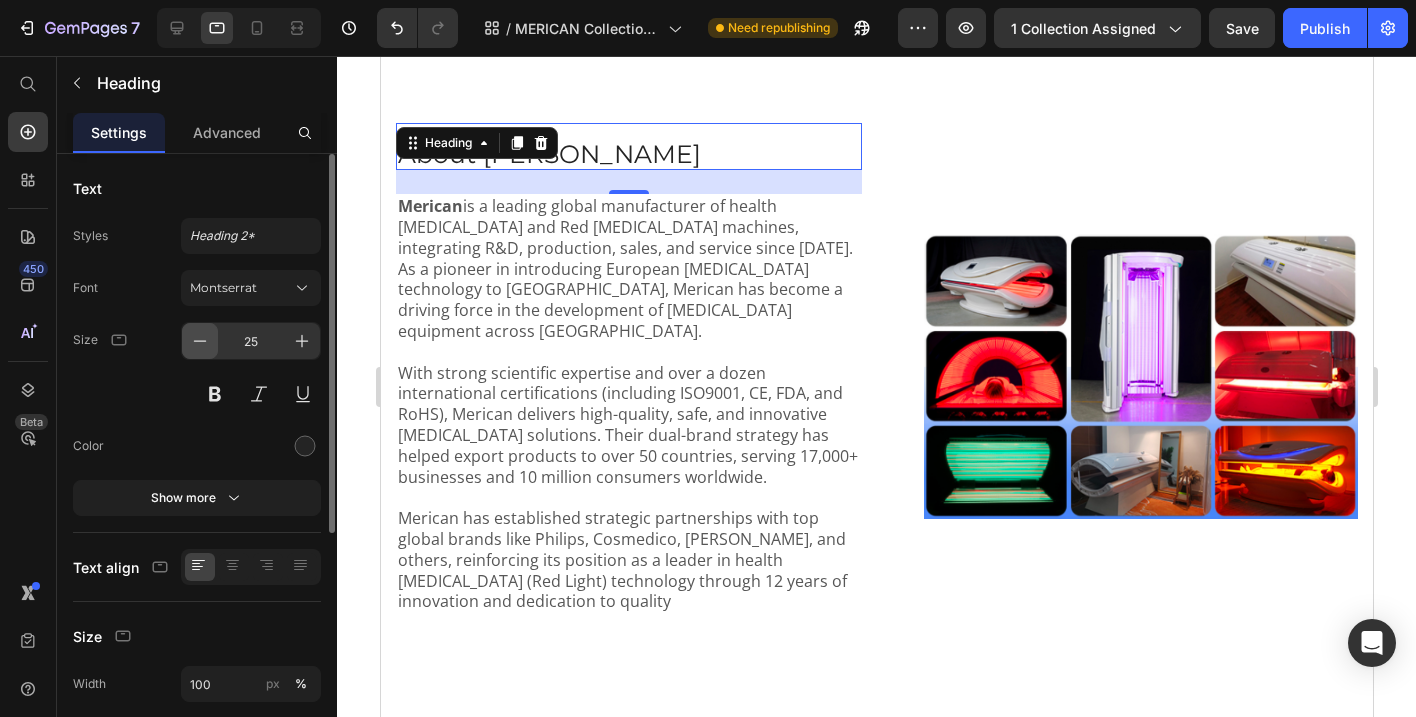 click 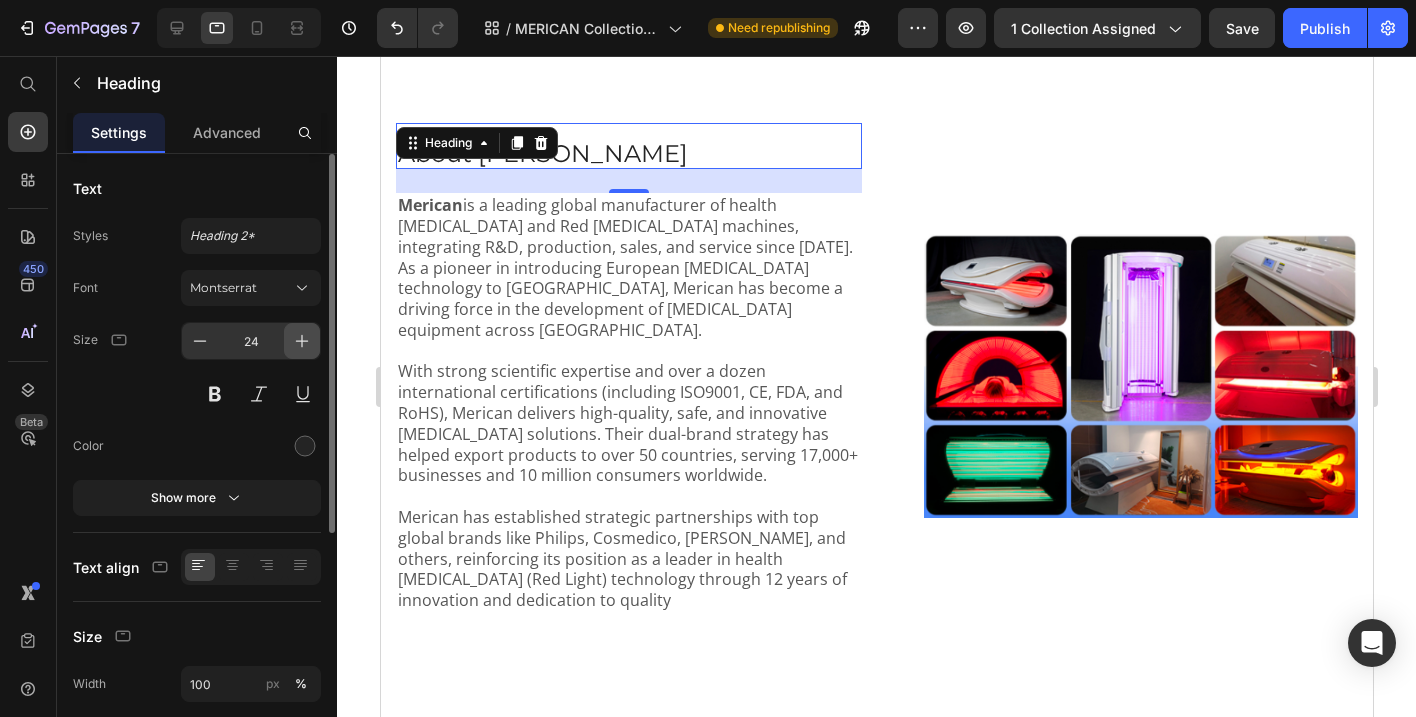 click 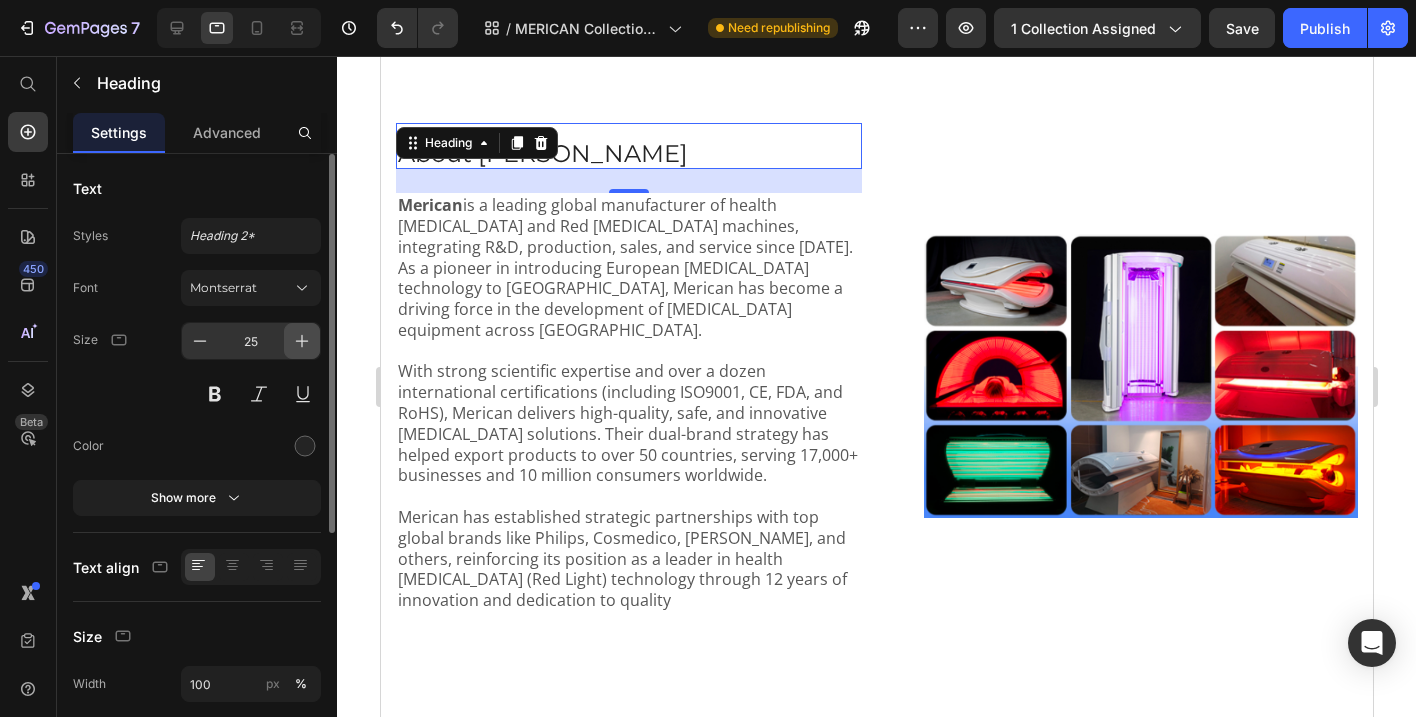 click 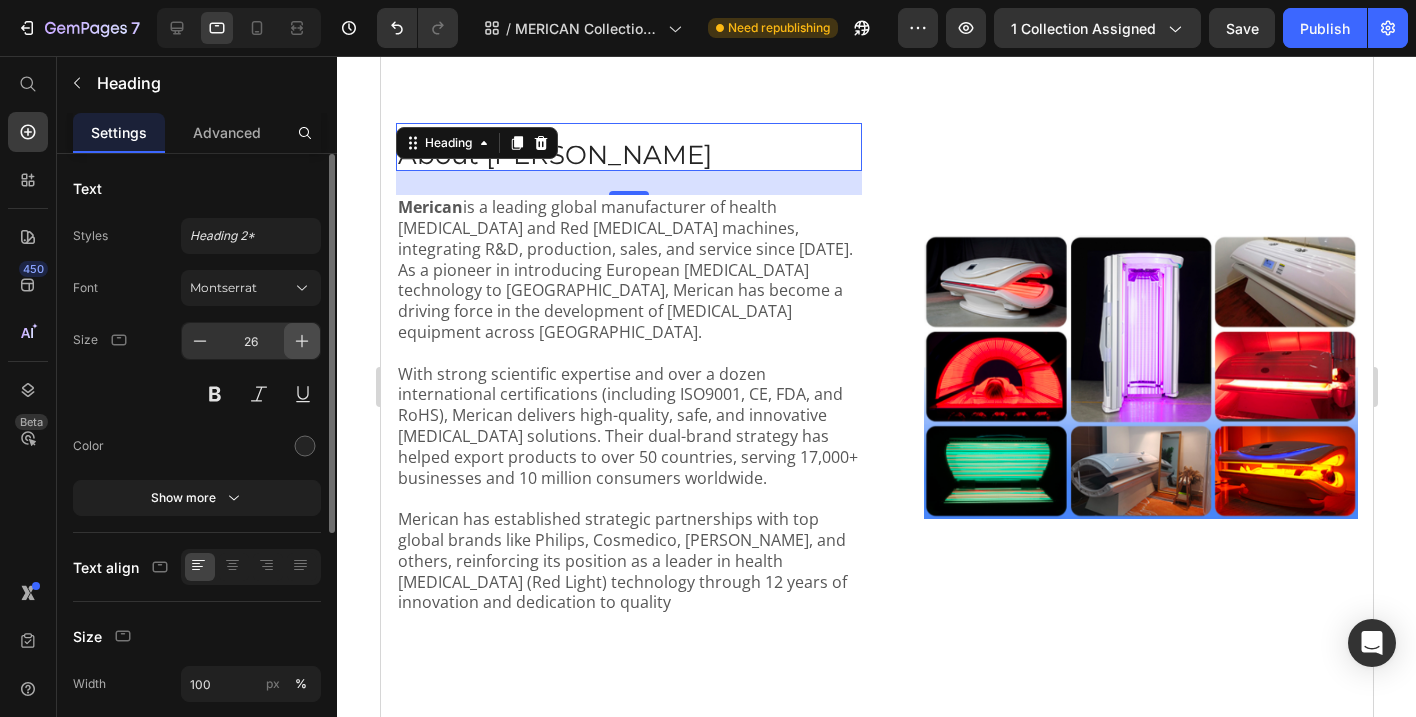 click 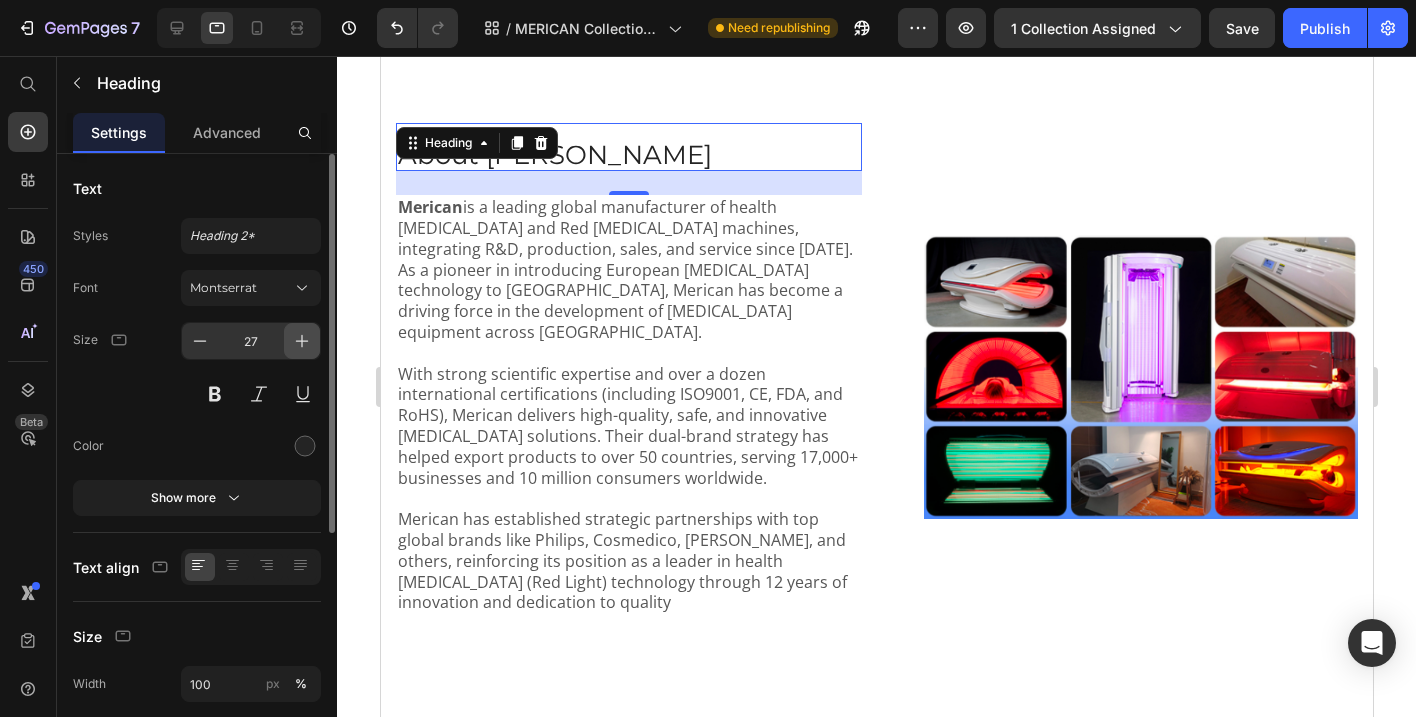 click 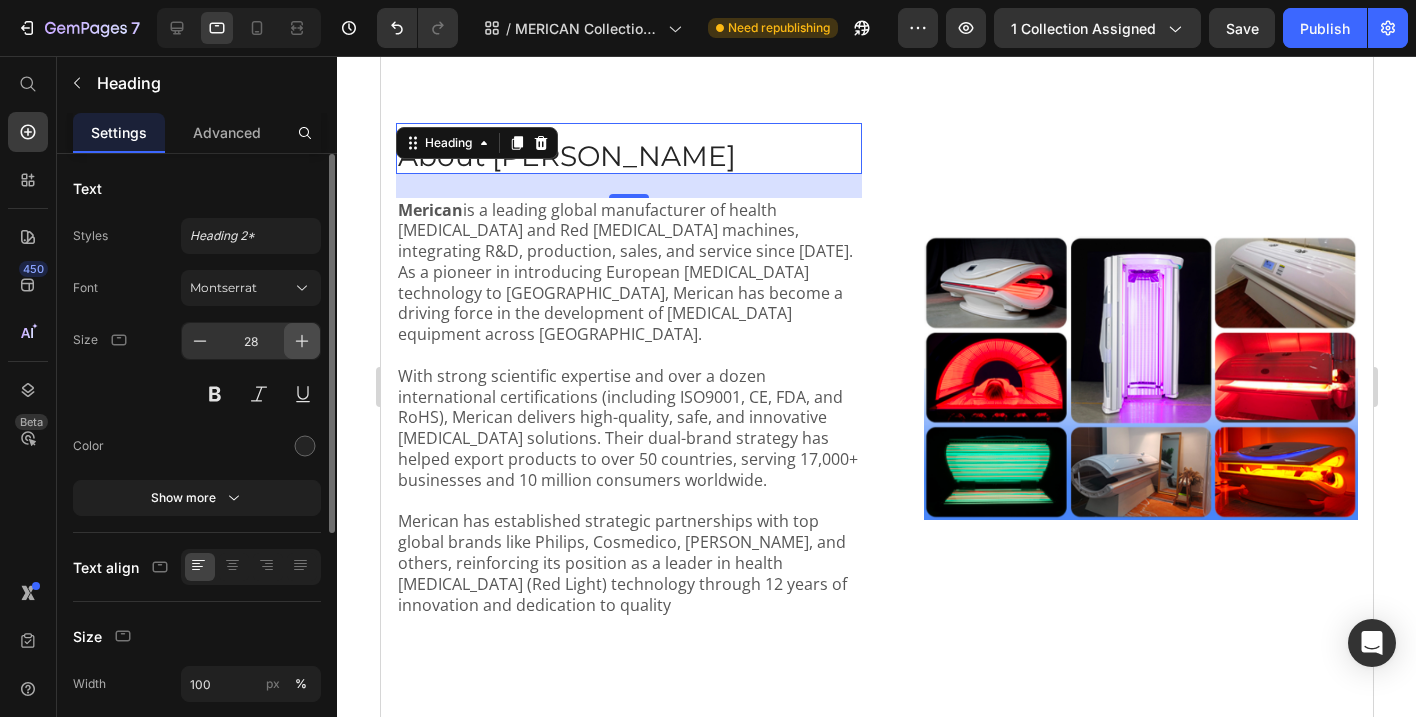 click 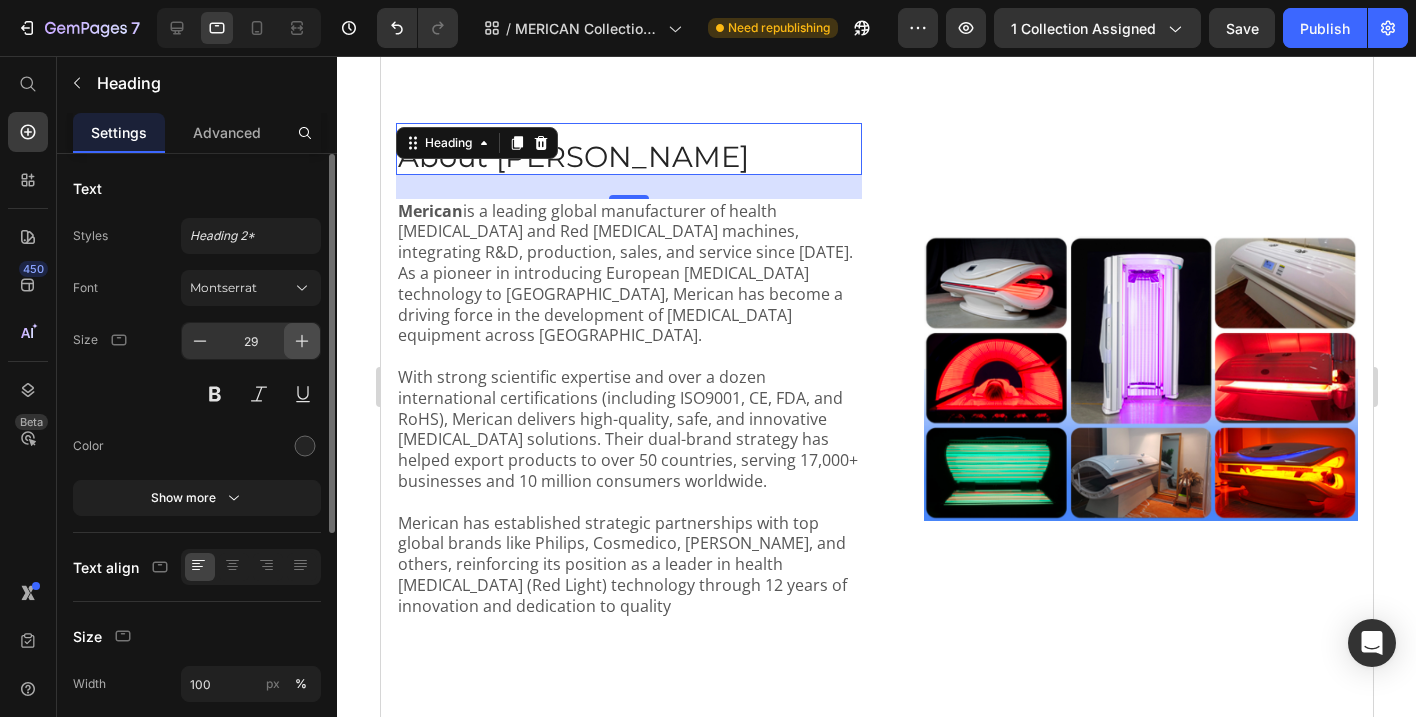 click 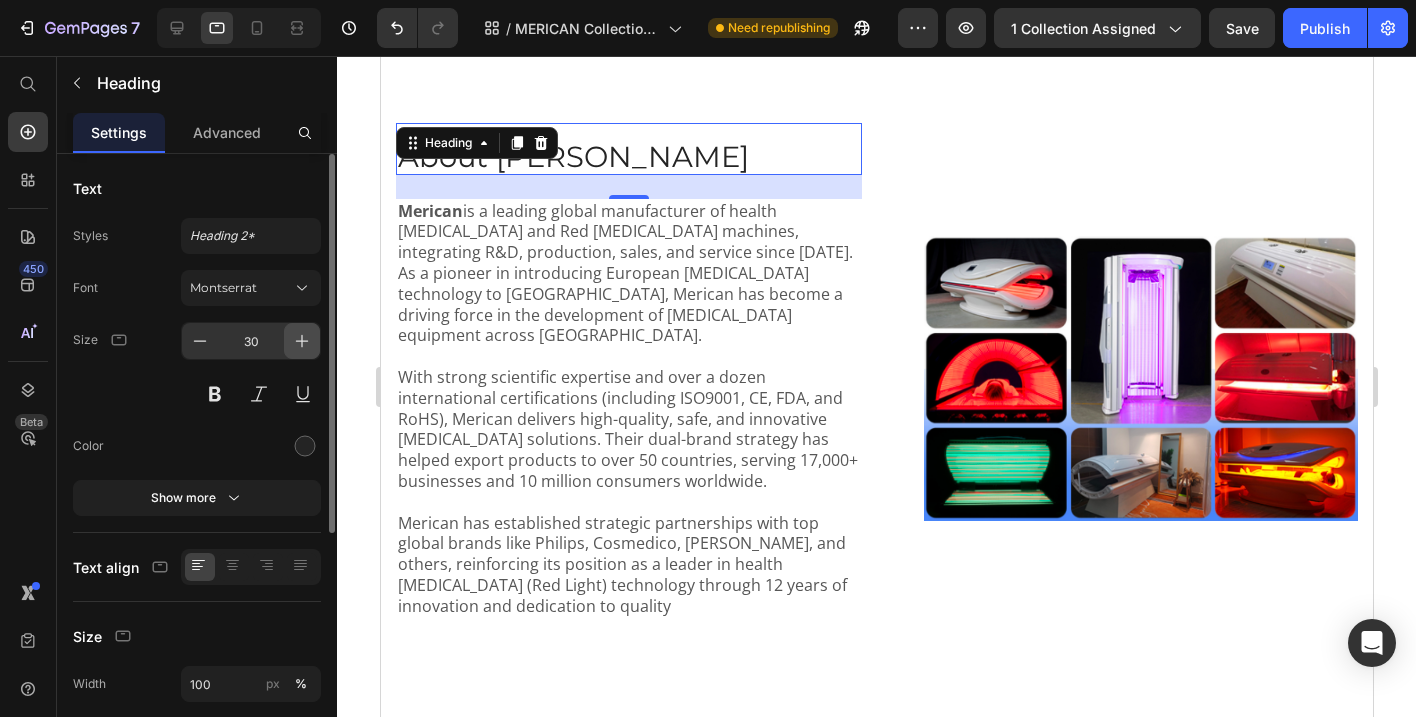 click 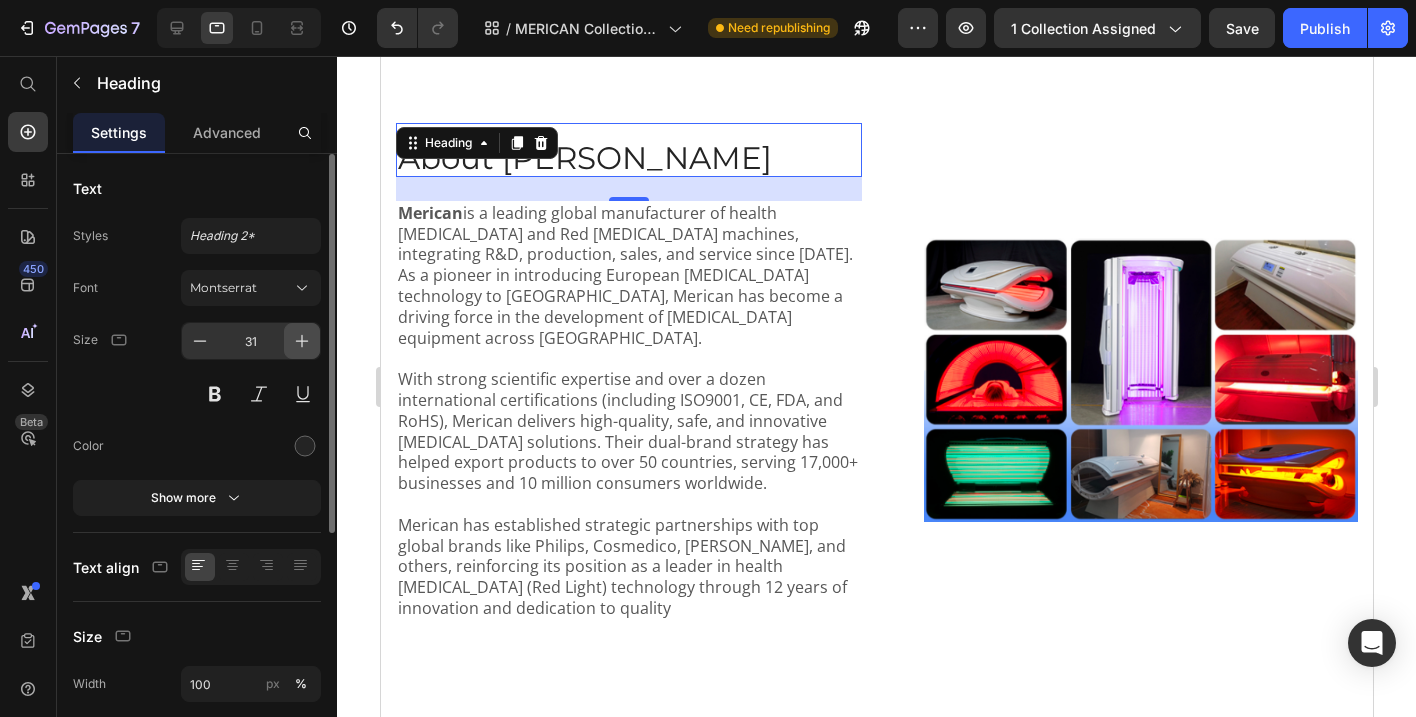 click 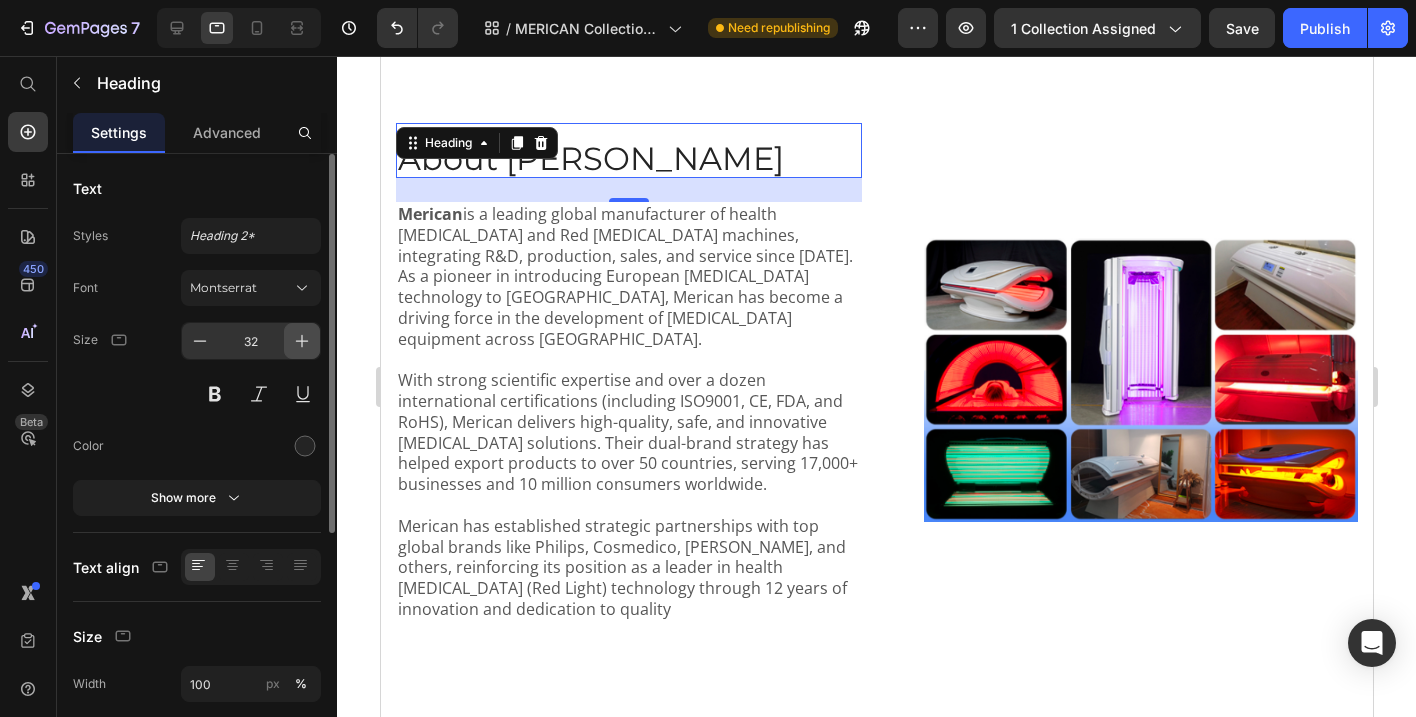 click 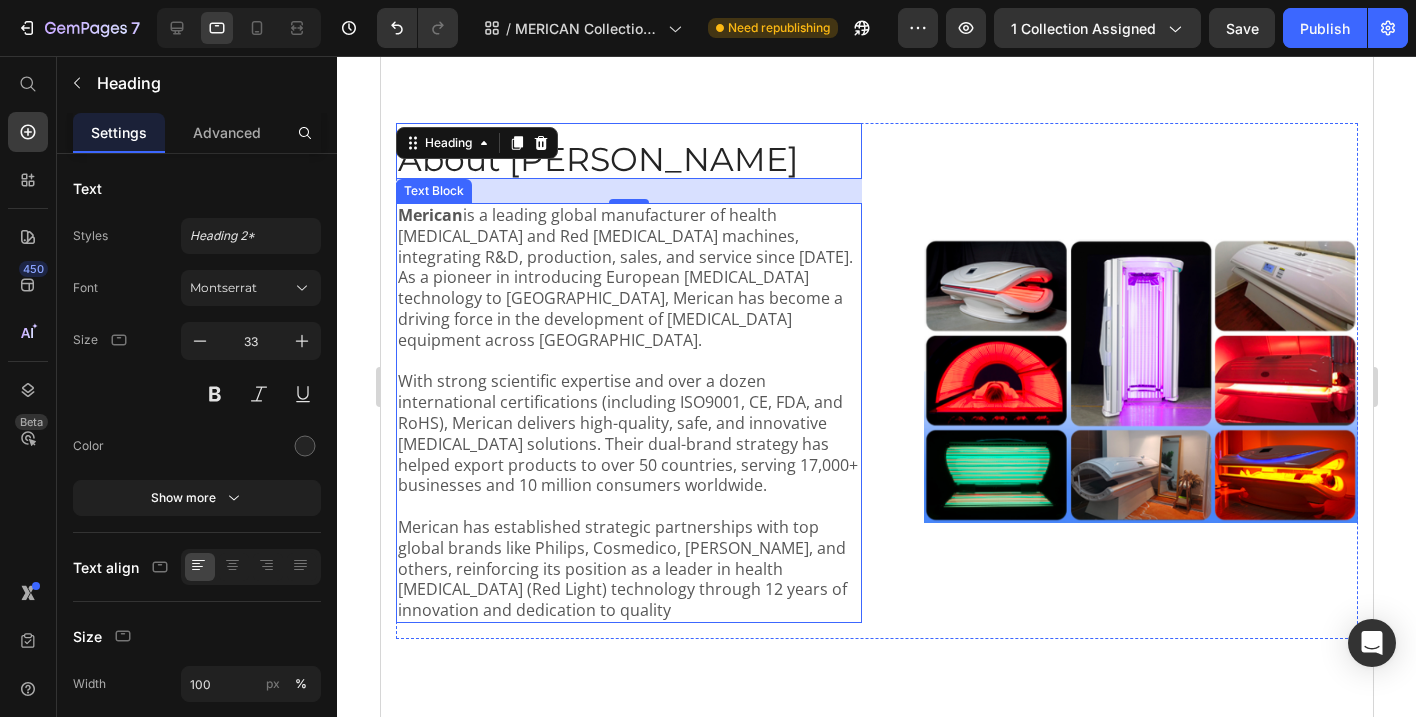 click on "With strong scientific expertise and over a dozen international certifications (including ISO9001, CE, FDA, and RoHS), Merican delivers high-quality, safe, and innovative [MEDICAL_DATA] solutions. Their dual-brand strategy has helped export products to over 50 countries, serving 17,000+ businesses and 10 million consumers worldwide." at bounding box center (628, 433) 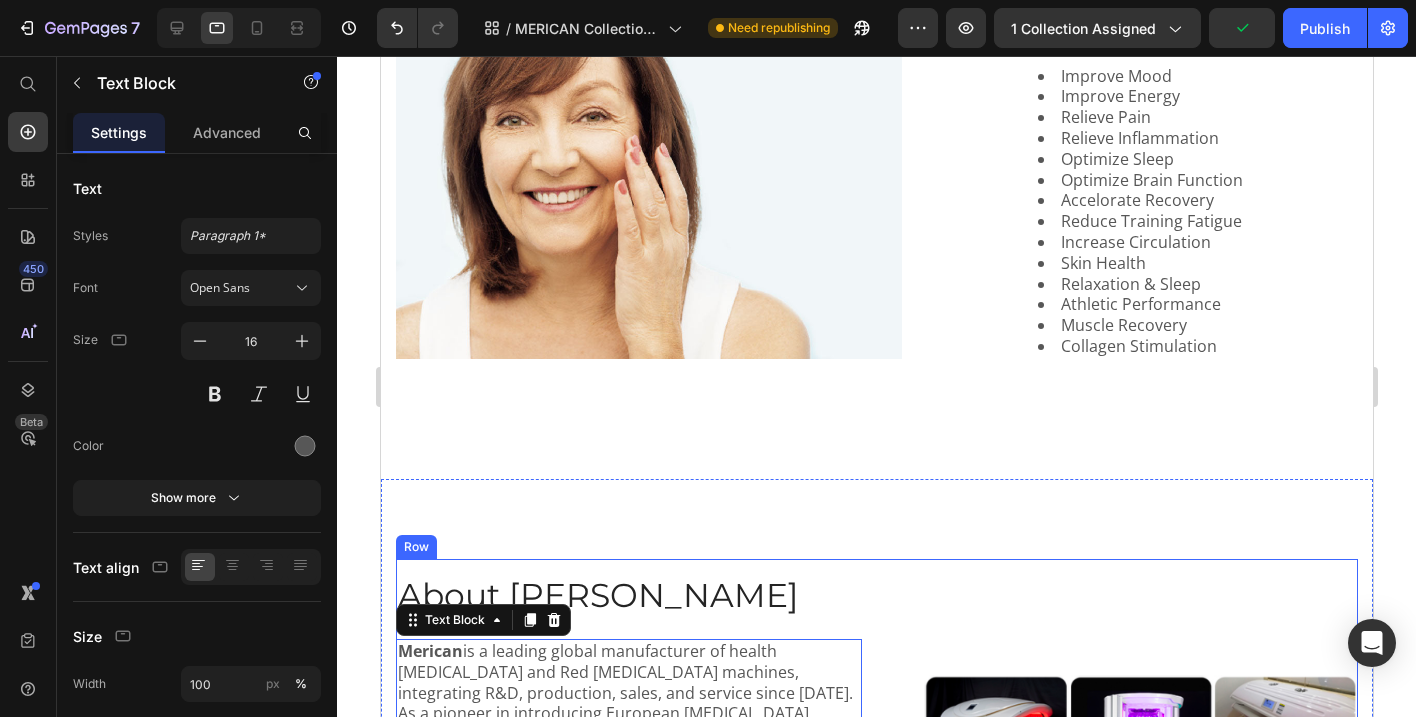 scroll, scrollTop: 1868, scrollLeft: 0, axis: vertical 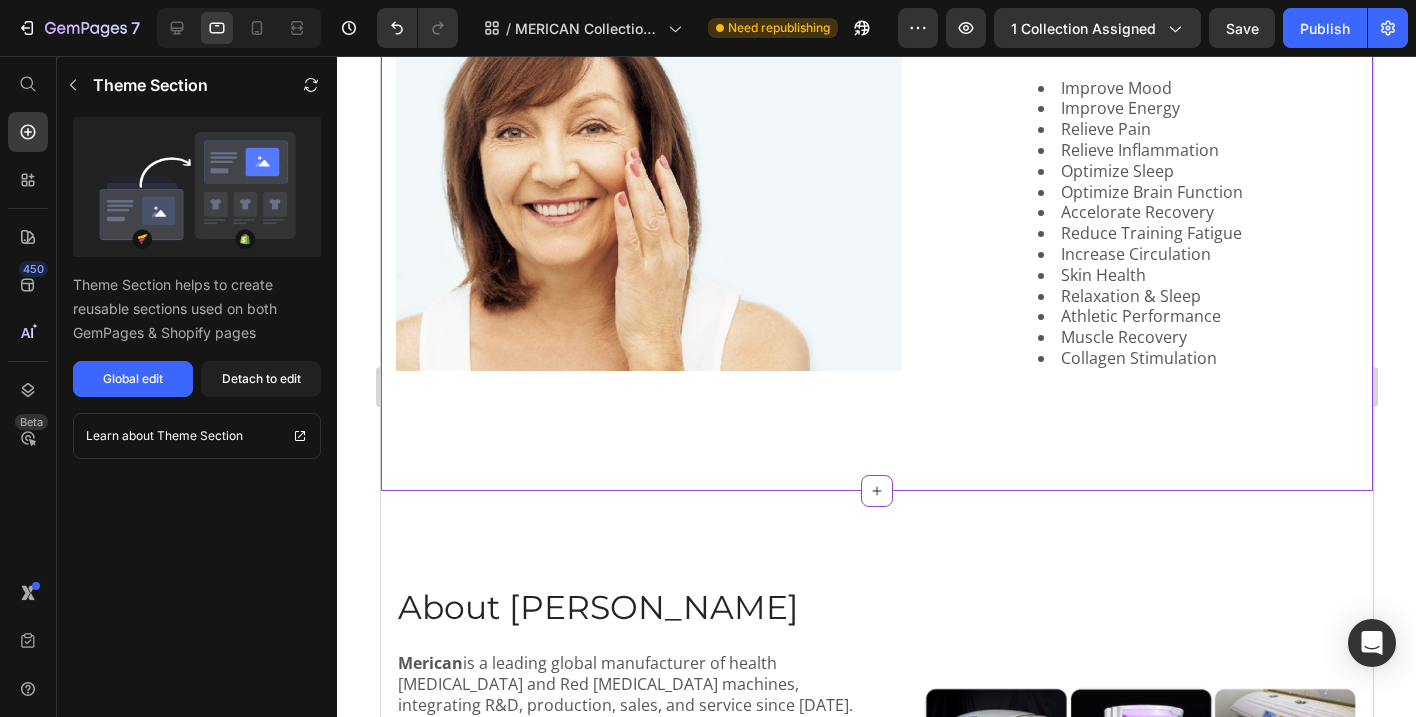 click on "Optimize Brain Function" at bounding box center [1196, 192] 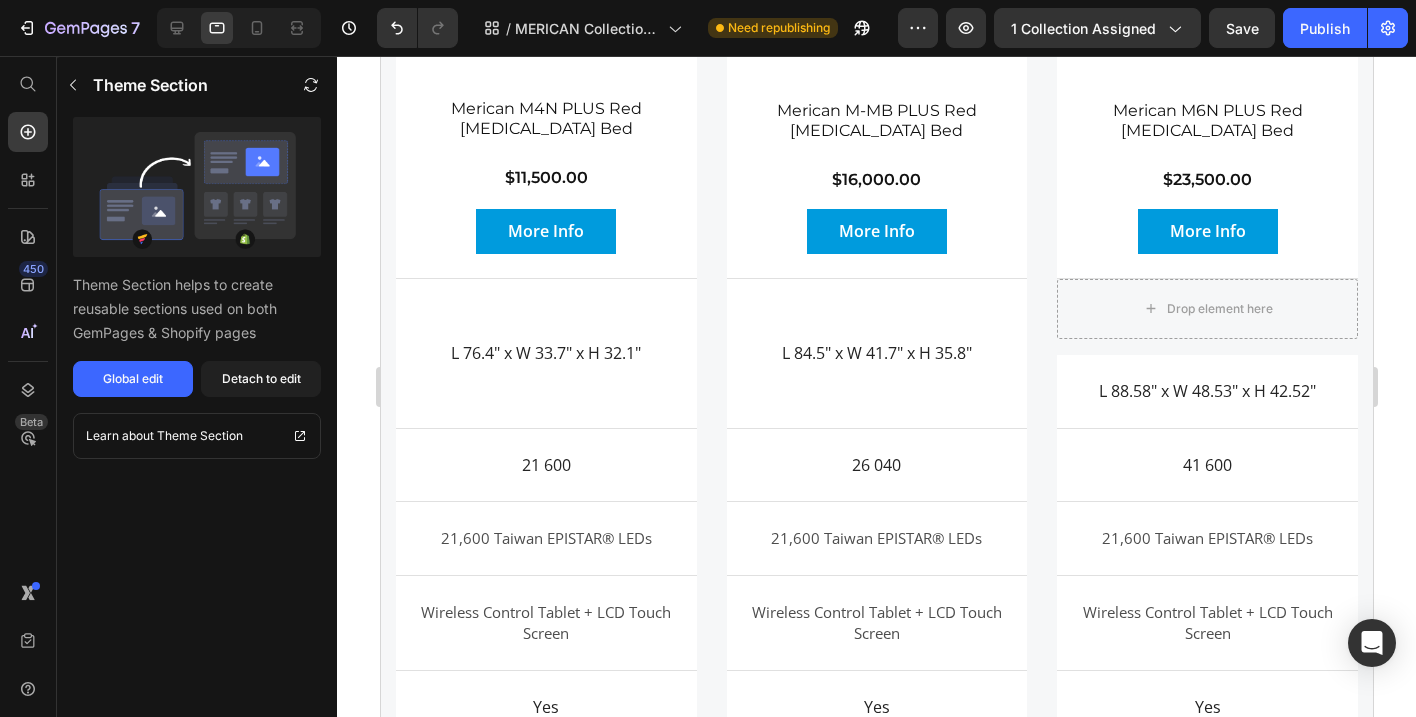 scroll, scrollTop: 3431, scrollLeft: 0, axis: vertical 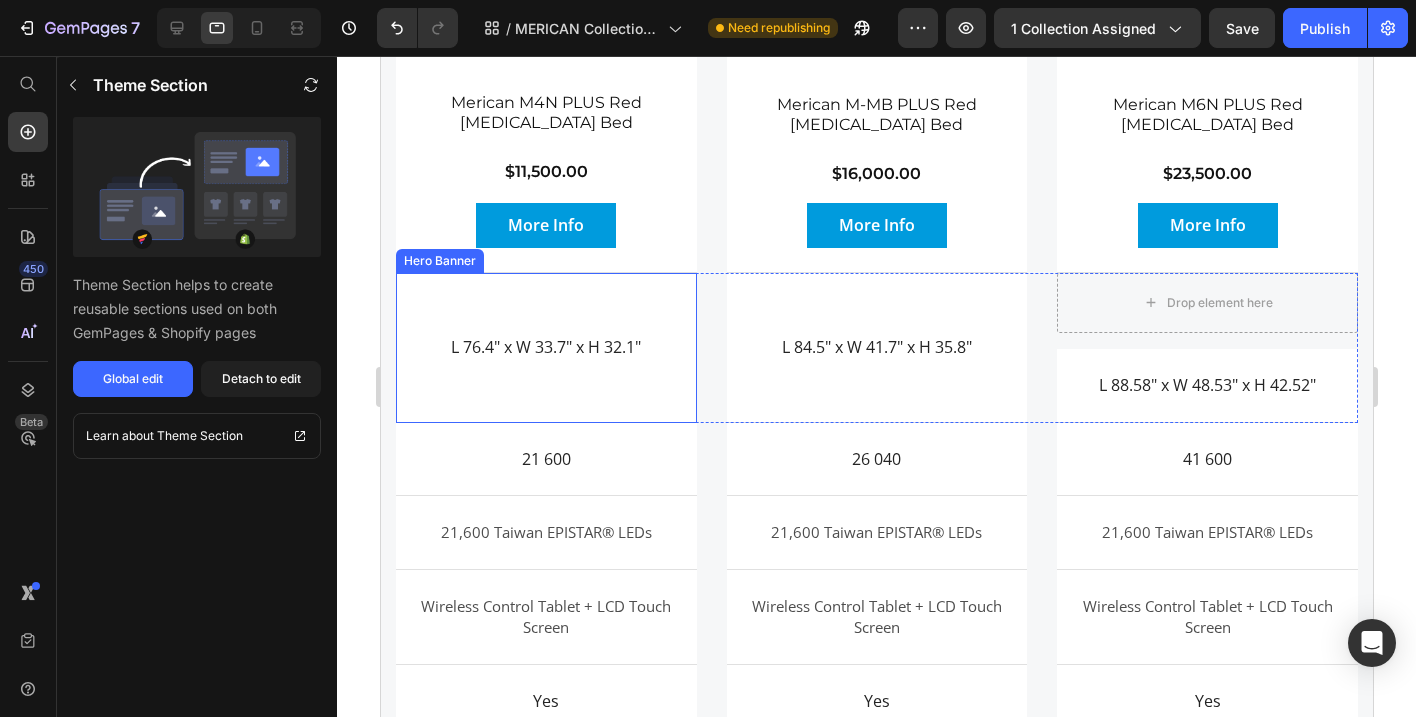 click on "L 76.4" x W 33.7" x H 32.1" Text Block" at bounding box center (545, 347) 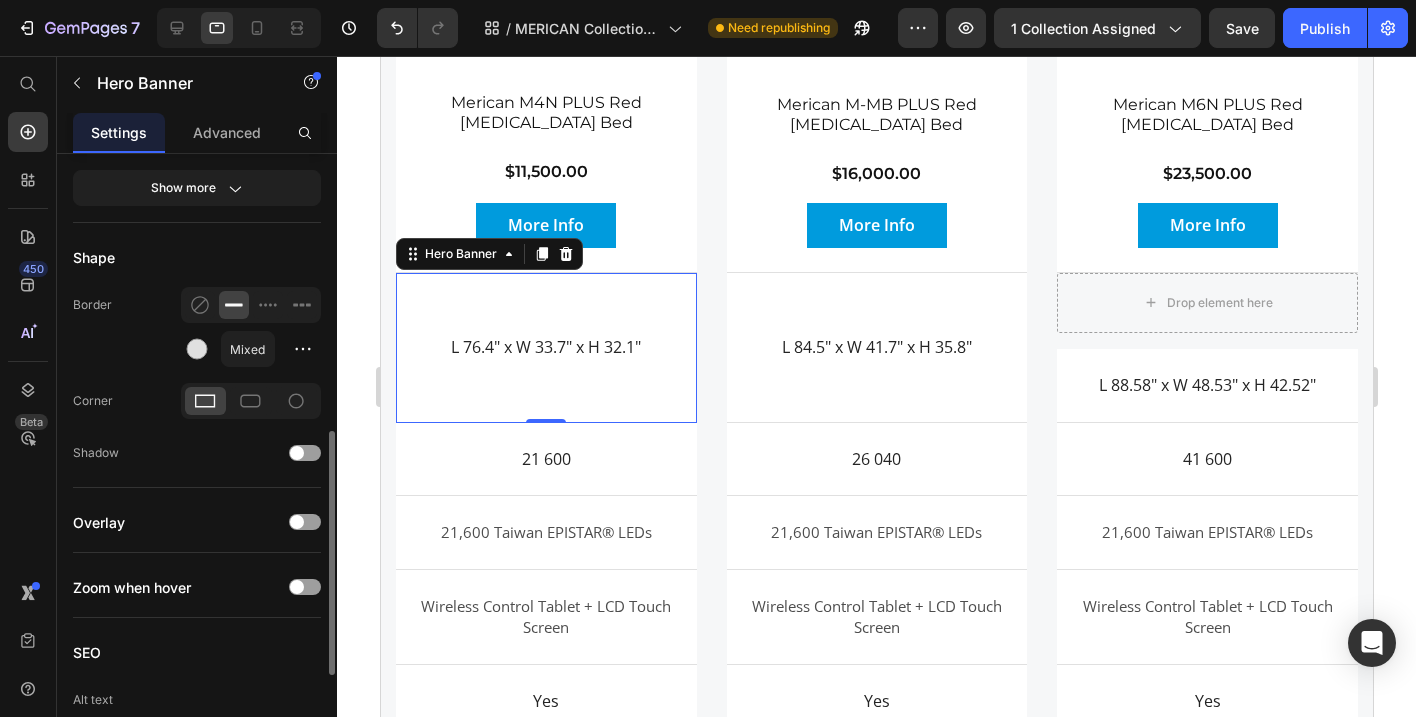 scroll, scrollTop: 0, scrollLeft: 0, axis: both 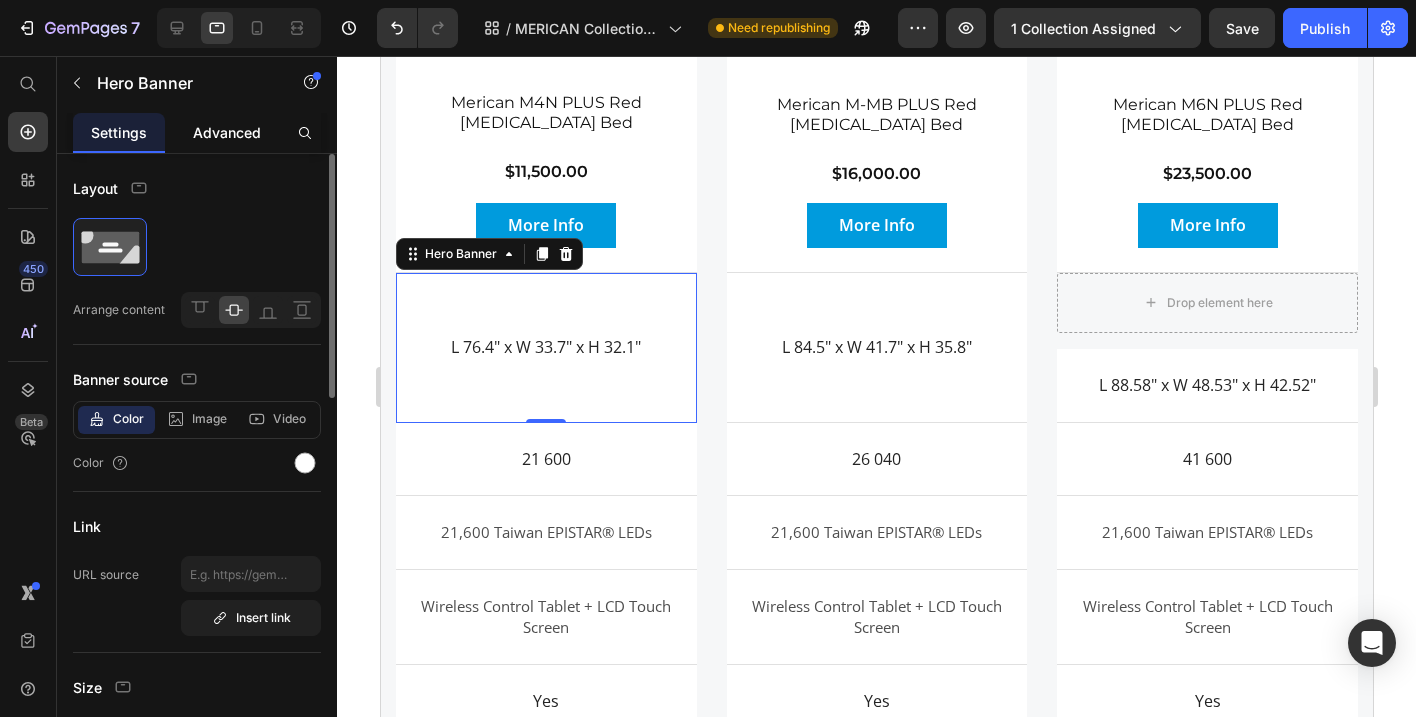 click on "Advanced" at bounding box center (227, 132) 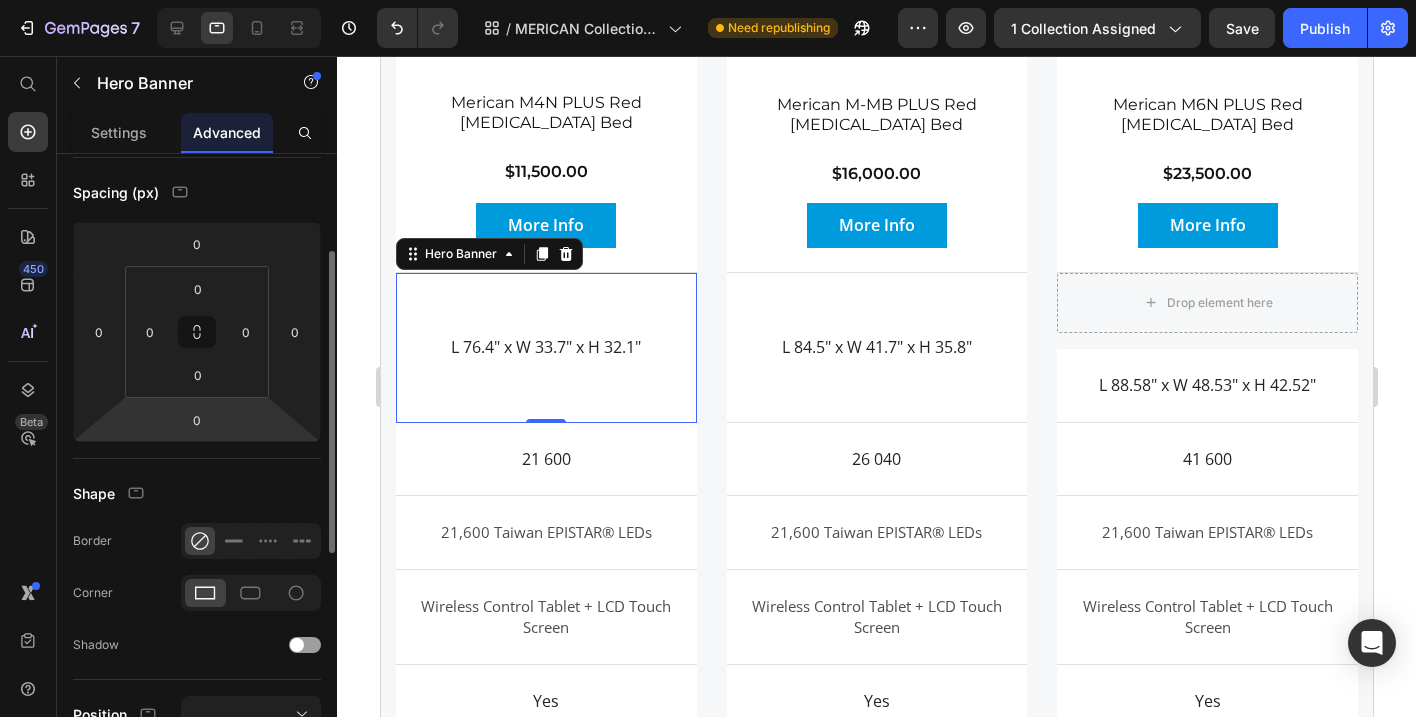scroll, scrollTop: 195, scrollLeft: 0, axis: vertical 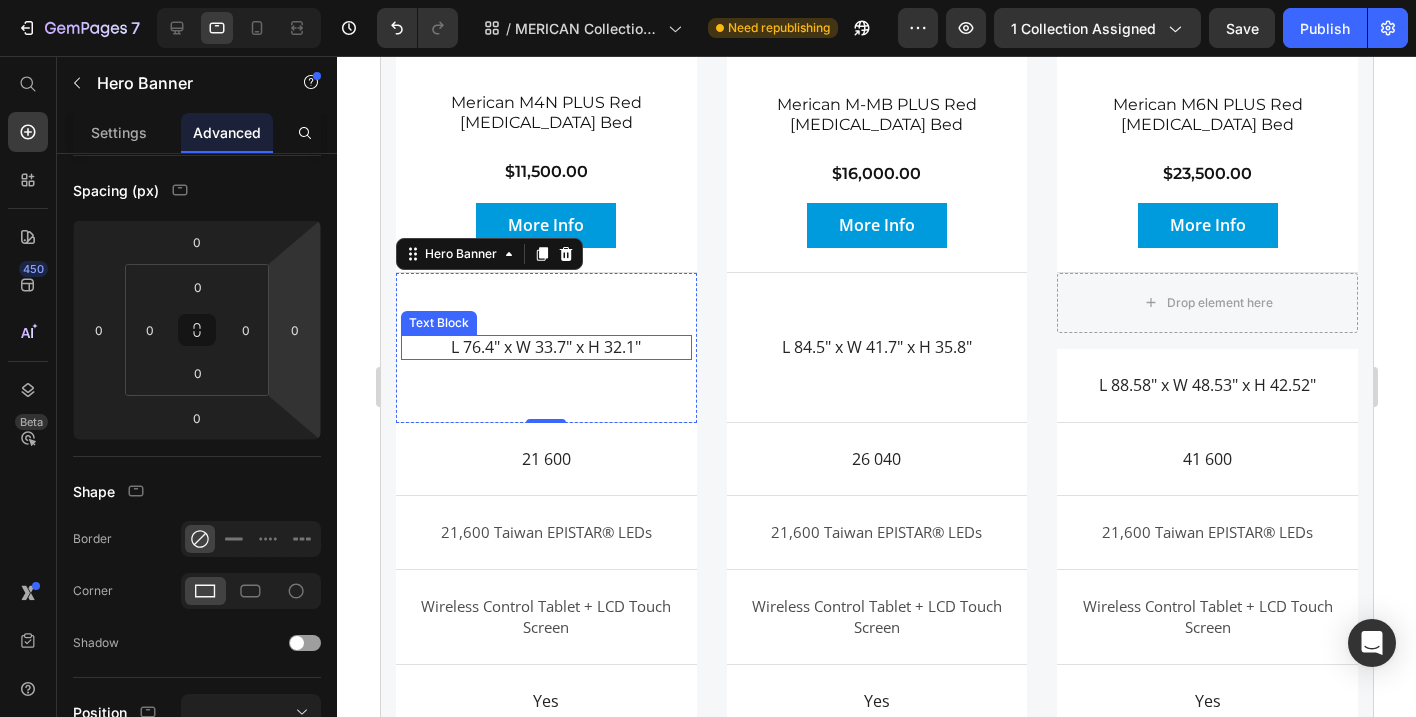 click on "L 76.4" x W 33.7" x H 32.1"" at bounding box center [545, 347] 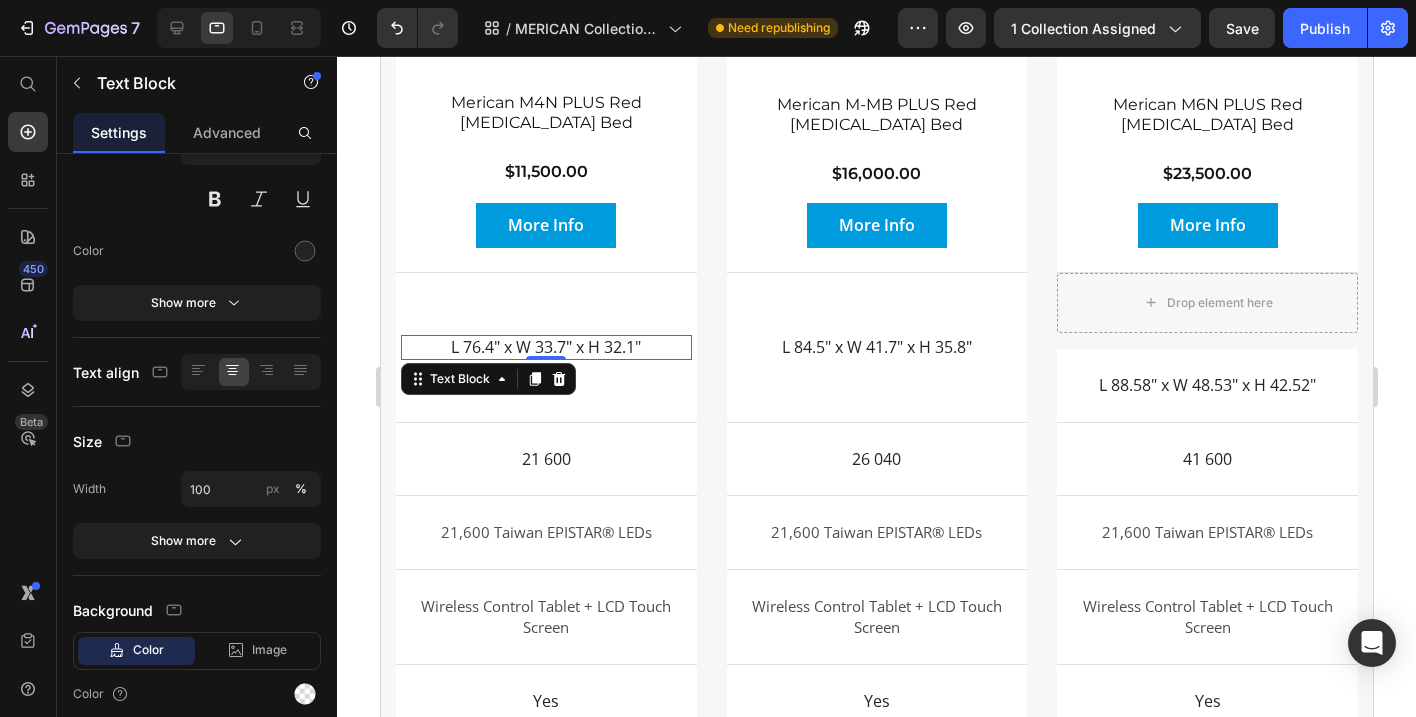 scroll, scrollTop: 0, scrollLeft: 0, axis: both 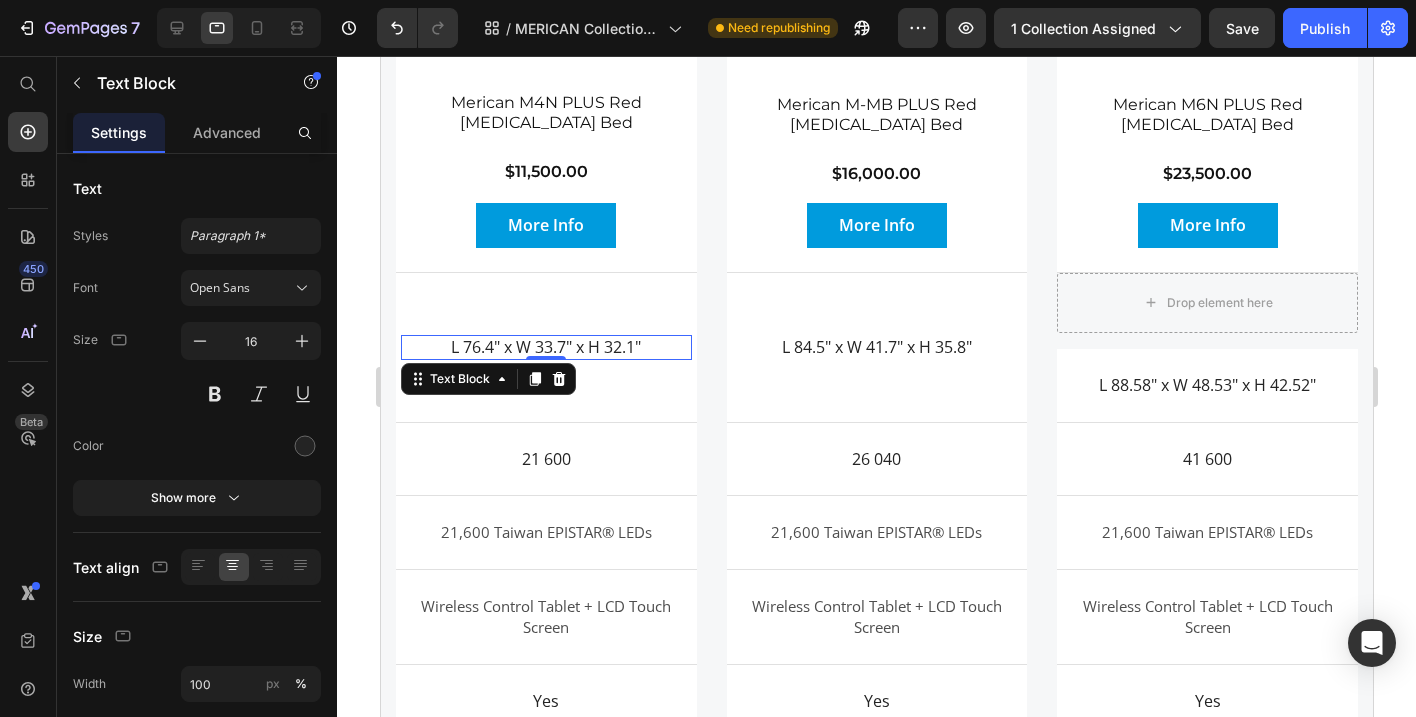 click on "L 76.4" x W 33.7" x H 32.1"" at bounding box center (545, 347) 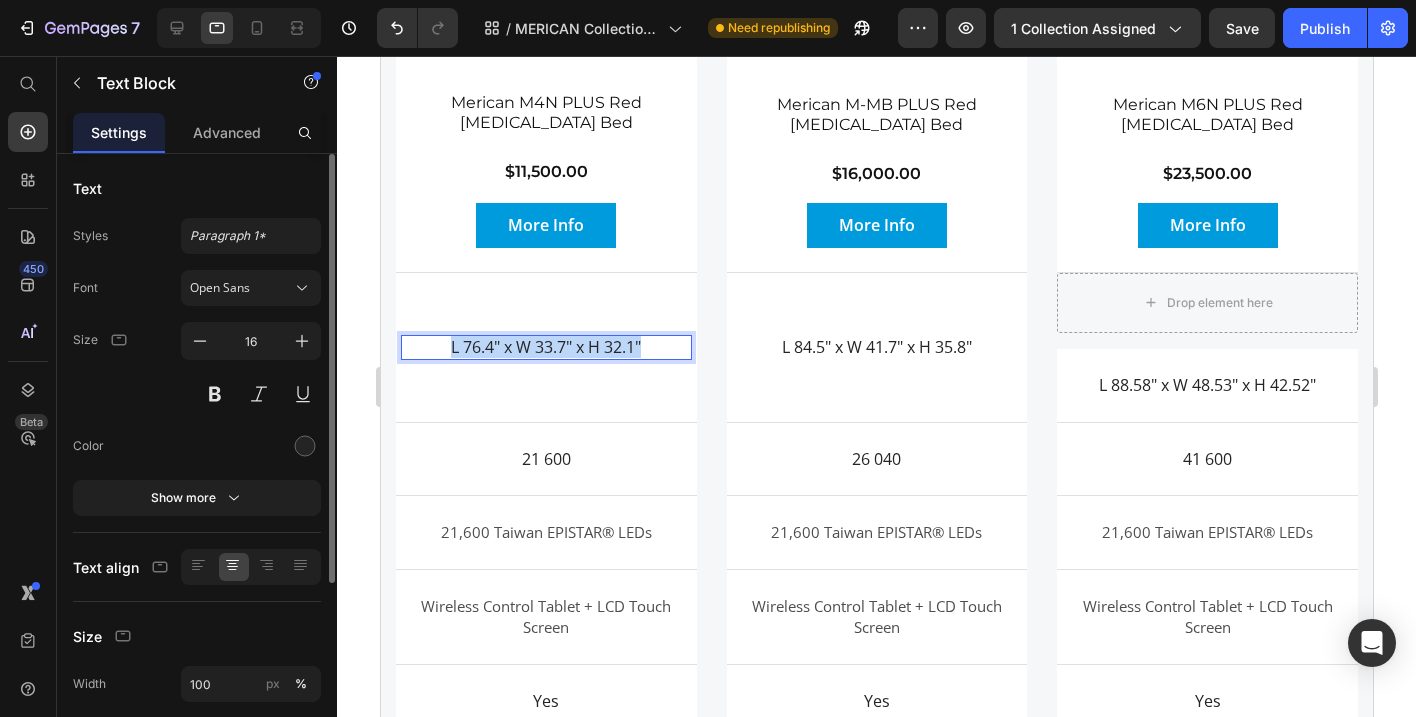 click on "L 76.4" x W 33.7" x H 32.1"" at bounding box center (545, 347) 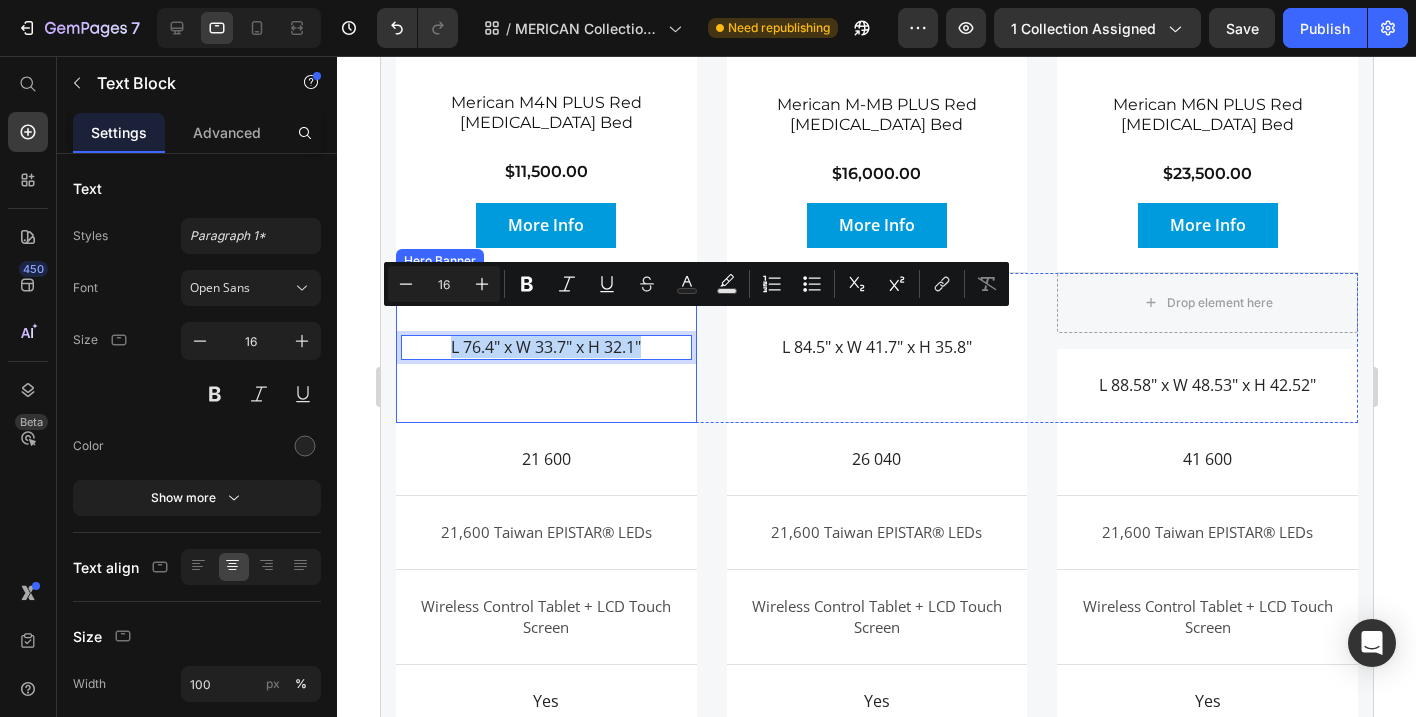 click at bounding box center (545, 347) 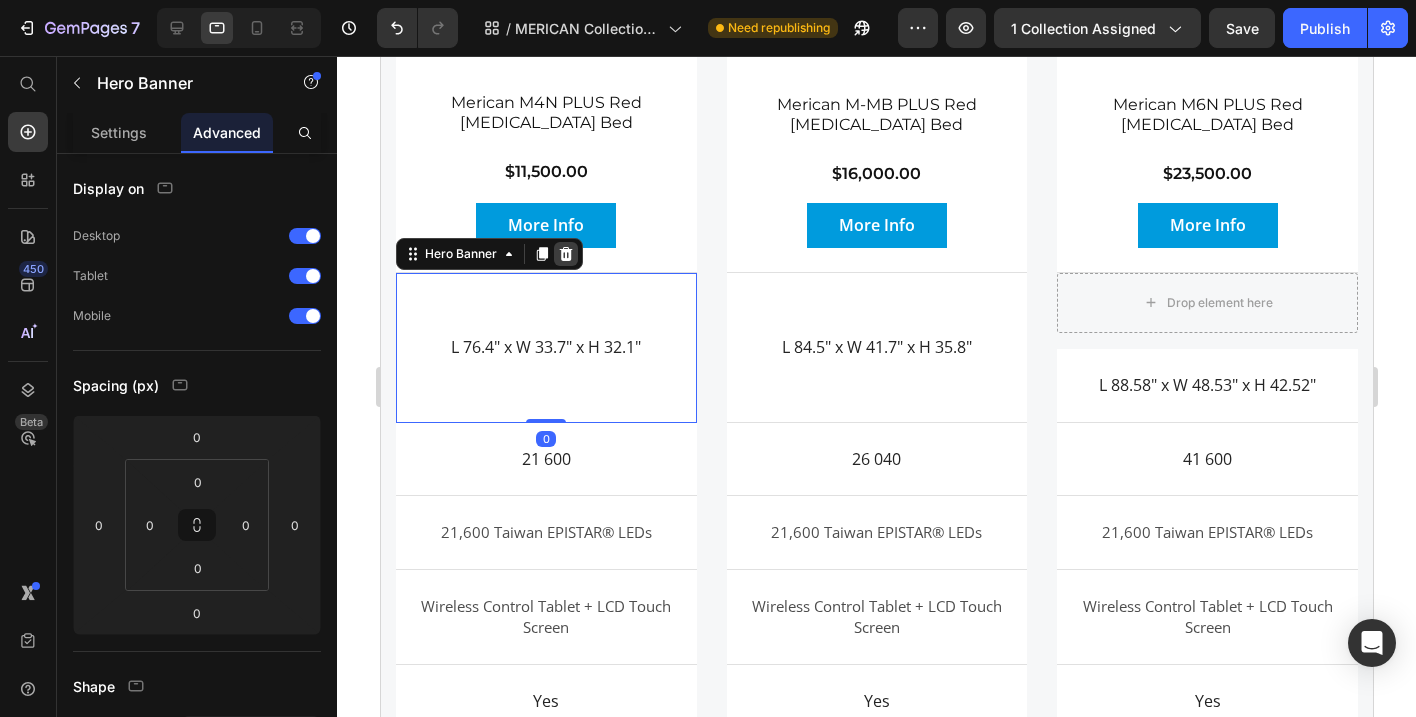 click 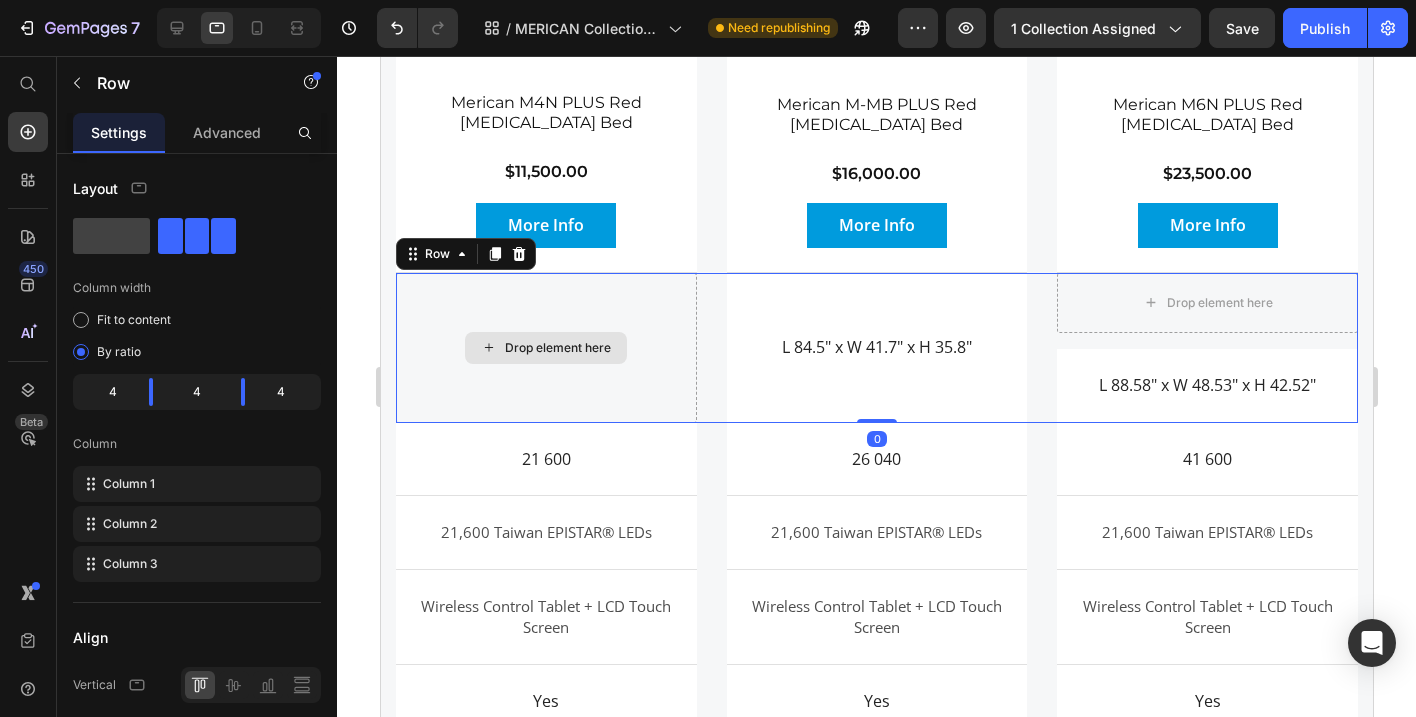 click on "Drop element here" at bounding box center [545, 348] 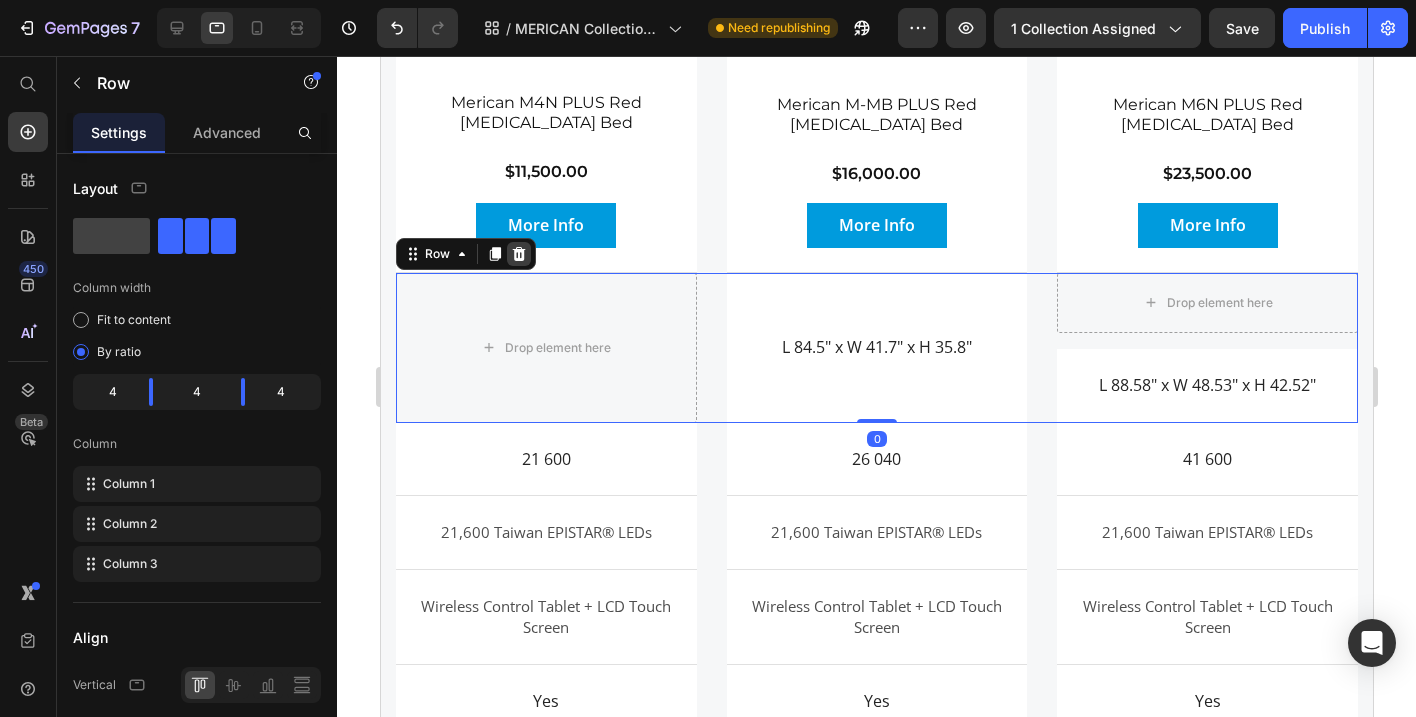click 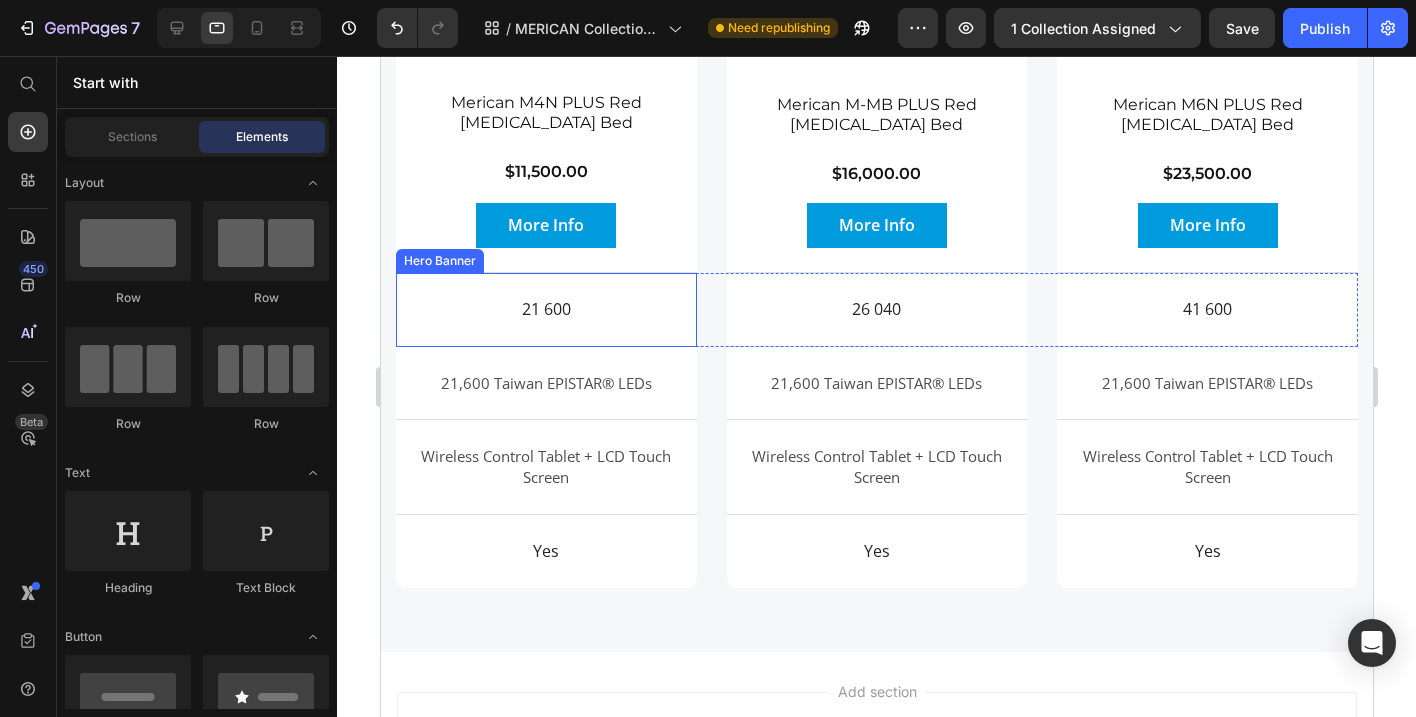 click on "21 600 Text Block" at bounding box center [545, 309] 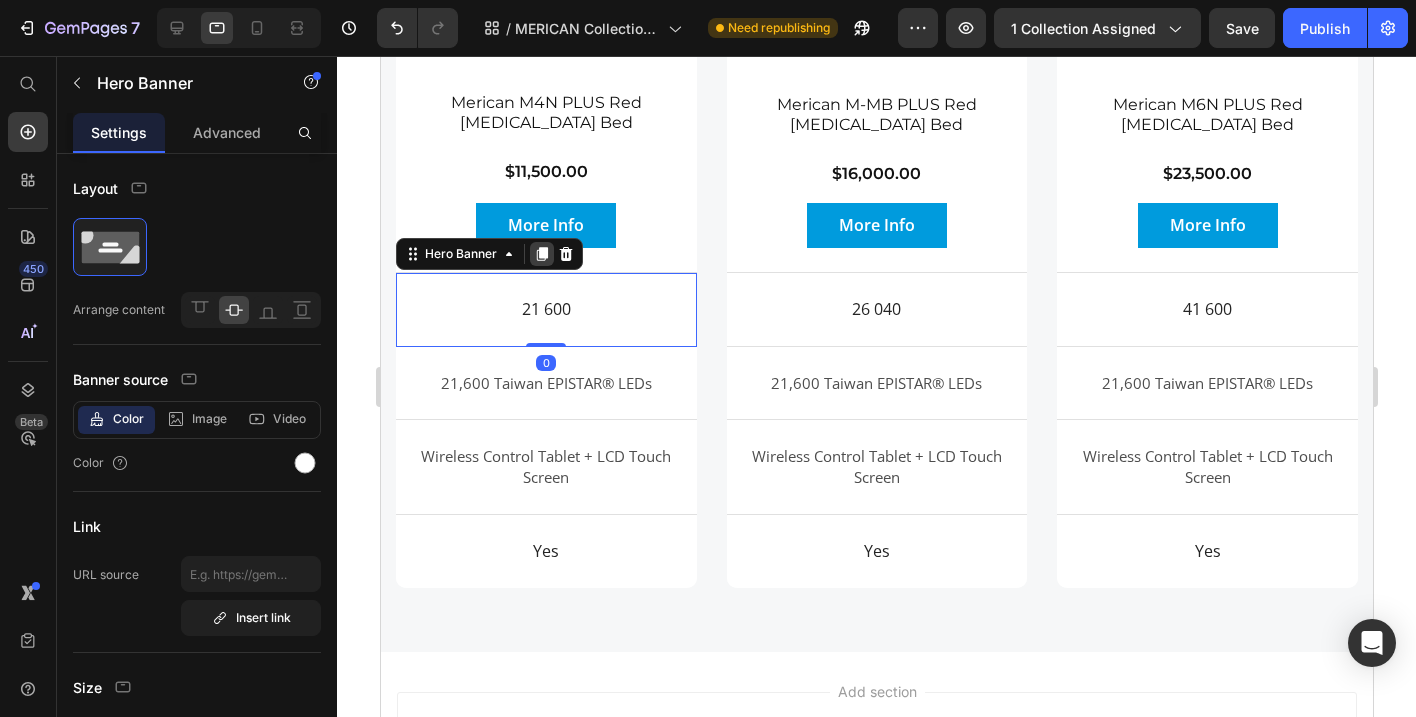 click 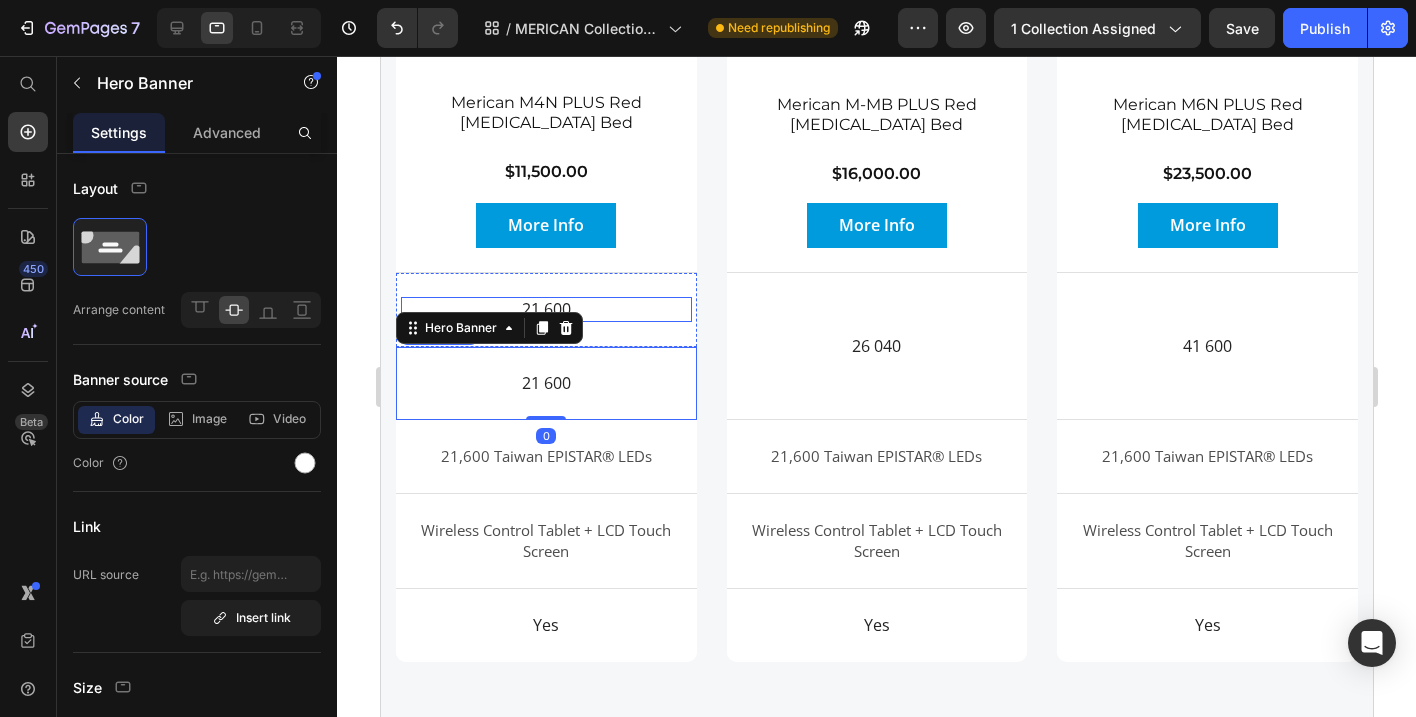 click on "21 600" at bounding box center (545, 309) 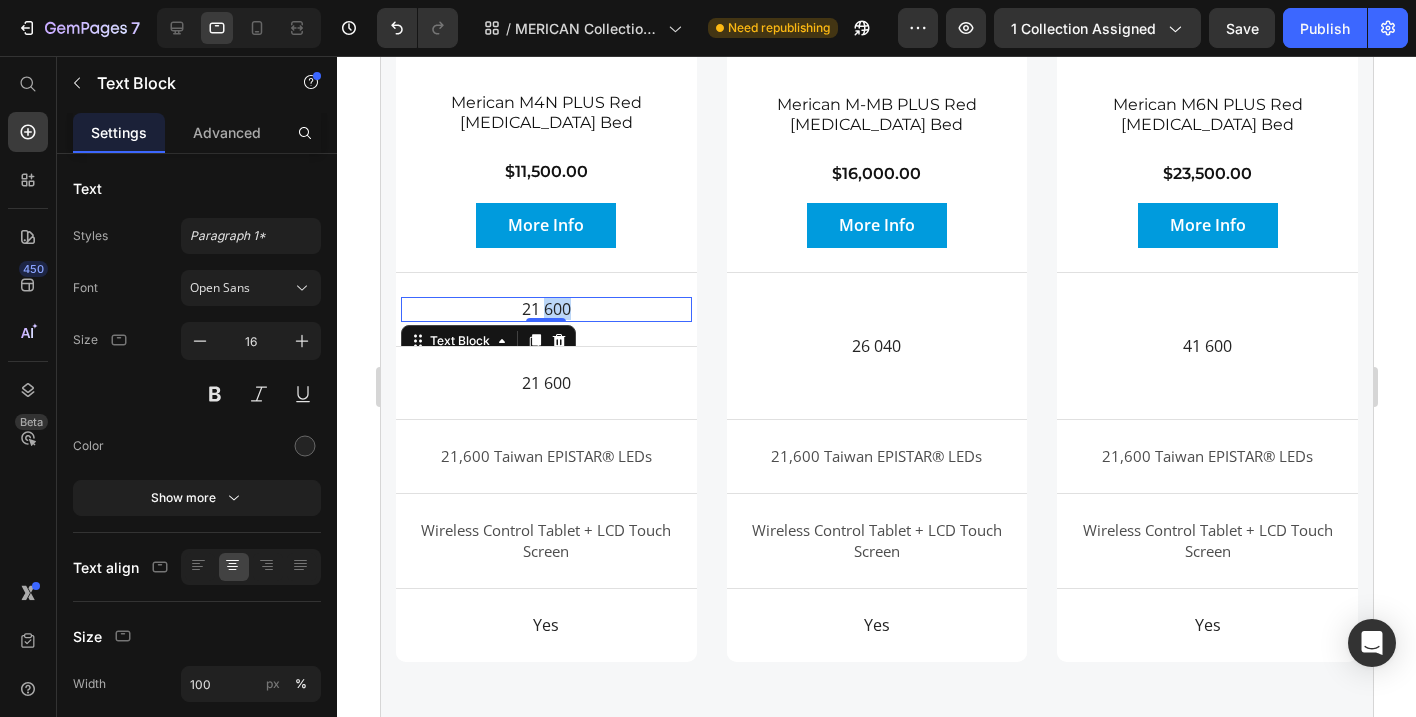 click on "21 600" at bounding box center (545, 309) 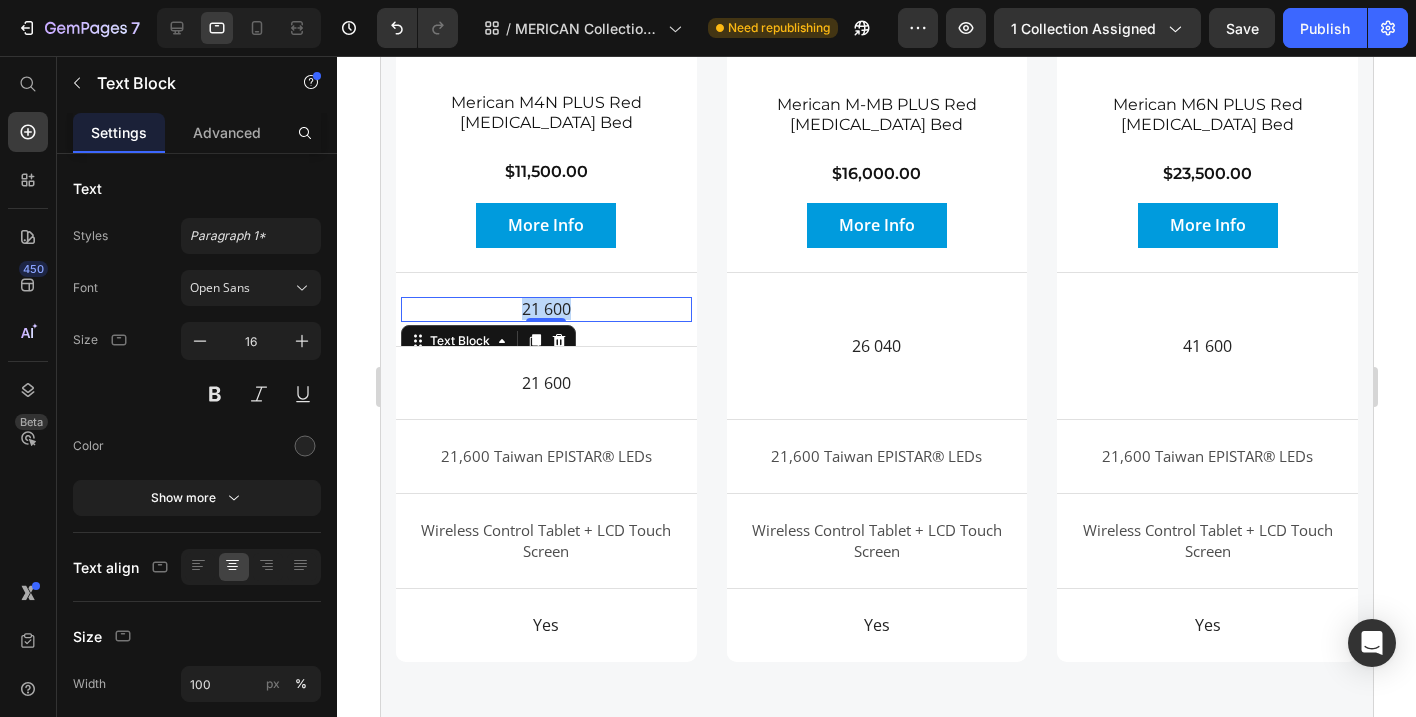 click on "21 600" at bounding box center [545, 309] 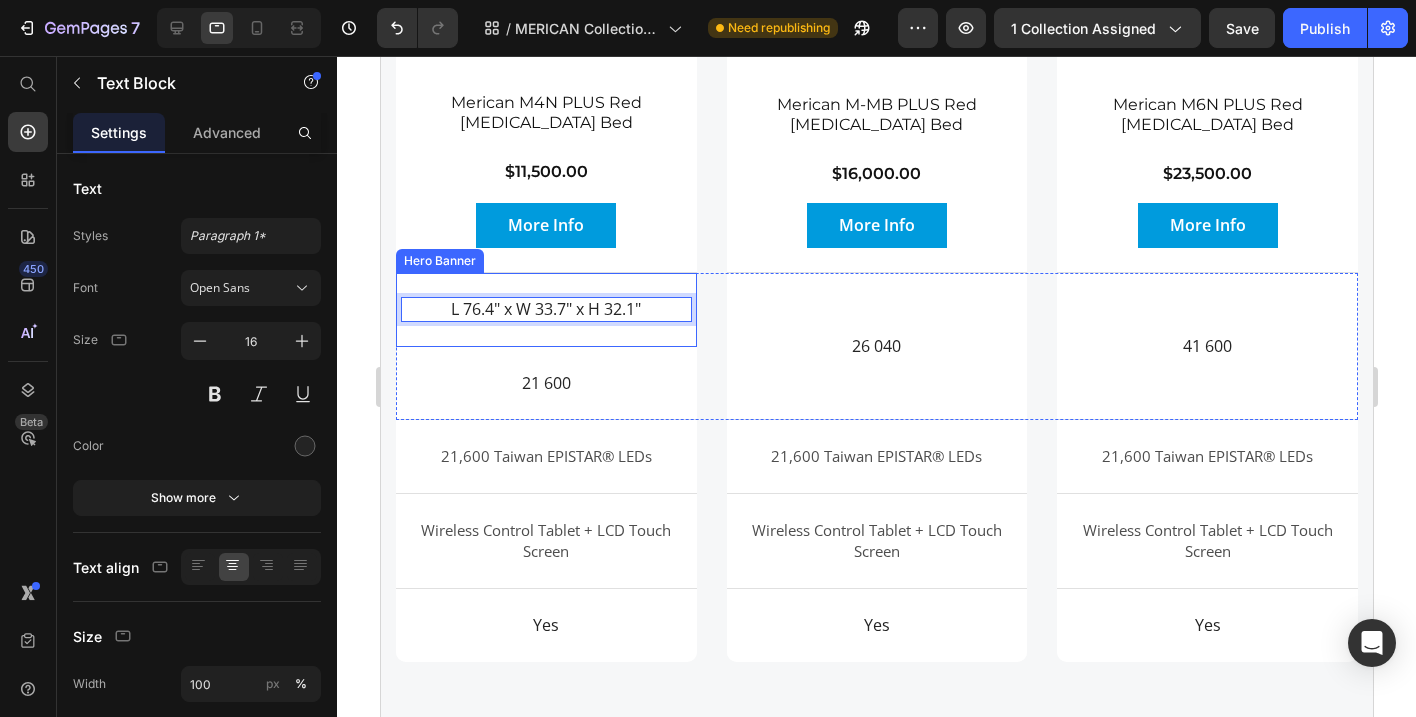 click on "L 76.4" x W 33.7" x H 32.1" Text Block   0" at bounding box center (545, 309) 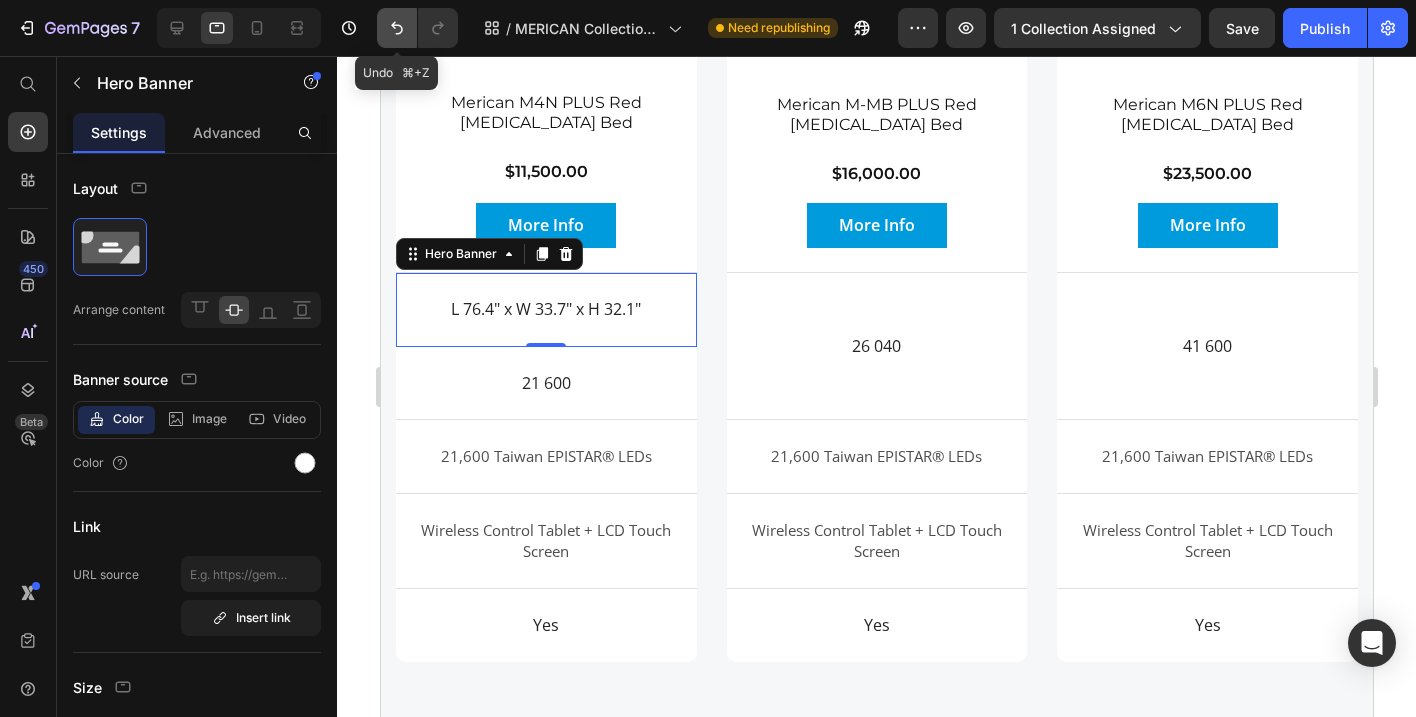 click 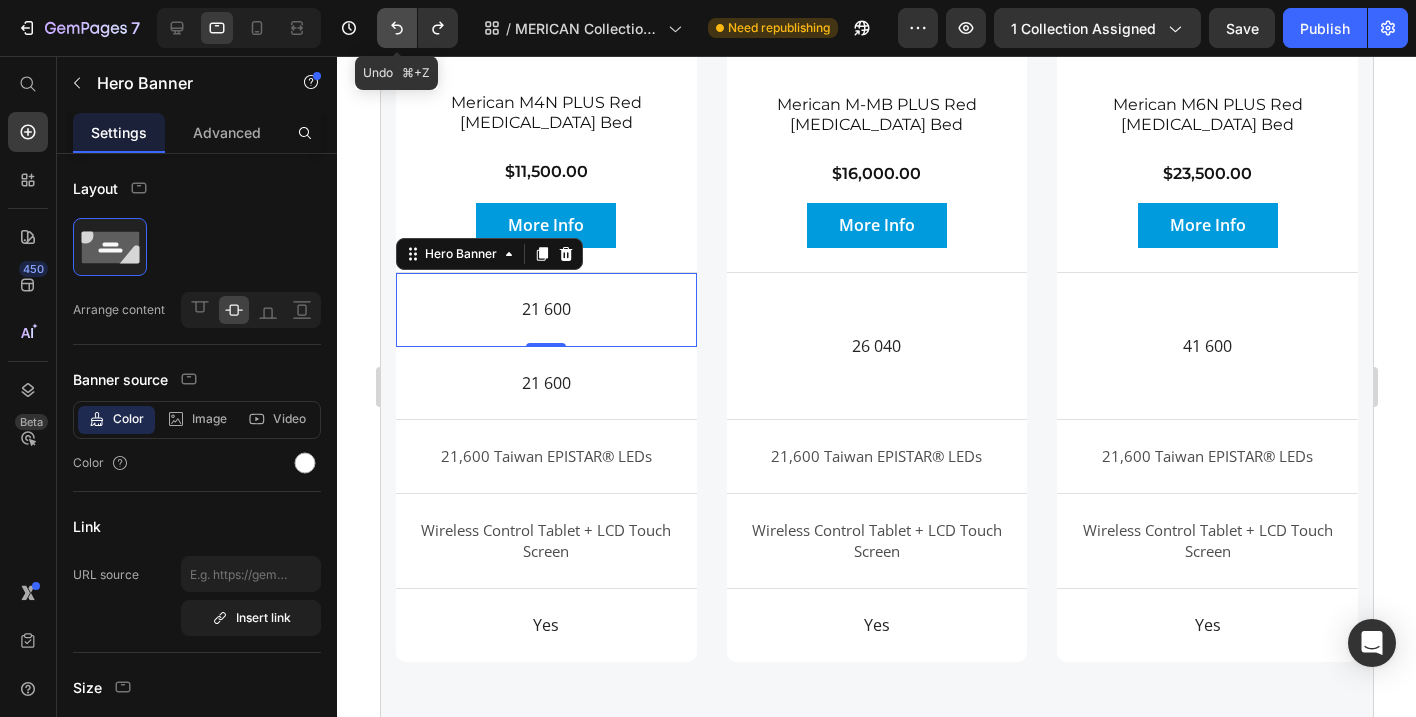 click 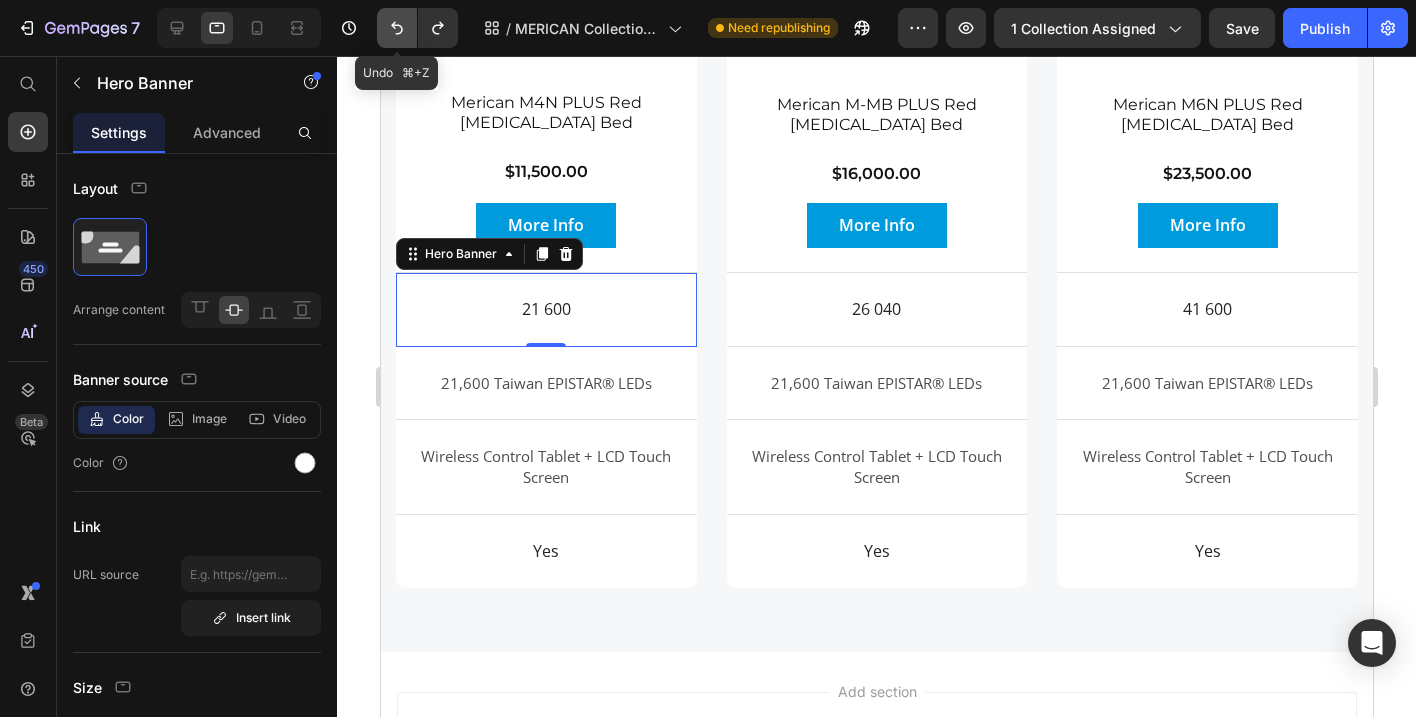click 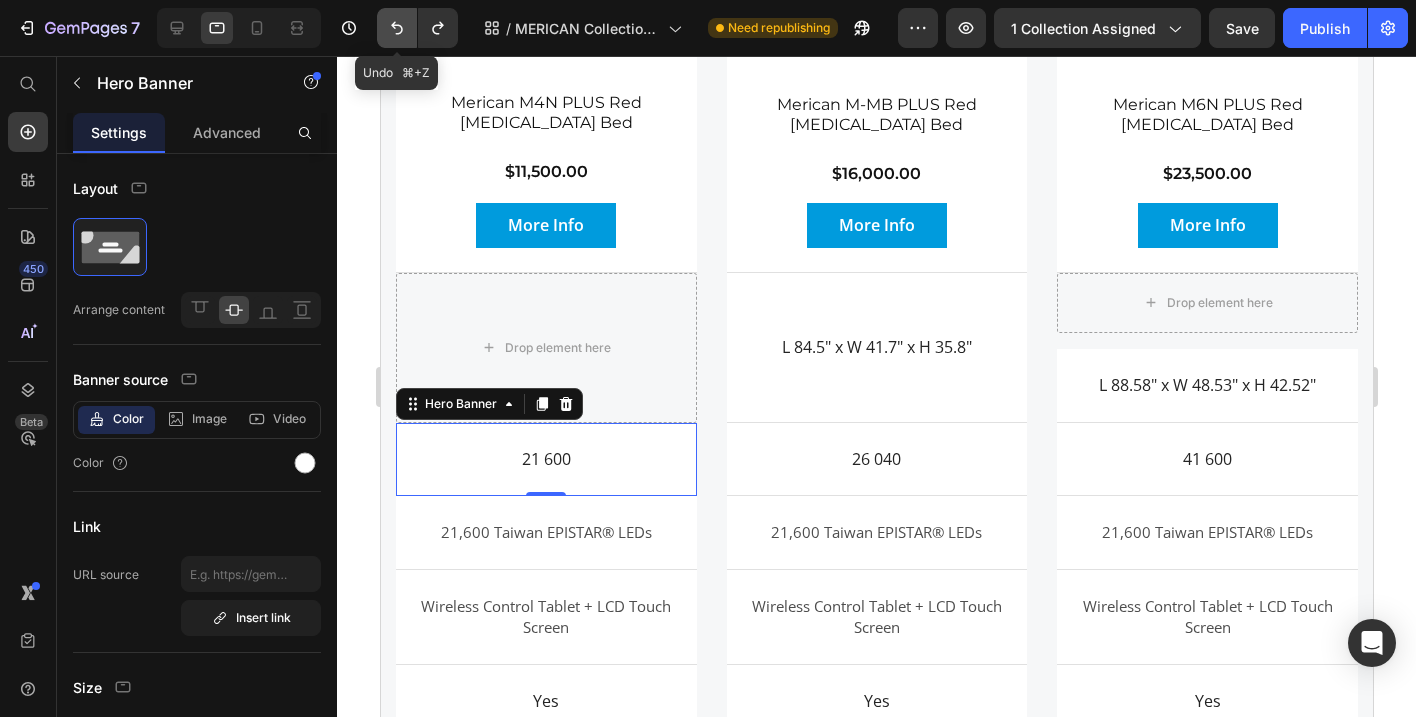 click 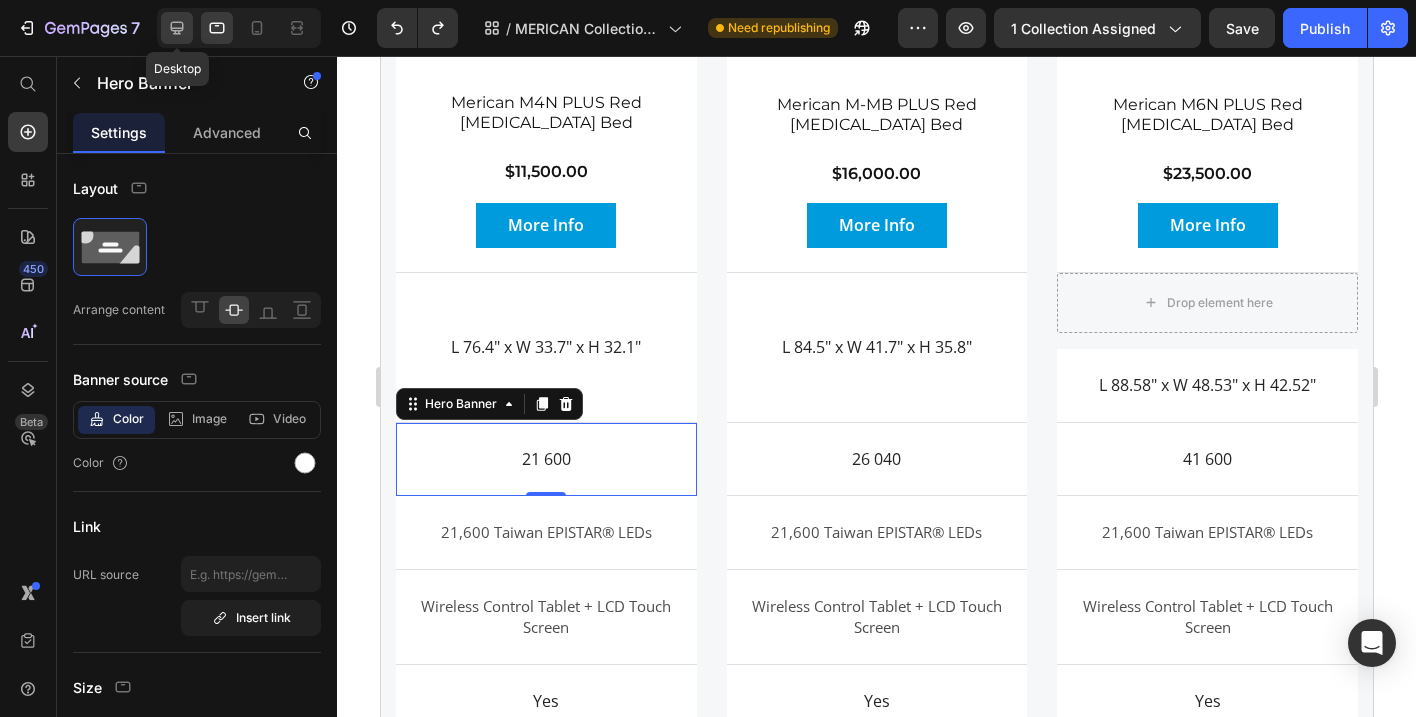 click 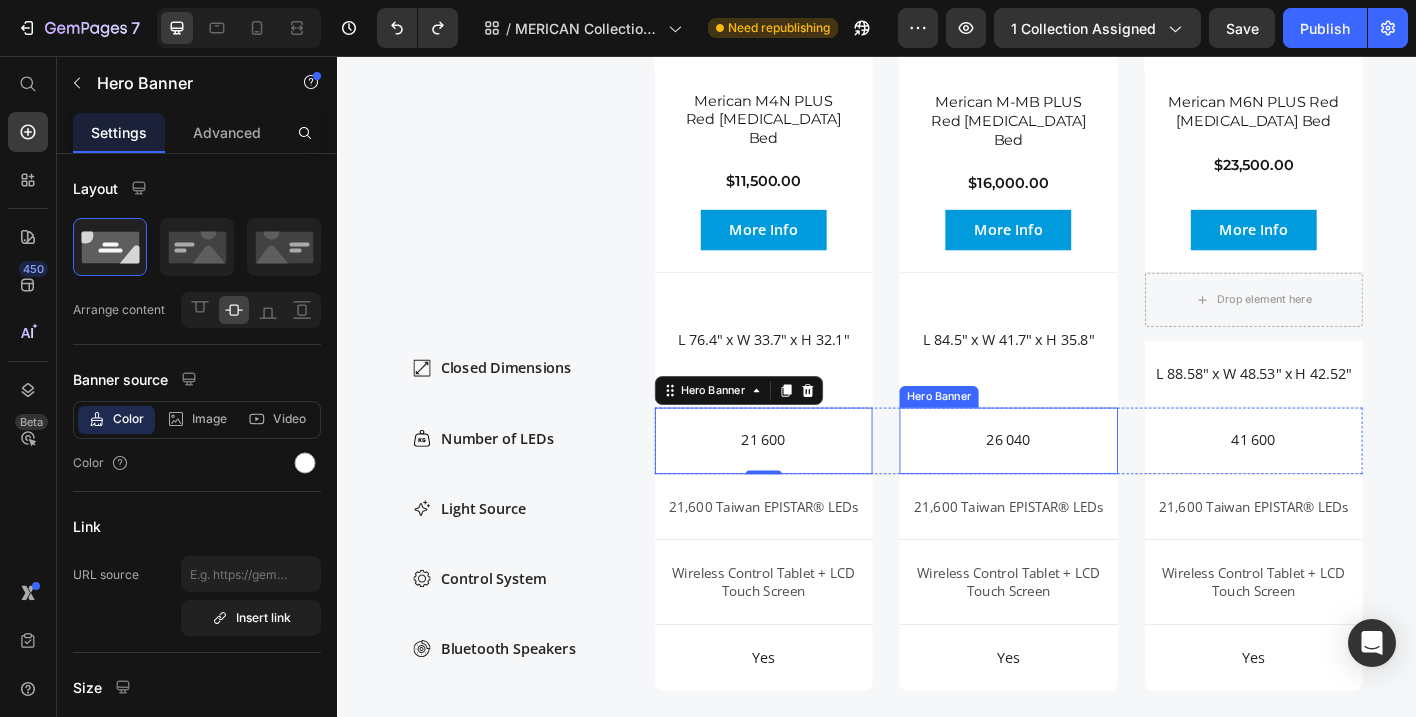 scroll, scrollTop: 3222, scrollLeft: 0, axis: vertical 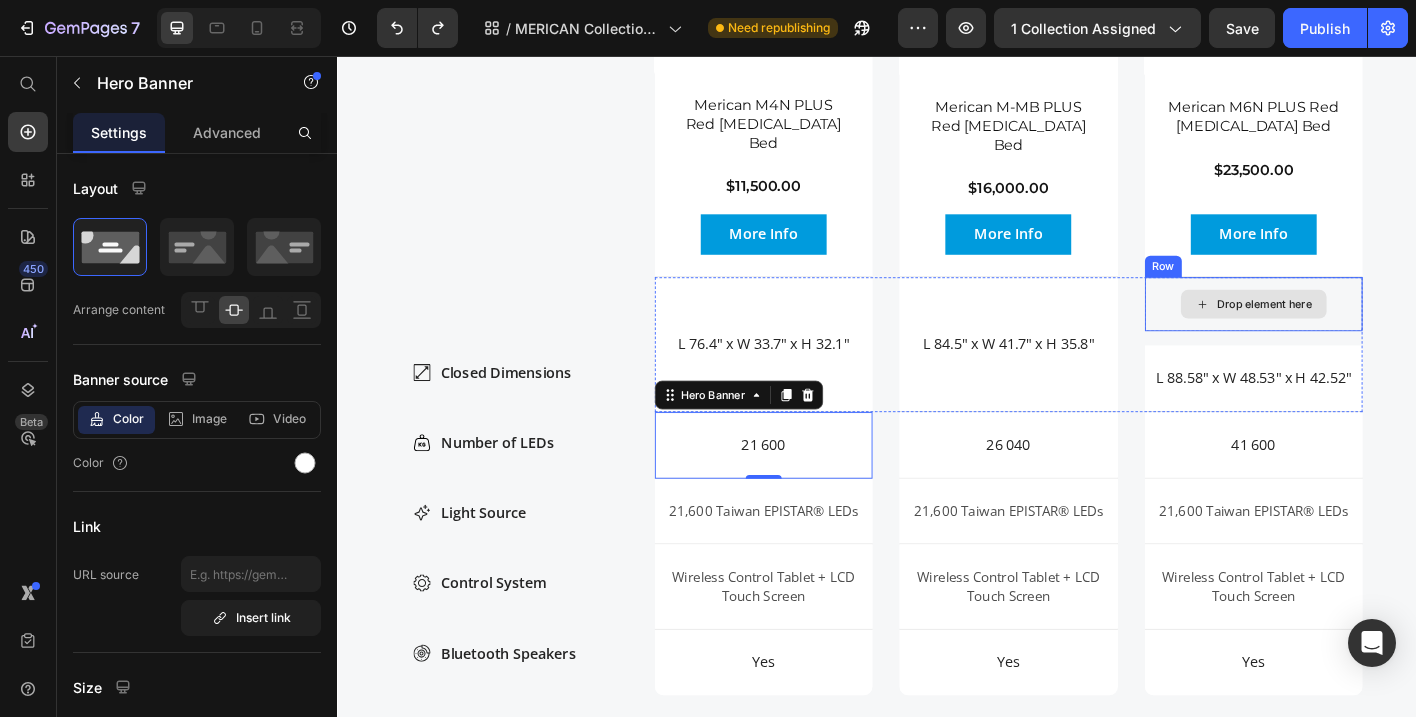 click on "Drop element here" at bounding box center [1356, 332] 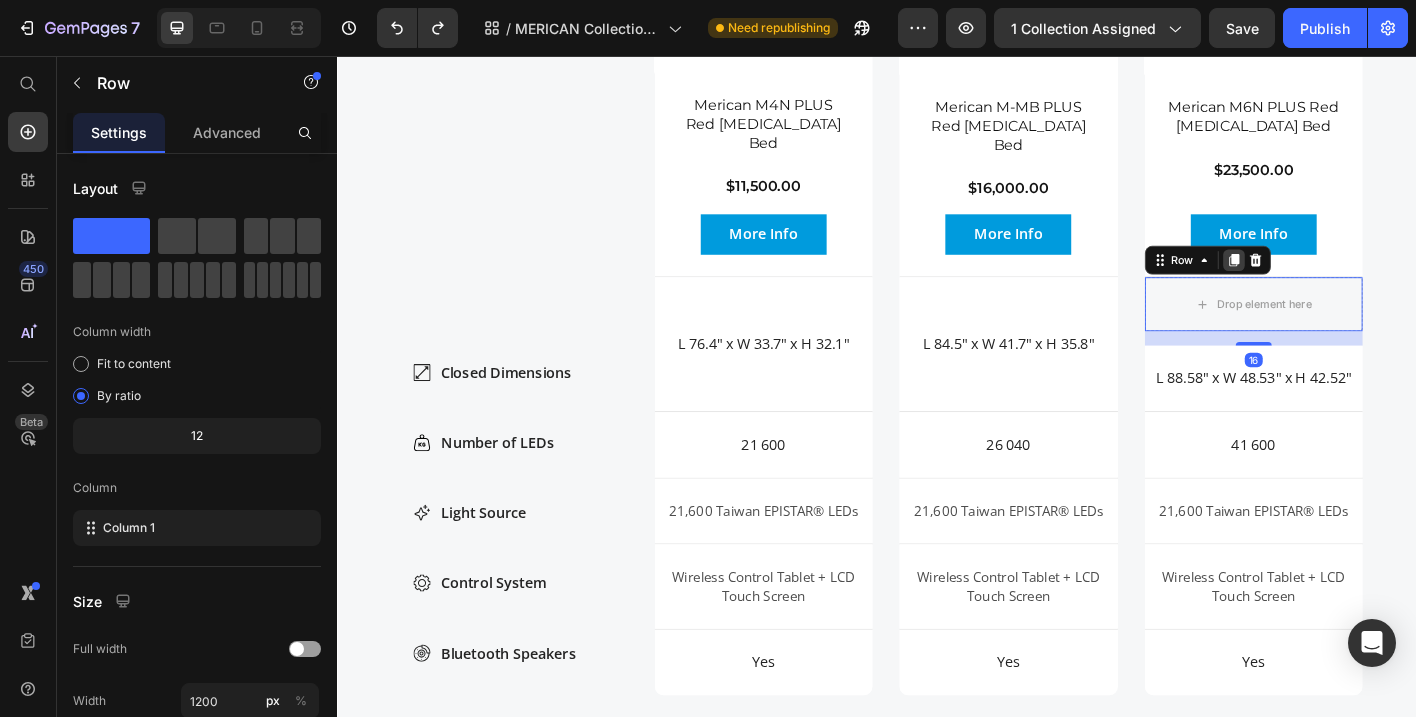 click 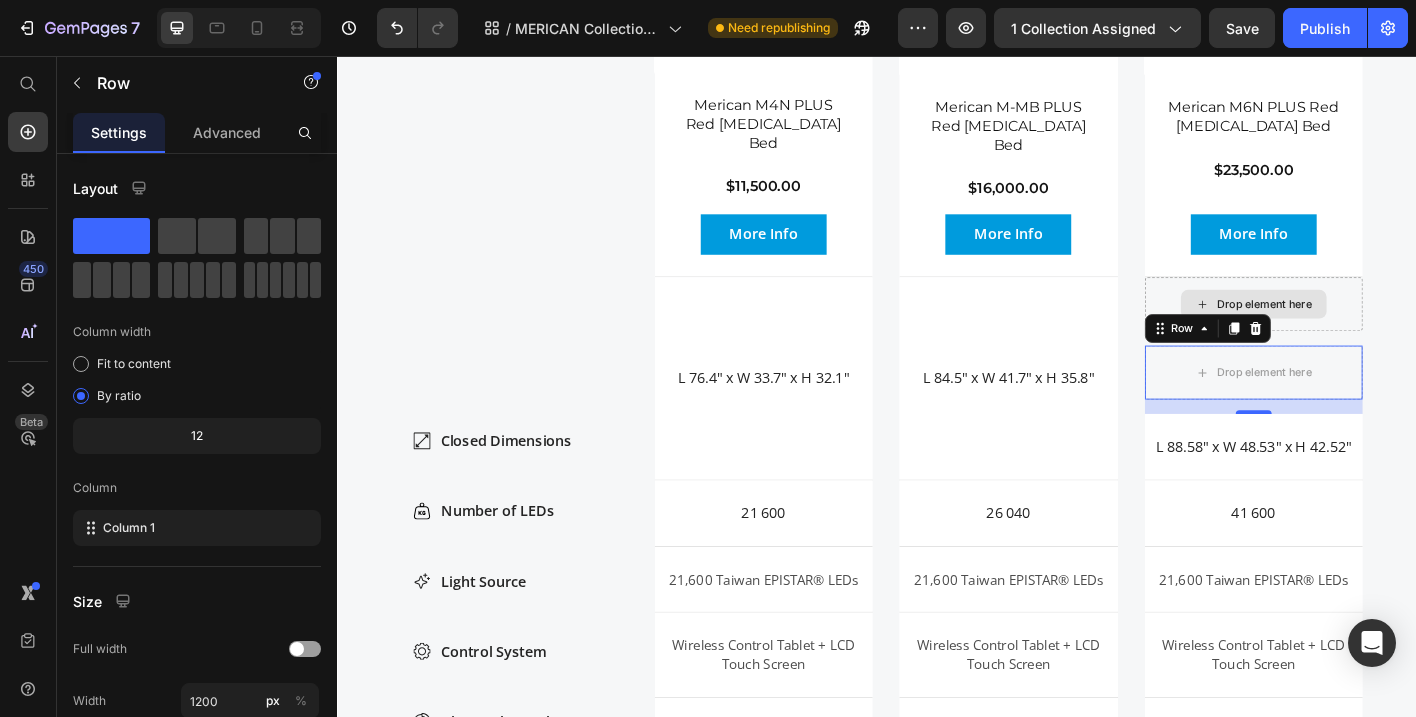 scroll, scrollTop: 3298, scrollLeft: 0, axis: vertical 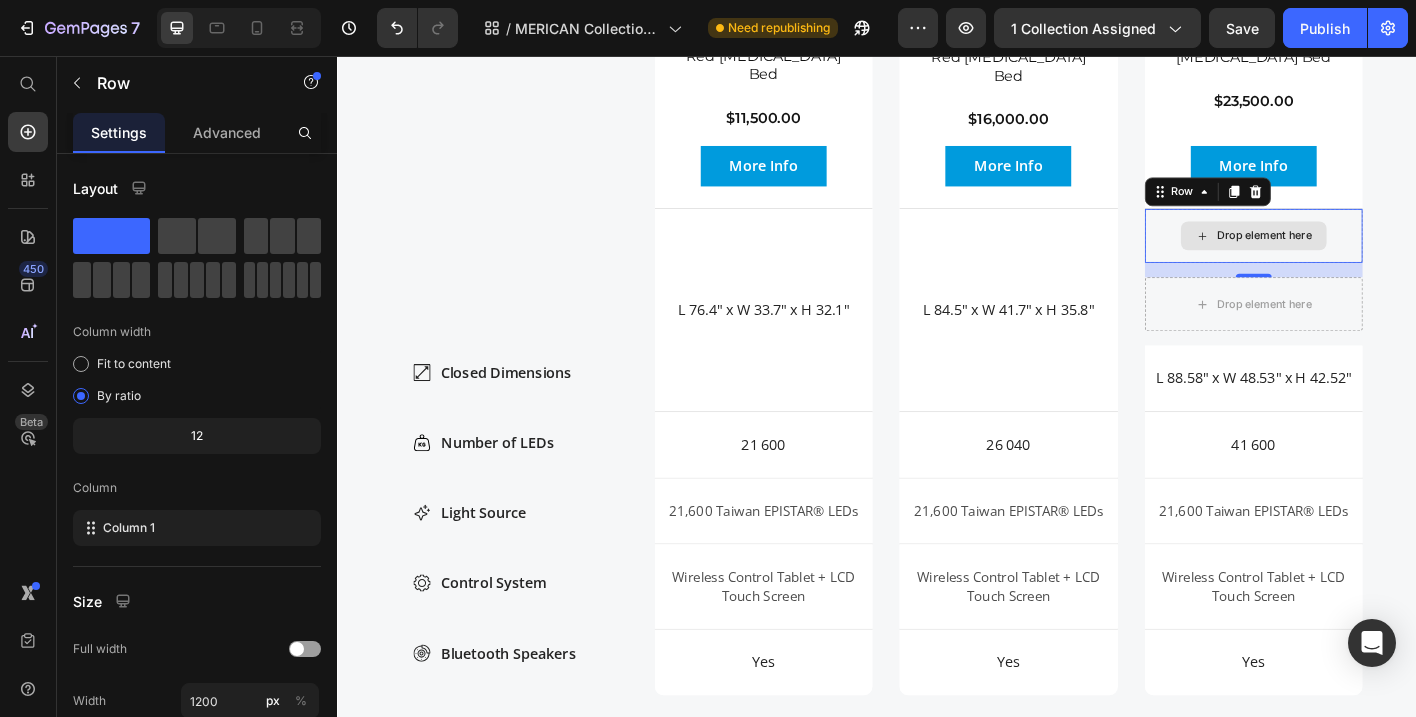click on "Drop element here" at bounding box center [1356, 256] 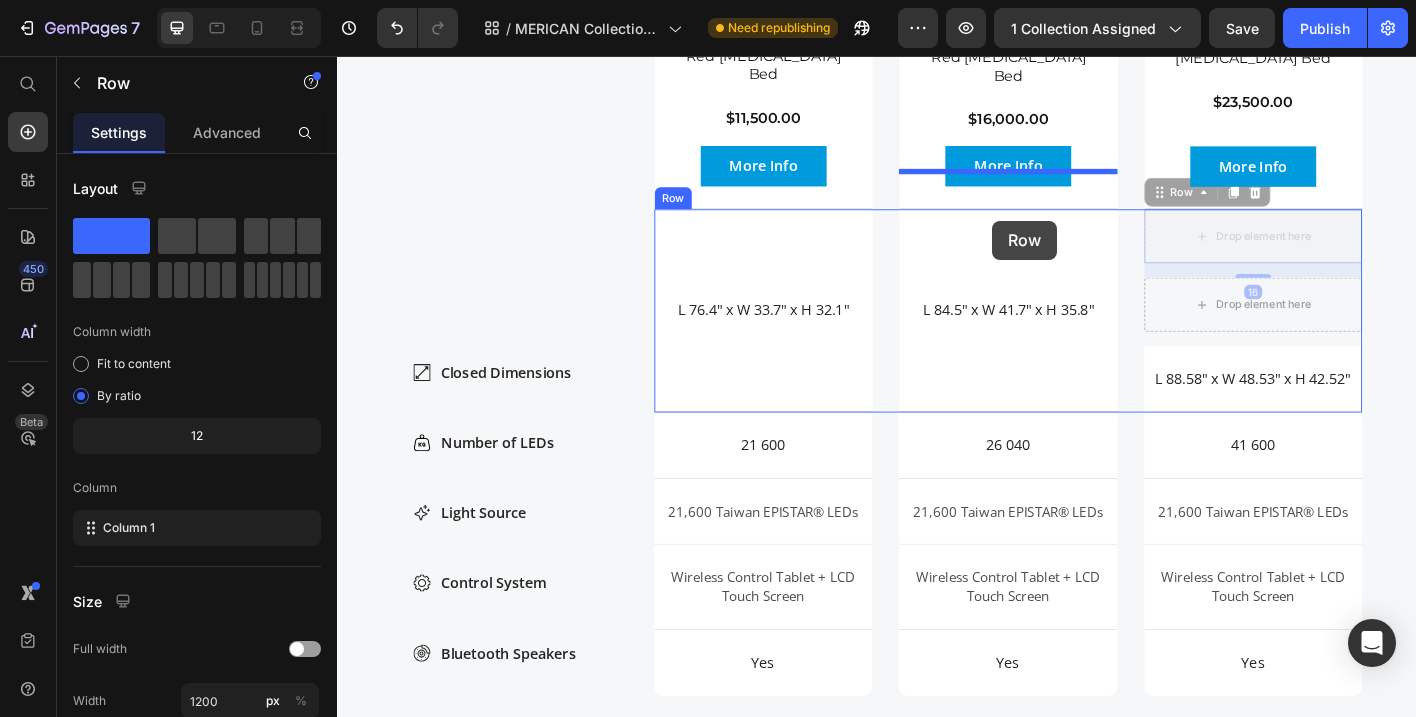 drag, startPoint x: 1253, startPoint y: 168, endPoint x: 1066, endPoint y: 238, distance: 199.67223 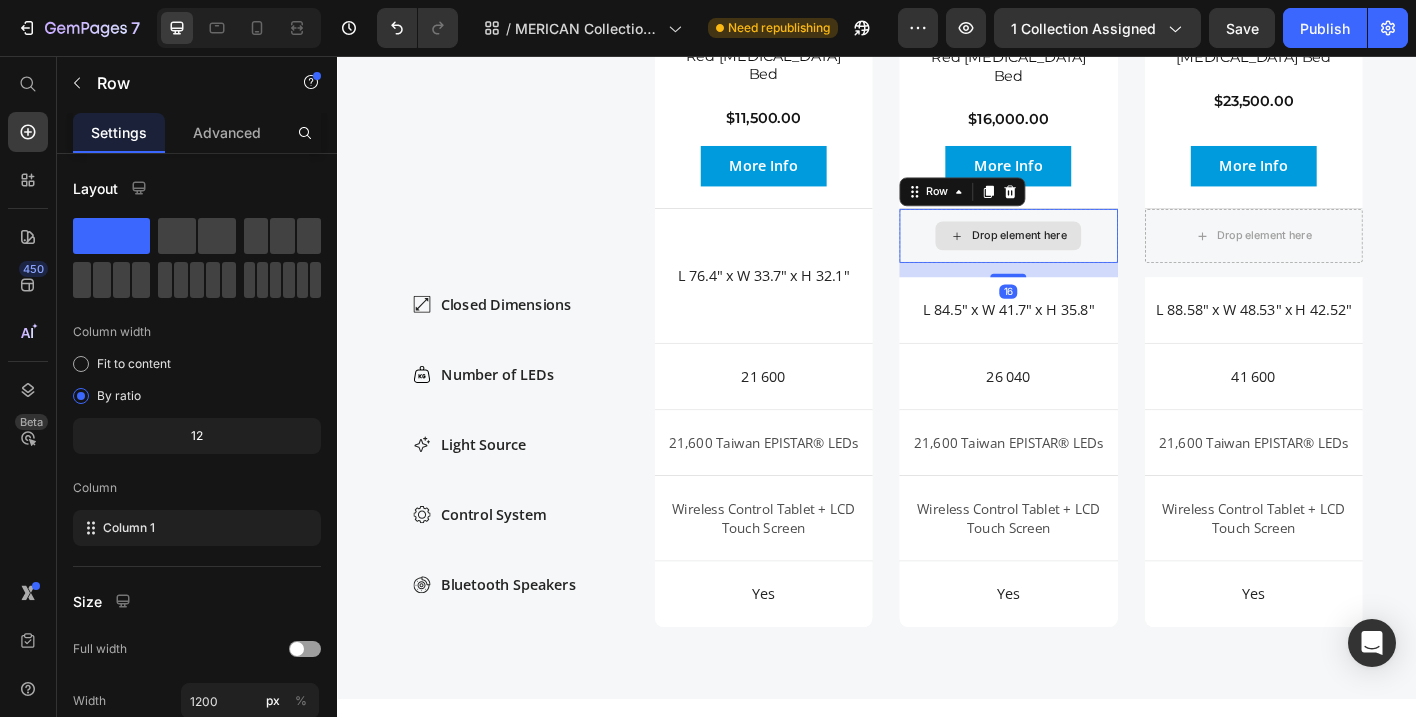 scroll, scrollTop: 3222, scrollLeft: 0, axis: vertical 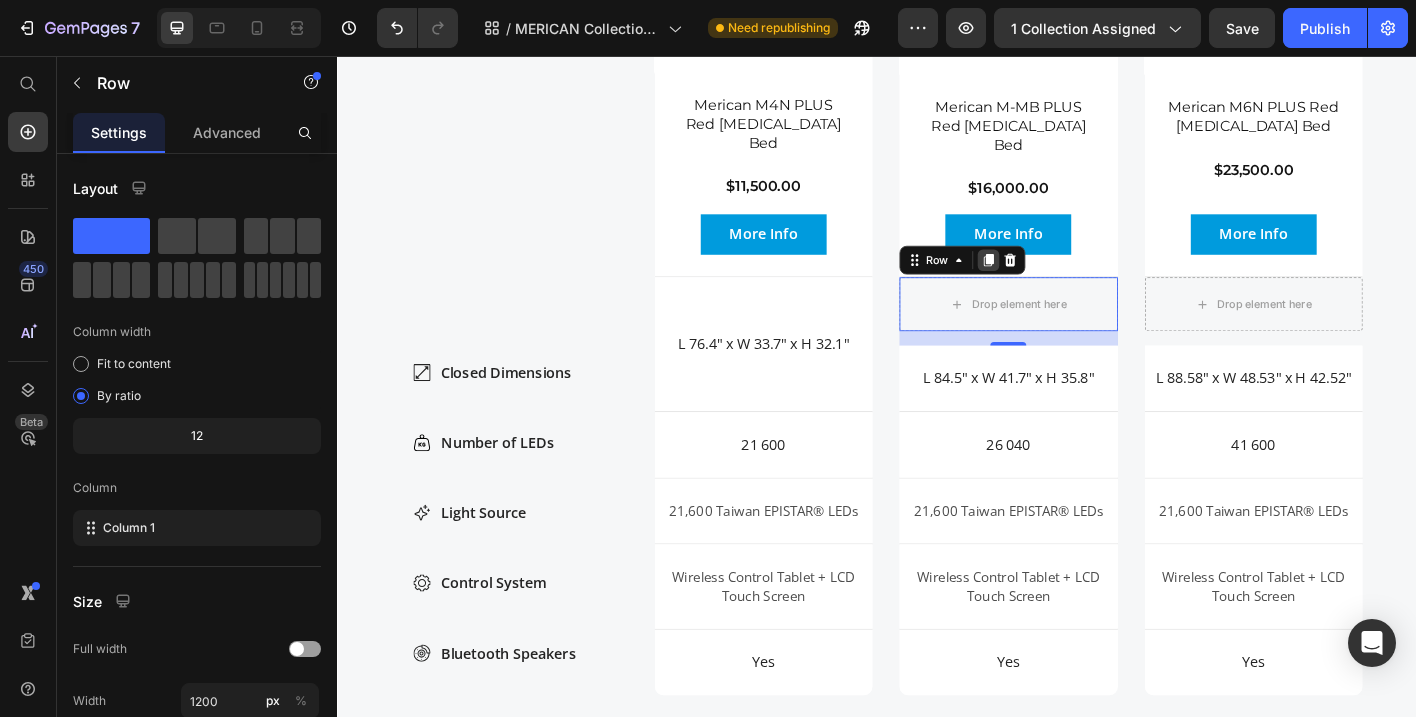 click 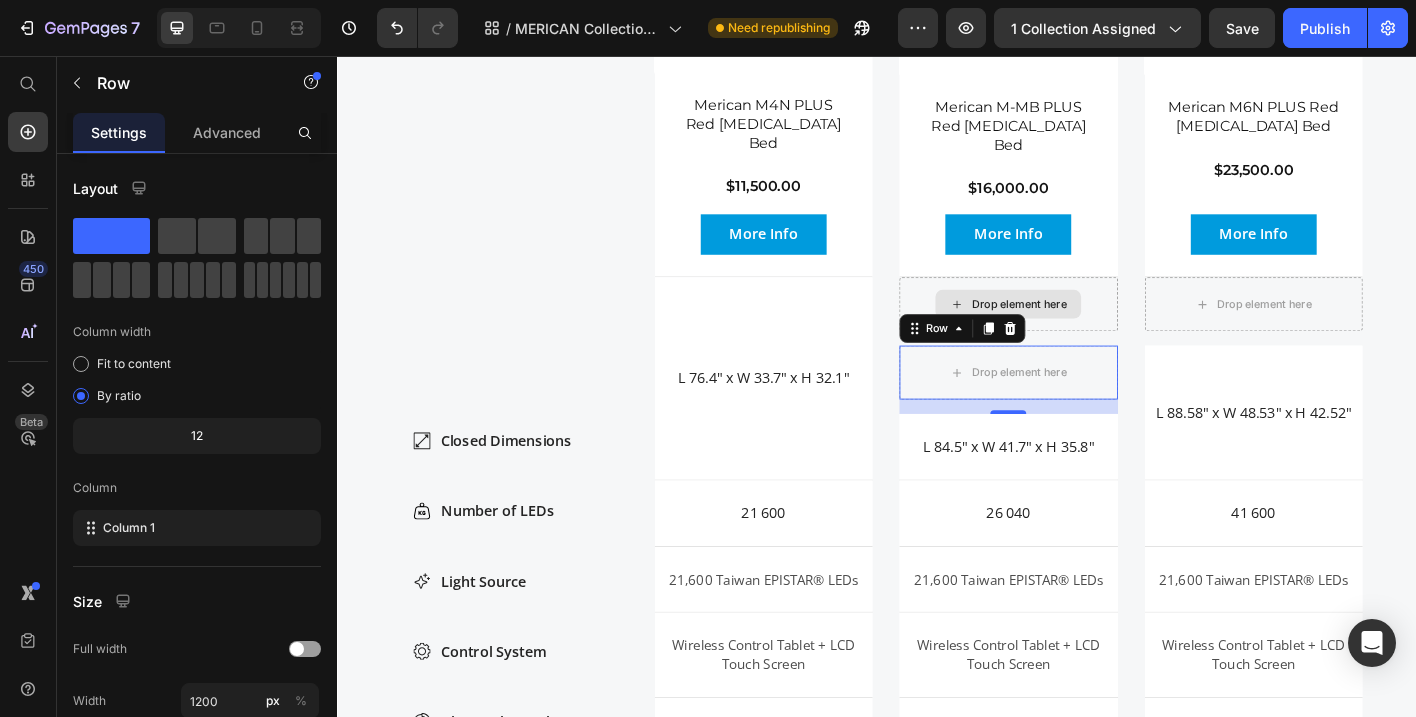 scroll, scrollTop: 3298, scrollLeft: 0, axis: vertical 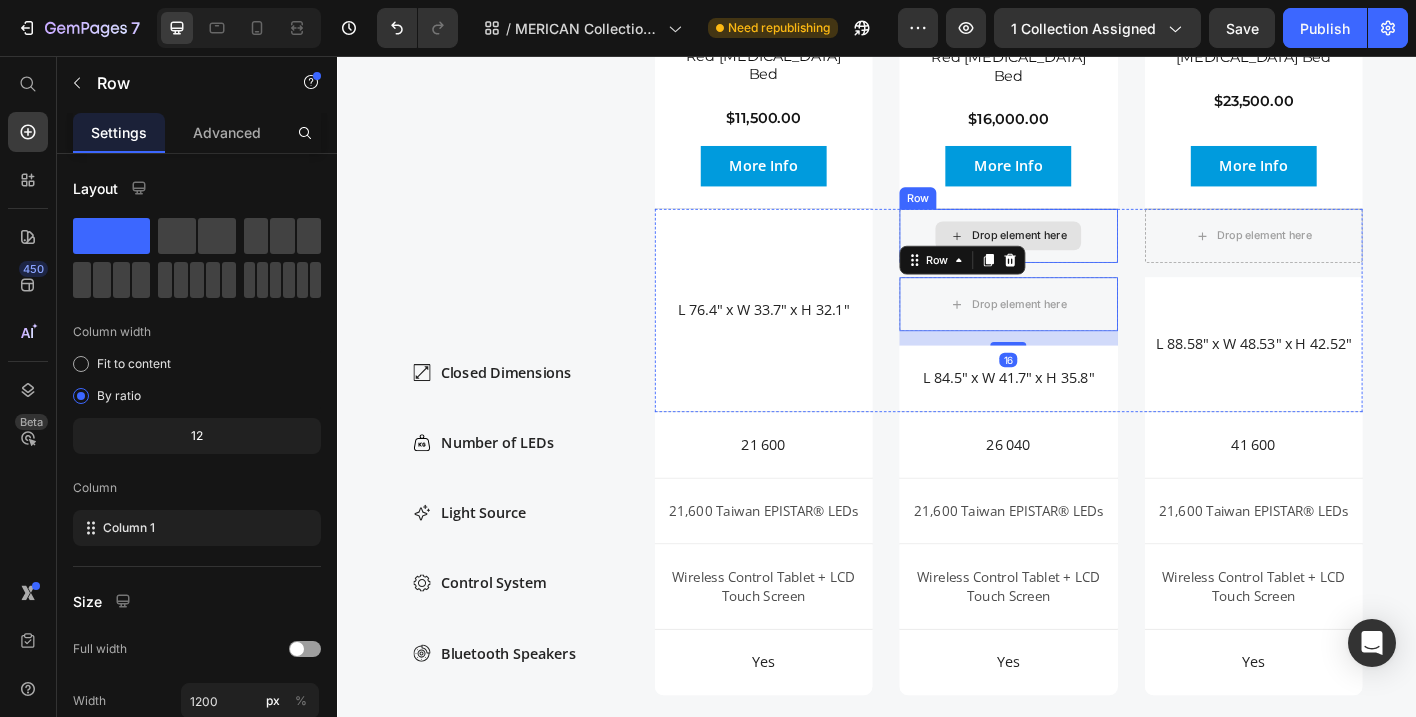click on "Drop element here" at bounding box center [1083, 256] 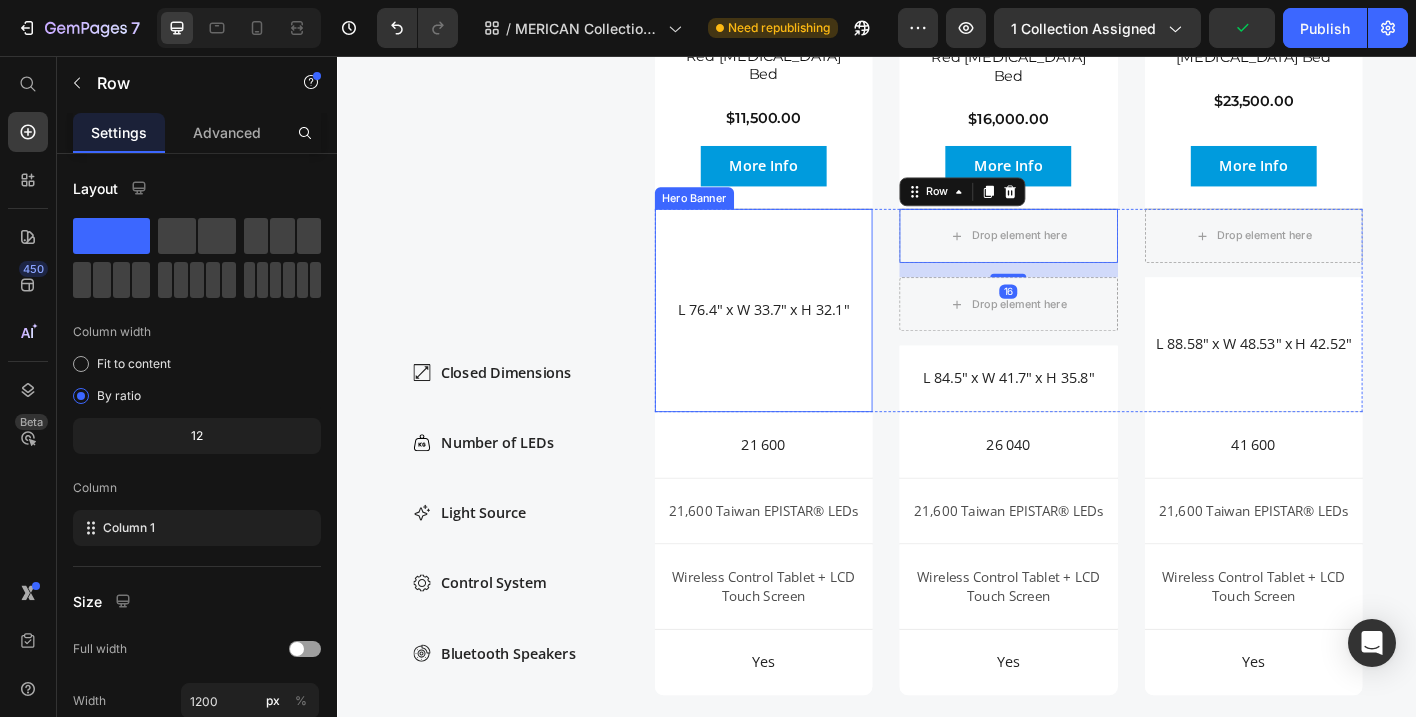 drag, startPoint x: 1054, startPoint y: 168, endPoint x: 864, endPoint y: 218, distance: 196.46883 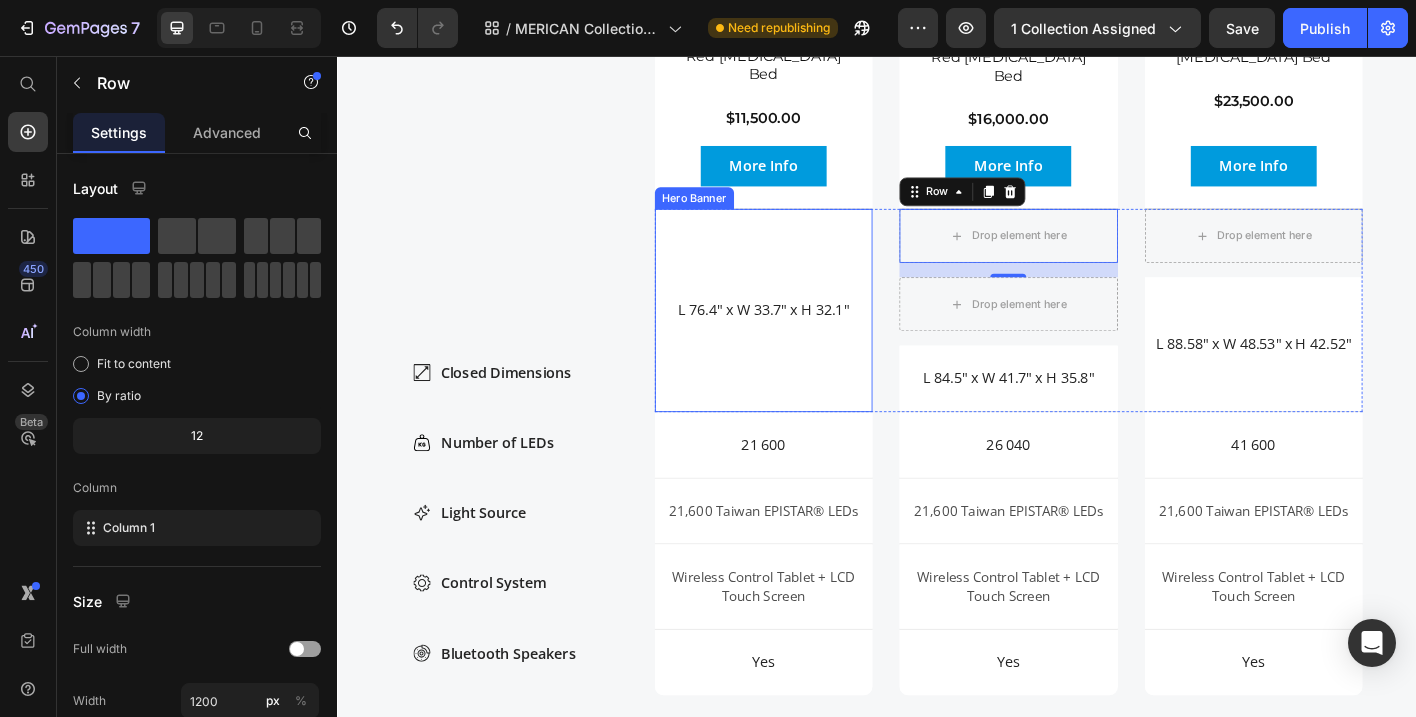 drag, startPoint x: 1058, startPoint y: 168, endPoint x: 851, endPoint y: 227, distance: 215.24405 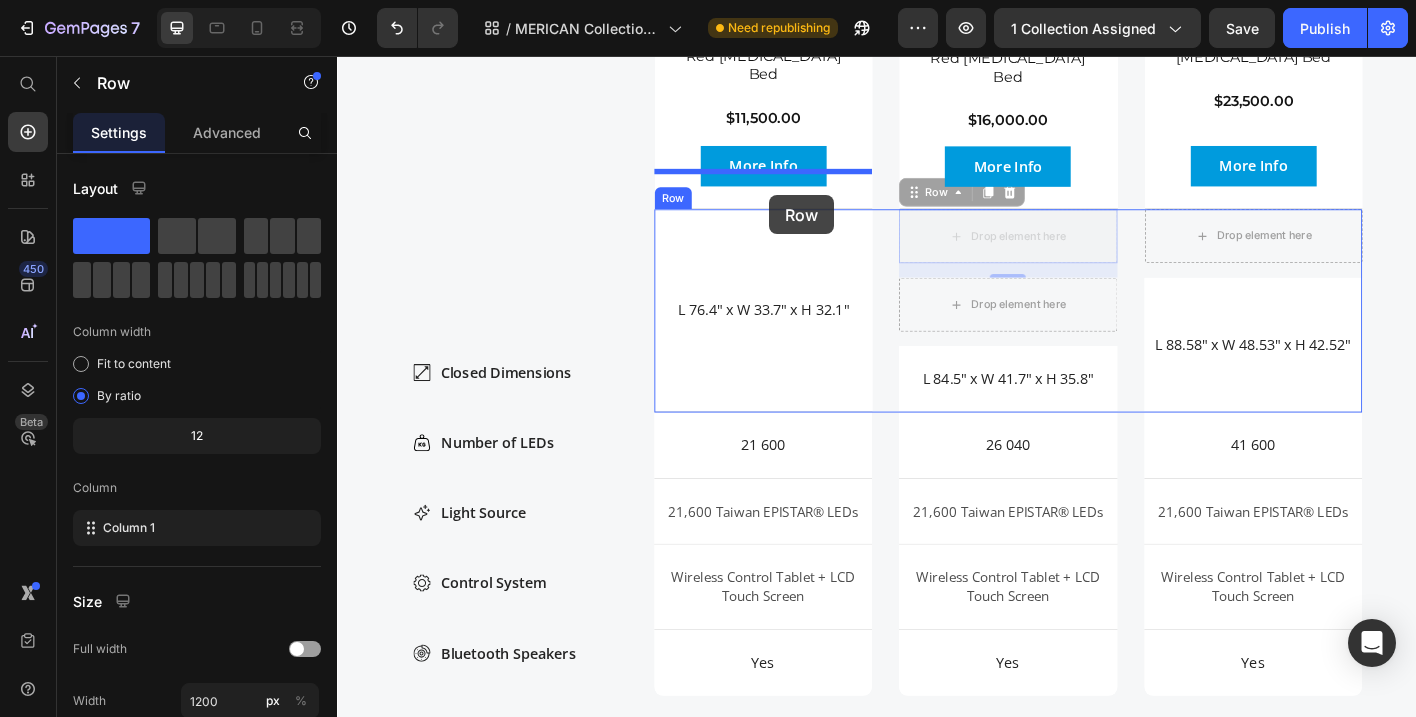 drag, startPoint x: 980, startPoint y: 163, endPoint x: 818, endPoint y: 211, distance: 168.96153 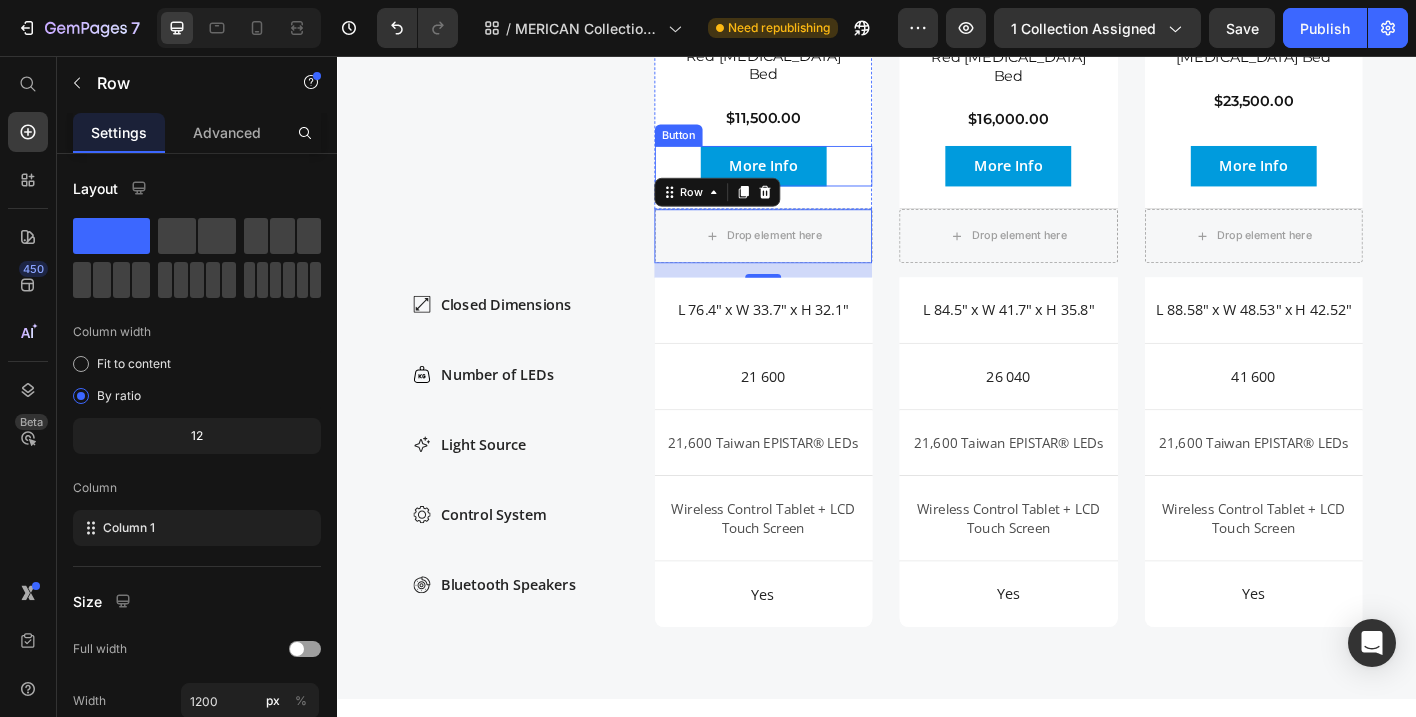 scroll, scrollTop: 3222, scrollLeft: 0, axis: vertical 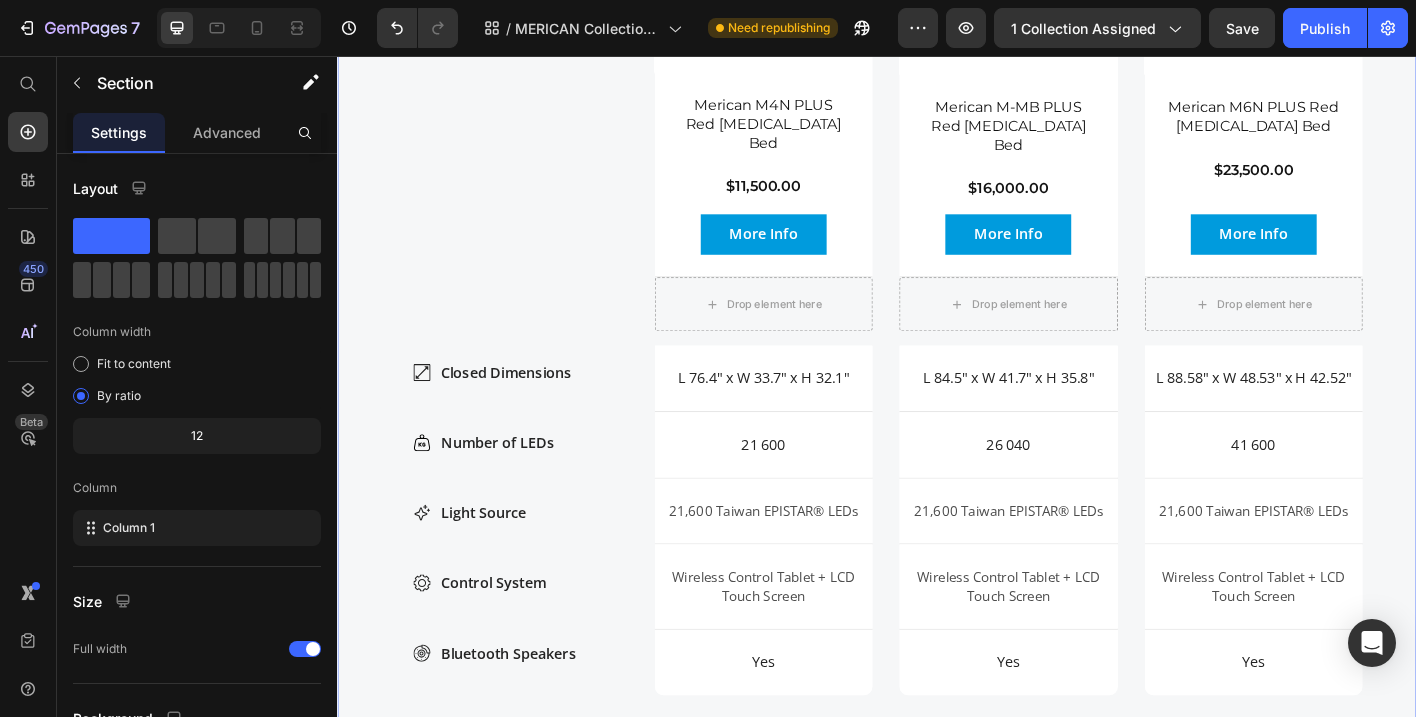 click on "Compare products Heading Row
Closed Dimensions
Number of LEDs
Light Source
Control System
Bluetooth Speakers Item List Product Images Merican M4N PLUS Red Light Therapy Bed Product Title $11,500.00 Product Price Row Product More Info Button Hero Banner Product Images Merican M-MB PLUS Red Light Therapy Bed Product Title $16,000.00 Product Price Row Product More Info Button Hero Banner Product Images Merican M6N PLUS Red Light Therapy Bed Product Title $23,500.00 Product Price Row Product More Info Button Hero Banner Row
Drop element here Row L 76.4" x W 33.7" x H 32.1" Text Block Hero Banner
Drop element here Row L 84.5" x W 41.7" x H 35.8" Text Block Hero Banner
Drop element here Row L 88.58" x W 48.53" x H 42.52" Text Block Hero Banner Row 21 600 Text Block Hero Banner 26 040 Text Block Hero Banner 41 600 Text Block Hero Banner Row Text Block Row Row" at bounding box center (937, 295) 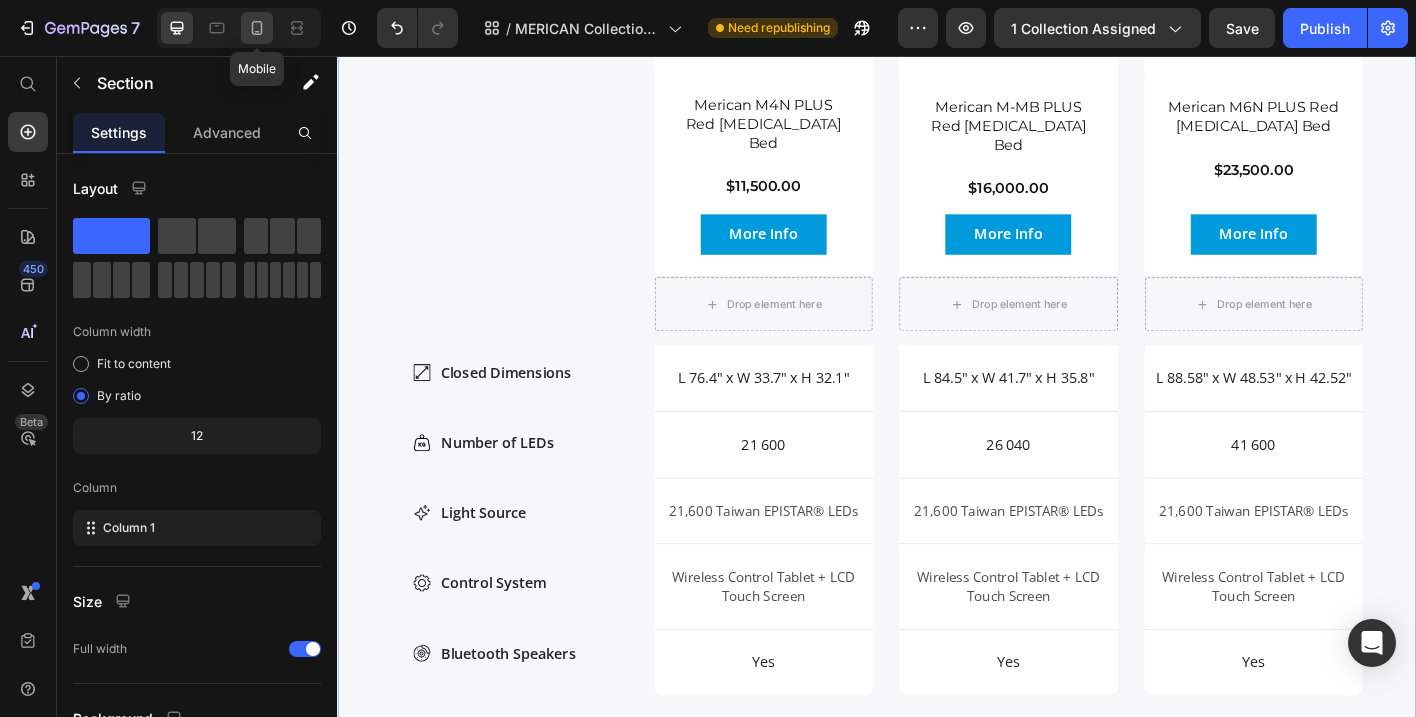 click 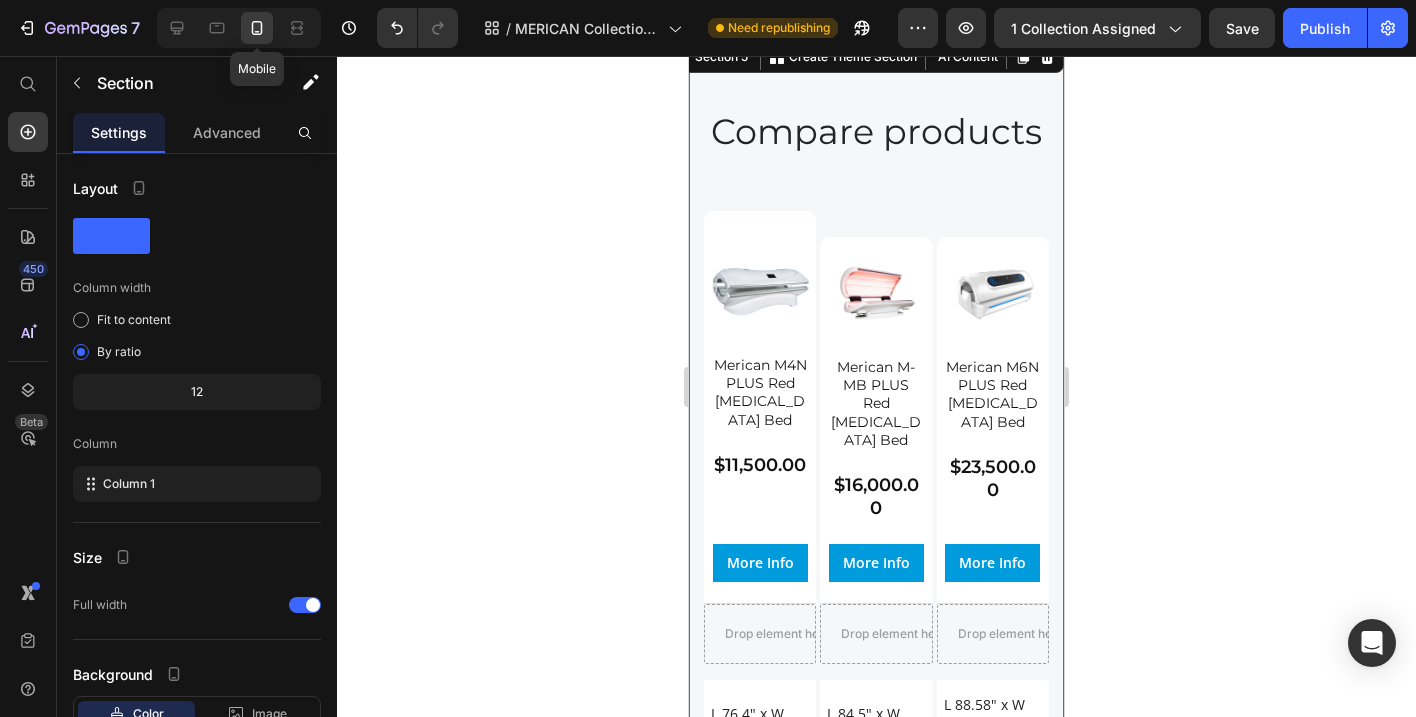 click 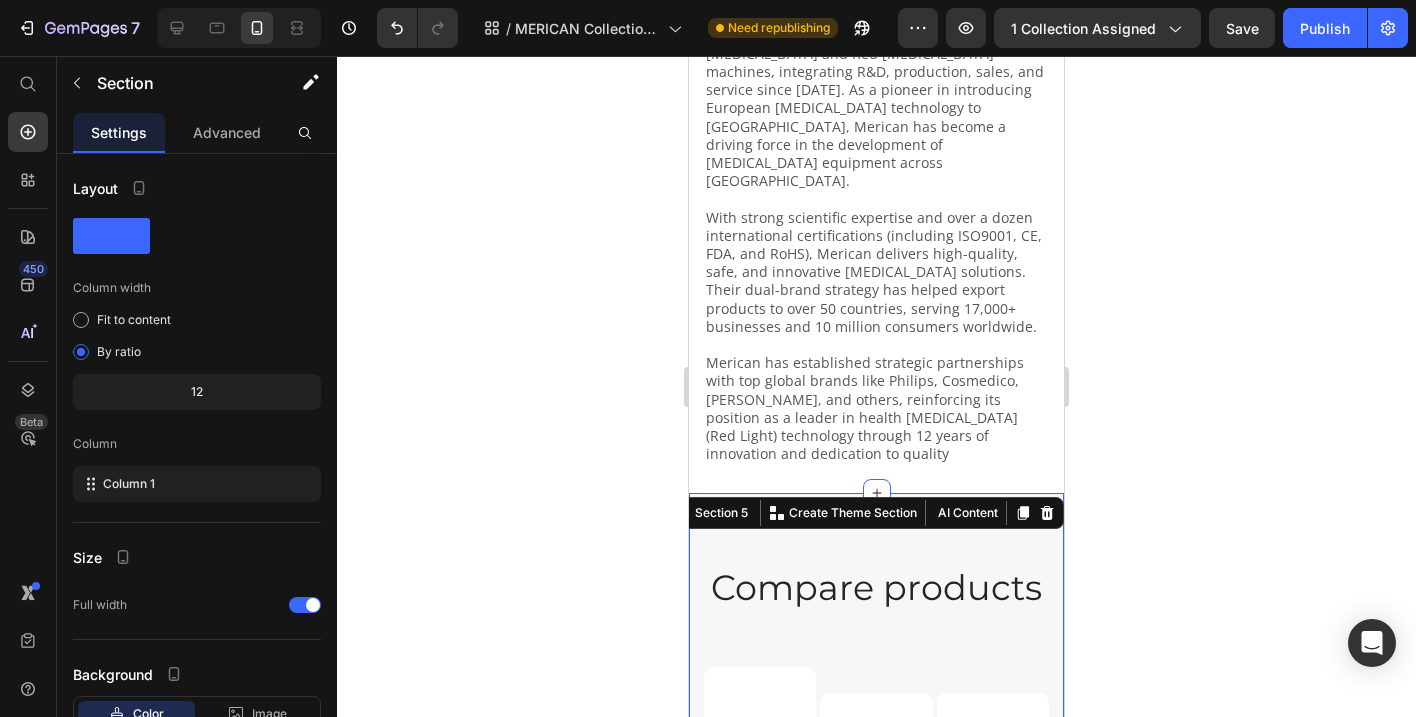 scroll, scrollTop: 2647, scrollLeft: 0, axis: vertical 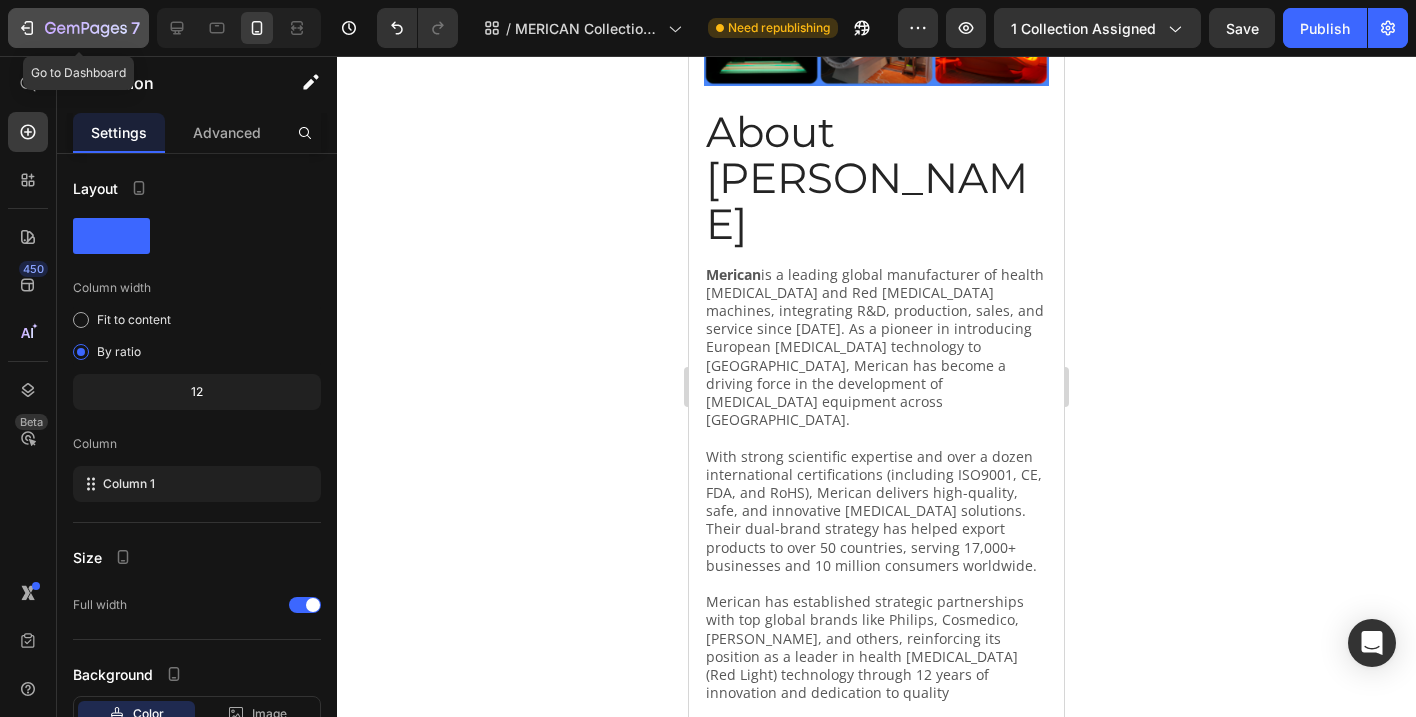 click 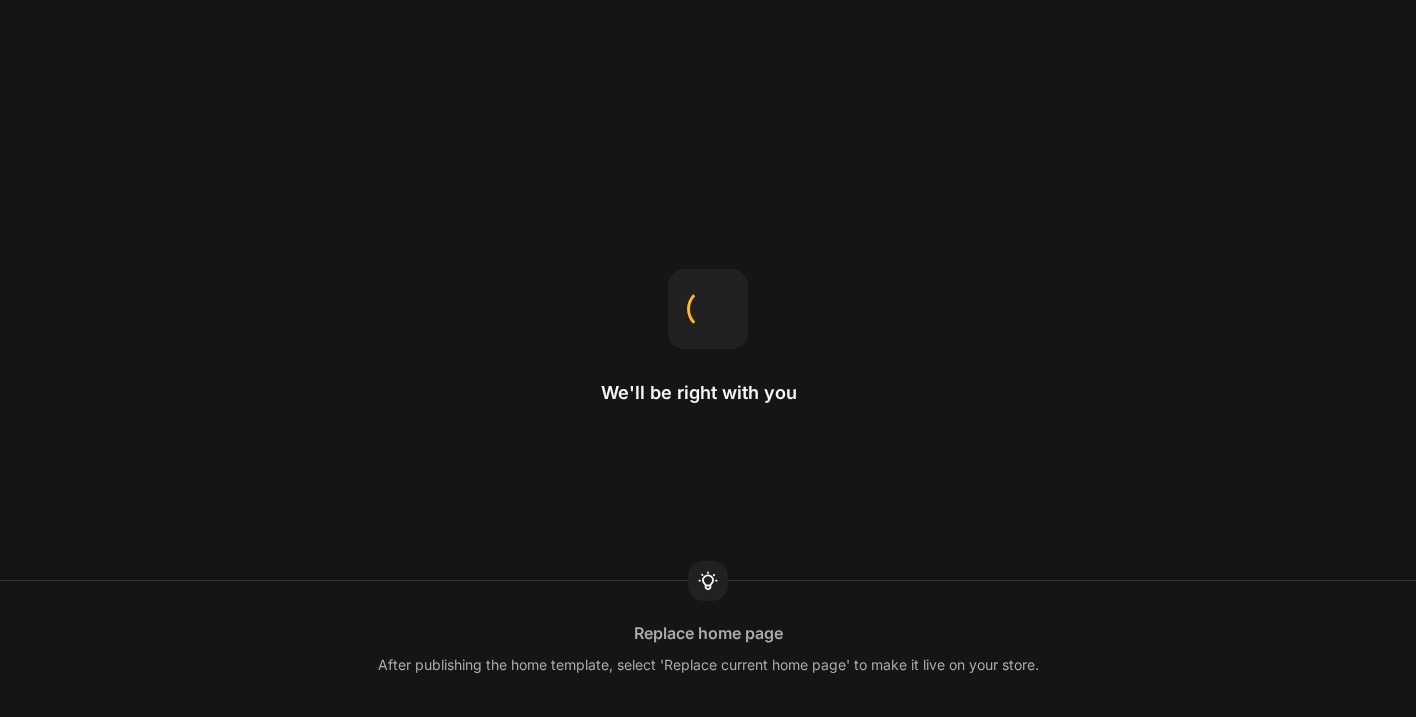 scroll, scrollTop: 0, scrollLeft: 0, axis: both 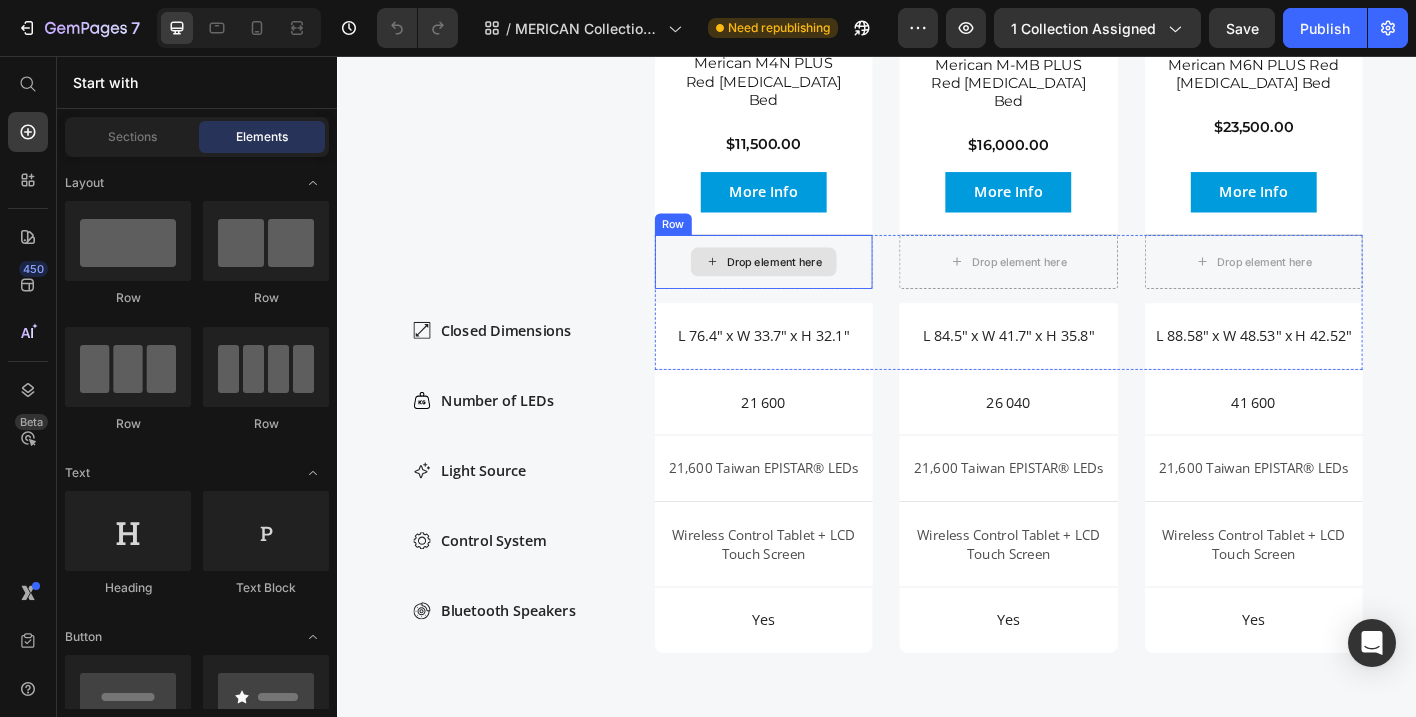 click on "Drop element here" at bounding box center [811, 285] 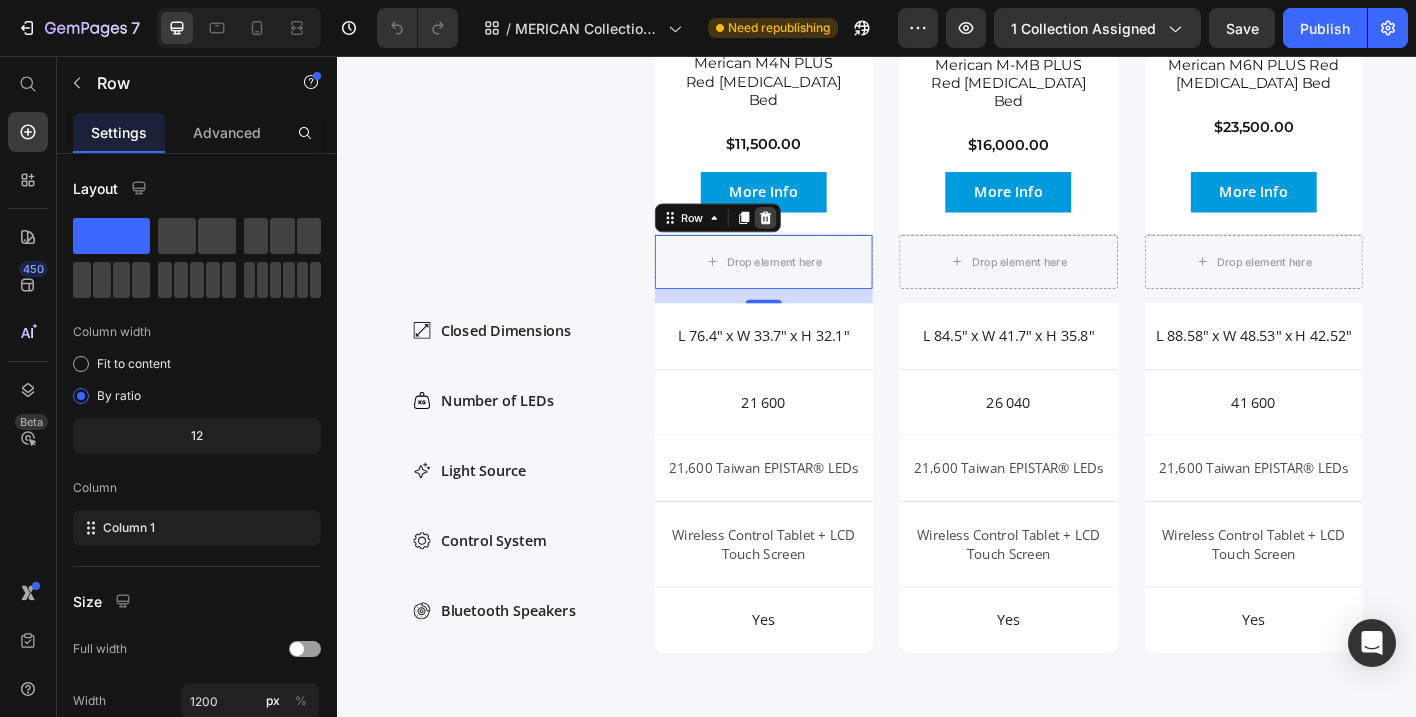 click 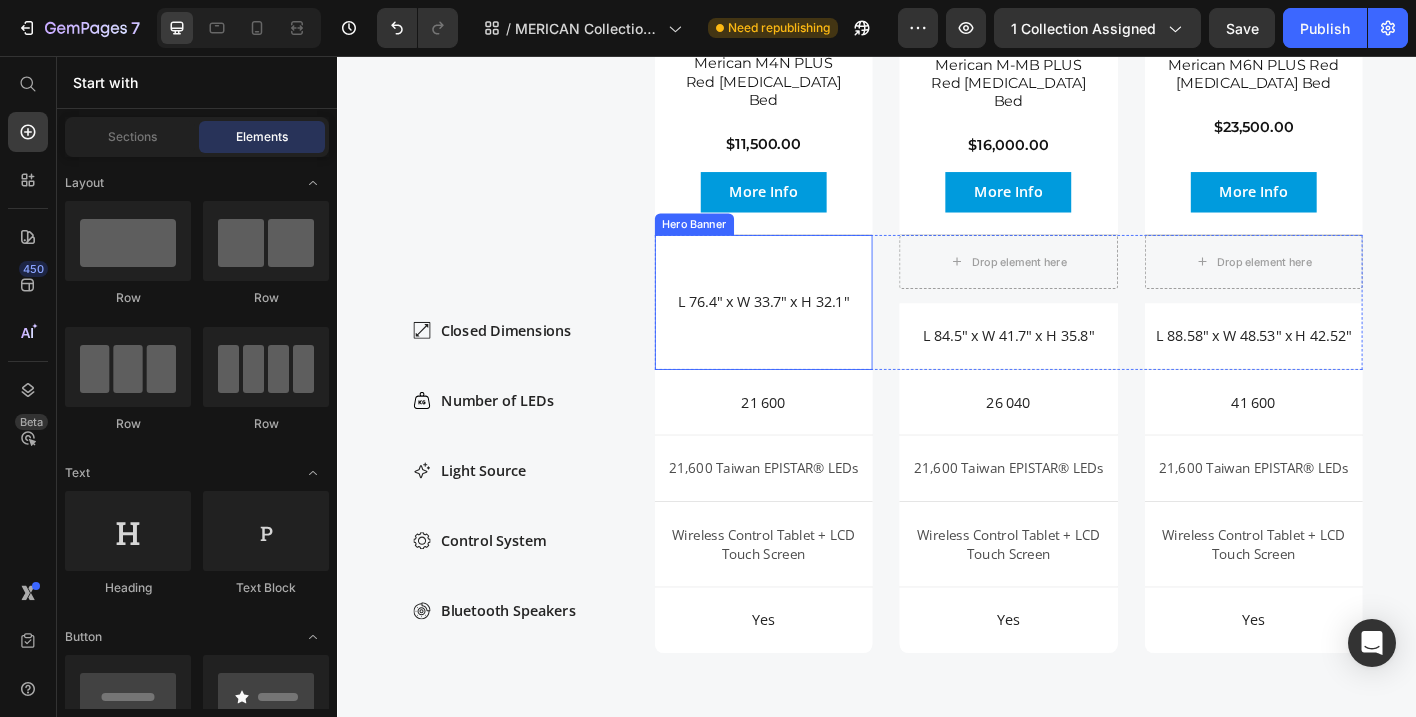 click at bounding box center (811, 329) 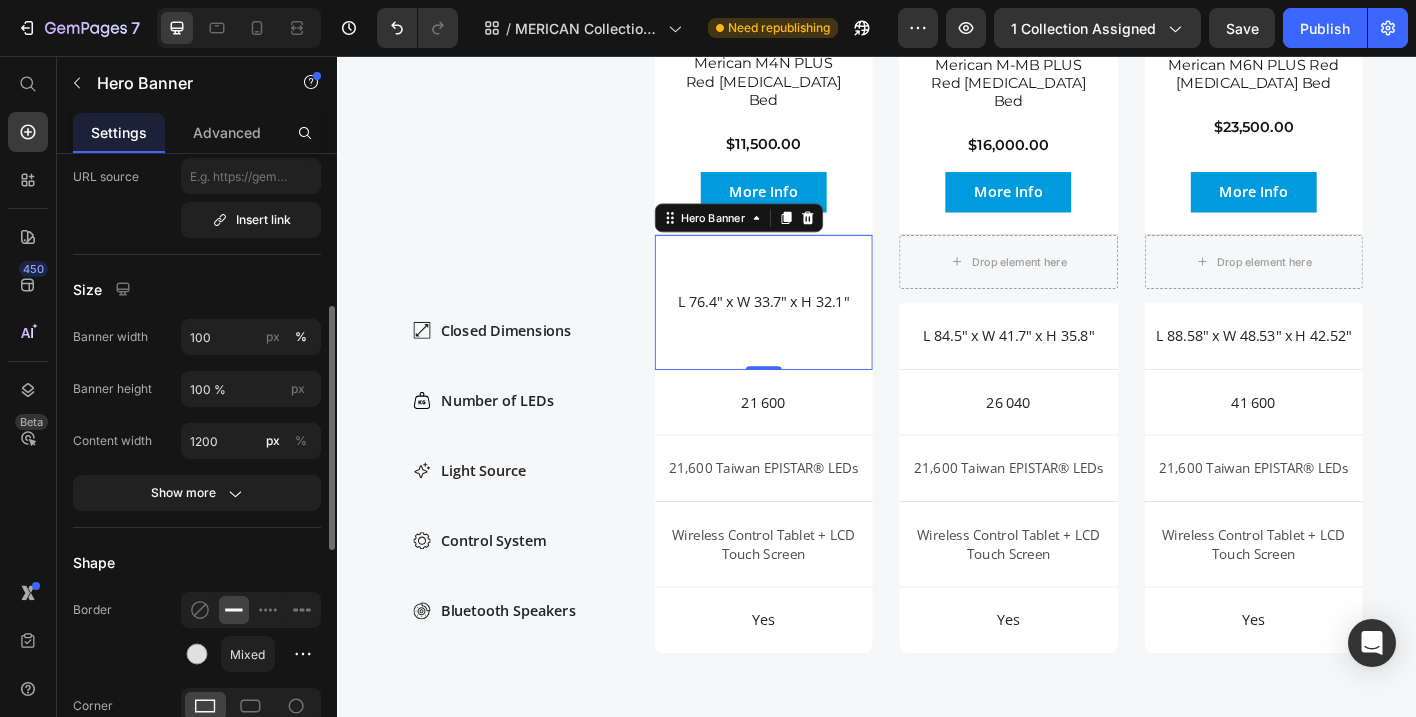 scroll, scrollTop: 401, scrollLeft: 0, axis: vertical 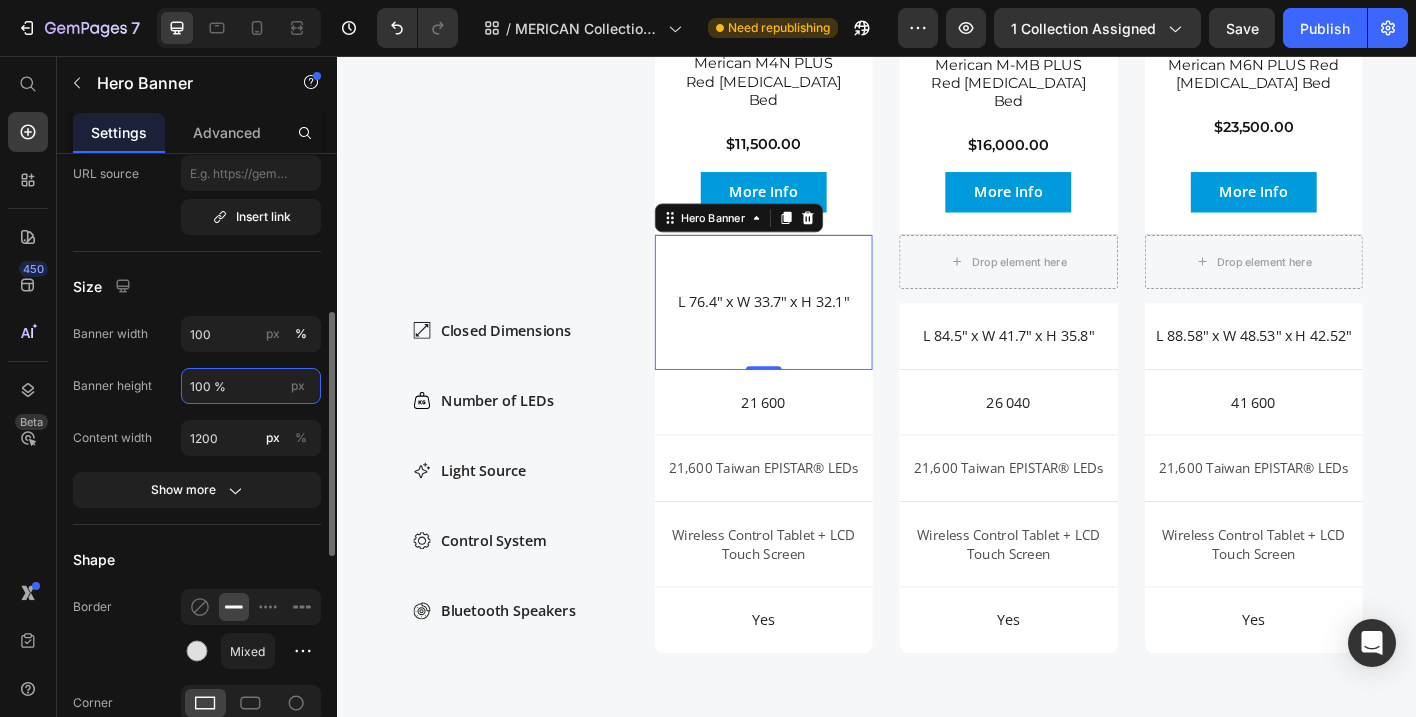click on "100 %" at bounding box center (251, 386) 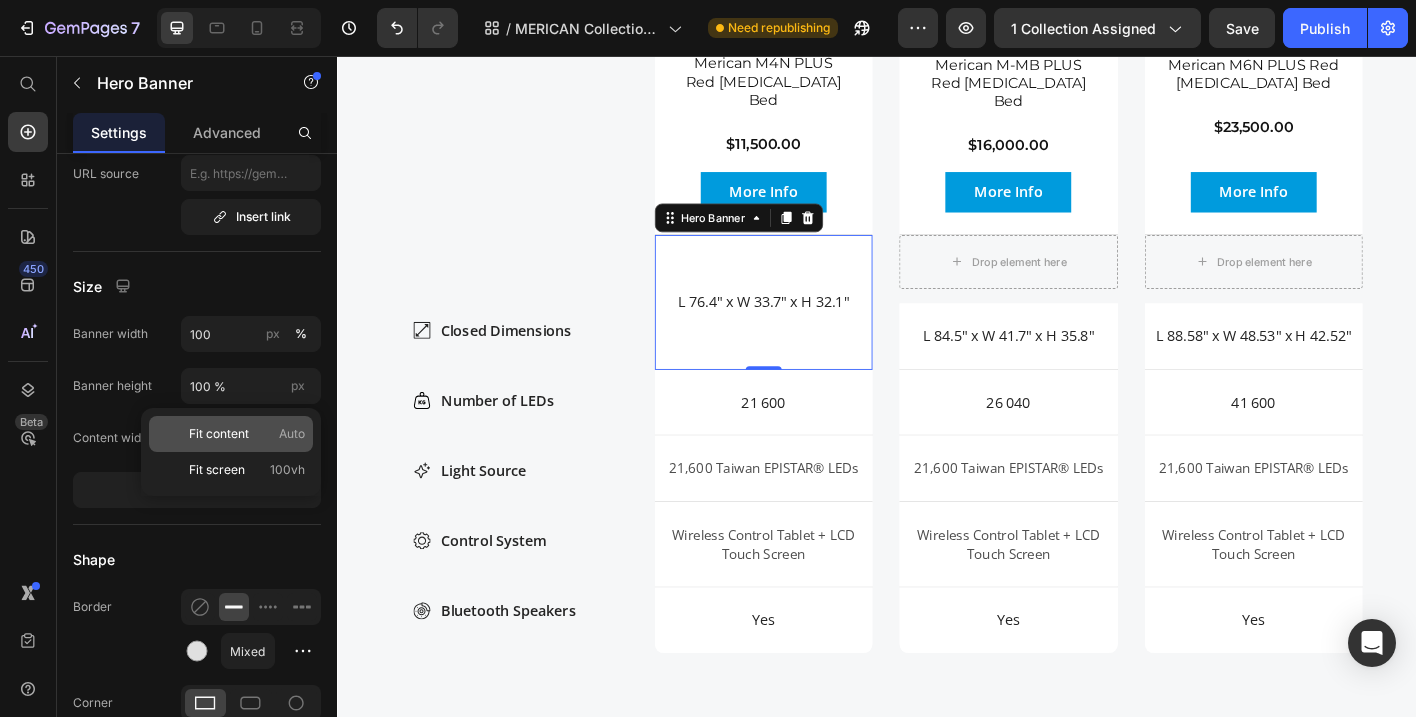 click on "Fit content" at bounding box center (219, 434) 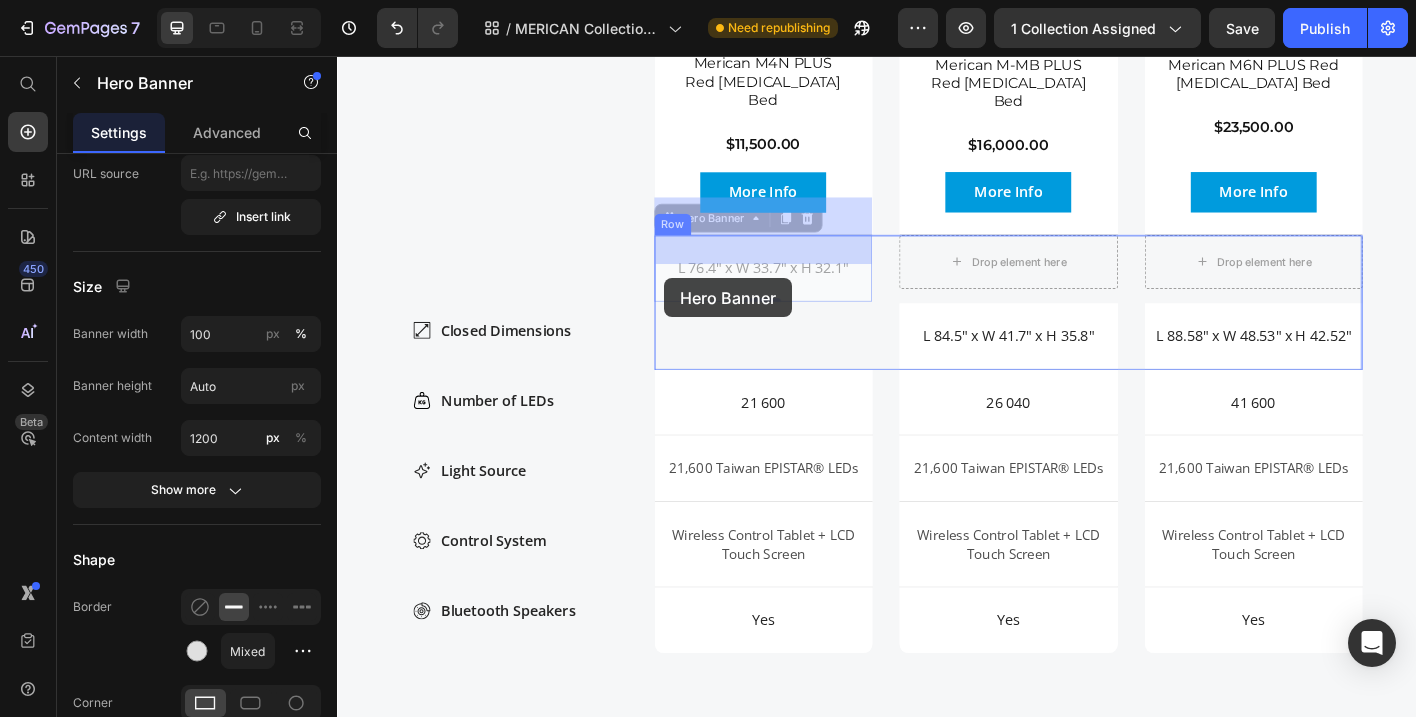 drag, startPoint x: 705, startPoint y: 197, endPoint x: 701, endPoint y: 303, distance: 106.07545 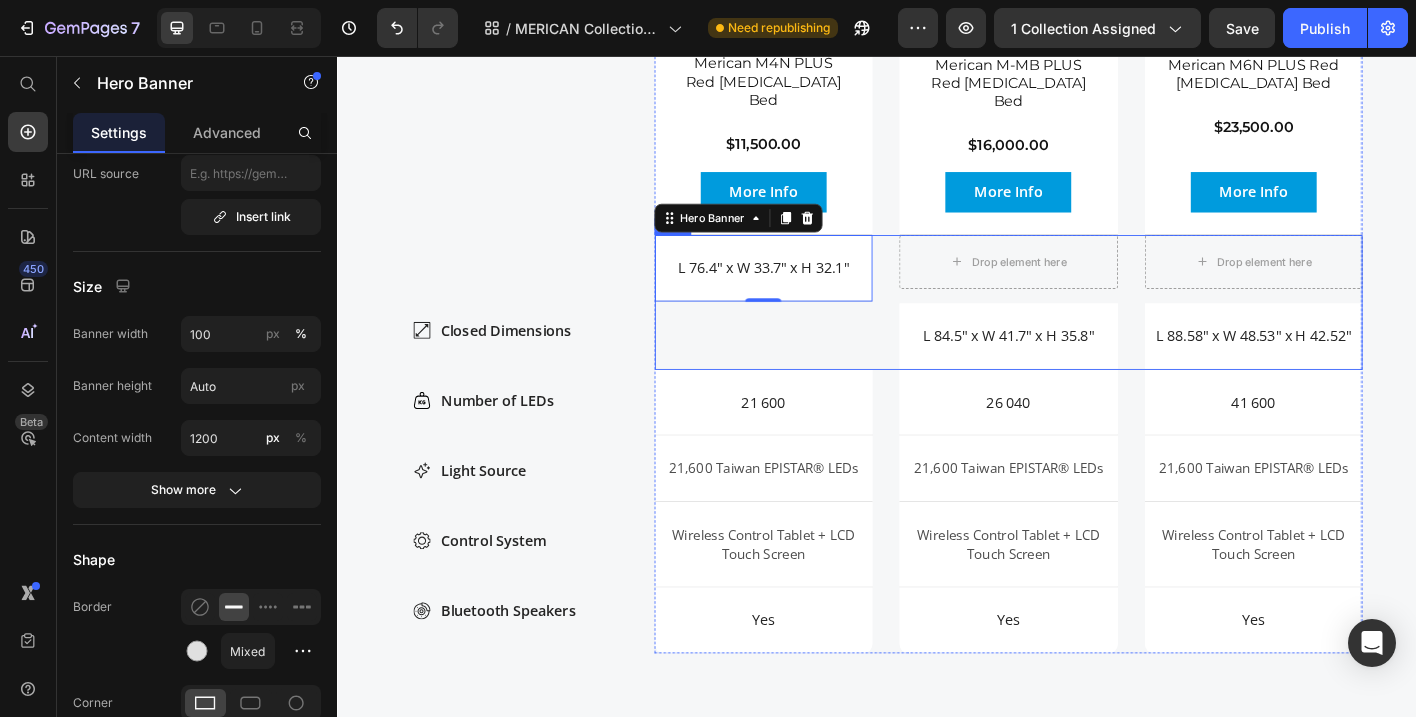 click on "L 76.4" x W 33.7" x H 32.1" Text Block Hero Banner   0" at bounding box center (811, 330) 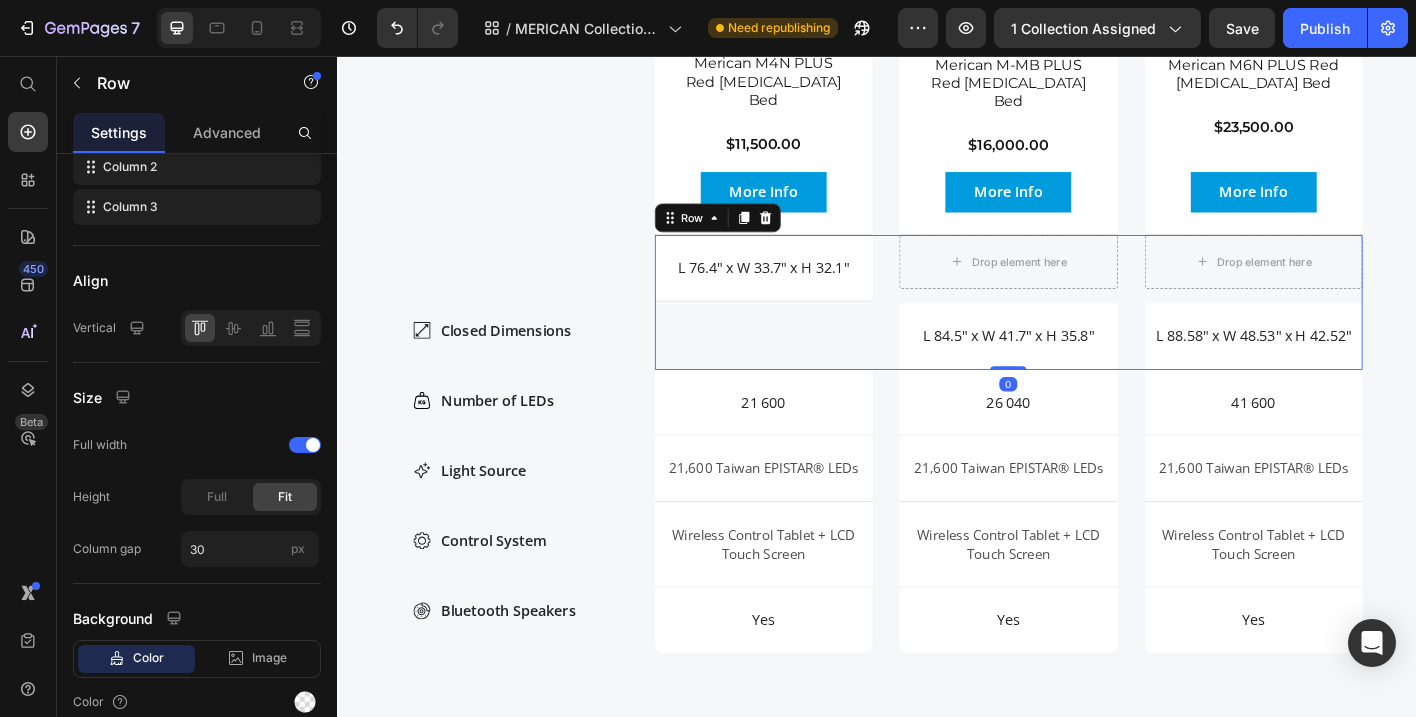 scroll, scrollTop: 0, scrollLeft: 0, axis: both 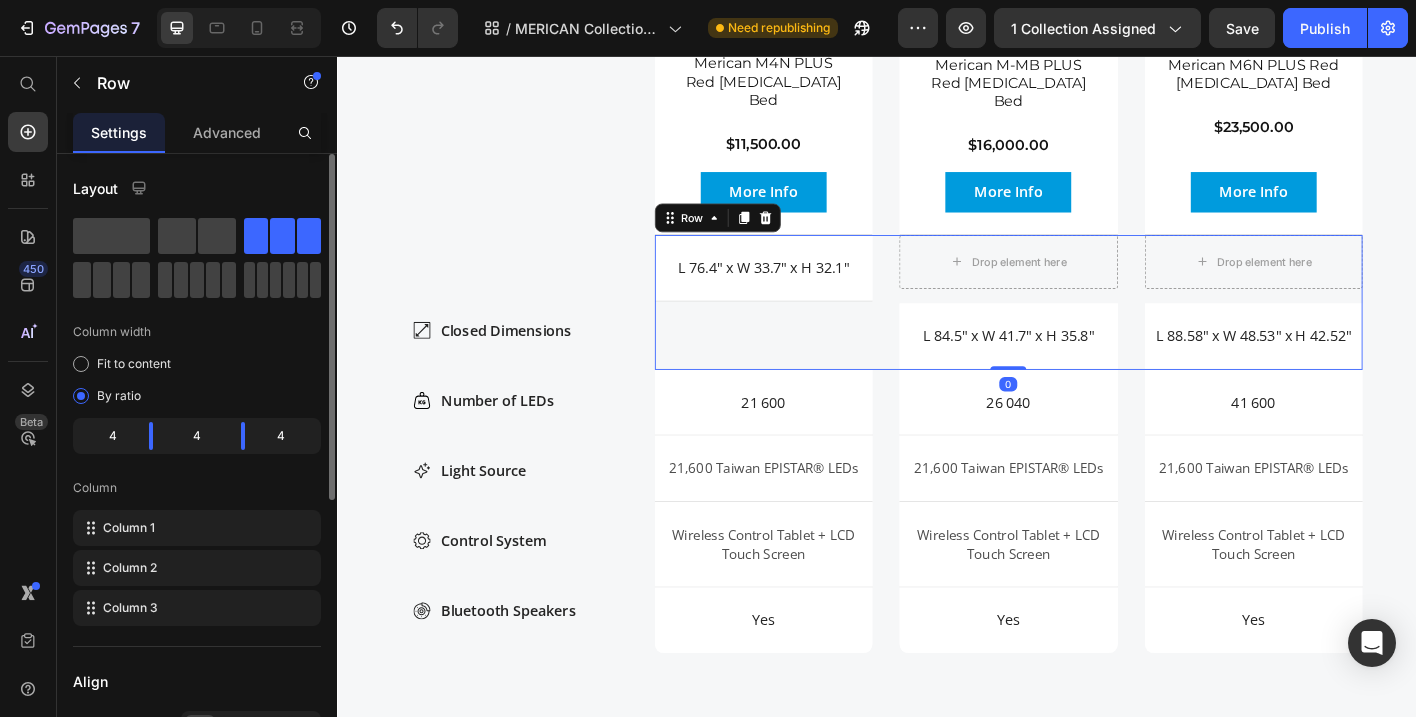 click on "L 76.4" x W 33.7" x H 32.1" Text Block Hero Banner" at bounding box center [811, 330] 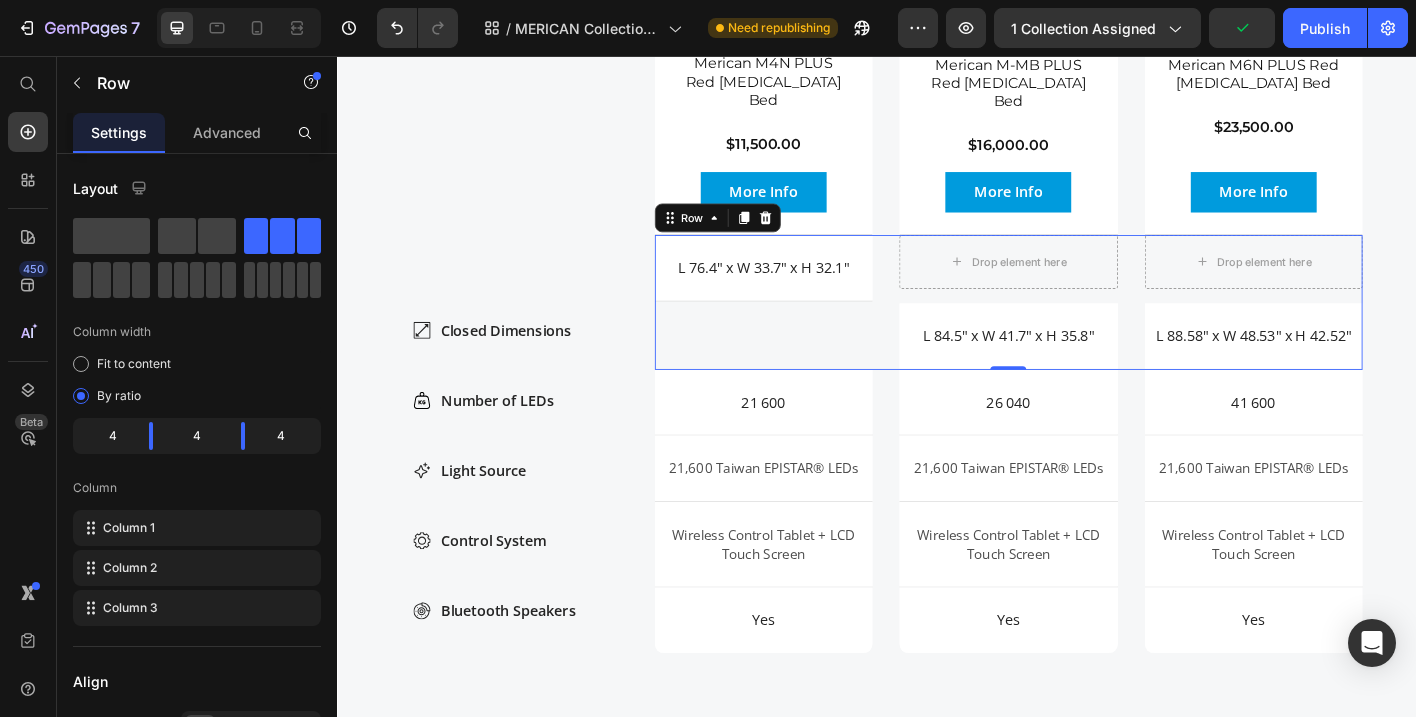 click on "L 76.4" x W 33.7" x H 32.1" Text Block Hero Banner" at bounding box center [811, 330] 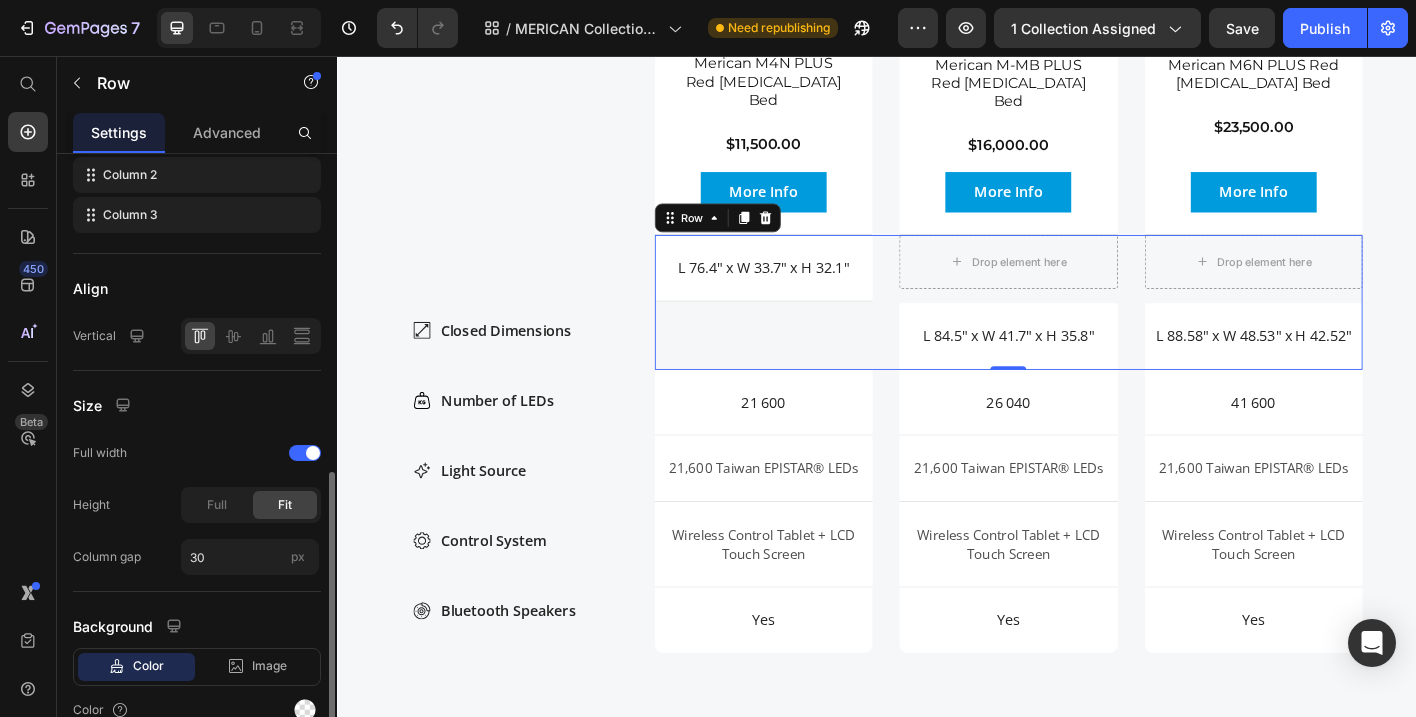 scroll, scrollTop: 389, scrollLeft: 0, axis: vertical 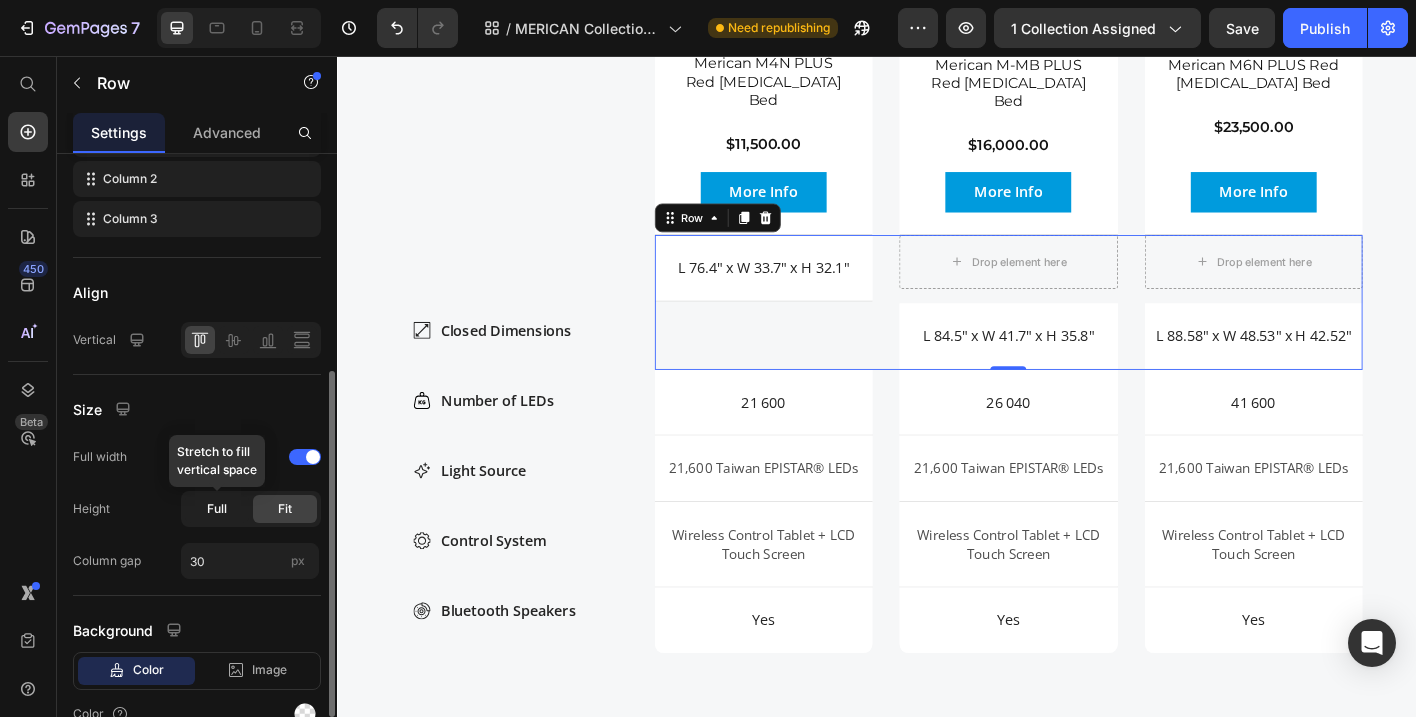 click on "Full" 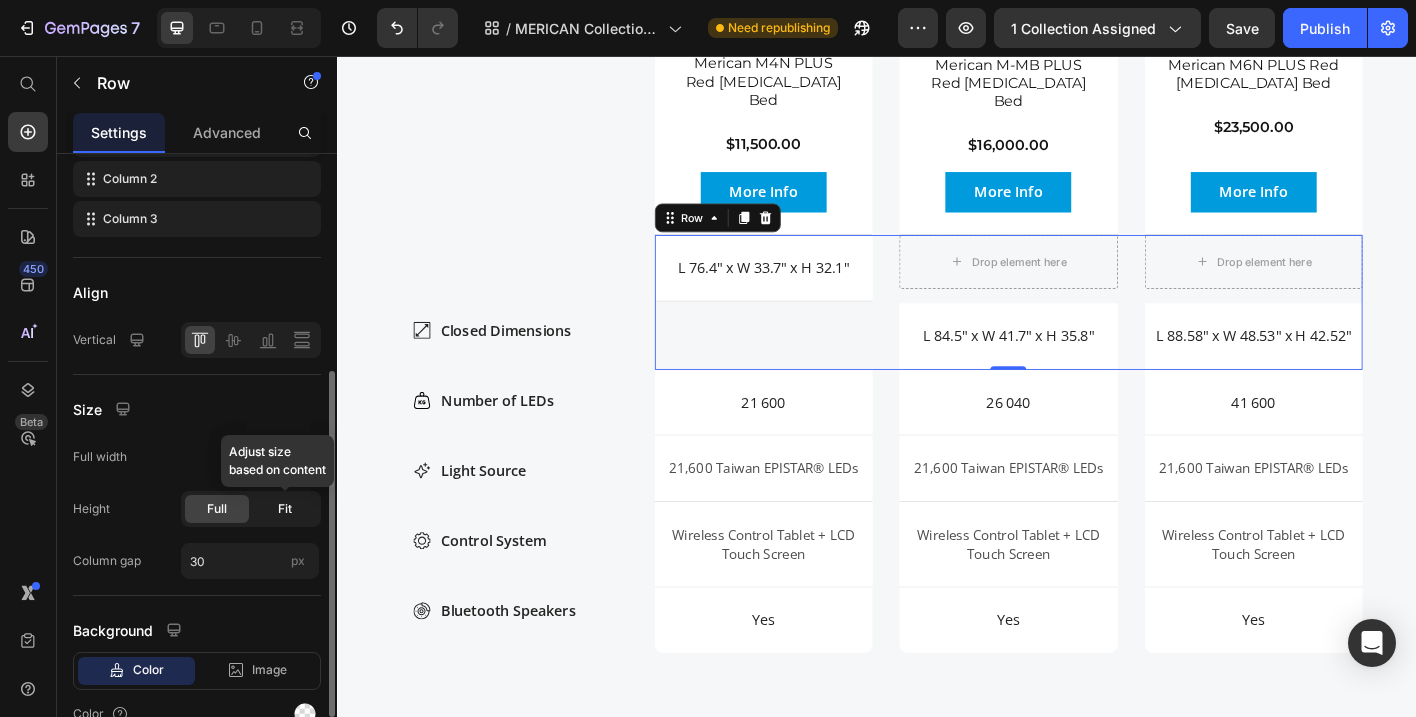 click on "Fit" 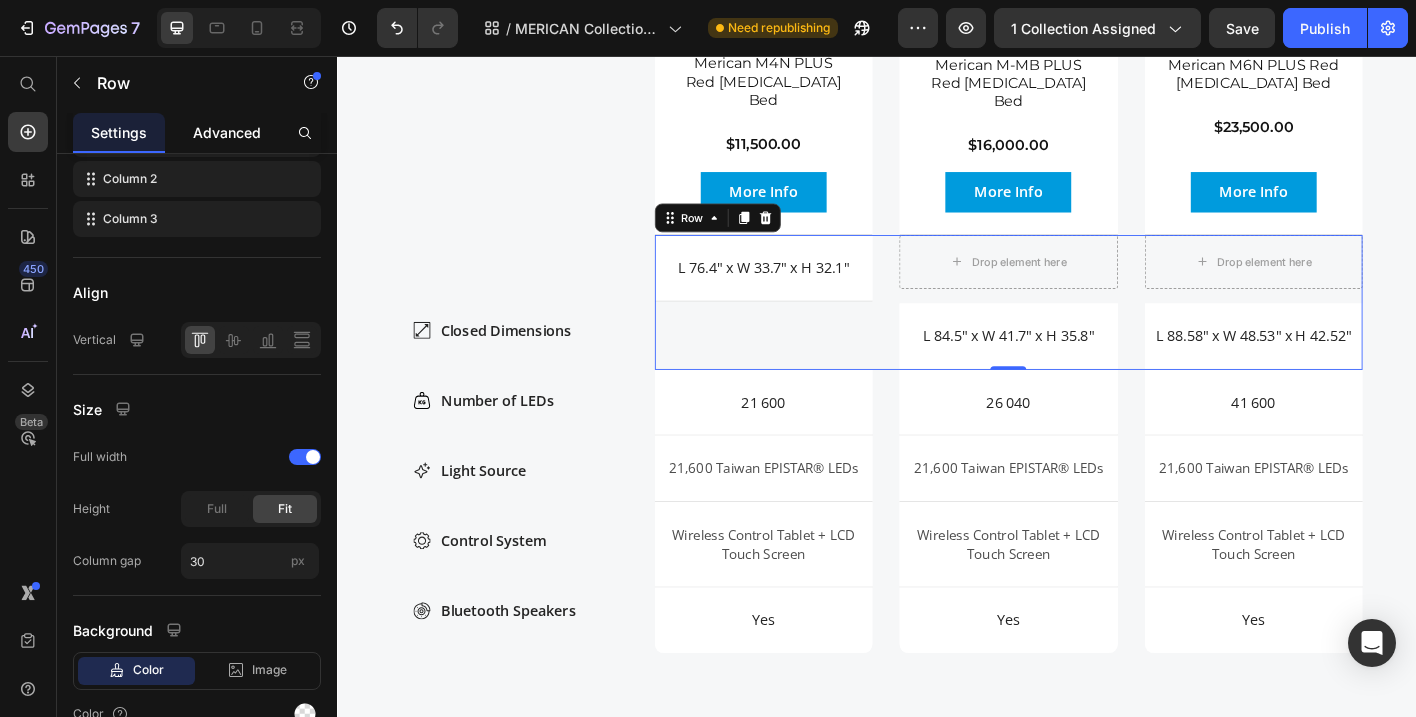 click on "Advanced" at bounding box center (227, 132) 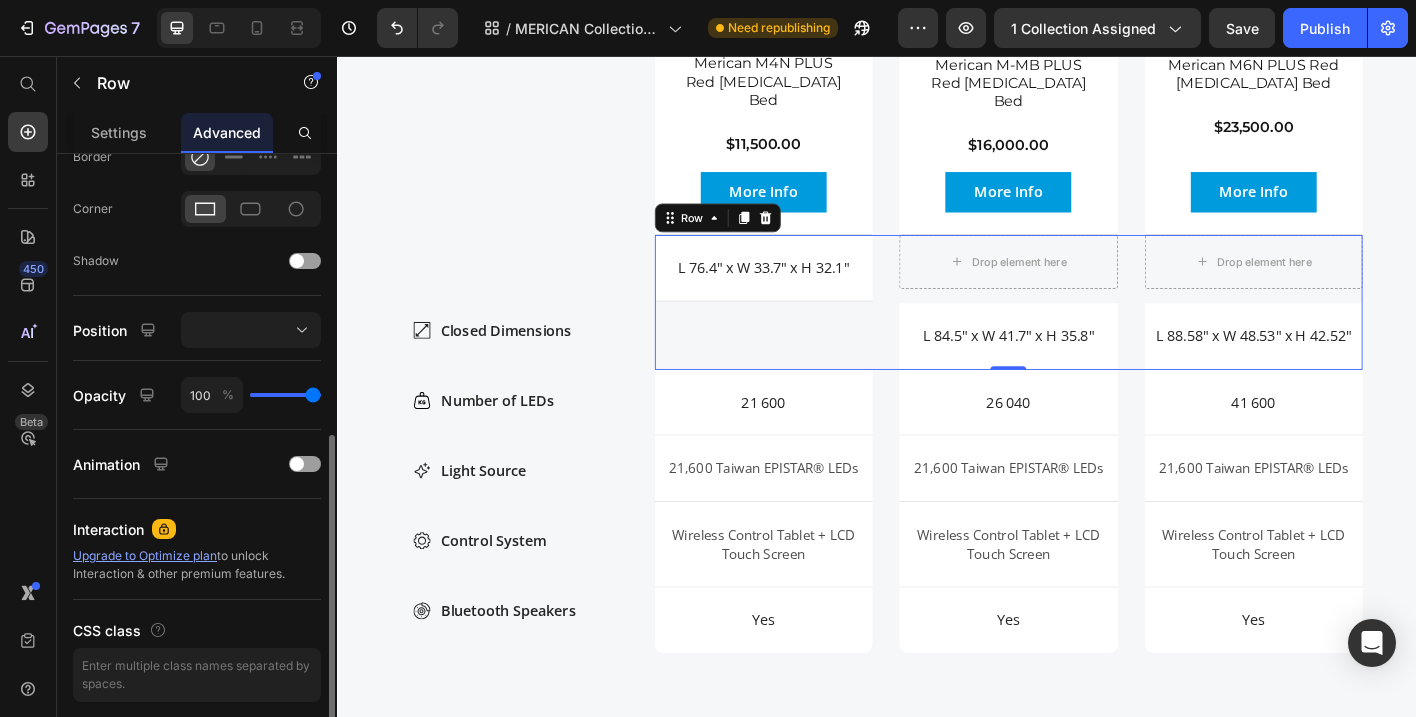 scroll, scrollTop: 0, scrollLeft: 0, axis: both 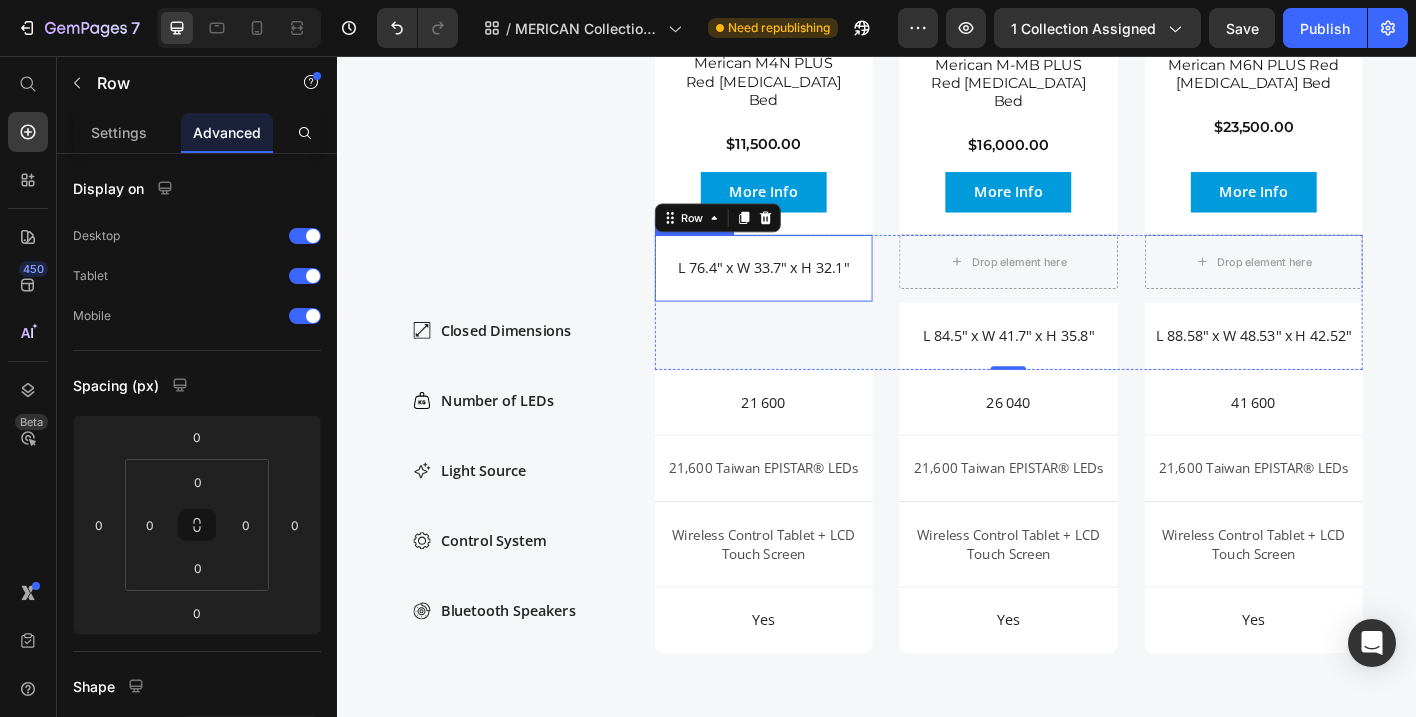 click on "L 76.4" x W 33.7" x H 32.1" Text Block" at bounding box center (811, 291) 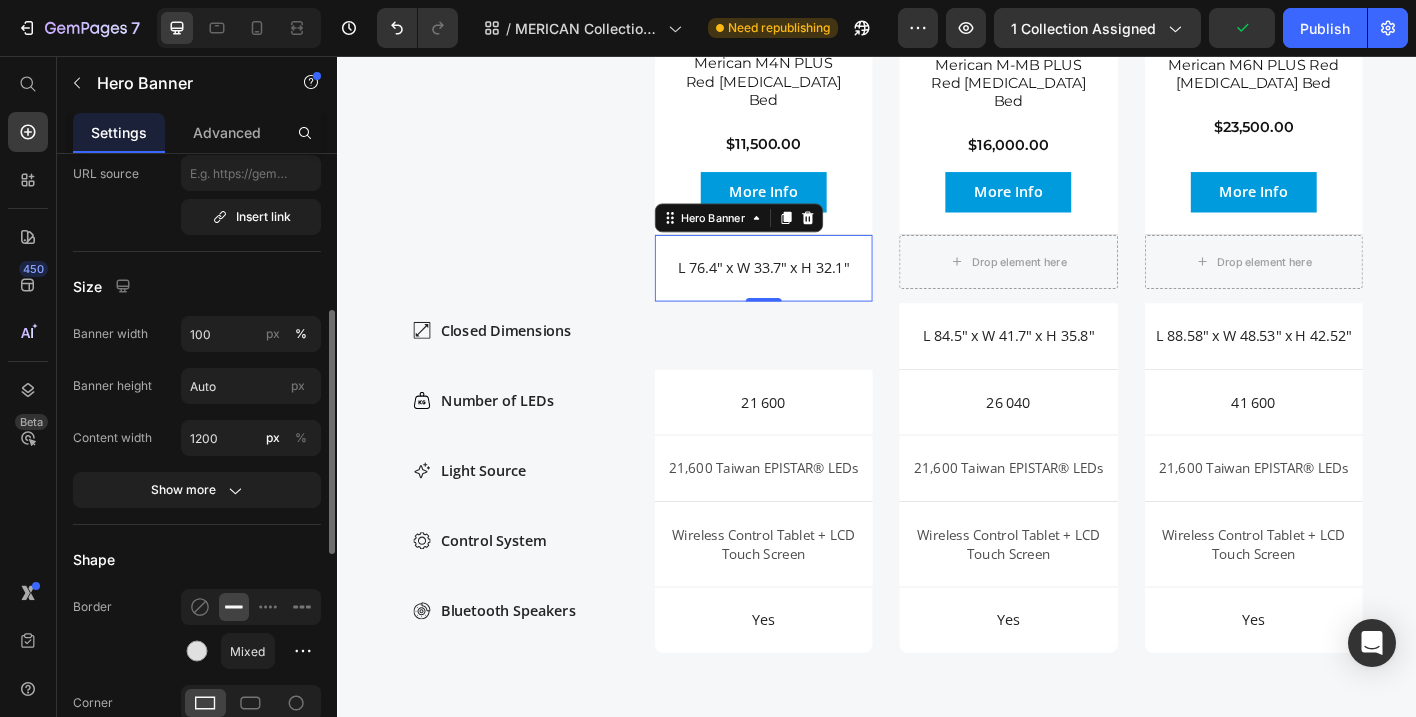 scroll, scrollTop: 403, scrollLeft: 0, axis: vertical 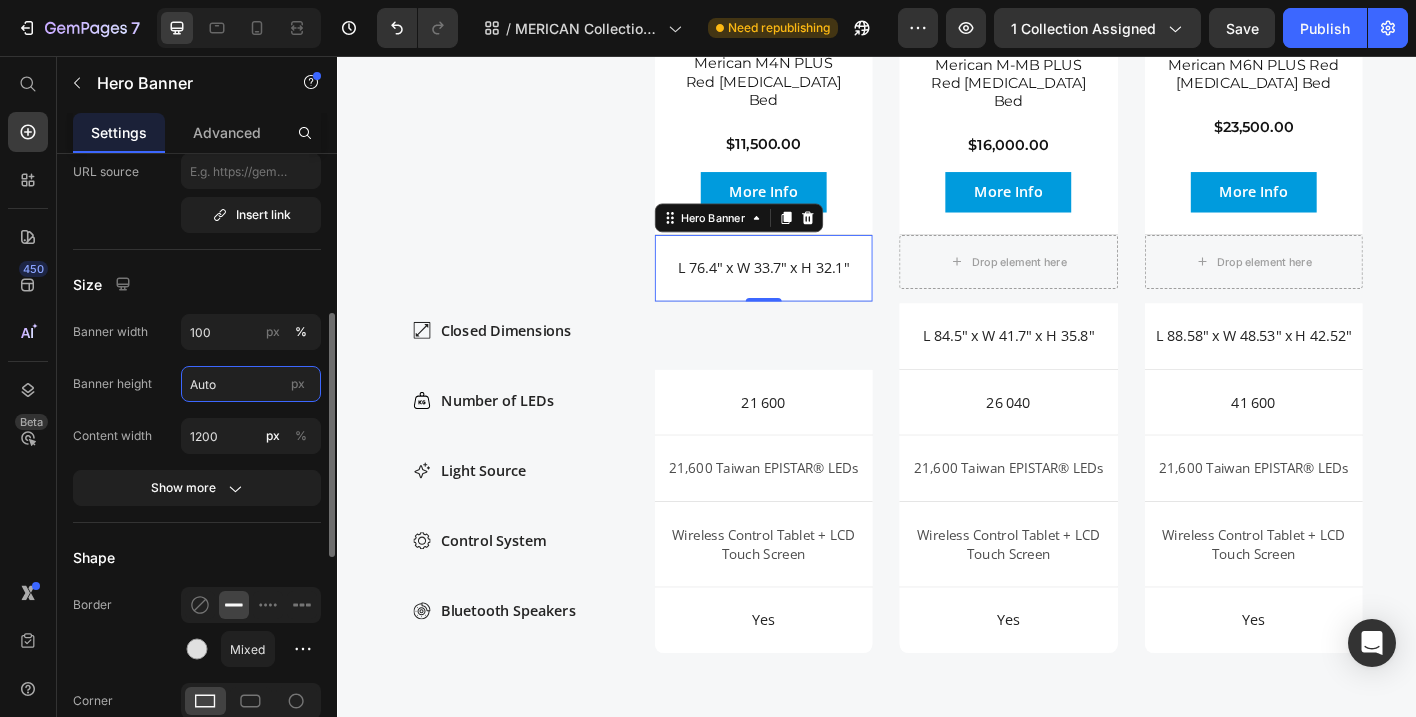 click on "Auto" at bounding box center [251, 384] 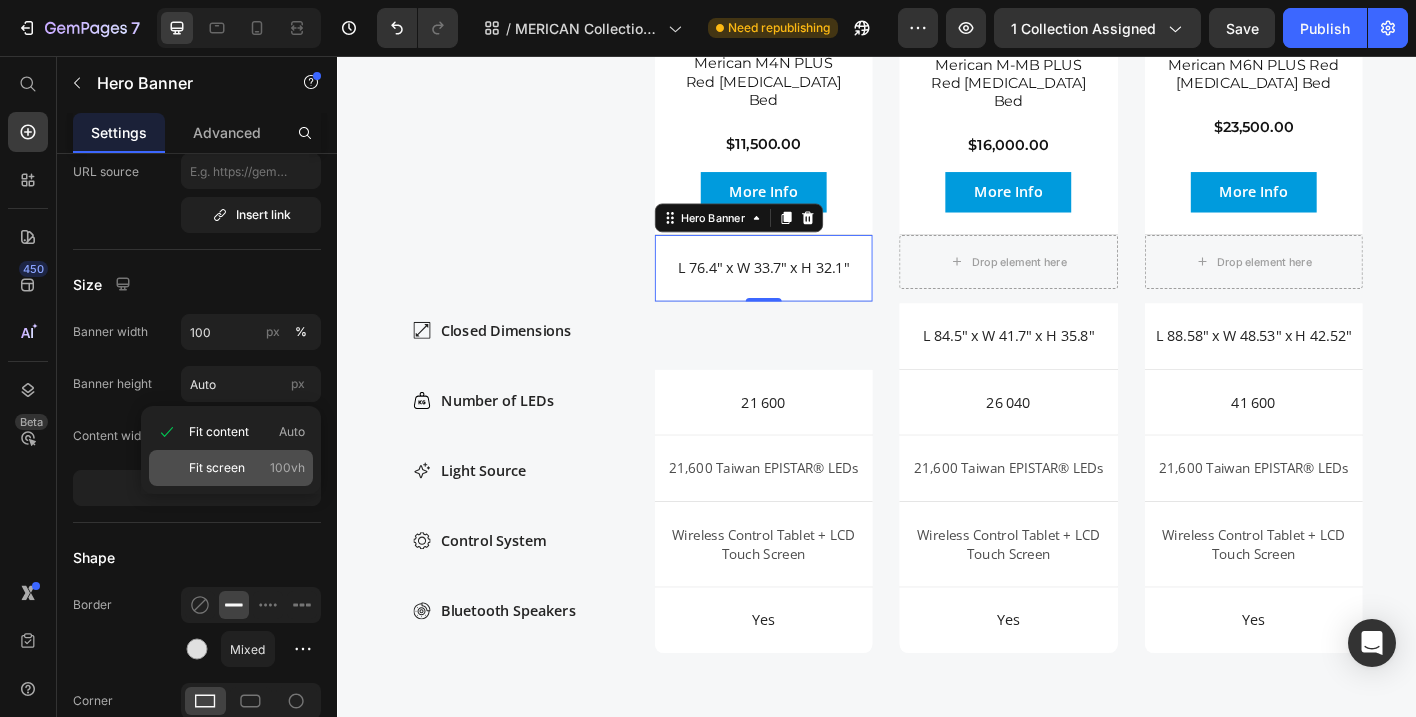 click on "Fit screen" at bounding box center (217, 468) 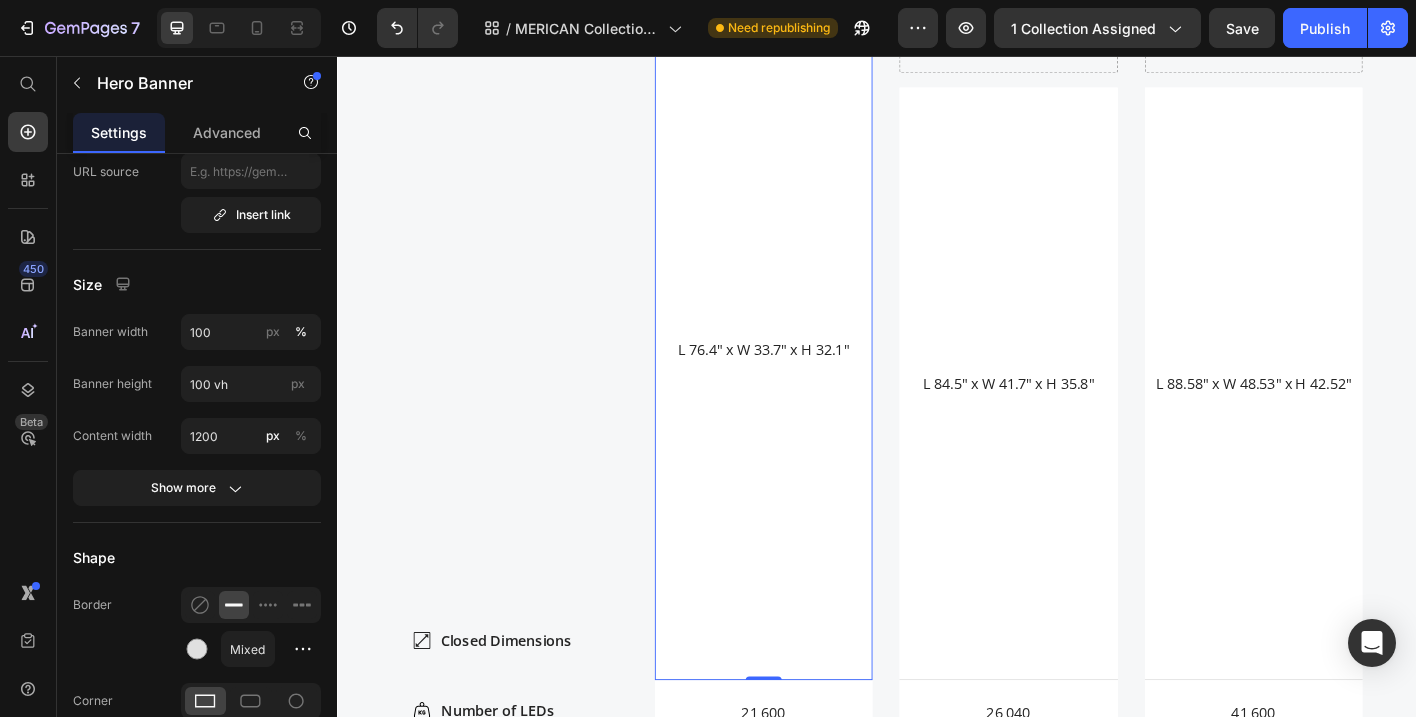 scroll, scrollTop: 3573, scrollLeft: 0, axis: vertical 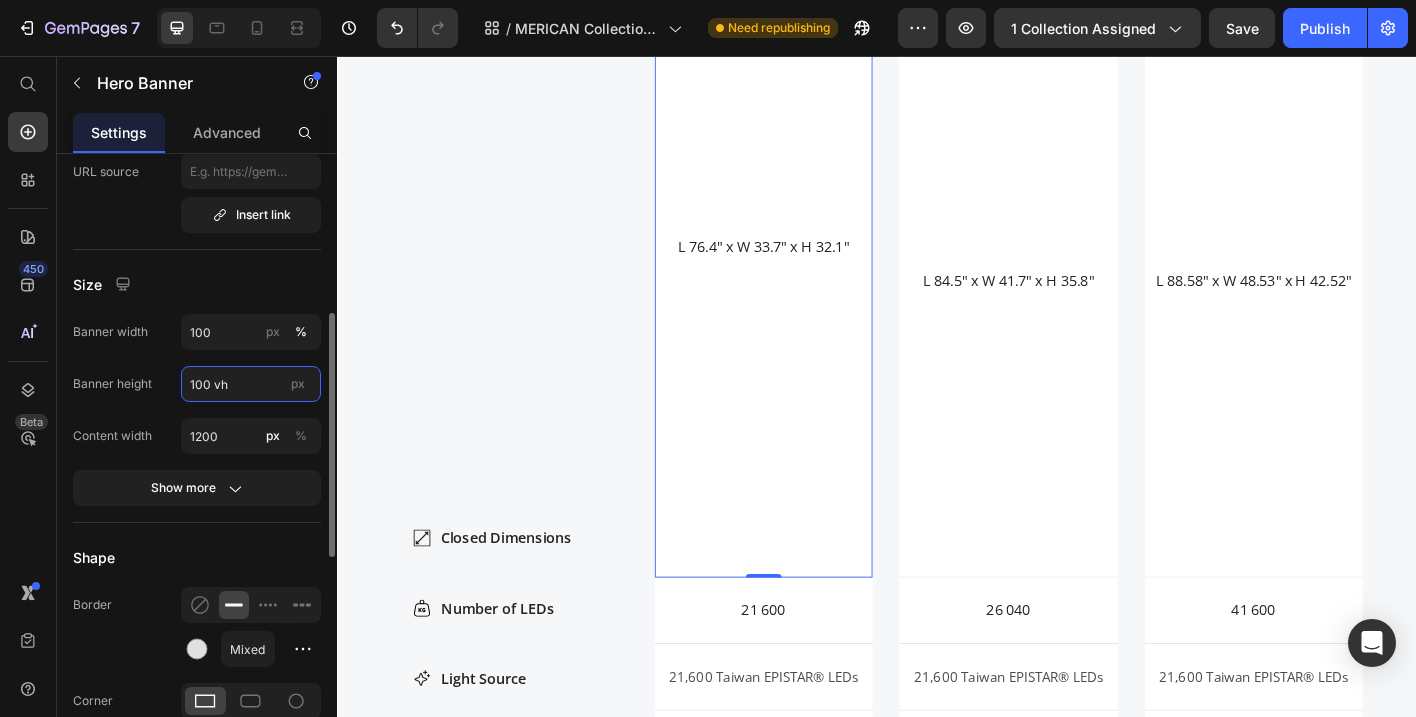 click on "100 vh" at bounding box center [251, 384] 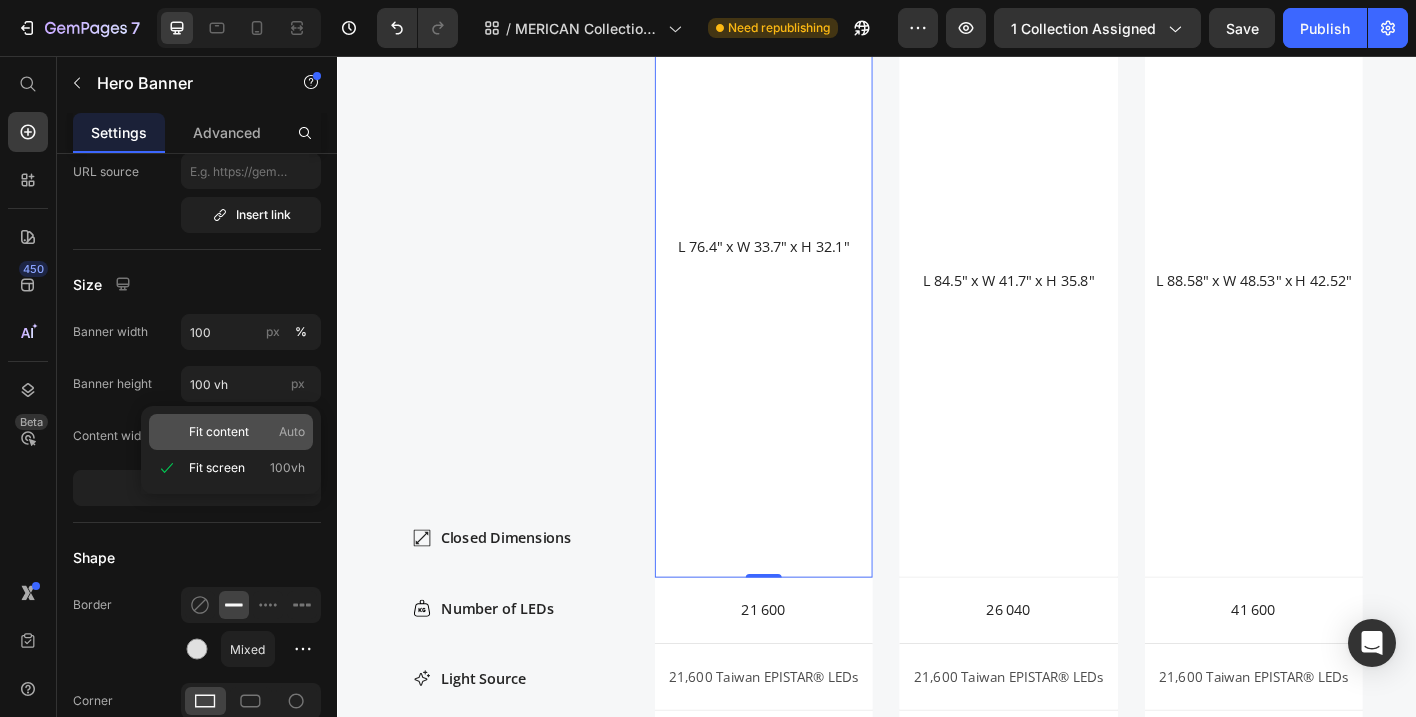 click on "Fit content" at bounding box center [219, 432] 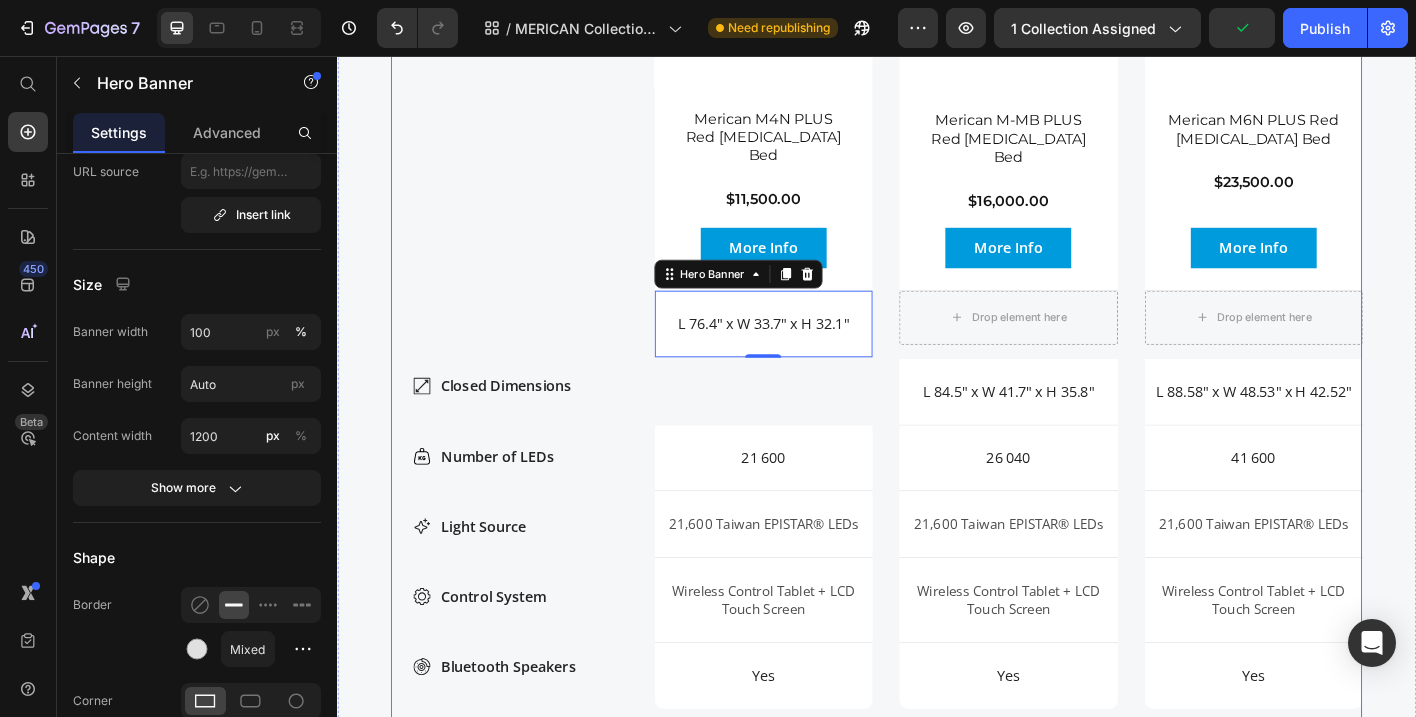 scroll, scrollTop: 3186, scrollLeft: 0, axis: vertical 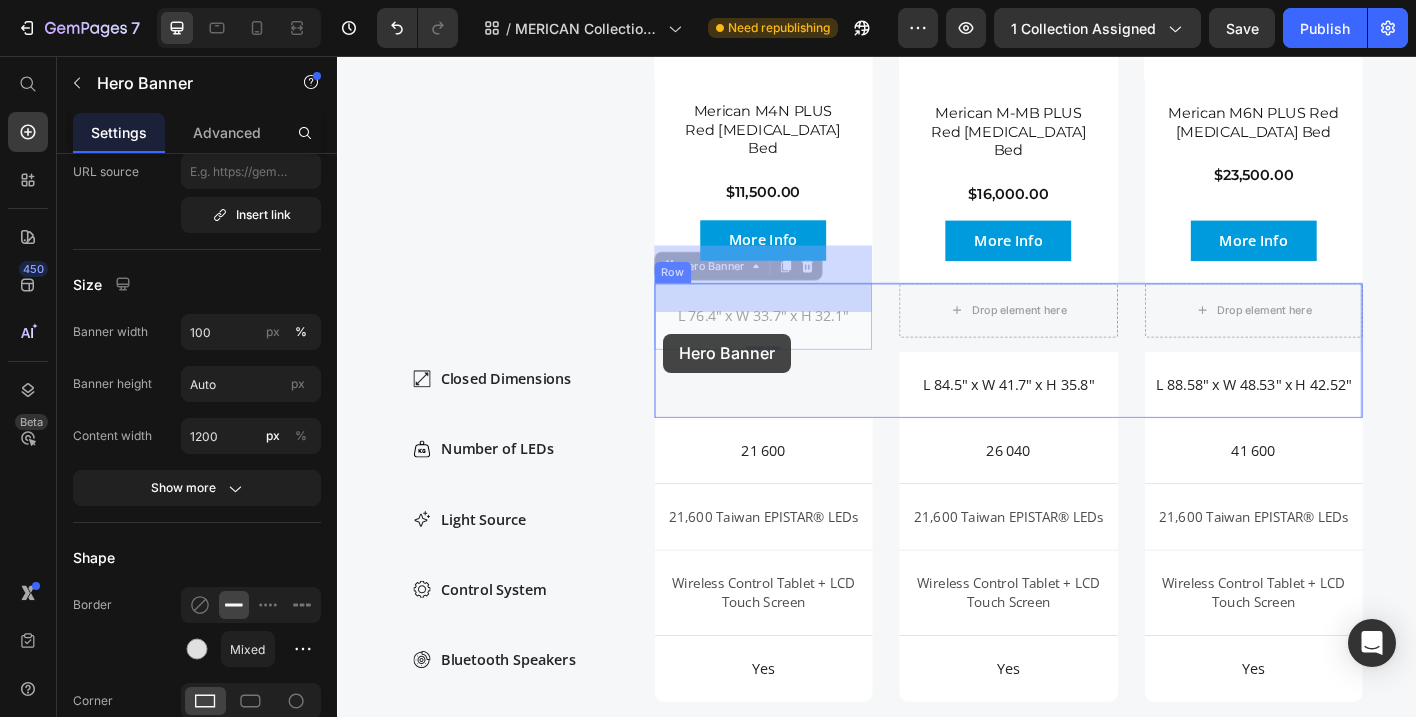 drag, startPoint x: 703, startPoint y: 253, endPoint x: 793, endPoint y: 330, distance: 118.44408 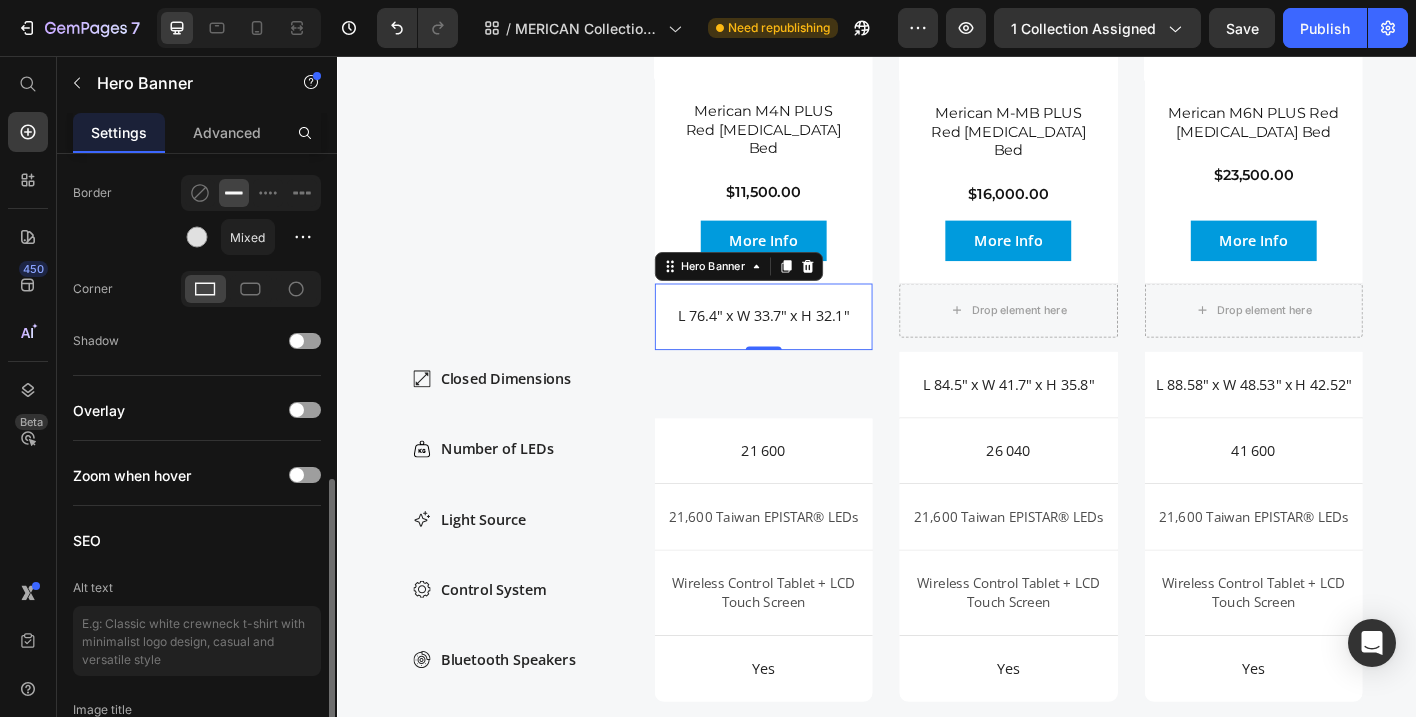 scroll, scrollTop: 818, scrollLeft: 0, axis: vertical 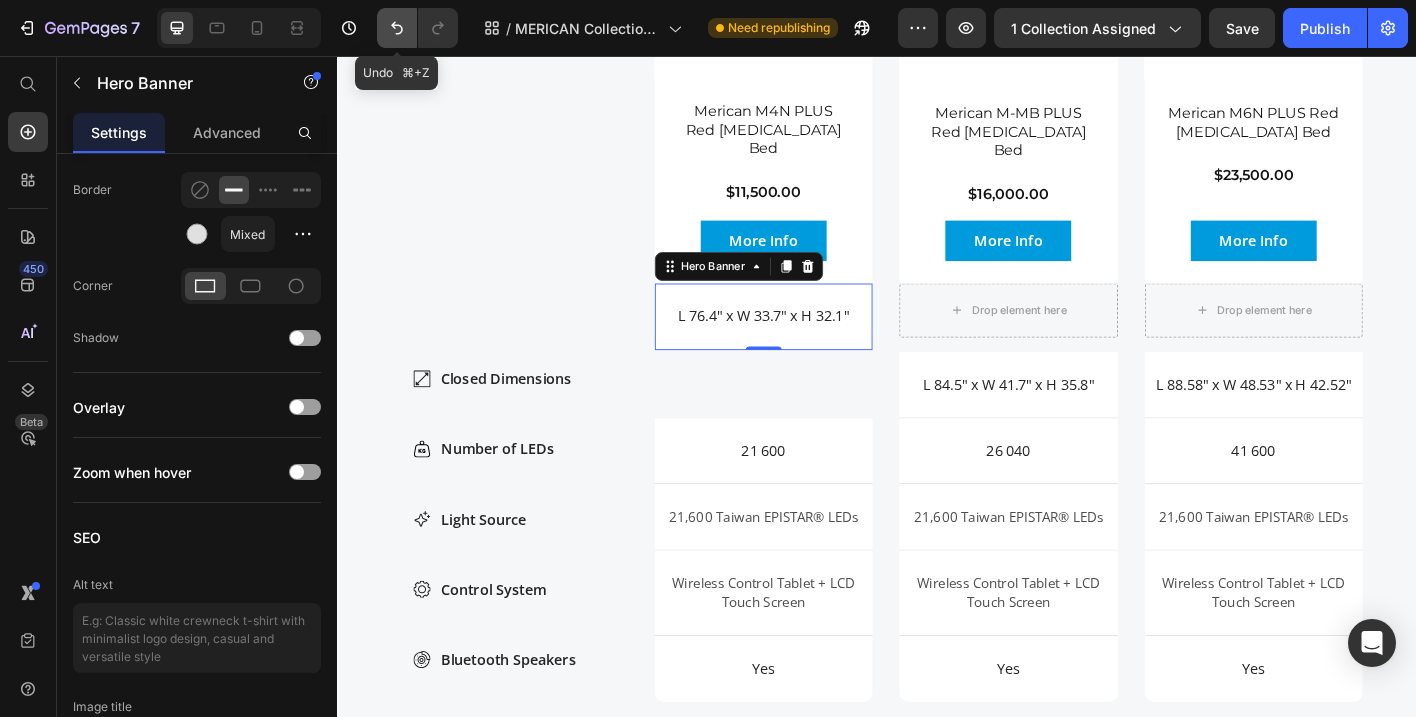 click 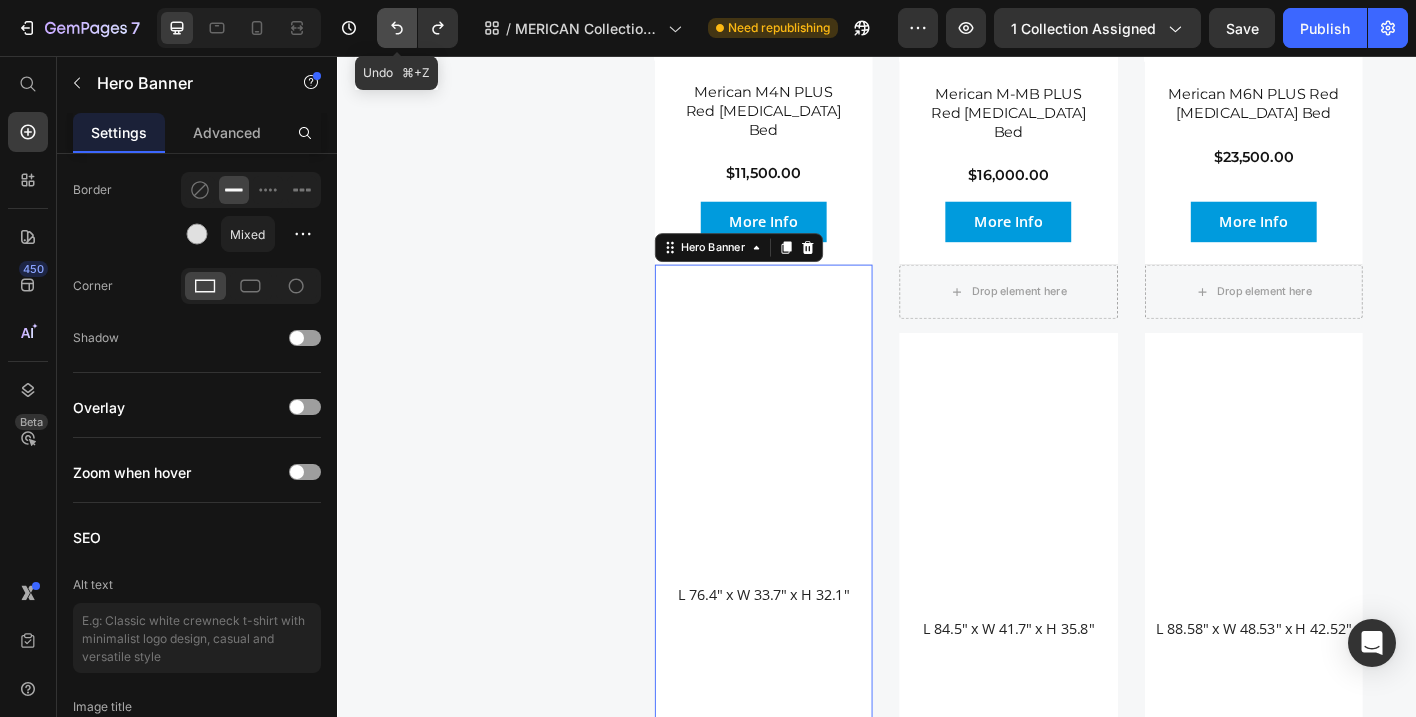 scroll, scrollTop: 3771, scrollLeft: 0, axis: vertical 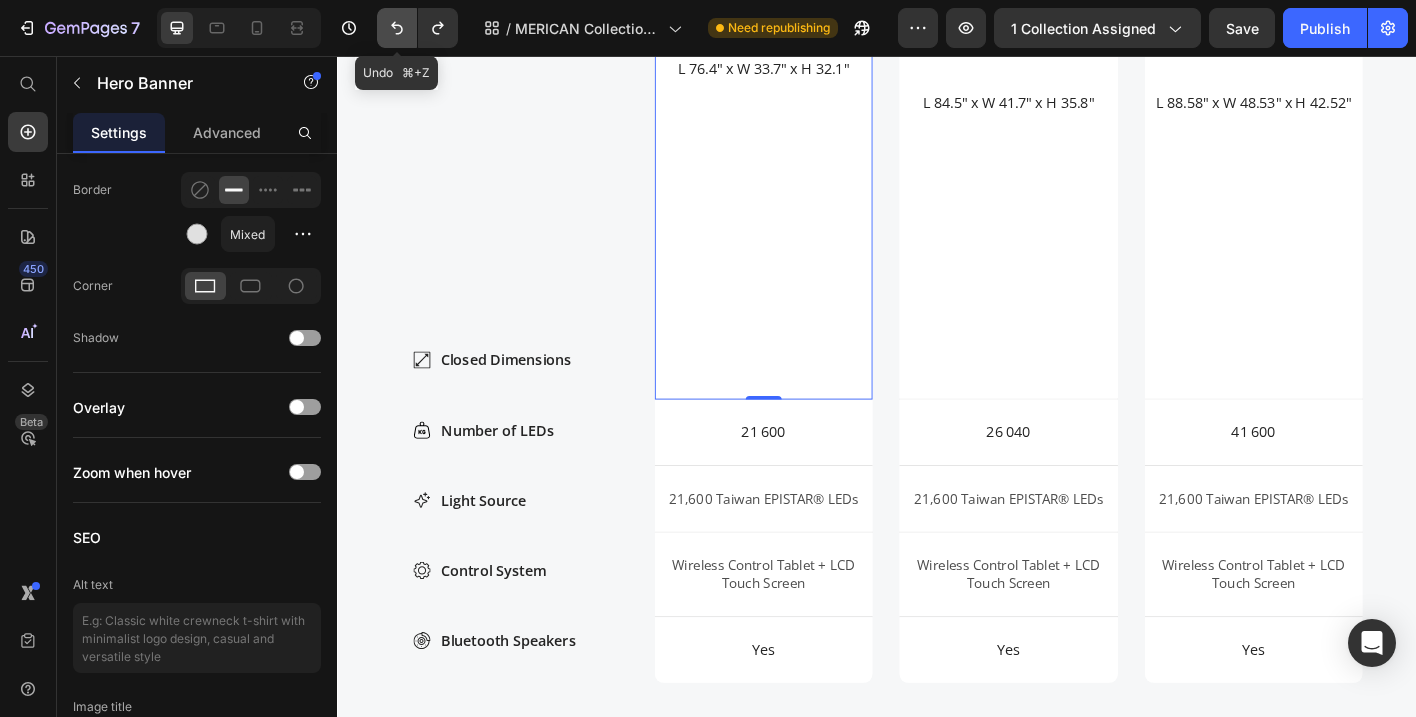 click 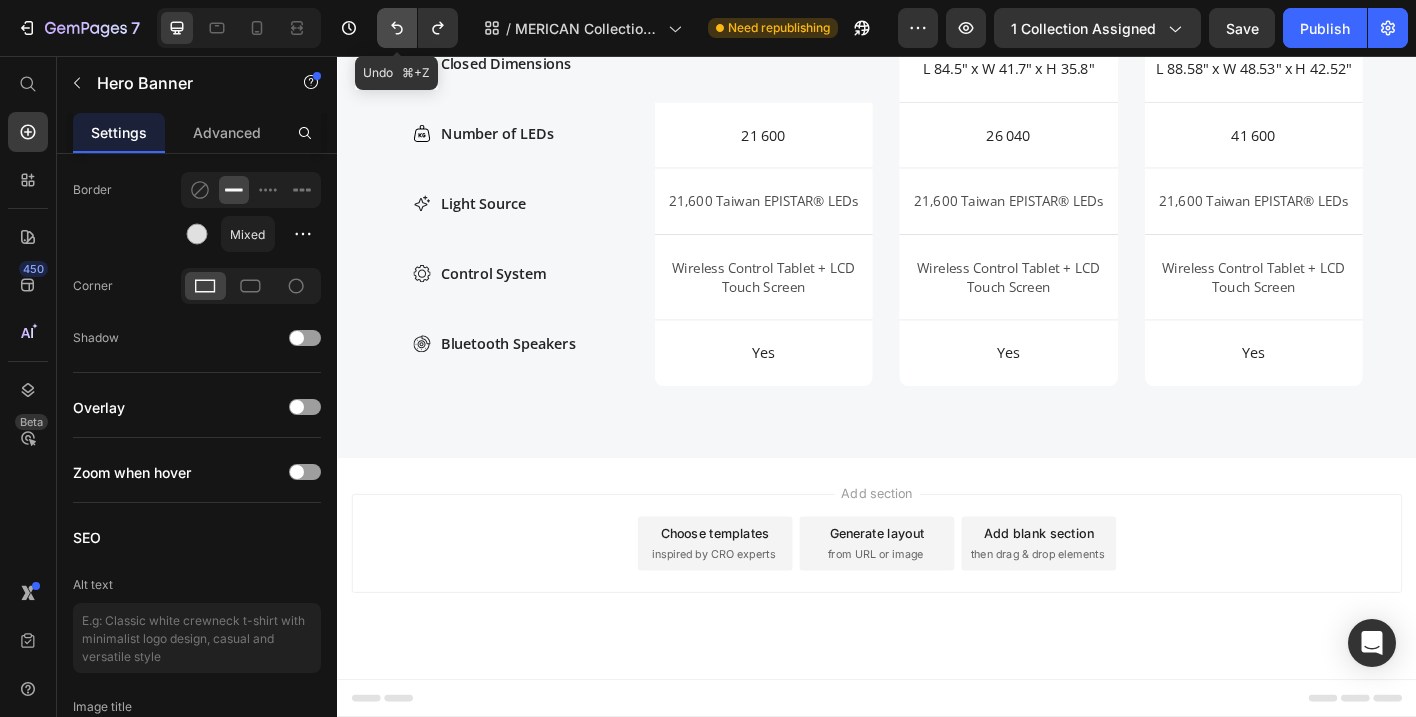 scroll, scrollTop: 3186, scrollLeft: 0, axis: vertical 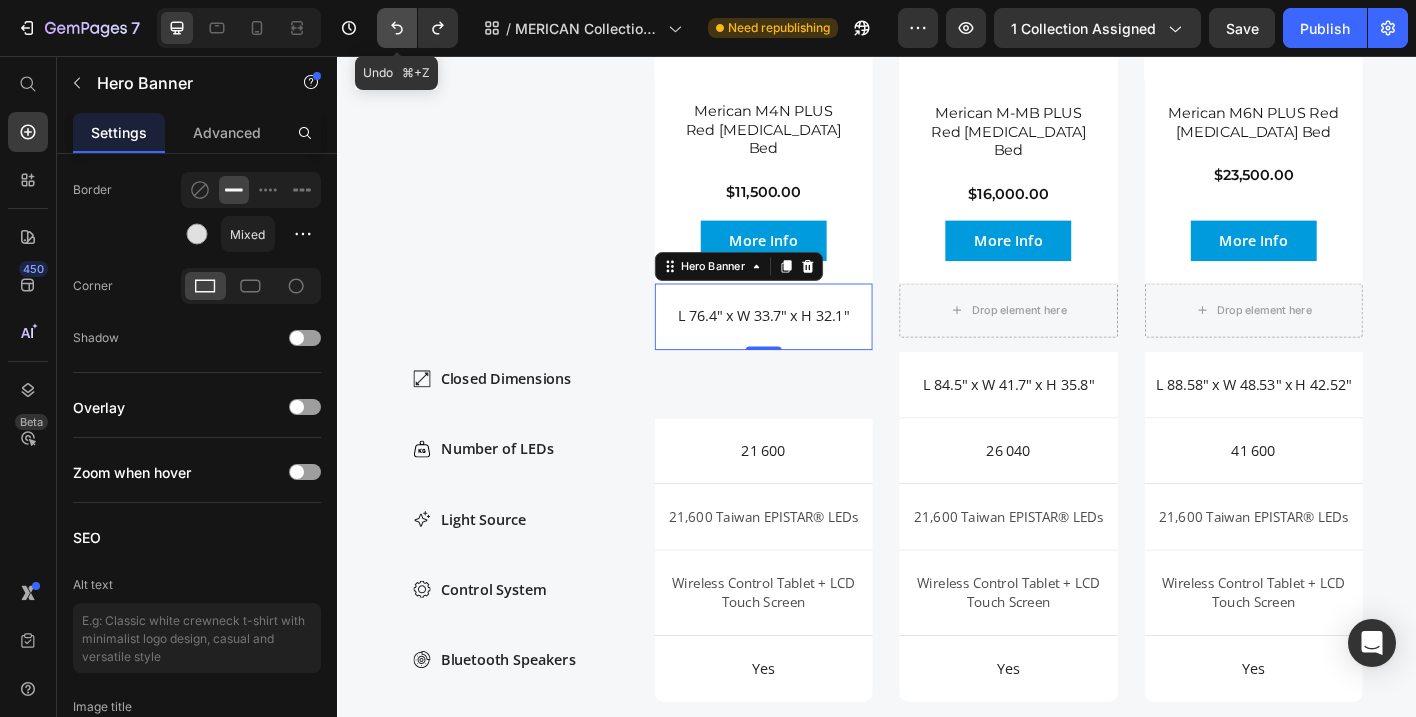 click 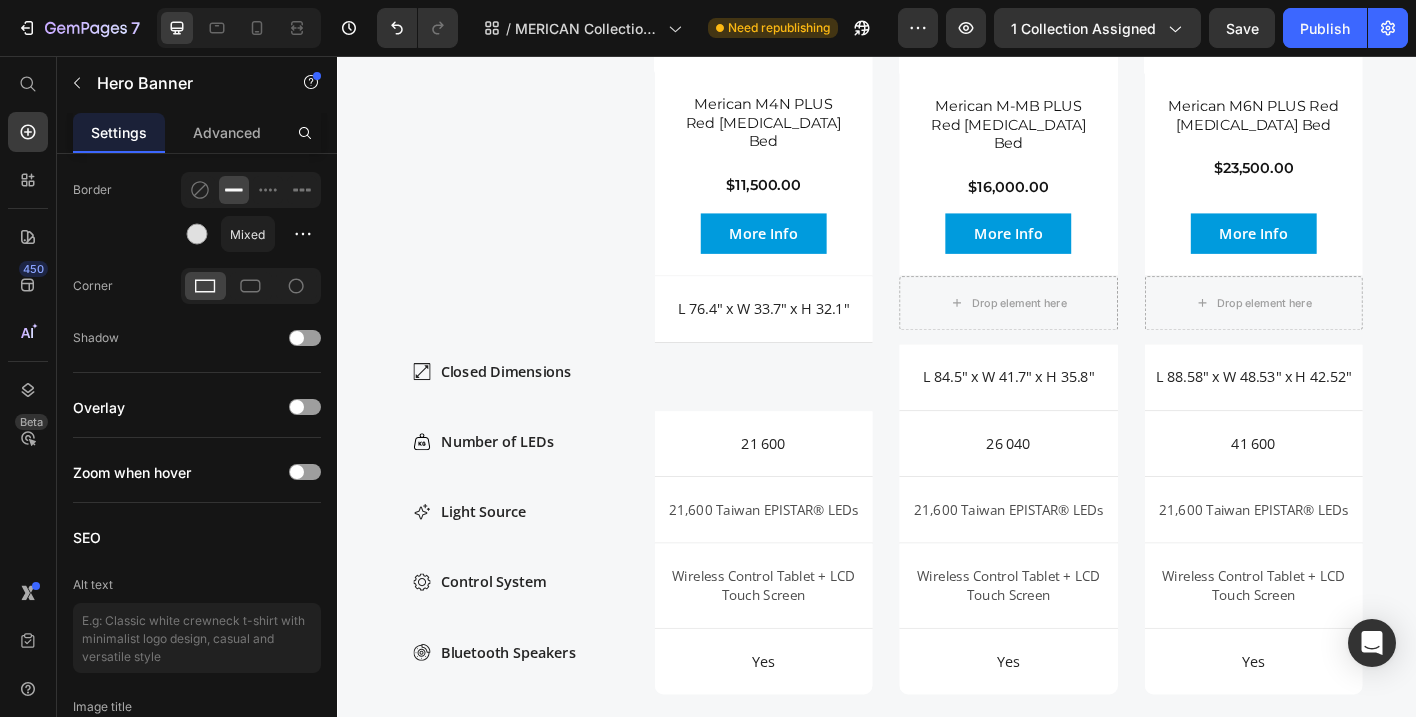 scroll, scrollTop: 3219, scrollLeft: 0, axis: vertical 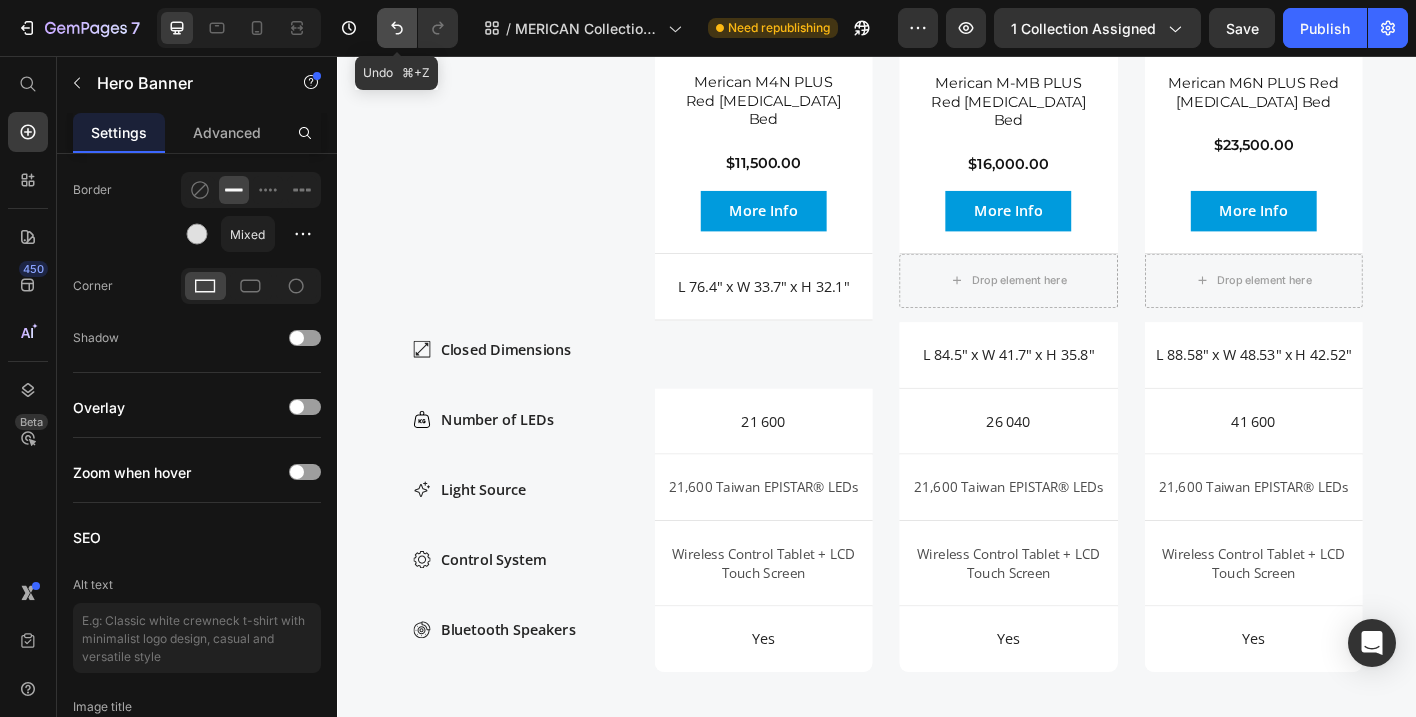 click 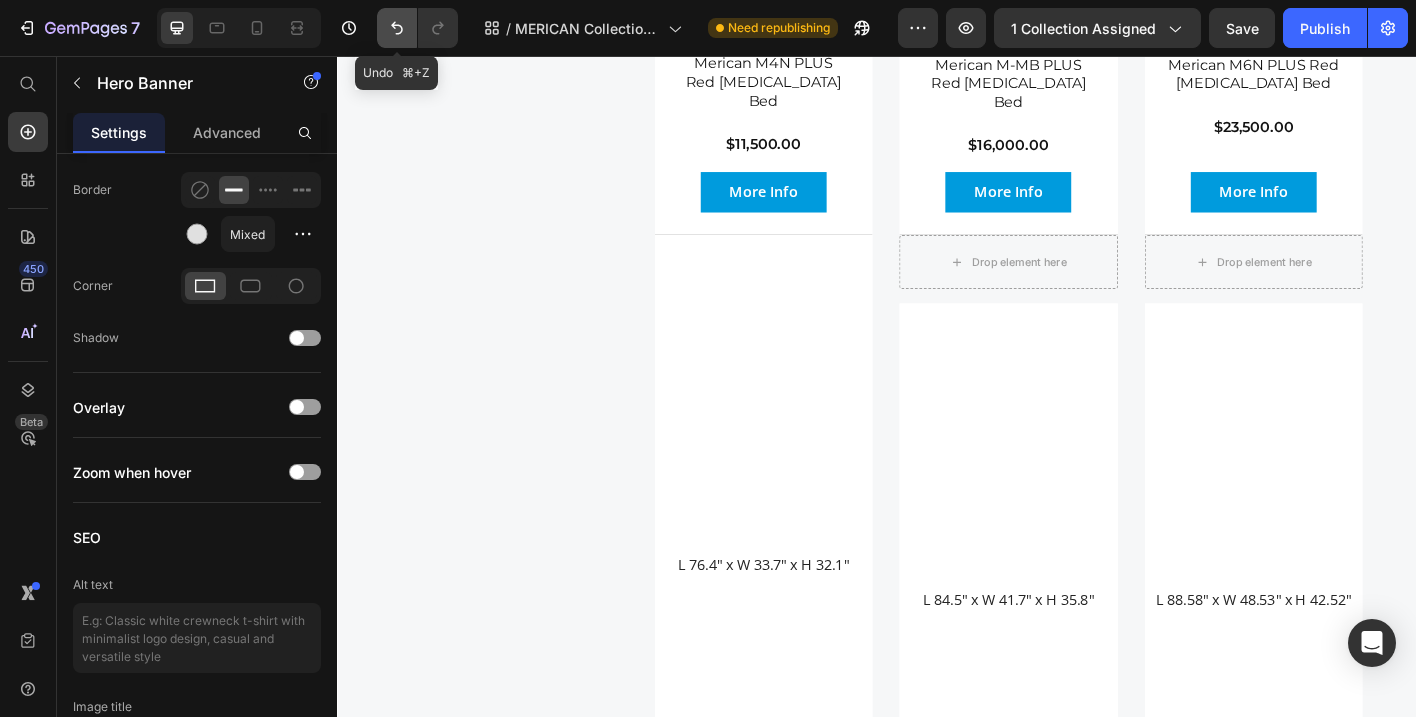 scroll, scrollTop: 3804, scrollLeft: 0, axis: vertical 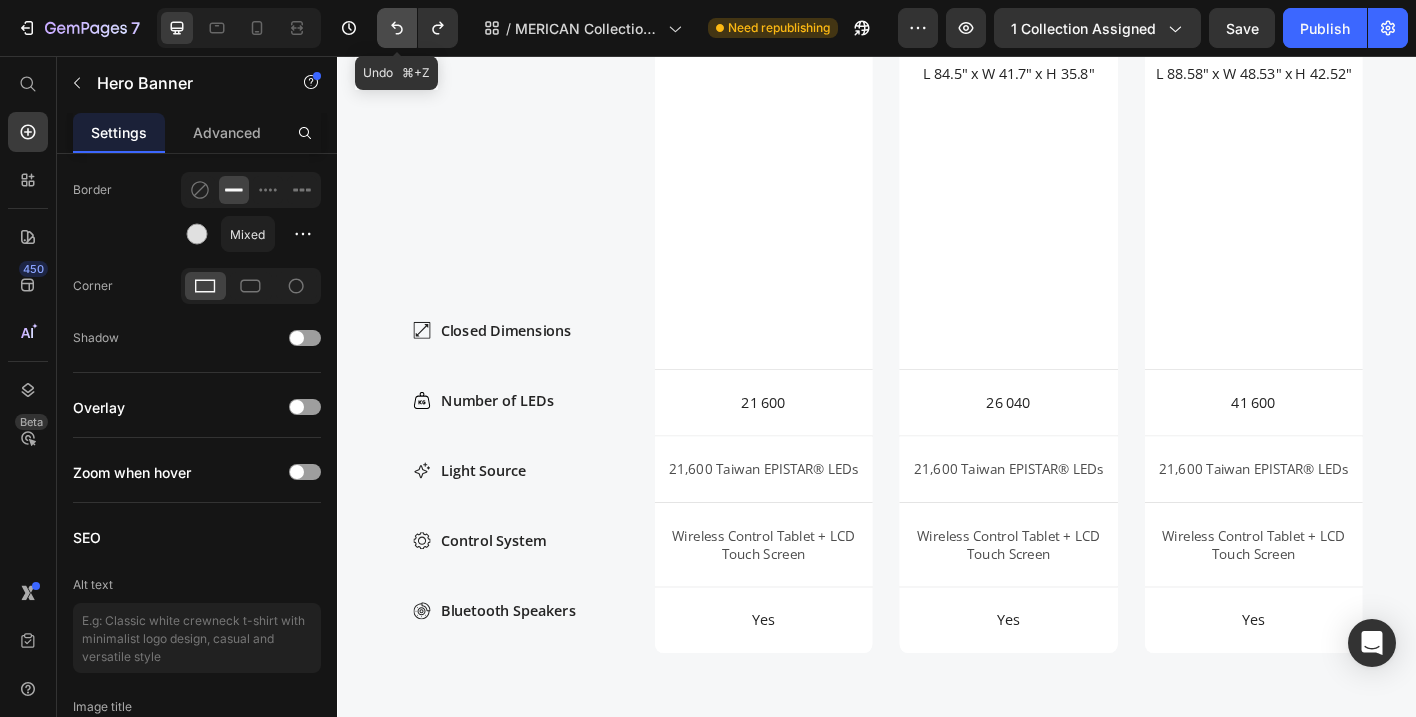 click 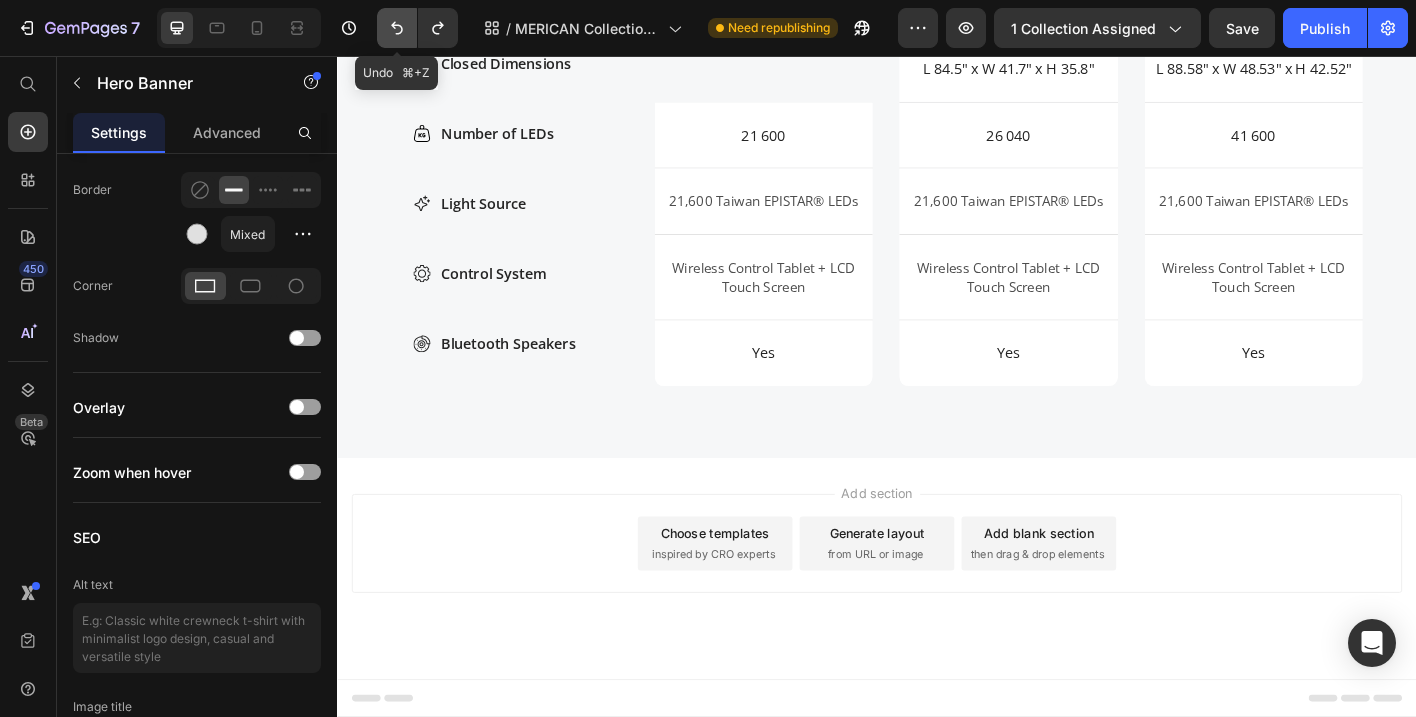 scroll, scrollTop: 3219, scrollLeft: 0, axis: vertical 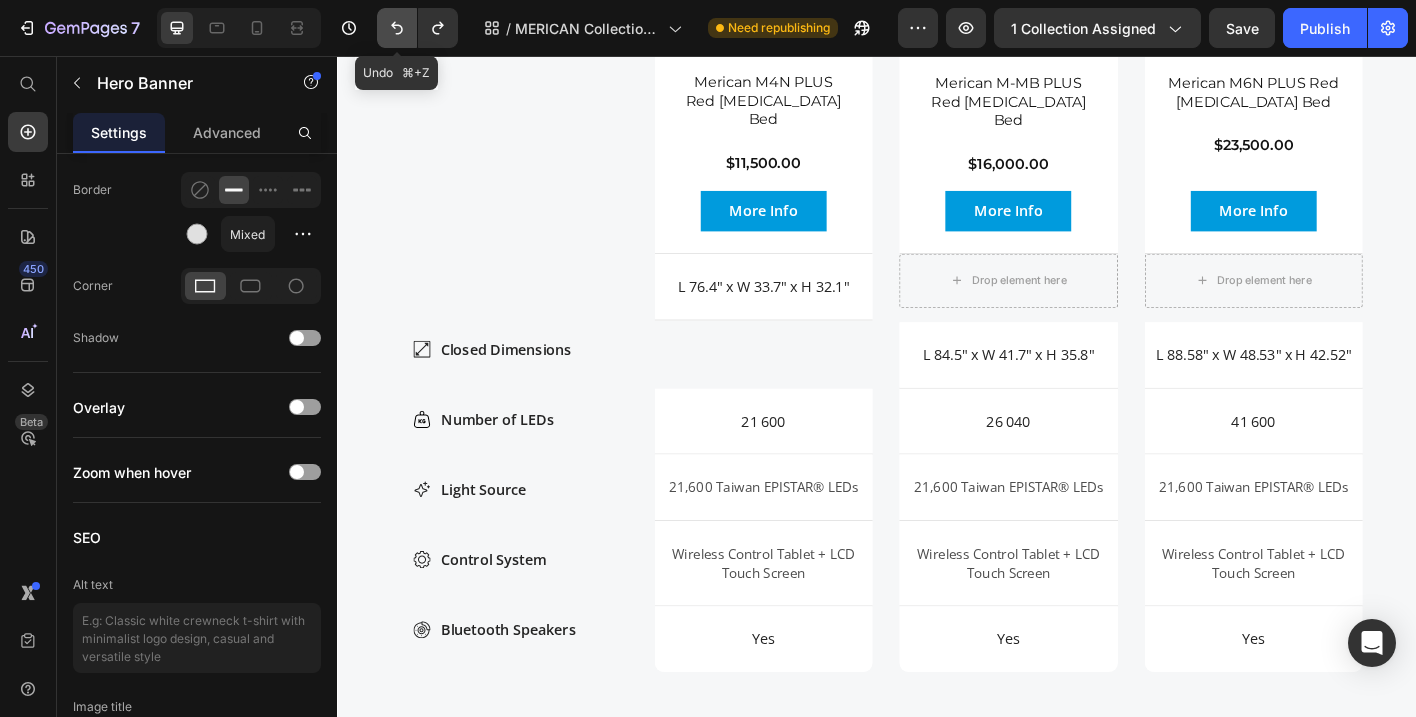 click 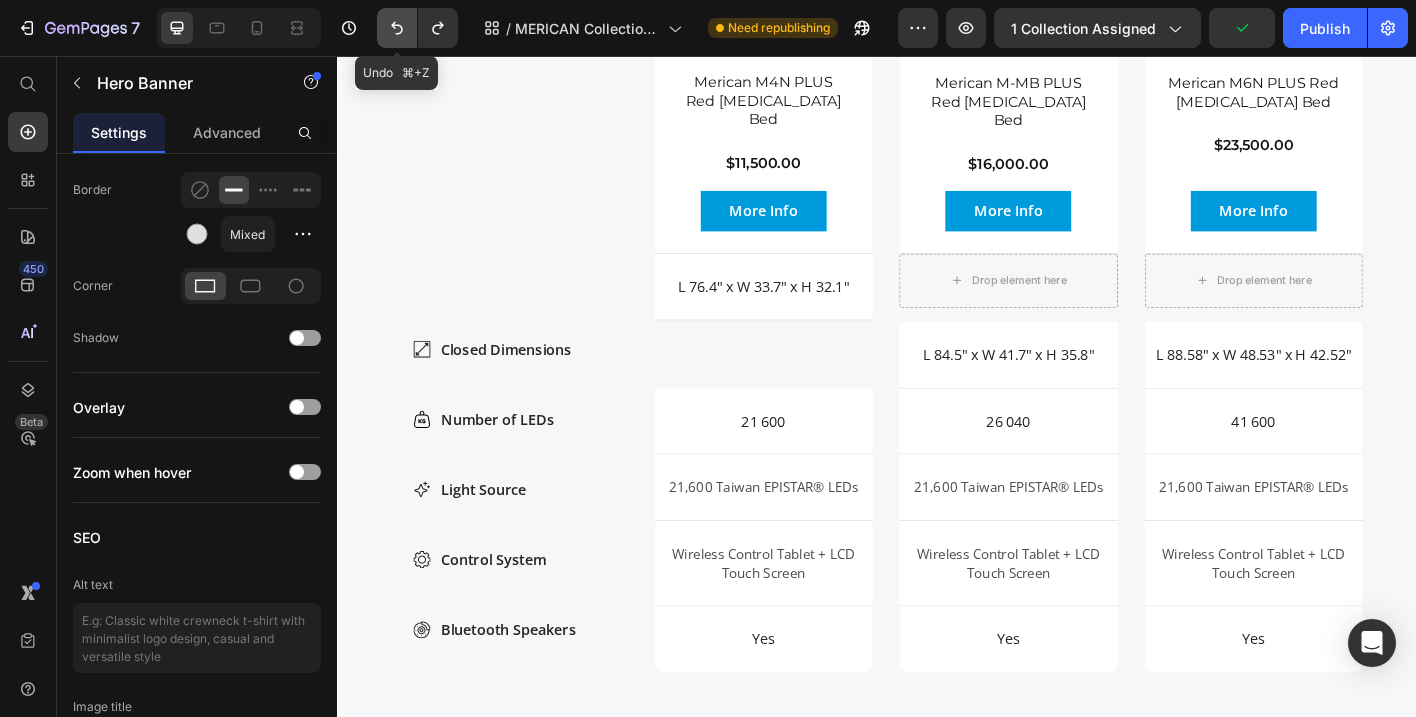 click 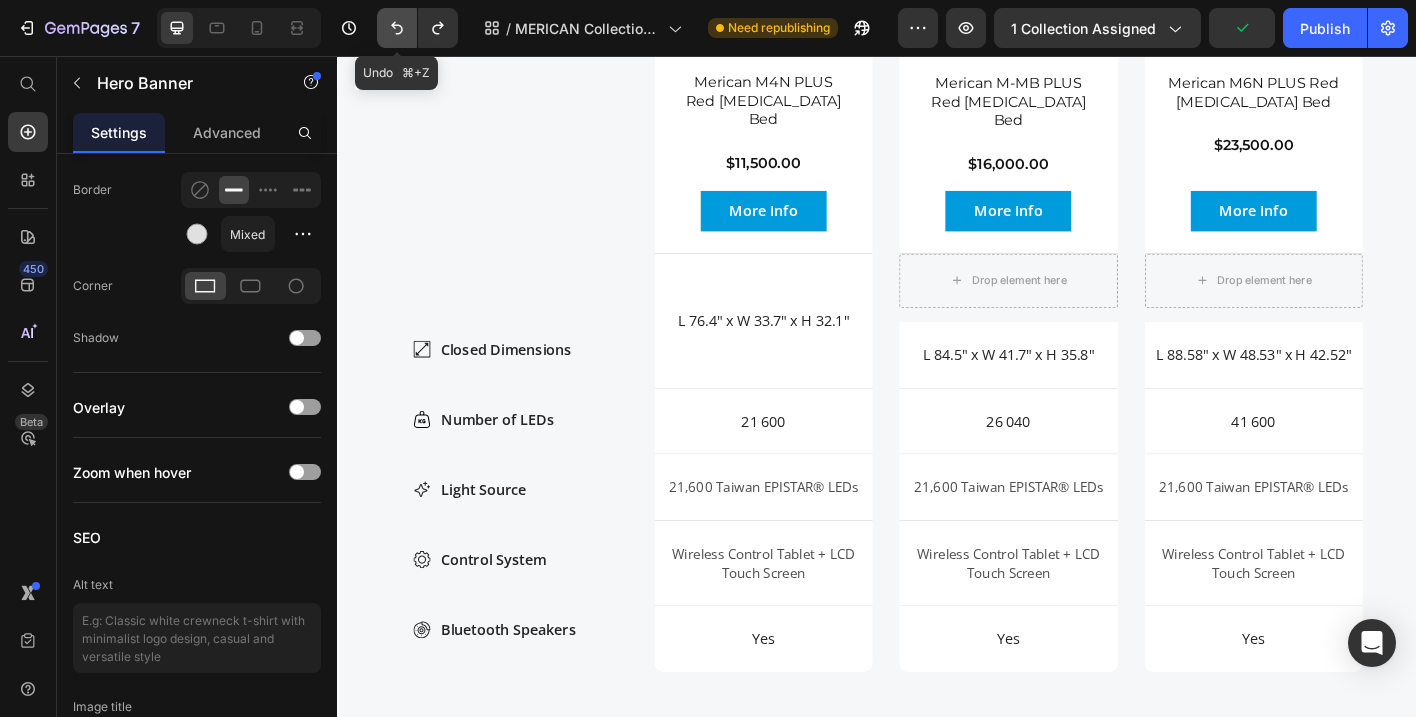click 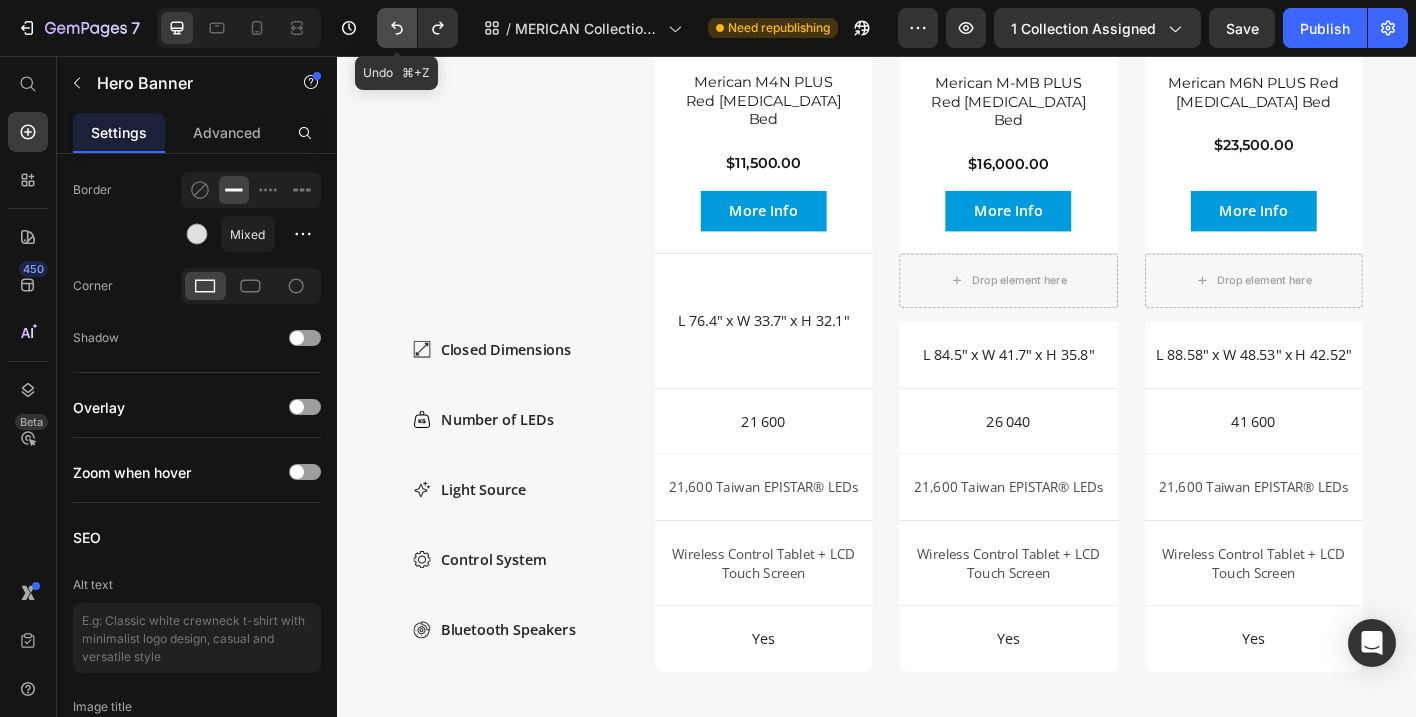 click 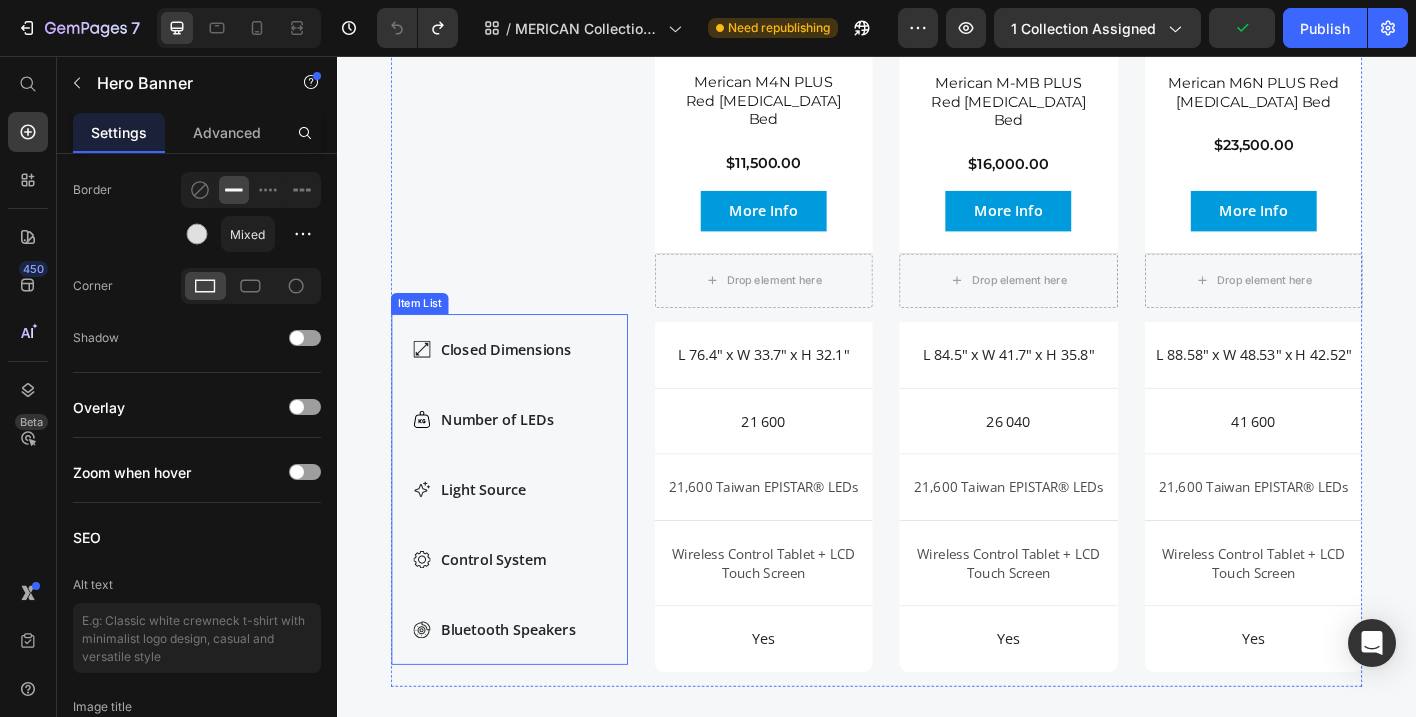 click on "Closed Dimensions
Number of LEDs
Light Source
Control System
Bluetooth Speakers" at bounding box center (528, 538) 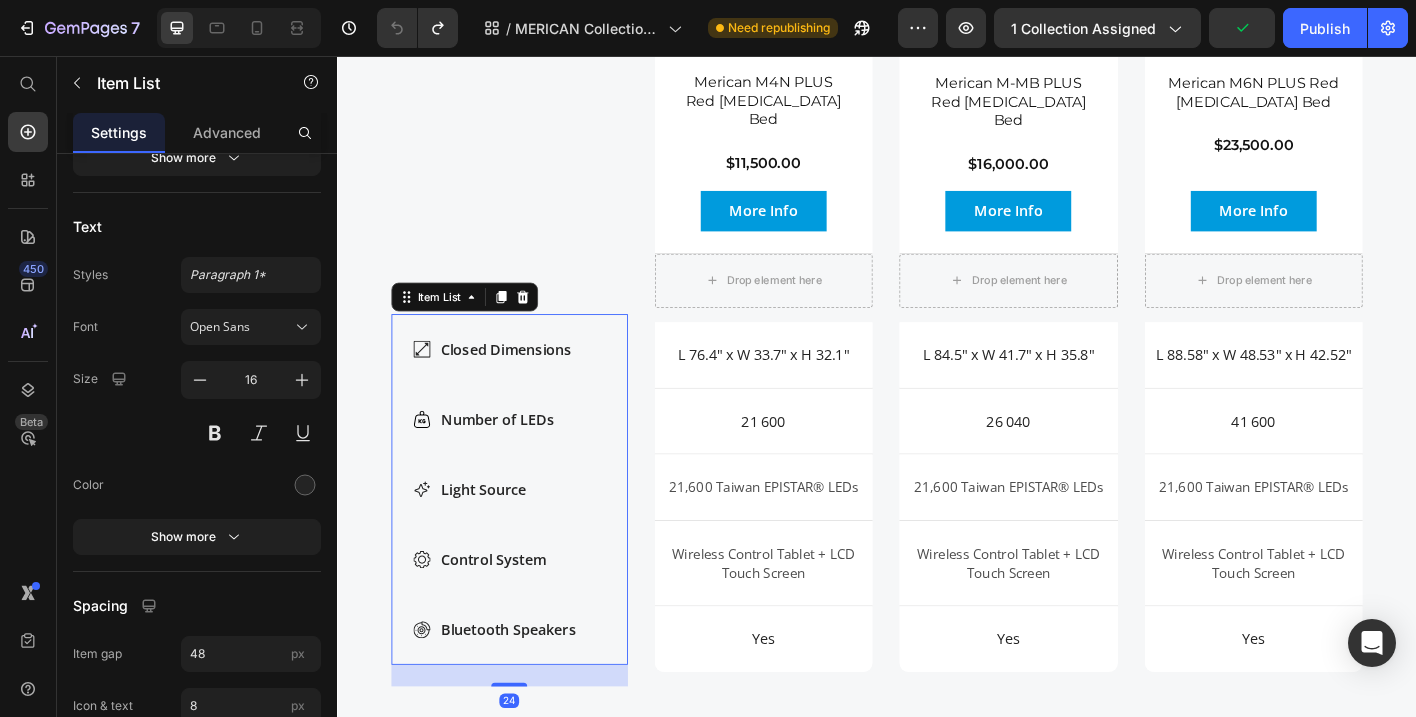 scroll, scrollTop: 0, scrollLeft: 0, axis: both 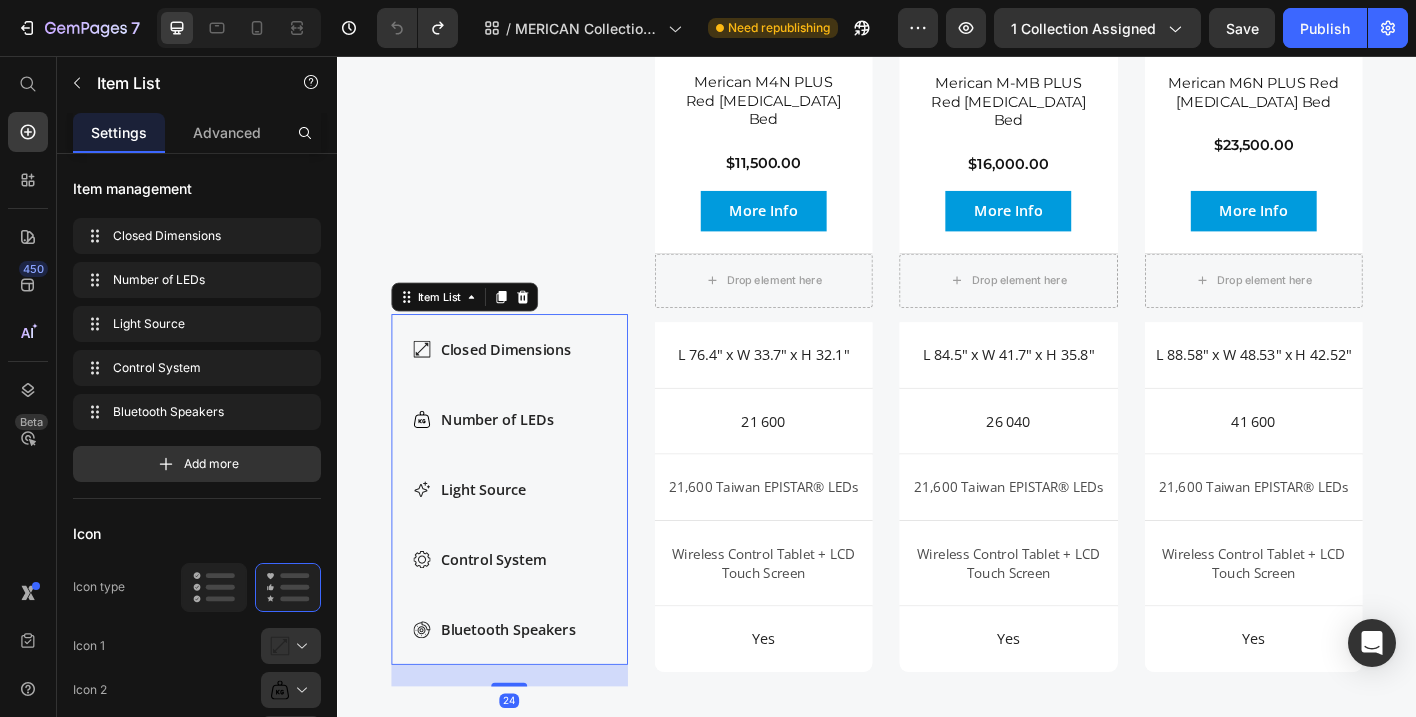click on "Closed Dimensions" at bounding box center (527, 382) 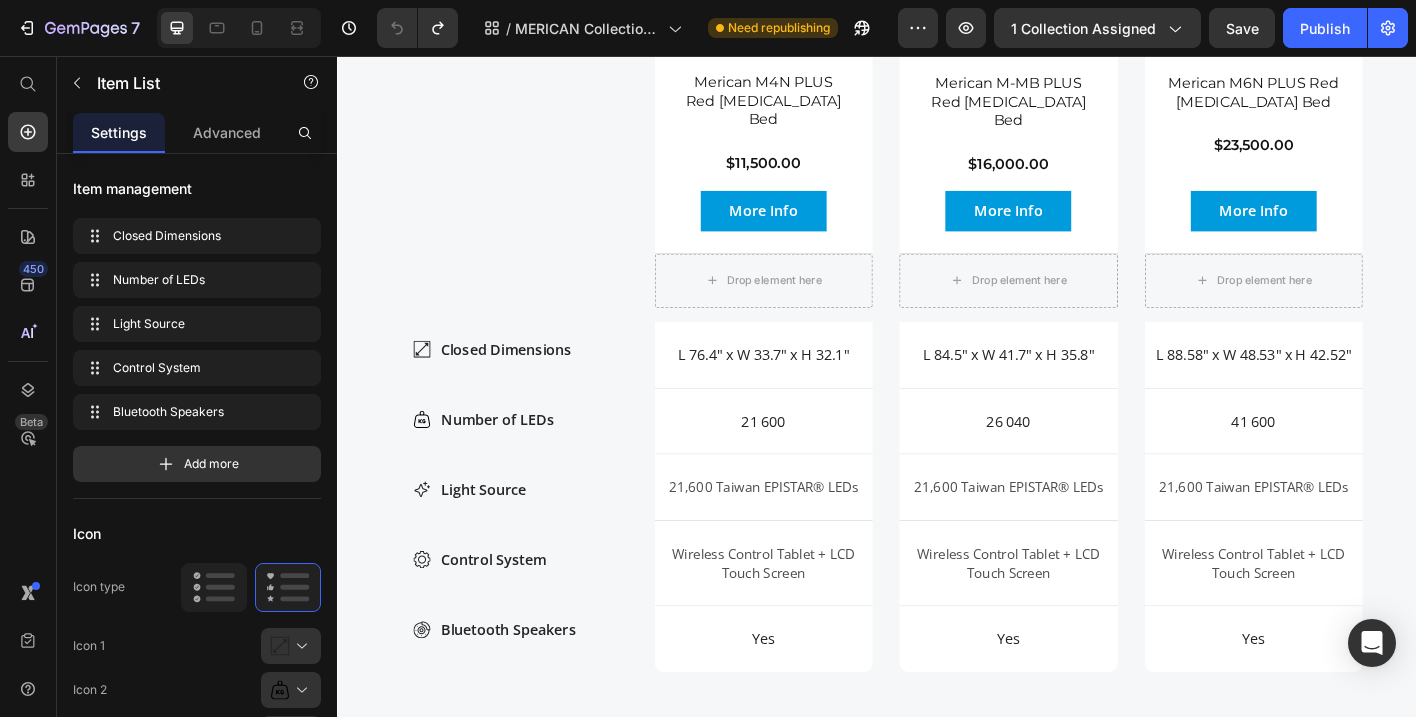 click on "Closed Dimensions
Number of LEDs
Light Source
Control System
Bluetooth Speakers" at bounding box center [528, 538] 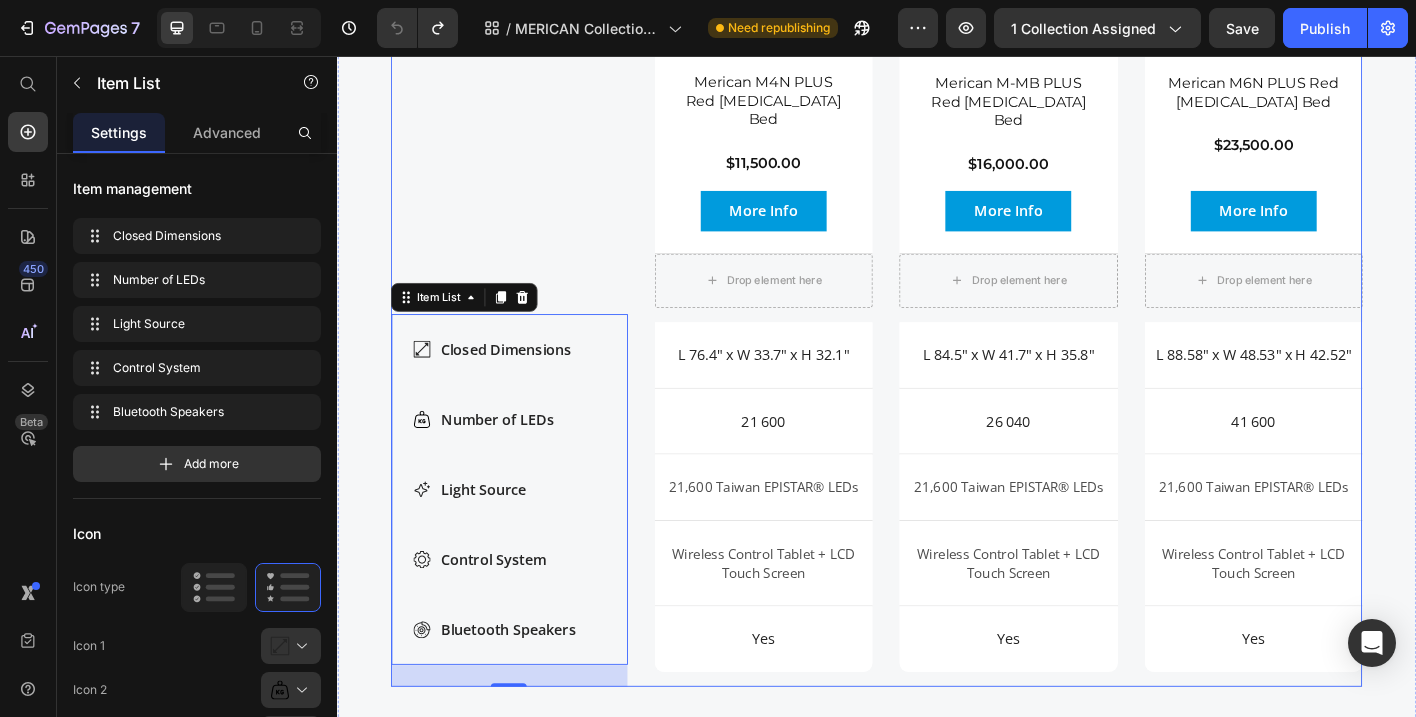 click on "Compare products Heading Row
Closed Dimensions
Number of LEDs
Light Source
Control System
Bluetooth Speakers Item List   24 Product Images Merican M4N PLUS Red Light Therapy Bed Product Title $11,500.00 Product Price Row Product More Info Button Hero Banner Product Images Merican M-MB PLUS Red Light Therapy Bed Product Title $16,000.00 Product Price Row Product More Info Button Hero Banner Product Images Merican M6N PLUS Red Light Therapy Bed Product Title $23,500.00 Product Price Row Product More Info Button Hero Banner Row
Drop element here Row L 76.4" x W 33.7" x H 32.1" Text Block Hero Banner
Drop element here Row L 84.5" x W 41.7" x H 35.8" Text Block Hero Banner
Drop element here Row L 88.58" x W 48.53" x H 42.52" Text Block Hero Banner Row 21 600 Text Block Hero Banner 26 040 Text Block Hero Banner 41 600 Text Block Hero Banner Row Text Block" at bounding box center (937, 269) 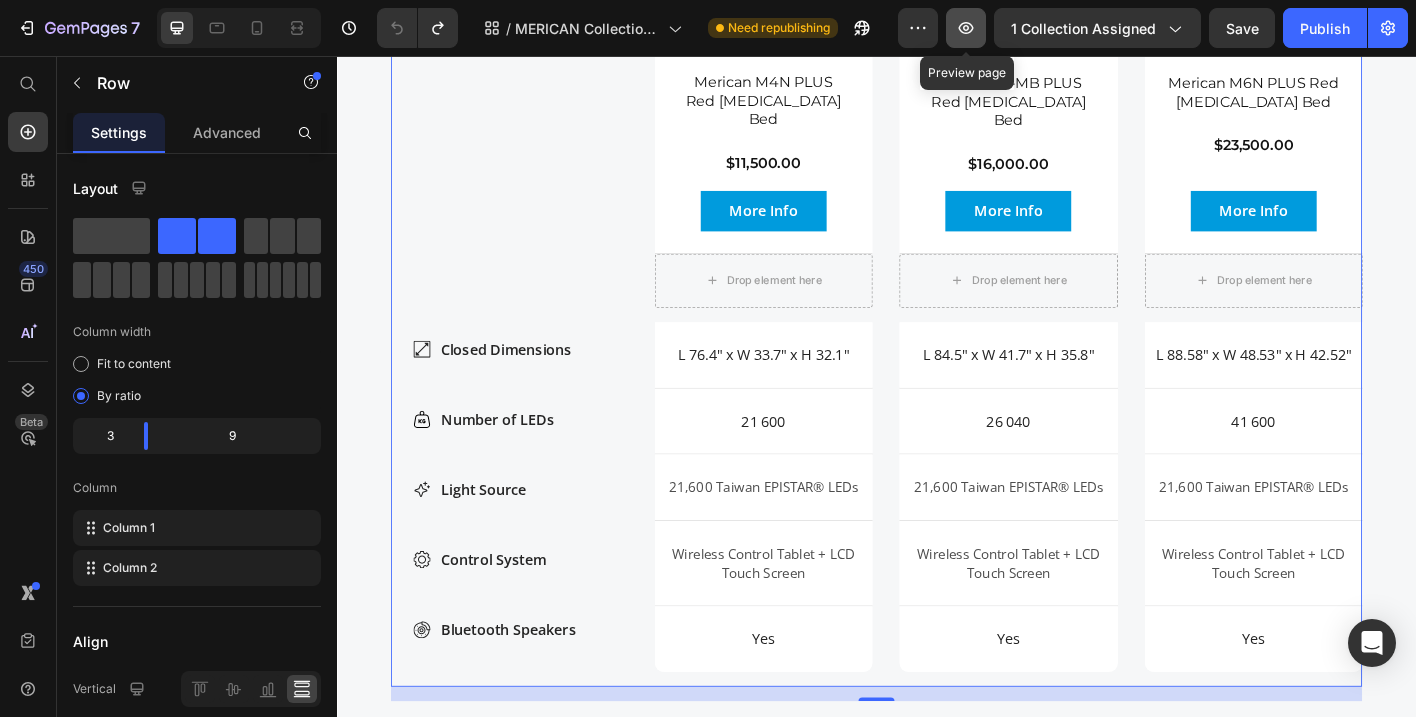 click 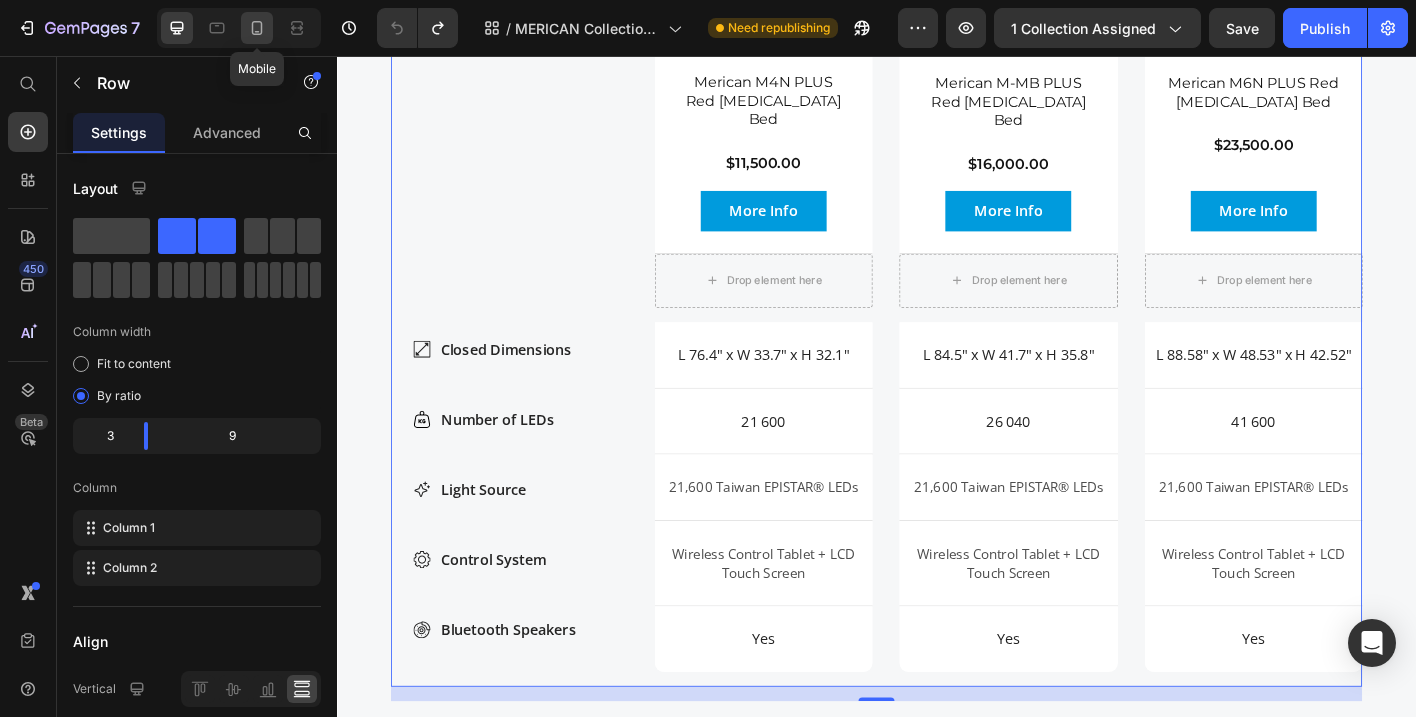 click 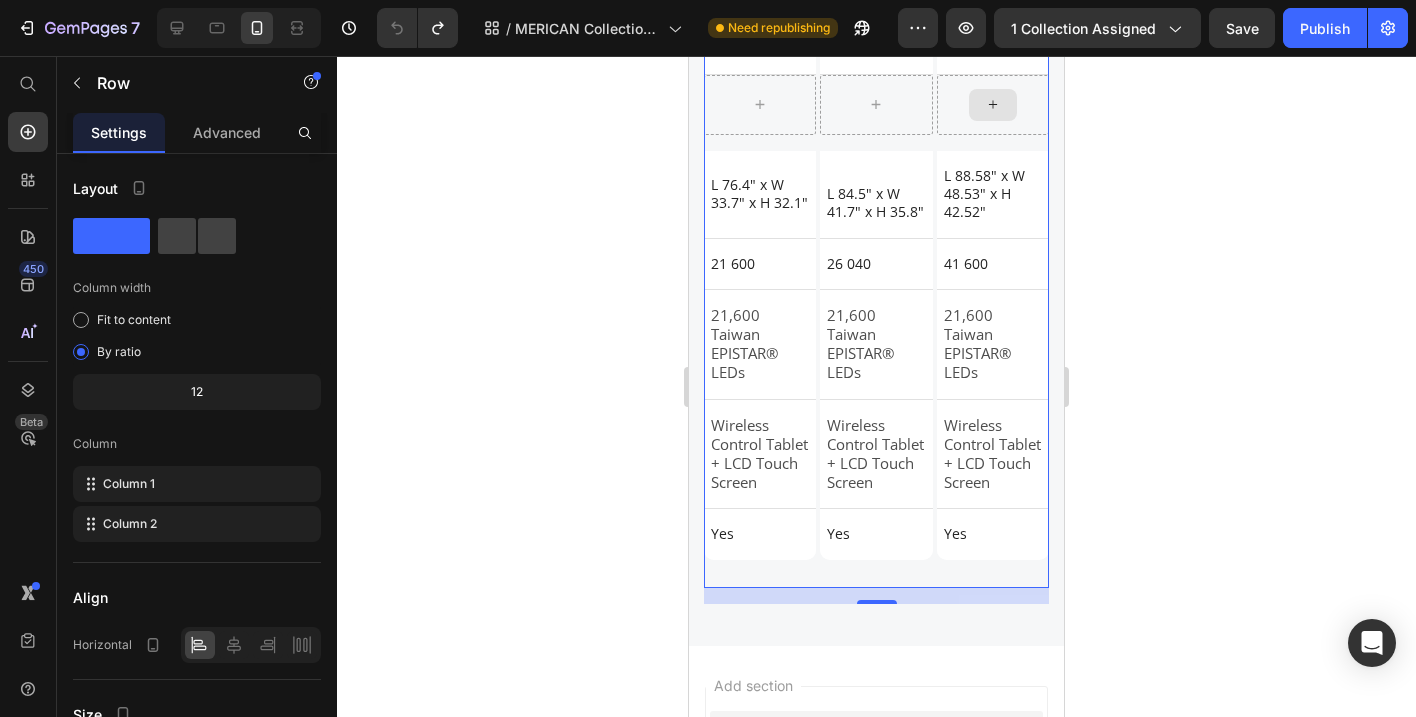 scroll, scrollTop: 3482, scrollLeft: 0, axis: vertical 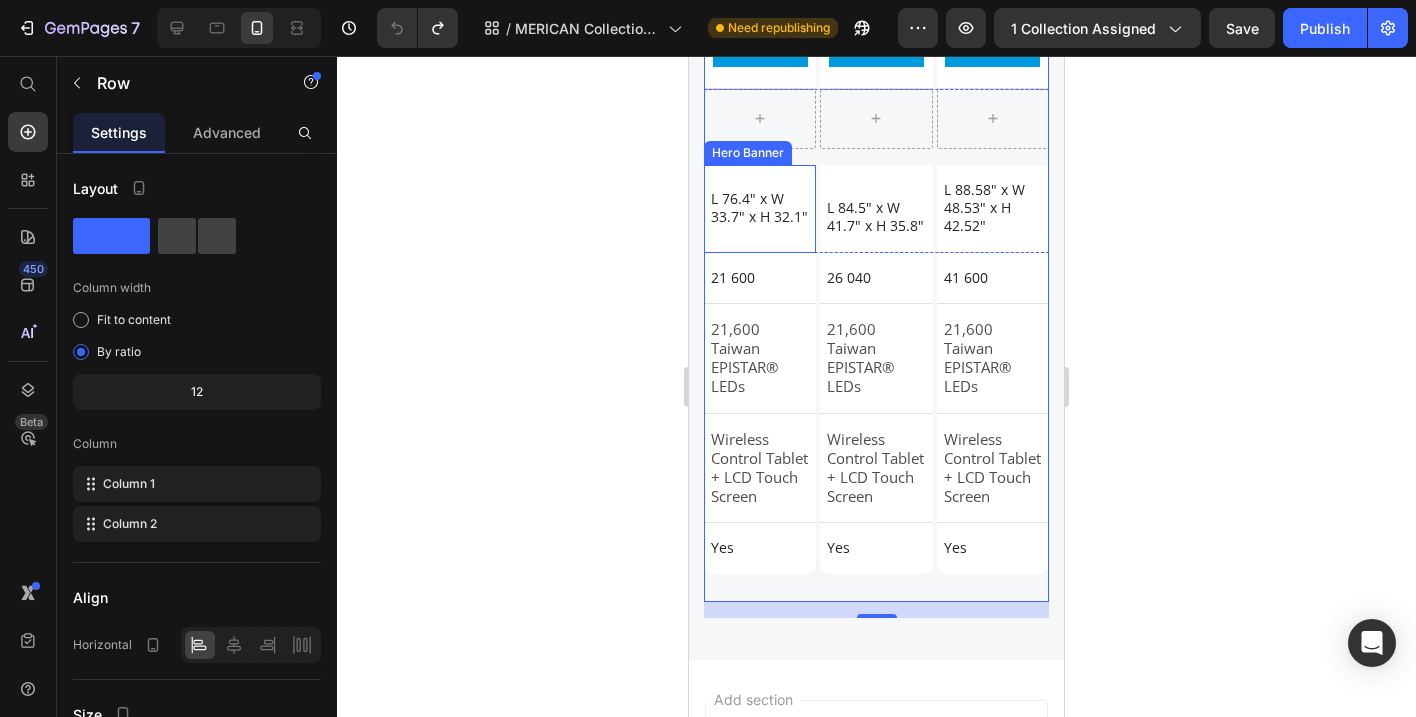 click on "L 76.4" x W 33.7" x H 32.1" Text Block" at bounding box center [760, 208] 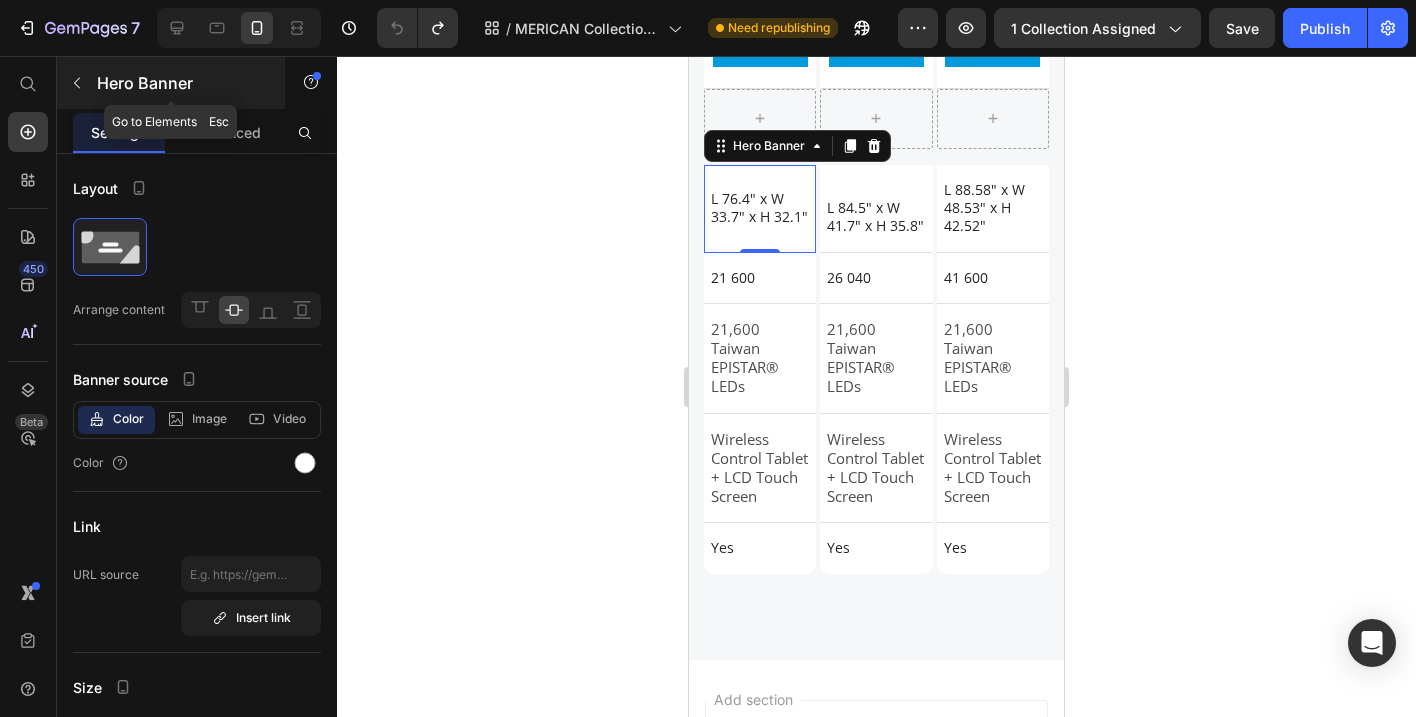 click at bounding box center (77, 83) 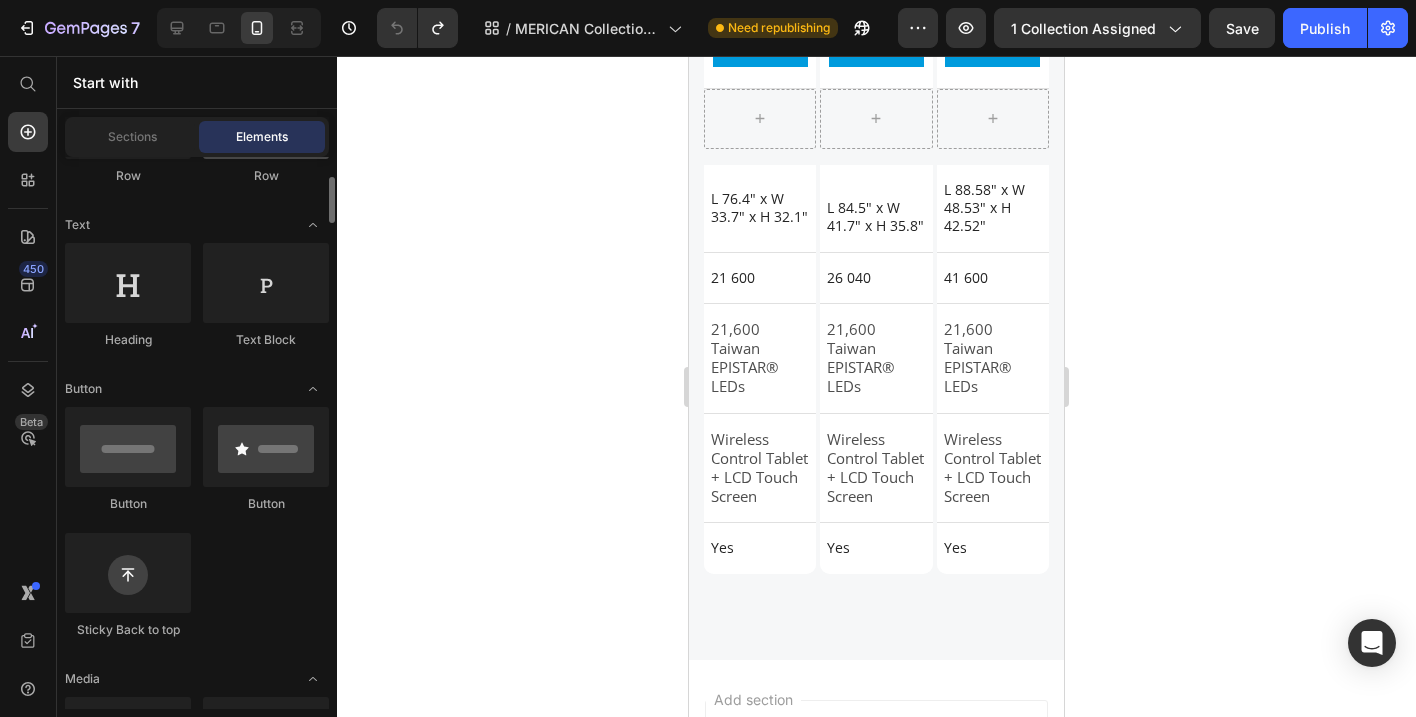 scroll, scrollTop: 254, scrollLeft: 0, axis: vertical 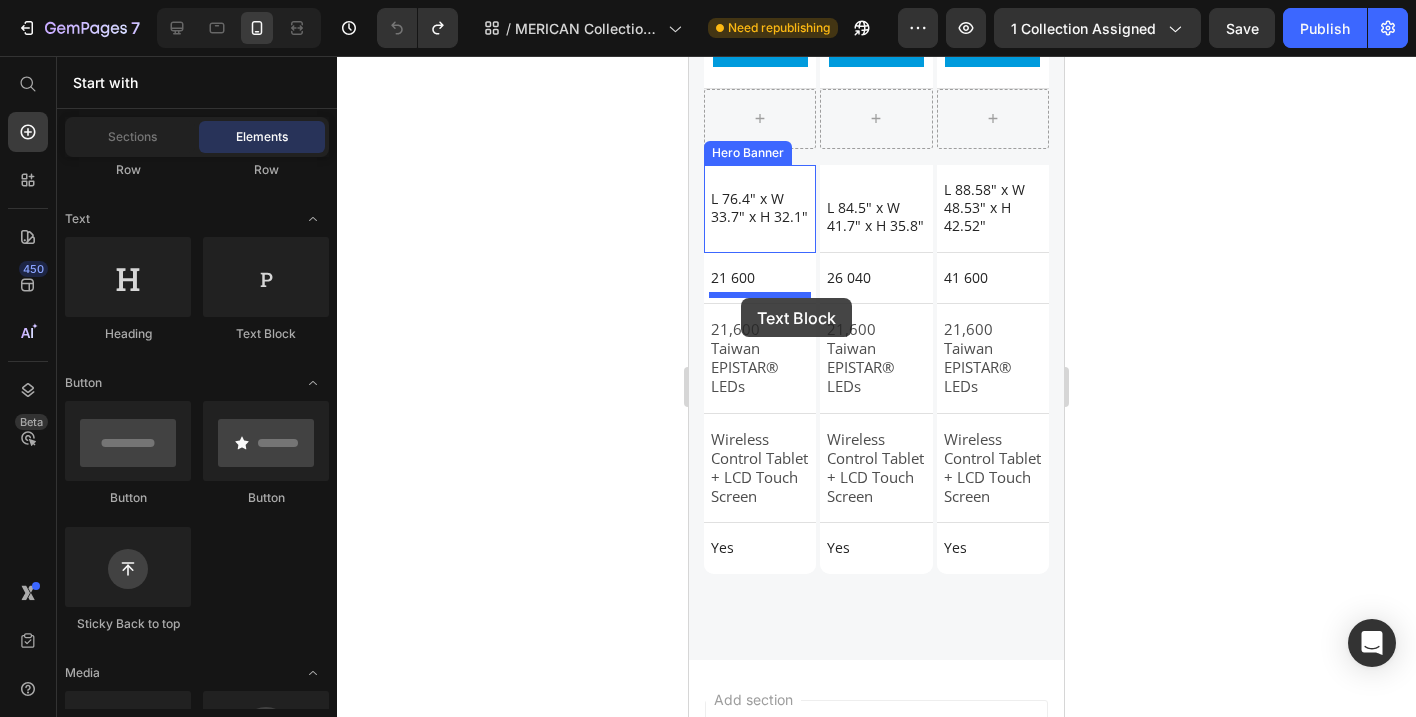 drag, startPoint x: 1009, startPoint y: 321, endPoint x: 741, endPoint y: 298, distance: 268.98514 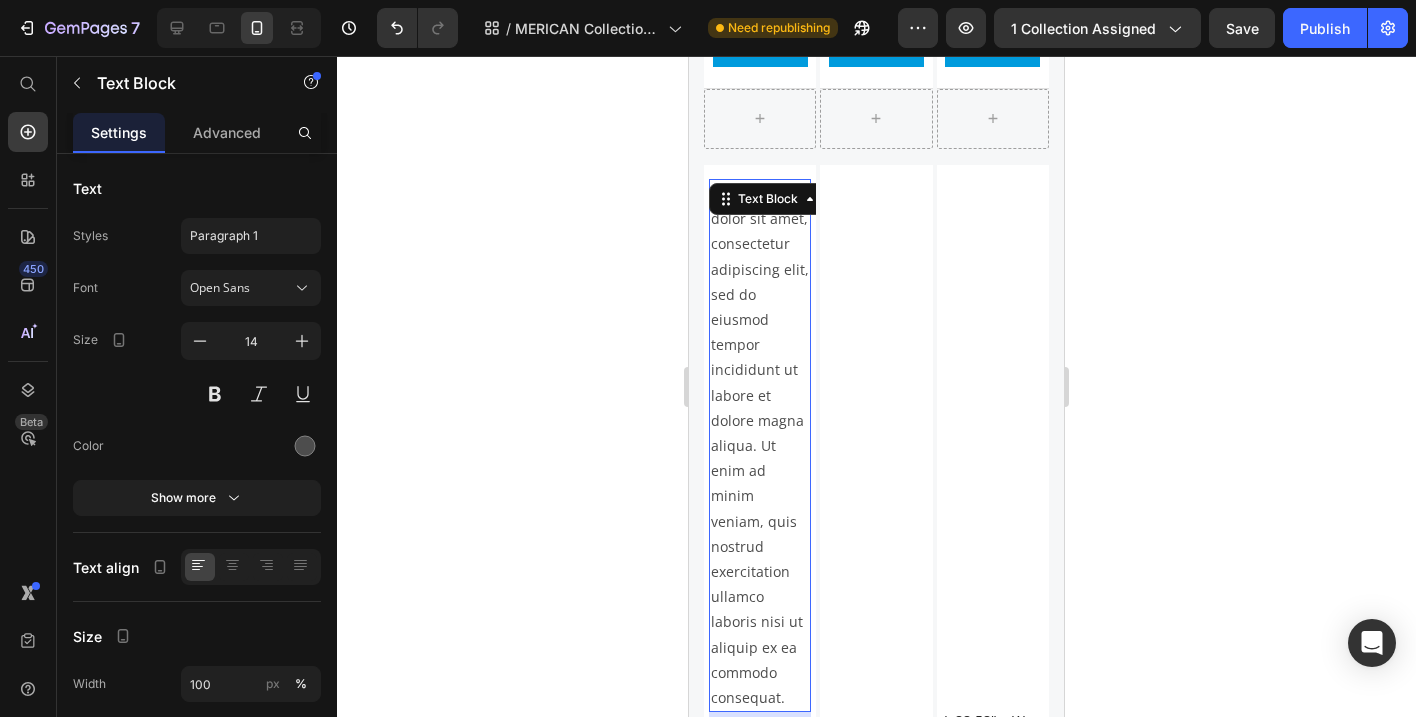 click on "Lorem ipsum dolor sit amet, consectetur adipiscing elit, sed do eiusmod tempor incididunt ut labore et dolore magna aliqua. Ut enim ad minim veniam, quis nostrud exercitation ullamco laboris nisi ut aliquip ex ea commodo consequat." at bounding box center [760, 445] 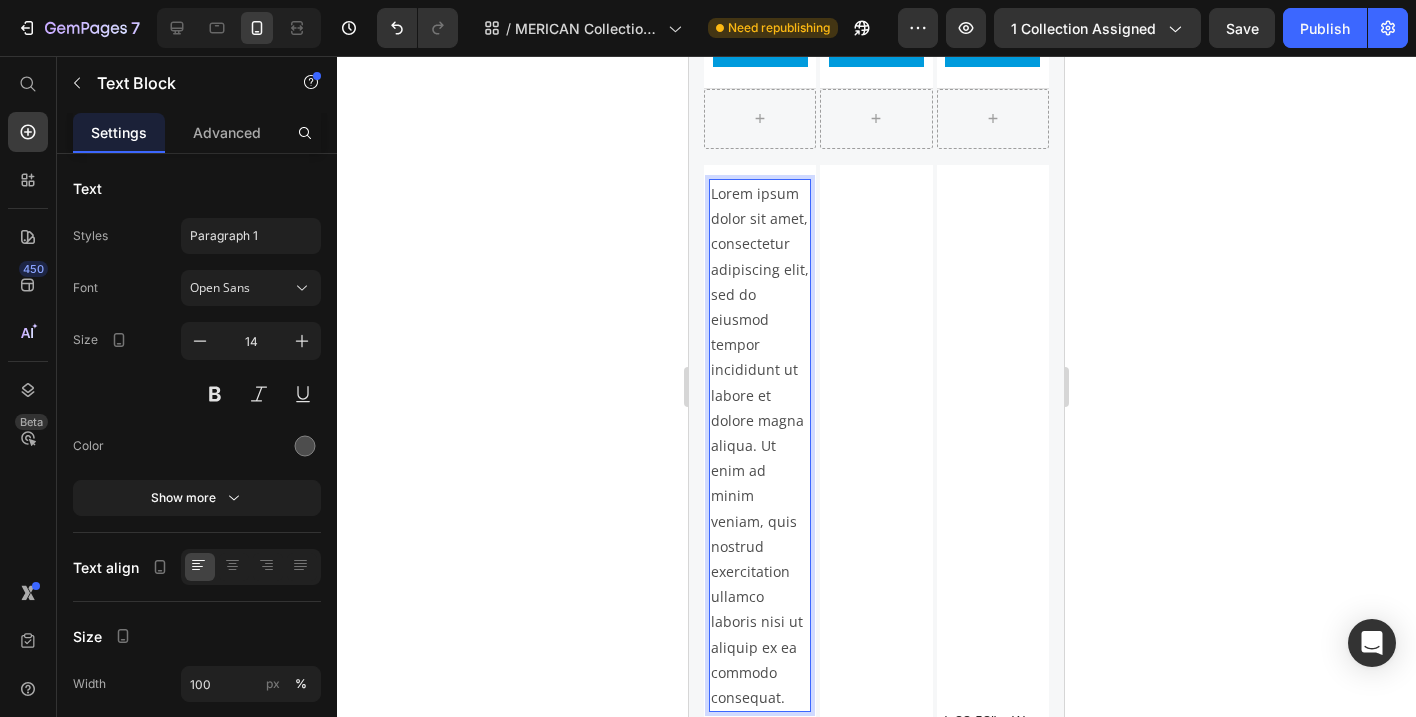 click on "Lorem ipsum dolor sit amet, consectetur adipiscing elit, sed do eiusmod tempor incididunt ut labore et dolore magna aliqua. Ut enim ad minim veniam, quis nostrud exercitation ullamco laboris nisi ut aliquip ex ea commodo consequat." at bounding box center [760, 445] 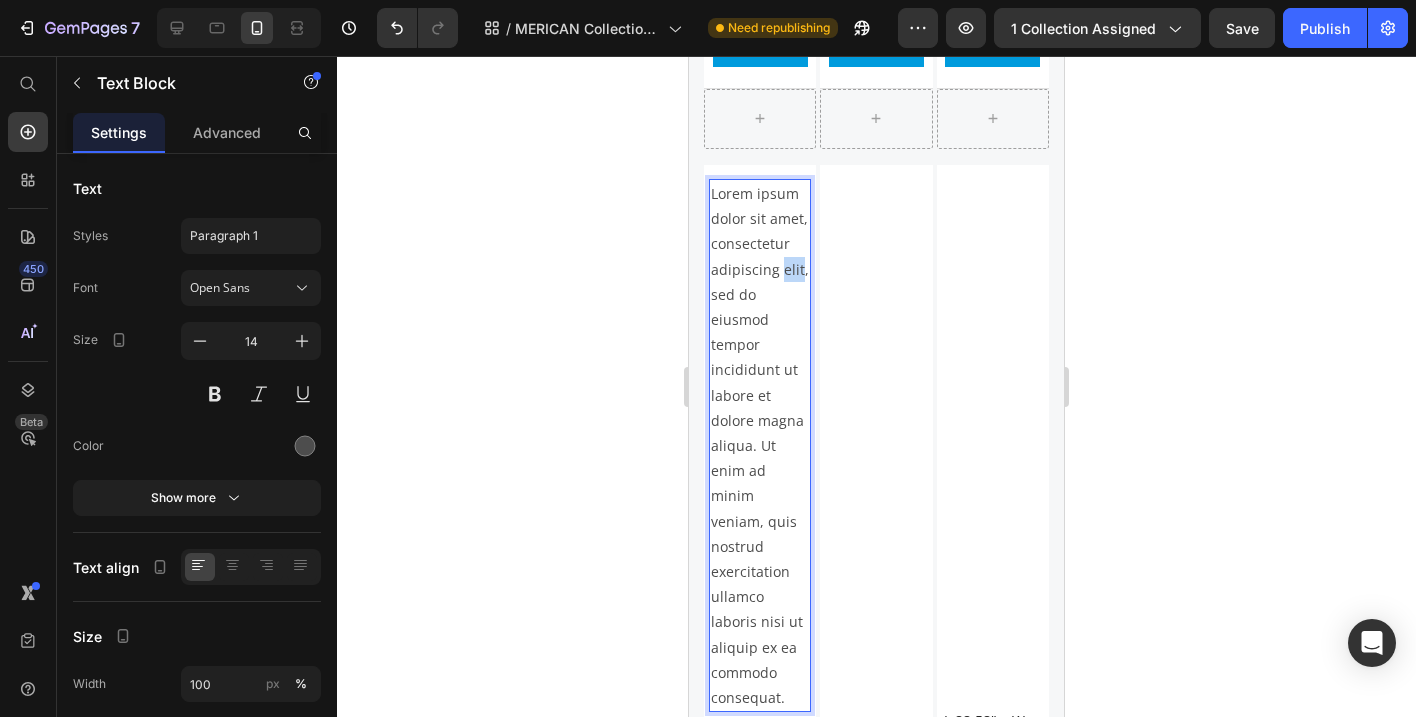 click on "Lorem ipsum dolor sit amet, consectetur adipiscing elit, sed do eiusmod tempor incididunt ut labore et dolore magna aliqua. Ut enim ad minim veniam, quis nostrud exercitation ullamco laboris nisi ut aliquip ex ea commodo consequat." at bounding box center [760, 445] 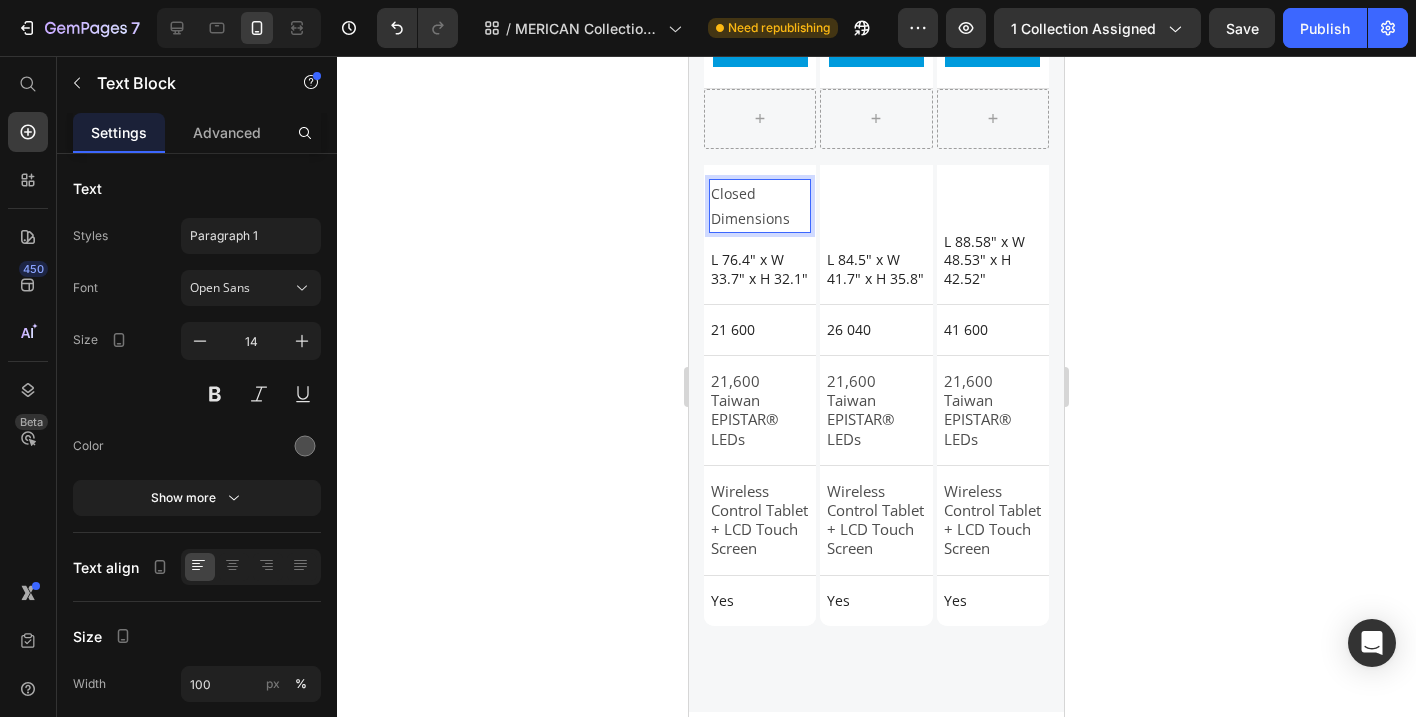 click on "Closed Dimensions" at bounding box center [760, 206] 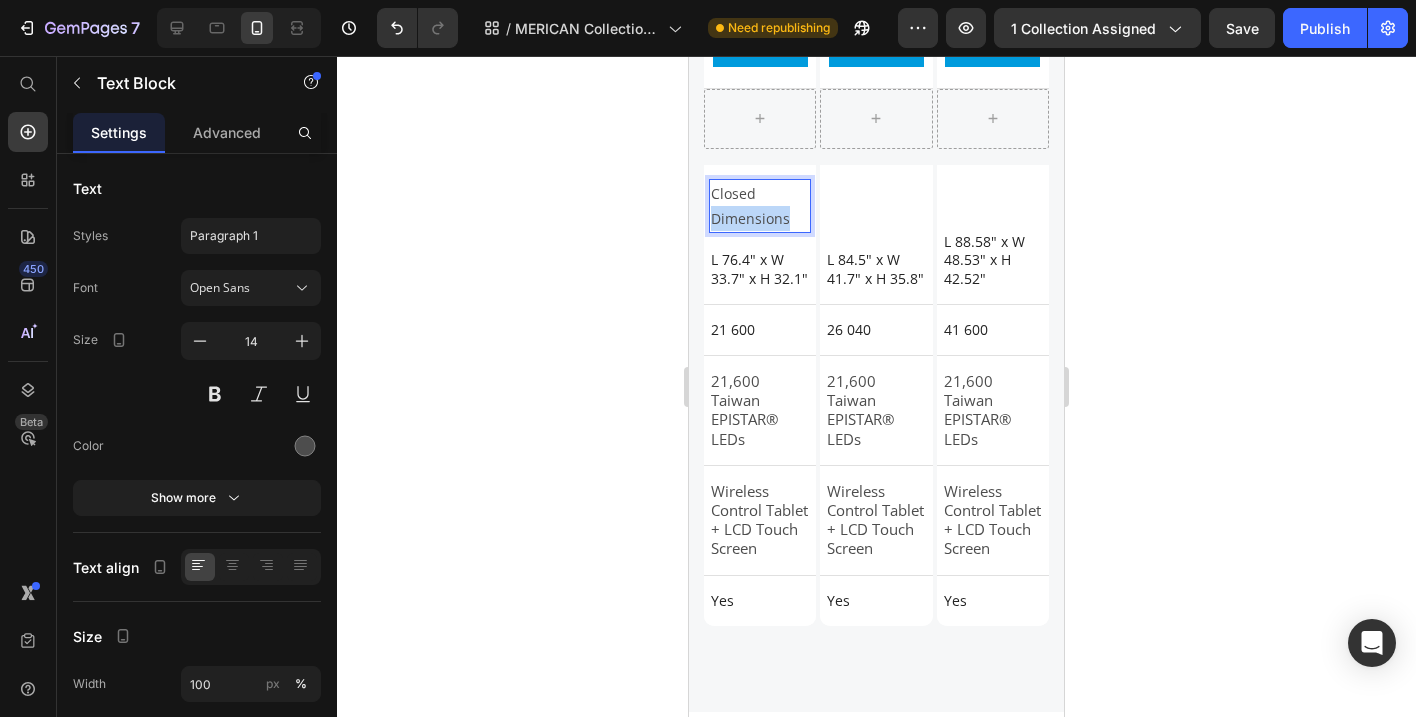 click on "Closed Dimensions" at bounding box center [760, 206] 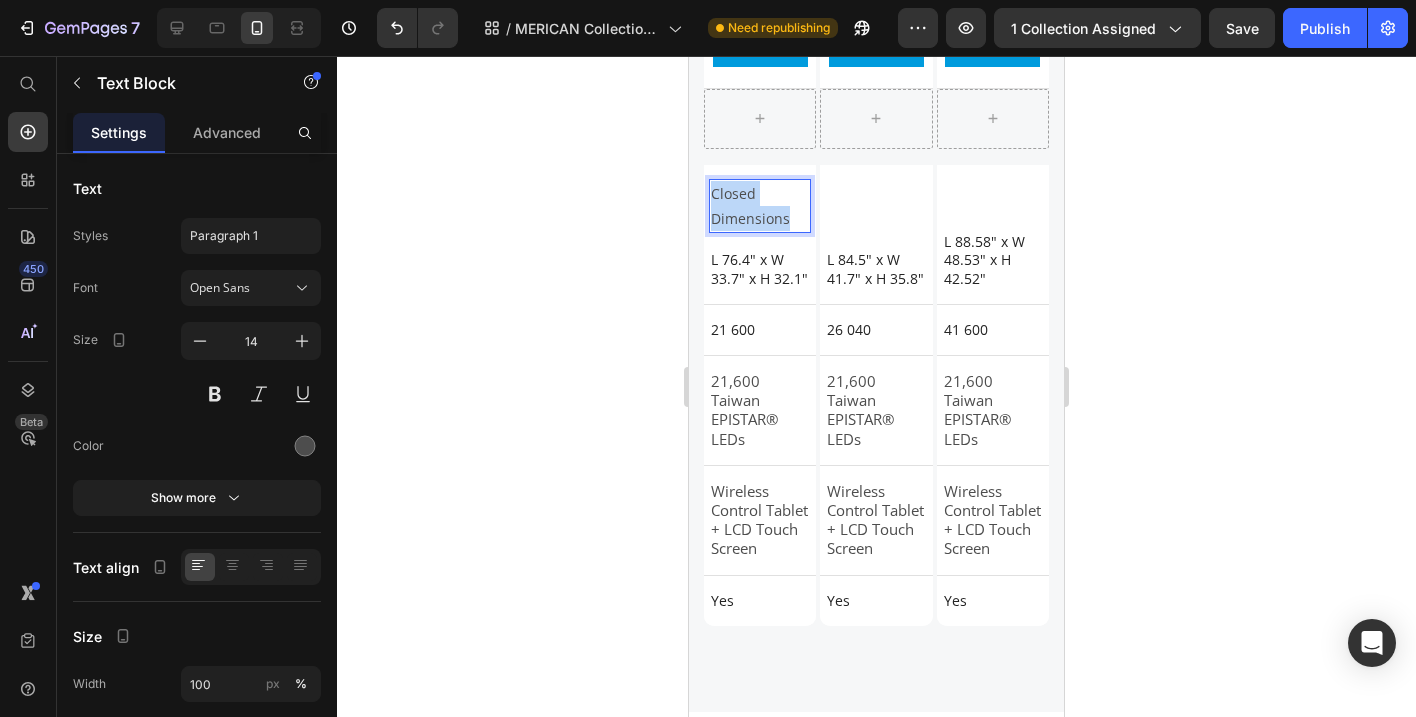 click on "Closed Dimensions" at bounding box center (760, 206) 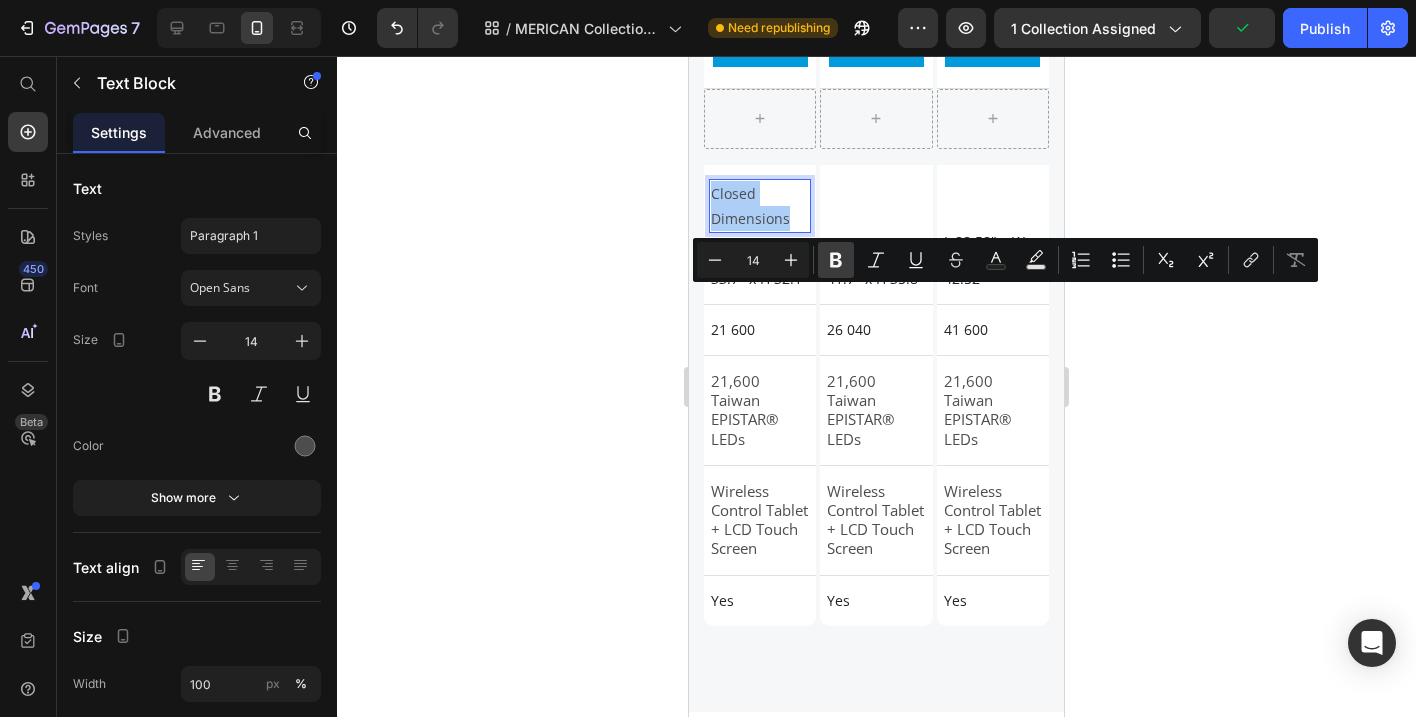 click 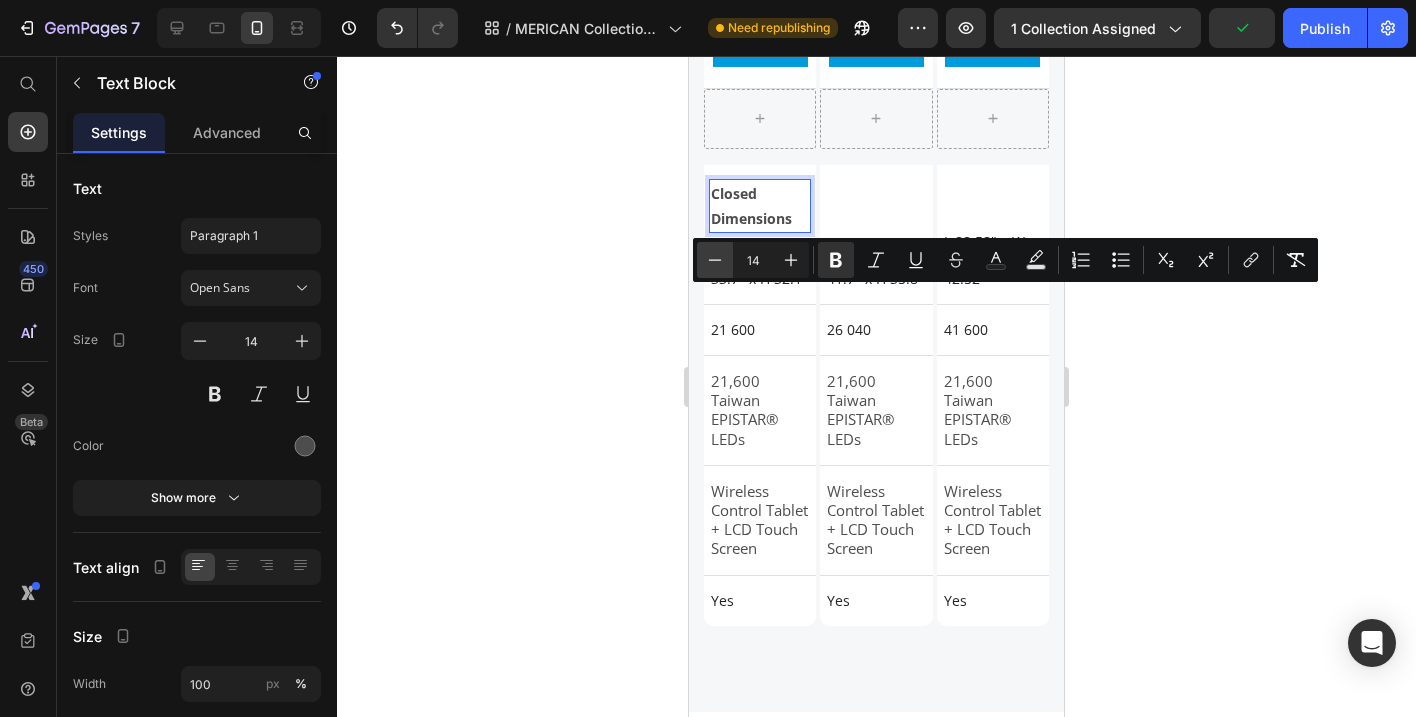click 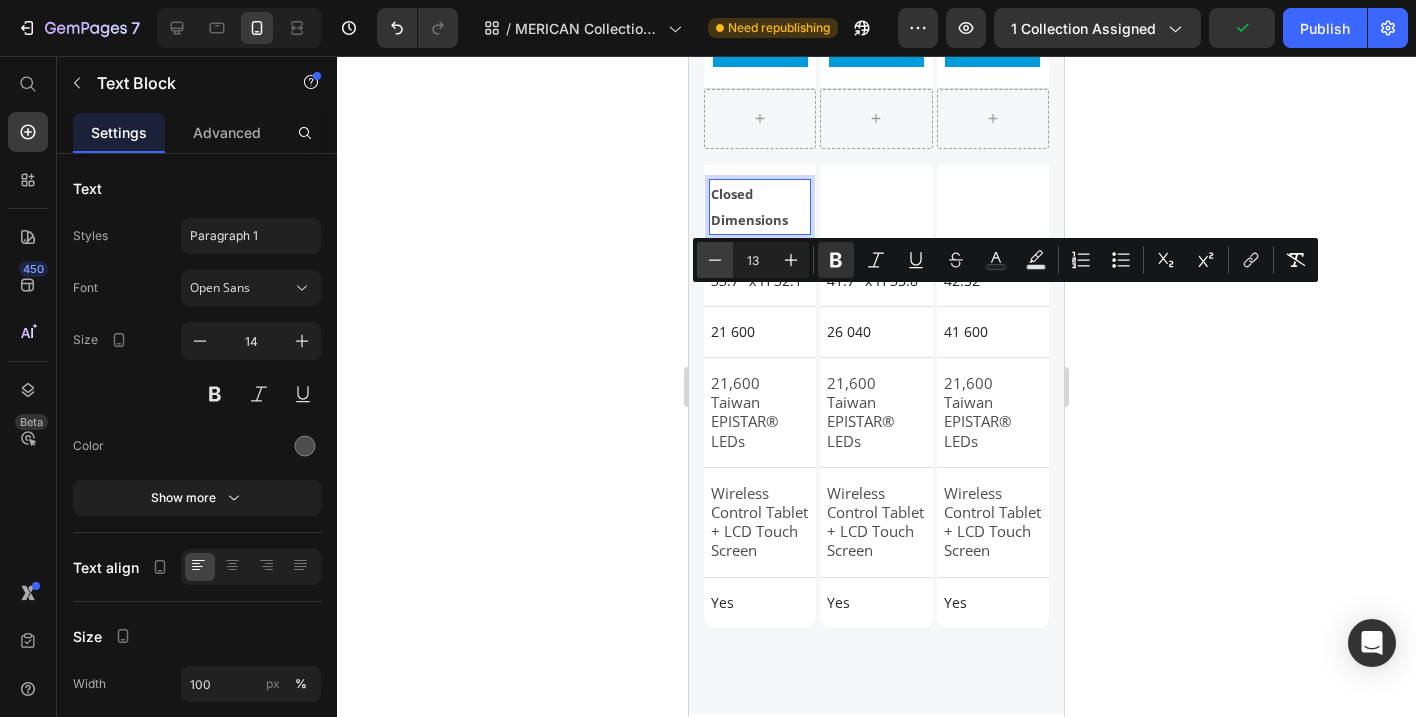 click 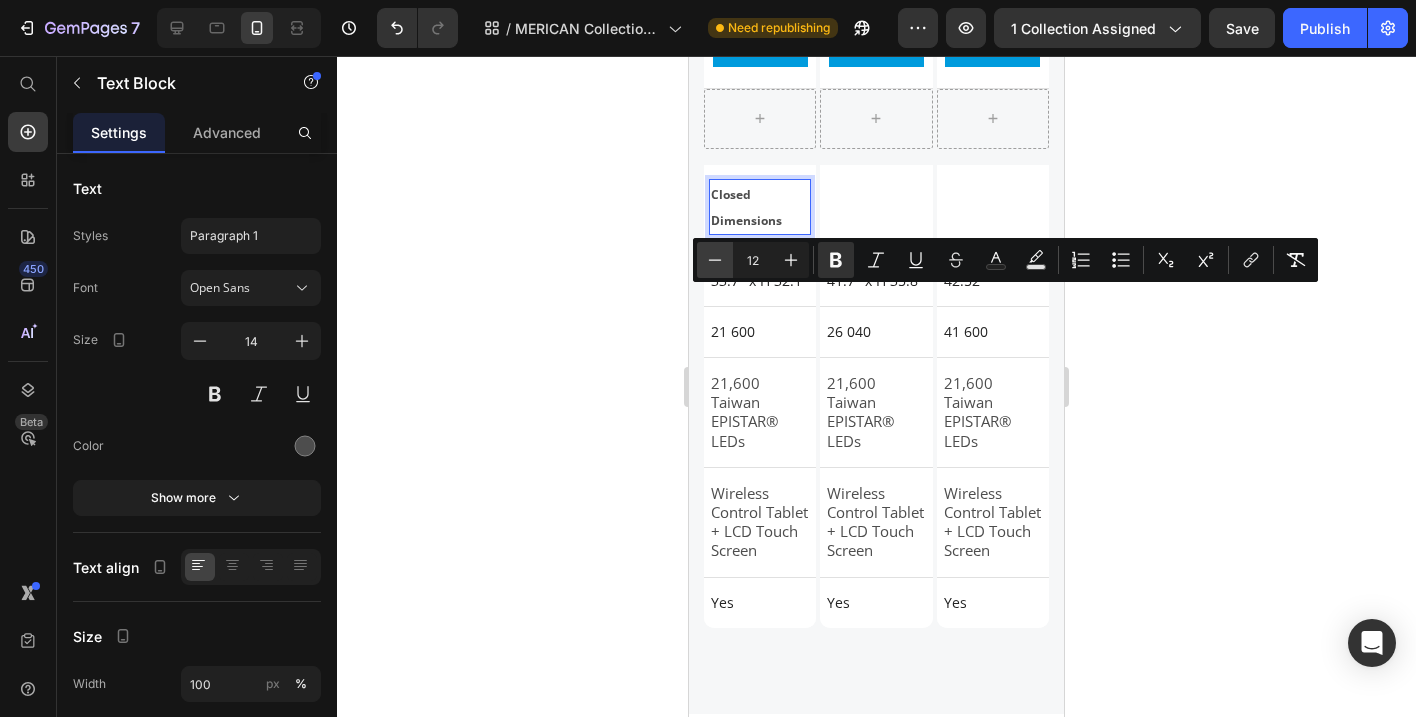 click 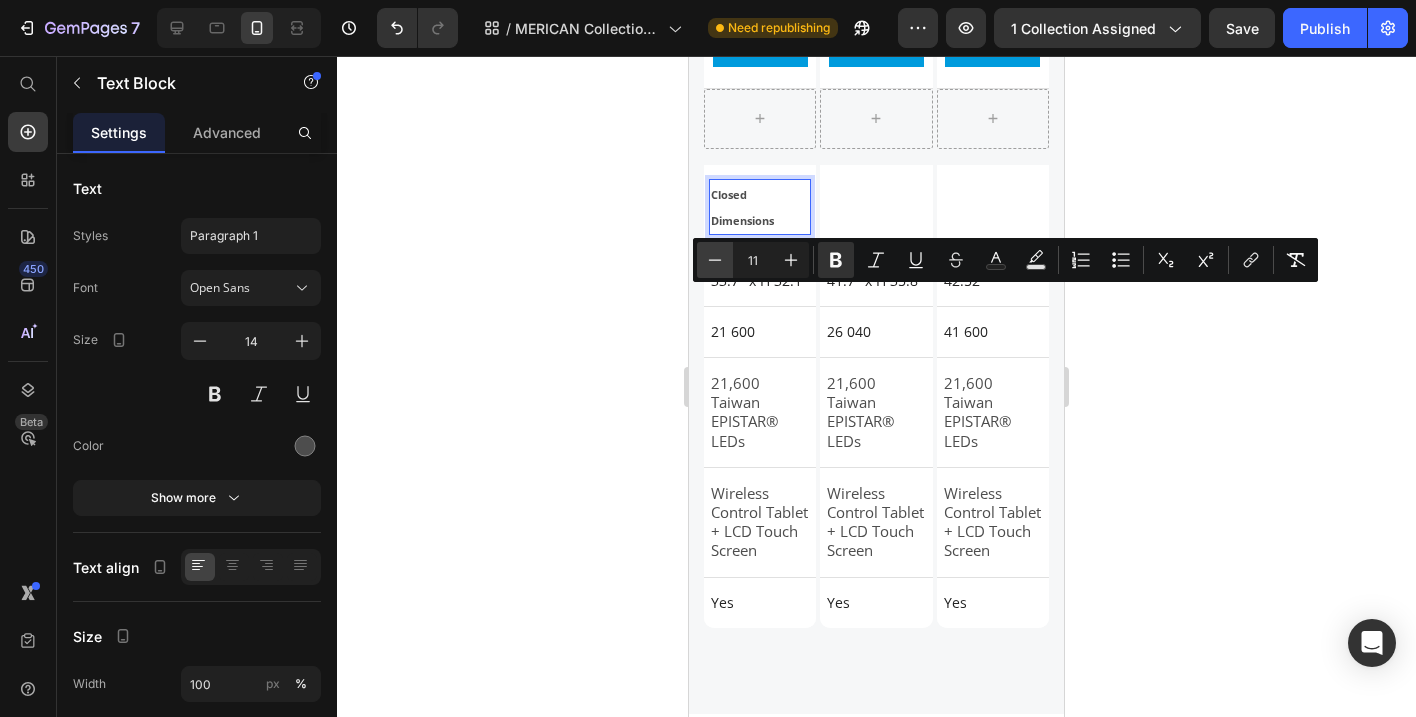 click 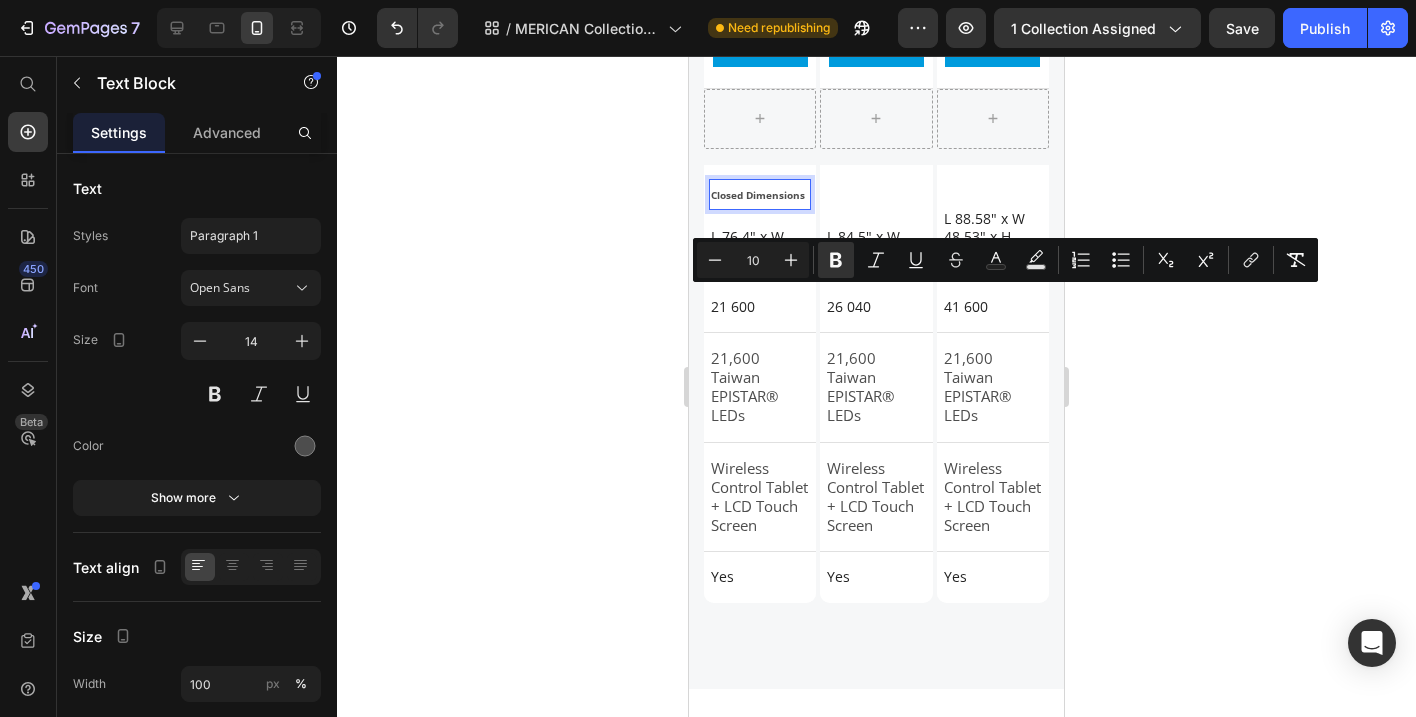 click 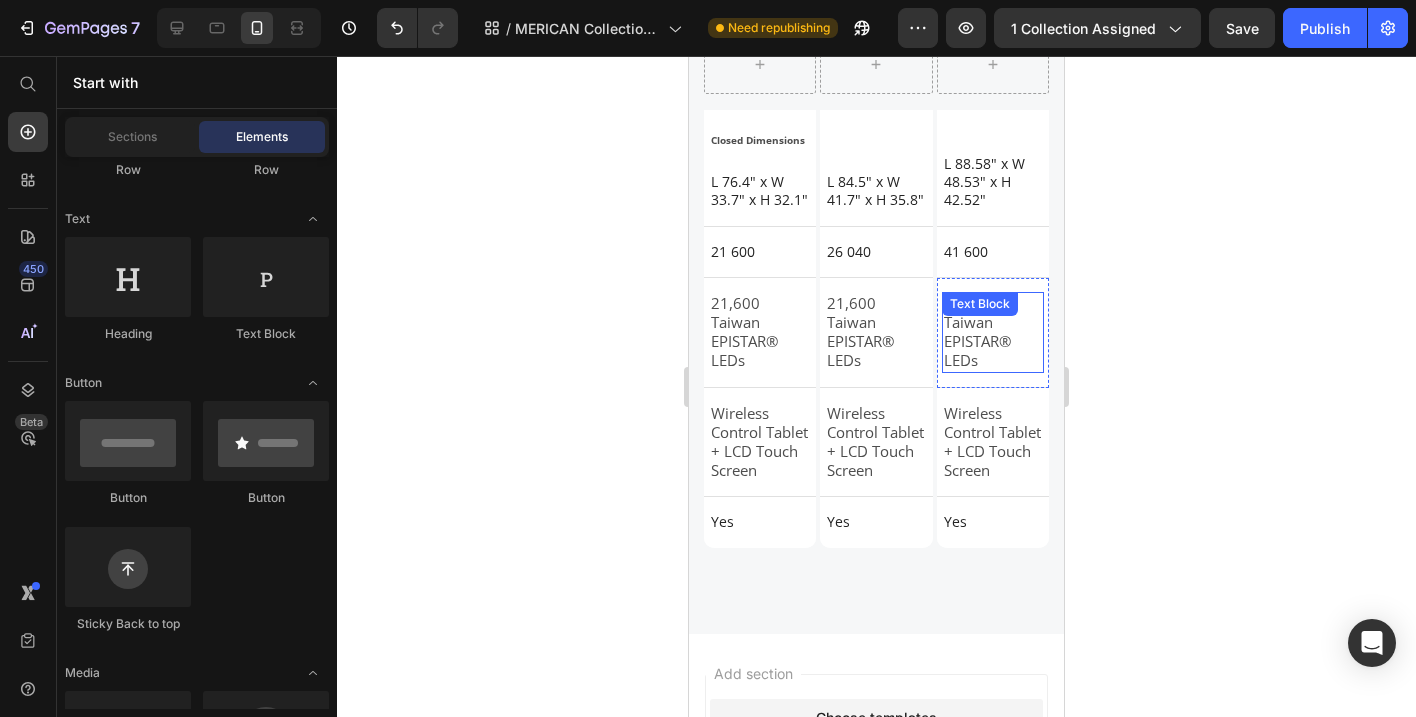 scroll, scrollTop: 3607, scrollLeft: 0, axis: vertical 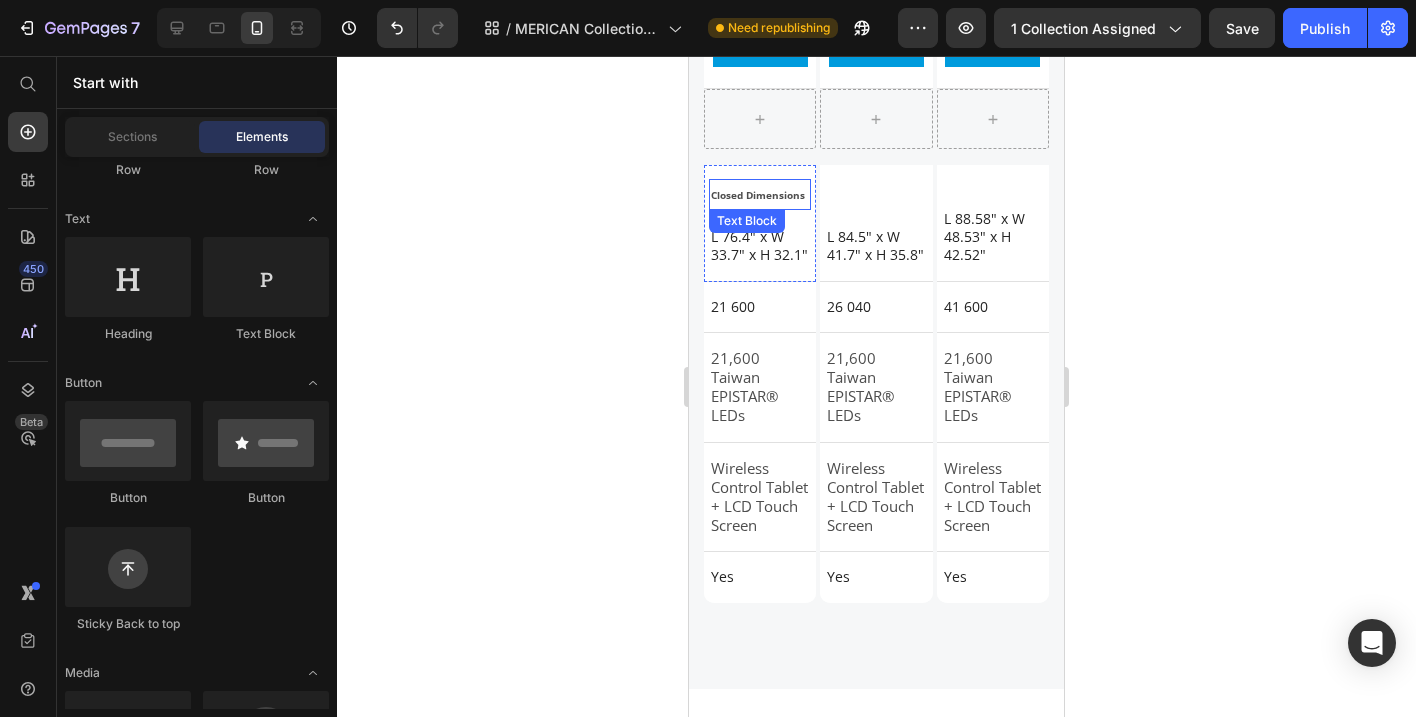 click on "Closed Dimensions" at bounding box center (758, 195) 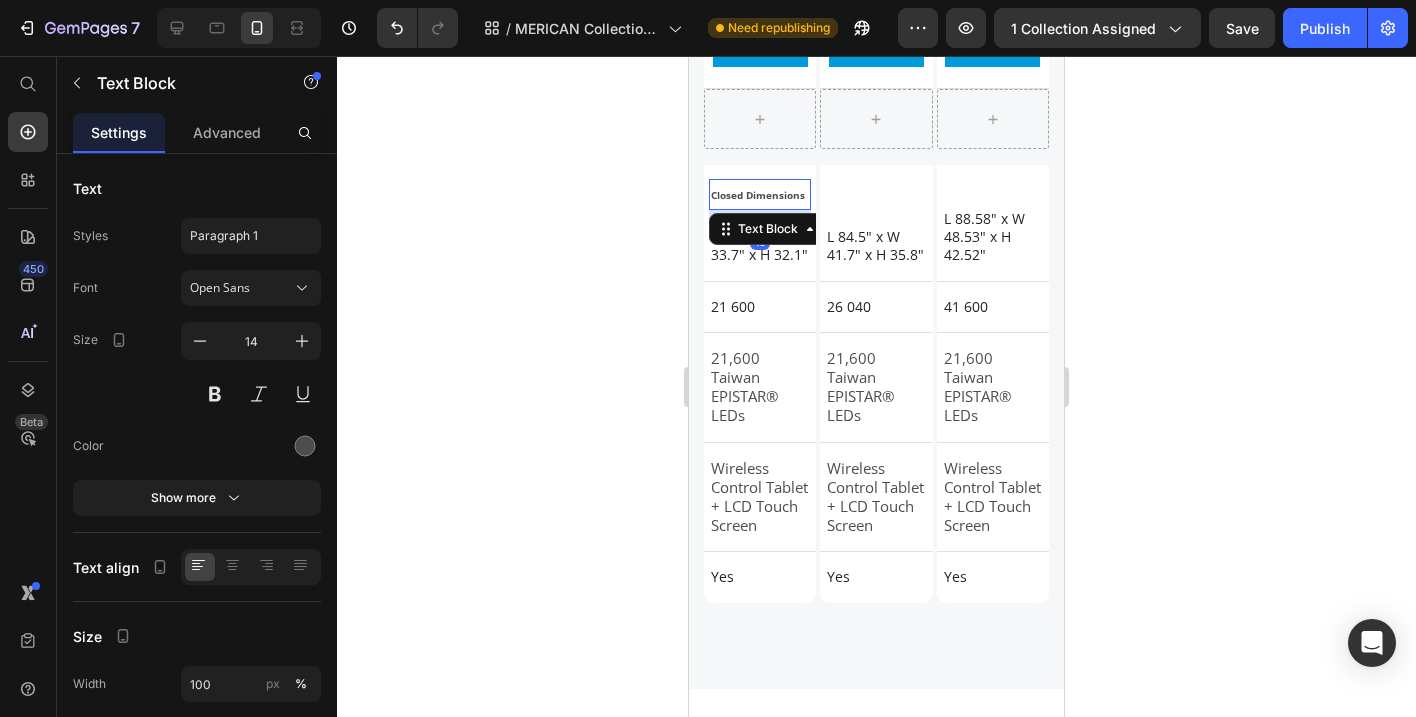 click on "Closed Dimensions" at bounding box center [760, 194] 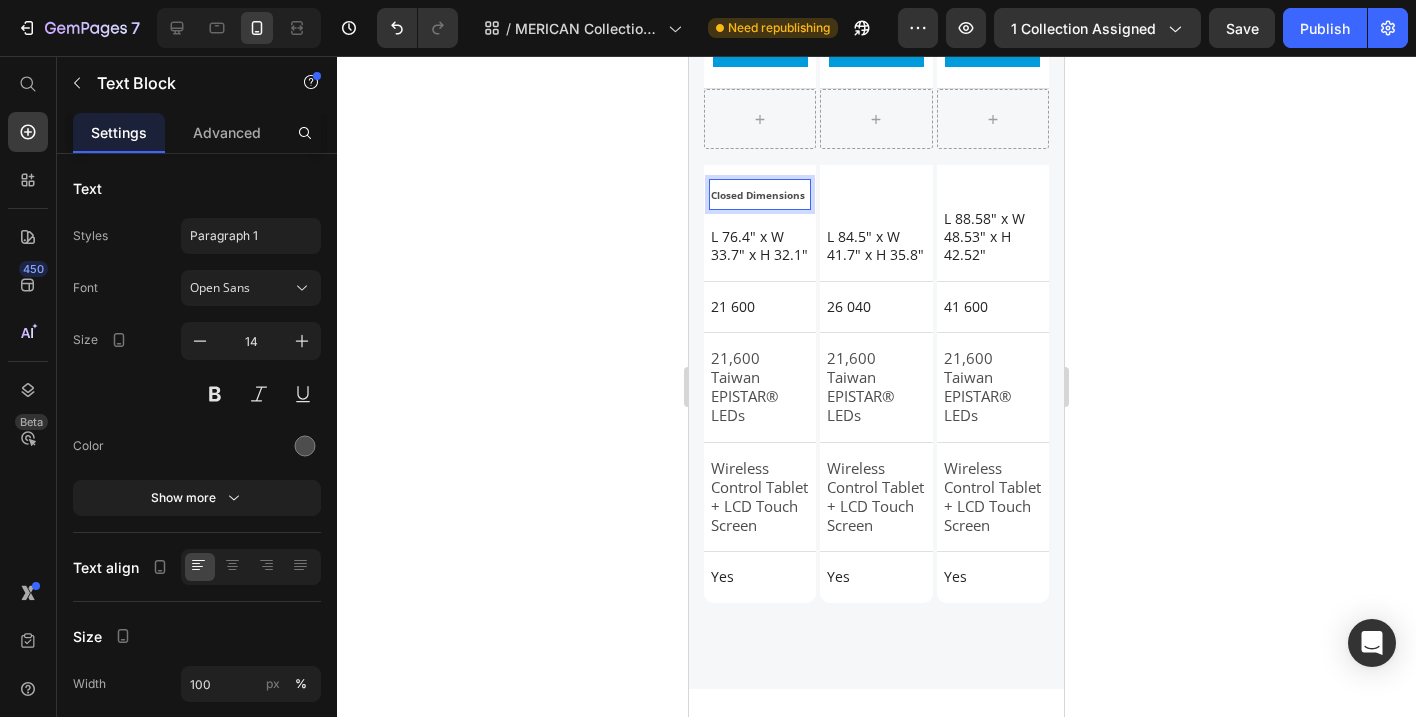 click on "Closed Dimensions" at bounding box center [760, 194] 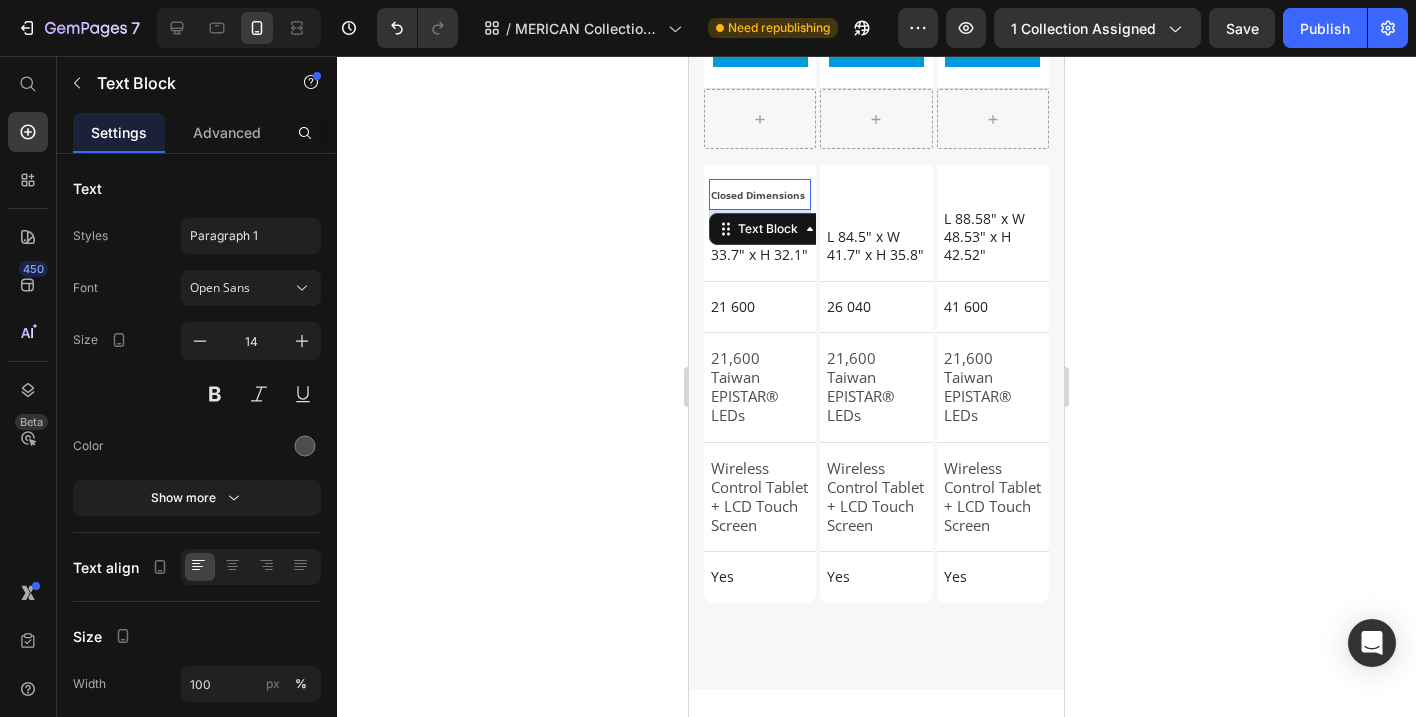 click 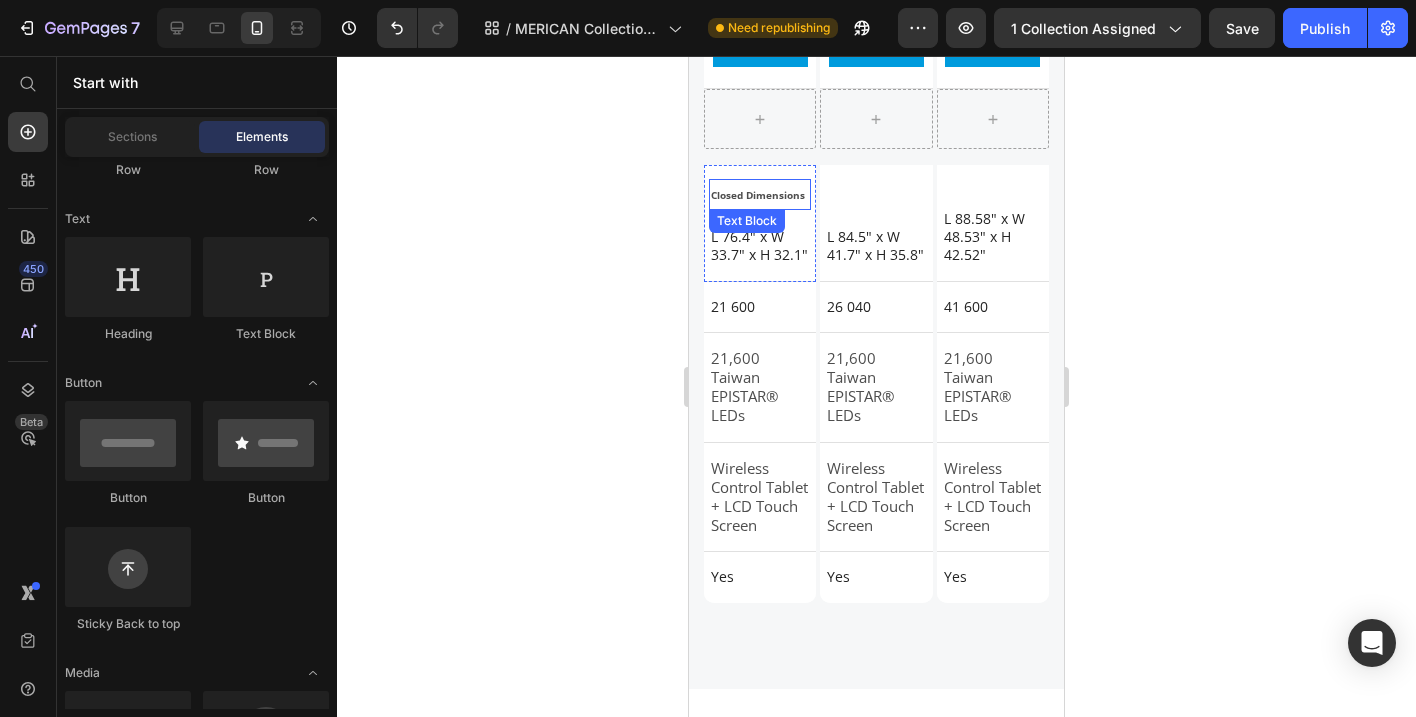 click on "Closed Dimensions" at bounding box center [758, 195] 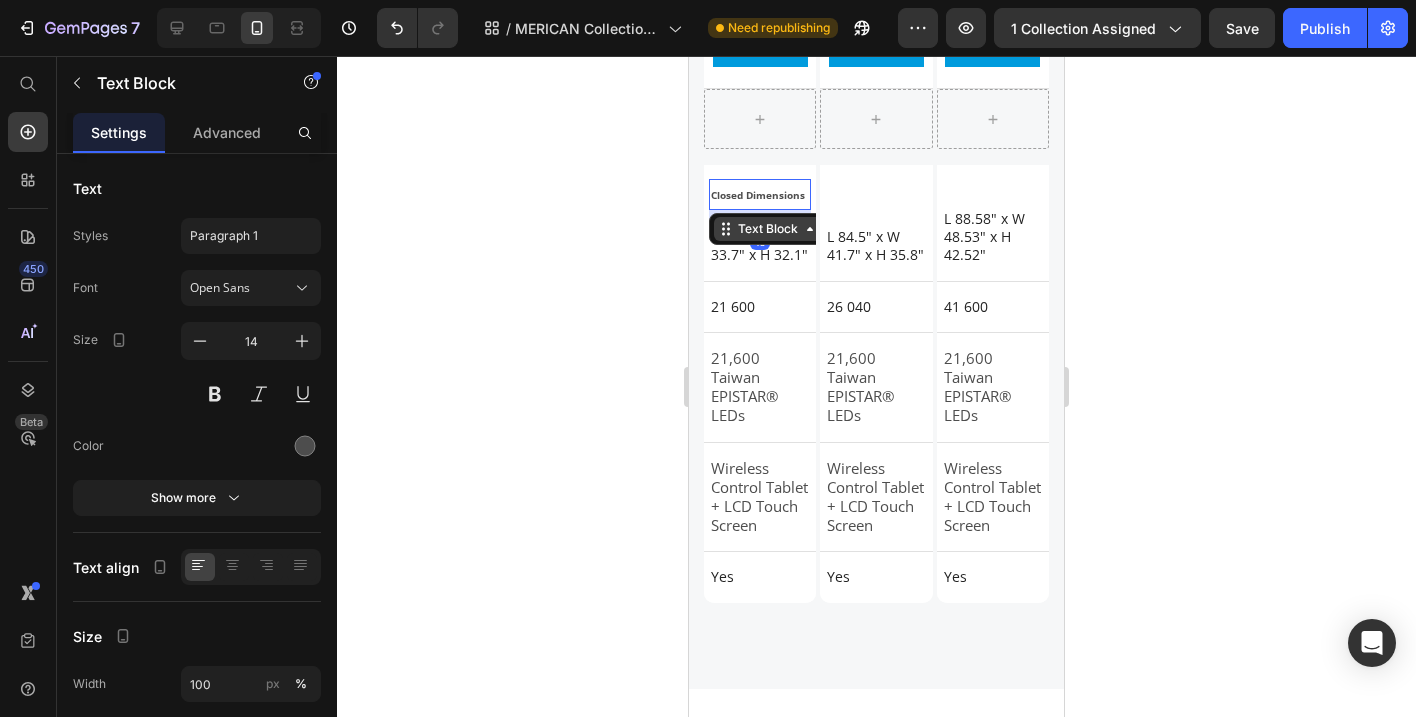 click 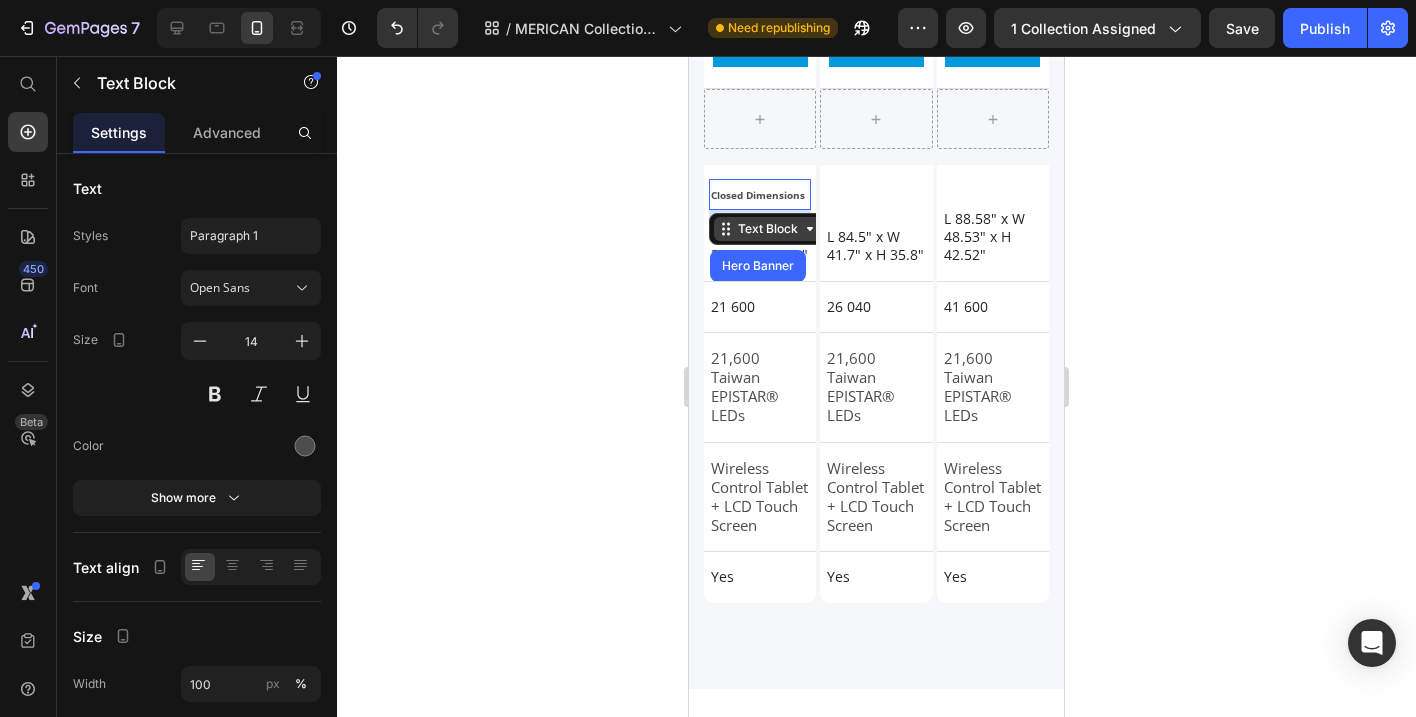 click 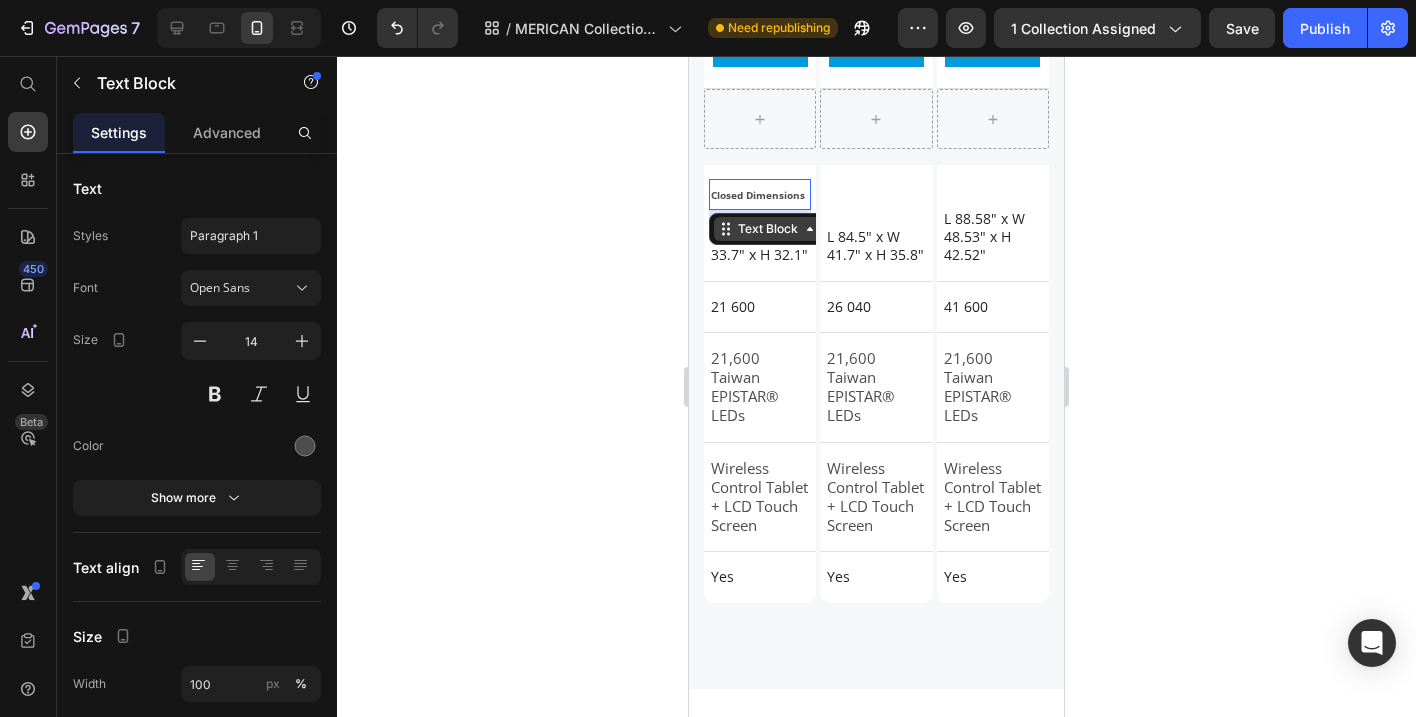 click 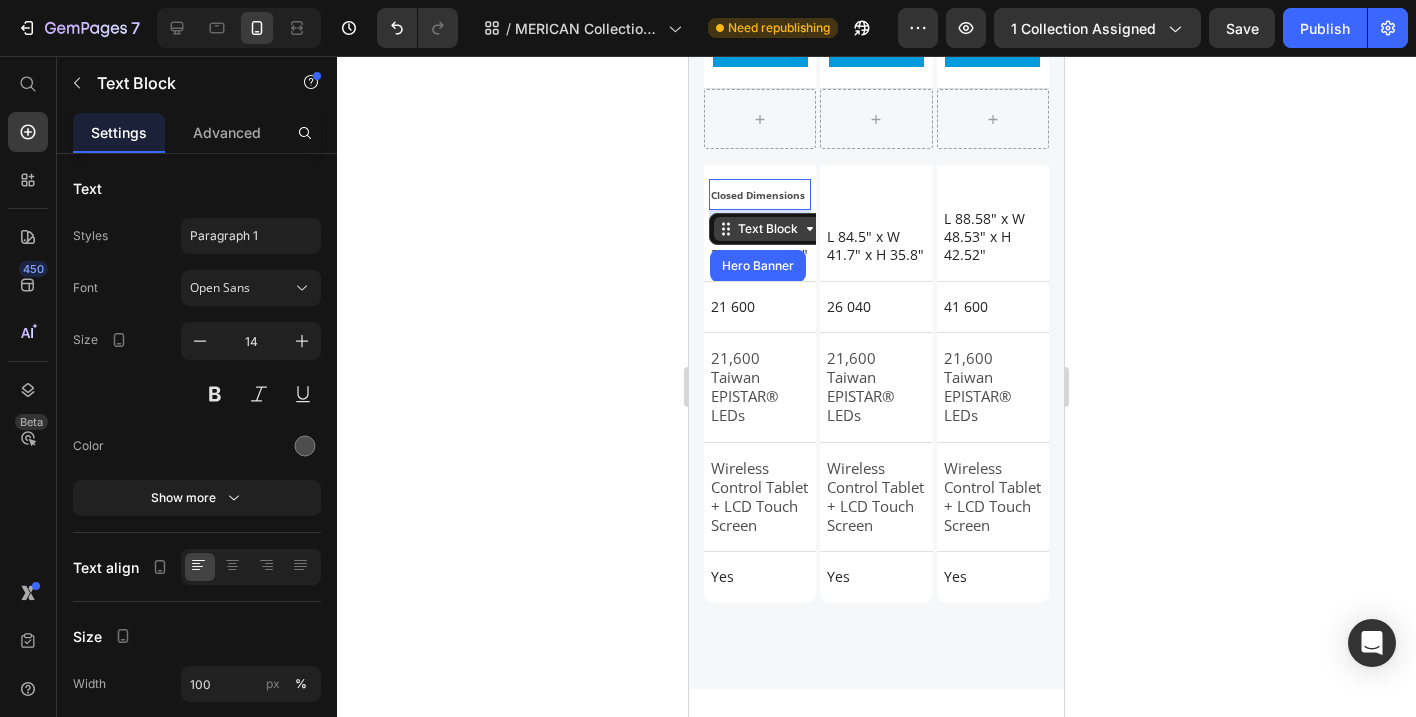 click 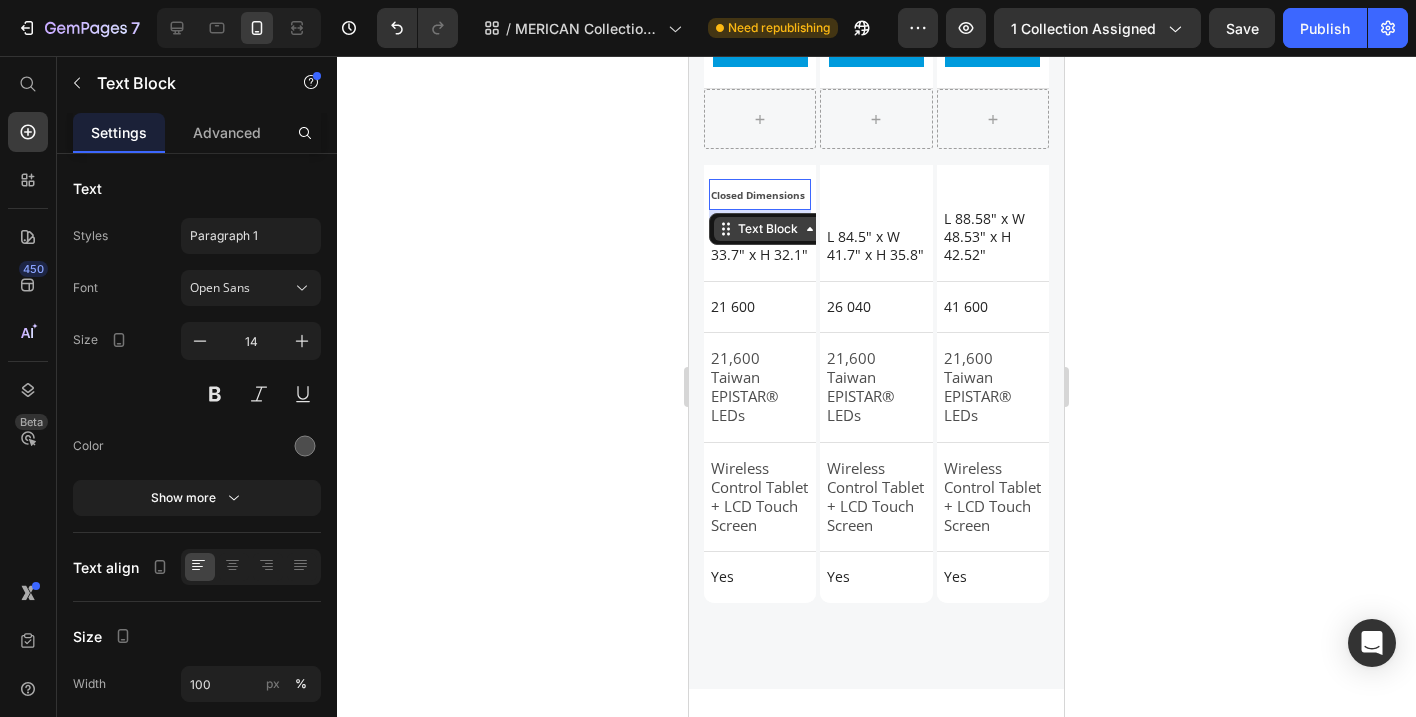 click 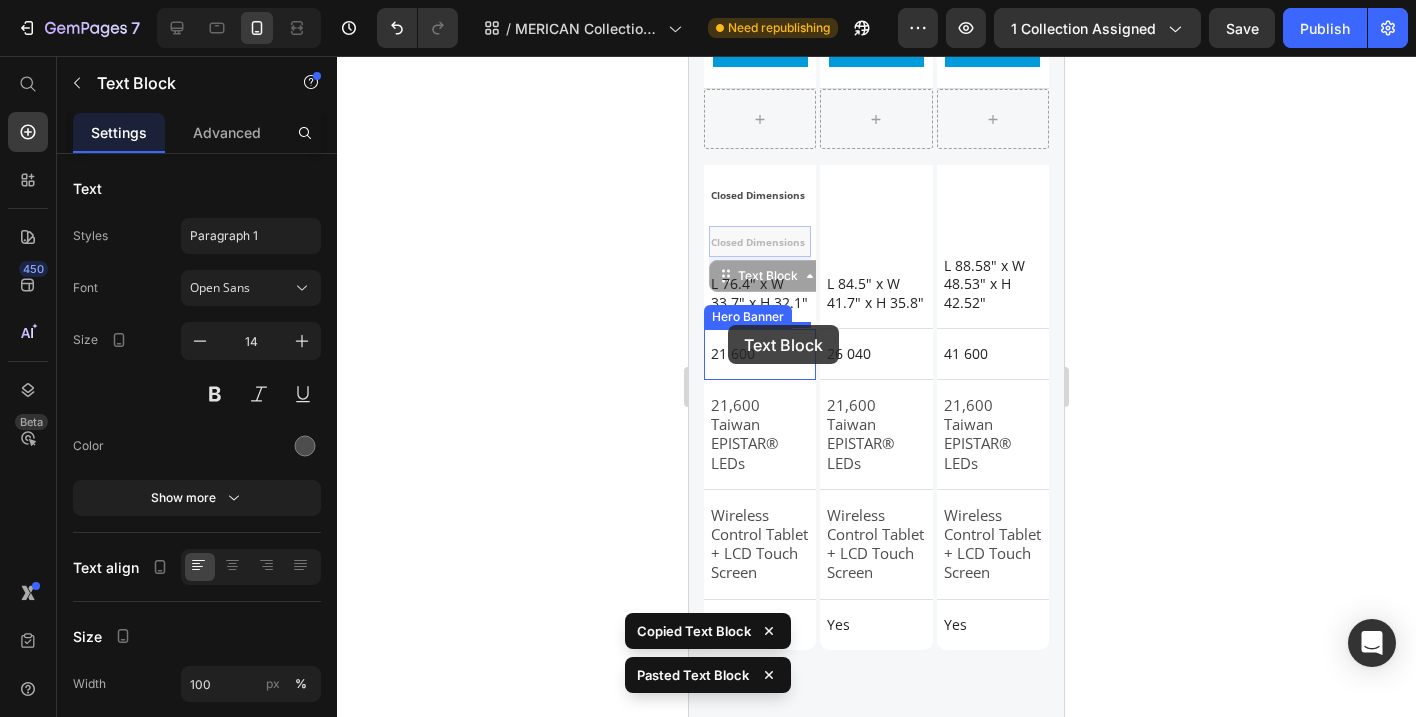 drag, startPoint x: 726, startPoint y: 254, endPoint x: 728, endPoint y: 325, distance: 71.02816 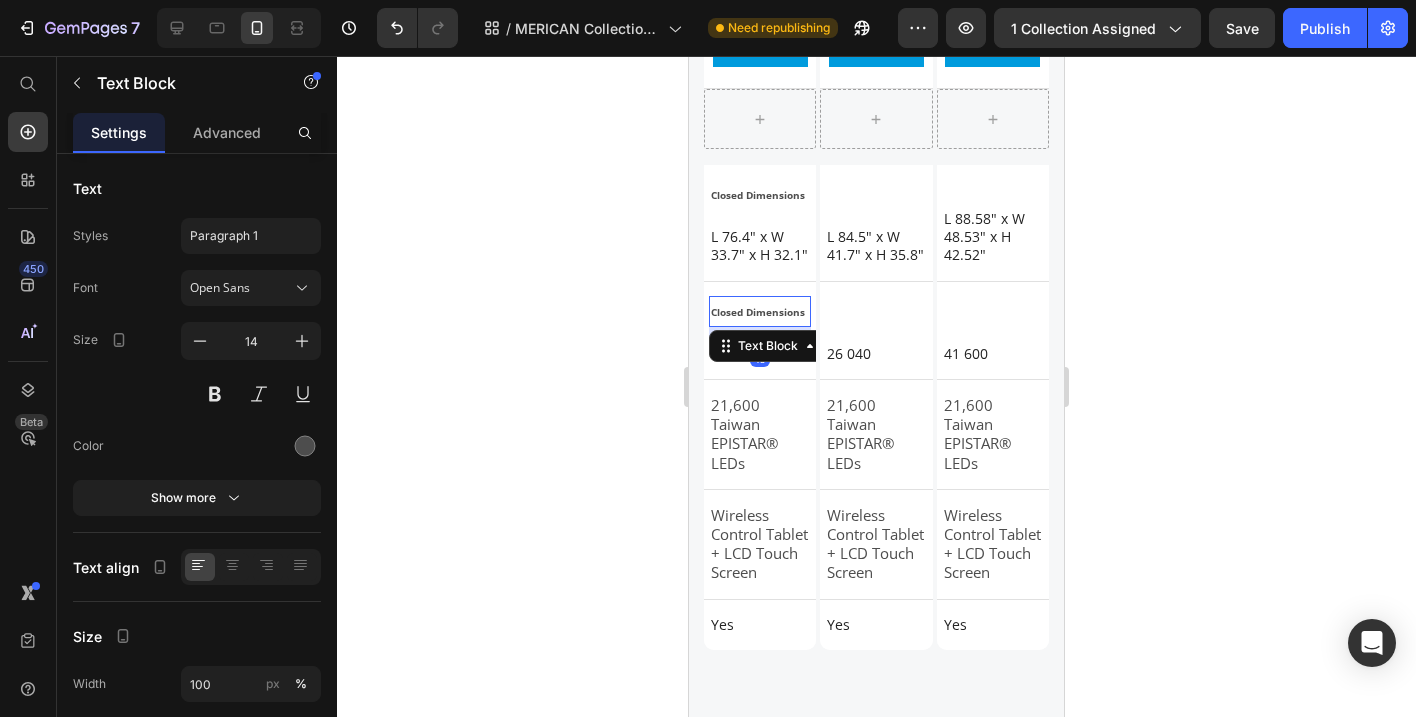 click 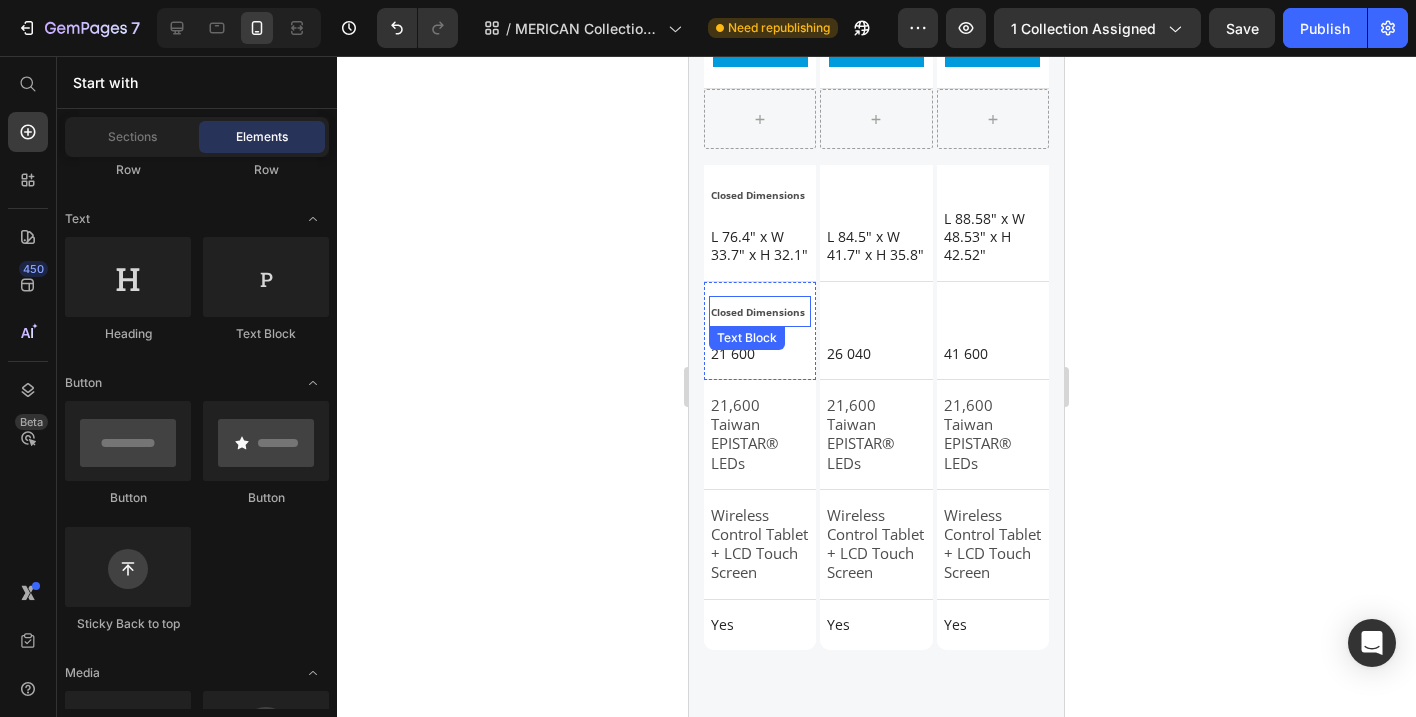 click on "Closed Dimensions" at bounding box center (758, 312) 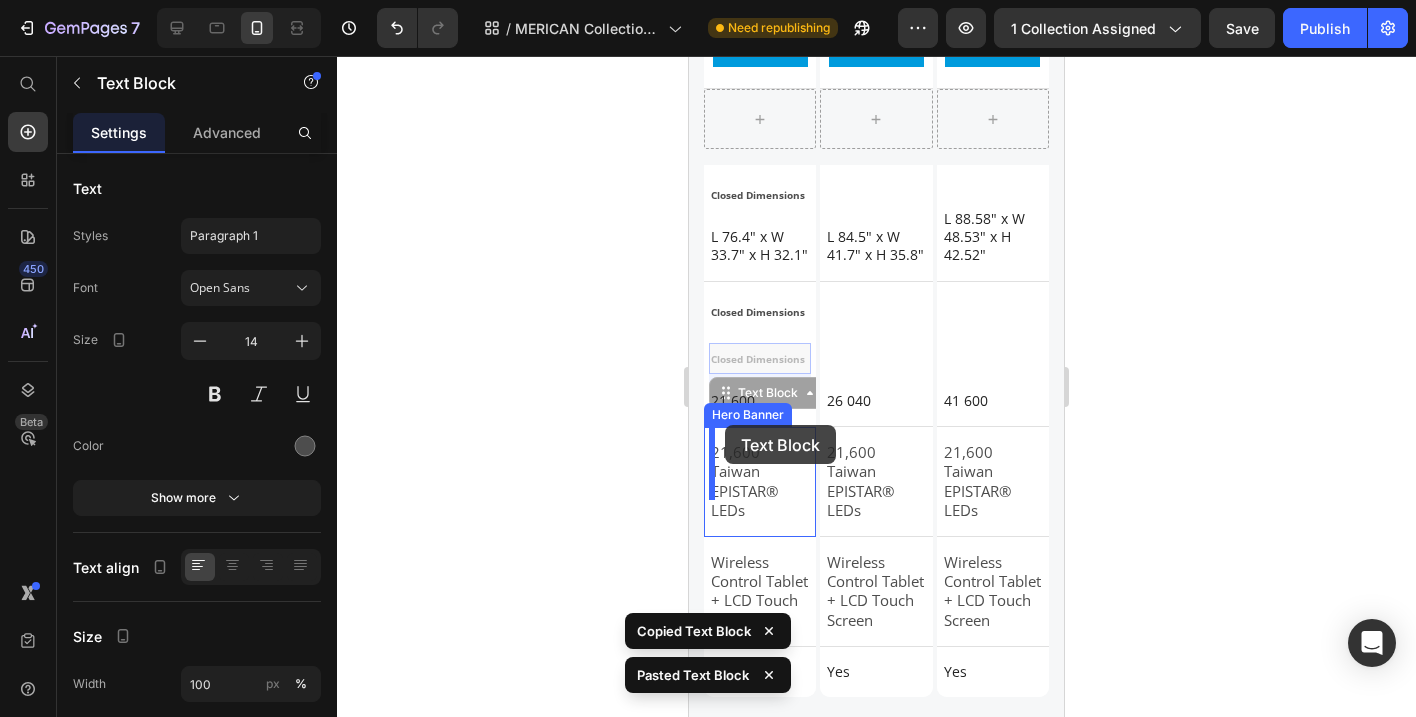 drag, startPoint x: 723, startPoint y: 373, endPoint x: 725, endPoint y: 425, distance: 52.03845 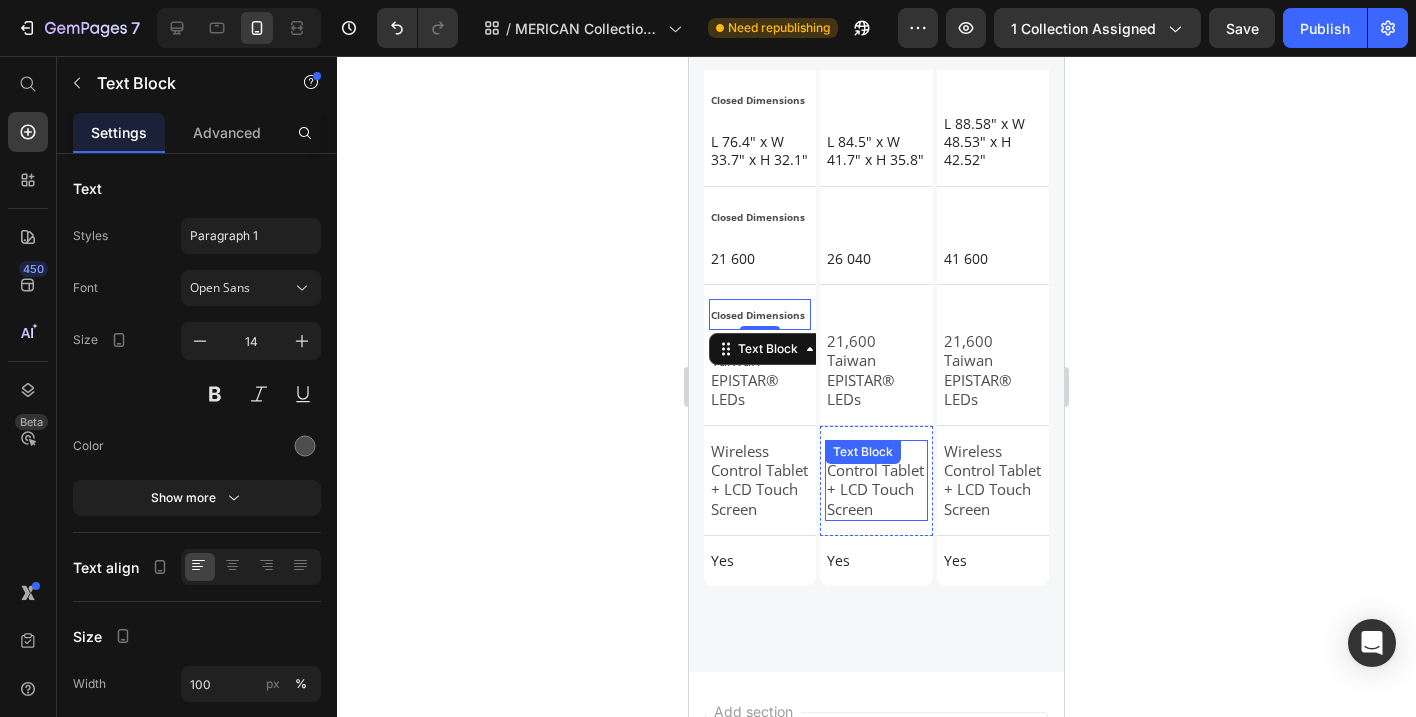 scroll, scrollTop: 3701, scrollLeft: 0, axis: vertical 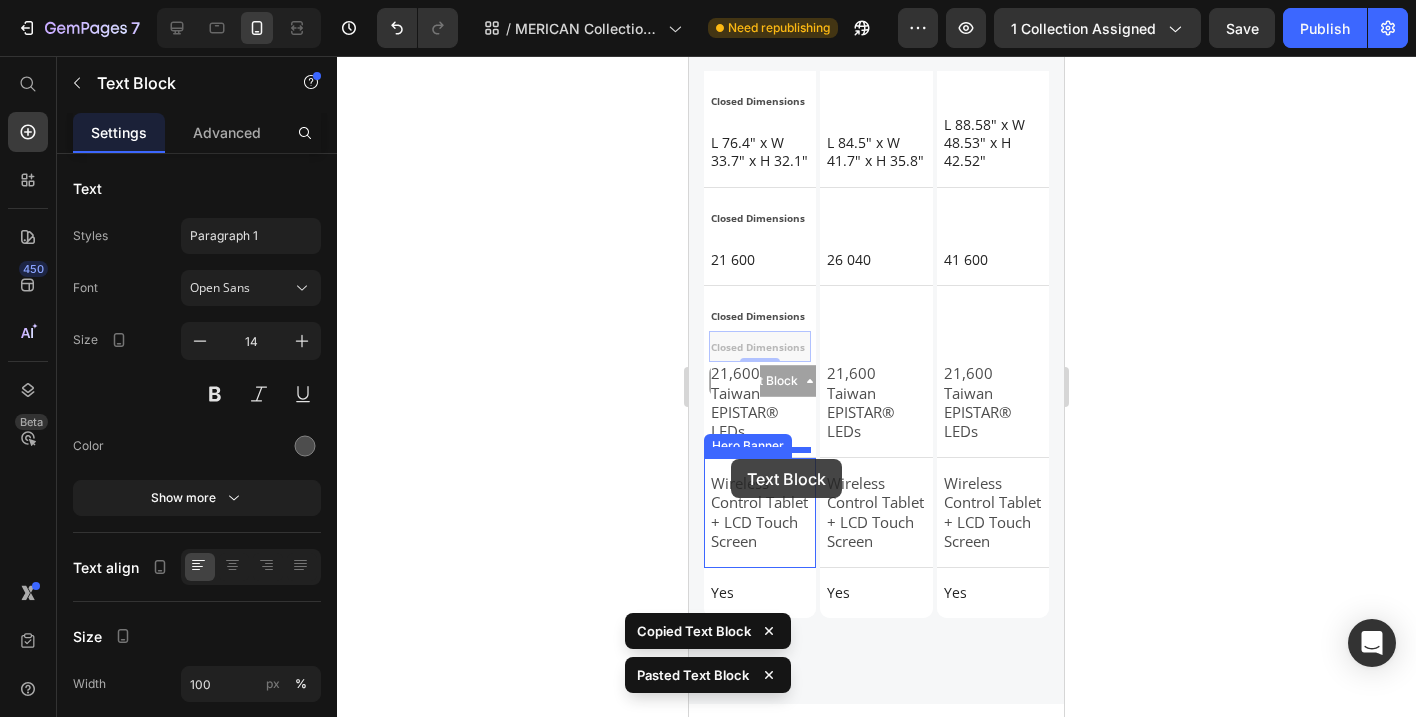 drag, startPoint x: 723, startPoint y: 365, endPoint x: 731, endPoint y: 459, distance: 94.33981 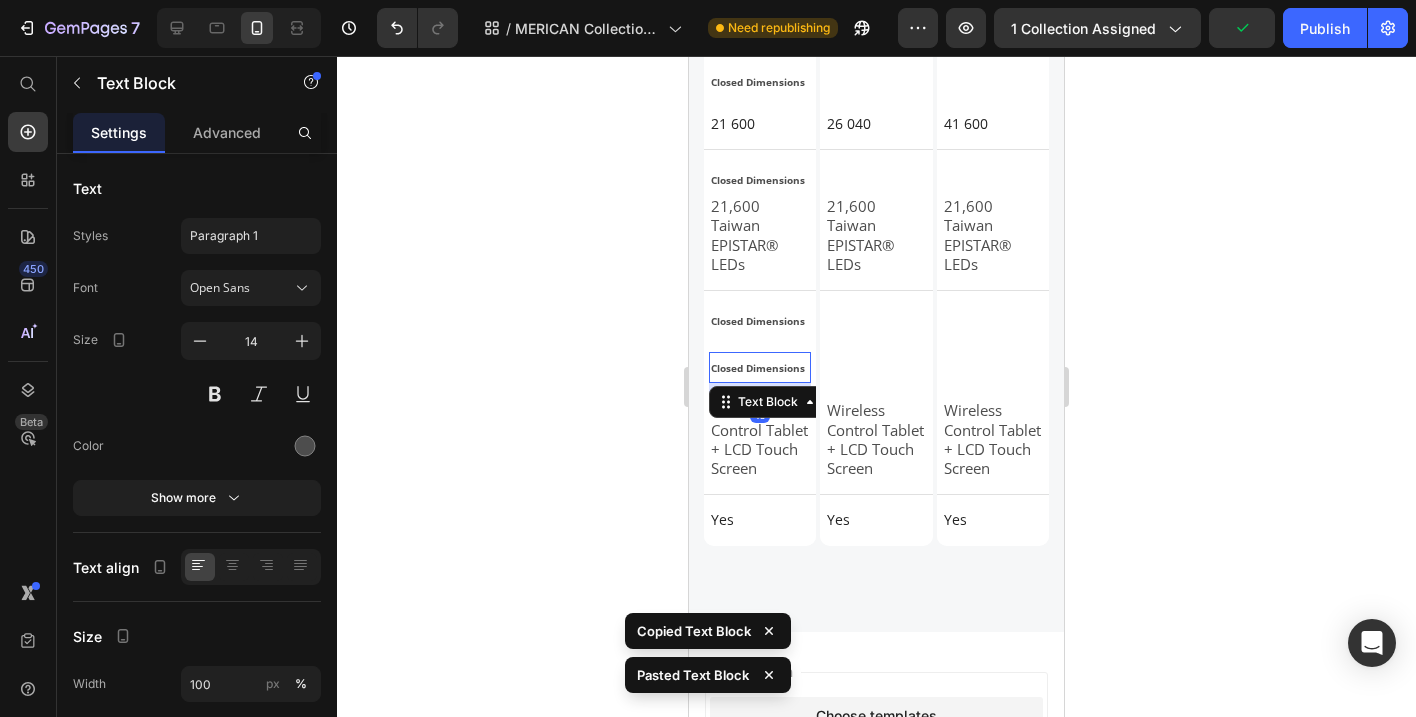 scroll, scrollTop: 3838, scrollLeft: 0, axis: vertical 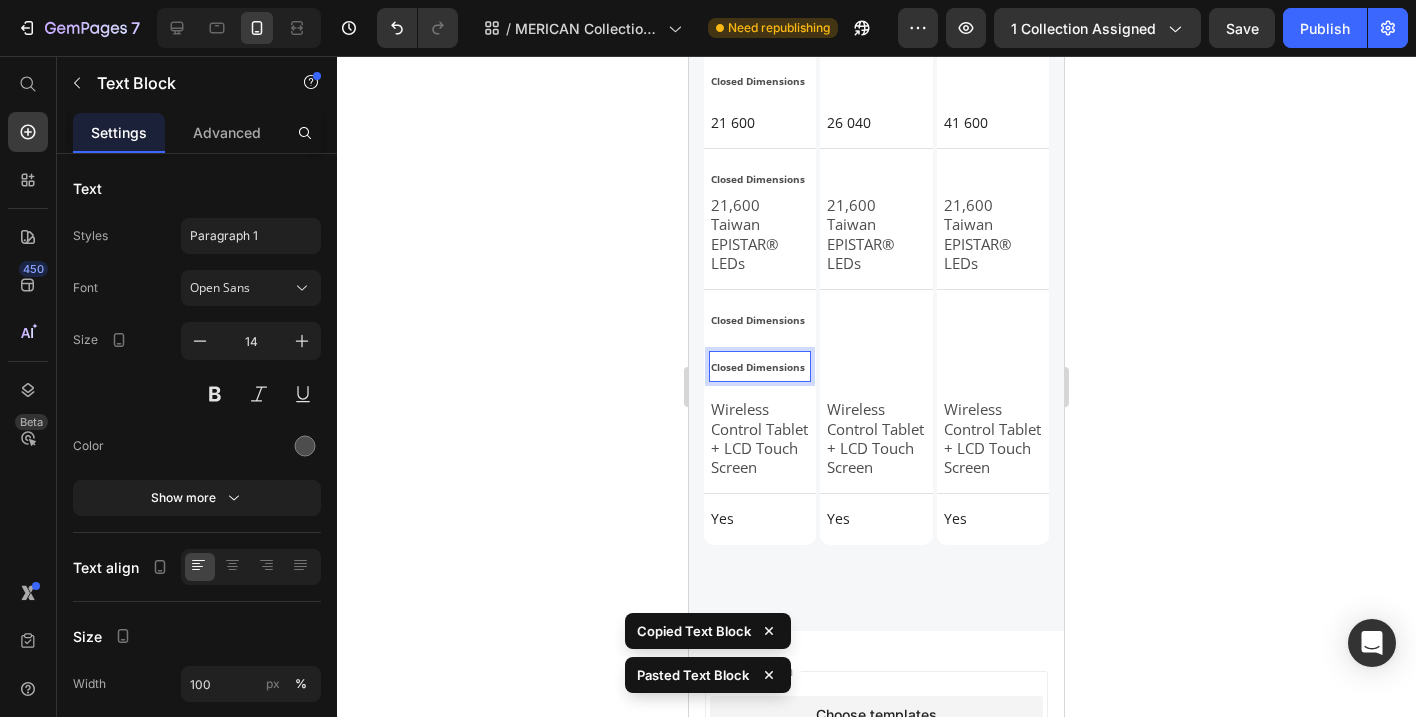 click on "Closed Dimensions" at bounding box center [758, 367] 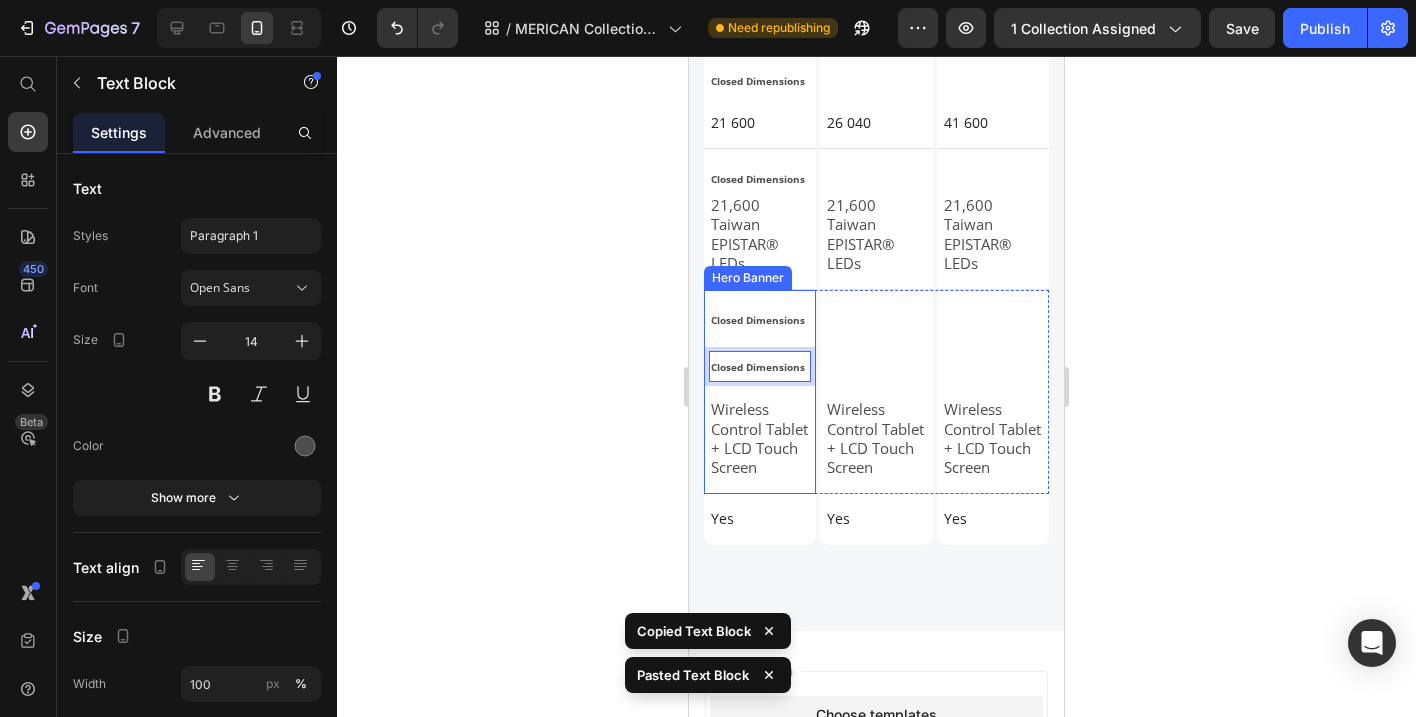 click on "Closed Dimensions Text Block Closed Dimensions Text Block   16 Wireless Control Tablet + LCD Touch Screen Text Block" at bounding box center (760, 391) 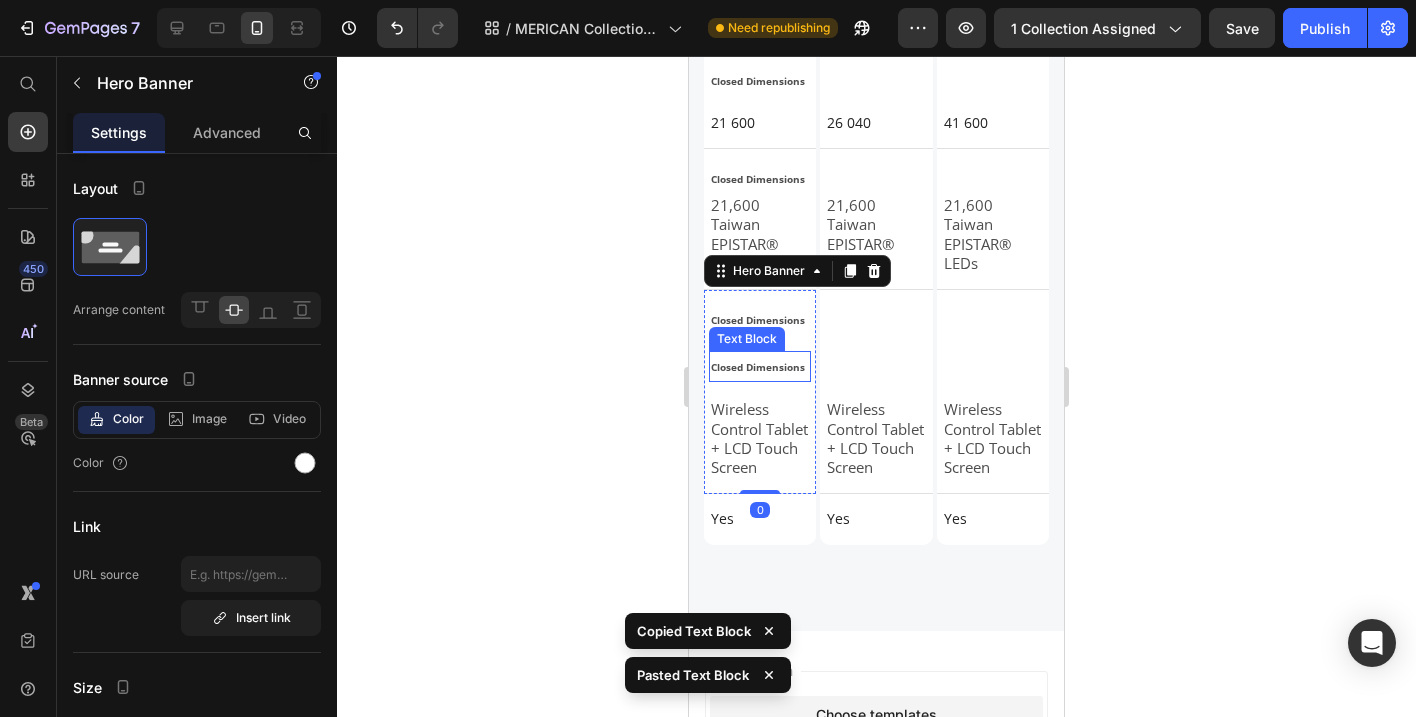 click on "Closed Dimensions" at bounding box center (760, 366) 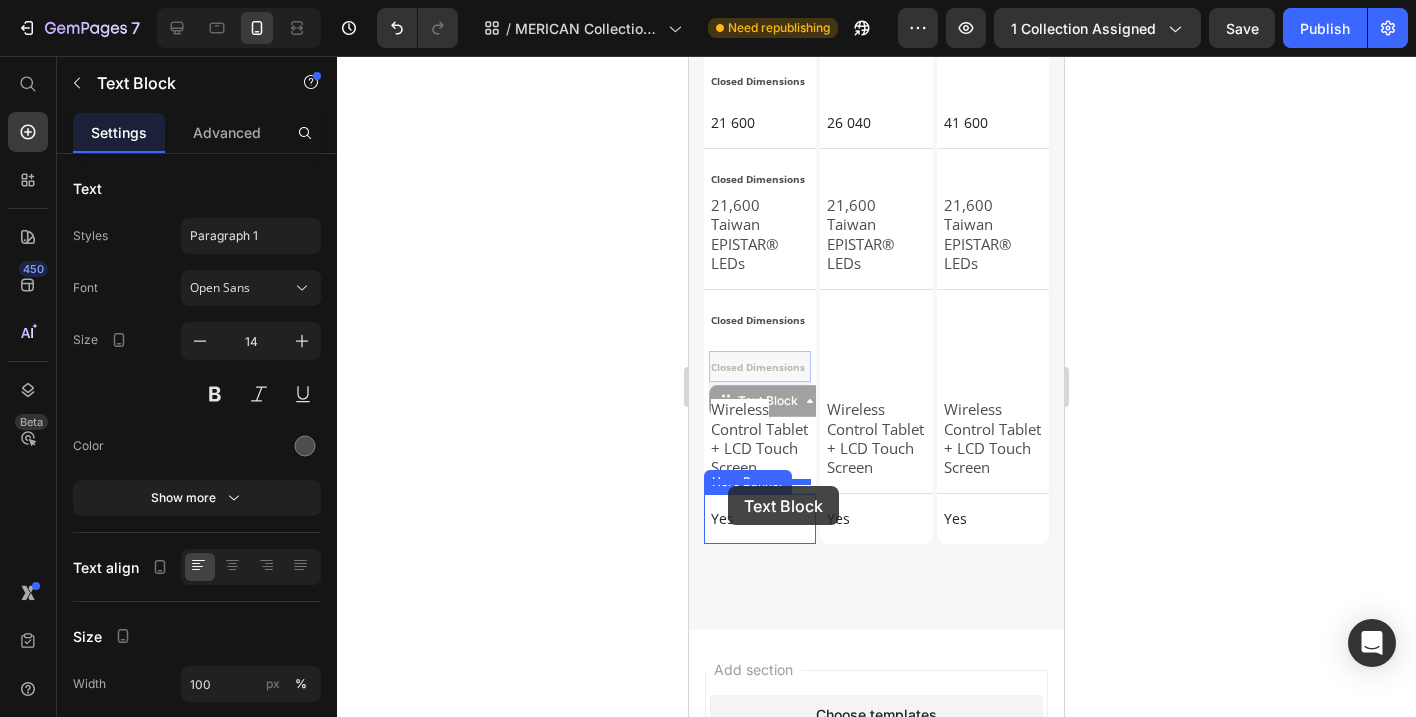 drag, startPoint x: 725, startPoint y: 378, endPoint x: 728, endPoint y: 486, distance: 108.04166 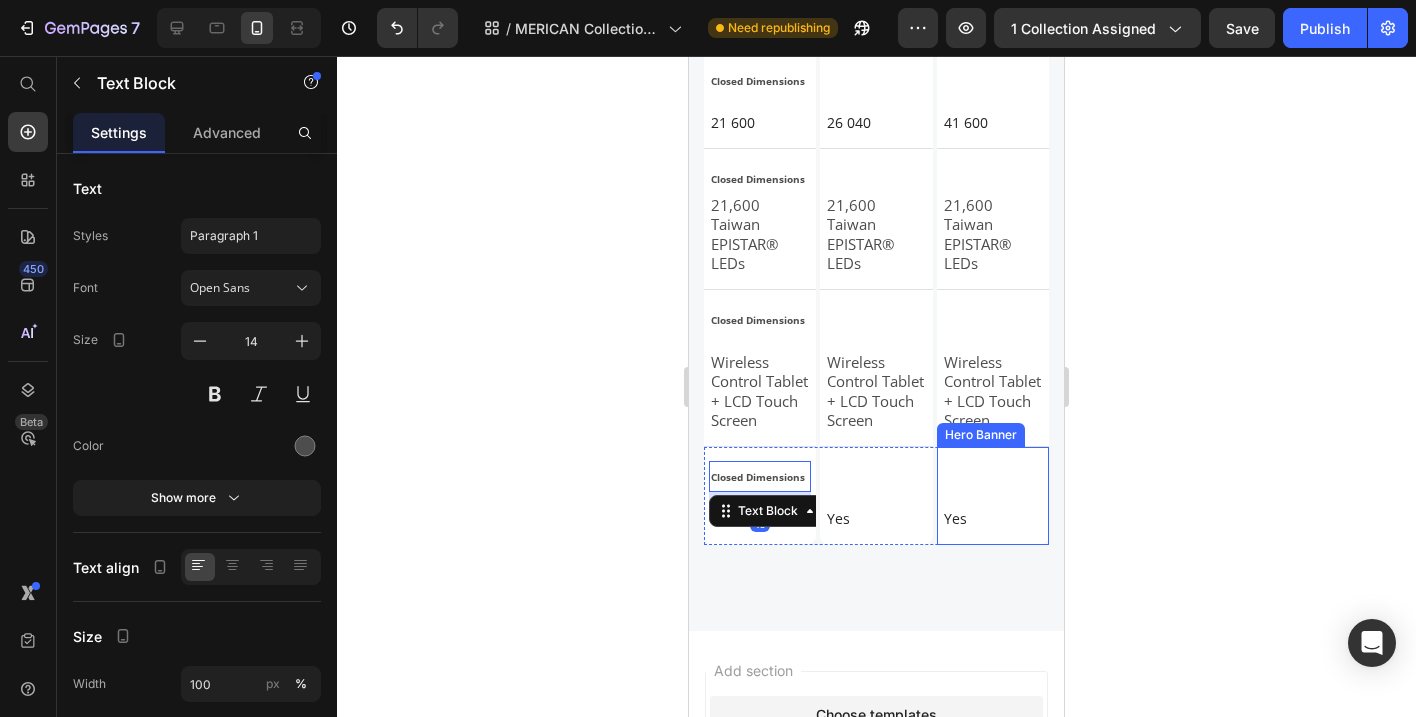 click 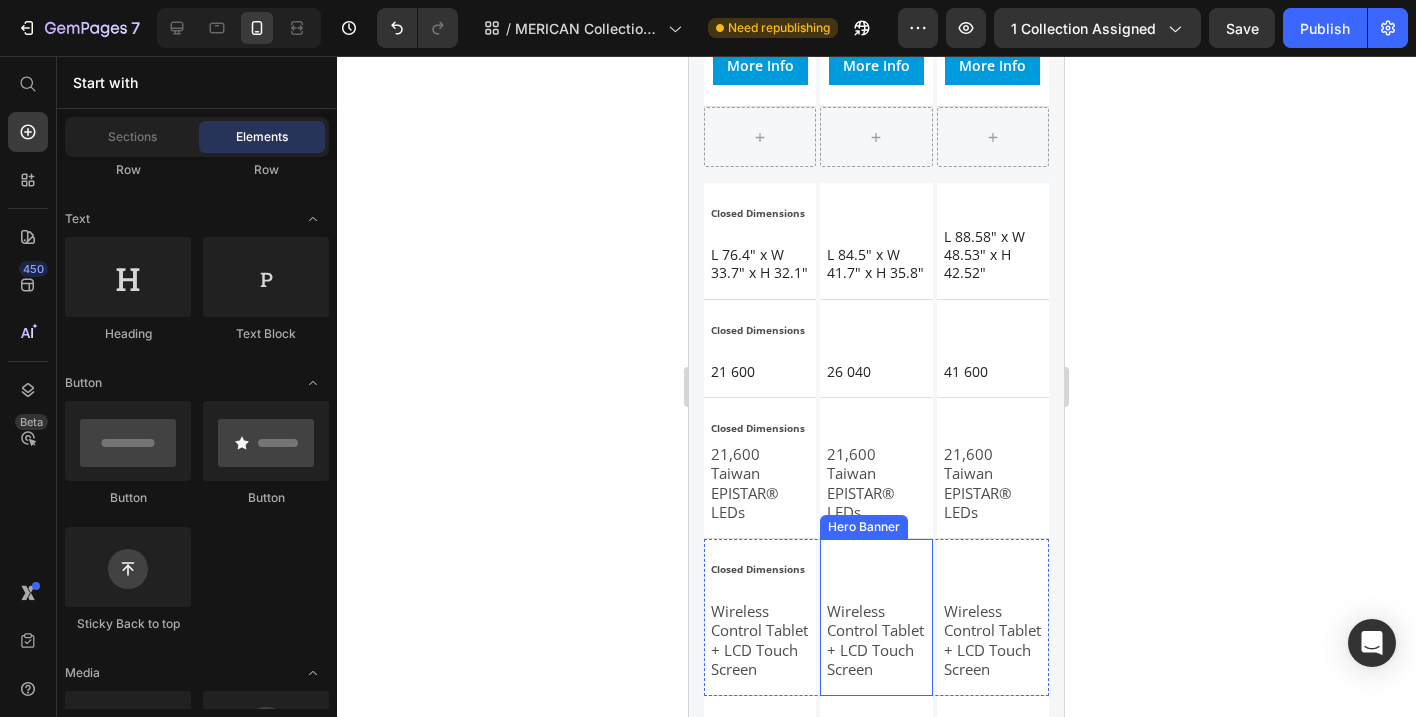 scroll, scrollTop: 3610, scrollLeft: 0, axis: vertical 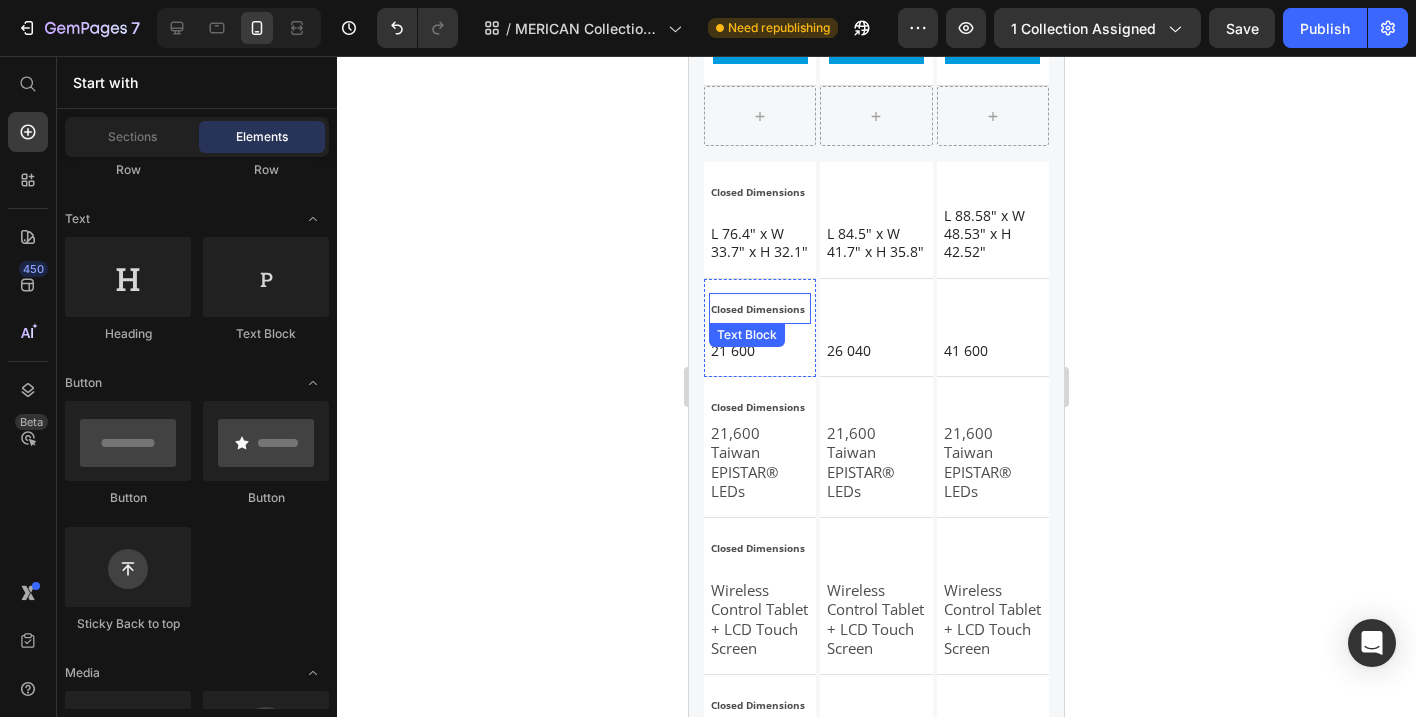 click on "Closed Dimensions" at bounding box center [758, 309] 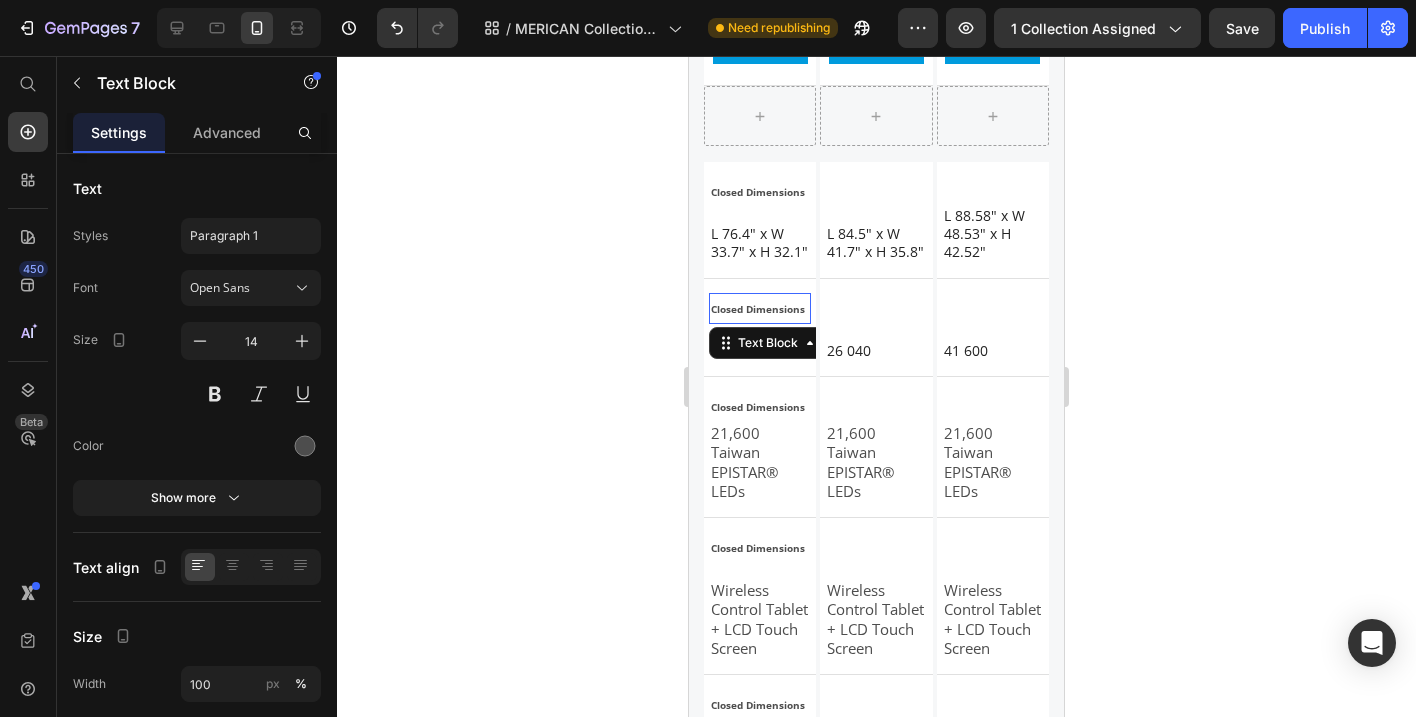 click on "Closed Dimensions" at bounding box center [758, 309] 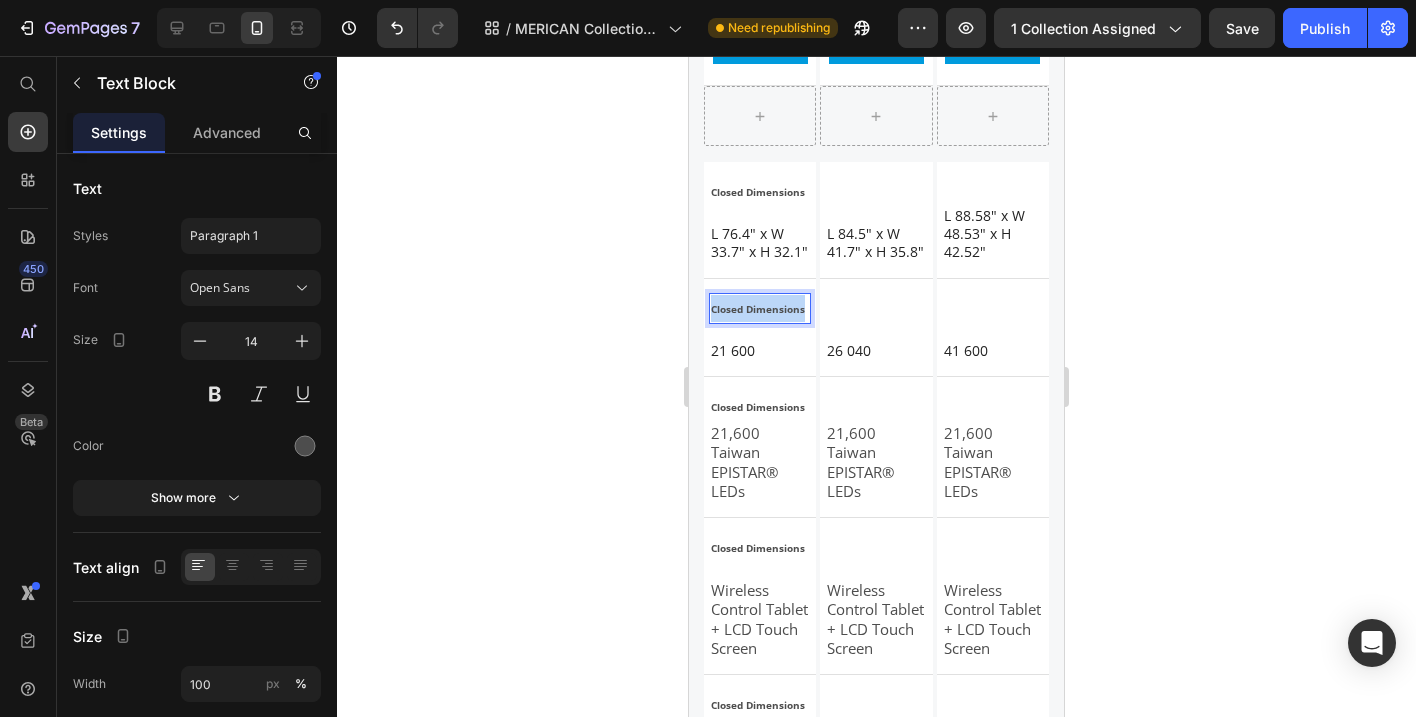 click on "Closed Dimensions" at bounding box center [758, 309] 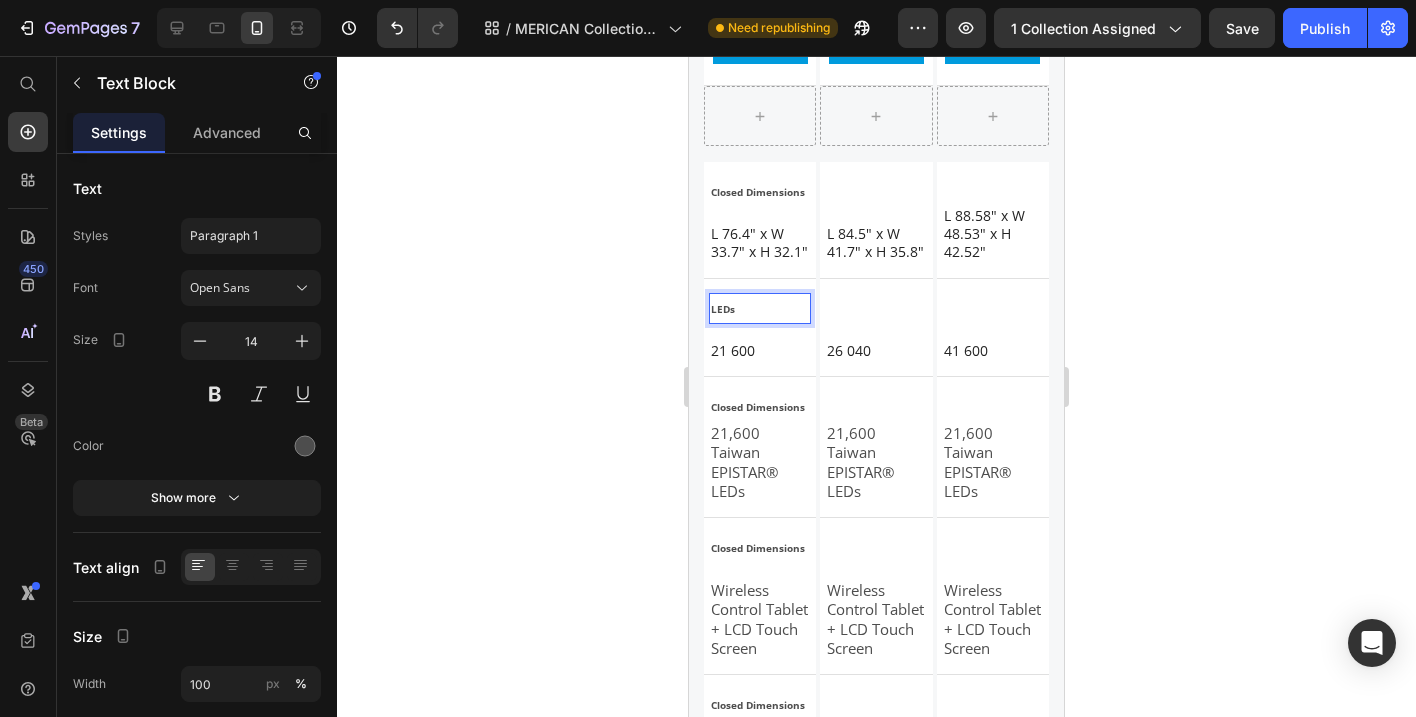 click 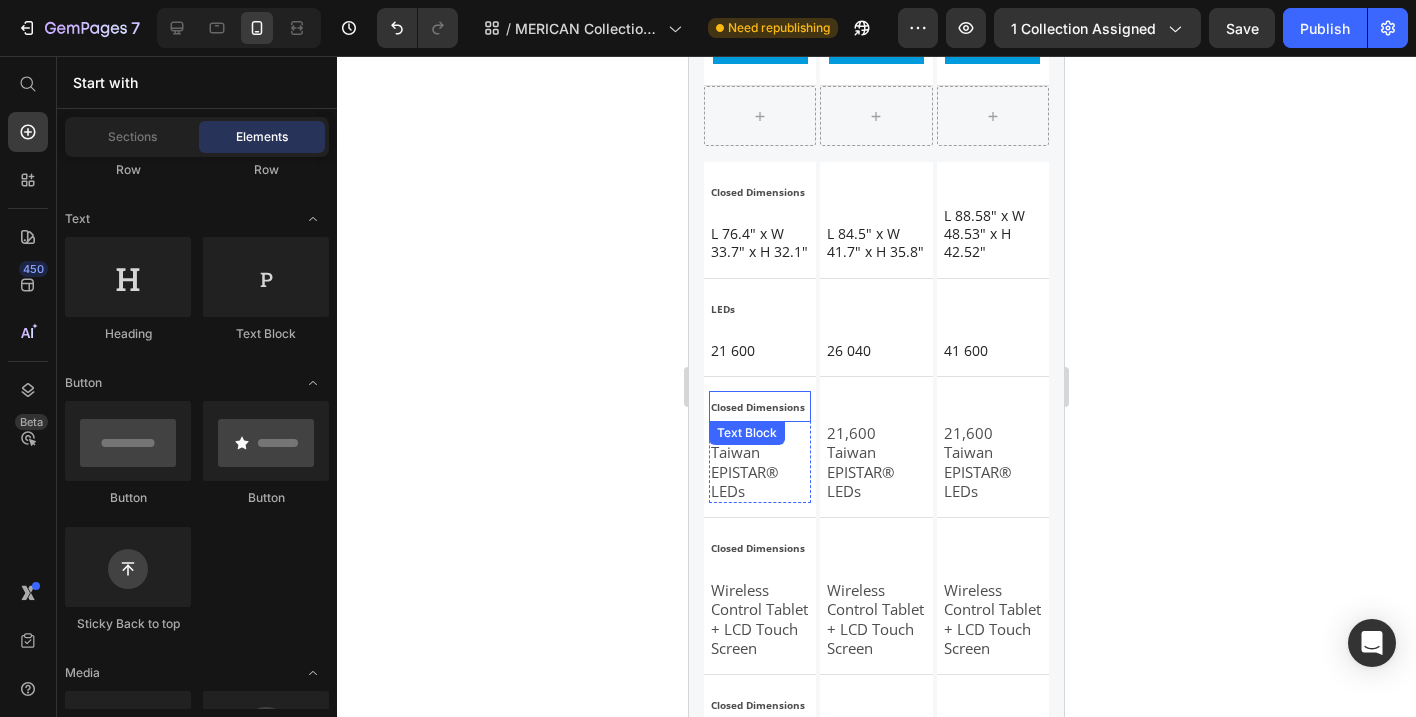 click on "Closed Dimensions" at bounding box center (758, 407) 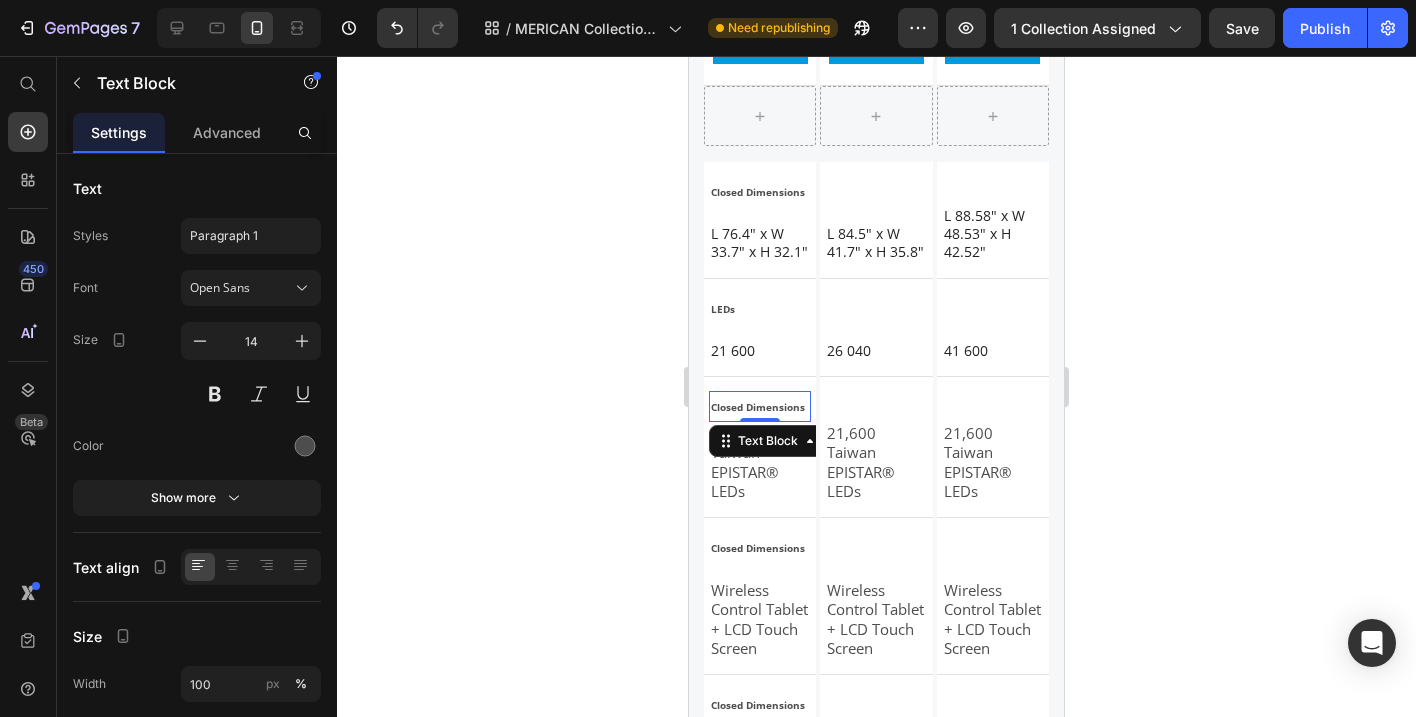 click on "Closed Dimensions" at bounding box center [758, 407] 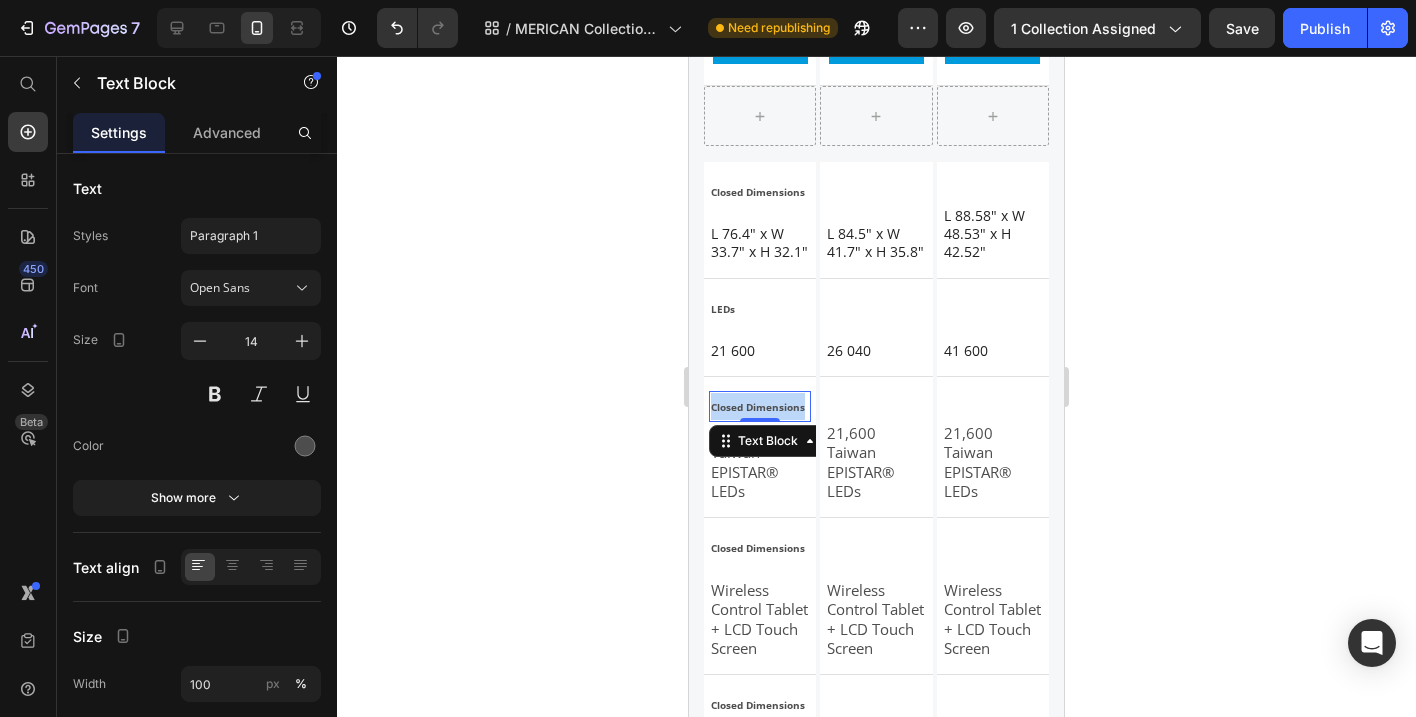 click on "Closed Dimensions" at bounding box center (758, 407) 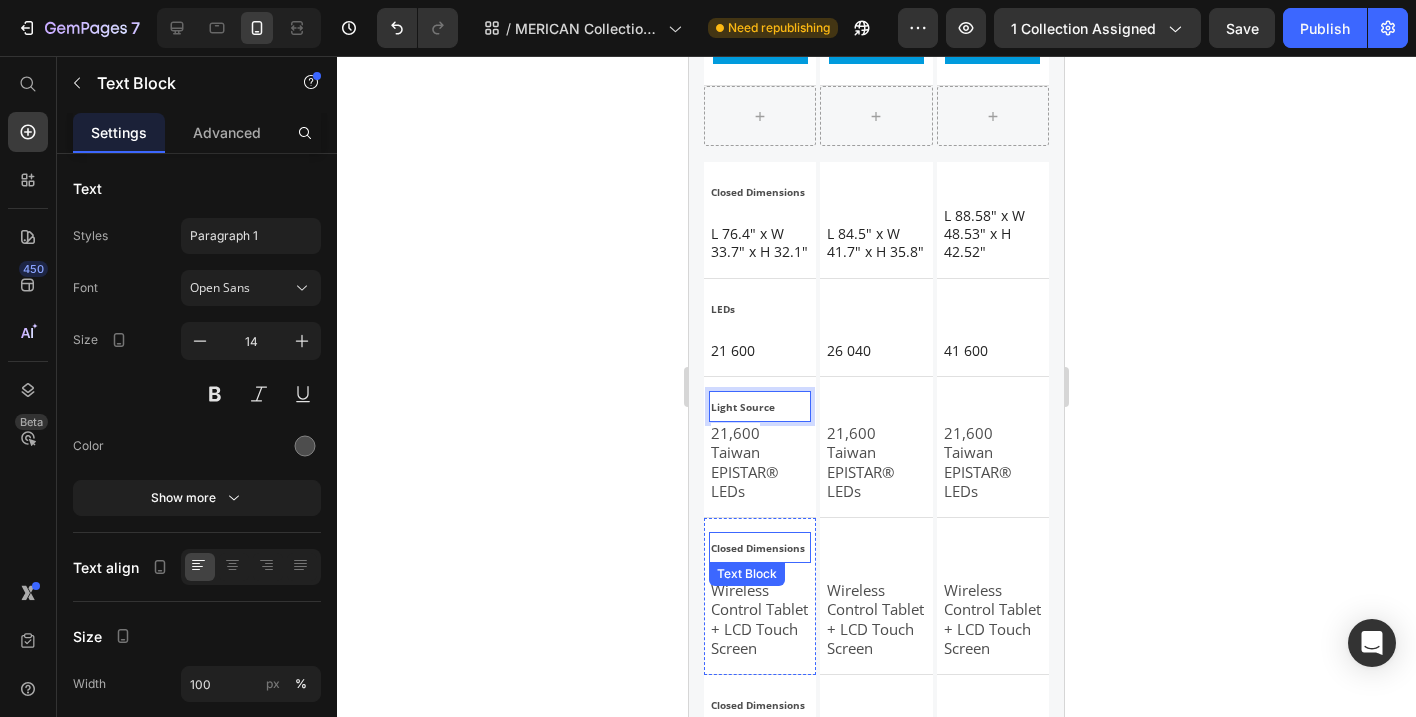 click on "Closed Dimensions" at bounding box center (758, 548) 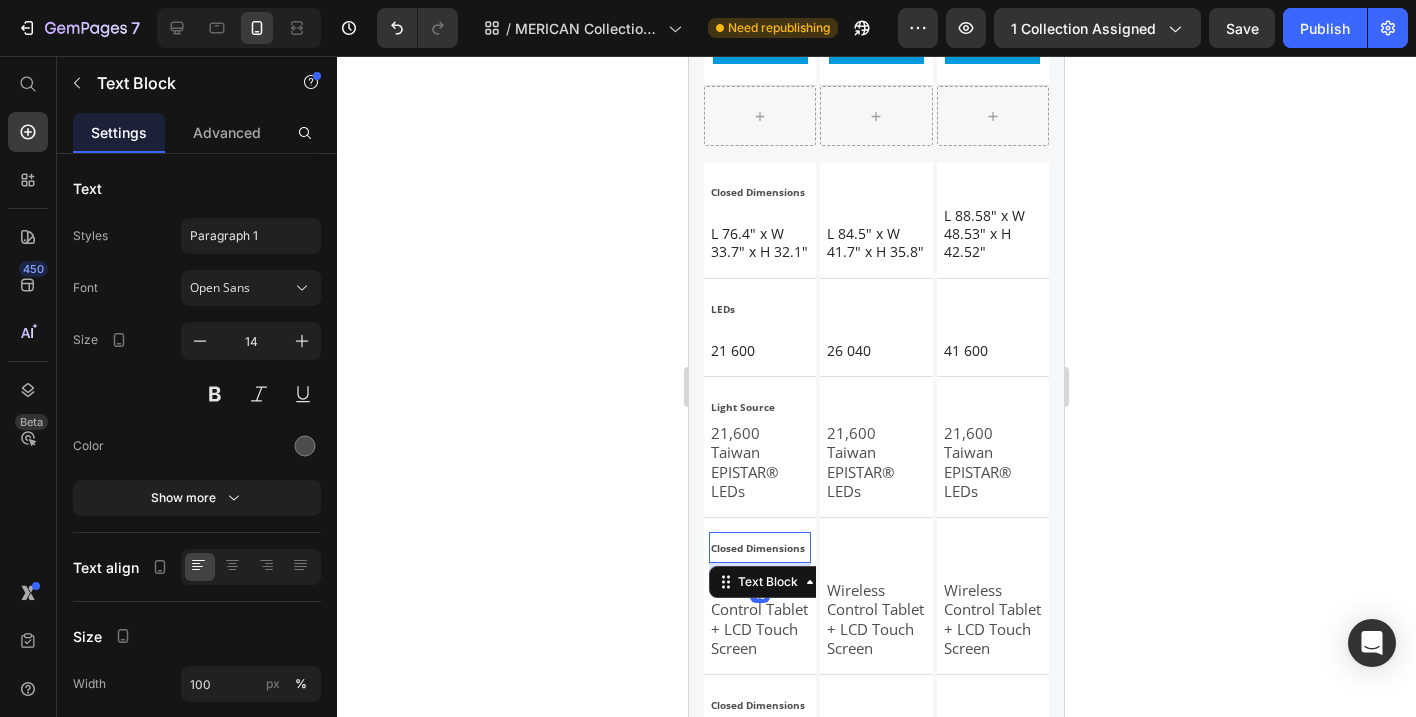 click on "Closed Dimensions" at bounding box center (758, 548) 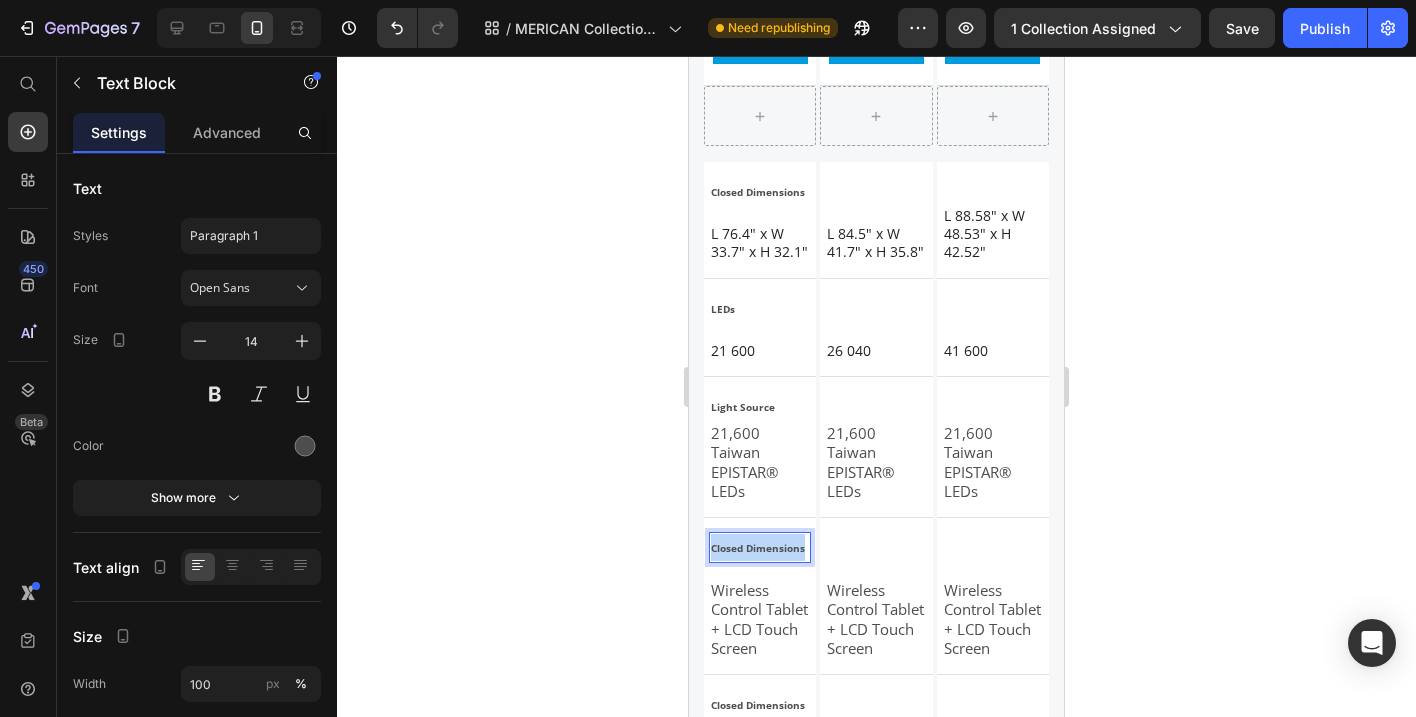 click on "Closed Dimensions" at bounding box center (758, 548) 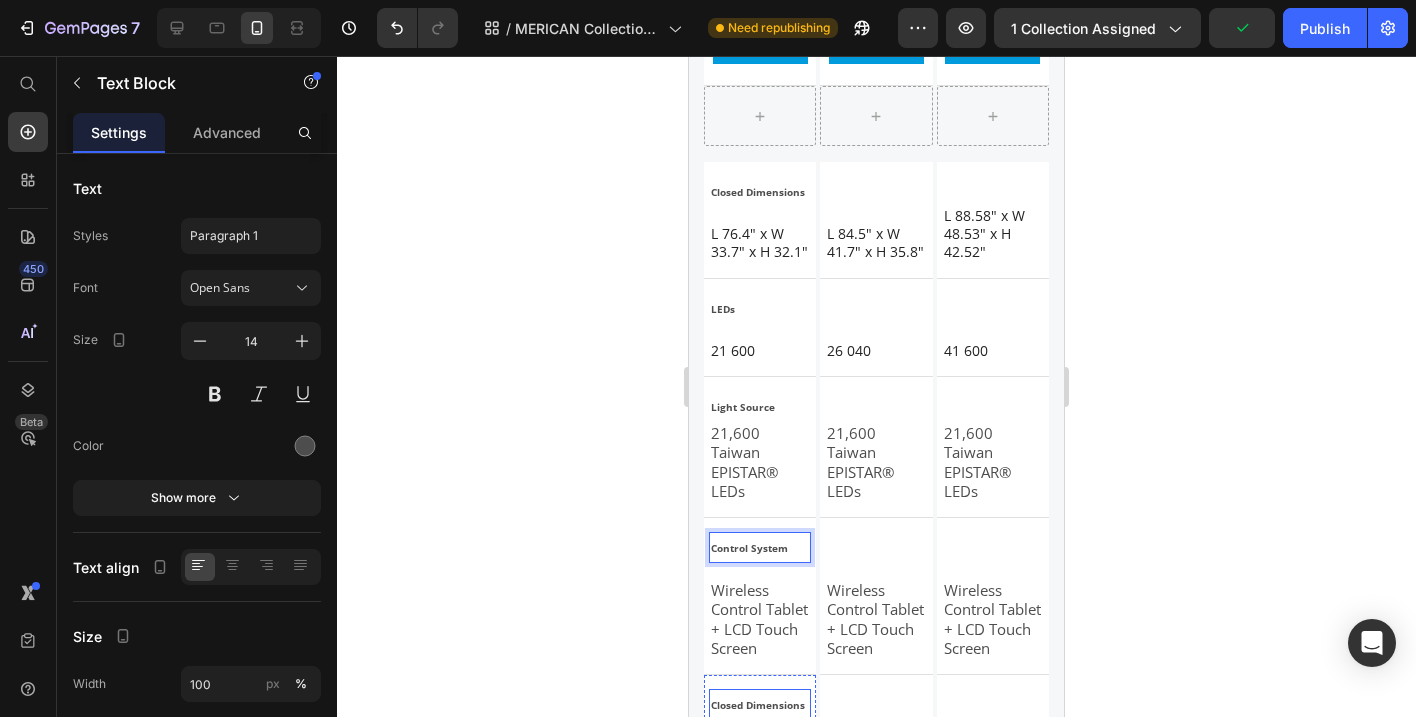 click on "Closed Dimensions" at bounding box center (758, 705) 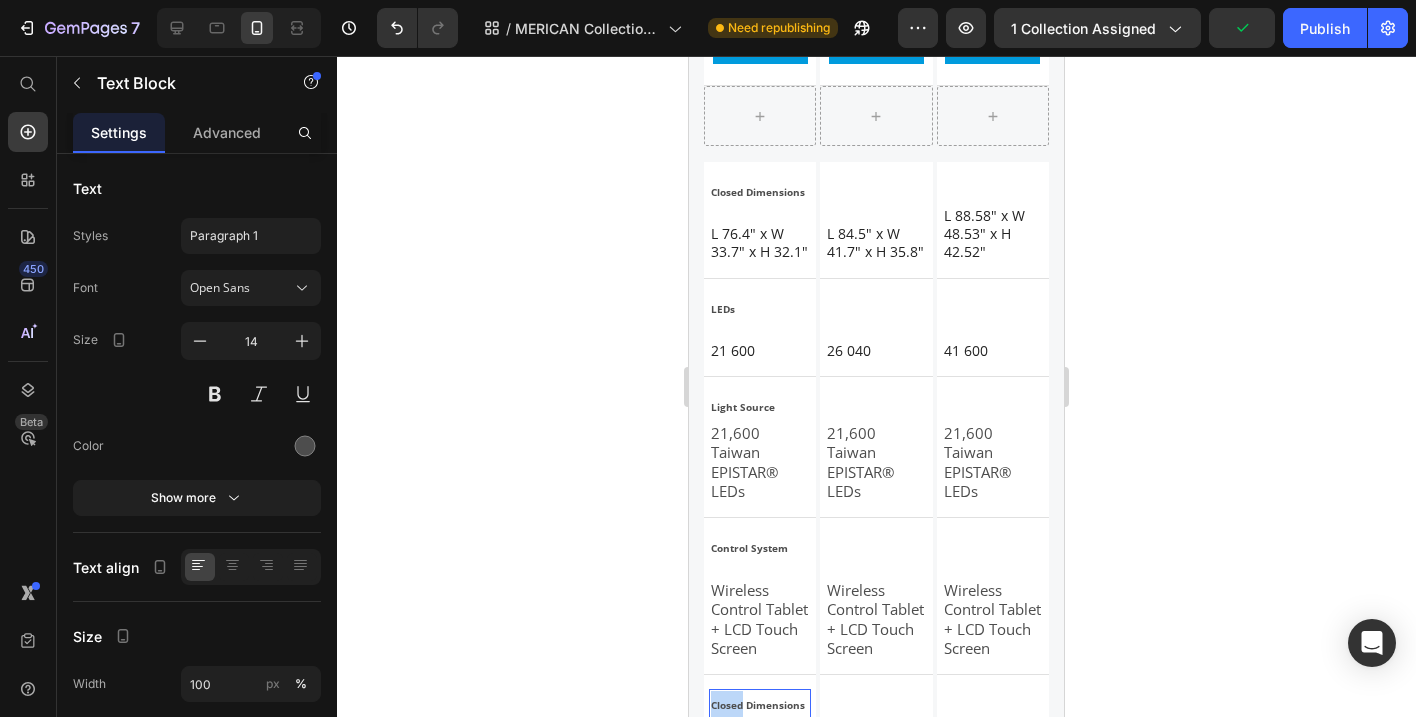click on "Closed Dimensions" at bounding box center (758, 705) 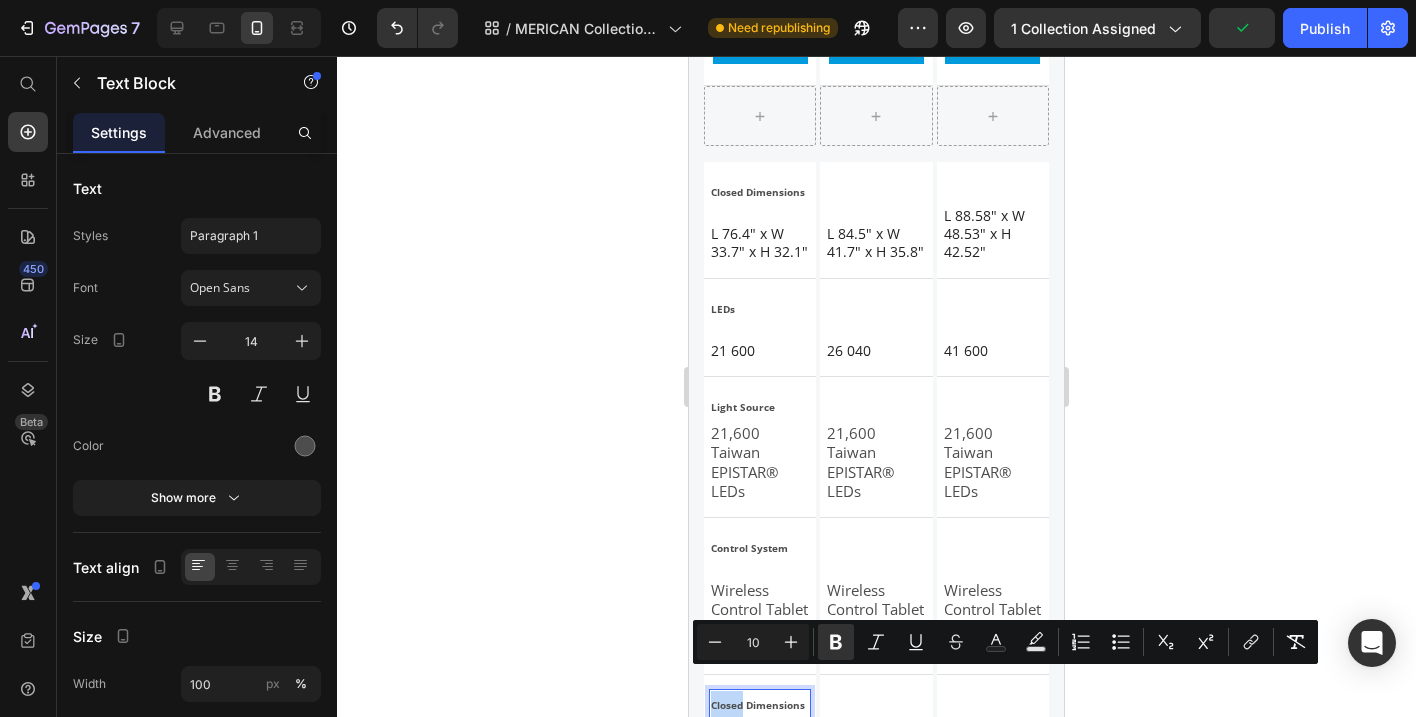 click on "Closed Dimensions" at bounding box center (758, 705) 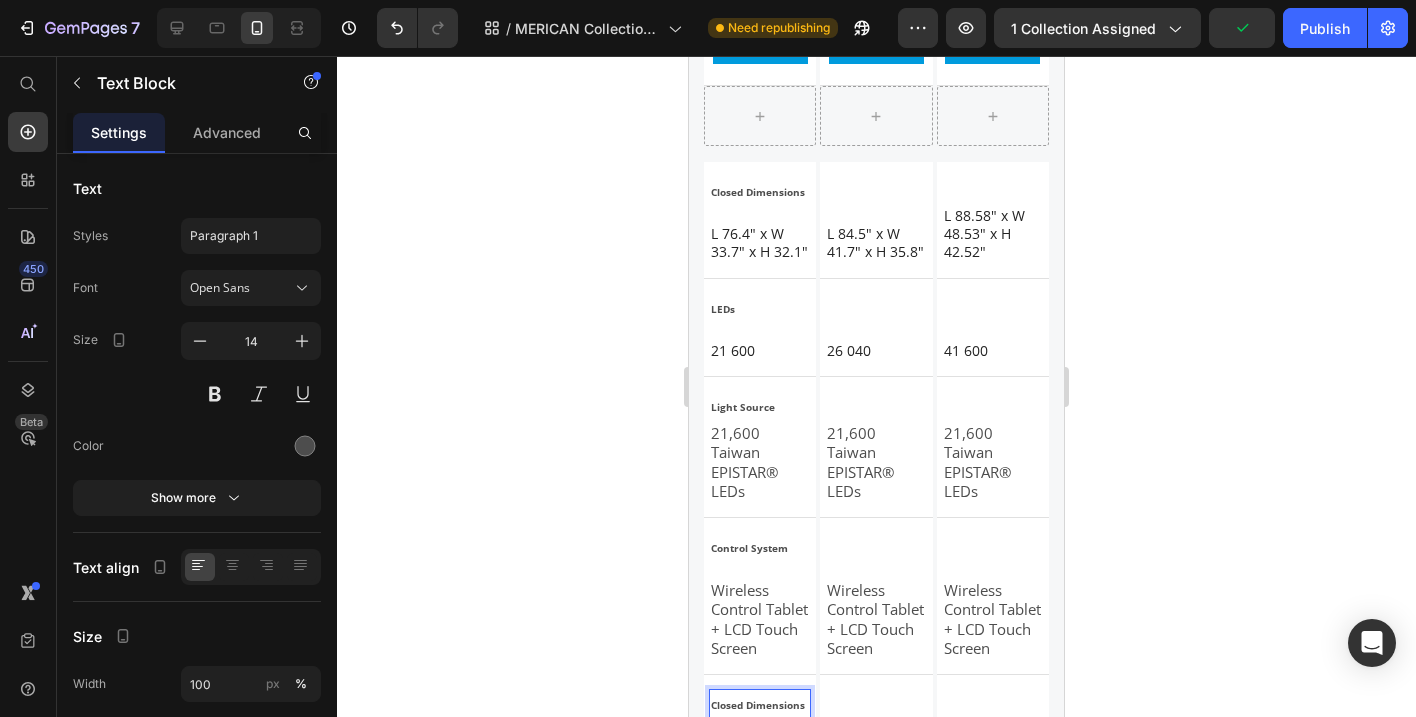 click on "Closed Dimensions" at bounding box center (758, 705) 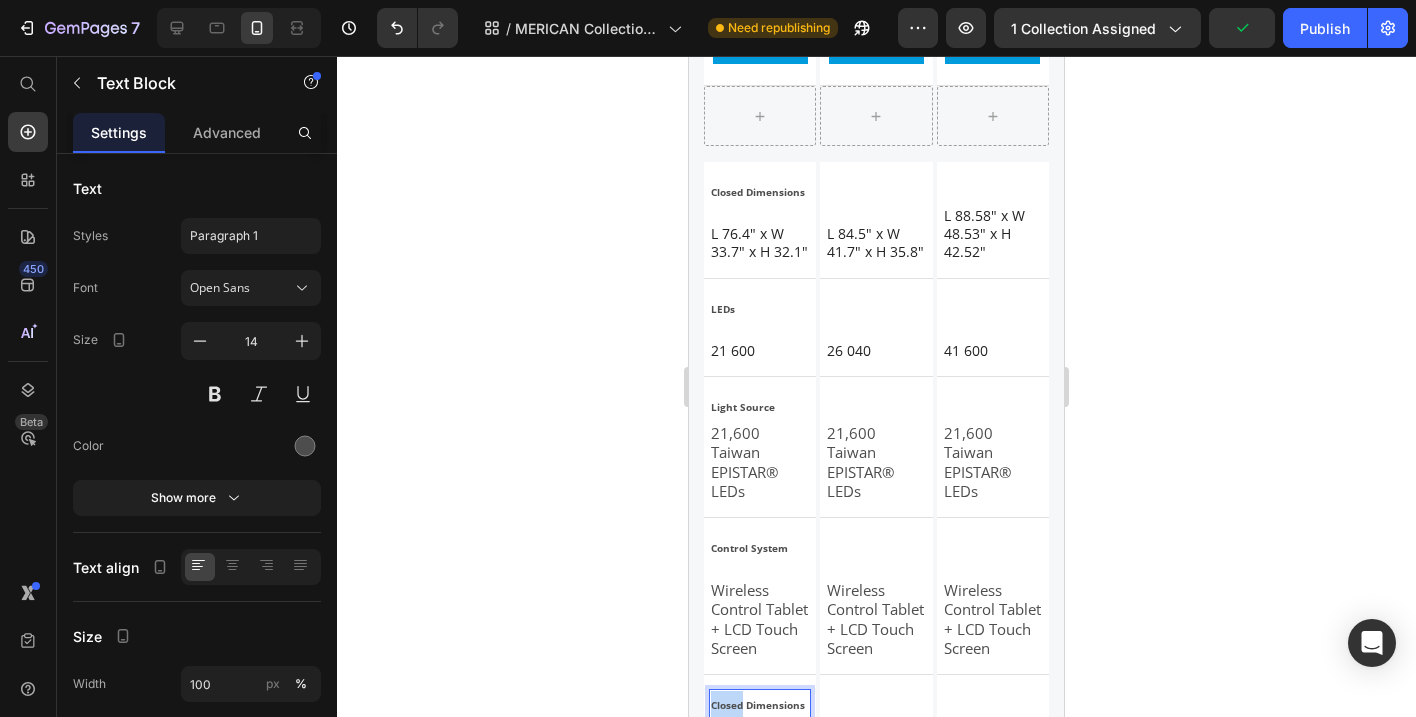 click on "Closed Dimensions" at bounding box center [758, 705] 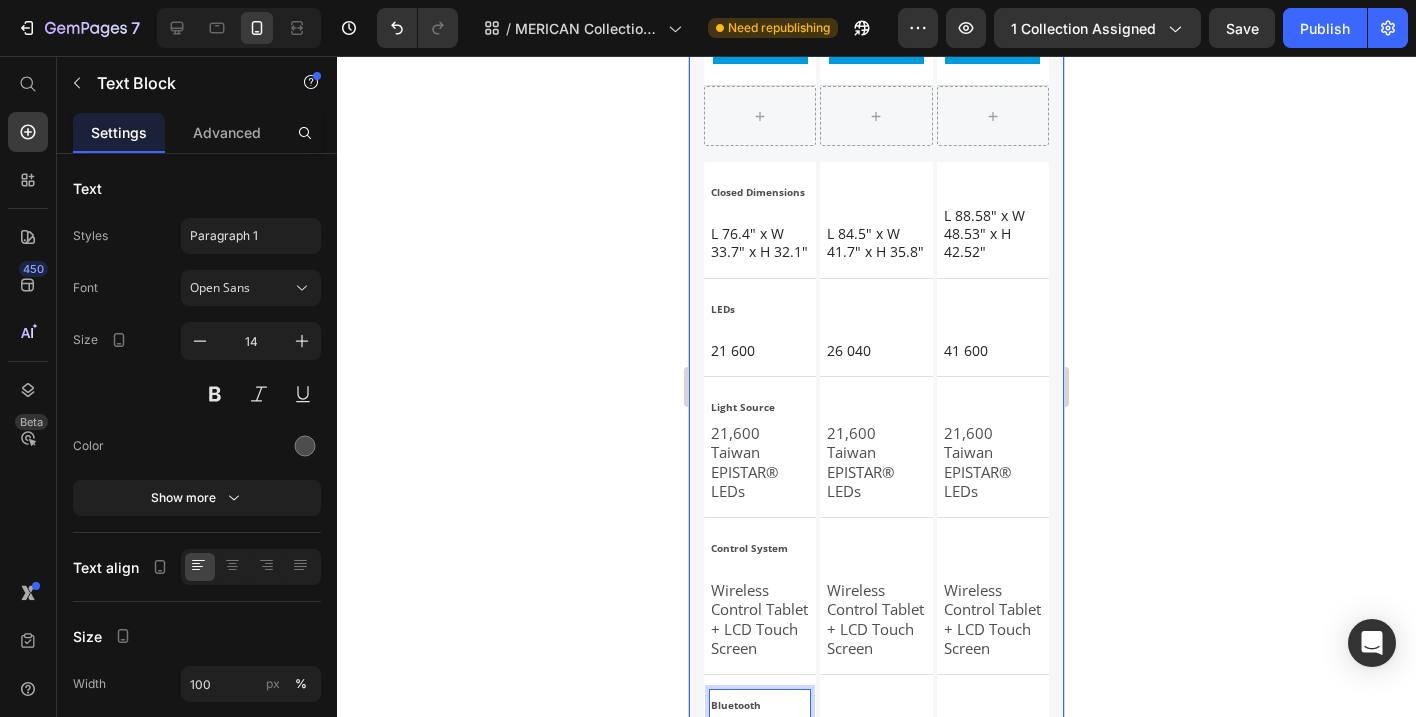 click 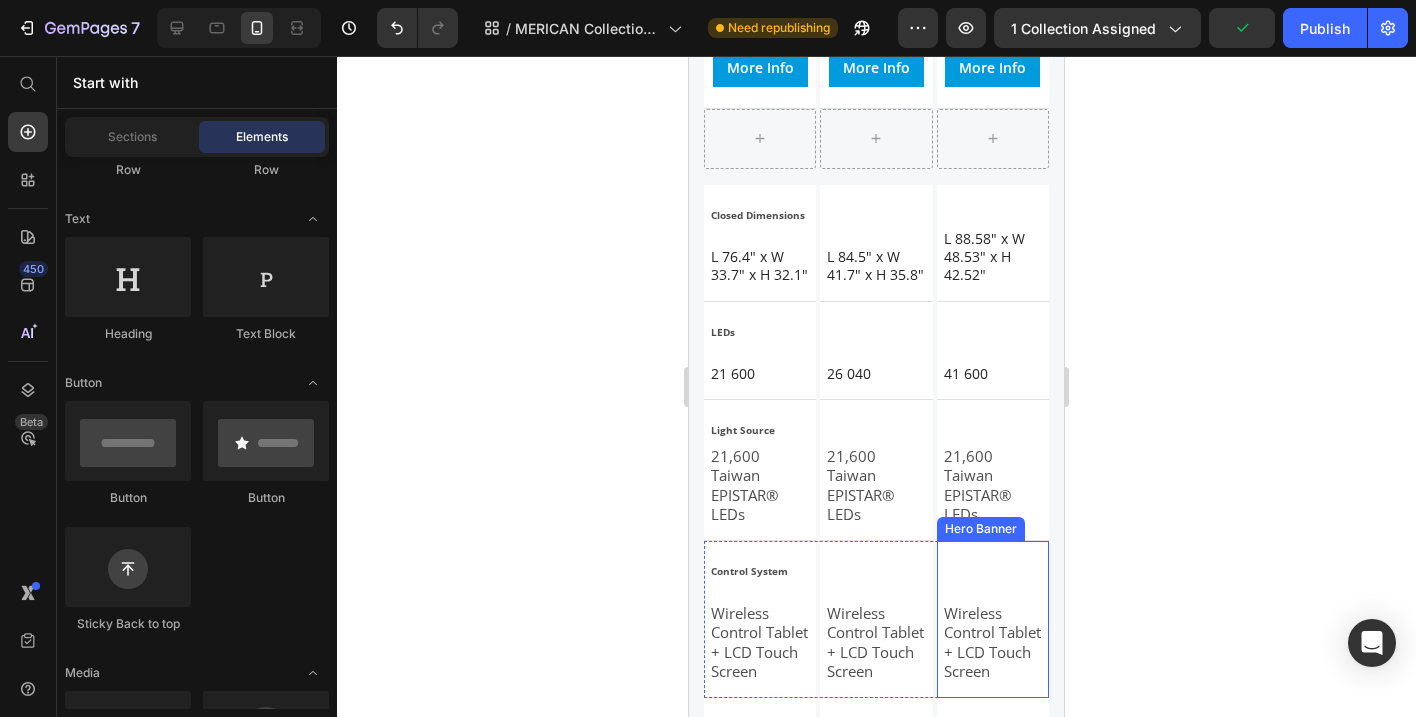scroll, scrollTop: 3442, scrollLeft: 0, axis: vertical 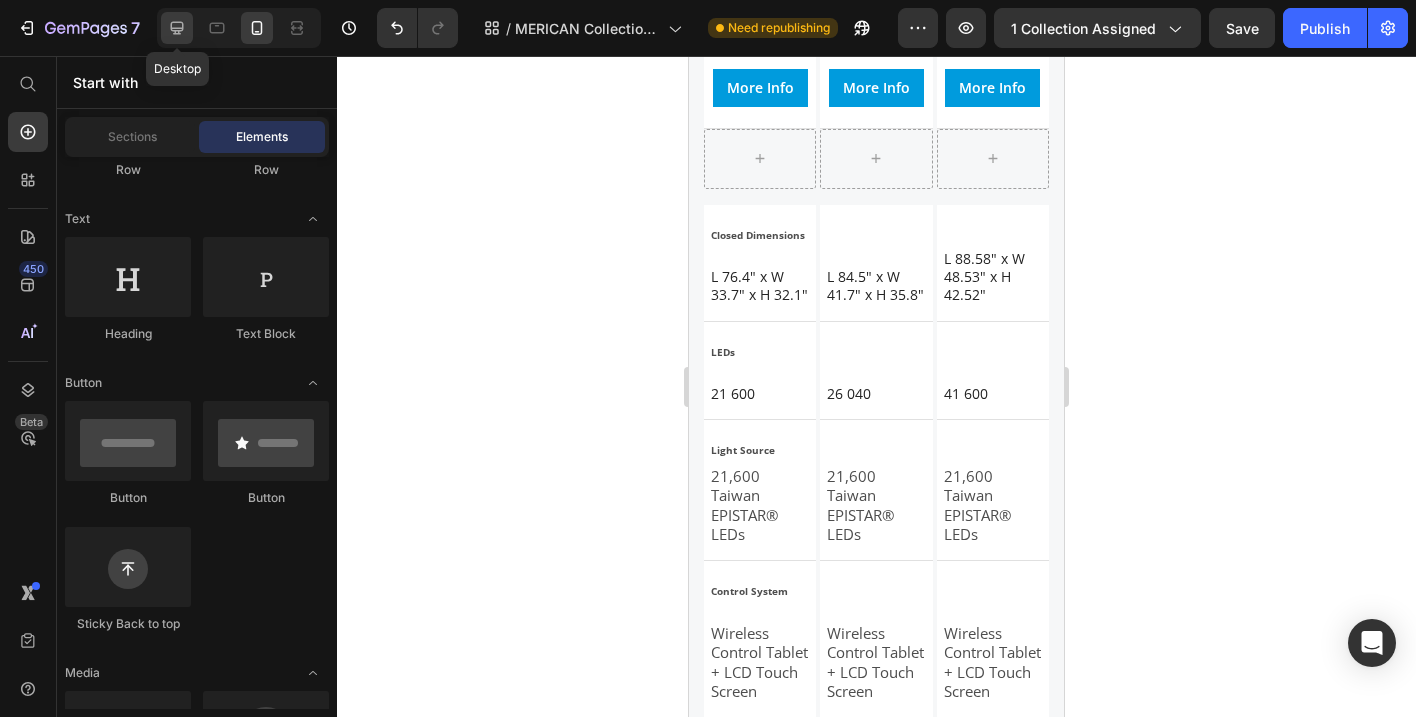 click 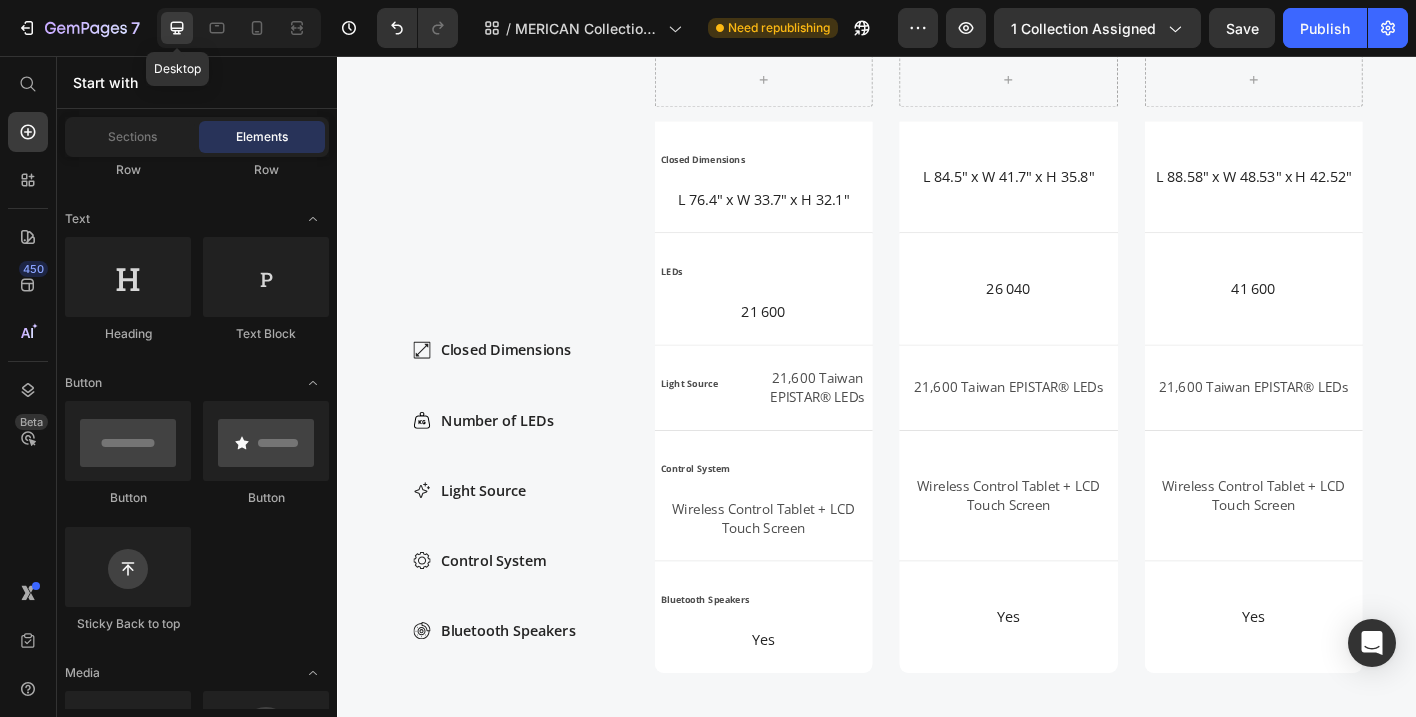 scroll, scrollTop: 3397, scrollLeft: 0, axis: vertical 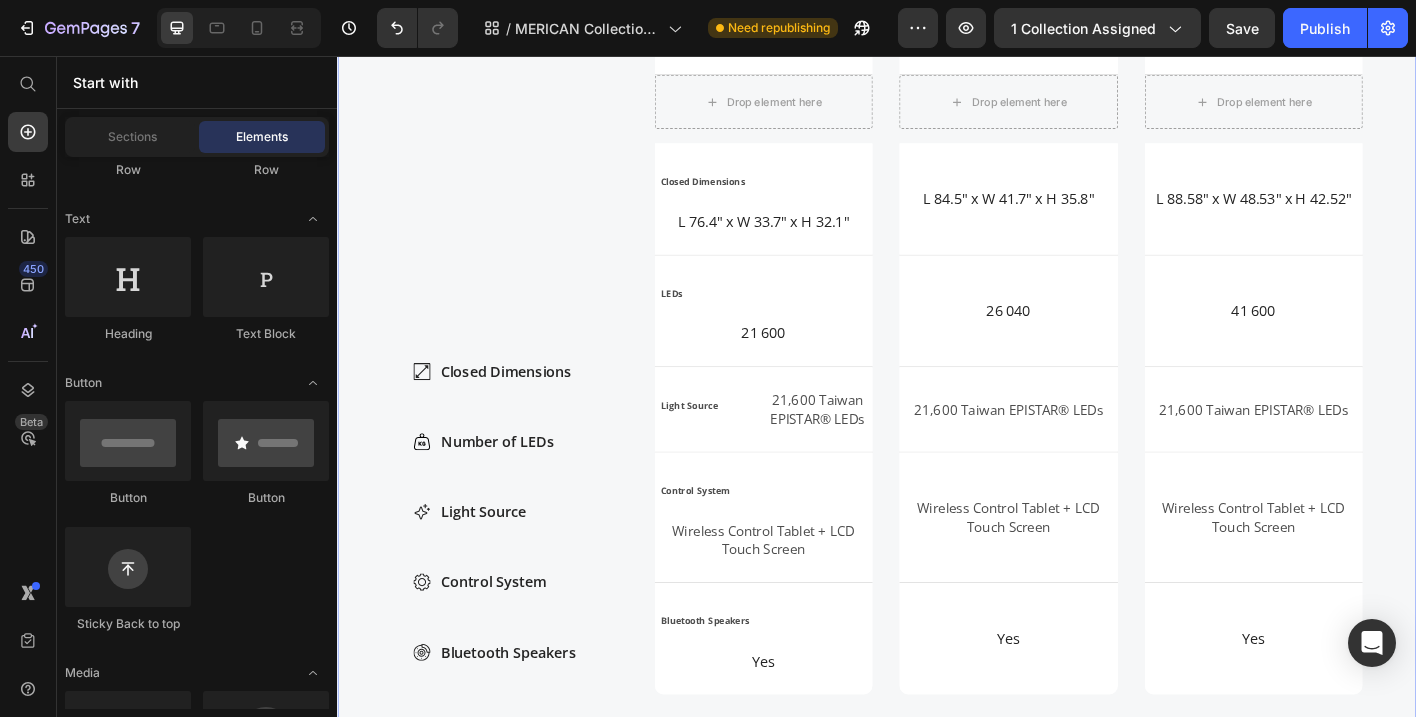 click on "Closed Dimensions" at bounding box center [527, 407] 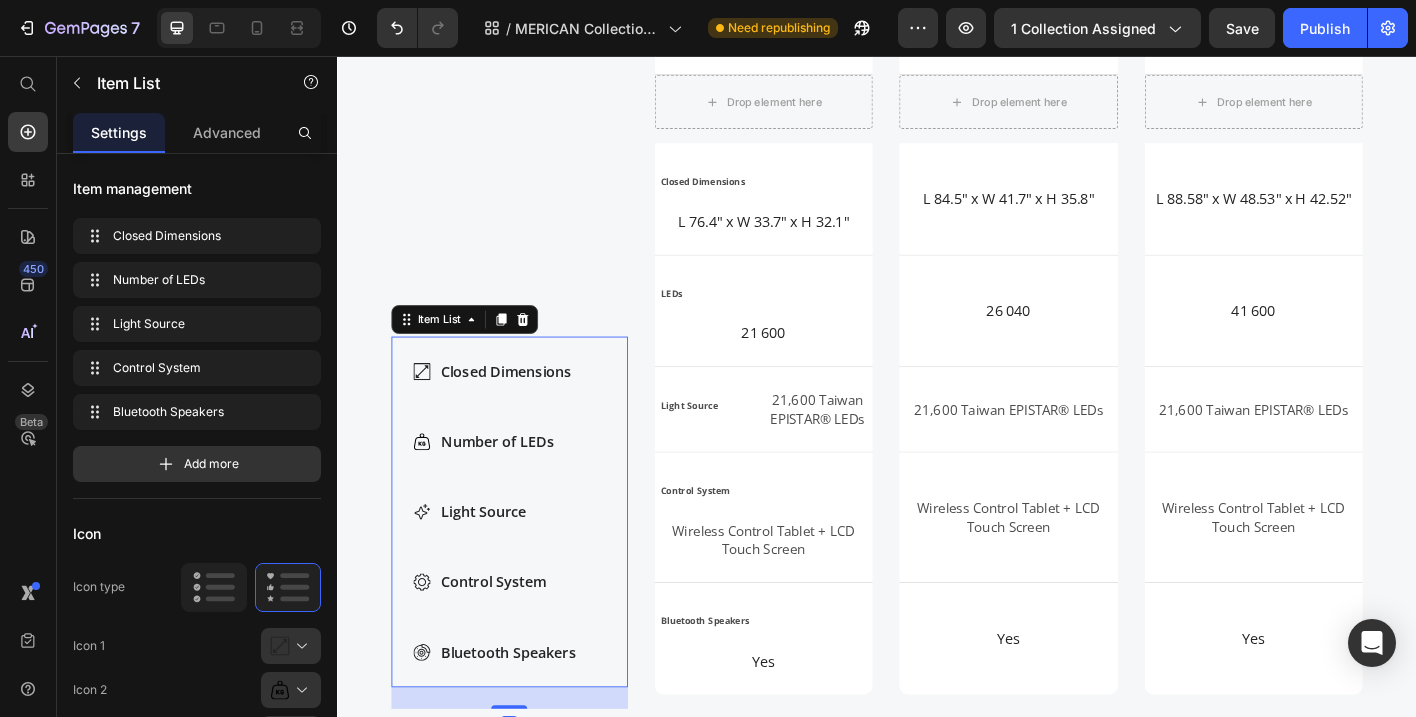 click on "Closed Dimensions
Number of LEDs
Light Source
Control System
Bluetooth Speakers" at bounding box center (528, 563) 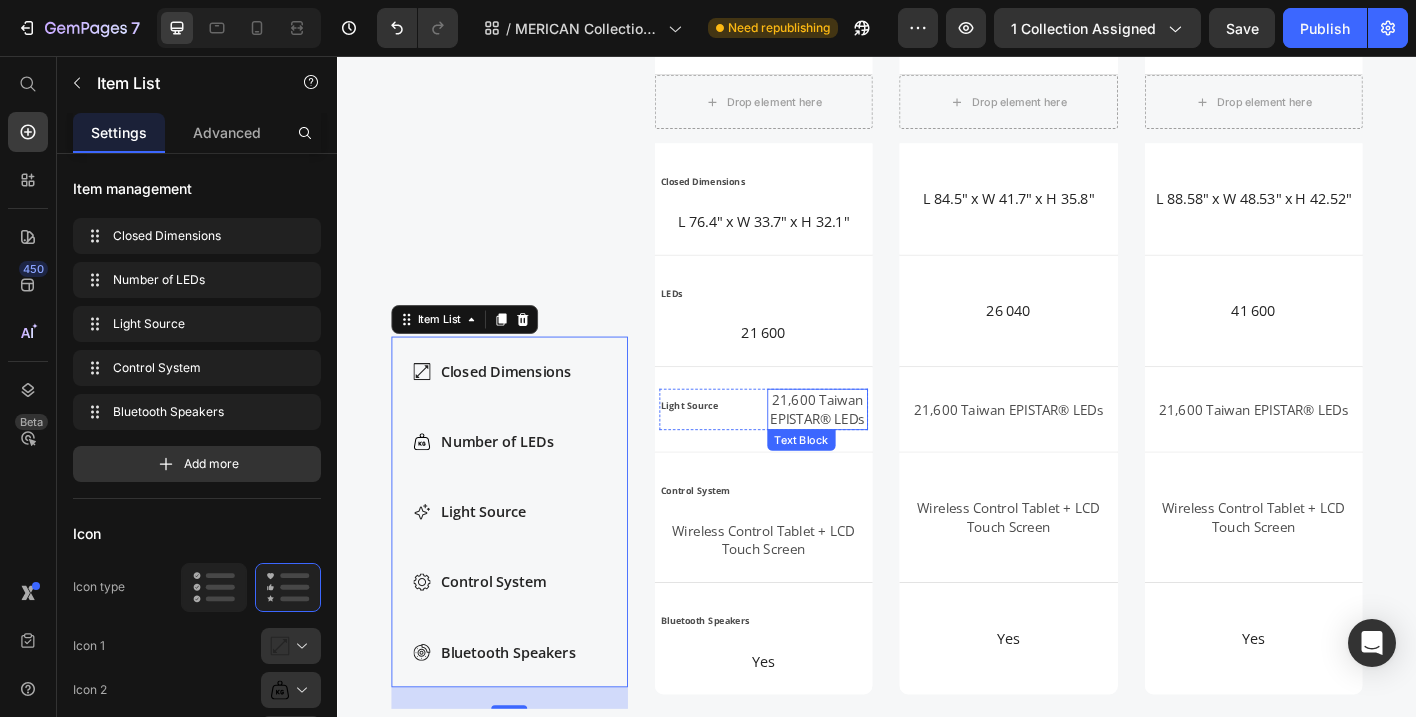 click on "21,600 Taiwan EPISTAR® LEDs" at bounding box center [870, 448] 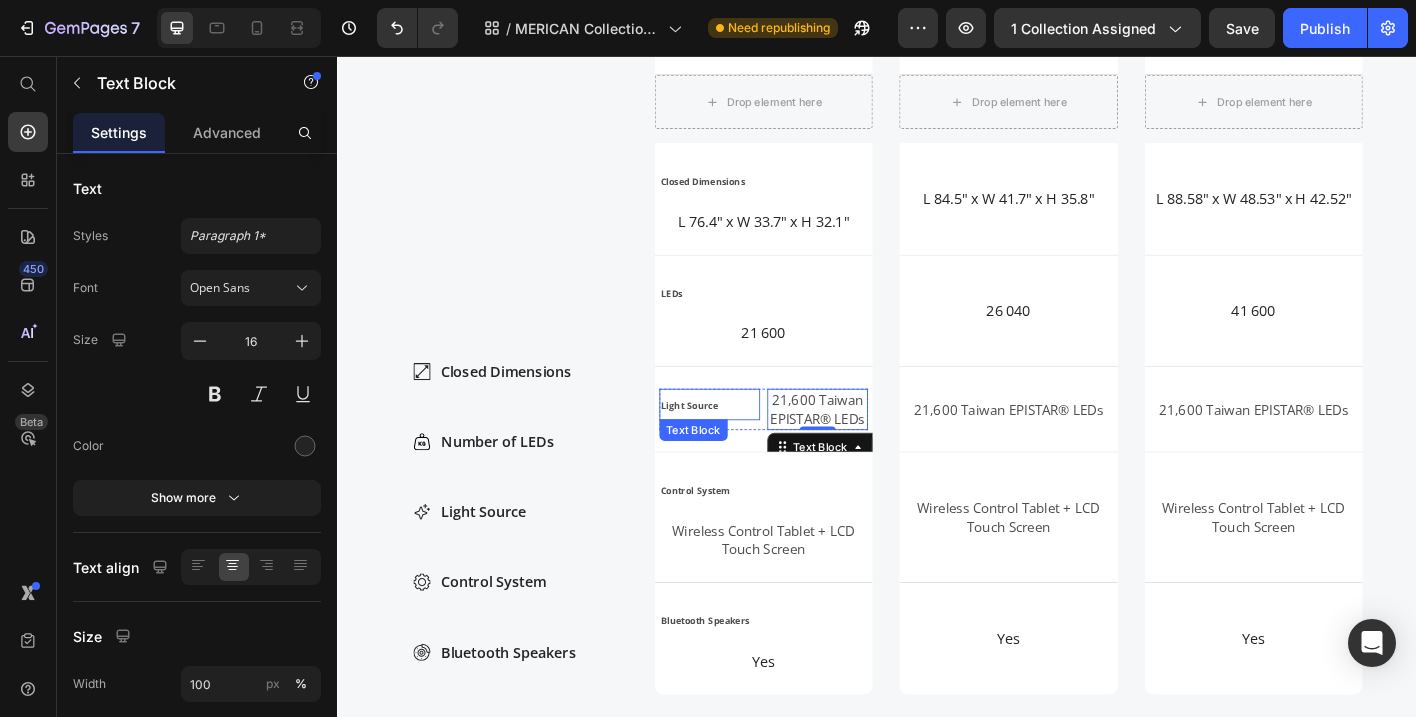 click on "Light Source" at bounding box center (751, 443) 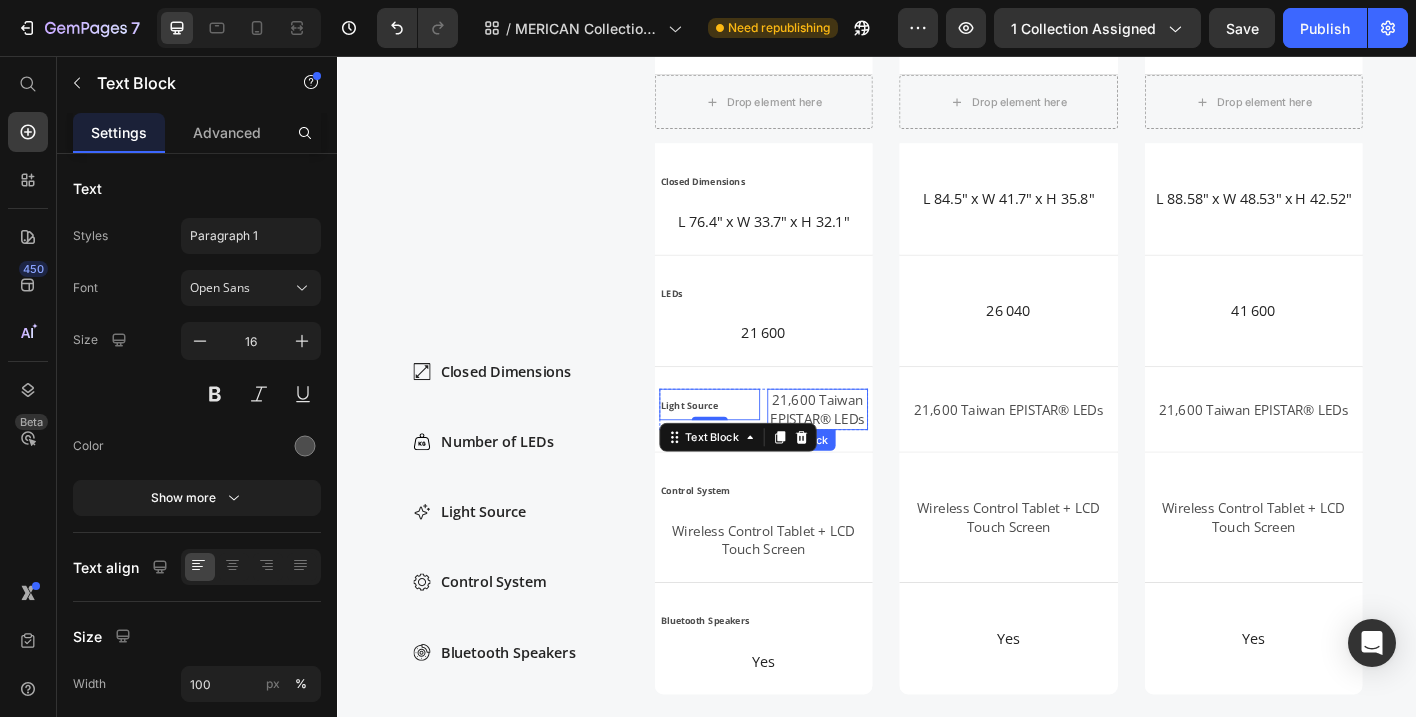 click on "21,600 Taiwan EPISTAR® LEDs" at bounding box center [870, 448] 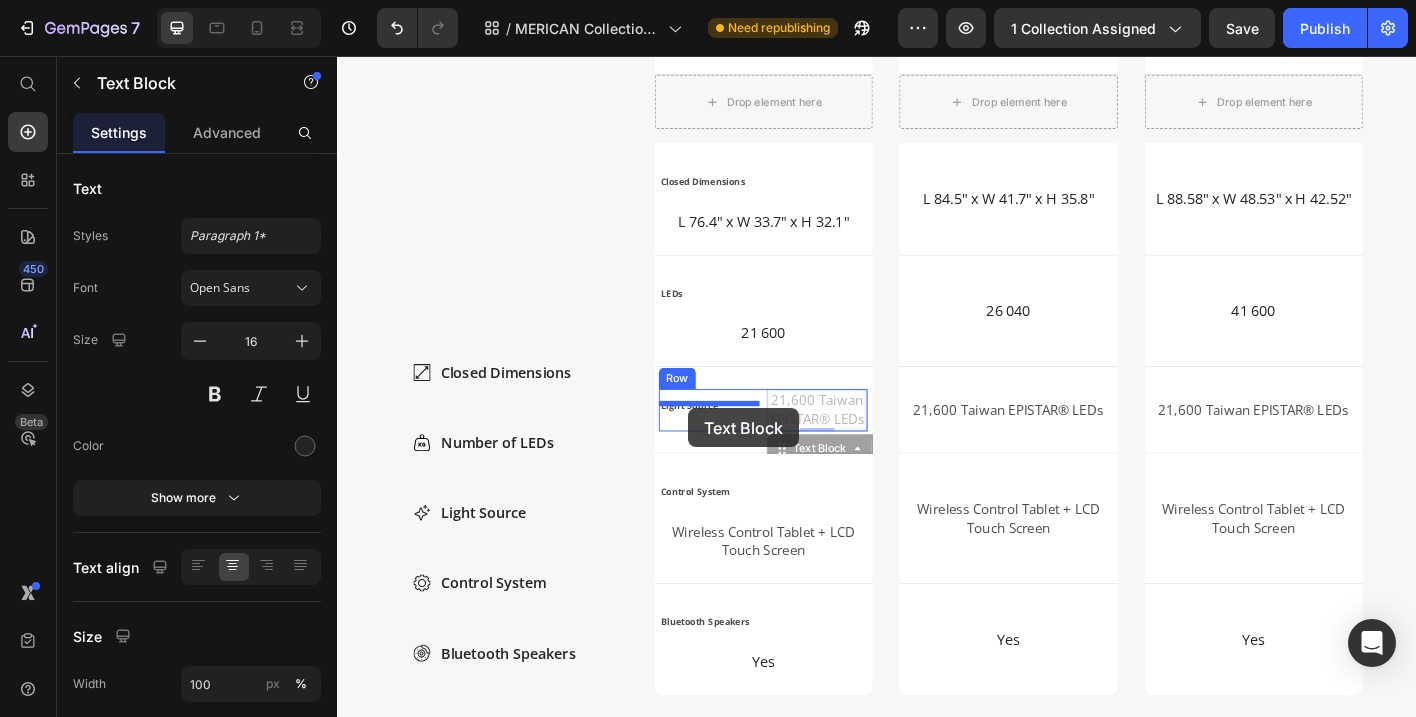 drag, startPoint x: 831, startPoint y: 466, endPoint x: 807, endPoint y: 451, distance: 28.301943 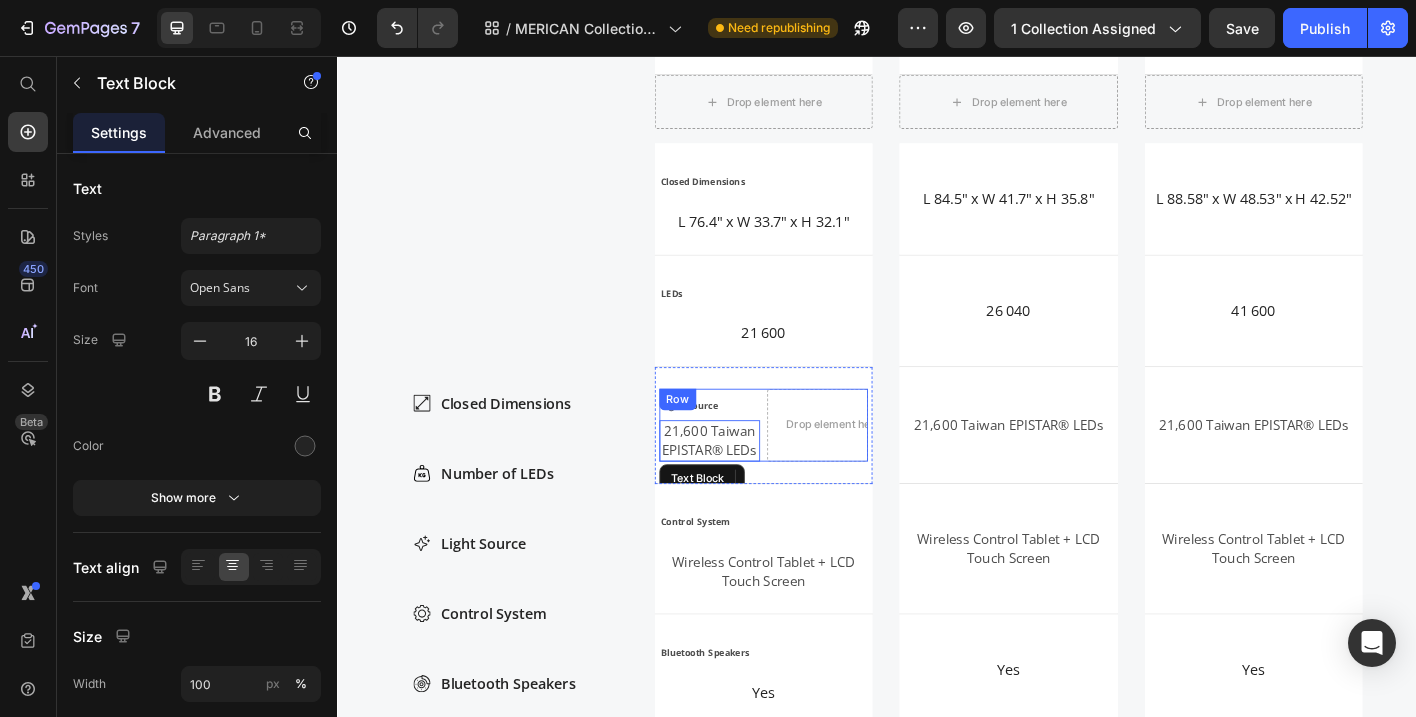 scroll, scrollTop: 3433, scrollLeft: 0, axis: vertical 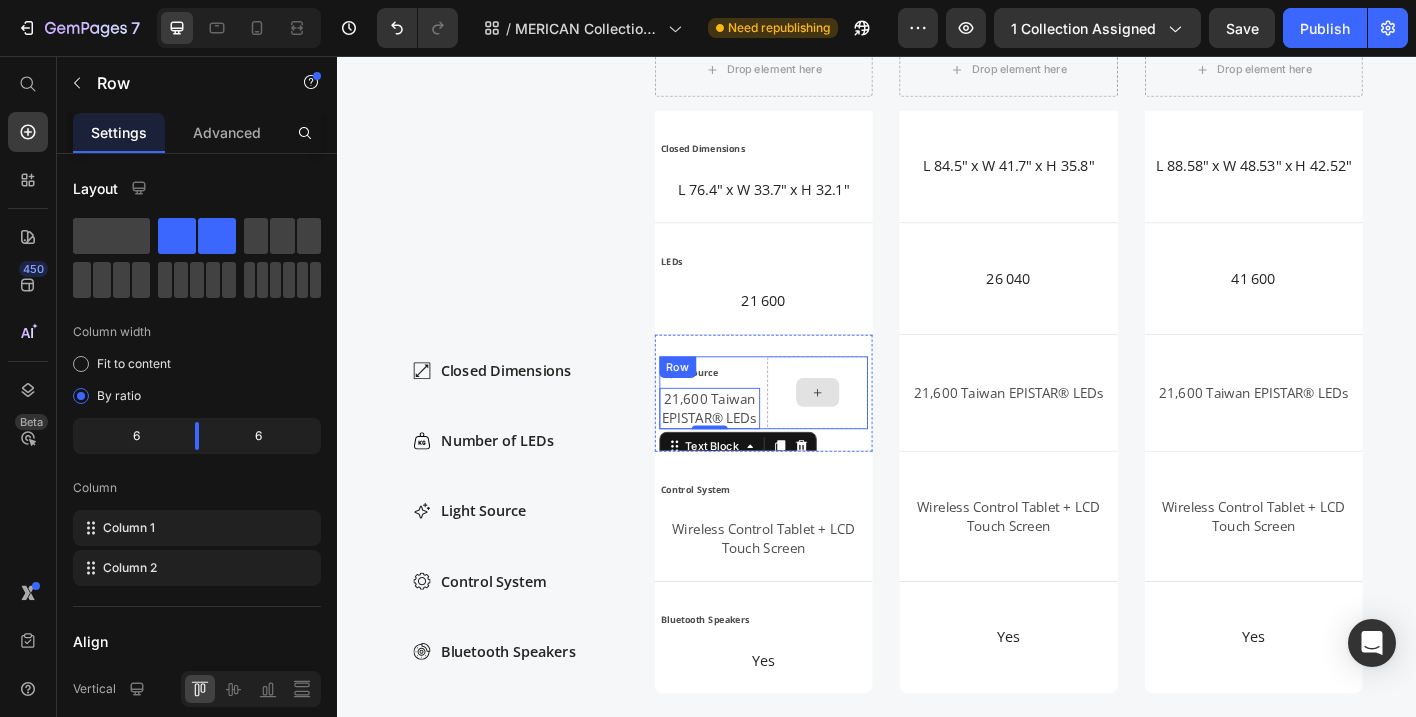 click at bounding box center (871, 430) 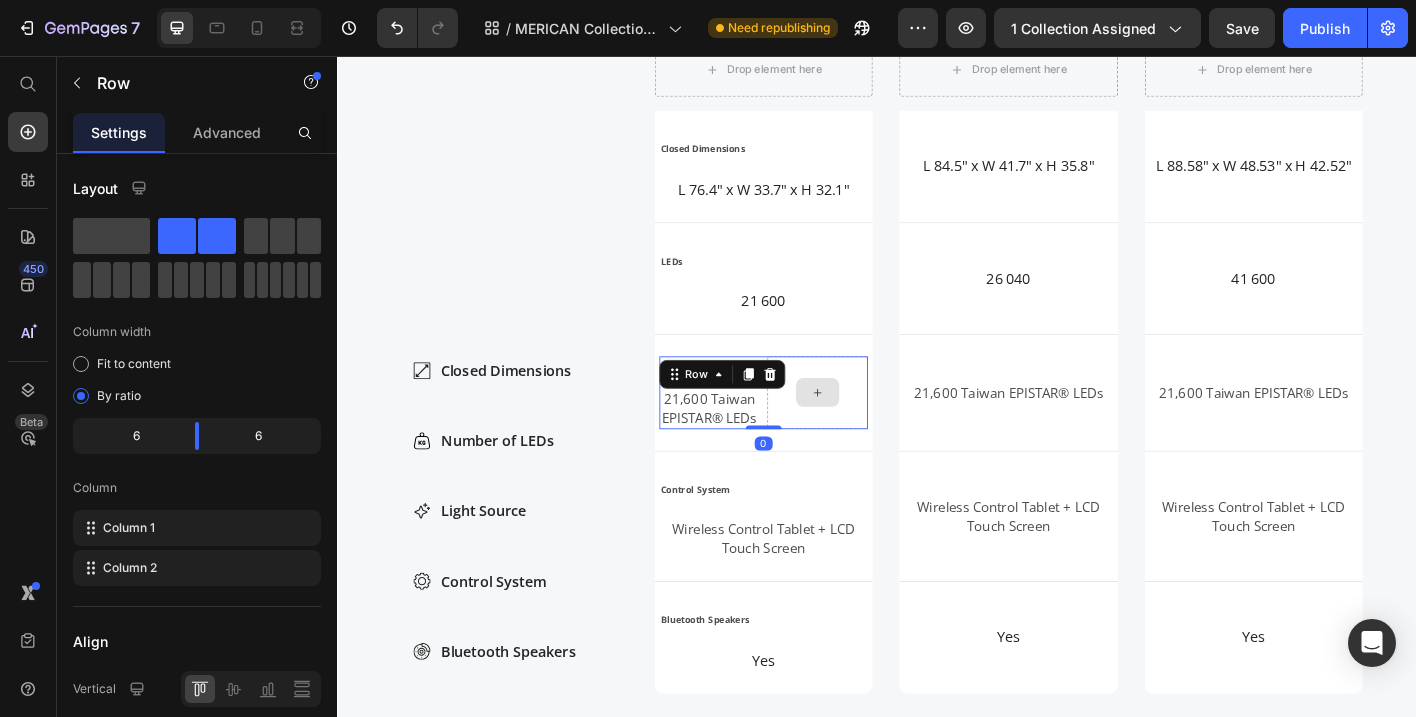 click at bounding box center (871, 430) 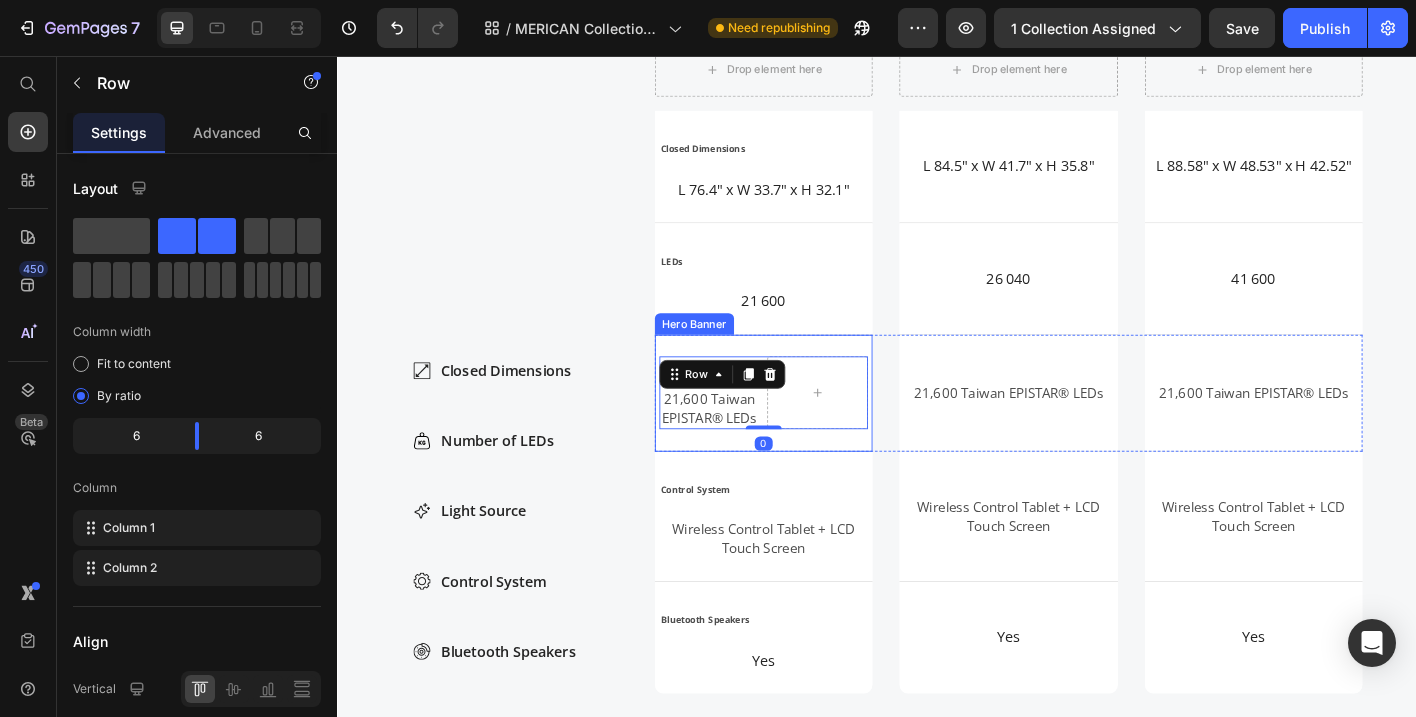 click on "Light Source Text Block 21,600 Taiwan EPISTAR® LEDs Text Block
Row   0" at bounding box center [811, 430] 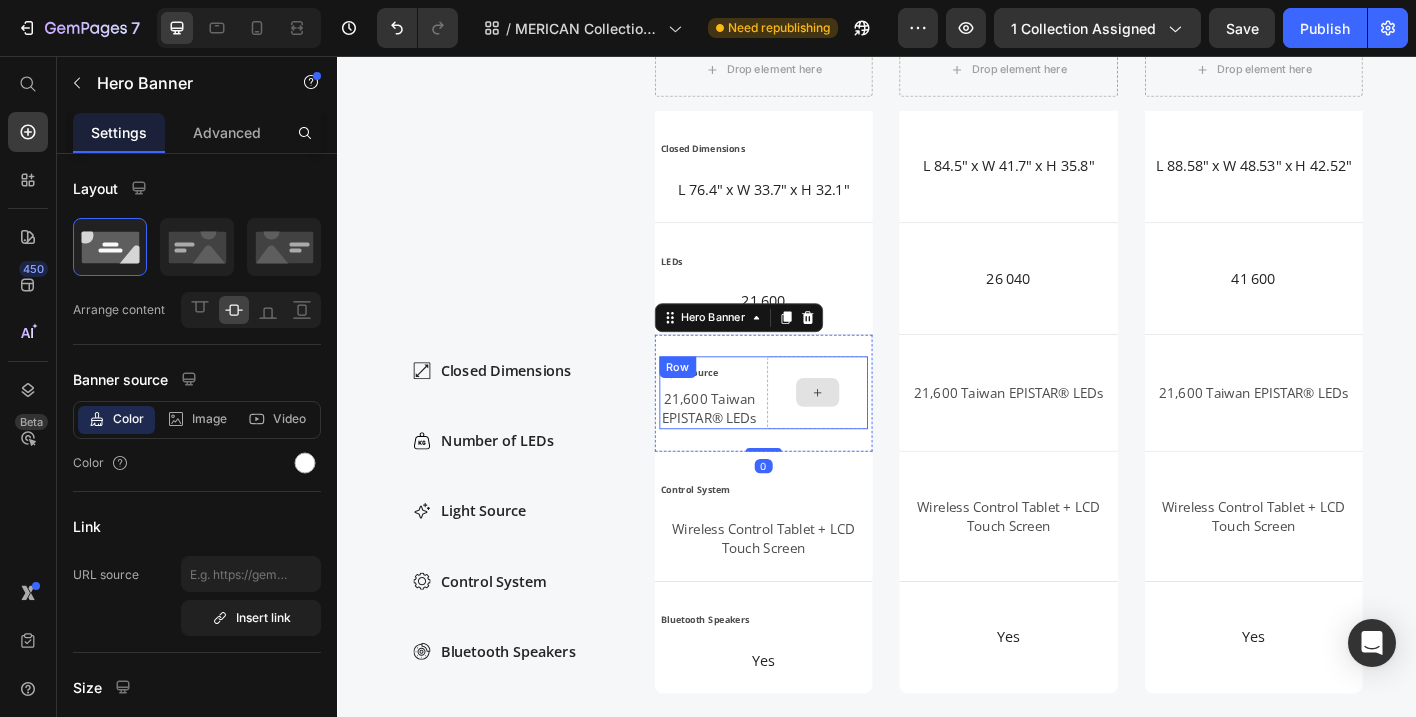 click at bounding box center (871, 430) 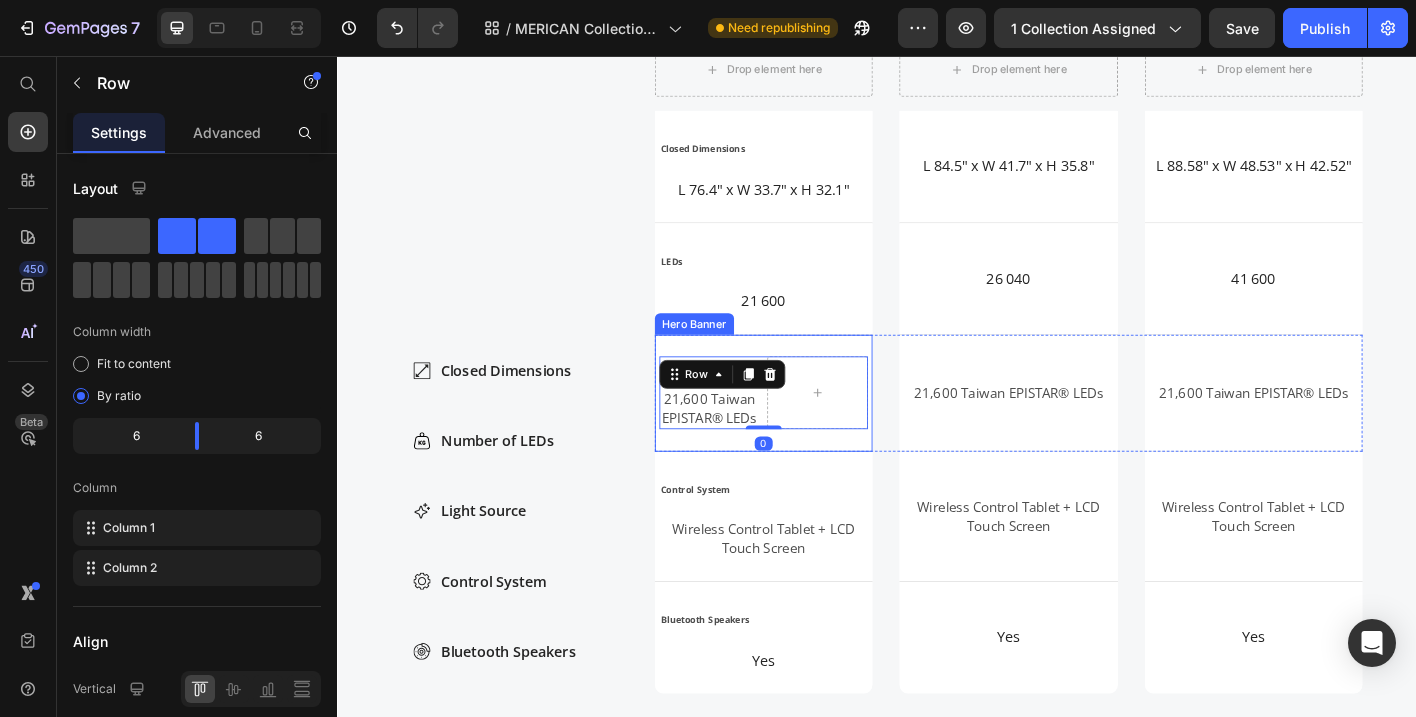 click on "Light Source Text Block 21,600 Taiwan EPISTAR® LEDs Text Block
Row   0" at bounding box center [811, 430] 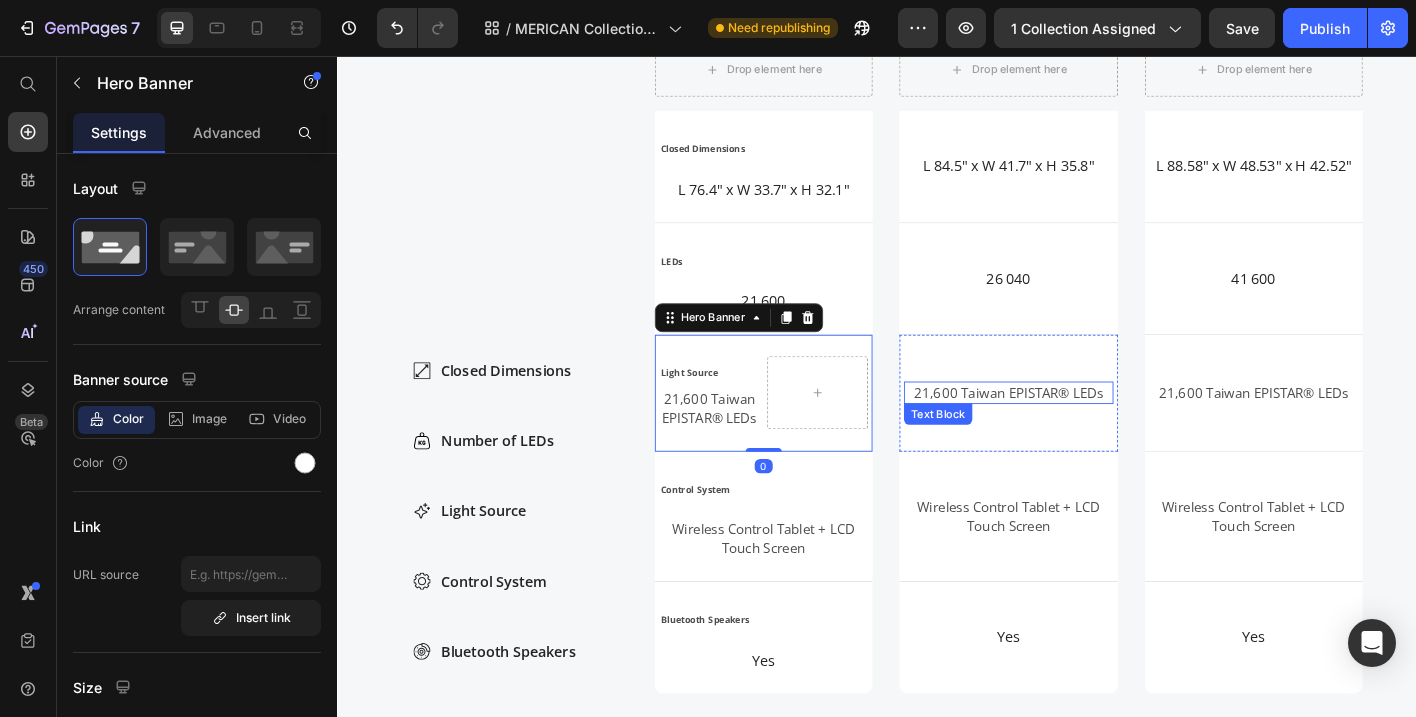 click on "21,600 Taiwan EPISTAR® LEDs" at bounding box center (1083, 430) 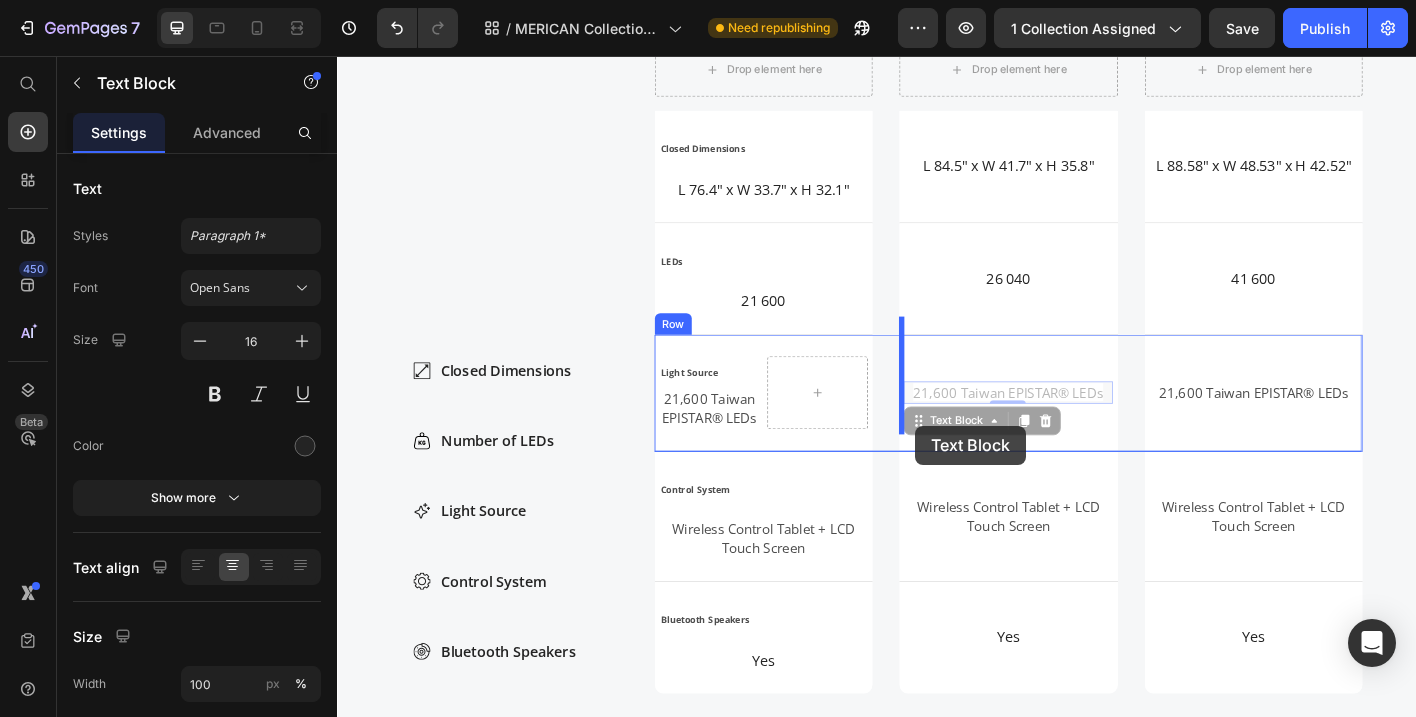 drag, startPoint x: 985, startPoint y: 441, endPoint x: 980, endPoint y: 466, distance: 25.495098 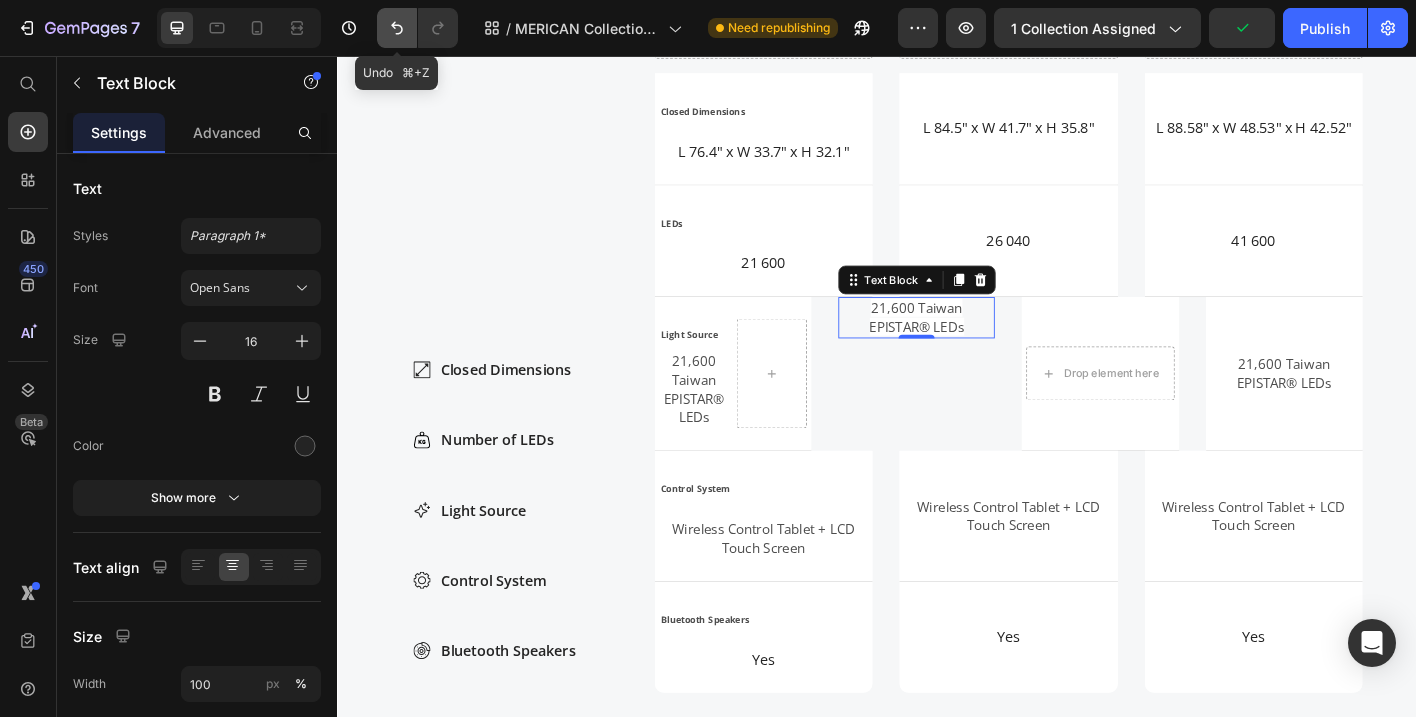 click 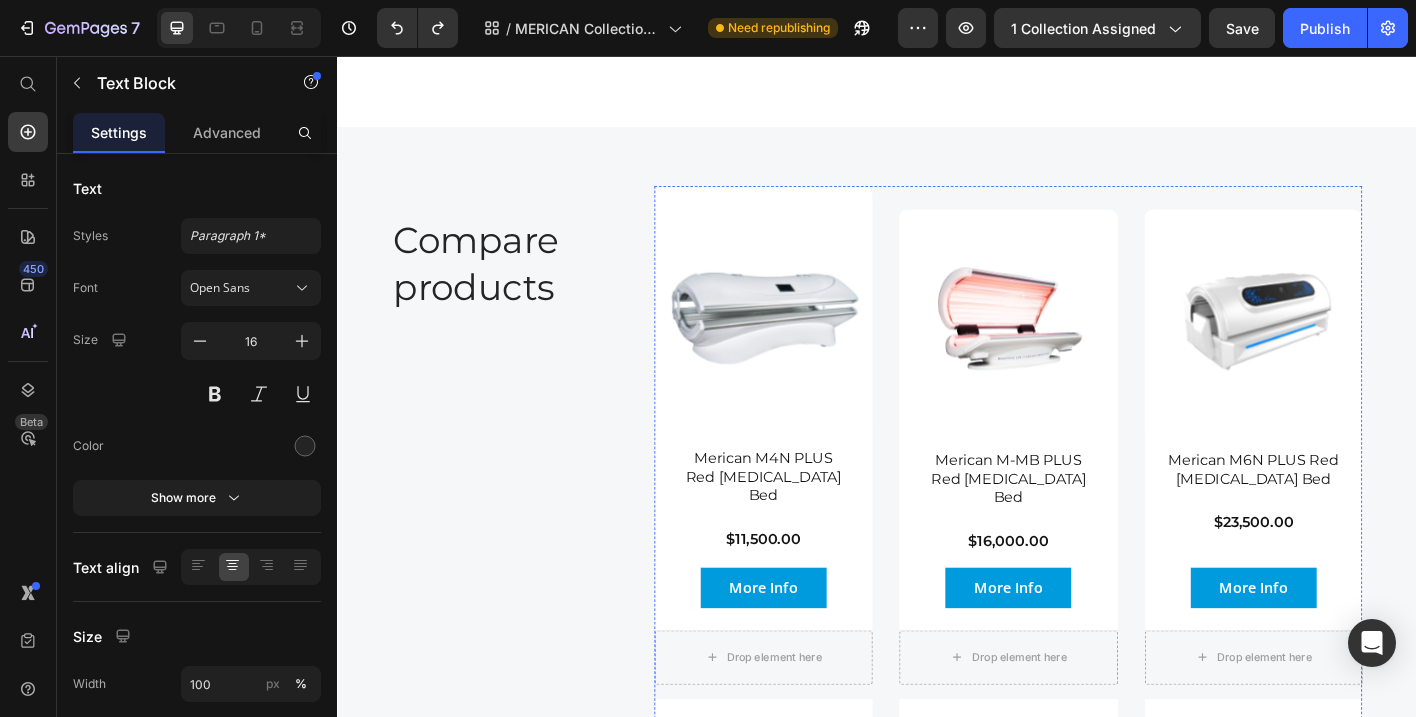 scroll, scrollTop: 2797, scrollLeft: 0, axis: vertical 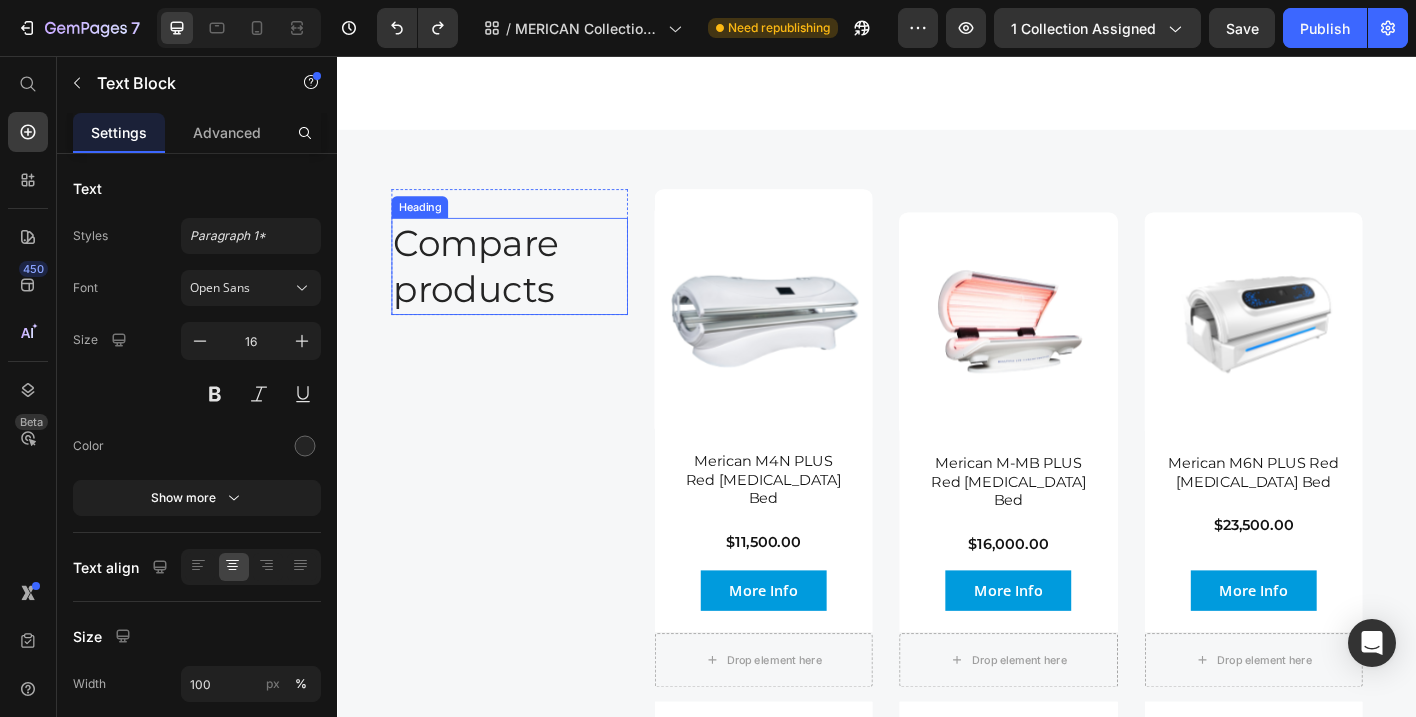 click on "Compare products" at bounding box center [528, 290] 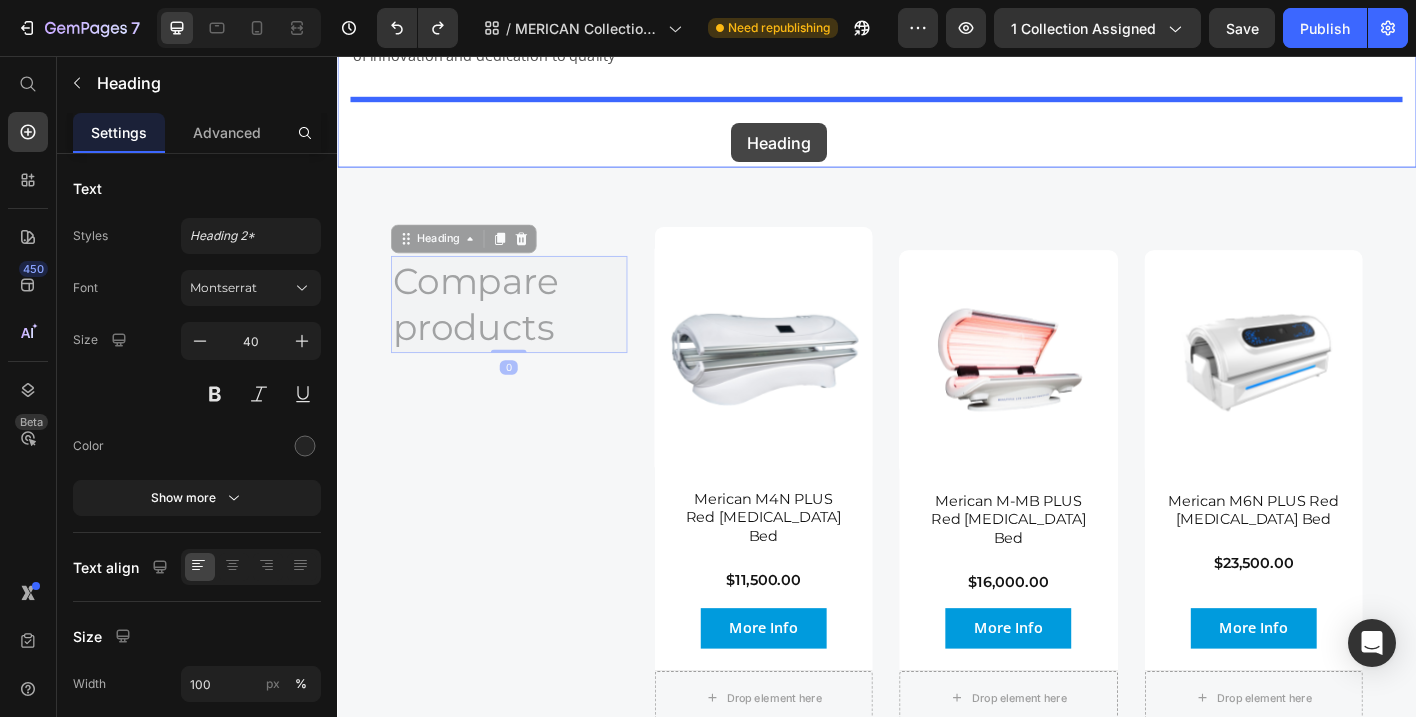 scroll, scrollTop: 2703, scrollLeft: 0, axis: vertical 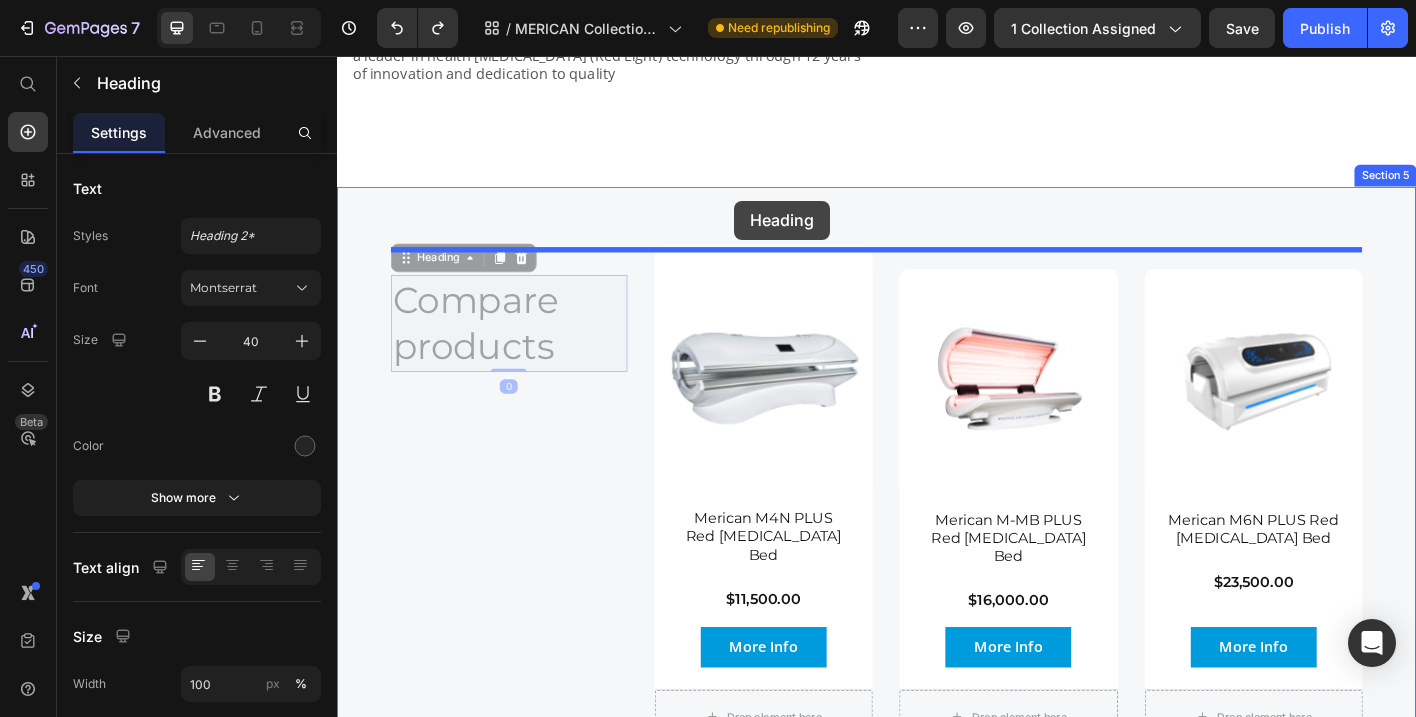 drag, startPoint x: 412, startPoint y: 195, endPoint x: 779, endPoint y: 217, distance: 367.6588 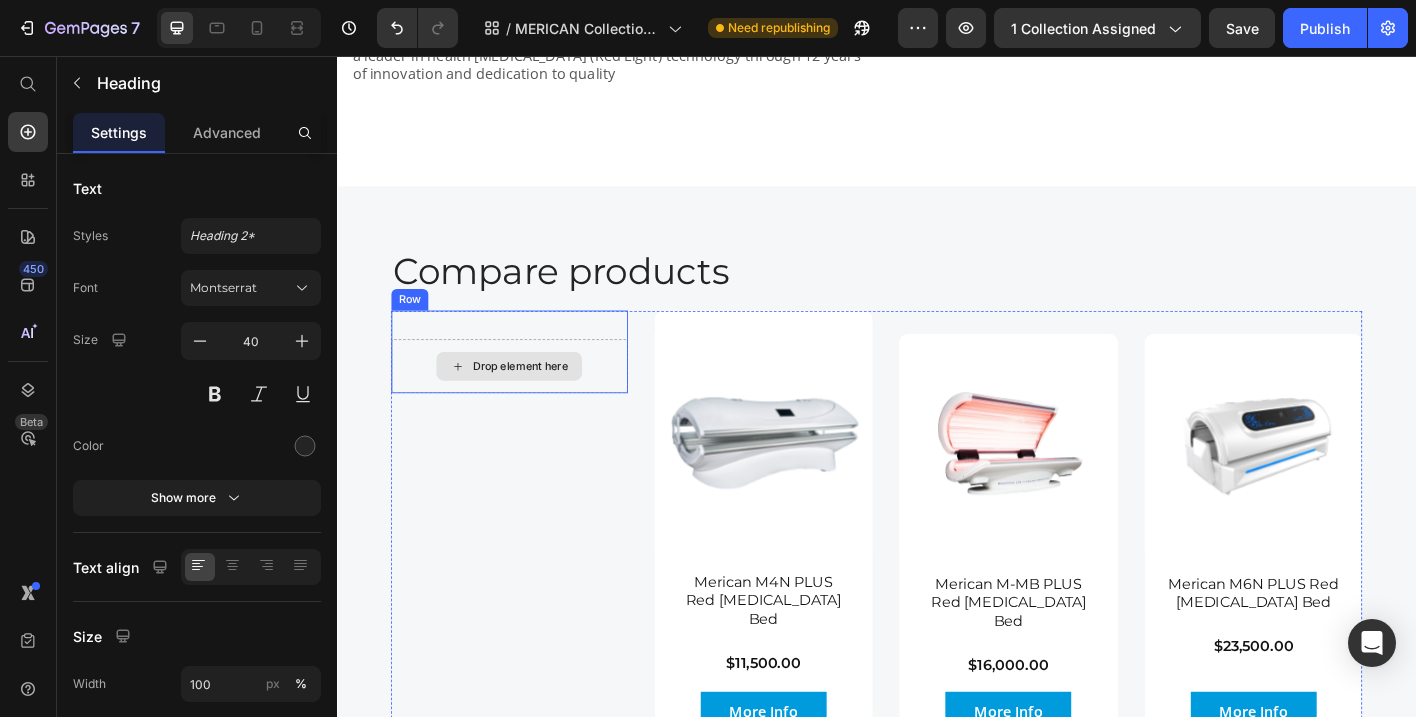 click on "Drop element here" at bounding box center [528, 401] 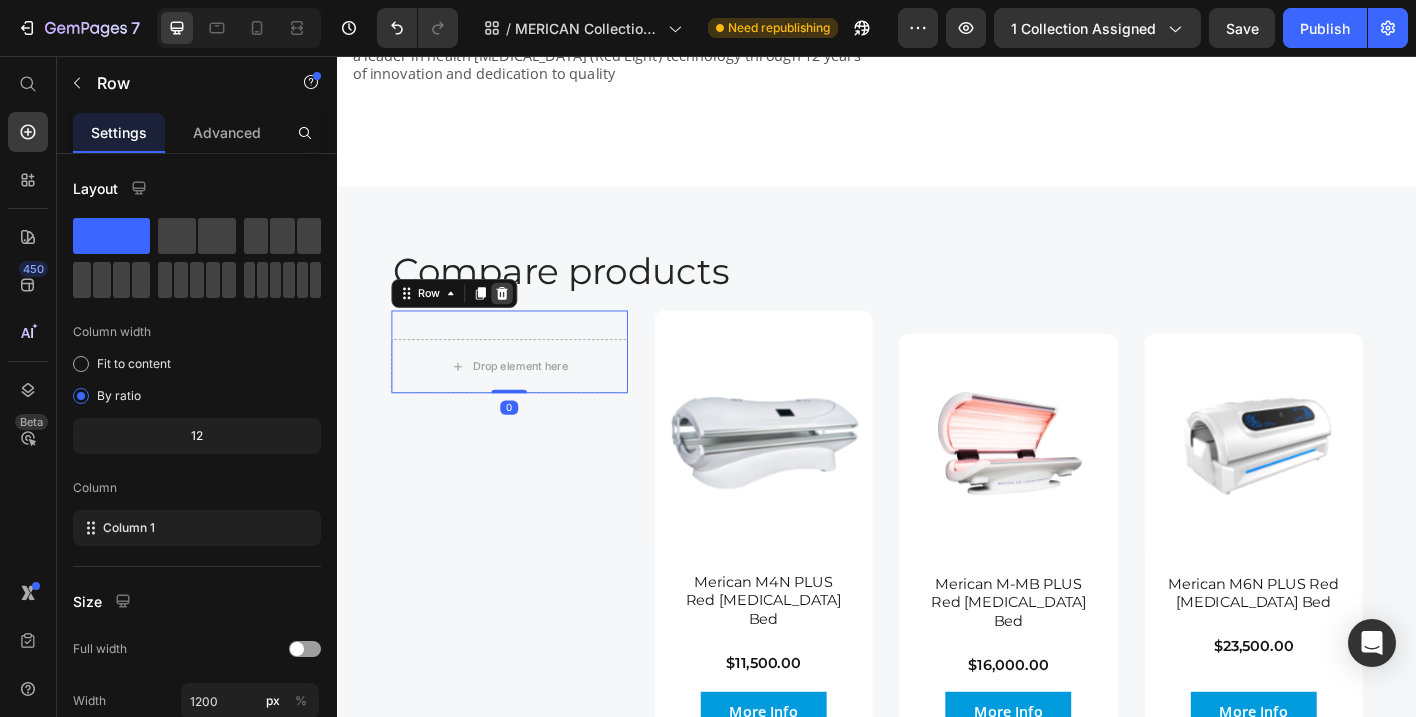 click 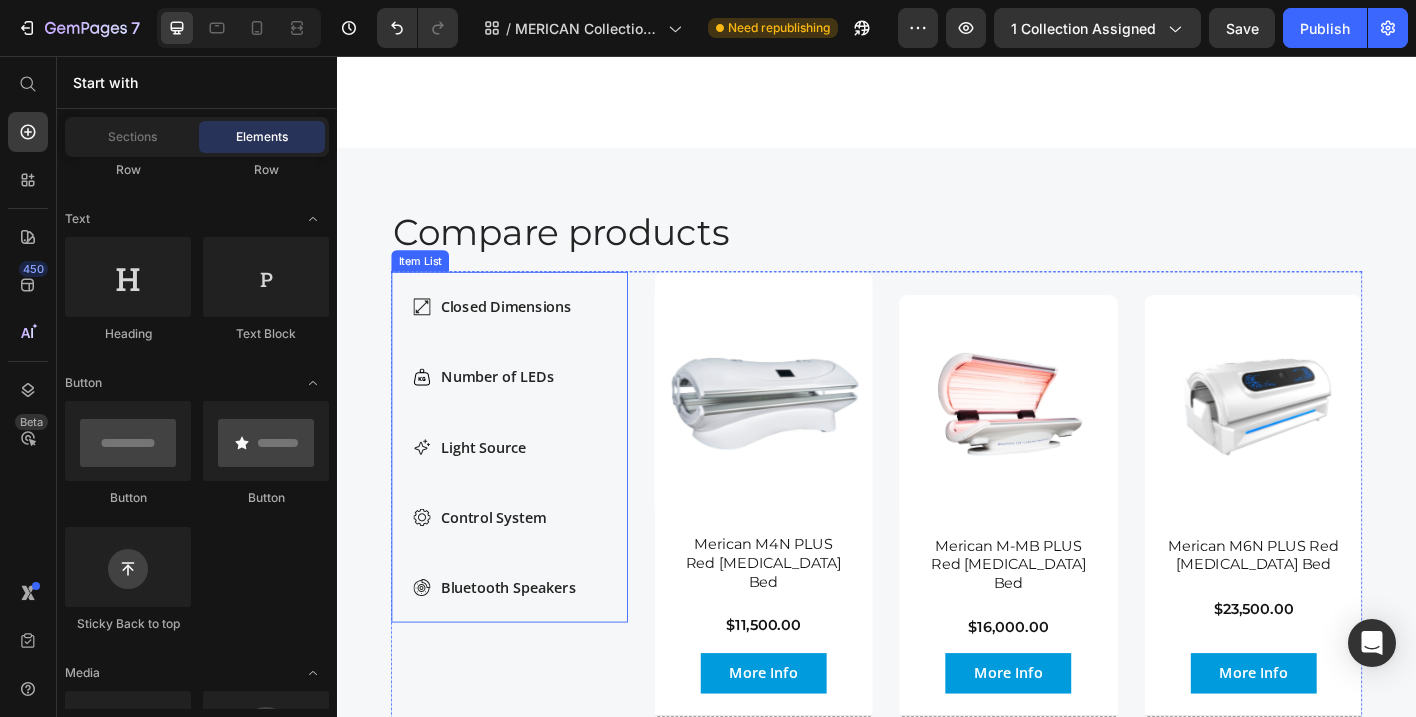 scroll, scrollTop: 2771, scrollLeft: 0, axis: vertical 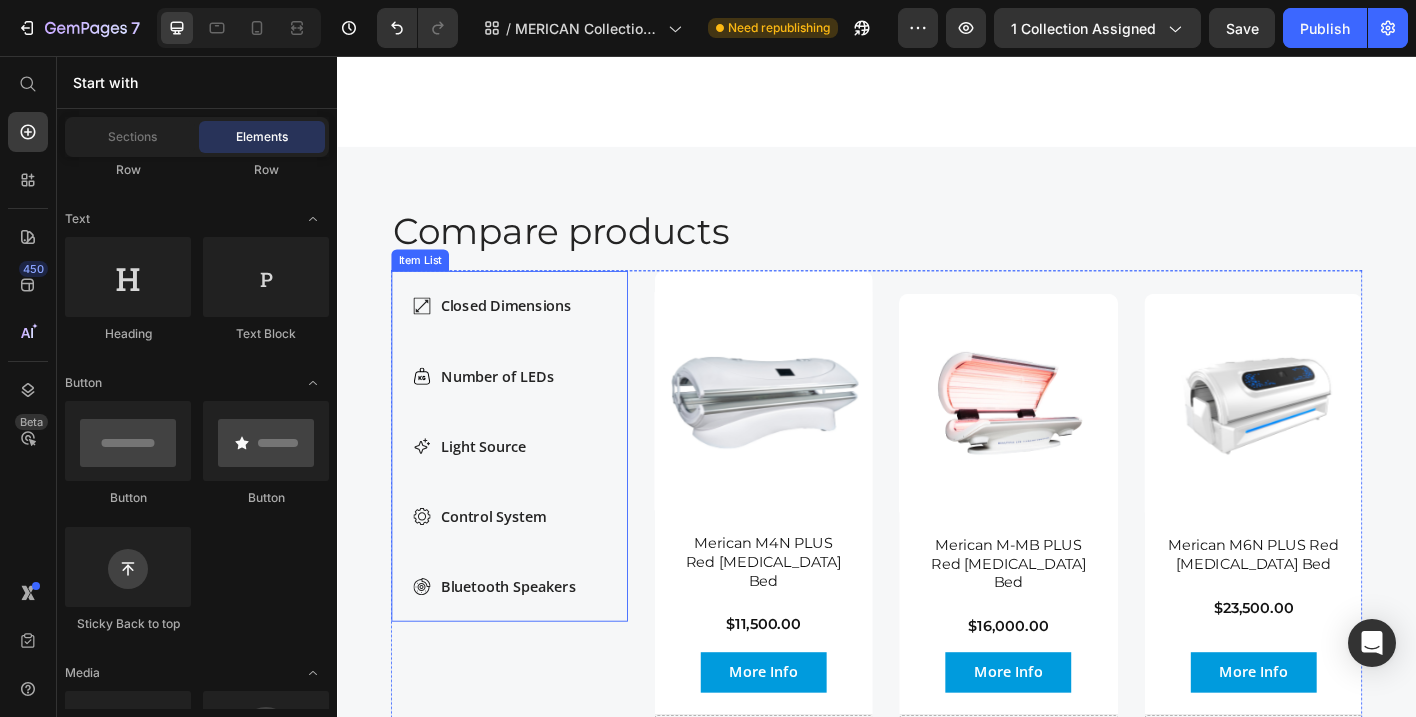 click on "Closed Dimensions
Number of LEDs
Light Source
Control System
Bluetooth Speakers" at bounding box center [528, 490] 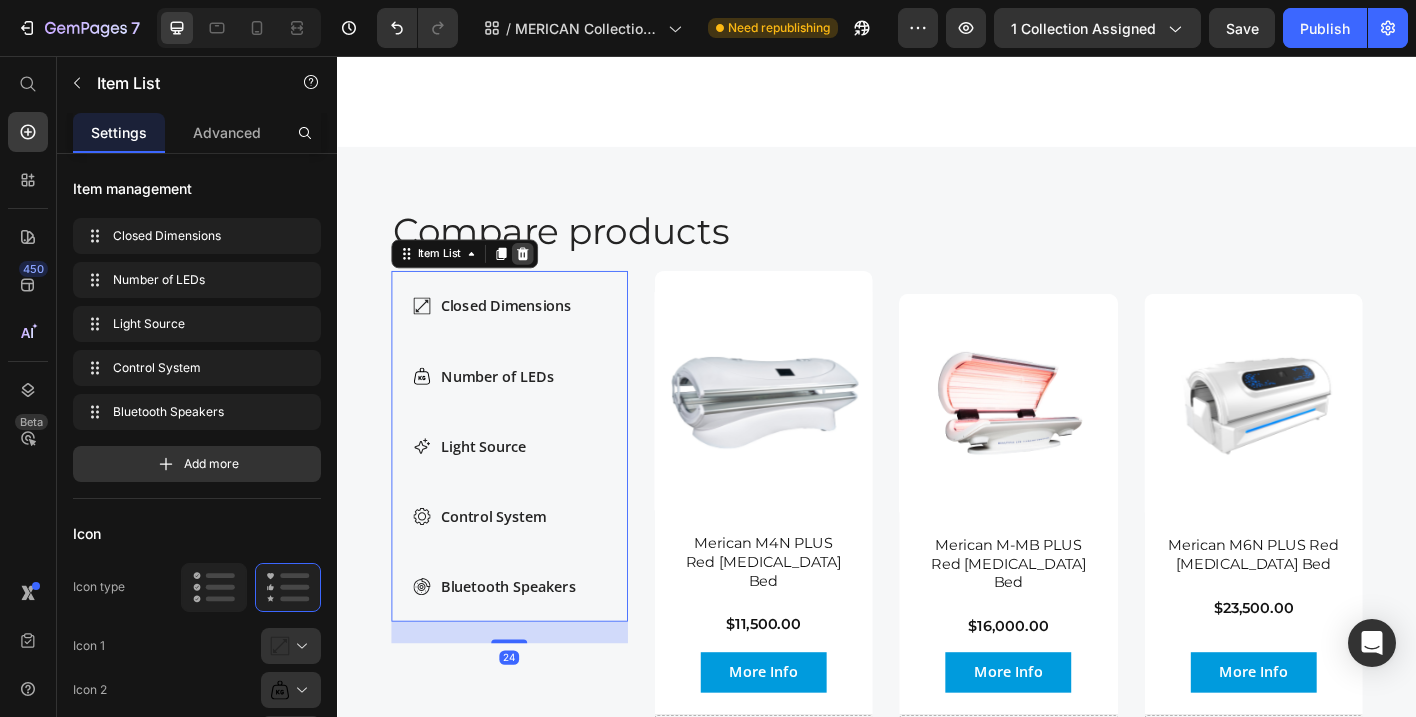 click at bounding box center [543, 276] 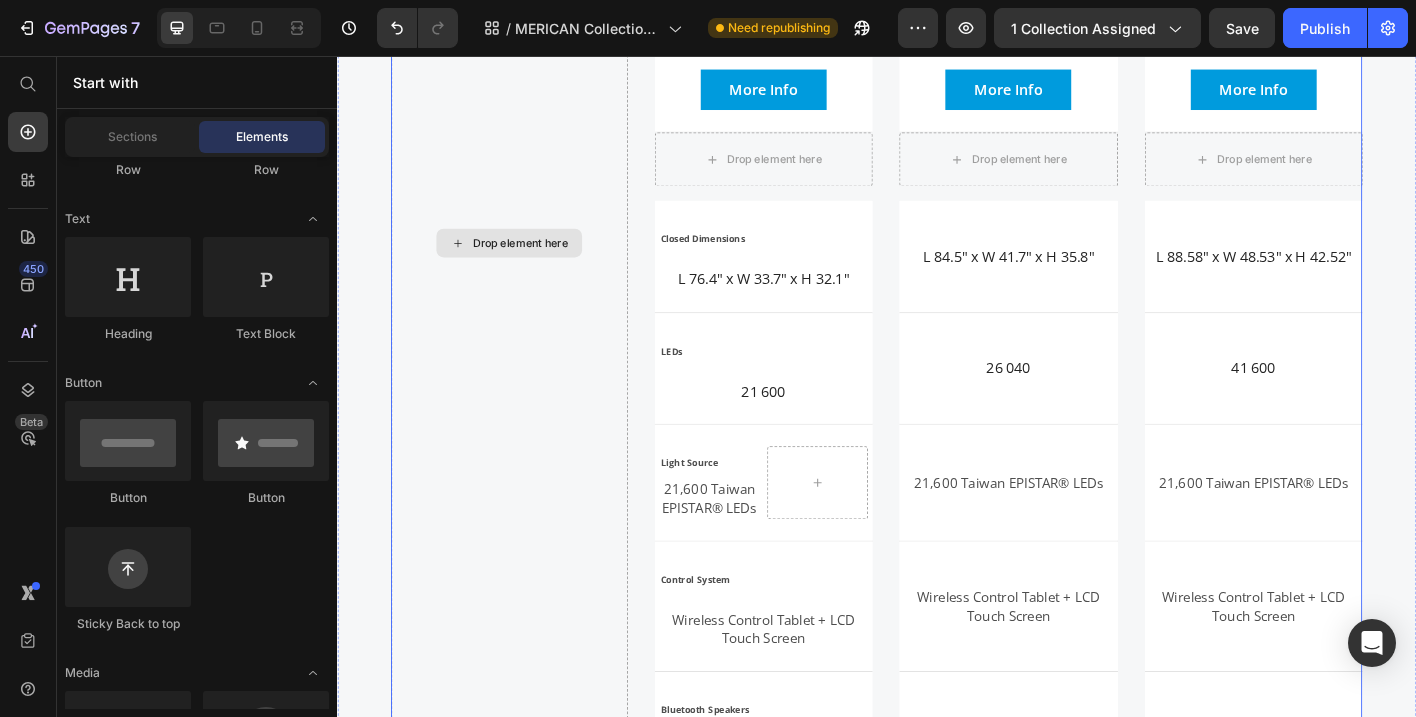 scroll, scrollTop: 3387, scrollLeft: 0, axis: vertical 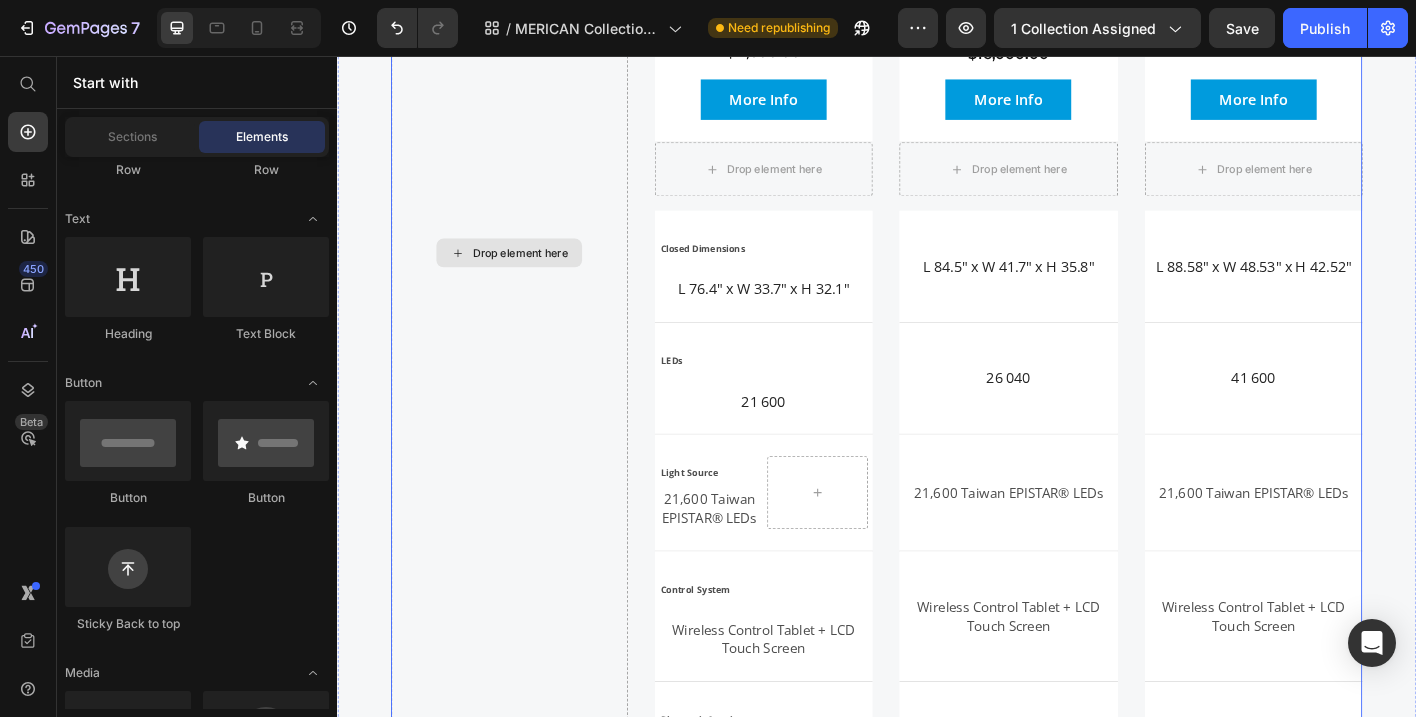 click on "Drop element here" at bounding box center [528, 275] 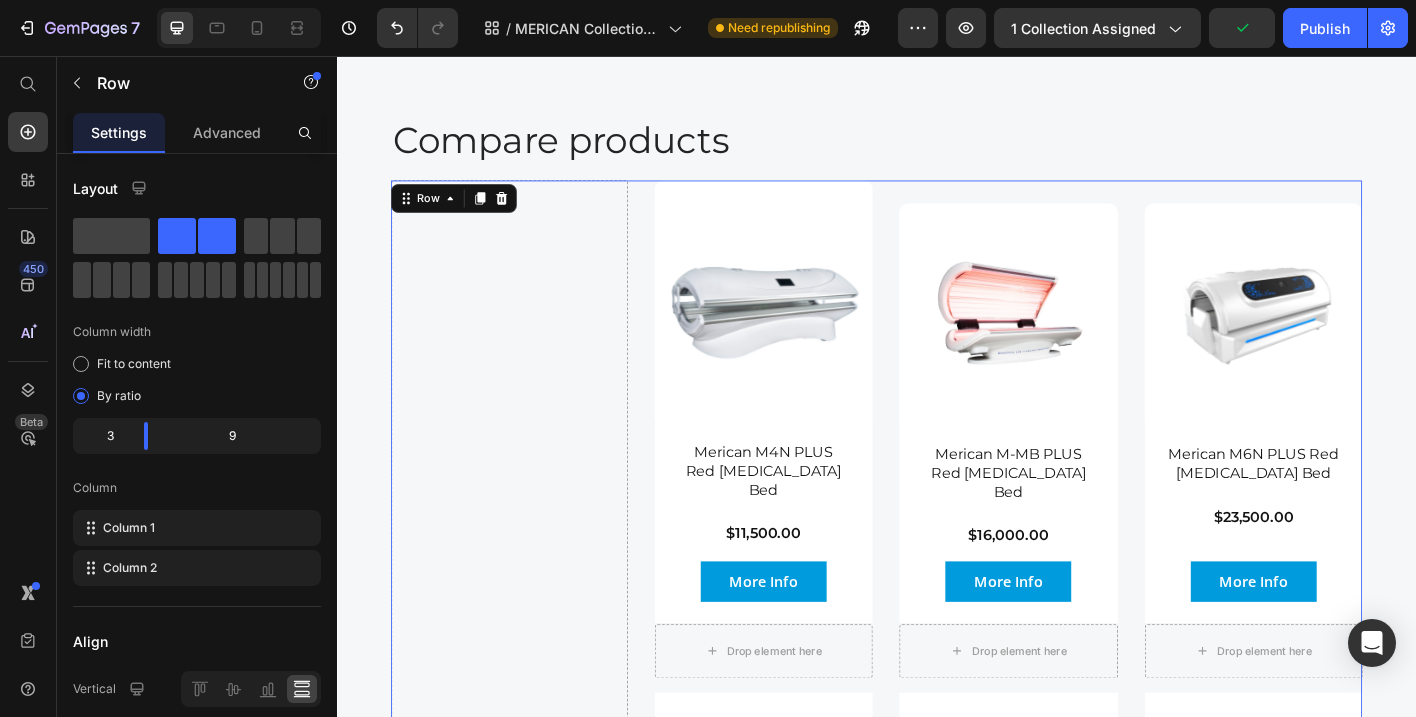 scroll, scrollTop: 2866, scrollLeft: 0, axis: vertical 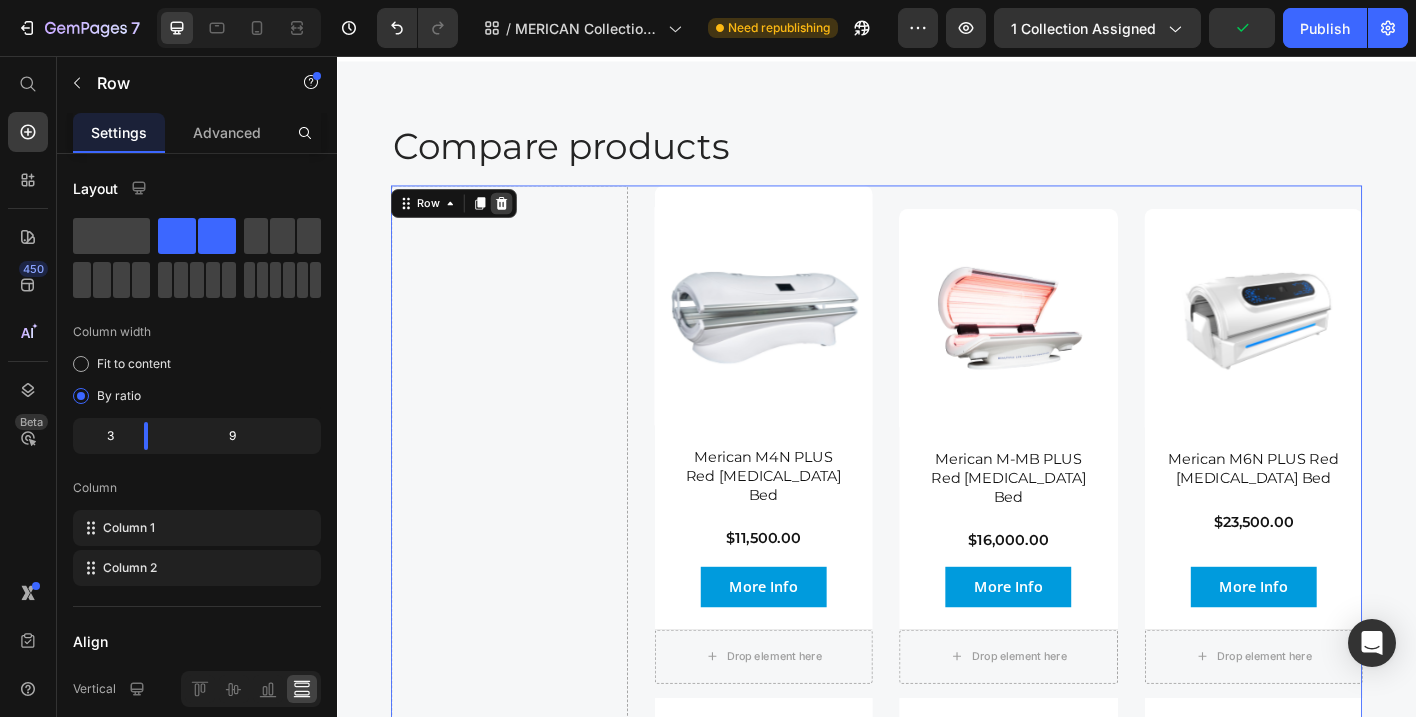 click 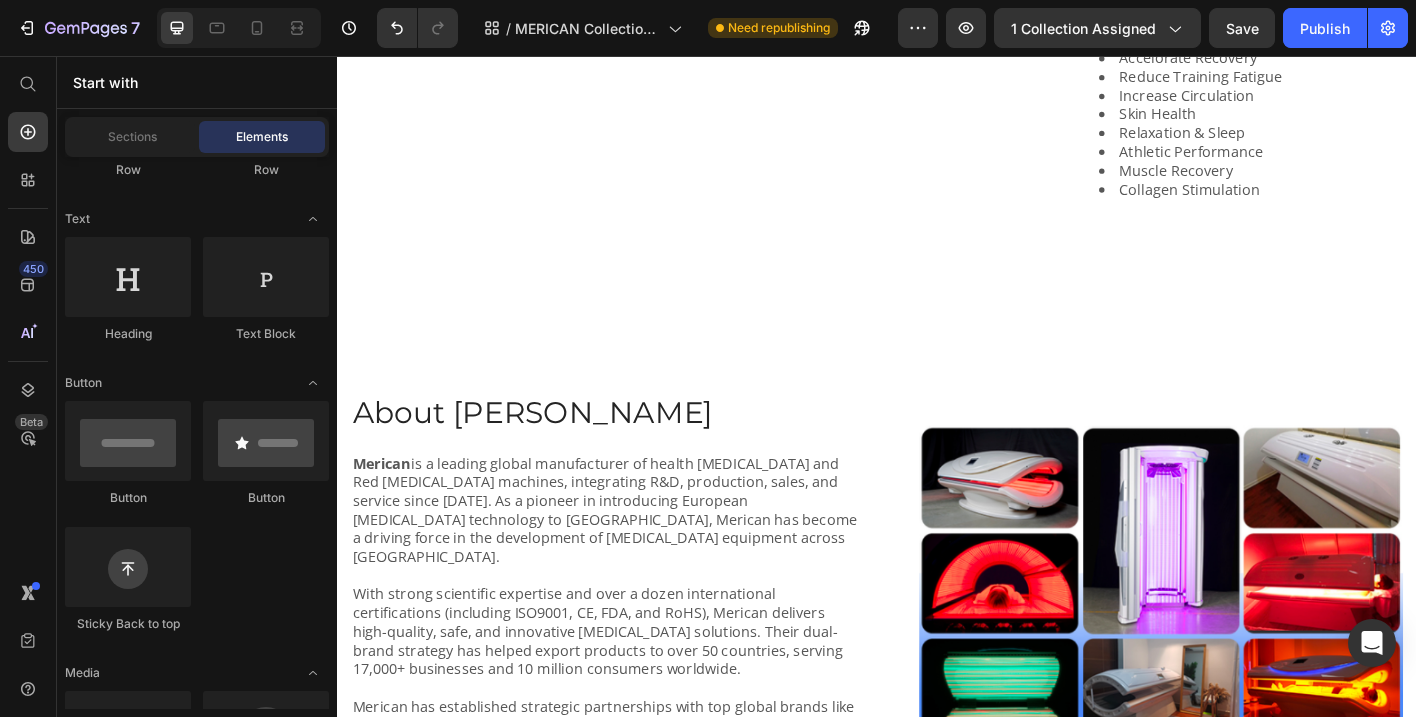 scroll, scrollTop: 1928, scrollLeft: 0, axis: vertical 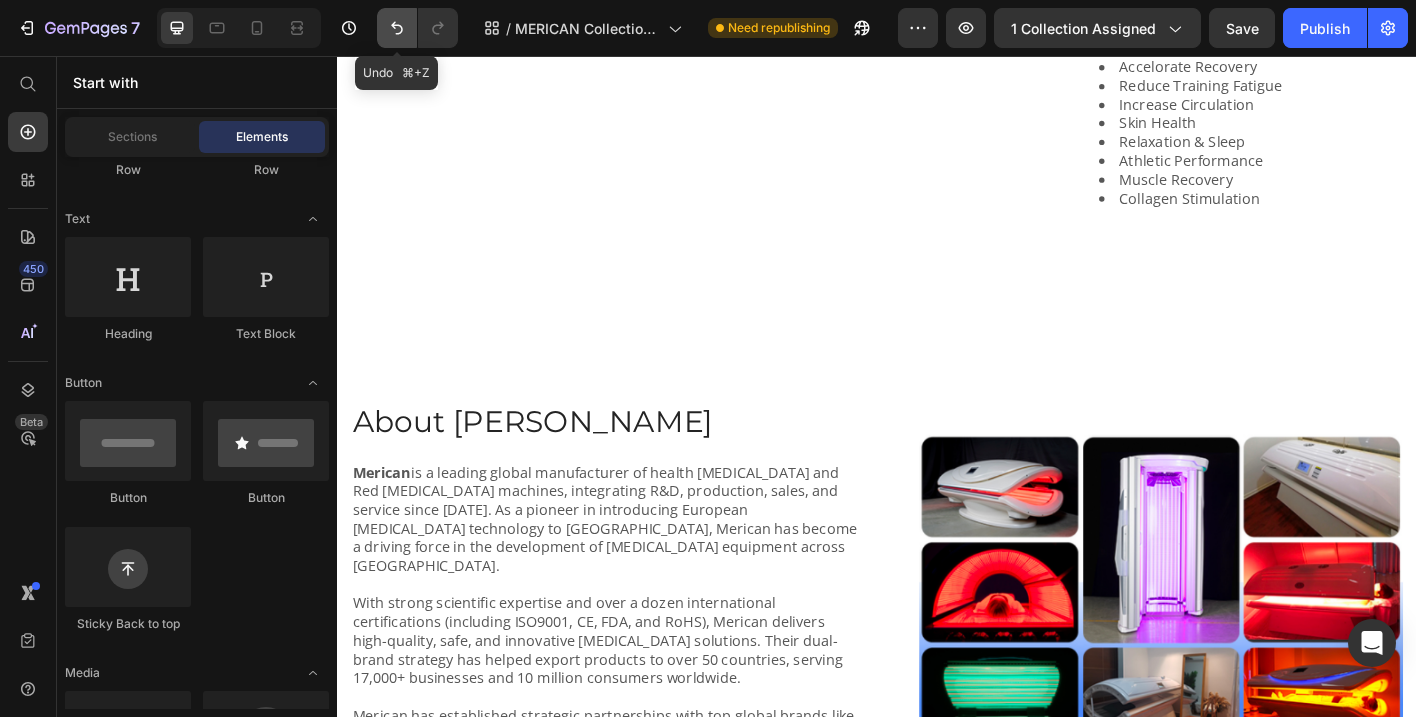 click 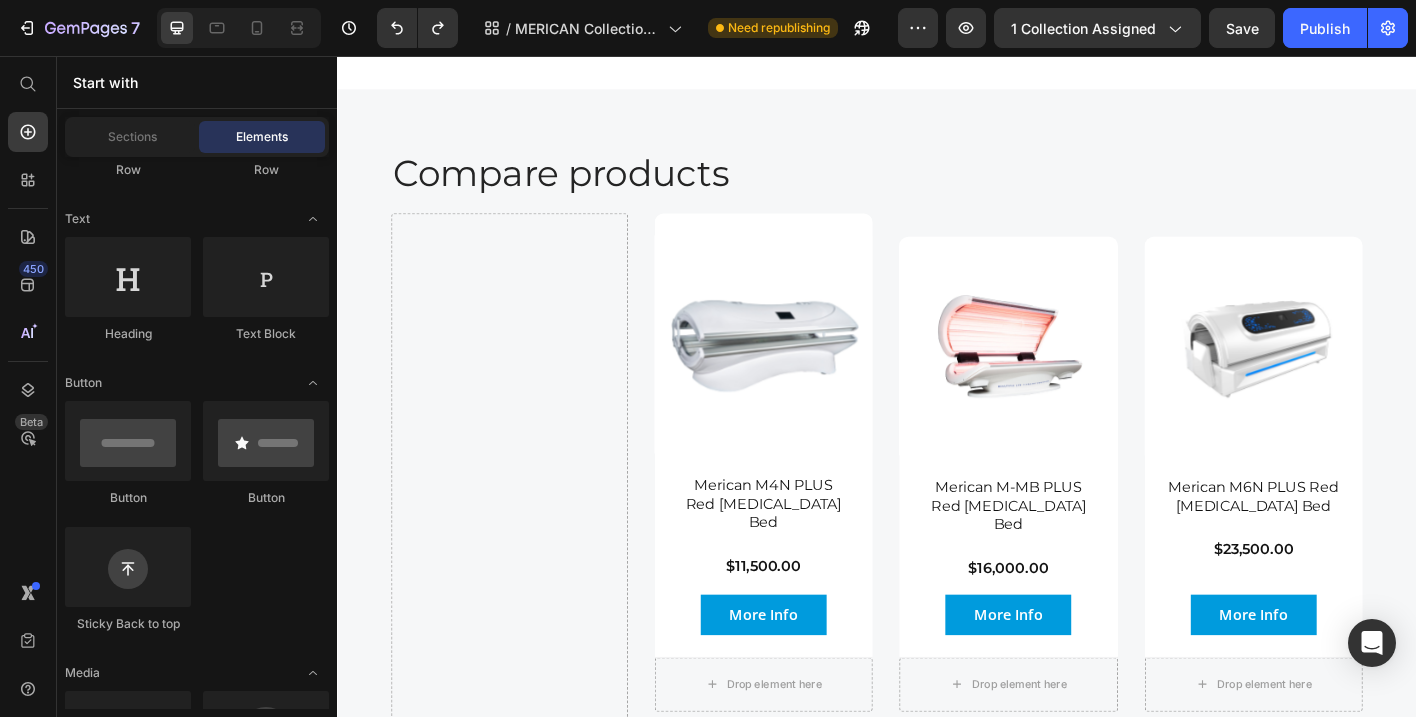 scroll, scrollTop: 2867, scrollLeft: 0, axis: vertical 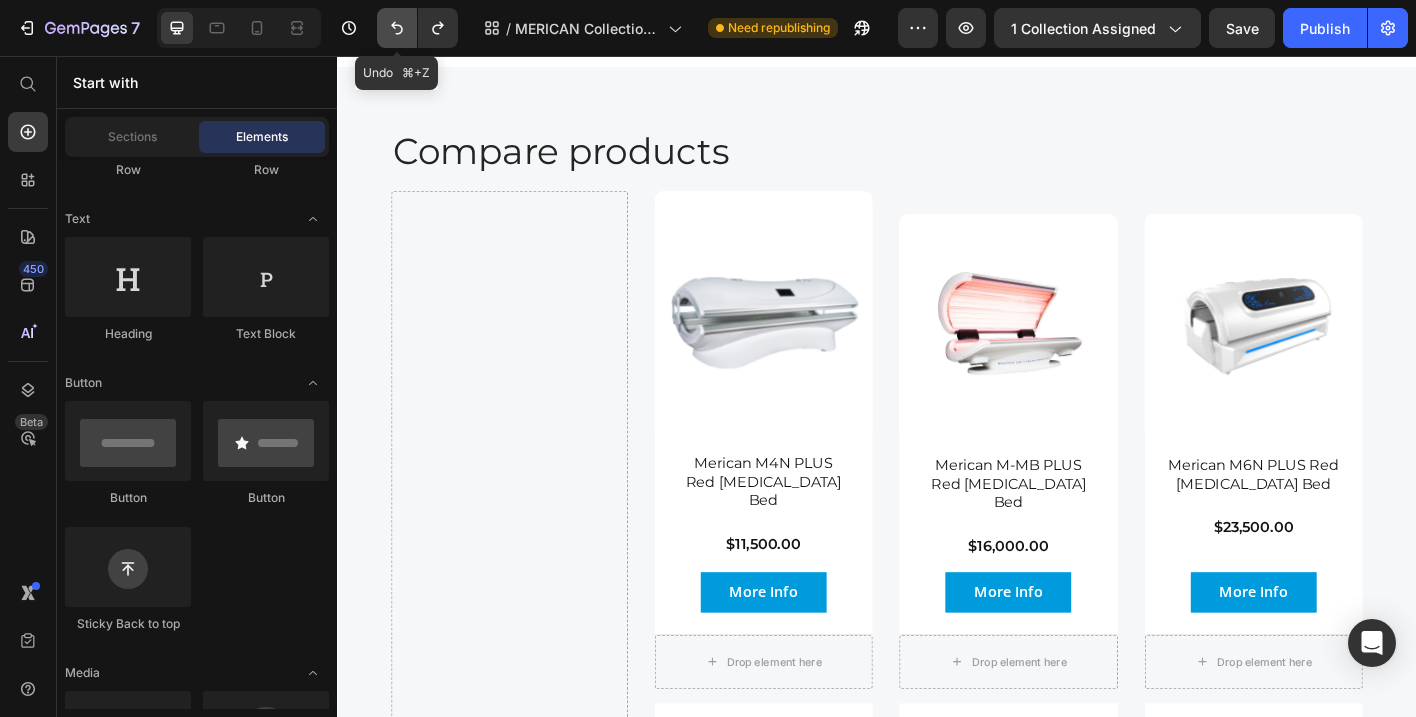 click 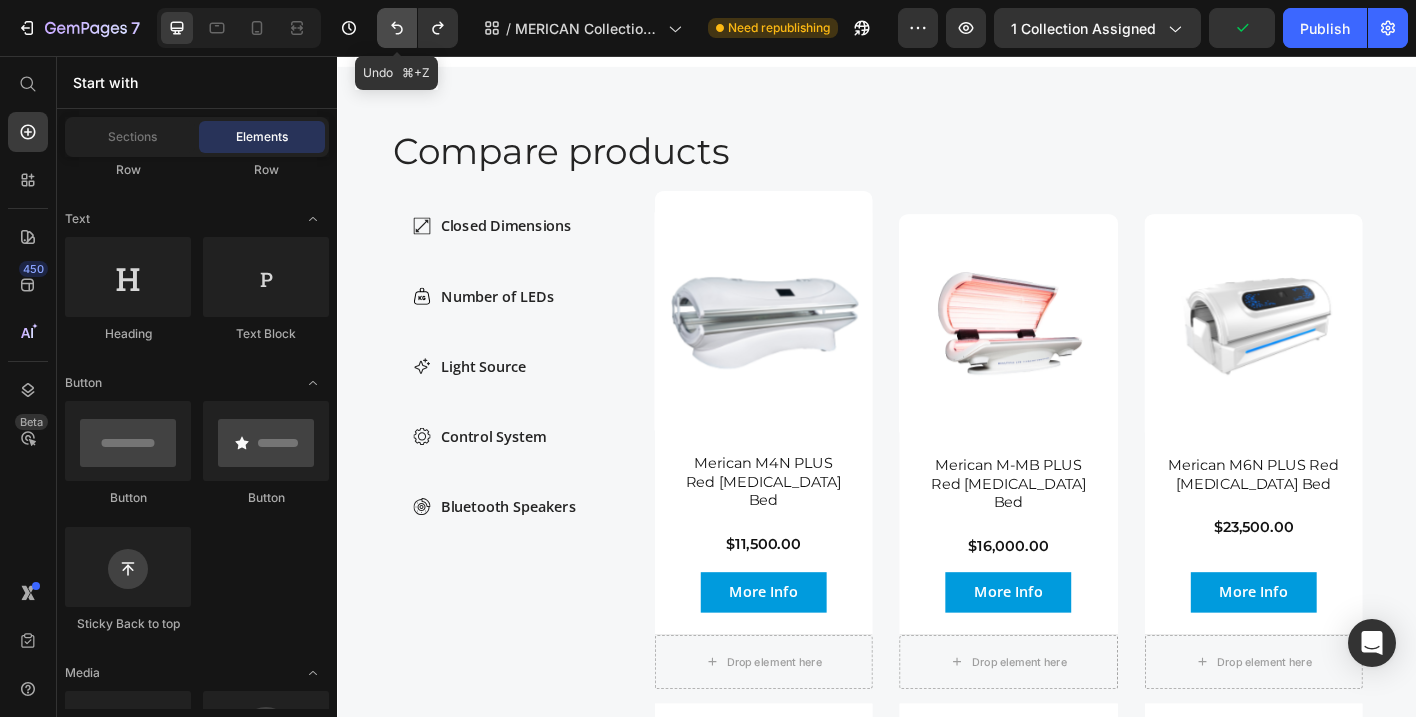 click 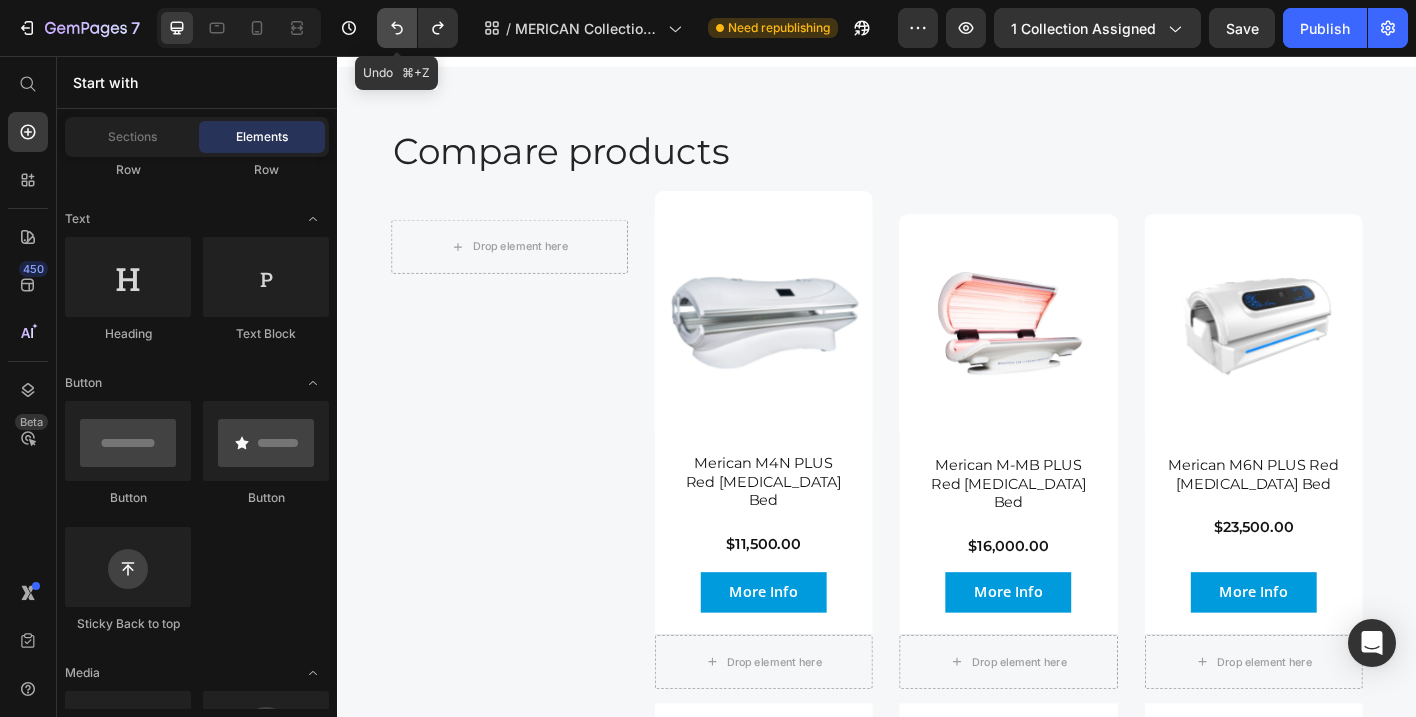 click 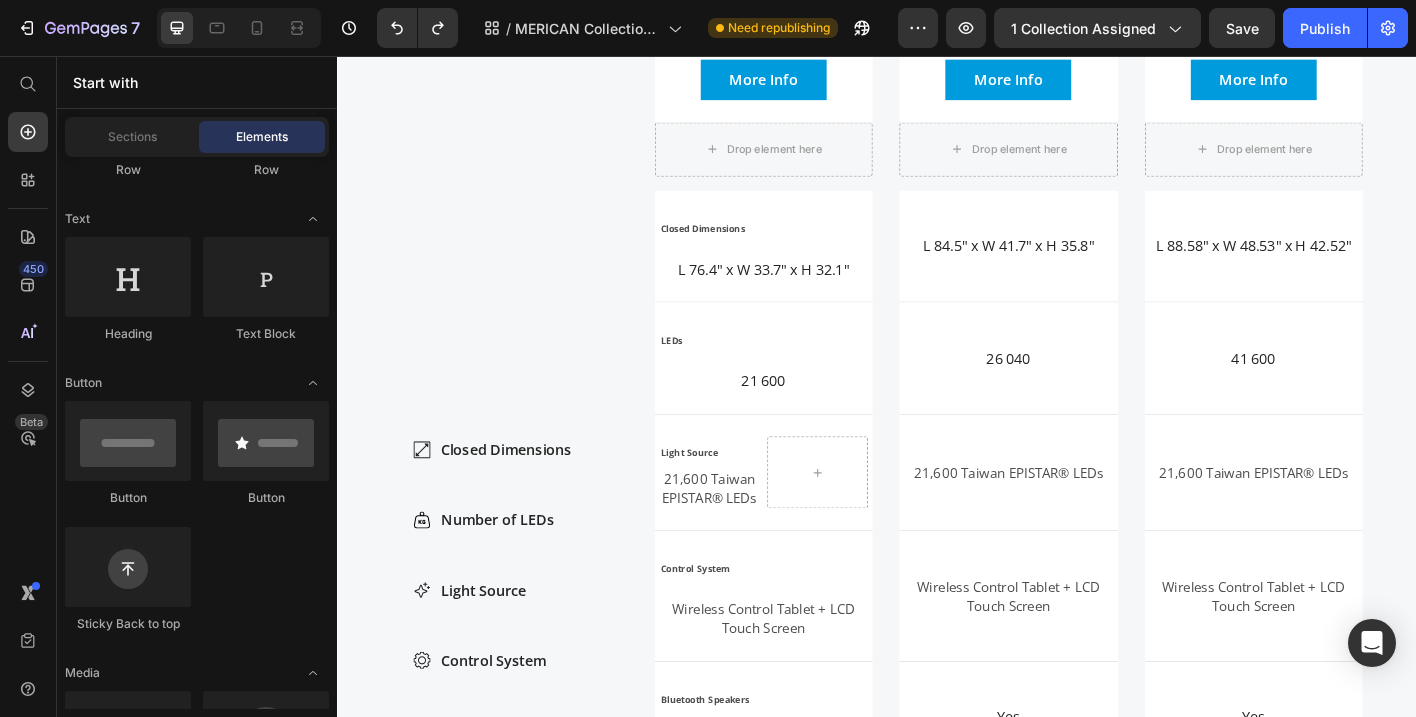 scroll, scrollTop: 3274, scrollLeft: 0, axis: vertical 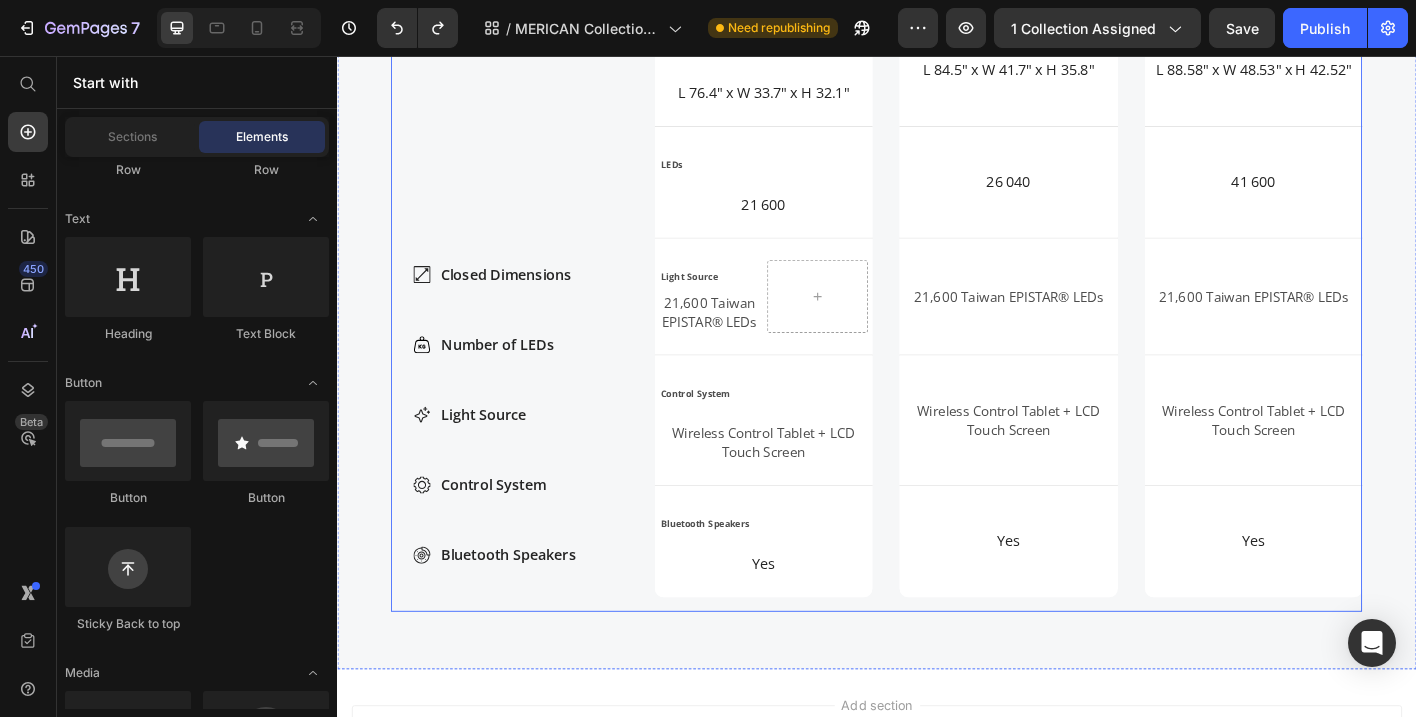 click on "Closed Dimensions
Number of LEDs
Light Source
Control System
Bluetooth Speakers" at bounding box center (513, 455) 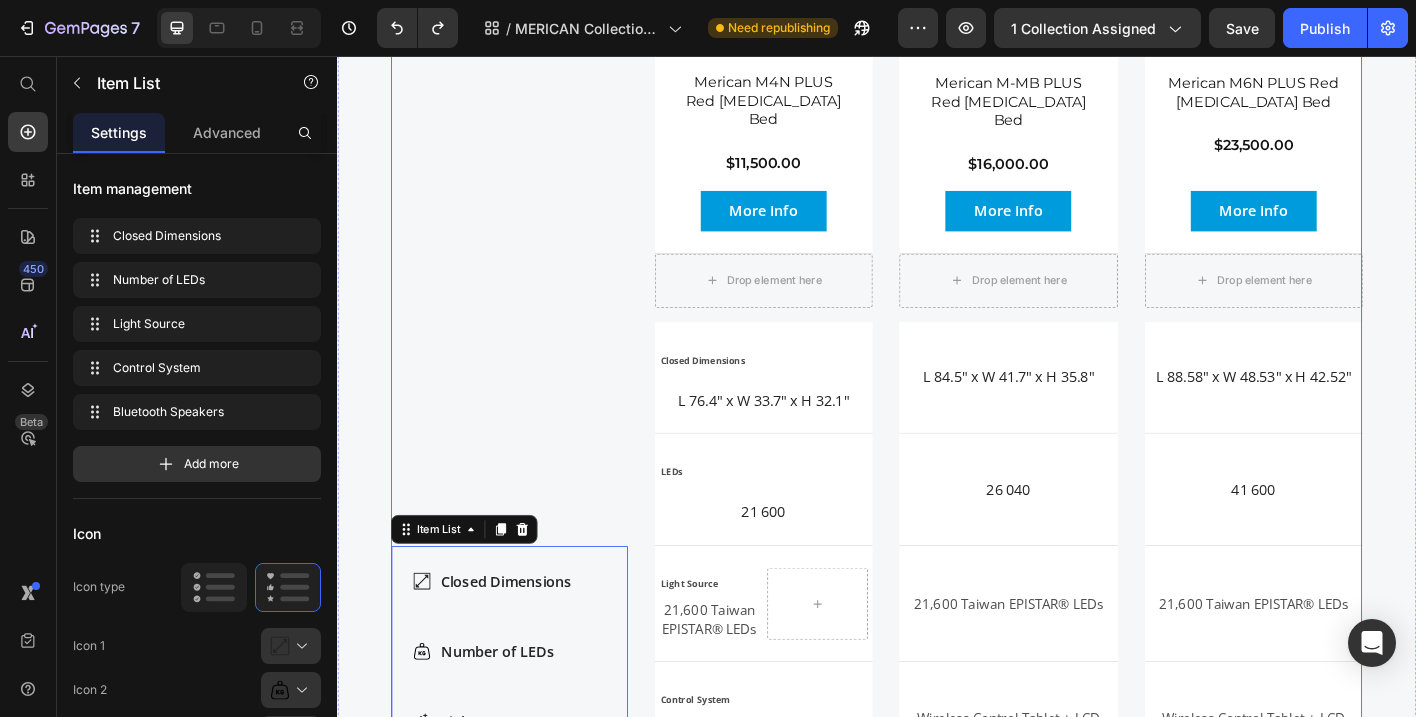 scroll, scrollTop: 3220, scrollLeft: 0, axis: vertical 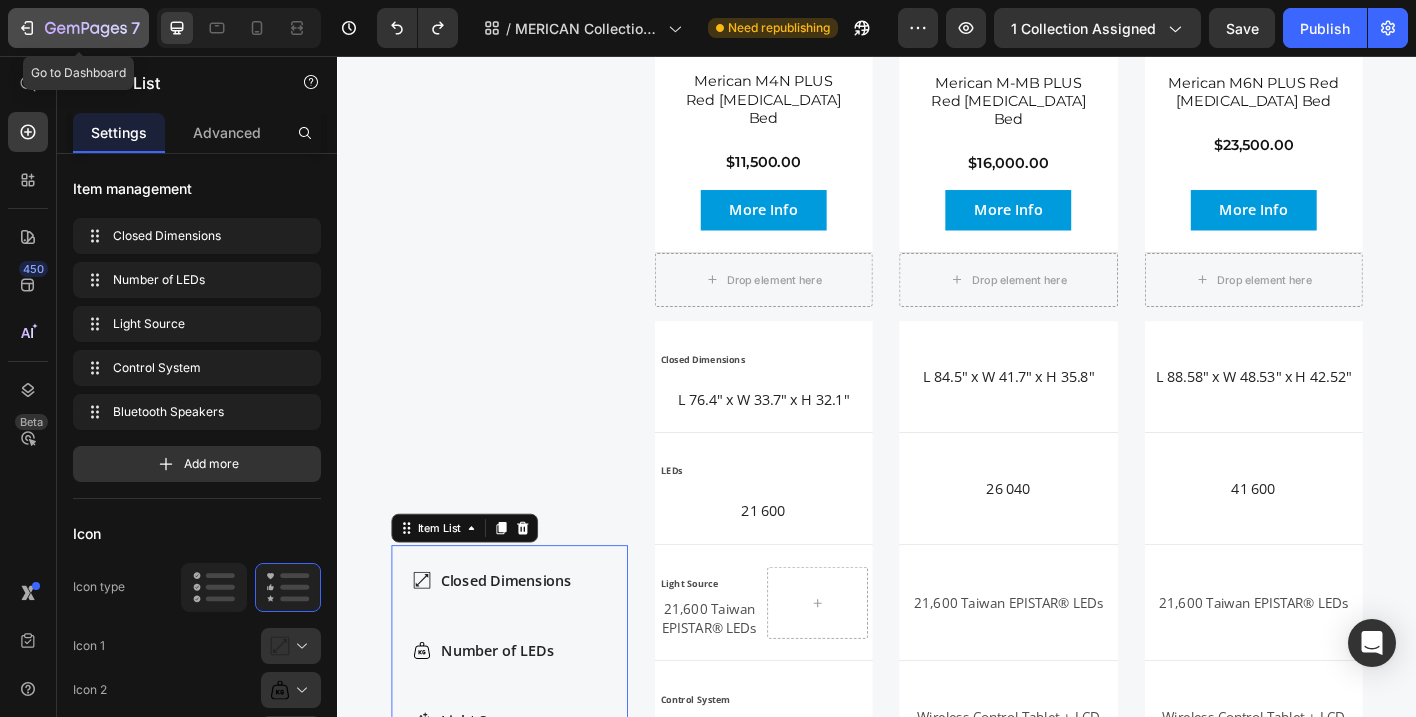 click 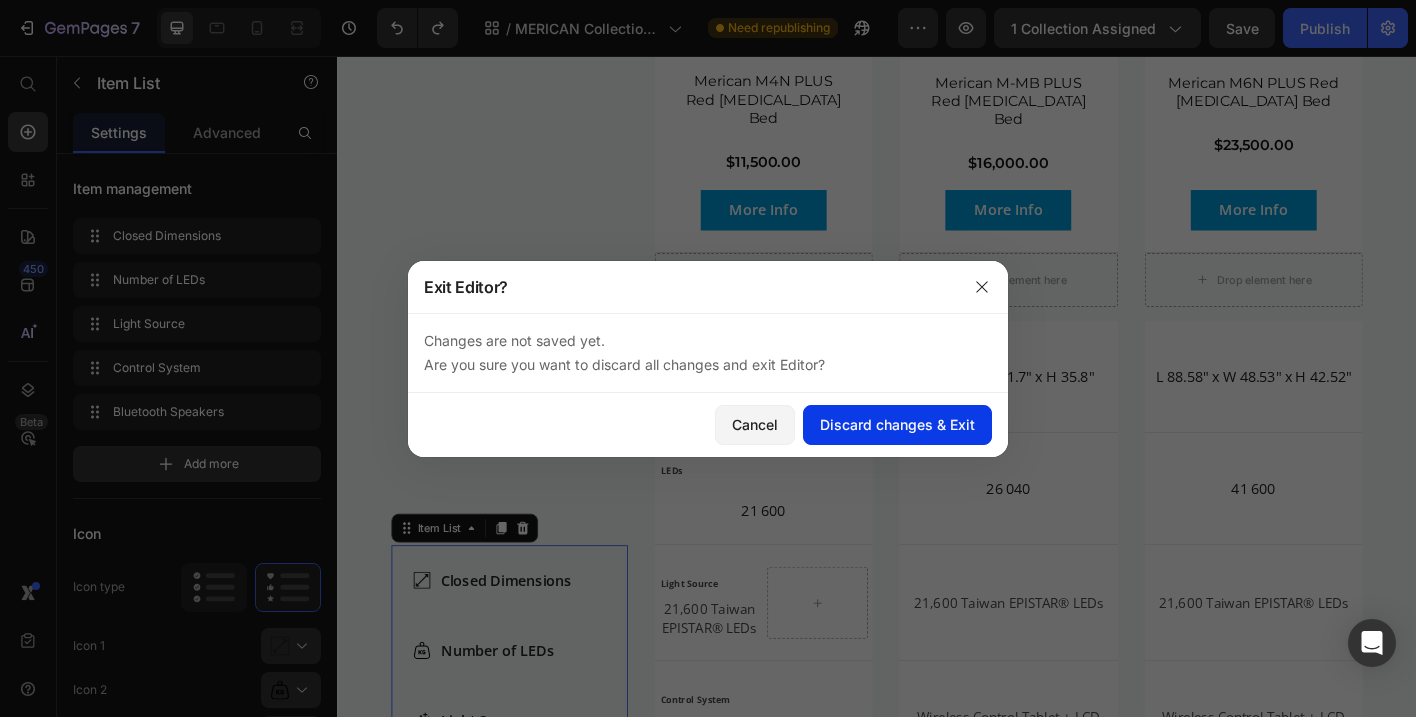 click on "Discard changes & Exit" at bounding box center [897, 424] 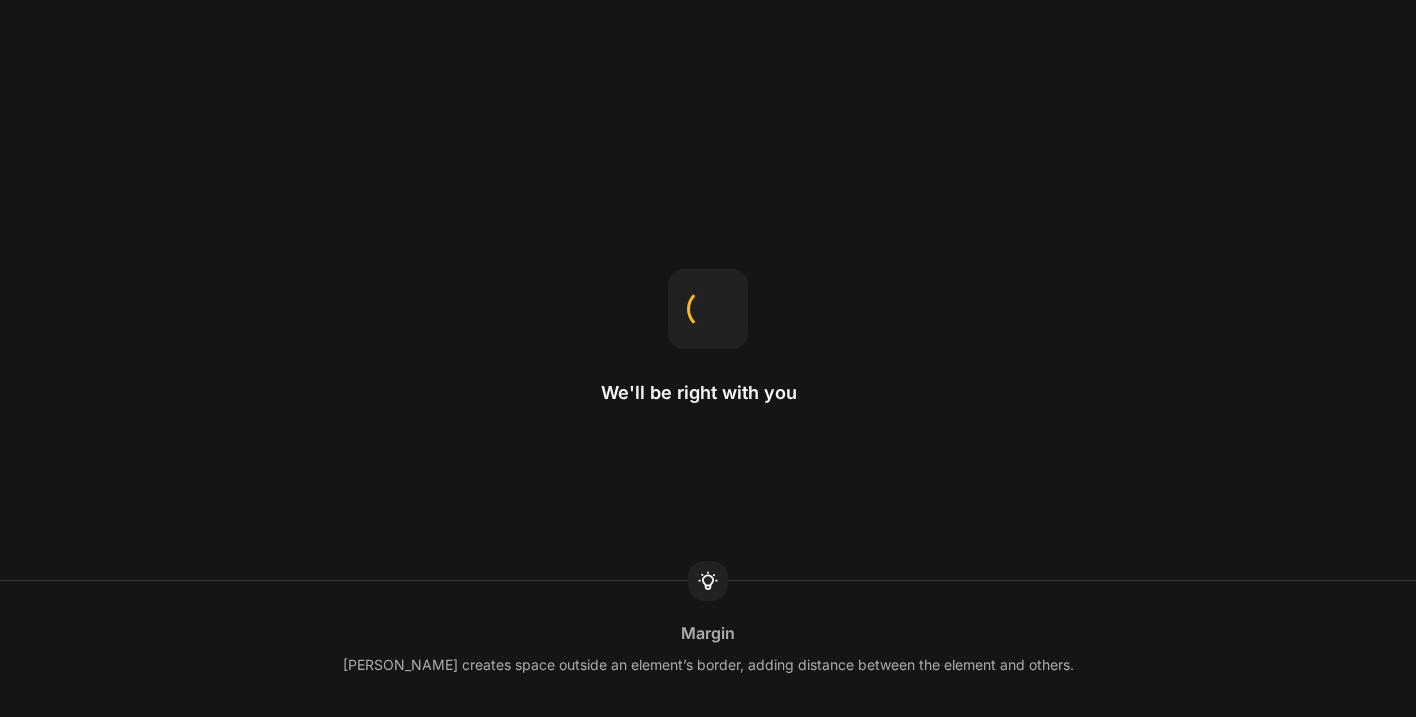 scroll, scrollTop: 0, scrollLeft: 0, axis: both 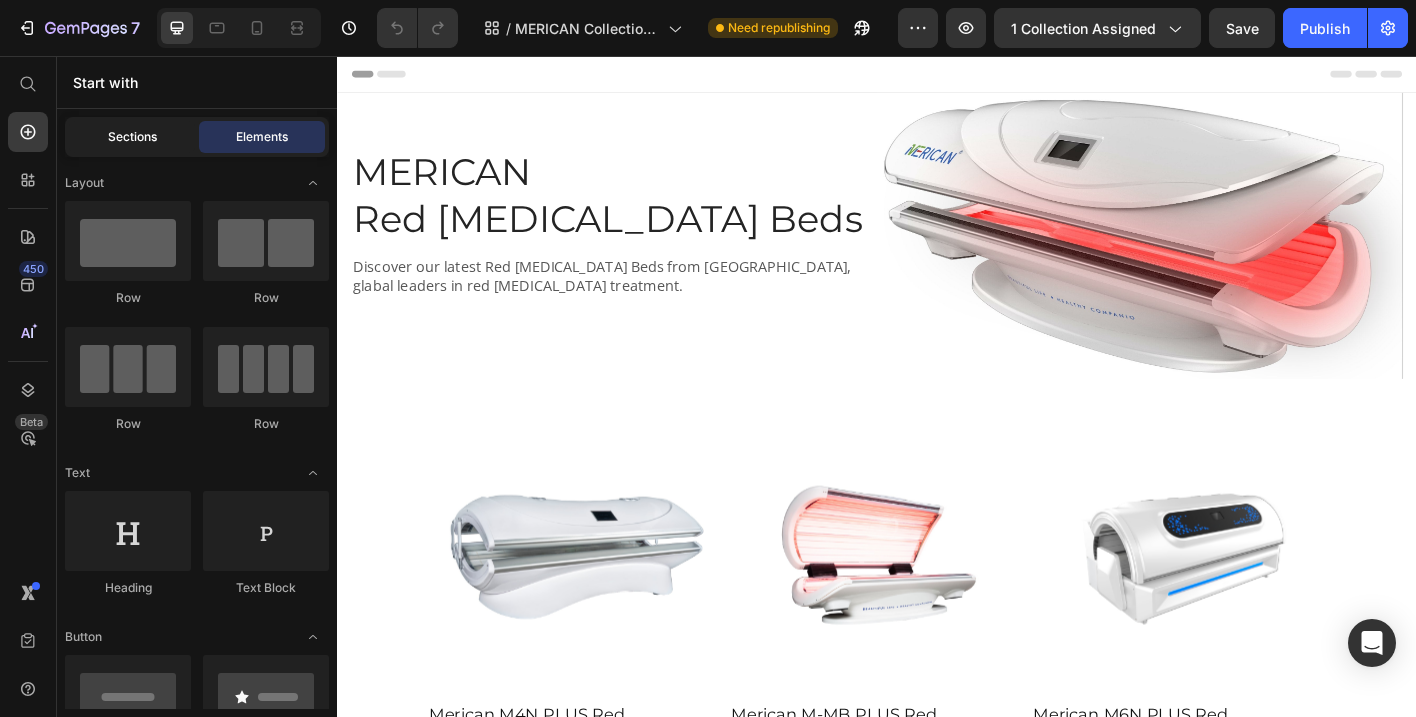 click on "Sections" at bounding box center (132, 137) 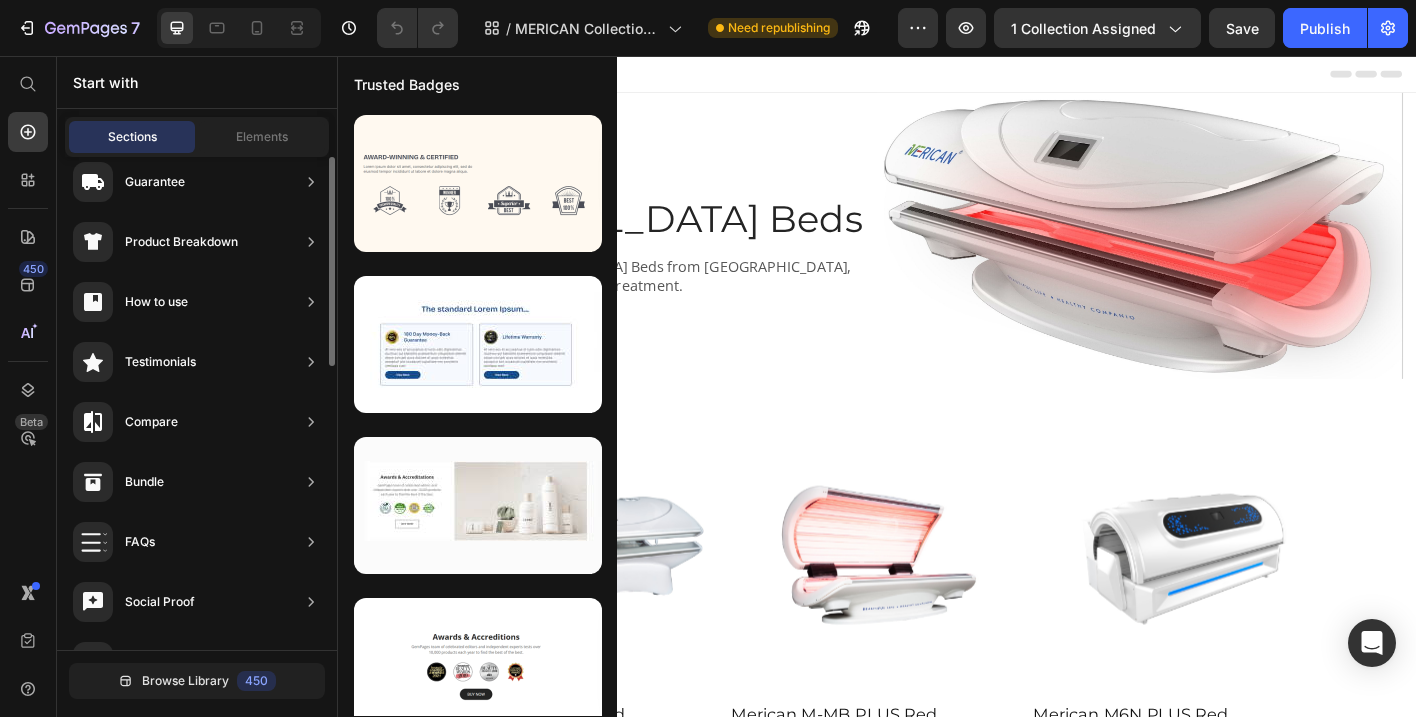 scroll, scrollTop: 261, scrollLeft: 0, axis: vertical 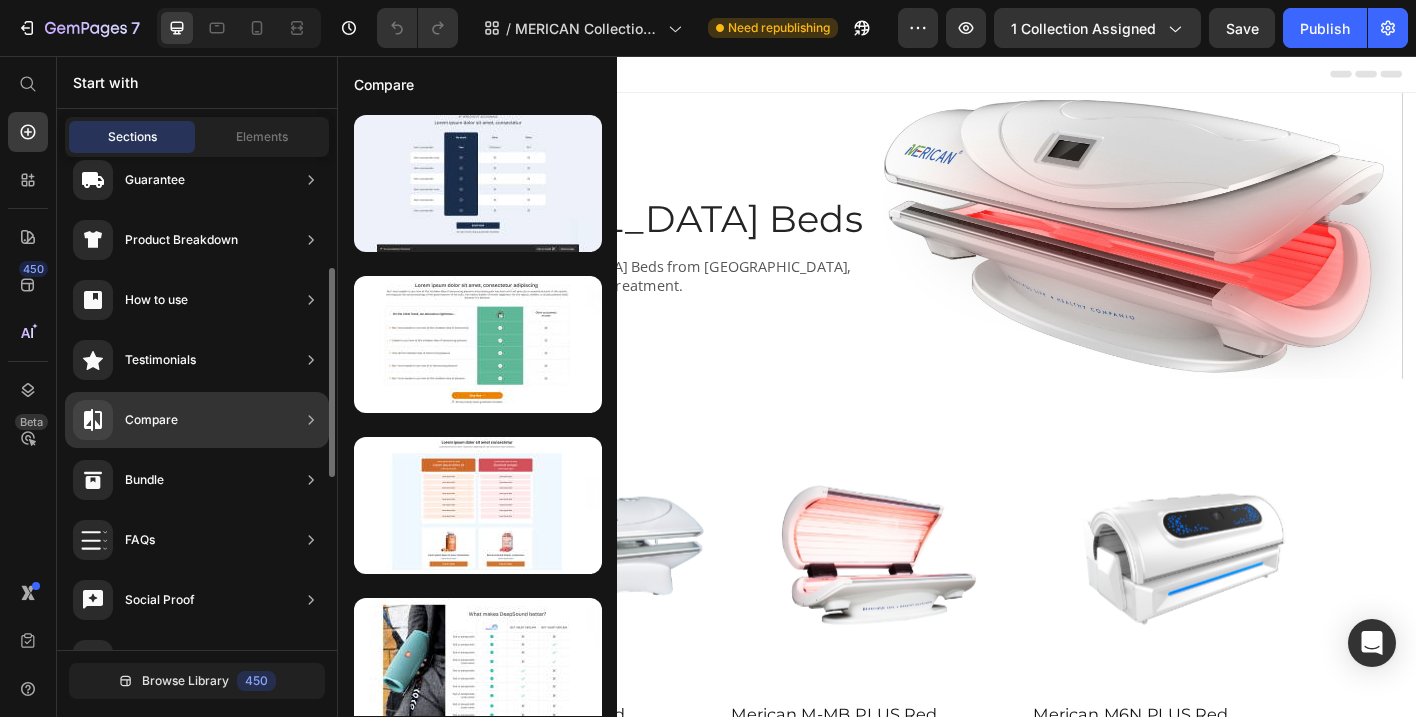 click on "Compare" 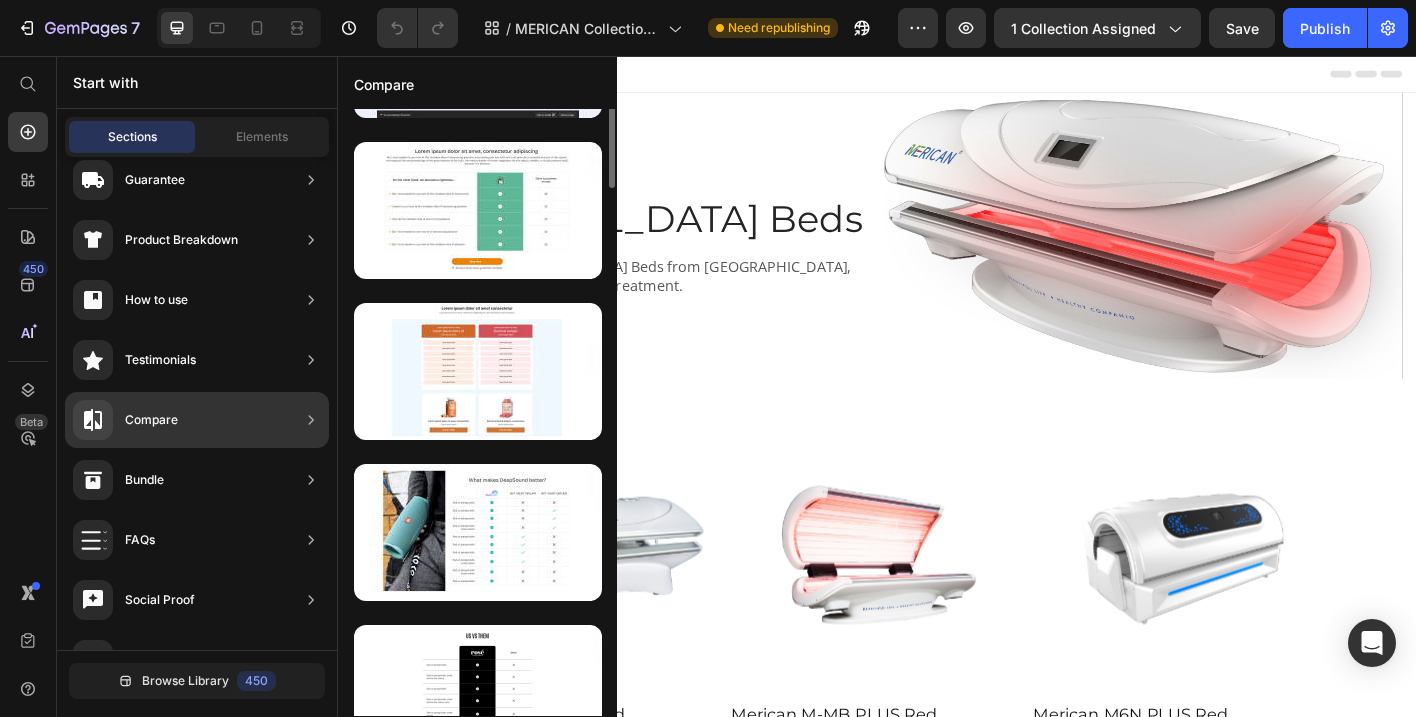 scroll, scrollTop: 0, scrollLeft: 0, axis: both 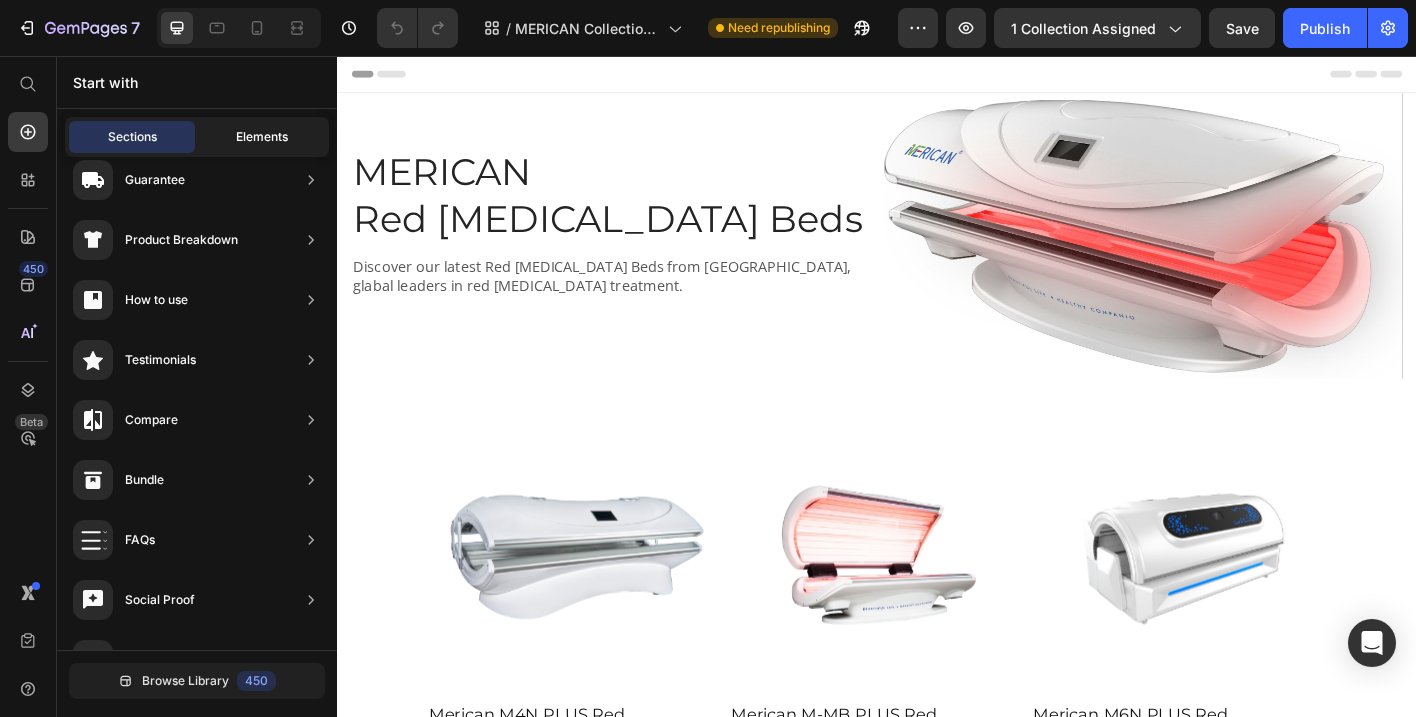 click on "Elements" at bounding box center (262, 137) 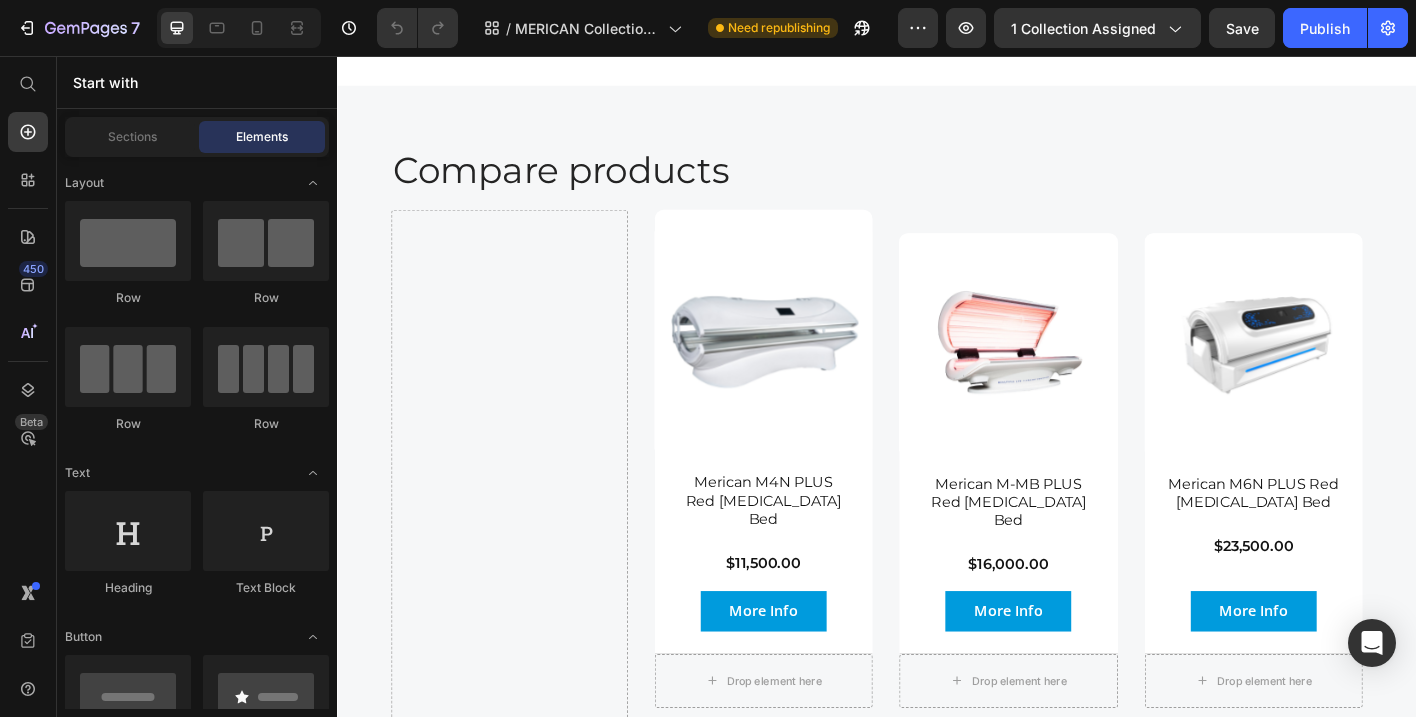 scroll, scrollTop: 2772, scrollLeft: 0, axis: vertical 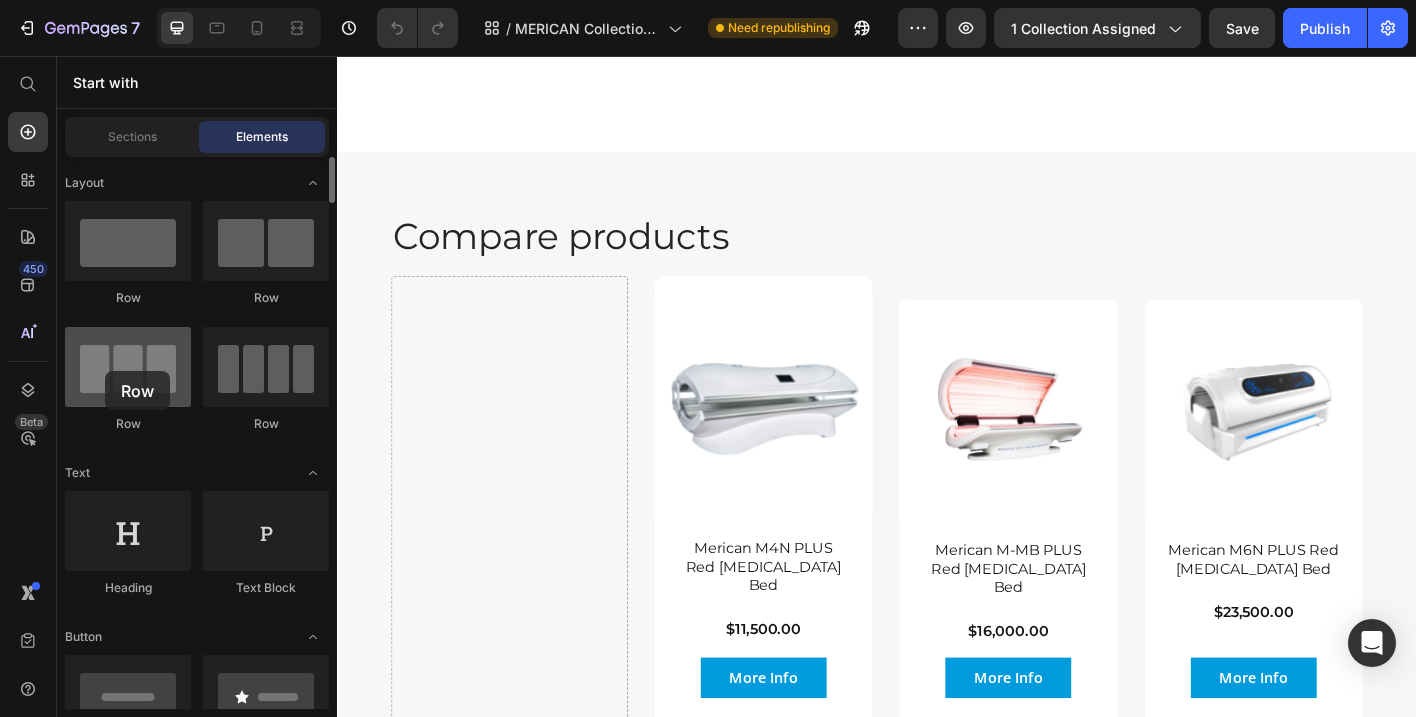 drag, startPoint x: 137, startPoint y: 369, endPoint x: 105, endPoint y: 371, distance: 32.06244 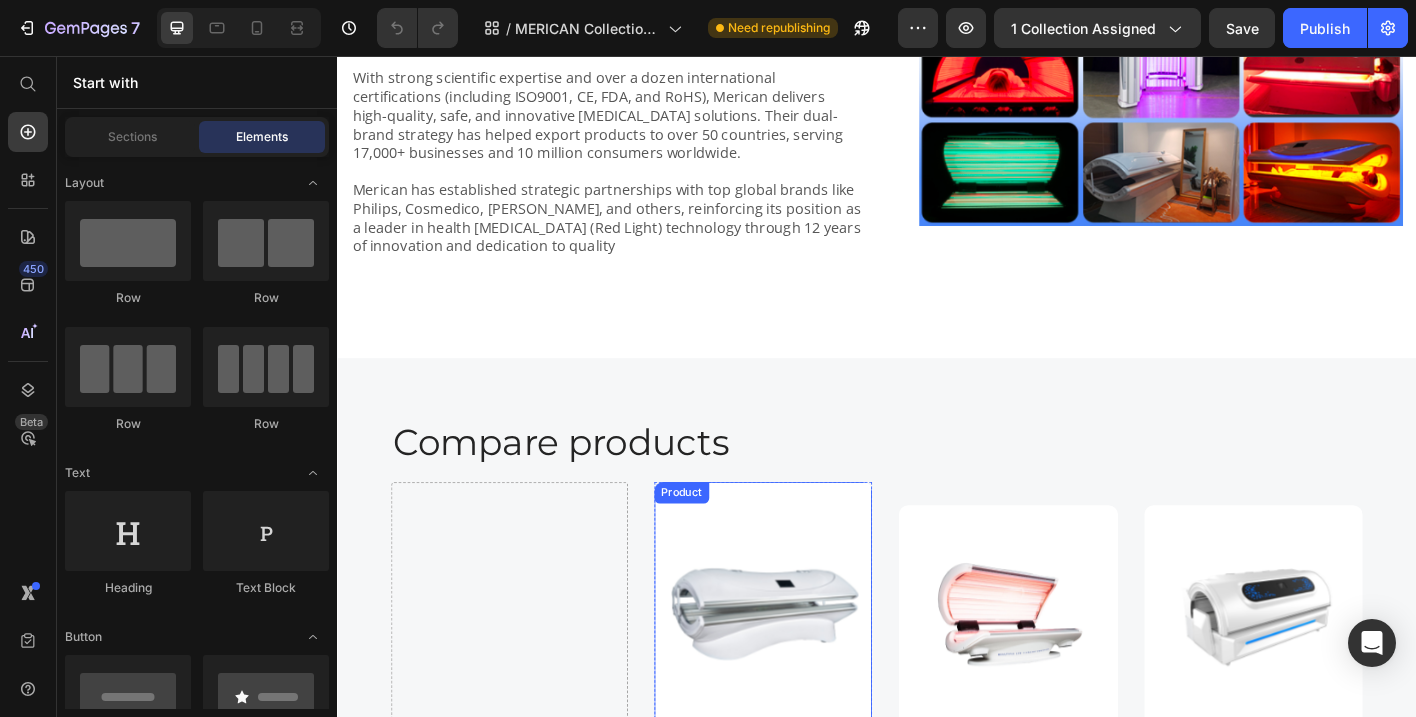 scroll, scrollTop: 2497, scrollLeft: 0, axis: vertical 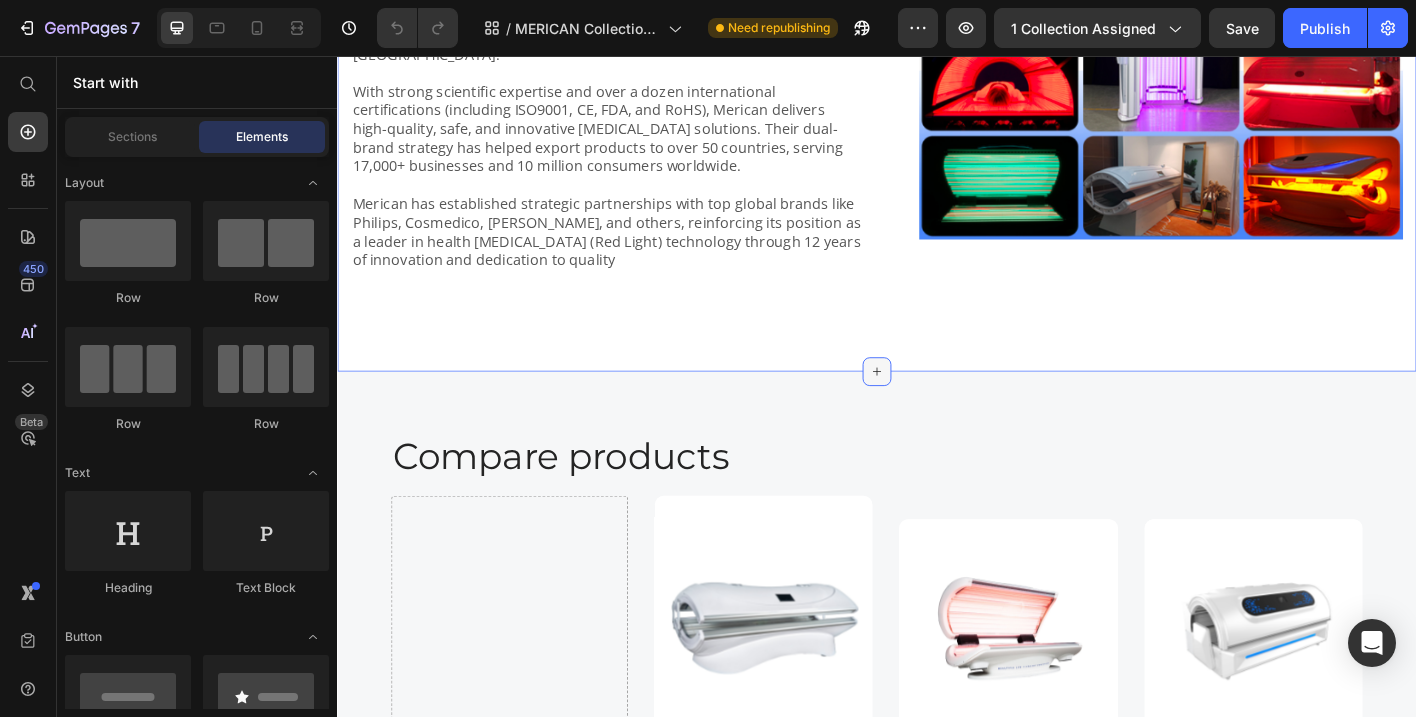 click 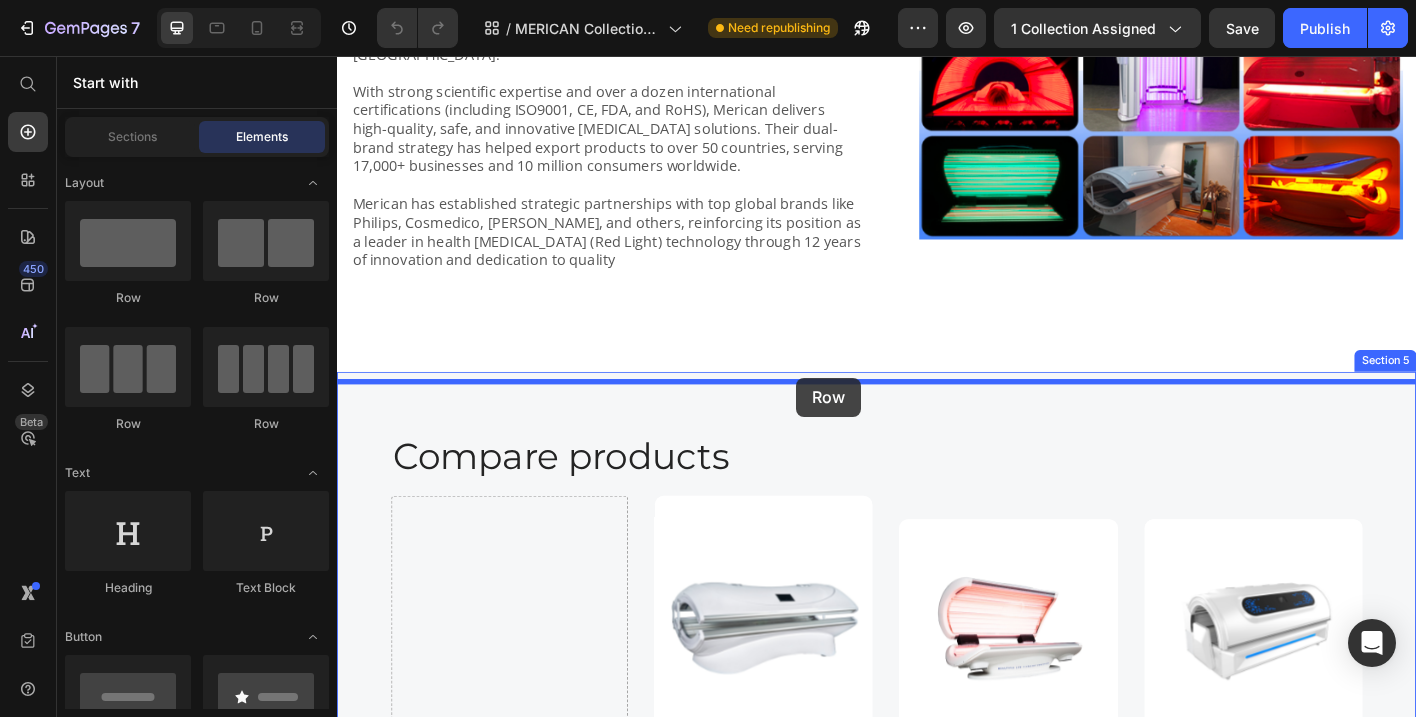 drag, startPoint x: 461, startPoint y: 444, endPoint x: 848, endPoint y: 414, distance: 388.16104 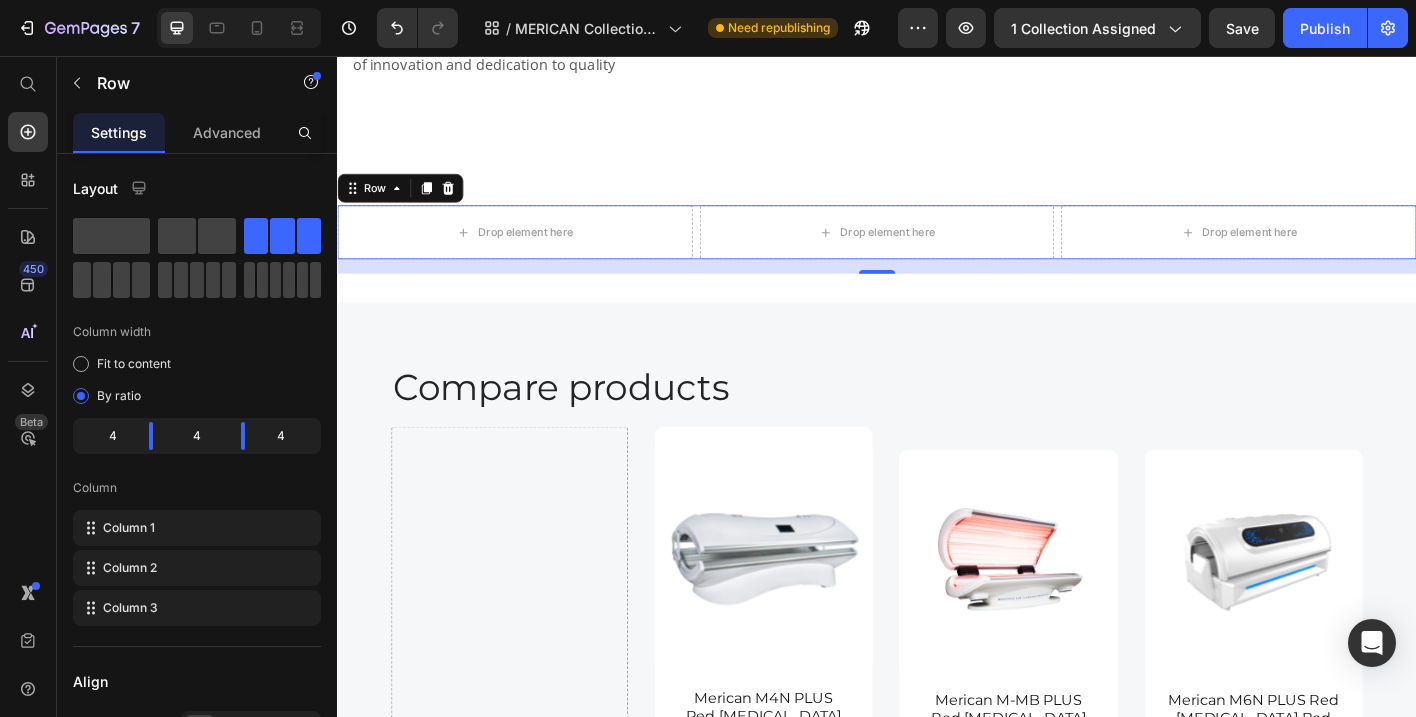 scroll, scrollTop: 2715, scrollLeft: 0, axis: vertical 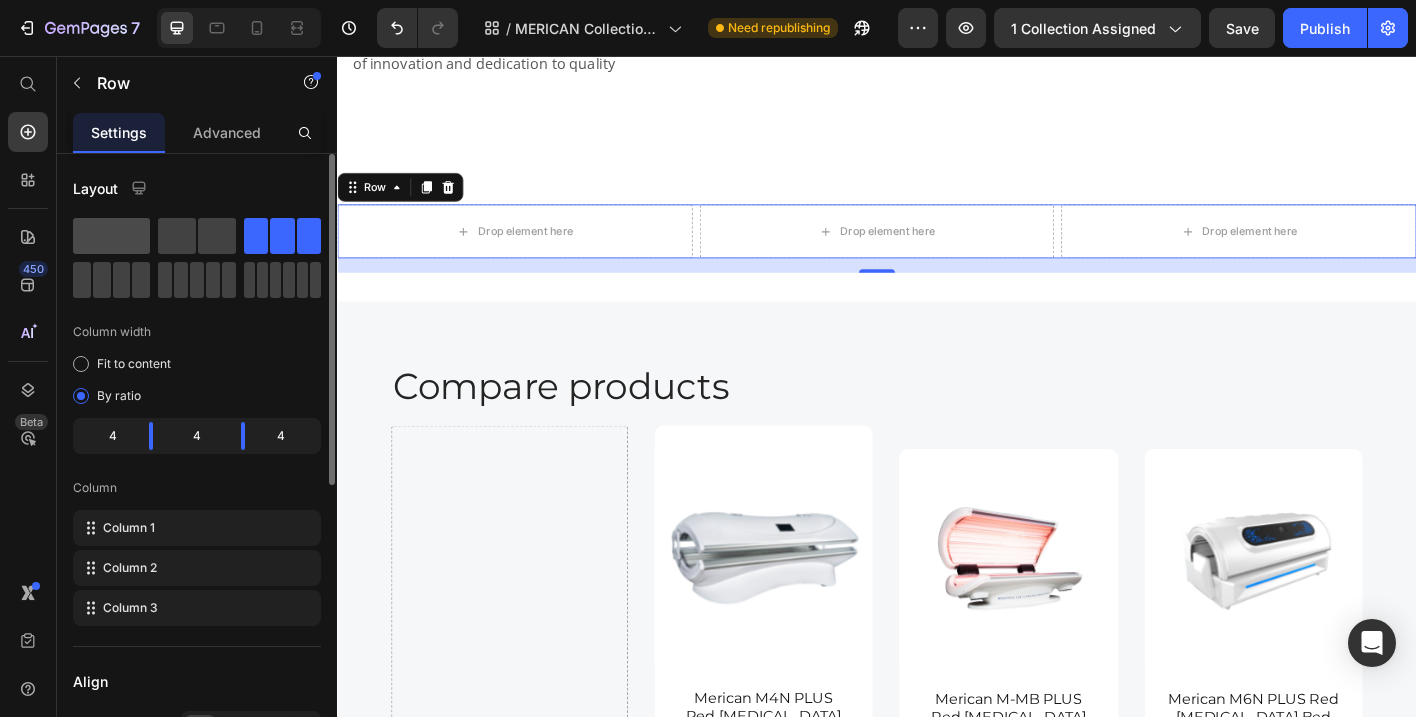 drag, startPoint x: 124, startPoint y: 234, endPoint x: 109, endPoint y: 229, distance: 15.811388 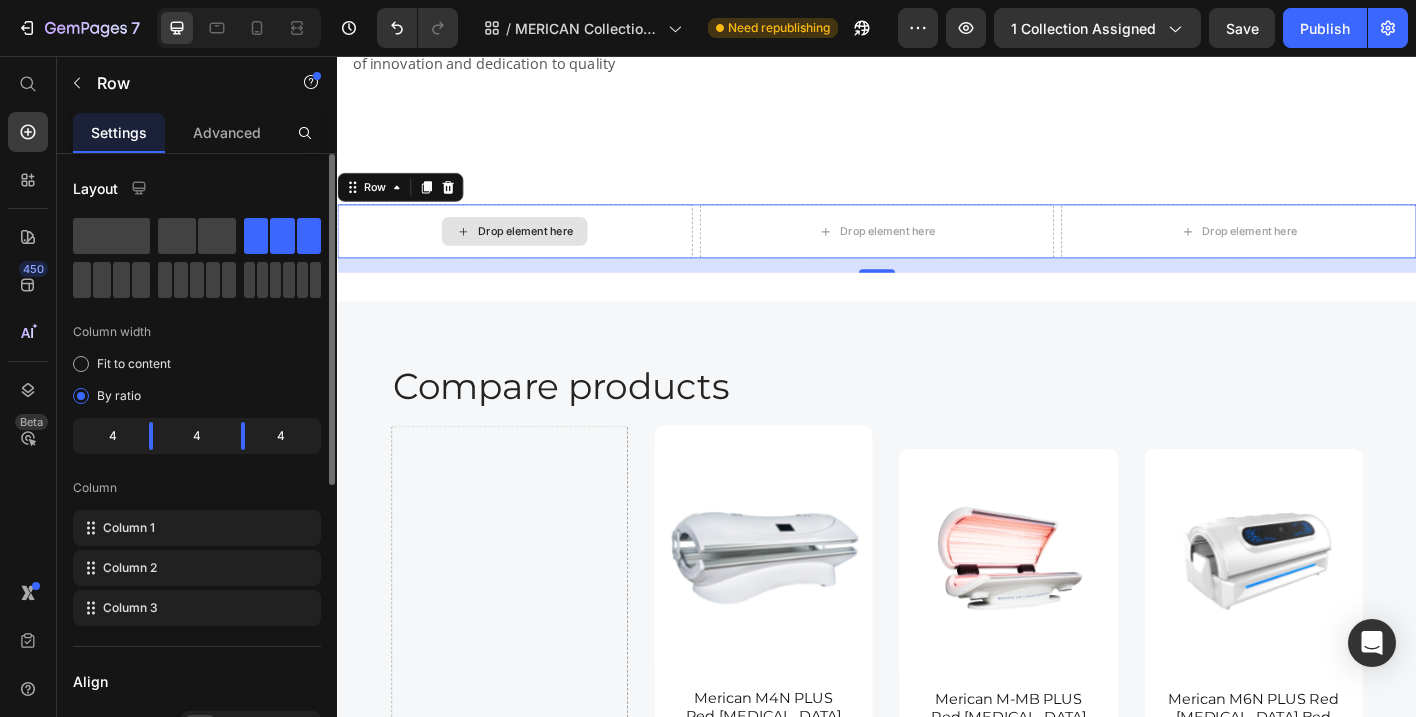 drag, startPoint x: 109, startPoint y: 230, endPoint x: 240, endPoint y: 196, distance: 135.34032 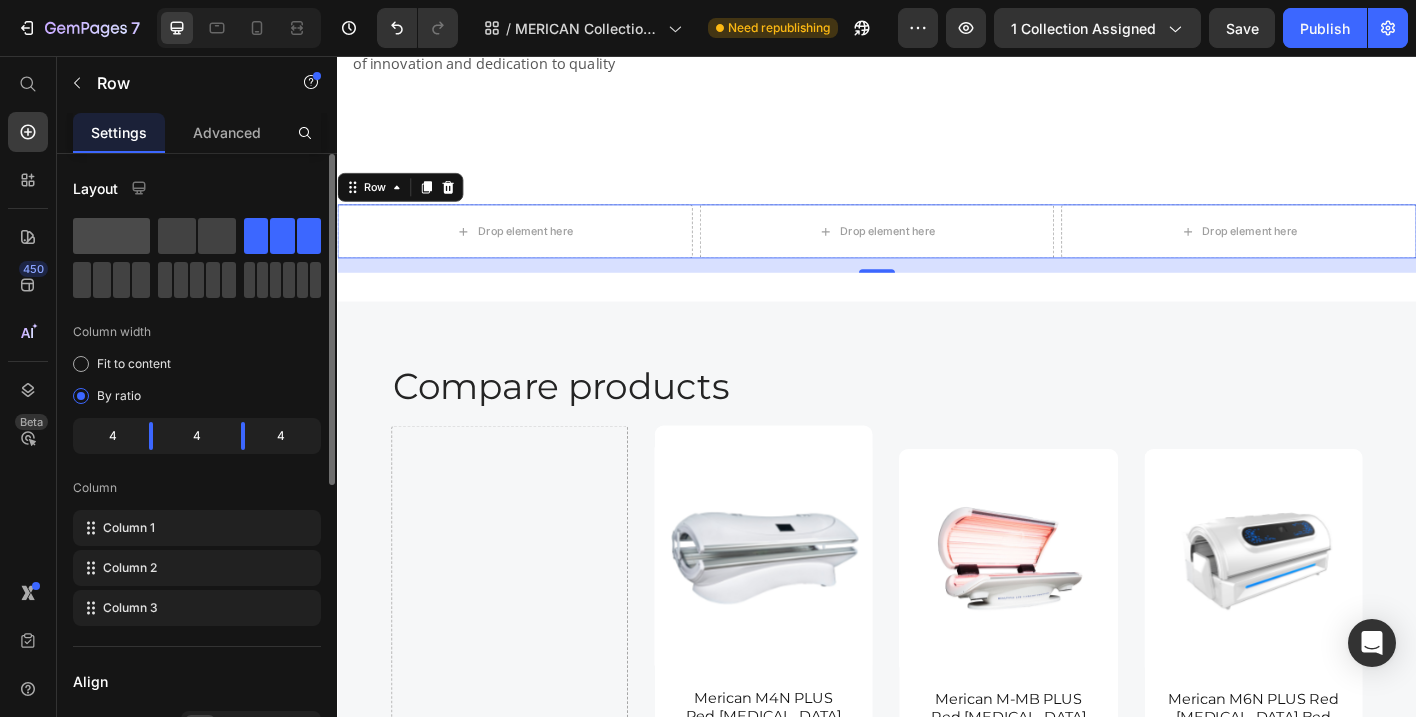 click 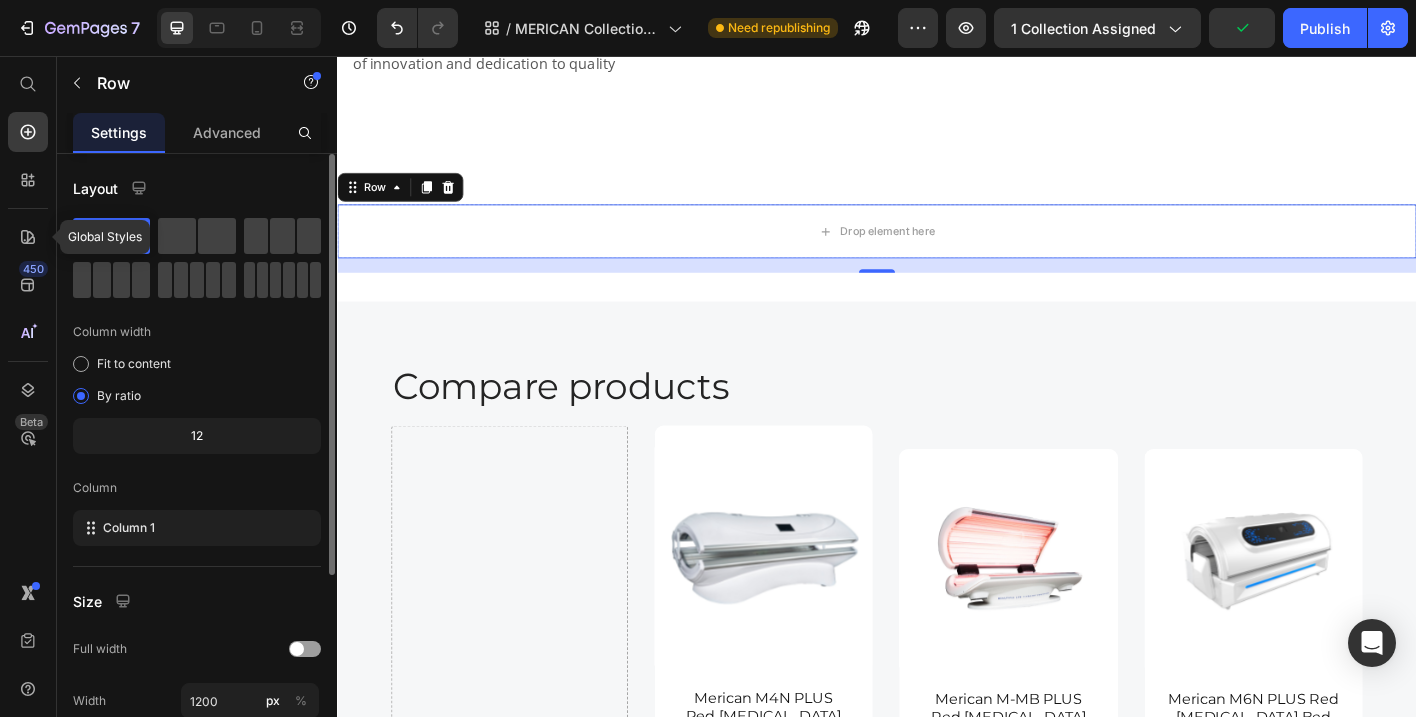 drag, startPoint x: 119, startPoint y: 242, endPoint x: 62, endPoint y: 250, distance: 57.558666 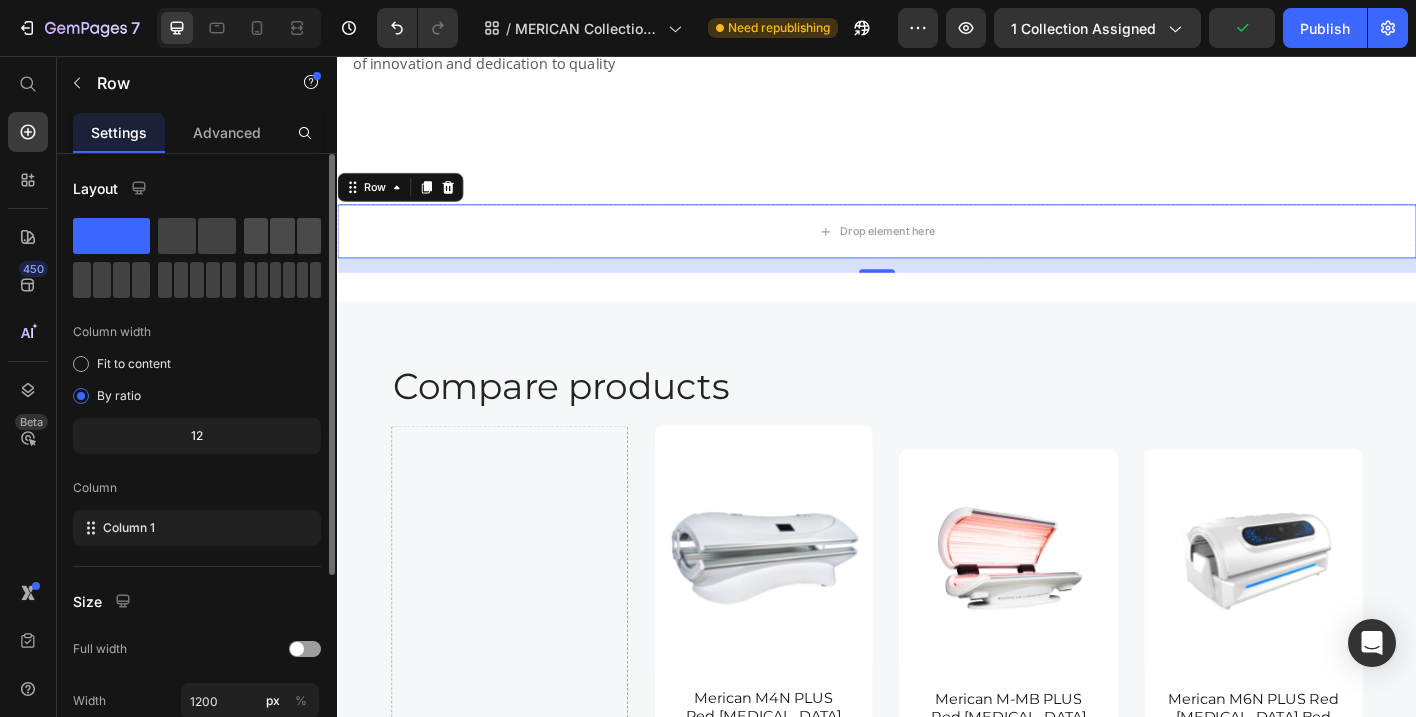 click 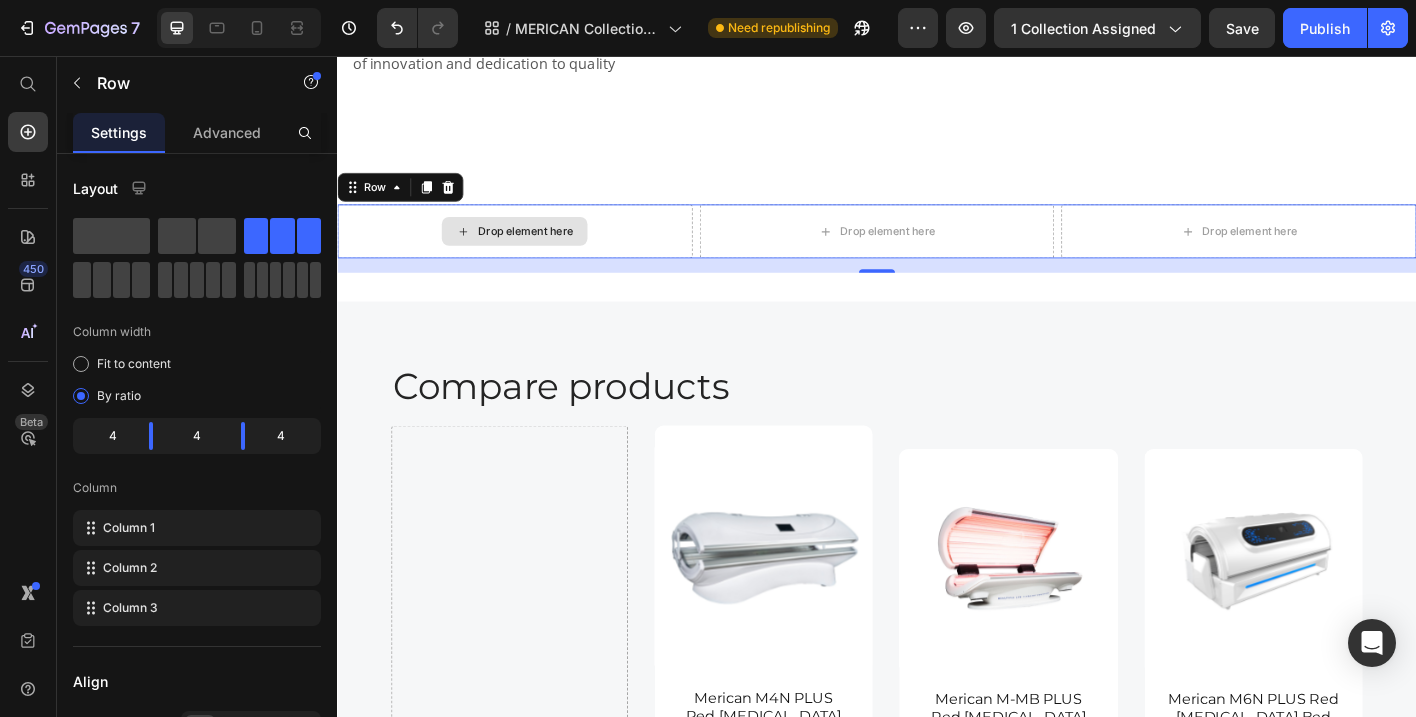 click on "Drop element here" at bounding box center (534, 251) 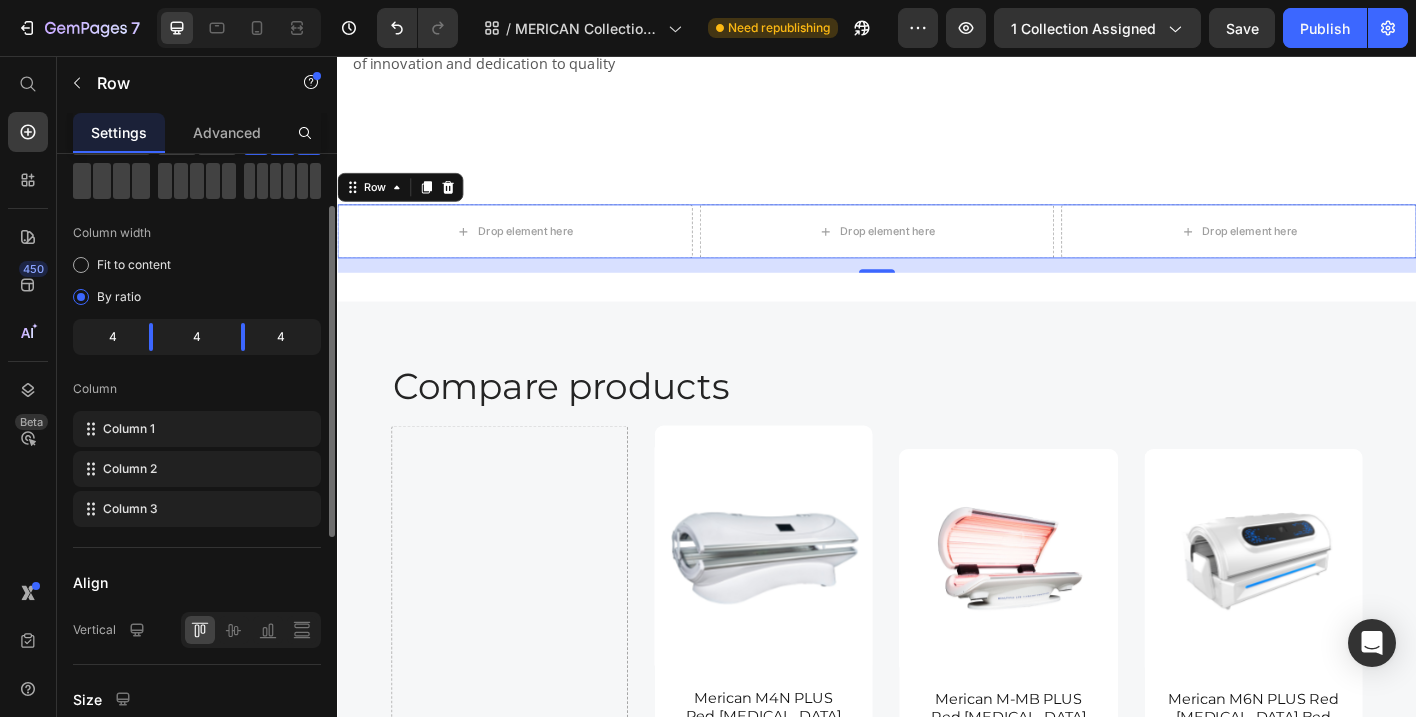 scroll, scrollTop: 9, scrollLeft: 0, axis: vertical 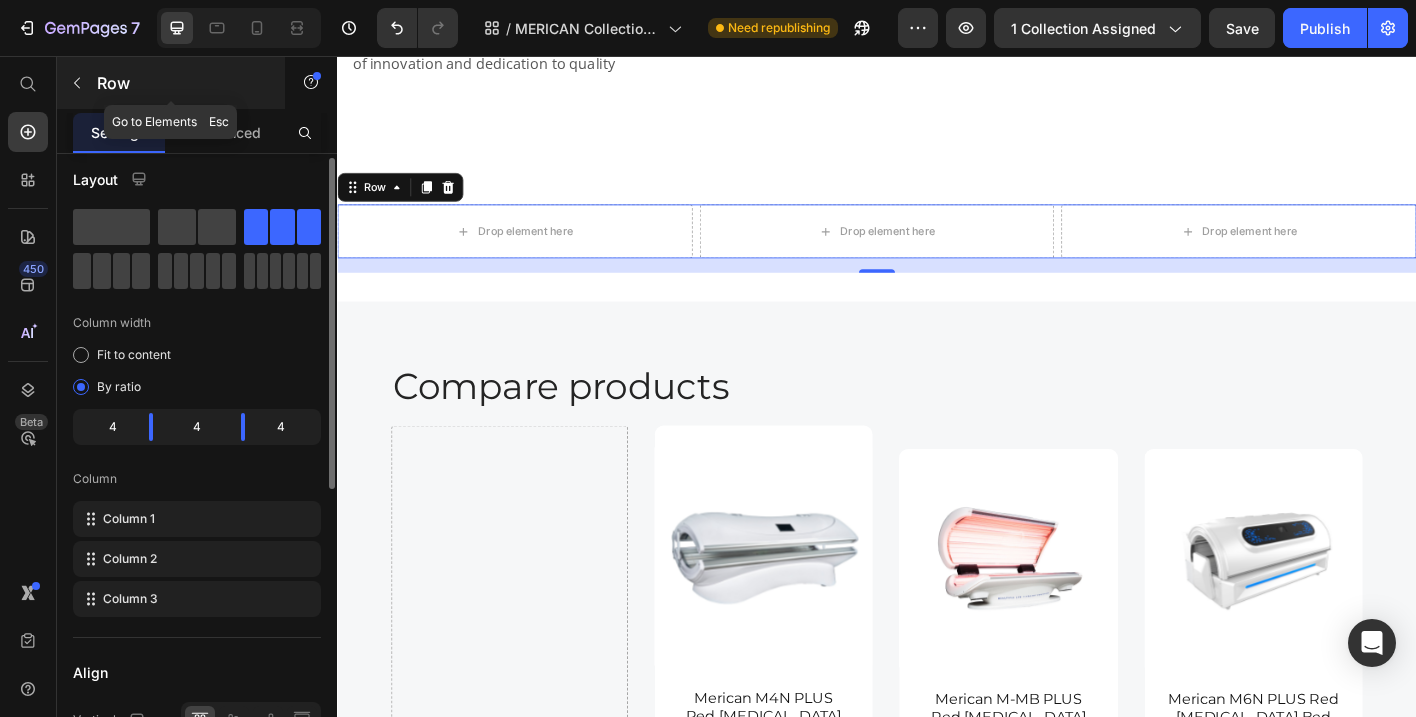 click on "Row" at bounding box center [182, 83] 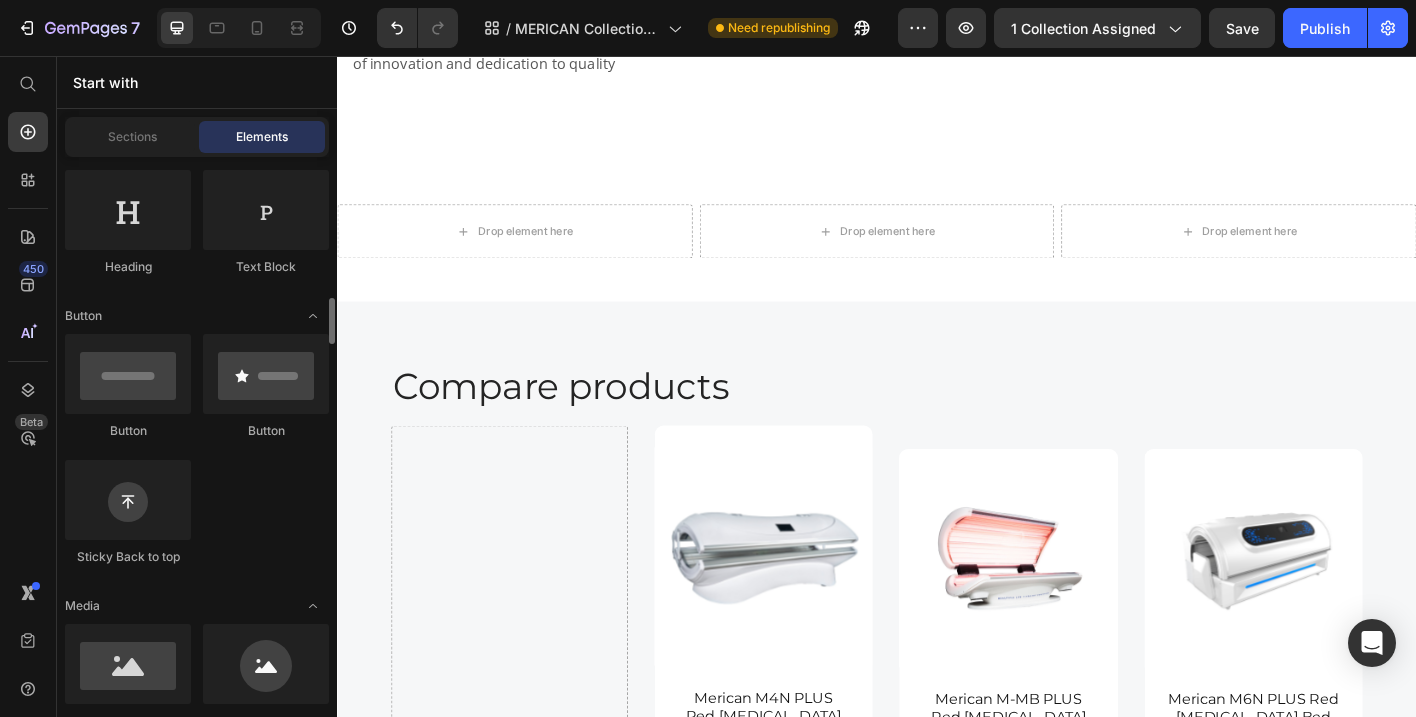 scroll, scrollTop: 318, scrollLeft: 0, axis: vertical 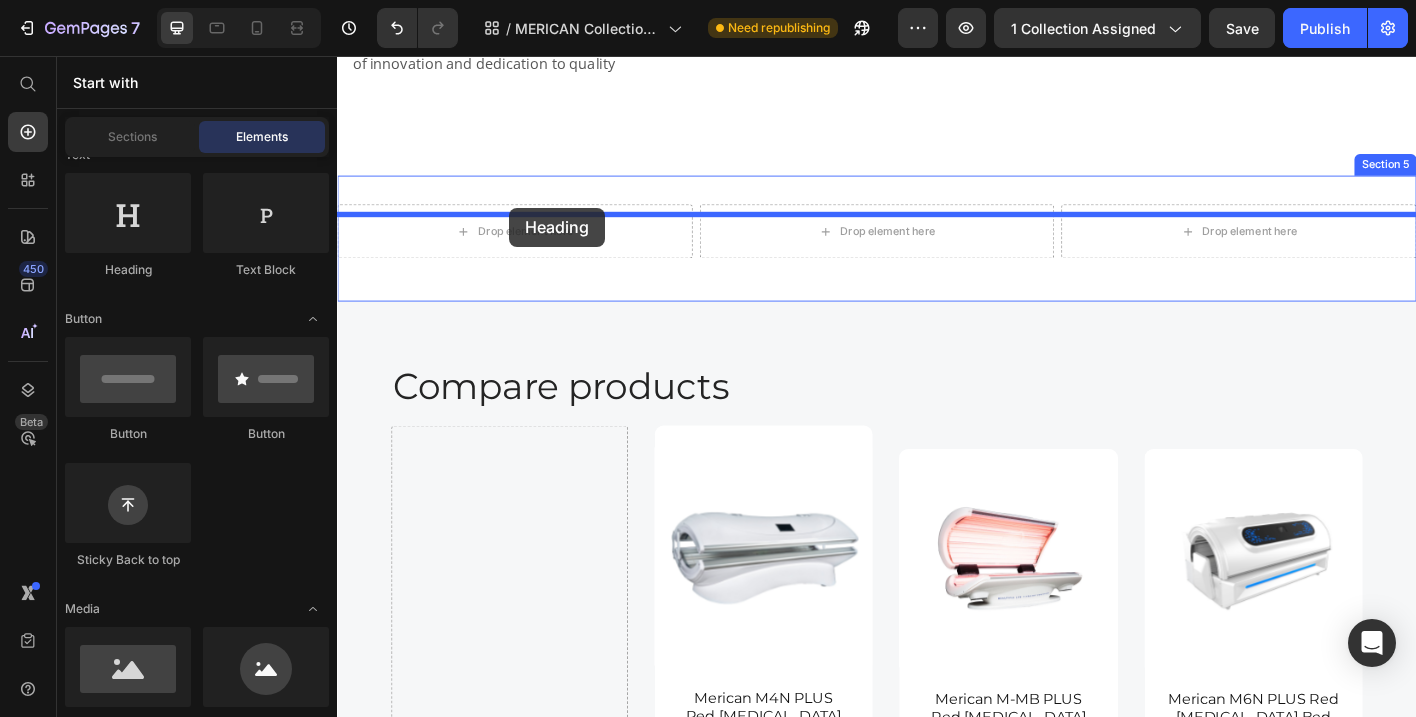 drag, startPoint x: 453, startPoint y: 288, endPoint x: 528, endPoint y: 225, distance: 97.94897 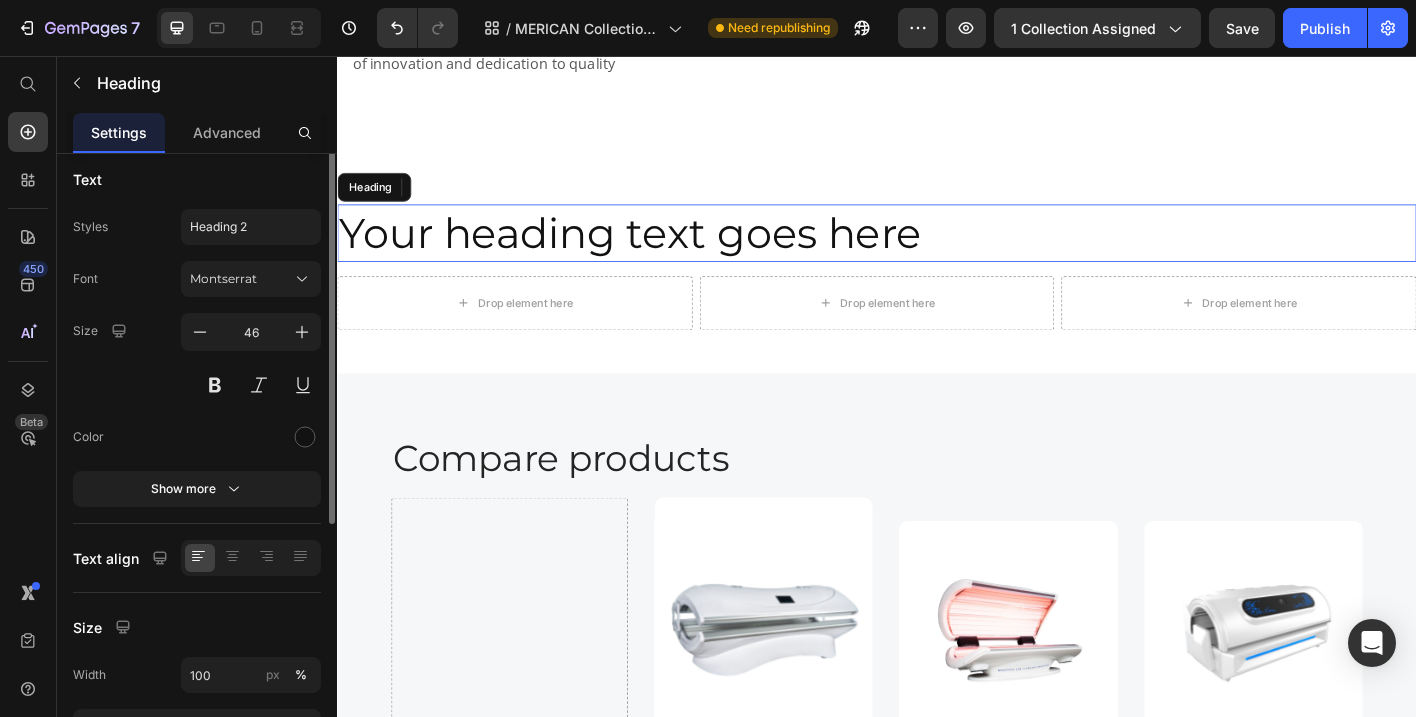 scroll, scrollTop: 0, scrollLeft: 0, axis: both 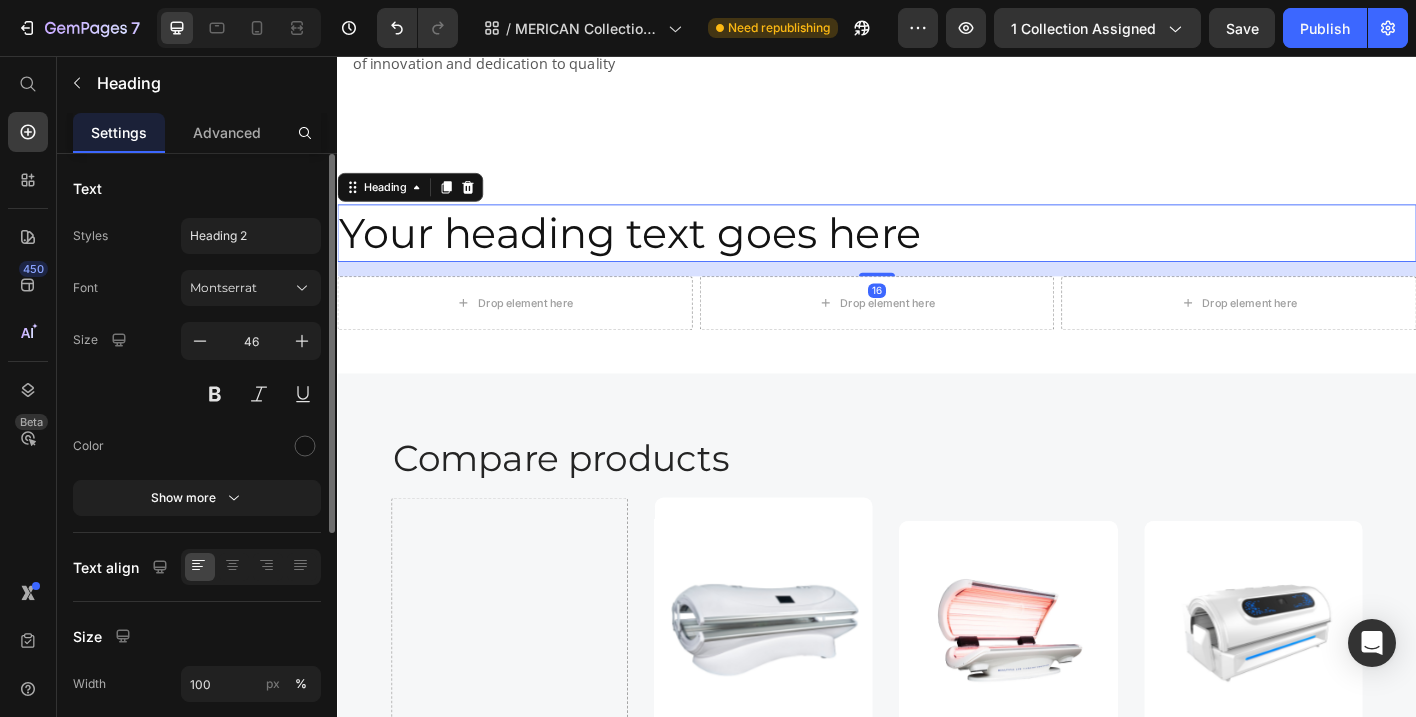 click on "Your heading text goes here" at bounding box center [937, 253] 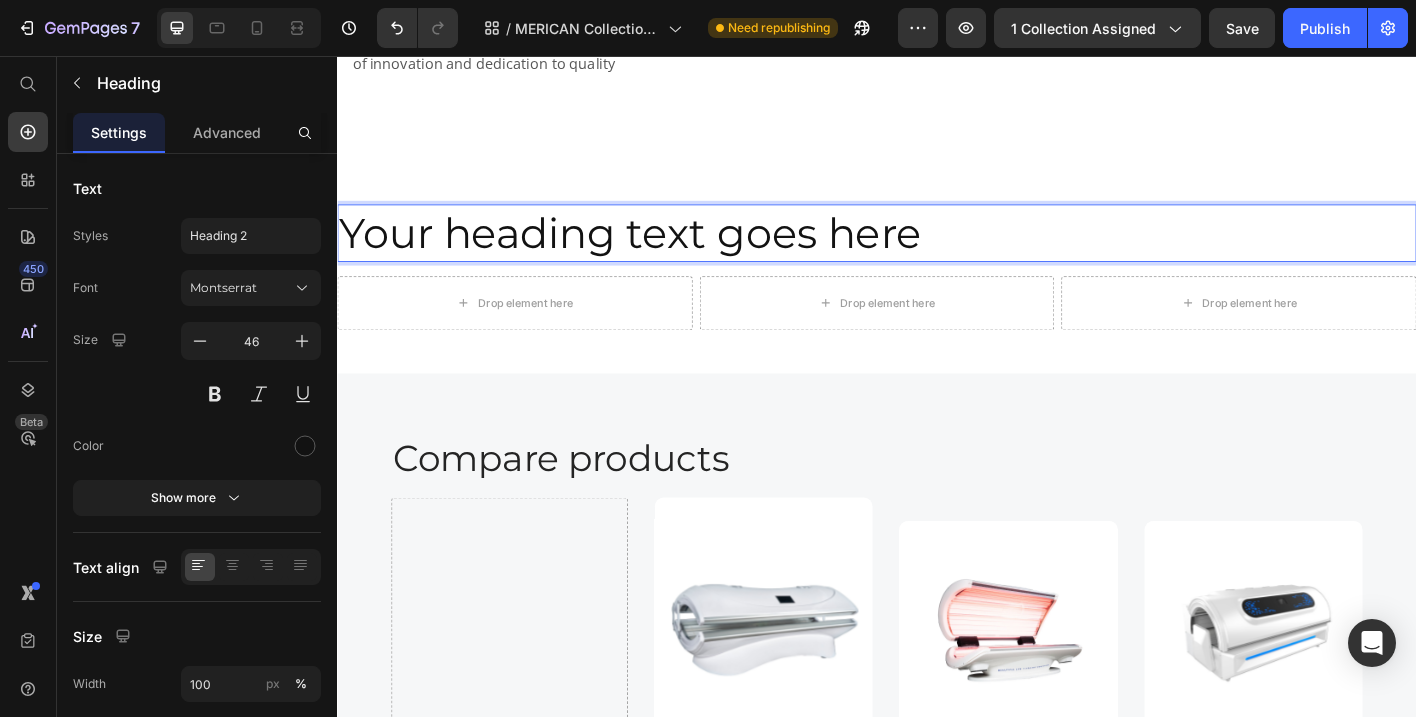 click on "Your heading text goes here" at bounding box center (937, 253) 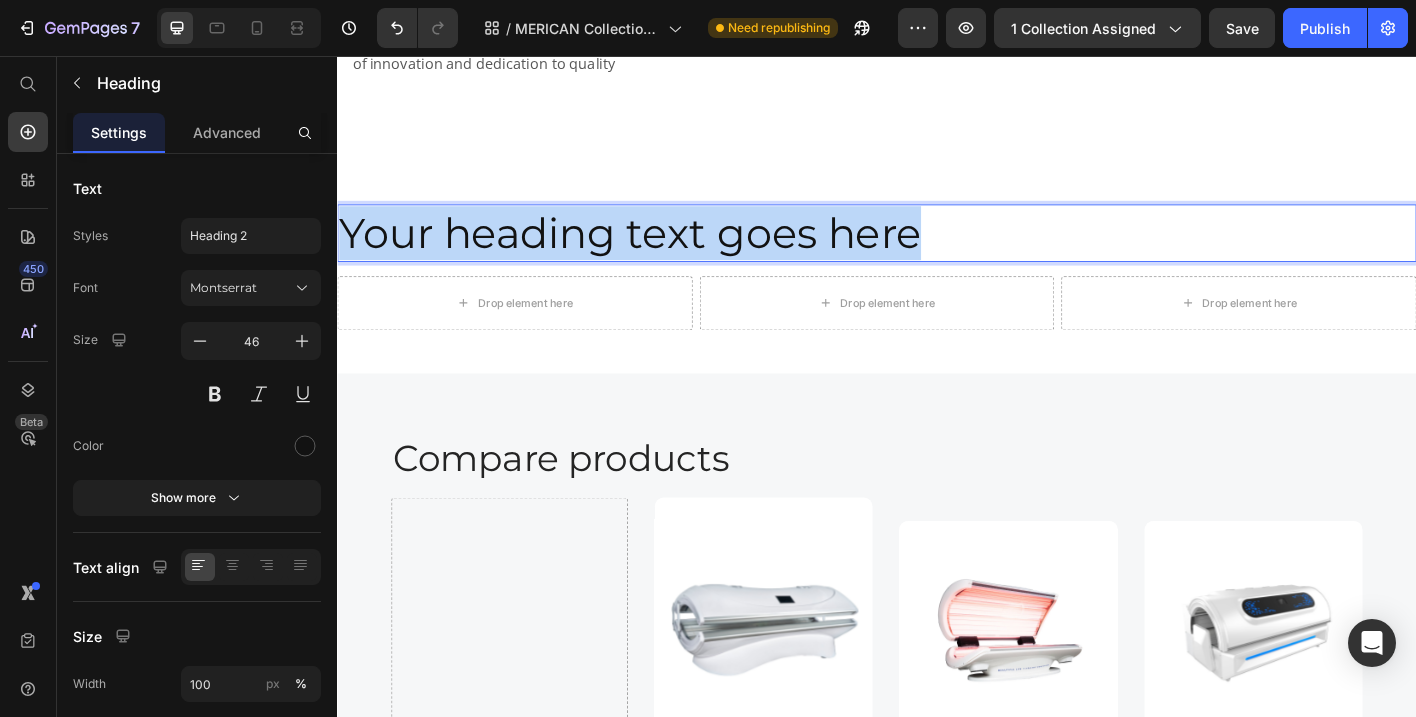 click on "Your heading text goes here" at bounding box center (937, 253) 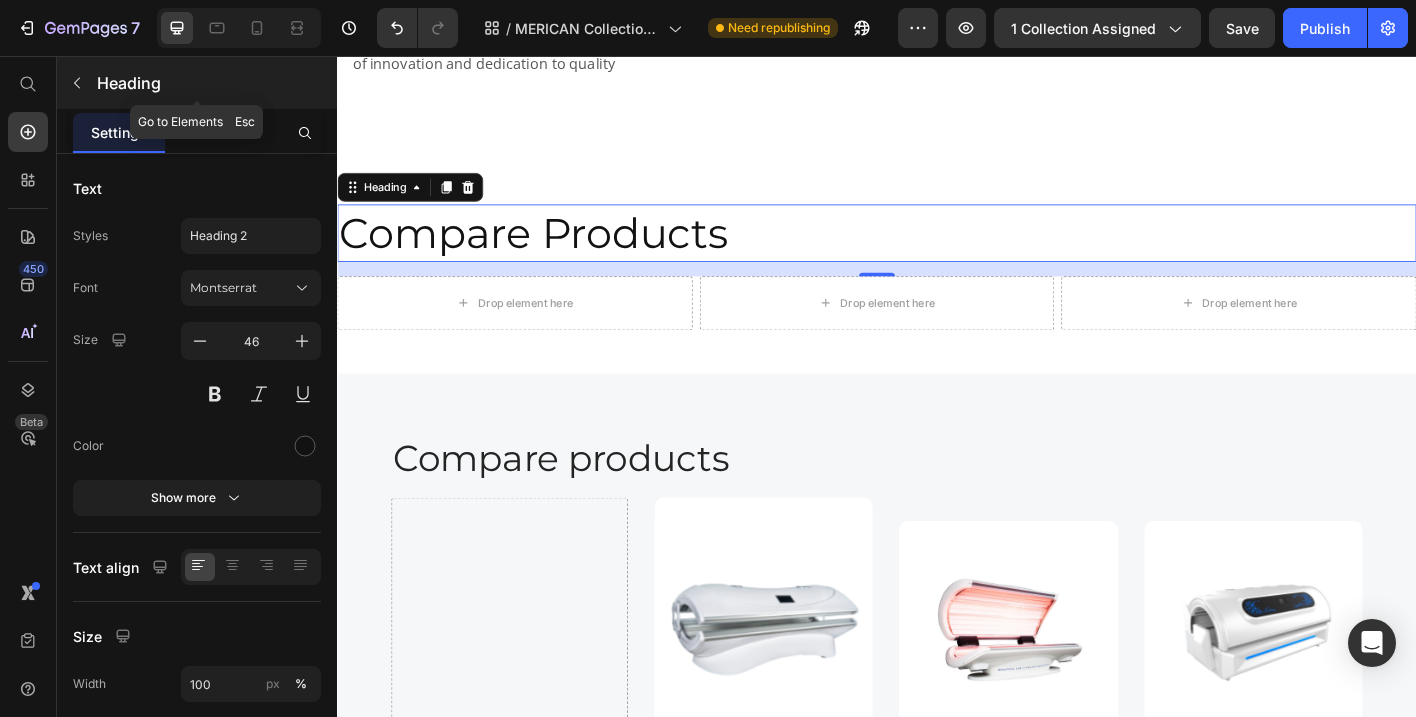 click on "Heading" at bounding box center (215, 83) 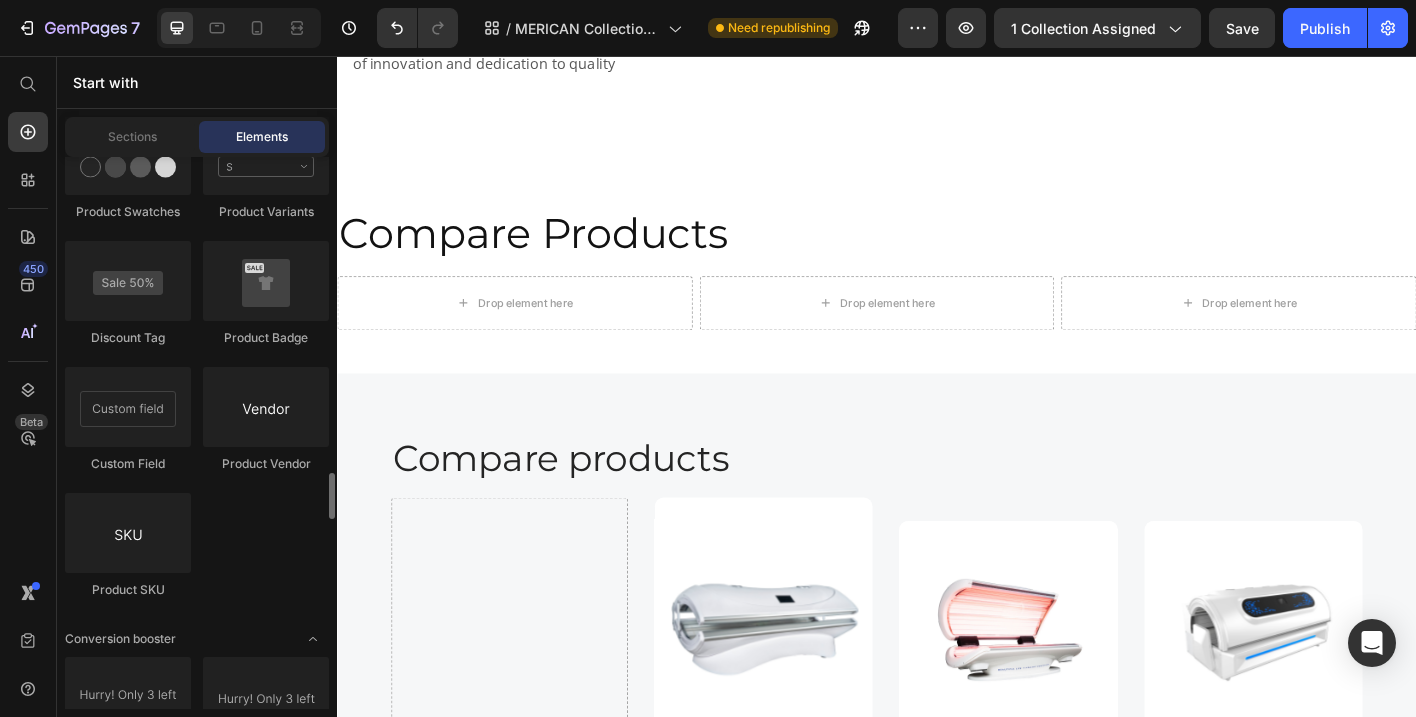 scroll, scrollTop: 3768, scrollLeft: 0, axis: vertical 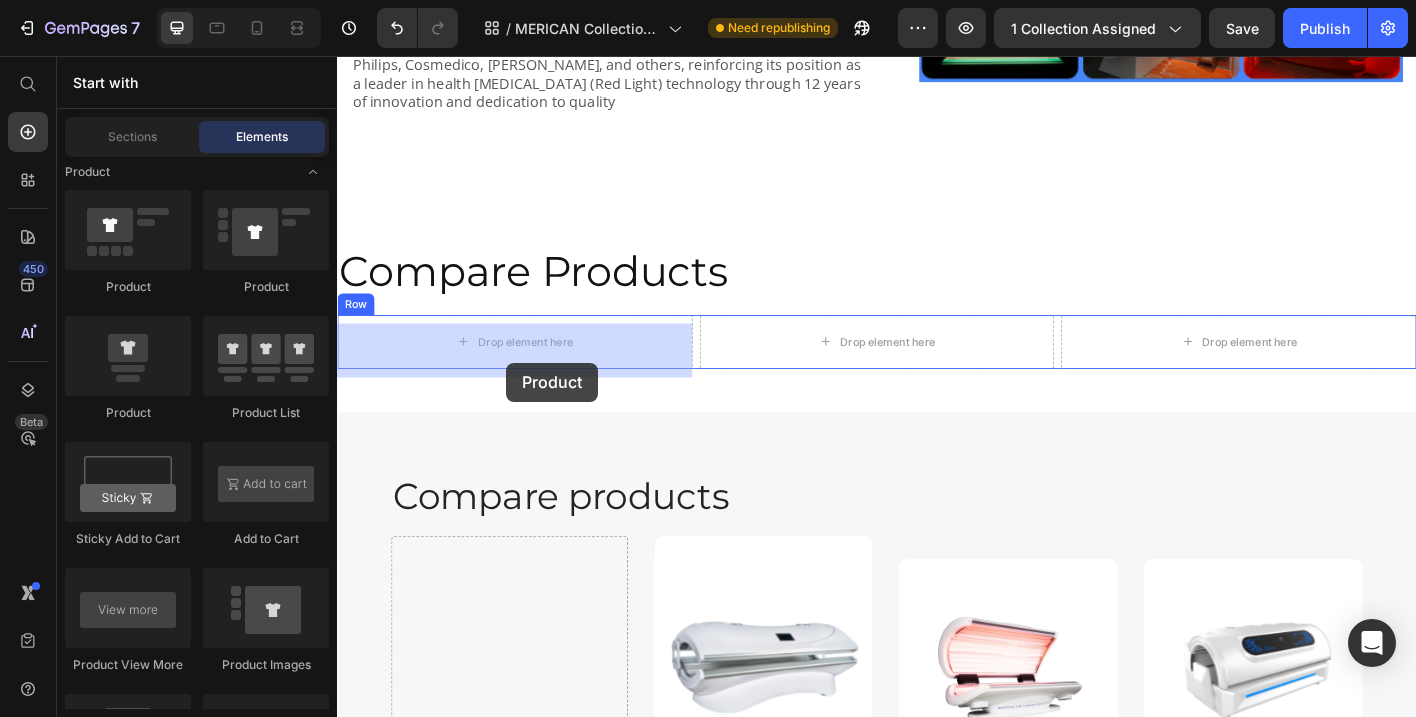 drag, startPoint x: 467, startPoint y: 423, endPoint x: 525, endPoint y: 397, distance: 63.560993 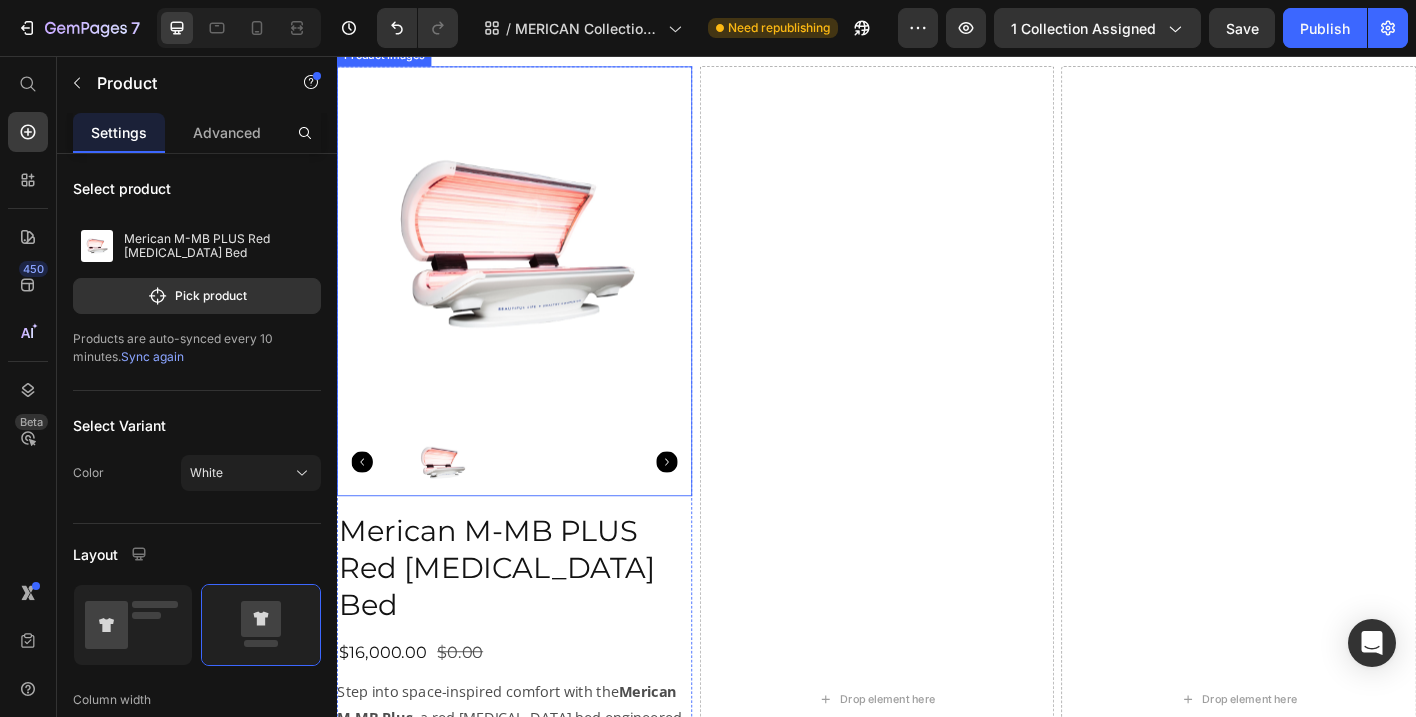scroll, scrollTop: 2993, scrollLeft: 0, axis: vertical 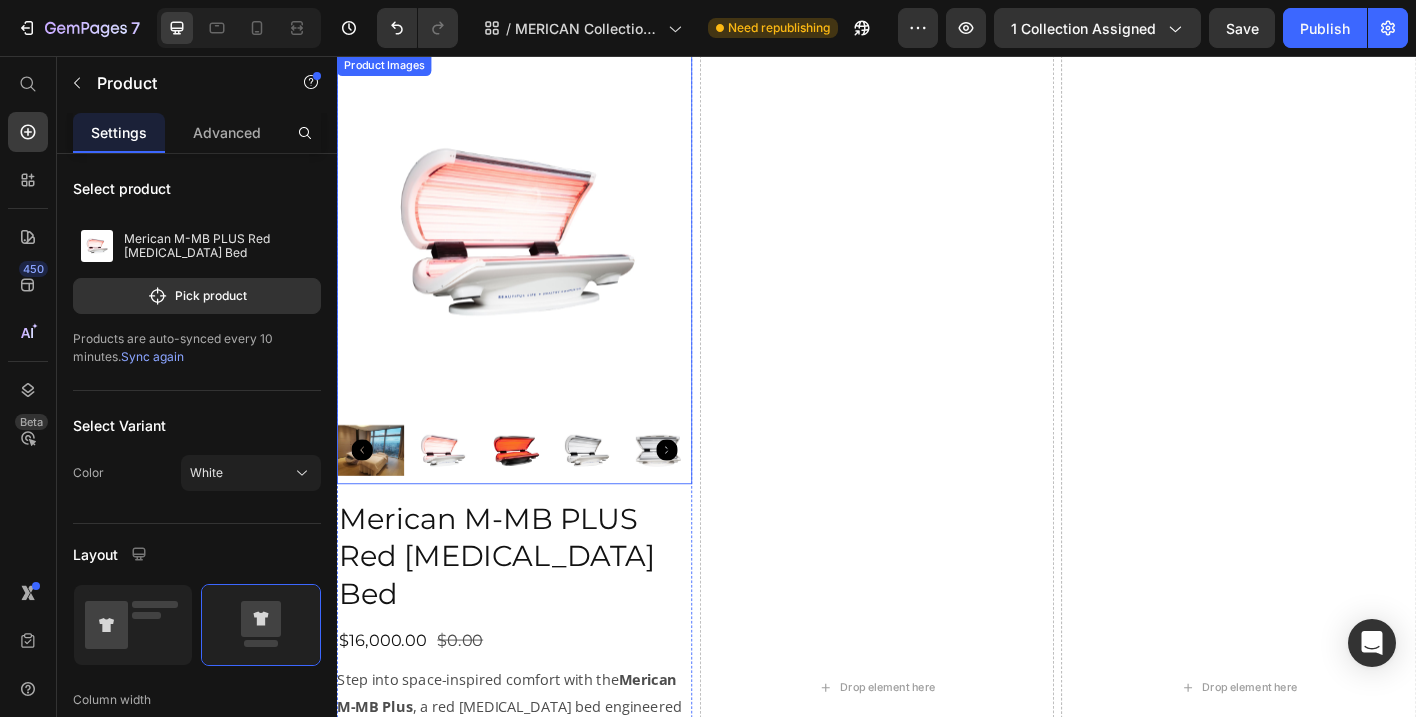 click at bounding box center (534, 251) 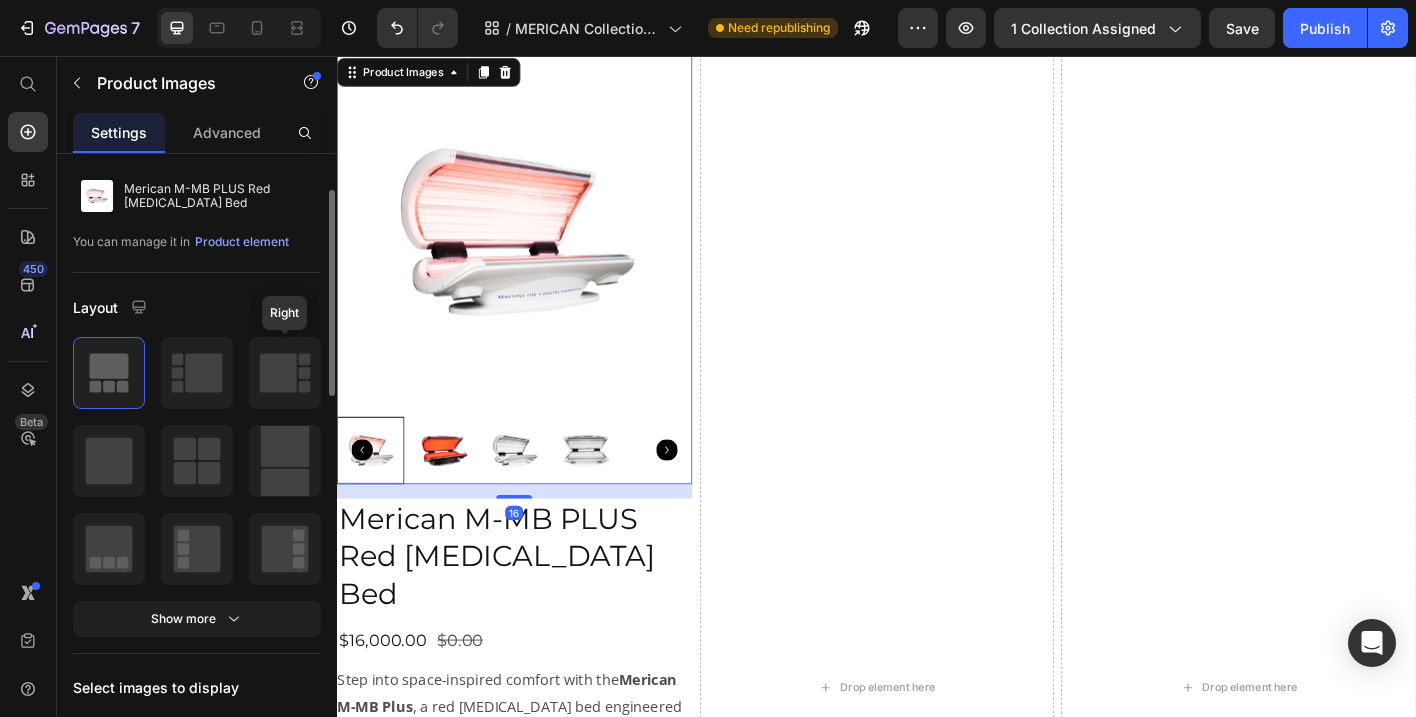 scroll, scrollTop: 60, scrollLeft: 0, axis: vertical 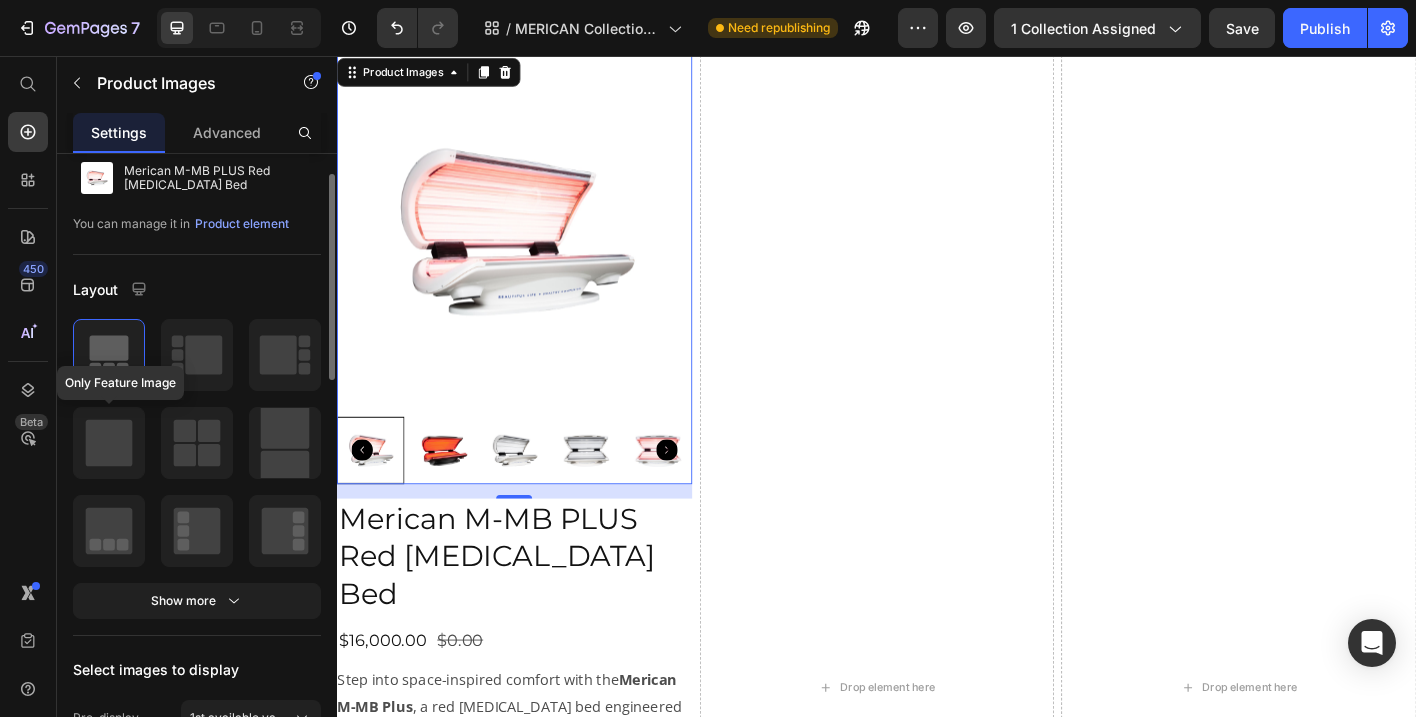 click 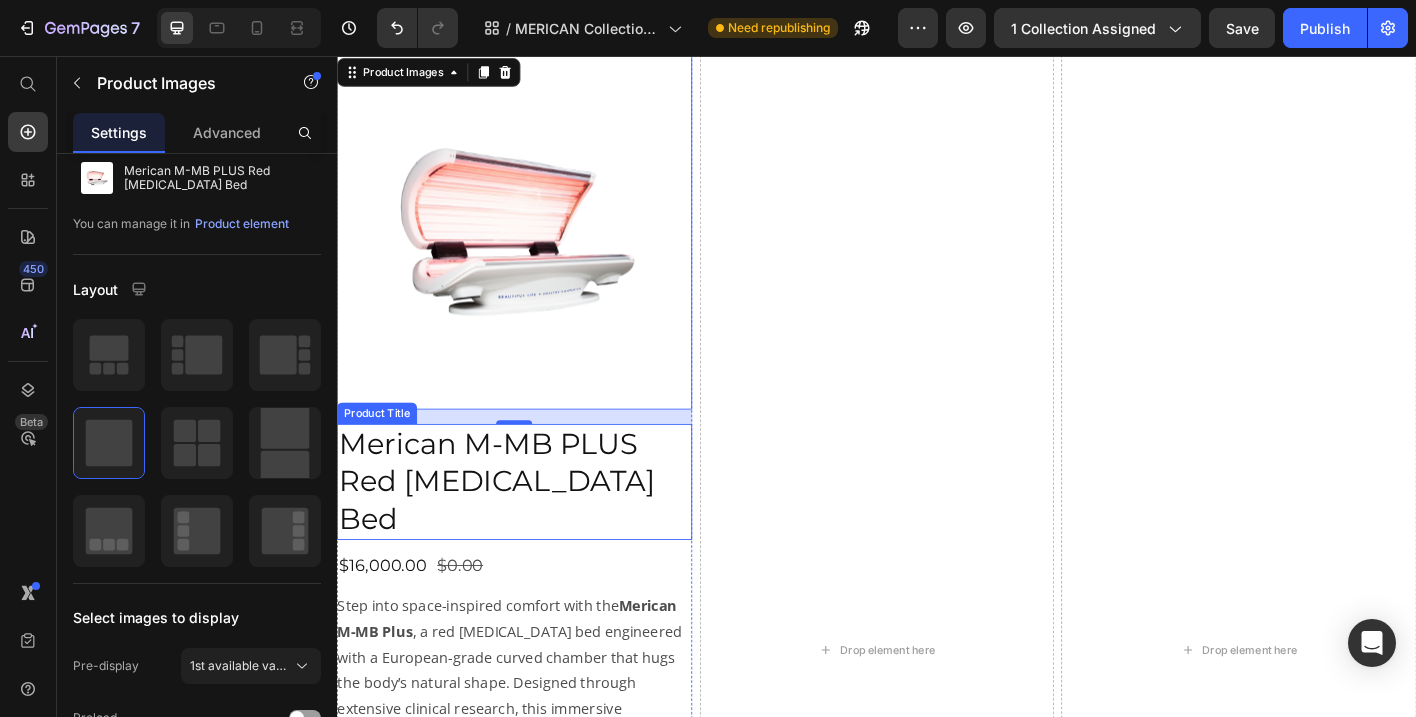 click on "Merican M-MB PLUS Red [MEDICAL_DATA] Bed" at bounding box center (534, 529) 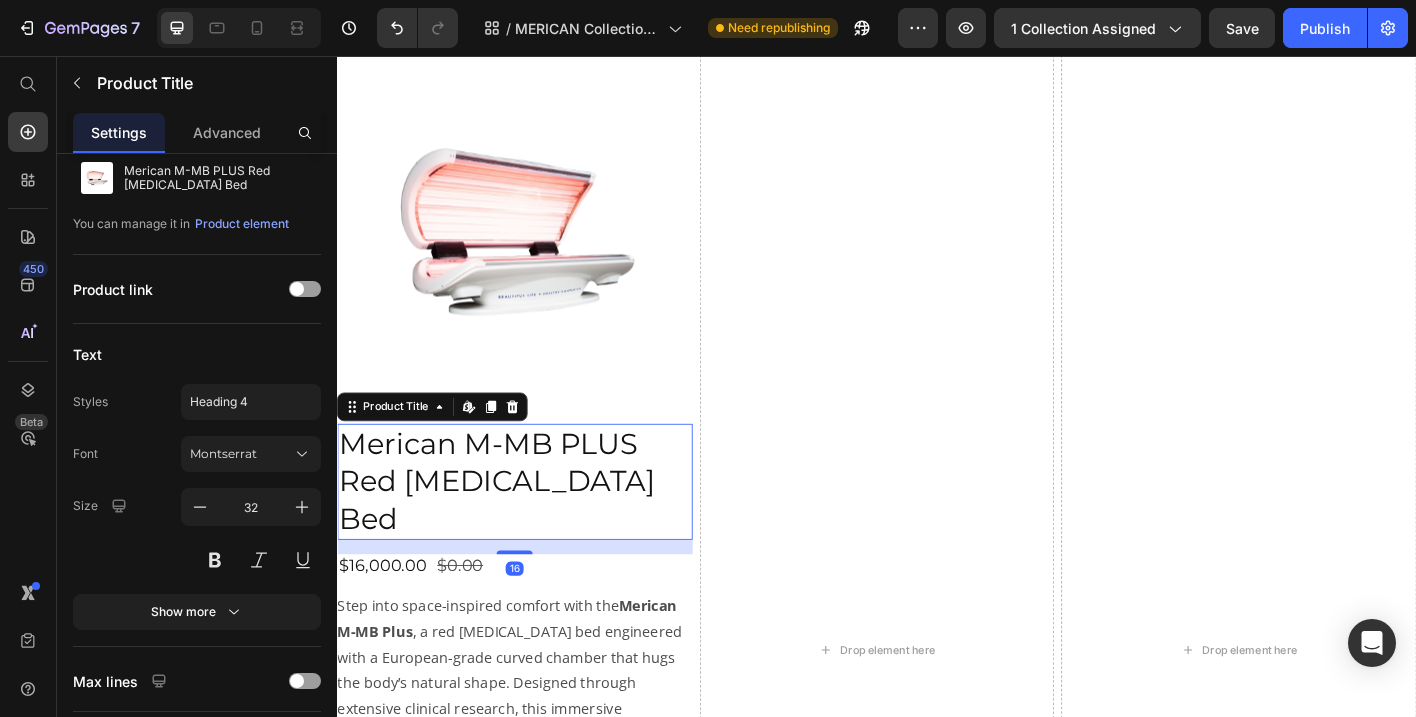 scroll, scrollTop: 0, scrollLeft: 0, axis: both 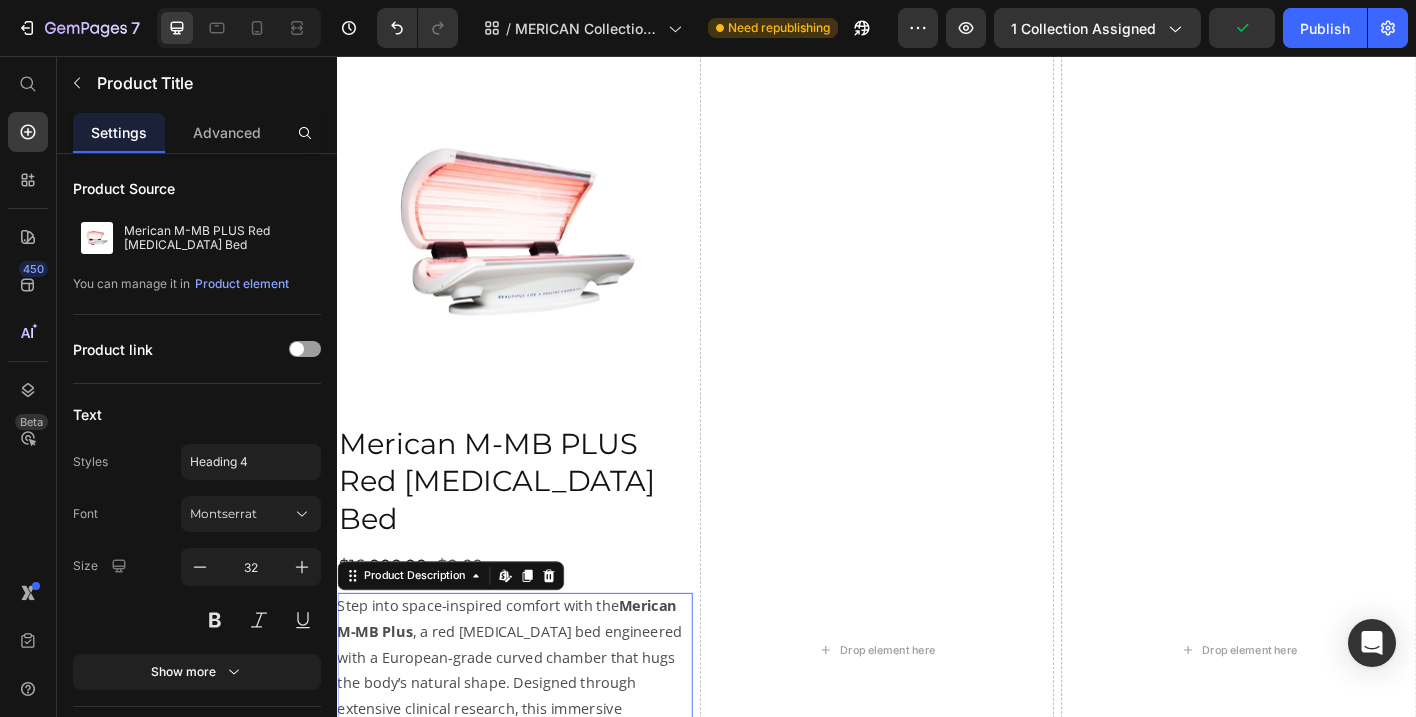 click on "Step into space-inspired comfort with the  Merican M-MB Plus , a red [MEDICAL_DATA] bed engineered with a European-grade curved chamber that hugs the body’s natural shape. Designed through extensive clinical research, this immersive experience delivers total-body relaxation while maximizing light exposure for faster results.
Built-in music integration enhances the session—transforming every treatment into a calming, full-sensory escape for both body and mind.
Features
Color: White/Black
Light Source: 26,880 Taiwan EPISTAR® LEDs
Wavelengths: Red: 633, 660
Near-Infrared: 810, 850, 940
(Ability to independently control each wavelength when needed)
Irradiance: 129 mW/cm2
Control System: Wireless Control Tablet + LCD Touch Screen
Other Features: UK Lucite® Acrylic Sheet Offering Up to 99% Light Transmittance
Additional: Springs for Easy Opening
Continuous Wave and Pulse Operating Modes
Built-in Bluetooth Speakers
Specifications
Dimensions
Shipping Dimensions" at bounding box center [534, 821] 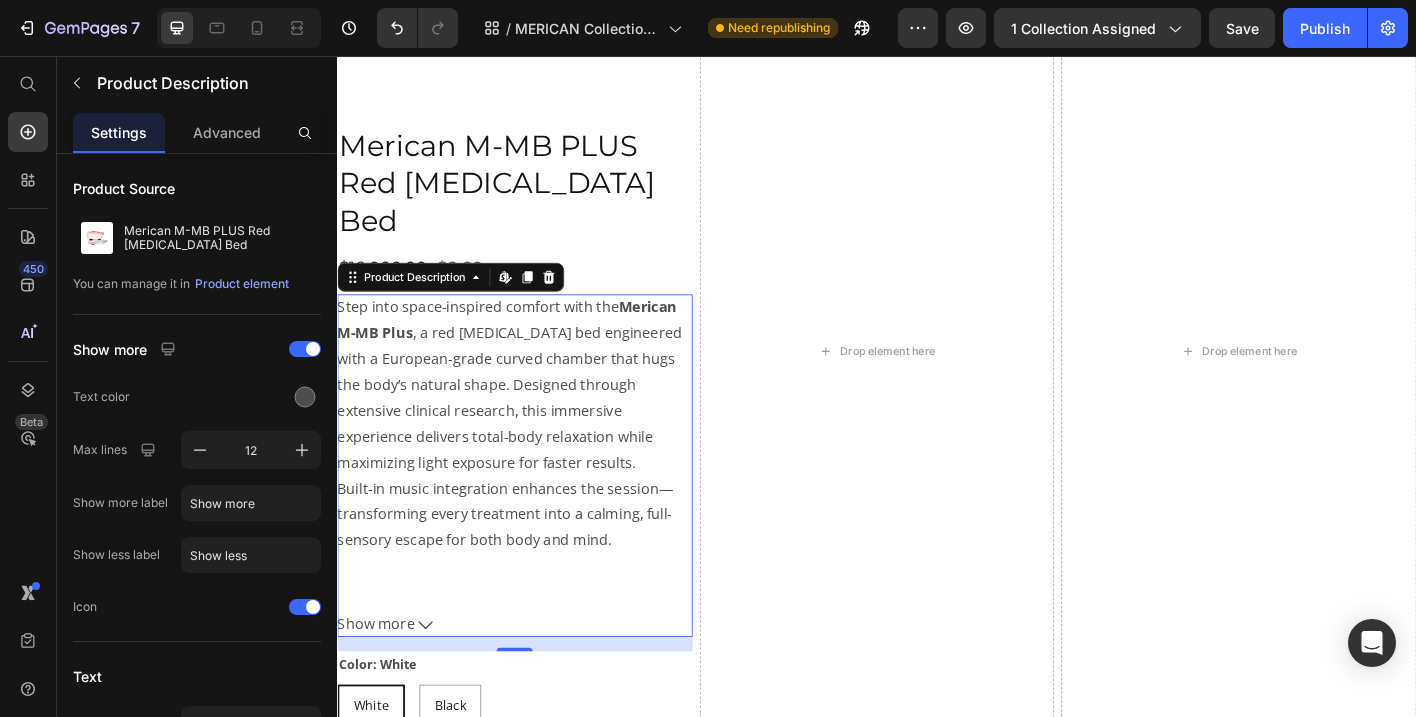 scroll, scrollTop: 3317, scrollLeft: 0, axis: vertical 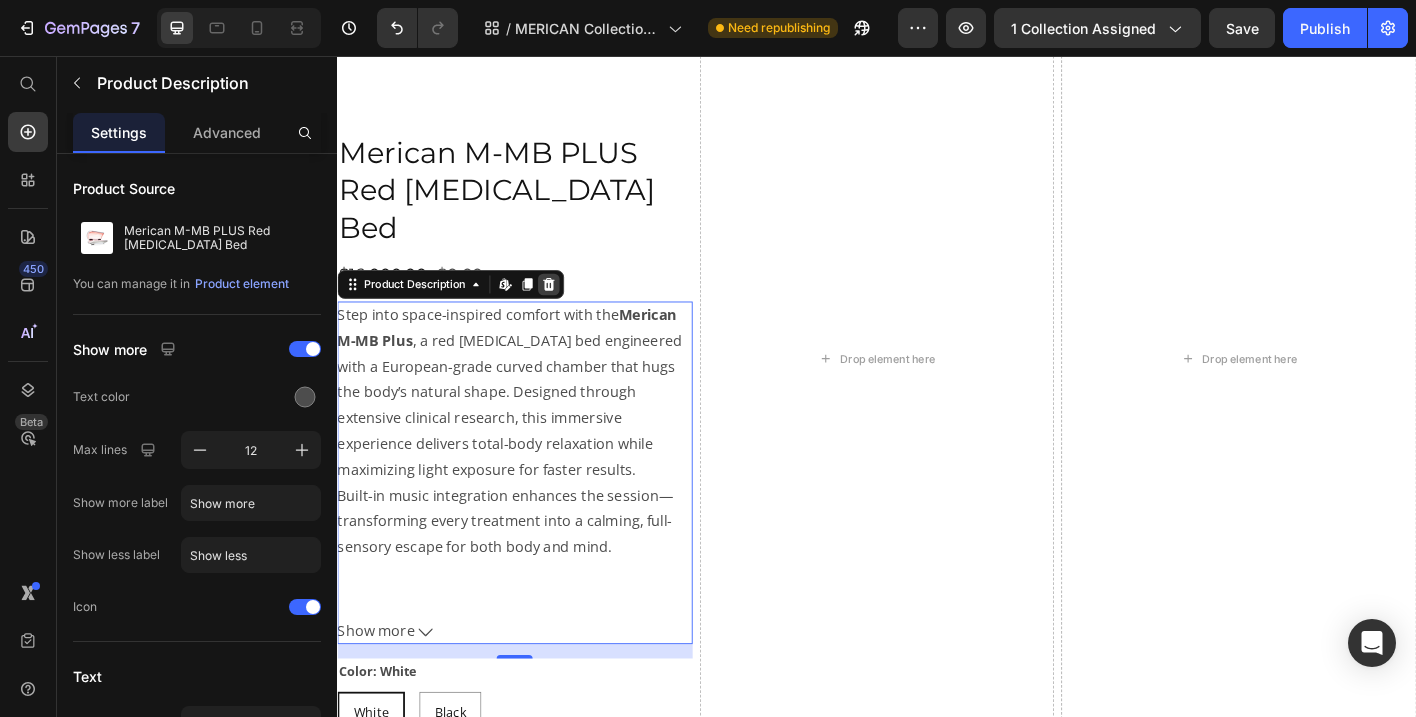 click 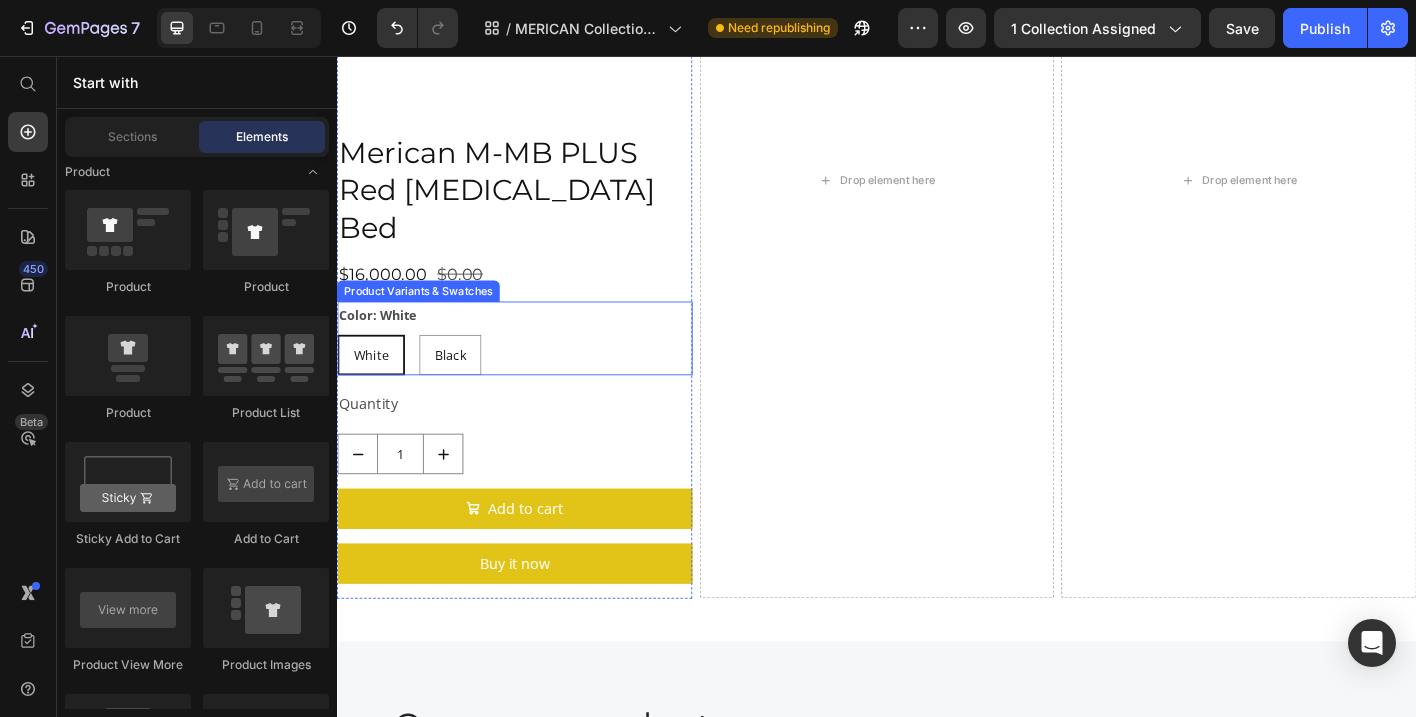 click on "Color: White White White White Black Black Black" at bounding box center (534, 370) 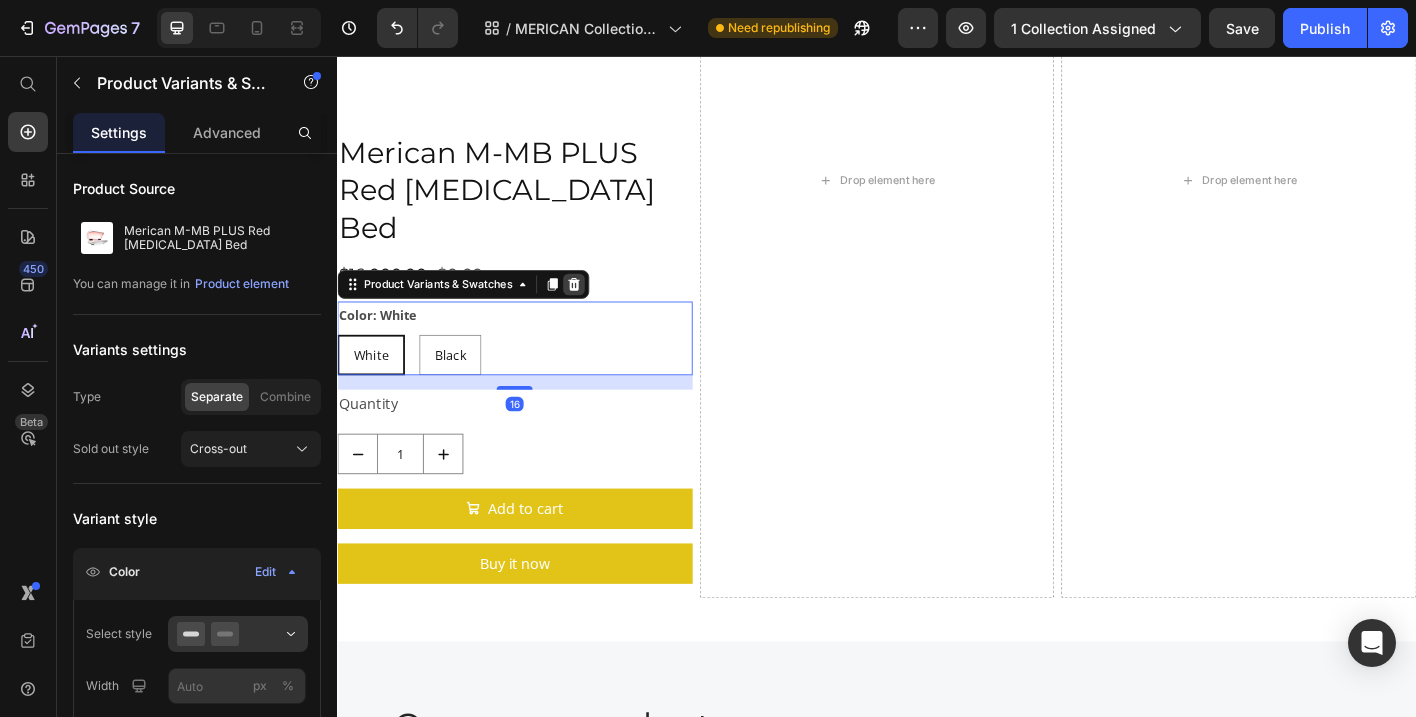 click 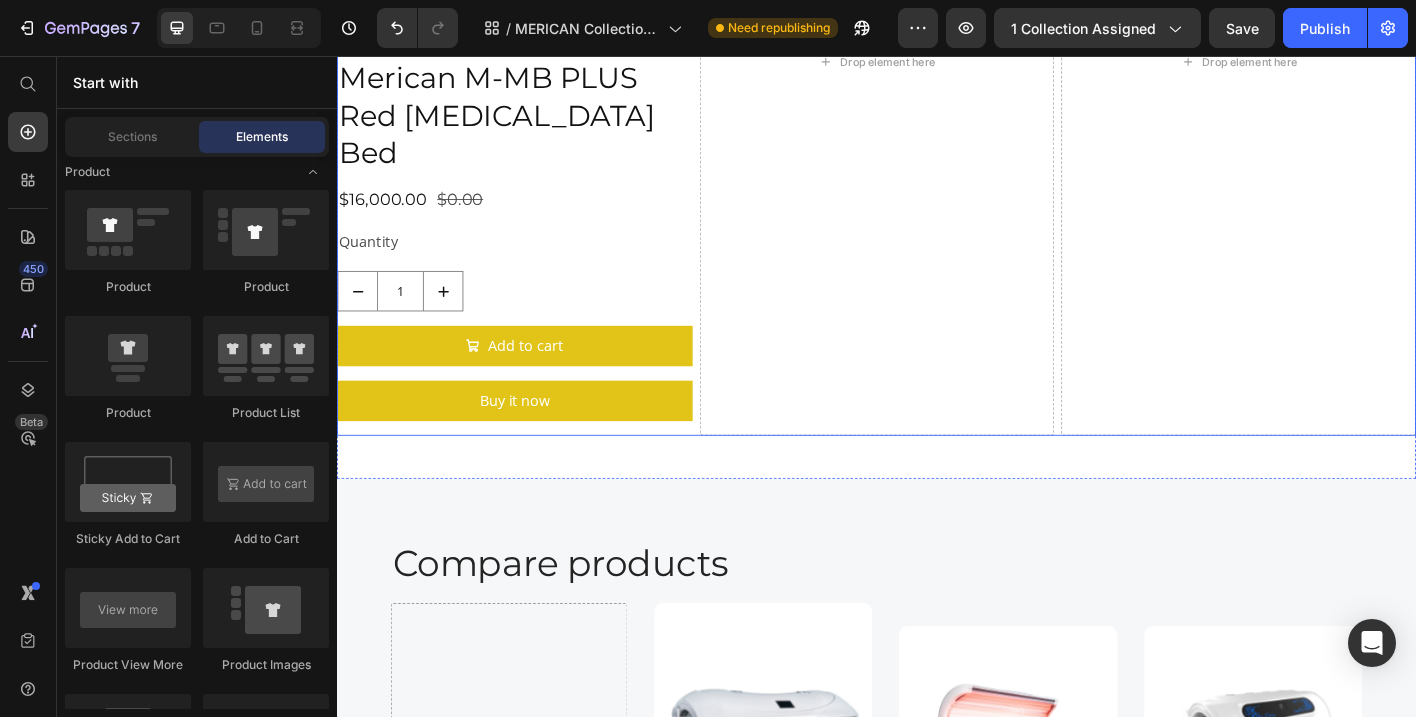 scroll, scrollTop: 3226, scrollLeft: 0, axis: vertical 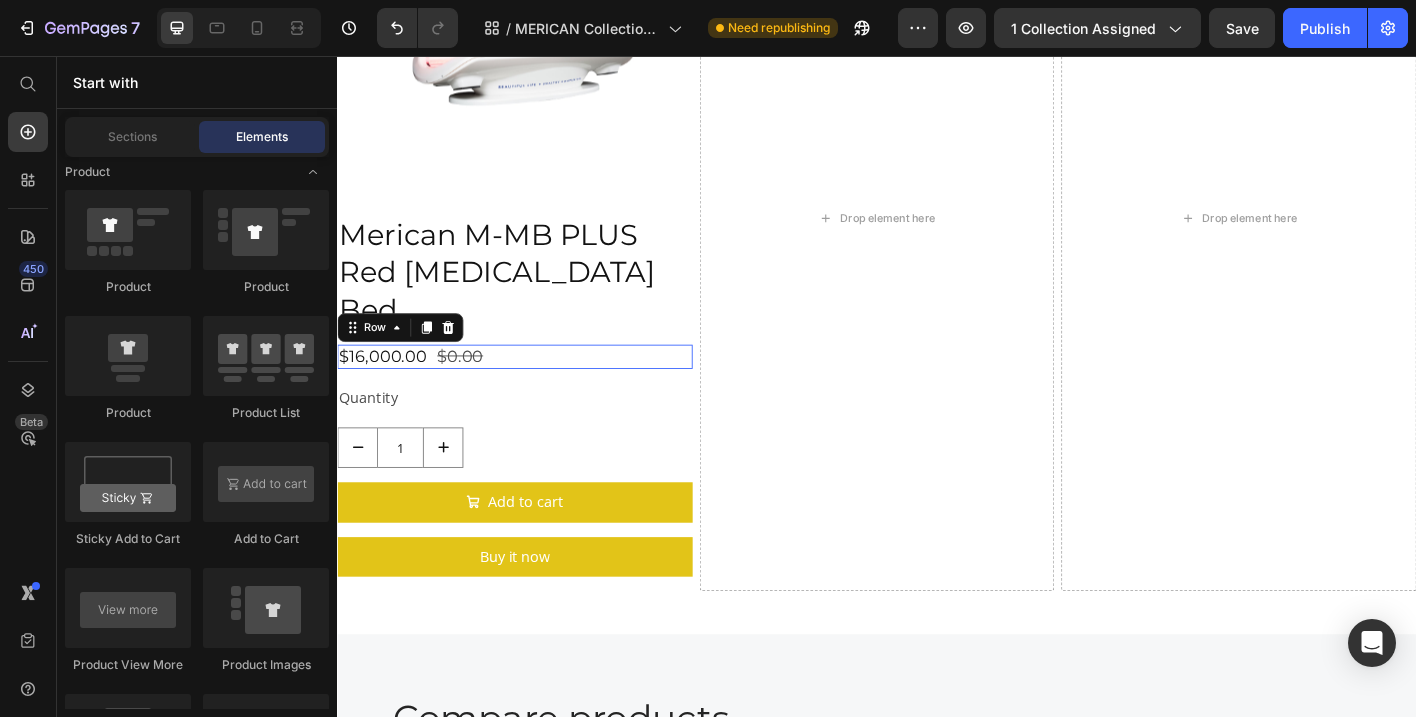 click on "$16,000.00 Product Price $0.00 Product Price Row   0" at bounding box center [534, 390] 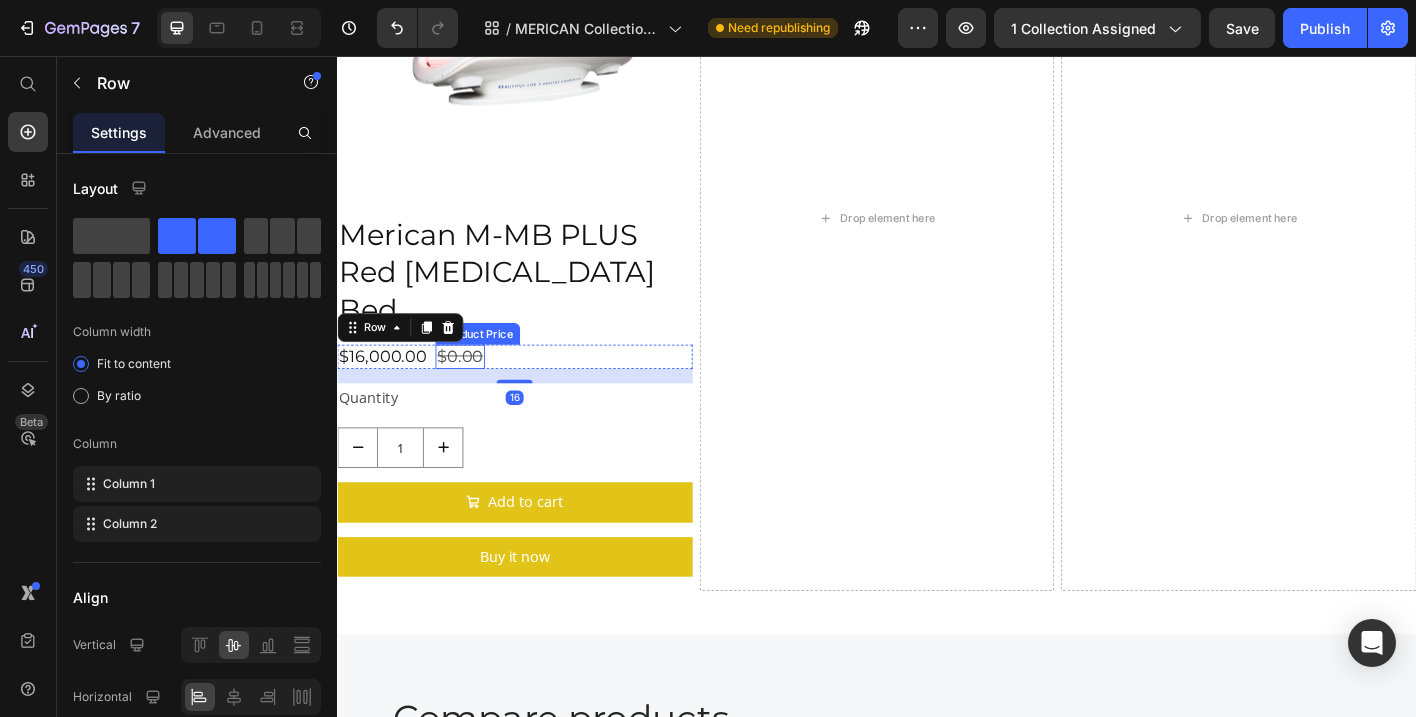 click on "$0.00" at bounding box center (473, 390) 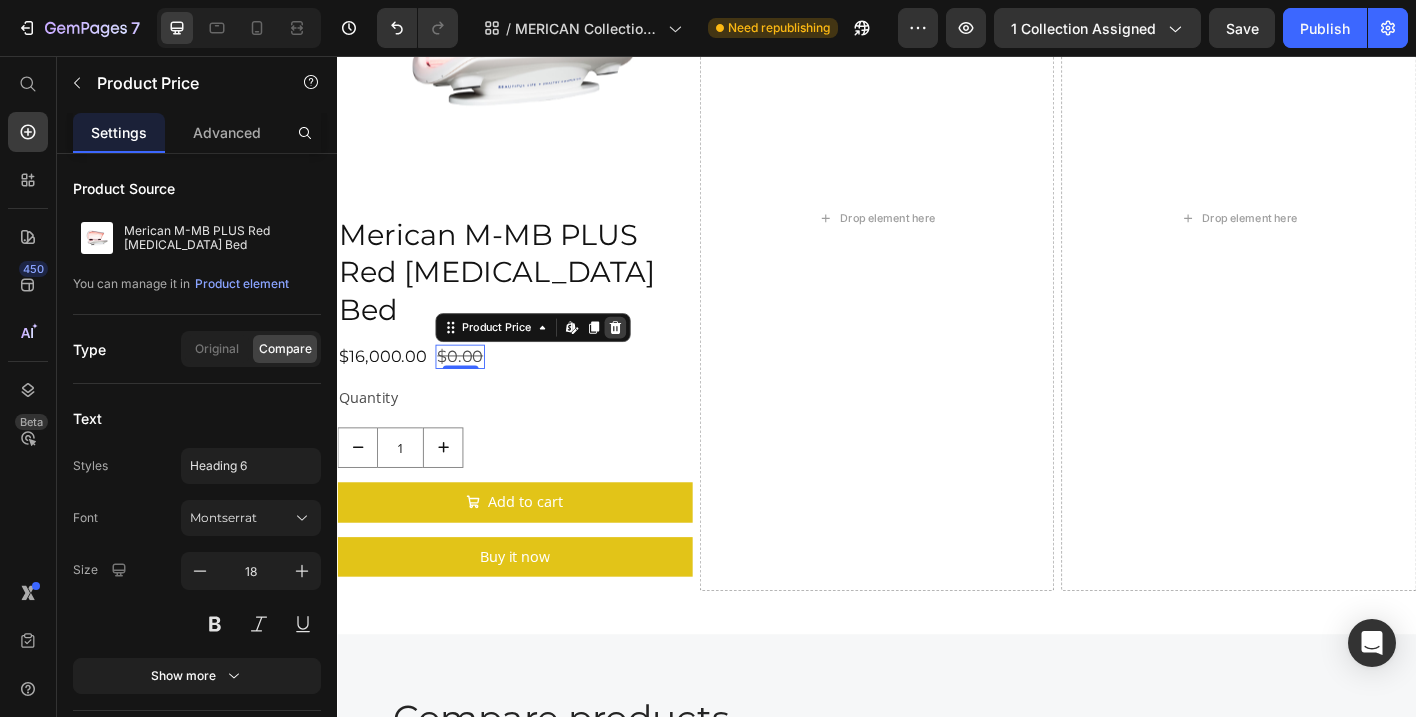 click 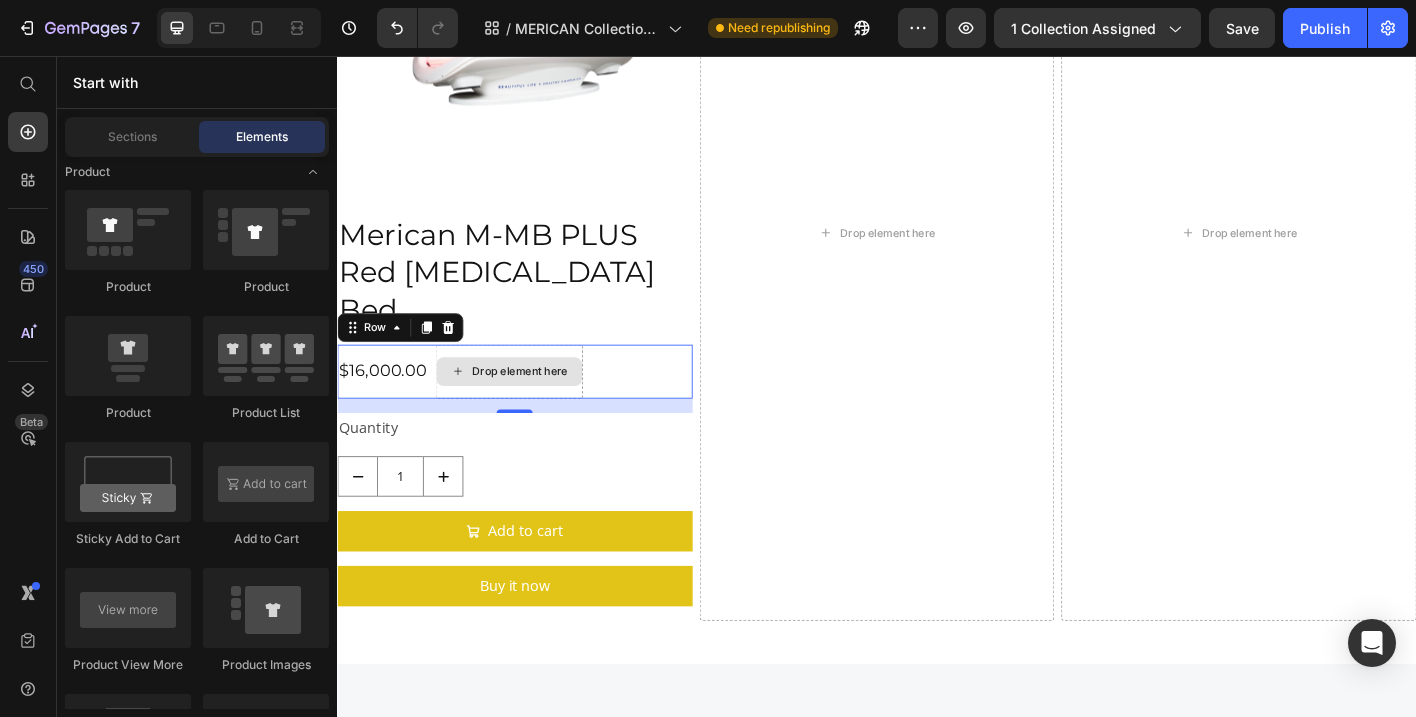 click on "Drop element here" at bounding box center [528, 407] 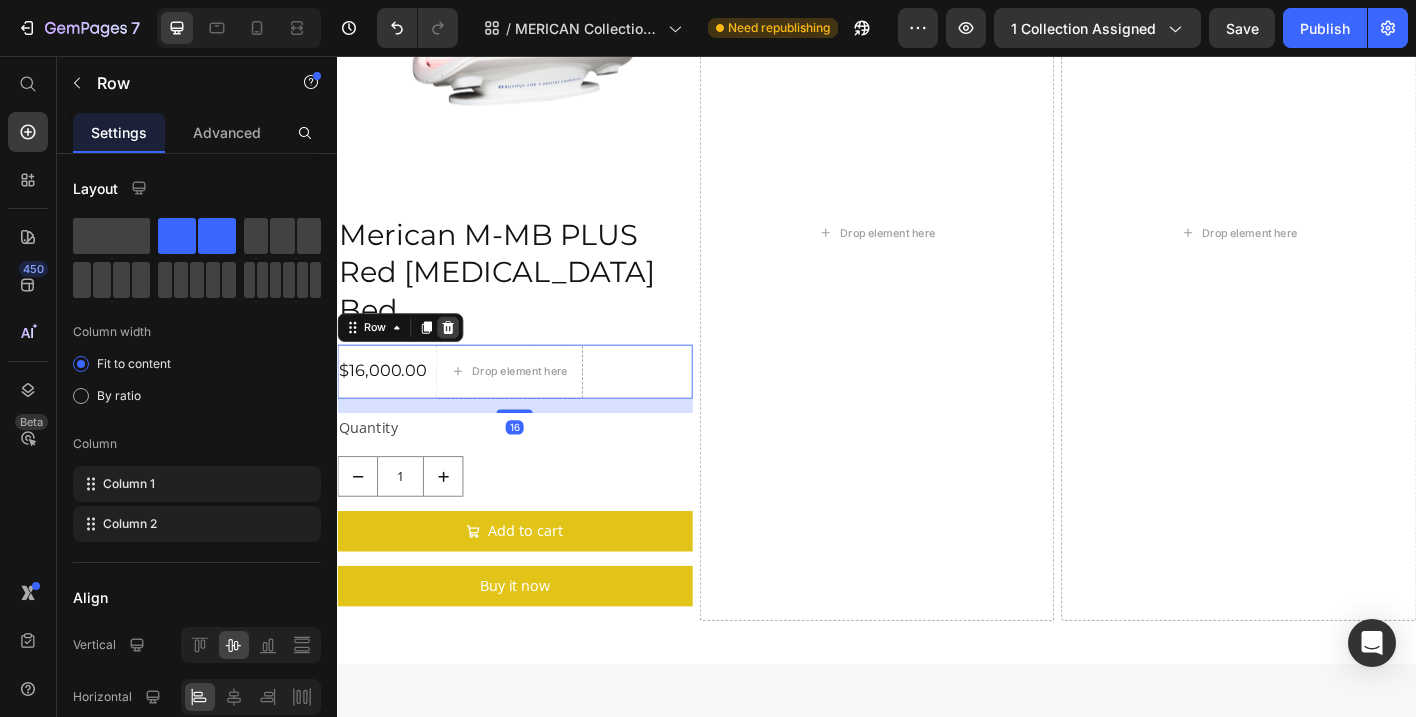 click 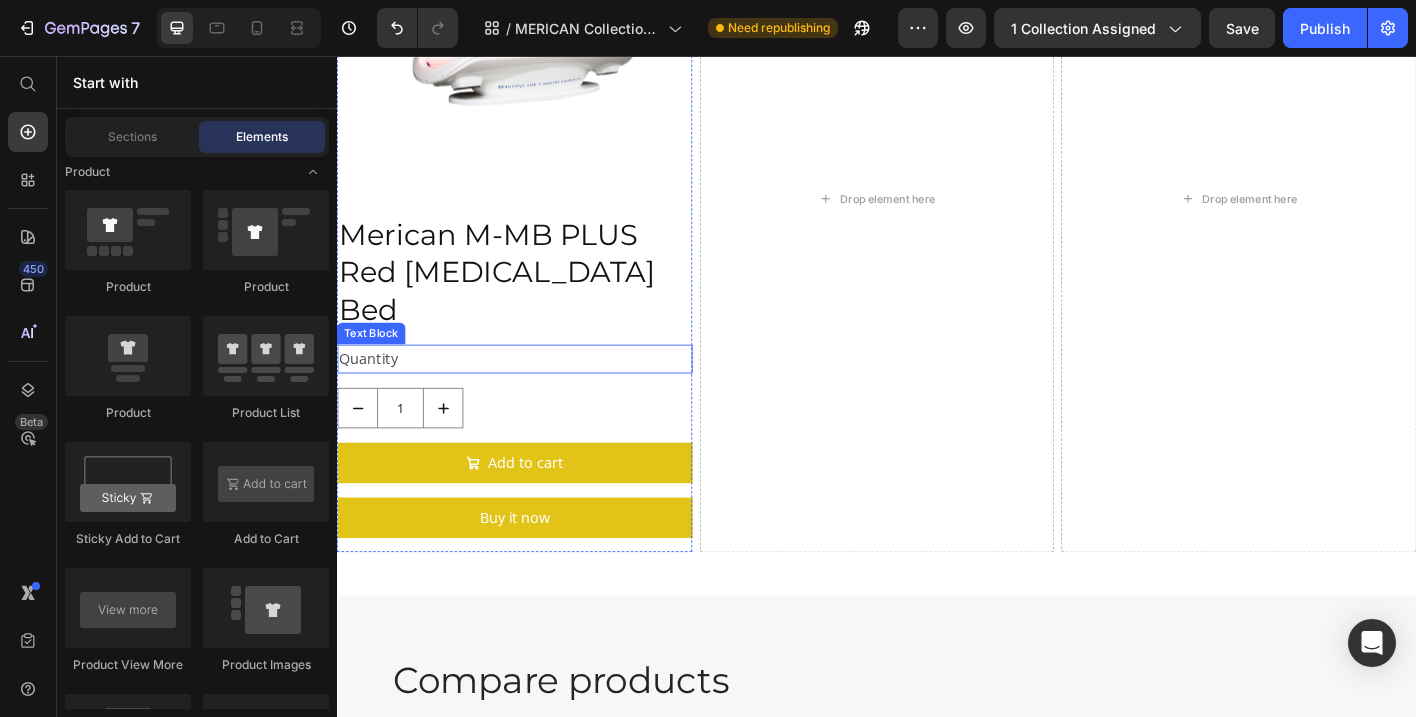 click on "Quantity" at bounding box center (534, 393) 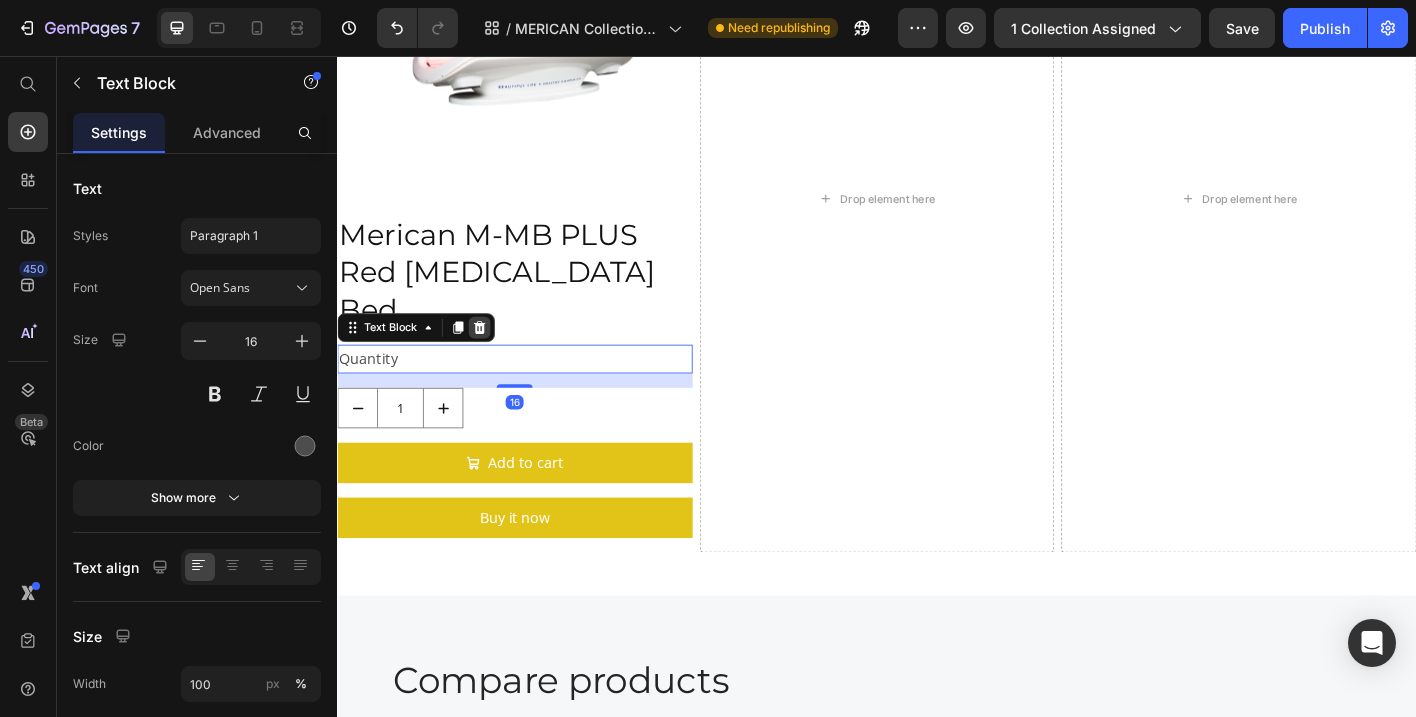click 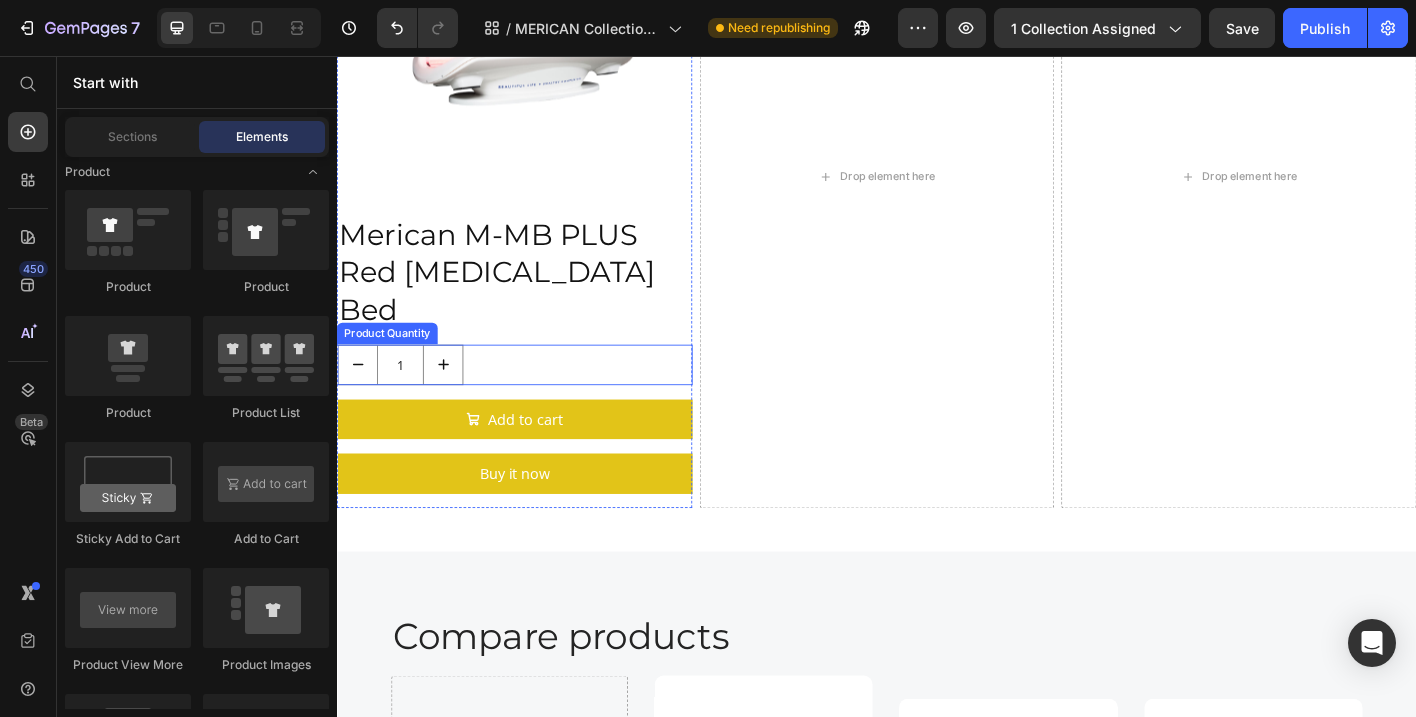 click on "1" at bounding box center (534, 399) 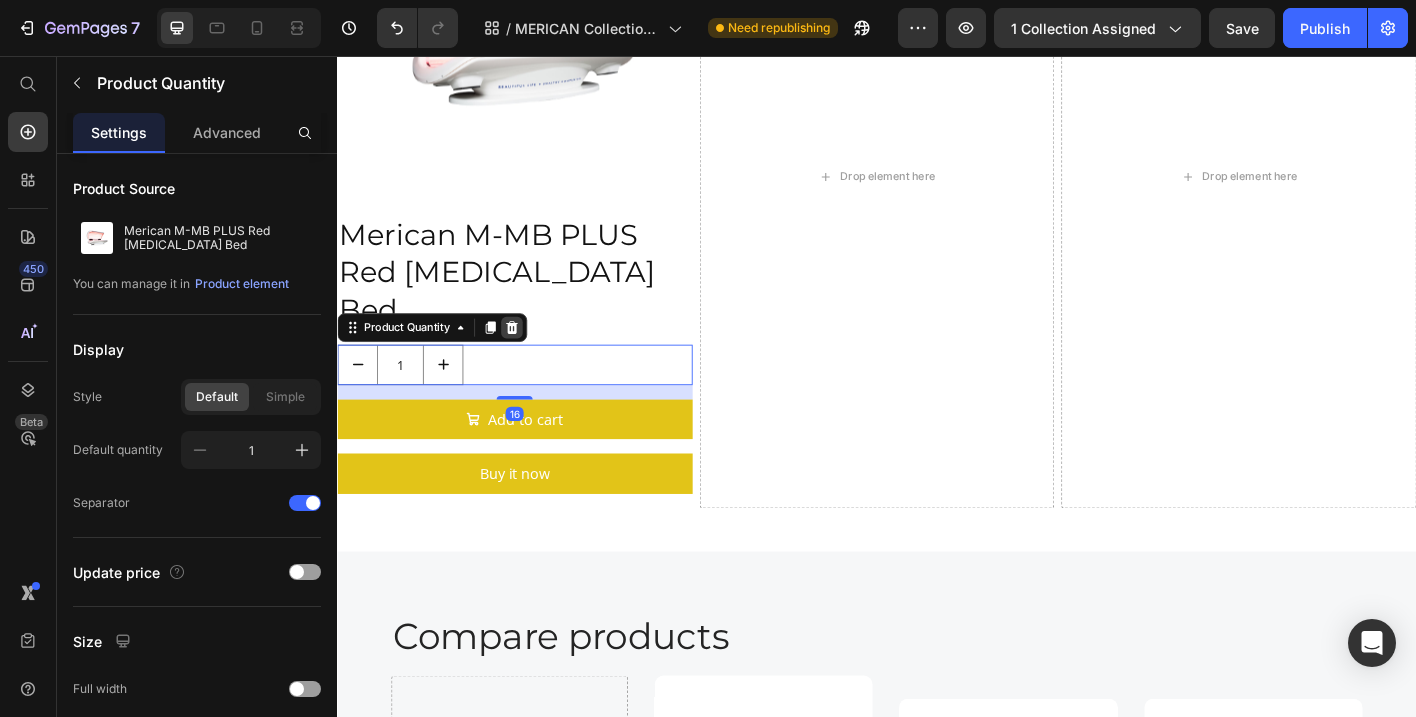 click 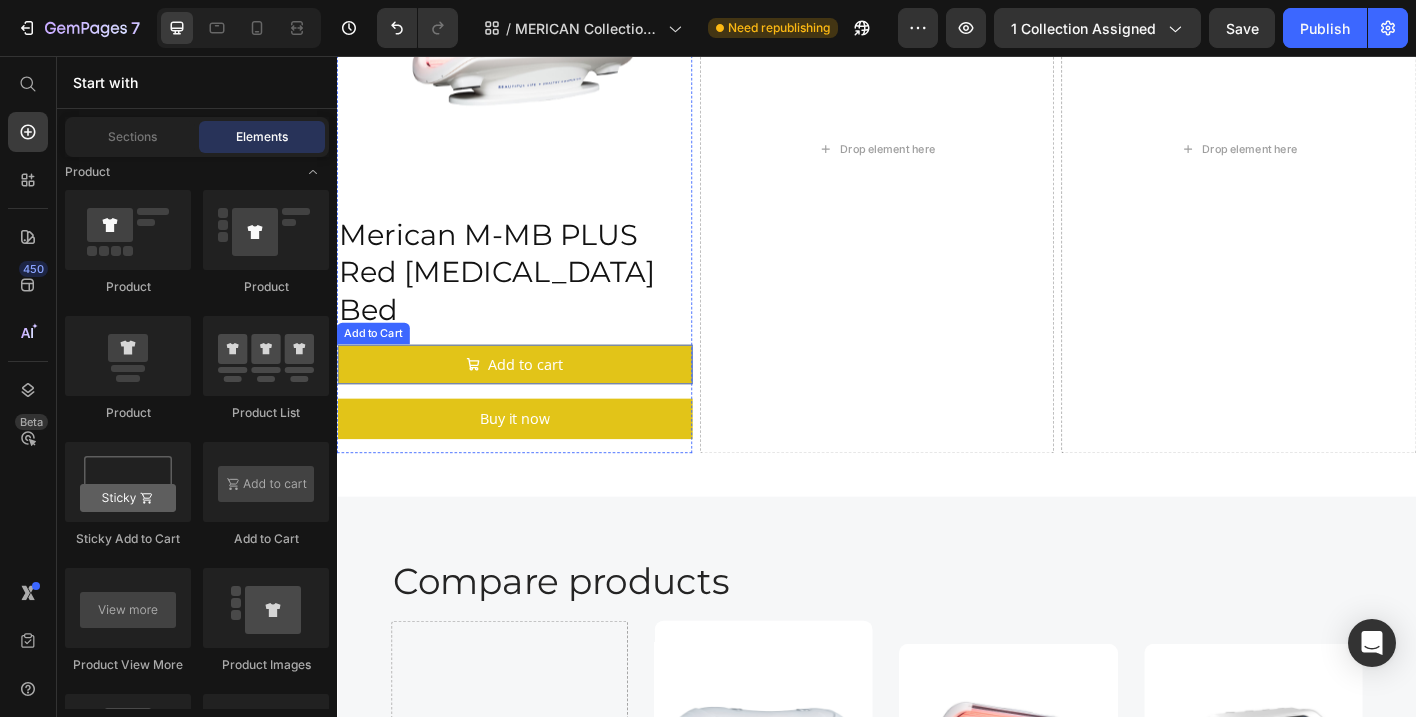click on "Add to cart" at bounding box center (534, 399) 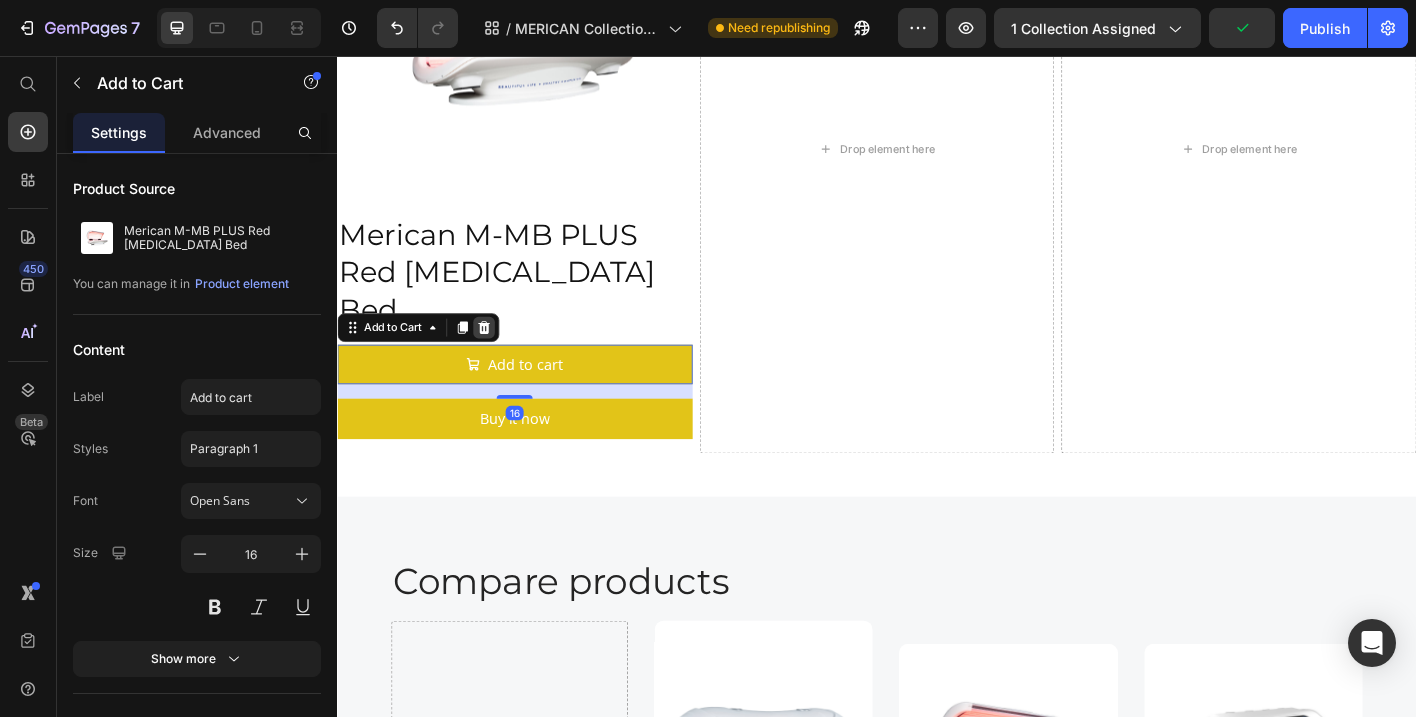 click 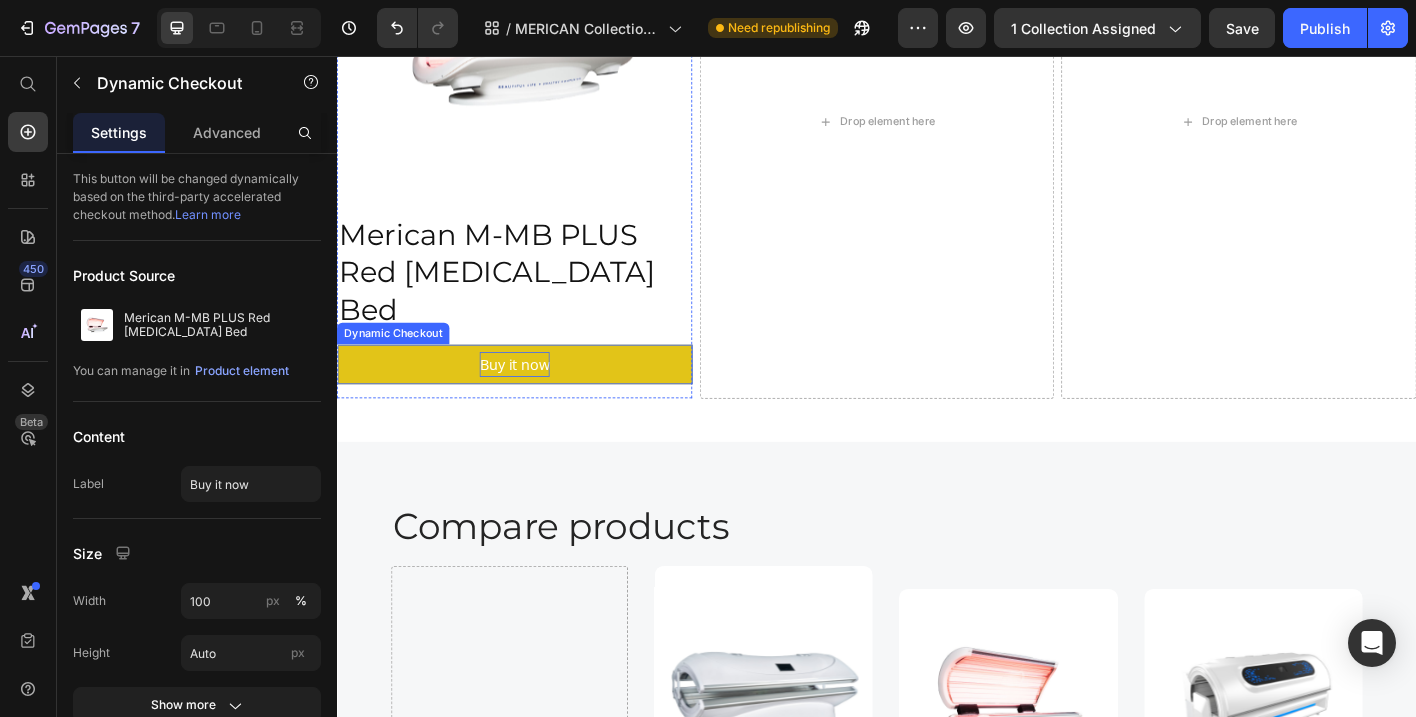 click on "Buy it now" at bounding box center (534, 399) 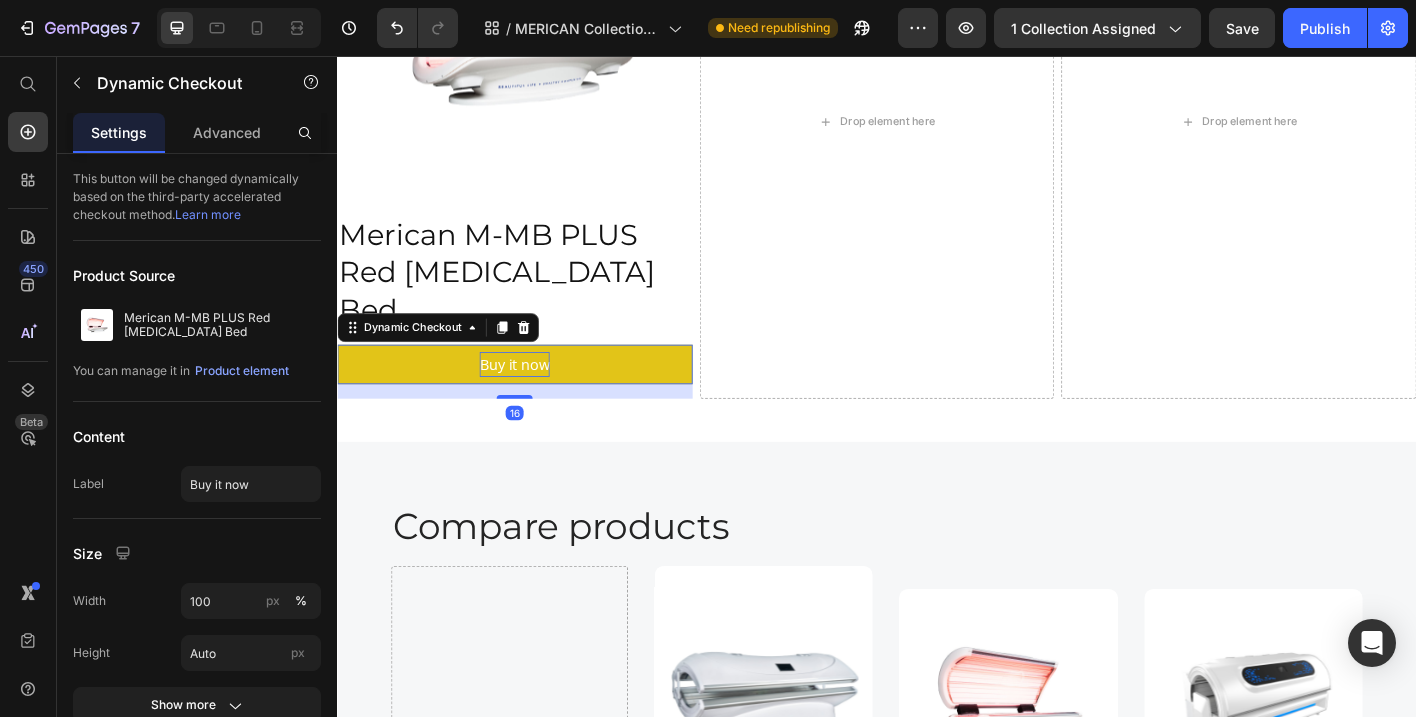 click on "Buy it now" at bounding box center (534, 399) 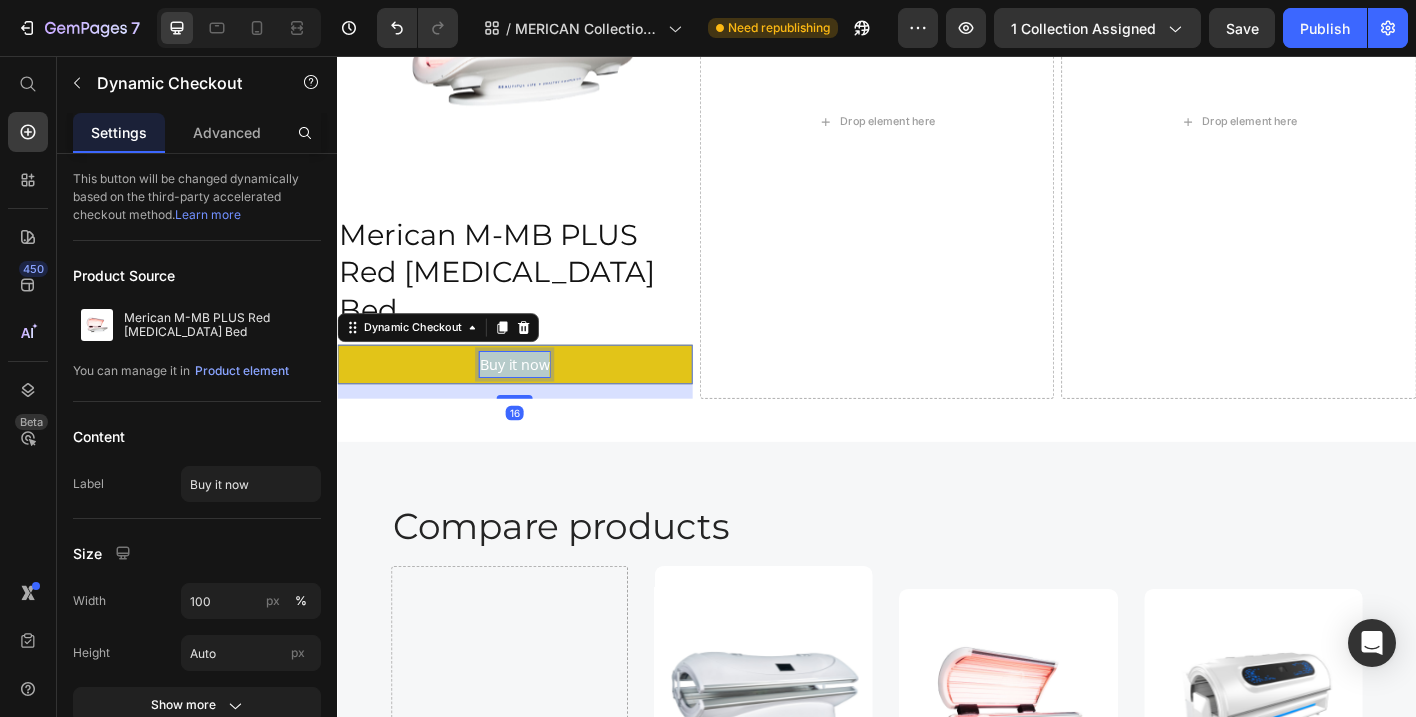 click on "Buy it now" at bounding box center [534, 399] 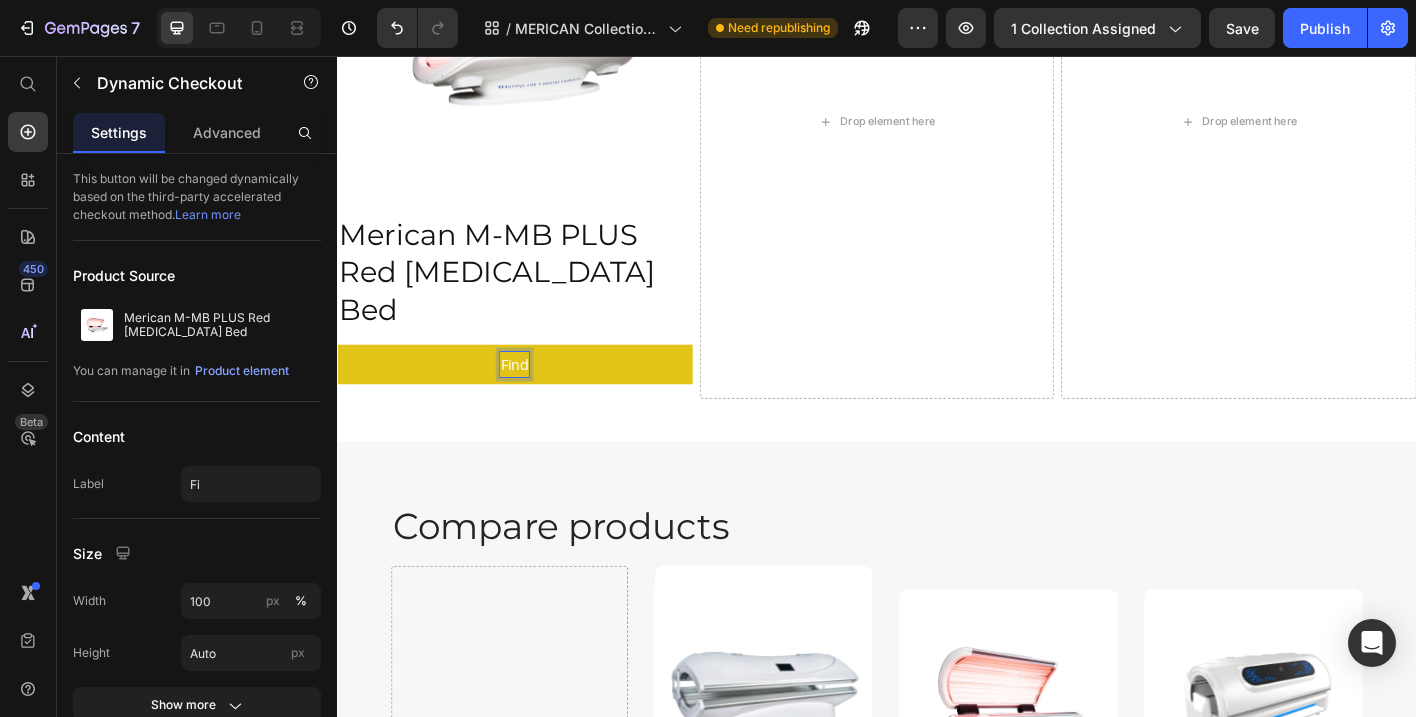 click on "Find" at bounding box center [534, 399] 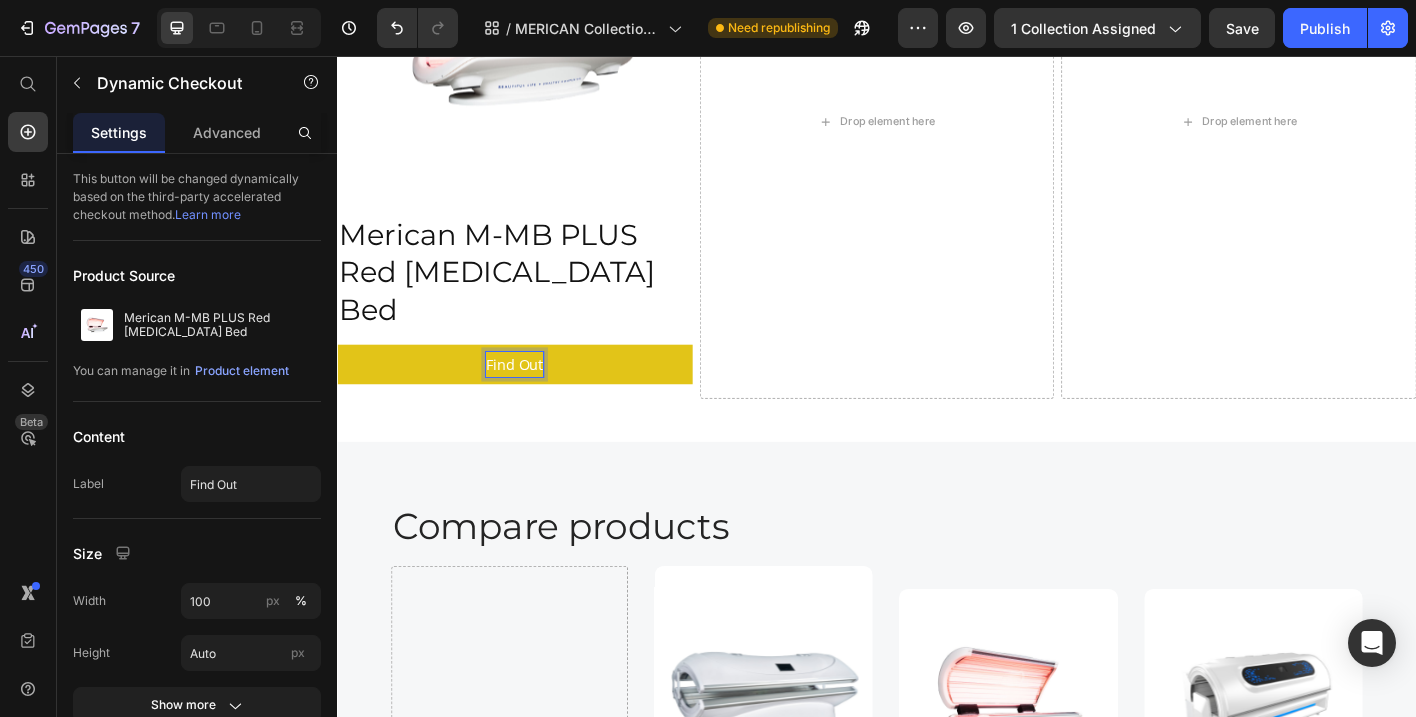 click on "Find Out" at bounding box center [534, 399] 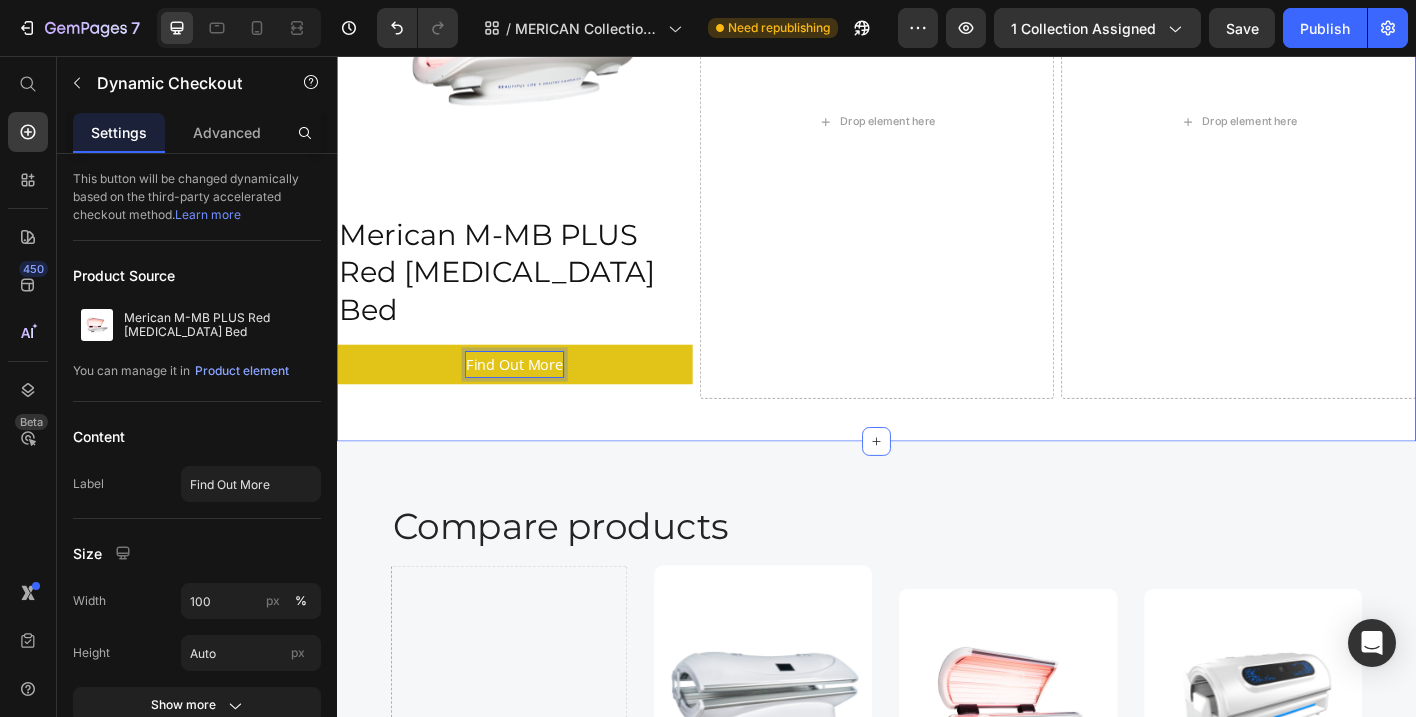 click on "Compare Products Heading Product Images Merican M-MB PLUS Red [MEDICAL_DATA] Bed Product Title Find Out More Dynamic Checkout   16 Product
Drop element here
Drop element here Row" at bounding box center [937, 97] 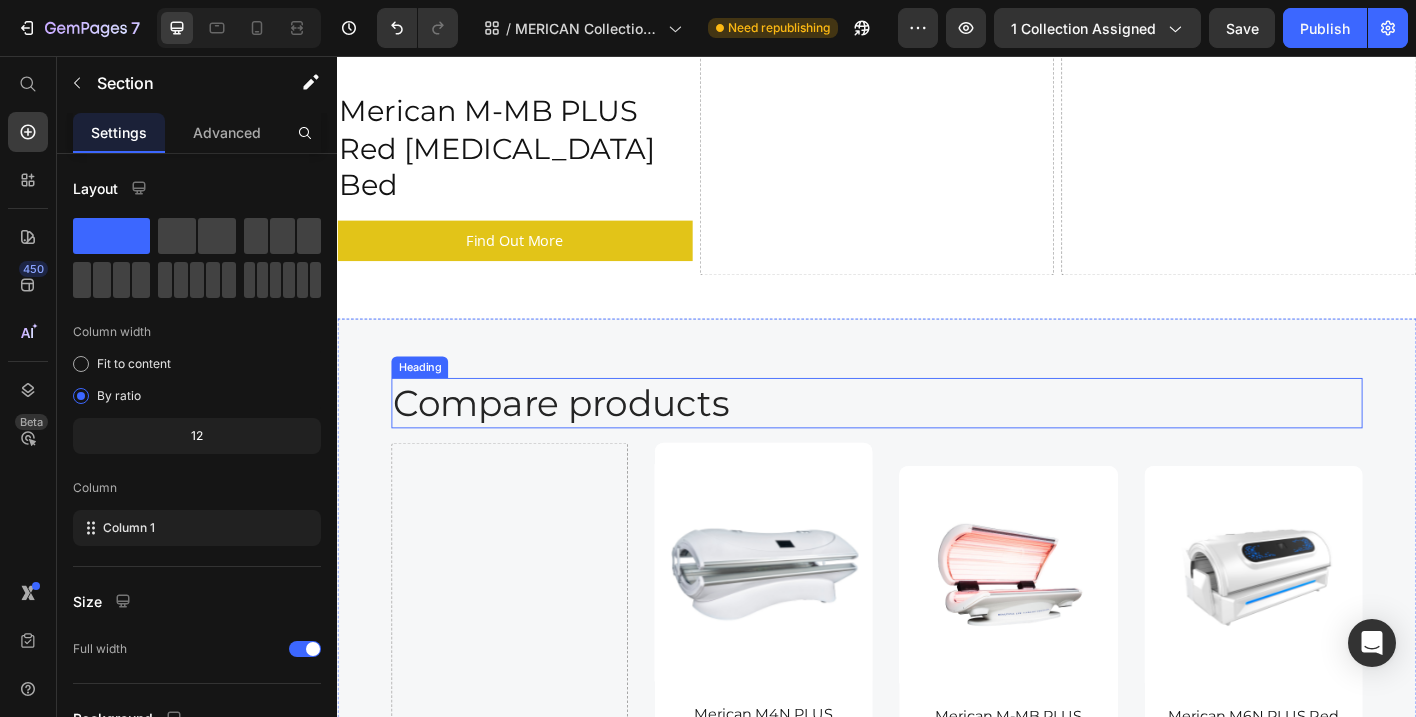 scroll, scrollTop: 3508, scrollLeft: 0, axis: vertical 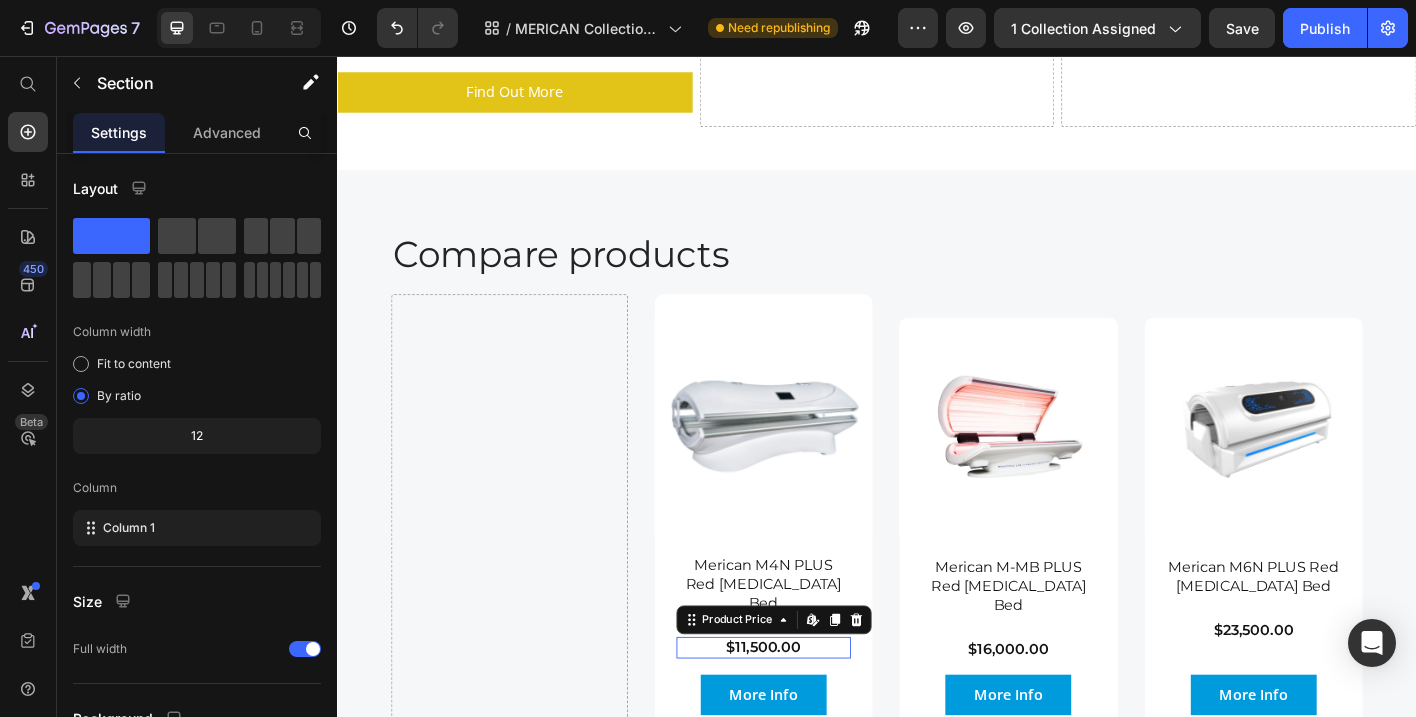 click on "$11,500.00" at bounding box center (811, 714) 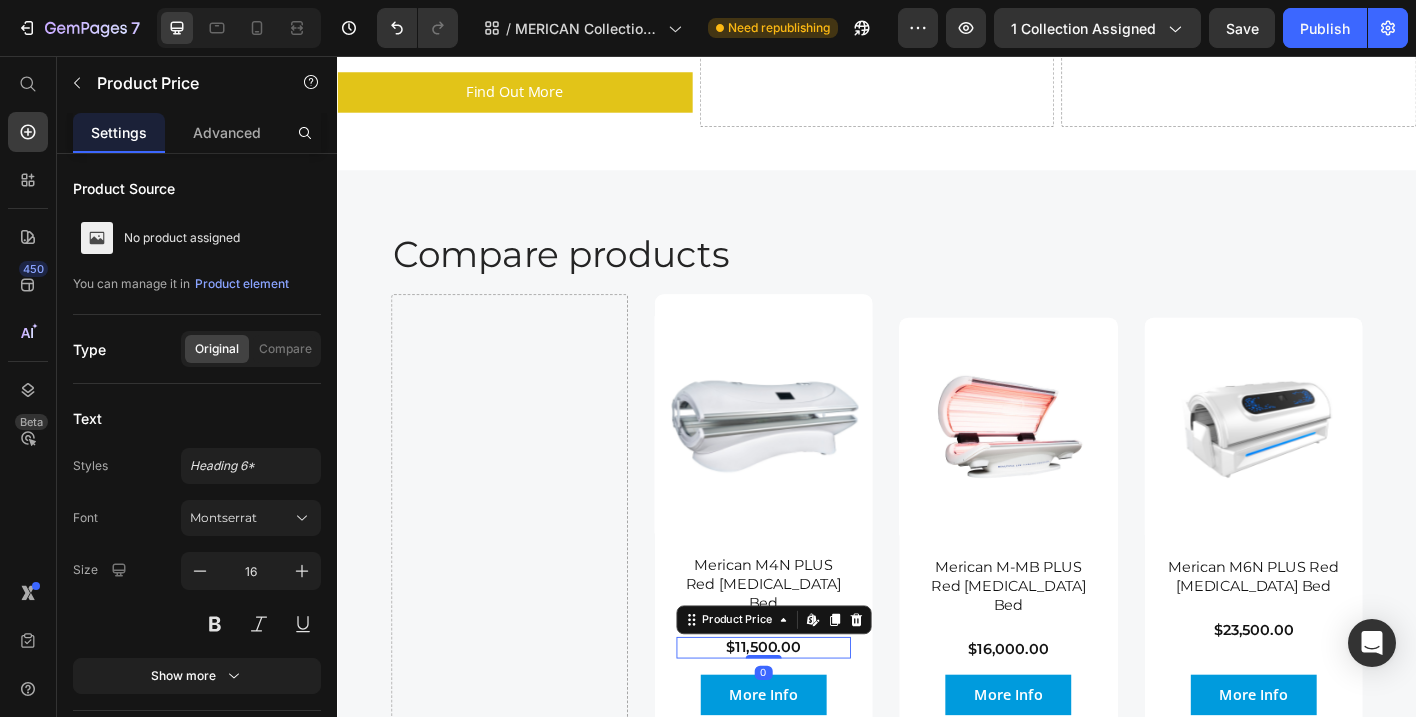click on "$11,500.00" at bounding box center (811, 714) 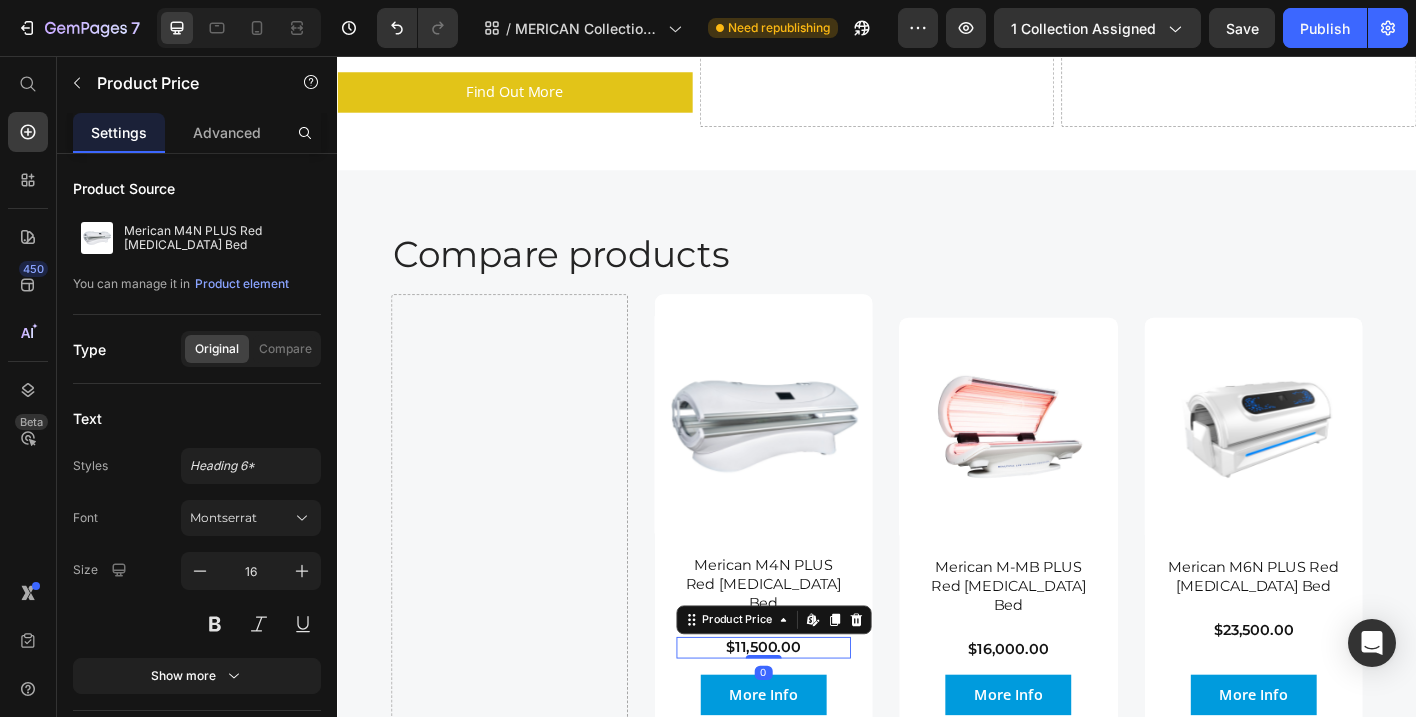 click on "$11,500.00" at bounding box center (811, 714) 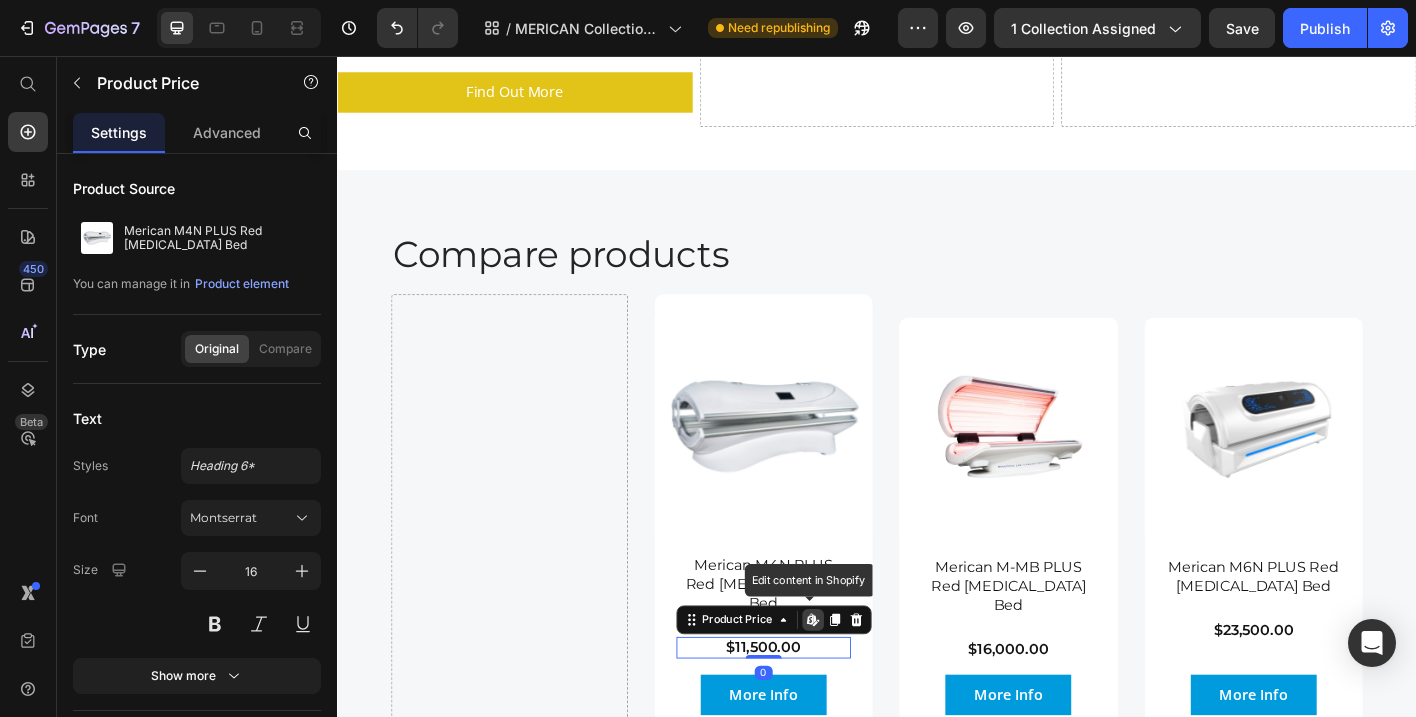 click on "$11,500.00" at bounding box center [811, 714] 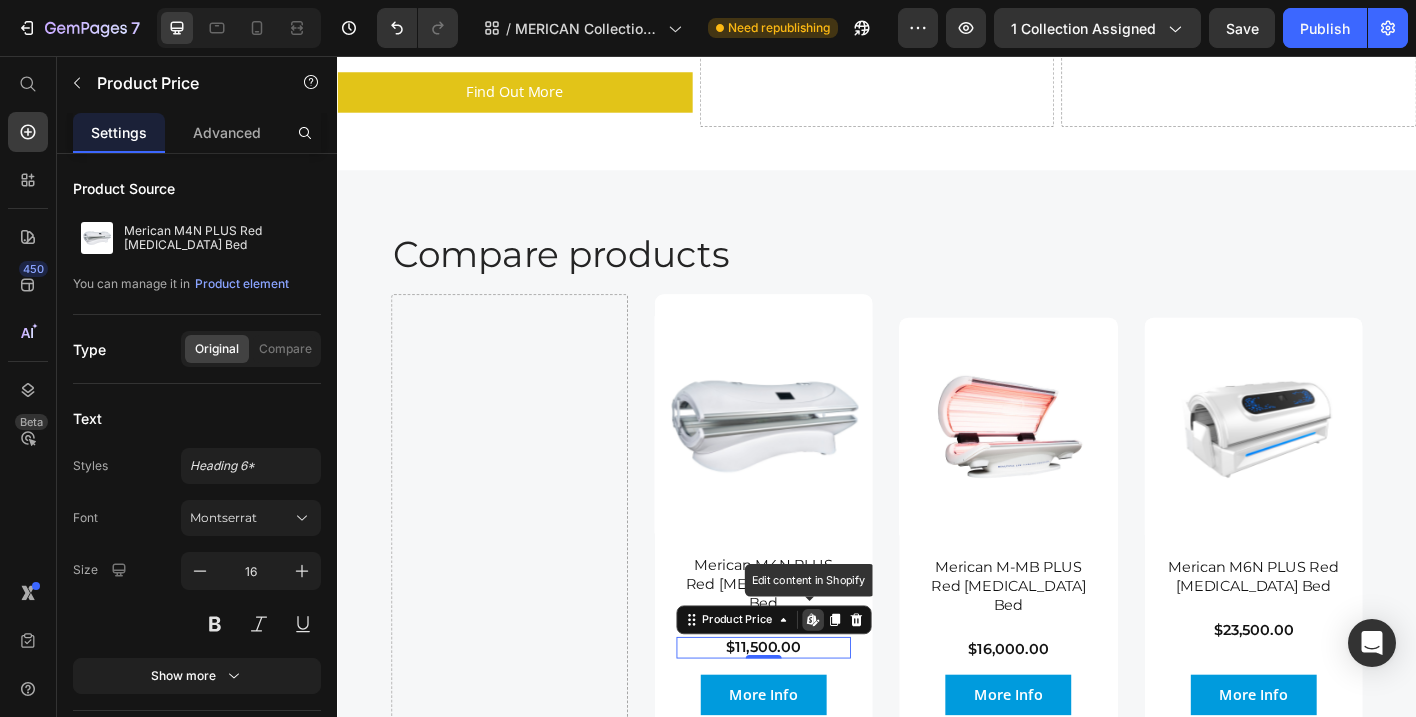 click on "$11,500.00" at bounding box center (811, 714) 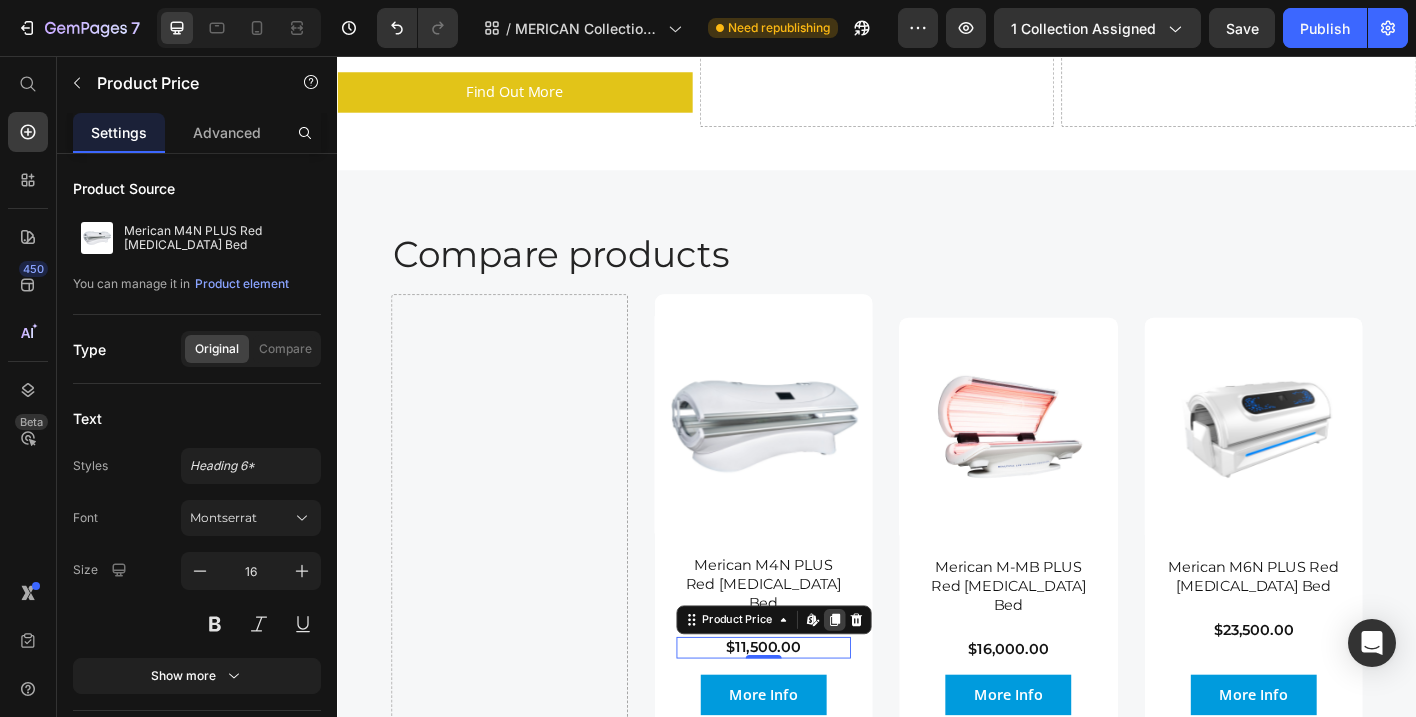 click 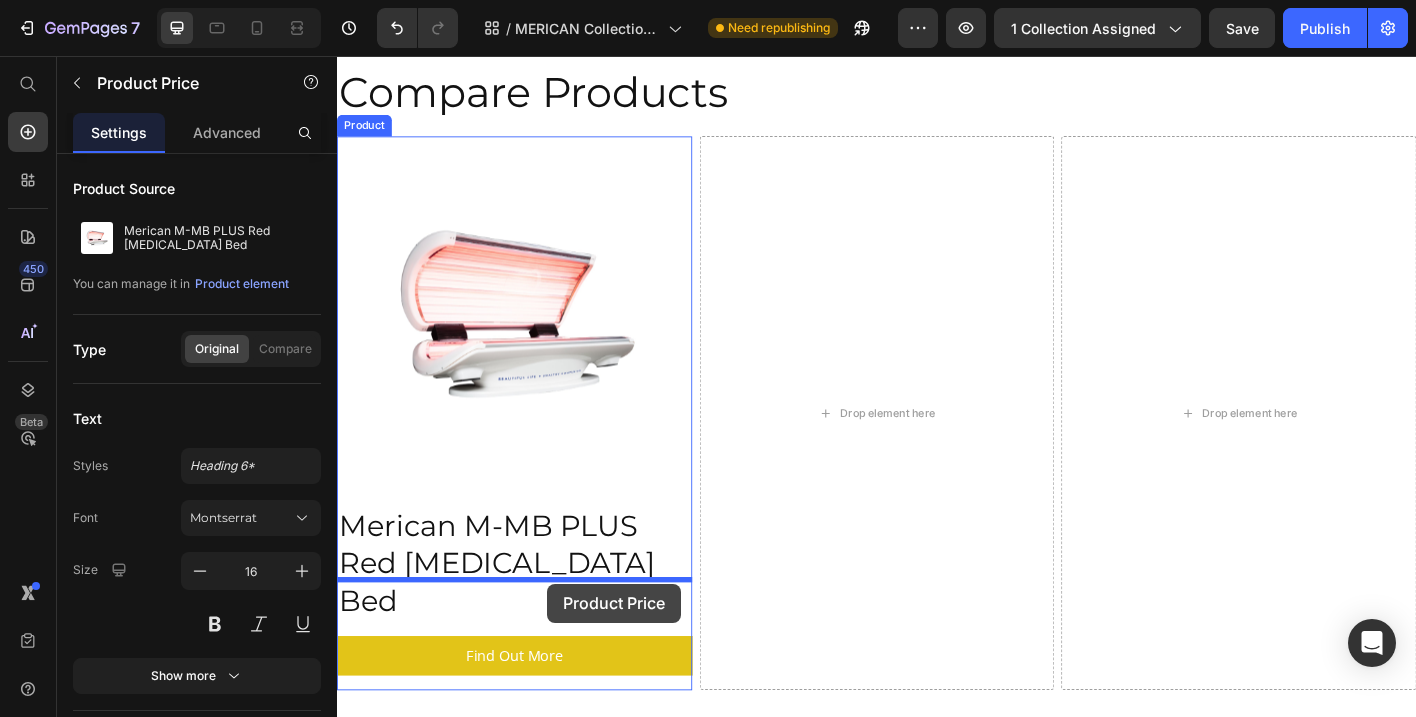 scroll, scrollTop: 2923, scrollLeft: 0, axis: vertical 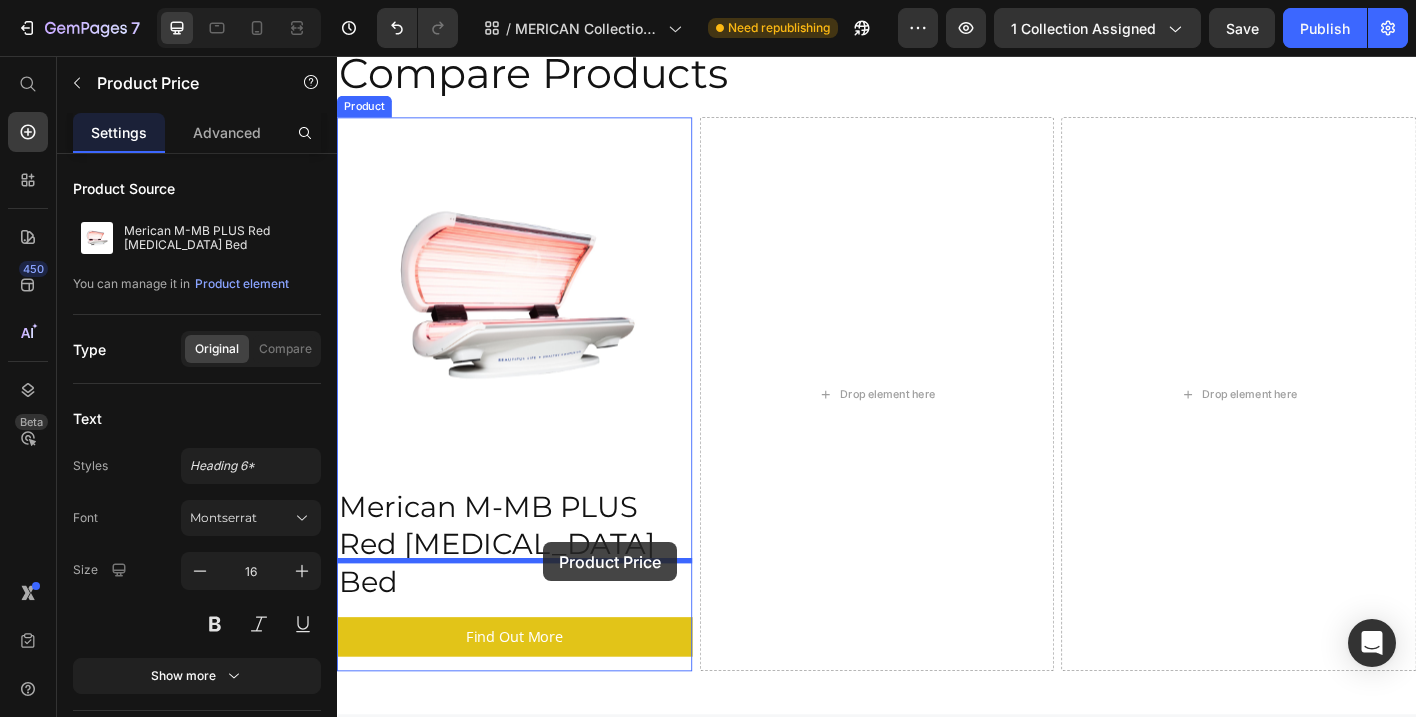 drag, startPoint x: 734, startPoint y: 645, endPoint x: 566, endPoint y: 597, distance: 174.72264 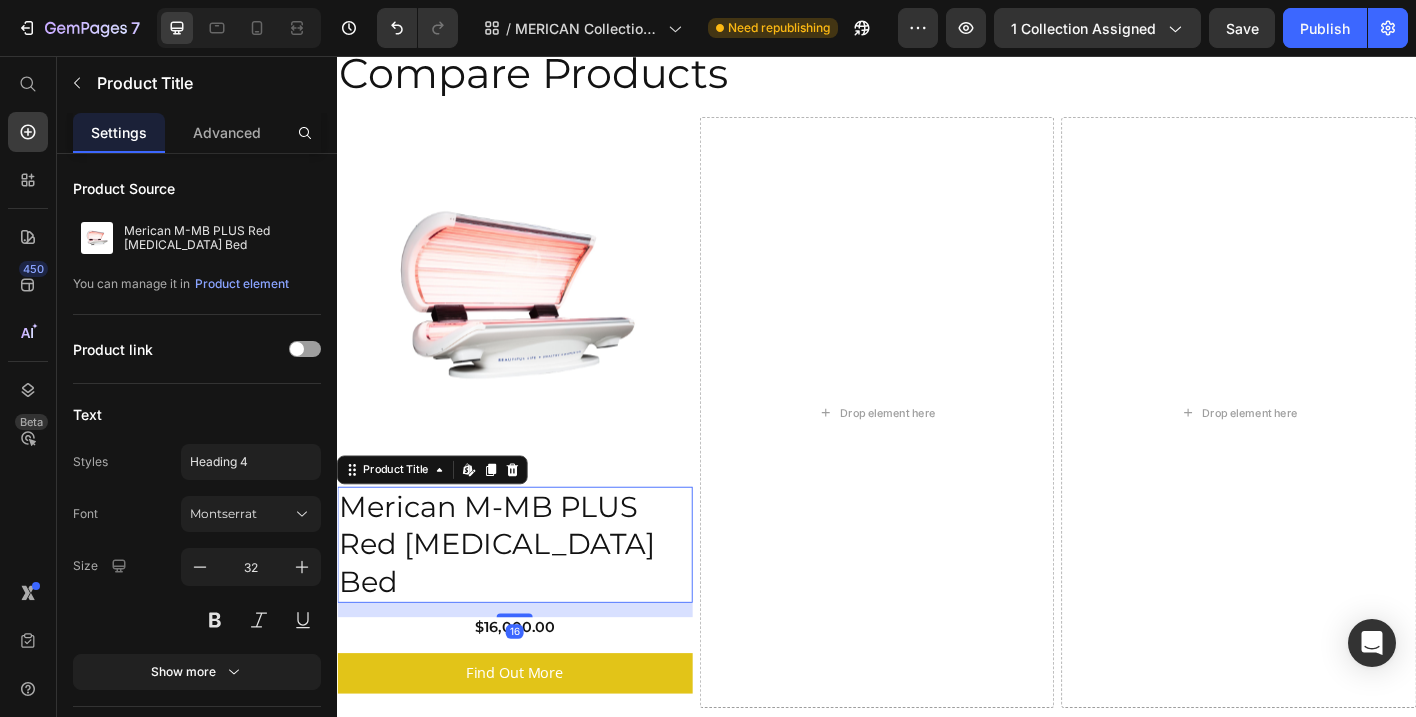 click on "Merican M-MB PLUS Red [MEDICAL_DATA] Bed" at bounding box center [534, 599] 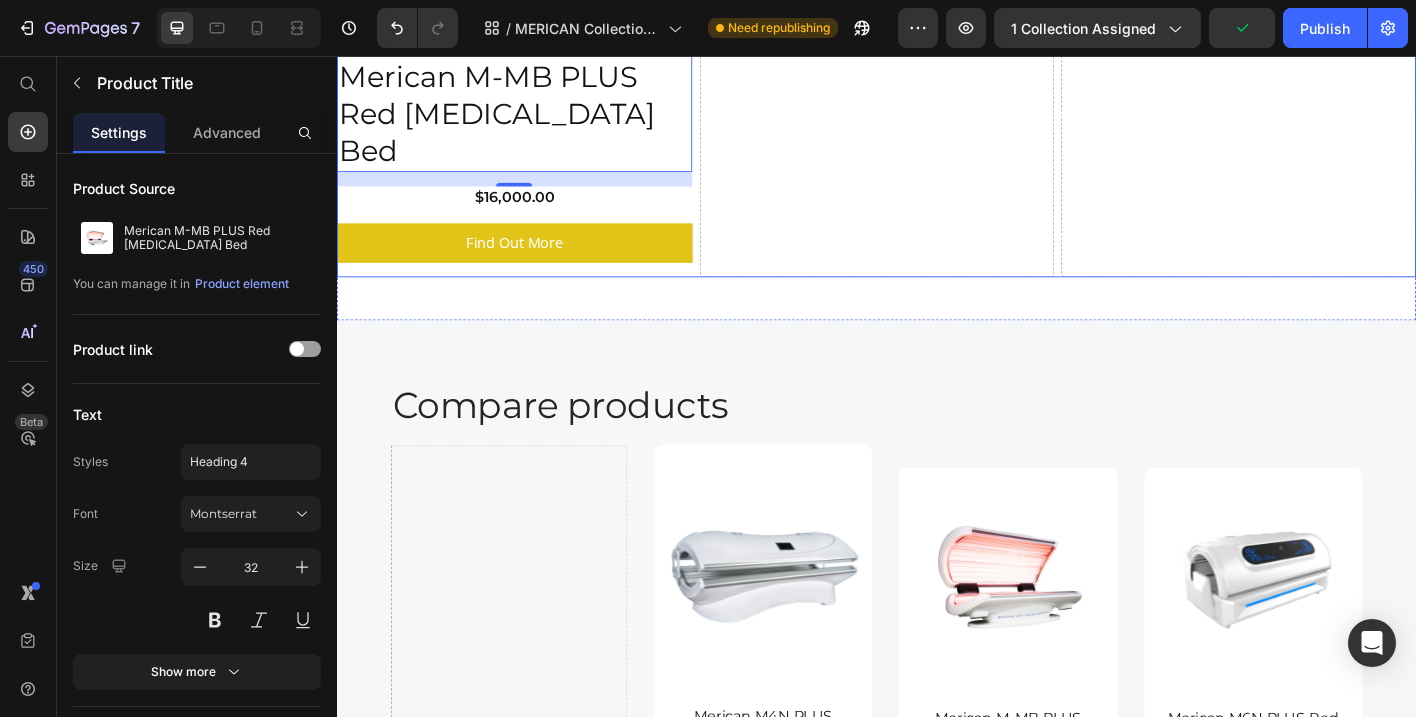 scroll, scrollTop: 3597, scrollLeft: 0, axis: vertical 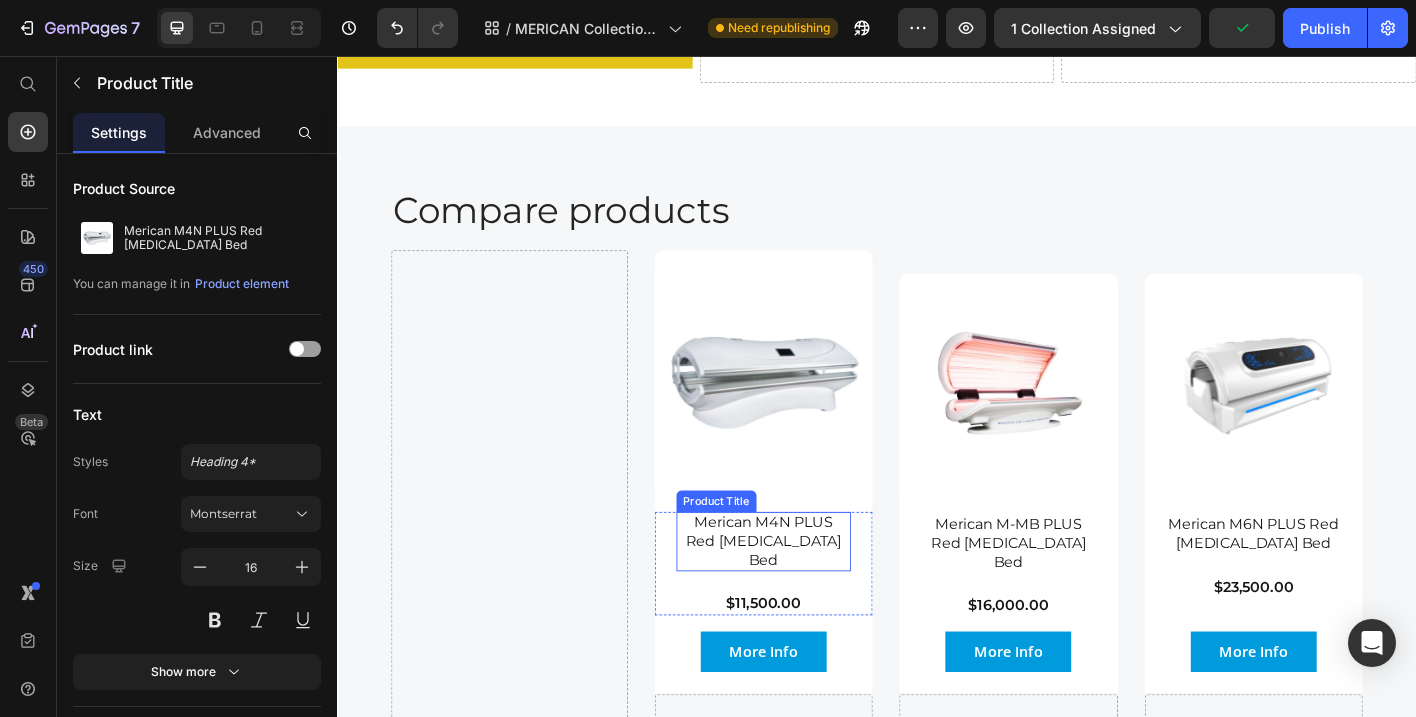 click on "Merican M4N PLUS Red [MEDICAL_DATA] Bed" at bounding box center [811, 596] 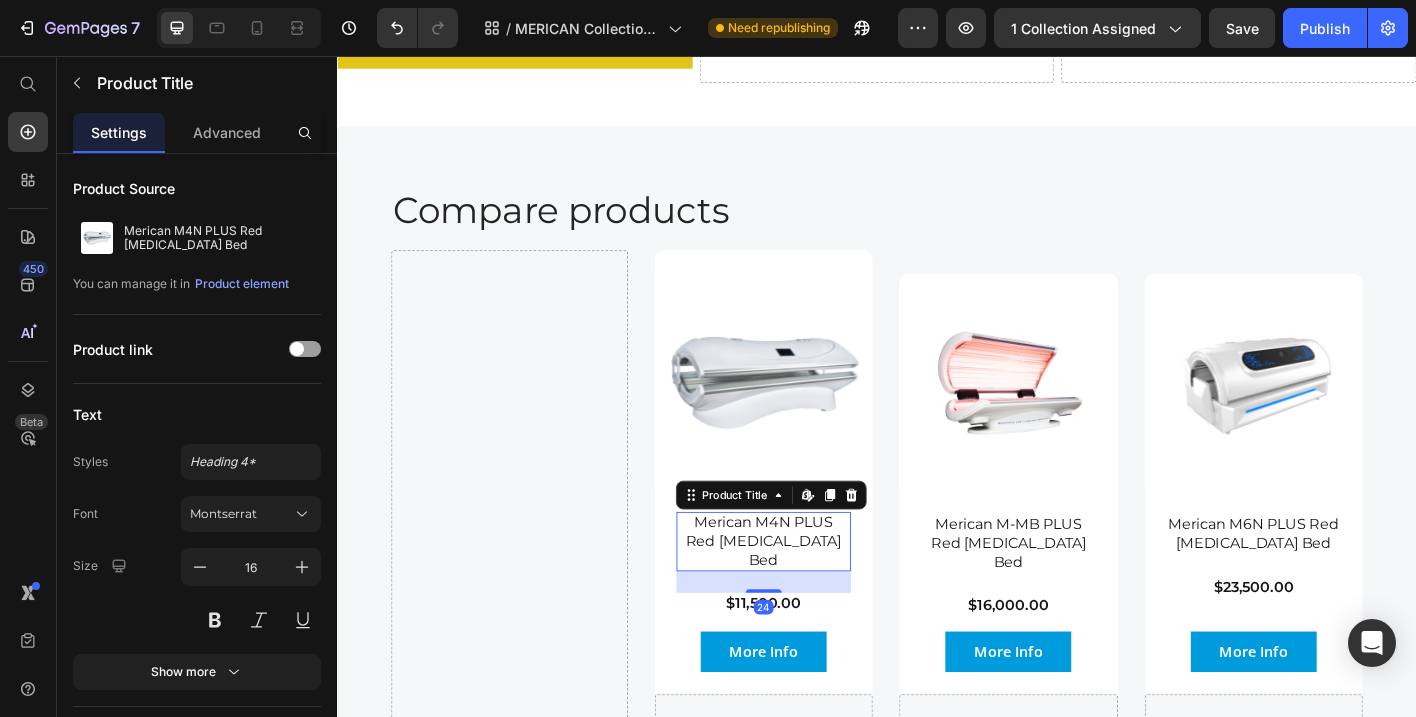 click on "Merican M4N PLUS Red [MEDICAL_DATA] Bed" at bounding box center (811, 596) 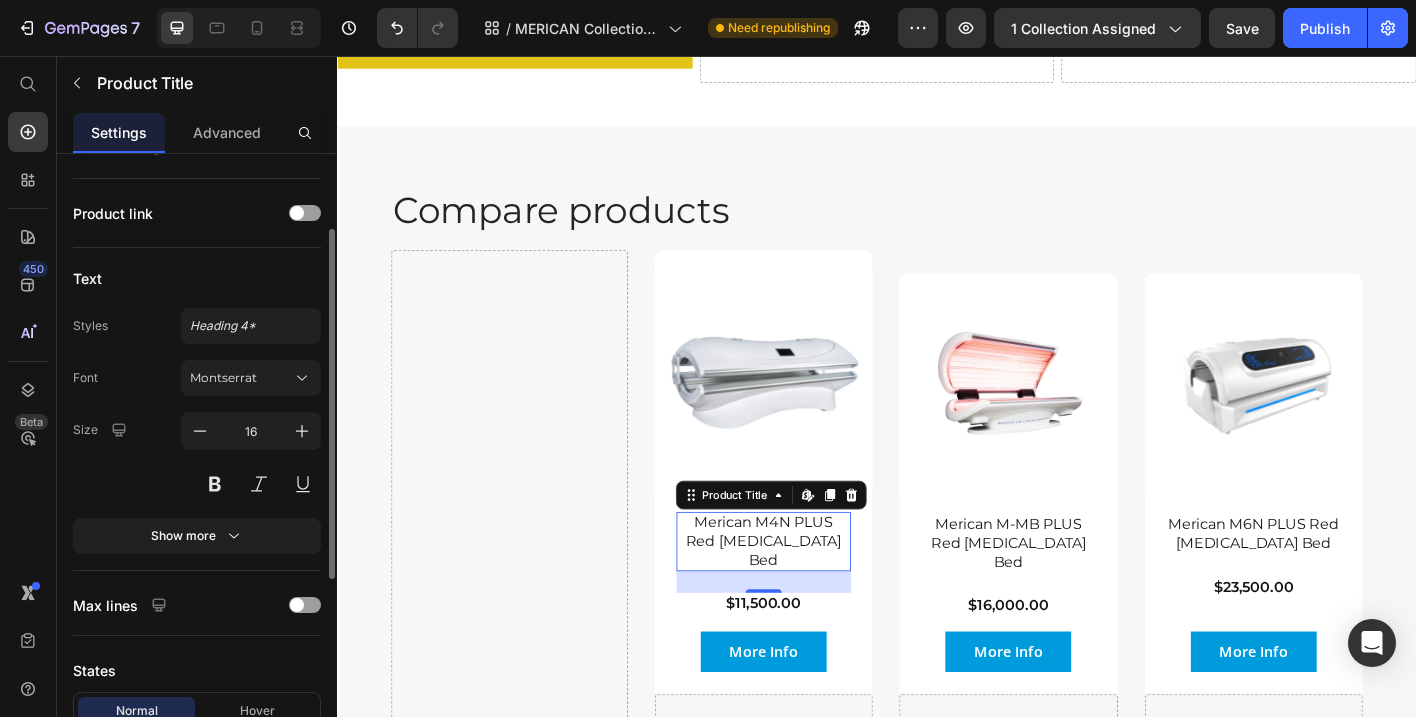 scroll, scrollTop: 135, scrollLeft: 0, axis: vertical 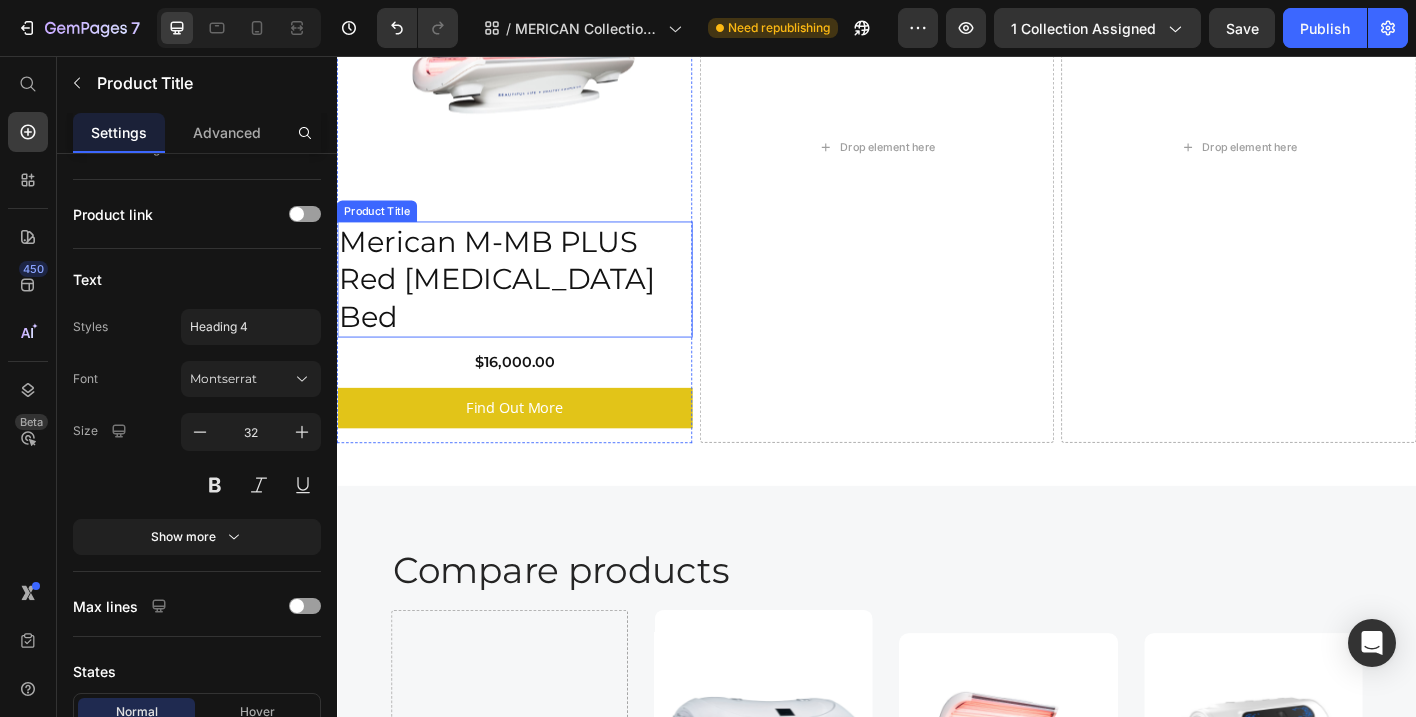click on "Merican M-MB PLUS Red [MEDICAL_DATA] Bed" at bounding box center (534, 304) 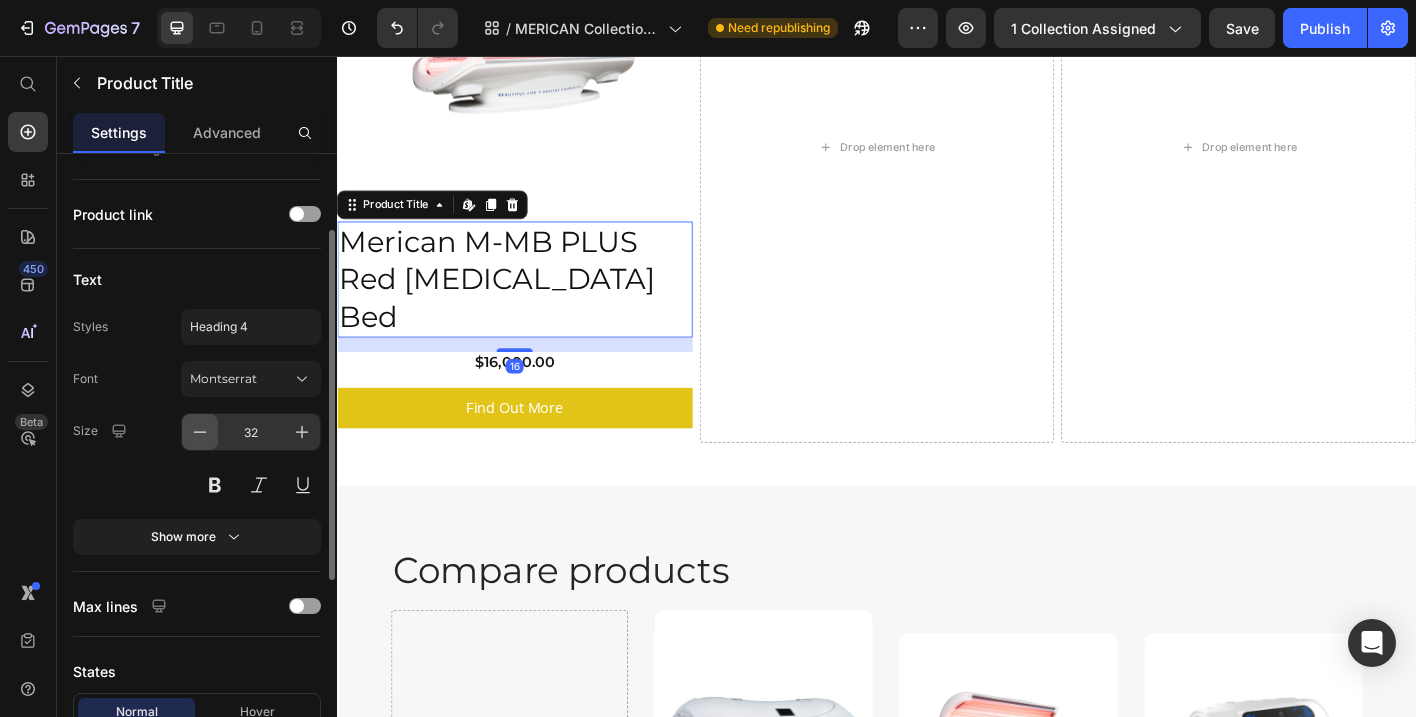 click 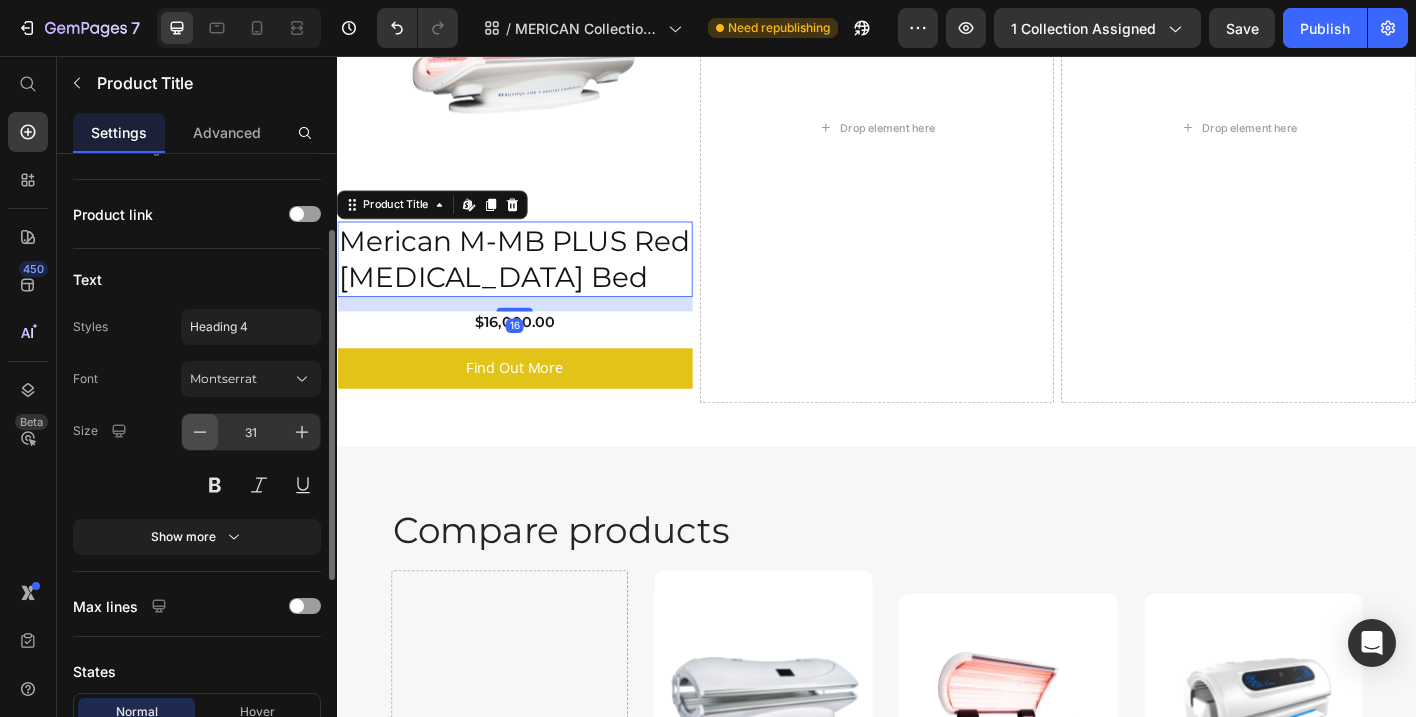 click 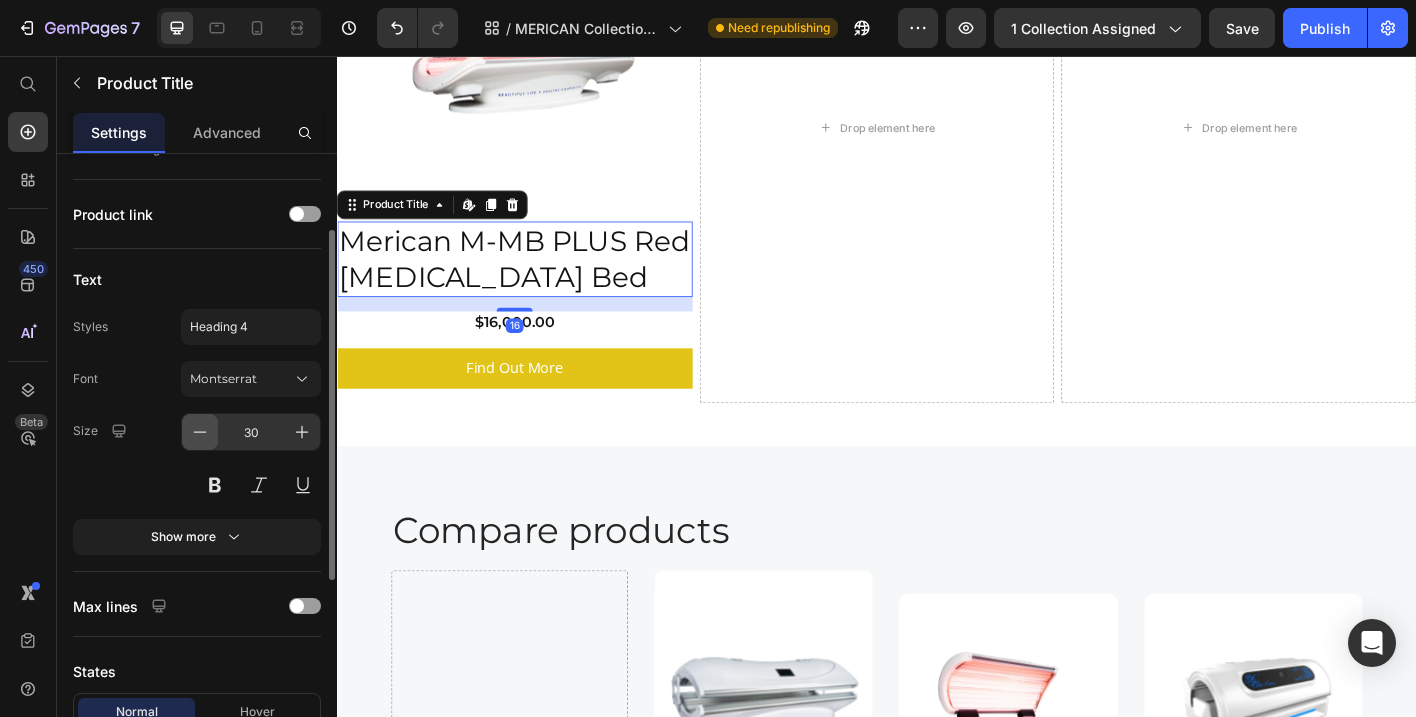 click 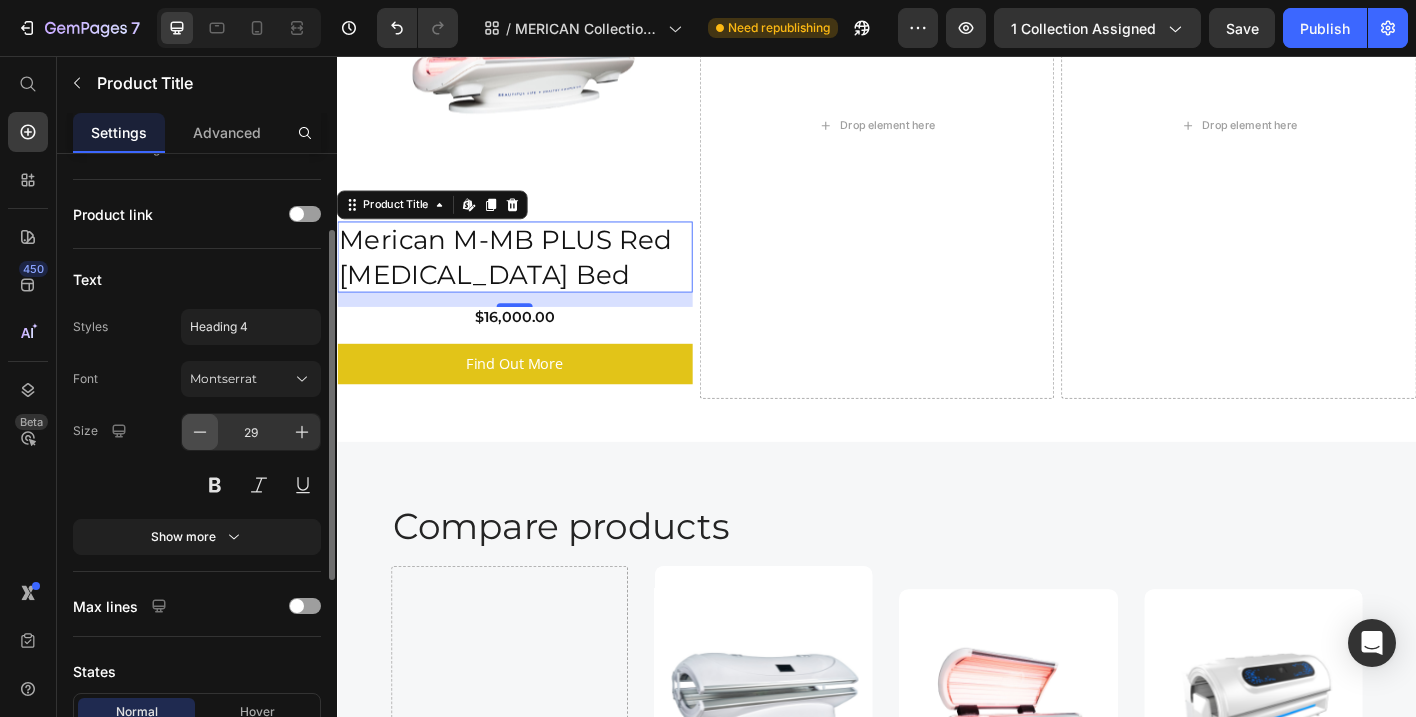 click 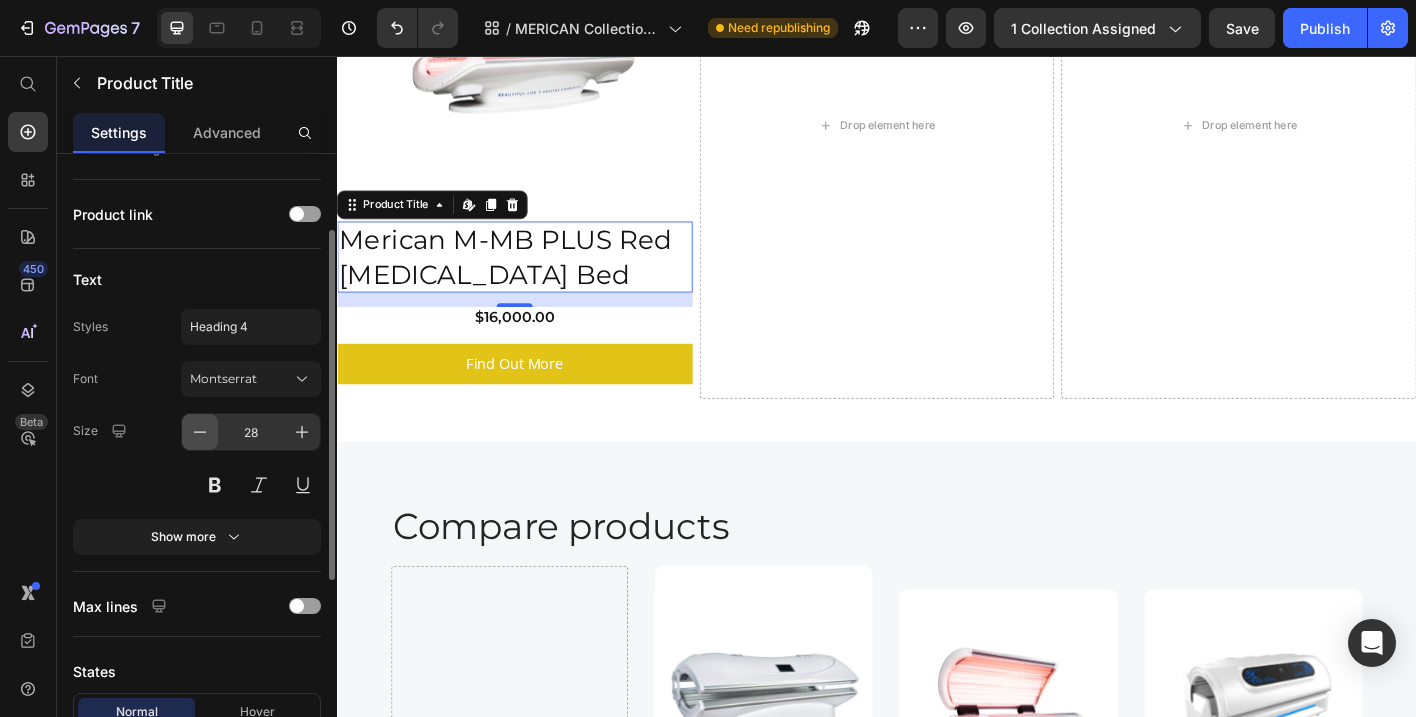 click 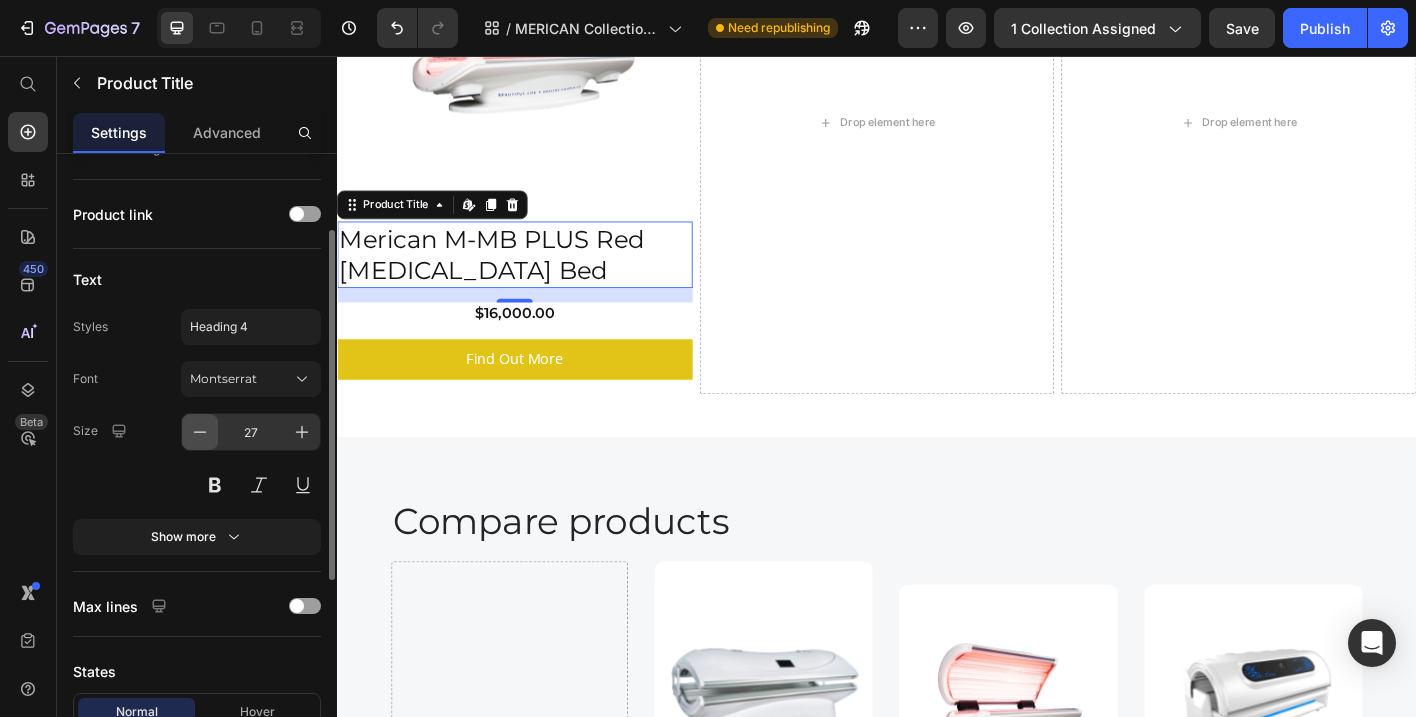 click 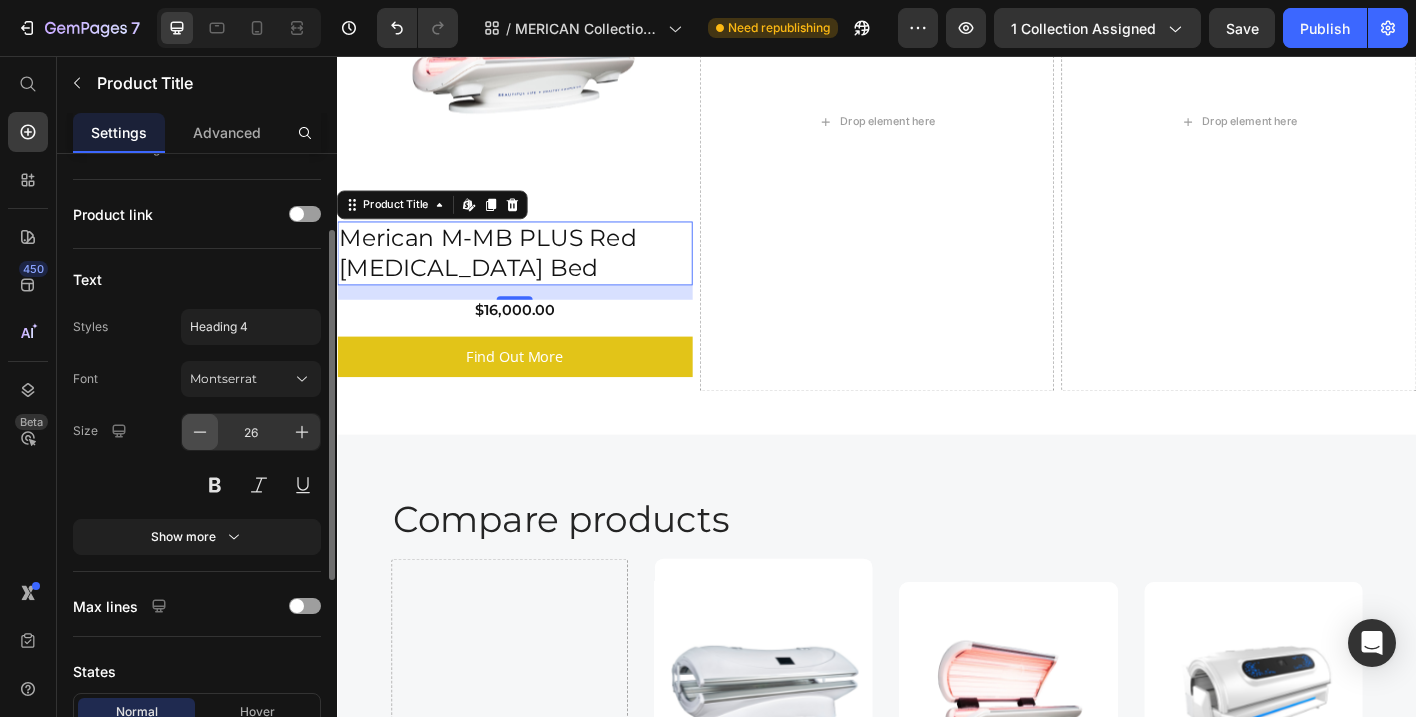 click 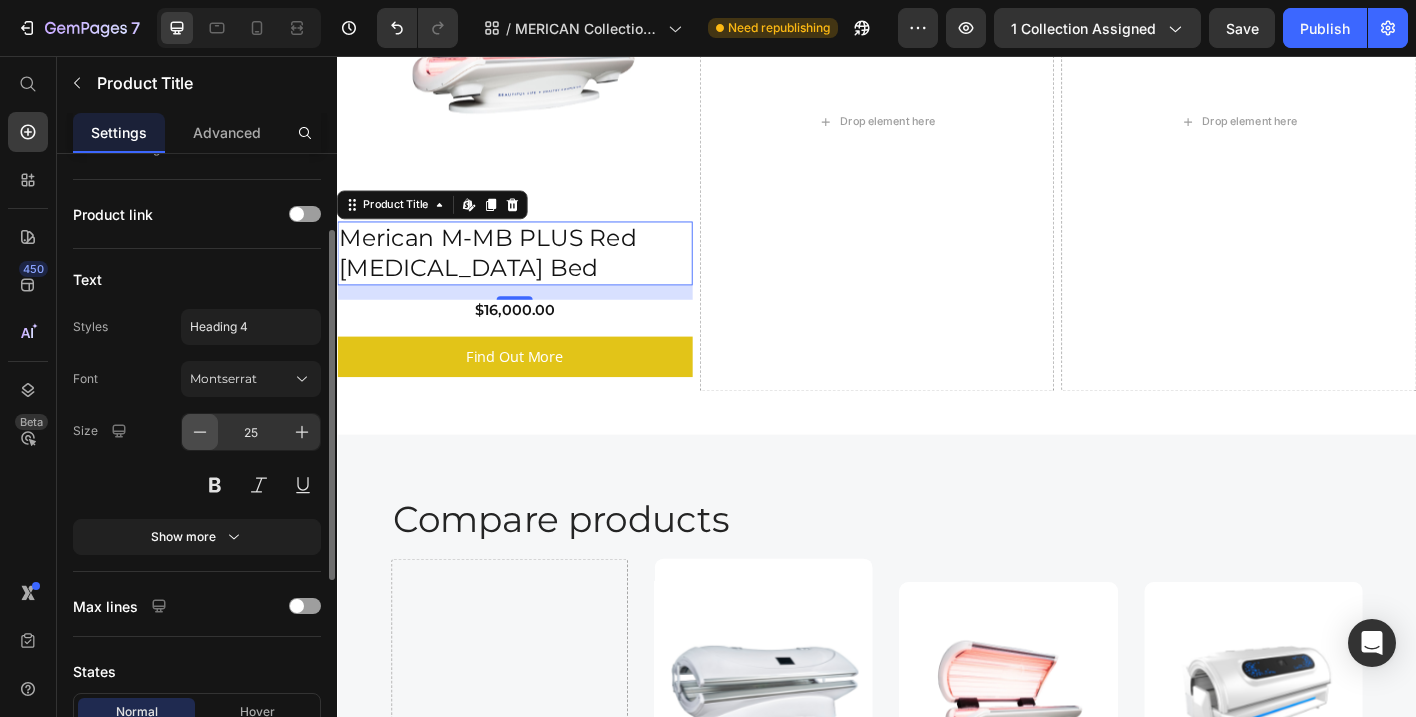 click 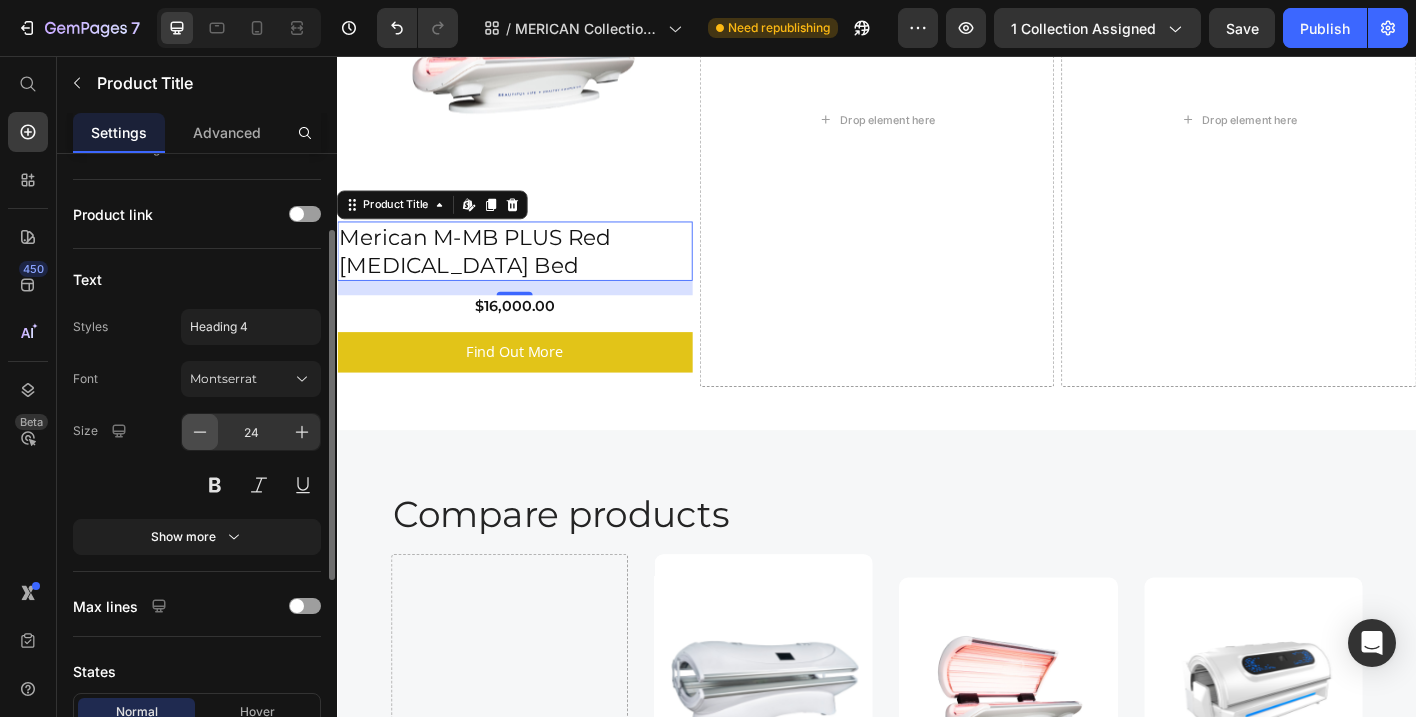 click 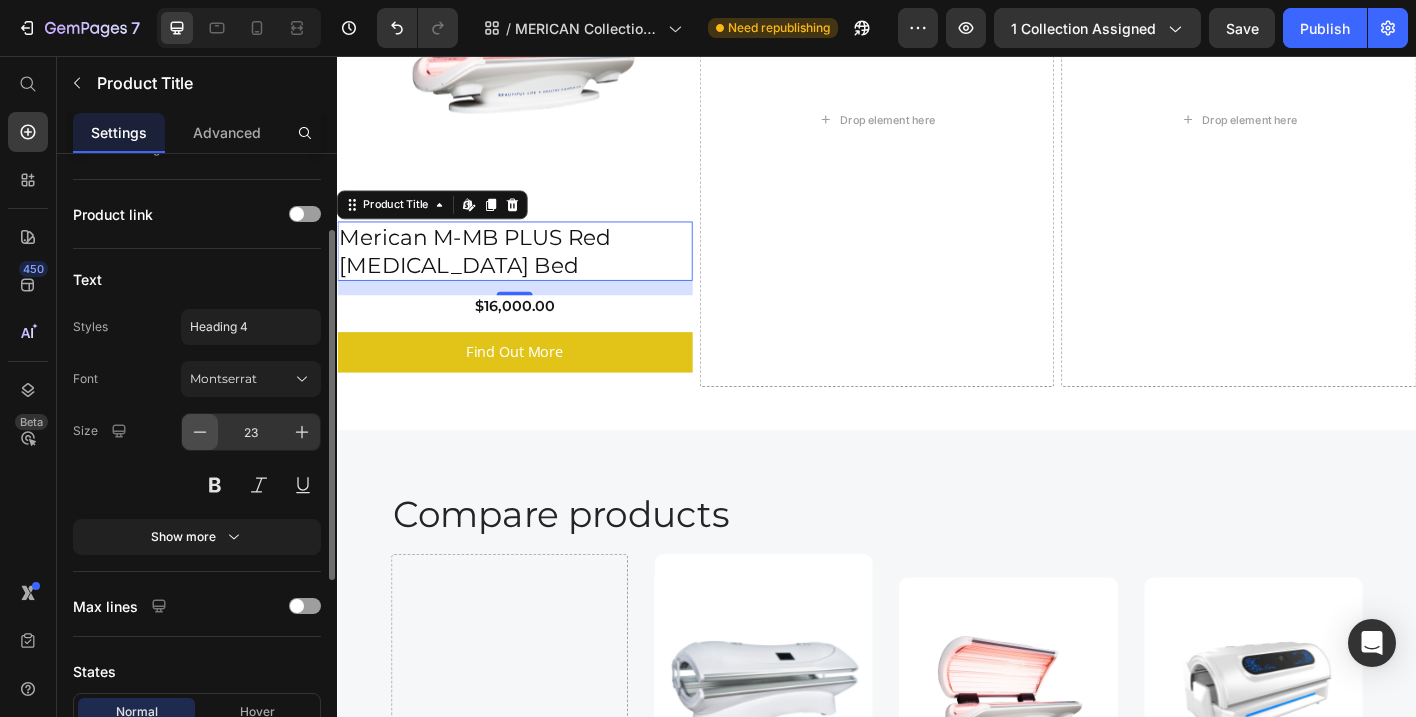 click 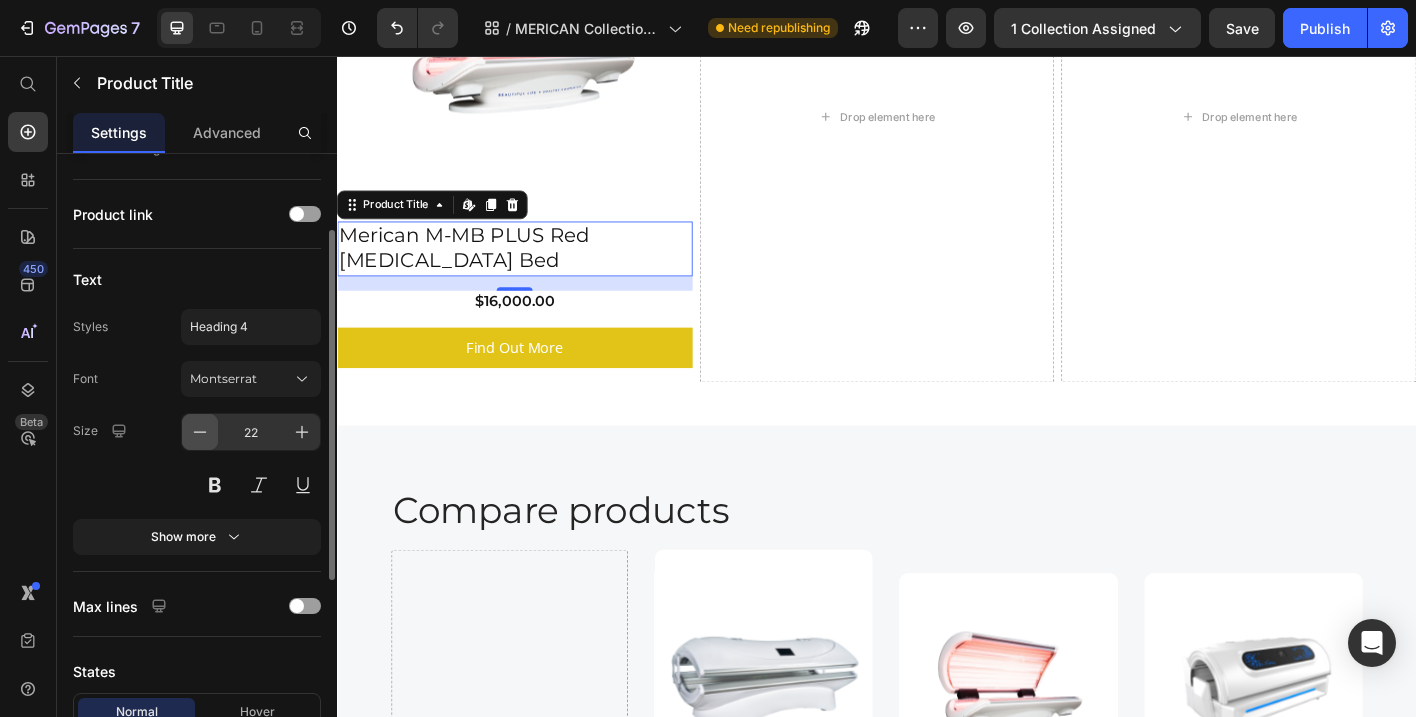 click 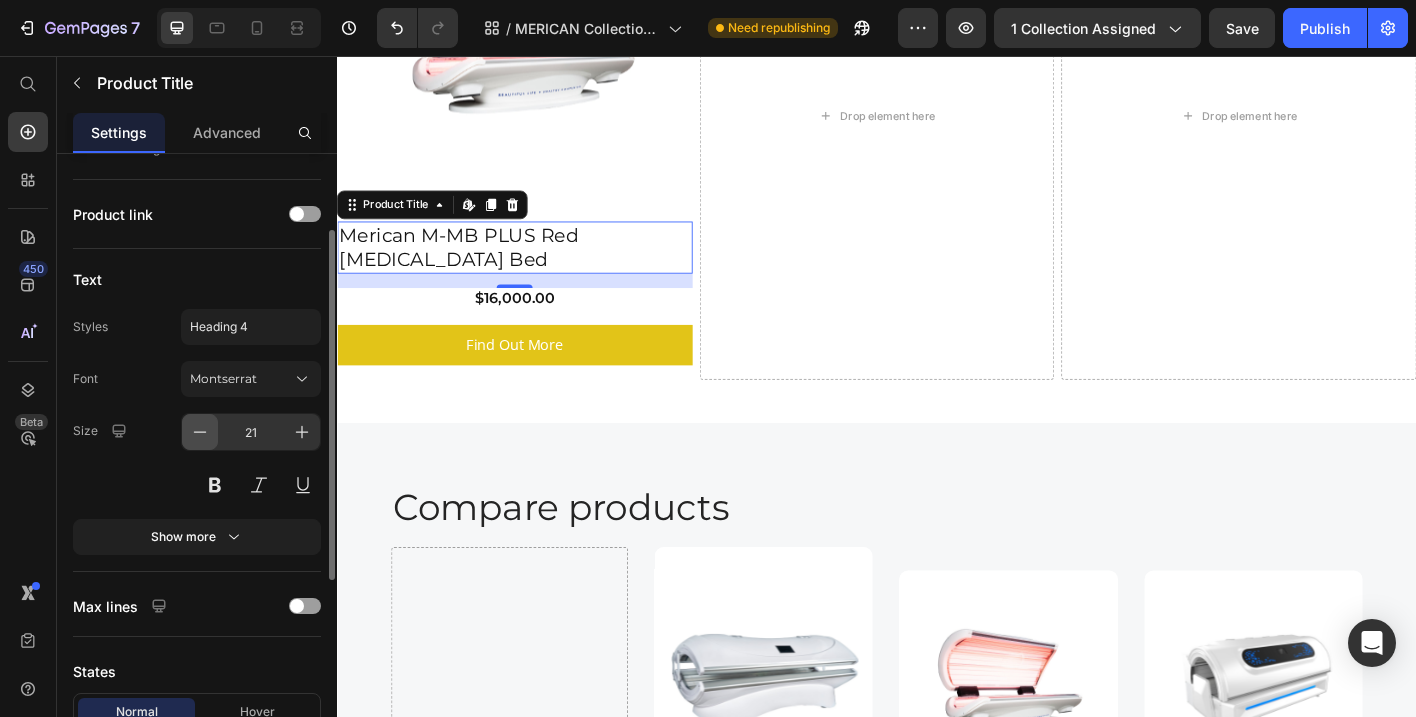 click 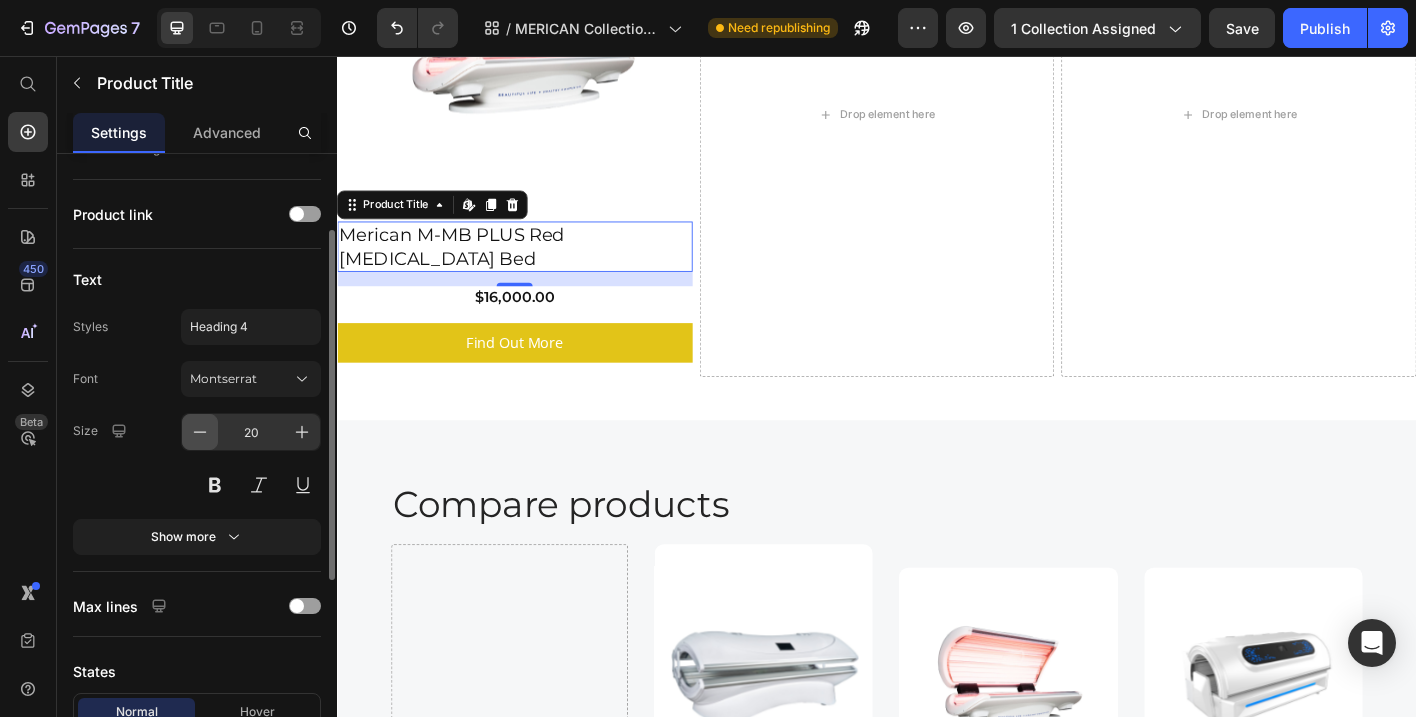 click 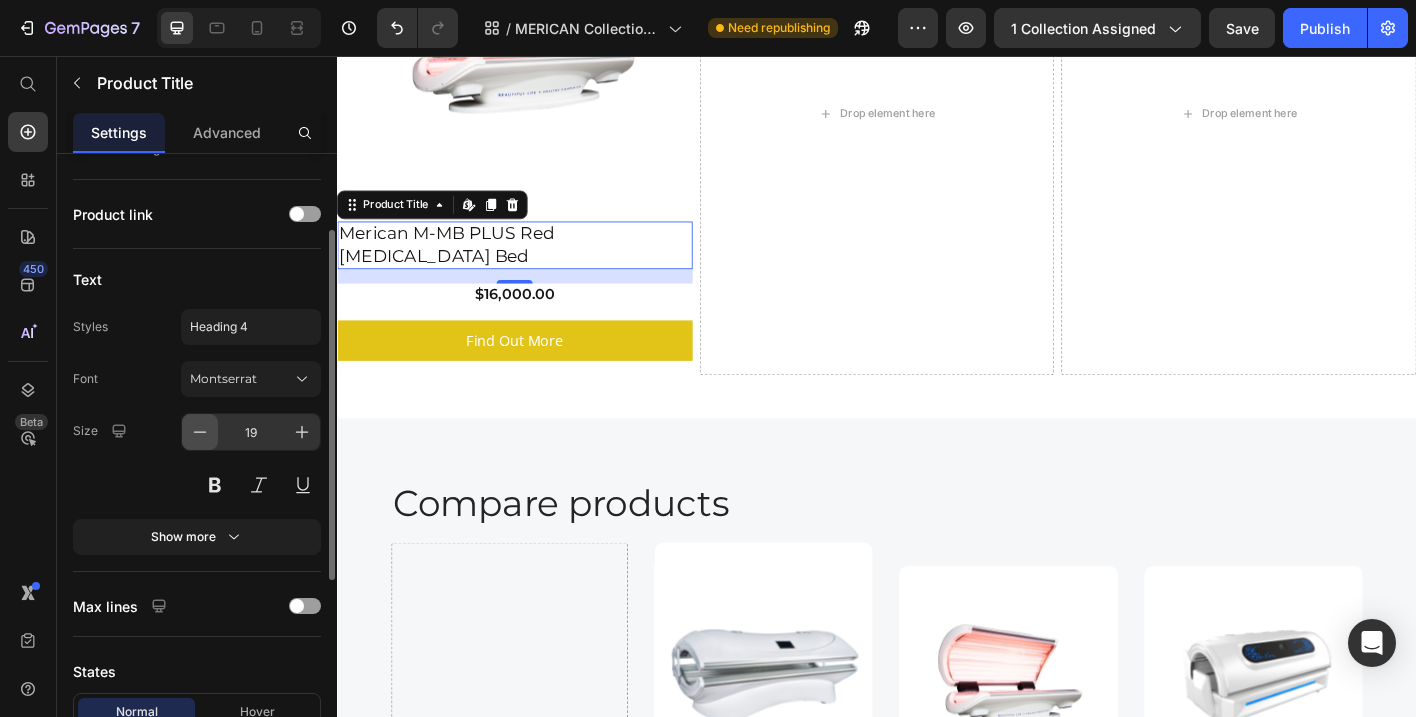 click 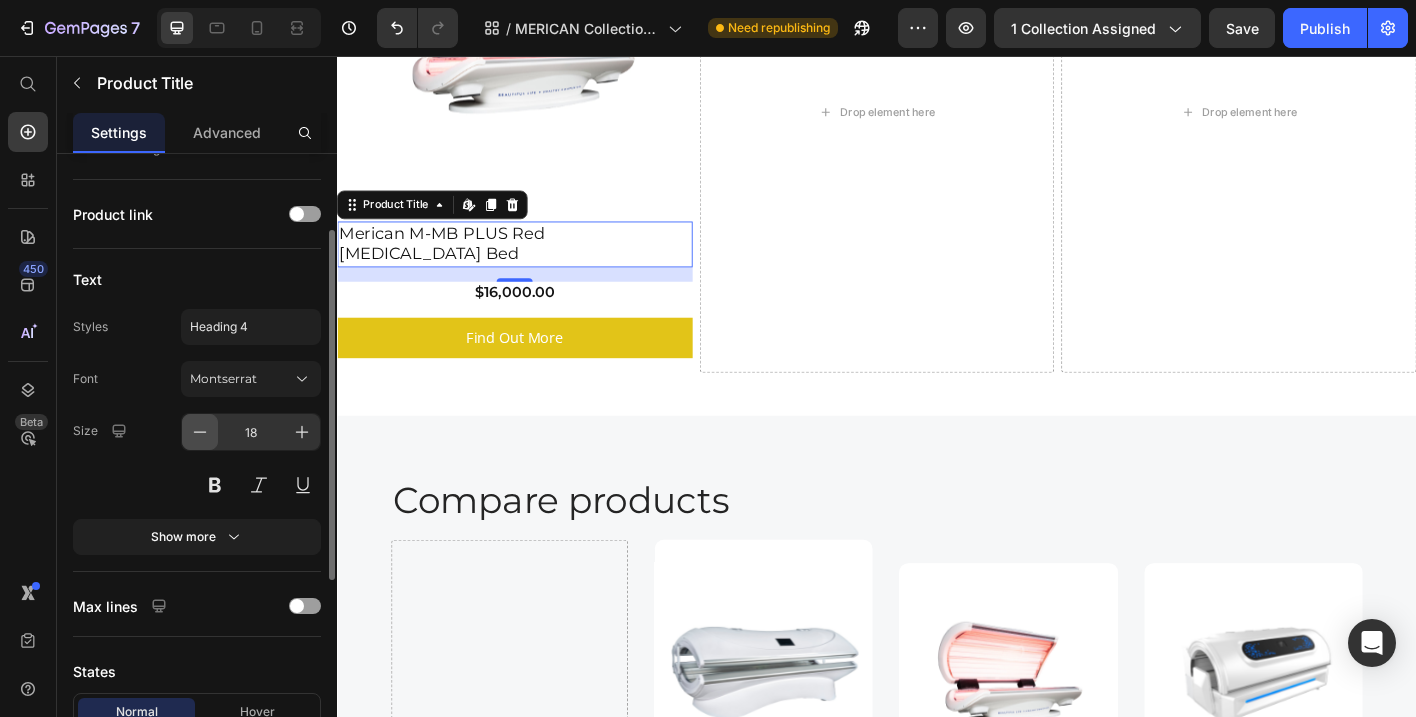 click 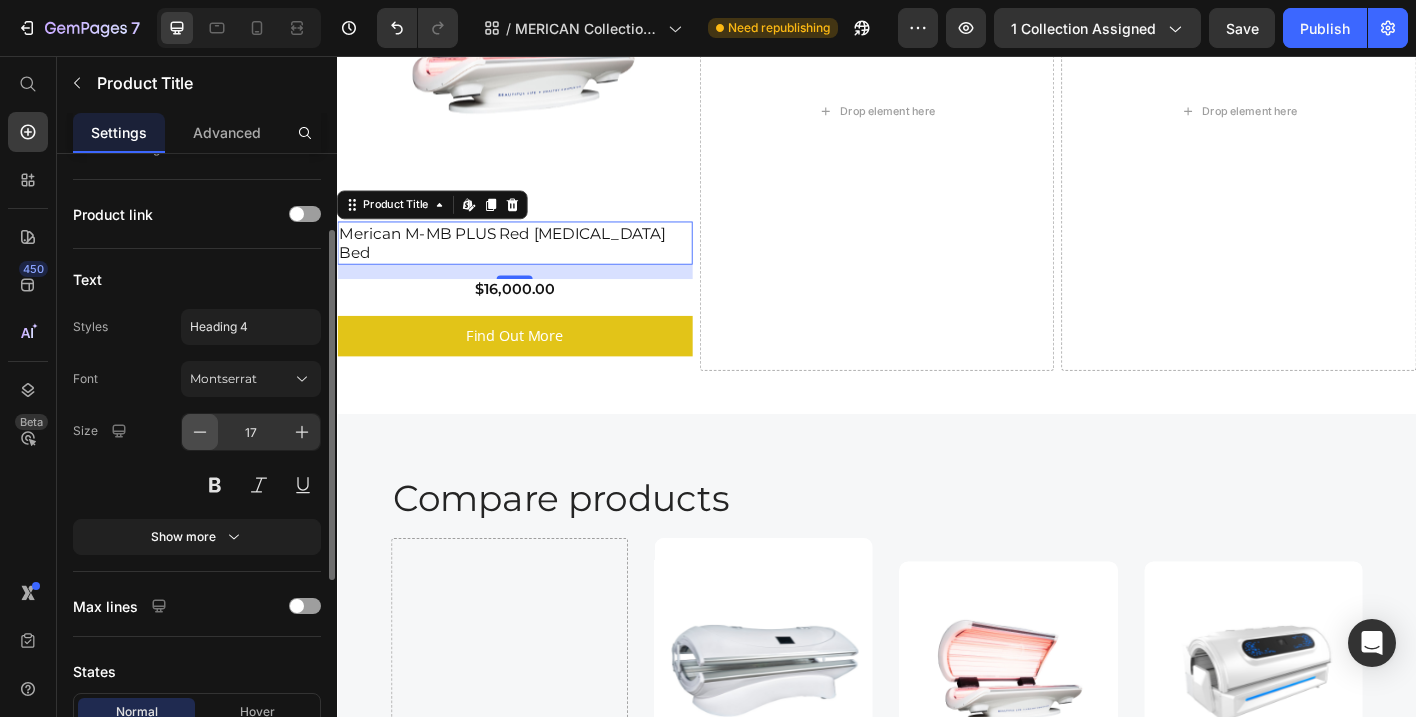 click 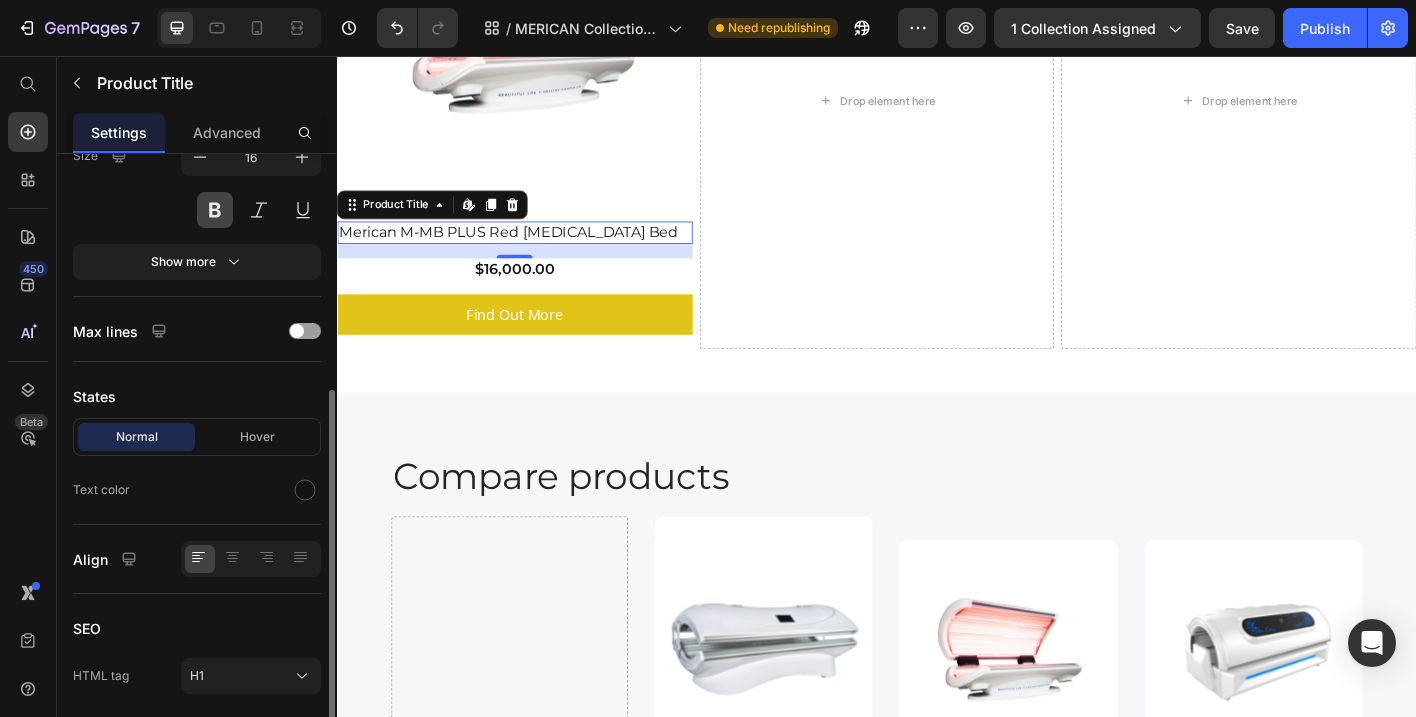 scroll, scrollTop: 423, scrollLeft: 0, axis: vertical 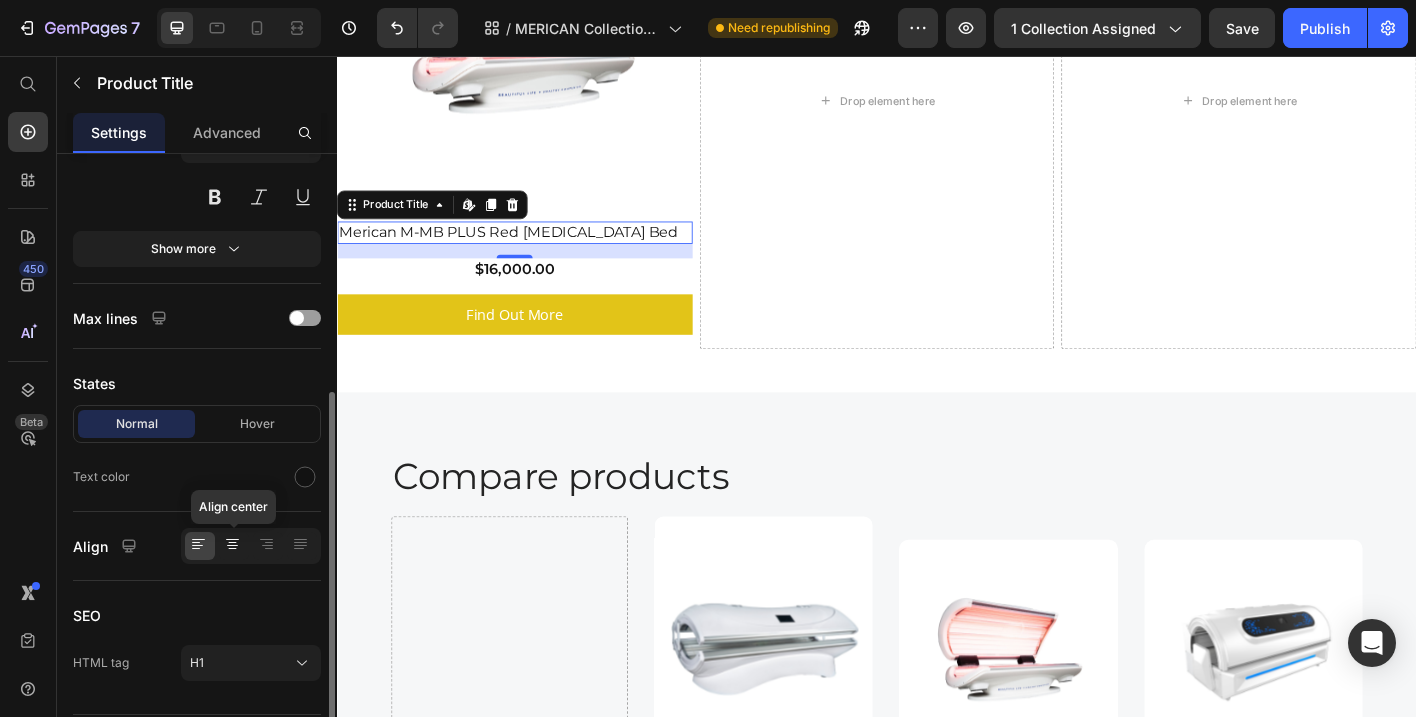 click 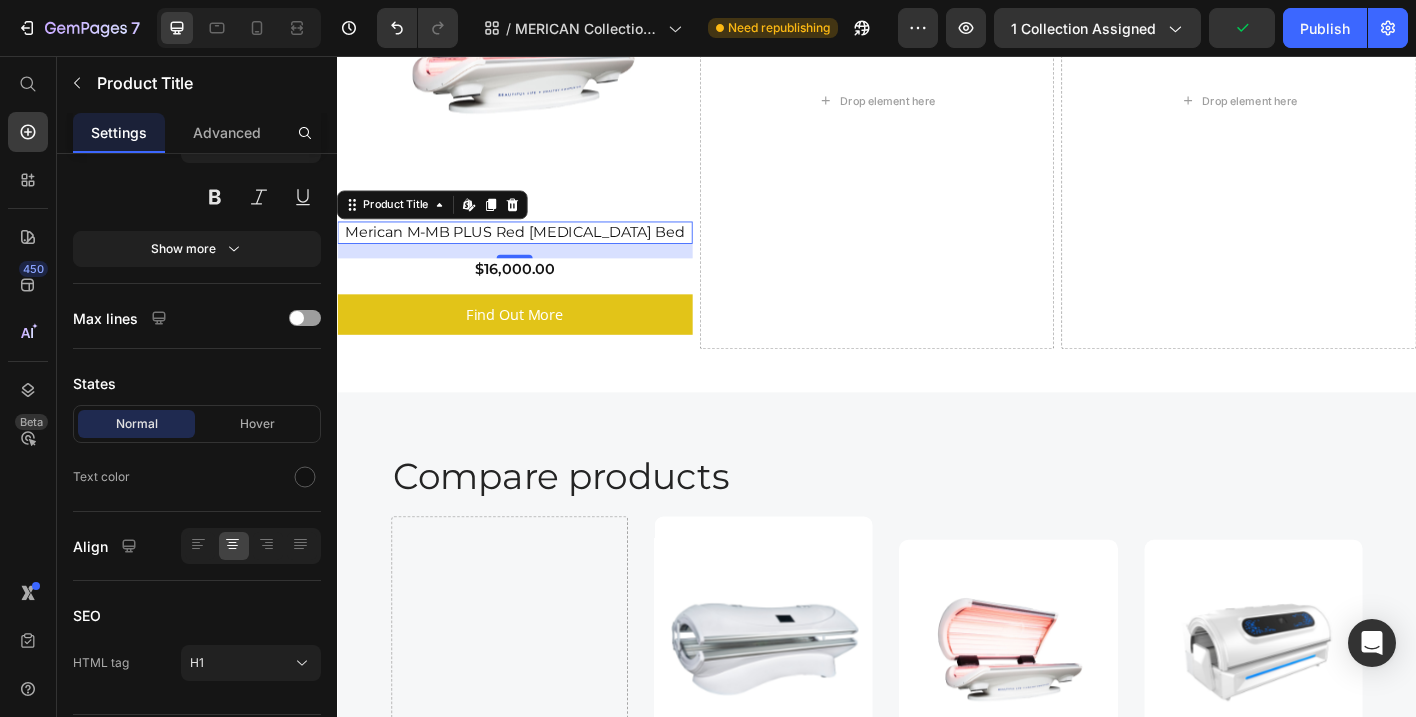 click on "Merican M-MB PLUS Red [MEDICAL_DATA] Bed" at bounding box center [534, 252] 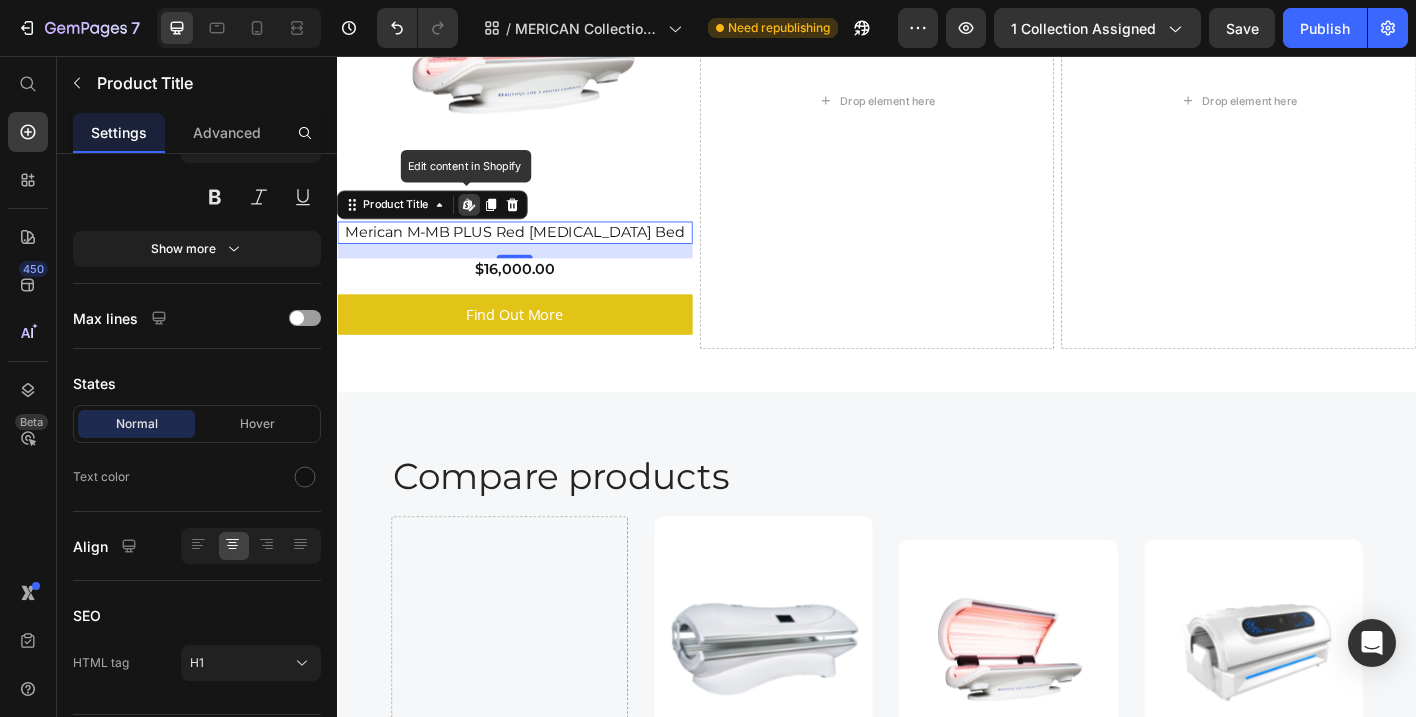 click on "Merican M-MB PLUS Red [MEDICAL_DATA] Bed" at bounding box center (534, 252) 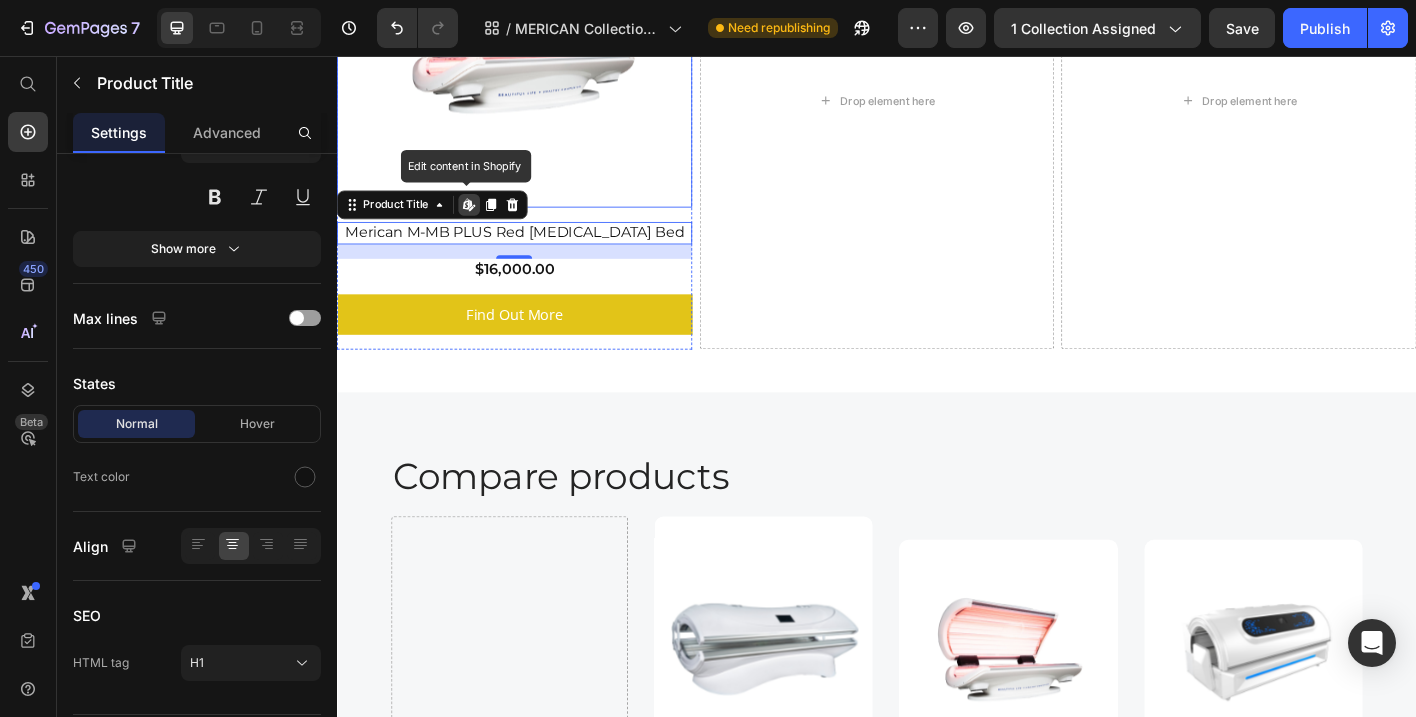 click at bounding box center [534, 26] 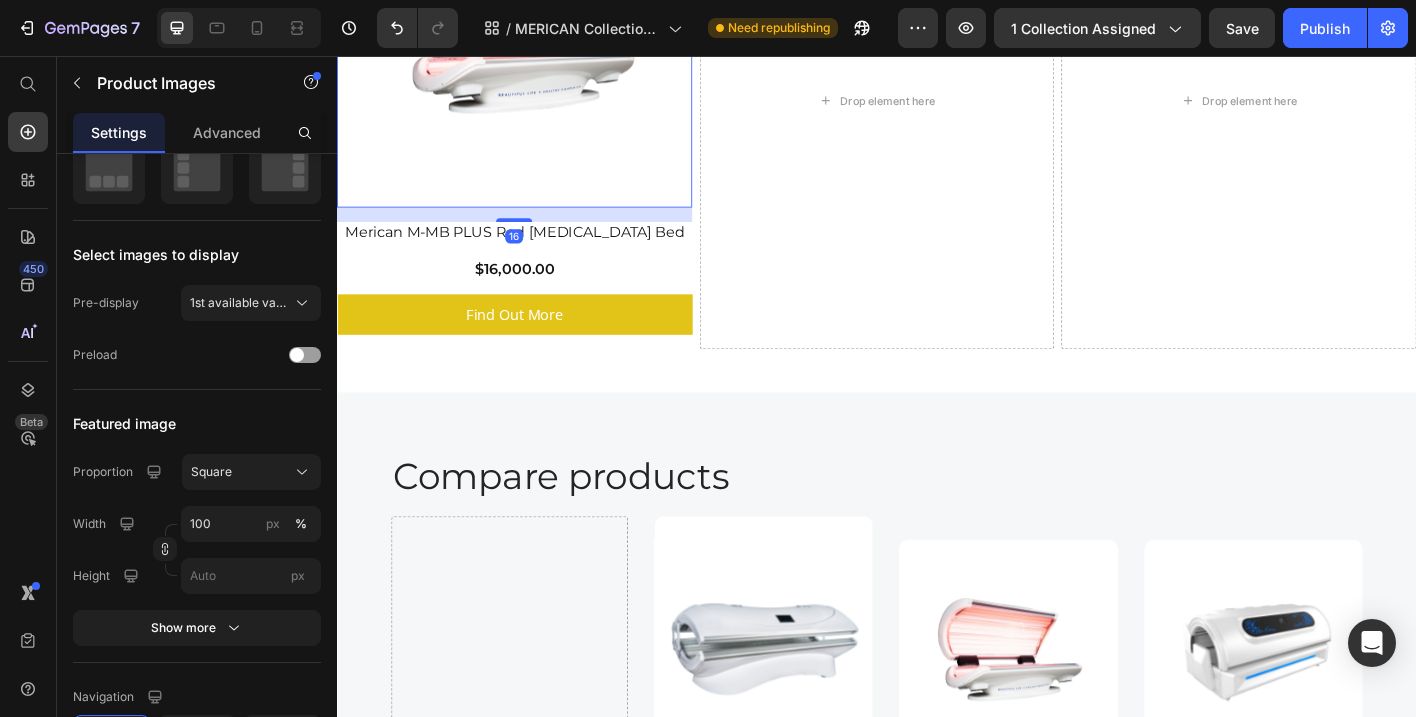 scroll, scrollTop: 0, scrollLeft: 0, axis: both 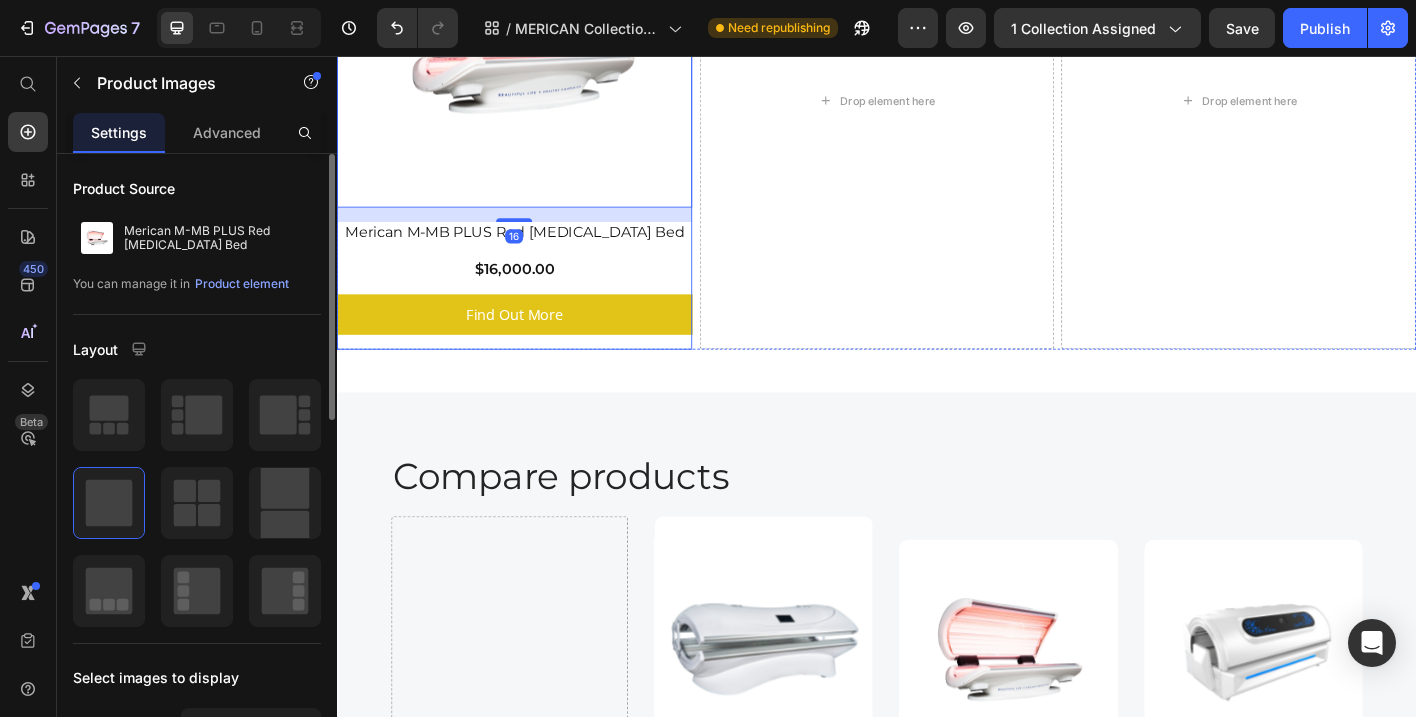 click on "Merican M-MB PLUS Red [MEDICAL_DATA] Bed" at bounding box center [534, 252] 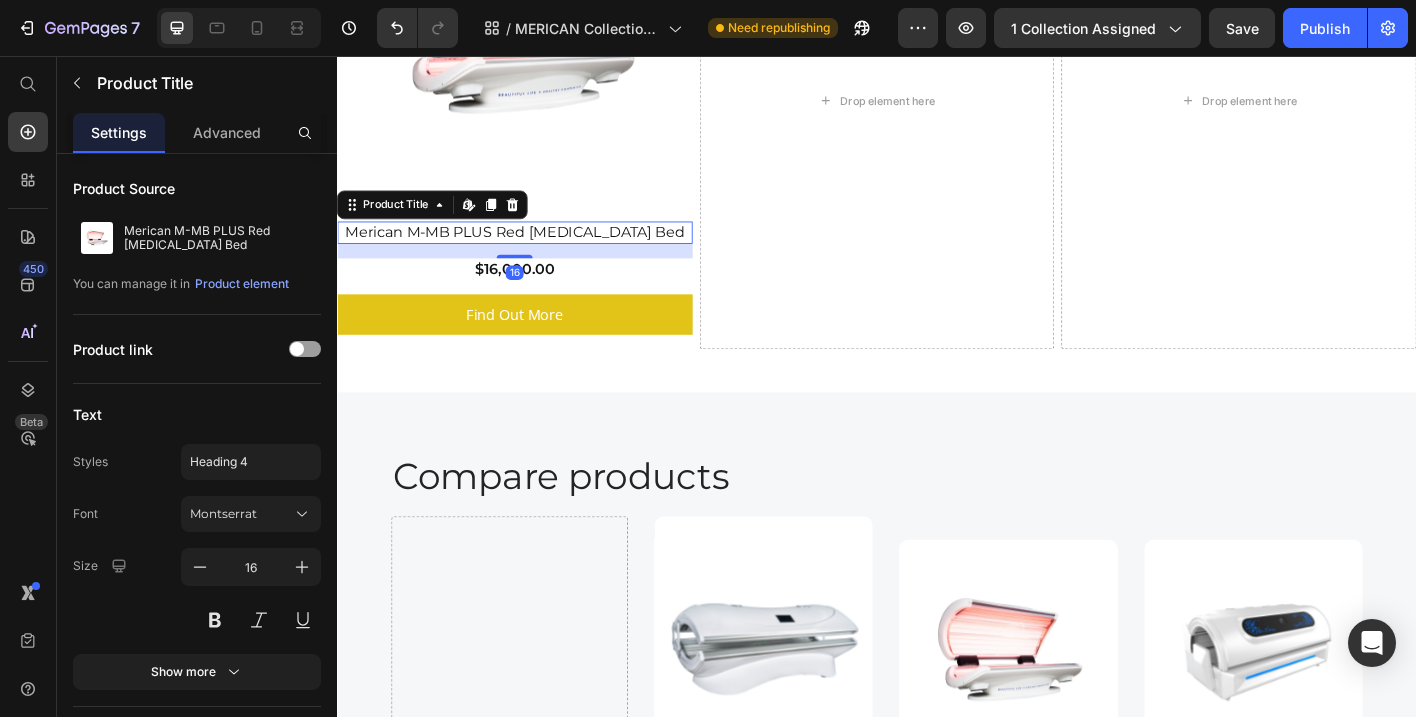 click on "Merican M-MB PLUS Red [MEDICAL_DATA] Bed" at bounding box center (534, 252) 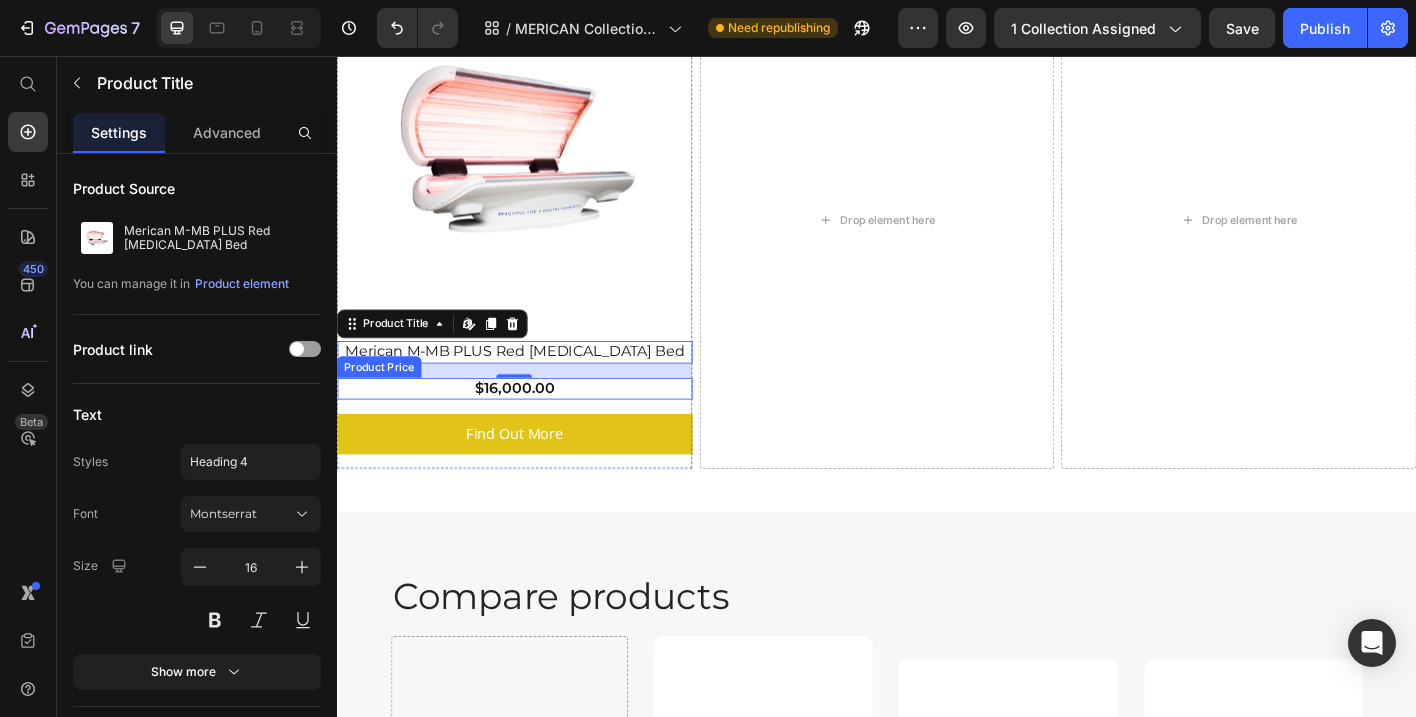 scroll, scrollTop: 3084, scrollLeft: 0, axis: vertical 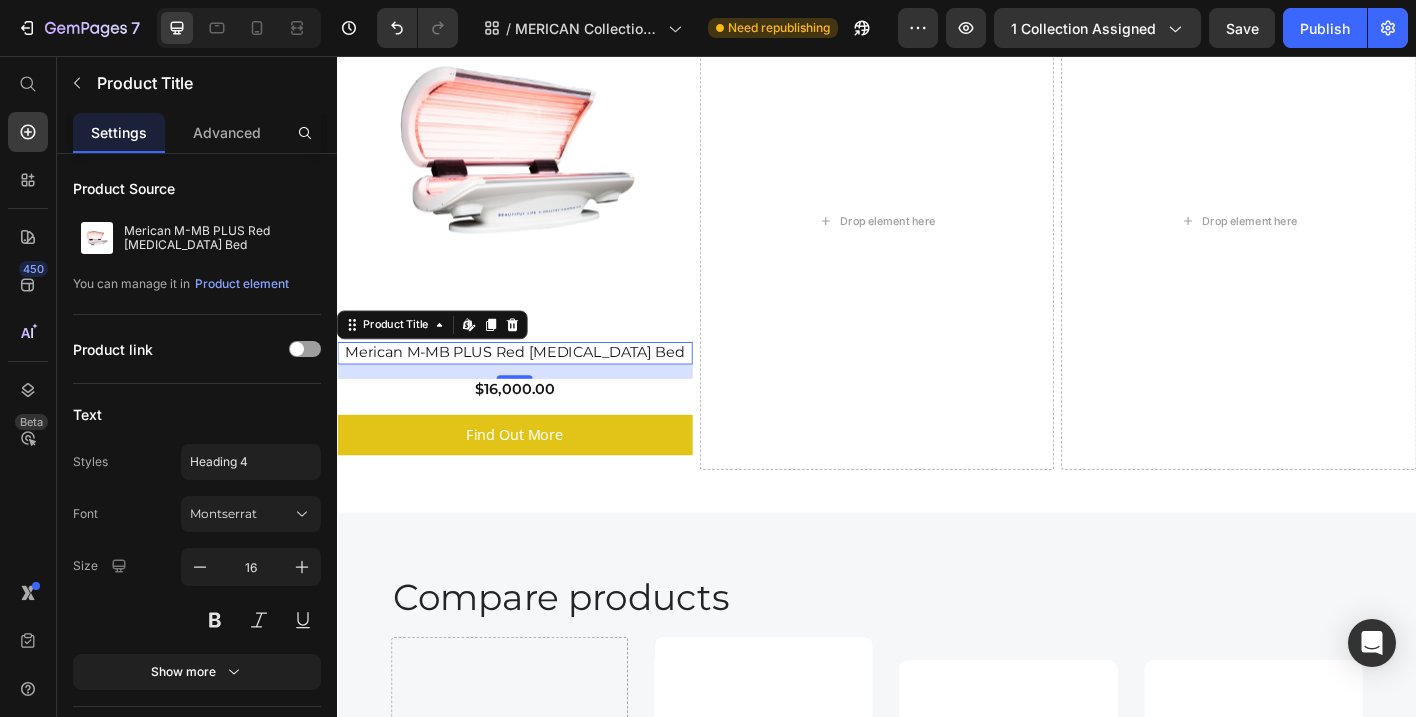 click on "Merican M-MB PLUS Red [MEDICAL_DATA] Bed" at bounding box center (534, 386) 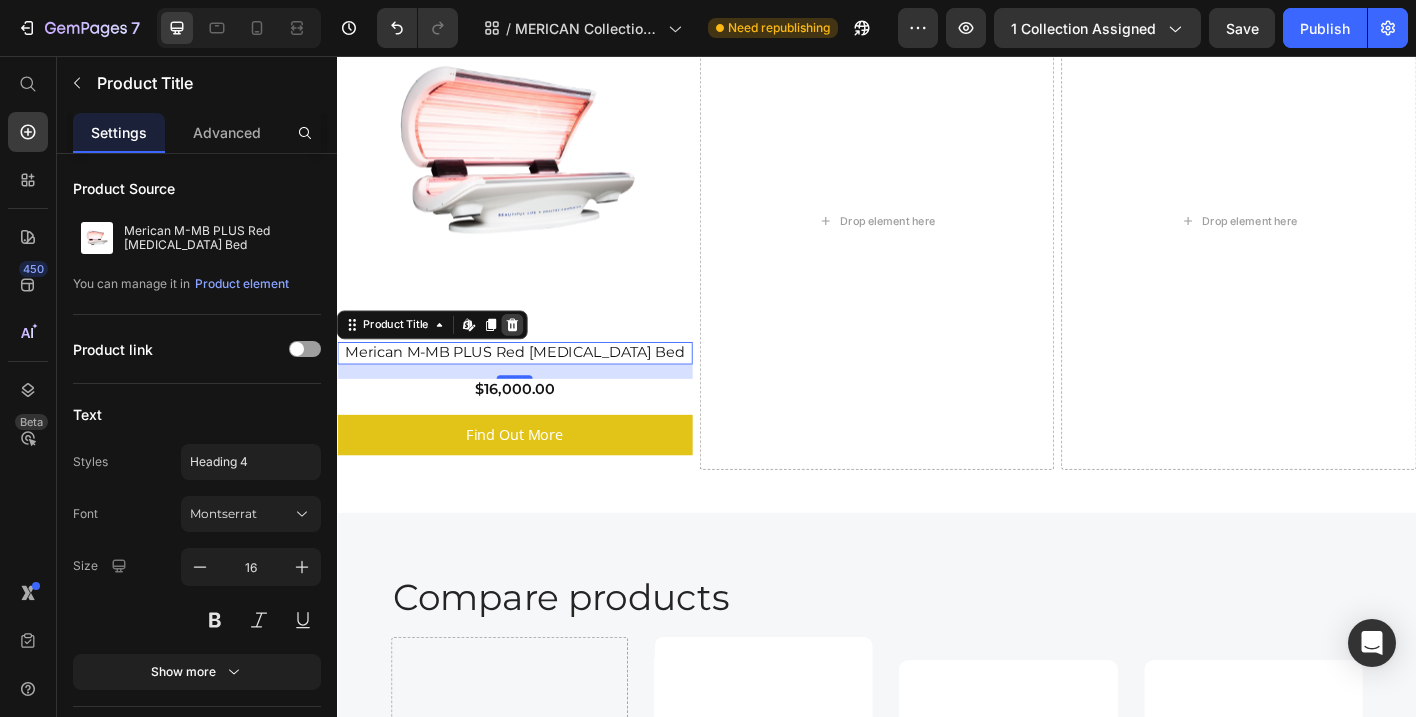 click 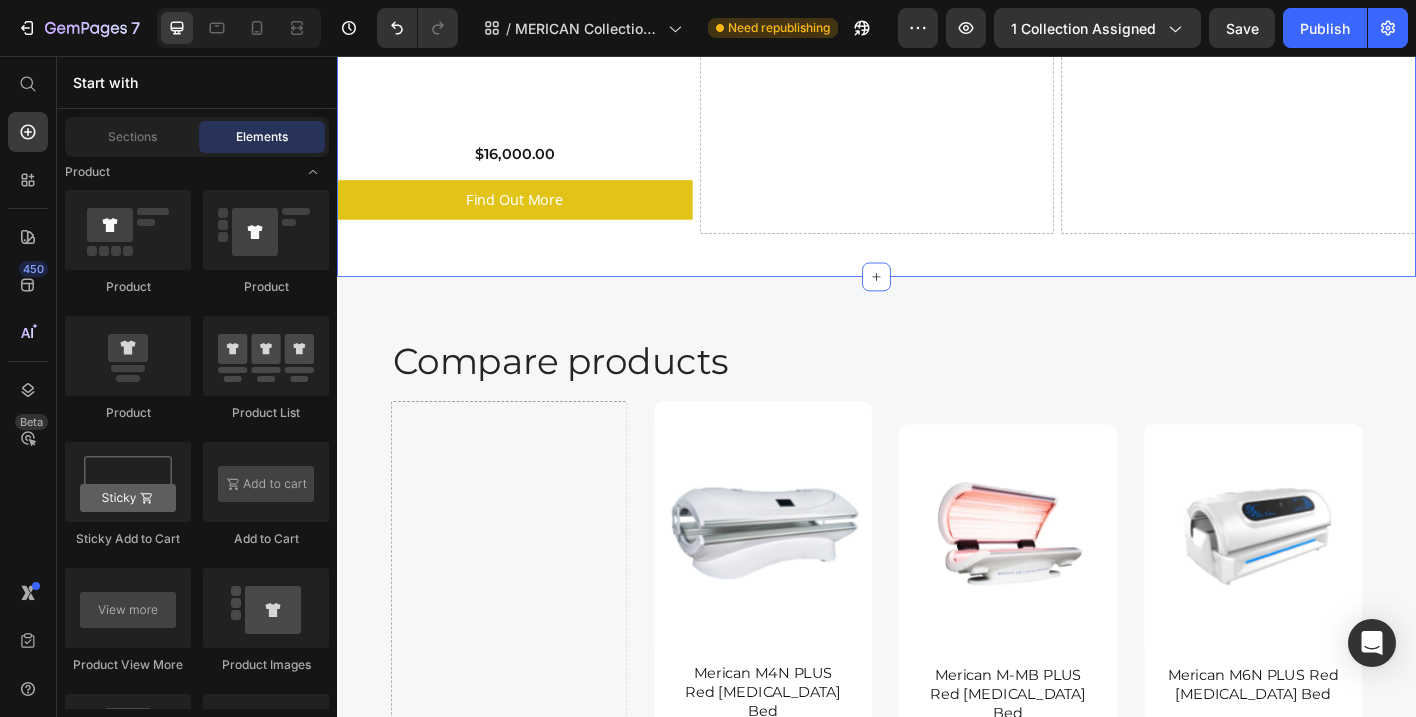 scroll, scrollTop: 3310, scrollLeft: 0, axis: vertical 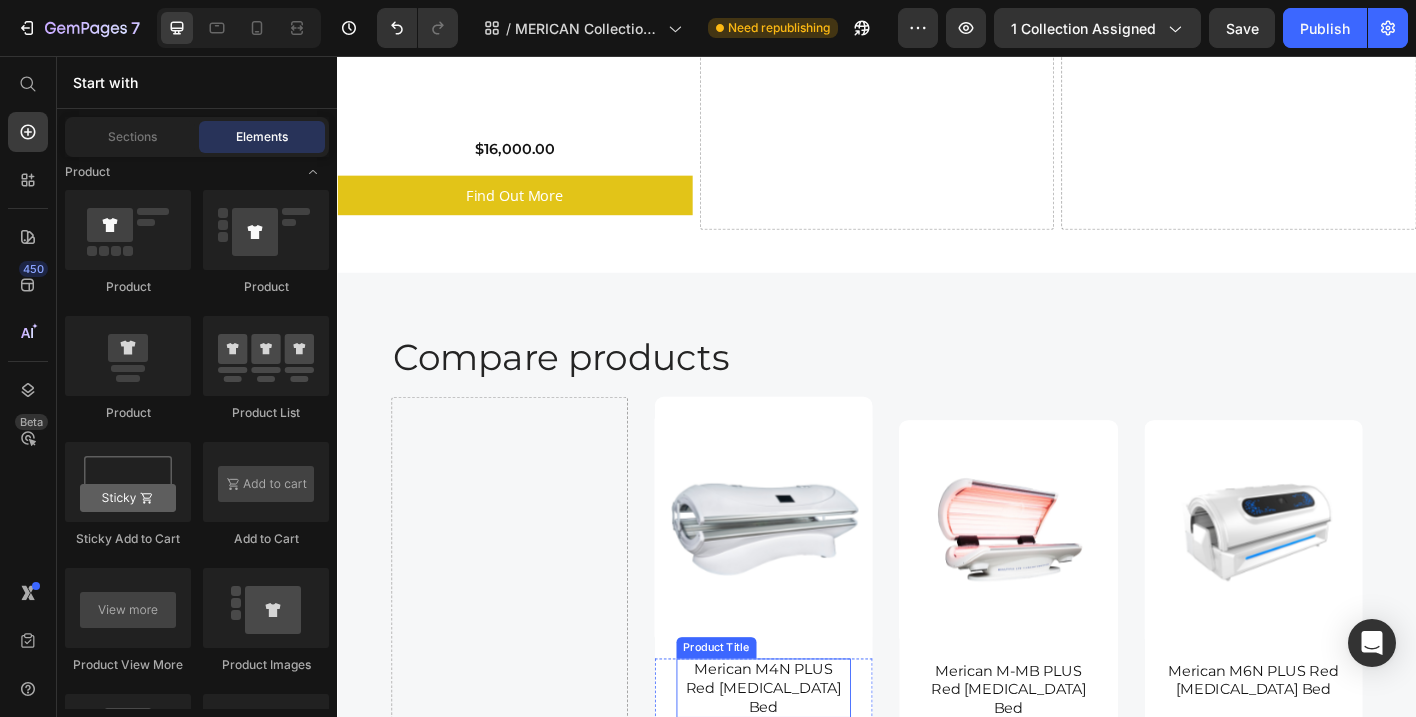 click on "Merican M4N PLUS Red [MEDICAL_DATA] Bed" at bounding box center [811, 759] 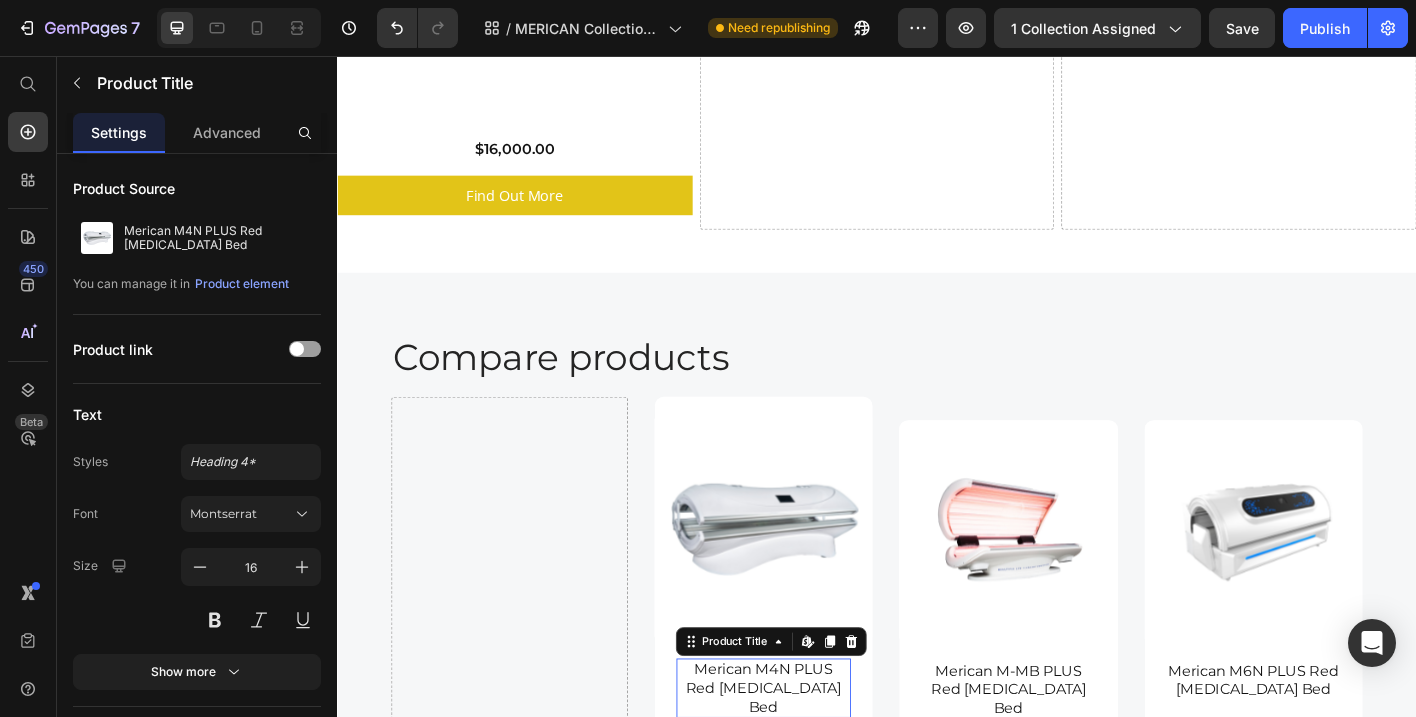 click on "Merican M4N PLUS Red [MEDICAL_DATA] Bed" at bounding box center (811, 759) 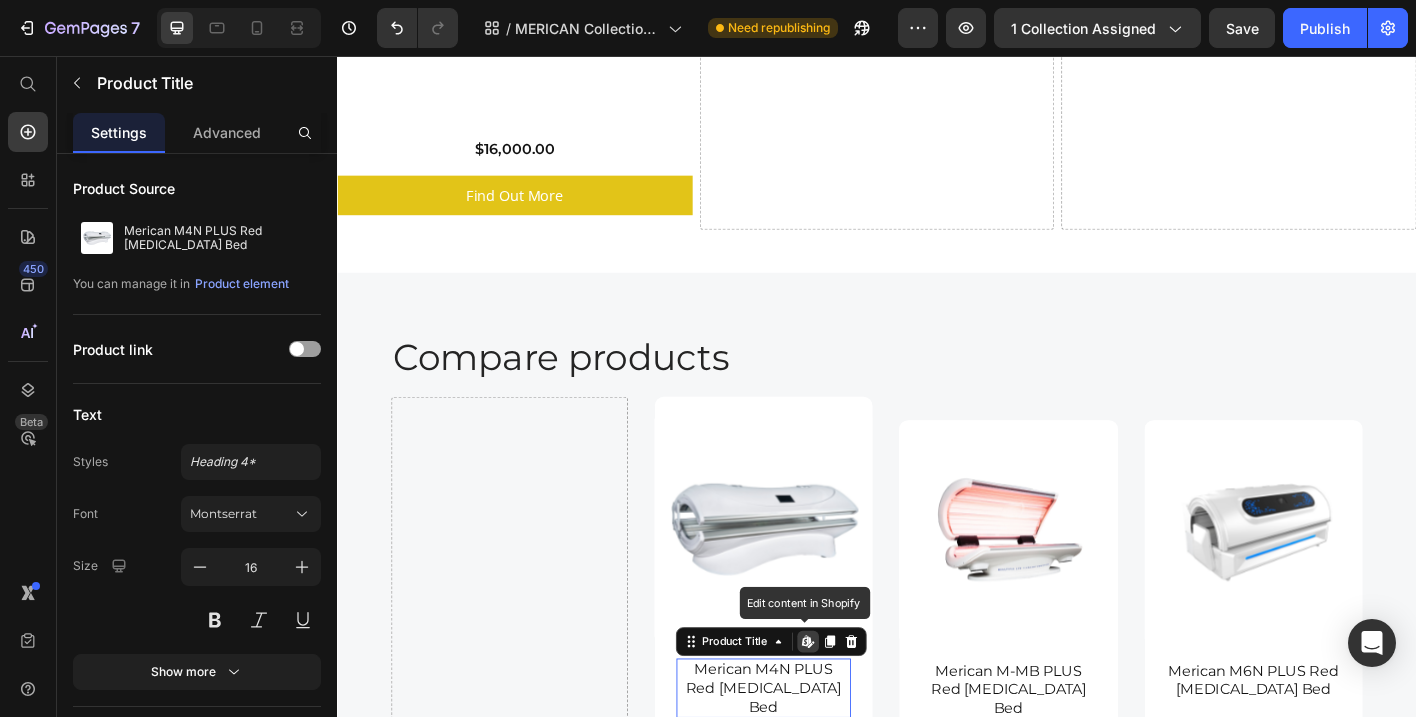 click on "Merican M4N PLUS Red [MEDICAL_DATA] Bed" at bounding box center [811, 759] 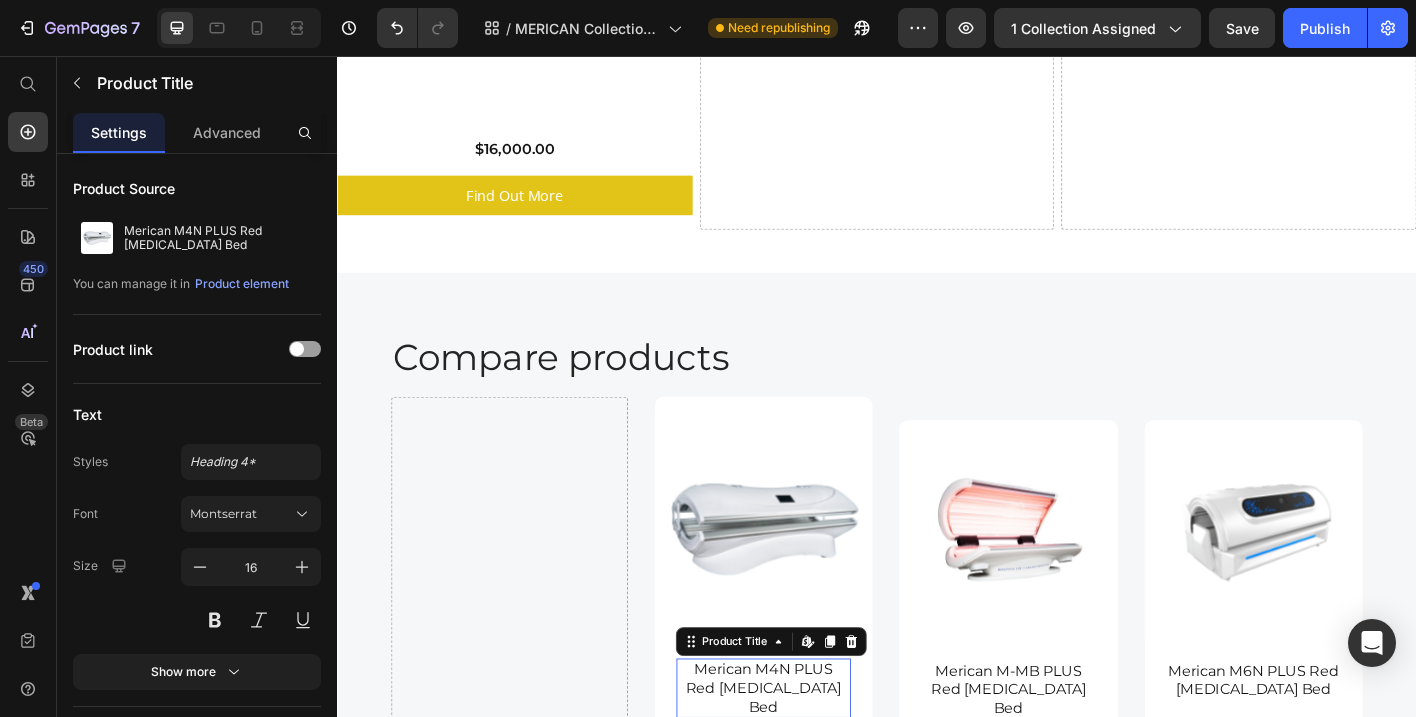 click on "Merican M4N PLUS Red [MEDICAL_DATA] Bed" at bounding box center (811, 759) 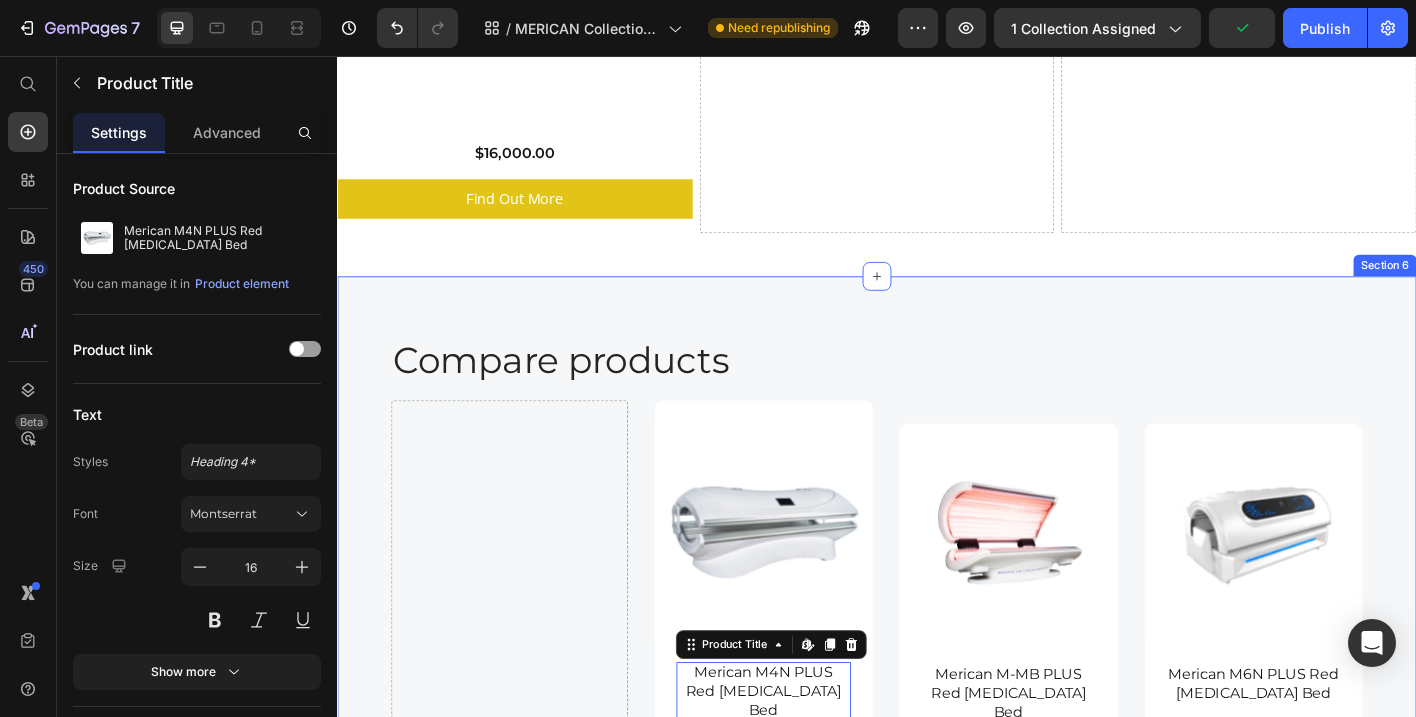 scroll, scrollTop: 3188, scrollLeft: 0, axis: vertical 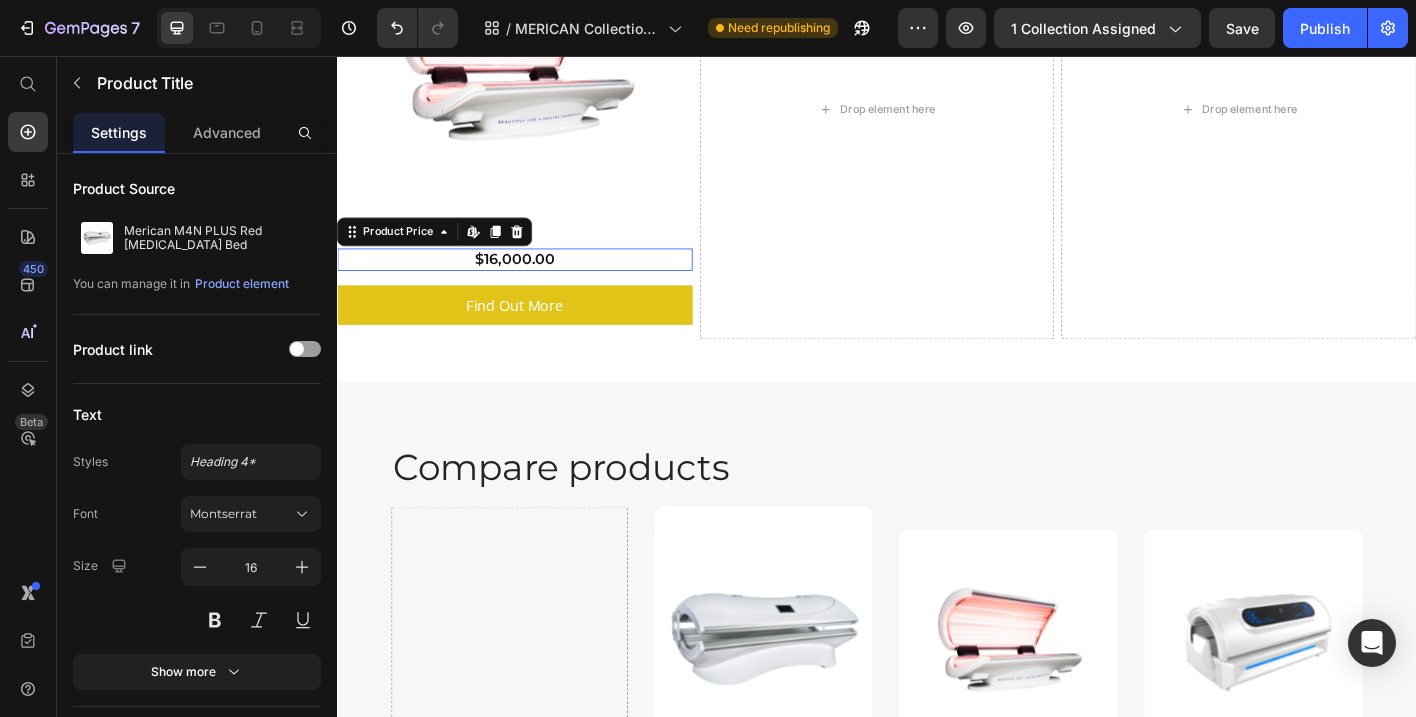 click on "$16,000.00" at bounding box center [534, 282] 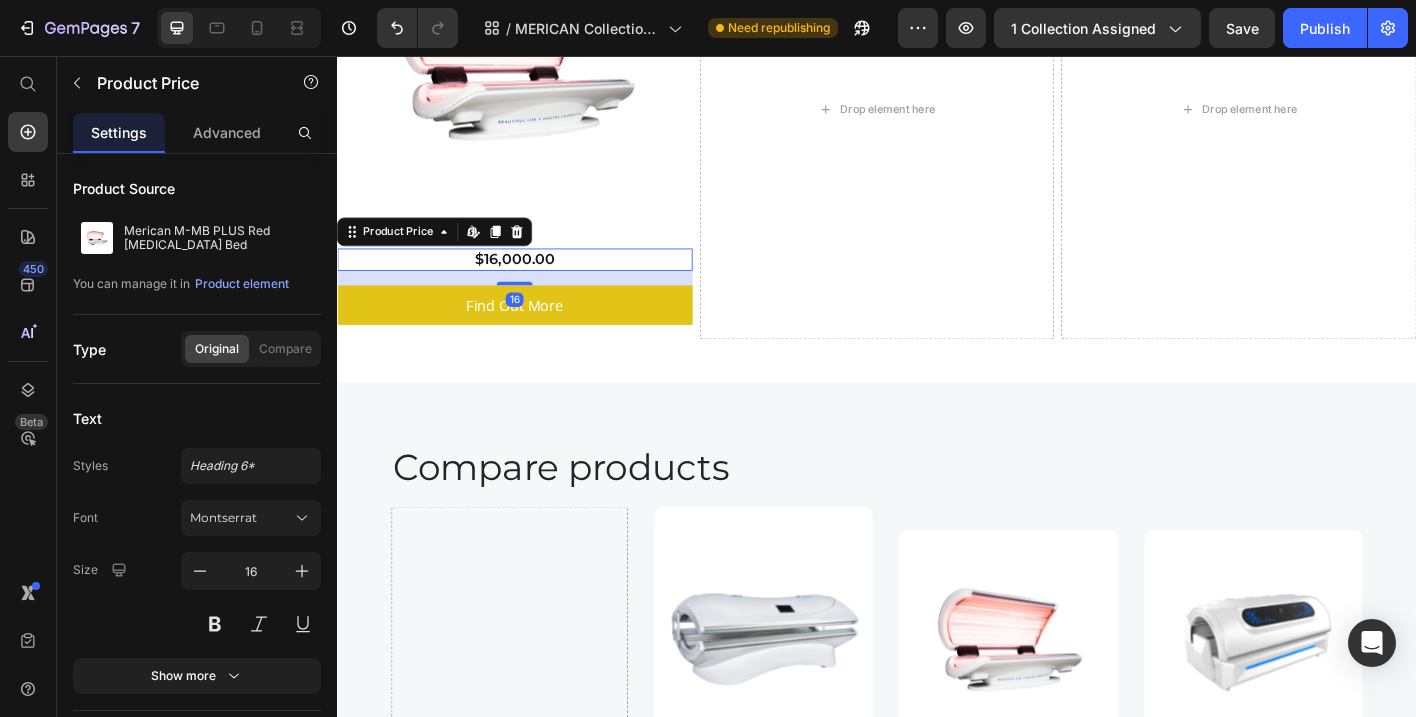 click on "$16,000.00" at bounding box center [534, 282] 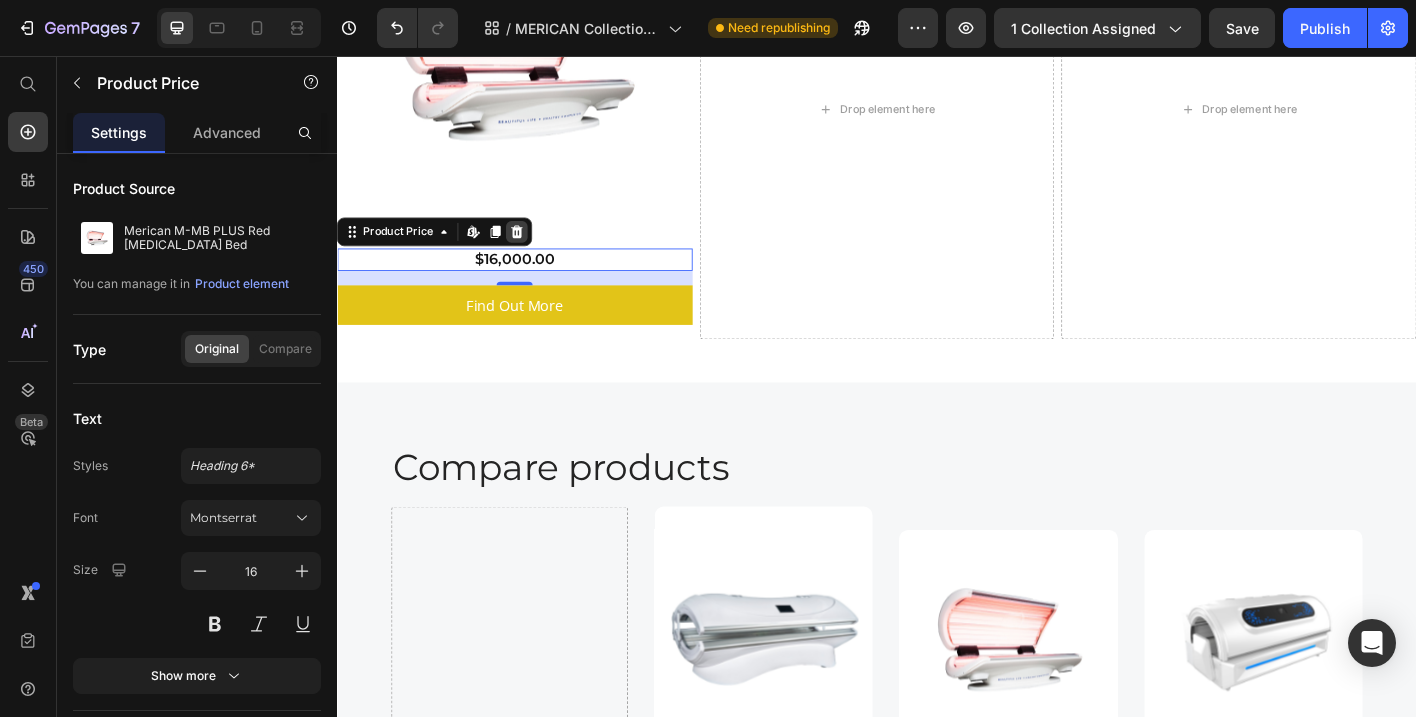 click 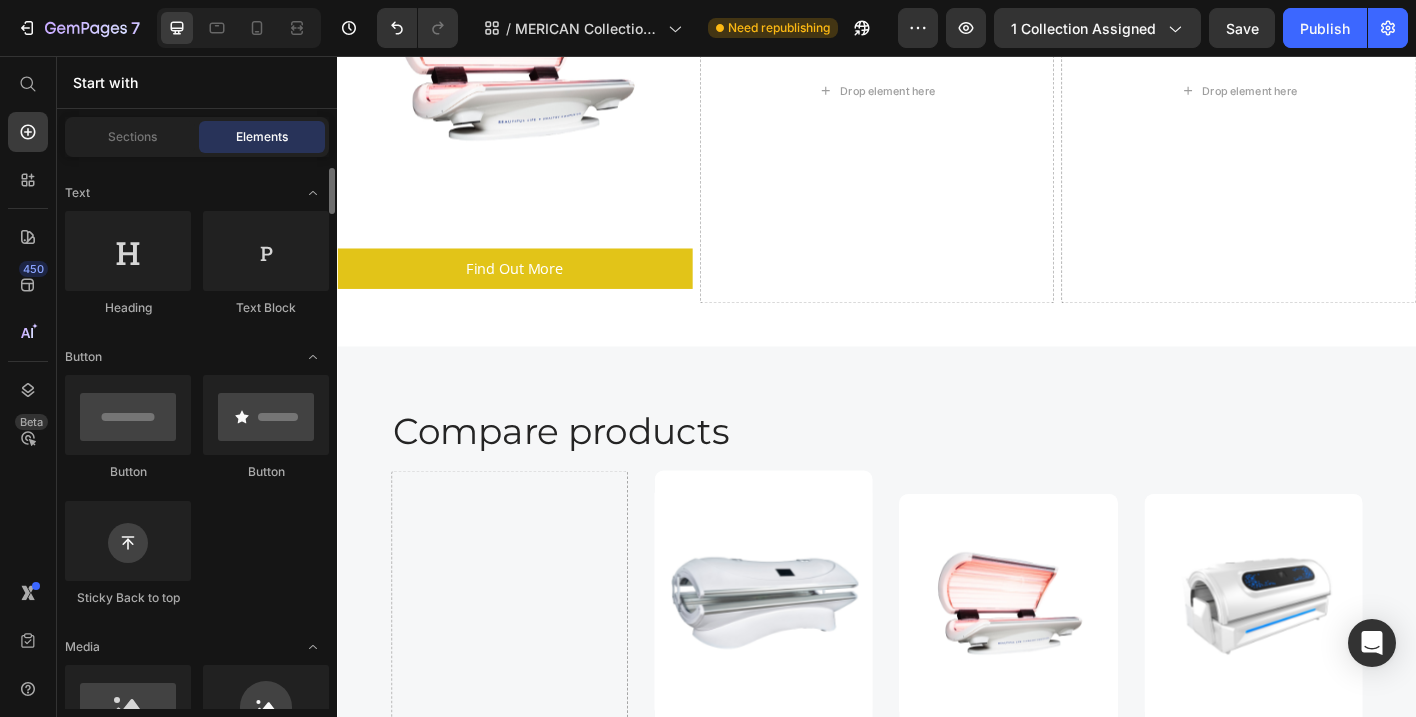 scroll, scrollTop: 269, scrollLeft: 0, axis: vertical 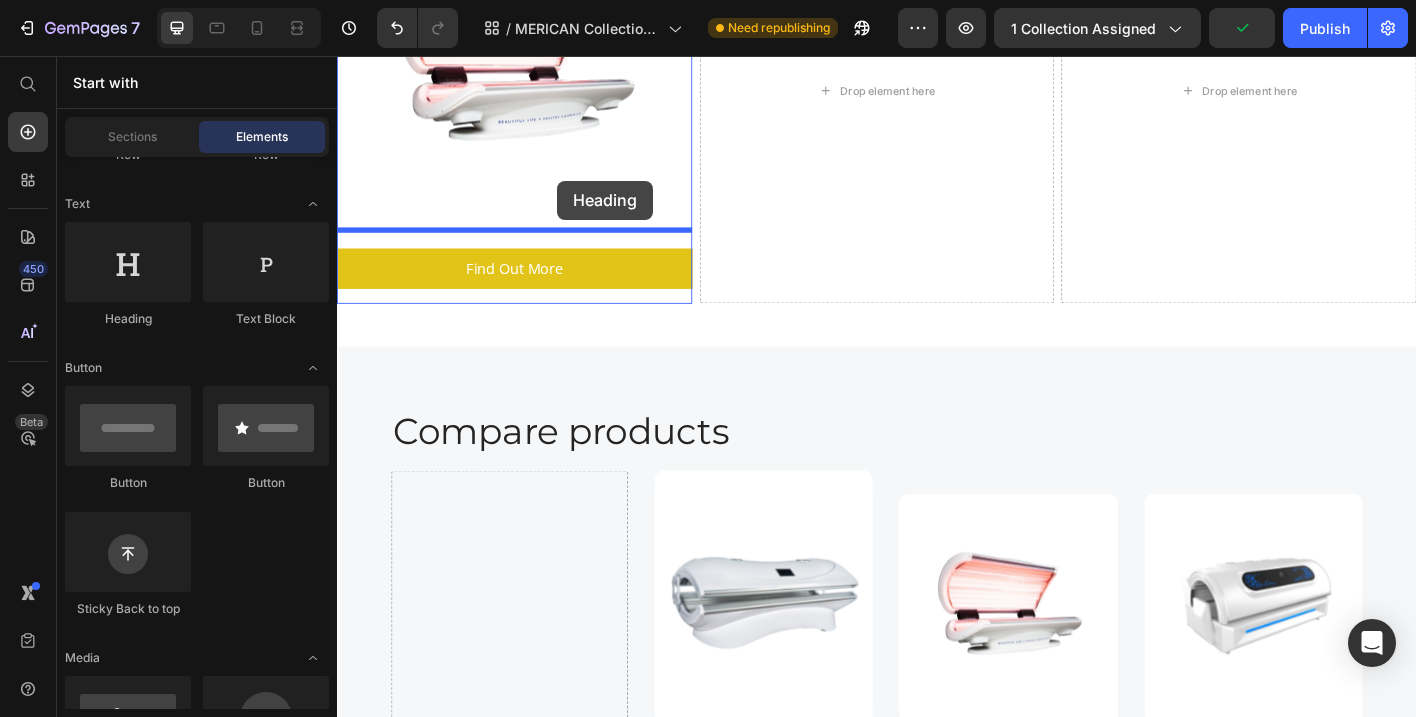 drag, startPoint x: 468, startPoint y: 332, endPoint x: 582, endPoint y: 195, distance: 178.22739 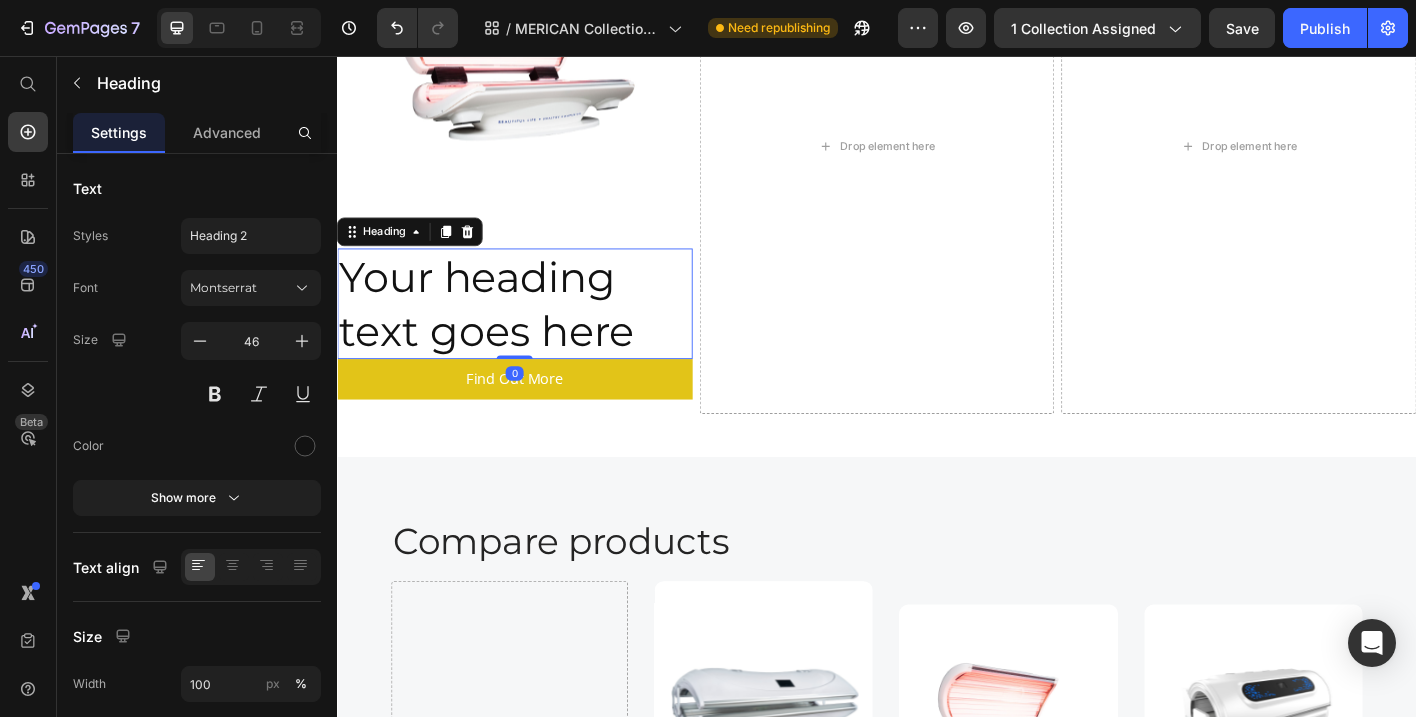 click on "Your heading text goes here" at bounding box center [534, 332] 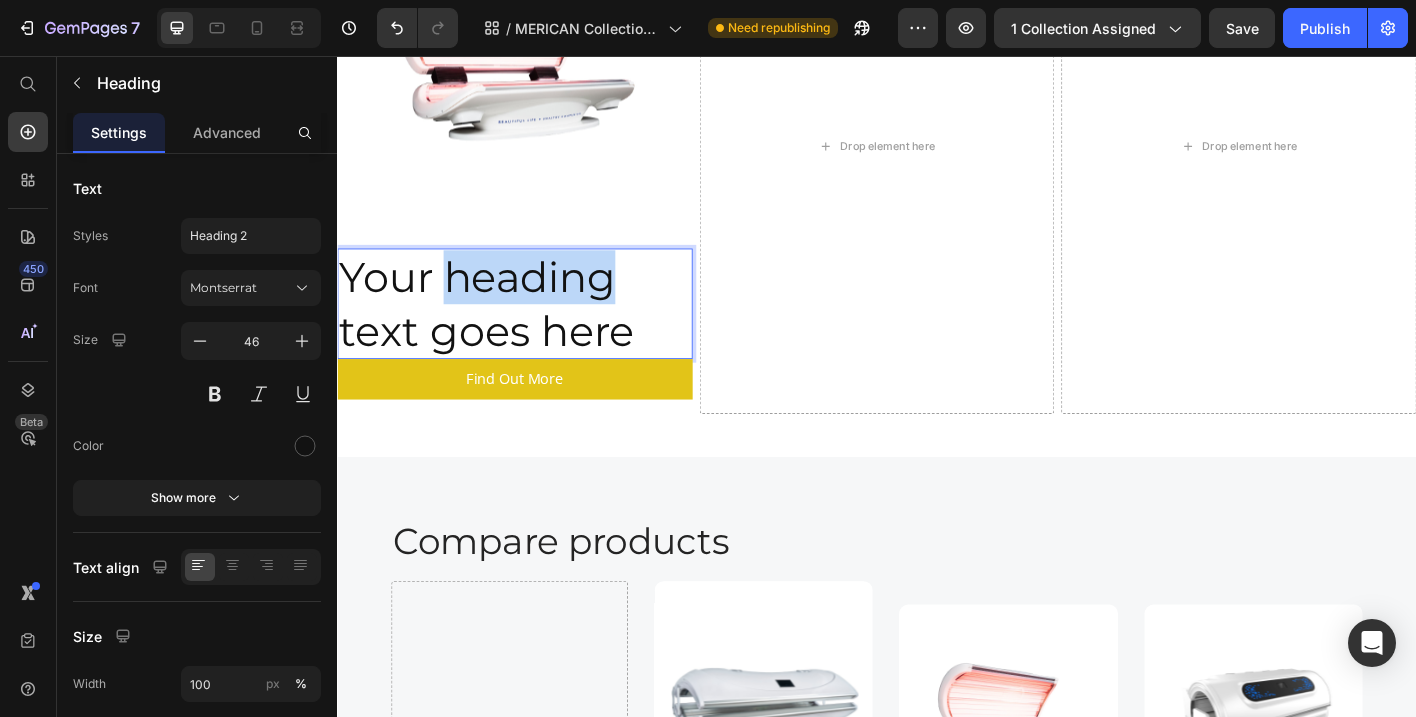 click on "Your heading text goes here" at bounding box center (534, 332) 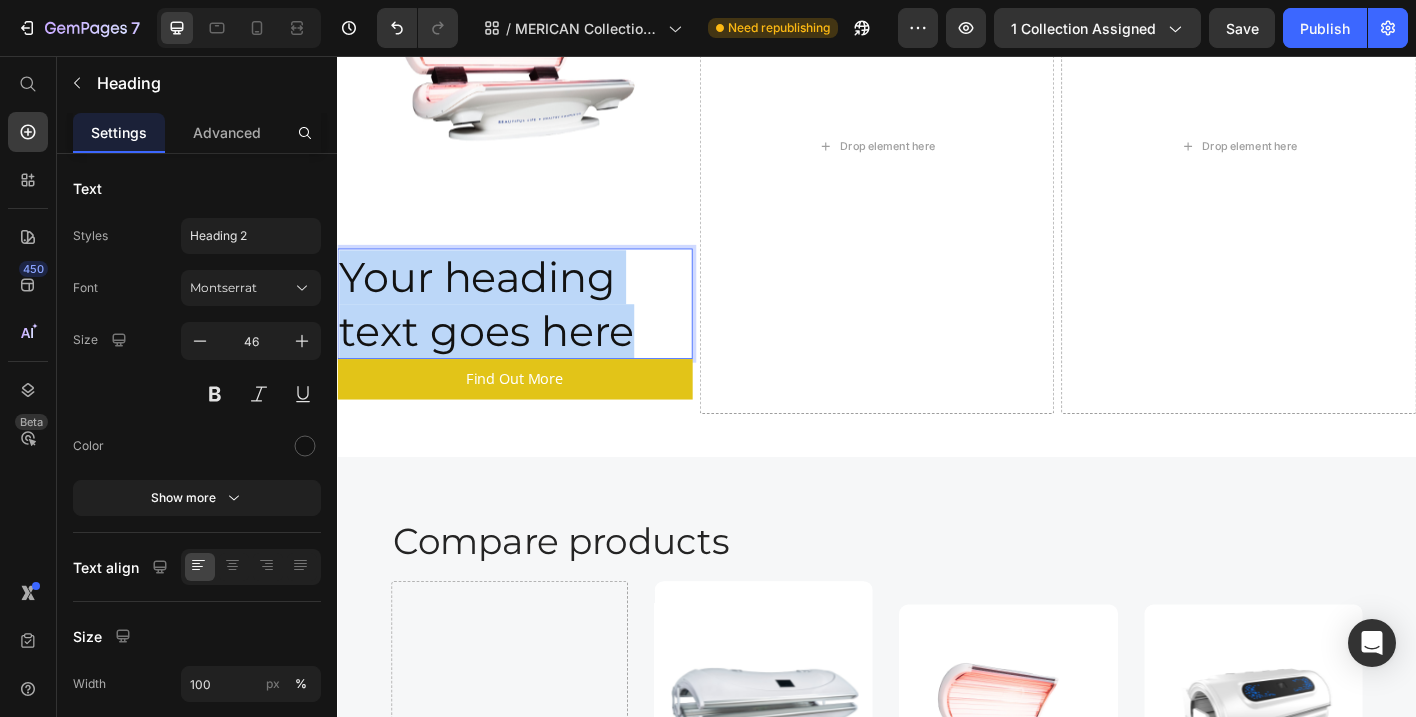 click on "Your heading text goes here" at bounding box center (534, 332) 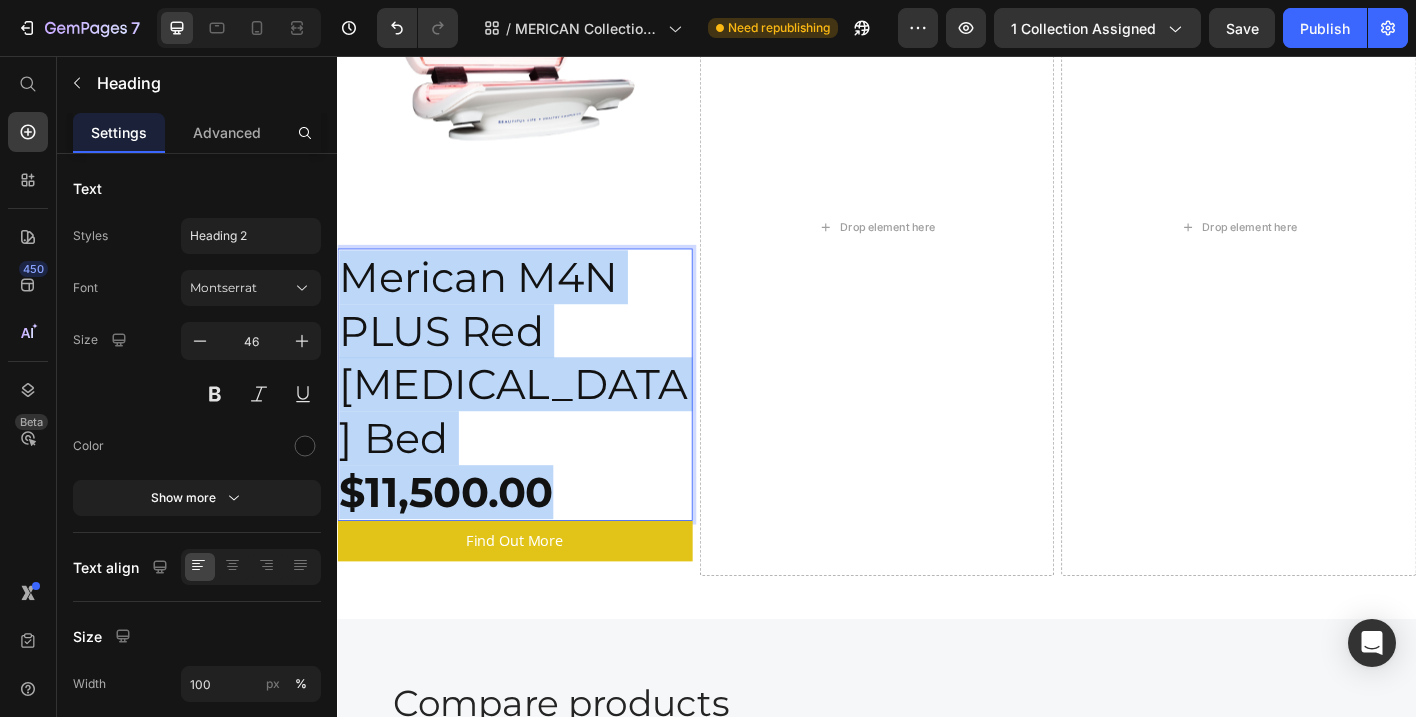 drag, startPoint x: 579, startPoint y: 468, endPoint x: 357, endPoint y: 269, distance: 298.13586 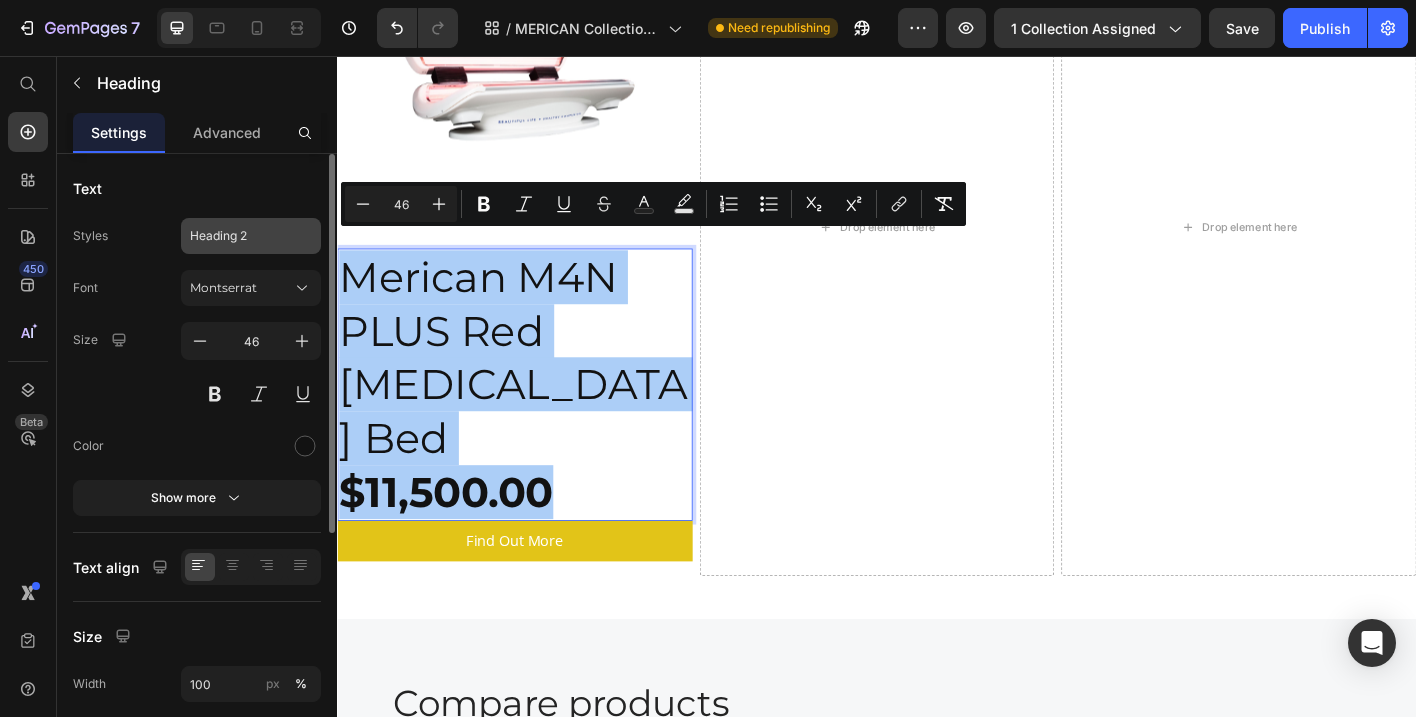 click on "Heading 2" at bounding box center [239, 236] 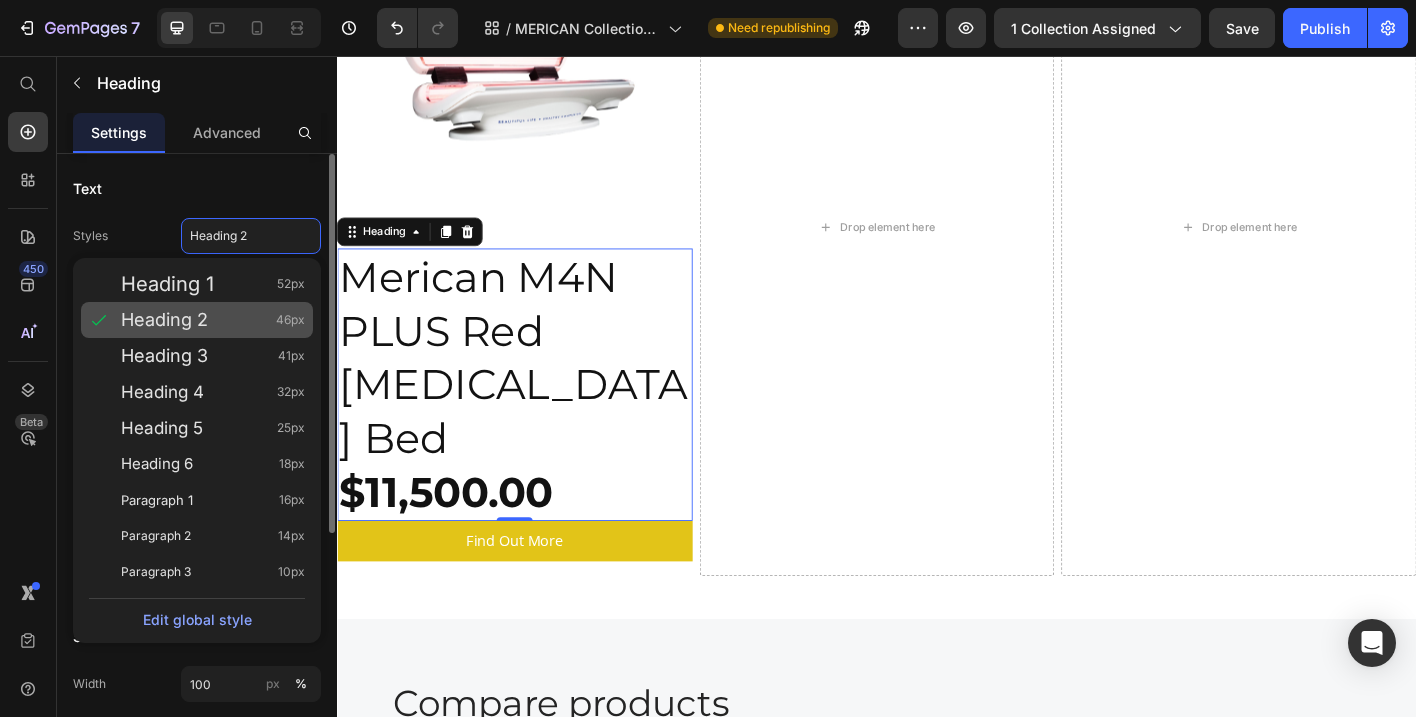 click on "Heading 2 46px" at bounding box center [213, 320] 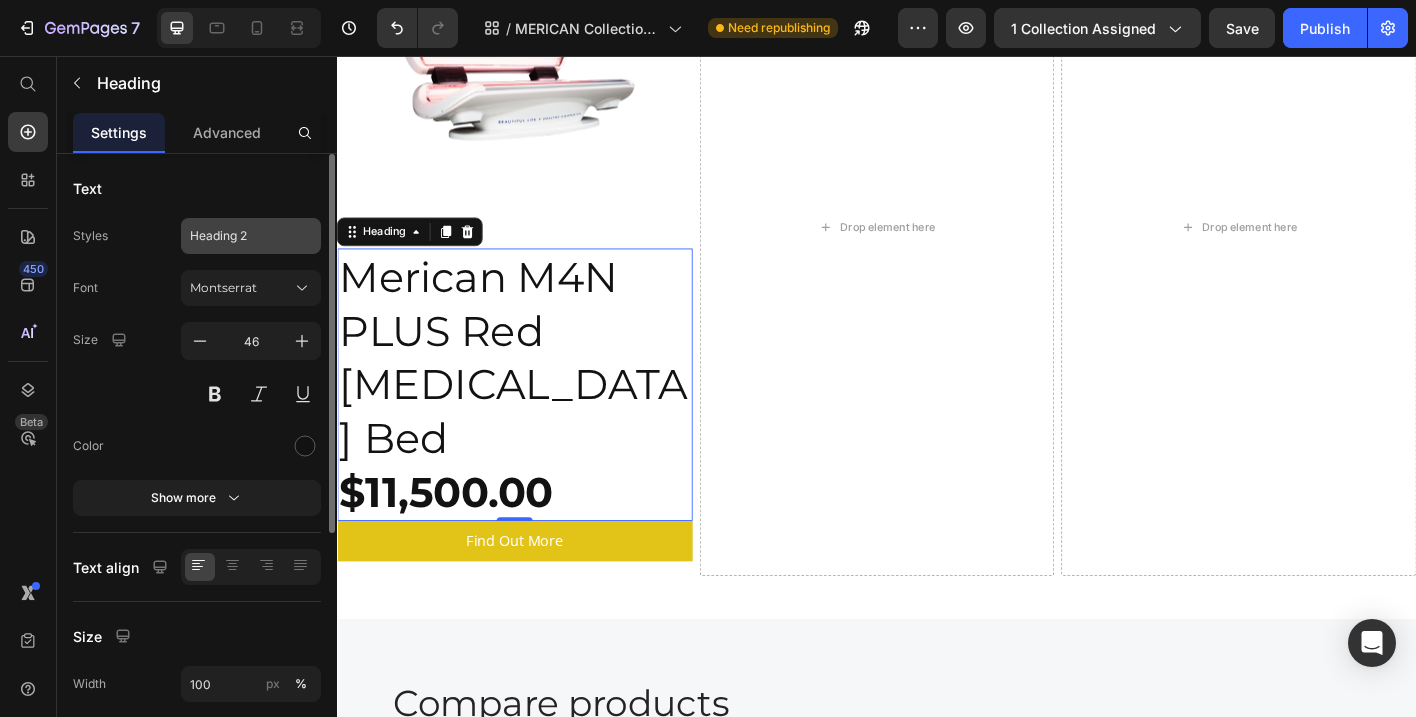 click on "Heading 2" 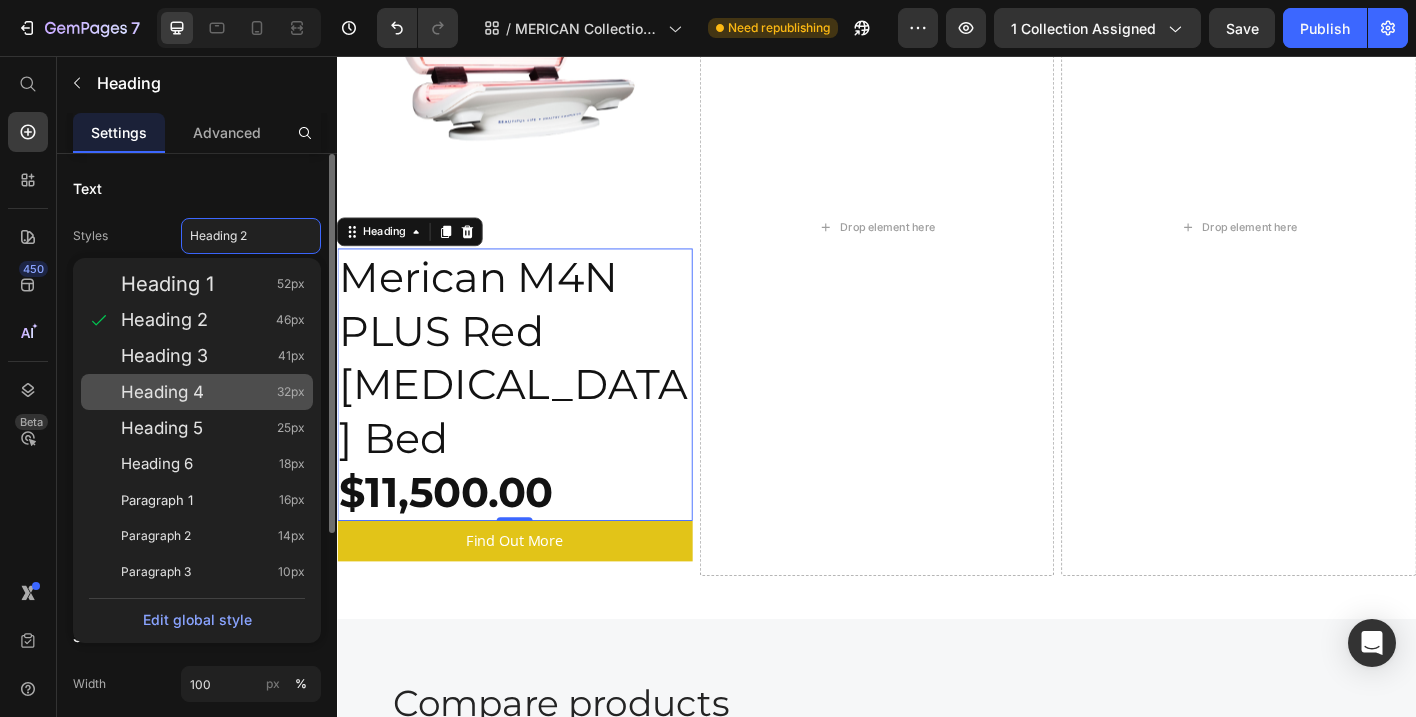 click on "Heading 4" at bounding box center (162, 392) 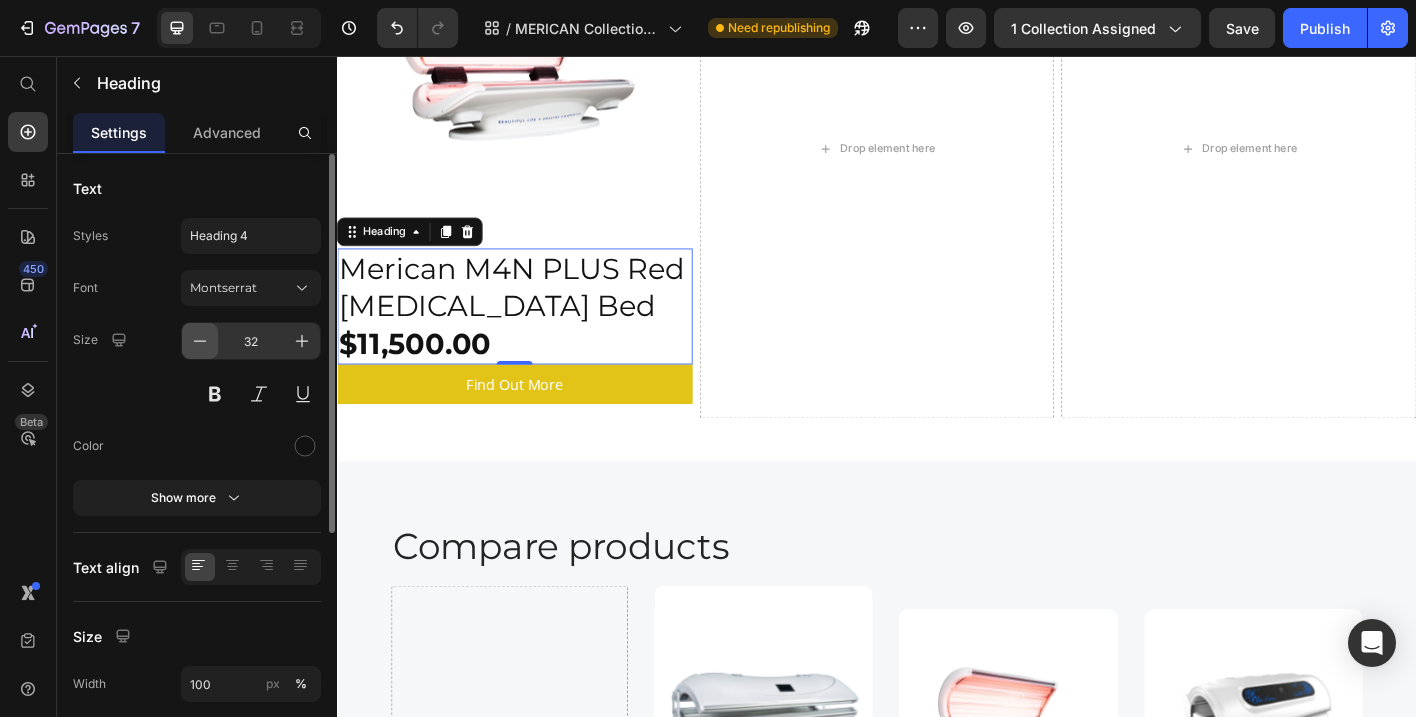 click 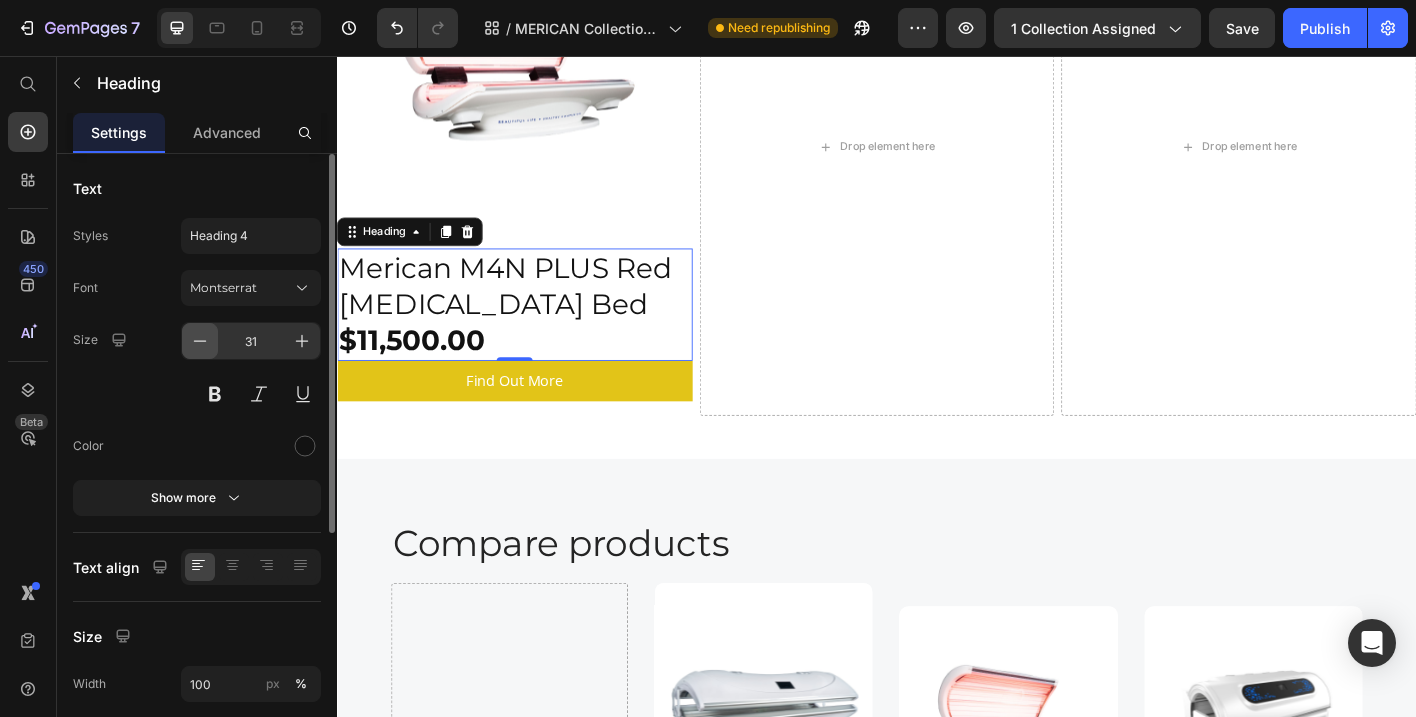 click 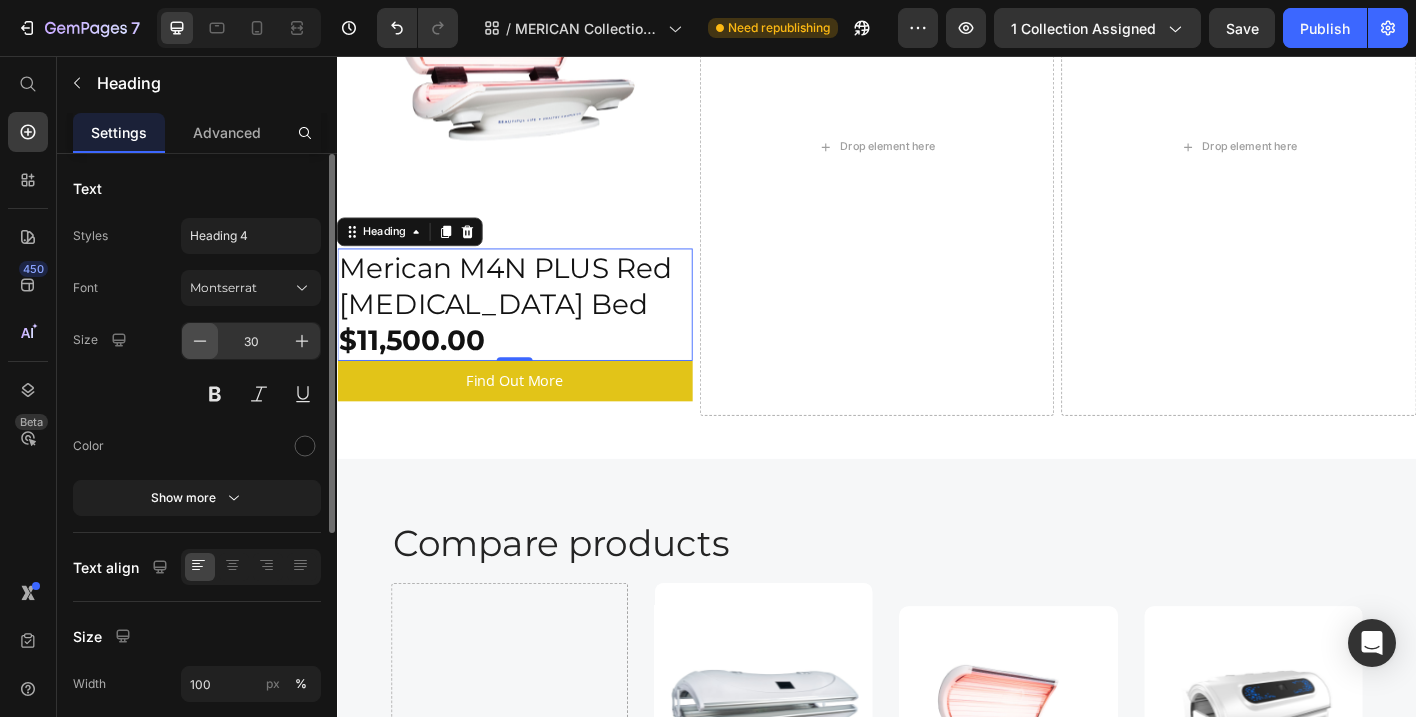 click 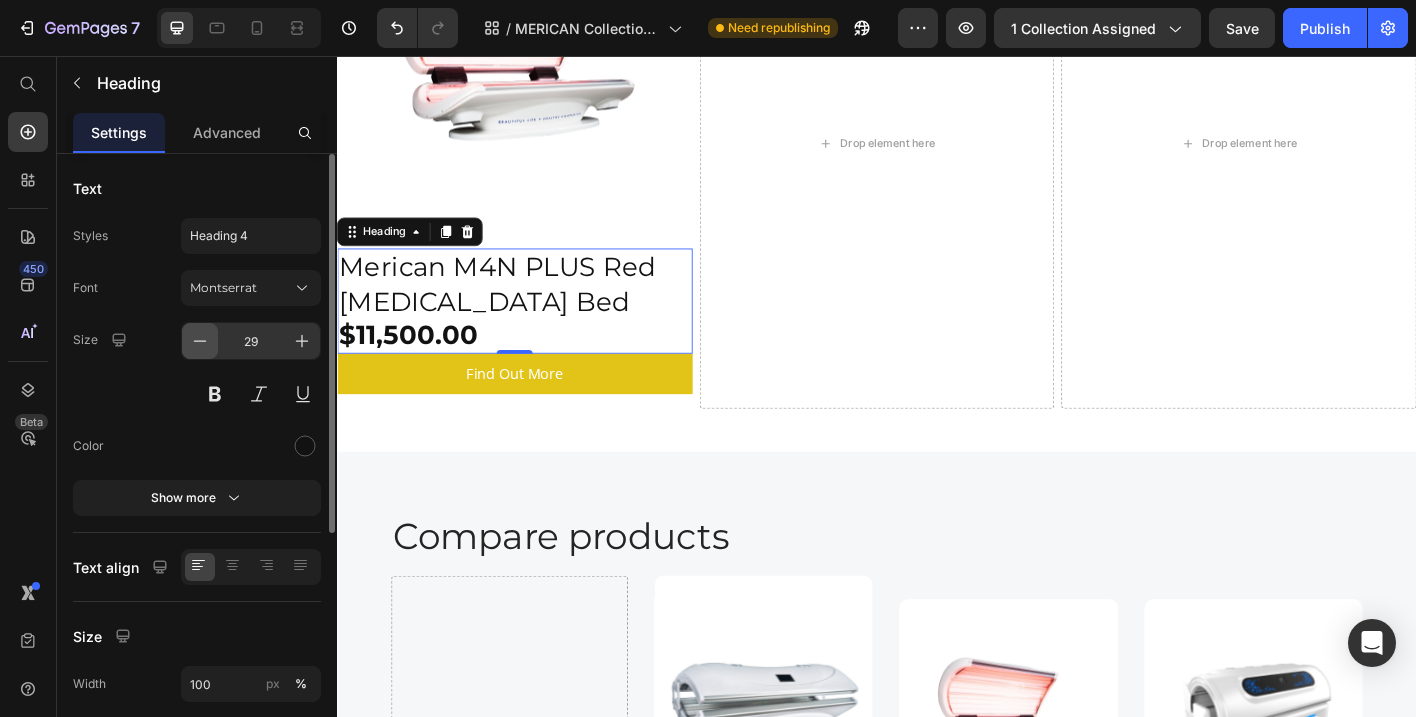 click 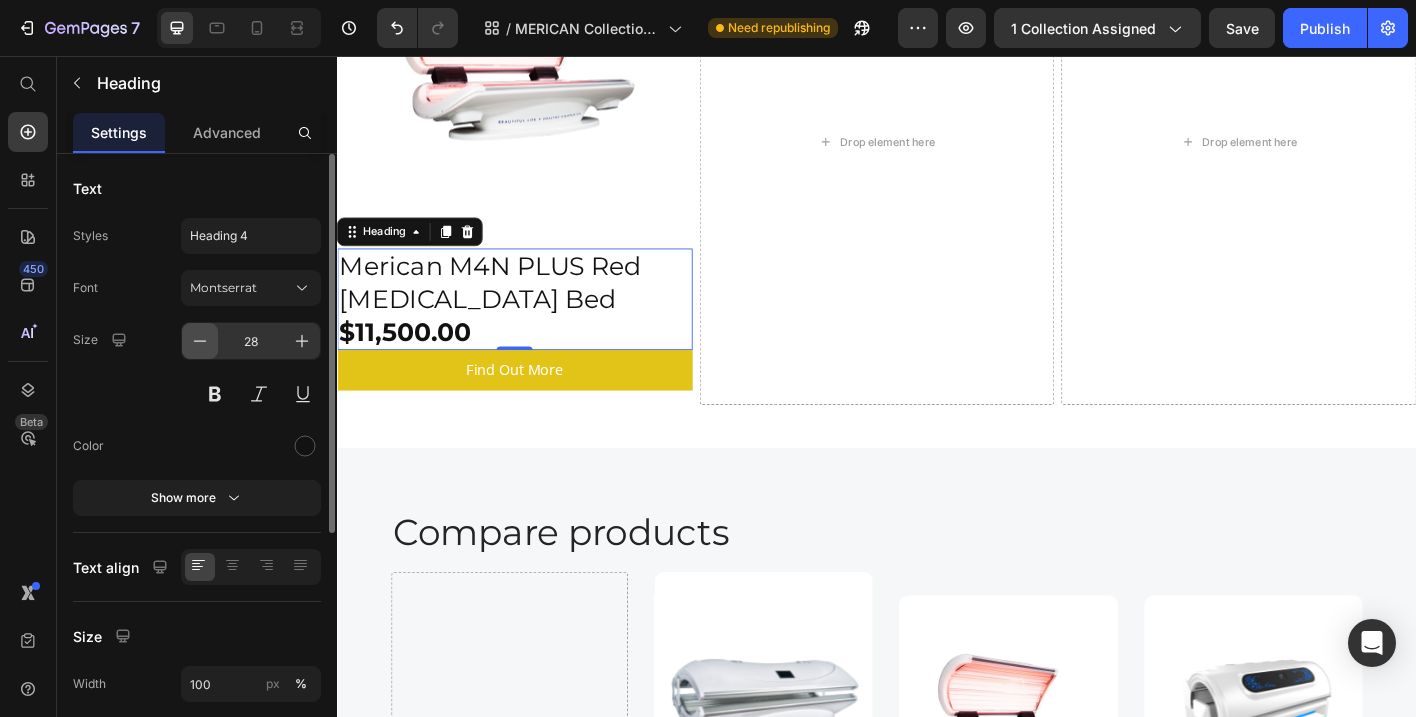 click 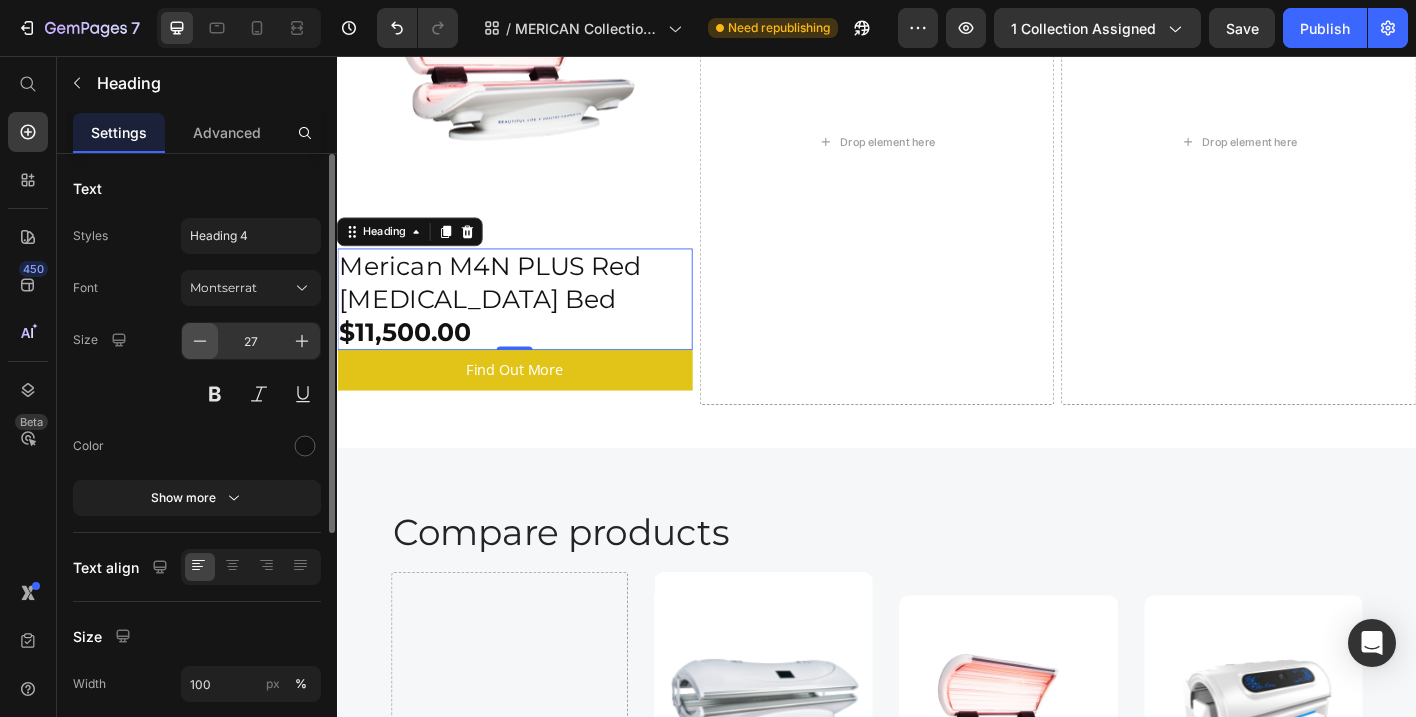 click 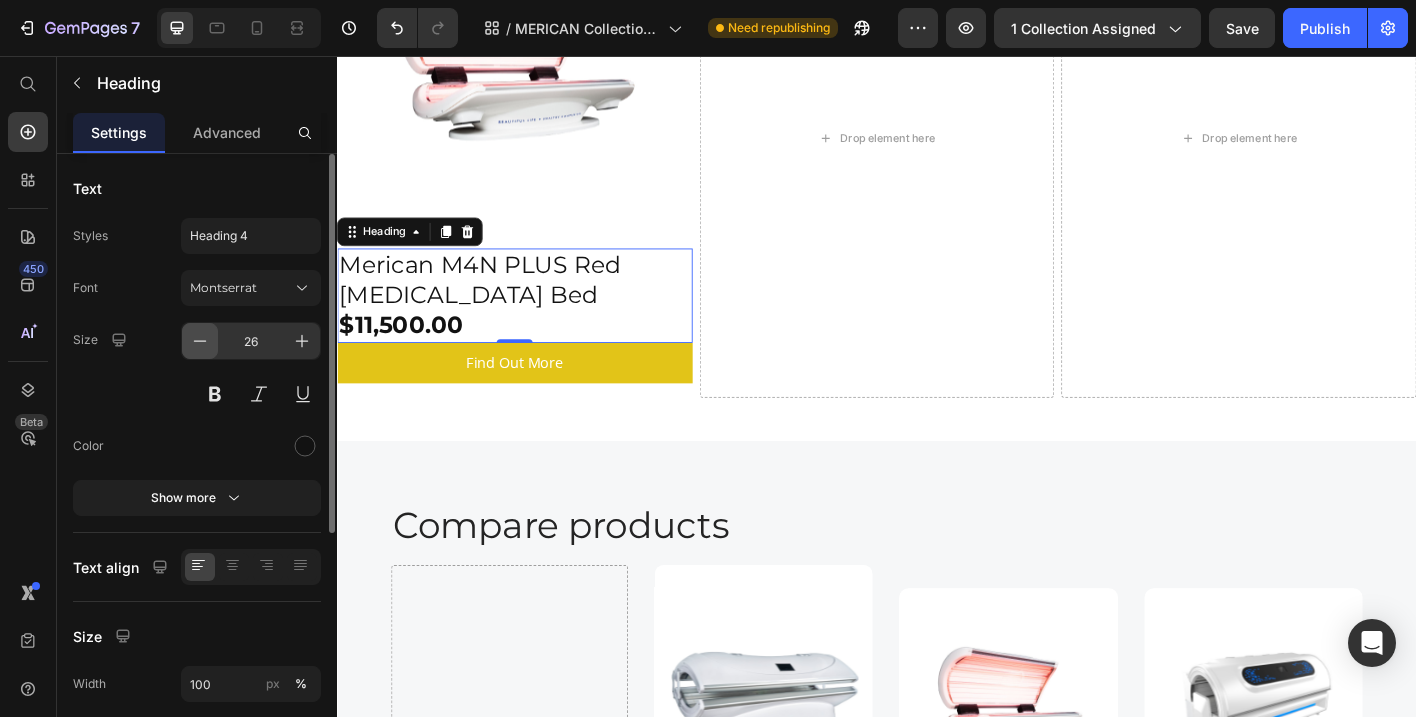 click 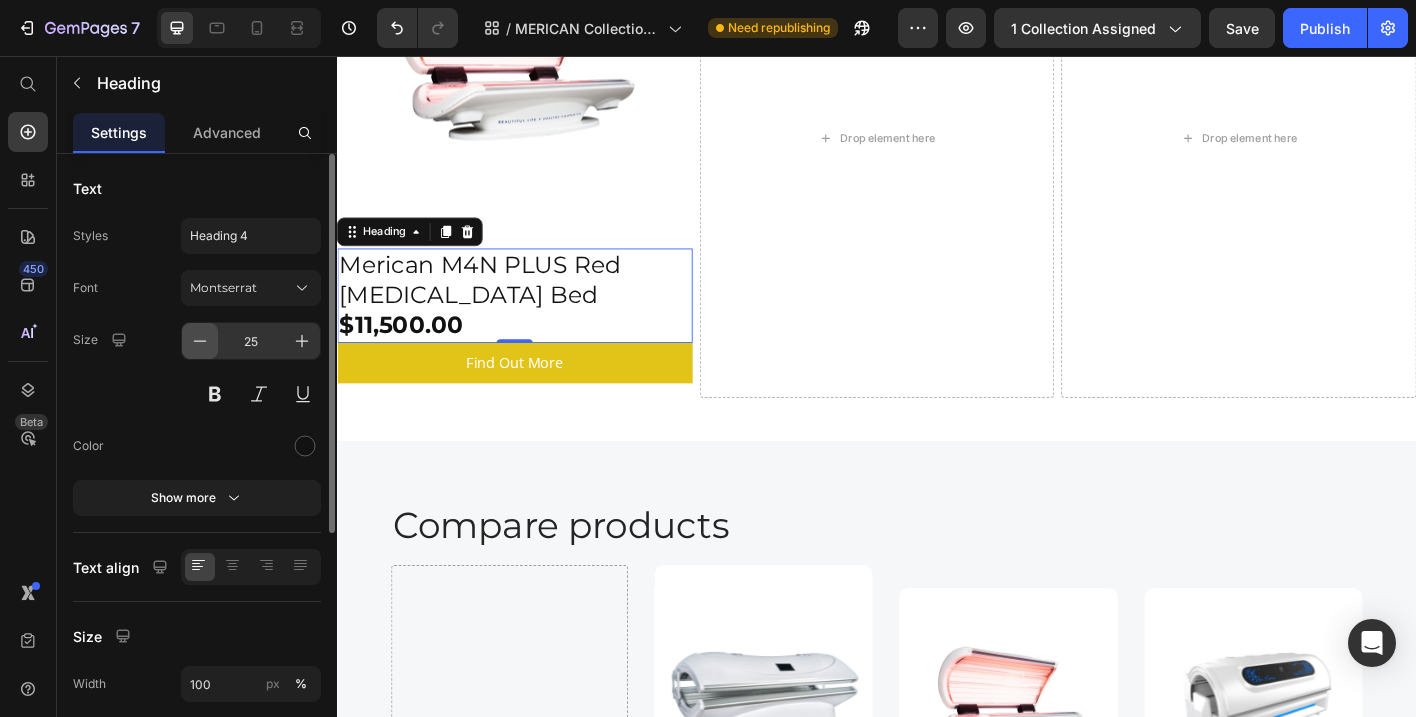 click 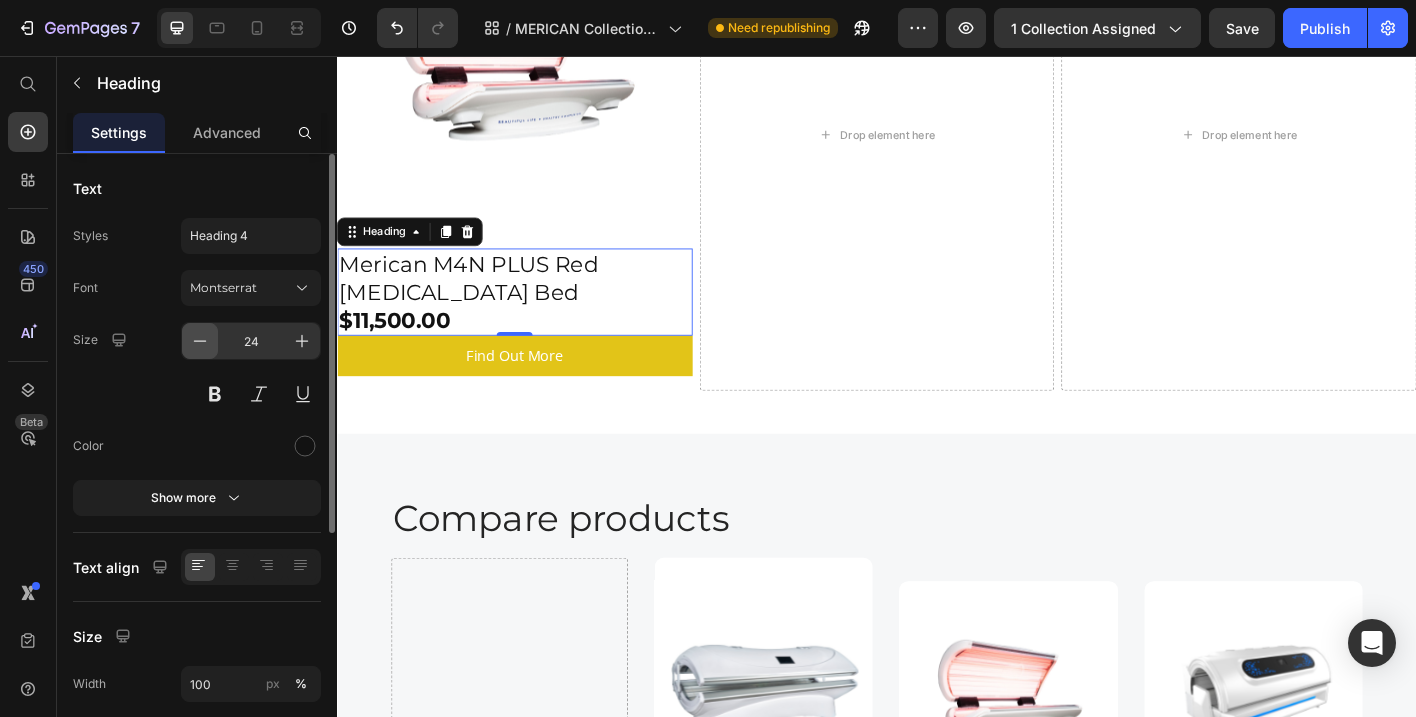 click 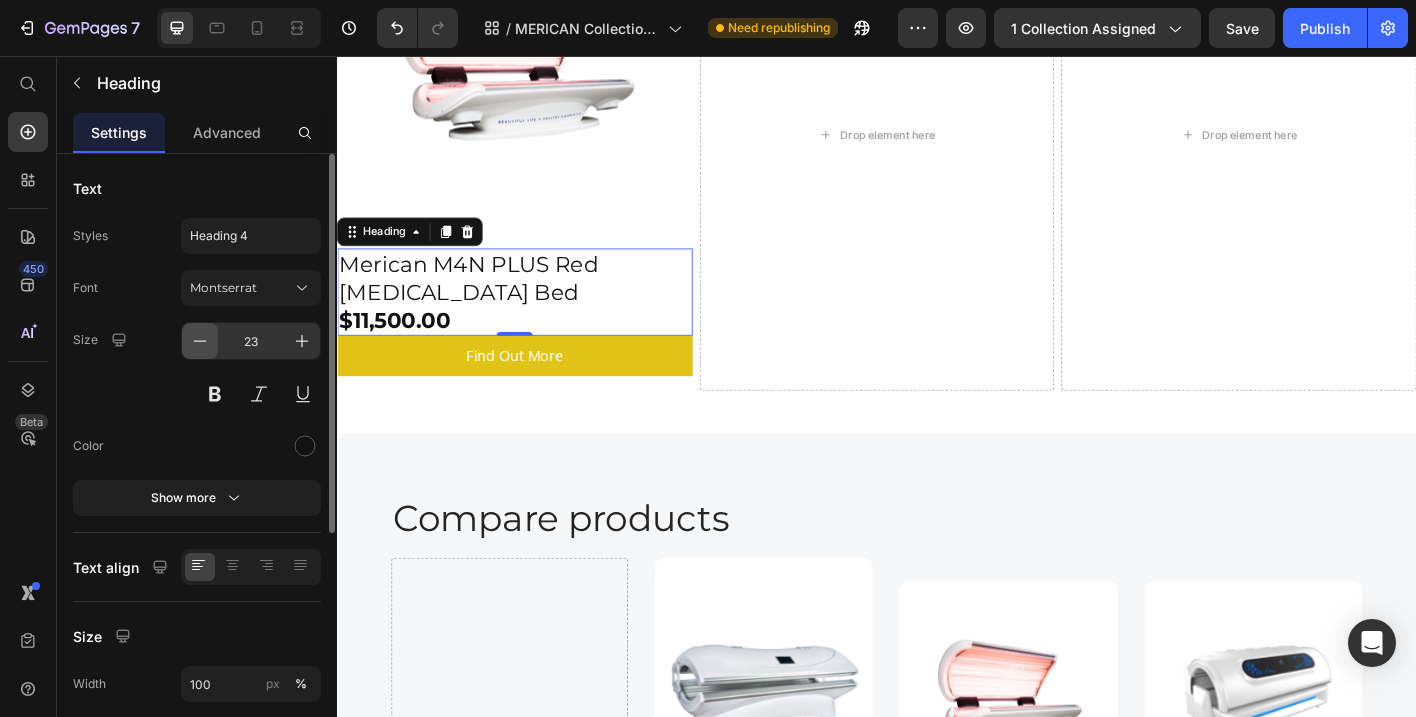 click 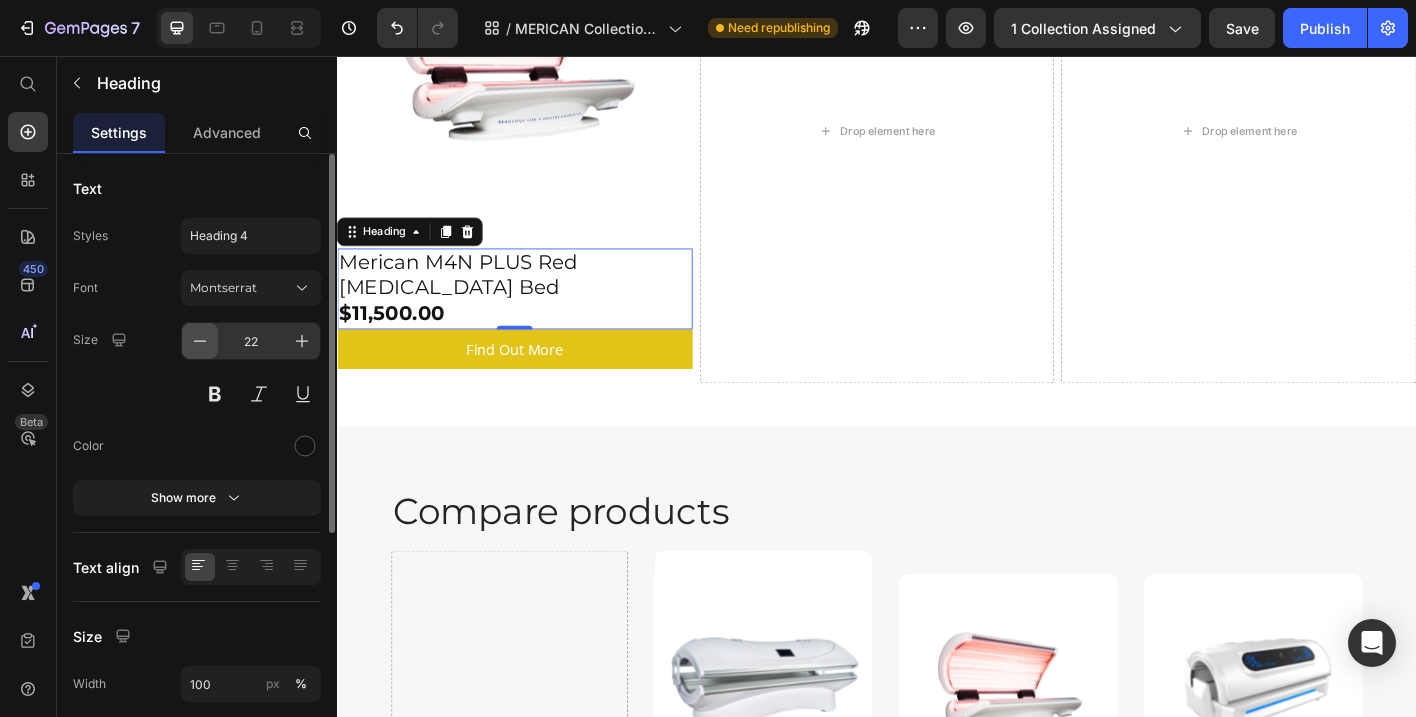click 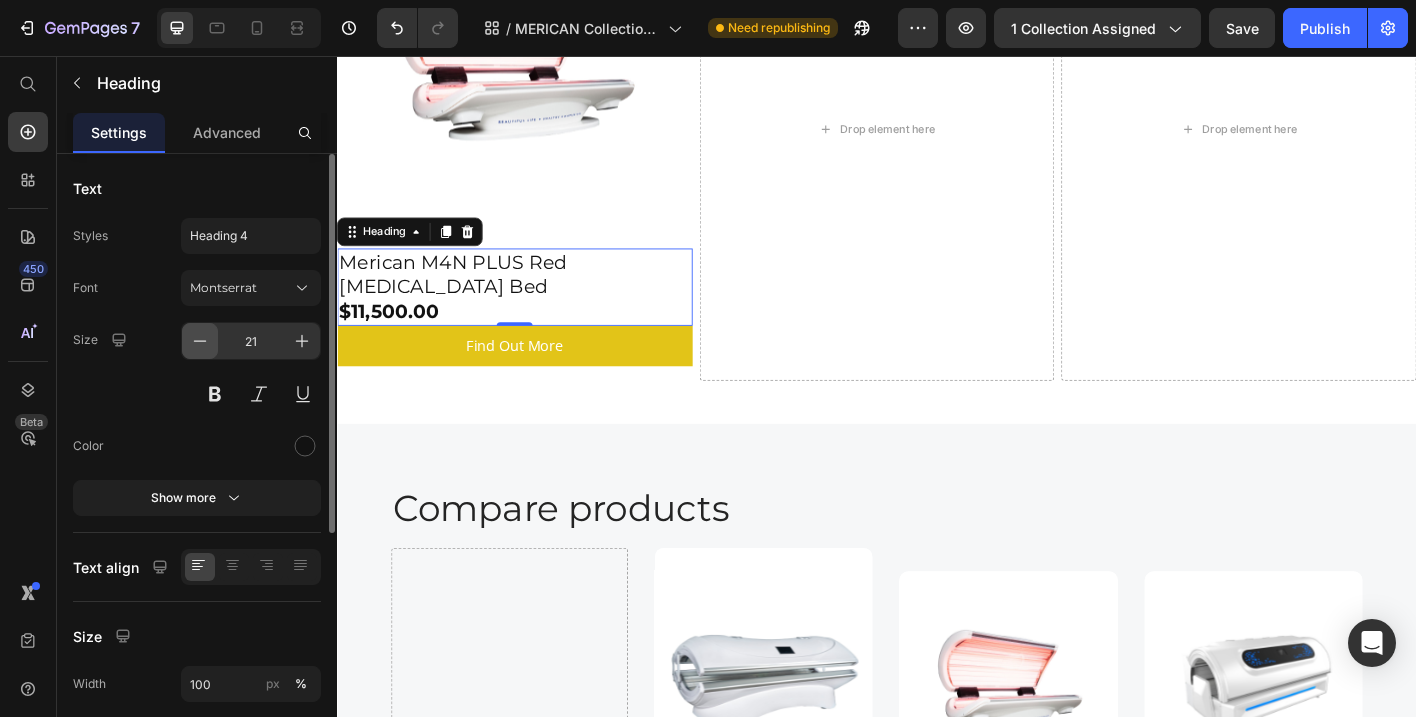 click 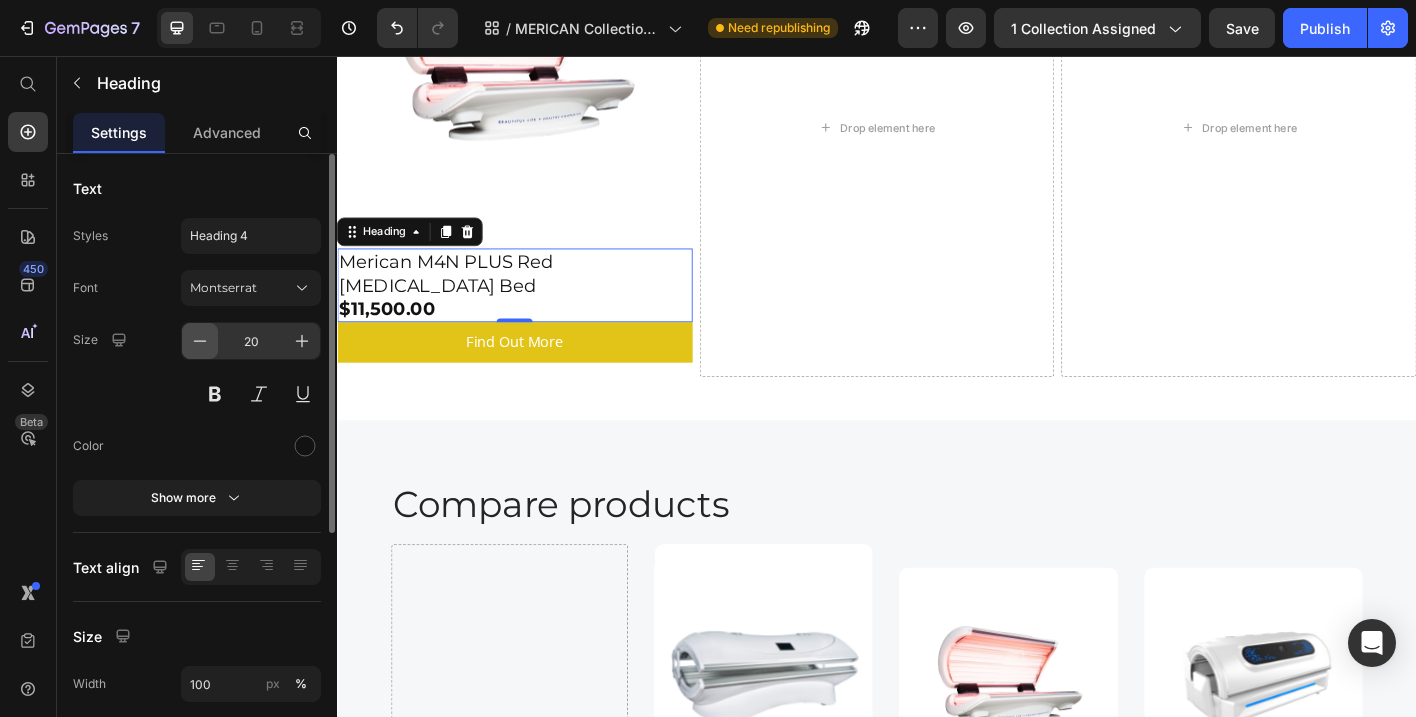 click 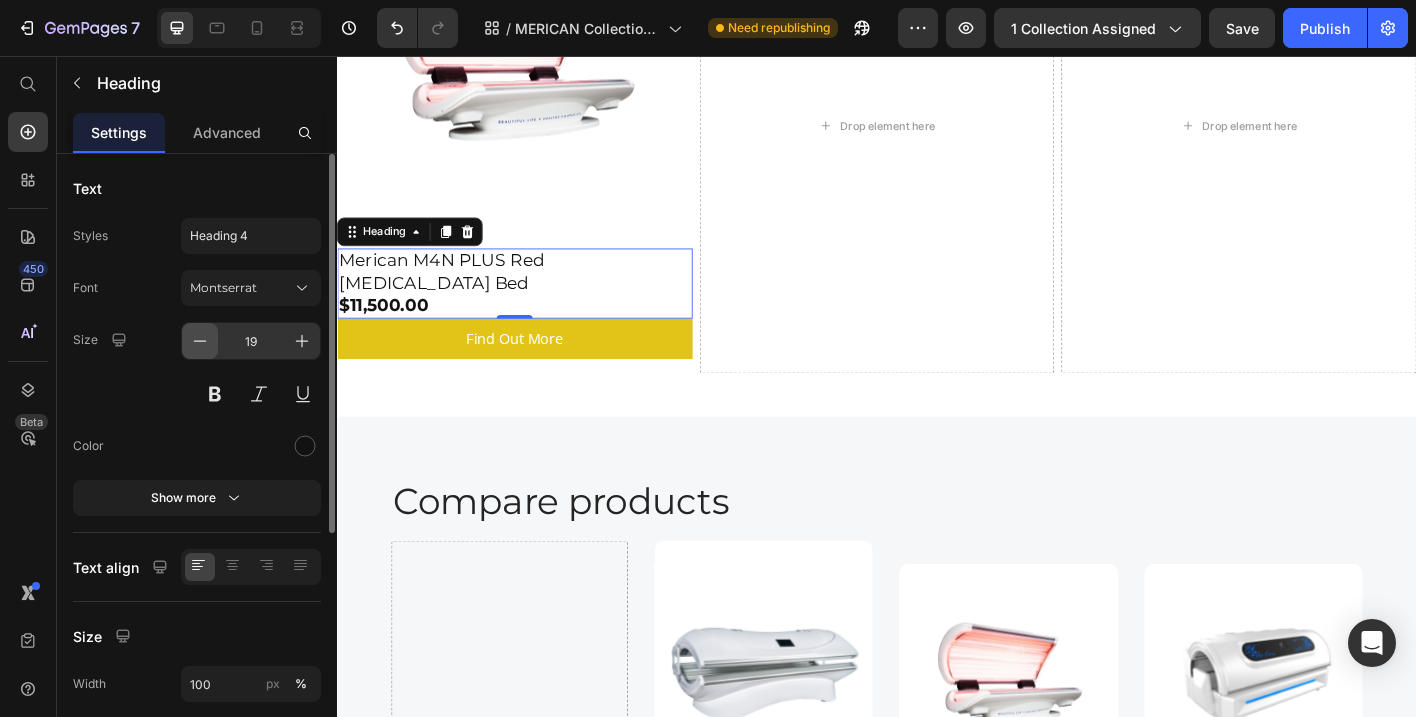 click 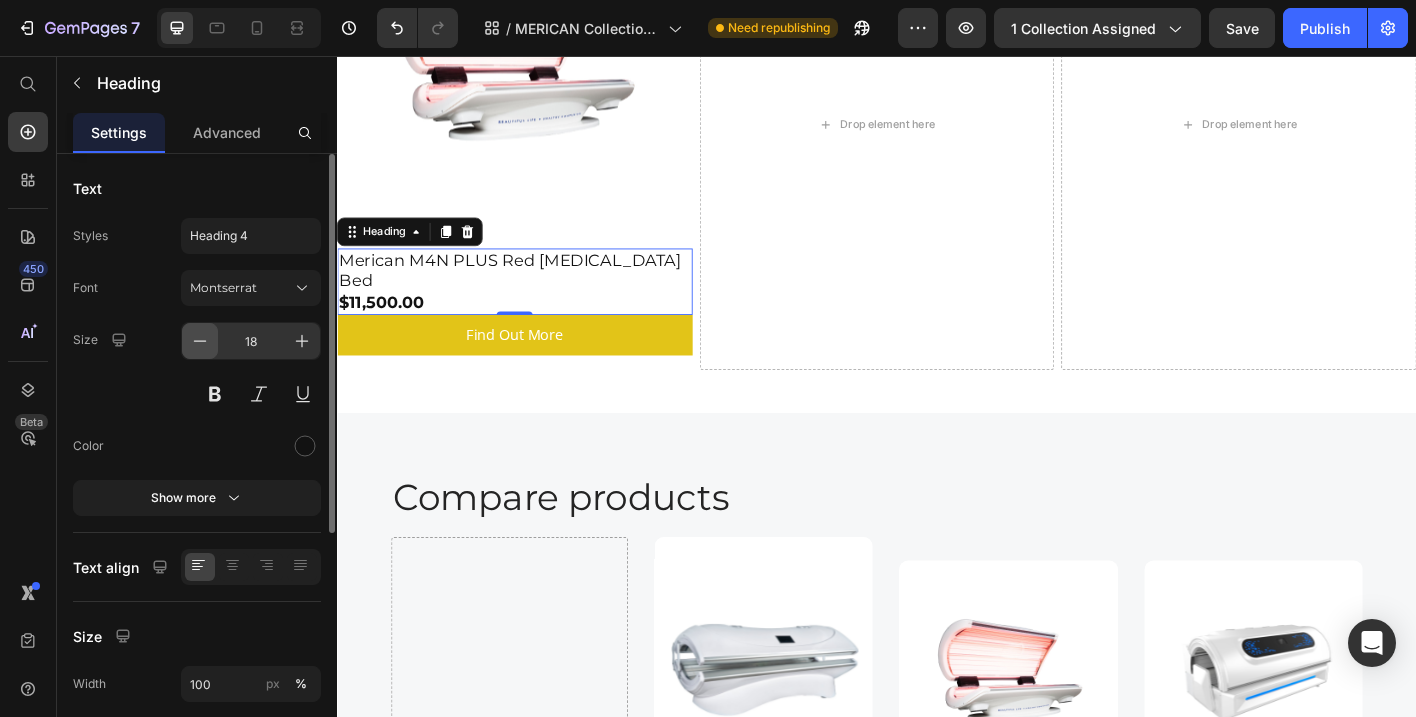 click 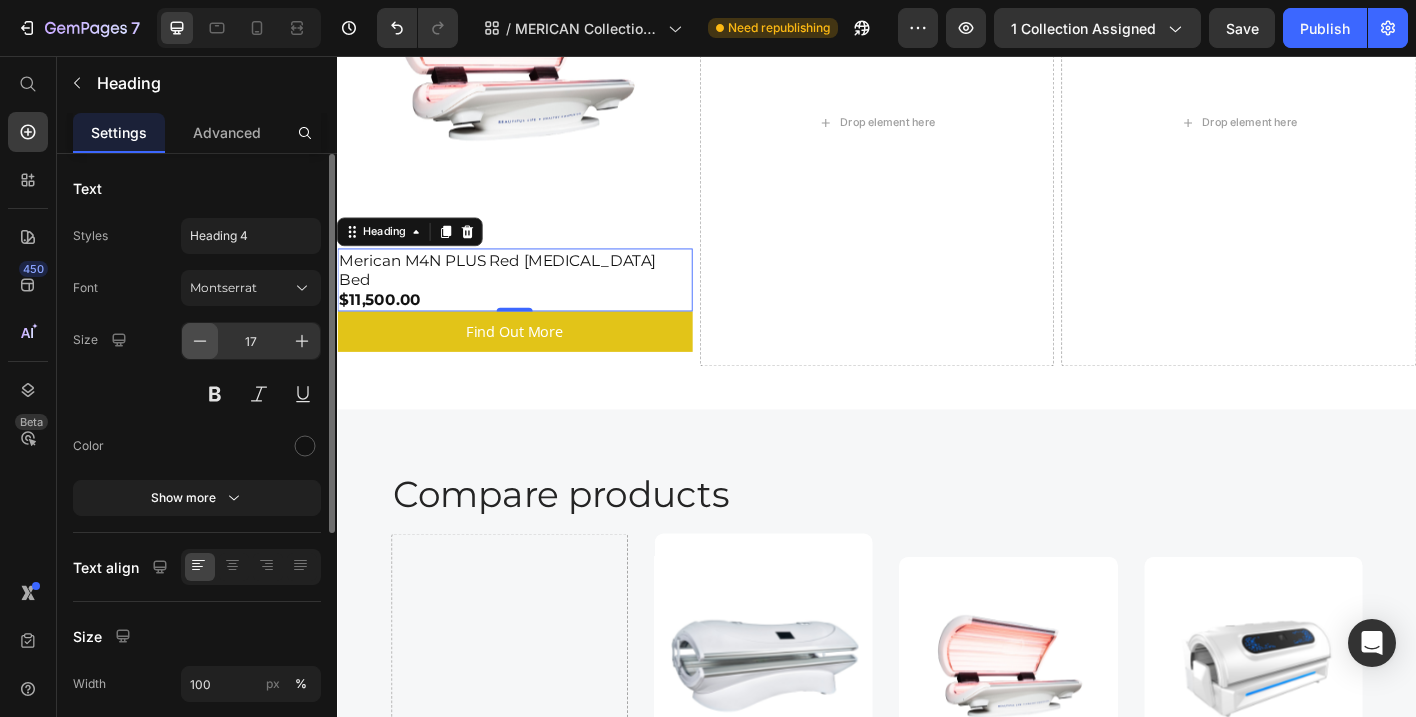 click 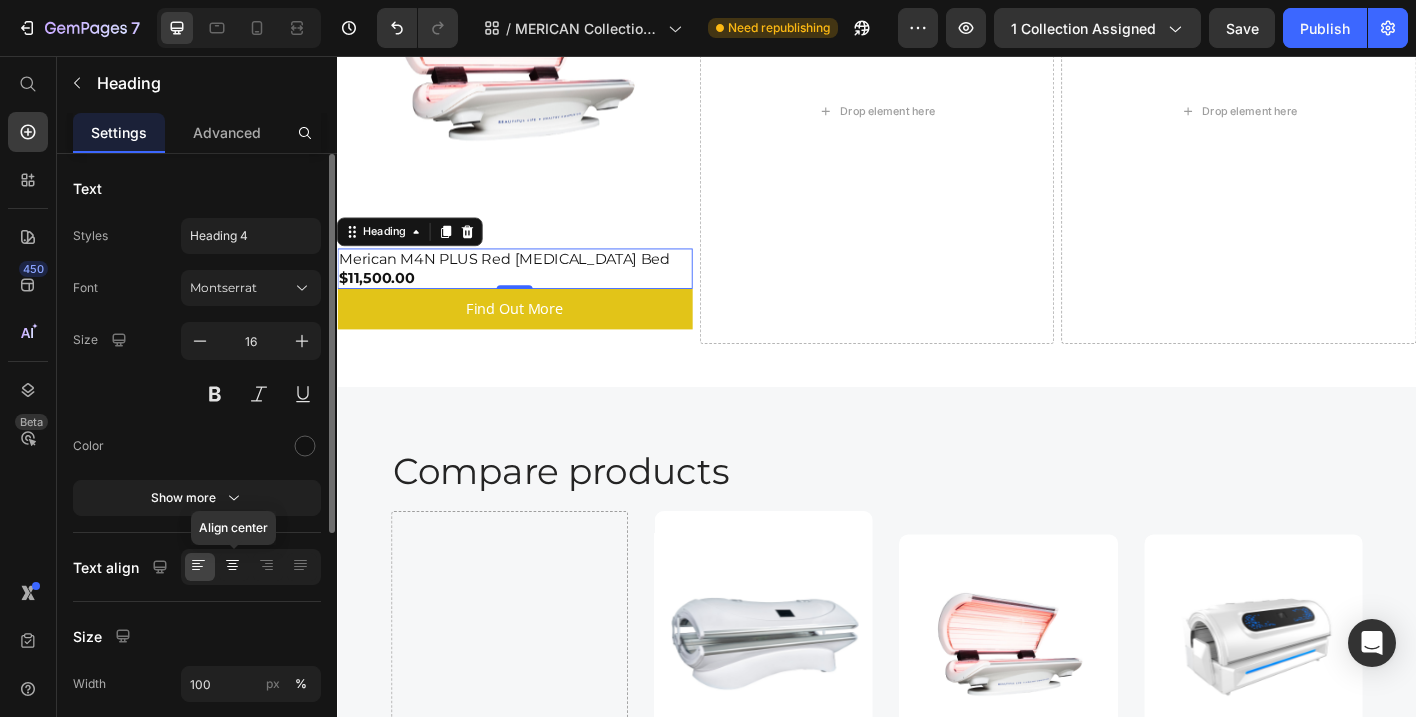 click 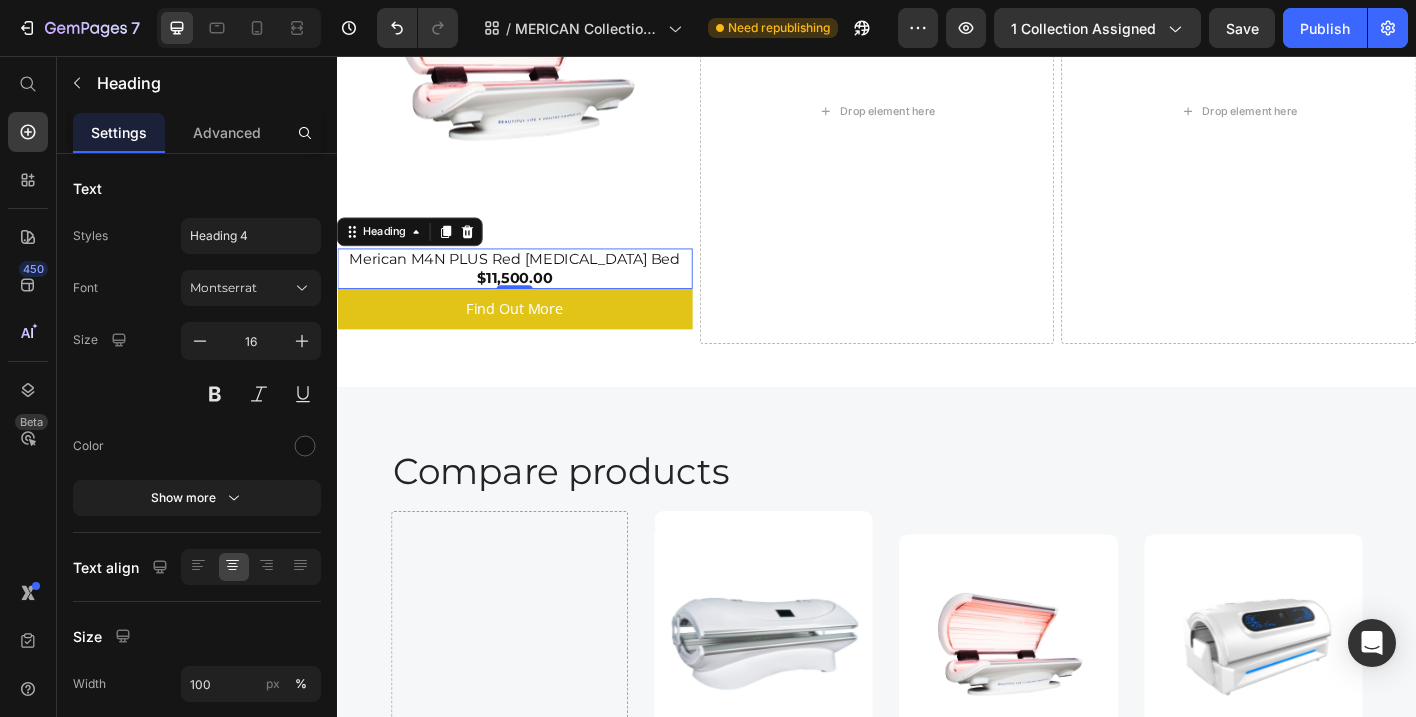 click on "Merican M4N PLUS Red [MEDICAL_DATA] Bed $11,500.00" at bounding box center [534, 293] 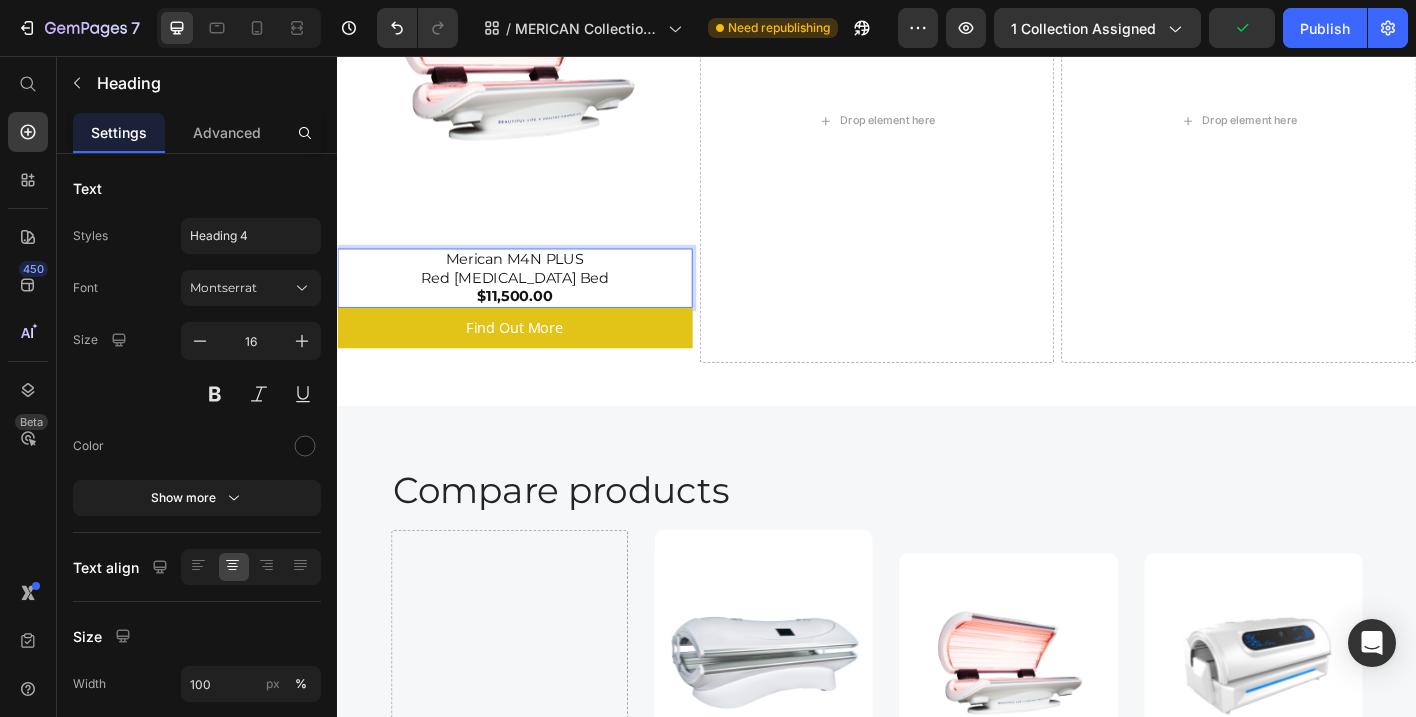 click on "Merican M4N PLUS  Red [MEDICAL_DATA] Bed $11,500.00" at bounding box center (534, 303) 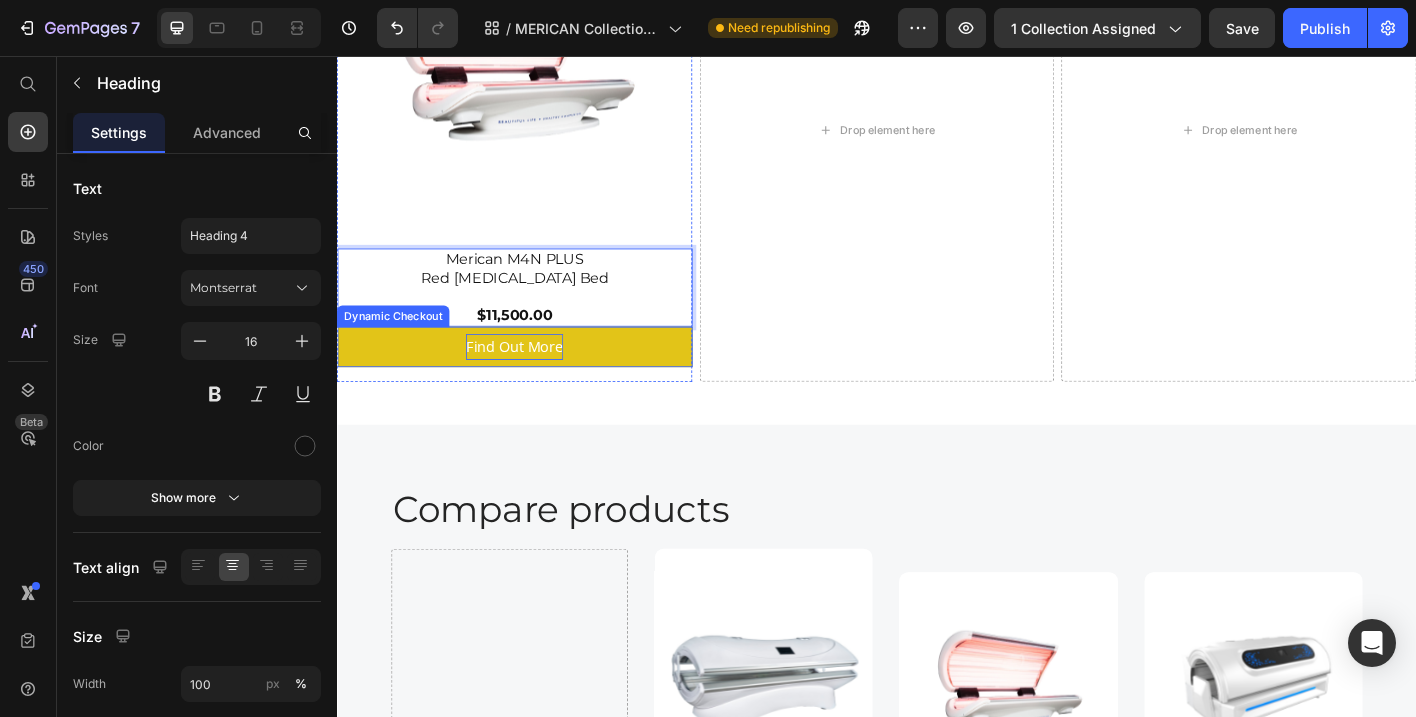 click on "Find Out More" at bounding box center (534, 379) 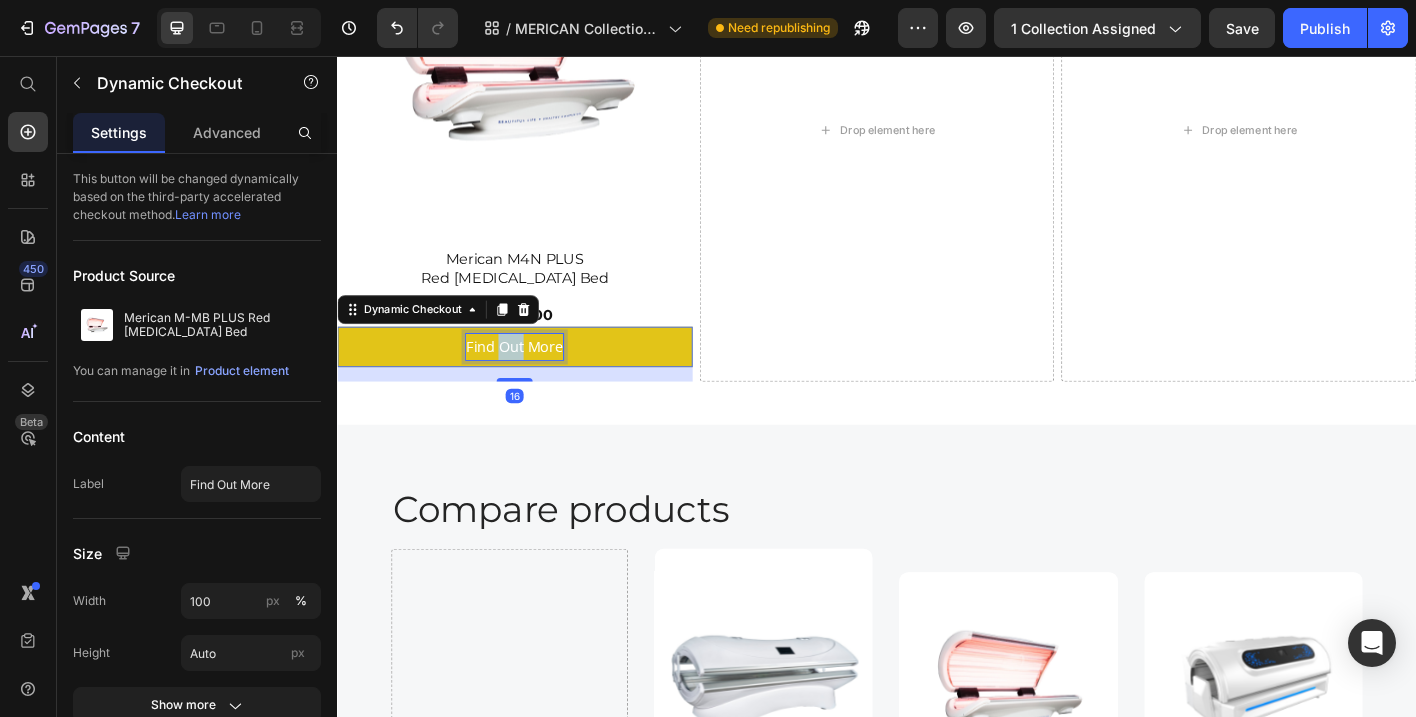 click on "Find Out More" at bounding box center [534, 379] 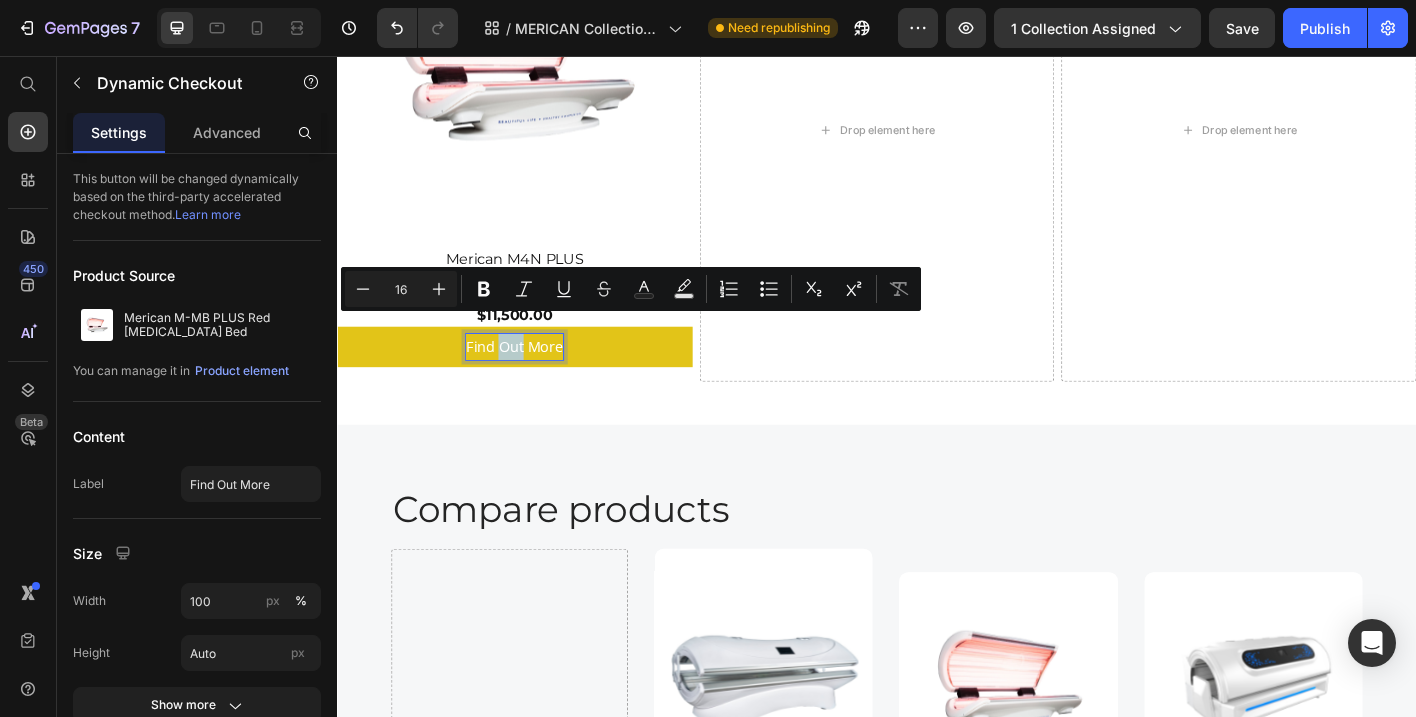 click on "Find Out More" at bounding box center [534, 379] 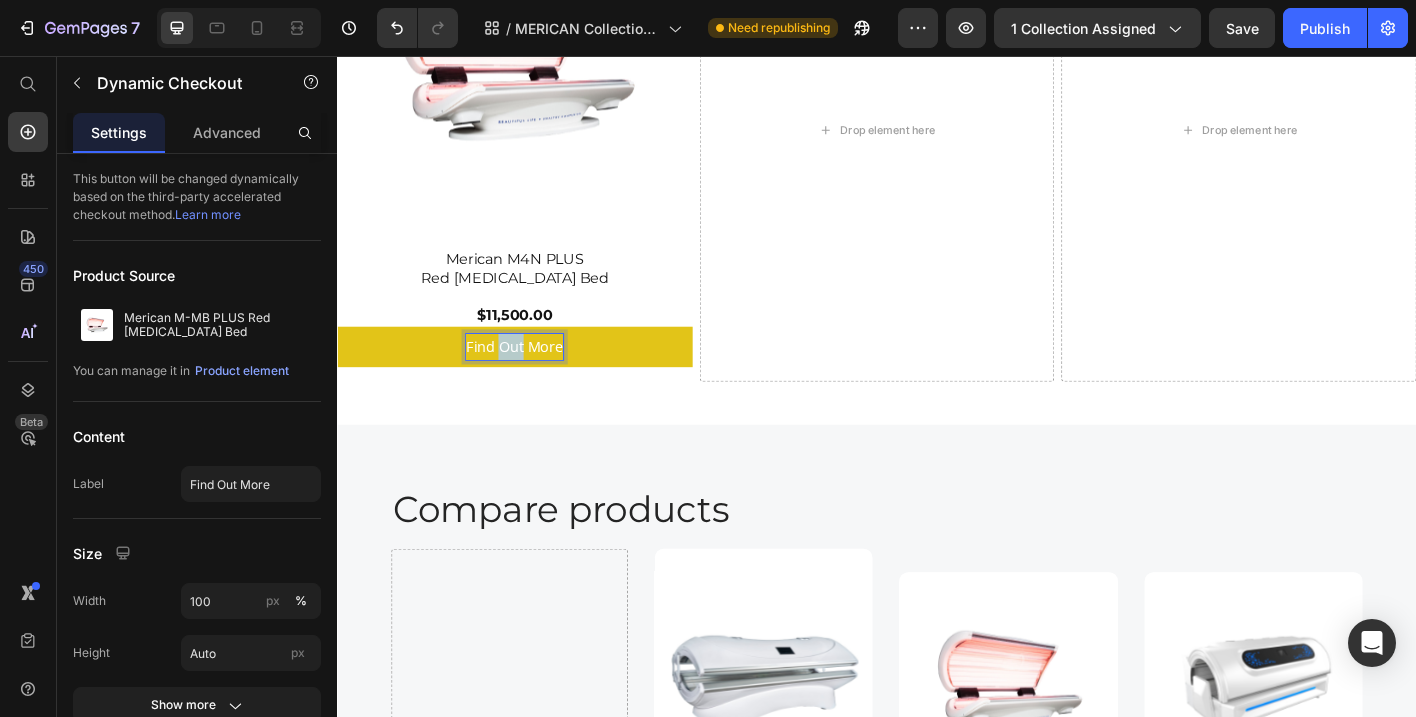 click on "Find Out More" at bounding box center (534, 379) 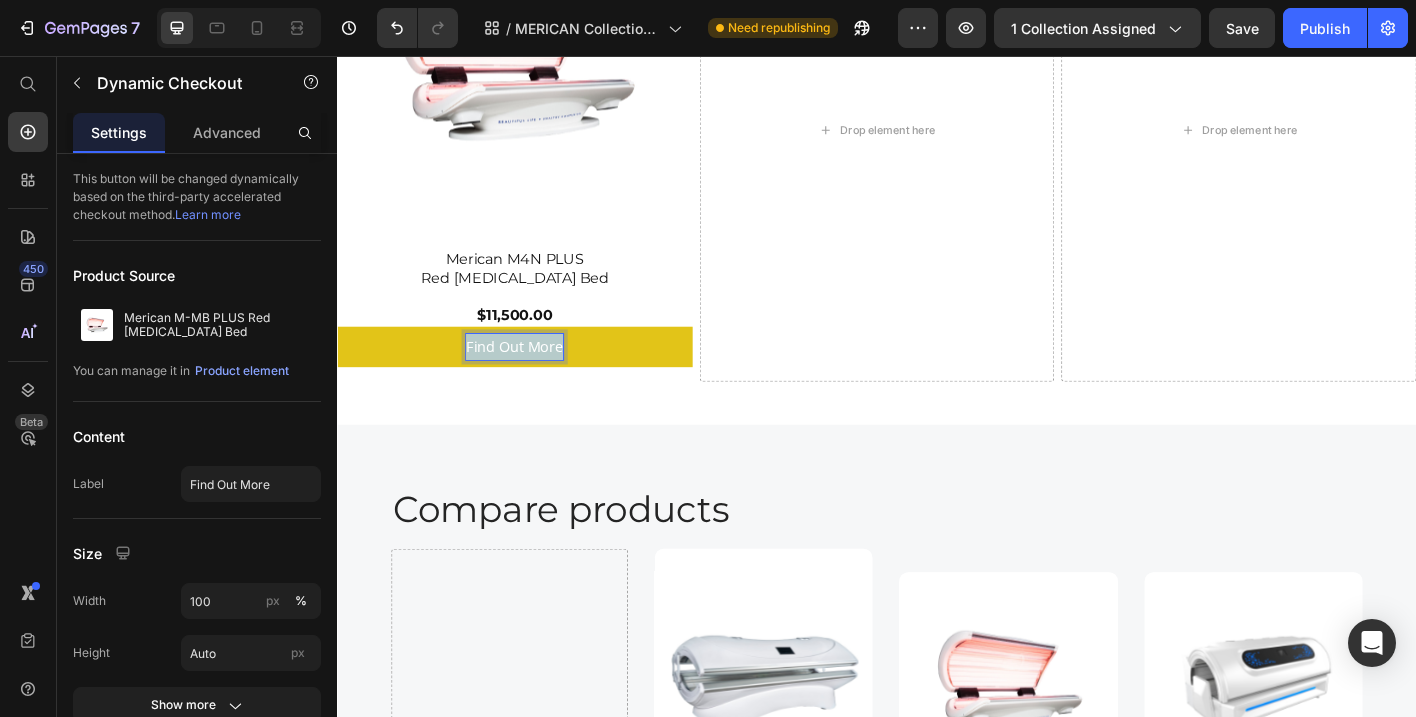 click on "Find Out More" at bounding box center [534, 379] 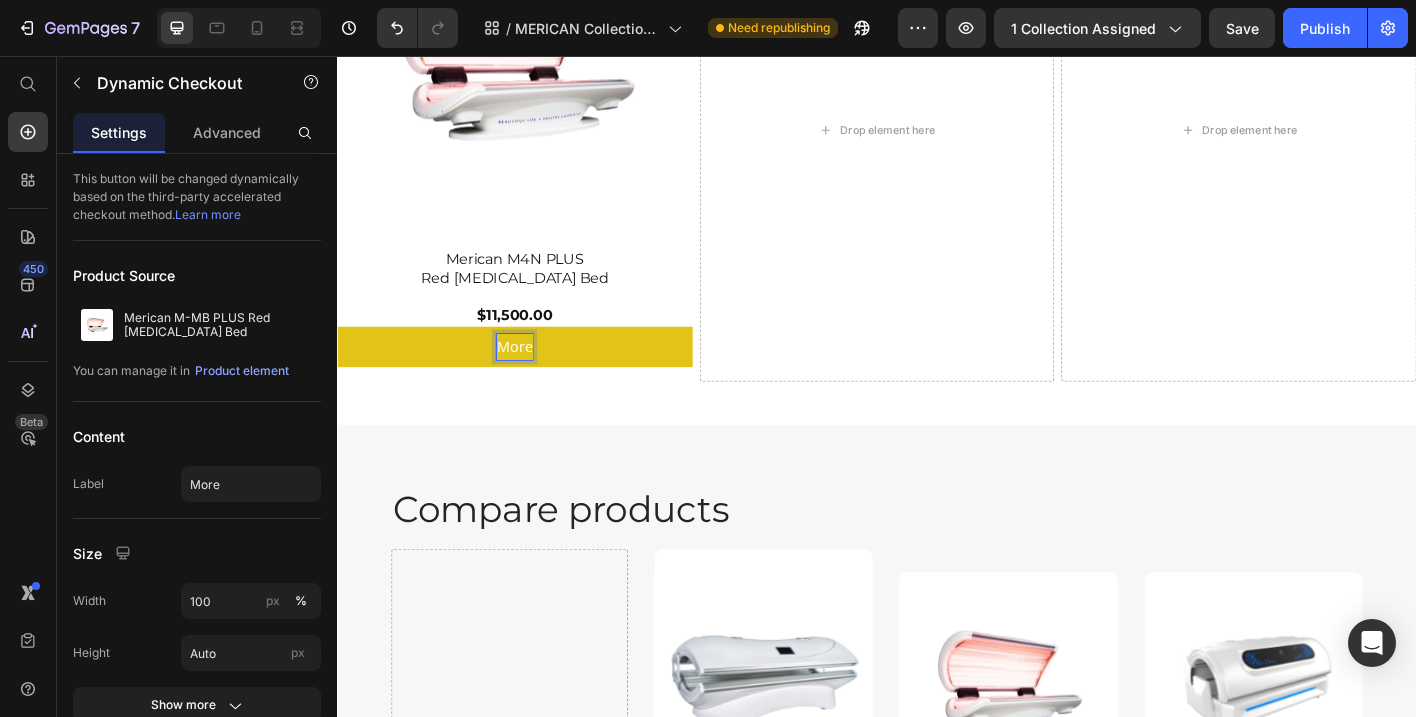 click on "More" at bounding box center [534, 379] 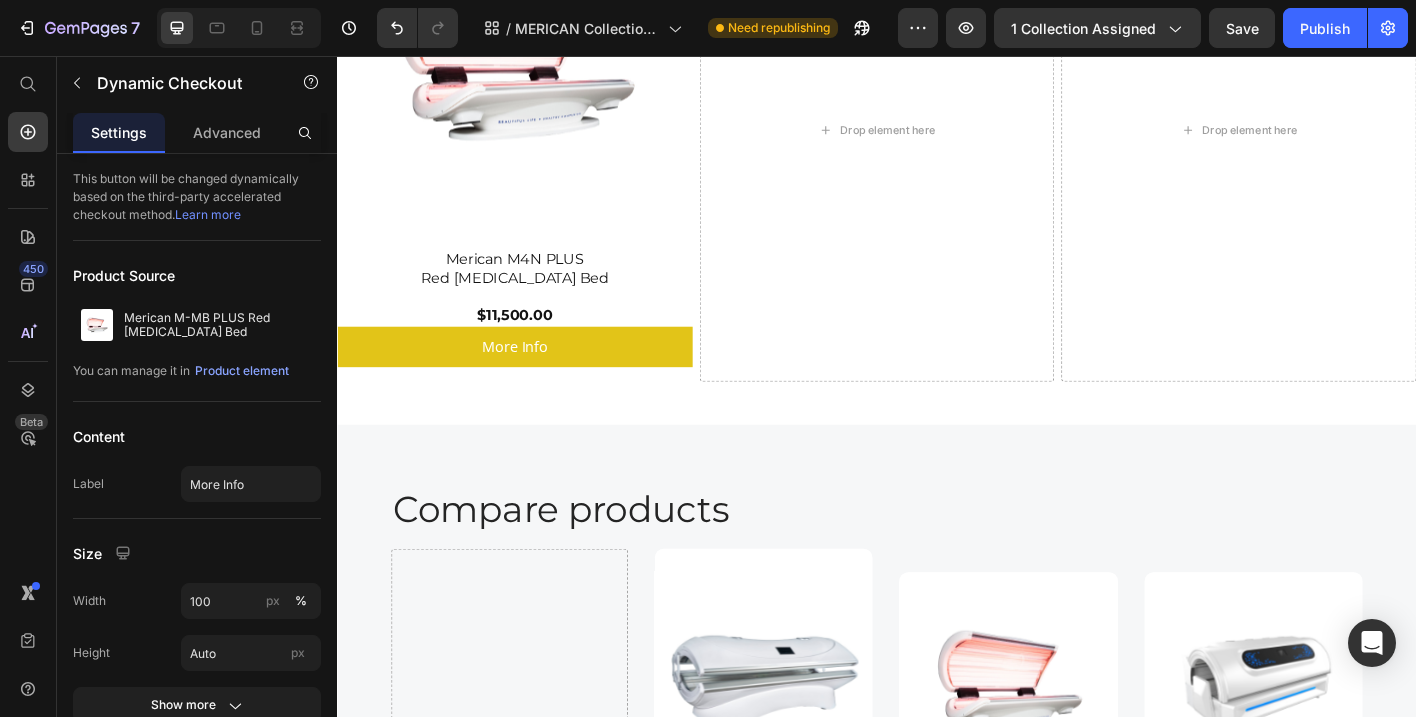 click on "More Info" at bounding box center (534, 379) 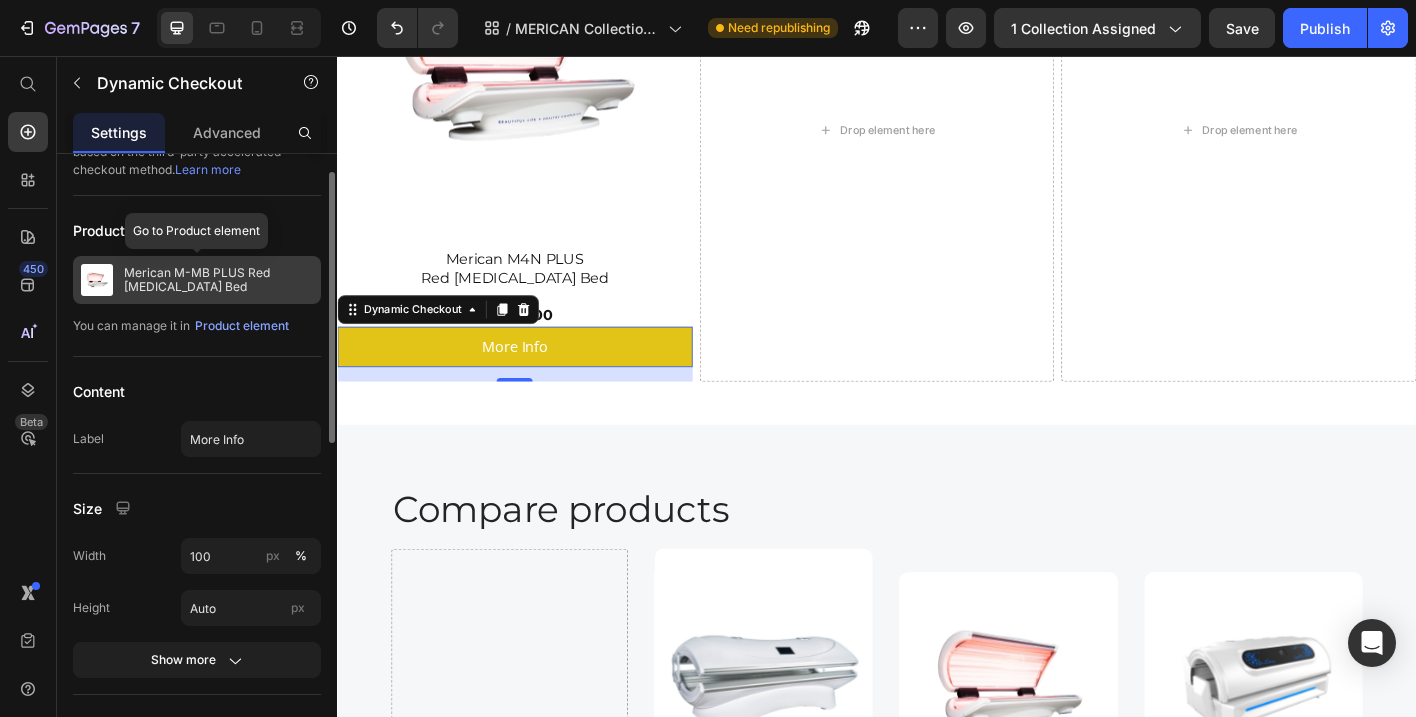 scroll, scrollTop: 0, scrollLeft: 0, axis: both 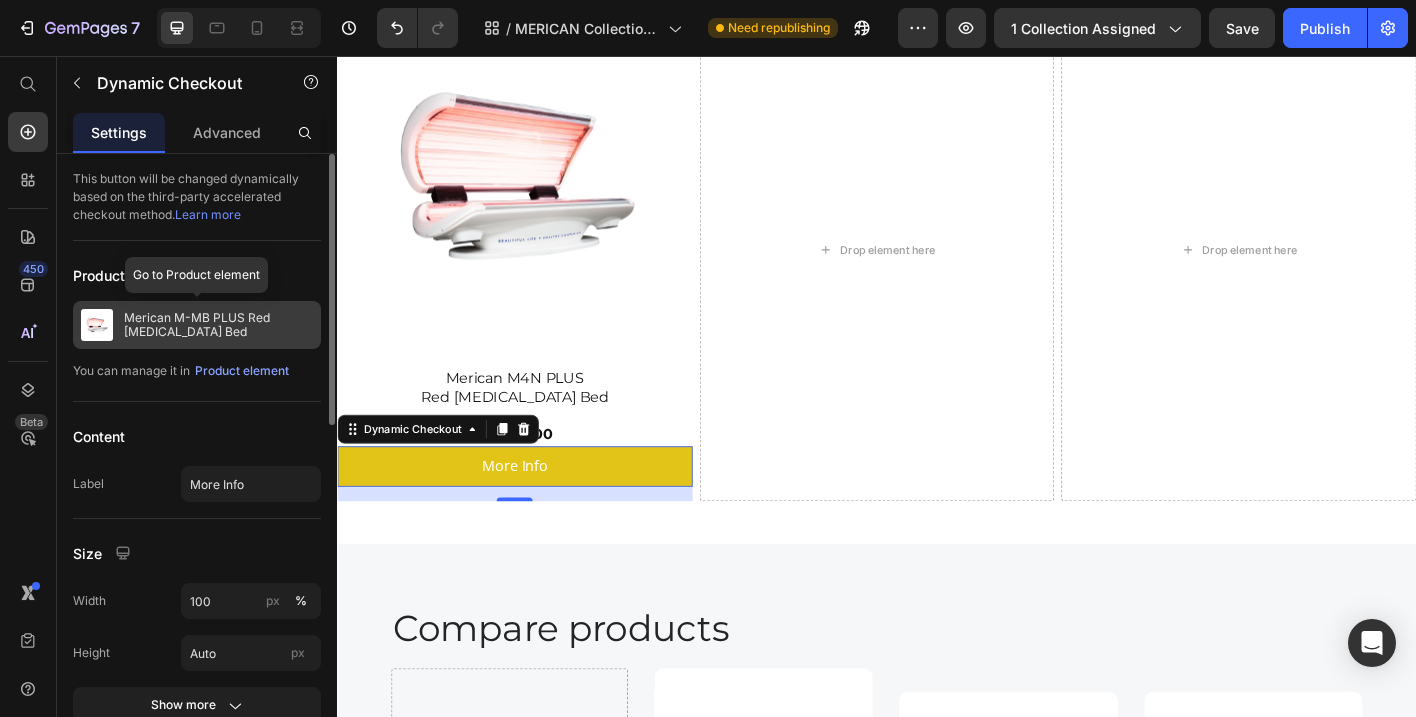 click on "Merican M-MB PLUS Red [MEDICAL_DATA] Bed" at bounding box center (218, 325) 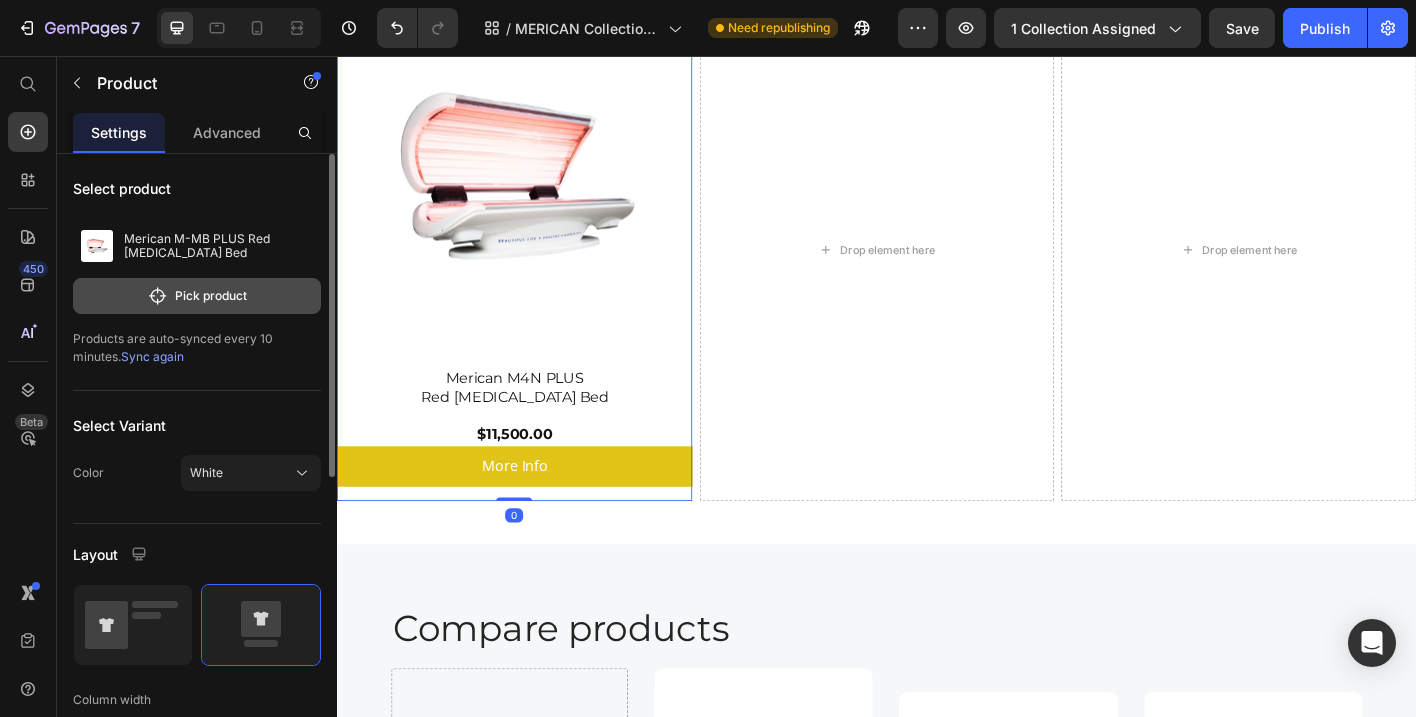 click on "Pick product" 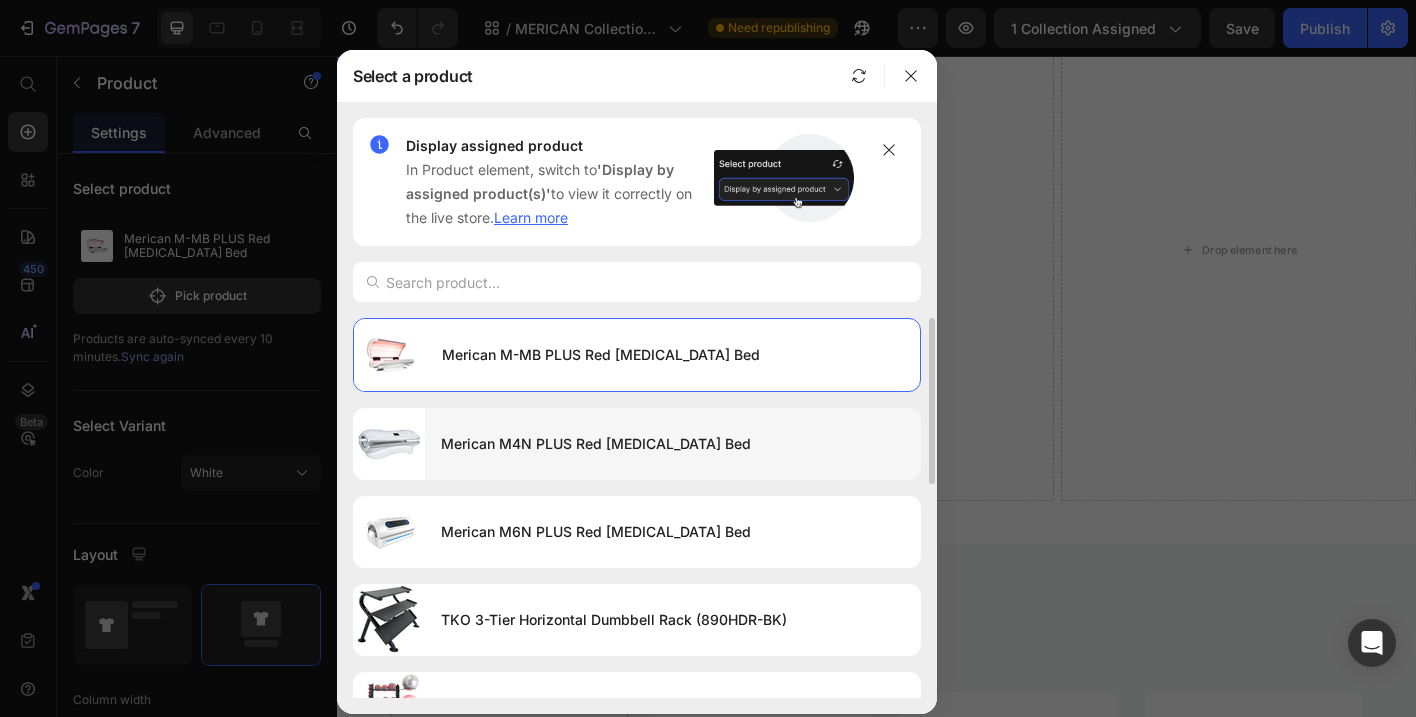 click on "Merican M4N PLUS Red [MEDICAL_DATA] Bed" at bounding box center [673, 444] 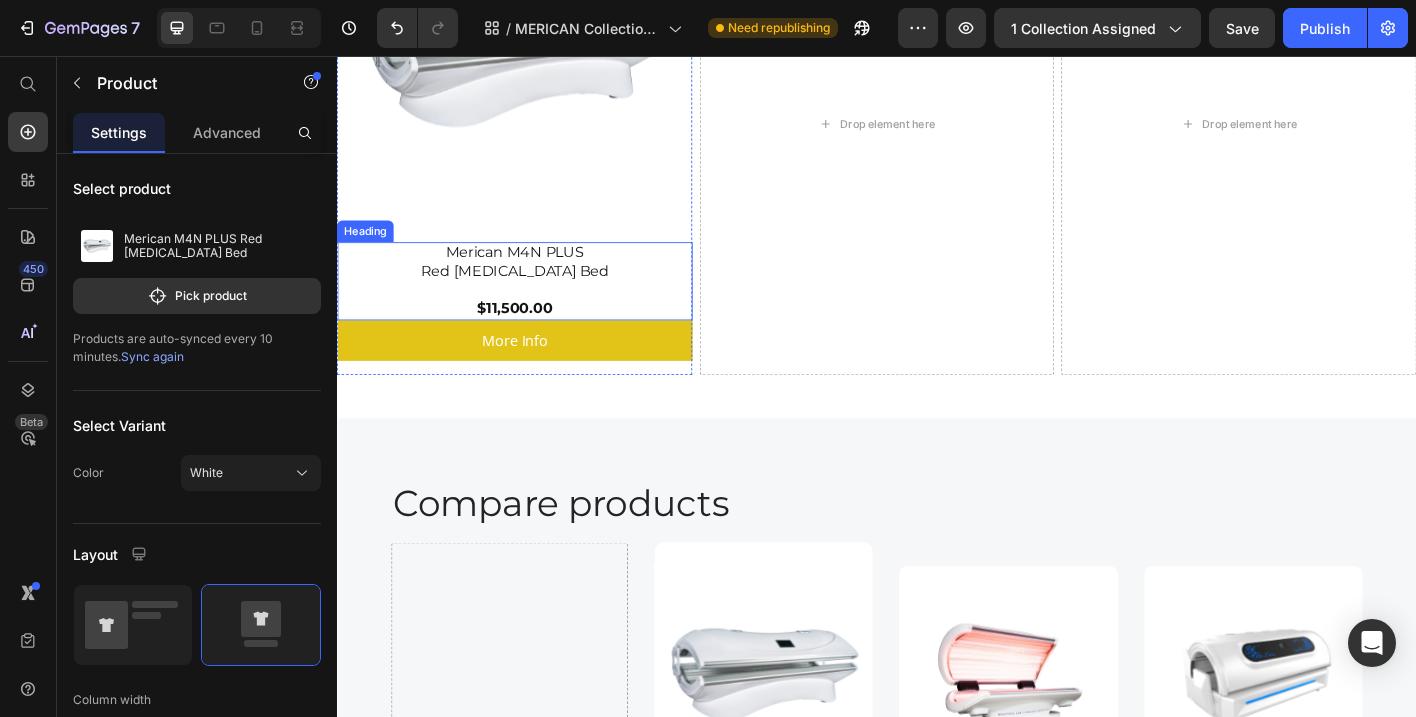 scroll, scrollTop: 3225, scrollLeft: 0, axis: vertical 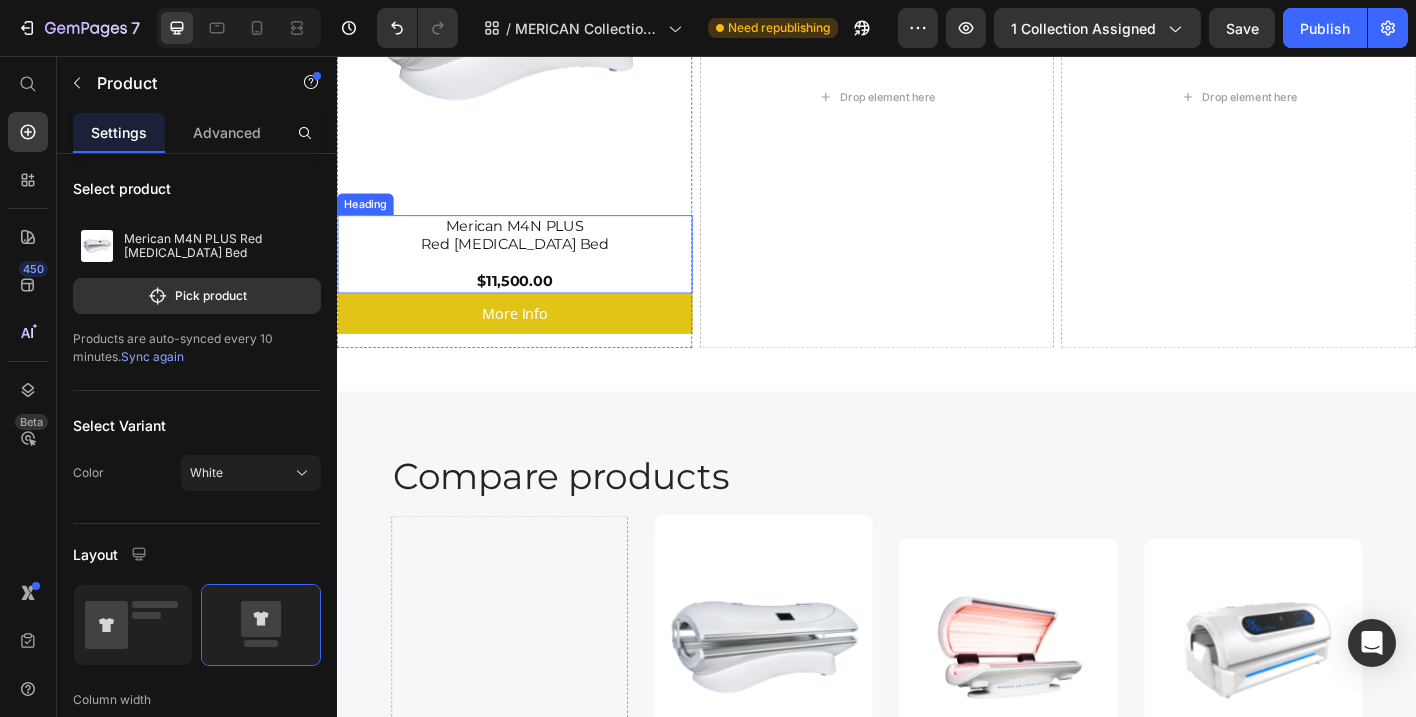 click on "Merican M4N PLUS  Red [MEDICAL_DATA] Bed $11,500.00" at bounding box center [534, 276] 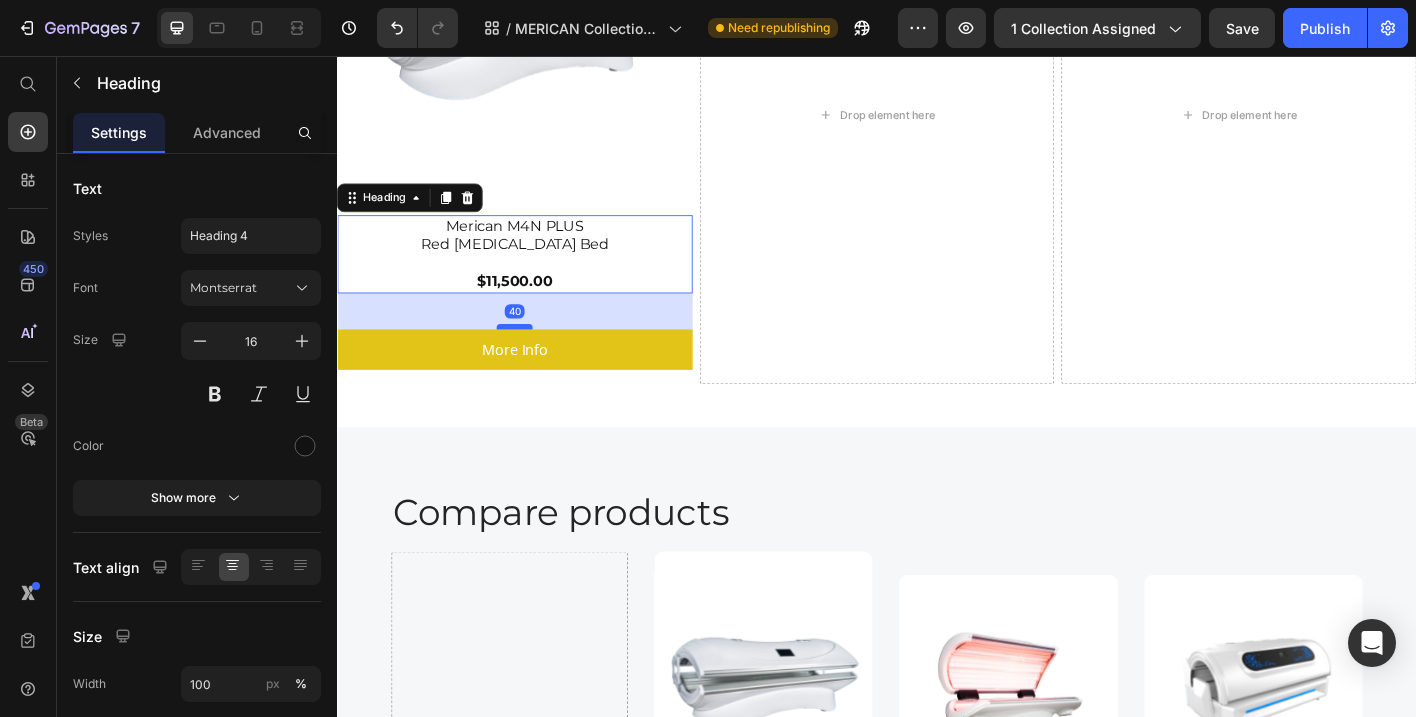 drag, startPoint x: 541, startPoint y: 298, endPoint x: 543, endPoint y: 338, distance: 40.04997 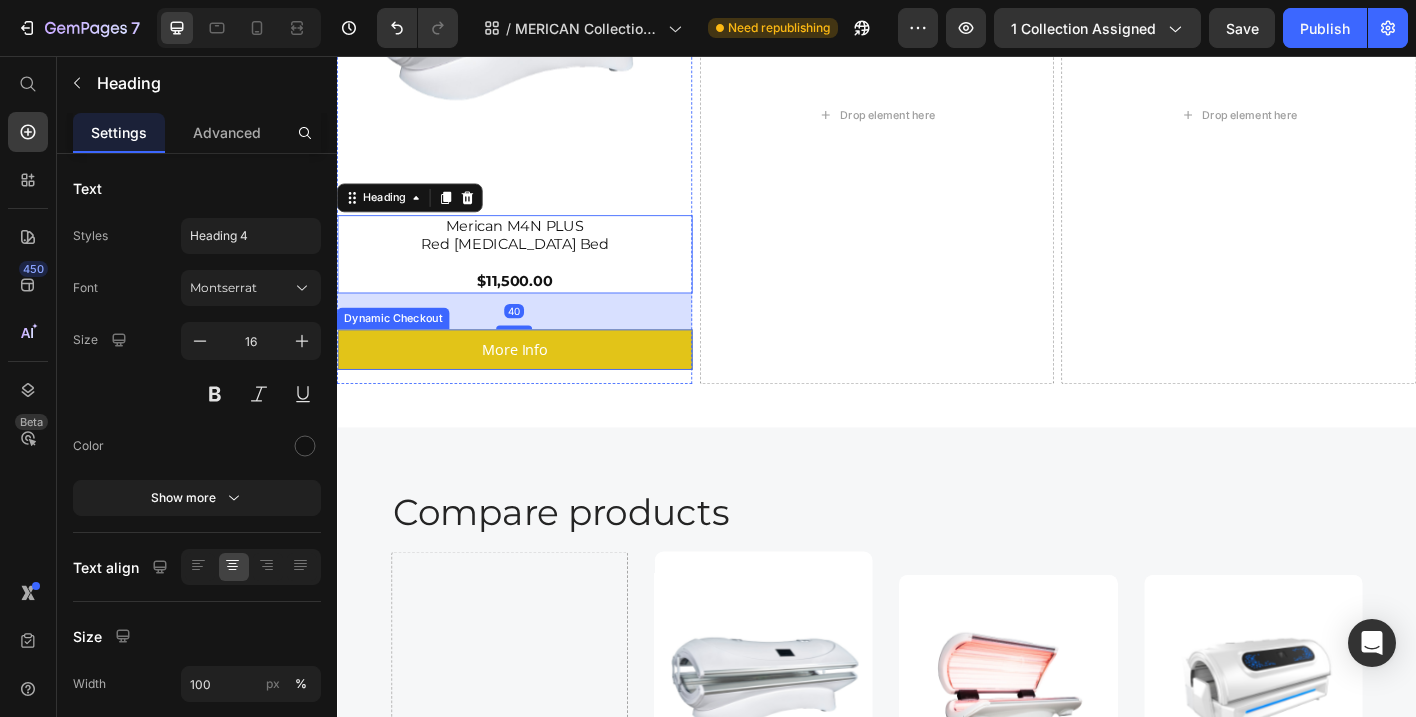 click on "More Info" at bounding box center [534, 382] 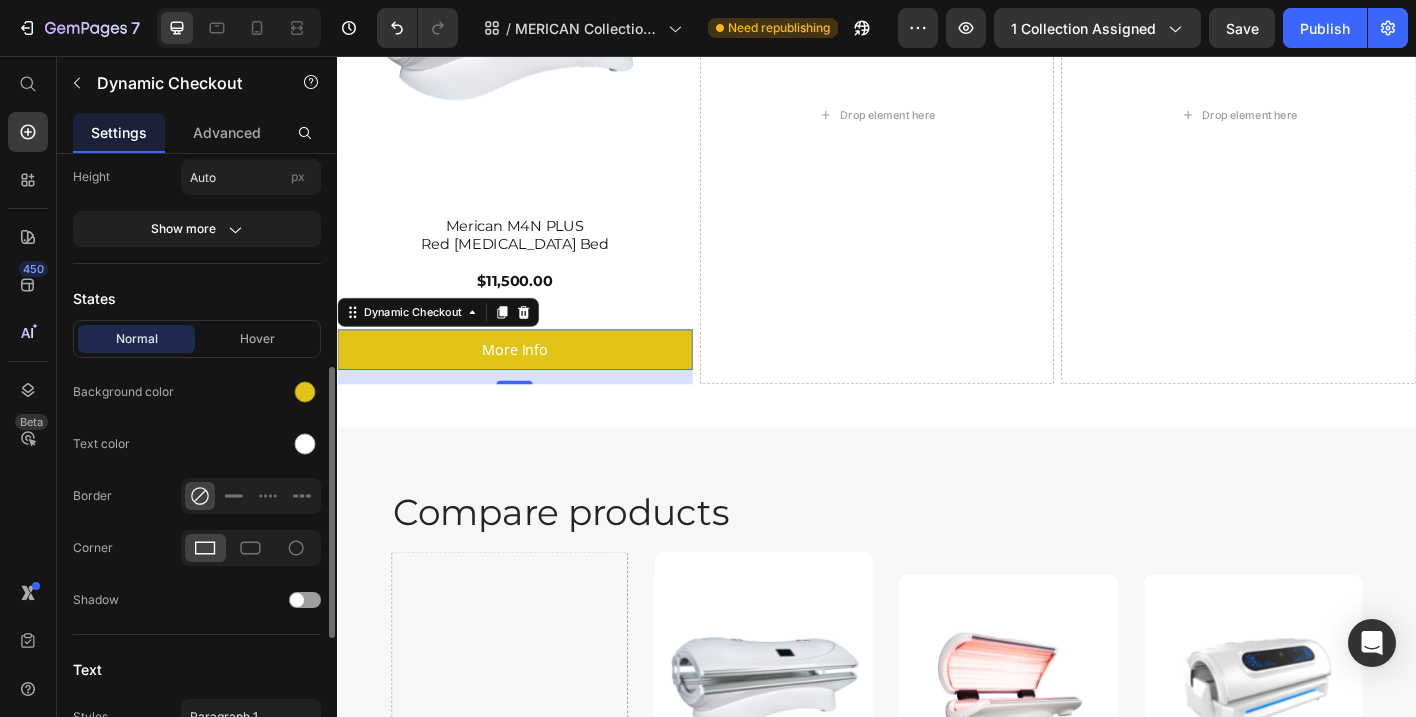 scroll, scrollTop: 479, scrollLeft: 0, axis: vertical 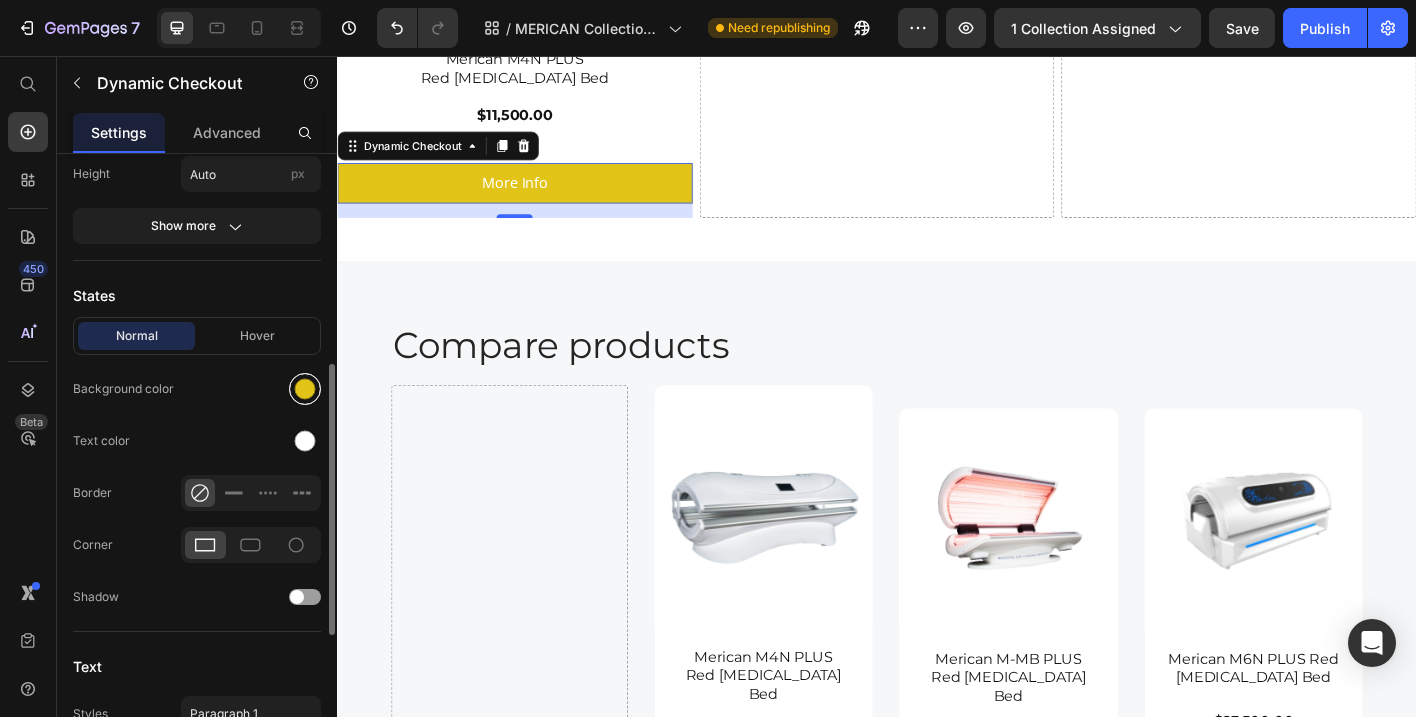 click at bounding box center (305, 389) 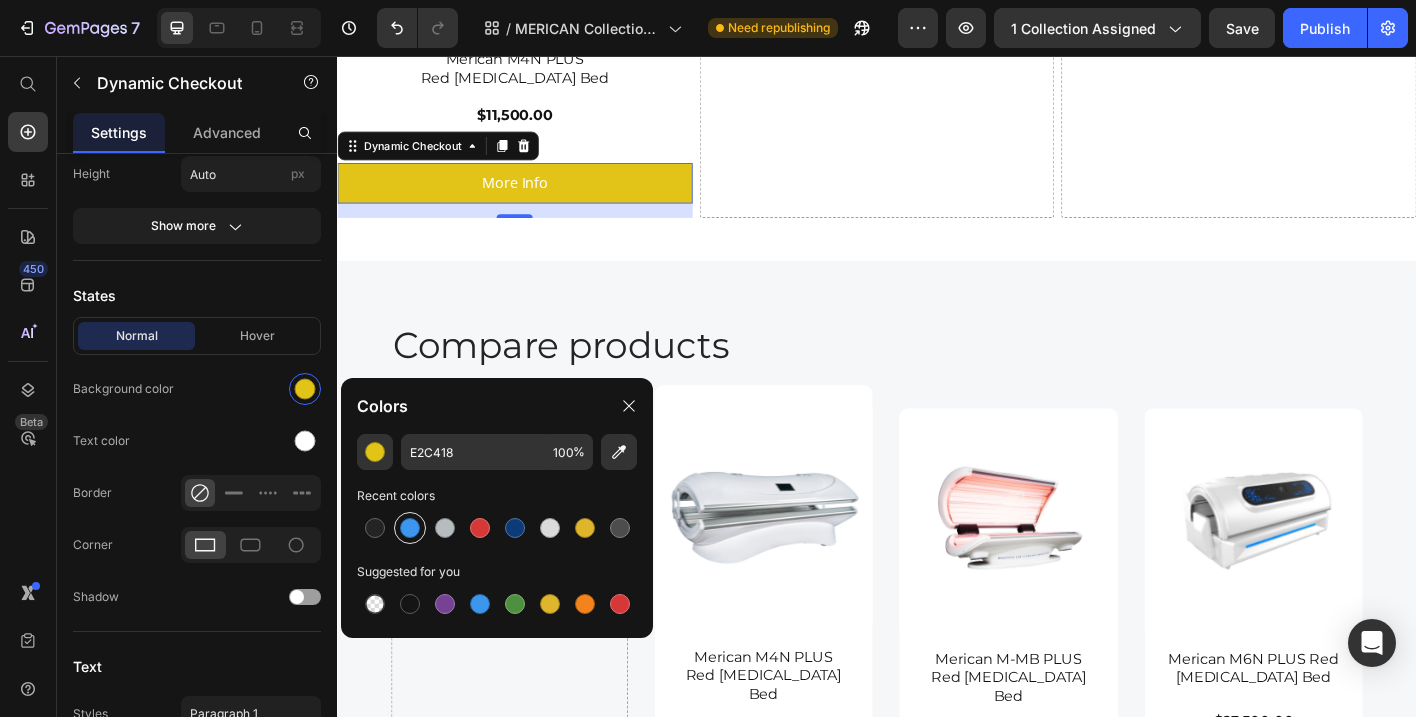 click at bounding box center [410, 528] 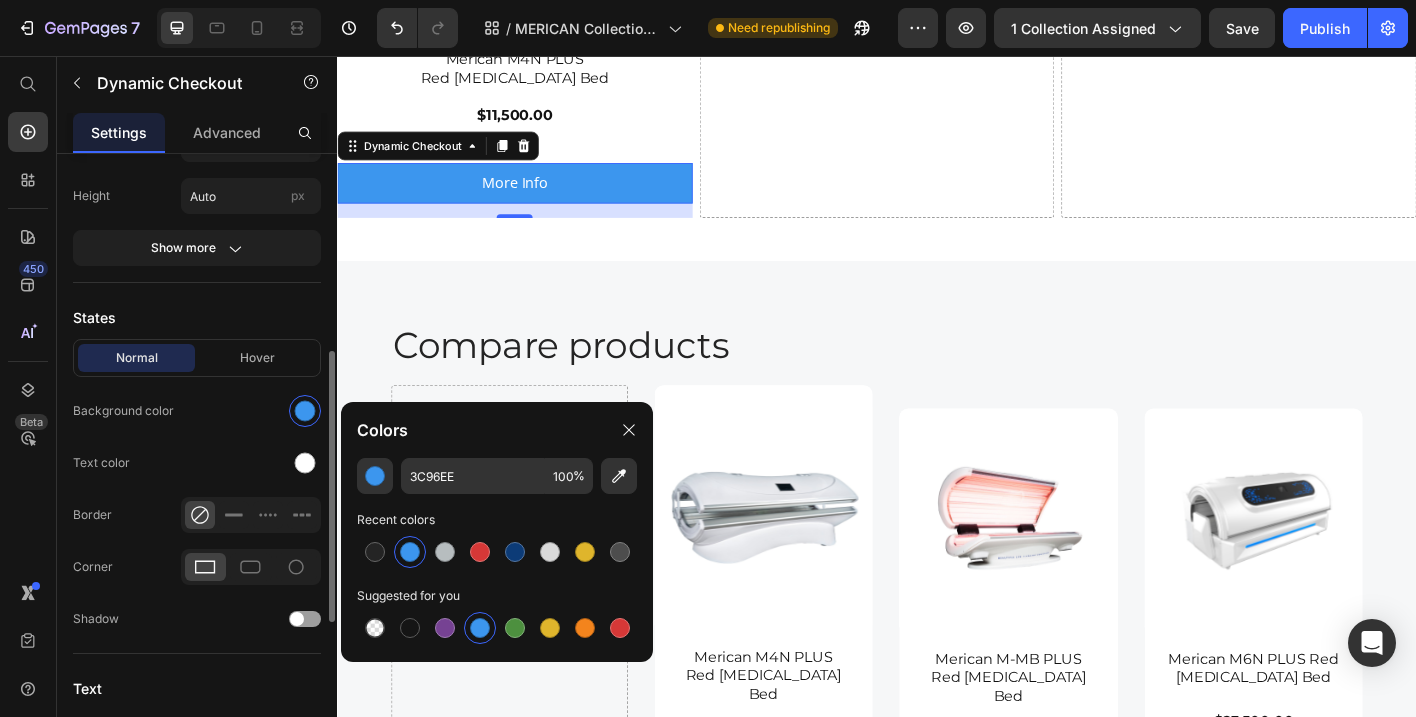scroll, scrollTop: 457, scrollLeft: 0, axis: vertical 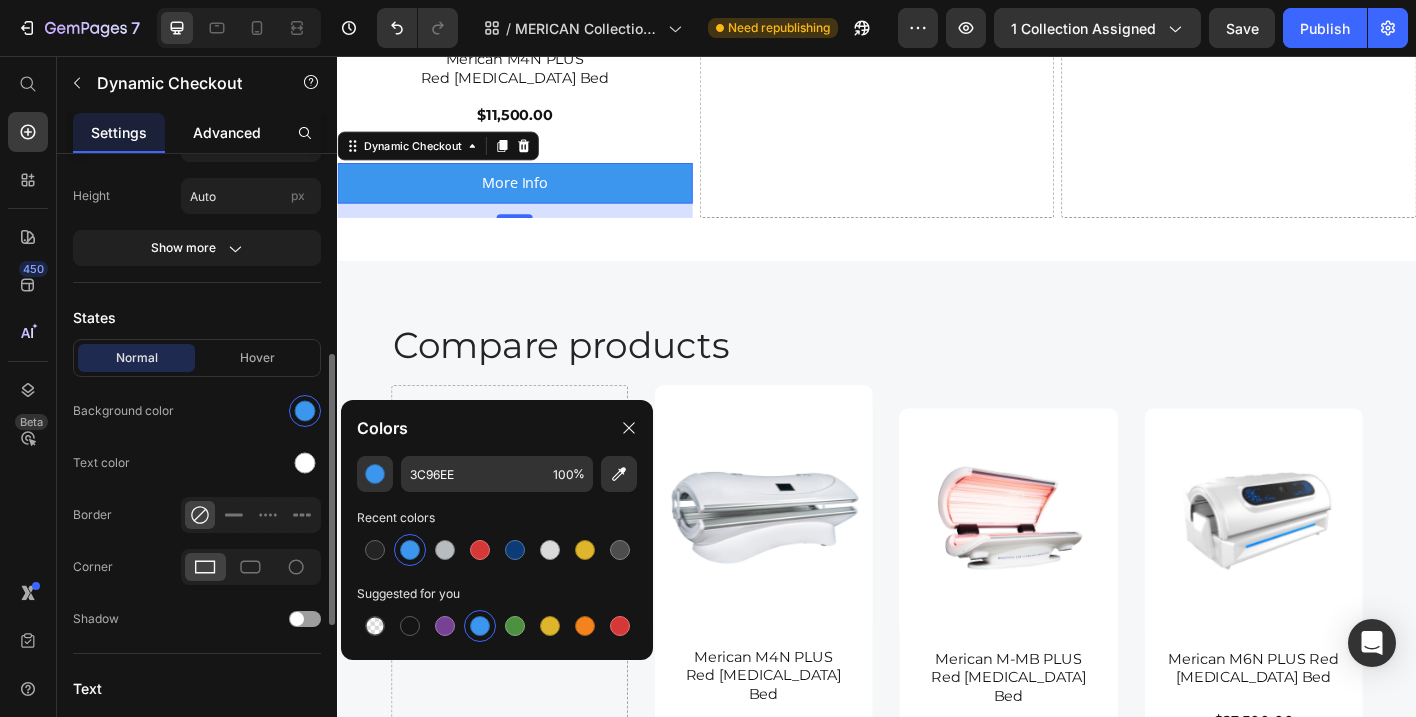 click on "Advanced" at bounding box center [227, 132] 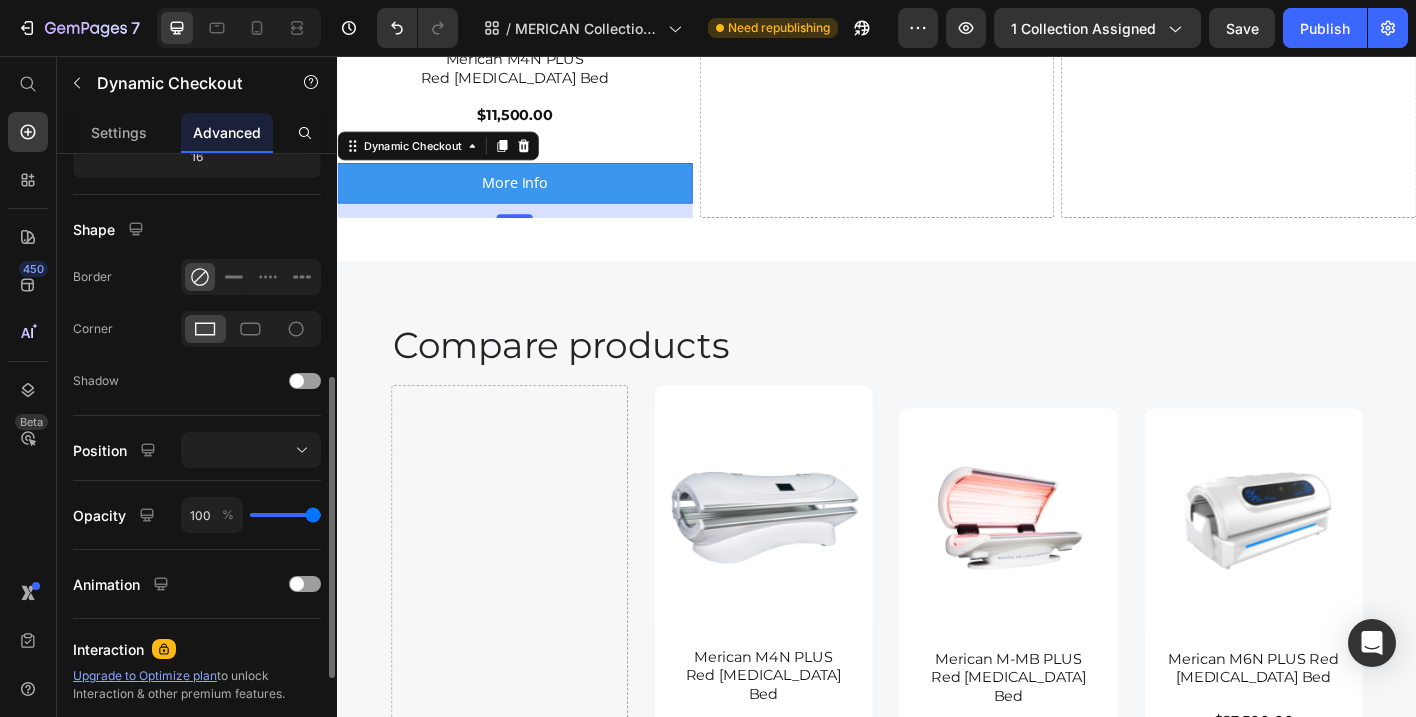 scroll, scrollTop: 0, scrollLeft: 0, axis: both 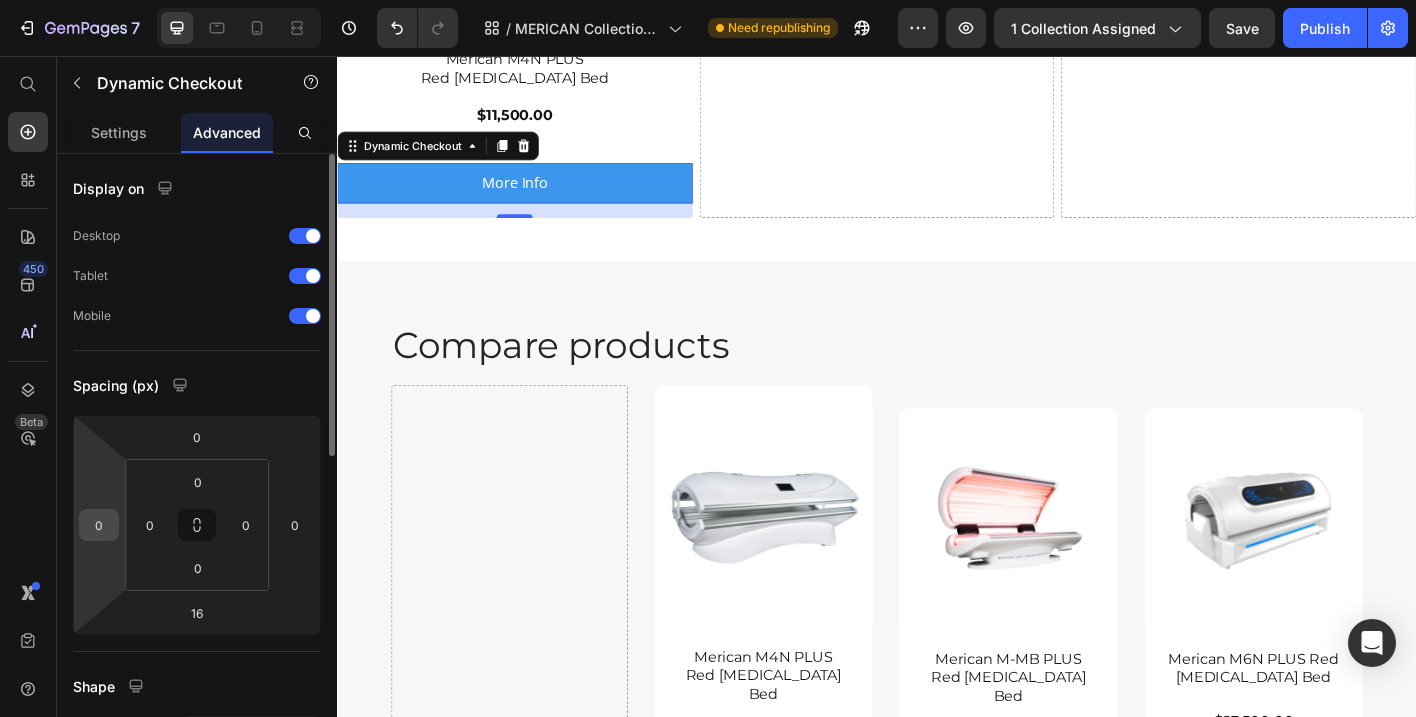 click on "0" at bounding box center [99, 525] 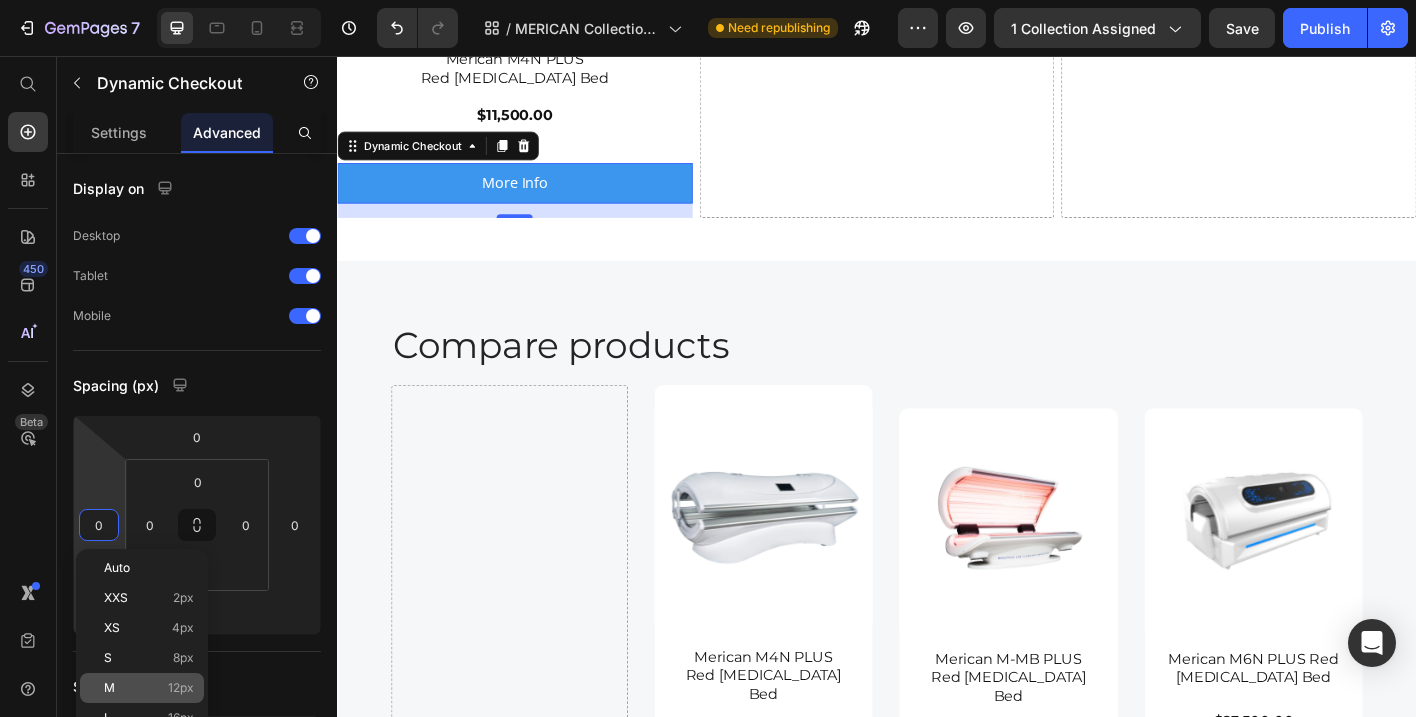 click on "12px" at bounding box center (181, 688) 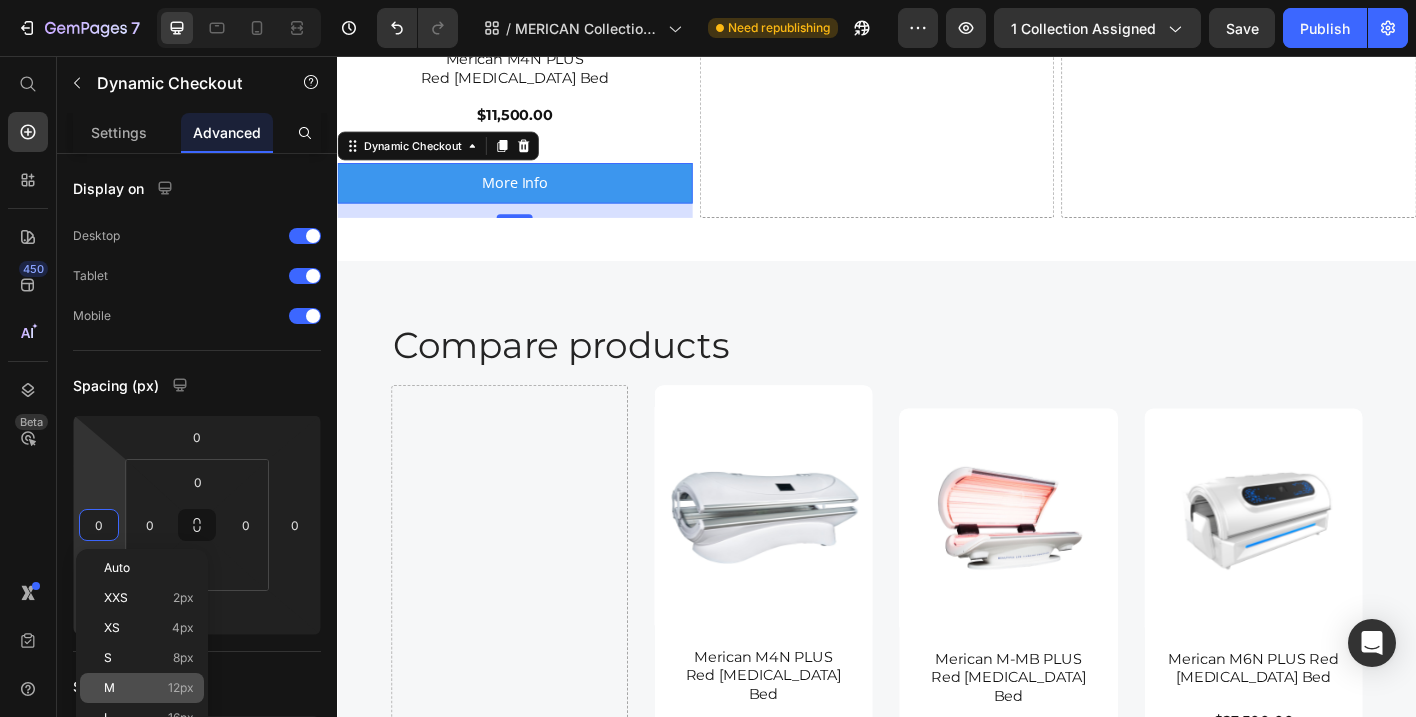 type on "12" 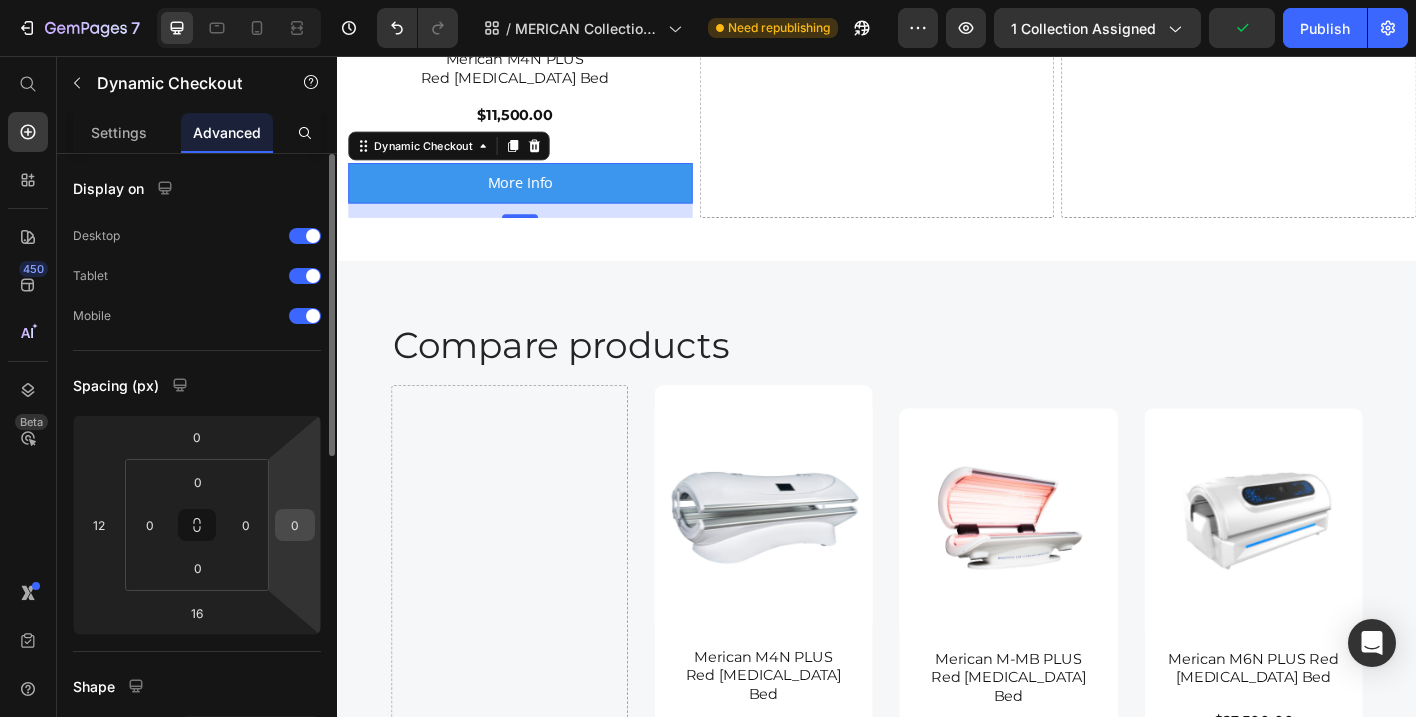click on "0" at bounding box center [295, 525] 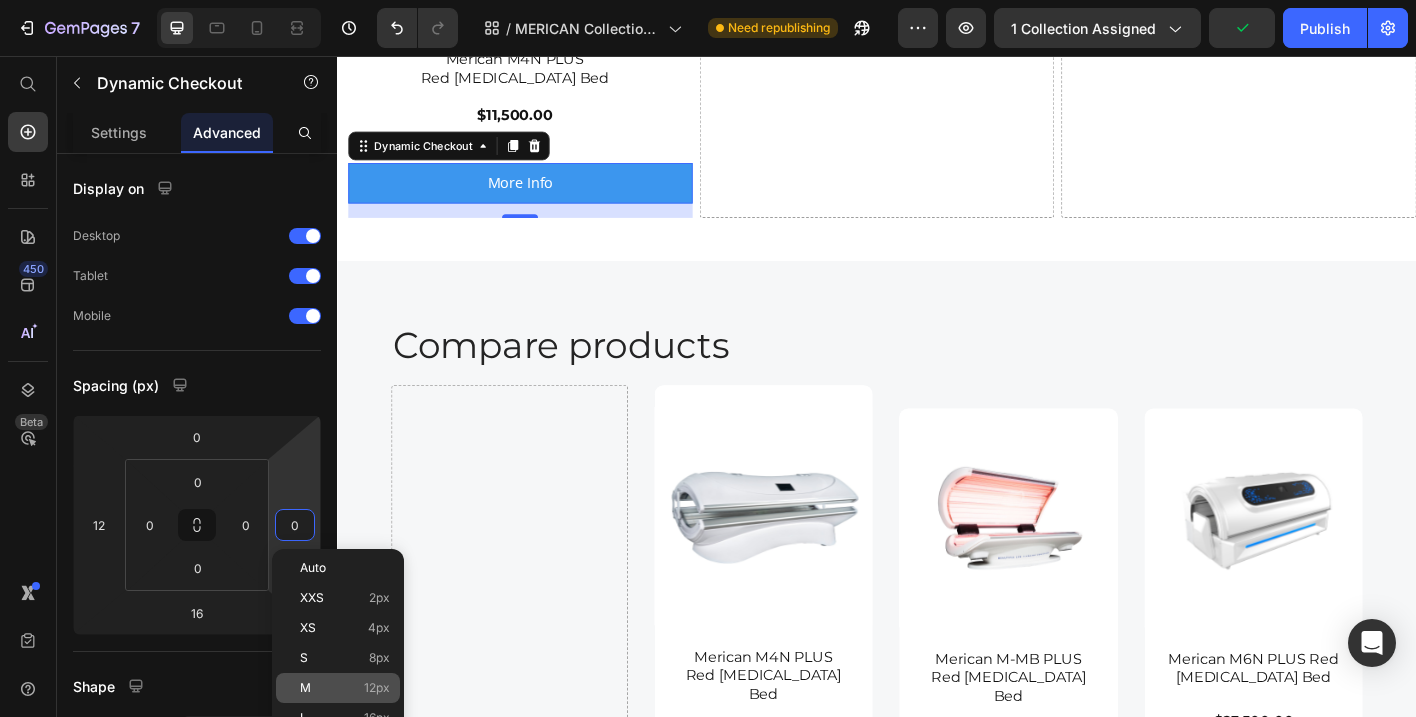 click on "M 12px" 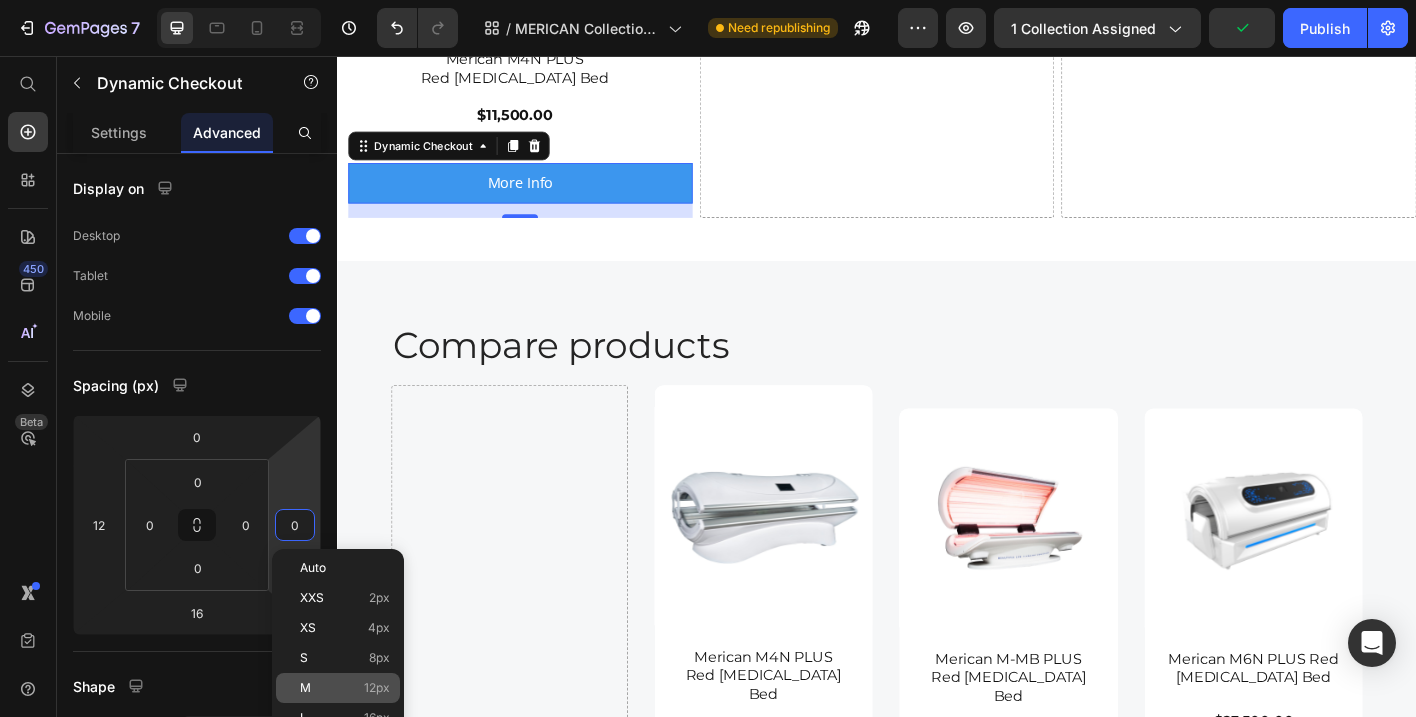 type on "12" 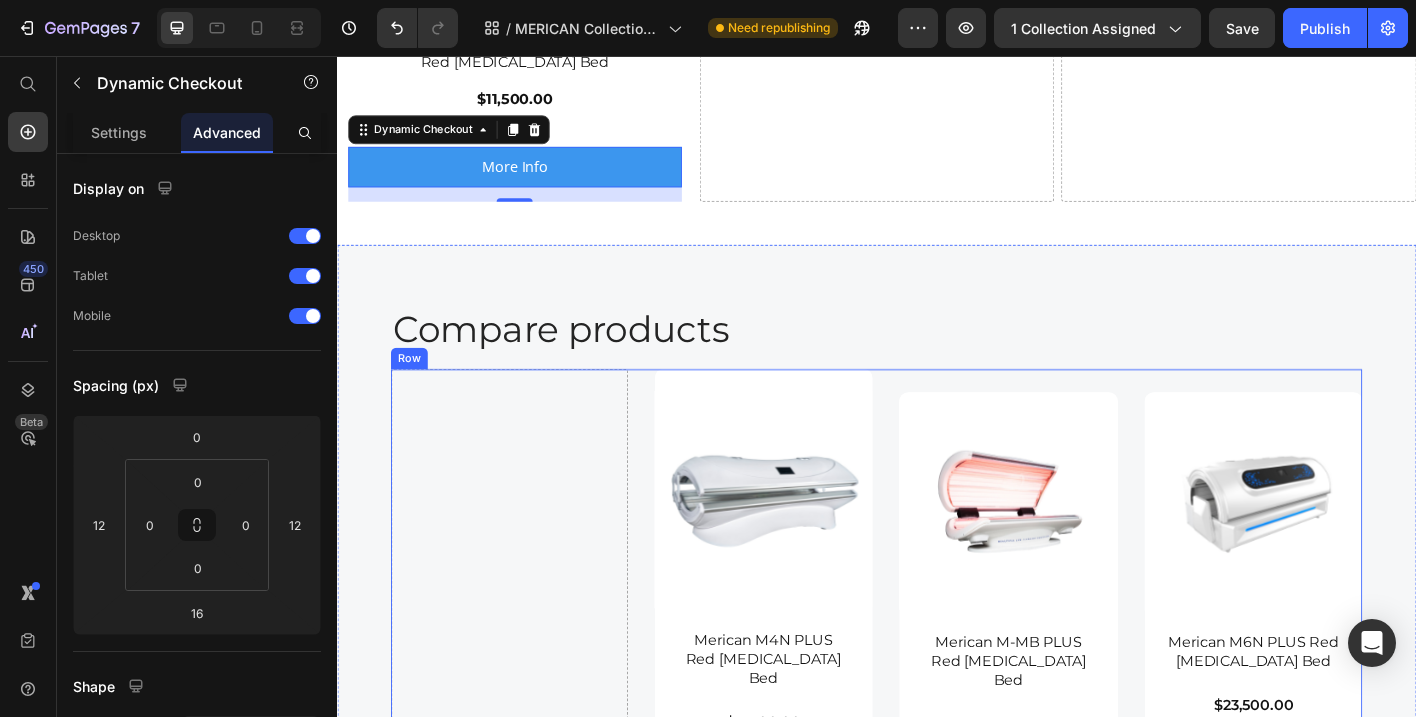 scroll, scrollTop: 3497, scrollLeft: 0, axis: vertical 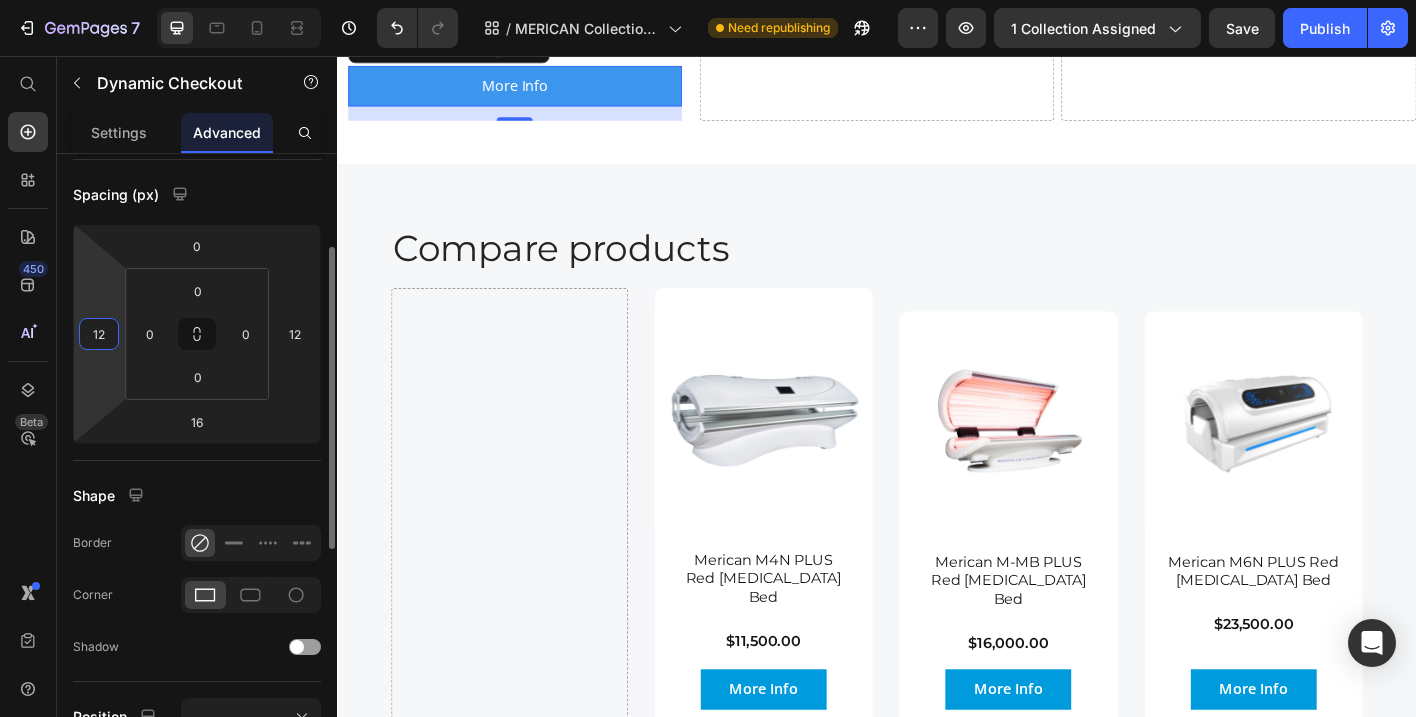 click on "12" at bounding box center (99, 334) 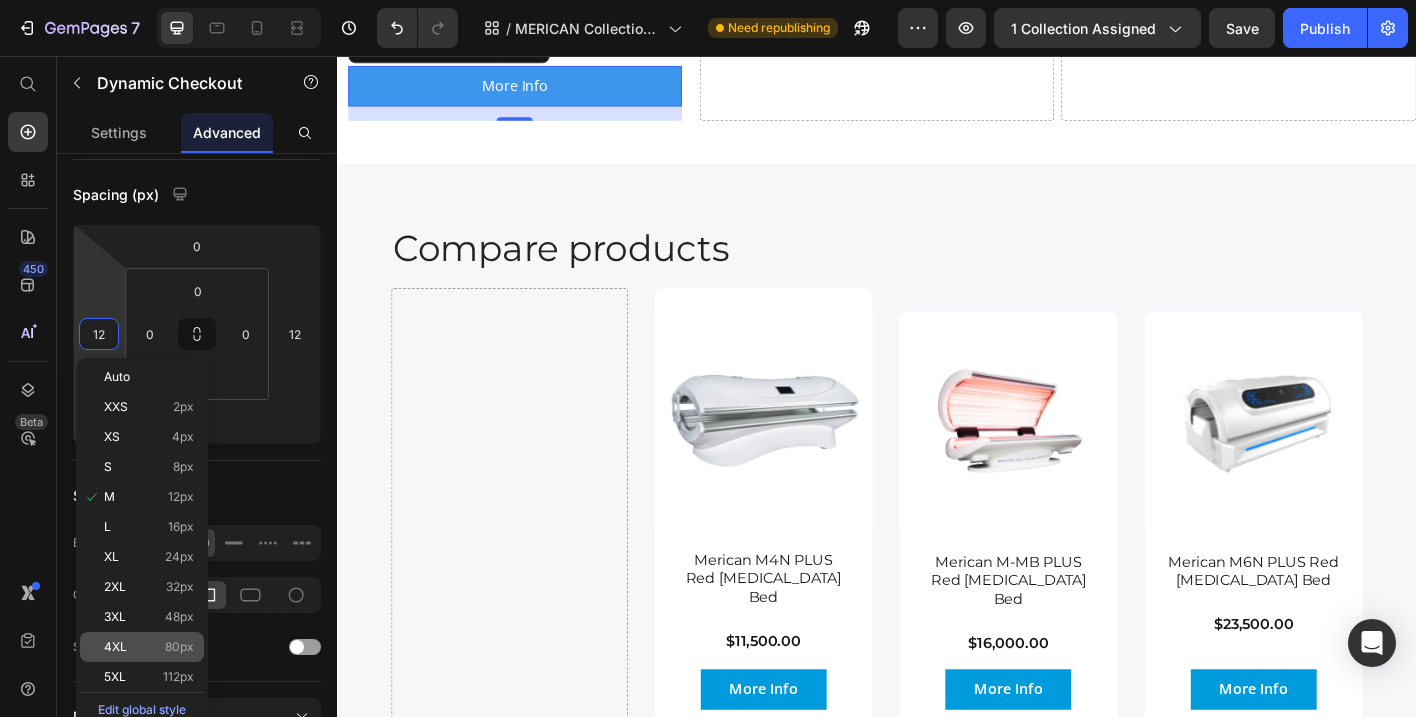 click on "4XL 80px" 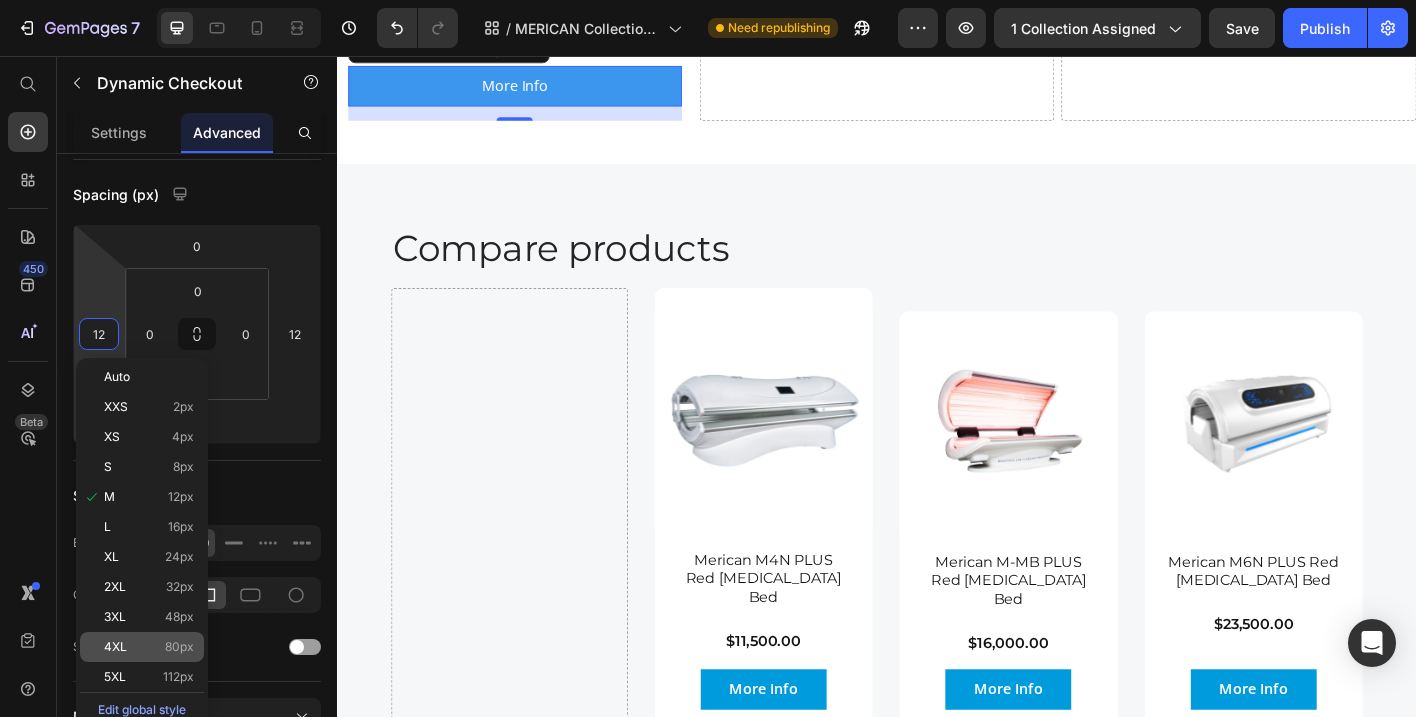 type on "80" 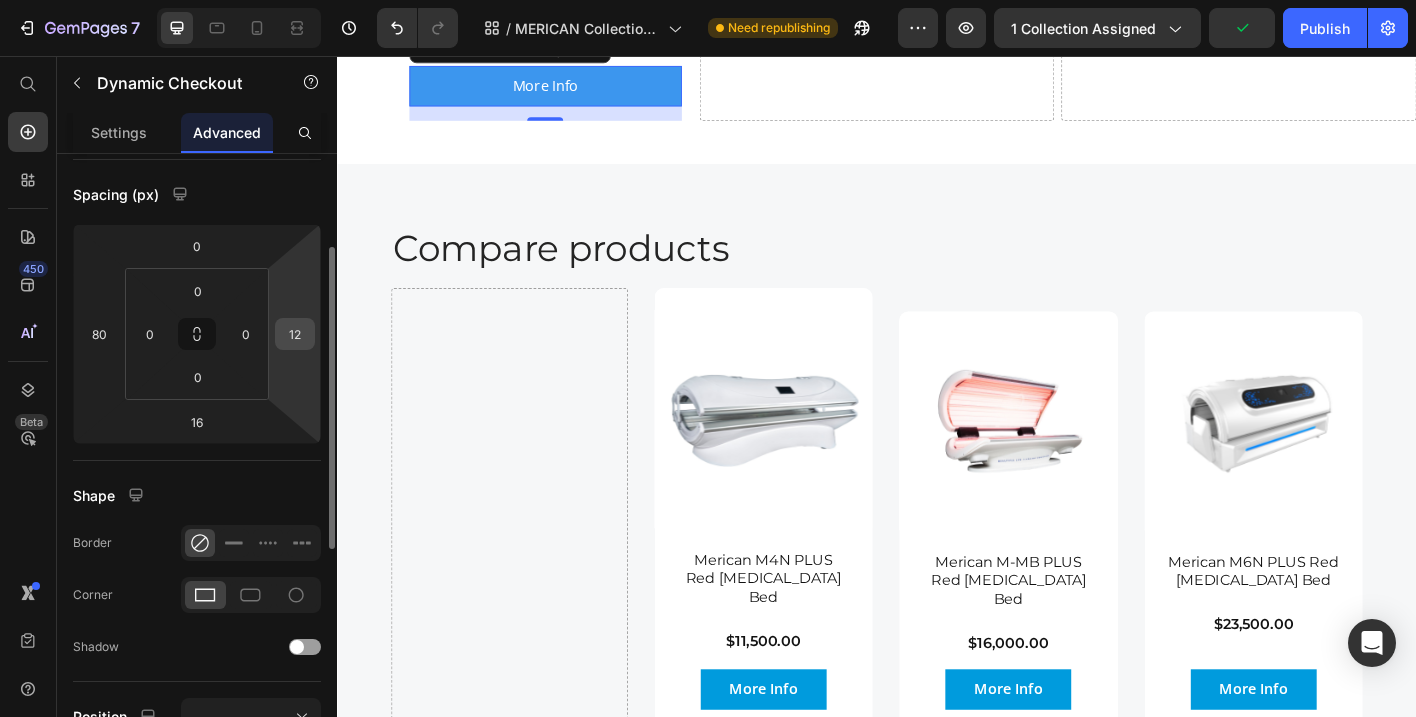 click on "12" at bounding box center (295, 334) 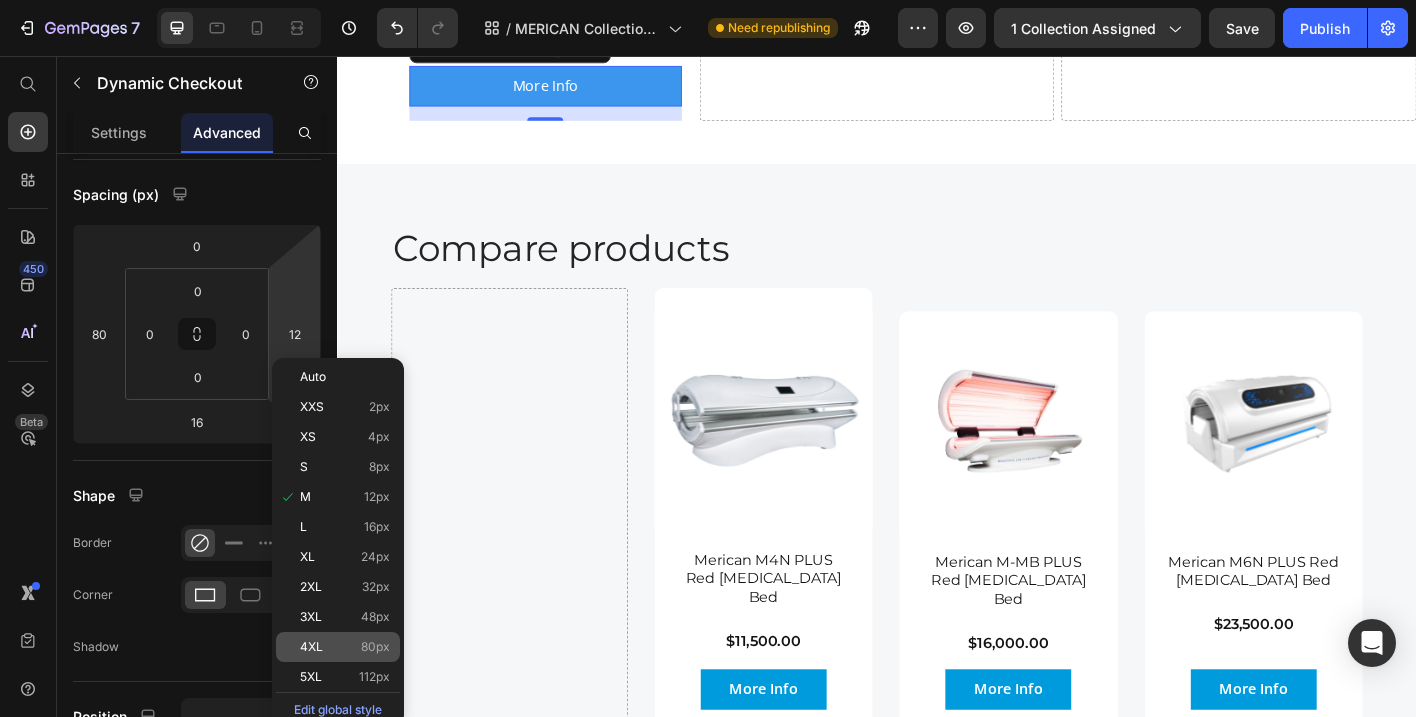 click on "4XL" at bounding box center [311, 647] 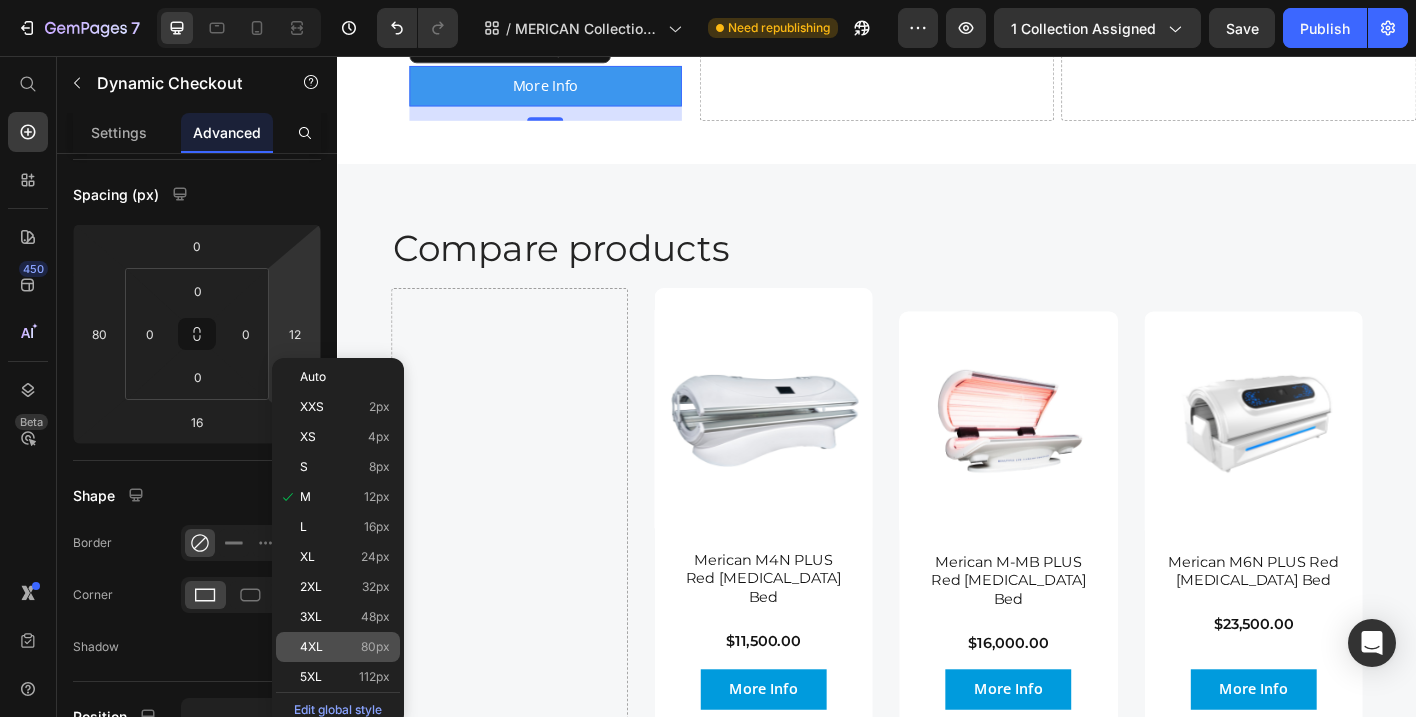 type on "80" 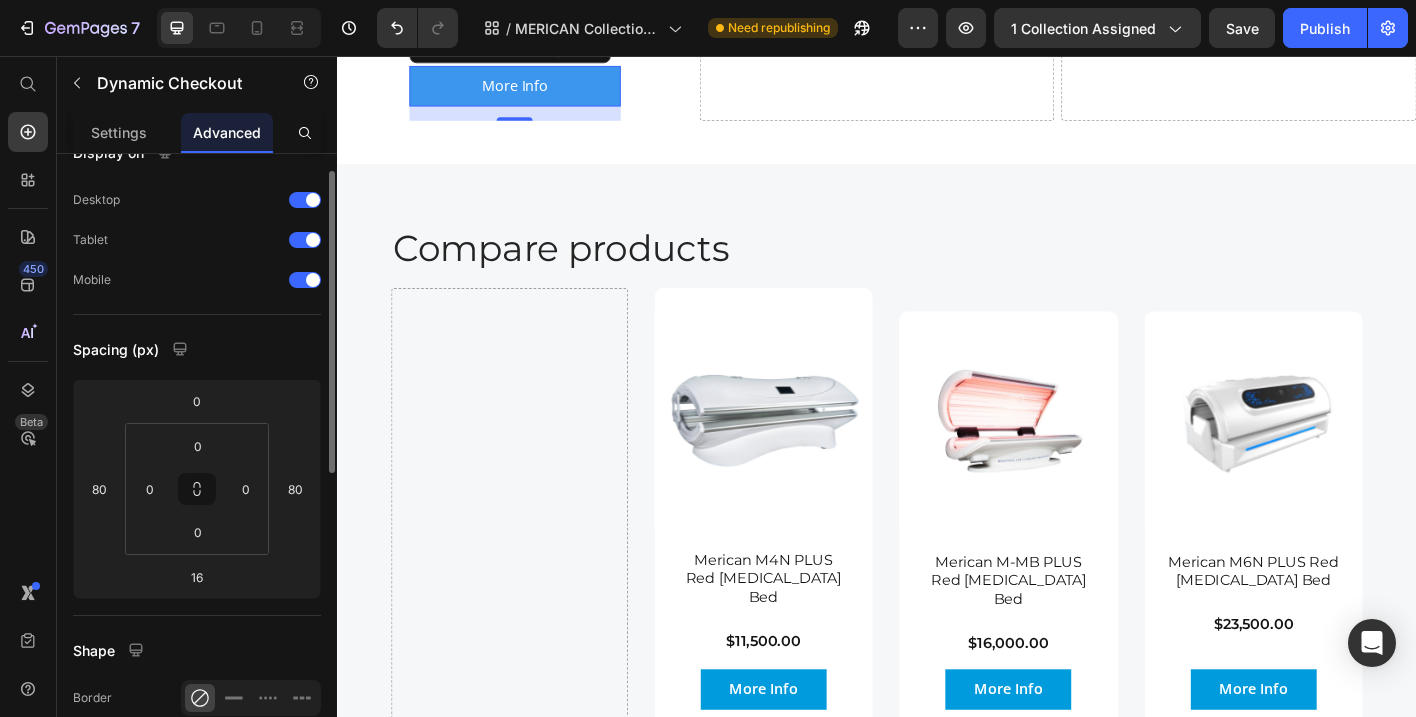 scroll, scrollTop: 37, scrollLeft: 0, axis: vertical 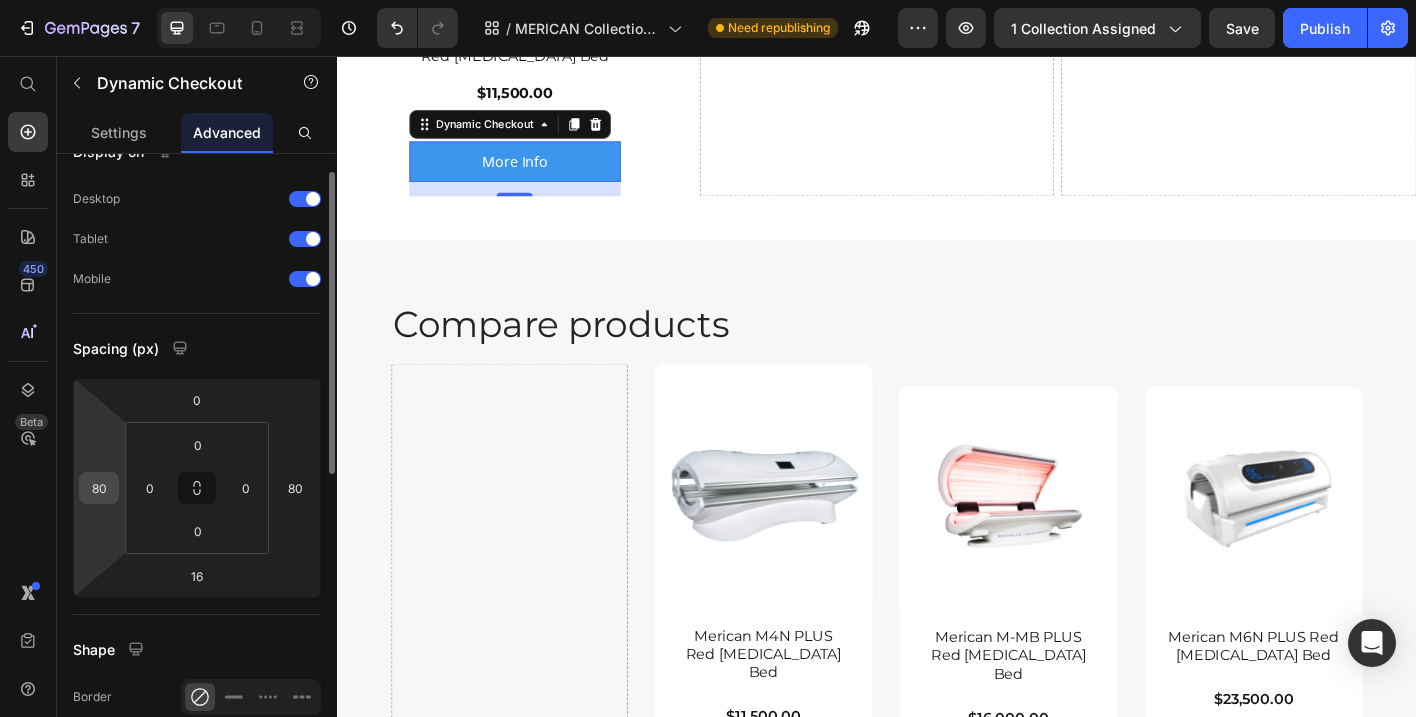 click on "80" at bounding box center [99, 488] 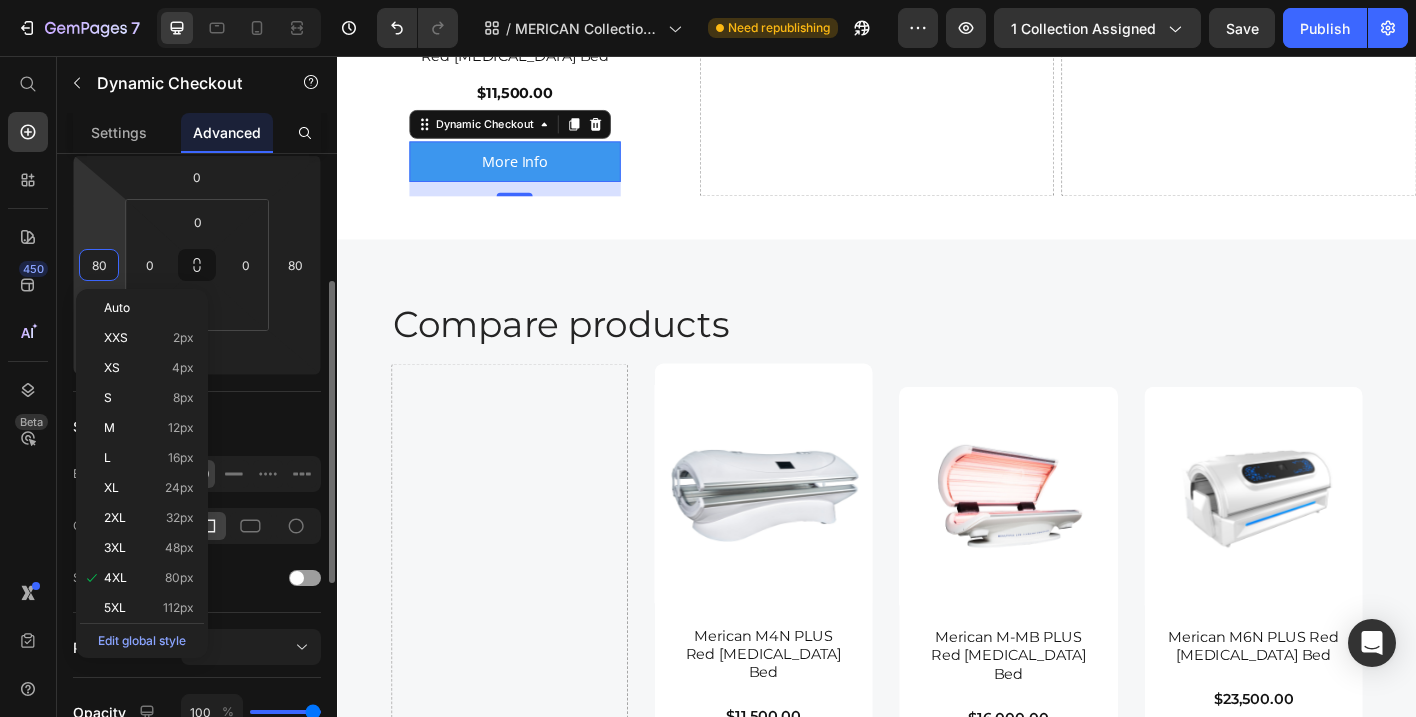 scroll, scrollTop: 262, scrollLeft: 0, axis: vertical 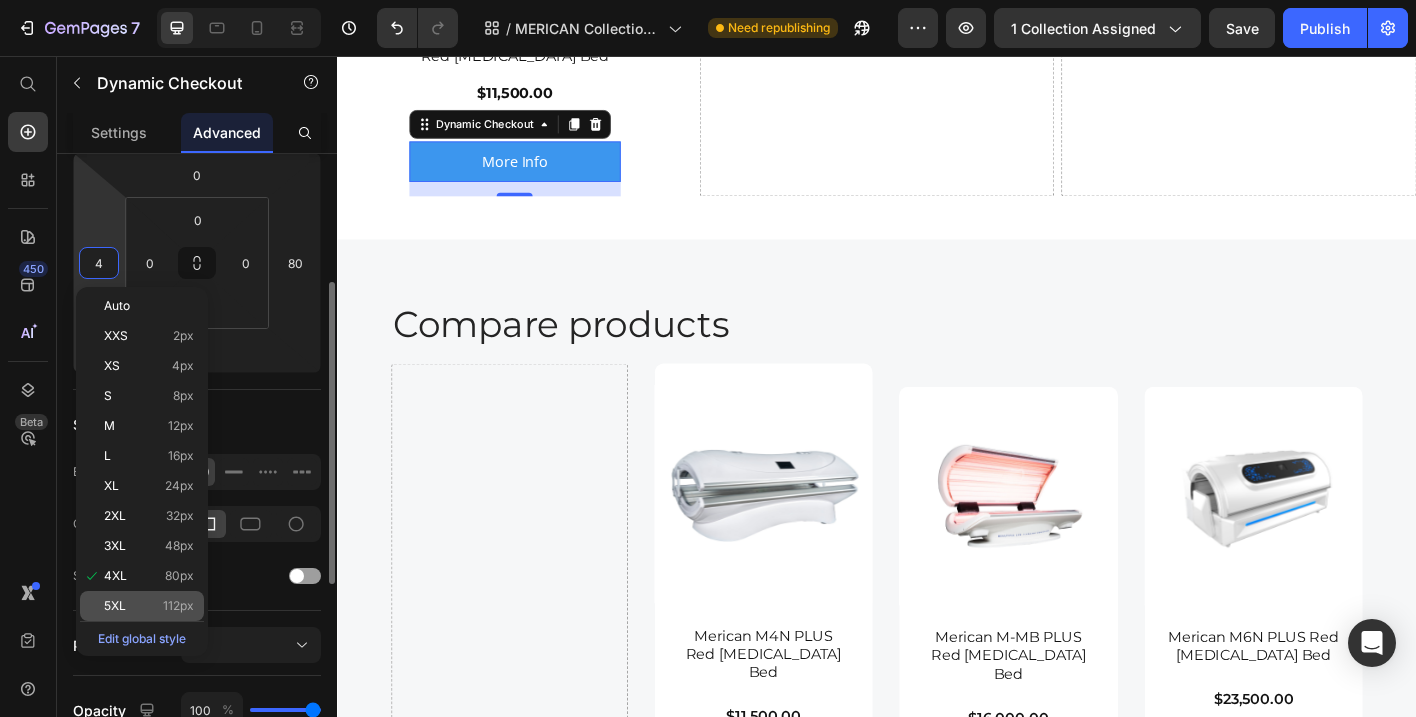click on "5XL 112px" 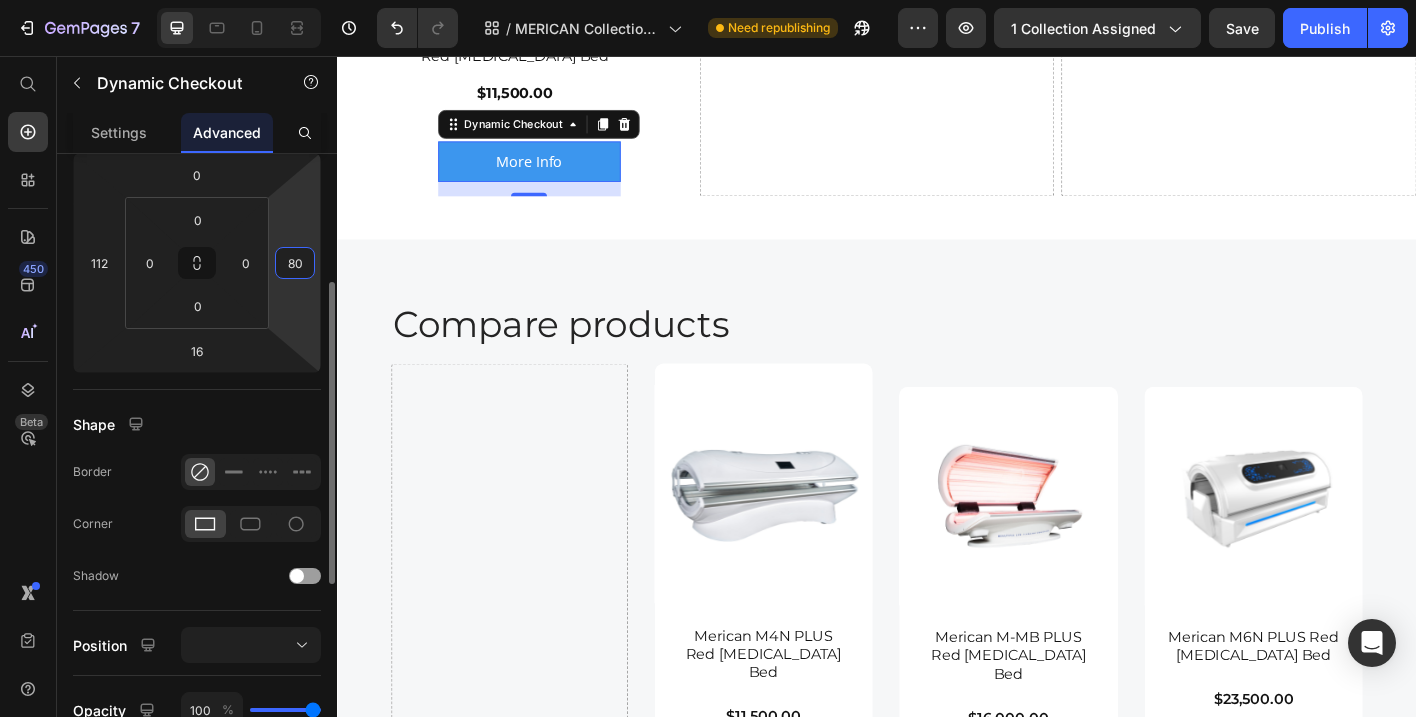 click on "80" at bounding box center [295, 263] 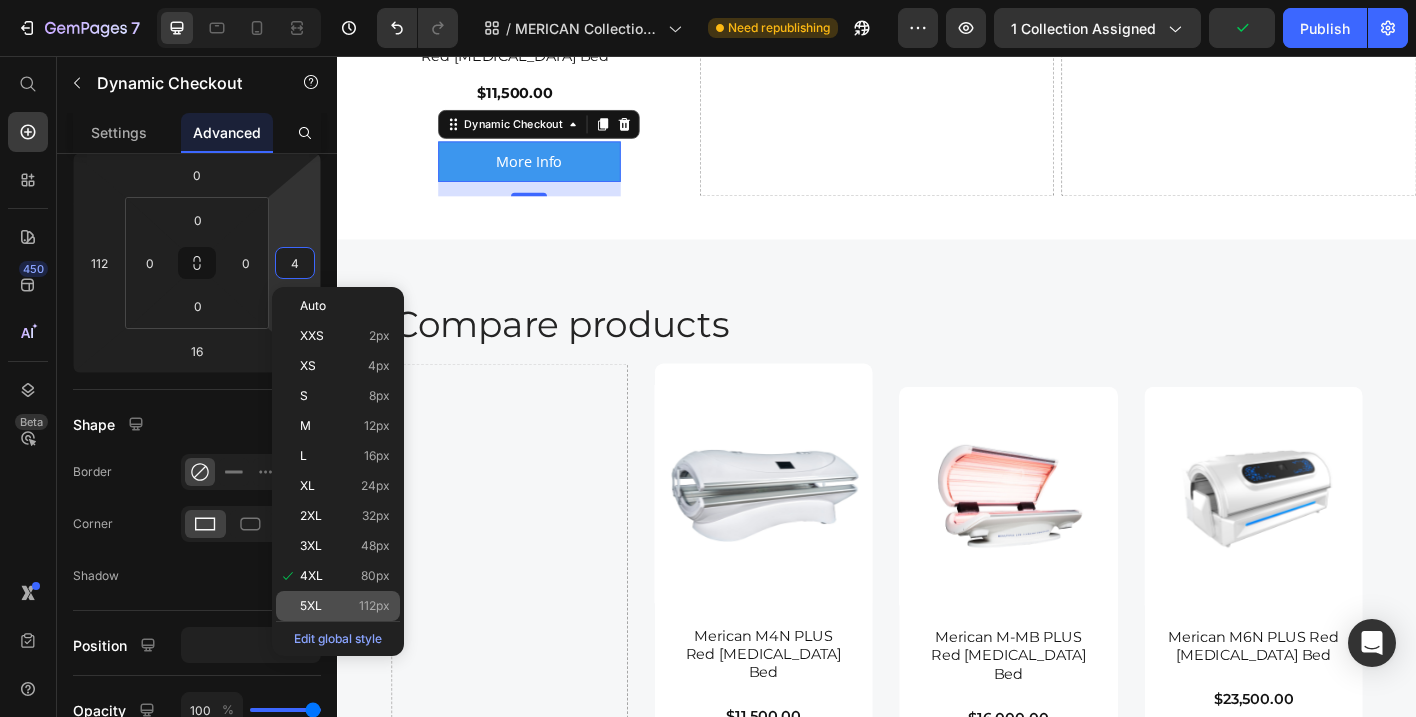 click on "5XL 112px" at bounding box center [345, 606] 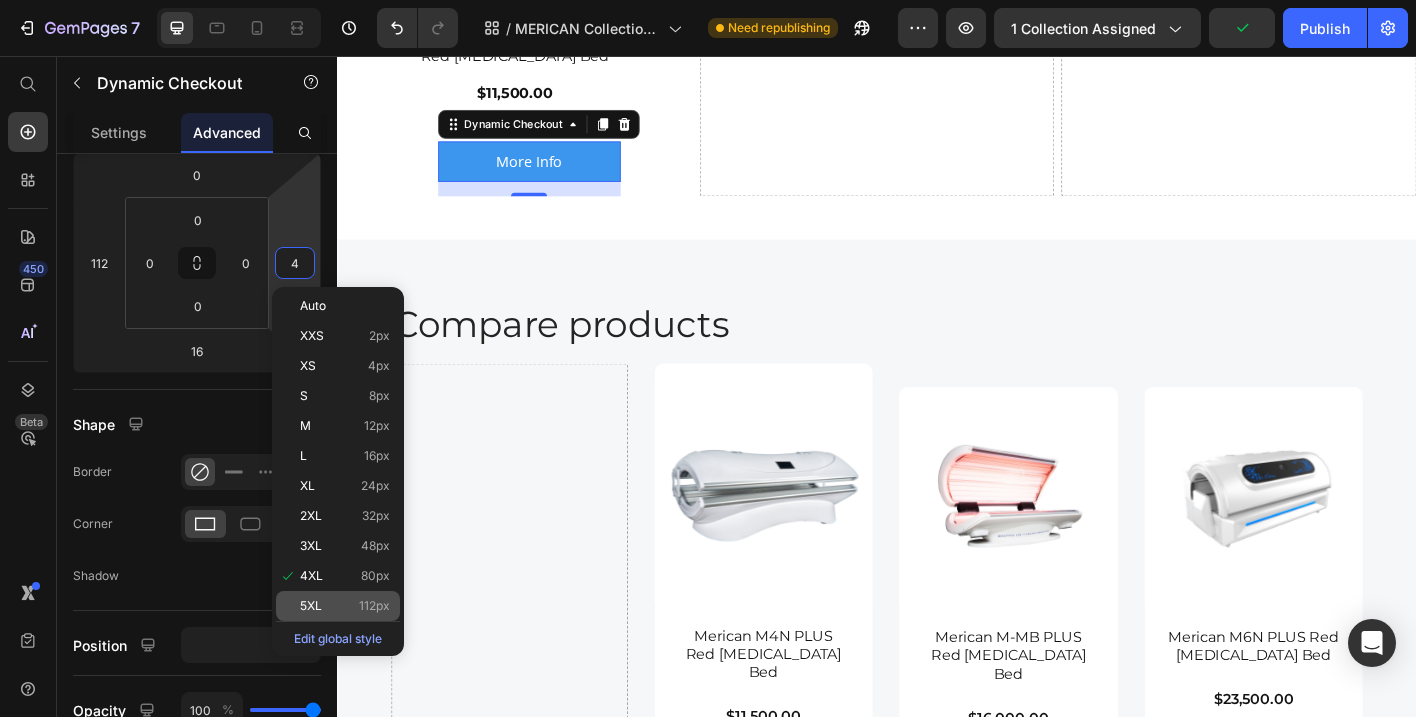 type on "112" 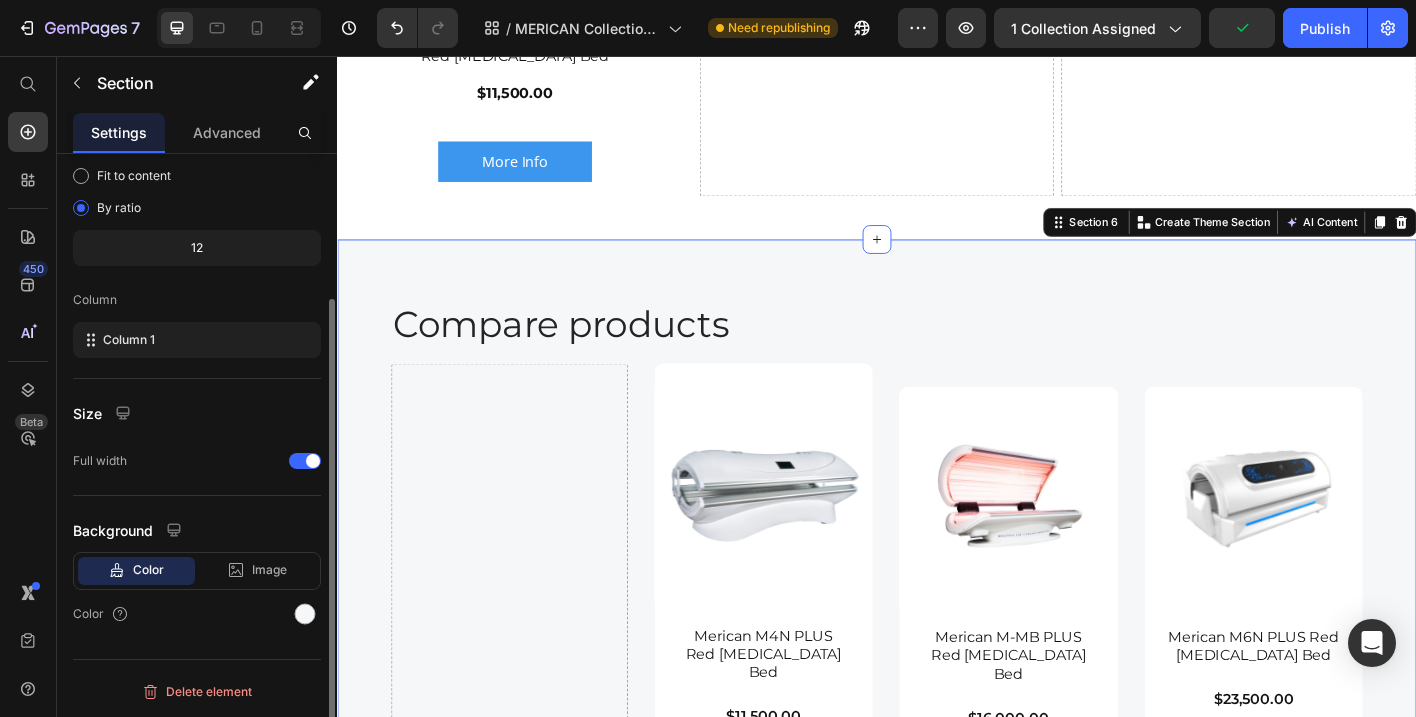 click on "Compare products Heading
Drop element here Product Images Merican M4N PLUS Red Light Therapy Bed Product Title $11,500.00 Product Price Row Product More Info Button Hero Banner Product Images Merican M-MB PLUS Red Light Therapy Bed Product Title $16,000.00 Product Price Row Product More Info Button Hero Banner Product Images Merican M6N PLUS Red Light Therapy Bed Product Title $23,500.00 Product Price Row Product More Info Button Hero Banner Row
Drop element here Row Closed Dimensions Text Block L 76.4" x W 33.7" x H 32.1" Text Block Hero Banner
Drop element here Row L 84.5" x W 41.7" x H 35.8" Text Block Hero Banner
Drop element here Row L 88.58" x W 48.53" x H 42.52" Text Block Hero Banner Row LEDs Text Block 21 600 Text Block Hero Banner 26 040 Text Block Hero Banner 41 600 Text Block Hero Banner Row Light Source Text Block 21,600 Taiwan EPISTAR® LEDs Text Block
Row Hero Banner 21,600 Taiwan EPISTAR® LEDs Text Block" at bounding box center [937, 977] 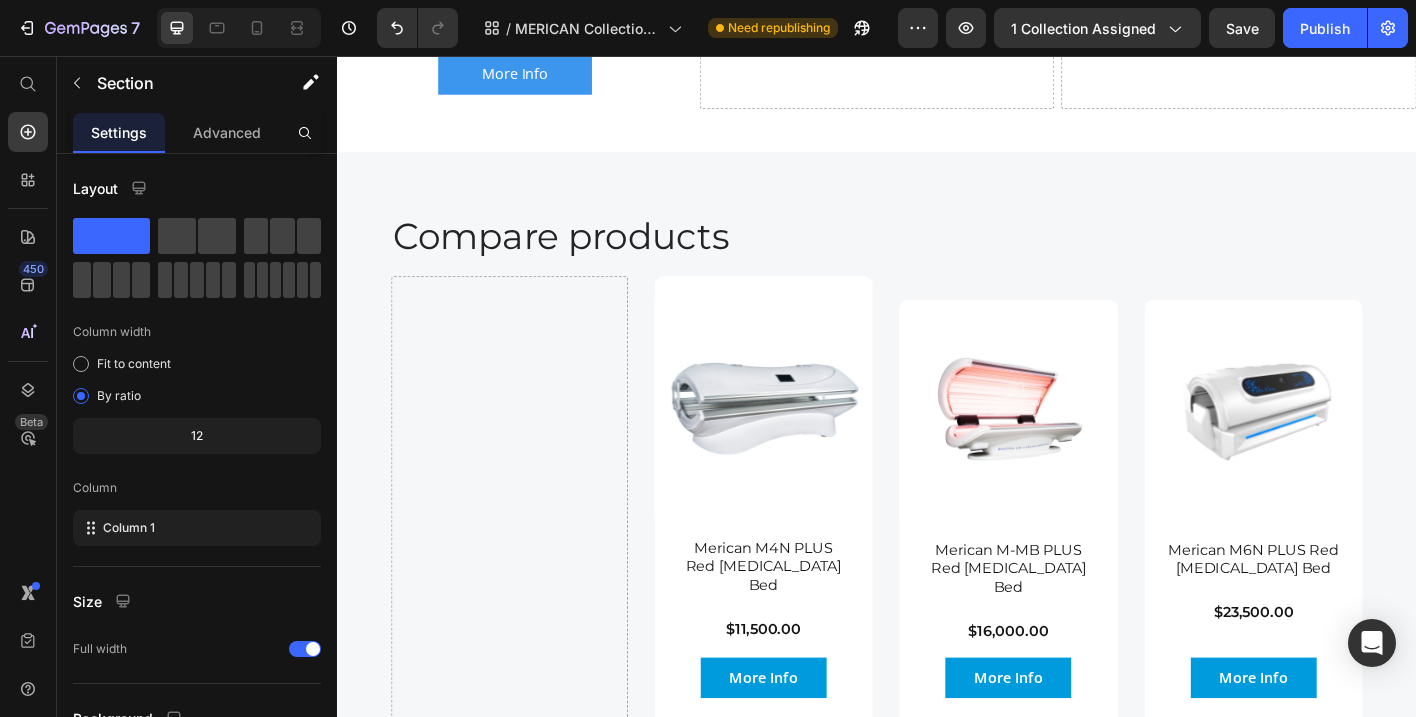 scroll, scrollTop: 3519, scrollLeft: 0, axis: vertical 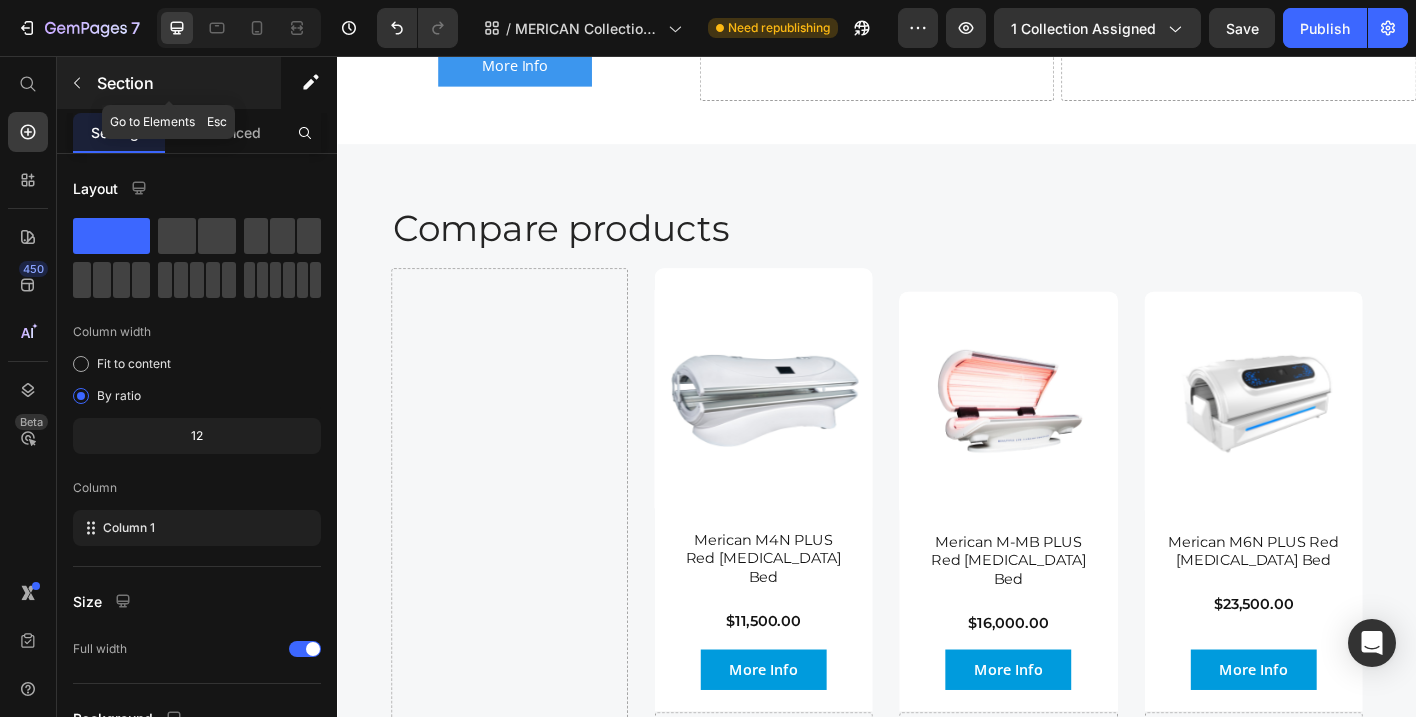 click on "Section" at bounding box center [169, 83] 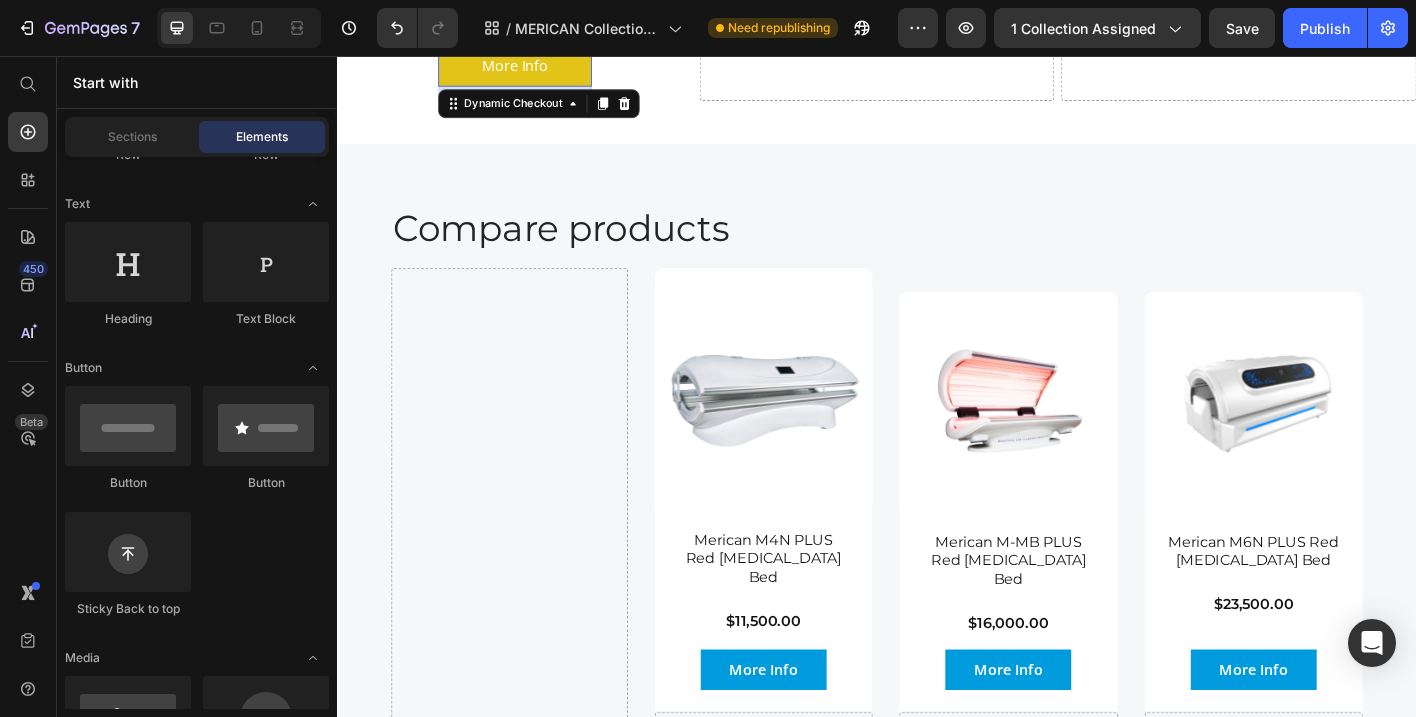 click on "More Info" at bounding box center [534, 67] 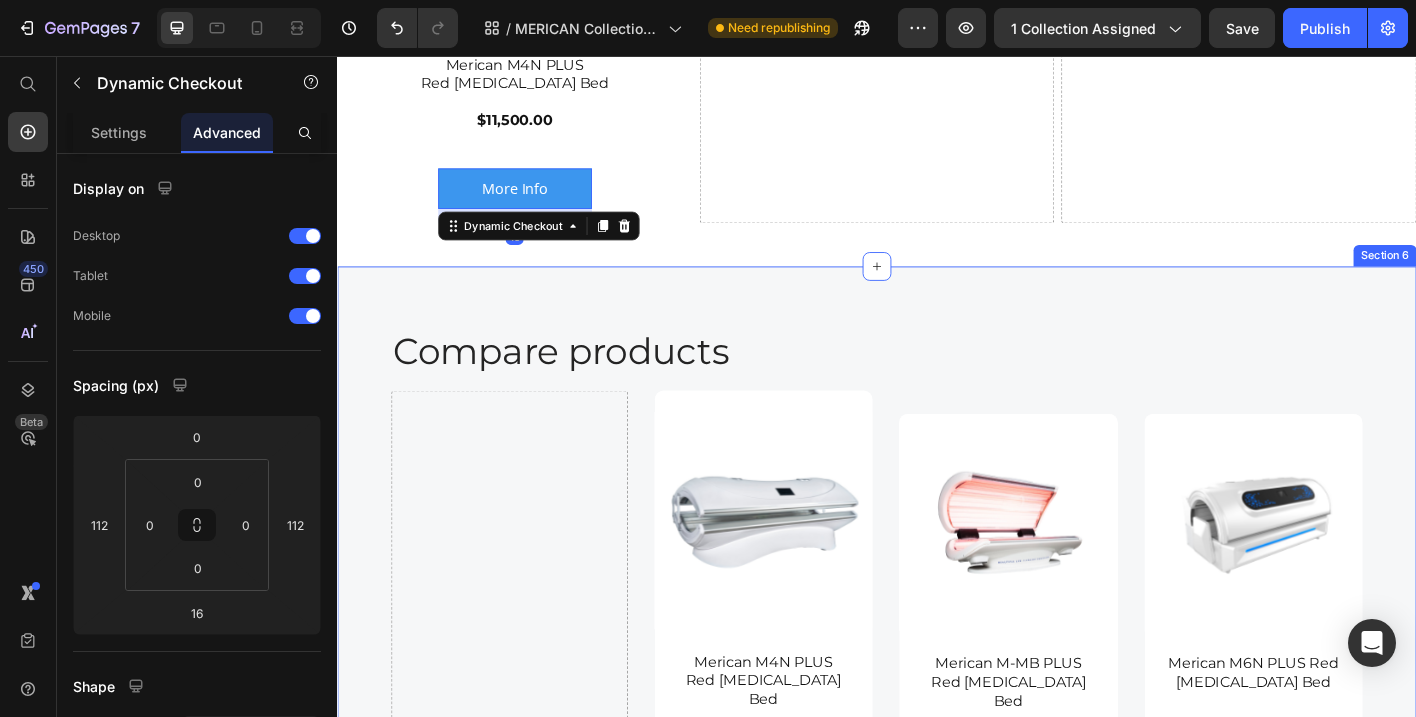 scroll, scrollTop: 3355, scrollLeft: 0, axis: vertical 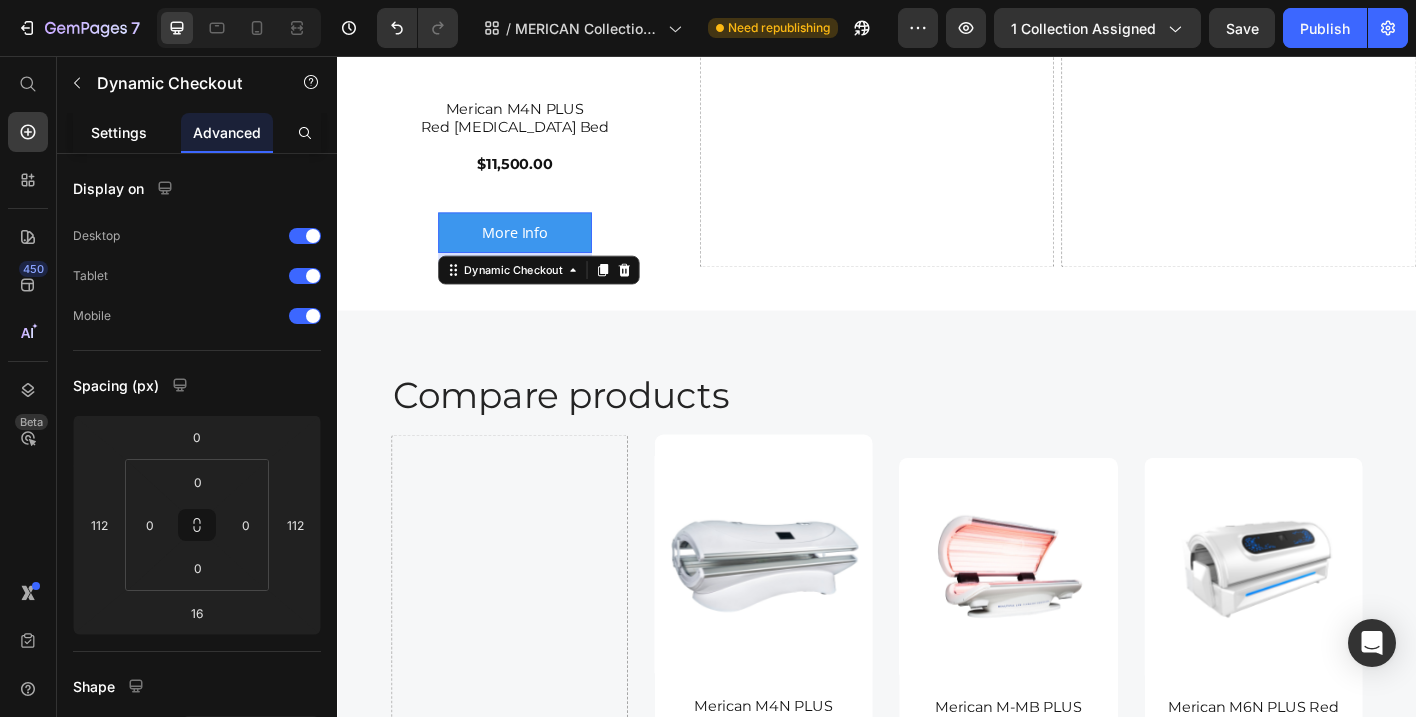 click on "Settings" 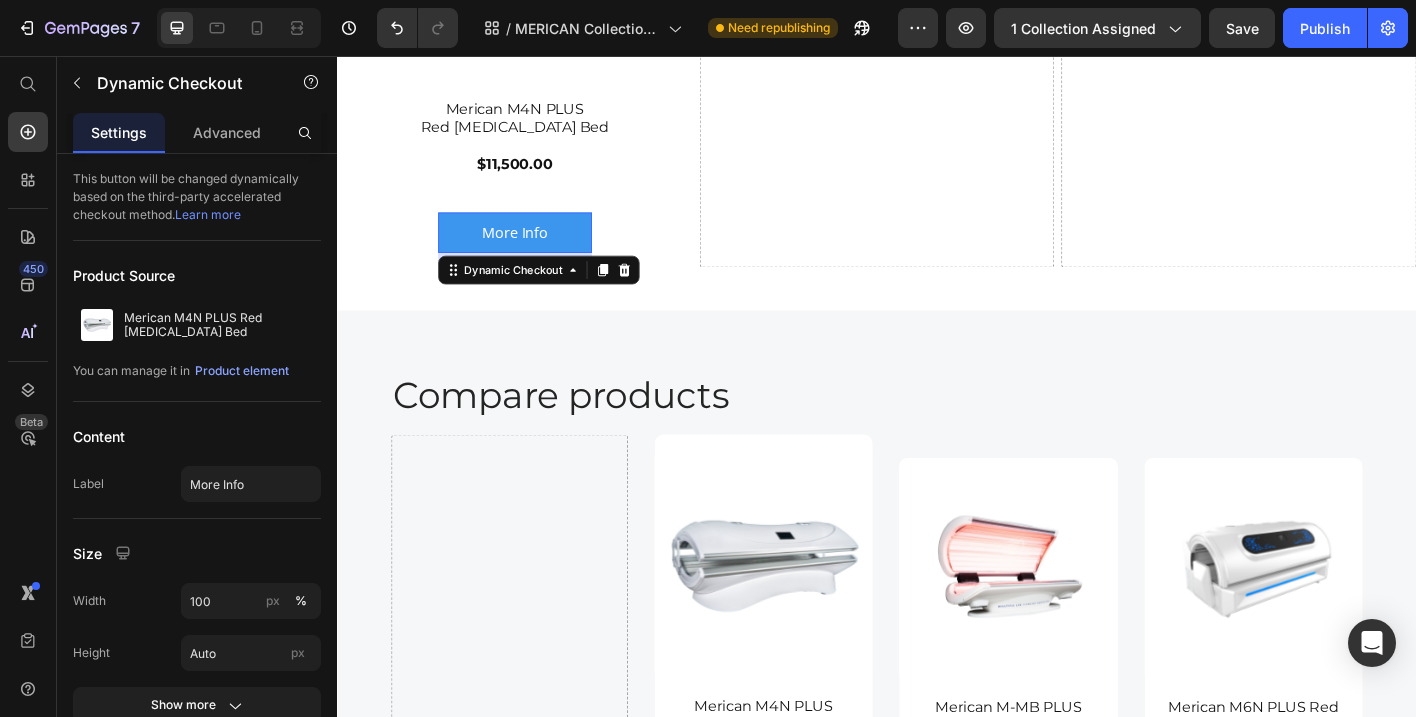 click on "Settings" at bounding box center (119, 132) 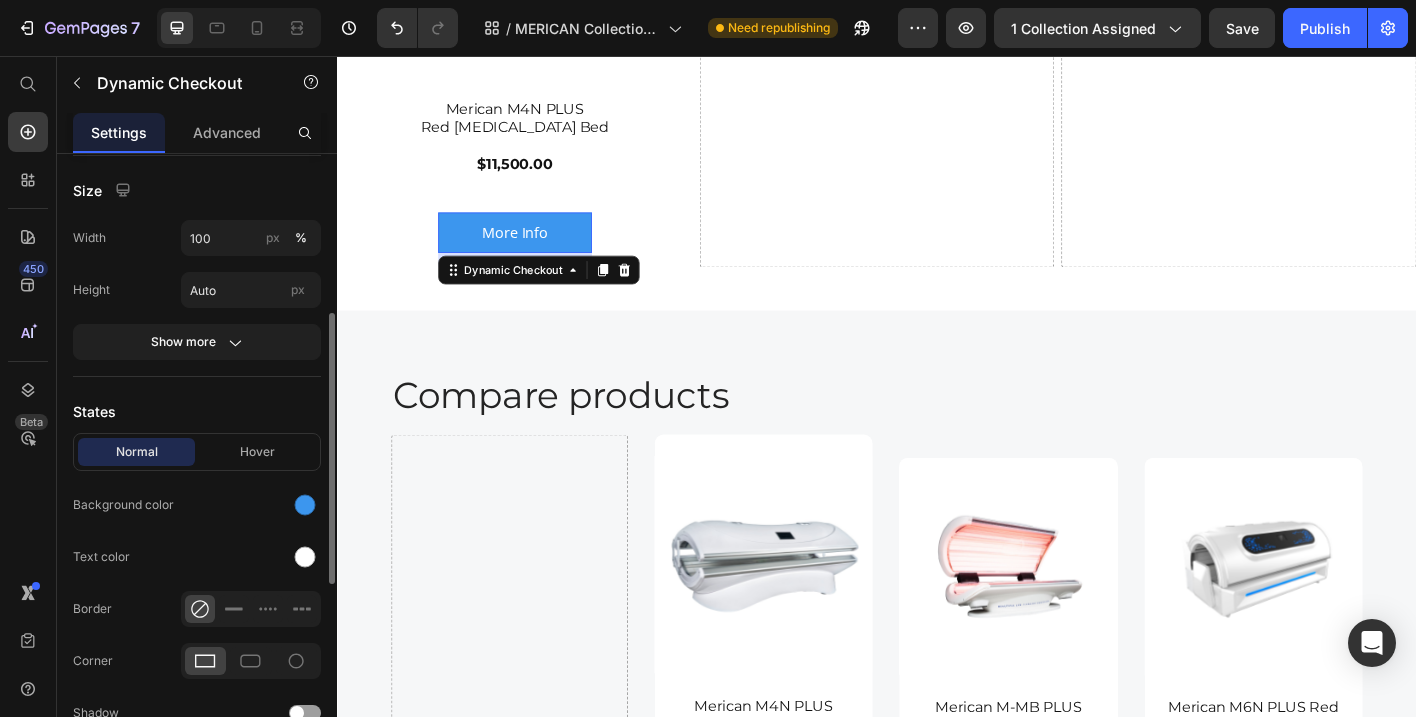 scroll, scrollTop: 370, scrollLeft: 0, axis: vertical 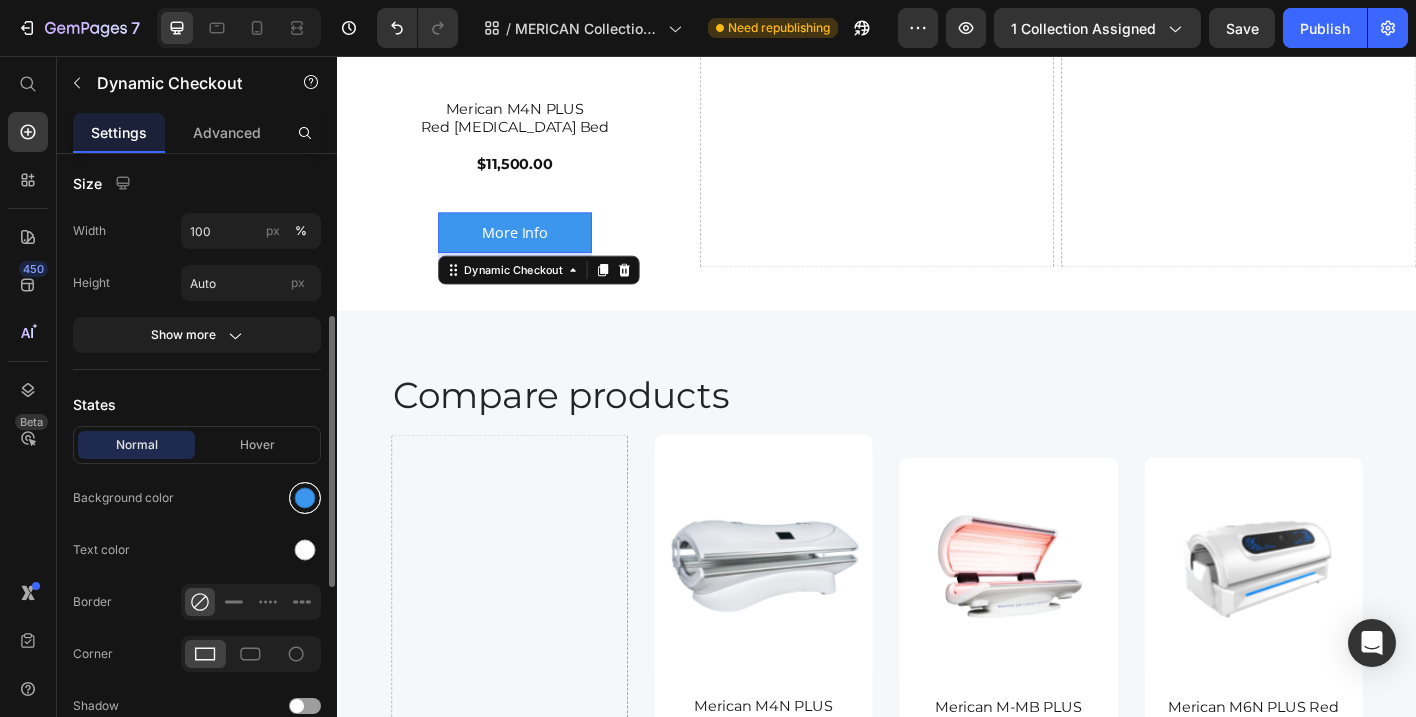 click at bounding box center [305, 498] 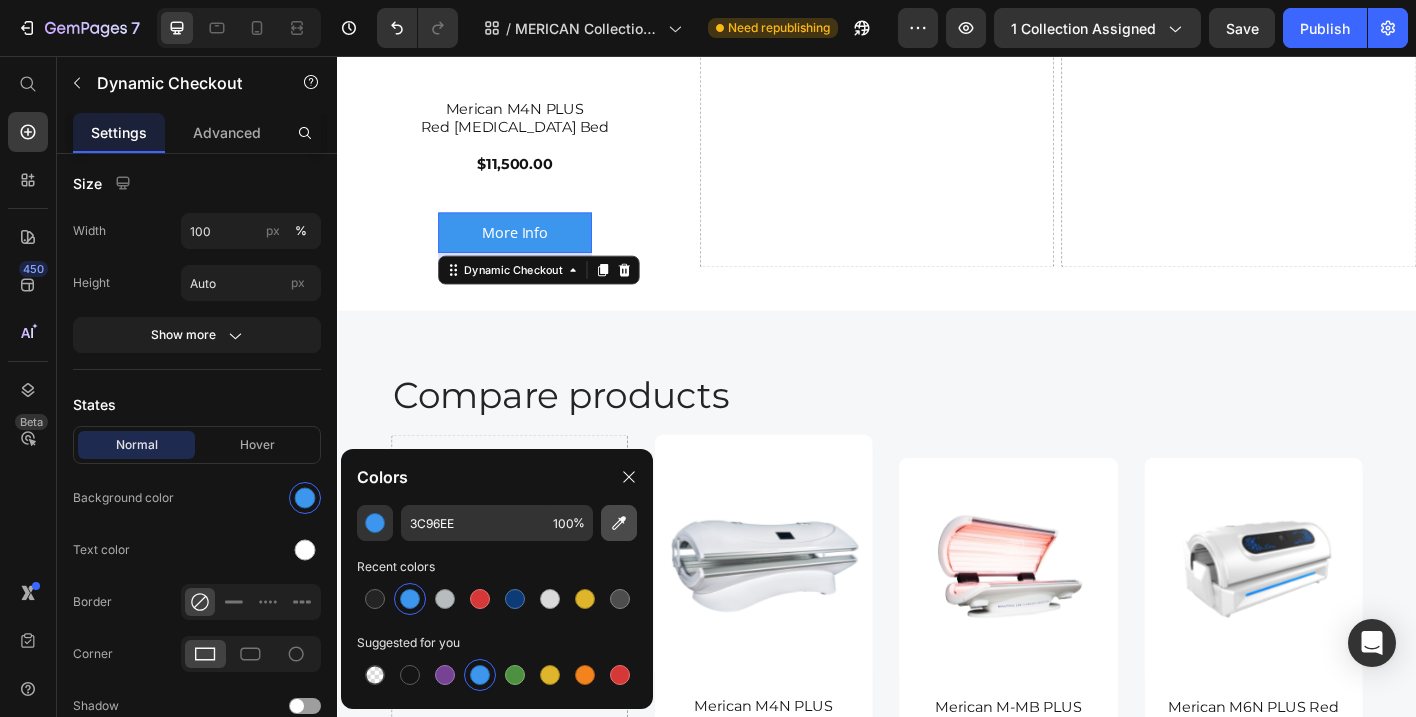 click 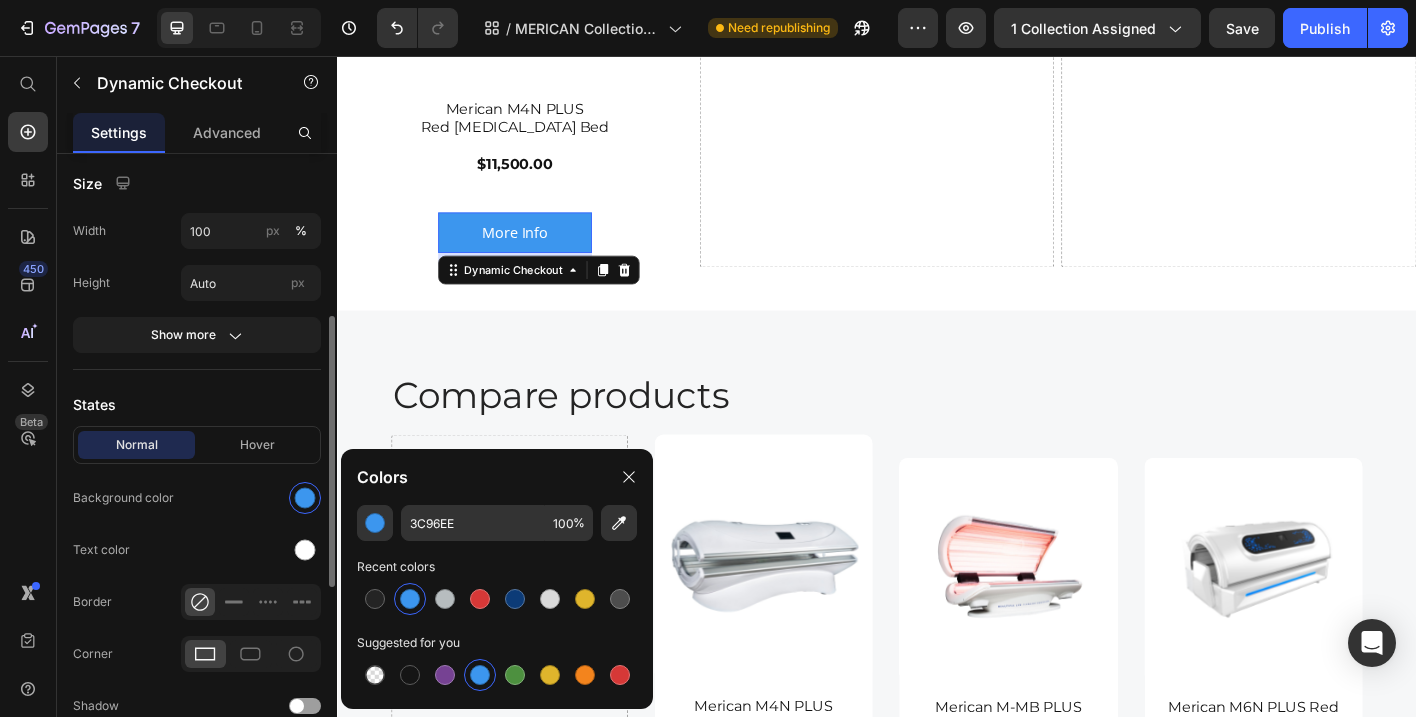 type on "151515" 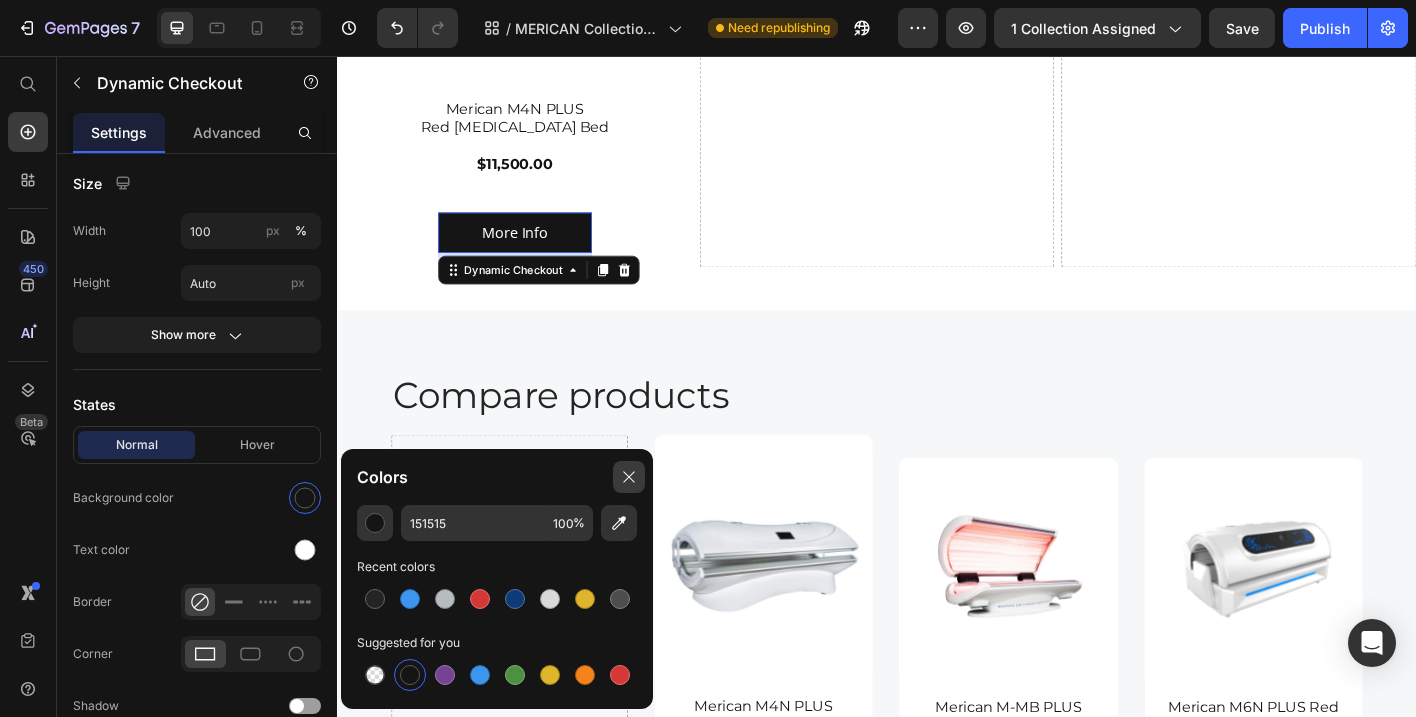 click at bounding box center [629, 477] 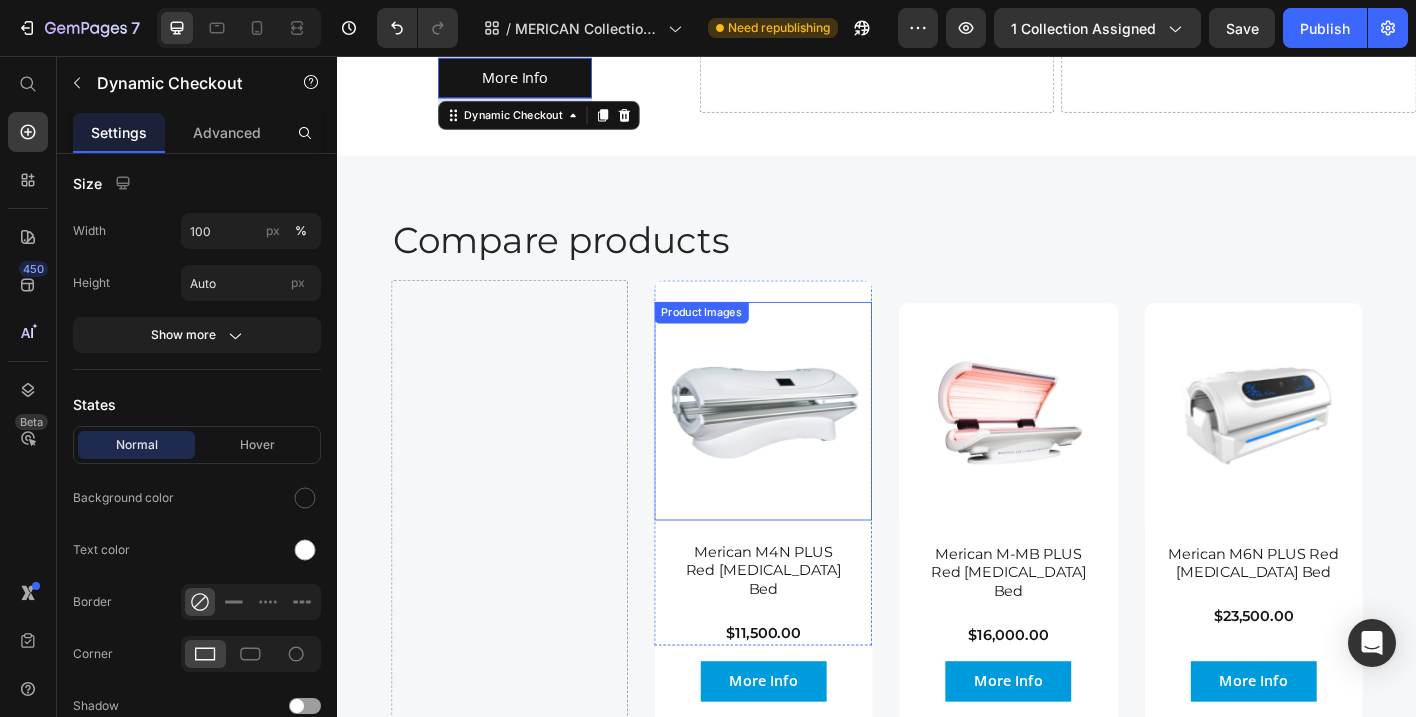 scroll, scrollTop: 3515, scrollLeft: 0, axis: vertical 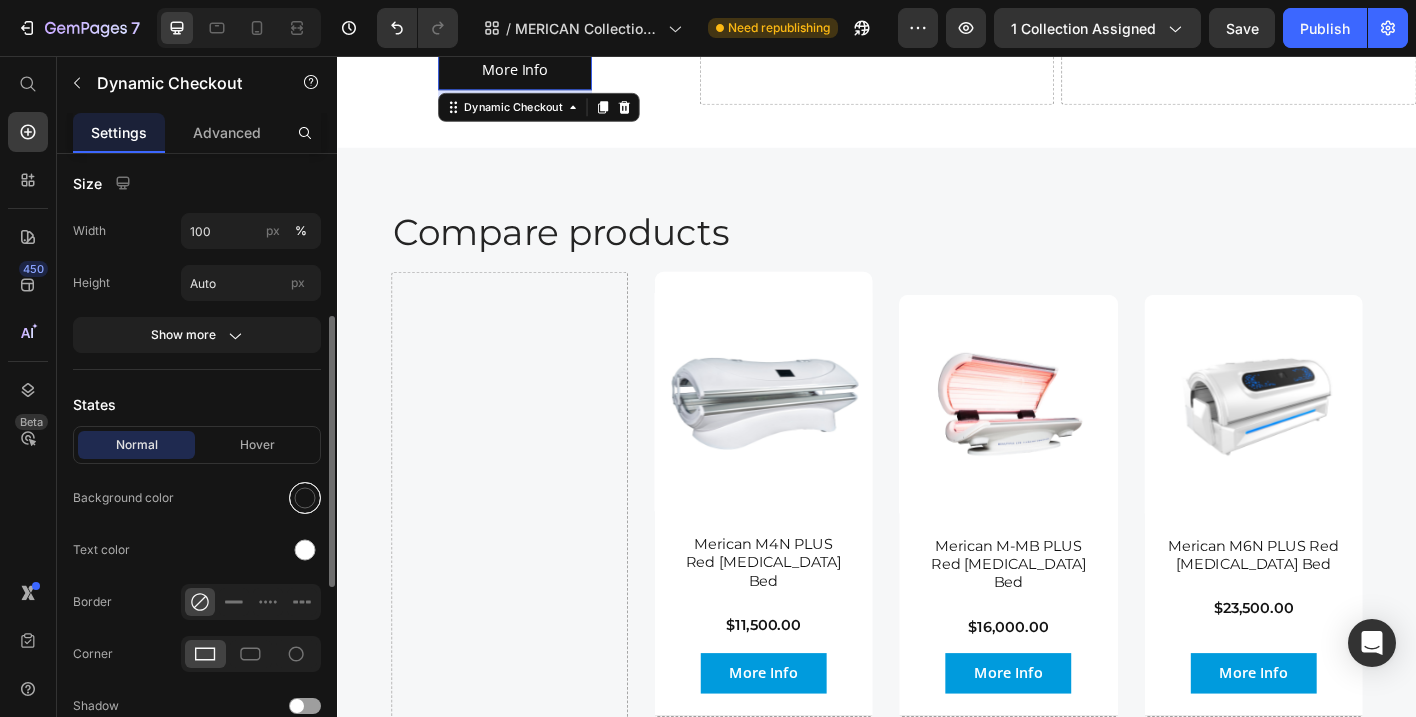 click at bounding box center (305, 498) 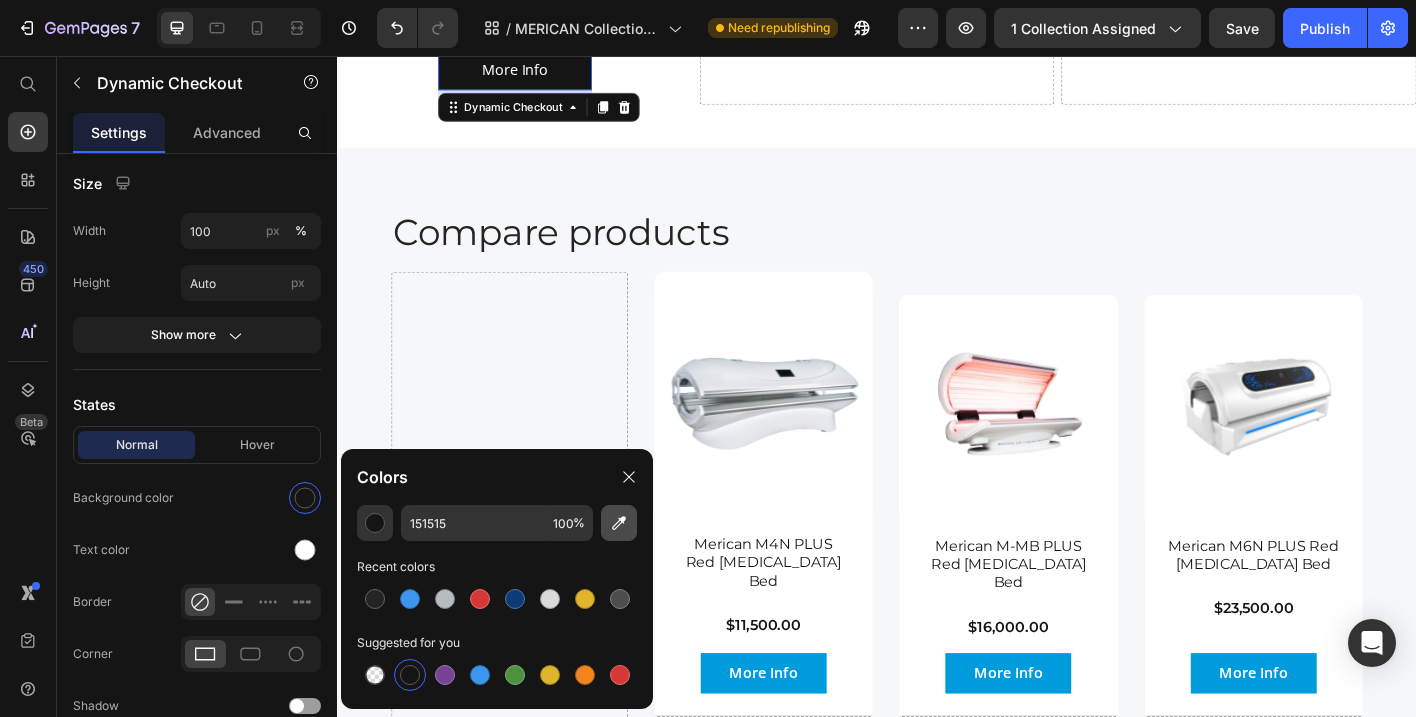 click 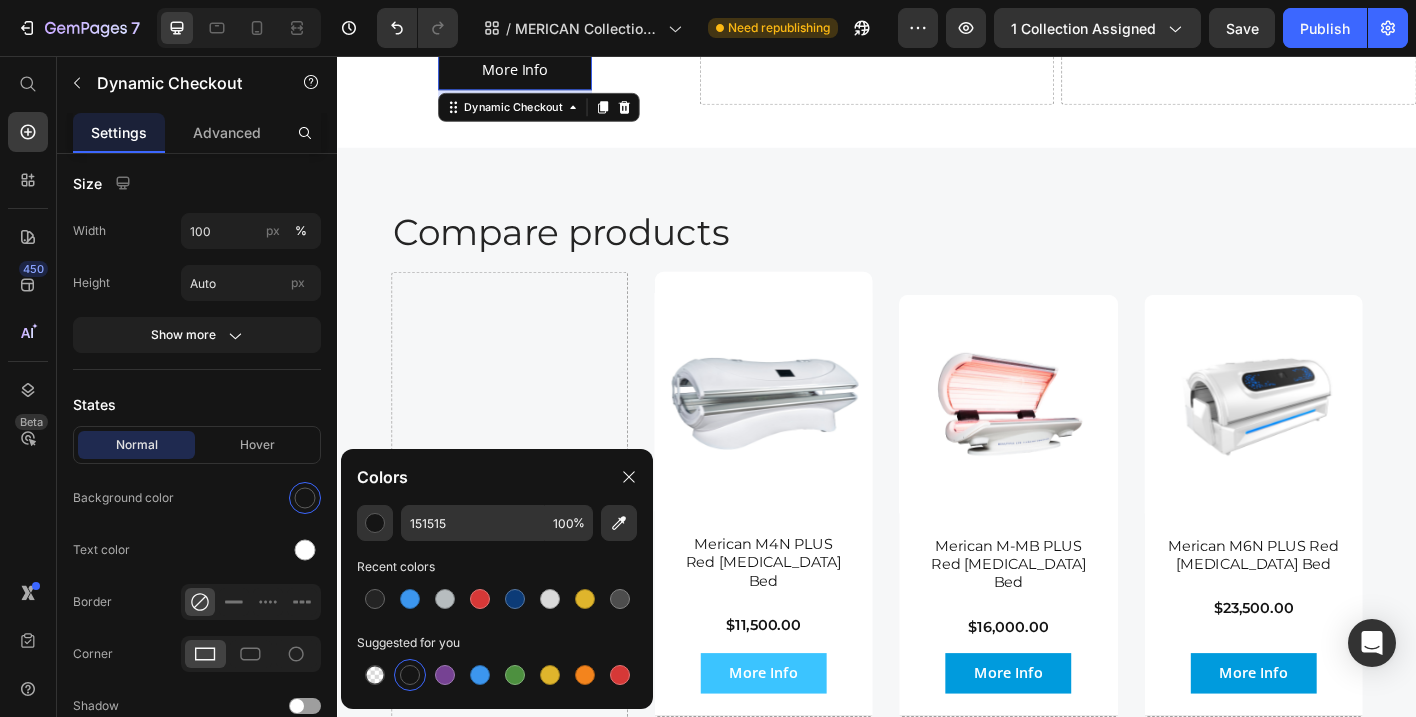 type on "049BDE" 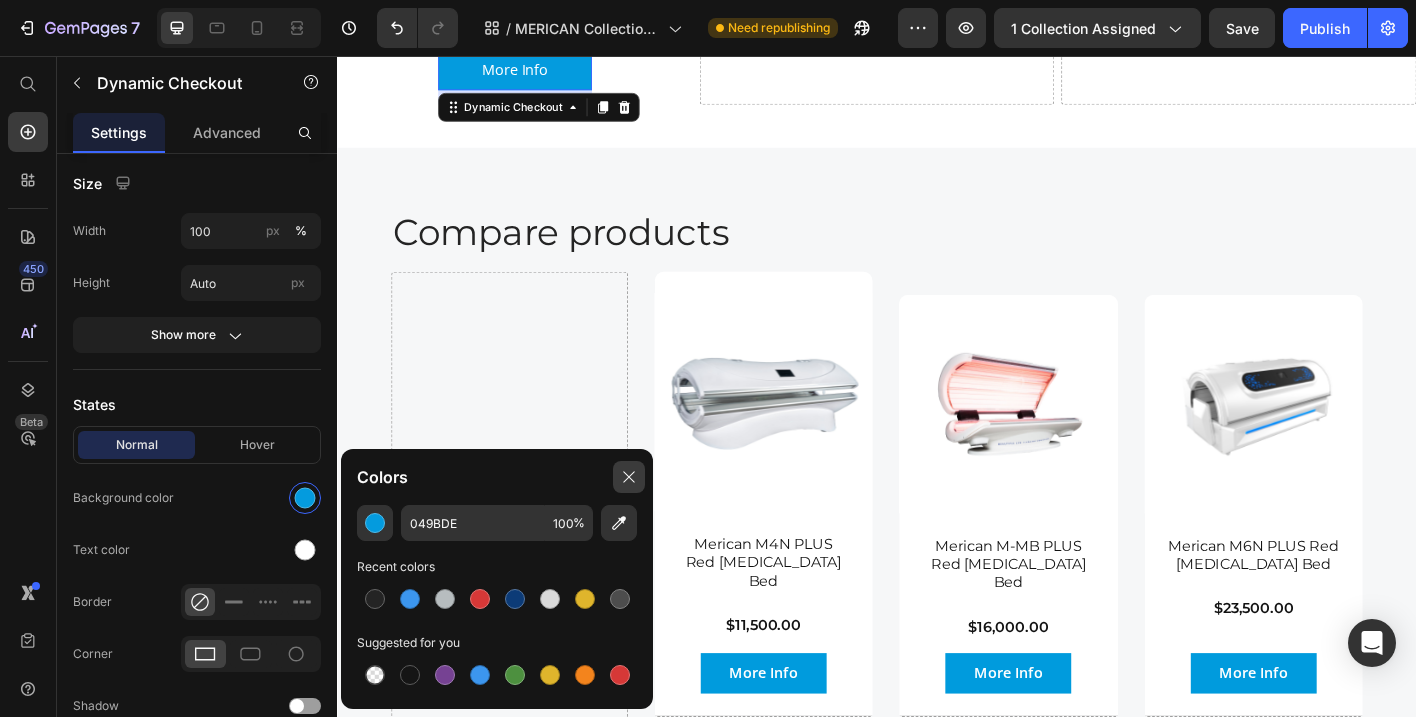 click 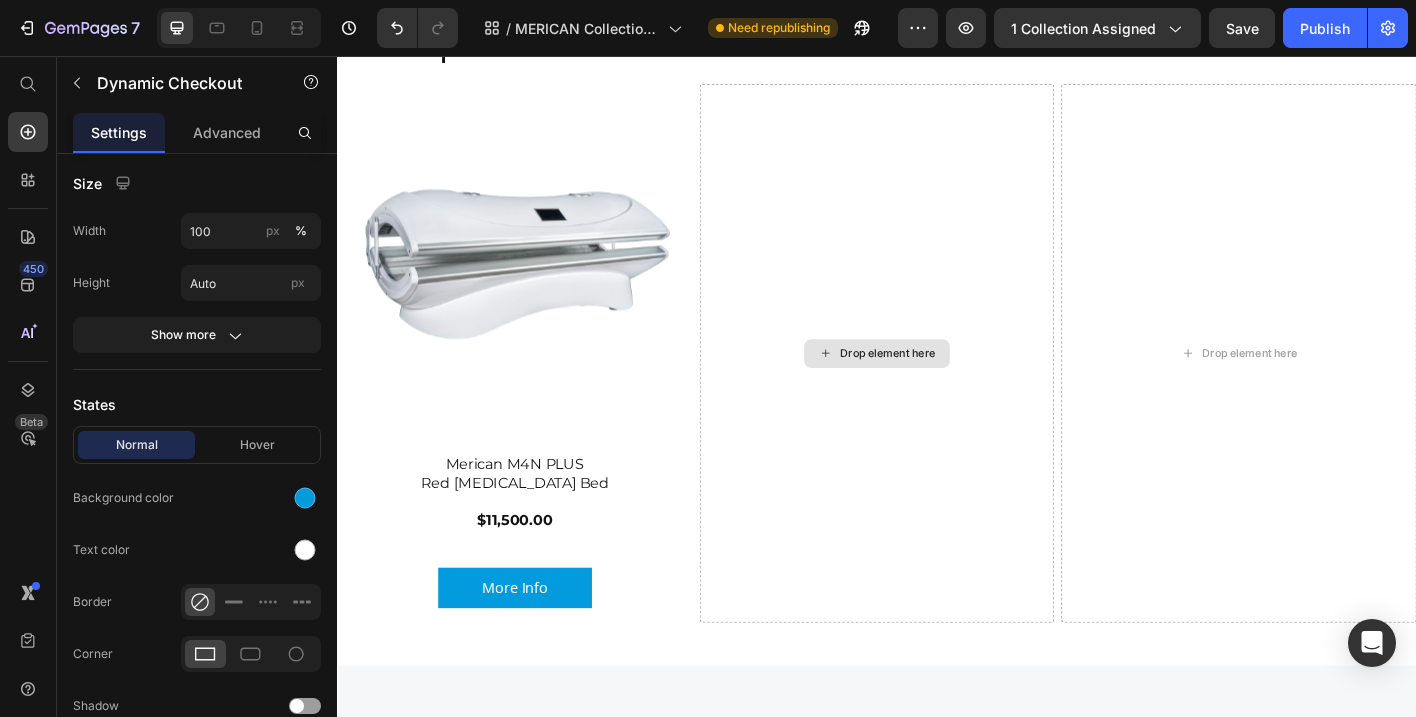 scroll, scrollTop: 2942, scrollLeft: 0, axis: vertical 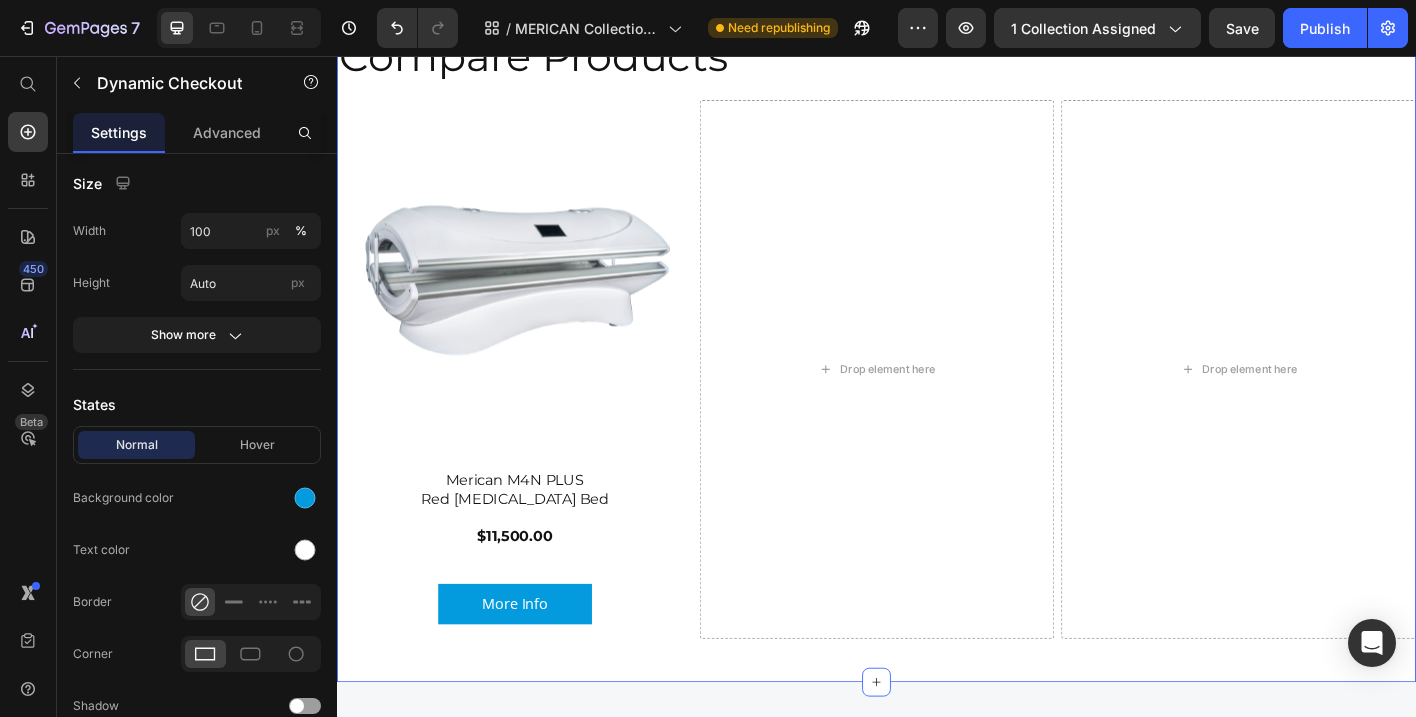 click on "Compare Products Heading Product Images Merican M4N PLUS  Red Light Therapy Bed $11,500.00 Heading More Info Dynamic Checkout Product
Drop element here
Drop element here Row" at bounding box center (937, 372) 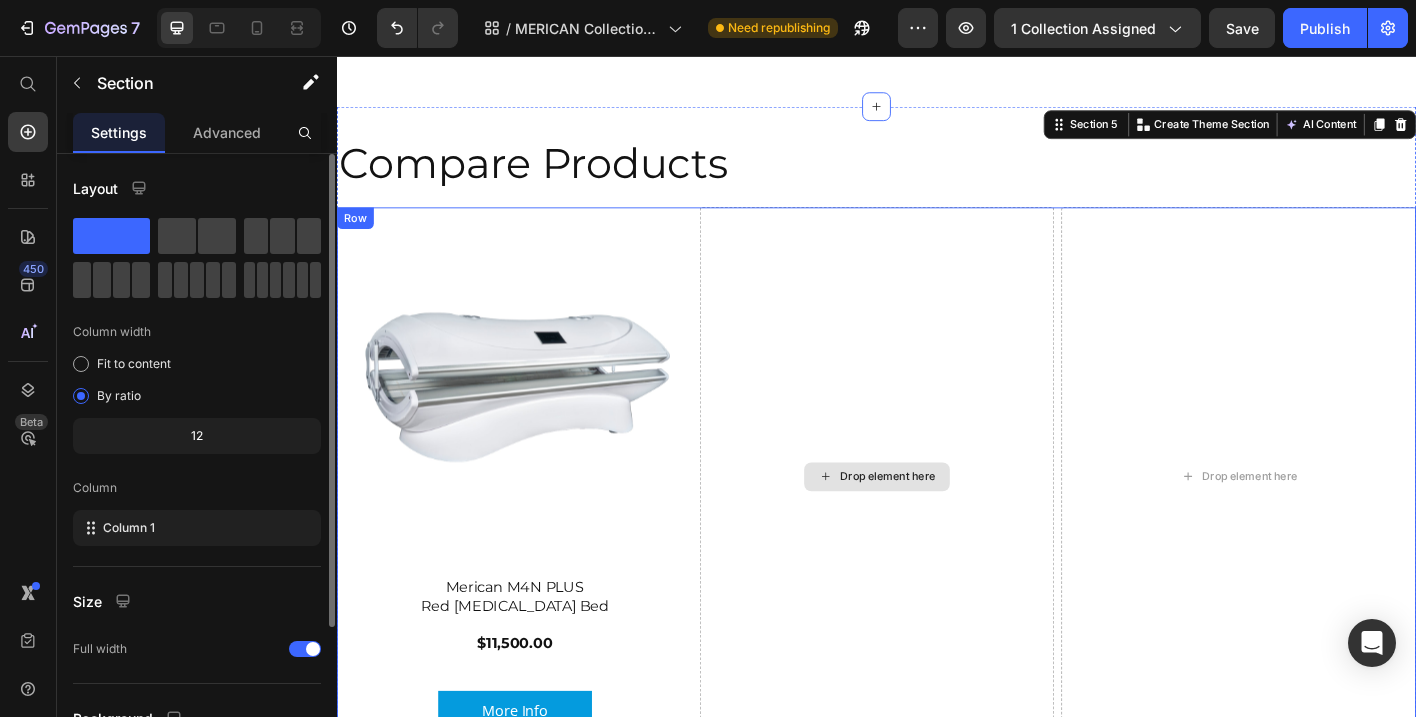 scroll, scrollTop: 2779, scrollLeft: 0, axis: vertical 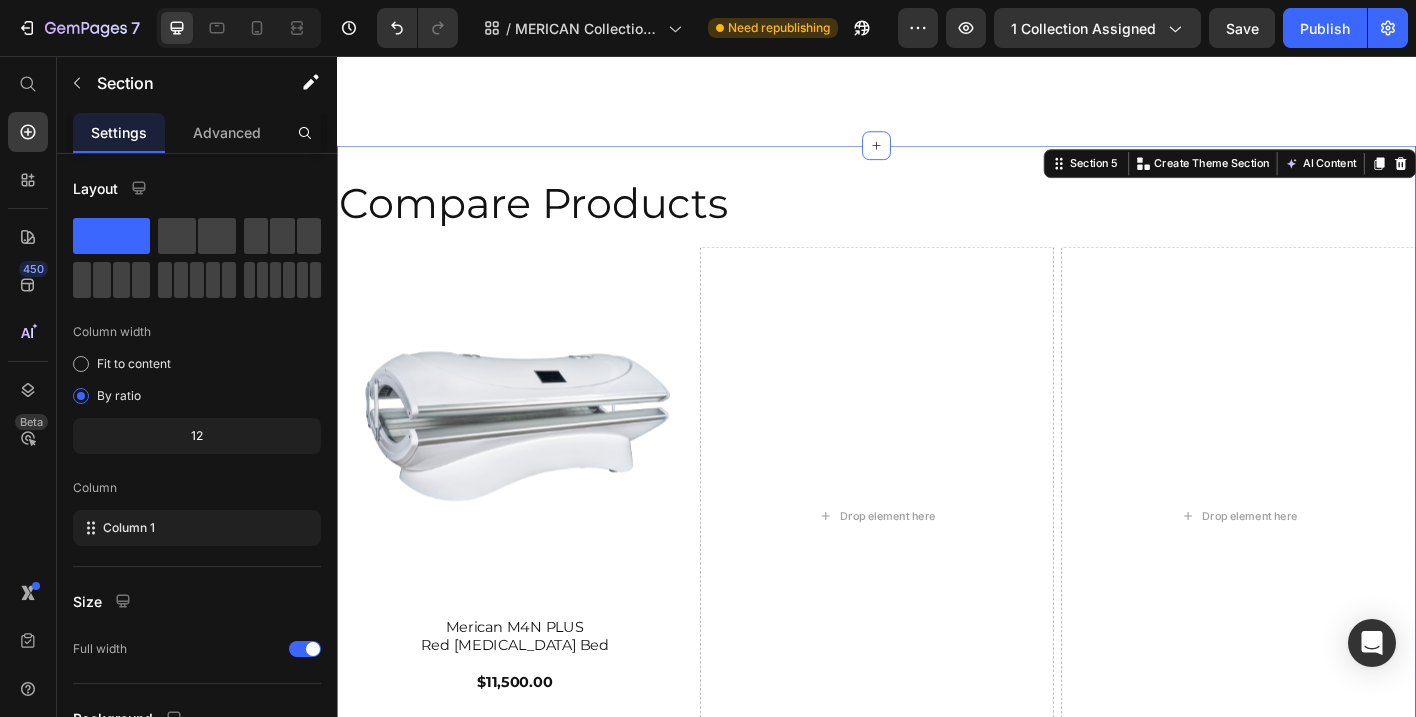 click on "Compare Products Heading Product Images Merican M4N PLUS  Red Light Therapy Bed $11,500.00 Heading More Info Dynamic Checkout Product
Drop element here
Drop element here Row" at bounding box center (937, 535) 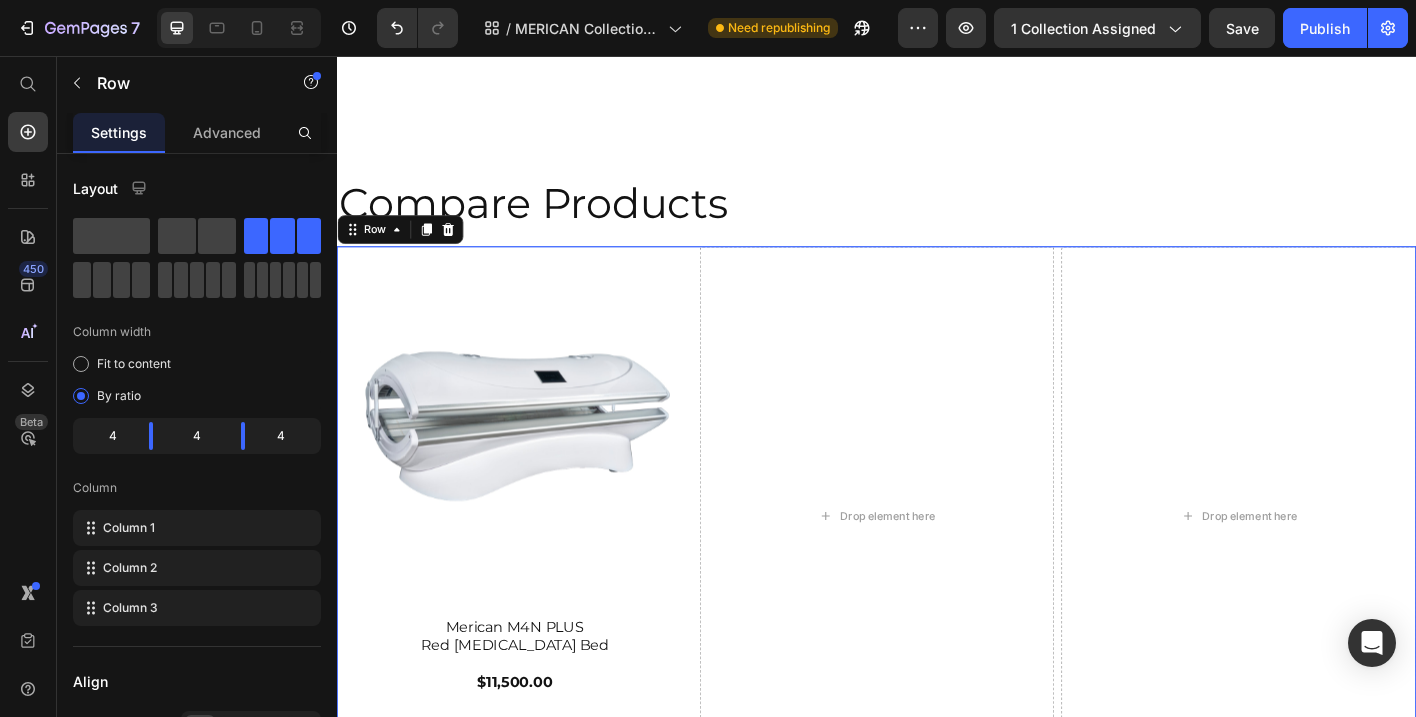 click on "Product Images Merican M4N PLUS  Red Light Therapy Bed $11,500.00 Heading More Info Dynamic Checkout Product
Drop element here
Drop element here Row   16" at bounding box center (937, 567) 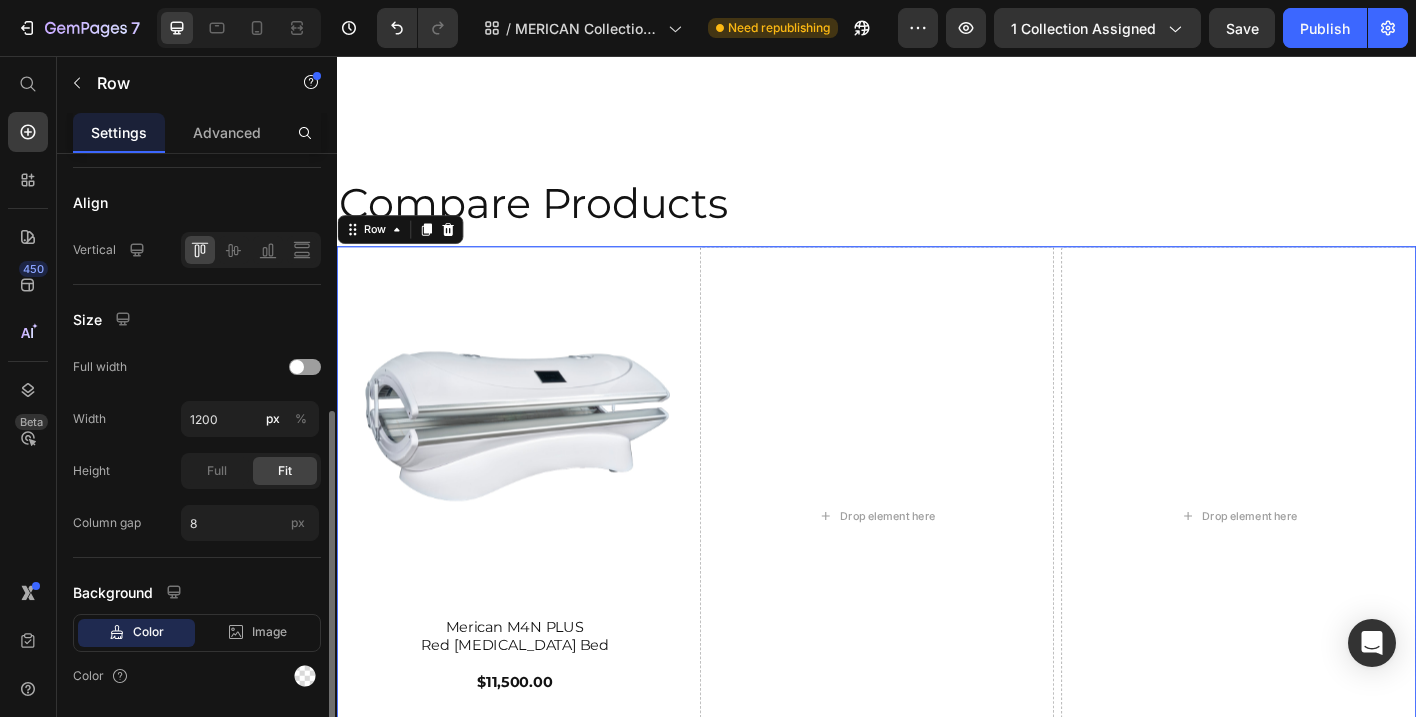 scroll, scrollTop: 480, scrollLeft: 0, axis: vertical 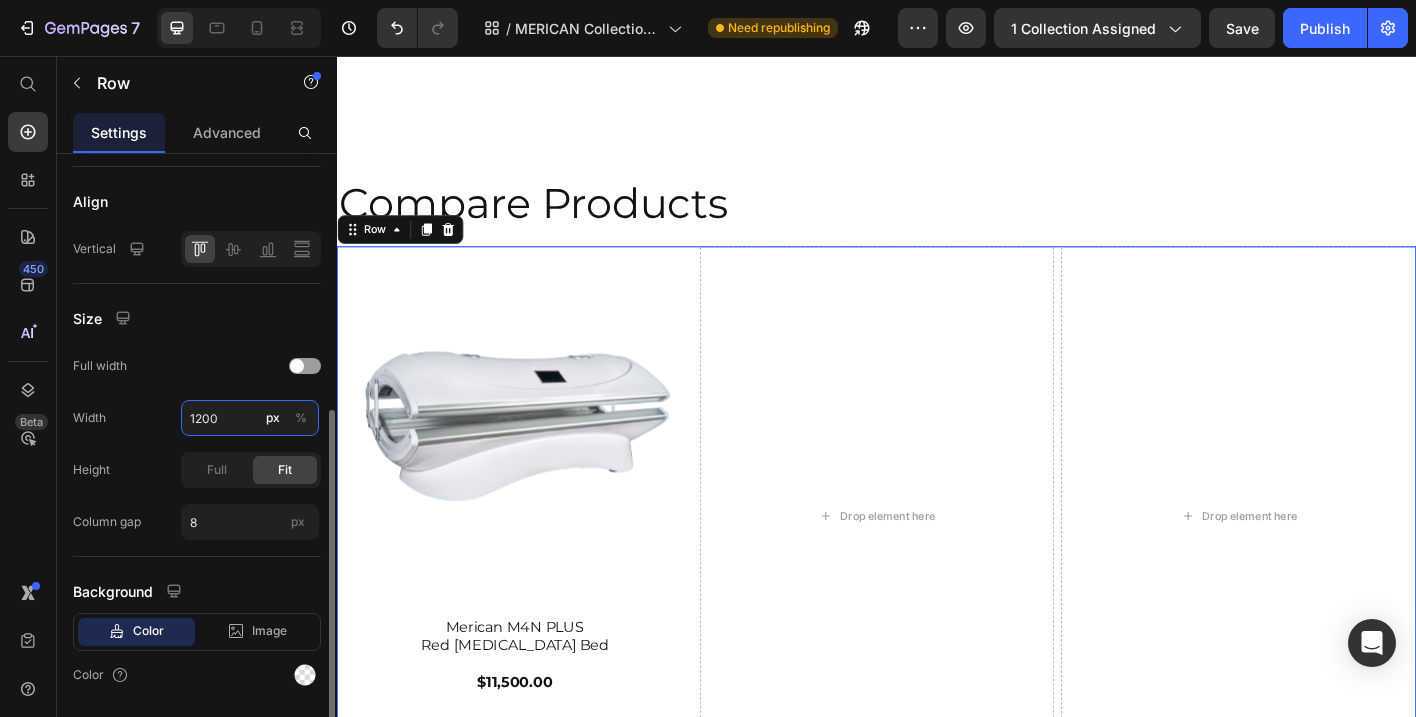 click on "1200" at bounding box center [250, 418] 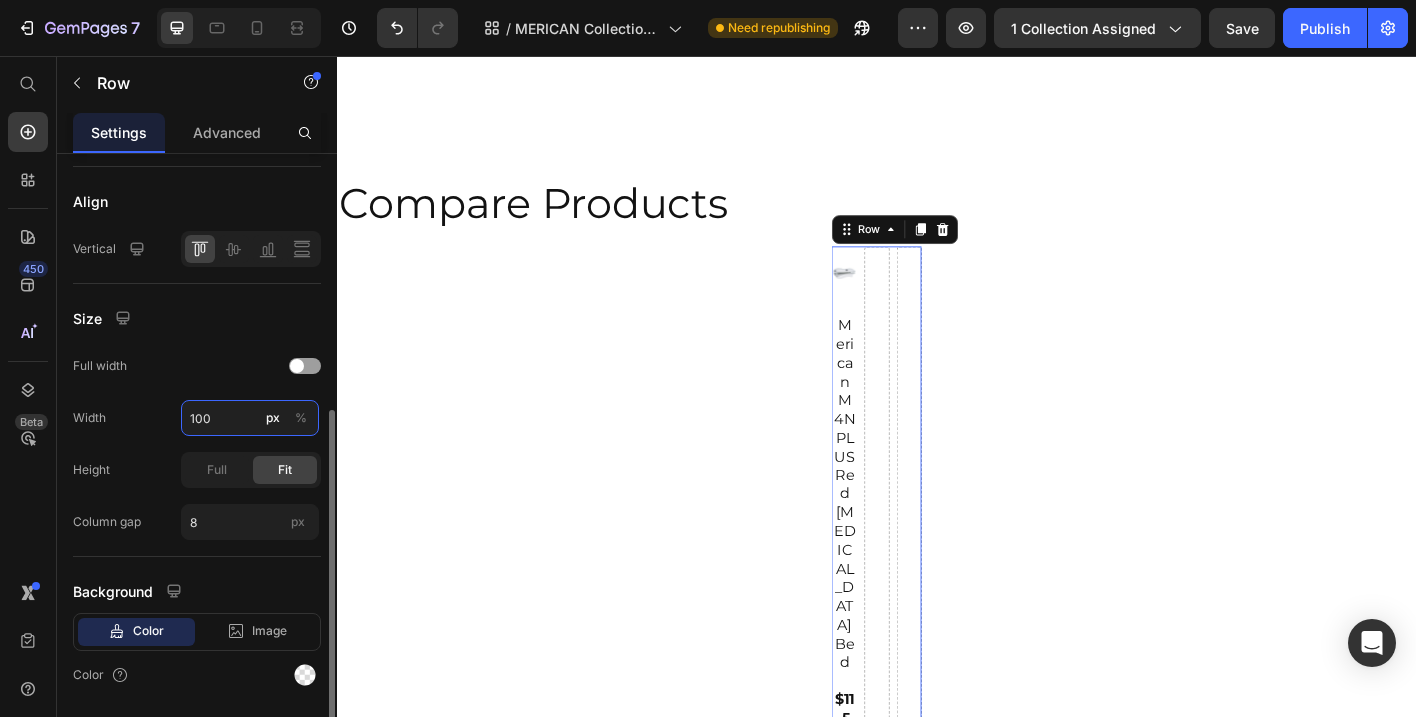 type on "1000" 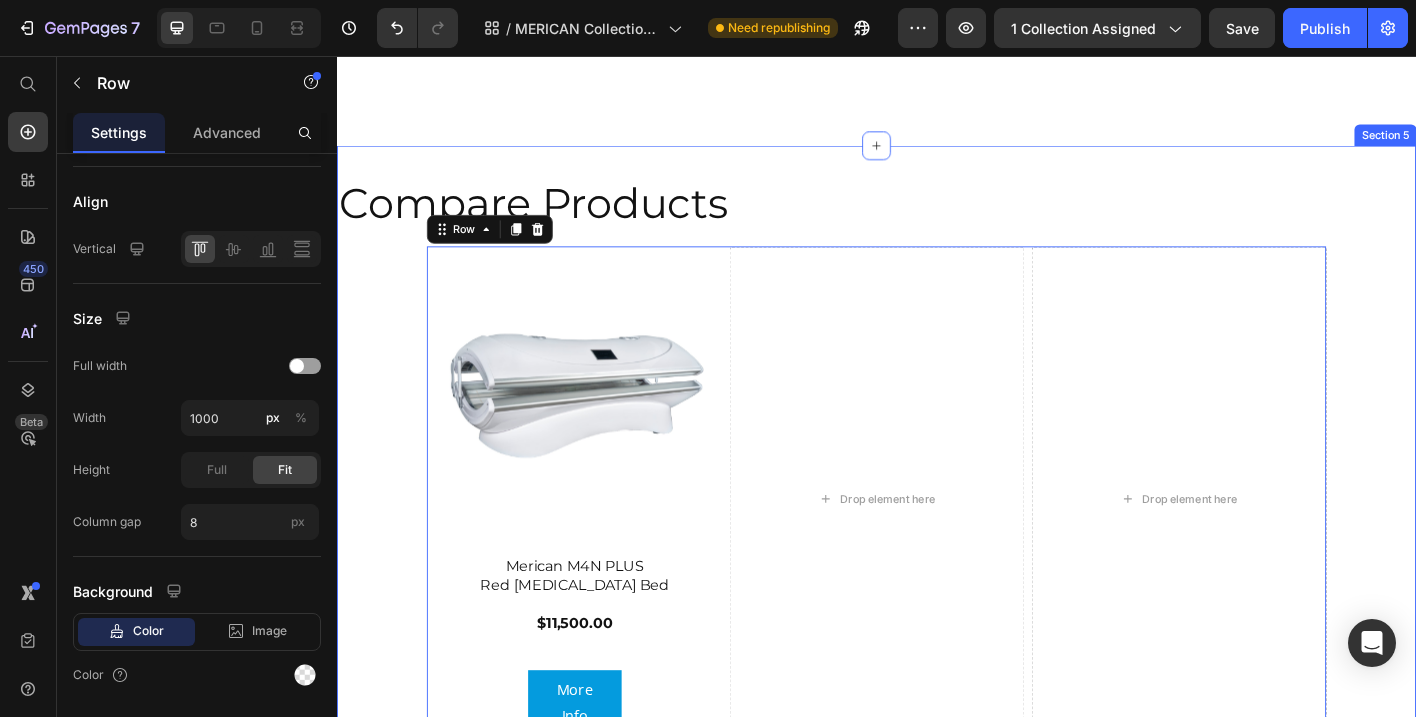 click on "Compare Products Heading Product Images Merican M4N PLUS  Red Light Therapy Bed $11,500.00 Heading More Info Dynamic Checkout Product
Drop element here
Drop element here Row   16" at bounding box center [937, 516] 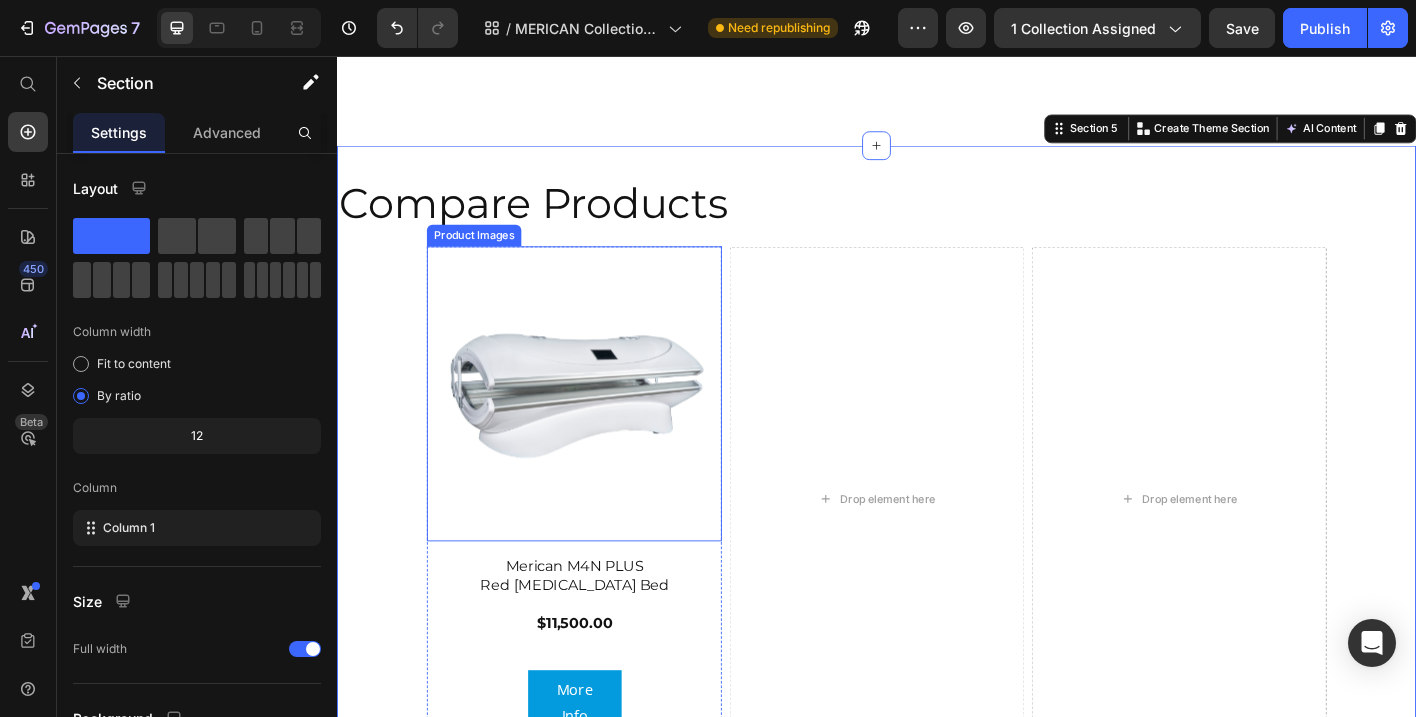 click at bounding box center (601, 432) 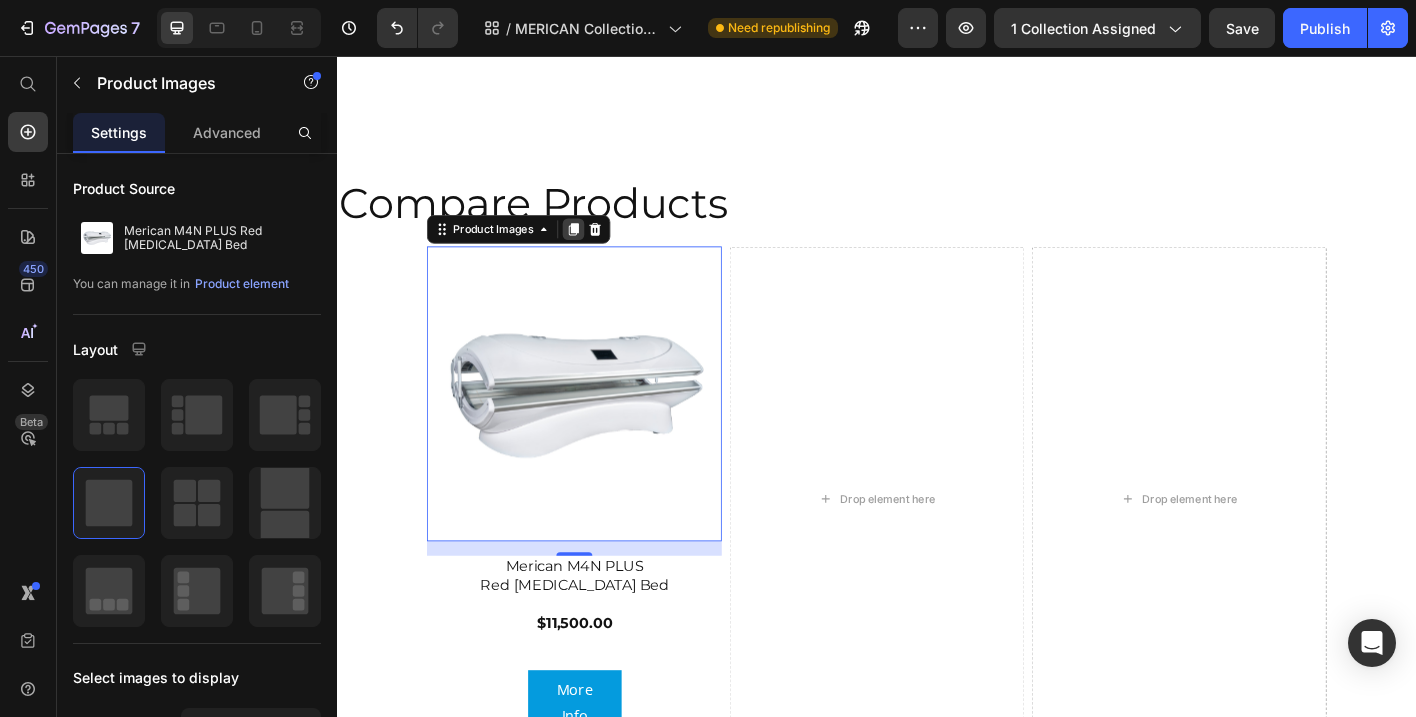 click 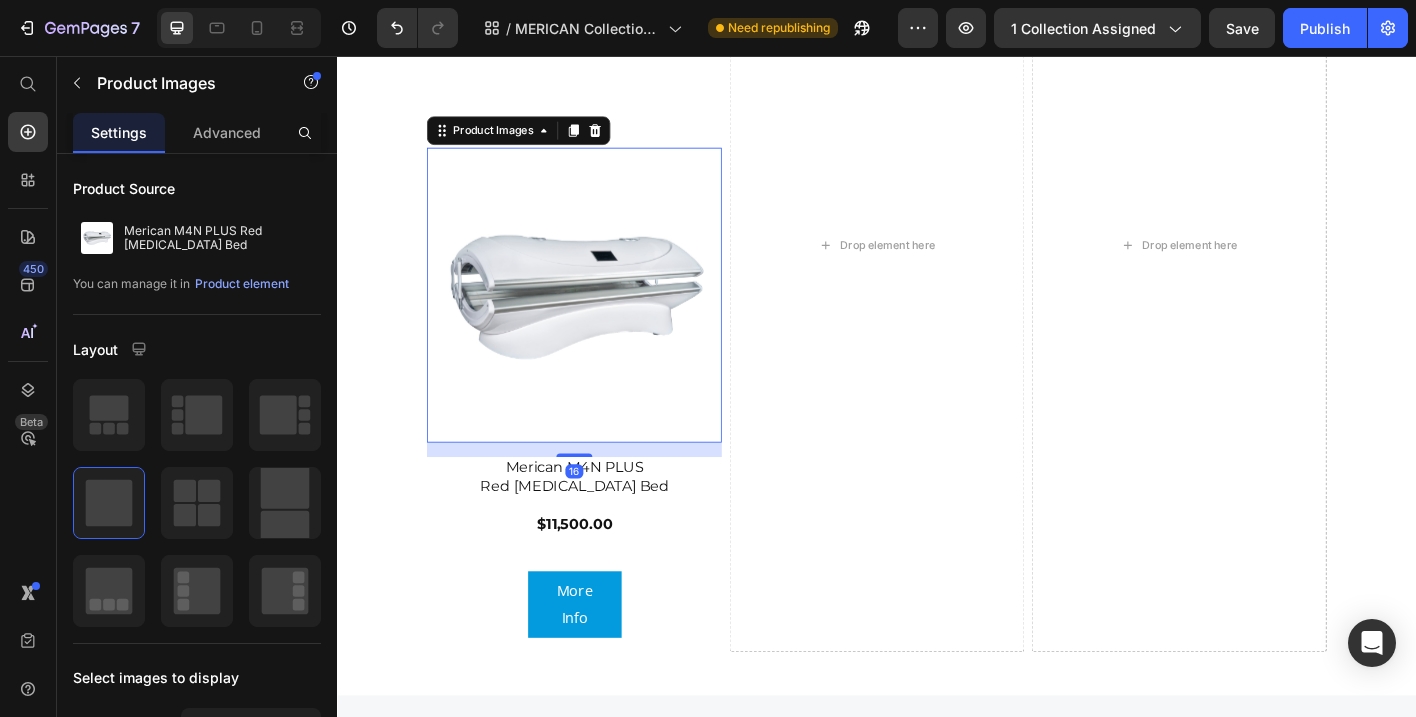 scroll, scrollTop: 3244, scrollLeft: 0, axis: vertical 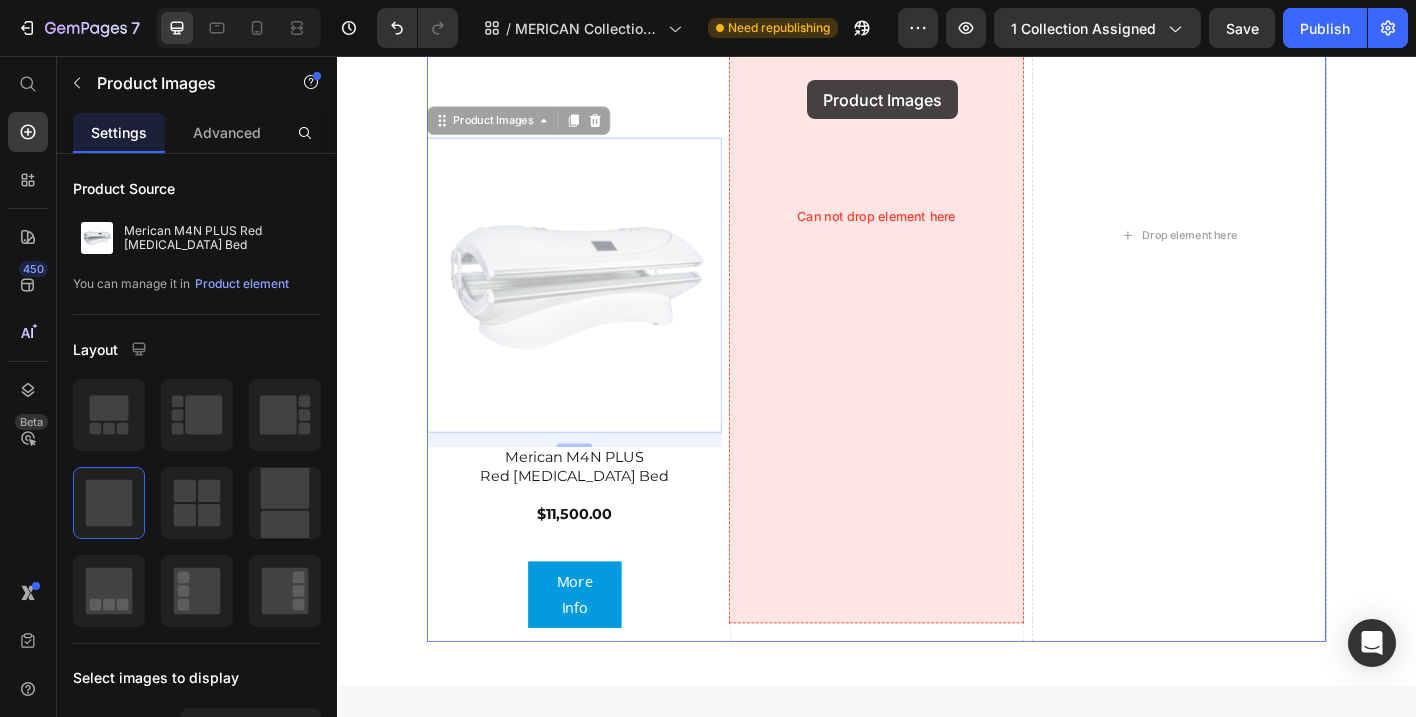 drag, startPoint x: 454, startPoint y: 103, endPoint x: 860, endPoint y: 83, distance: 406.4923 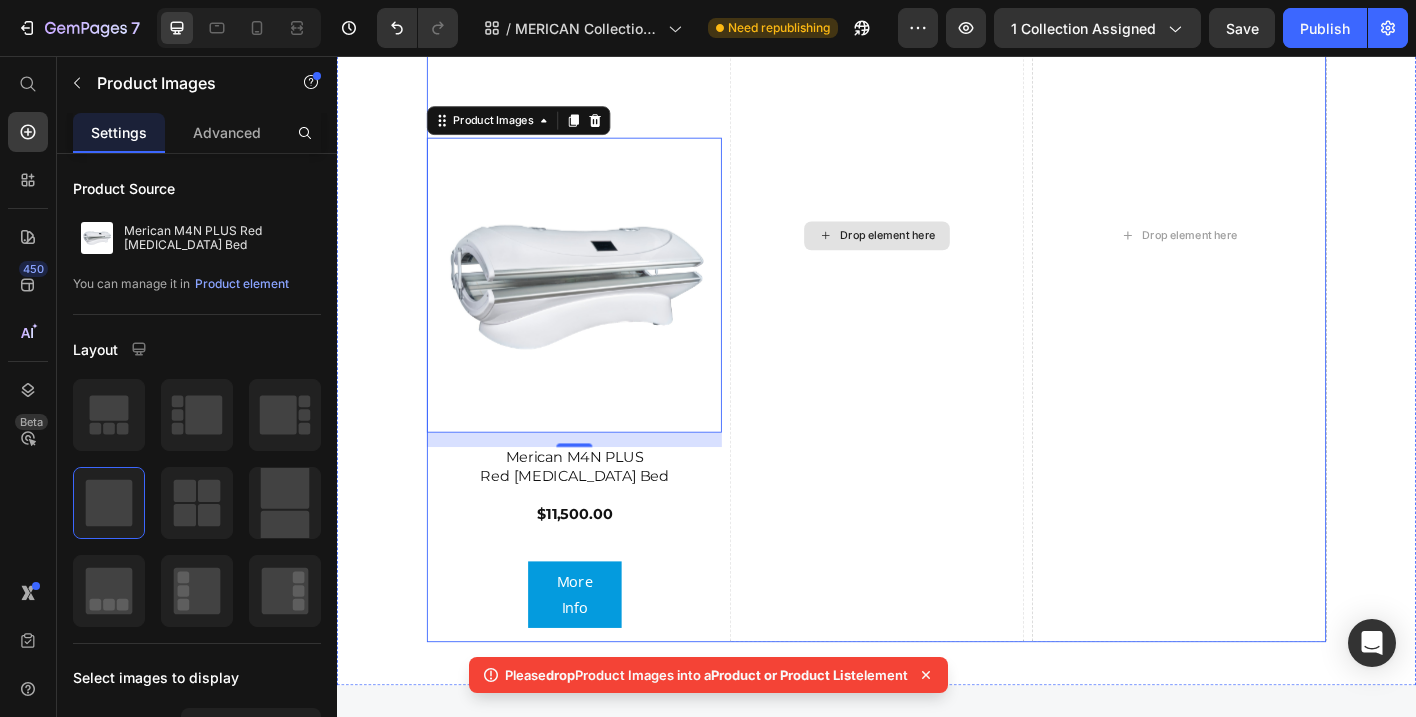 scroll, scrollTop: 3174, scrollLeft: 0, axis: vertical 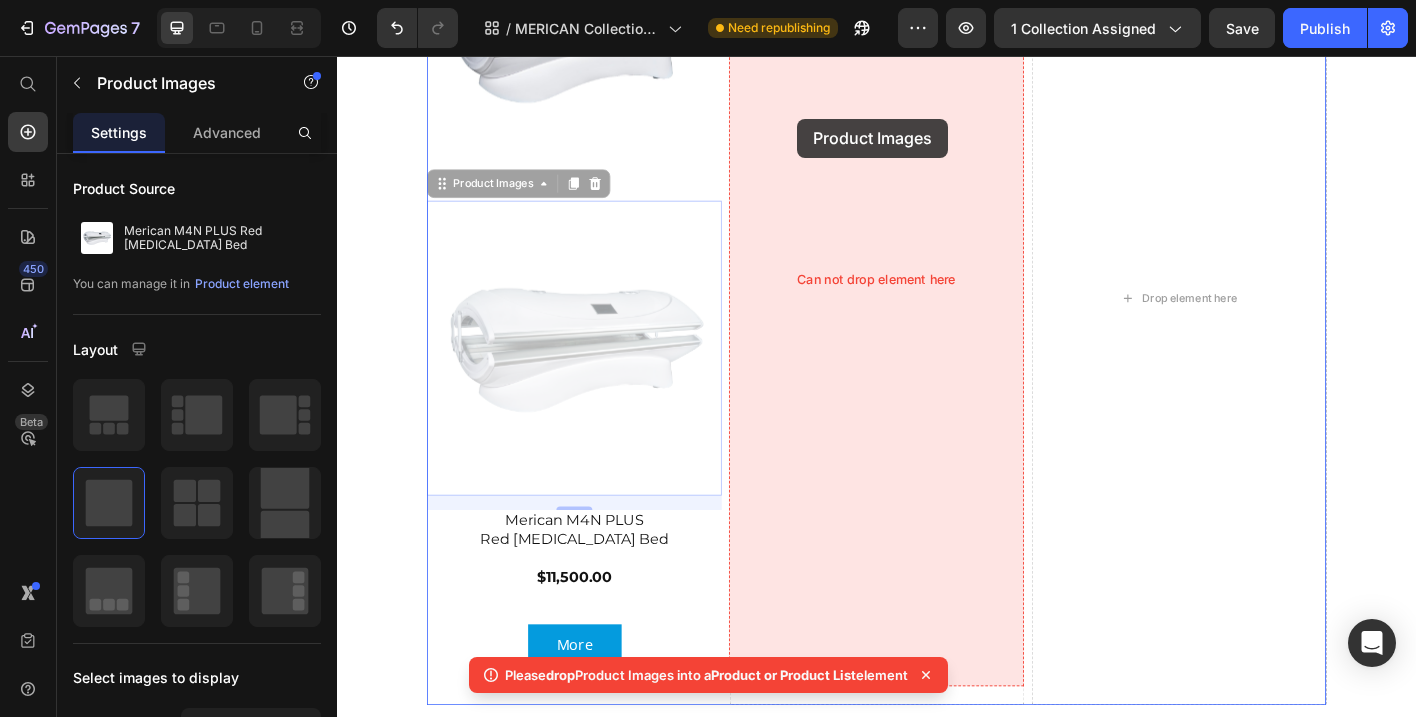 drag, startPoint x: 453, startPoint y: 182, endPoint x: 840, endPoint y: 100, distance: 395.59195 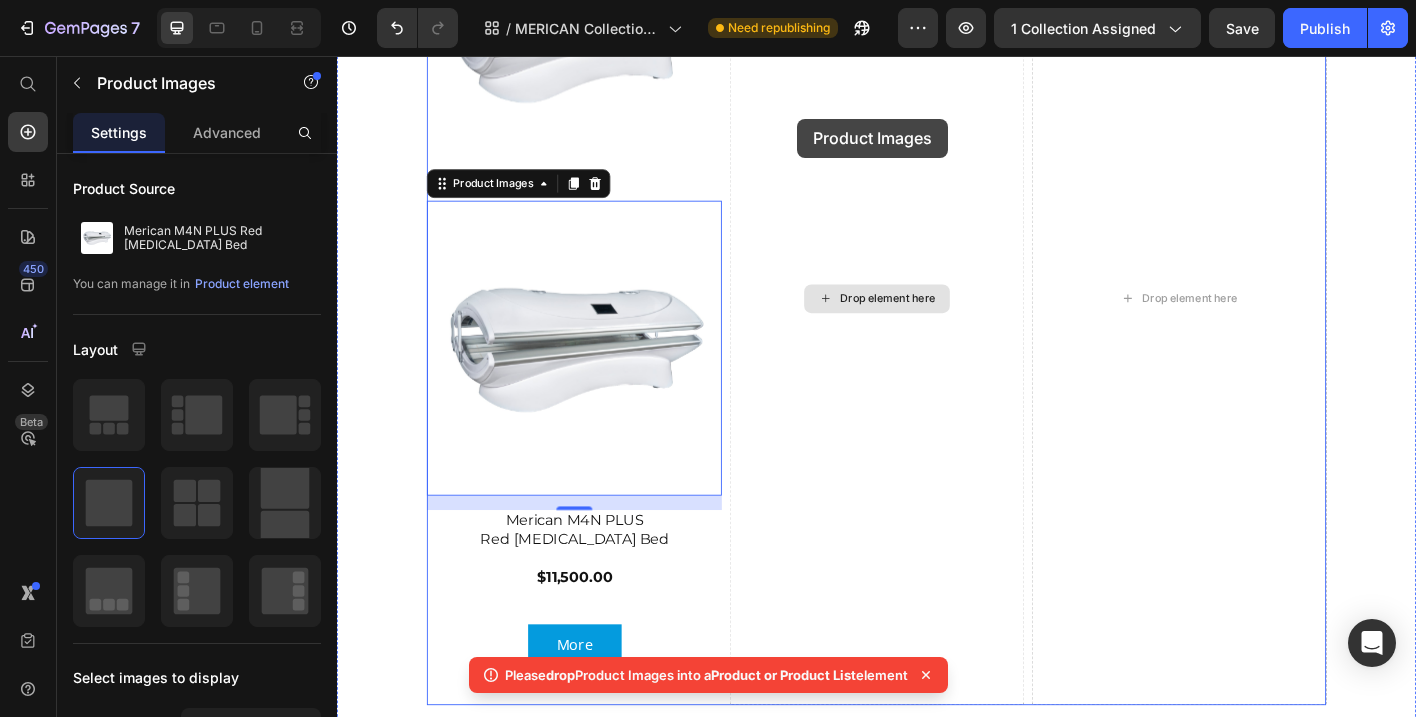 scroll, scrollTop: 3170, scrollLeft: 0, axis: vertical 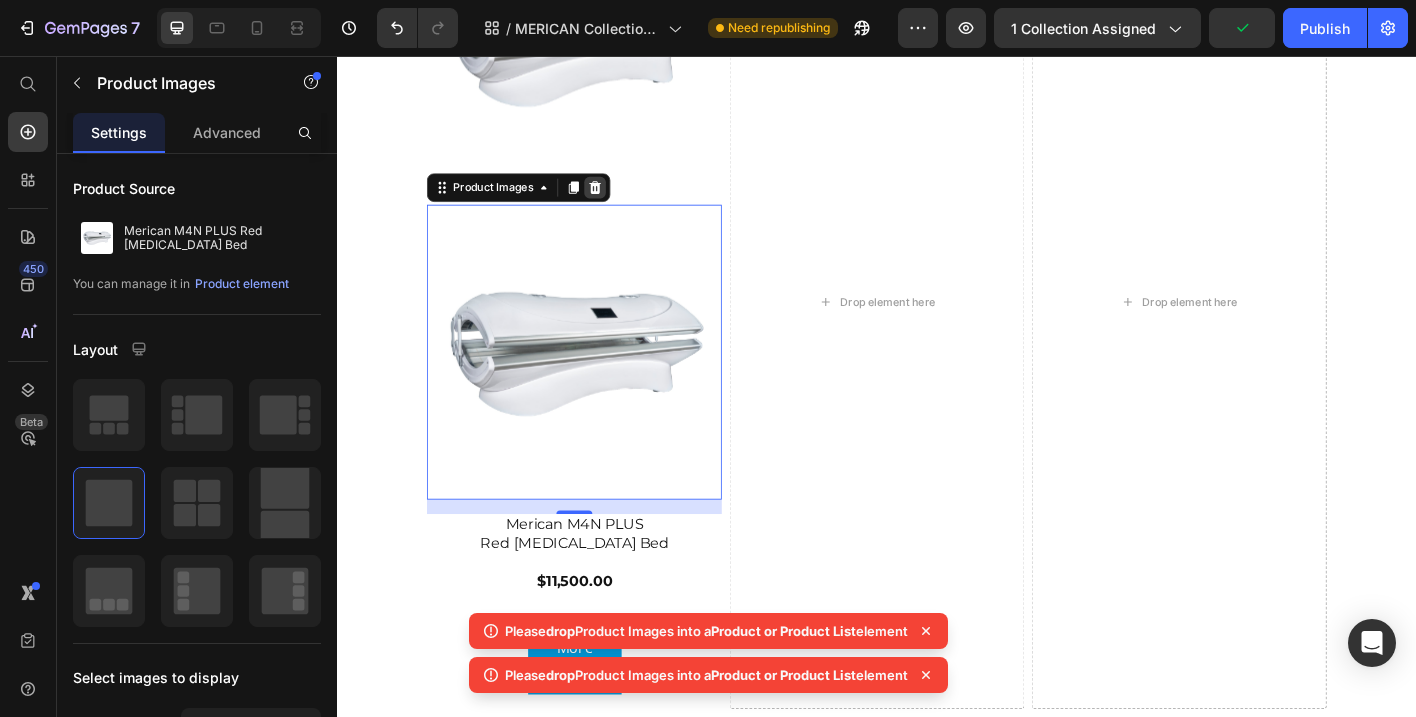 click 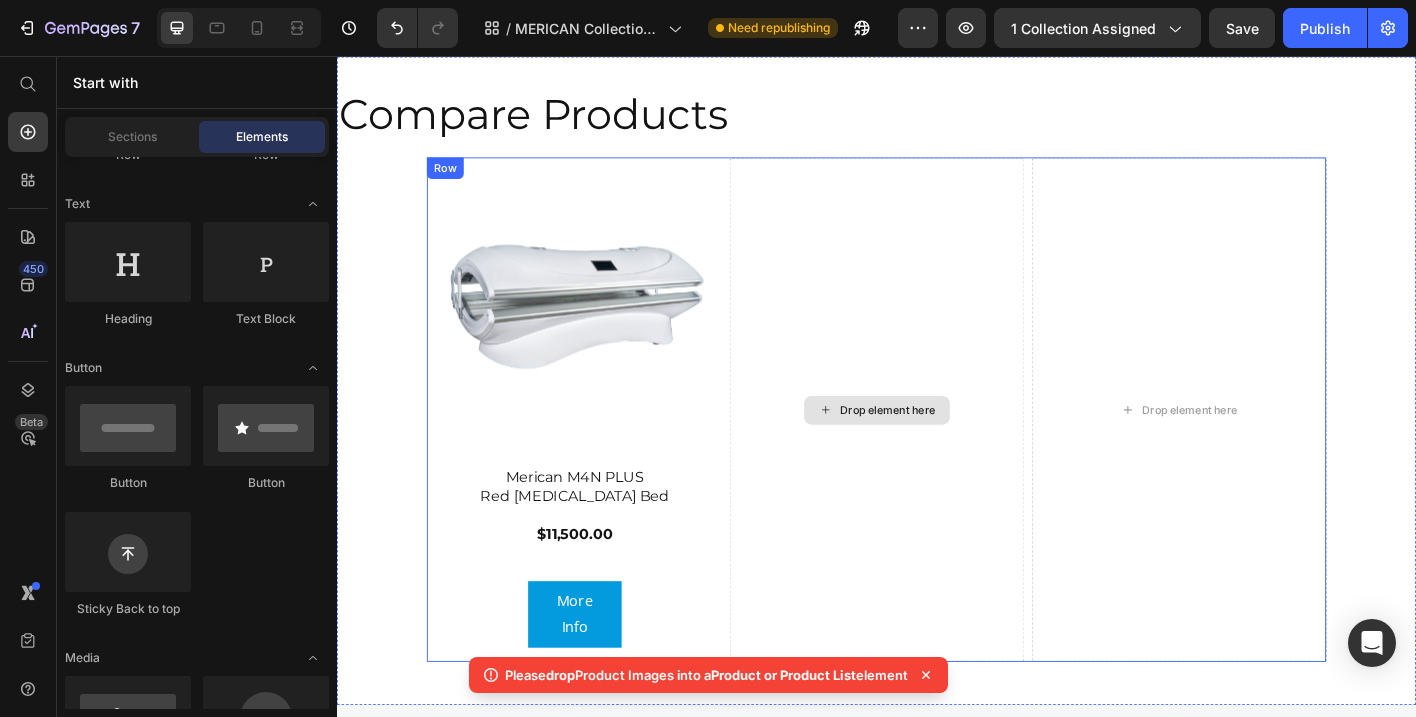scroll, scrollTop: 2901, scrollLeft: 0, axis: vertical 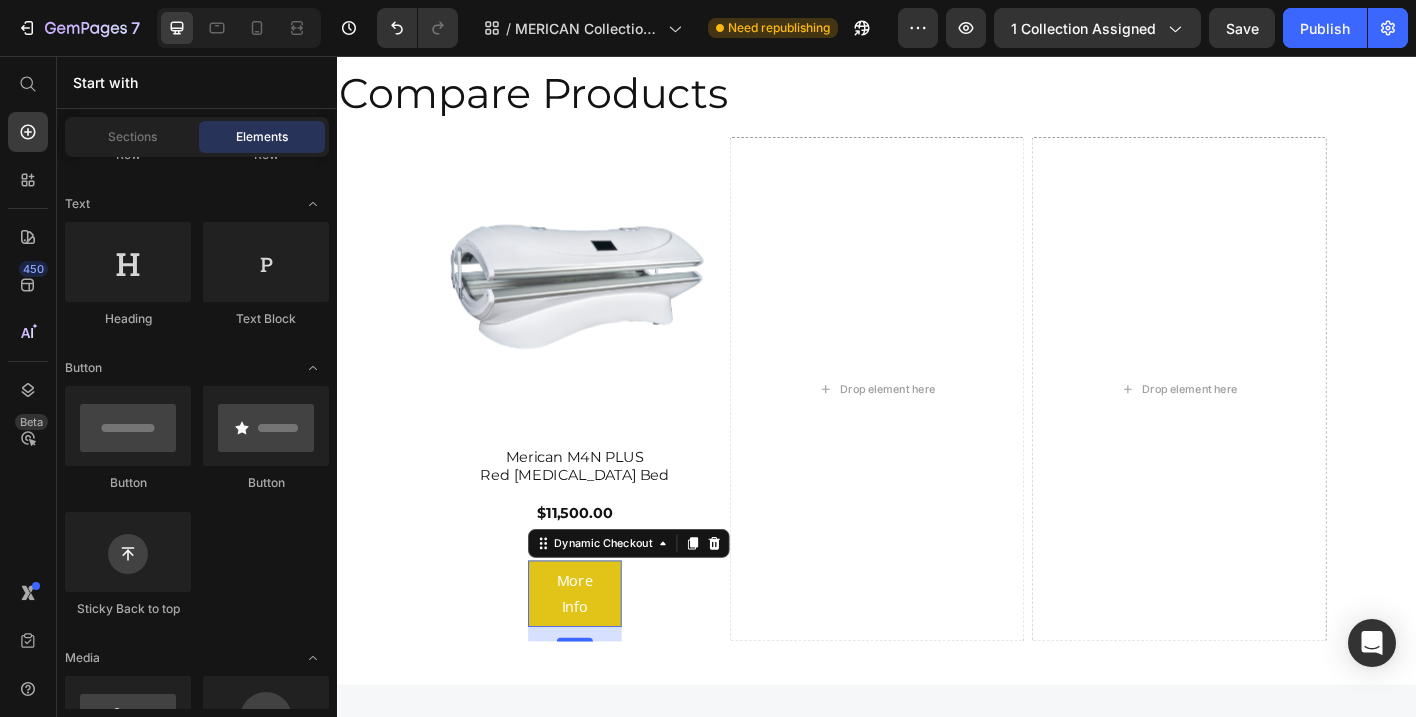 click on "More Info" at bounding box center (601, 654) 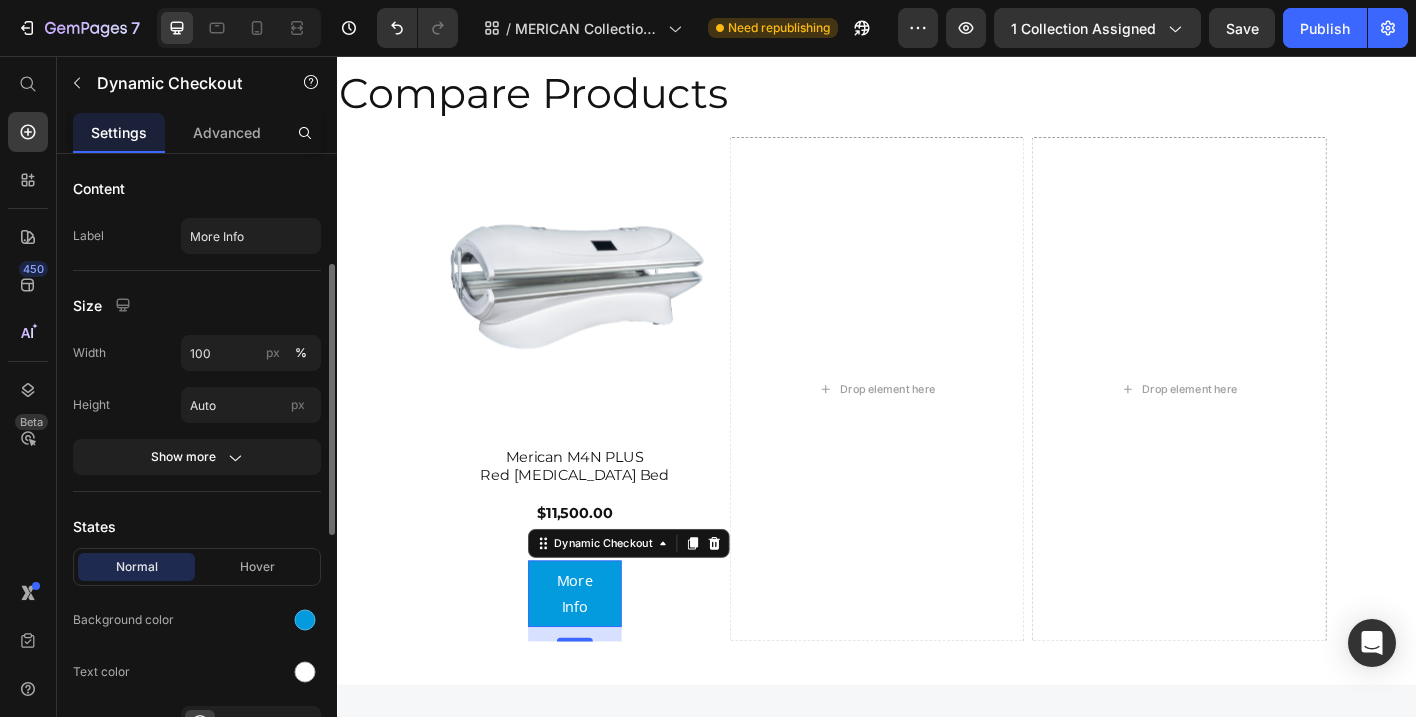 scroll, scrollTop: 251, scrollLeft: 0, axis: vertical 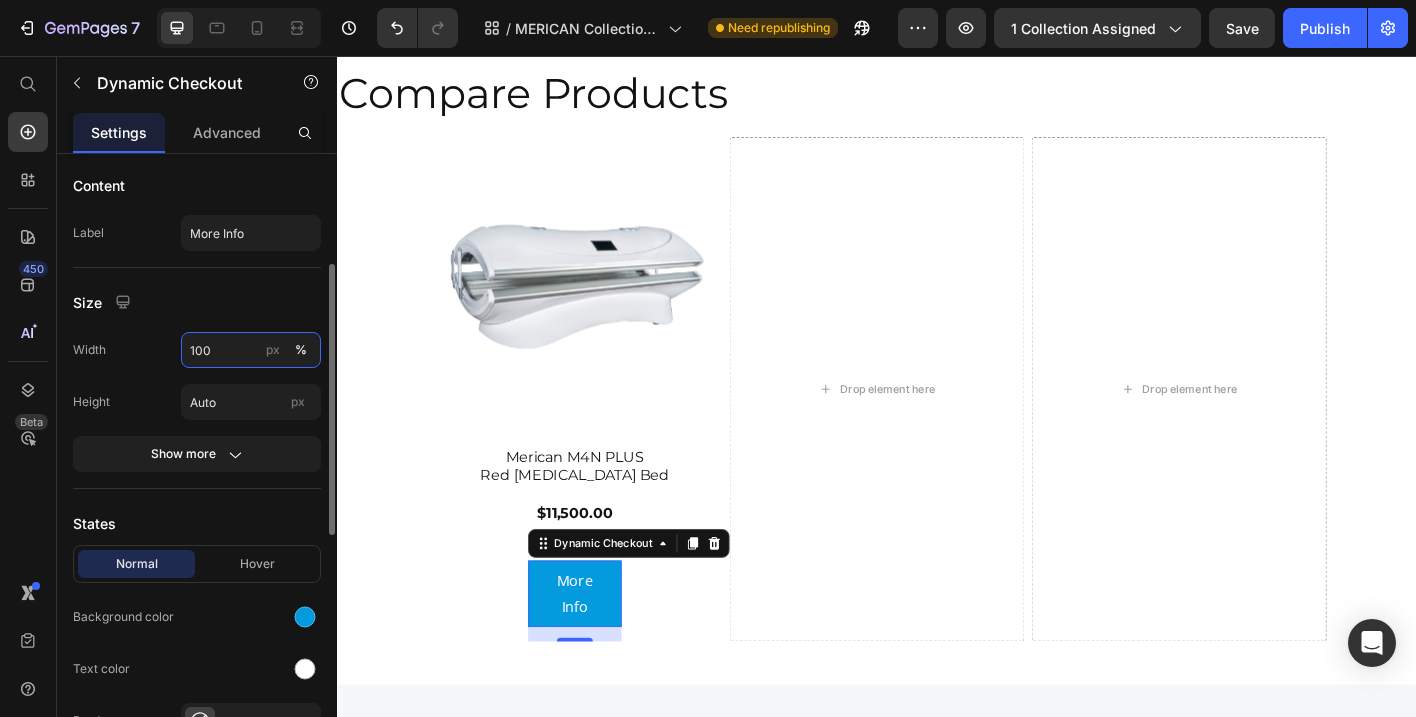click on "100" at bounding box center [251, 350] 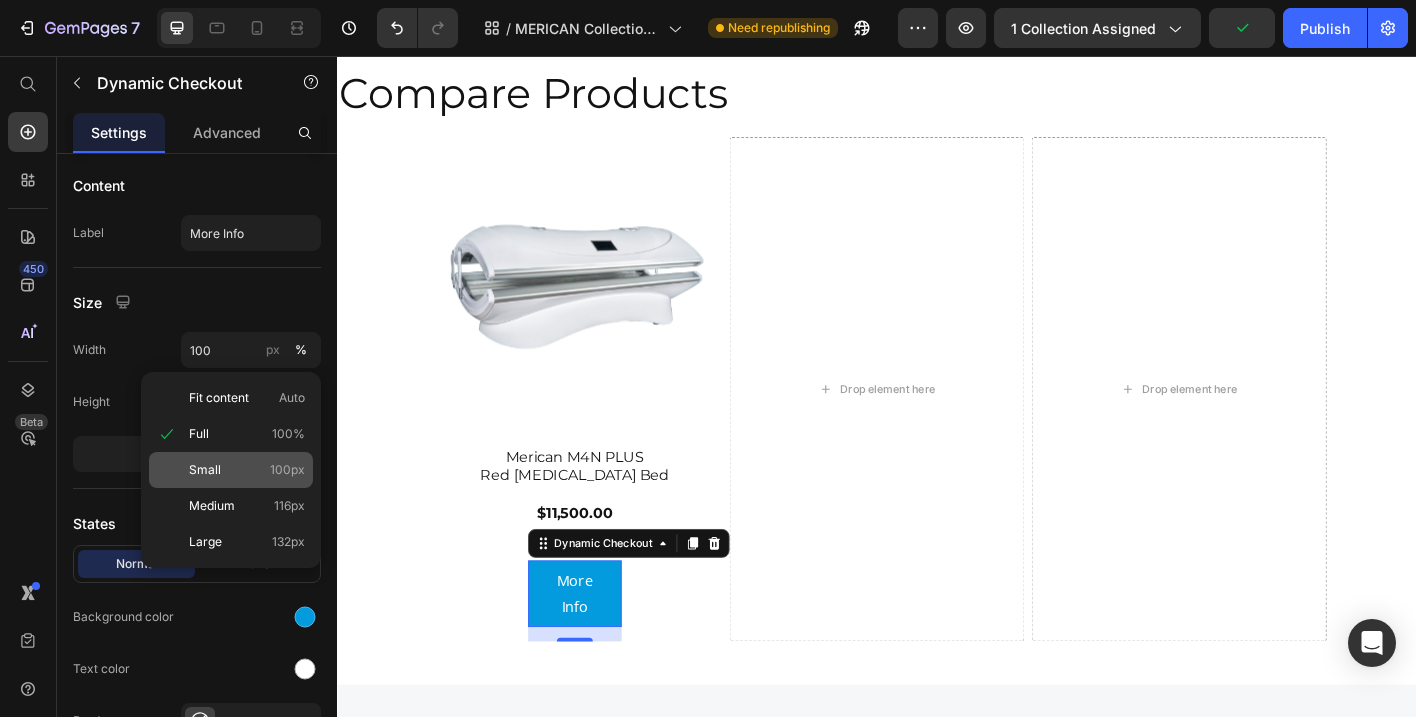 click on "Small 100px" at bounding box center (247, 470) 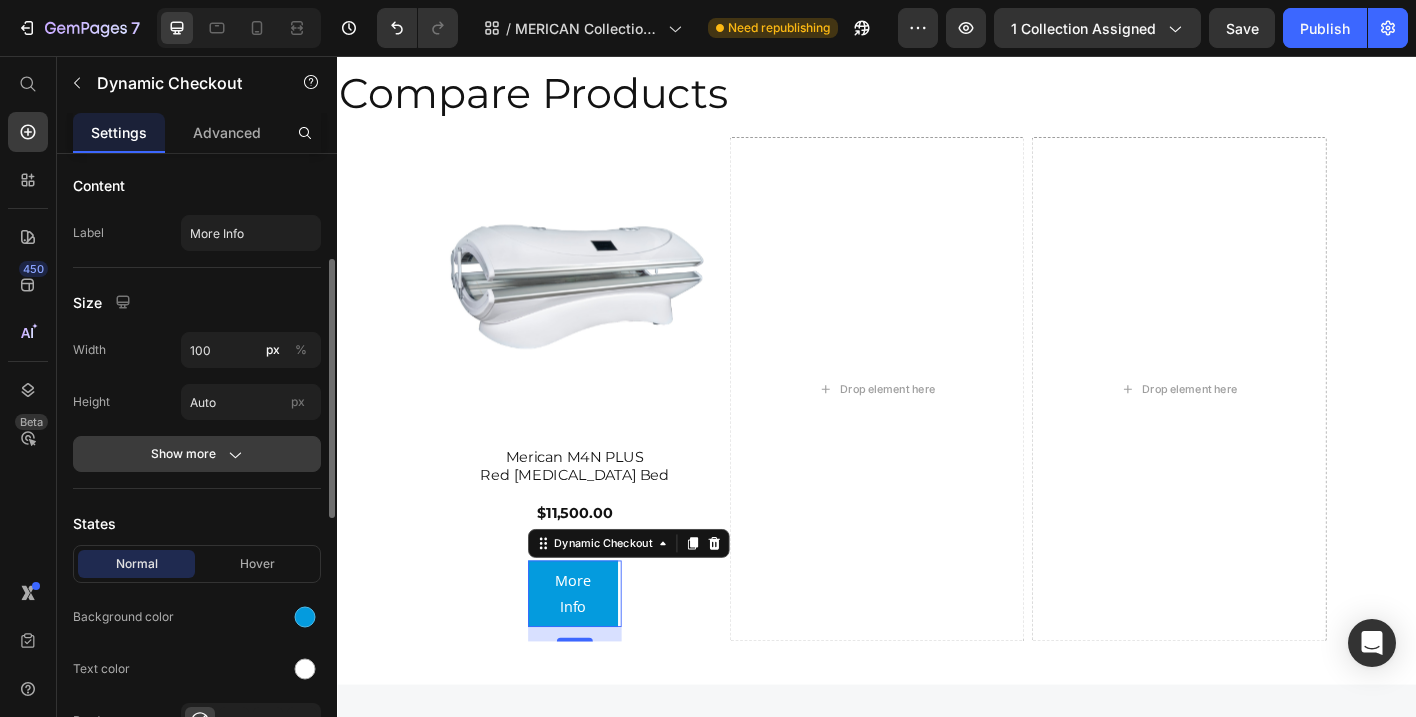 click 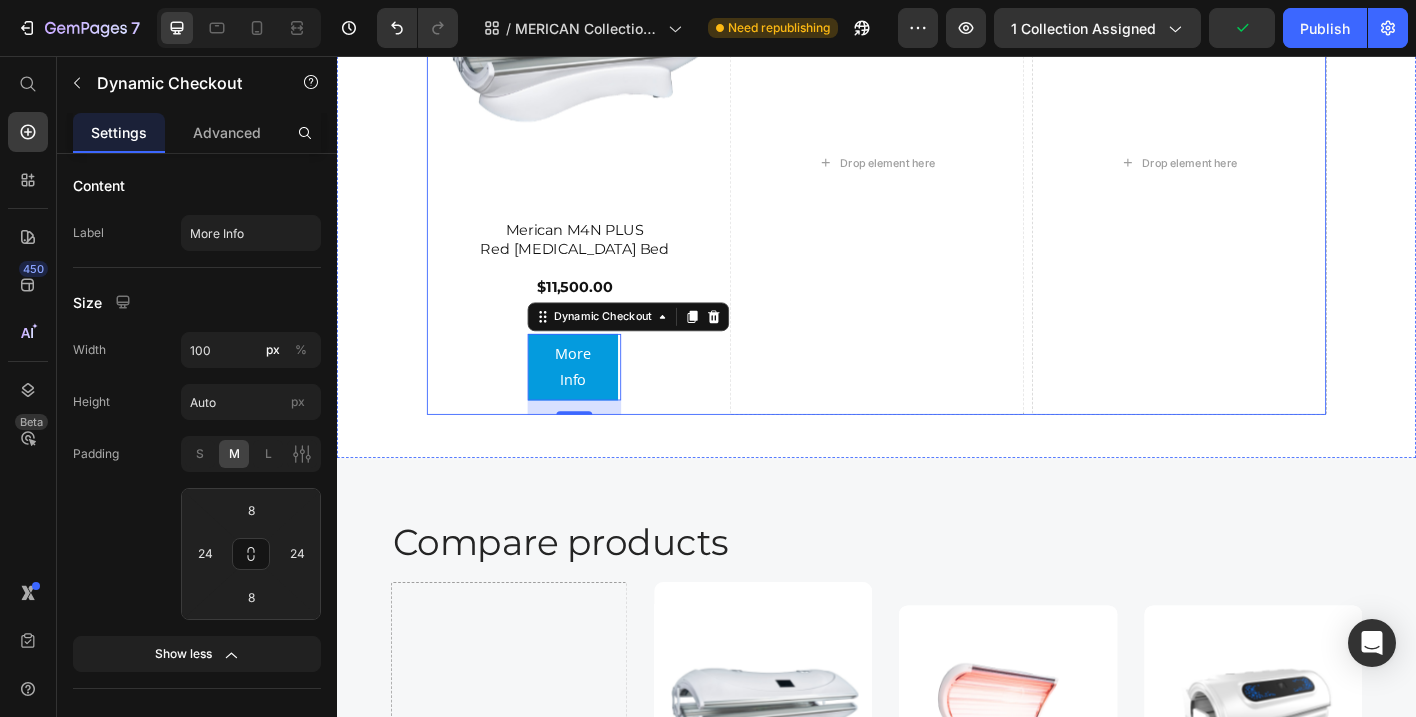 scroll, scrollTop: 3152, scrollLeft: 0, axis: vertical 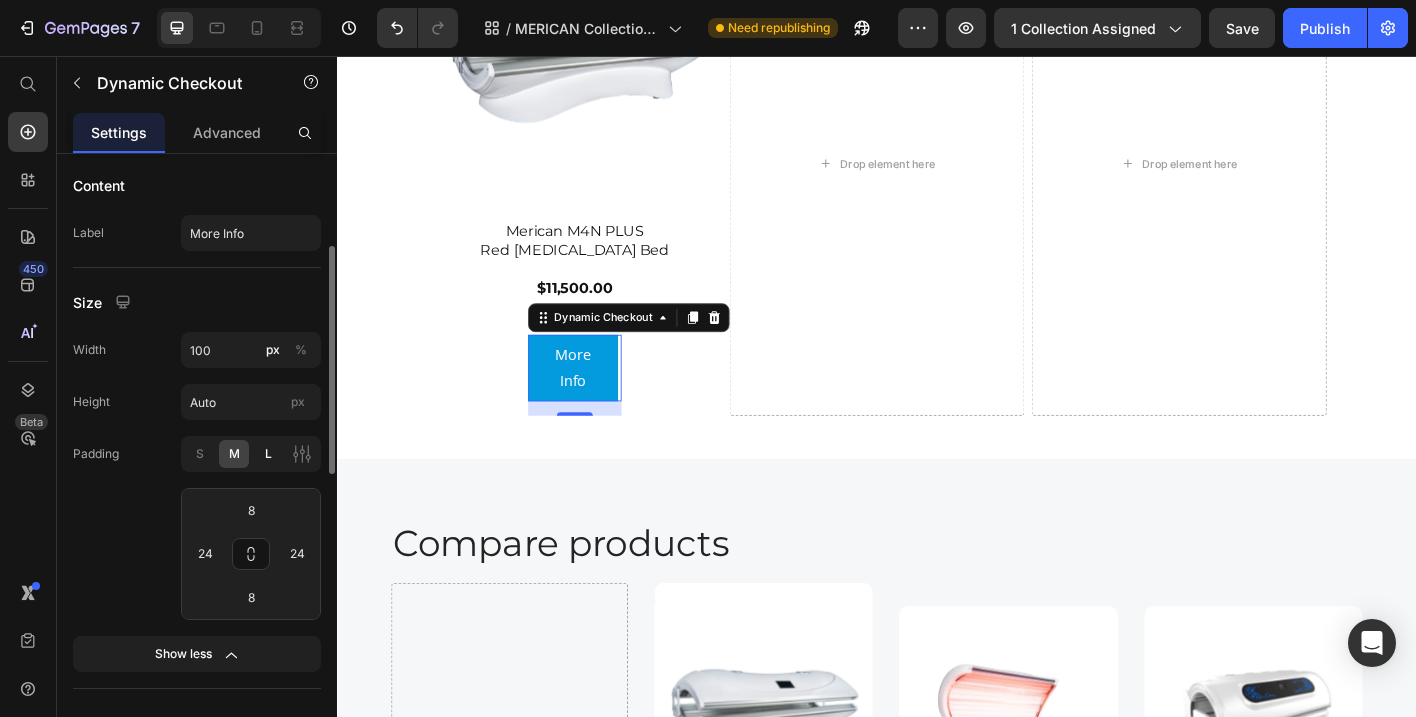 click on "L" 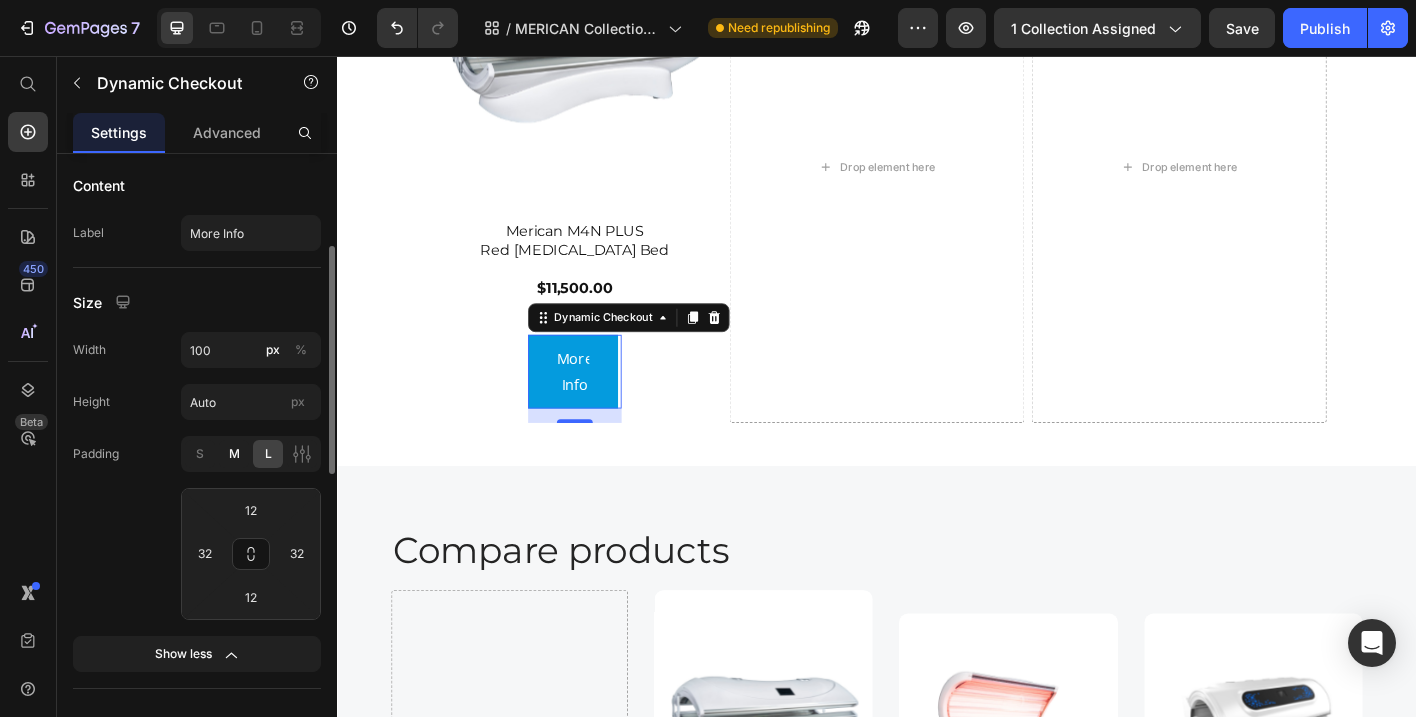 click on "M" 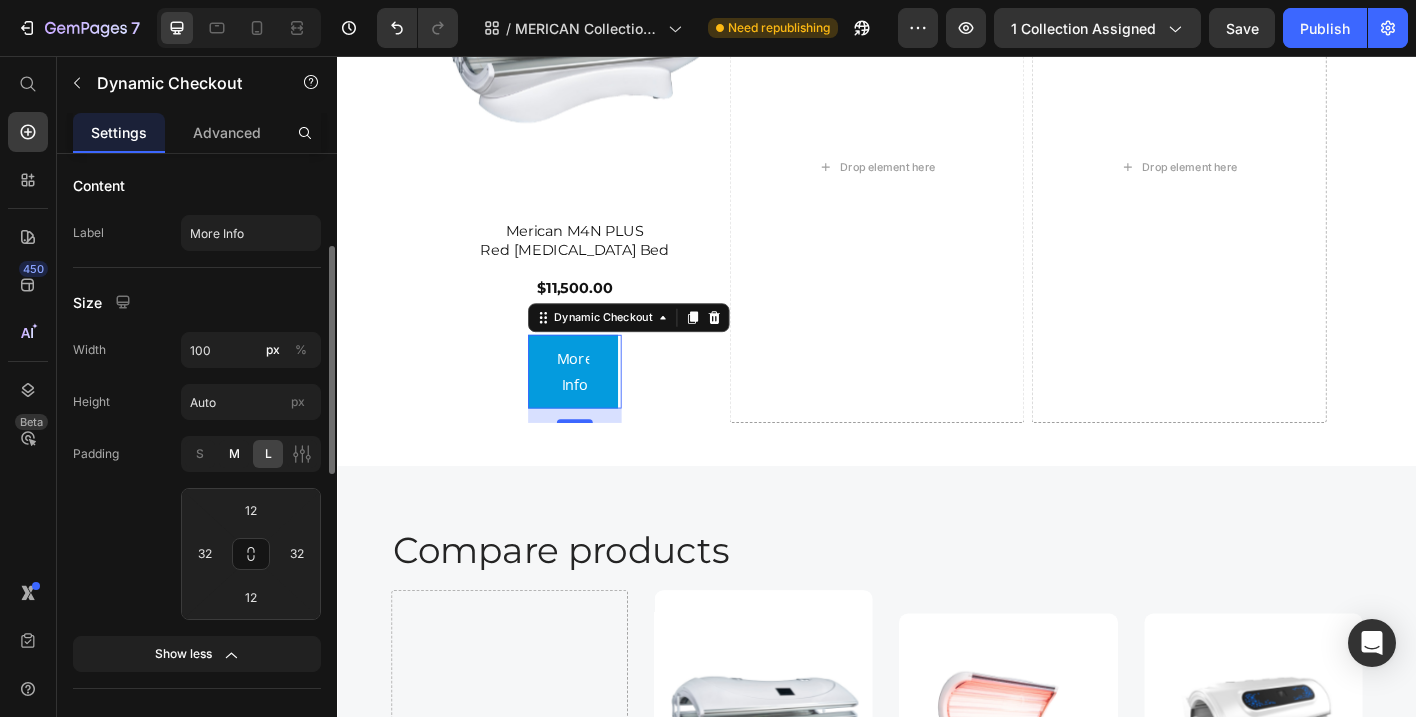 type on "8" 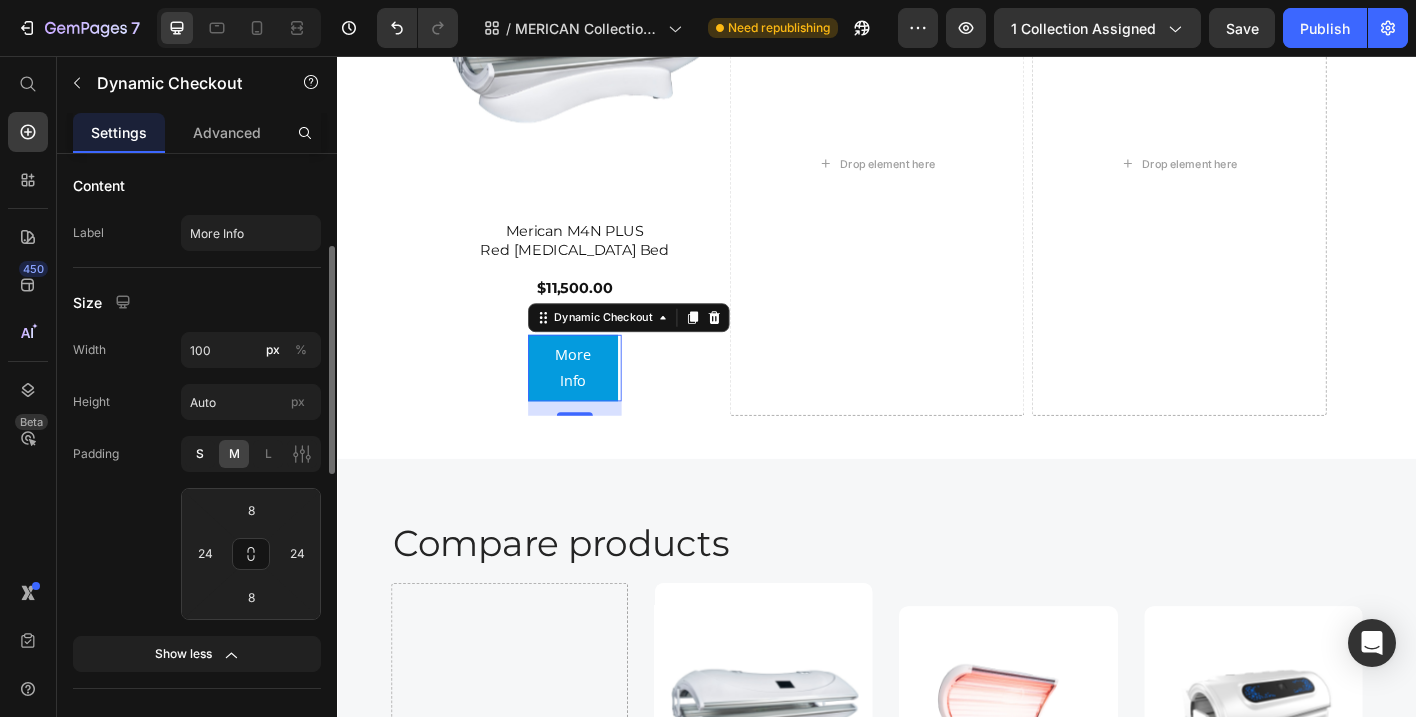 click on "S" 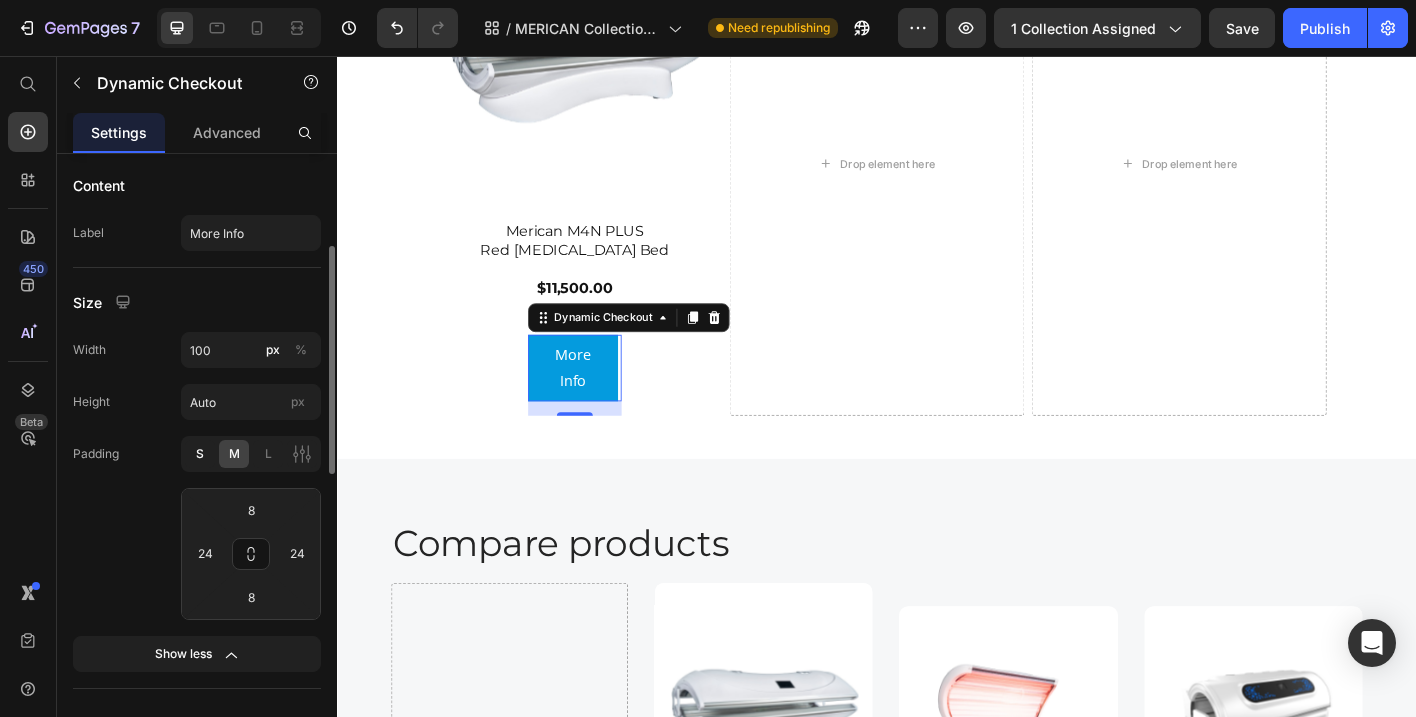 type on "4" 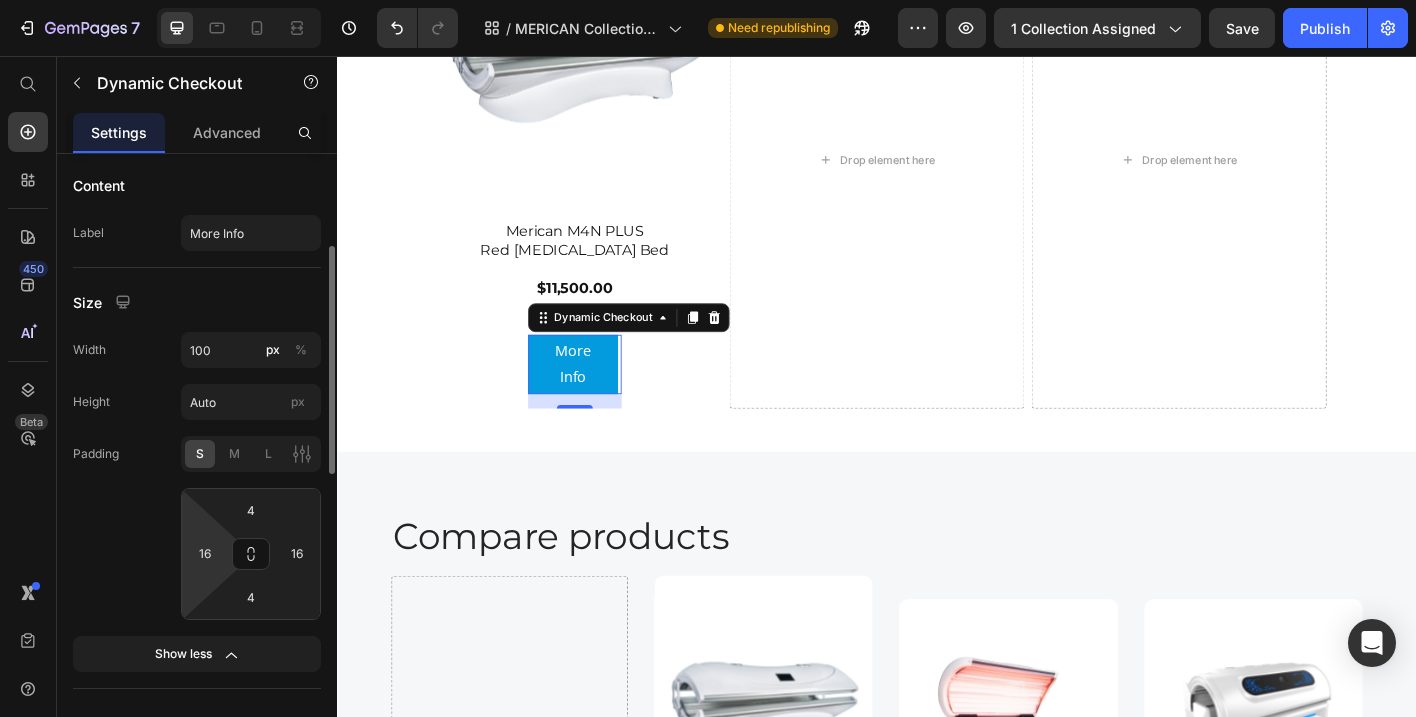 click on "7  Version history  /  MERICAN Collection Page Need republishing Preview 1 collection assigned  Save   Publish  450 Beta Start with Sections Elements Hero Section Product Detail Brands Trusted Badges Guarantee Product Breakdown How to use Testimonials Compare Bundle FAQs Social Proof Brand Story Product List Collection Blog List Contact Sticky Add to Cart Custom Footer Browse Library 450 Layout
Row
Row
Row
Row Text
Heading
Text Block Button
Button
Button
Sticky Back to top Media
Image" at bounding box center (708, 0) 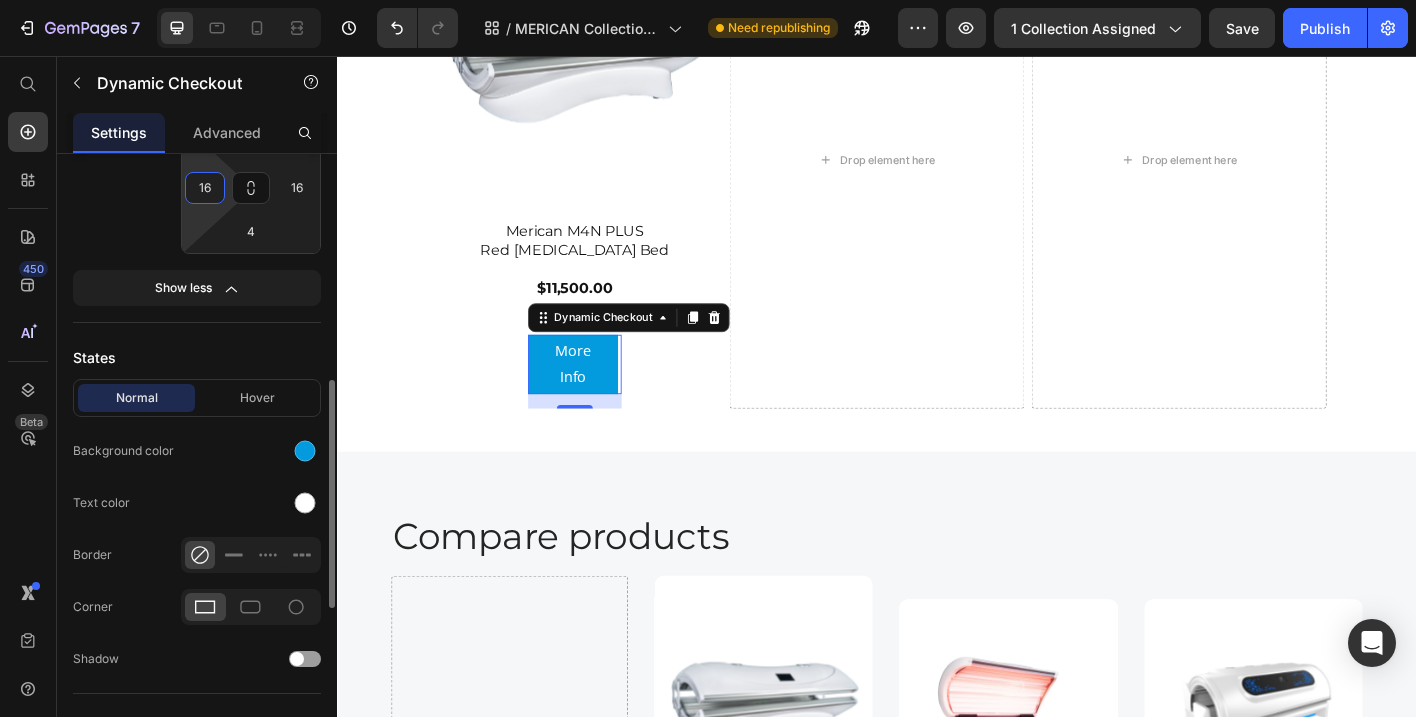 scroll, scrollTop: 619, scrollLeft: 0, axis: vertical 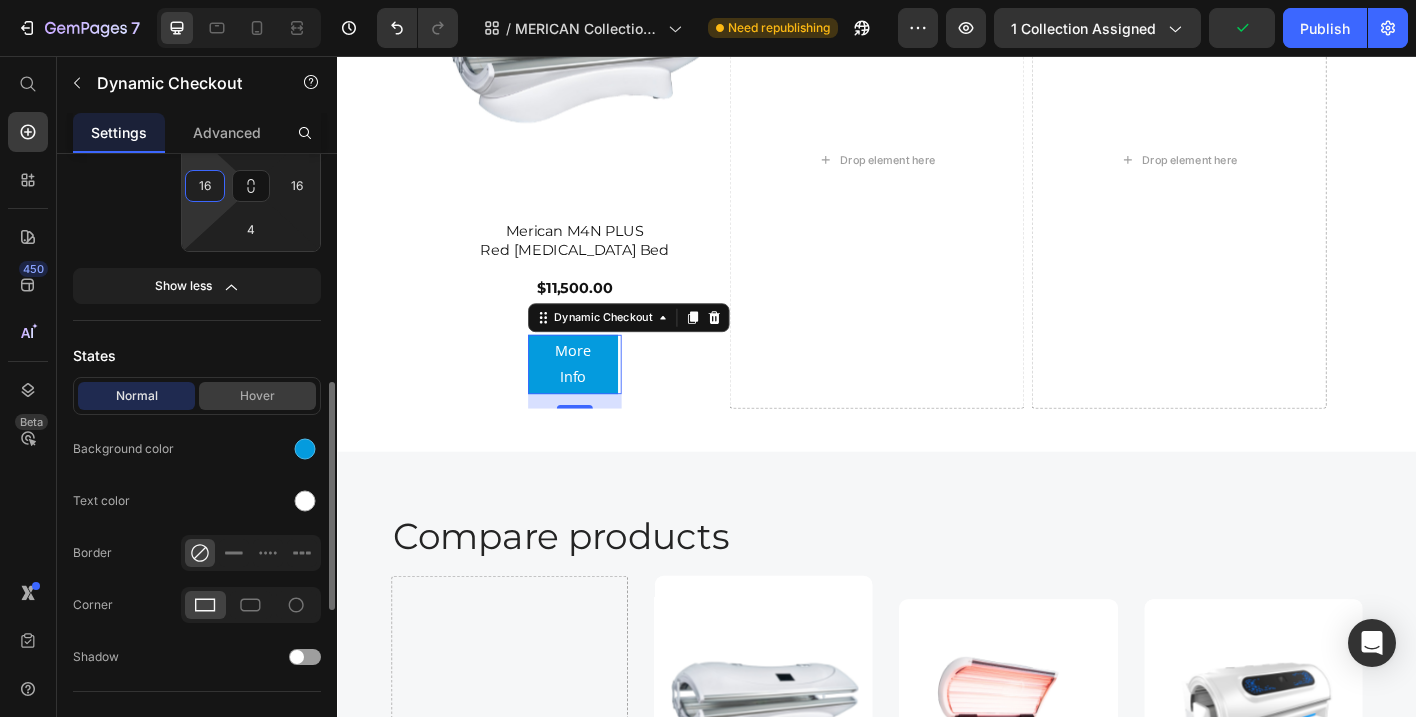 click on "Hover" at bounding box center (257, 396) 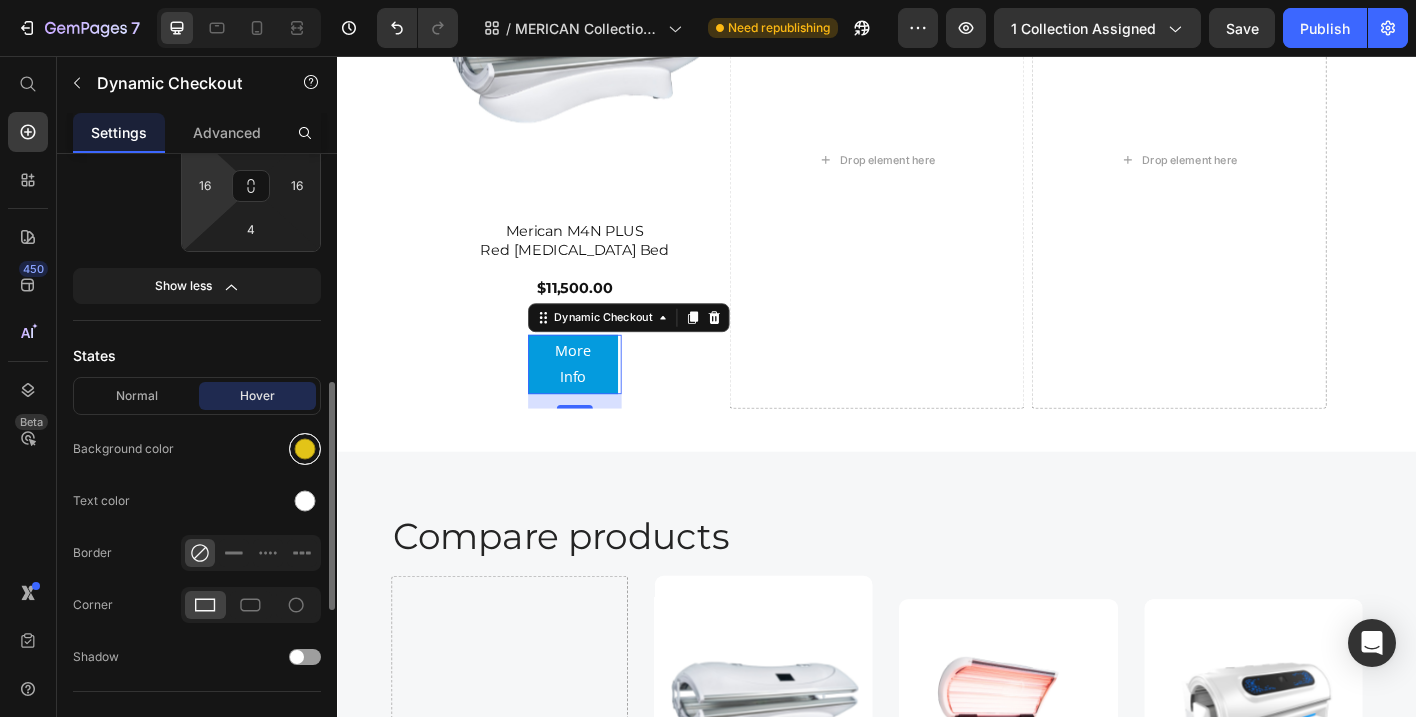 click at bounding box center [305, 449] 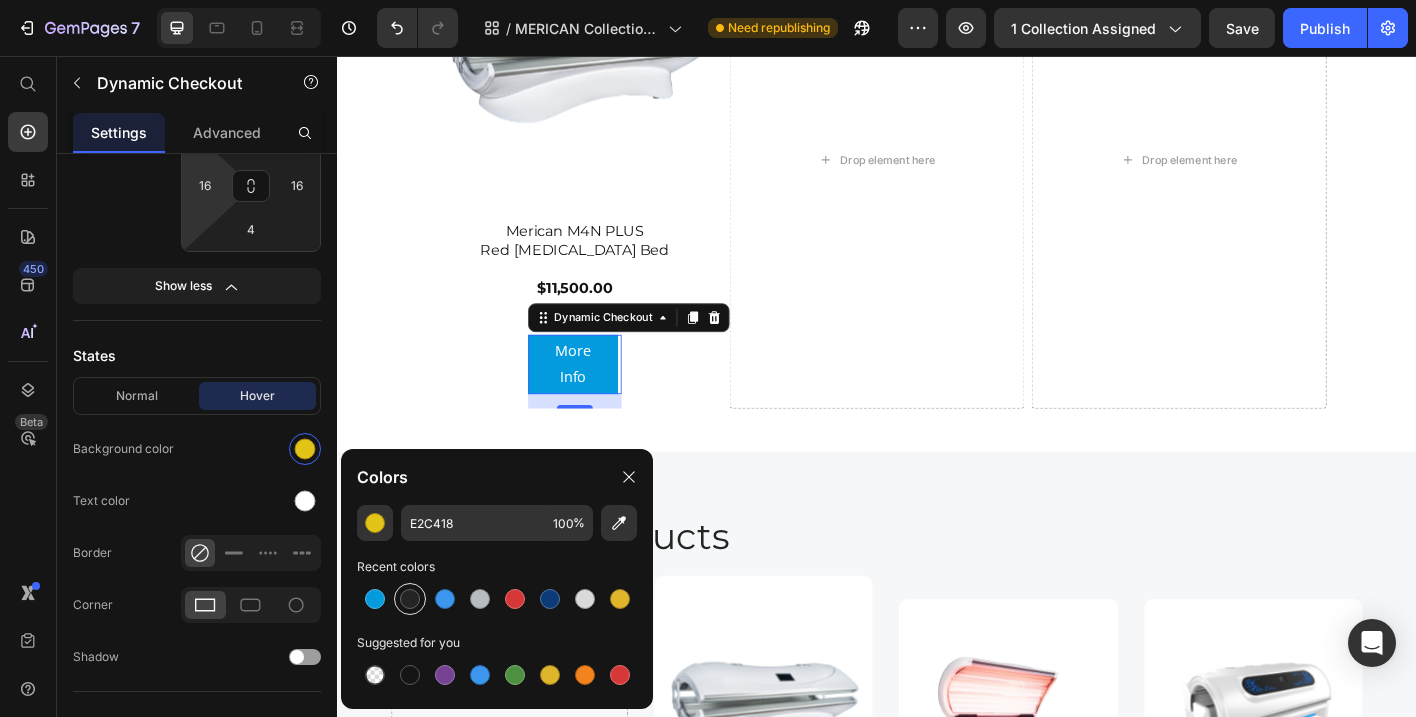 click at bounding box center (410, 599) 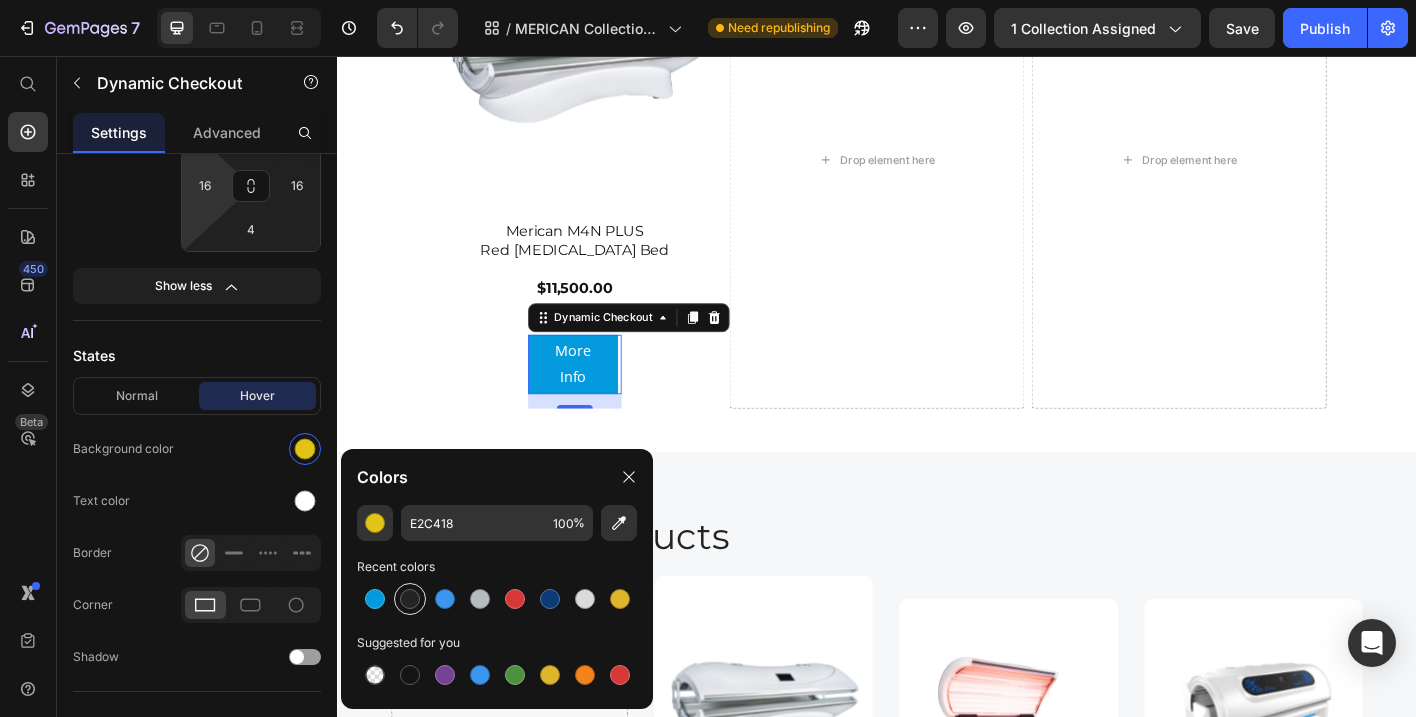 type on "242424" 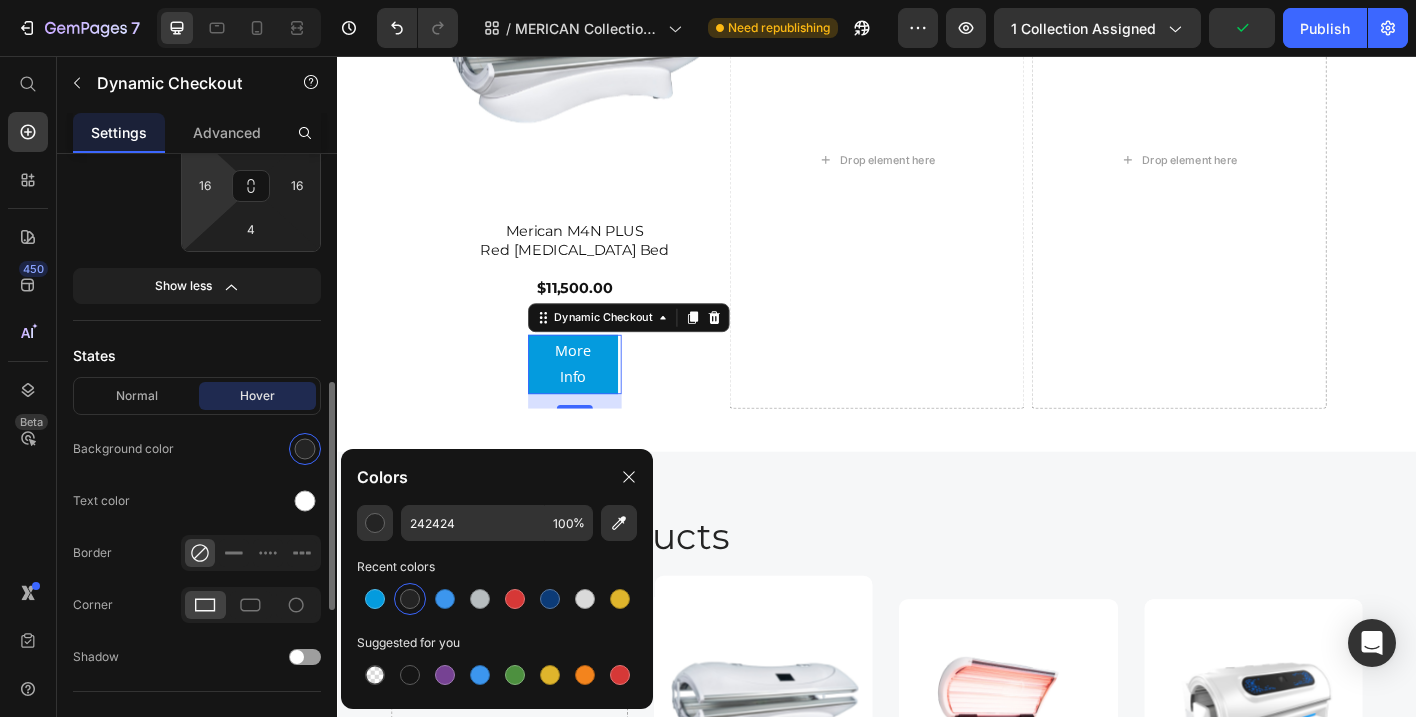 click on "States" at bounding box center [197, 355] 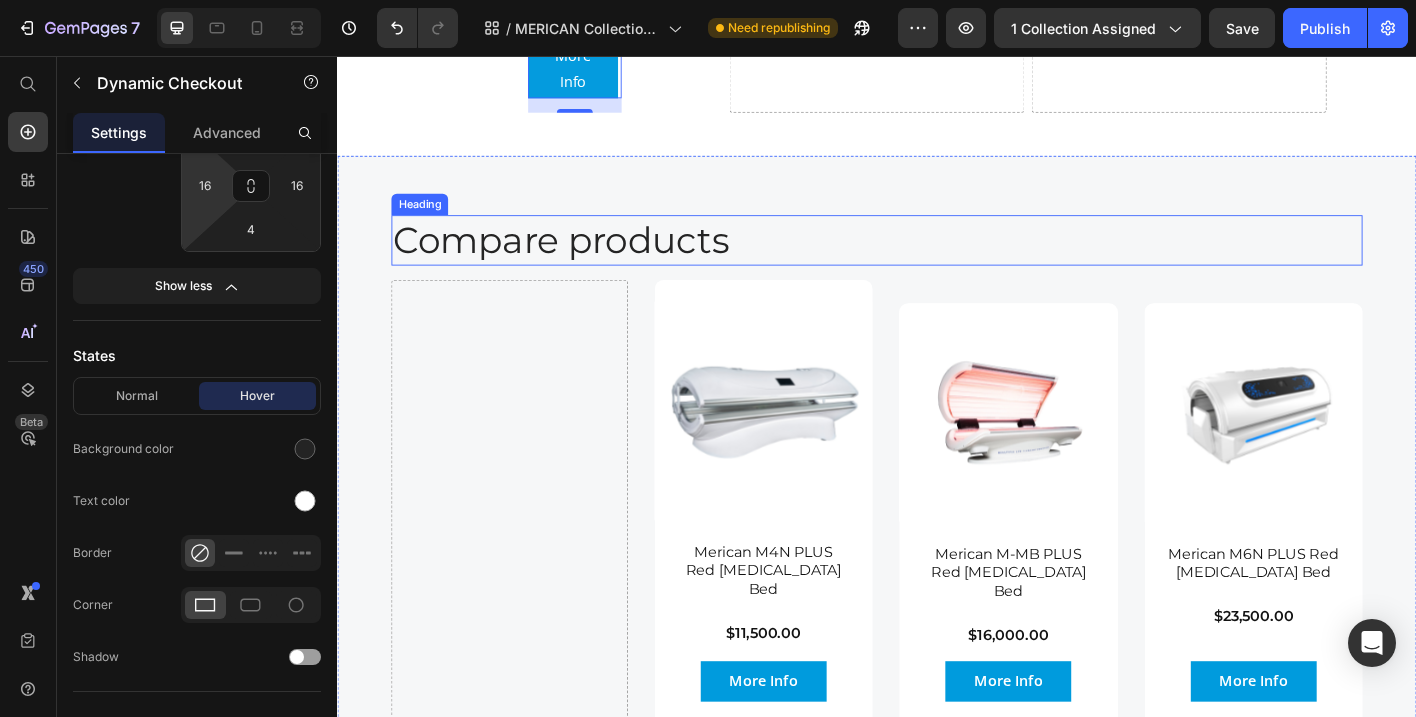 scroll, scrollTop: 3462, scrollLeft: 0, axis: vertical 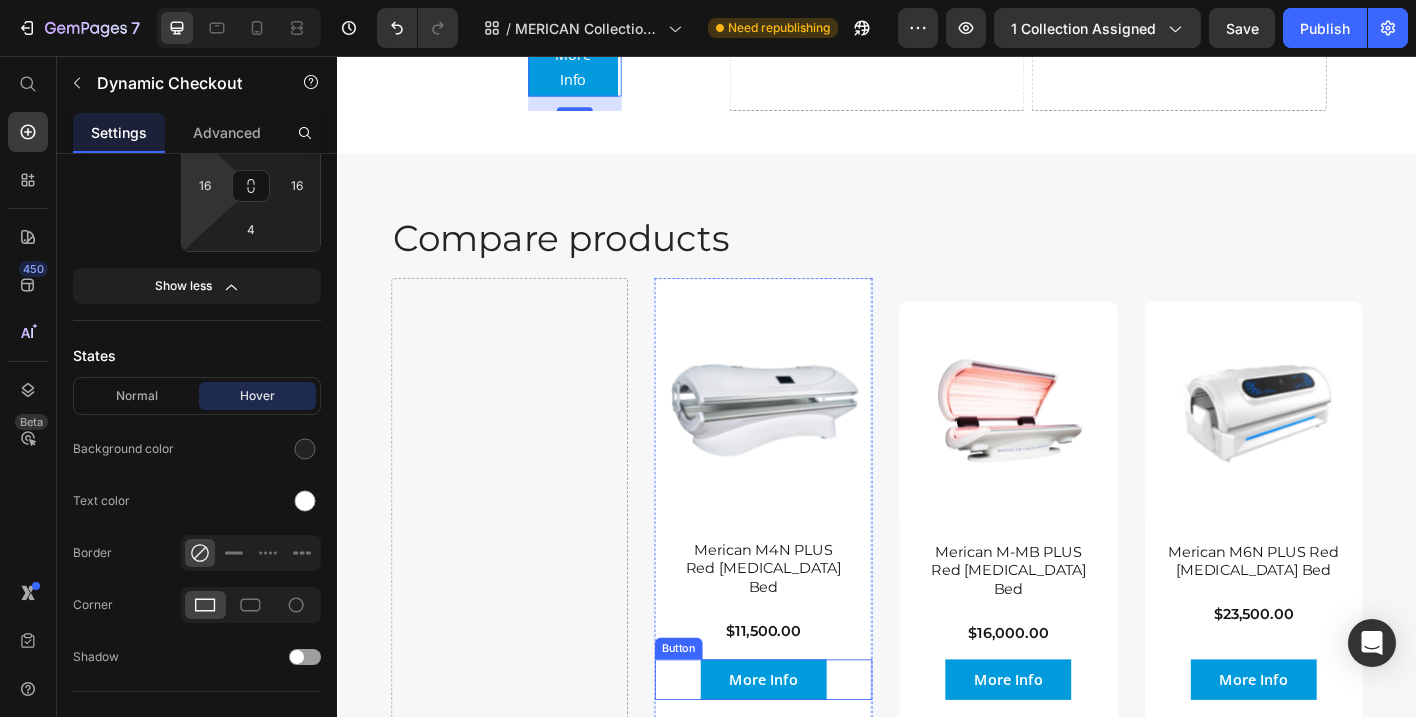 click on "More Info Button" at bounding box center (811, 749) 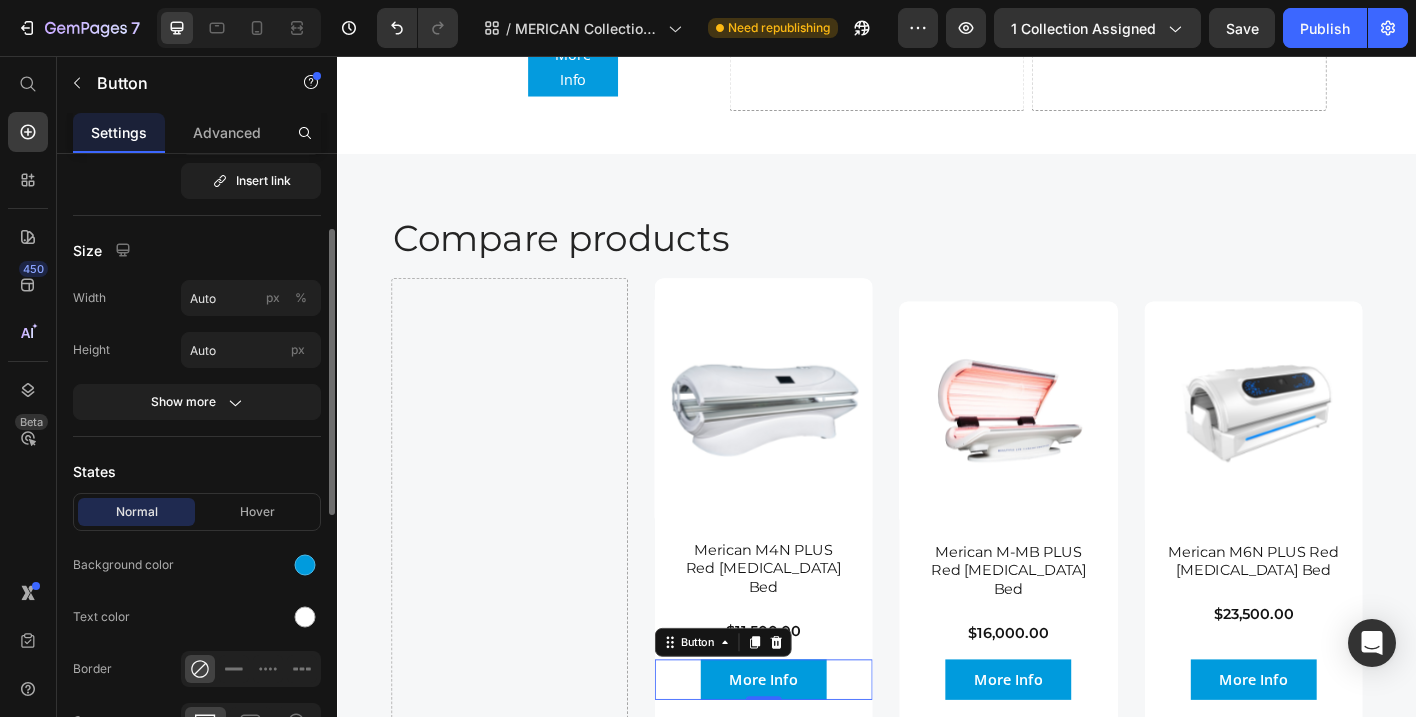 scroll, scrollTop: 194, scrollLeft: 0, axis: vertical 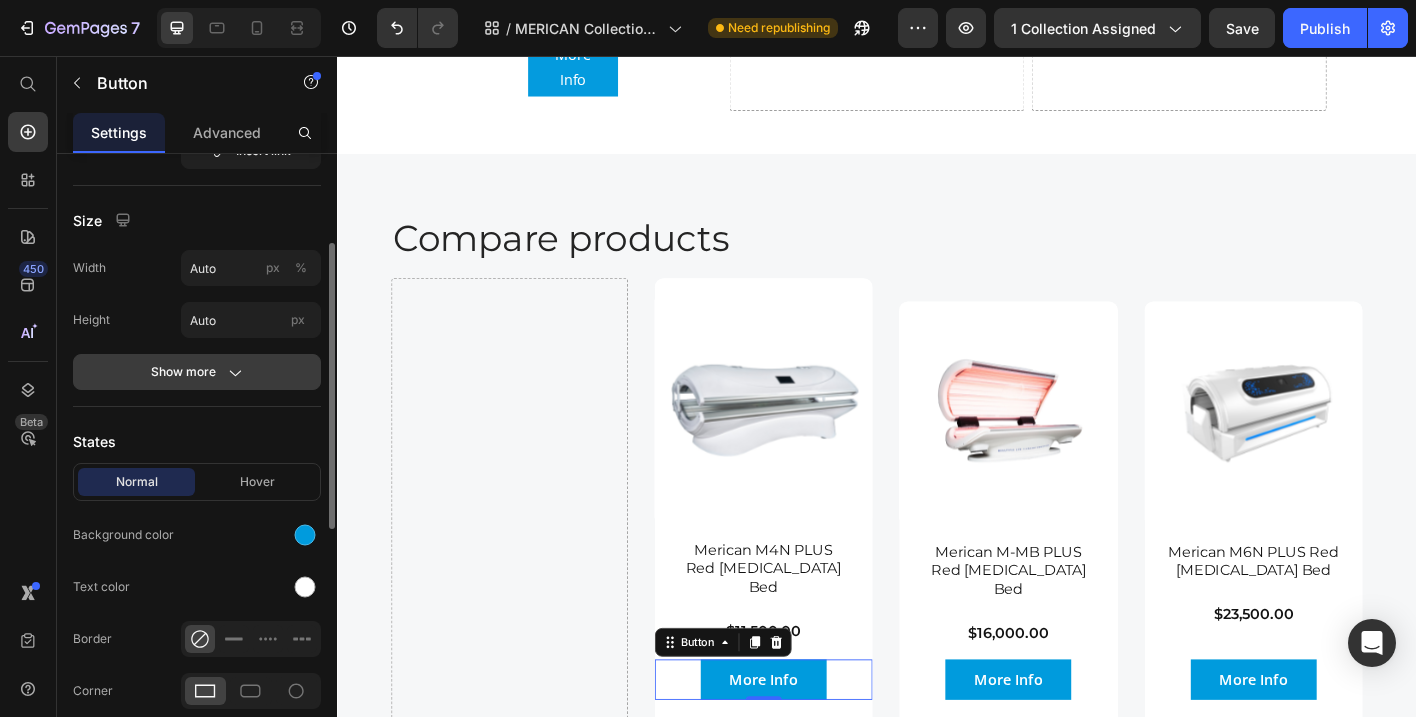 click 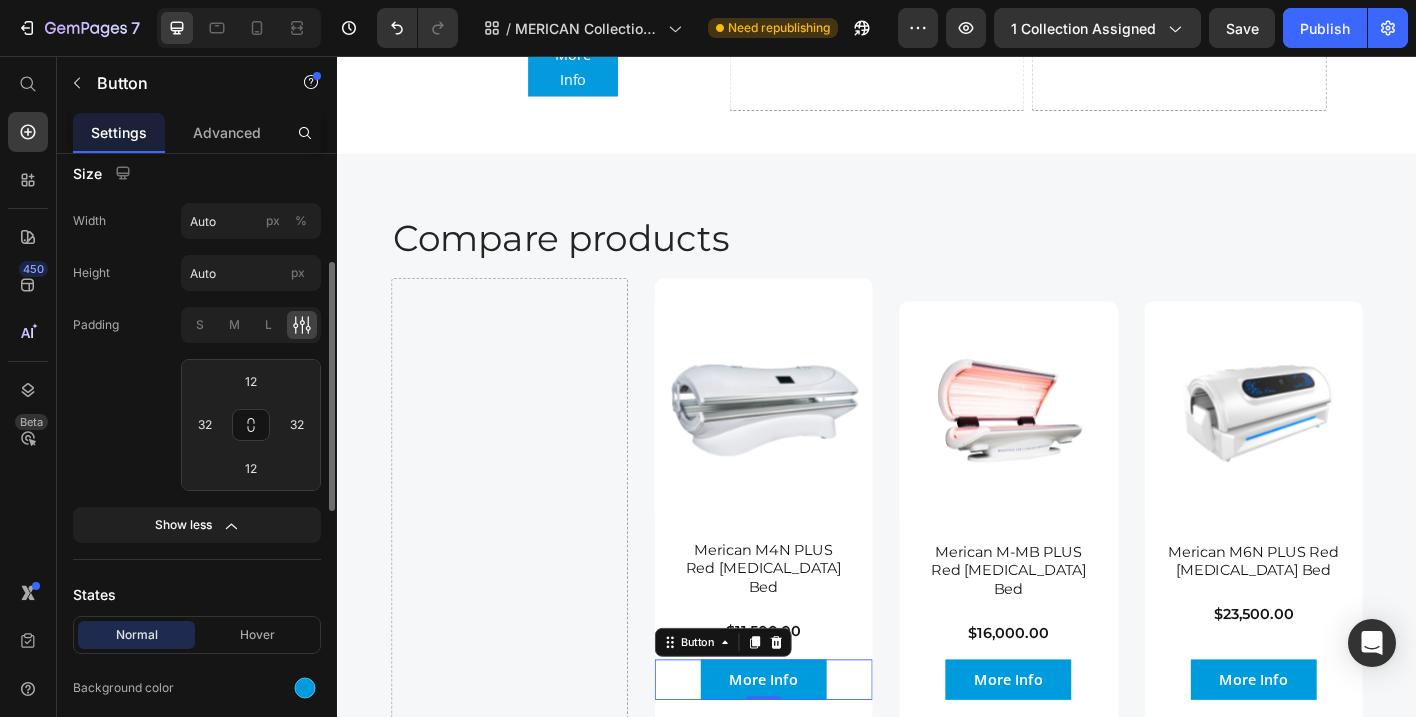 scroll, scrollTop: 251, scrollLeft: 0, axis: vertical 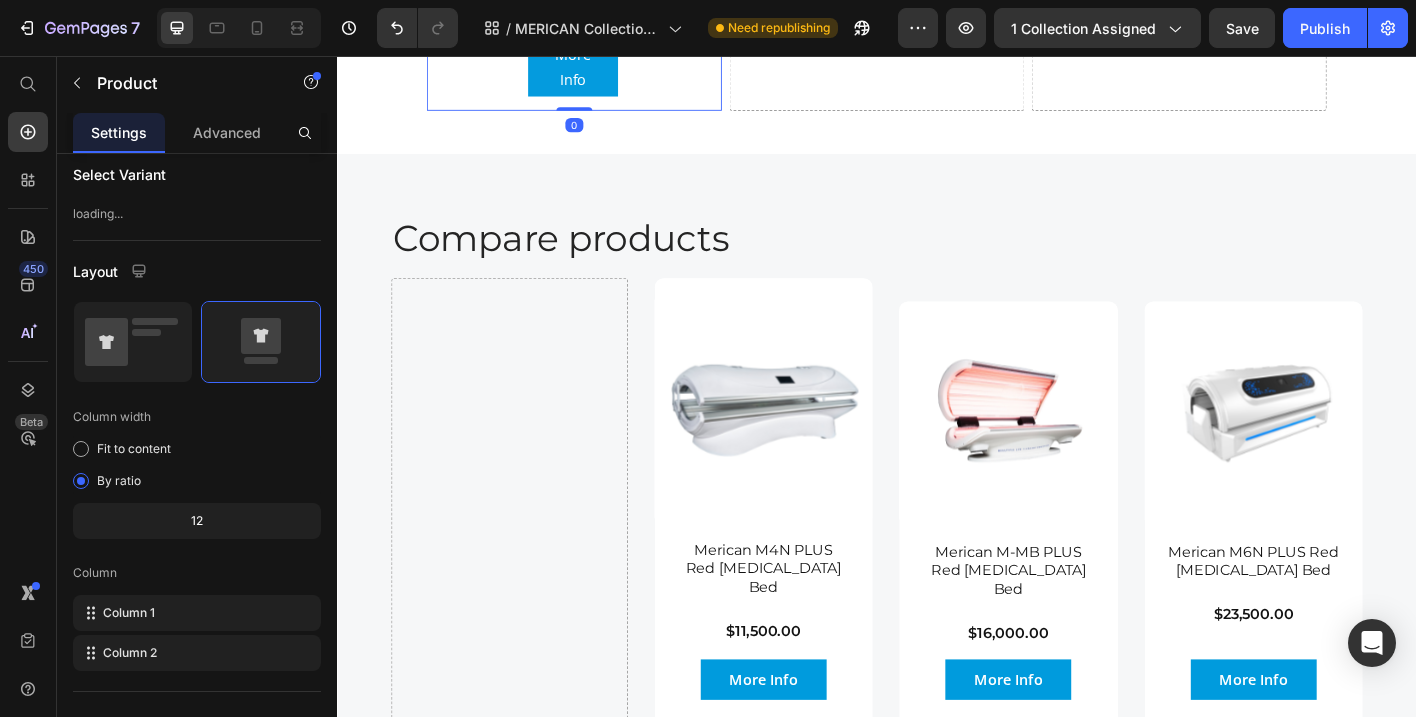 click on "More Info Dynamic Checkout" at bounding box center (601, 77) 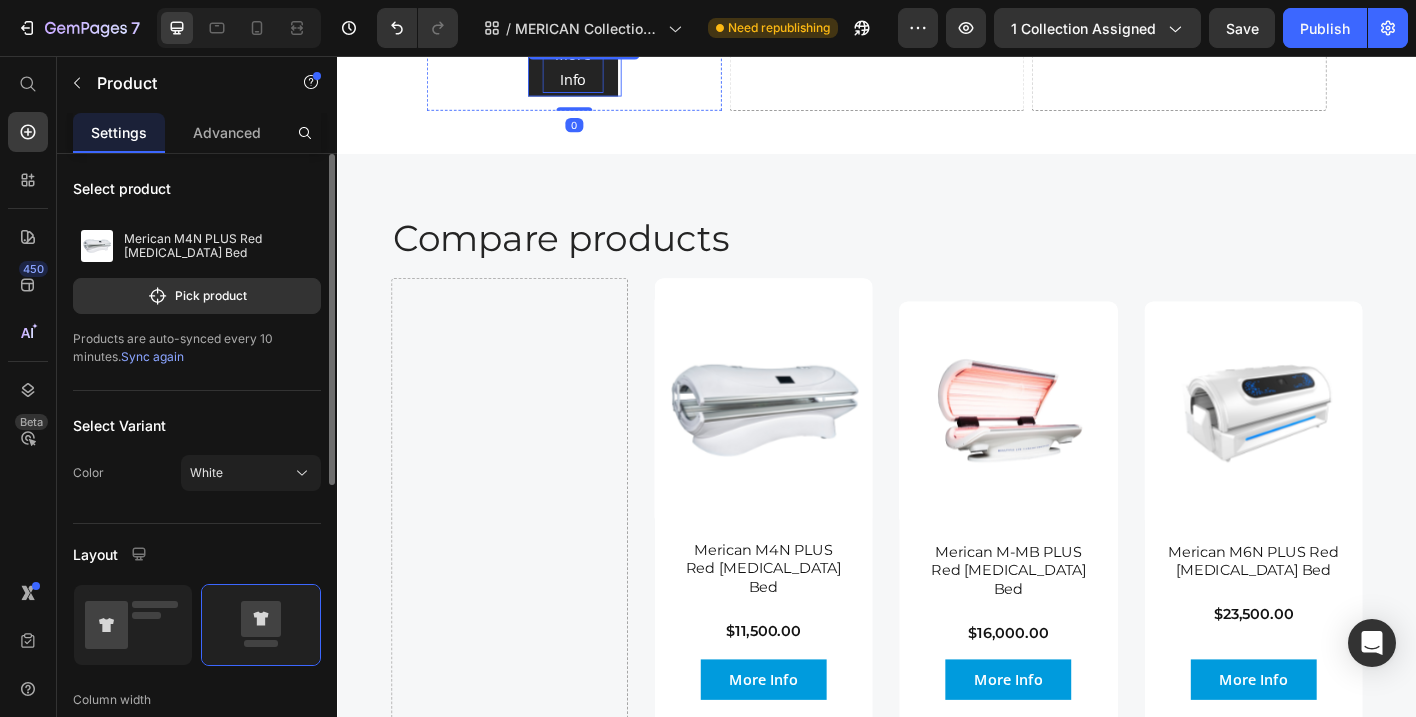 click on "More Info" at bounding box center [599, 69] 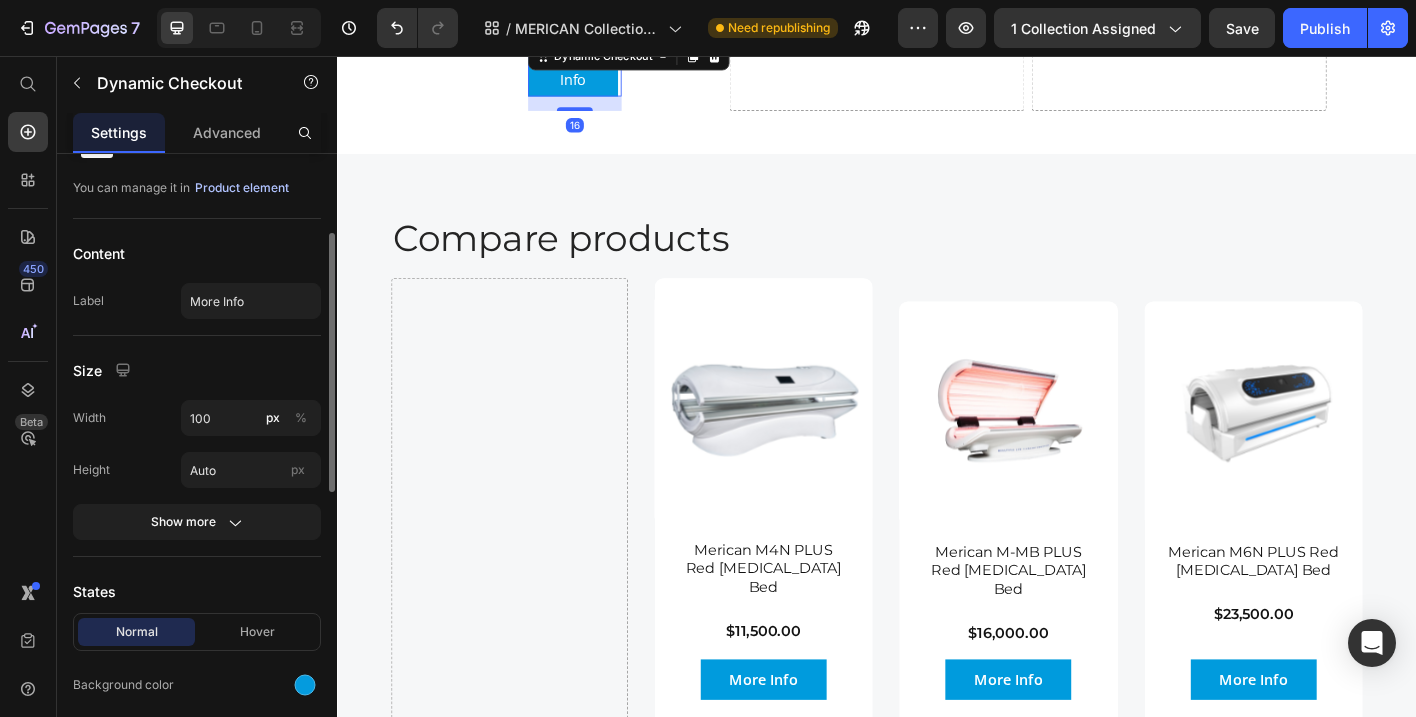 scroll, scrollTop: 185, scrollLeft: 0, axis: vertical 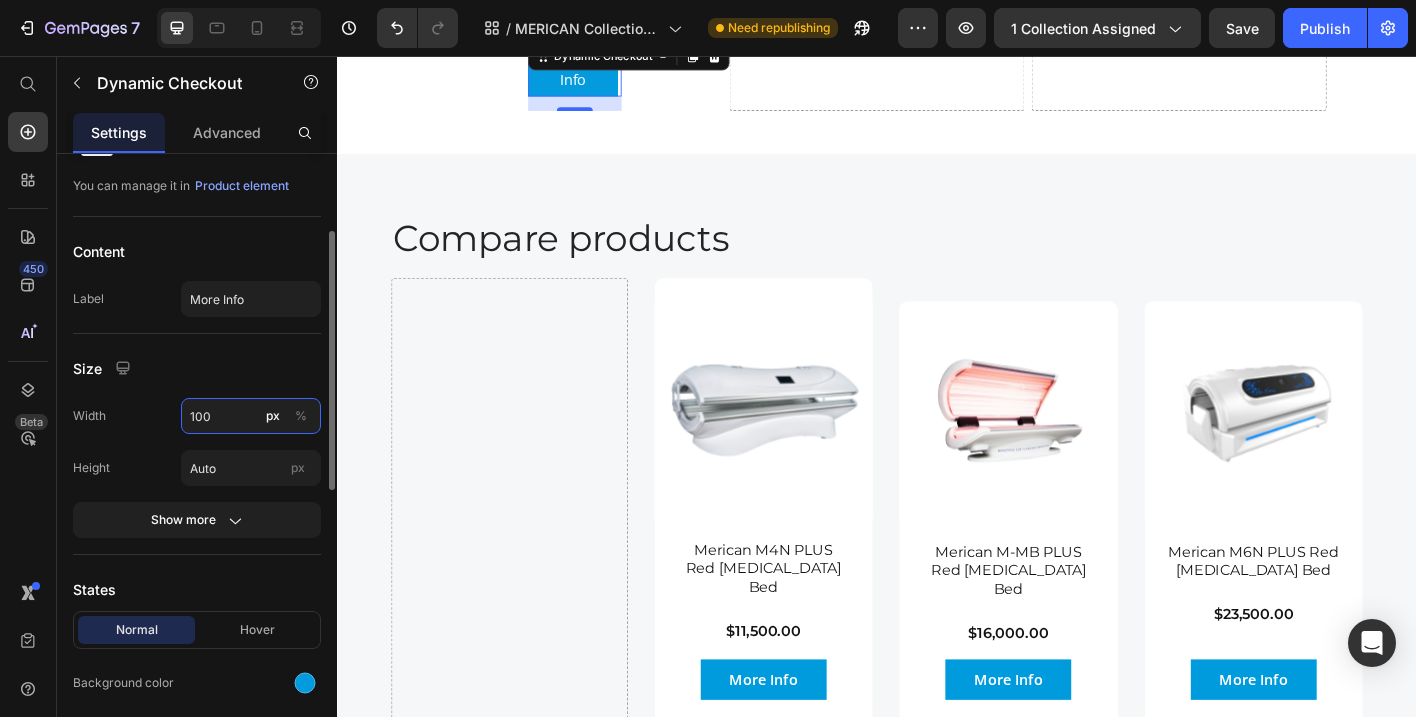 click on "100" at bounding box center [251, 416] 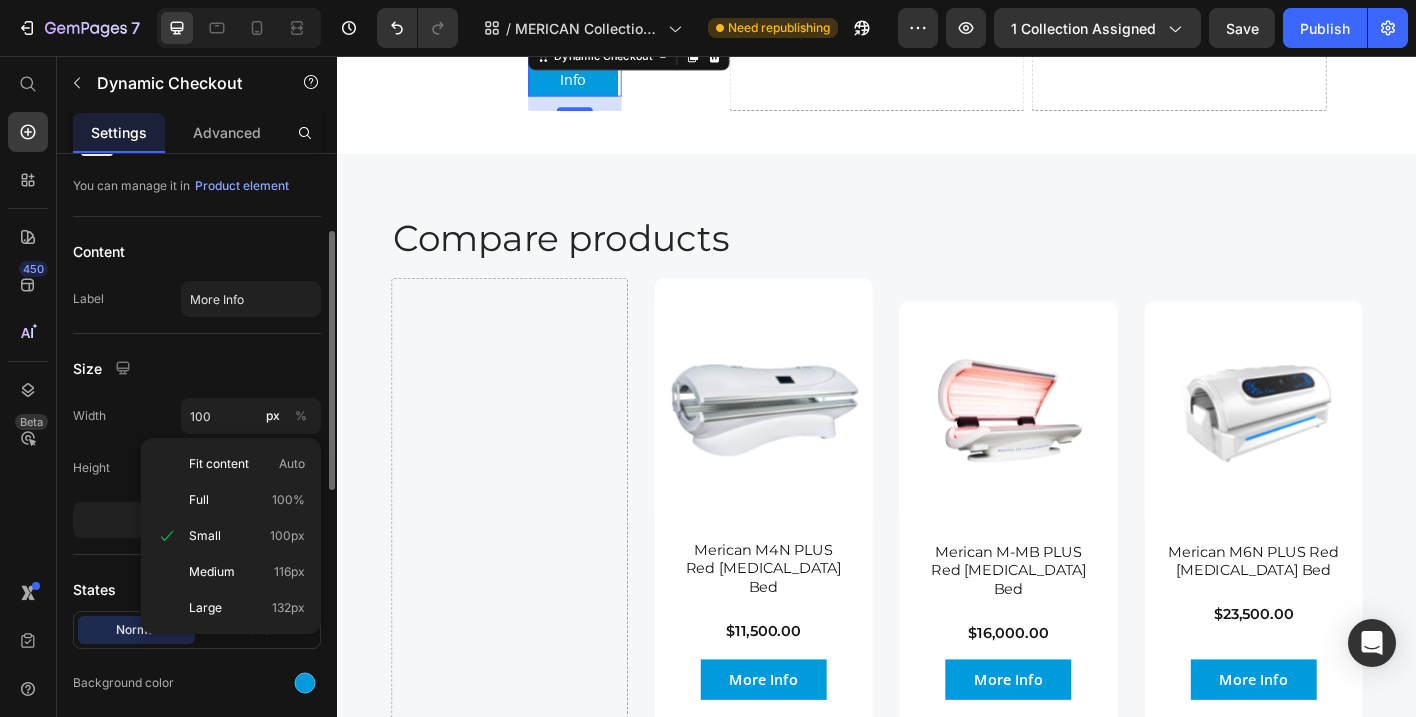 click on "Width 100 px %" at bounding box center (197, 416) 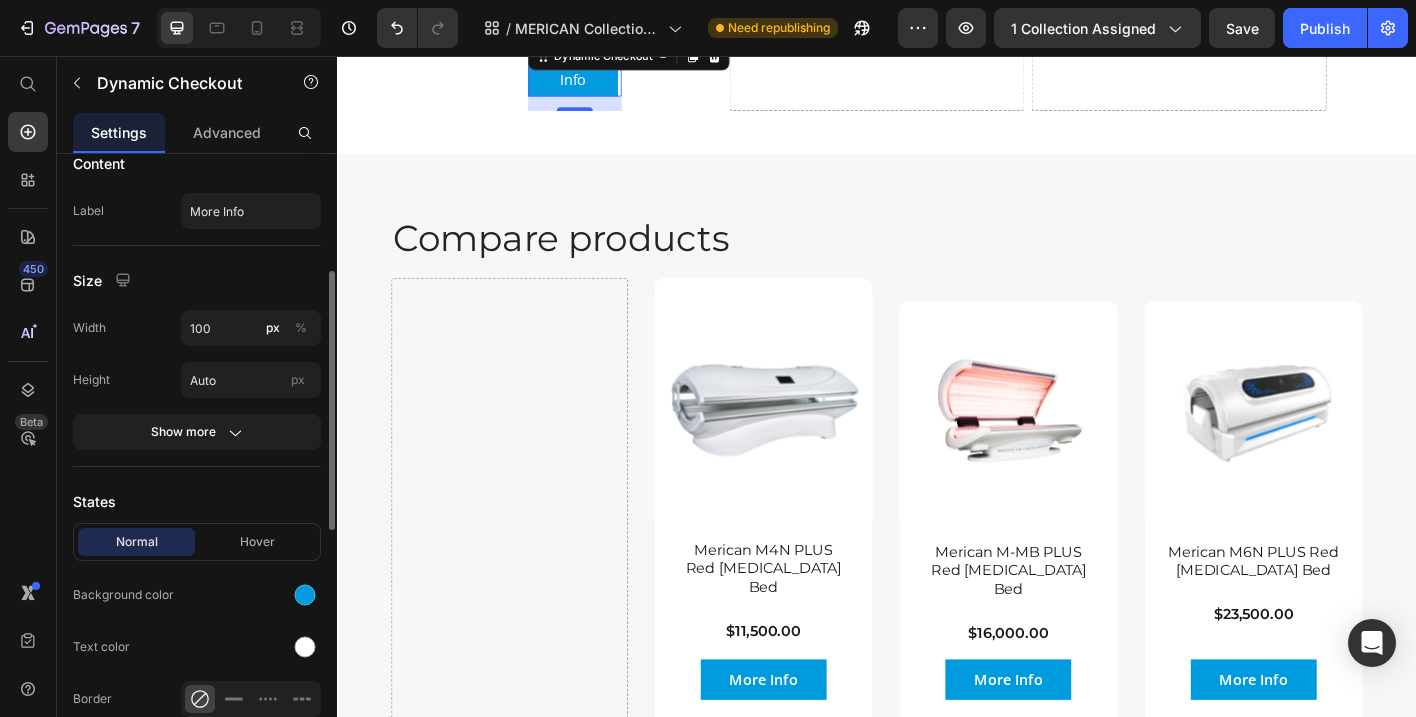 scroll, scrollTop: 278, scrollLeft: 0, axis: vertical 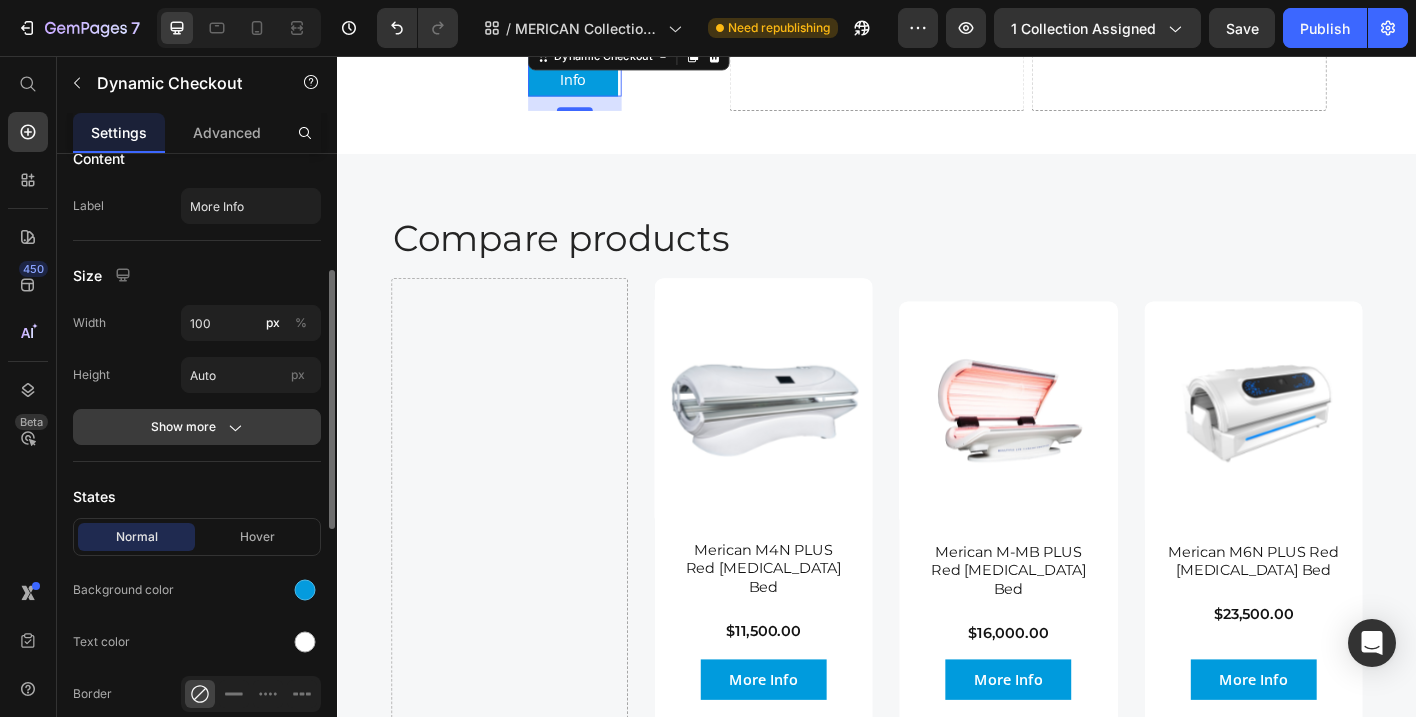 click on "Show more" 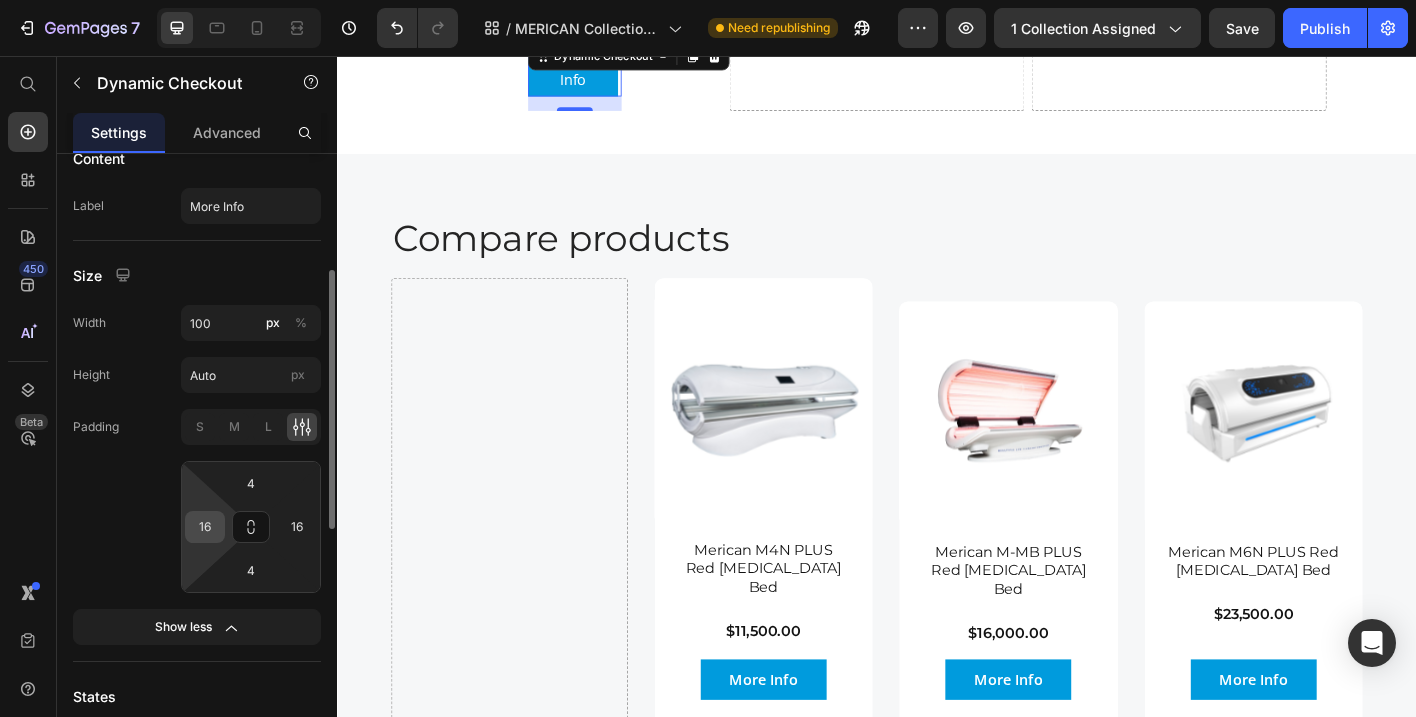 click on "16" at bounding box center (205, 527) 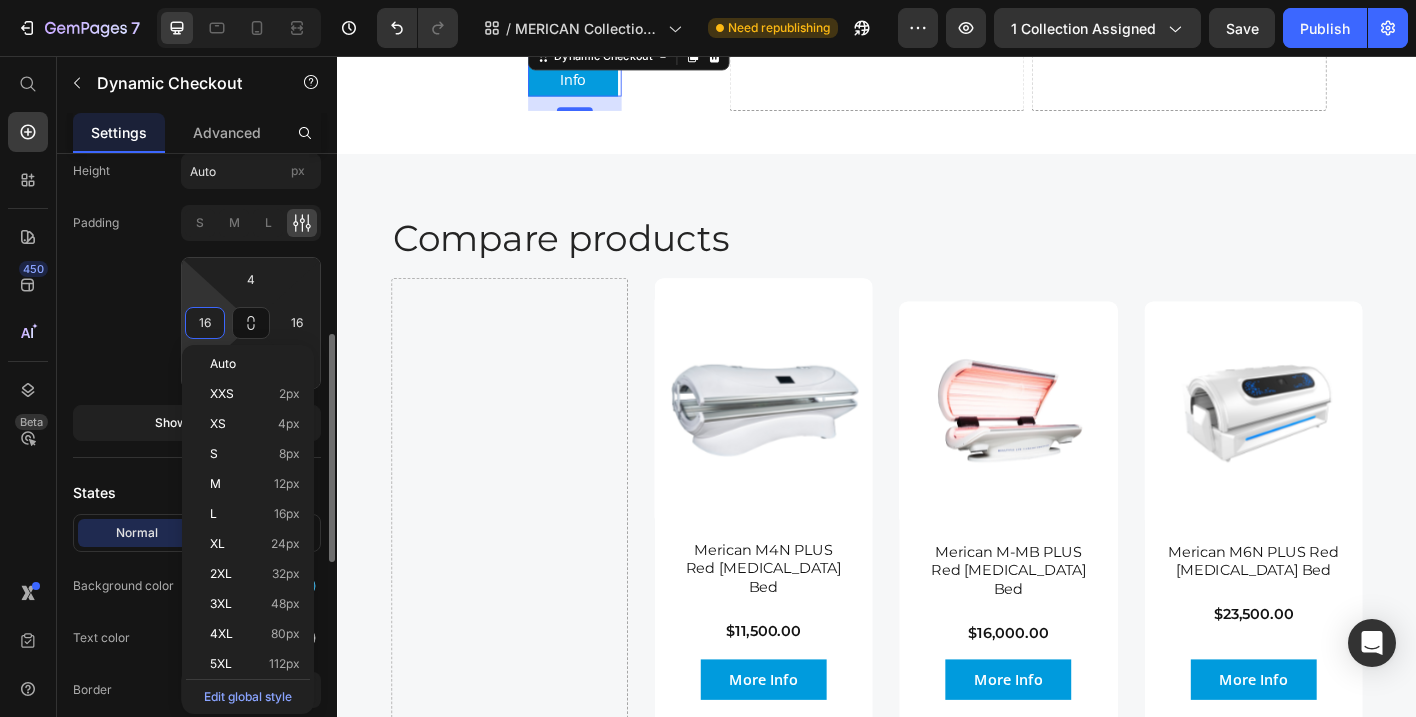 scroll, scrollTop: 484, scrollLeft: 0, axis: vertical 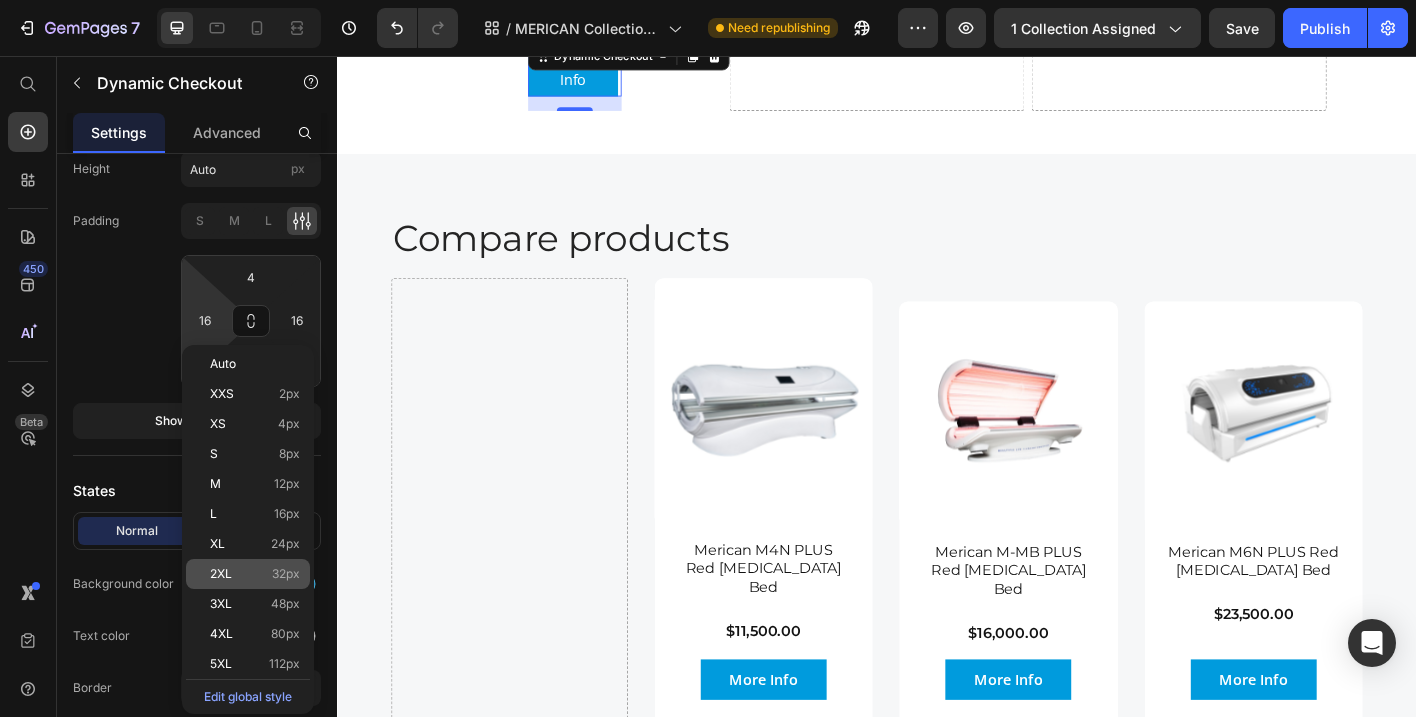 click on "2XL 32px" at bounding box center [255, 574] 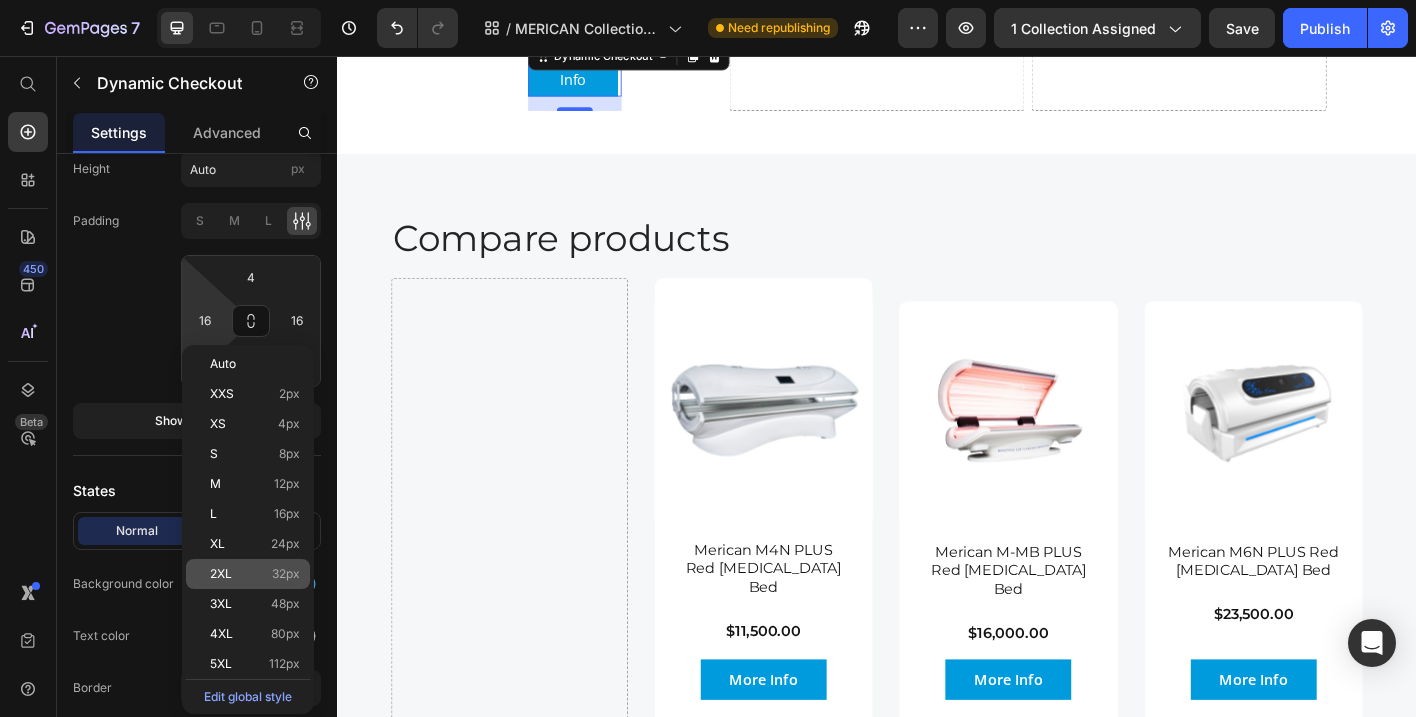type on "32" 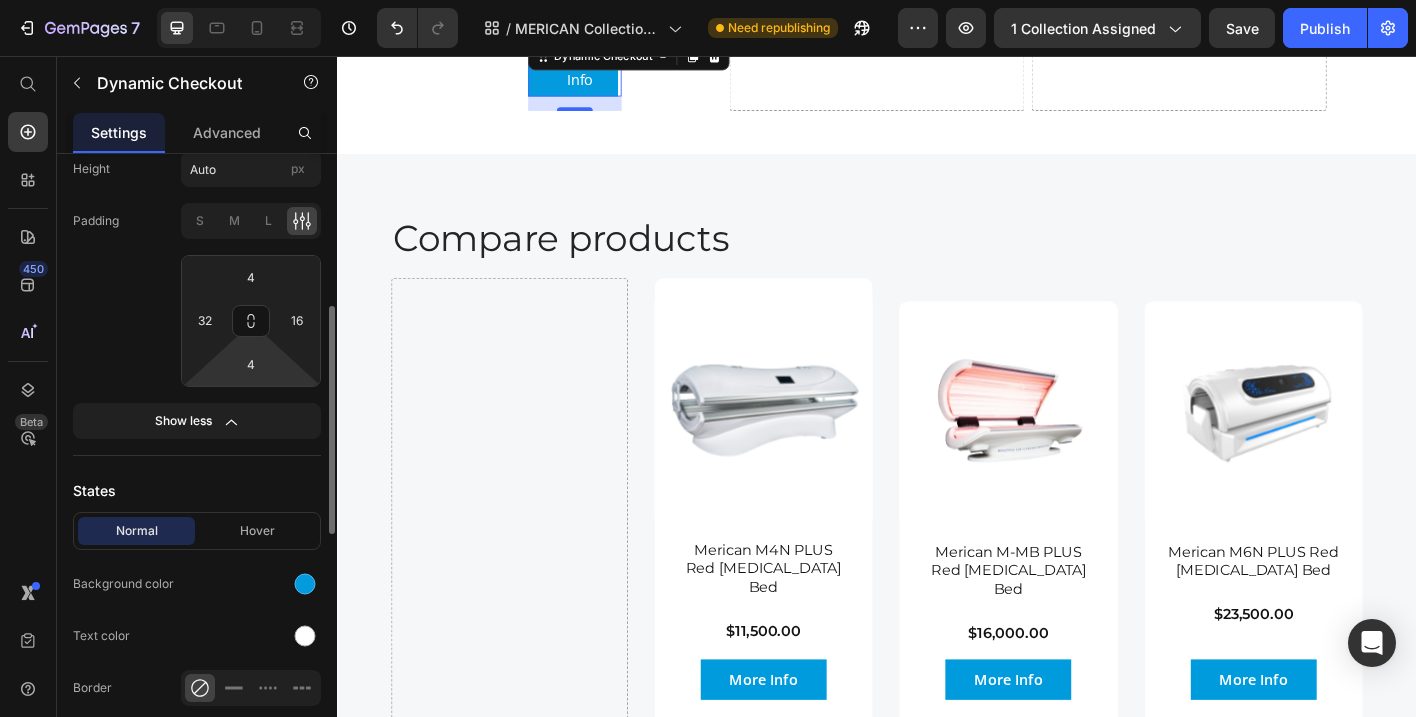 scroll, scrollTop: 438, scrollLeft: 0, axis: vertical 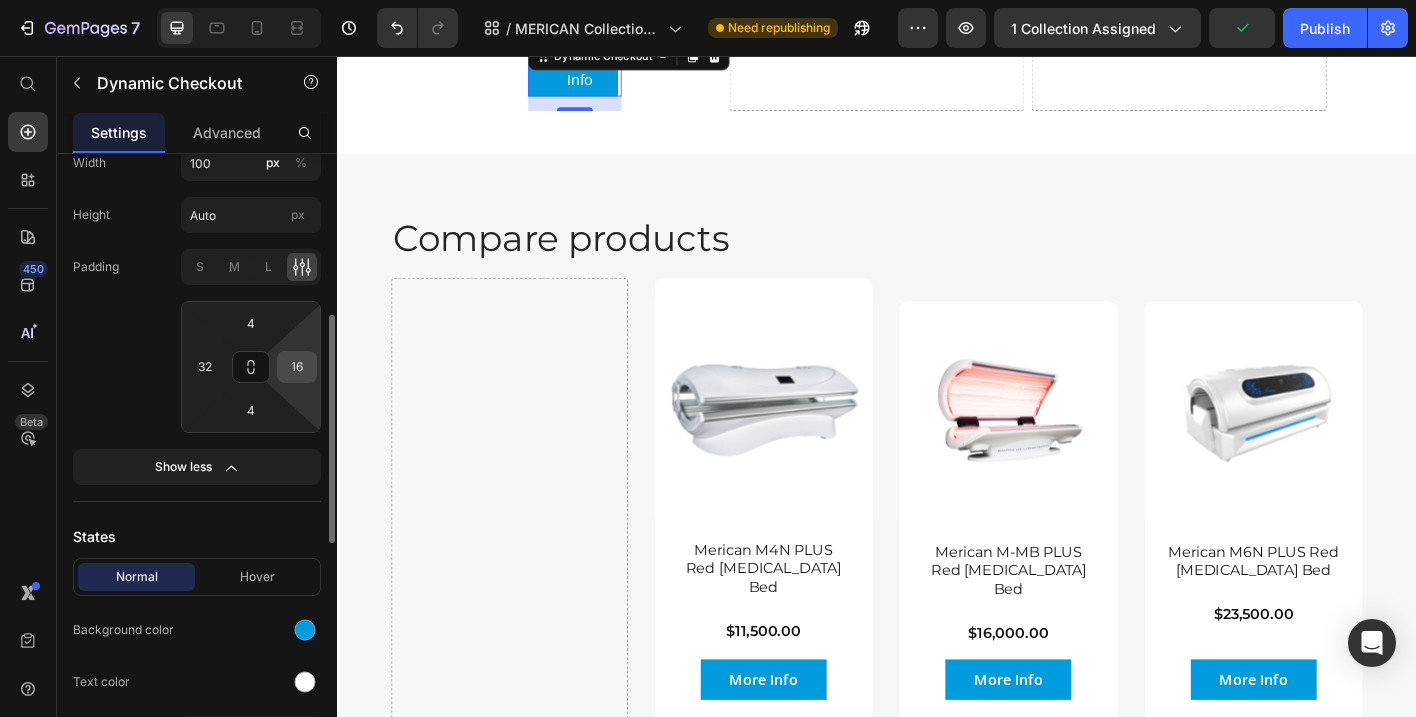 click on "16" at bounding box center [297, 367] 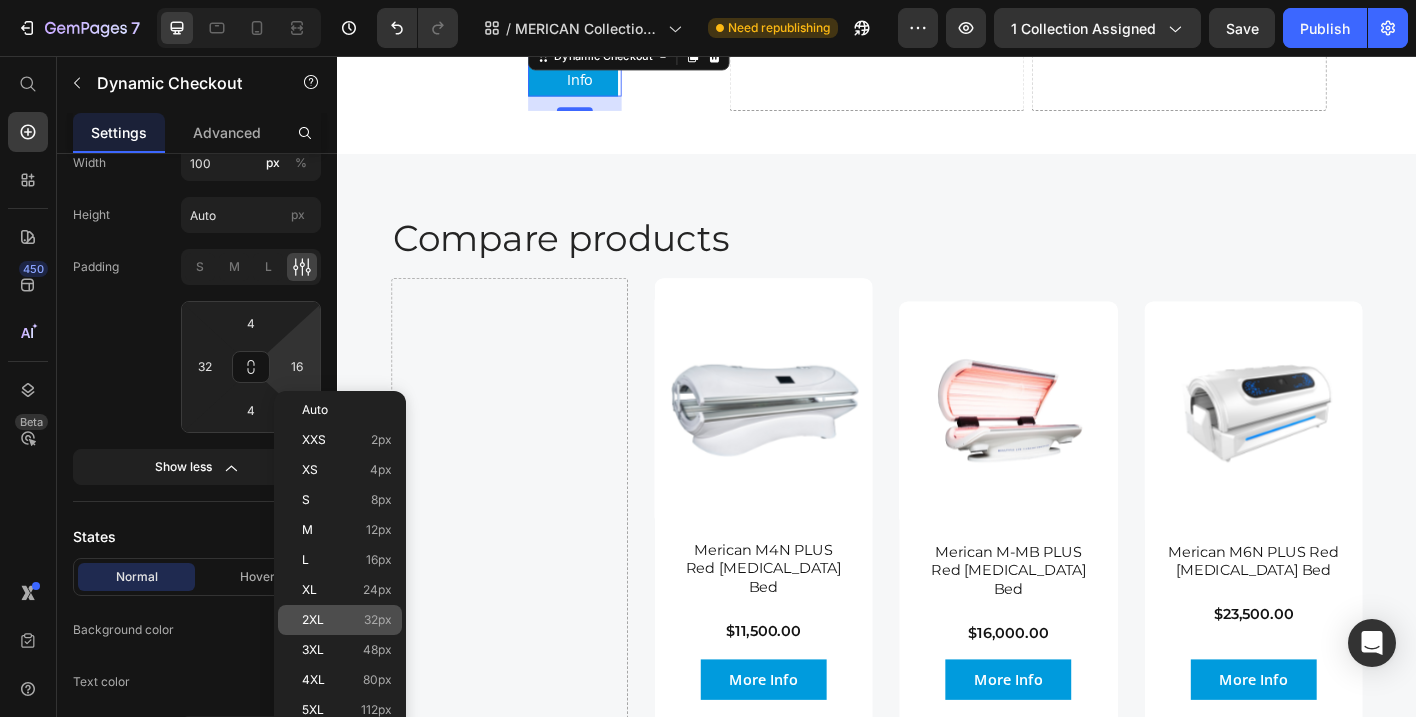 click on "2XL 32px" at bounding box center [347, 620] 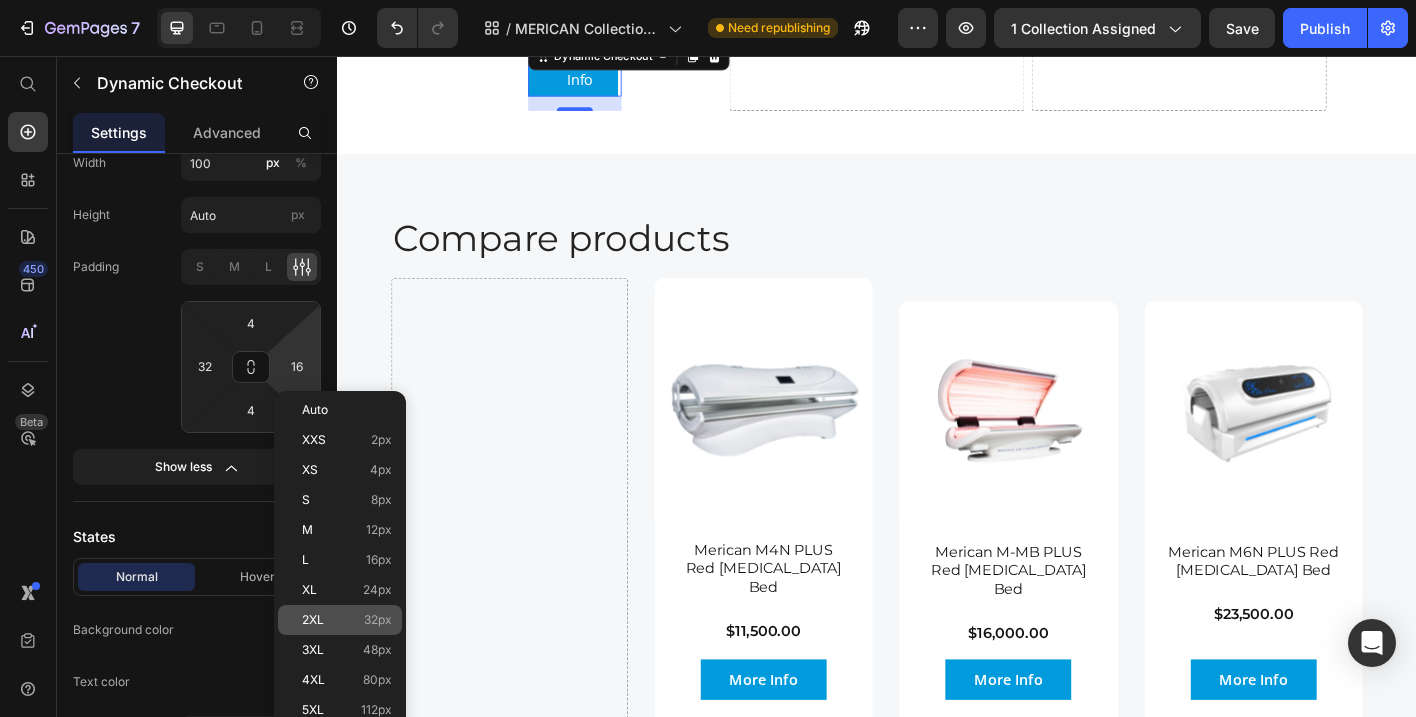 type on "32" 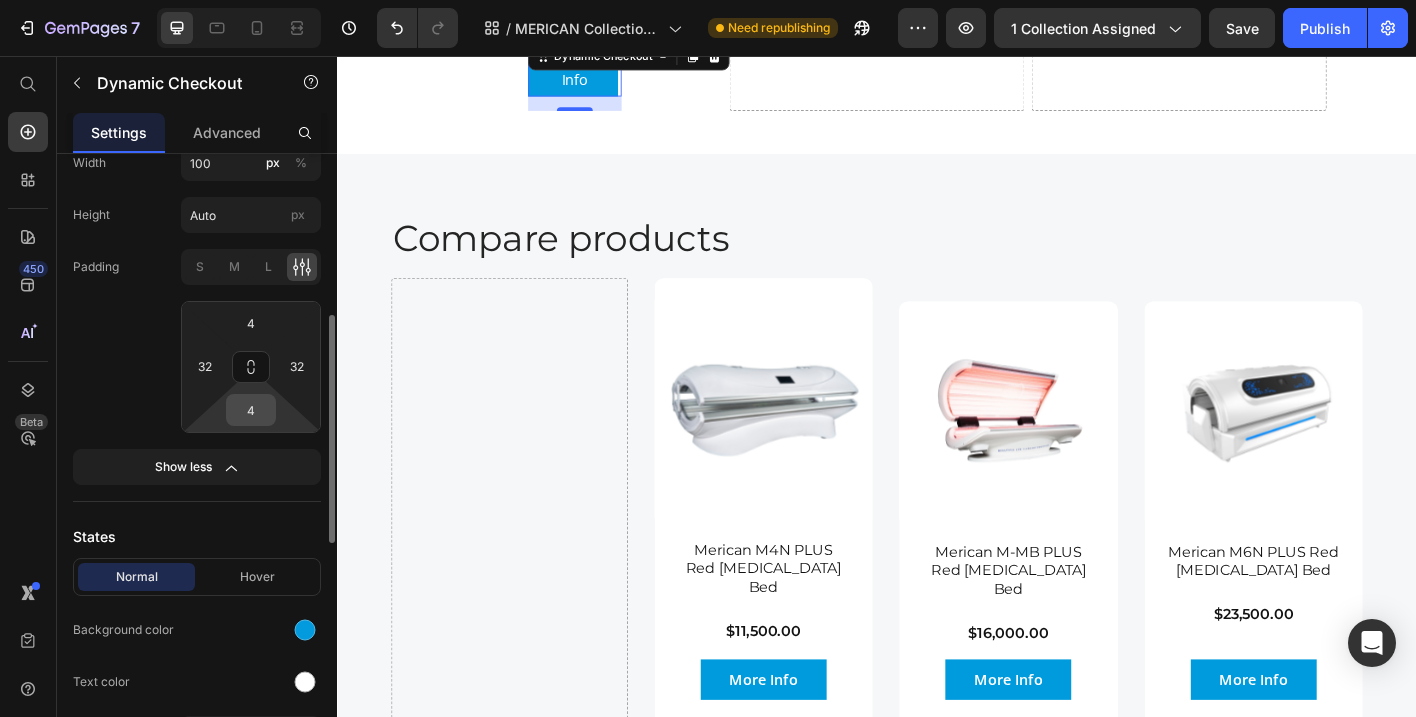 click on "4" at bounding box center [251, 410] 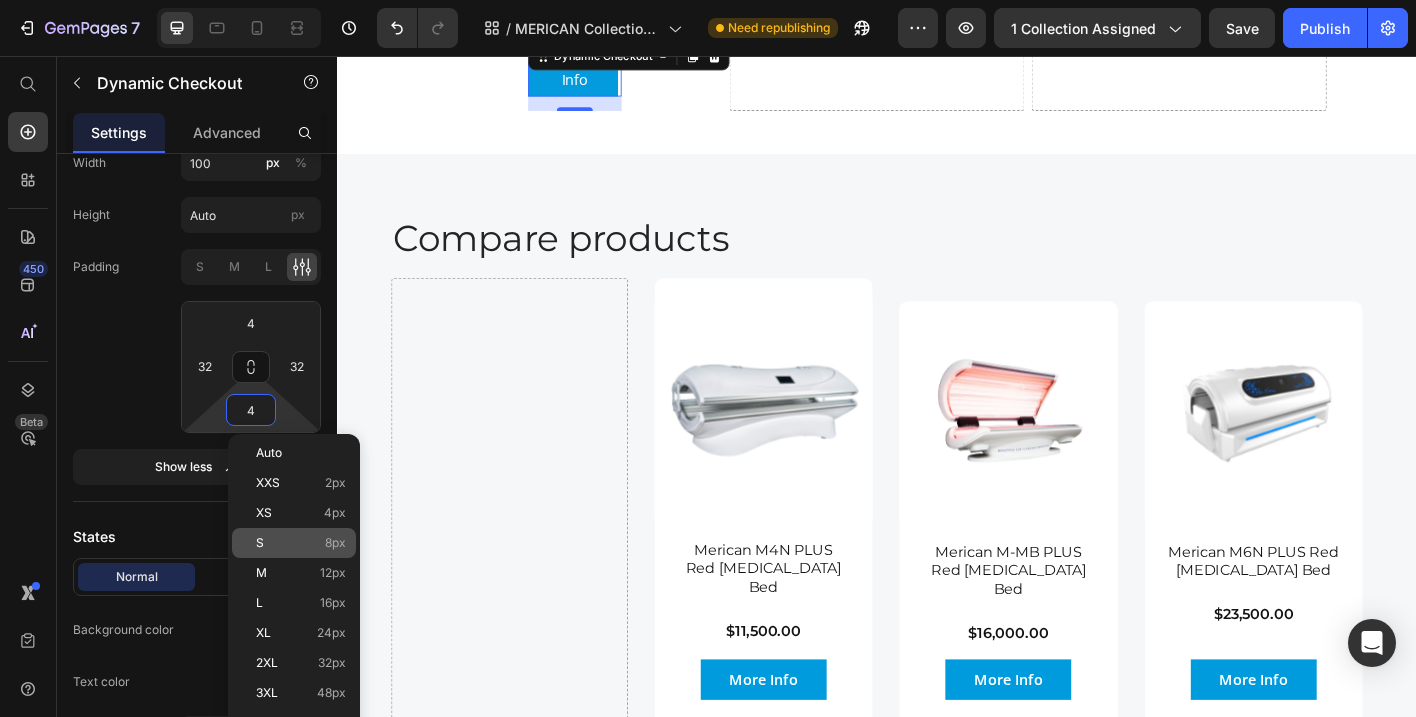 click on "S 8px" at bounding box center [301, 543] 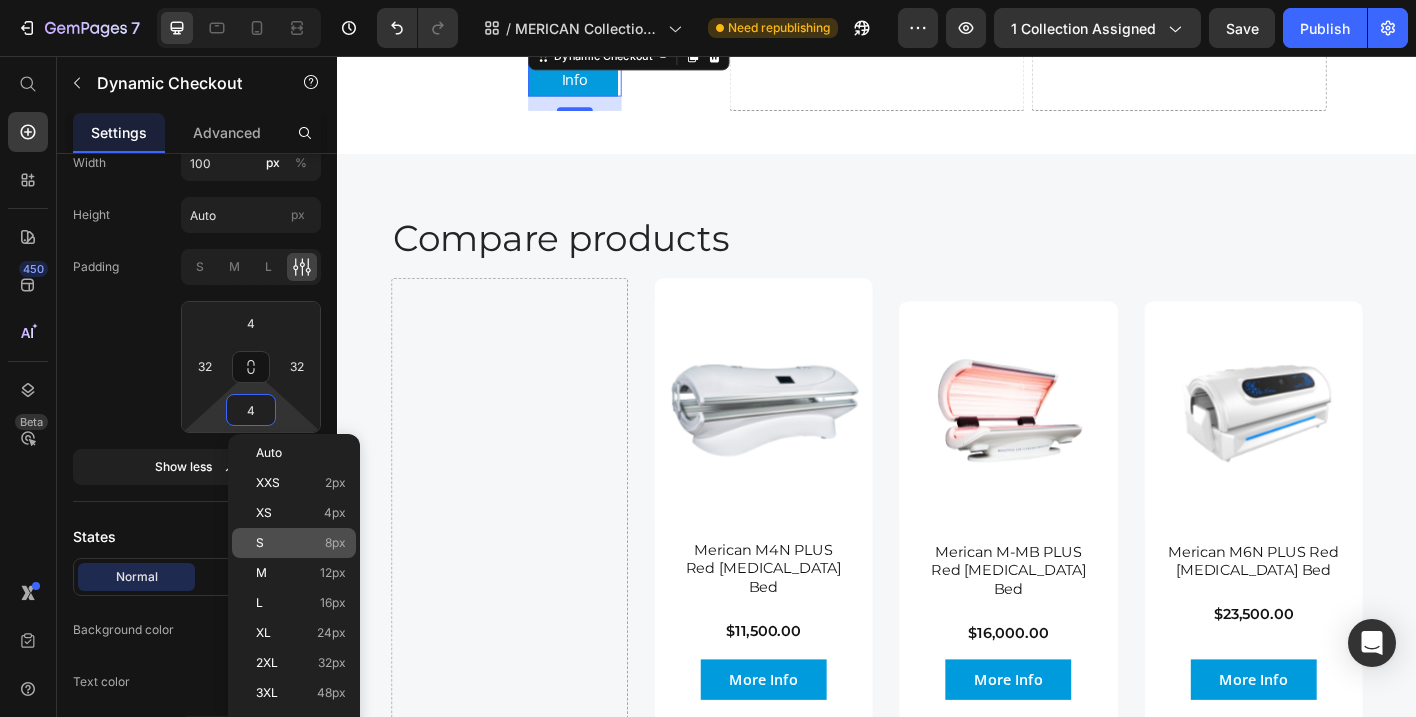 type on "8" 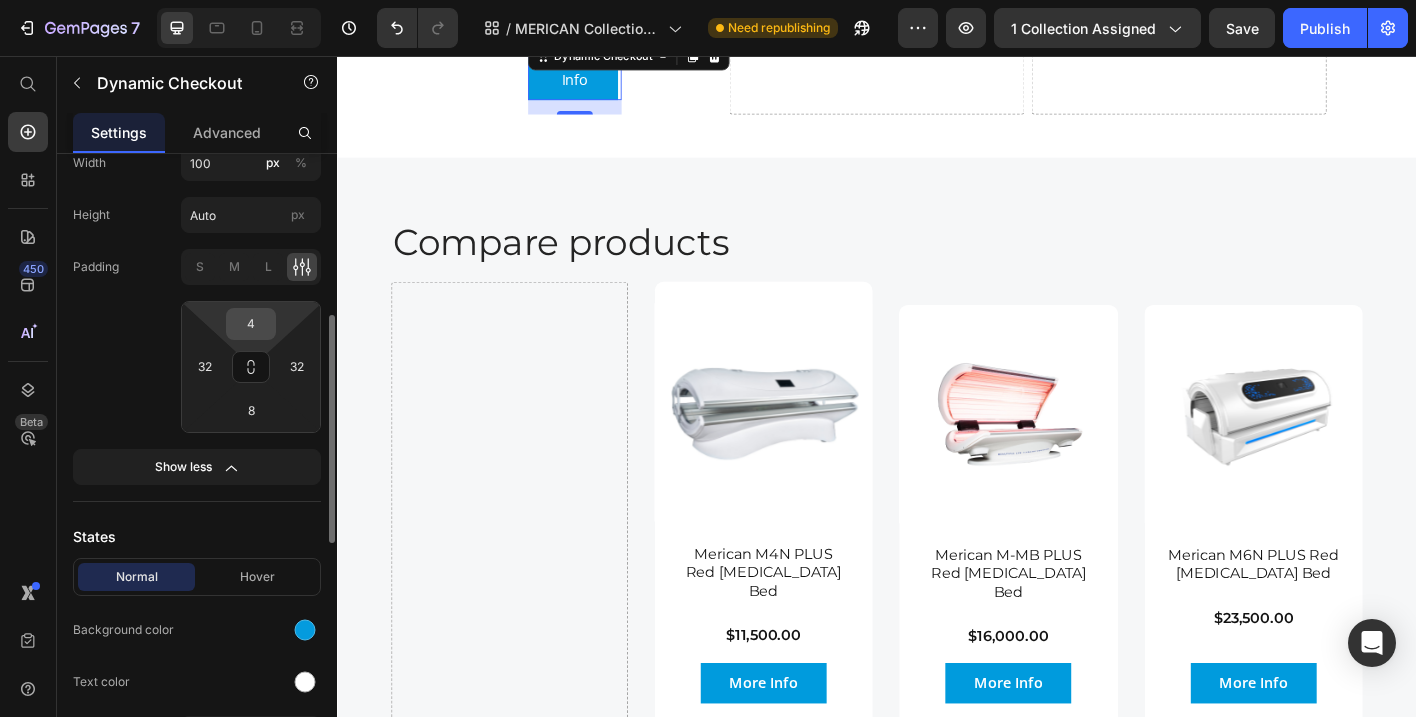 click on "4" at bounding box center [251, 324] 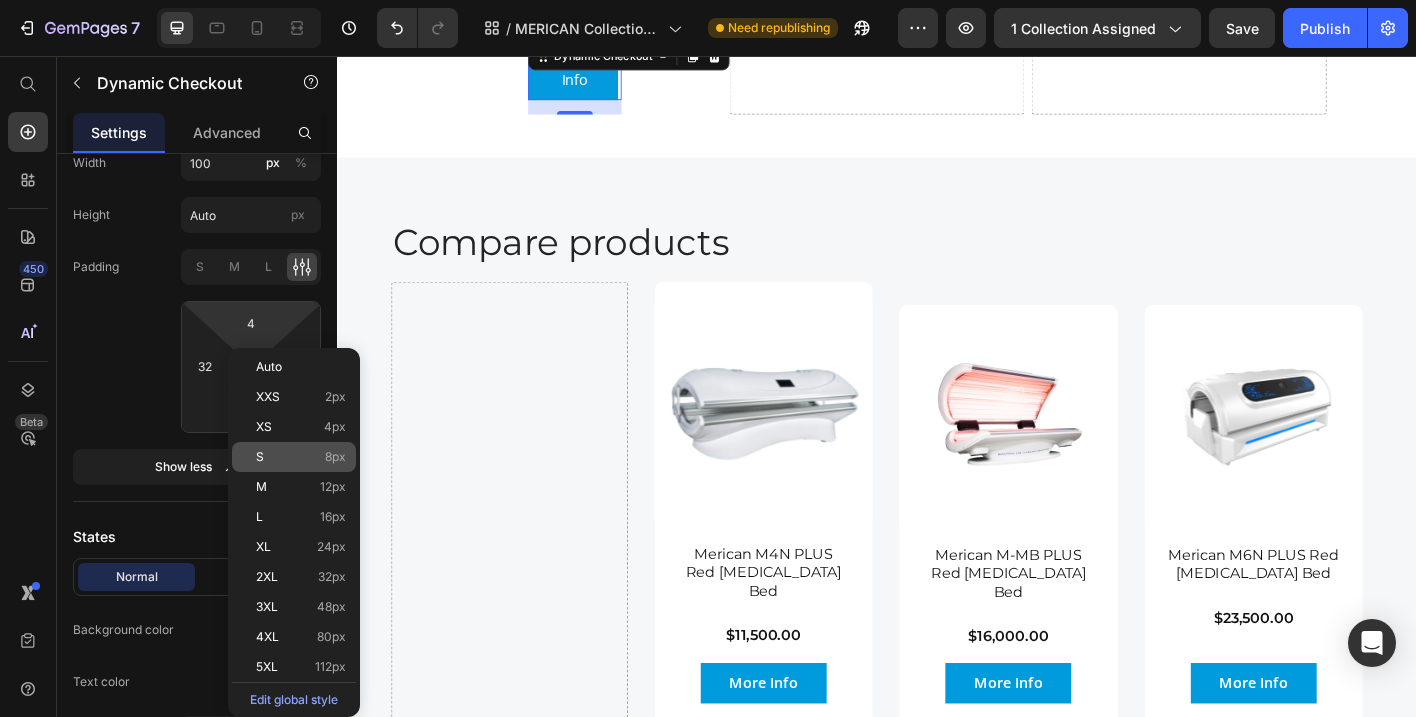 click on "S 8px" at bounding box center [301, 457] 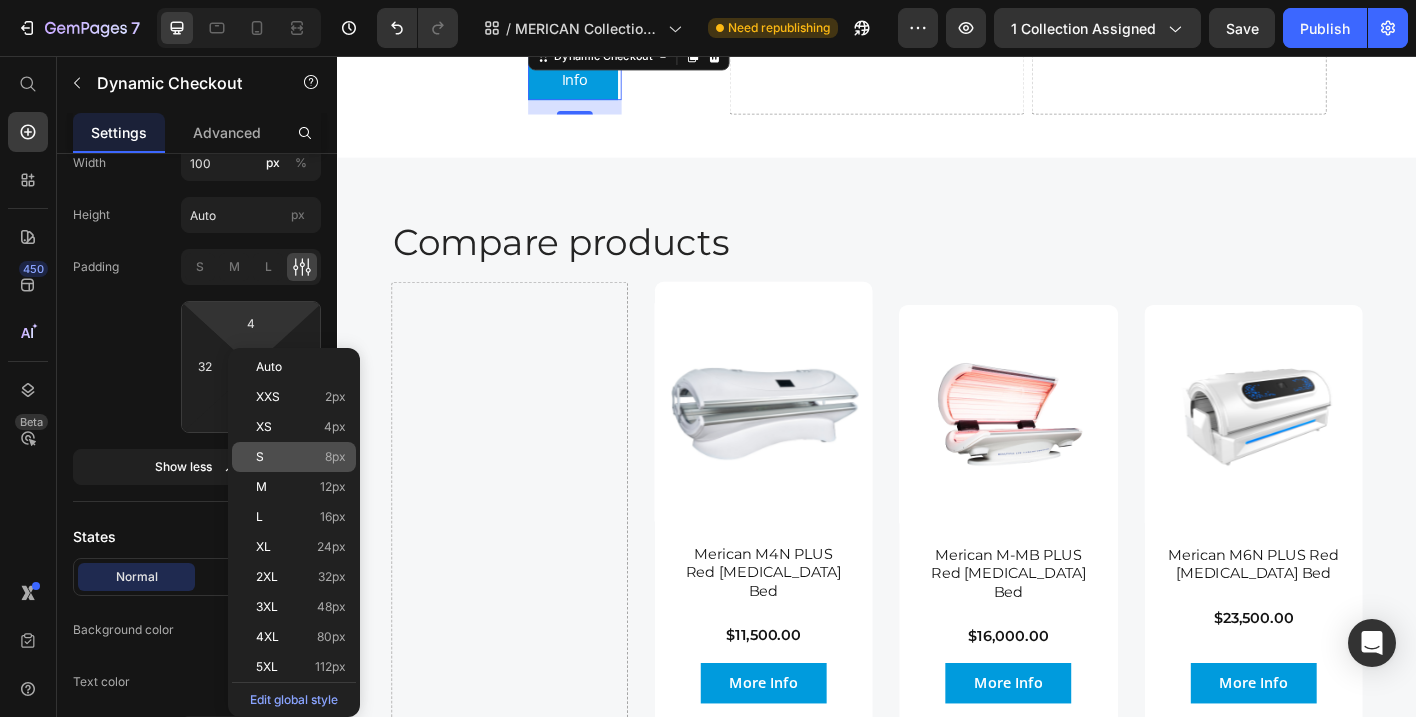 type on "8" 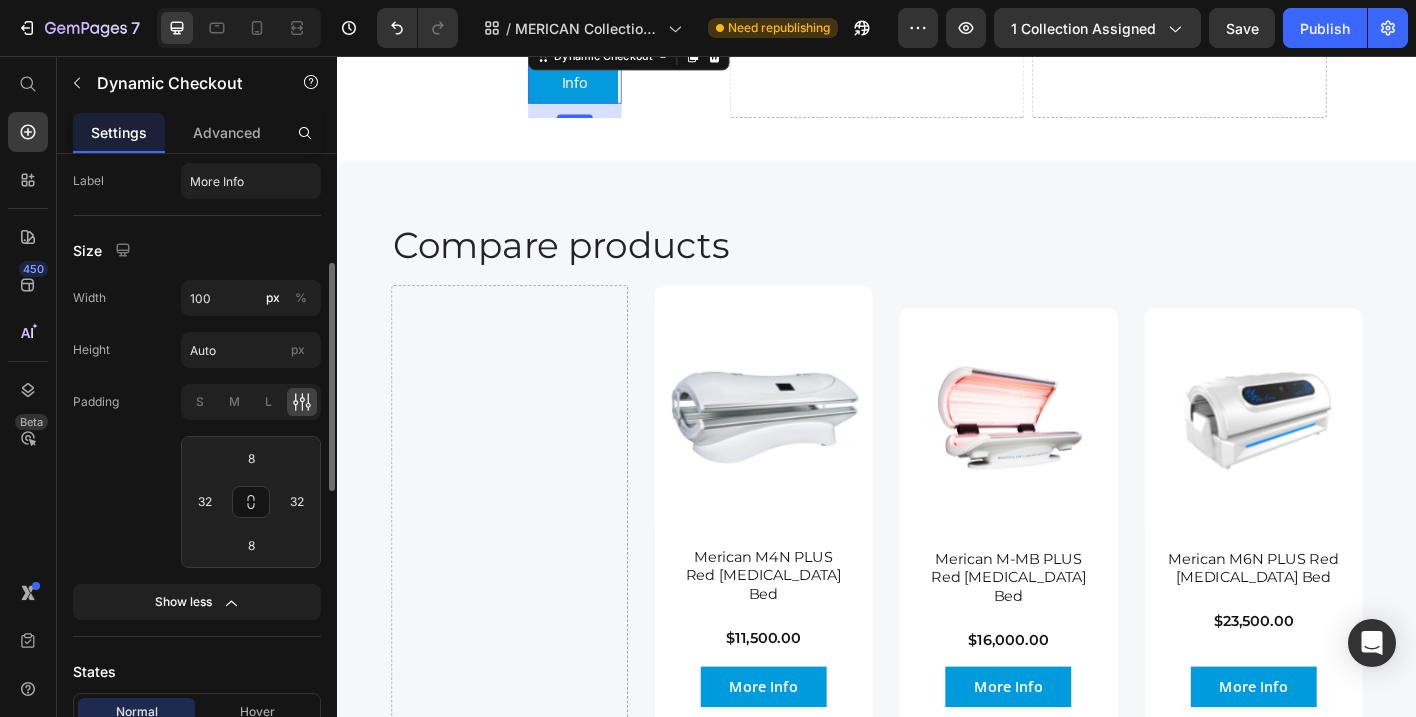 scroll, scrollTop: 301, scrollLeft: 0, axis: vertical 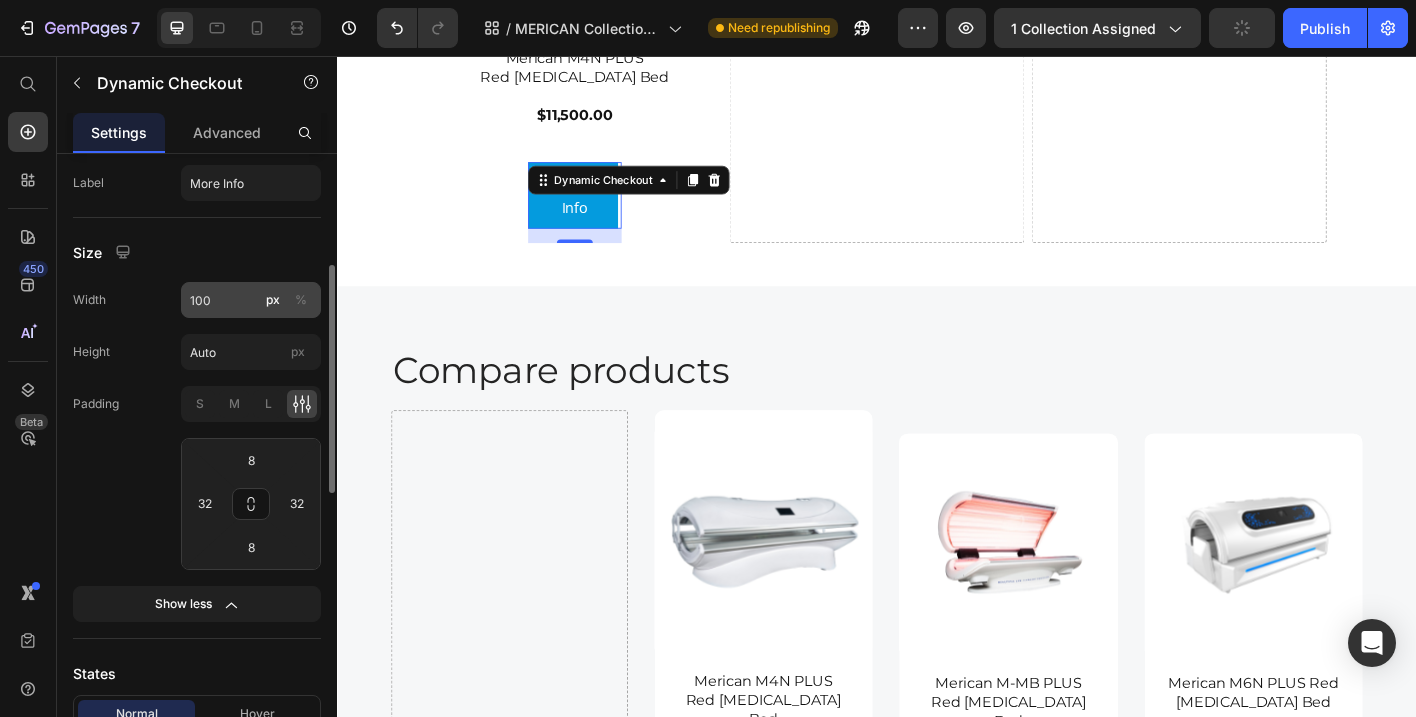 click on "%" at bounding box center (301, 300) 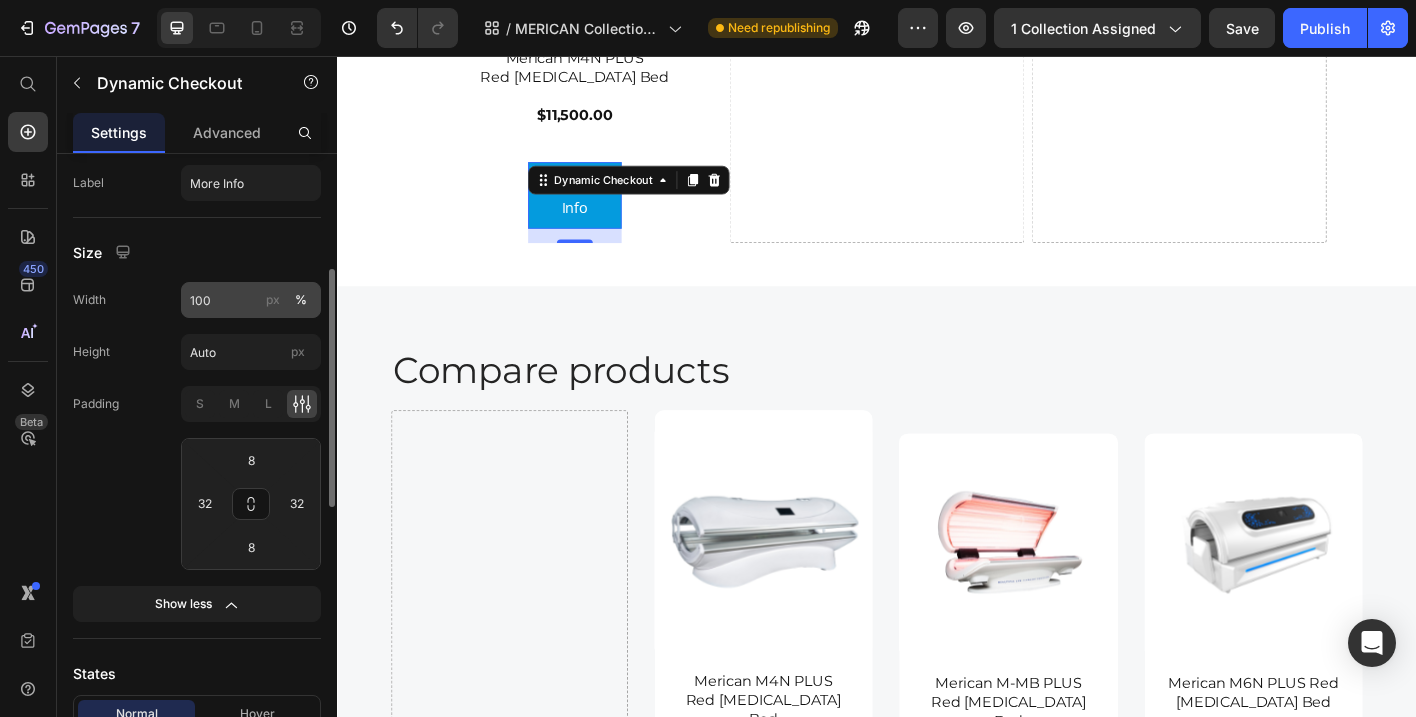 click on "px" 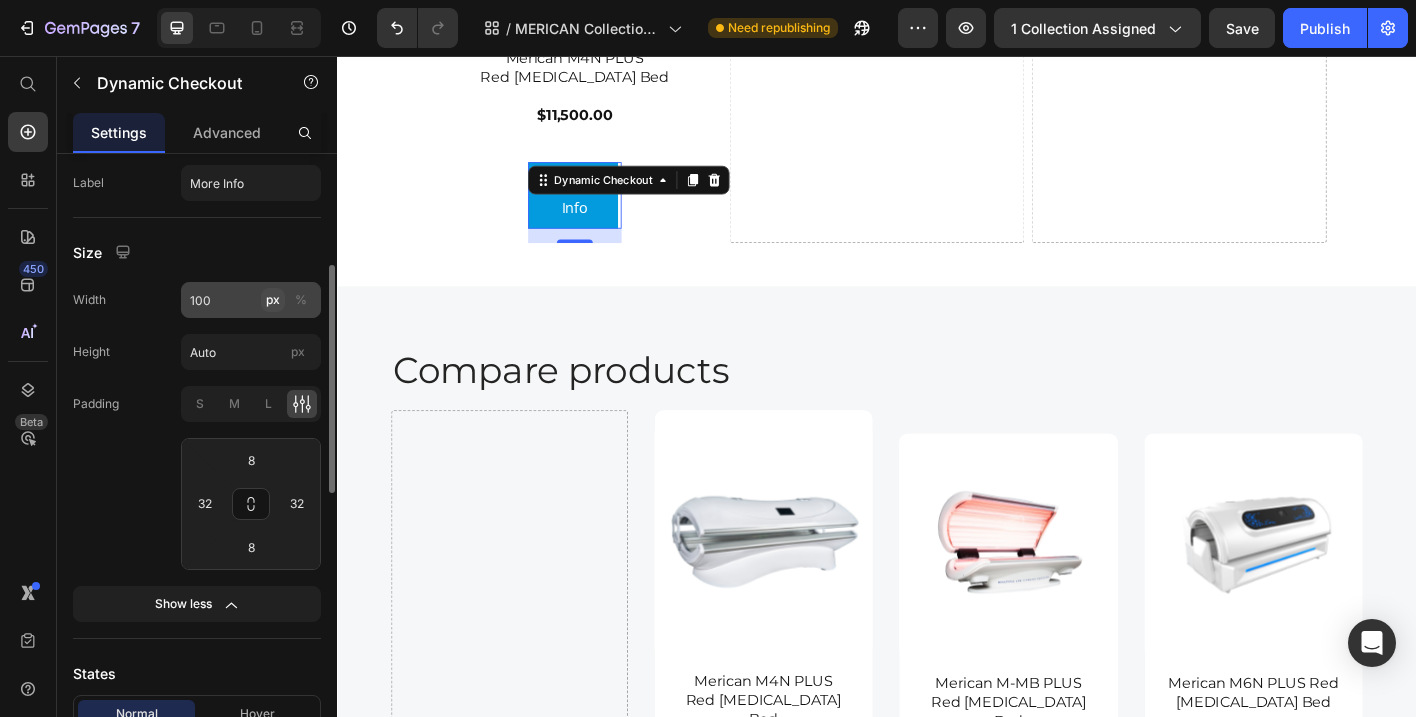 click on "px" at bounding box center [273, 300] 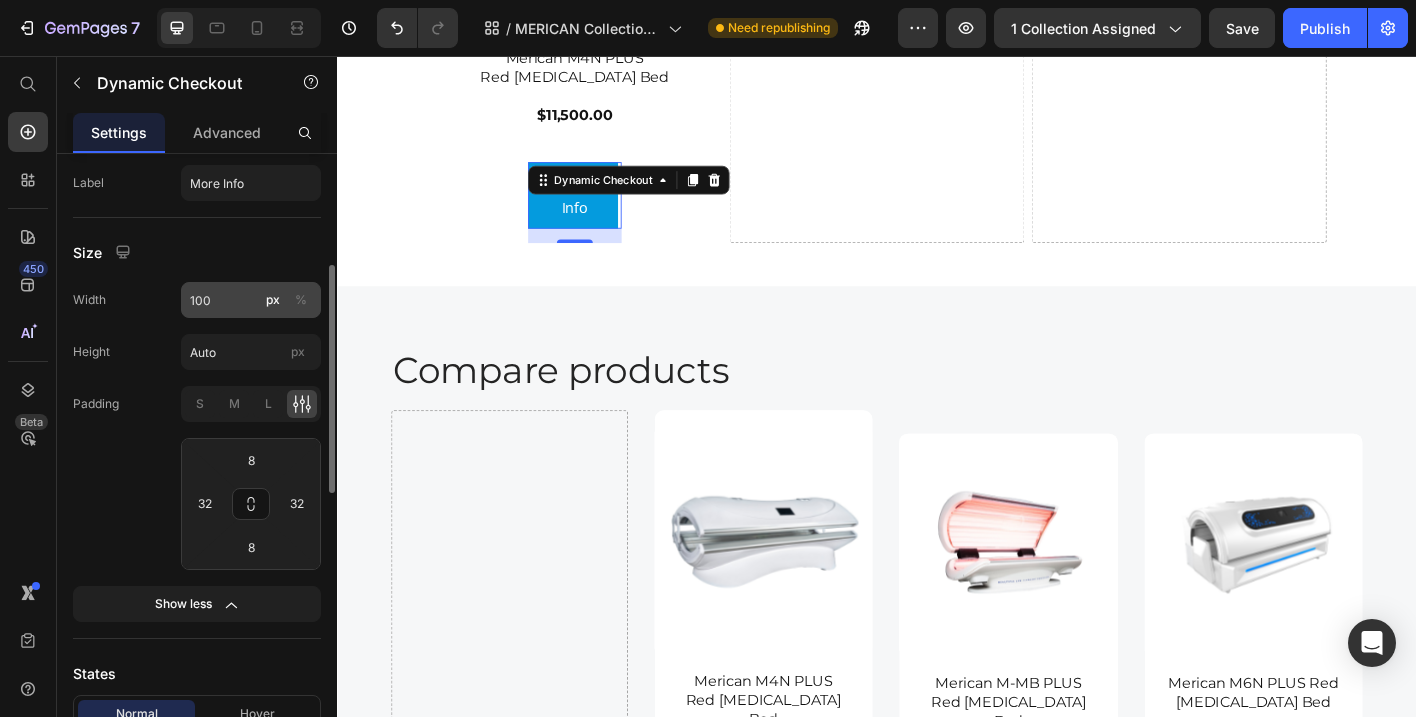 click on "%" at bounding box center [301, 300] 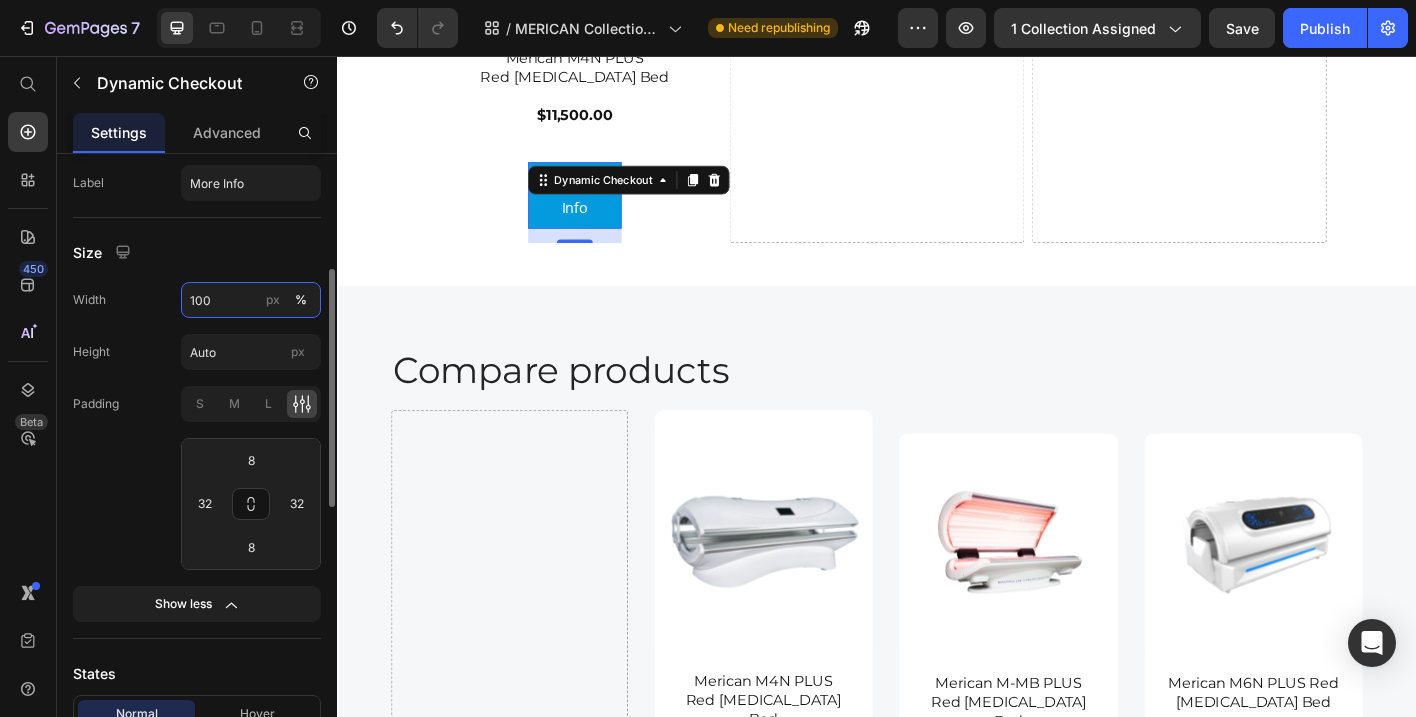click on "100" at bounding box center (251, 300) 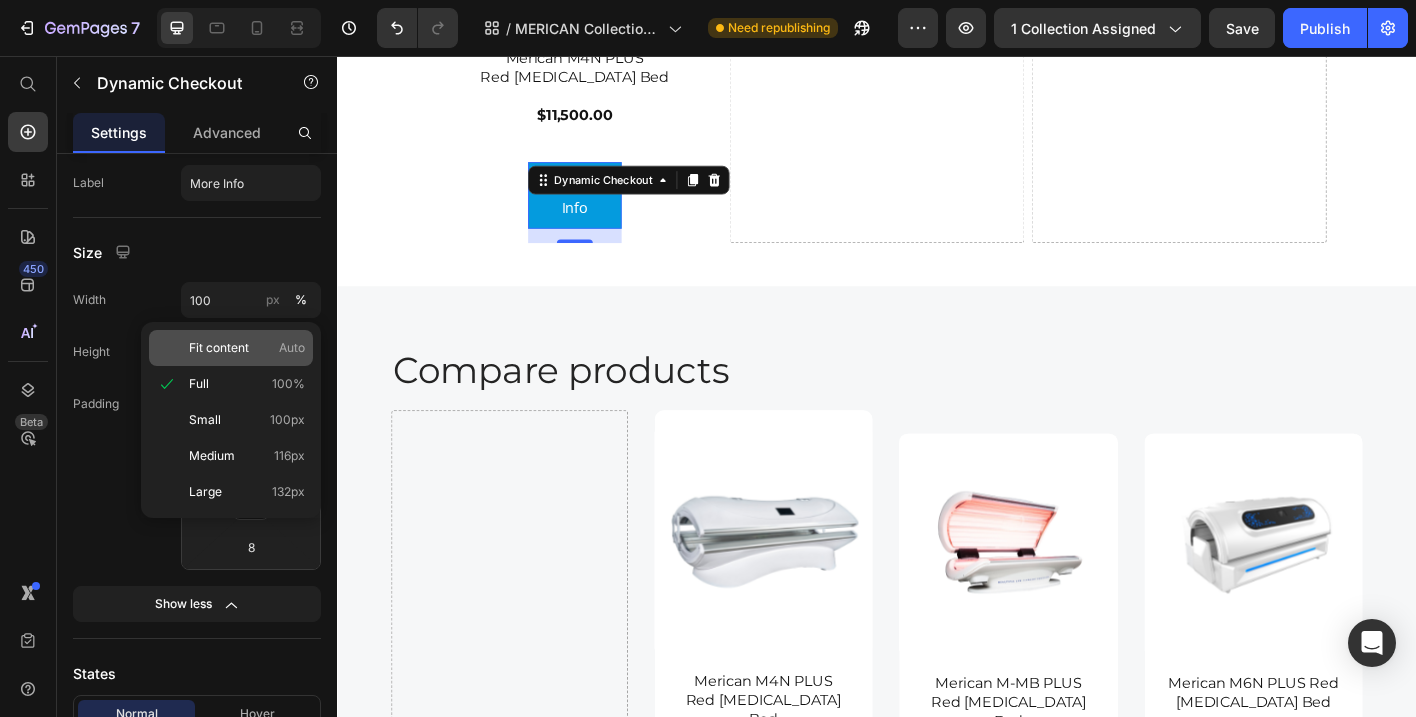 click on "Fit content" at bounding box center (219, 348) 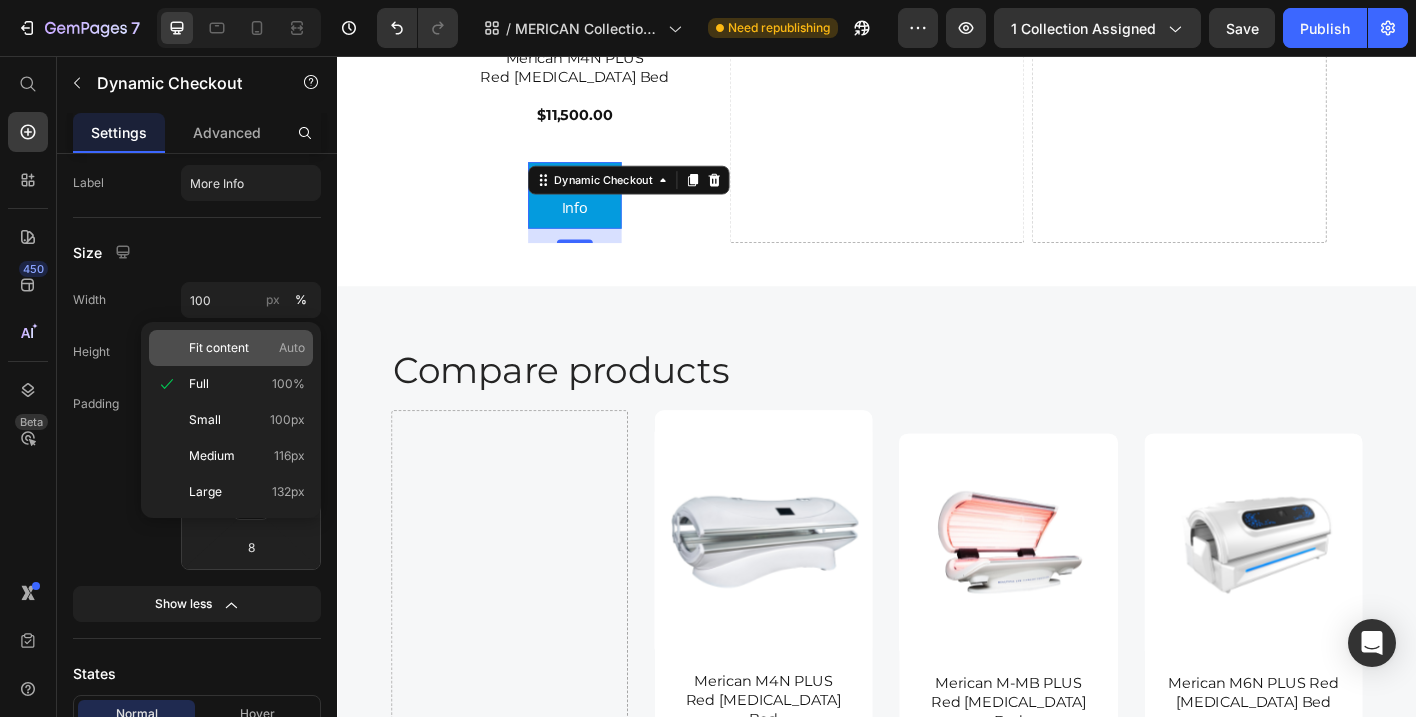 type on "Auto" 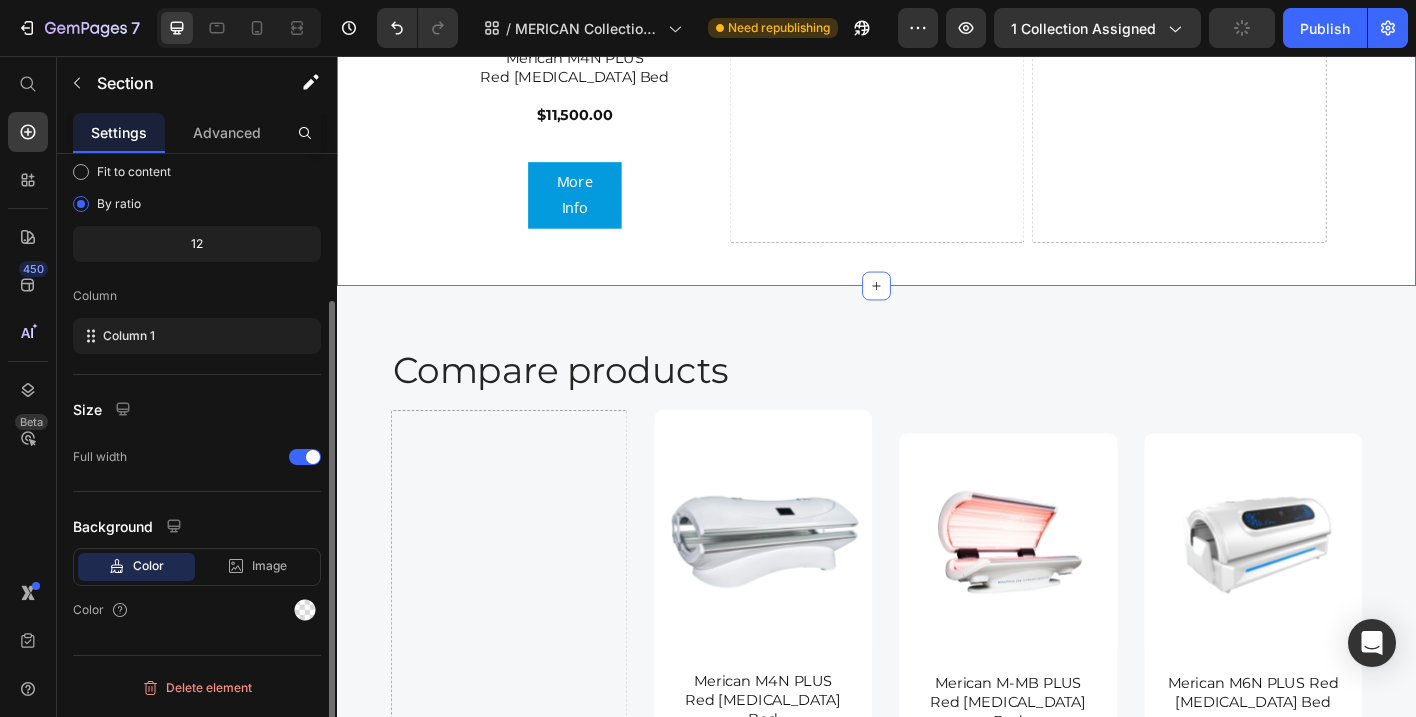 click on "Compare Products Heading Product Images Merican M4N PLUS  Red Light Therapy Bed $11,500.00 Heading More Info Dynamic Checkout   16 Product
Drop element here
Drop element here Row" at bounding box center (937, -49) 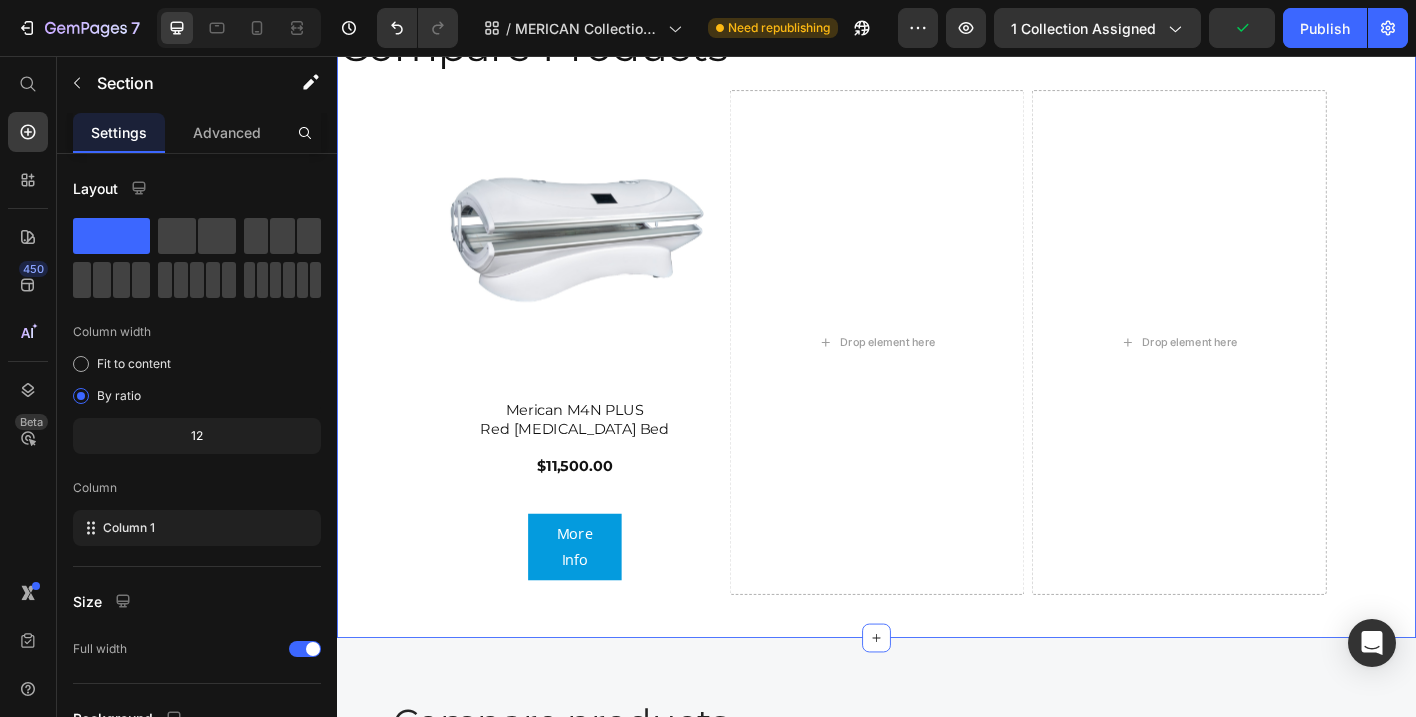 scroll, scrollTop: 2968, scrollLeft: 0, axis: vertical 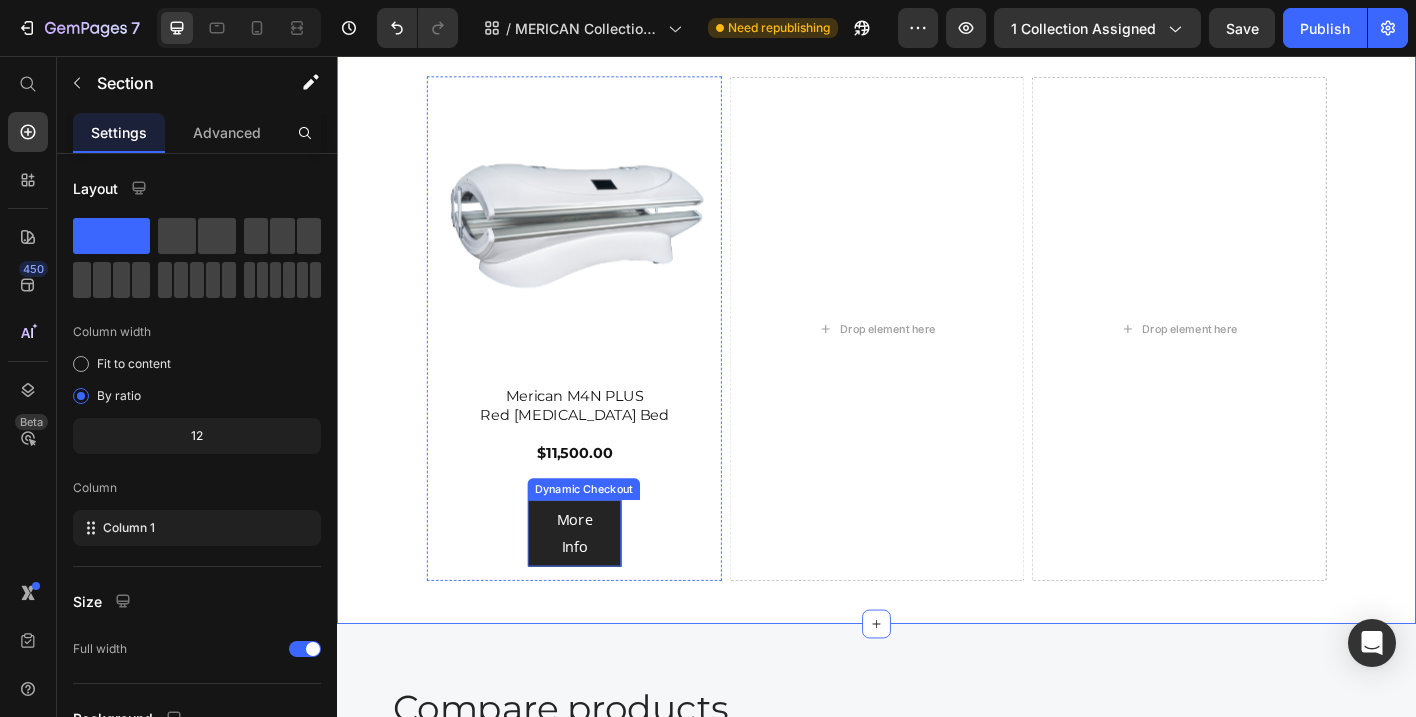 click on "More Info" at bounding box center (601, 587) 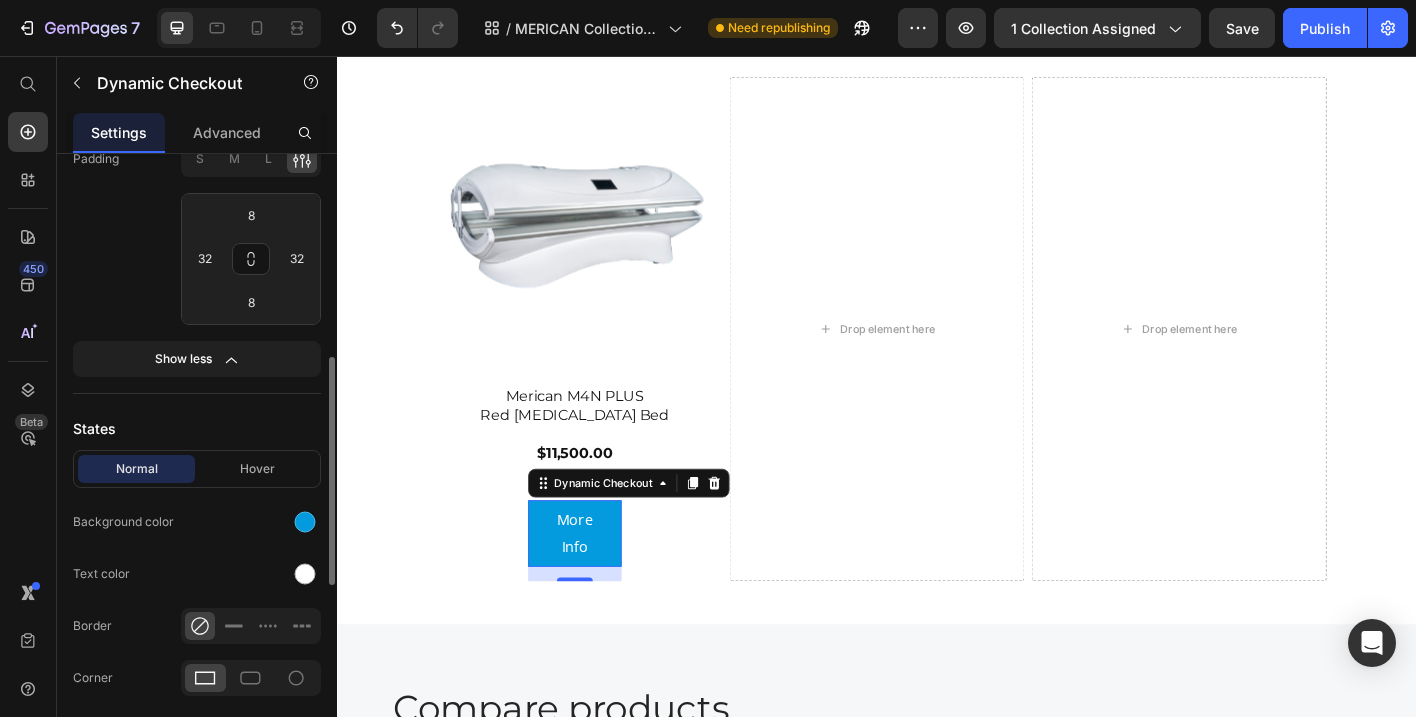 scroll, scrollTop: 547, scrollLeft: 0, axis: vertical 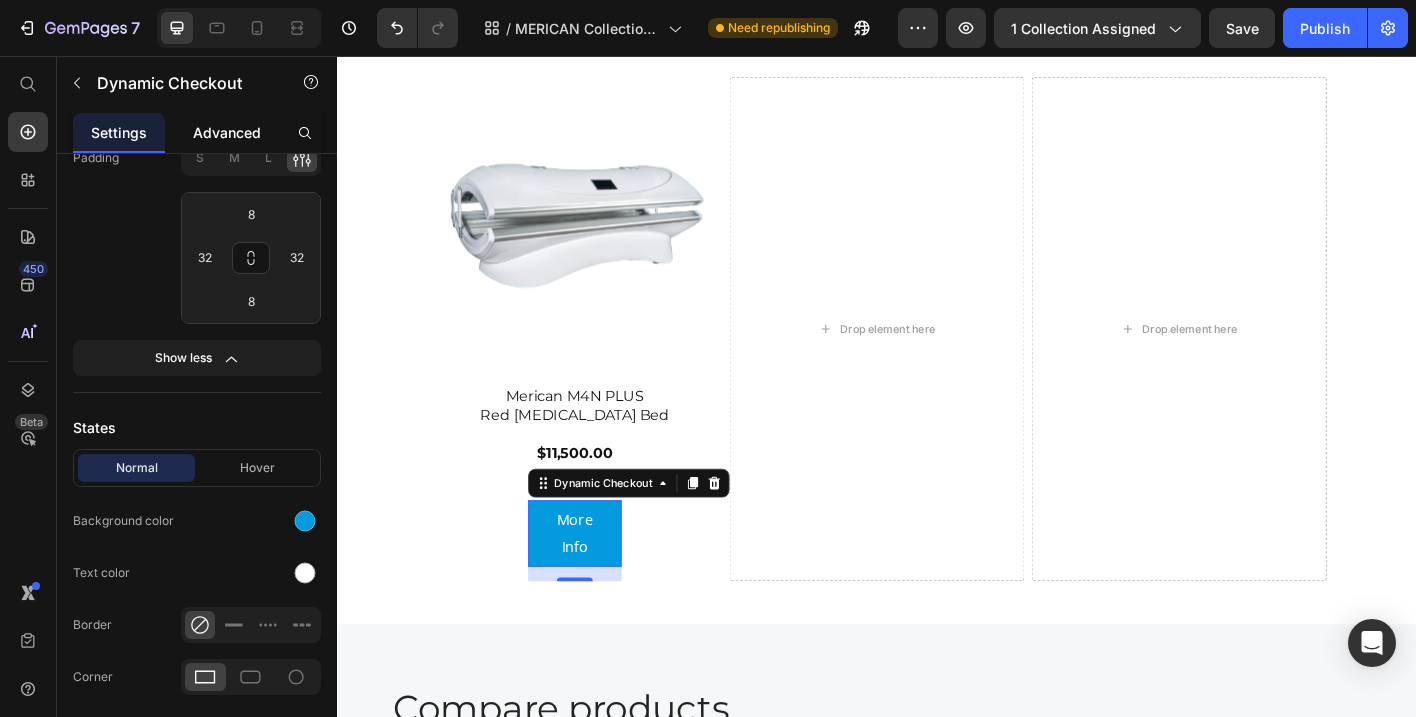 click on "Advanced" at bounding box center [227, 132] 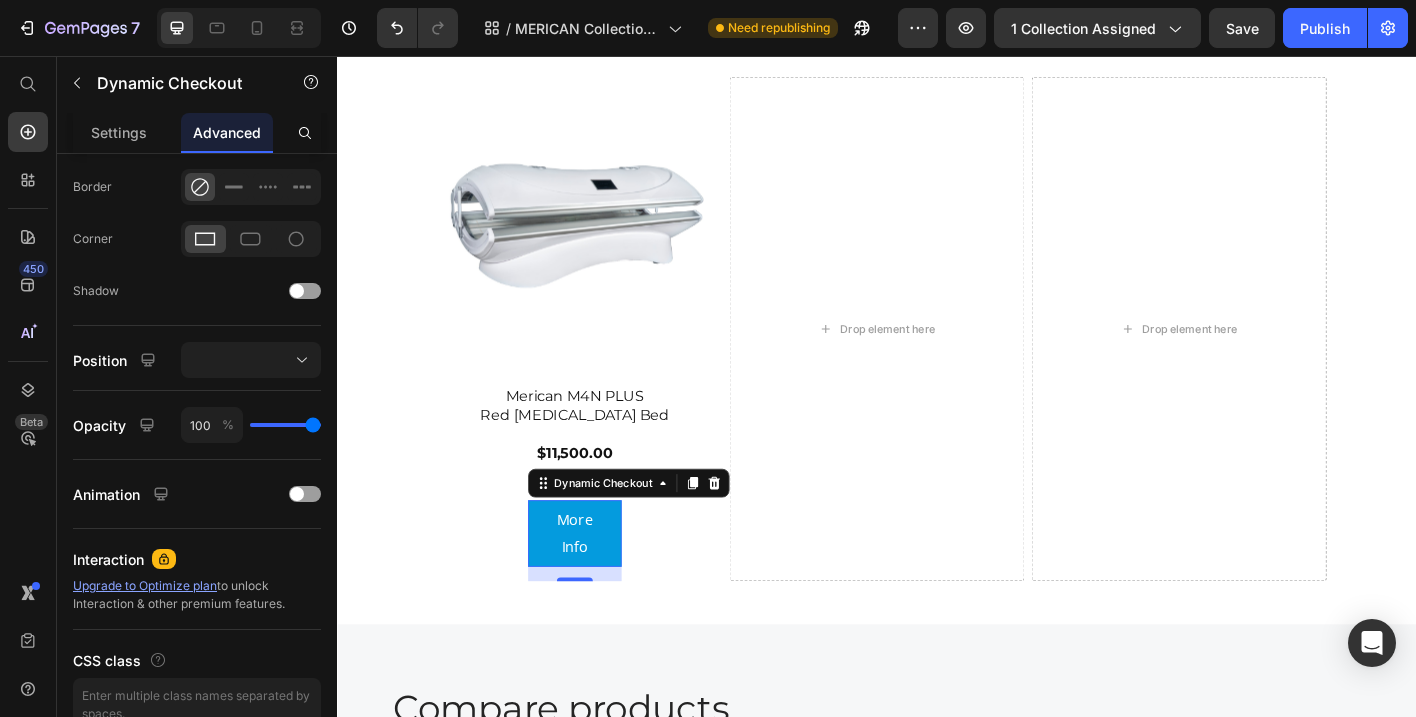 scroll, scrollTop: 0, scrollLeft: 0, axis: both 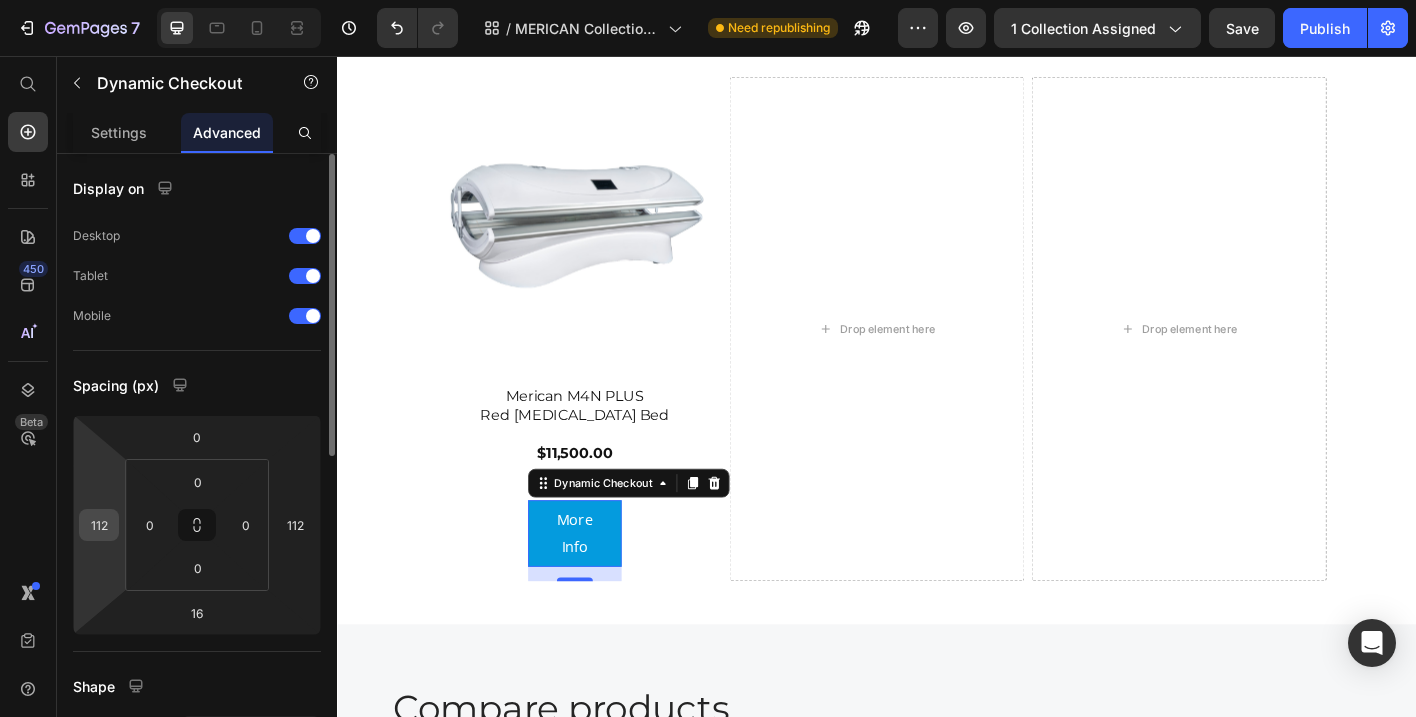 click on "112" at bounding box center [99, 525] 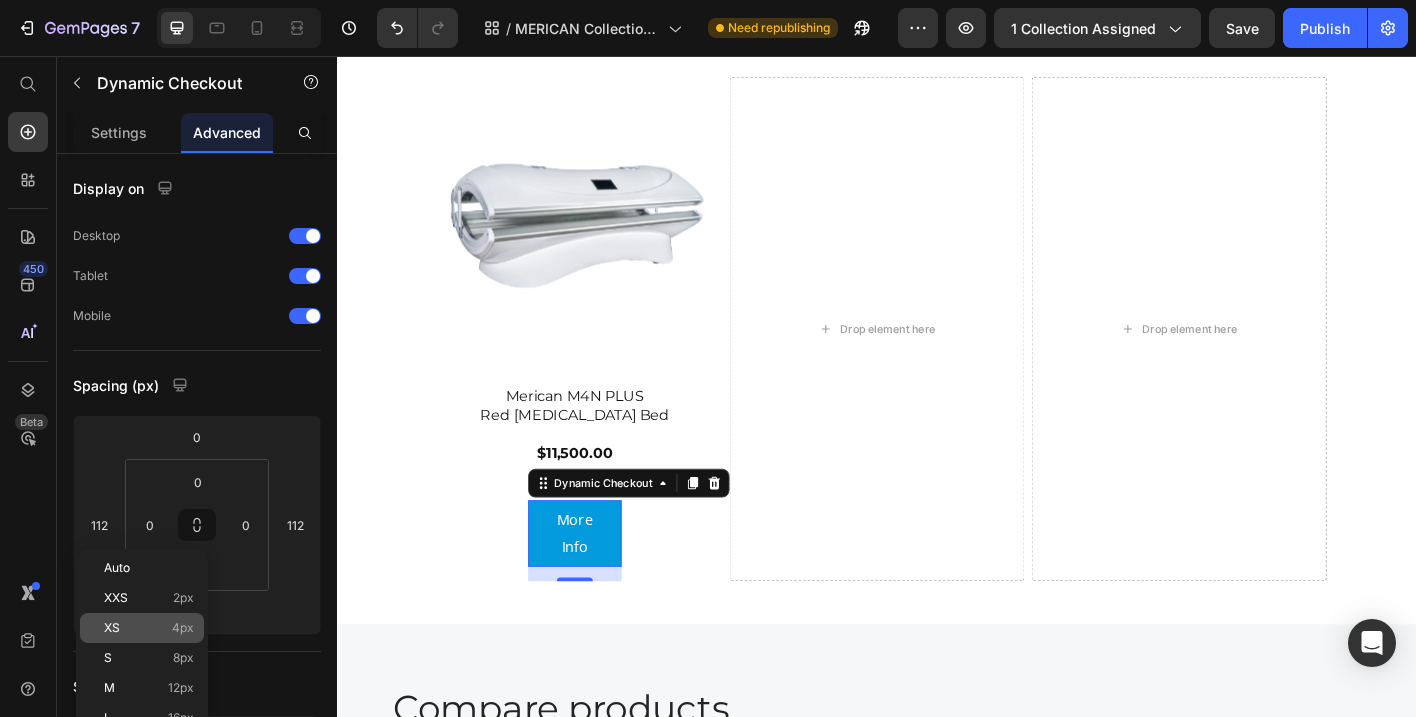 click on "4px" at bounding box center [183, 628] 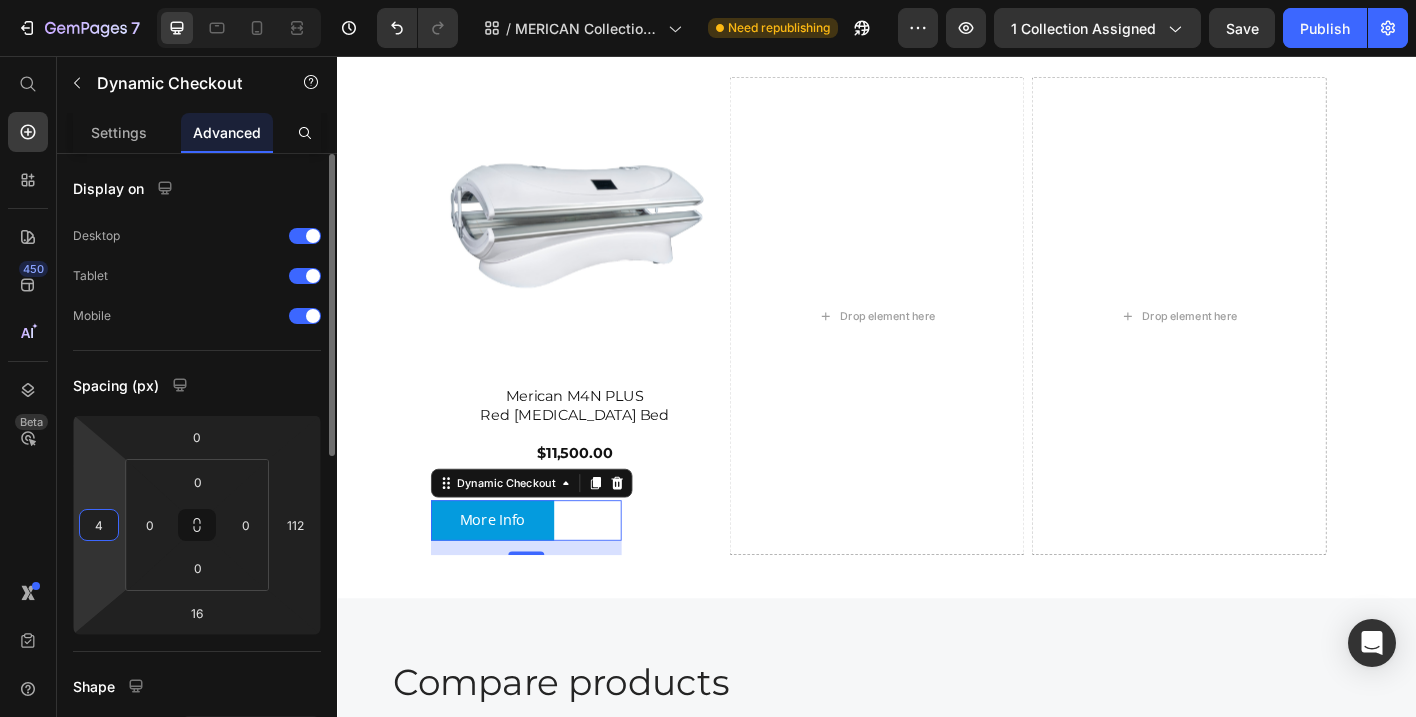 click on "4" at bounding box center [99, 525] 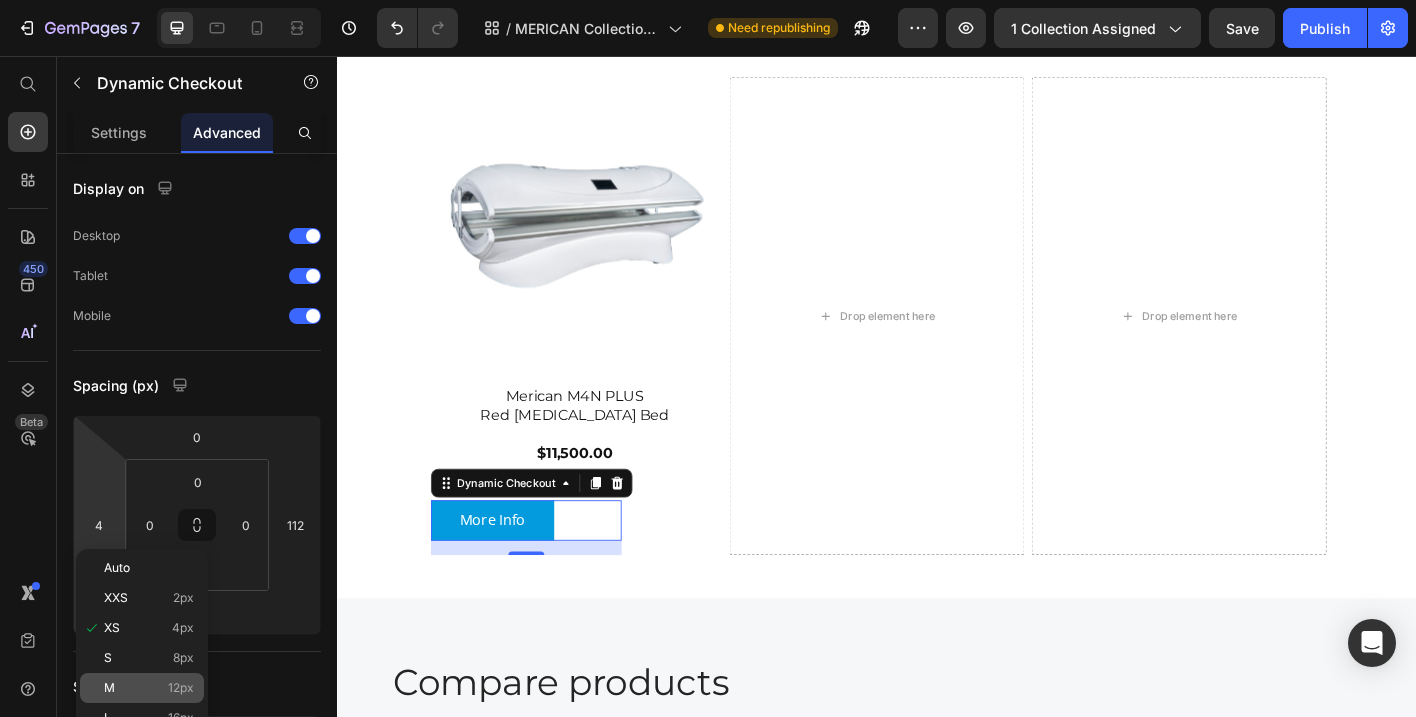 click on "12px" at bounding box center [181, 688] 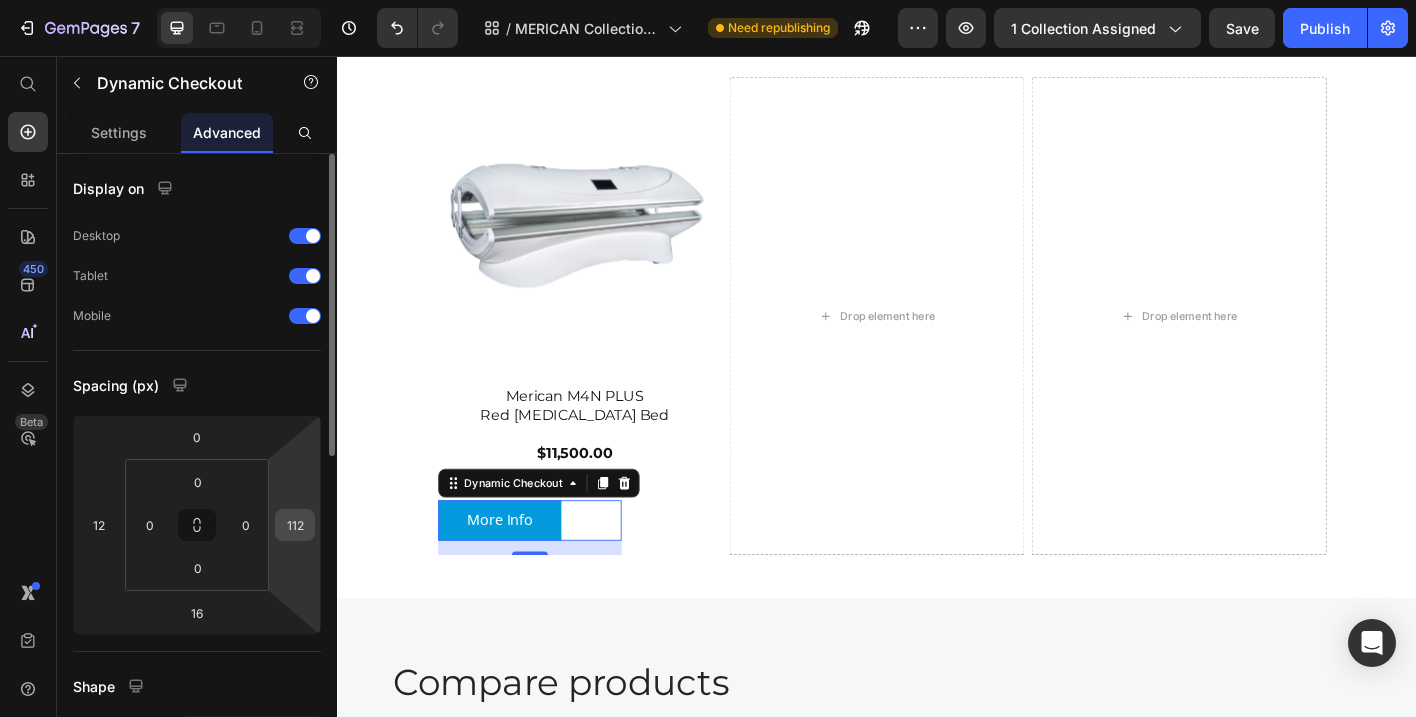 click on "112" at bounding box center [295, 525] 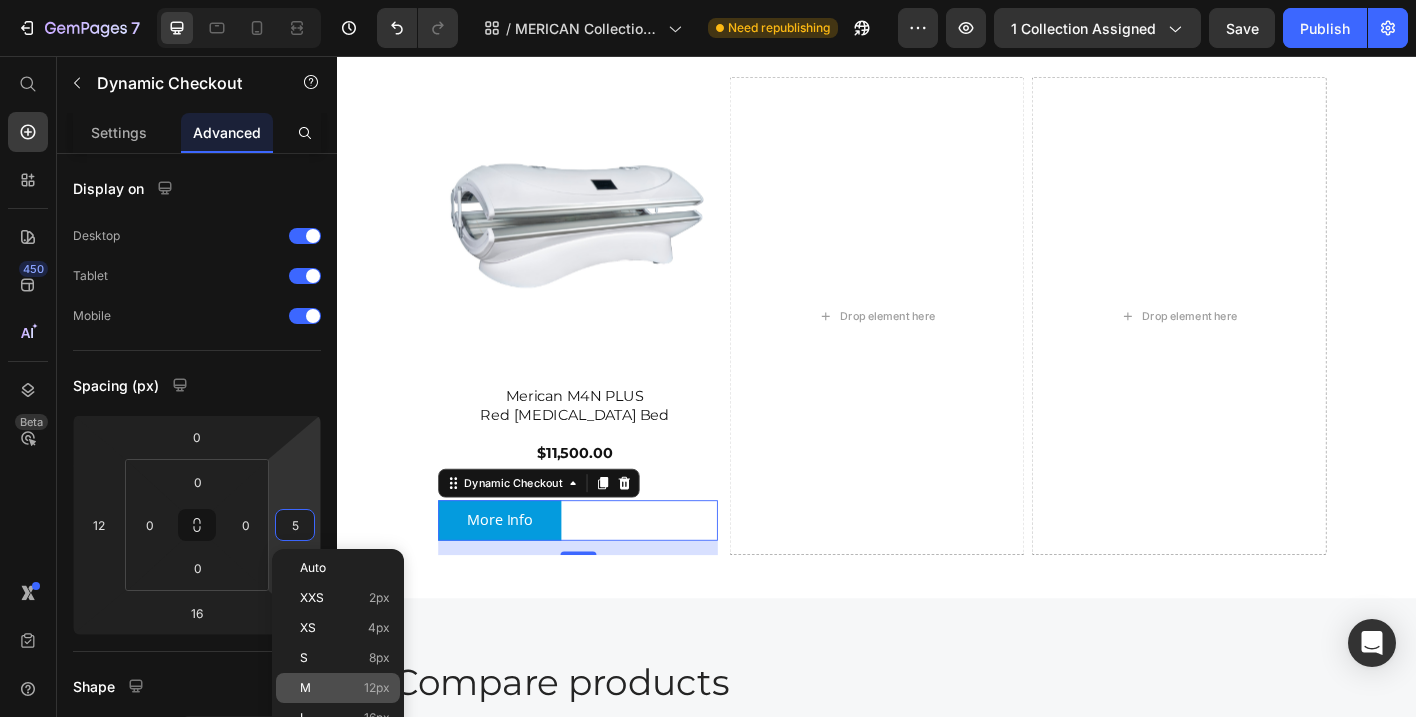 click on "M 12px" 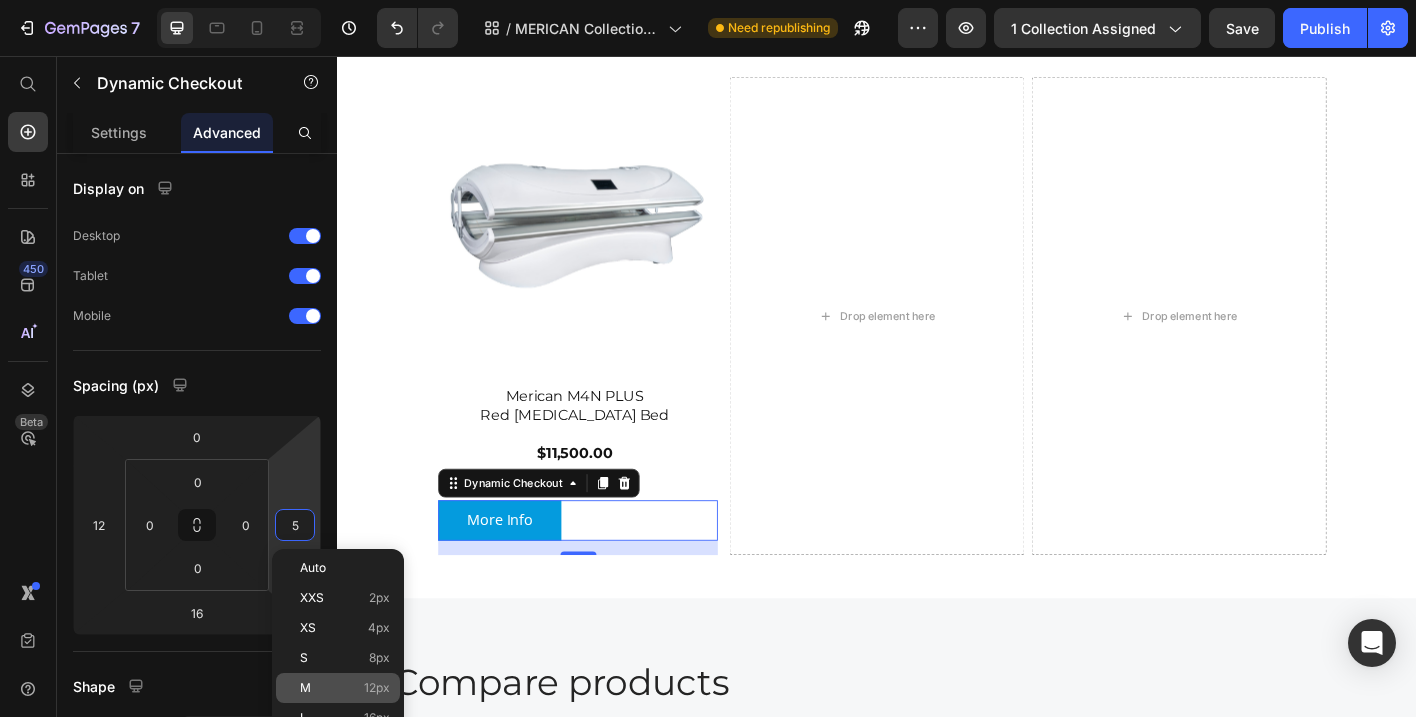 type on "12" 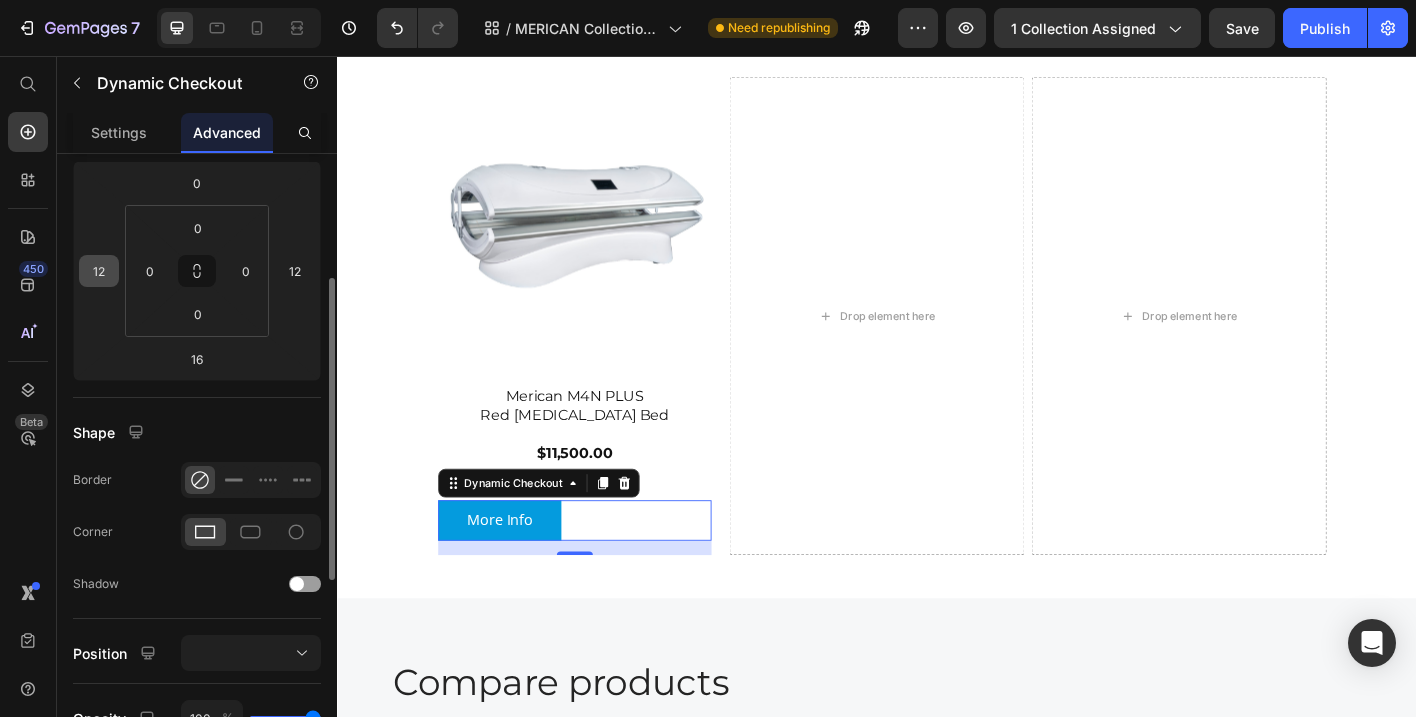 scroll, scrollTop: 255, scrollLeft: 0, axis: vertical 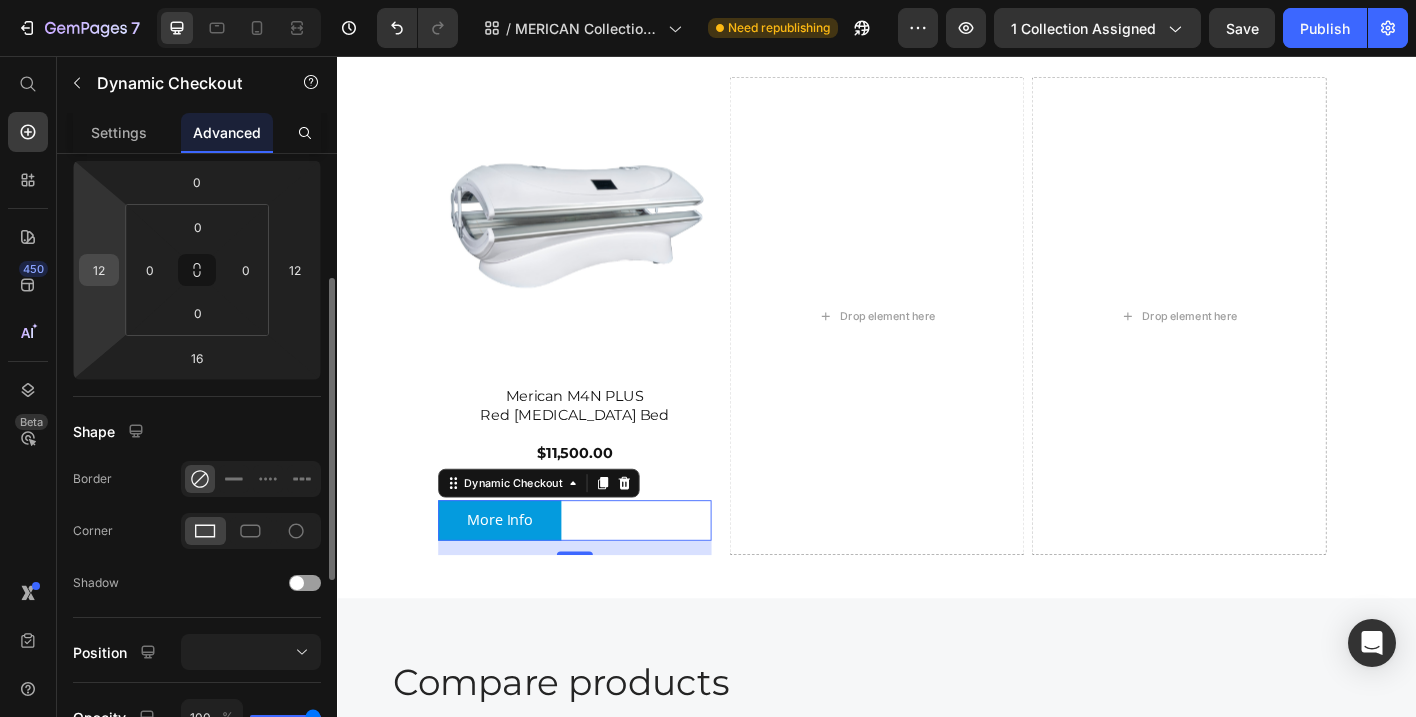 click on "12" at bounding box center (99, 270) 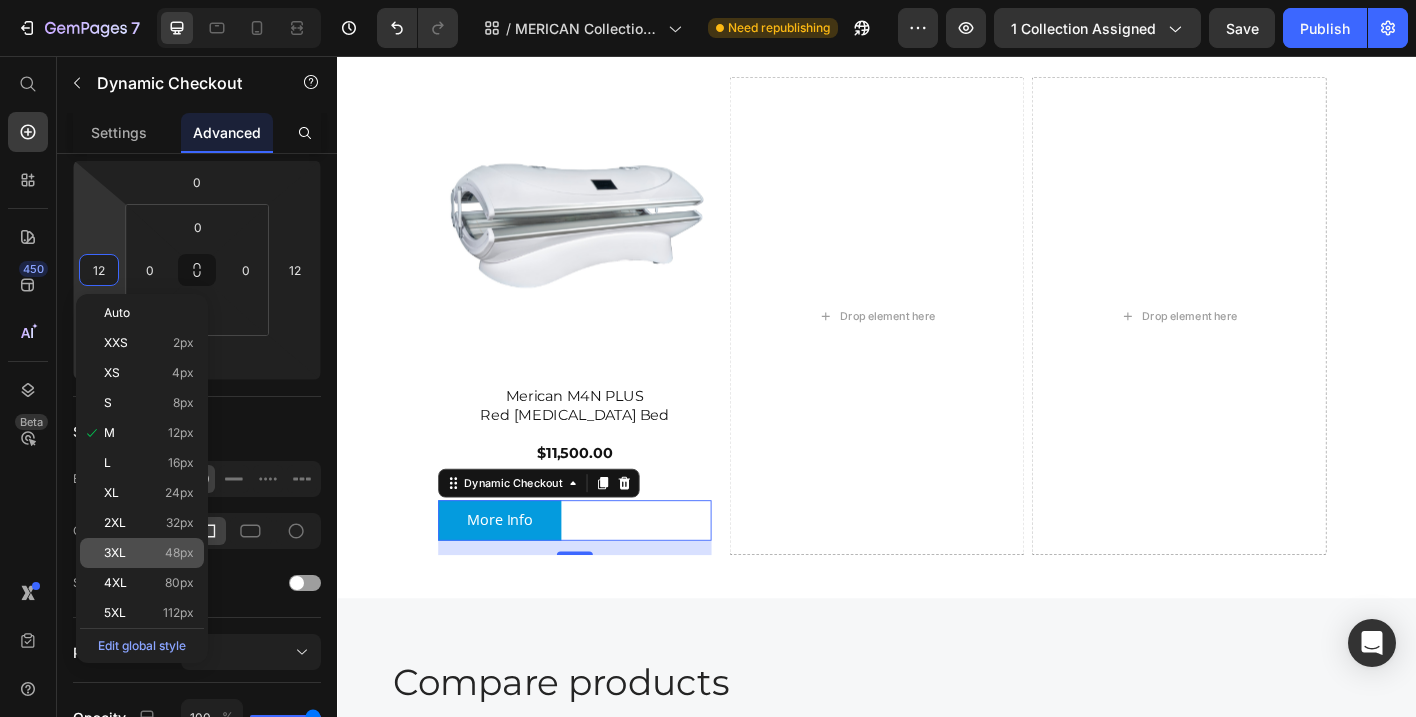 click on "3XL 48px" at bounding box center (149, 553) 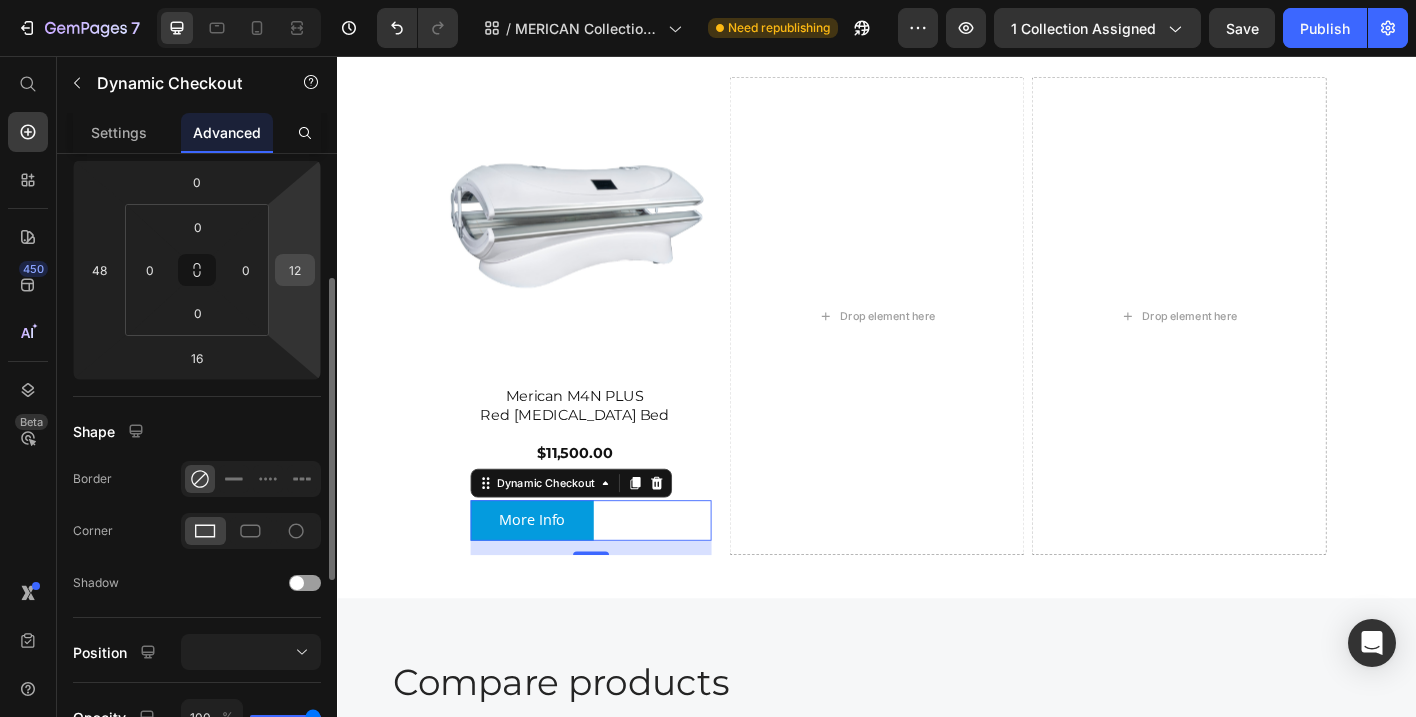 click on "12" at bounding box center (295, 270) 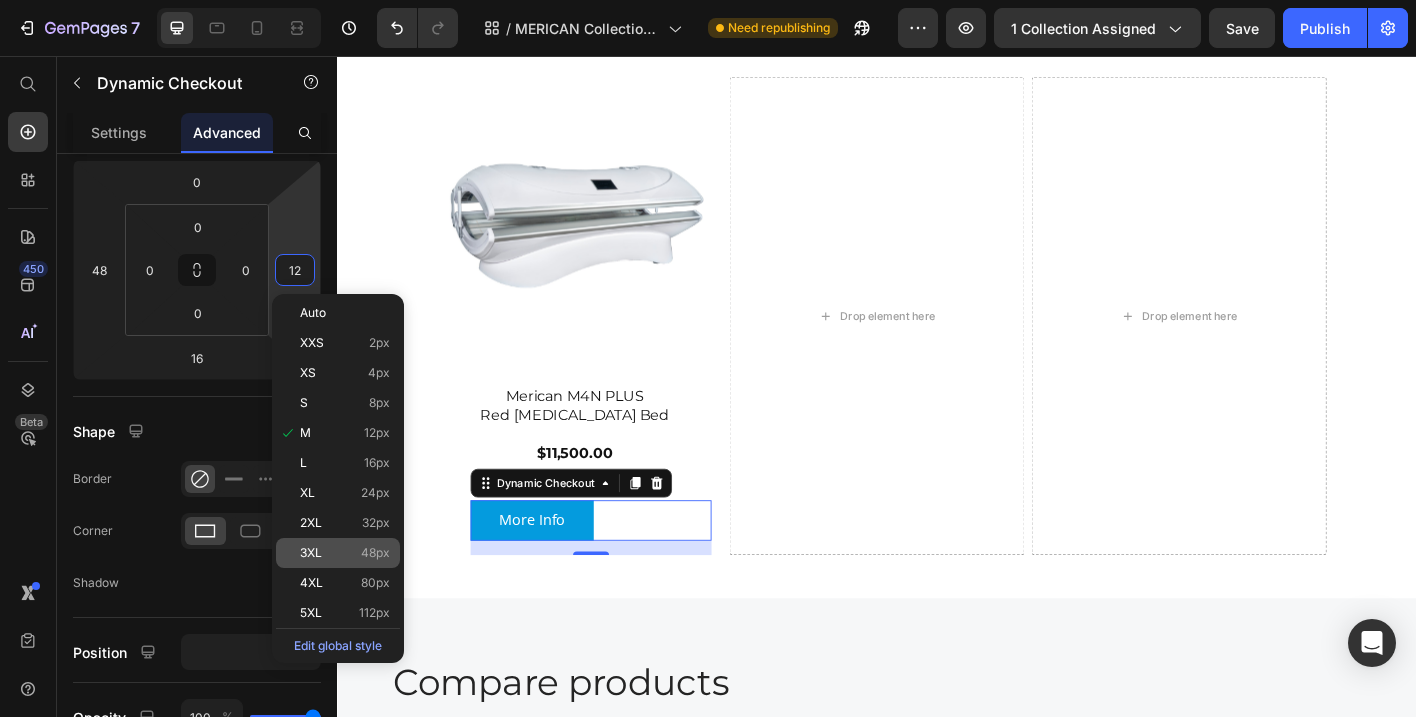 click on "3XL 48px" 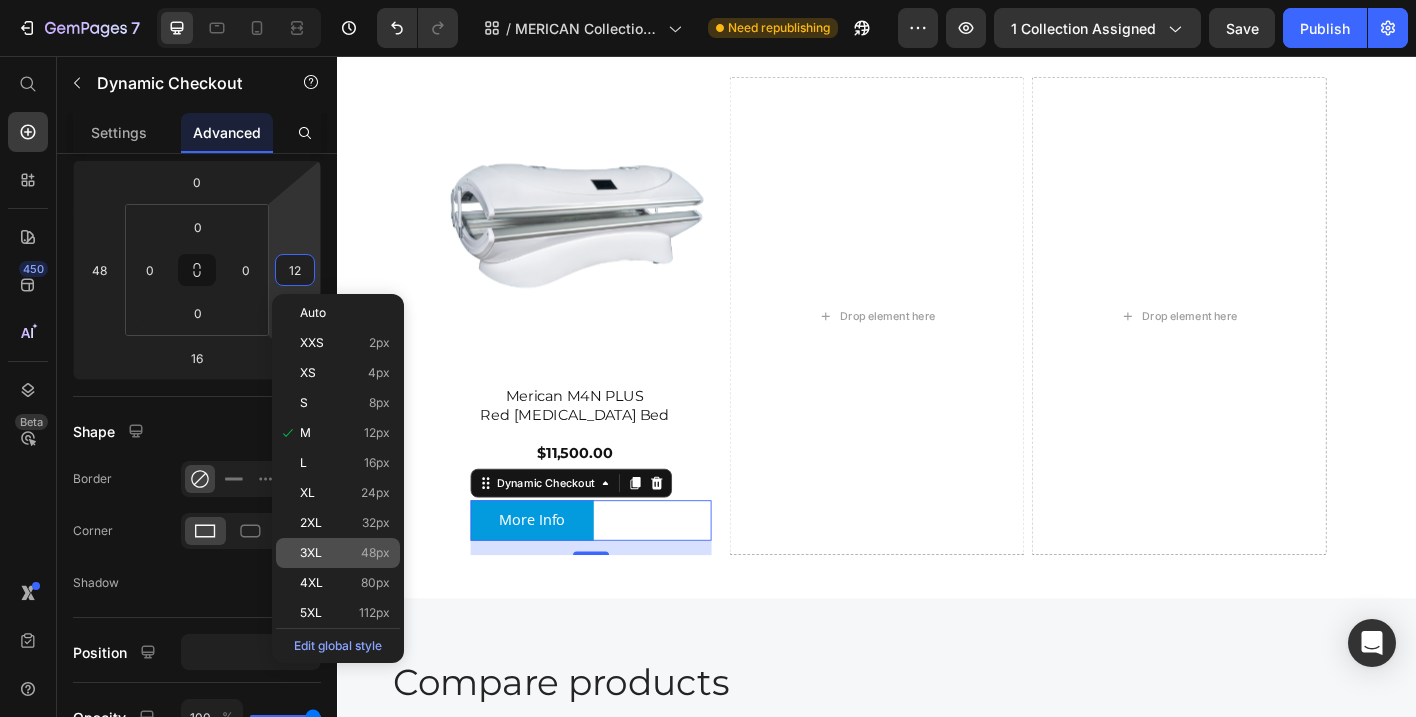 type on "48" 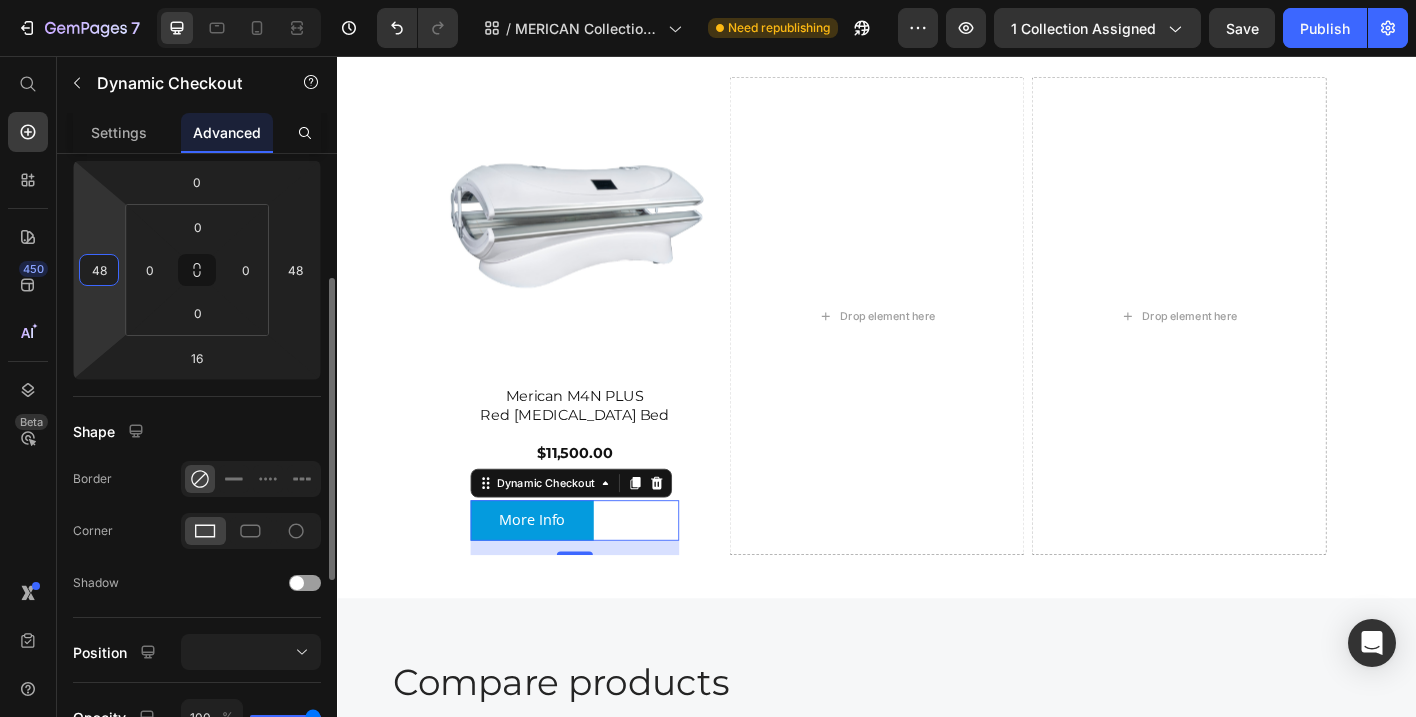 click on "48" at bounding box center (99, 270) 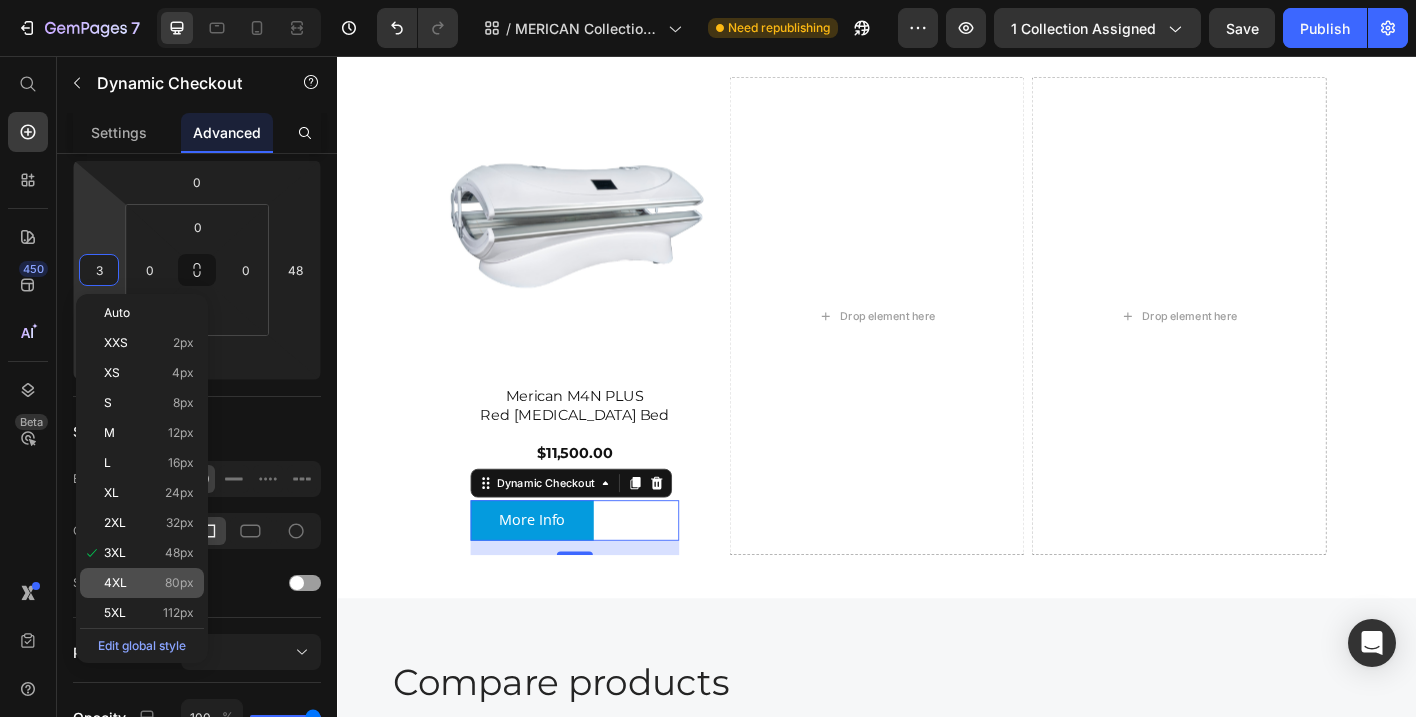 click on "4XL 80px" 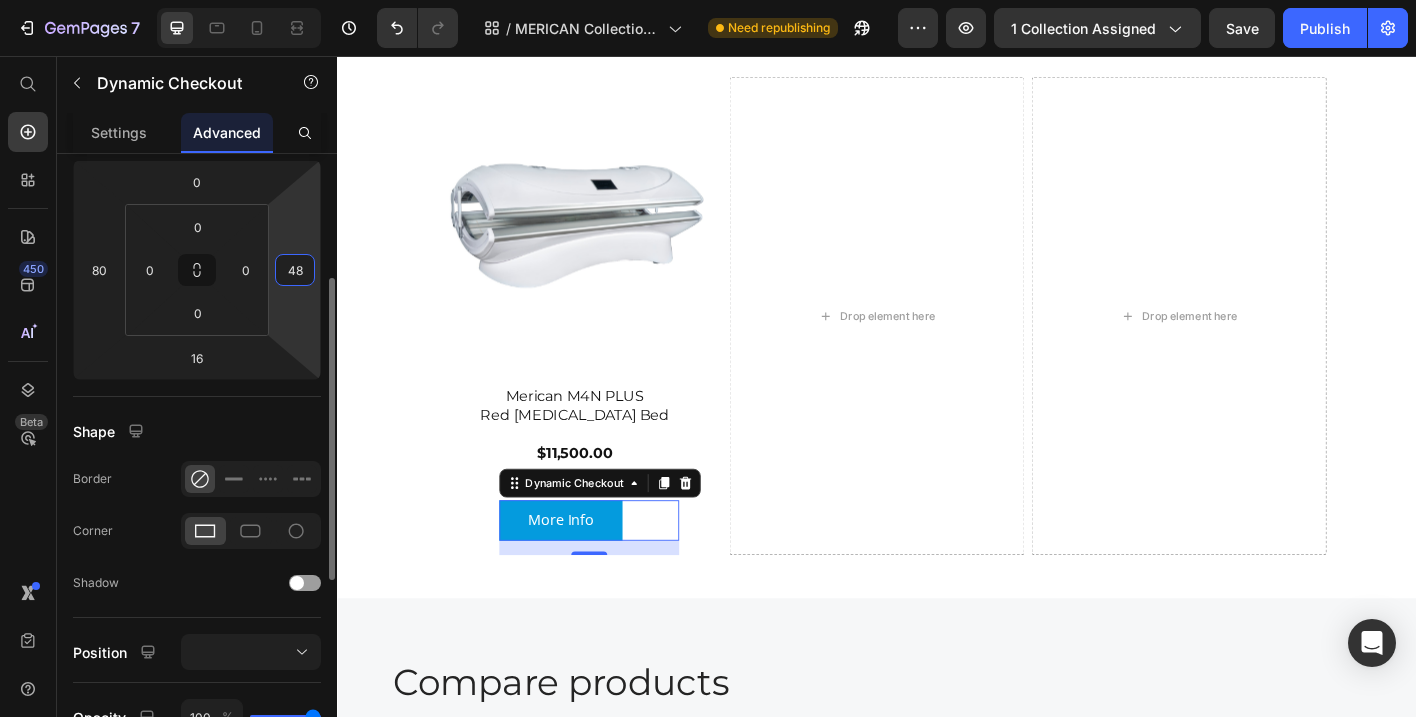 click on "48" at bounding box center (295, 270) 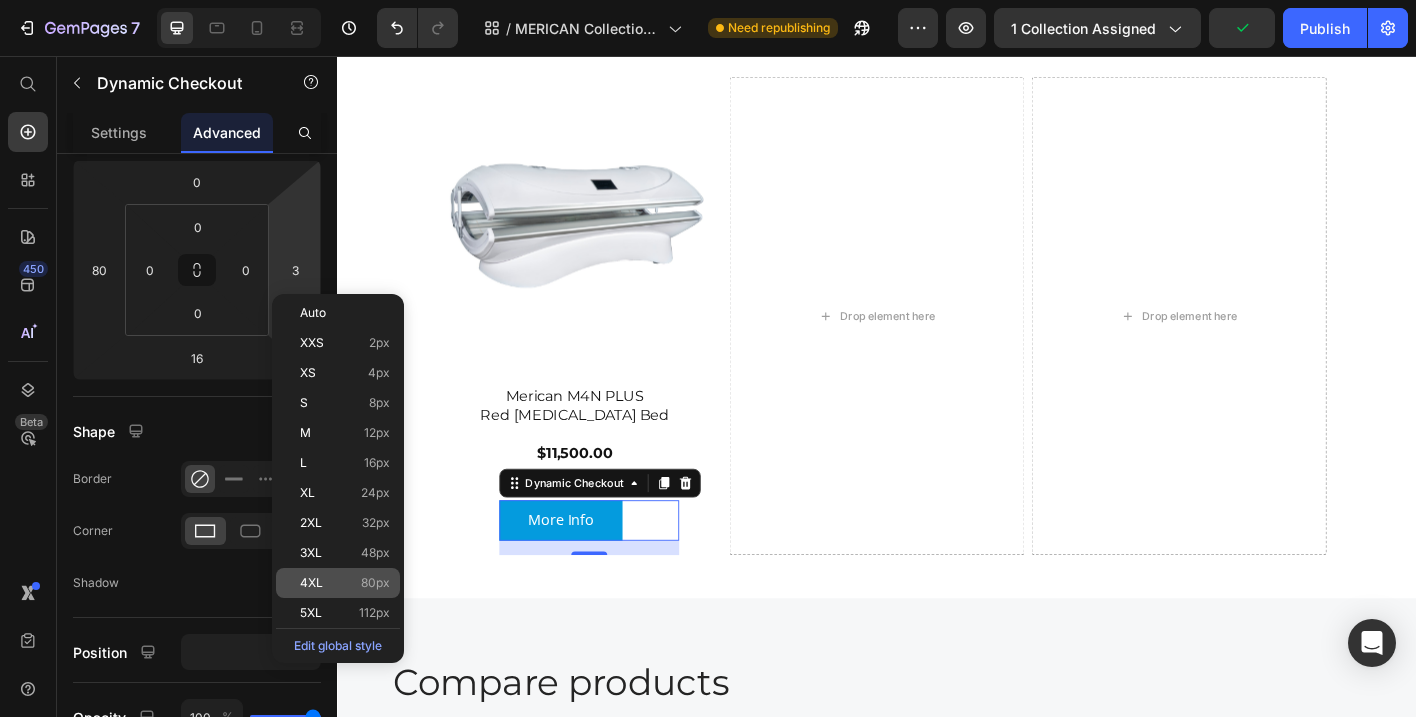 click on "4XL" at bounding box center [311, 583] 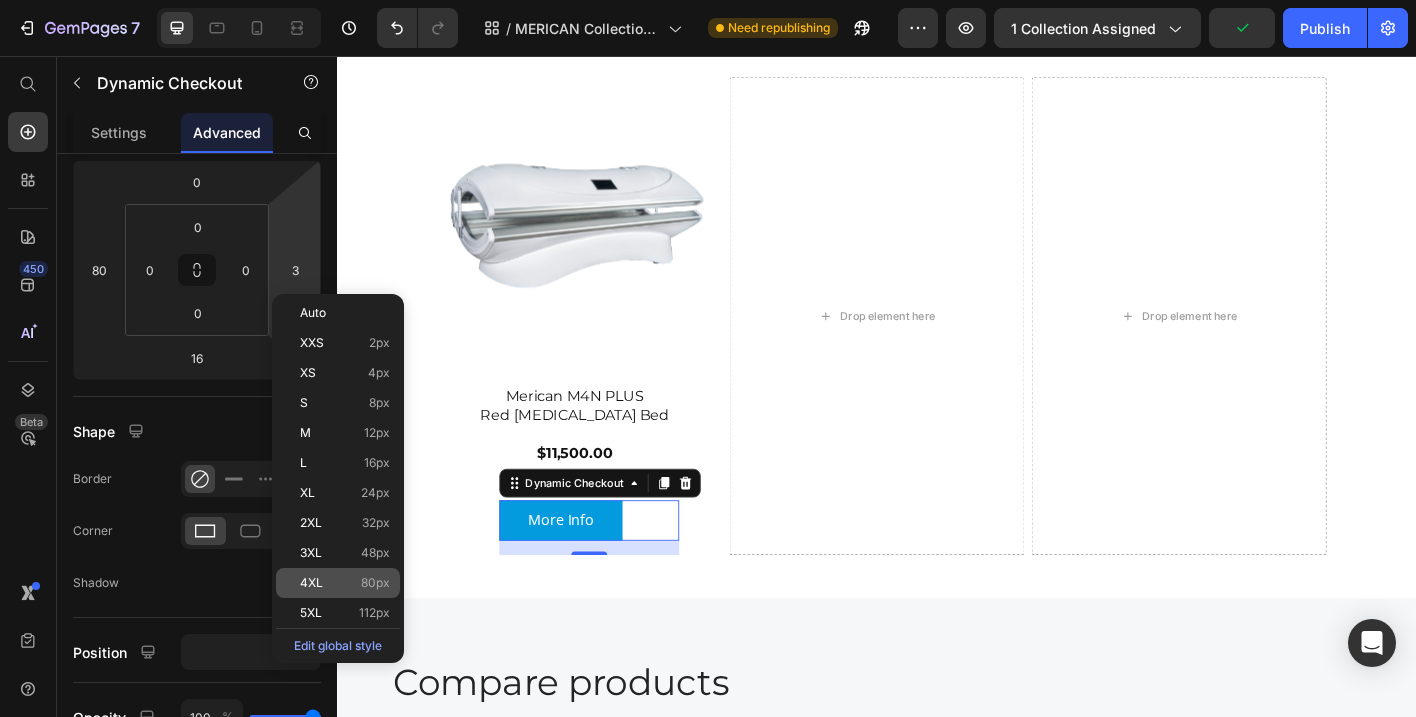 type on "80" 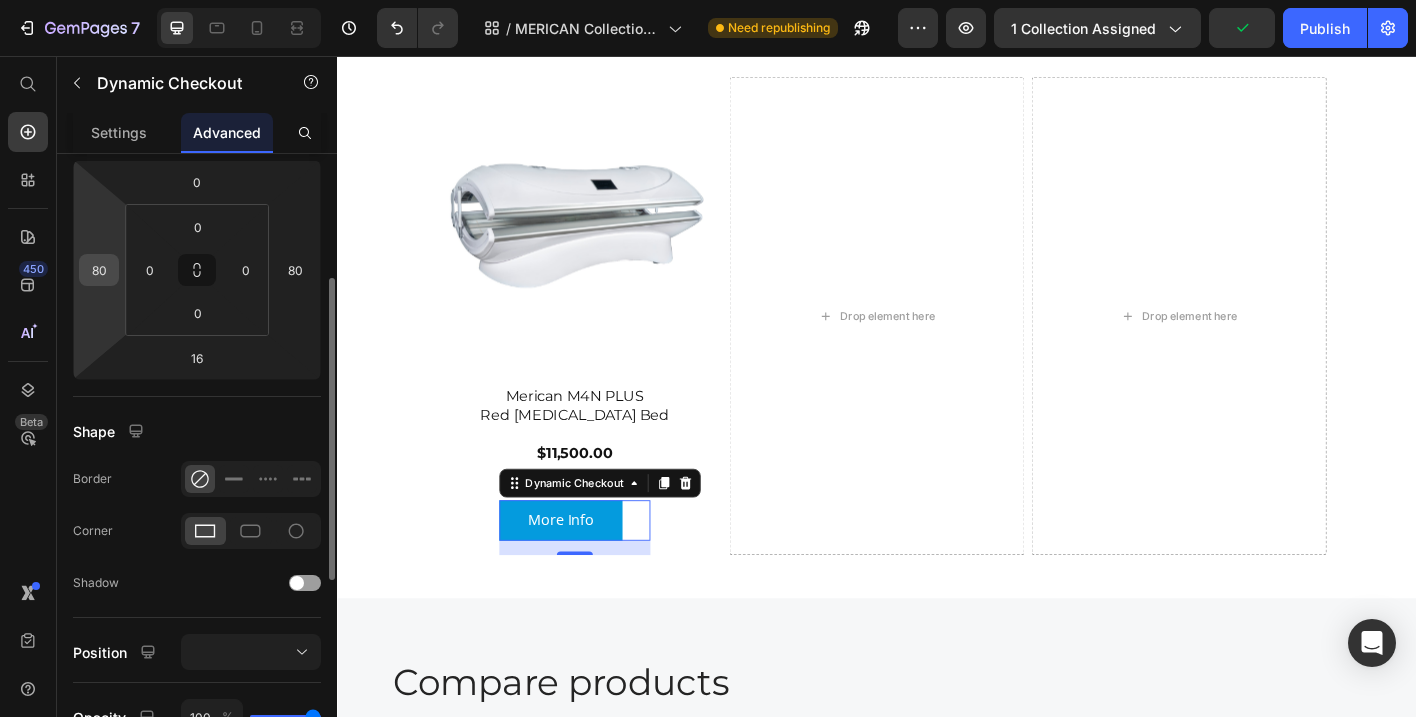 click on "80" at bounding box center [99, 270] 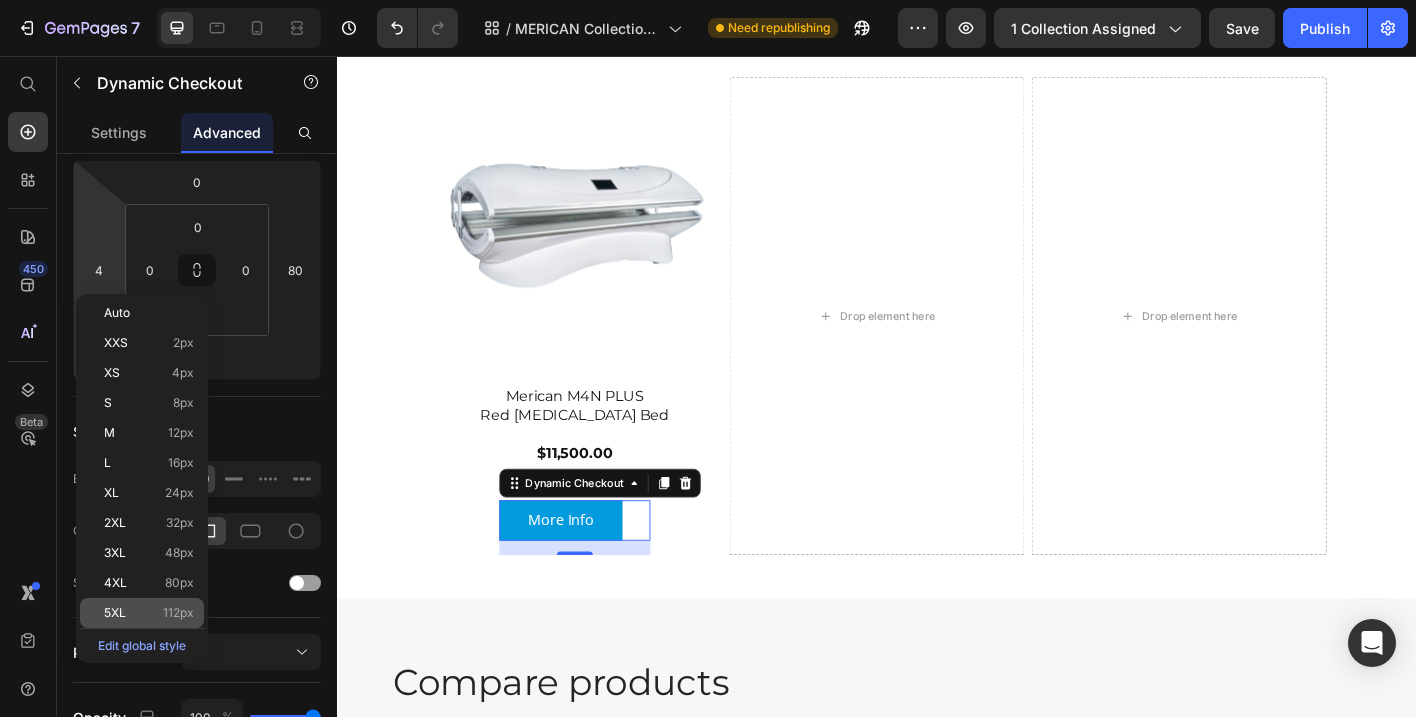 click on "5XL 112px" at bounding box center (149, 613) 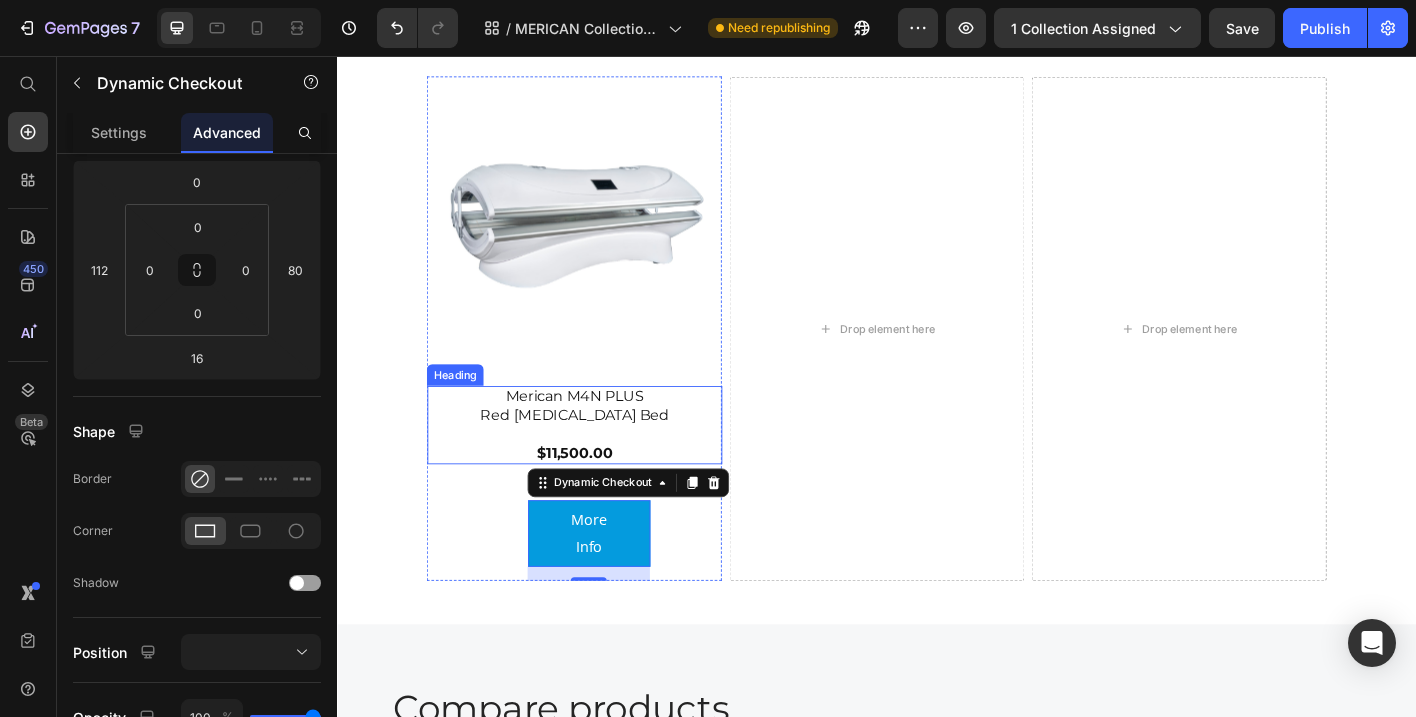 click on "Merican M4N PLUS  Red Light Therapy Bed $11,500.00" at bounding box center (601, 466) 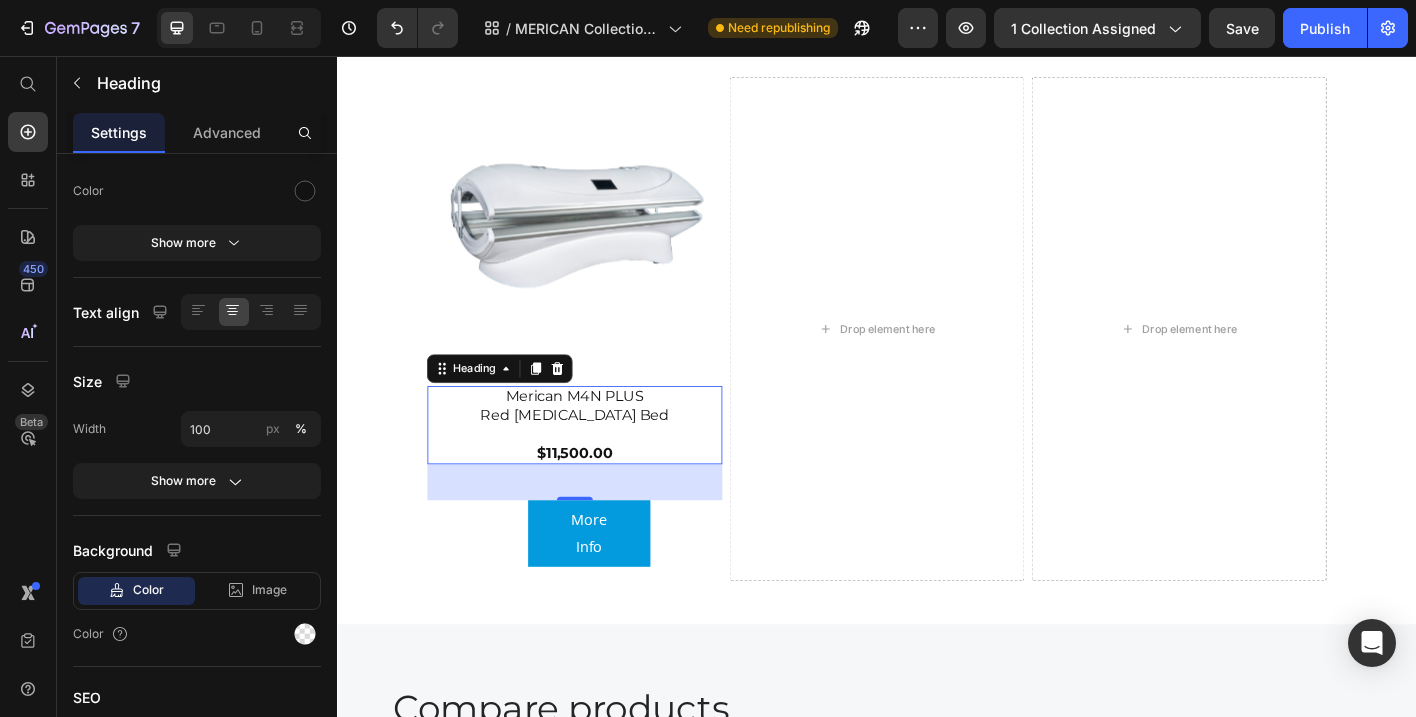 scroll, scrollTop: 0, scrollLeft: 0, axis: both 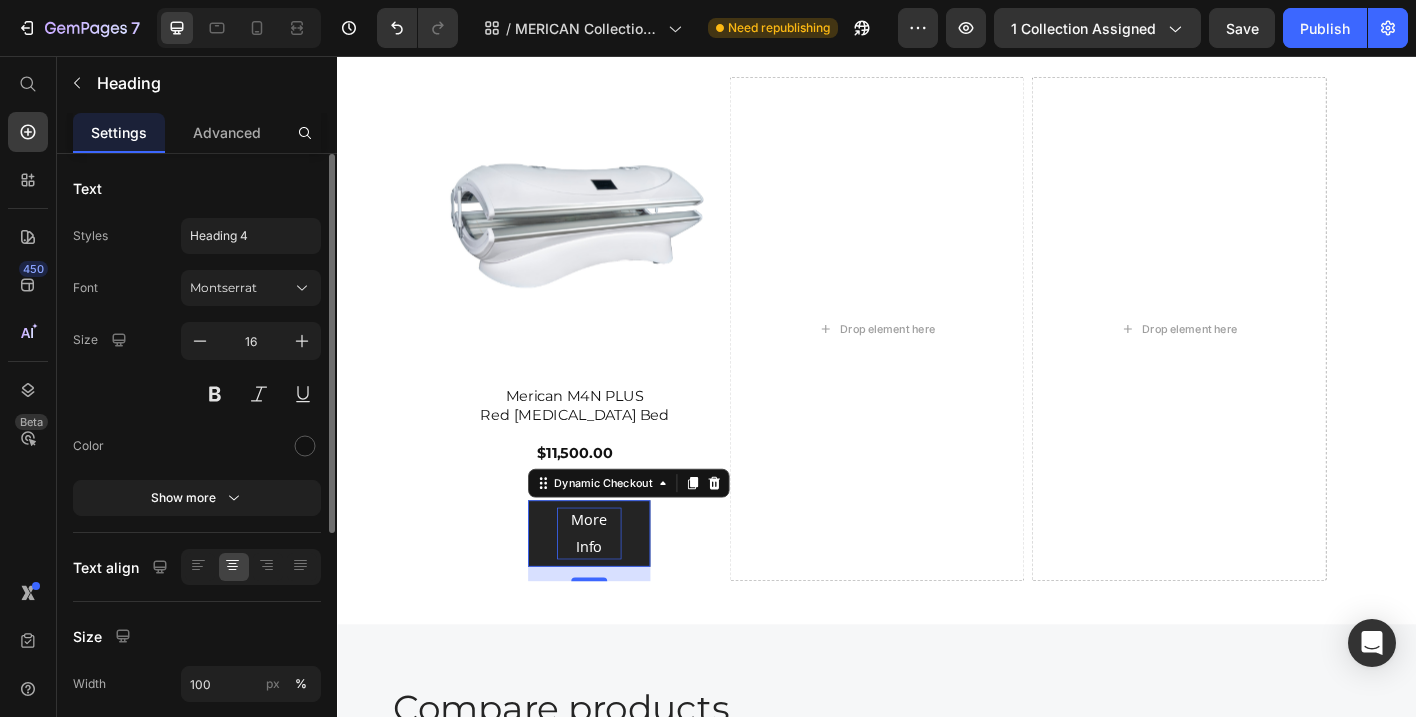 click on "More Info" at bounding box center [617, 587] 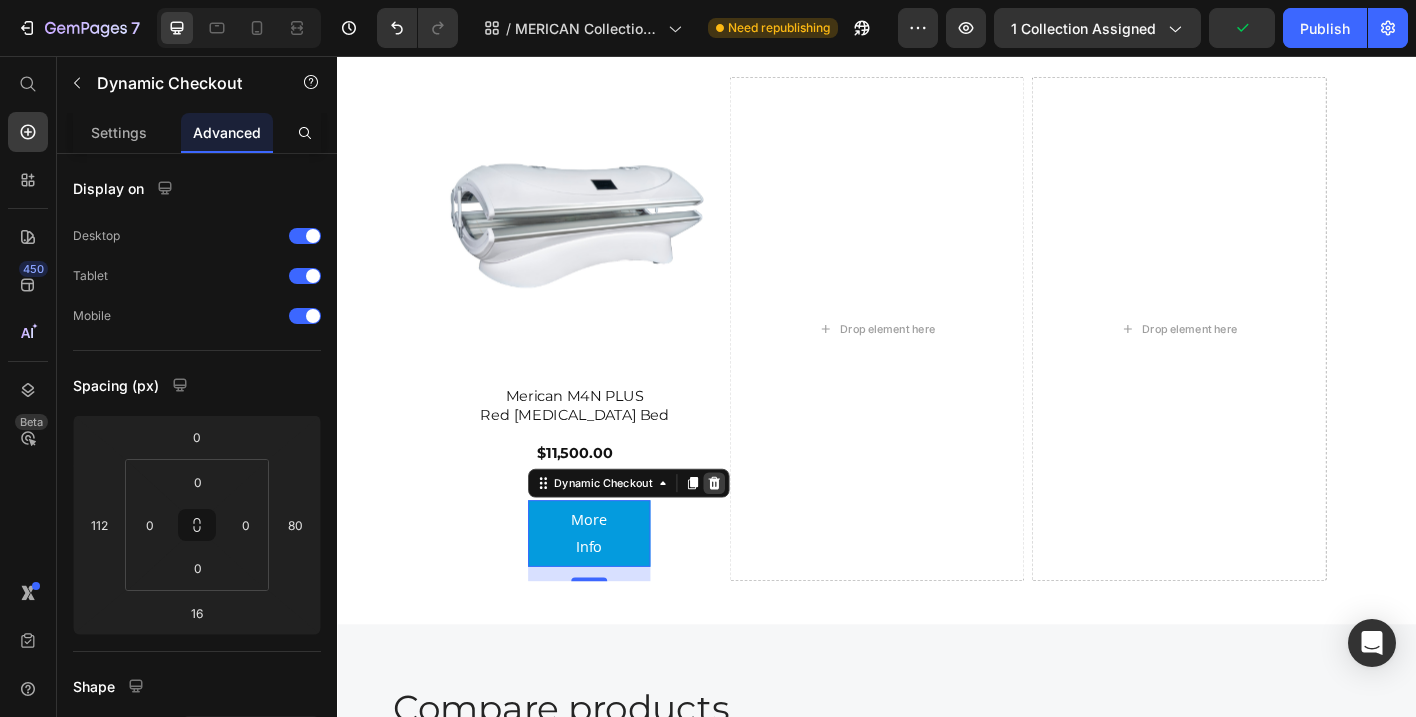 click 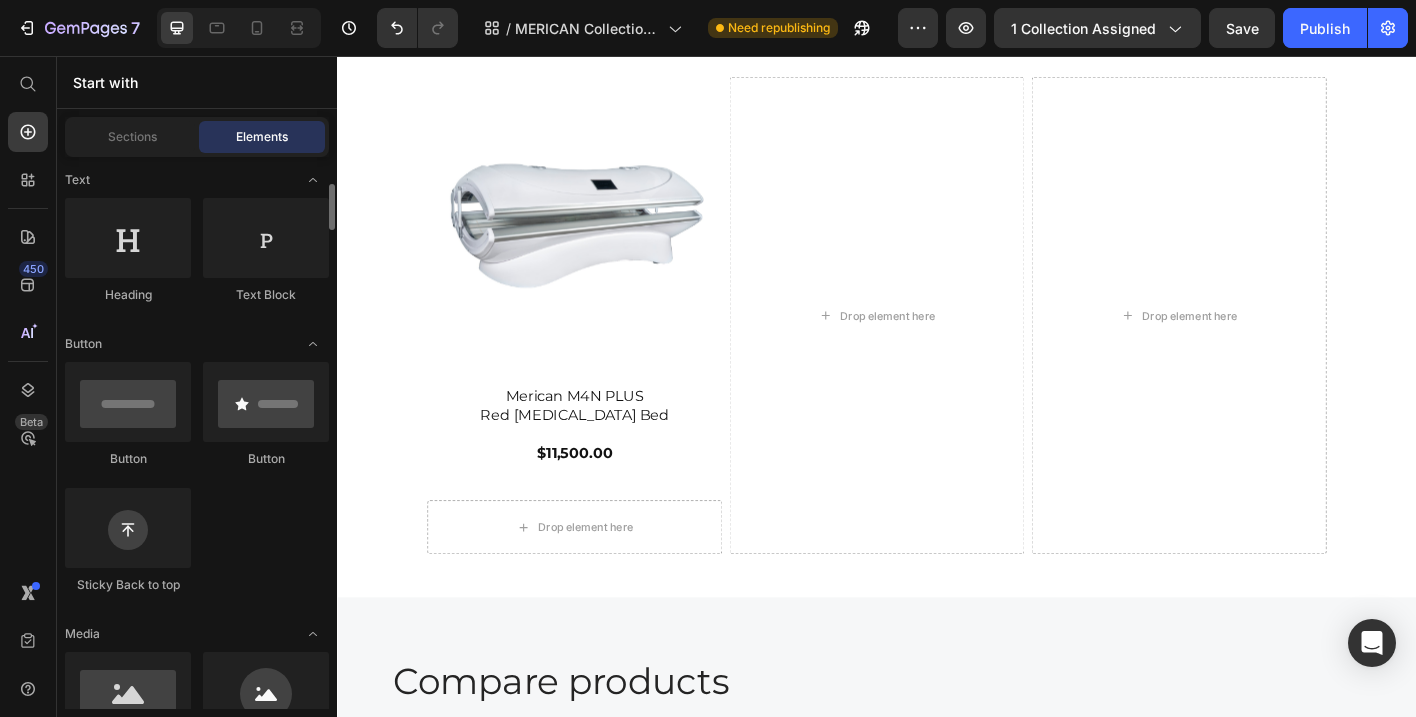 scroll, scrollTop: 296, scrollLeft: 0, axis: vertical 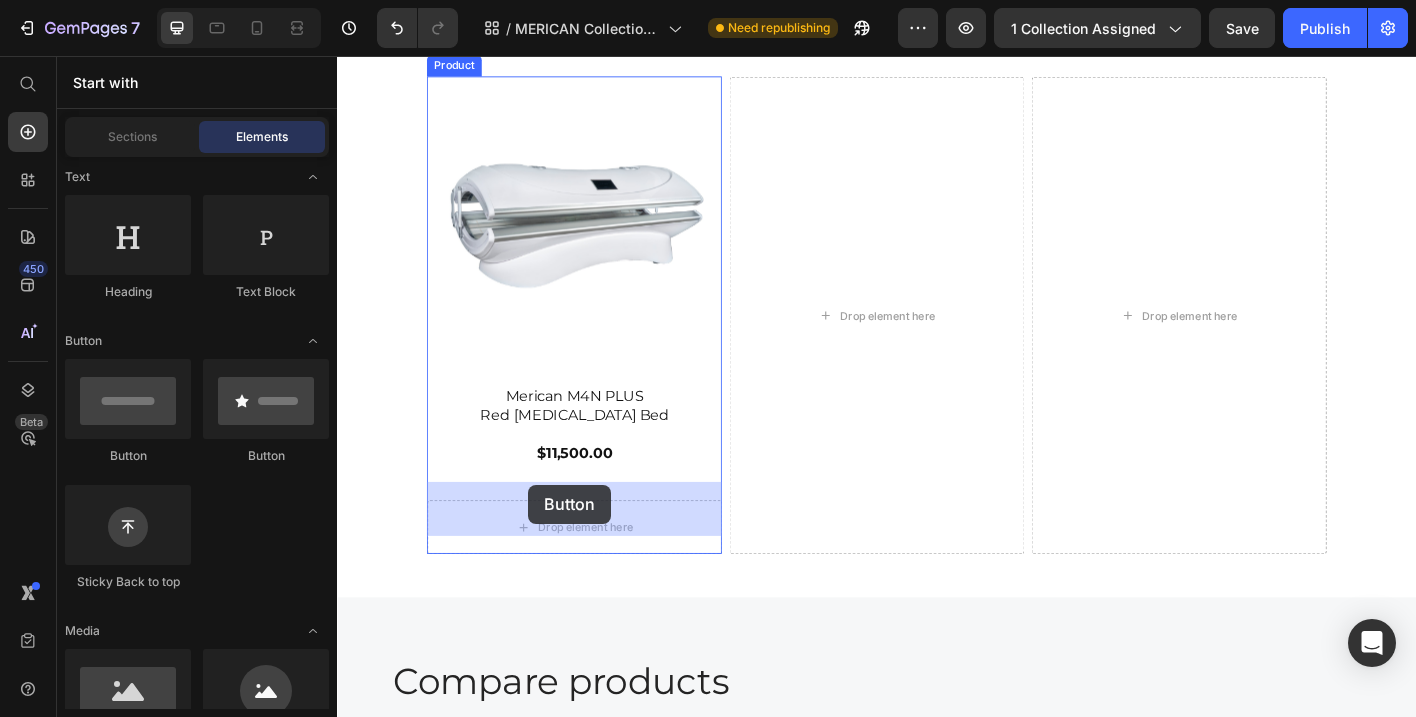 drag, startPoint x: 479, startPoint y: 453, endPoint x: 549, endPoint y: 533, distance: 106.30146 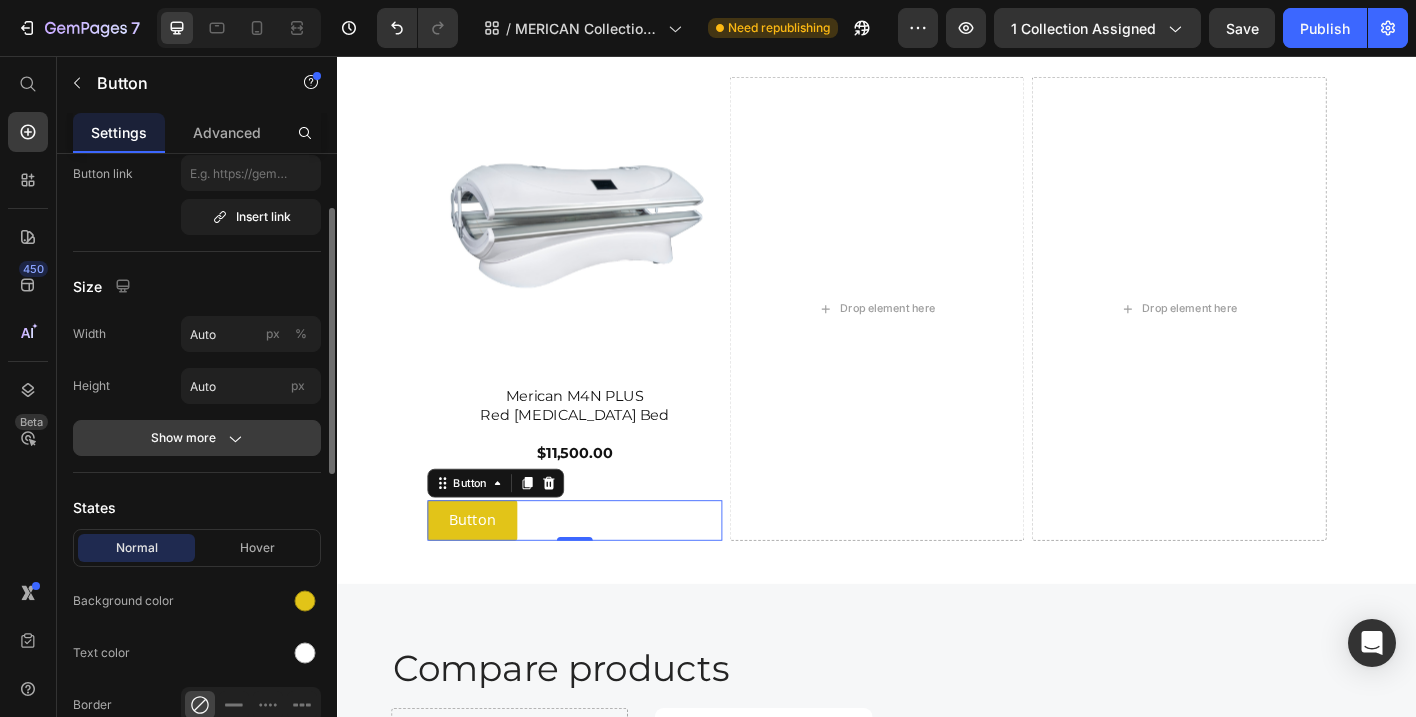 scroll, scrollTop: 130, scrollLeft: 0, axis: vertical 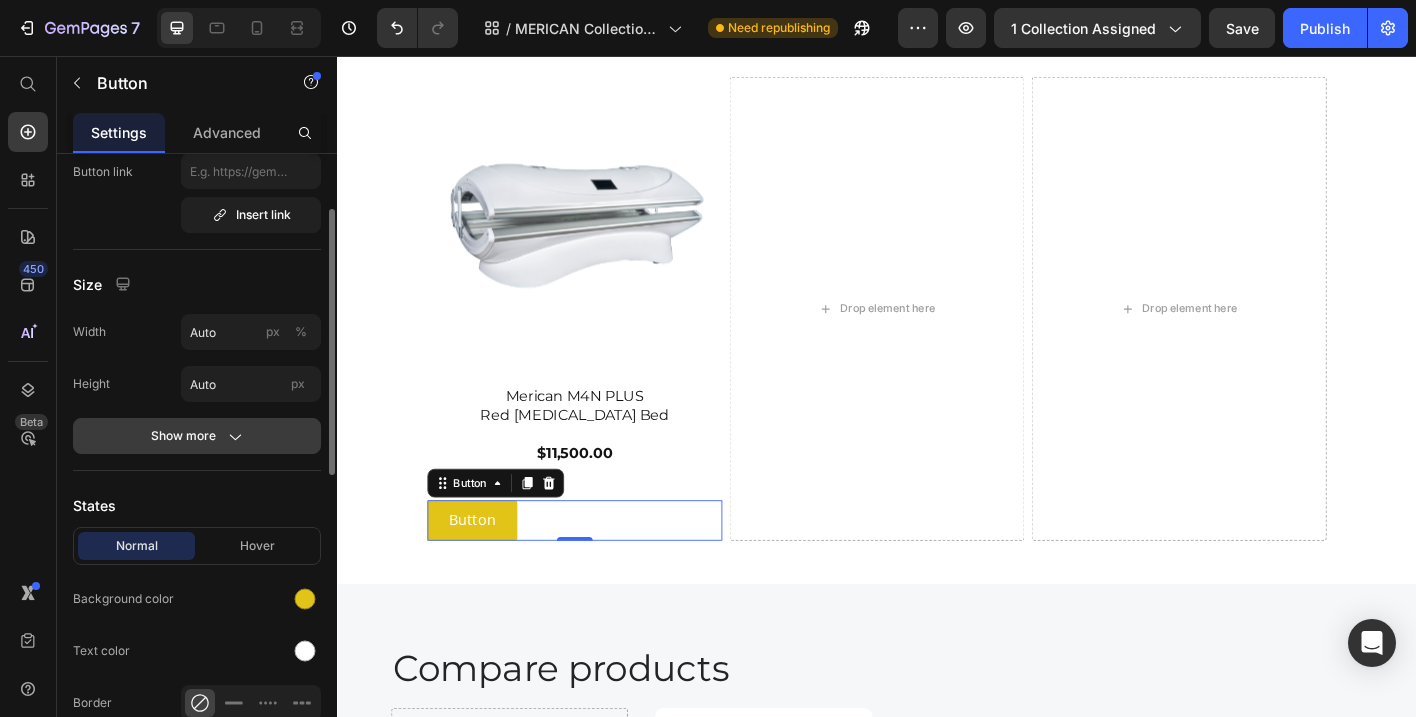click 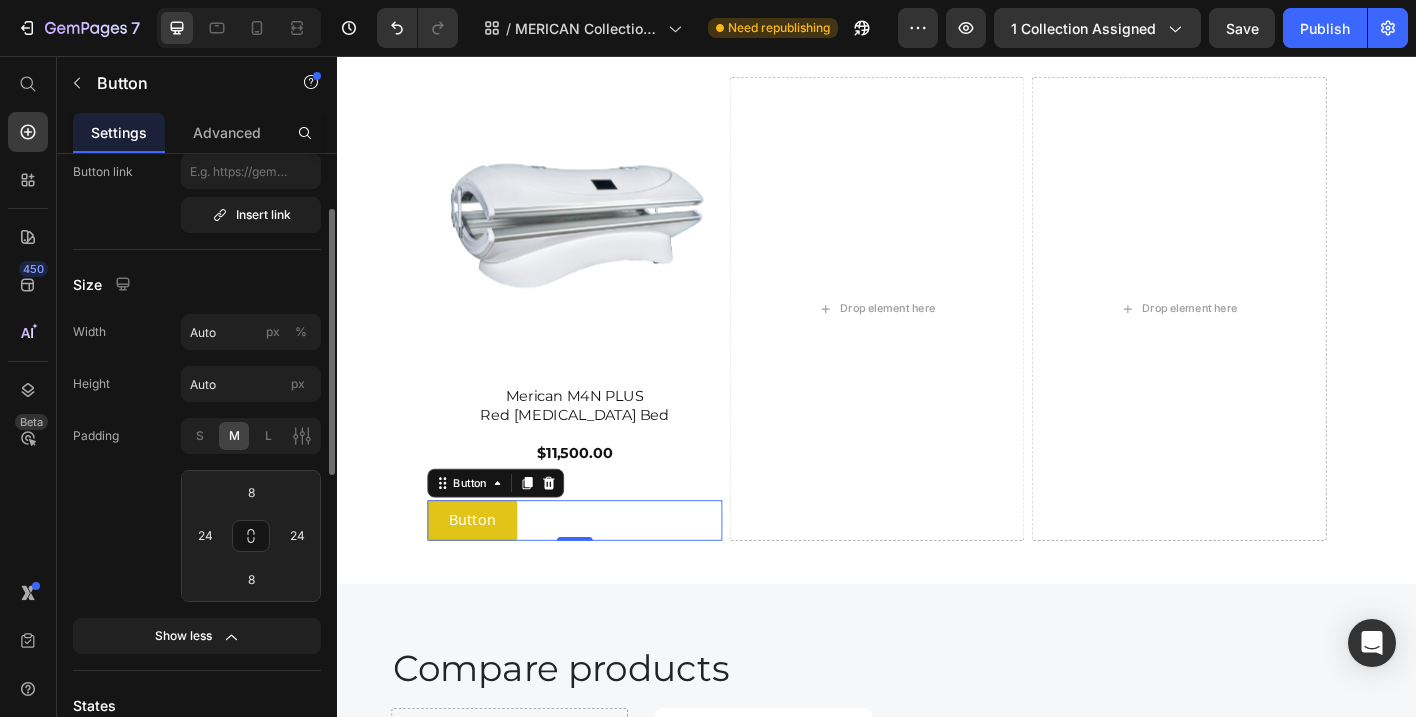 click on "Padding S M L 8 24 8 24" 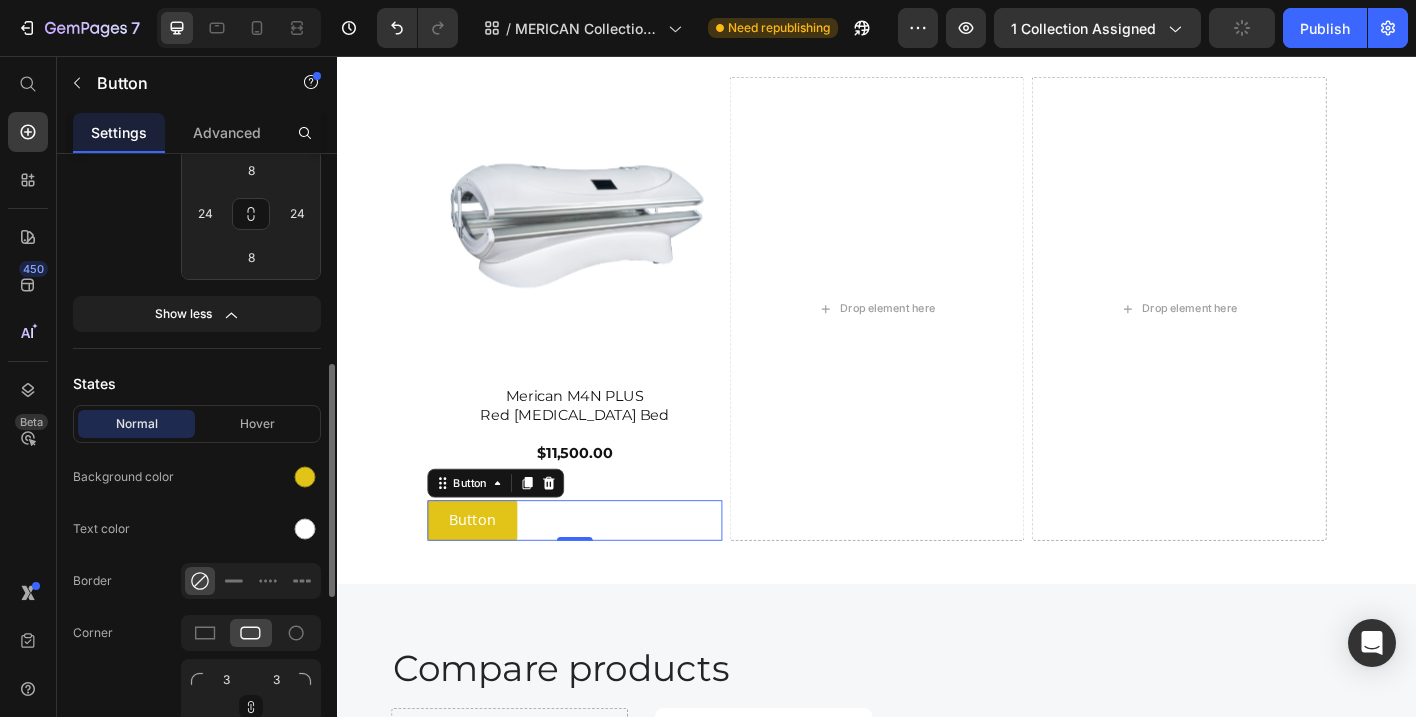 scroll, scrollTop: 481, scrollLeft: 0, axis: vertical 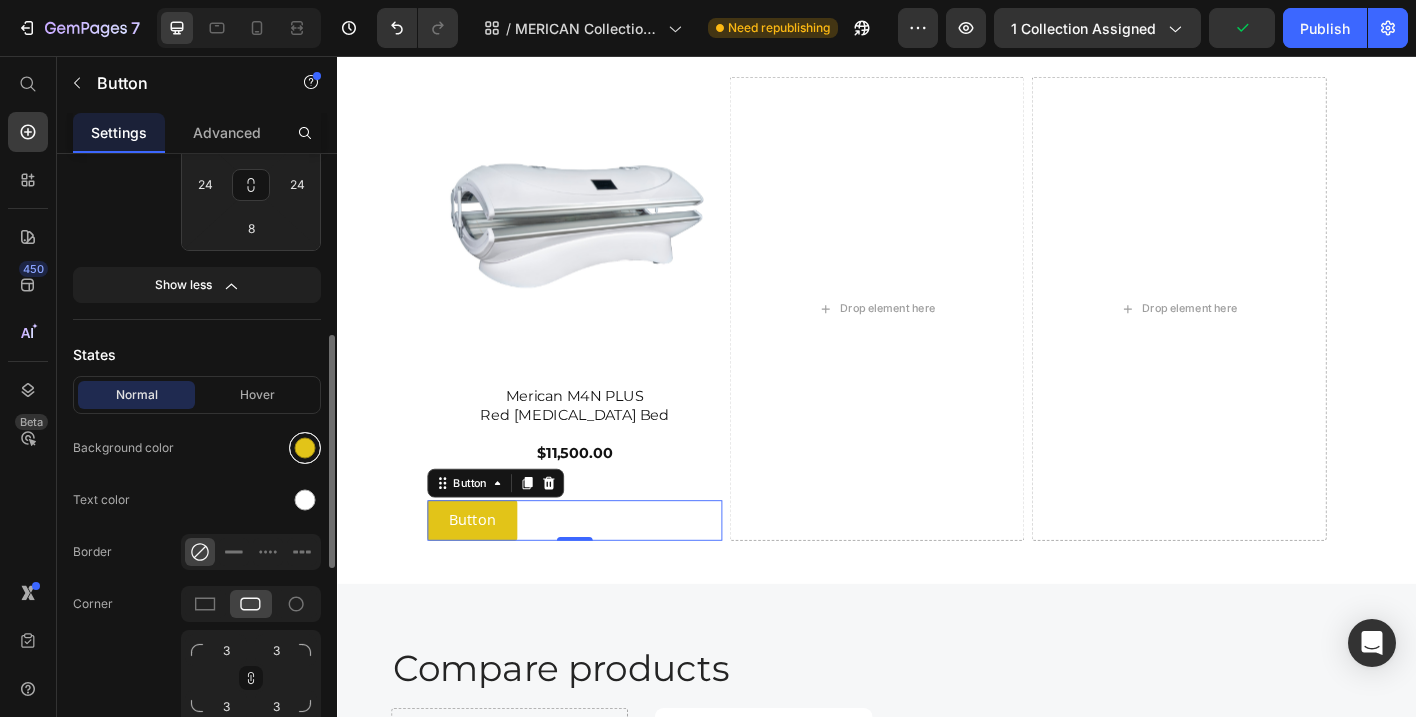 click at bounding box center [305, 448] 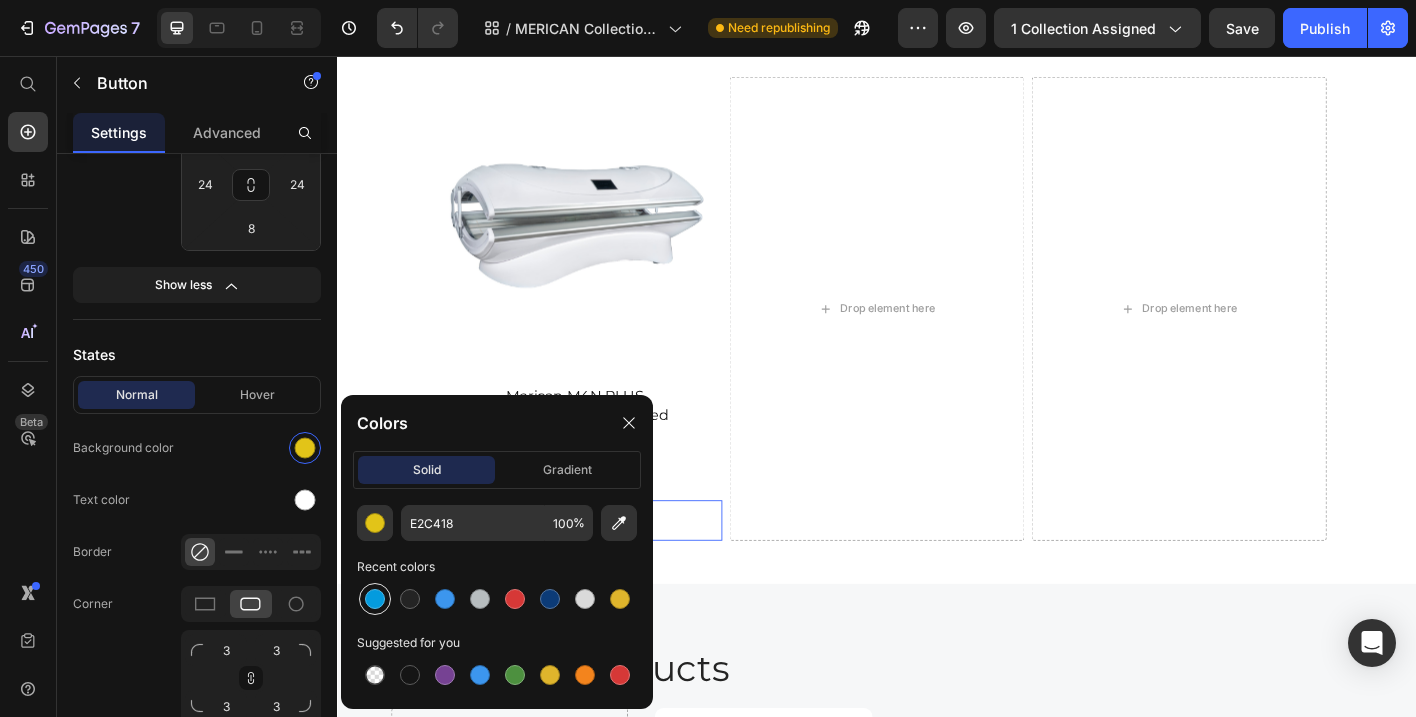 click at bounding box center [375, 599] 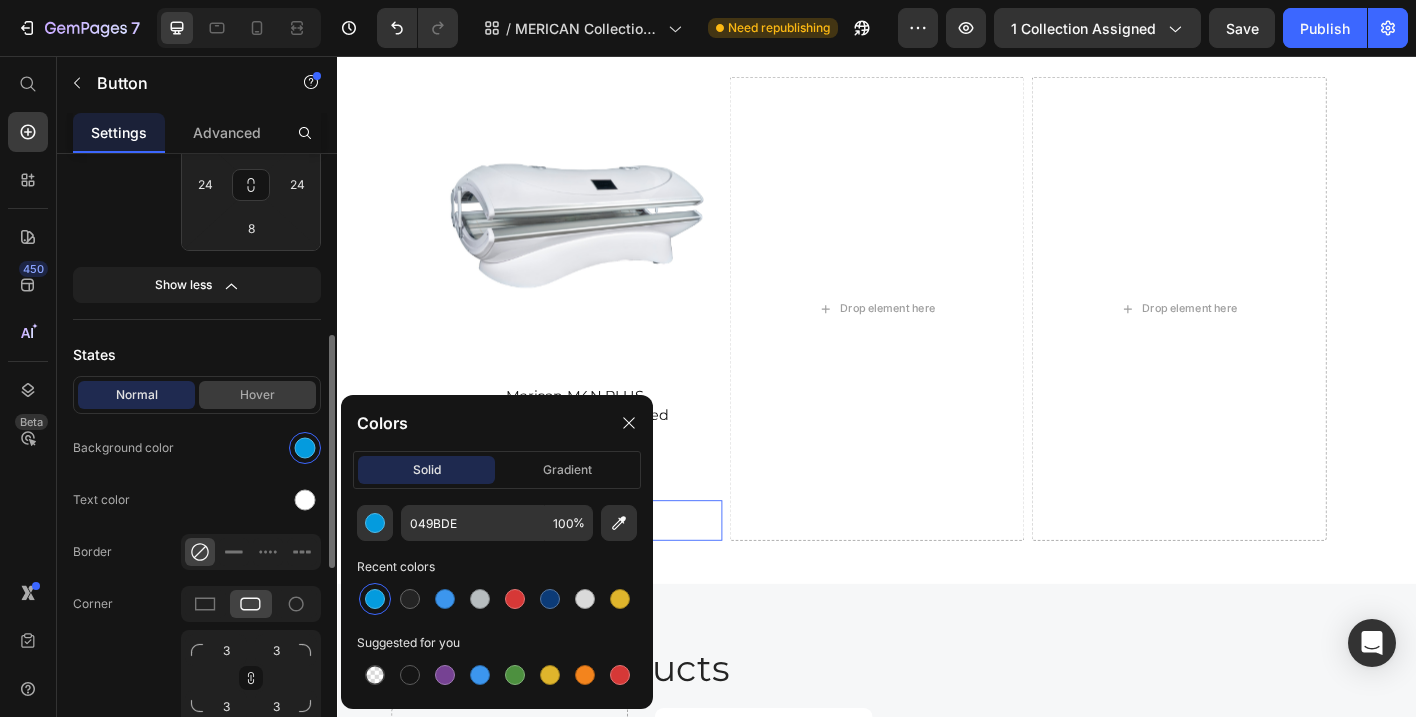 click on "Hover" at bounding box center [257, 395] 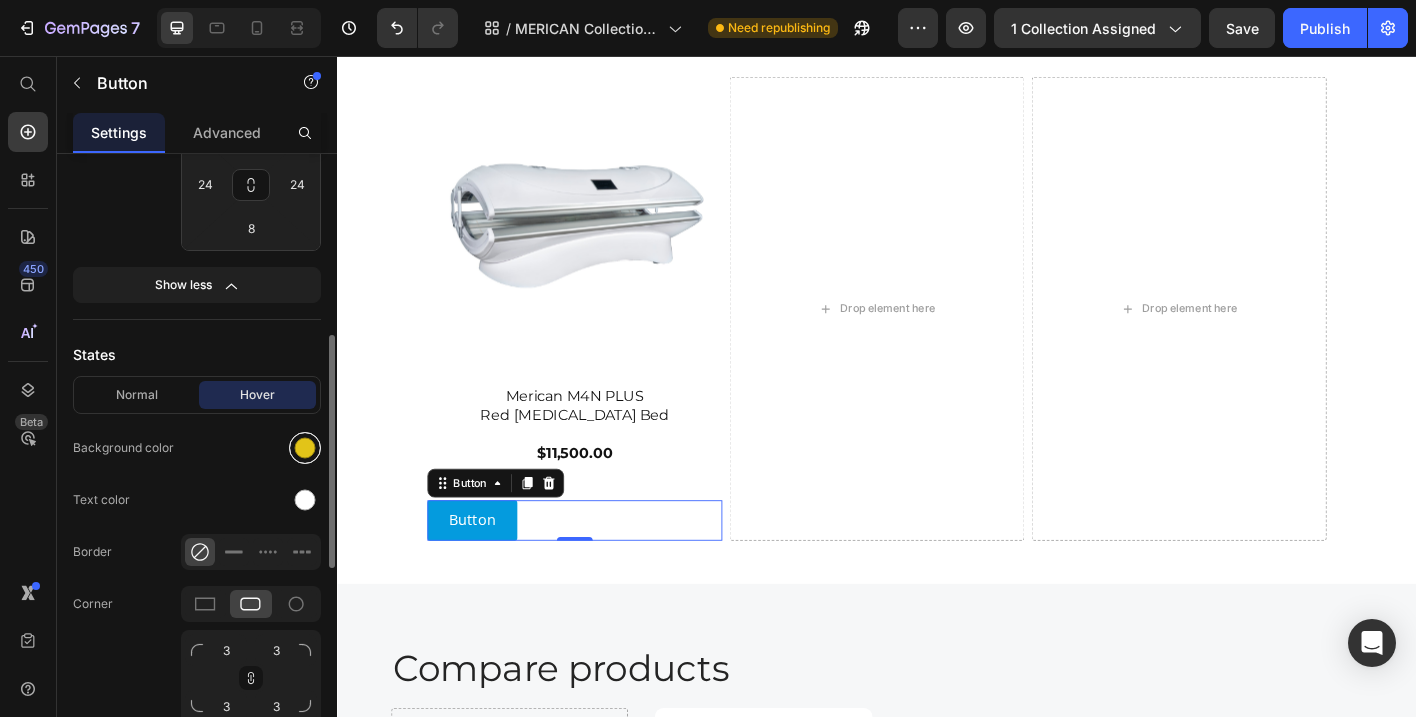 click at bounding box center [305, 448] 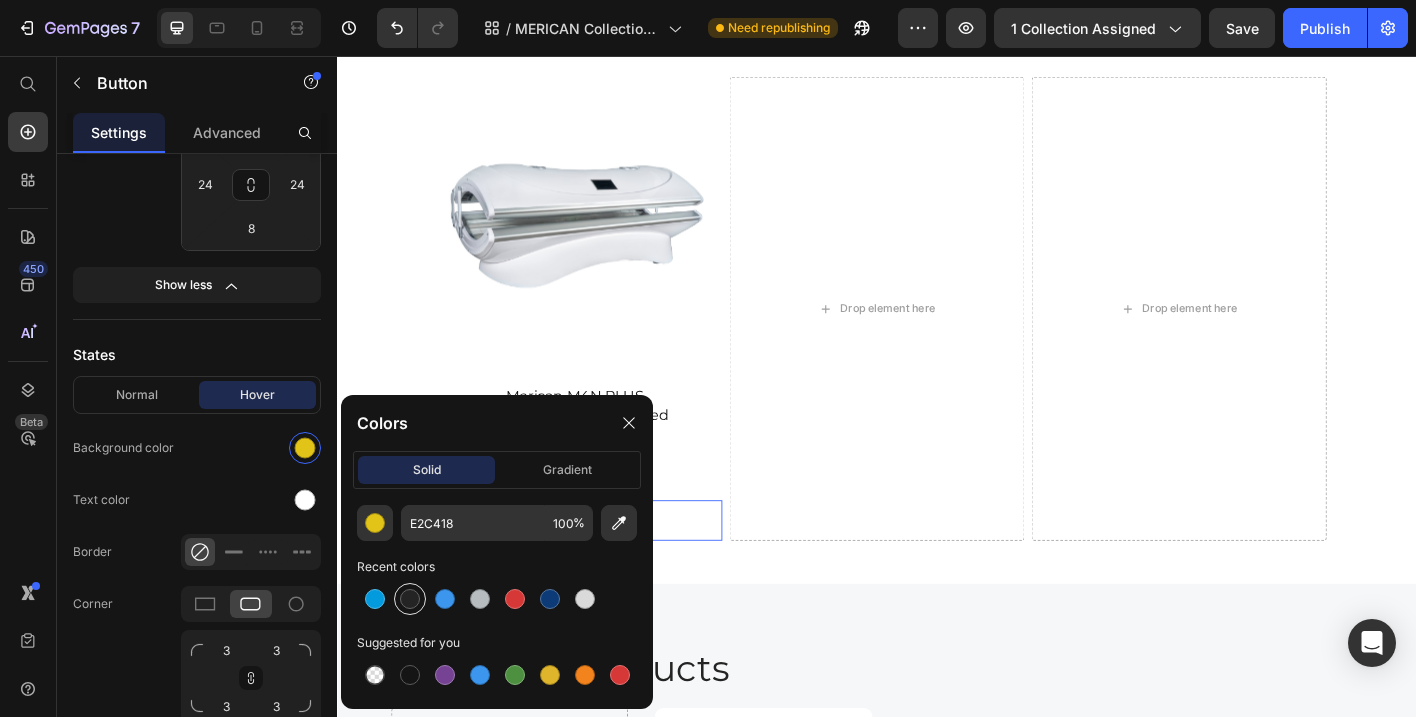 click at bounding box center [410, 599] 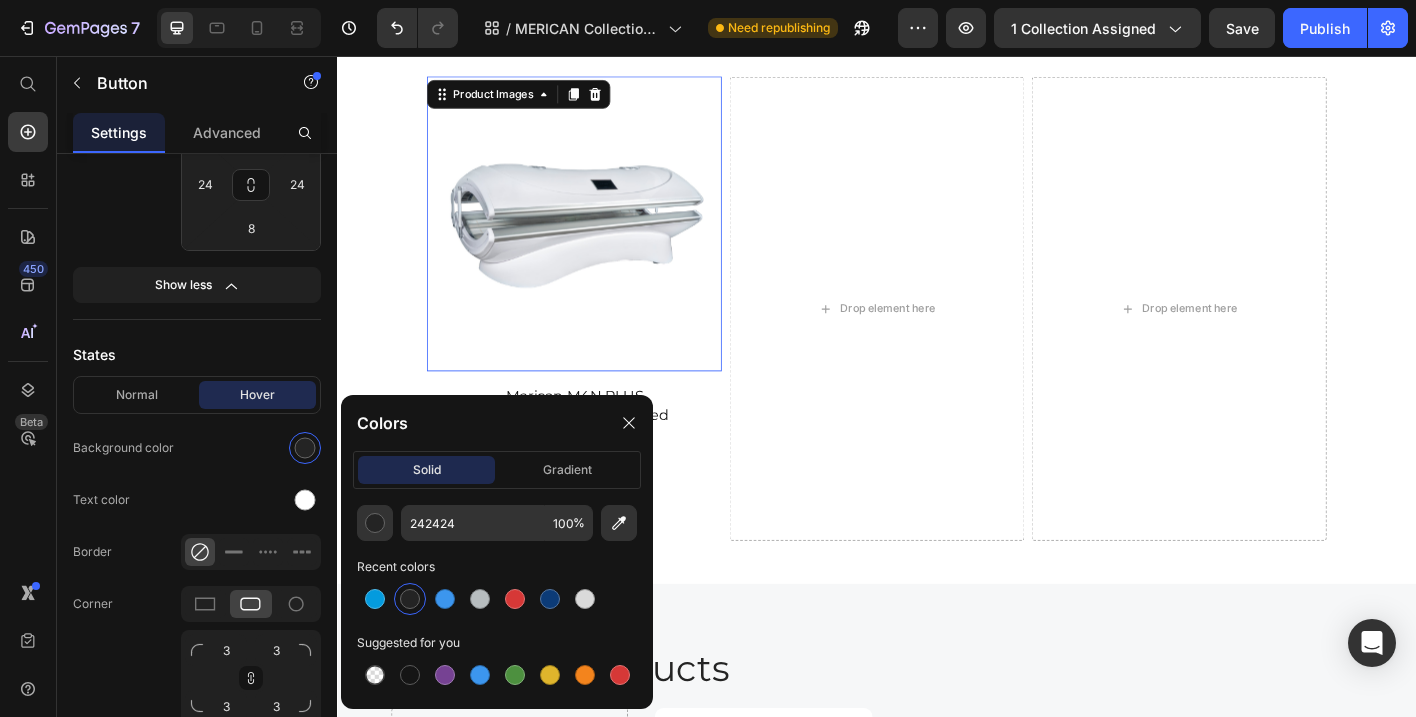 click at bounding box center [601, 243] 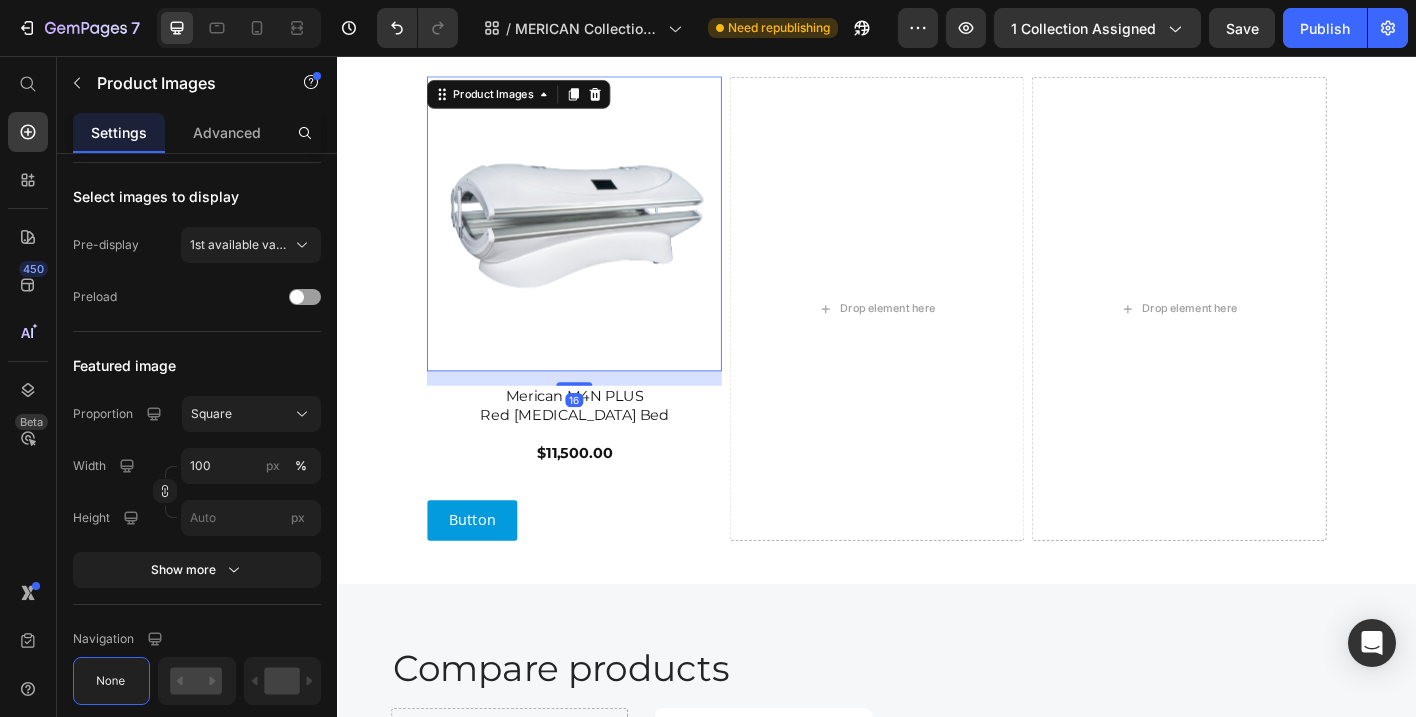 scroll, scrollTop: 0, scrollLeft: 0, axis: both 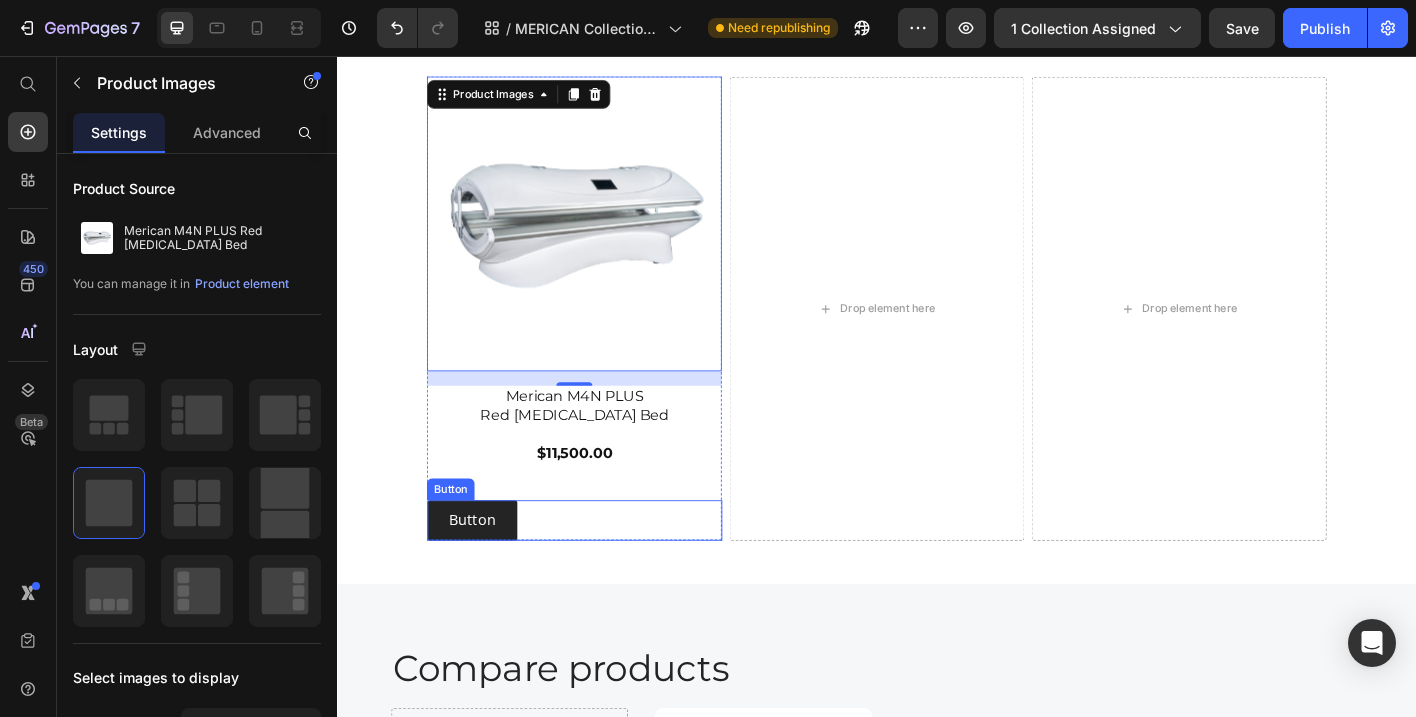 click on "Button" at bounding box center (487, 572) 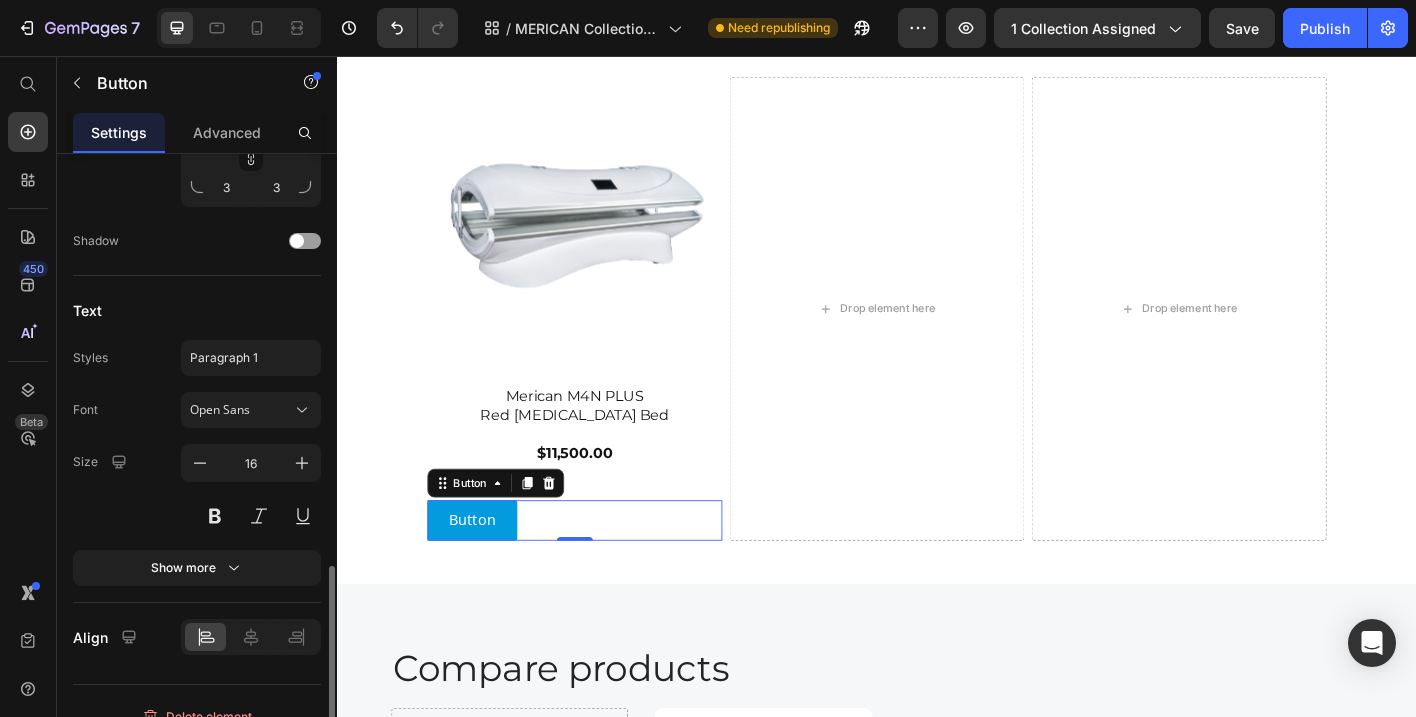 scroll, scrollTop: 1025, scrollLeft: 0, axis: vertical 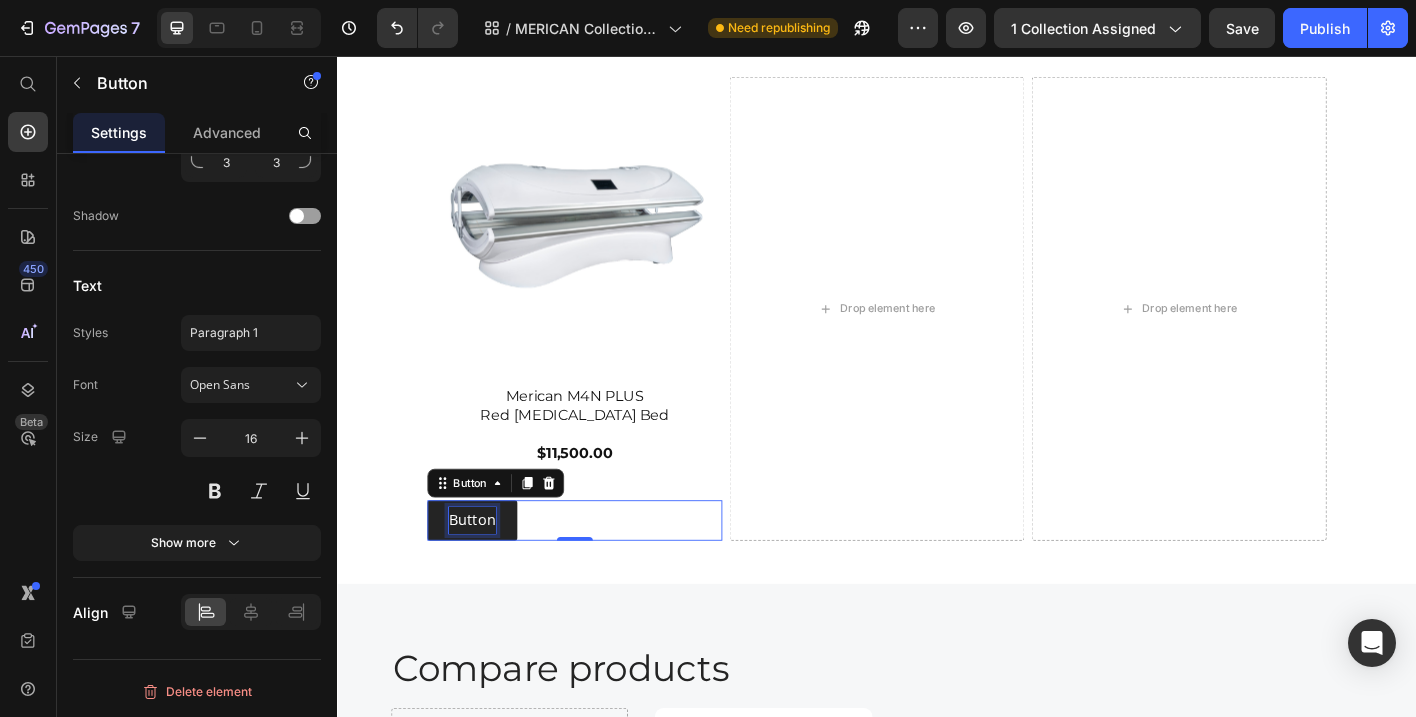 click on "Button" at bounding box center [487, 572] 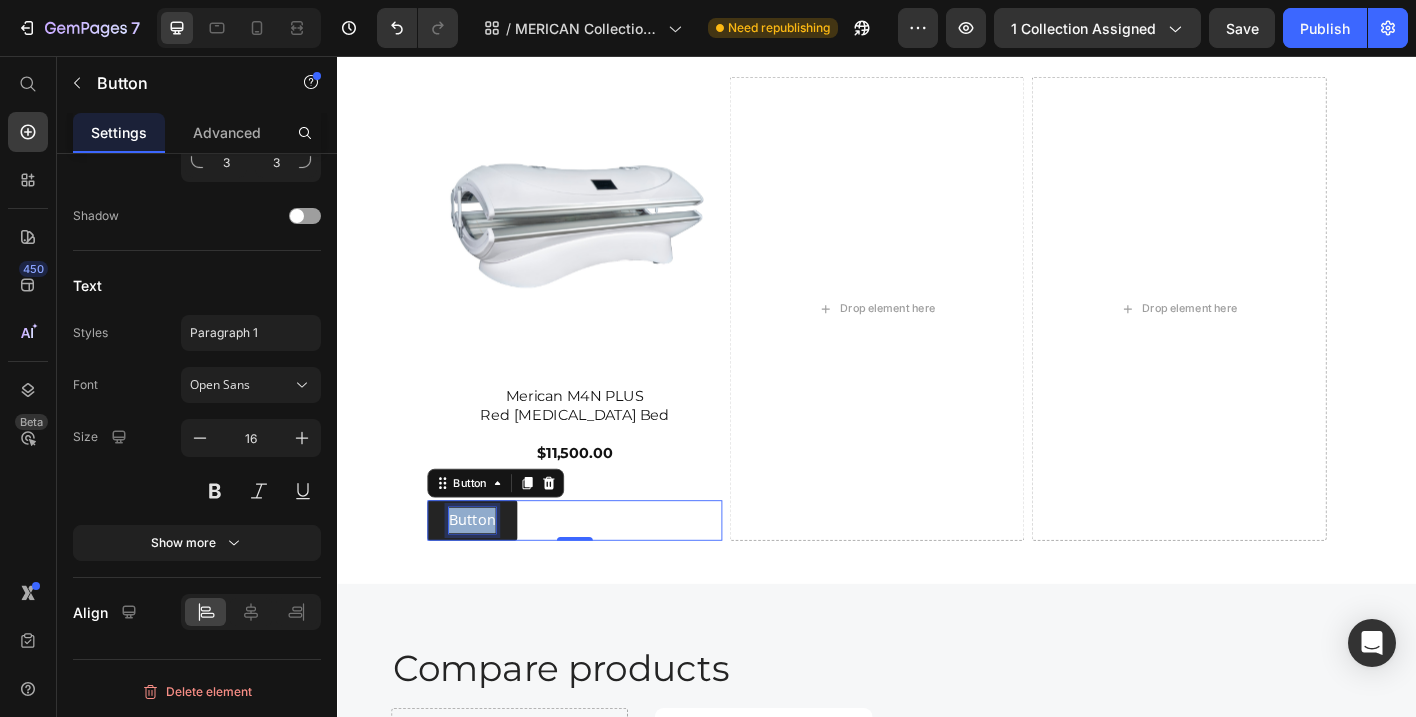 click on "Button" at bounding box center [487, 572] 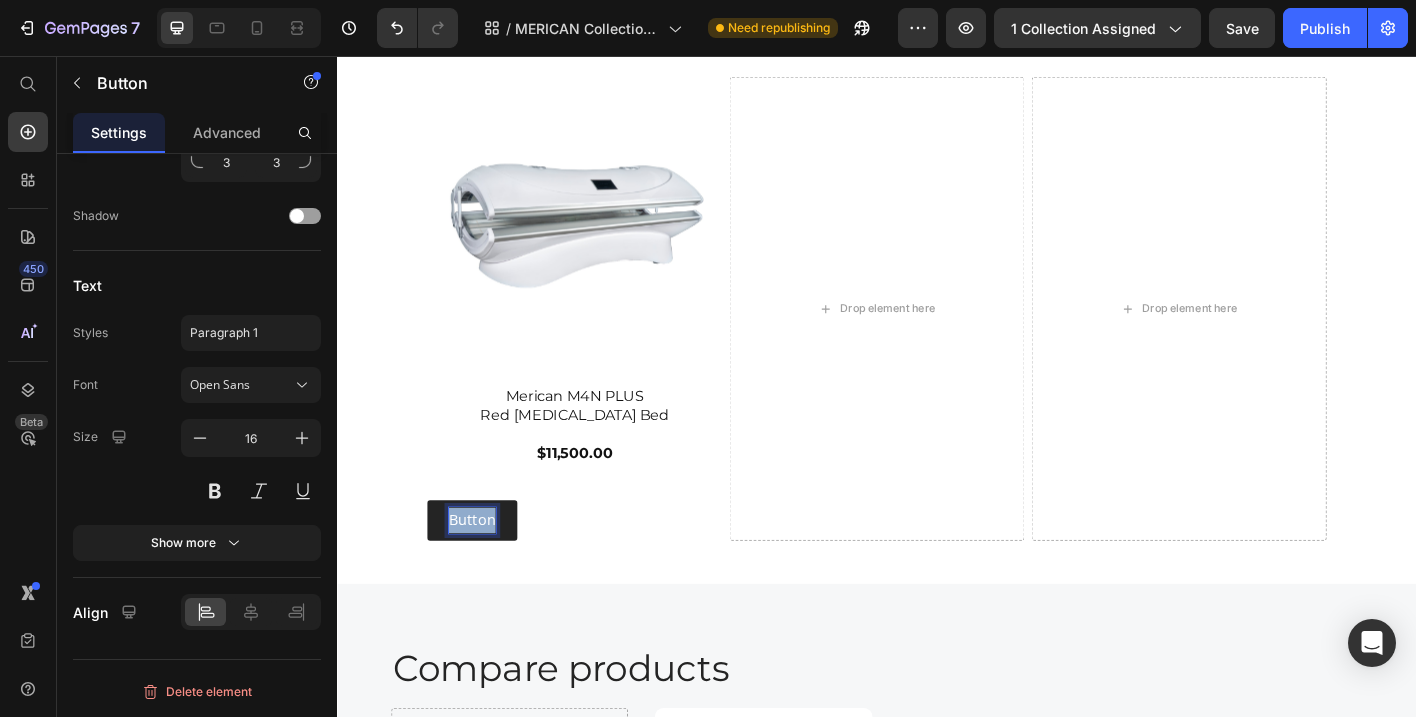 click on "Button" at bounding box center [487, 572] 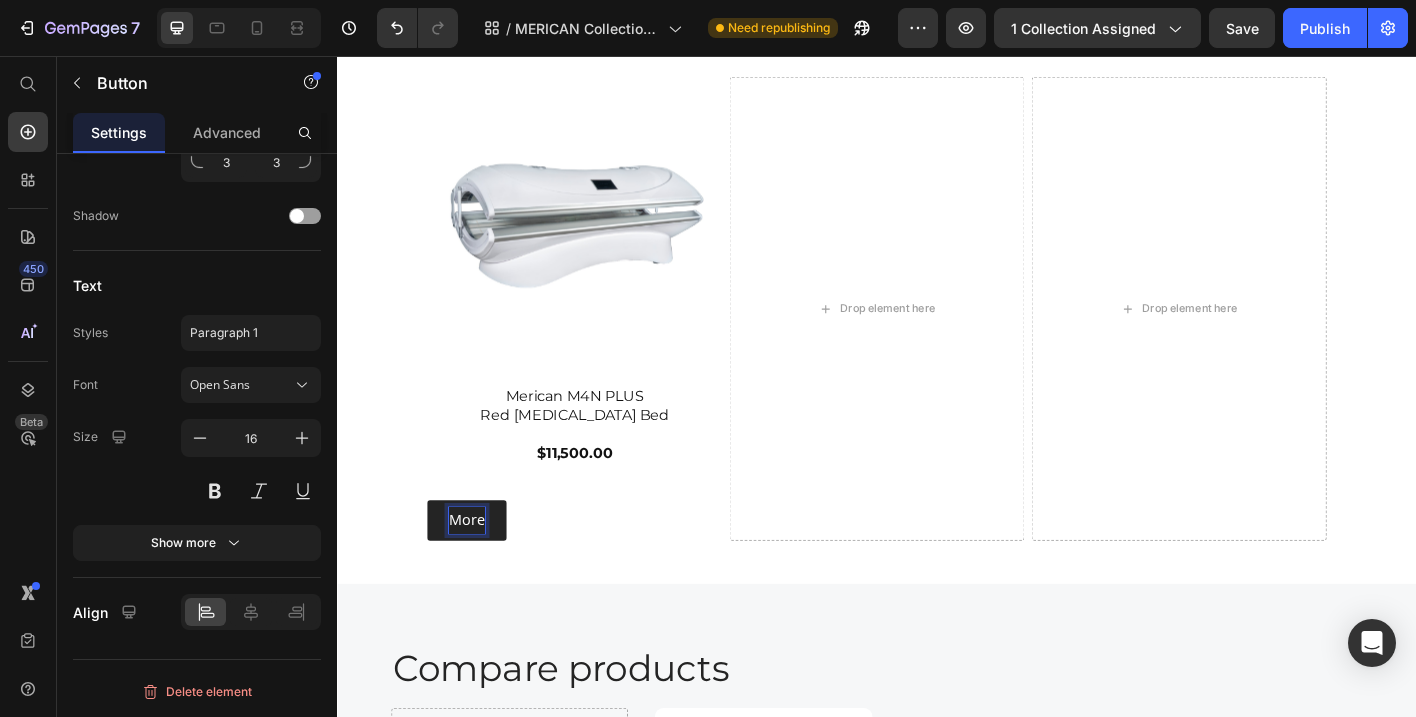click on "More" at bounding box center [481, 572] 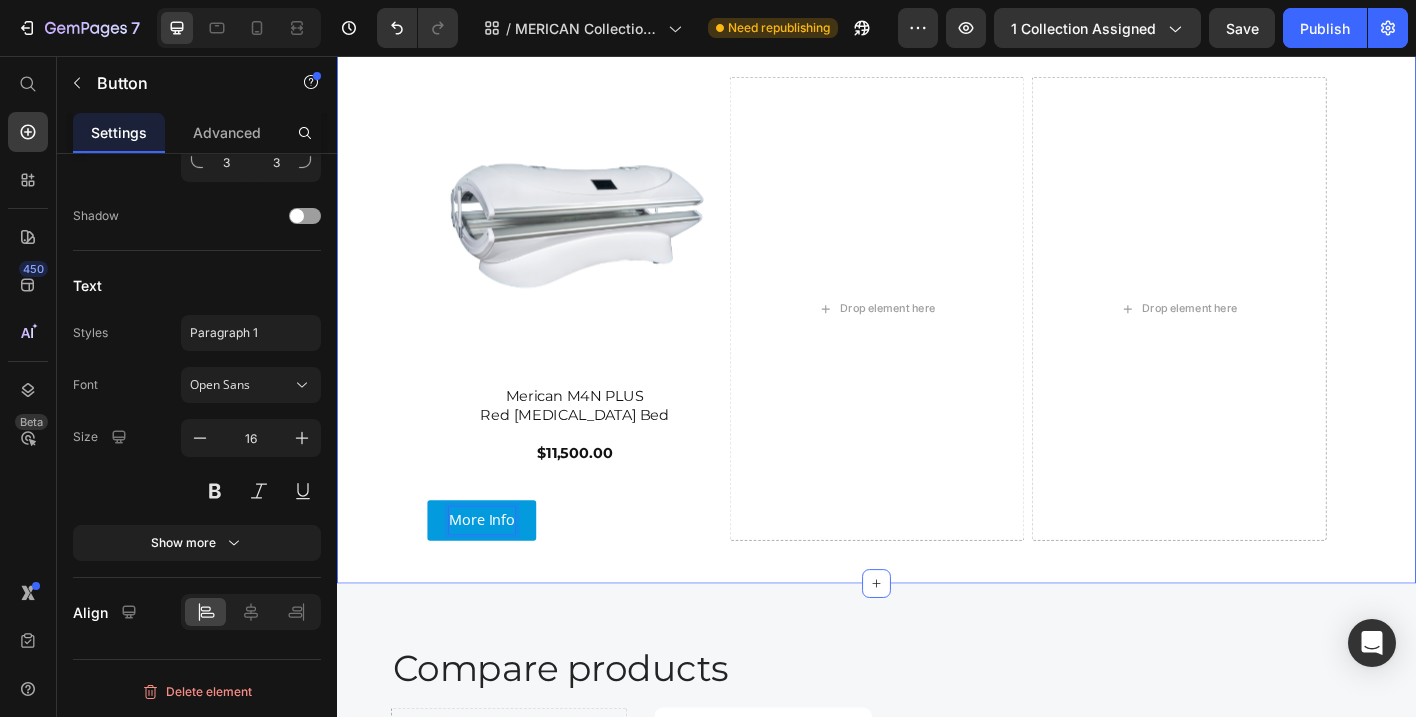 click on "Compare Products Heading Product Images Merican M4N PLUS  Red Light Therapy Bed $11,500.00 Heading More Info Button   0 Product
Drop element here
Drop element here Row" at bounding box center [937, 305] 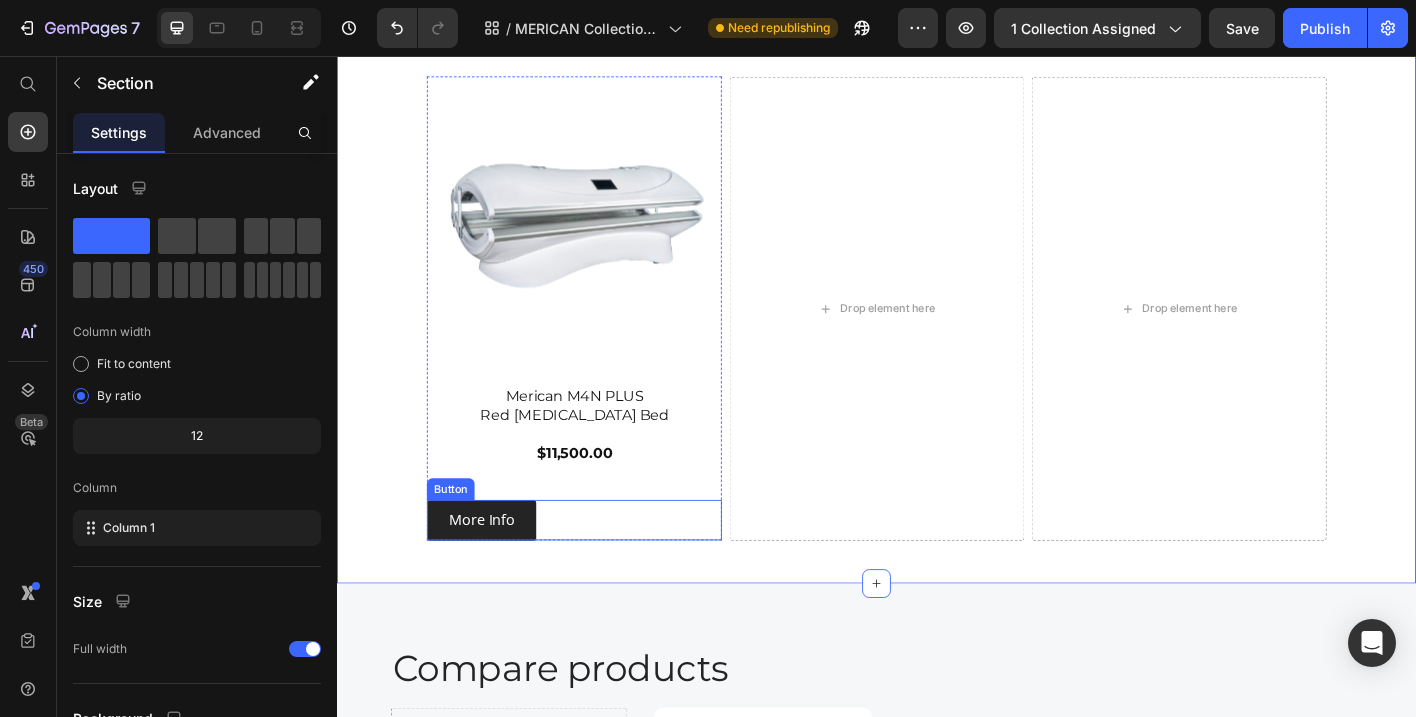 click on "More Info" at bounding box center [497, 572] 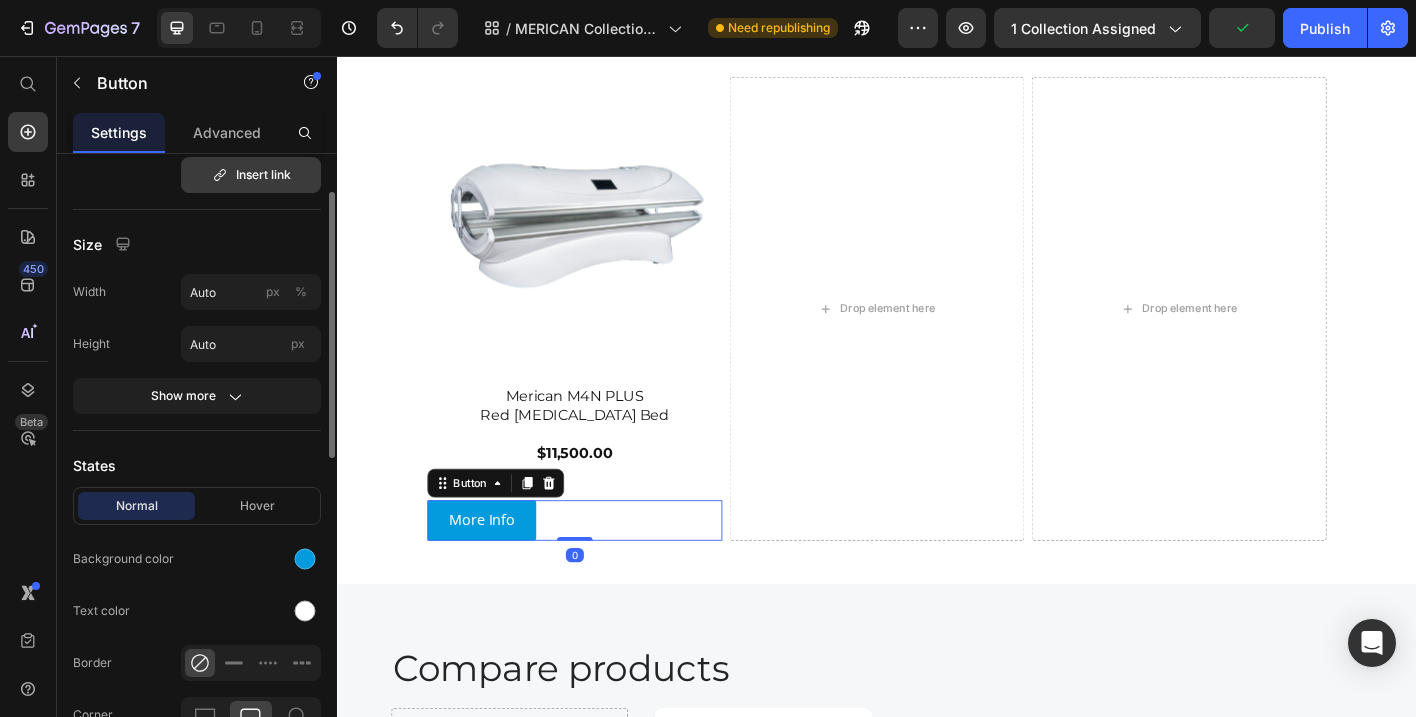 scroll, scrollTop: 185, scrollLeft: 0, axis: vertical 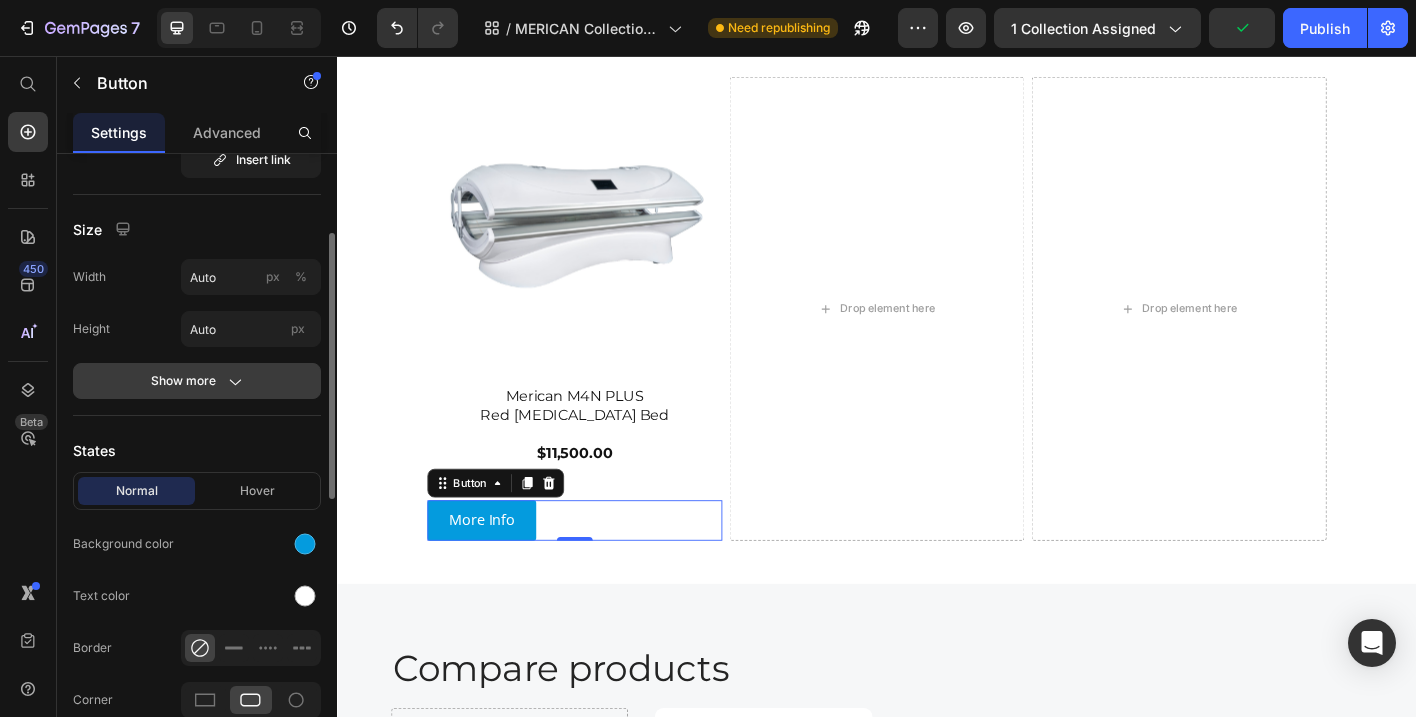 click on "Show more" 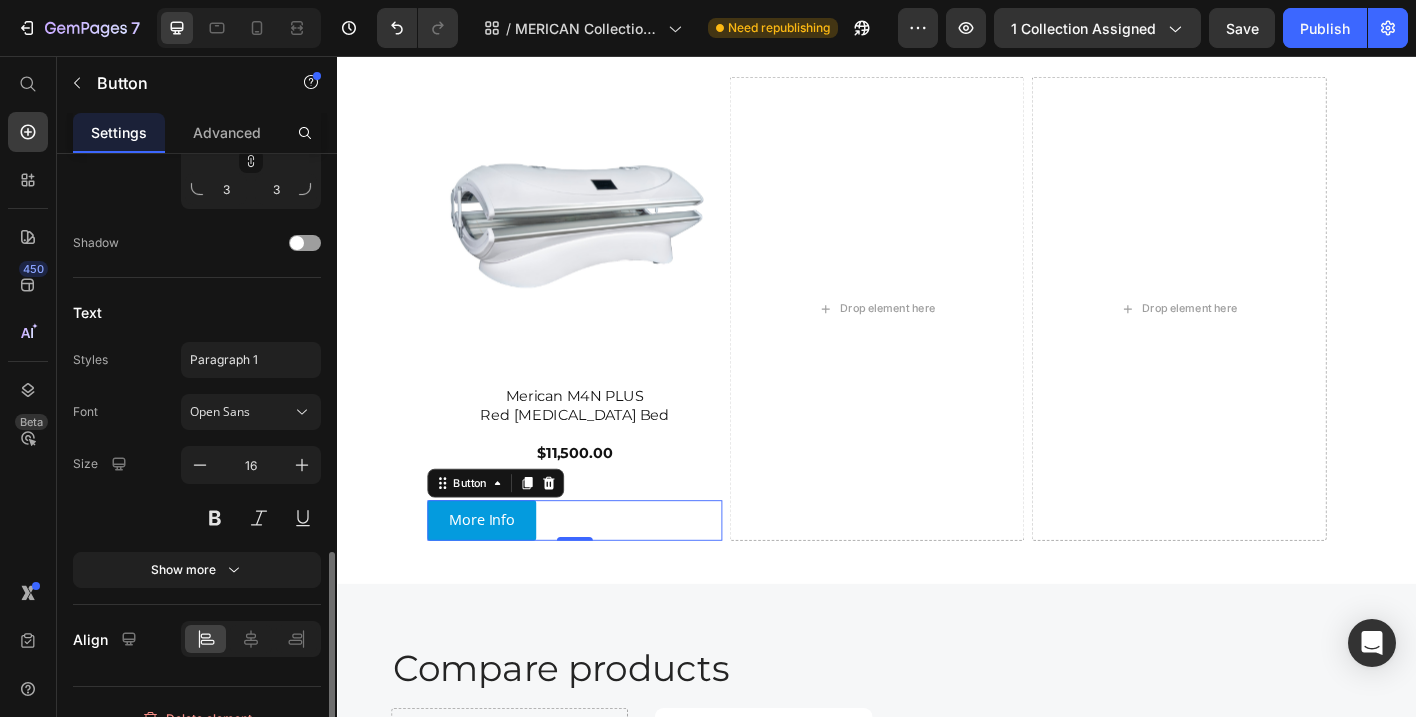 scroll, scrollTop: 1025, scrollLeft: 0, axis: vertical 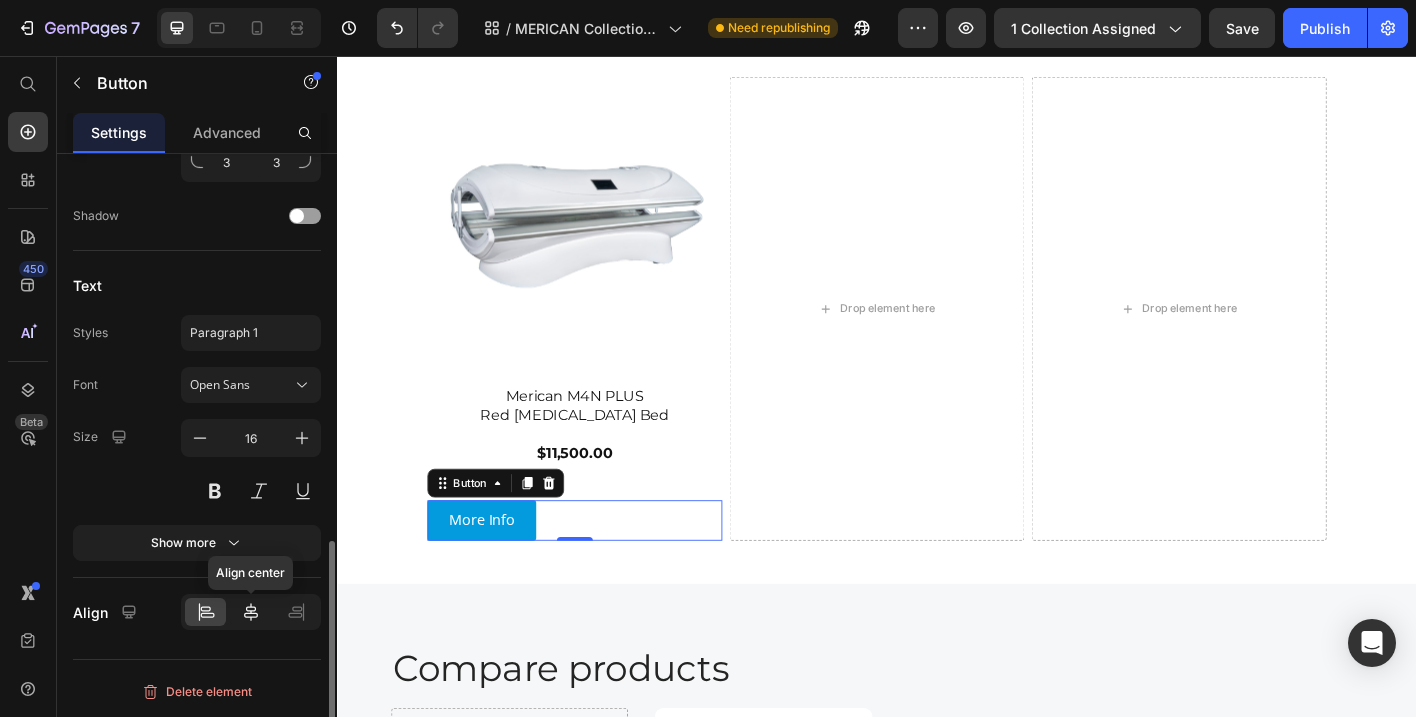 click 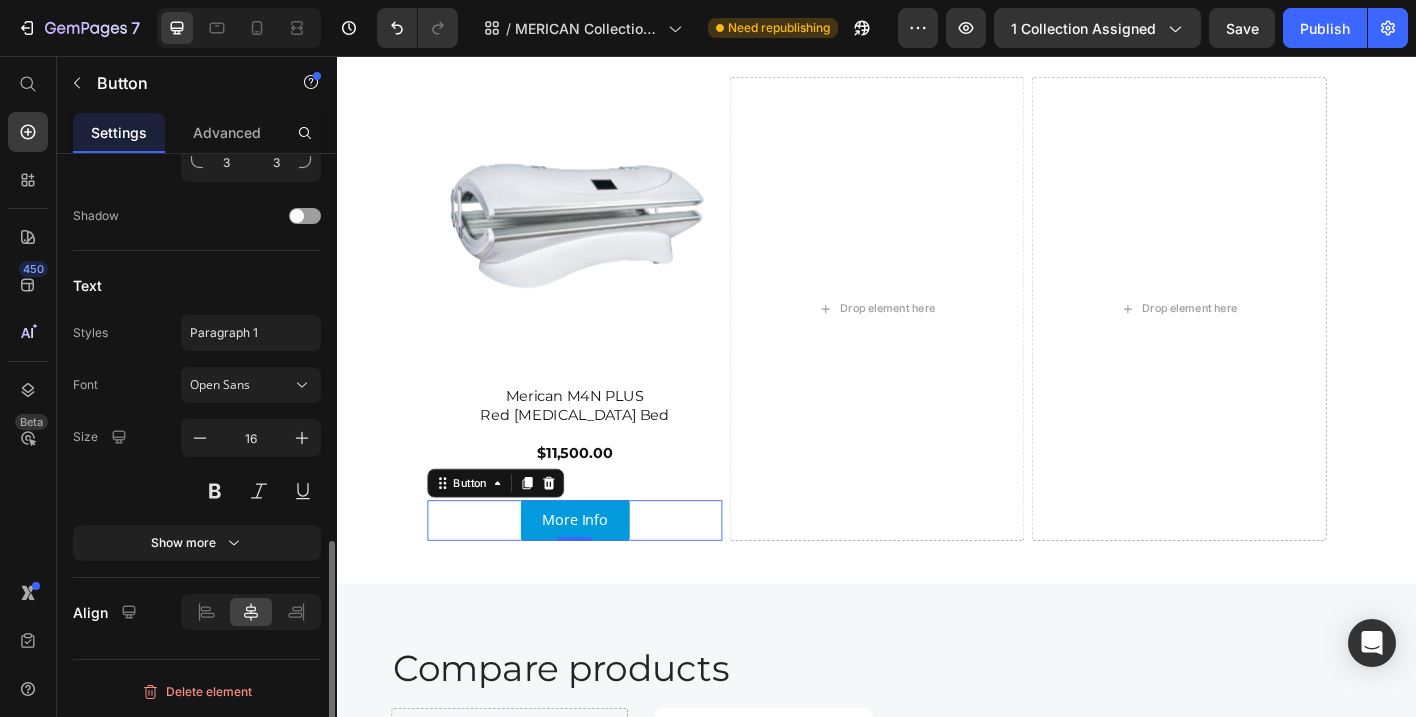 click on "Text" at bounding box center (197, 285) 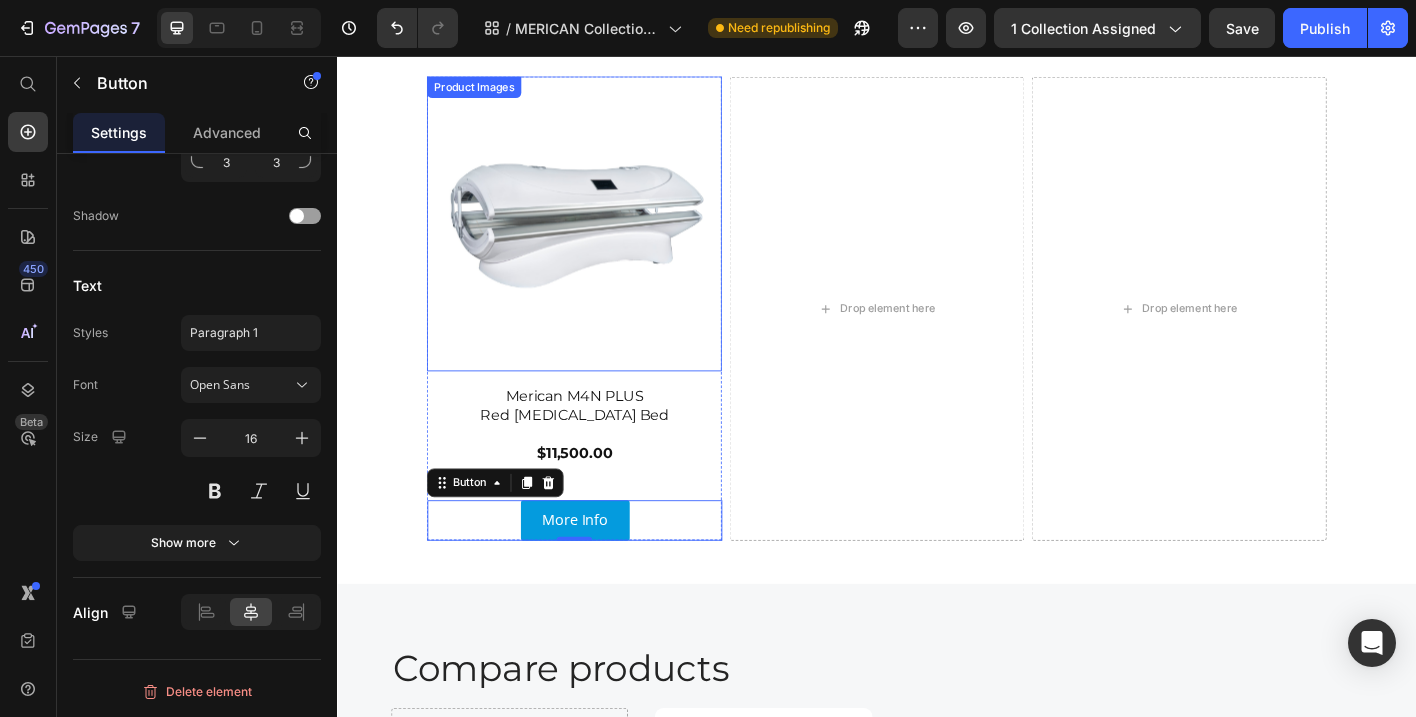 click at bounding box center (601, 243) 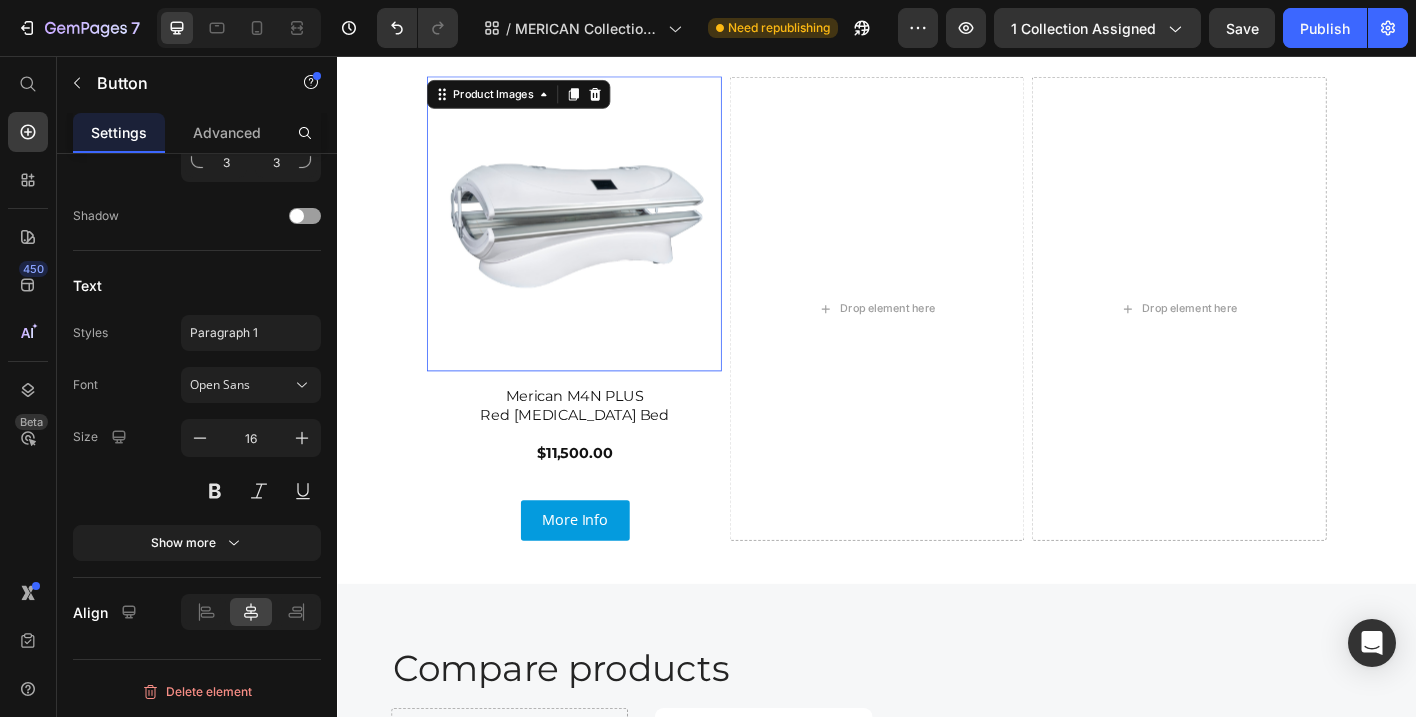 scroll, scrollTop: 0, scrollLeft: 0, axis: both 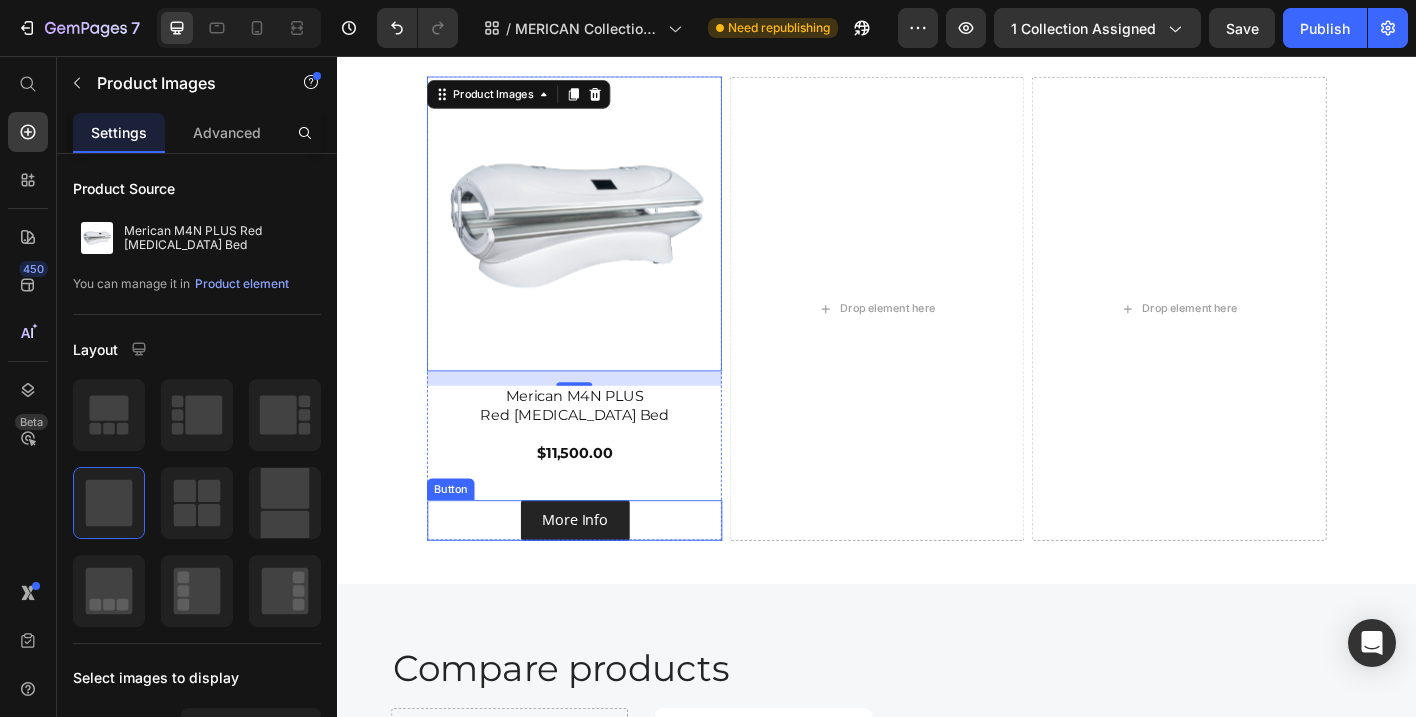 click on "More Info" at bounding box center (601, 572) 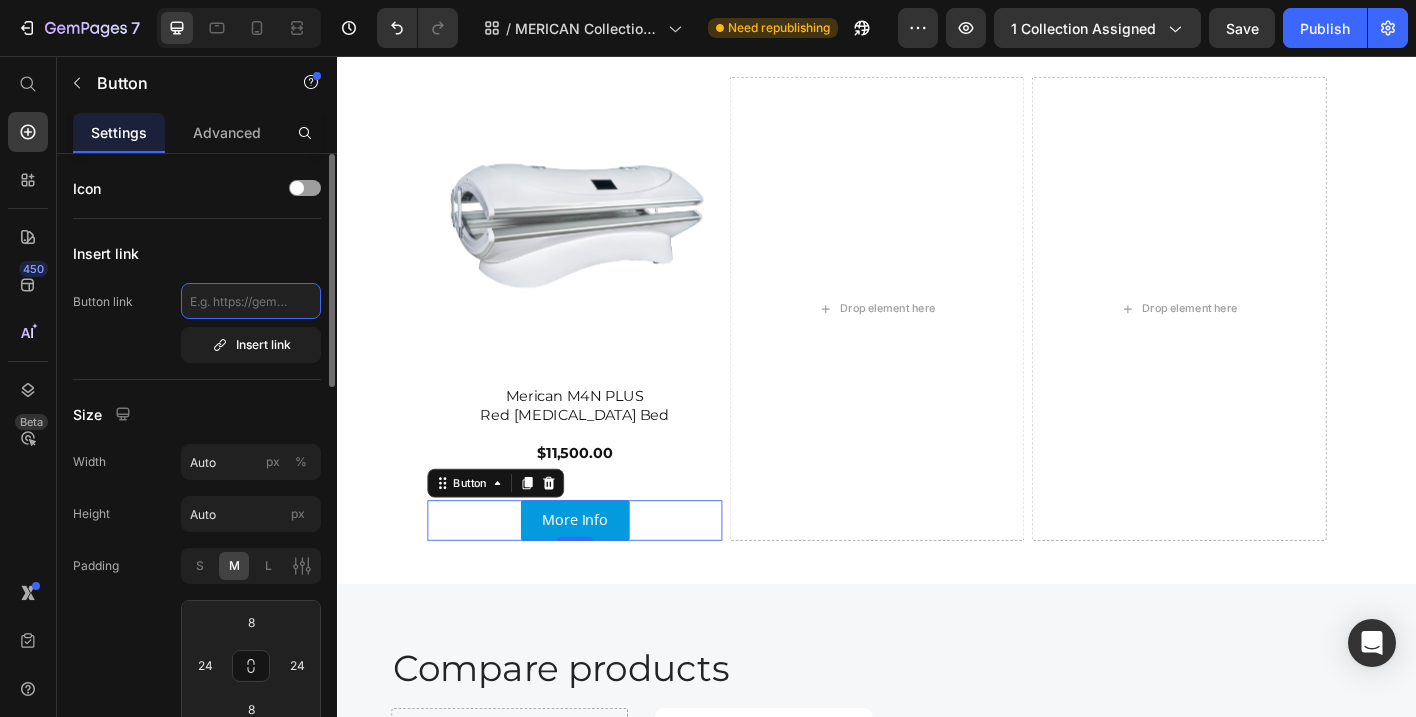click 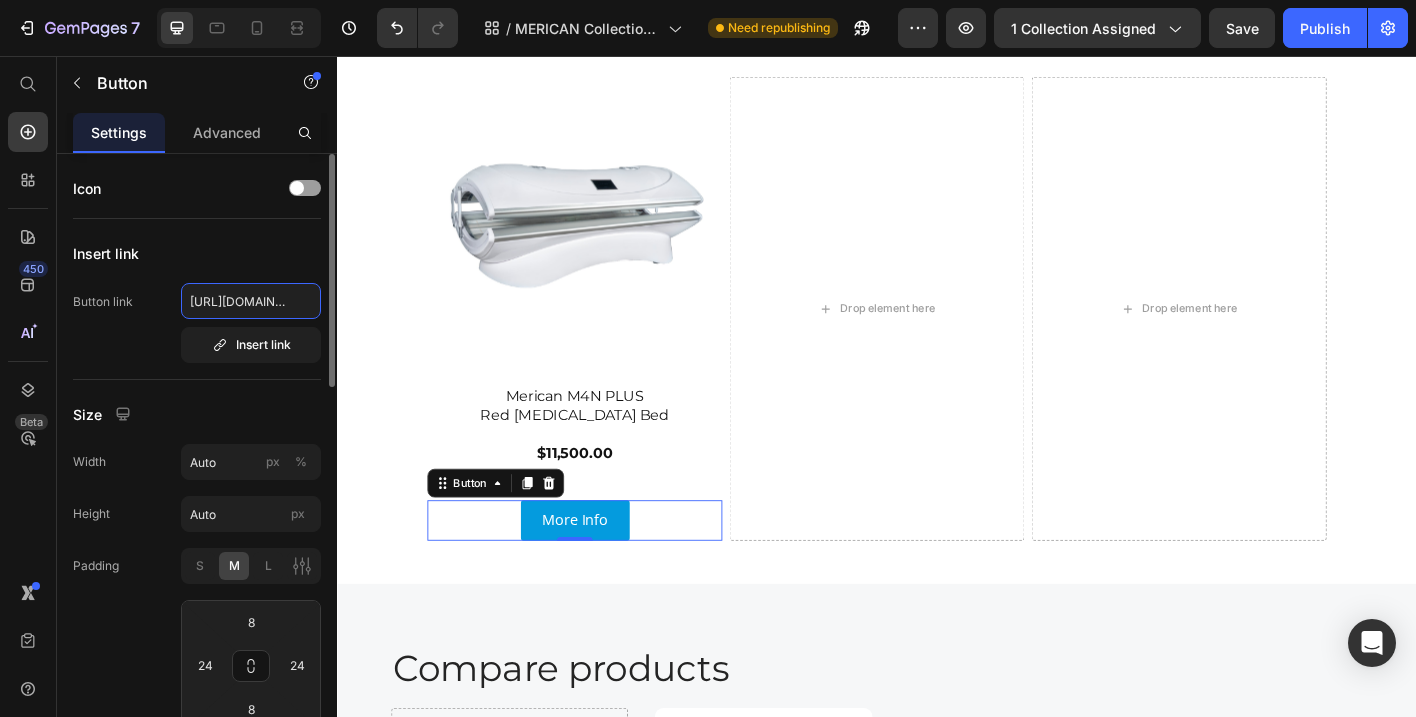 scroll, scrollTop: 0, scrollLeft: 450, axis: horizontal 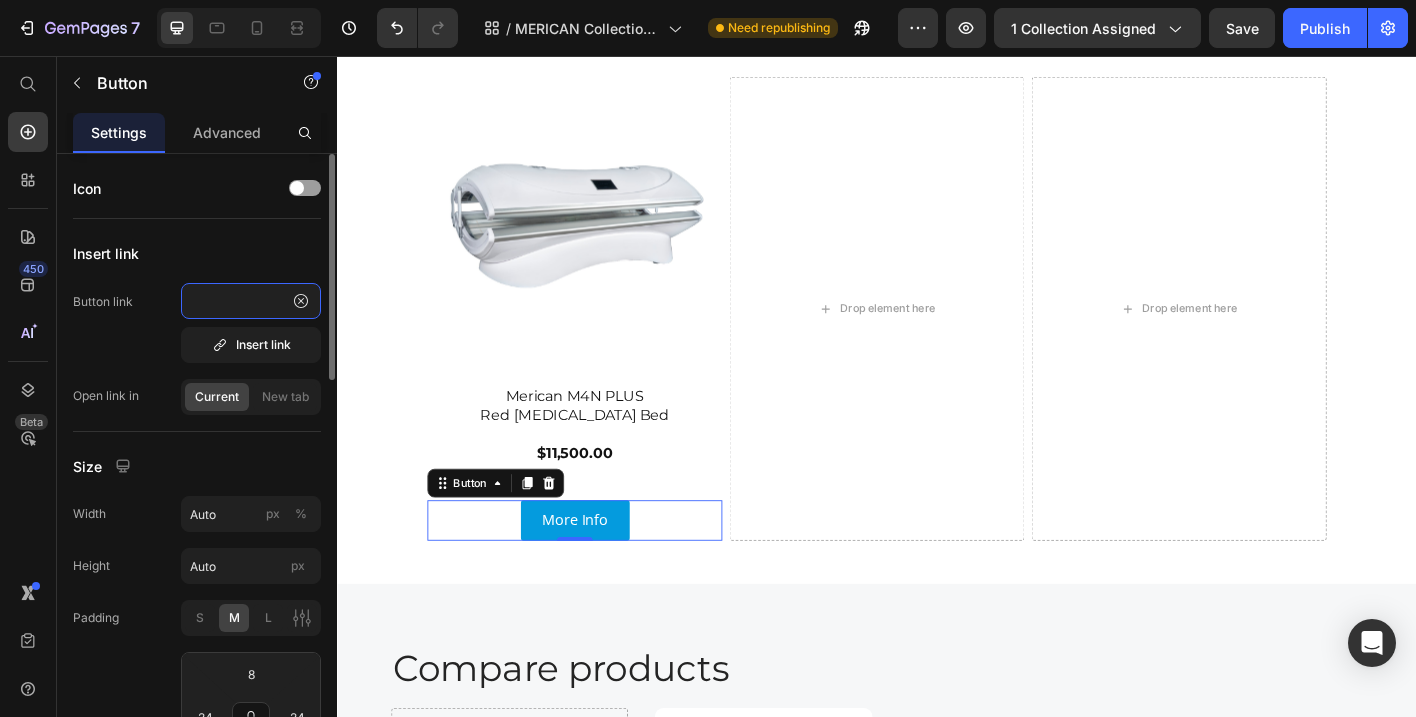 type on "https://gymemotion.com/collections/merican/products/merican-m4n-plus-red-light-therapy-bed" 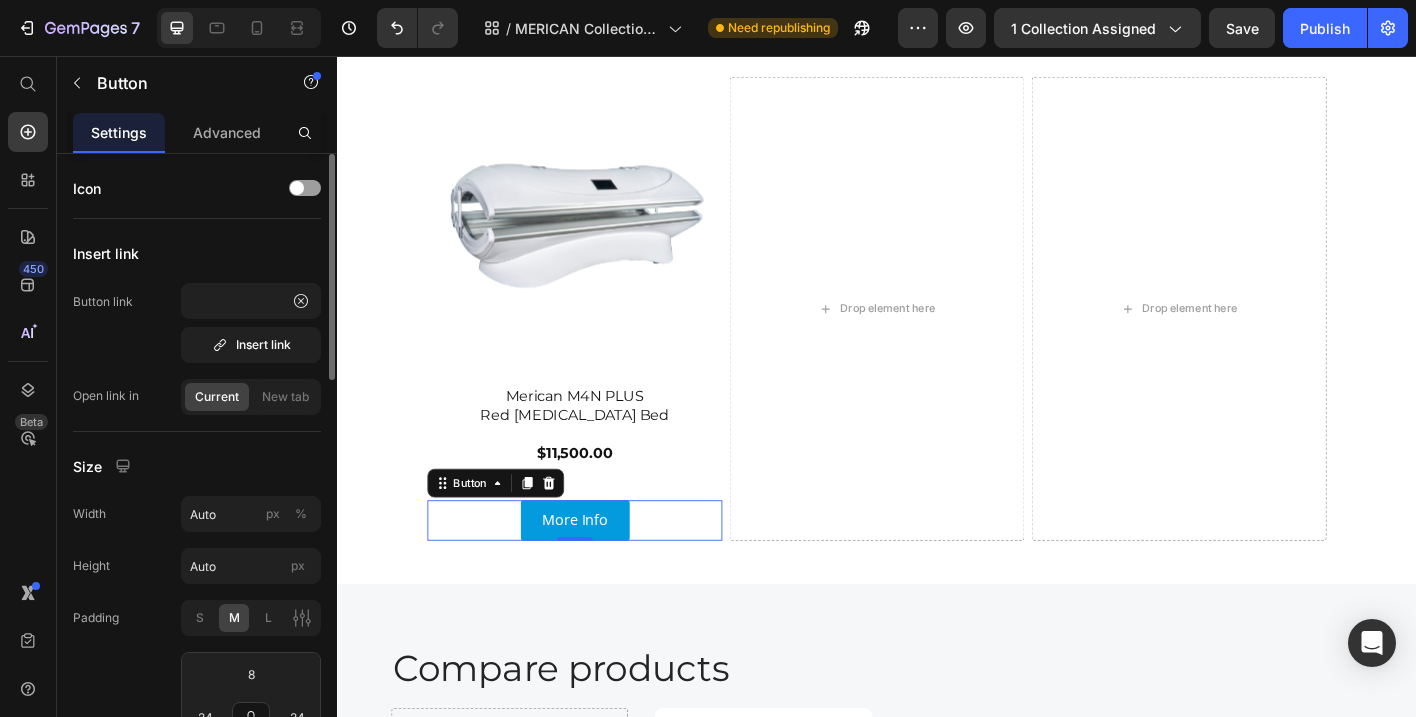 click on "Current" 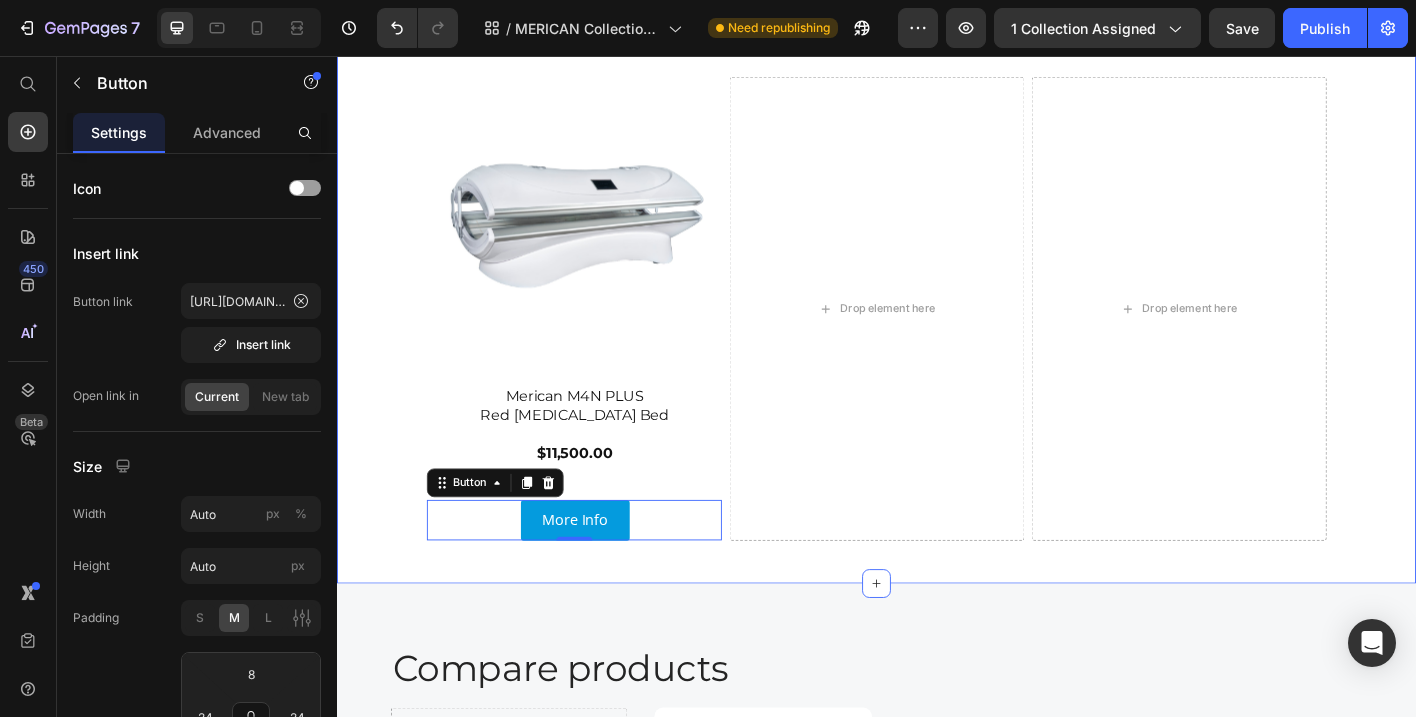 click on "Compare Products Heading Product Images Merican M4N PLUS  Red Light Therapy Bed $11,500.00 Heading More Info Button   0 Product
Drop element here
Drop element here Row" at bounding box center (937, 305) 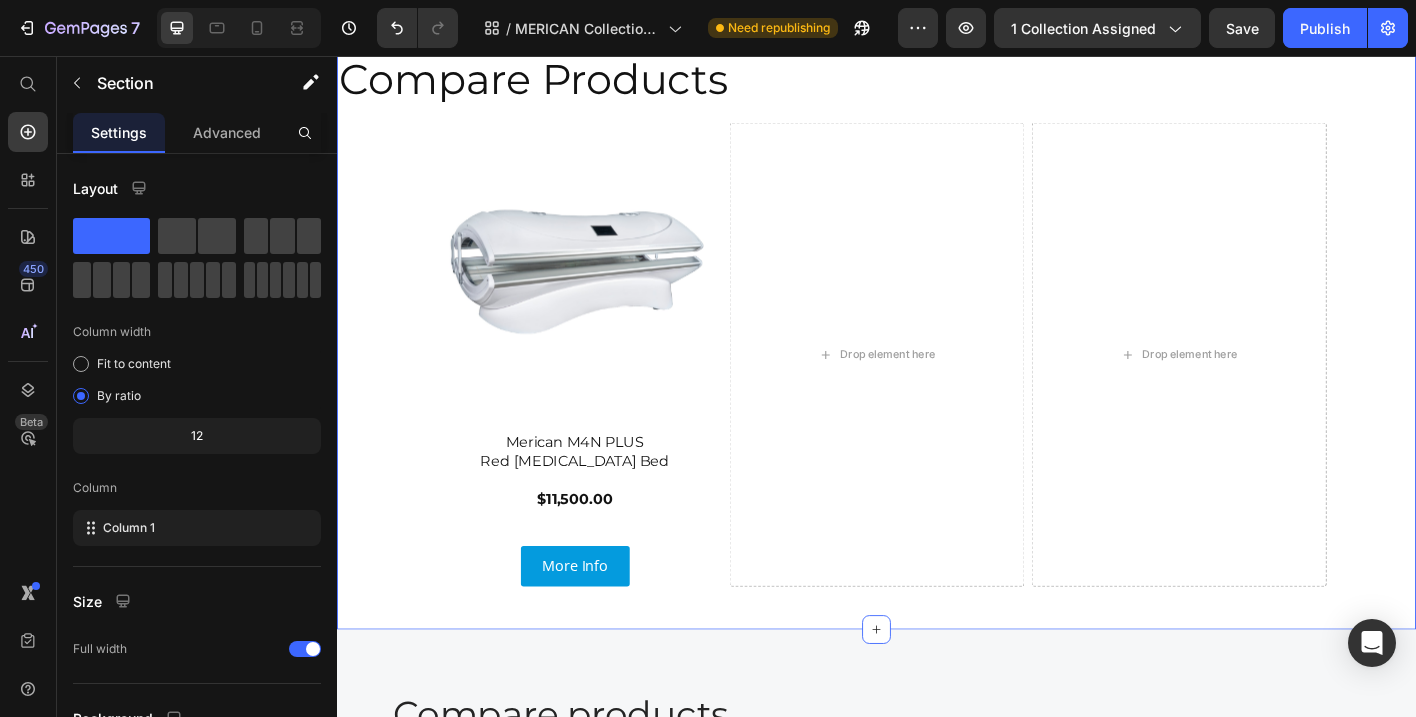 scroll, scrollTop: 2919, scrollLeft: 0, axis: vertical 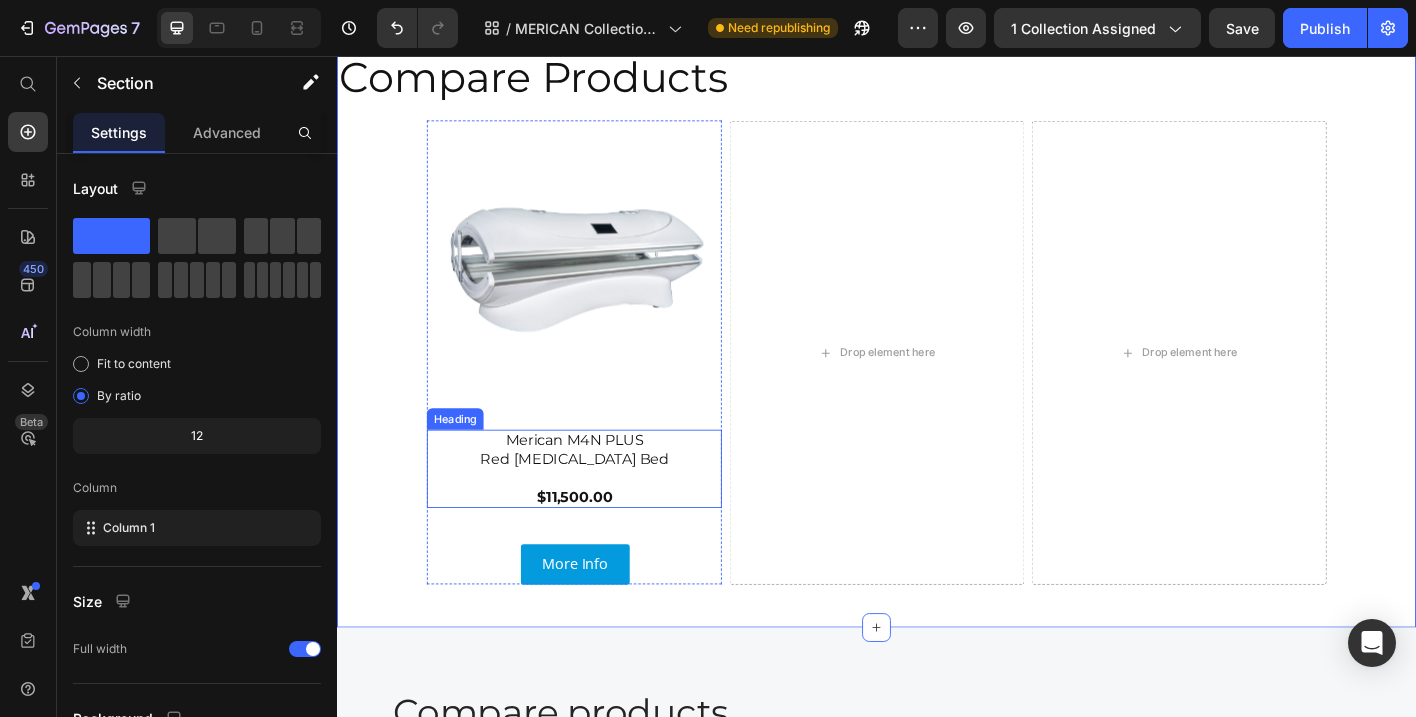 click on "Merican M4N PLUS  Red Light Therapy Bed $11,500.00" at bounding box center [601, 515] 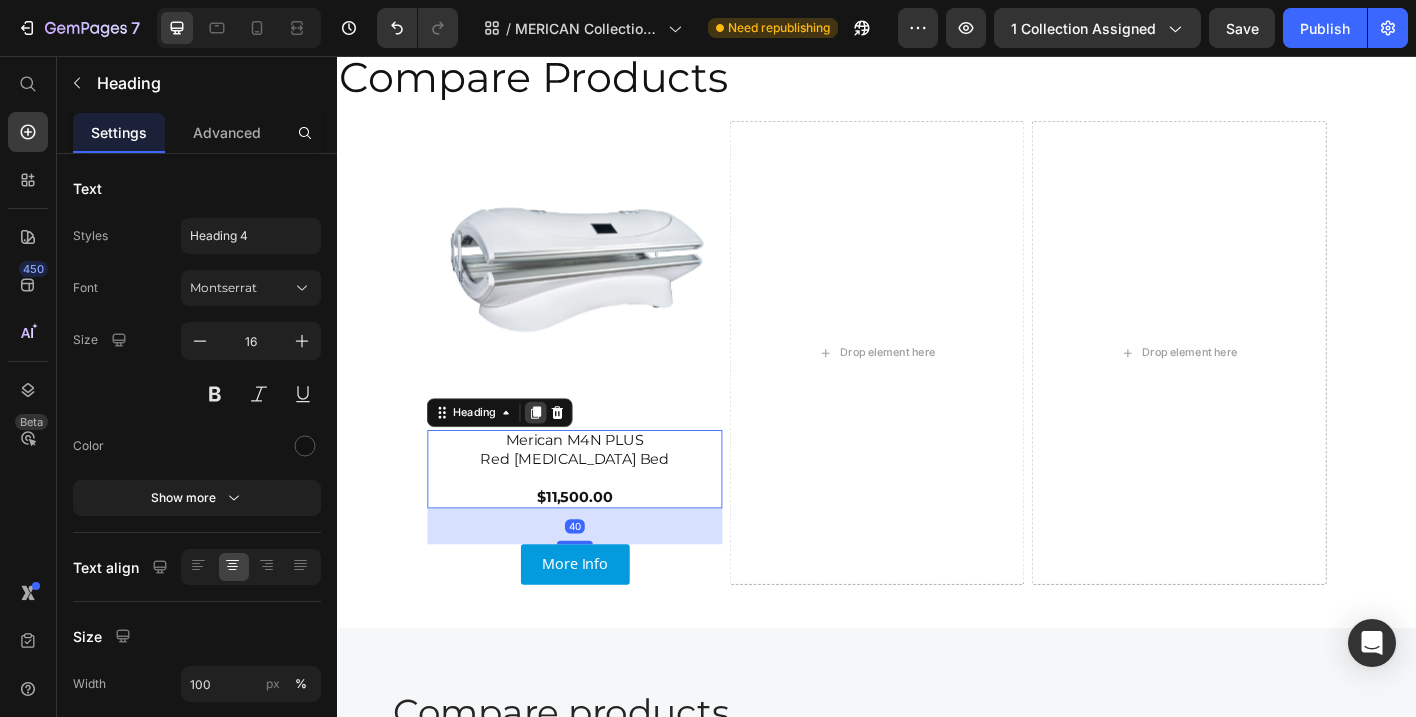 click 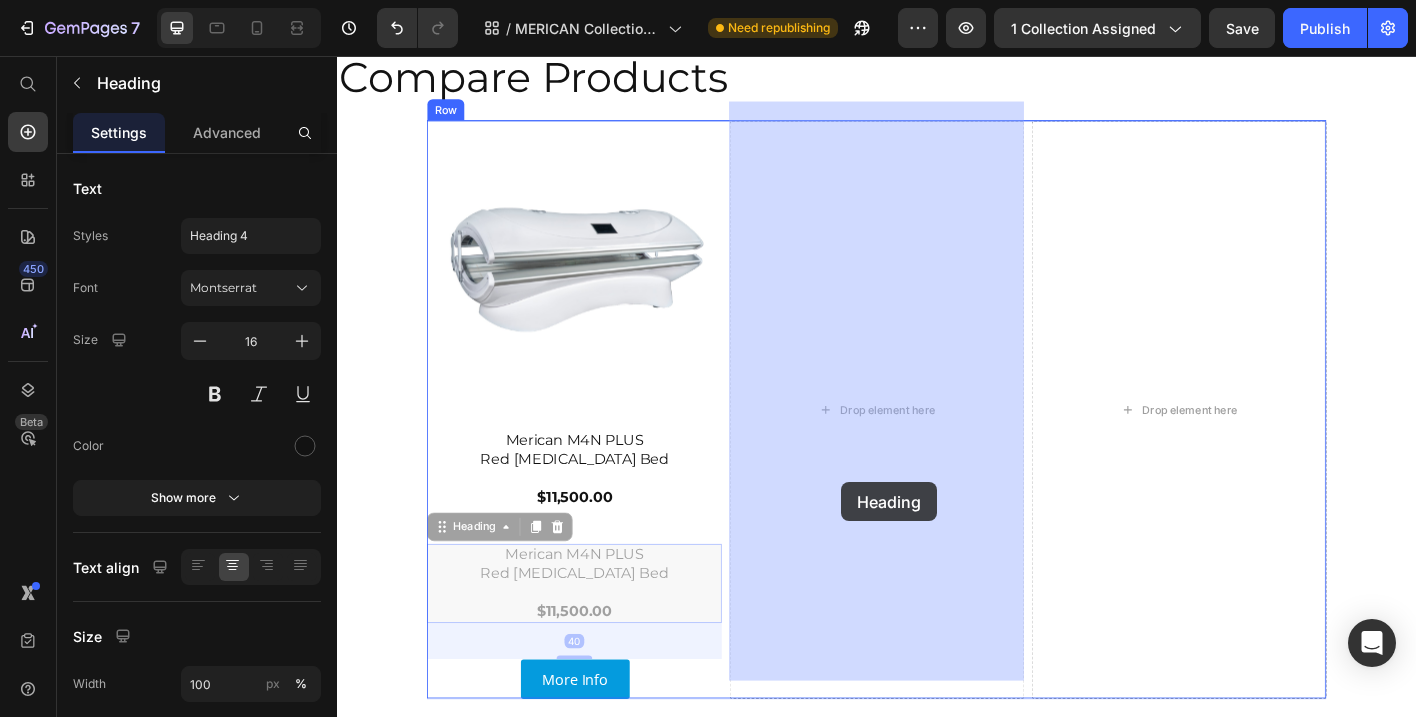 drag, startPoint x: 449, startPoint y: 562, endPoint x: 897, endPoint y: 530, distance: 449.1414 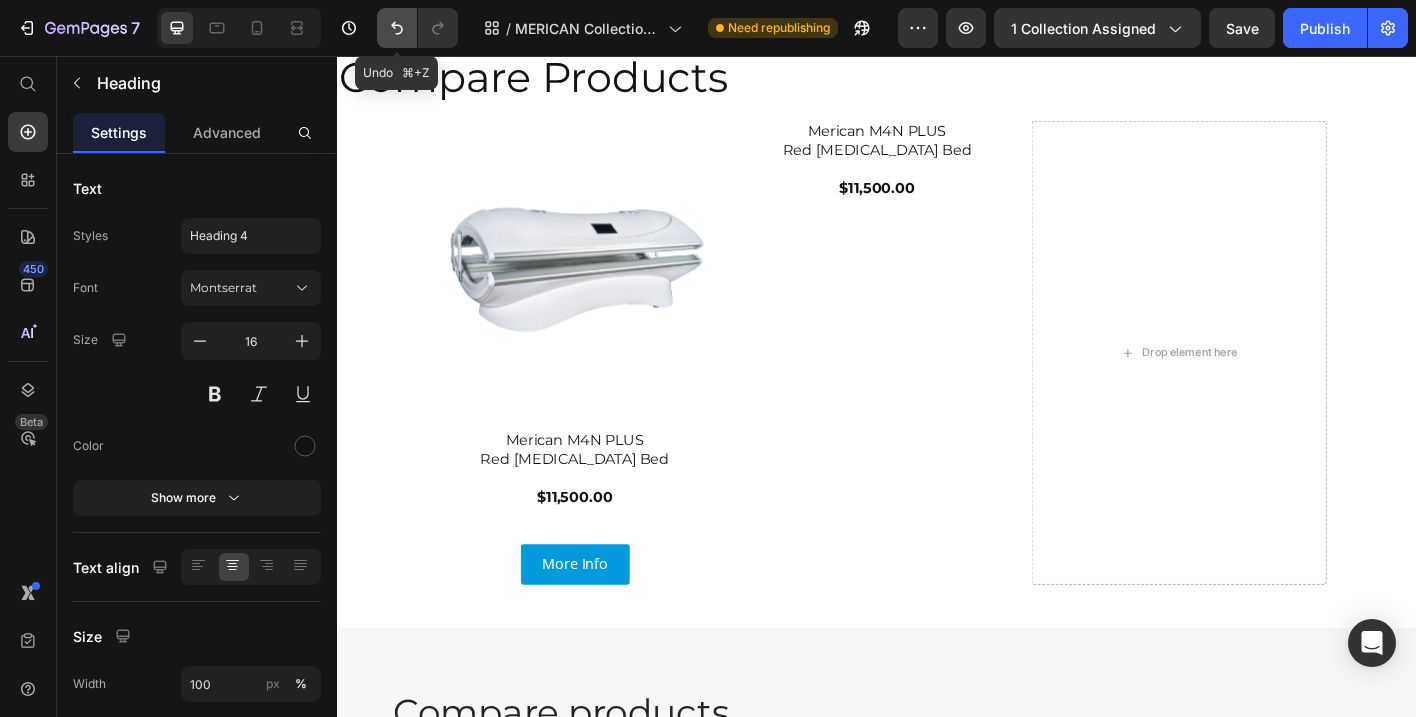 click 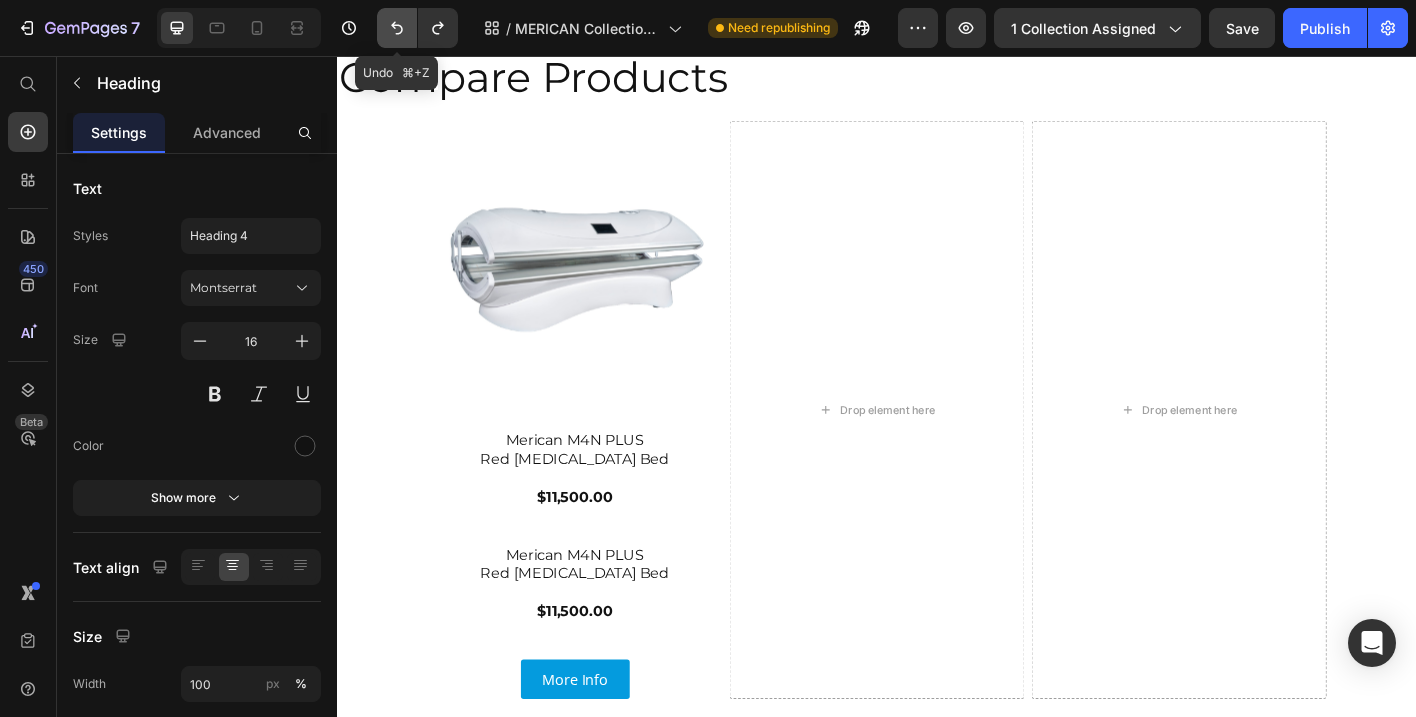 click 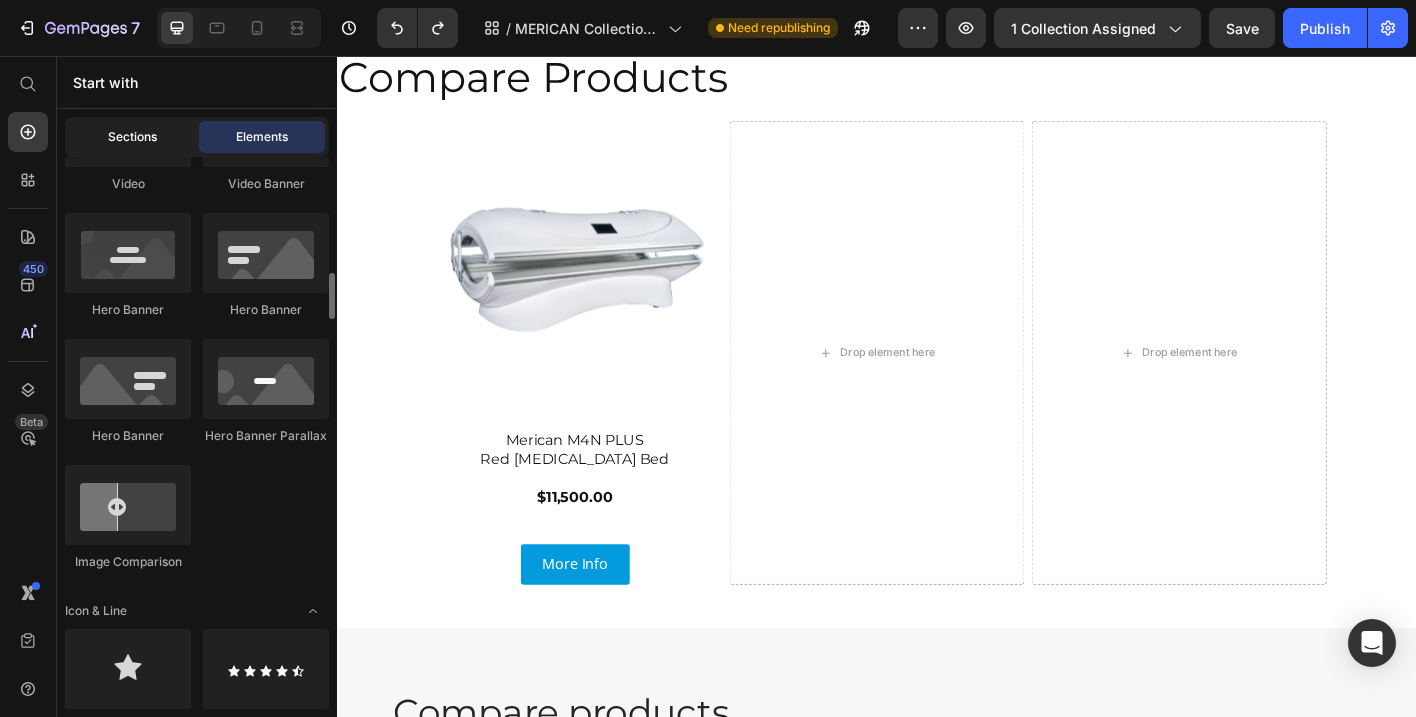 scroll, scrollTop: 881, scrollLeft: 0, axis: vertical 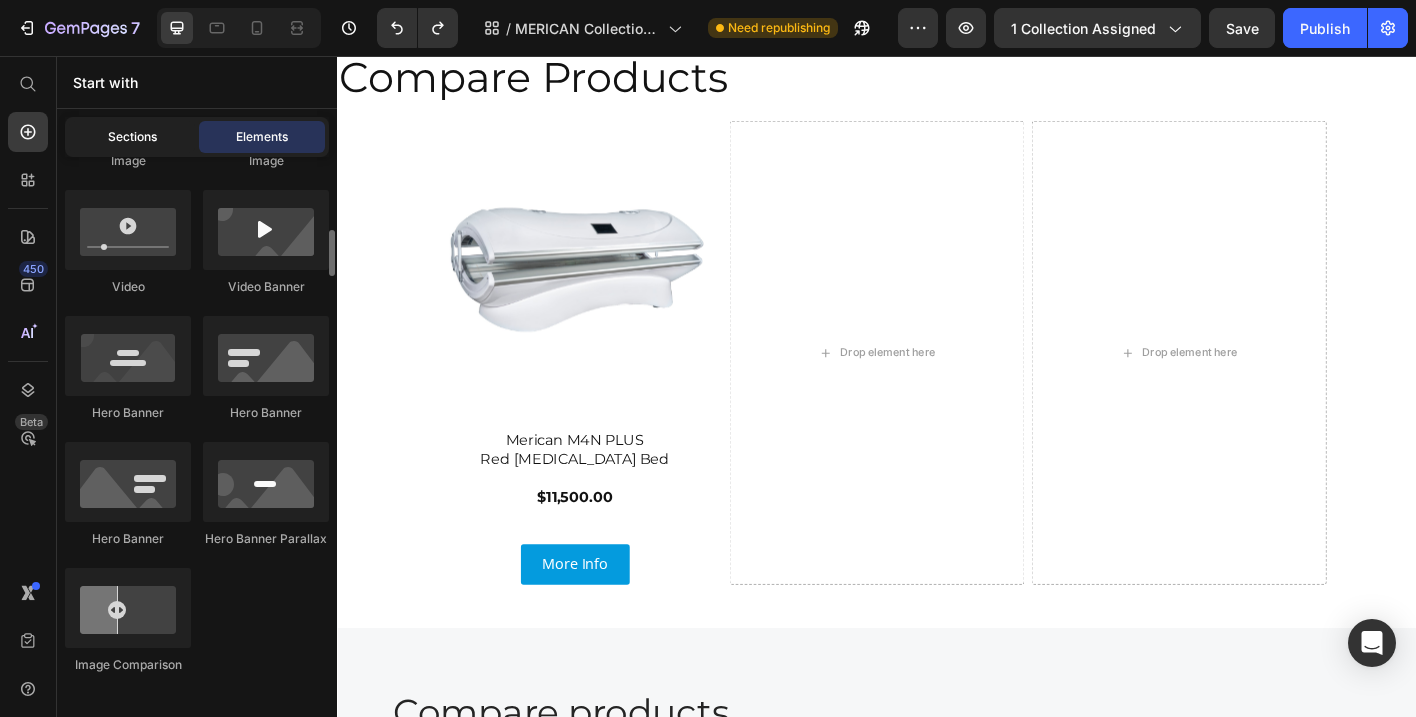 click on "Sections" at bounding box center [132, 137] 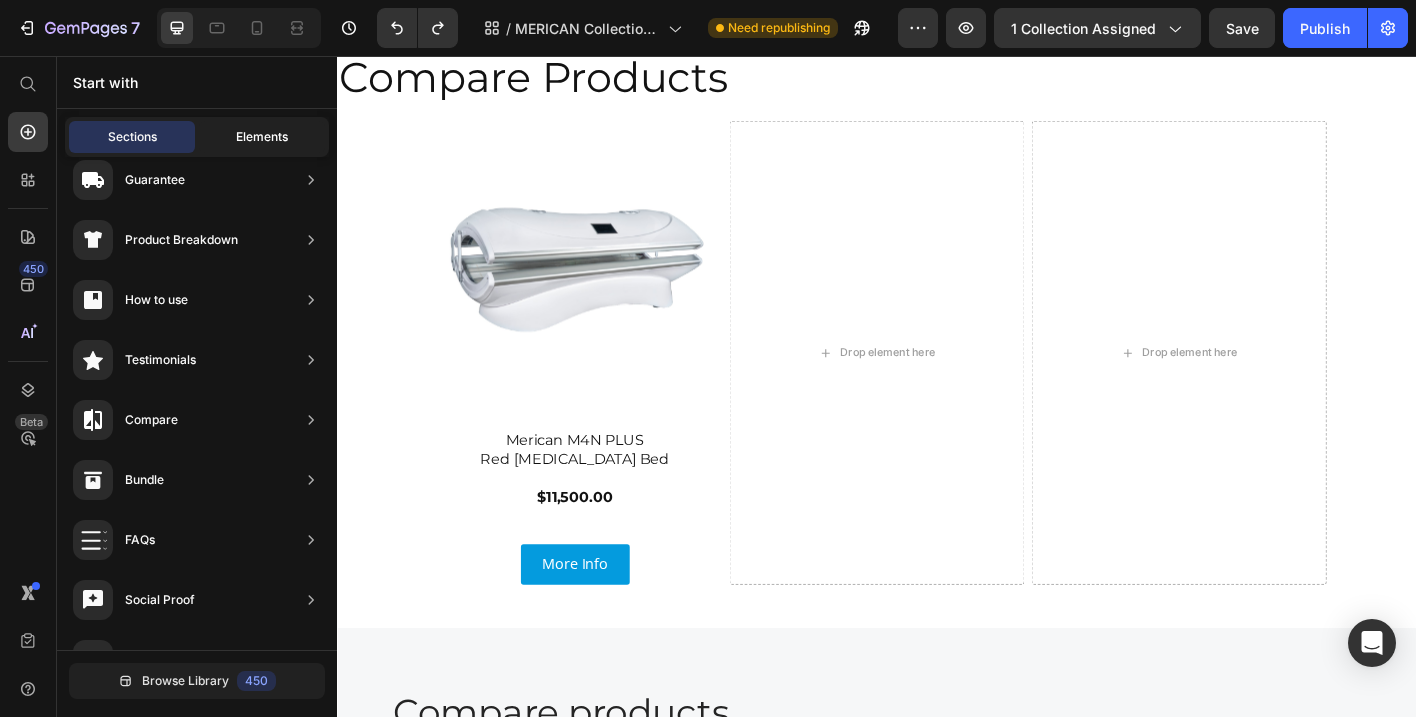 click on "Elements" at bounding box center (262, 137) 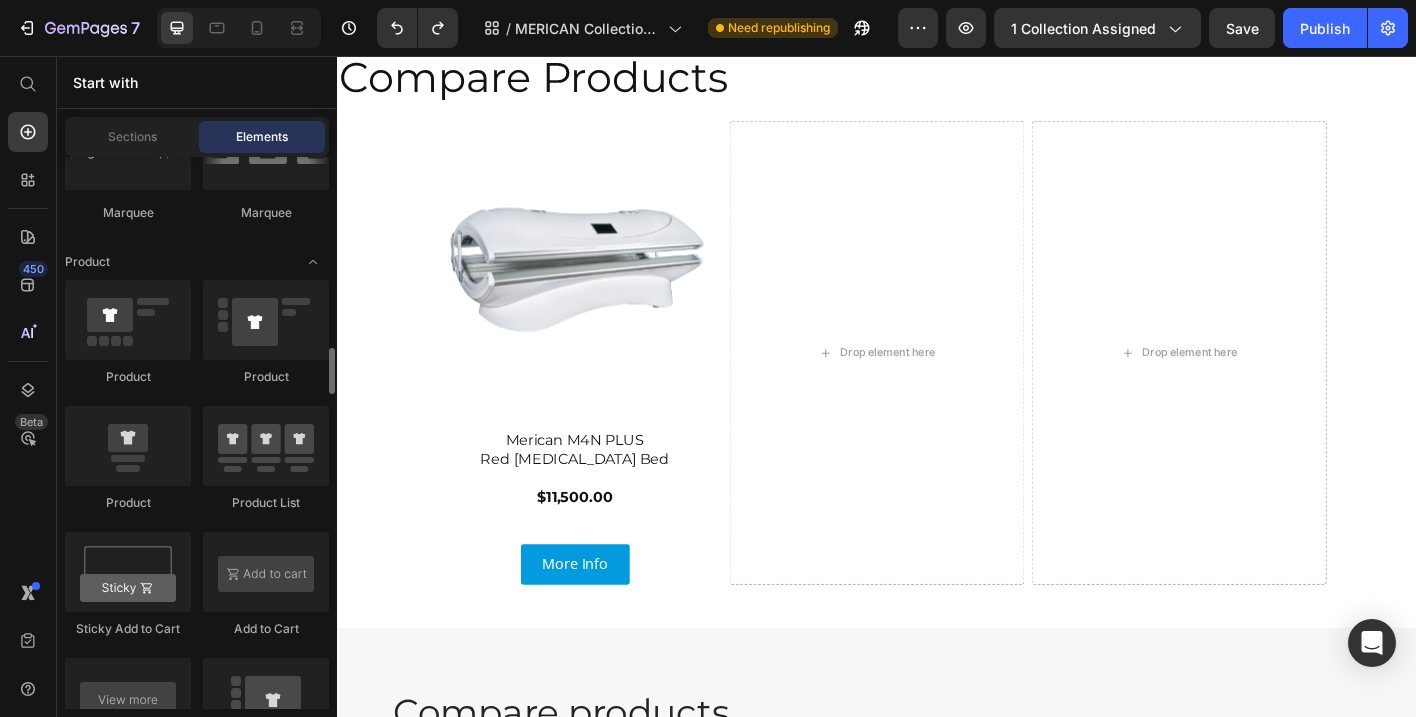 scroll, scrollTop: 2598, scrollLeft: 0, axis: vertical 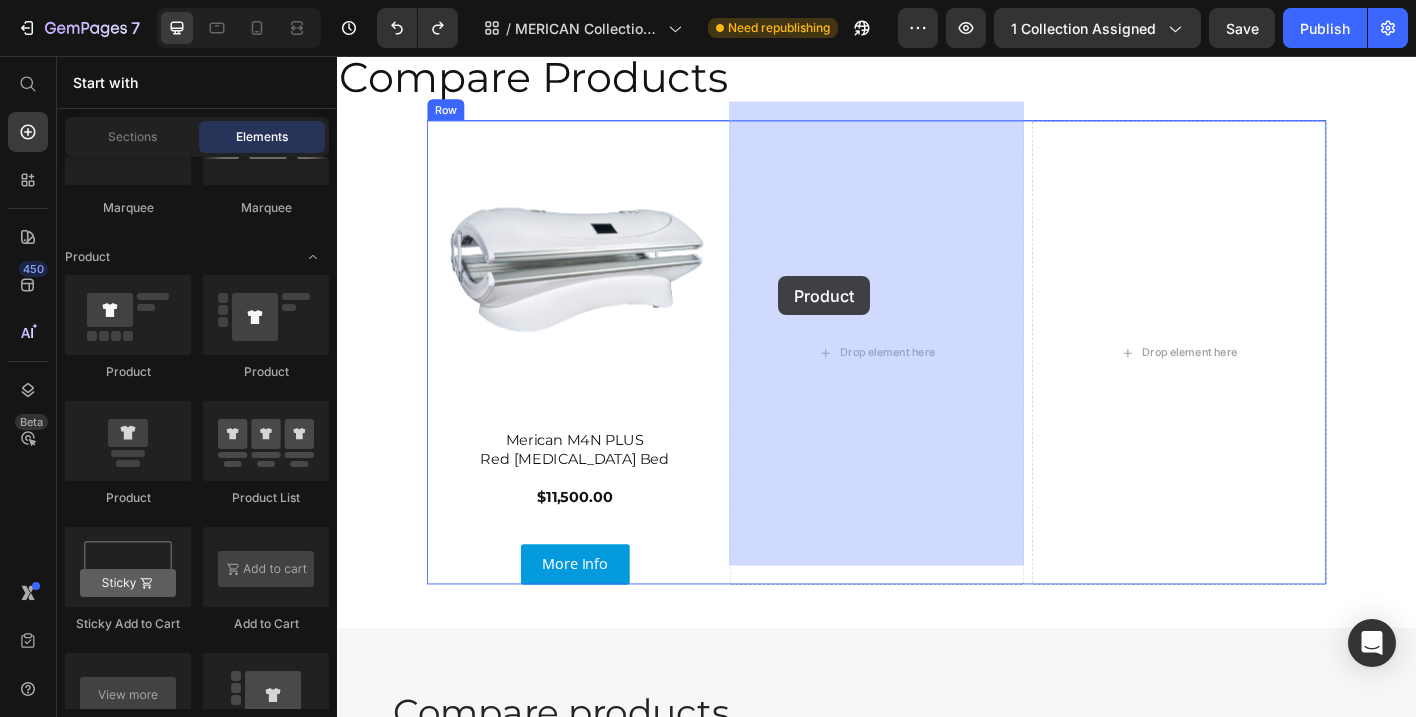 drag, startPoint x: 469, startPoint y: 491, endPoint x: 827, endPoint y: 301, distance: 405.29495 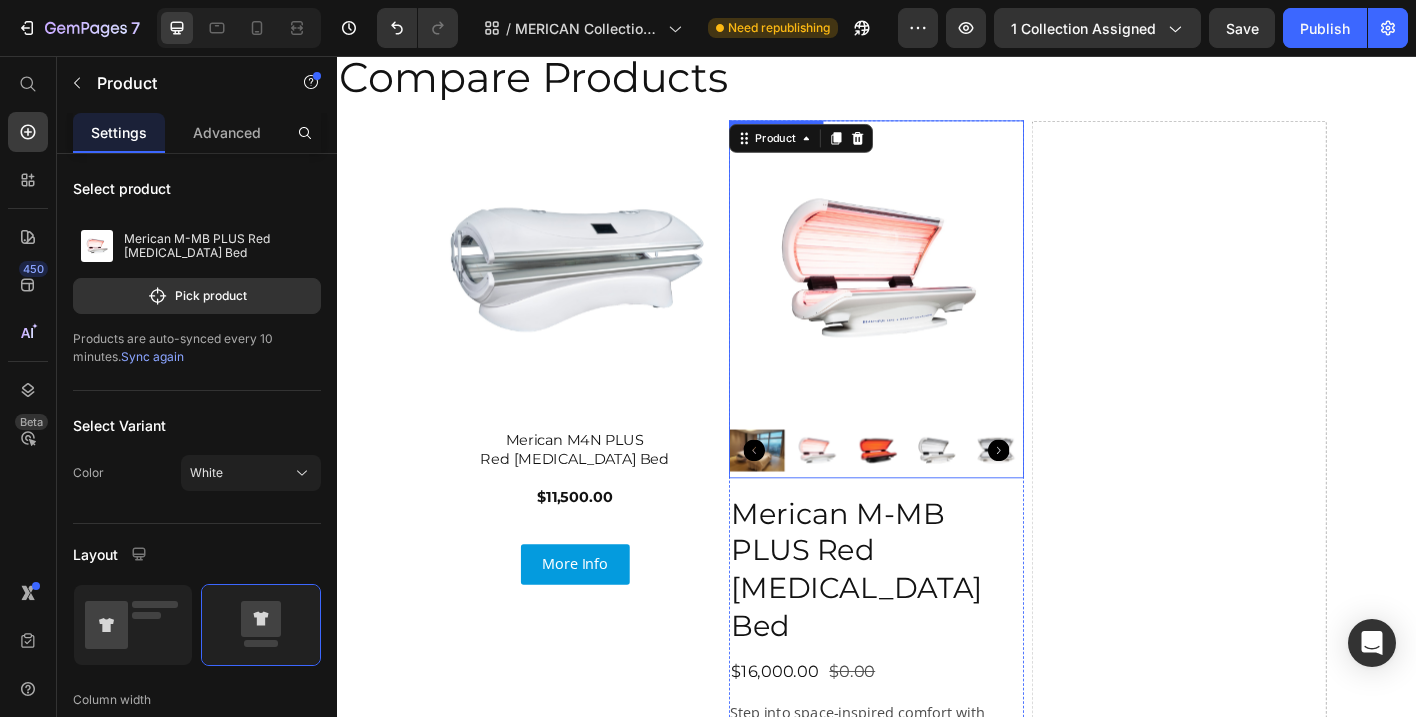 click at bounding box center [937, 292] 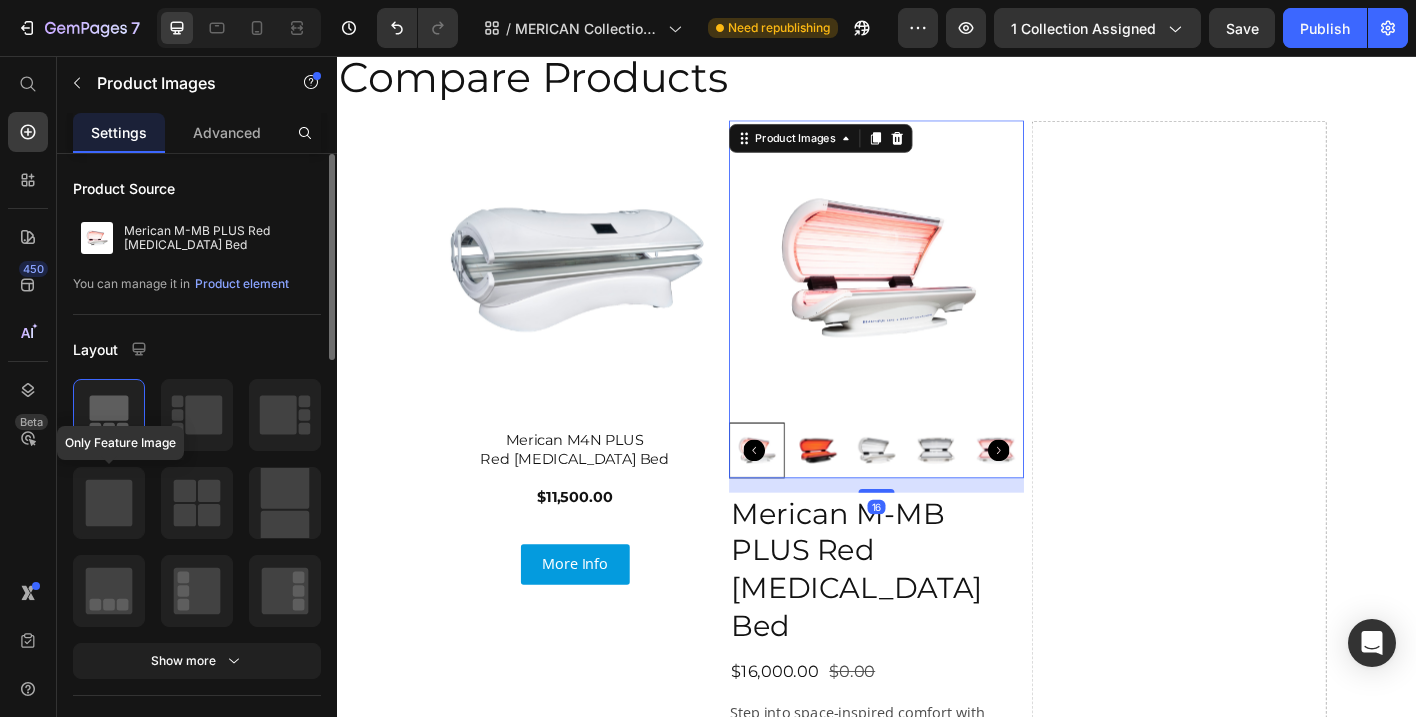 click 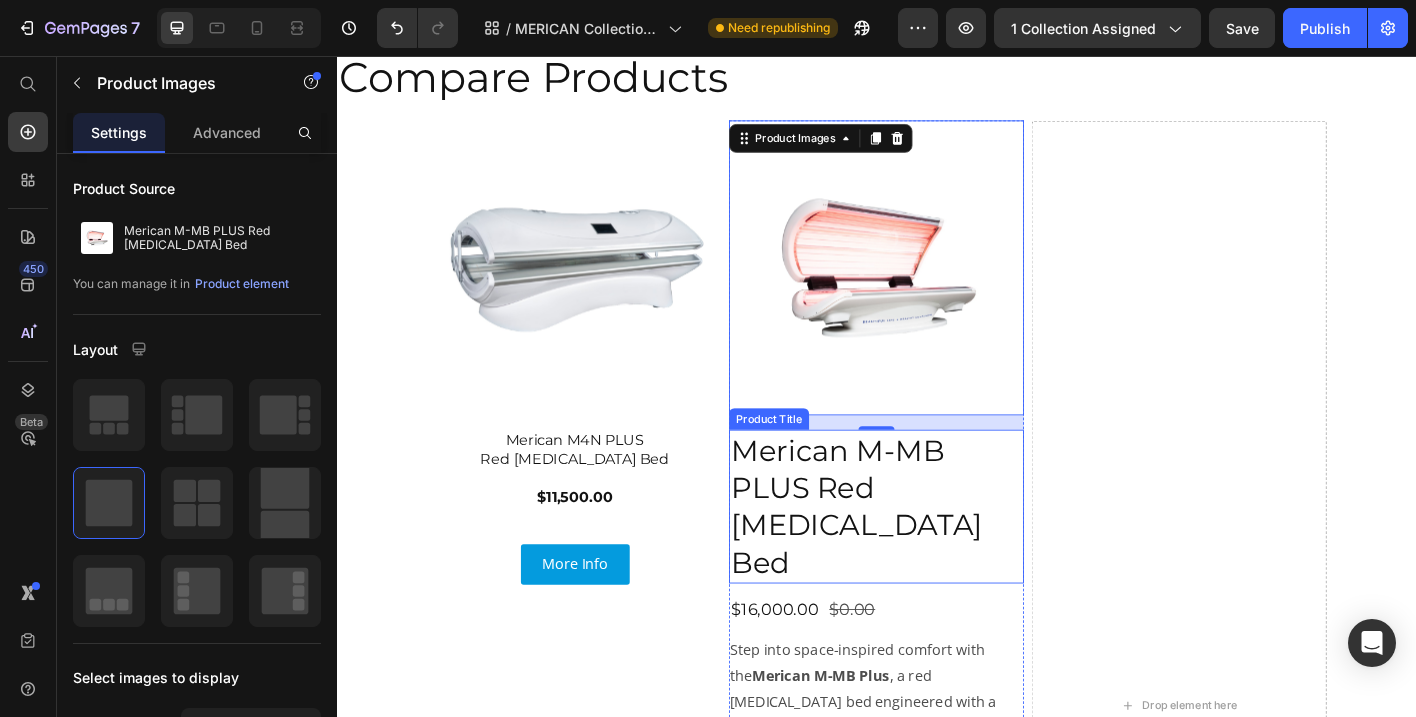 click on "Merican M-MB PLUS Red [MEDICAL_DATA] Bed" at bounding box center [937, 557] 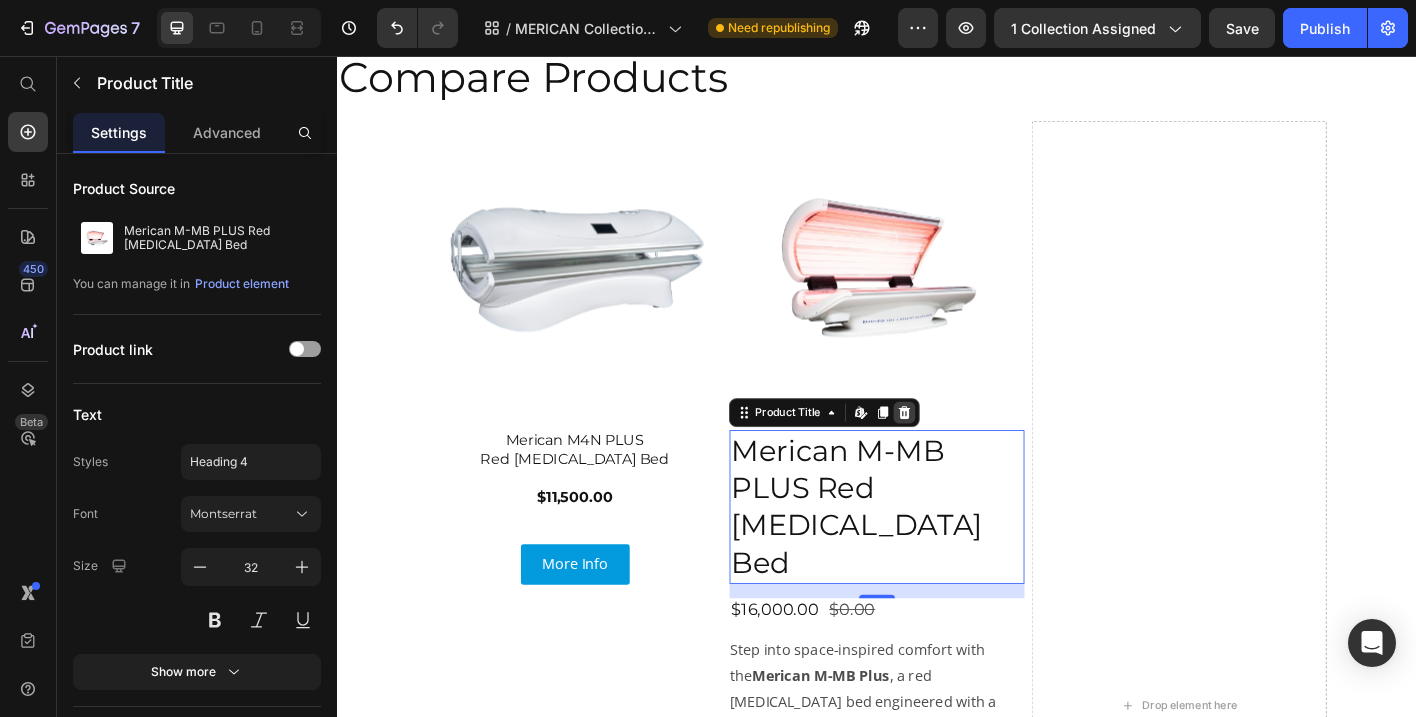 click 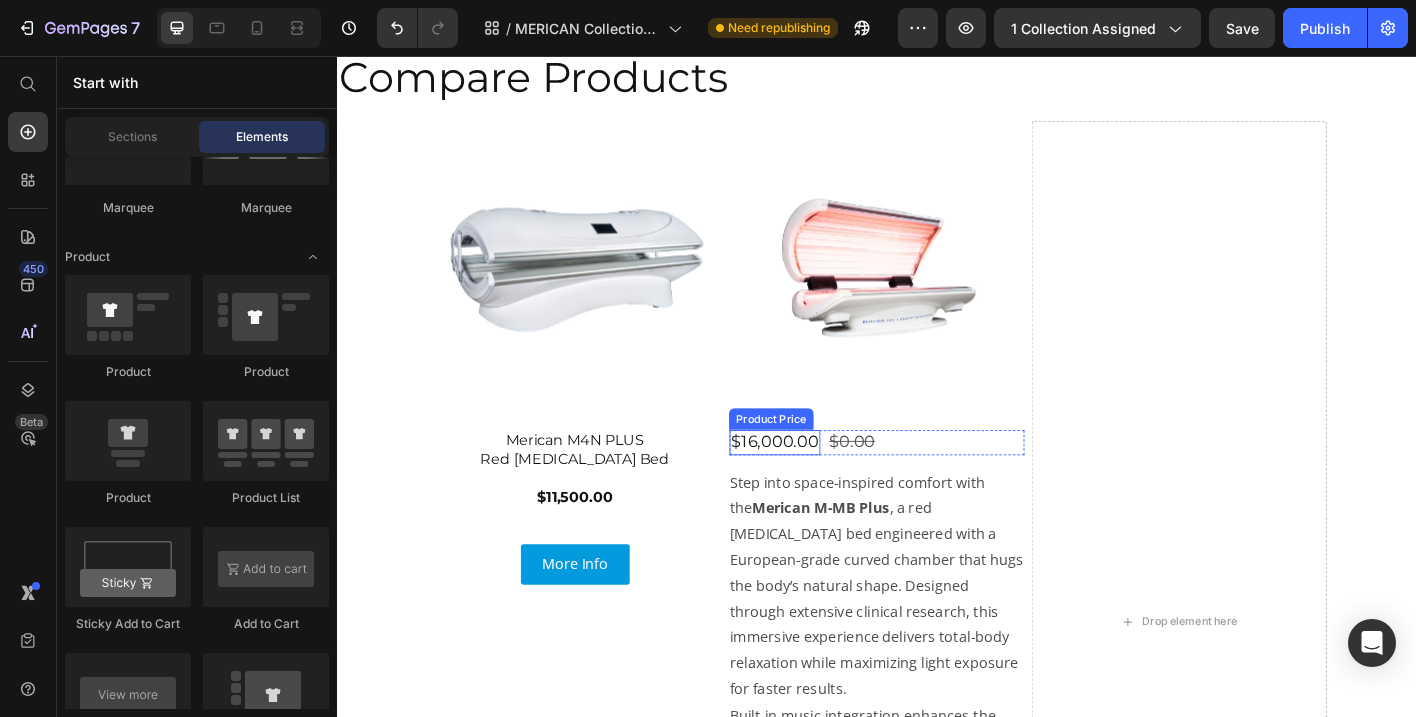click on "$16,000.00" at bounding box center [823, 485] 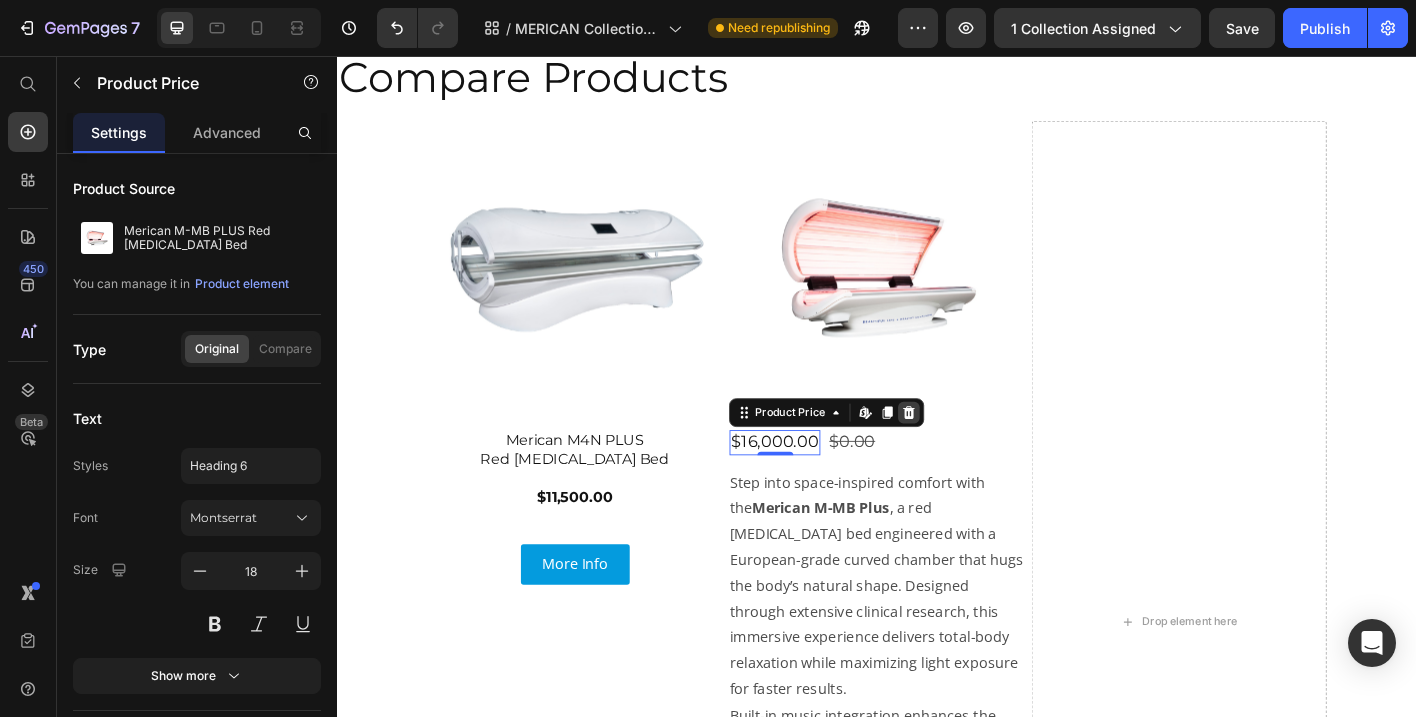 click 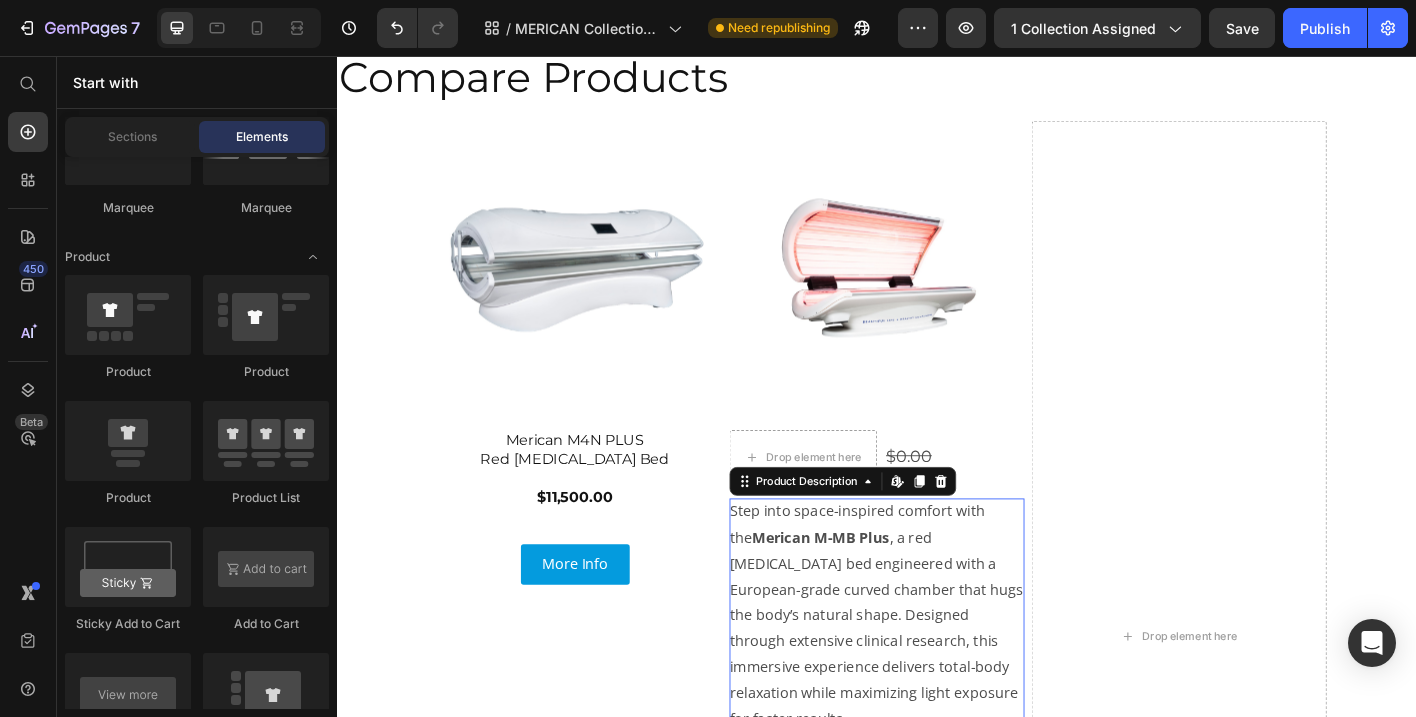 click on "Merican M-MB Plus" at bounding box center (874, 591) 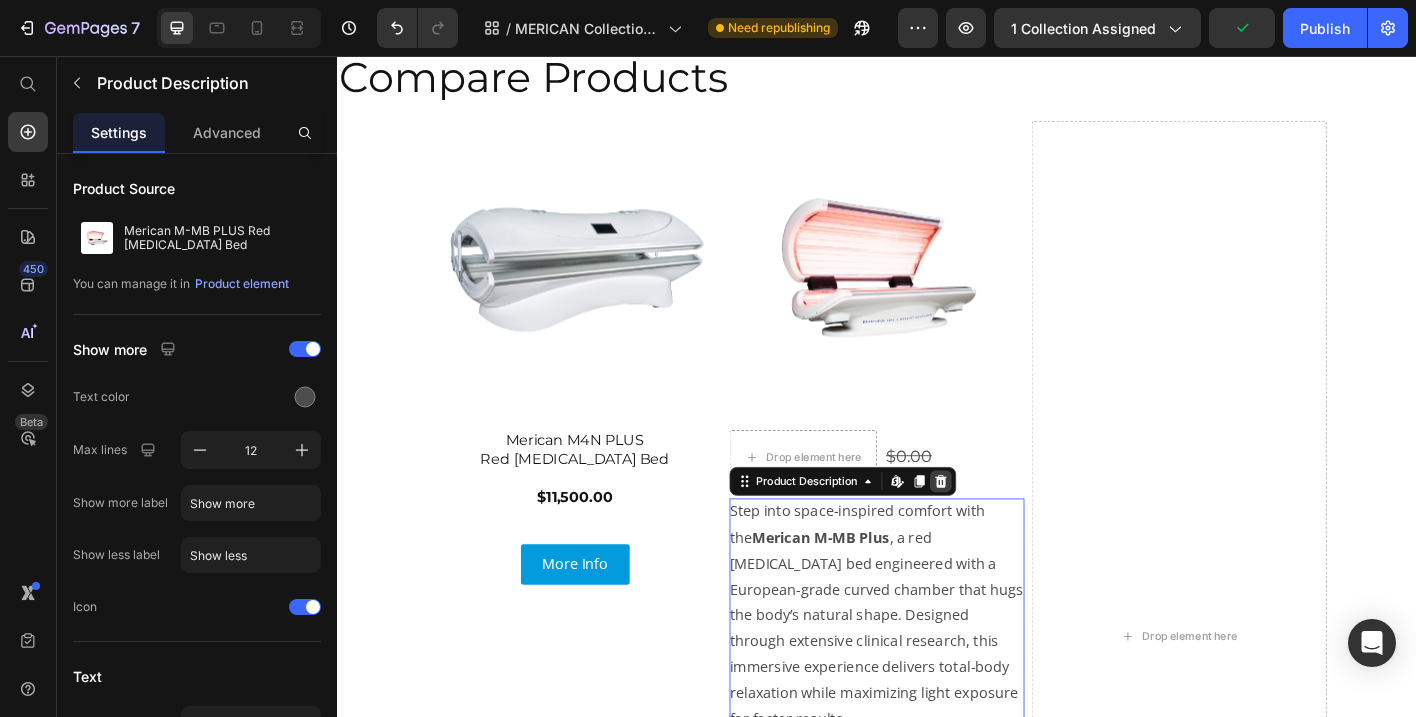 click at bounding box center (1008, 529) 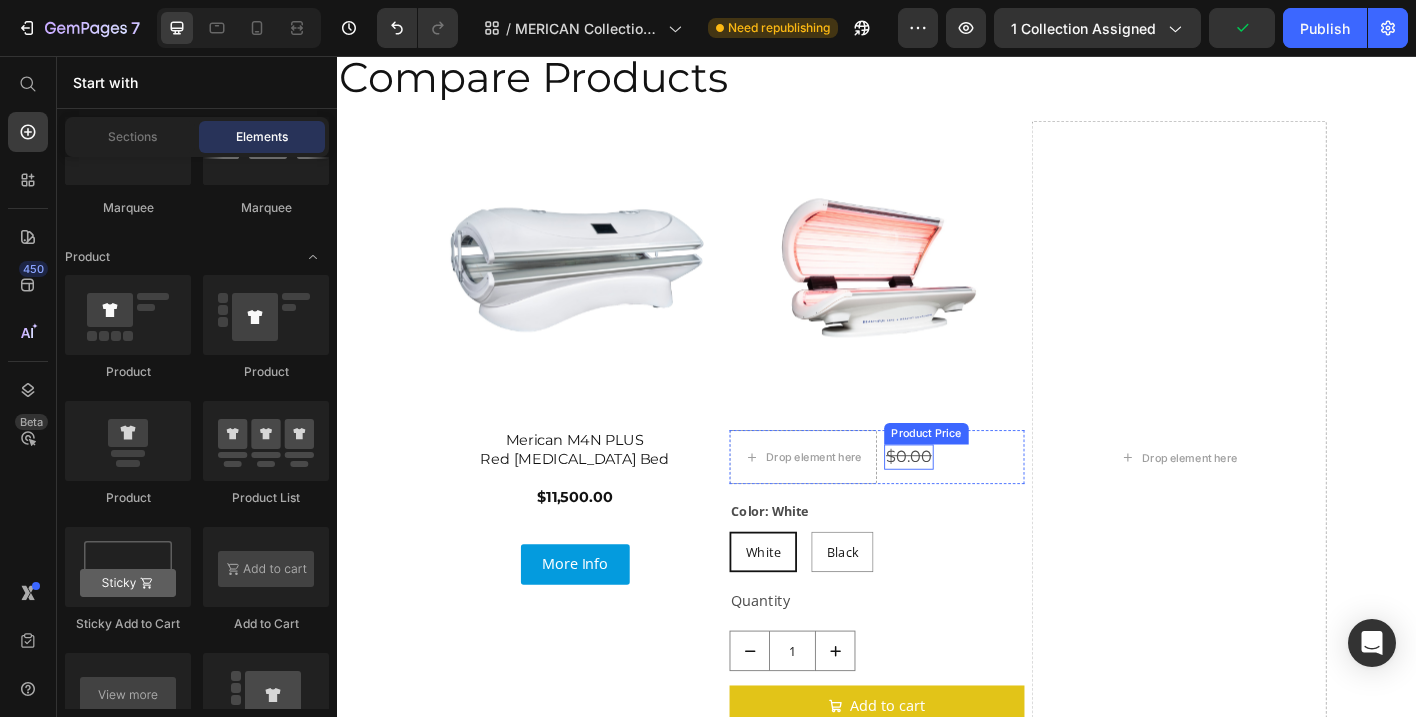 click on "$0.00" at bounding box center (972, 501) 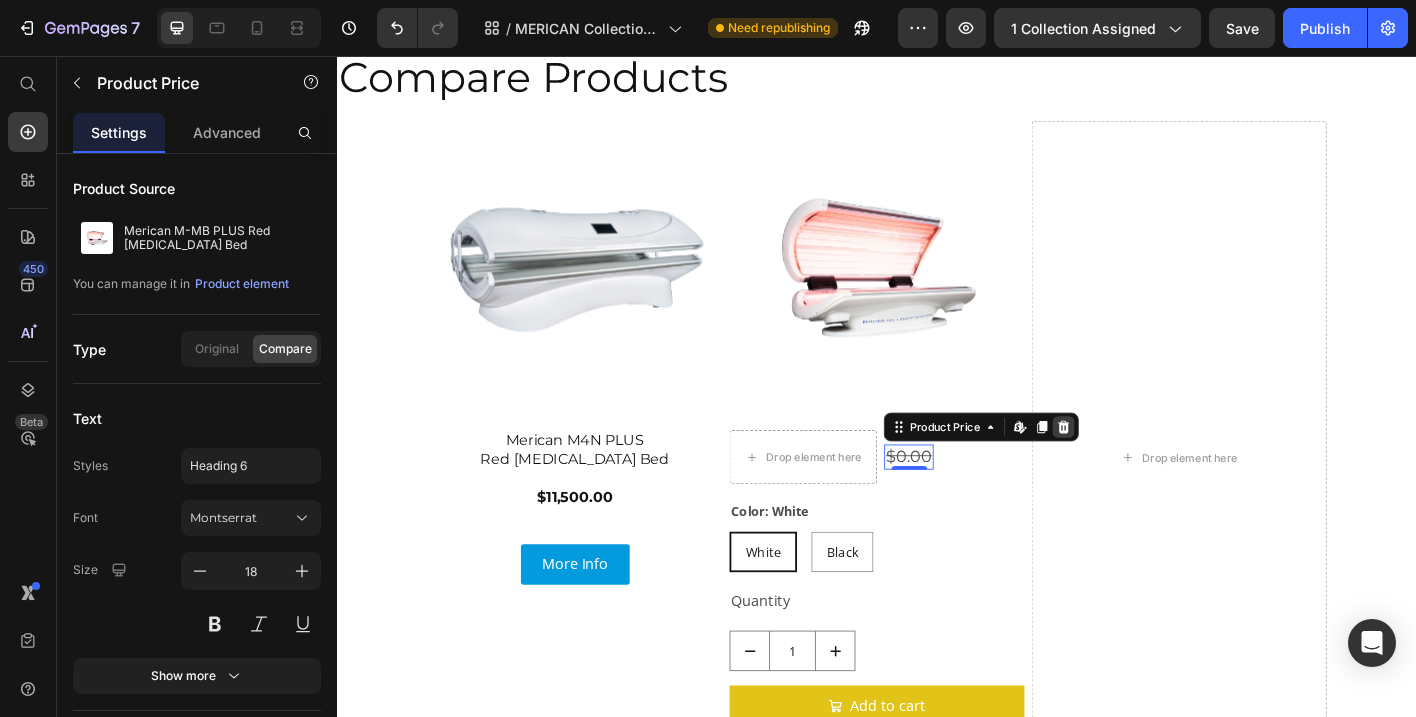 click 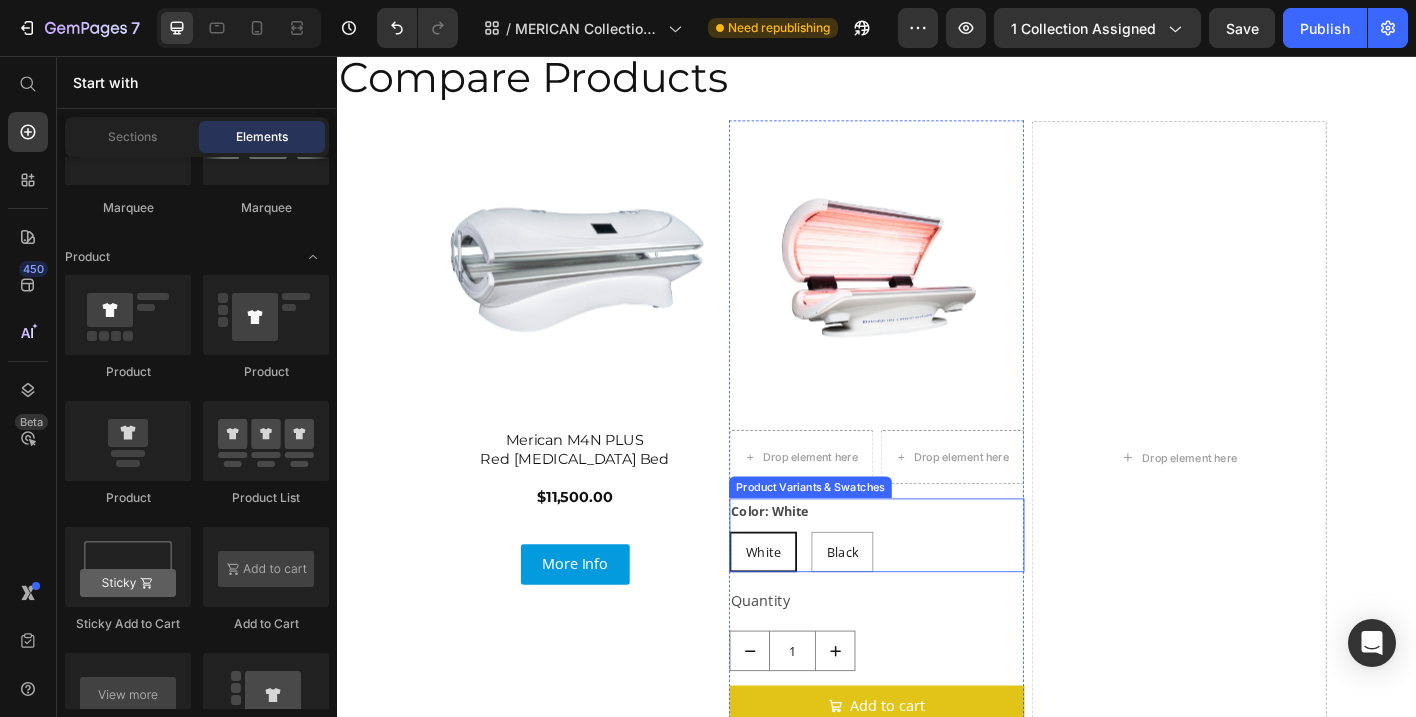 click on "Color: White White White White Black Black Black" at bounding box center (937, 589) 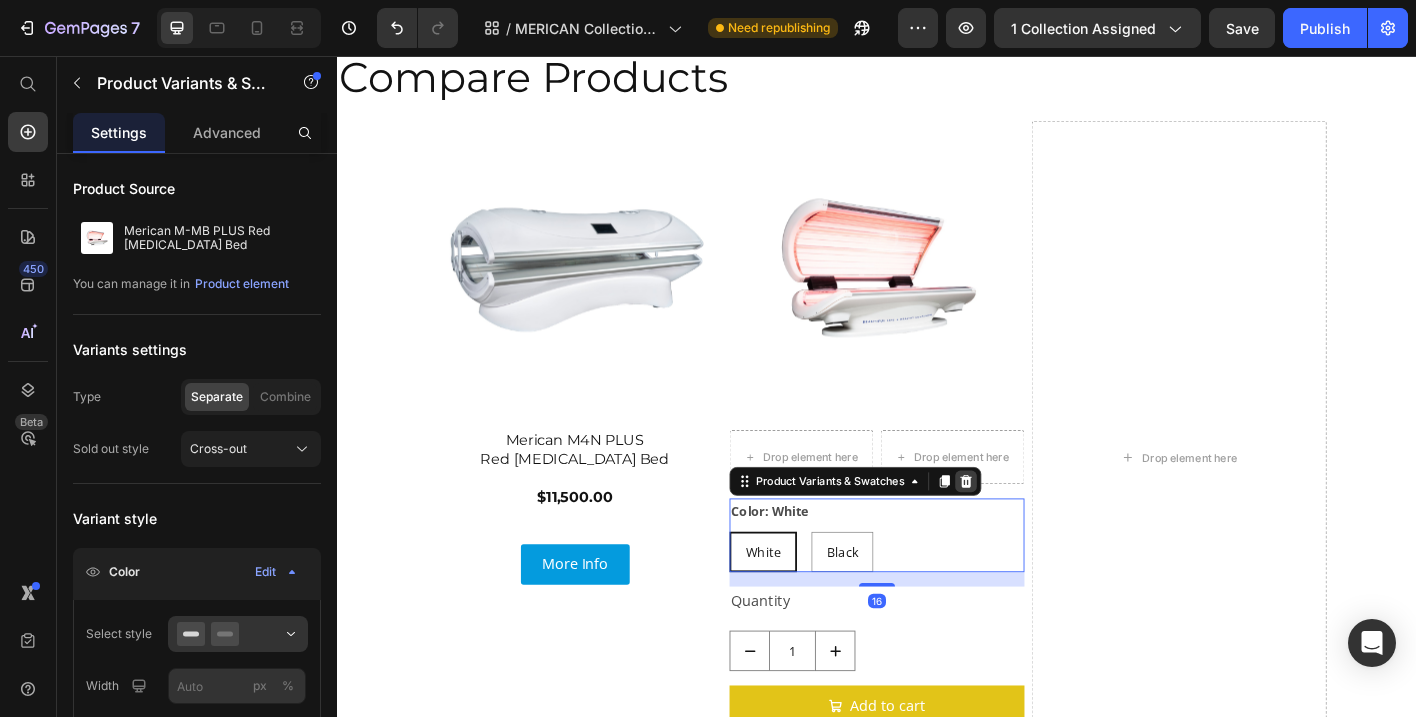 click 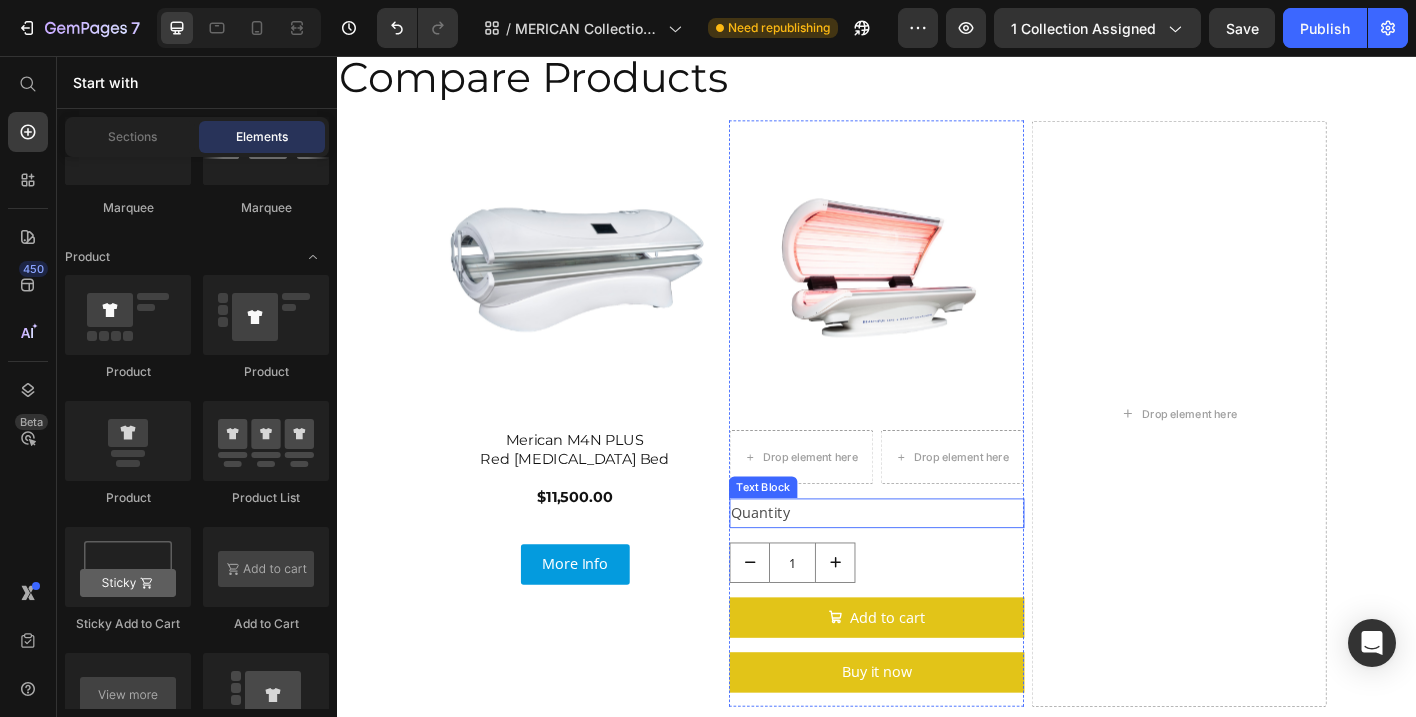 click on "Quantity" at bounding box center [937, 564] 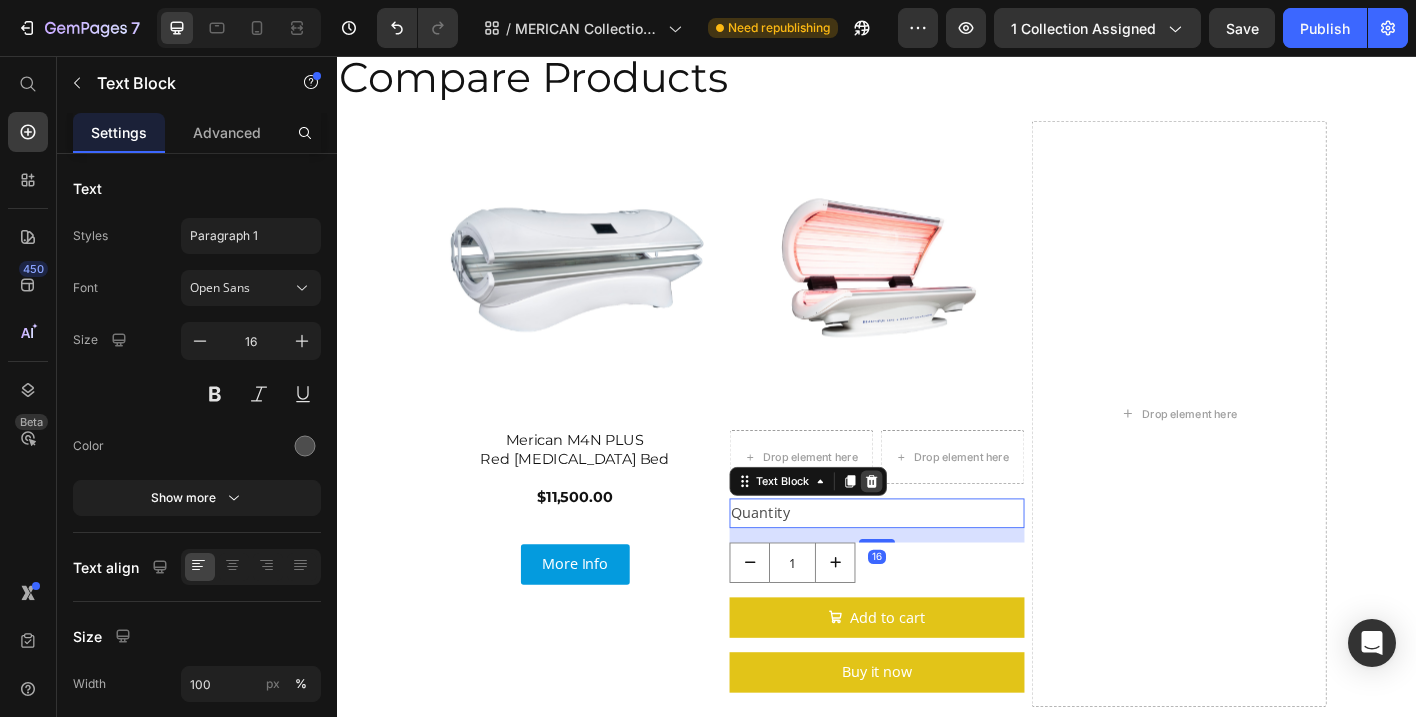 click 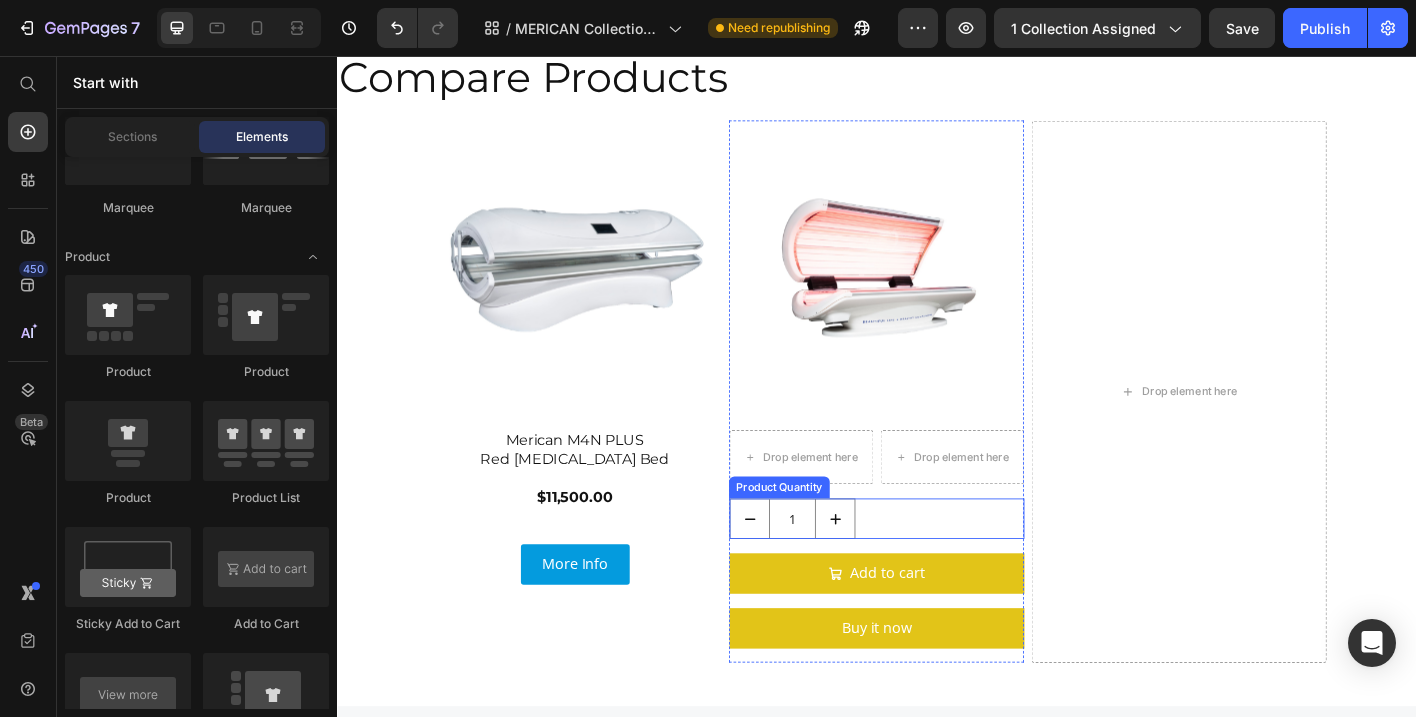click on "1" at bounding box center (937, 570) 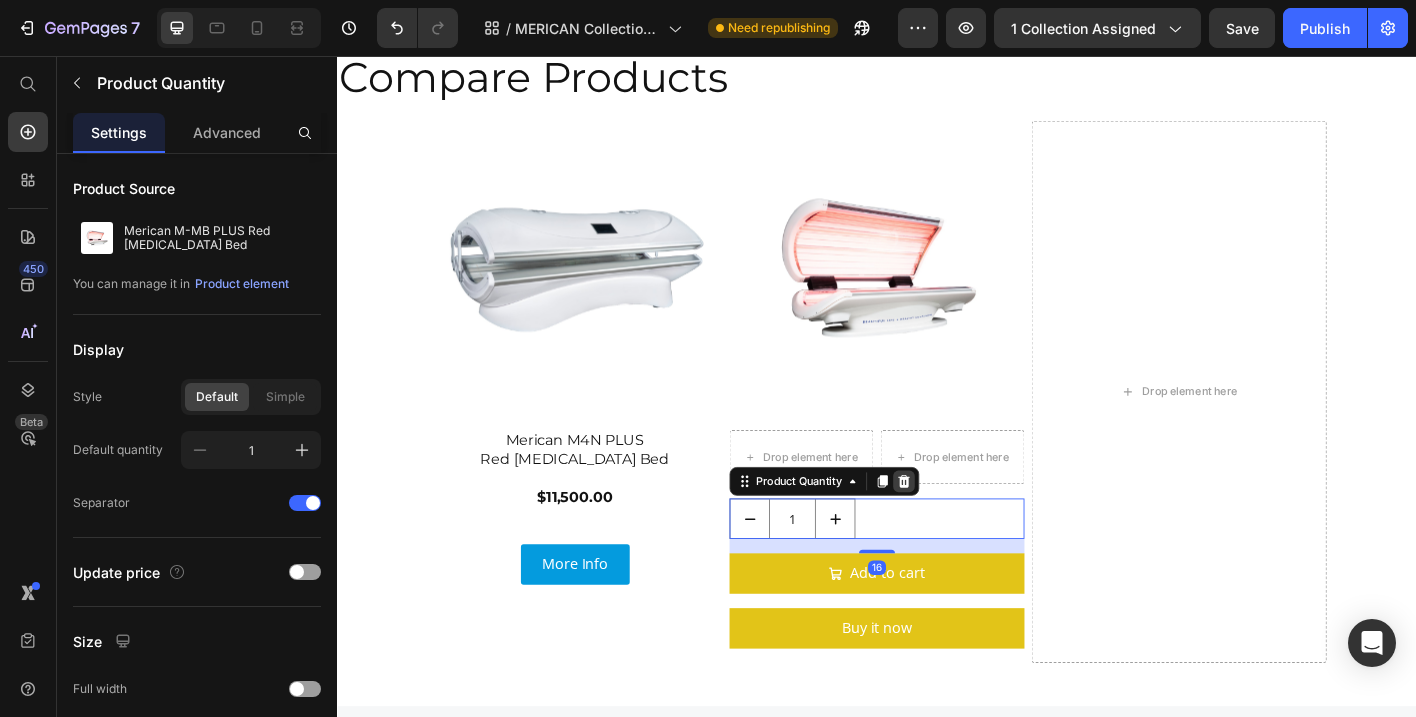 click 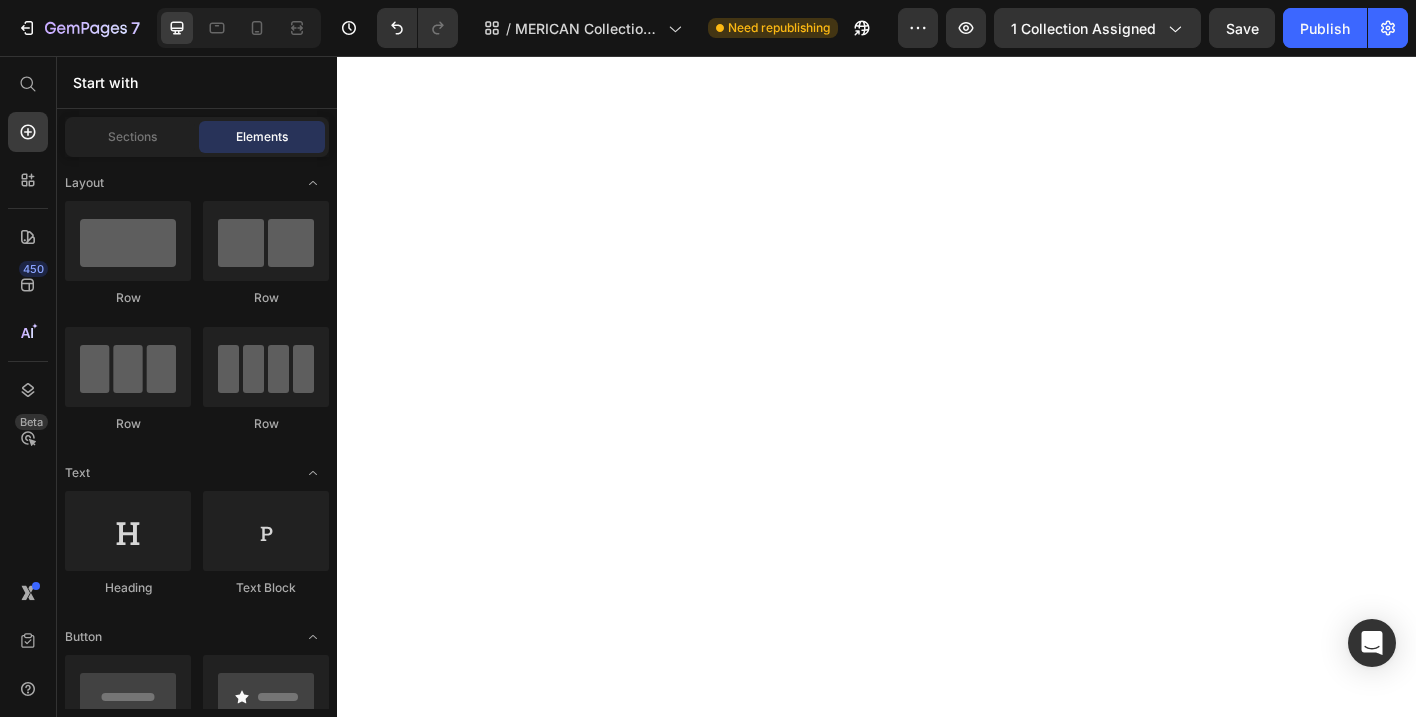 scroll, scrollTop: 0, scrollLeft: 0, axis: both 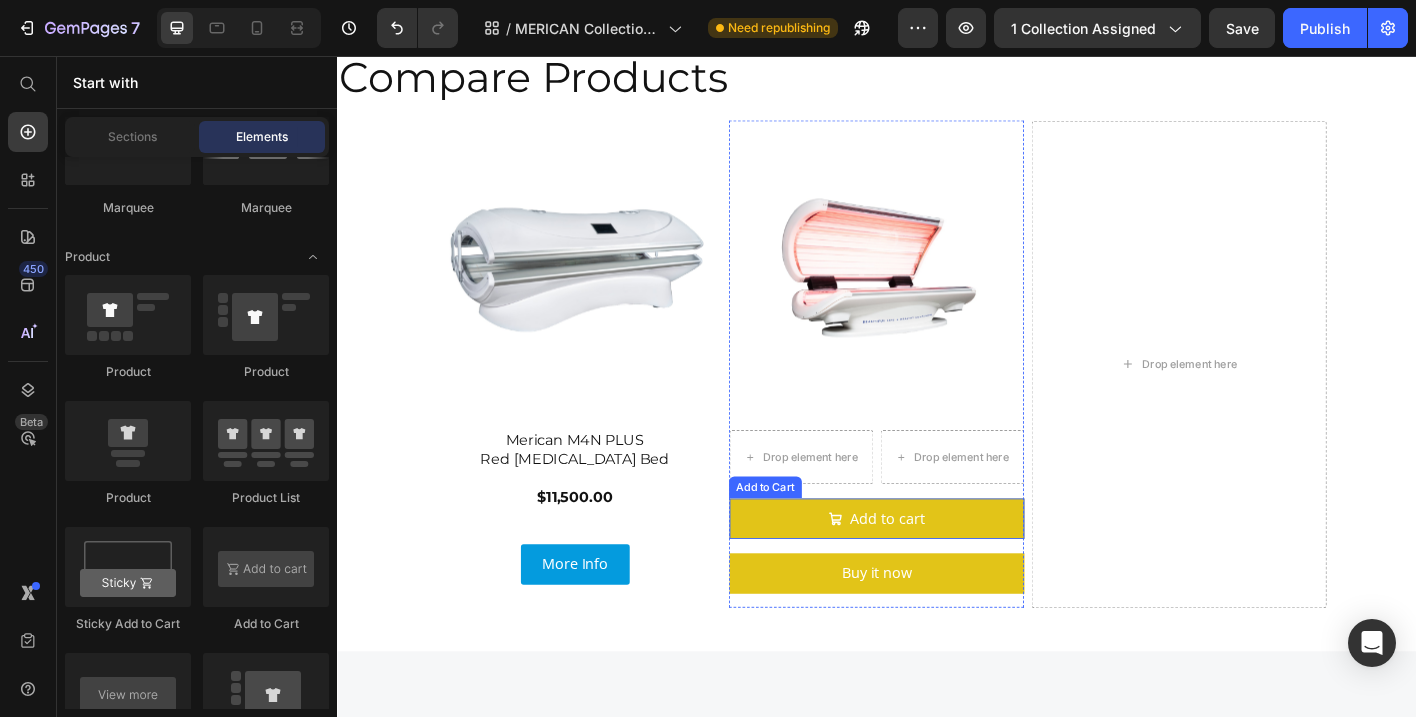 click on "Add to cart" at bounding box center (937, 570) 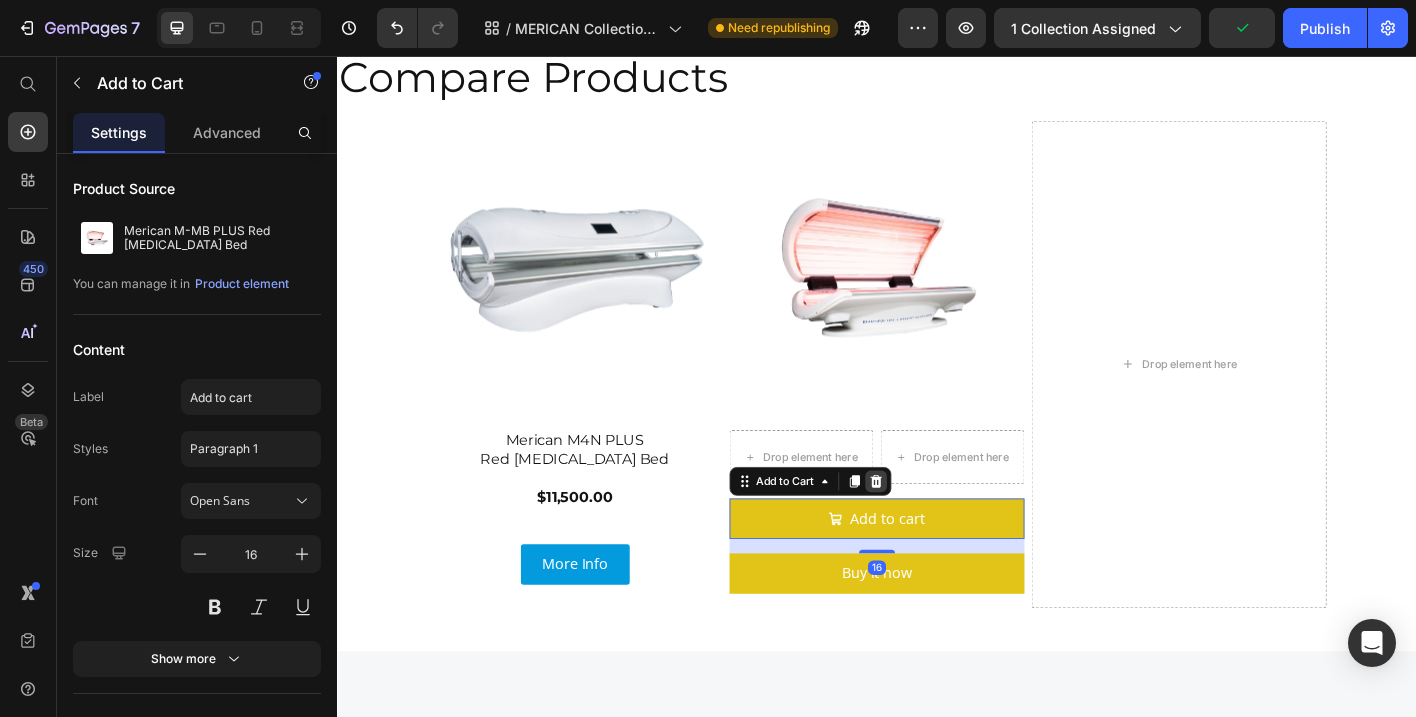 click 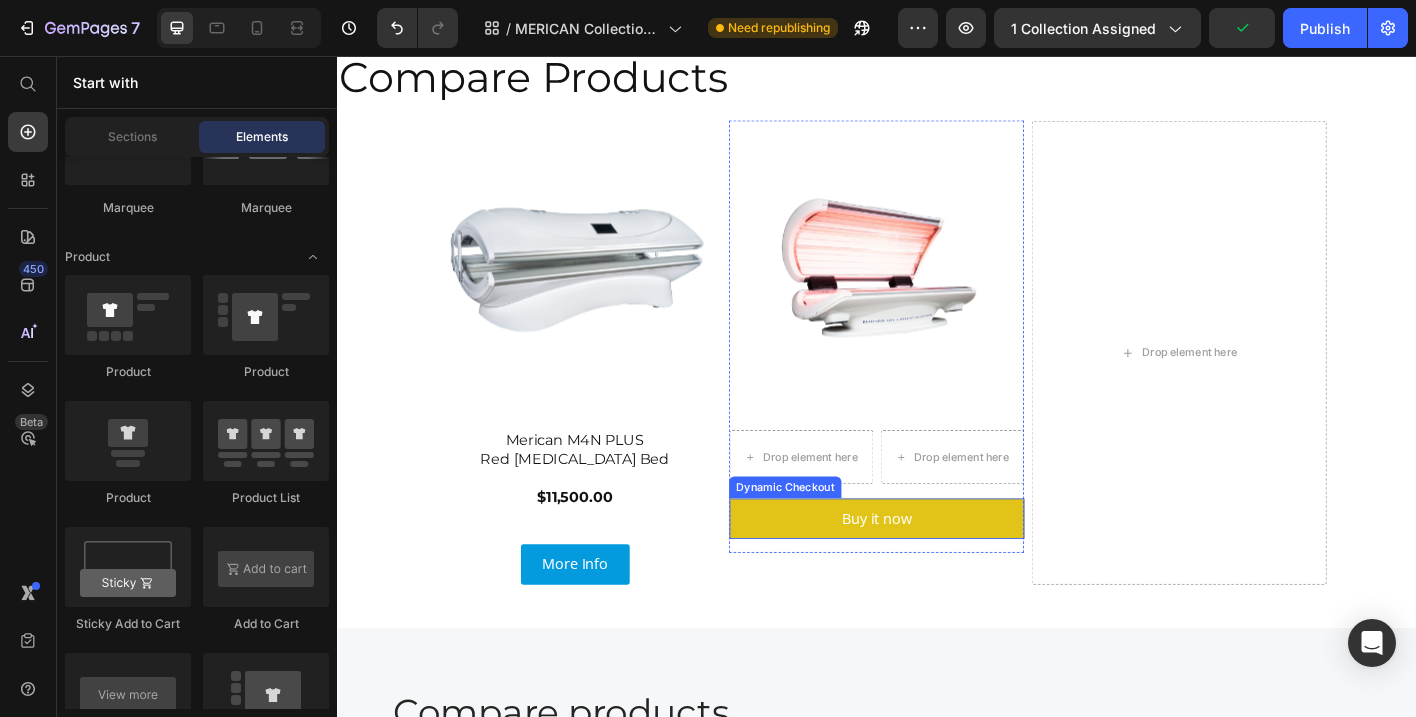 click on "Buy it now" at bounding box center (937, 570) 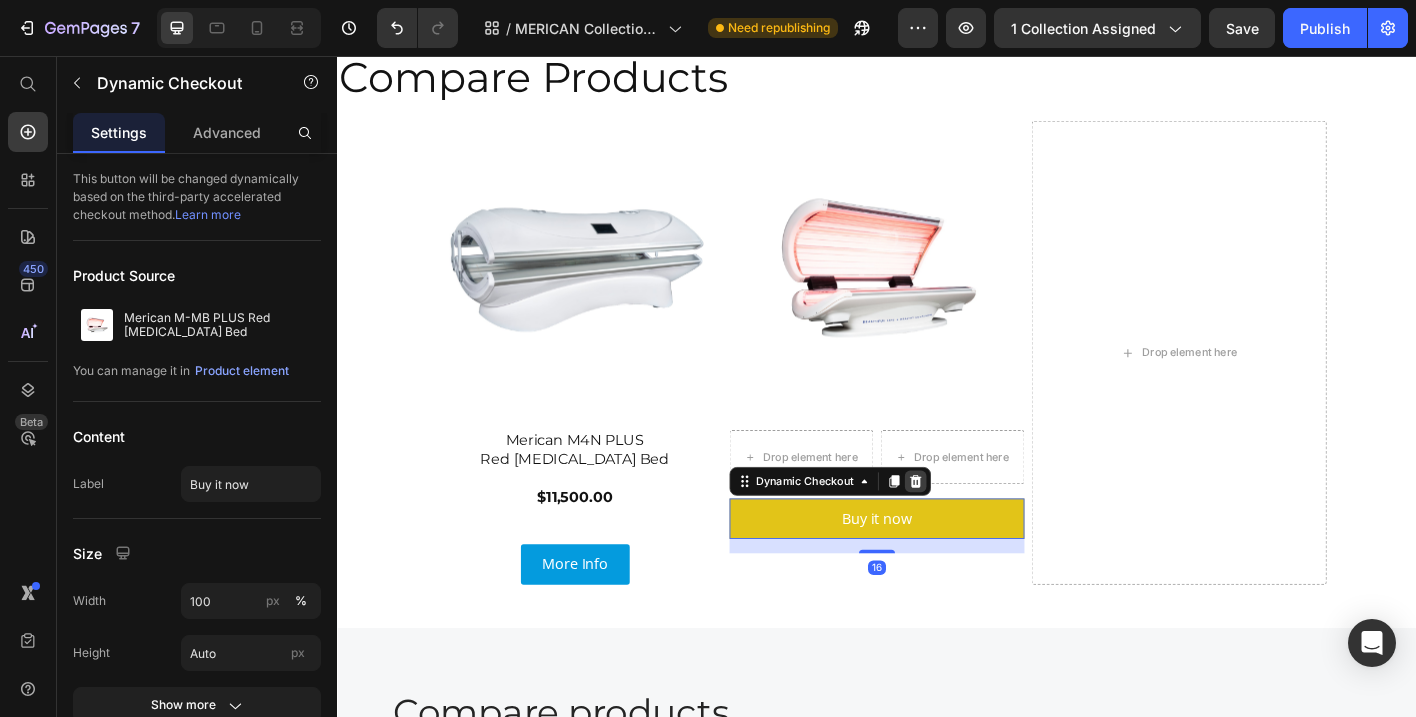 click 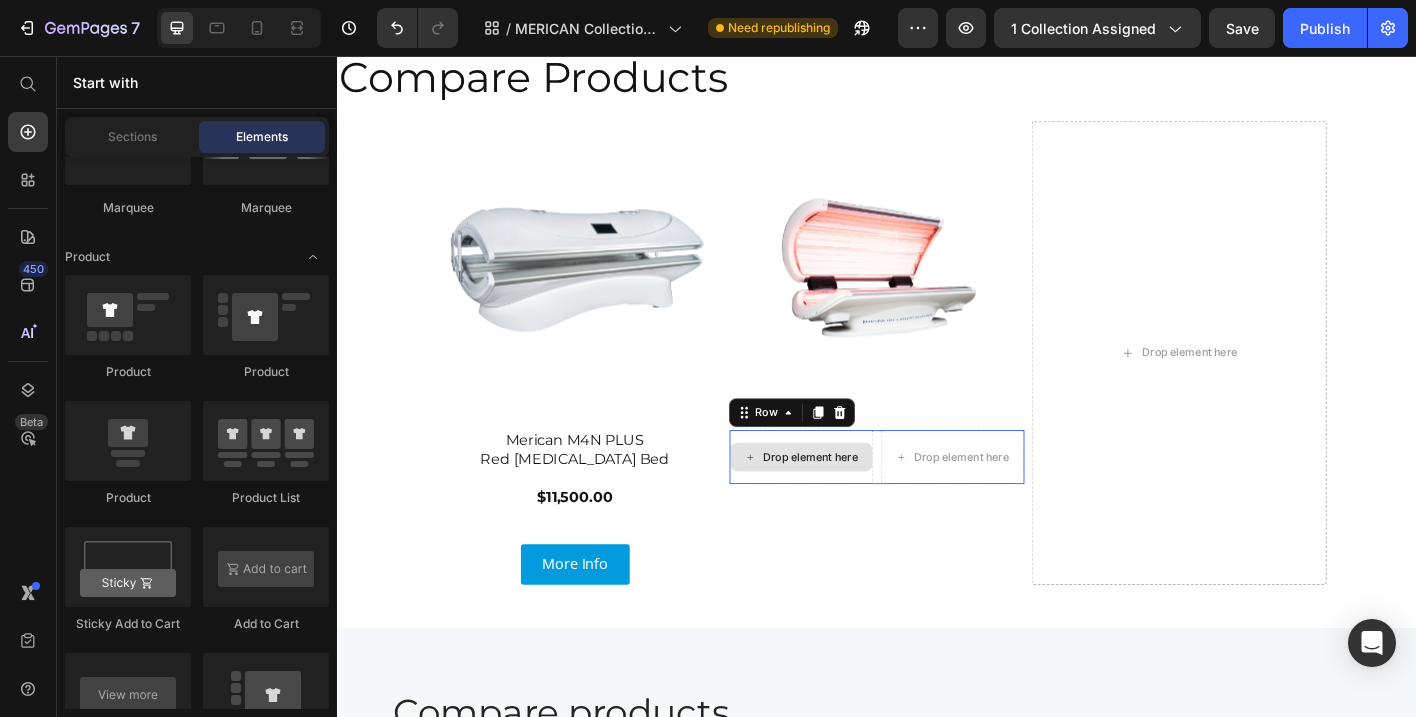 click on "Drop element here" at bounding box center [853, 502] 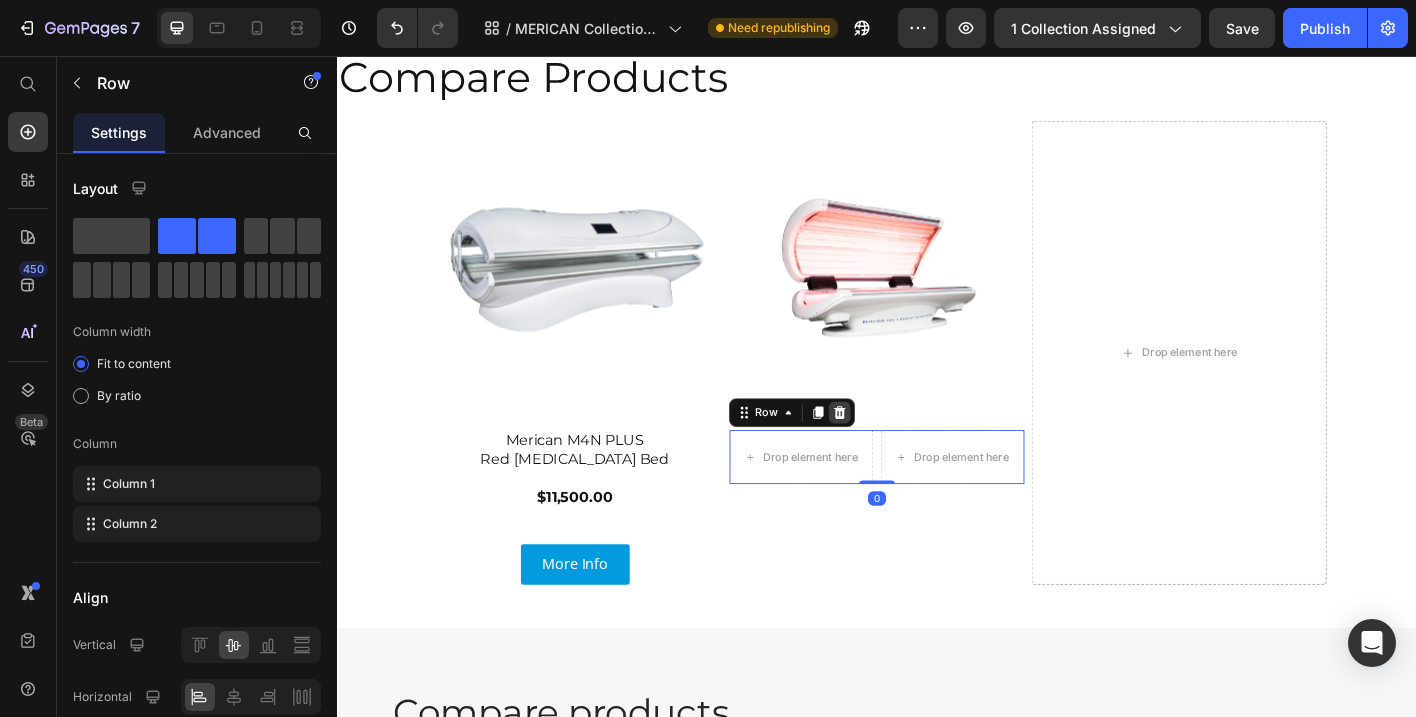 click at bounding box center (896, 453) 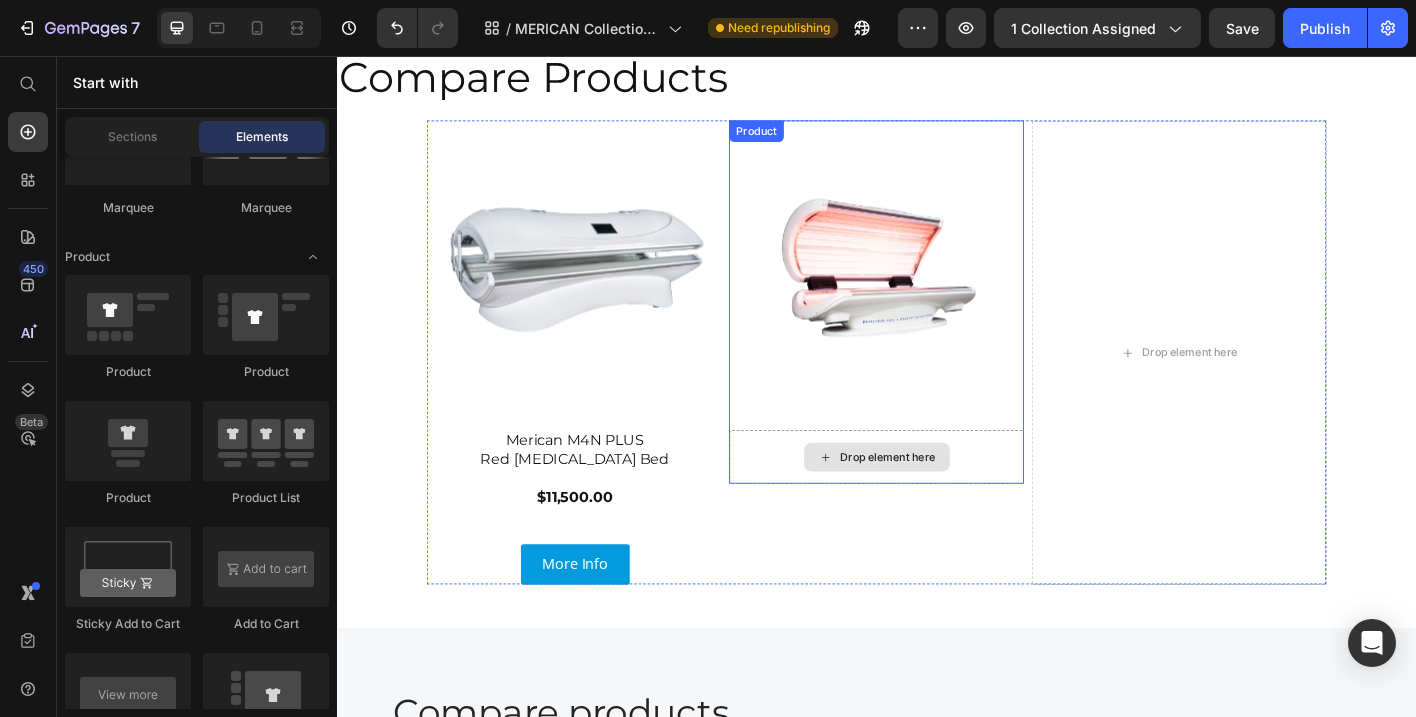 click on "Drop element here" at bounding box center [937, 502] 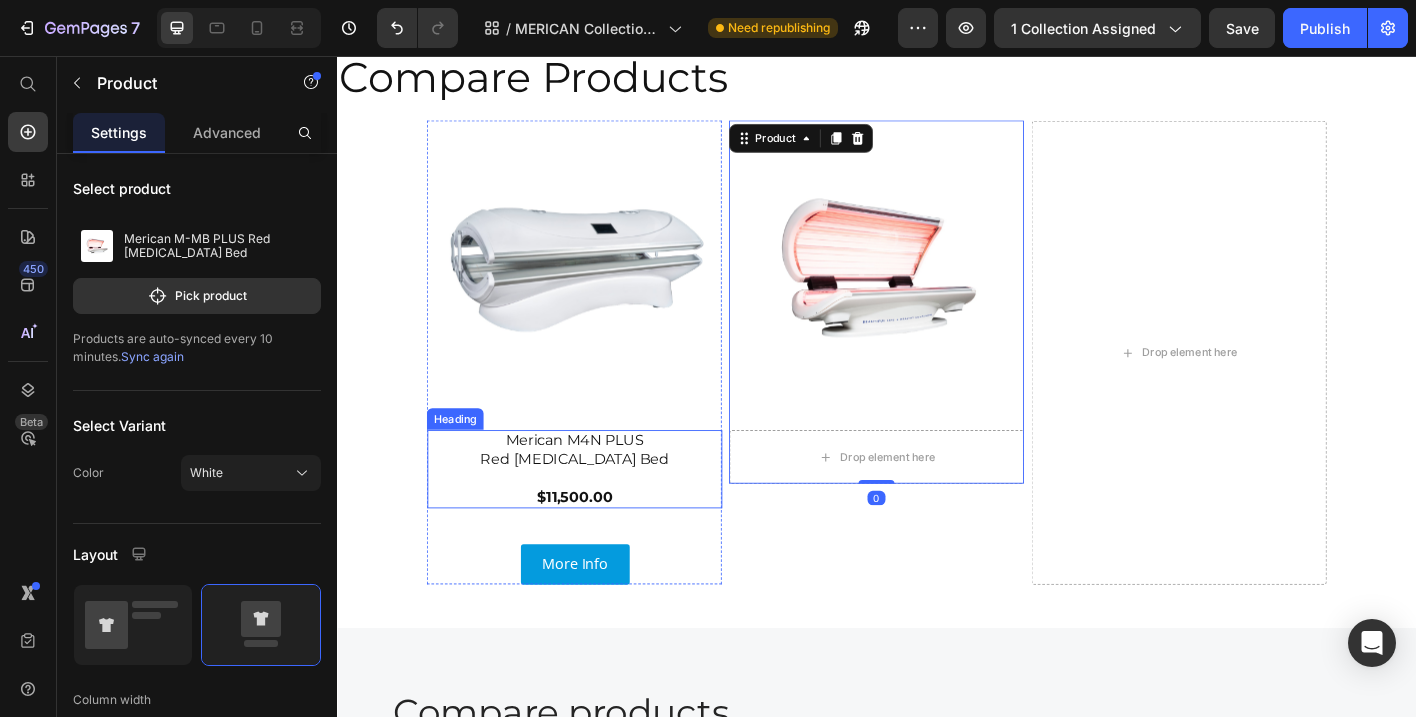 click on "Merican M4N PLUS  Red [MEDICAL_DATA] Bed $11,500.00" at bounding box center (601, 515) 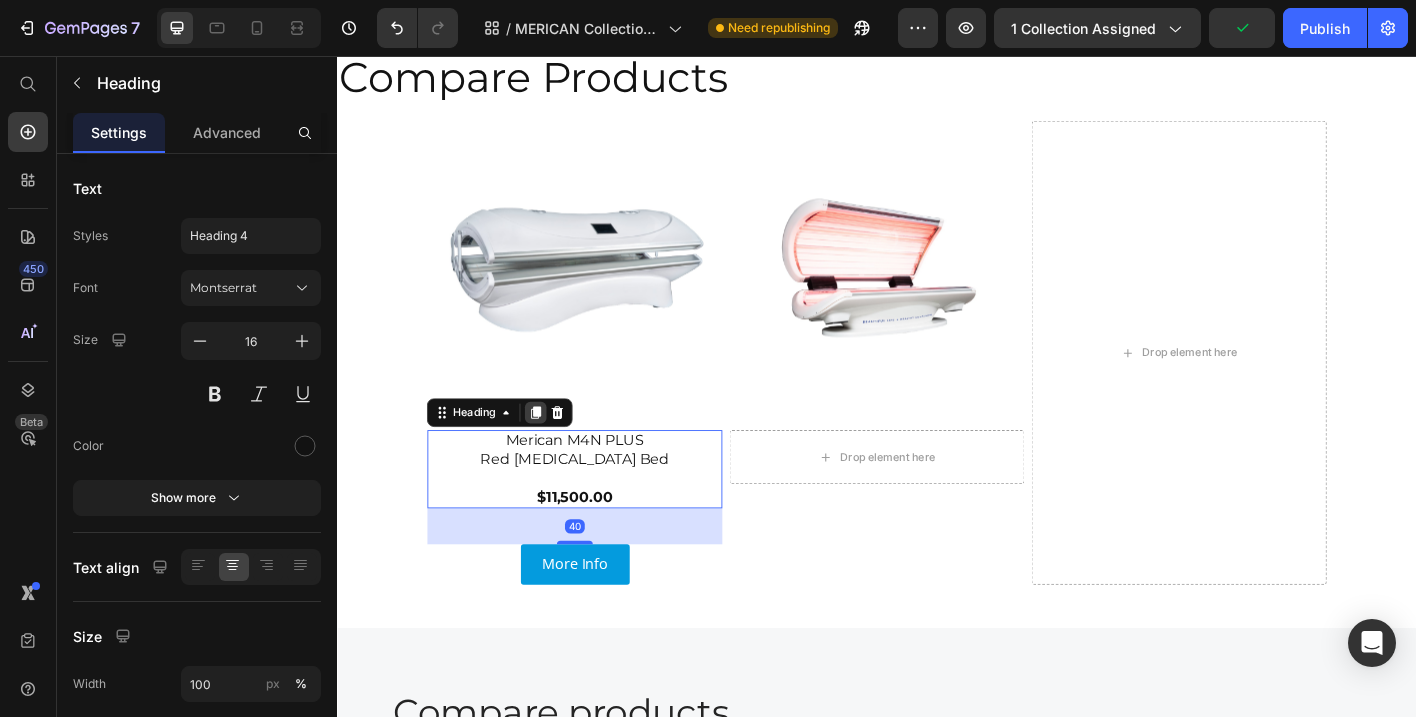 click 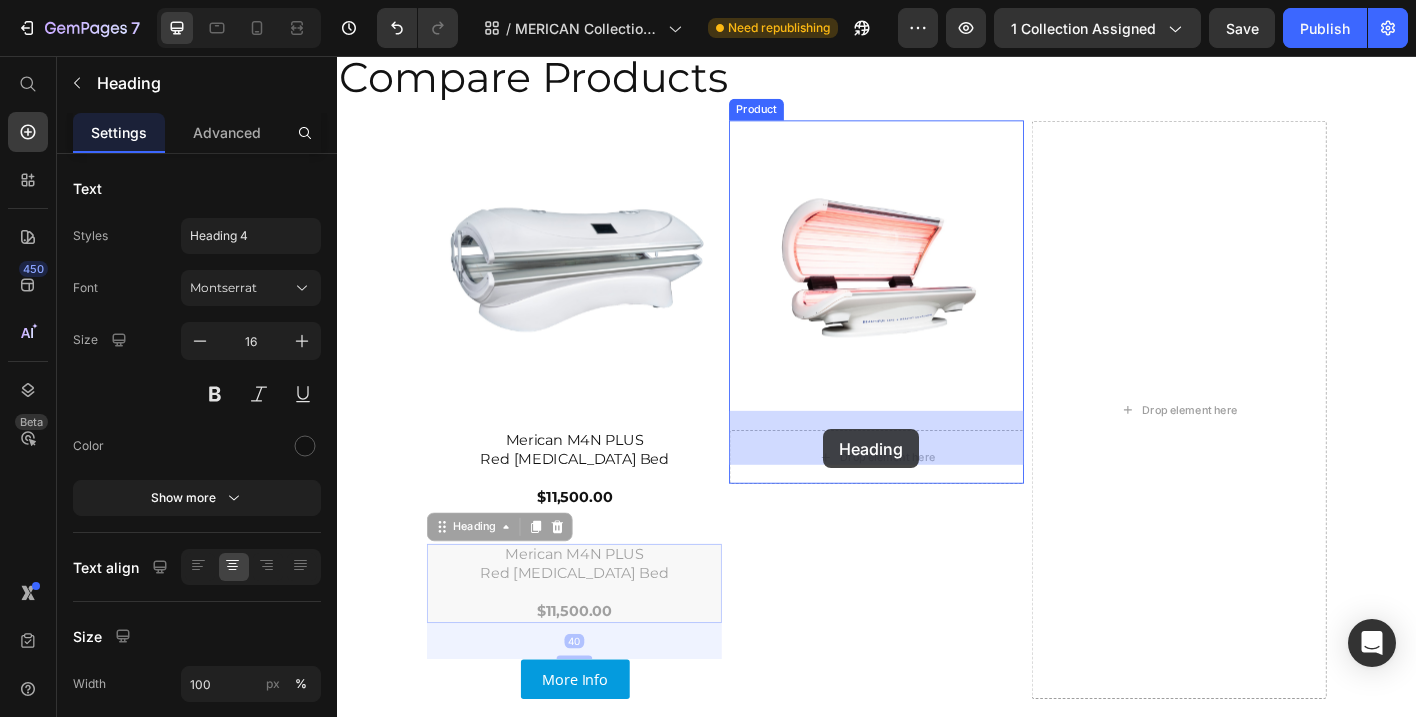 drag, startPoint x: 448, startPoint y: 563, endPoint x: 878, endPoint y: 471, distance: 439.73175 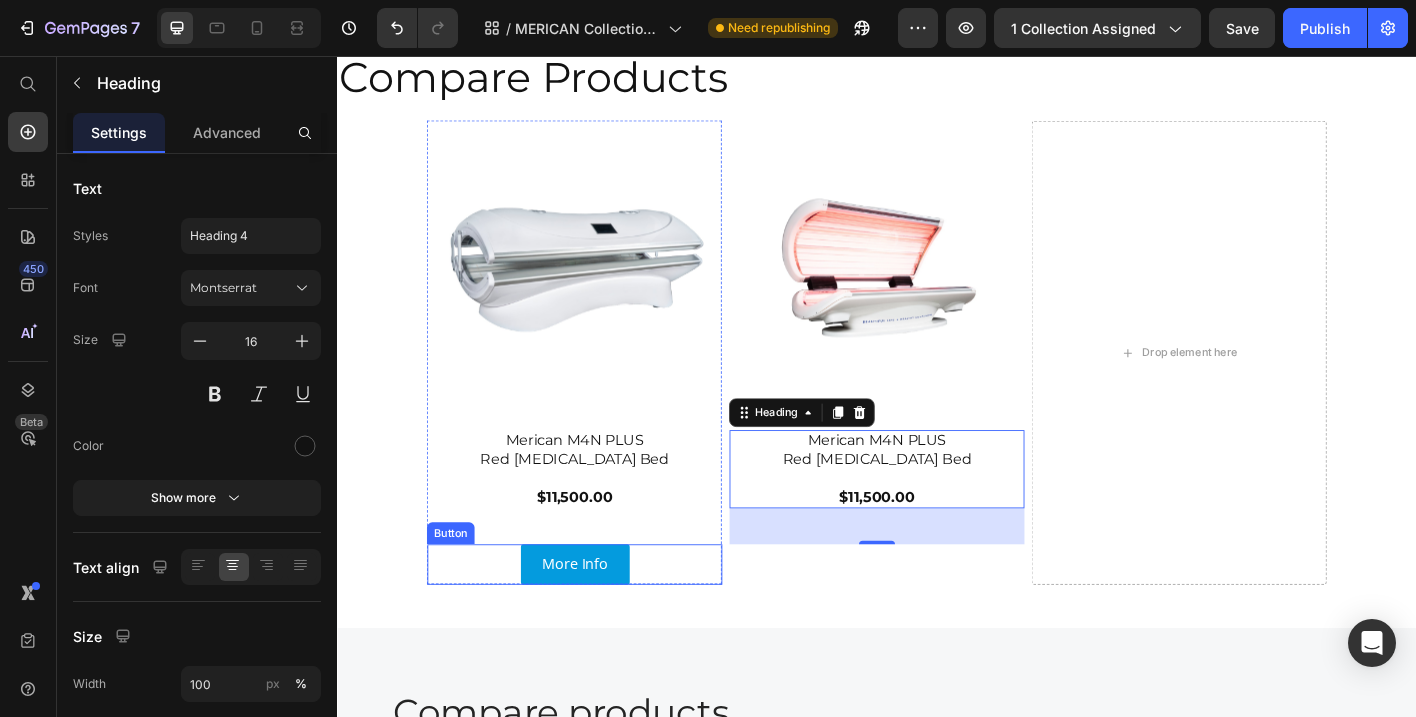 click on "More Info Button" at bounding box center [601, 621] 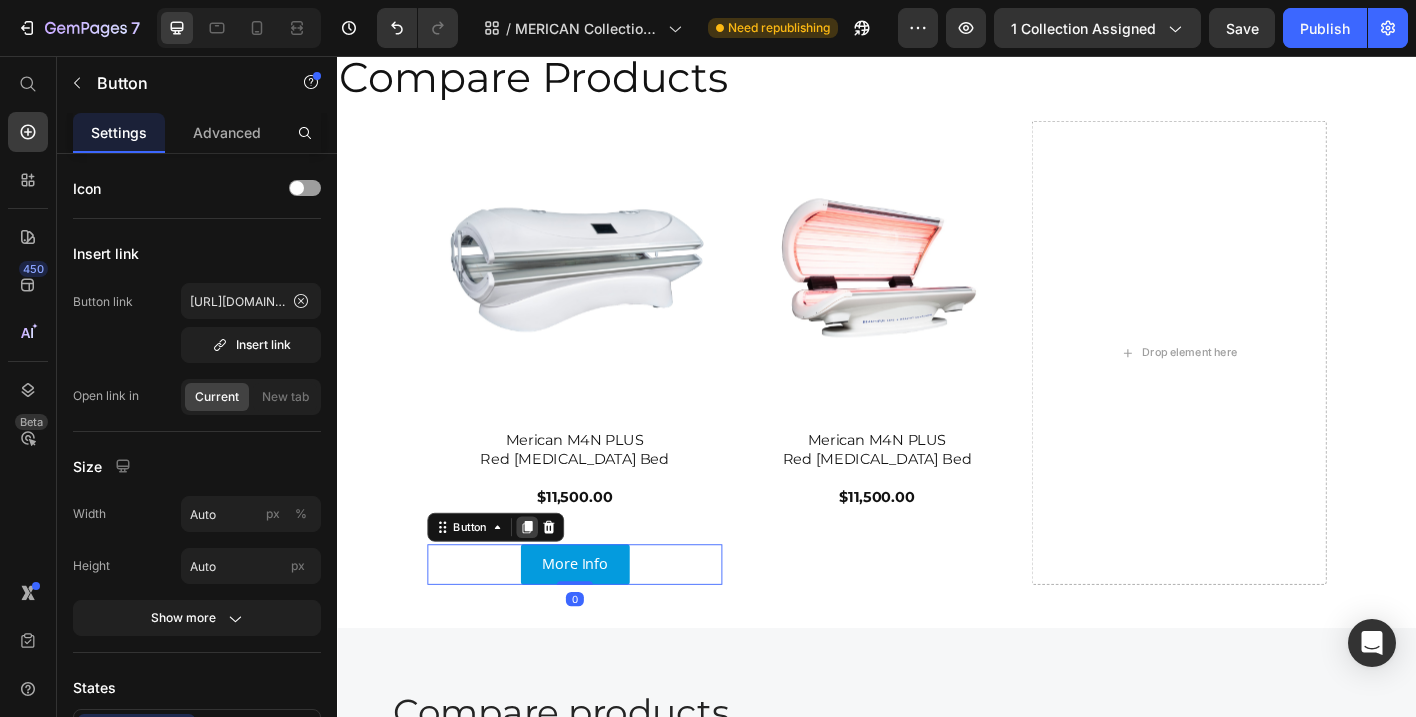 click 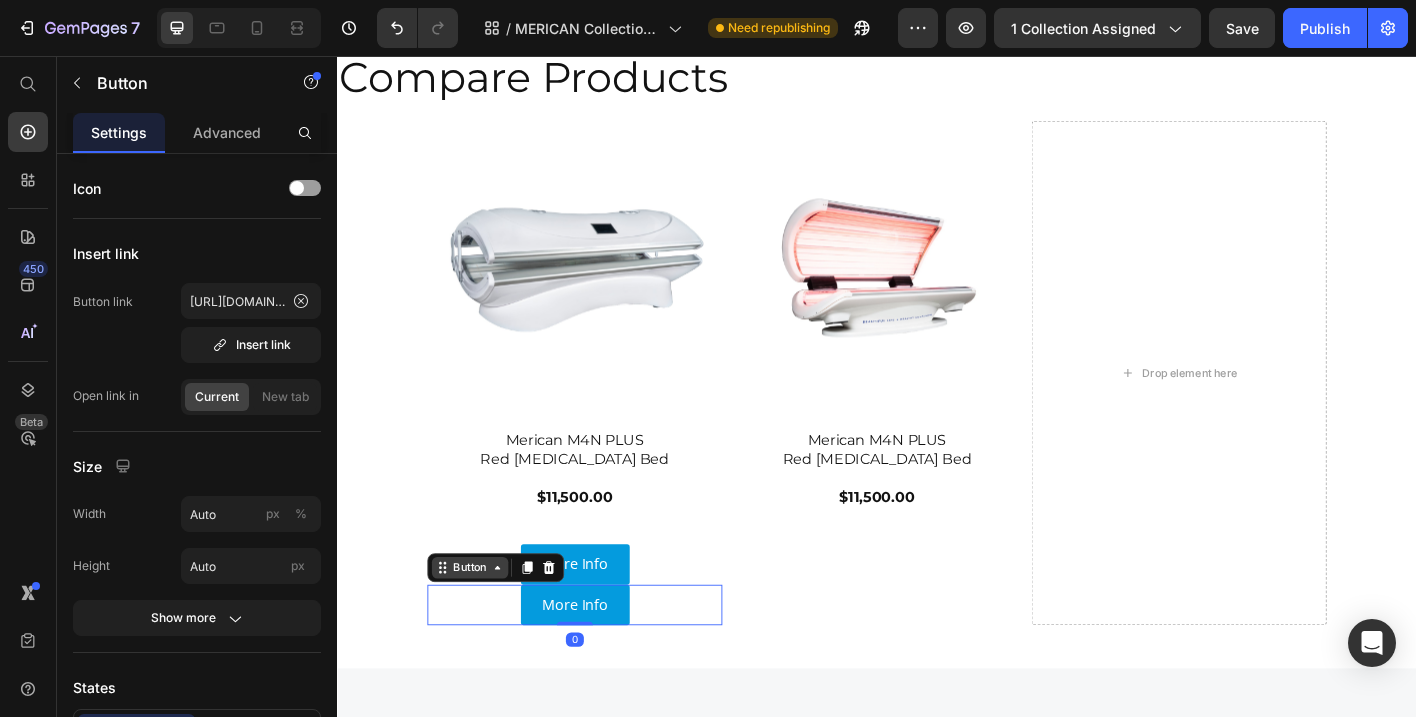 click 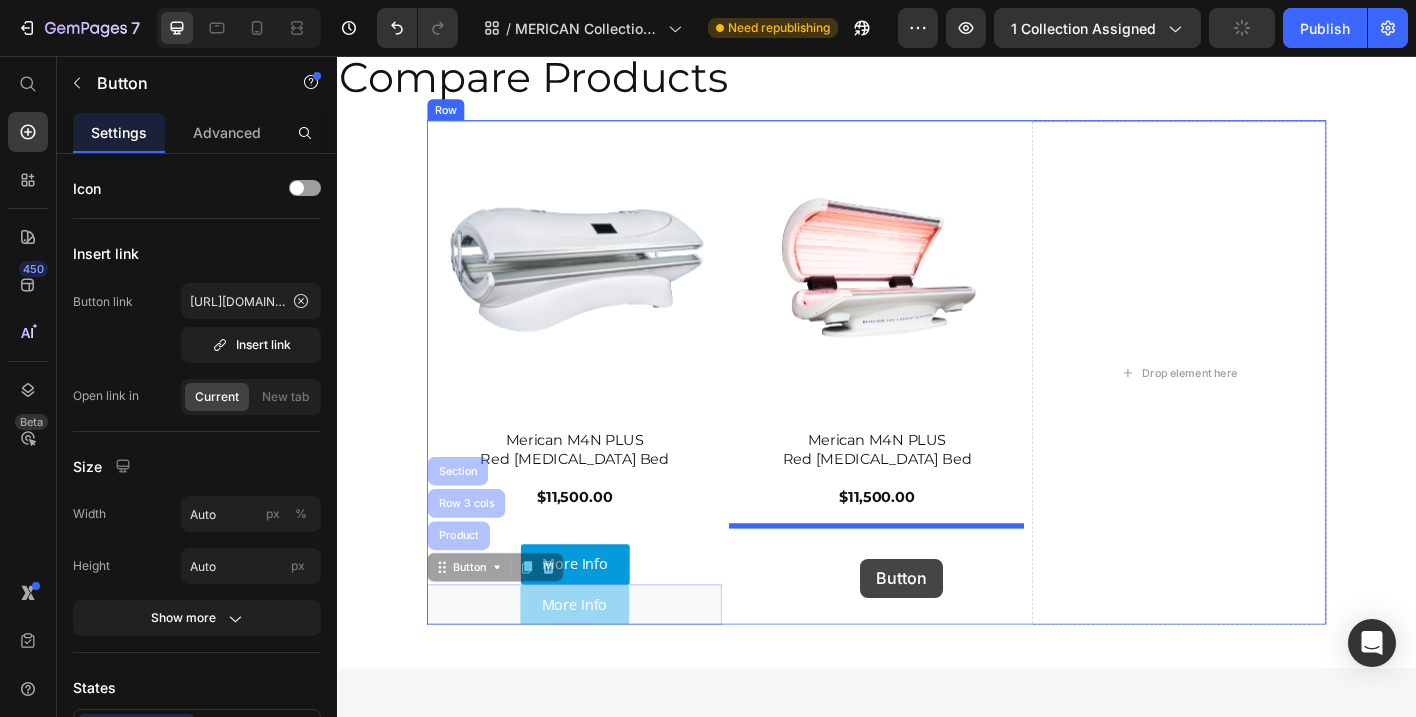 drag, startPoint x: 451, startPoint y: 609, endPoint x: 919, endPoint y: 614, distance: 468.0267 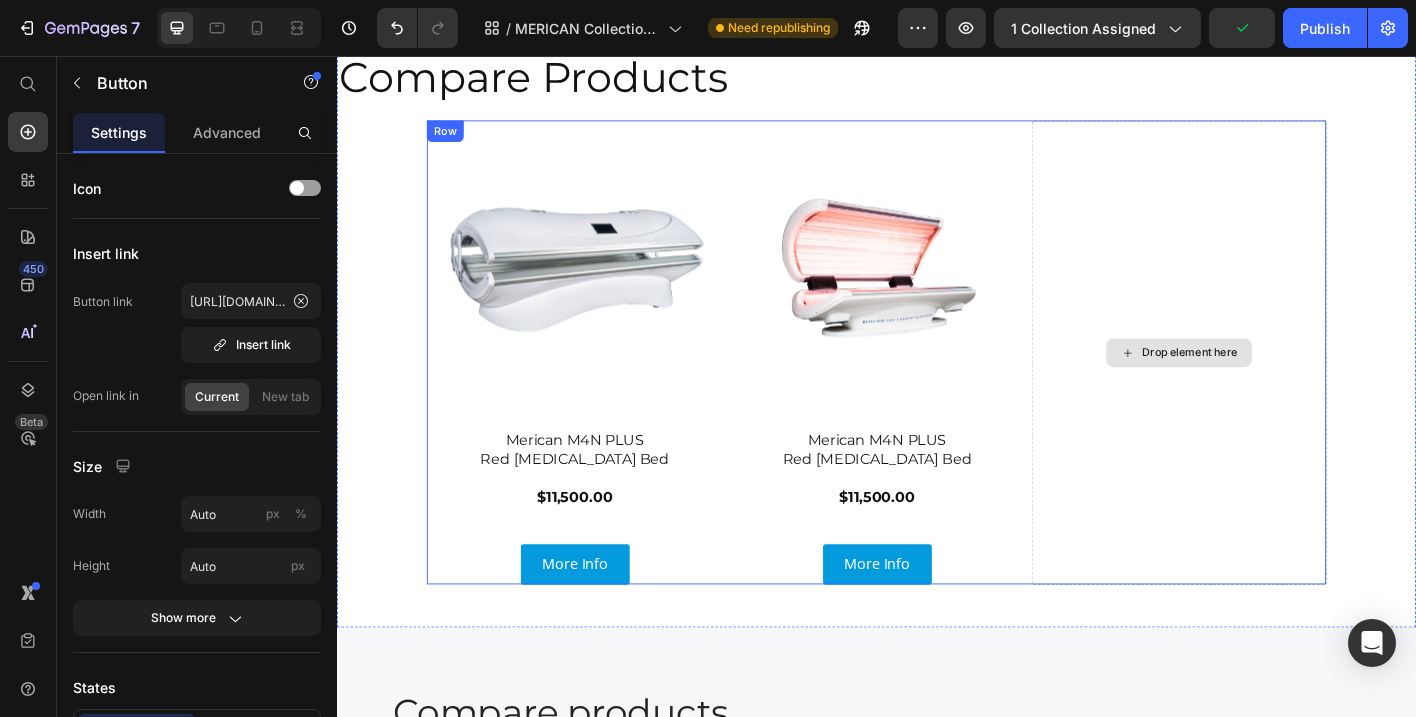 click on "Drop element here" at bounding box center [1273, 386] 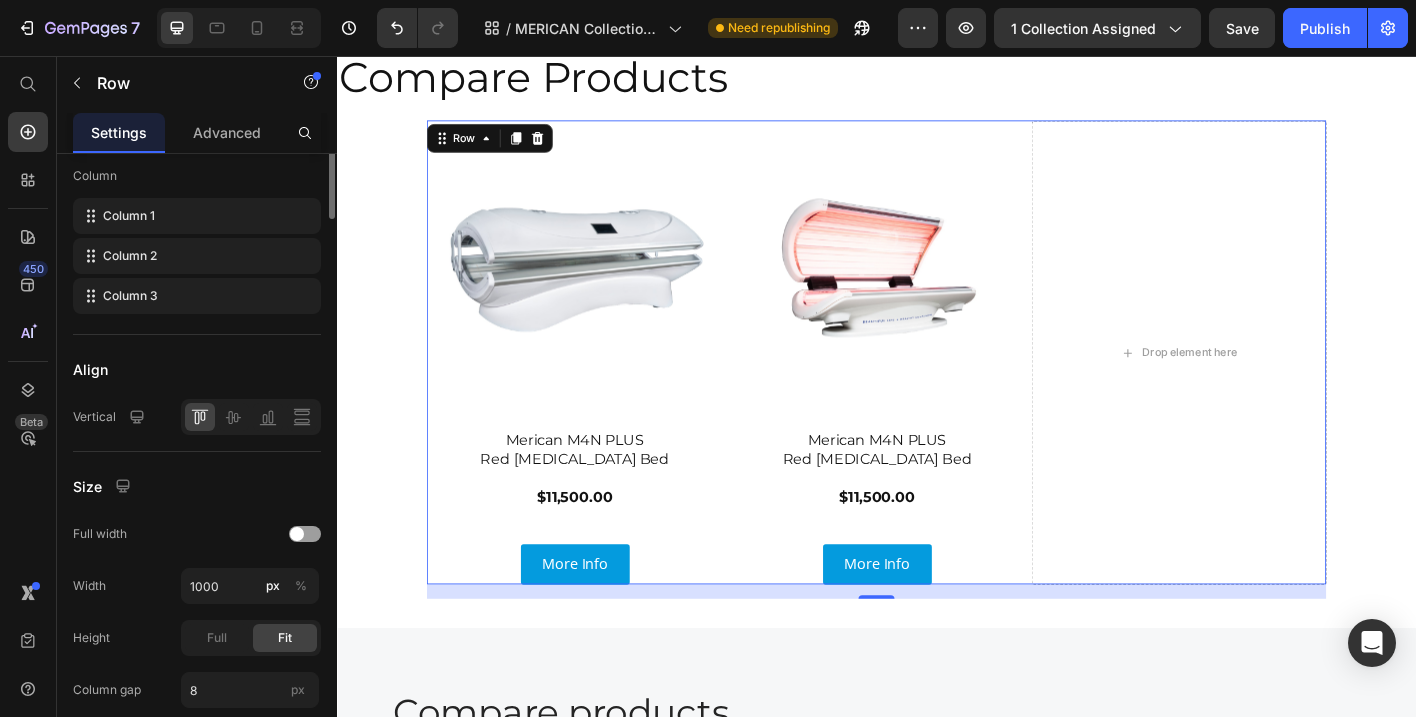 scroll, scrollTop: 0, scrollLeft: 0, axis: both 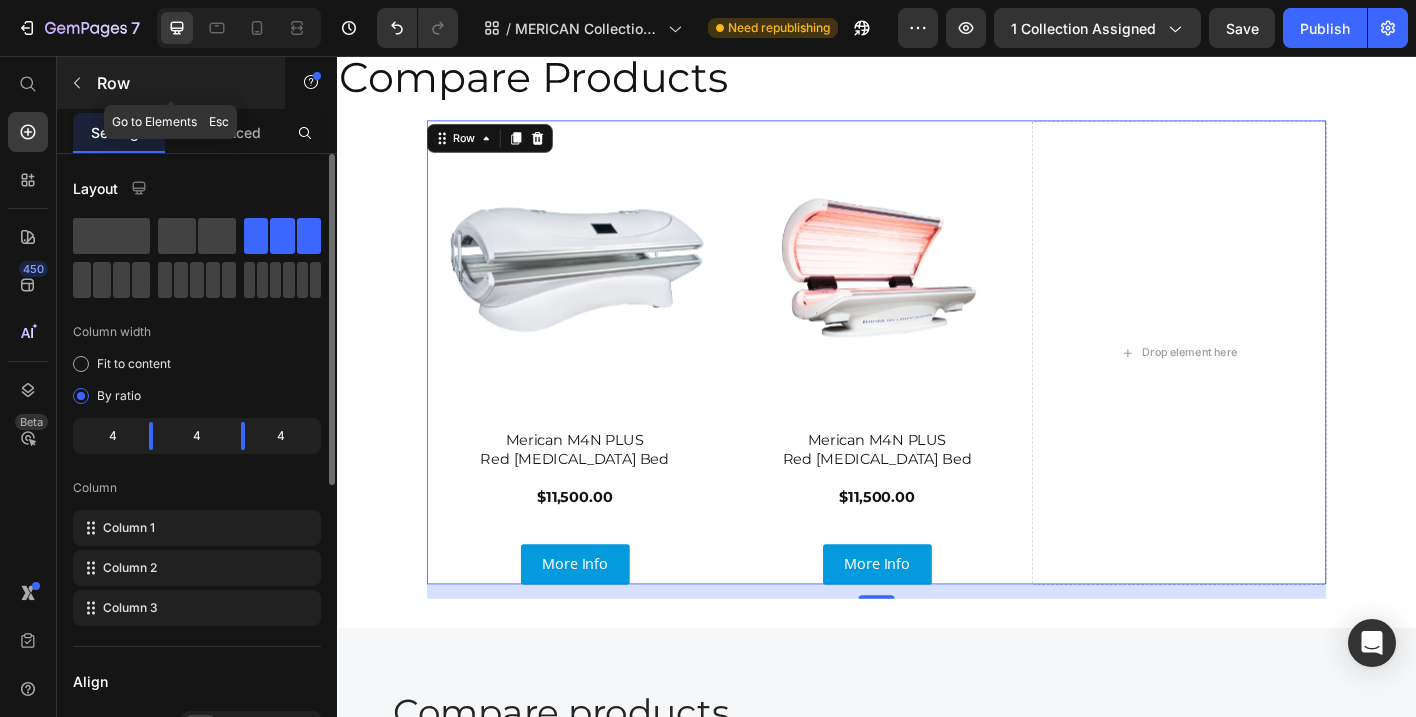 click on "Row" at bounding box center [182, 83] 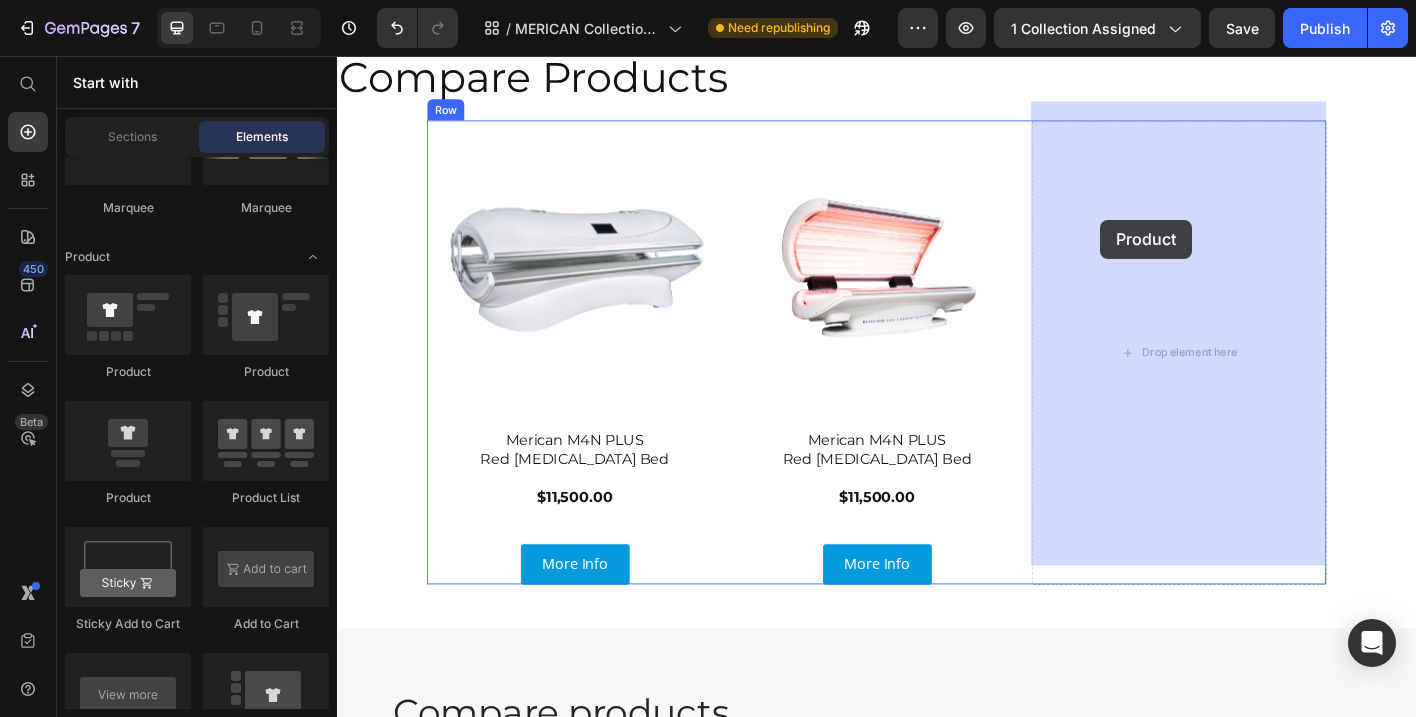 drag, startPoint x: 452, startPoint y: 484, endPoint x: 1137, endPoint y: 250, distance: 723.8653 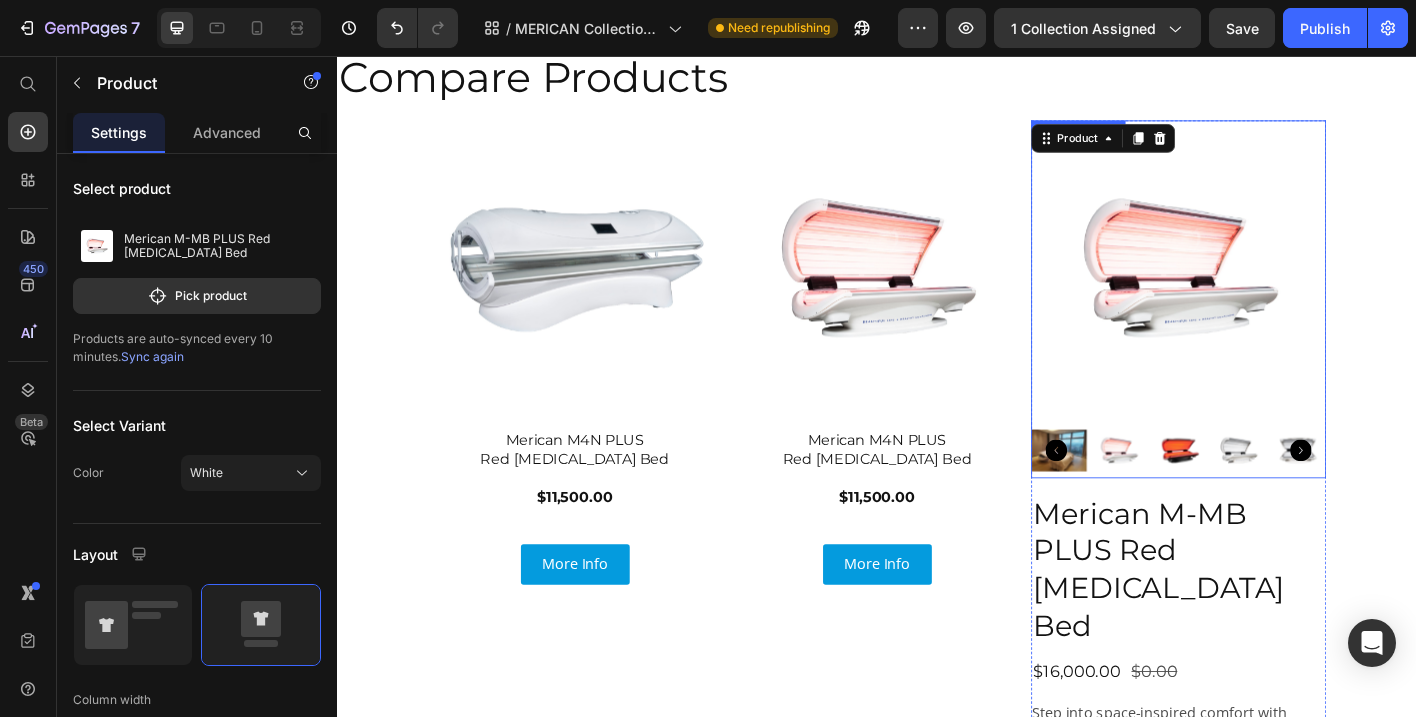 click at bounding box center (1273, 292) 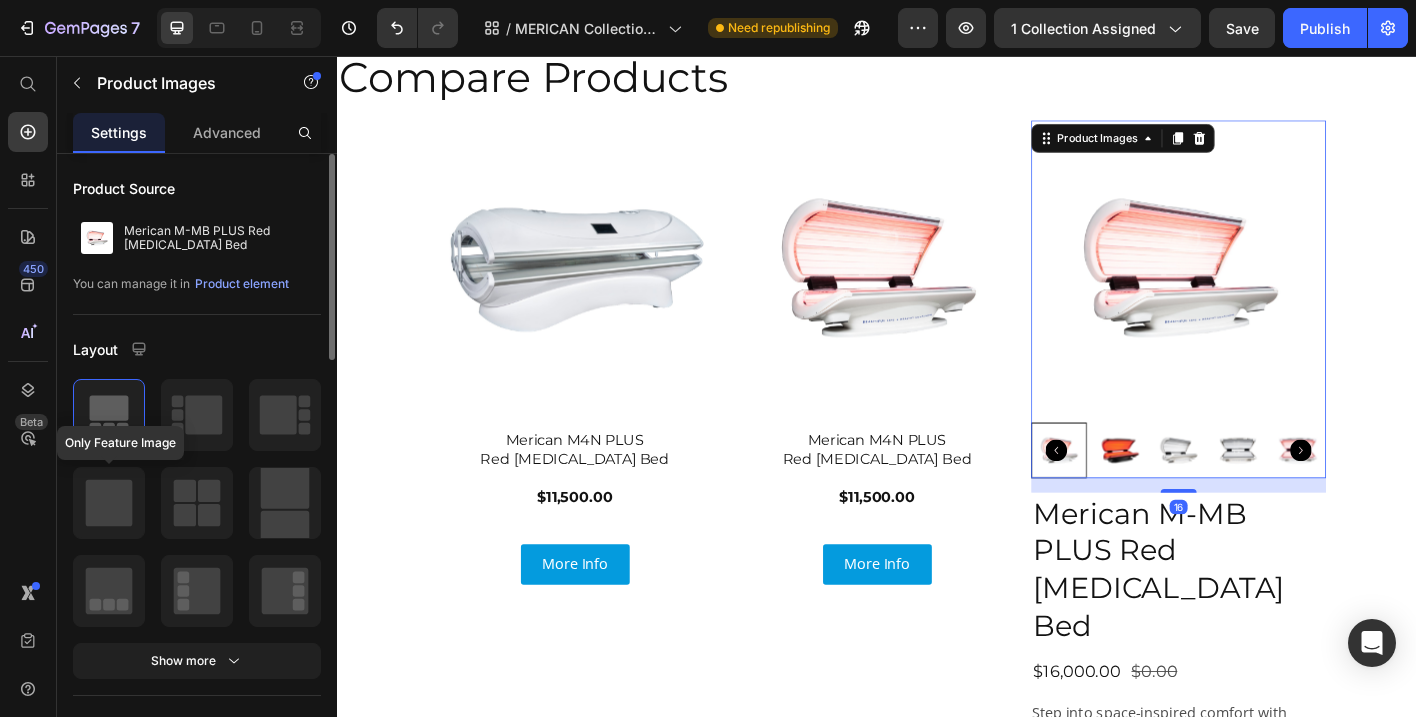 click 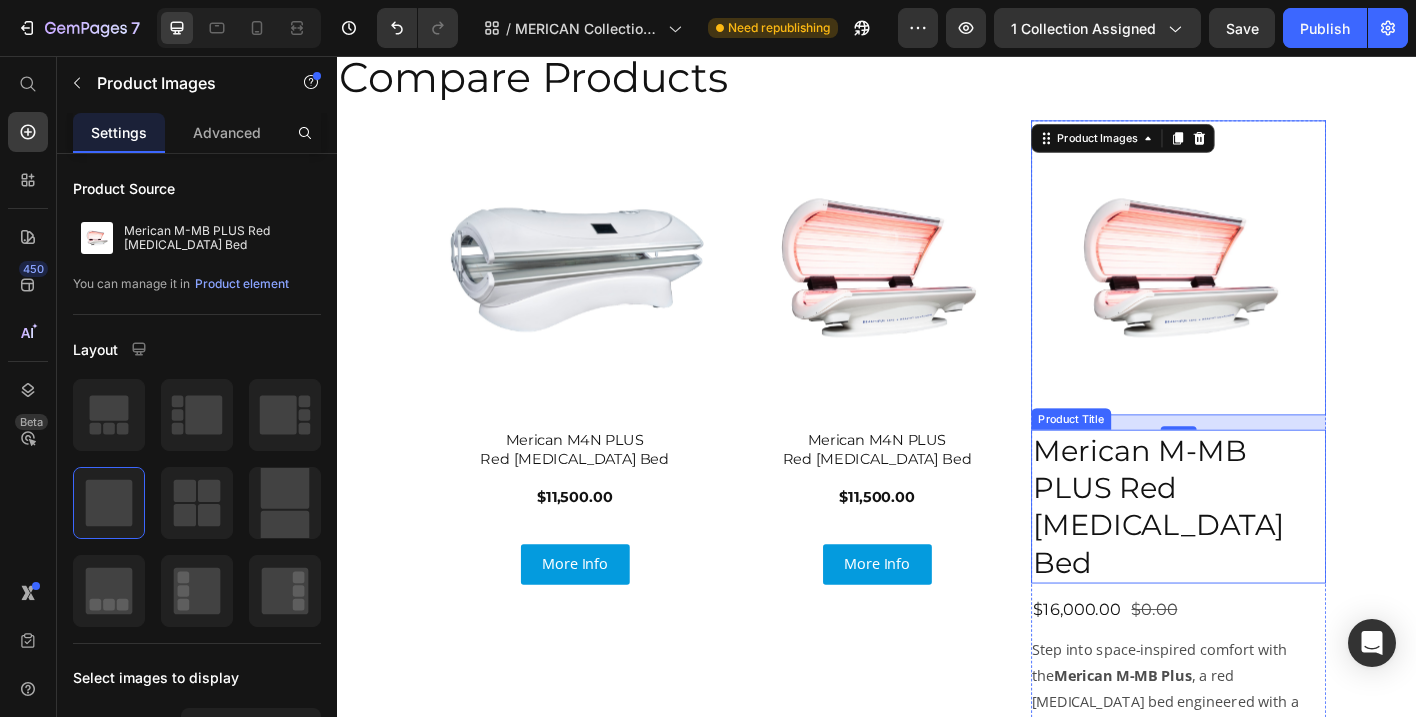 click on "Merican M-MB PLUS Red [MEDICAL_DATA] Bed" at bounding box center [1273, 557] 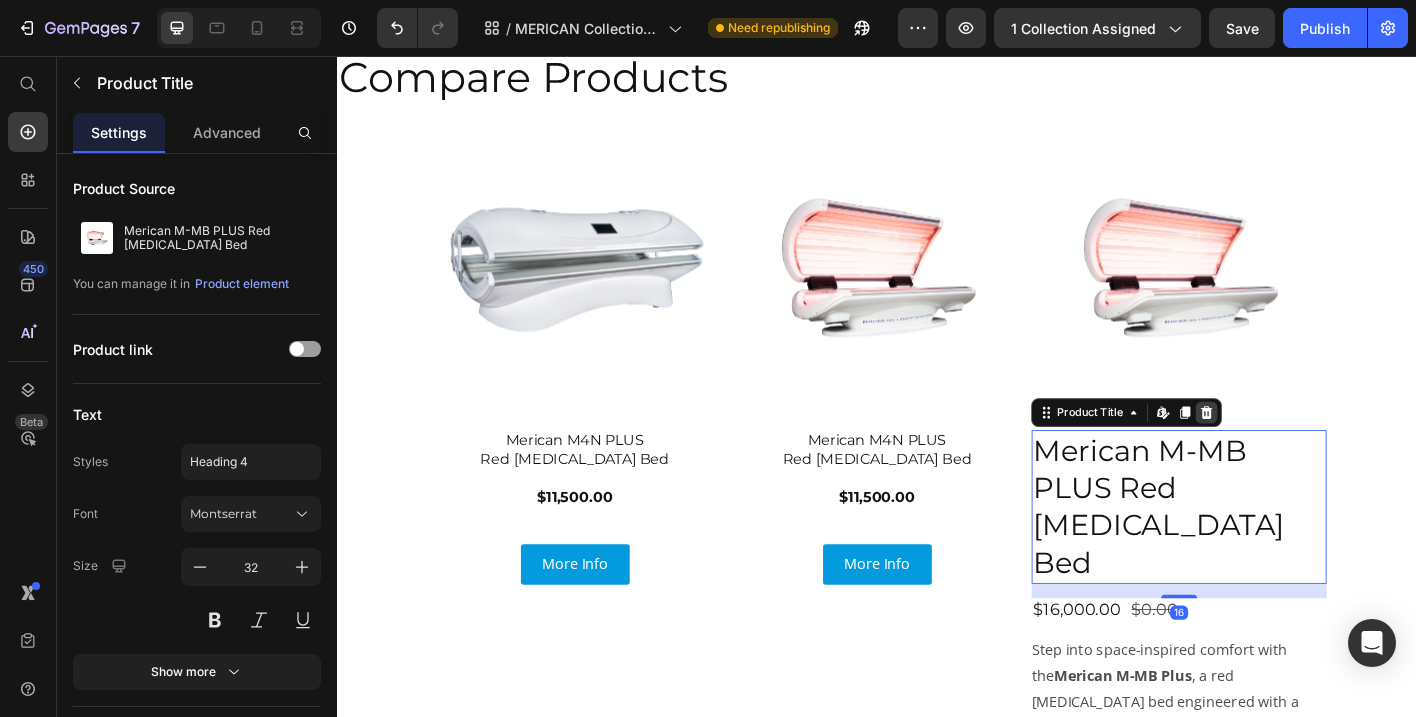 click 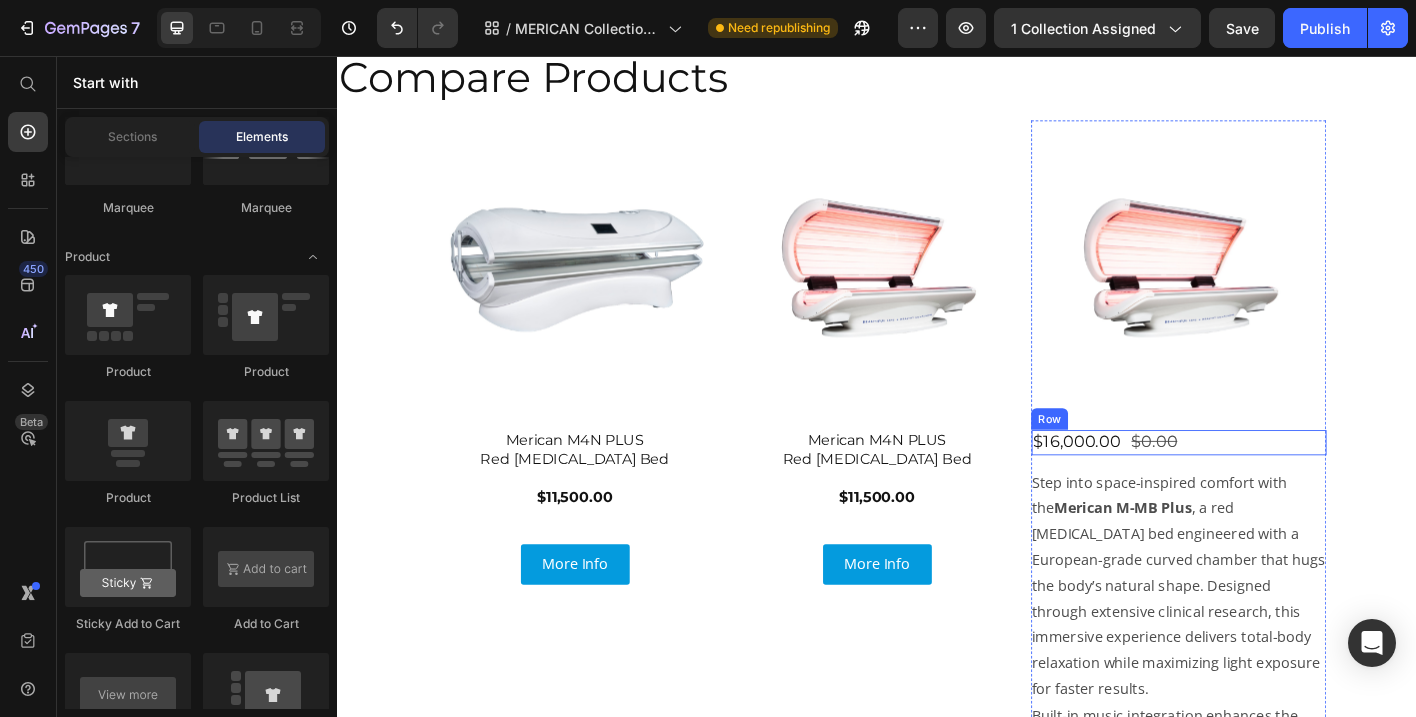 click on "$16,000.00 Product Price $0.00 Product Price Row" at bounding box center [1273, 485] 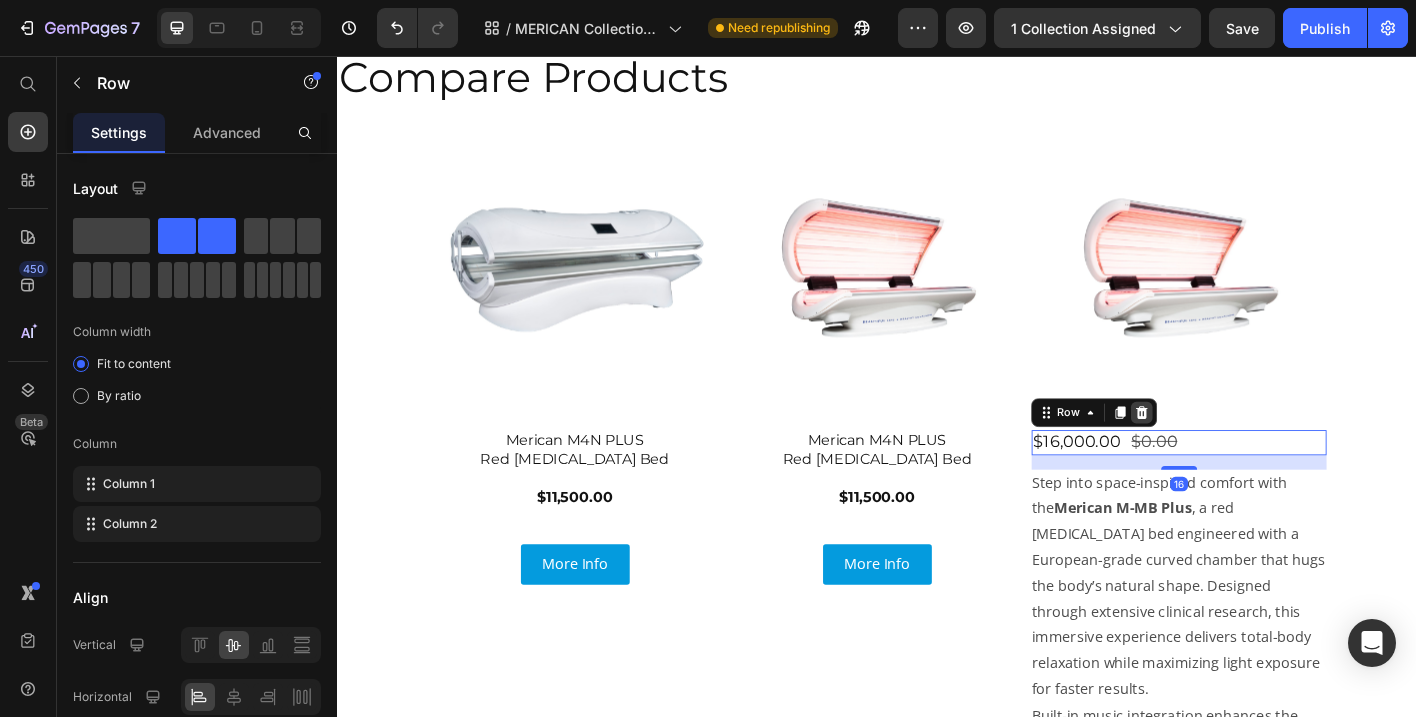 click 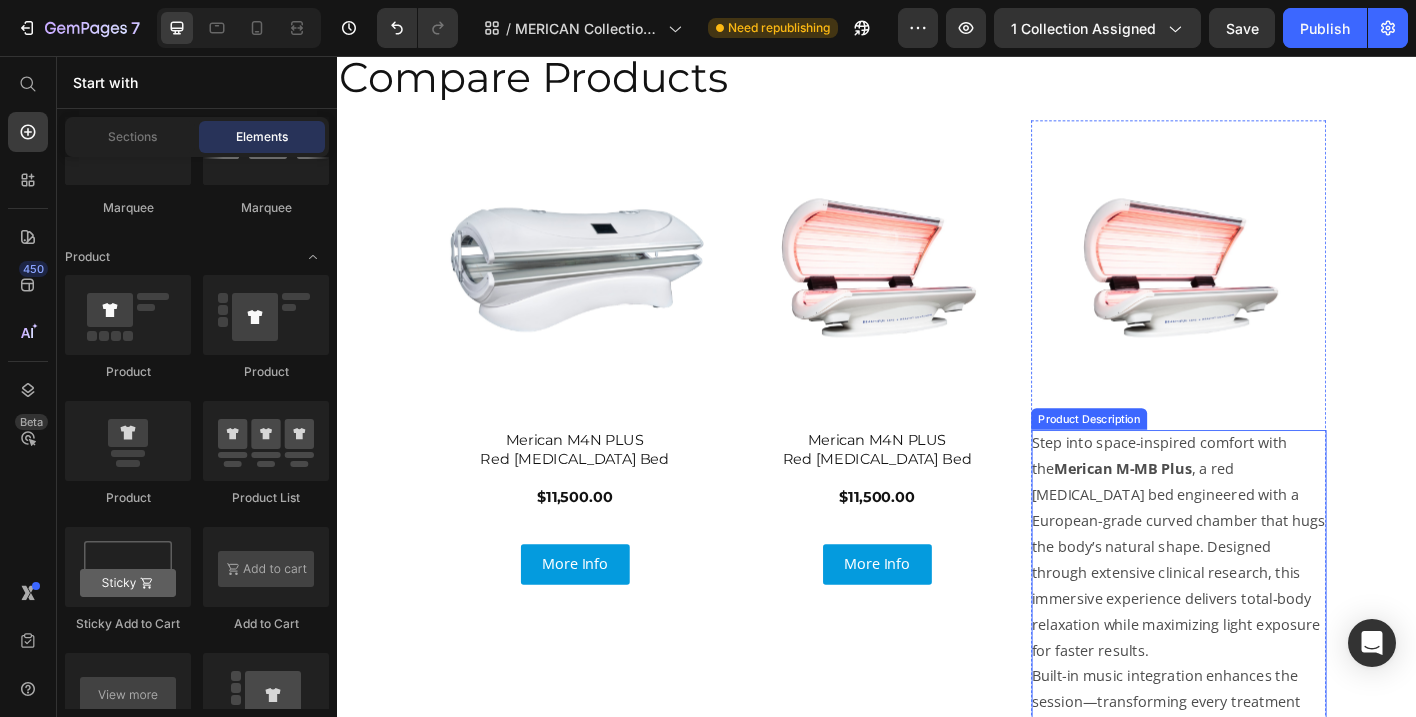 click on "Step into space-inspired comfort with the  Merican M-MB Plus , a red light therapy bed engineered with a European-grade curved chamber that hugs the body’s natural shape. Designed through extensive clinical research, this immersive experience delivers total-body relaxation while maximizing light exposure for faster results." at bounding box center [1272, 601] 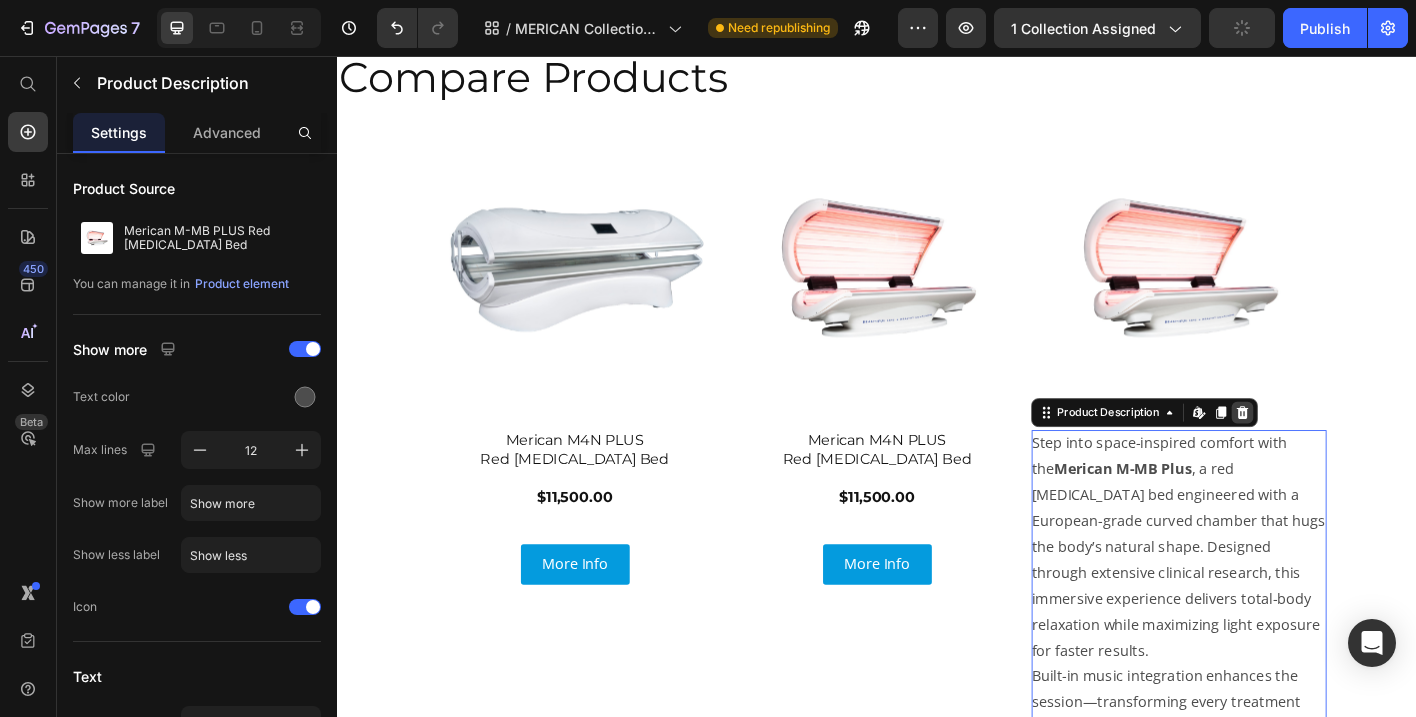 click 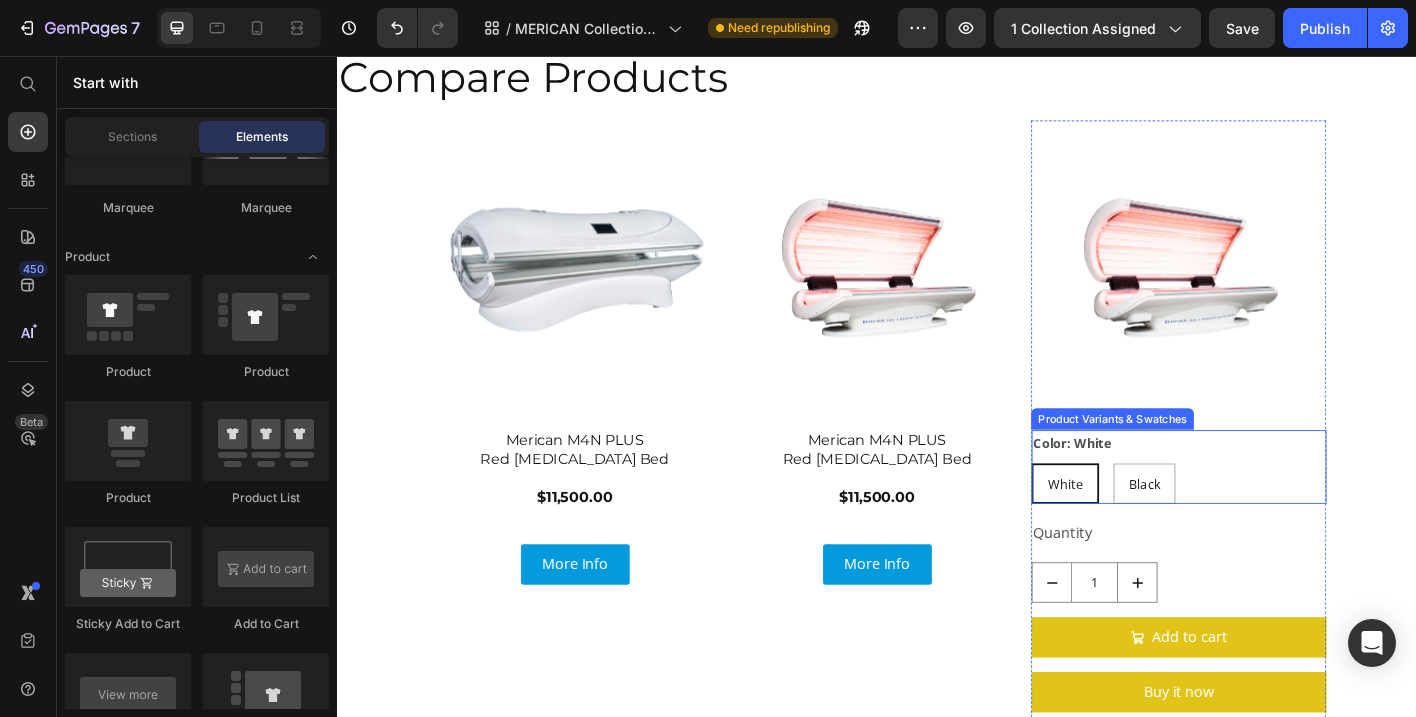 click on "Color: White White White White Black Black Black" at bounding box center [1273, 513] 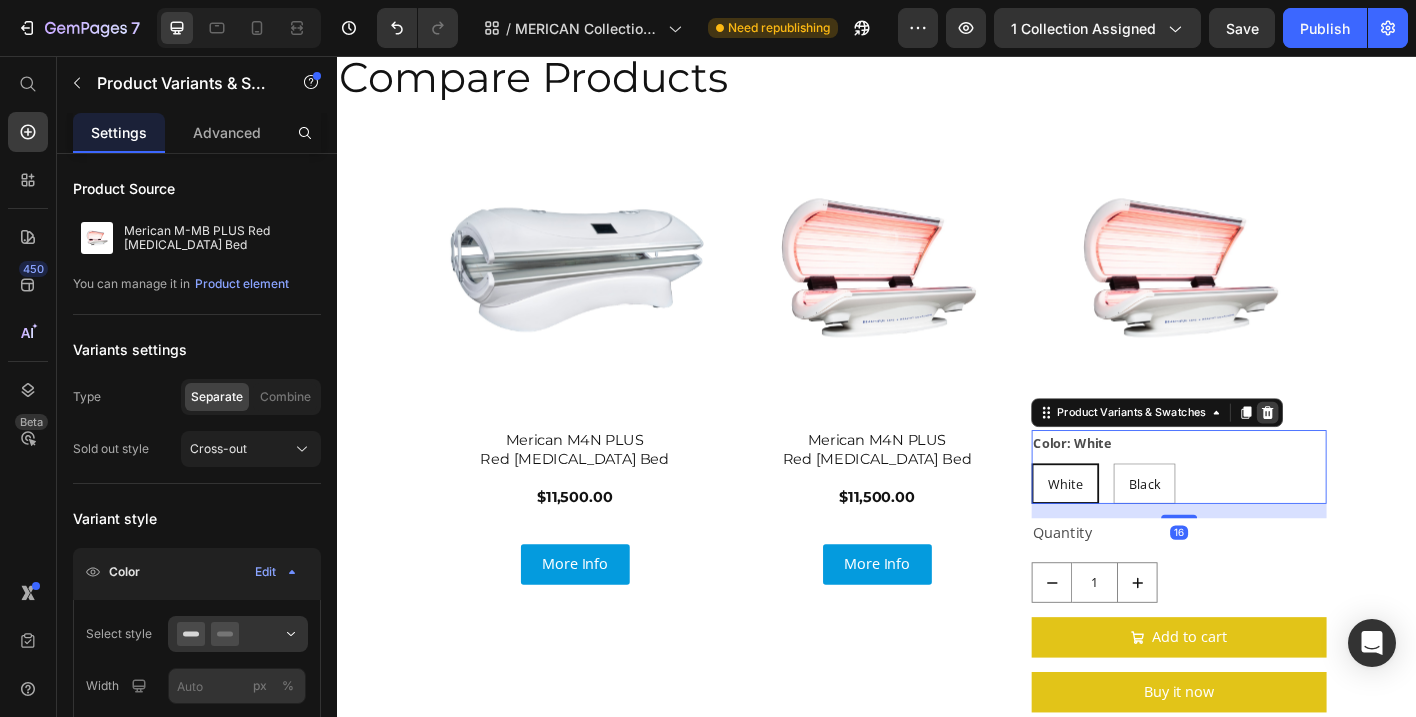 click 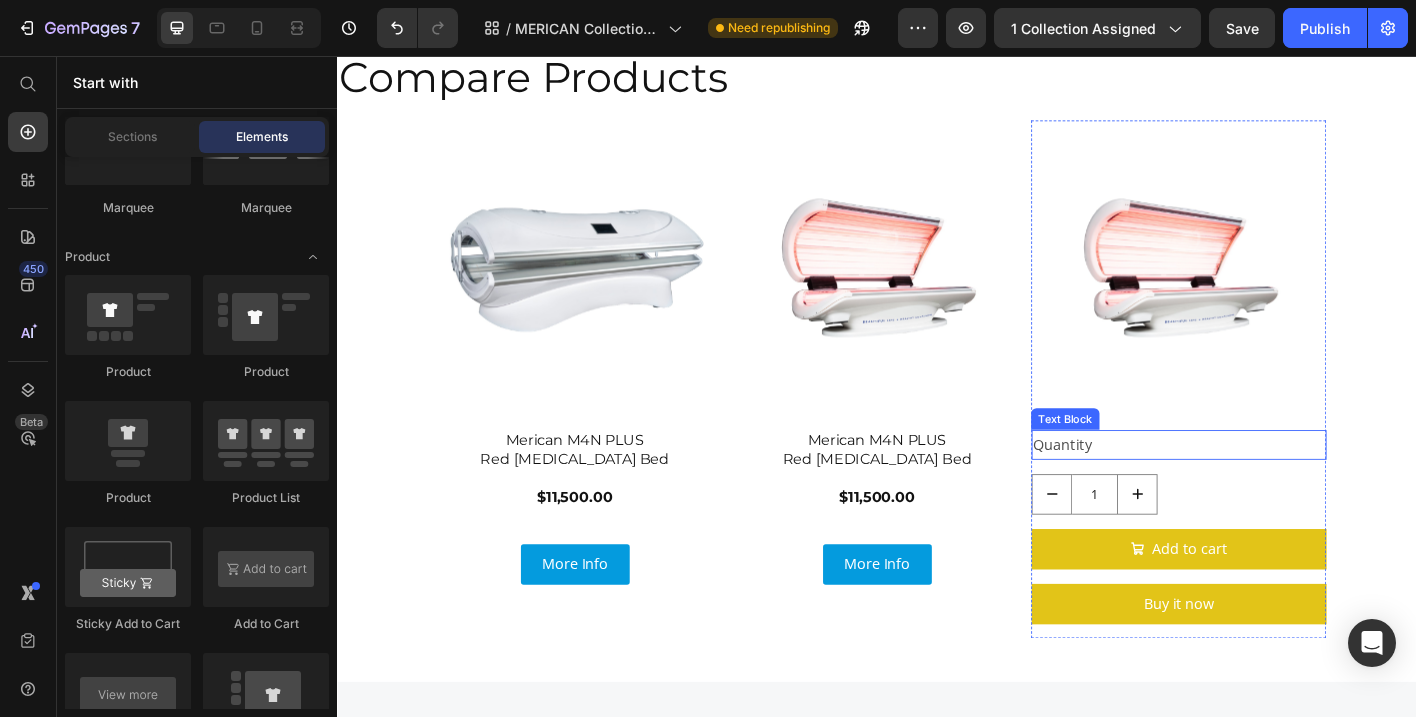 click on "Quantity" at bounding box center (1273, 488) 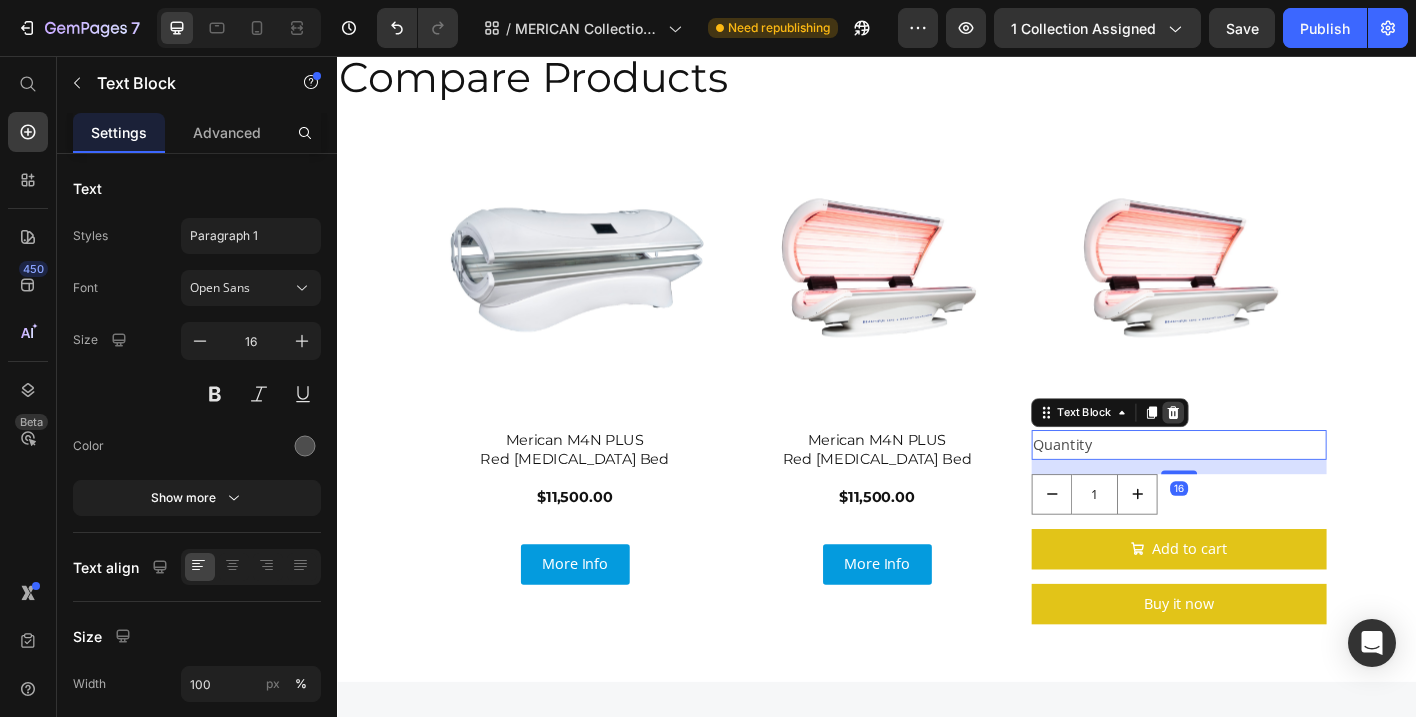 click 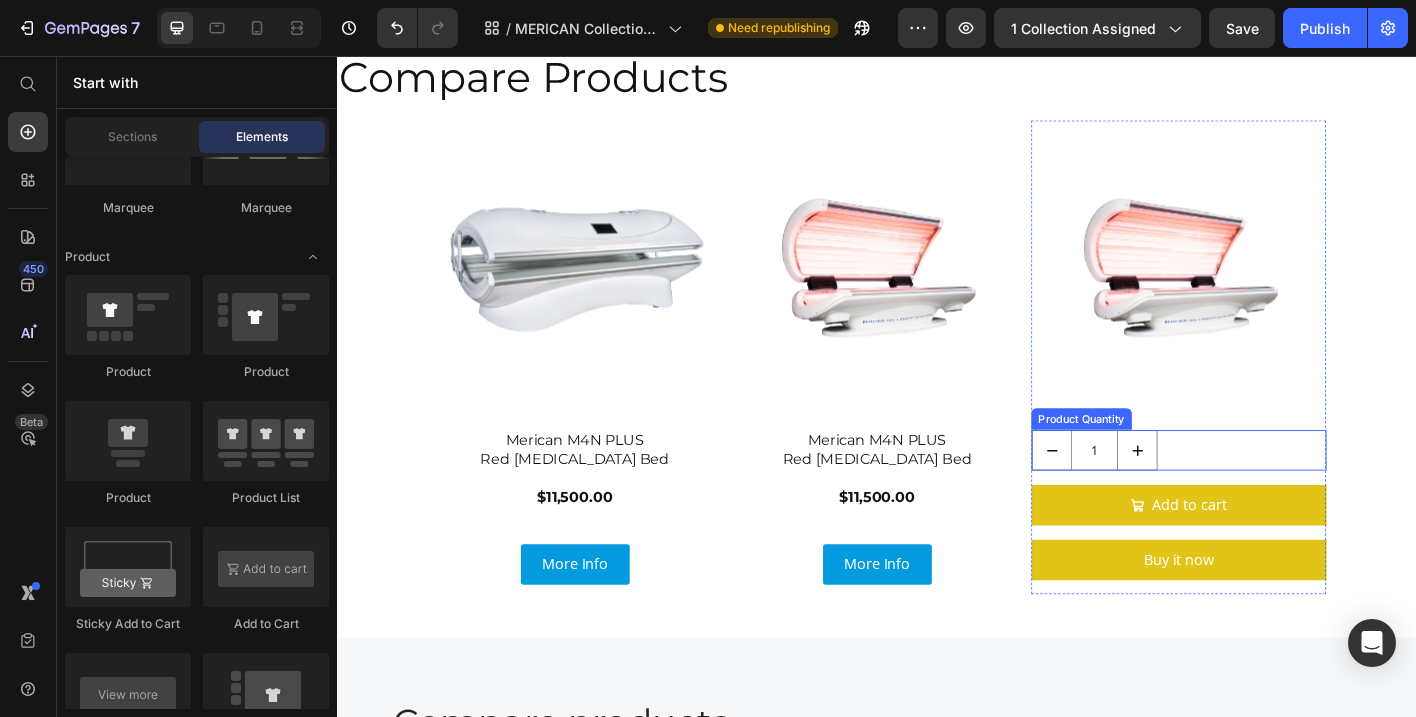 click on "1" at bounding box center (1273, 494) 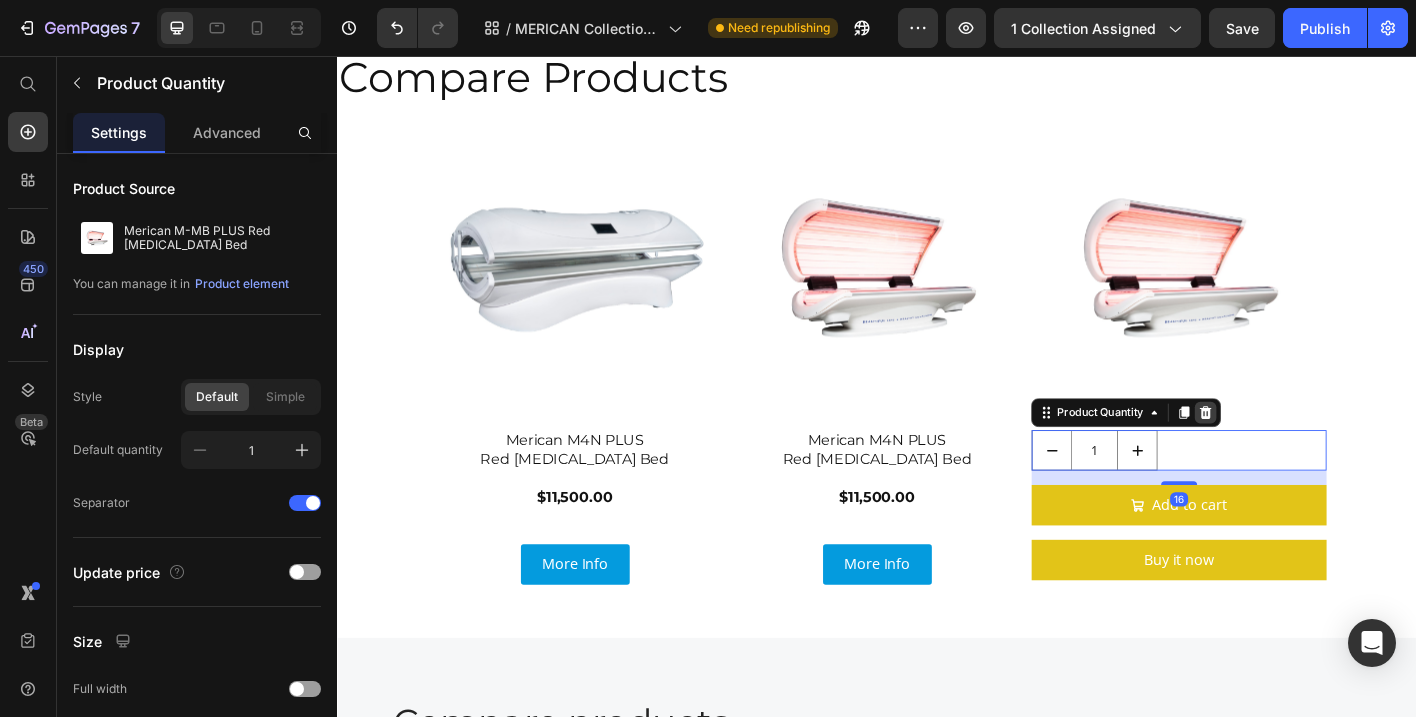 click 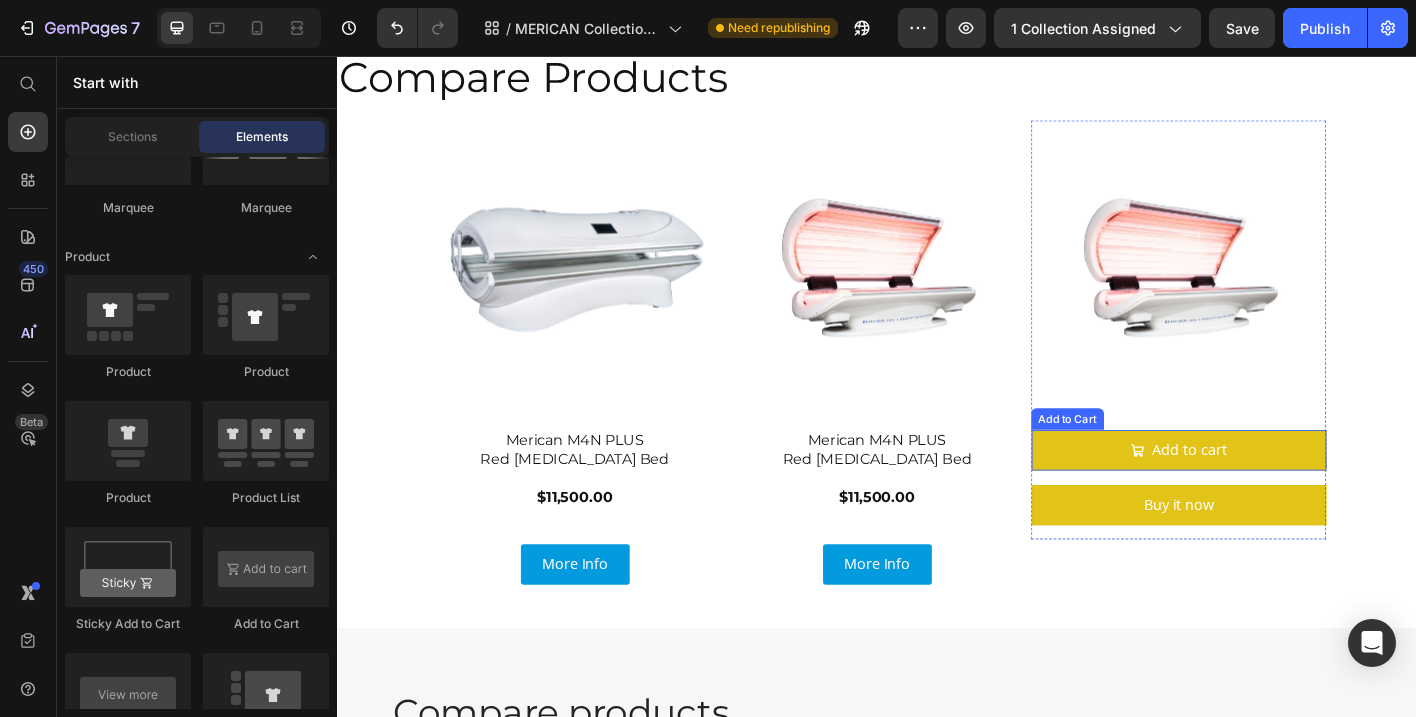 click on "Add to cart" at bounding box center (1273, 494) 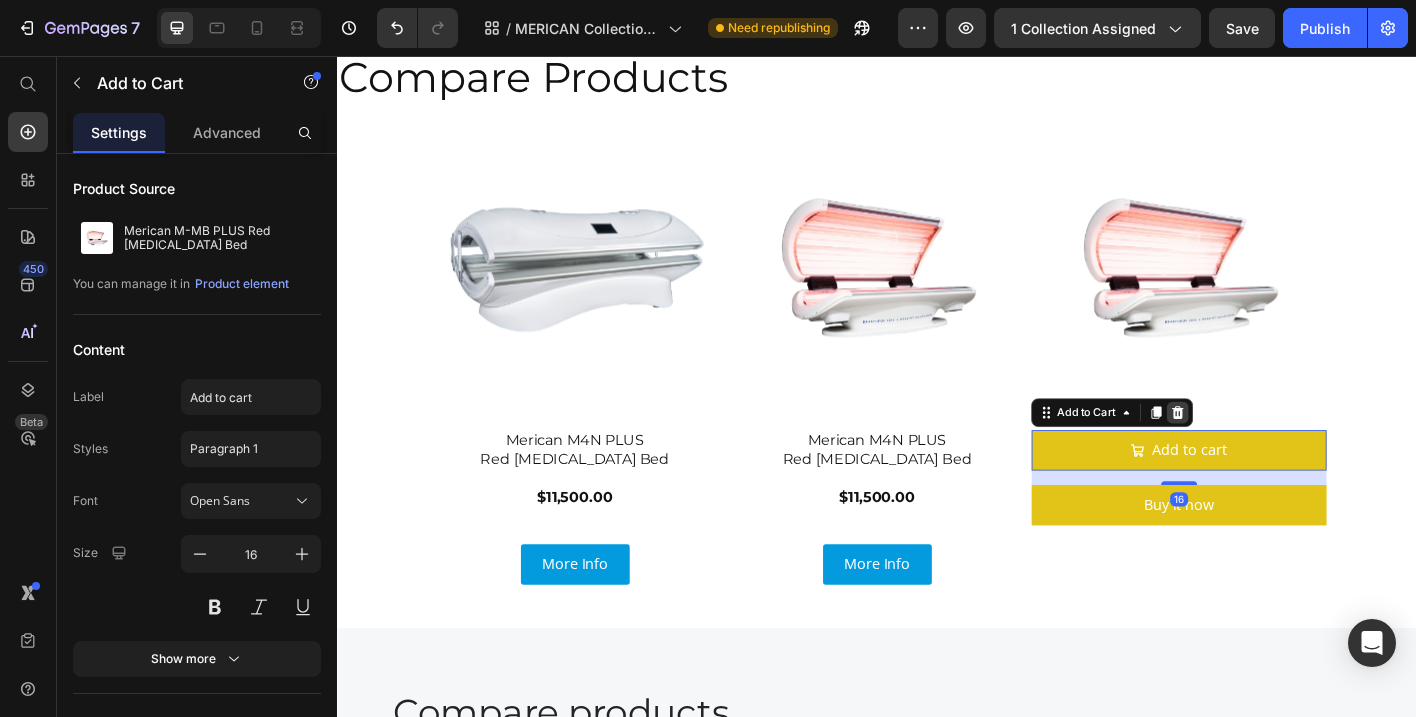 click 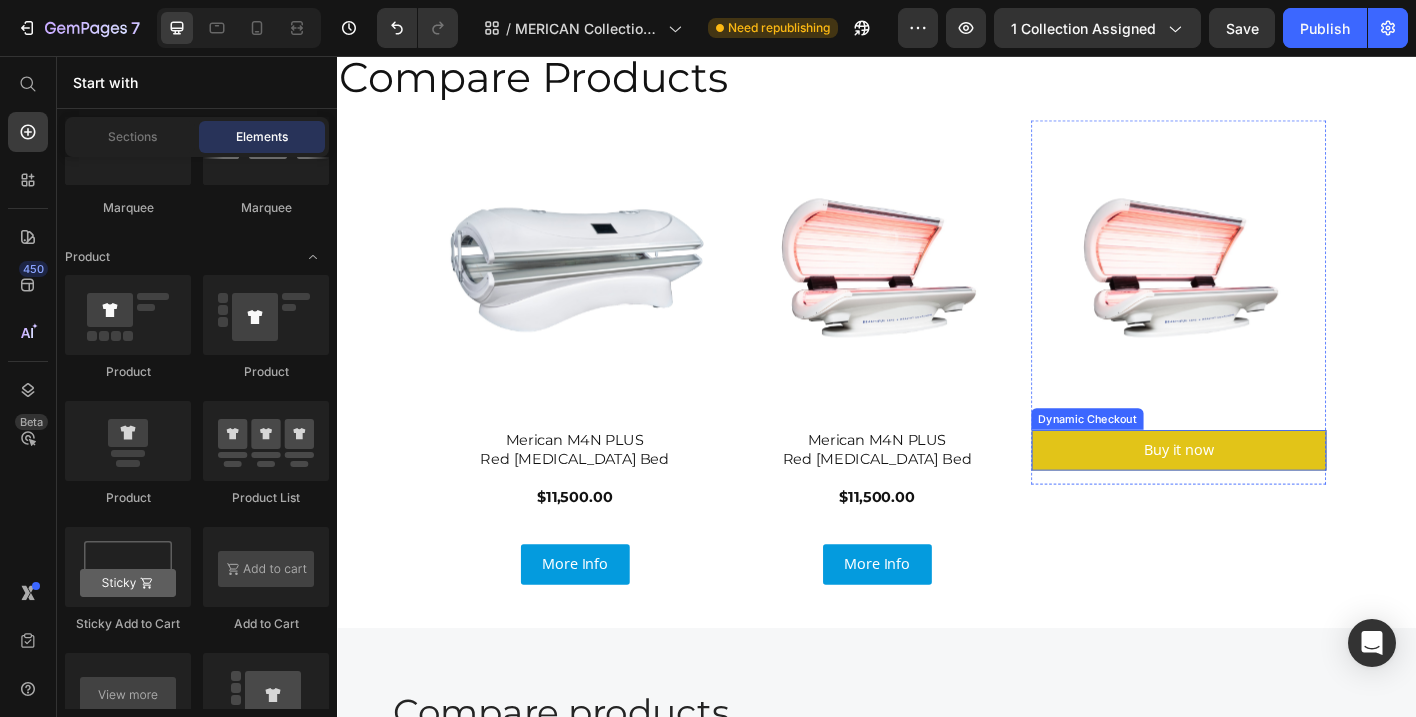 click on "Buy it now" at bounding box center [1273, 494] 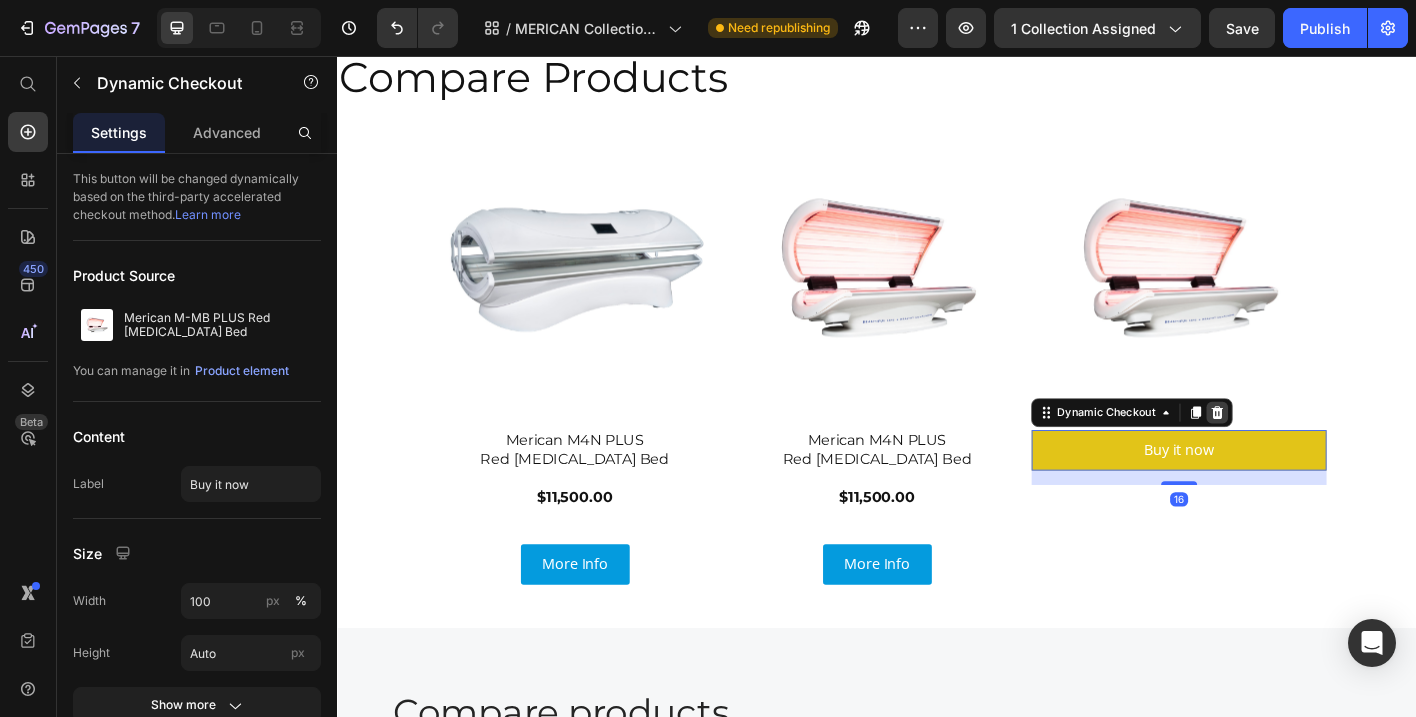 click 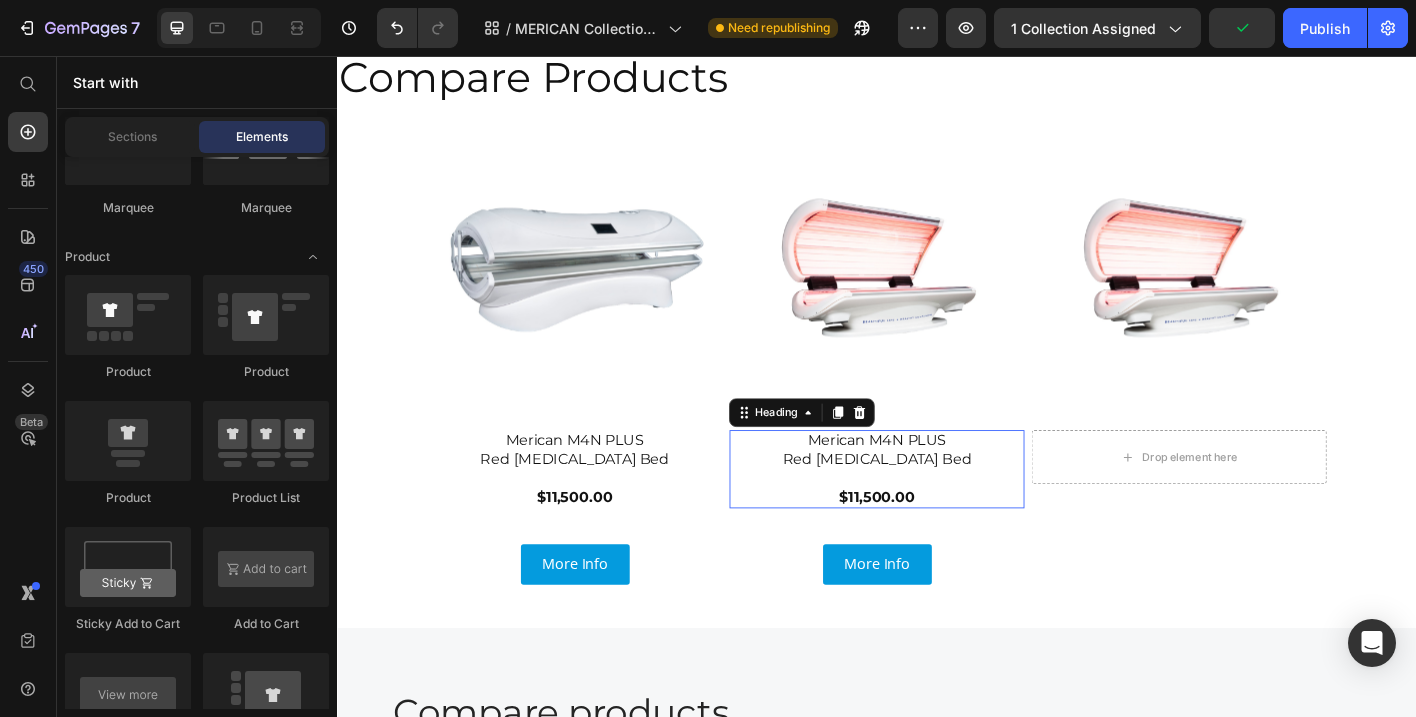 click on "Merican M4N PLUS  Red Light Therapy Bed $11,500.00" at bounding box center [937, 515] 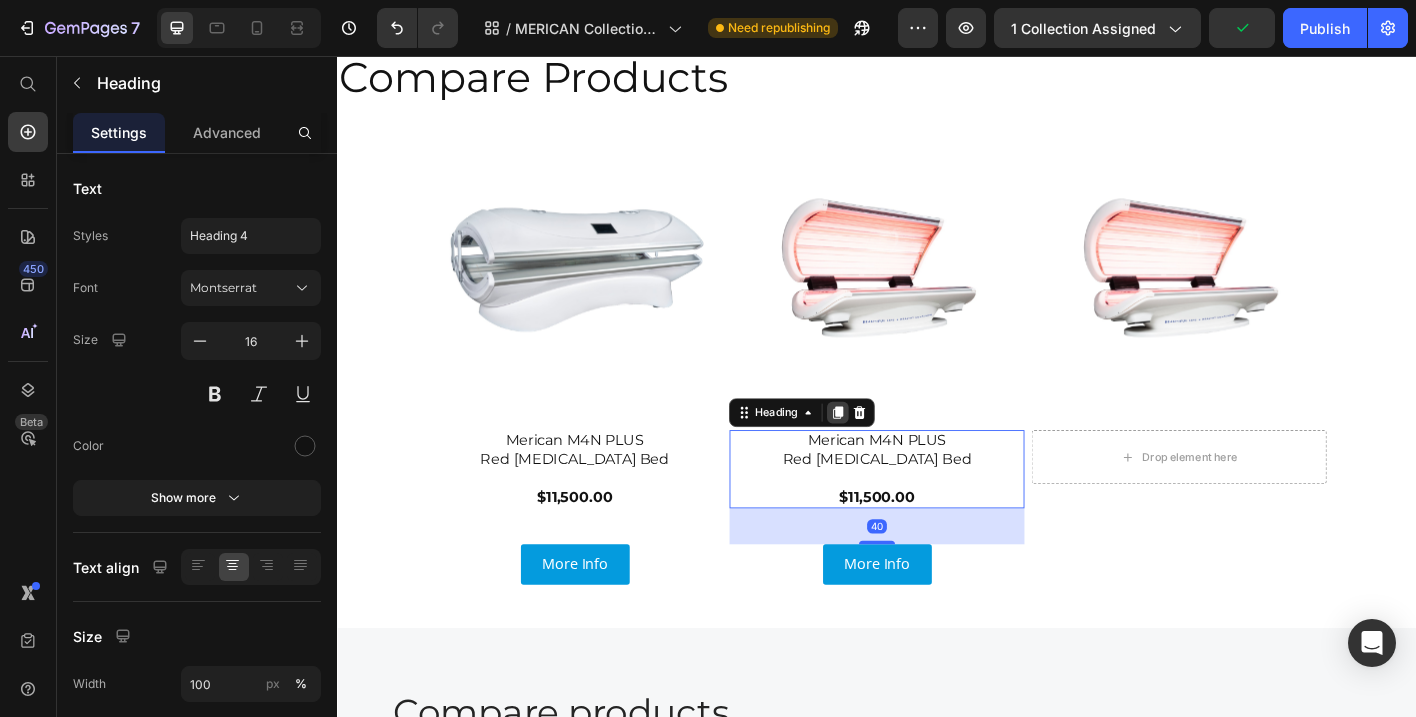 click 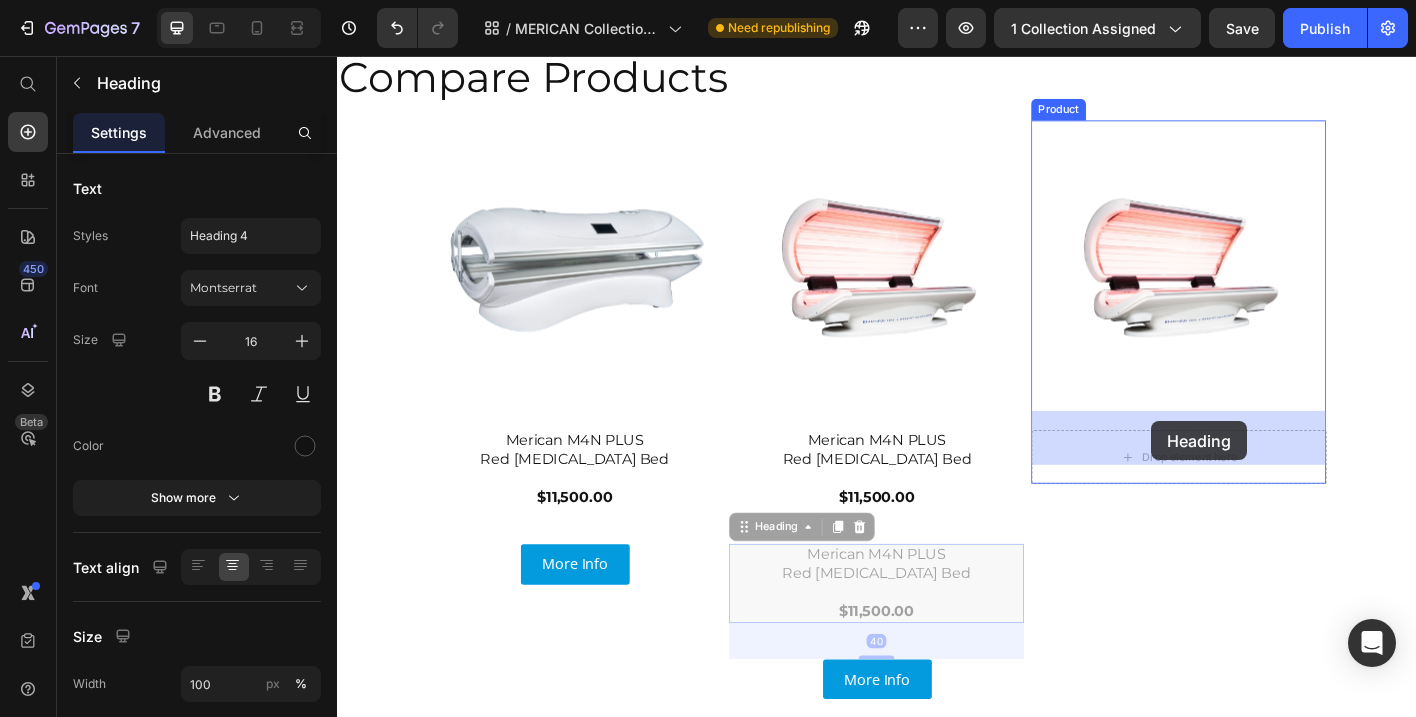 drag, startPoint x: 793, startPoint y: 565, endPoint x: 1242, endPoint y: 462, distance: 460.66257 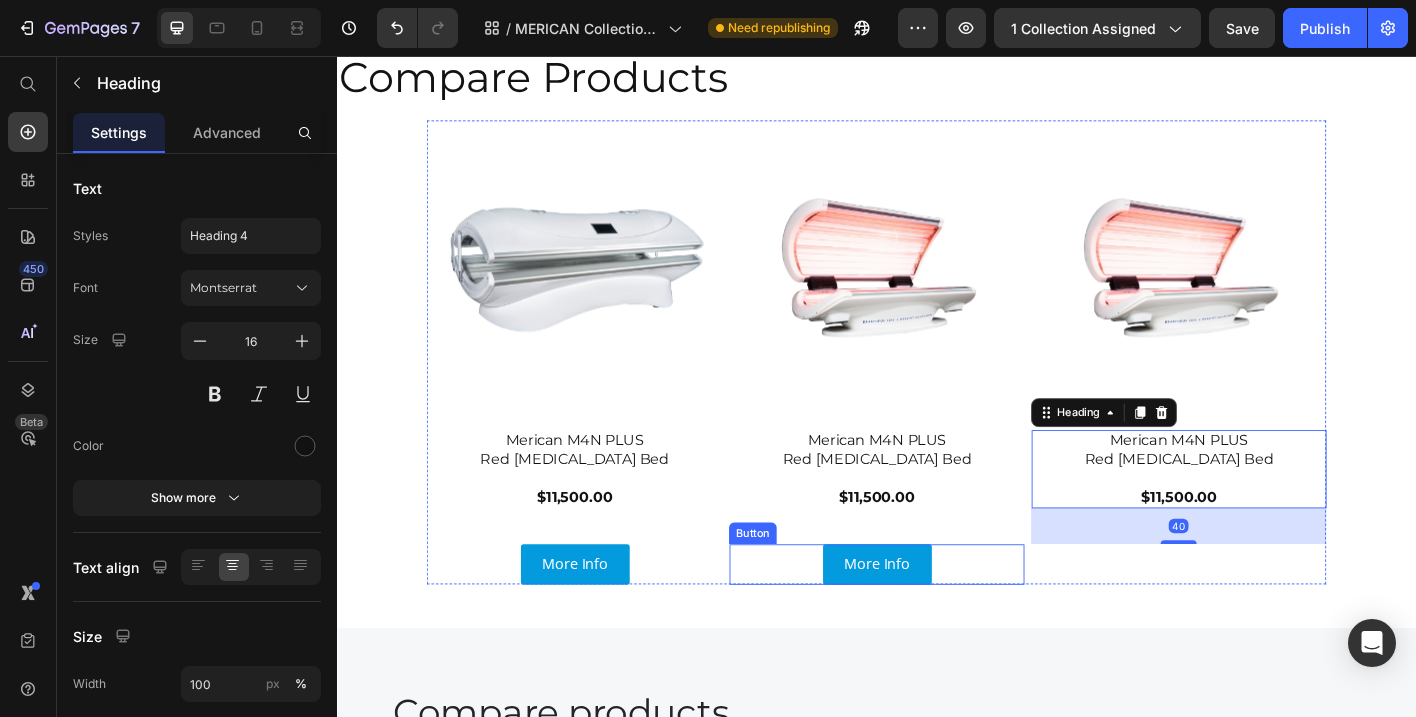 click on "More Info Button" at bounding box center [937, 621] 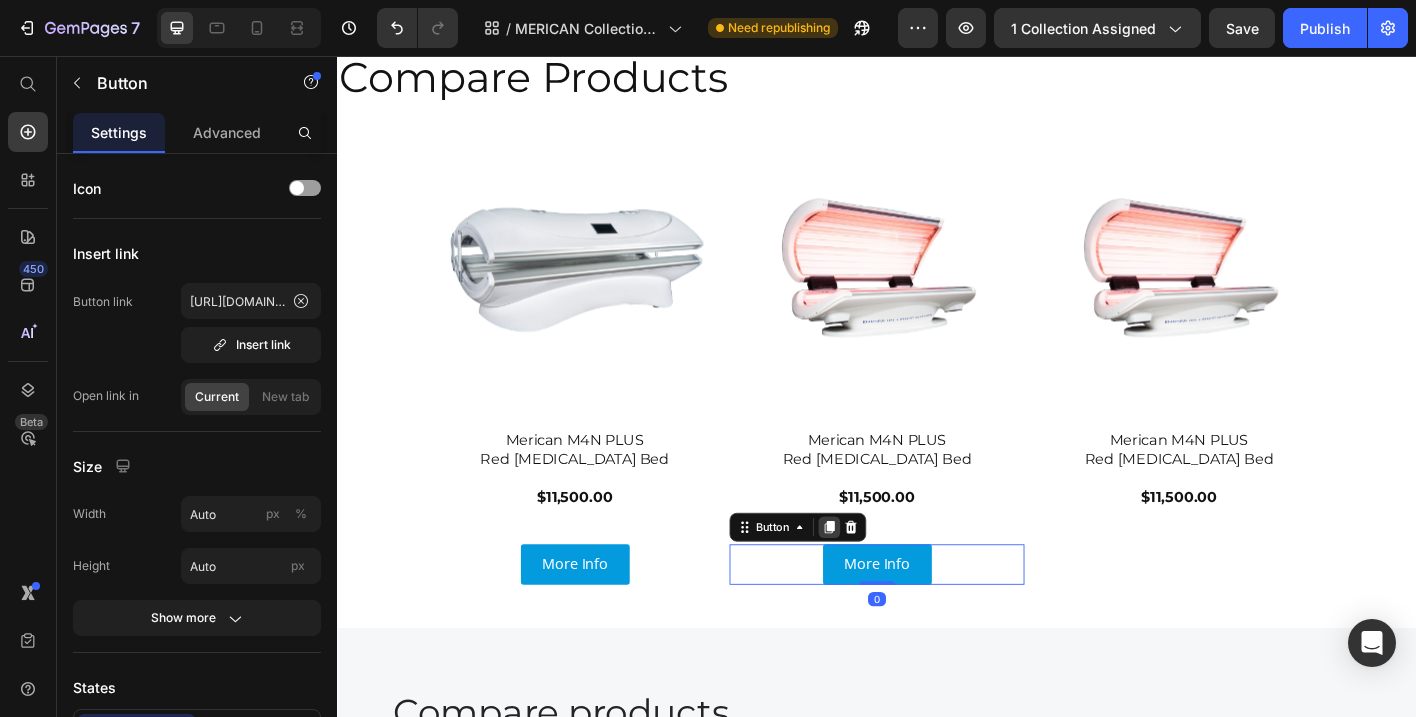 click 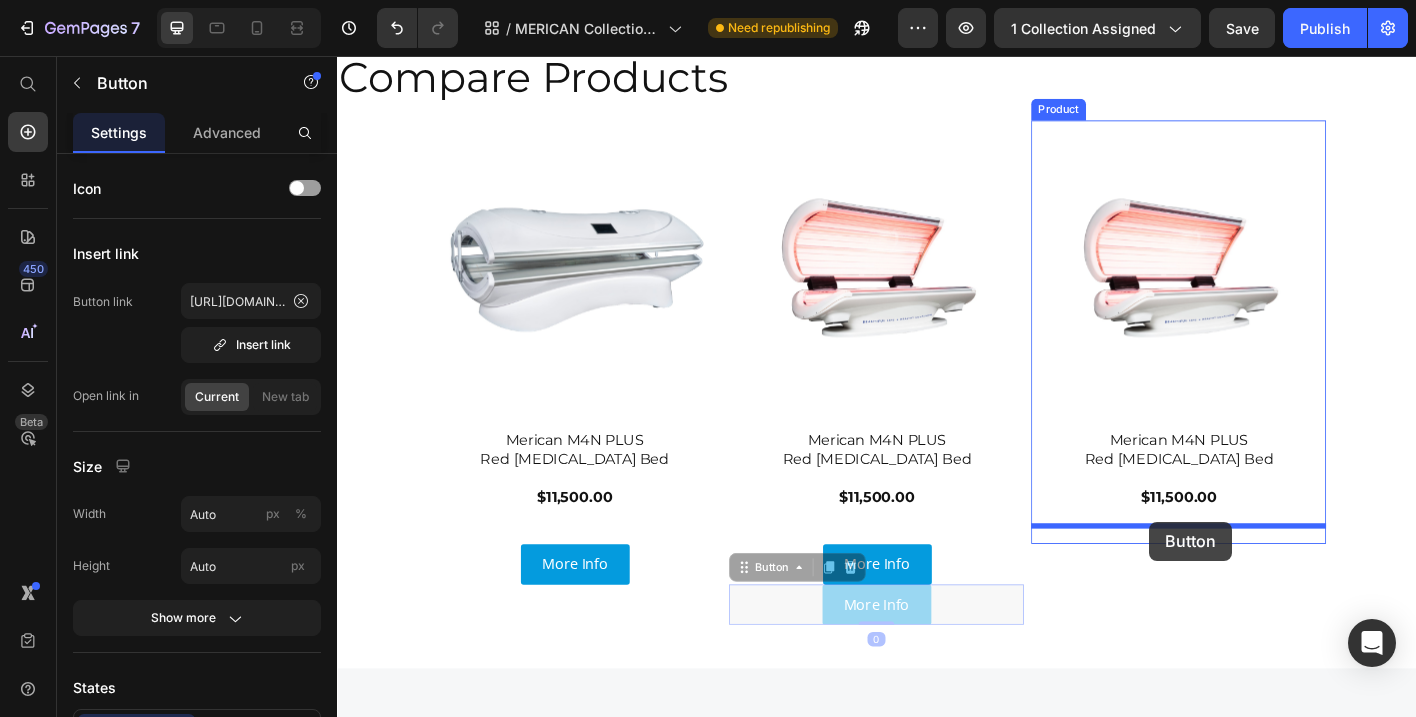 drag, startPoint x: 790, startPoint y: 597, endPoint x: 1240, endPoint y: 574, distance: 450.5874 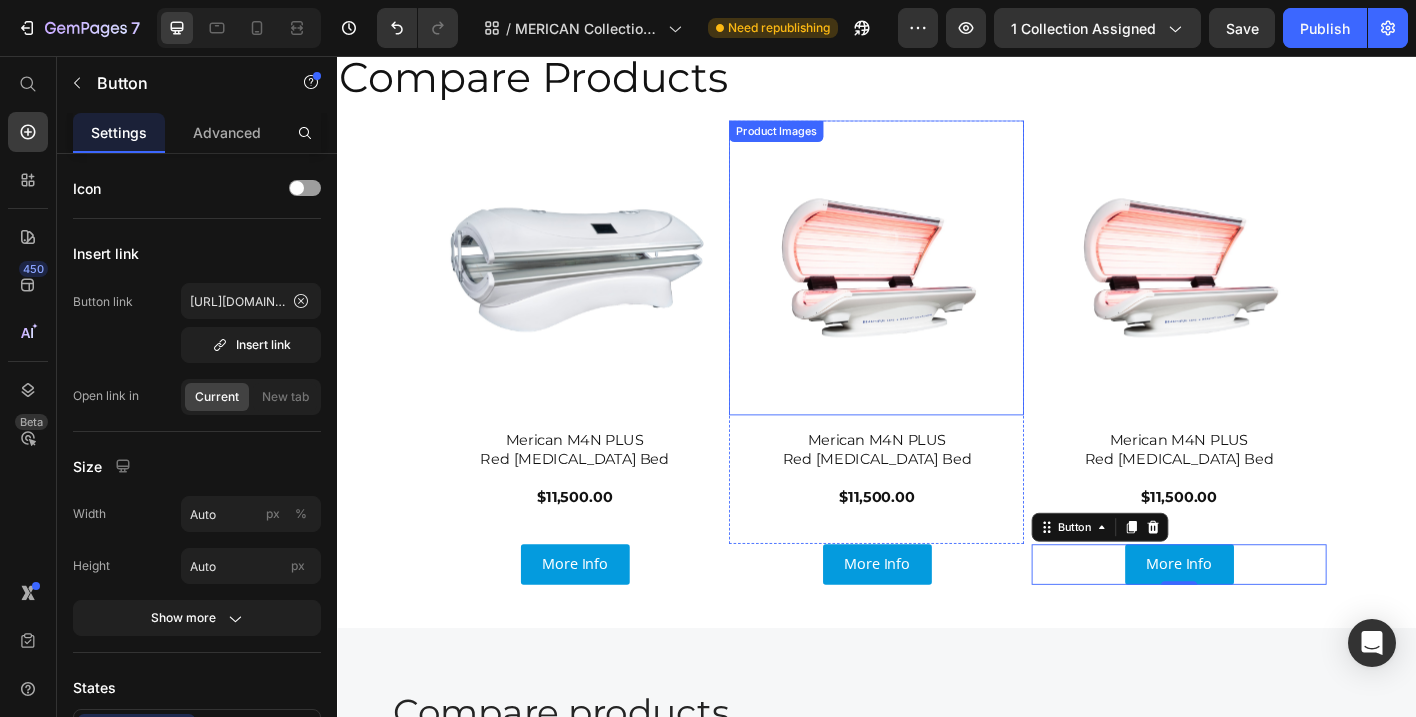 click at bounding box center (937, 292) 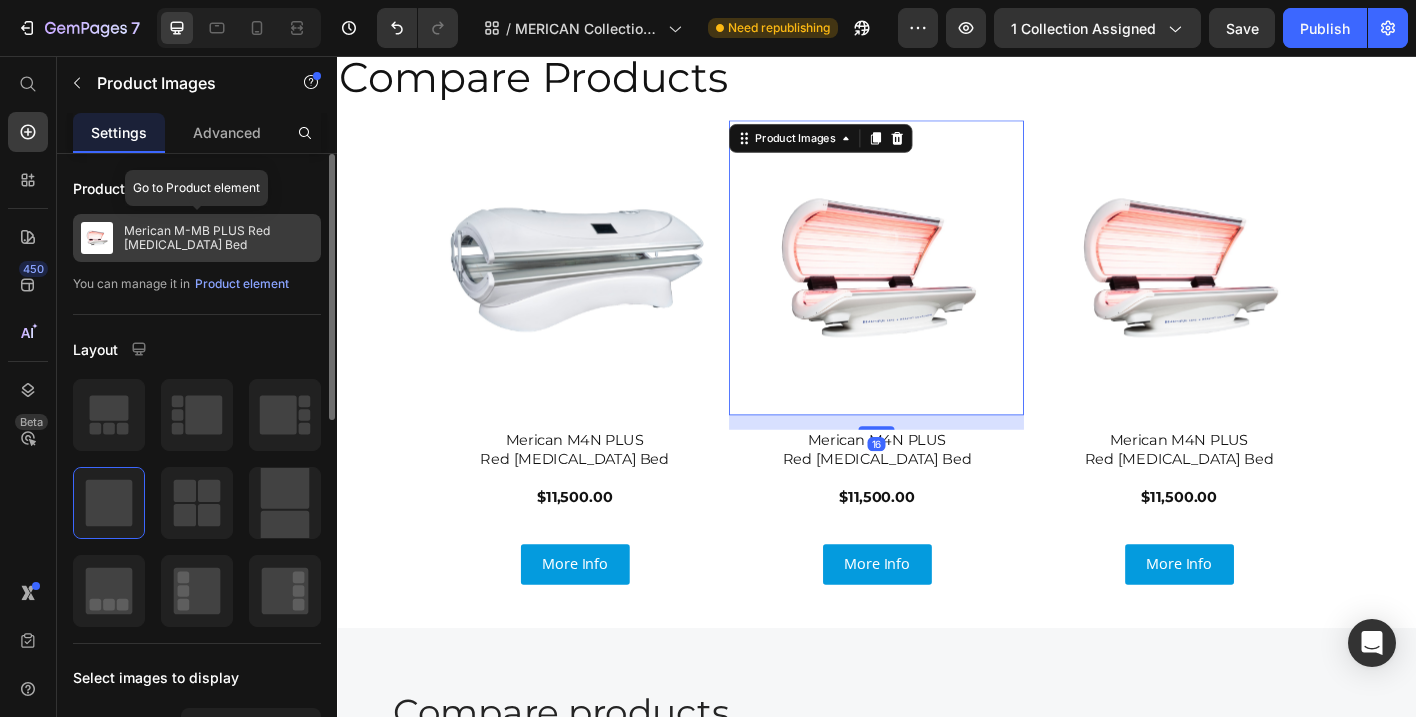 click on "Merican M-MB PLUS Red [MEDICAL_DATA] Bed" at bounding box center (218, 238) 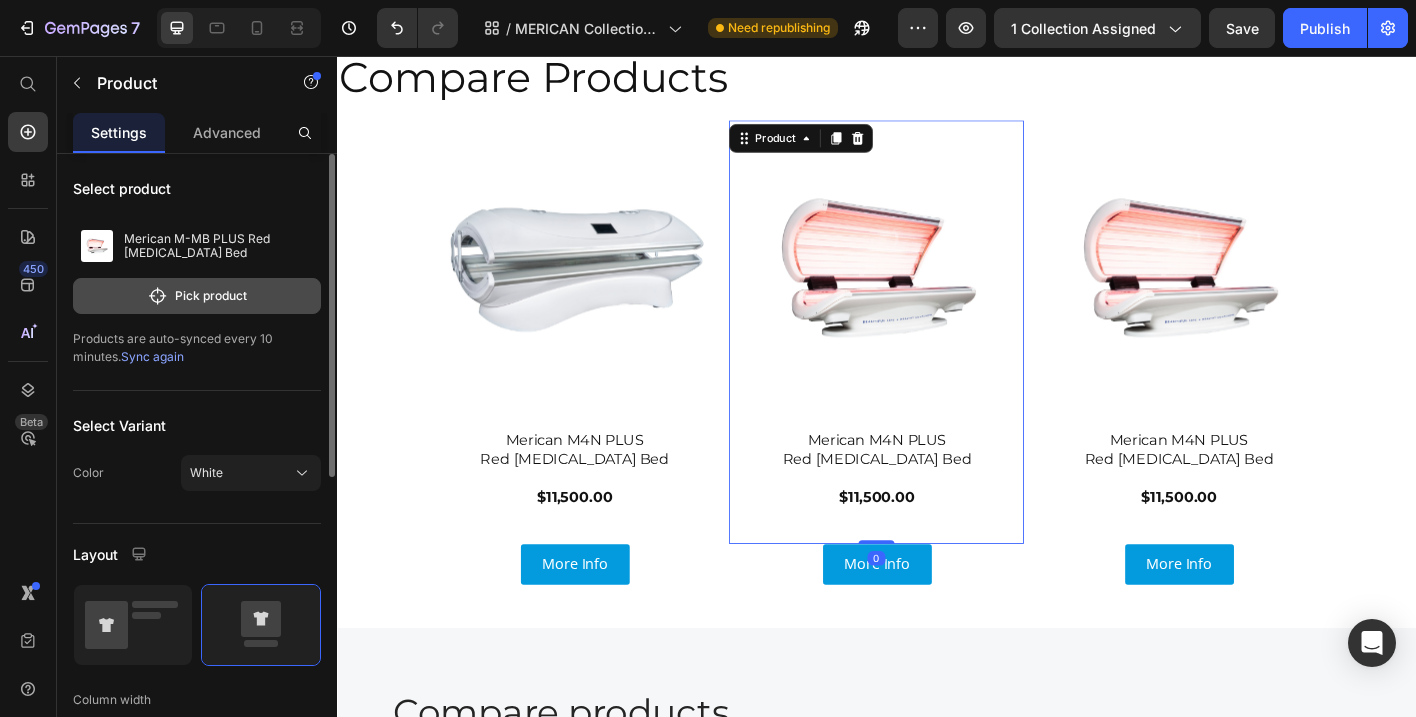click on "Pick product" at bounding box center [197, 296] 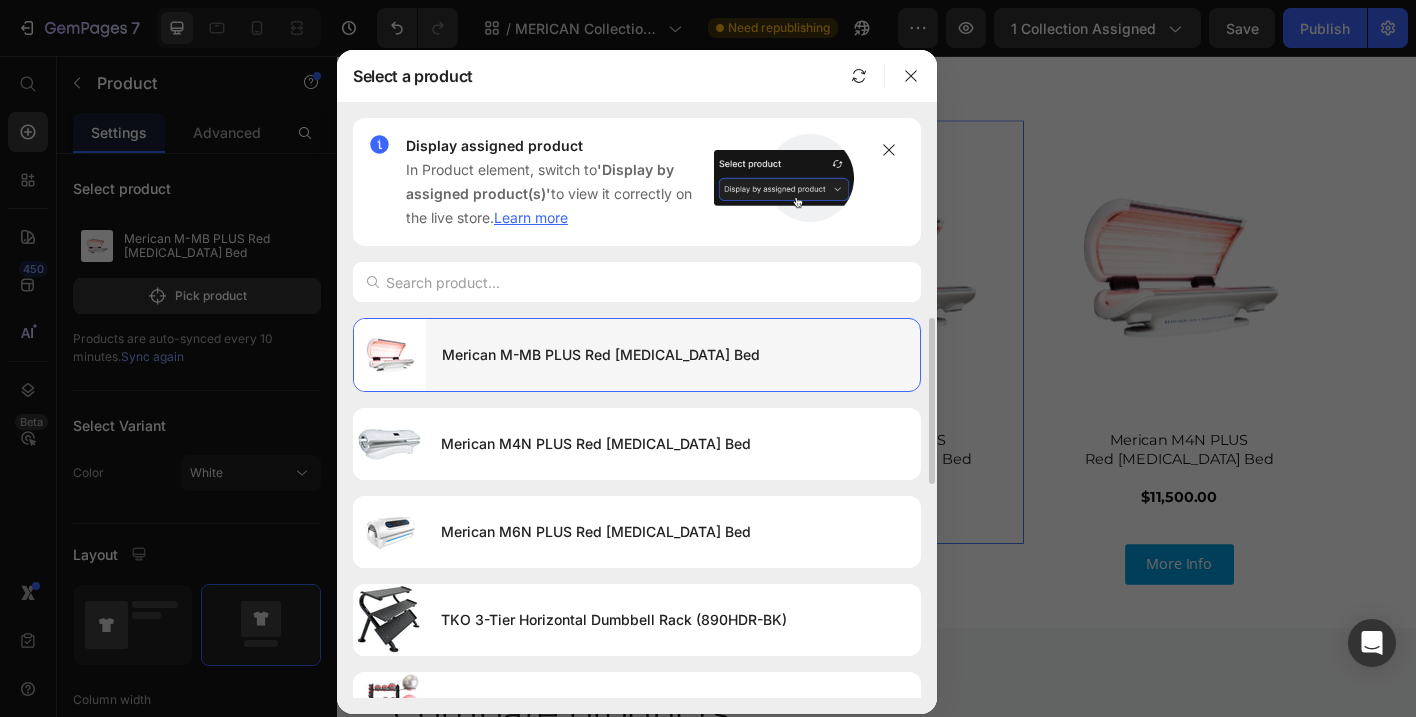 click on "Merican M-MB PLUS Red [MEDICAL_DATA] Bed" at bounding box center (673, 355) 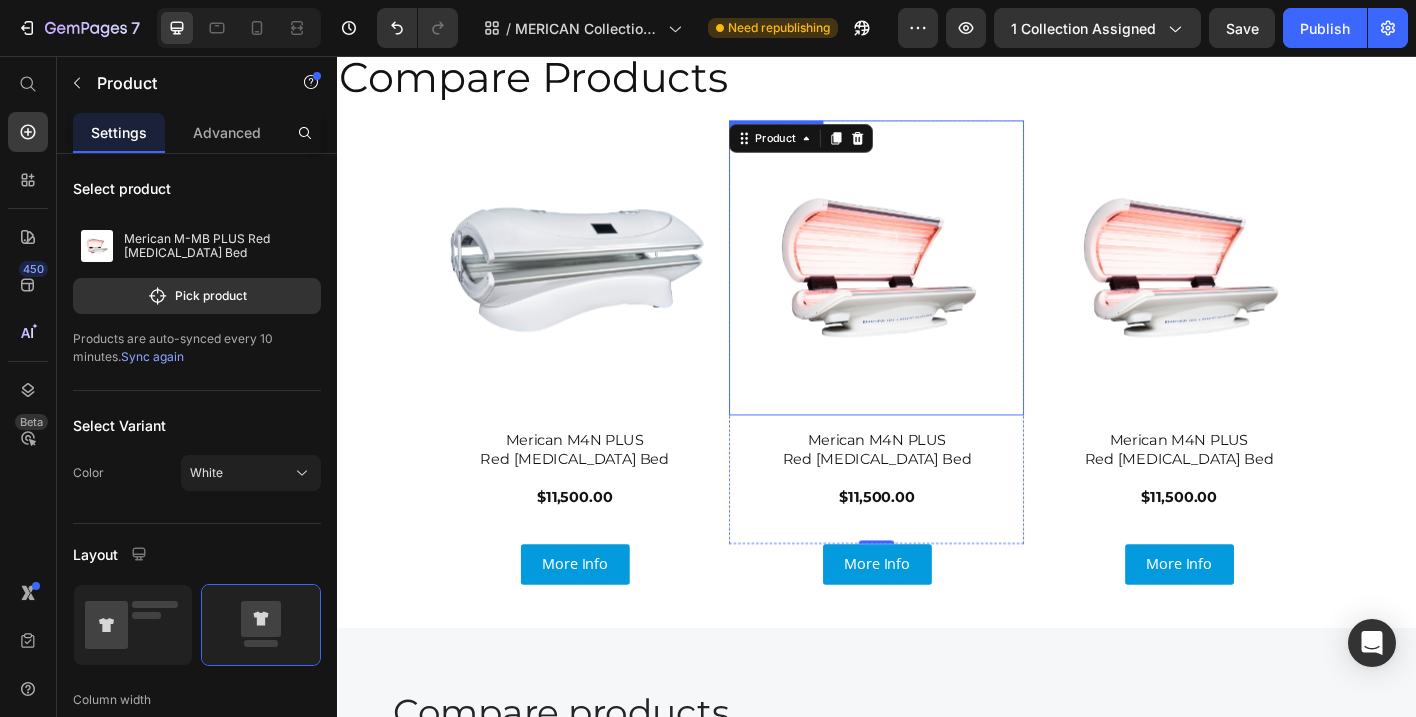 click at bounding box center (937, 292) 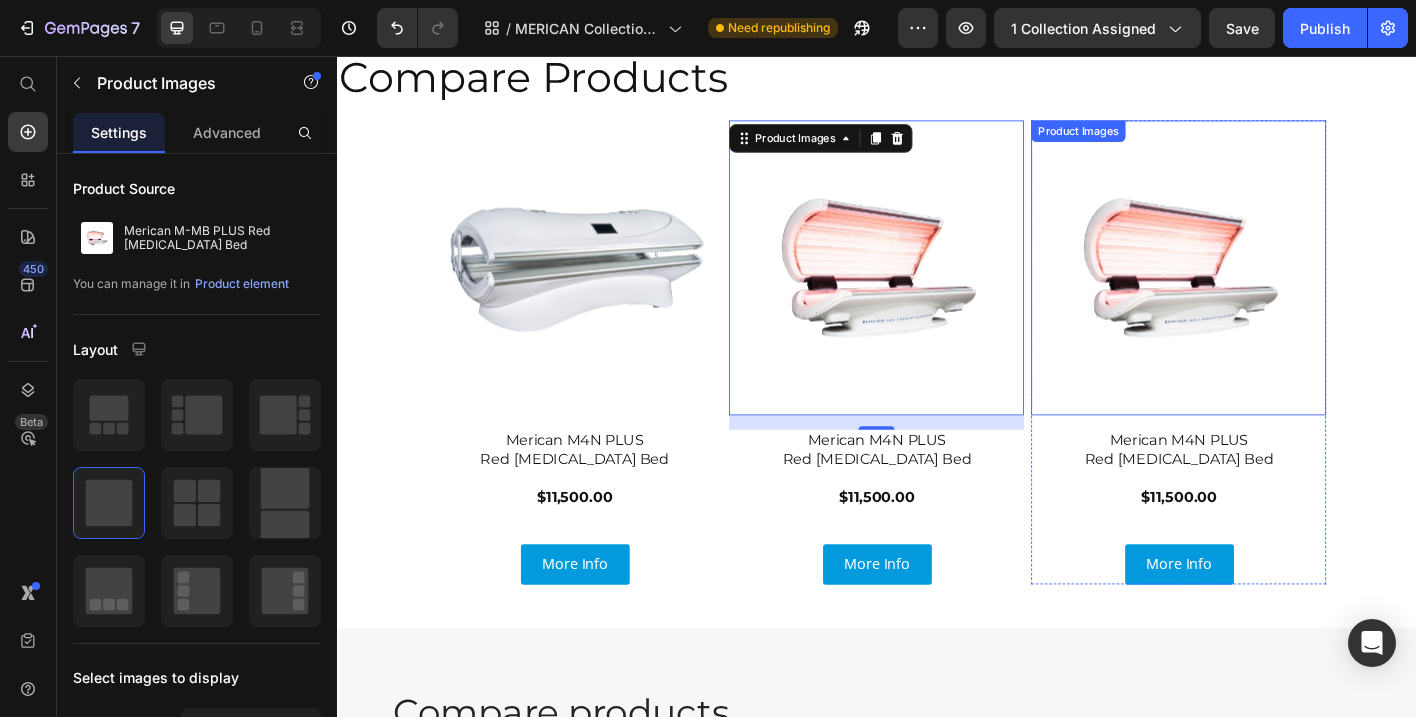 click at bounding box center [1273, 292] 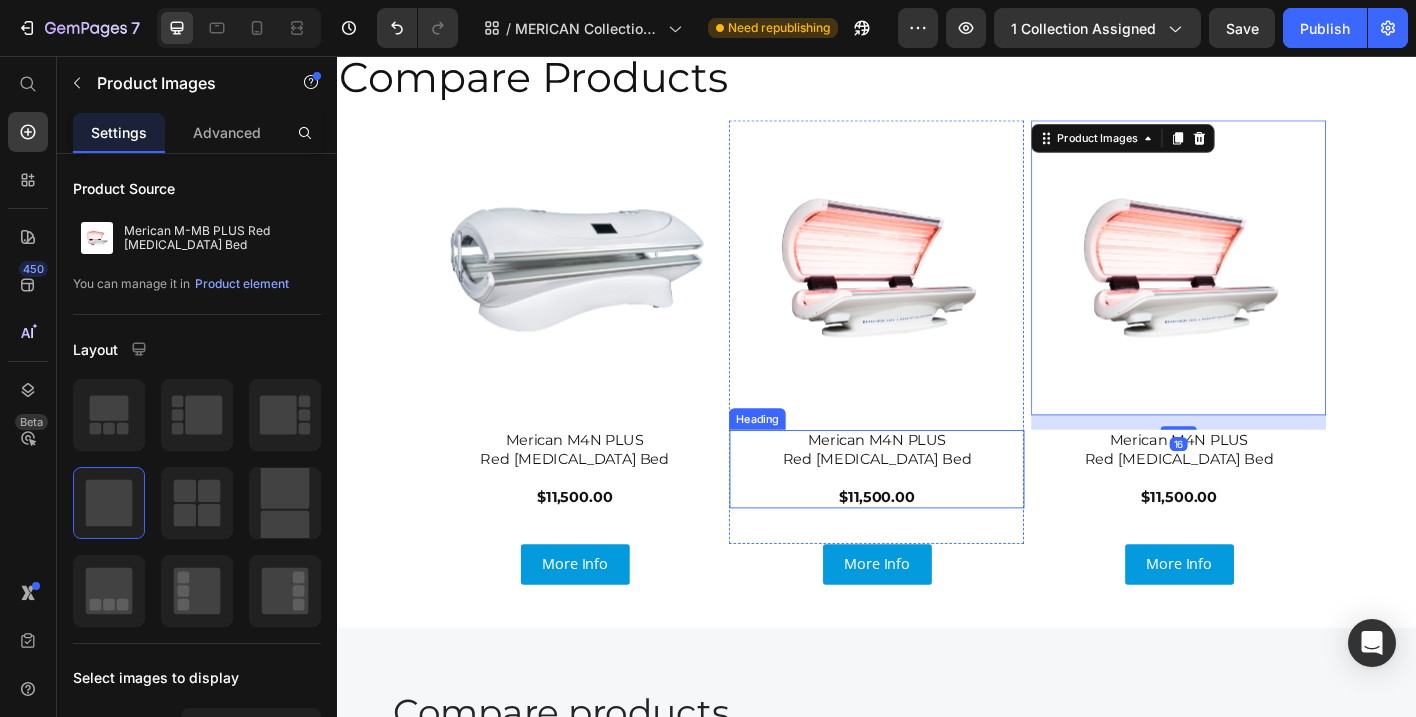 click on "Merican M4N PLUS  Red Light Therapy Bed $11,500.00" at bounding box center [937, 515] 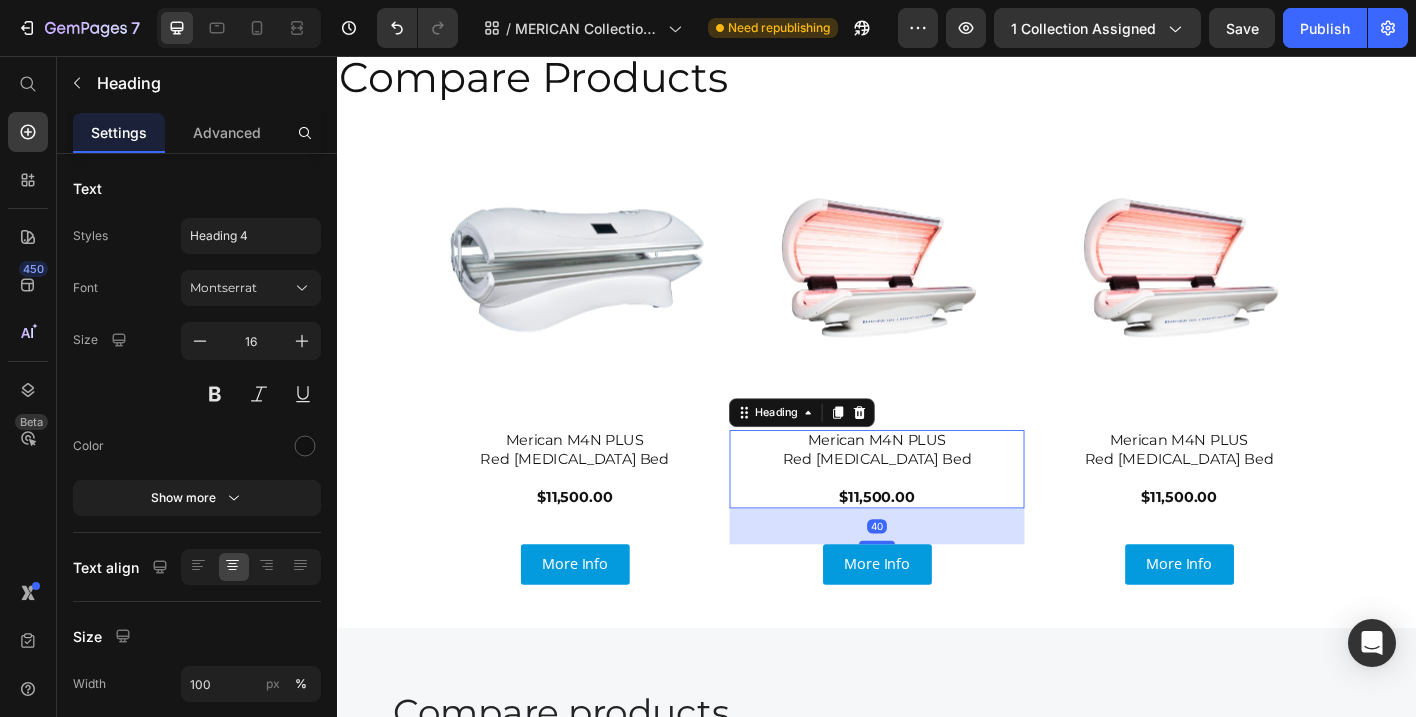 click on "Merican M4N PLUS  Red Light Therapy Bed $11,500.00" at bounding box center [937, 515] 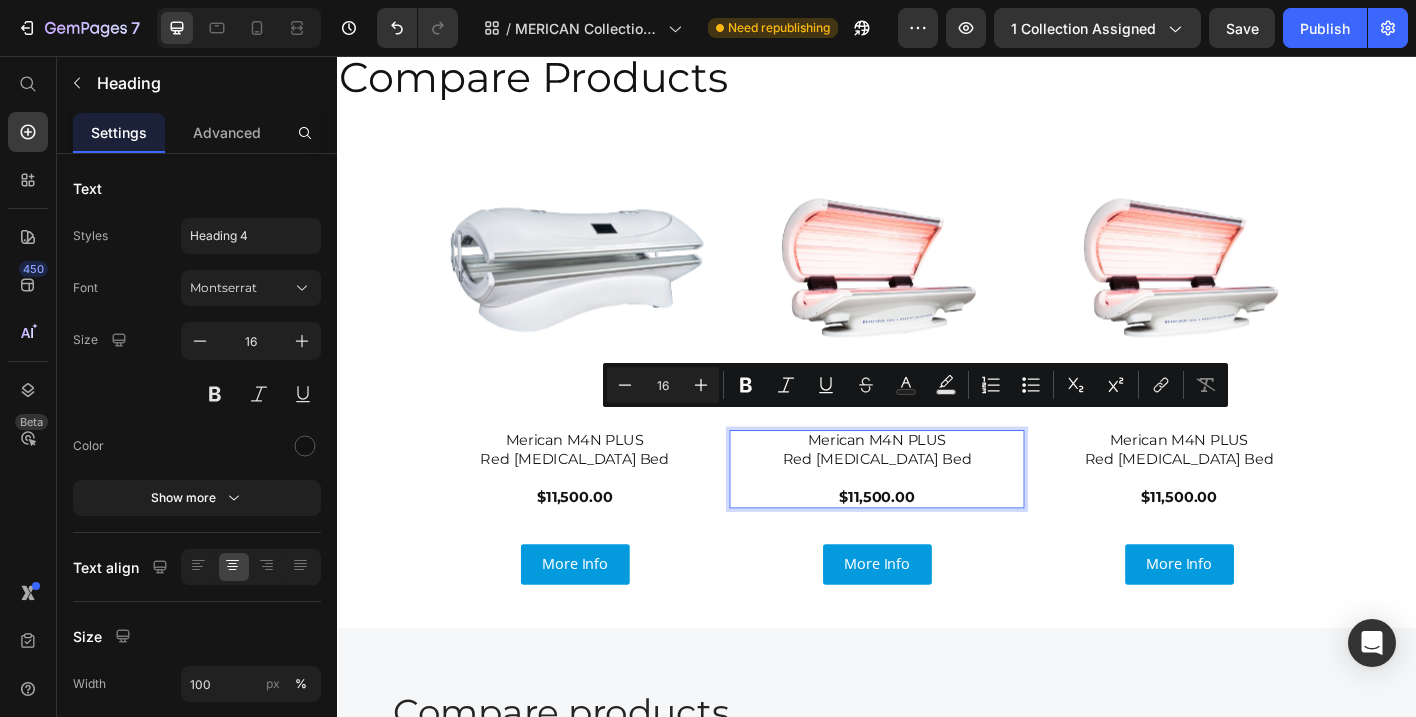 click on "Merican M4N PLUS  Red Light Therapy Bed $11,500.00" at bounding box center [937, 515] 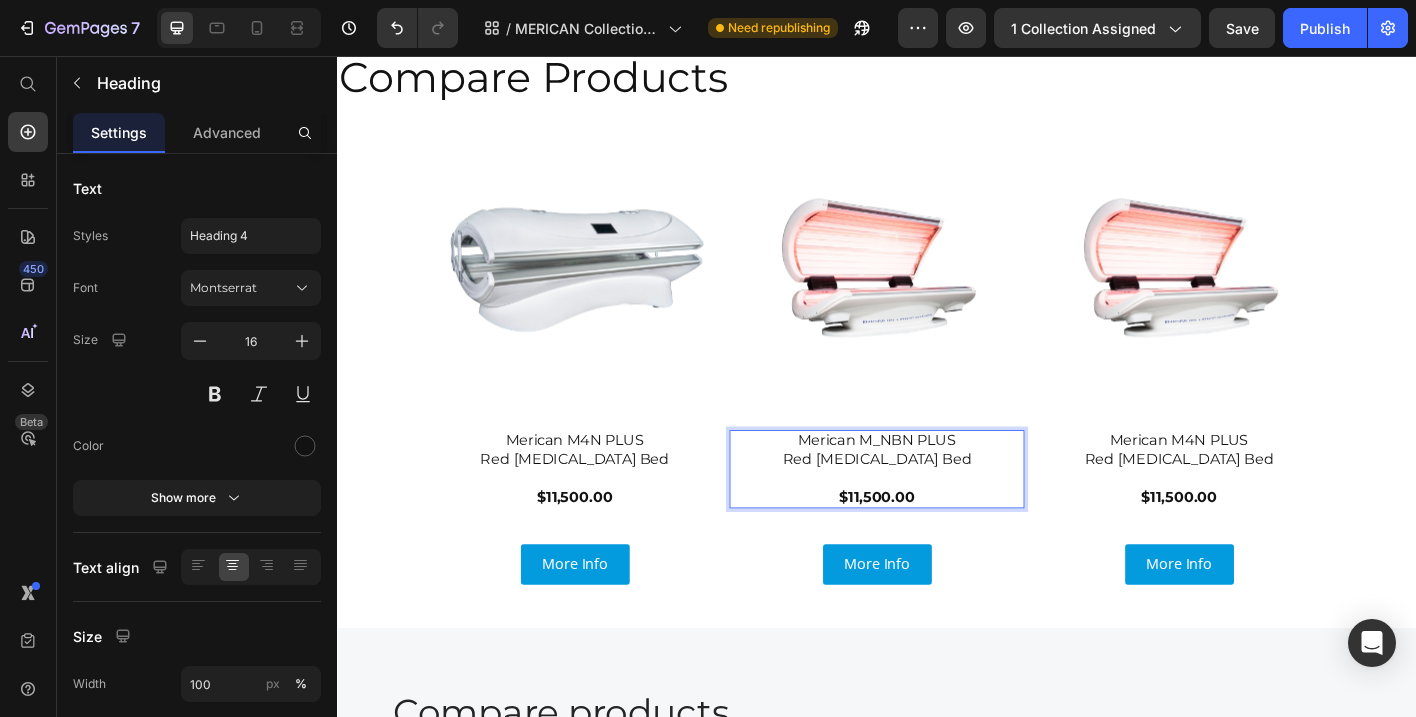 click on "Merican M_NBN PLUS  Red Light Therapy Bed $11,500.00" at bounding box center [937, 515] 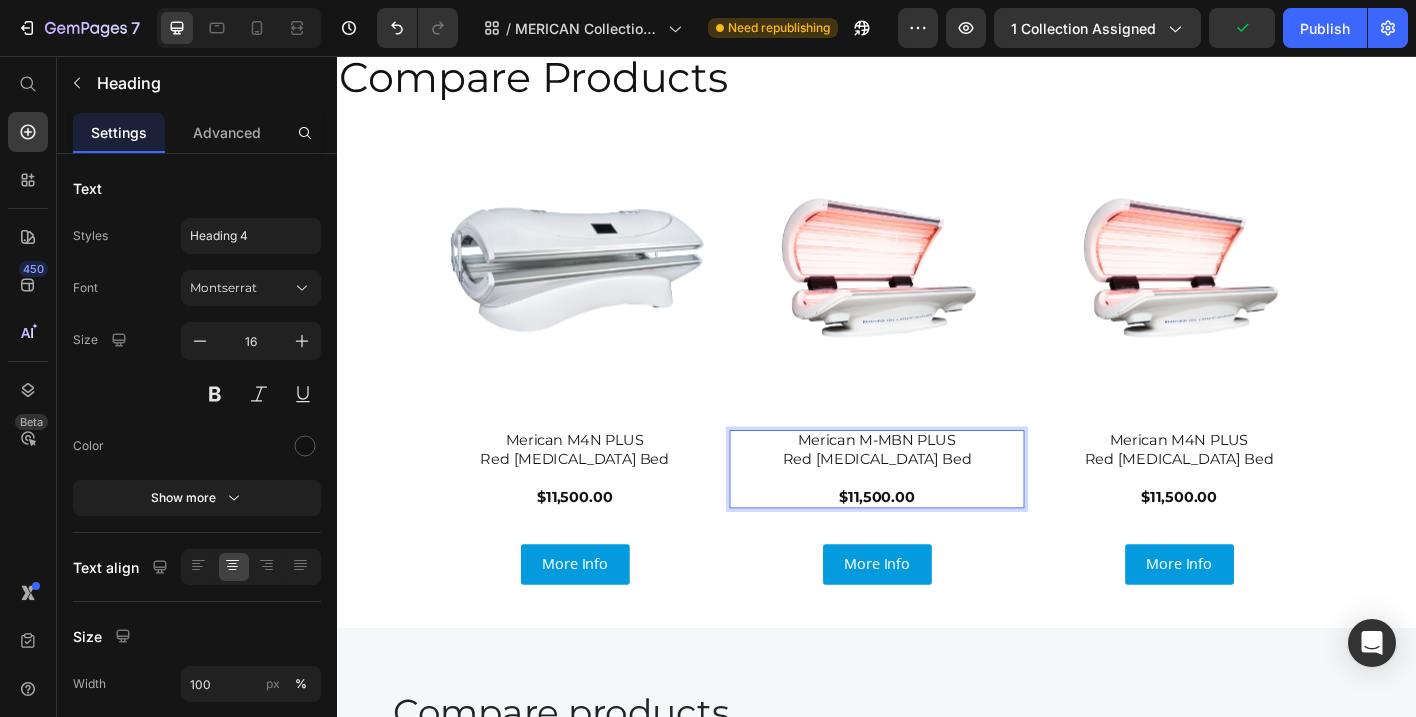 click on "Merican M-MBN PLUS  Red Light Therapy Bed $11,500.00" at bounding box center (937, 515) 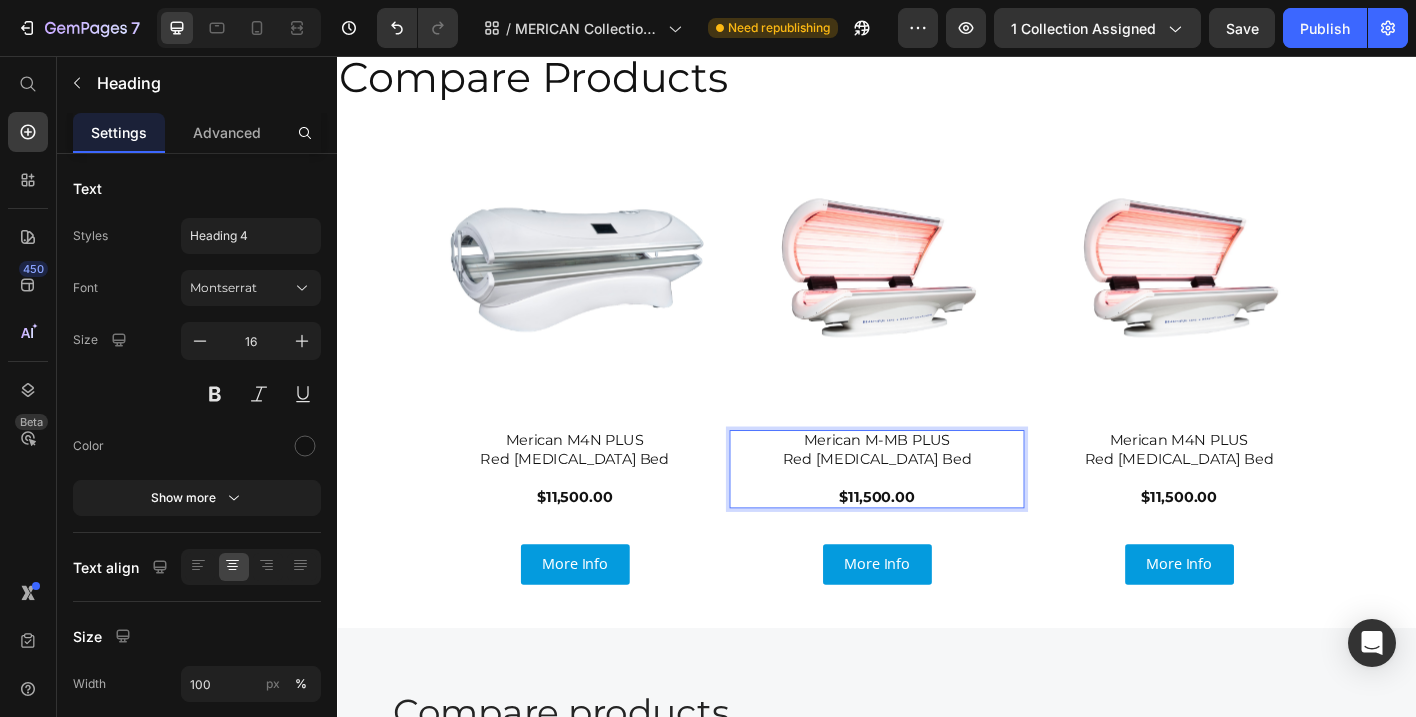 click on "$11,500.00" at bounding box center [937, 546] 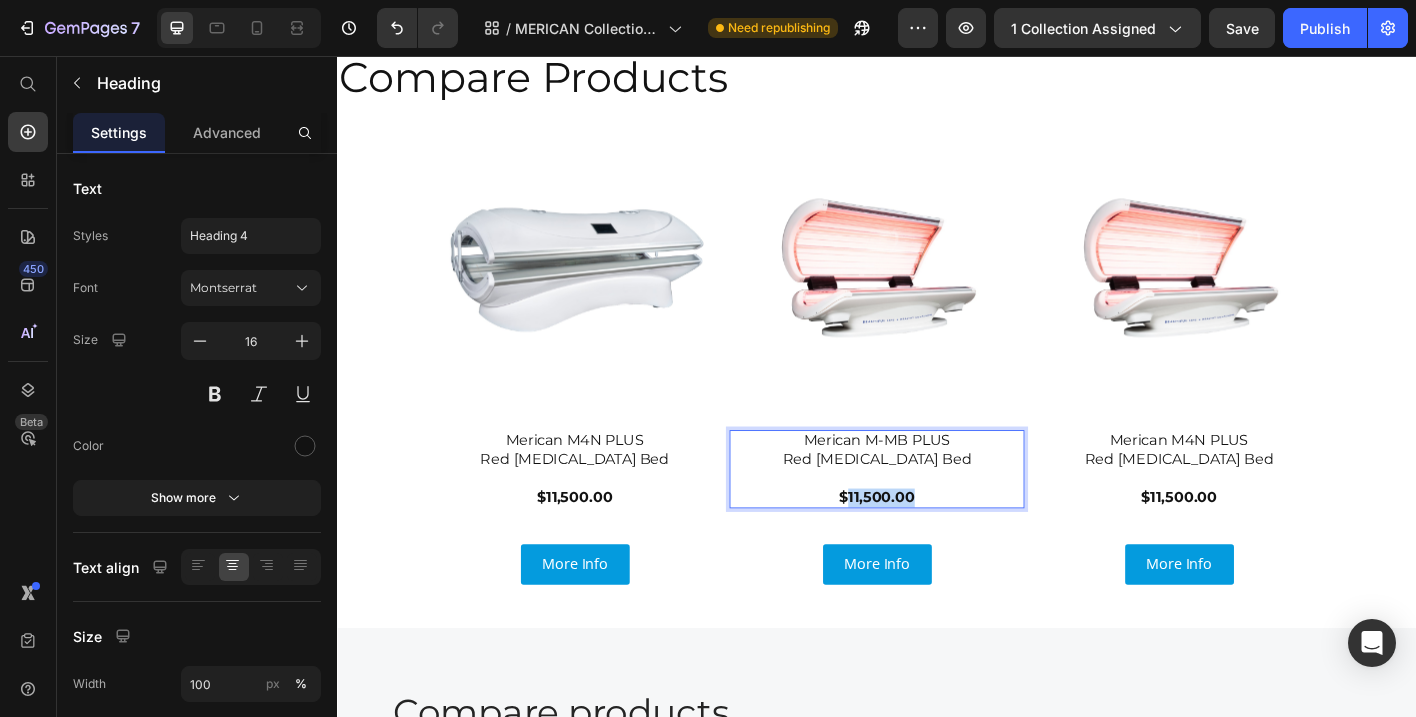 click on "$11,500.00" at bounding box center (937, 546) 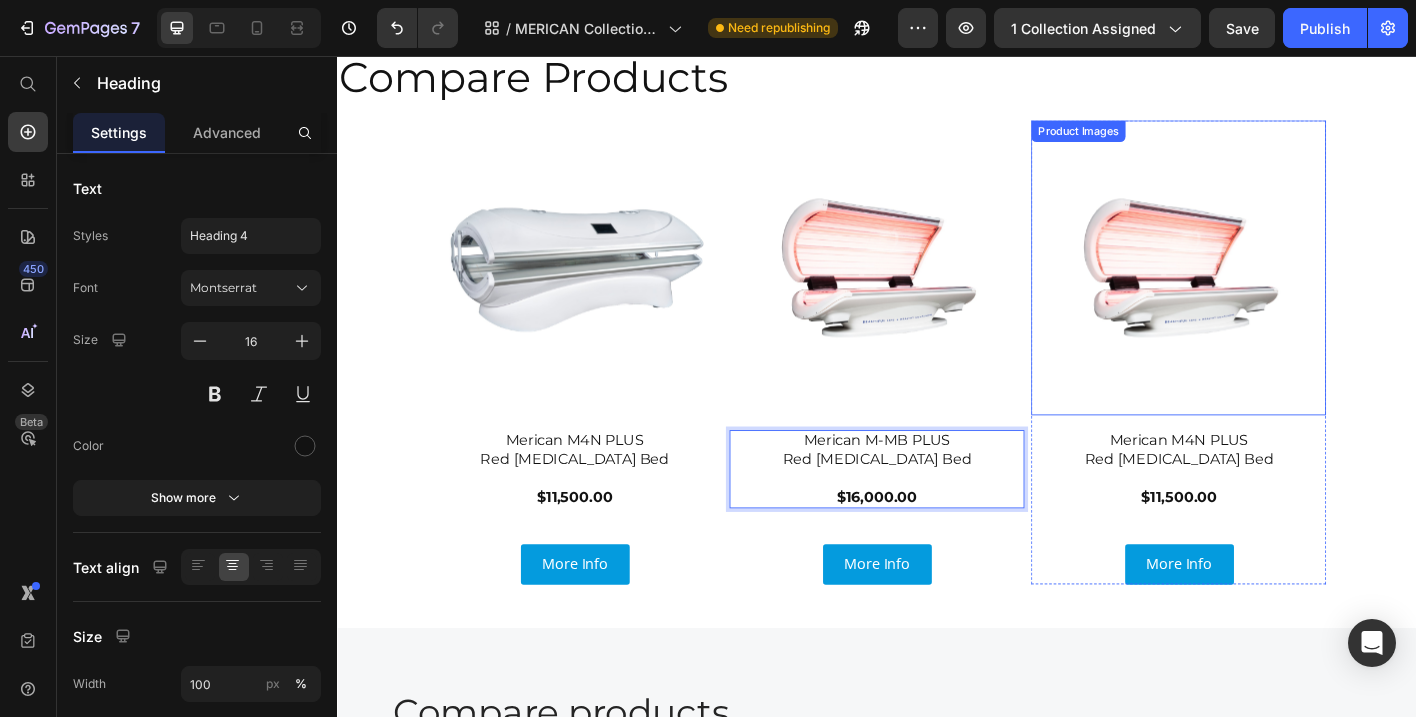 click at bounding box center (1273, 292) 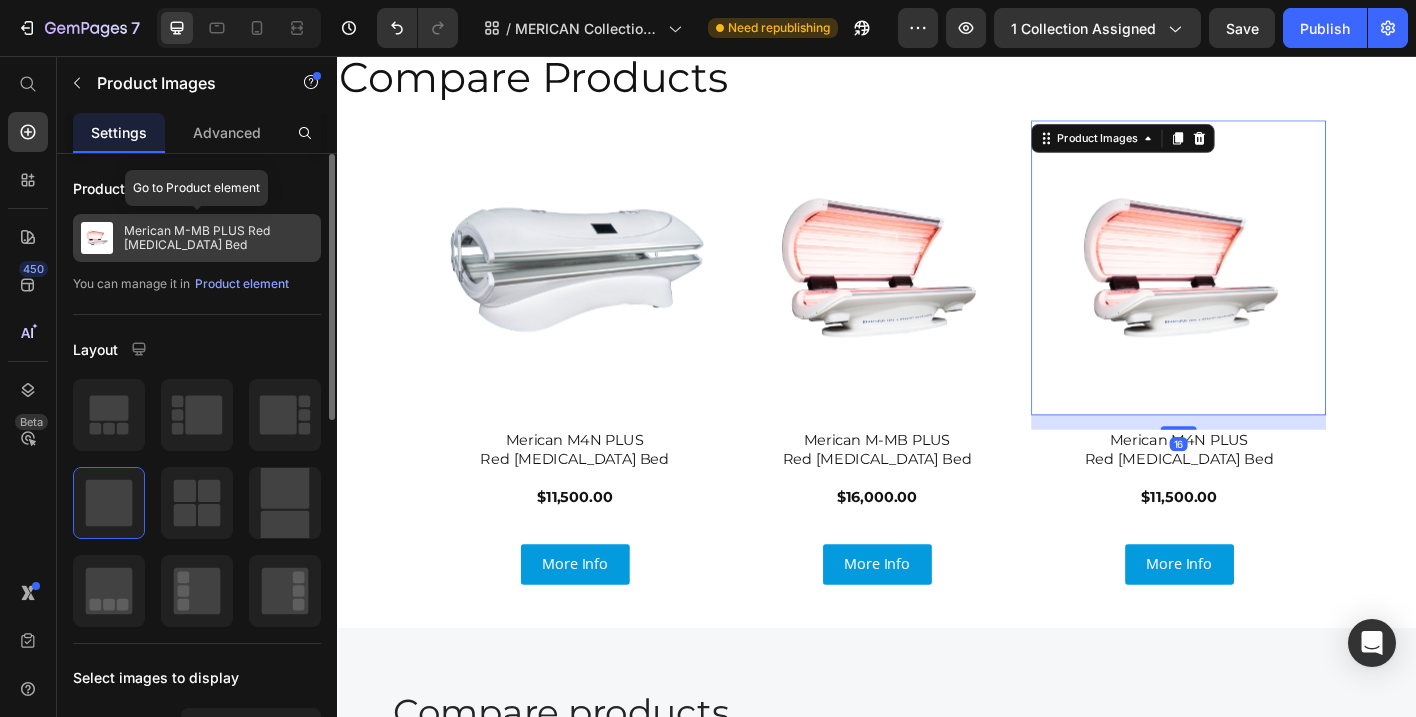 click on "Merican M-MB PLUS Red [MEDICAL_DATA] Bed" at bounding box center (218, 238) 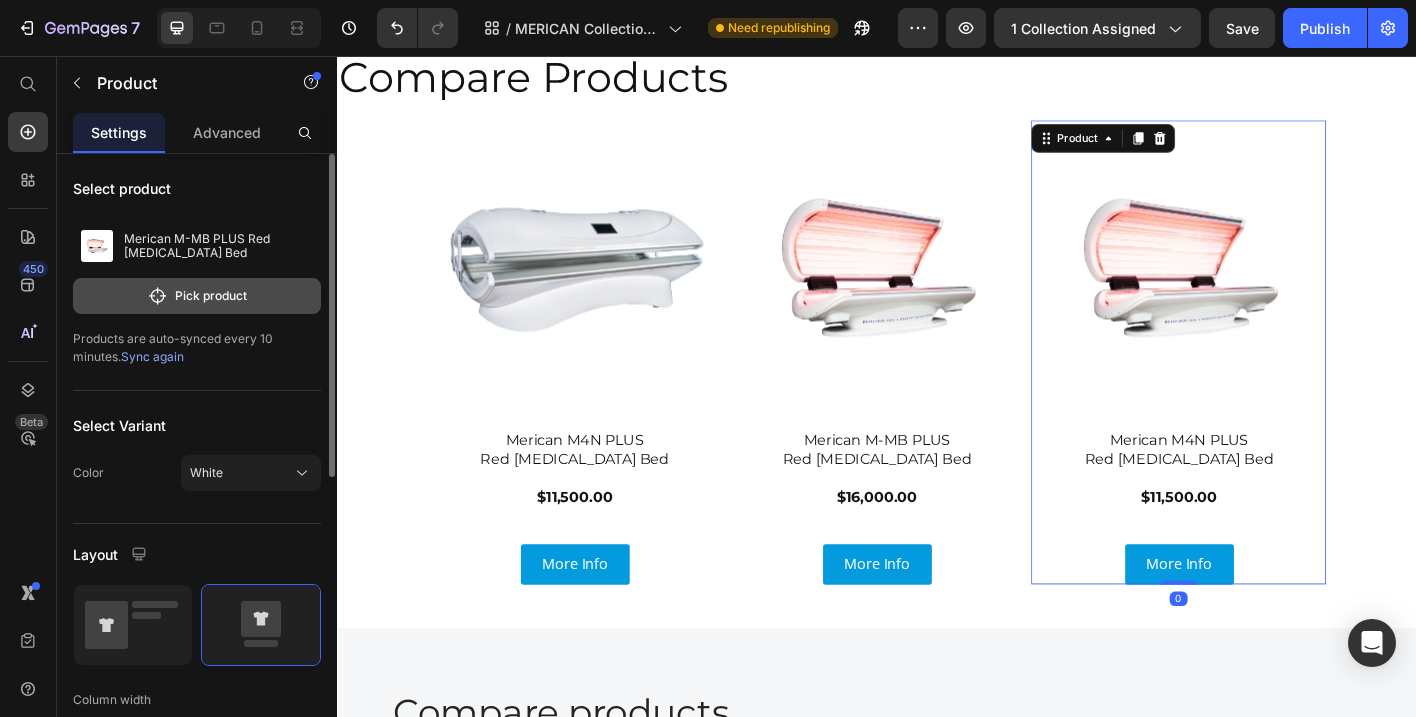click on "Pick product" at bounding box center (197, 296) 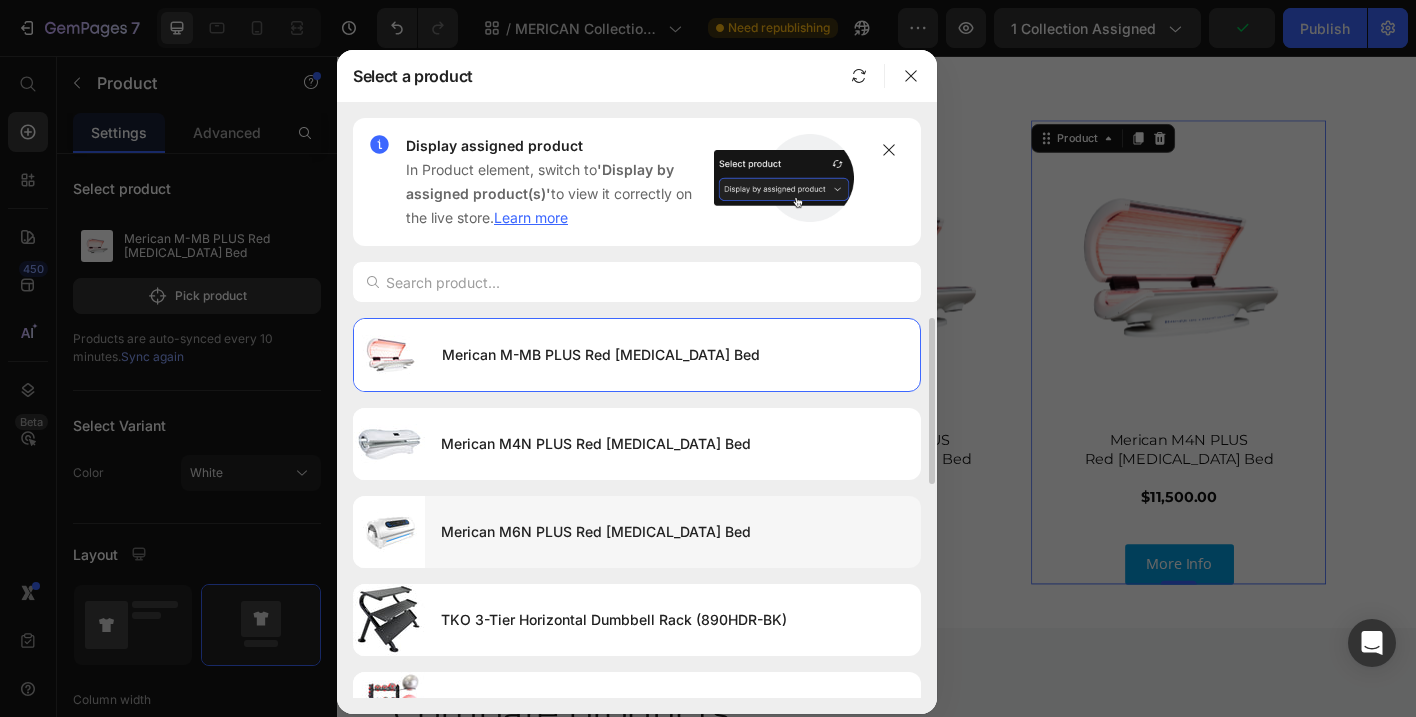 click on "Merican M6N PLUS Red [MEDICAL_DATA] Bed" at bounding box center (673, 532) 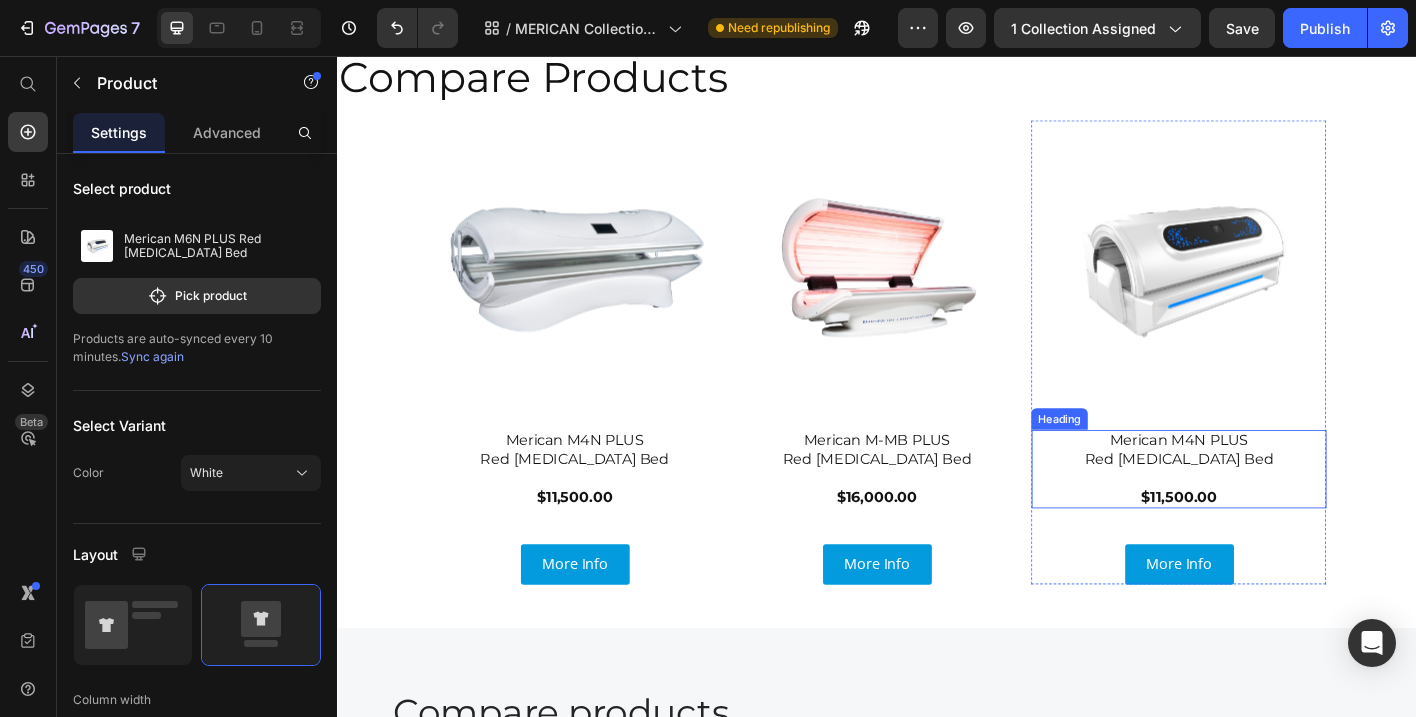 click on "Merican M4N PLUS  Red Light Therapy Bed $11,500.00" at bounding box center [1273, 515] 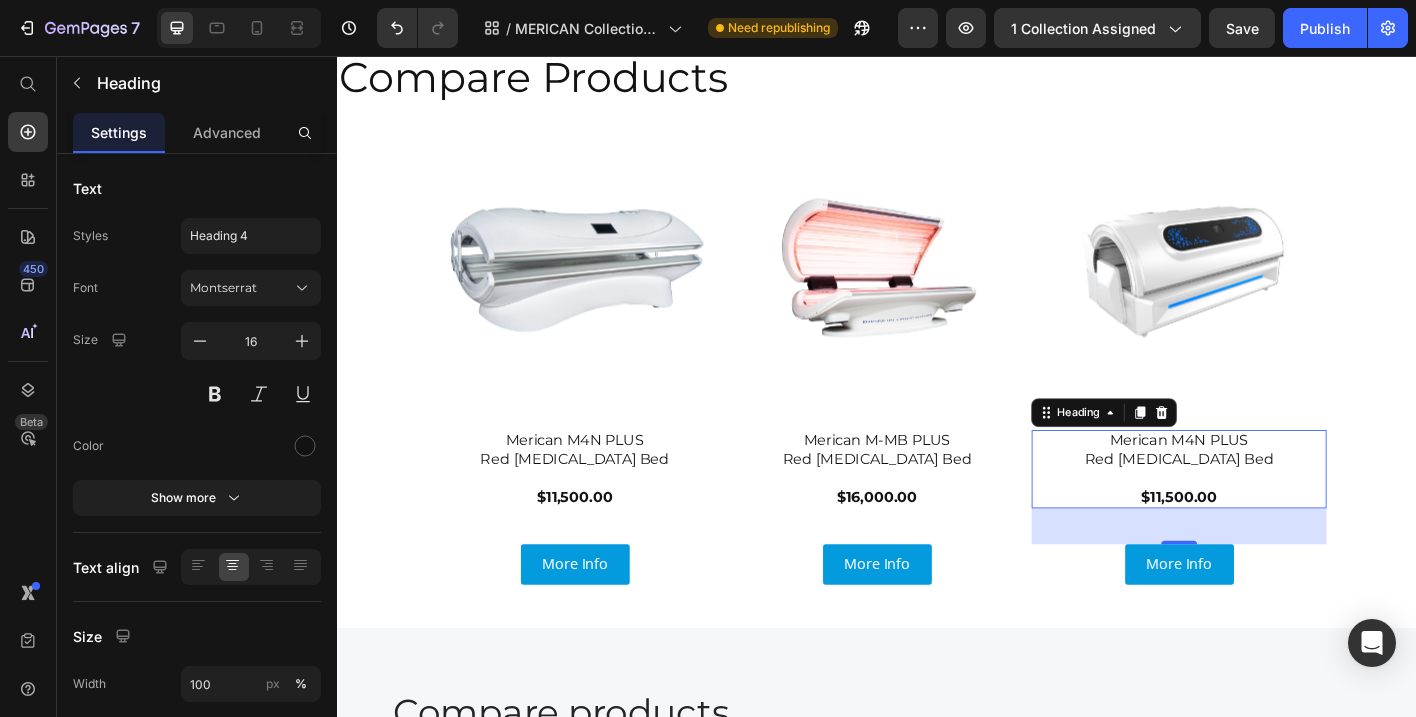click on "Merican M4N PLUS  Red Light Therapy Bed $11,500.00" at bounding box center (1273, 515) 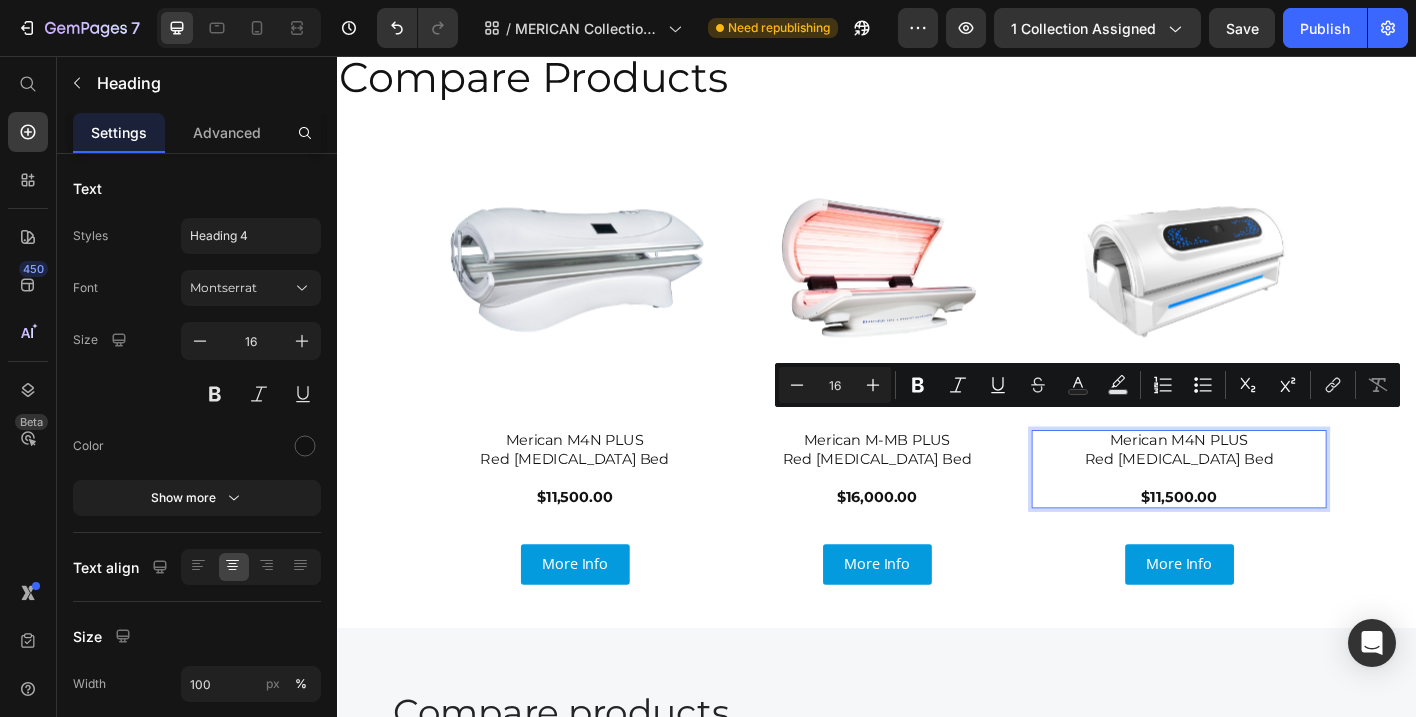 click on "Merican M4N PLUS  Red Light Therapy Bed $11,500.00" at bounding box center (1273, 515) 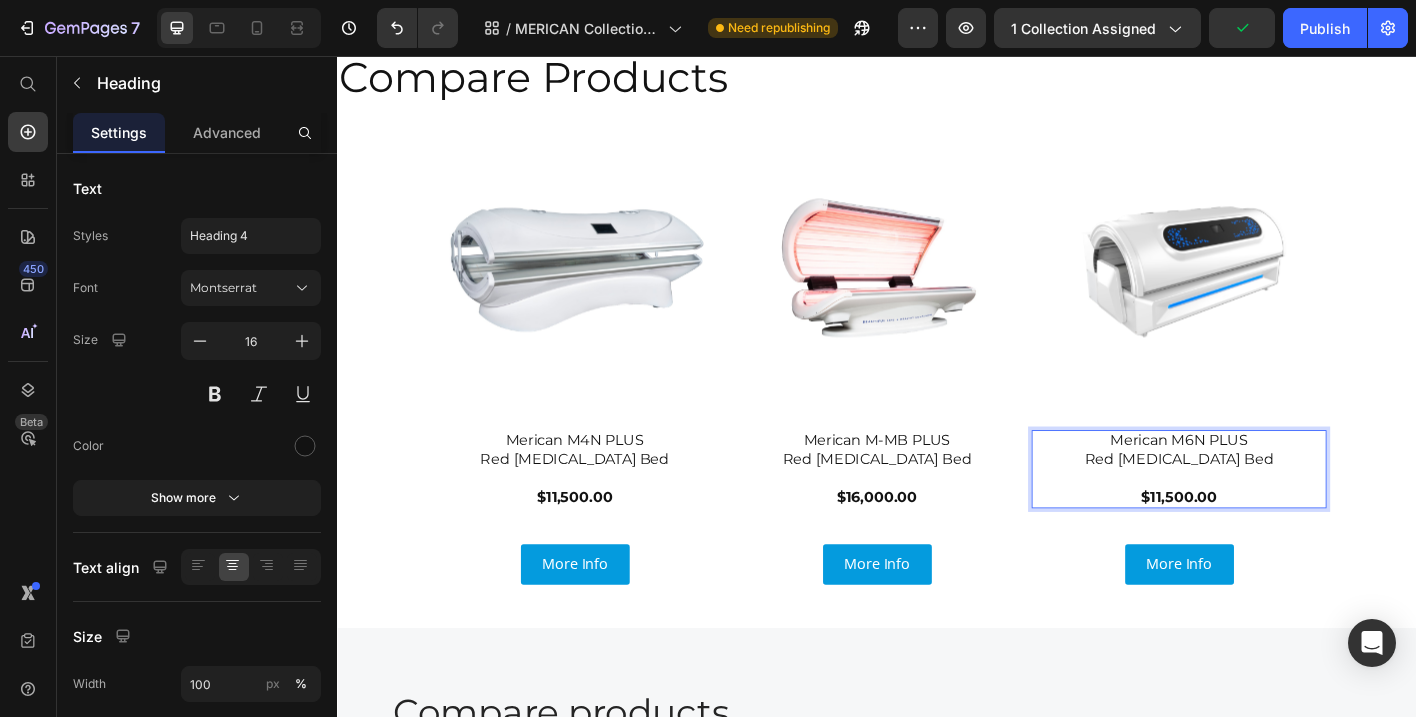click on "$11,500.00" at bounding box center [1273, 546] 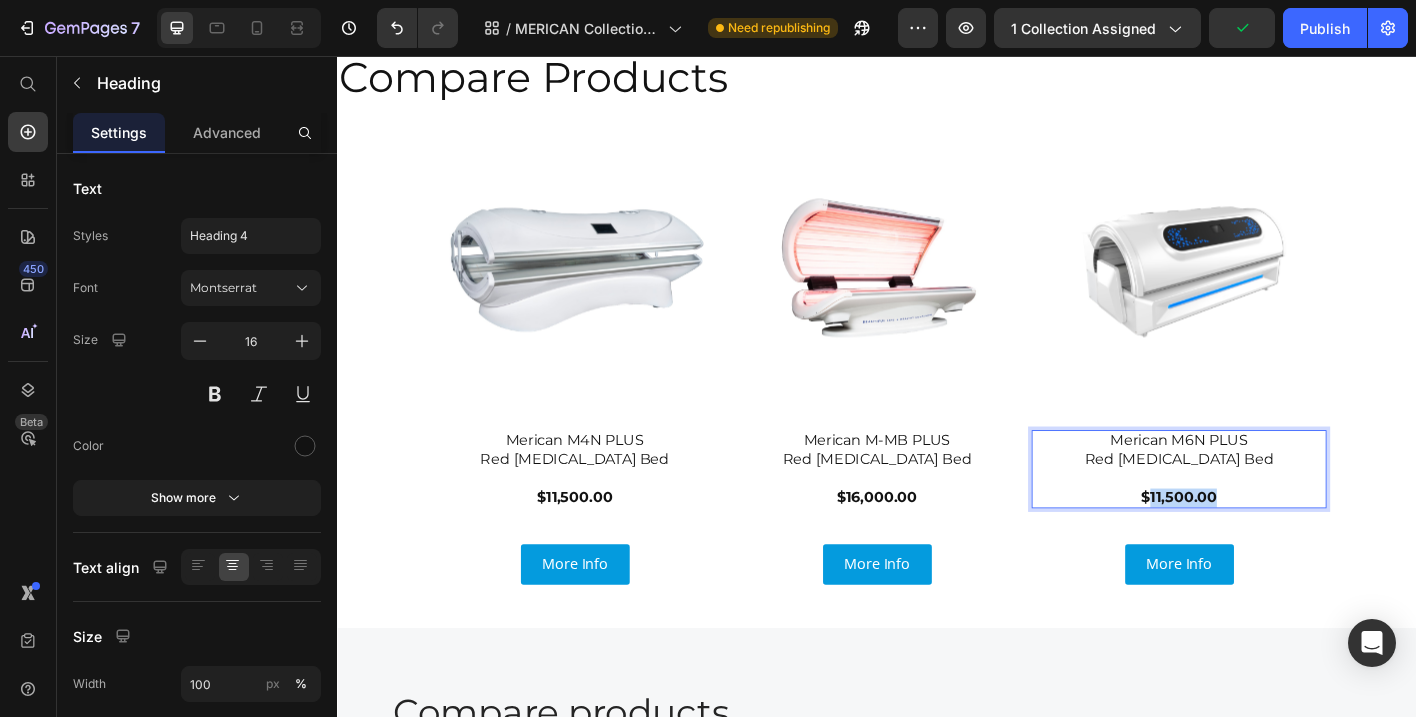 click on "$11,500.00" at bounding box center [1273, 546] 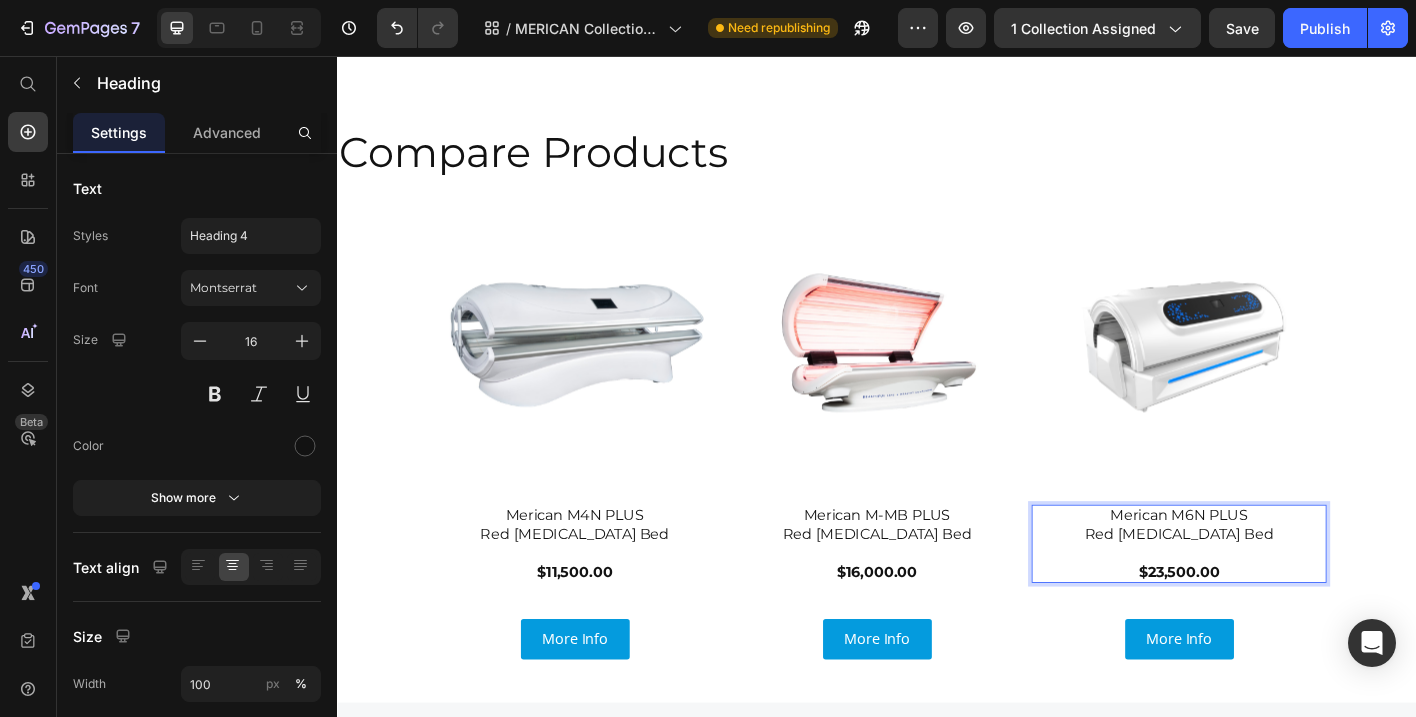 scroll, scrollTop: 2840, scrollLeft: 0, axis: vertical 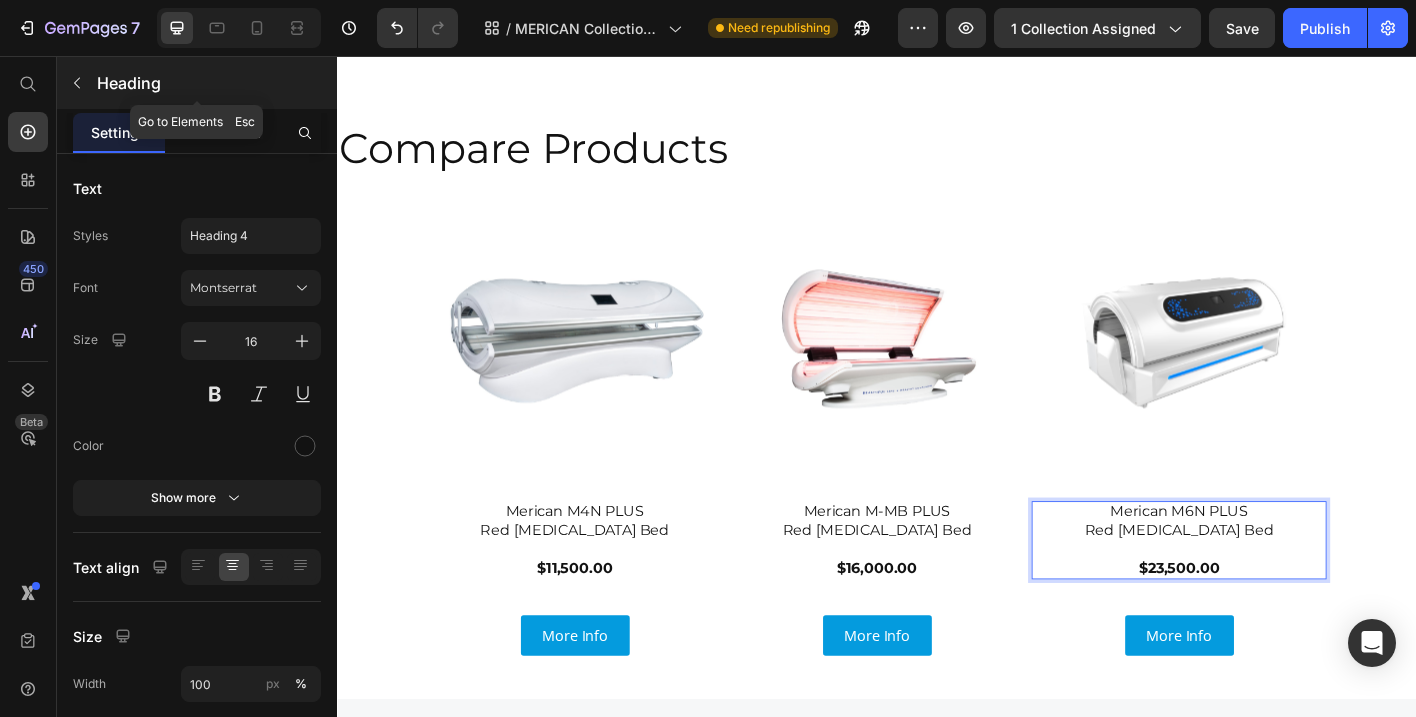 click 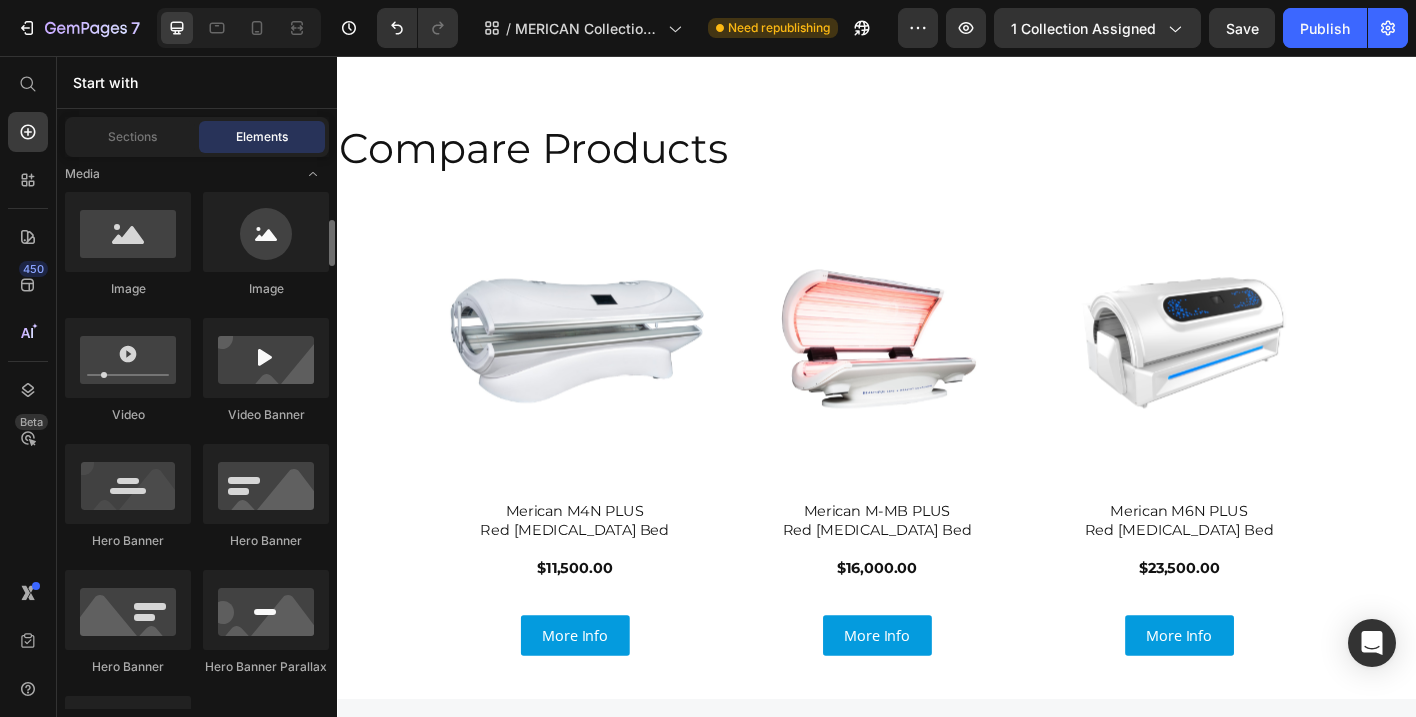 scroll, scrollTop: 756, scrollLeft: 0, axis: vertical 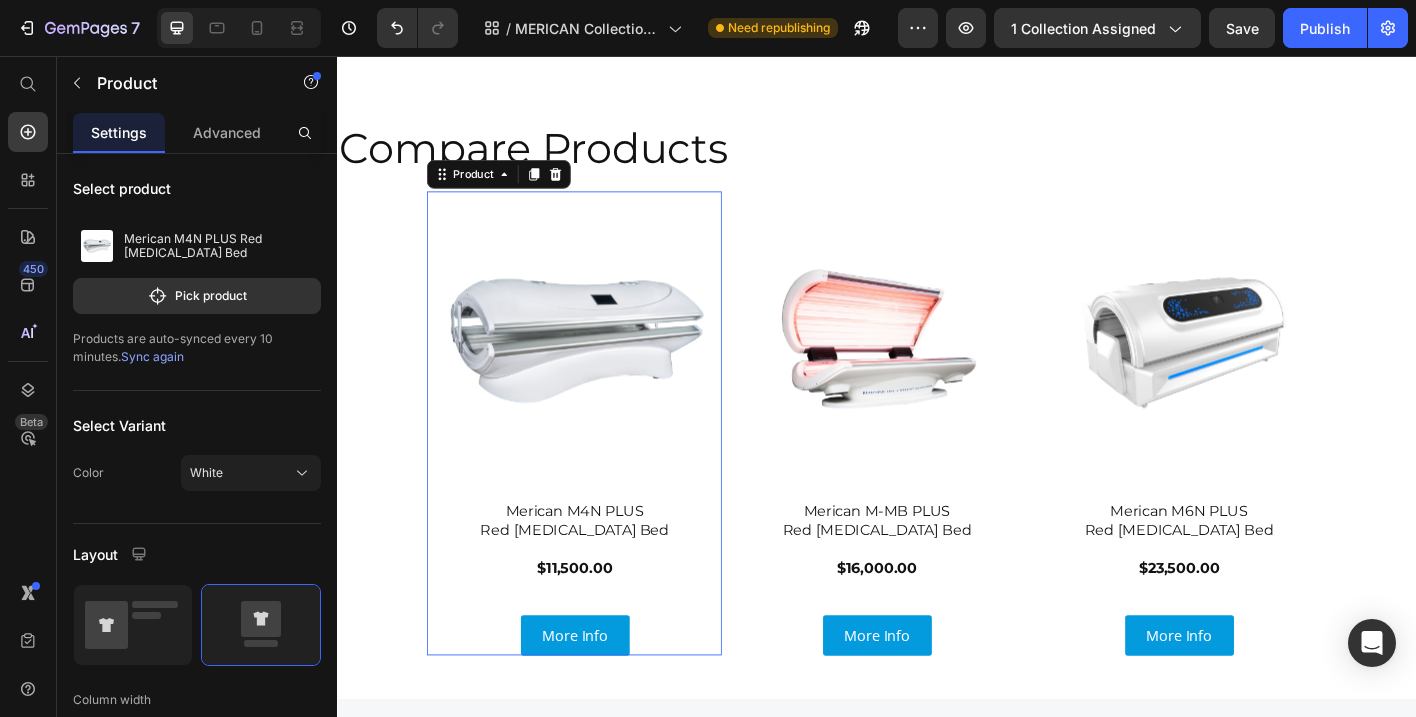 click on "Product Images Merican M4N PLUS  Red Light Therapy Bed $11,500.00 Heading" at bounding box center [601, 442] 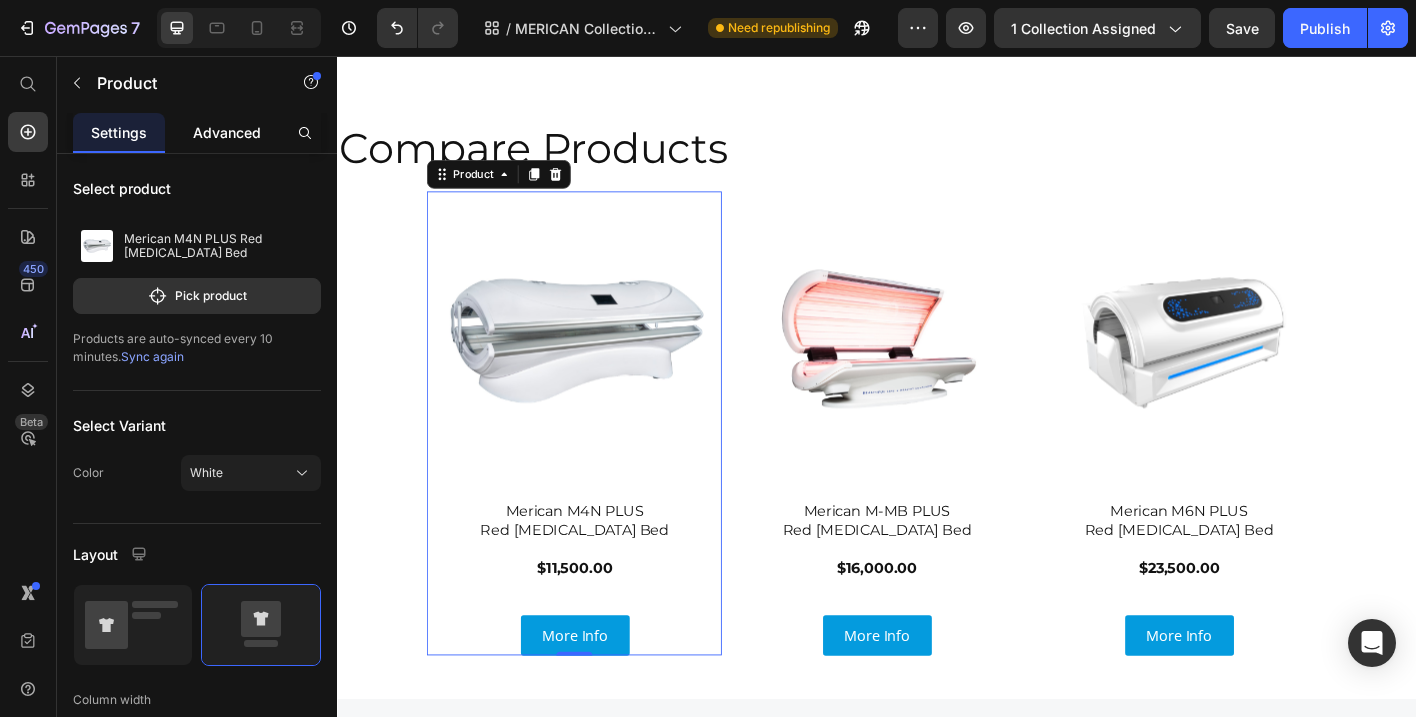 click on "Advanced" at bounding box center (227, 132) 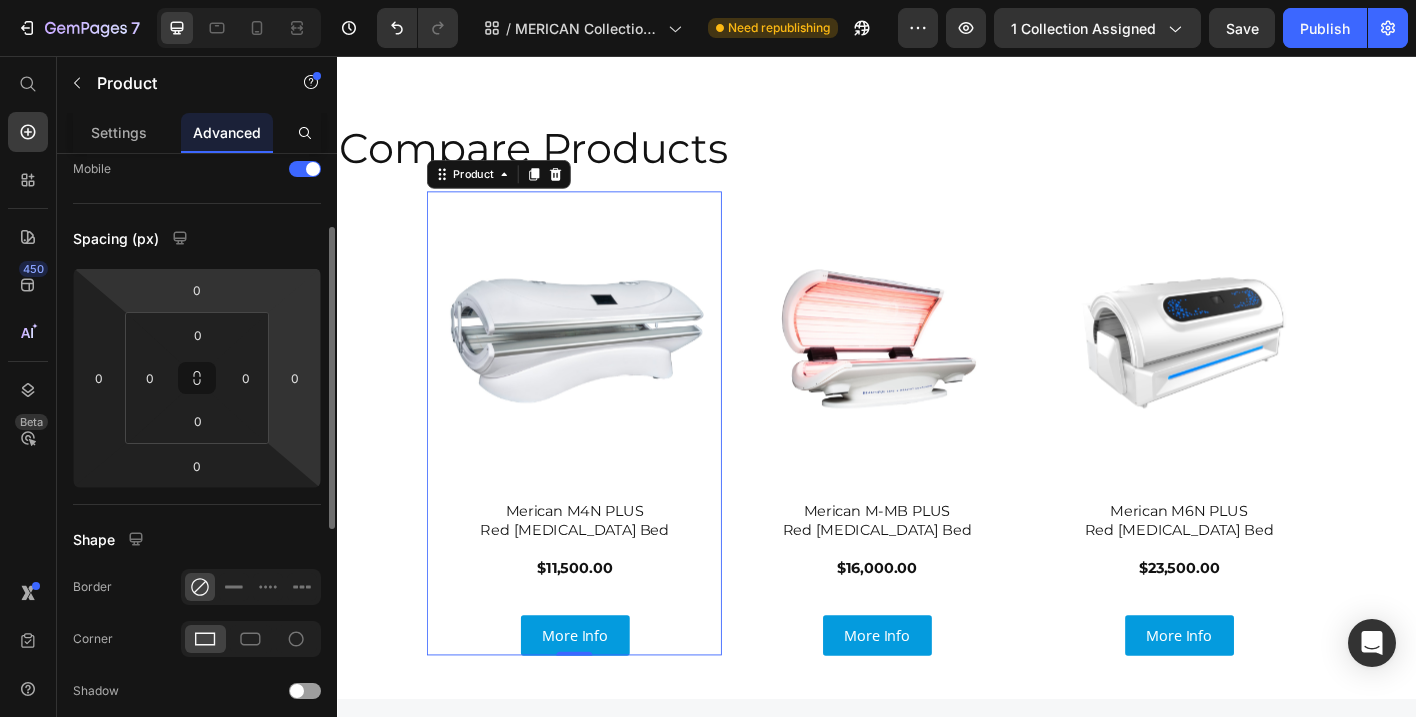 scroll, scrollTop: 148, scrollLeft: 0, axis: vertical 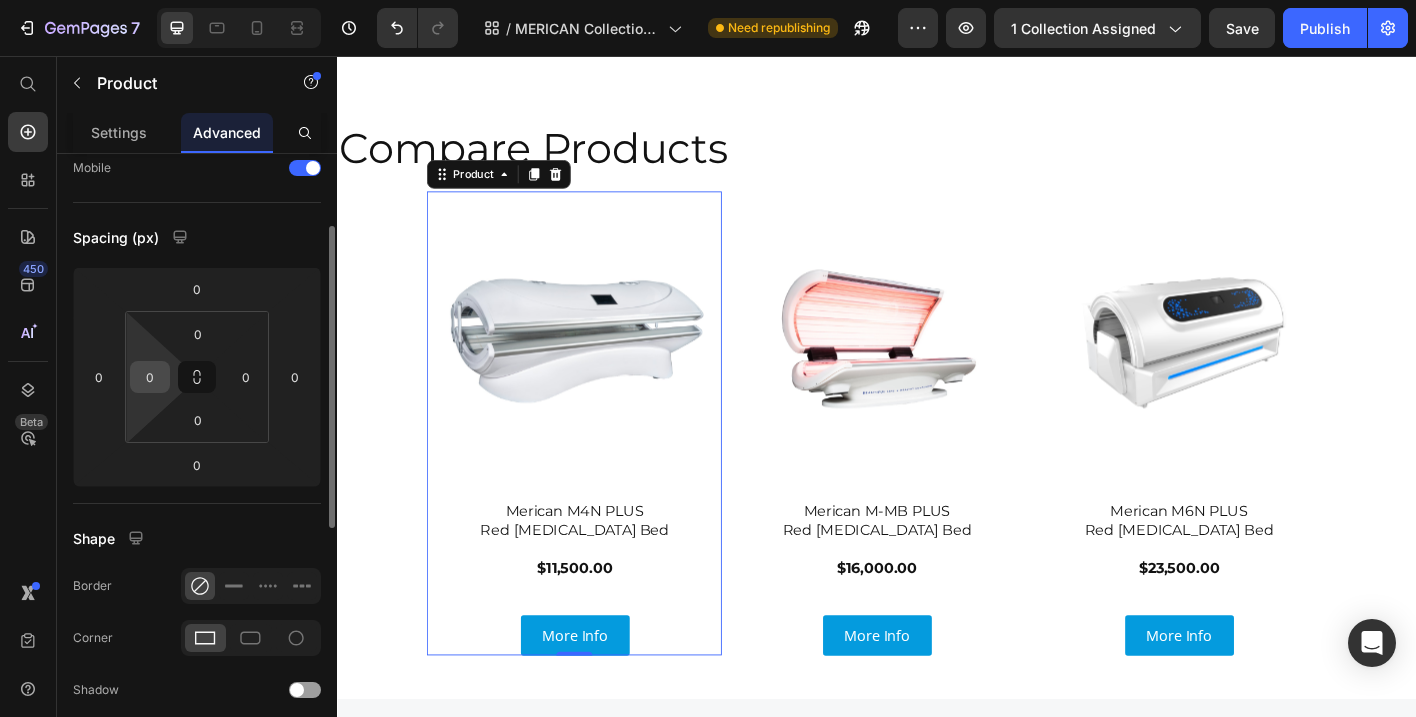 click on "0" at bounding box center [150, 377] 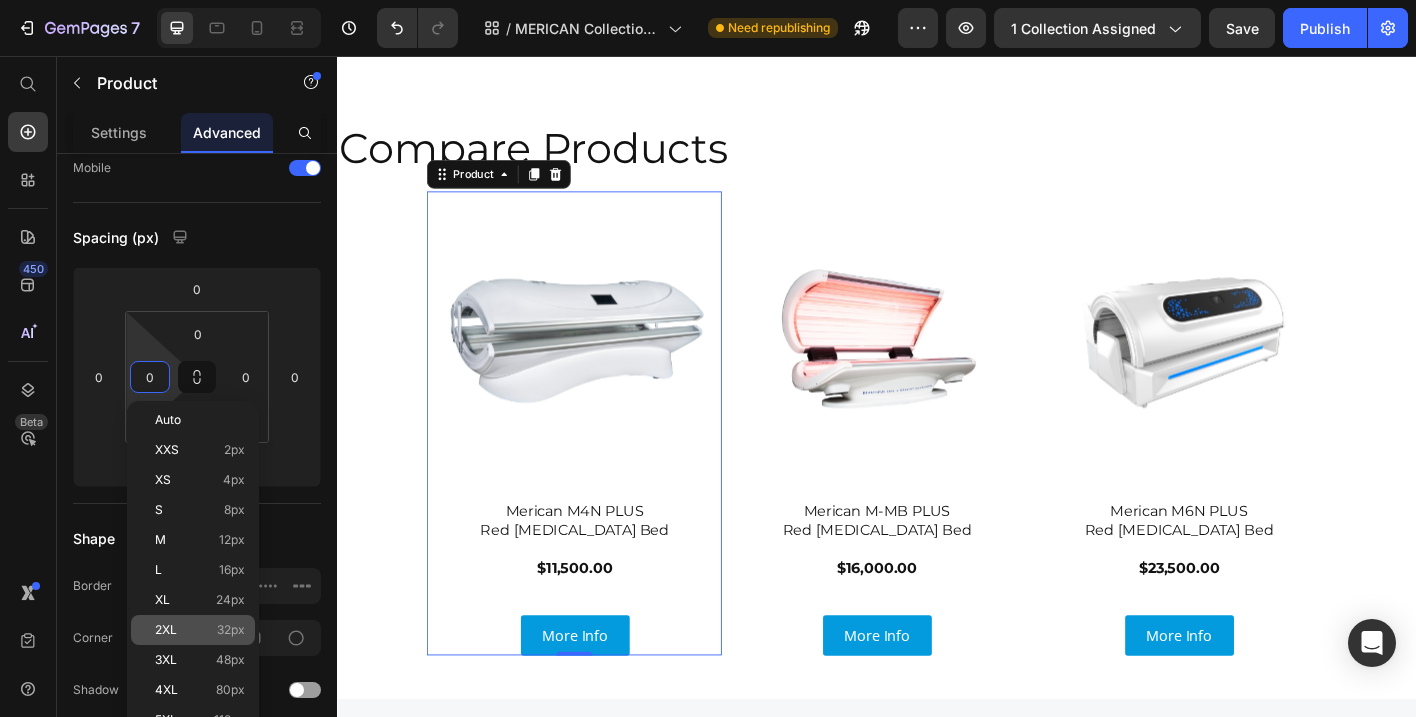 click on "32px" at bounding box center (231, 630) 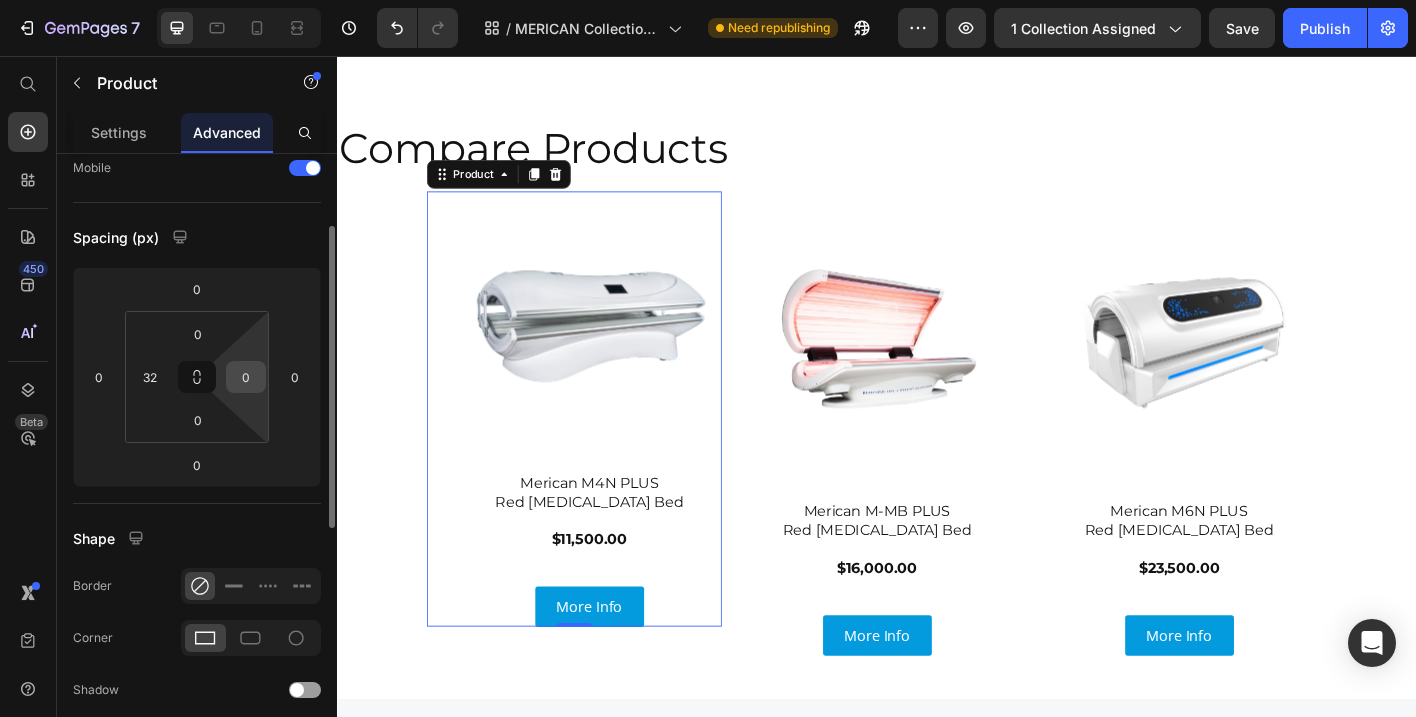 click on "0" at bounding box center (246, 377) 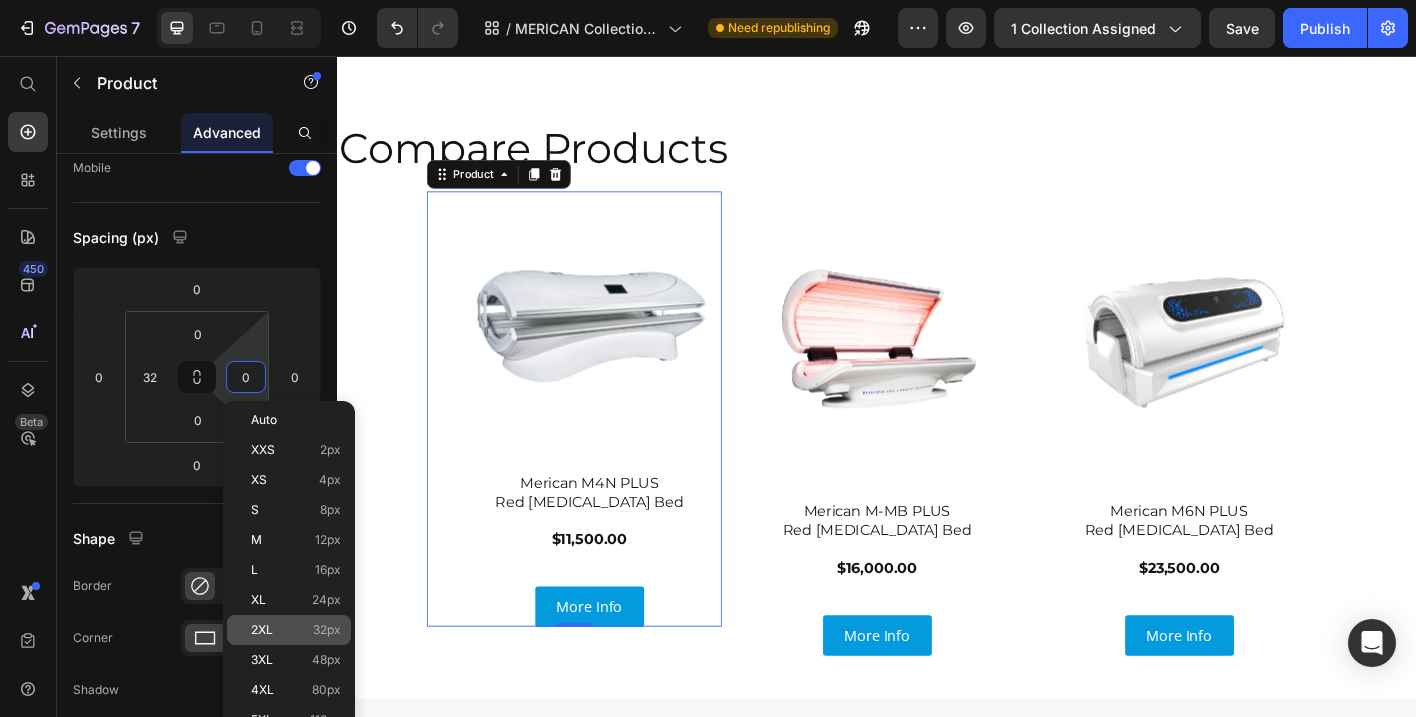 click on "2XL 32px" at bounding box center (296, 630) 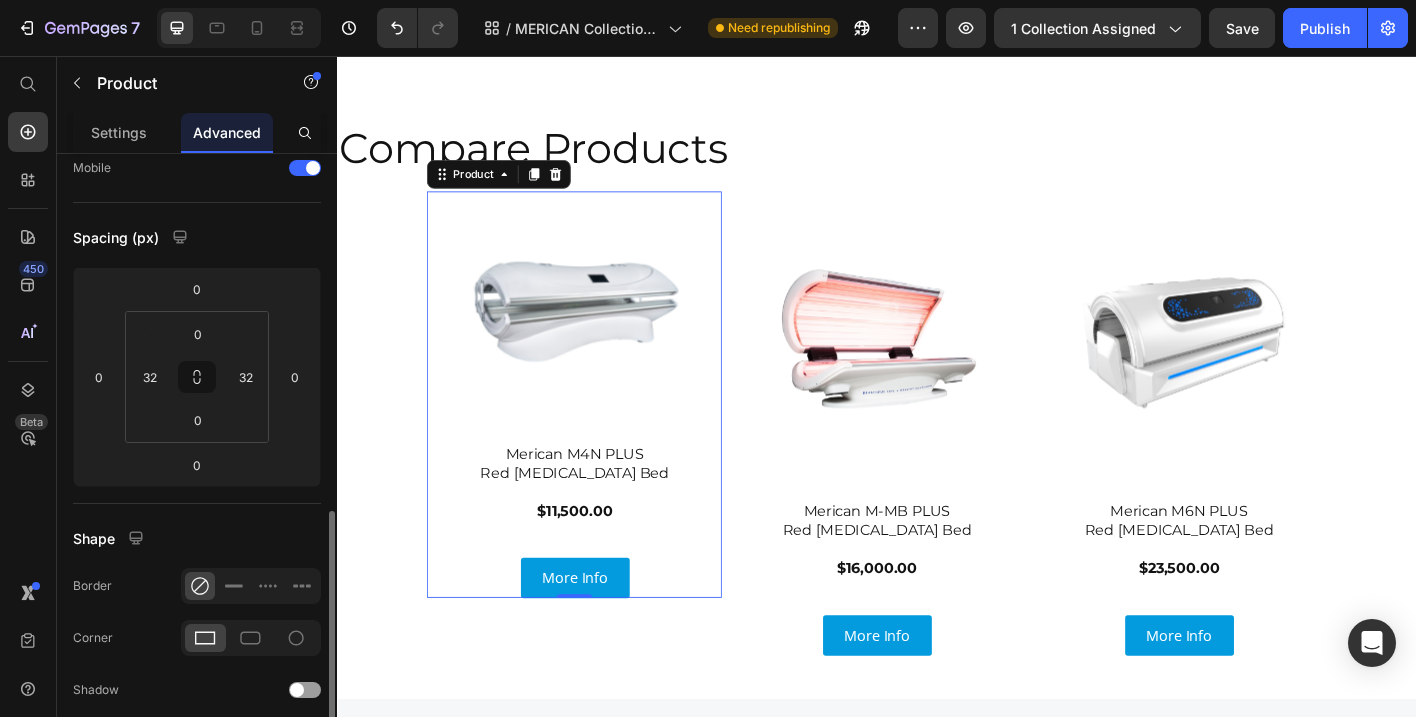 scroll, scrollTop: 443, scrollLeft: 0, axis: vertical 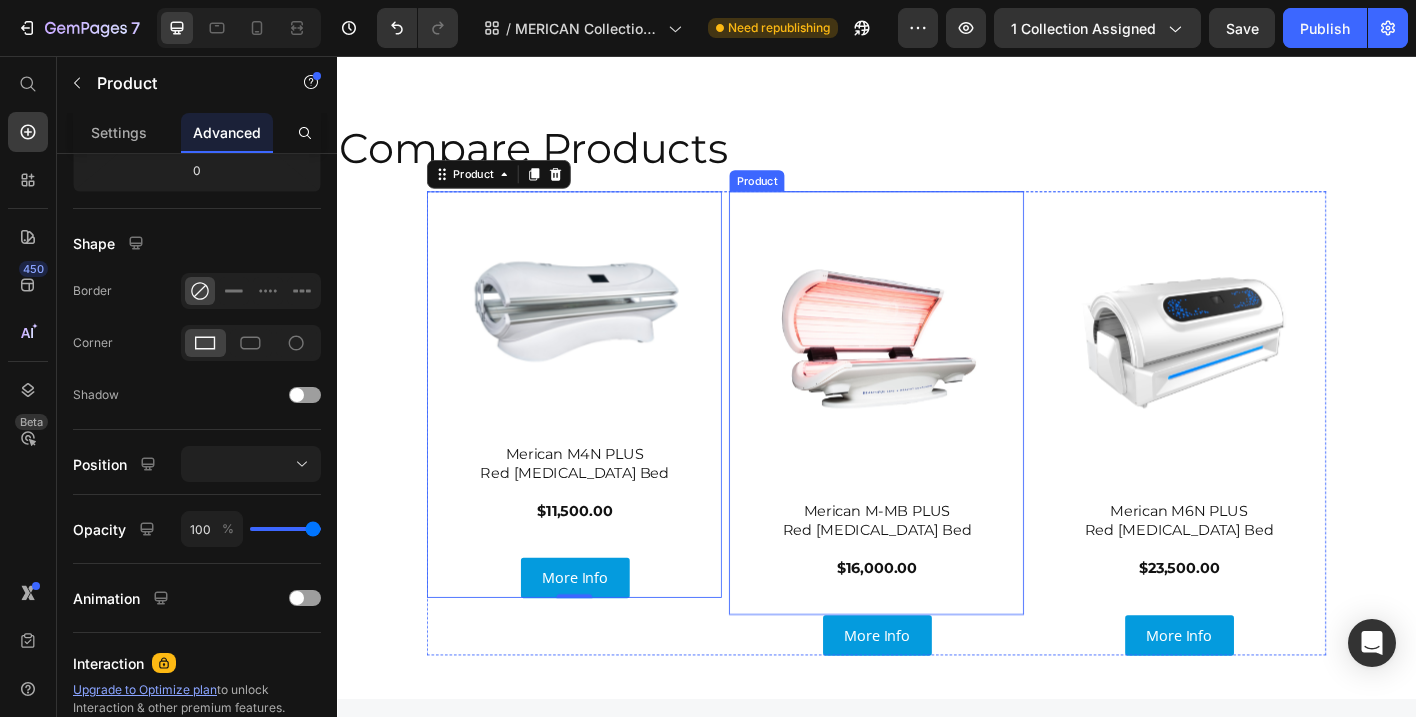 click on "Product Images" at bounding box center [937, 379] 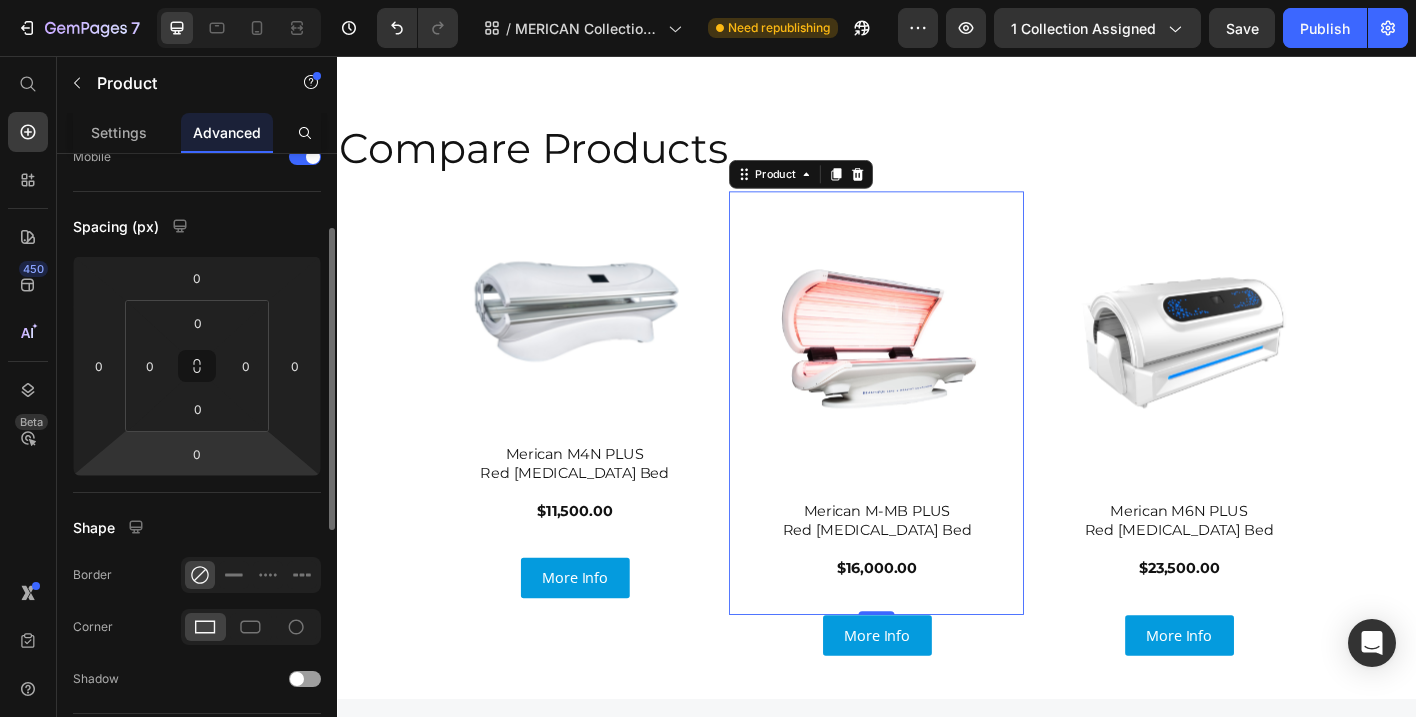 scroll, scrollTop: 157, scrollLeft: 0, axis: vertical 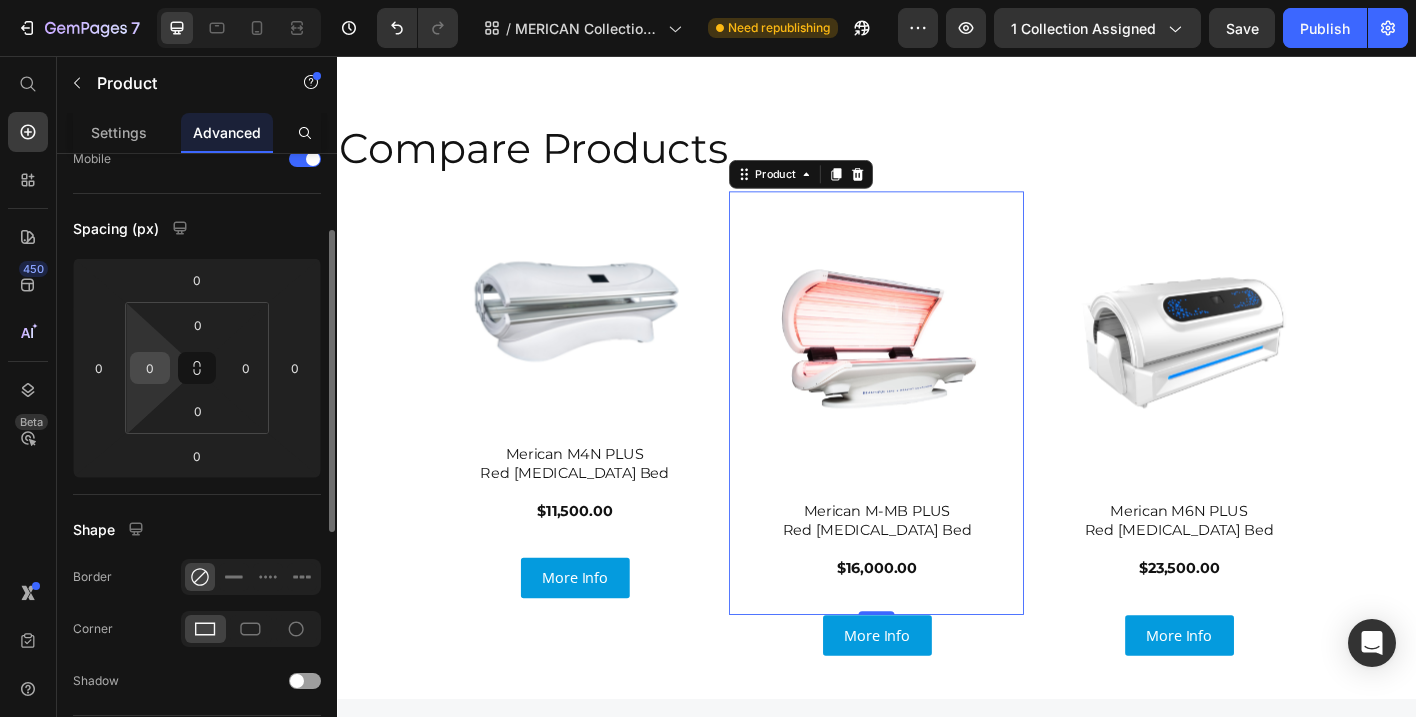 click on "0" at bounding box center (150, 368) 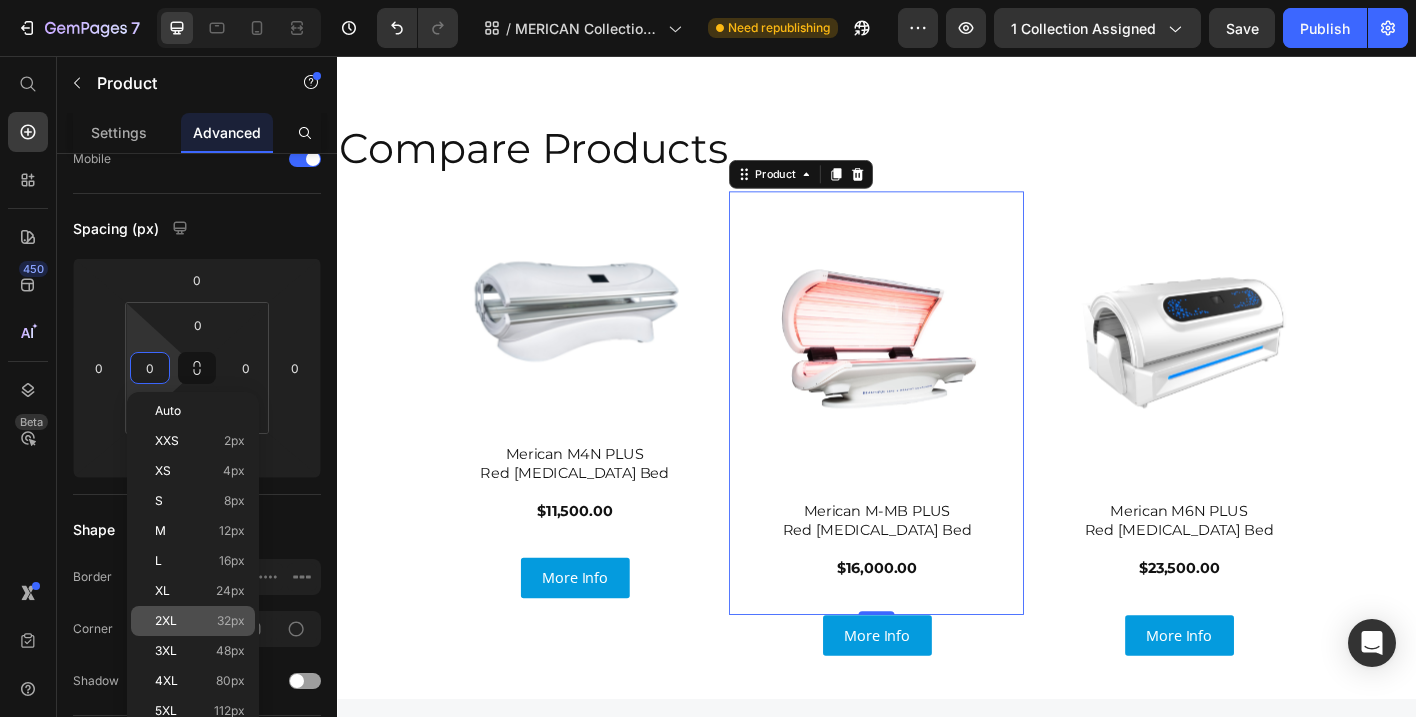 click on "32px" at bounding box center [231, 621] 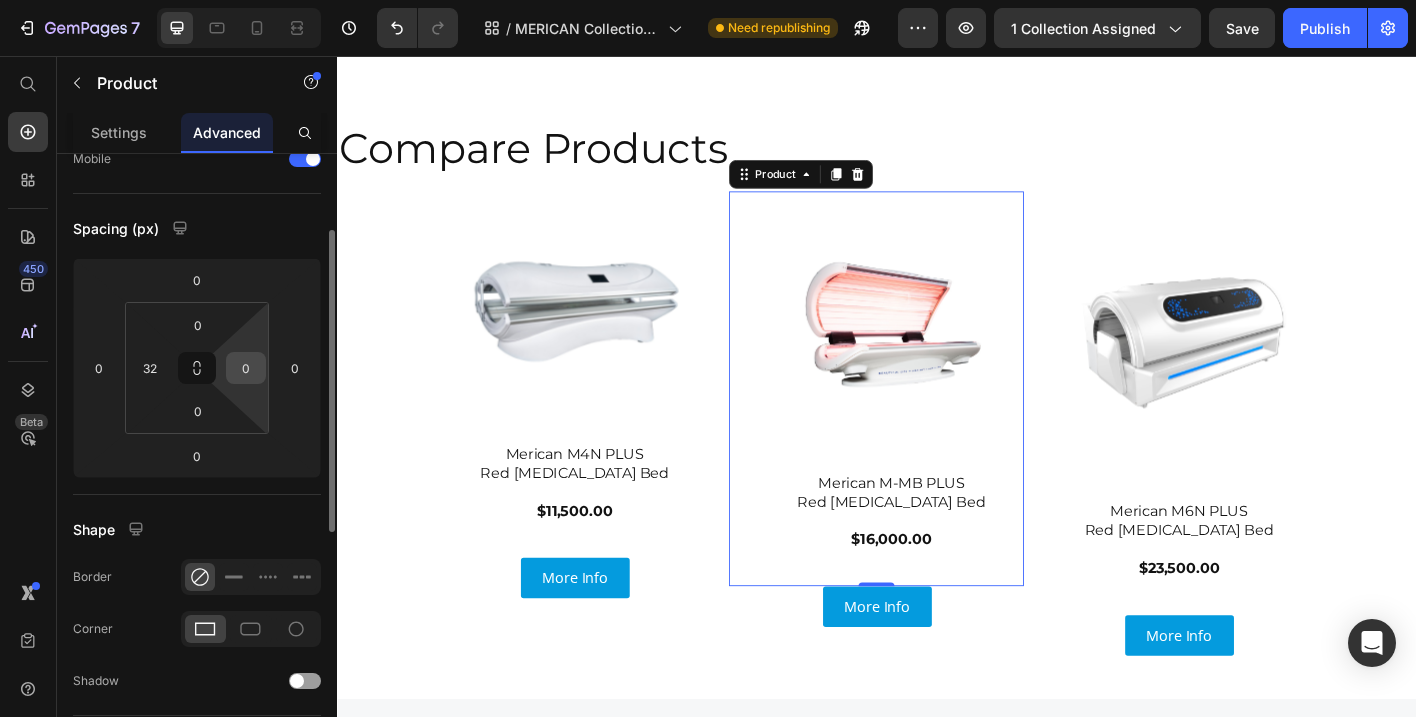 click on "0" at bounding box center (246, 368) 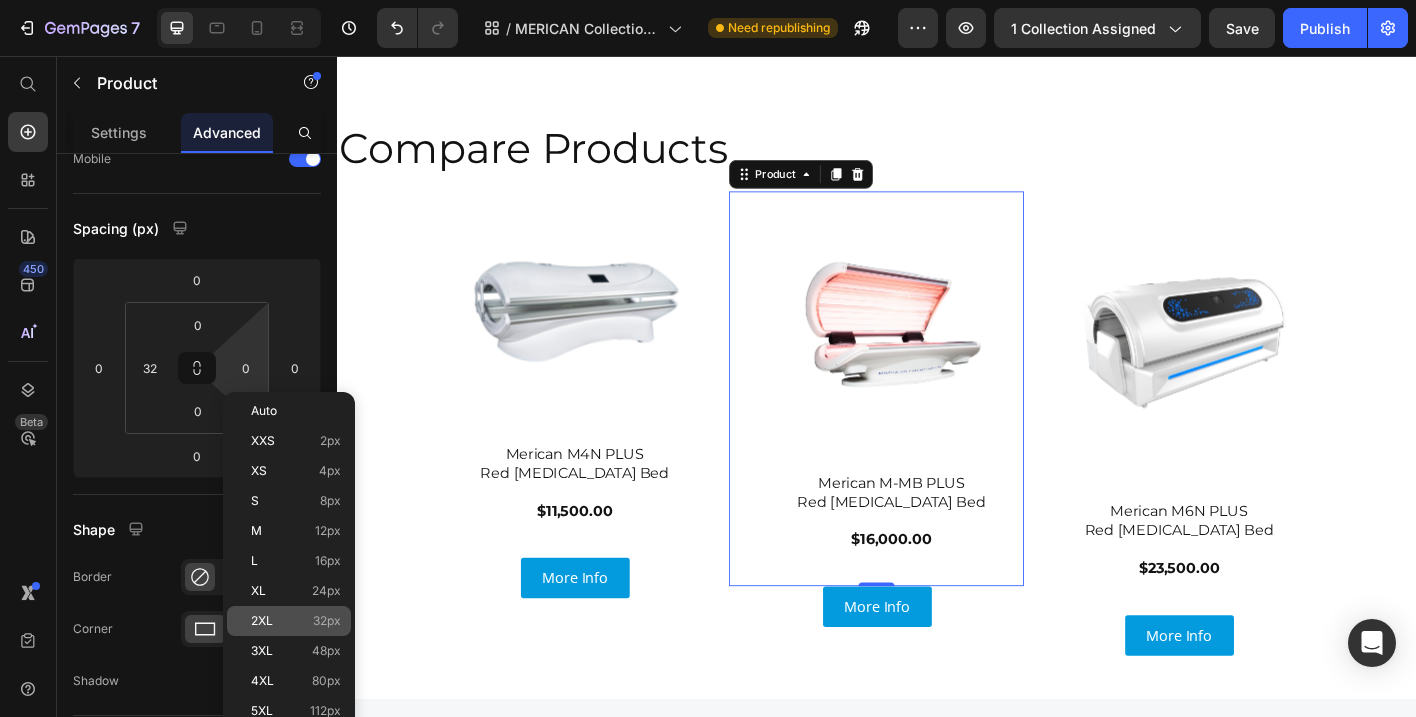 click on "2XL" at bounding box center [262, 621] 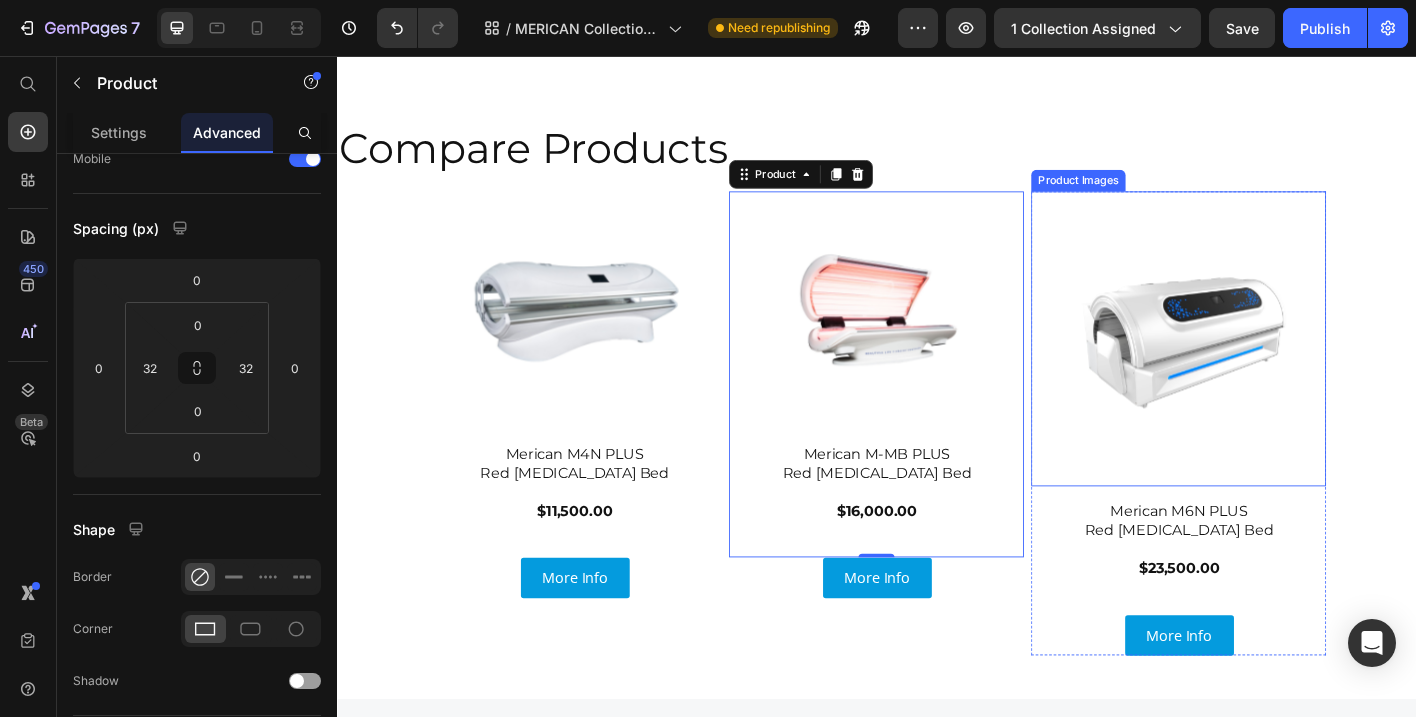 click at bounding box center (1273, 371) 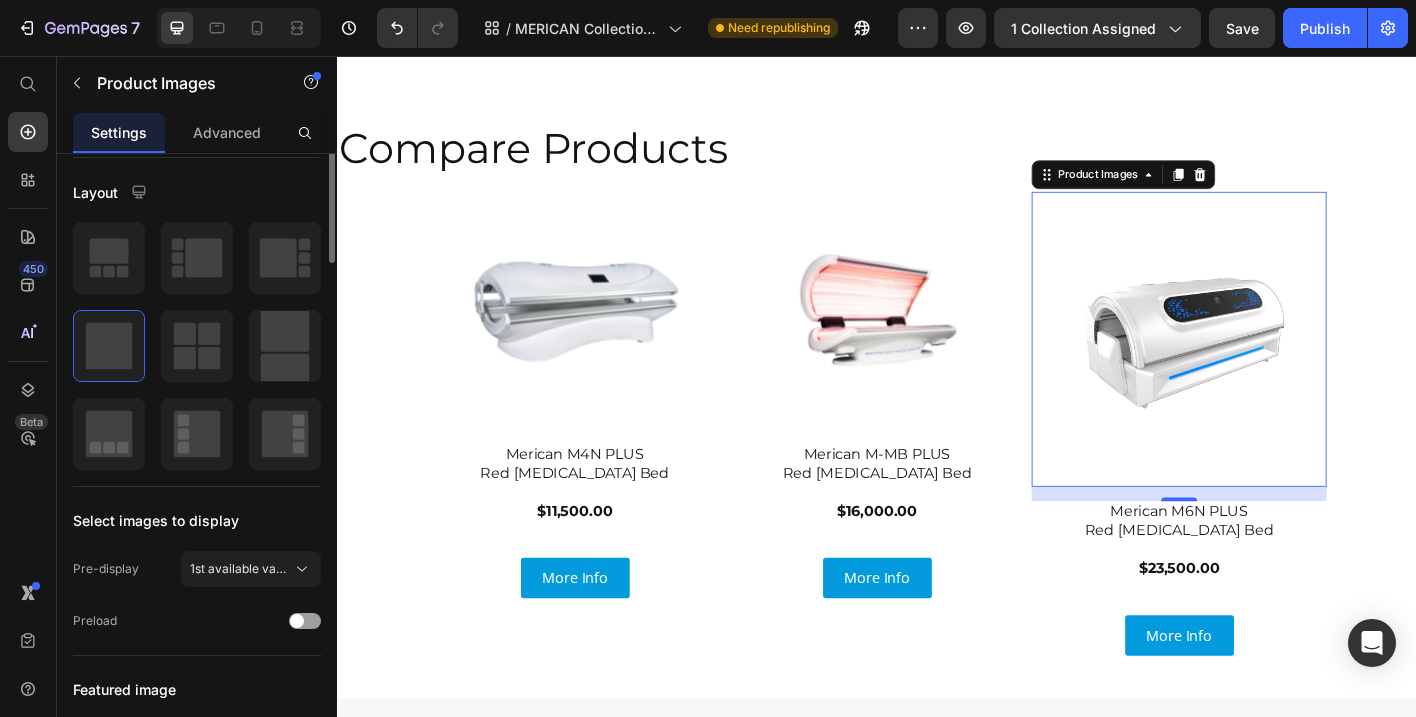 scroll, scrollTop: 0, scrollLeft: 0, axis: both 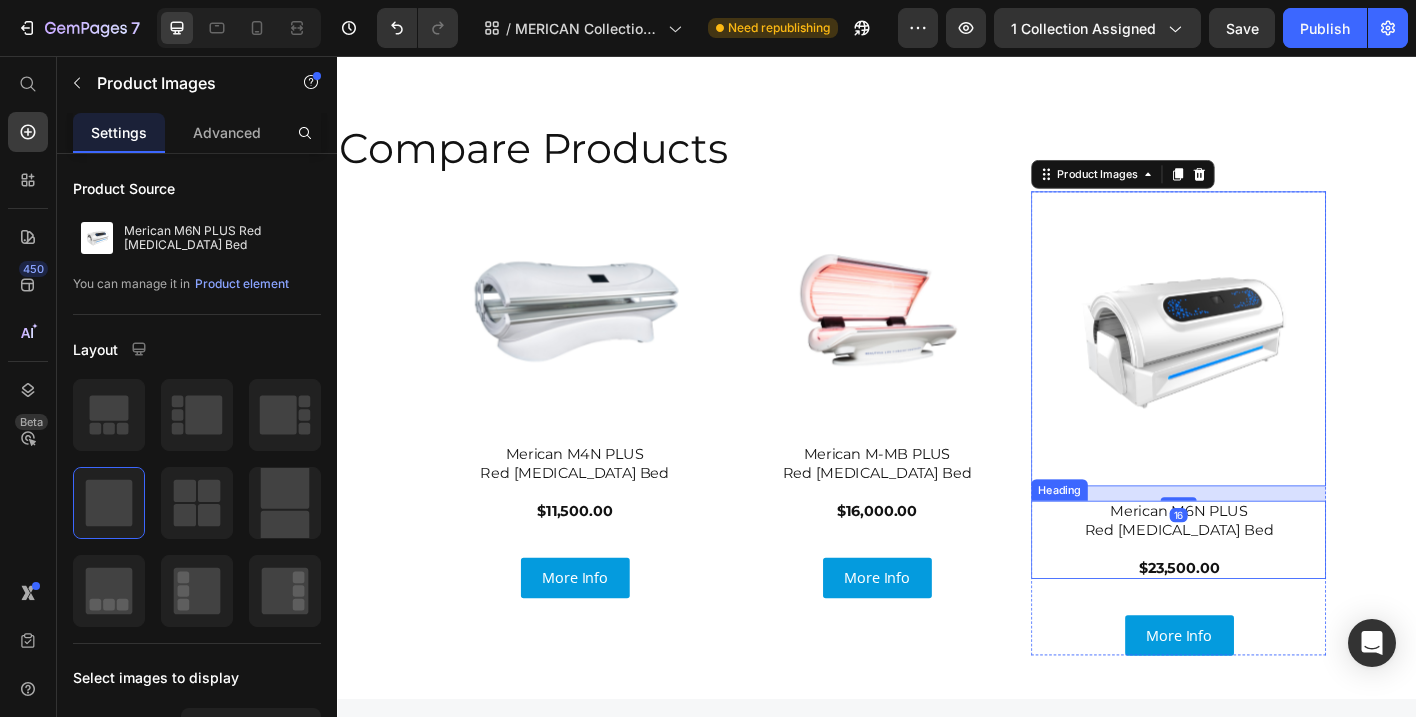 click on "Merican M6N PLUS  Red Light Therapy Bed $23,500.00" at bounding box center (1273, 594) 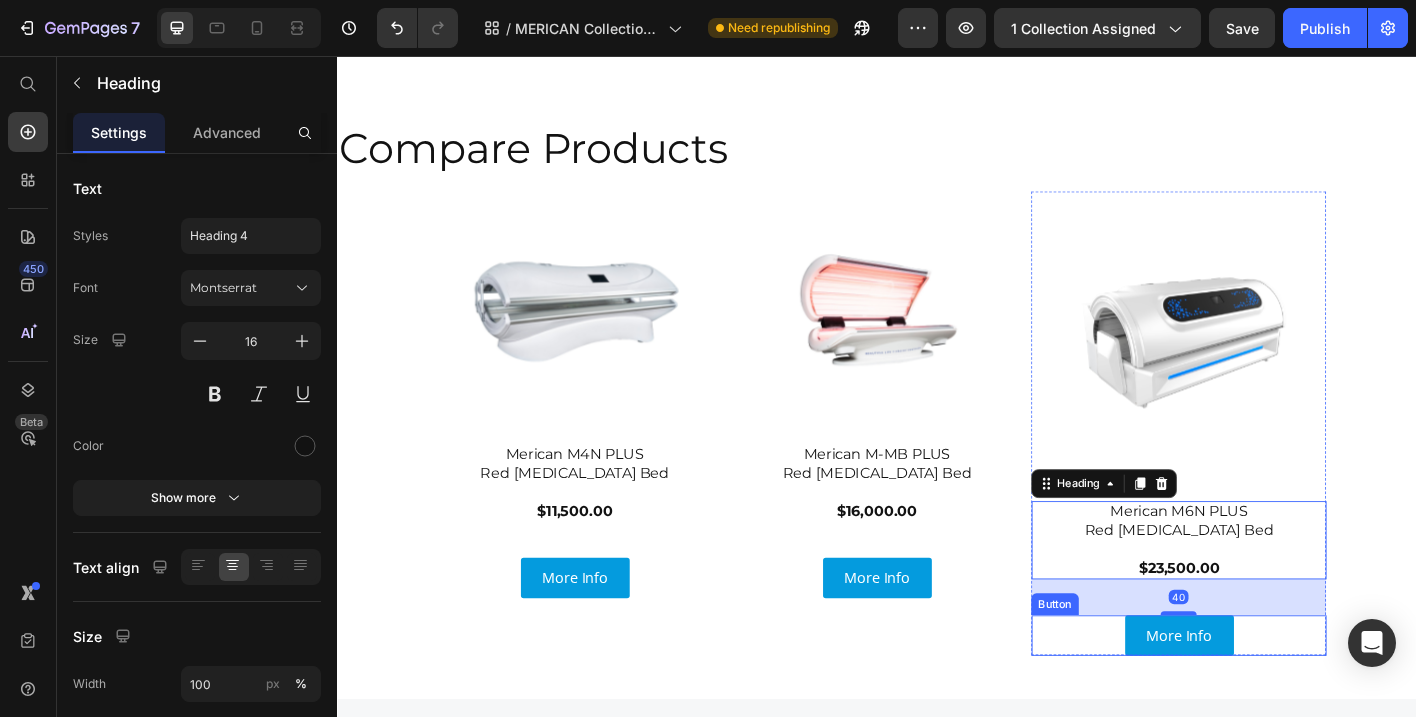 click on "More Info Button" at bounding box center (1273, 700) 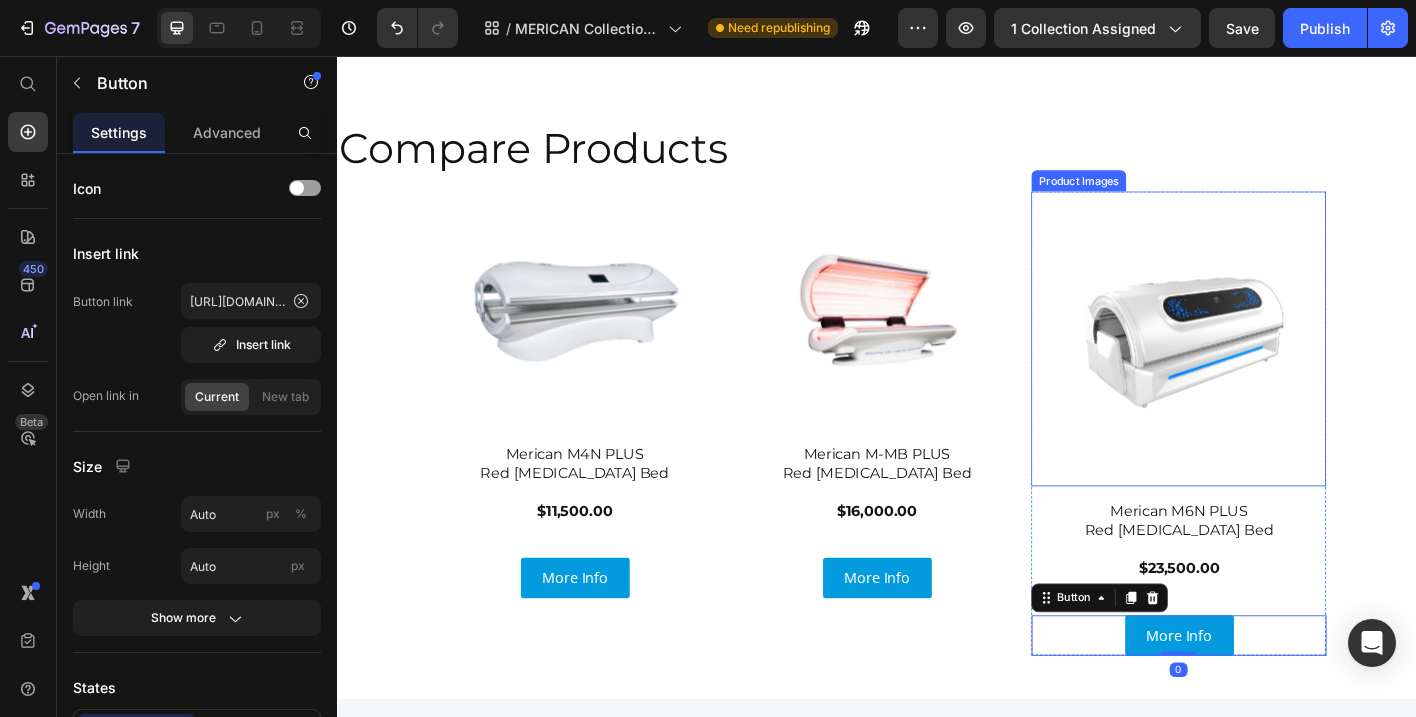 click at bounding box center [1273, 371] 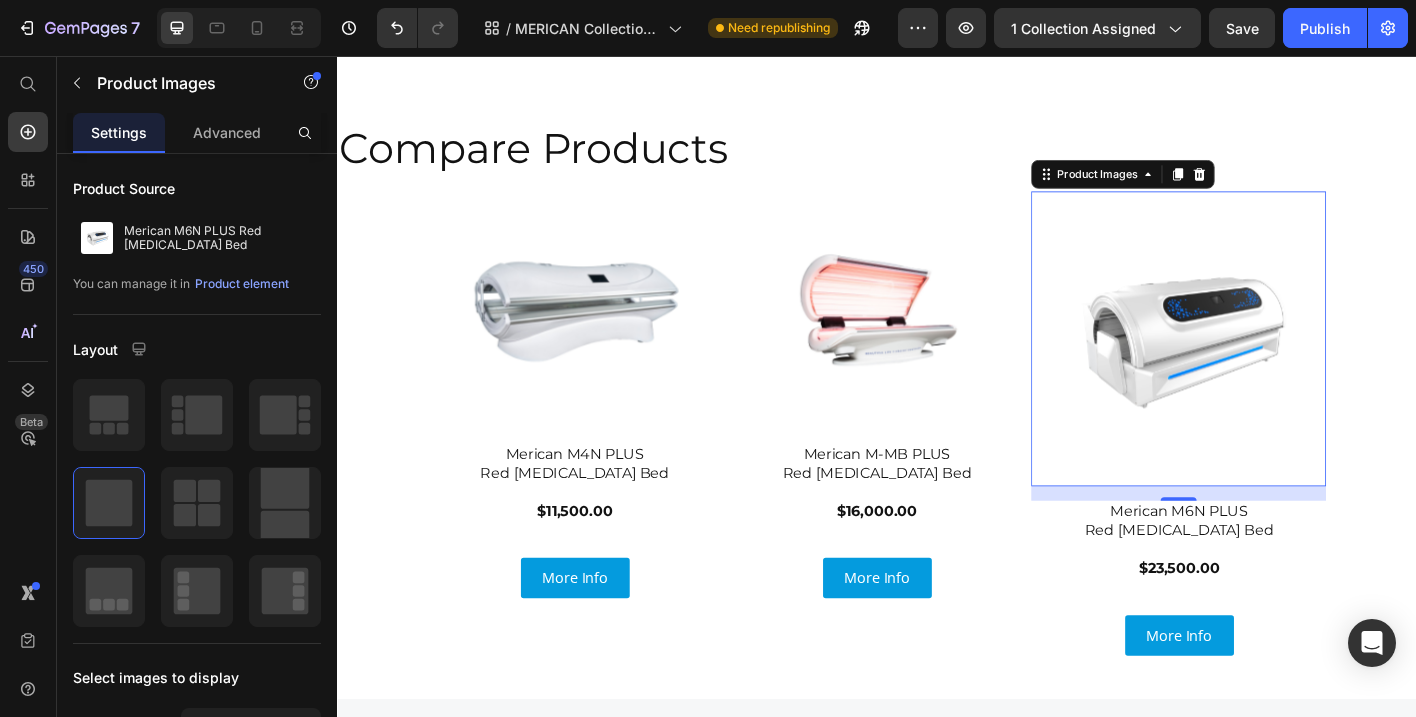 click on "16" at bounding box center [1273, 543] 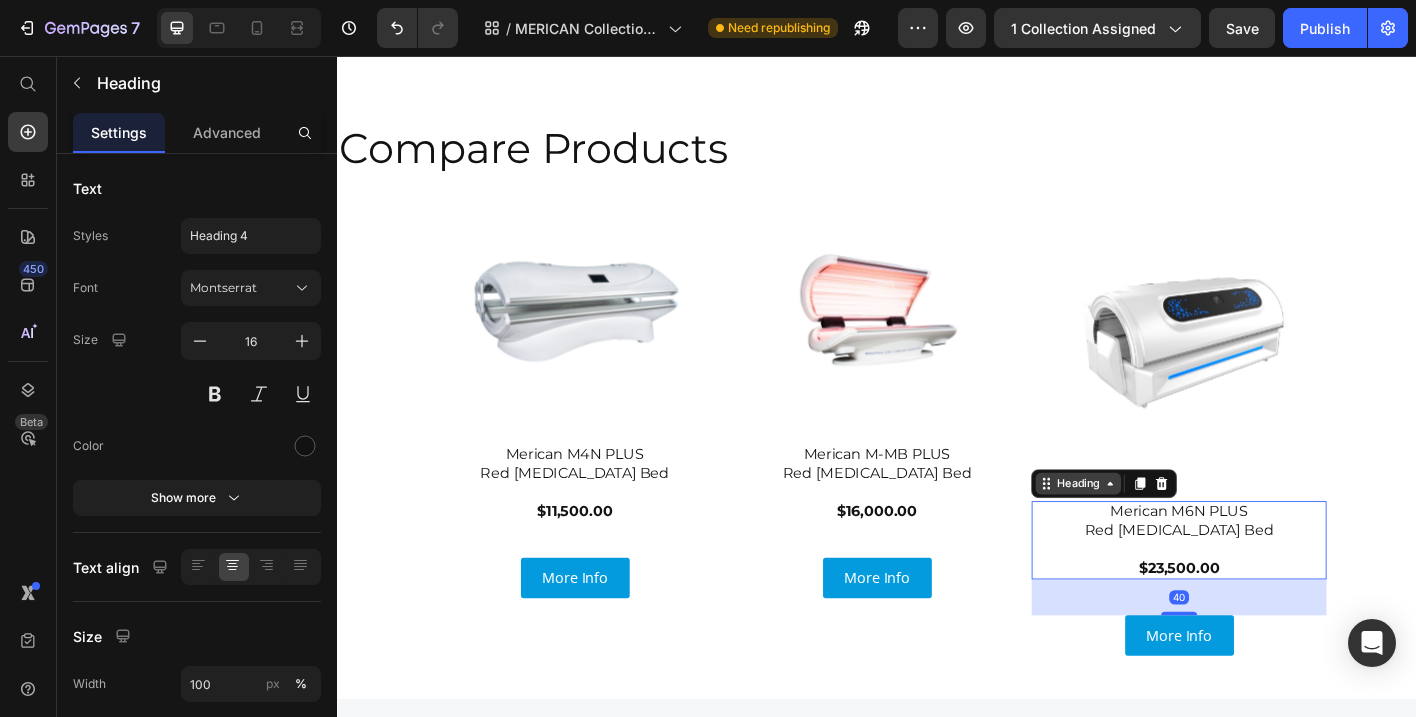 click on "Heading" at bounding box center (1161, 532) 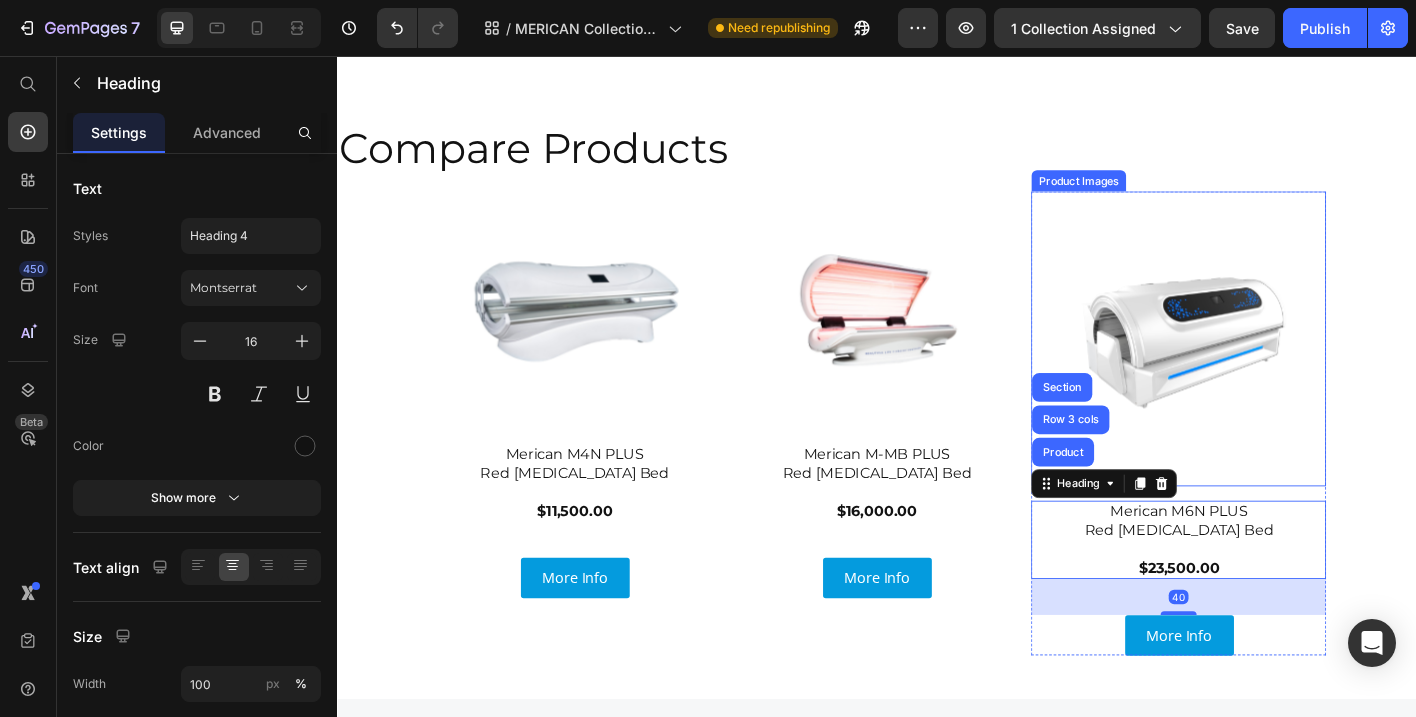 click at bounding box center [1273, 371] 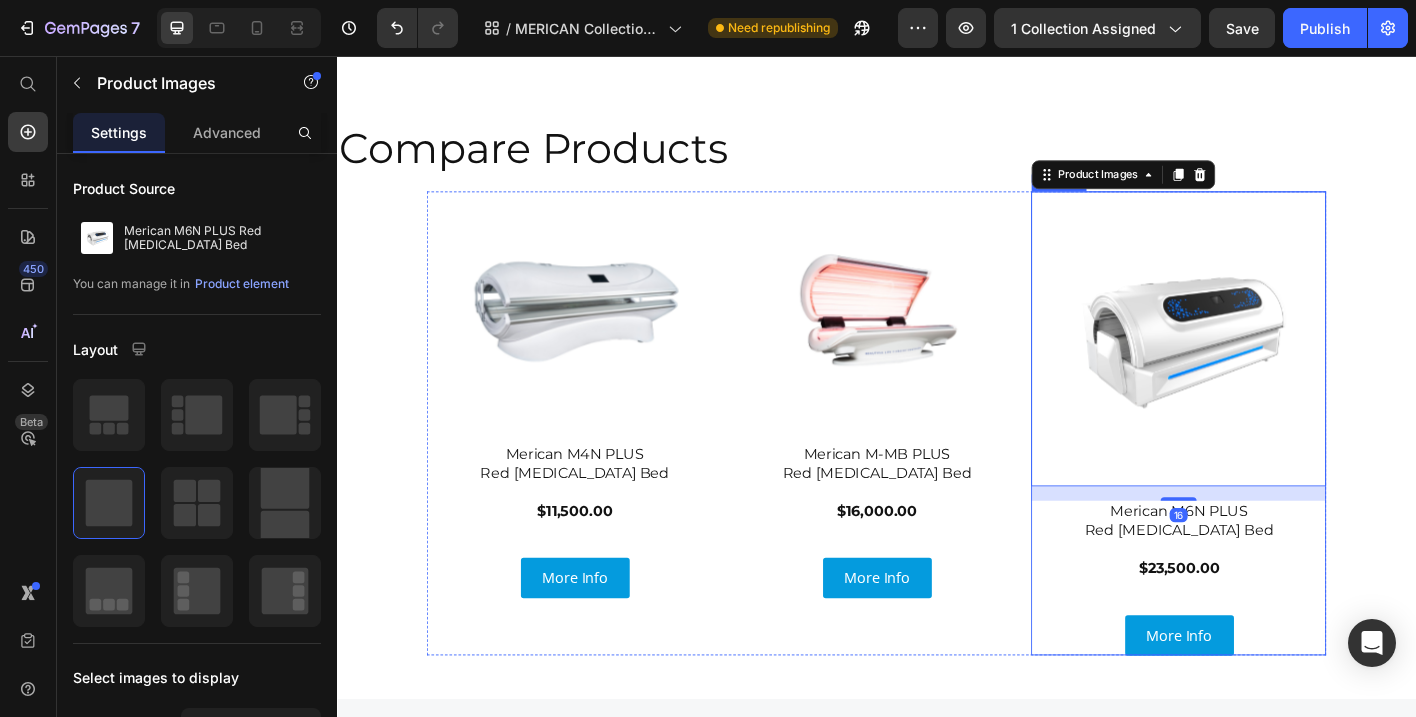 click on "Merican M6N PLUS  Red Light Therapy Bed $23,500.00 Heading More Info Button" at bounding box center (1273, 637) 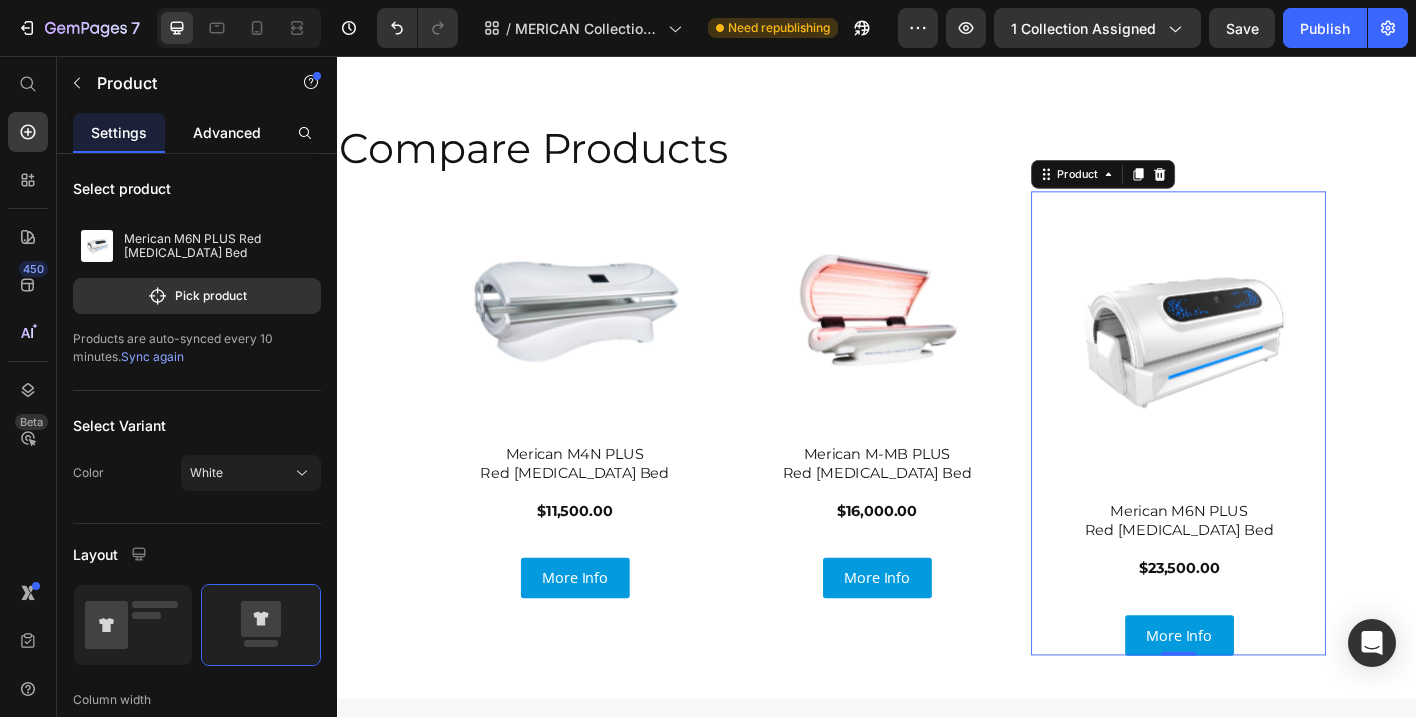 click on "Advanced" at bounding box center [227, 132] 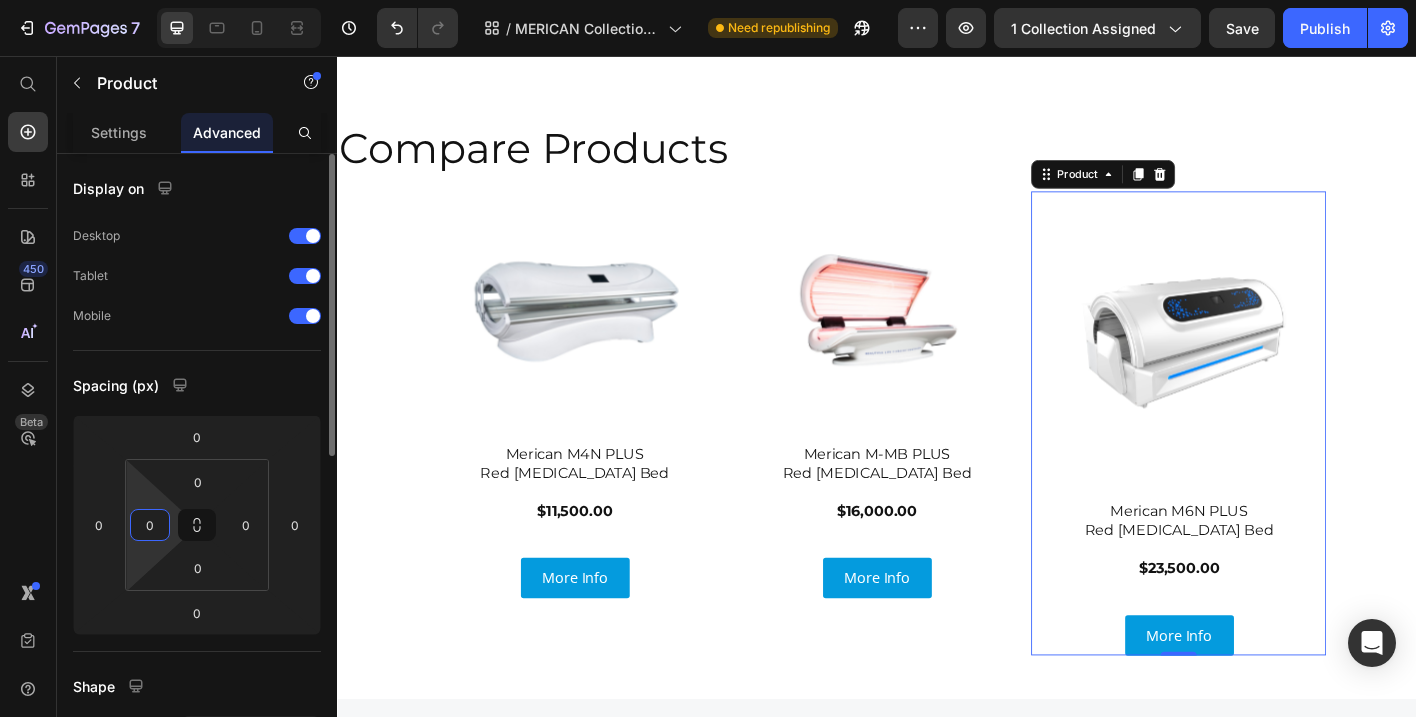 click on "0" at bounding box center (150, 525) 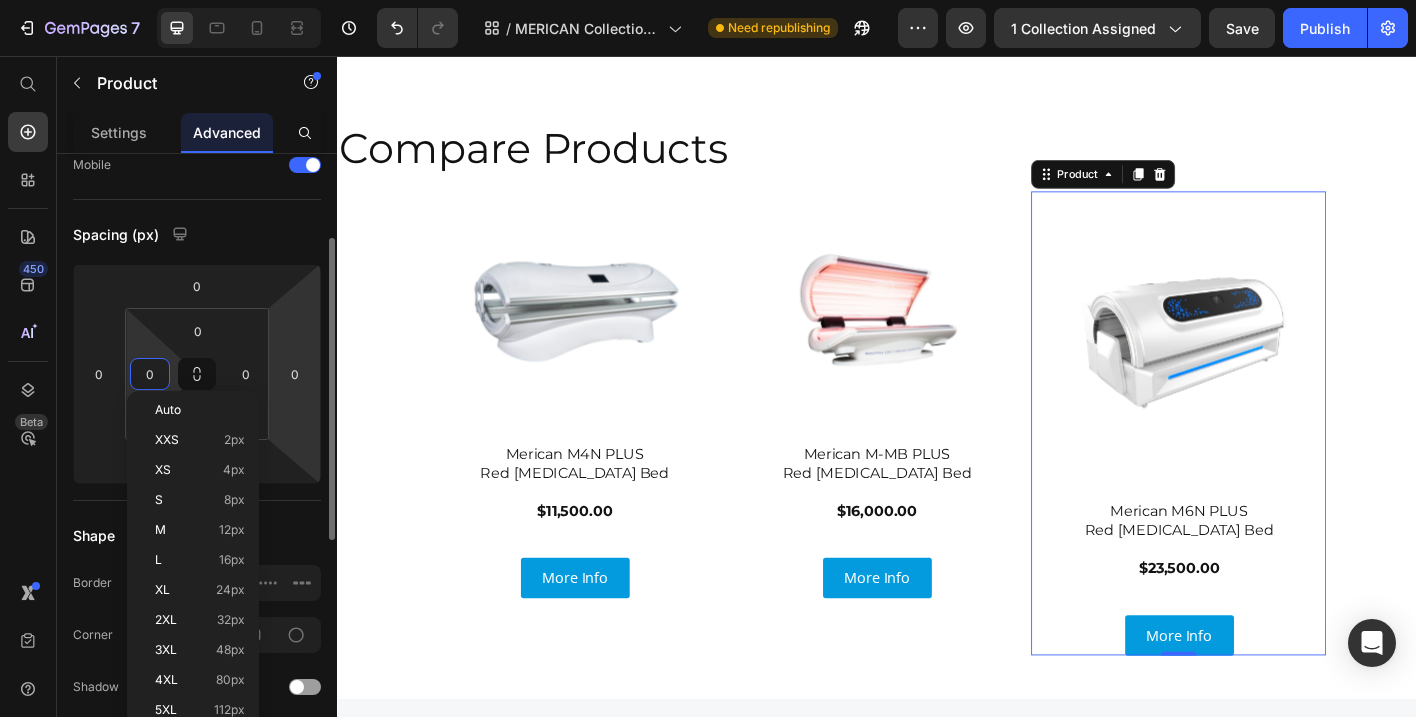 scroll, scrollTop: 159, scrollLeft: 0, axis: vertical 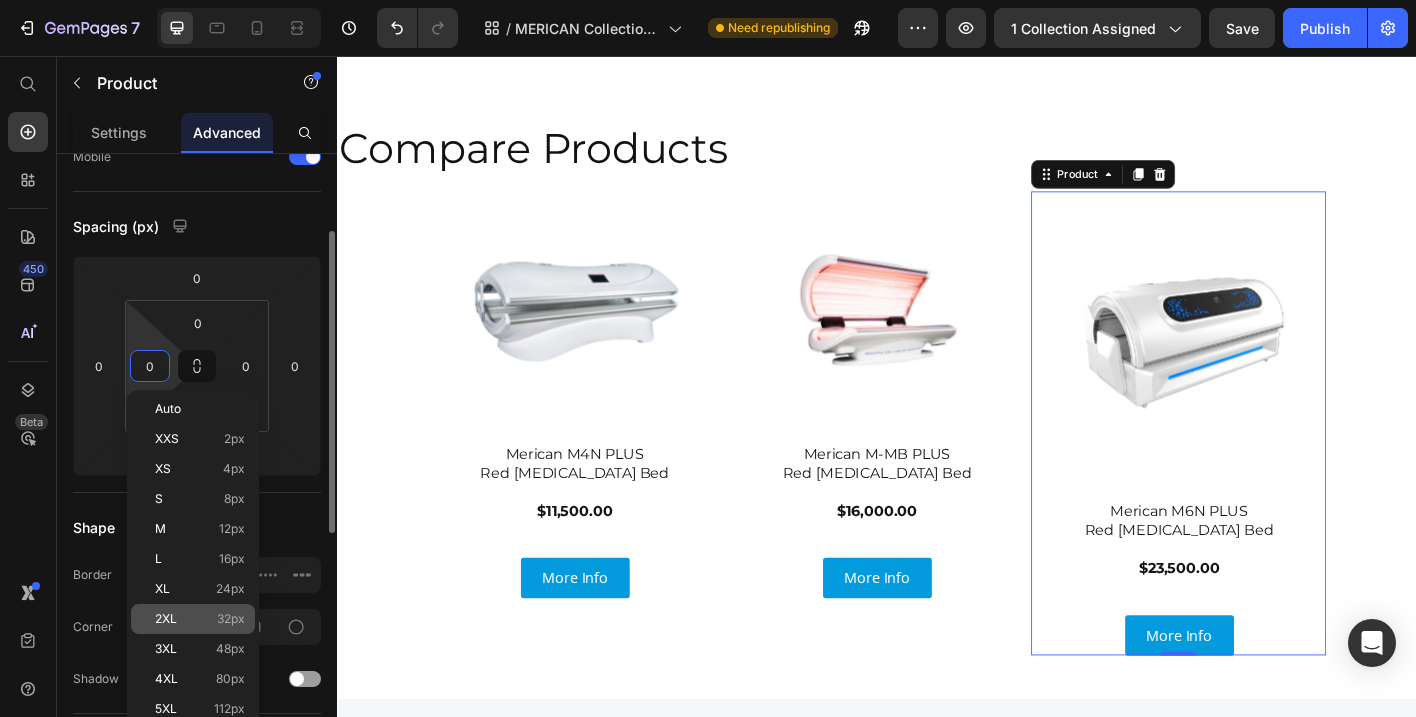 click on "32px" at bounding box center [231, 619] 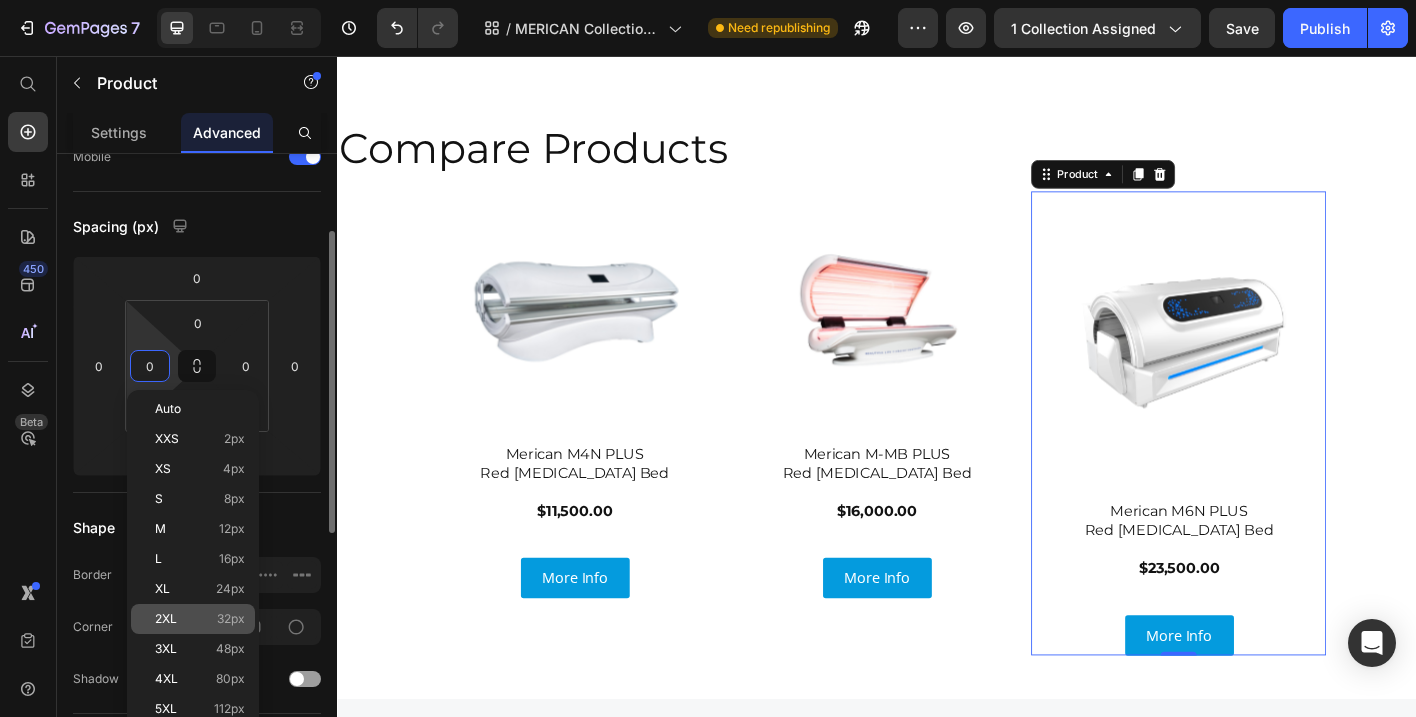 type on "32" 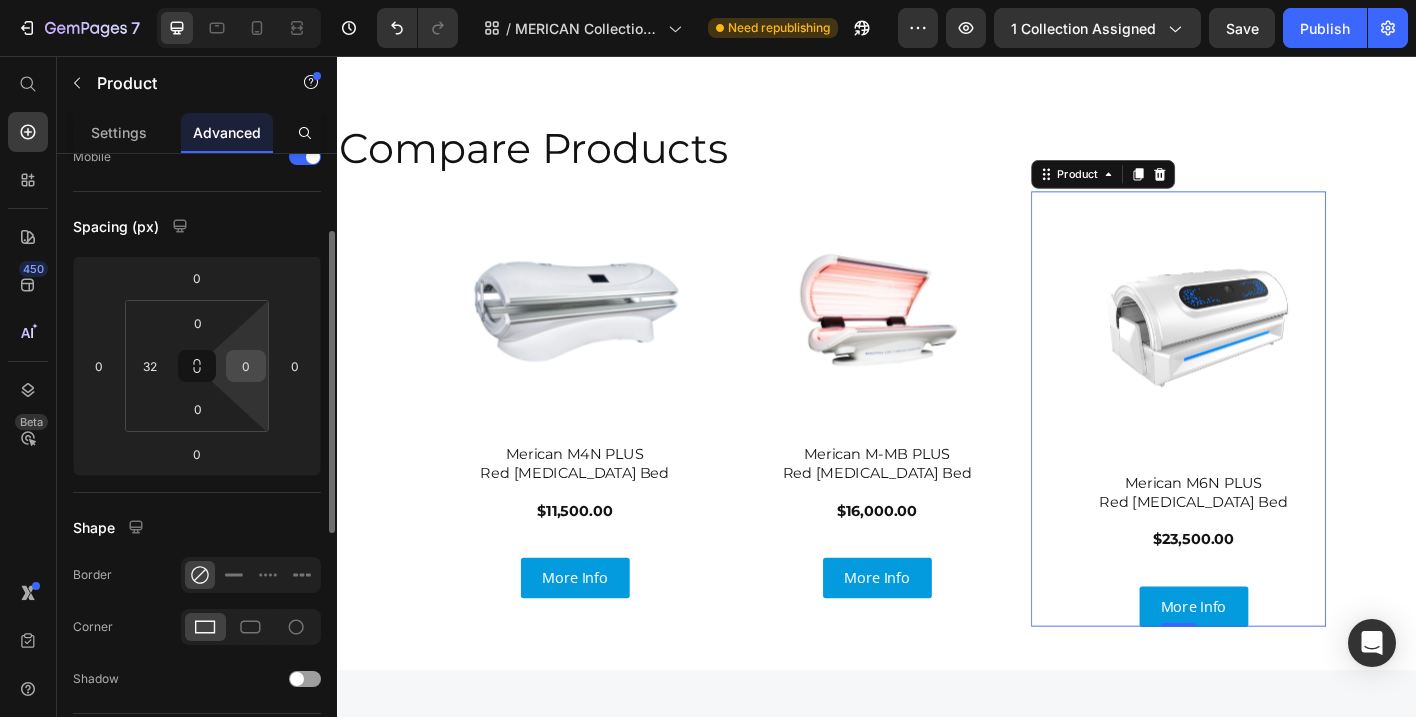 click on "0" at bounding box center (246, 366) 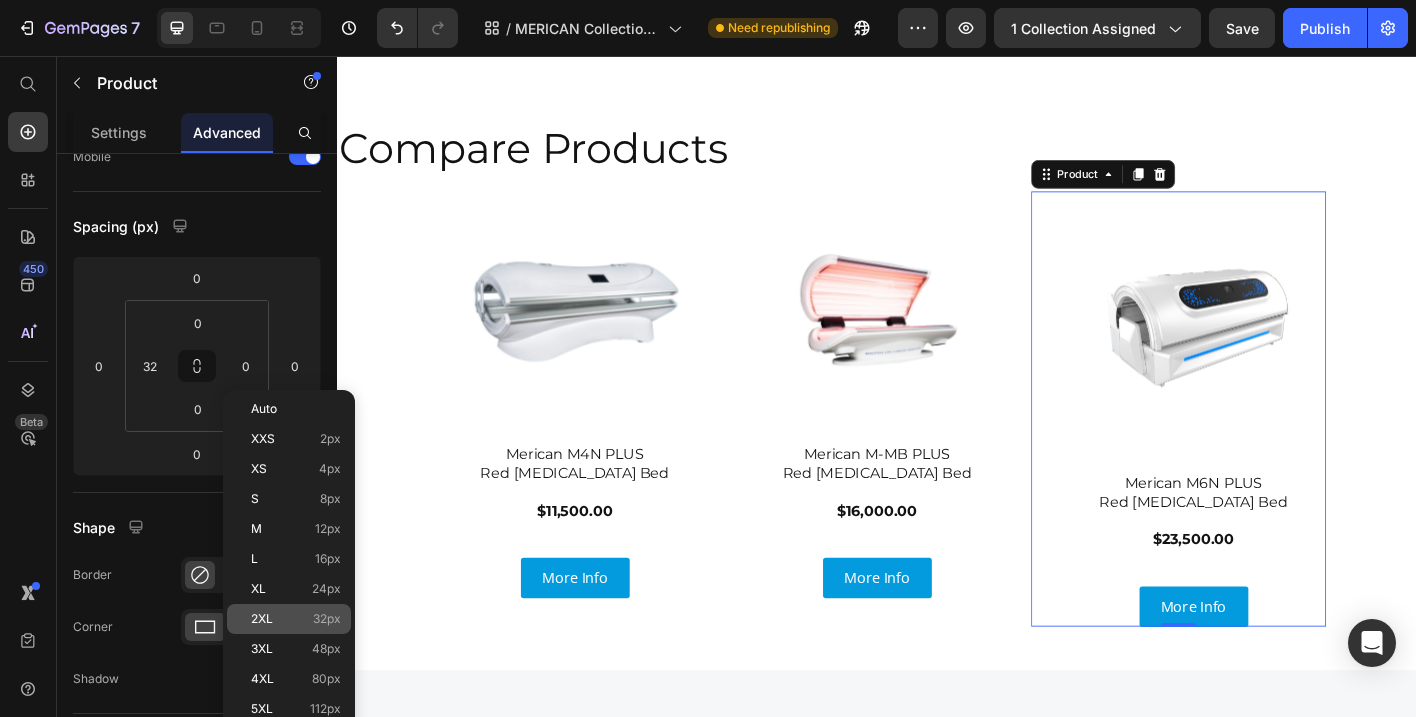 click on "32px" at bounding box center (327, 619) 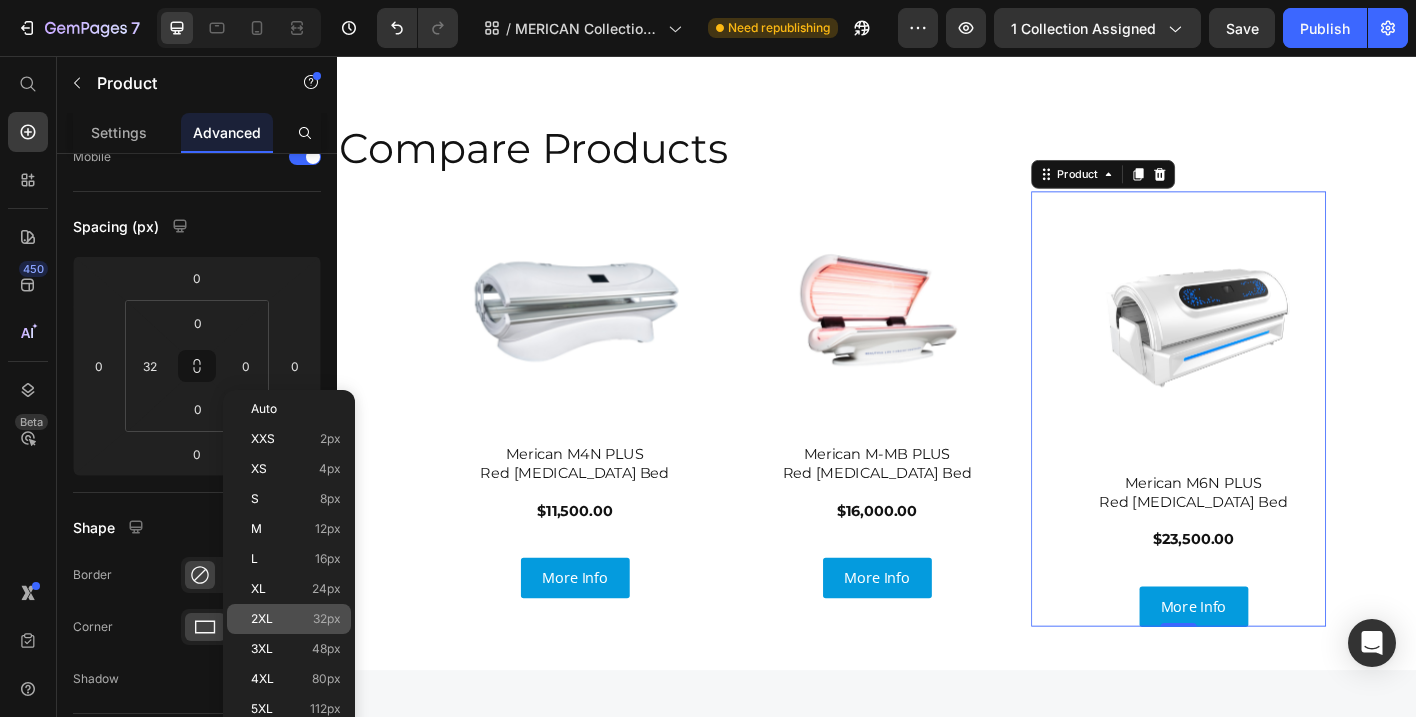 type on "32" 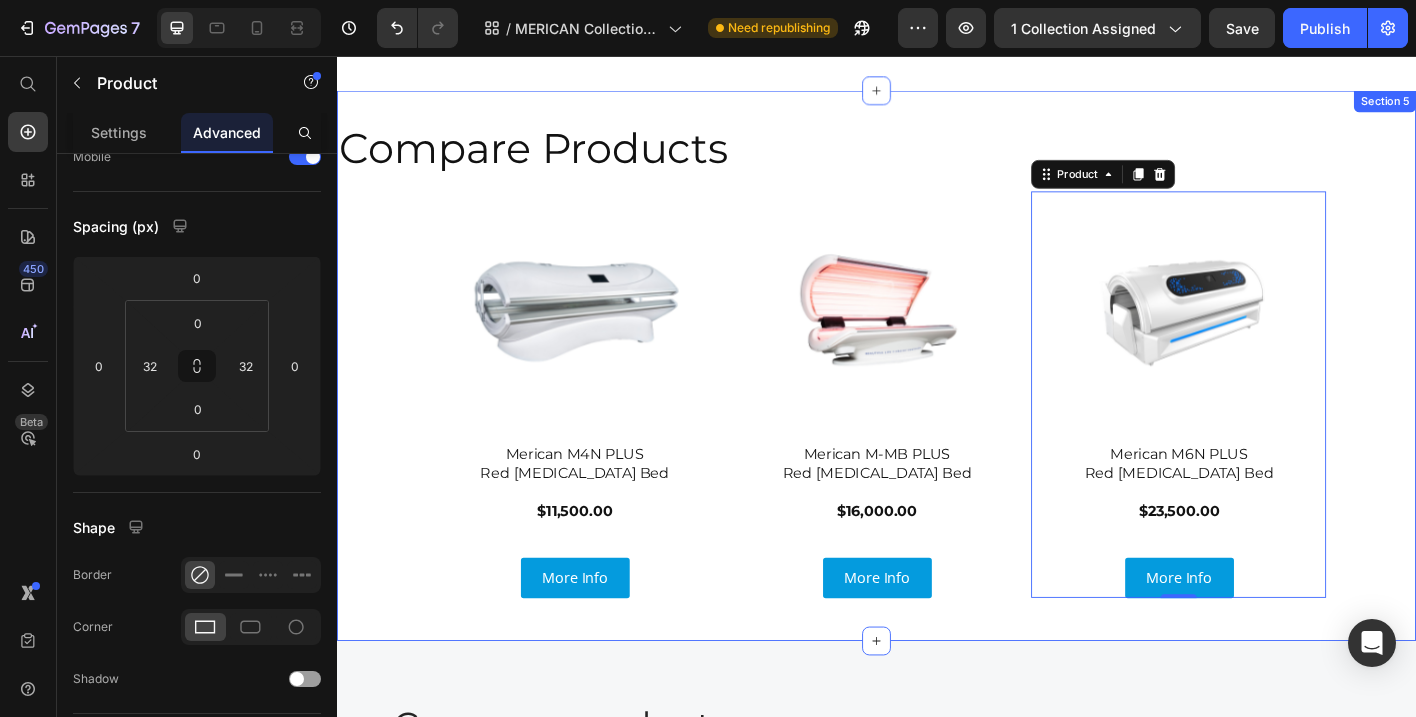 click on "Compare Products Heading Product Images Merican M4N PLUS  Red Light Therapy Bed $11,500.00 Heading More Info Button Product Product Images Merican M-MB PLUS  Red Light Therapy Bed $16,000.00 Heading Product More Info Button Product Images Merican M6N PLUS  Red Light Therapy Bed $23,500.00 Heading More Info Button Product   0 Row" at bounding box center (937, 401) 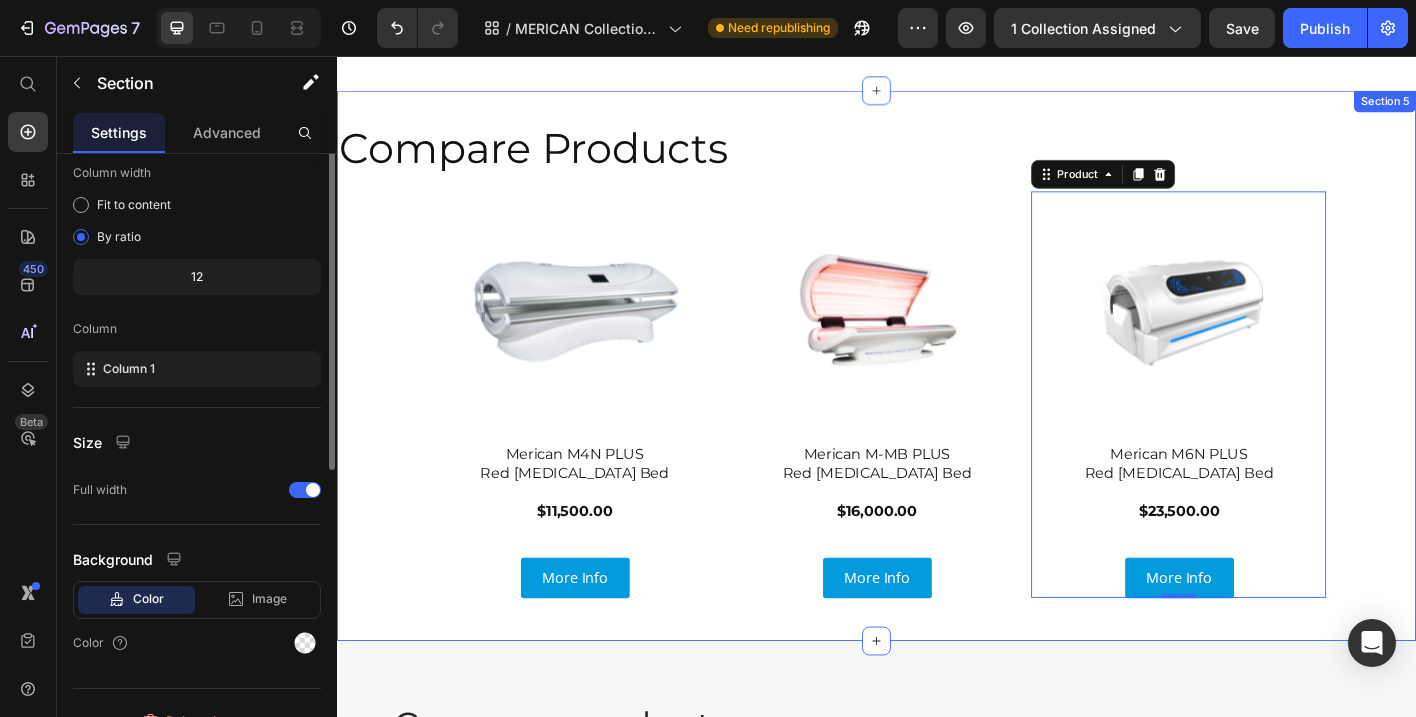 scroll, scrollTop: 0, scrollLeft: 0, axis: both 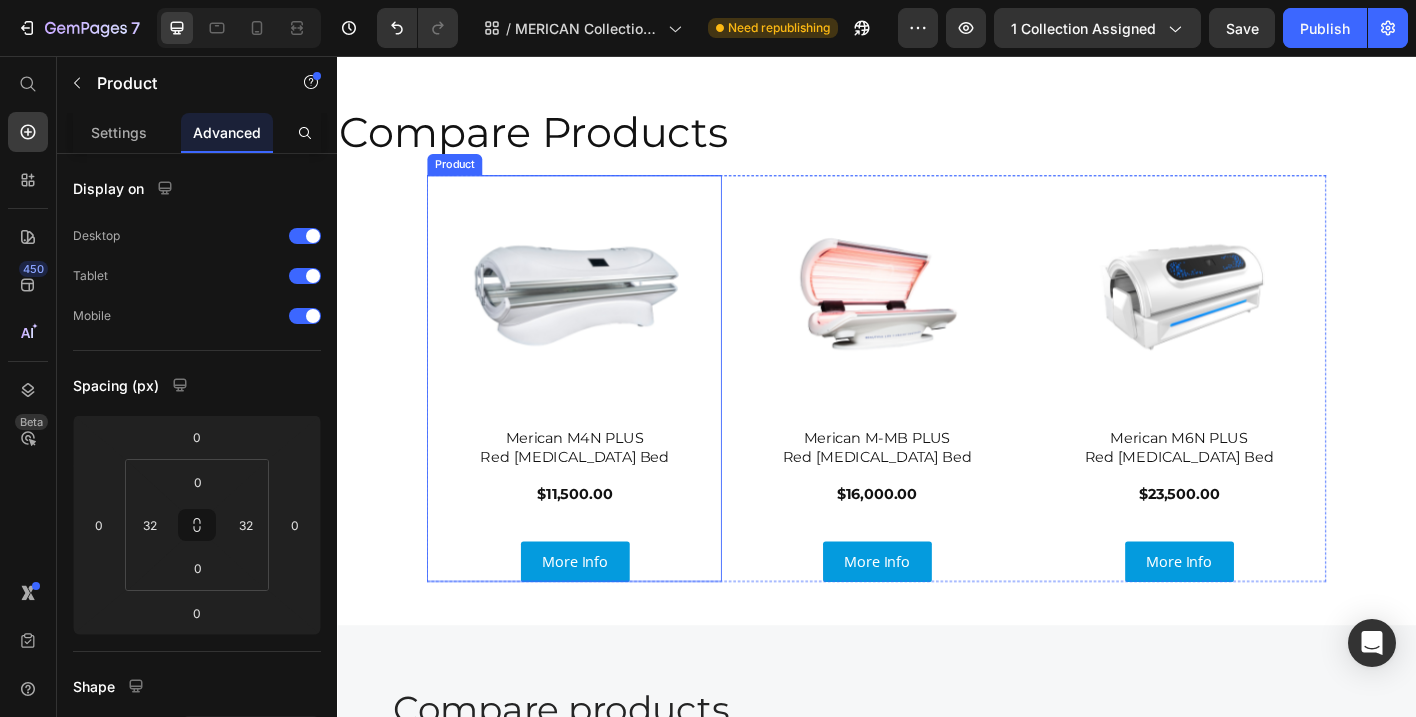 click on "Product Images Merican M4N PLUS  Red Light Therapy Bed $11,500.00 Heading More Info Button Product" at bounding box center [601, 415] 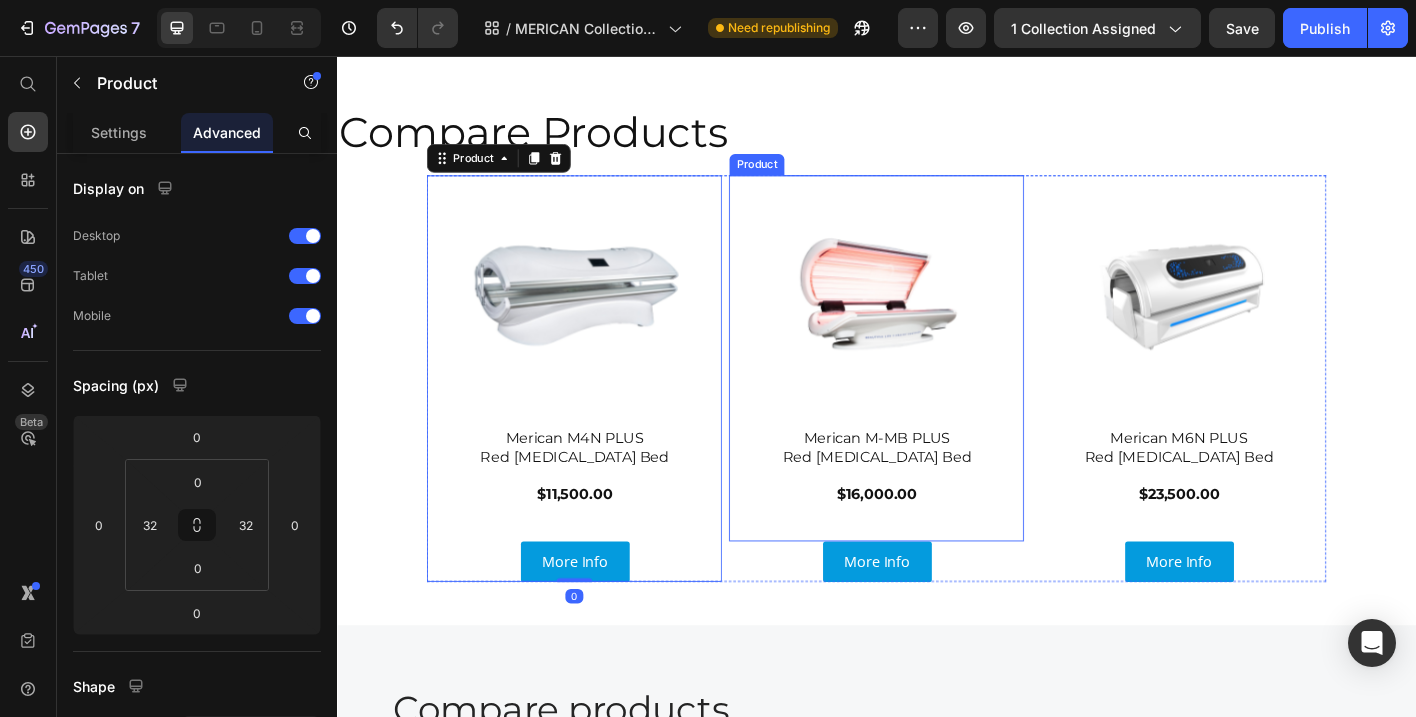 click on "Product Images Merican M-MB PLUS  Red Light Therapy Bed $16,000.00 Heading Product" at bounding box center (937, 392) 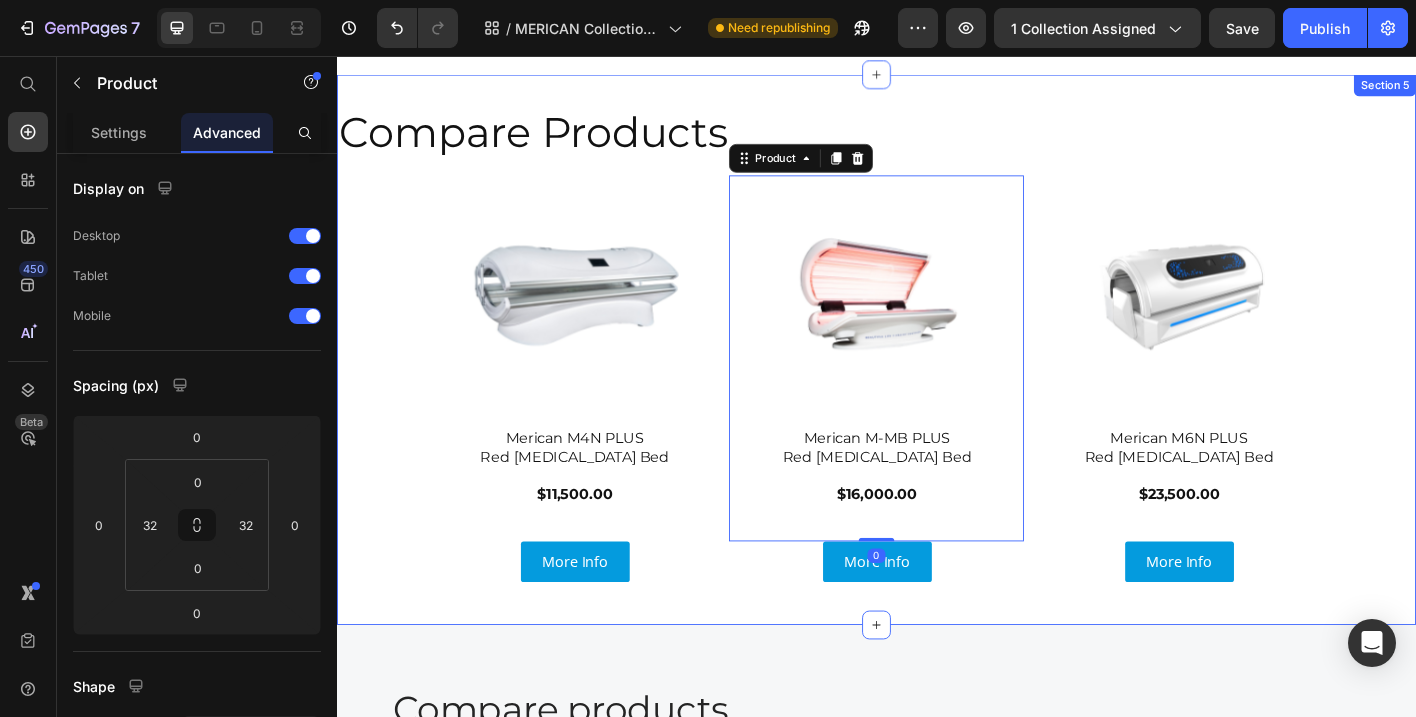 click on "Compare Products Heading Product Images Merican M4N PLUS  Red Light Therapy Bed $11,500.00 Heading More Info Button Product Product Images Merican M-MB PLUS  Red Light Therapy Bed $16,000.00 Heading Product   0 More Info Button Product Images Merican M6N PLUS  Red Light Therapy Bed $23,500.00 Heading More Info Button Product Row Section 5" at bounding box center (937, 383) 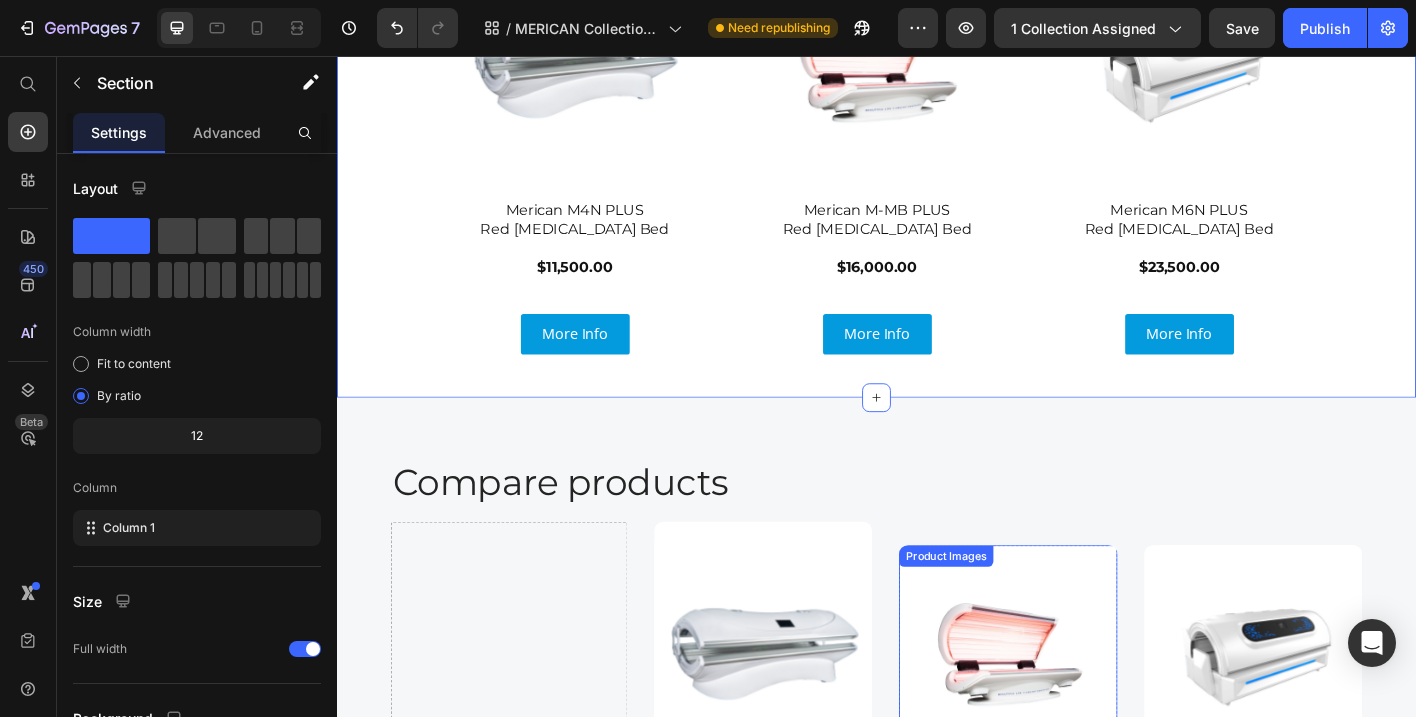 scroll, scrollTop: 3115, scrollLeft: 0, axis: vertical 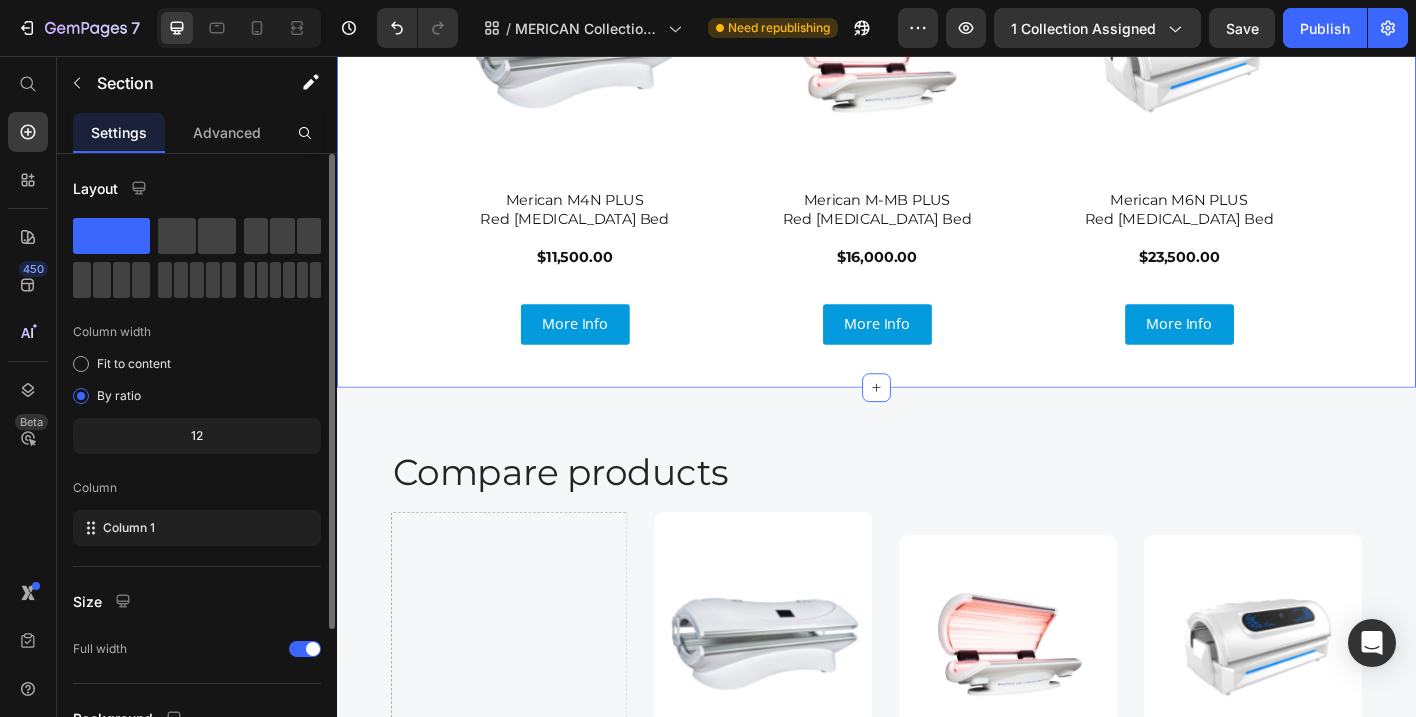 click 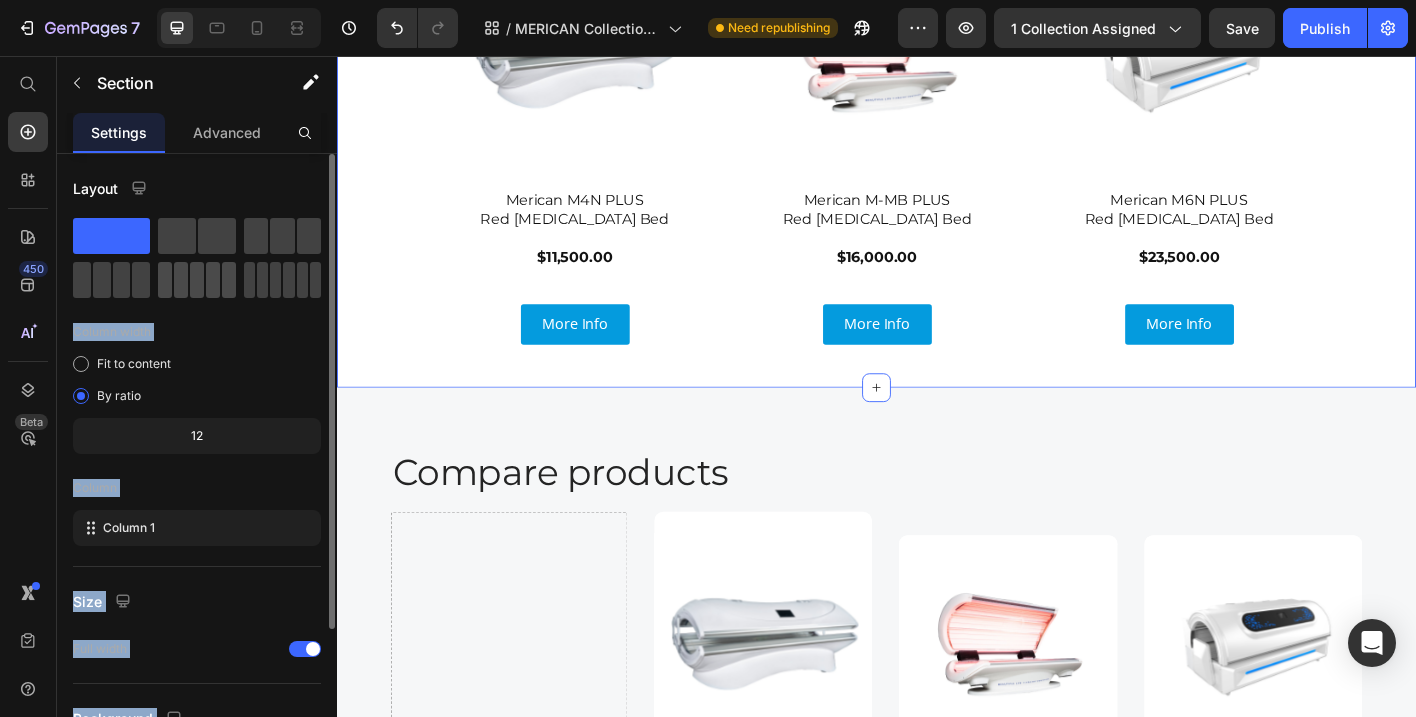 drag, startPoint x: 106, startPoint y: 230, endPoint x: 167, endPoint y: 268, distance: 71.867935 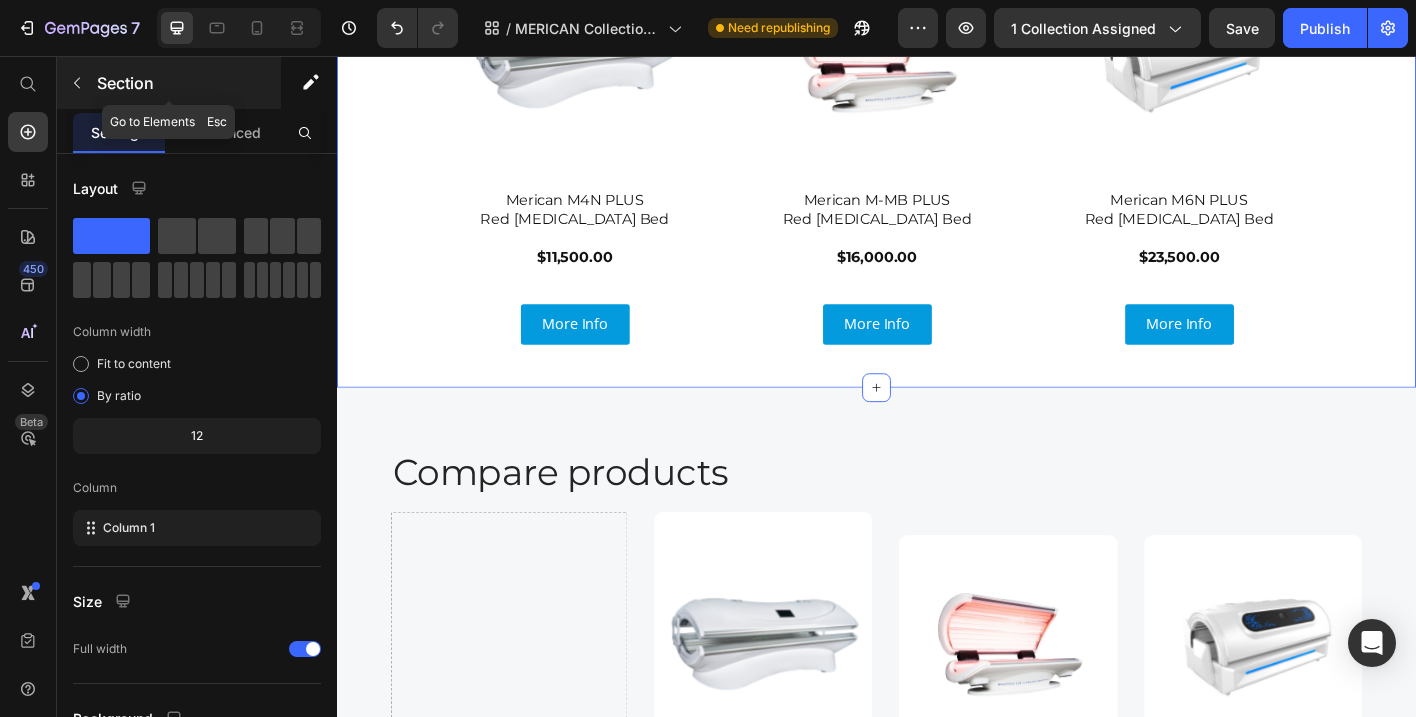 click on "Section" at bounding box center [187, 83] 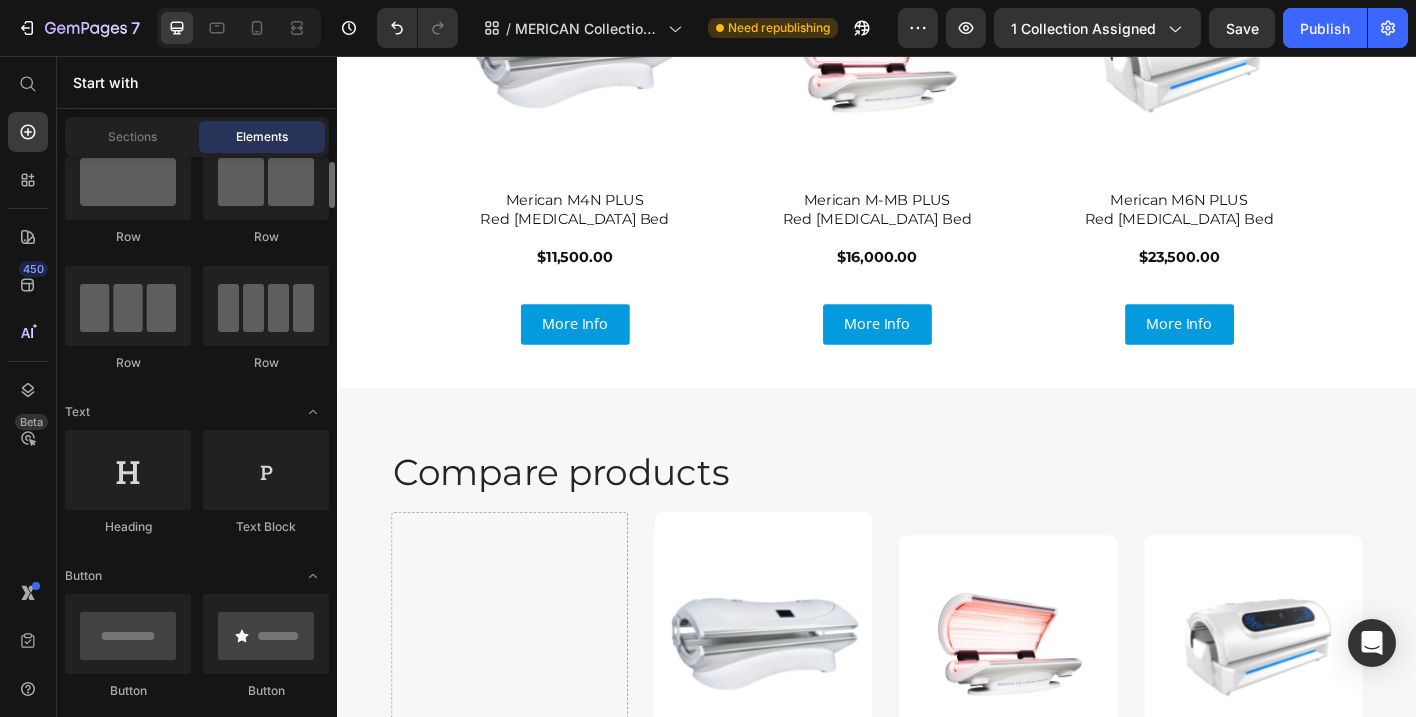 scroll, scrollTop: 0, scrollLeft: 0, axis: both 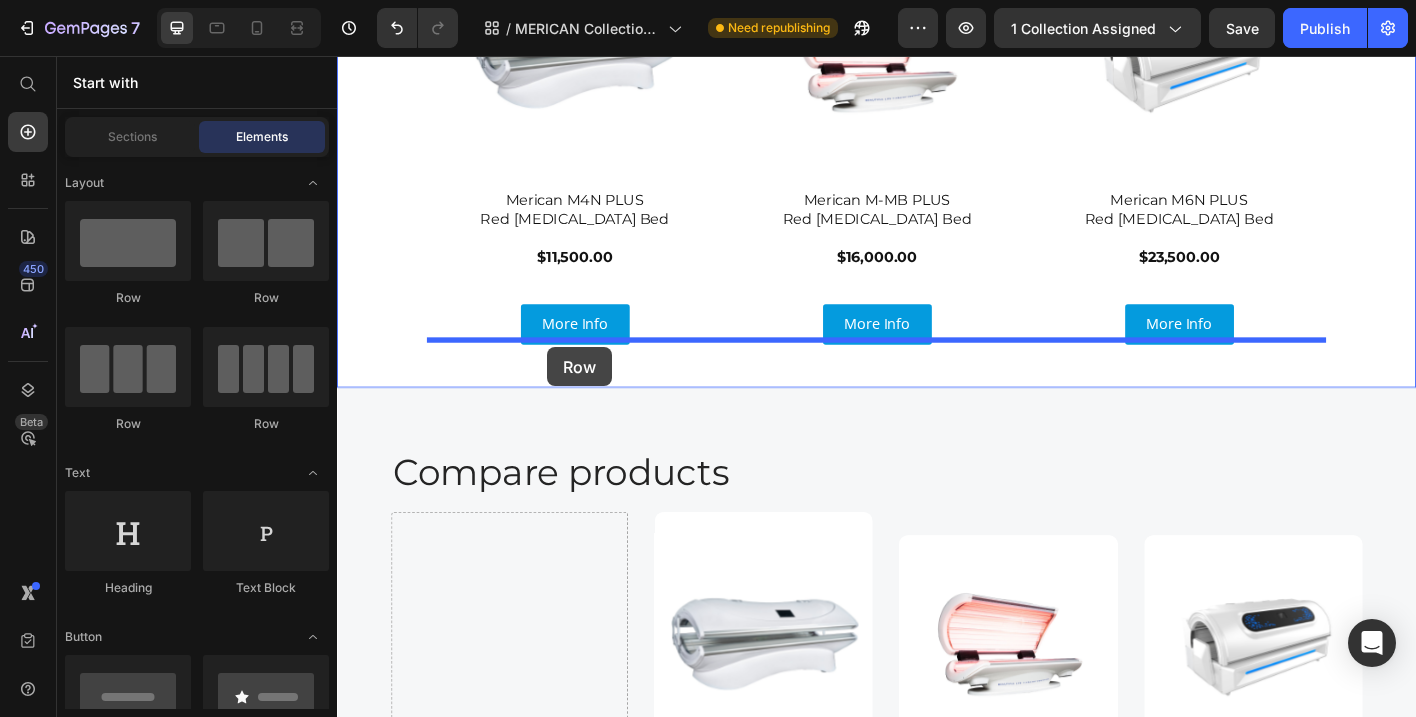 drag, startPoint x: 462, startPoint y: 311, endPoint x: 571, endPoint y: 380, distance: 129.00388 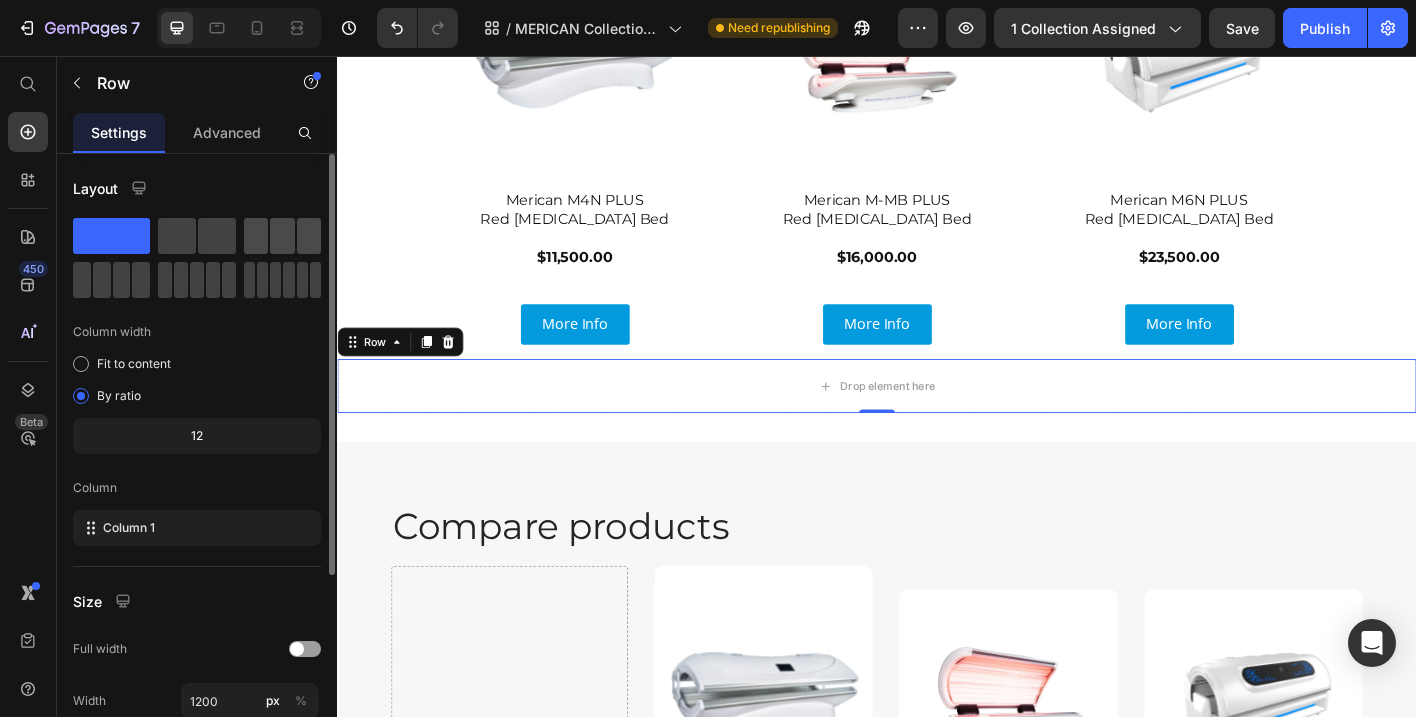 click 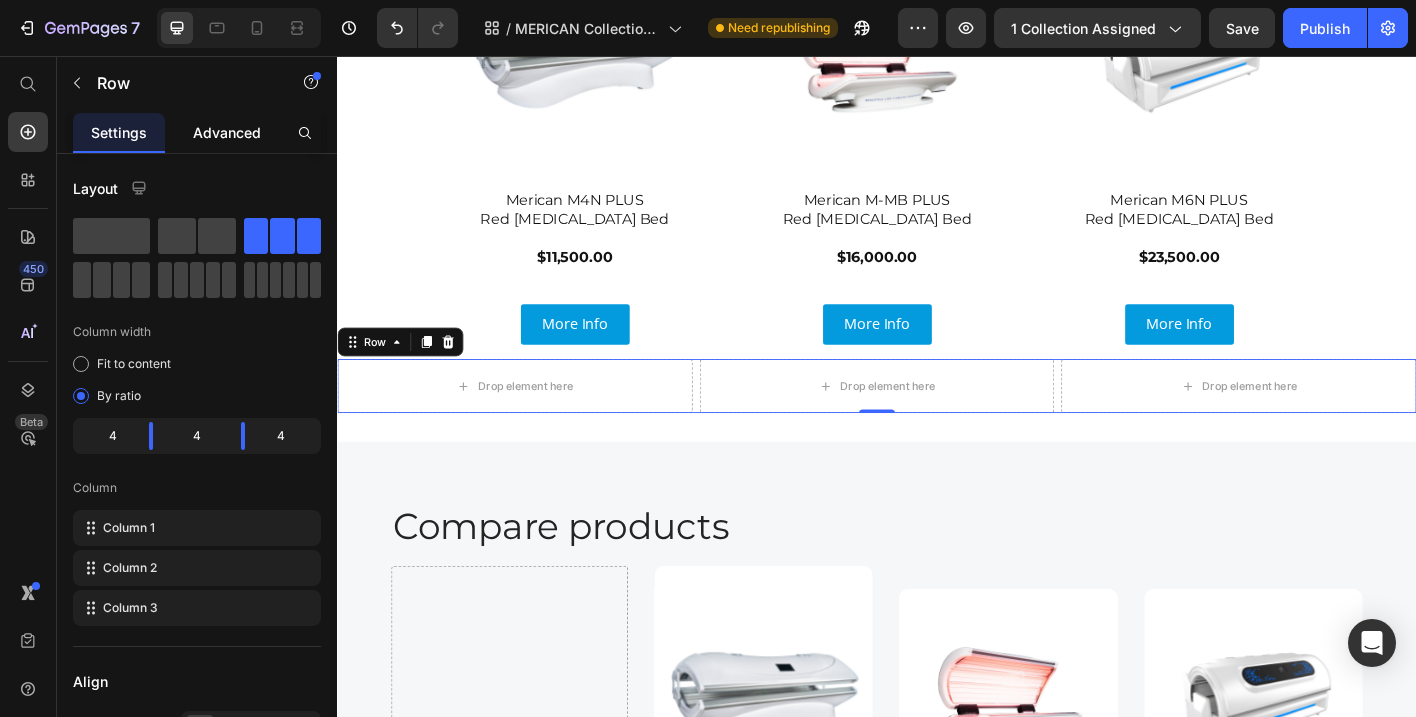 click on "Advanced" 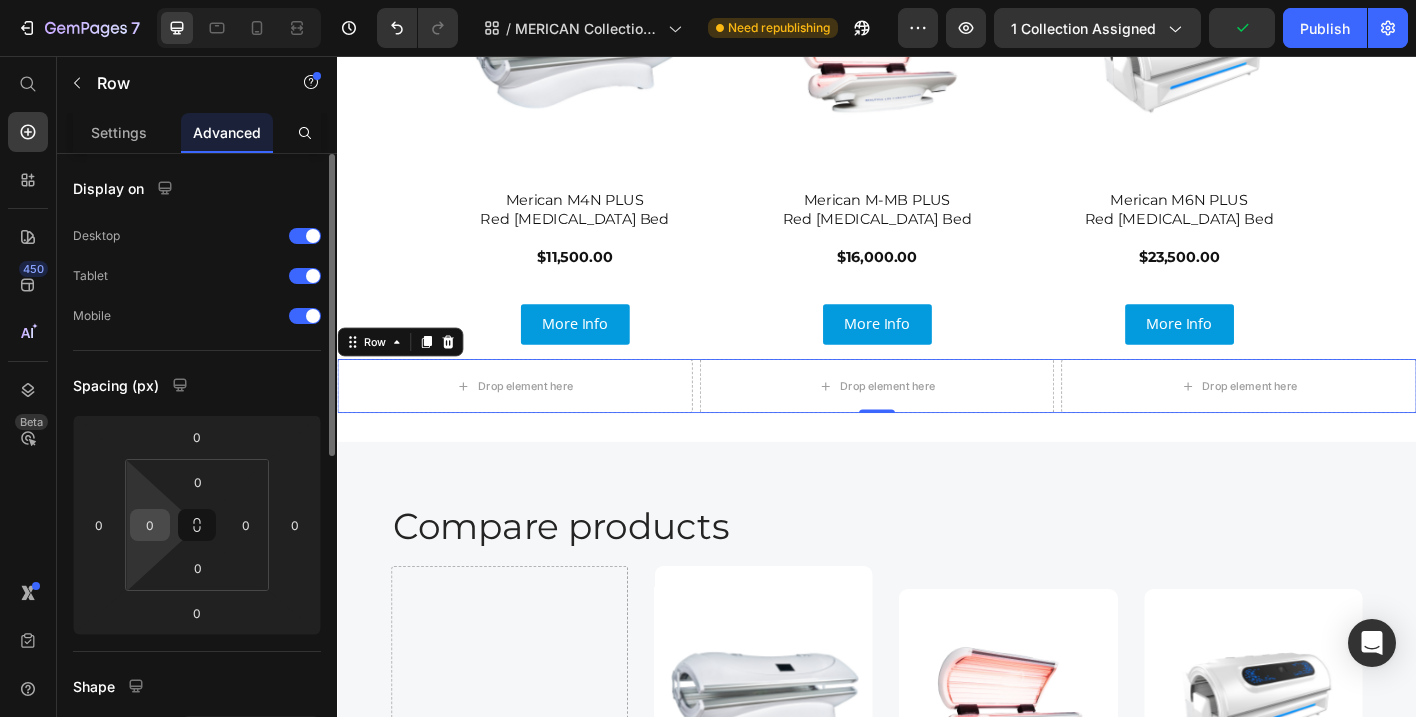 click on "0" at bounding box center (150, 525) 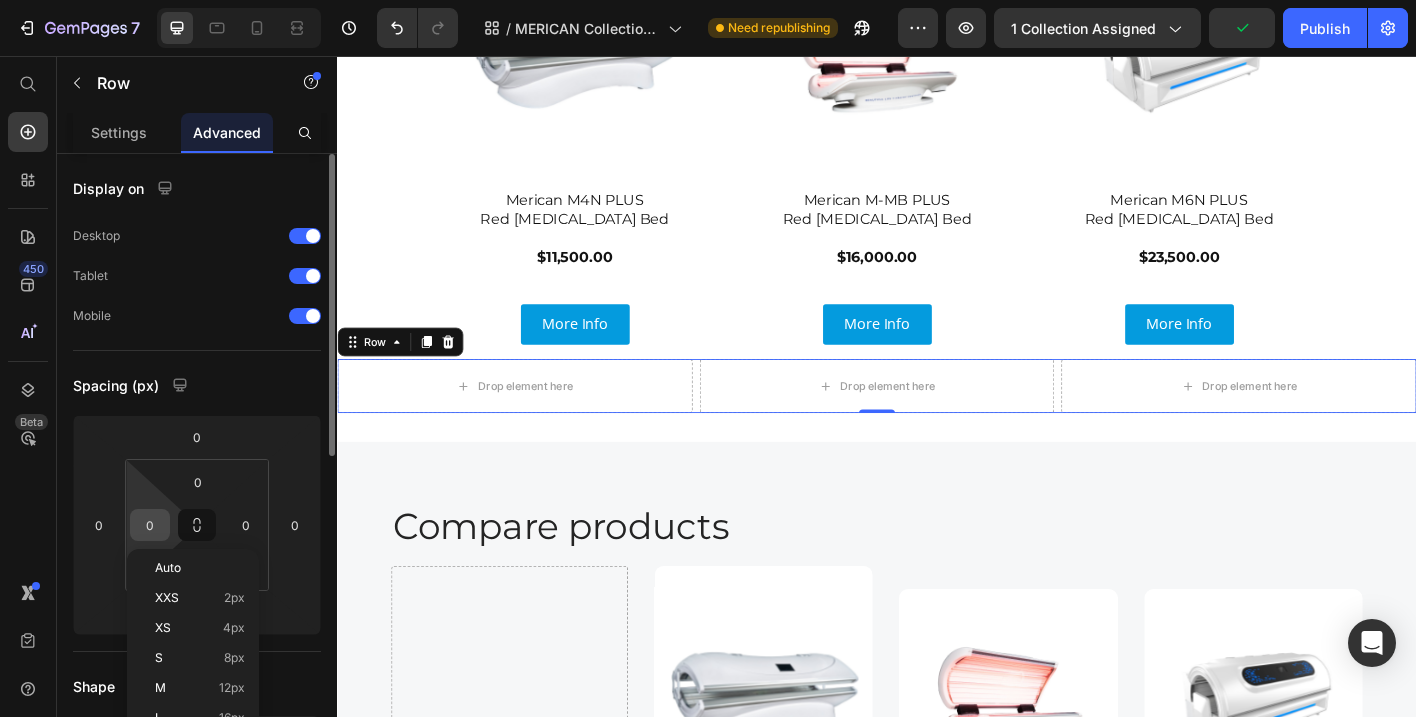 click on "0" at bounding box center [150, 525] 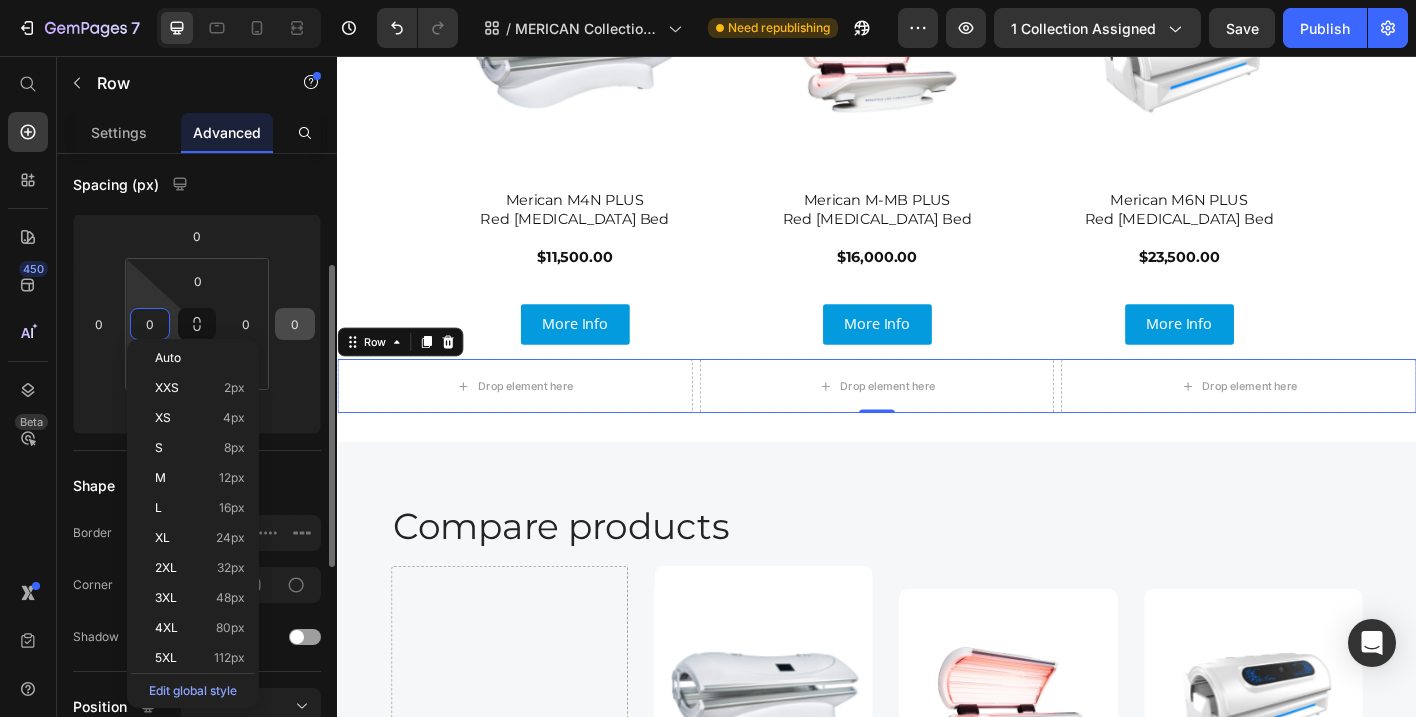 scroll, scrollTop: 210, scrollLeft: 0, axis: vertical 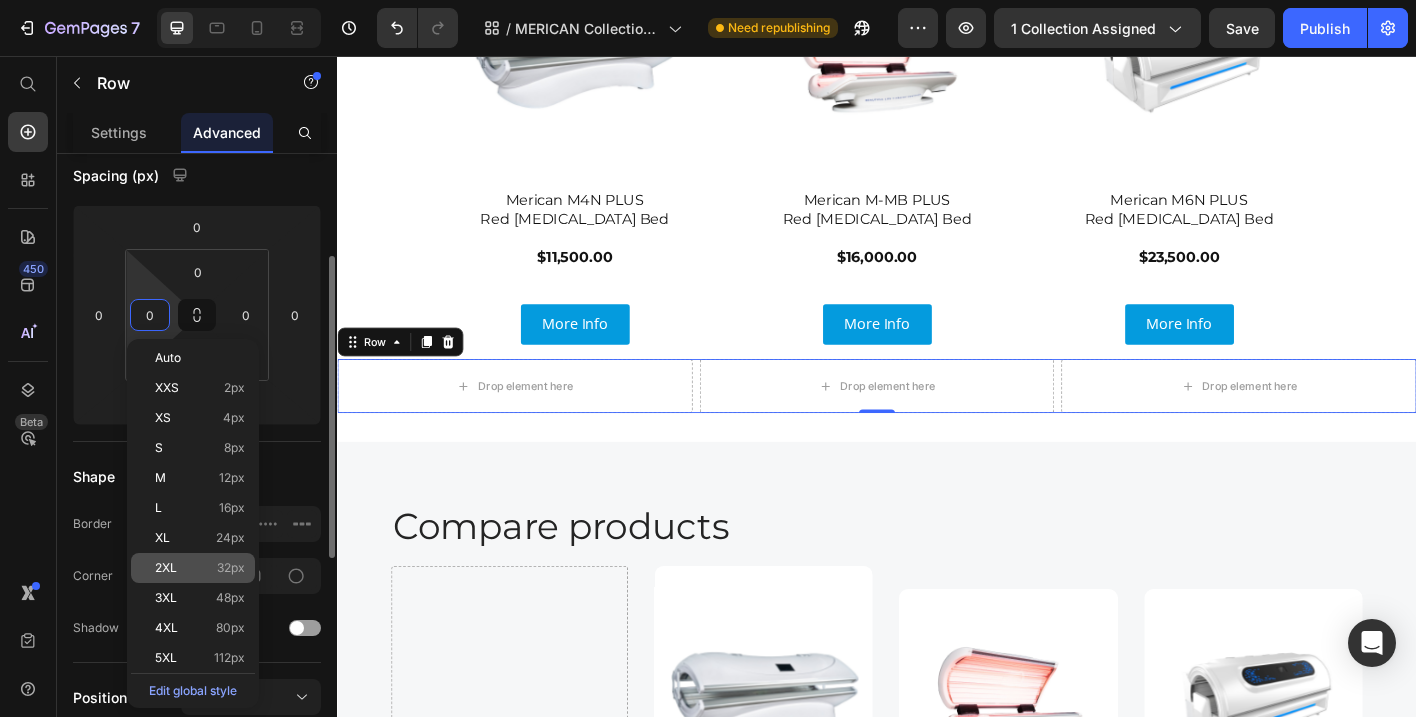 click on "32px" at bounding box center [231, 568] 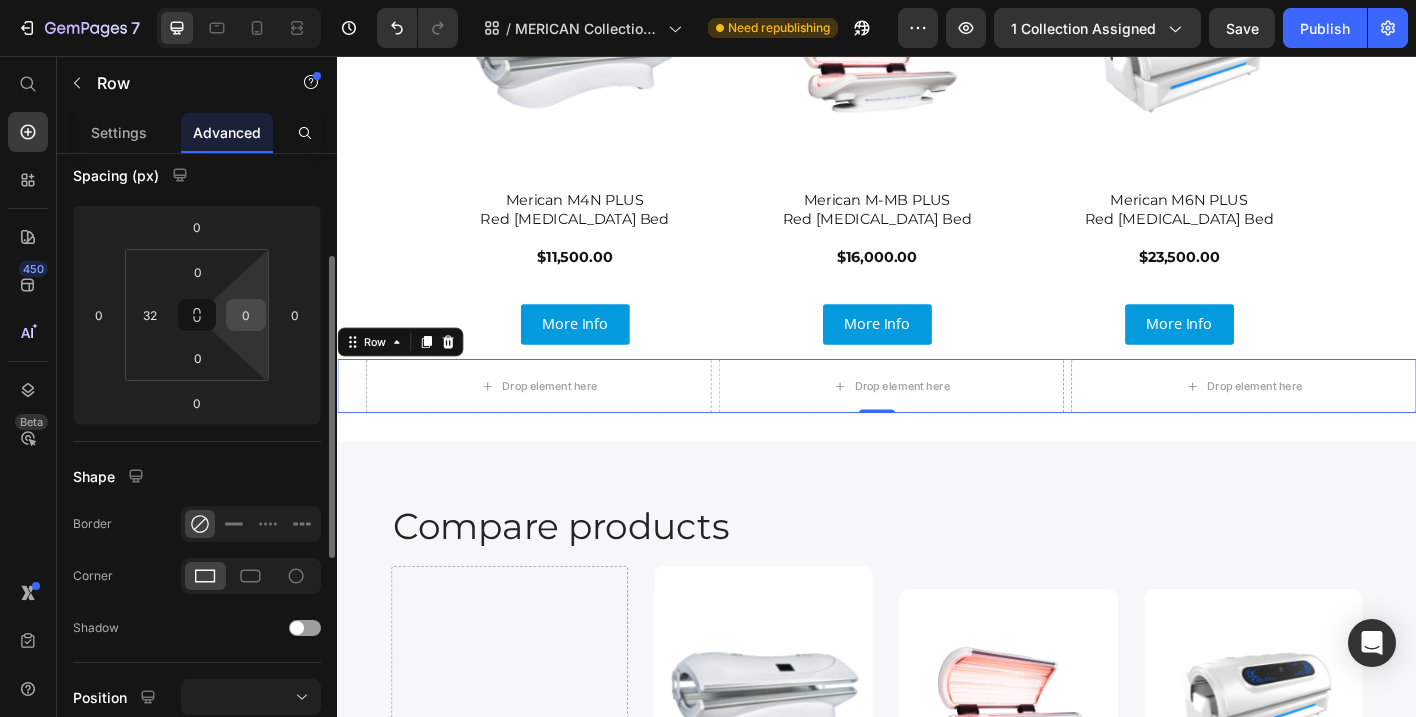 click on "0" at bounding box center (246, 315) 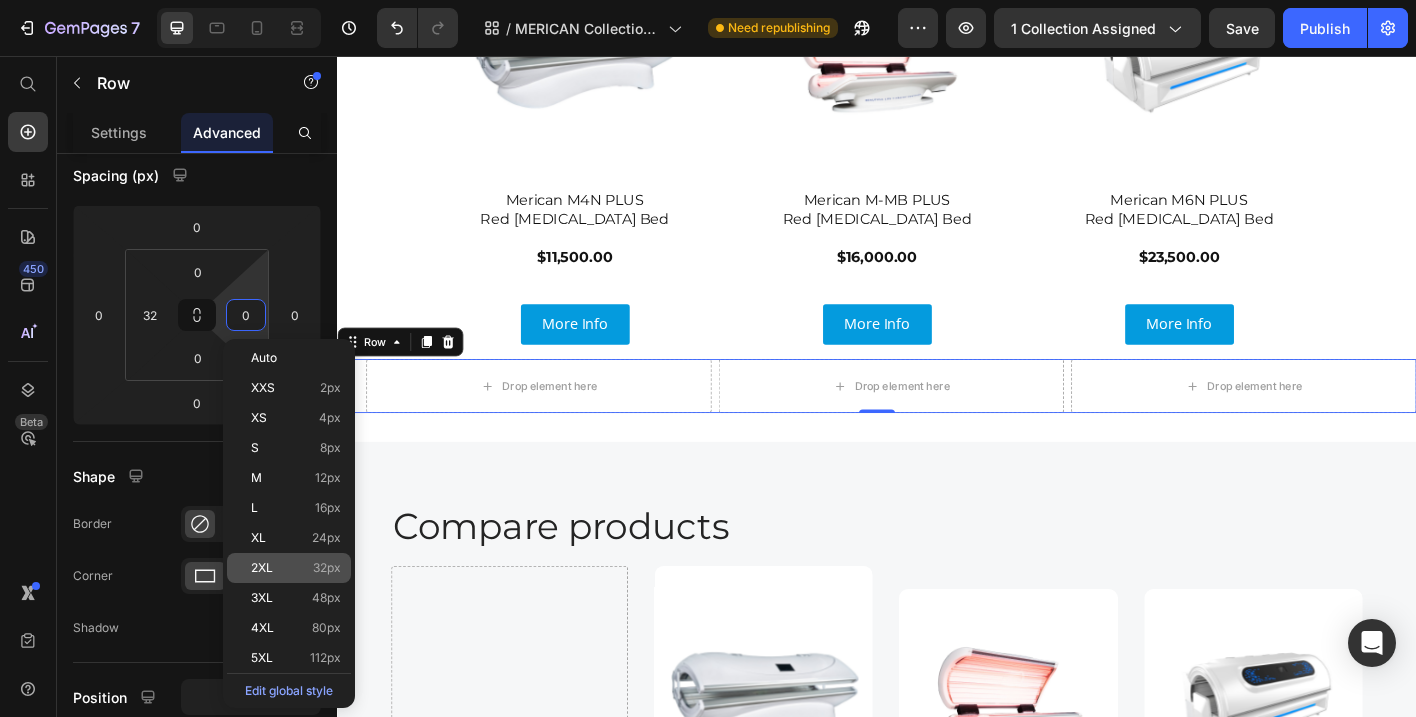 click on "2XL 32px" 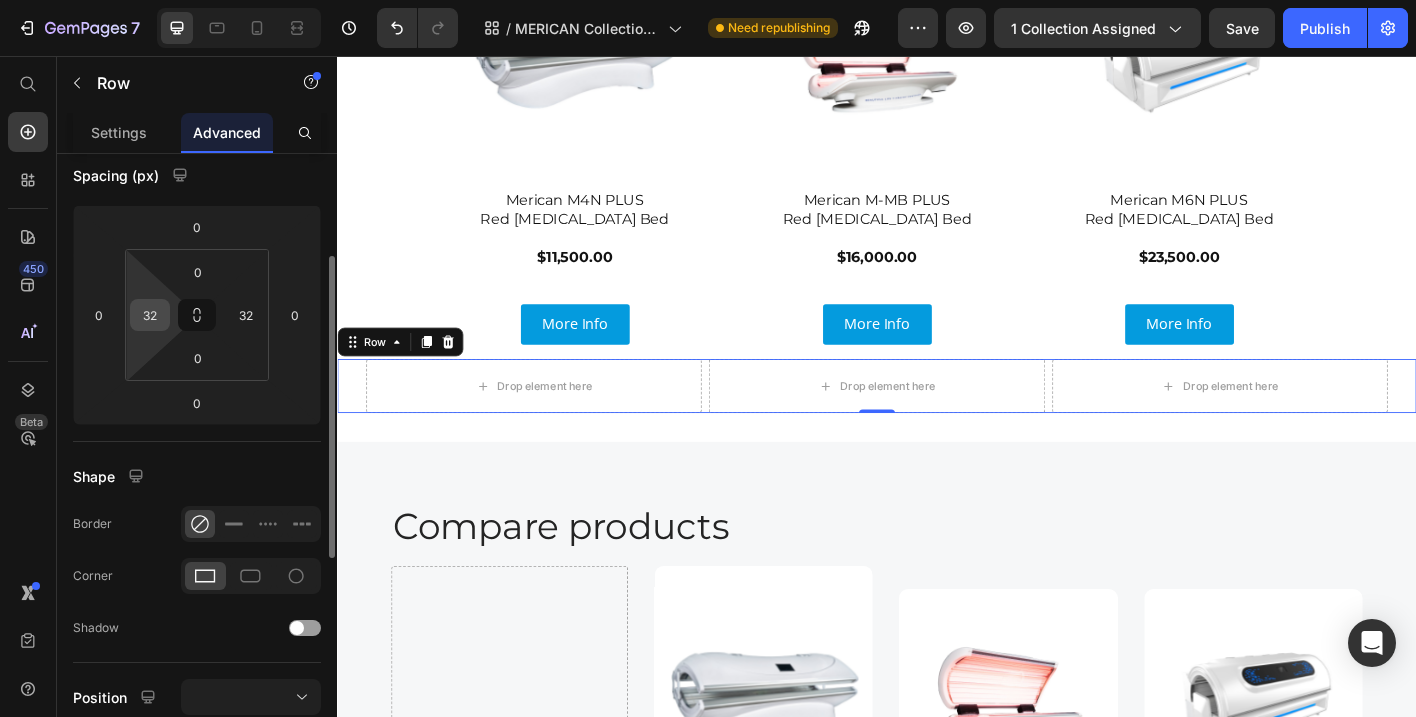 click on "32" at bounding box center (150, 315) 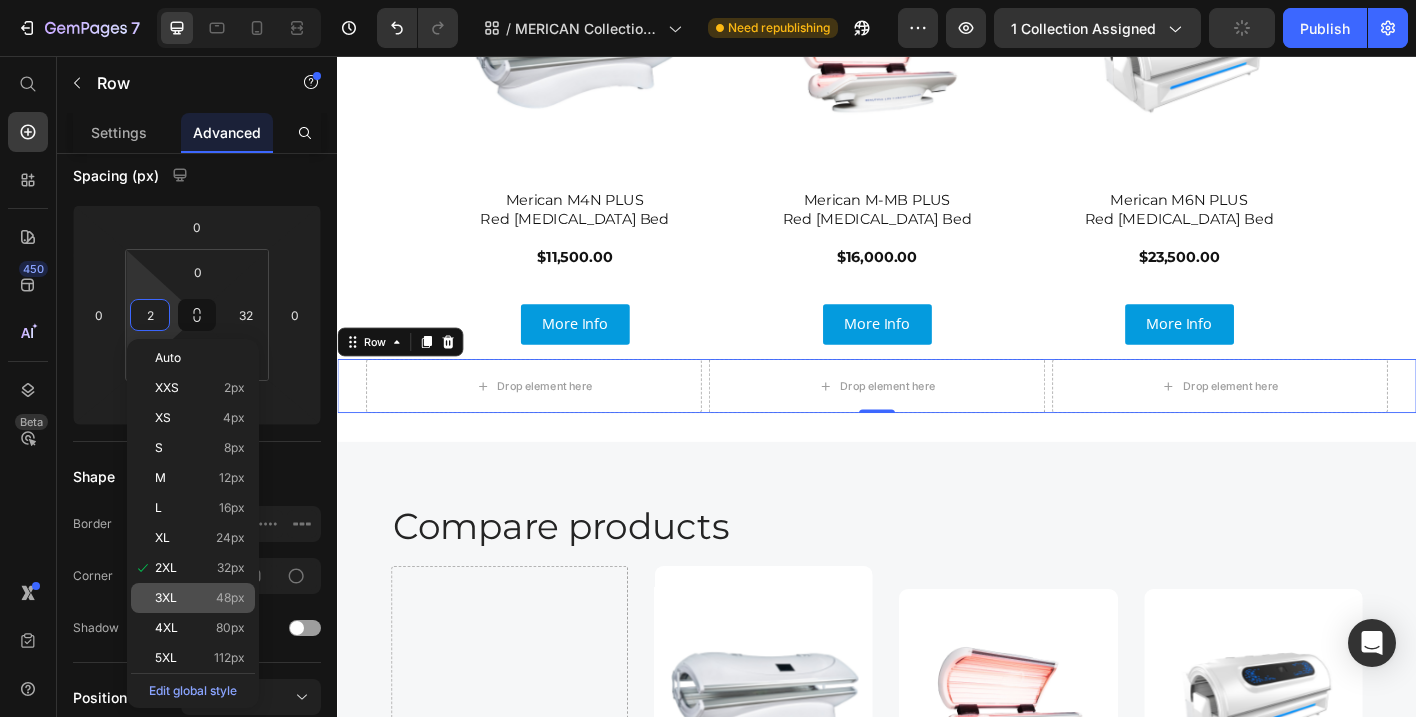 click on "3XL" at bounding box center [166, 598] 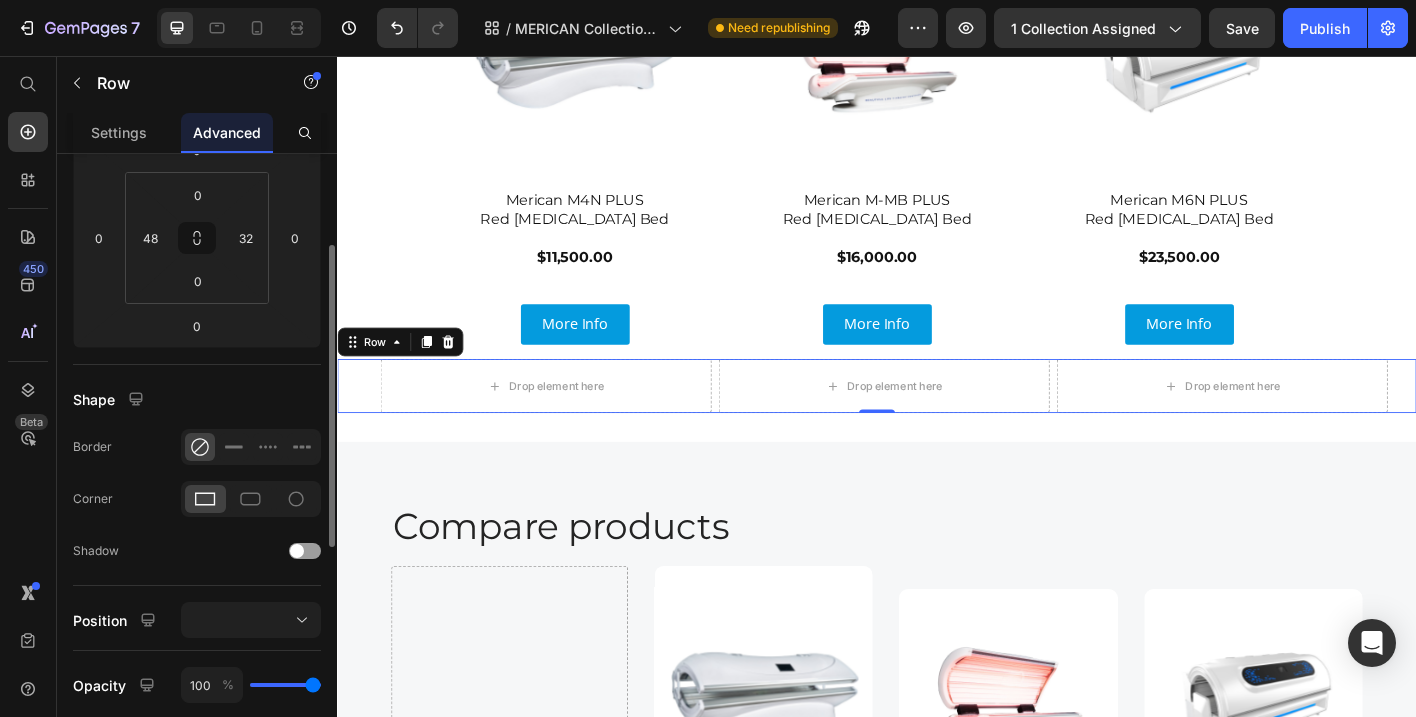 scroll, scrollTop: 251, scrollLeft: 0, axis: vertical 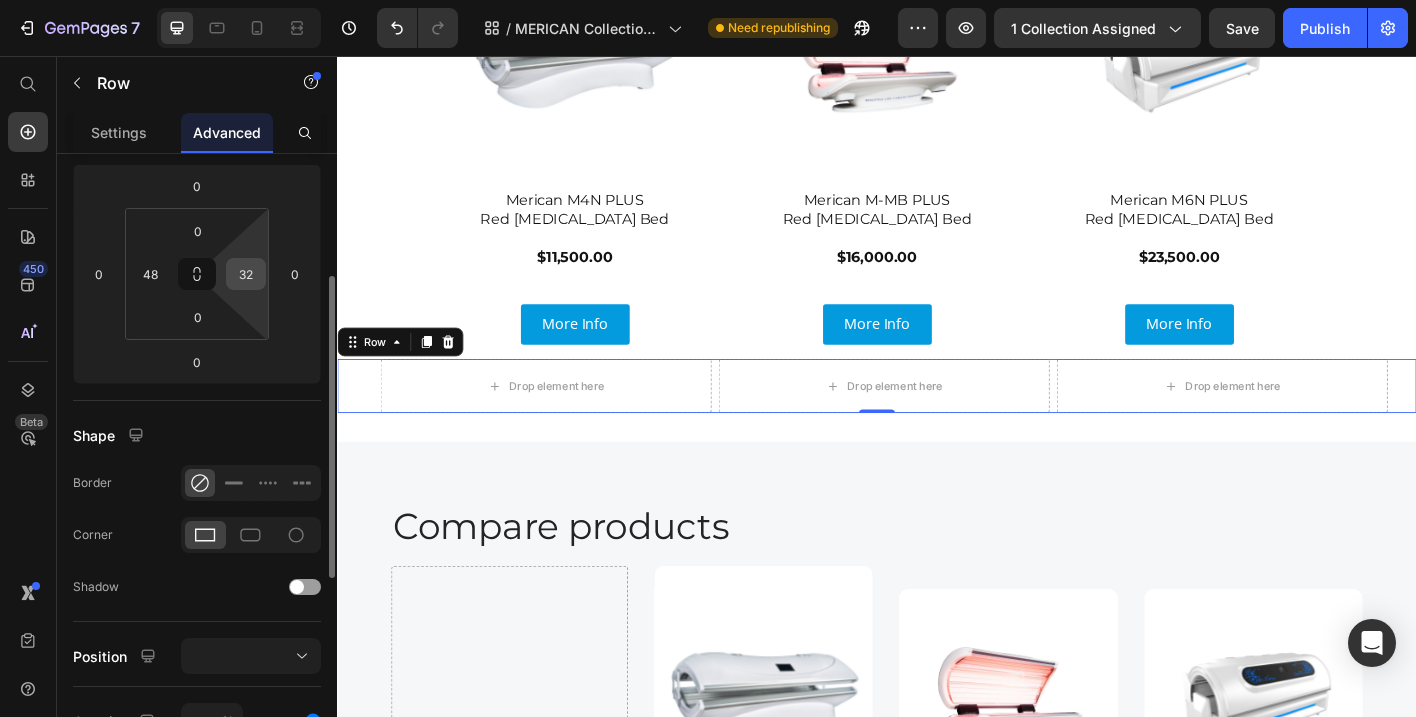 click on "32" at bounding box center (246, 274) 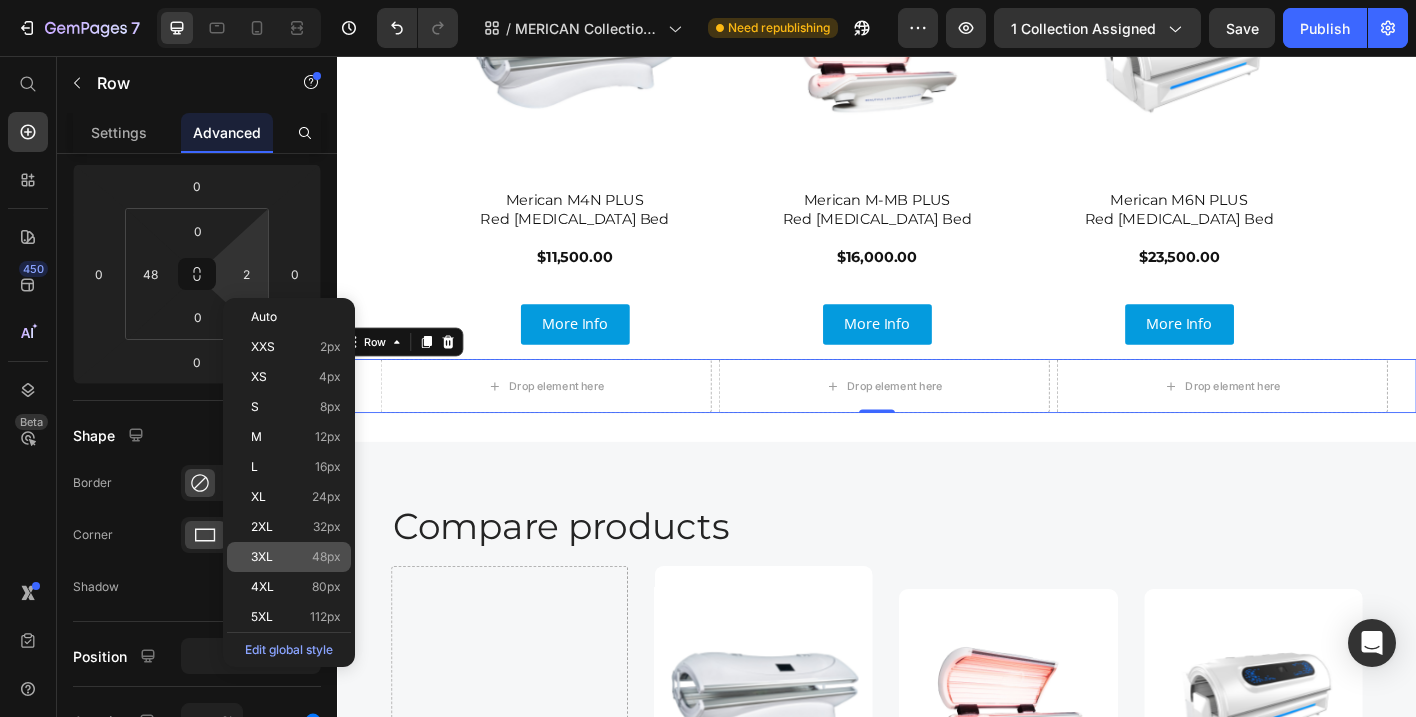 click on "3XL" at bounding box center [262, 557] 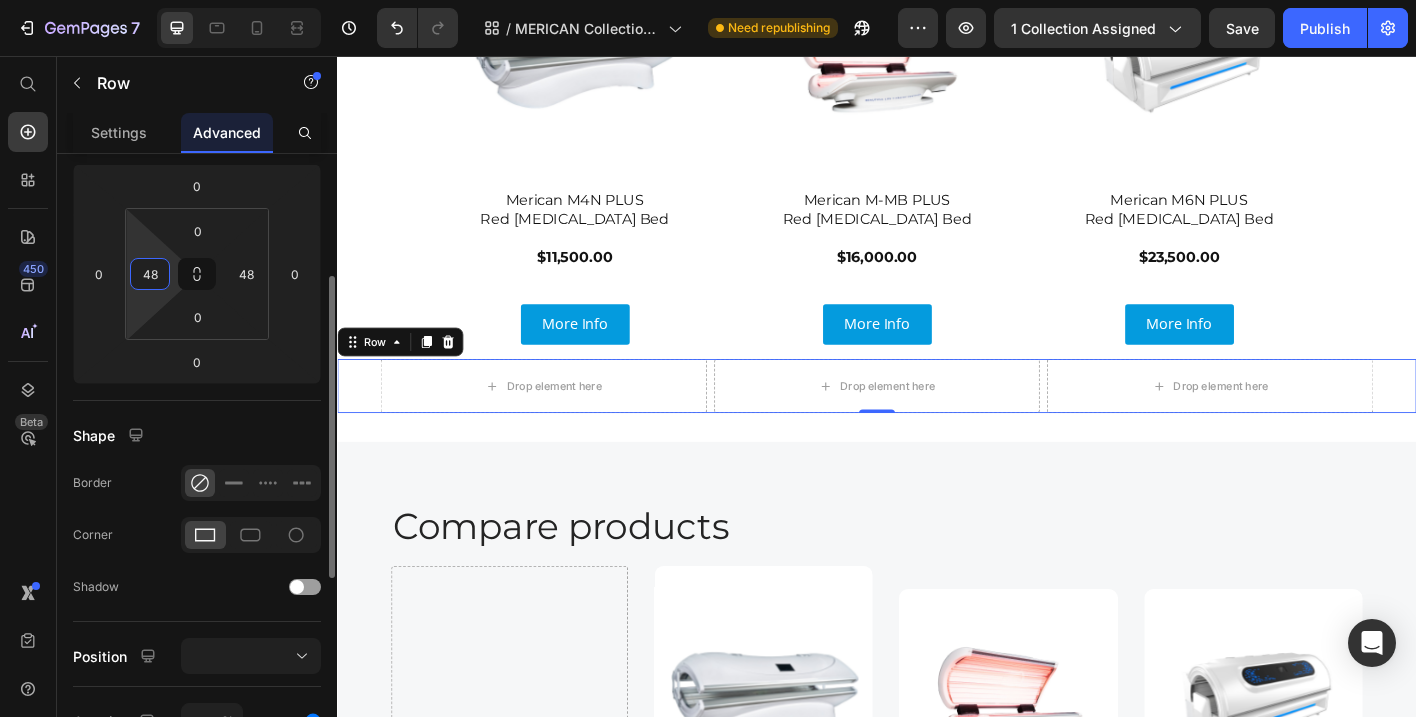 click on "48" at bounding box center [150, 274] 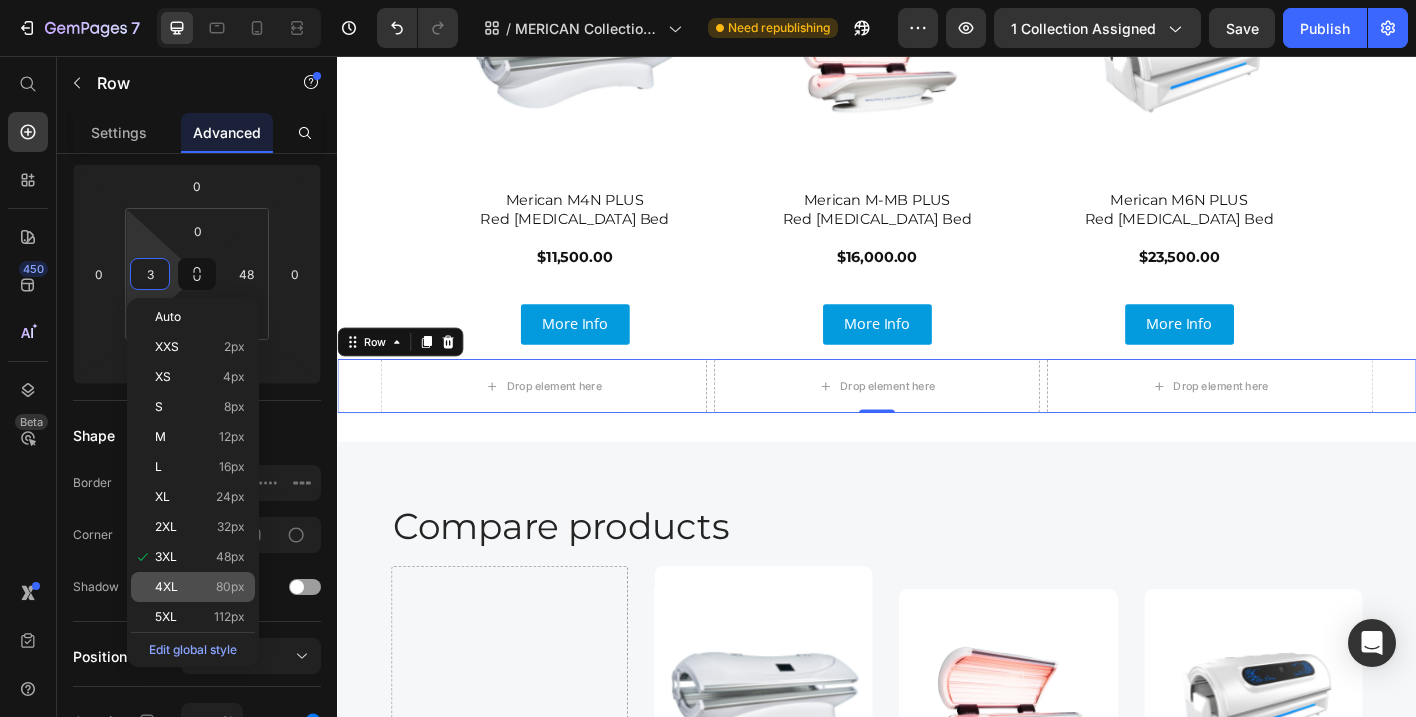 click on "4XL 80px" 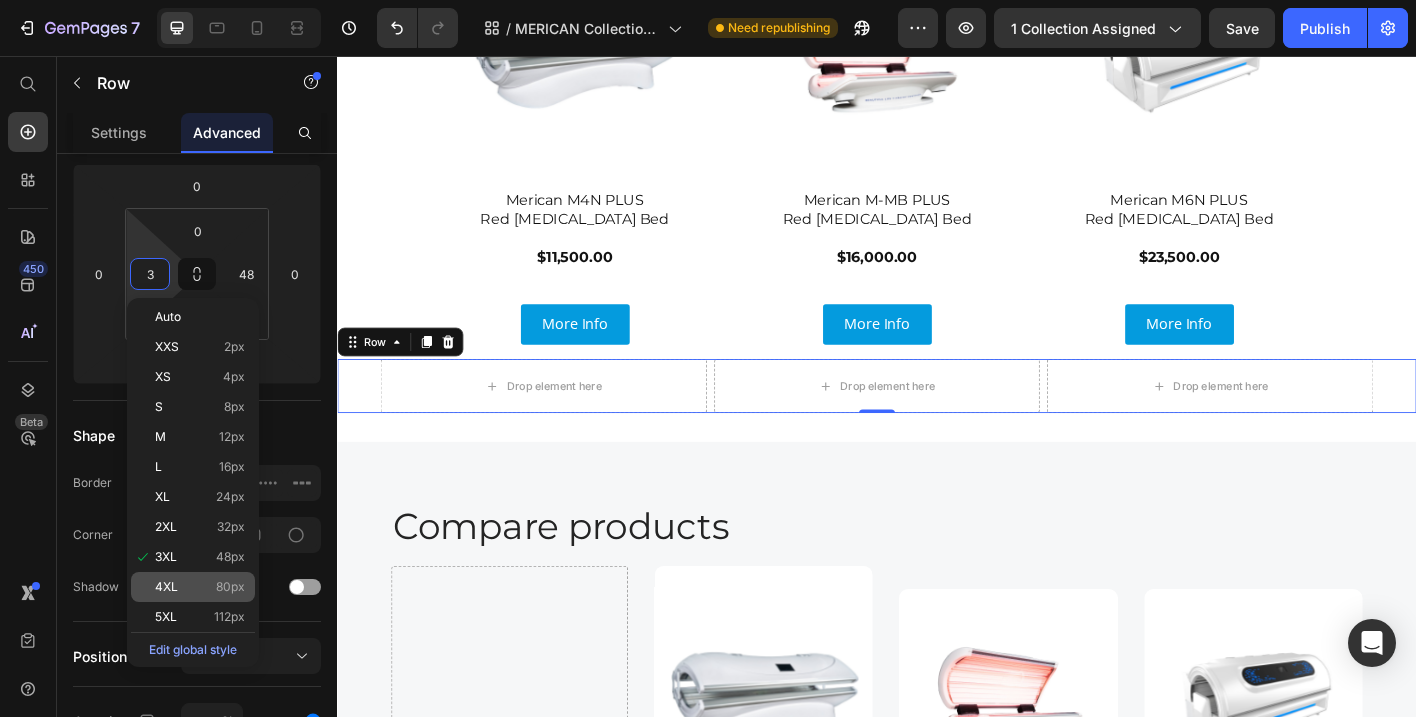 type on "80" 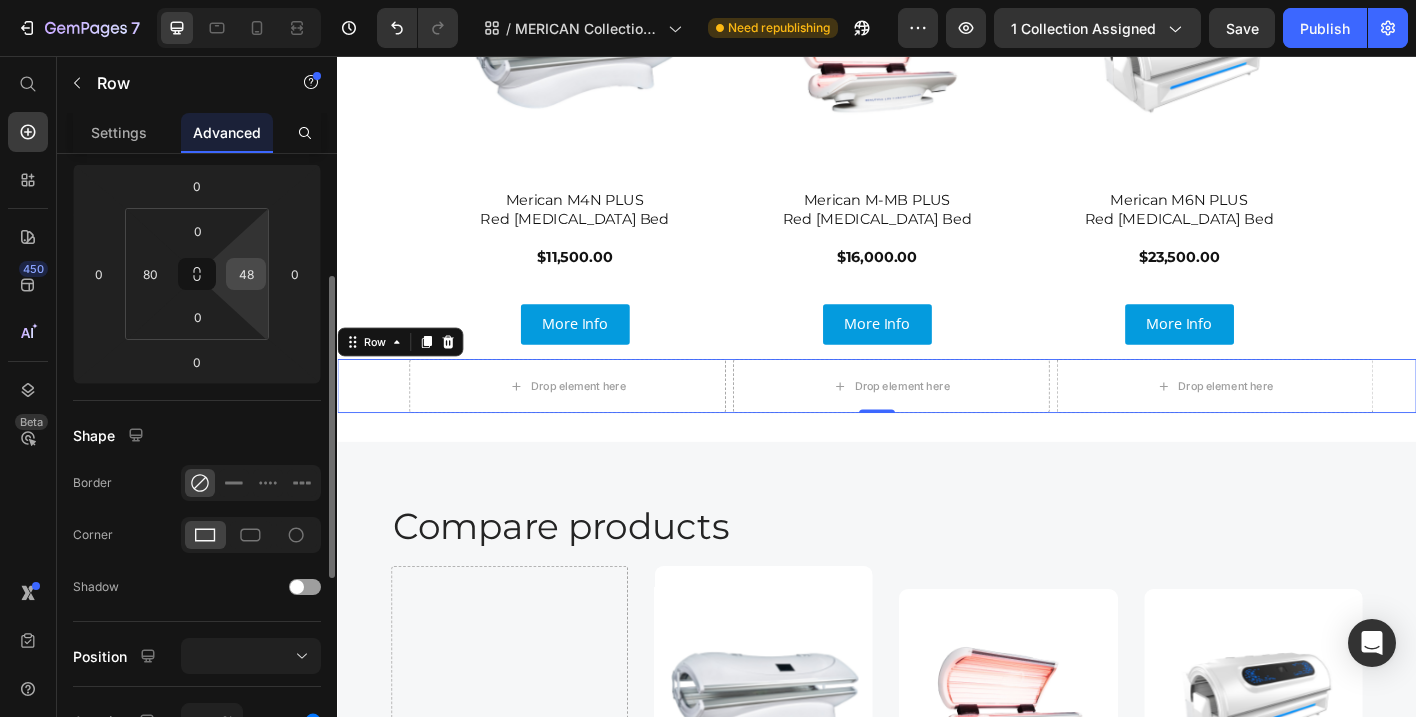 click on "48" at bounding box center (246, 274) 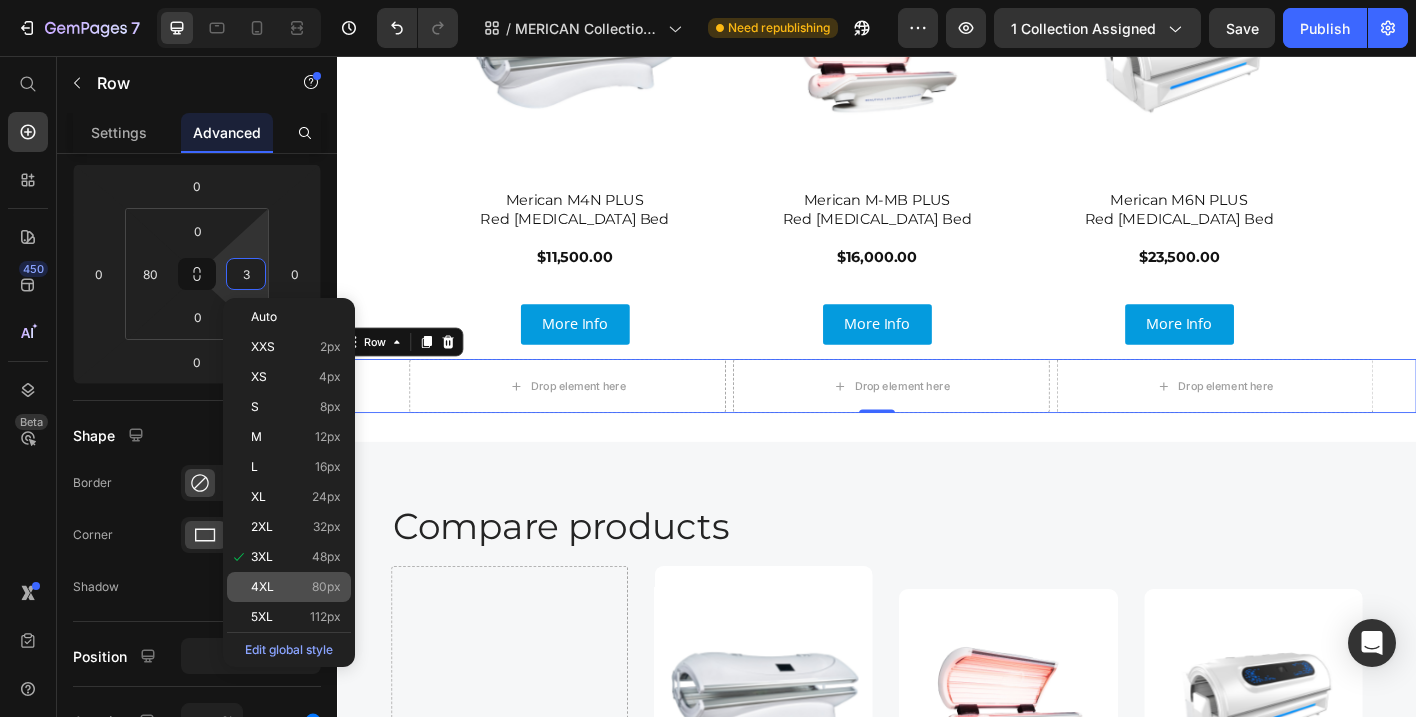 click on "4XL 80px" at bounding box center [296, 587] 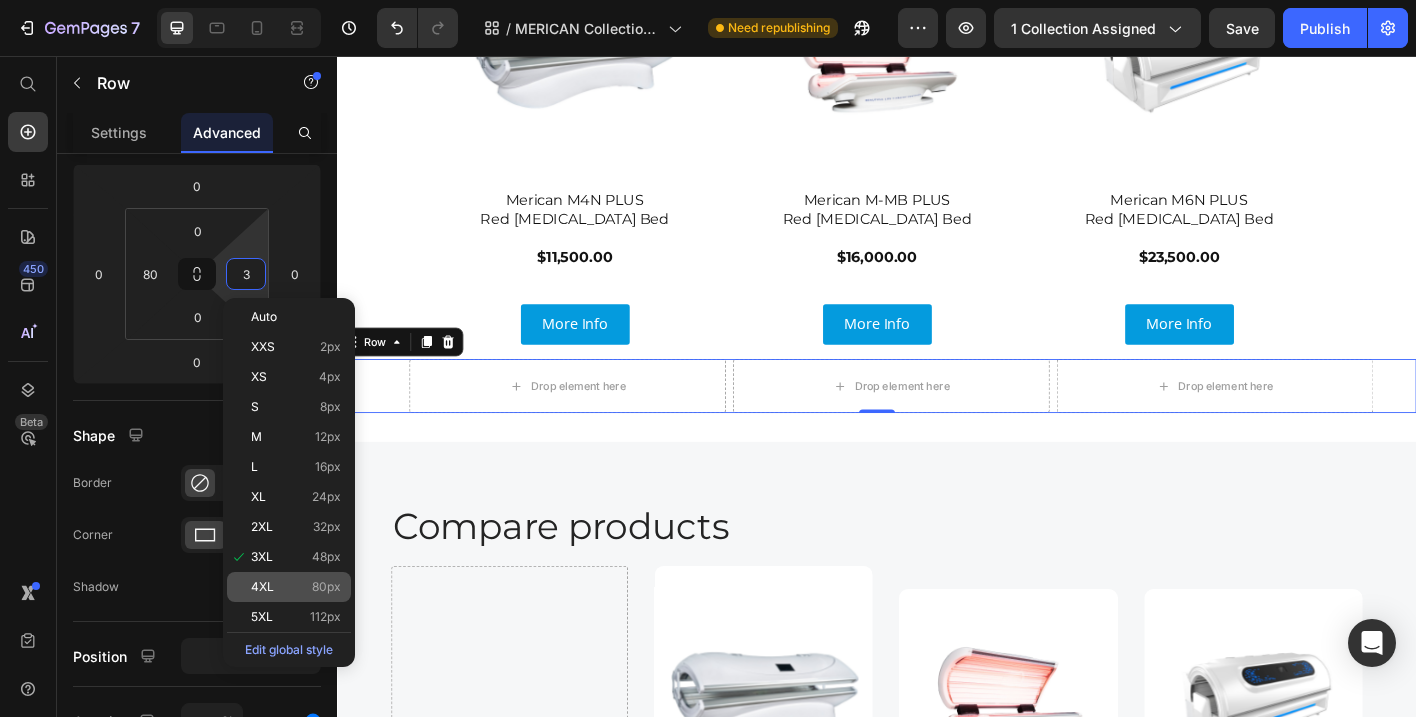 type on "80" 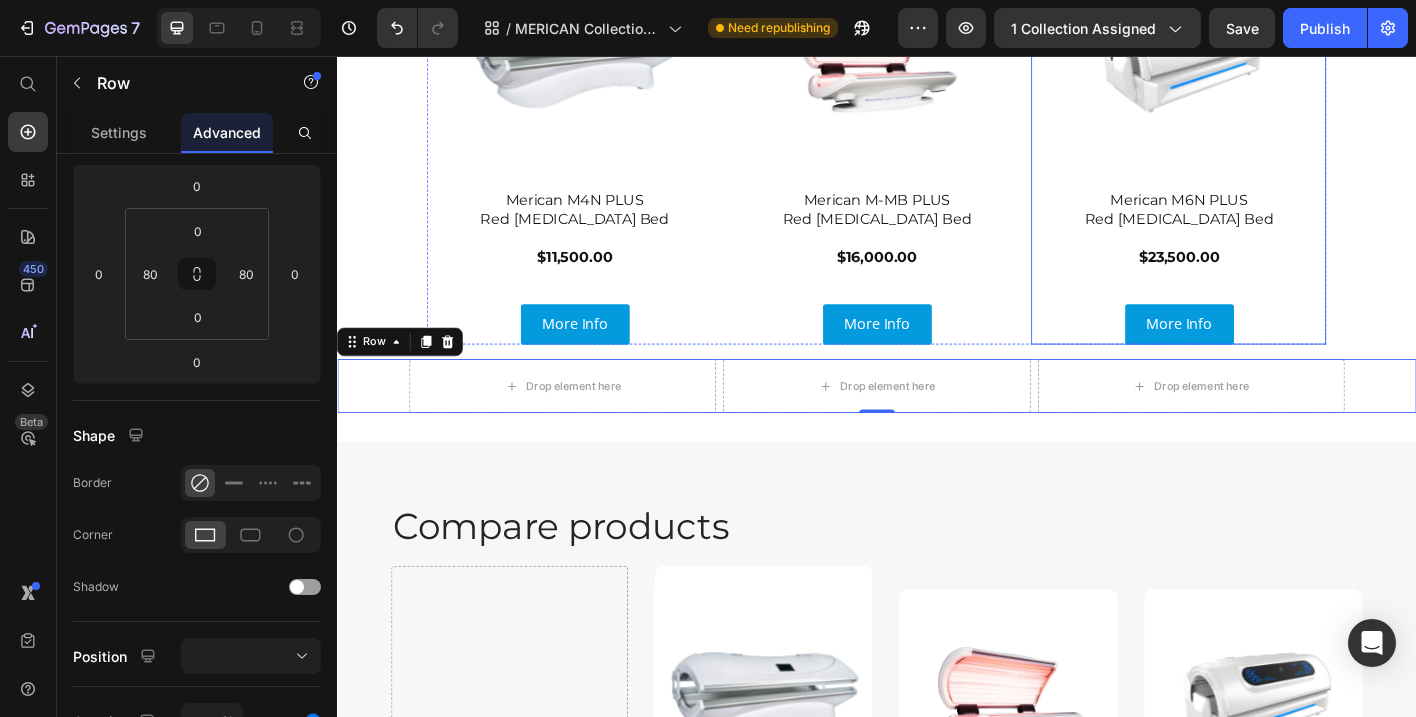 click on "Product Images Merican M6N PLUS  Red Light Therapy Bed $23,500.00 Heading More Info Button Product" at bounding box center [1273, 151] 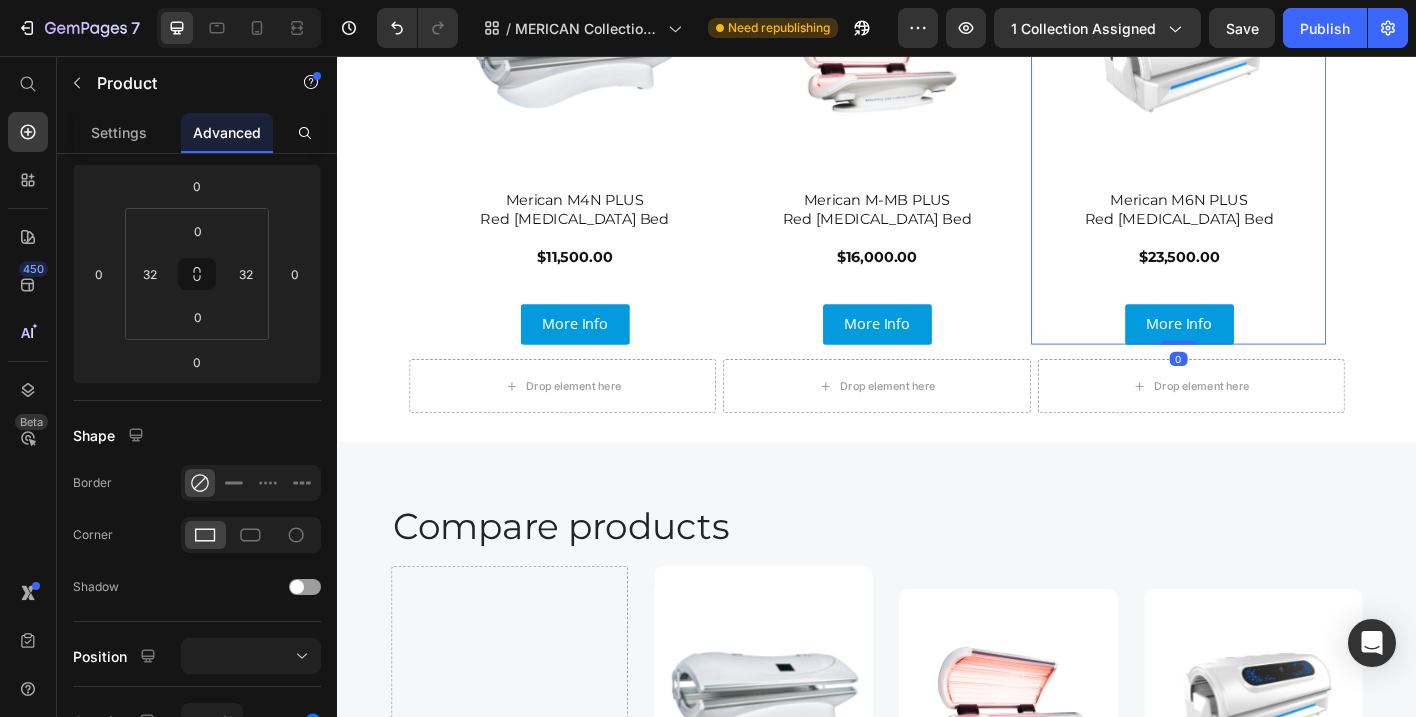 scroll, scrollTop: 0, scrollLeft: 0, axis: both 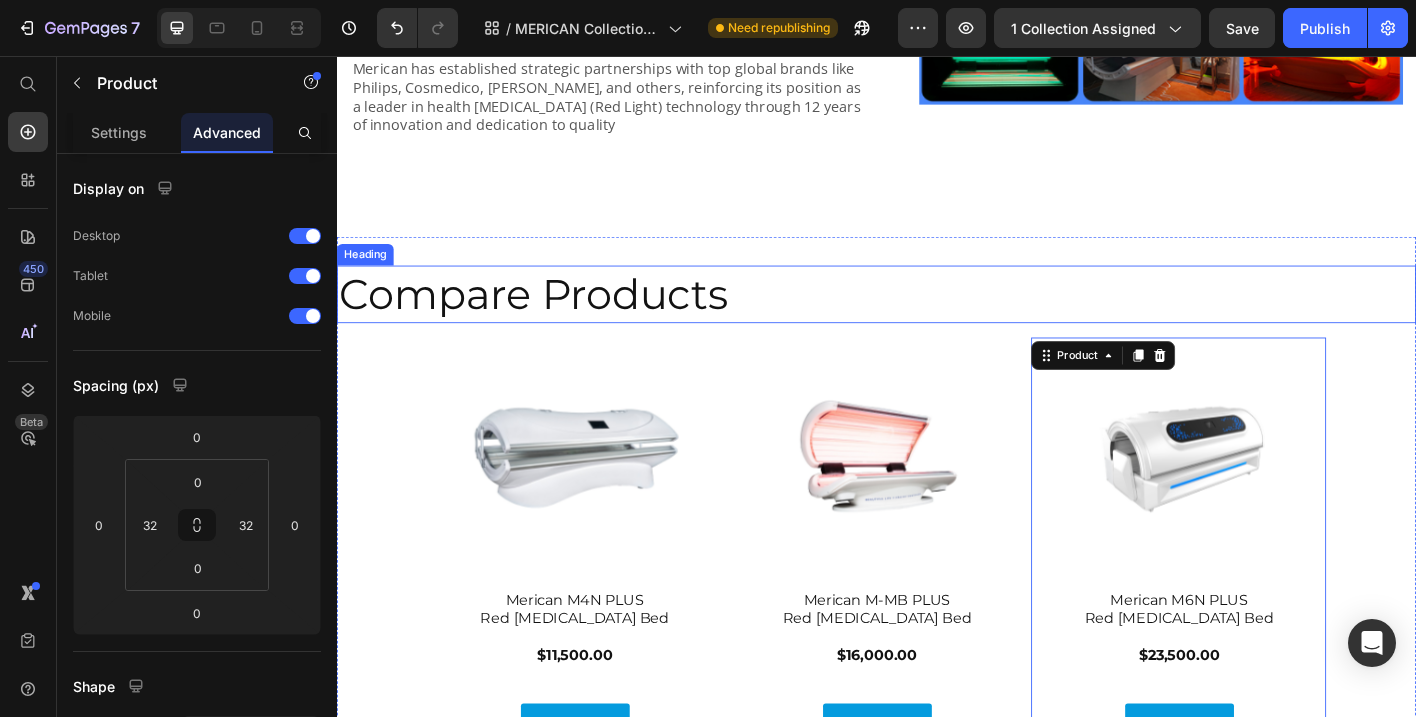 click on "Compare Products" at bounding box center (937, 321) 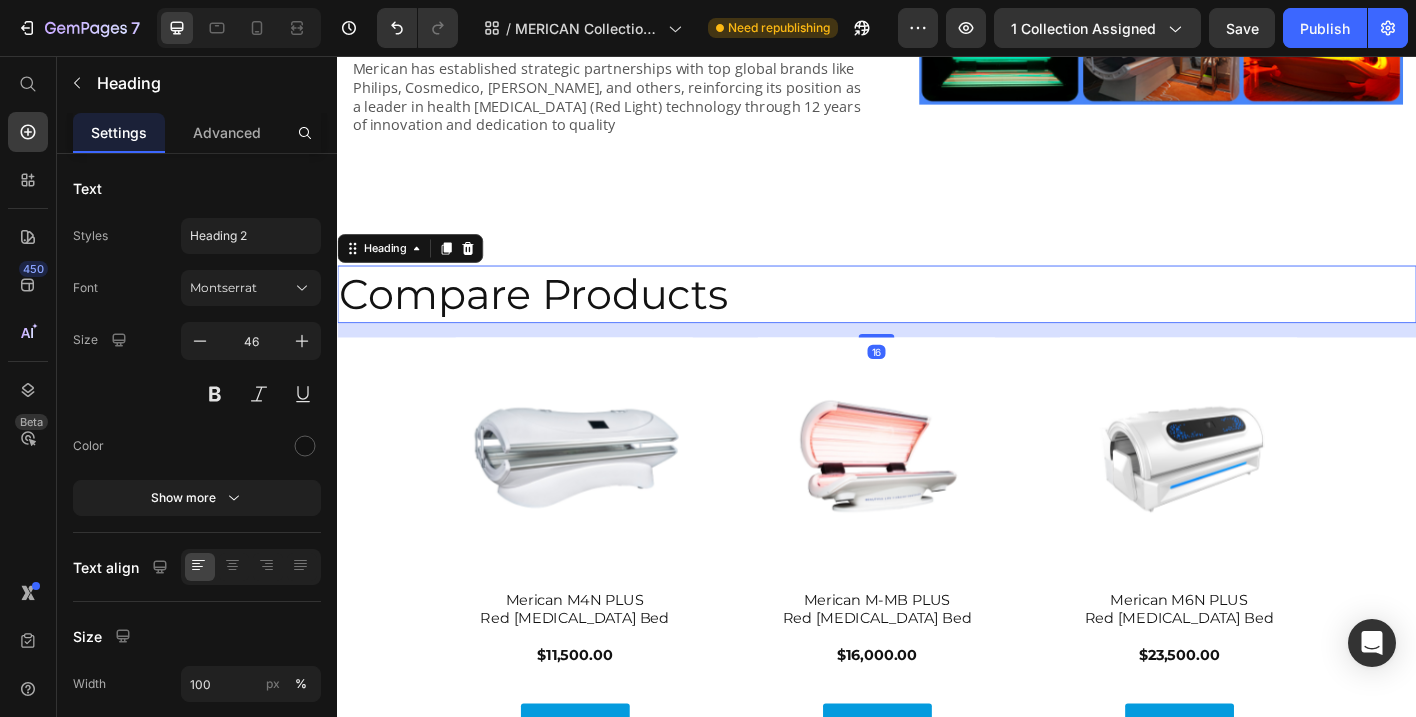 click on "Compare Products" at bounding box center [937, 321] 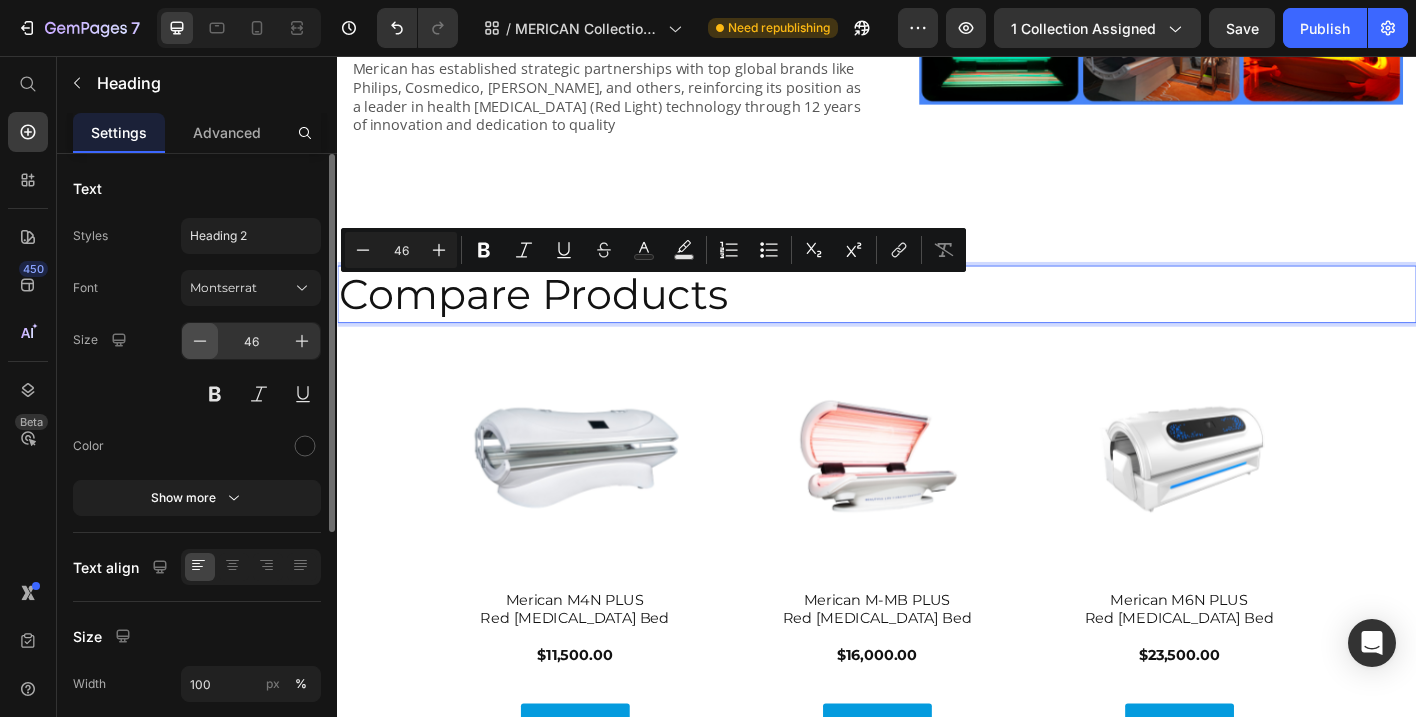 click 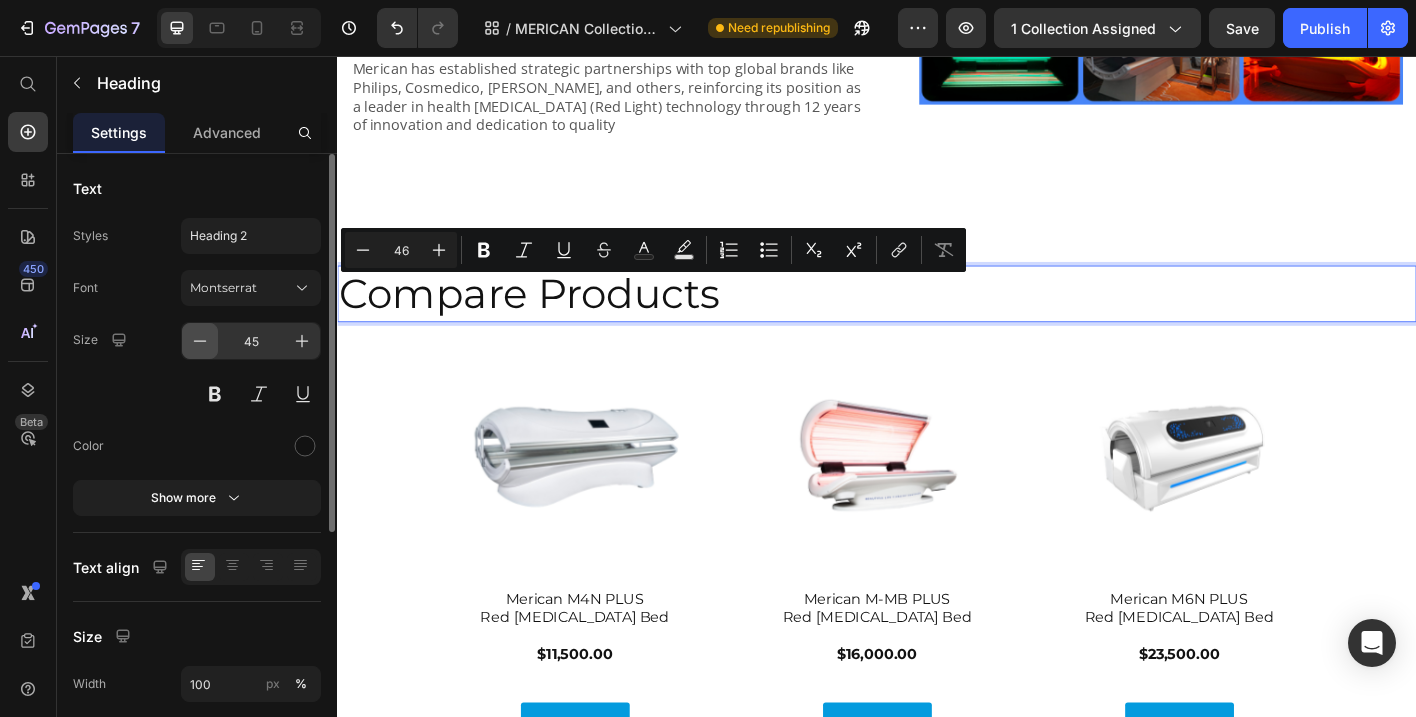click 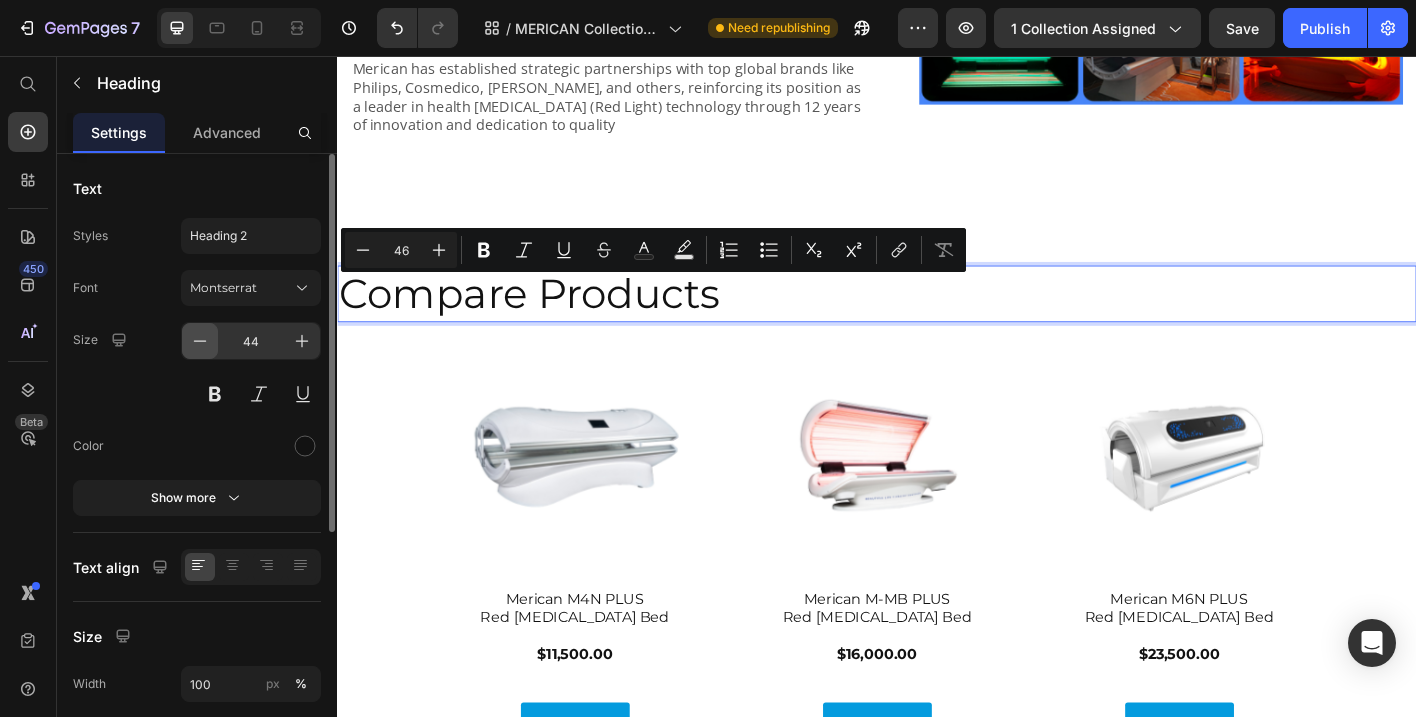 click 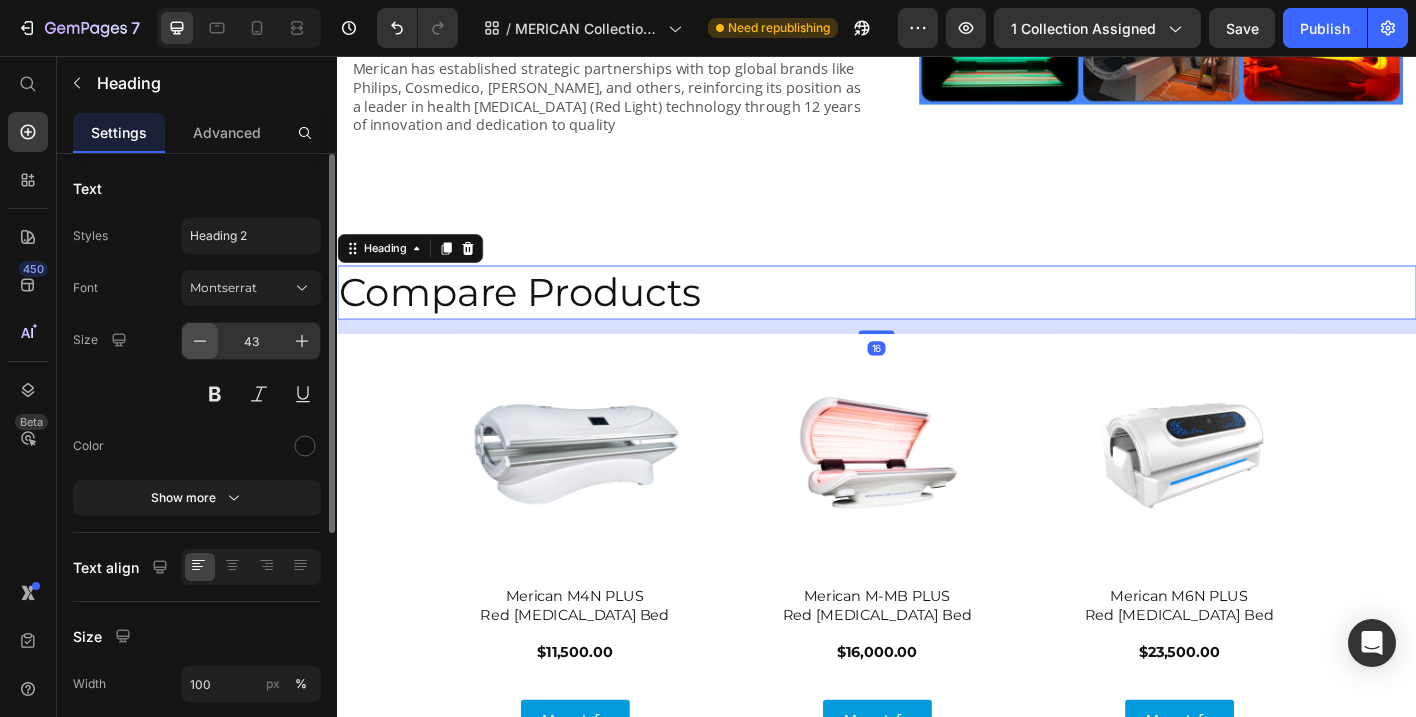 click 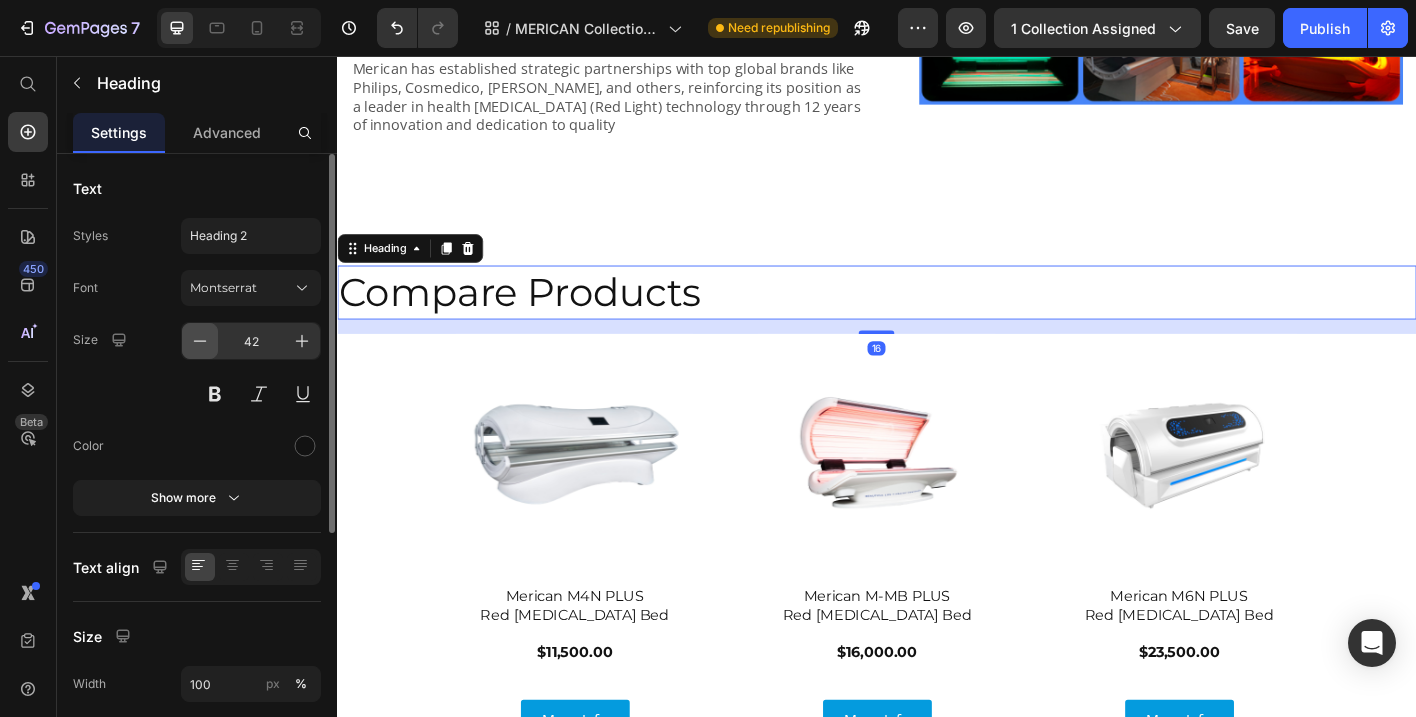 click 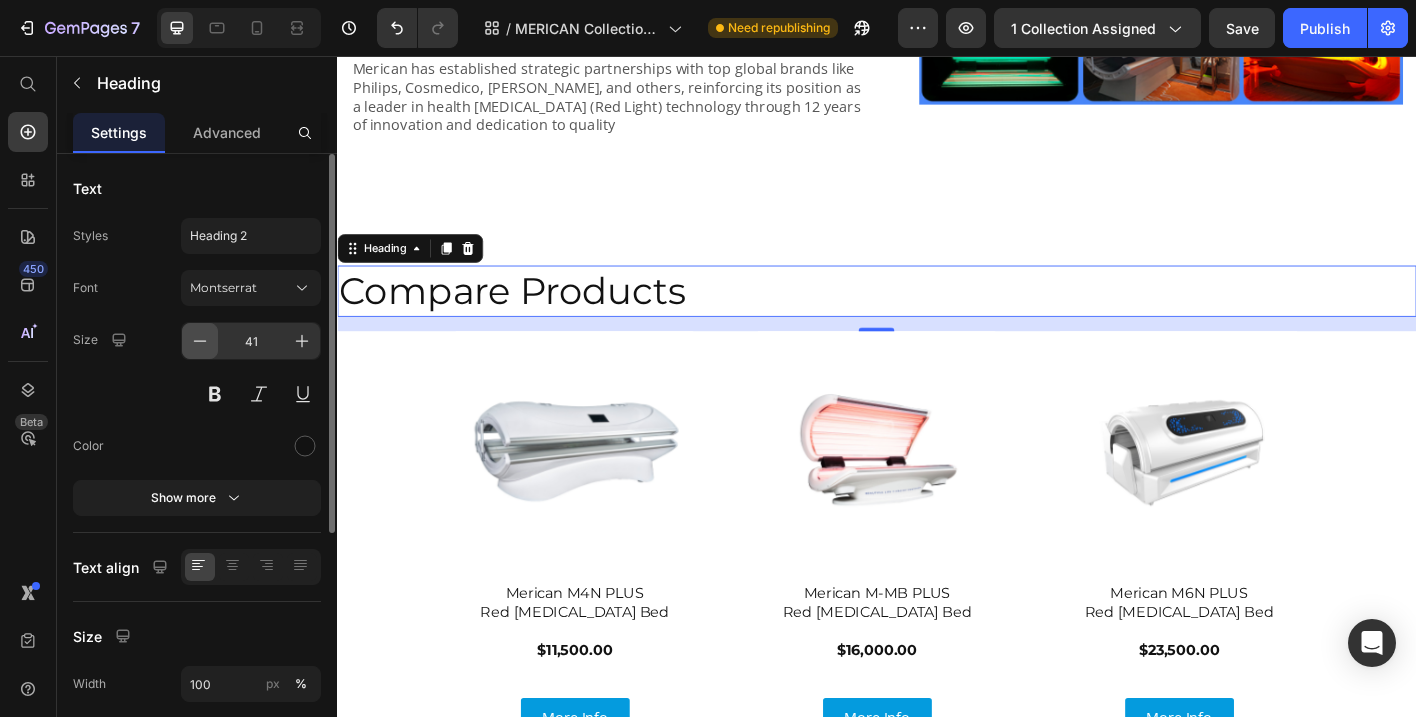 click 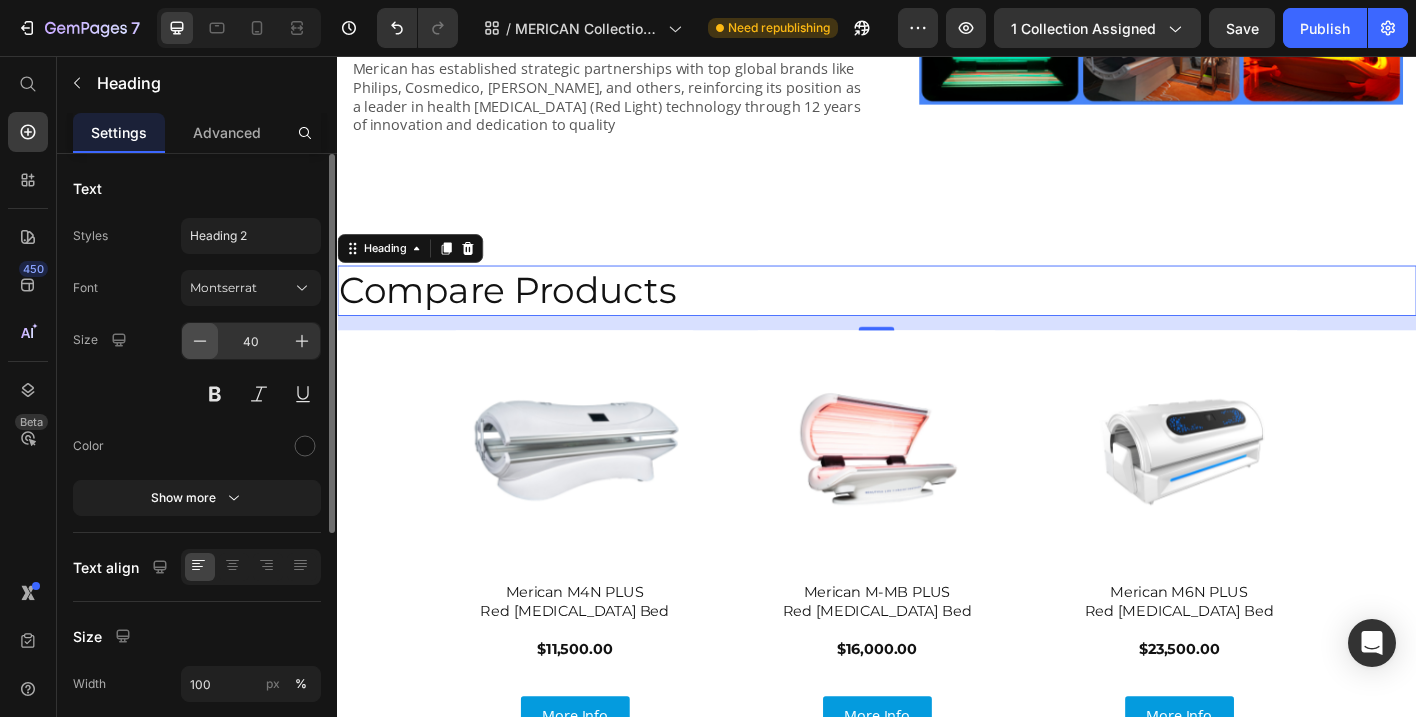 click 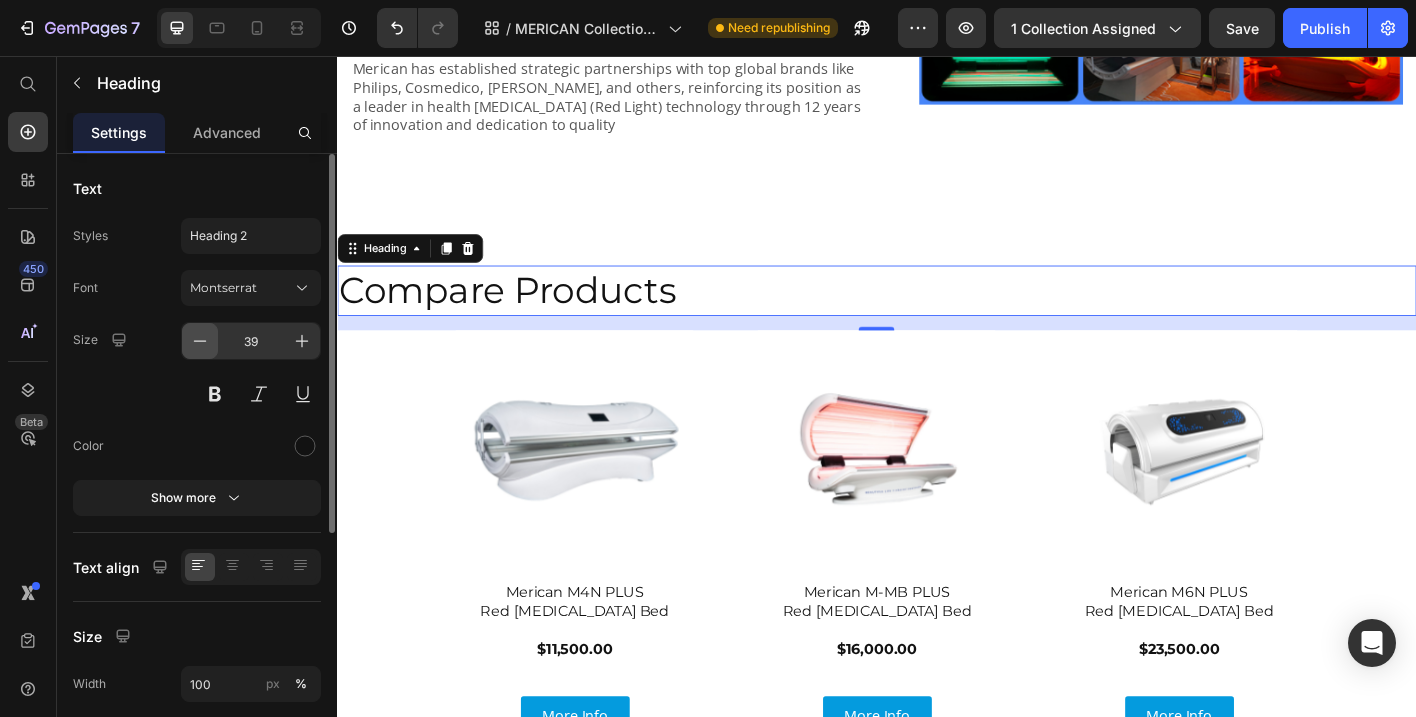 click 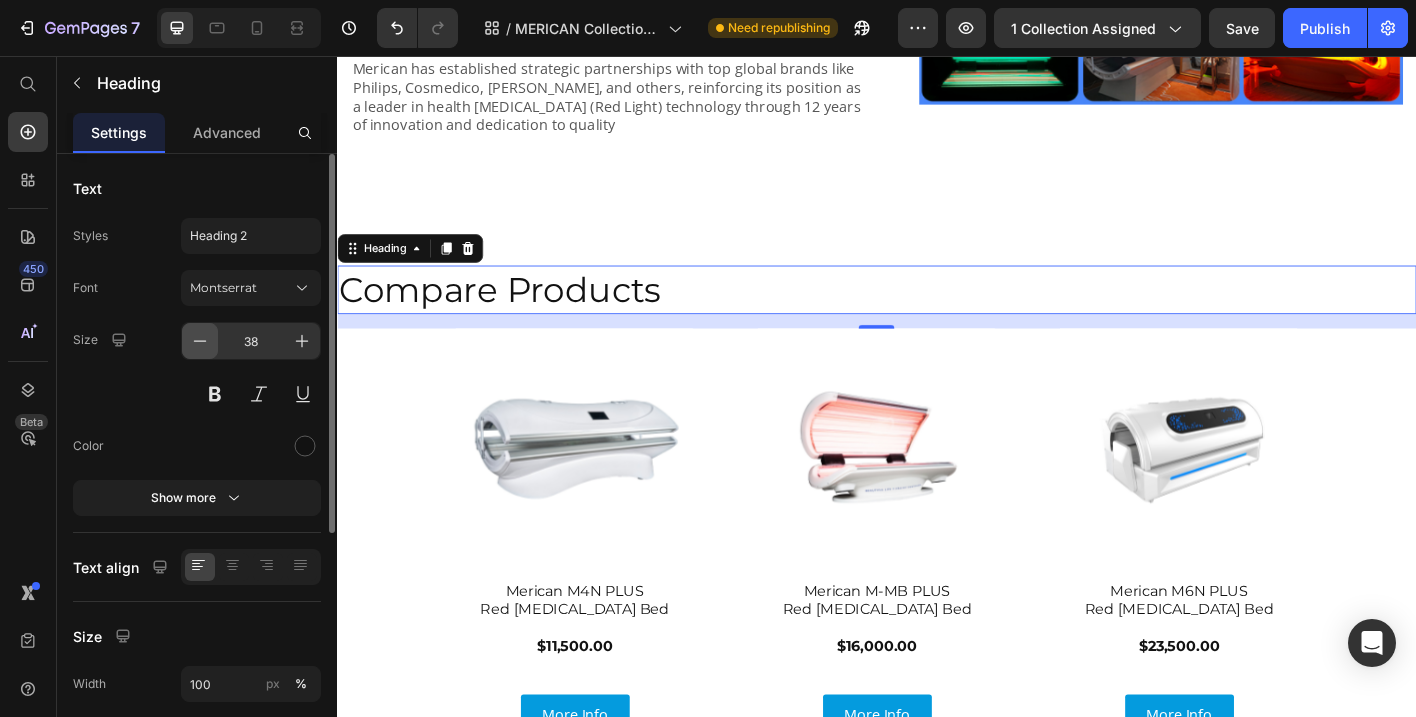 click 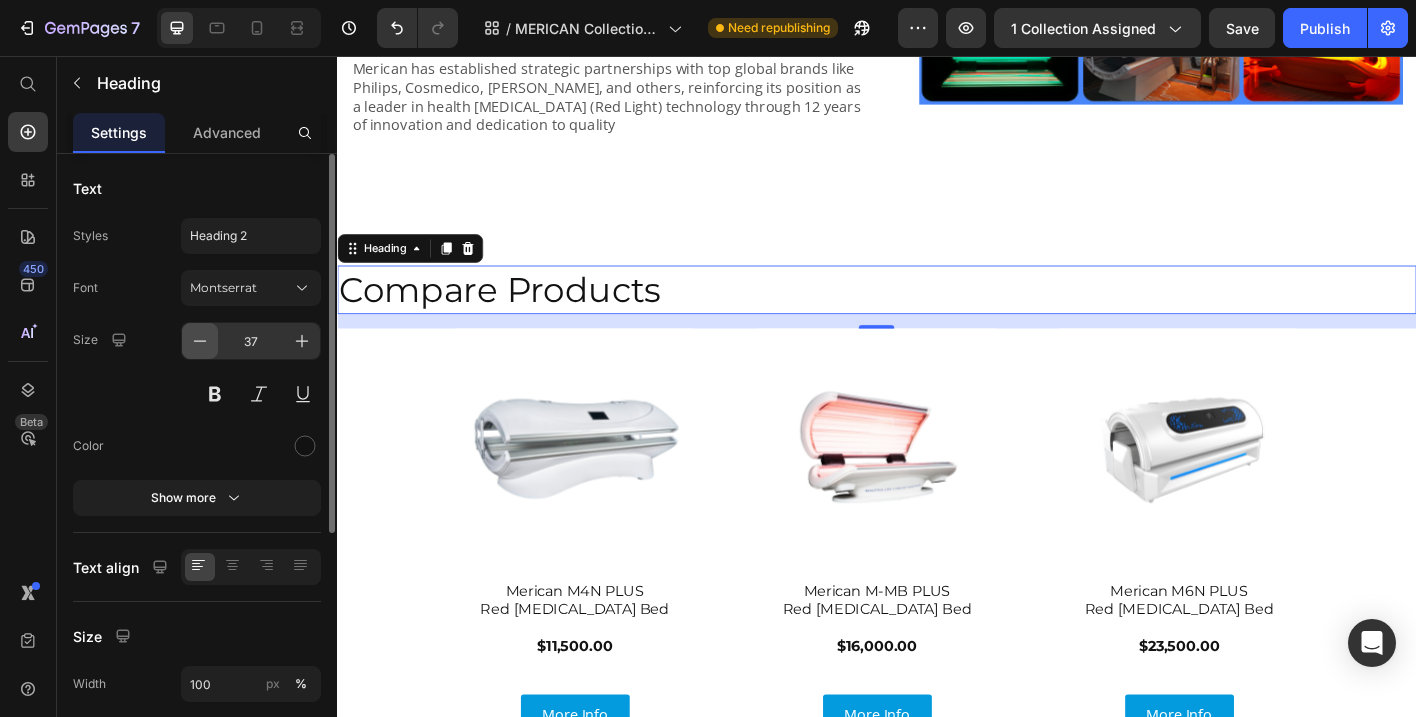 click 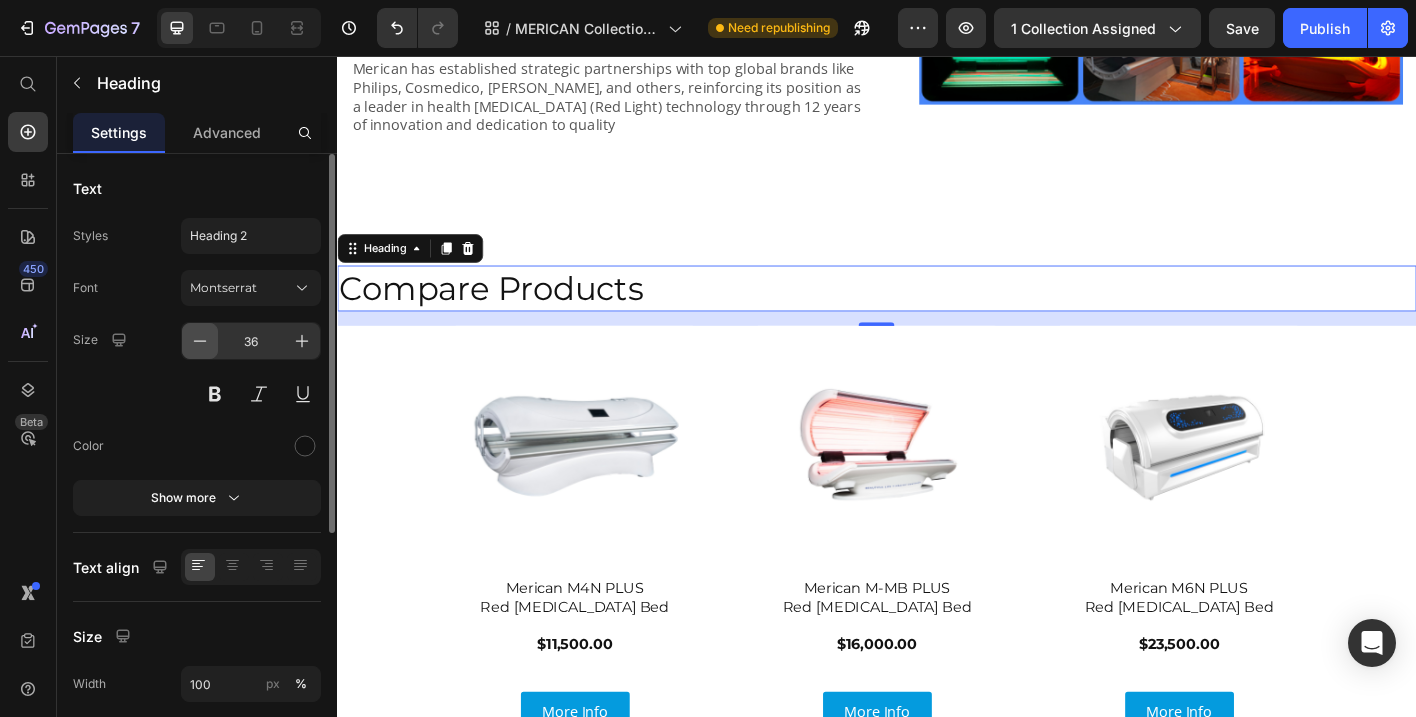 click 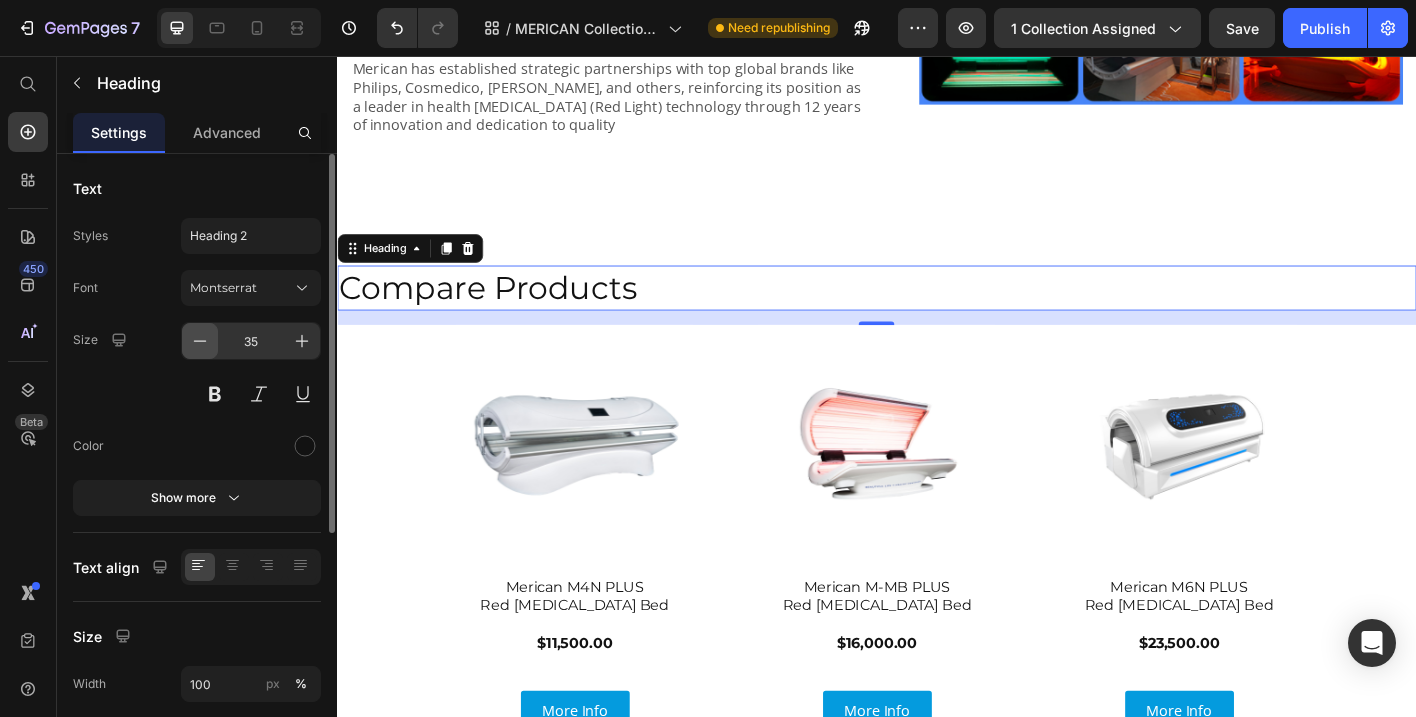 click 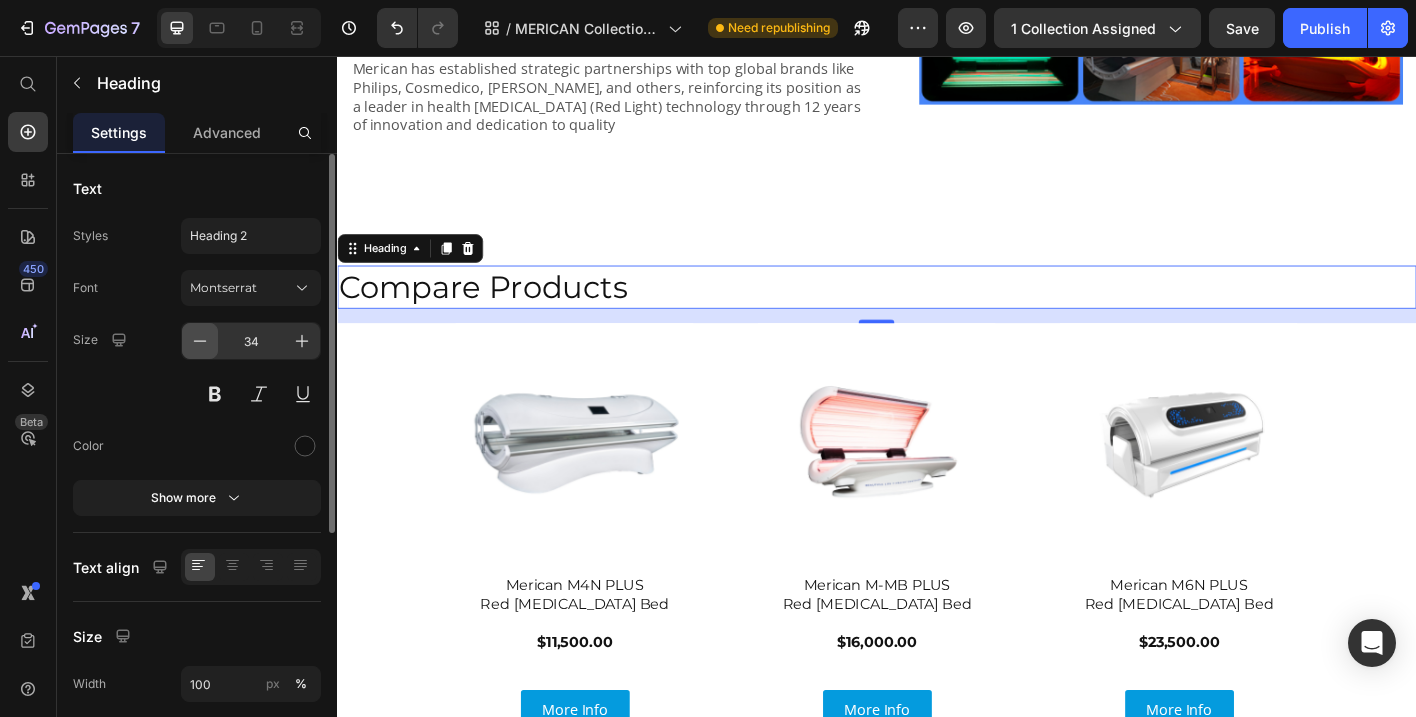 click 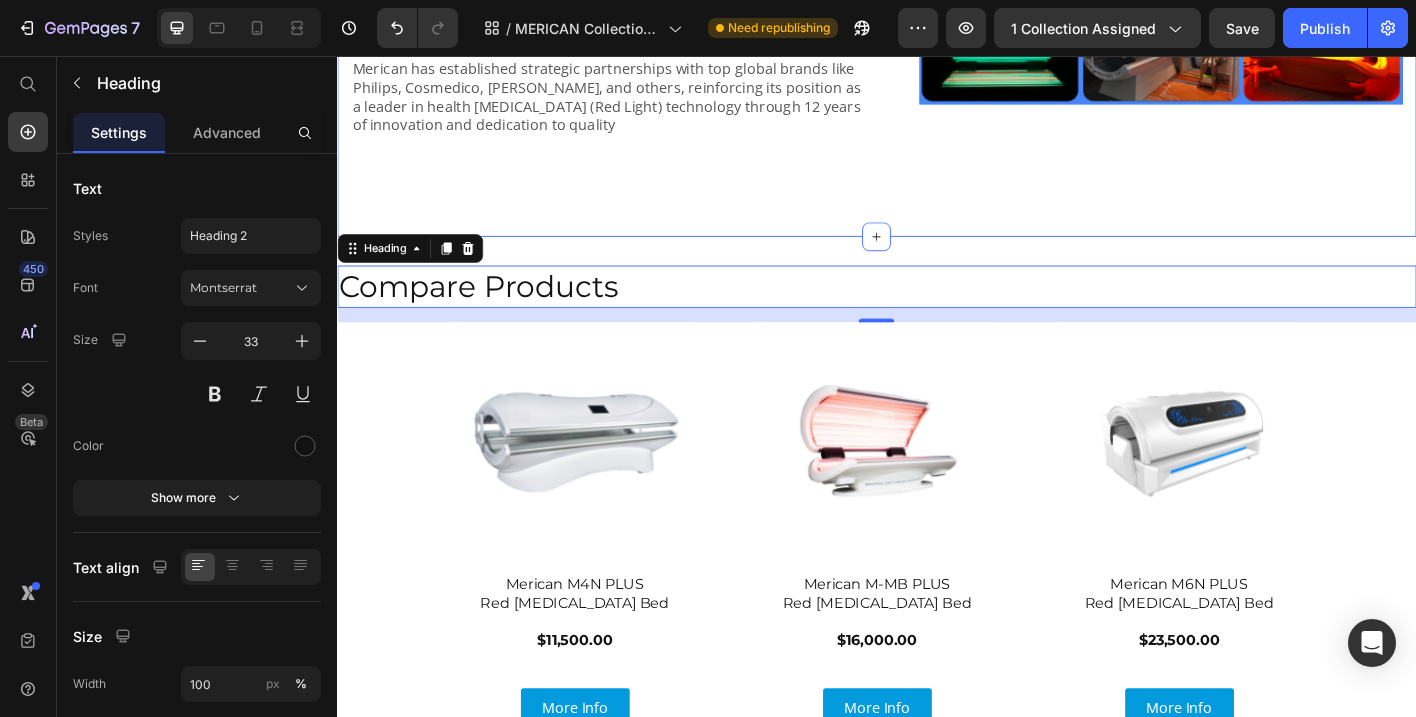 click on "About MERICAN Heading Merican  is a leading global manufacturer of health tanning and Red Light Therapy machines, integrating R&D, production, sales, and service since 2008. As a pioneer in introducing European tanning technology to China, Merican has become a driving force in the development of tanning equipment across Asia.   With strong scientific expertise and over a dozen international certifications (including ISO9001, CE, FDA, and RoHS), Merican delivers high-quality, safe, and innovative tanning solutions. Their dual-brand strategy has helped export products to over 50 countries, serving 17,000+ businesses and 10 million consumers worldwide.   Merican has established strategic partnerships with top global brands like Philips, Cosmedico, Wolff, and others, reinforcing its position as a leader in health tanning (Red Light) technology through 12 years of innovation and dedication to quality Text Block Image Row Section 4" at bounding box center [937, -58] 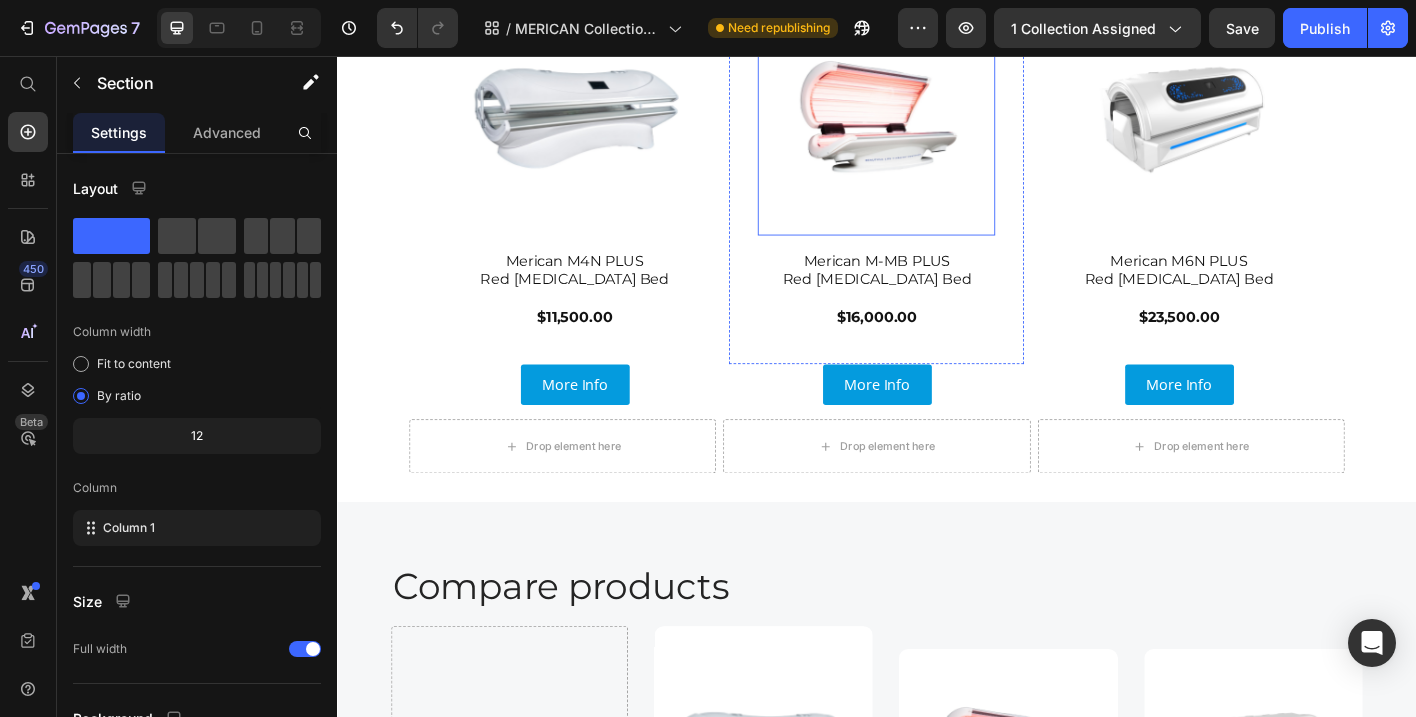 scroll, scrollTop: 3041, scrollLeft: 0, axis: vertical 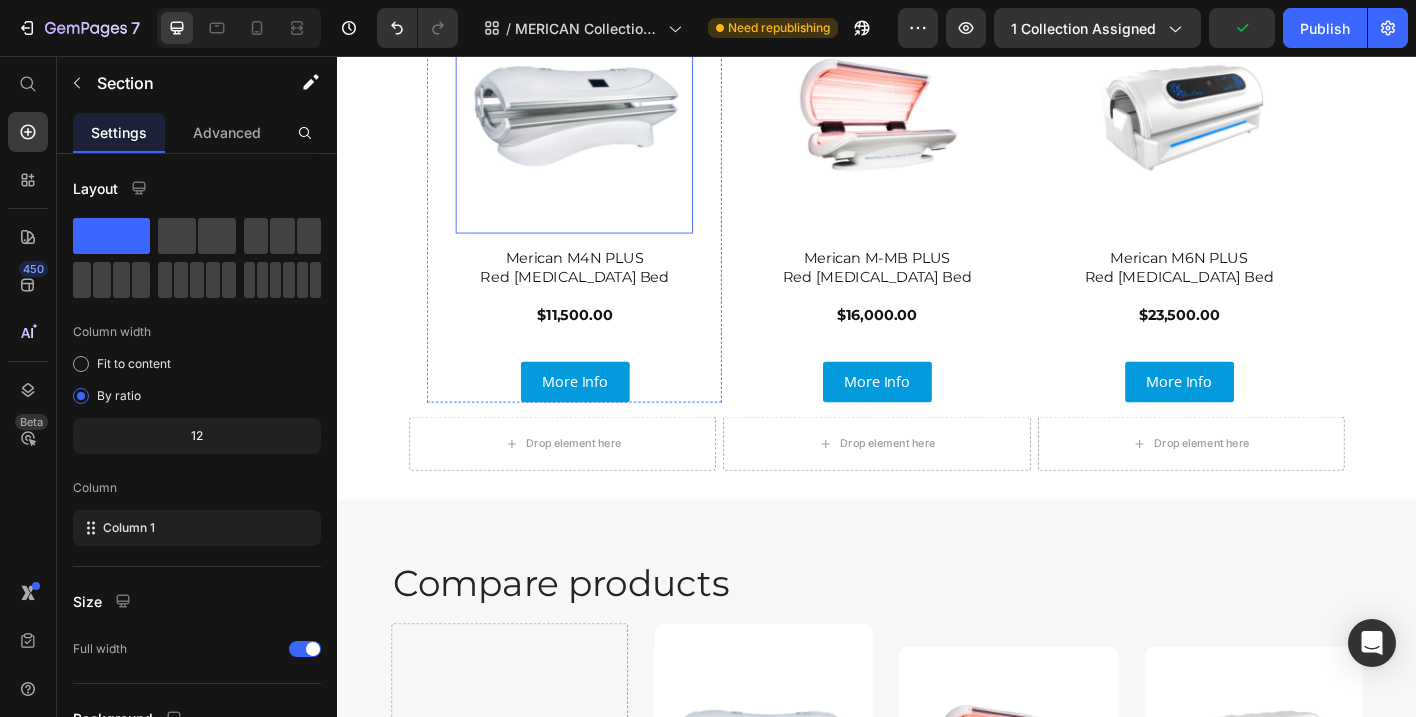 click at bounding box center (601, 121) 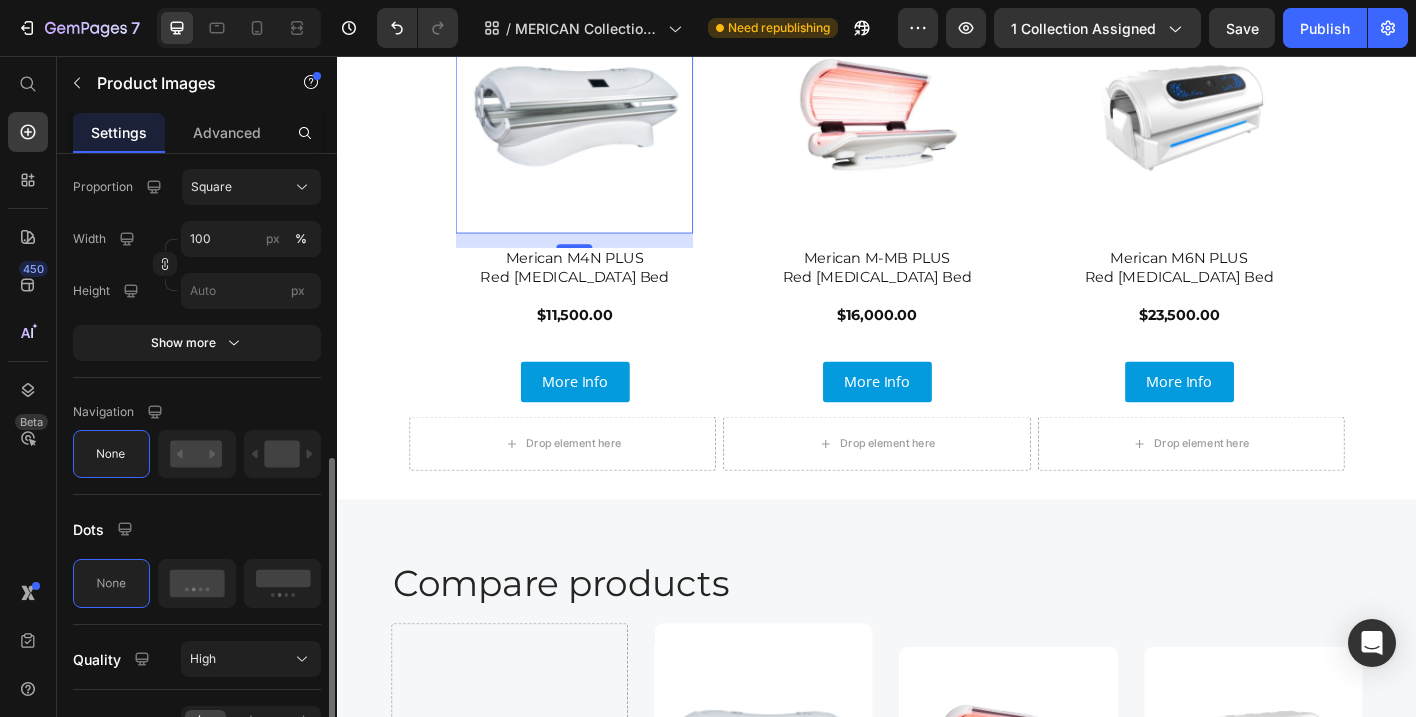 scroll, scrollTop: 824, scrollLeft: 0, axis: vertical 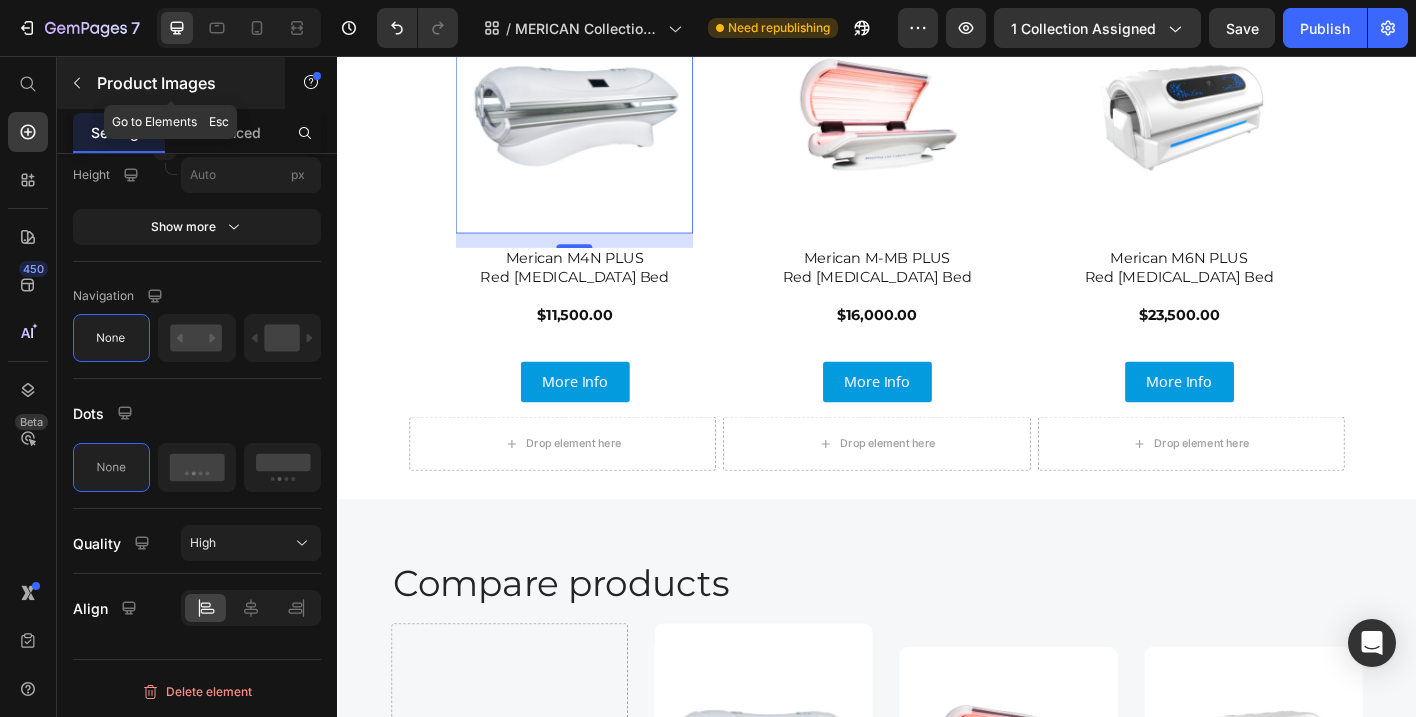 click on "Product Images" at bounding box center [182, 83] 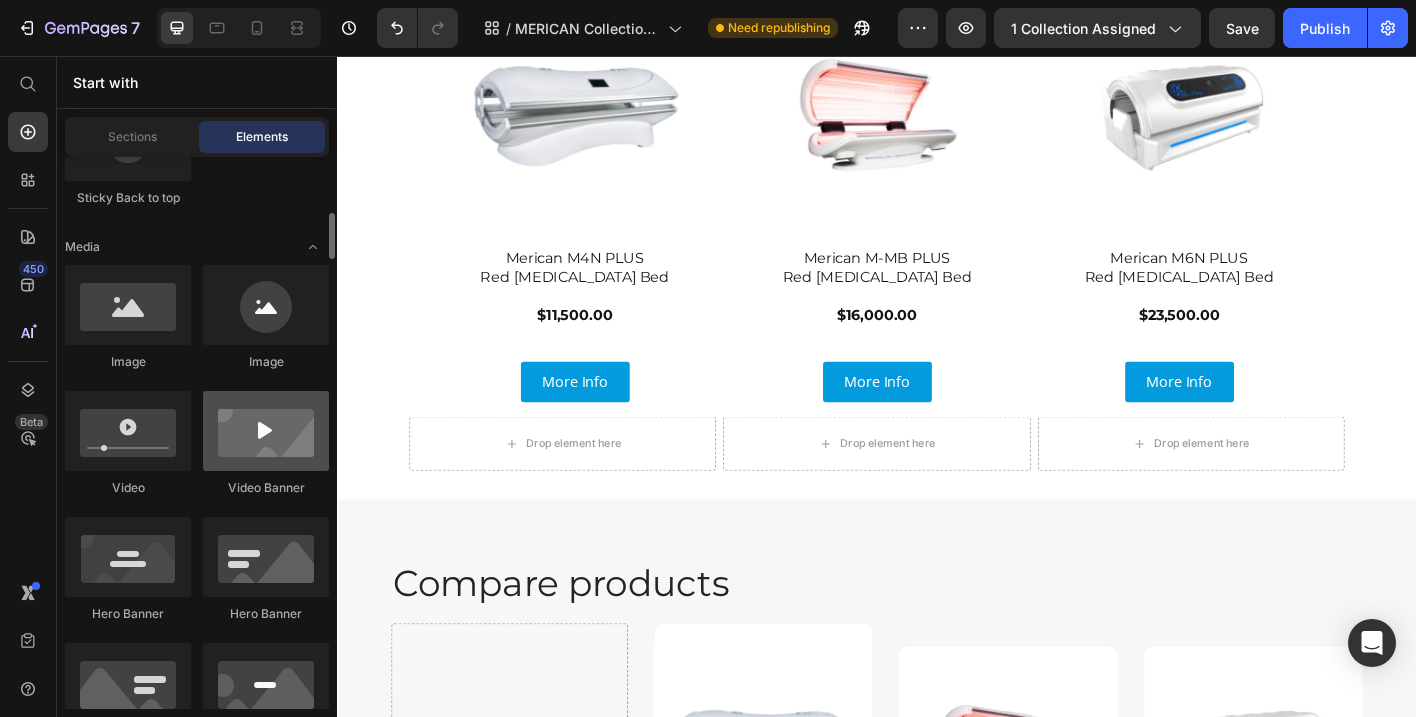 scroll, scrollTop: 683, scrollLeft: 0, axis: vertical 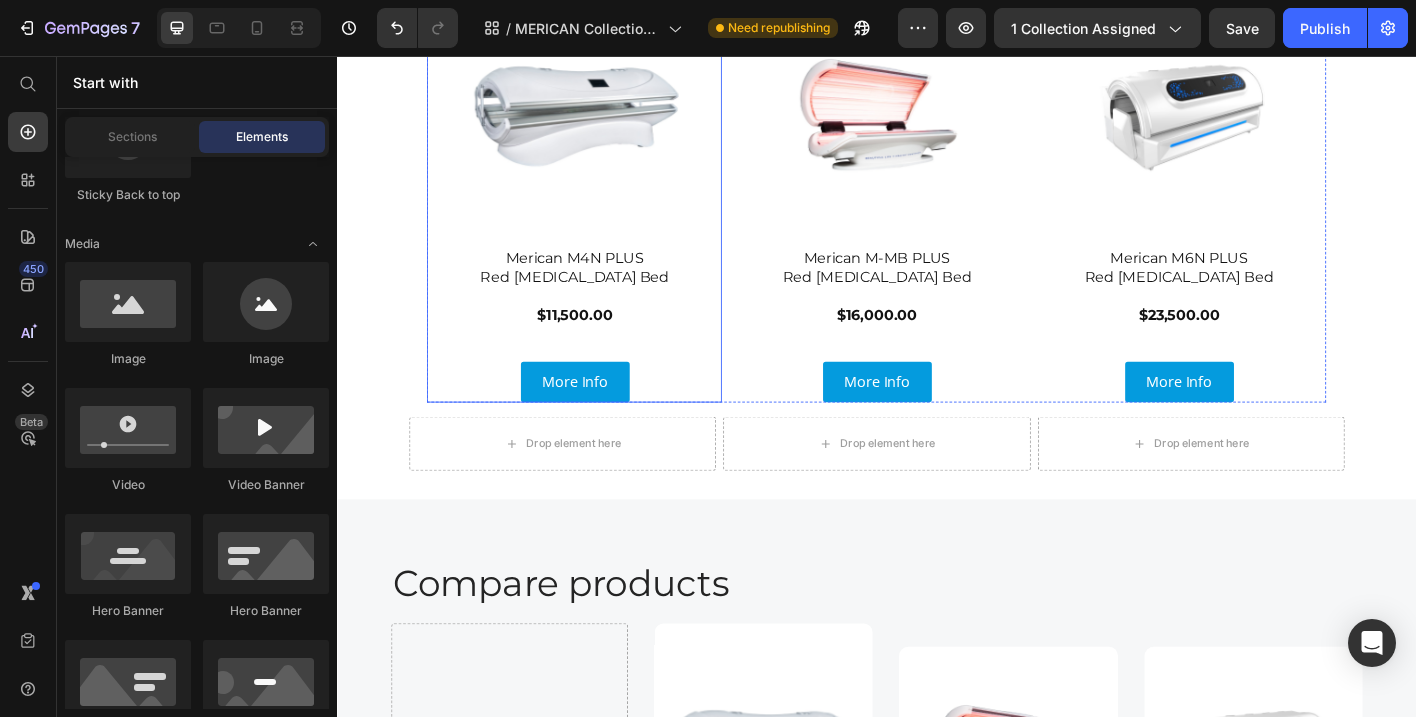 click on "Product Images Merican M4N PLUS  Red Light Therapy Bed $11,500.00 Heading" at bounding box center (601, 192) 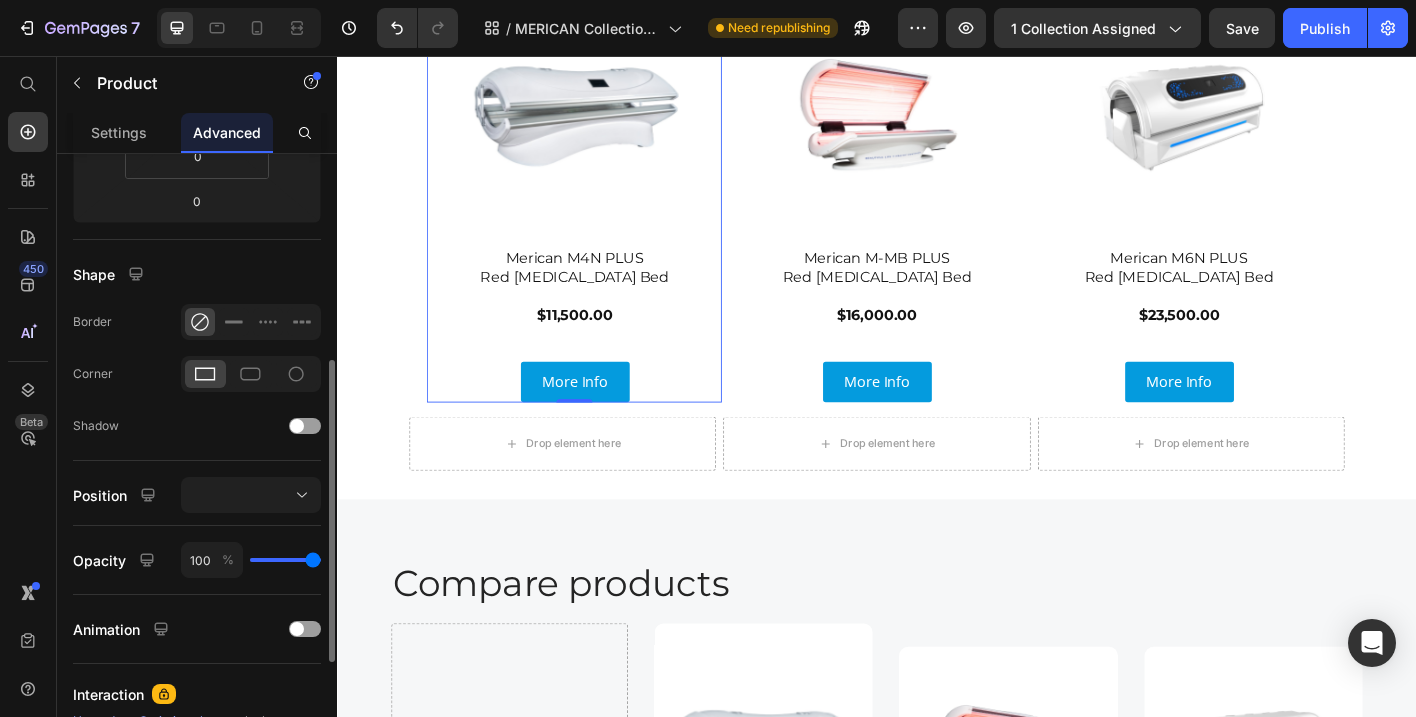 scroll, scrollTop: 415, scrollLeft: 0, axis: vertical 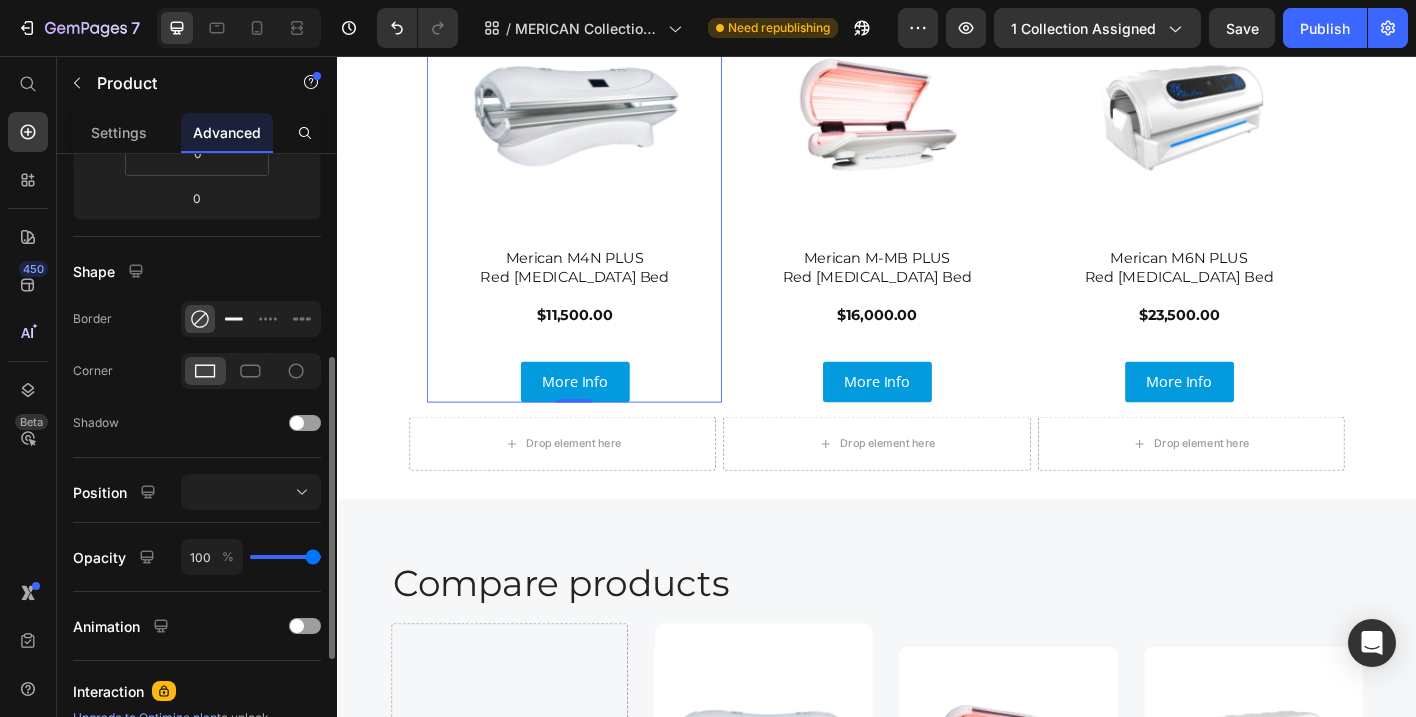 click 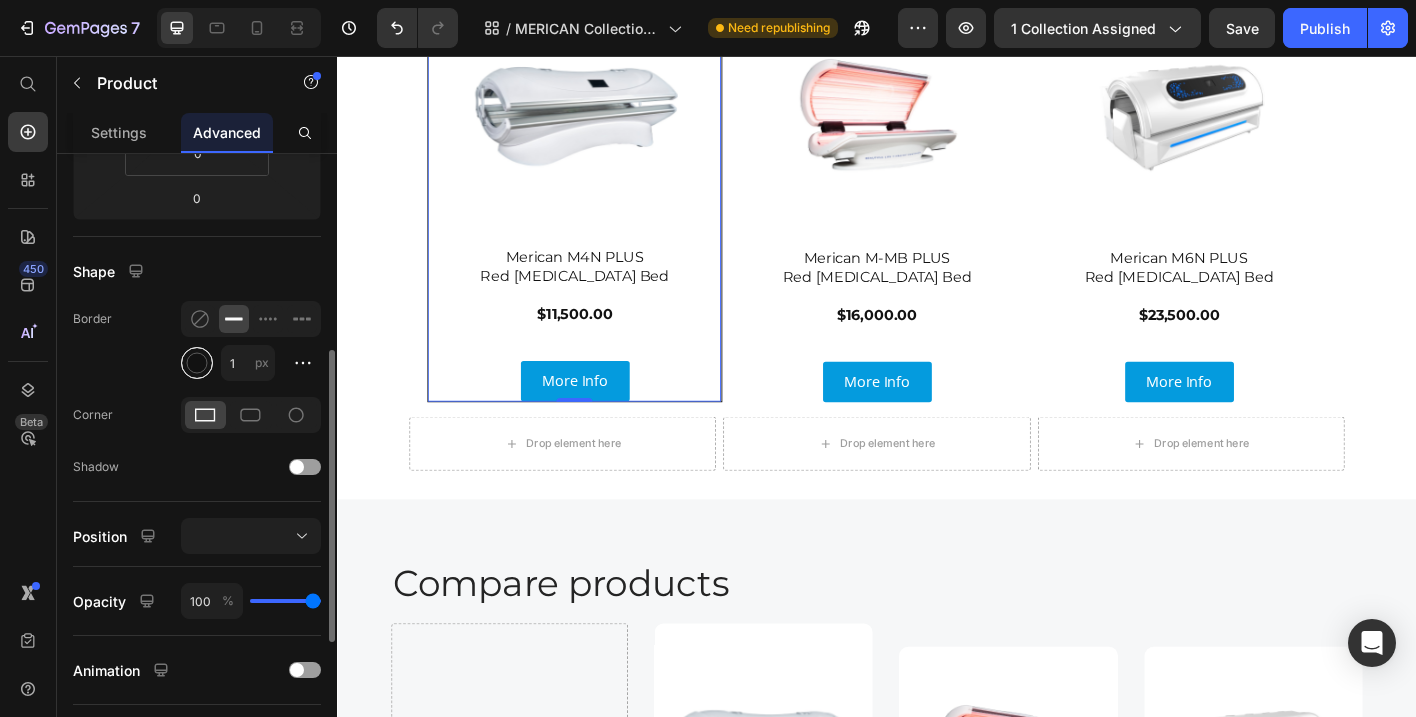 click at bounding box center (197, 363) 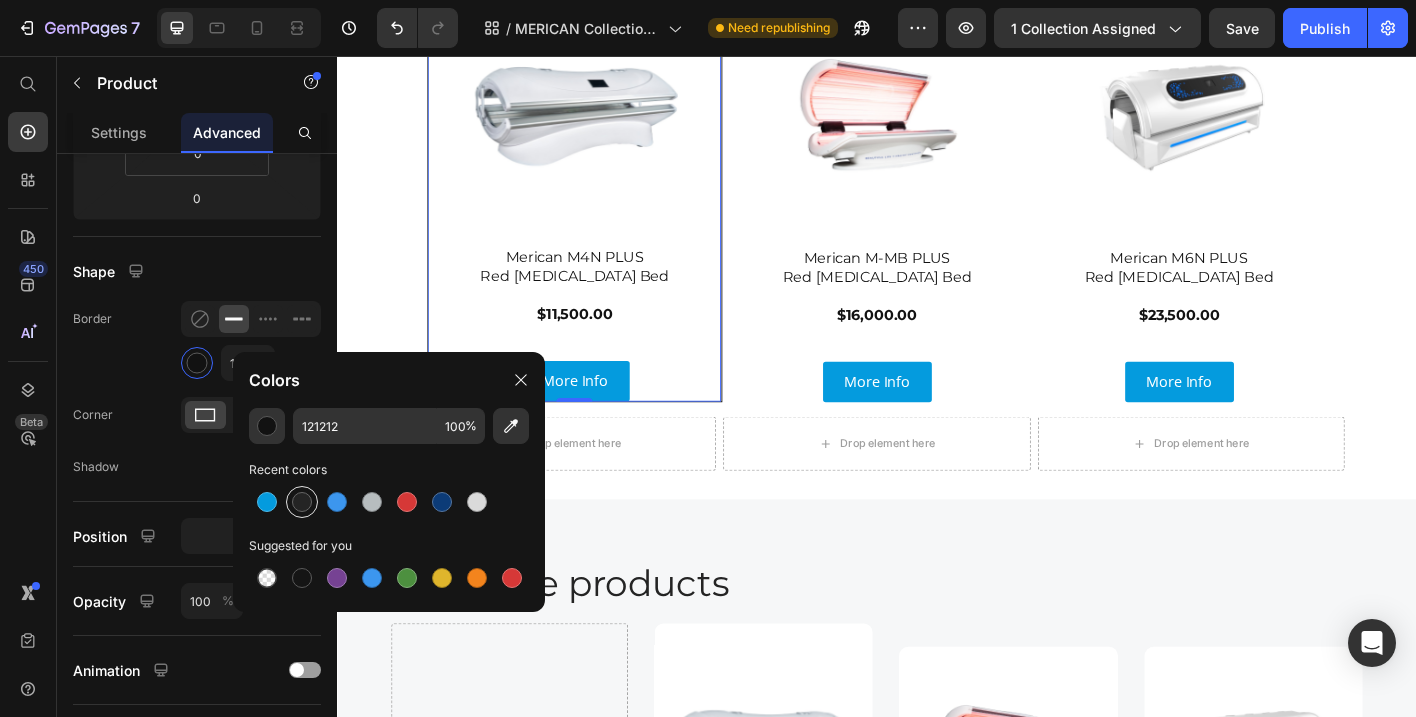 click at bounding box center [302, 502] 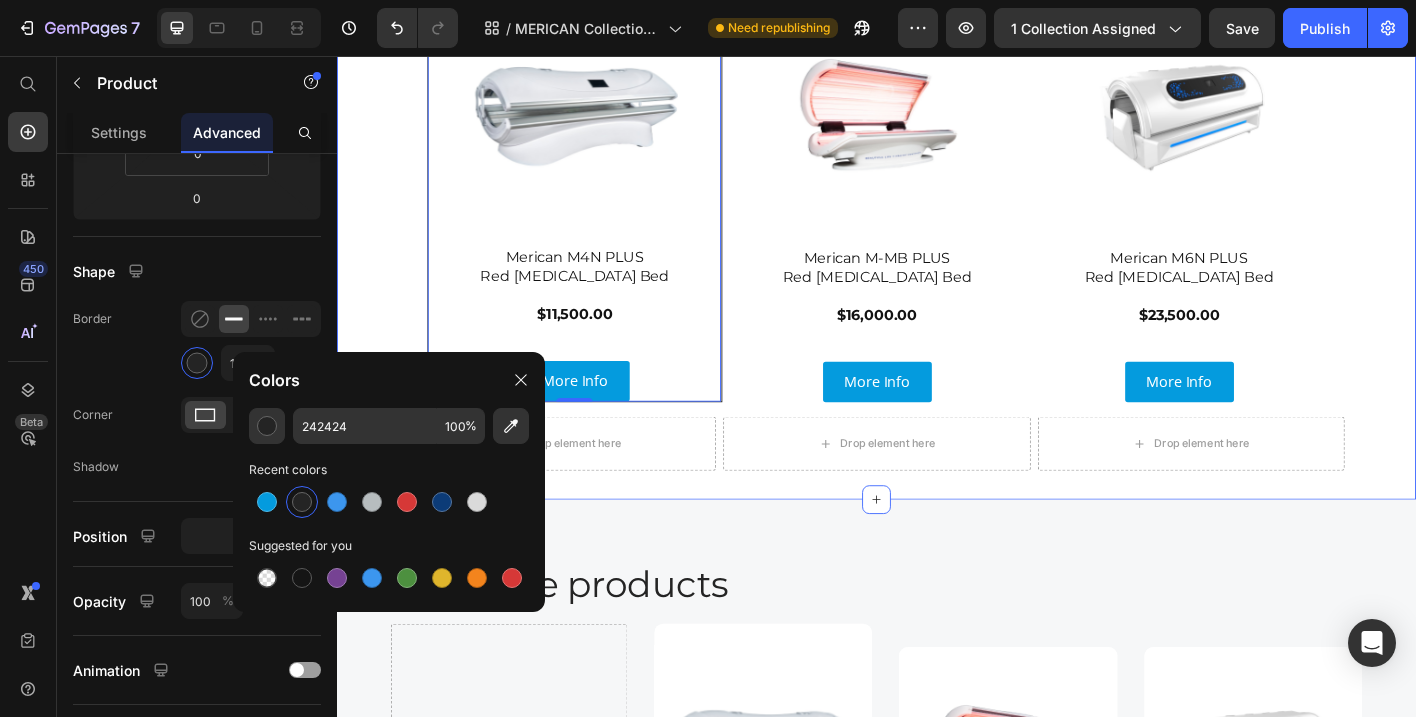 click on "Compare Products Heading Product Images Merican M4N PLUS  Red Light Therapy Bed $11,500.00 Heading More Info Button Product   0 Product Images Merican M-MB PLUS  Red Light Therapy Bed $16,000.00 Heading Product More Info Button Product Images Merican M6N PLUS  Red Light Therapy Bed $23,500.00 Heading More Info Button Product Row
Drop element here
Drop element here
Drop element here Row" at bounding box center (937, 221) 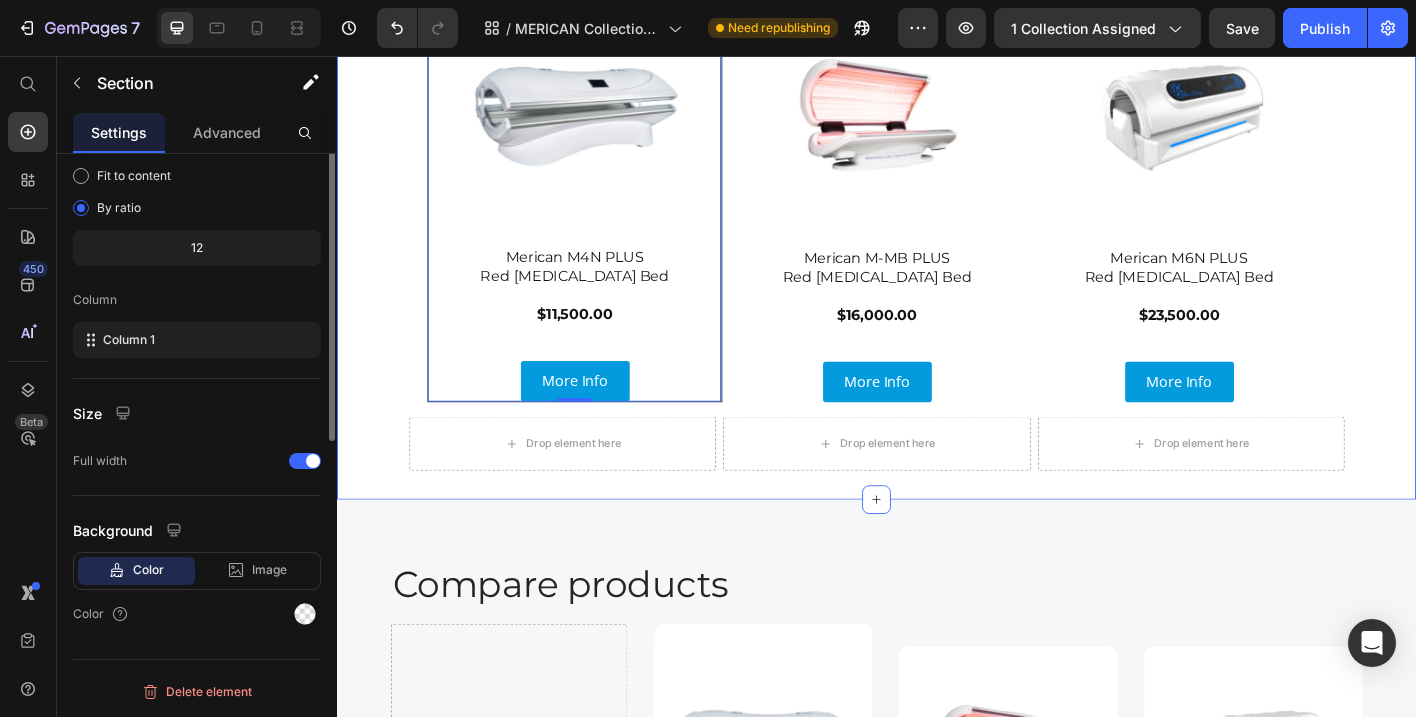 scroll, scrollTop: 0, scrollLeft: 0, axis: both 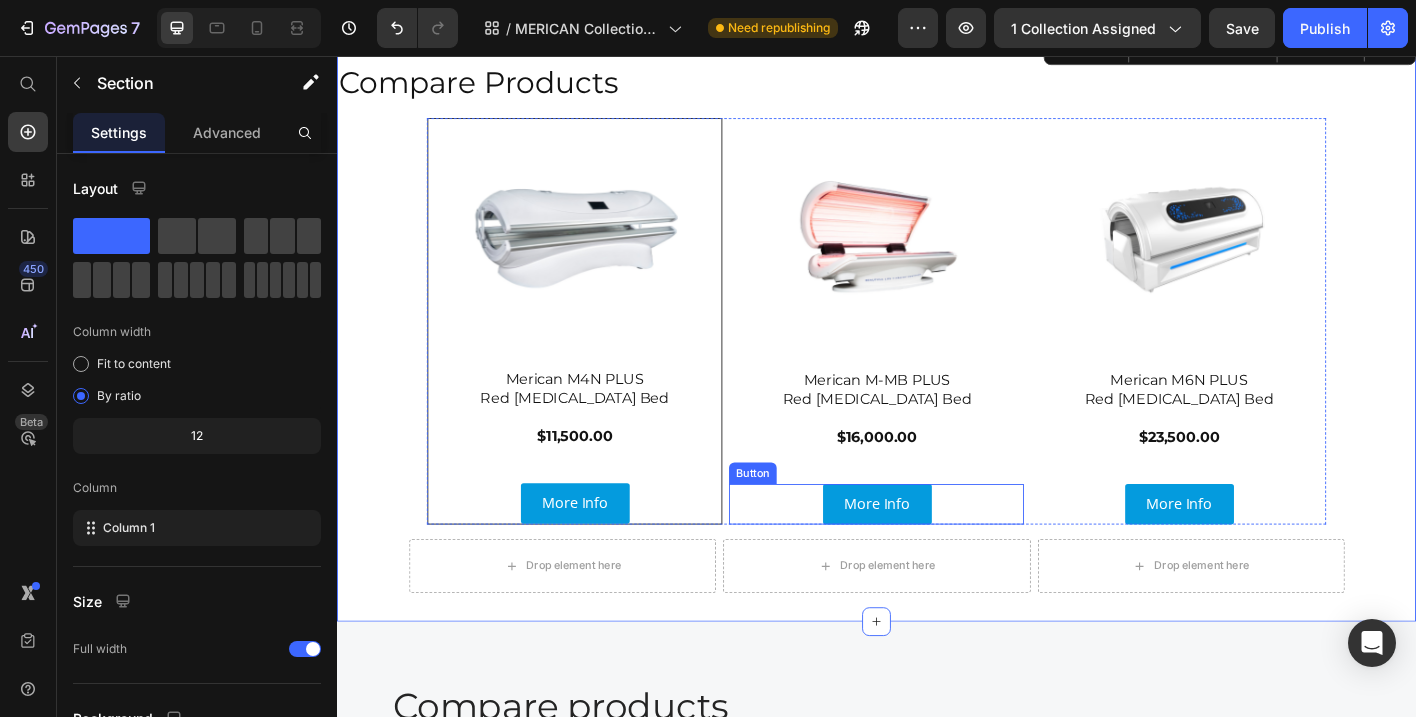 click on "More Info Button" at bounding box center [937, 554] 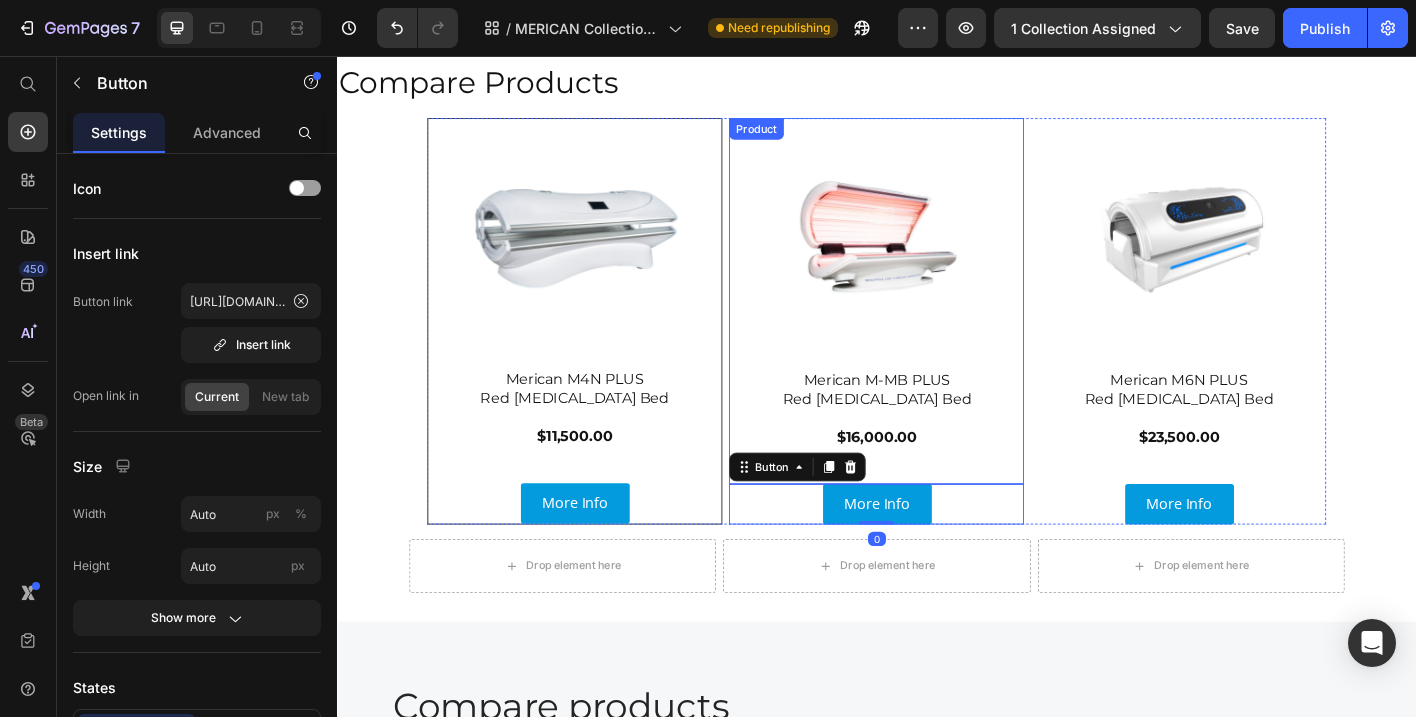 click on "Product Images Merican M-MB PLUS  Red Light Therapy Bed $16,000.00 Heading Product" at bounding box center [937, 328] 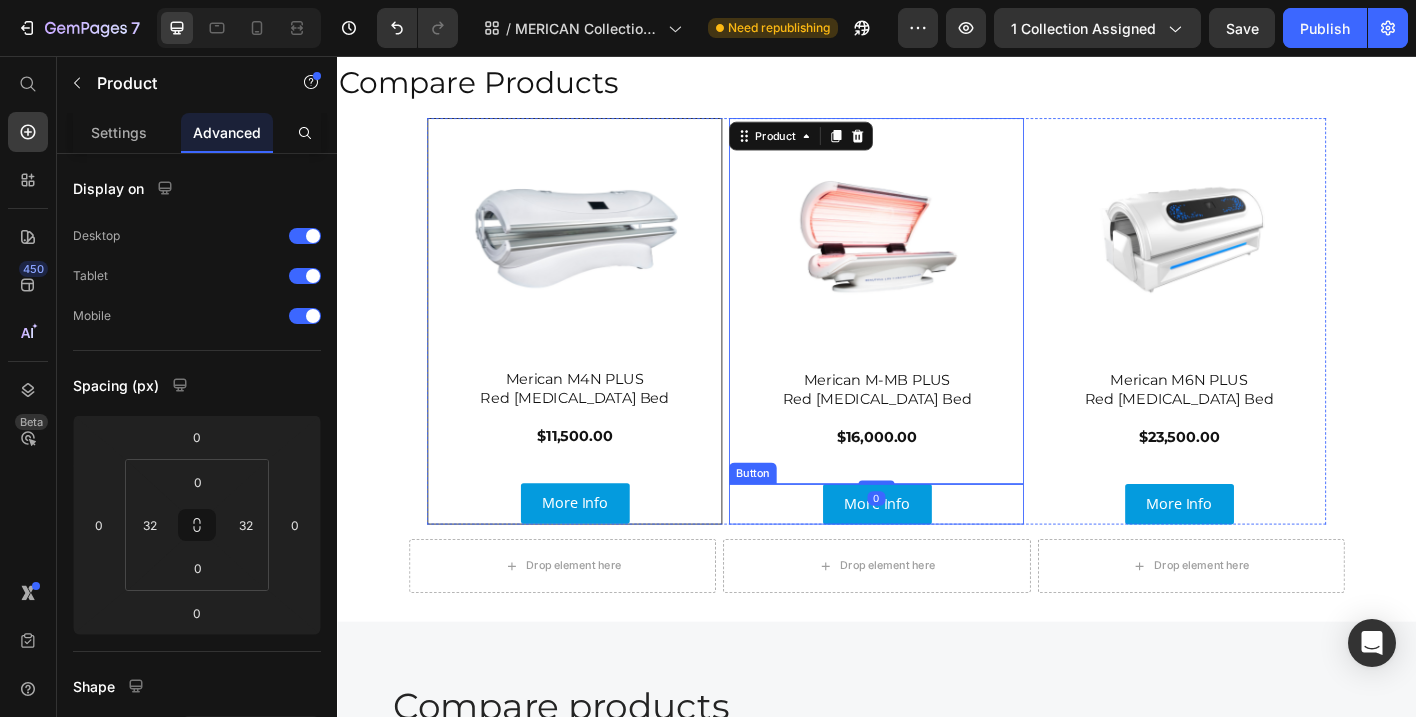 click on "More Info Button" at bounding box center (937, 554) 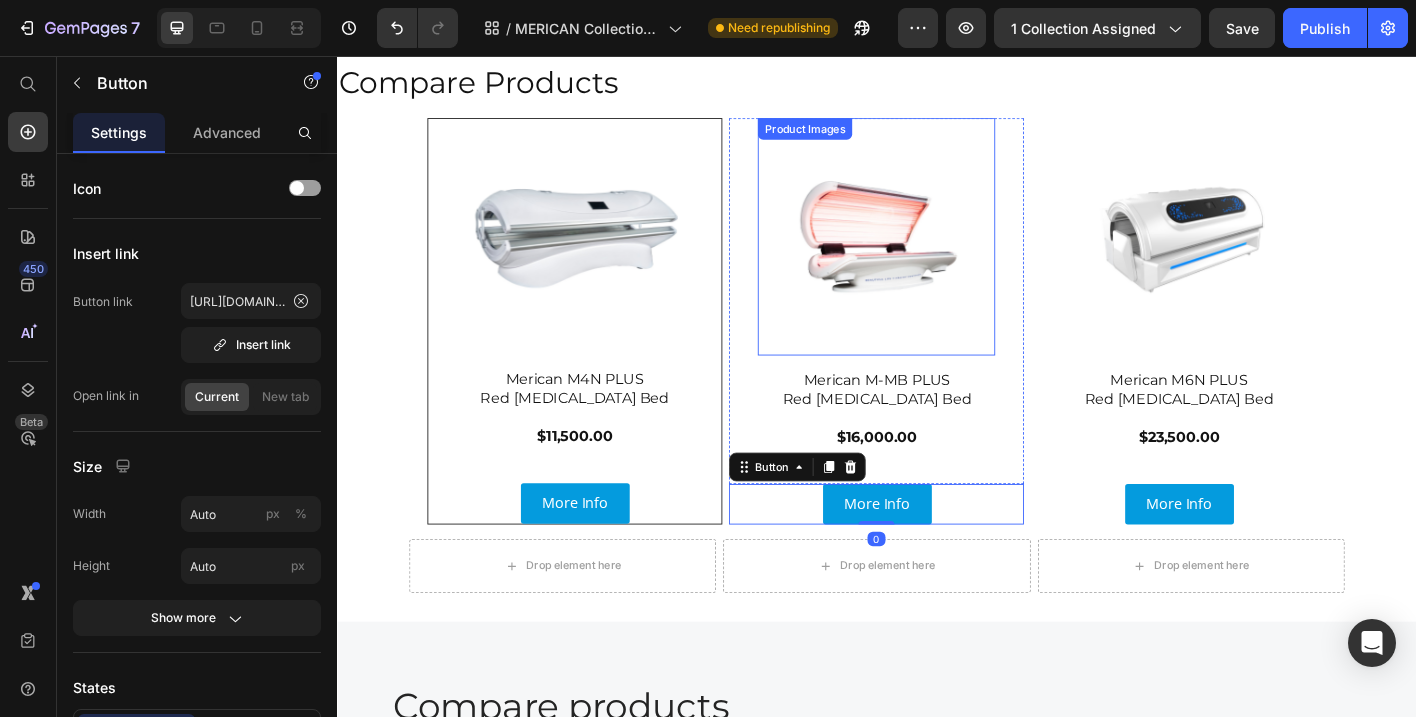 click at bounding box center [937, 257] 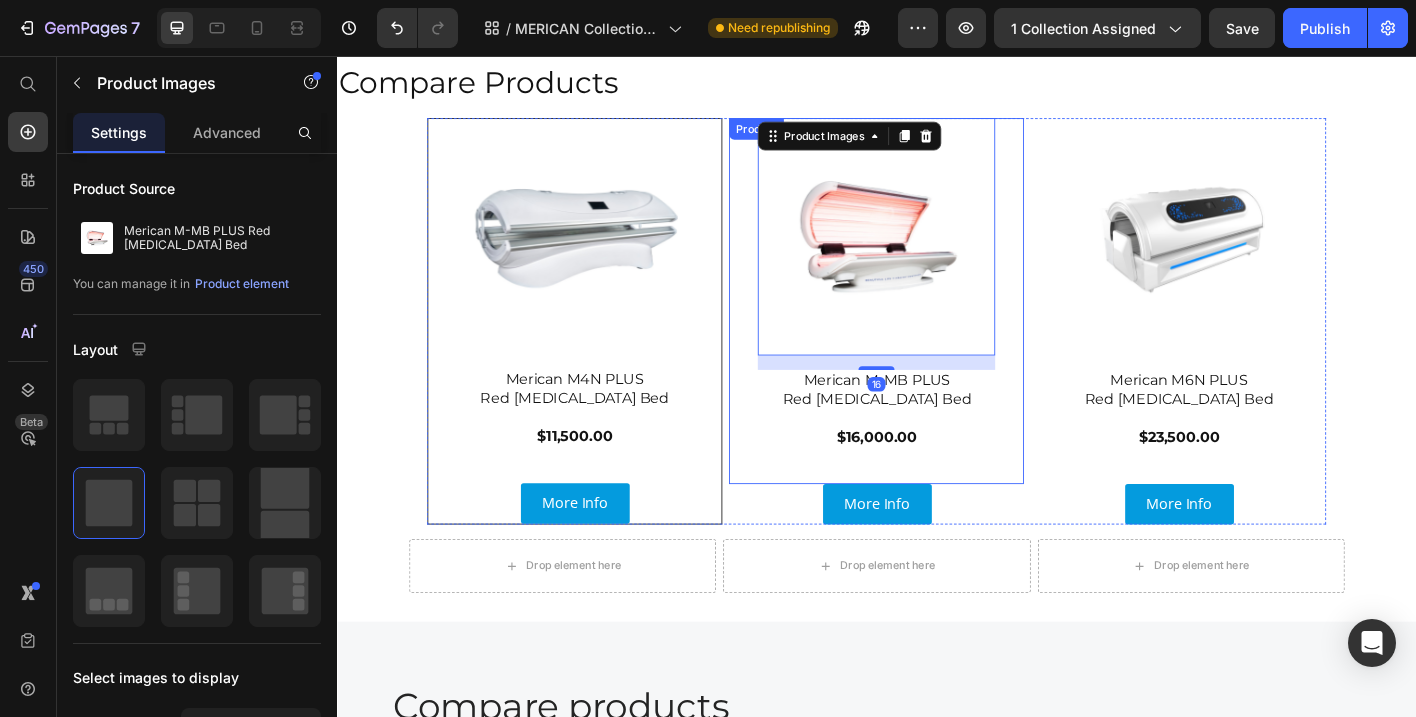 click on "Product Images   16 Merican M-MB PLUS  Red Light Therapy Bed $16,000.00 Heading Product" at bounding box center [937, 328] 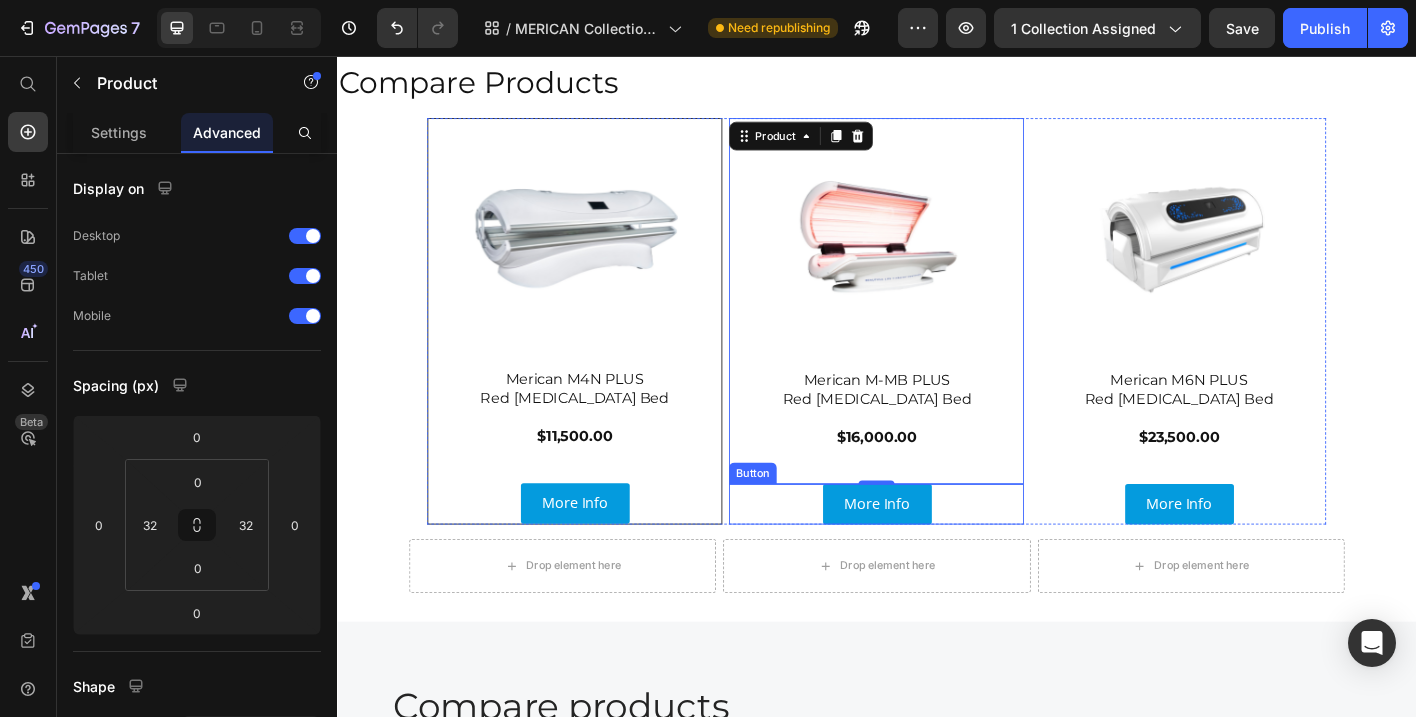click on "More Info Button" at bounding box center [937, 554] 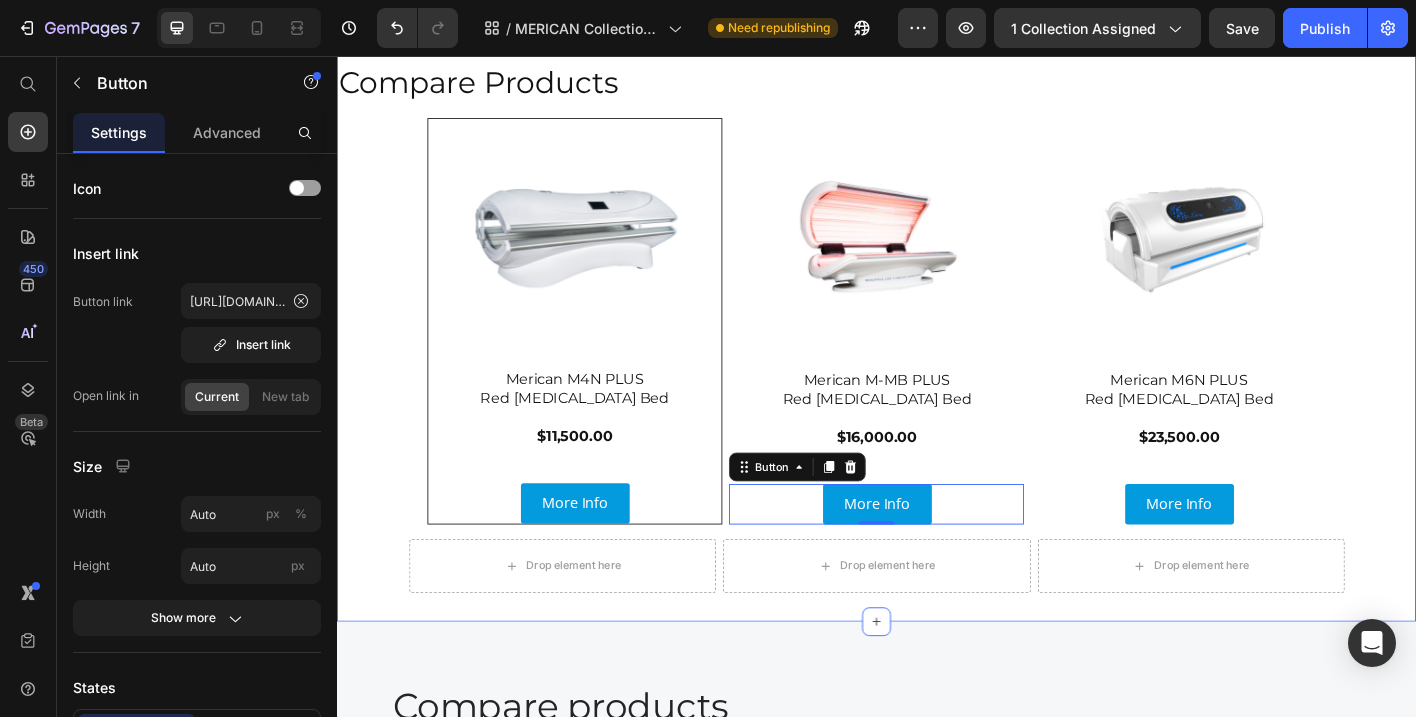 click on "Compare Products Heading Product Images Merican M4N PLUS  Red Light Therapy Bed $11,500.00 Heading More Info Button Product Product Images Merican M-MB PLUS  Red Light Therapy Bed $16,000.00 Heading Product More Info Button   0 Product Images Merican M6N PLUS  Red Light Therapy Bed $23,500.00 Heading More Info Button Product Row
Drop element here
Drop element here
Drop element here Row" at bounding box center [937, 357] 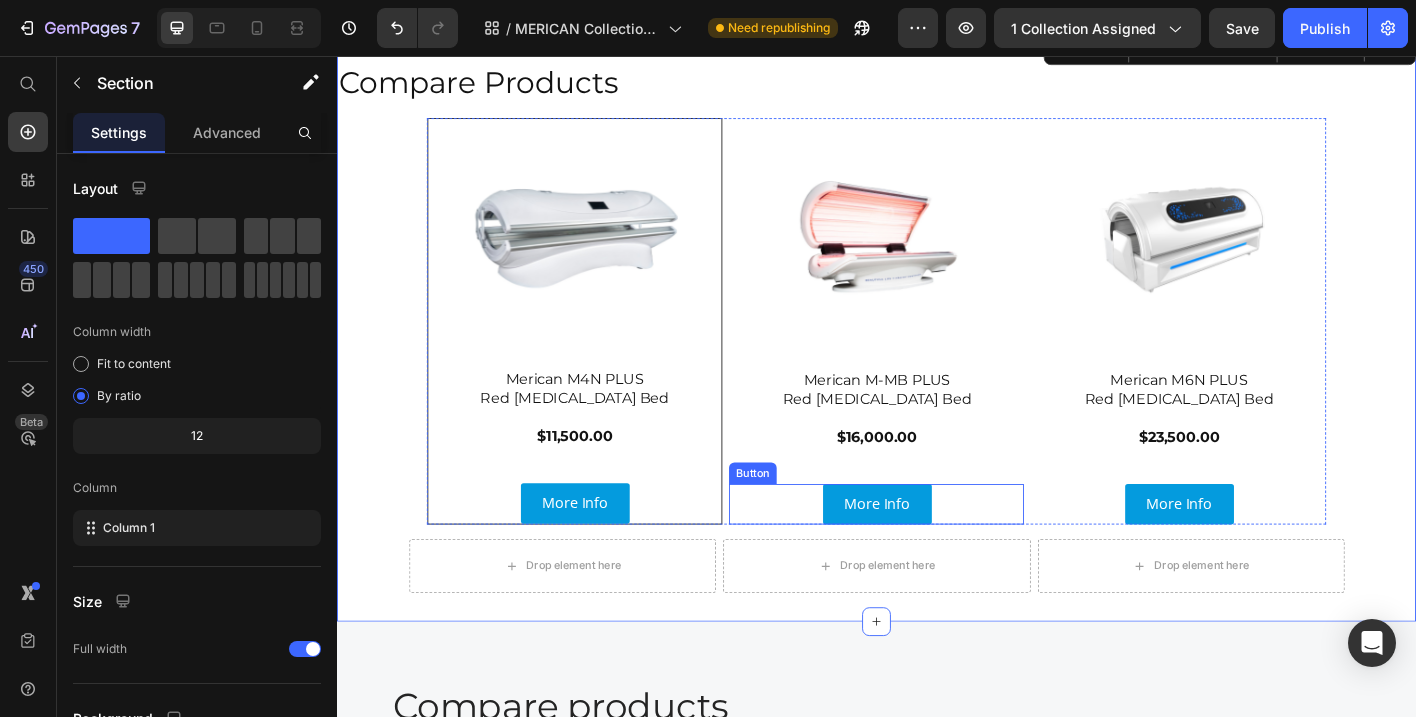 click on "More Info Button" at bounding box center (937, 554) 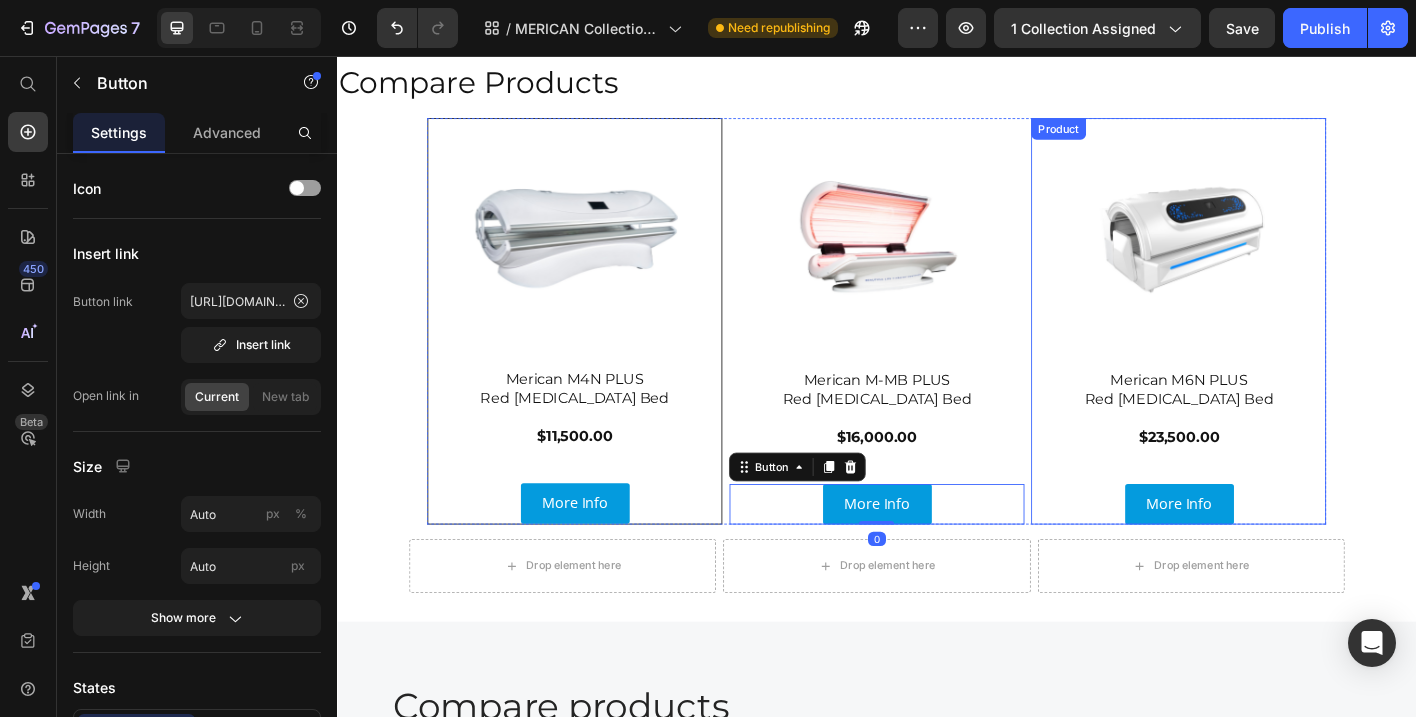 click on "Product Images Merican M6N PLUS  Red Light Therapy Bed $23,500.00 Heading More Info Button Product" at bounding box center (1273, 351) 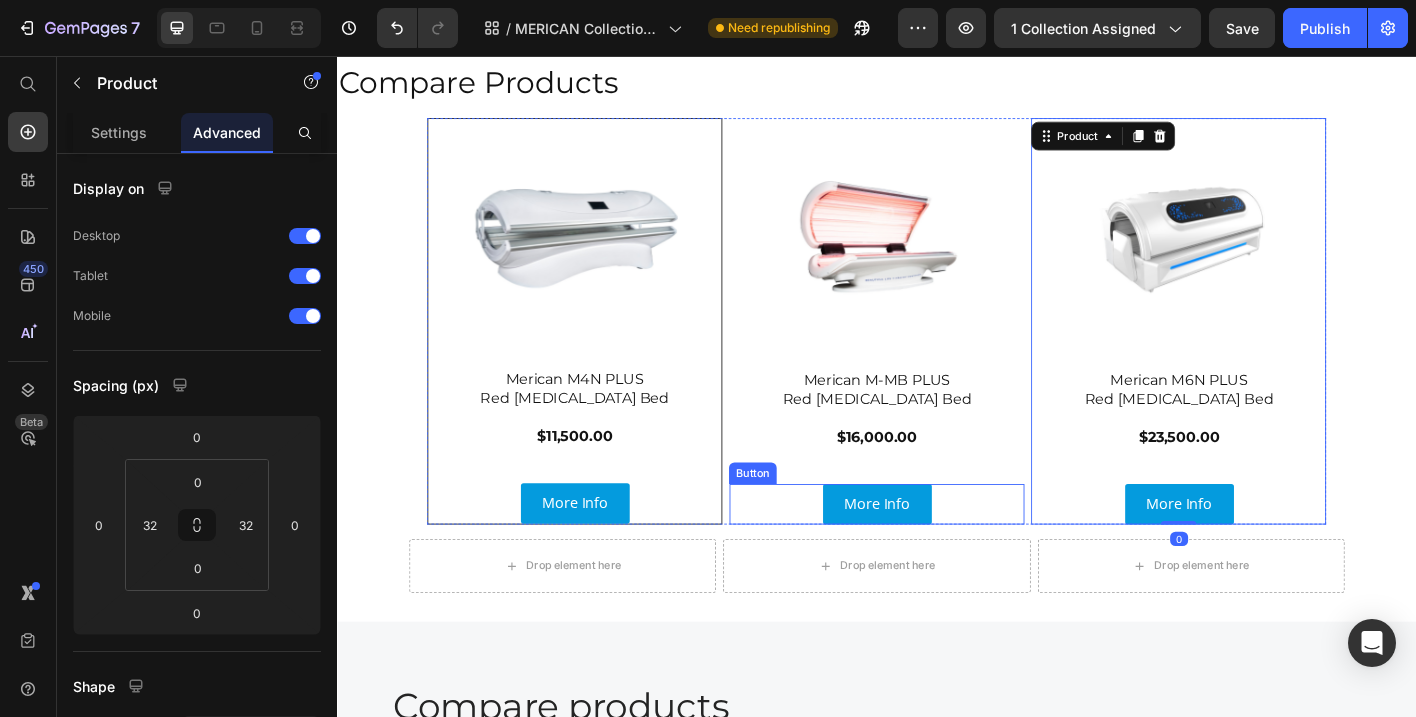 click on "More Info Button" at bounding box center (937, 554) 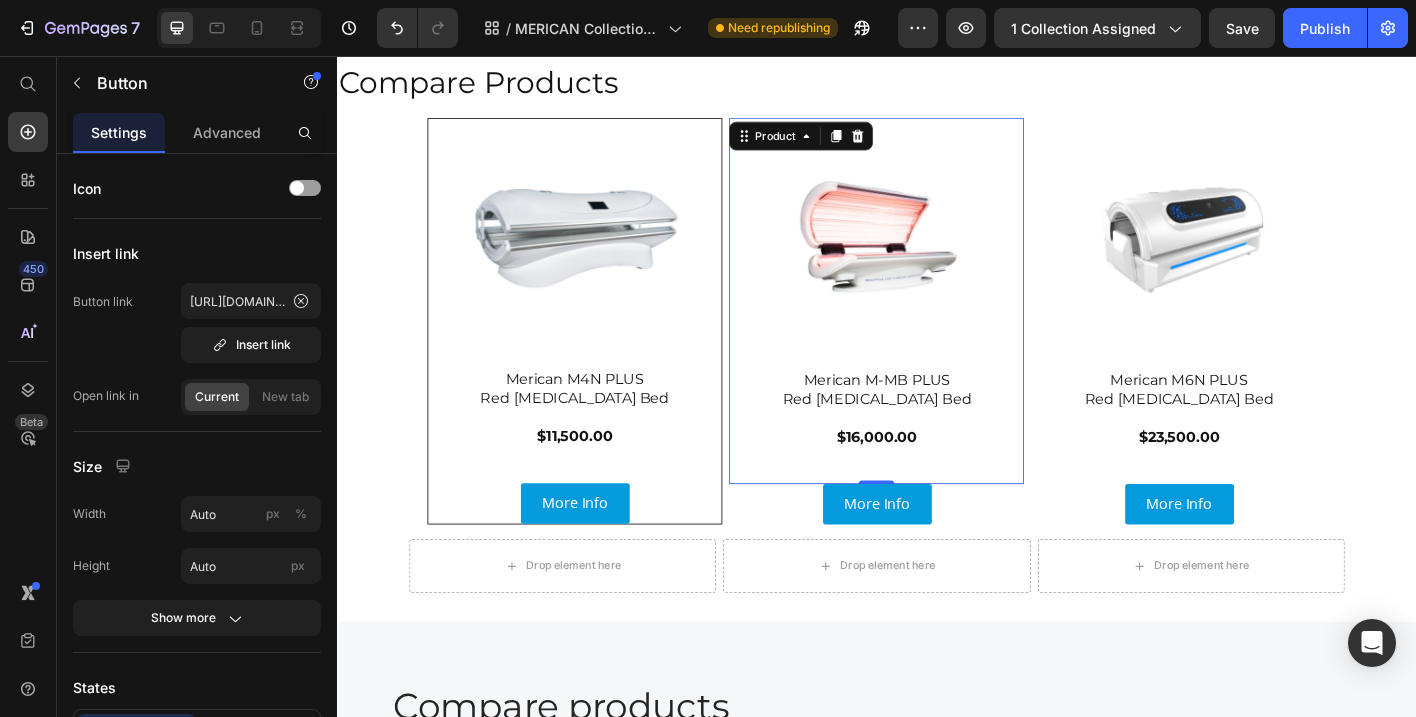 click on "Product Images Merican M-MB PLUS  Red Light Therapy Bed $16,000.00 Heading Product   0" at bounding box center [937, 328] 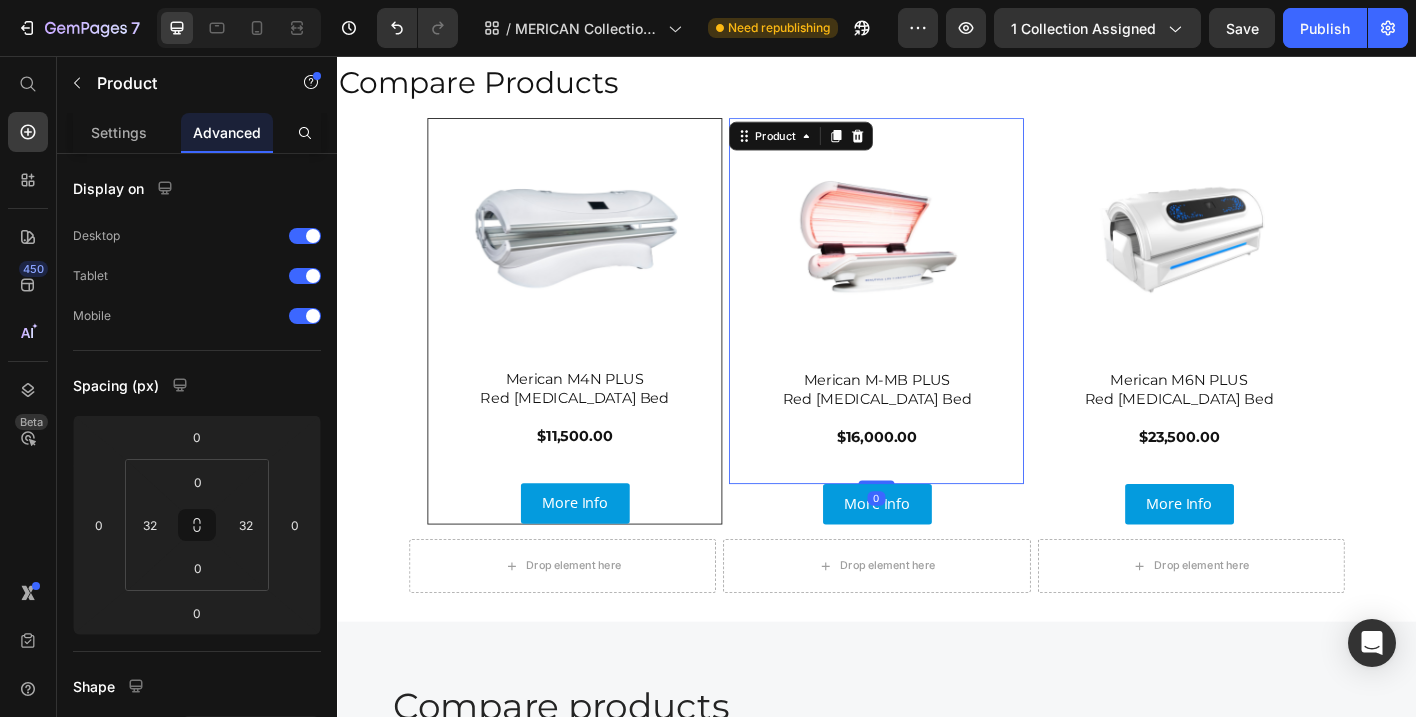 click on "More Info Button" at bounding box center (937, 554) 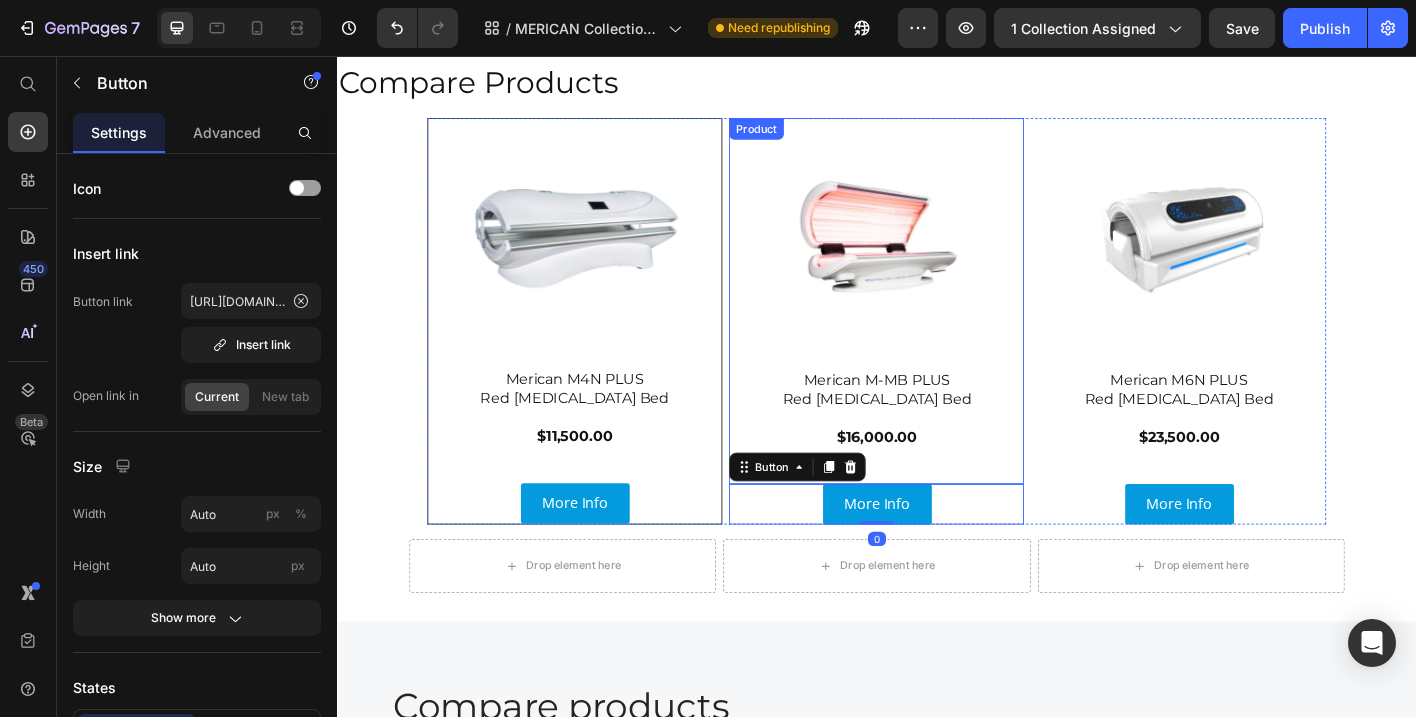 click on "Product Images Merican M-MB PLUS  Red Light Therapy Bed $16,000.00 Heading Product" at bounding box center (937, 328) 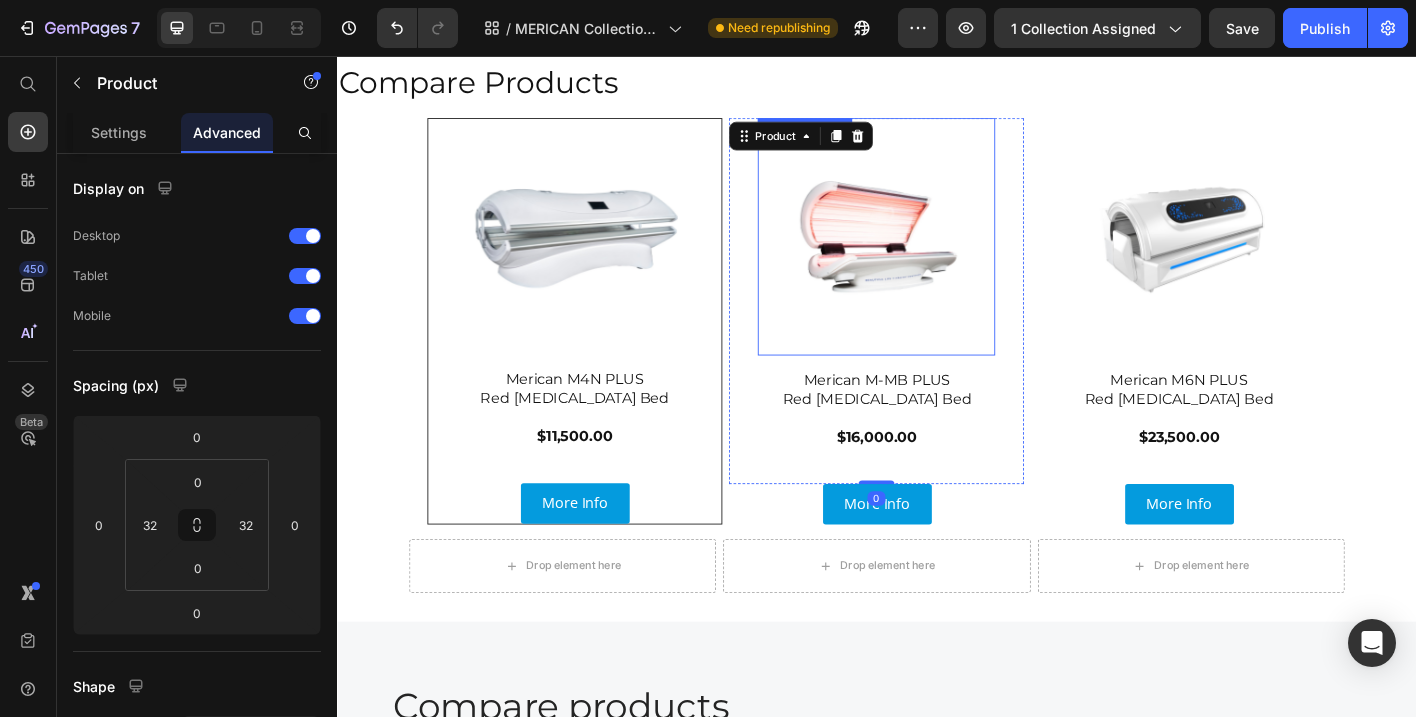 click at bounding box center [937, 257] 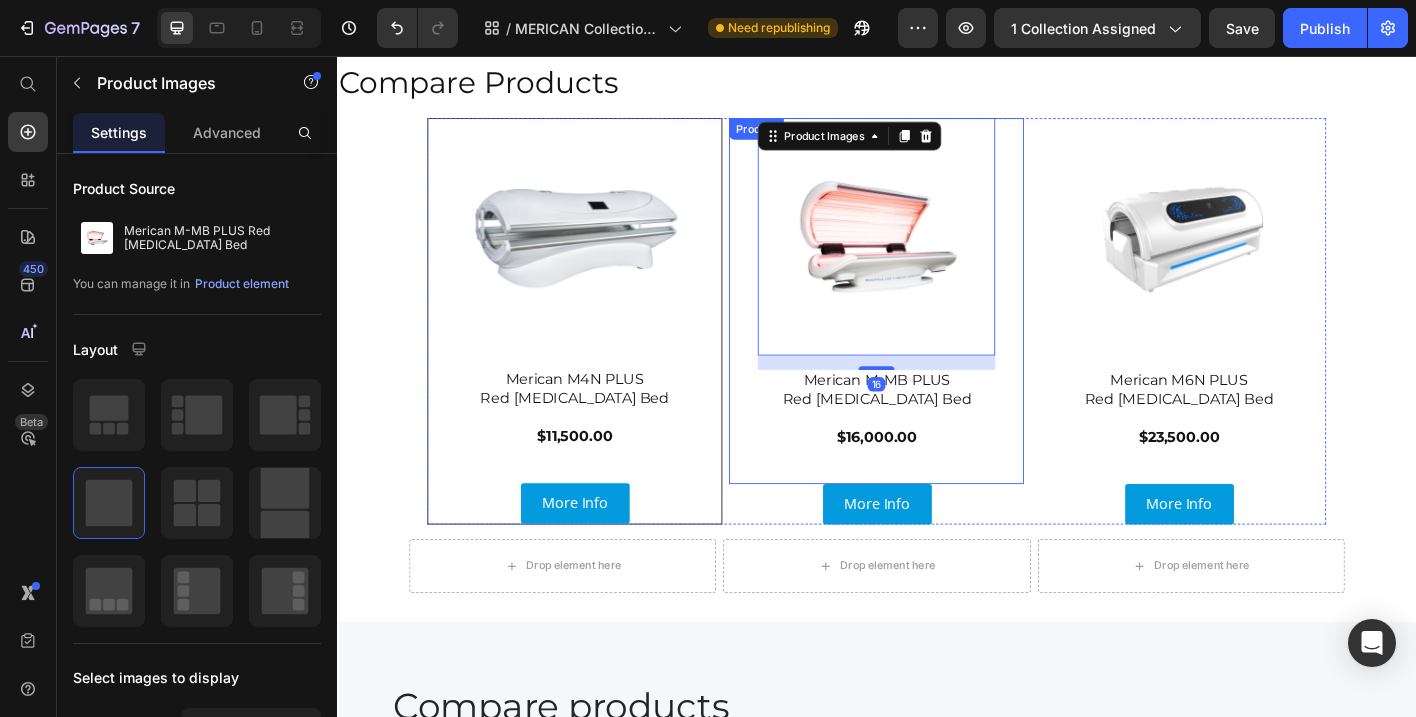 click on "Product Images   16 Merican M-MB PLUS  Red Light Therapy Bed $16,000.00 Heading Product" at bounding box center (937, 328) 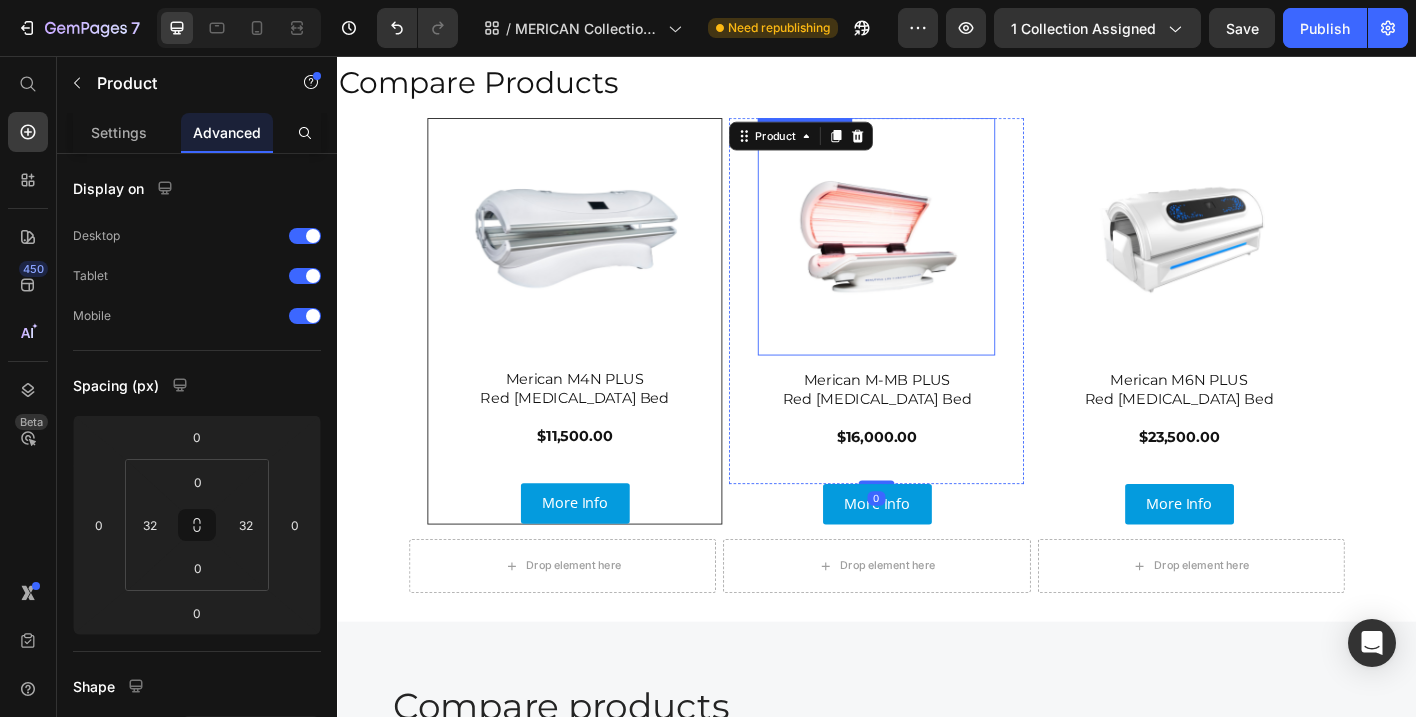 click at bounding box center [937, 257] 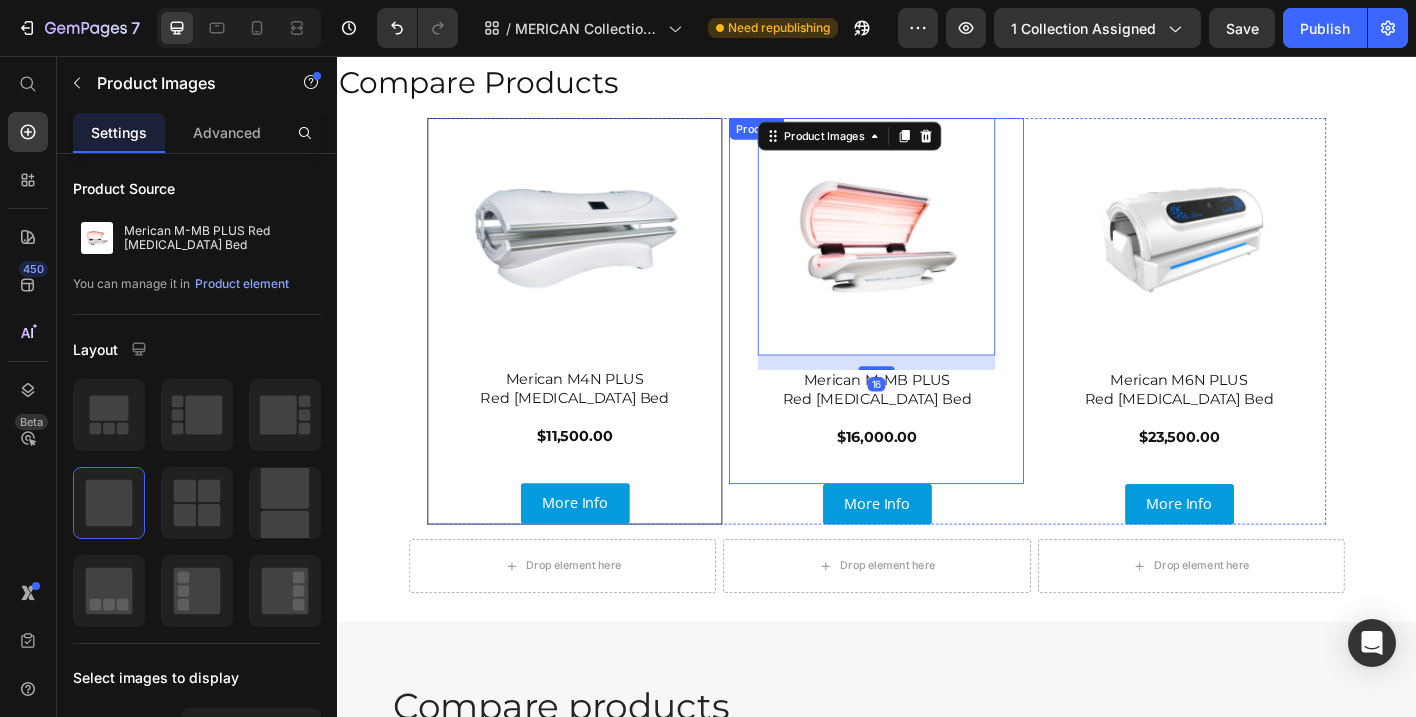 click on "Product Images   16 Merican M-MB PLUS  Red Light Therapy Bed $16,000.00 Heading Product" at bounding box center (937, 328) 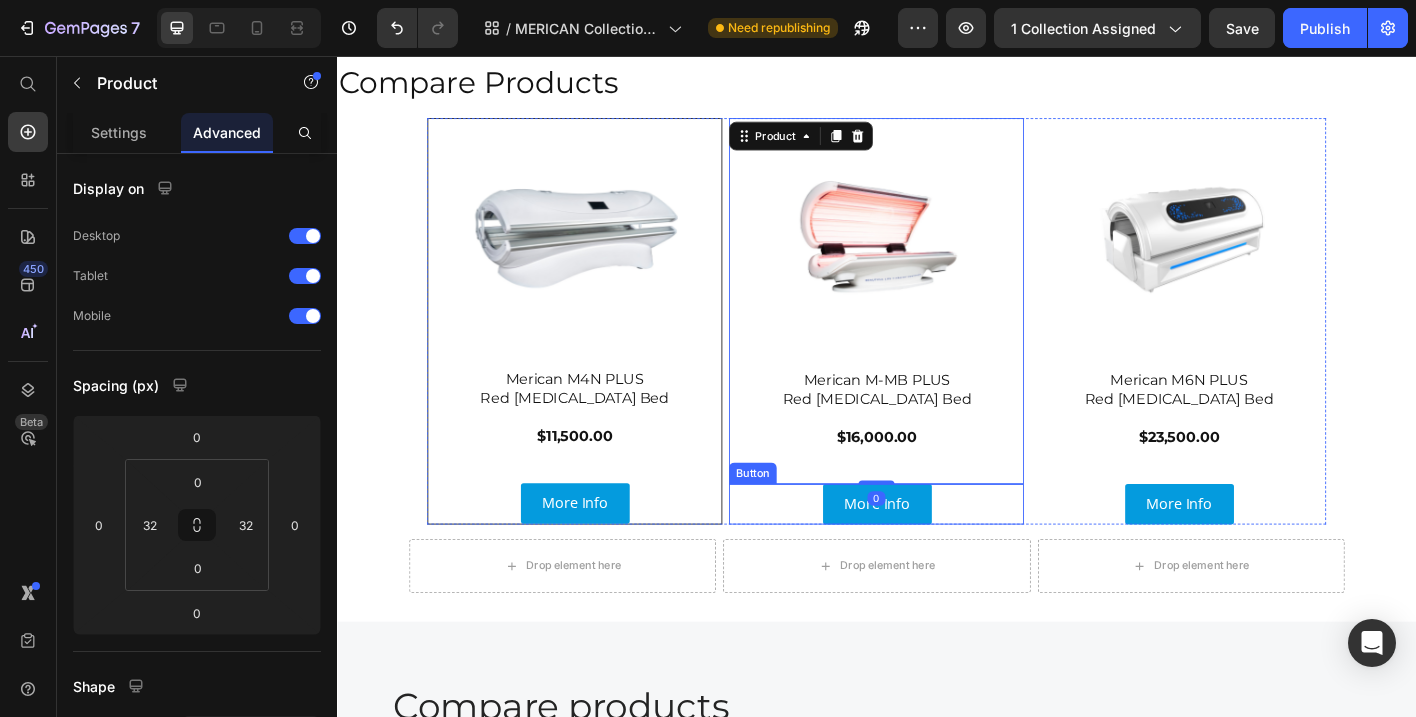 click on "More Info Button" at bounding box center [937, 554] 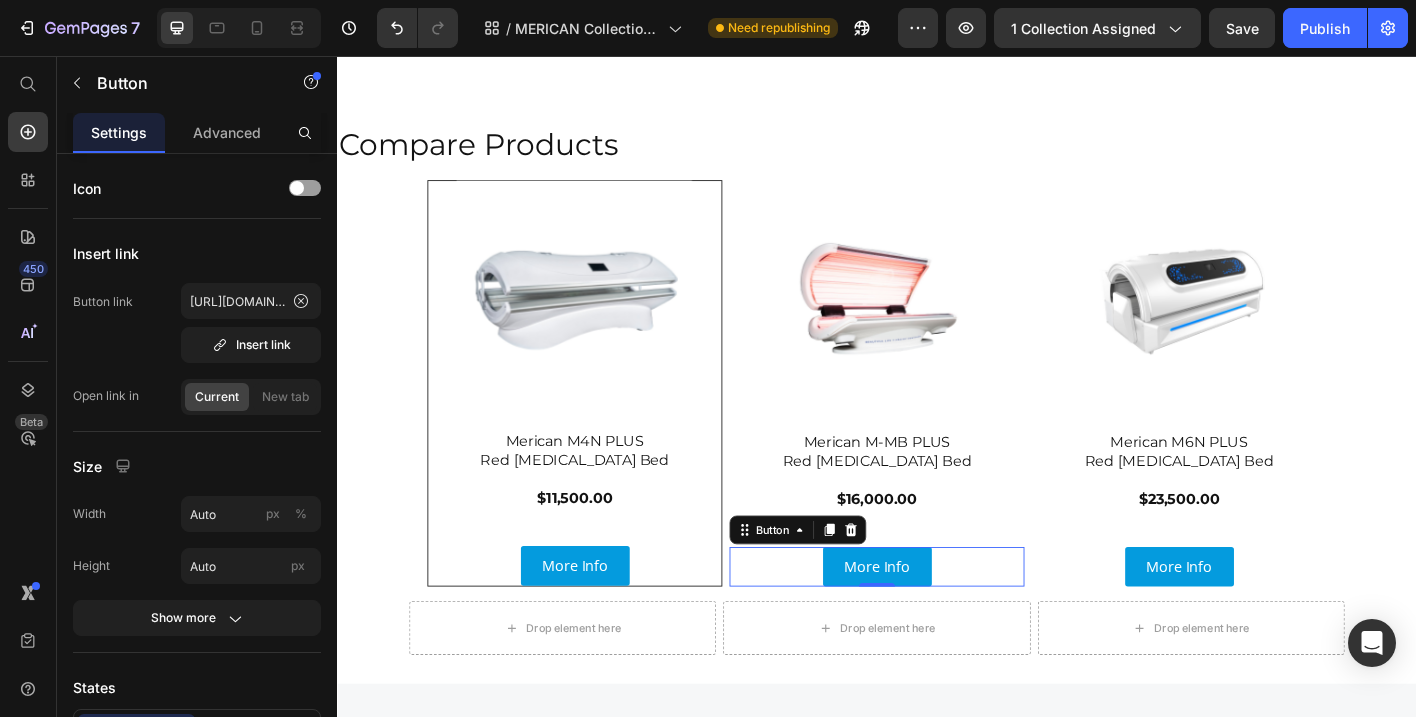 scroll, scrollTop: 2850, scrollLeft: 0, axis: vertical 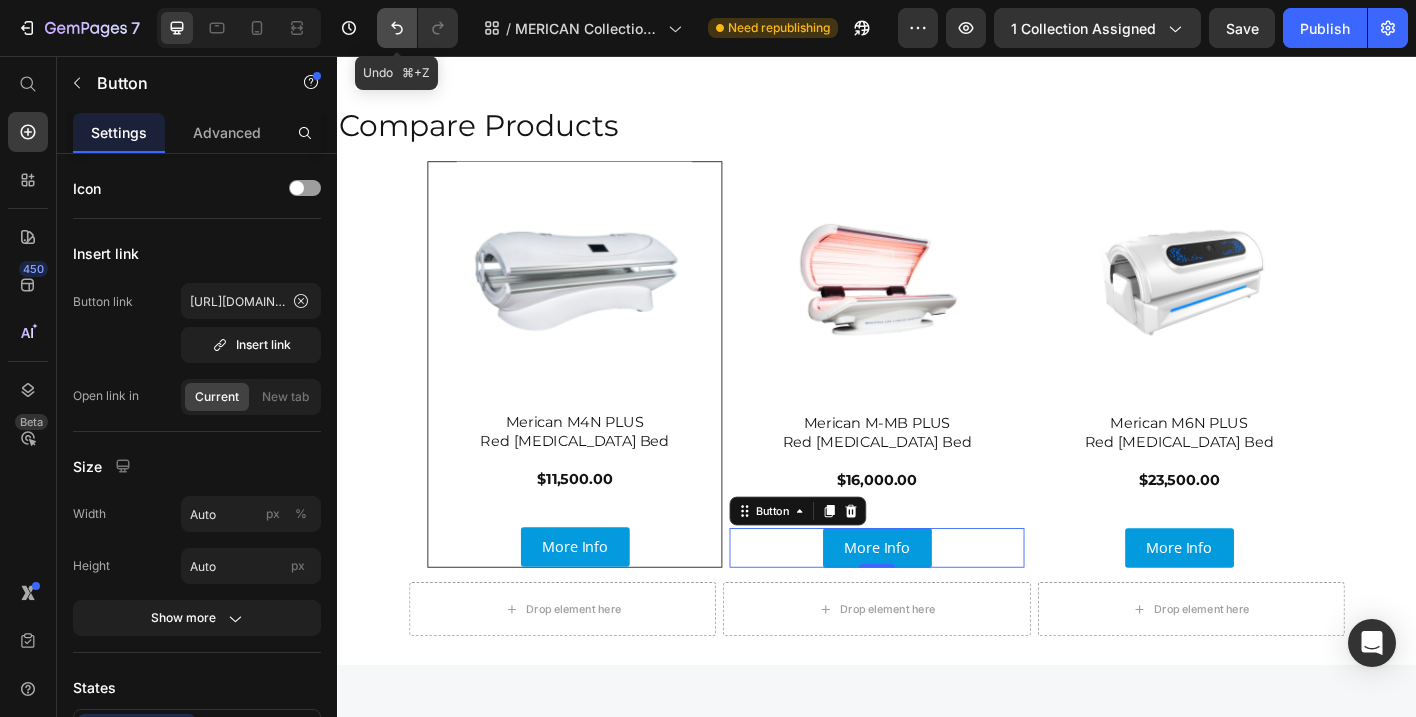 click 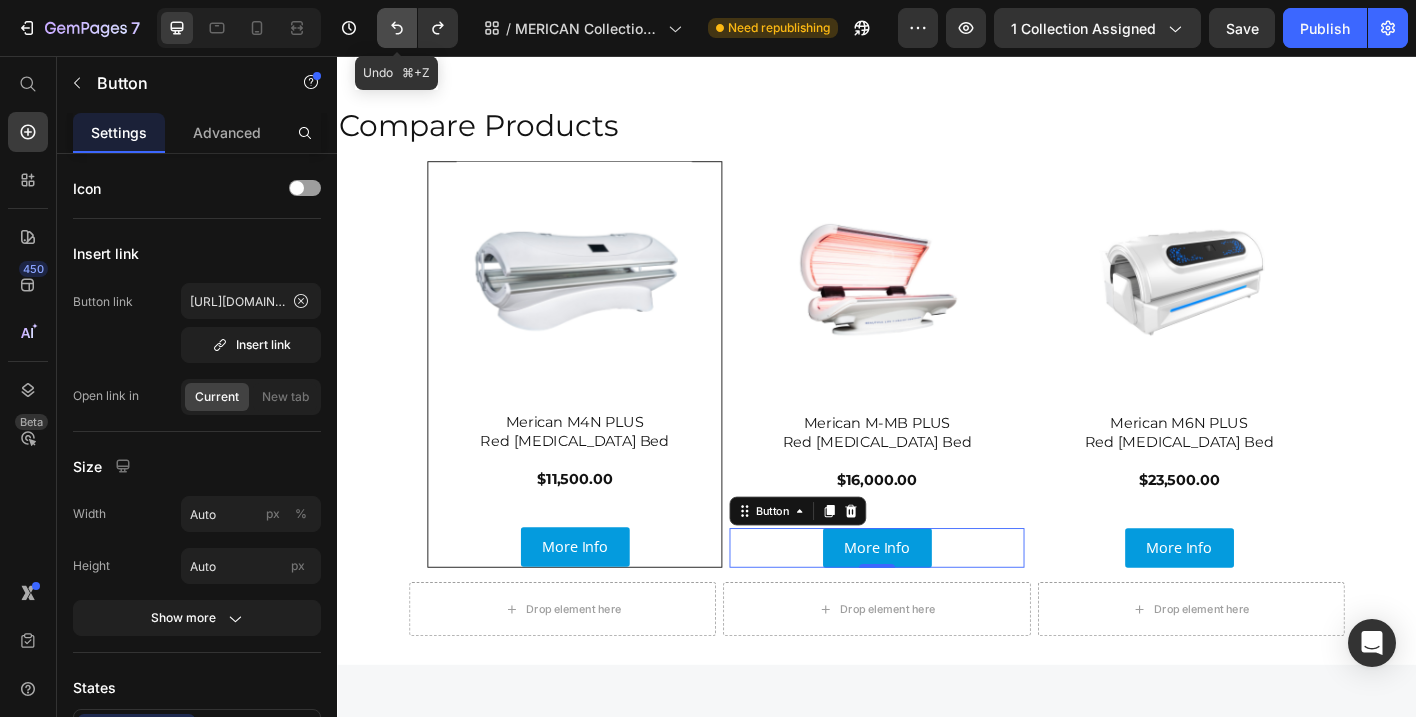 click 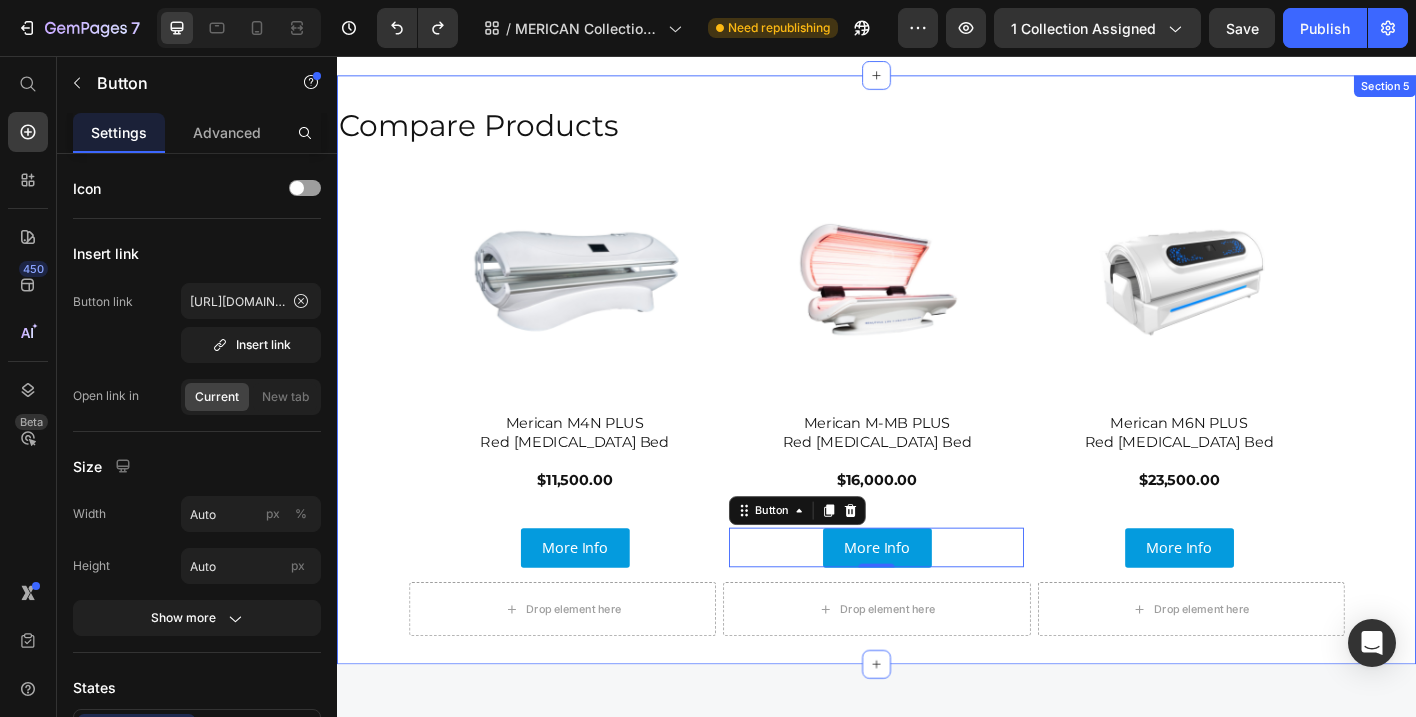 click on "Compare Products Heading Product Images Merican M4N PLUS  Red Light Therapy Bed $11,500.00 Heading More Info Button Product Product Images Merican M-MB PLUS  Red Light Therapy Bed $16,000.00 Heading Product More Info Button   0 Product Images Merican M6N PLUS  Red Light Therapy Bed $23,500.00 Heading More Info Button Product Row
Drop element here
Drop element here
Drop element here Row" at bounding box center [937, 405] 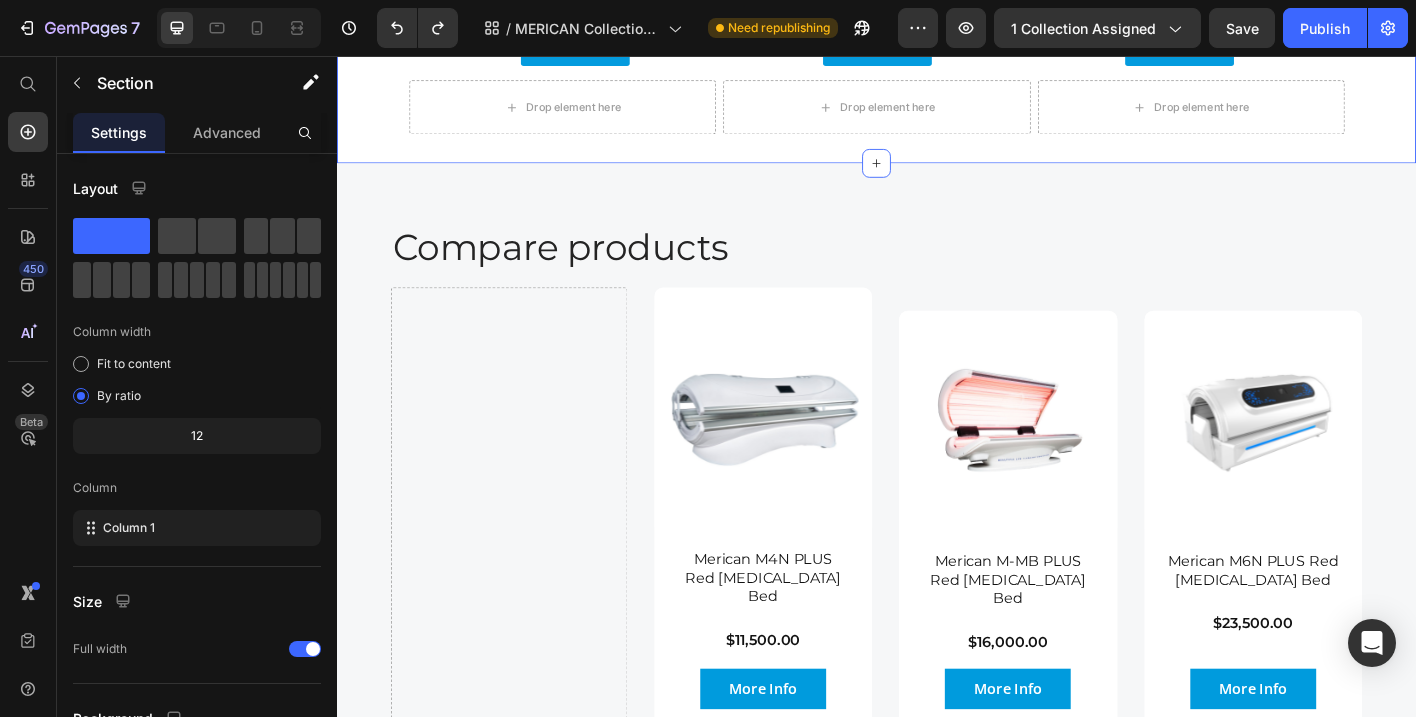 scroll, scrollTop: 2972, scrollLeft: 0, axis: vertical 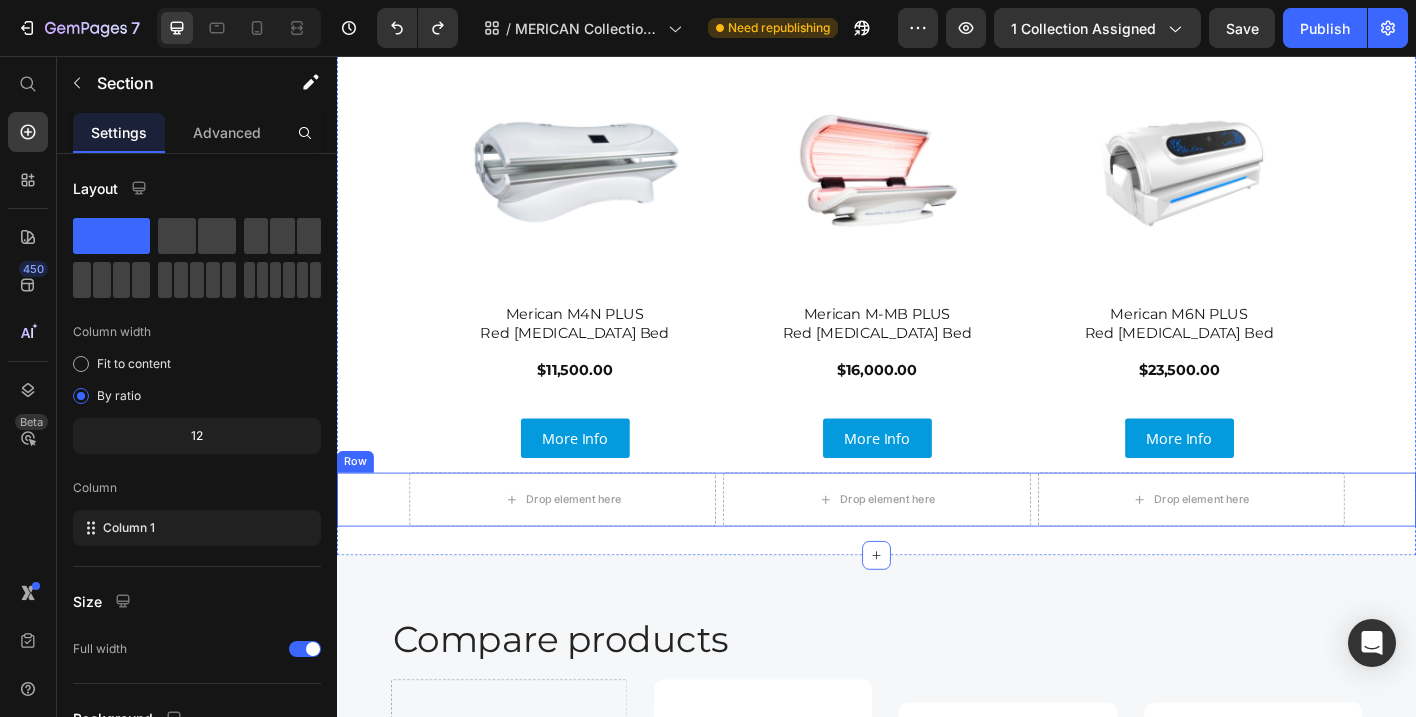 click on "Drop element here
Drop element here
Drop element here Row" at bounding box center (937, 549) 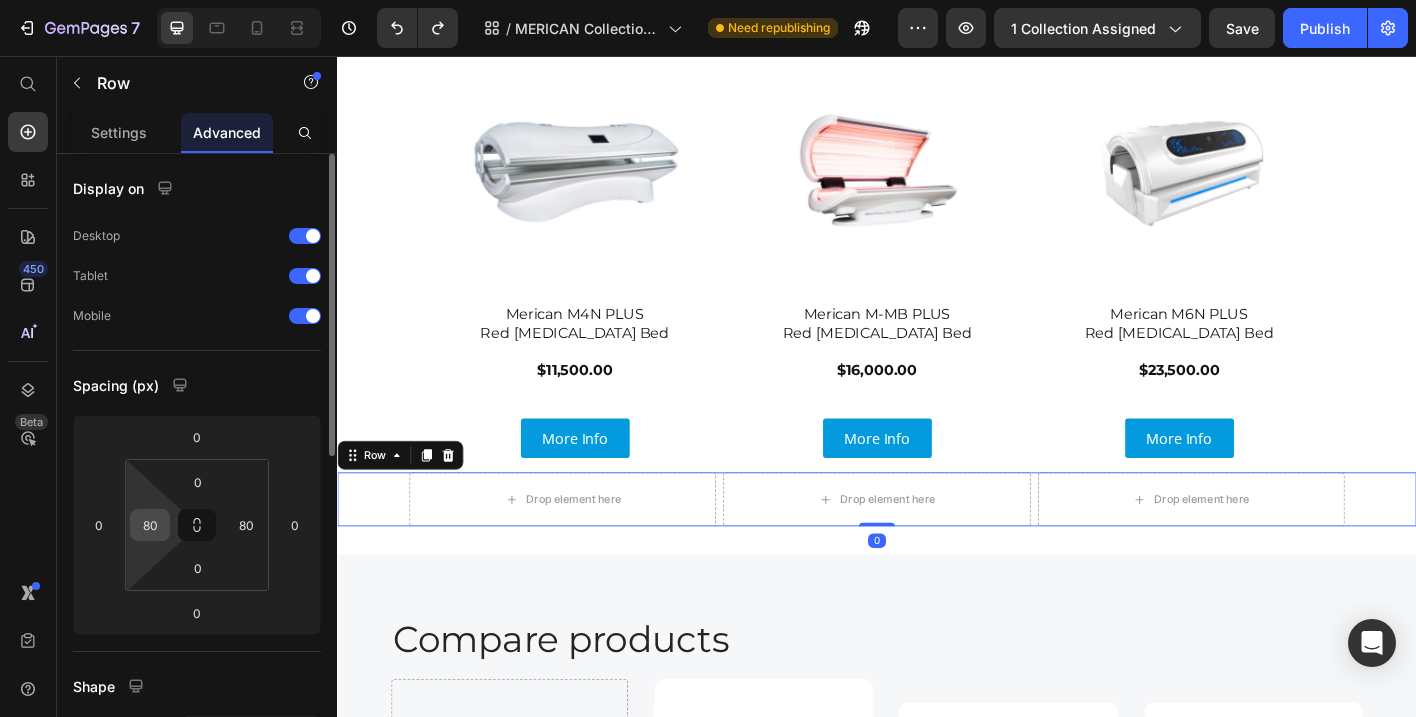 click on "80" at bounding box center [150, 525] 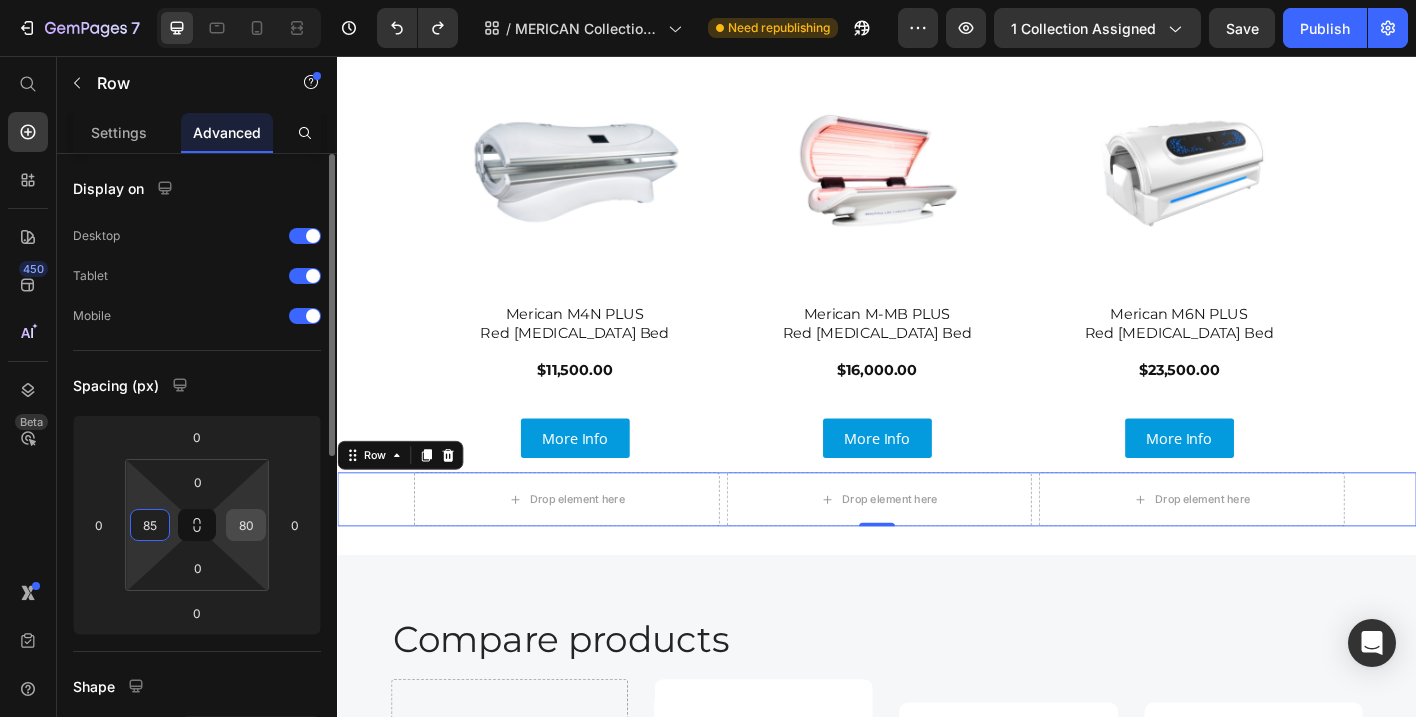 type on "85" 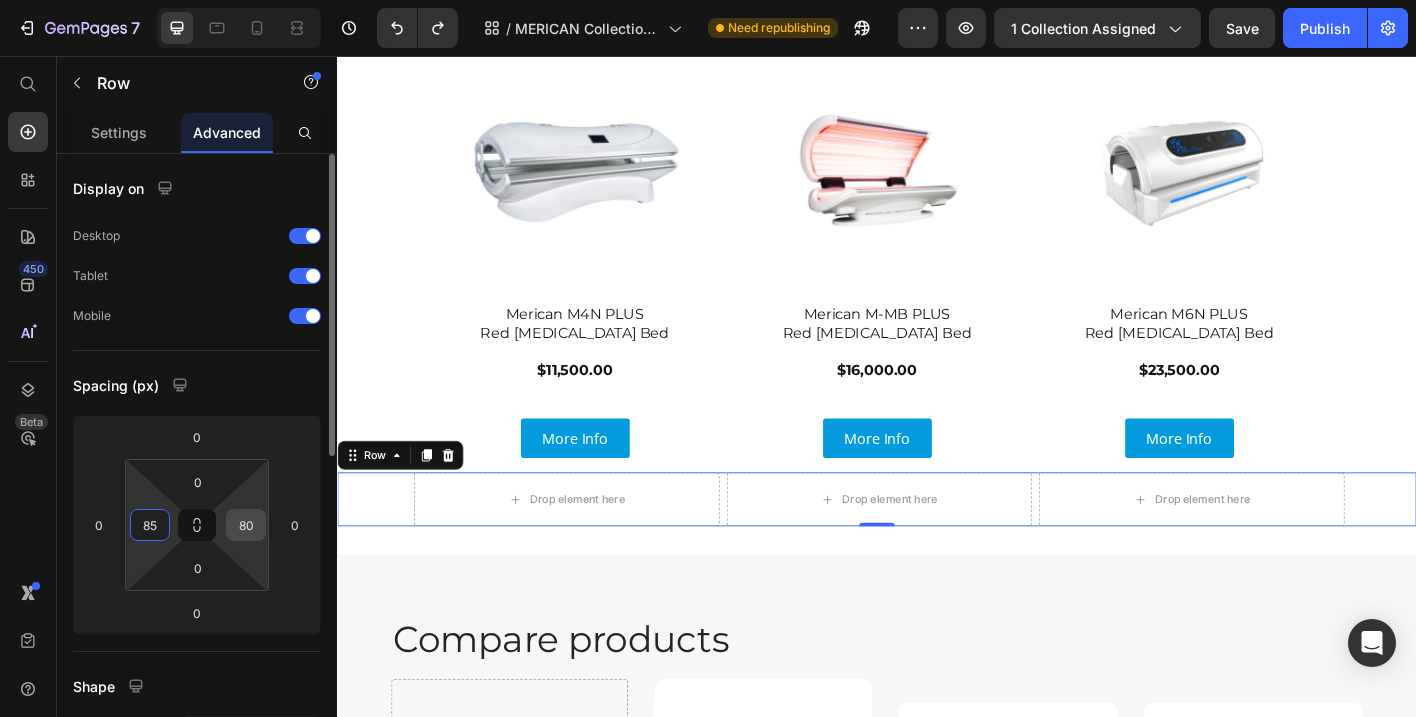 click on "80" at bounding box center (246, 525) 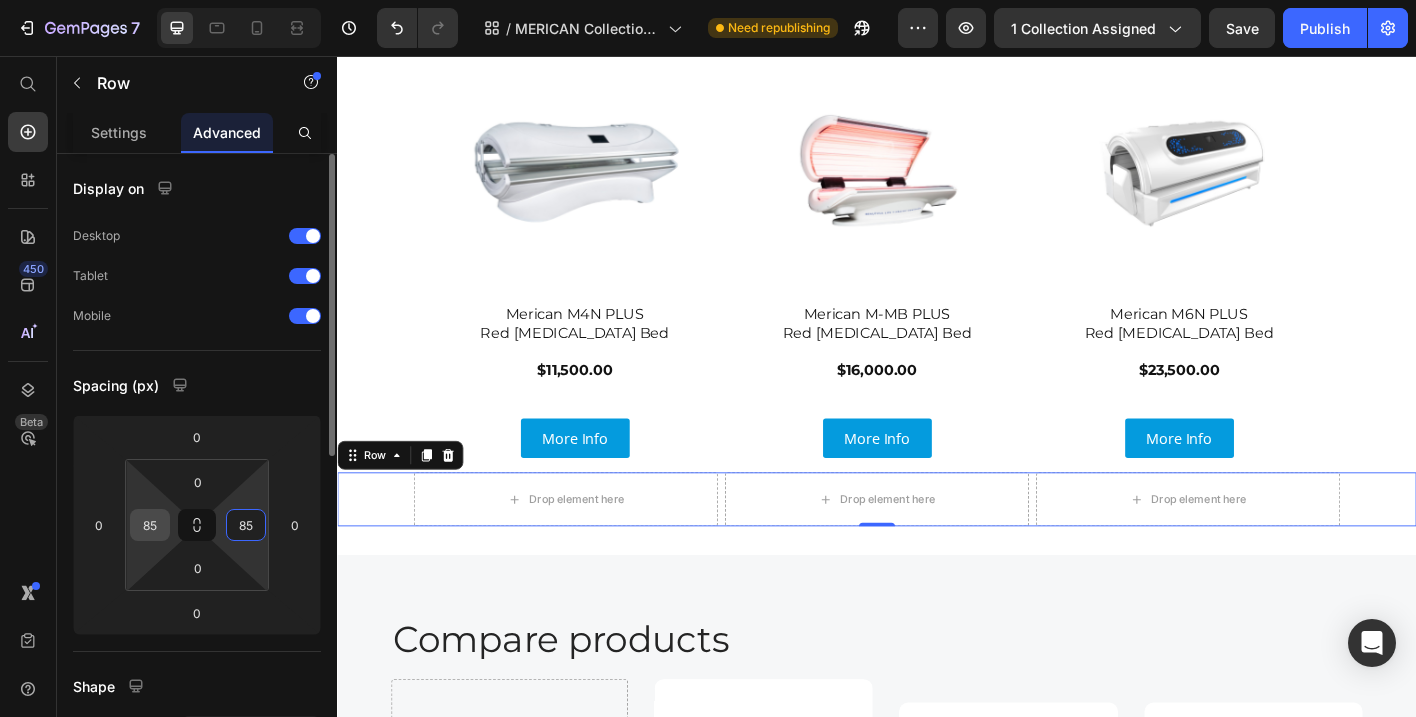 type on "85" 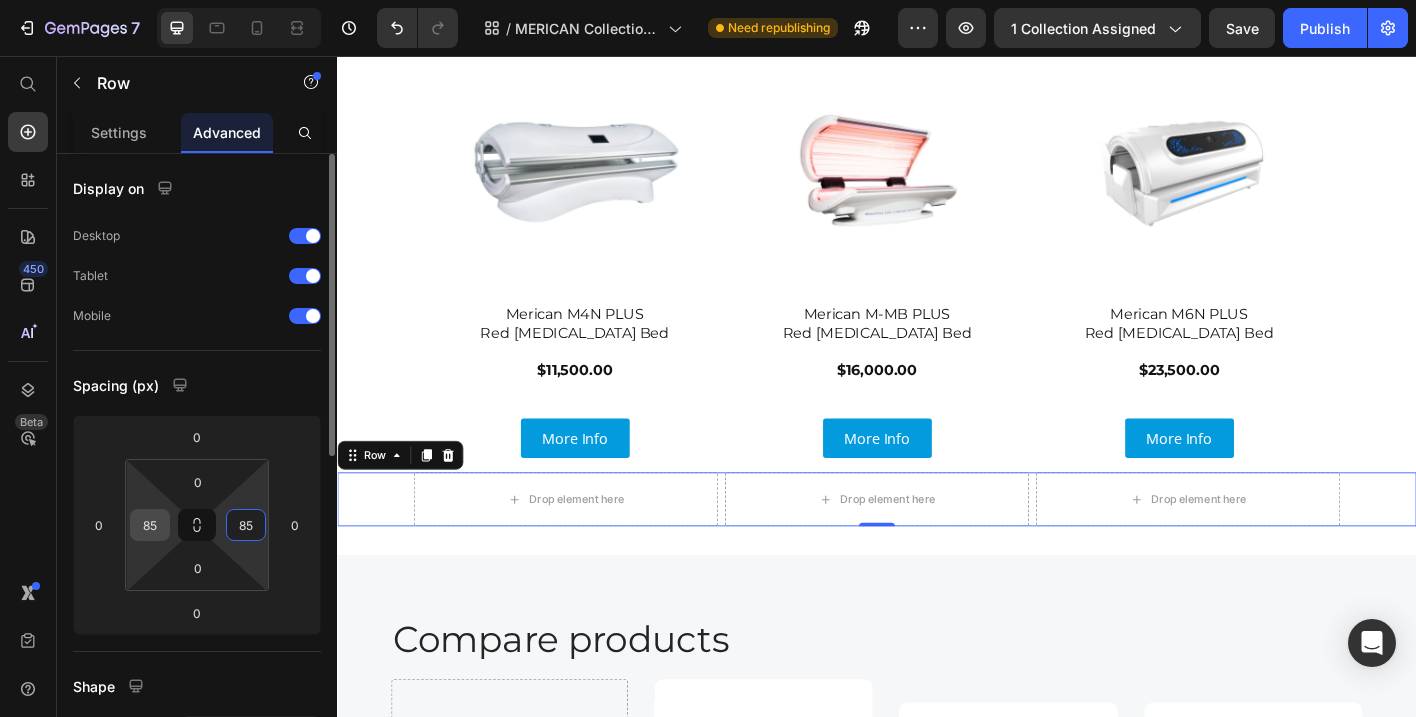 click on "85" at bounding box center (150, 525) 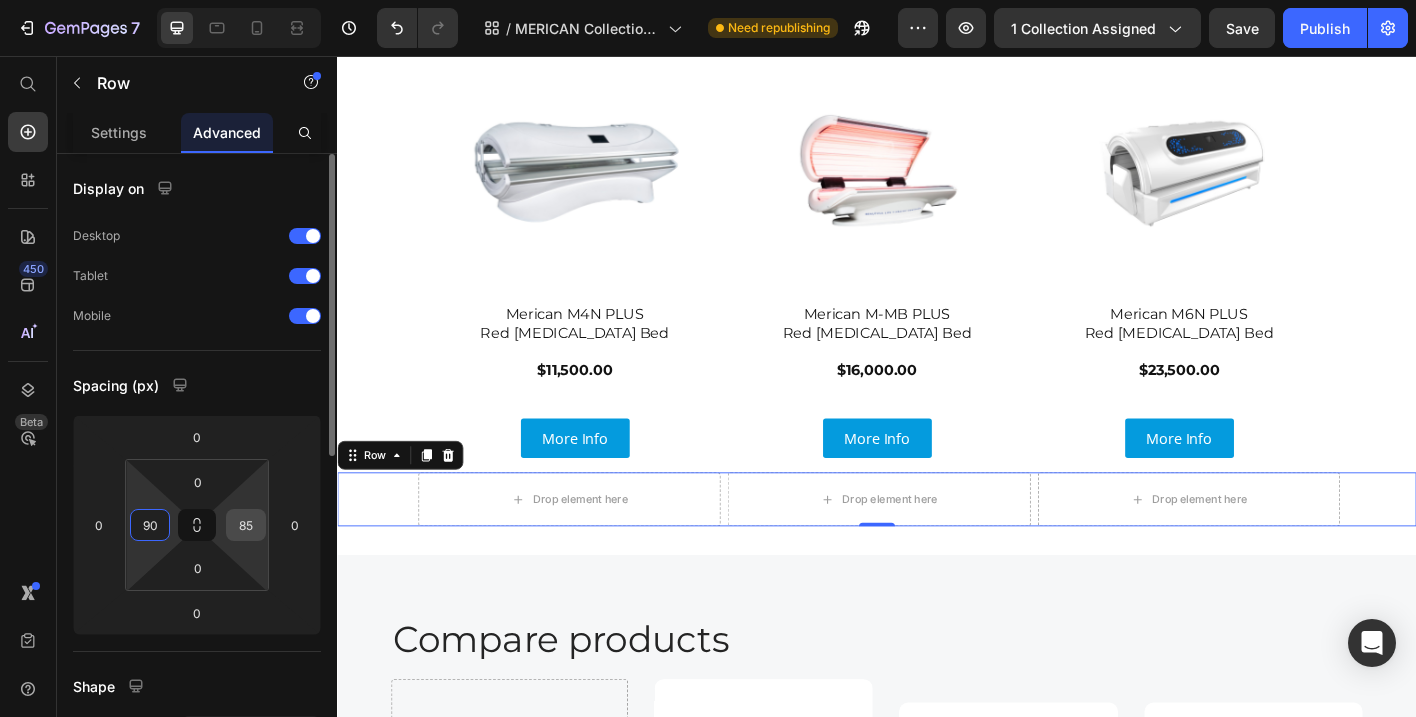type on "90" 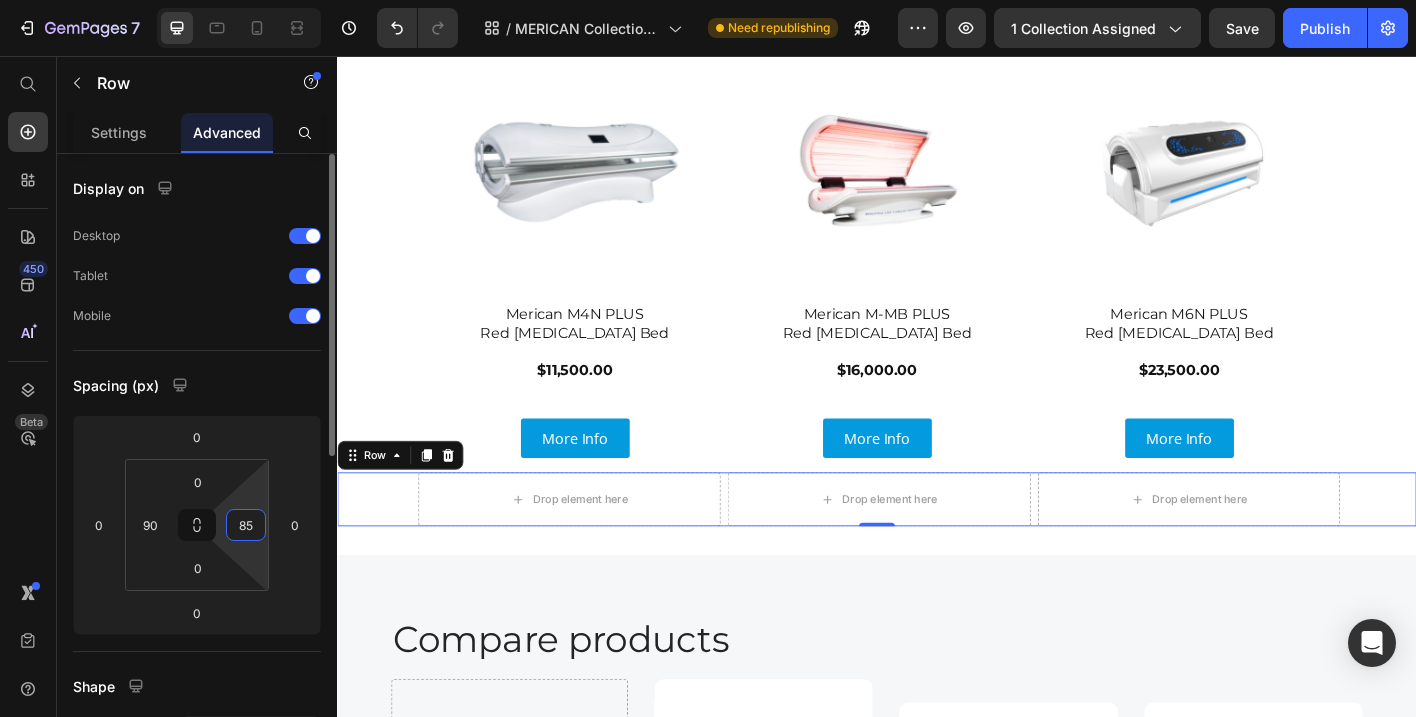 click on "85" at bounding box center (246, 525) 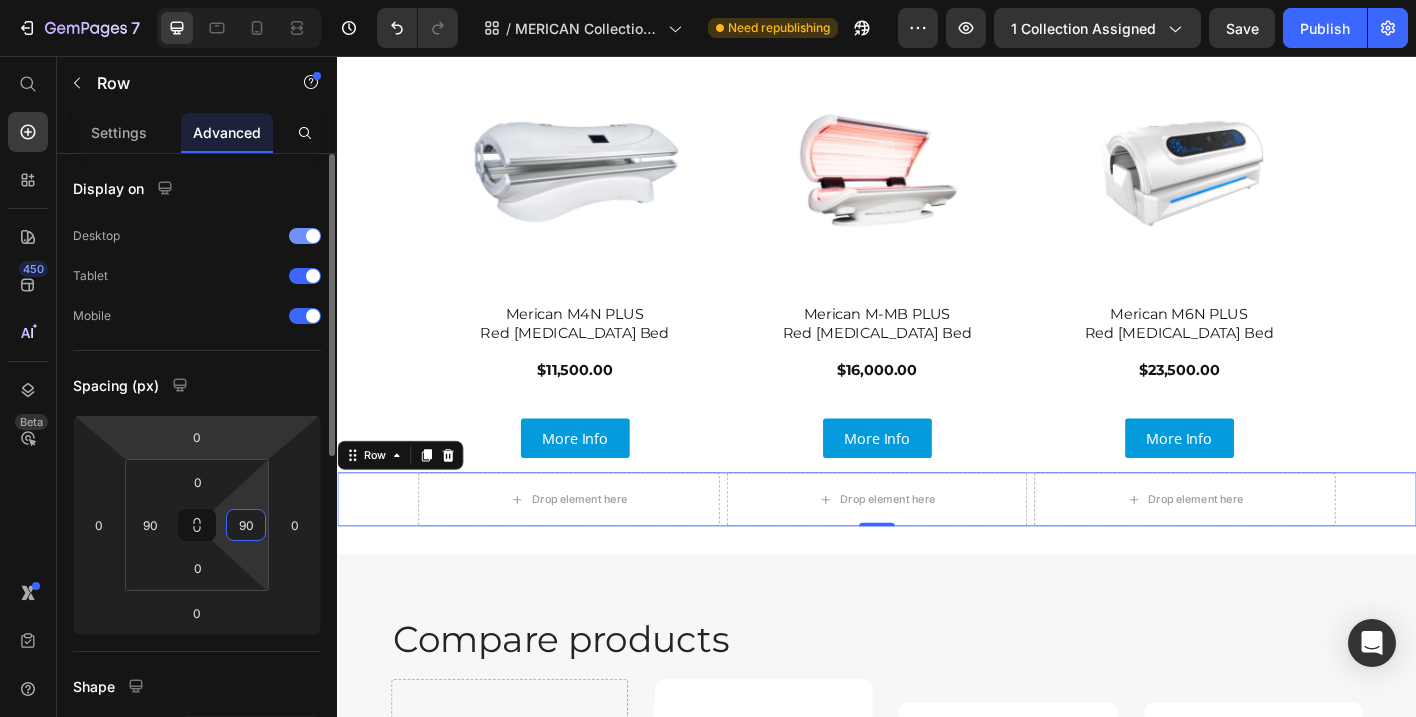 scroll, scrollTop: 1, scrollLeft: 0, axis: vertical 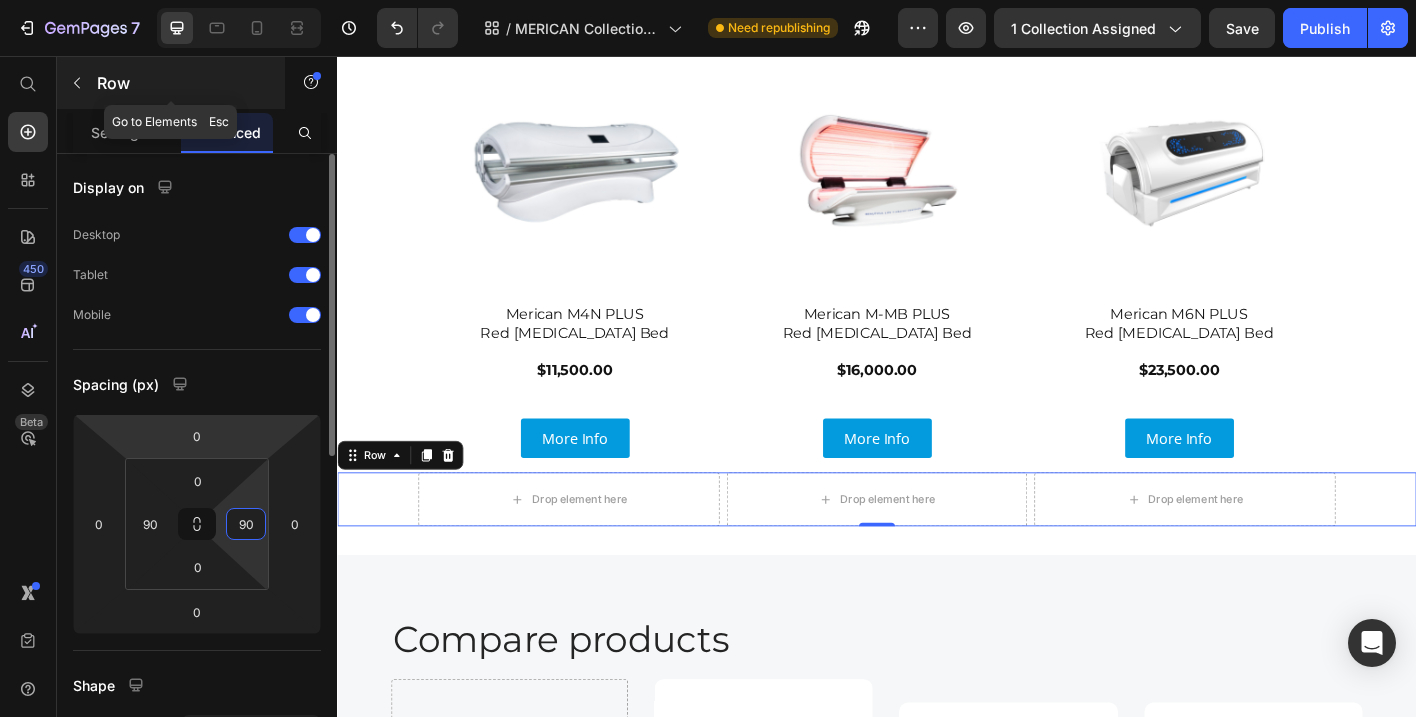type on "90" 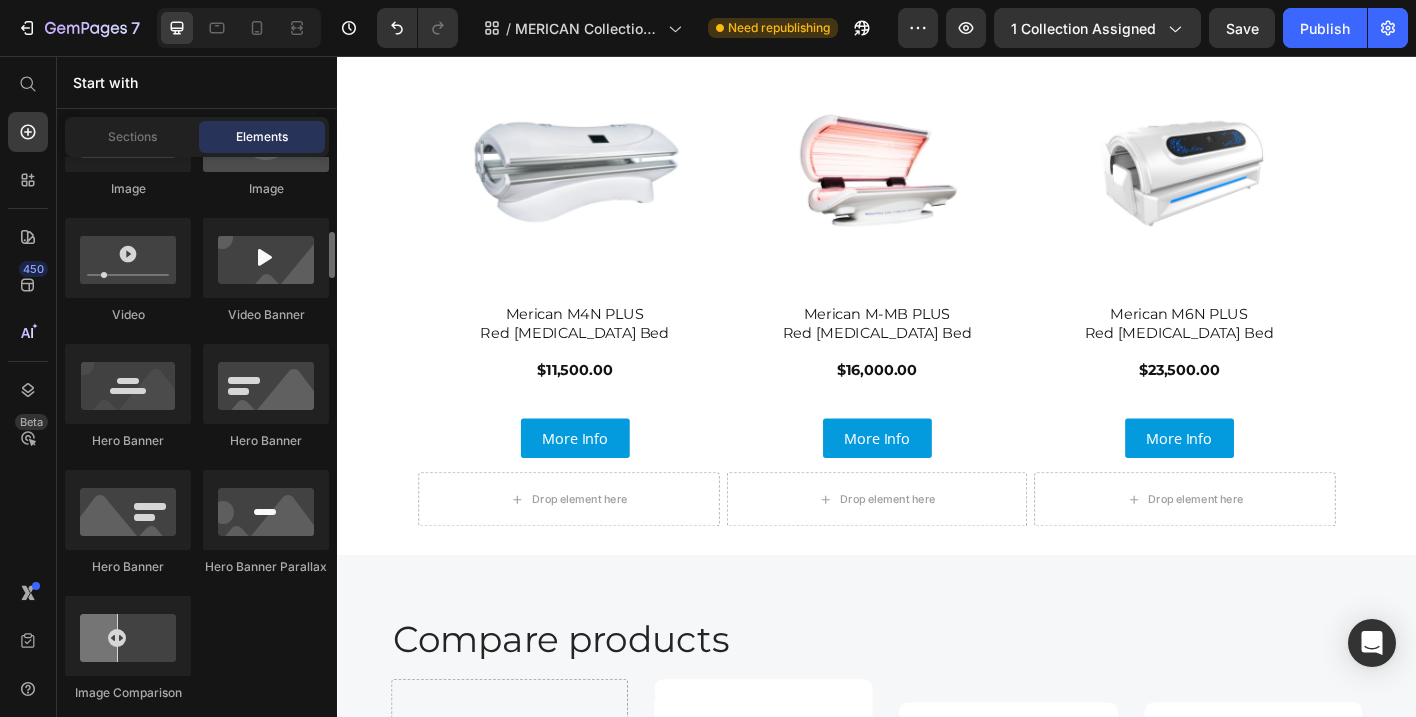 scroll, scrollTop: 857, scrollLeft: 0, axis: vertical 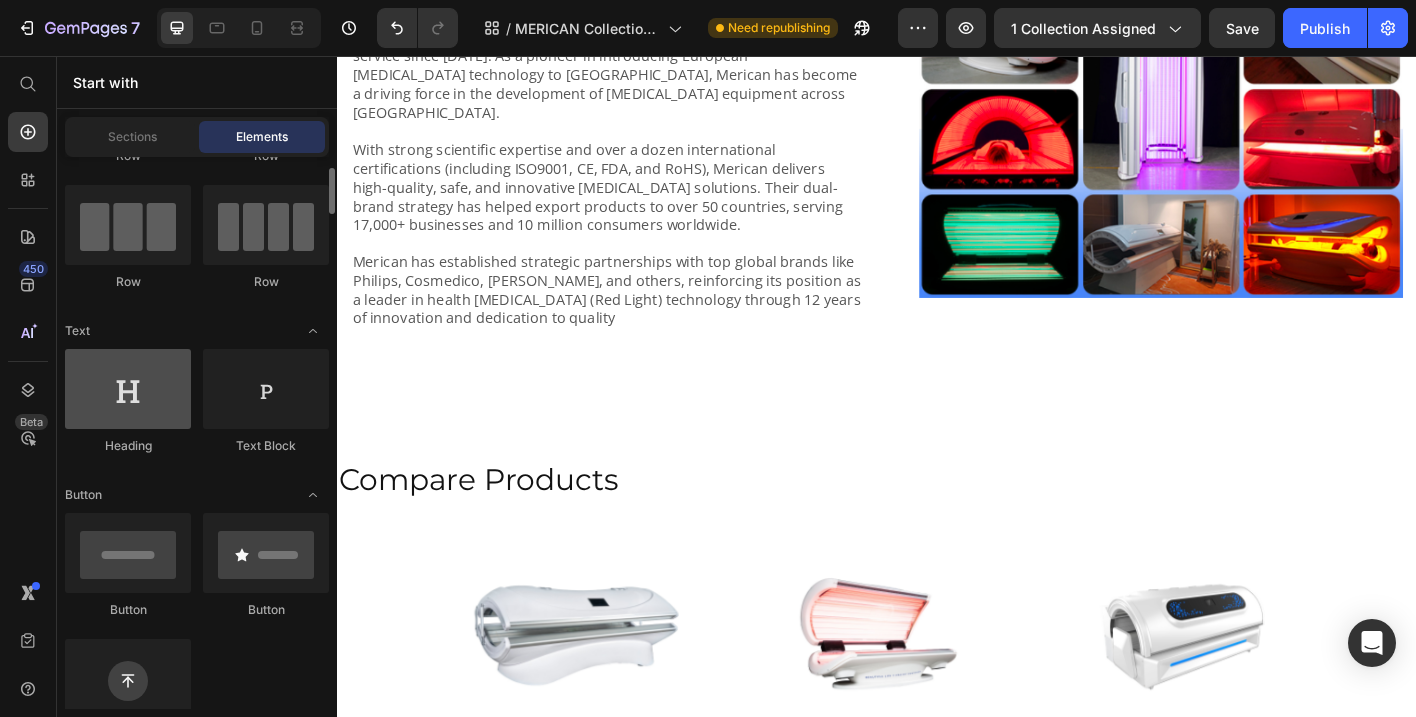 click at bounding box center (128, 389) 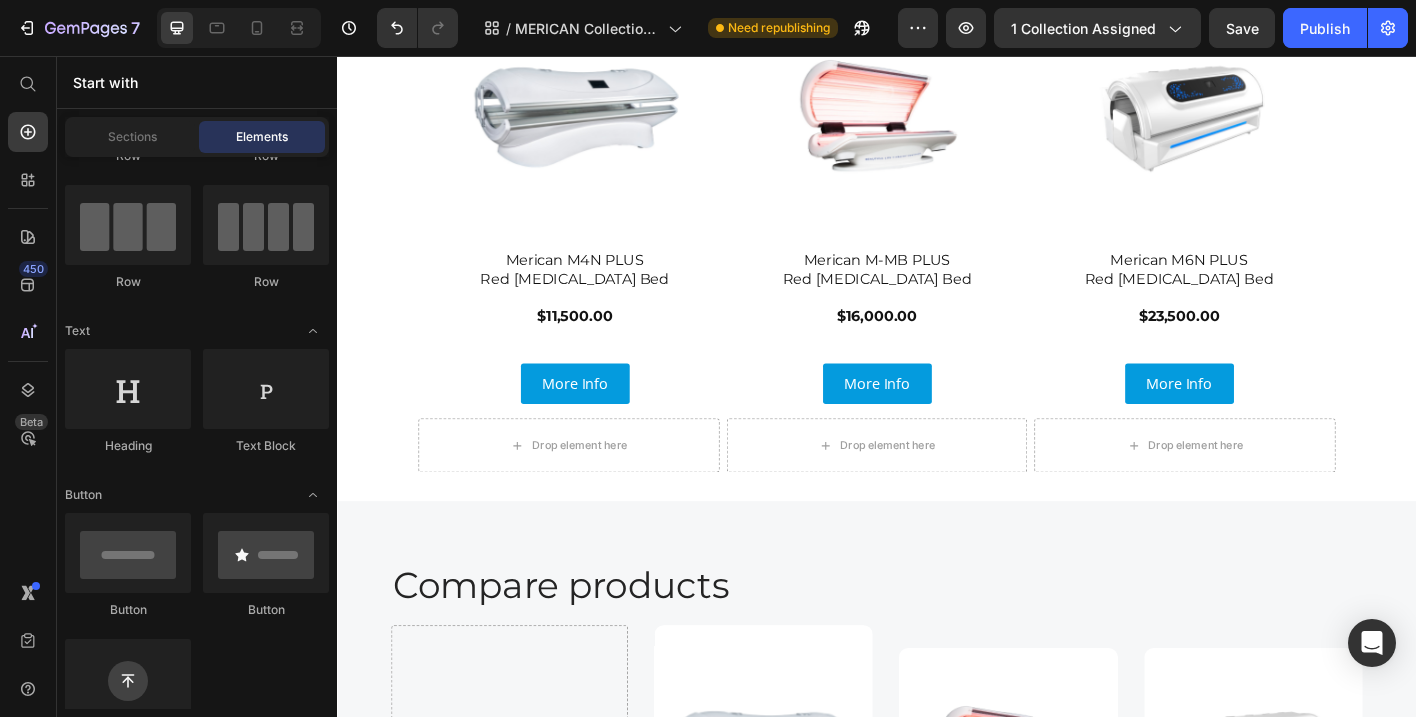 scroll, scrollTop: 3081, scrollLeft: 0, axis: vertical 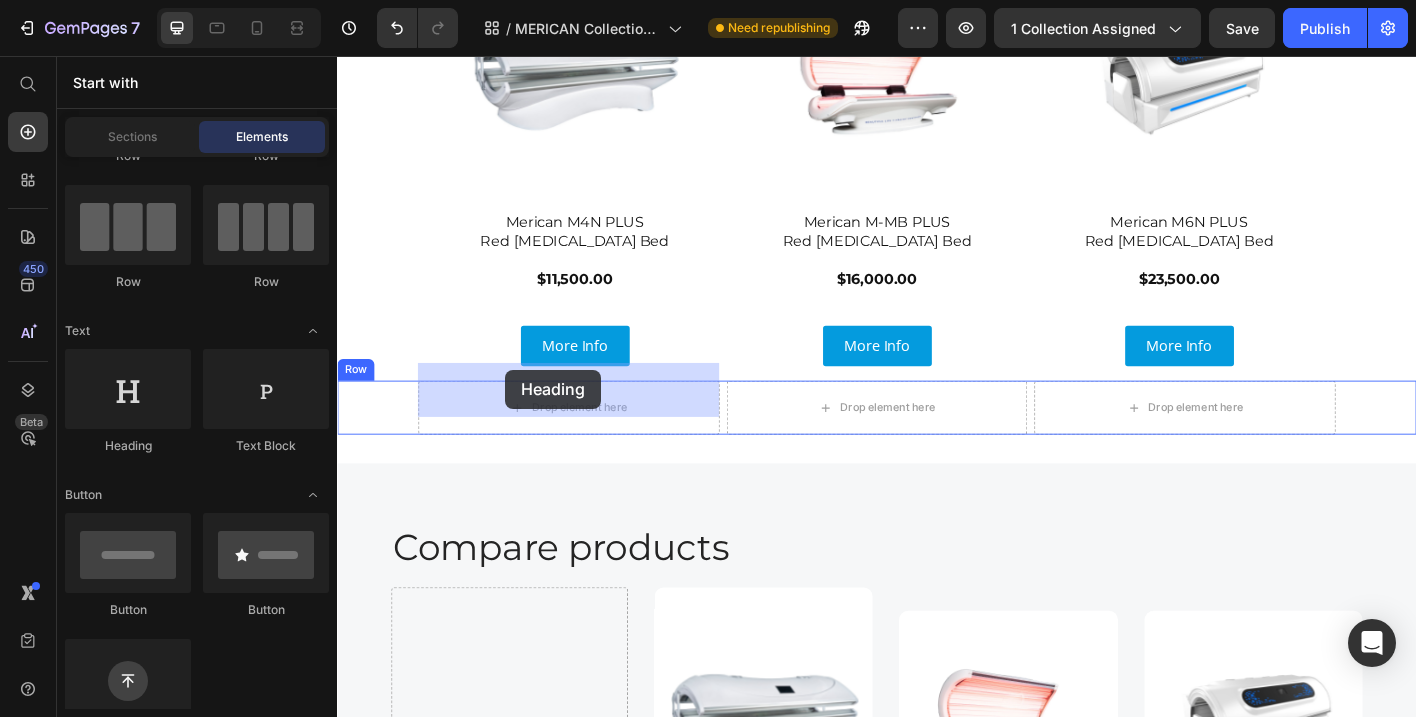 drag, startPoint x: 487, startPoint y: 424, endPoint x: 524, endPoint y: 405, distance: 41.59327 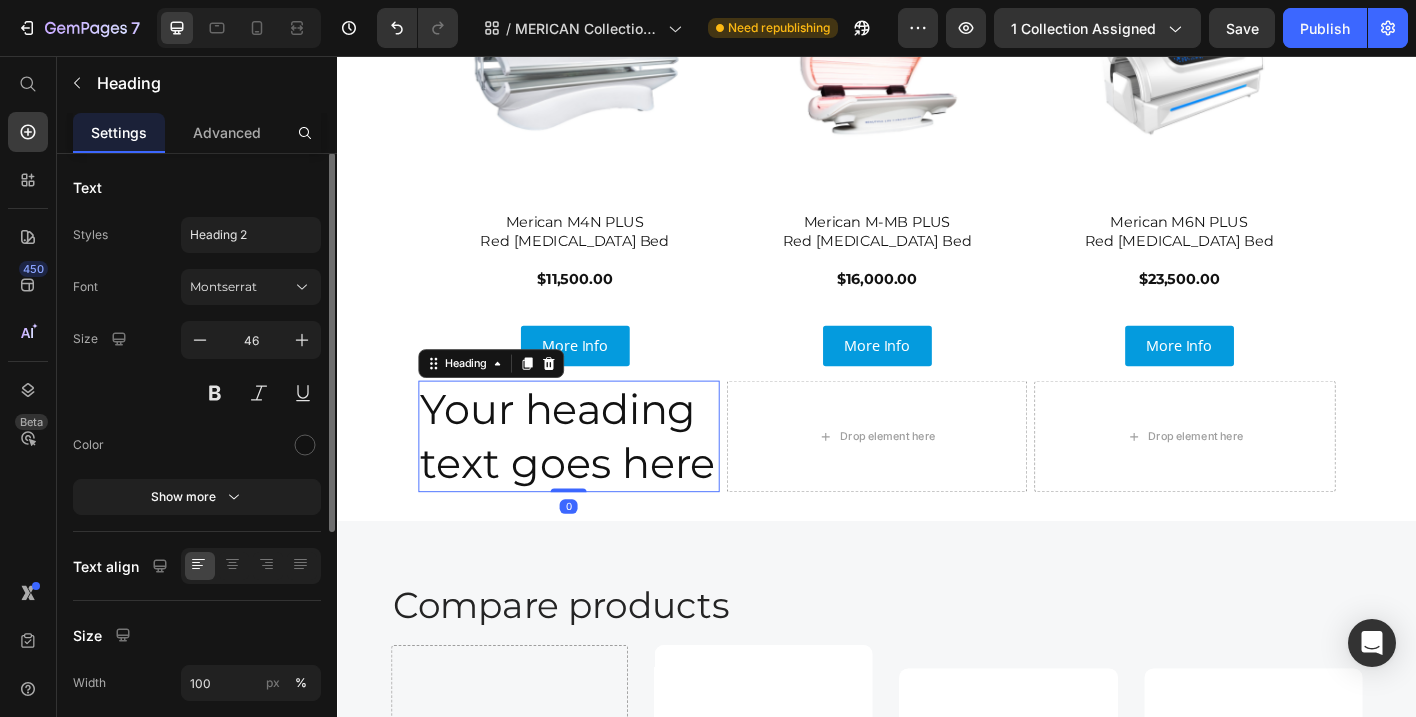 scroll, scrollTop: 0, scrollLeft: 0, axis: both 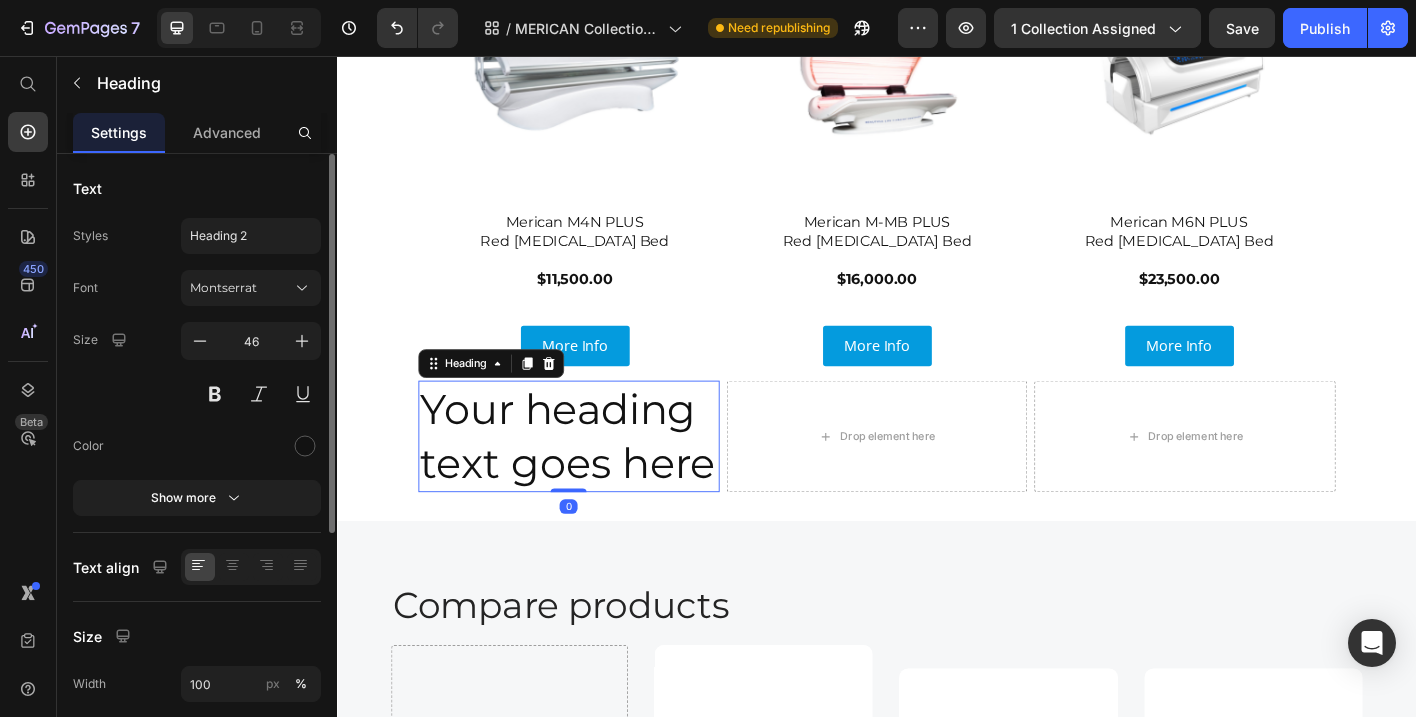 click on "Your heading text goes here" at bounding box center (594, 479) 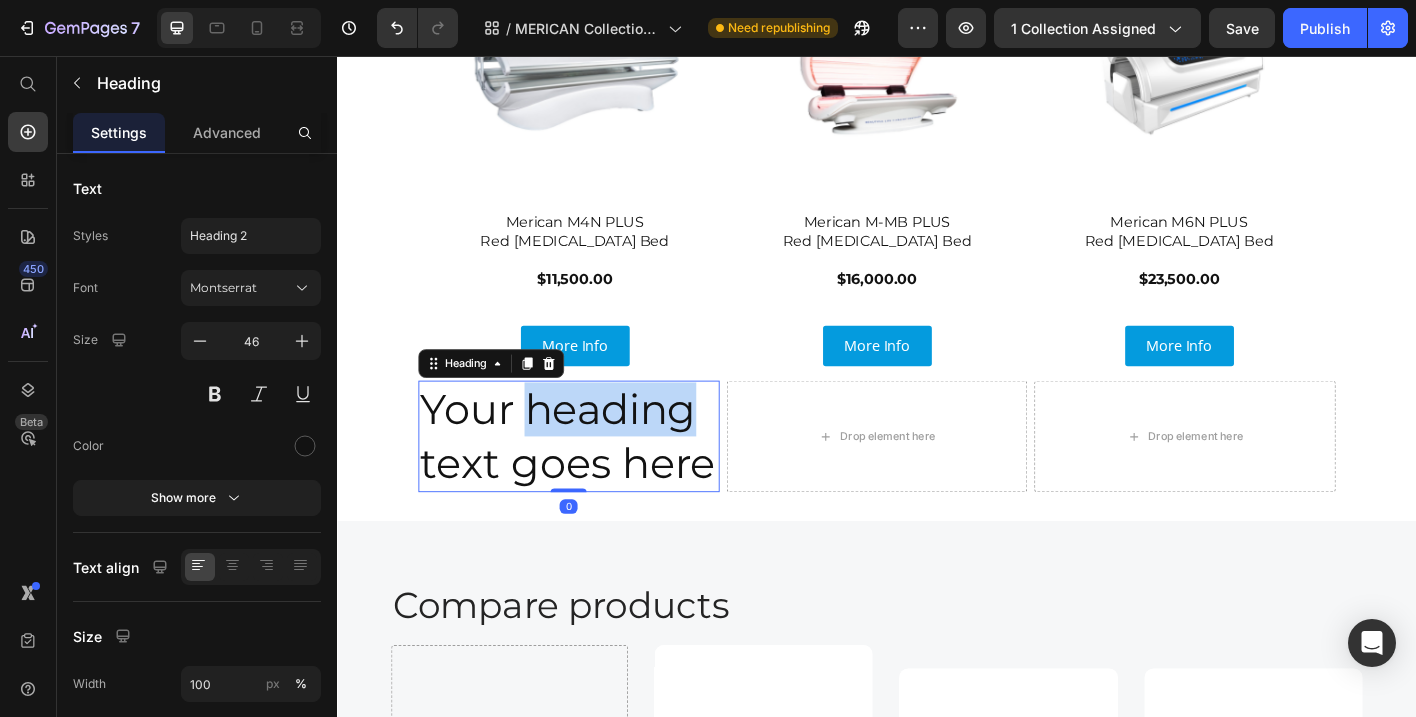 click on "Your heading text goes here" at bounding box center (594, 479) 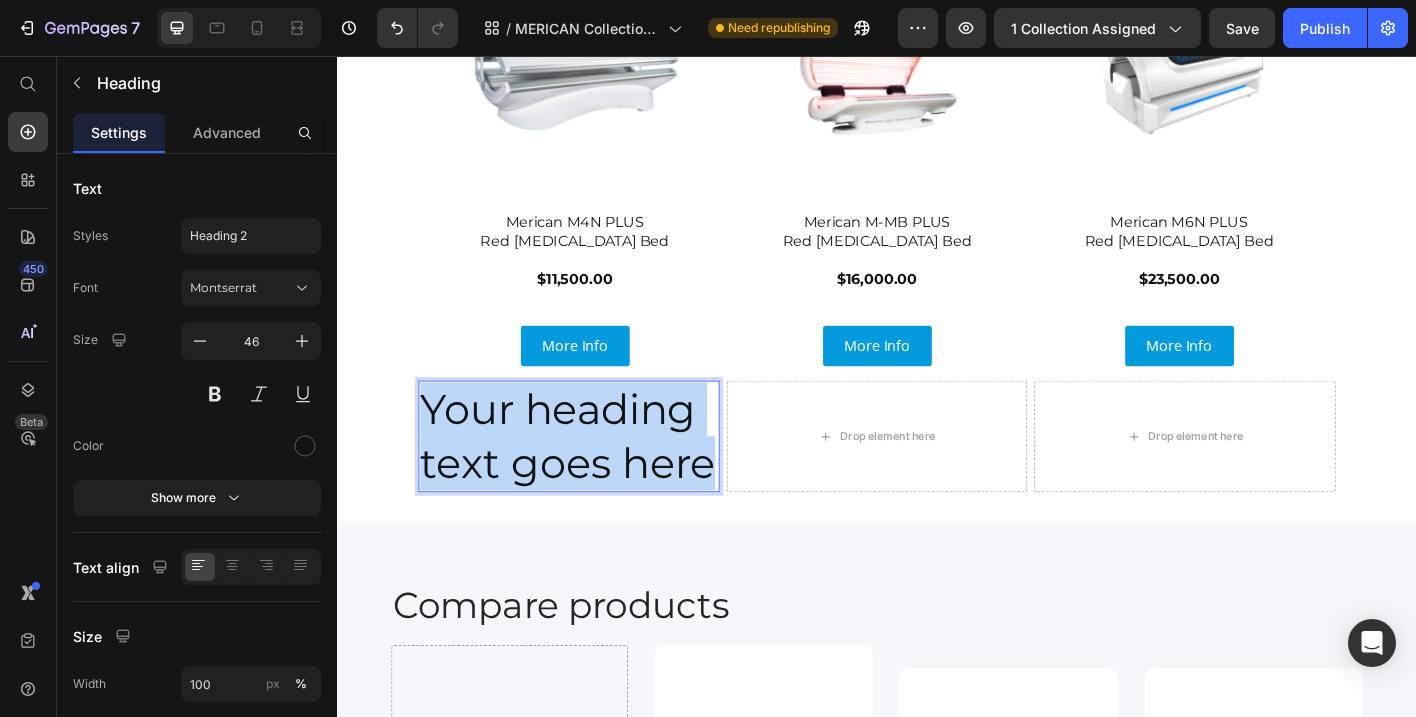 click on "Your heading text goes here" at bounding box center [594, 479] 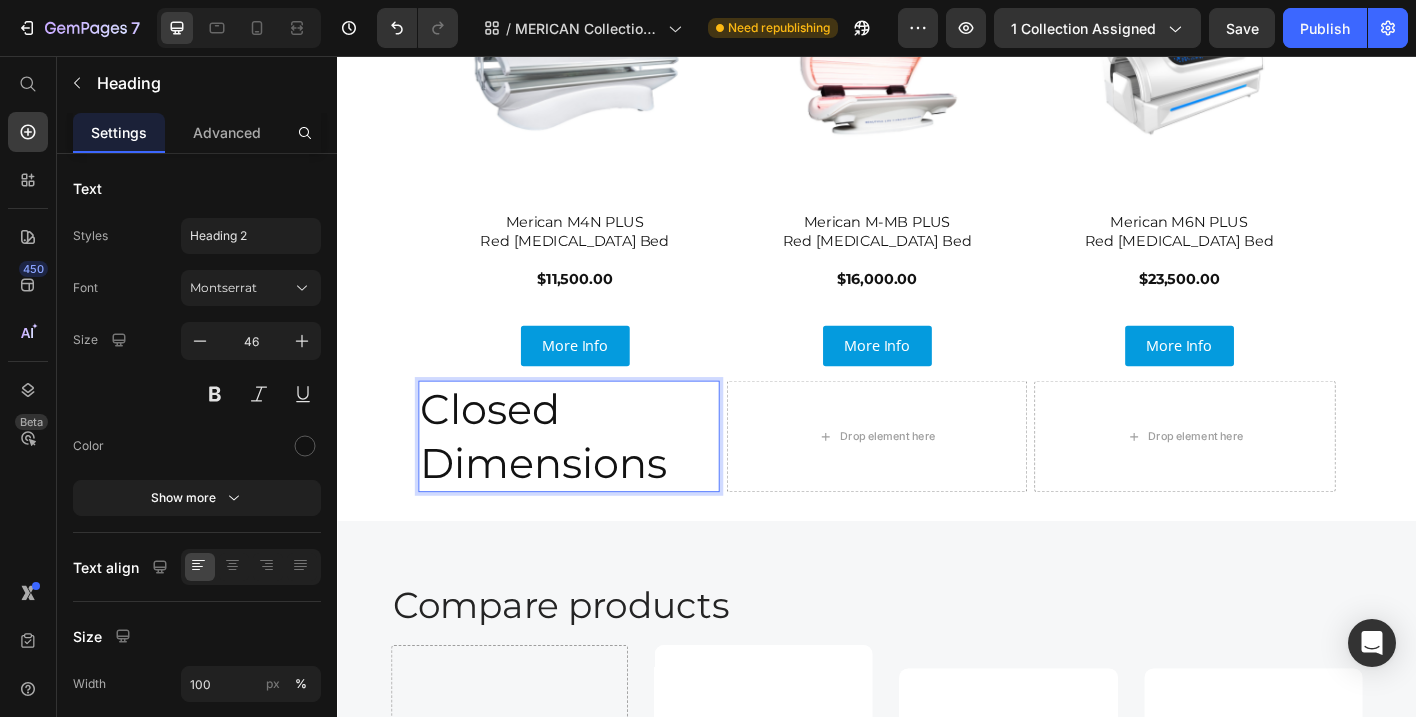 click on "Closed Dimensions" at bounding box center (594, 479) 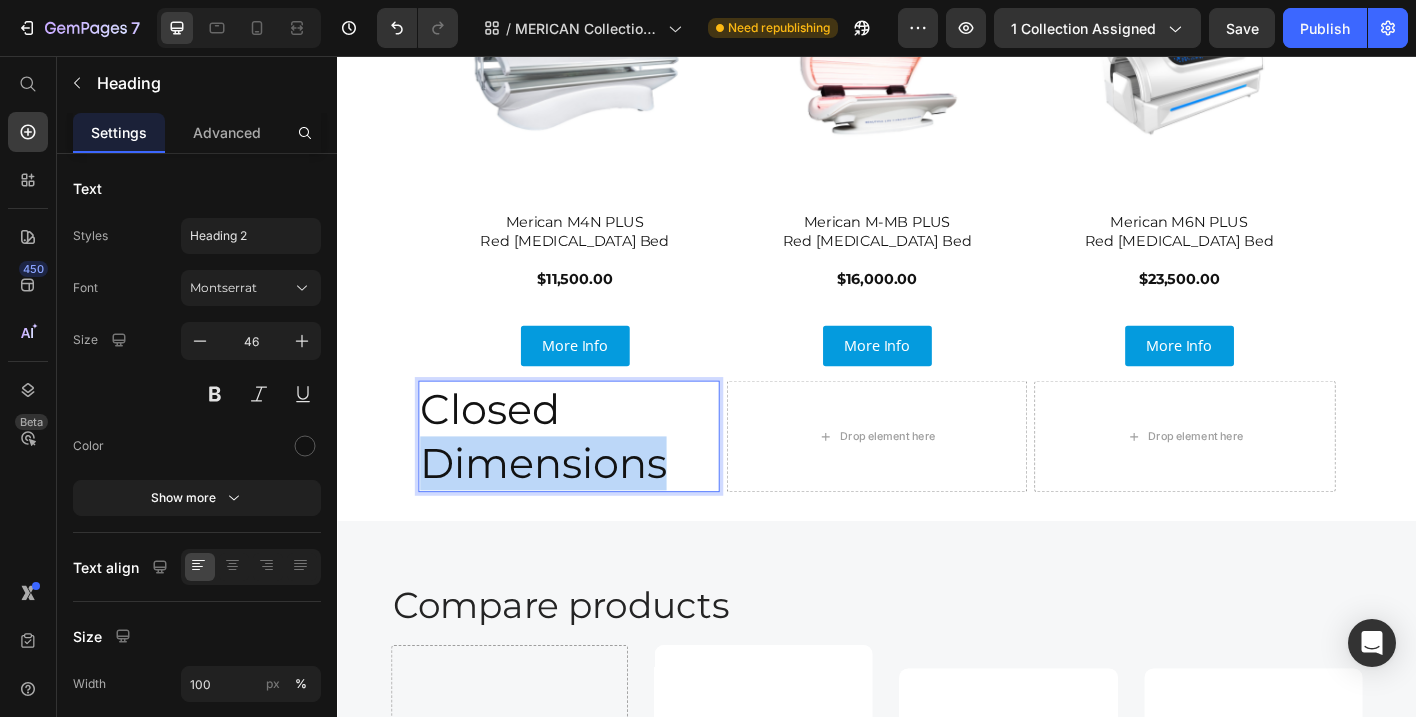 click on "Closed Dimensions" at bounding box center [594, 479] 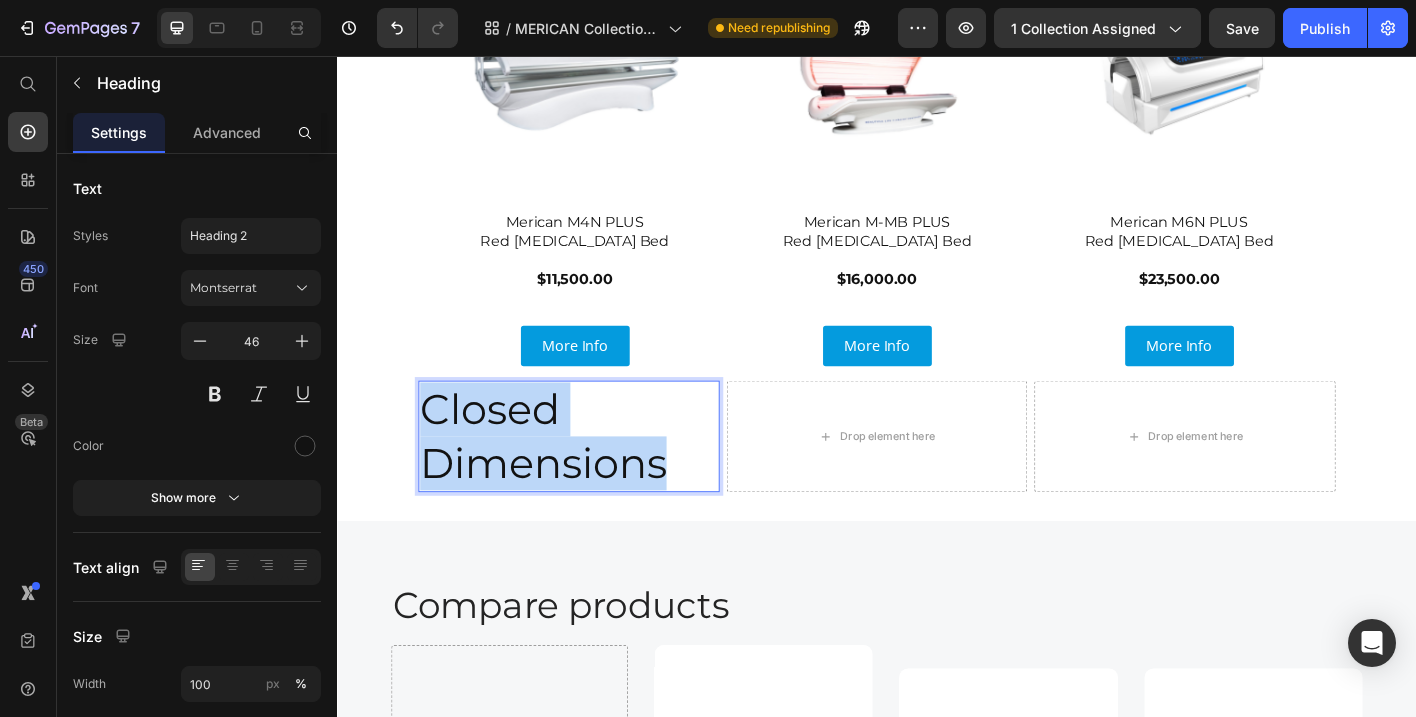 click on "Closed Dimensions" at bounding box center [594, 479] 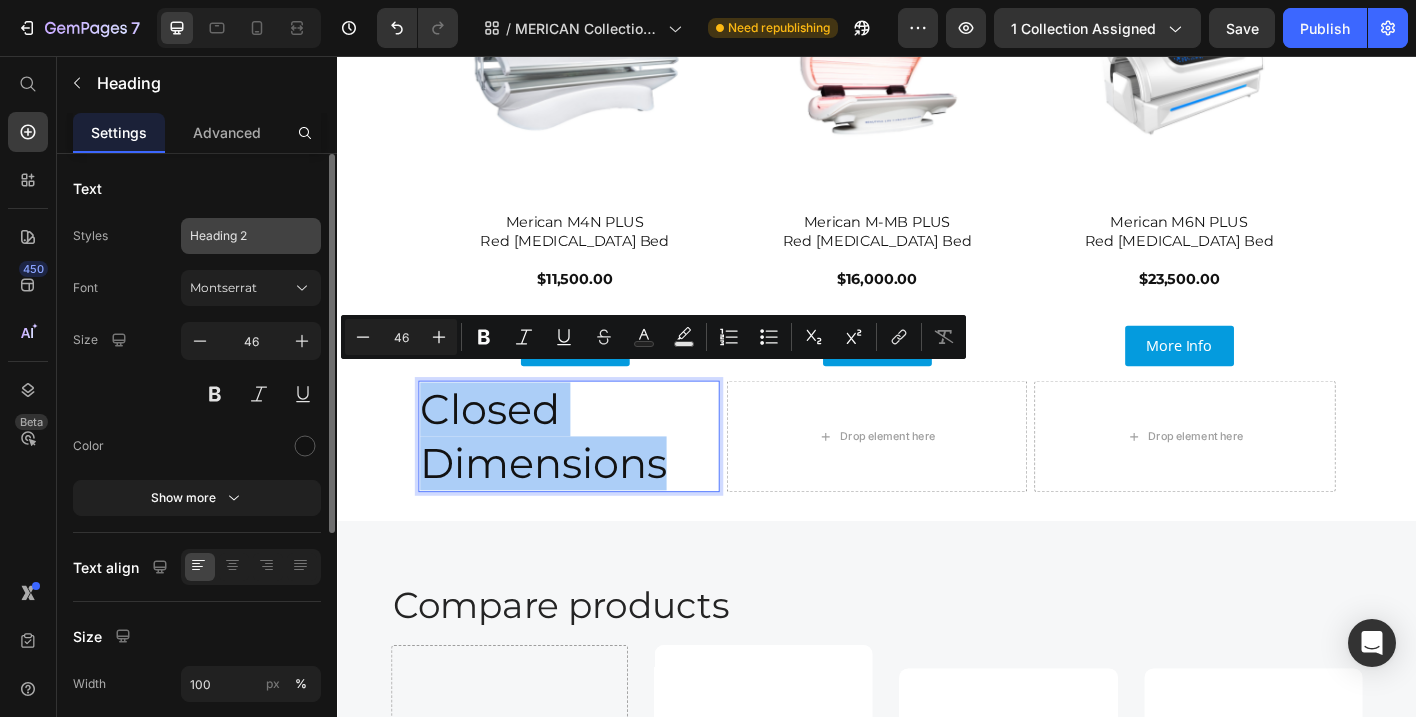 click on "Heading 2" 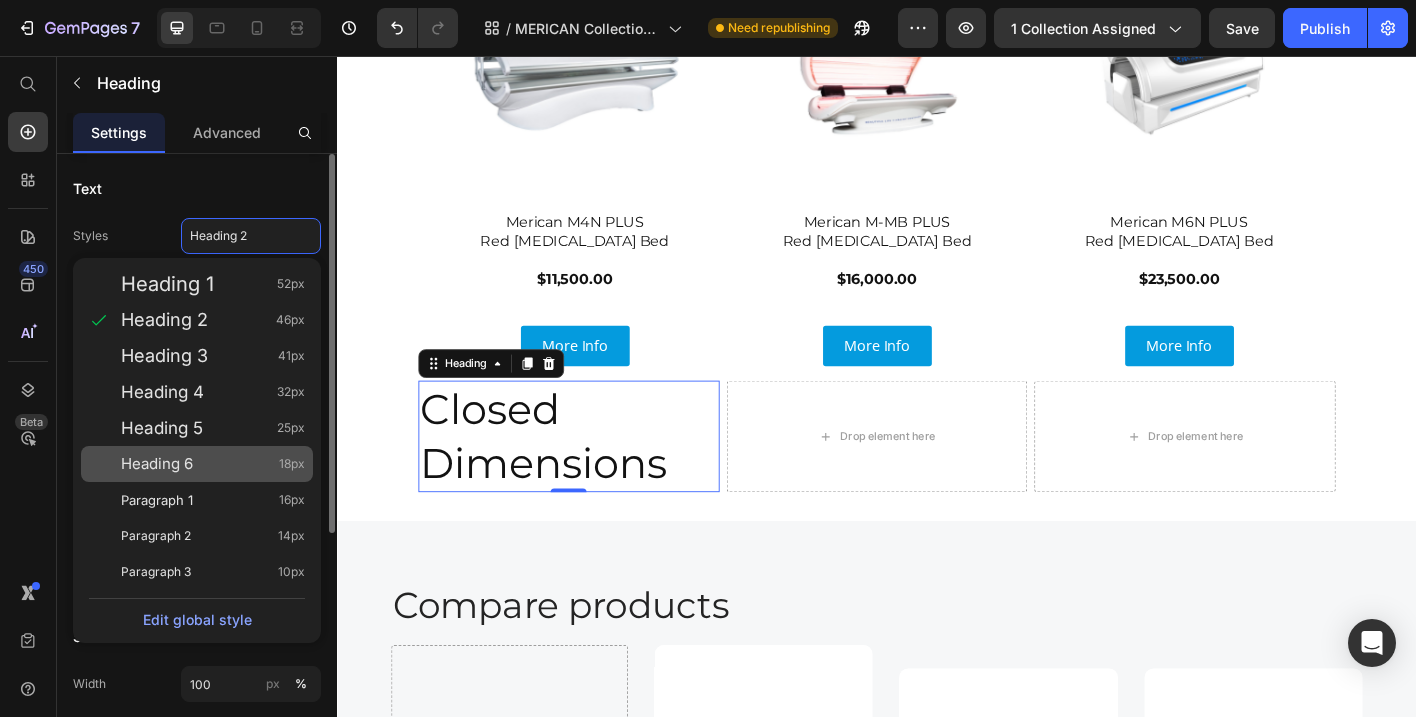 click on "Heading 6 18px" at bounding box center [213, 464] 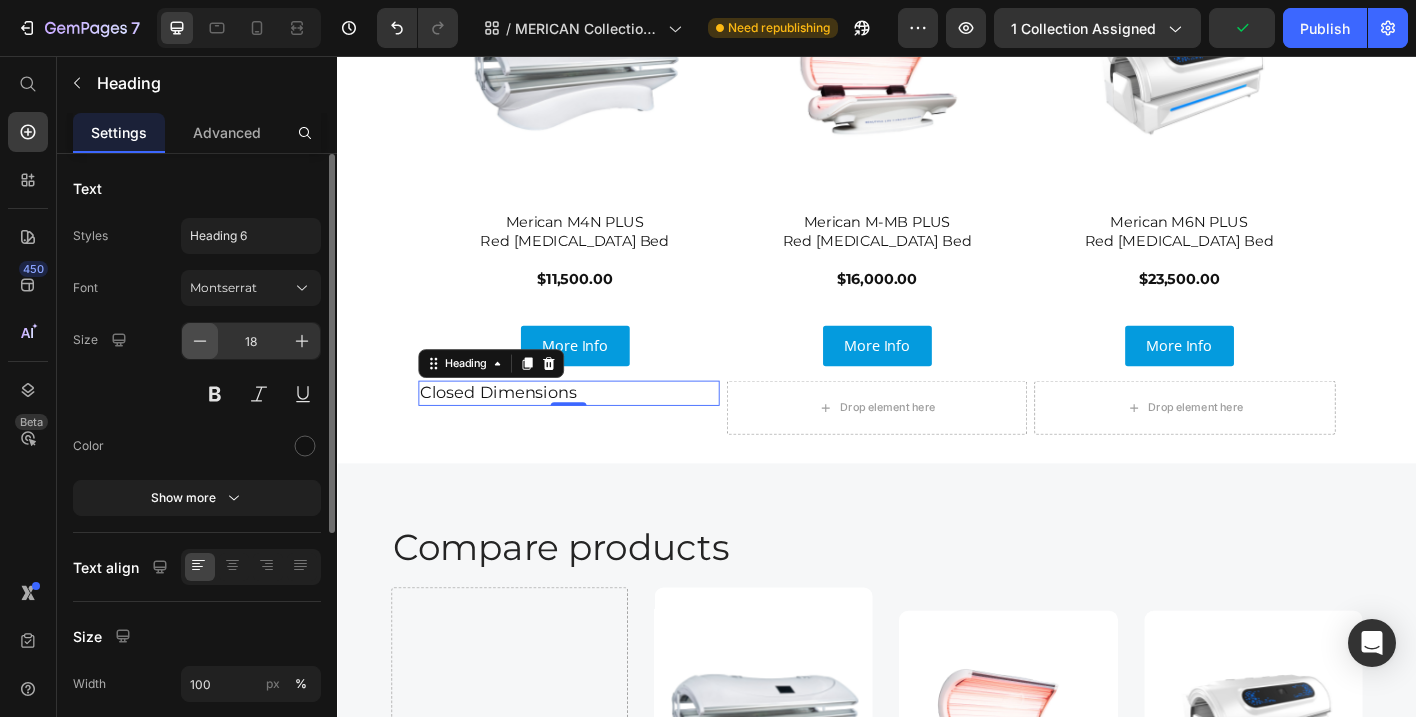 click 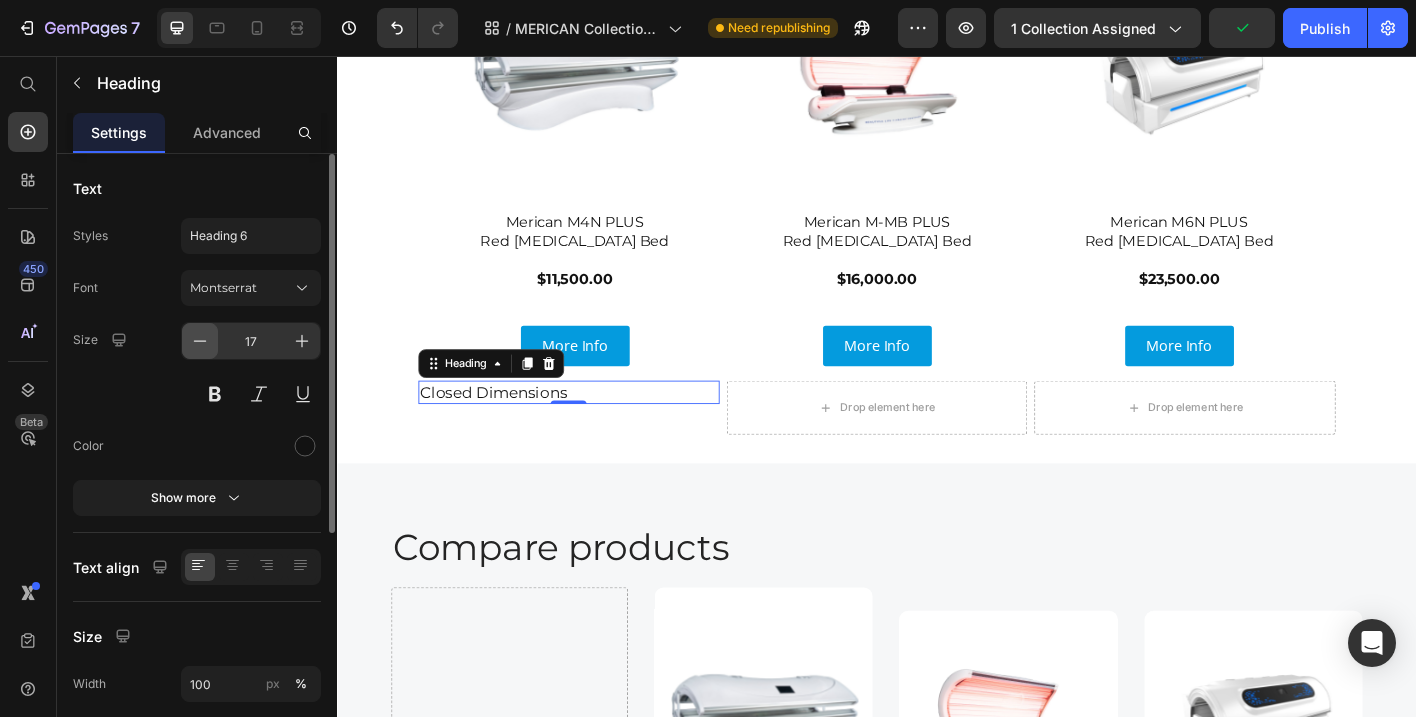 click 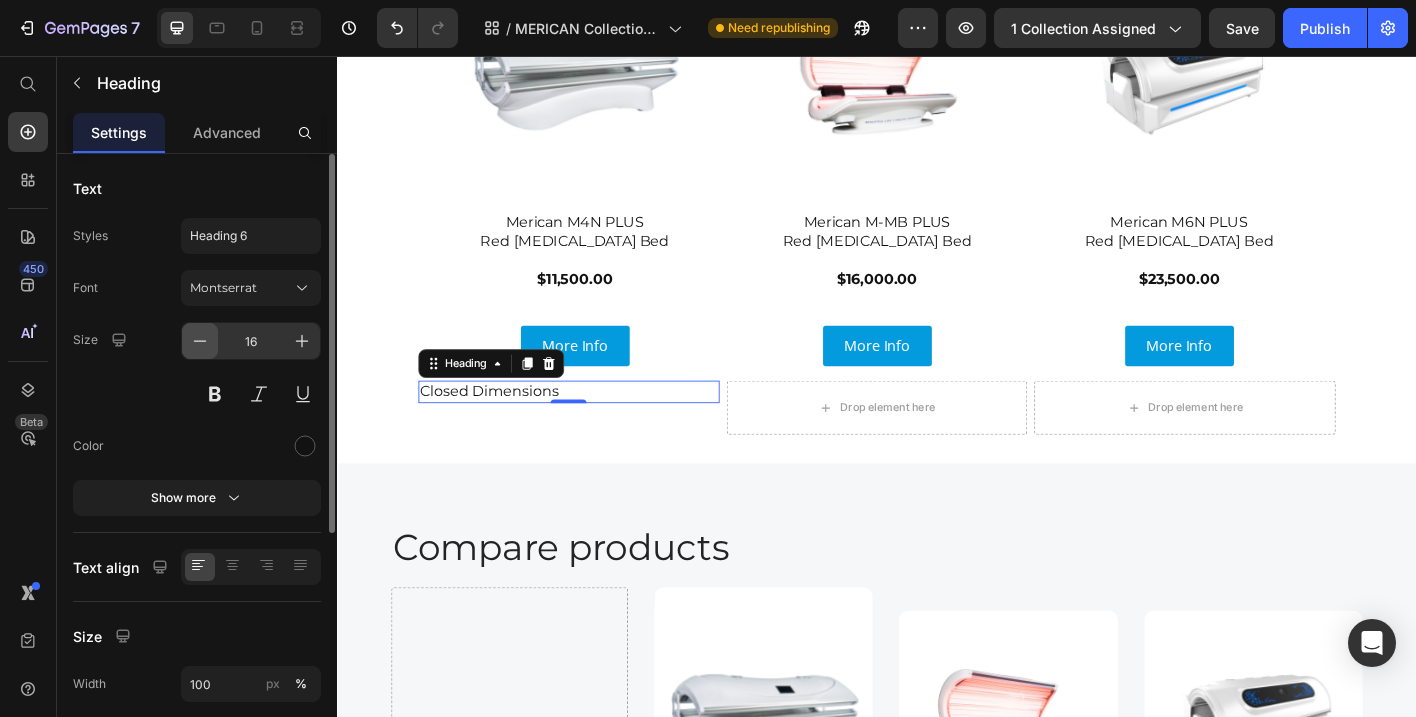 click 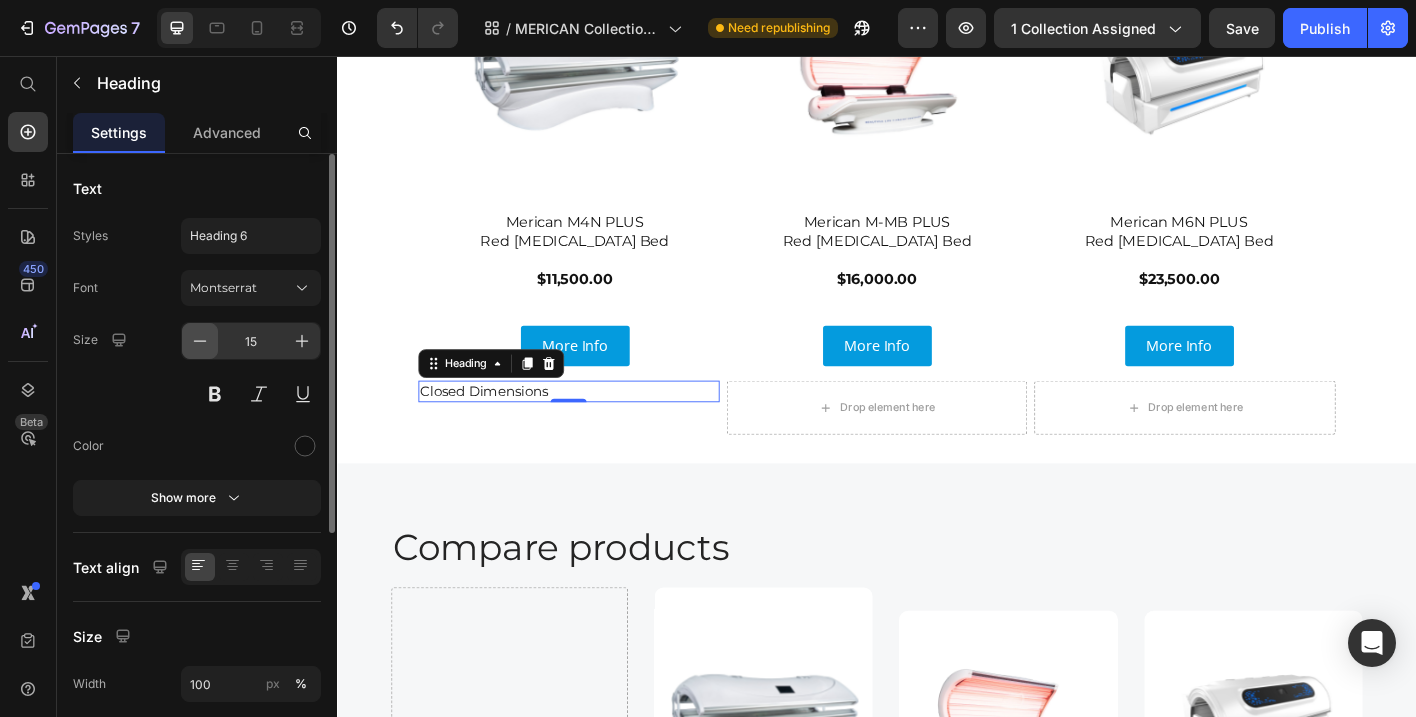 click 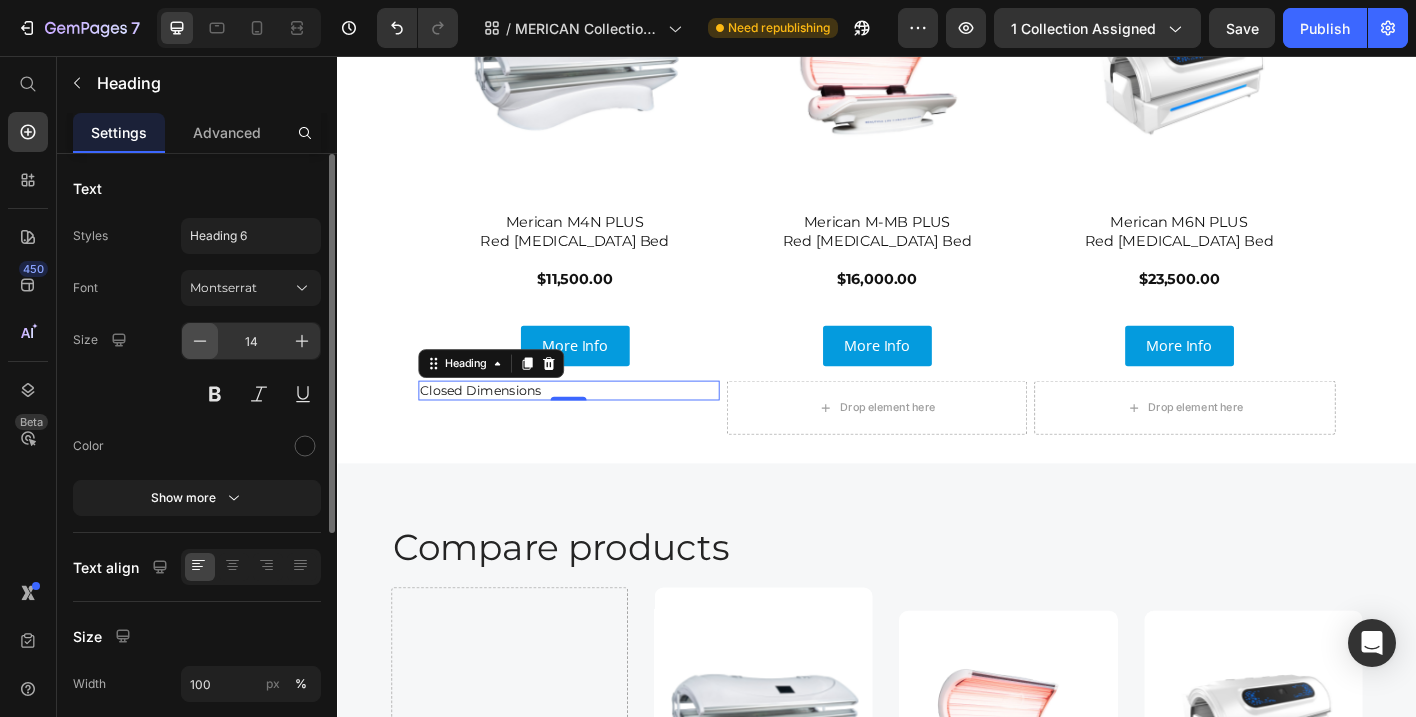 click 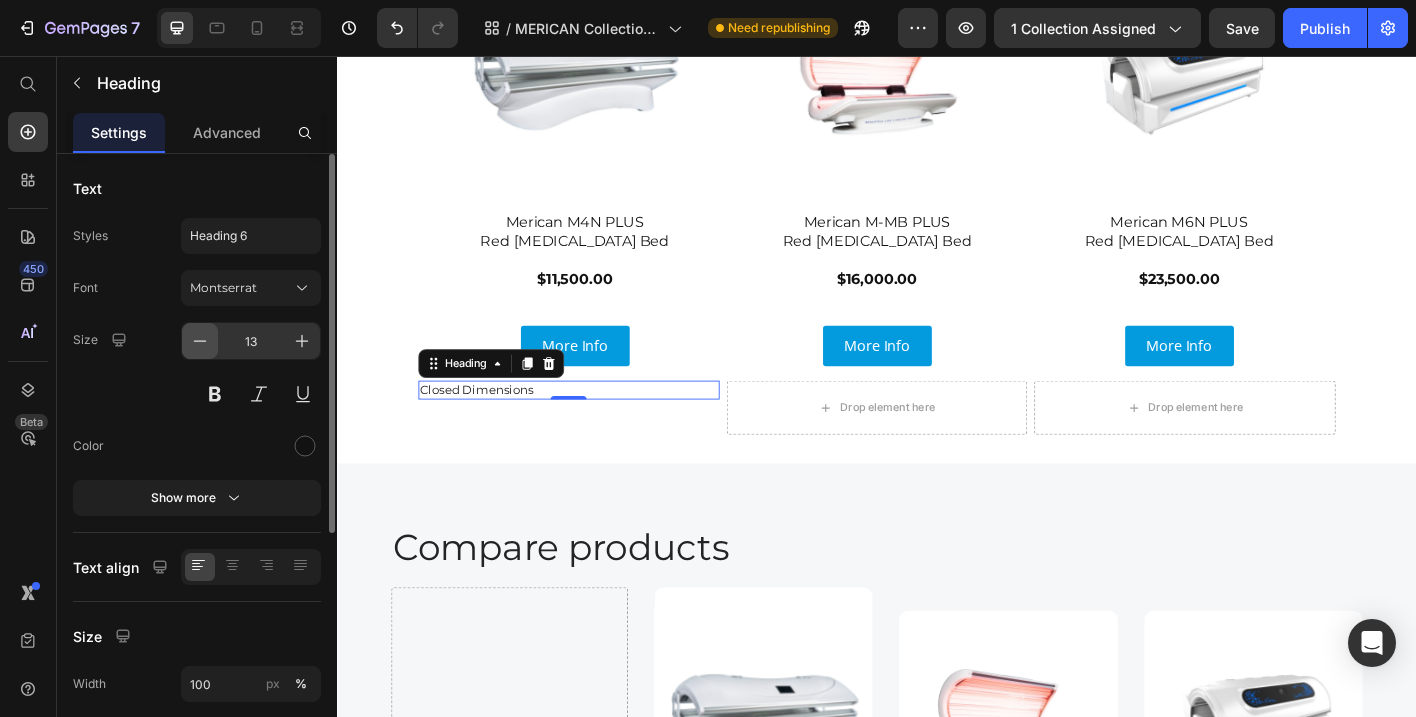 click 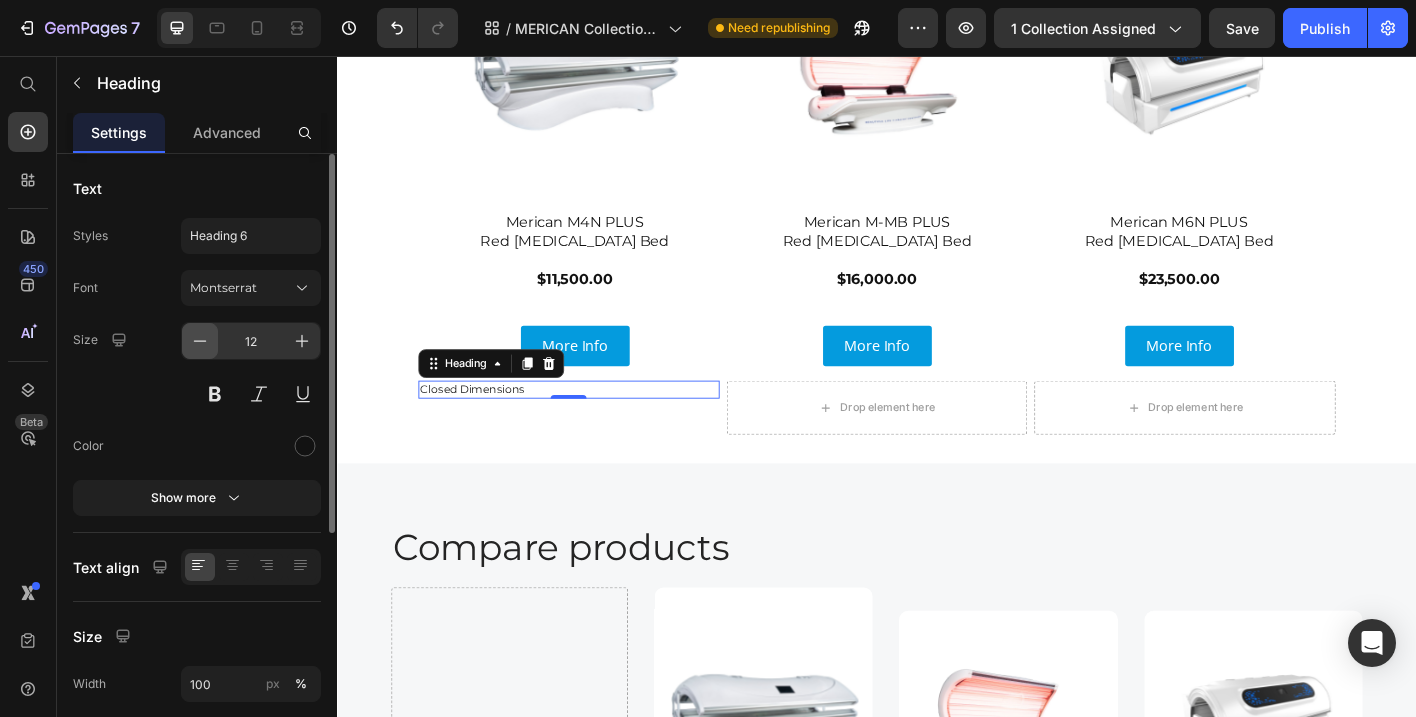 click 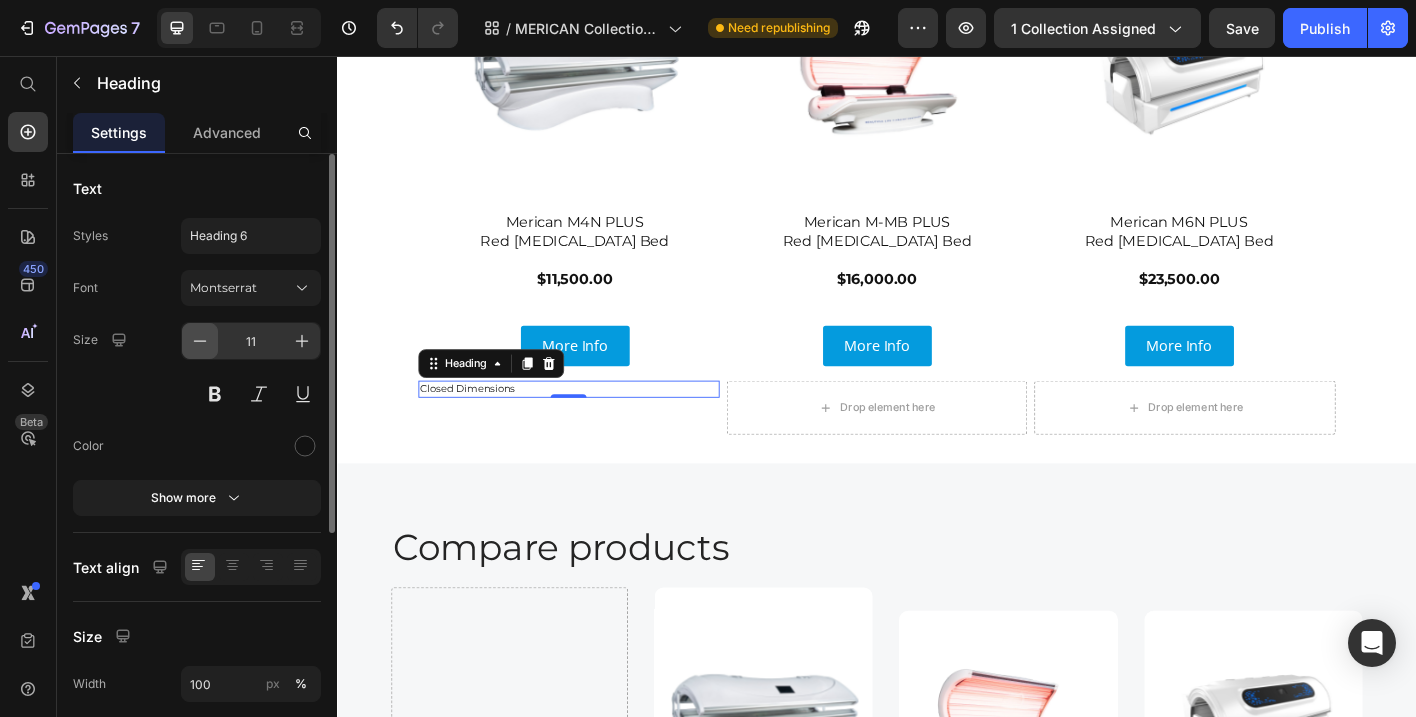 click 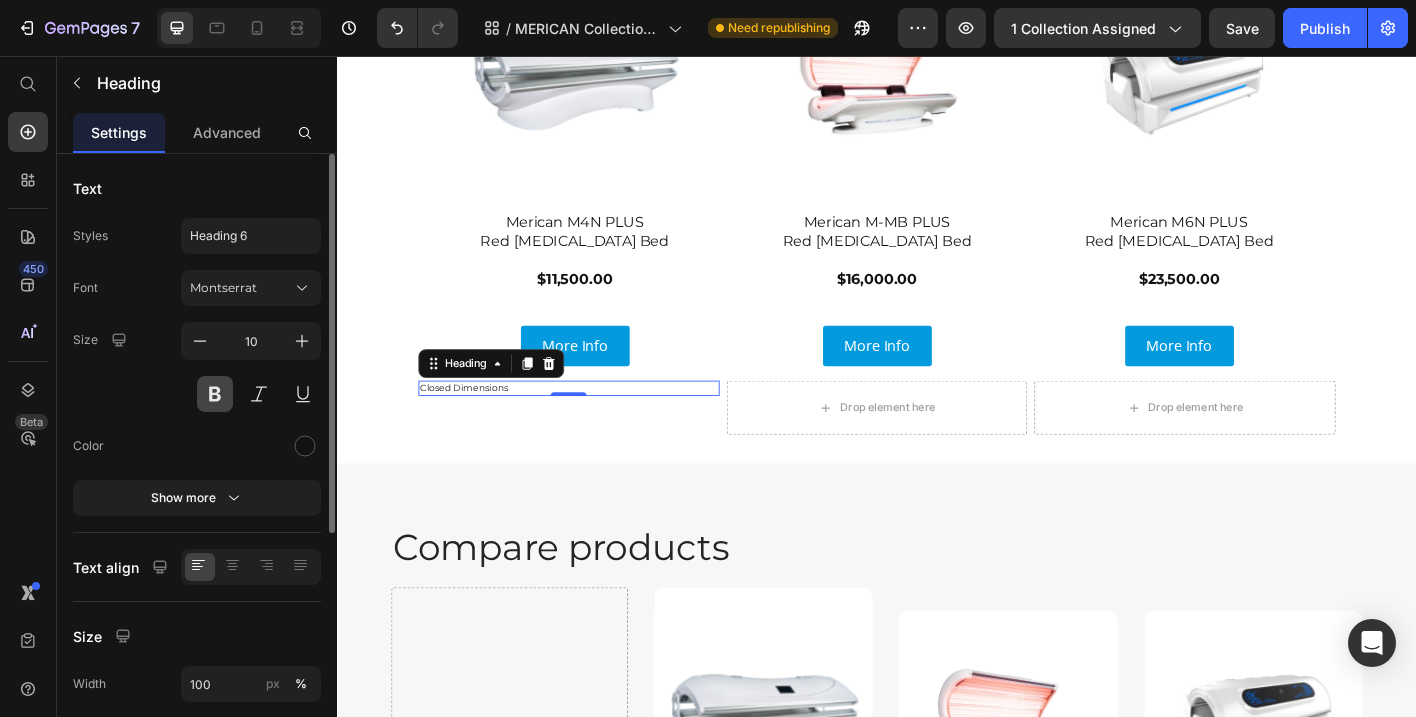 click at bounding box center [215, 394] 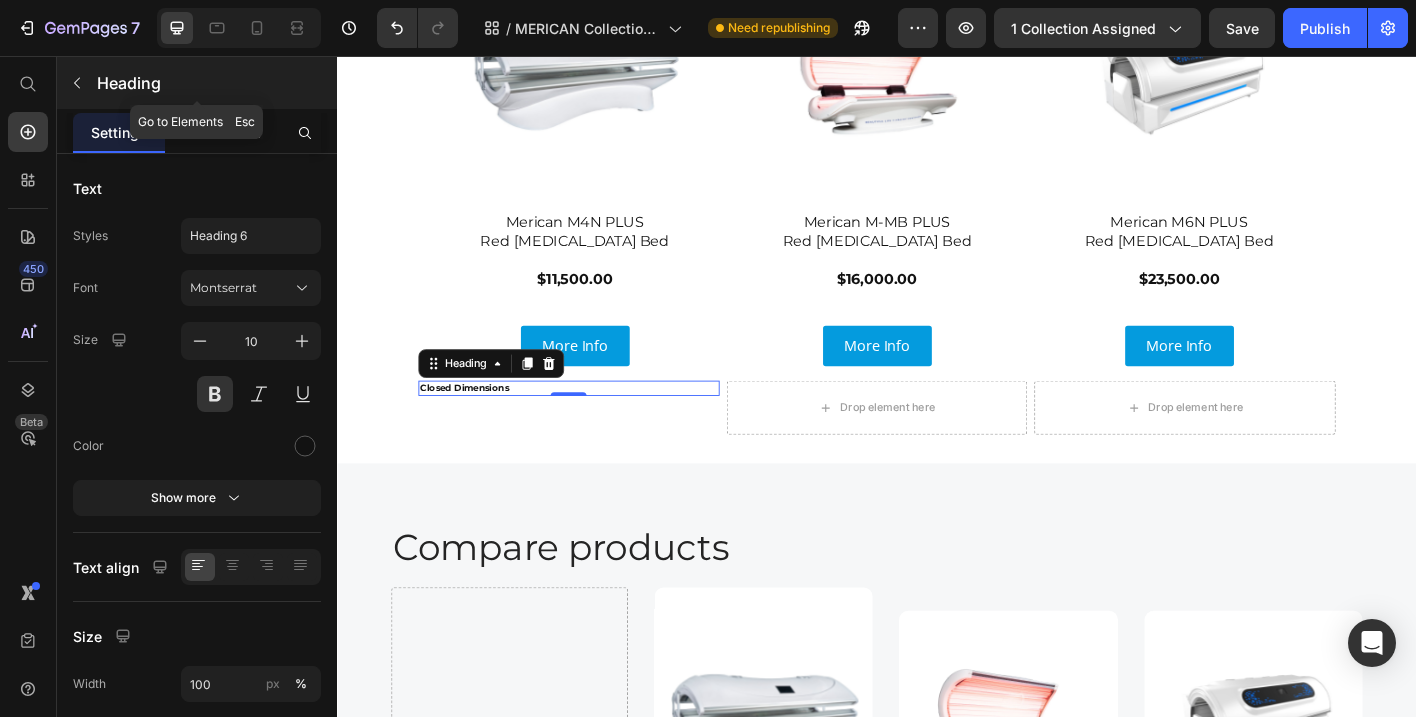 click on "Heading" at bounding box center [197, 83] 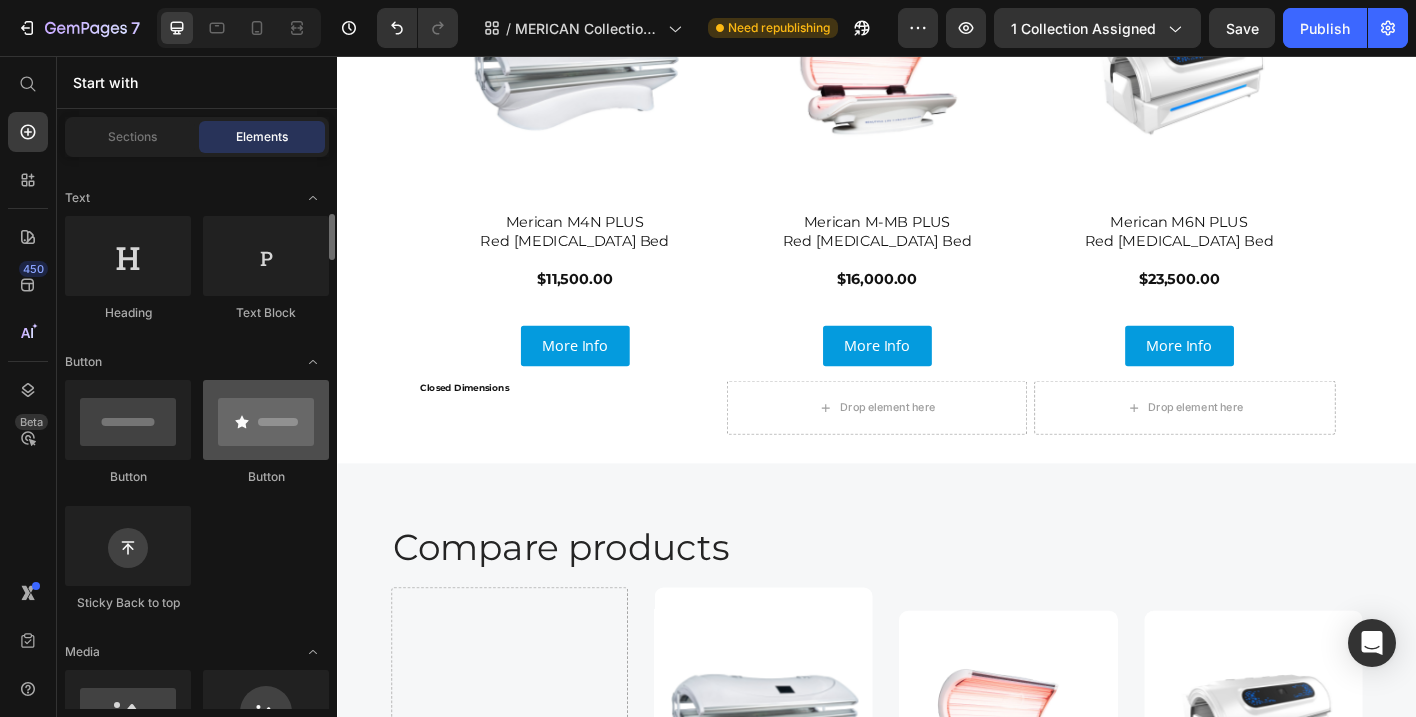 scroll, scrollTop: 337, scrollLeft: 0, axis: vertical 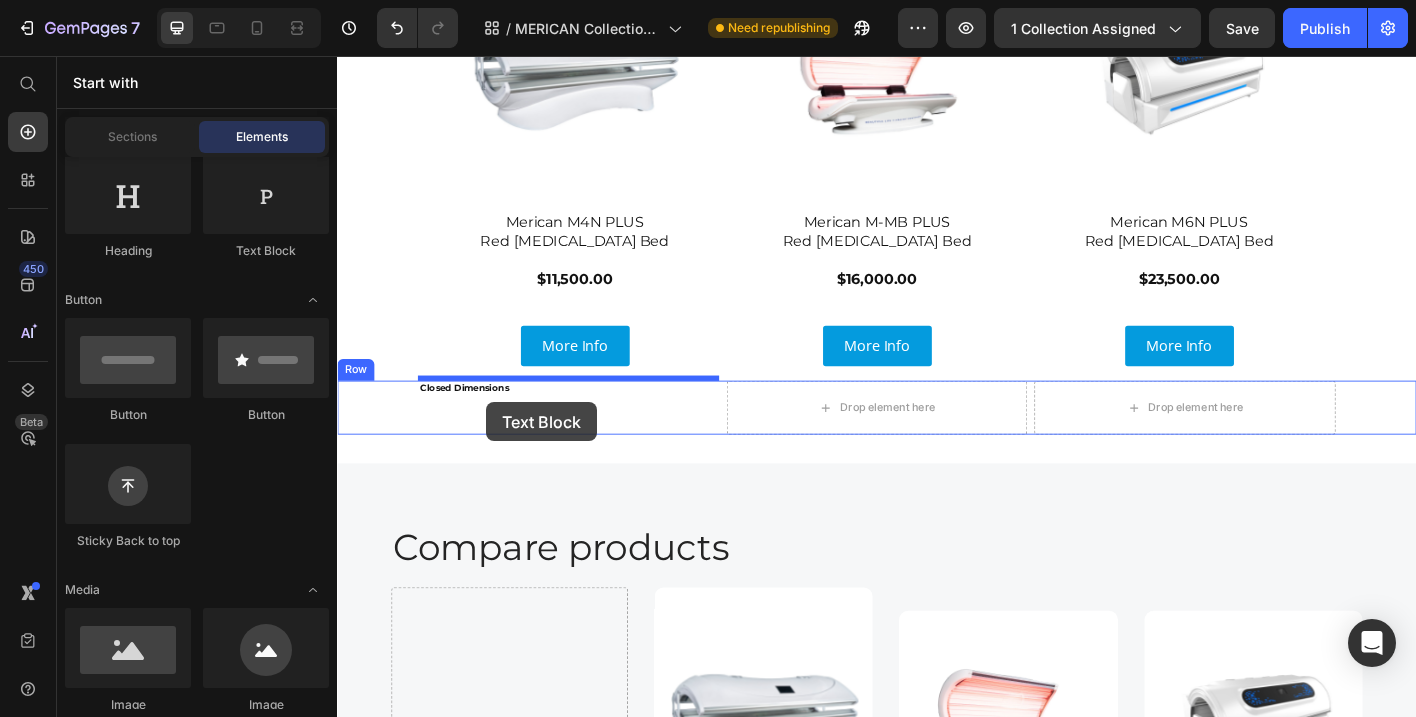 drag, startPoint x: 608, startPoint y: 275, endPoint x: 503, endPoint y: 441, distance: 196.42047 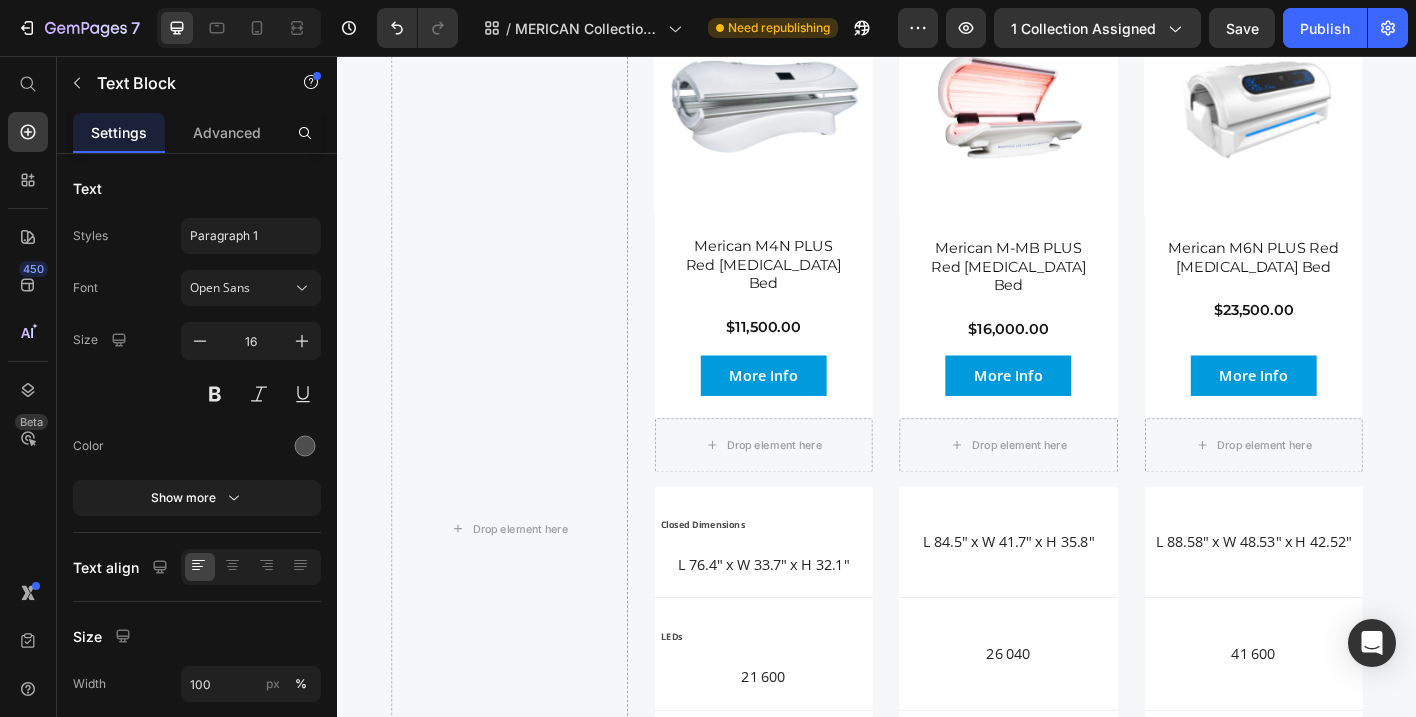 scroll, scrollTop: 3969, scrollLeft: 0, axis: vertical 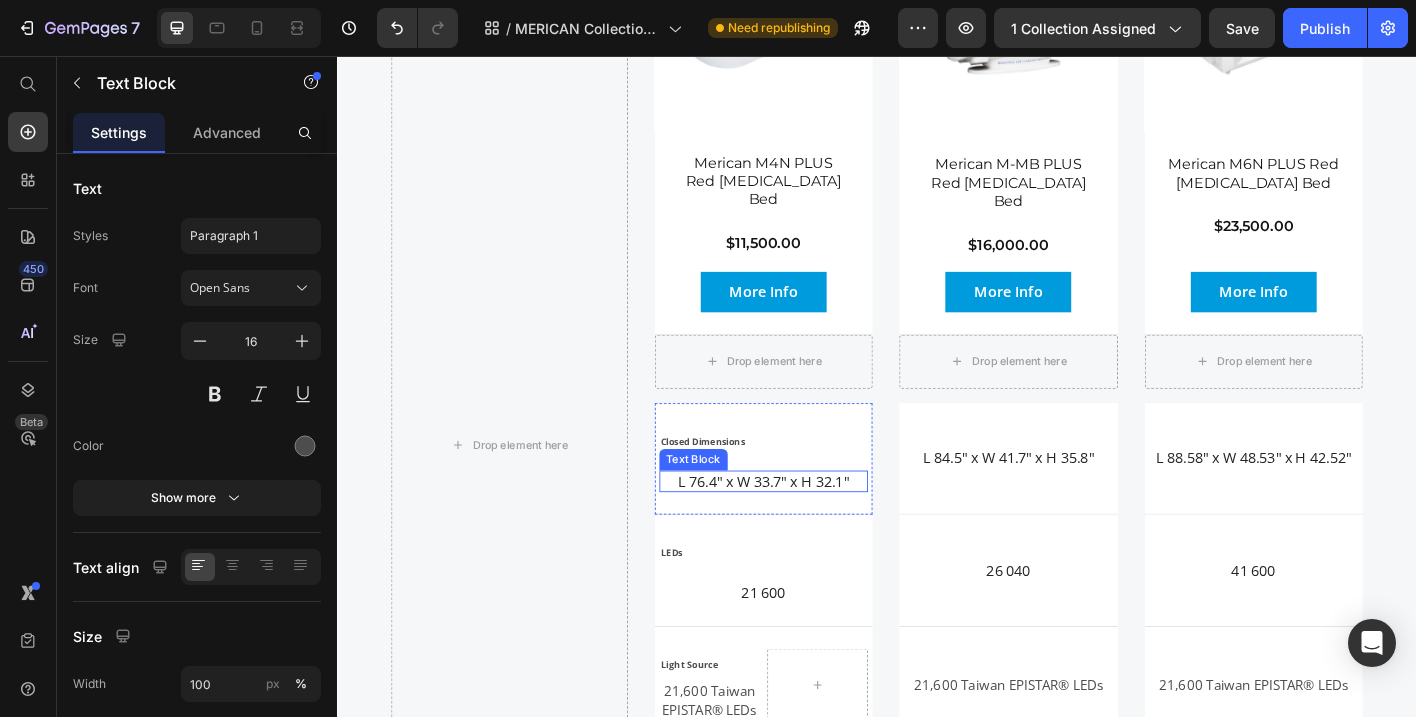 click on "L 76.4" x W 33.7" x H 32.1"" at bounding box center (811, 529) 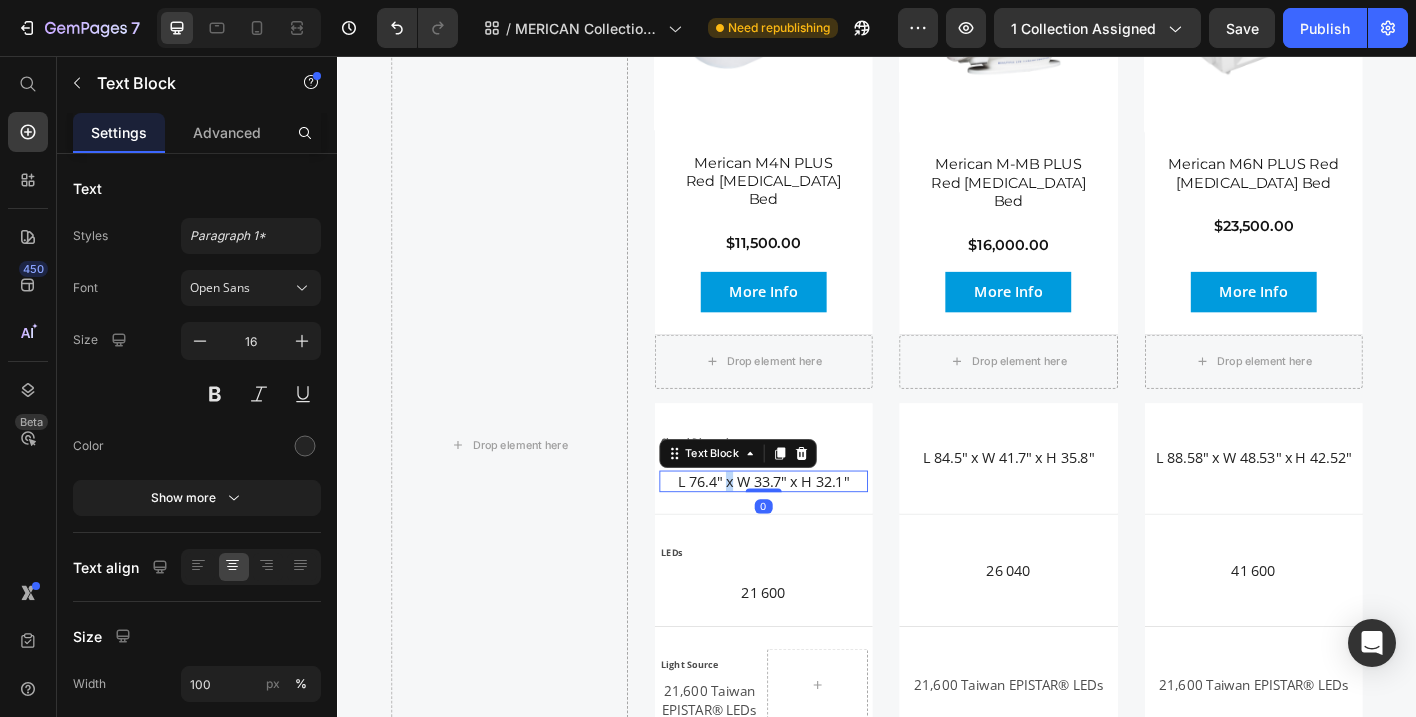click on "L 76.4" x W 33.7" x H 32.1"" at bounding box center [811, 529] 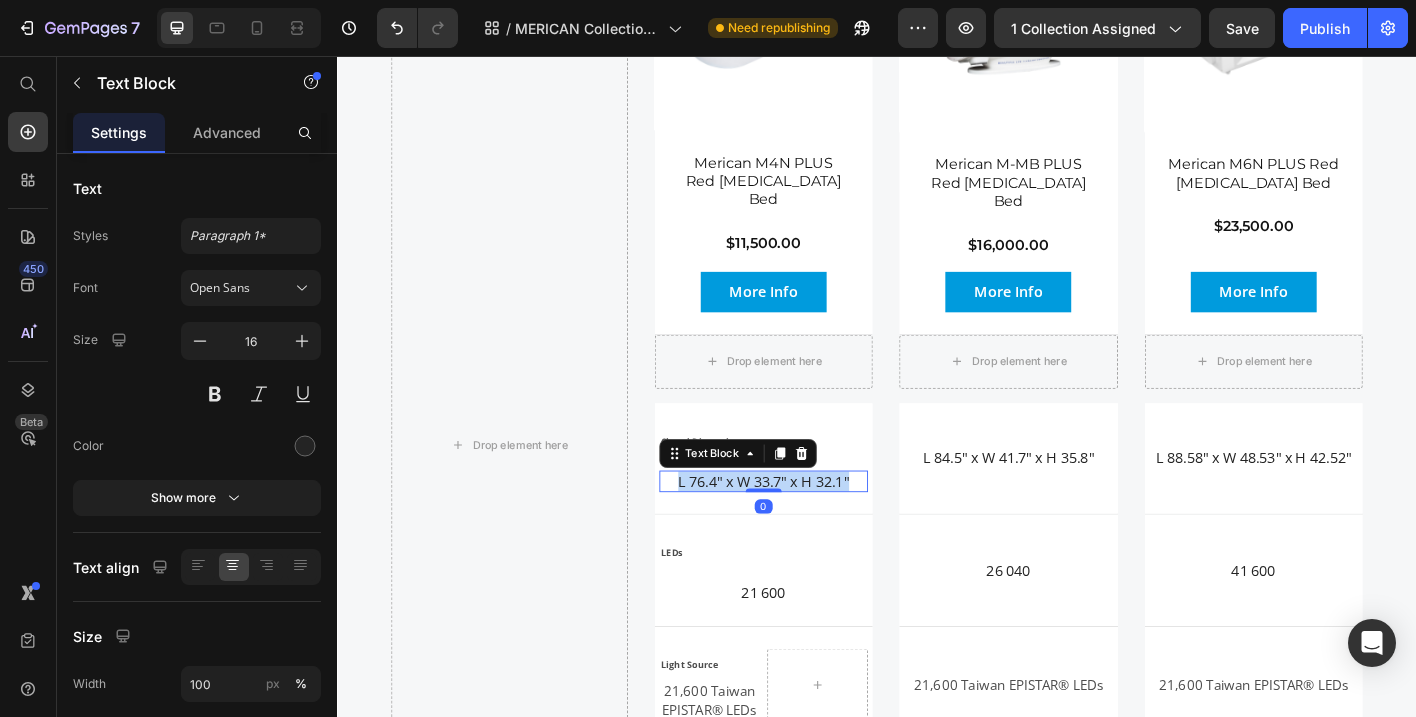 click on "L 76.4" x W 33.7" x H 32.1"" at bounding box center (811, 529) 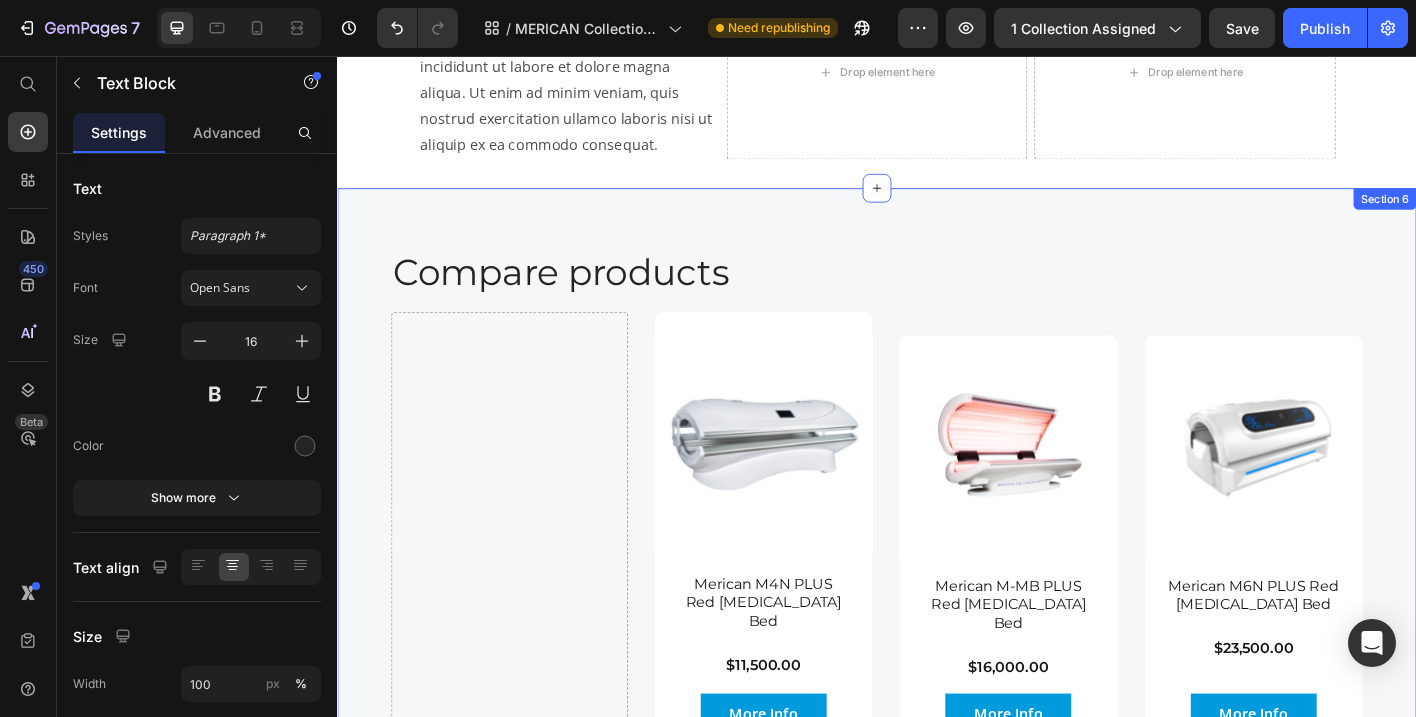 scroll, scrollTop: 3135, scrollLeft: 0, axis: vertical 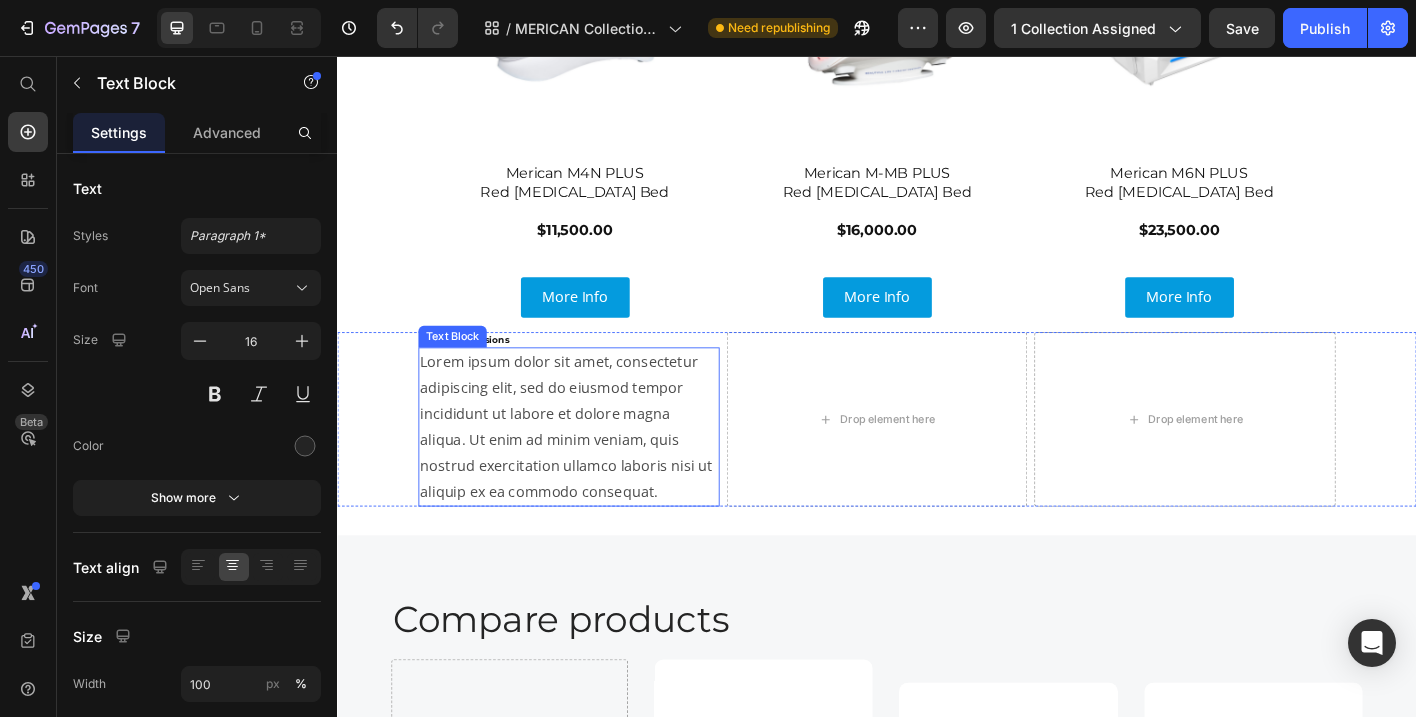 click on "Lorem ipsum dolor sit amet, consectetur adipiscing elit, sed do eiusmod tempor incididunt ut labore et dolore magna aliqua. Ut enim ad minim veniam, quis nostrud exercitation ullamco laboris nisi ut aliquip ex ea commodo consequat." at bounding box center [594, 468] 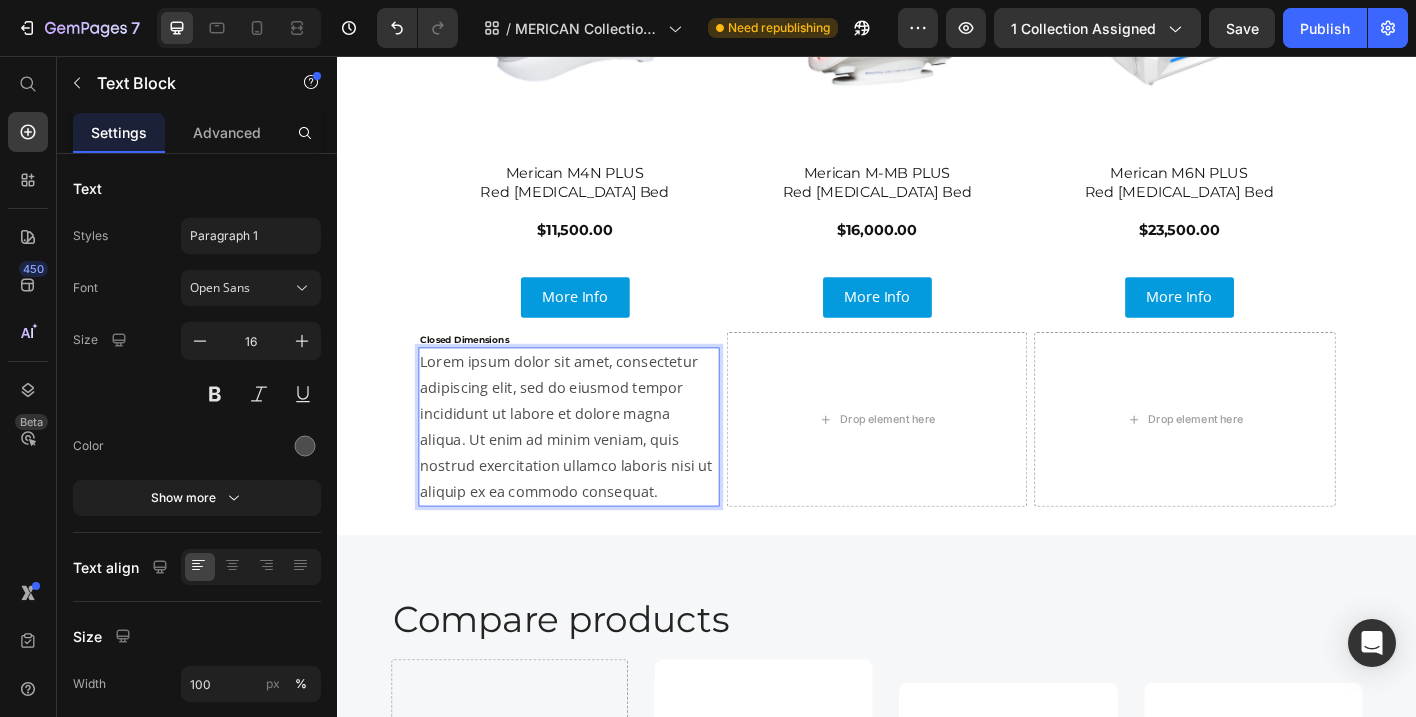 click on "Lorem ipsum dolor sit amet, consectetur adipiscing elit, sed do eiusmod tempor incididunt ut labore et dolore magna aliqua. Ut enim ad minim veniam, quis nostrud exercitation ullamco laboris nisi ut aliquip ex ea commodo consequat." at bounding box center (594, 468) 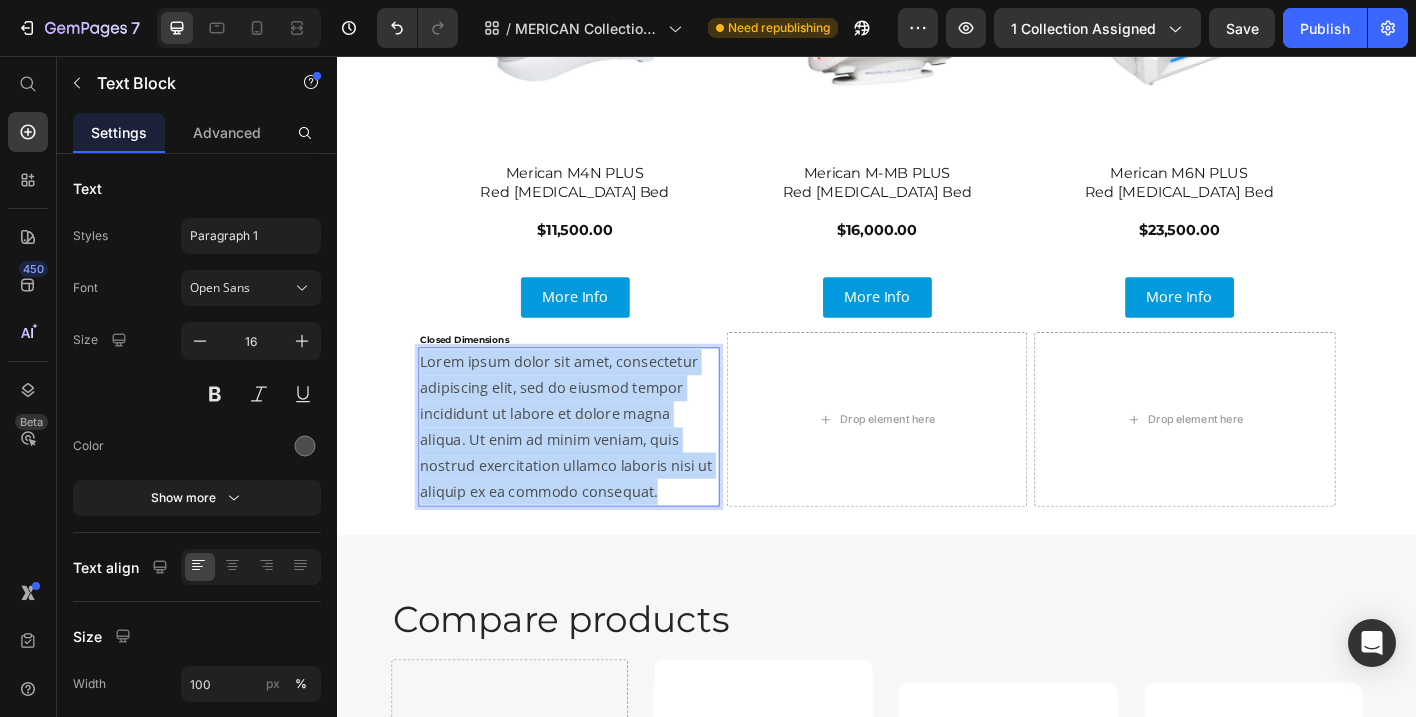 click on "Lorem ipsum dolor sit amet, consectetur adipiscing elit, sed do eiusmod tempor incididunt ut labore et dolore magna aliqua. Ut enim ad minim veniam, quis nostrud exercitation ullamco laboris nisi ut aliquip ex ea commodo consequat." at bounding box center [594, 468] 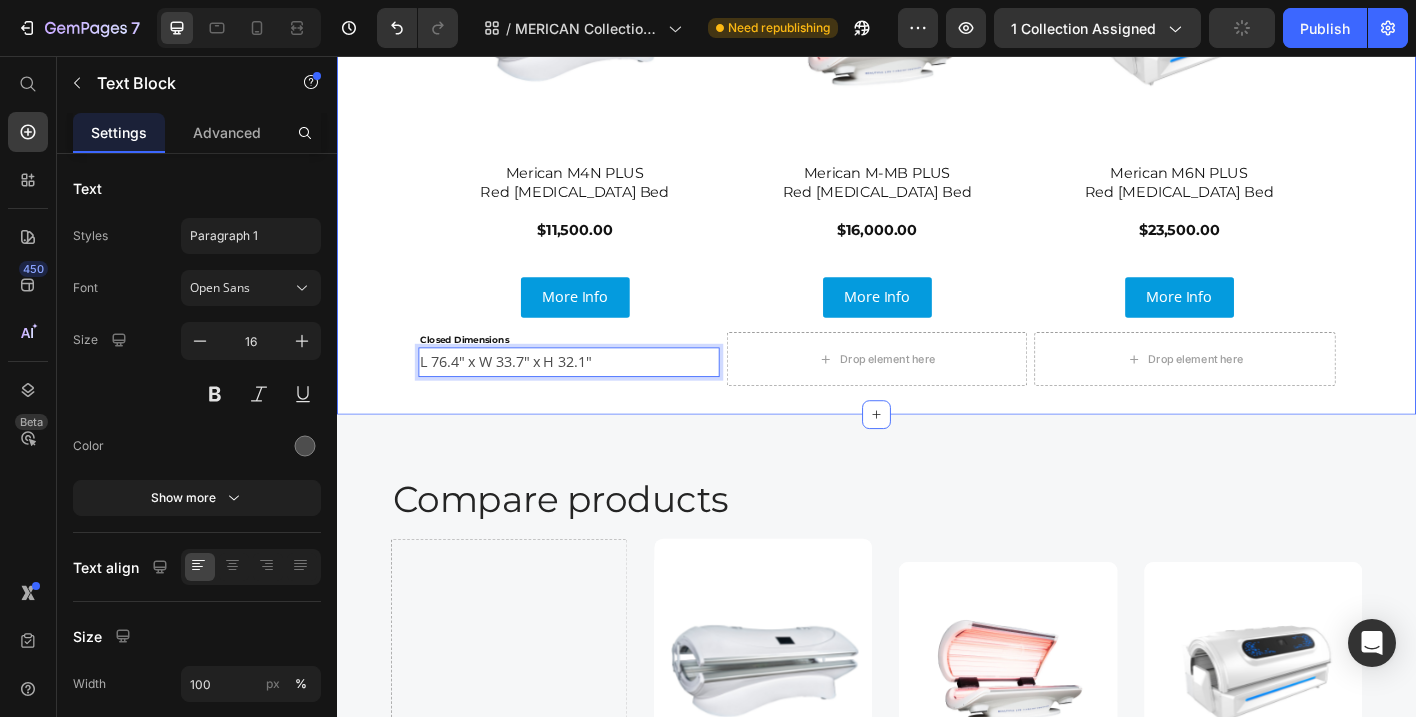 click on "Compare Products Heading Product Images Merican M4N PLUS  Red Light Therapy Bed $11,500.00 Heading More Info Button Product Product Images Merican M-MB PLUS  Red Light Therapy Bed $16,000.00 Heading Product More Info Button Product Images Merican M6N PLUS  Red Light Therapy Bed $23,500.00 Heading More Info Button Product Row Closed Dimensions Heading L 76.4" x W 33.7" x H 32.1" Text Block   0
Drop element here
Drop element here Row Section 5" at bounding box center [937, 127] 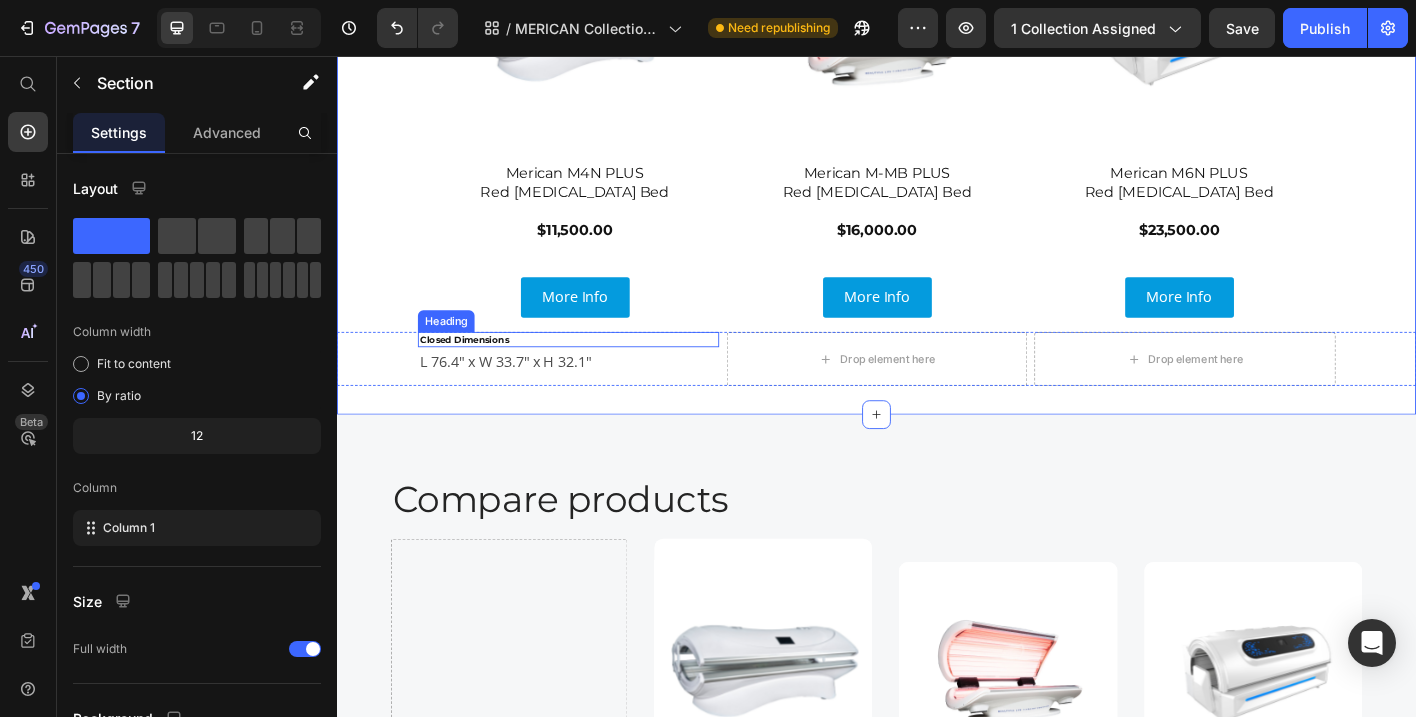click on "Closed Dimensions" at bounding box center [594, 371] 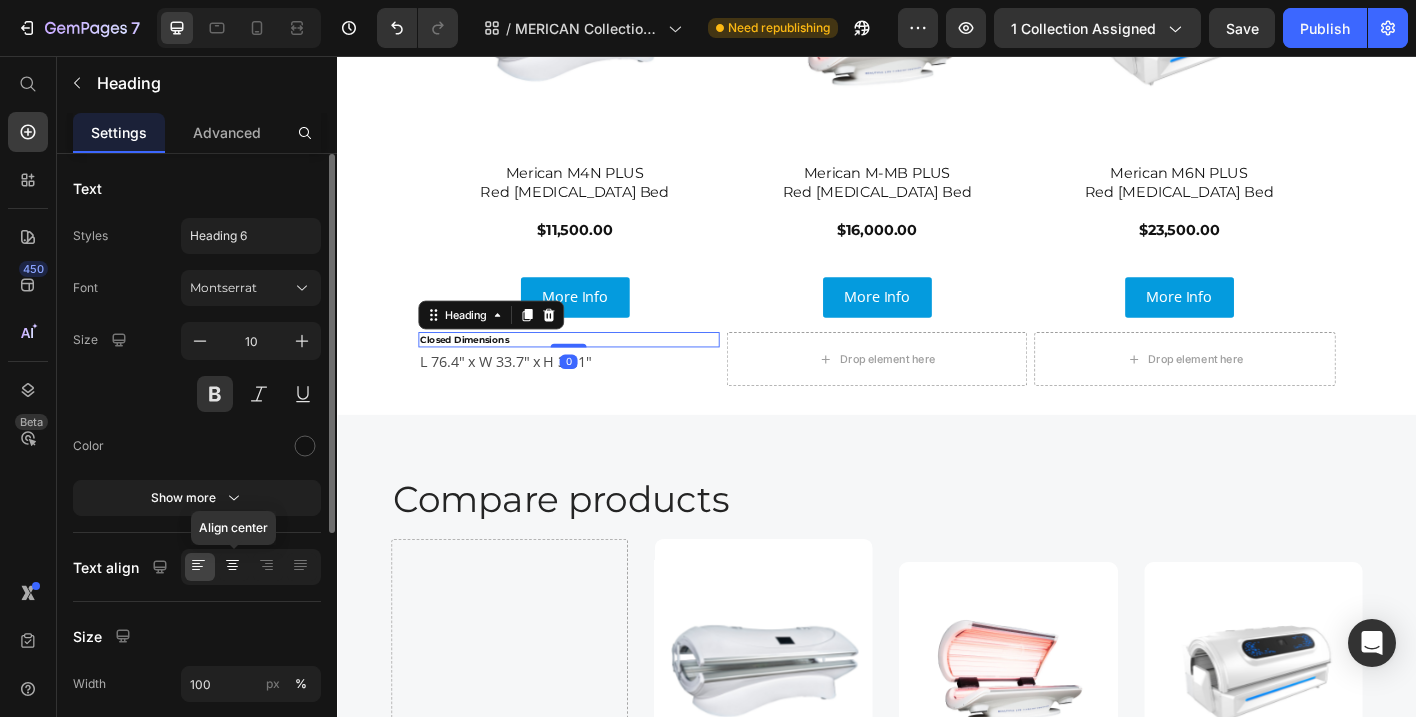 click 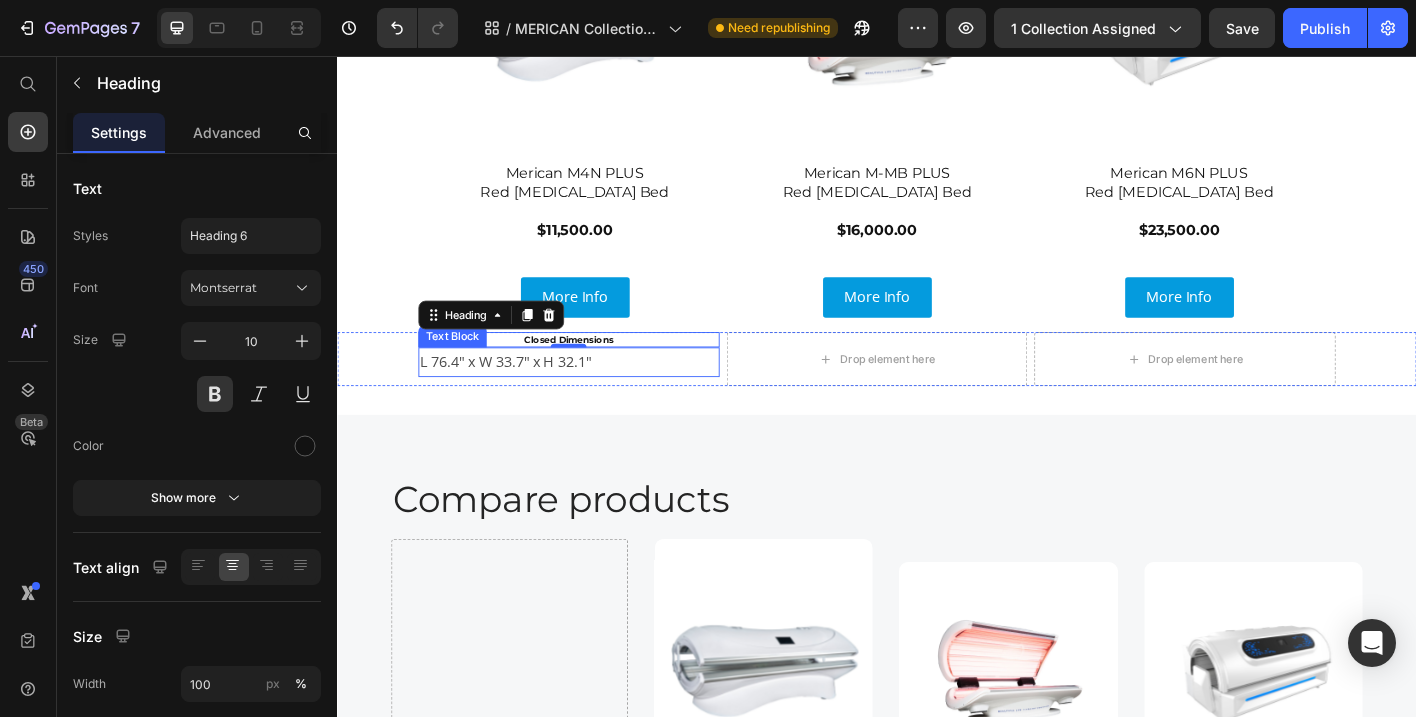click on "L 76.4" x W 33.7" x H 32.1"" at bounding box center (594, 396) 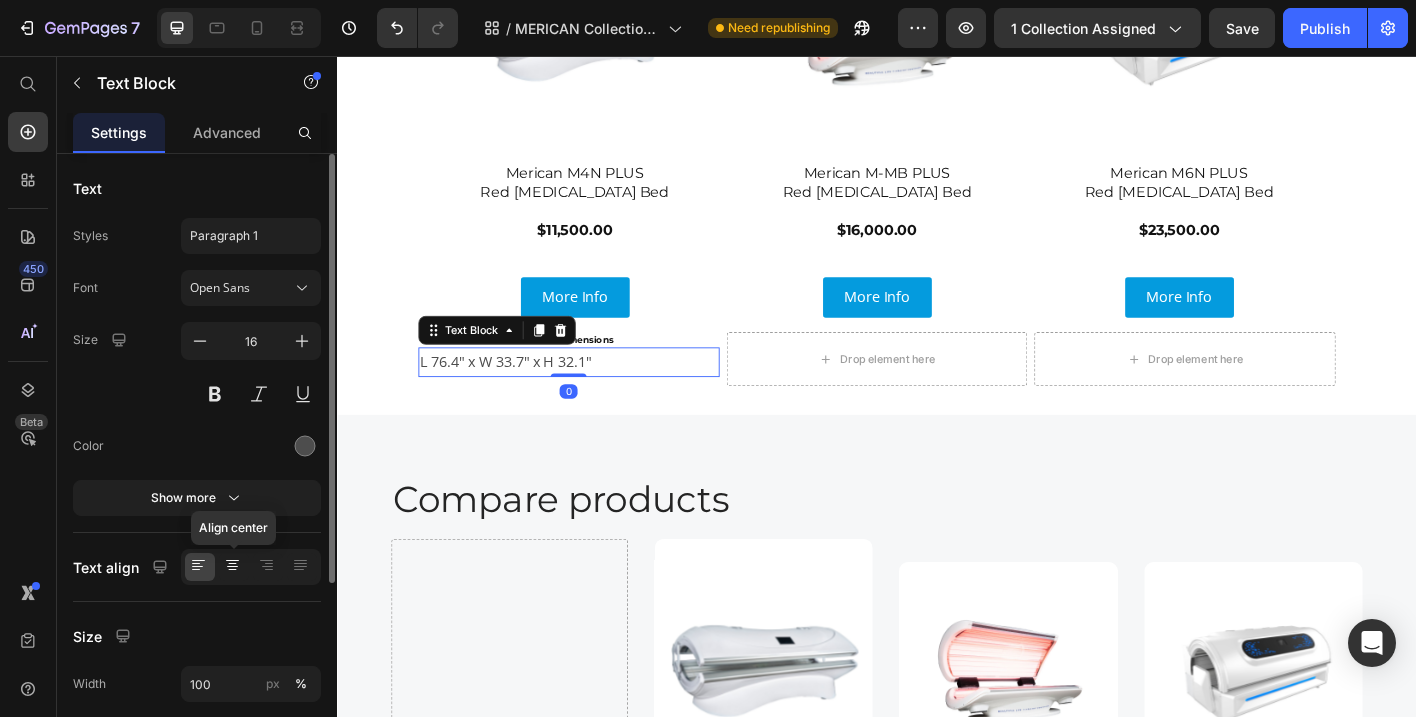 click 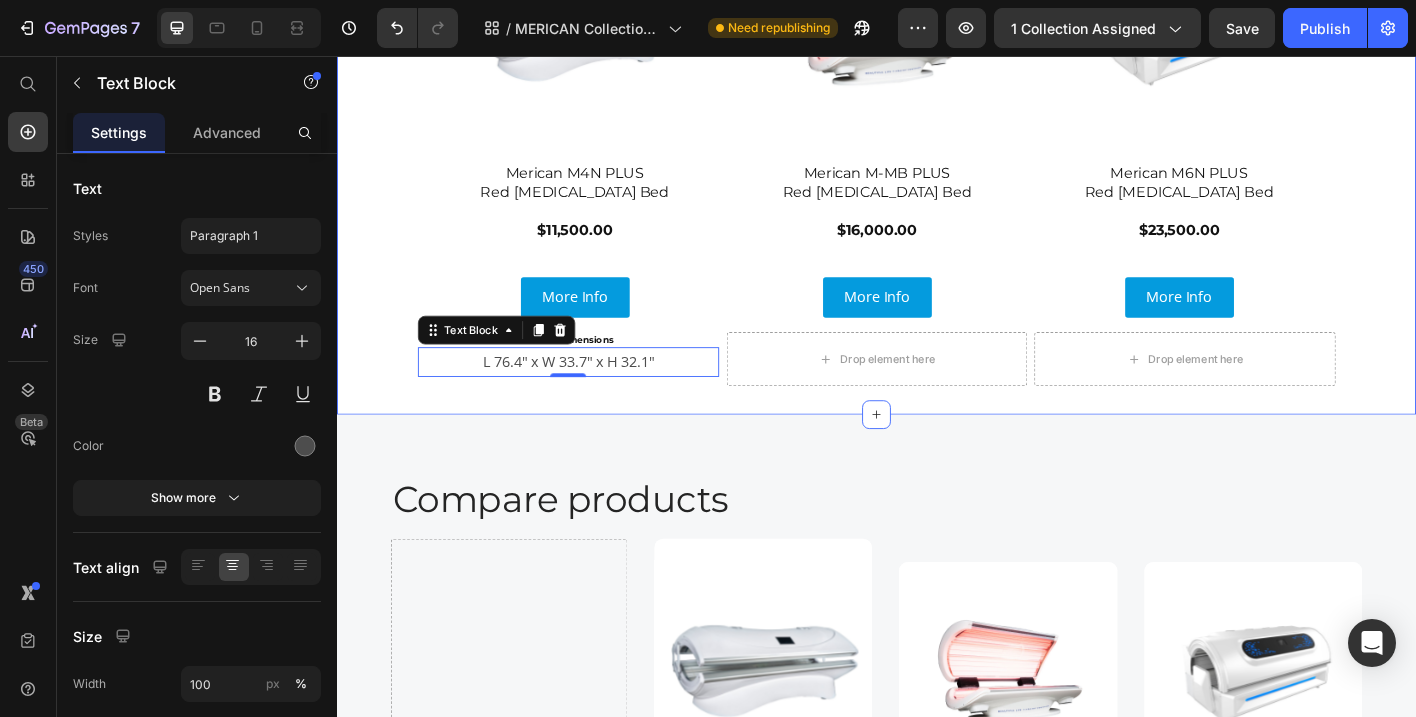 click on "Compare Products Heading Product Images Merican M4N PLUS  Red Light Therapy Bed $11,500.00 Heading More Info Button Product Product Images Merican M-MB PLUS  Red Light Therapy Bed $16,000.00 Heading Product More Info Button Product Images Merican M6N PLUS  Red Light Therapy Bed $23,500.00 Heading More Info Button Product Row Closed Dimensions Heading L 76.4" x W 33.7" x H 32.1" Text Block   0
Drop element here
Drop element here Row Section 5" at bounding box center (937, 127) 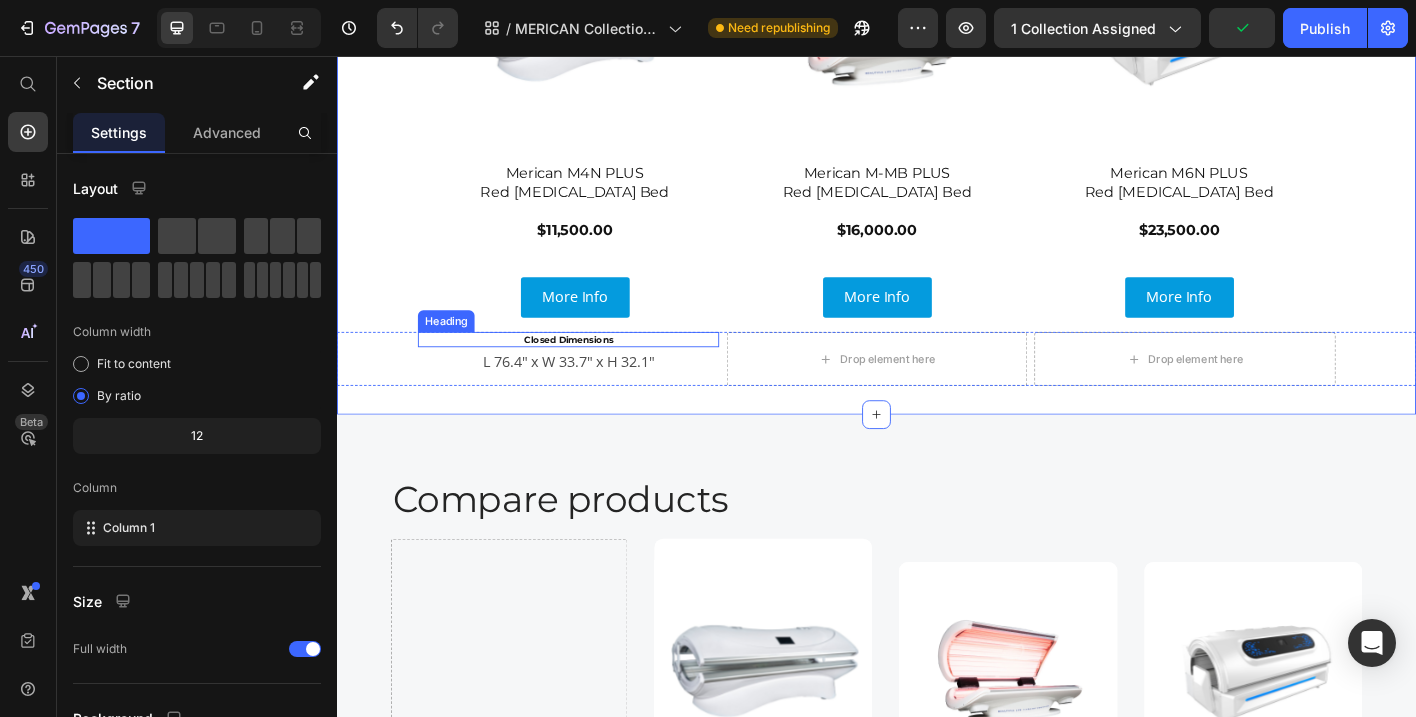 click on "Closed Dimensions" at bounding box center [594, 371] 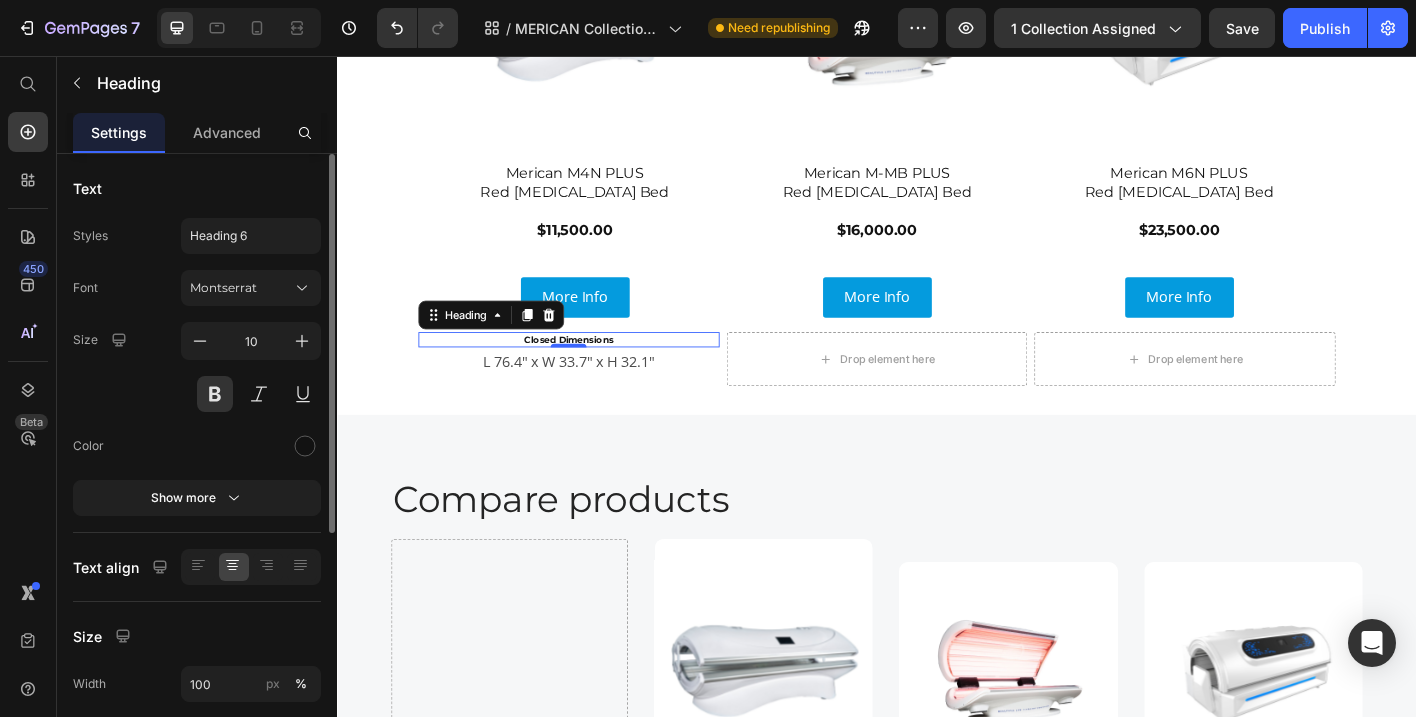 scroll, scrollTop: 1, scrollLeft: 0, axis: vertical 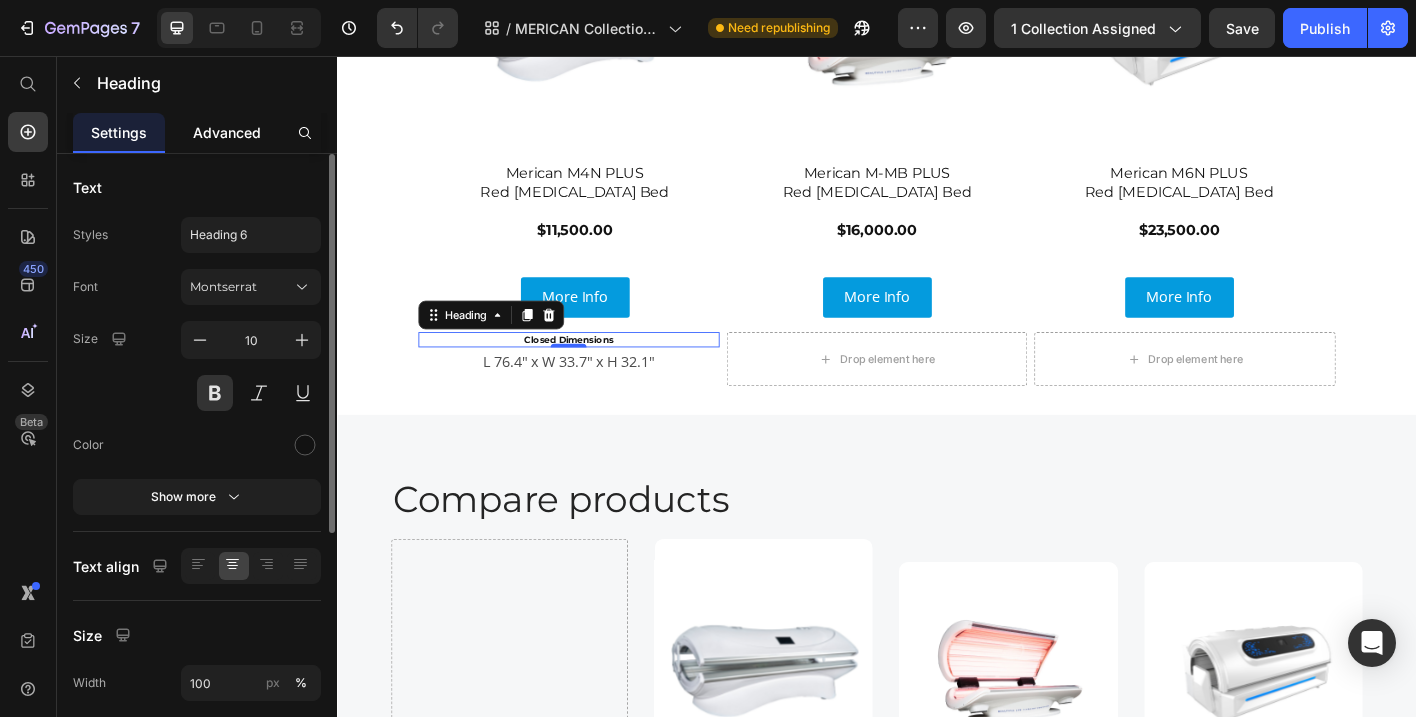 click on "Advanced" at bounding box center (227, 132) 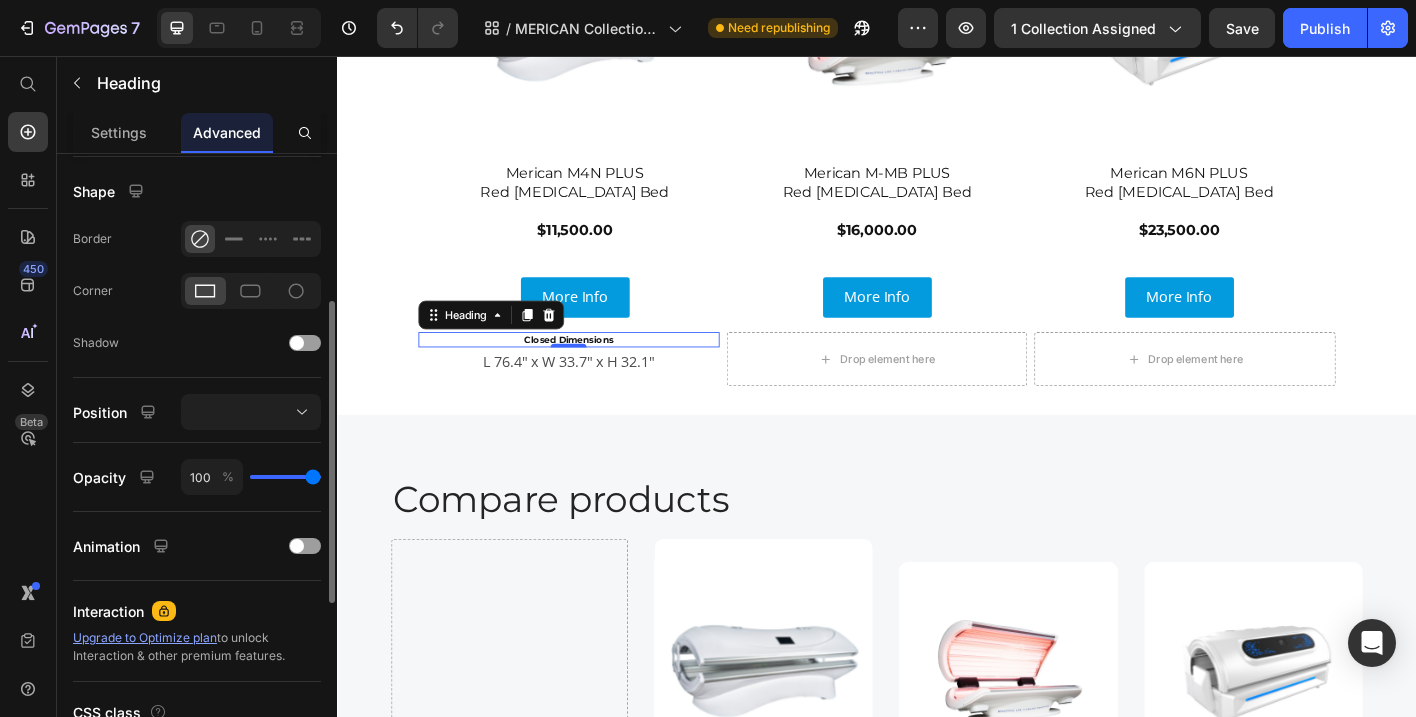 scroll, scrollTop: 501, scrollLeft: 0, axis: vertical 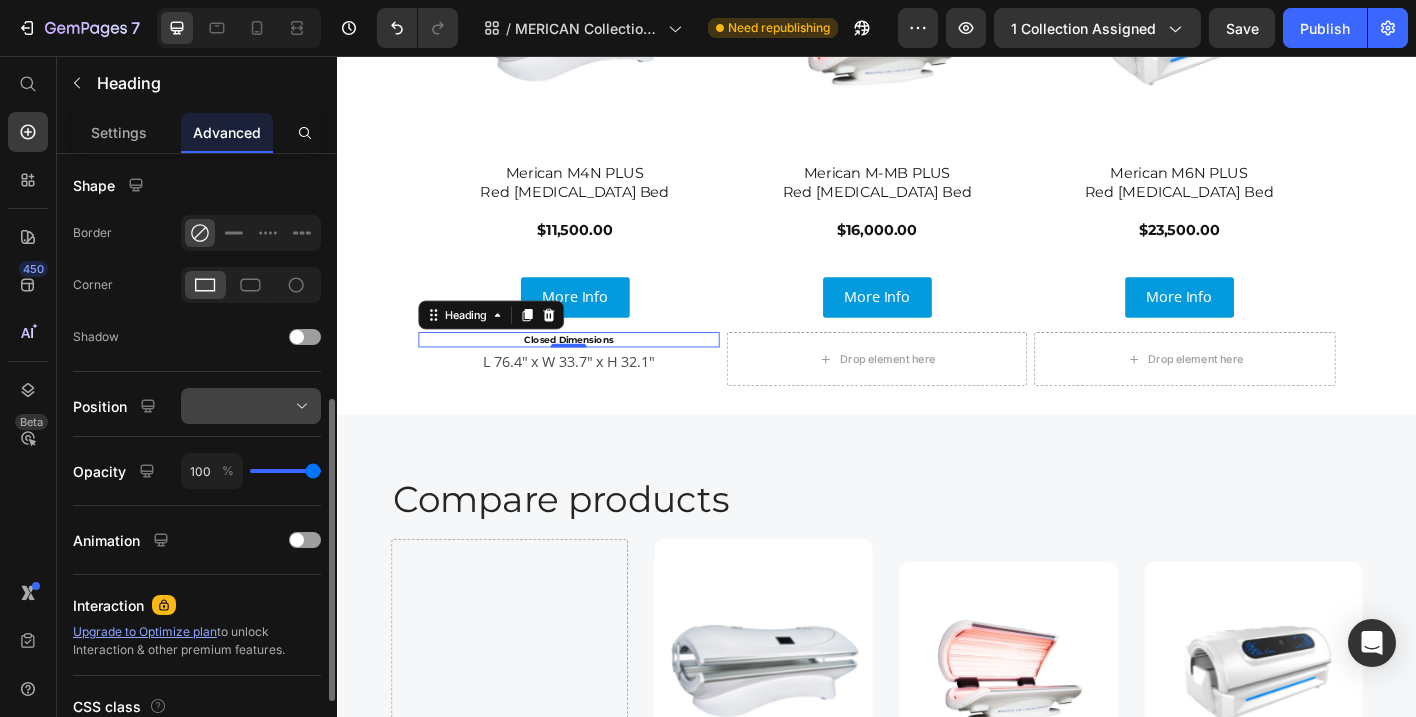 click 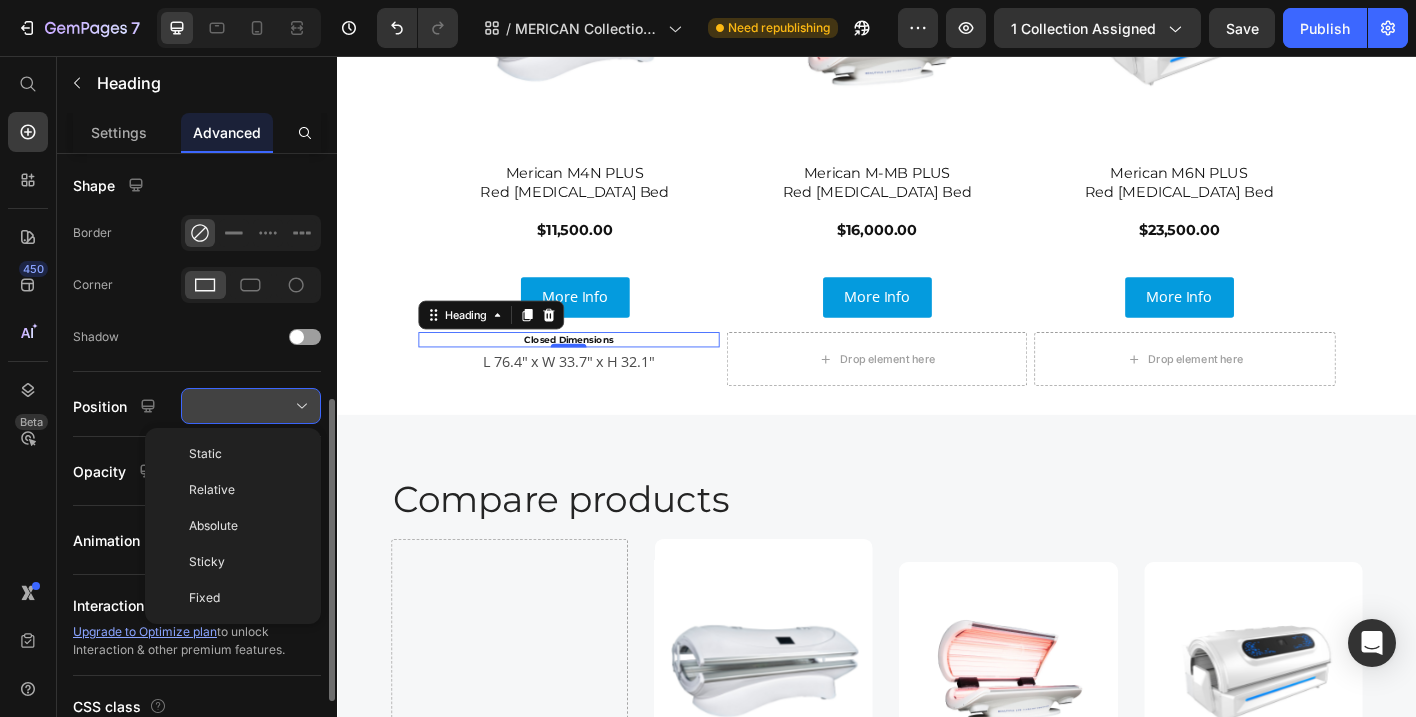 click 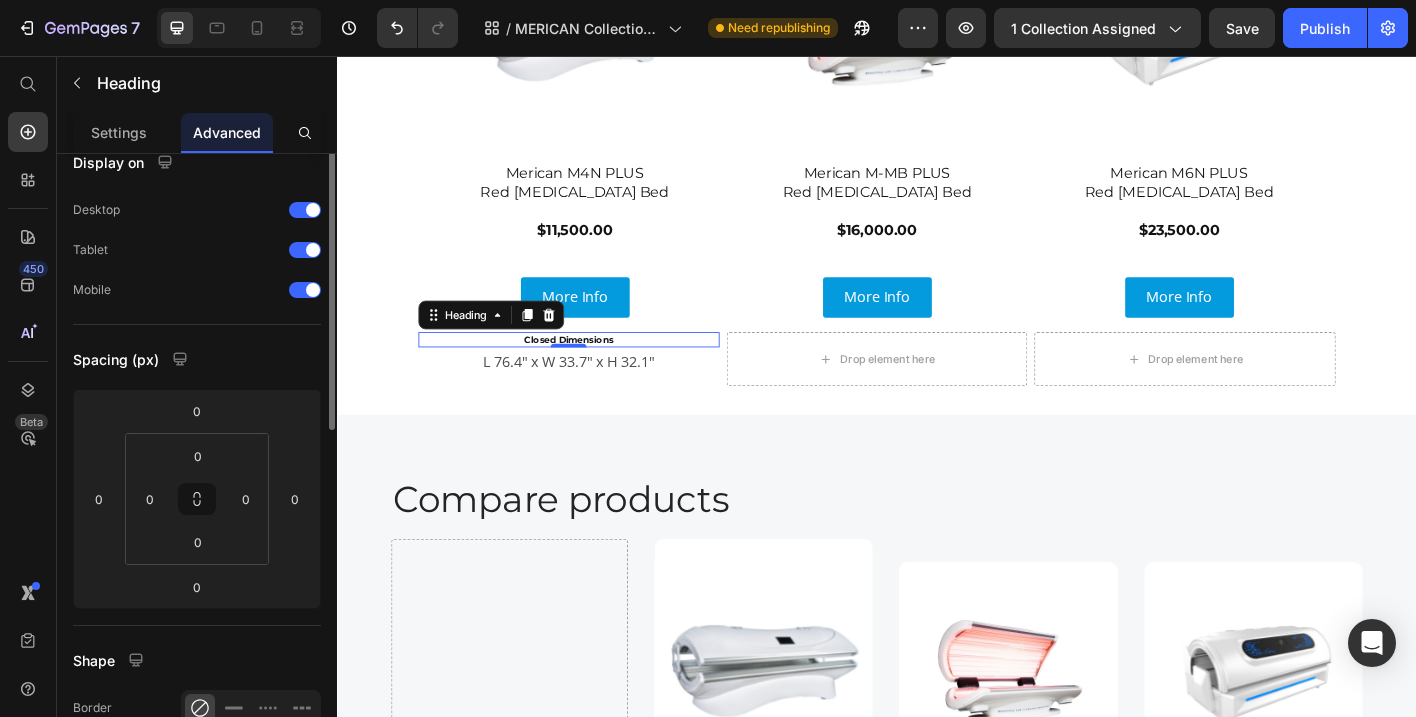scroll, scrollTop: 0, scrollLeft: 0, axis: both 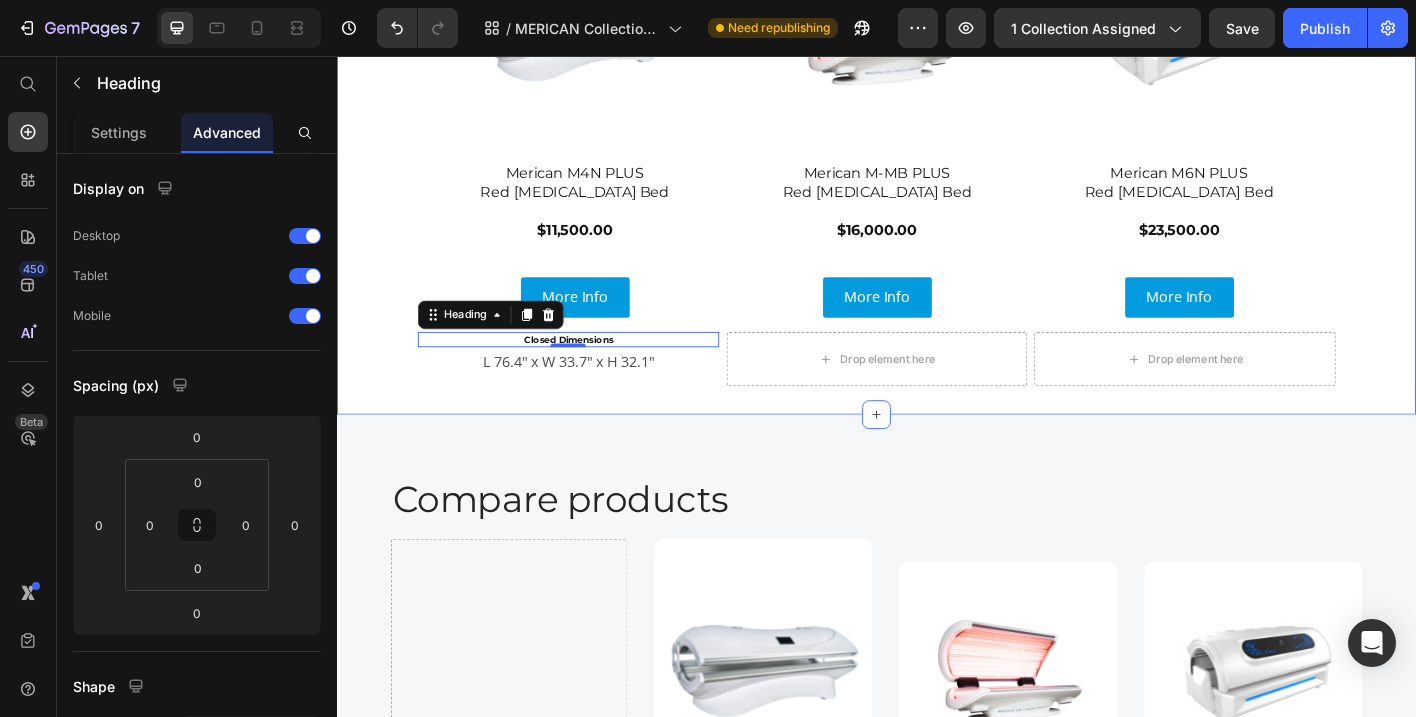 click on "Closed Dimensions Heading   0 L 76.4" x W 33.7" x H 32.1" Text Block" at bounding box center [594, 393] 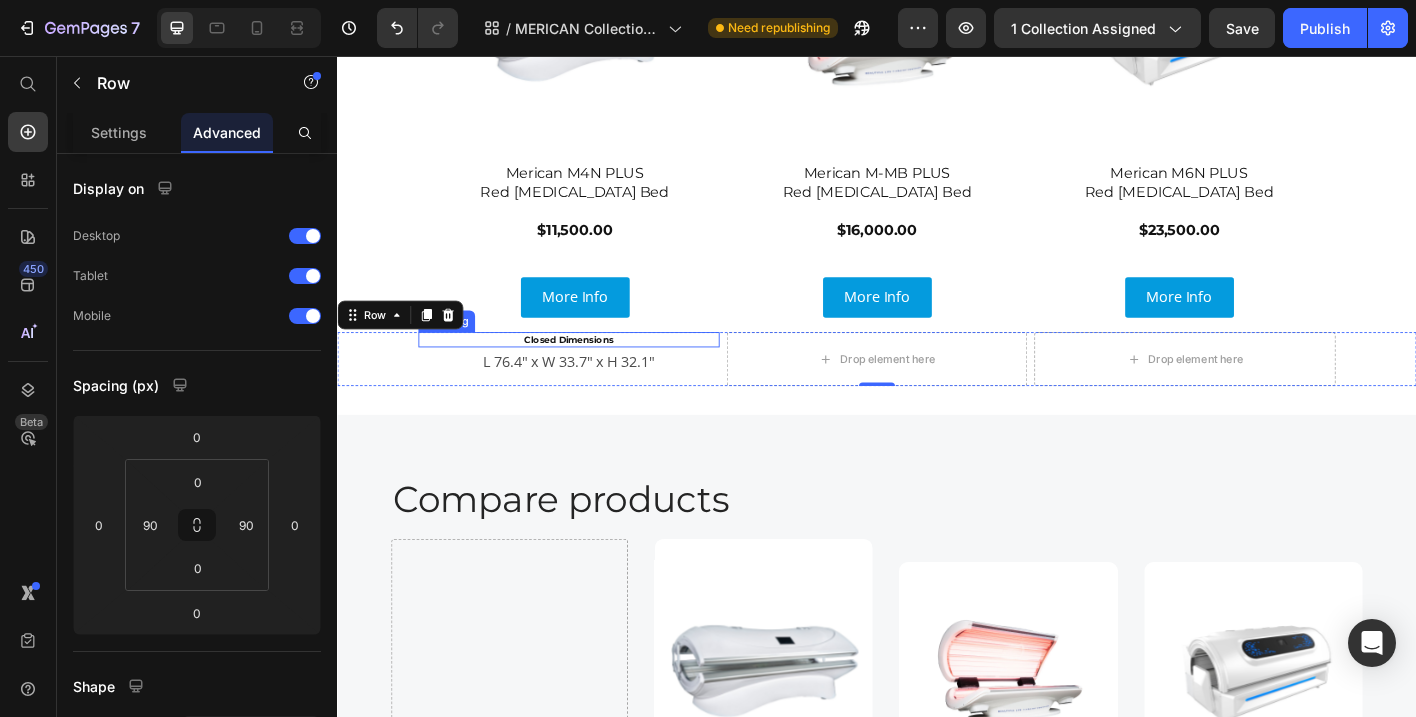 click on "Closed Dimensions" at bounding box center [594, 371] 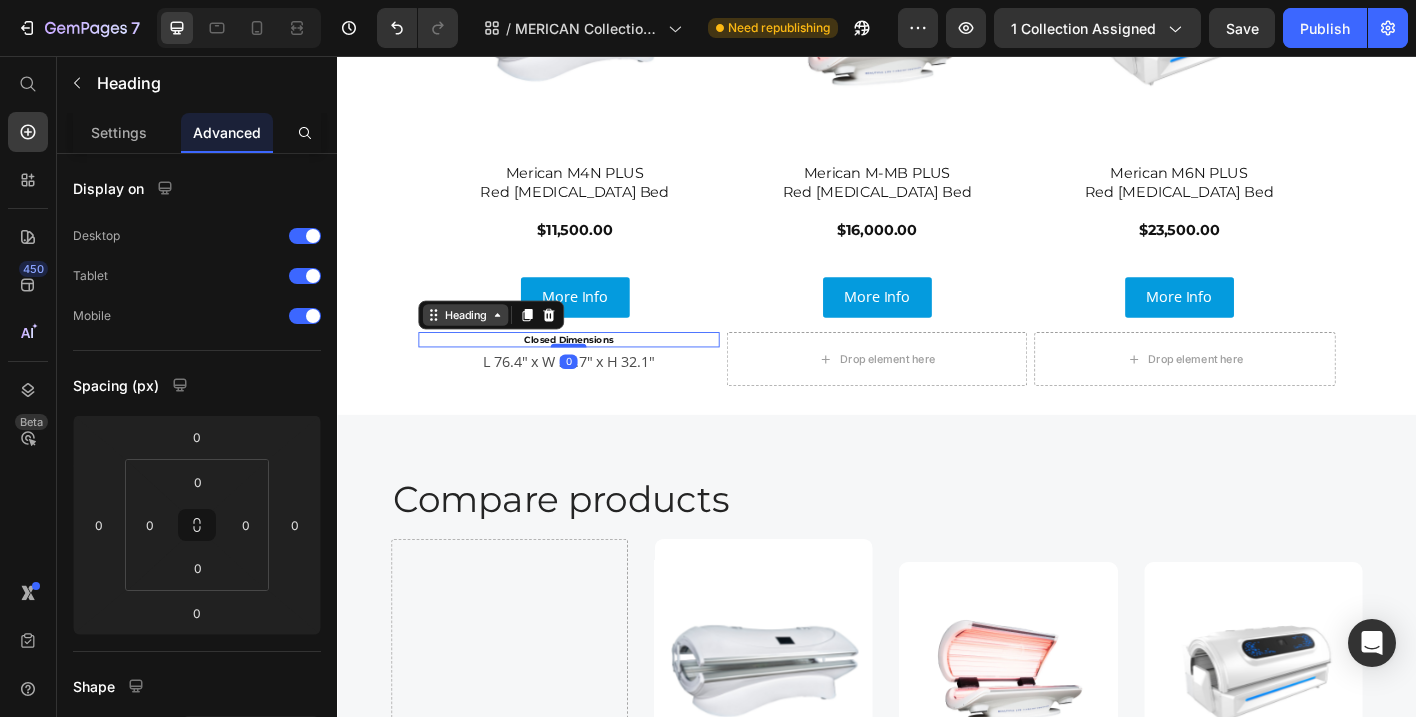click 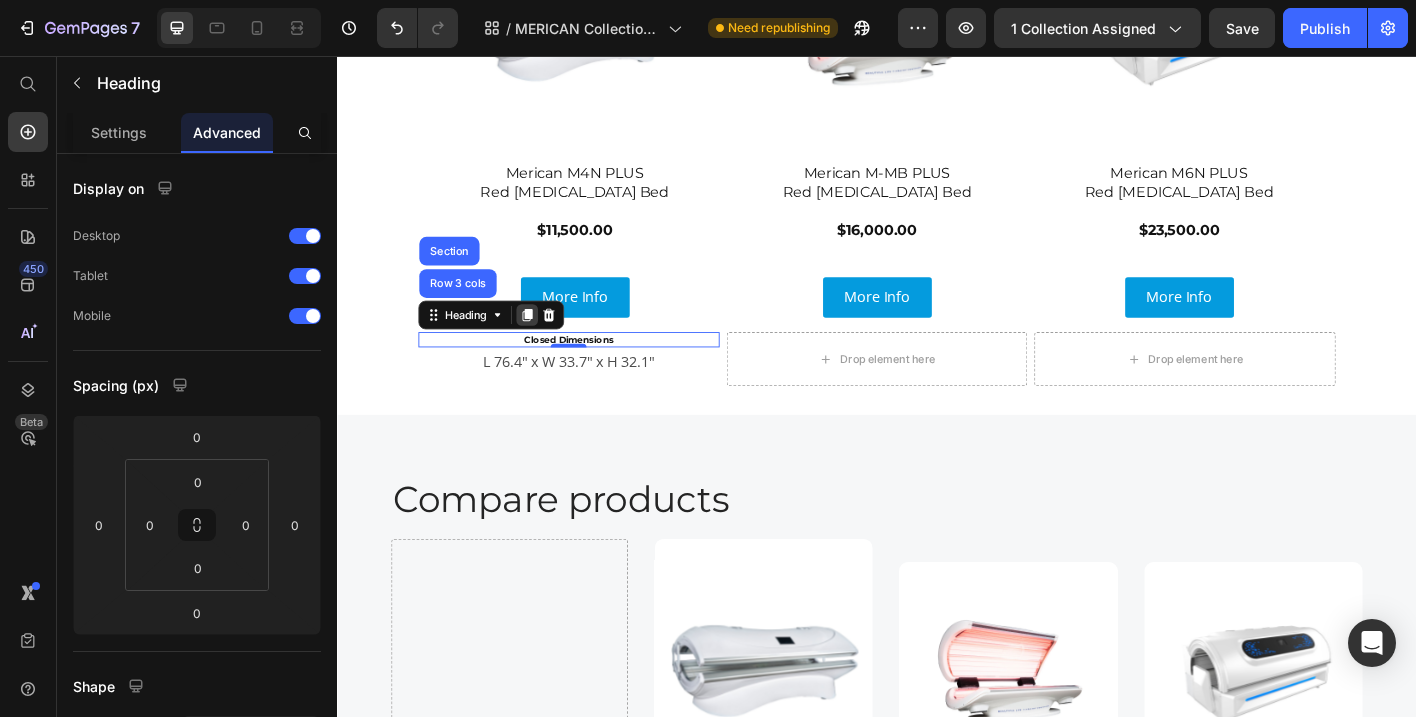 click 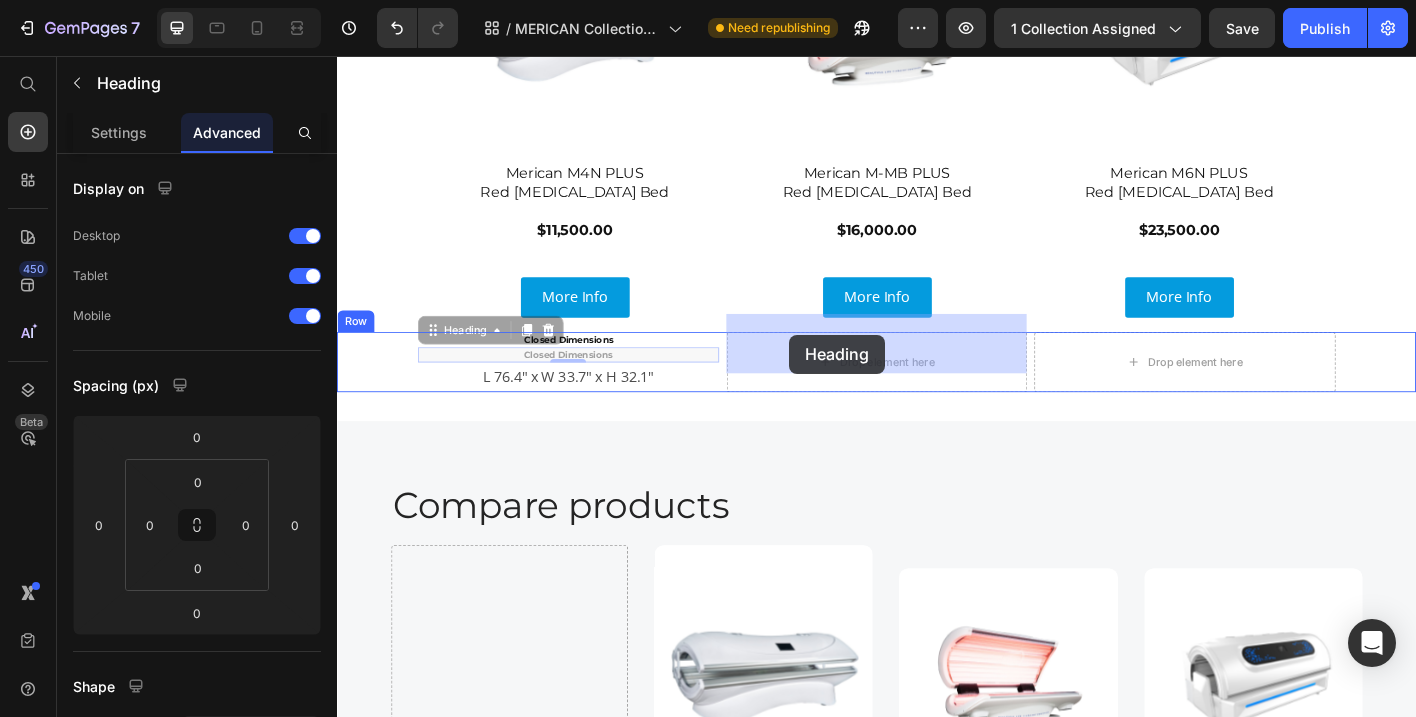 drag, startPoint x: 441, startPoint y: 346, endPoint x: 840, endPoint y: 366, distance: 399.50095 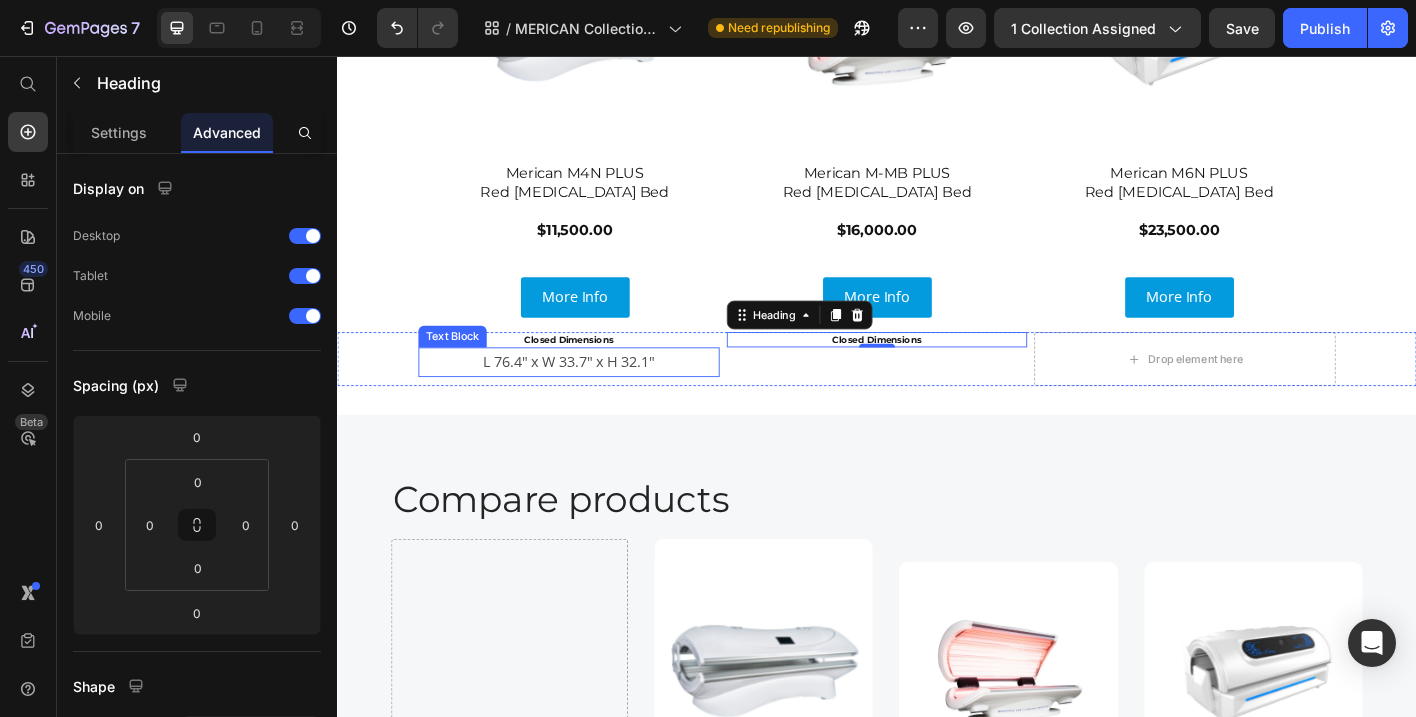 click on "L 76.4" x W 33.7" x H 32.1"" at bounding box center (594, 396) 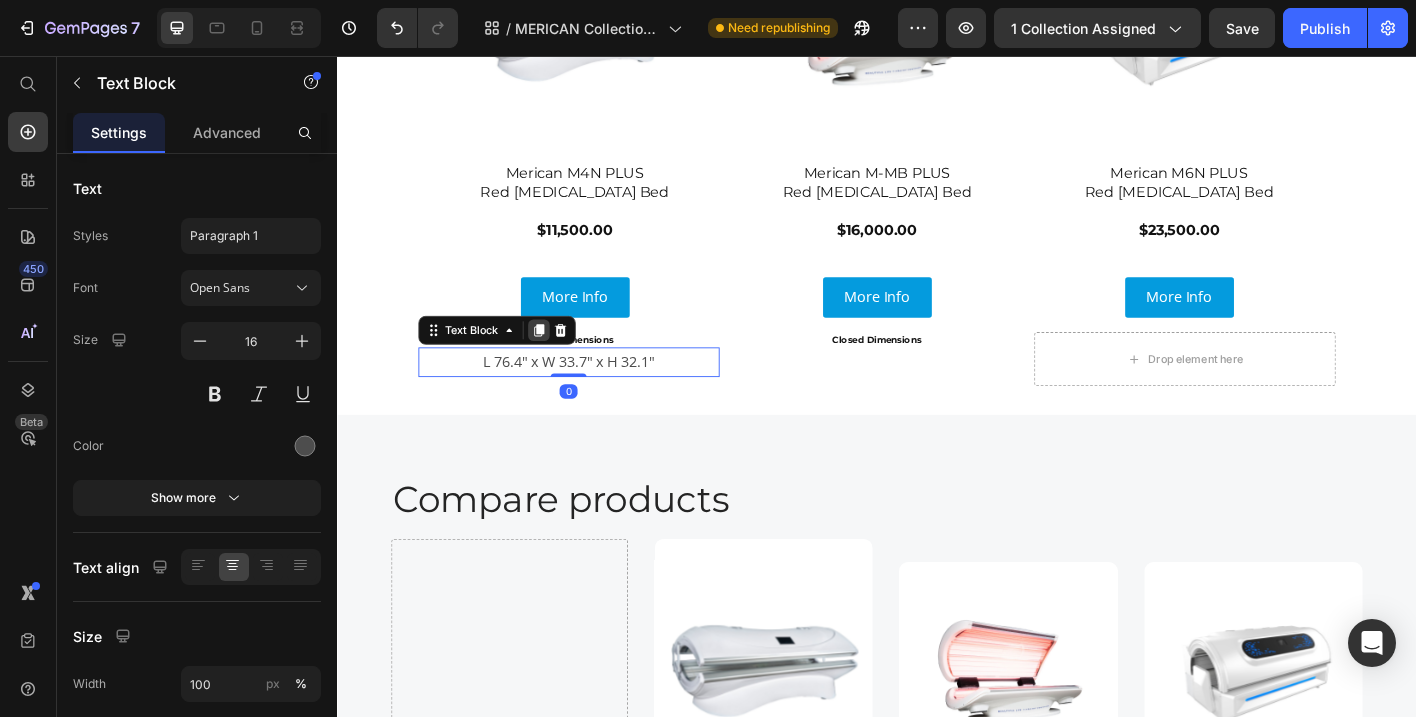 click 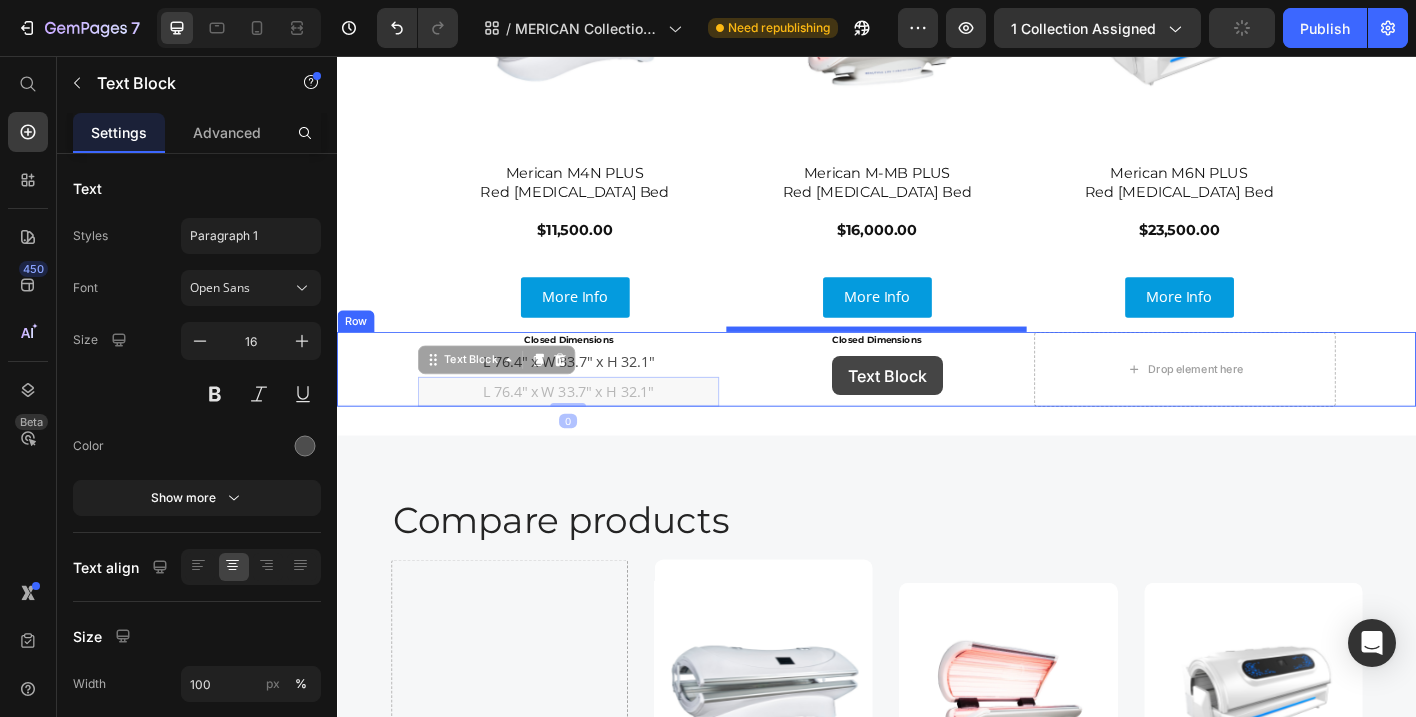 drag, startPoint x: 444, startPoint y: 377, endPoint x: 887, endPoint y: 390, distance: 443.1907 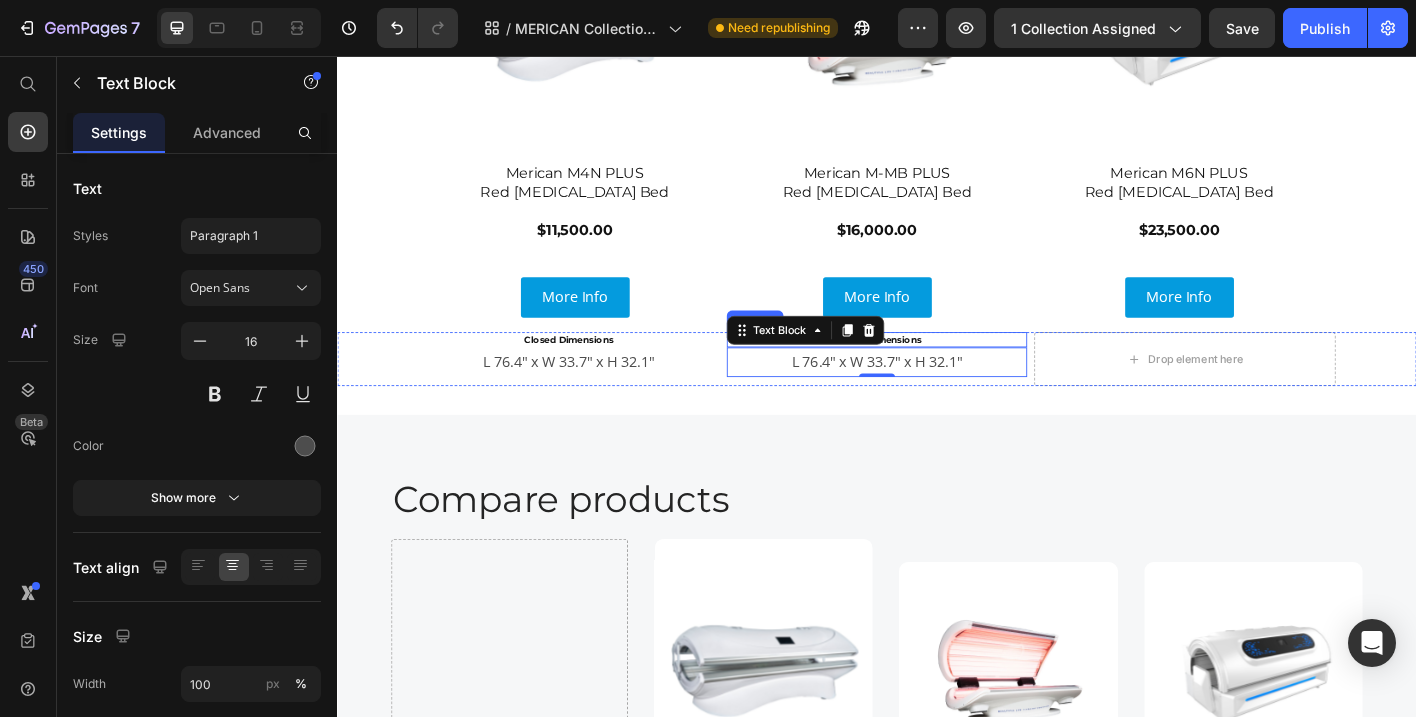 click on "Closed Dimensions" at bounding box center [937, 371] 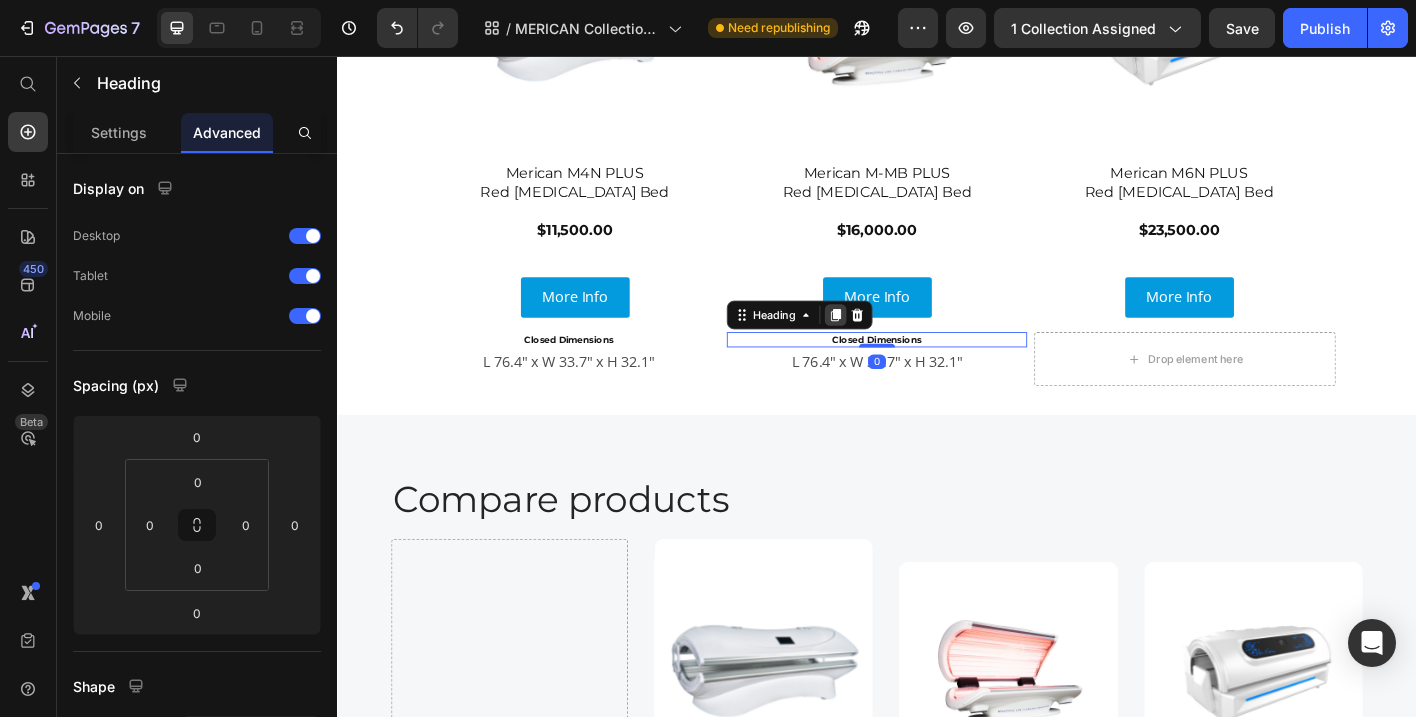 click 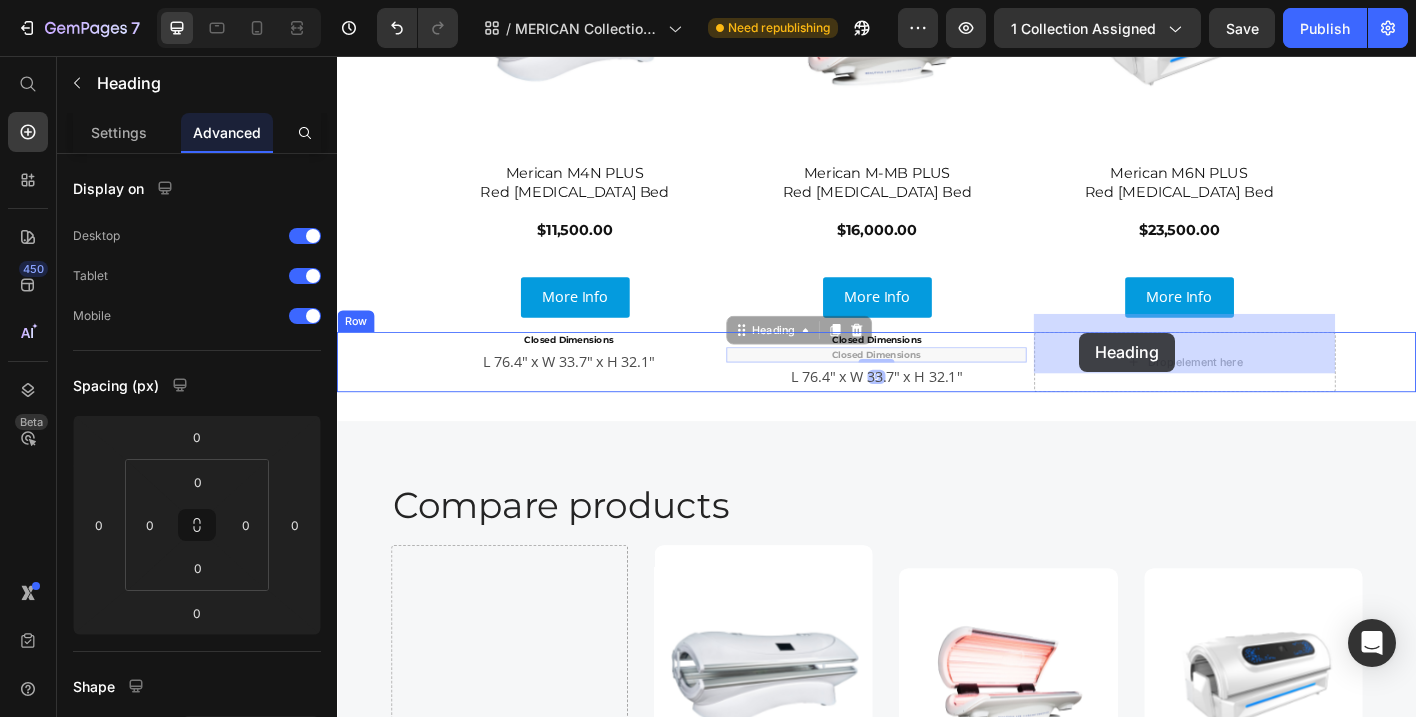 drag, startPoint x: 780, startPoint y: 335, endPoint x: 1162, endPoint y: 364, distance: 383.0992 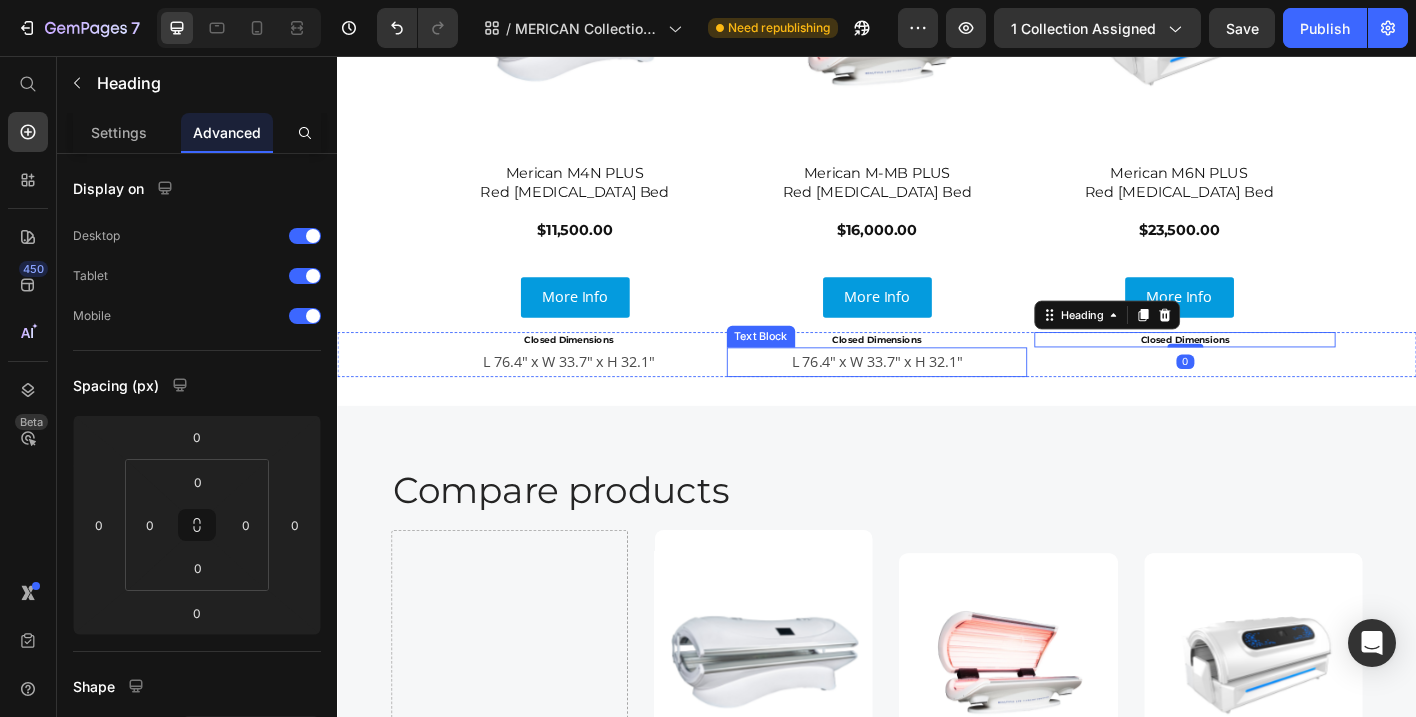 click on "L 76.4" x W 33.7" x H 32.1"" at bounding box center [937, 396] 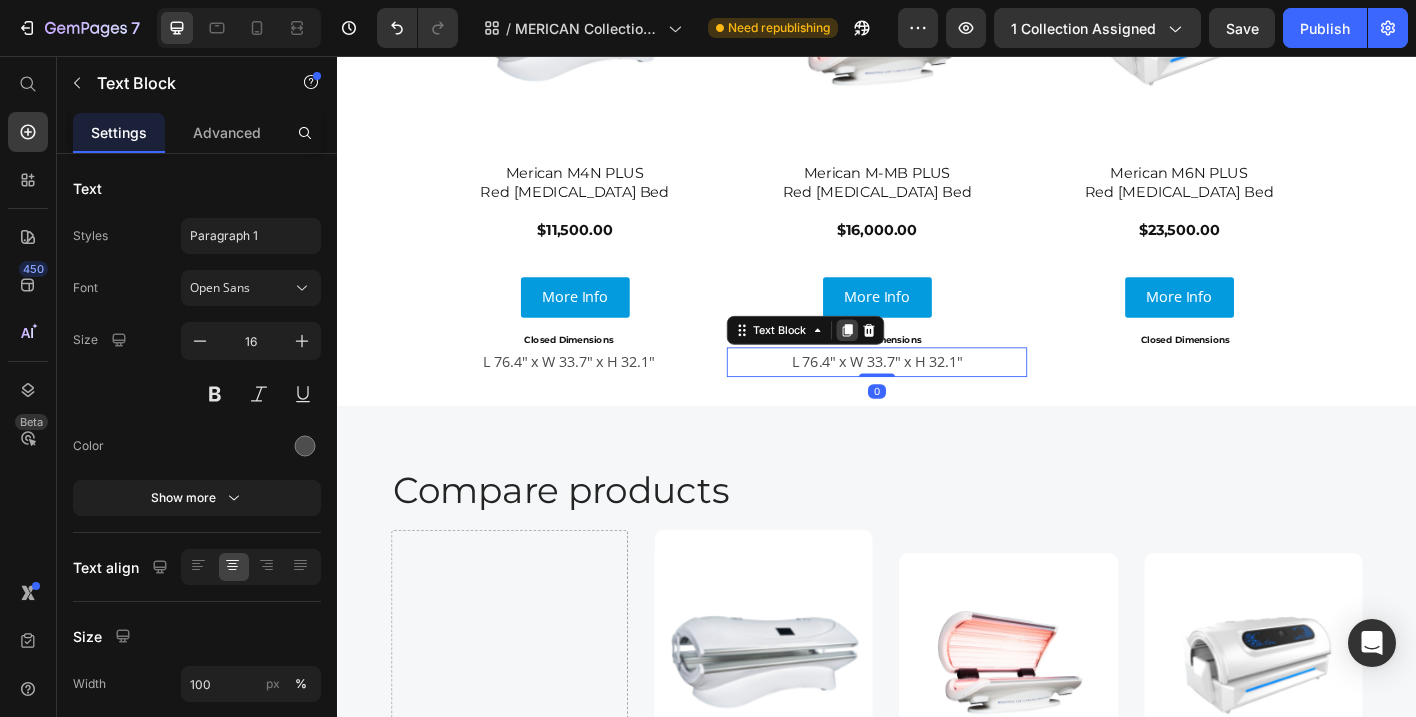click 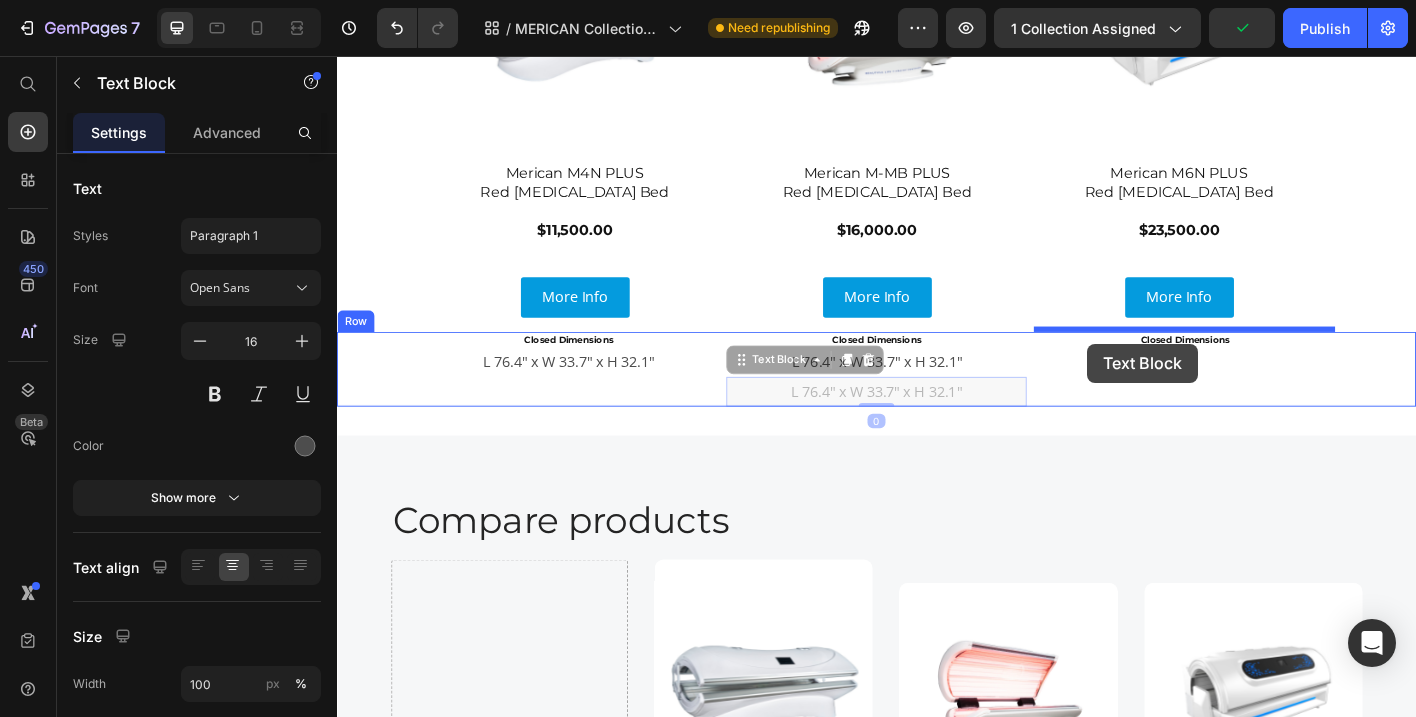 drag, startPoint x: 784, startPoint y: 382, endPoint x: 1171, endPoint y: 376, distance: 387.0465 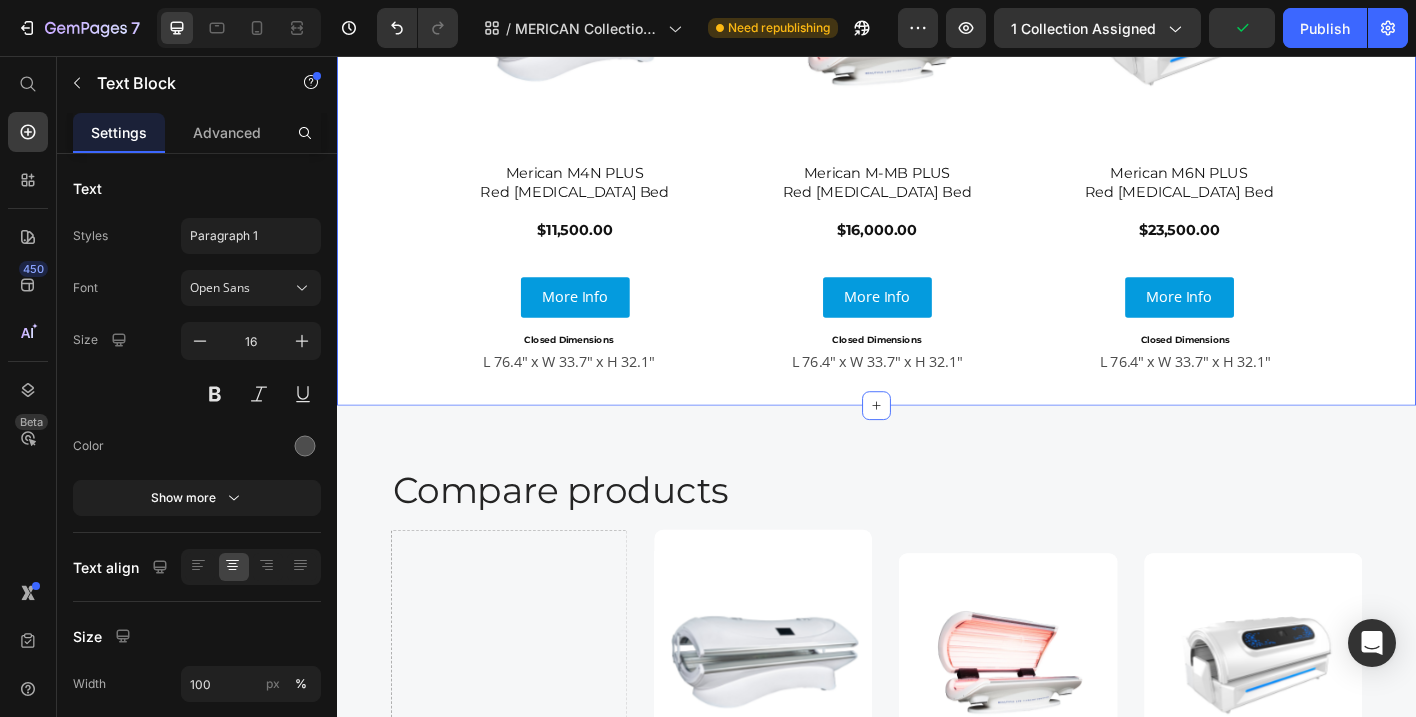 click on "Compare Products Heading Product Images Merican M4N PLUS  Red Light Therapy Bed $11,500.00 Heading More Info Button Product Product Images Merican M-MB PLUS  Red Light Therapy Bed $16,000.00 Heading Product More Info Button Product Images Merican M6N PLUS  Red Light Therapy Bed $23,500.00 Heading More Info Button Product Row Closed Dimensions Heading L 76.4" x W 33.7" x H 32.1" Text Block Closed Dimensions Heading L 76.4" x W 33.7" x H 32.1" Text Block Closed Dimensions Heading L 76.4" x W 33.7" x H 32.1" Text Block Row" at bounding box center (937, 122) 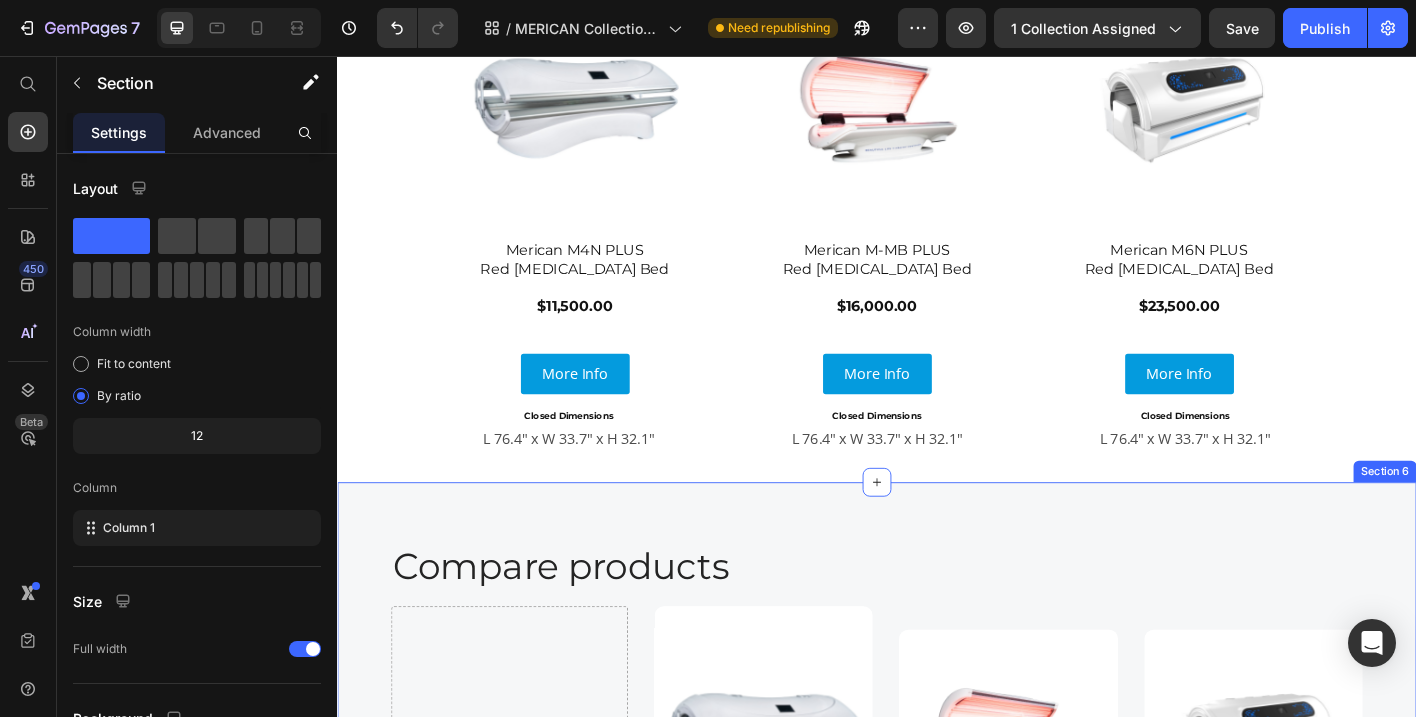 scroll, scrollTop: 3138, scrollLeft: 0, axis: vertical 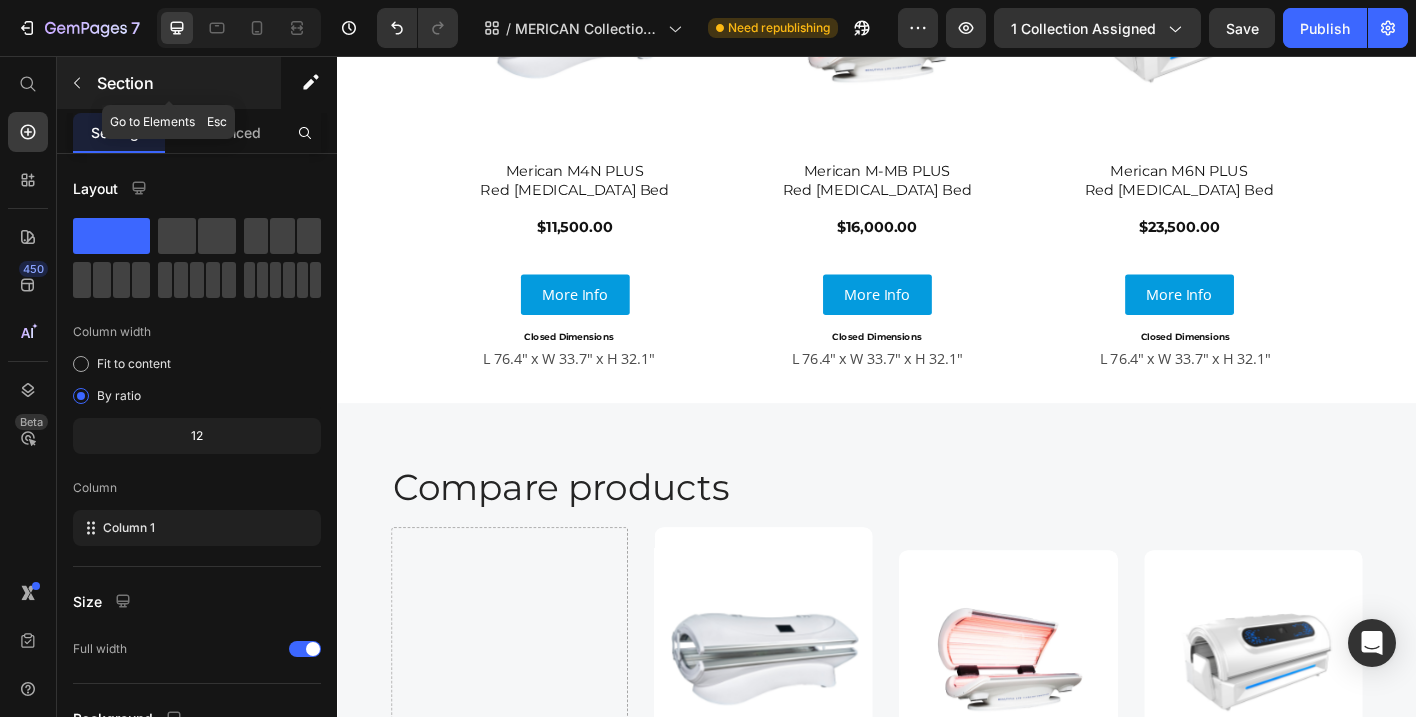 click on "Section" at bounding box center [187, 83] 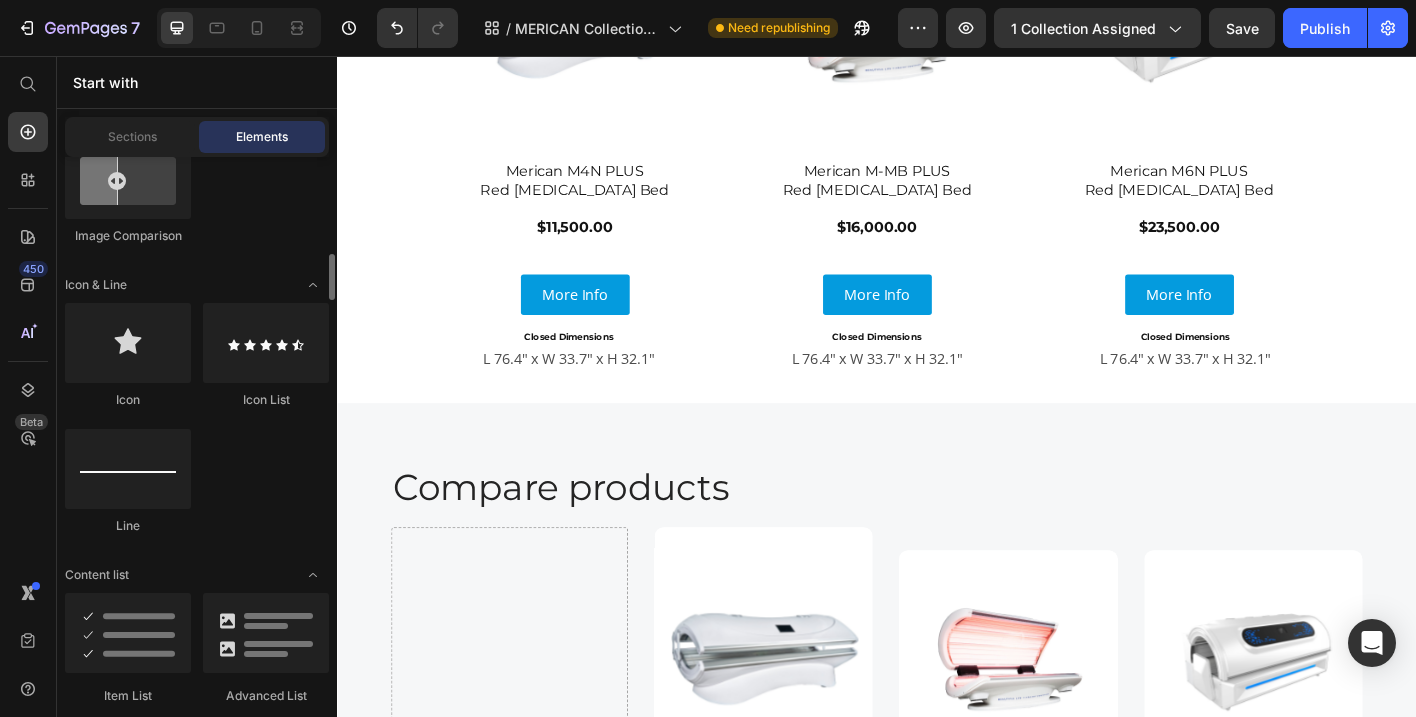 scroll, scrollTop: 1319, scrollLeft: 0, axis: vertical 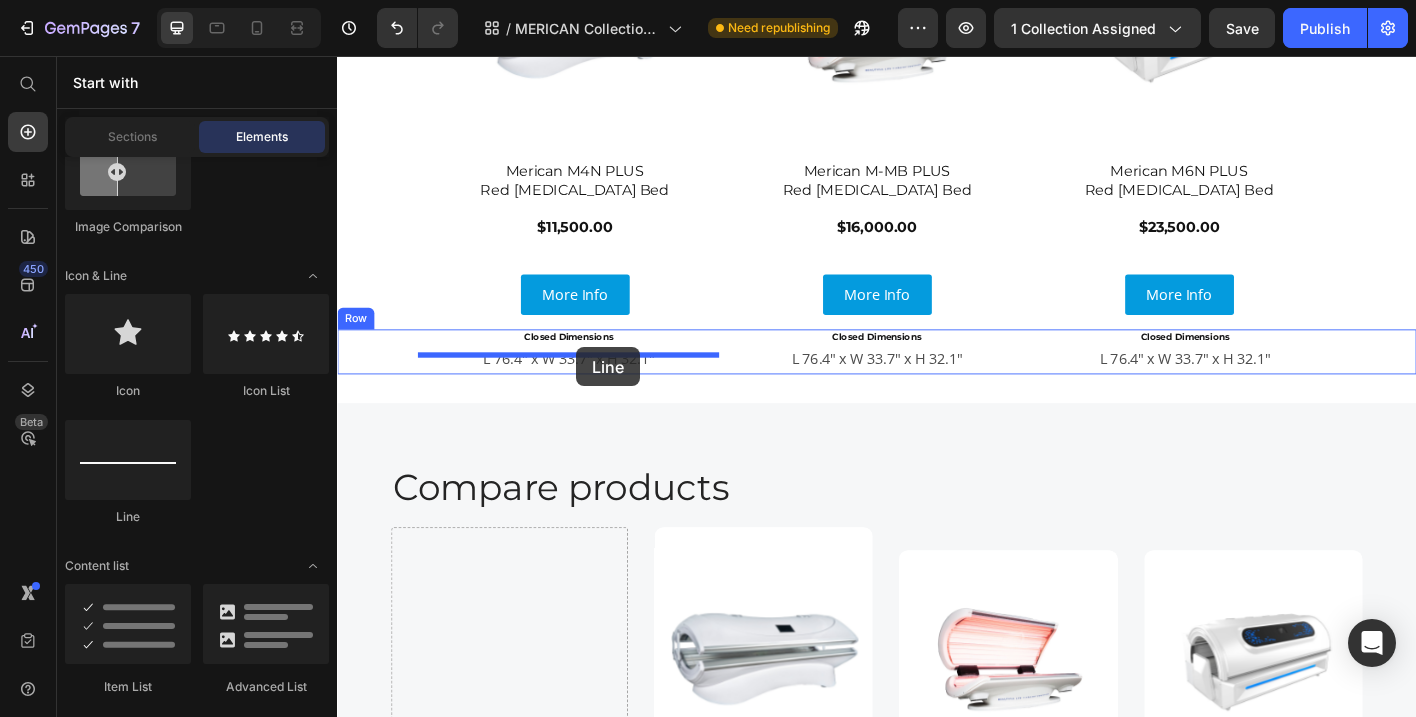drag, startPoint x: 472, startPoint y: 513, endPoint x: 603, endPoint y: 380, distance: 186.68155 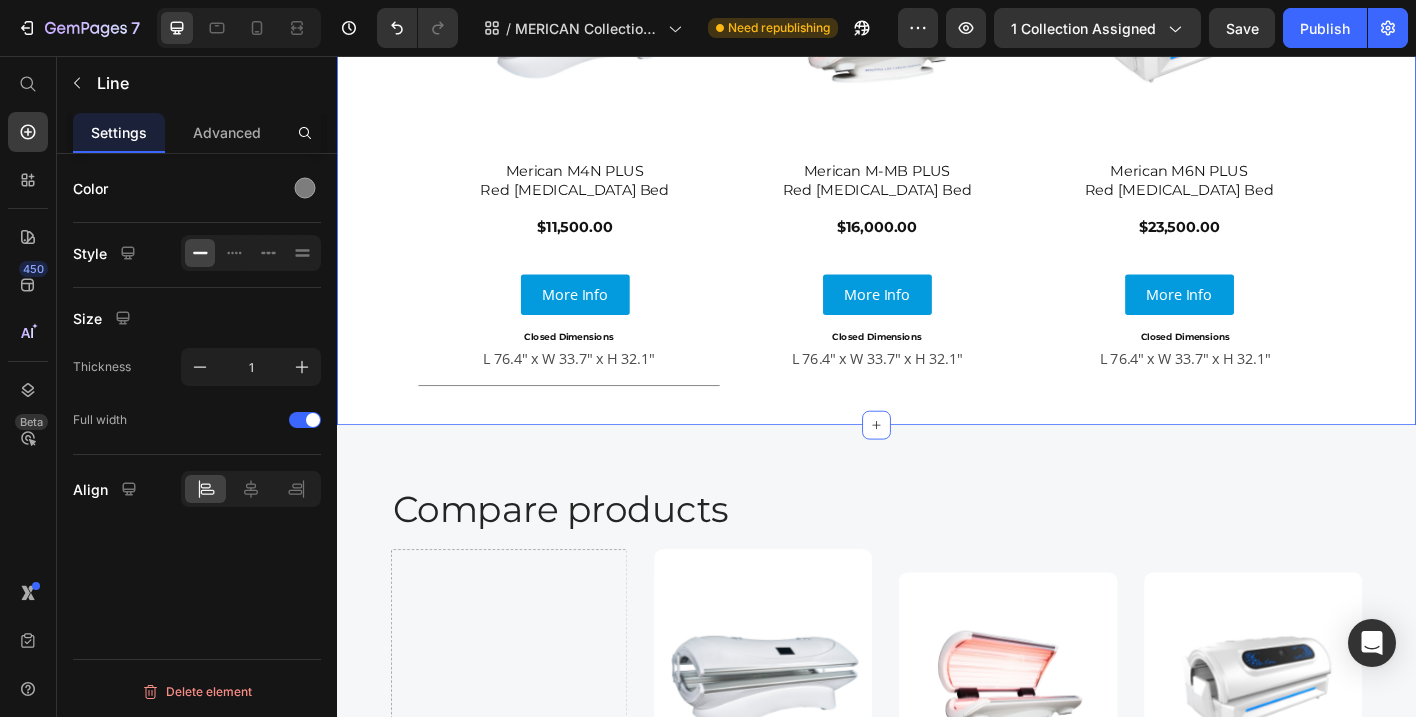 click on "Compare Products Heading Product Images Merican M4N PLUS  Red Light Therapy Bed $11,500.00 Heading More Info Button Product Product Images Merican M-MB PLUS  Red Light Therapy Bed $16,000.00 Heading Product More Info Button Product Images Merican M6N PLUS  Red Light Therapy Bed $23,500.00 Heading More Info Button Product Row Closed Dimensions Heading L 76.4" x W 33.7" x H 32.1" Text Block                Title Line Closed Dimensions Heading L 76.4" x W 33.7" x H 32.1" Text Block Closed Dimensions Heading L 76.4" x W 33.7" x H 32.1" Text Block Row" at bounding box center (937, 132) 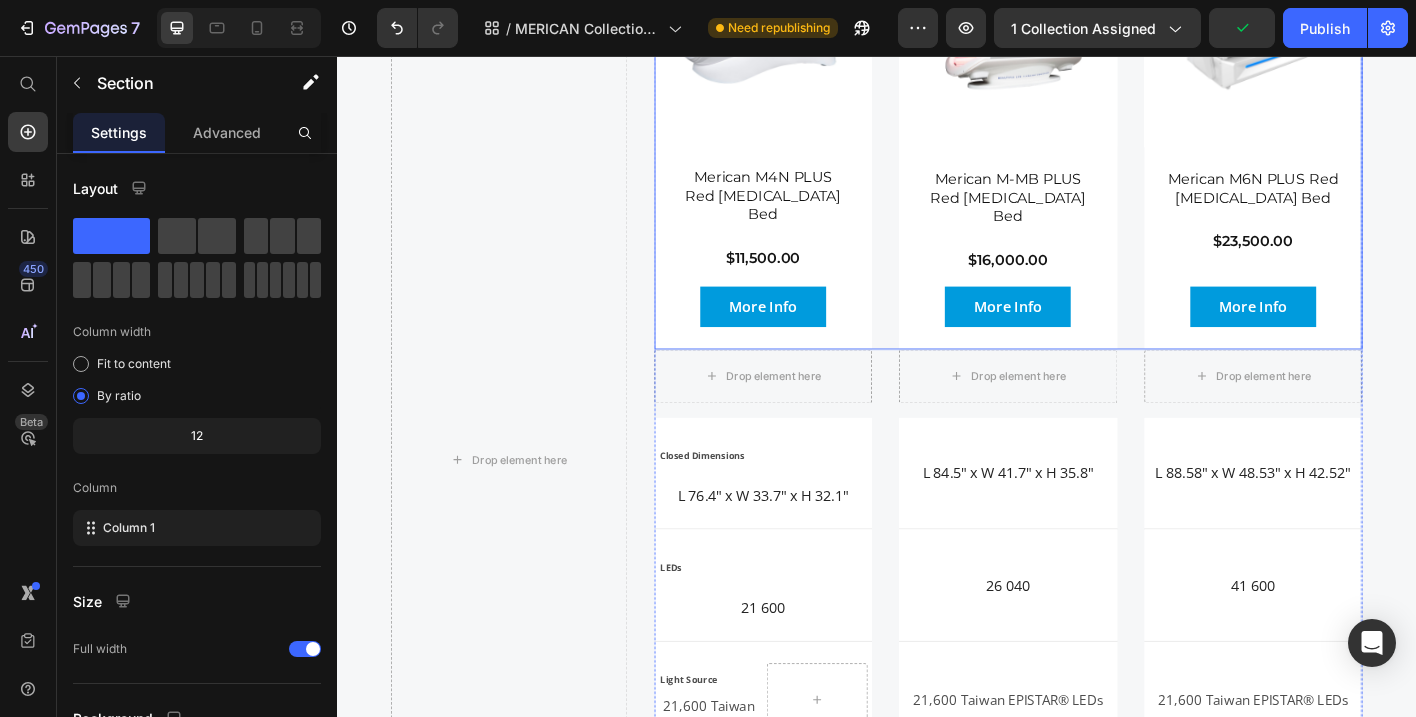 scroll, scrollTop: 3835, scrollLeft: 0, axis: vertical 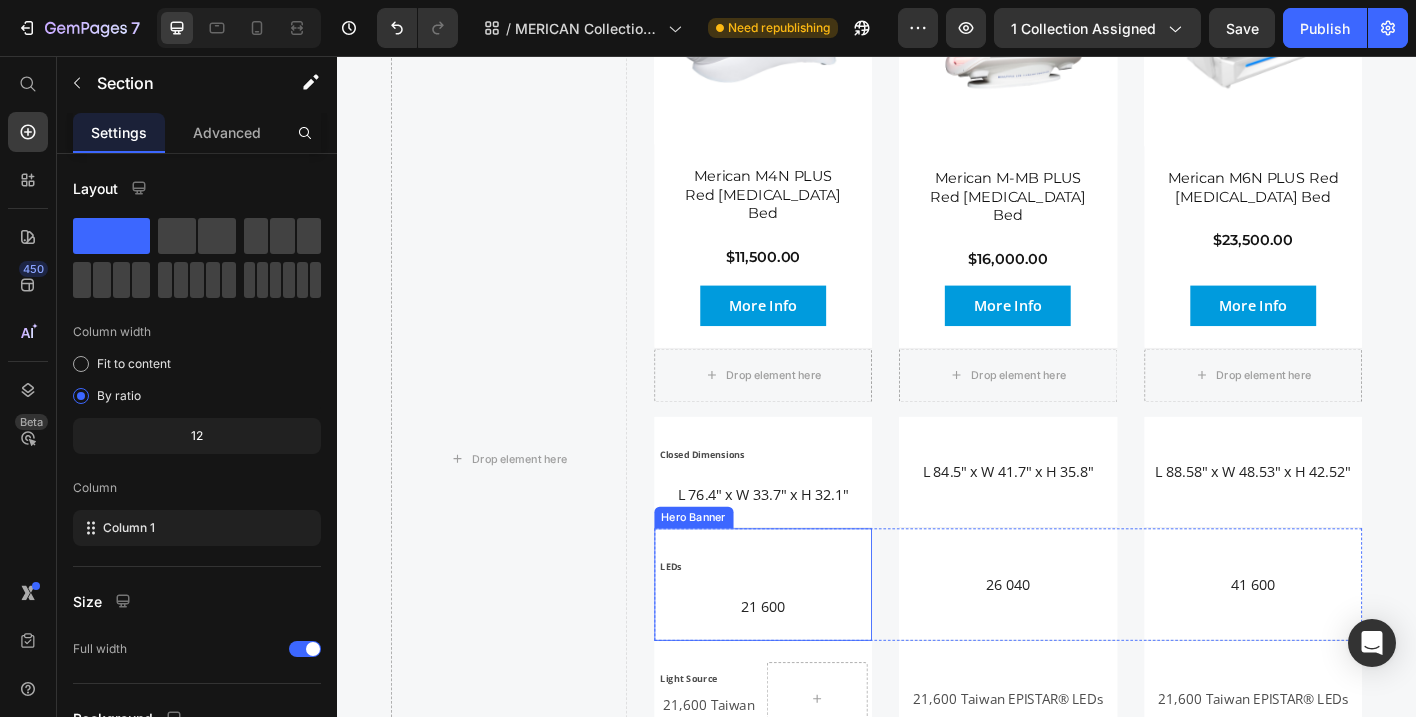 click on "LEDs Text Block 21 600 Text Block" at bounding box center [811, 643] 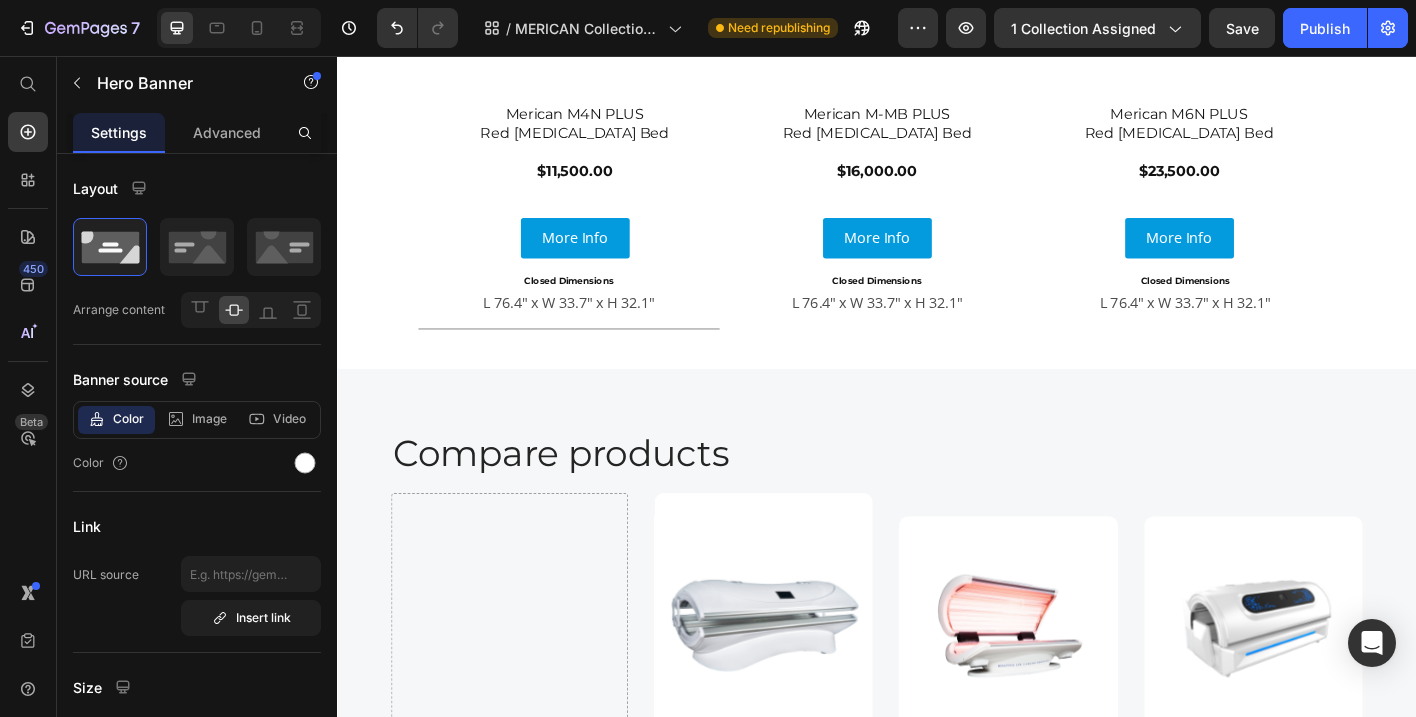 scroll, scrollTop: 3176, scrollLeft: 0, axis: vertical 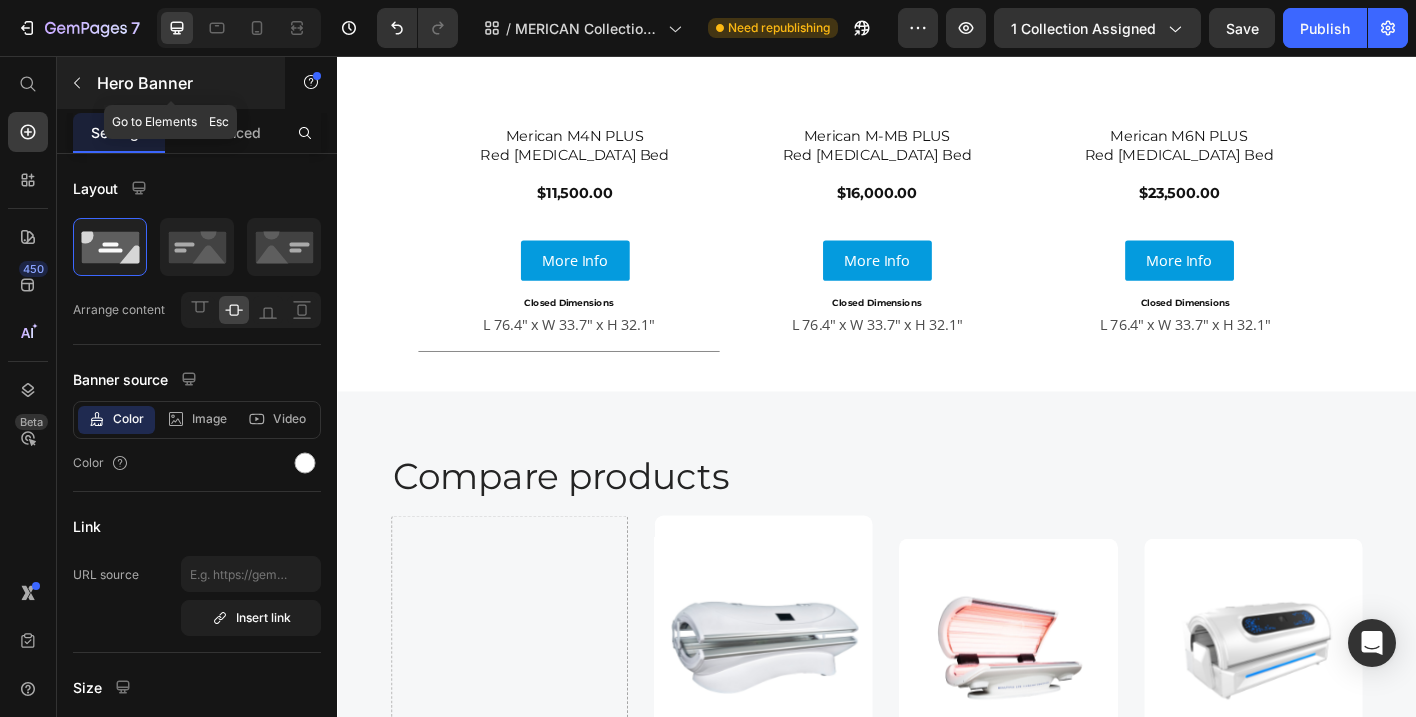 click on "Hero Banner" at bounding box center (182, 83) 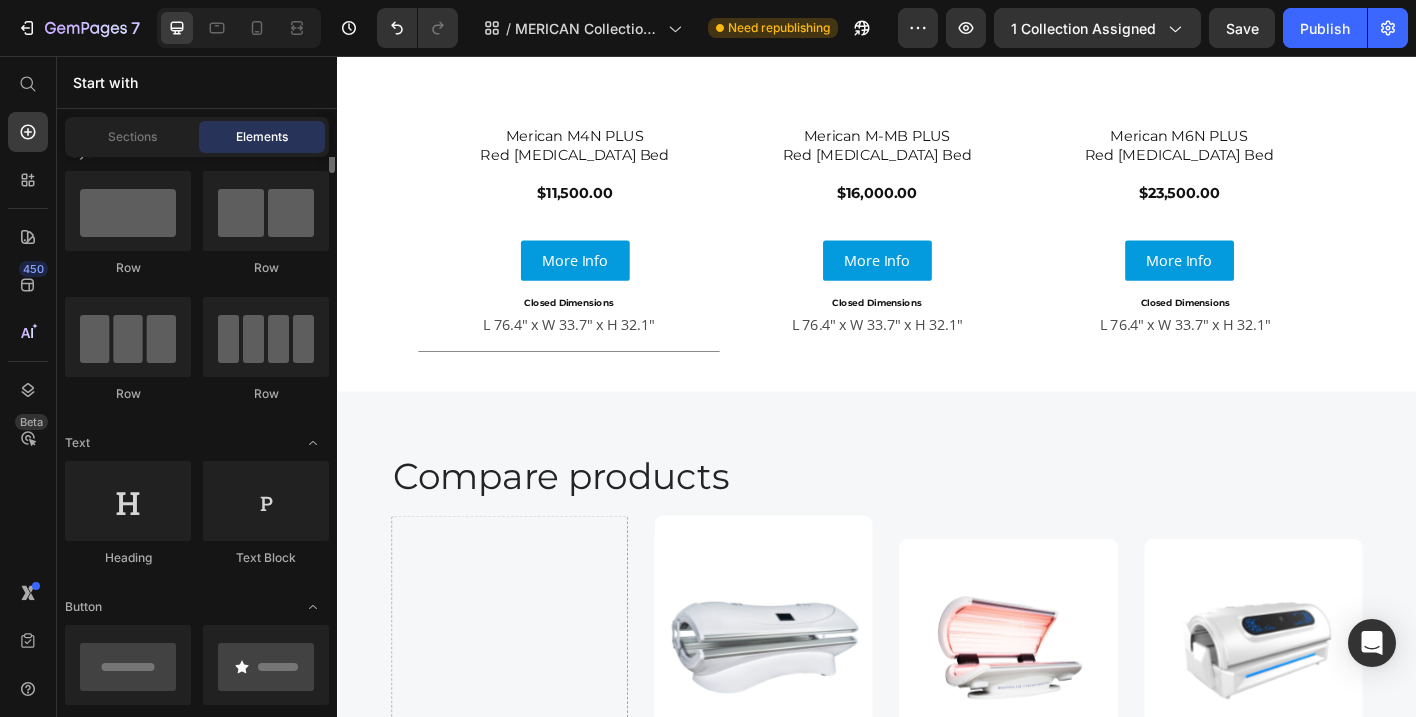 scroll, scrollTop: 0, scrollLeft: 0, axis: both 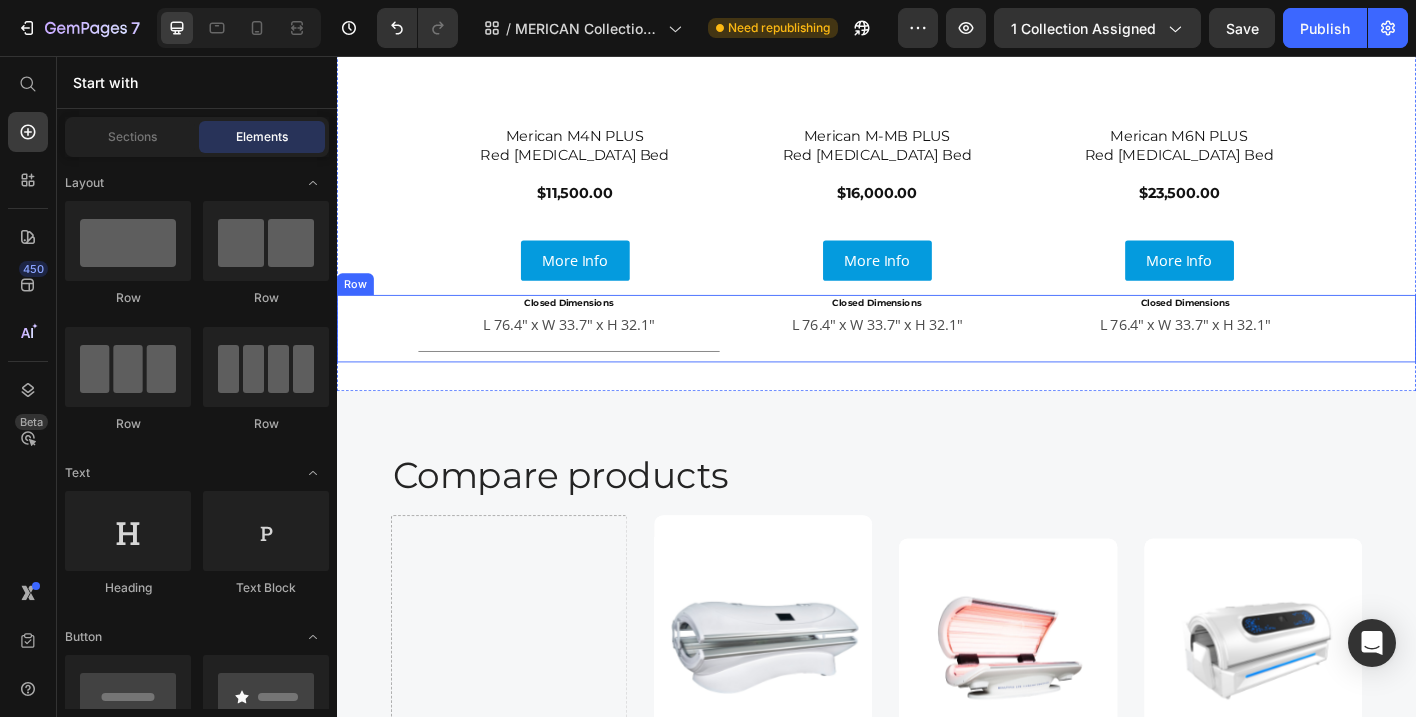 click on "Closed Dimensions Heading L 76.4" x W 33.7" x H 32.1" Text Block                Title Line Closed Dimensions Heading L 76.4" x W 33.7" x H 32.1" Text Block Closed Dimensions Heading L 76.4" x W 33.7" x H 32.1" Text Block Row" at bounding box center [937, 359] 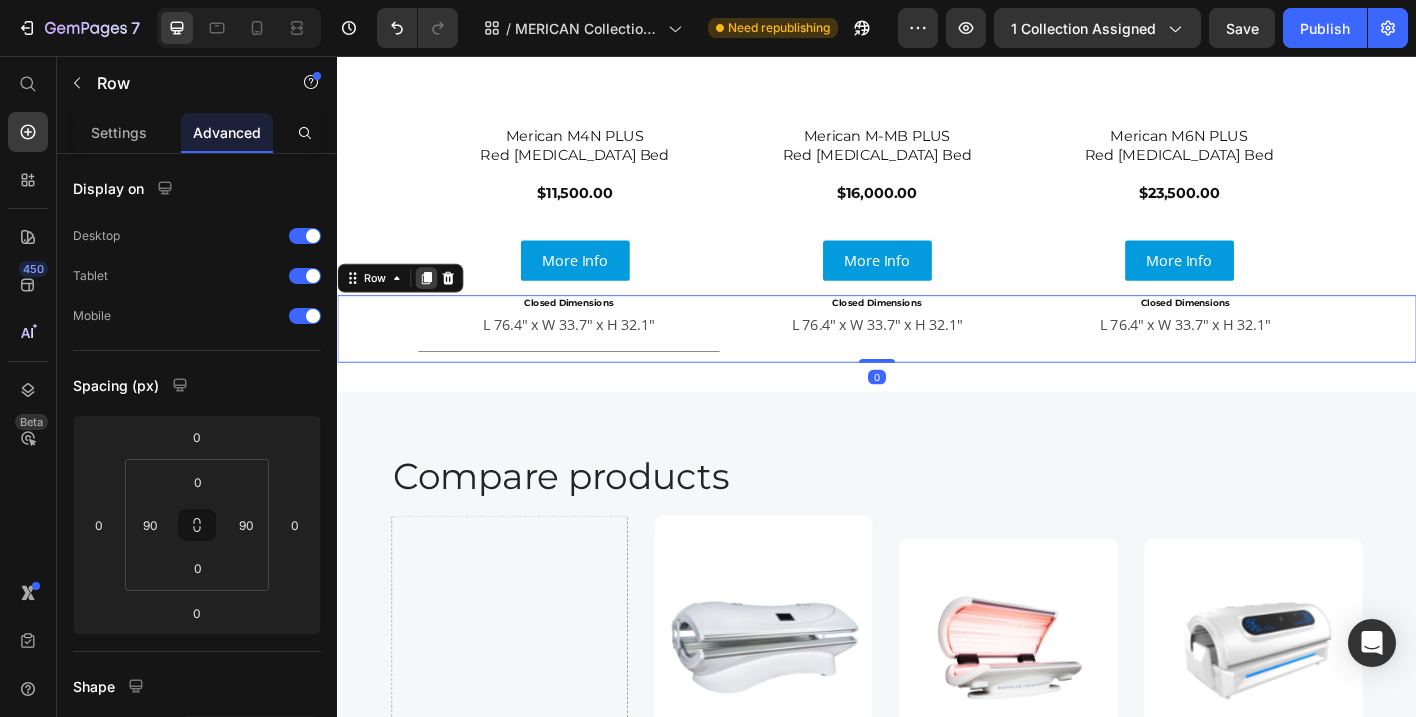 click 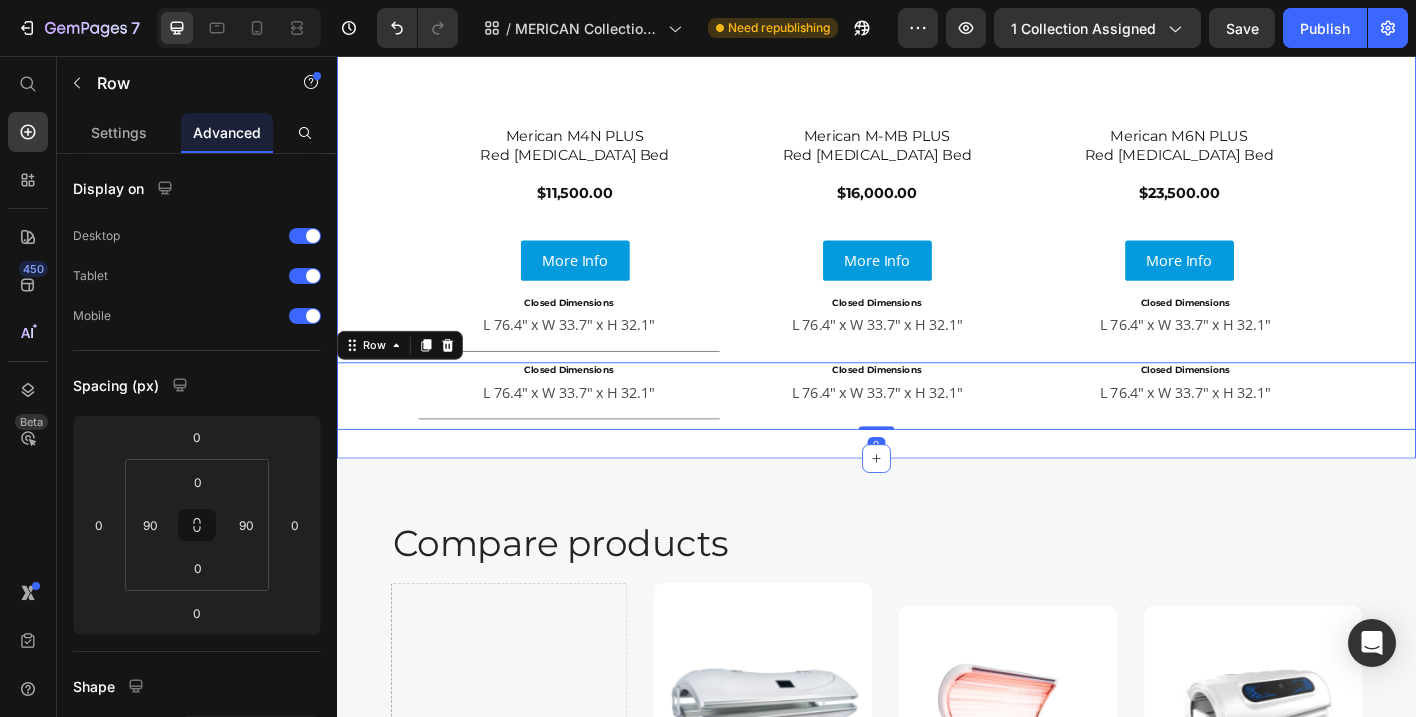 click on "Compare Products Heading Product Images Merican M4N PLUS  Red Light Therapy Bed $11,500.00 Heading More Info Button Product Product Images Merican M-MB PLUS  Red Light Therapy Bed $16,000.00 Heading Product More Info Button Product Images Merican M6N PLUS  Red Light Therapy Bed $23,500.00 Heading More Info Button Product Row Closed Dimensions Heading L 76.4" x W 33.7" x H 32.1" Text Block                Title Line Closed Dimensions Heading L 76.4" x W 33.7" x H 32.1" Text Block Closed Dimensions Heading L 76.4" x W 33.7" x H 32.1" Text Block Row Closed Dimensions Heading L 76.4" x W 33.7" x H 32.1" Text Block                Title Line Closed Dimensions Heading L 76.4" x W 33.7" x H 32.1" Text Block Closed Dimensions Heading L 76.4" x W 33.7" x H 32.1" Text Block Row   0 Section 5" at bounding box center (937, 131) 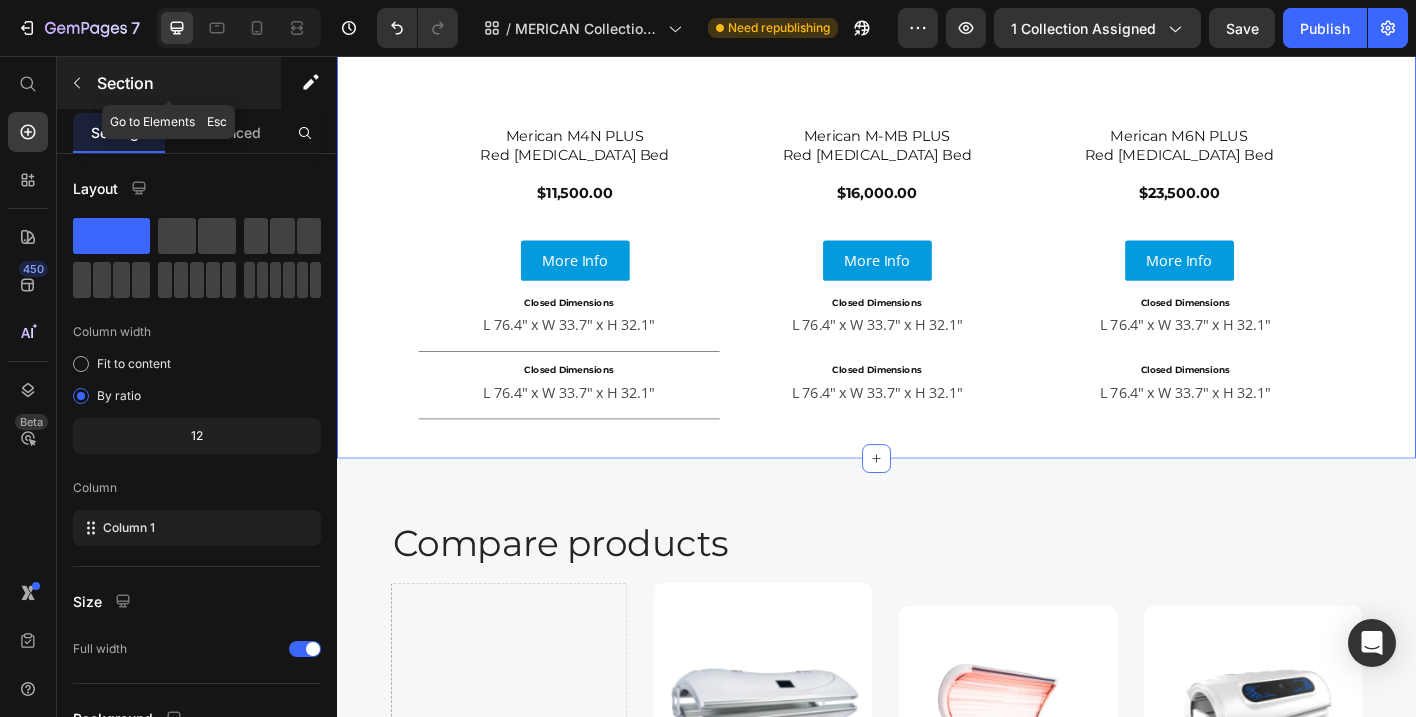 click 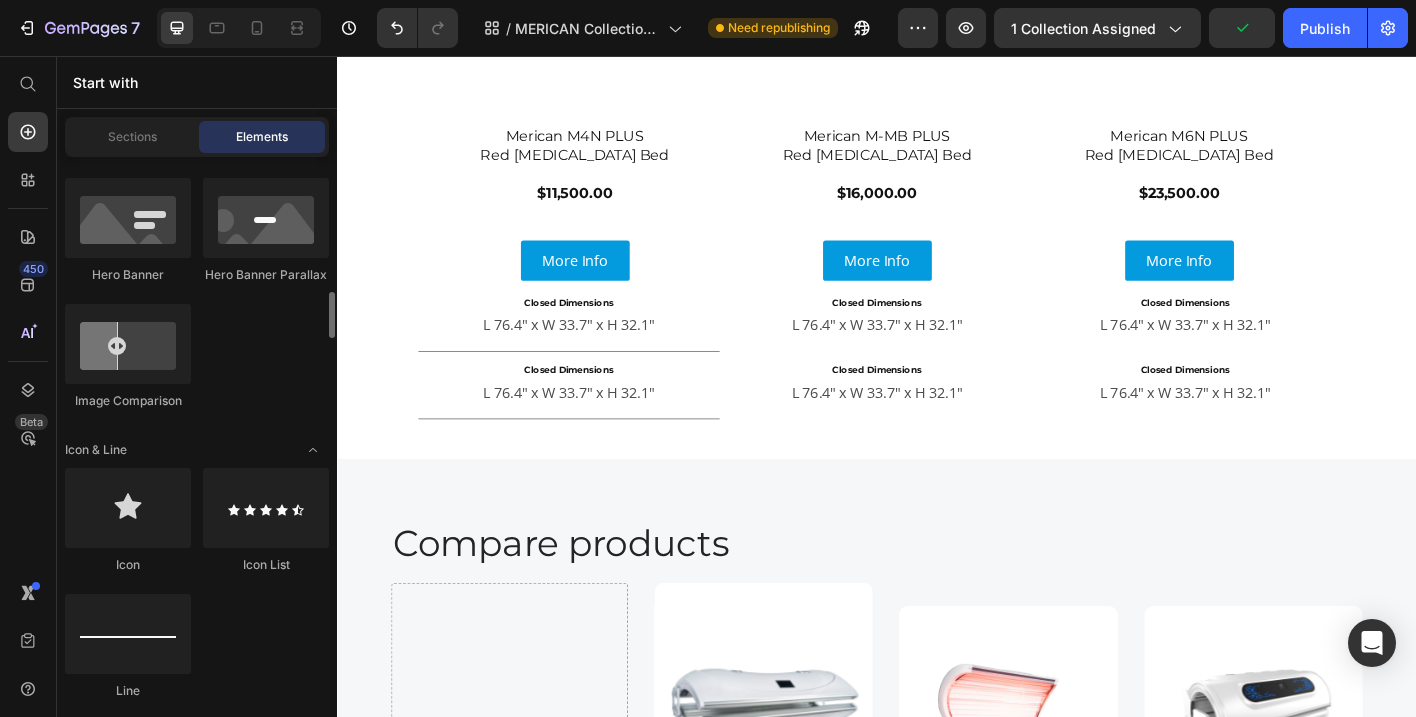 scroll, scrollTop: 1288, scrollLeft: 0, axis: vertical 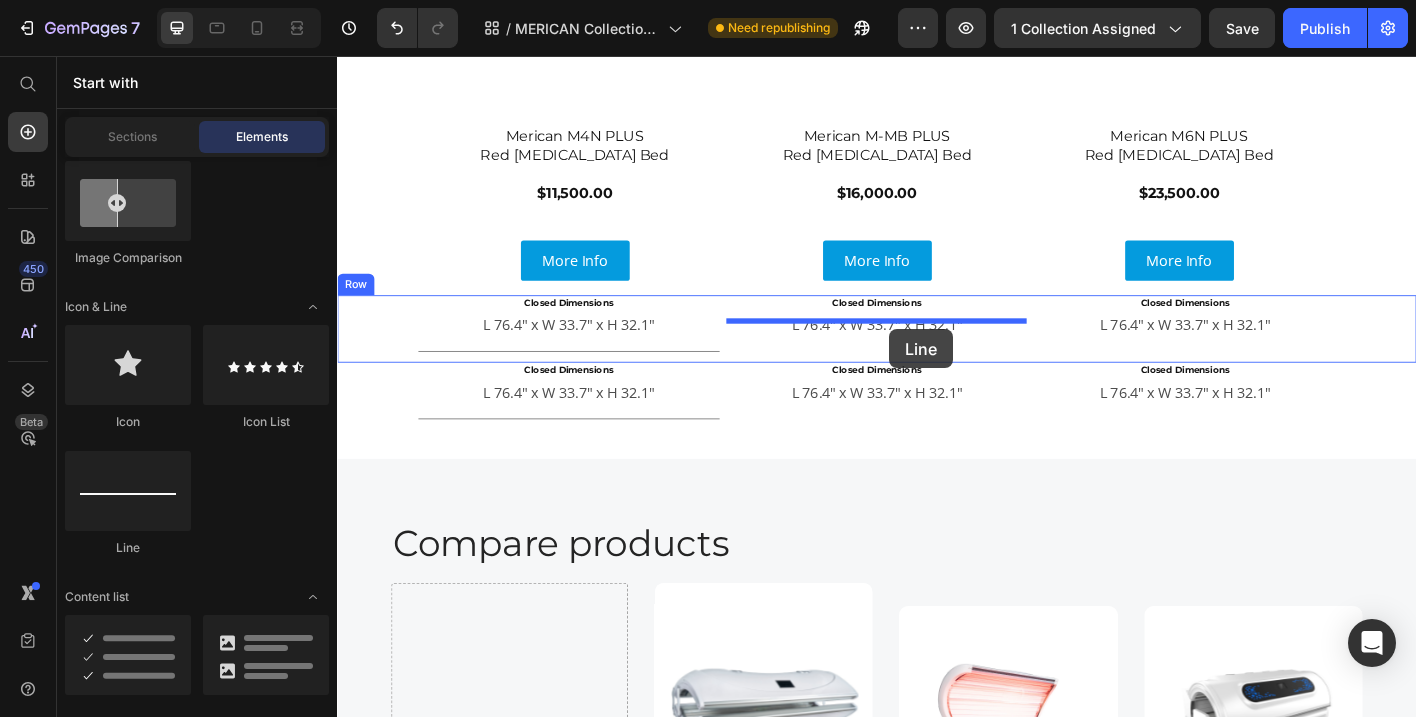 drag, startPoint x: 469, startPoint y: 553, endPoint x: 951, endPoint y: 360, distance: 519.2042 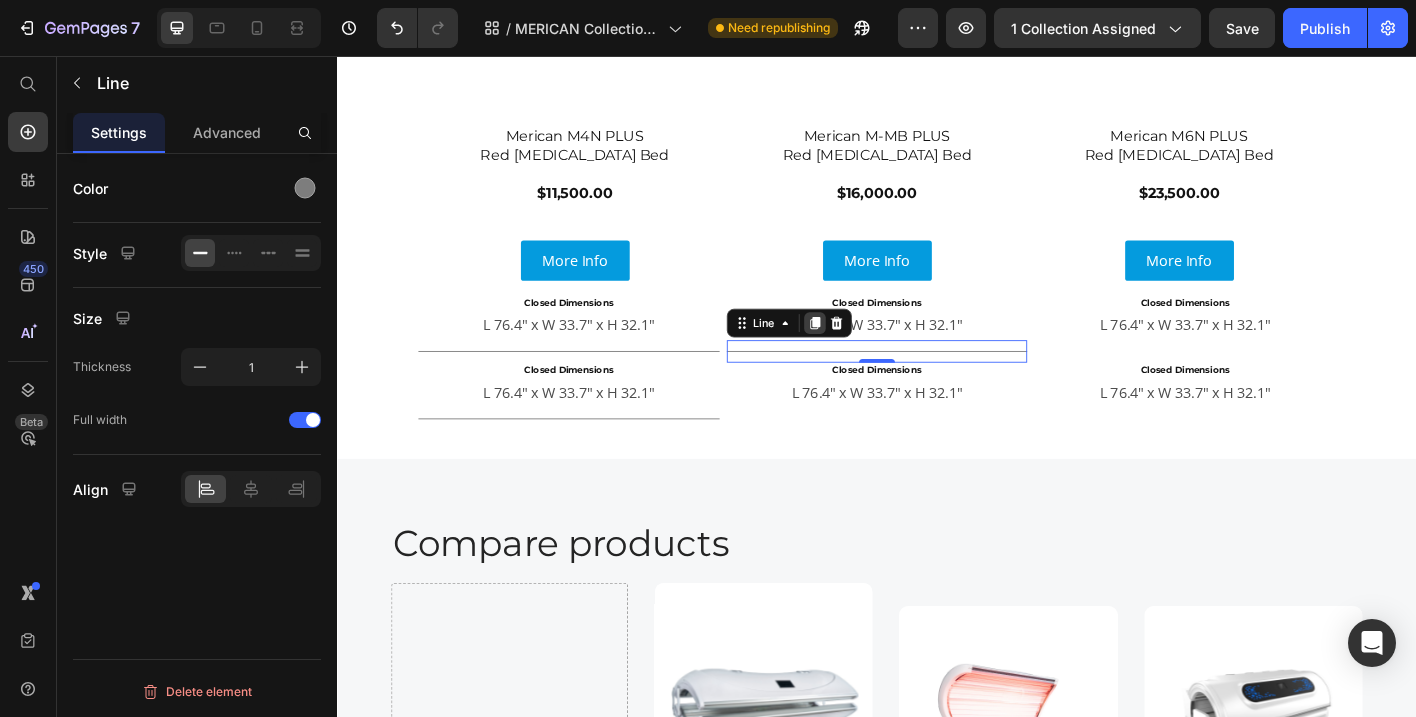 click 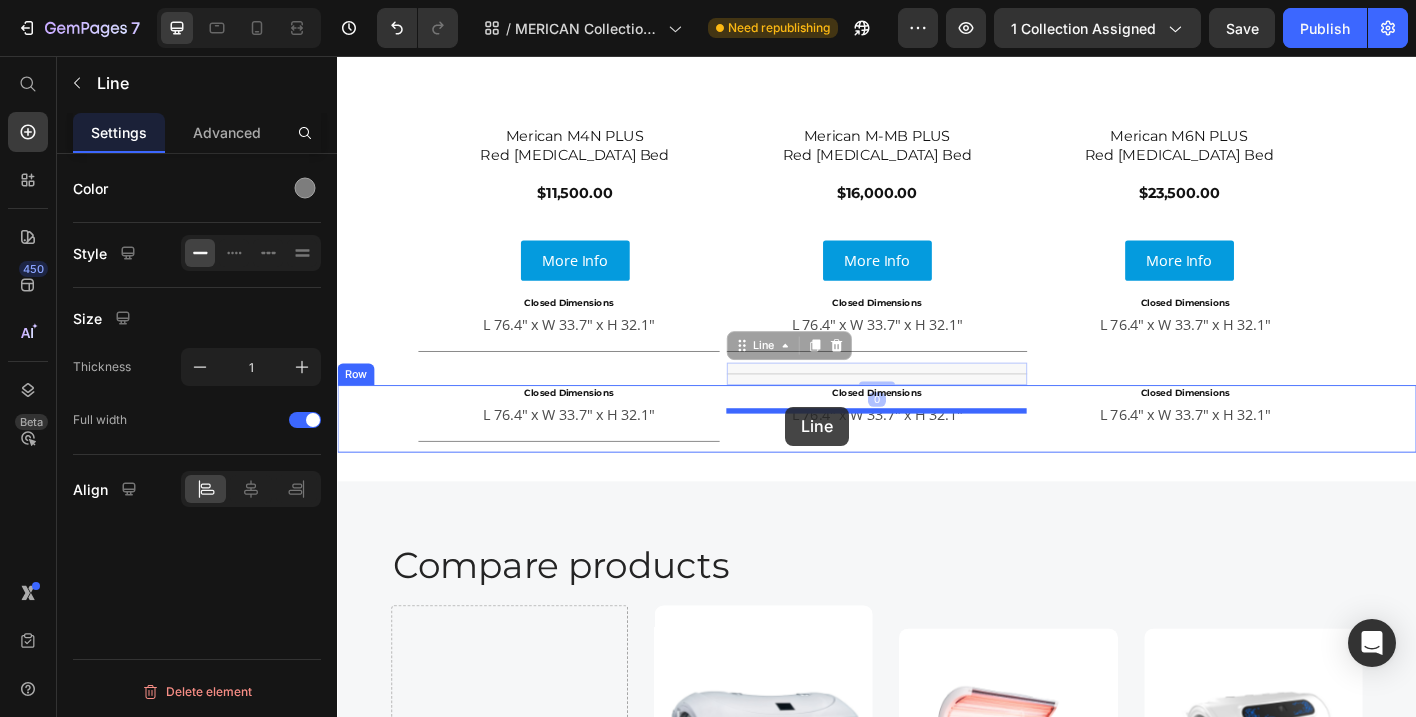 drag, startPoint x: 784, startPoint y: 358, endPoint x: 835, endPoint y: 446, distance: 101.71037 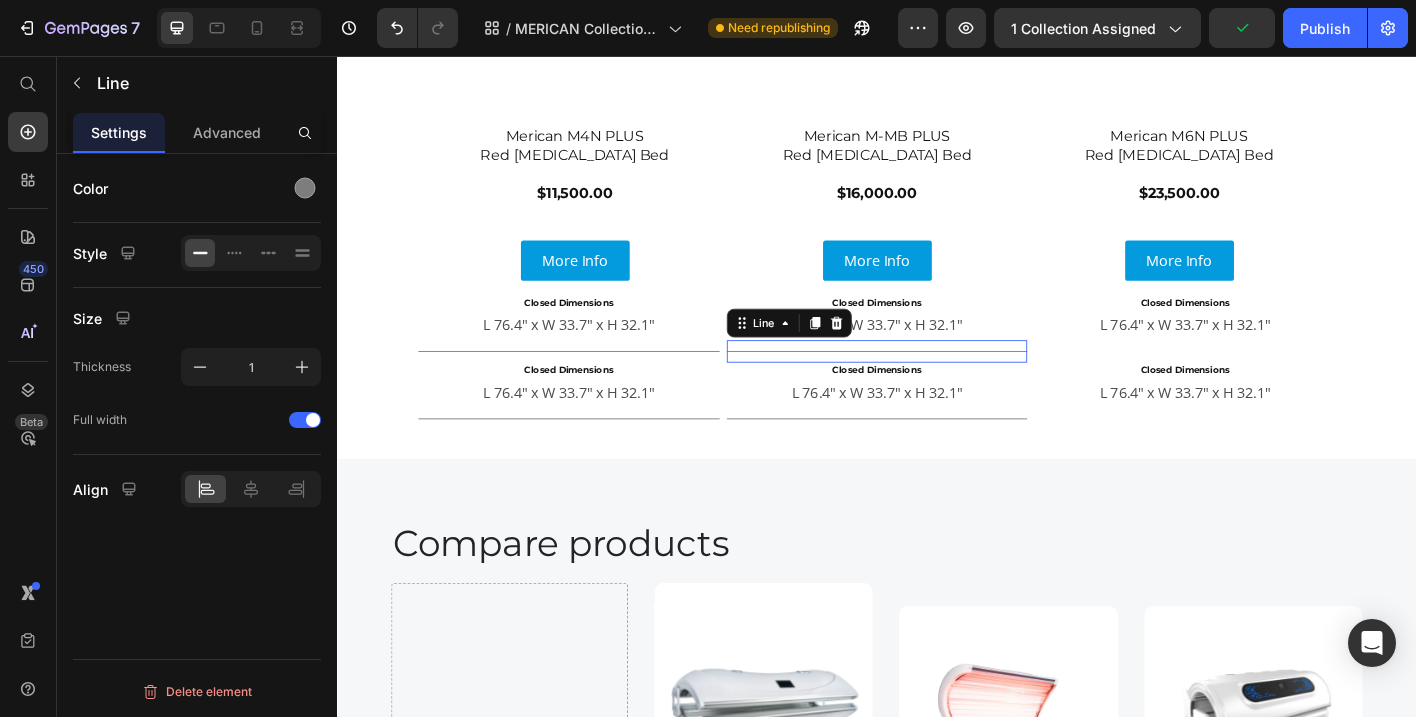 click on "Title Line   0" at bounding box center (937, 384) 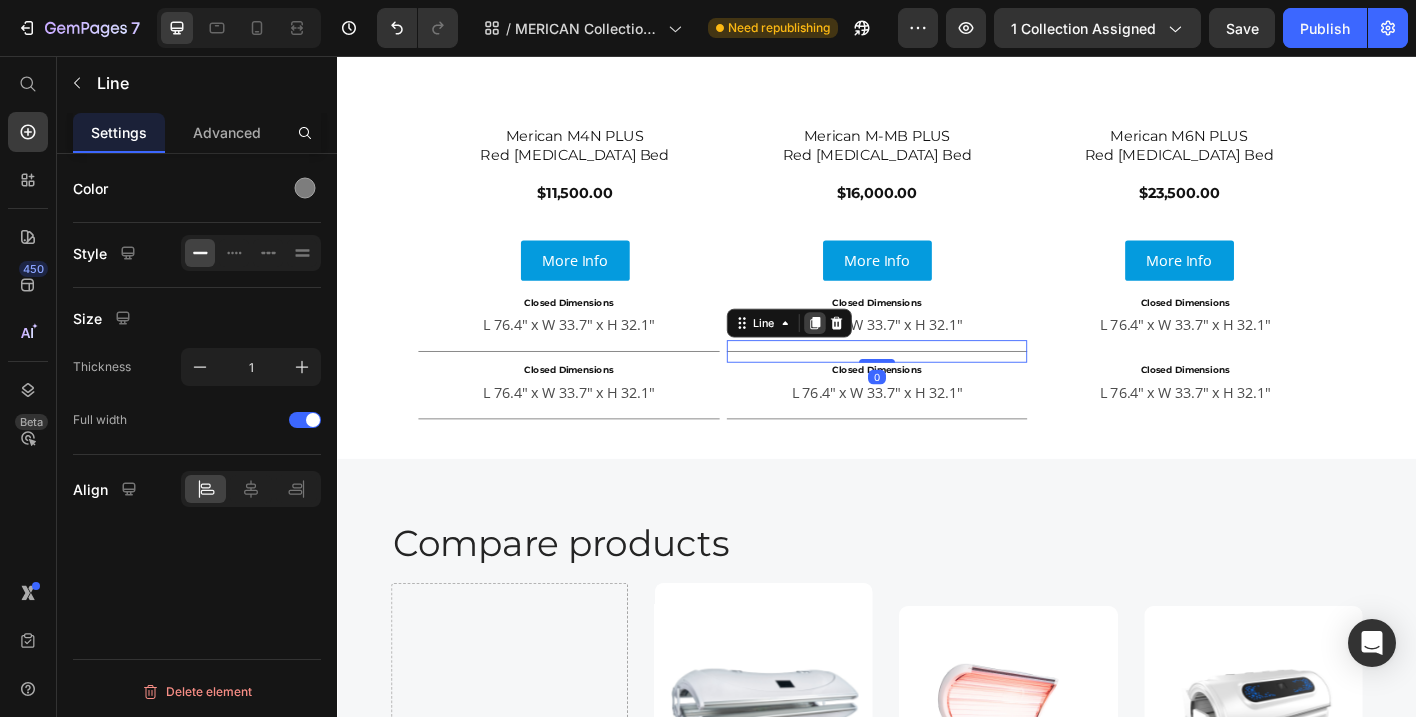 click 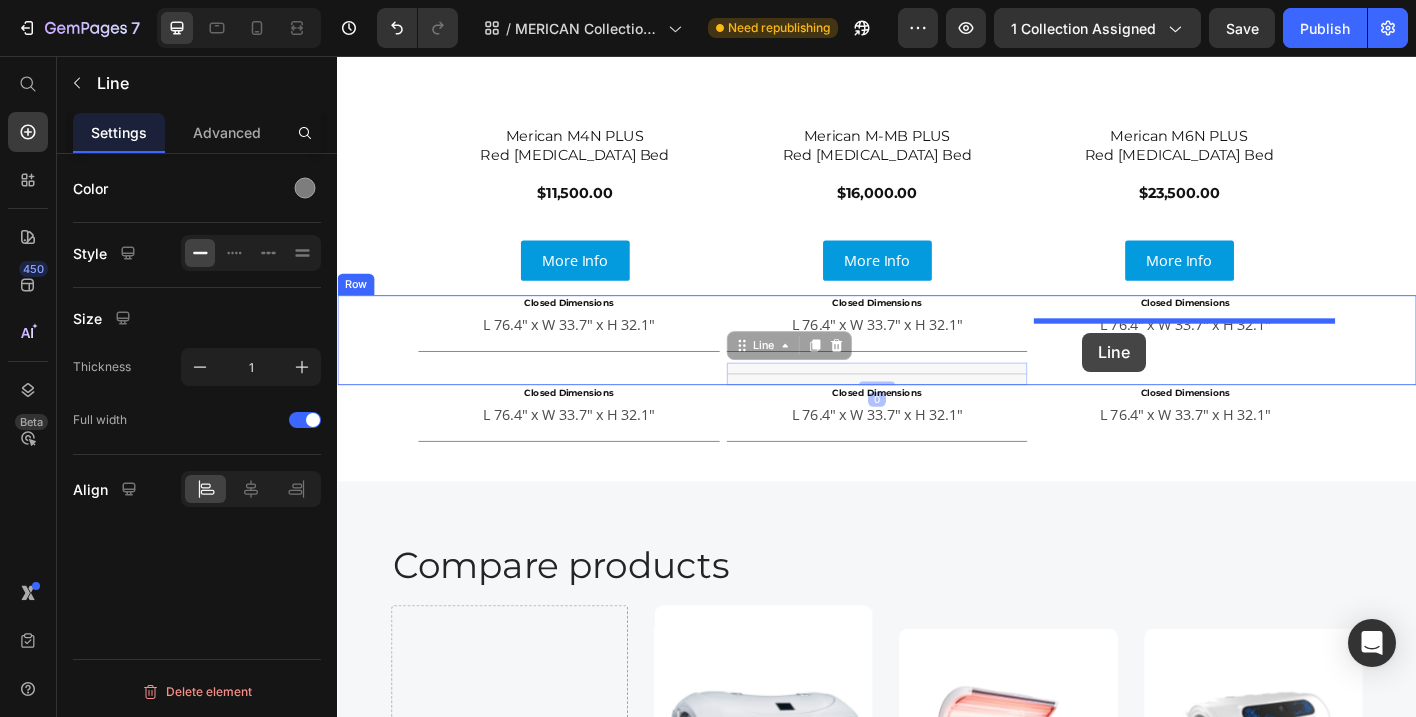 drag, startPoint x: 785, startPoint y: 363, endPoint x: 1165, endPoint y: 364, distance: 380.0013 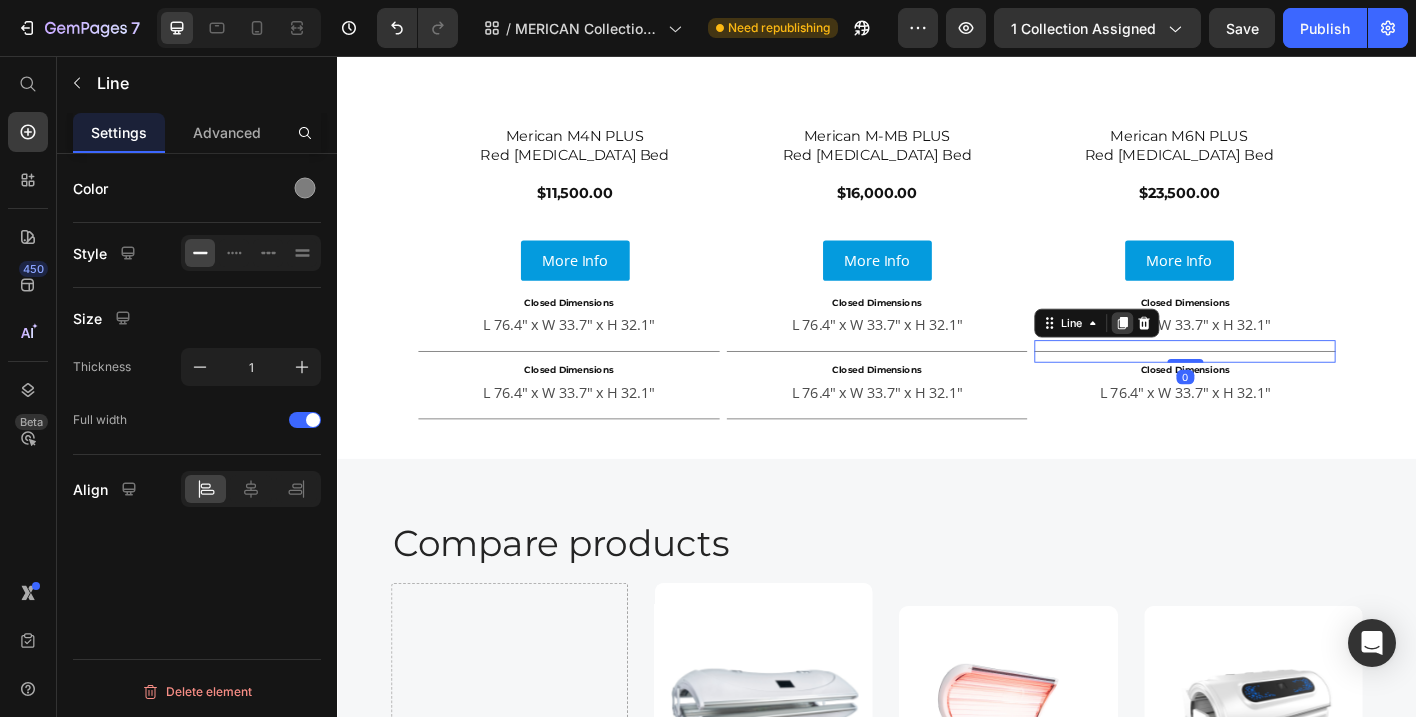 click 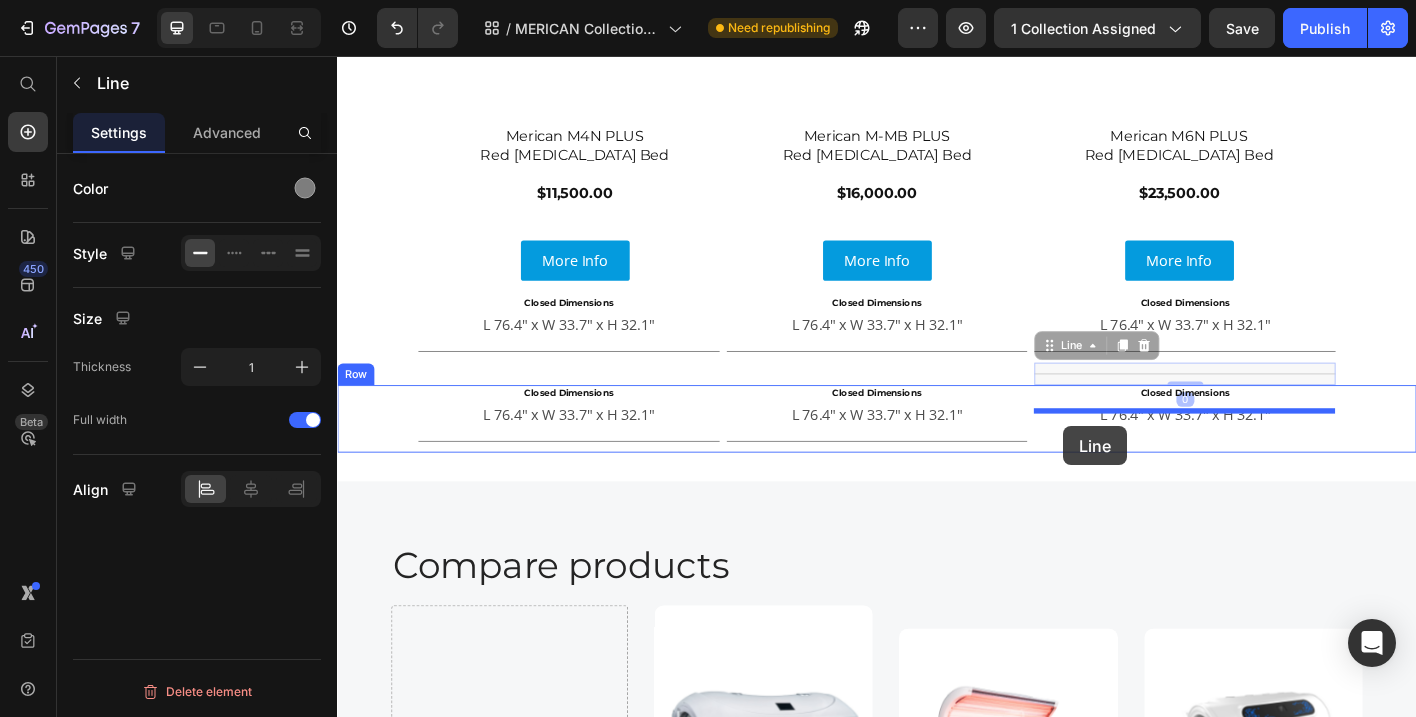 drag, startPoint x: 1124, startPoint y: 357, endPoint x: 1144, endPoint y: 468, distance: 112.78741 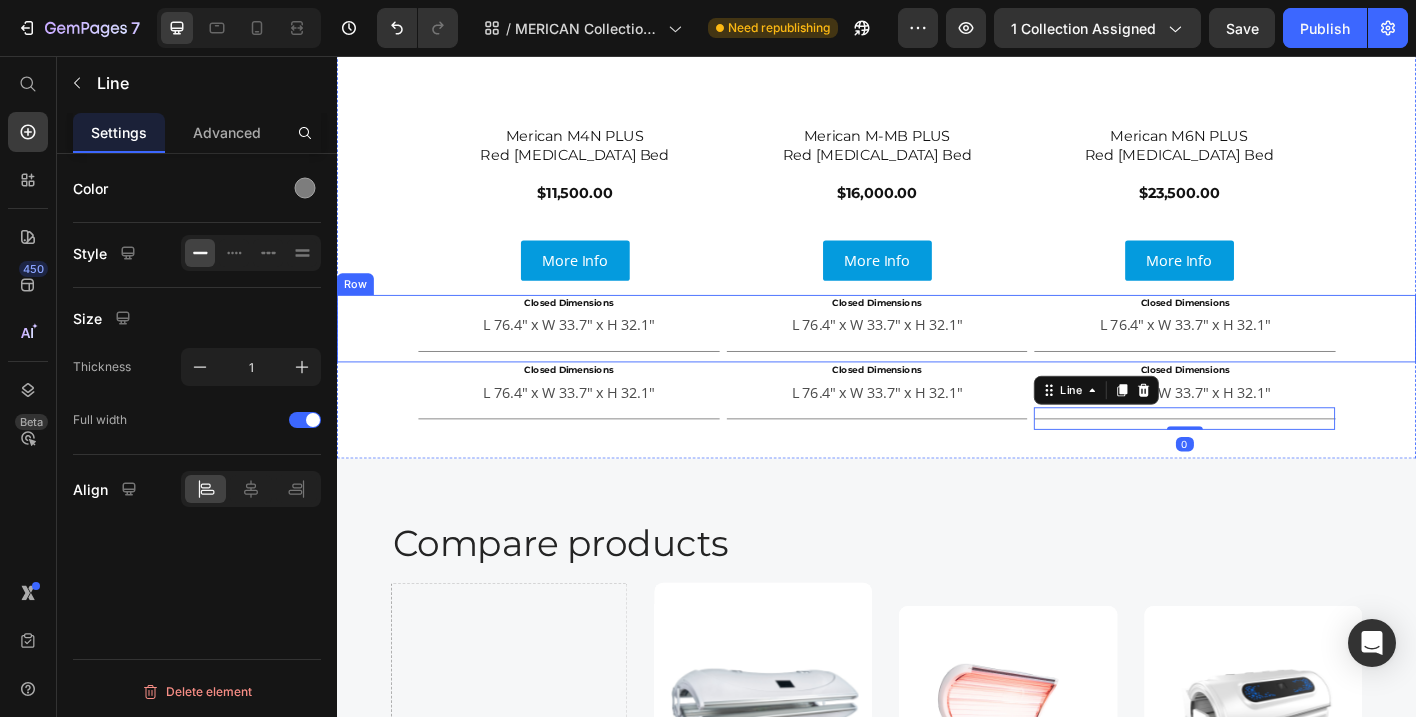 click on "Closed Dimensions Heading L 76.4" x W 33.7" x H 32.1" Text Block                Title Line Closed Dimensions Heading L 76.4" x W 33.7" x H 32.1" Text Block                Title Line Closed Dimensions Heading L 76.4" x W 33.7" x H 32.1" Text Block                Title Line Row" at bounding box center (937, 359) 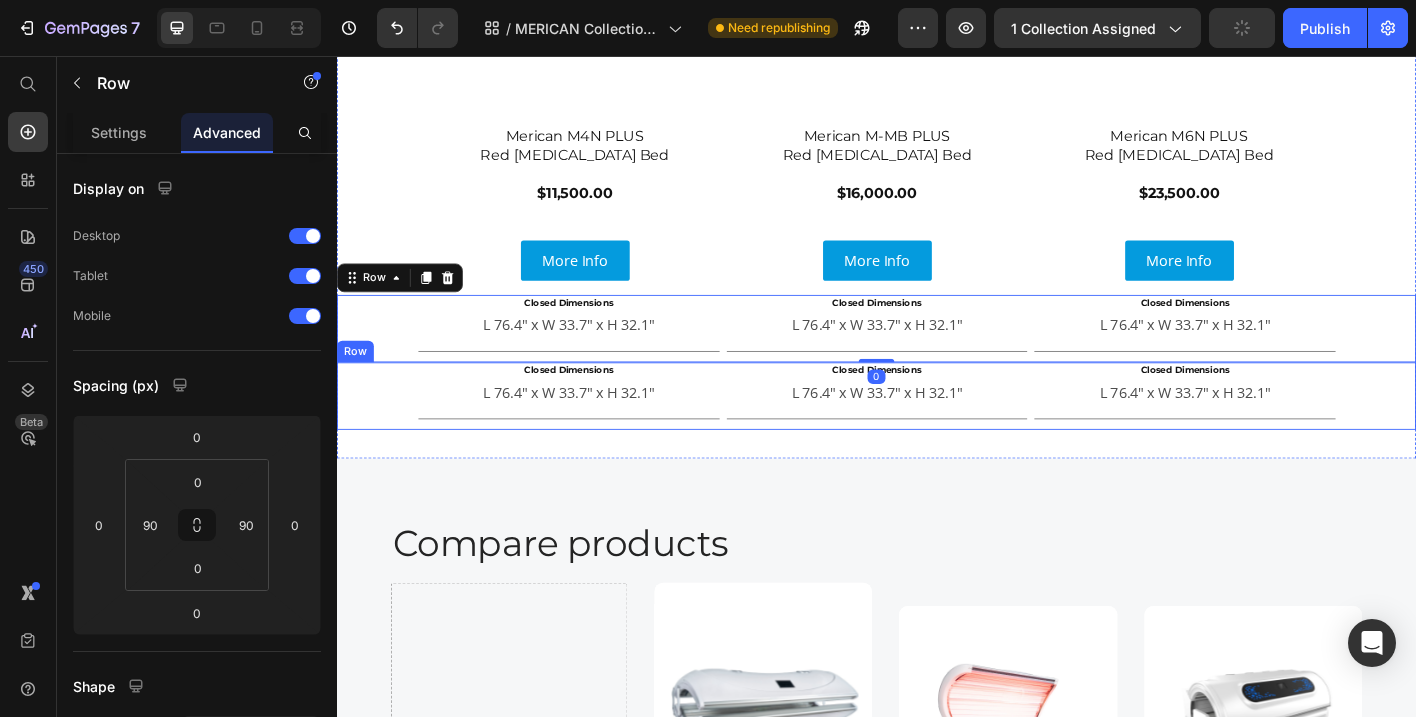 click on "Closed Dimensions Heading L 76.4" x W 33.7" x H 32.1" Text Block                Title Line Closed Dimensions Heading L 76.4" x W 33.7" x H 32.1" Text Block                Title Line Closed Dimensions Heading L 76.4" x W 33.7" x H 32.1" Text Block                Title Line Row" at bounding box center [937, 434] 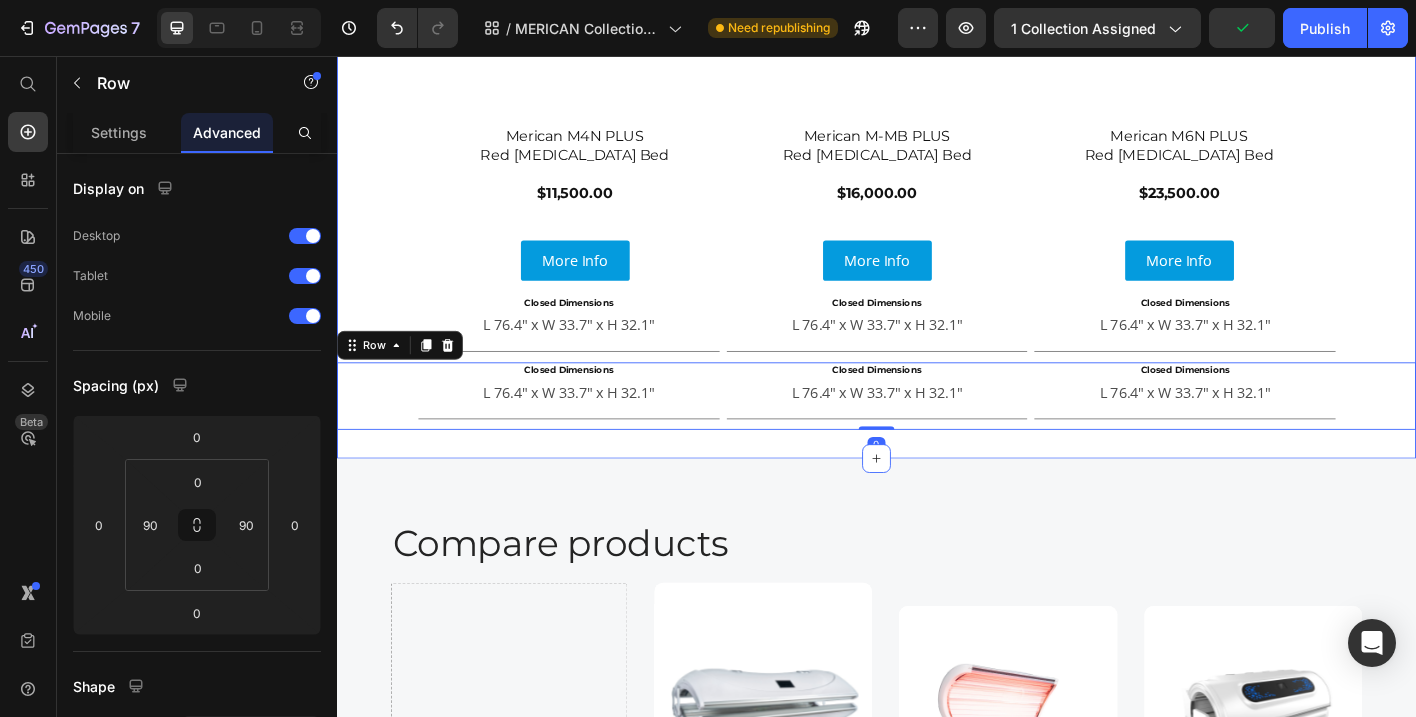 click on "Compare Products Heading Product Images Merican M4N PLUS  Red Light Therapy Bed $11,500.00 Heading More Info Button Product Product Images Merican M-MB PLUS  Red Light Therapy Bed $16,000.00 Heading Product More Info Button Product Images Merican M6N PLUS  Red Light Therapy Bed $23,500.00 Heading More Info Button Product Row Closed Dimensions Heading L 76.4" x W 33.7" x H 32.1" Text Block                Title Line Closed Dimensions Heading L 76.4" x W 33.7" x H 32.1" Text Block                Title Line Closed Dimensions Heading L 76.4" x W 33.7" x H 32.1" Text Block                Title Line Row Closed Dimensions Heading L 76.4" x W 33.7" x H 32.1" Text Block                Title Line Closed Dimensions Heading L 76.4" x W 33.7" x H 32.1" Text Block                Title Line Closed Dimensions Heading L 76.4" x W 33.7" x H 32.1" Text Block                Title Line Row   0" at bounding box center (937, 131) 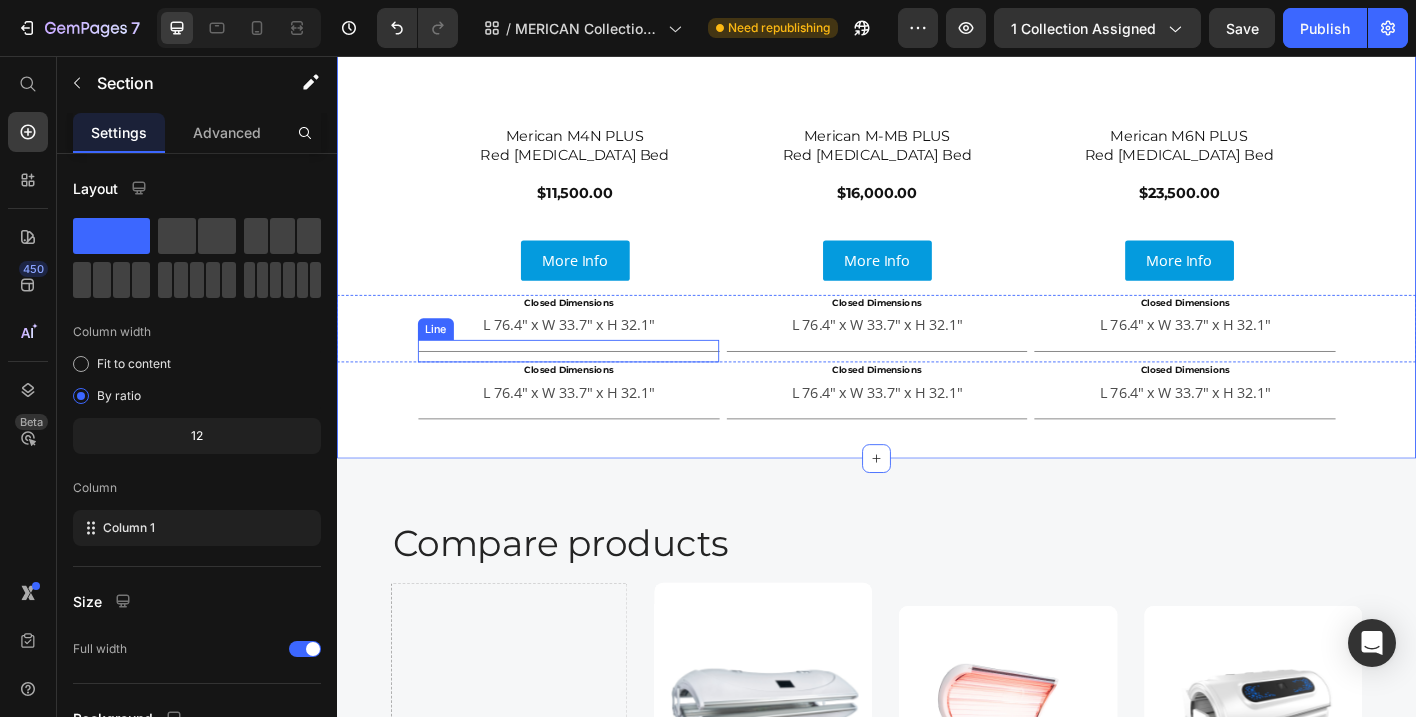 click on "Title Line" at bounding box center [594, 384] 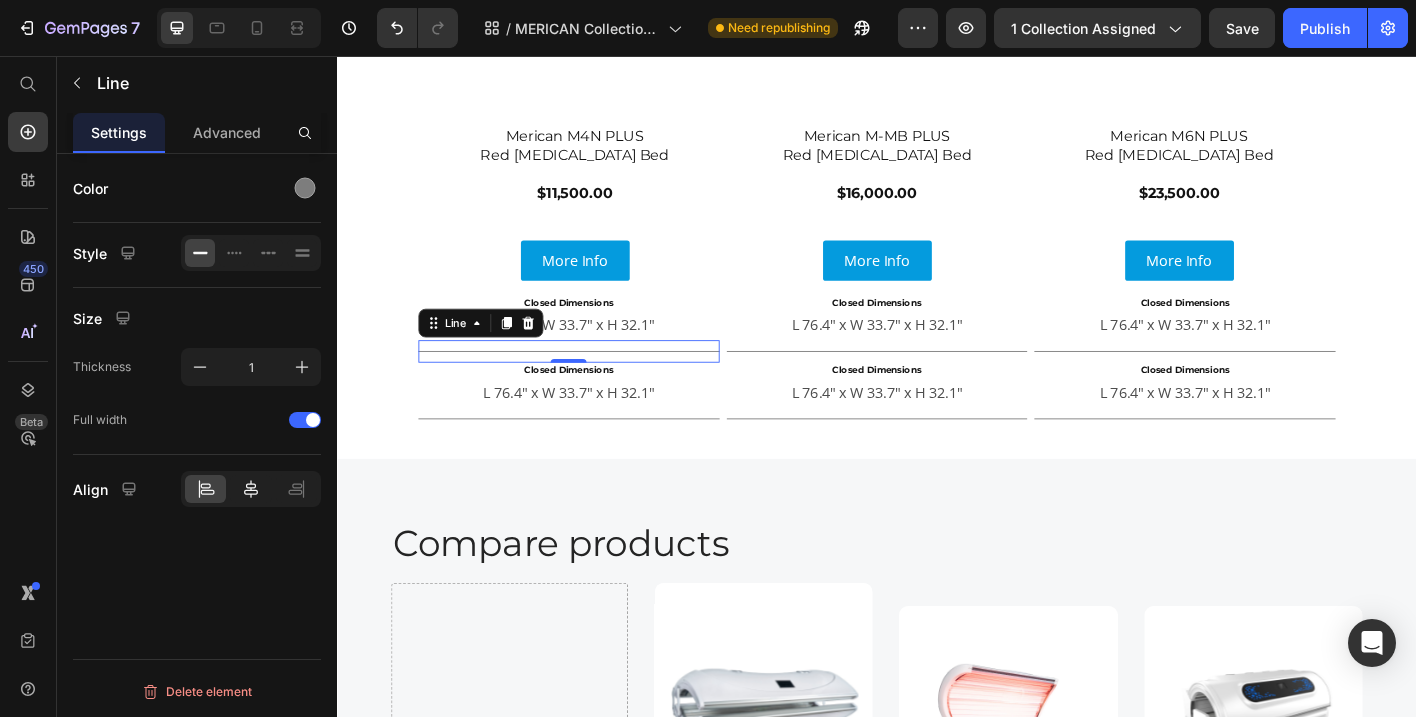 click 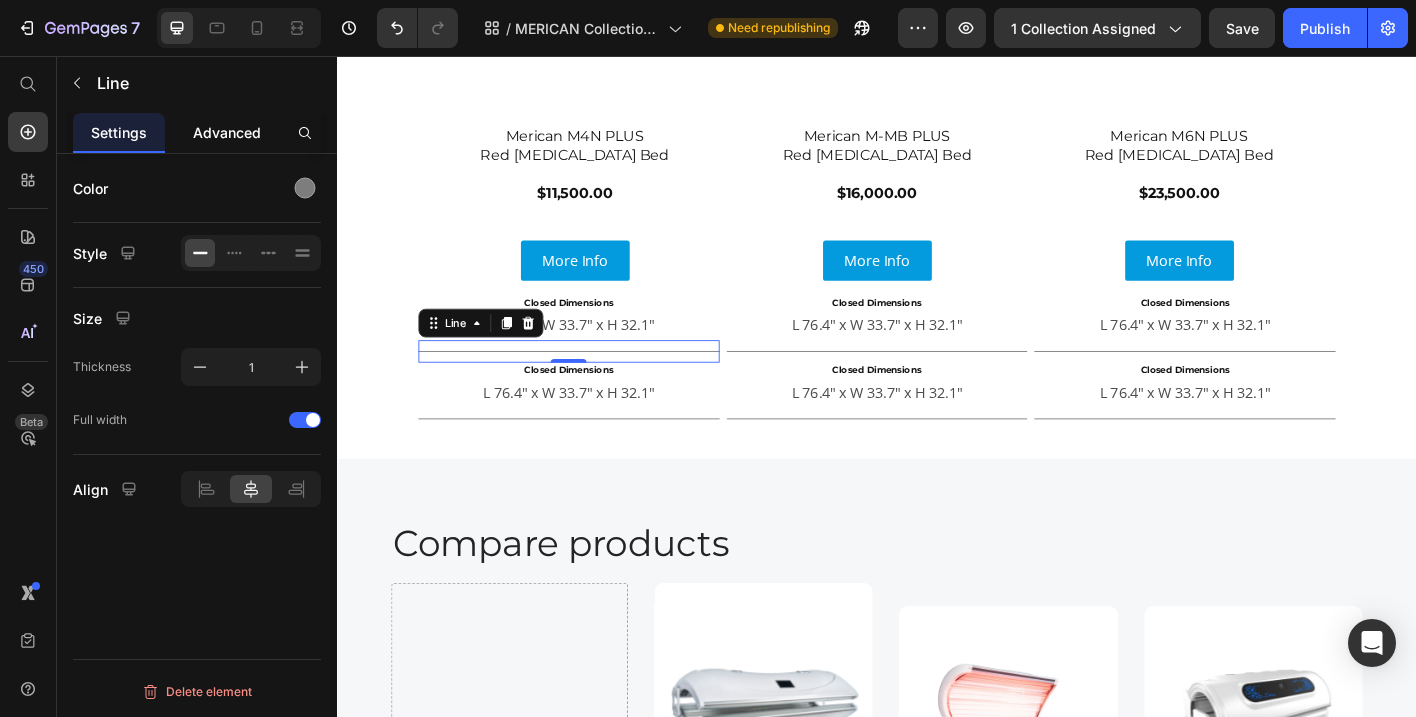 click on "Advanced" at bounding box center [227, 132] 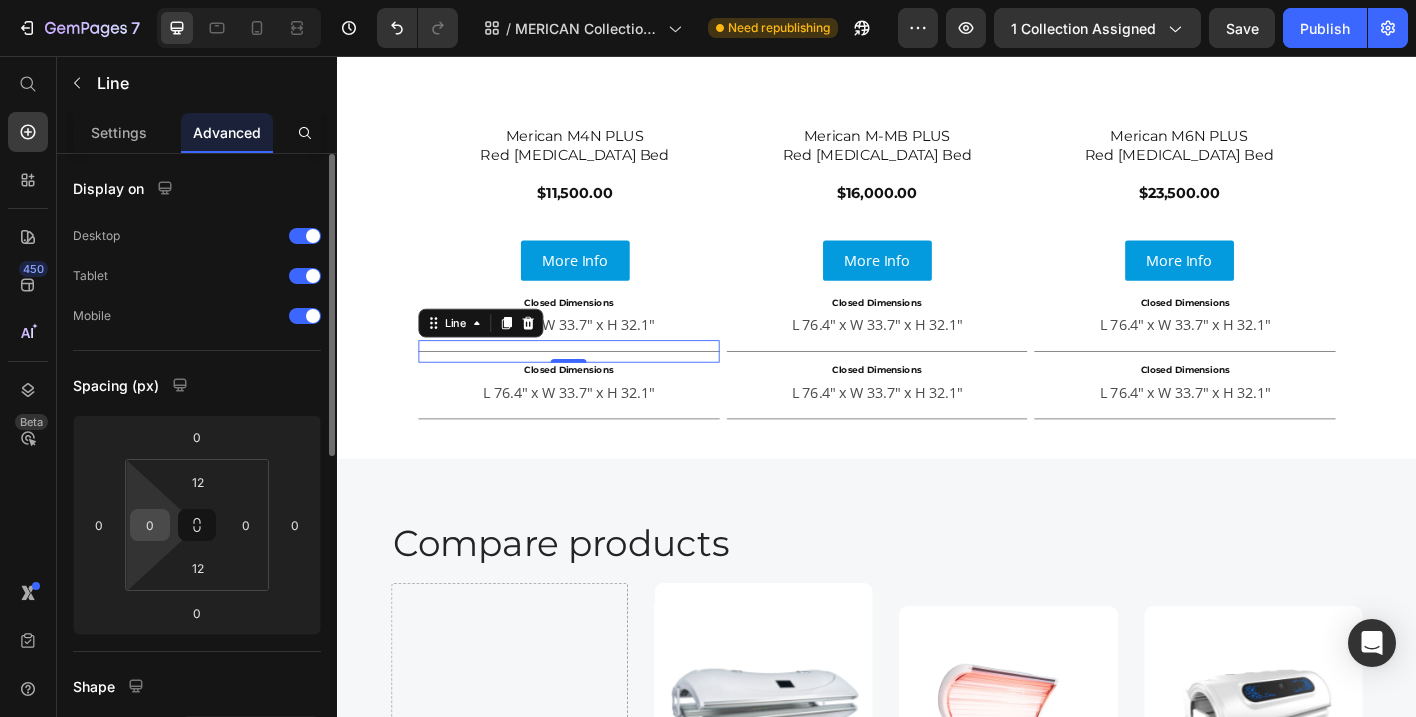 click on "0" at bounding box center (150, 525) 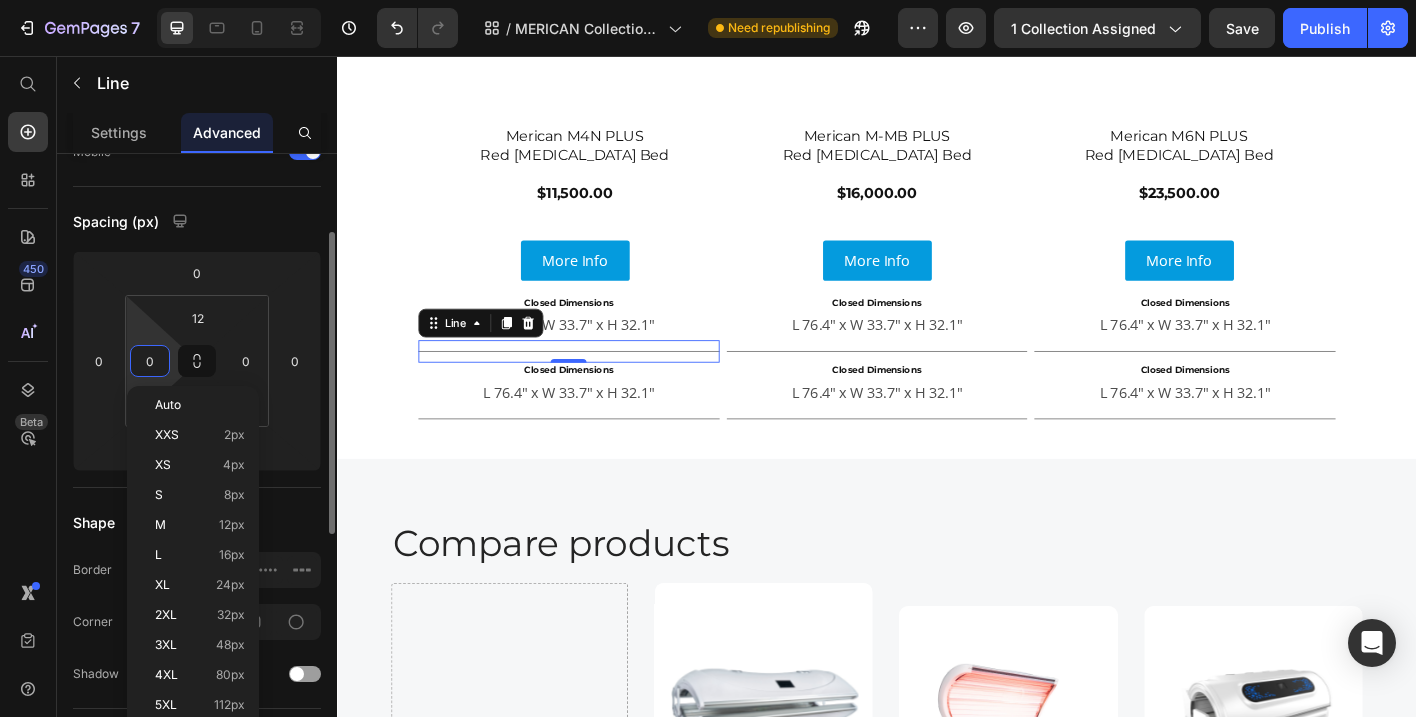 scroll, scrollTop: 165, scrollLeft: 0, axis: vertical 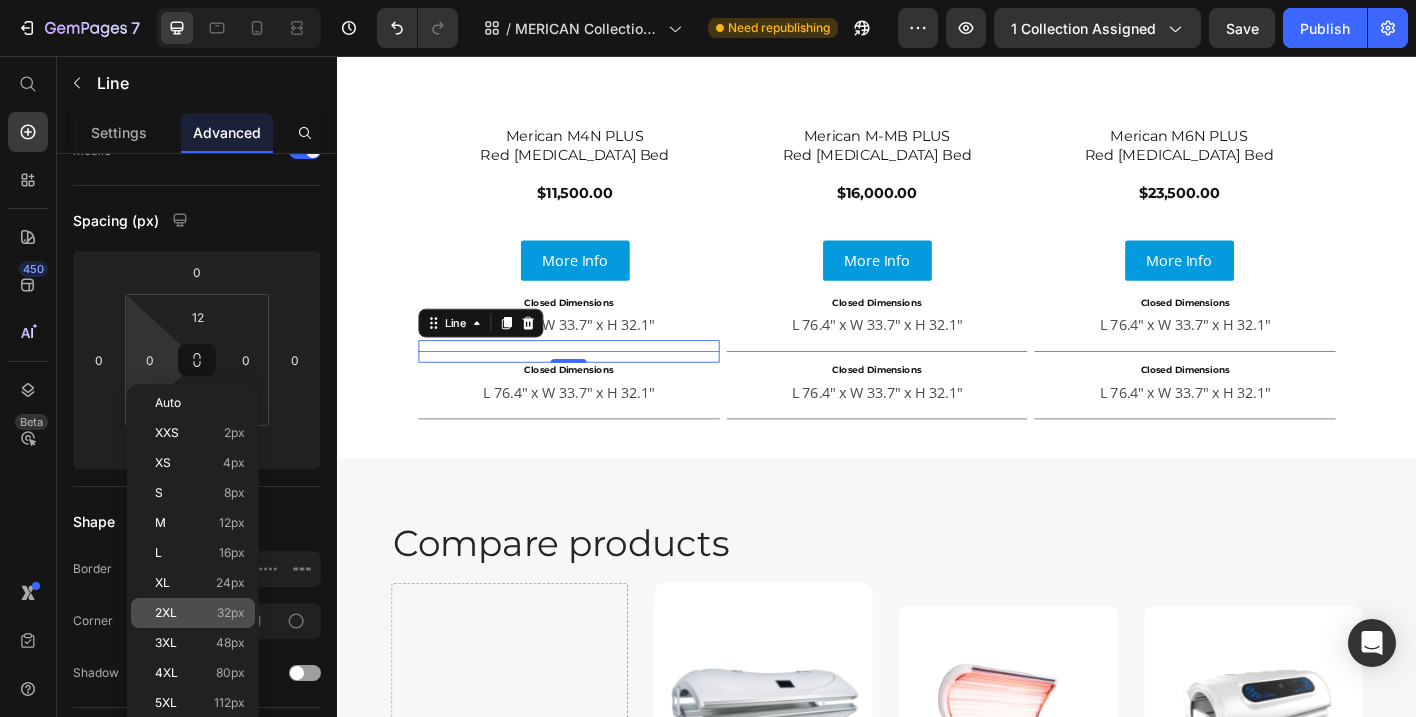 click on "32px" at bounding box center [231, 613] 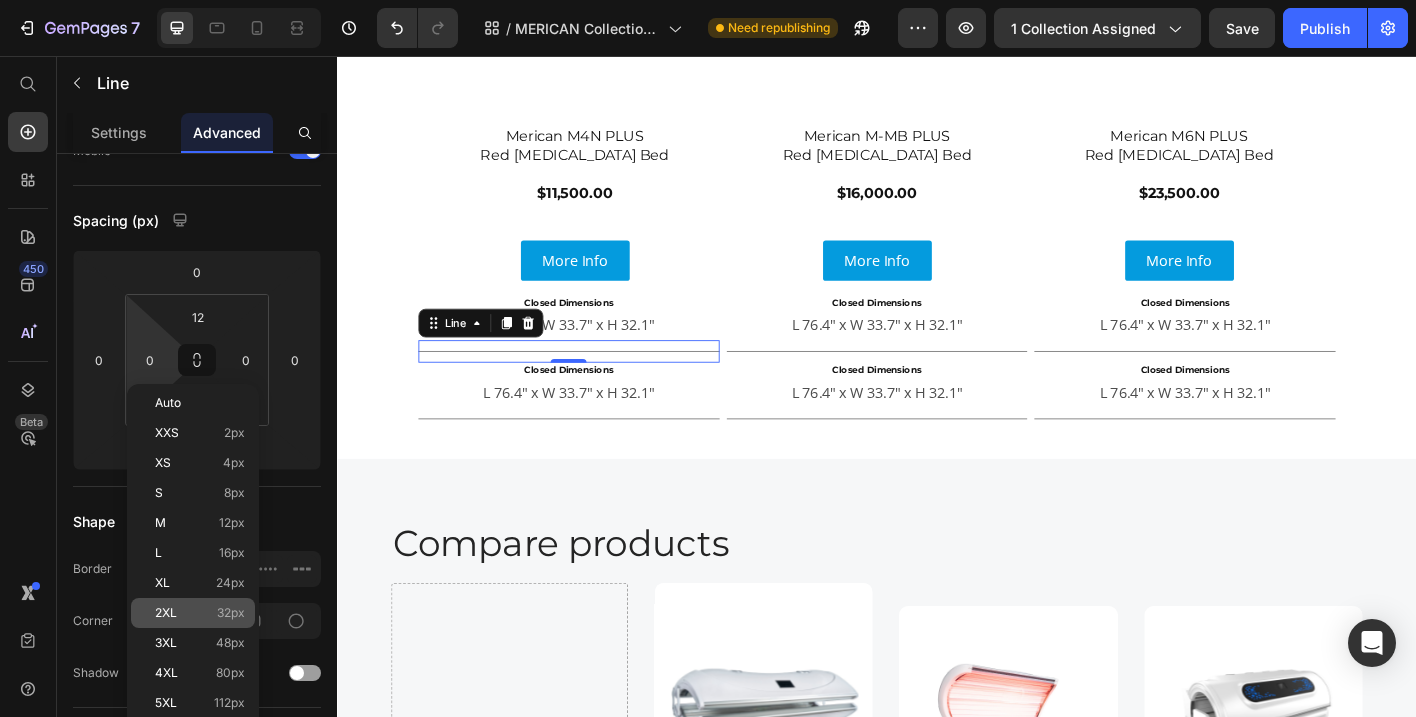 type on "32" 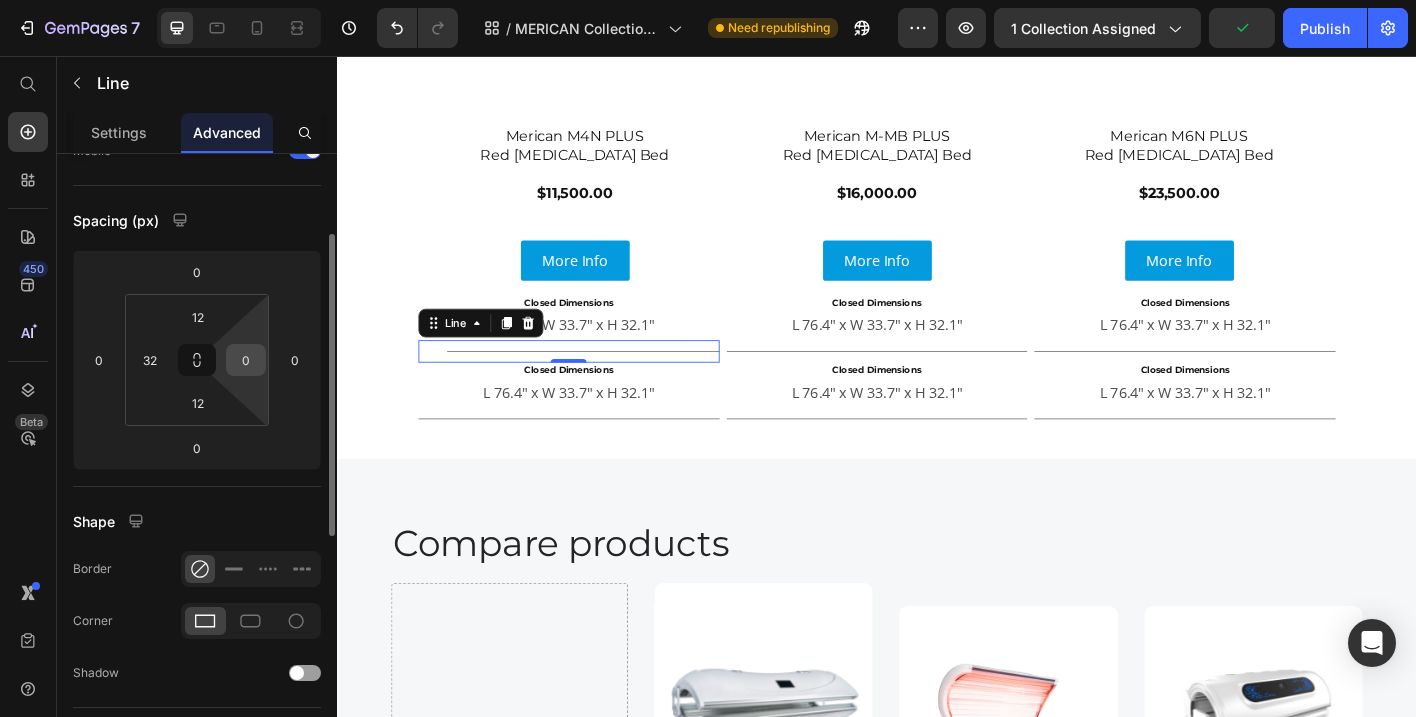 click on "0" at bounding box center [246, 360] 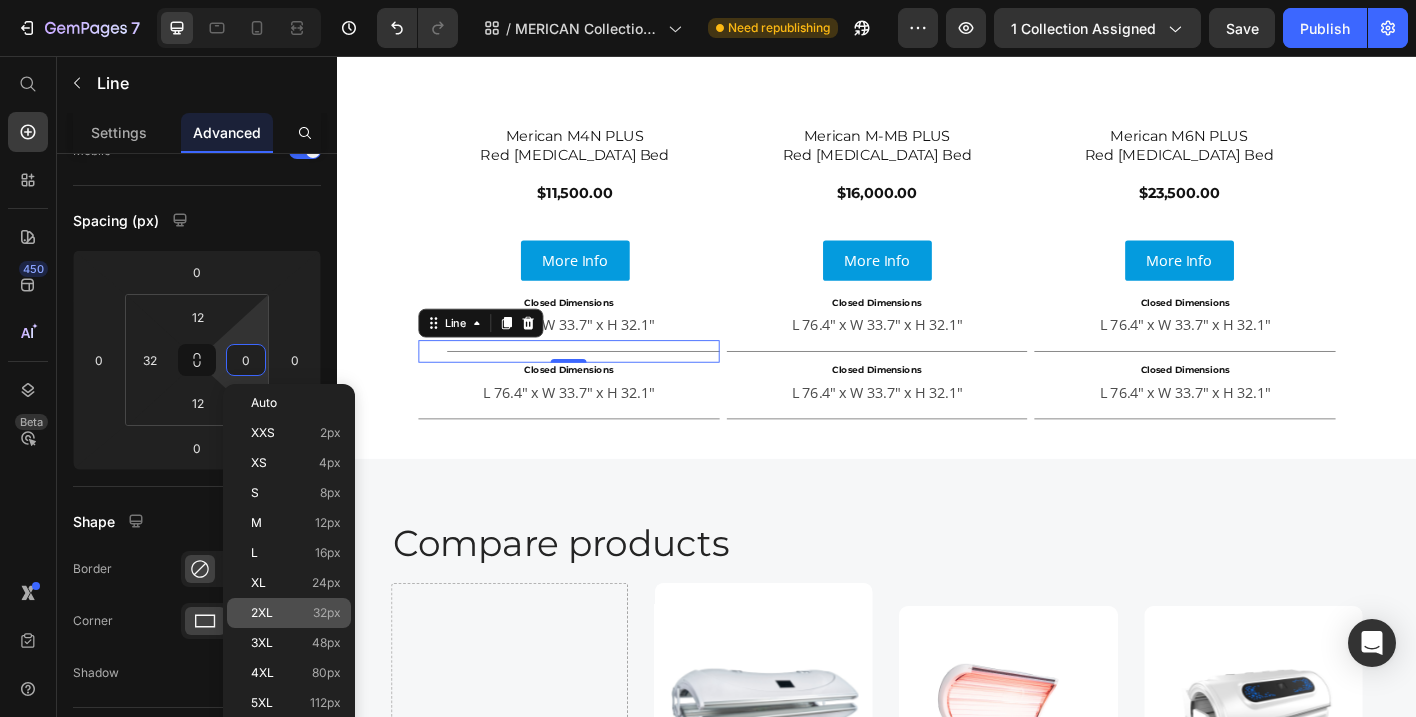click on "2XL 32px" 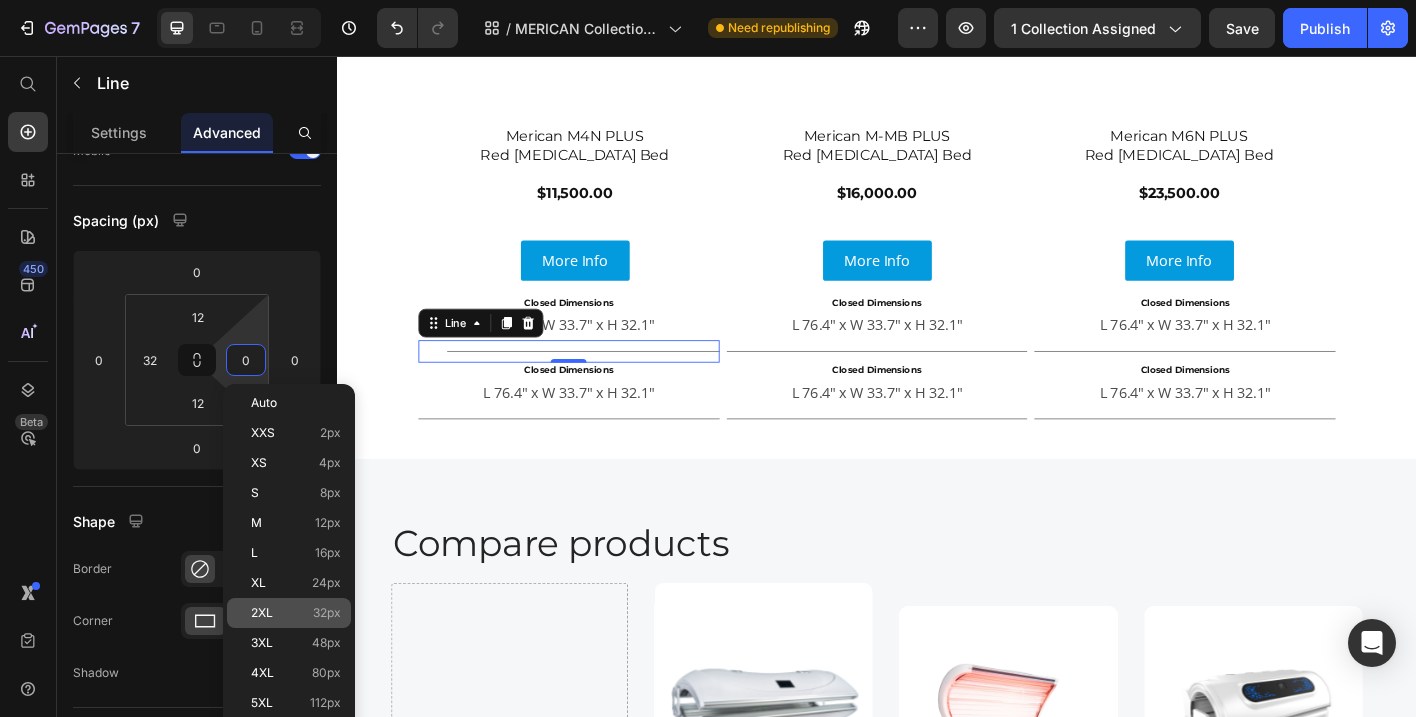 type on "32" 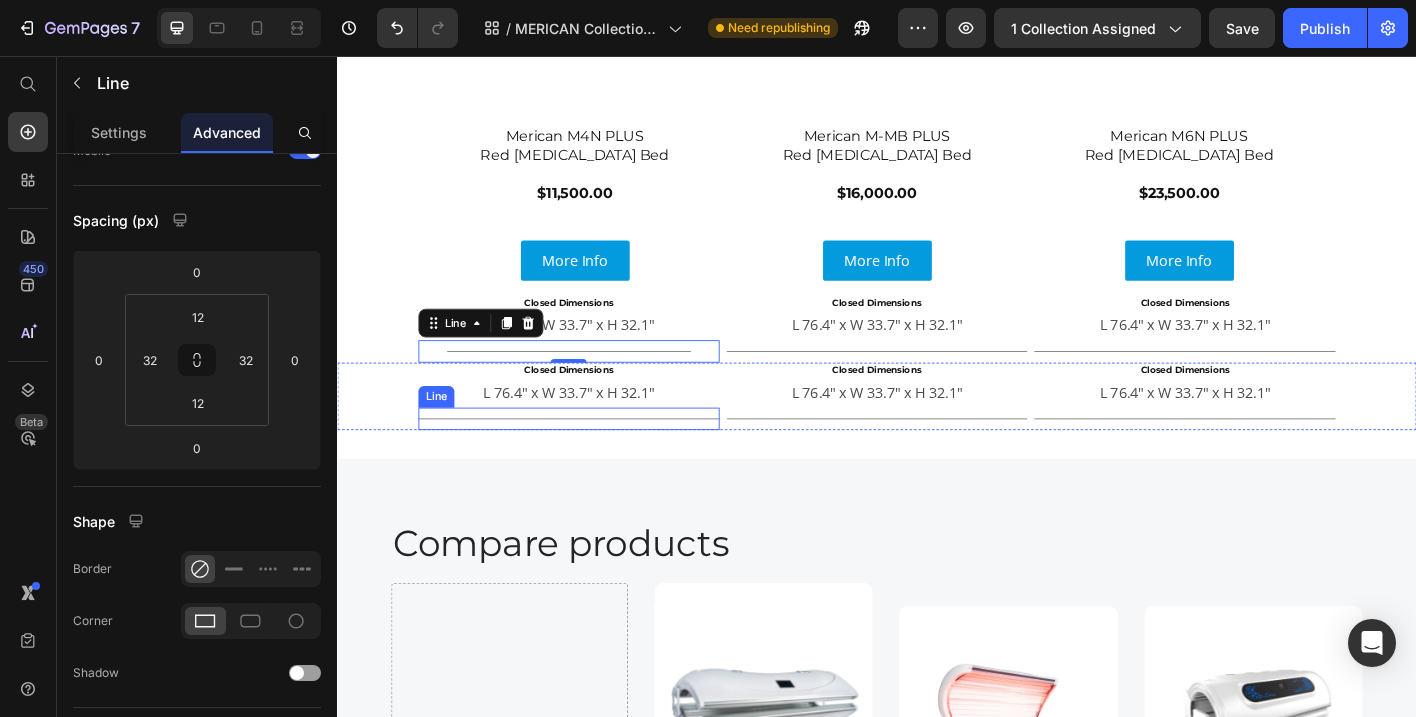 click at bounding box center [594, 459] 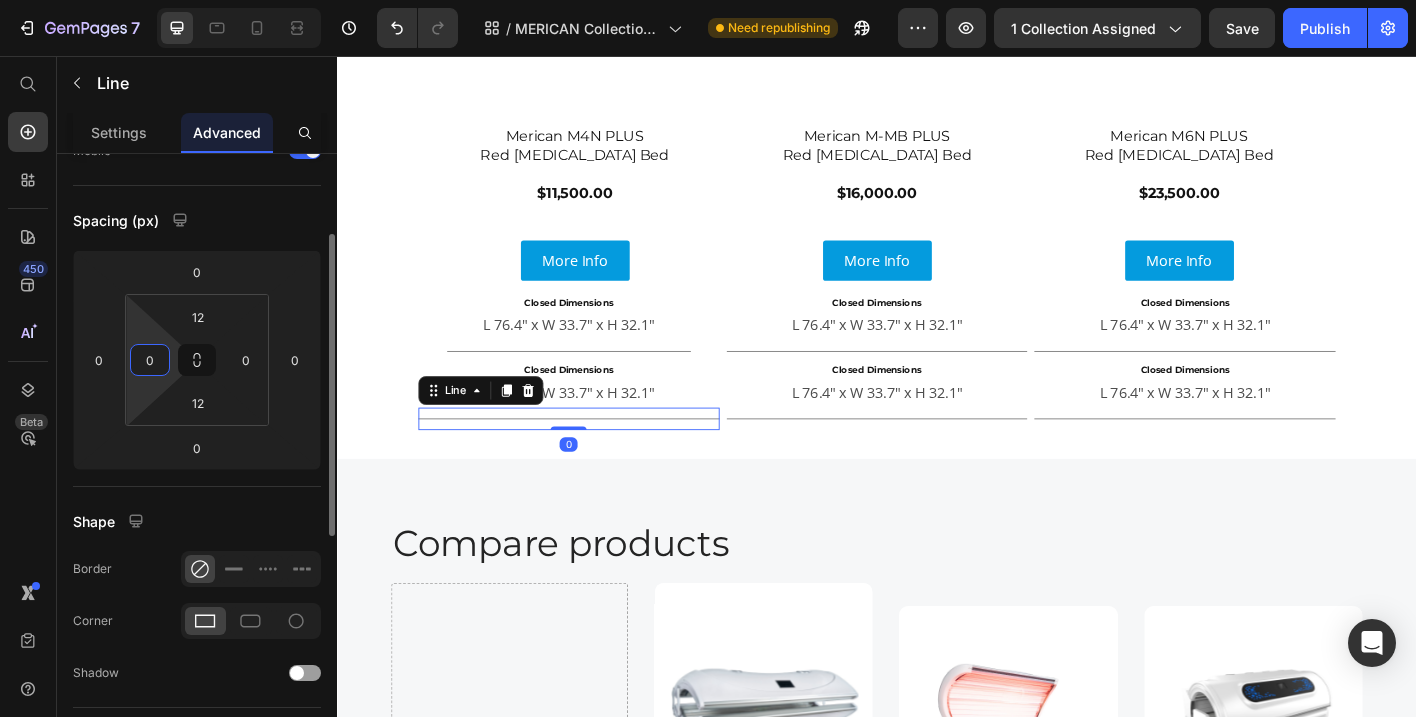 click on "0" at bounding box center (150, 360) 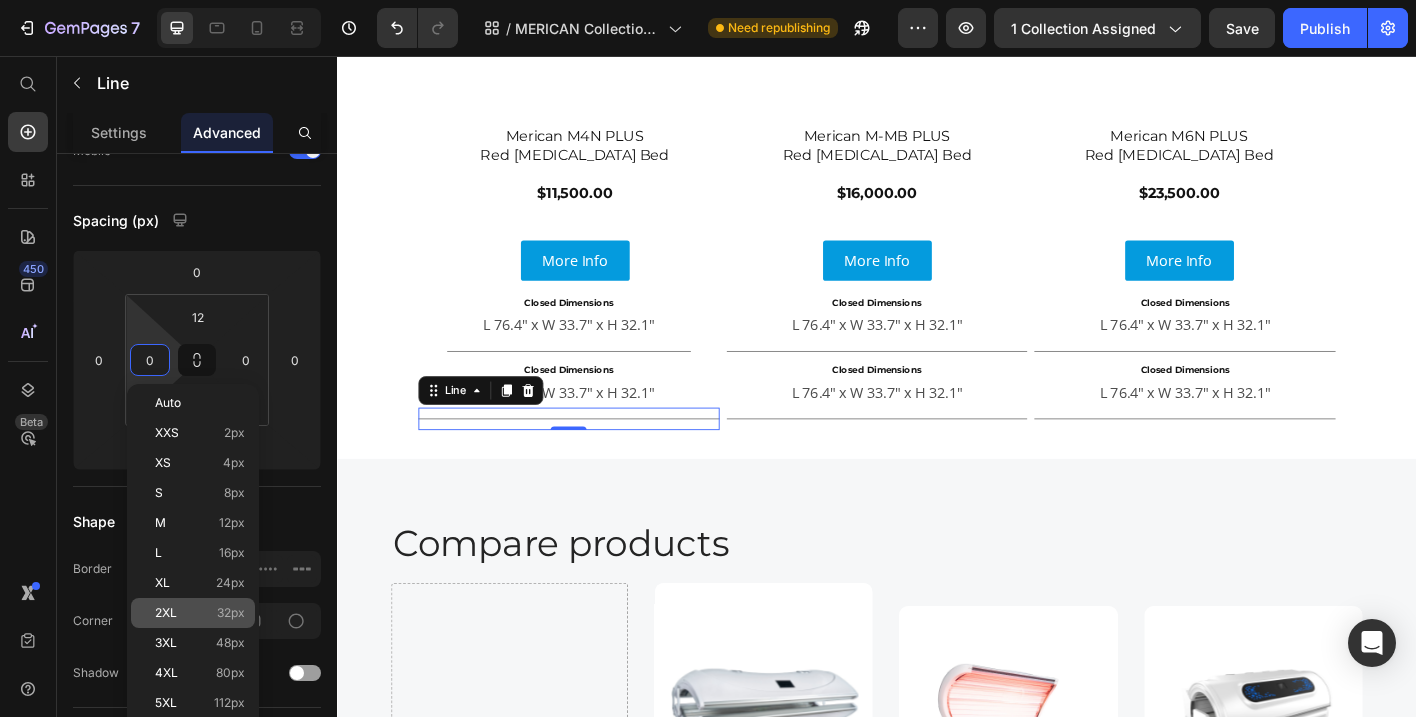click on "32px" at bounding box center (231, 613) 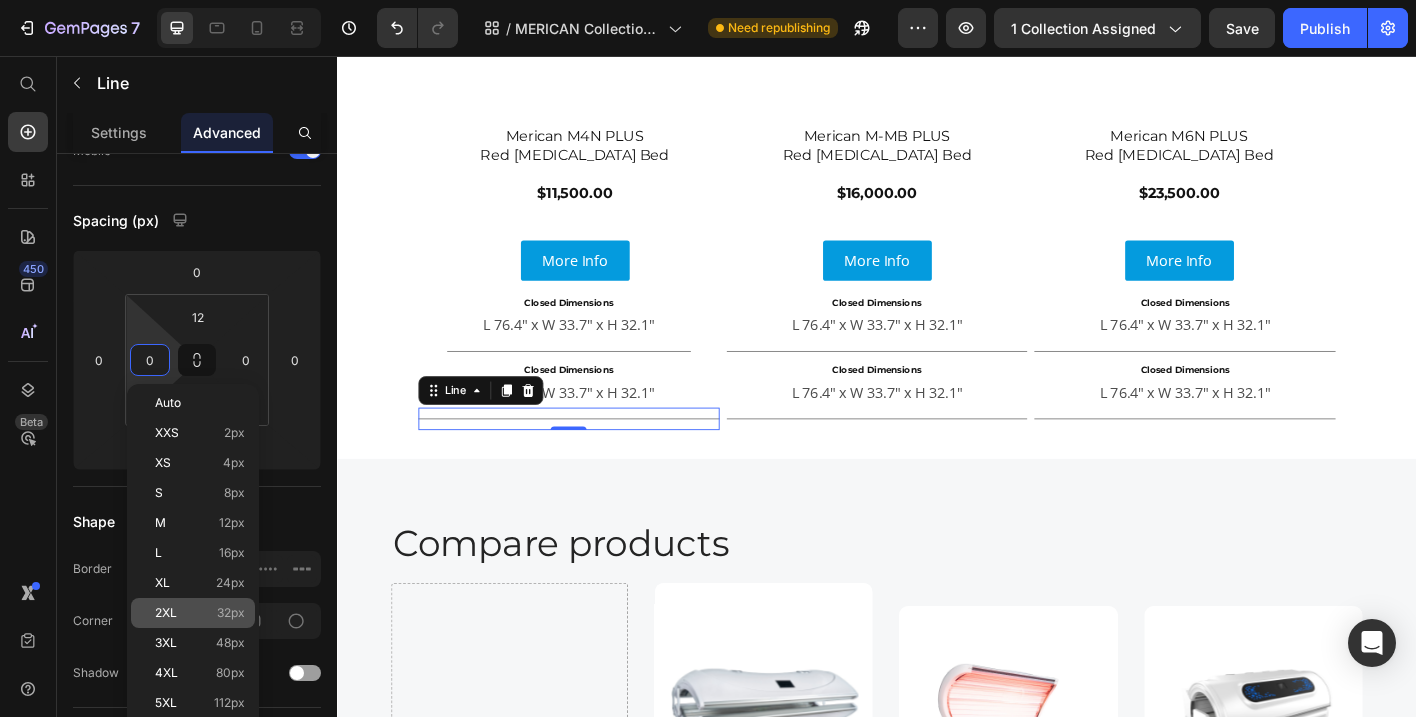 type on "32" 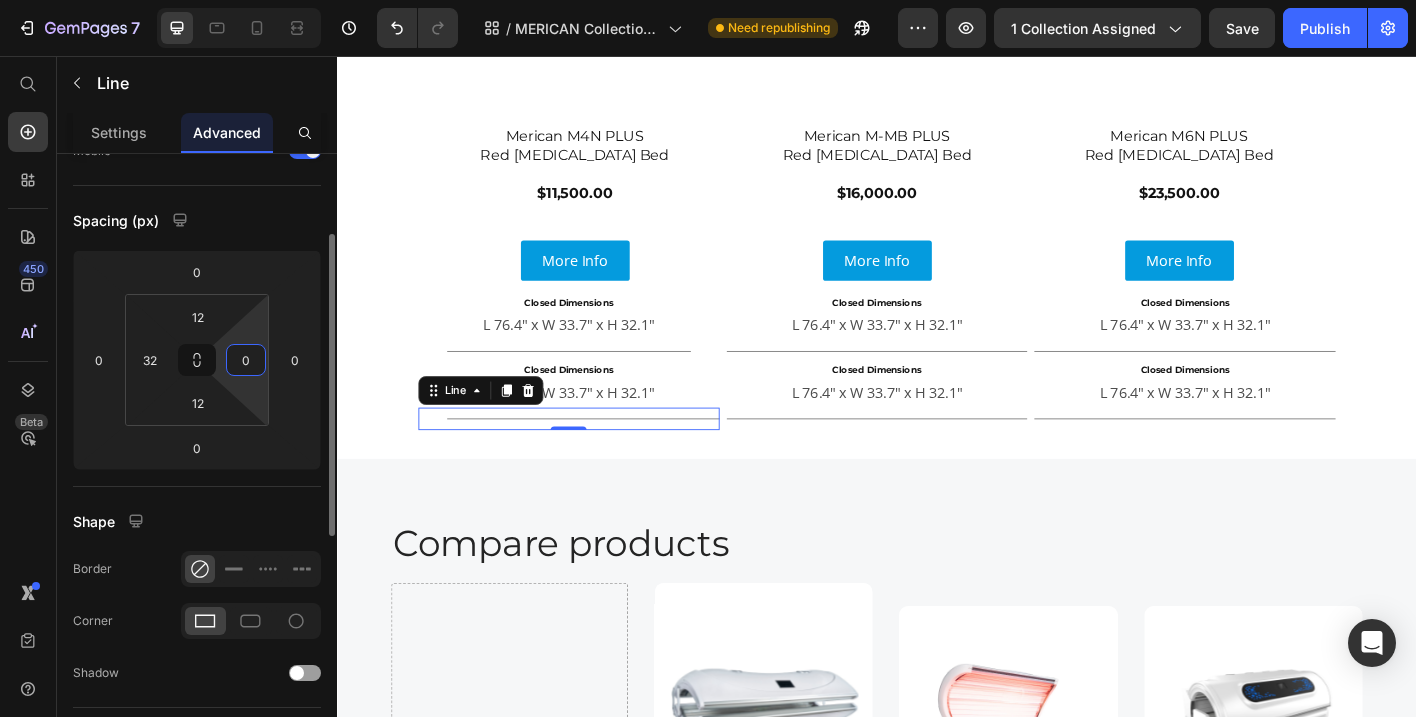 click on "0" at bounding box center [246, 360] 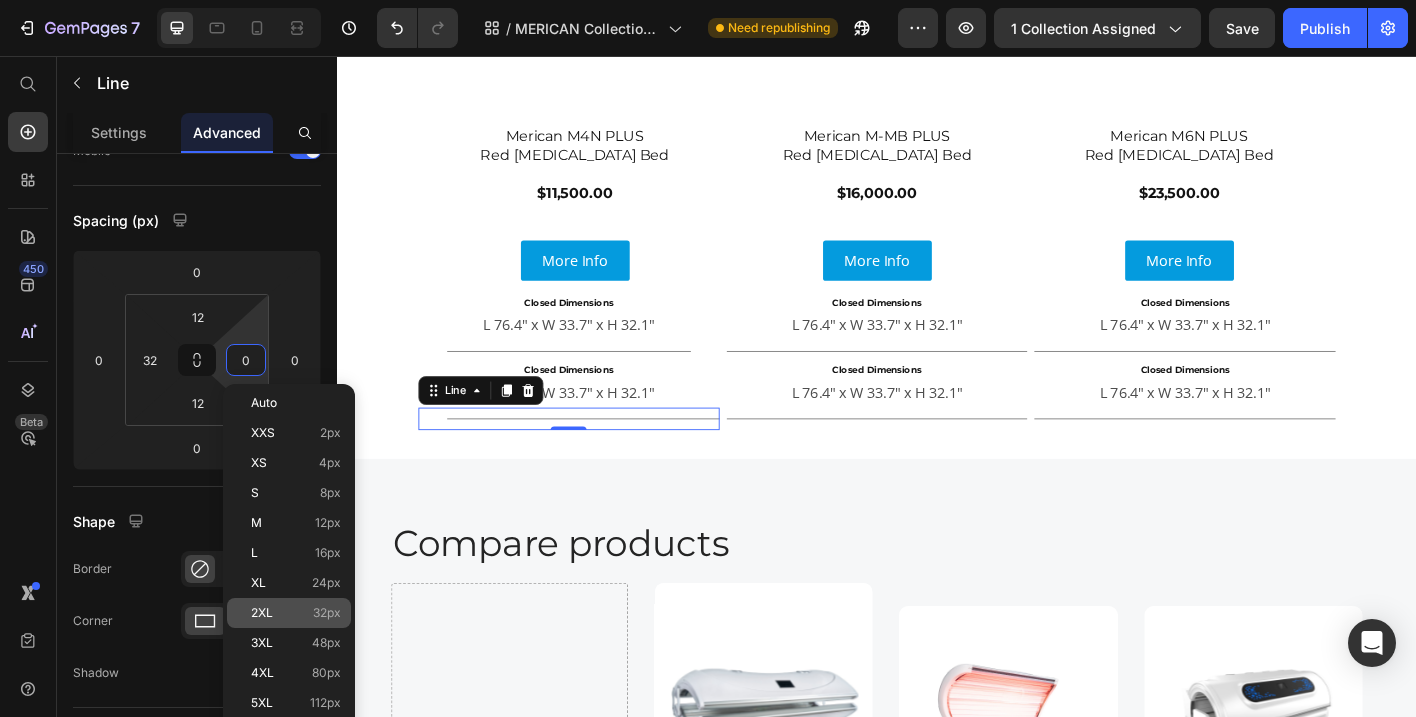 click on "2XL 32px" at bounding box center [296, 613] 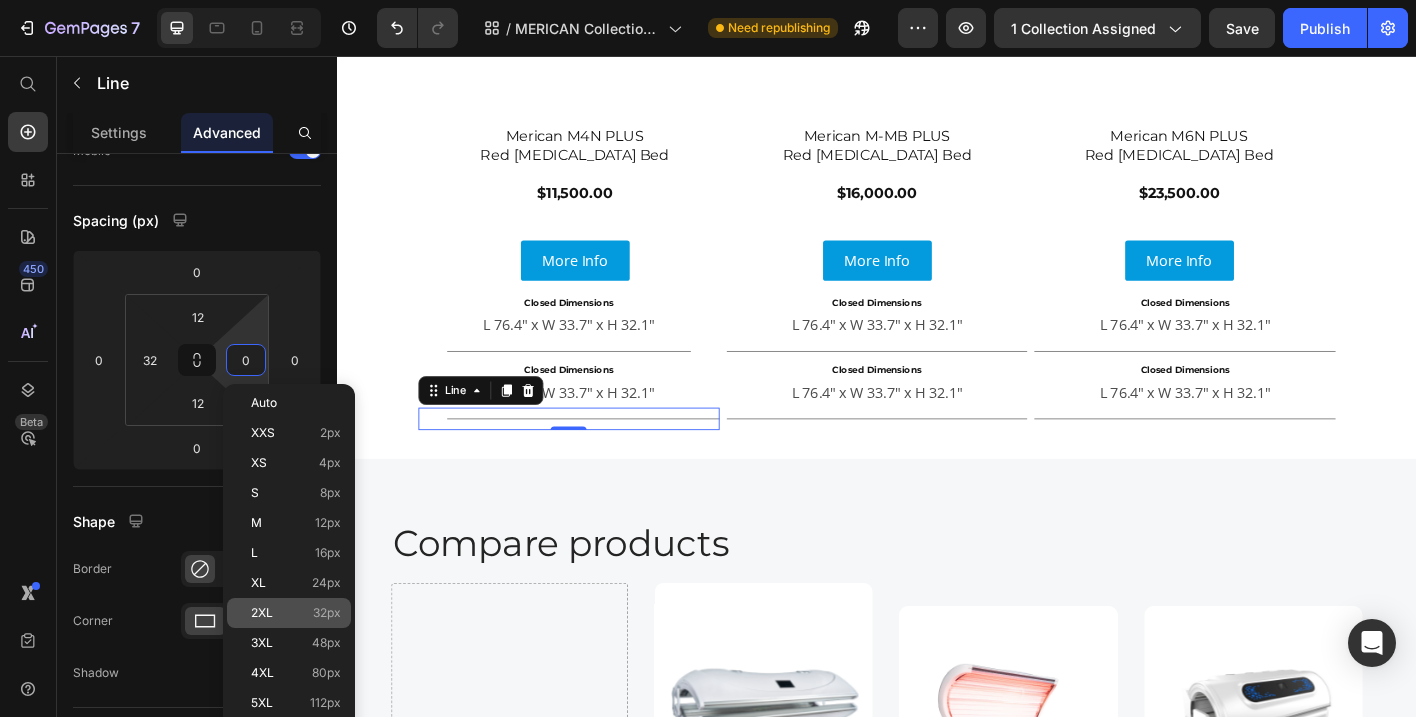 type on "32" 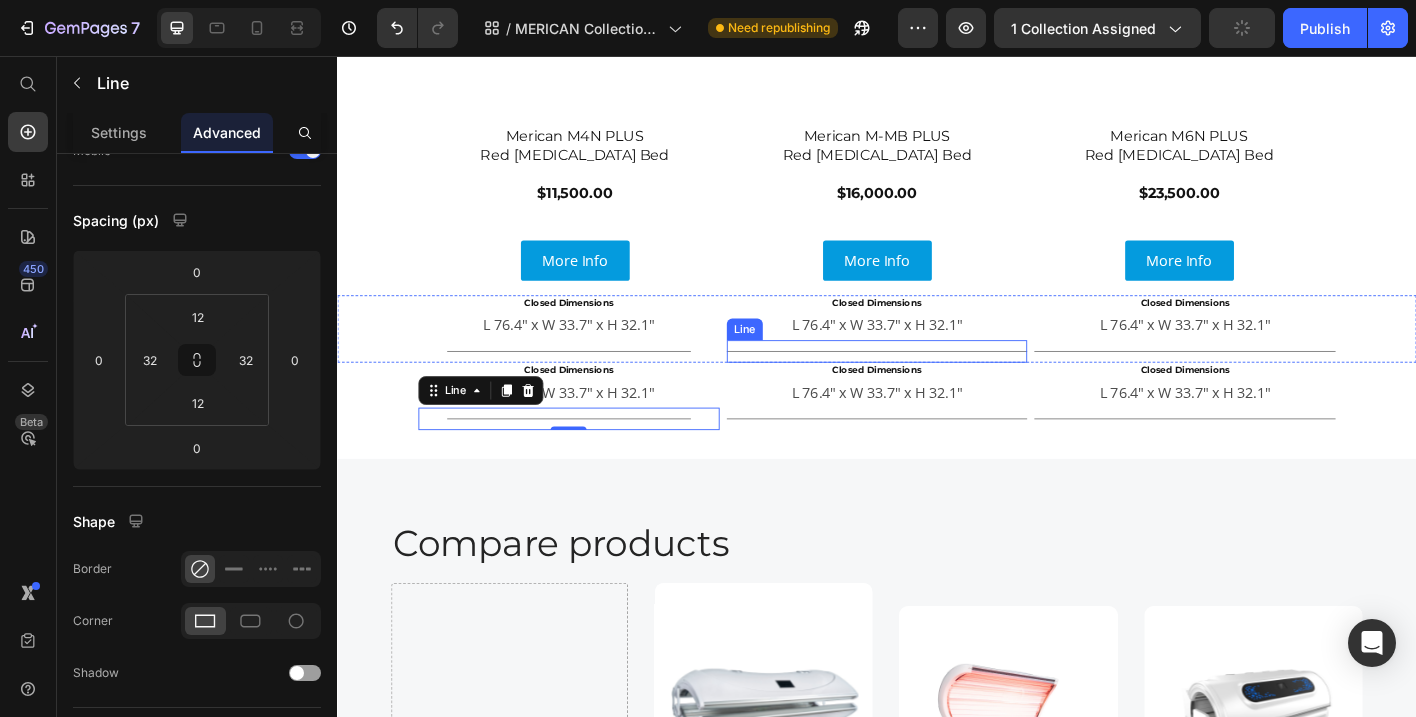 click on "Title Line" at bounding box center [937, 384] 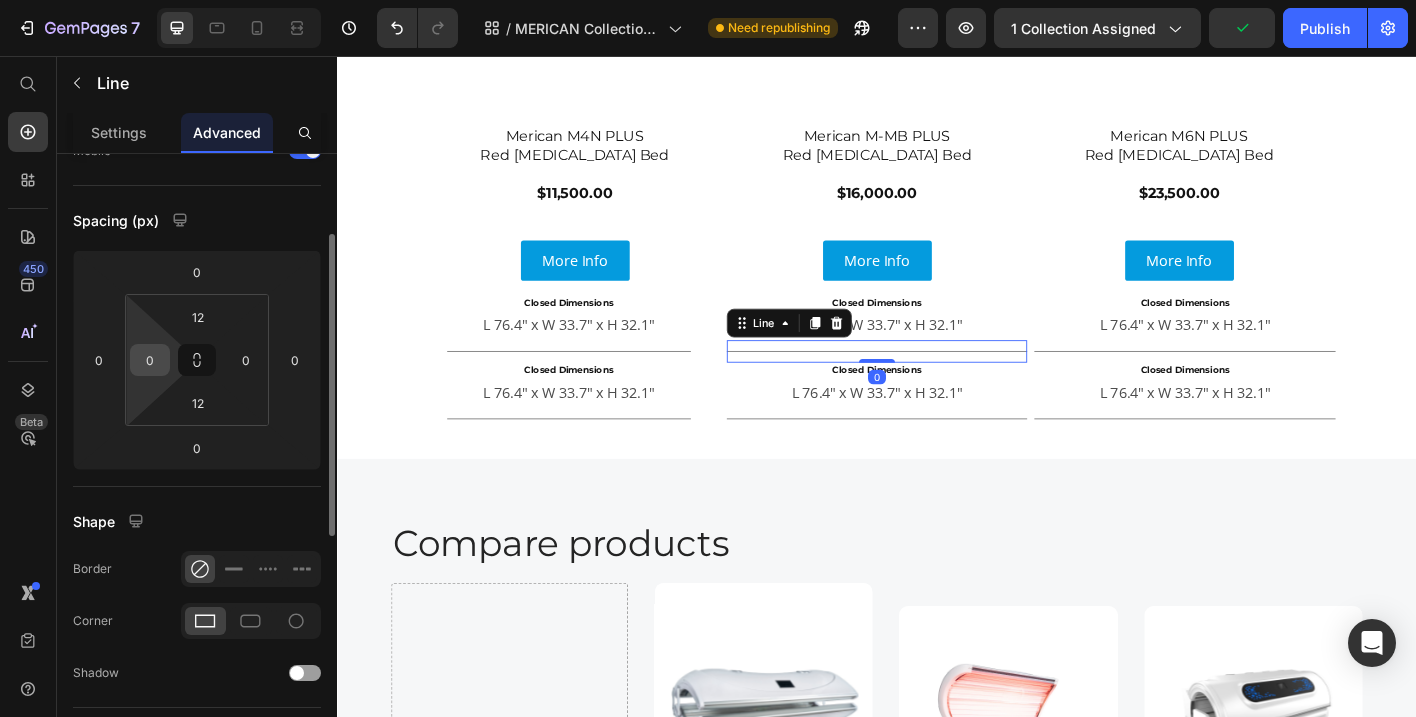 click on "0" at bounding box center [150, 360] 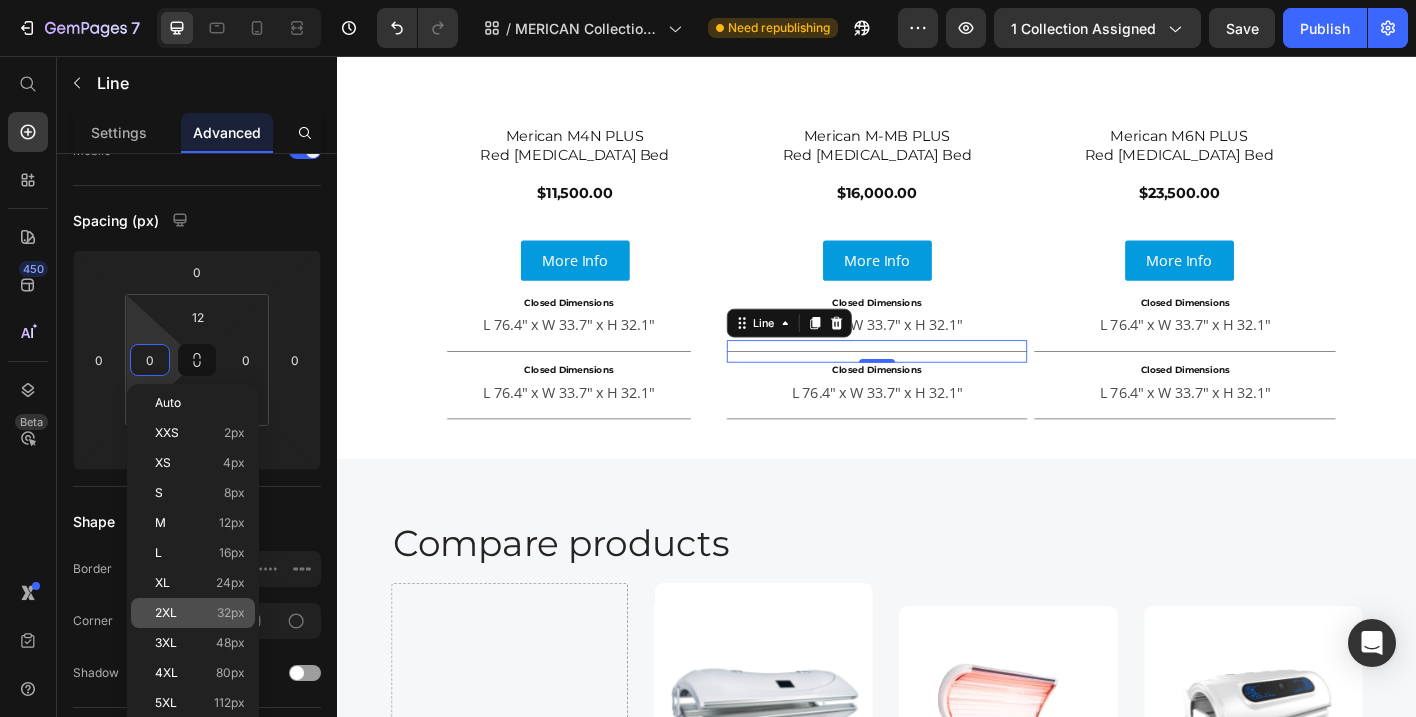 click on "32px" at bounding box center [231, 613] 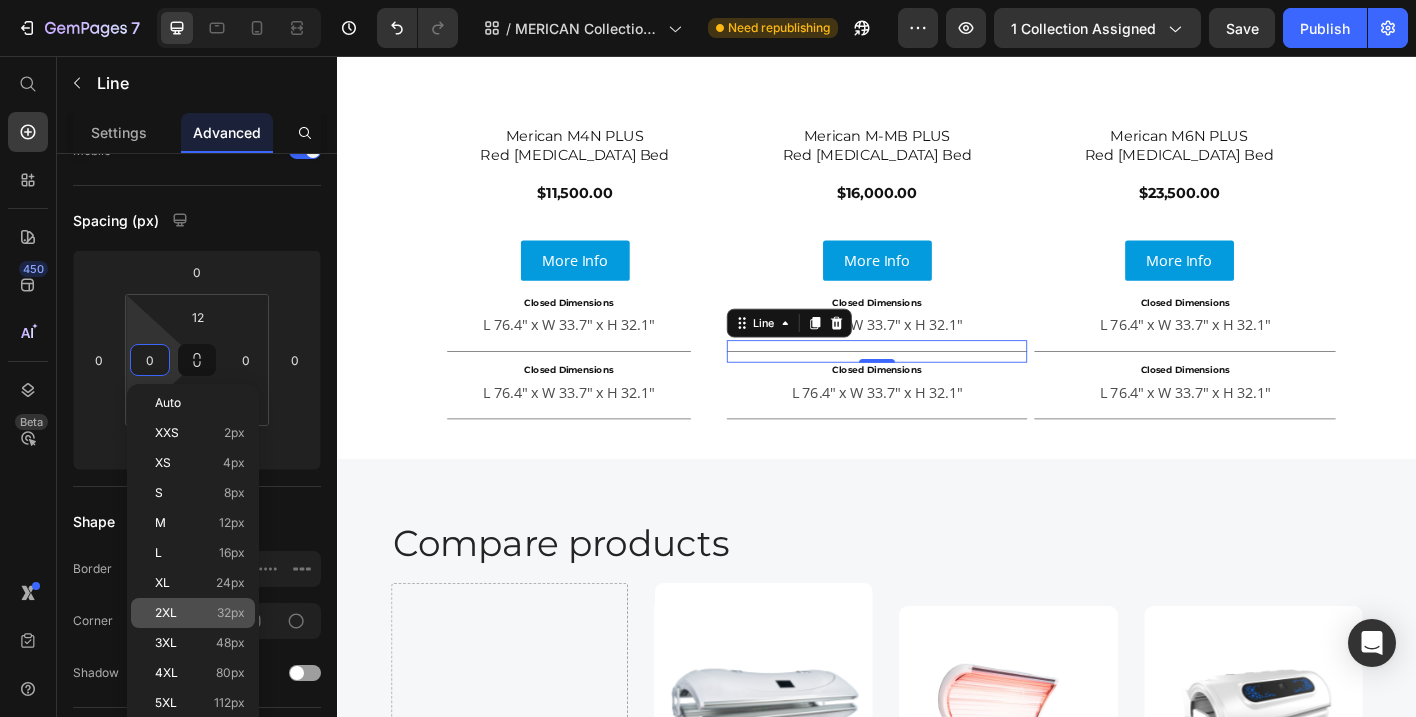 type on "32" 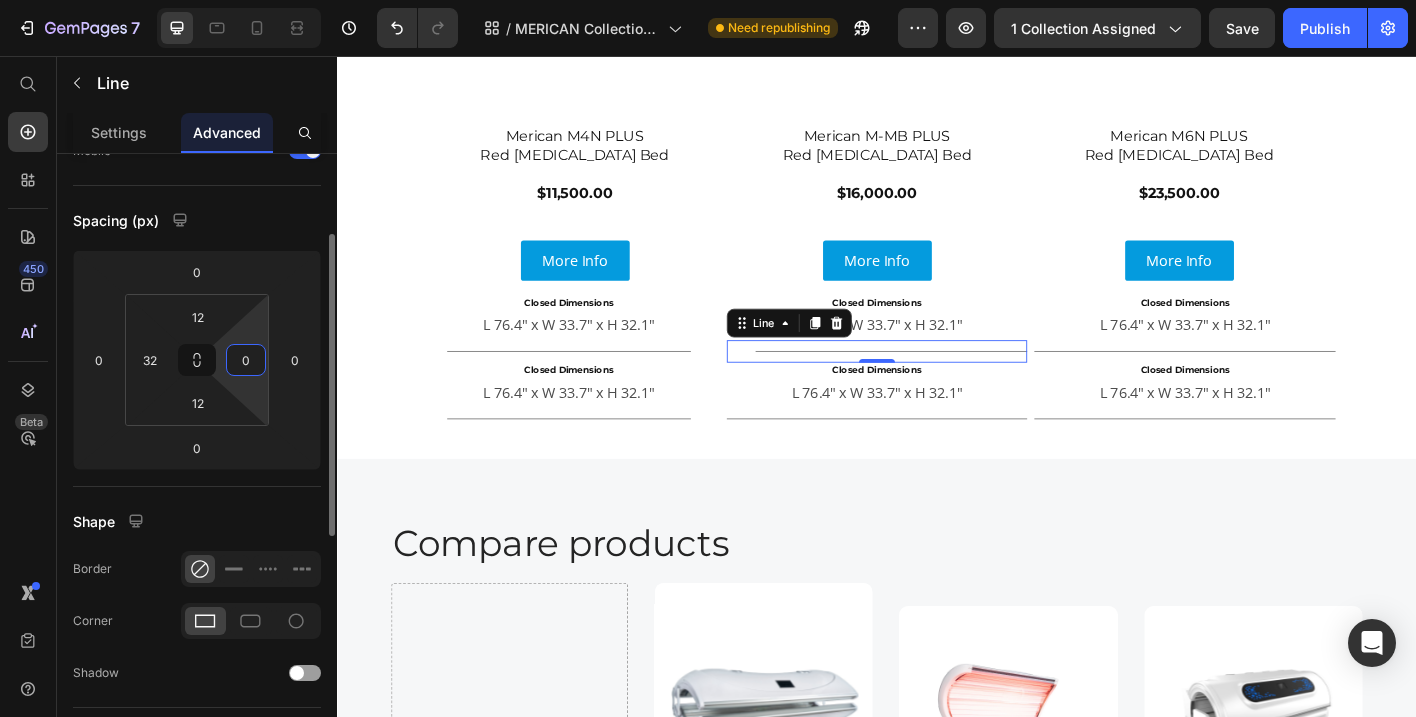 click on "0" at bounding box center (246, 360) 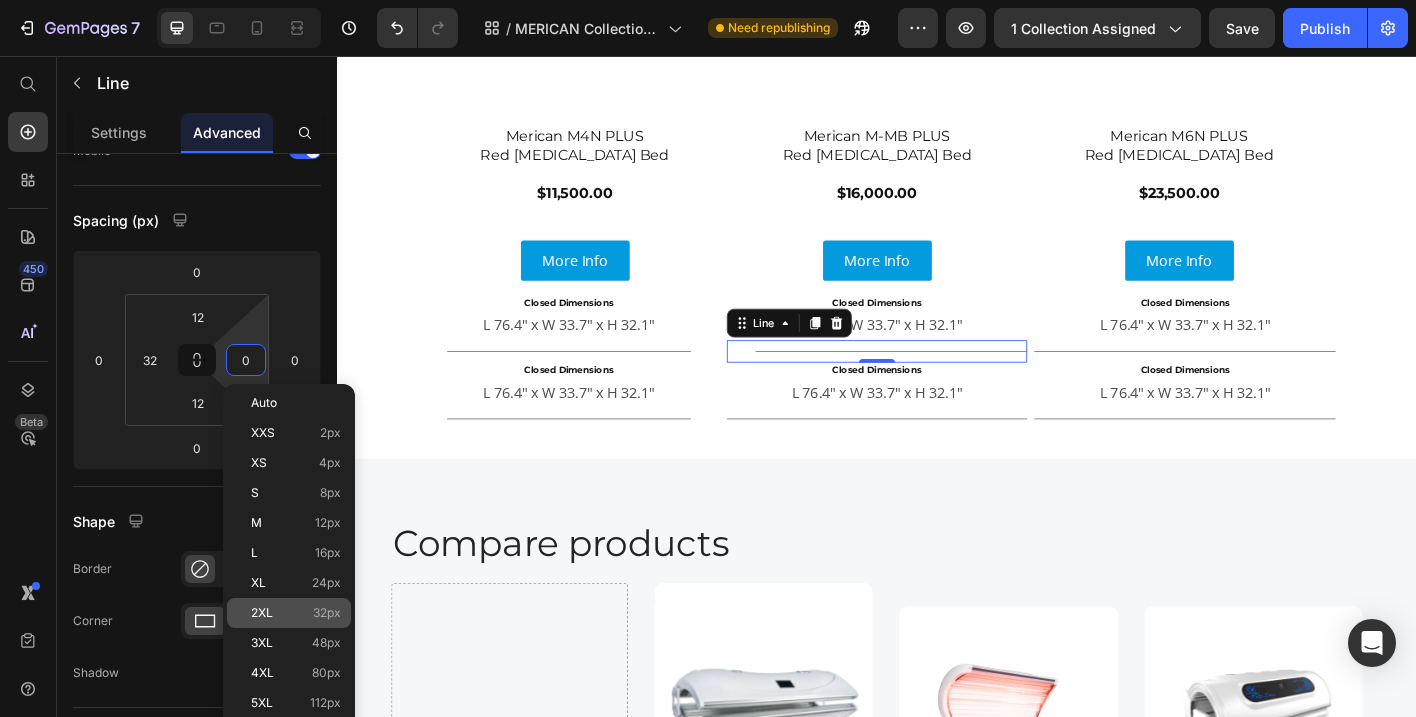 click on "2XL 32px" 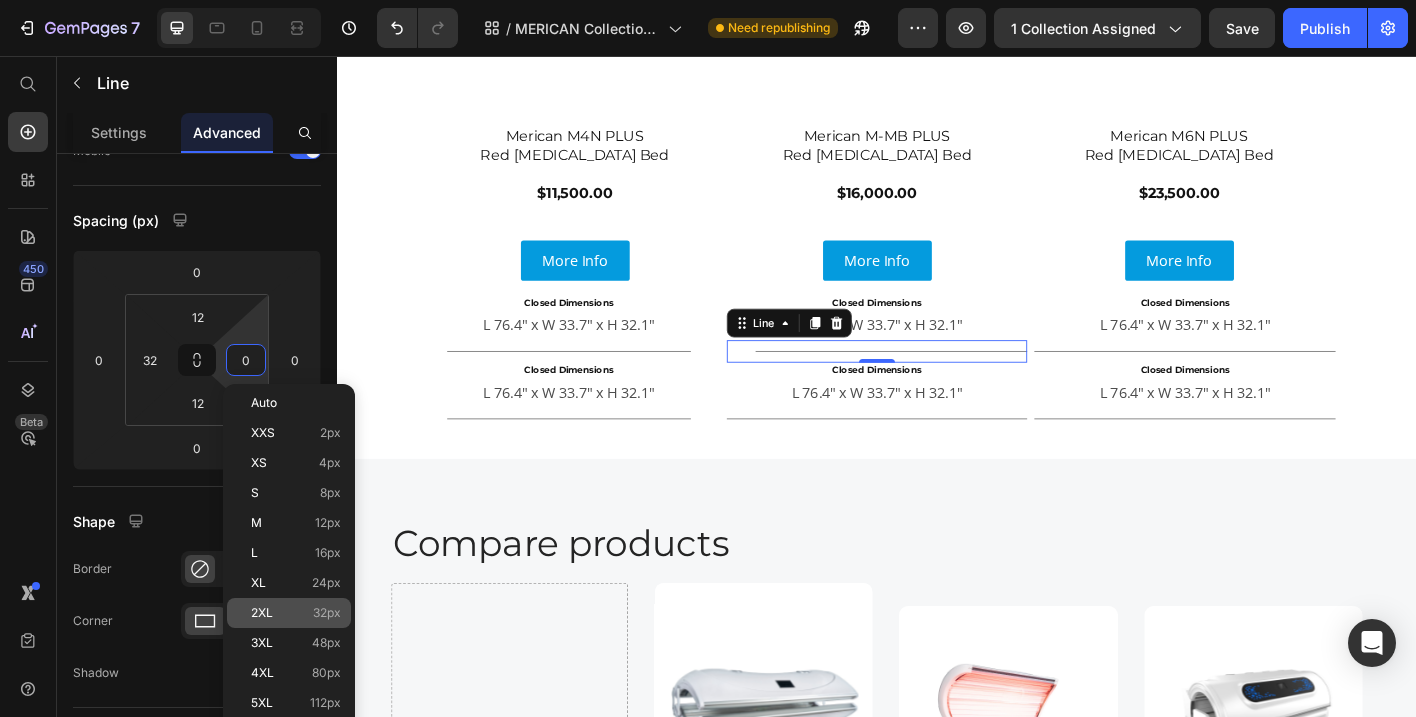 type on "32" 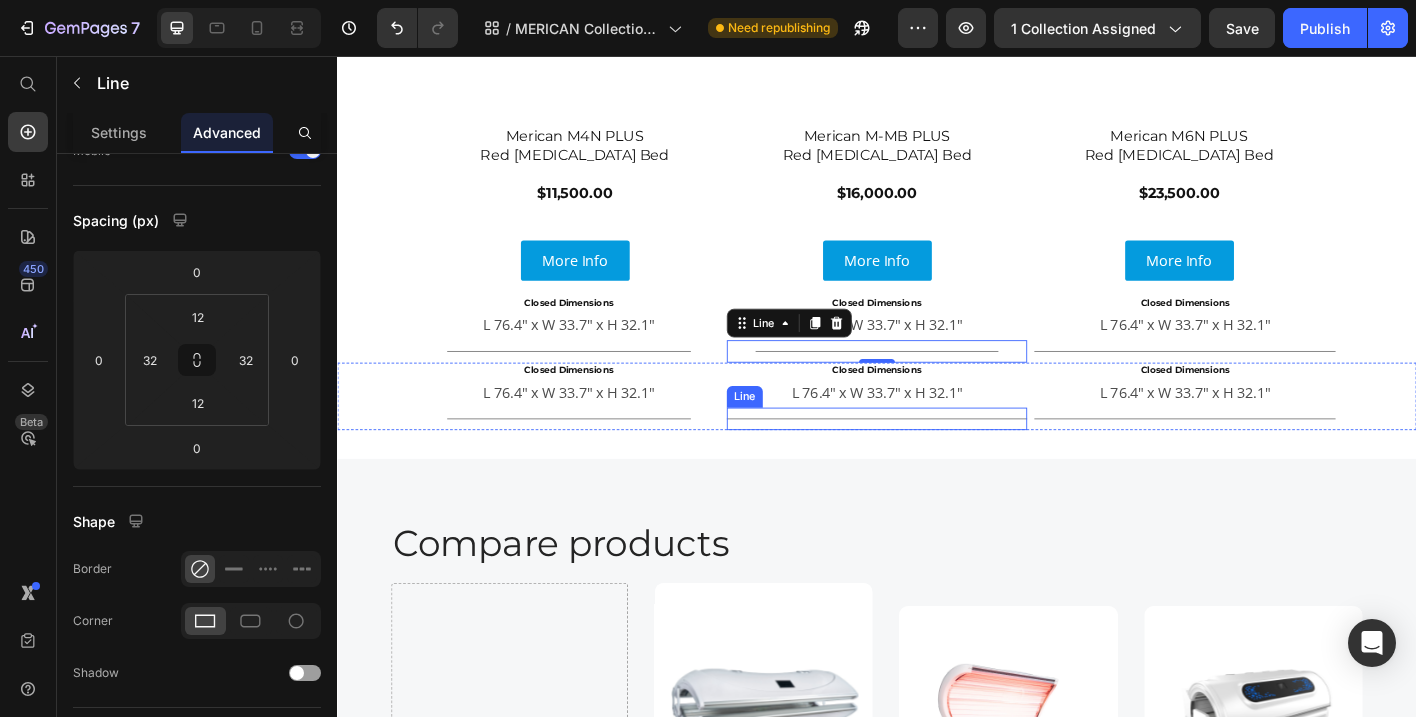 click on "Title Line" at bounding box center [937, 459] 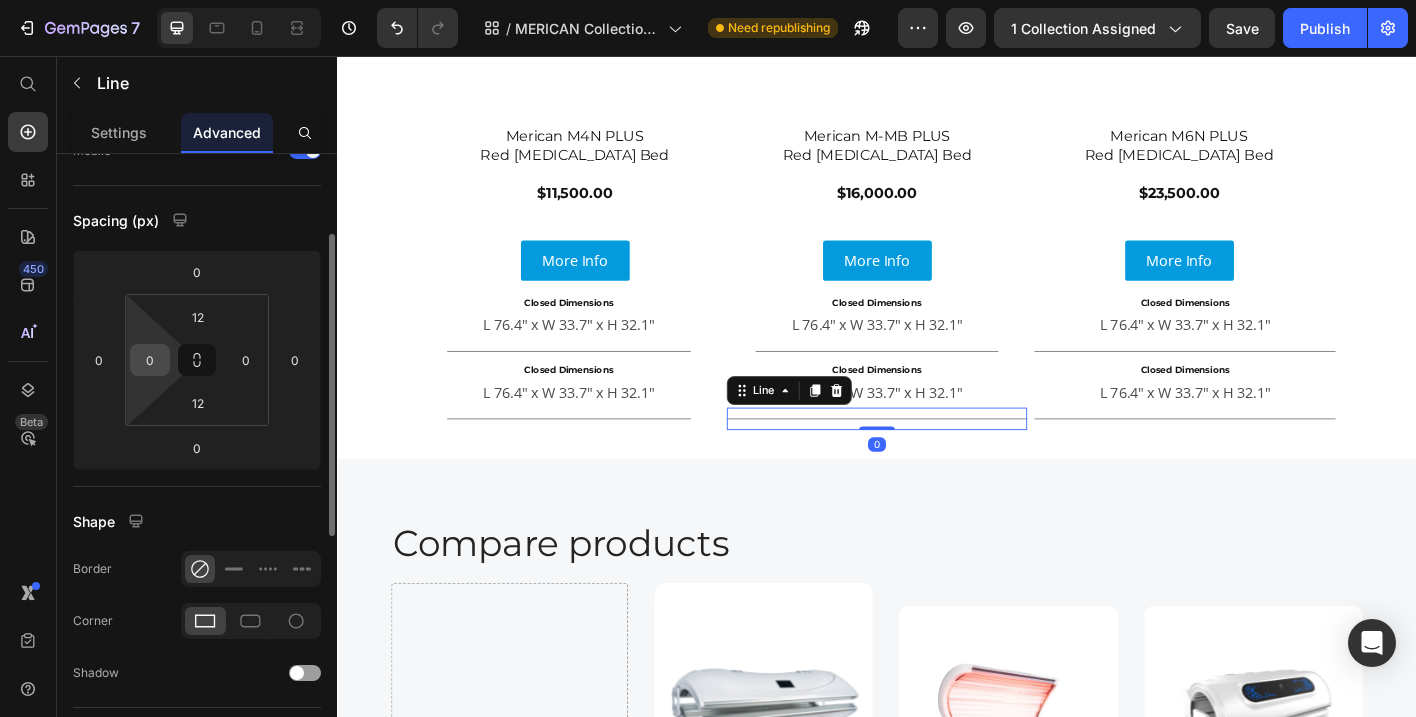 click on "0" at bounding box center [150, 360] 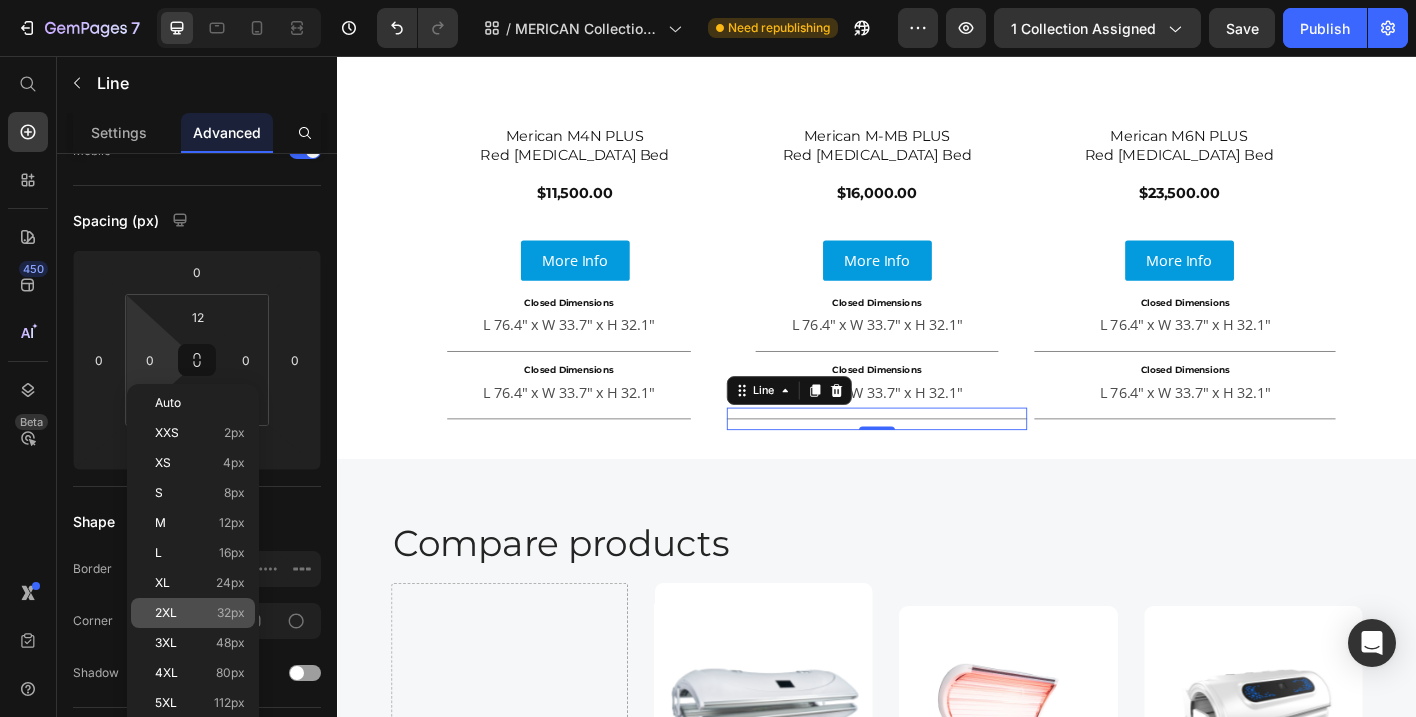 click on "2XL 32px" at bounding box center [200, 613] 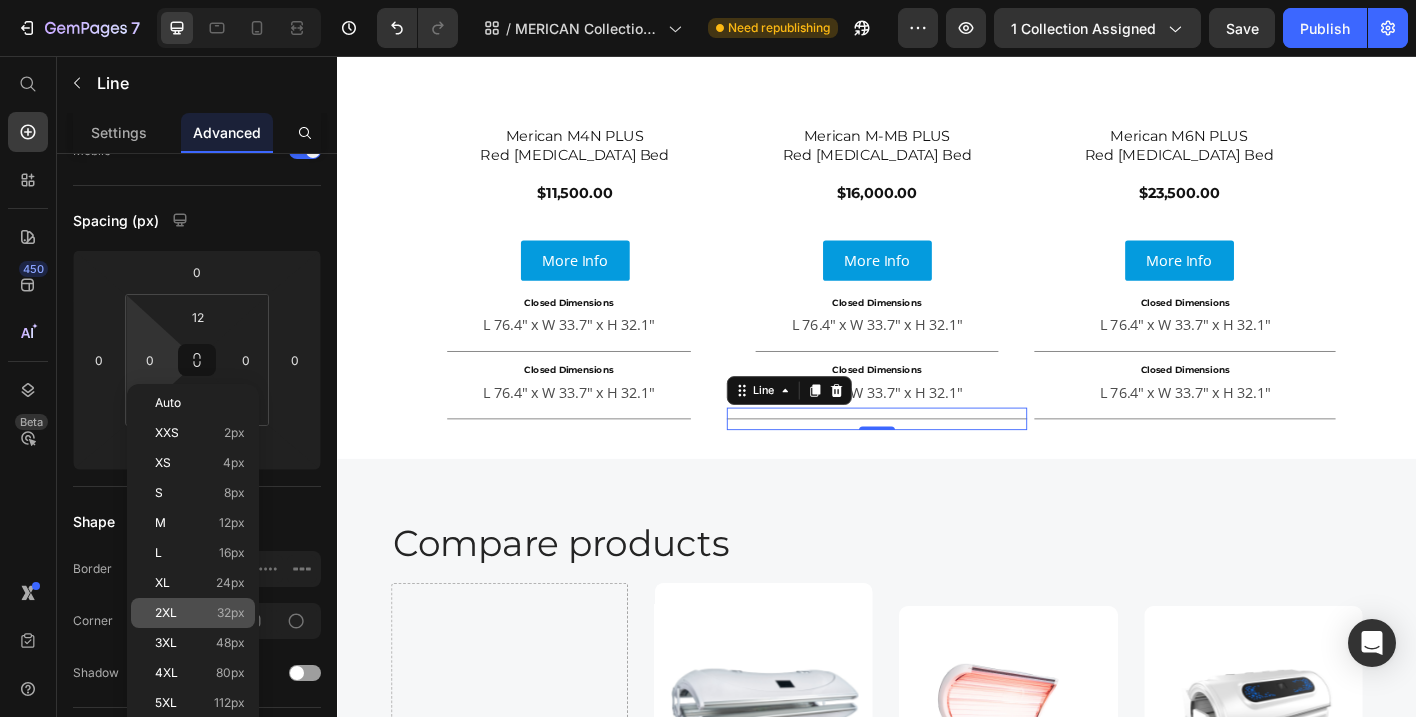 type on "32" 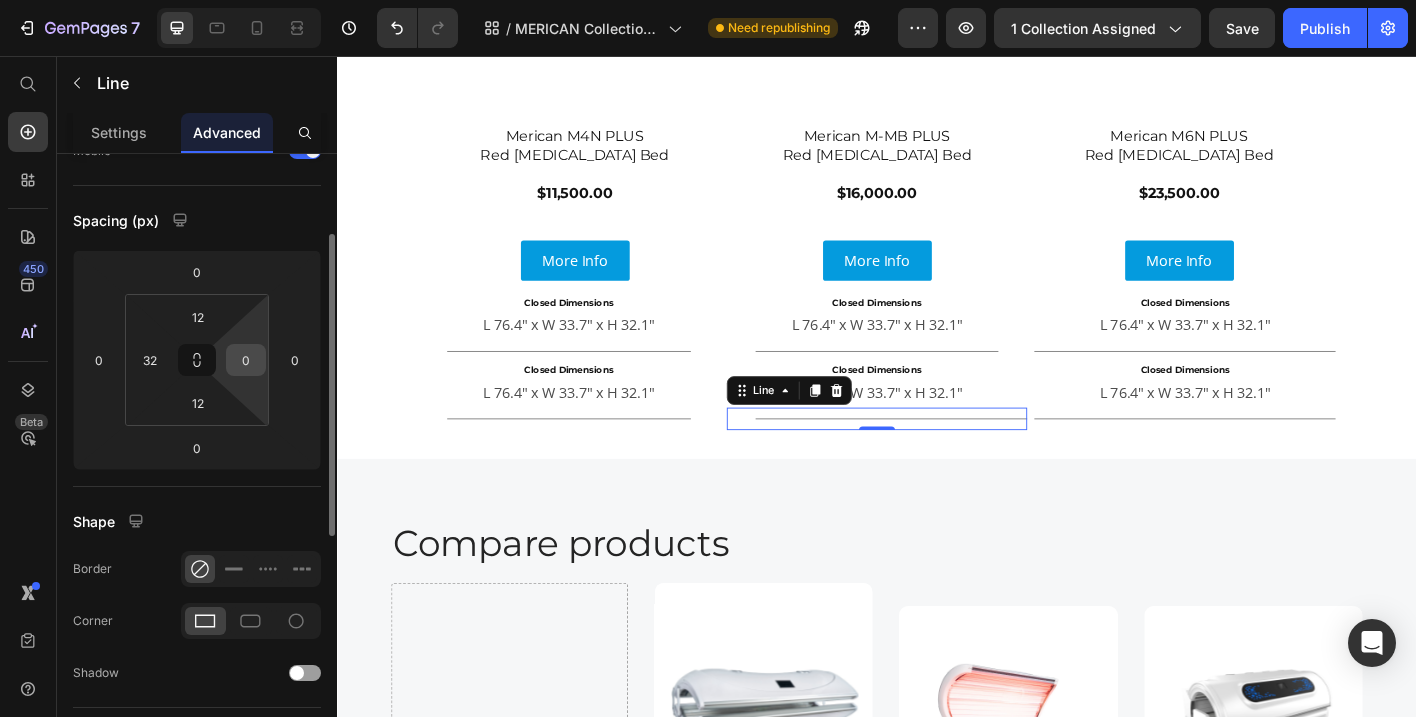 click on "0" at bounding box center [246, 360] 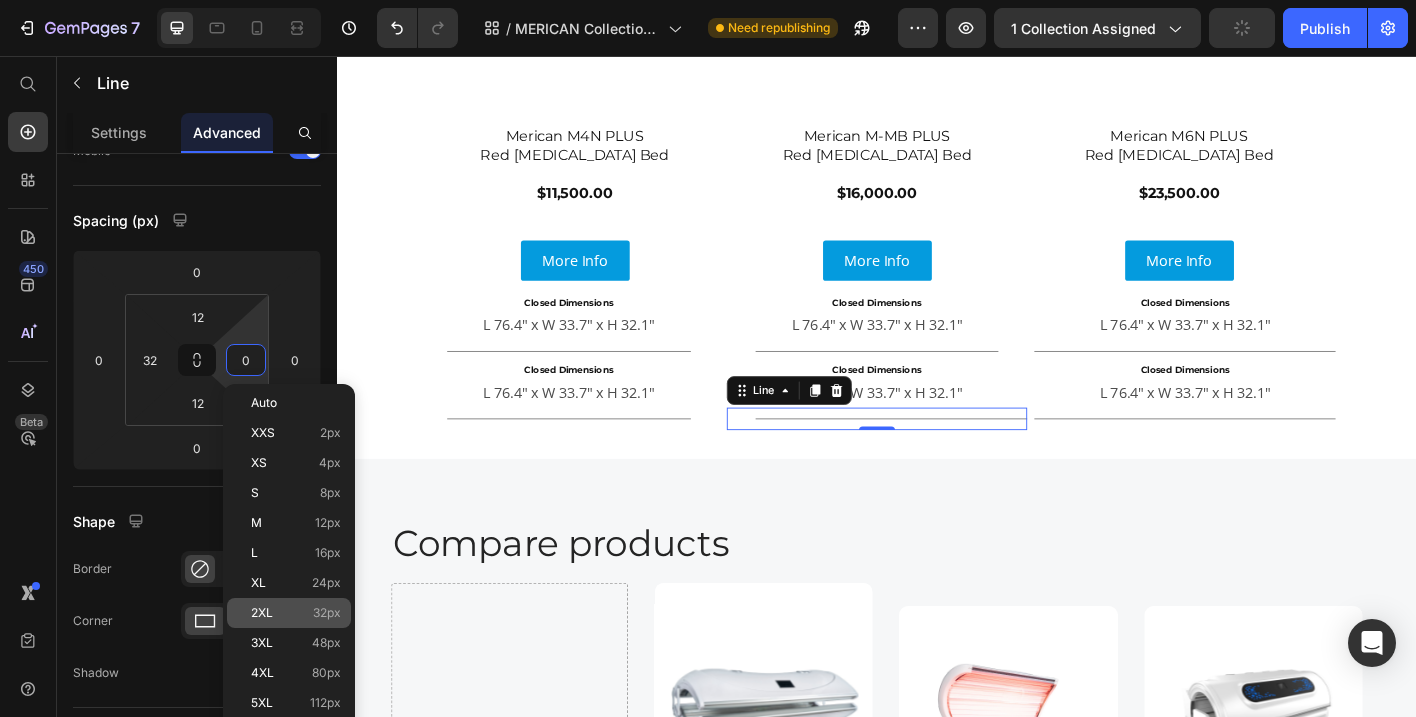 click on "2XL 32px" at bounding box center (296, 613) 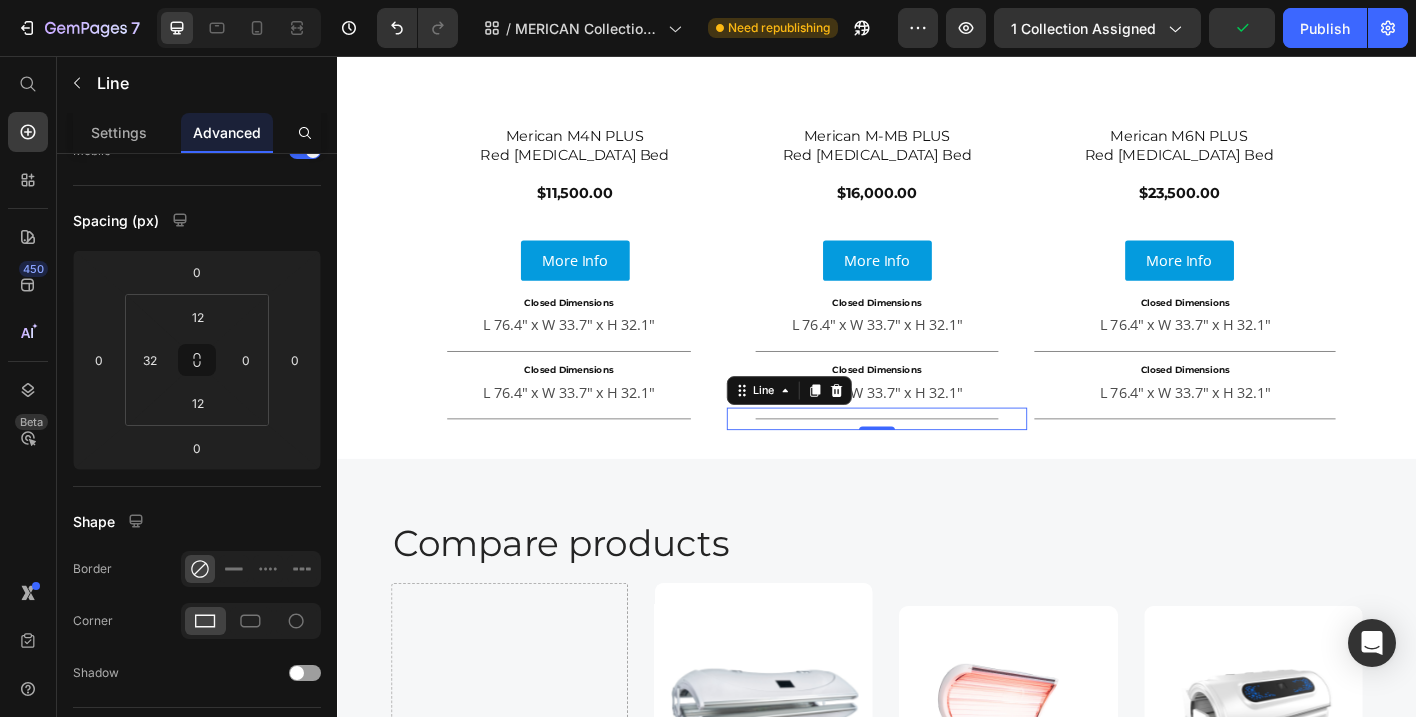 type on "32" 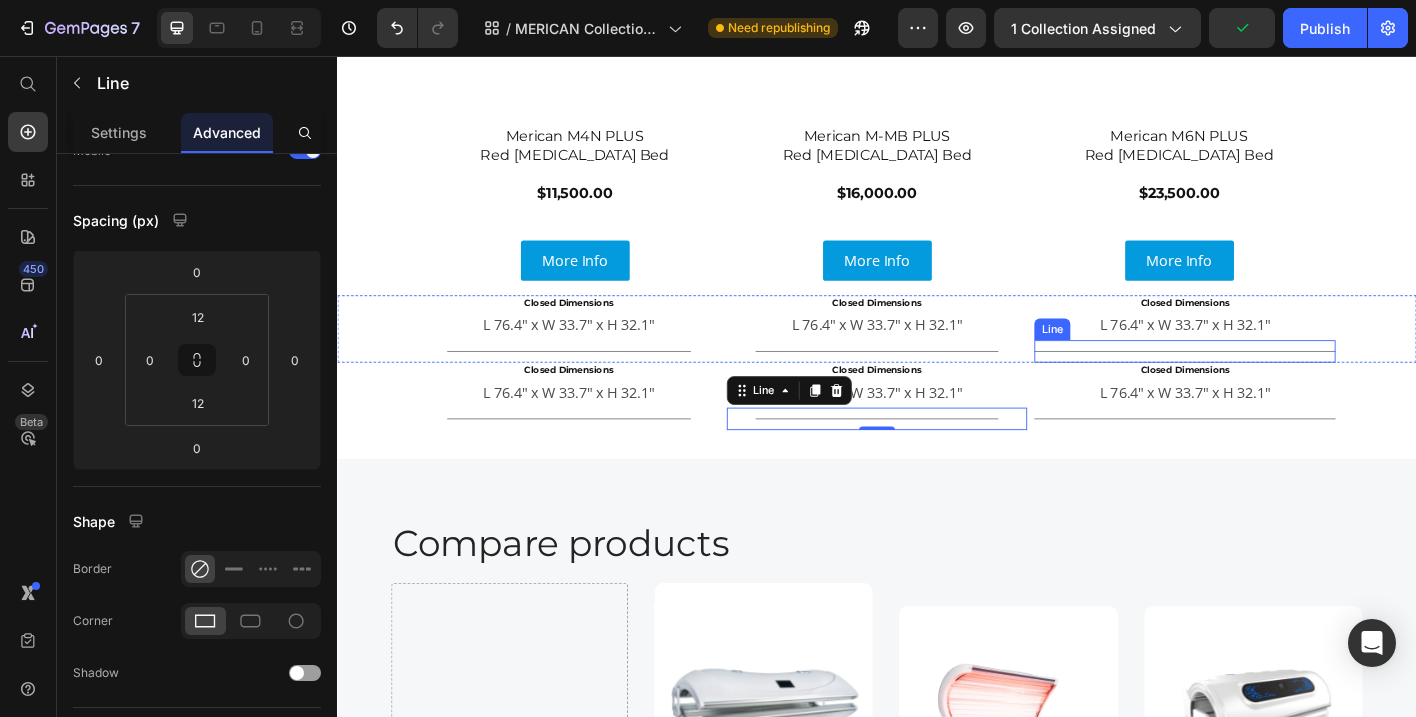 click on "Title Line" at bounding box center [1279, 384] 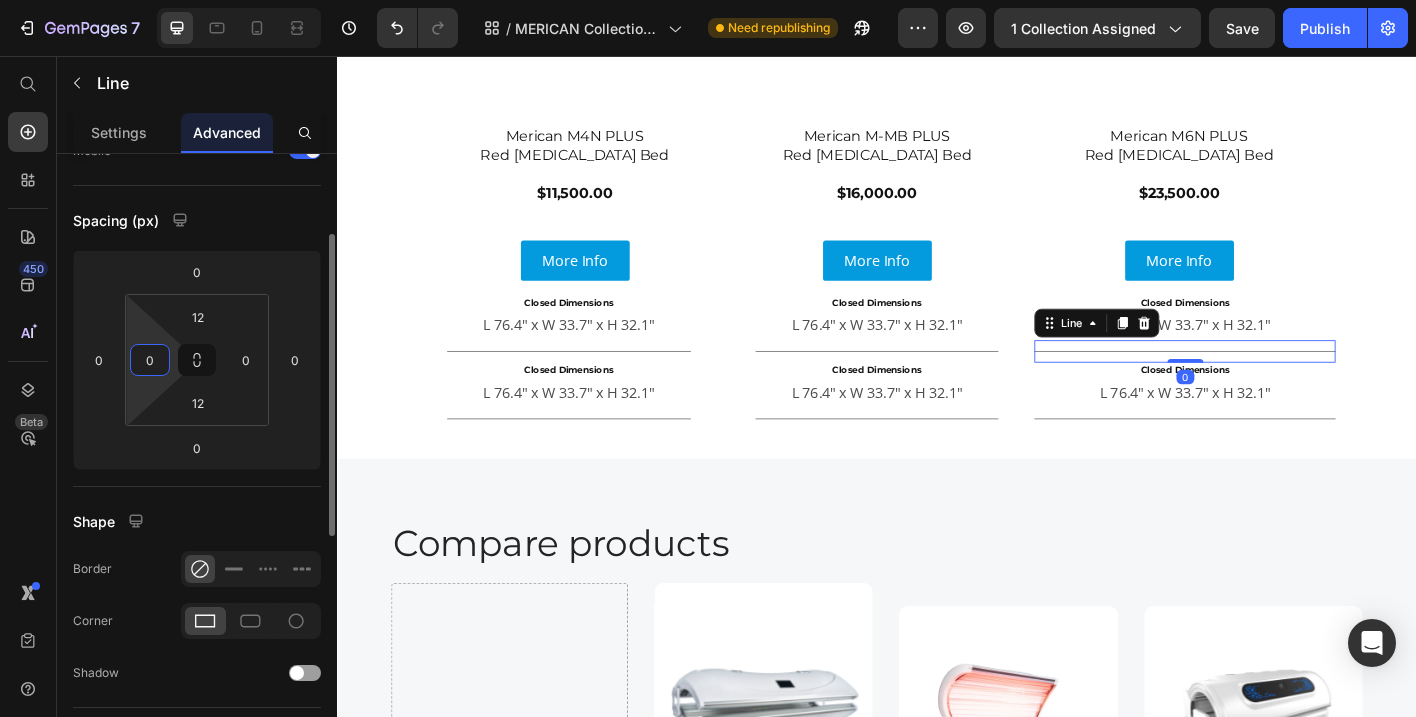 click on "0" at bounding box center [150, 360] 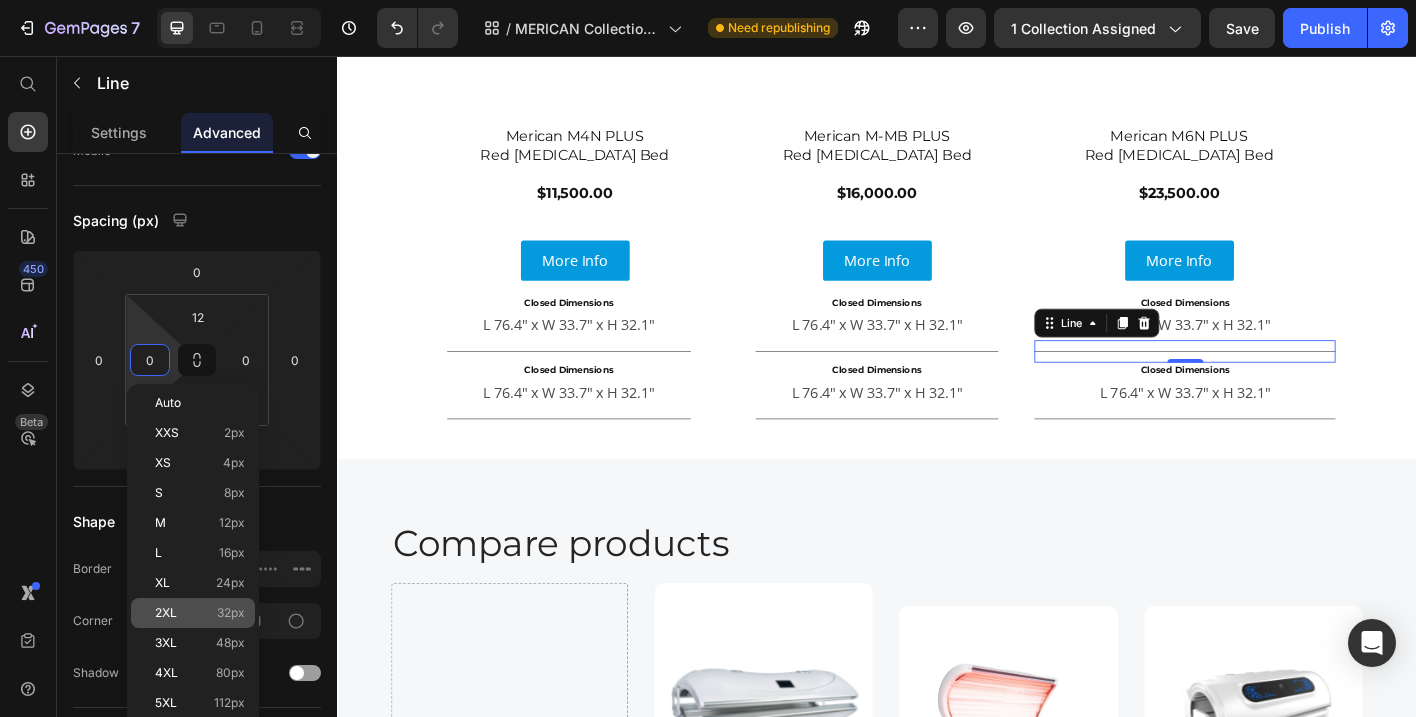 click on "32px" at bounding box center [231, 613] 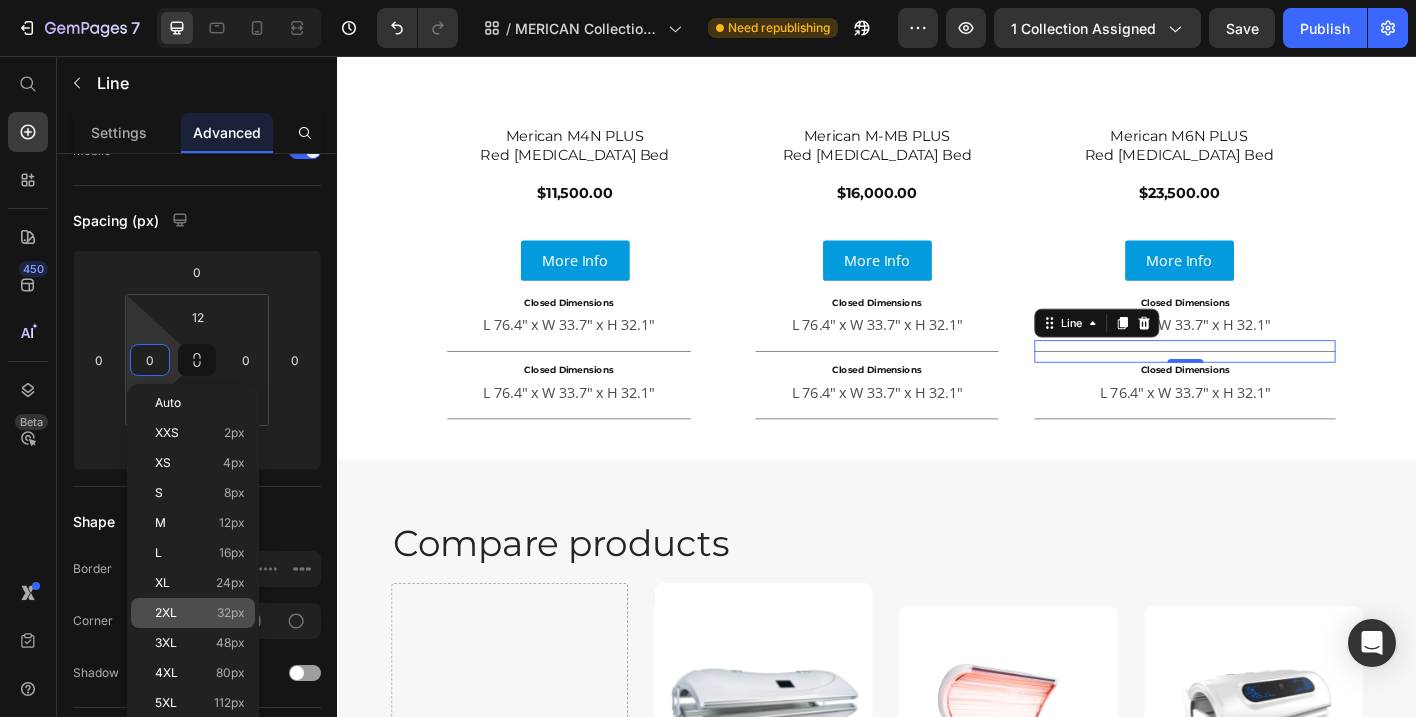 type on "32" 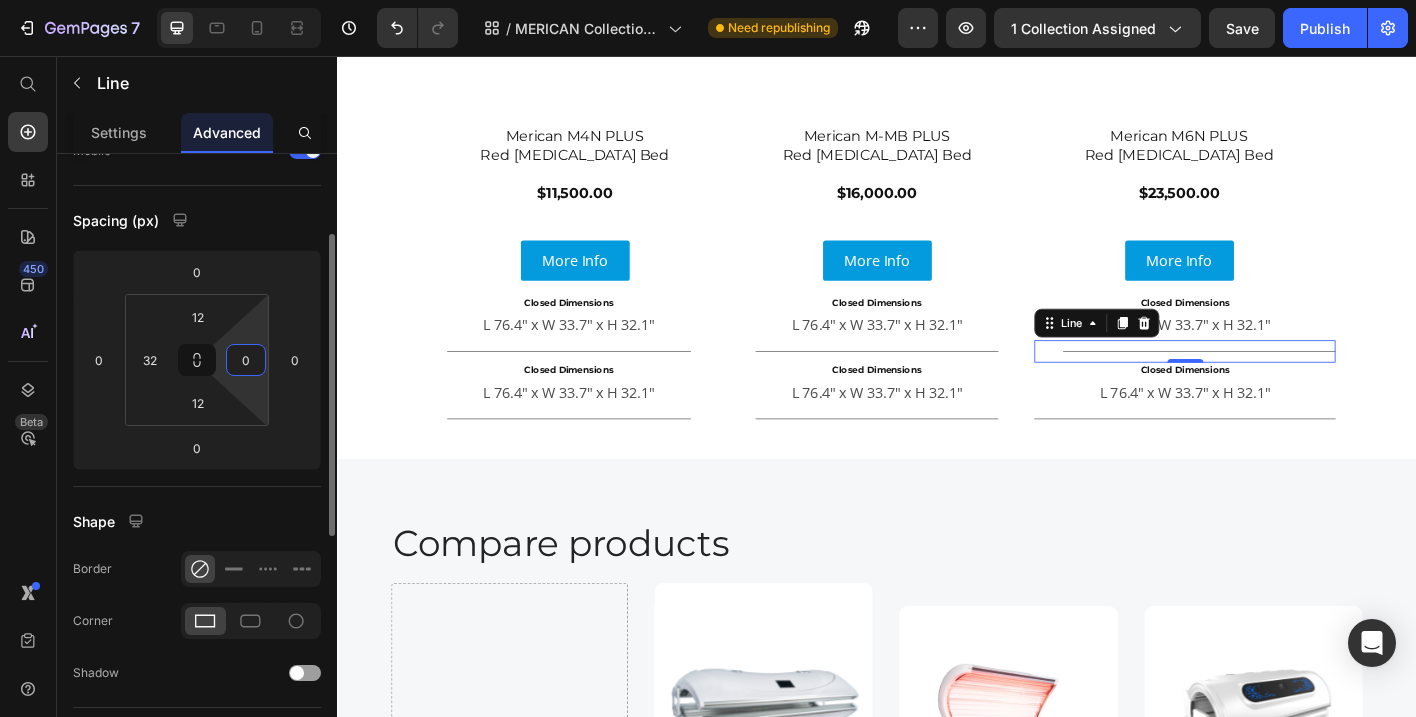 click on "0" at bounding box center [246, 360] 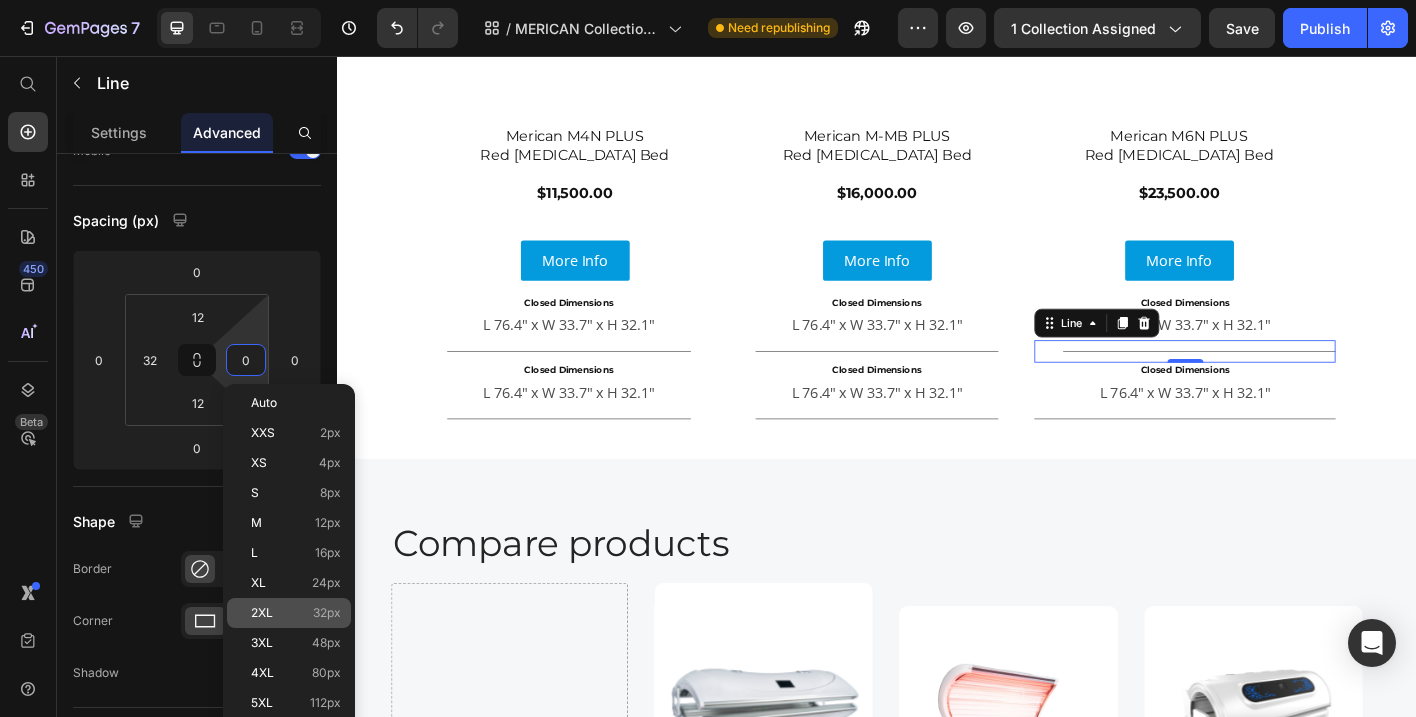 click on "2XL 32px" at bounding box center [296, 613] 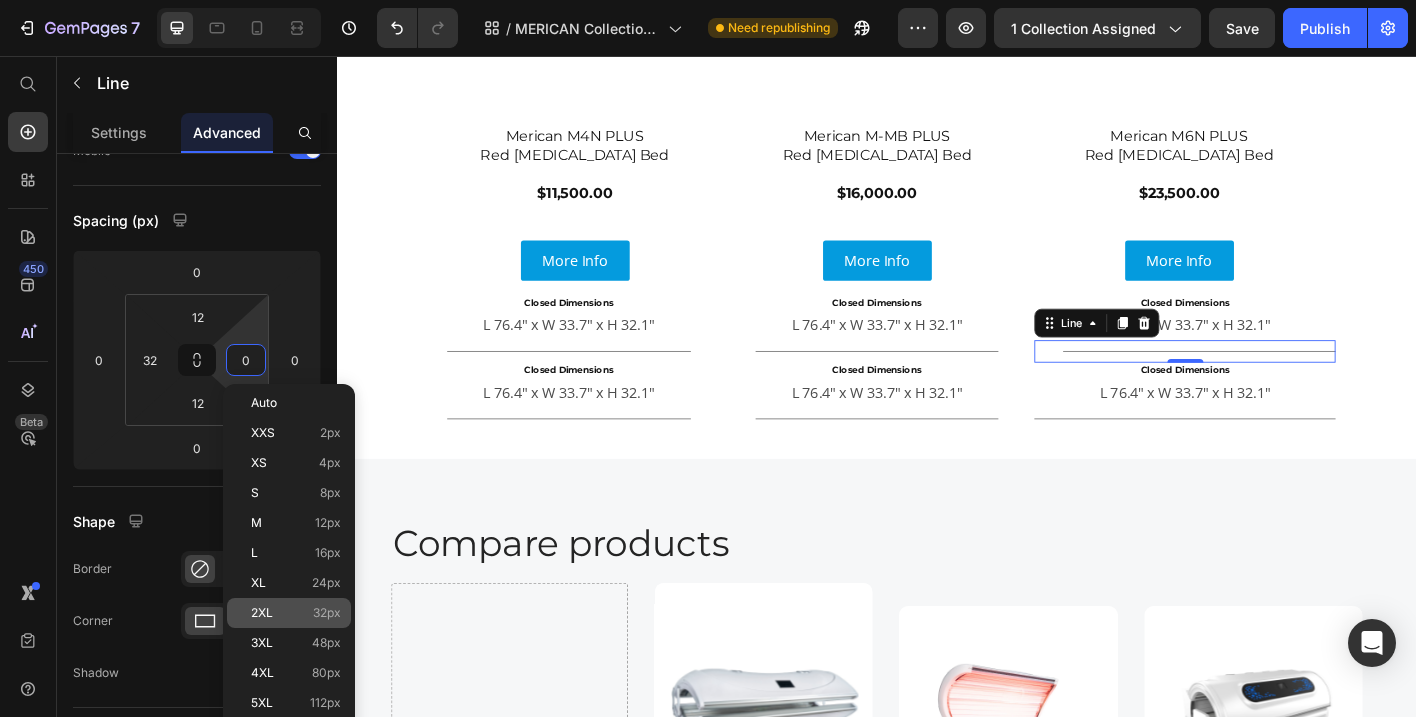 type on "32" 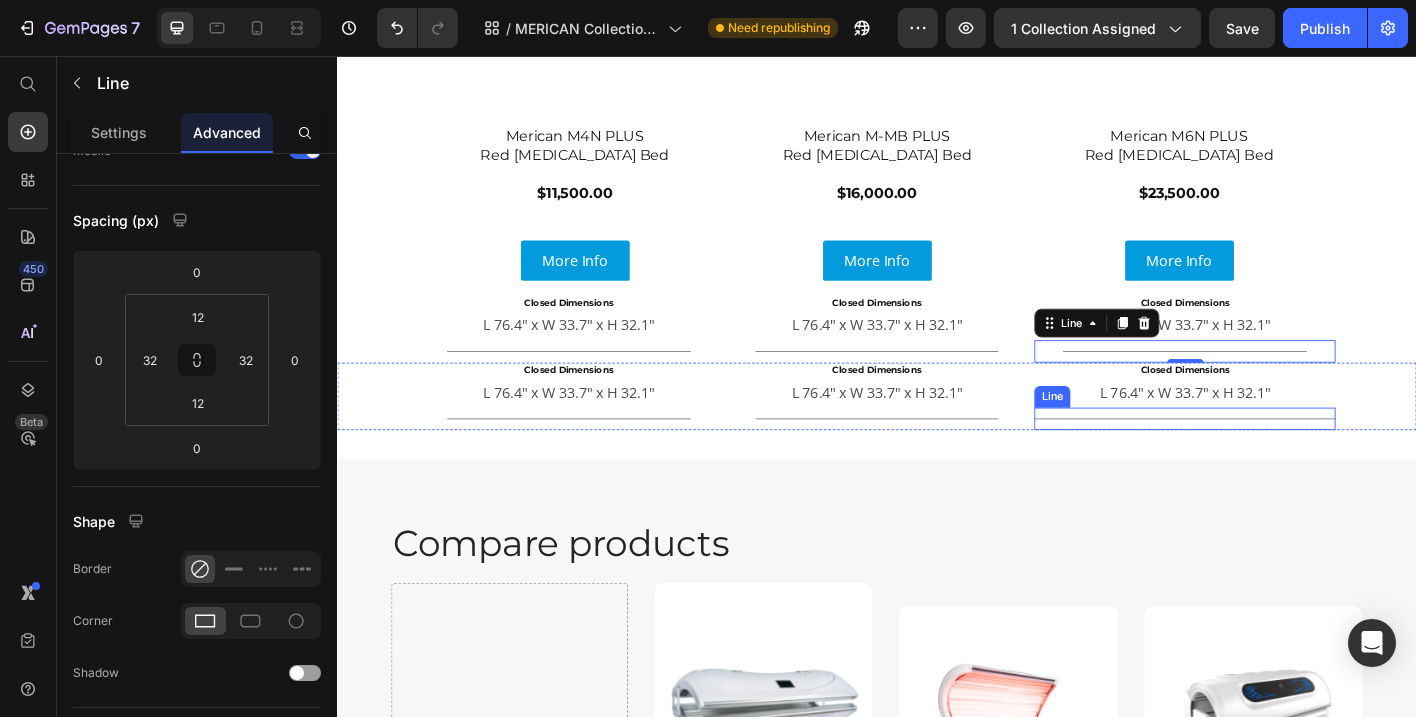 click on "Title Line" at bounding box center (1279, 459) 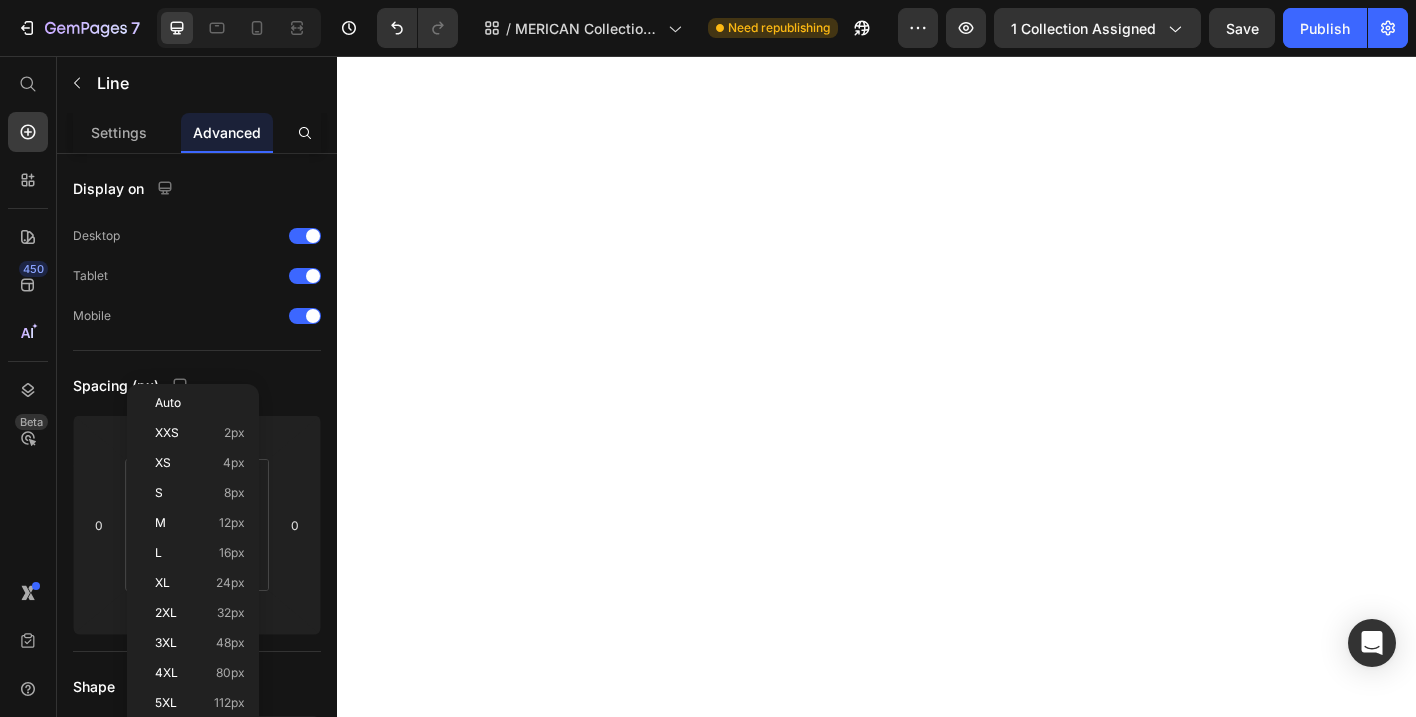 scroll, scrollTop: 0, scrollLeft: 0, axis: both 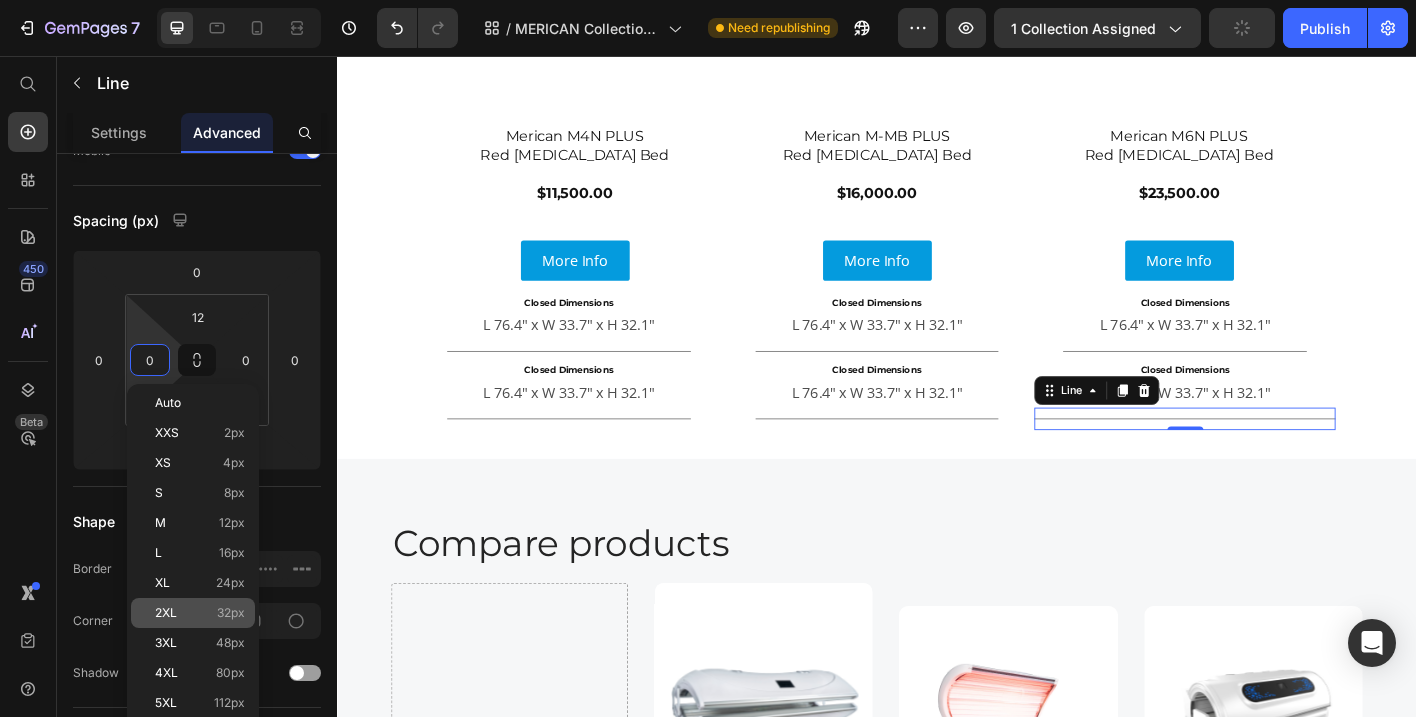 click on "2XL 32px" at bounding box center [200, 613] 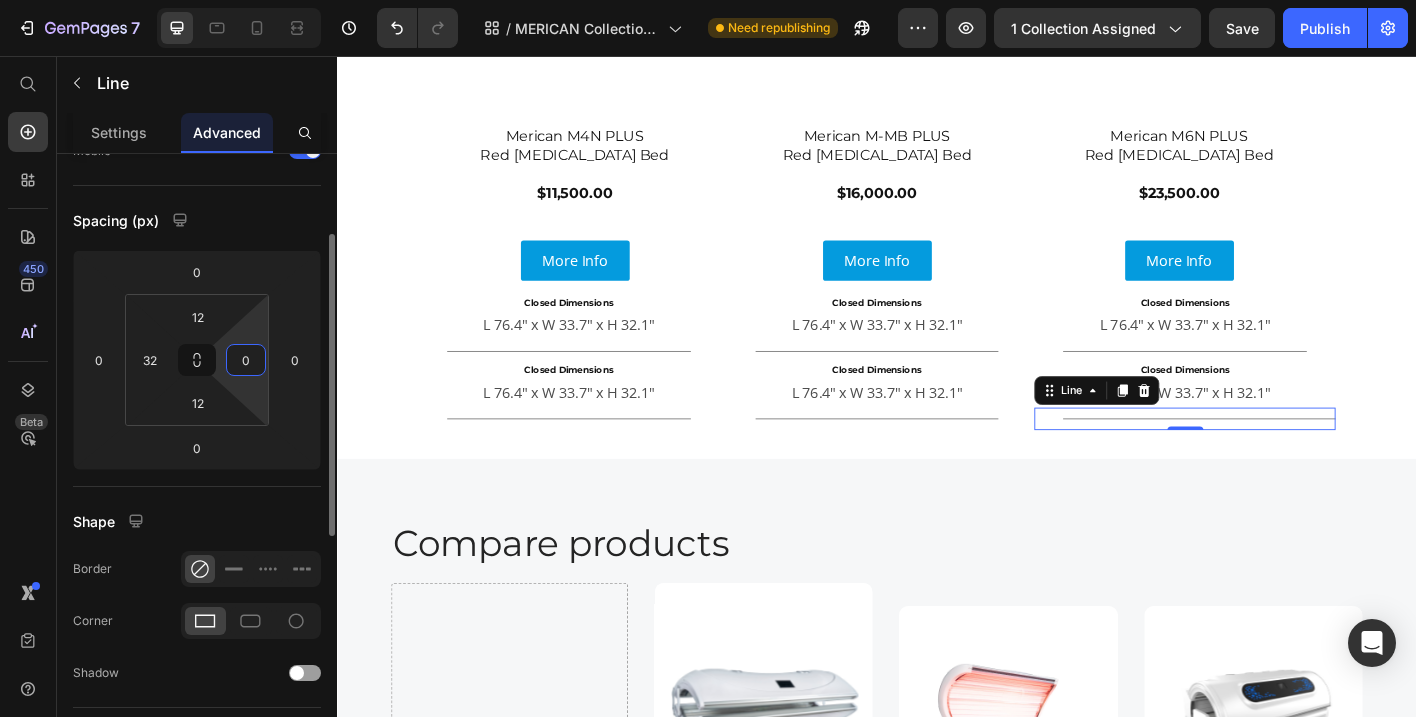 click on "0" at bounding box center (246, 360) 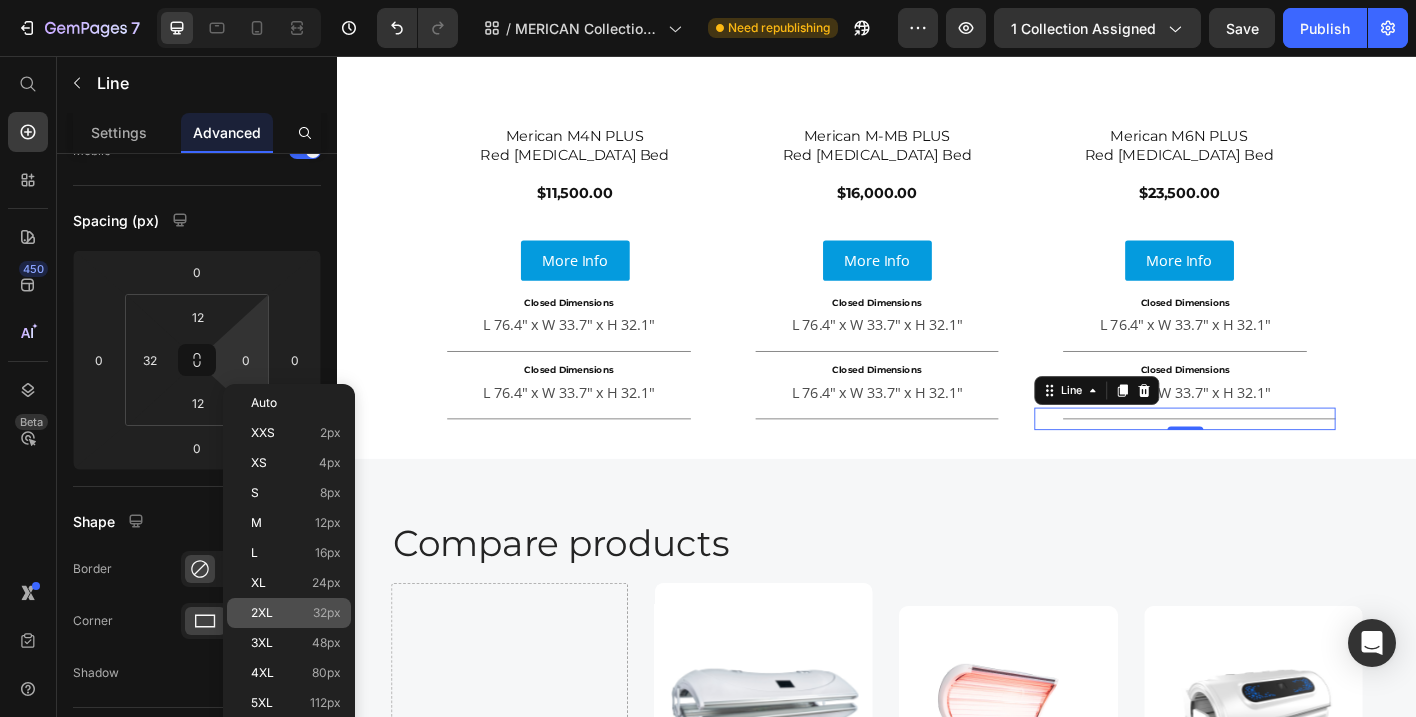 click on "2XL 32px" 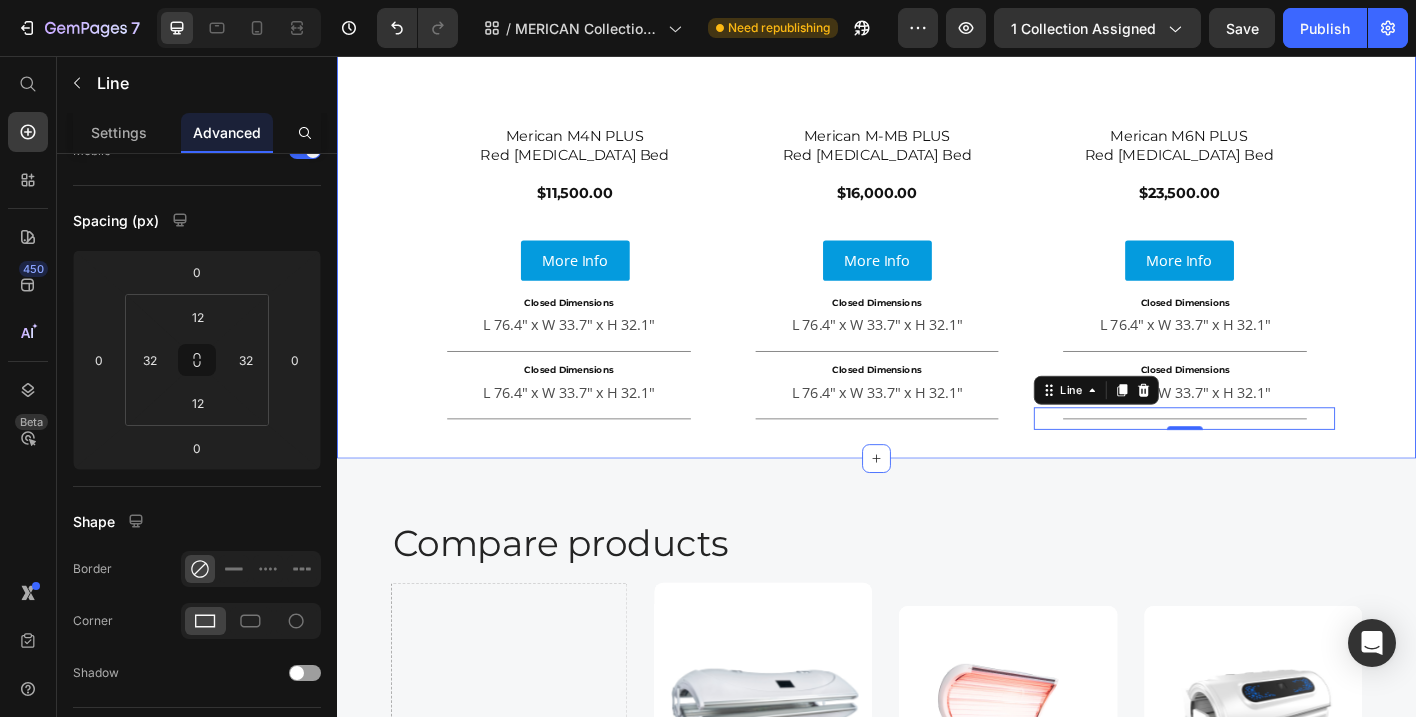 click on "Compare Products Heading Product Images Merican M4N PLUS  Red Light Therapy Bed $11,500.00 Heading More Info Button Product Product Images Merican M-MB PLUS  Red Light Therapy Bed $16,000.00 Heading Product More Info Button Product Images Merican M6N PLUS  Red Light Therapy Bed $23,500.00 Heading More Info Button Product Row Closed Dimensions Heading L 76.4" x W 33.7" x H 32.1" Text Block                Title Line Closed Dimensions Heading L 76.4" x W 33.7" x H 32.1" Text Block                Title Line Closed Dimensions Heading L 76.4" x W 33.7" x H 32.1" Text Block                Title Line Row Closed Dimensions Heading L 76.4" x W 33.7" x H 32.1" Text Block                Title Line Closed Dimensions Heading L 76.4" x W 33.7" x H 32.1" Text Block                Title Line Closed Dimensions Heading L 76.4" x W 33.7" x H 32.1" Text Block                Title Line   0 Row" at bounding box center (937, 131) 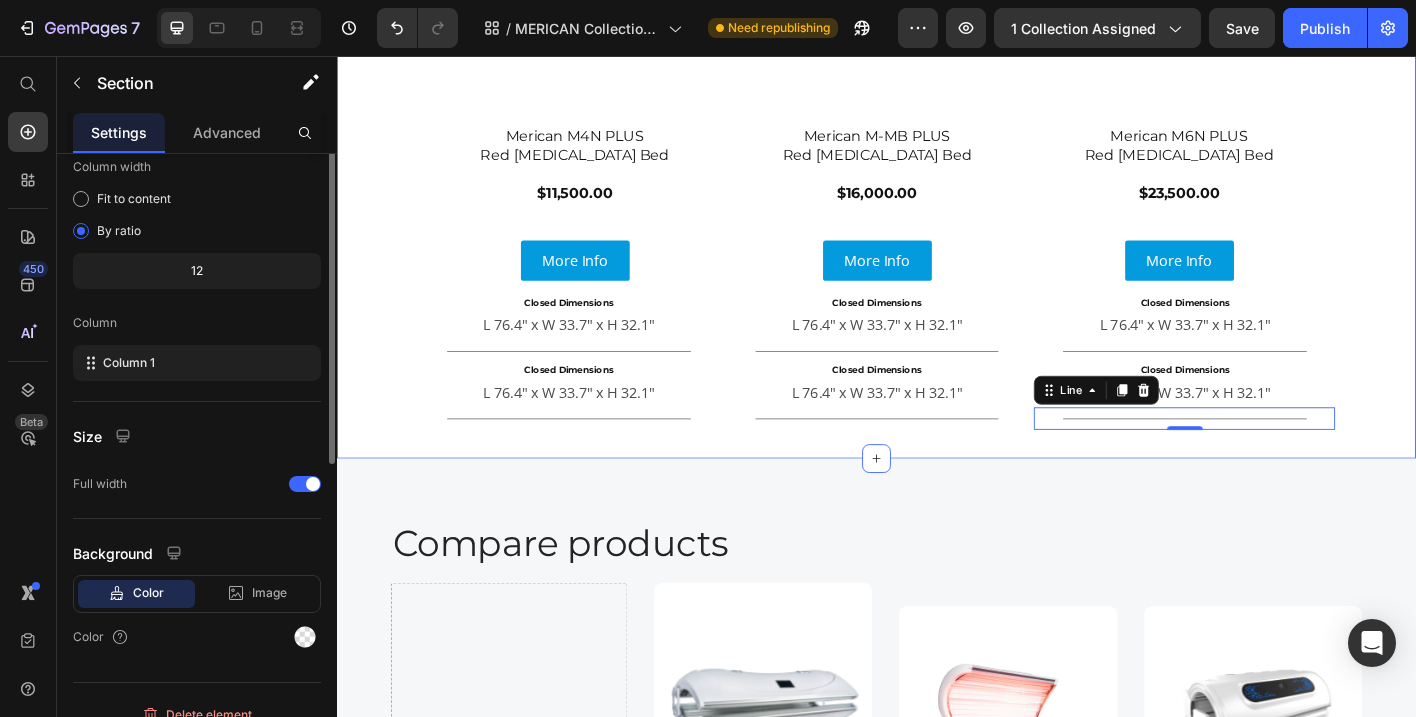 scroll, scrollTop: 0, scrollLeft: 0, axis: both 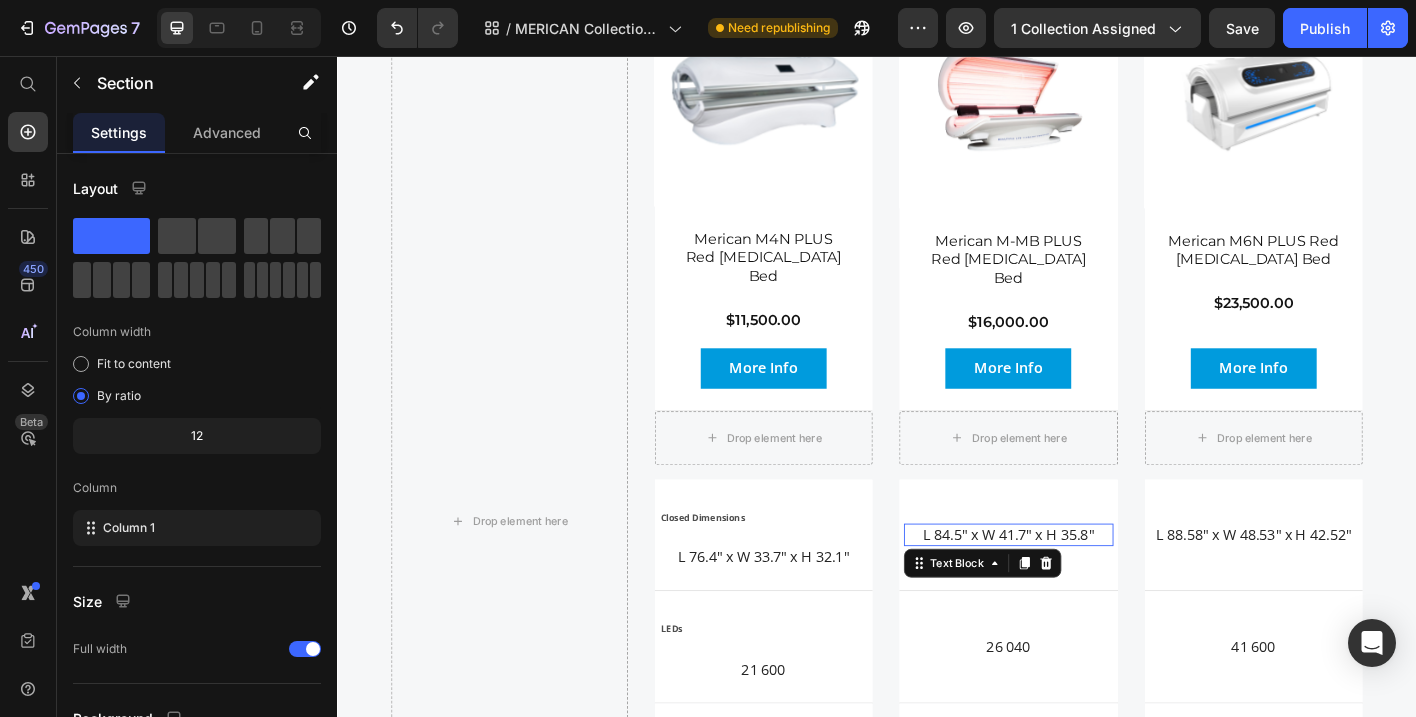 click on "L 84.5" x W 41.7" x H 35.8"" at bounding box center [1083, 588] 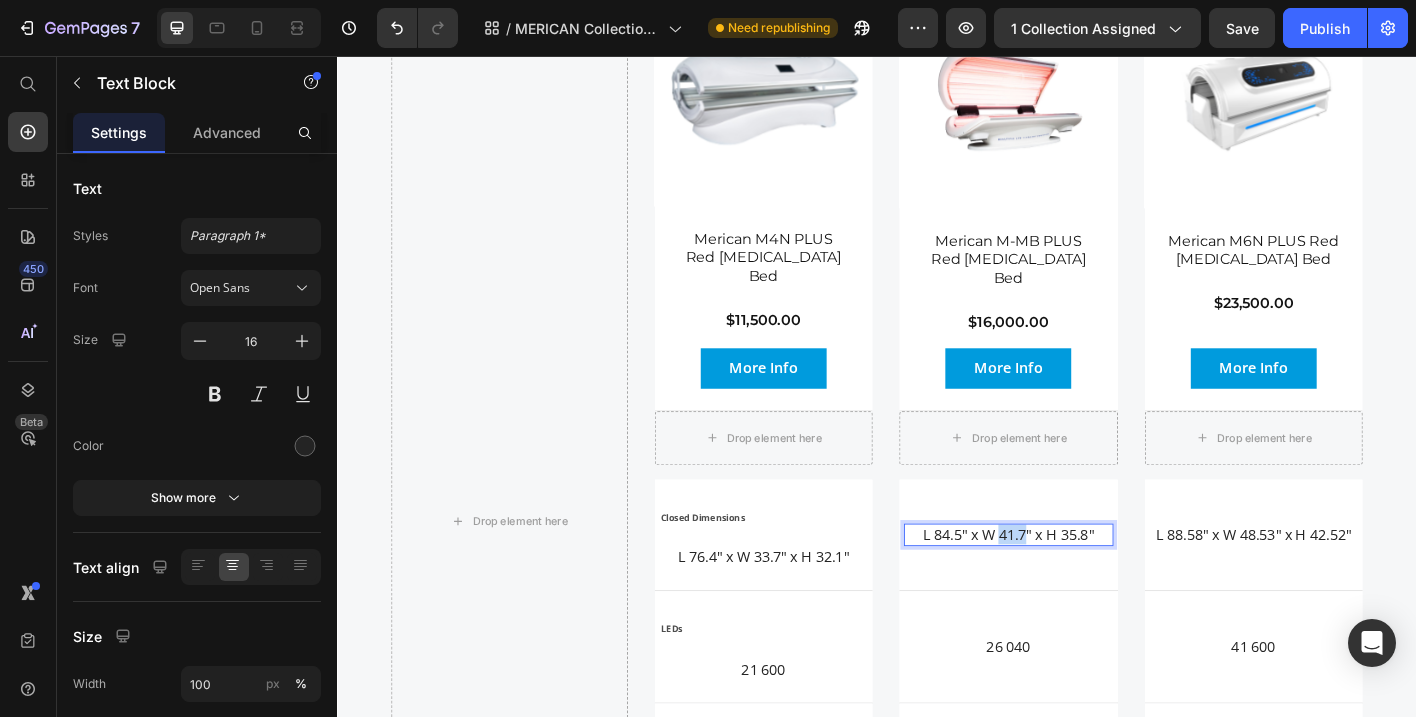 click on "L 84.5" x W 41.7" x H 35.8"" at bounding box center [1083, 588] 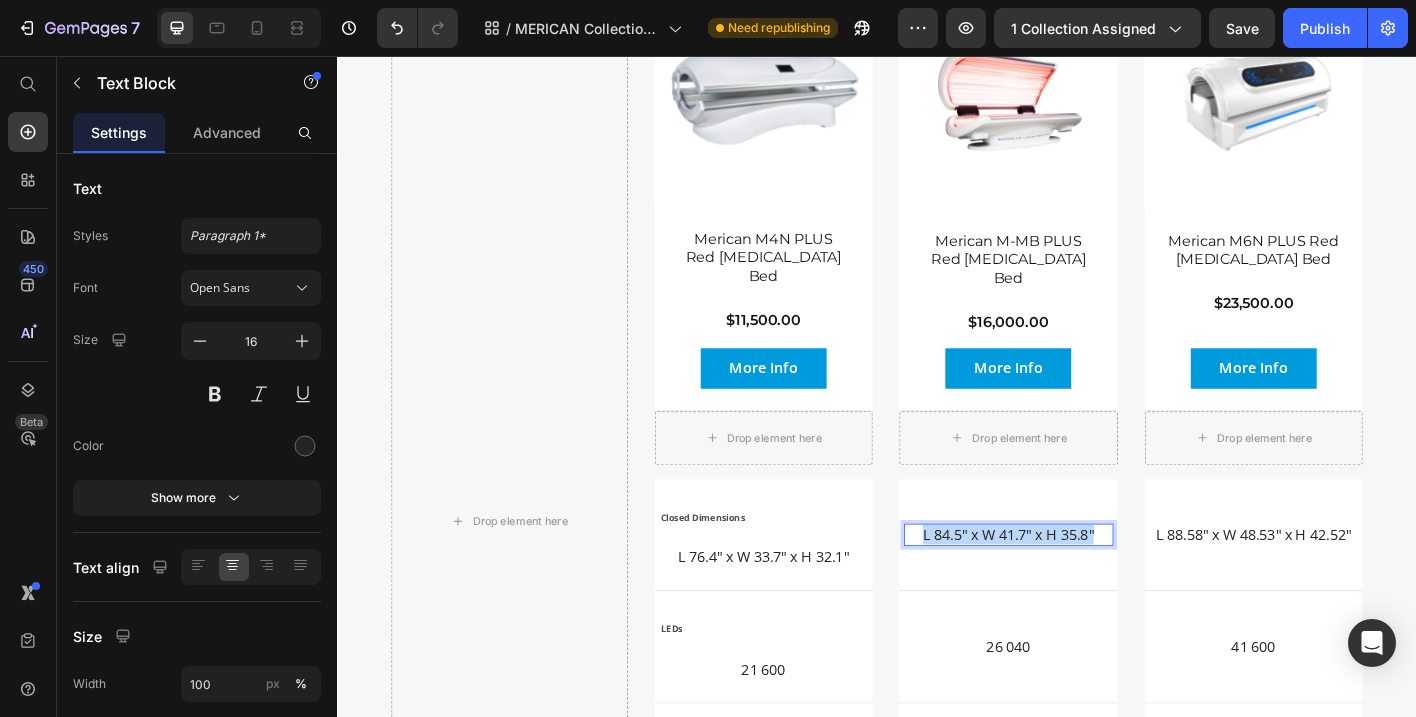 click on "L 84.5" x W 41.7" x H 35.8"" at bounding box center (1083, 588) 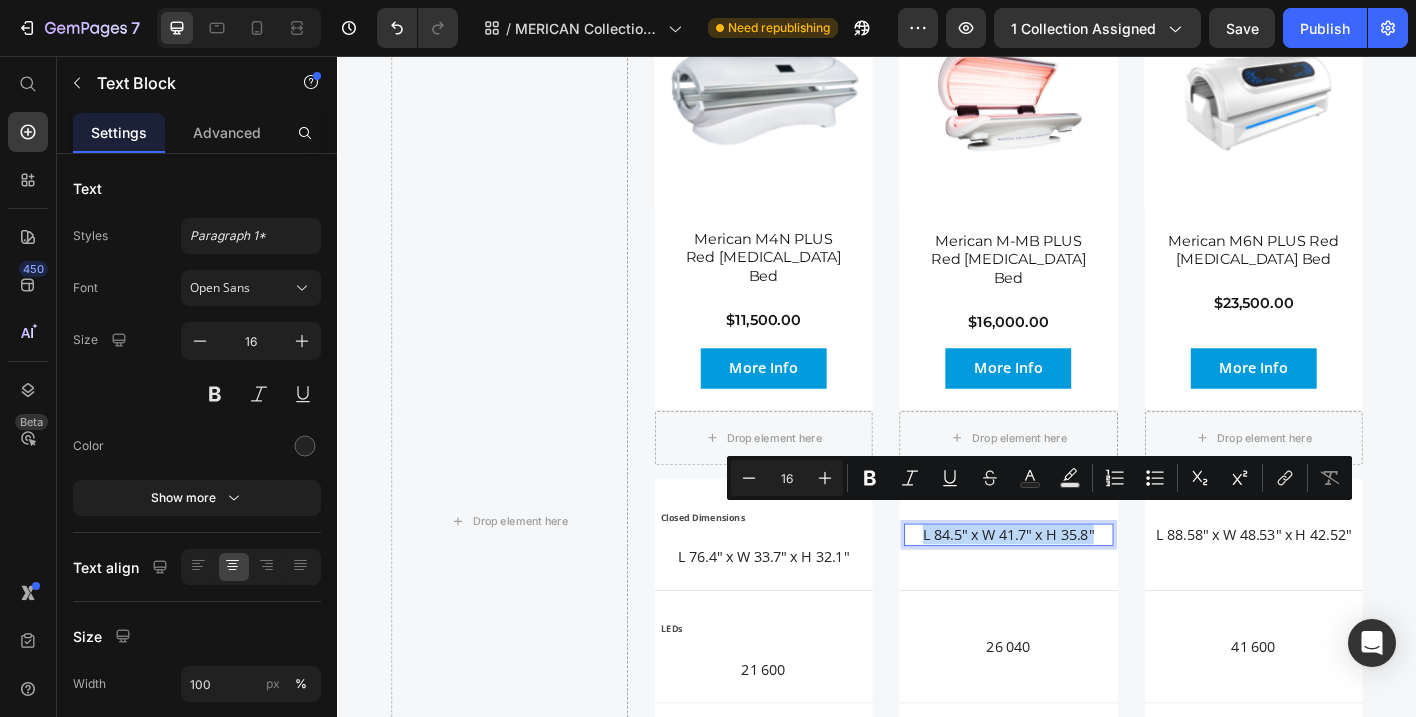 copy on "L 84.5" x W 41.7" x H 35.8"" 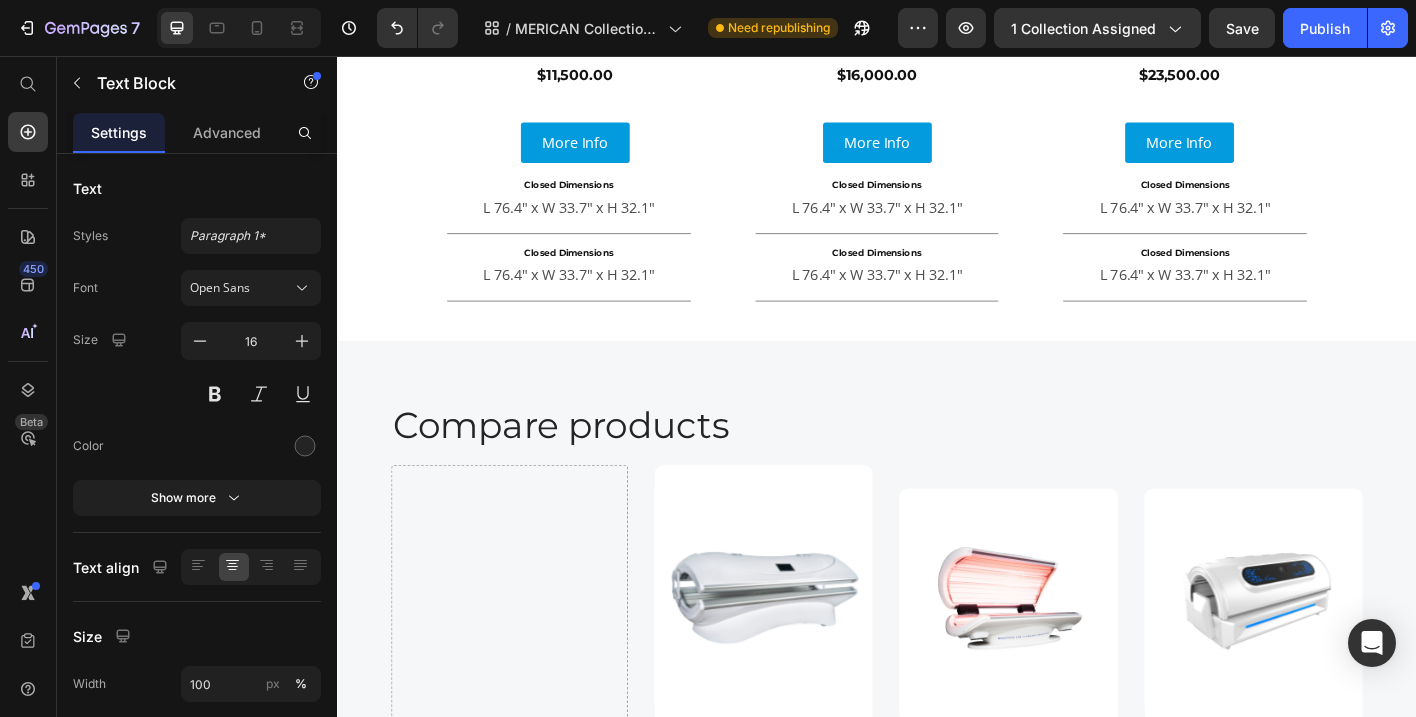 scroll, scrollTop: 3113, scrollLeft: 0, axis: vertical 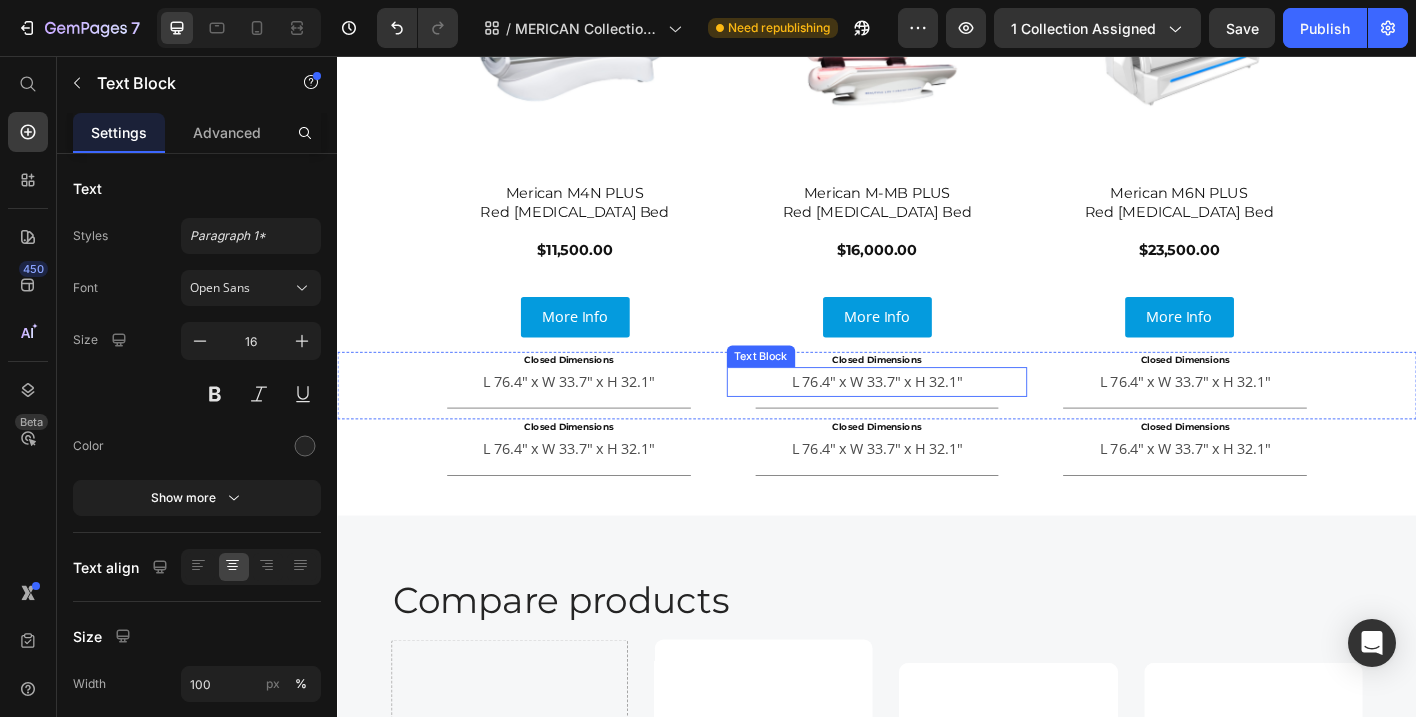 click on "L 76.4" x W 33.7" x H 32.1"" at bounding box center [937, 418] 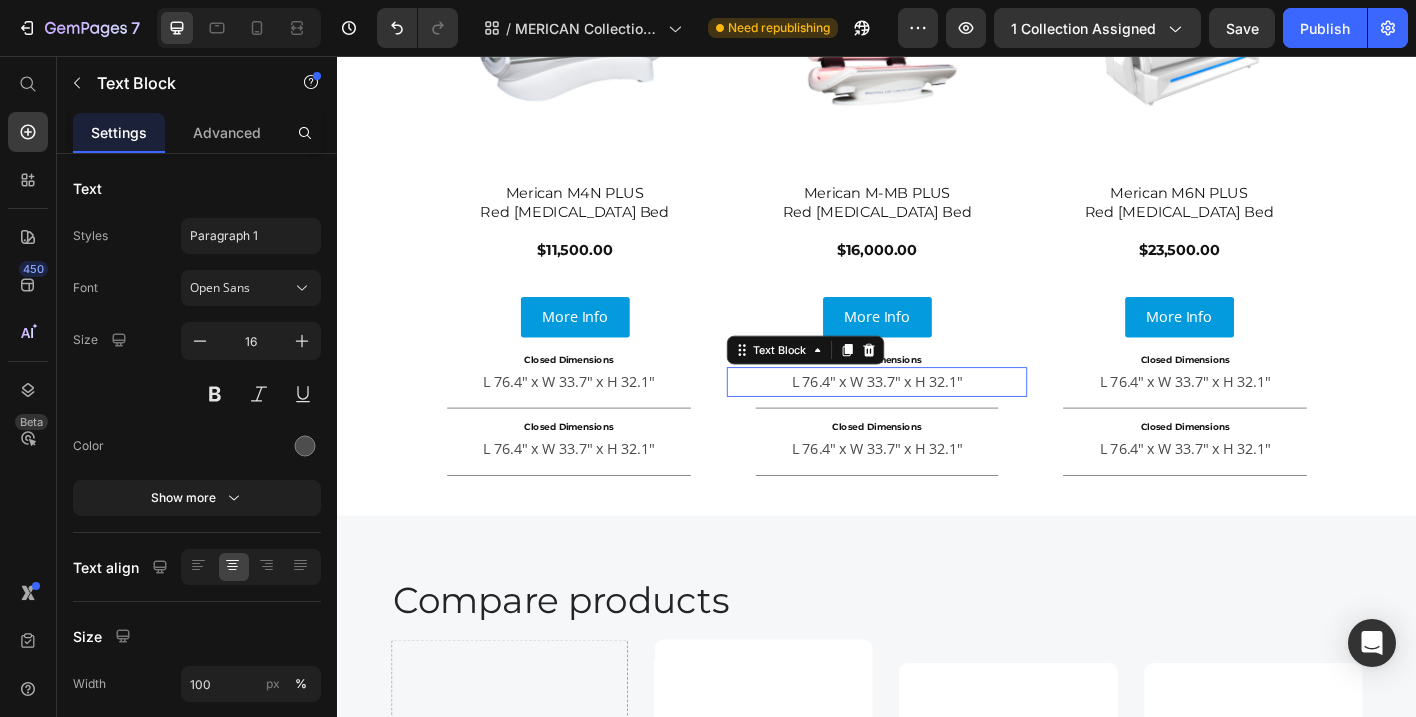 click on "L 76.4" x W 33.7" x H 32.1"" at bounding box center (937, 418) 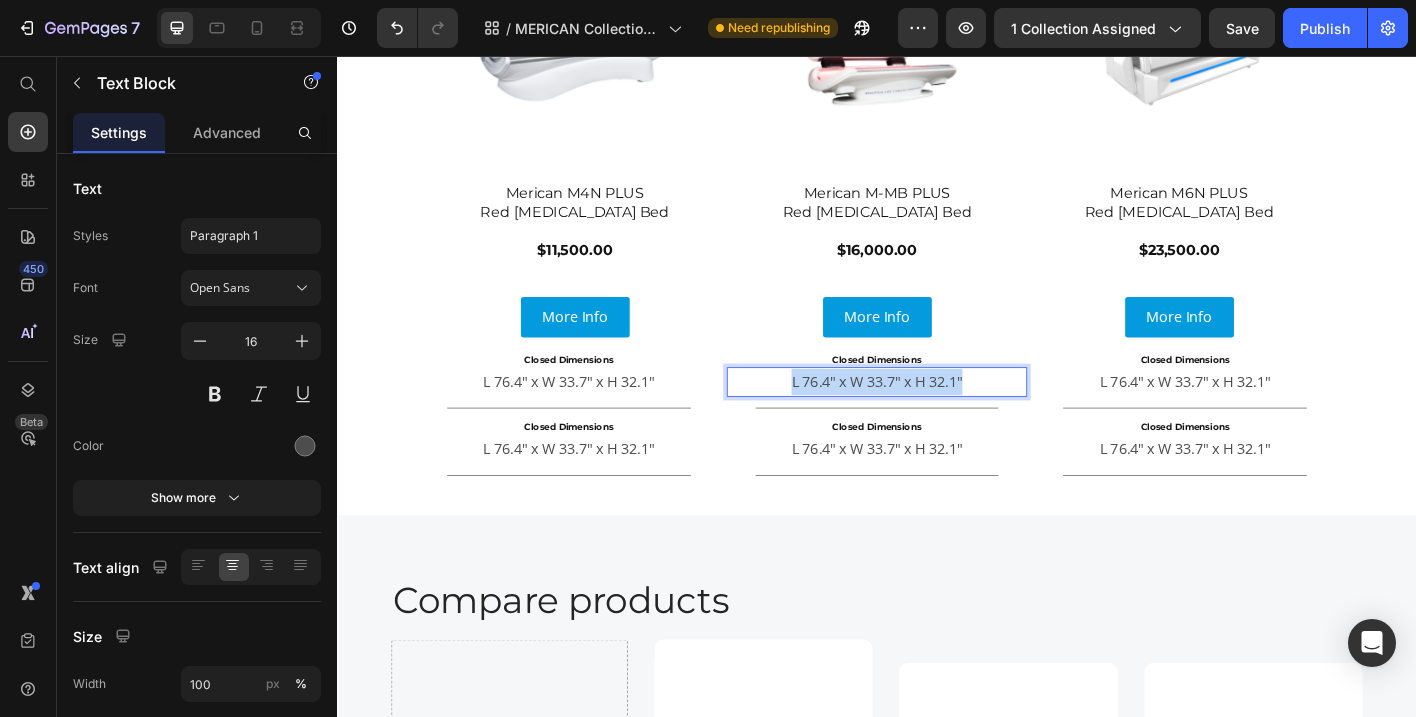 click on "L 76.4" x W 33.7" x H 32.1"" at bounding box center [937, 418] 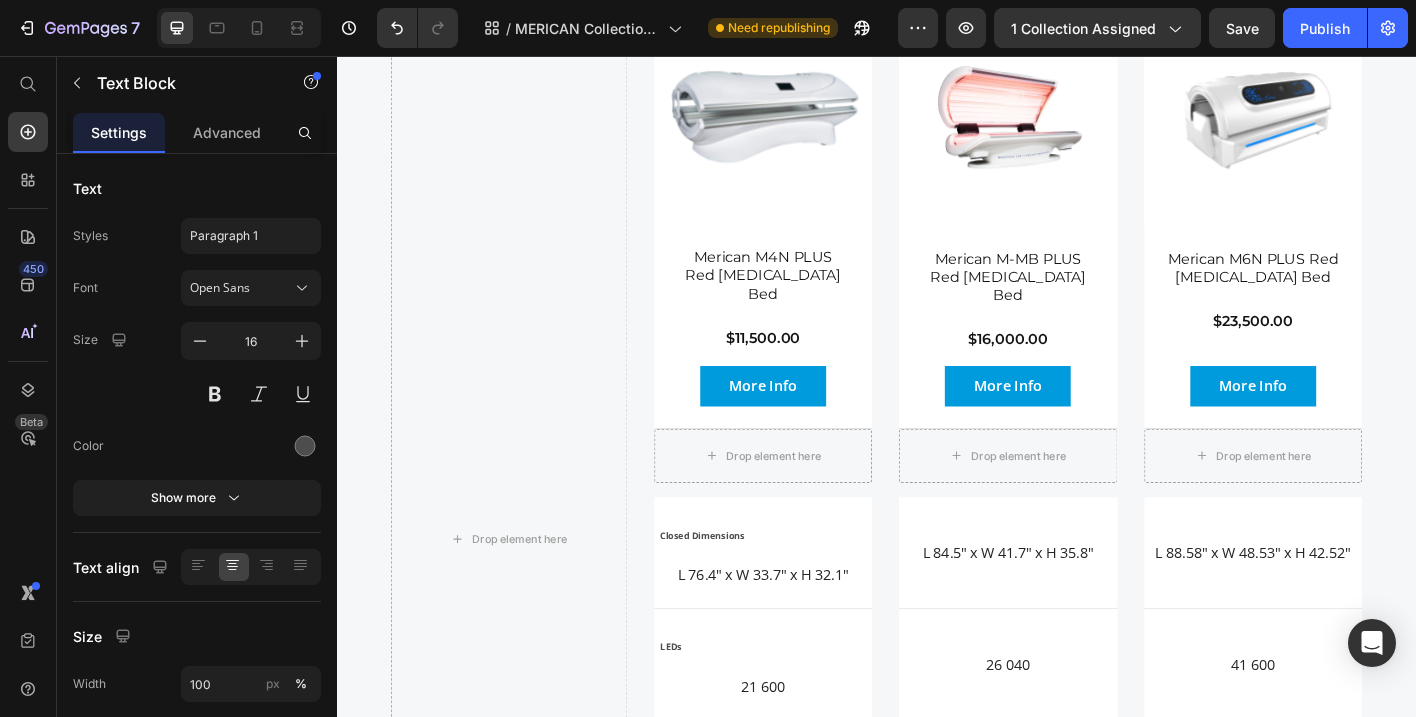 scroll, scrollTop: 3821, scrollLeft: 0, axis: vertical 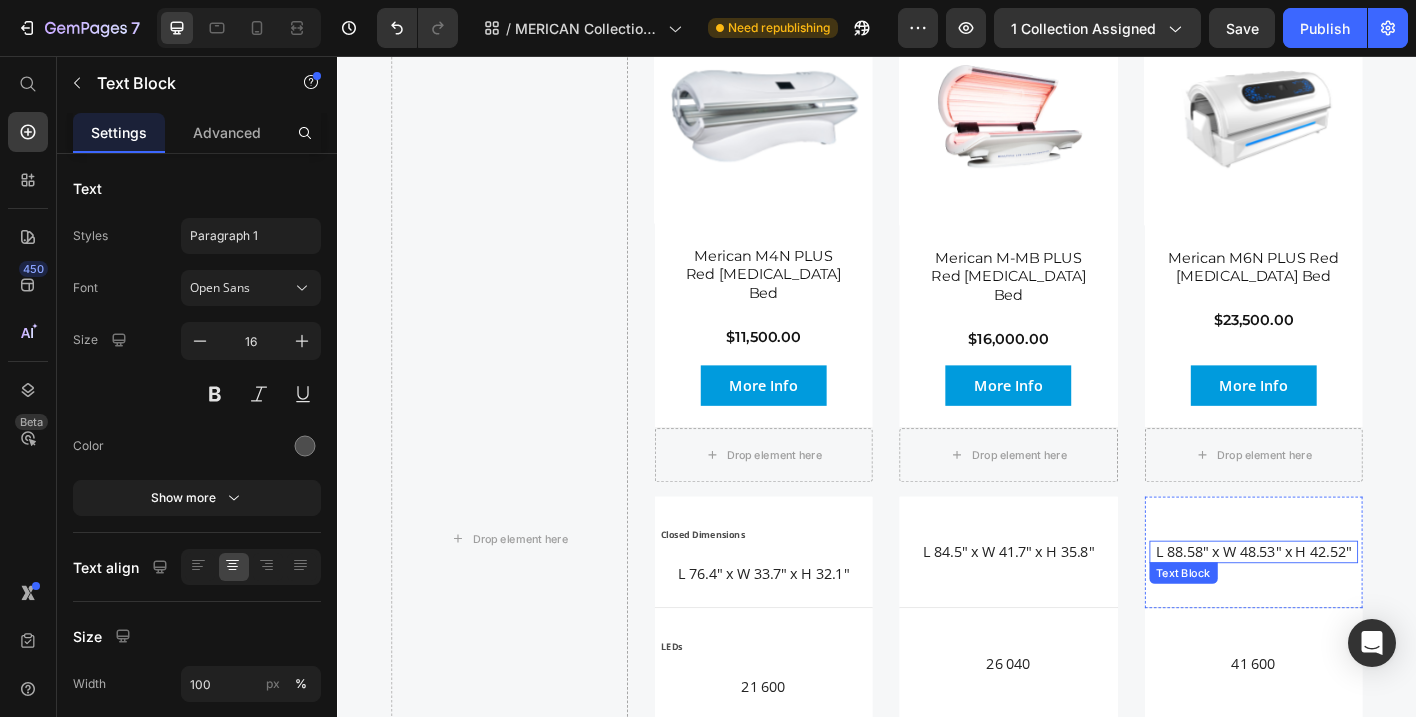 click on "L 88.58" x W 48.53" x H 42.52"" at bounding box center [1356, 607] 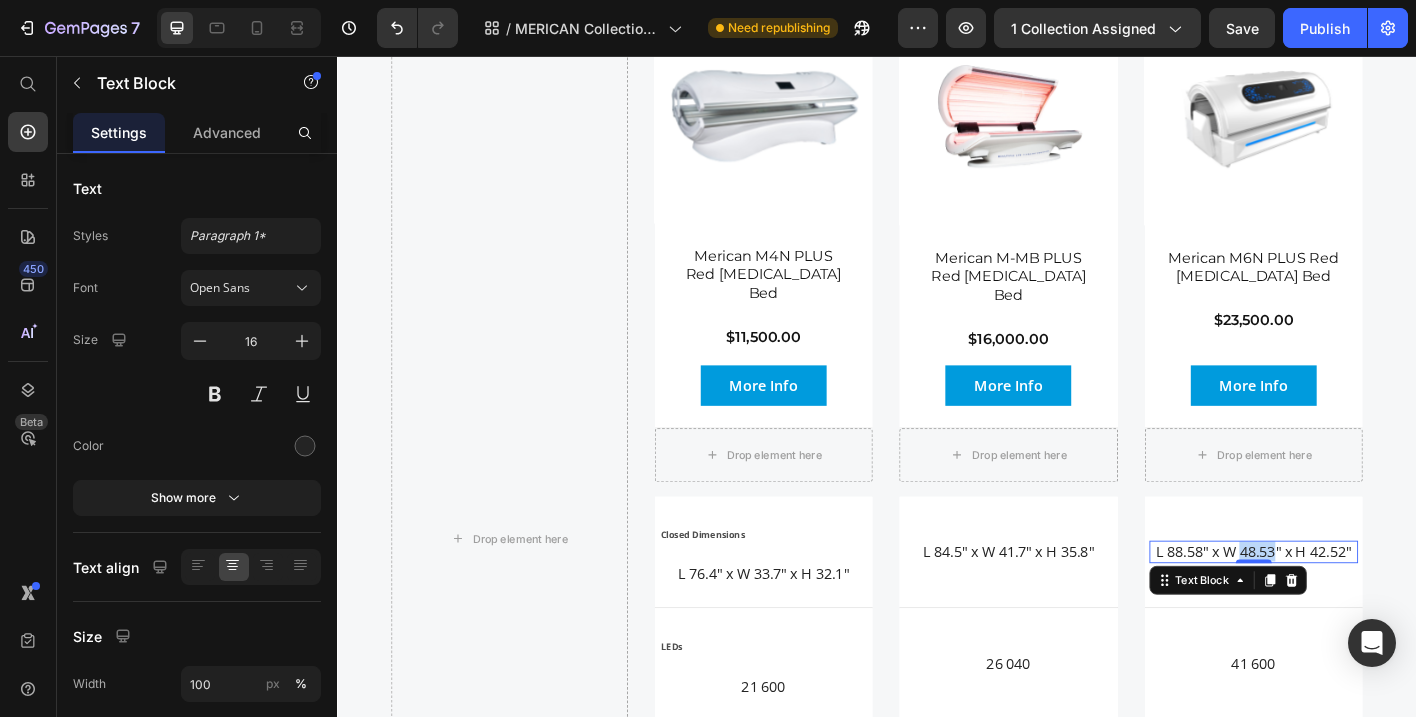 click on "L 88.58" x W 48.53" x H 42.52"" at bounding box center [1356, 607] 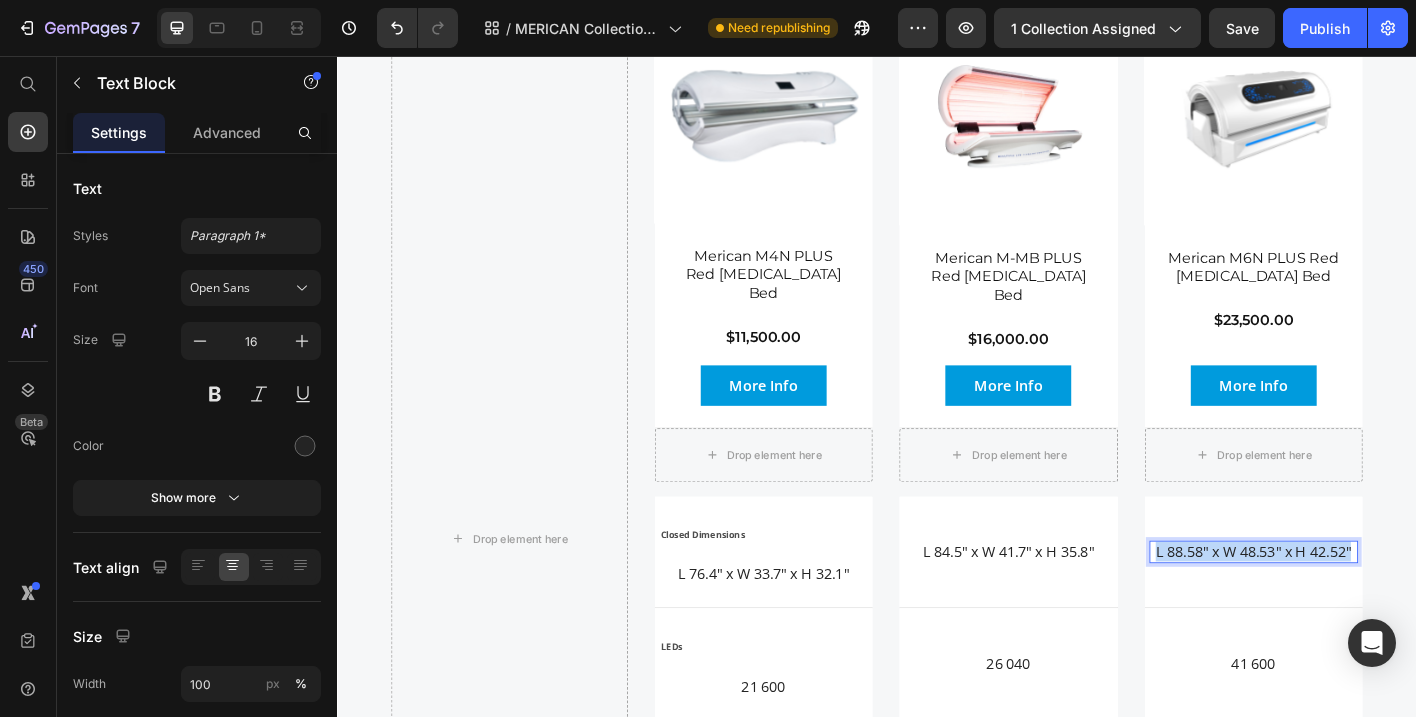 click on "L 88.58" x W 48.53" x H 42.52"" at bounding box center (1356, 607) 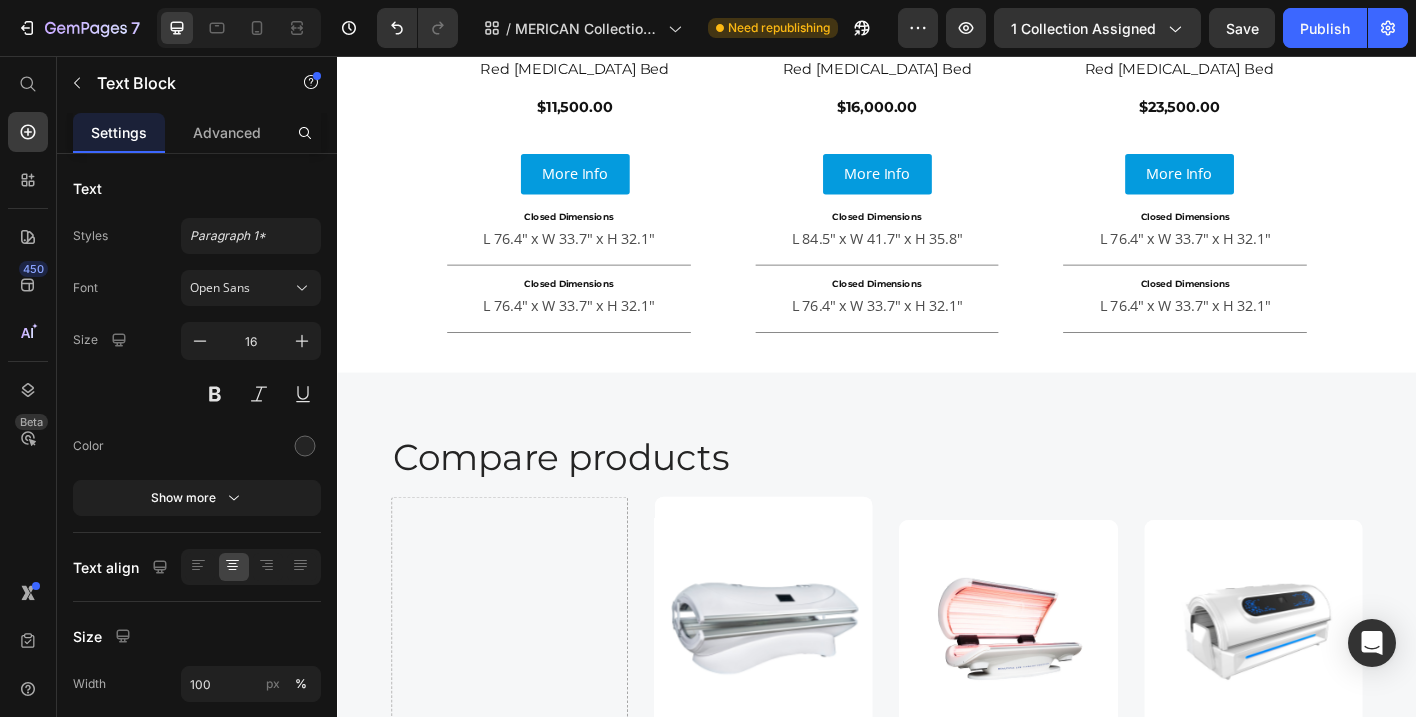 scroll, scrollTop: 3125, scrollLeft: 0, axis: vertical 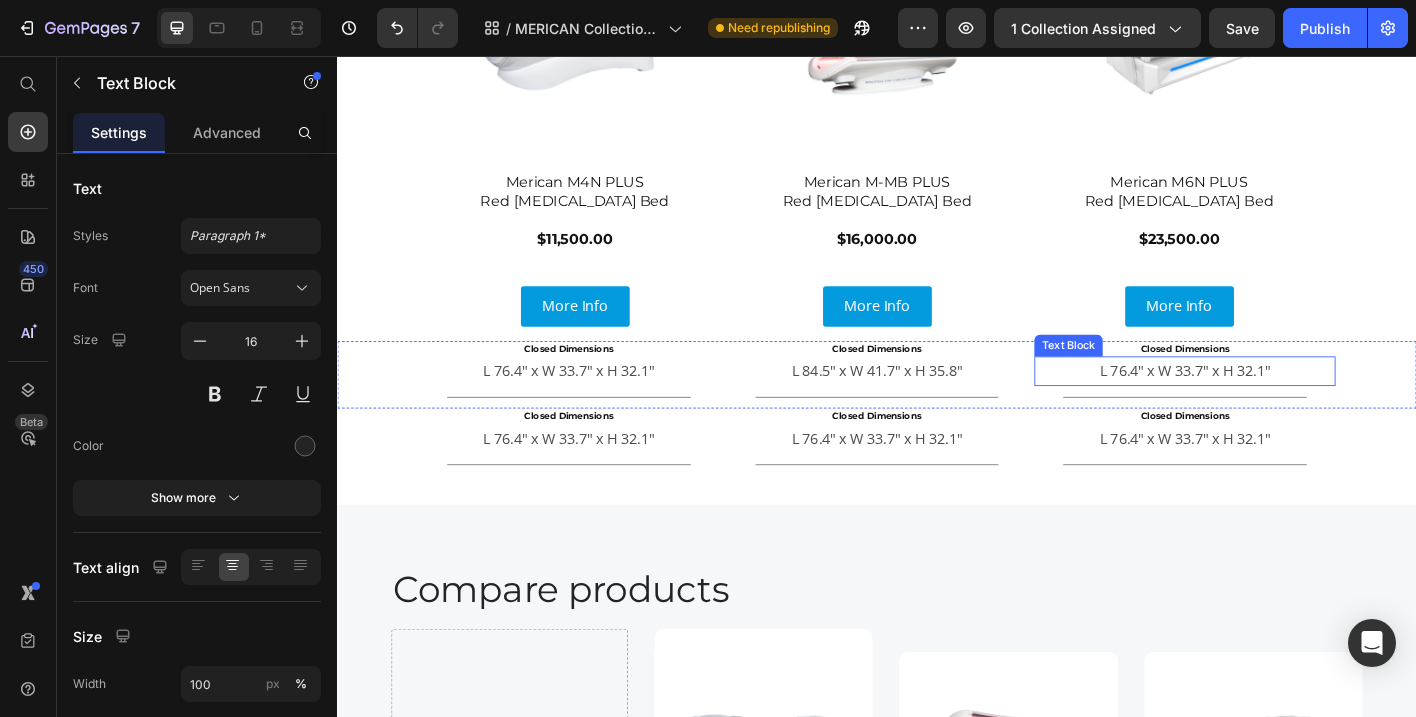 click on "L 76.4" x W 33.7" x H 32.1"" at bounding box center (1279, 406) 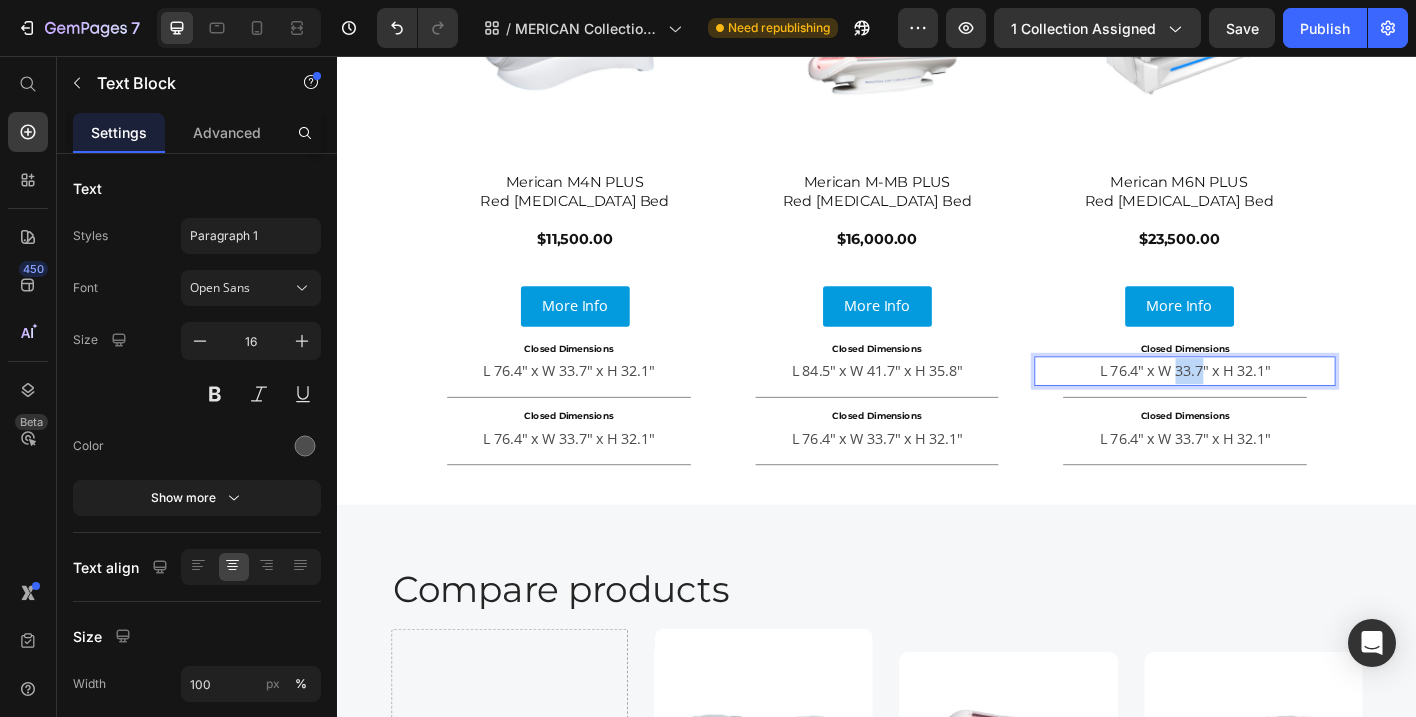 click on "L 76.4" x W 33.7" x H 32.1"" at bounding box center (1279, 406) 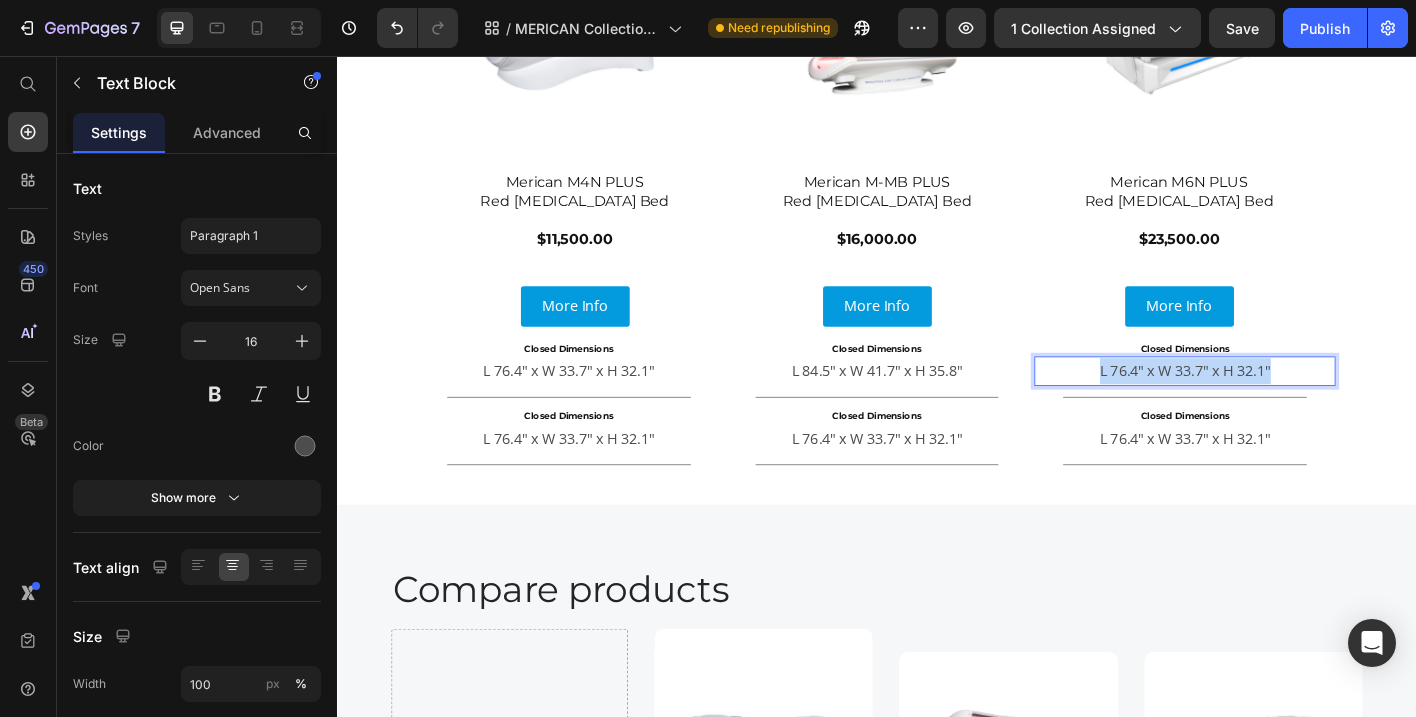 click on "L 76.4" x W 33.7" x H 32.1"" at bounding box center [1279, 406] 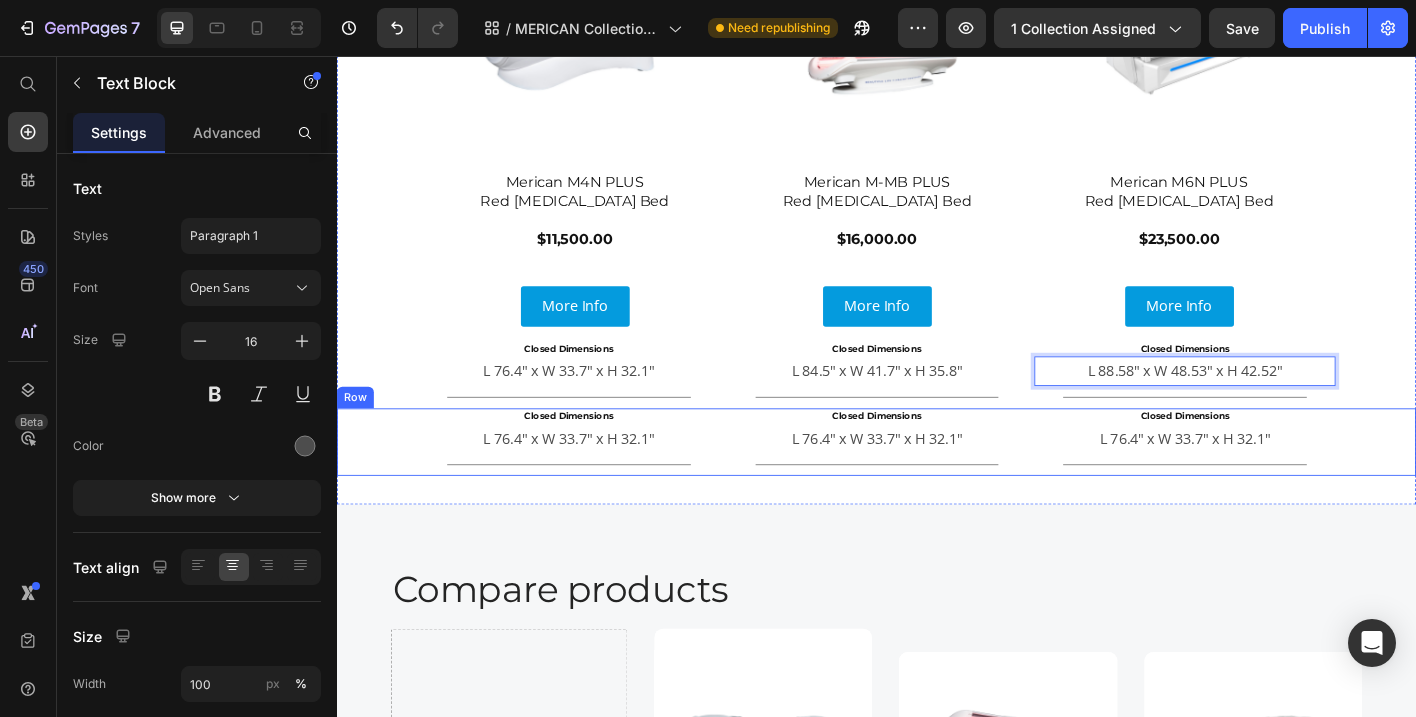 click on "Closed Dimensions Heading L 76.4" x W 33.7" x H 32.1" Text Block                Title Line Closed Dimensions Heading L 76.4" x W 33.7" x H 32.1" Text Block                Title Line Closed Dimensions Heading L 76.4" x W 33.7" x H 32.1" Text Block                Title Line Row" at bounding box center [937, 485] 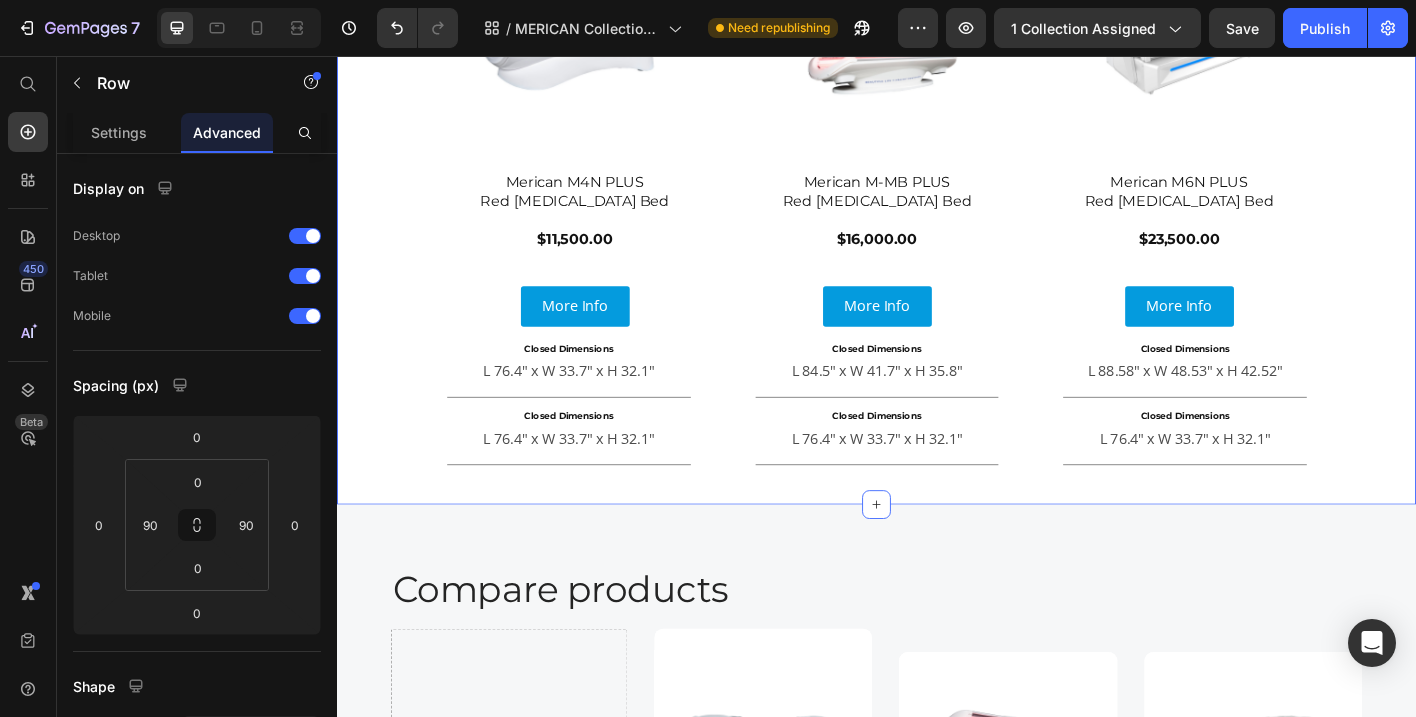 click on "Compare Products Heading Product Images Merican M4N PLUS  Red Light Therapy Bed $11,500.00 Heading More Info Button Product Product Images Merican M-MB PLUS  Red Light Therapy Bed $16,000.00 Heading Product More Info Button Product Images Merican M6N PLUS  Red Light Therapy Bed $23,500.00 Heading More Info Button Product Row Closed Dimensions Heading L 76.4" x W 33.7" x H 32.1" Text Block                Title Line Closed Dimensions Heading L 84.5" x W 41.7" x H 35.8" Text Block                Title Line Closed Dimensions Heading L 88.58" x W 48.53" x H 42.52" Text Block                Title Line Row Closed Dimensions Heading L 76.4" x W 33.7" x H 32.1" Text Block                Title Line Closed Dimensions Heading L 76.4" x W 33.7" x H 32.1" Text Block                Title Line Closed Dimensions Heading L 76.4" x W 33.7" x H 32.1" Text Block                Title Line Row" at bounding box center (937, 182) 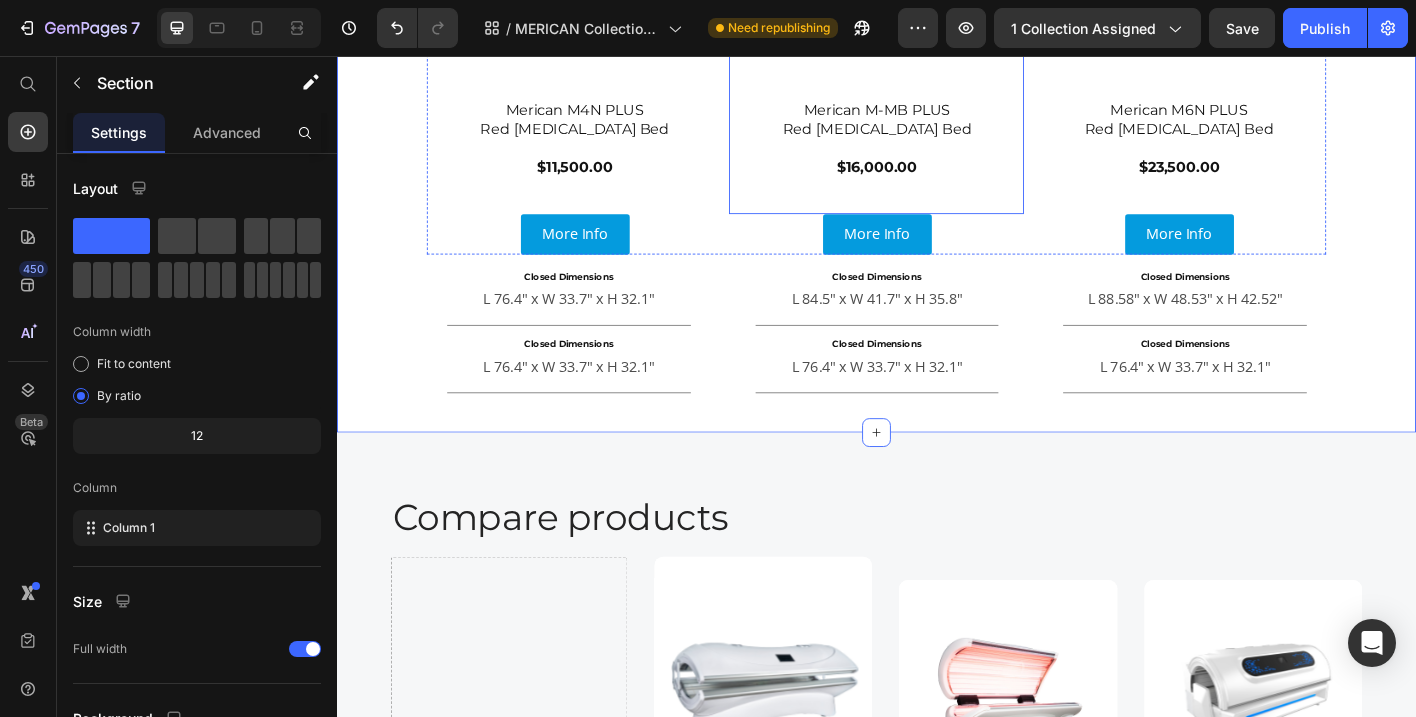 scroll, scrollTop: 3199, scrollLeft: 0, axis: vertical 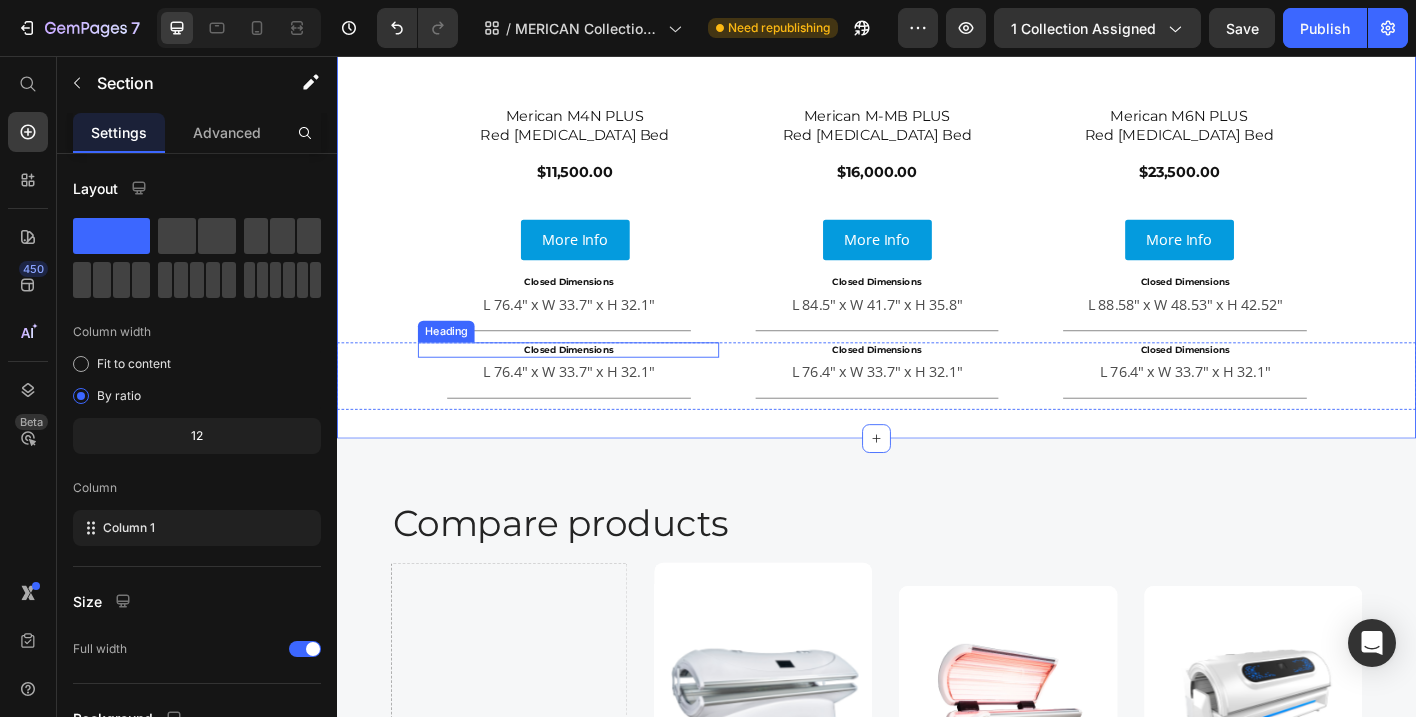 click on "Closed Dimensions" at bounding box center (594, 382) 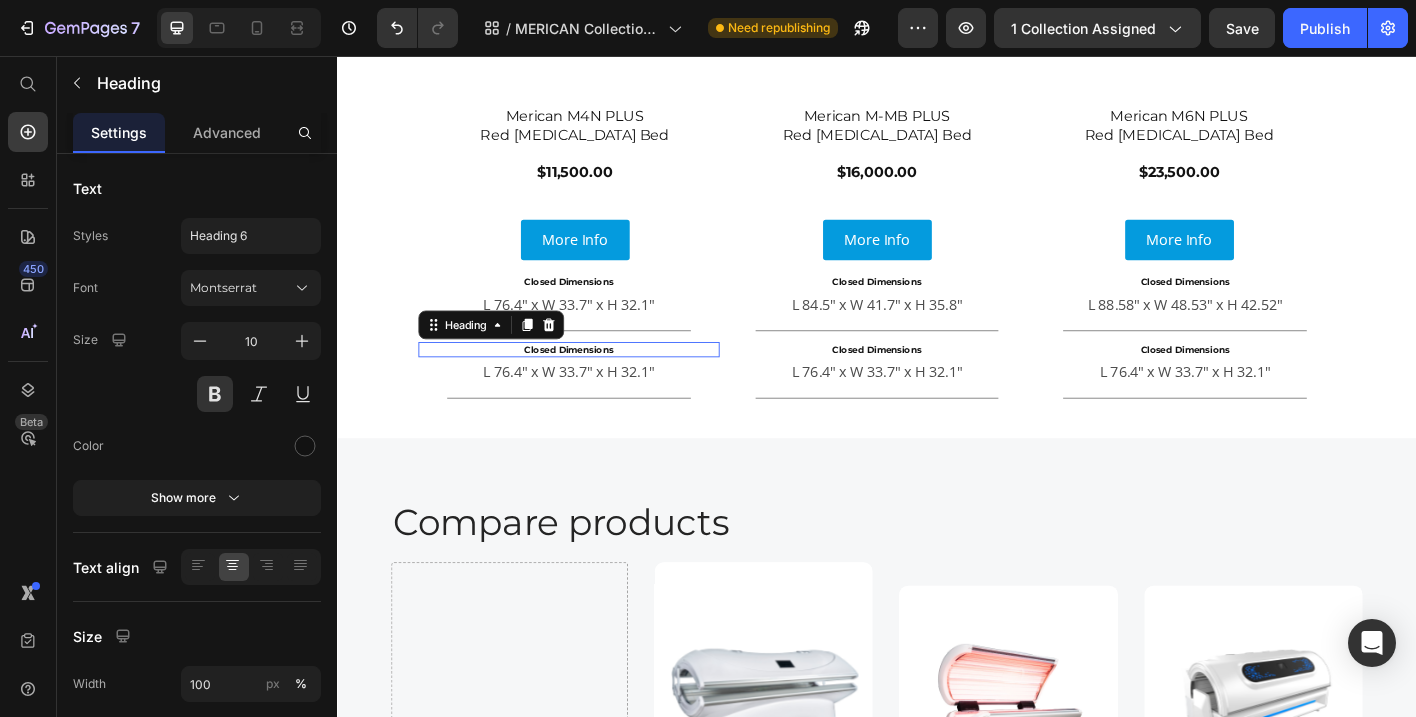 click on "Closed Dimensions" at bounding box center (594, 382) 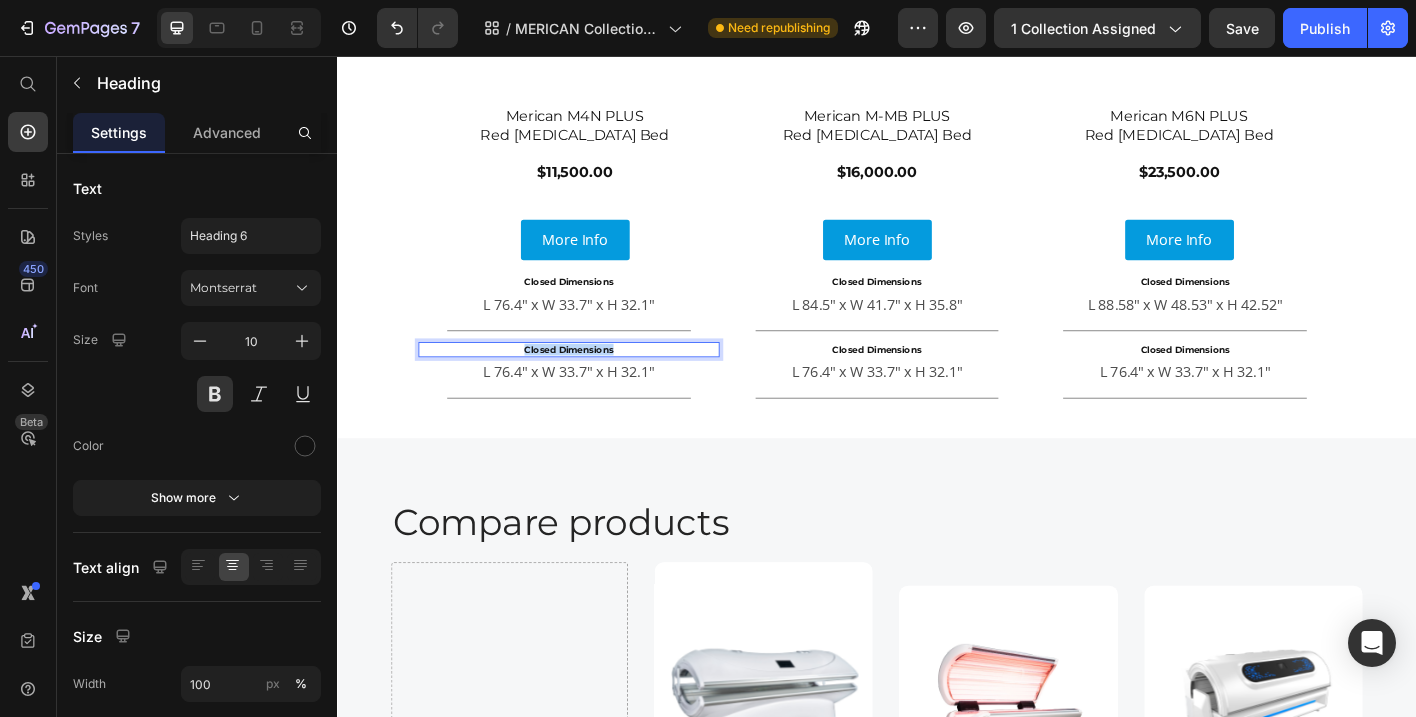 click on "Closed Dimensions" at bounding box center (594, 382) 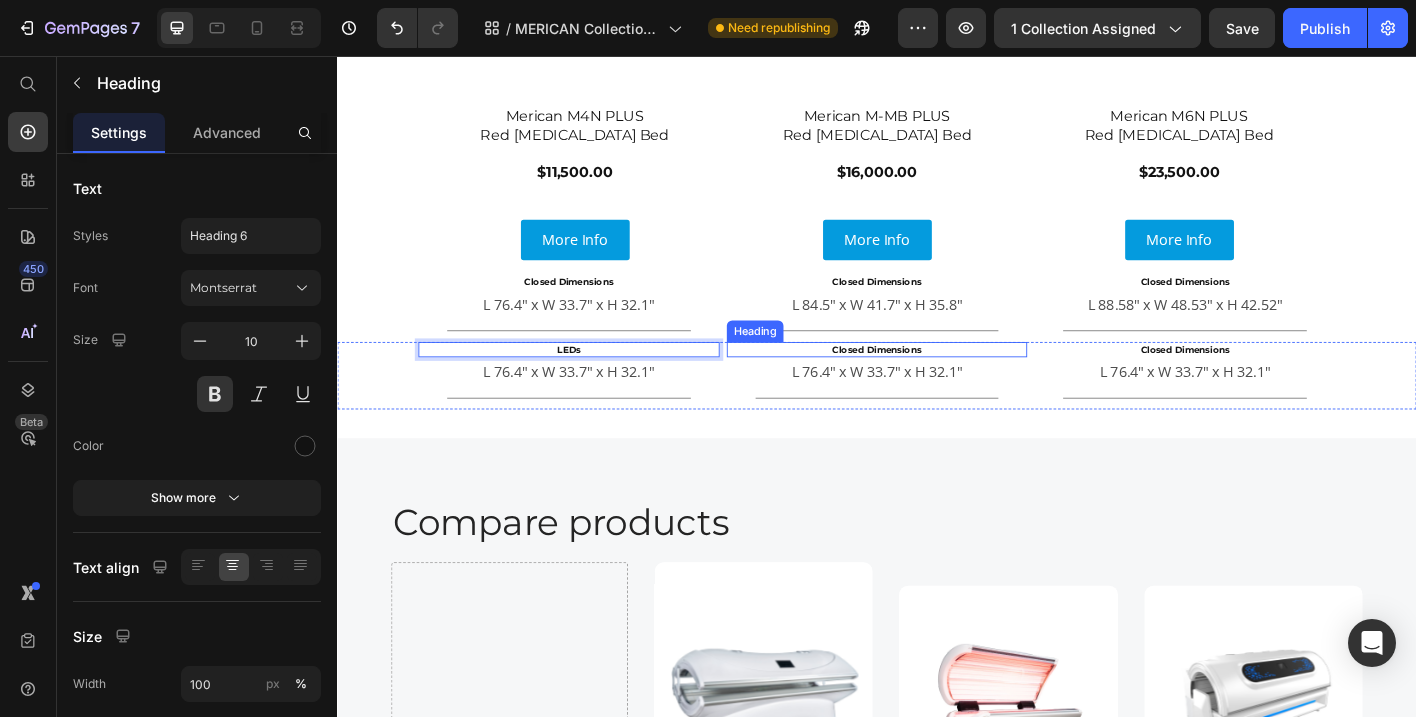 click on "Closed Dimensions" at bounding box center [937, 382] 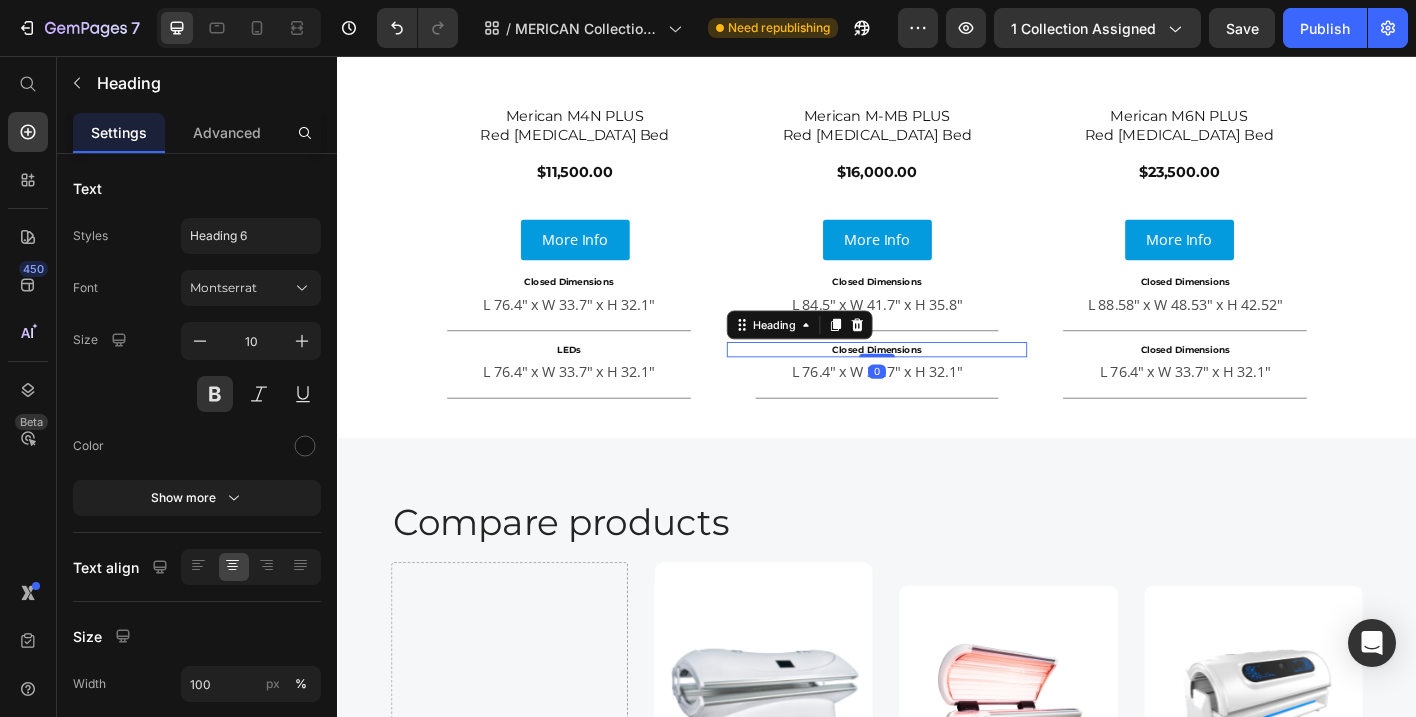 click on "Closed Dimensions" at bounding box center [937, 382] 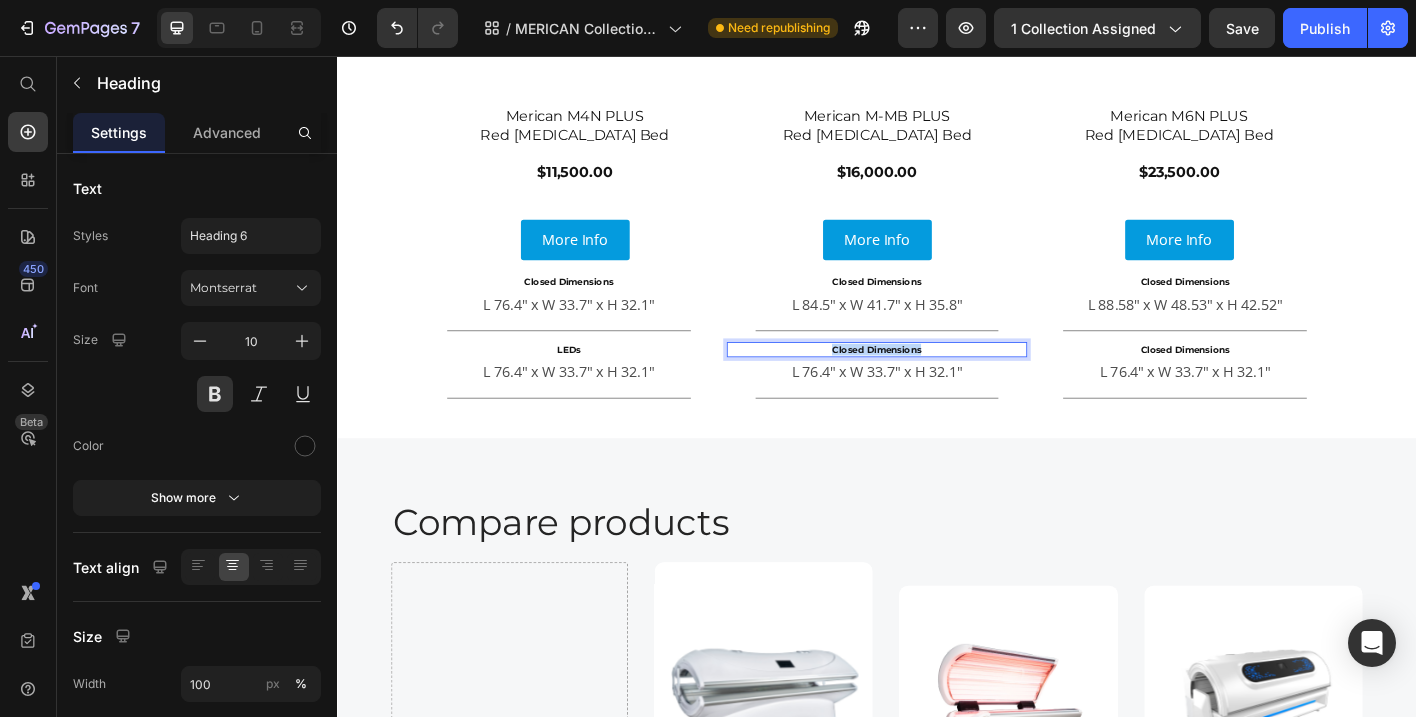 click on "Closed Dimensions" at bounding box center (937, 382) 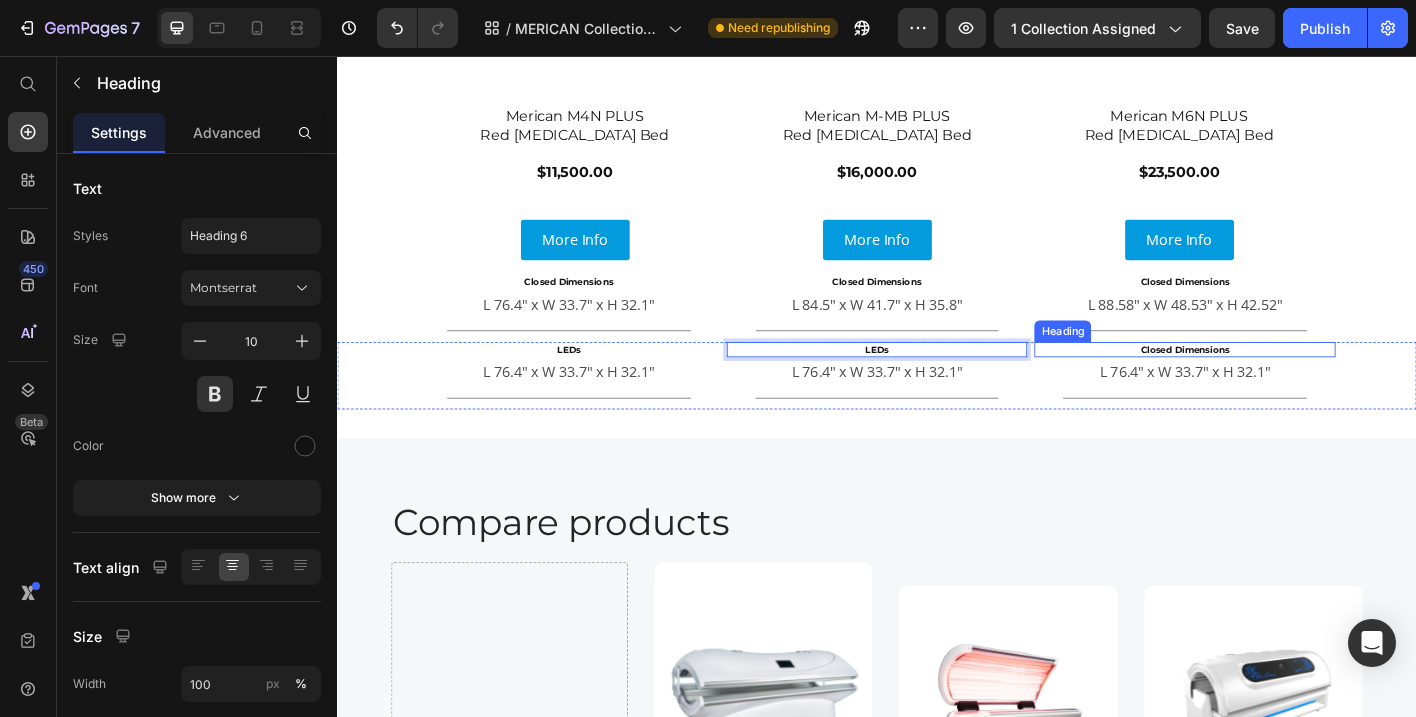 click on "Closed Dimensions" at bounding box center [1279, 382] 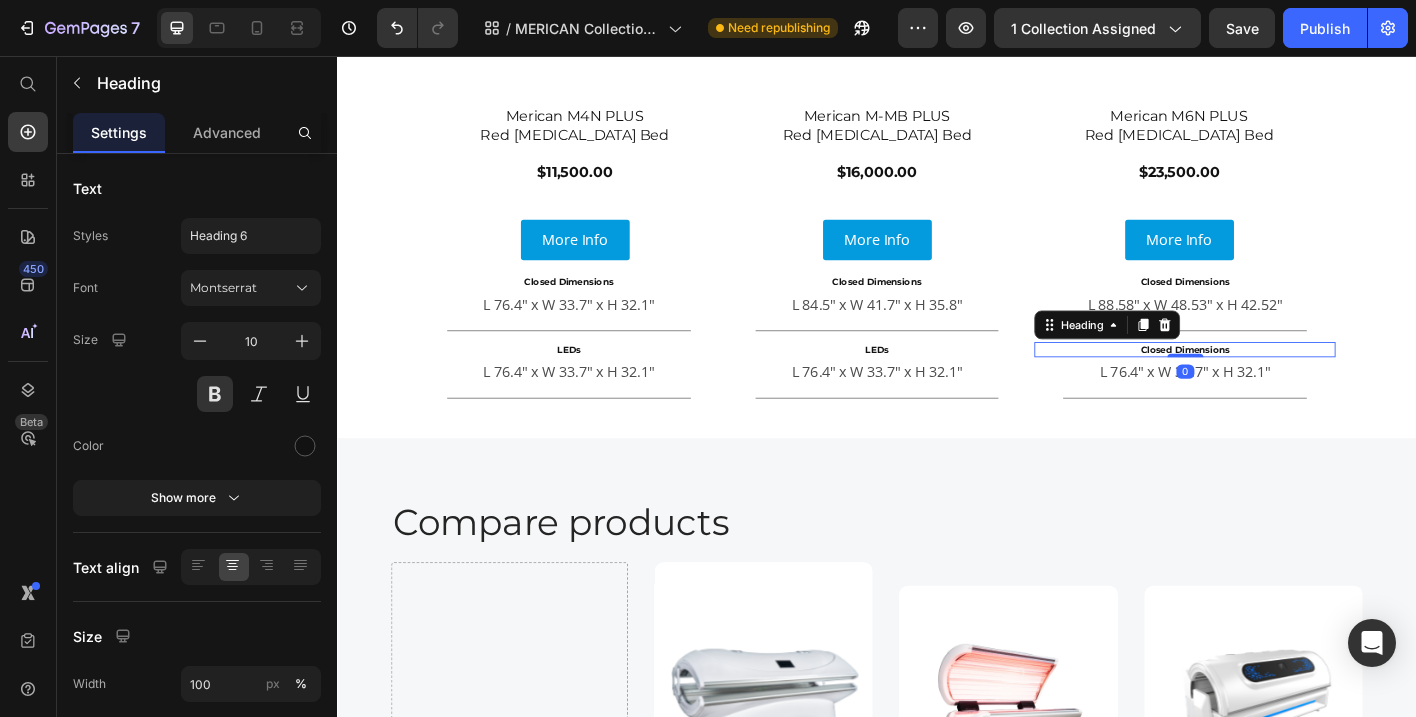 click on "Closed Dimensions" at bounding box center [1279, 382] 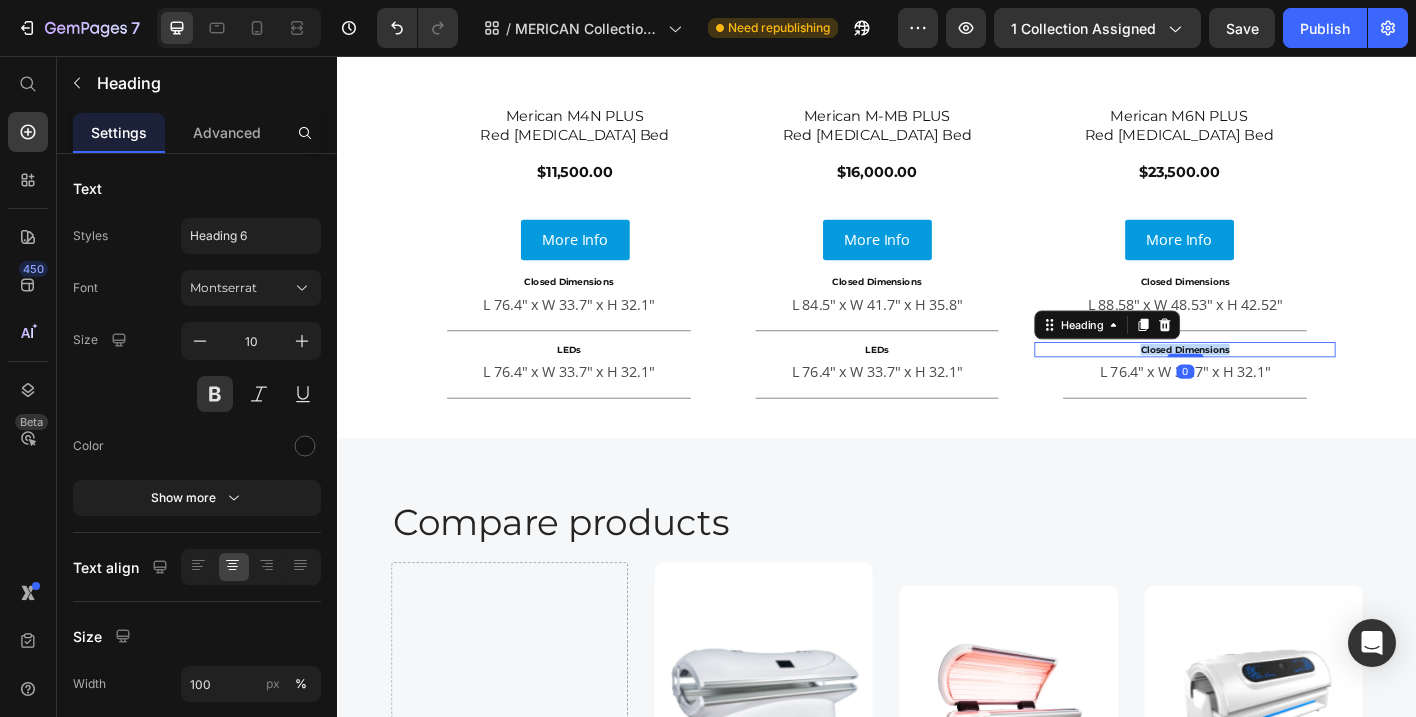 click on "Closed Dimensions" at bounding box center (1279, 382) 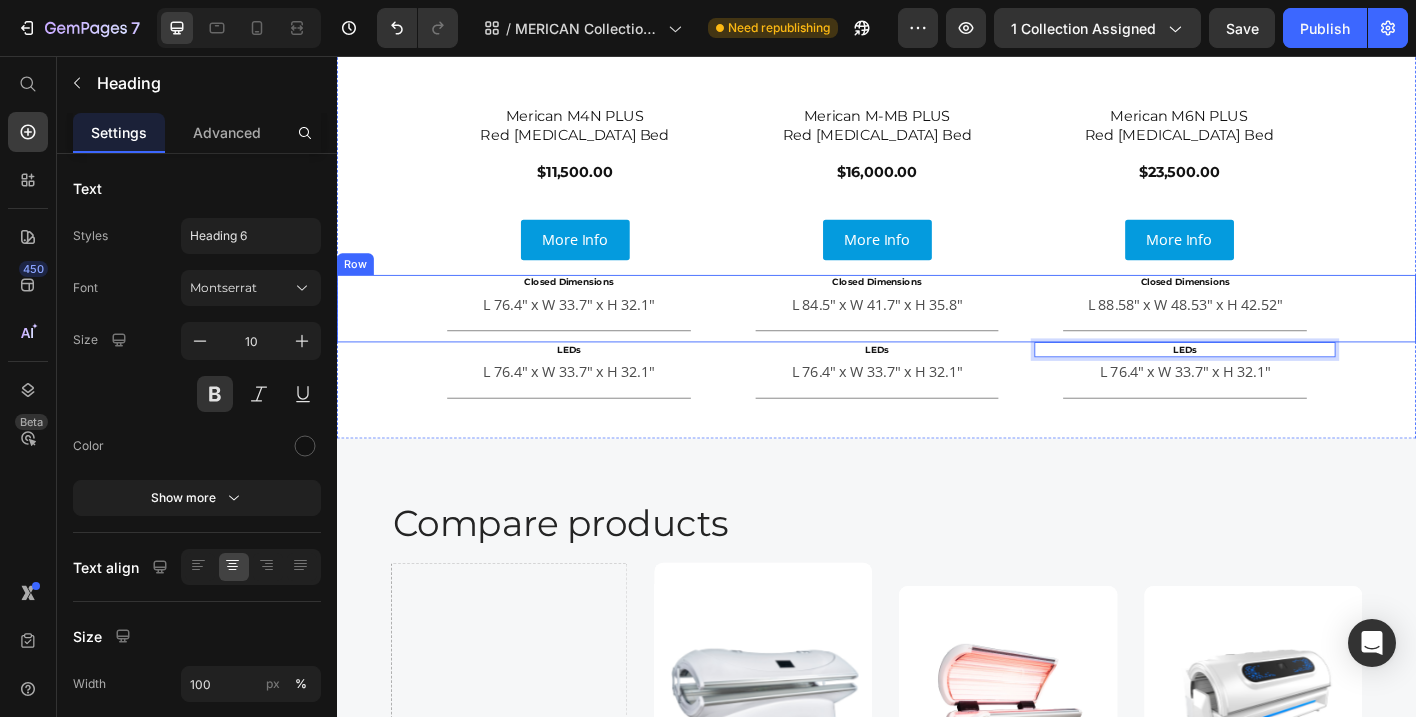 click on "Closed Dimensions Heading L 76.4" x W 33.7" x H 32.1" Text Block                Title Line Closed Dimensions Heading L 84.5" x W 41.7" x H 35.8" Text Block                Title Line Closed Dimensions Heading L 88.58" x W 48.53" x H 42.52" Text Block                Title Line Row" at bounding box center [937, 336] 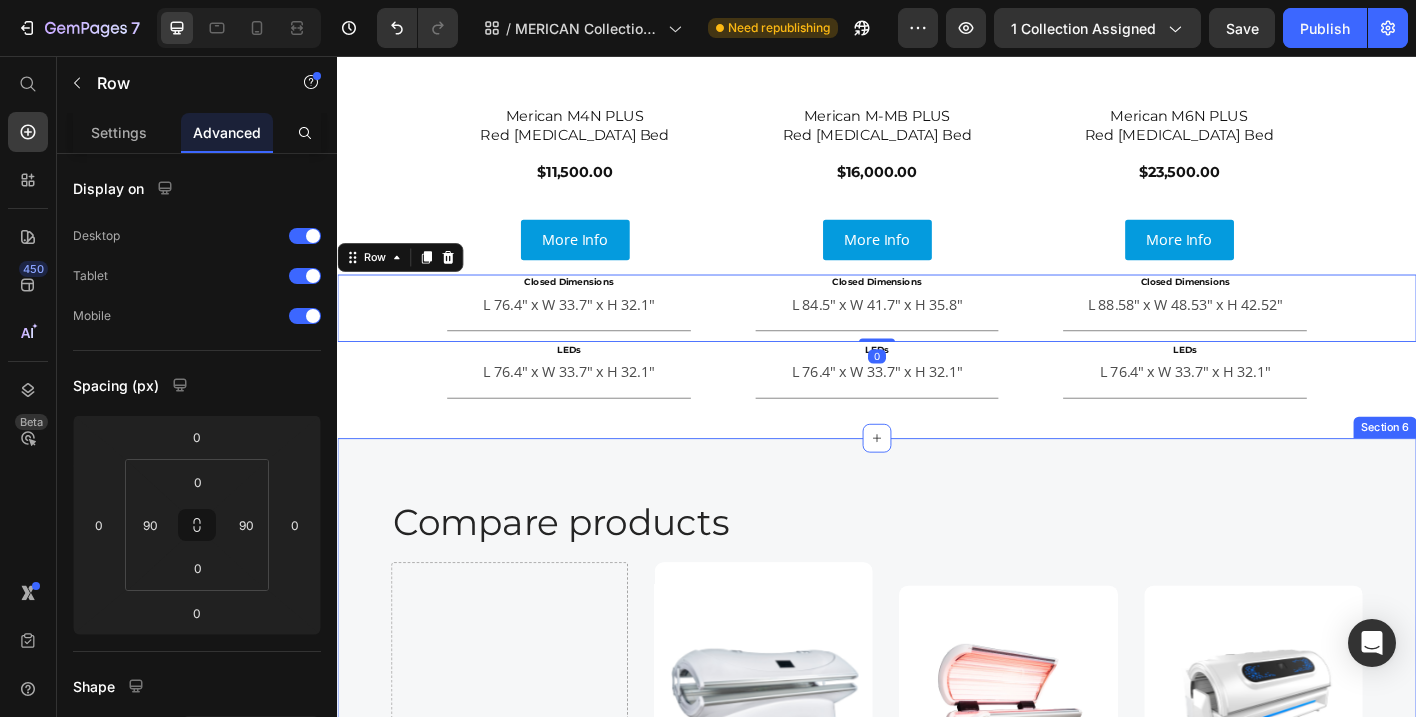 click on "Compare products Heading
Drop element here Product Images Merican M4N PLUS Red [MEDICAL_DATA] Bed Product Title $11,500.00 Product Price Row Product More Info Button Hero Banner Product Images Merican M-MB PLUS Red [MEDICAL_DATA] Bed Product Title $16,000.00 Product Price Row Product More Info Button Hero Banner Product Images Merican M6N PLUS Red [MEDICAL_DATA] Bed Product Title $23,500.00 Product Price Row Product More Info Button Hero Banner Row
Drop element here Row Closed Dimensions Text Block L 76.4" x W 33.7" x H 32.1" Text Block Hero Banner
Drop element here Row L 84.5" x W 41.7" x H 35.8" Text Block Hero Banner
Drop element here Row L 88.58" x W 48.53" x H 42.52" Text Block Hero Banner Row LEDs Text Block 21 600 Text Block Hero Banner 26 040 Text Block Hero Banner 41 600 Text Block Hero Banner Row Light Source Text Block 21,600 Taiwan EPISTAR® LEDs Text Block
Row Hero Banner 21,600 Taiwan EPISTAR® LEDs Text Block" at bounding box center (937, 1198) 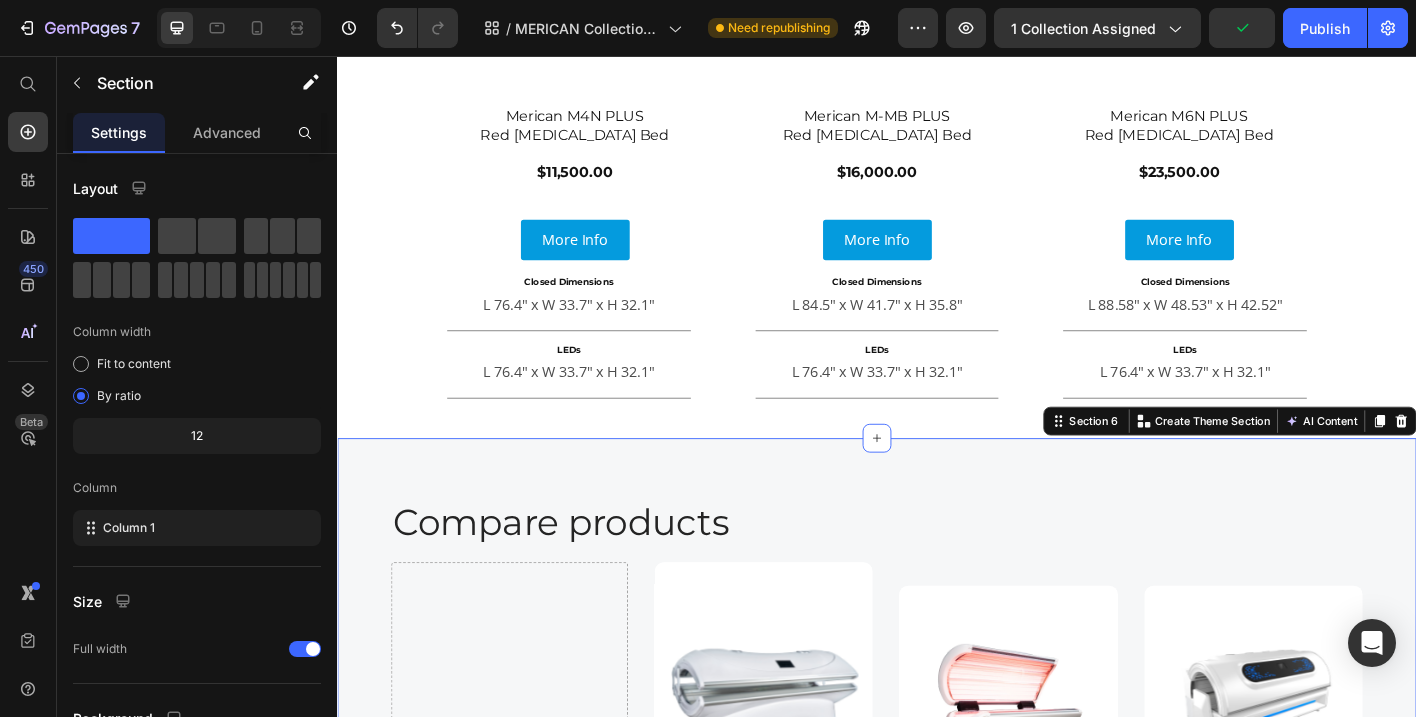 click on "Compare products Heading
Drop element here Product Images Merican M4N PLUS Red [MEDICAL_DATA] Bed Product Title $11,500.00 Product Price Row Product More Info Button Hero Banner Product Images Merican M-MB PLUS Red [MEDICAL_DATA] Bed Product Title $16,000.00 Product Price Row Product More Info Button Hero Banner Product Images Merican M6N PLUS Red [MEDICAL_DATA] Bed Product Title $23,500.00 Product Price Row Product More Info Button Hero Banner Row
Drop element here Row Closed Dimensions Text Block L 76.4" x W 33.7" x H 32.1" Text Block Hero Banner
Drop element here Row L 84.5" x W 41.7" x H 35.8" Text Block Hero Banner
Drop element here Row L 88.58" x W 48.53" x H 42.52" Text Block Hero Banner Row LEDs Text Block 21 600 Text Block Hero Banner 26 040 Text Block Hero Banner 41 600 Text Block Hero Banner Row Light Source Text Block 21,600 Taiwan EPISTAR® LEDs Text Block
Row Hero Banner 21,600 Taiwan EPISTAR® LEDs Text Block" at bounding box center [937, 1198] 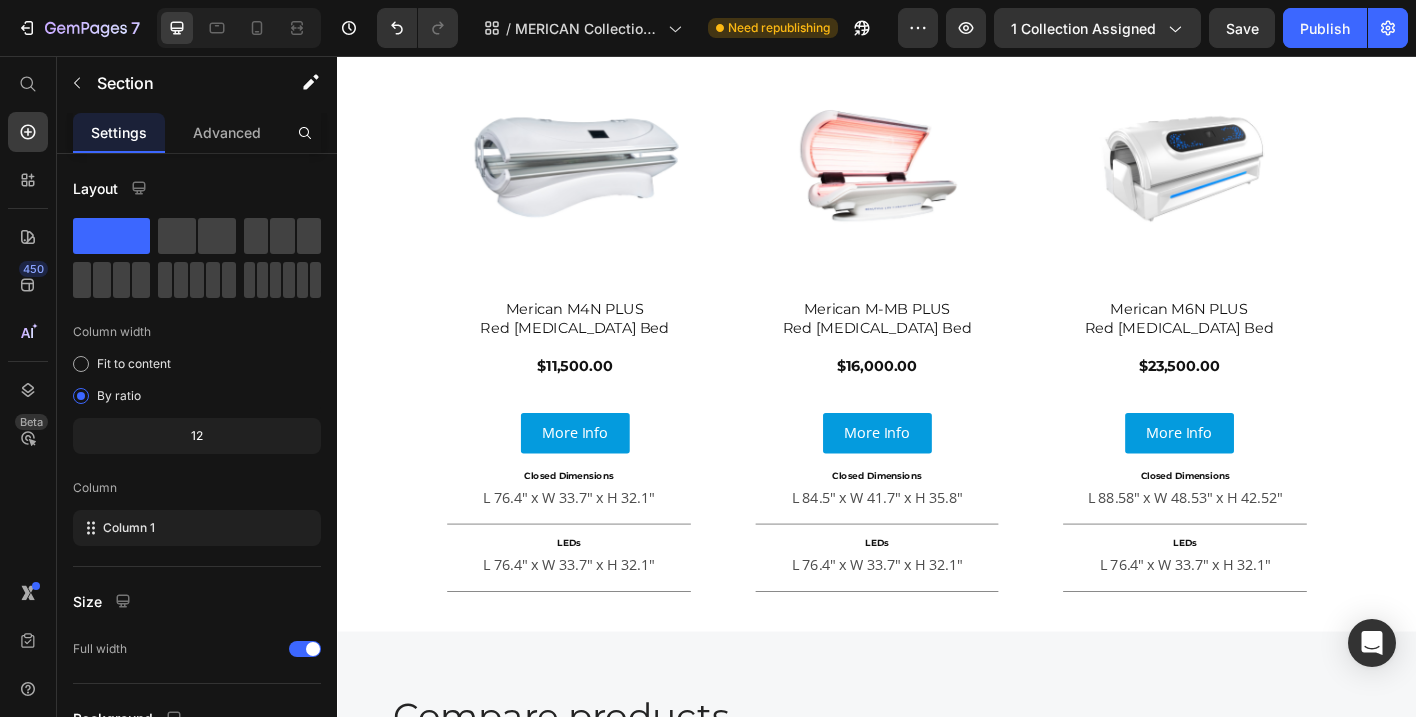 scroll, scrollTop: 2985, scrollLeft: 0, axis: vertical 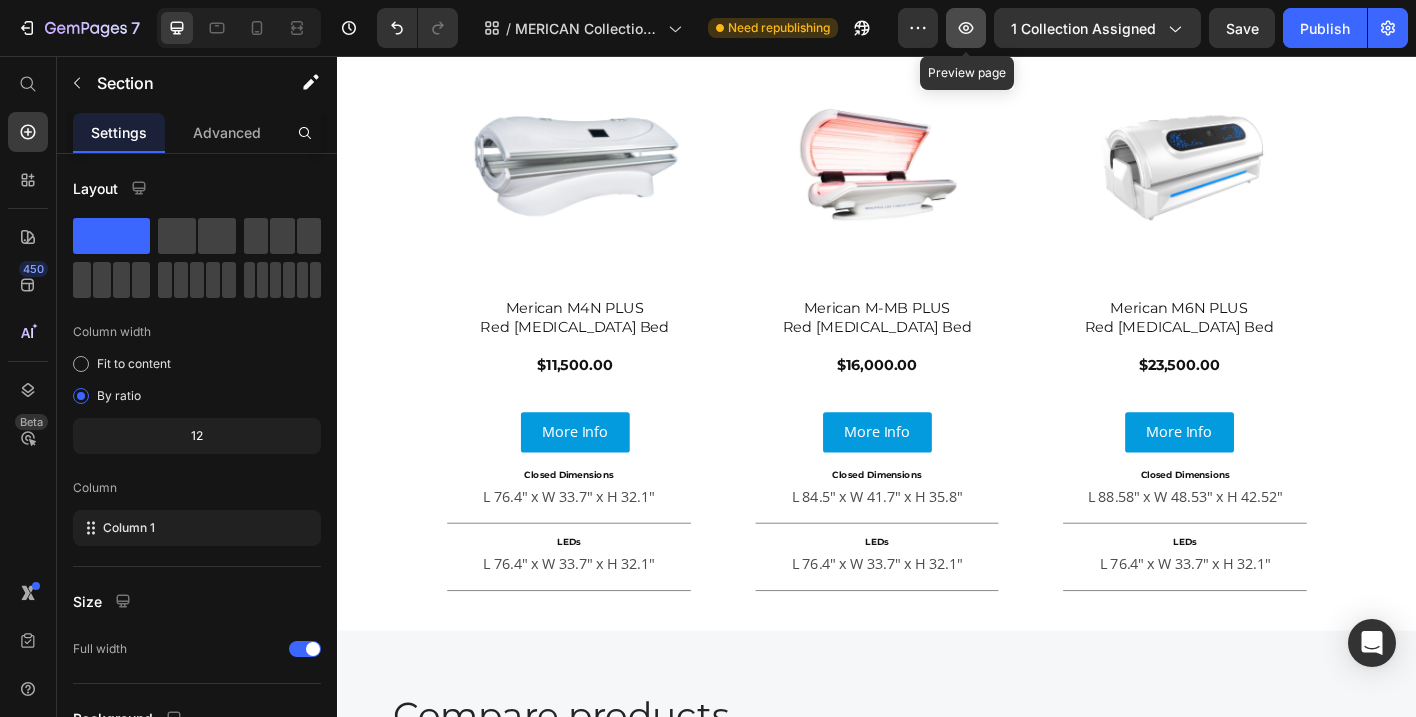click 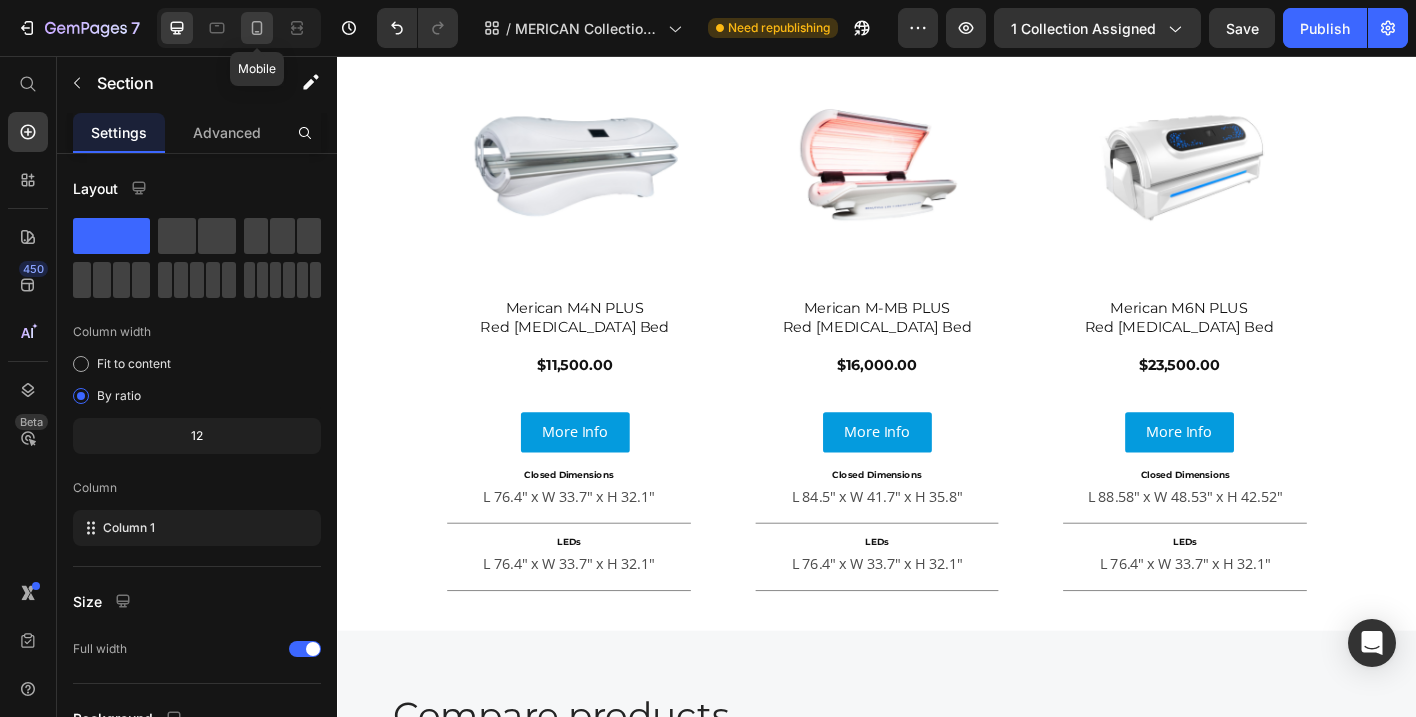 click 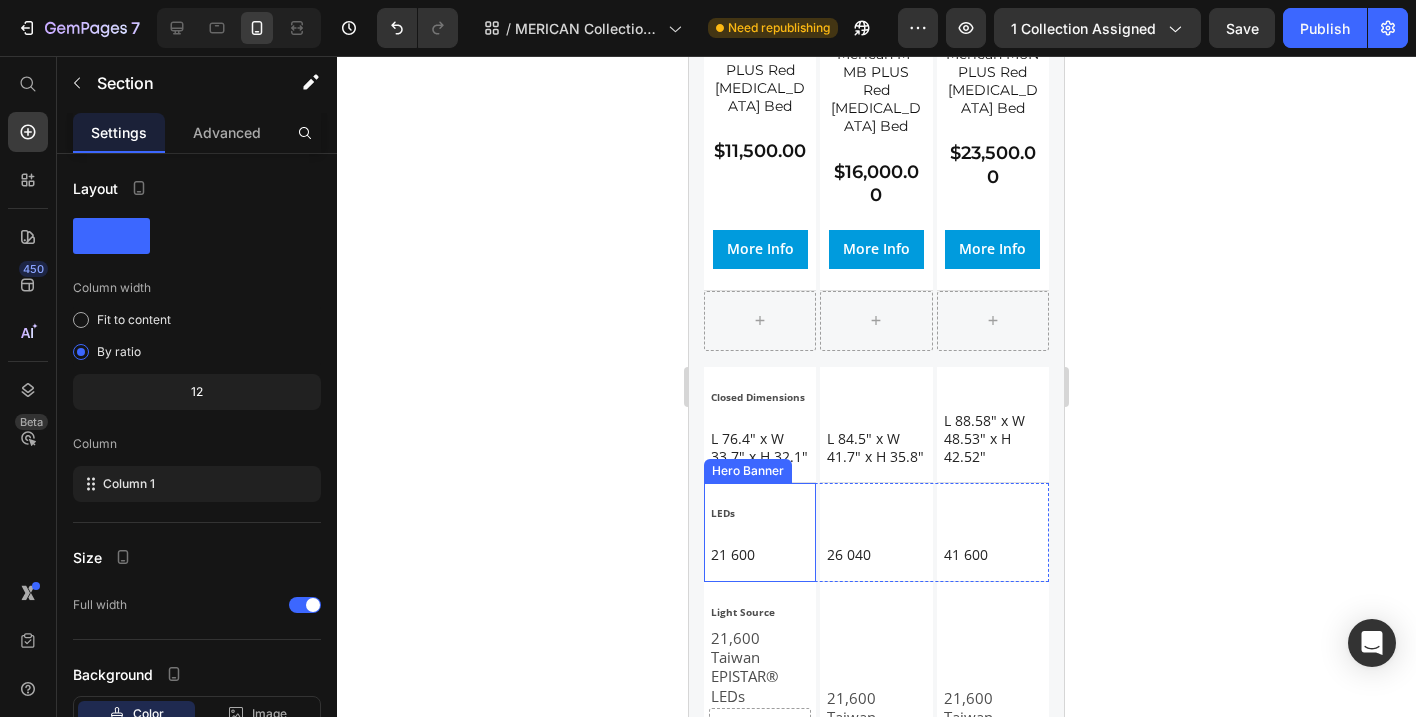 scroll, scrollTop: 6353, scrollLeft: 0, axis: vertical 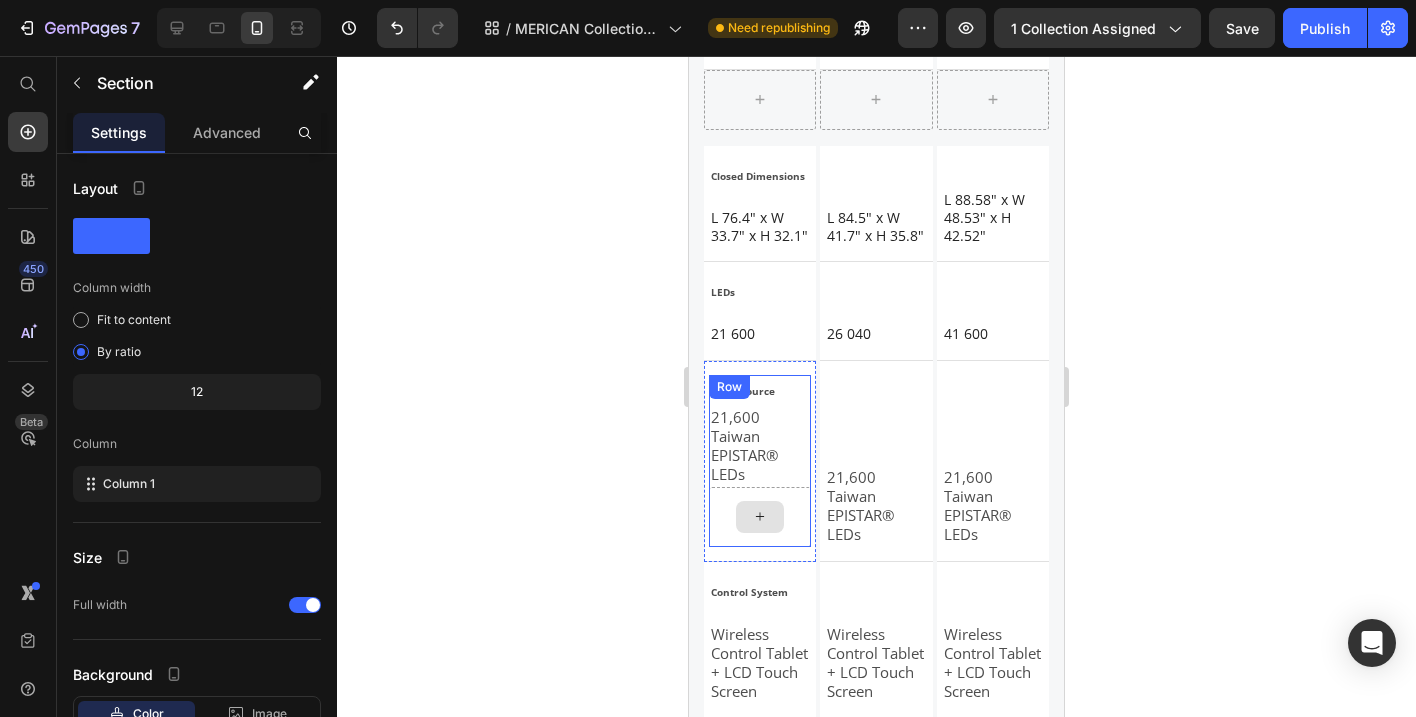 click at bounding box center (760, 517) 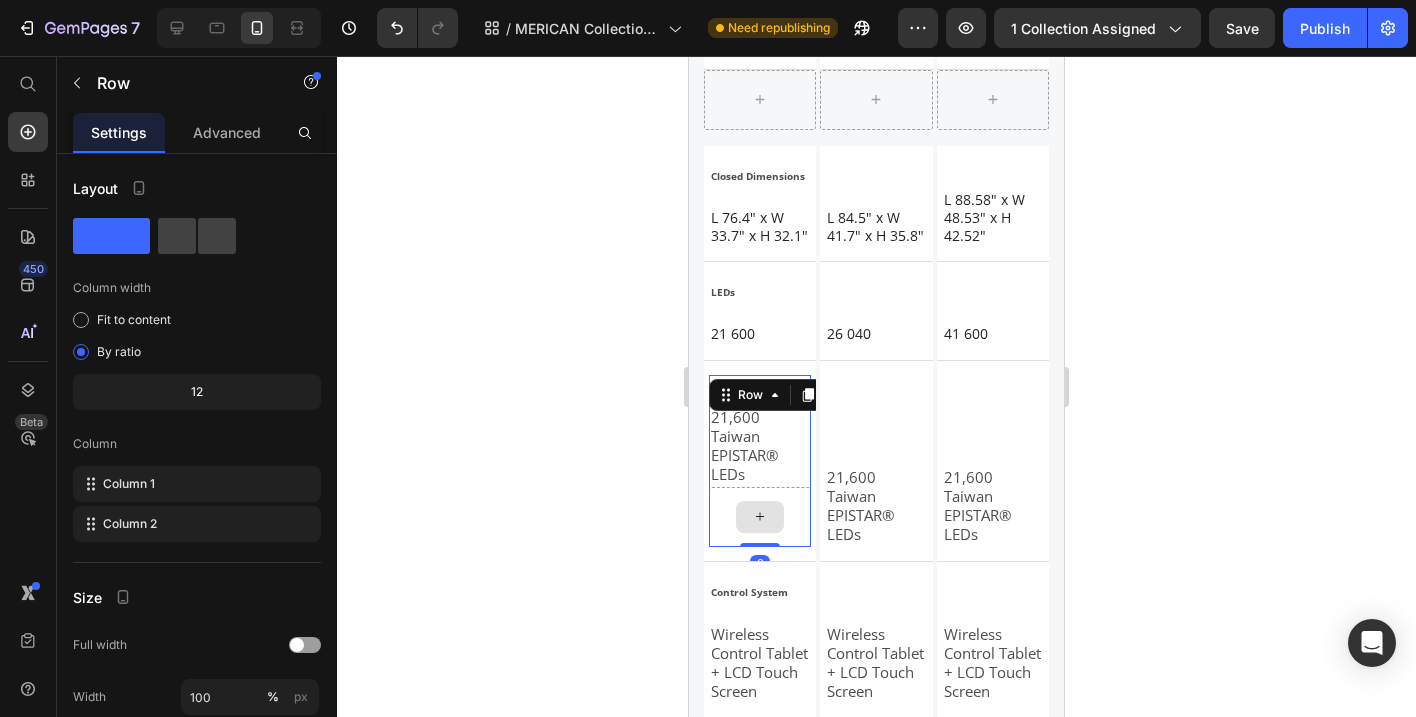 click on "Light Source Text Block 21,600 Taiwan EPISTAR® LEDs Text Block
Row   0" at bounding box center [760, 461] 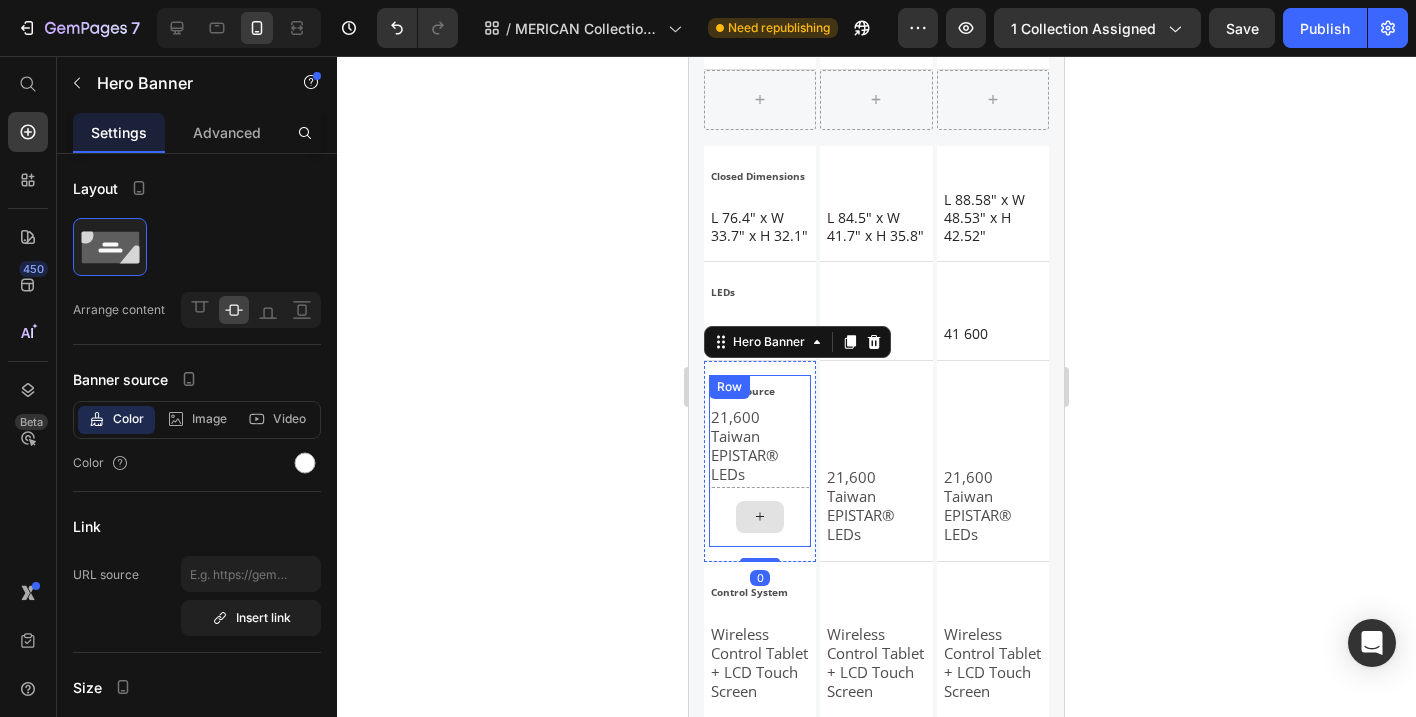 click at bounding box center (760, 517) 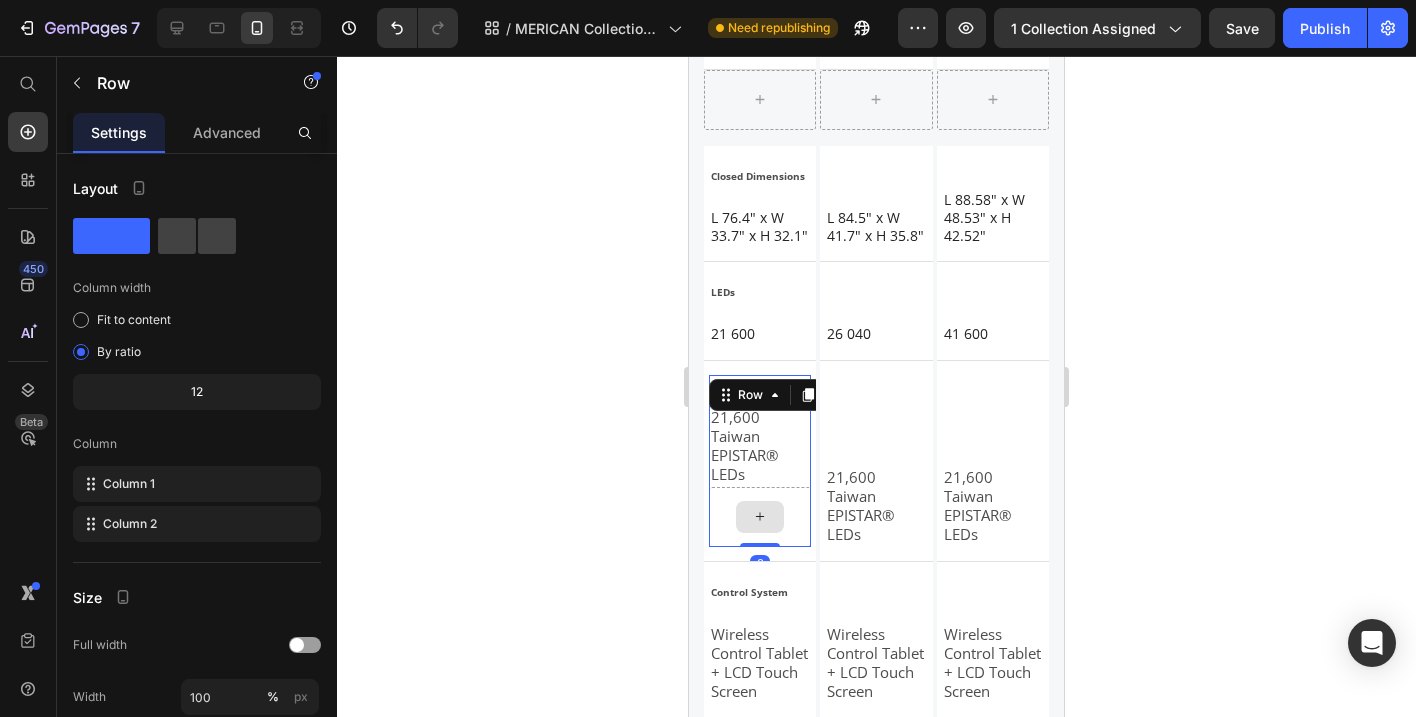 click at bounding box center (760, 517) 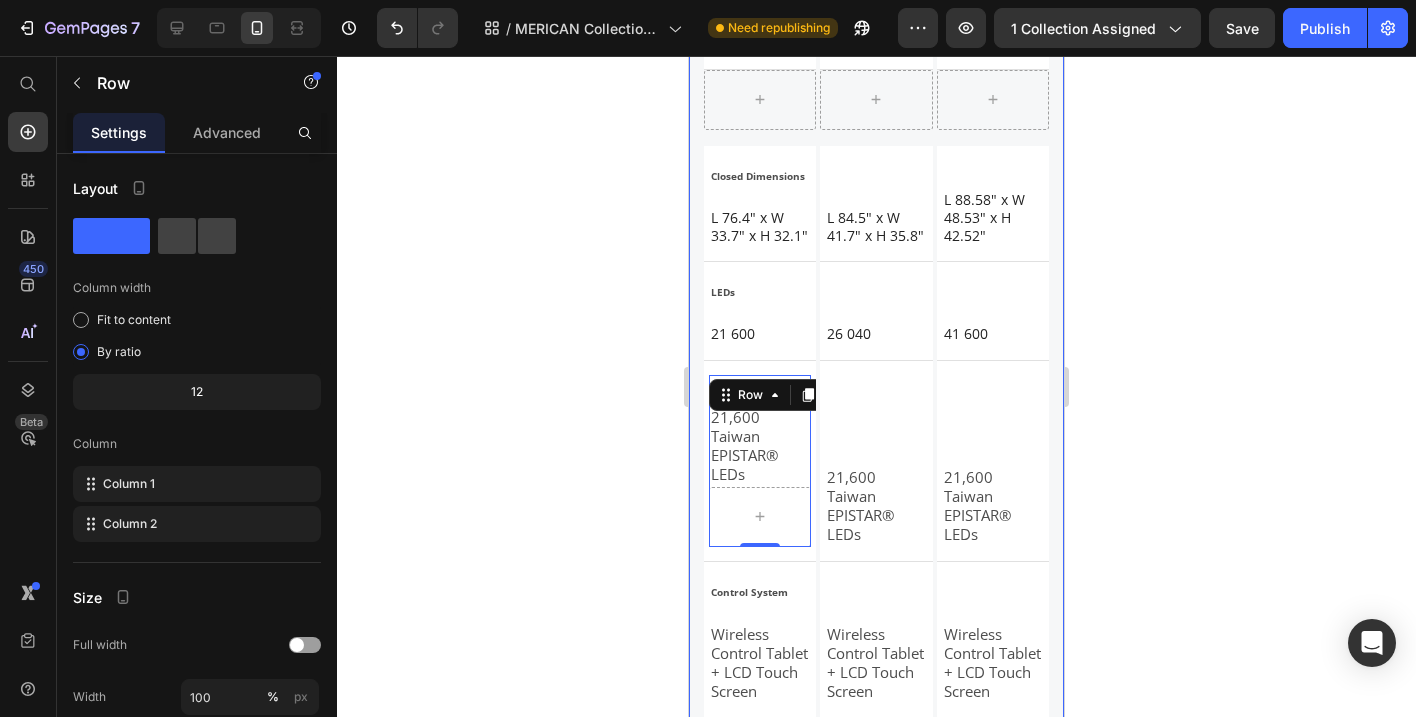 click 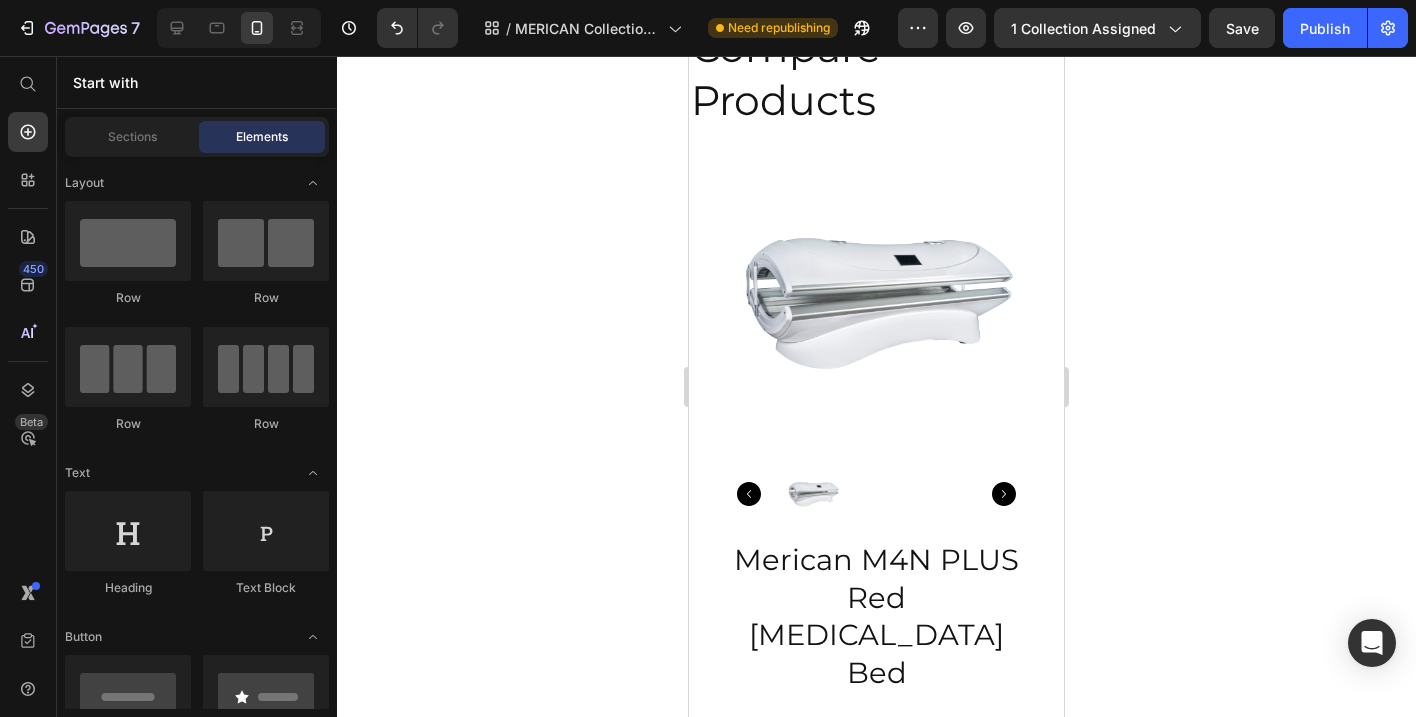 scroll, scrollTop: 3003, scrollLeft: 0, axis: vertical 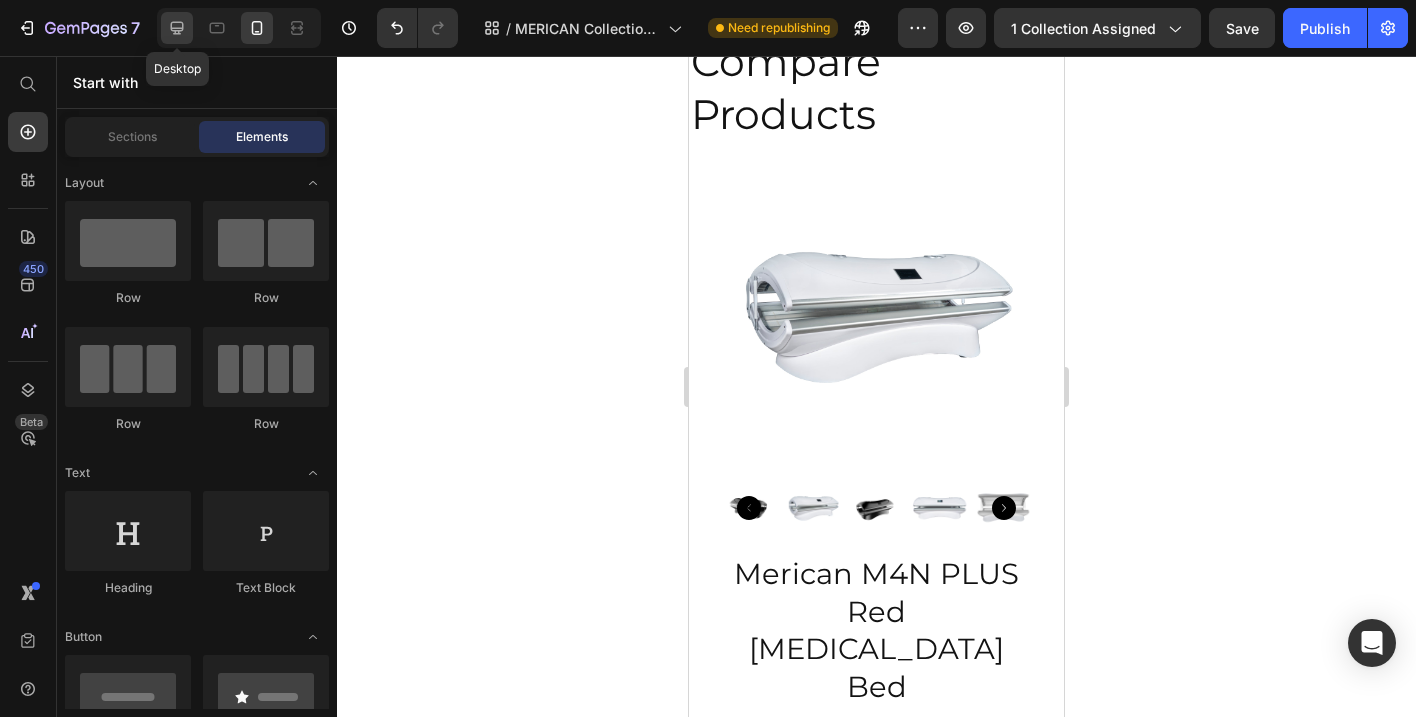 click 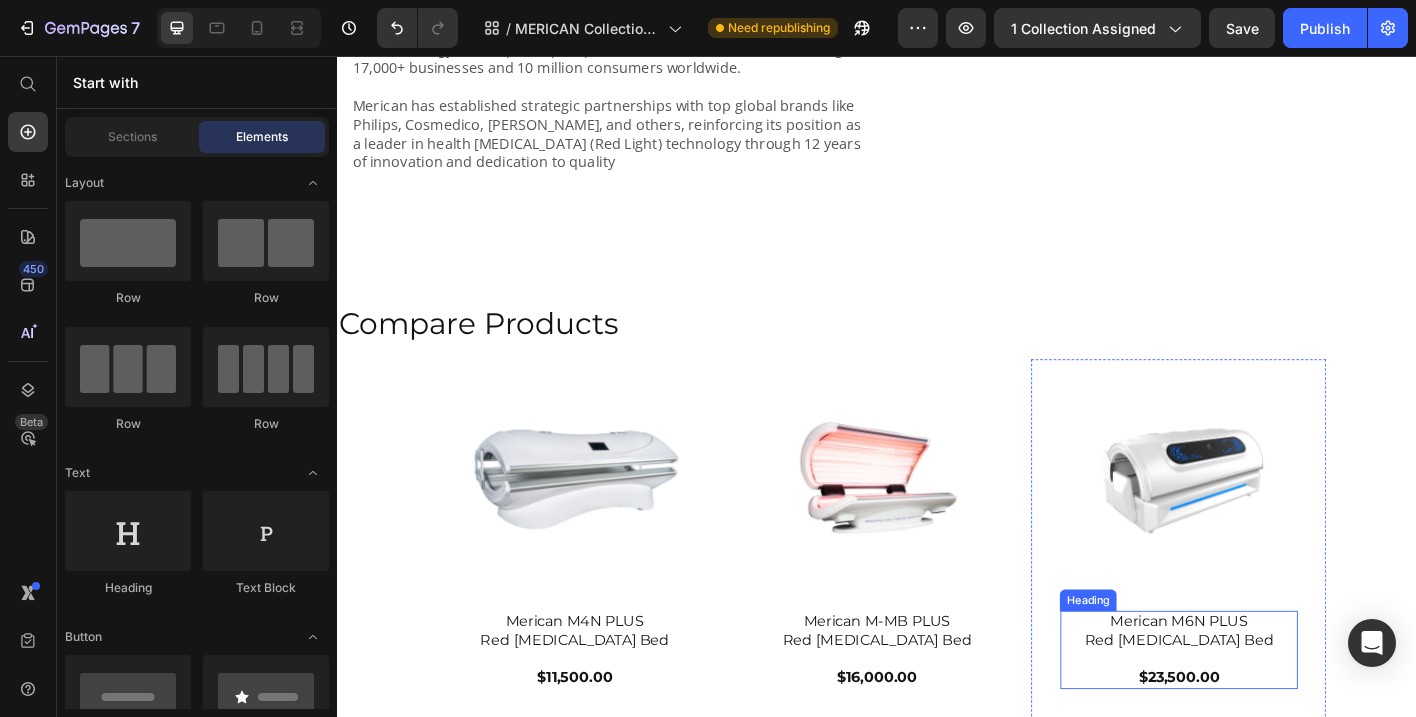 scroll, scrollTop: 2604, scrollLeft: 0, axis: vertical 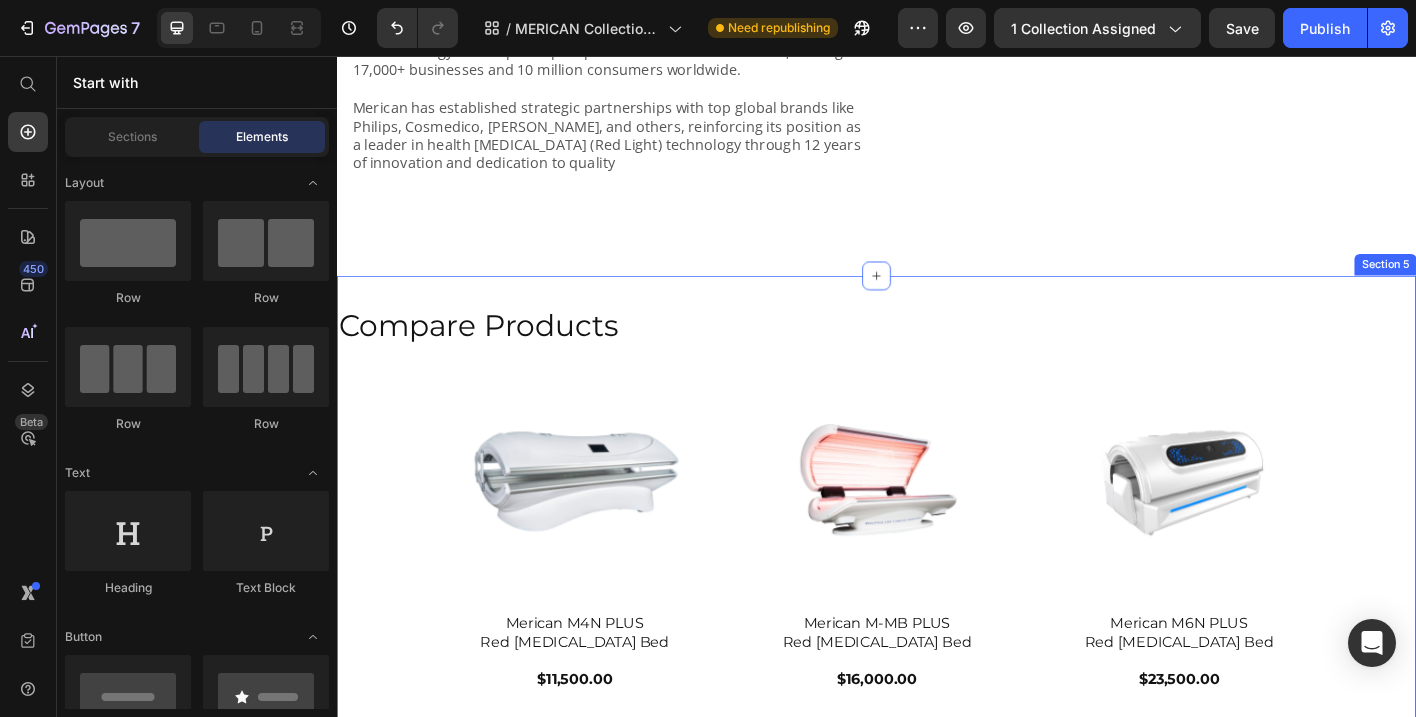 click on "Compare Products Heading Product Images Merican M4N PLUS  Red Light Therapy Bed $11,500.00 Heading More Info Button Product Product Images Merican M-MB PLUS  Red Light Therapy Bed $16,000.00 Heading Product More Info Button Product Images Merican M6N PLUS  Red Light Therapy Bed $23,500.00 Heading More Info Button Product Row Closed Dimensions Heading L 76.4" x W 33.7" x H 32.1" Text Block                Title Line Closed Dimensions Heading L 84.5" x W 41.7" x H 35.8" Text Block                Title Line Closed Dimensions Heading L 88.58" x W 48.53" x H 42.52" Text Block                Title Line Row LEDs Heading L 76.4" x W 33.7" x H 32.1" Text Block                Title Line LEDs Heading L 76.4" x W 33.7" x H 32.1" Text Block                Title Line LEDs Heading L 76.4" x W 33.7" x H 32.1" Text Block                Title Line Row Section 5" at bounding box center [937, 672] 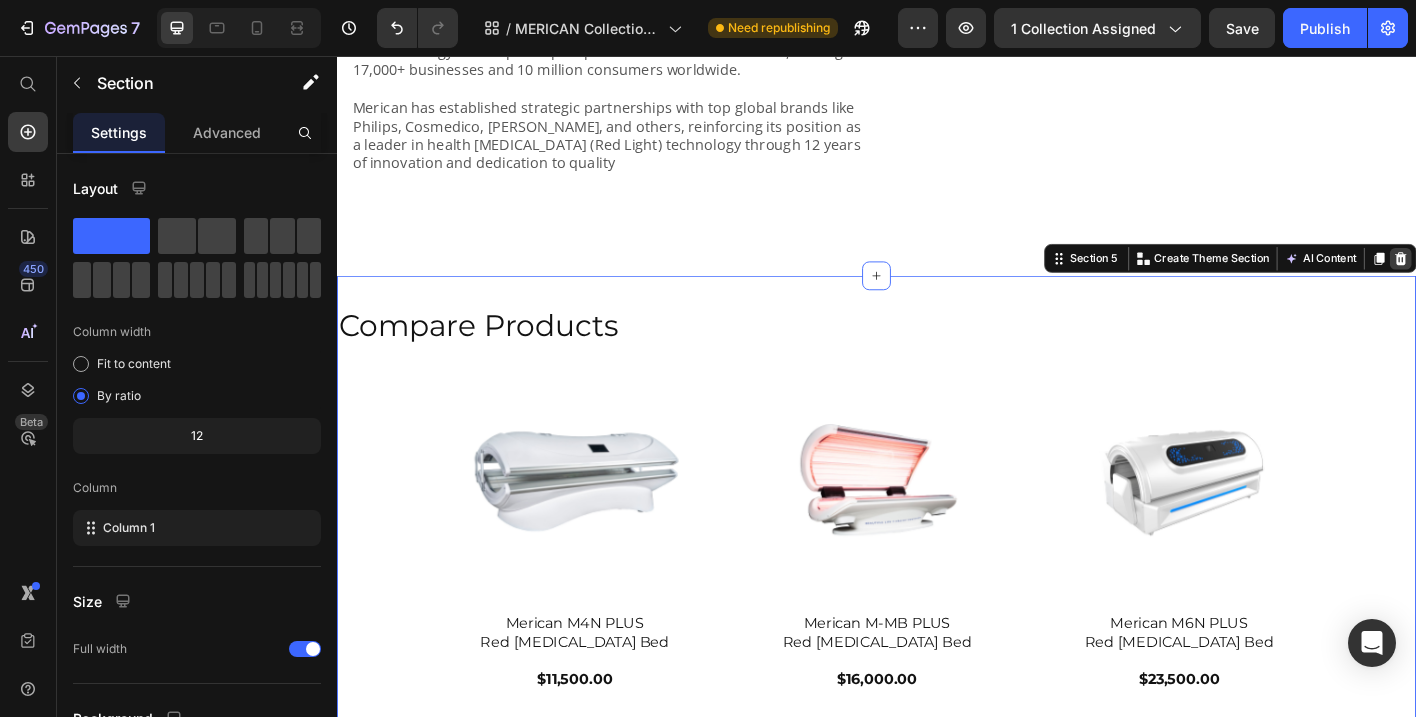 click 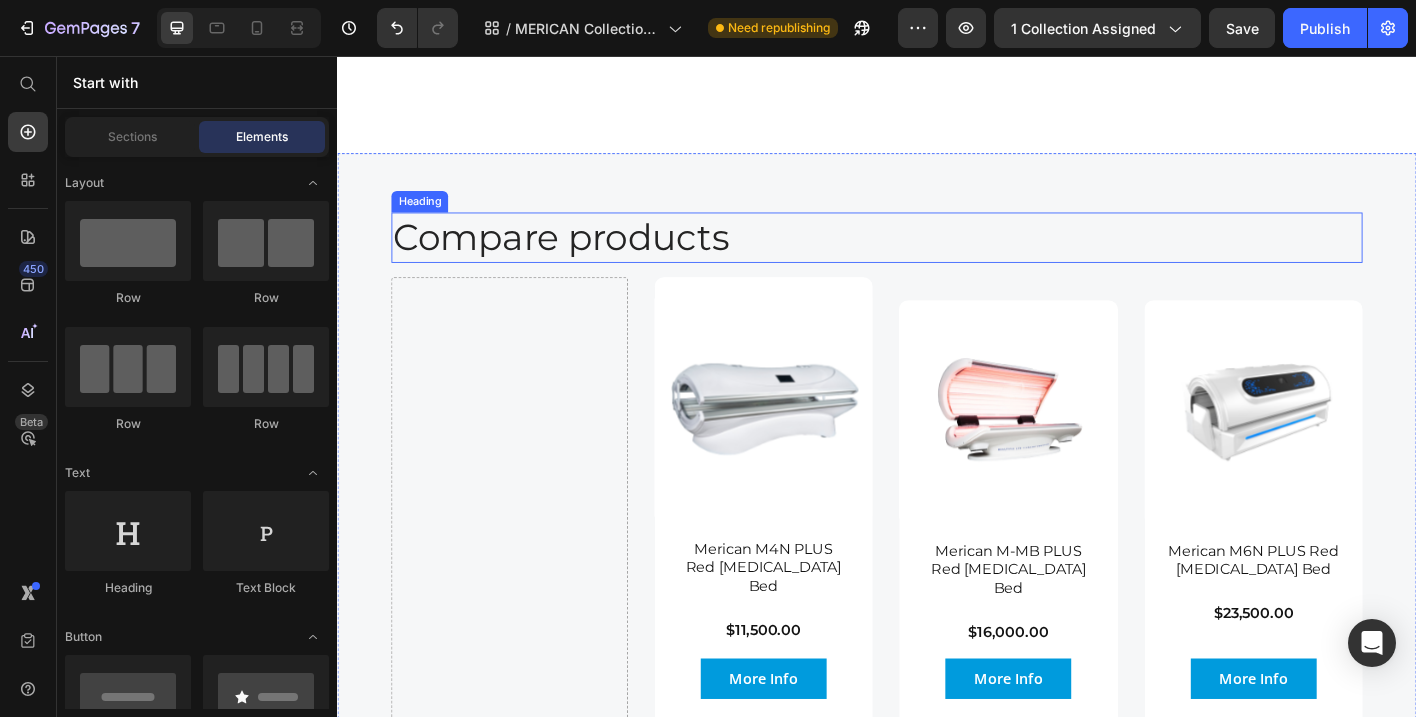 scroll, scrollTop: 2492, scrollLeft: 0, axis: vertical 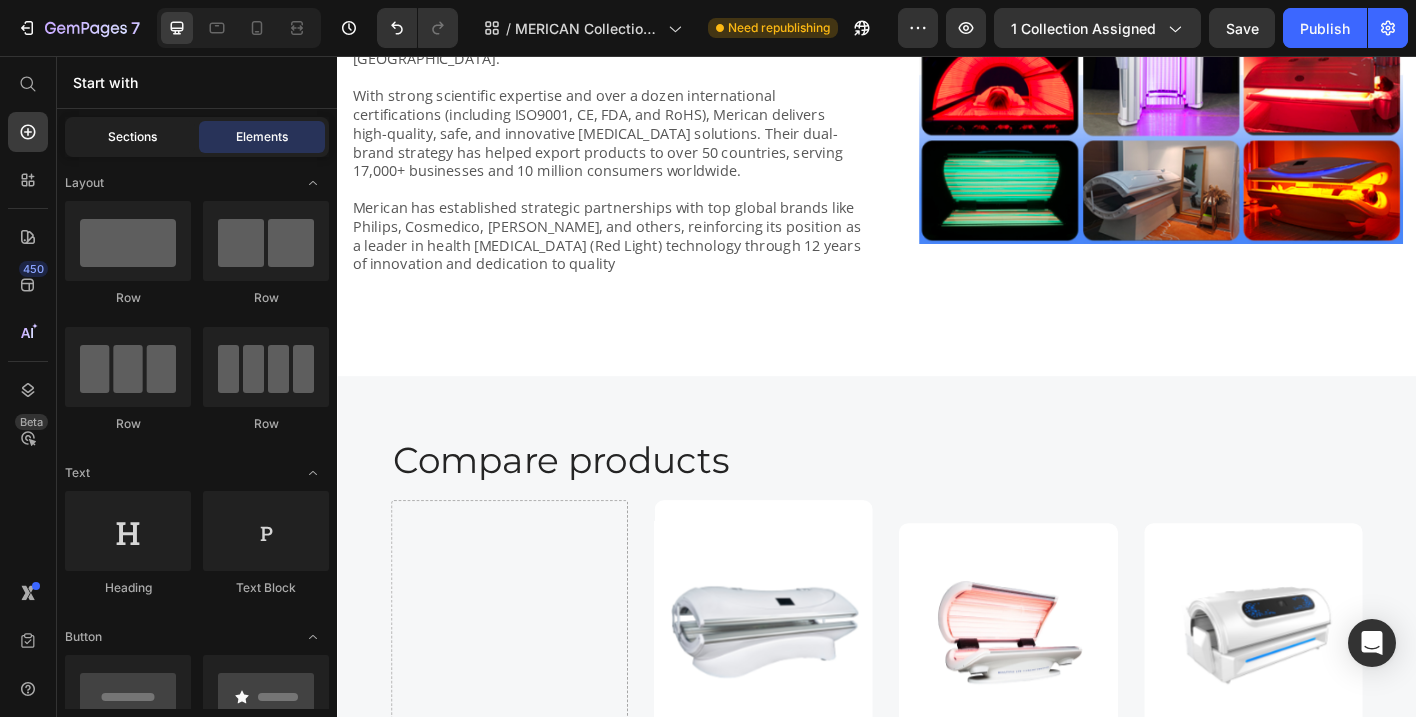click on "Sections" 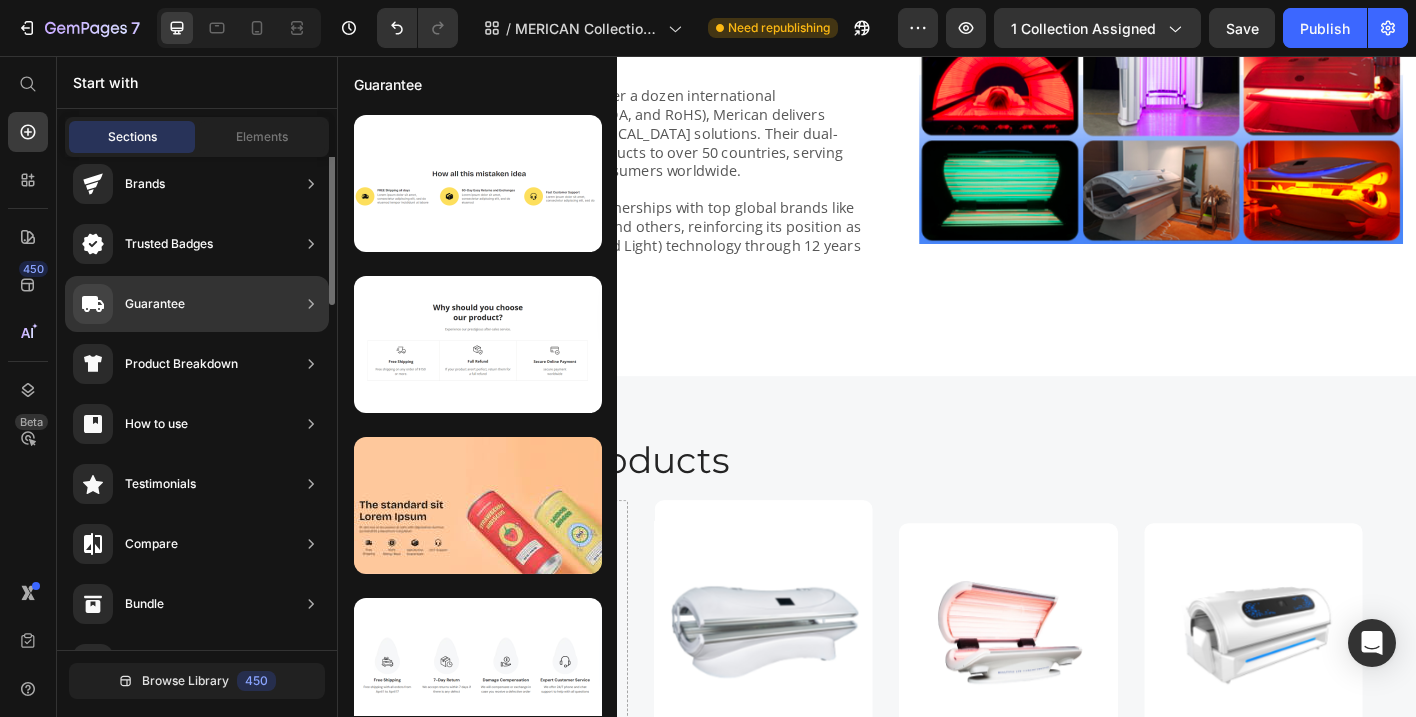 scroll, scrollTop: 0, scrollLeft: 0, axis: both 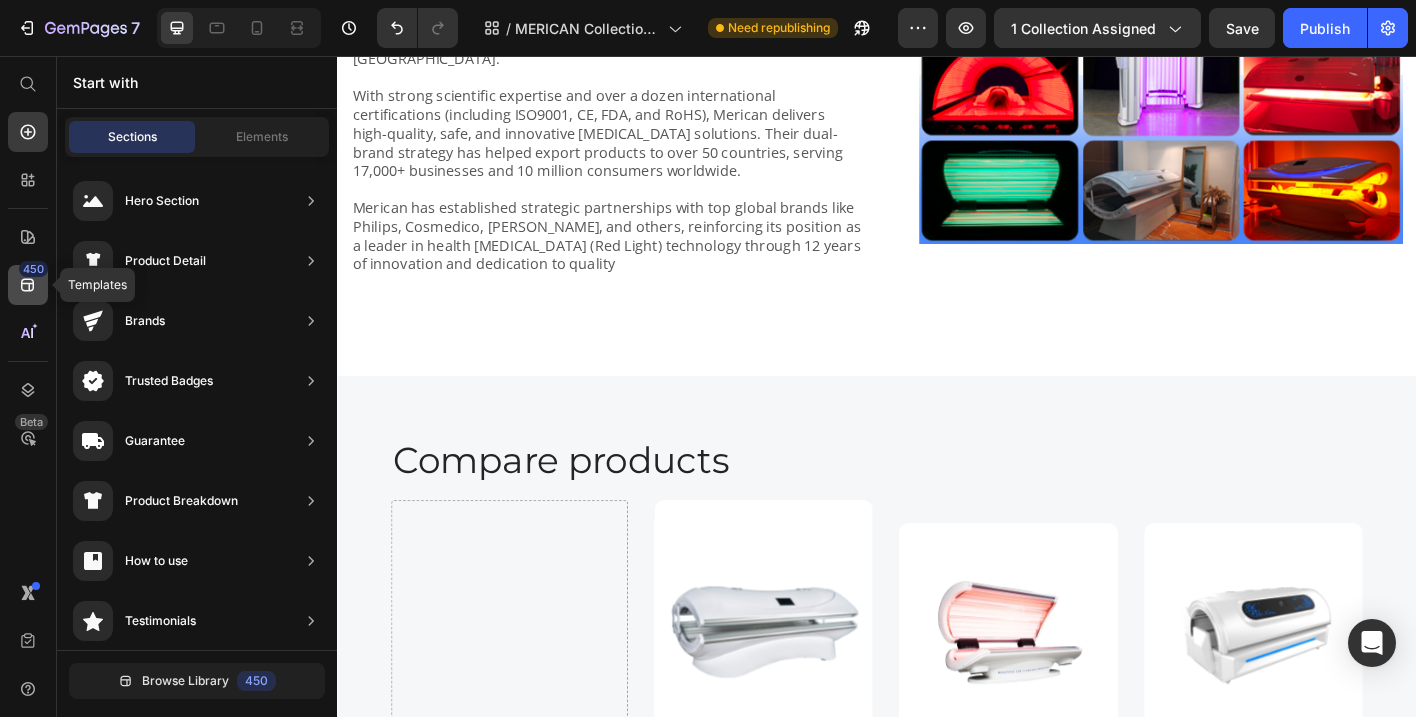 click 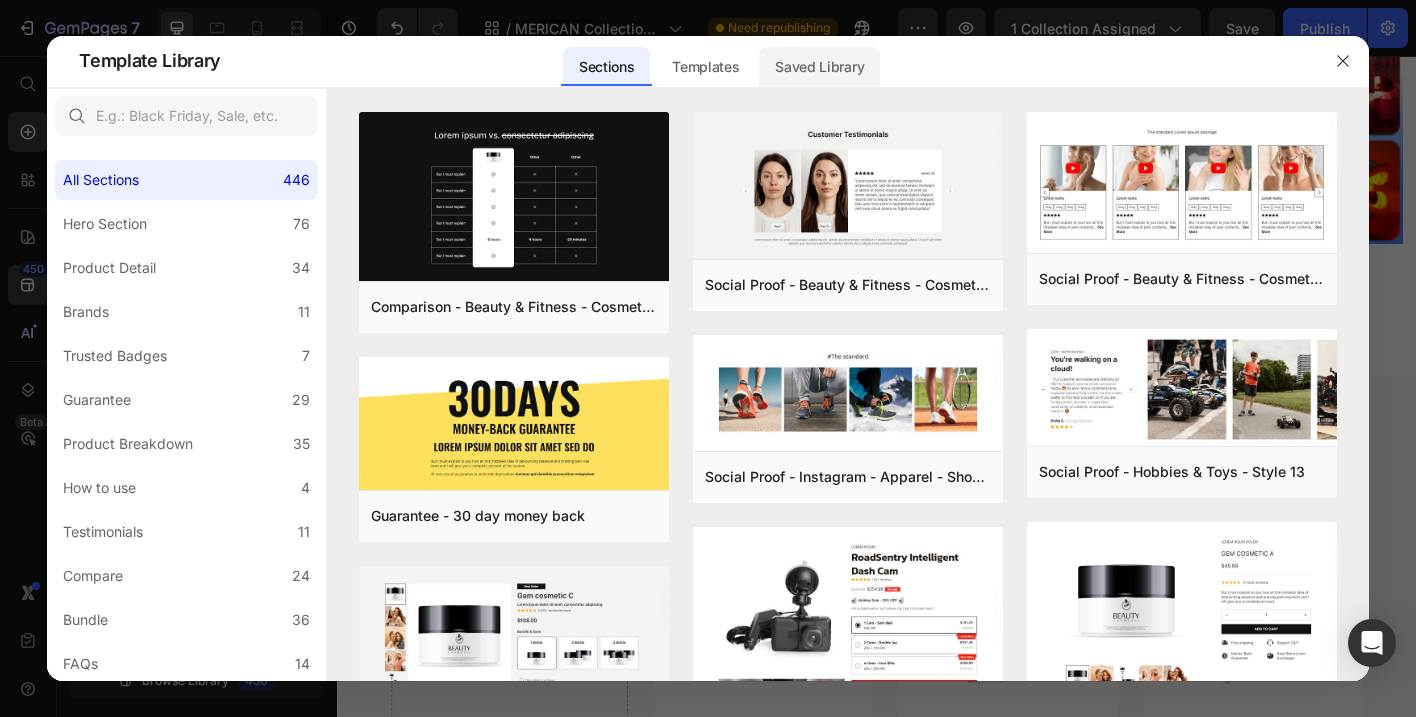 click on "Saved Library" 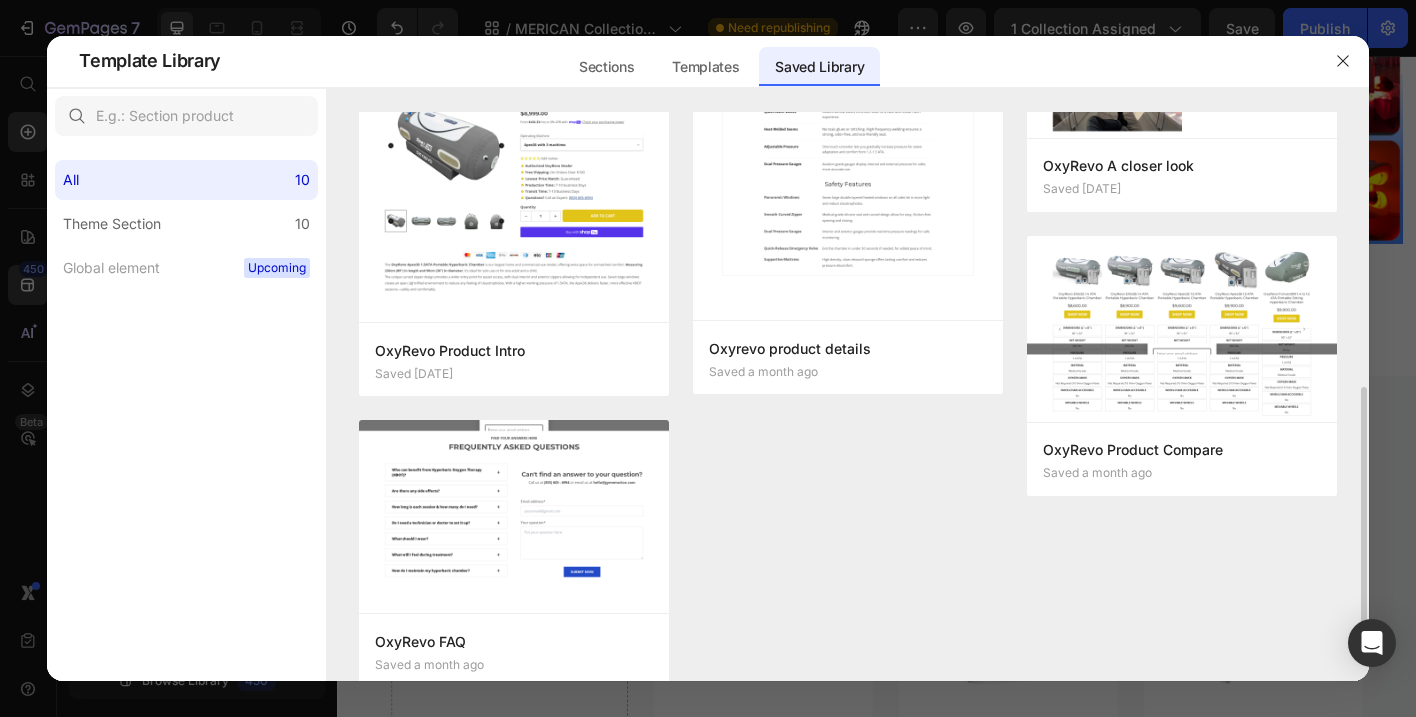 scroll, scrollTop: 710, scrollLeft: 0, axis: vertical 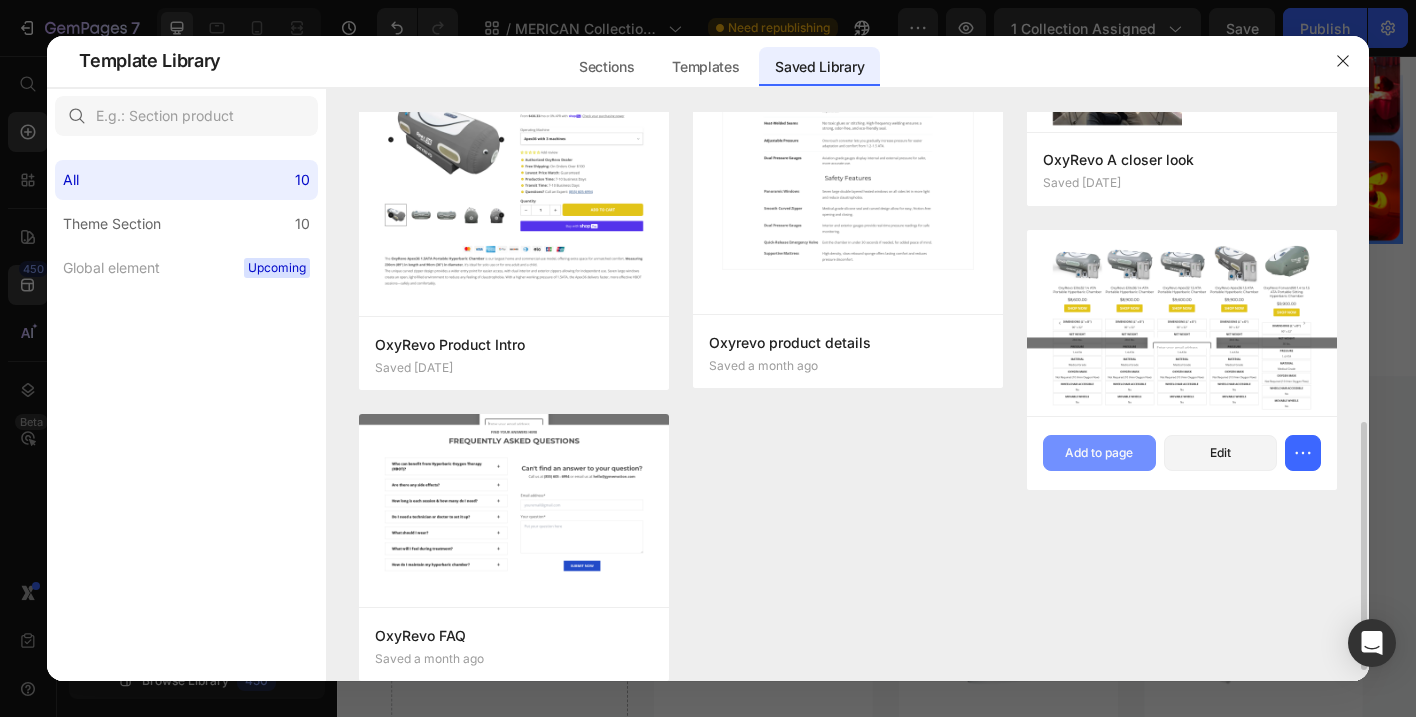 click on "Add to page" at bounding box center [1099, 453] 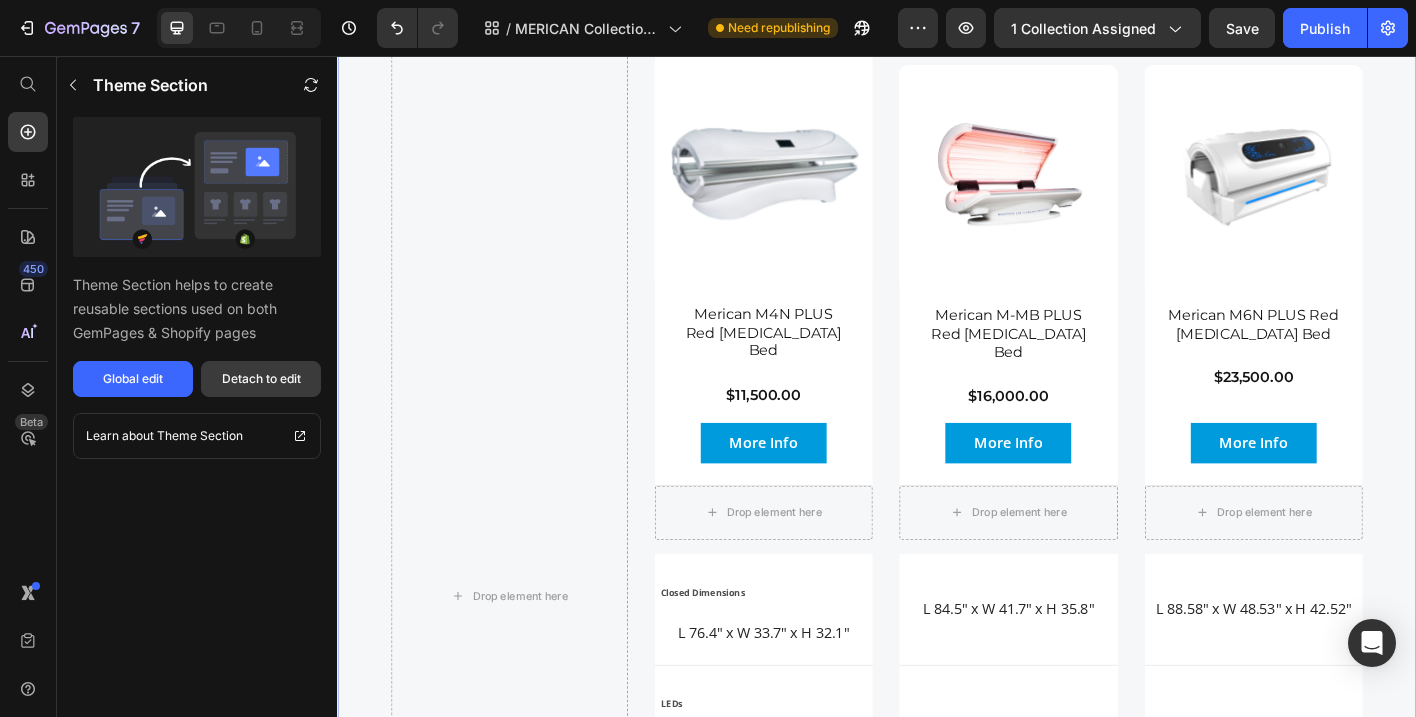 scroll, scrollTop: 3910, scrollLeft: 0, axis: vertical 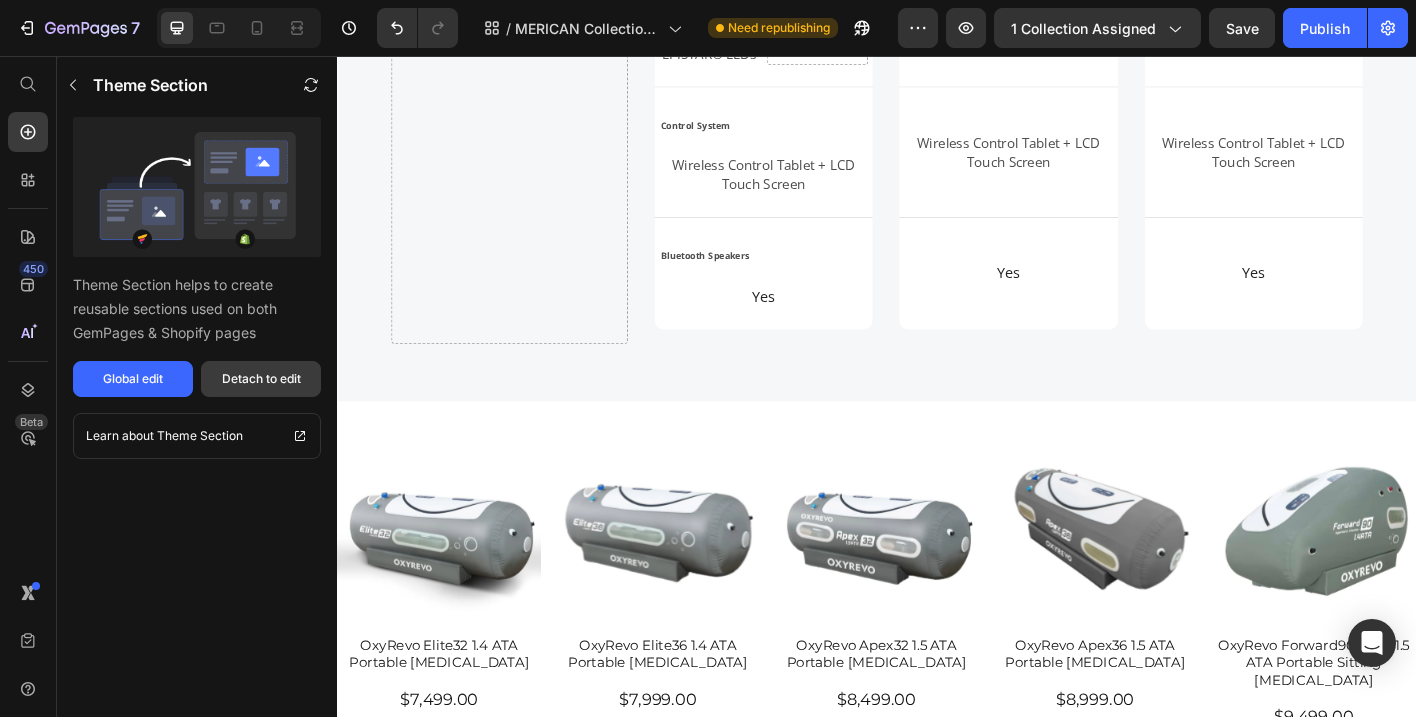 drag, startPoint x: 281, startPoint y: 382, endPoint x: 692, endPoint y: 345, distance: 412.66208 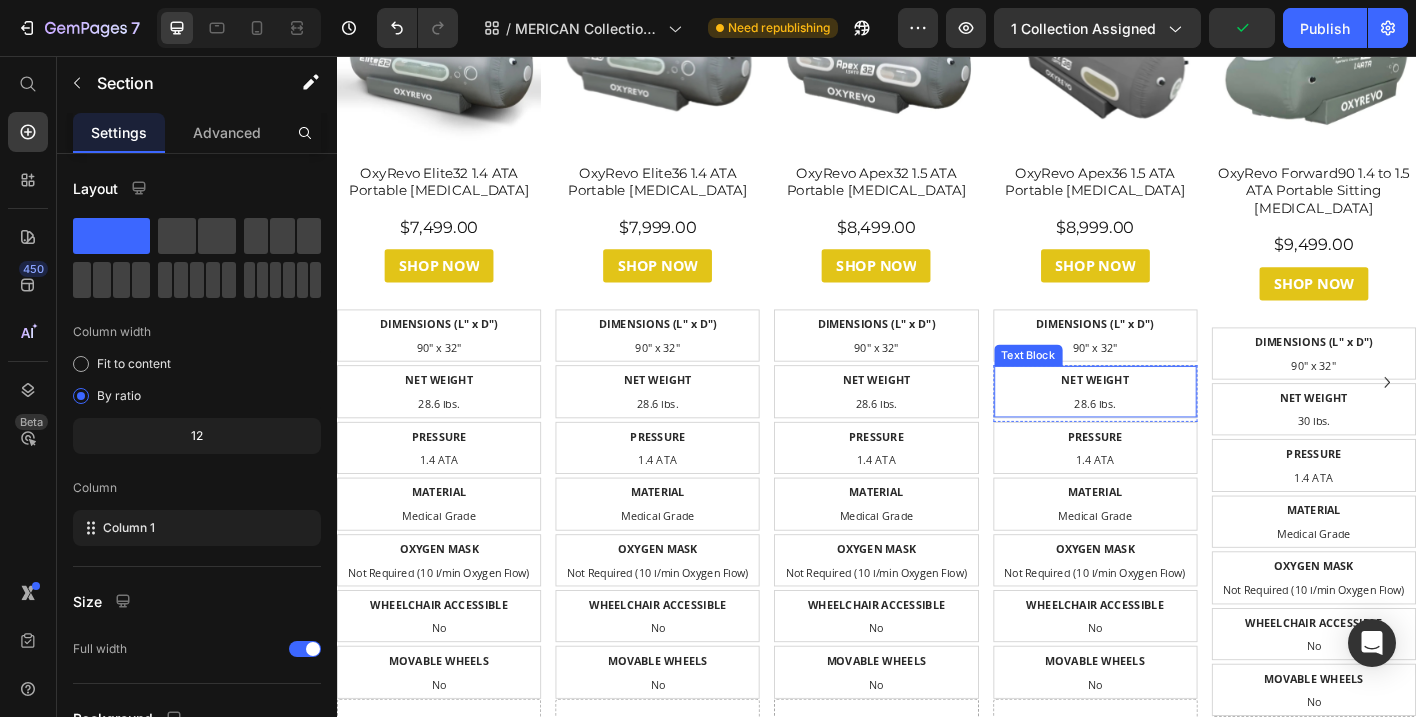 scroll, scrollTop: 4857, scrollLeft: 0, axis: vertical 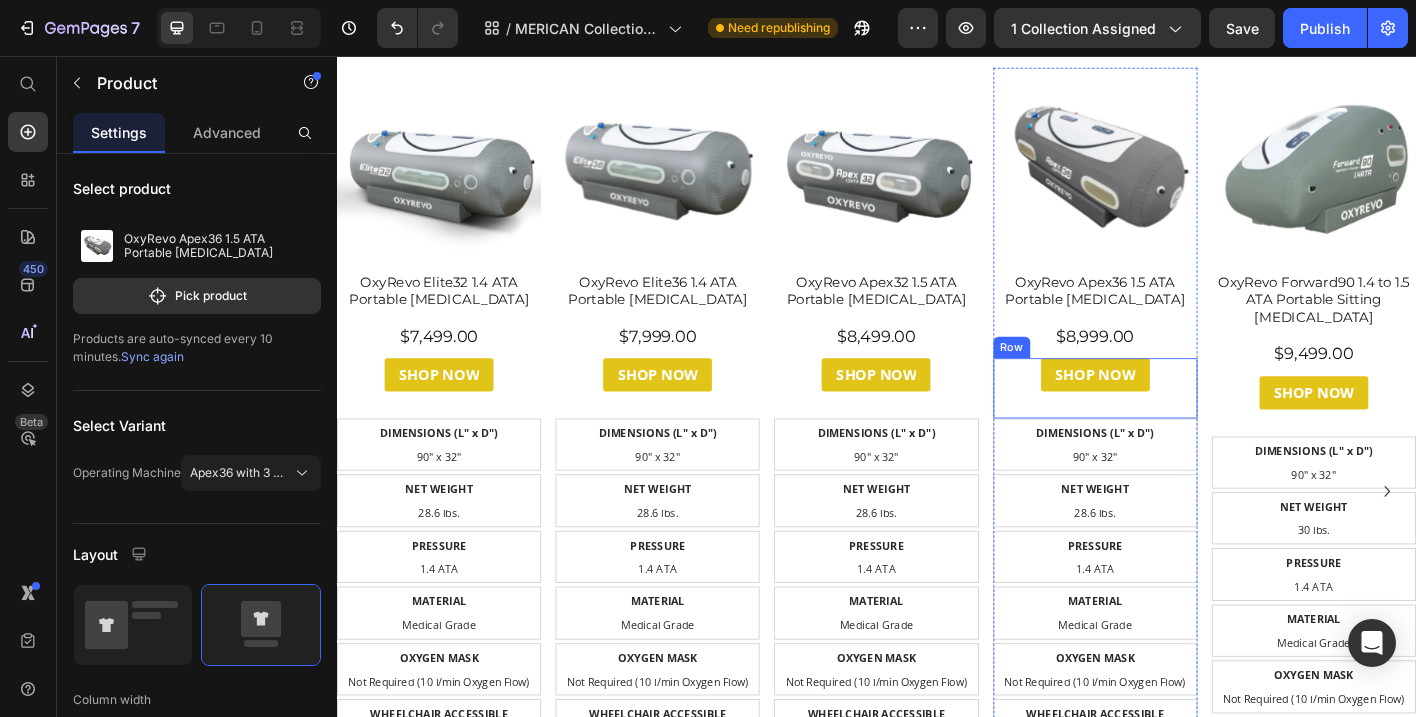 click on "SHOP NOW Button" at bounding box center (1180, 425) 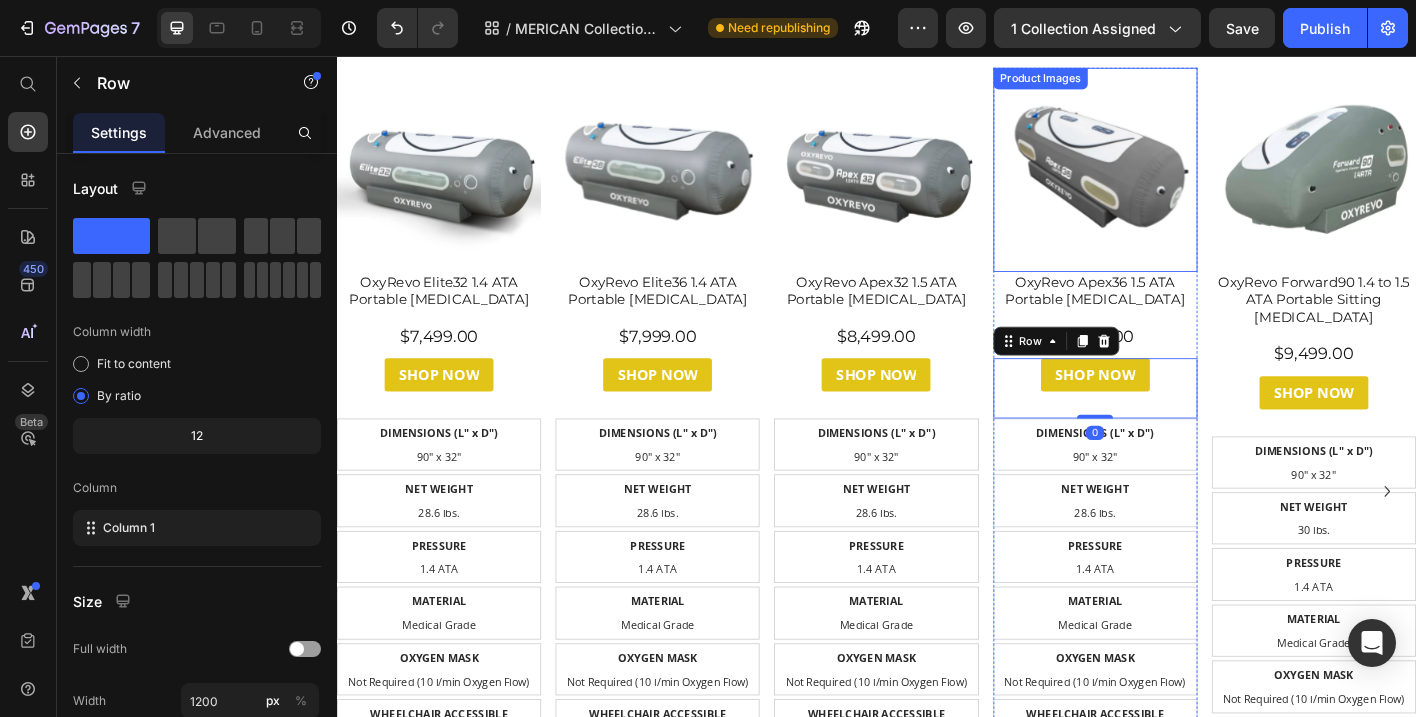 click at bounding box center [1180, 182] 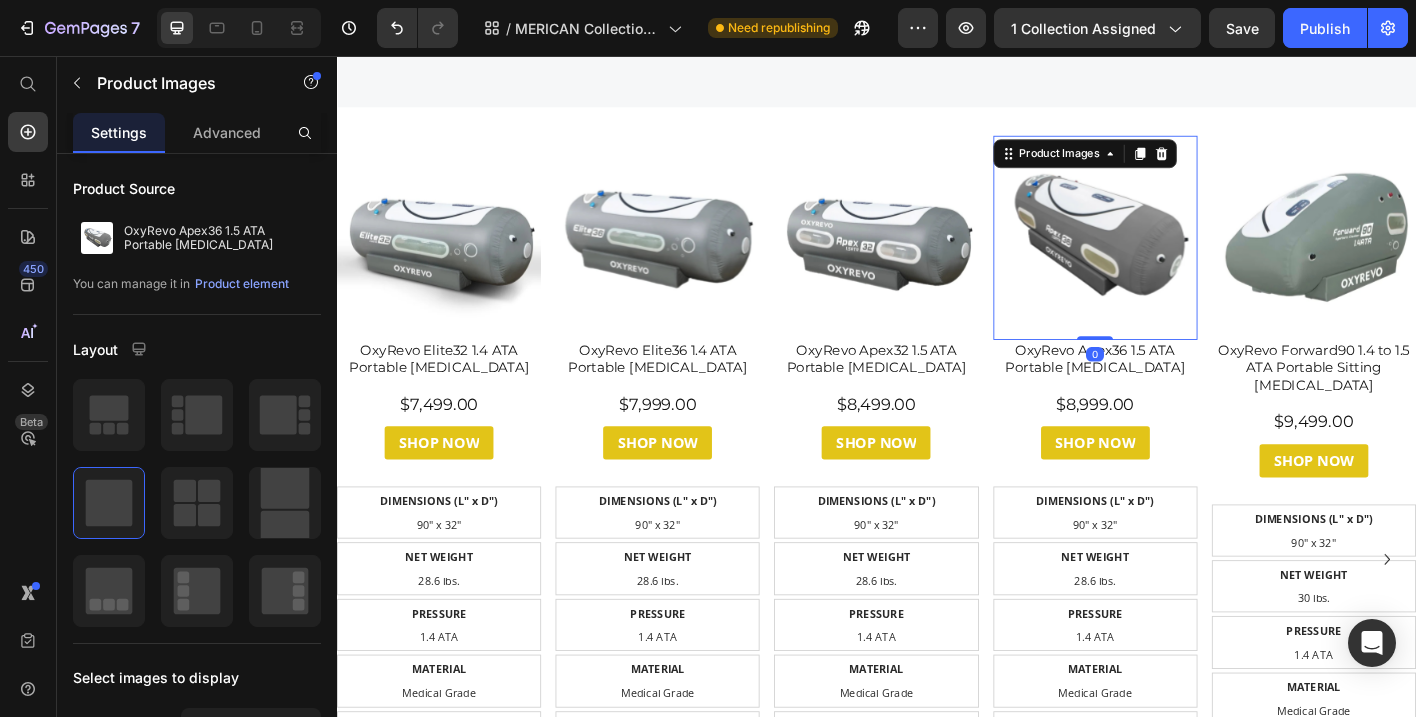 scroll, scrollTop: 4212, scrollLeft: 0, axis: vertical 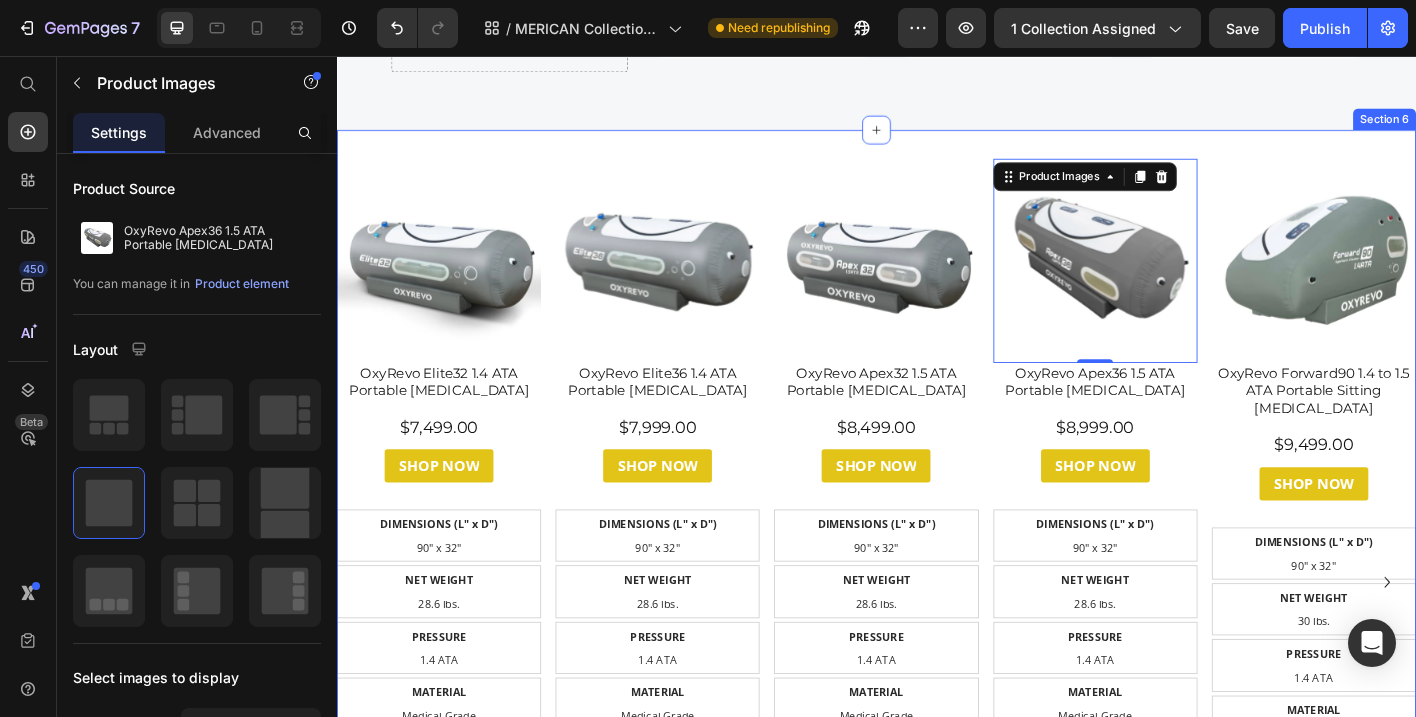 click on "Product Images OxyRevo Elite32 1.4 ATA Portable Hyperbaric Chamber Product Title $7,499.00 Product Price Row SHOP NOW Button Row DIMENSIONS (L" x D") 90" x 32" Text Block NET WEIGHT 28.6 lbs. Text Block PRESSURE 1.4 ATA Text Block MATERIAL Medical Grade Text Block OXYGEN MASK Not Required (10 l/min Oxygen Flow) Text Block WHEELCHAIR ACCESSIBLE No Text Block MOVABLE WHEELS No Text Block Row Row
Drop element here Row
Drop element here Product Product Images OxyRevo Elite36 1.4 ATA Portable Hyperbaric Chamber Product Title $7,999.00 Product Price Row SHOP NOW Button Row DIMENSIONS (L" x D") 90" x 32" Text Block NET WEIGHT 28.6 lbs. Text Block Row Row PRESSURE 1.4 ATA Text Block Row MATERIAL Medical Grade Text Block Row OXYGEN MASK Not Required (10 l/min Oxygen Flow) Text Block Row WHEELCHAIR ACCESSIBLE No Text Block Row MOVABLE WHEELS No Text Block Row
Drop element here Product Product Images Product Title Row" at bounding box center (937, 641) 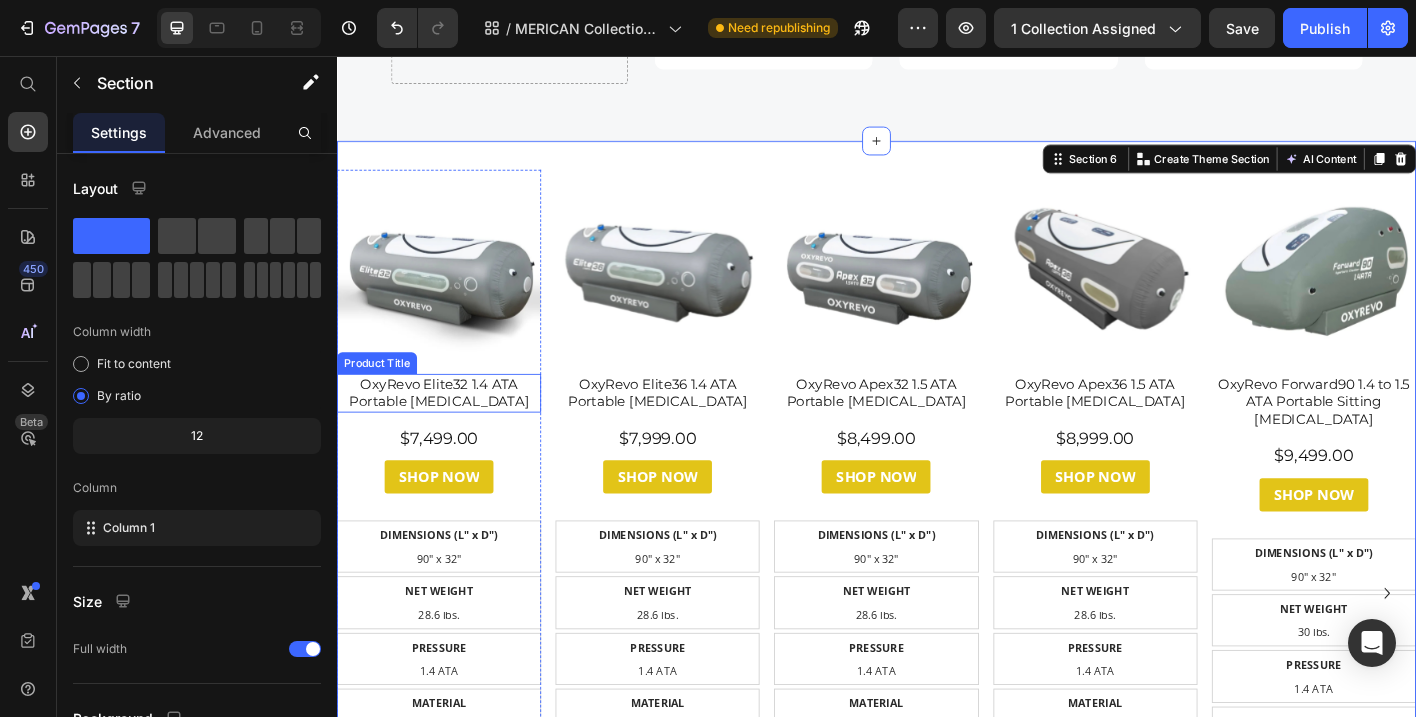 scroll, scrollTop: 4195, scrollLeft: 0, axis: vertical 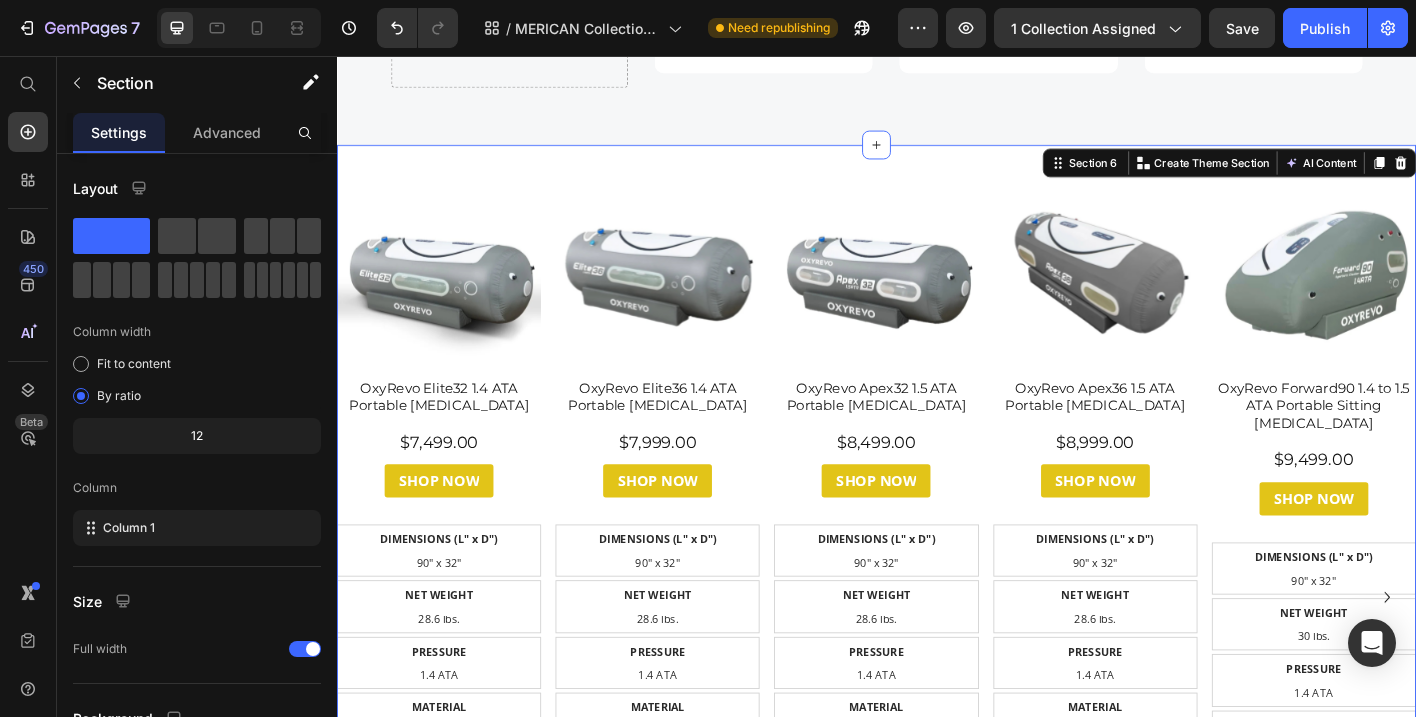 click on "Product Images OxyRevo Elite32 1.4 ATA Portable Hyperbaric Chamber Product Title $7,499.00 Product Price Row SHOP NOW Button Row DIMENSIONS (L" x D") 90" x 32" Text Block NET WEIGHT 28.6 lbs. Text Block PRESSURE 1.4 ATA Text Block MATERIAL Medical Grade Text Block OXYGEN MASK Not Required (10 l/min Oxygen Flow) Text Block WHEELCHAIR ACCESSIBLE No Text Block MOVABLE WHEELS No Text Block Row Row
Drop element here Row
Drop element here Product Product Images OxyRevo Elite36 1.4 ATA Portable Hyperbaric Chamber Product Title $7,999.00 Product Price Row SHOP NOW Button Row DIMENSIONS (L" x D") 90" x 32" Text Block NET WEIGHT 28.6 lbs. Text Block Row Row PRESSURE 1.4 ATA Text Block Row MATERIAL Medical Grade Text Block Row OXYGEN MASK Not Required (10 l/min Oxygen Flow) Text Block Row WHEELCHAIR ACCESSIBLE No Text Block Row MOVABLE WHEELS No Text Block Row
Drop element here Product Product Images Product Title Row" at bounding box center (937, 658) 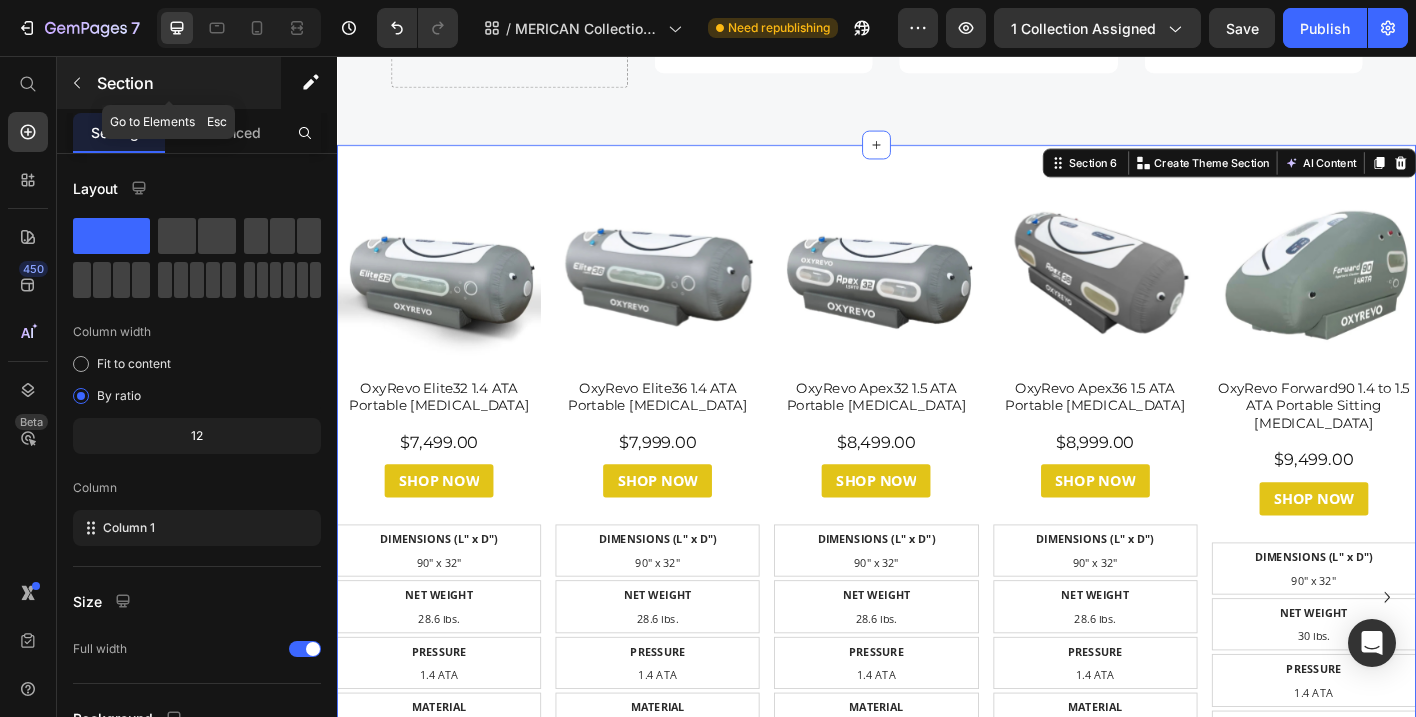 click on "Section" at bounding box center (187, 83) 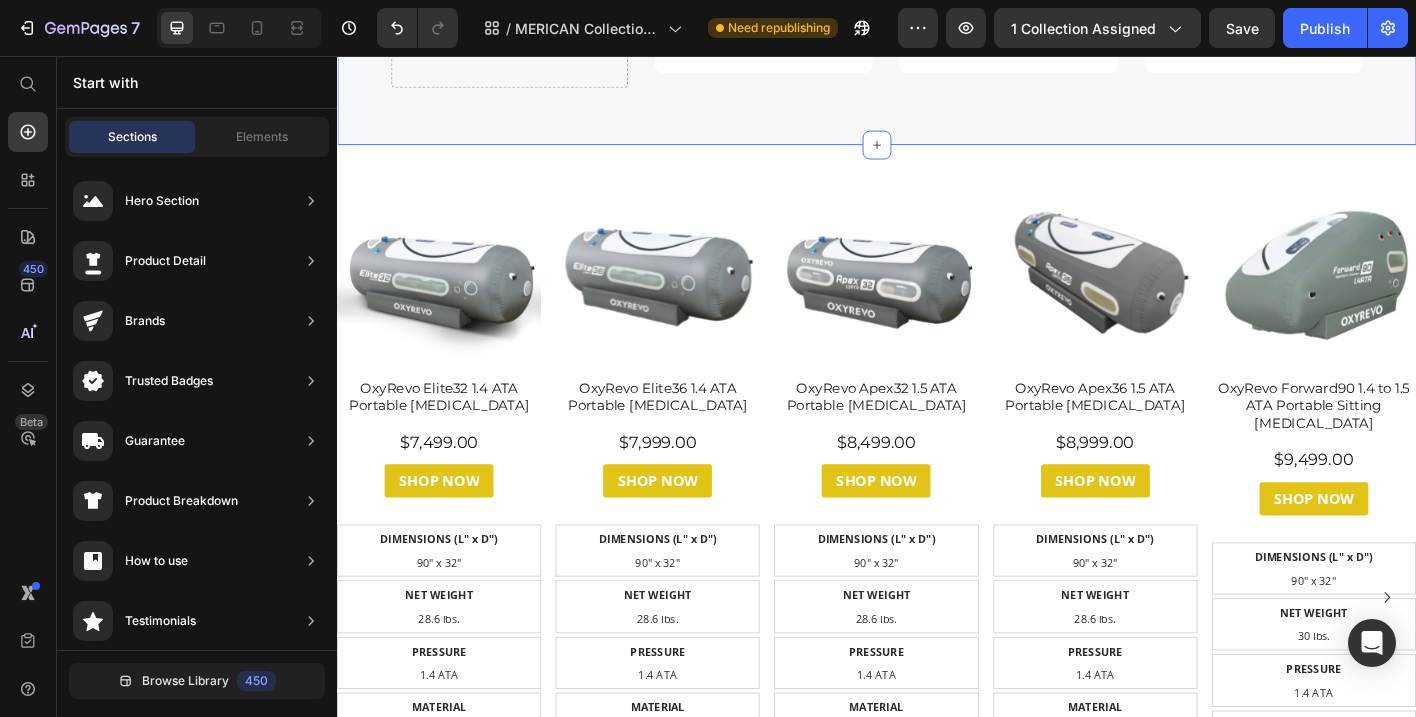 click on "Compare products Heading
Drop element here Product Images Merican M4N PLUS Red [MEDICAL_DATA] Bed Product Title $11,500.00 Product Price Row Product More Info Button Hero Banner Product Images Merican M-MB PLUS Red [MEDICAL_DATA] Bed Product Title $16,000.00 Product Price Row Product More Info Button Hero Banner Product Images Merican M6N PLUS Red [MEDICAL_DATA] Bed Product Title $23,500.00 Product Price Row Product More Info Button Hero Banner Row
Drop element here Row Closed Dimensions Text Block L 76.4" x W 33.7" x H 32.1" Text Block Hero Banner
Drop element here Row L 84.5" x W 41.7" x H 35.8" Text Block Hero Banner
Drop element here Row L 88.58" x W 48.53" x H 42.52" Text Block Hero Banner Row LEDs Text Block 21 600 Text Block Hero Banner 26 040 Text Block Hero Banner 41 600 Text Block Hero Banner Row Light Source Text Block 21,600 Taiwan EPISTAR® LEDs Text Block
Row Hero Banner 21,600 Taiwan EPISTAR® LEDs Text Block" at bounding box center (937, -563) 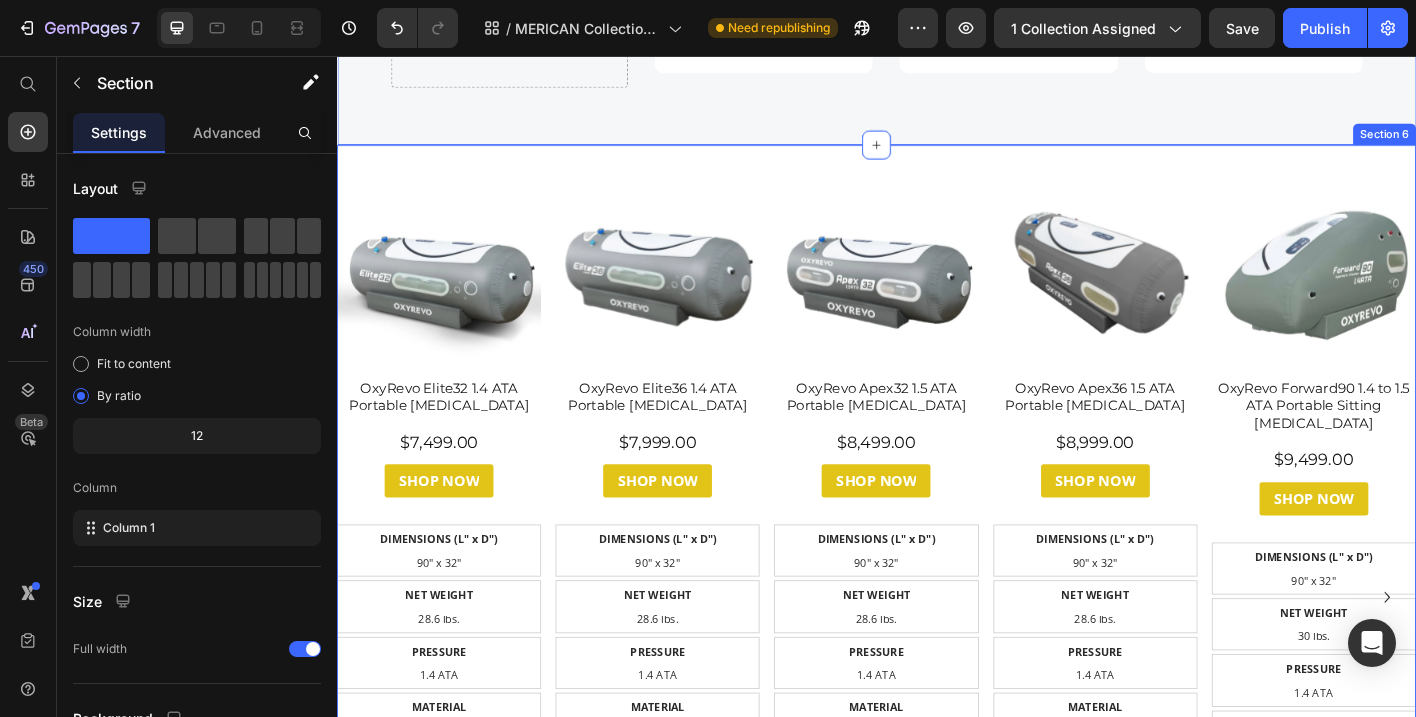 click on "Product Images OxyRevo Elite32 1.4 ATA Portable Hyperbaric Chamber Product Title $7,499.00 Product Price Row SHOP NOW Button Row DIMENSIONS (L" x D") 90" x 32" Text Block NET WEIGHT 28.6 lbs. Text Block PRESSURE 1.4 ATA Text Block MATERIAL Medical Grade Text Block OXYGEN MASK Not Required (10 l/min Oxygen Flow) Text Block WHEELCHAIR ACCESSIBLE No Text Block MOVABLE WHEELS No Text Block Row Row
Drop element here Row
Drop element here Product Product Images OxyRevo Elite36 1.4 ATA Portable Hyperbaric Chamber Product Title $7,999.00 Product Price Row SHOP NOW Button Row DIMENSIONS (L" x D") 90" x 32" Text Block NET WEIGHT 28.6 lbs. Text Block Row Row PRESSURE 1.4 ATA Text Block Row MATERIAL Medical Grade Text Block Row OXYGEN MASK Not Required (10 l/min Oxygen Flow) Text Block Row WHEELCHAIR ACCESSIBLE No Text Block Row MOVABLE WHEELS No Text Block Row
Drop element here Product Product Images Product Title Row" at bounding box center [937, 658] 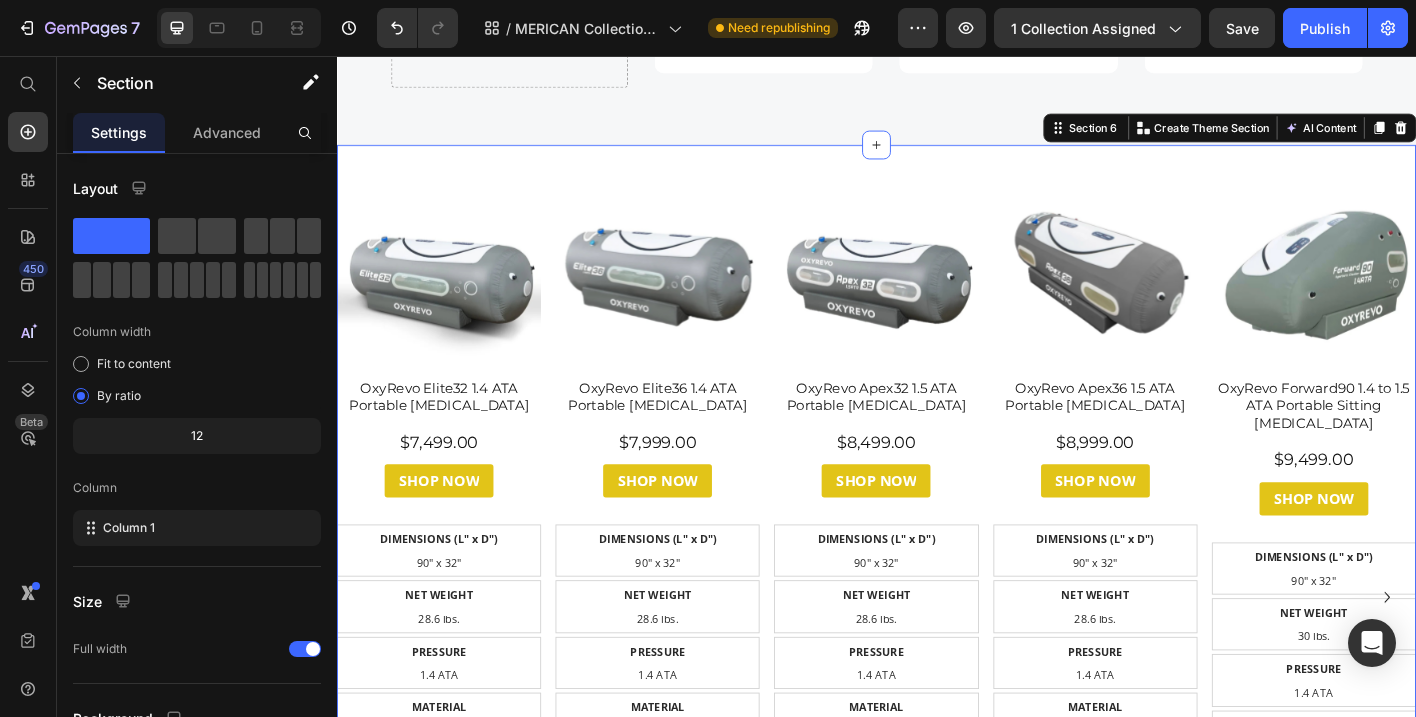 click on "Product Images OxyRevo Elite32 1.4 ATA Portable Hyperbaric Chamber Product Title $7,499.00 Product Price Row SHOP NOW Button Row DIMENSIONS (L" x D") 90" x 32" Text Block NET WEIGHT 28.6 lbs. Text Block PRESSURE 1.4 ATA Text Block MATERIAL Medical Grade Text Block OXYGEN MASK Not Required (10 l/min Oxygen Flow) Text Block WHEELCHAIR ACCESSIBLE No Text Block MOVABLE WHEELS No Text Block Row Row
Drop element here Row
Drop element here Product Product Images OxyRevo Elite36 1.4 ATA Portable Hyperbaric Chamber Product Title $7,999.00 Product Price Row SHOP NOW Button Row DIMENSIONS (L" x D") 90" x 32" Text Block NET WEIGHT 28.6 lbs. Text Block Row Row PRESSURE 1.4 ATA Text Block Row MATERIAL Medical Grade Text Block Row OXYGEN MASK Not Required (10 l/min Oxygen Flow) Text Block Row WHEELCHAIR ACCESSIBLE No Text Block Row MOVABLE WHEELS No Text Block Row
Drop element here Product Product Images Product Title Row" at bounding box center (937, 658) 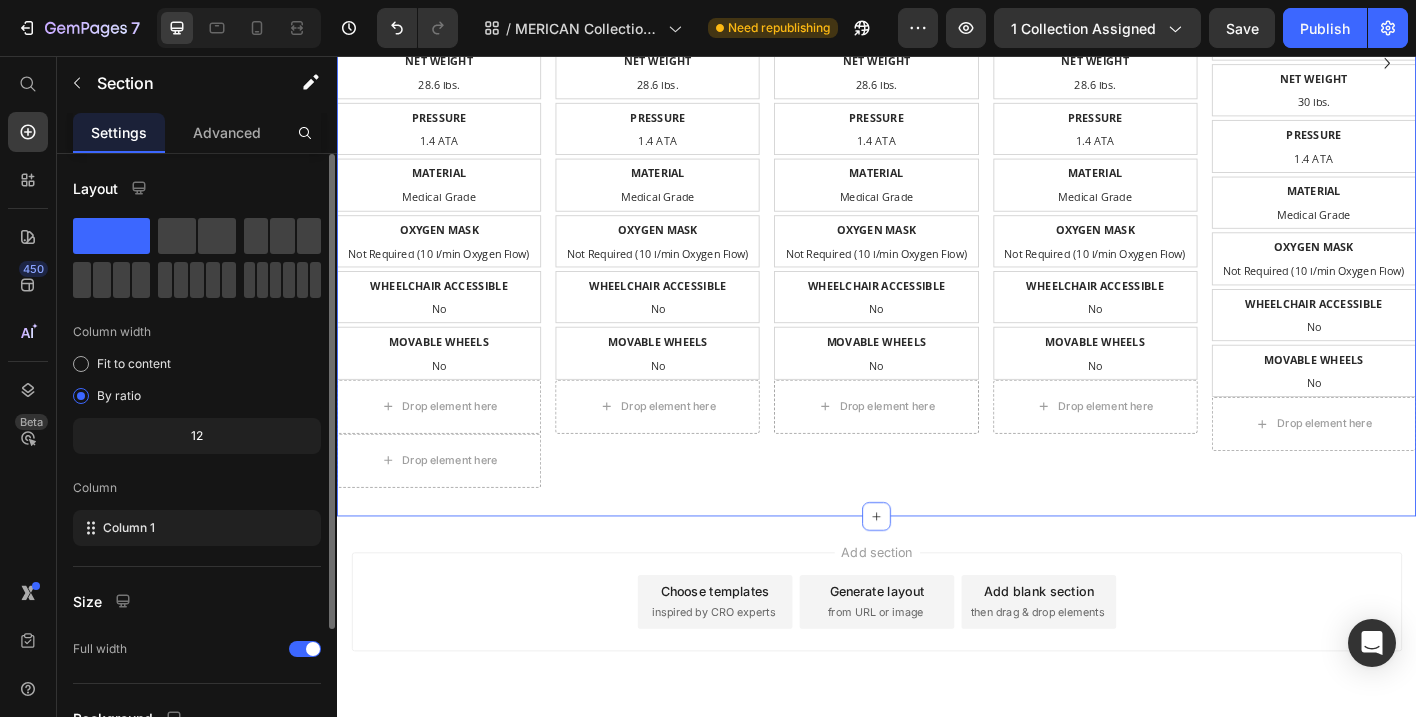 scroll, scrollTop: 4723, scrollLeft: 0, axis: vertical 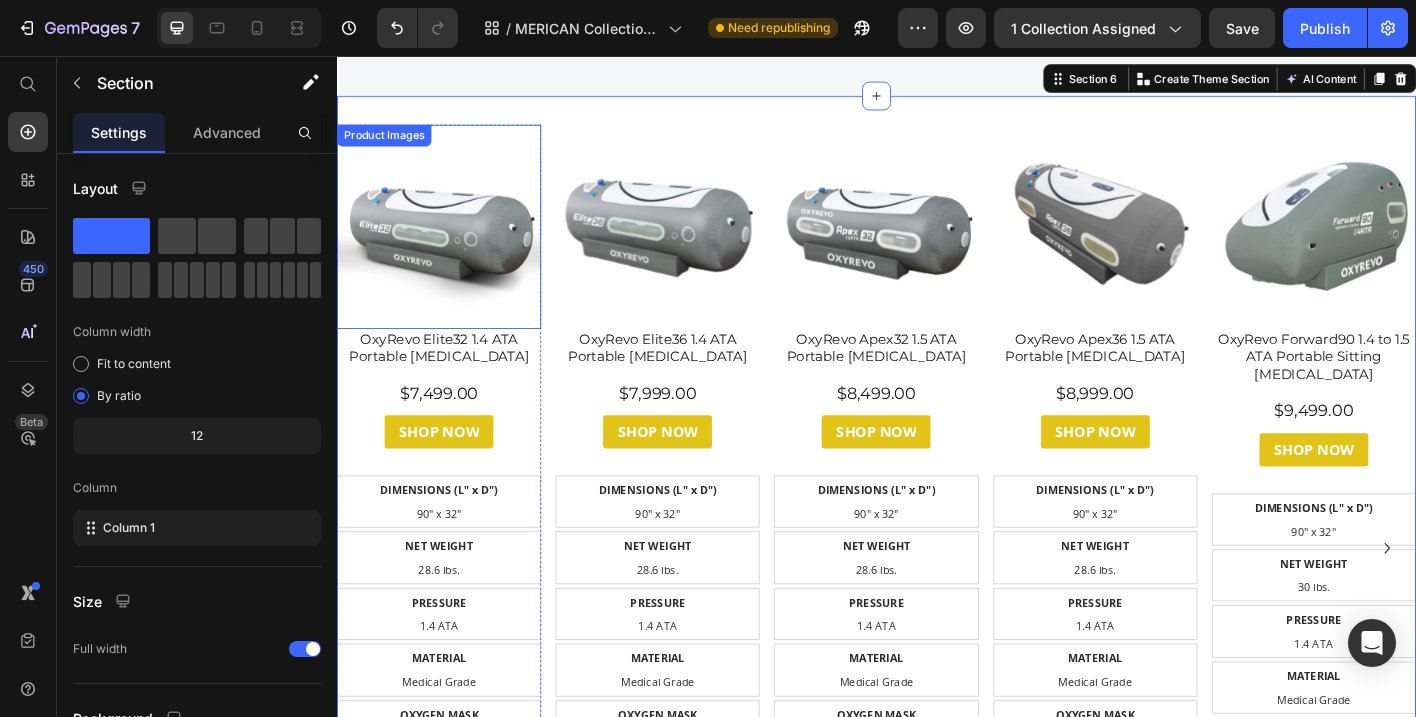 click at bounding box center [450, 245] 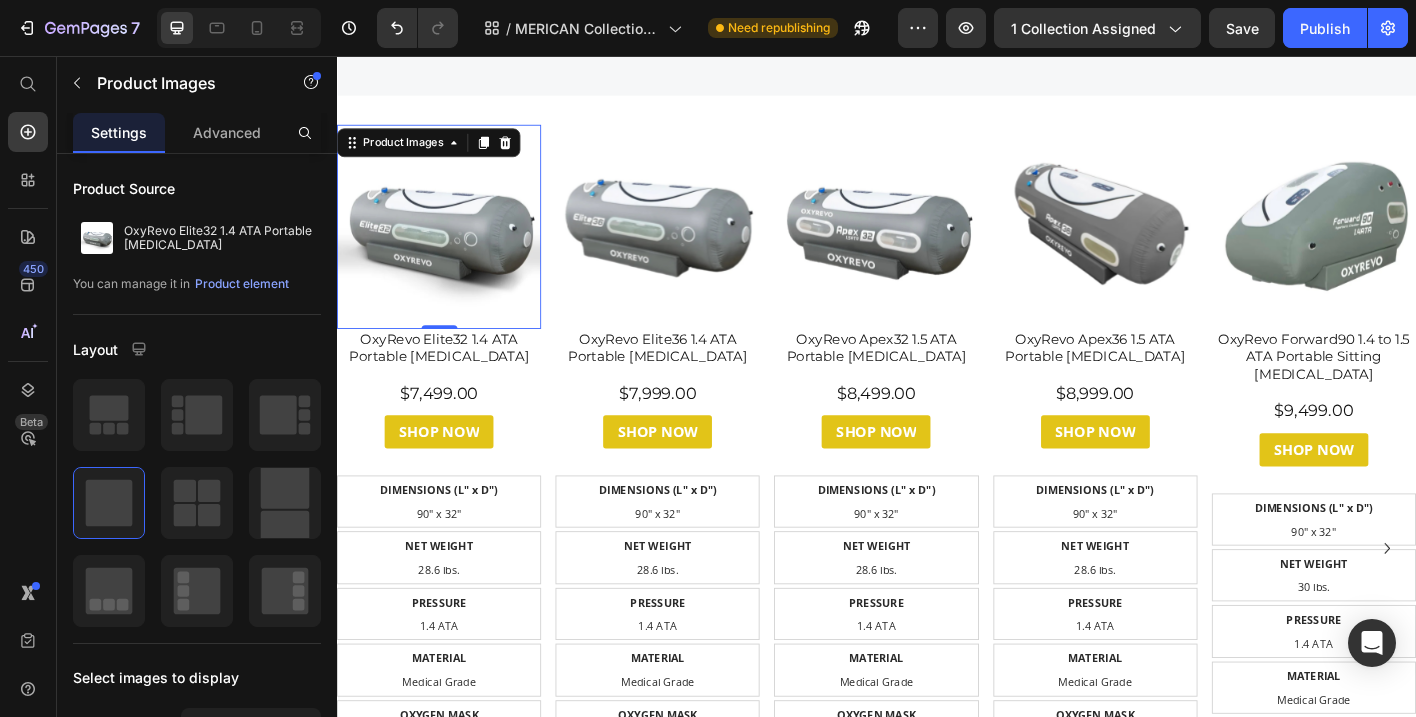 click at bounding box center [450, 245] 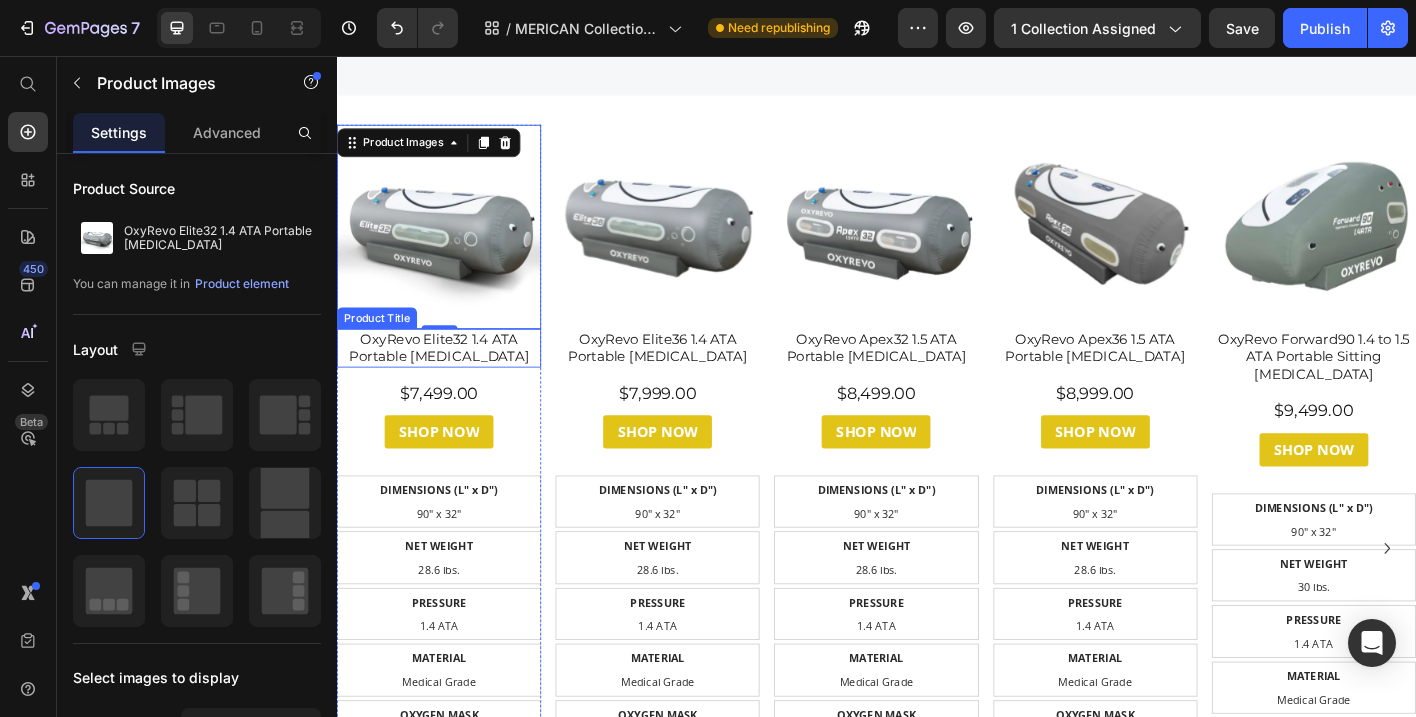 click on "OxyRevo Elite32 1.4 ATA Portable [MEDICAL_DATA]" at bounding box center (450, 380) 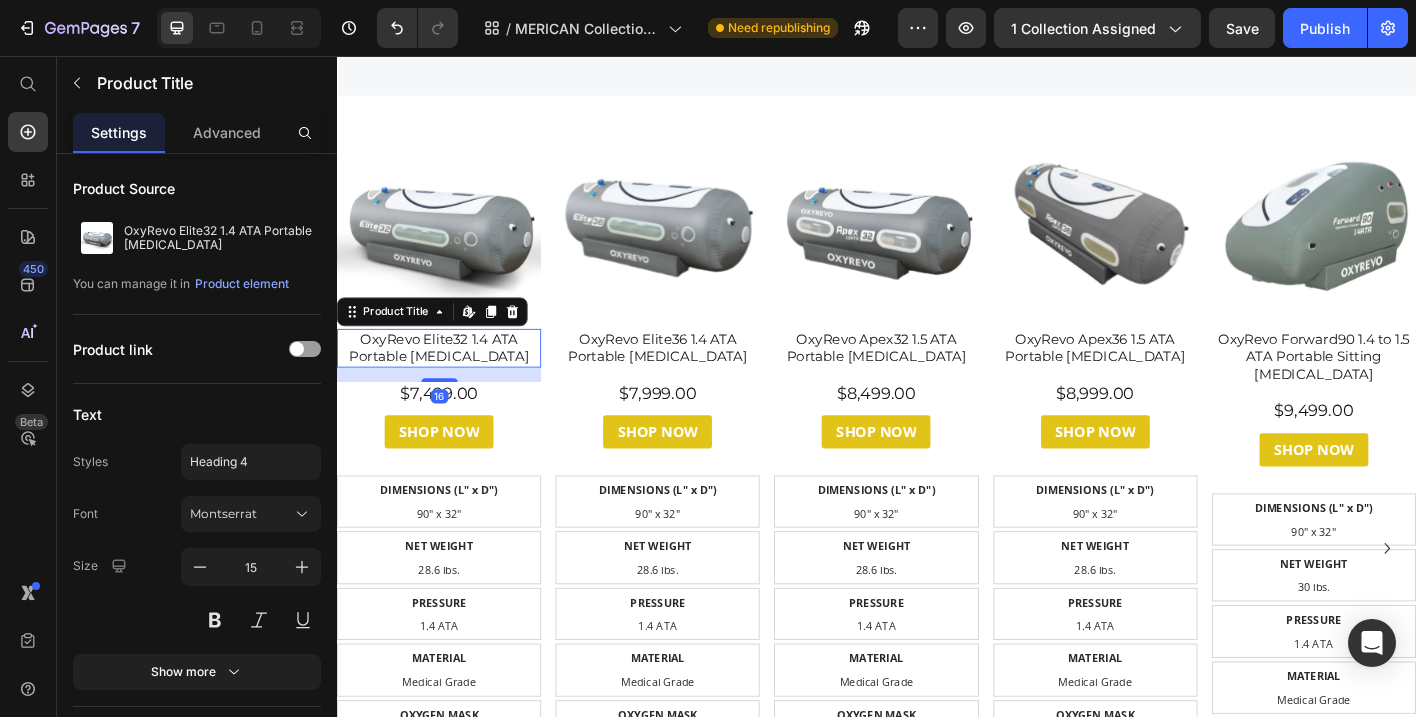 click on "16" at bounding box center (450, 410) 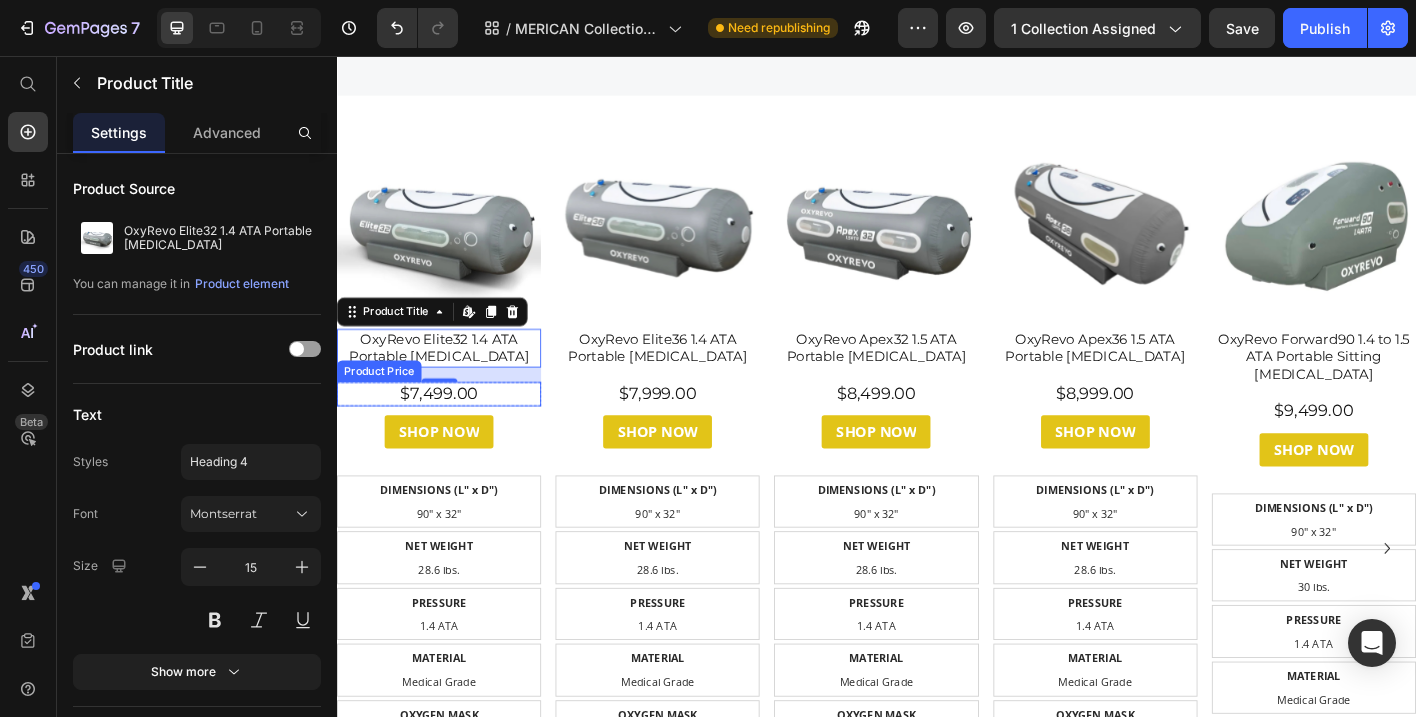click on "$7,499.00" at bounding box center [450, 431] 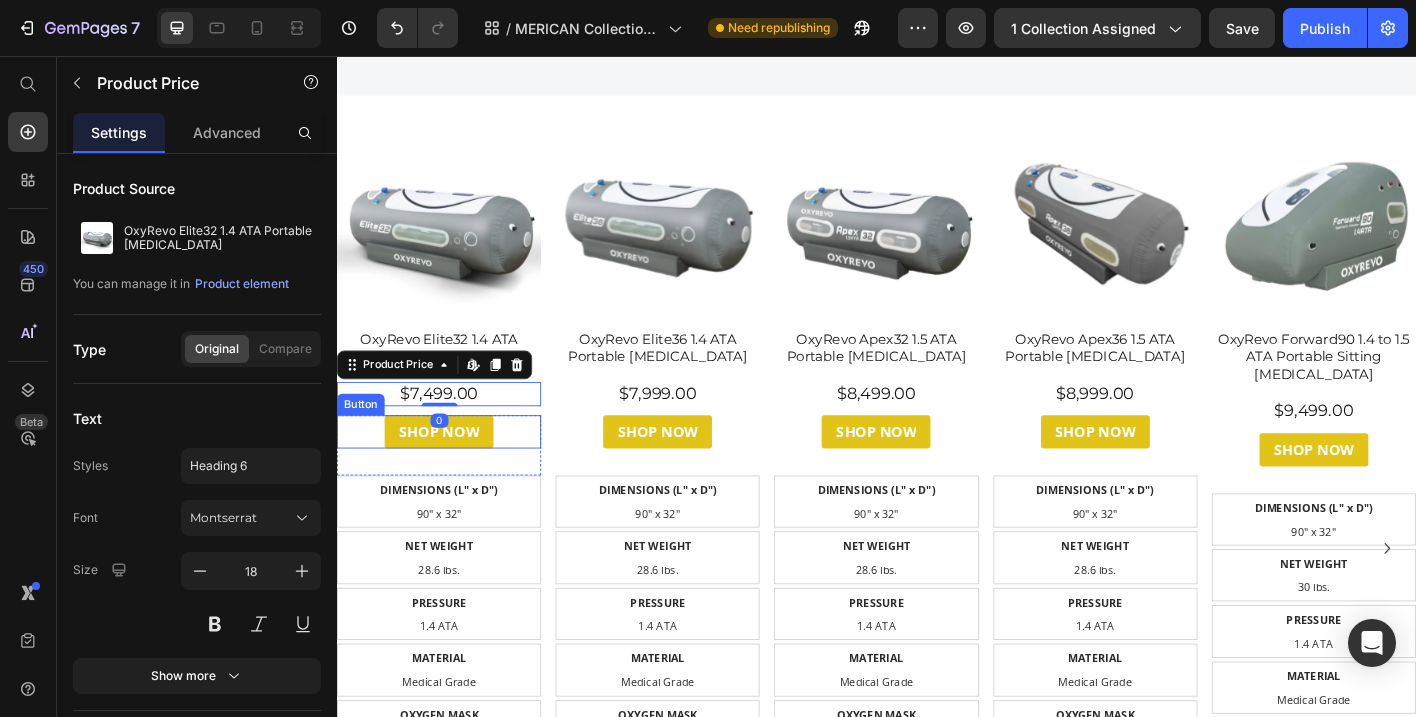 click on "SHOP NOW Button" at bounding box center (450, 473) 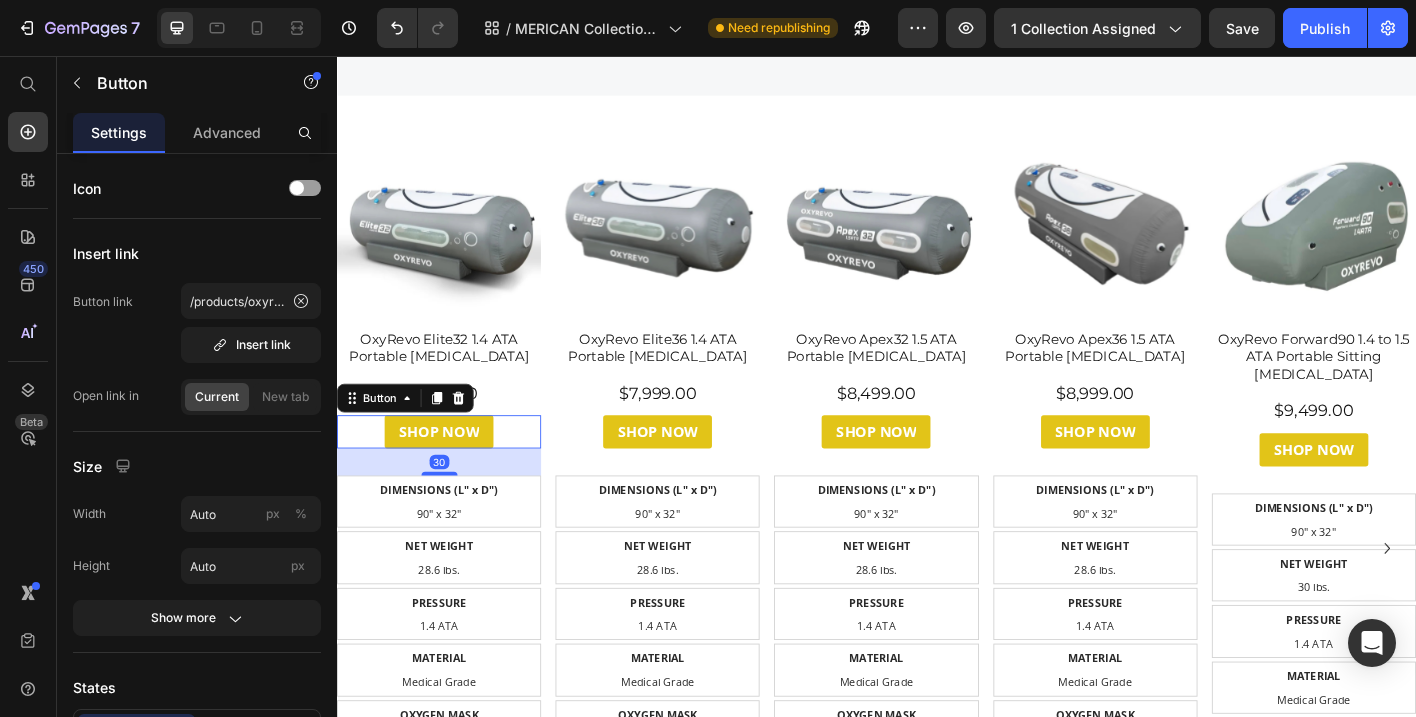 click on "30" at bounding box center (450, 507) 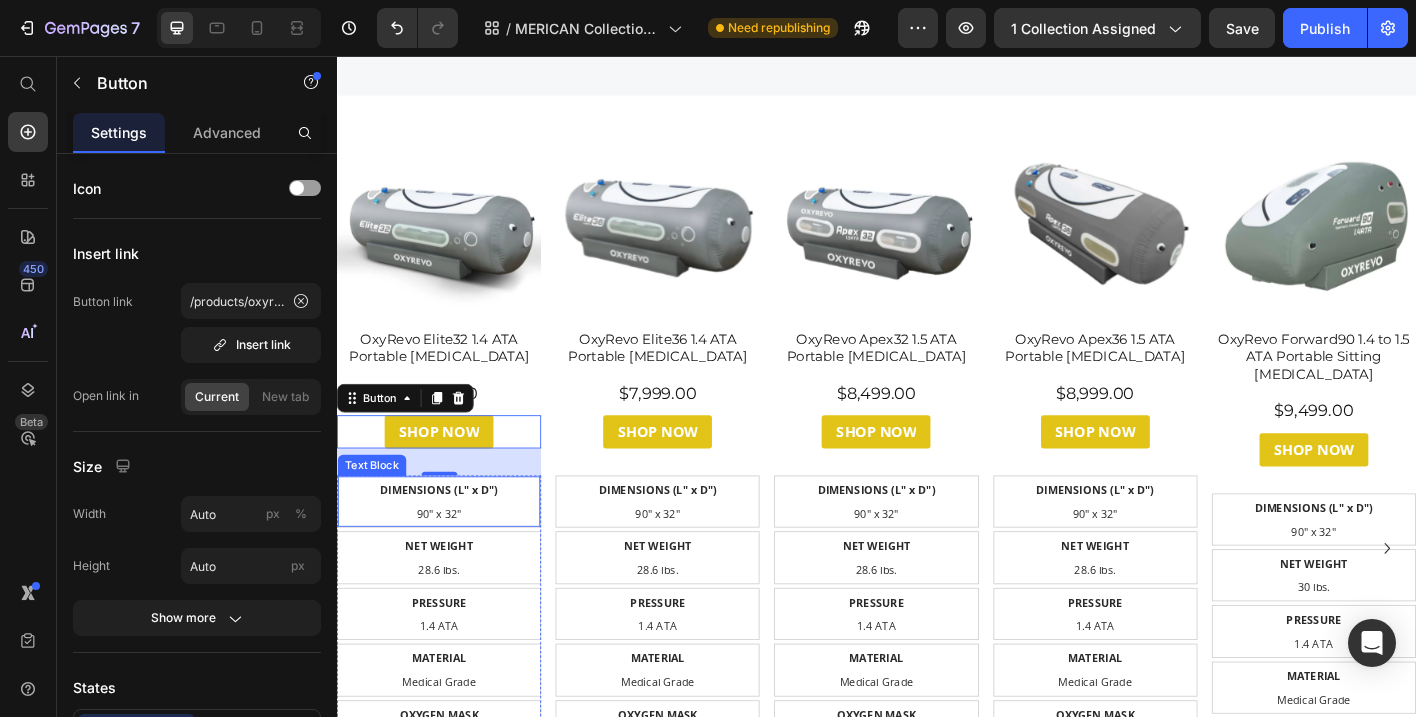 click on "DIMENSIONS (L" x D") 90" x 32"" at bounding box center [450, 551] 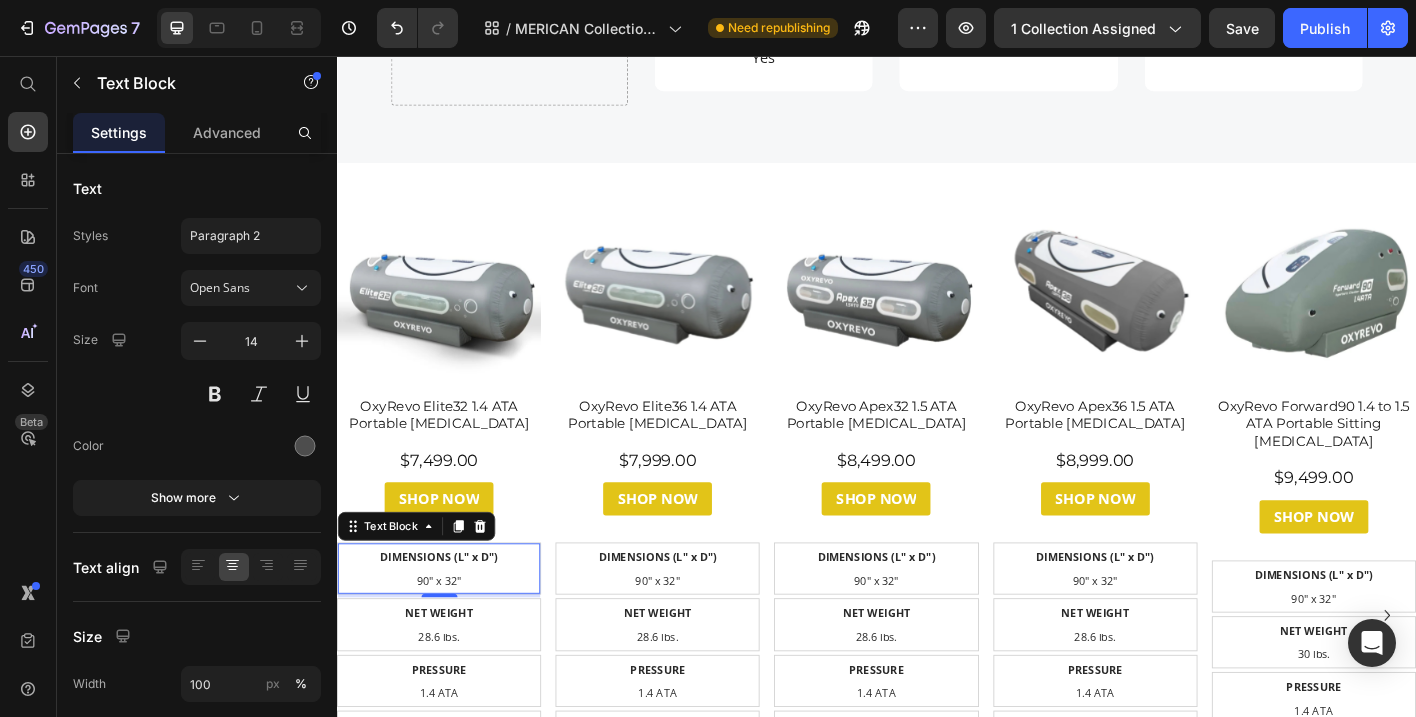 scroll, scrollTop: 4170, scrollLeft: 0, axis: vertical 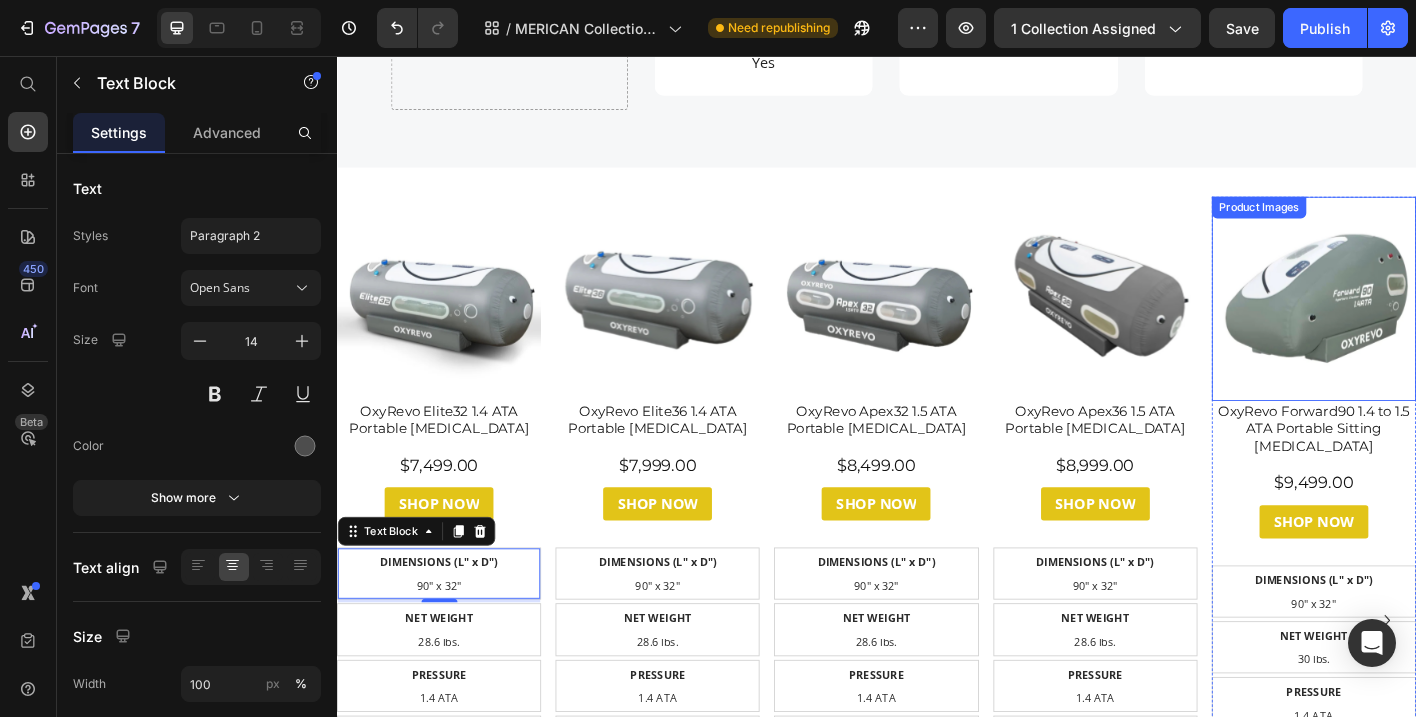click at bounding box center (1423, 325) 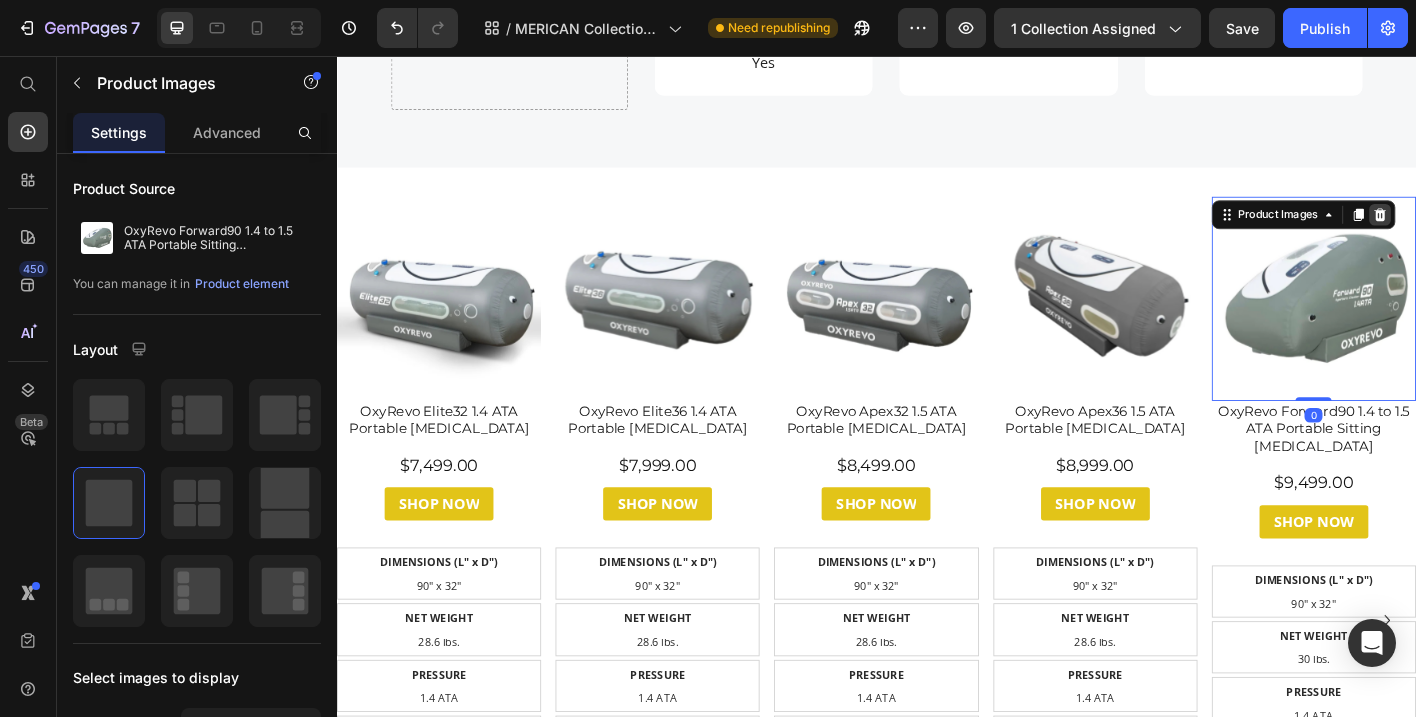 click 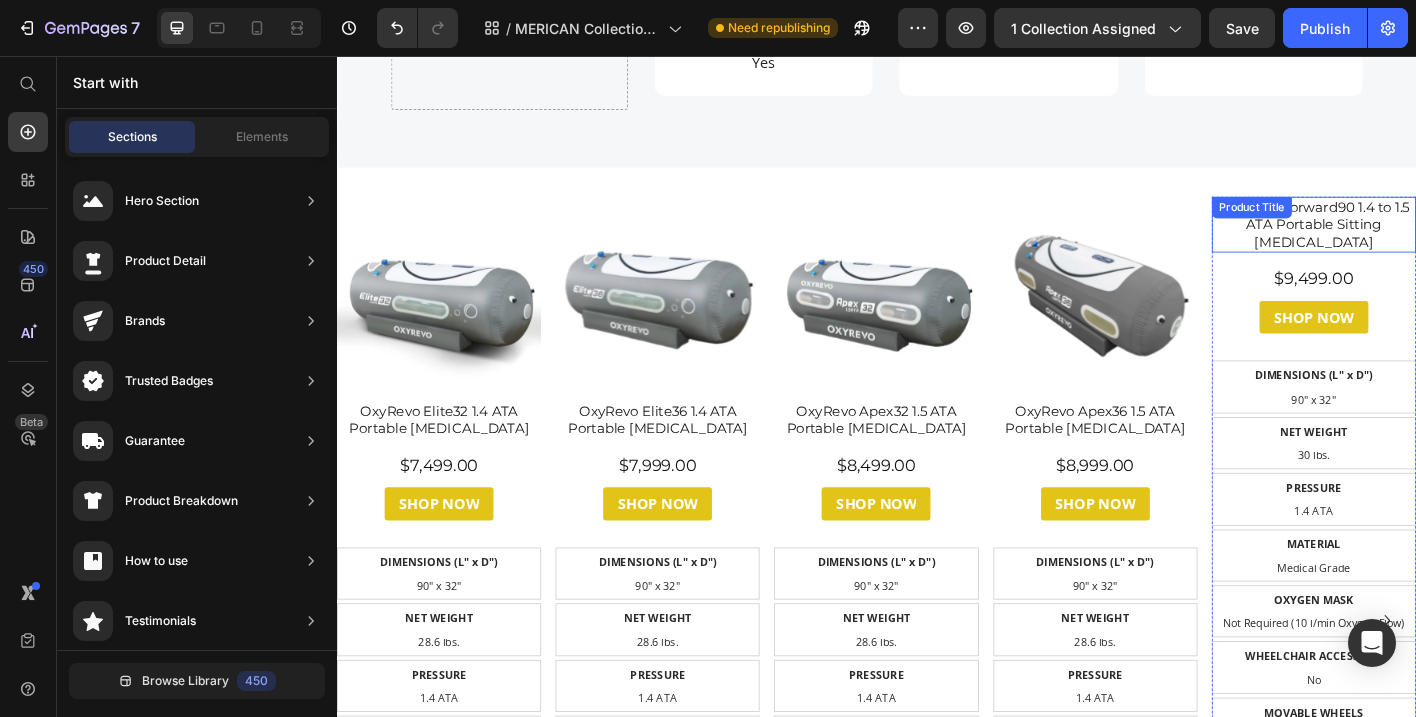 click on "OxyRevo Forward90 1.4 to 1.5 ATA Portable Sitting Hyperbaric Chamber" at bounding box center (1423, 243) 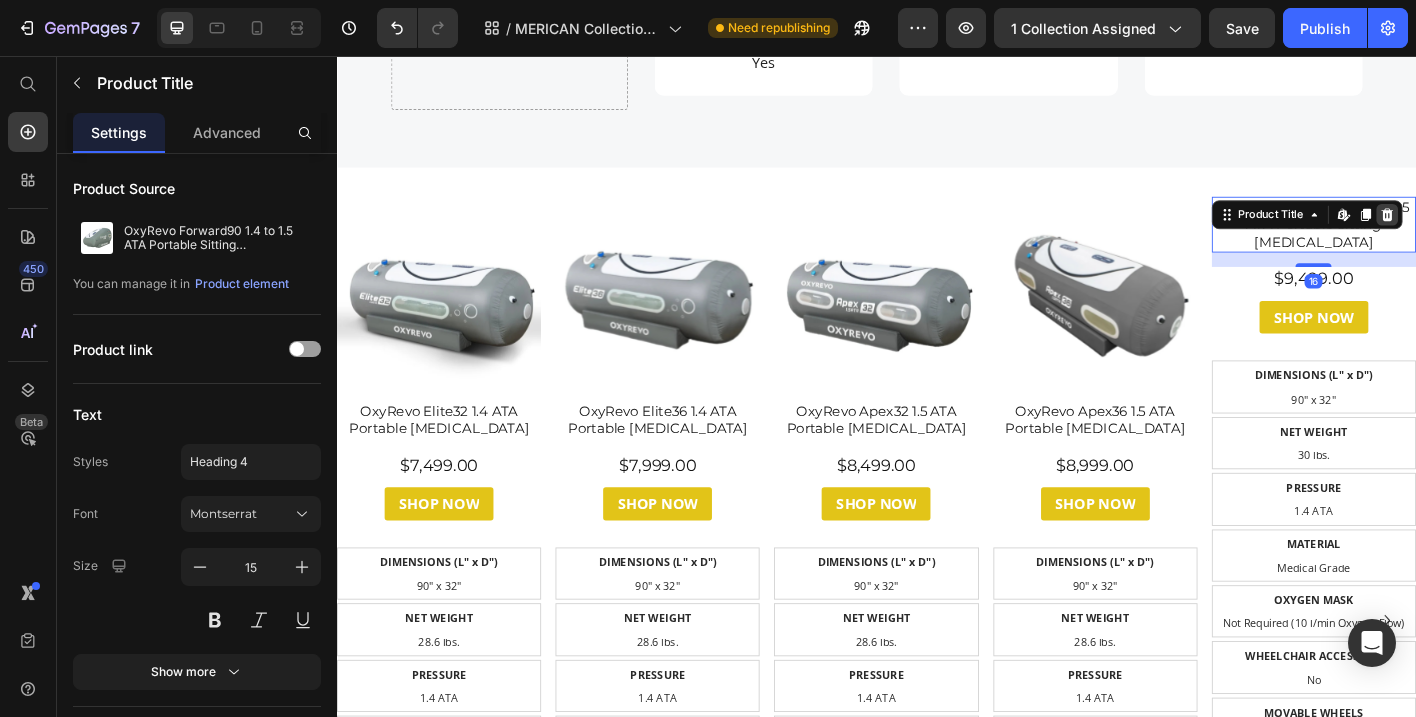 click 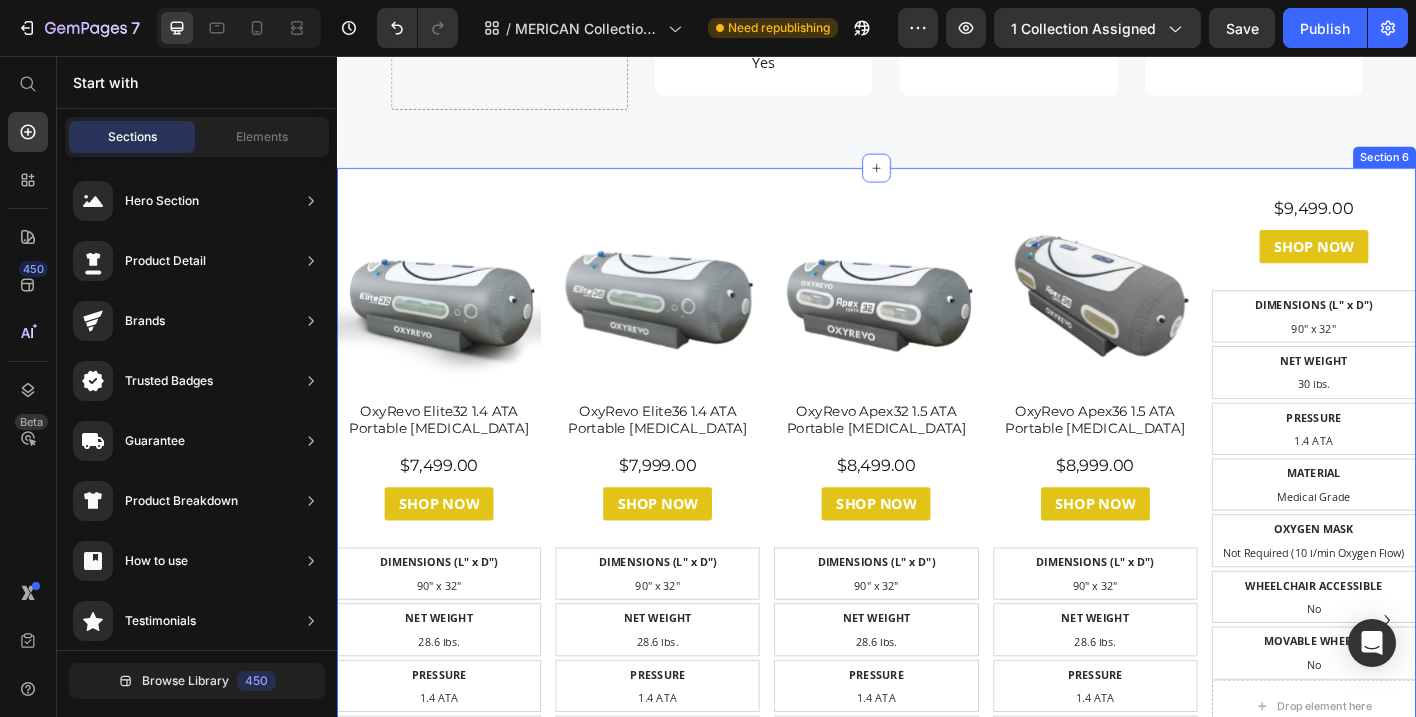 click on "Product Images OxyRevo Elite32 1.4 ATA Portable Hyperbaric Chamber Product Title $7,499.00 Product Price Row SHOP NOW Button Row DIMENSIONS (L" x D") 90" x 32" Text Block NET WEIGHT 28.6 lbs. Text Block PRESSURE 1.4 ATA Text Block MATERIAL Medical Grade Text Block OXYGEN MASK Not Required (10 l/min Oxygen Flow) Text Block WHEELCHAIR ACCESSIBLE No Text Block MOVABLE WHEELS No Text Block Row Row
Drop element here Row
Drop element here Product Product Images OxyRevo Elite36 1.4 ATA Portable Hyperbaric Chamber Product Title $7,999.00 Product Price Row SHOP NOW Button Row DIMENSIONS (L" x D") 90" x 32" Text Block NET WEIGHT 28.6 lbs. Text Block Row Row PRESSURE 1.4 ATA Text Block Row MATERIAL Medical Grade Text Block Row OXYGEN MASK Not Required (10 l/min Oxygen Flow) Text Block Row WHEELCHAIR ACCESSIBLE No Text Block Row MOVABLE WHEELS No Text Block Row
Drop element here Product Product Images Product Title Row" at bounding box center (937, 683) 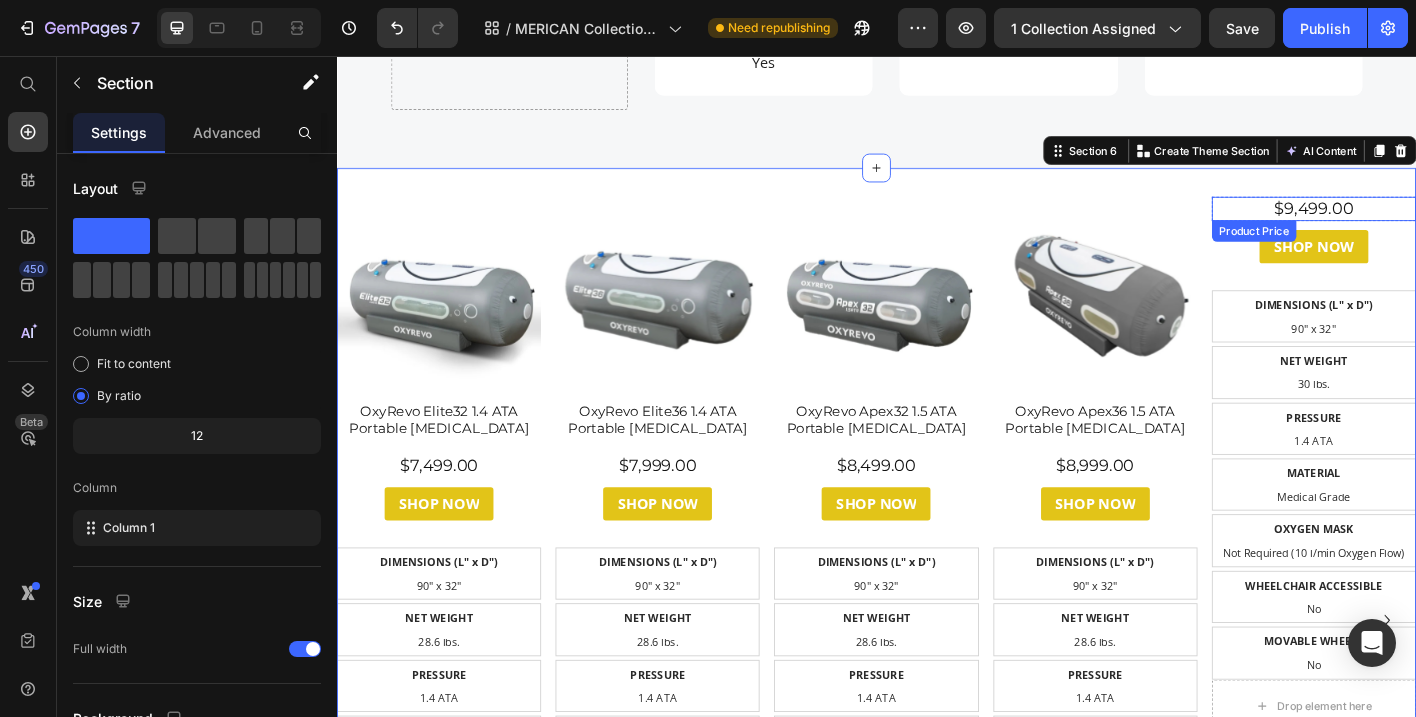 click on "$9,499.00" at bounding box center (1423, 225) 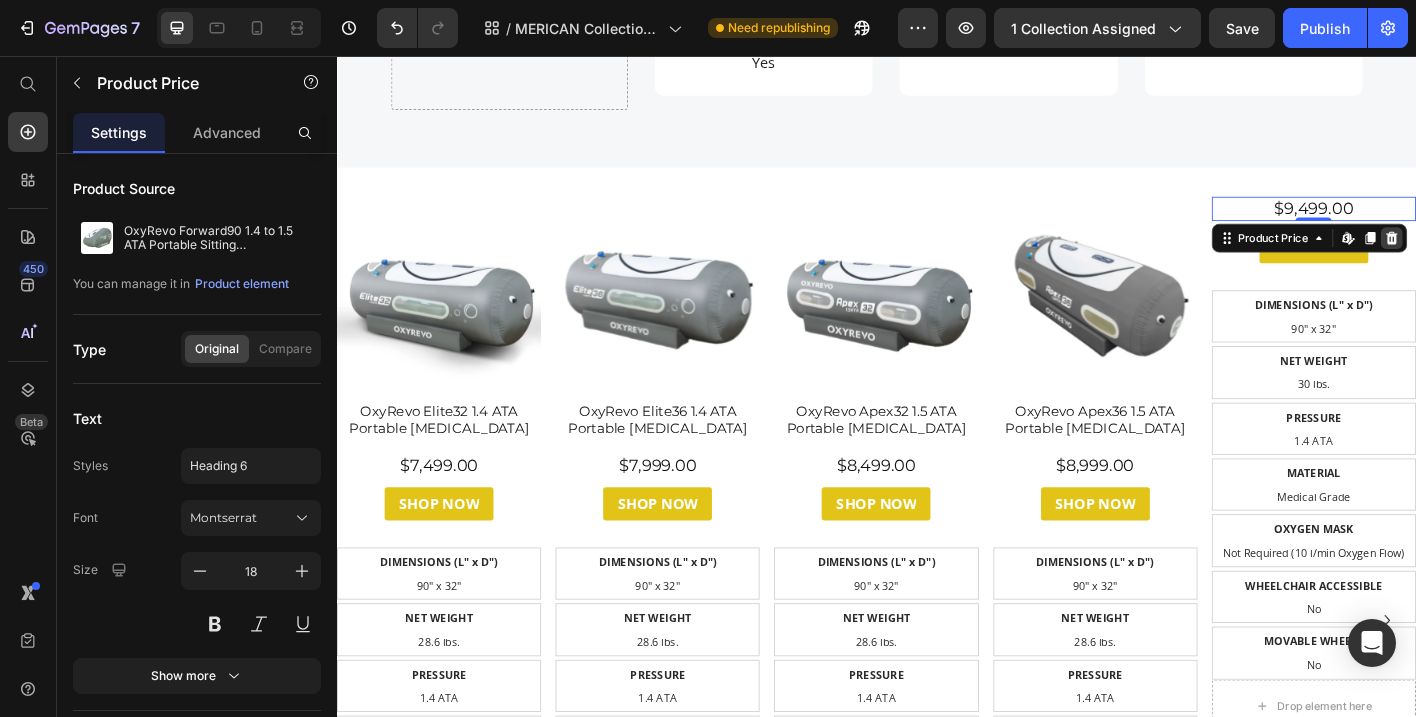 click 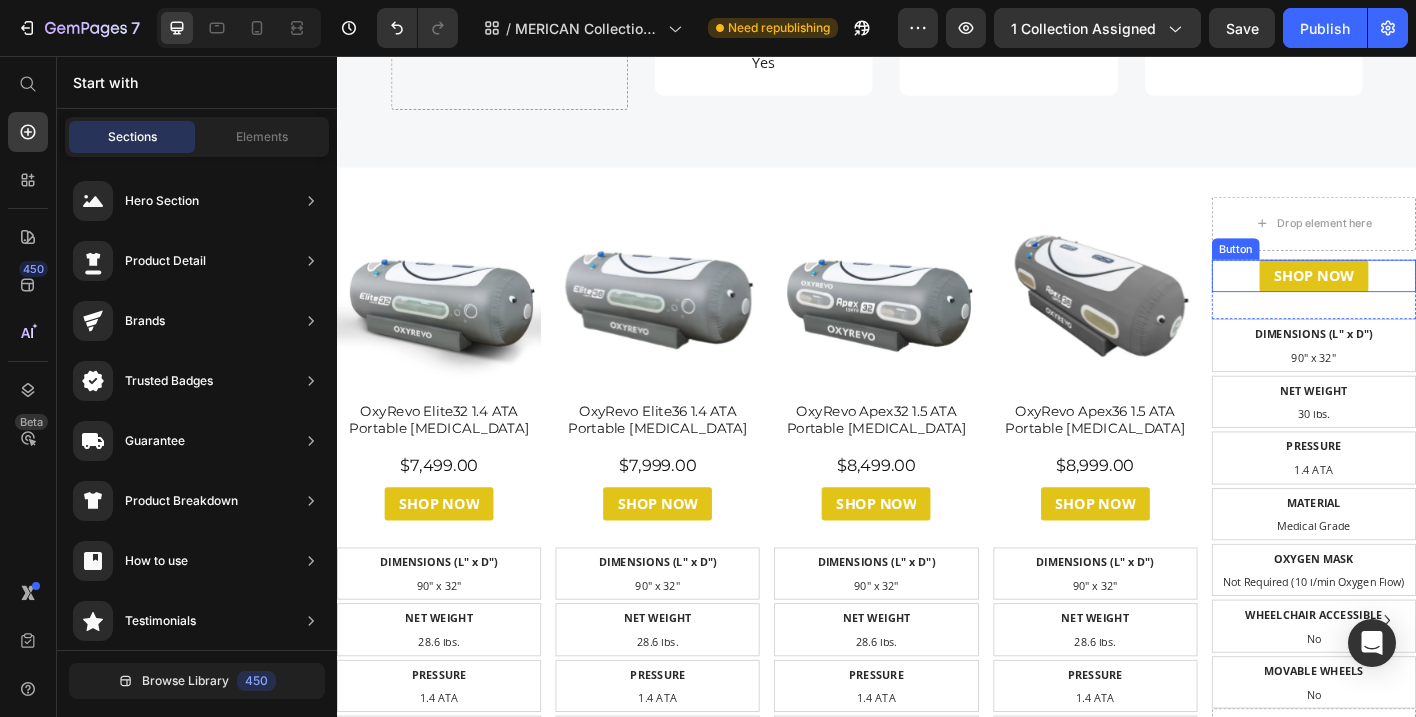 click on "SHOP NOW Button" at bounding box center (1423, 300) 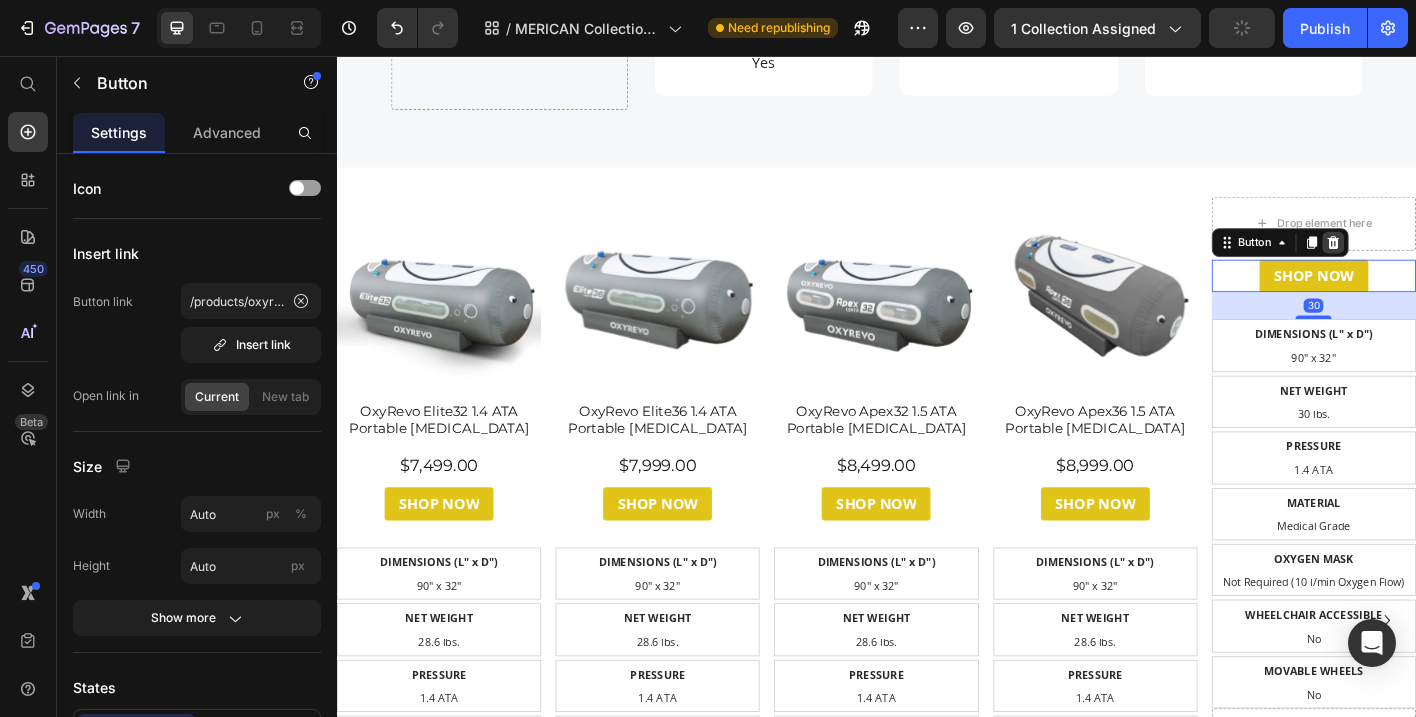click 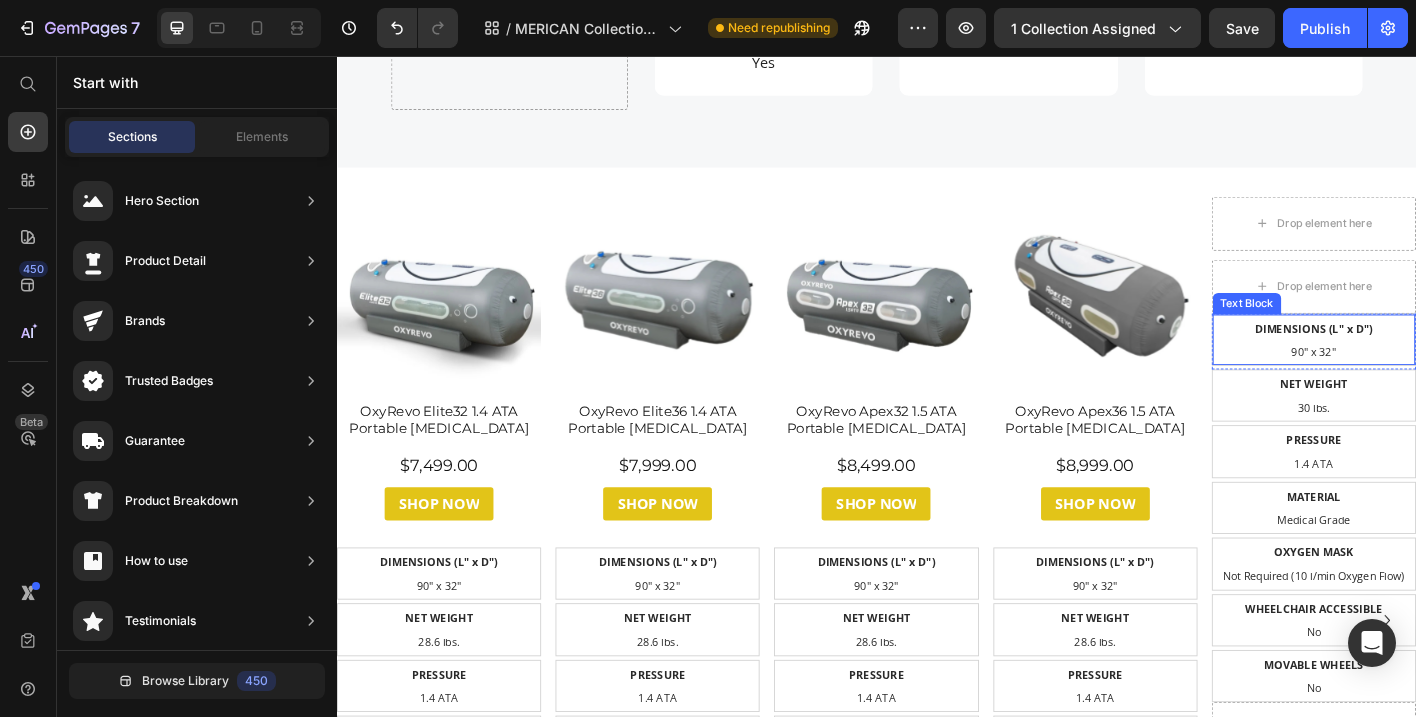 click on "DIMENSIONS (L" x D")" at bounding box center [1423, 358] 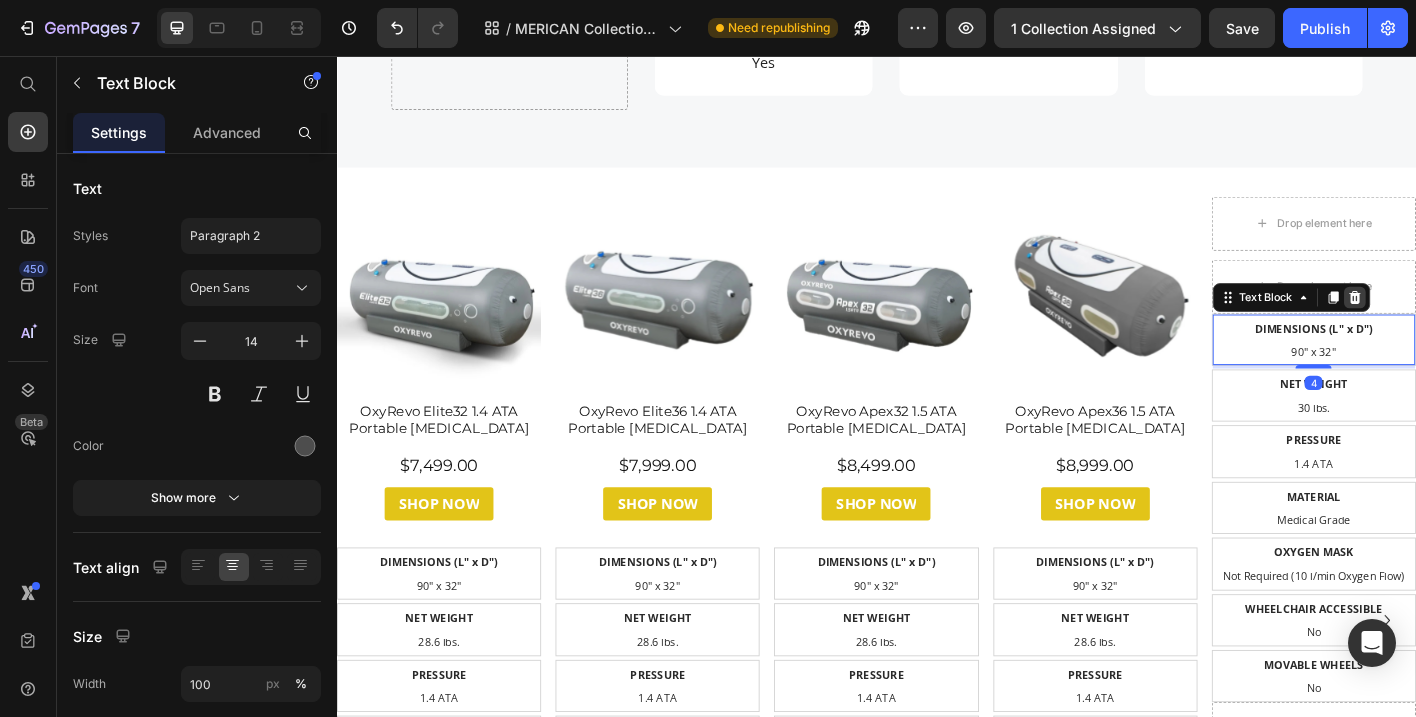 click 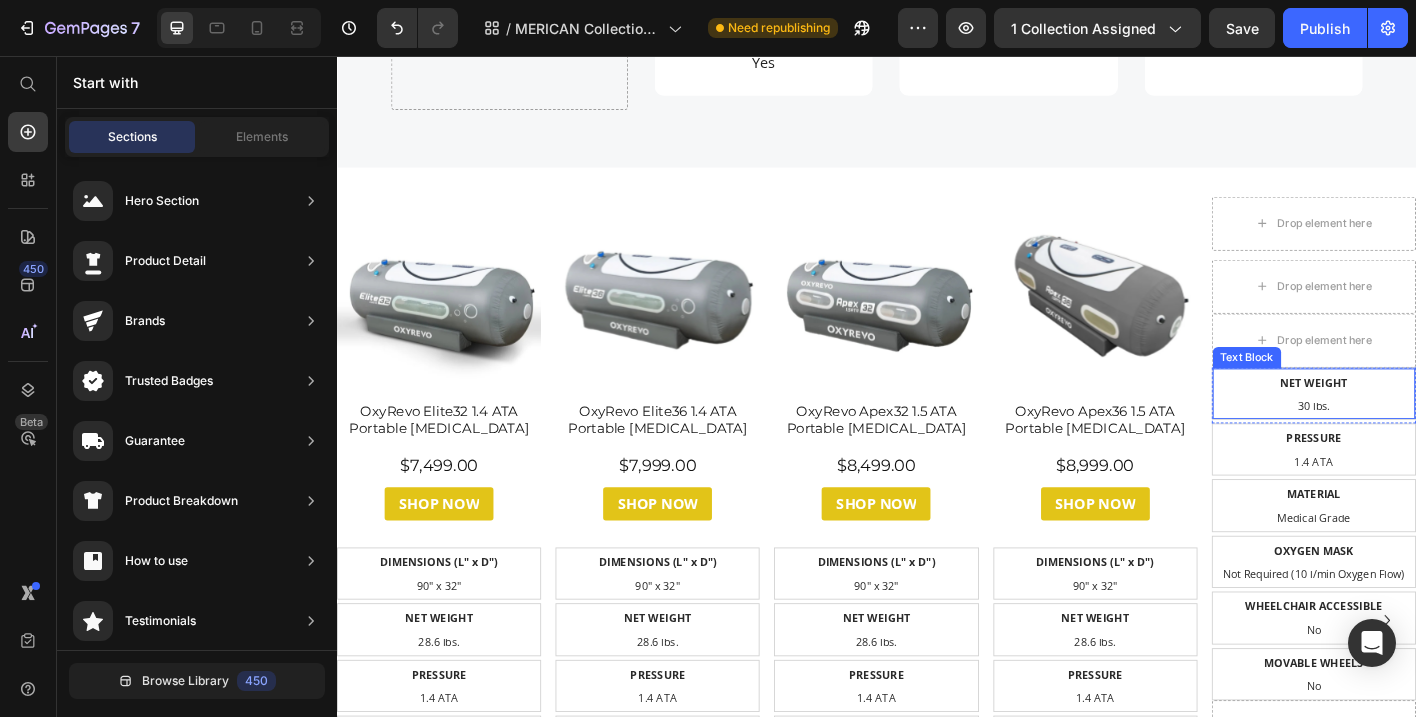 click on "NET WEIGHT" at bounding box center [1423, 418] 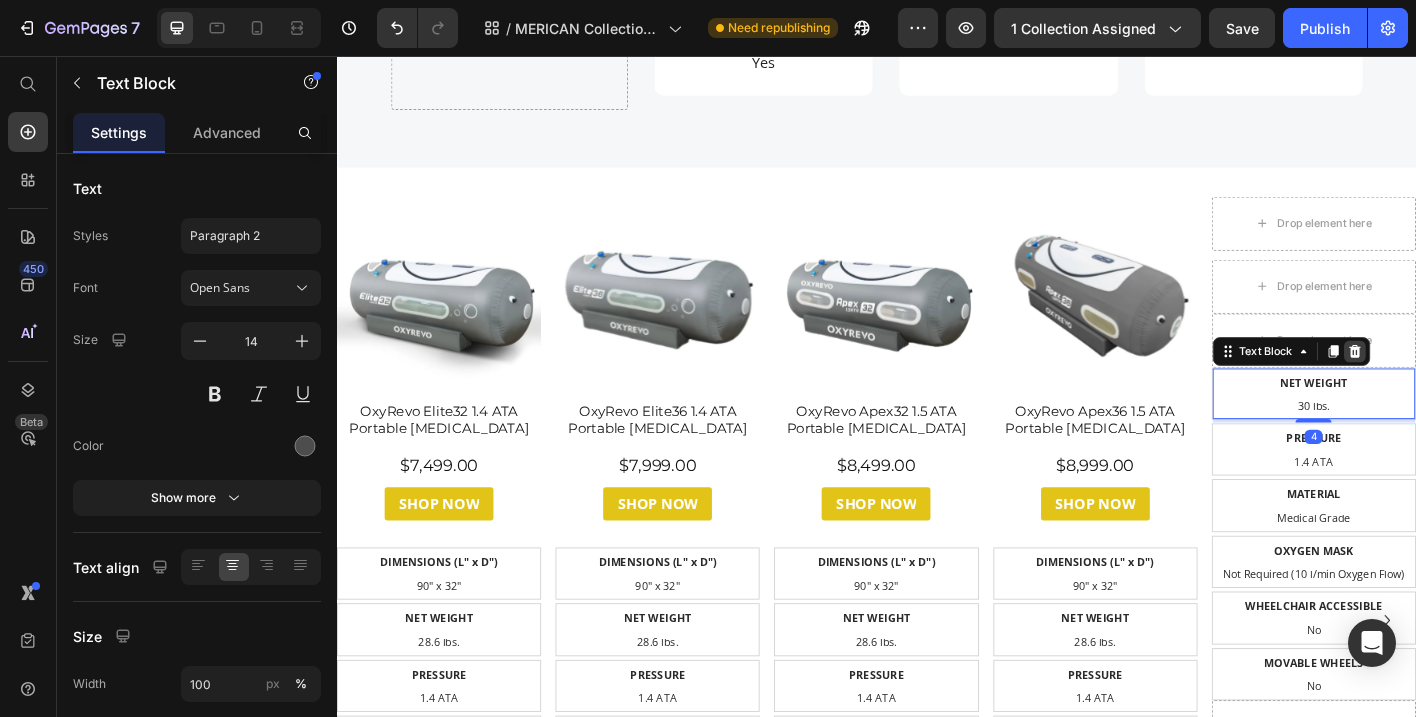 click 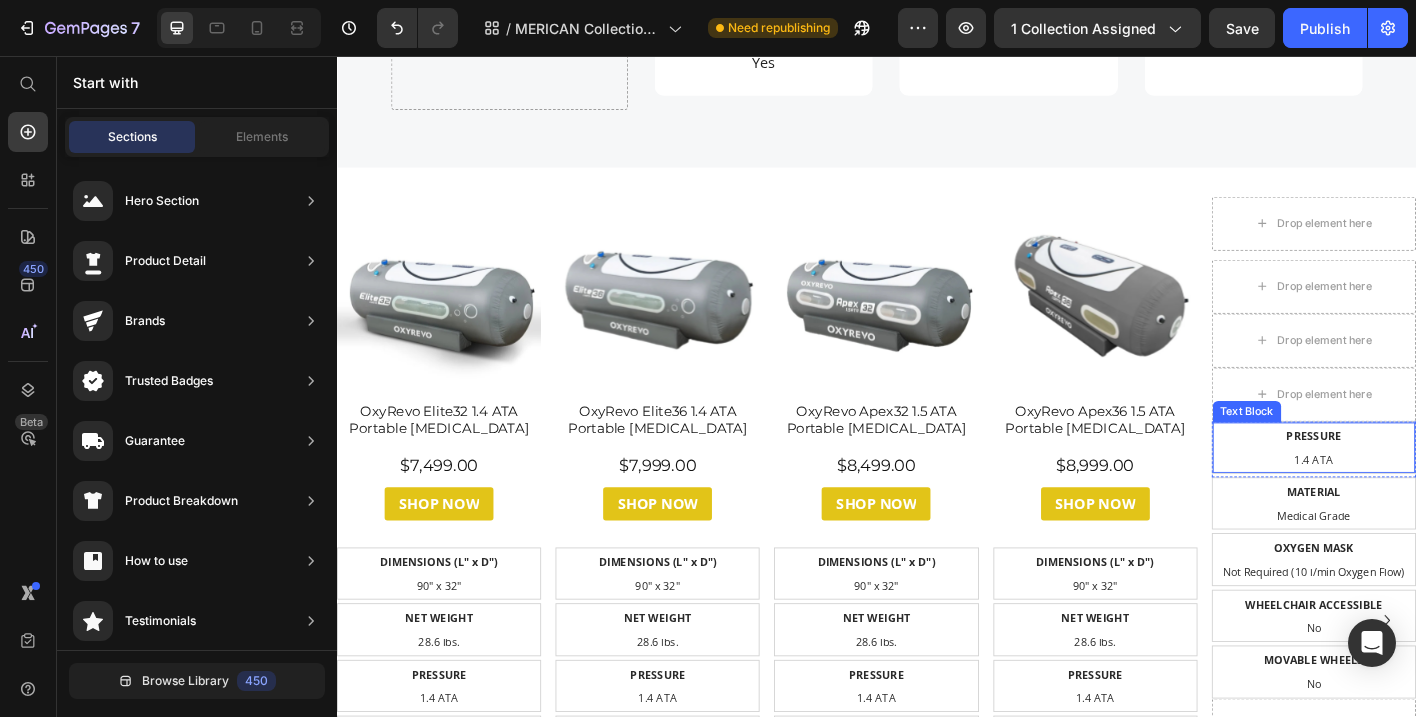 click on "PRESSURE" at bounding box center [1423, 478] 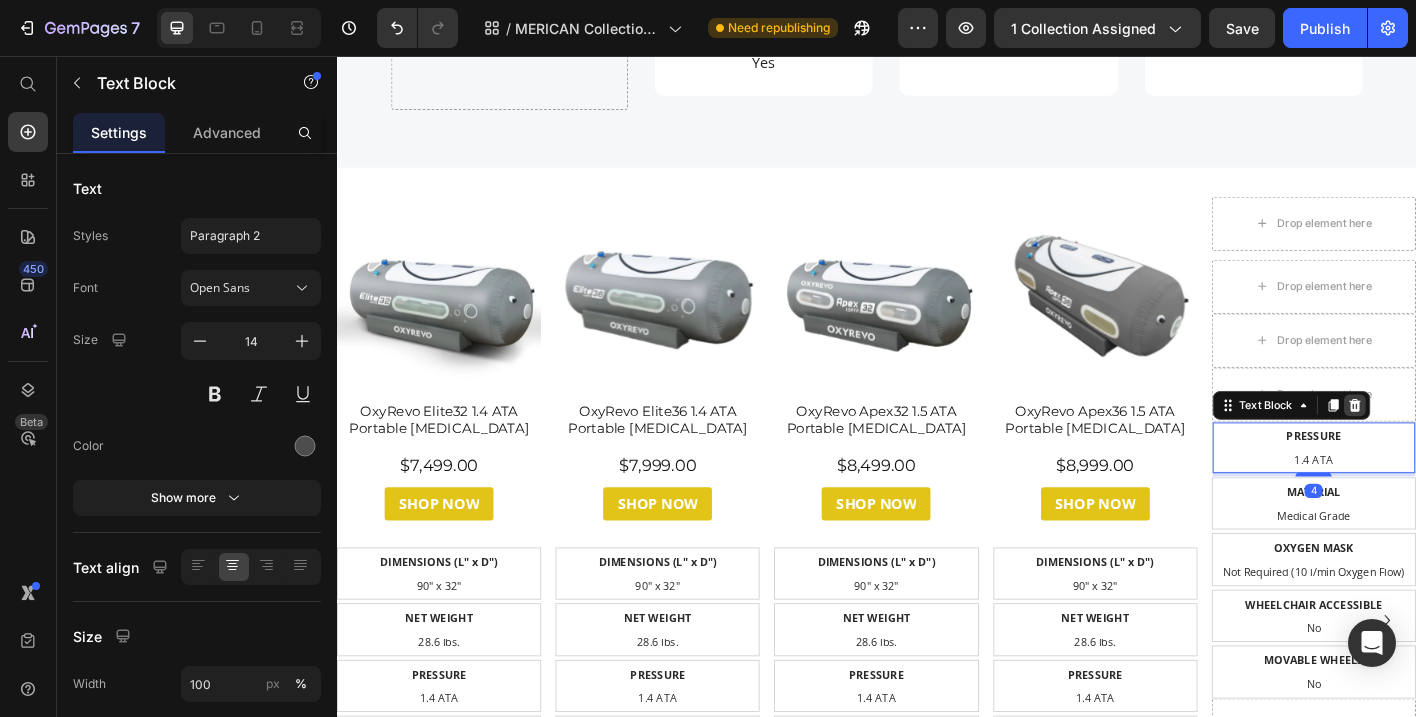 click 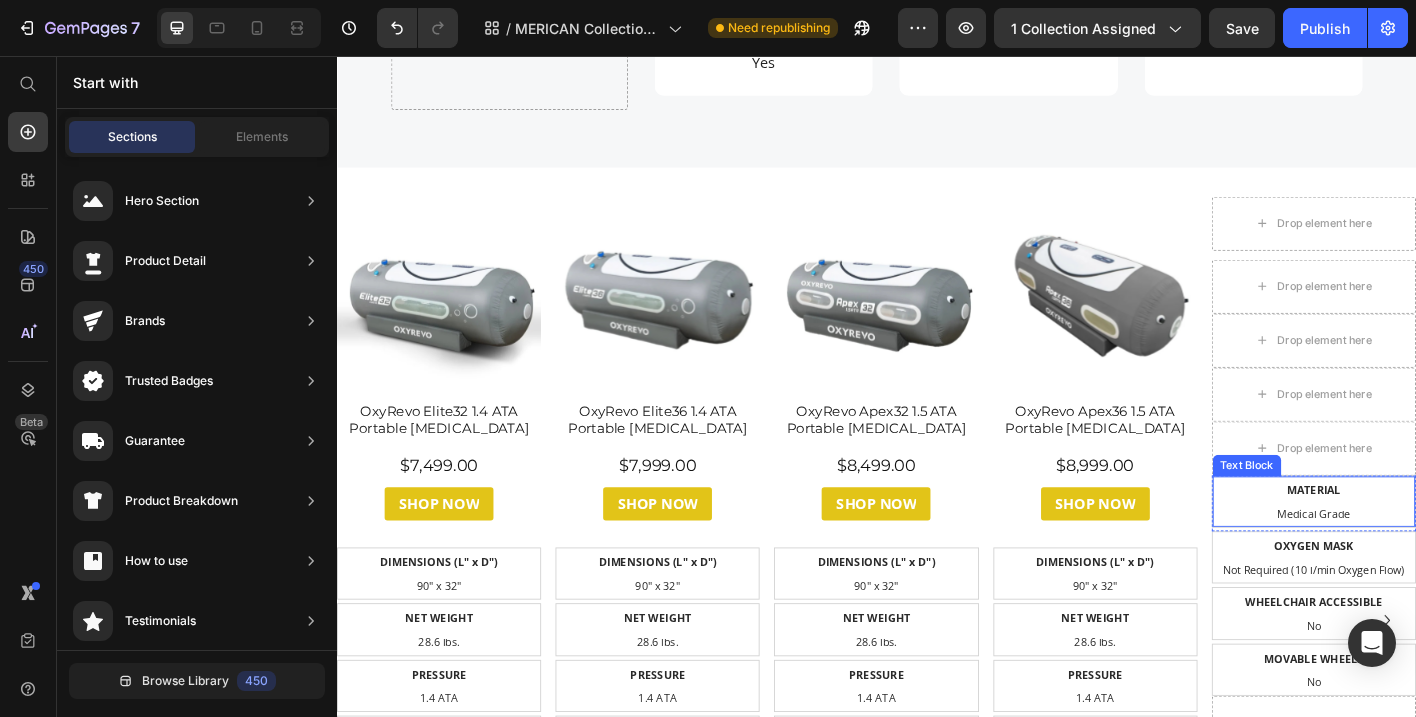 click on "MATERIAL Medical Grade" at bounding box center [1423, 551] 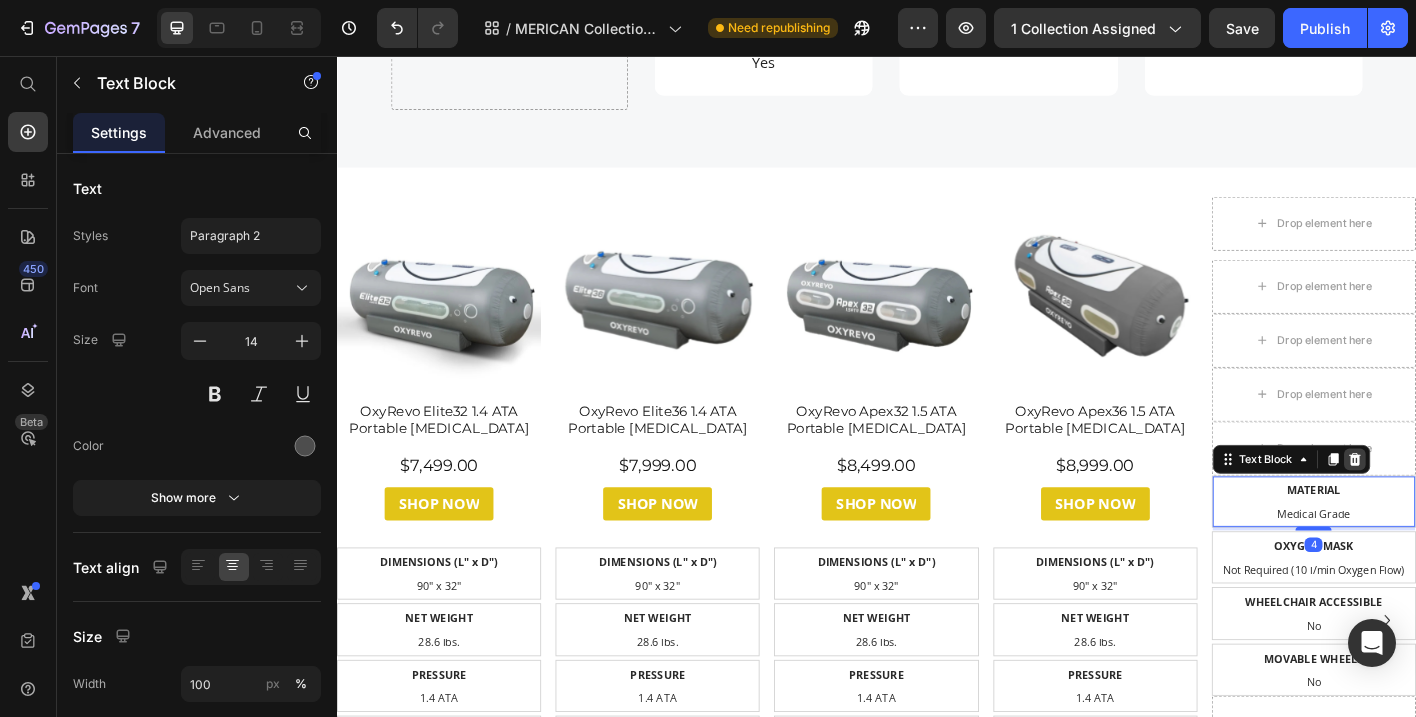 click 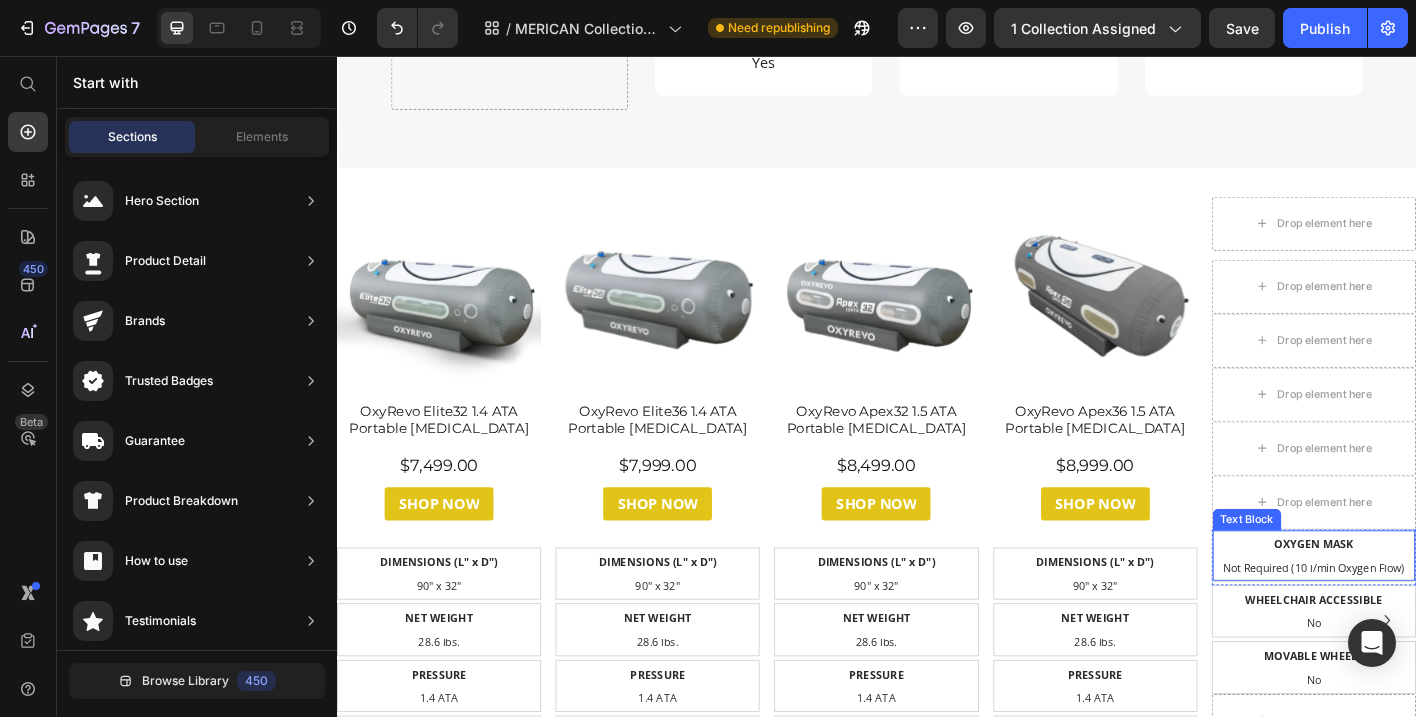 click on "OXYGEN MASK" at bounding box center (1423, 598) 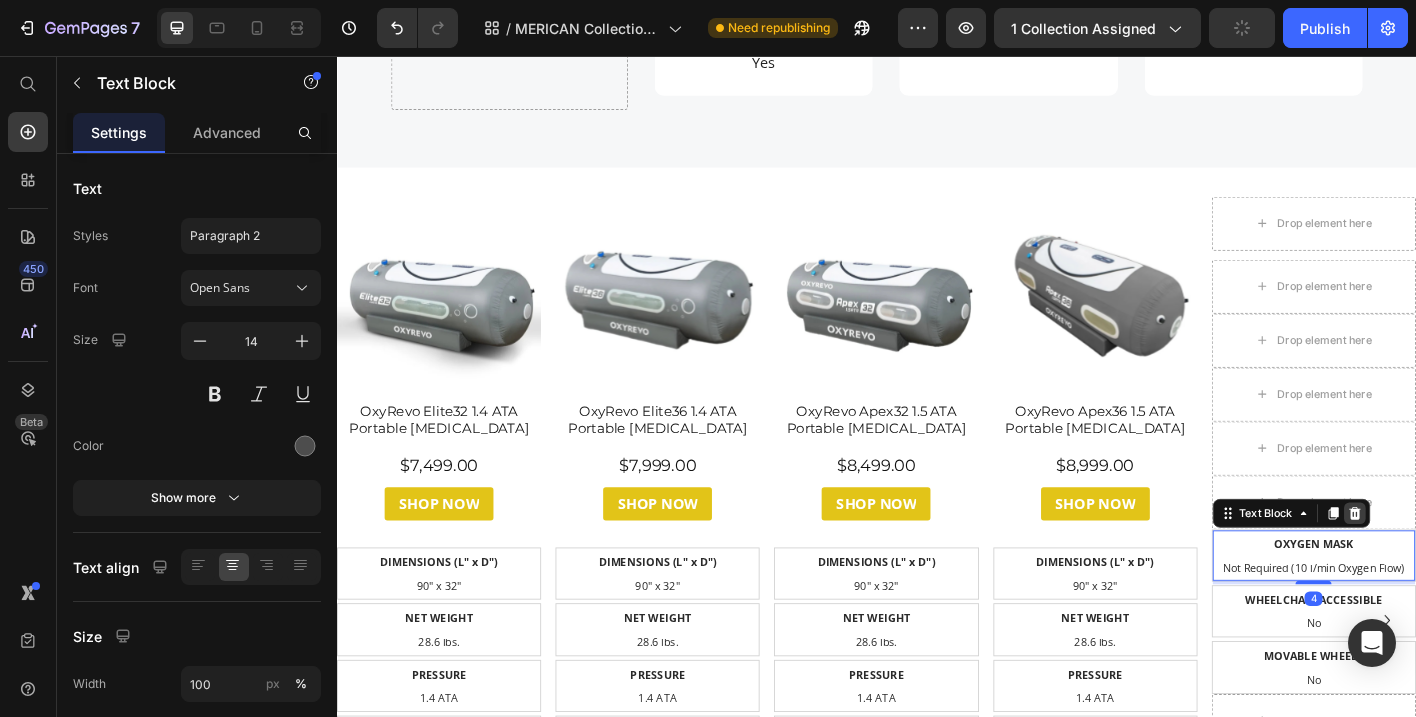 click 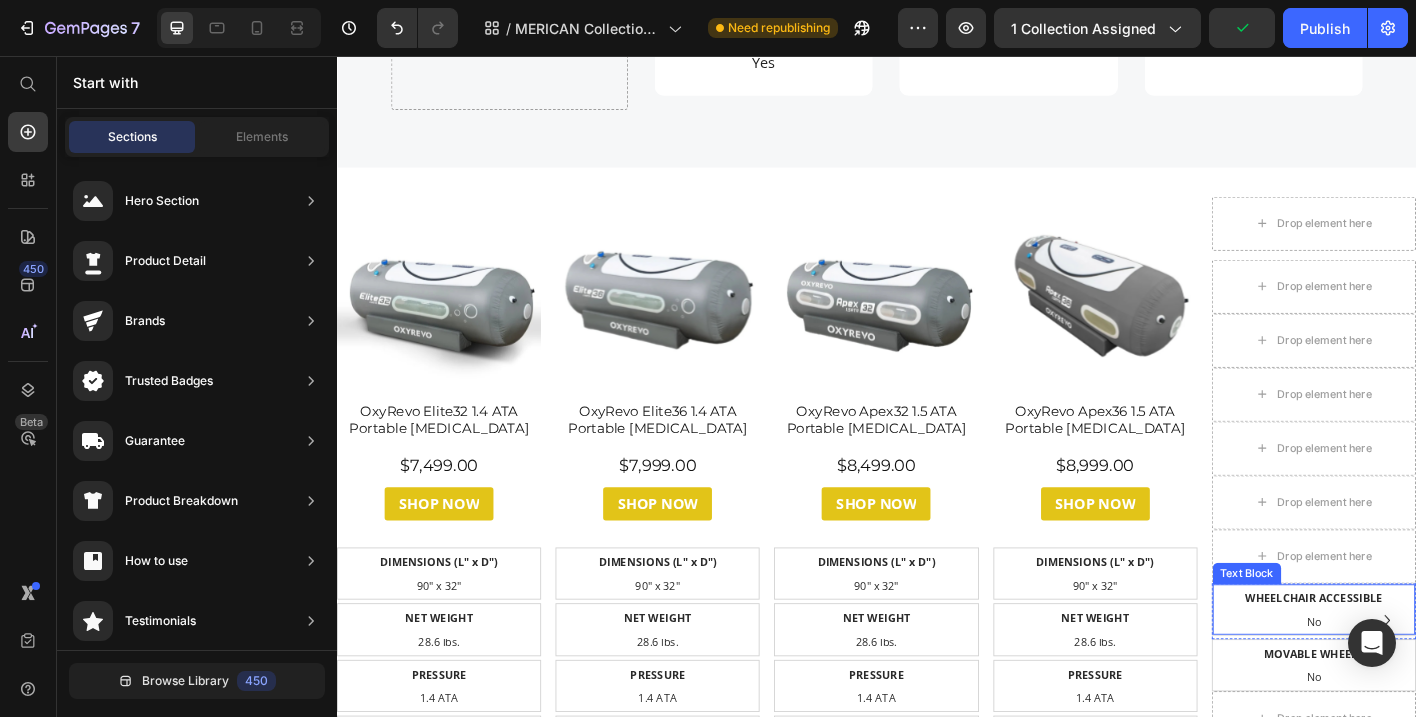 click on "WHEELCHAIR ACCESSIBLE" at bounding box center [1423, 658] 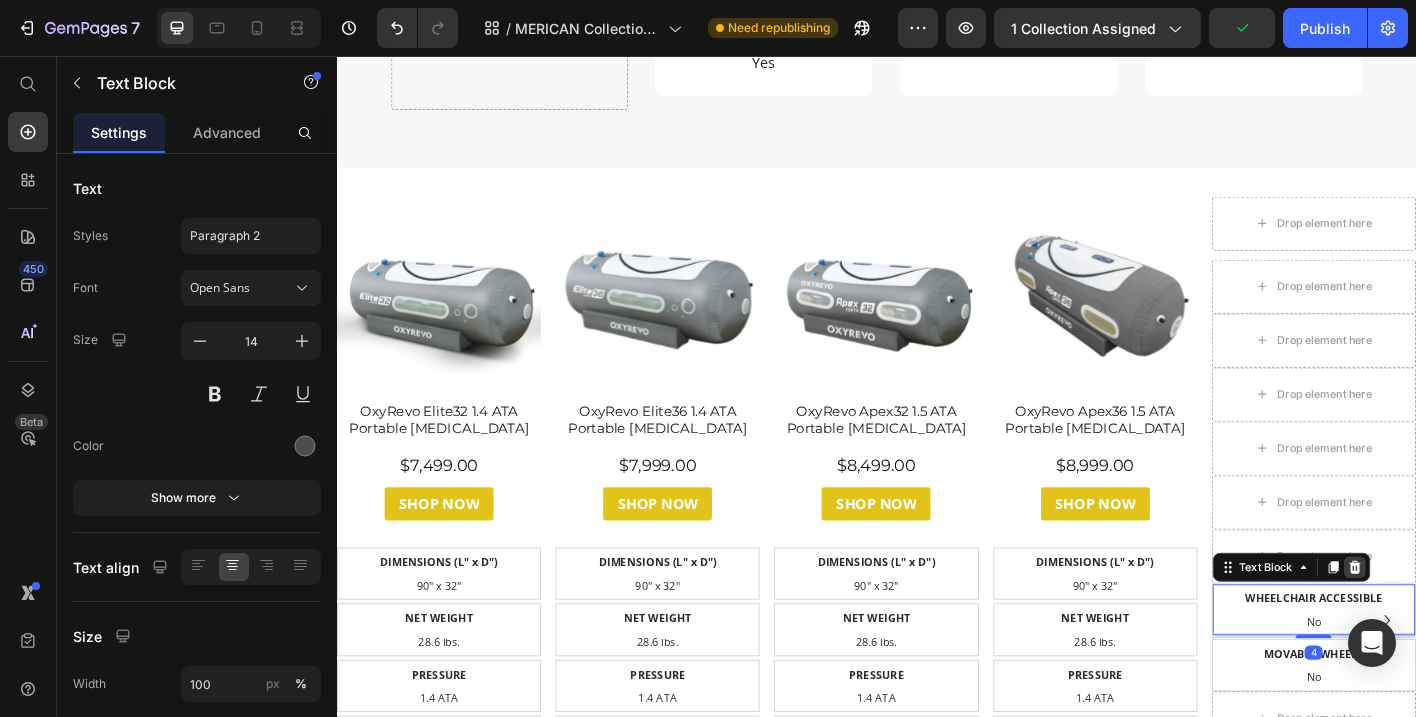click 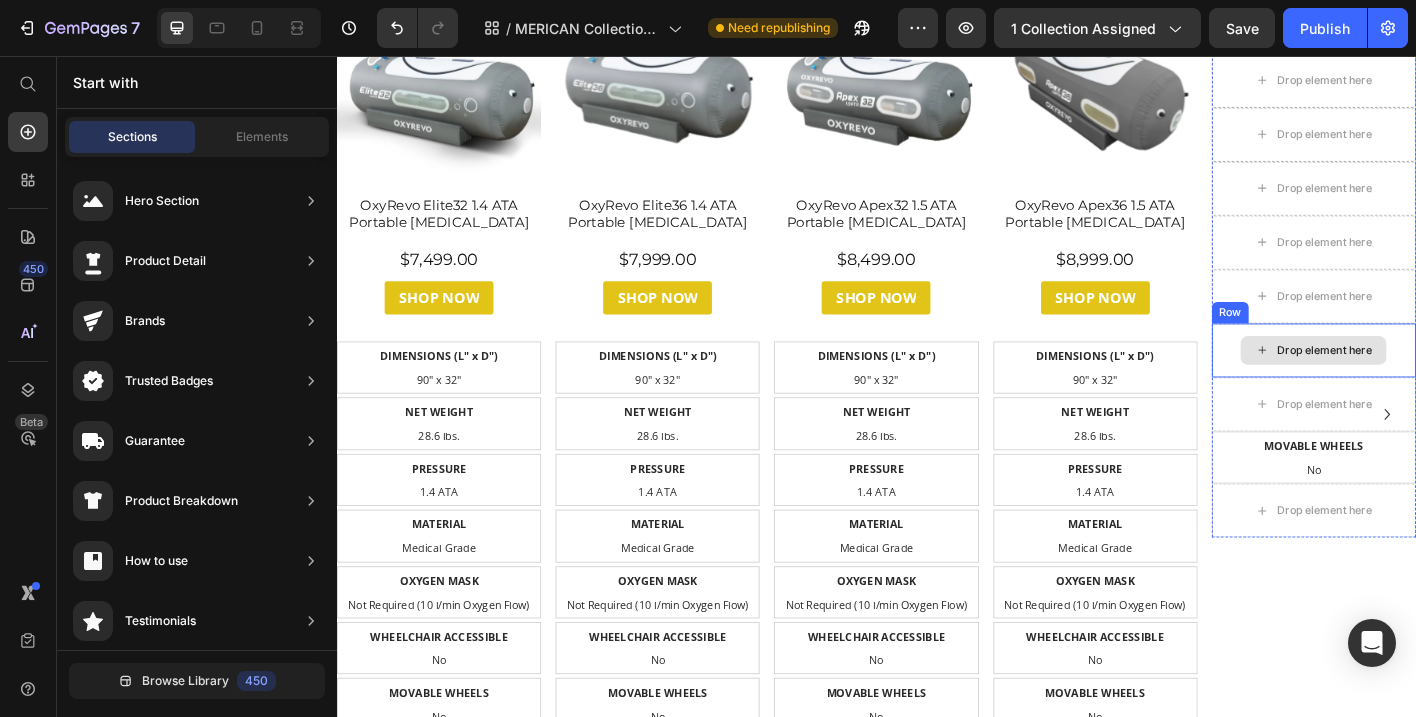scroll, scrollTop: 4422, scrollLeft: 0, axis: vertical 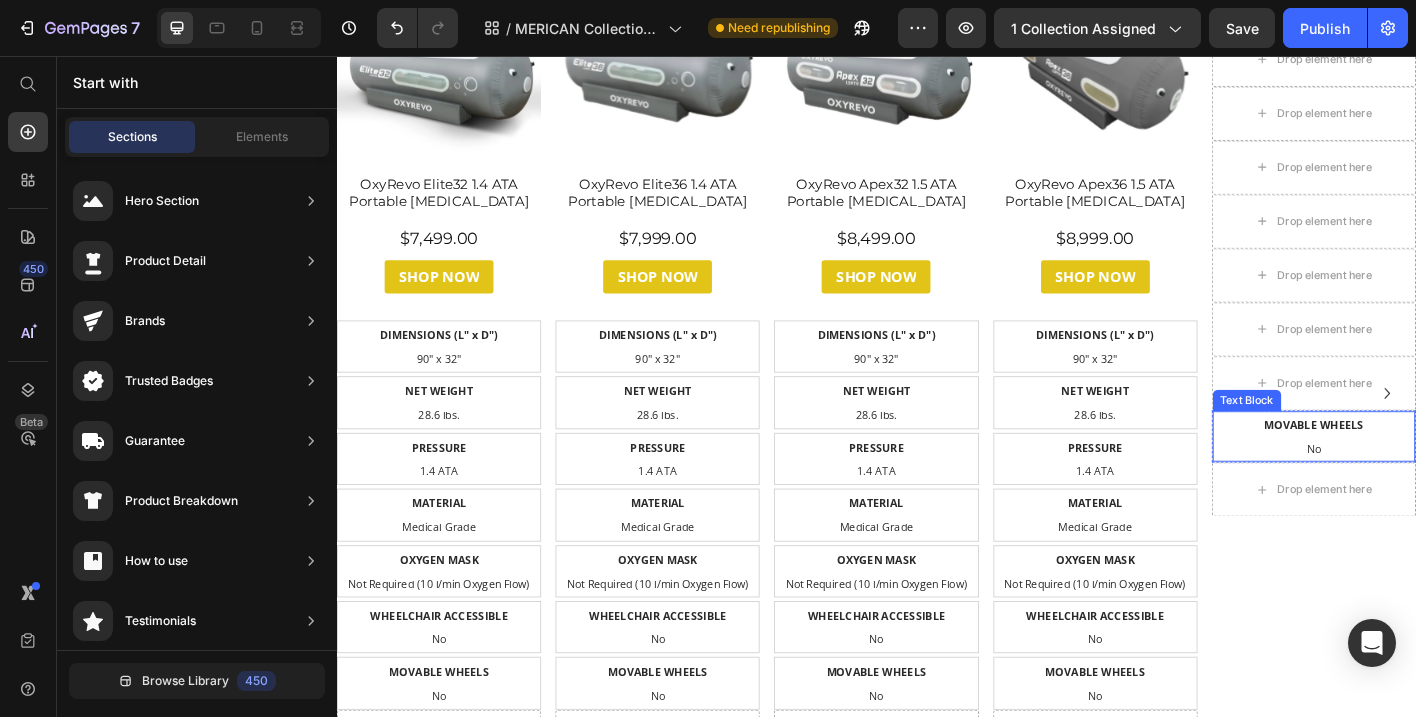 click on "MOVABLE WHEELS" at bounding box center [1423, 466] 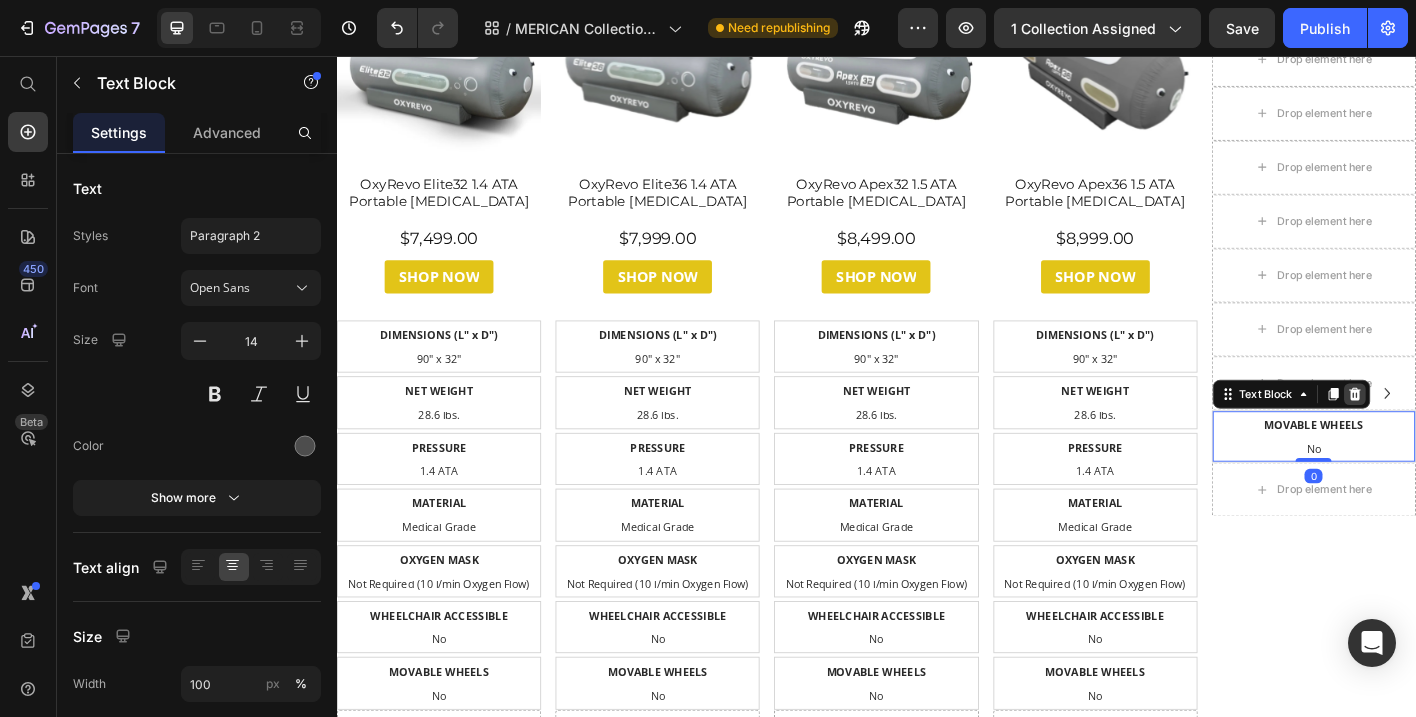 click 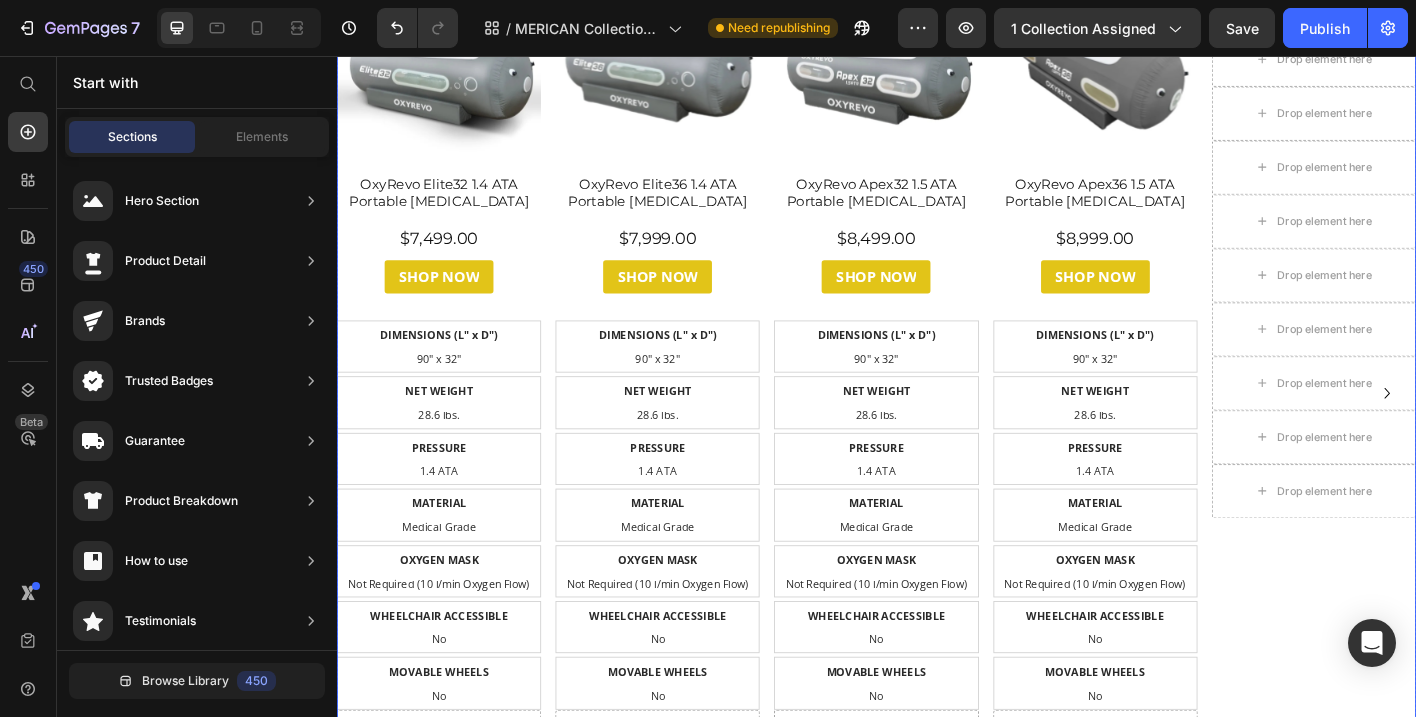 click on "Drop element here Row
Drop element here Row
Drop element here Row
Drop element here Row
Drop element here Row
Drop element here Row
Drop element here Row
Drop element here Row
Drop element here Row
Drop element here Product" at bounding box center [1423, 431] 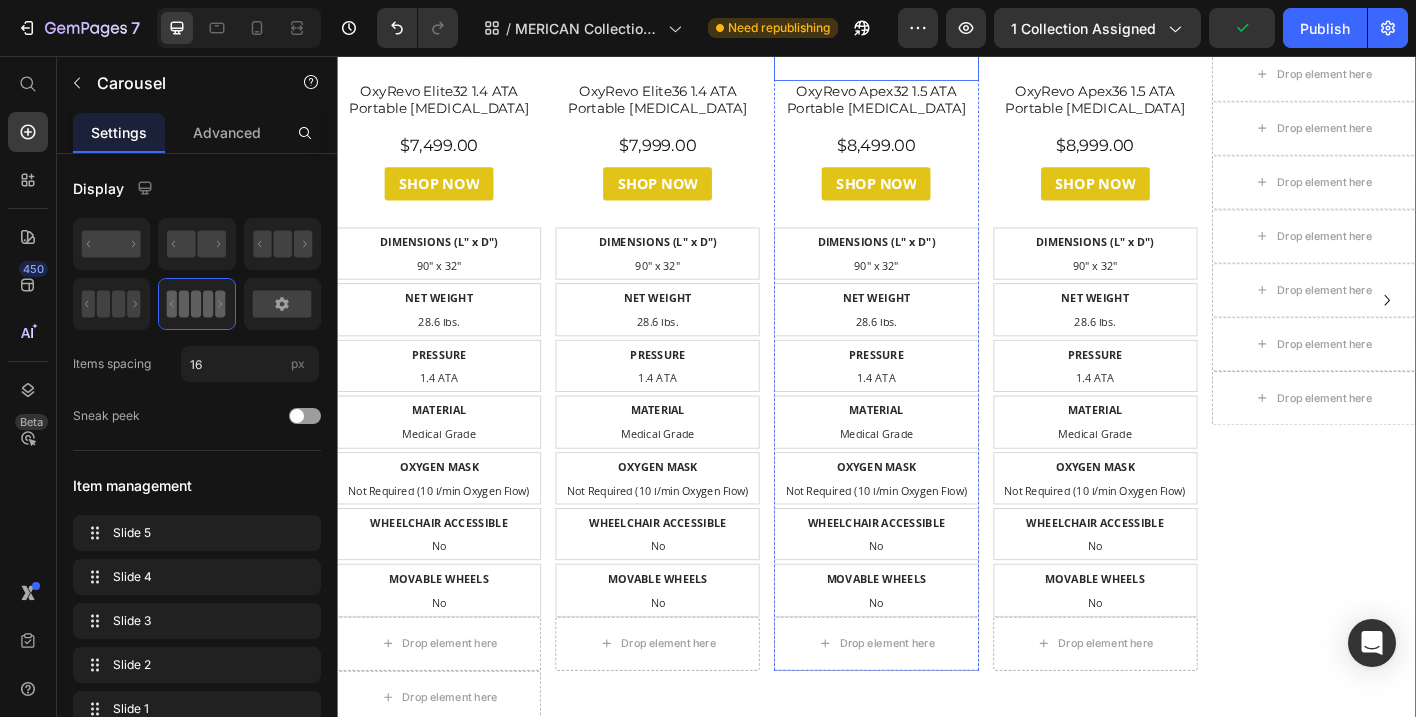 scroll, scrollTop: 4533, scrollLeft: 0, axis: vertical 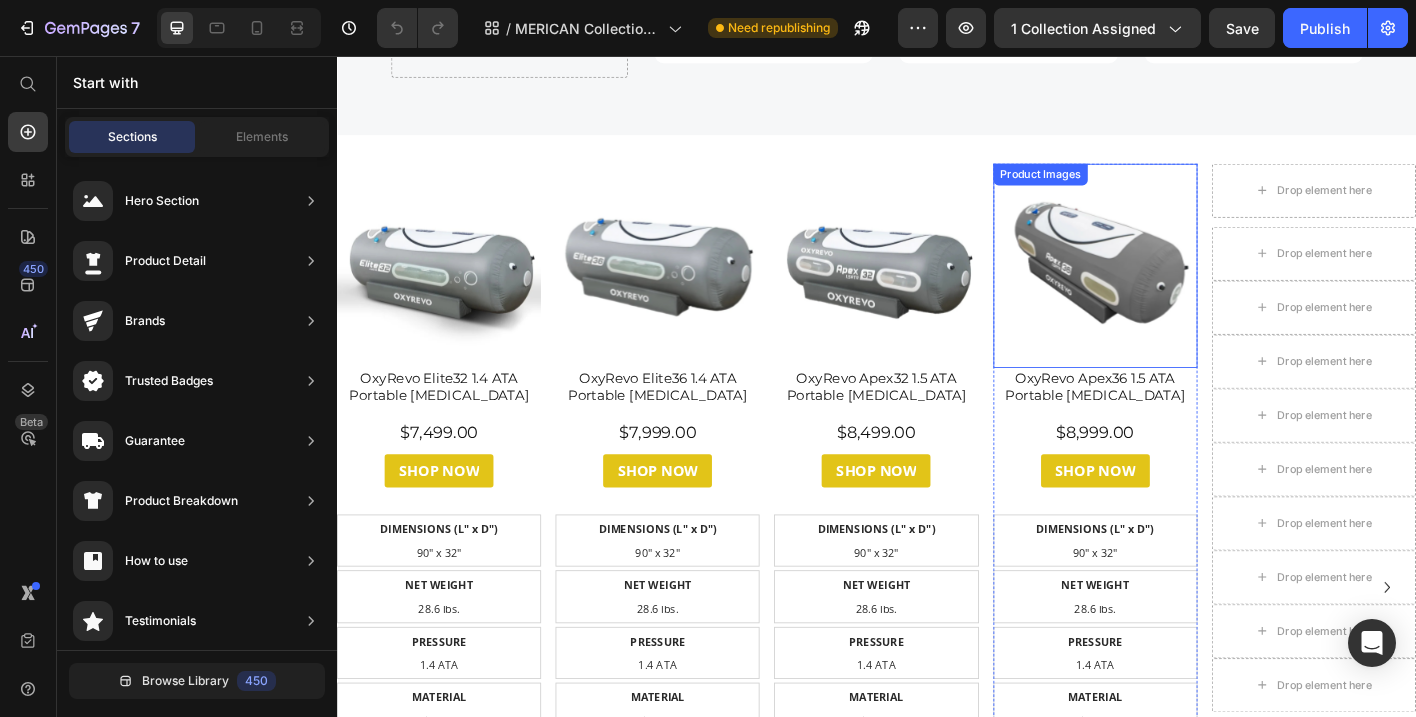 click at bounding box center (1180, 289) 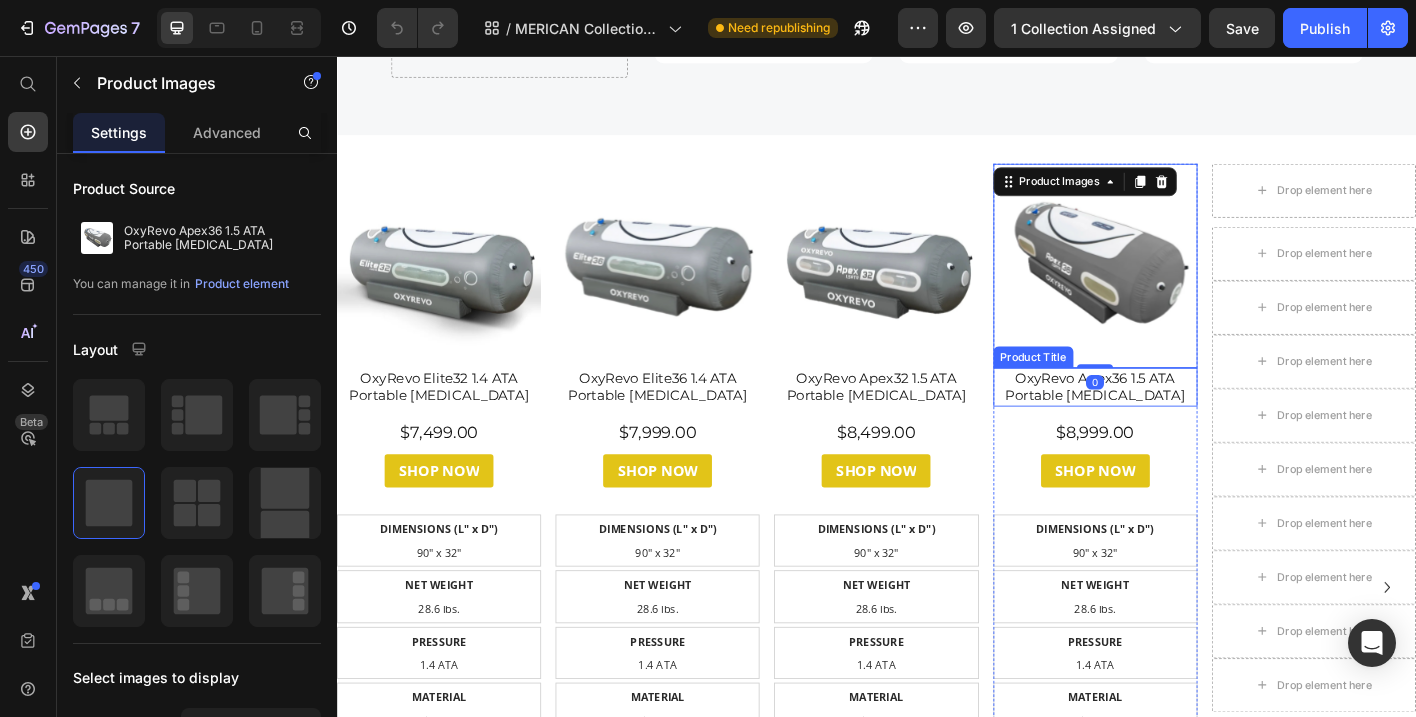 click on "OxyRevo Apex36 1.5 ATA Portable [MEDICAL_DATA]" at bounding box center (1180, 424) 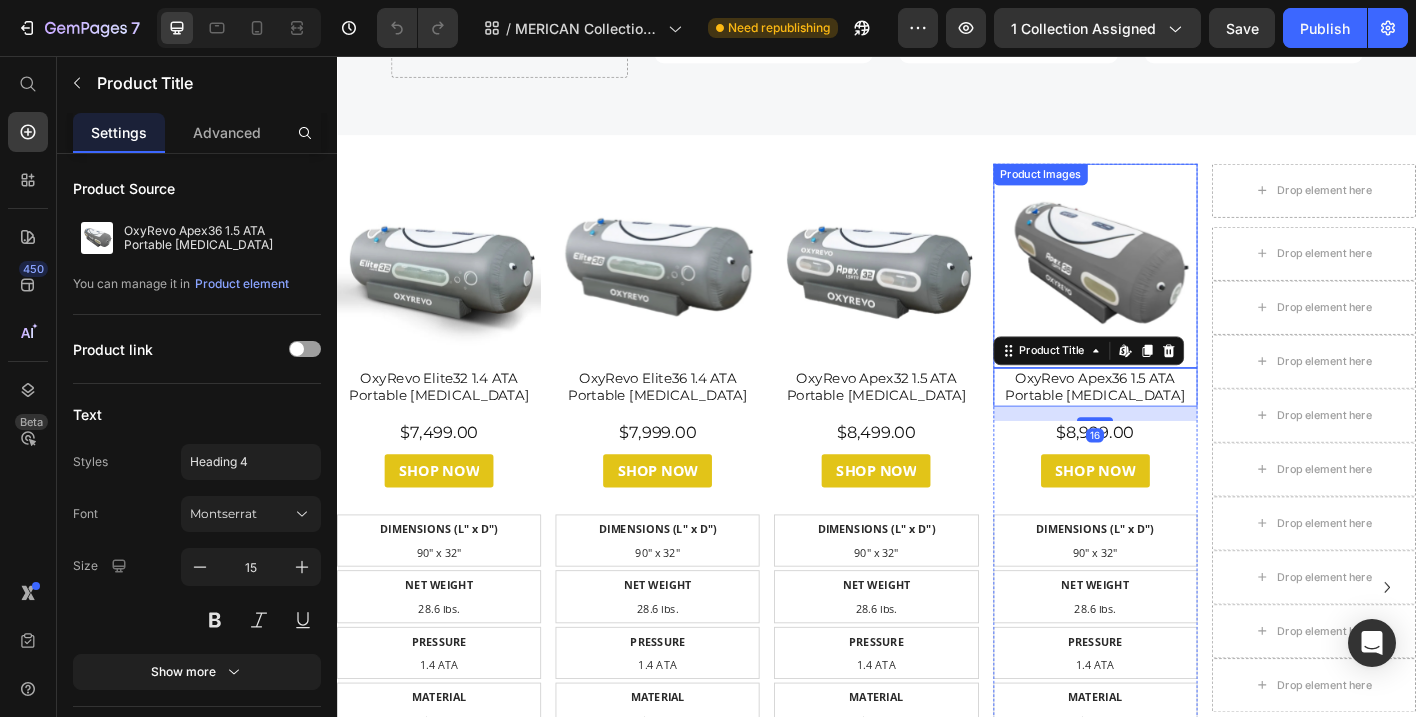 click at bounding box center [1180, 289] 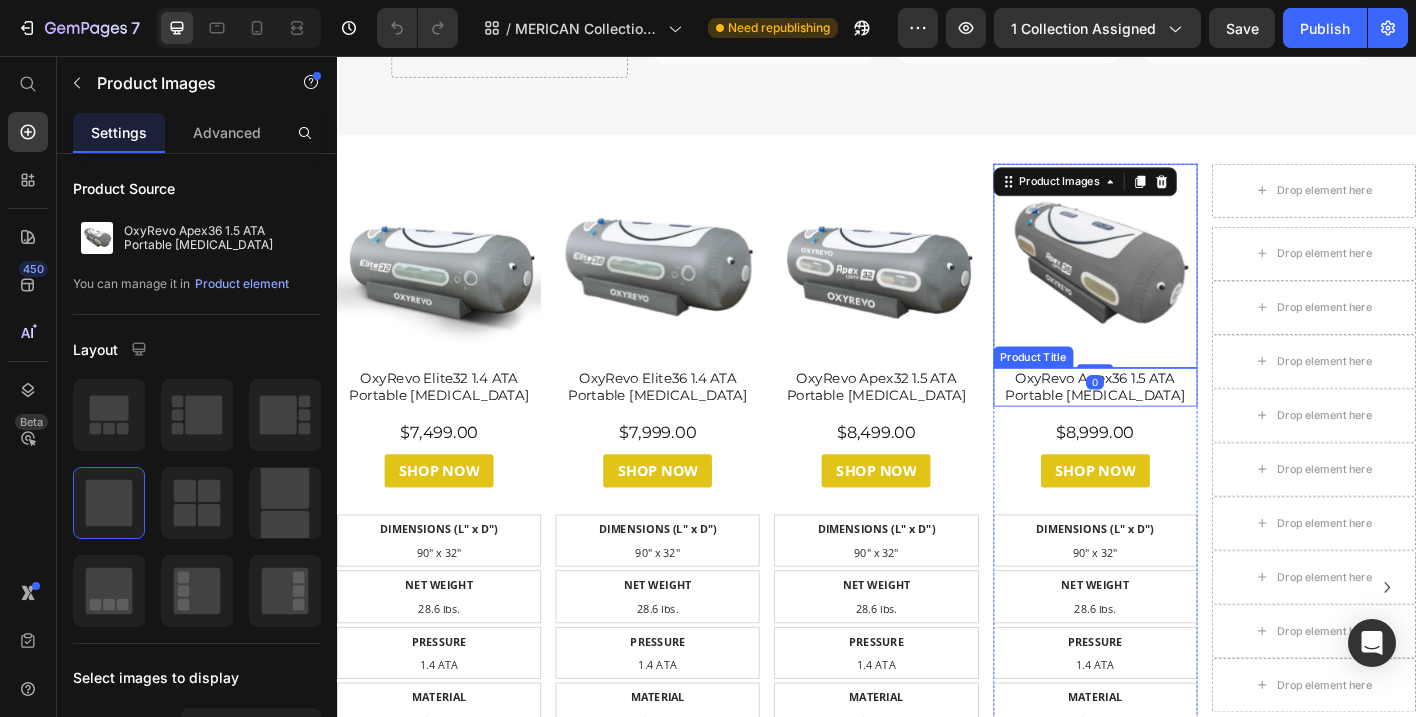 click on "OxyRevo Apex36 1.5 ATA Portable [MEDICAL_DATA]" at bounding box center (1180, 424) 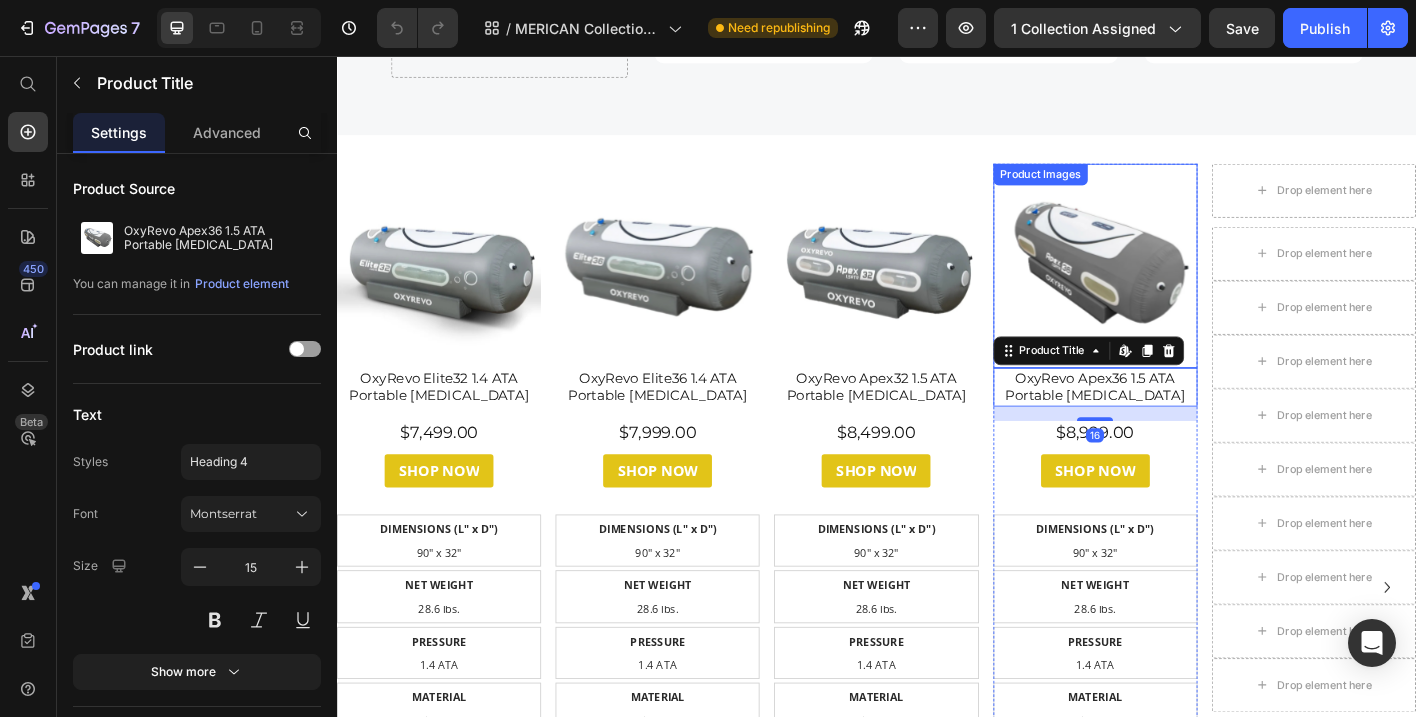 click at bounding box center (1180, 289) 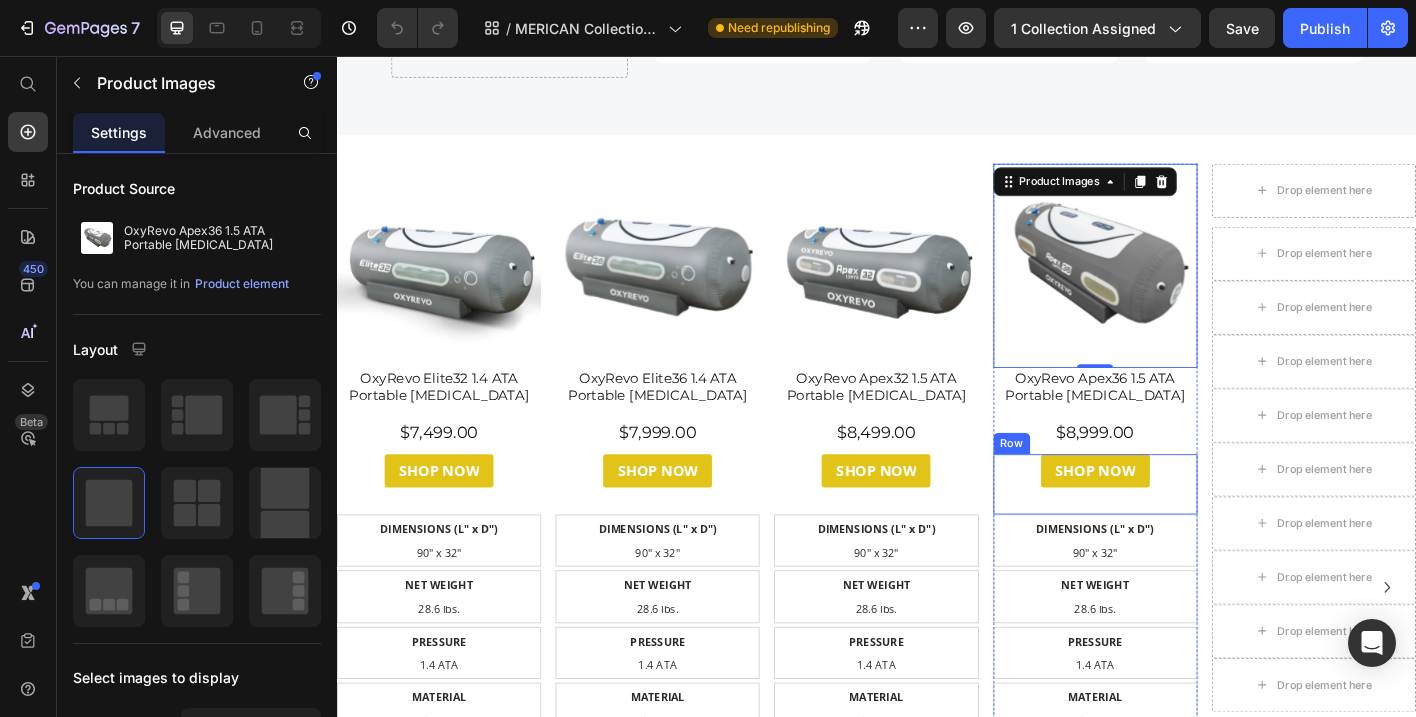 click on "SHOP NOW Button" at bounding box center [1180, 532] 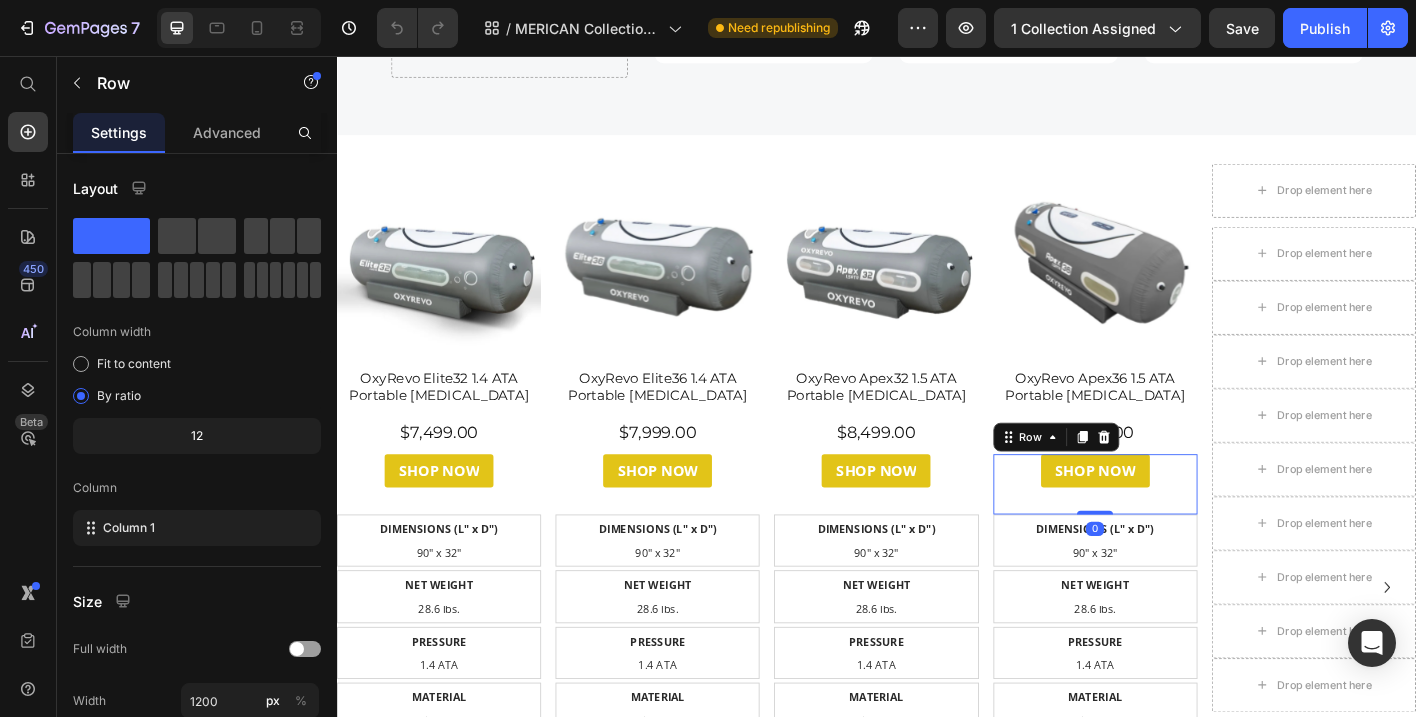 click on "SHOP NOW Button" at bounding box center (1180, 532) 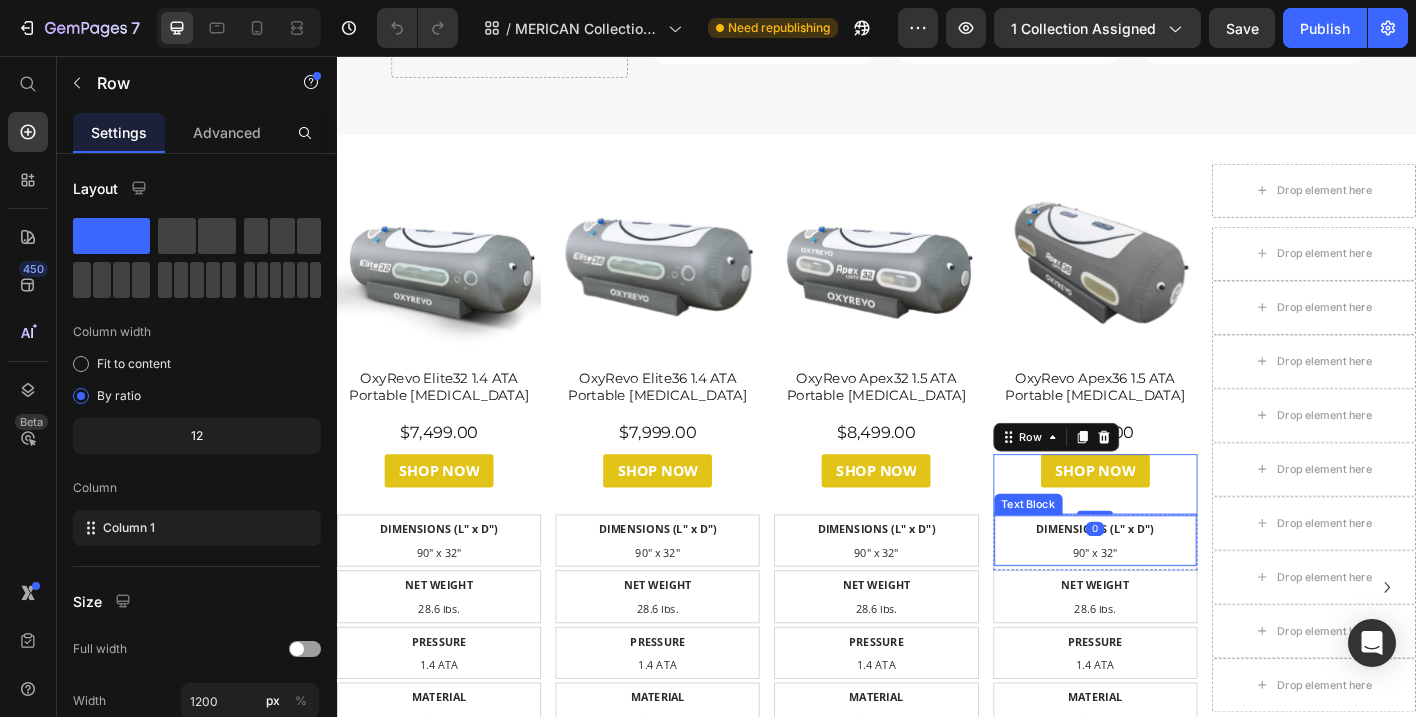 click on "90" x 32"" at bounding box center [1180, 608] 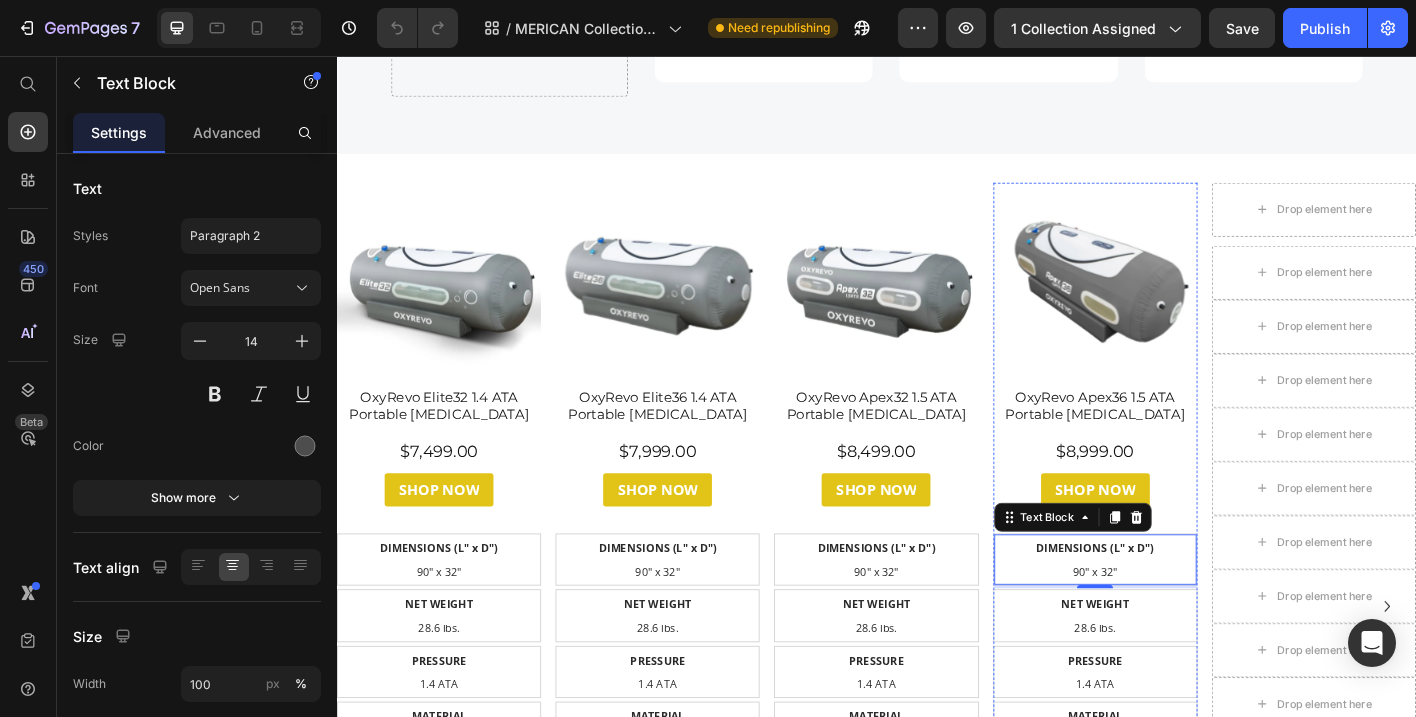 scroll, scrollTop: 4186, scrollLeft: 0, axis: vertical 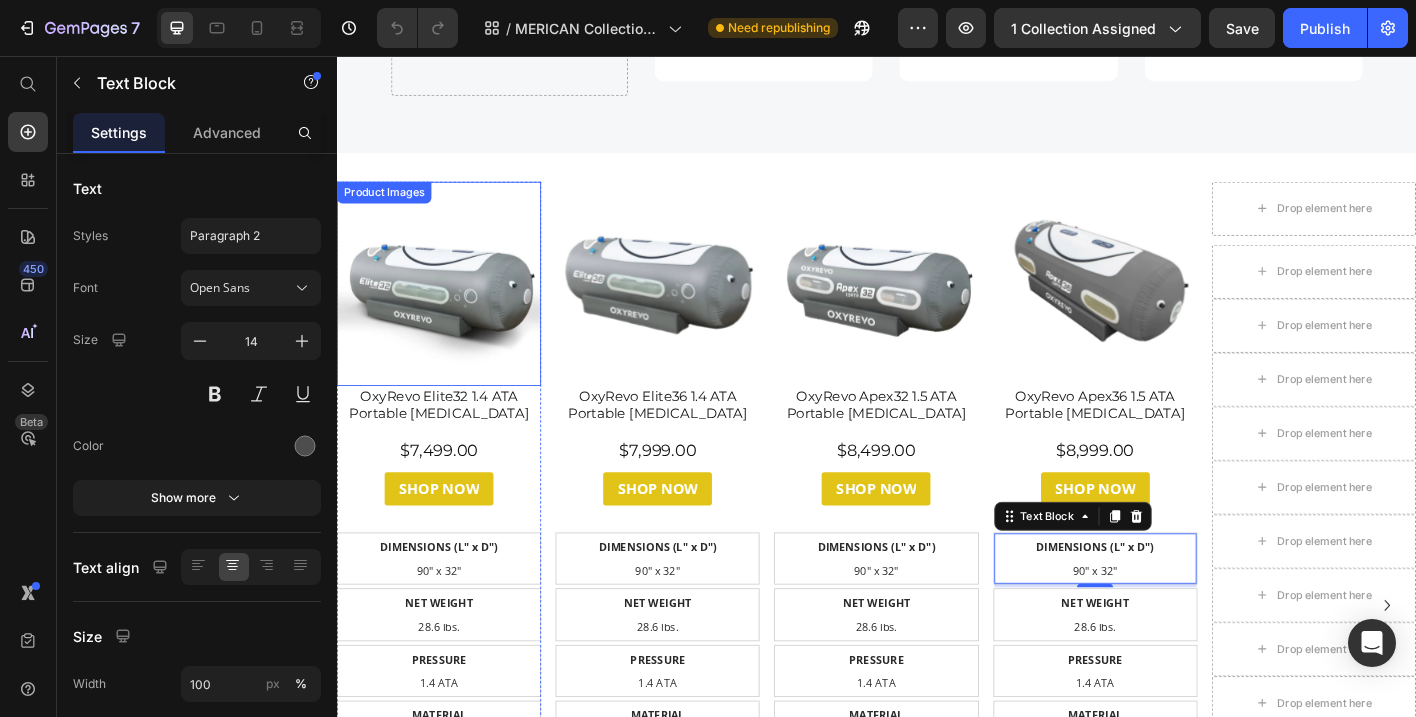 click at bounding box center (450, 309) 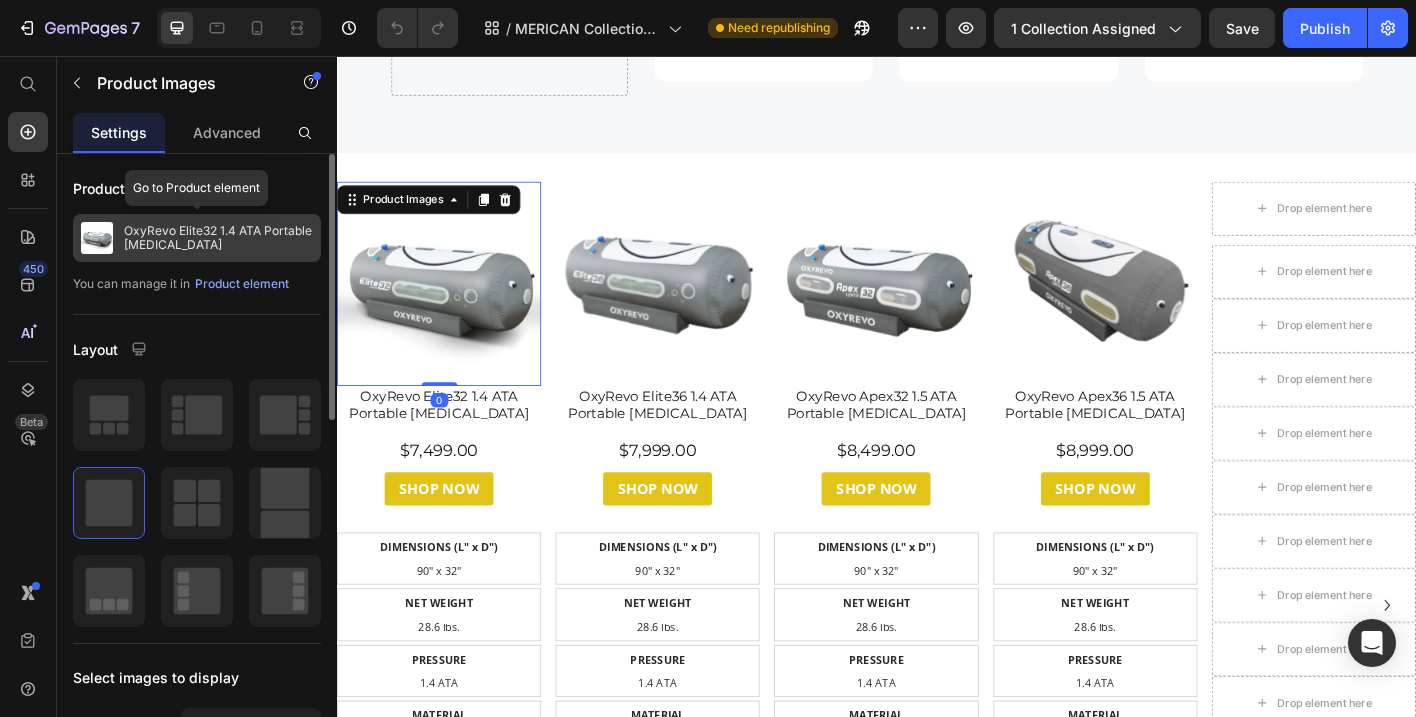 click on "OxyRevo Elite32 1.4 ATA Portable [MEDICAL_DATA]" at bounding box center (218, 238) 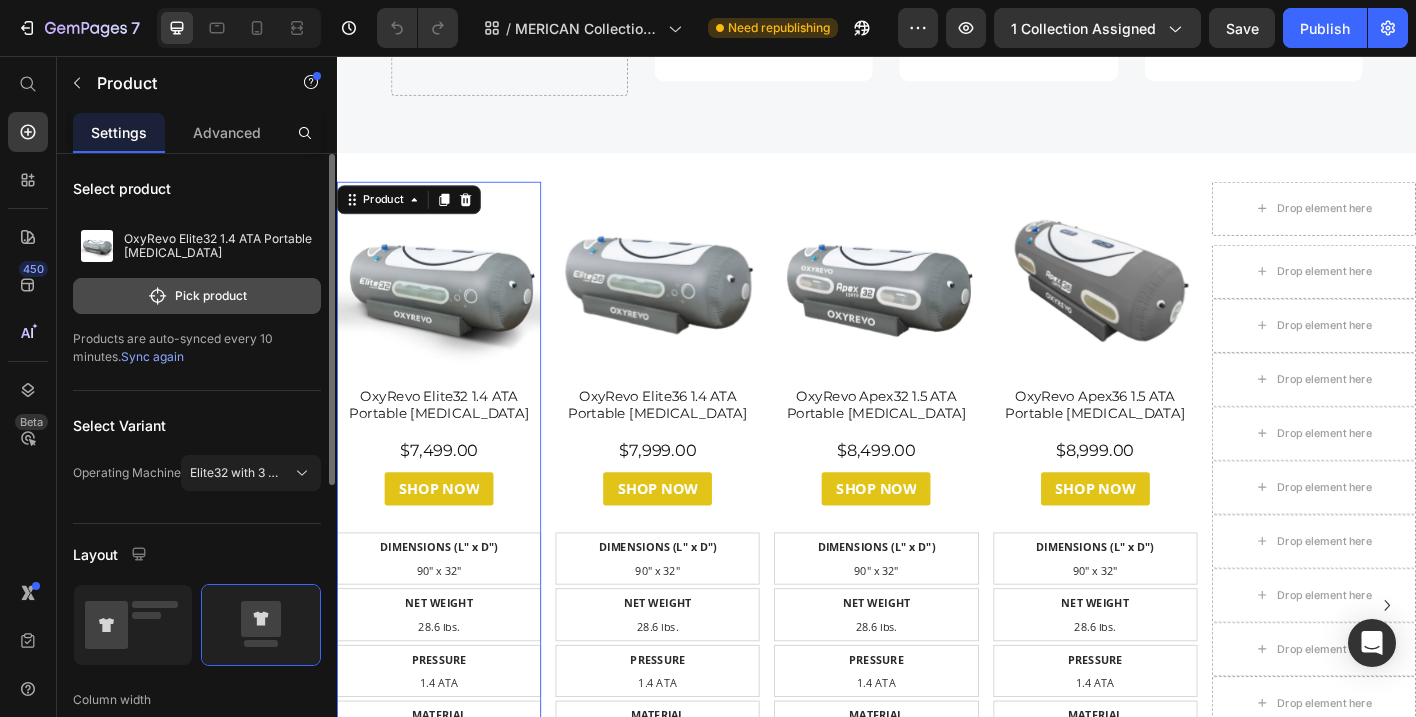 click on "Pick product" 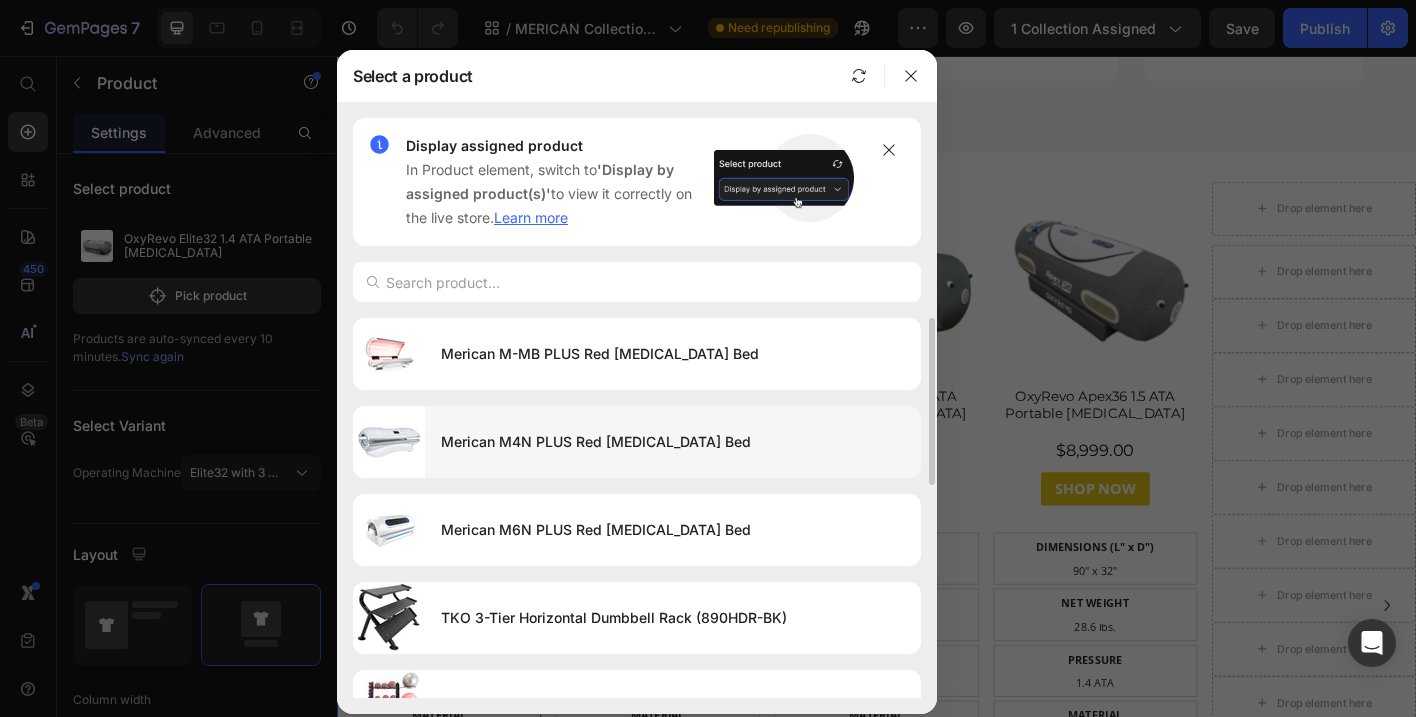 click on "Merican M4N PLUS Red [MEDICAL_DATA] Bed" at bounding box center (673, 442) 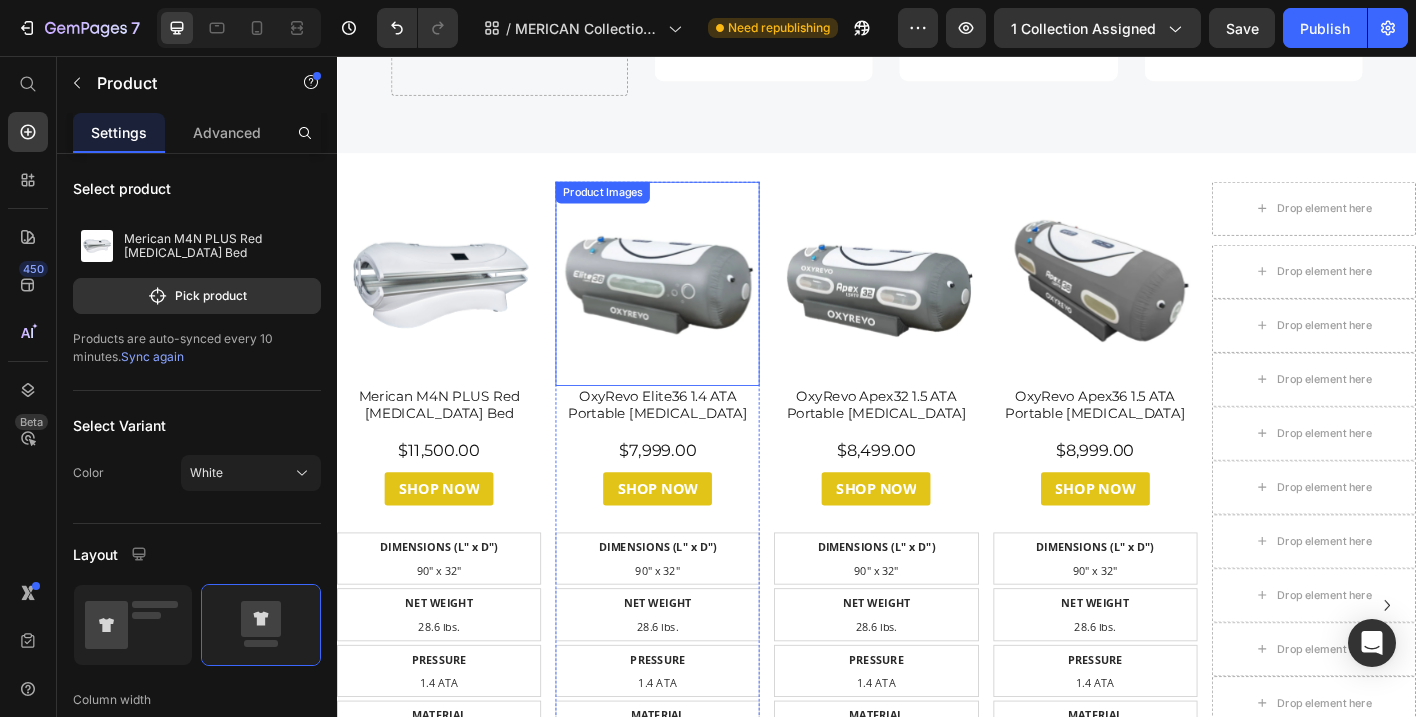 click at bounding box center (693, 309) 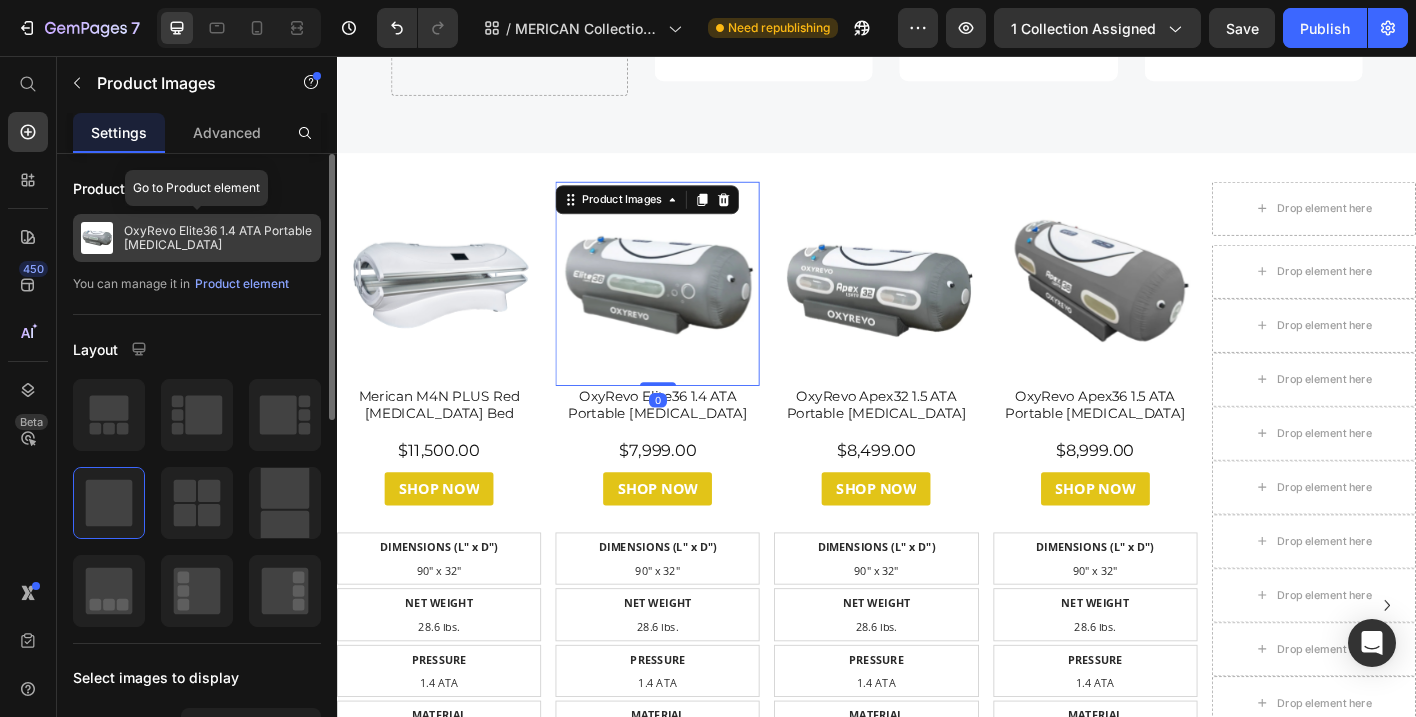click on "OxyRevo Elite36 1.4 ATA Portable [MEDICAL_DATA]" at bounding box center (218, 238) 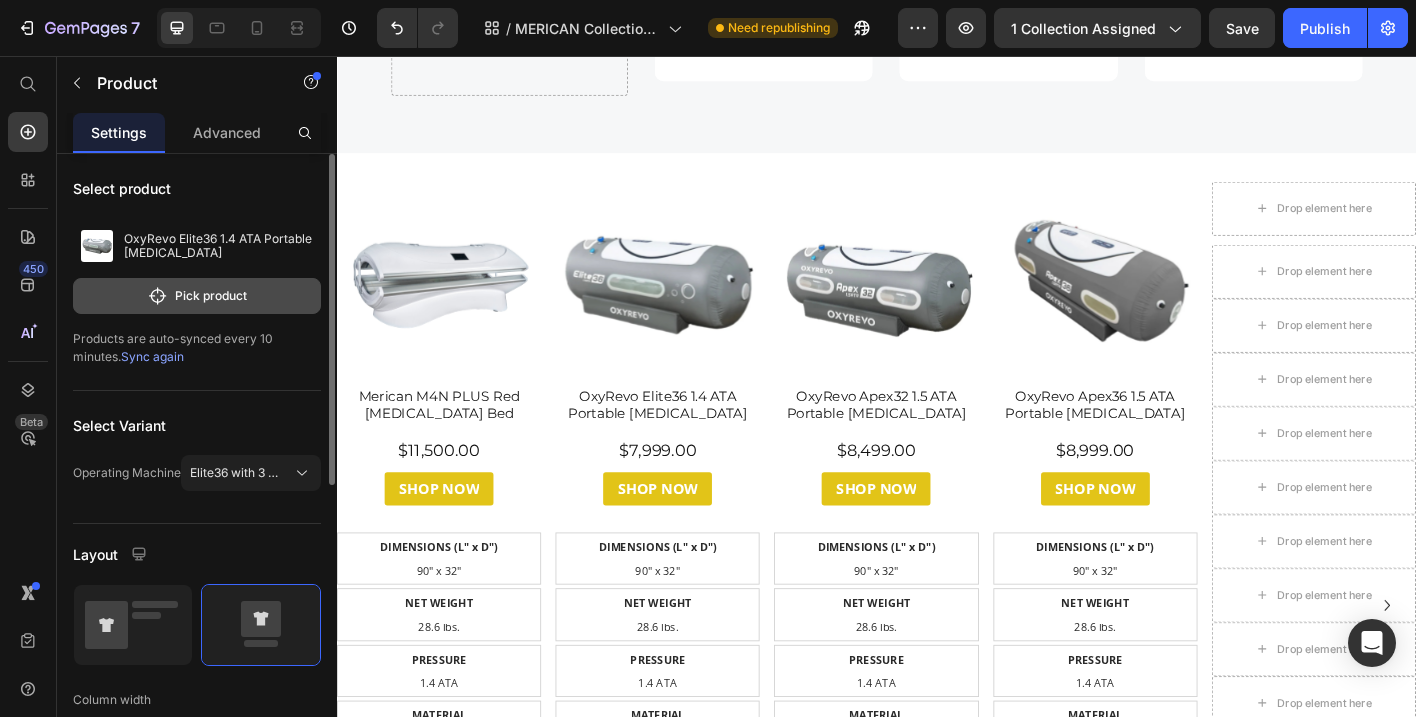 click on "Pick product" 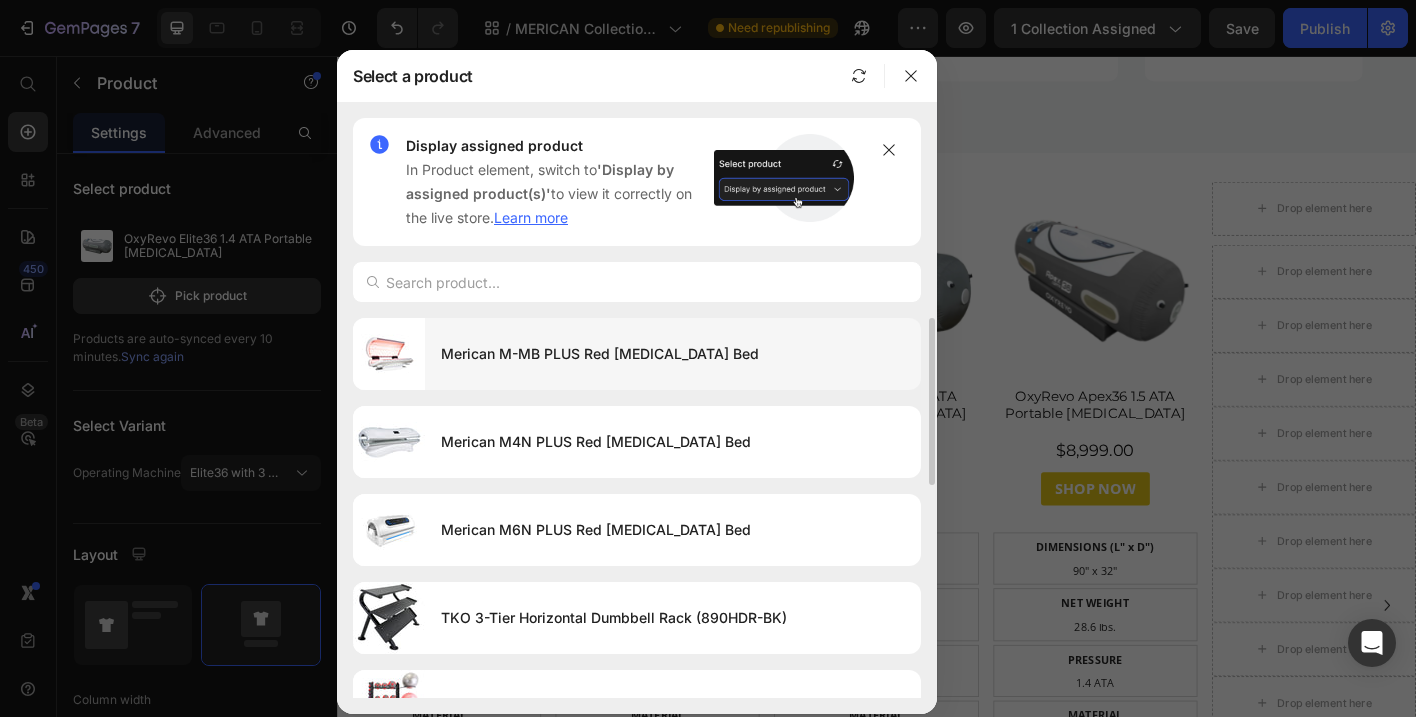 click on "Merican M-MB PLUS Red [MEDICAL_DATA] Bed" at bounding box center (673, 354) 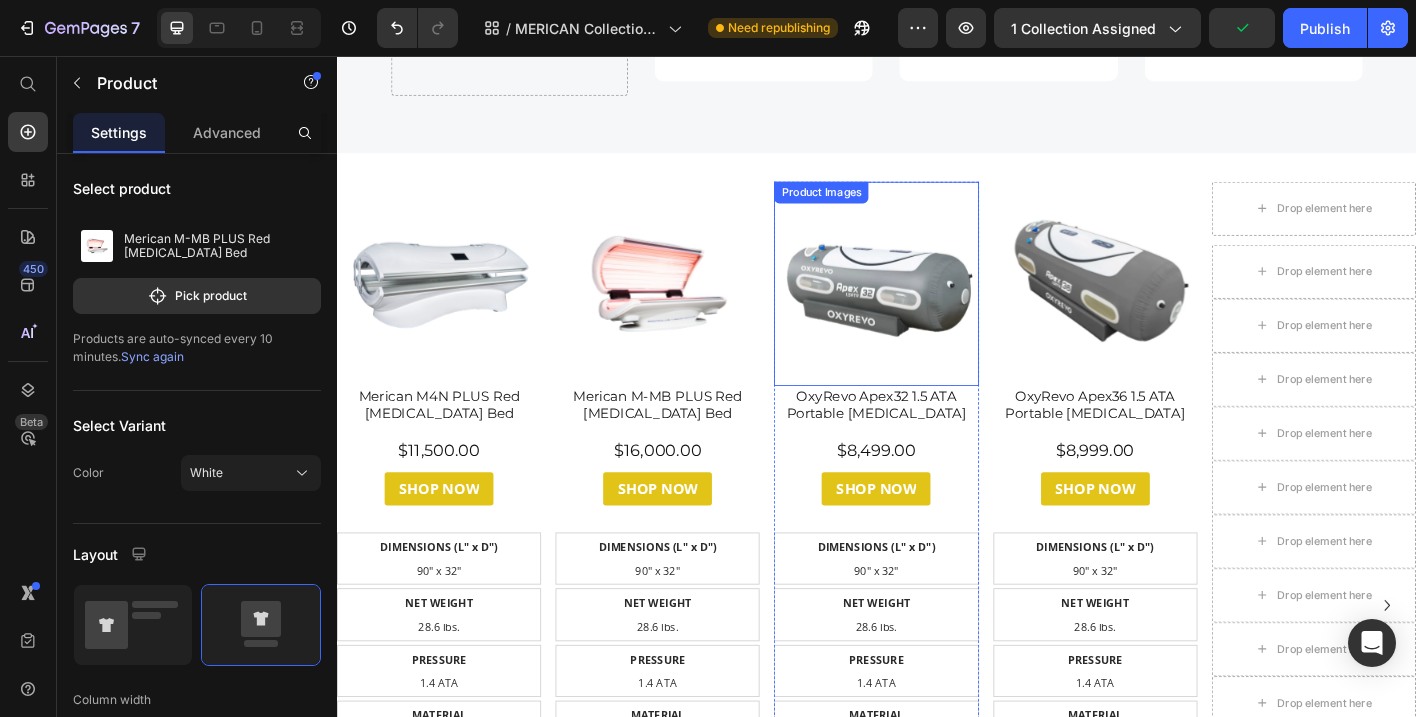 click at bounding box center (936, 309) 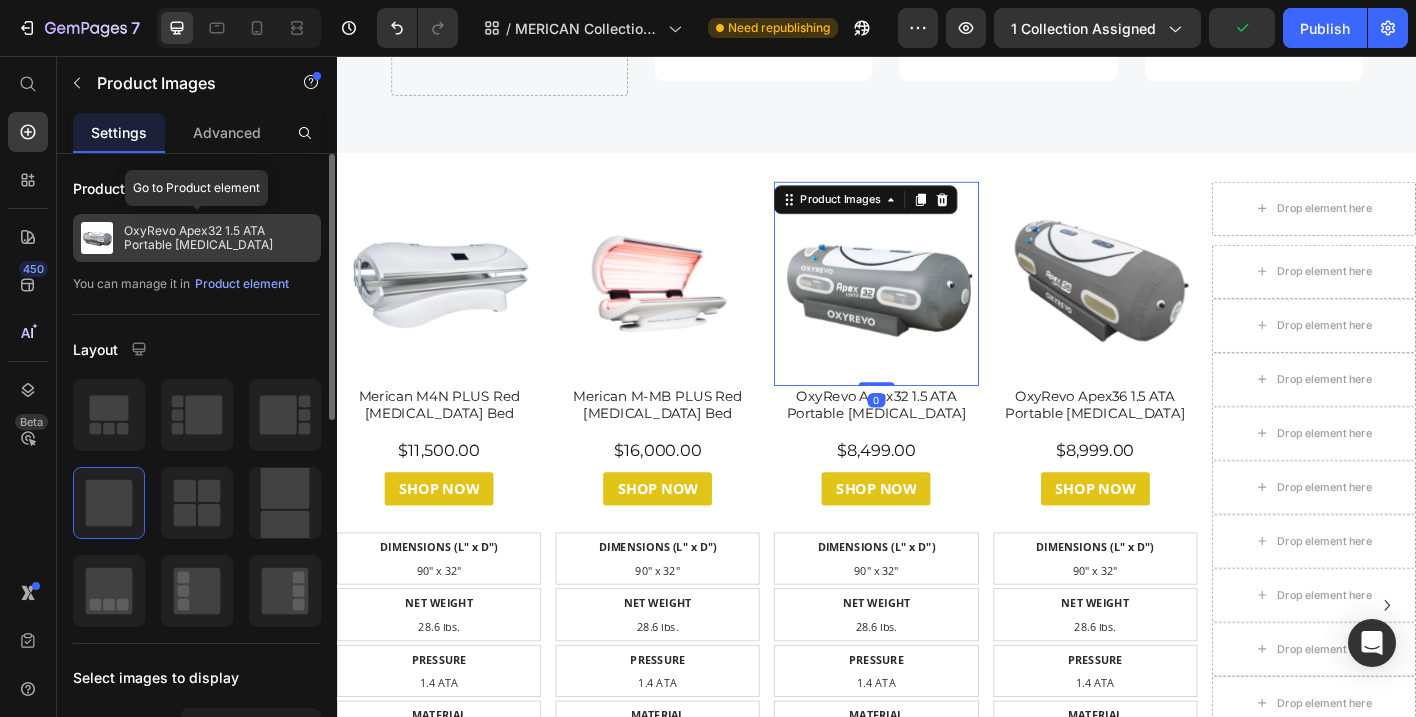 click on "OxyRevo Apex32 1.5 ATA Portable [MEDICAL_DATA]" at bounding box center [218, 238] 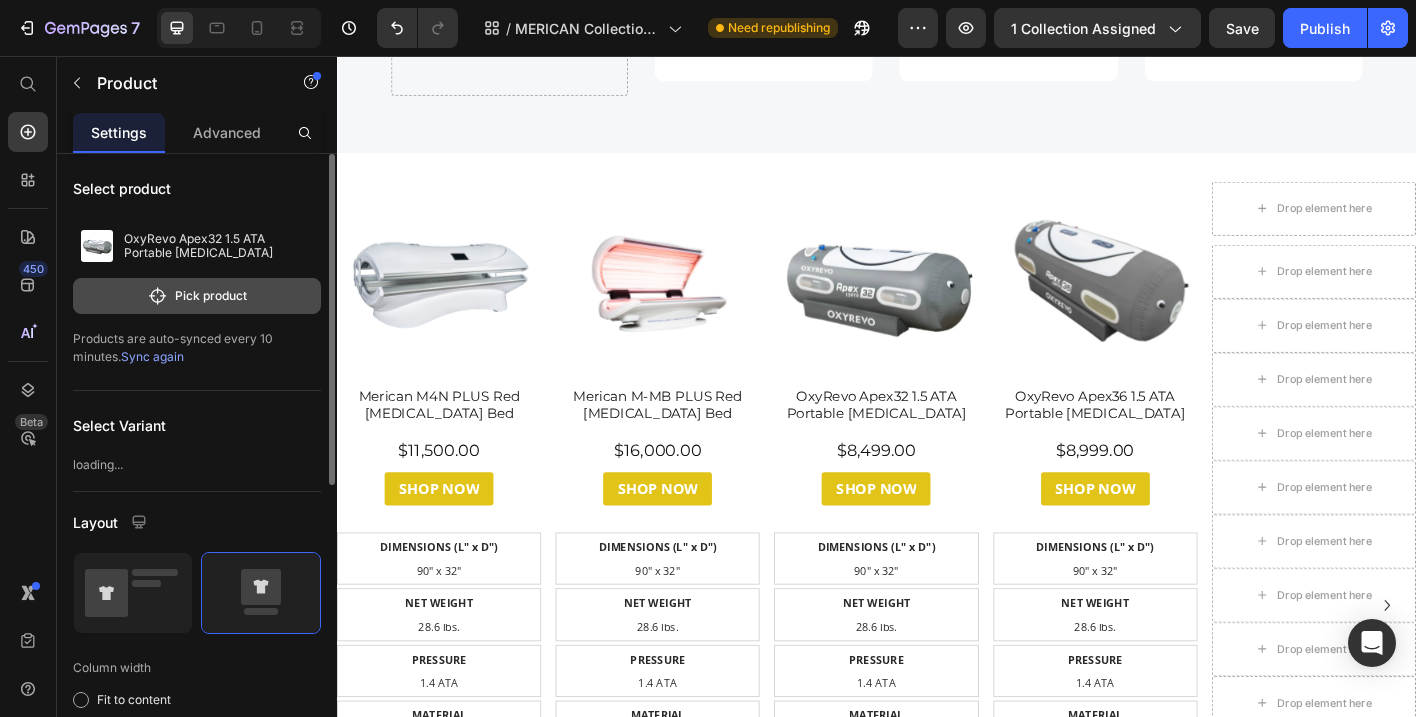 click on "Pick product" at bounding box center [197, 296] 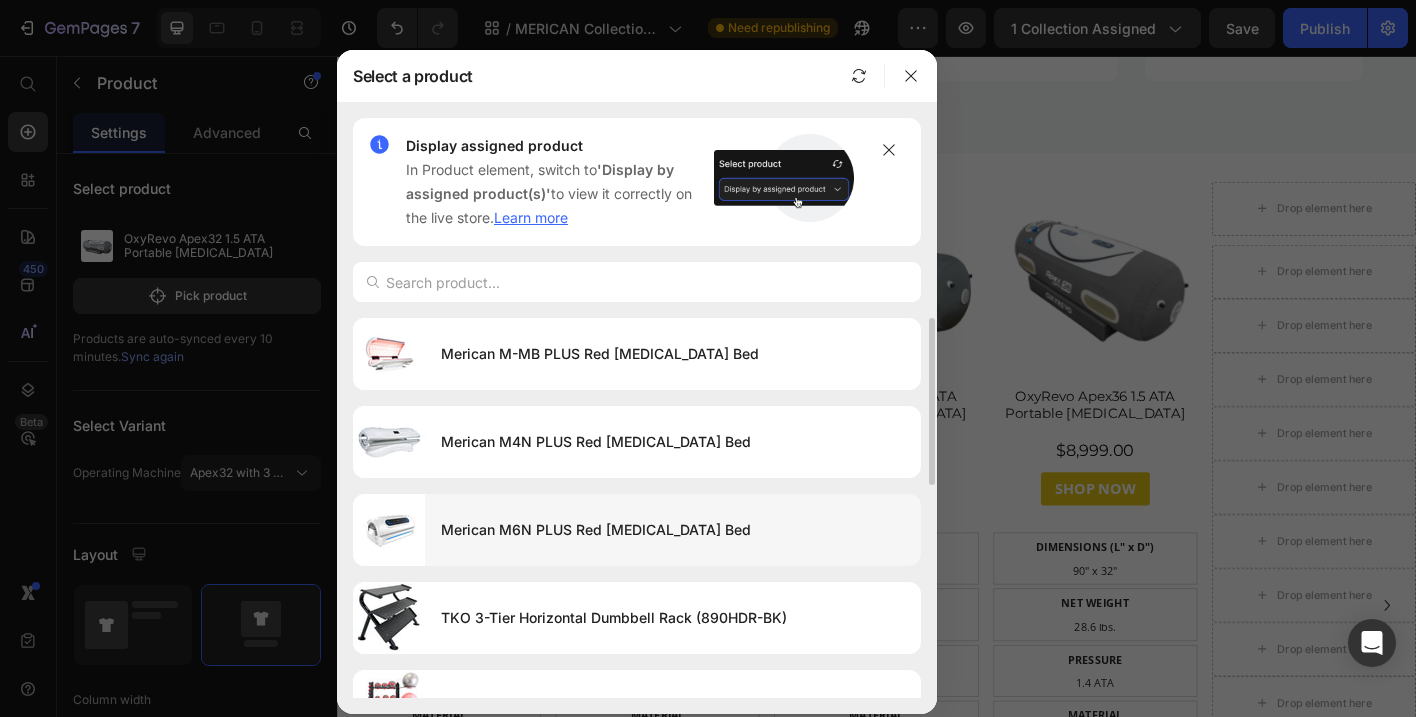click on "Merican M6N PLUS Red [MEDICAL_DATA] Bed" at bounding box center [673, 530] 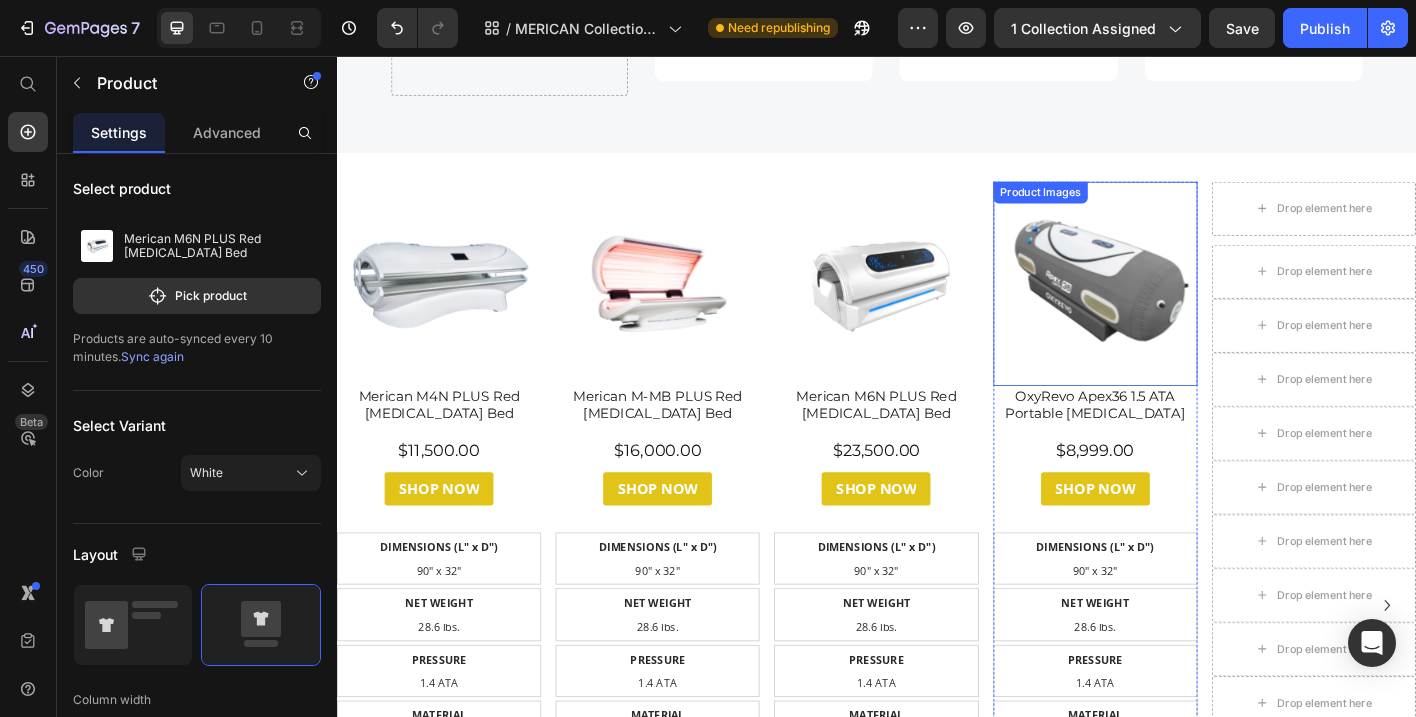 click at bounding box center [1180, 309] 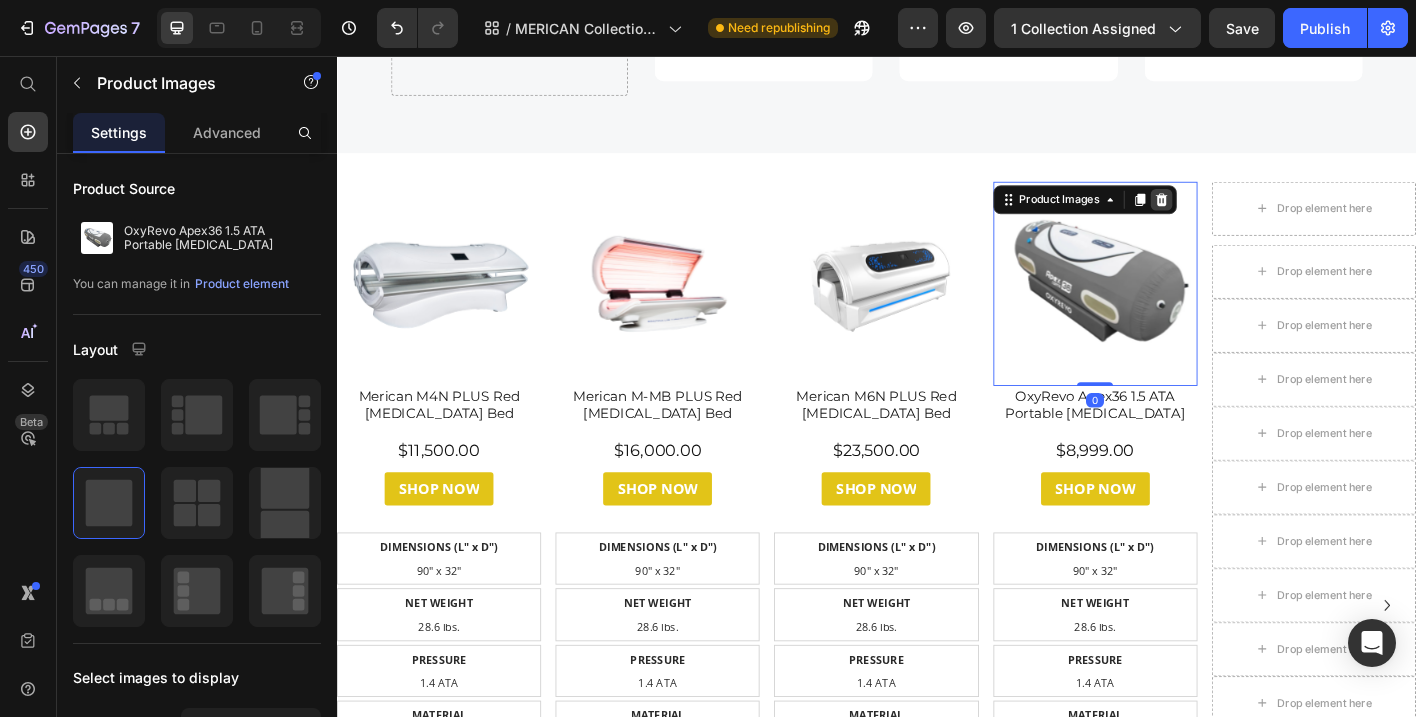 click 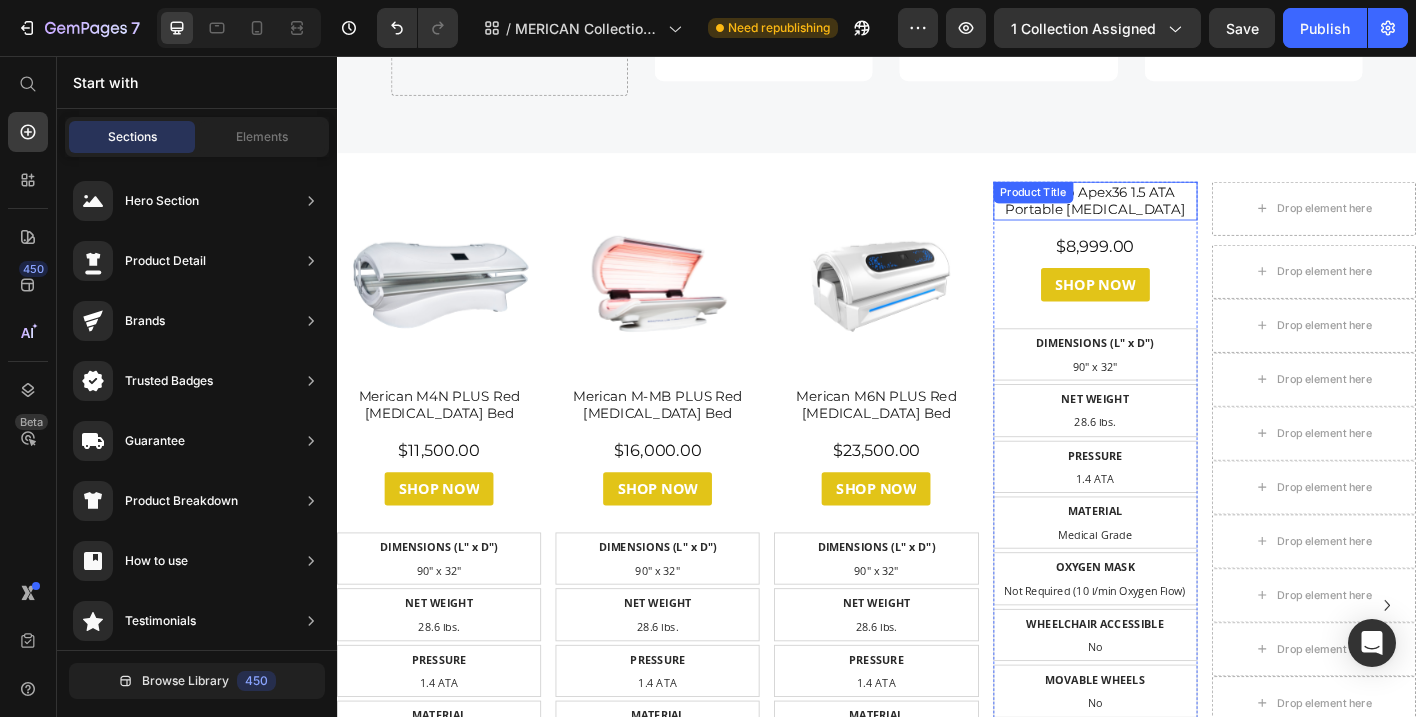 click on "OxyRevo Apex36 1.5 ATA Portable [MEDICAL_DATA]" at bounding box center (1180, 217) 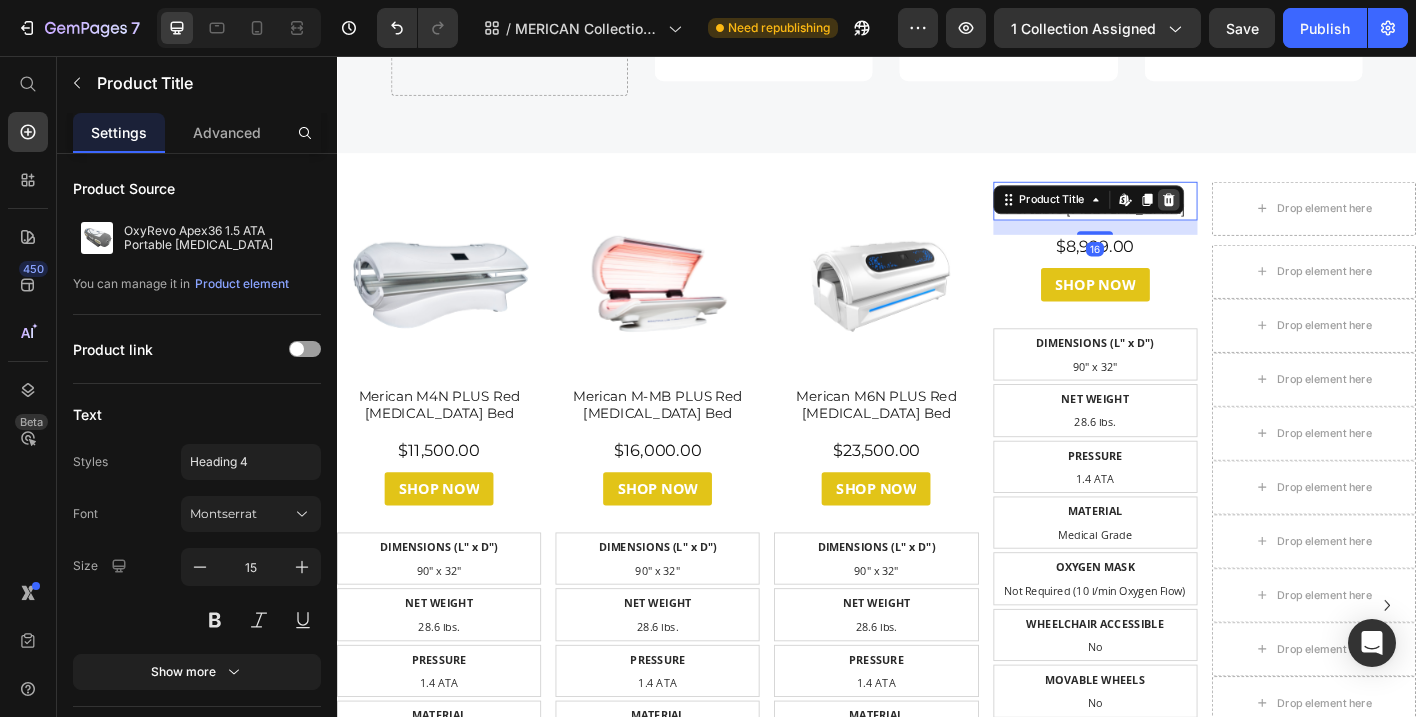 click 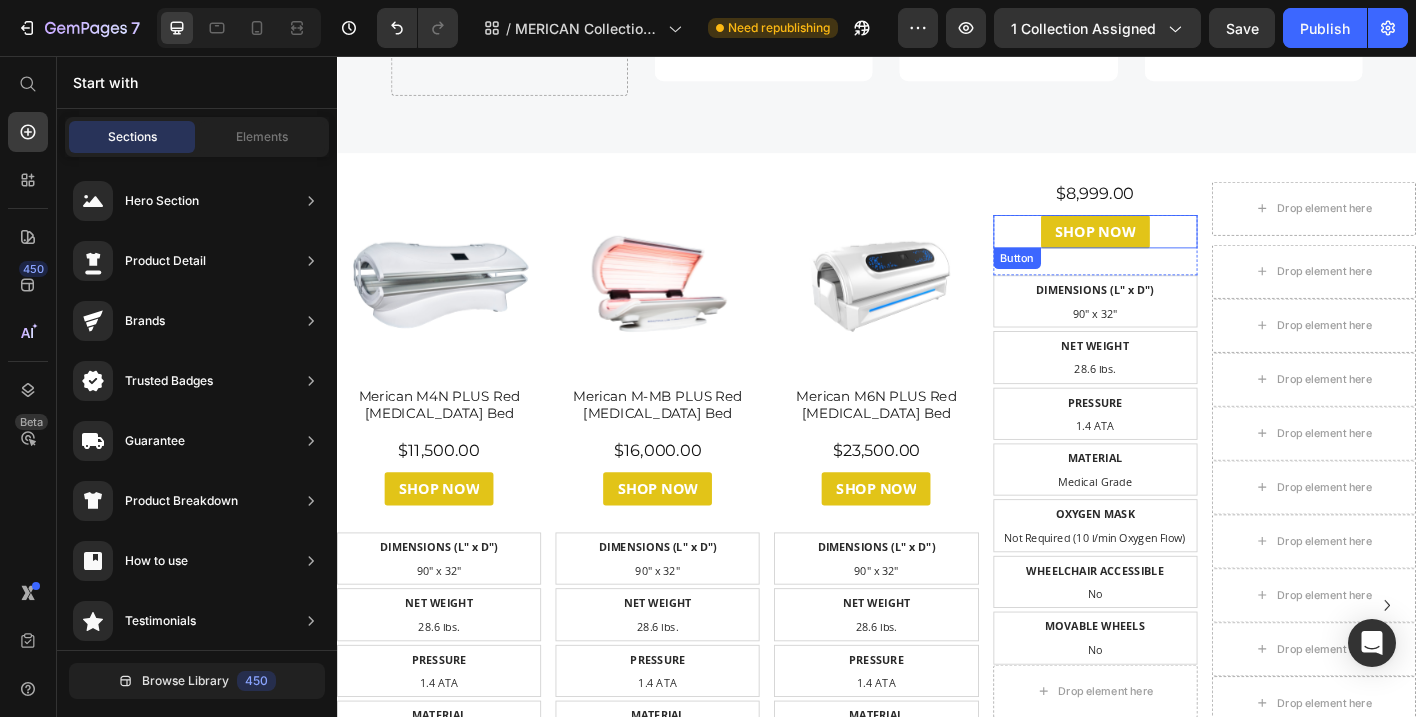 click on "SHOP NOW Button" at bounding box center [1180, 251] 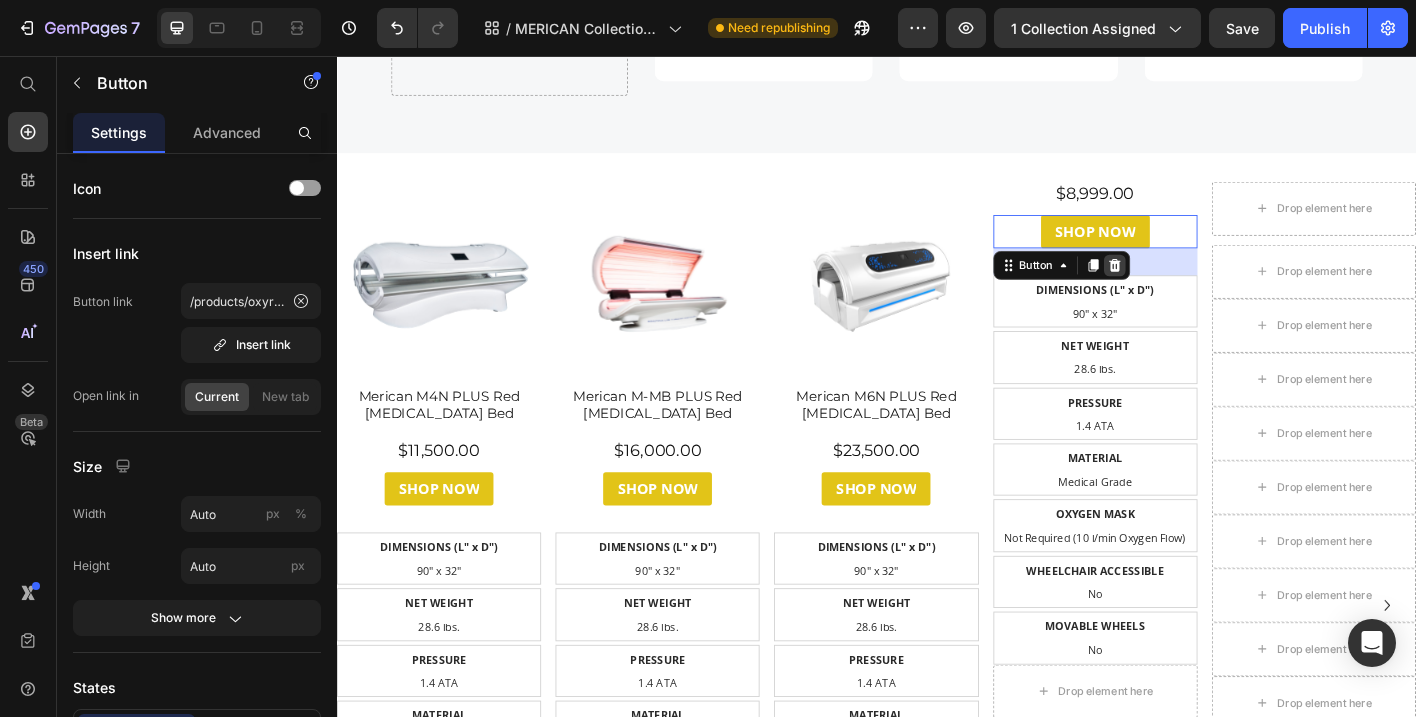 click 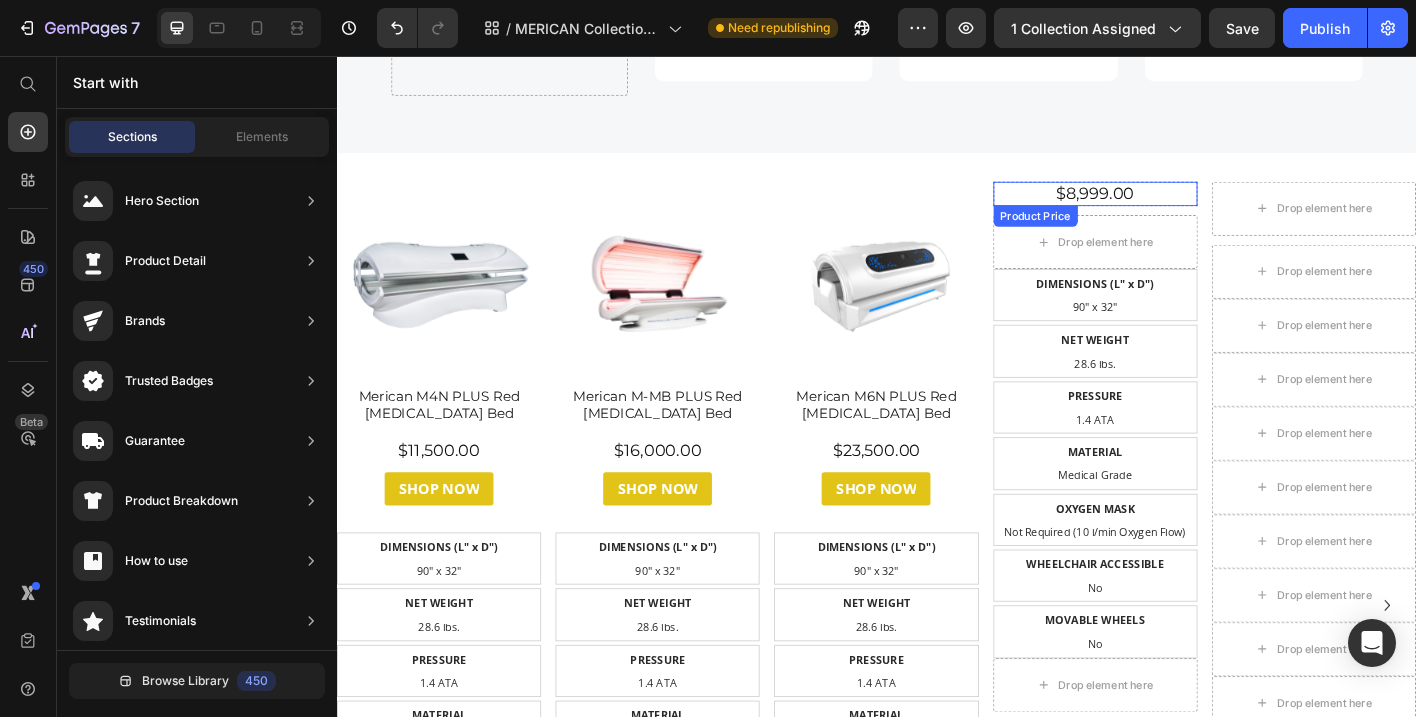 click on "$8,999.00" at bounding box center [1180, 209] 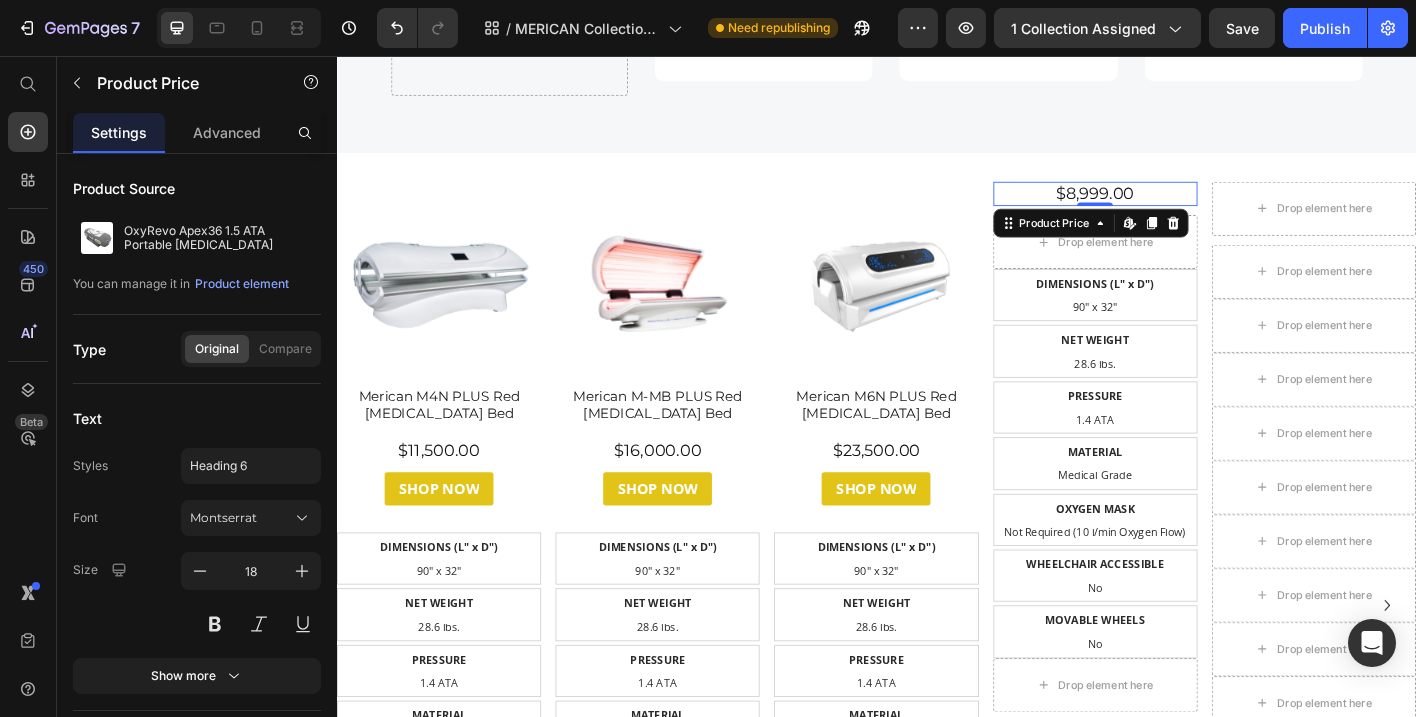click on "Product Price   Edit content in Shopify" at bounding box center [1175, 242] 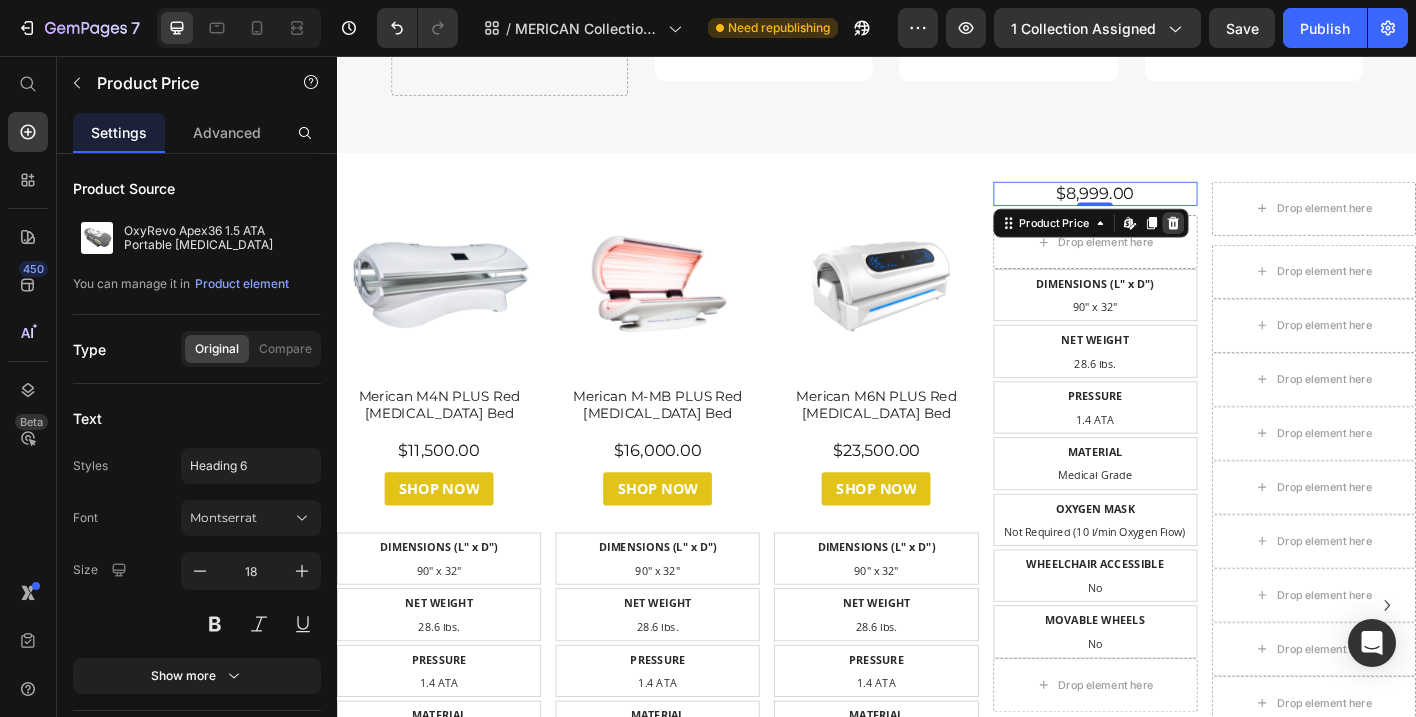 click 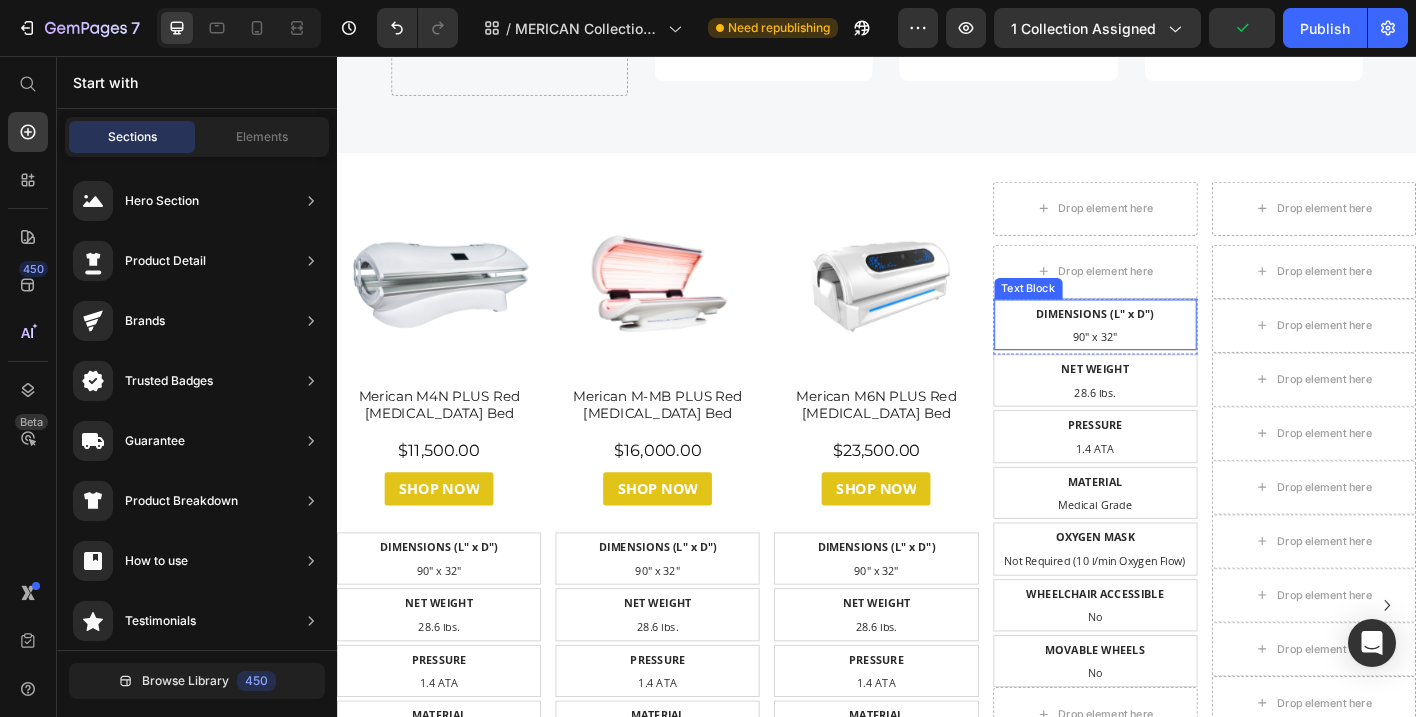 click on "DIMENSIONS (L" x D")" at bounding box center (1180, 342) 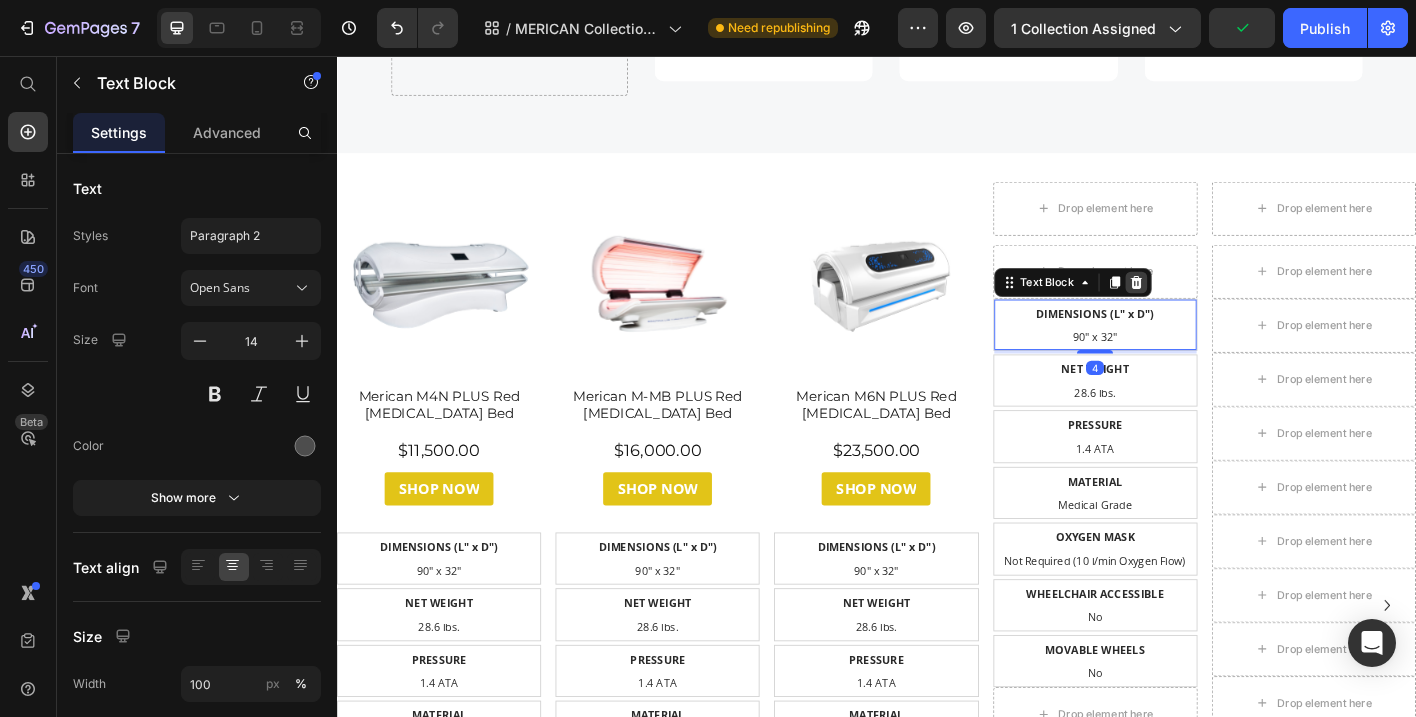 click 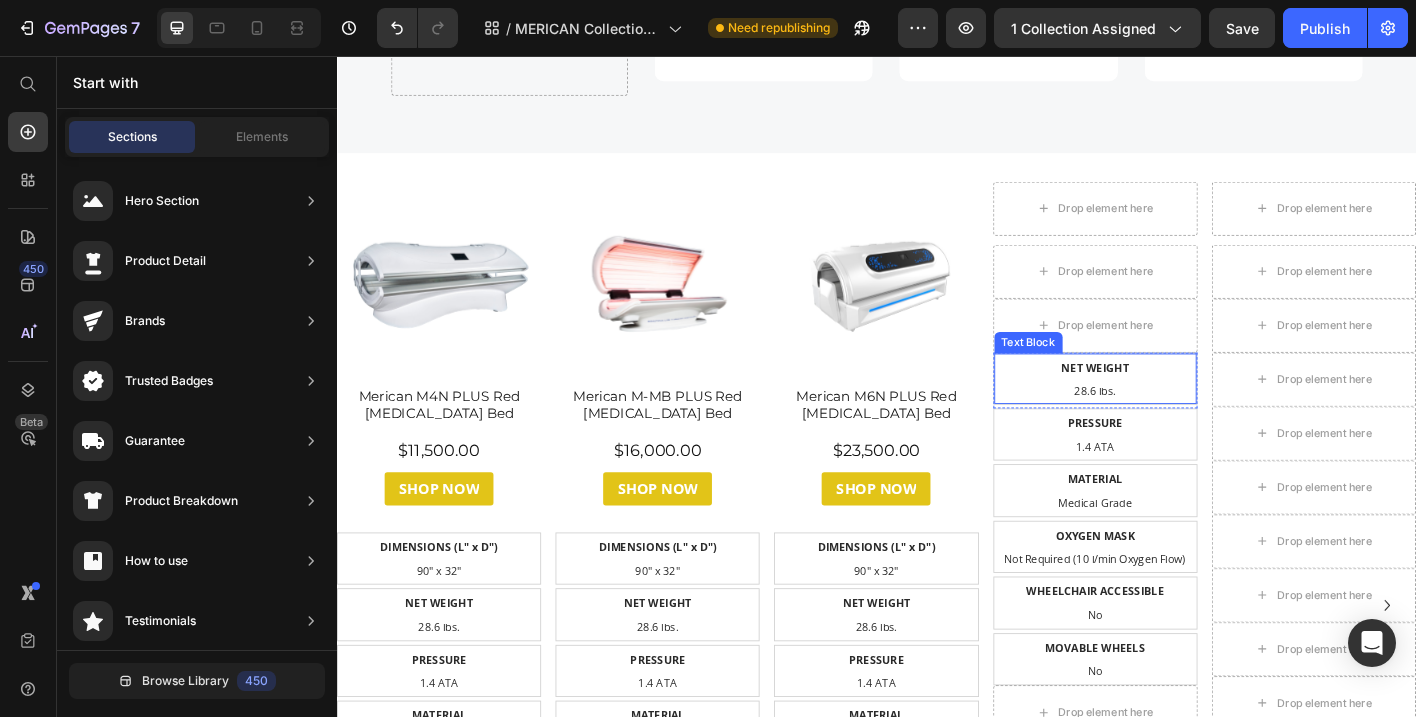 click on "NET WEIGHT" at bounding box center (1180, 402) 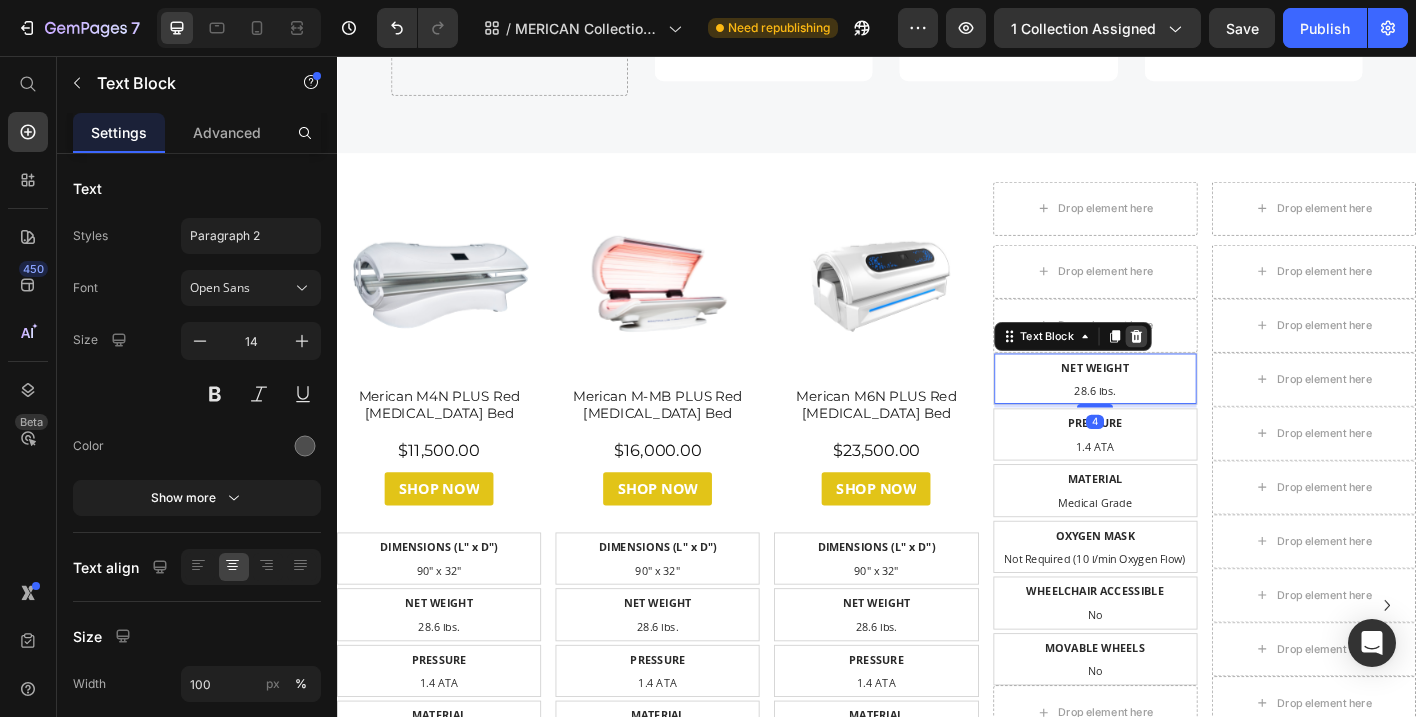 click 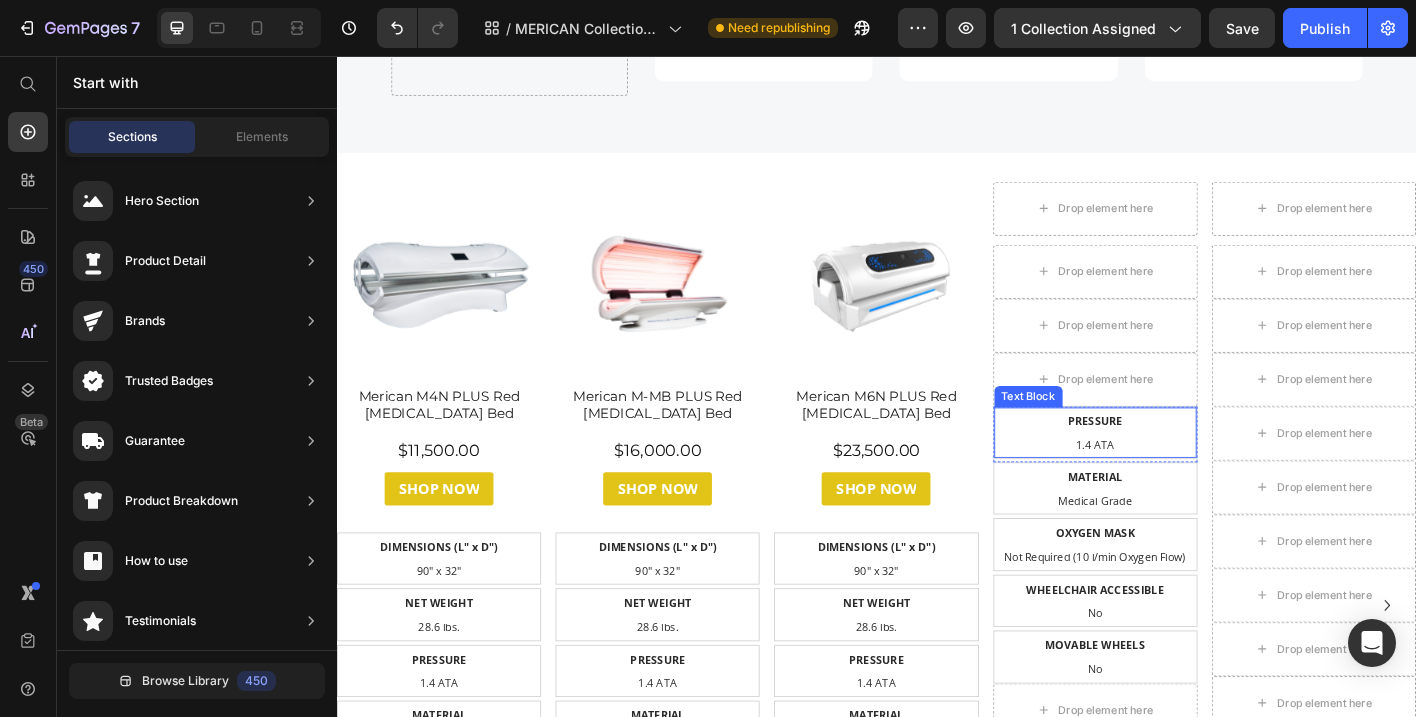 click on "PRESSURE" at bounding box center (1180, 462) 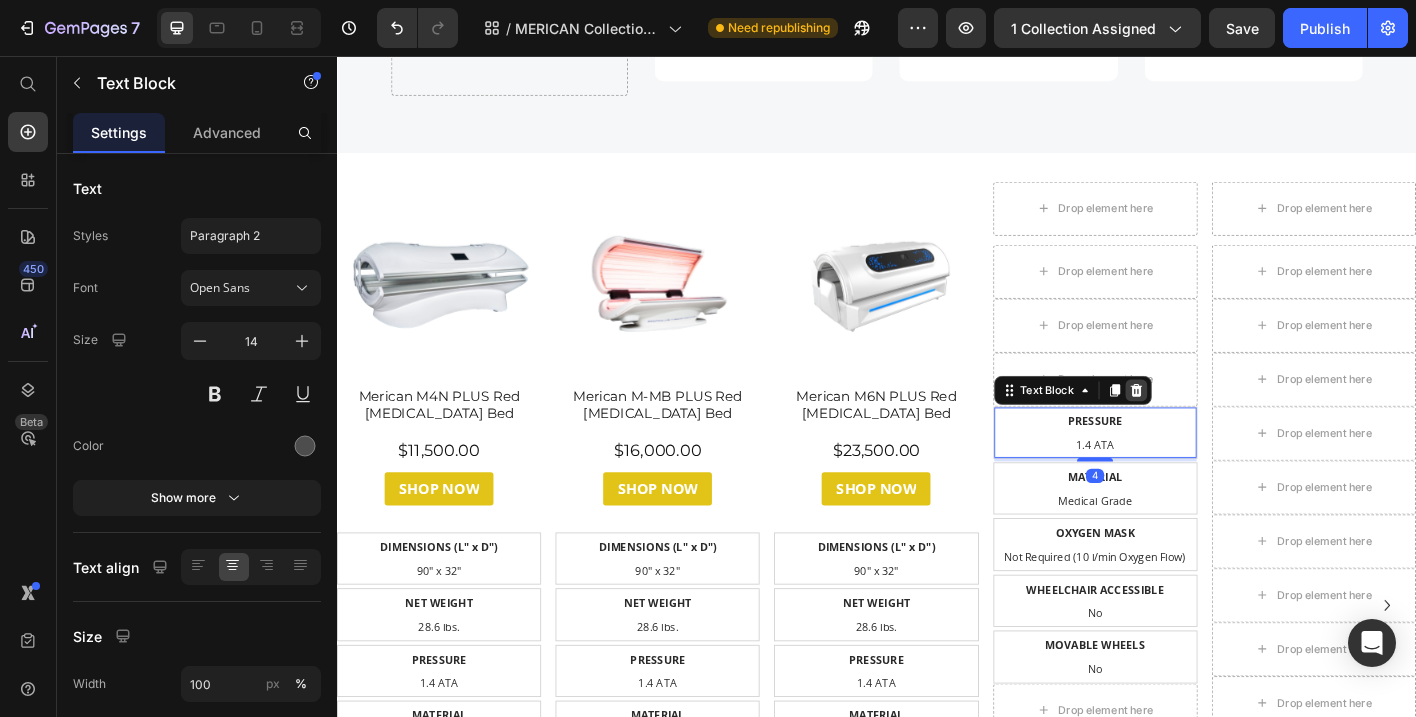 click 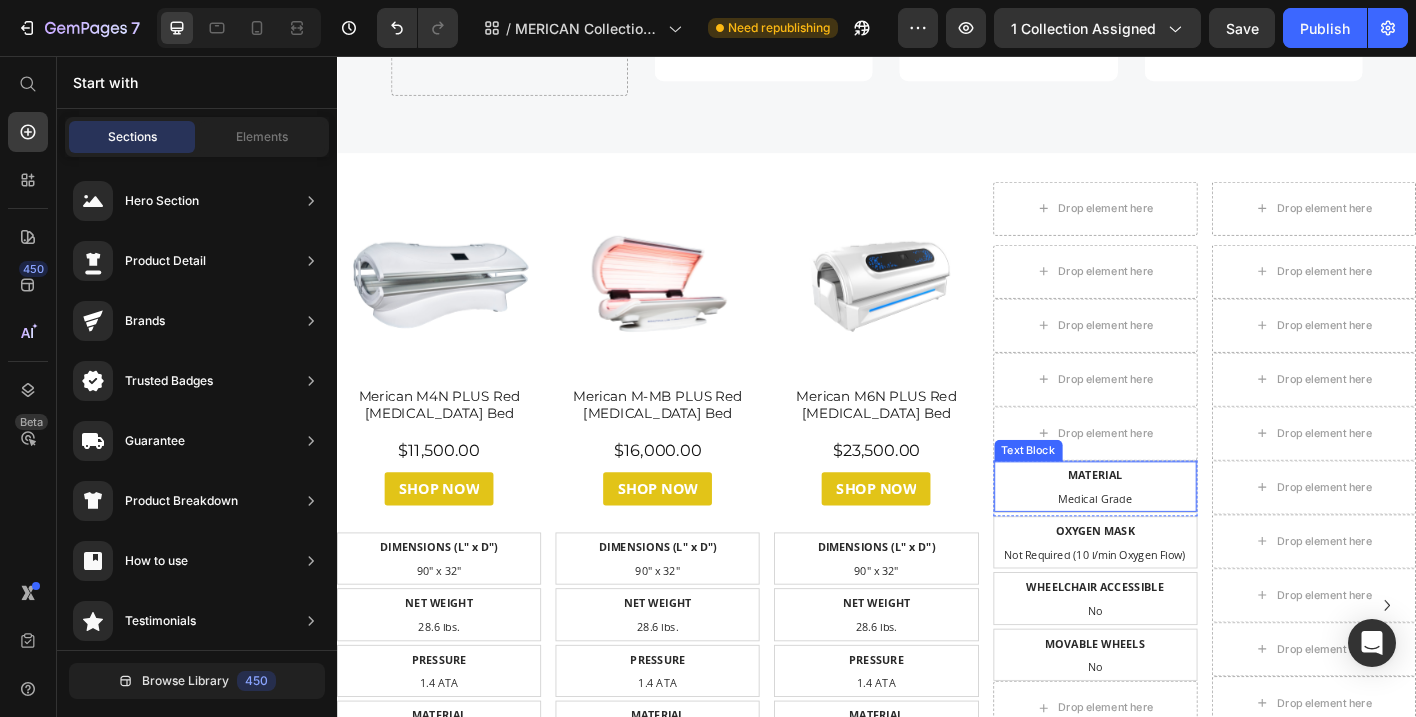 click on "MATERIAL" at bounding box center (1180, 522) 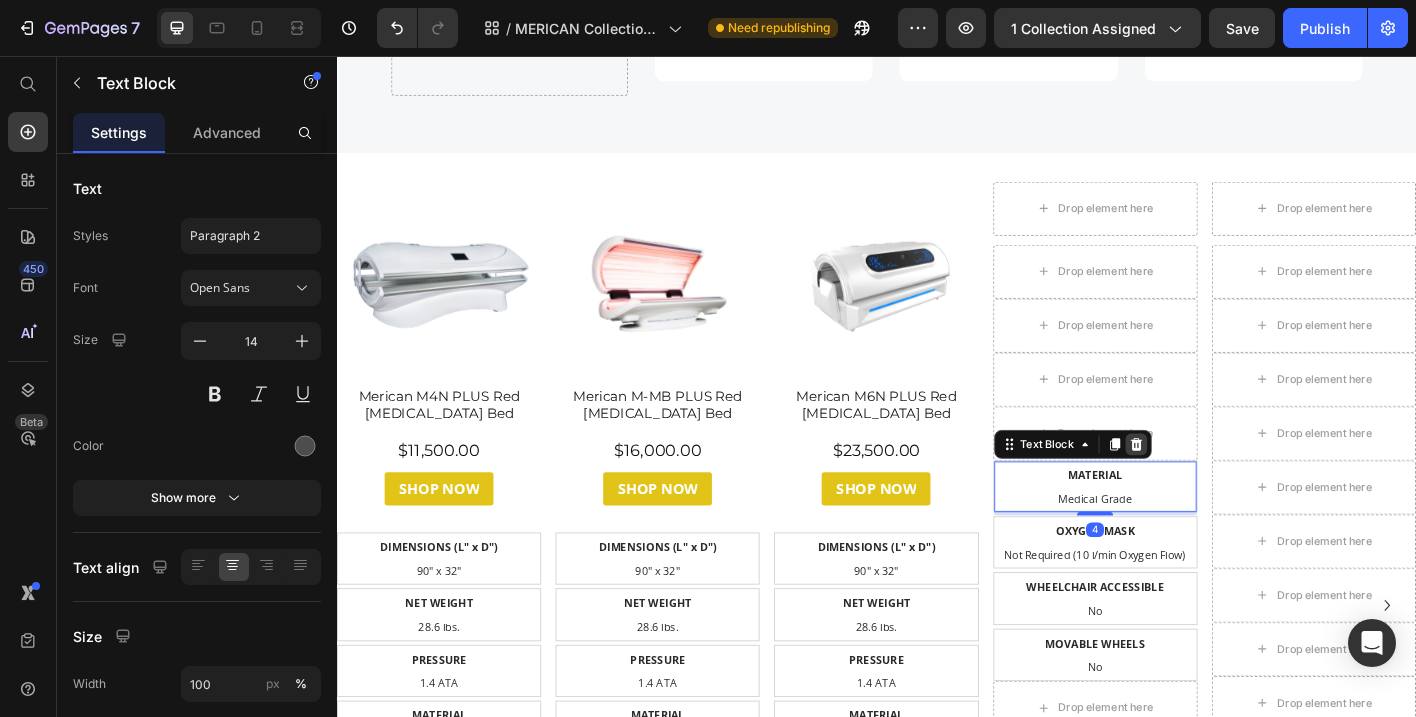 click 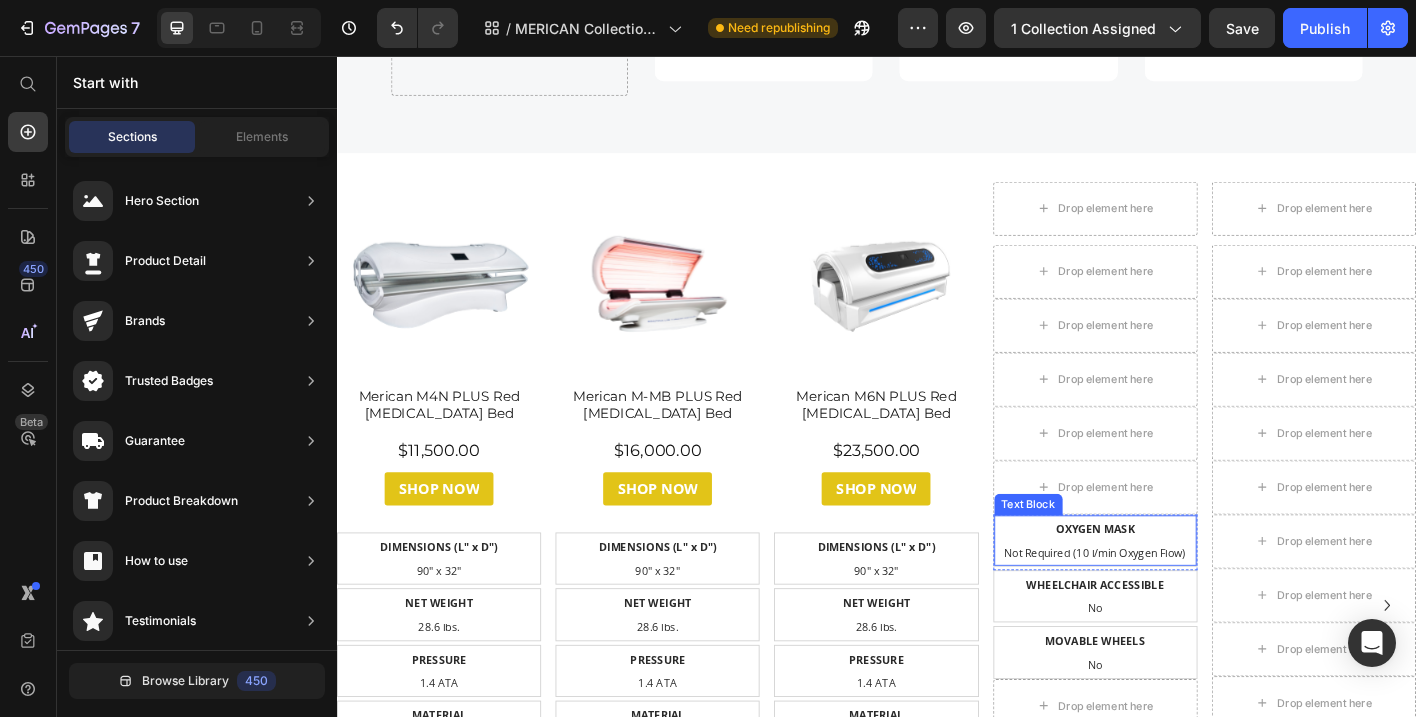 click on "OXYGEN MASK" at bounding box center [1180, 582] 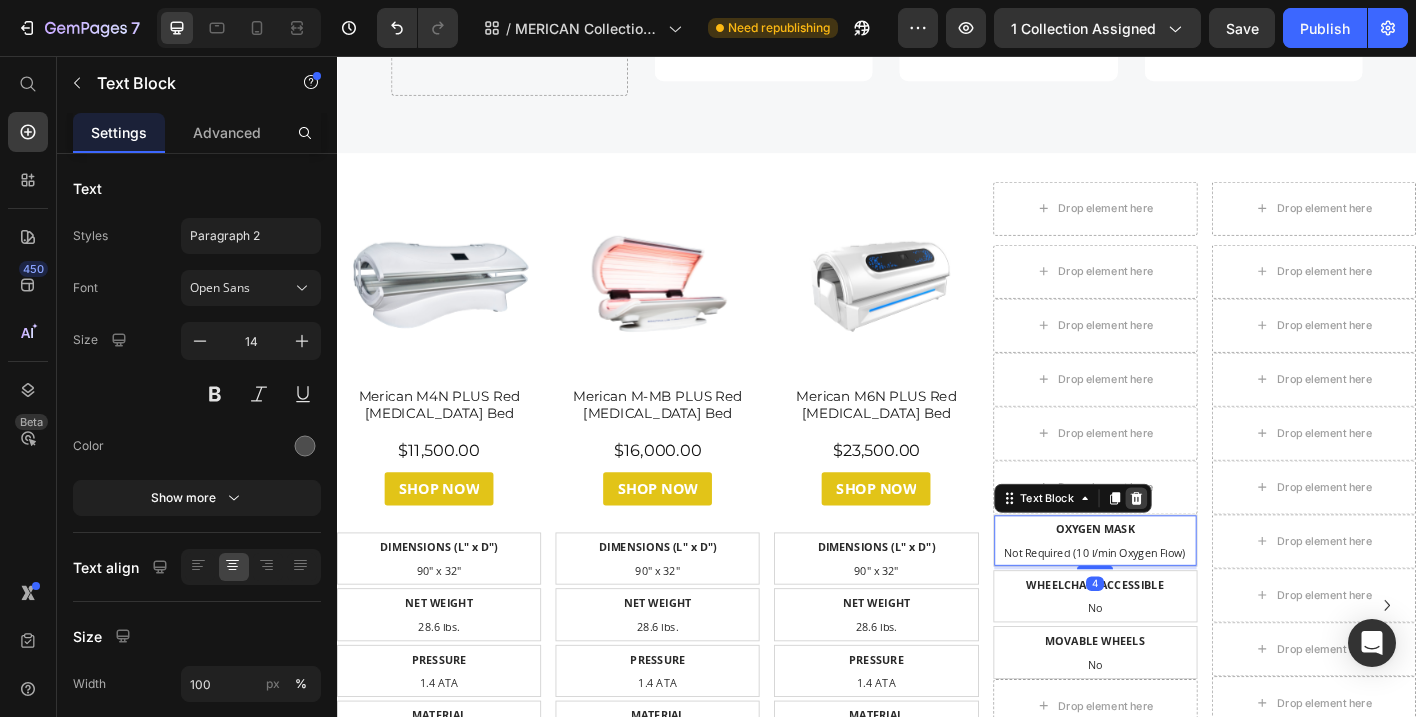 click 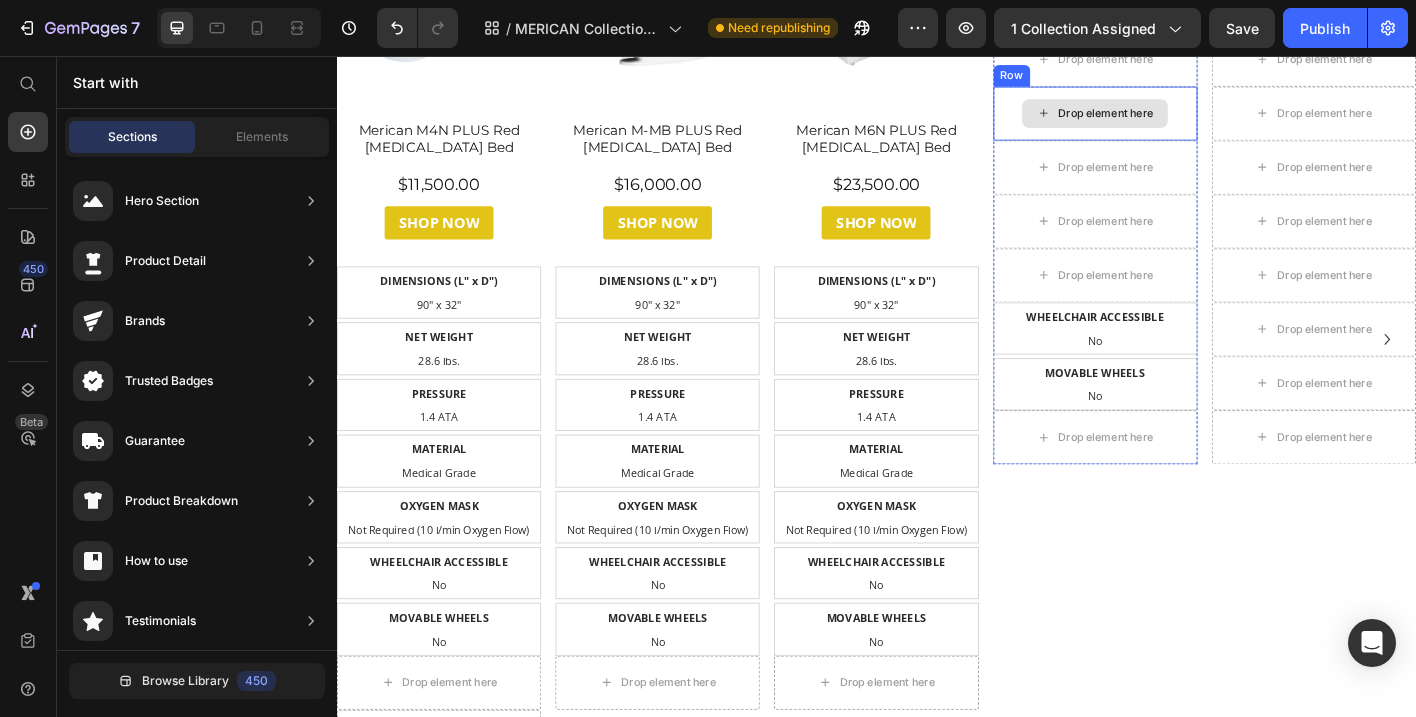 scroll, scrollTop: 4489, scrollLeft: 0, axis: vertical 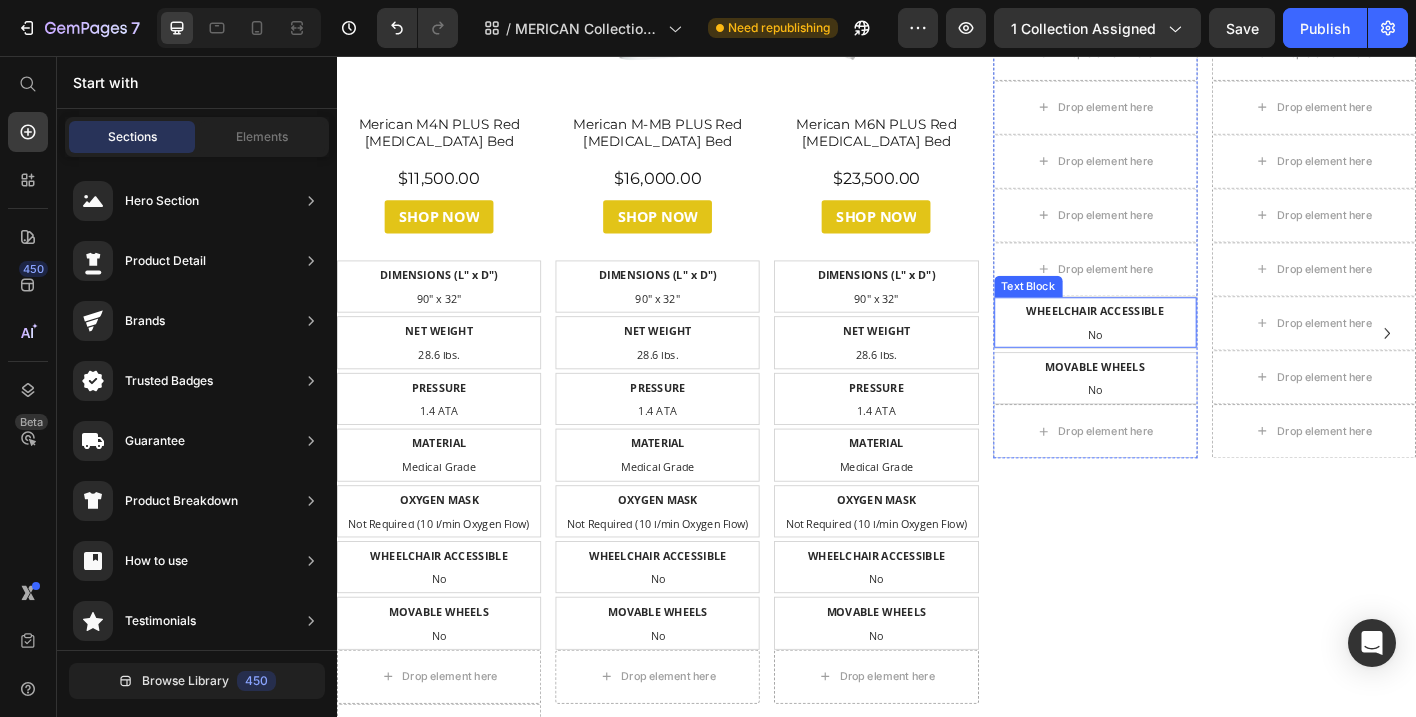 click on "WHEELCHAIR ACCESSIBLE" at bounding box center [1180, 339] 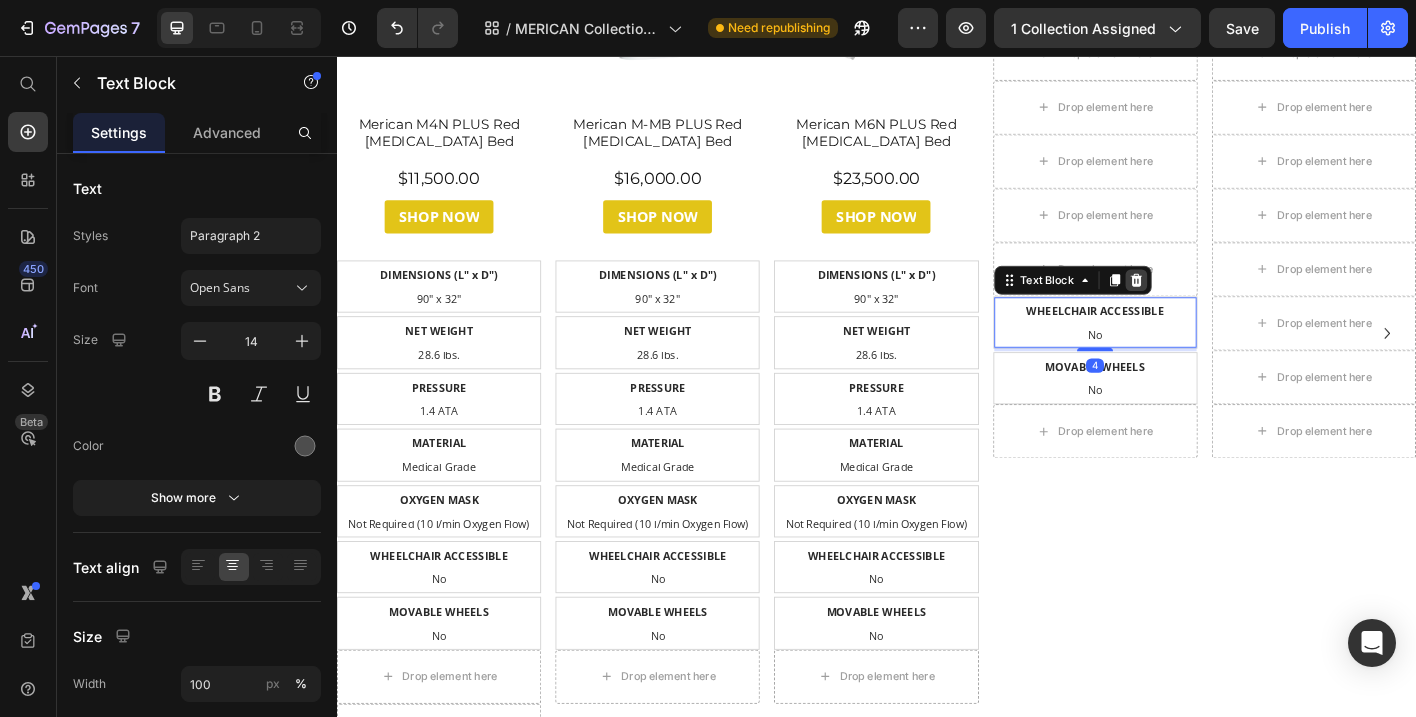 click 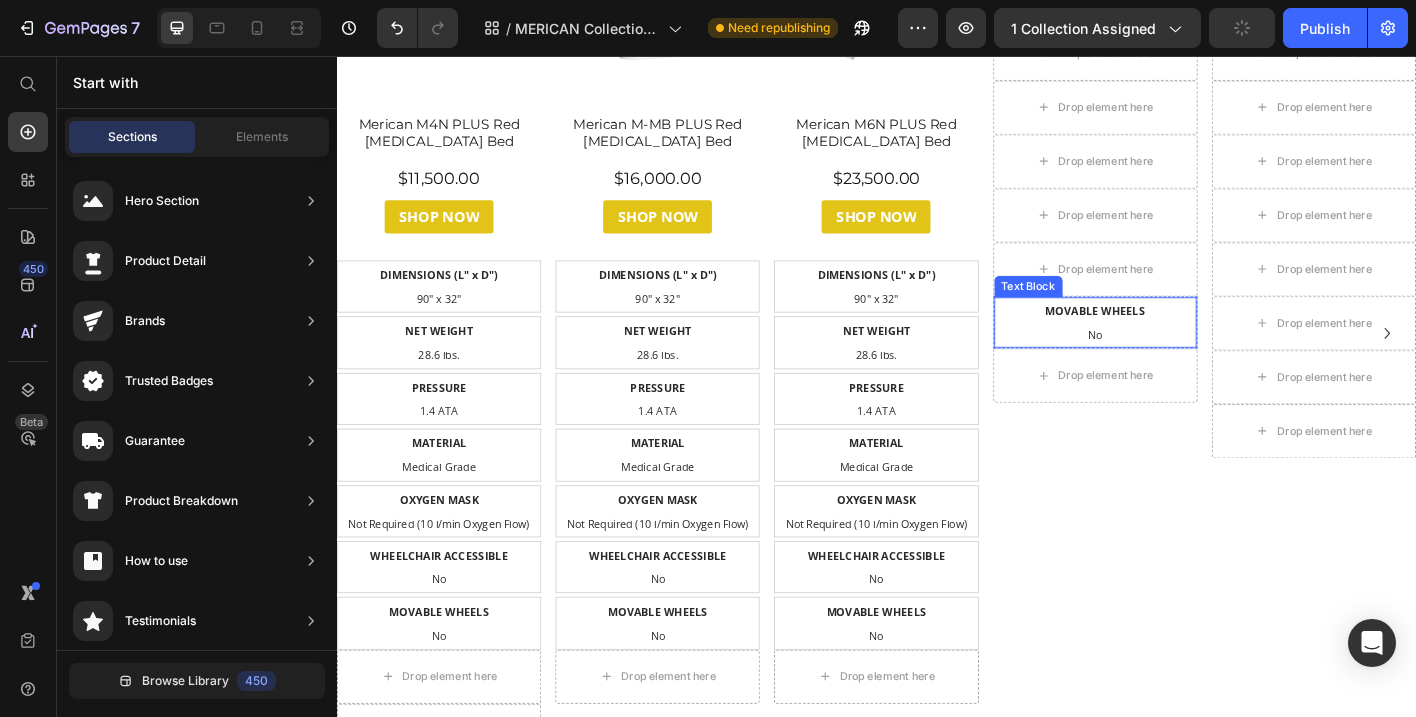 click on "MOVABLE WHEELS" at bounding box center (1180, 339) 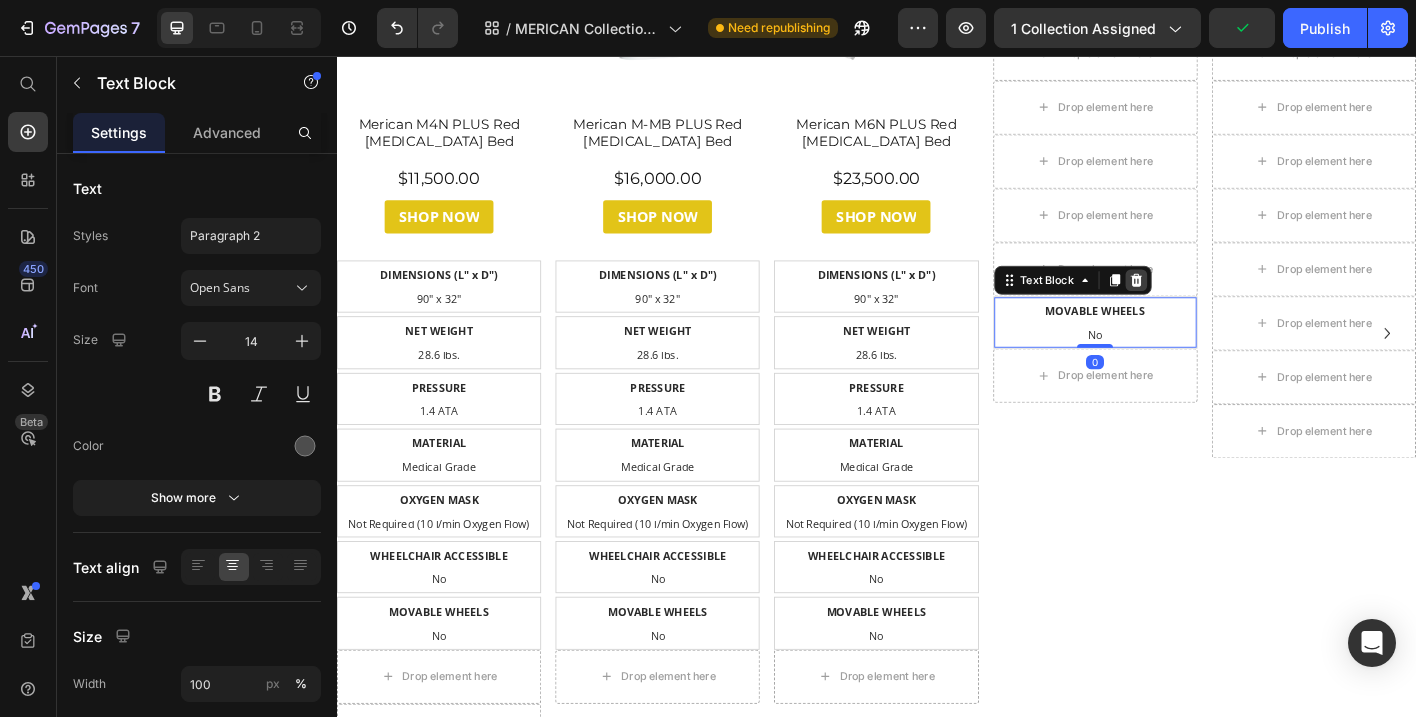 click 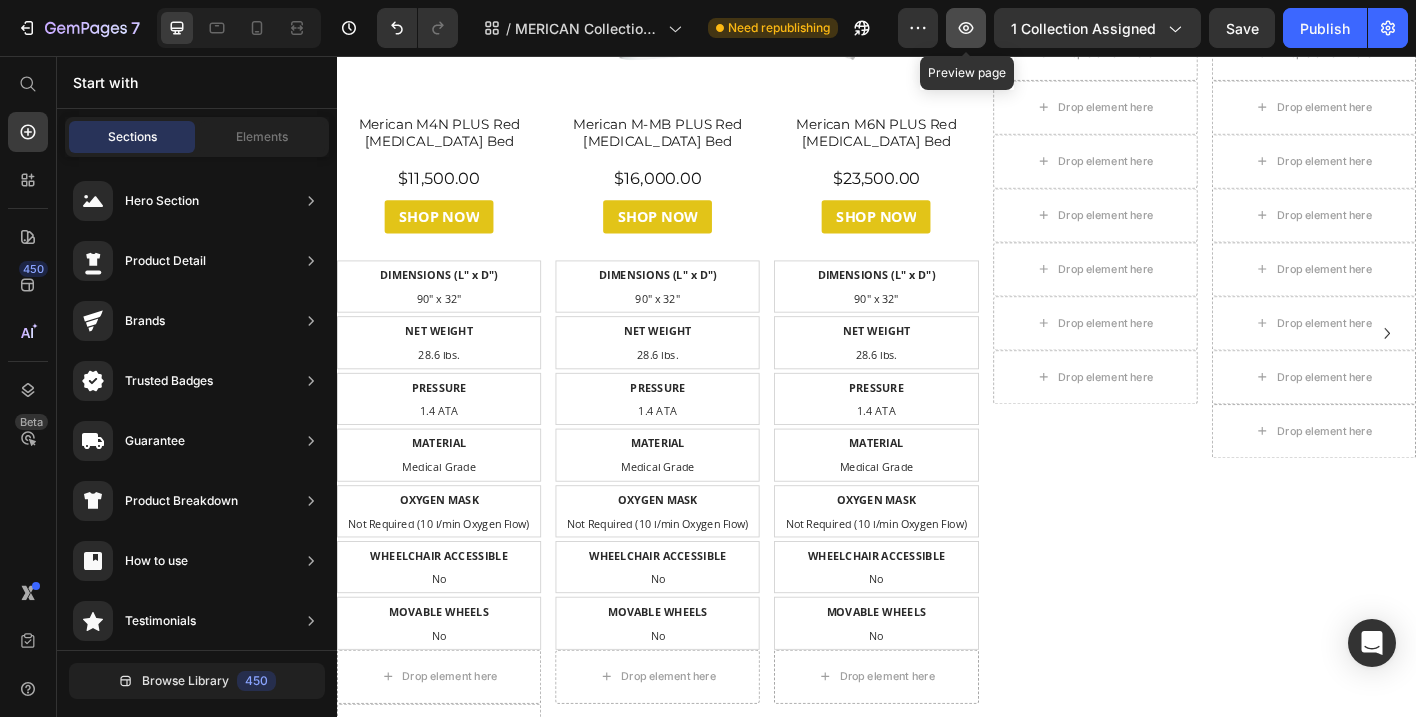 click 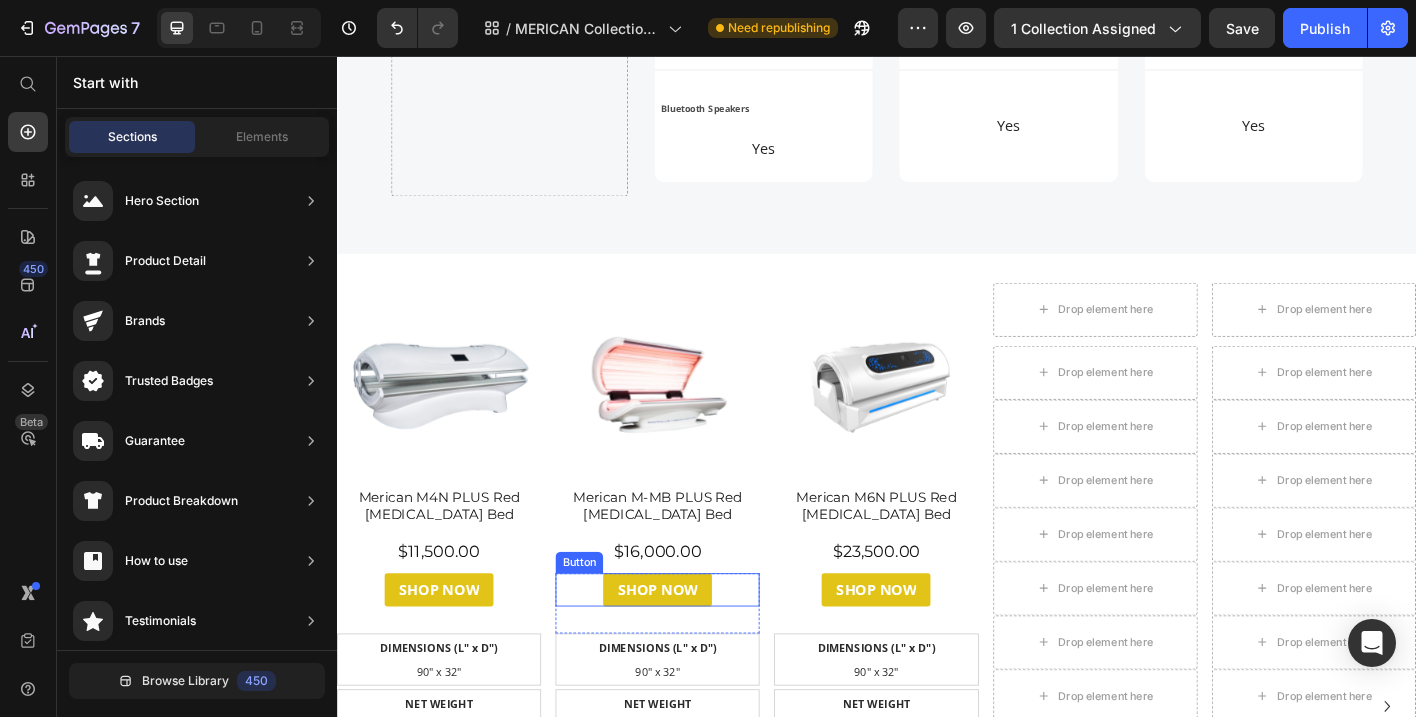 scroll, scrollTop: 4031, scrollLeft: 0, axis: vertical 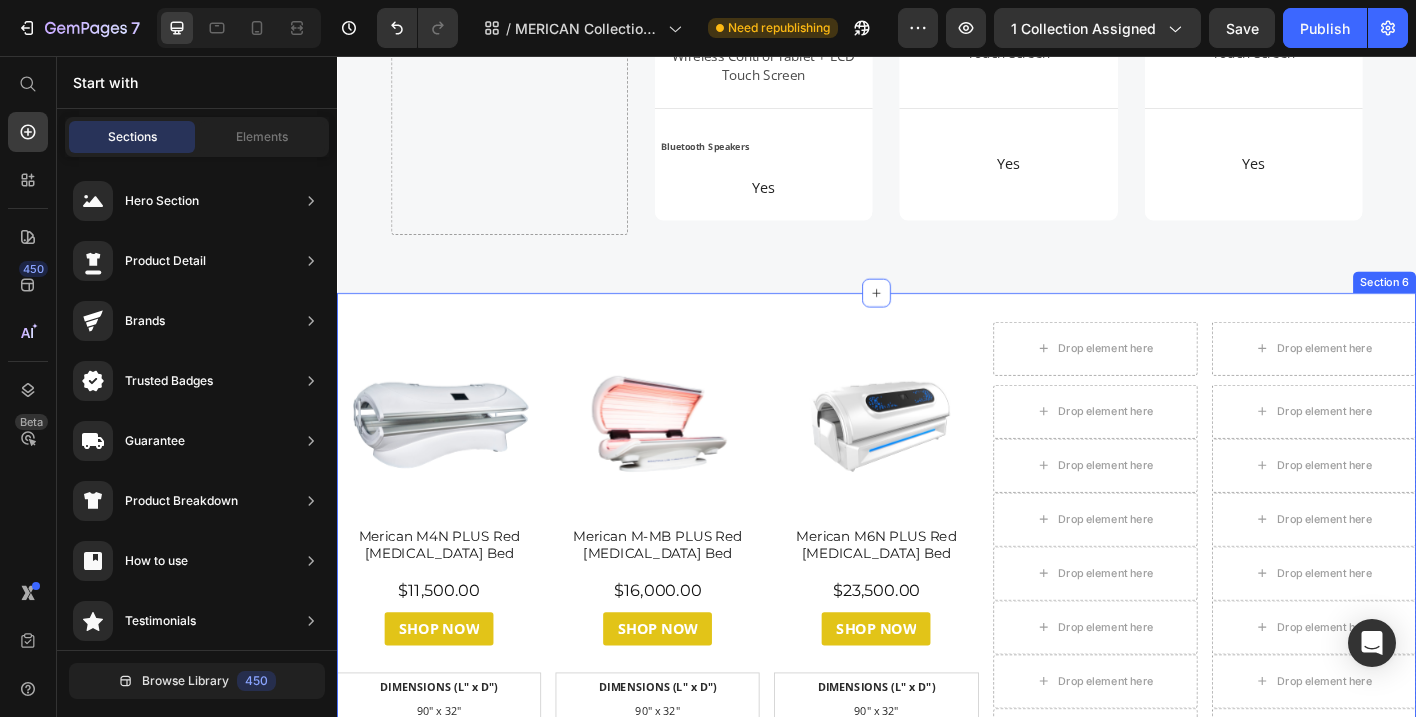 click on "Product Images Merican M4N PLUS Red [MEDICAL_DATA] Bed Product Title $11,500.00 Product Price Row SHOP NOW Button Row DIMENSIONS (L" x D") 90" x 32" Text Block NET WEIGHT 28.6 lbs. Text Block PRESSURE 1.4 ATA Text Block MATERIAL Medical Grade Text Block OXYGEN MASK Not Required (10 l/min Oxygen Flow) Text Block WHEELCHAIR ACCESSIBLE No Text Block MOVABLE WHEELS No Text Block Row Row
Drop element here Row
Drop element here Product Product Images Merican M-MB PLUS Red [MEDICAL_DATA] Bed Product Title $16,000.00 Product Price Row SHOP NOW Button Row DIMENSIONS (L" x D") 90" x 32" Text Block NET WEIGHT 28.6 lbs. Text Block Row Row PRESSURE 1.4 ATA Text Block Row MATERIAL Medical Grade Text Block Row OXYGEN MASK Not Required (10 l/min Oxygen Flow) Text Block Row WHEELCHAIR ACCESSIBLE No Text Block Row MOVABLE WHEELS No Text Block Row
Drop element here Product Product Images Merican M6N PLUS Red [MEDICAL_DATA] Bed Row" at bounding box center [937, 822] 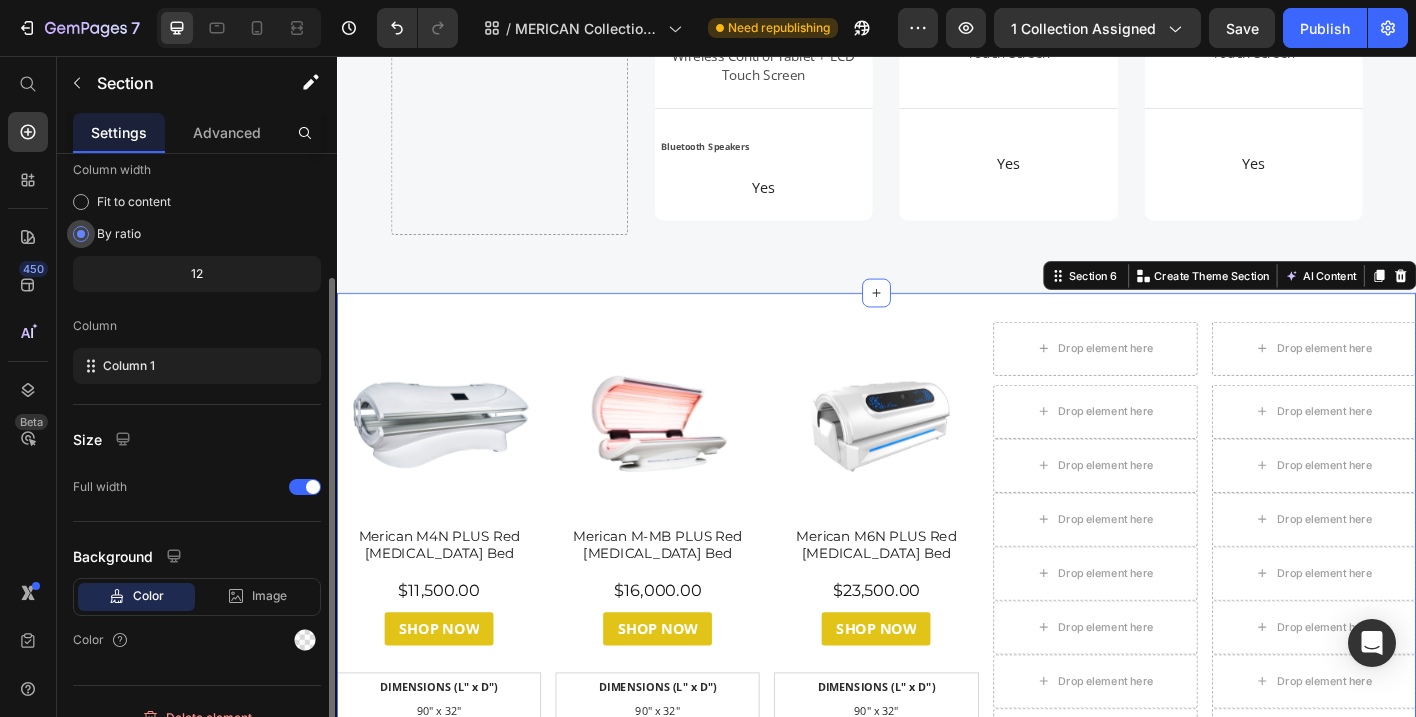 scroll, scrollTop: 188, scrollLeft: 0, axis: vertical 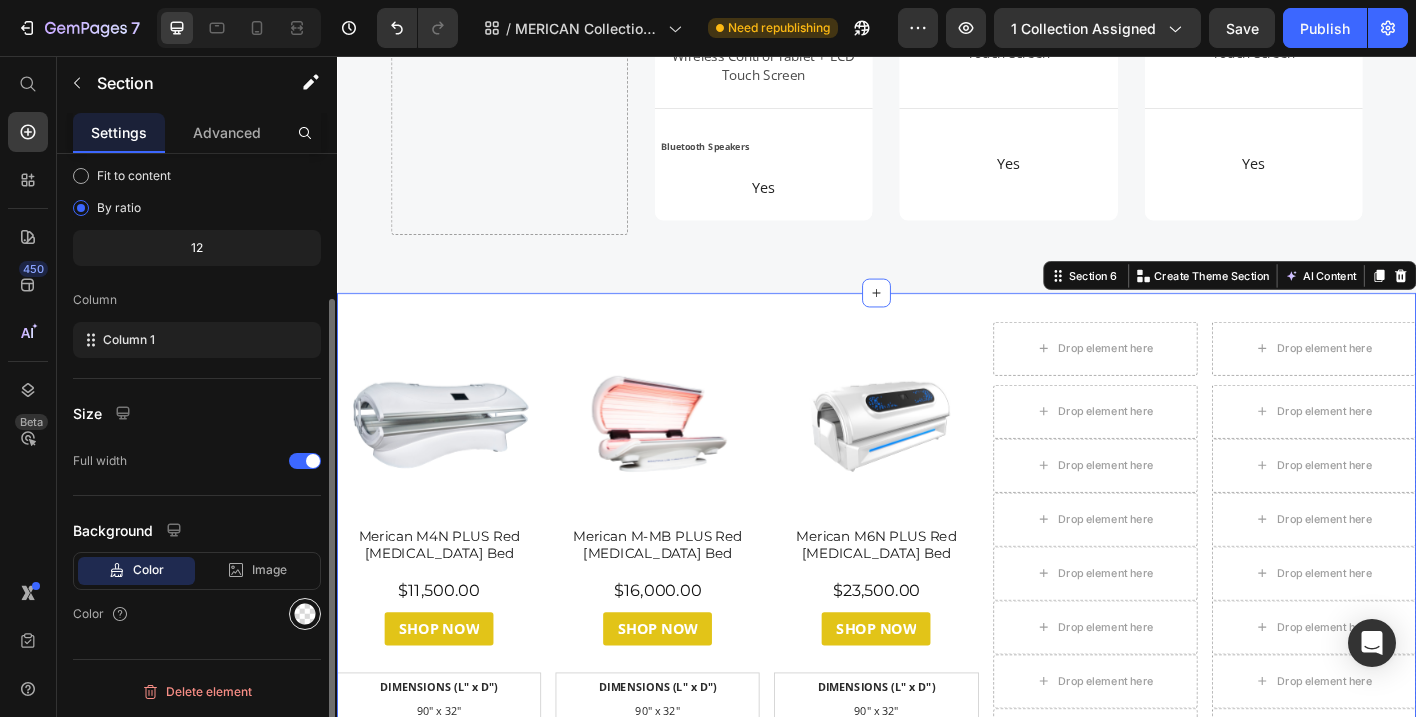 click at bounding box center [305, 614] 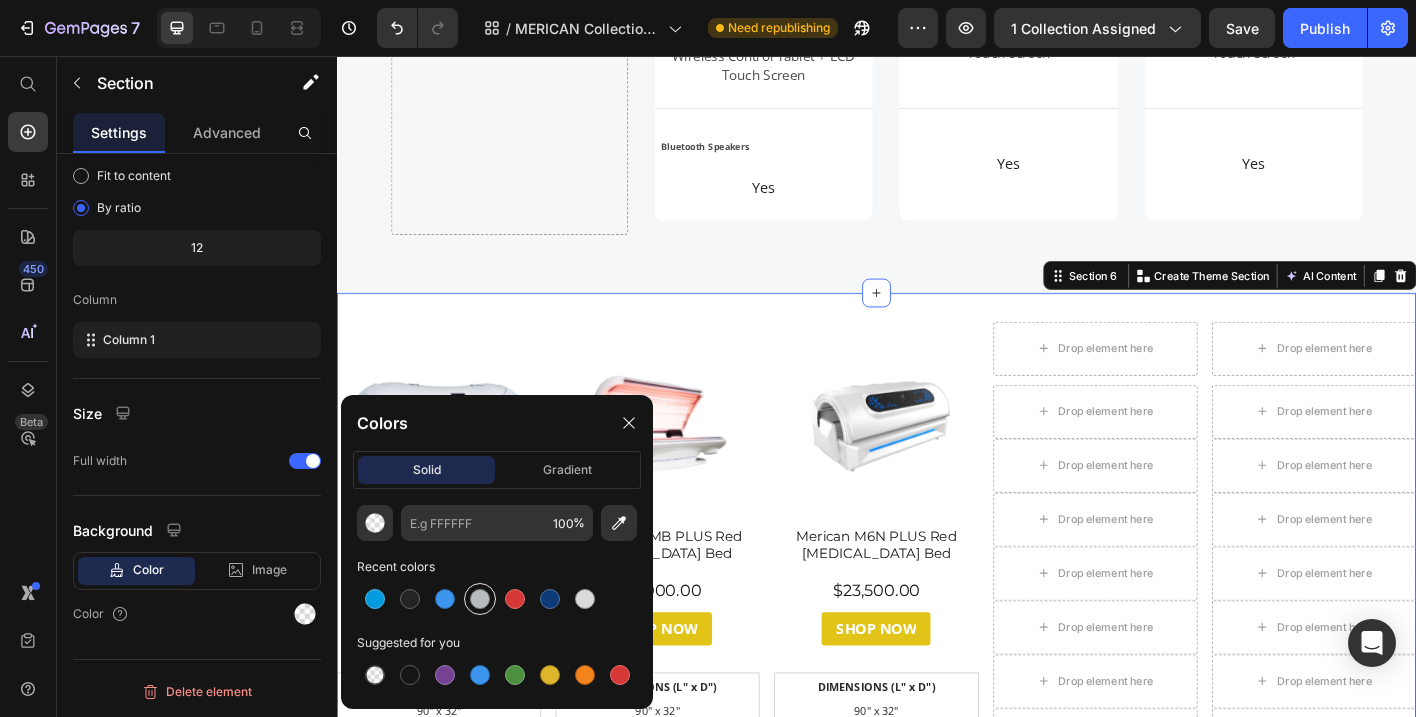 click at bounding box center [480, 599] 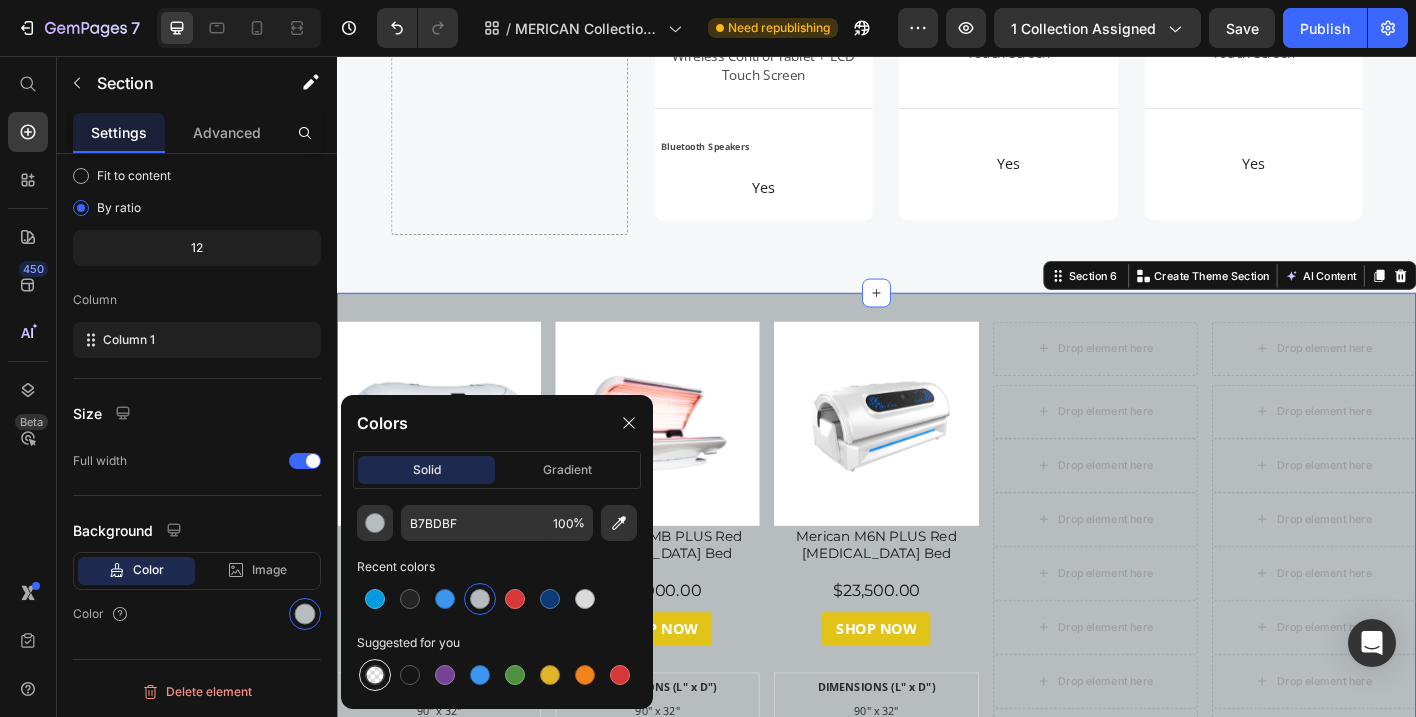 click at bounding box center [375, 675] 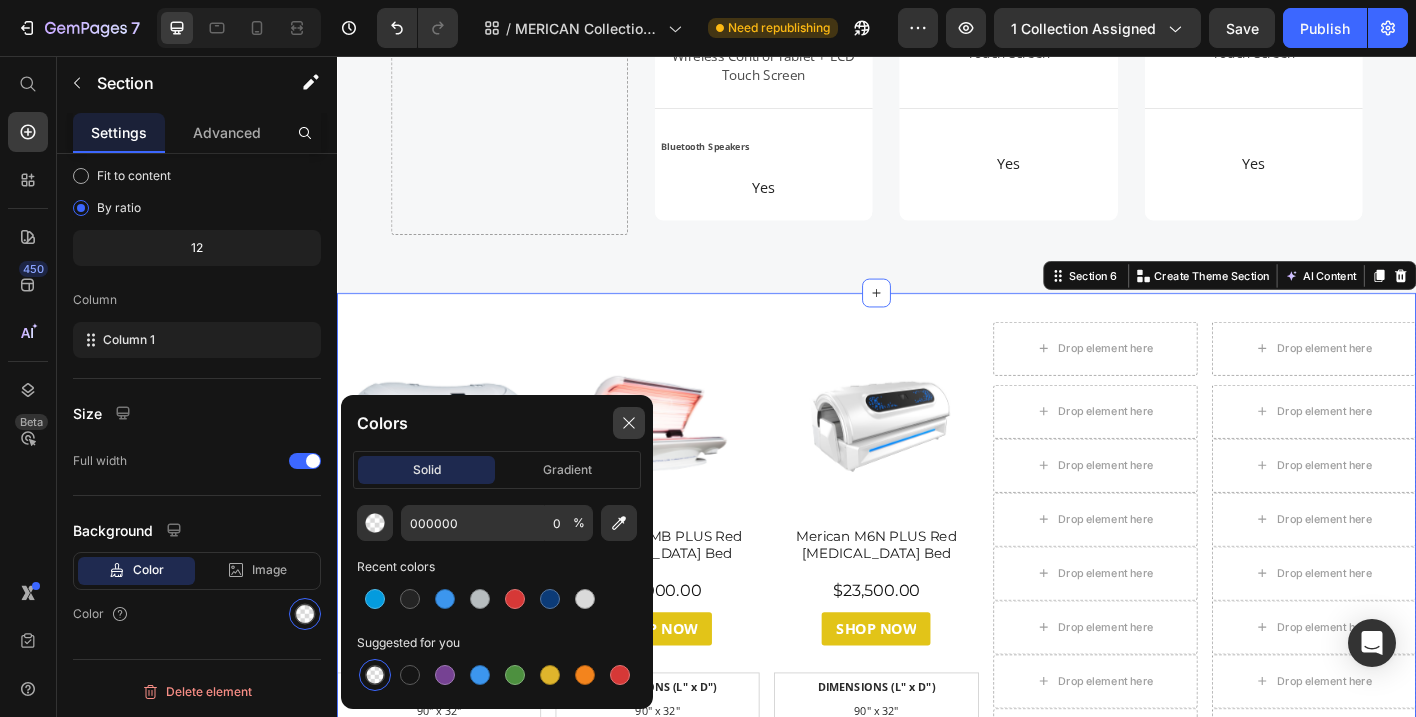 click 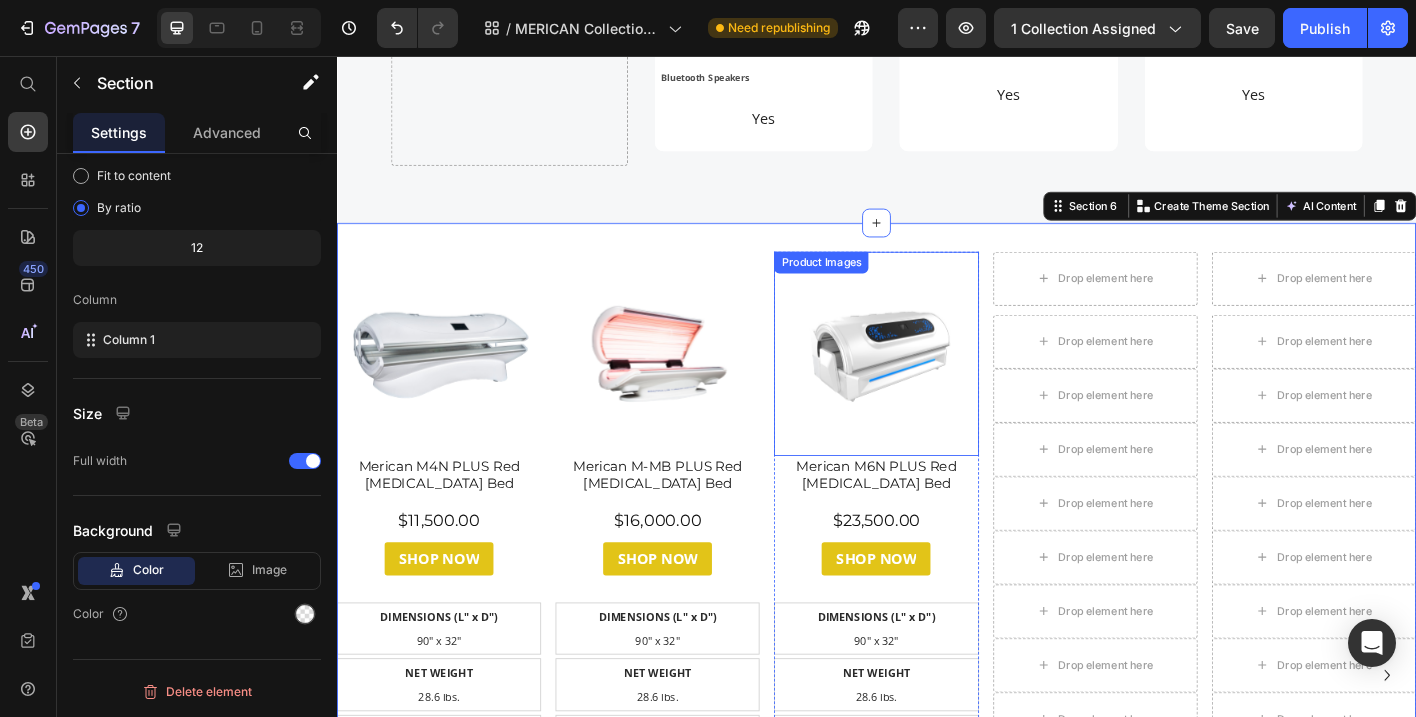 scroll, scrollTop: 4107, scrollLeft: 0, axis: vertical 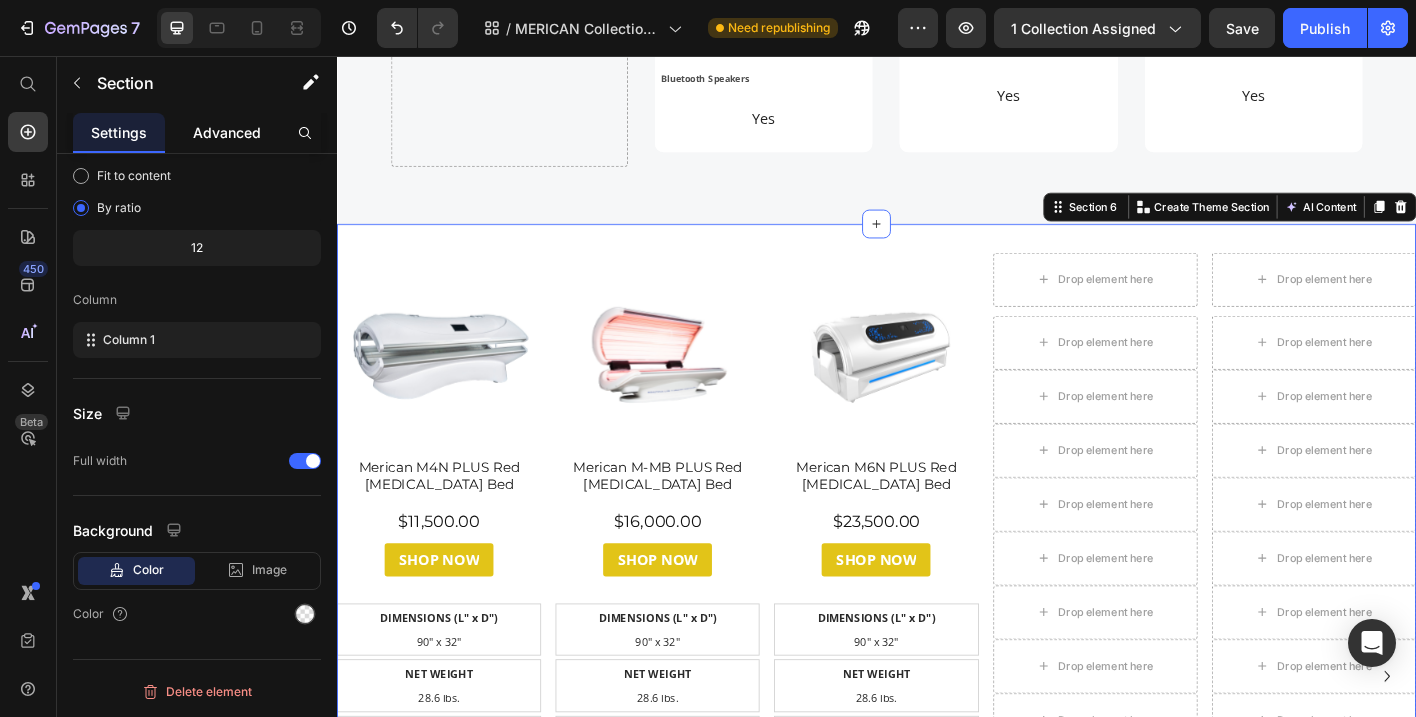 click on "Advanced" at bounding box center [227, 132] 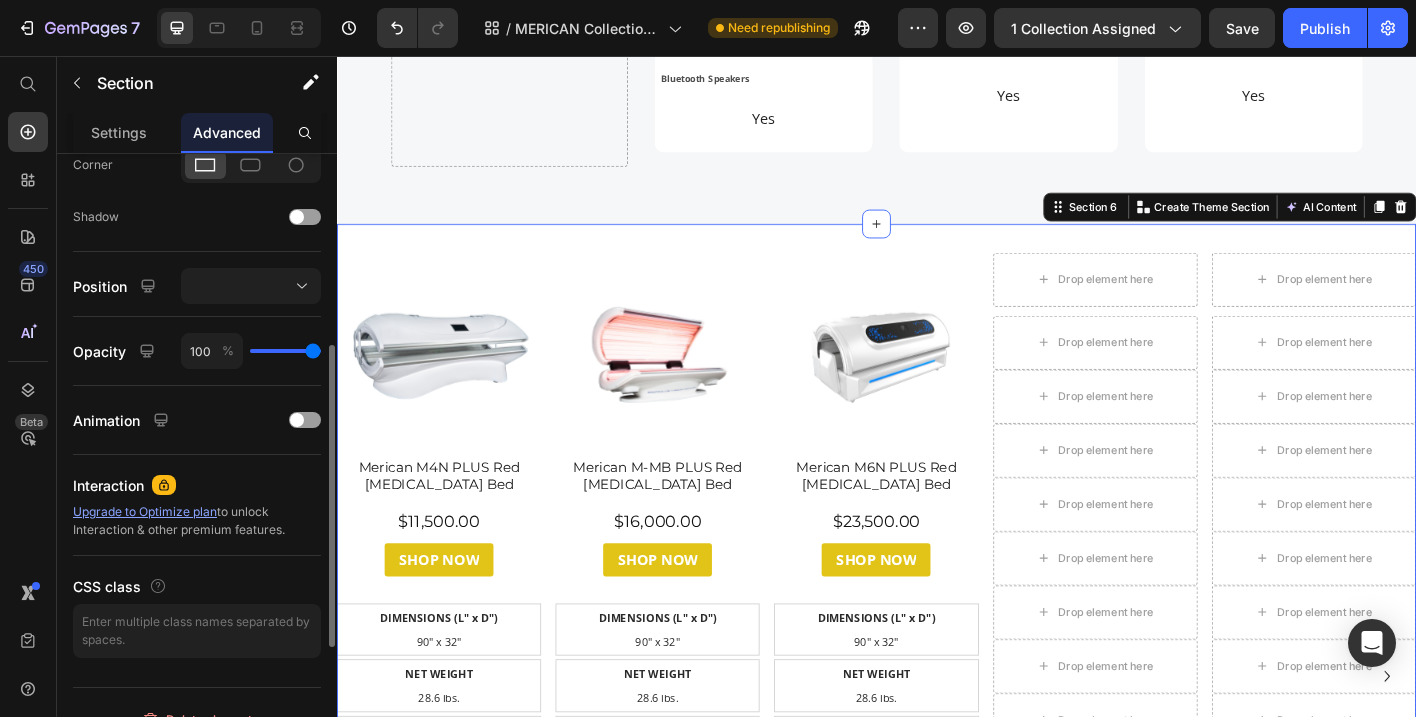 scroll, scrollTop: 649, scrollLeft: 0, axis: vertical 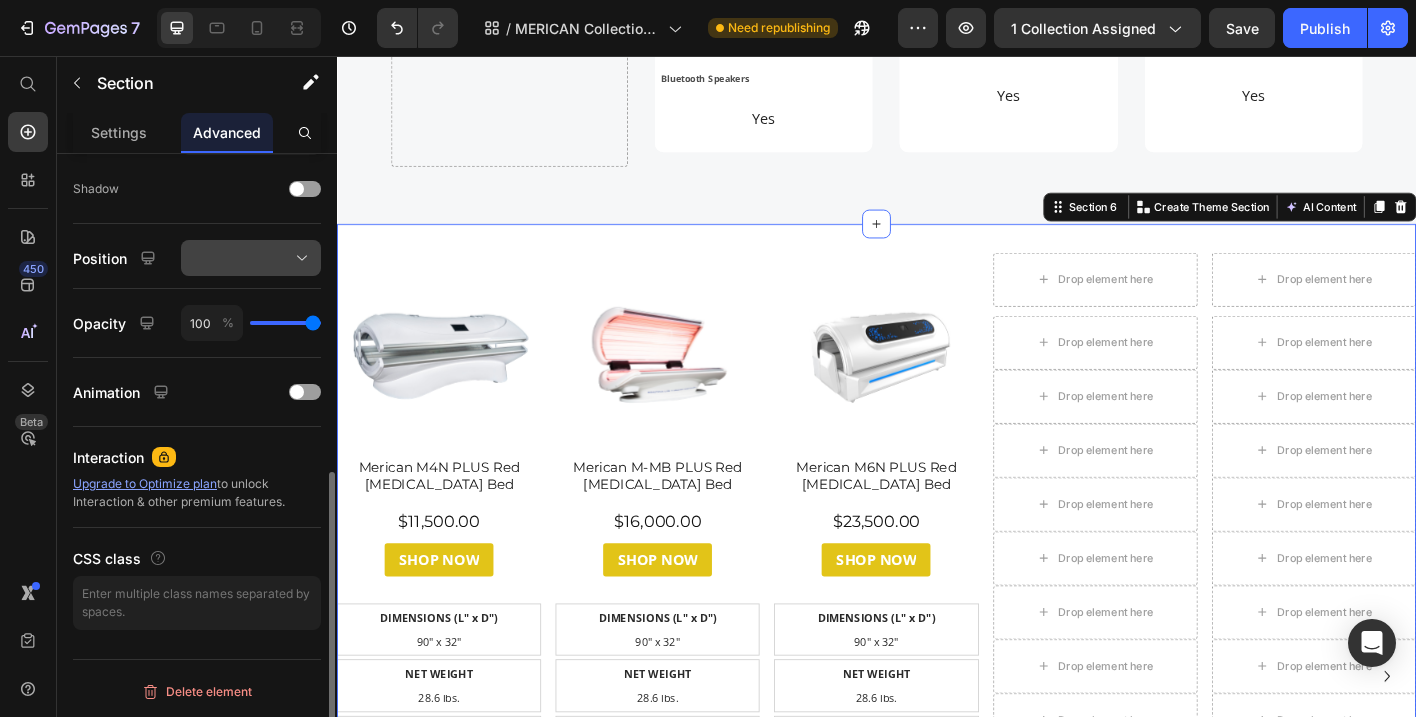 click 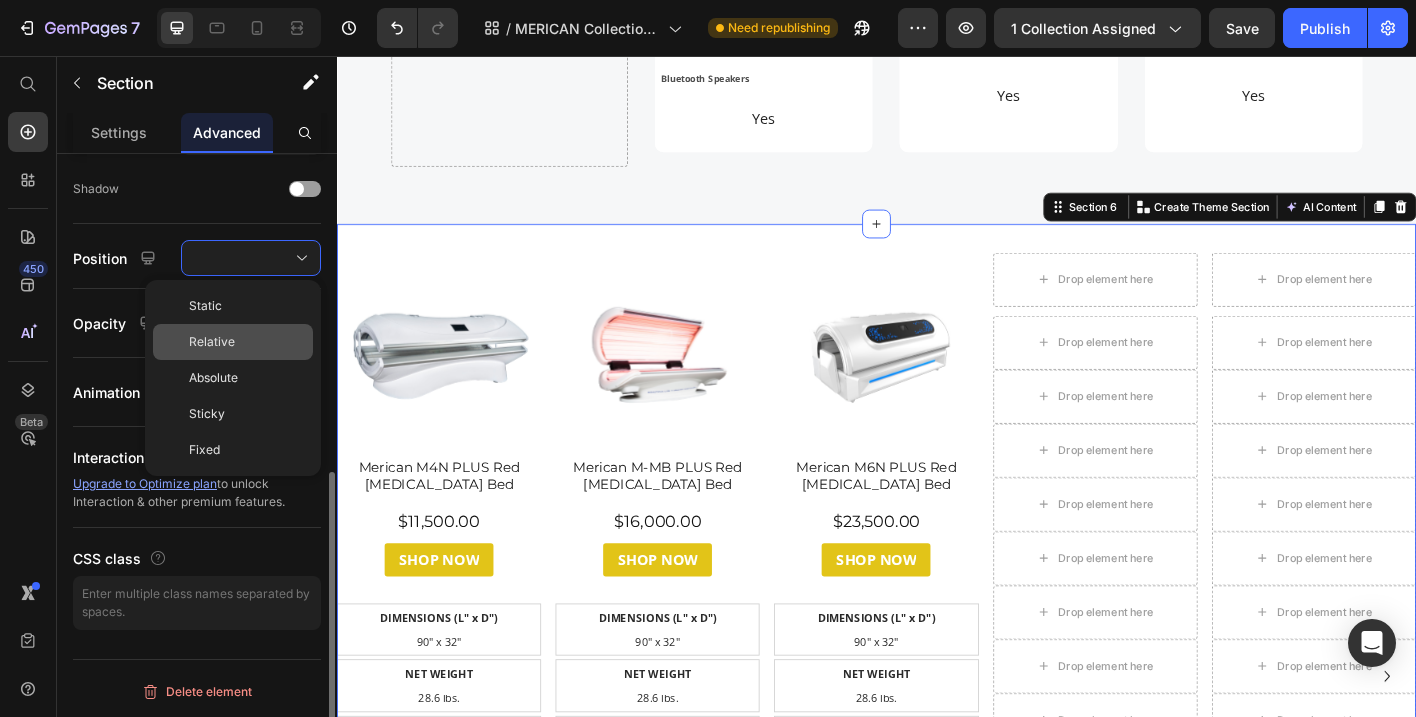 click on "Relative" 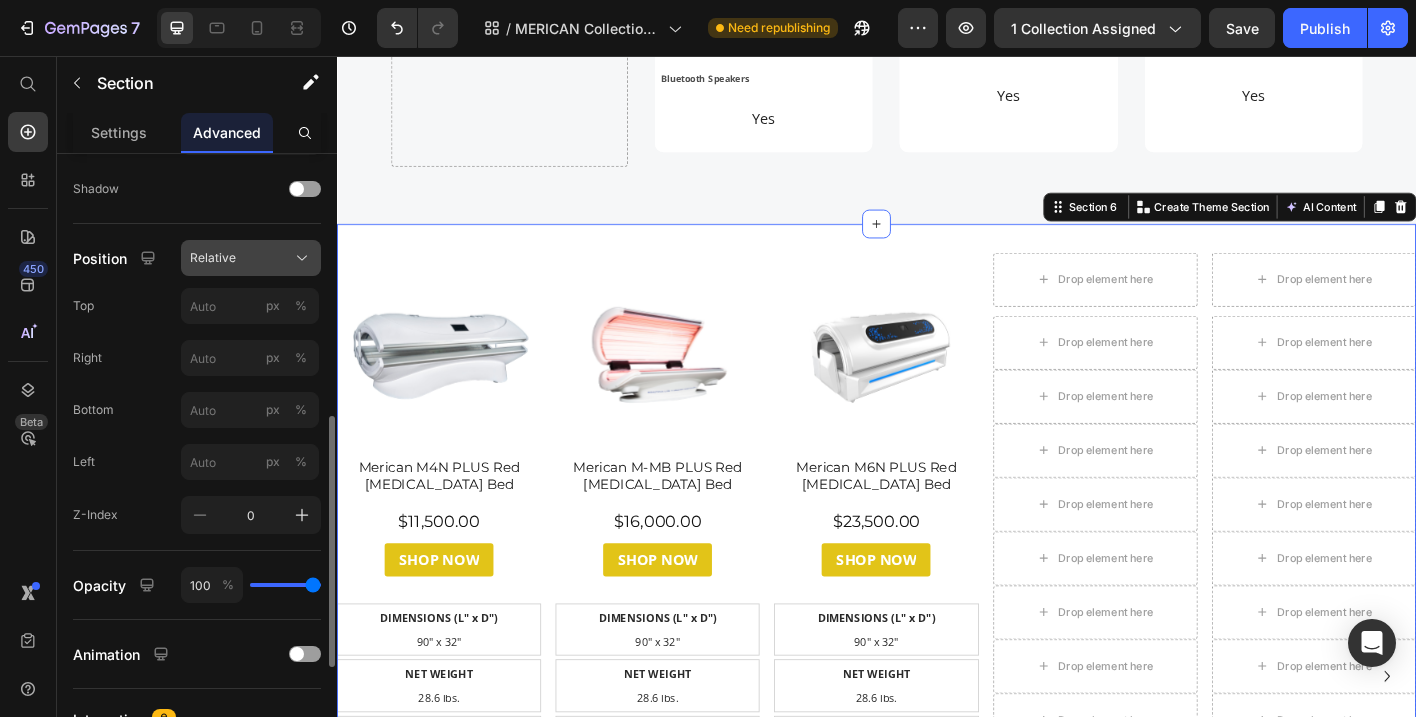 click on "Relative" at bounding box center [251, 258] 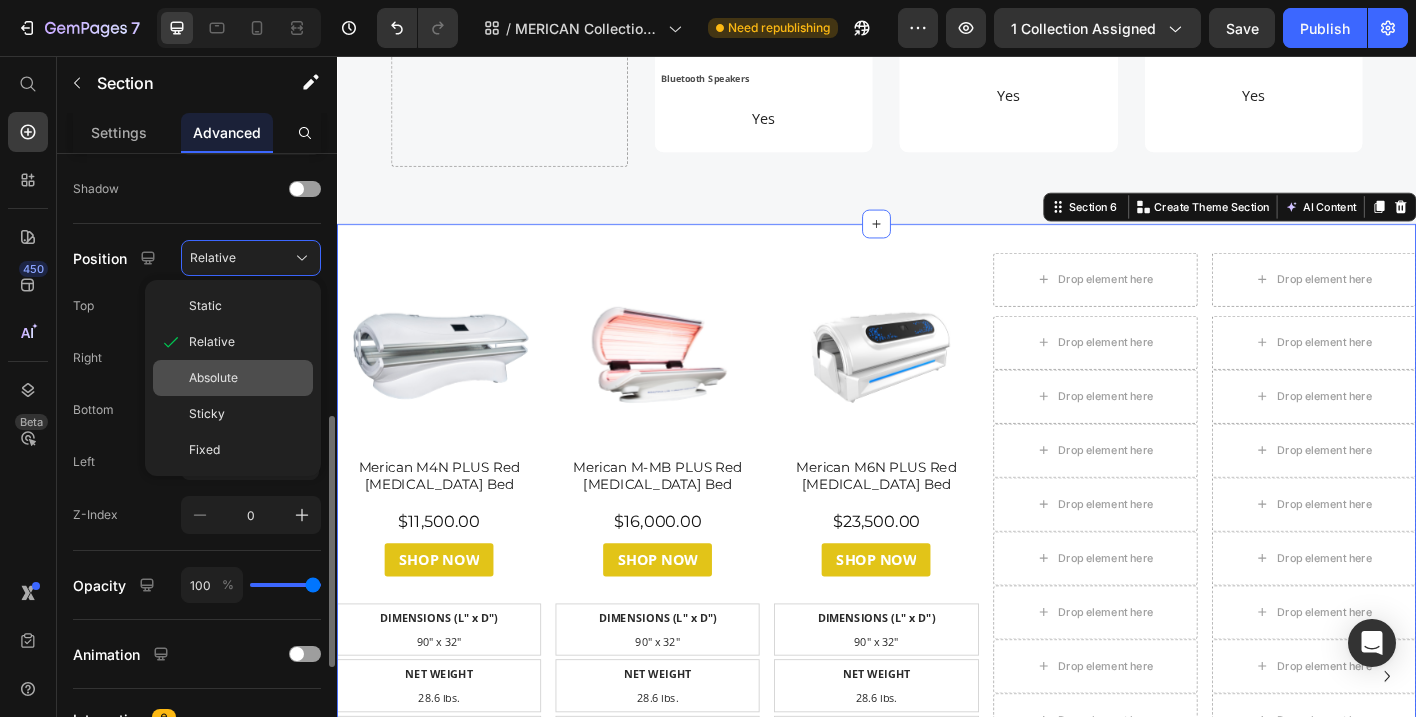 click on "Absolute" at bounding box center (247, 378) 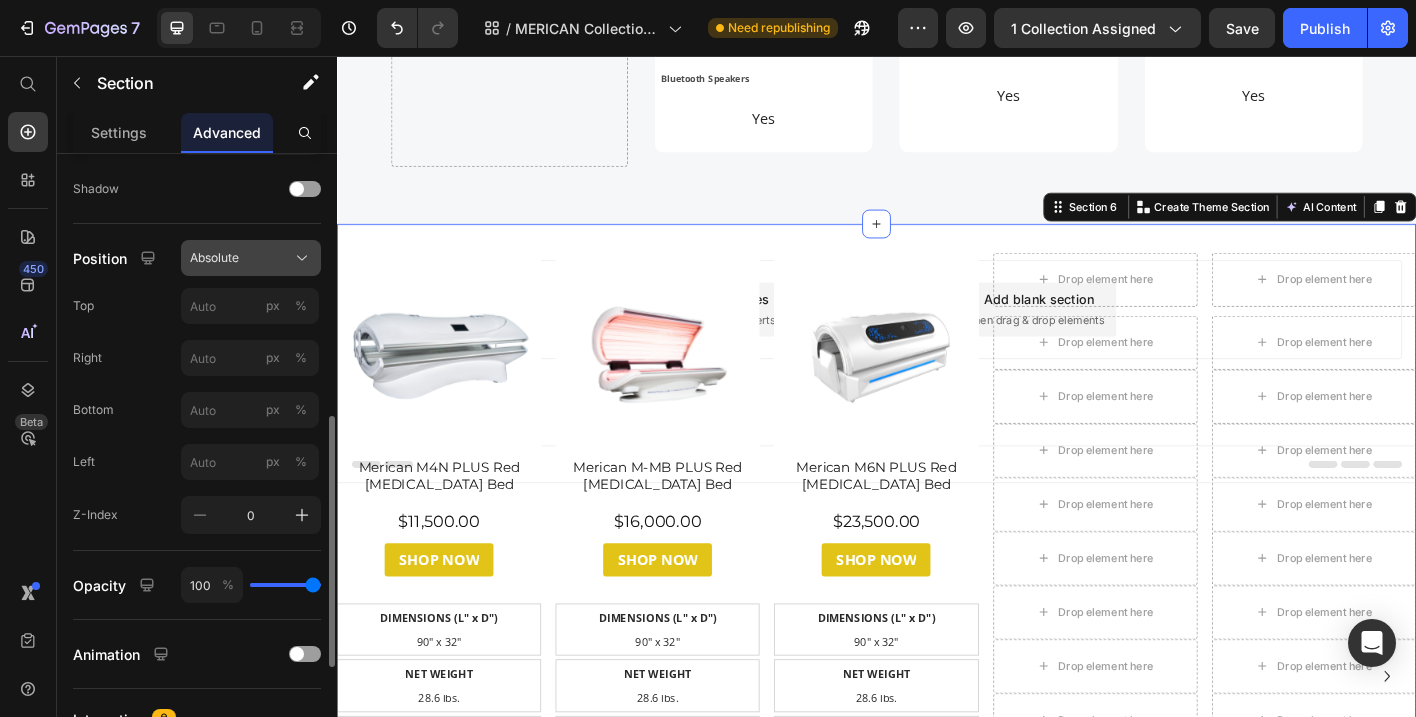 click 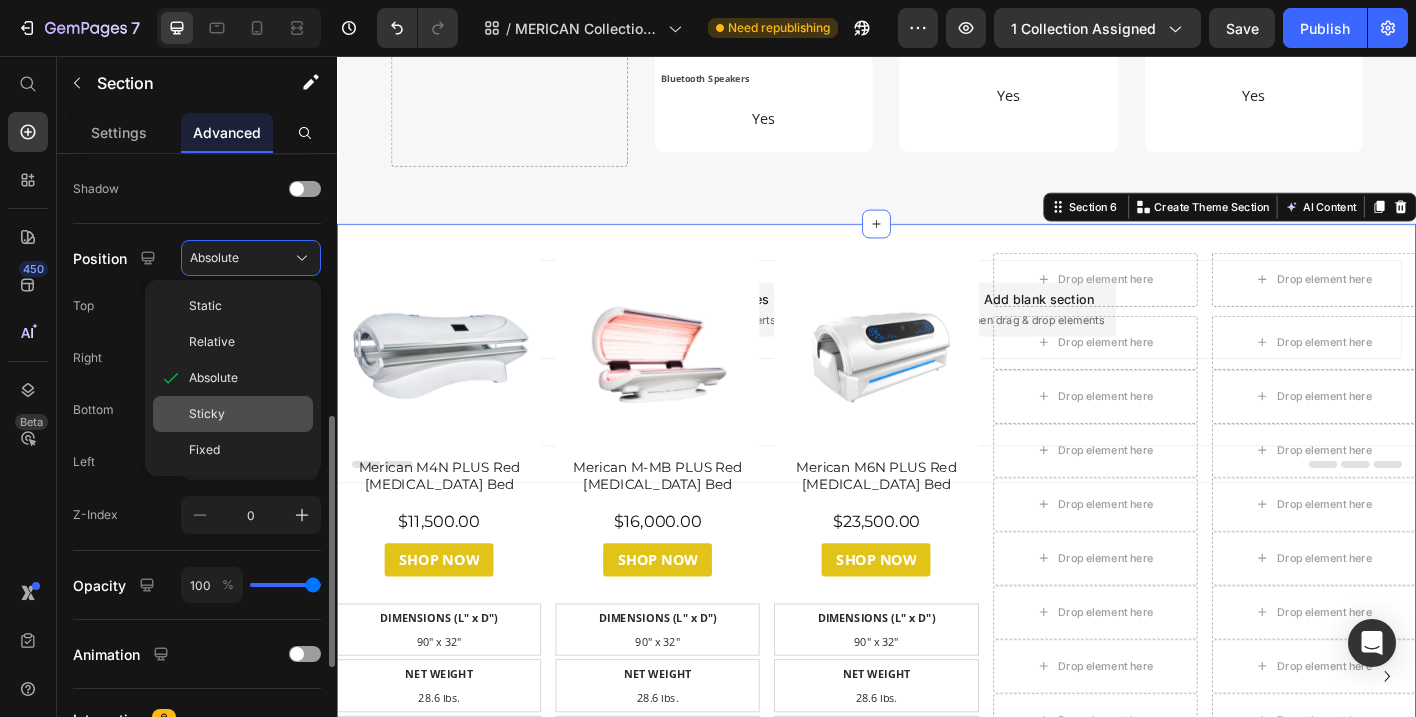 click on "Sticky" at bounding box center [247, 414] 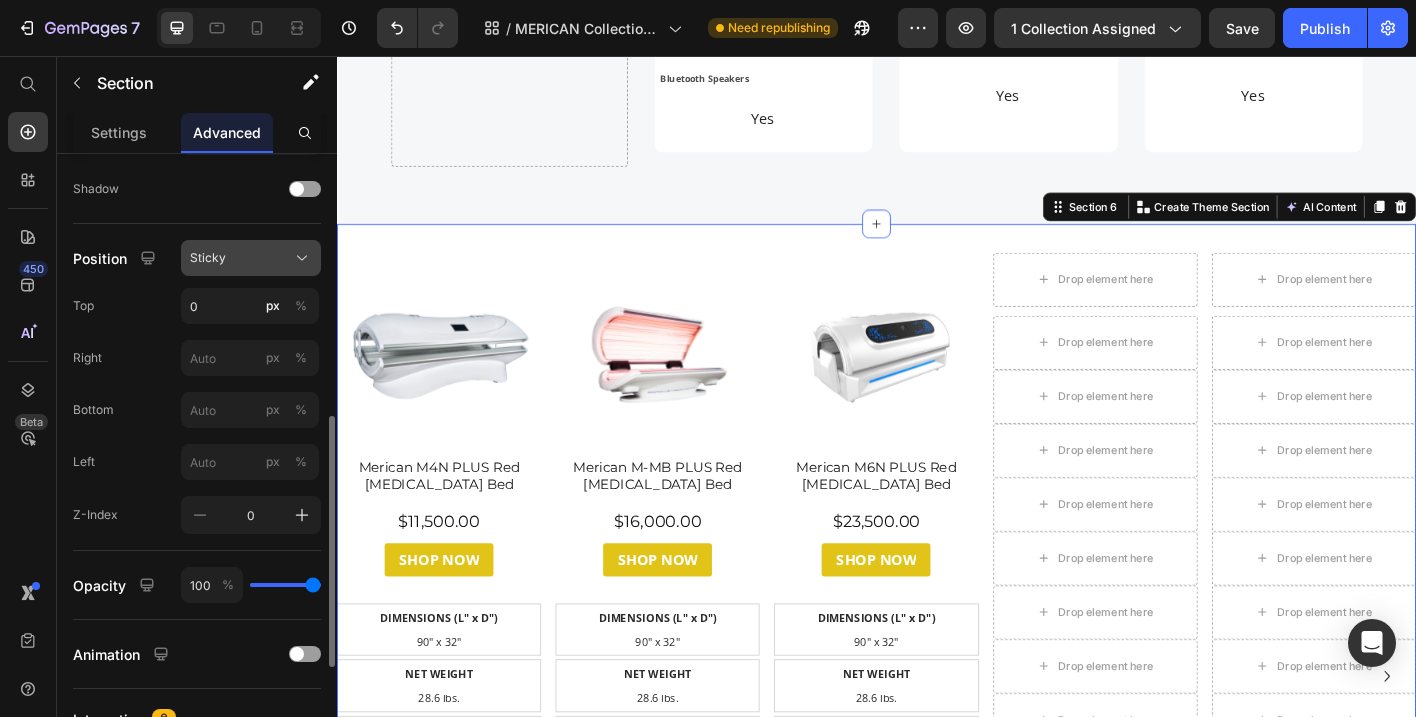 click 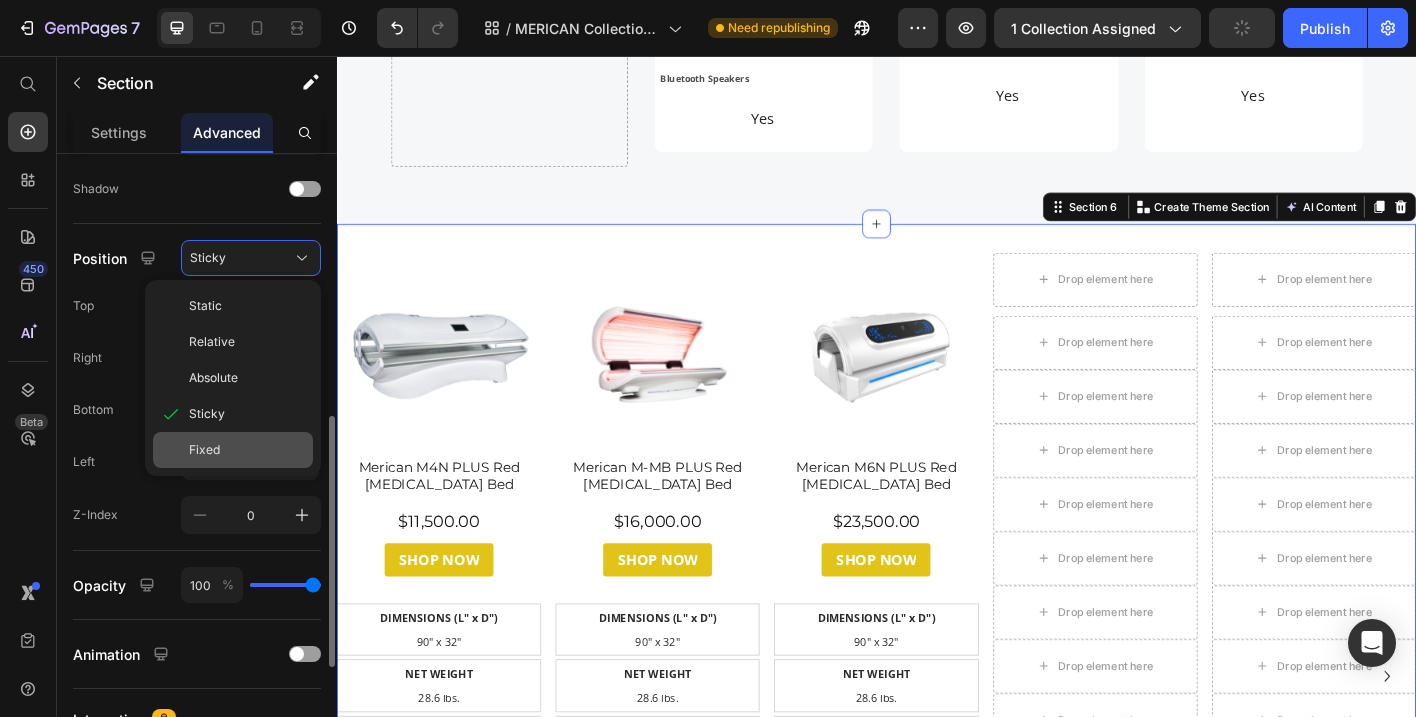 click on "Fixed" 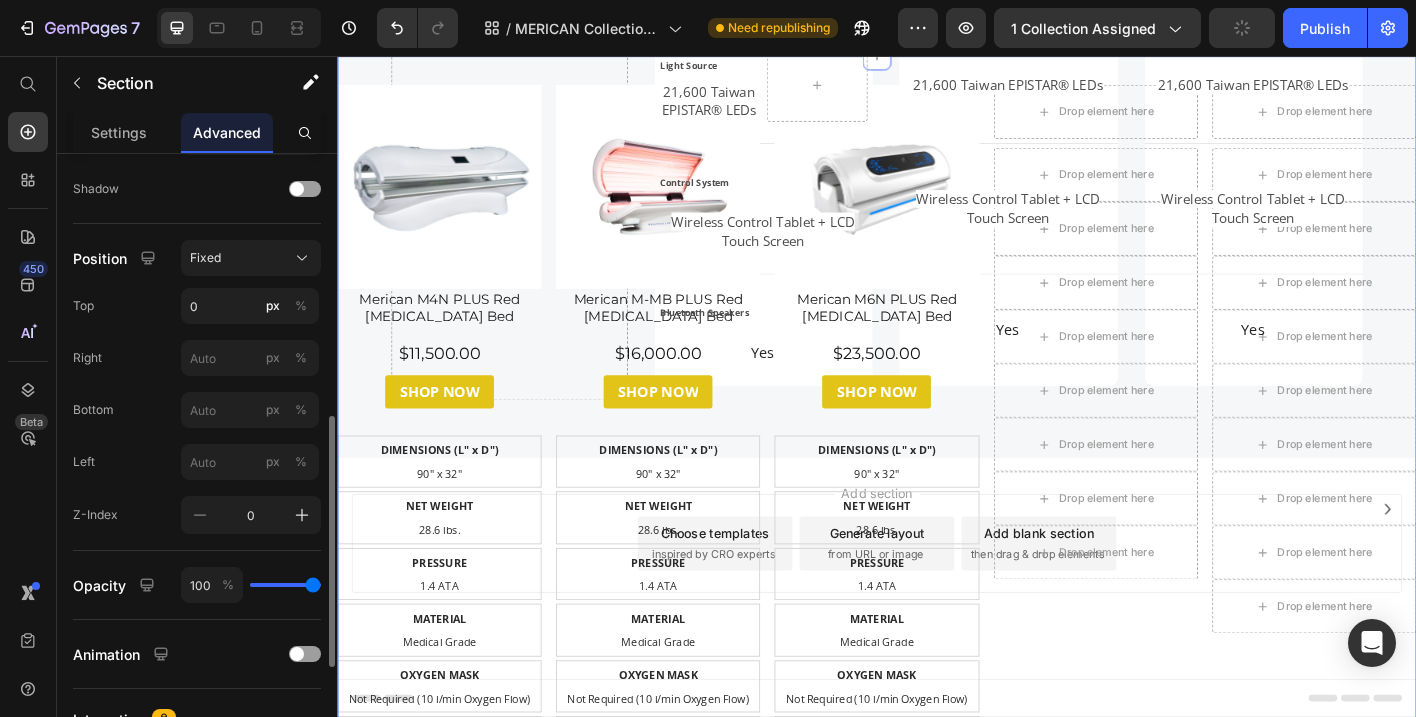 scroll, scrollTop: 3830, scrollLeft: 0, axis: vertical 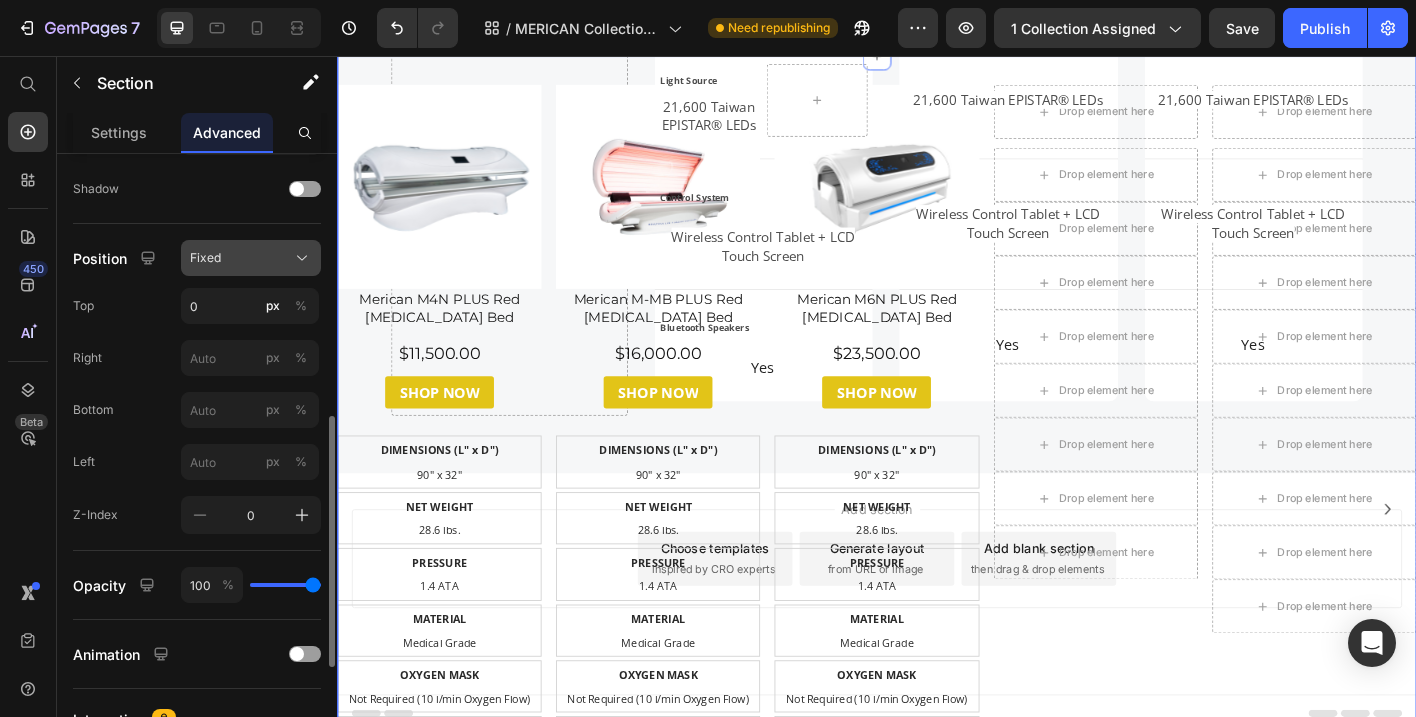 click 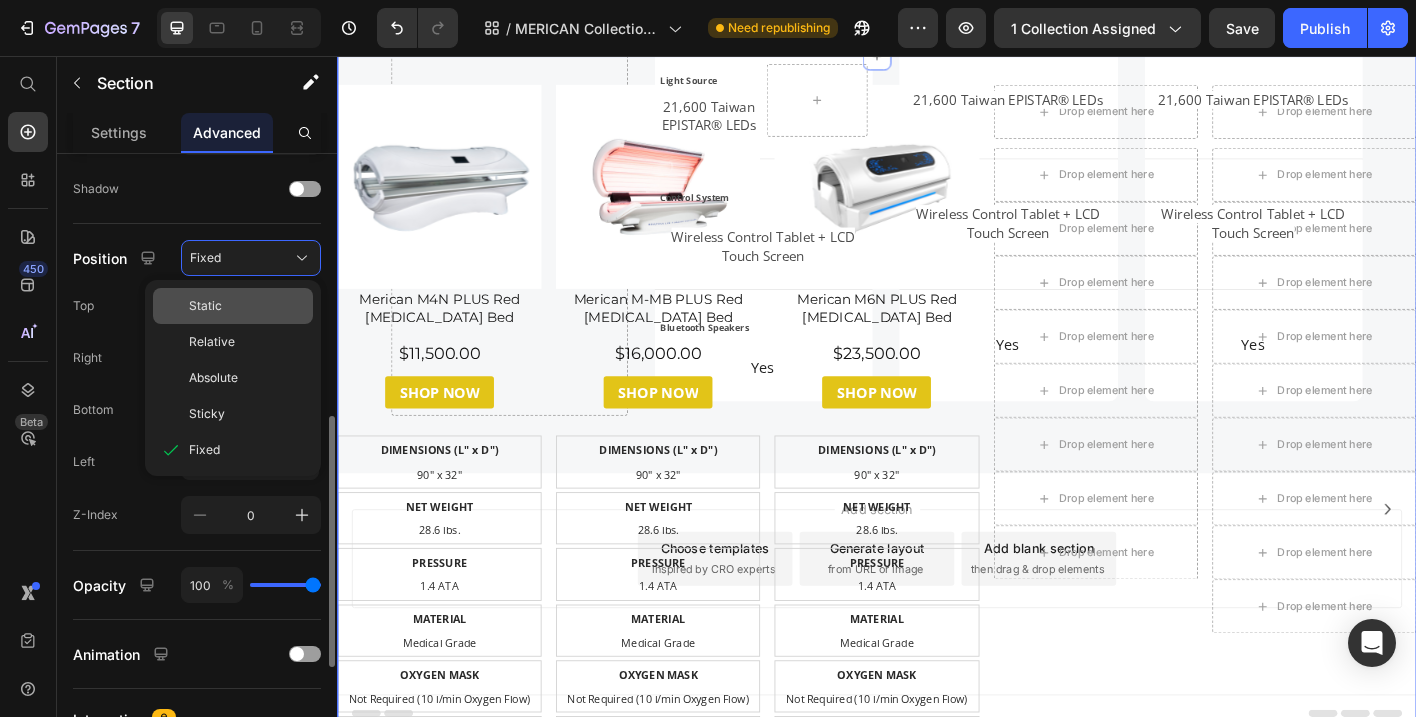 click on "Static" at bounding box center [205, 306] 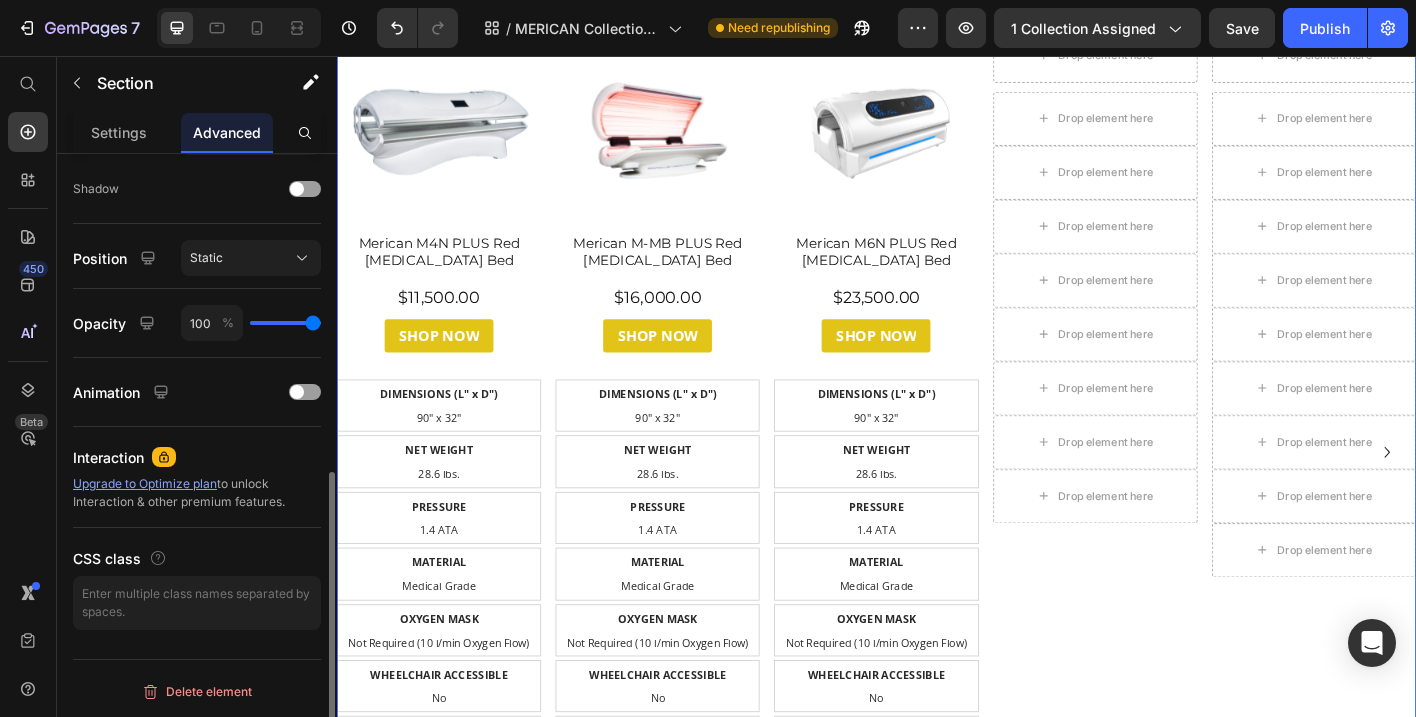 scroll, scrollTop: 4354, scrollLeft: 0, axis: vertical 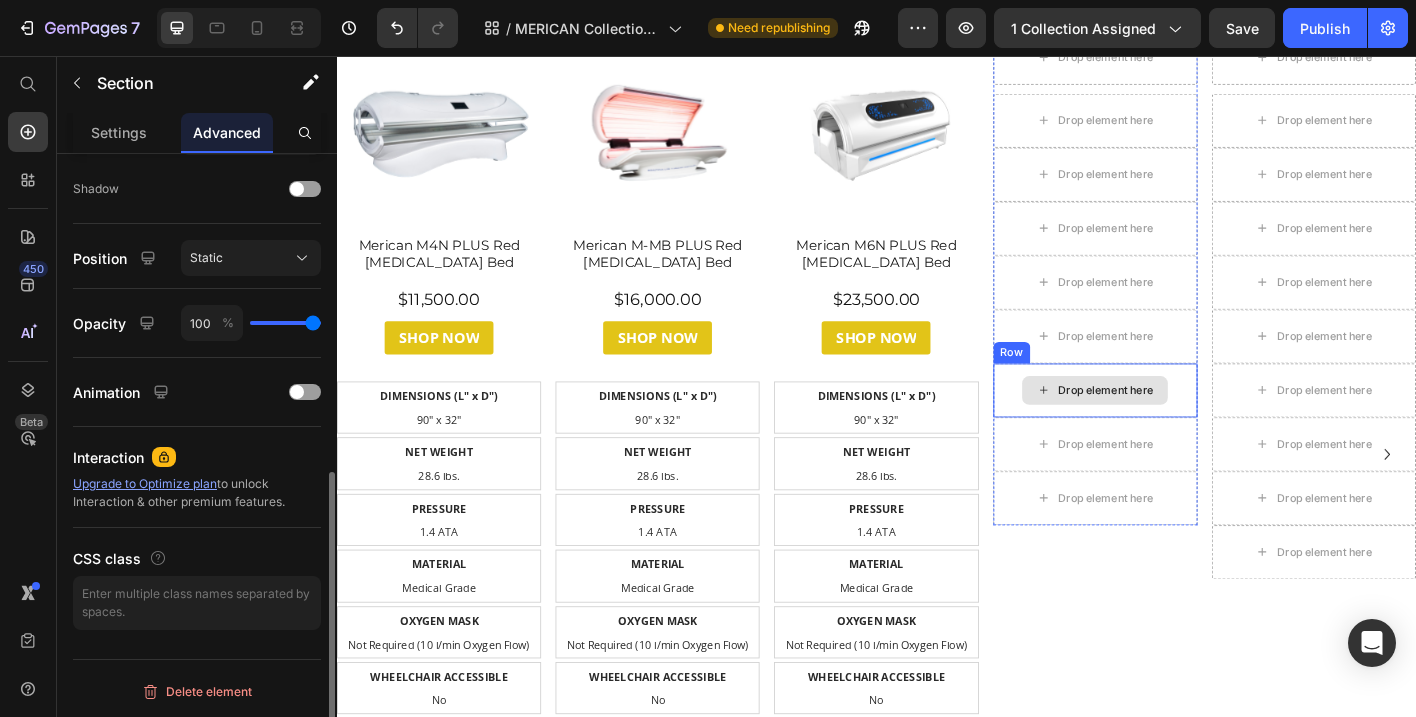 click on "Drop element here" at bounding box center [1192, 428] 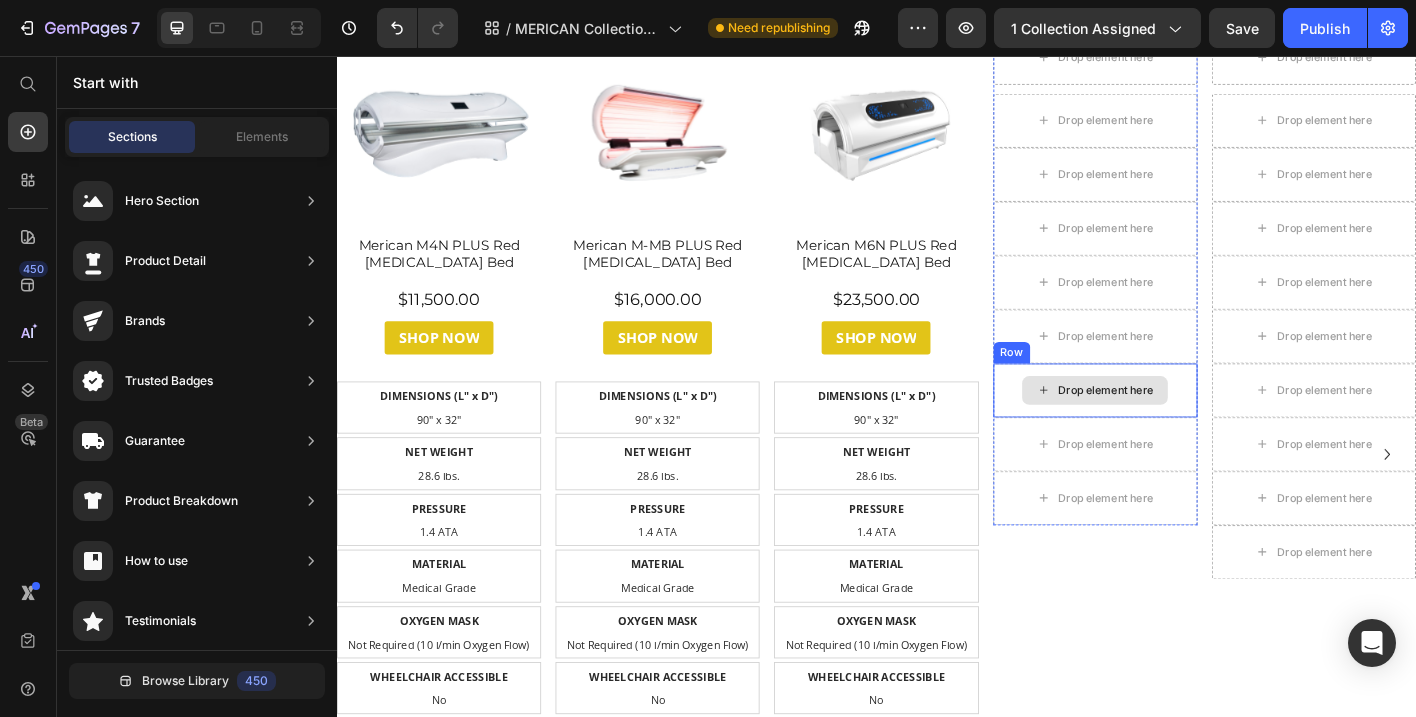 click on "Drop element here" at bounding box center (1180, 428) 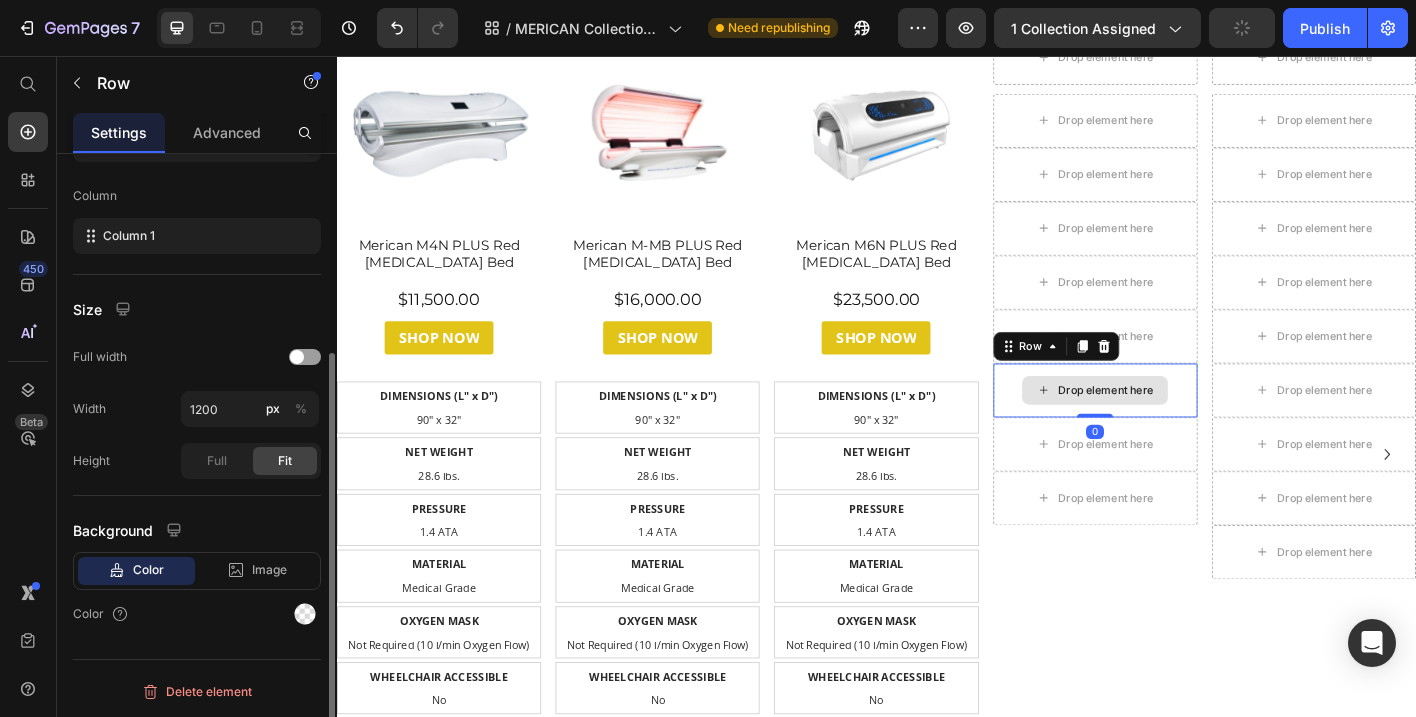 scroll, scrollTop: 0, scrollLeft: 0, axis: both 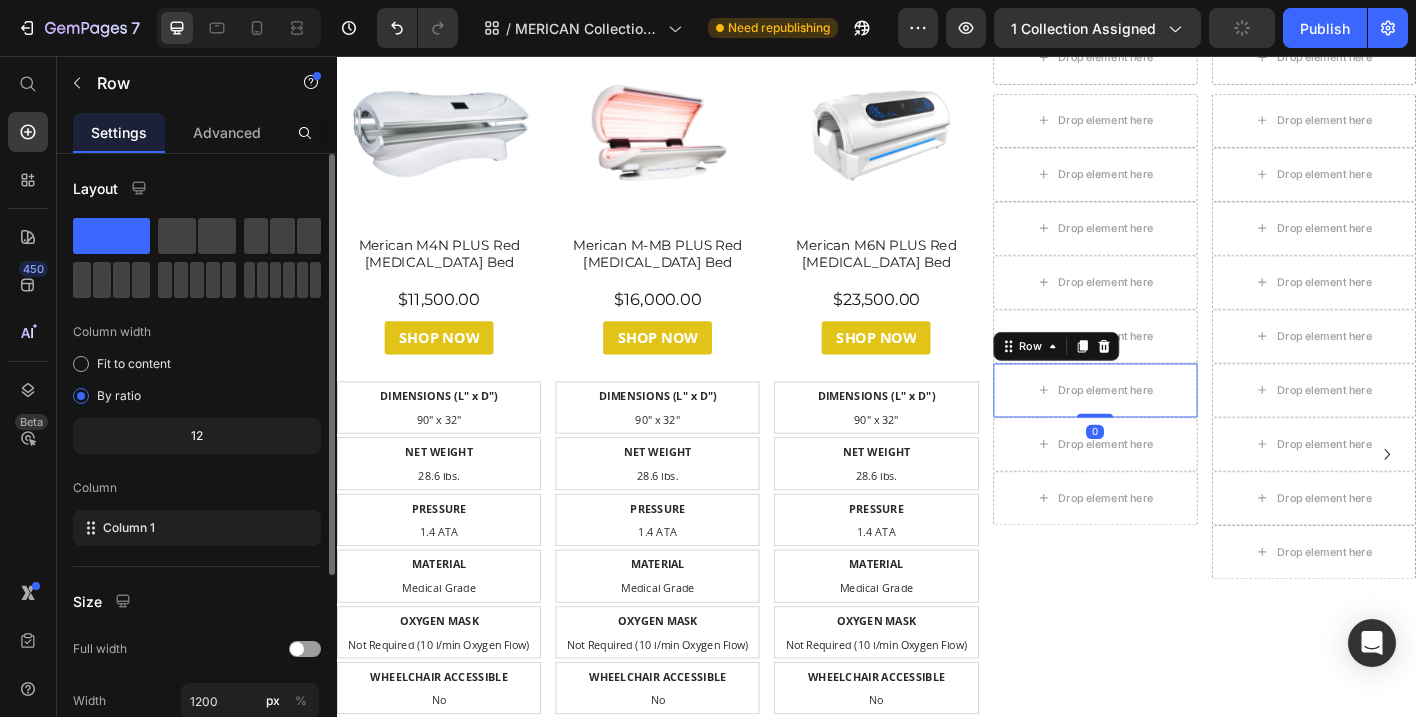 click 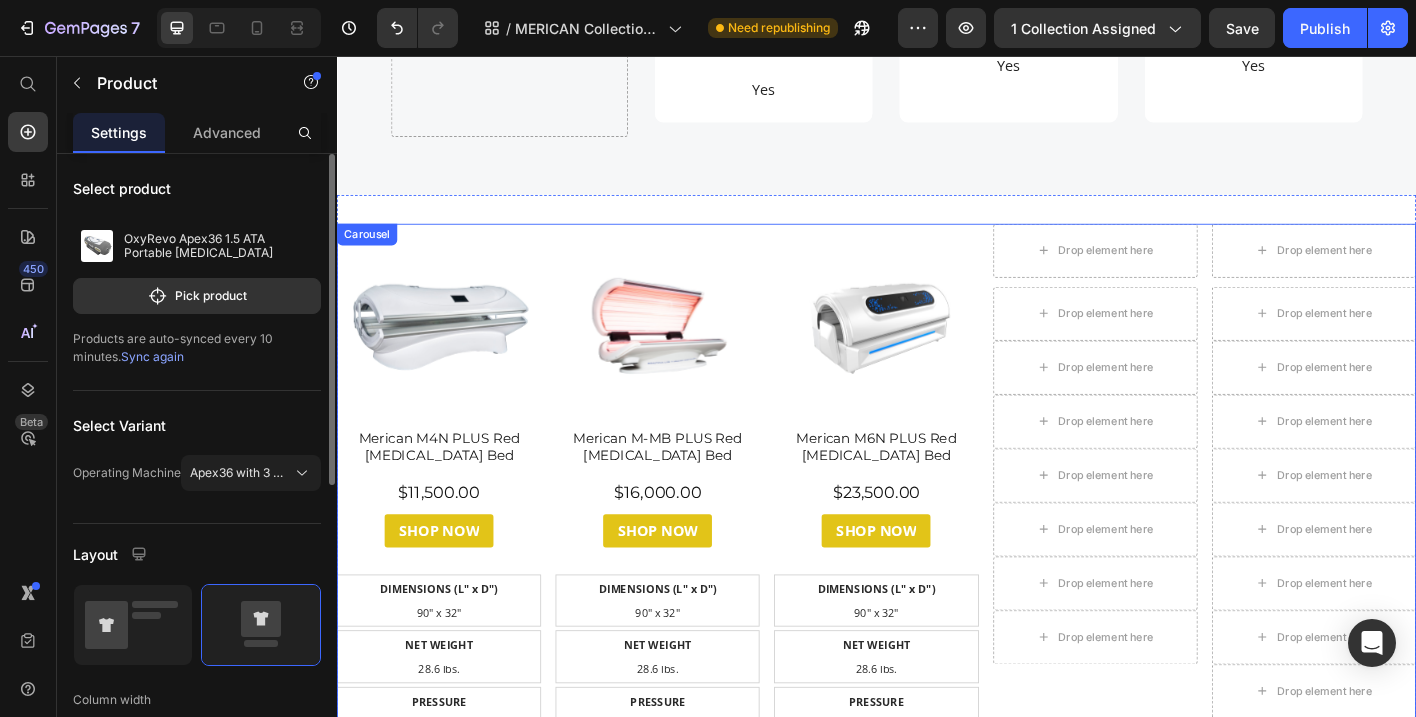 scroll, scrollTop: 4136, scrollLeft: 0, axis: vertical 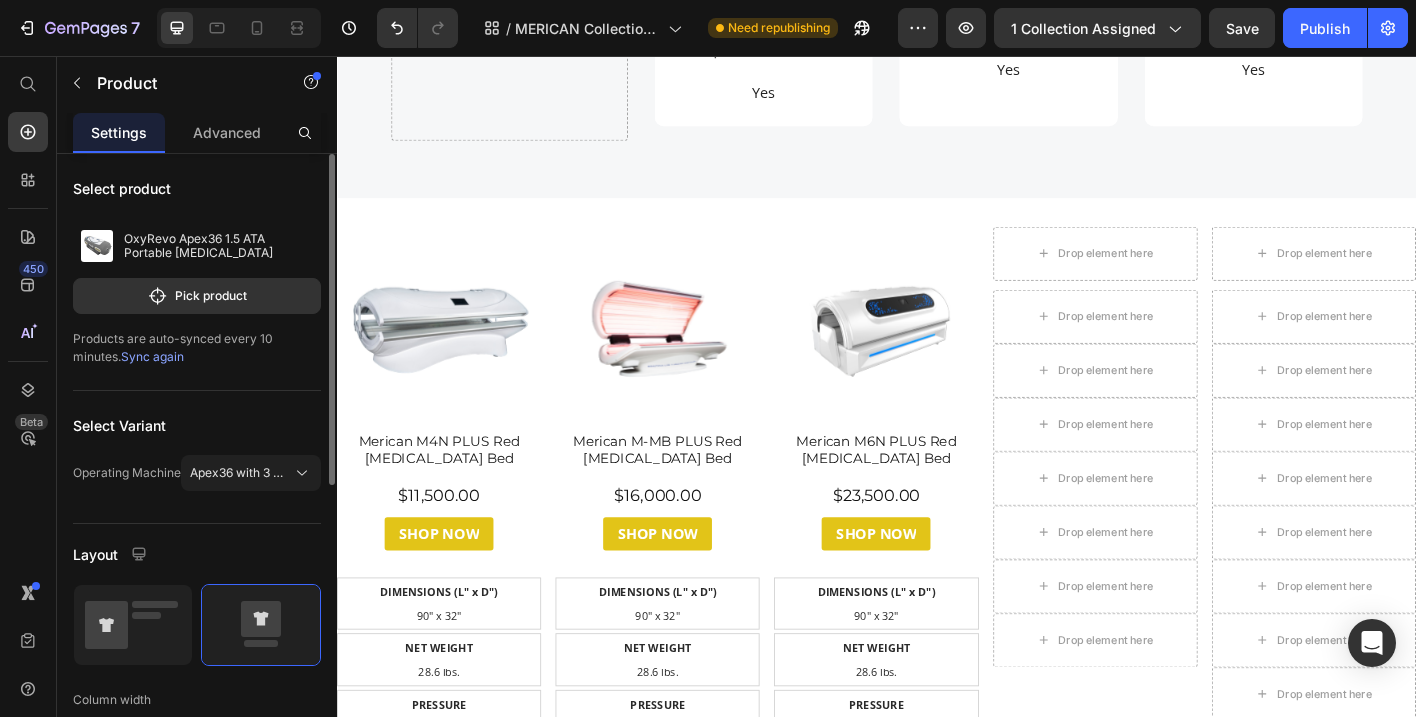 click on "Drop element here Row
Drop element here Row
Drop element here Row
Drop element here Row
Drop element here Row
Drop element here Row
Drop element here Row" at bounding box center (1180, 461) 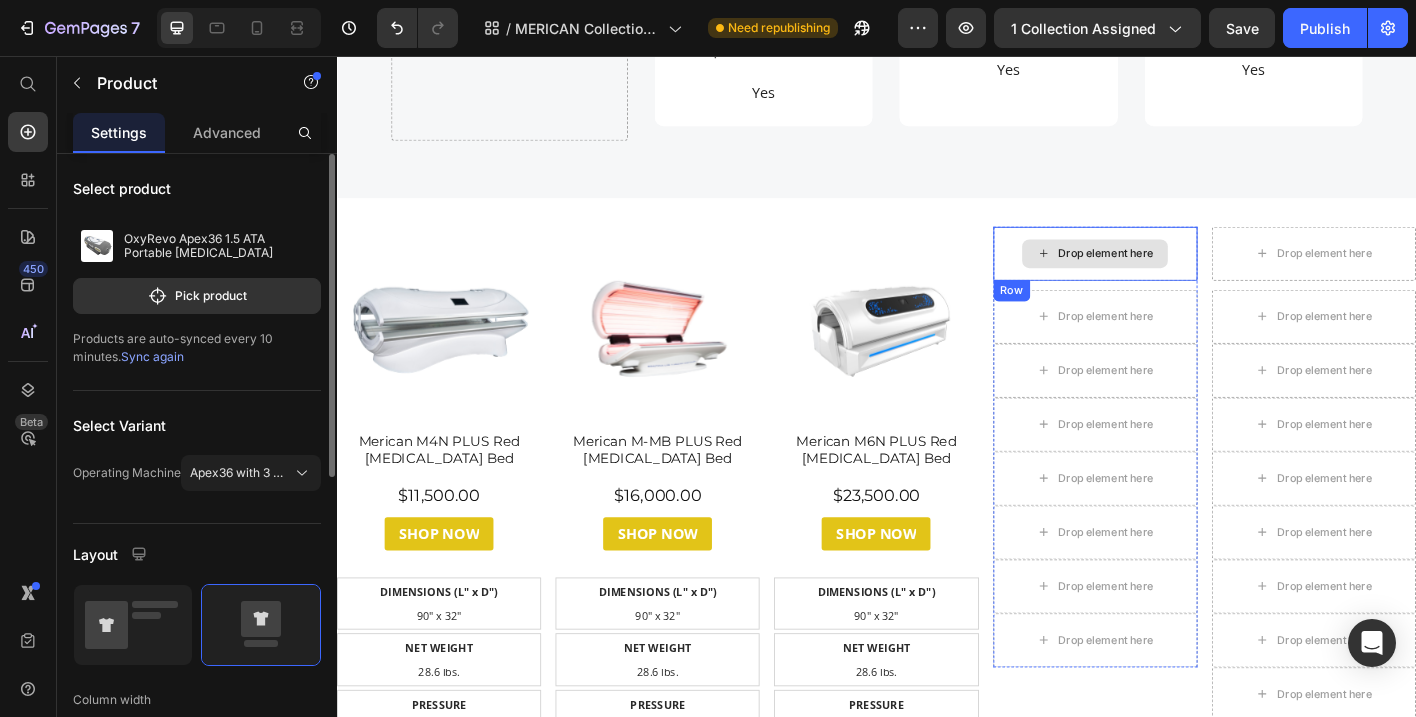 click on "Drop element here" at bounding box center (1180, 276) 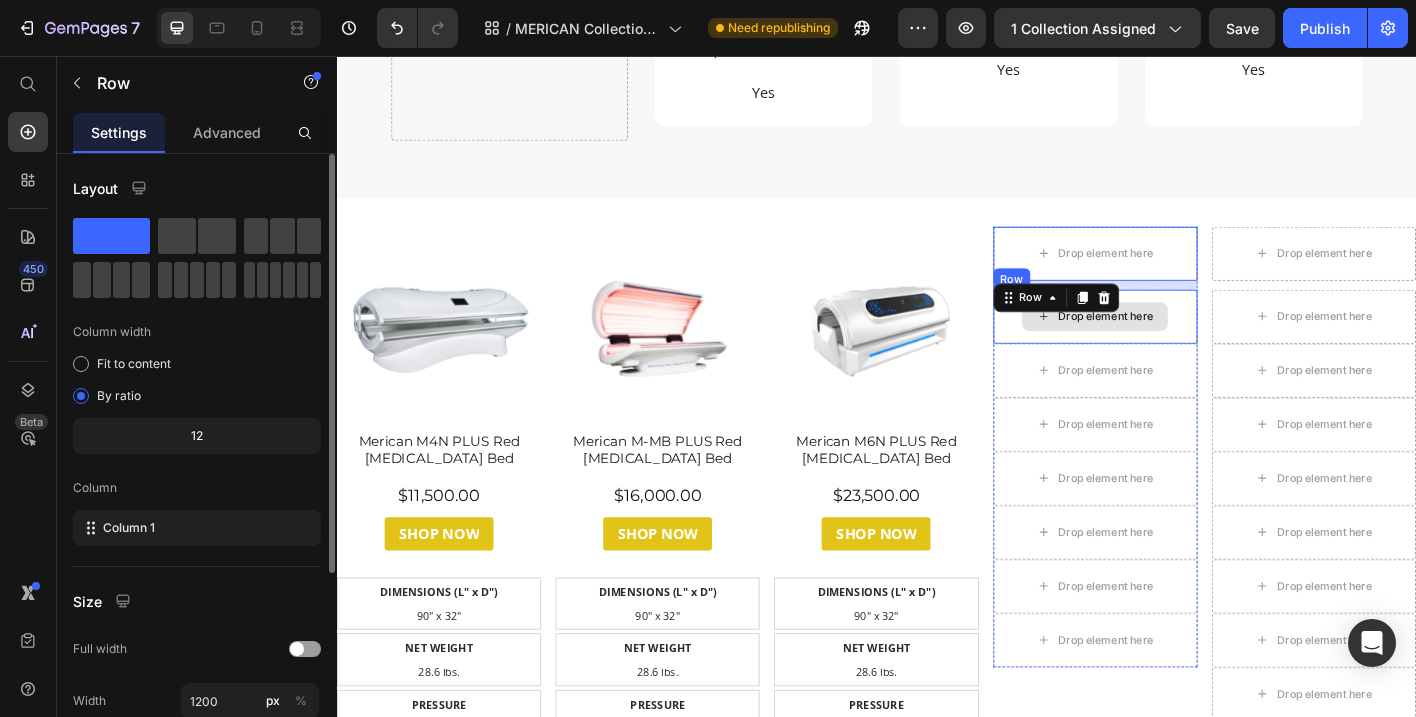 click on "Drop element here" at bounding box center (1180, 346) 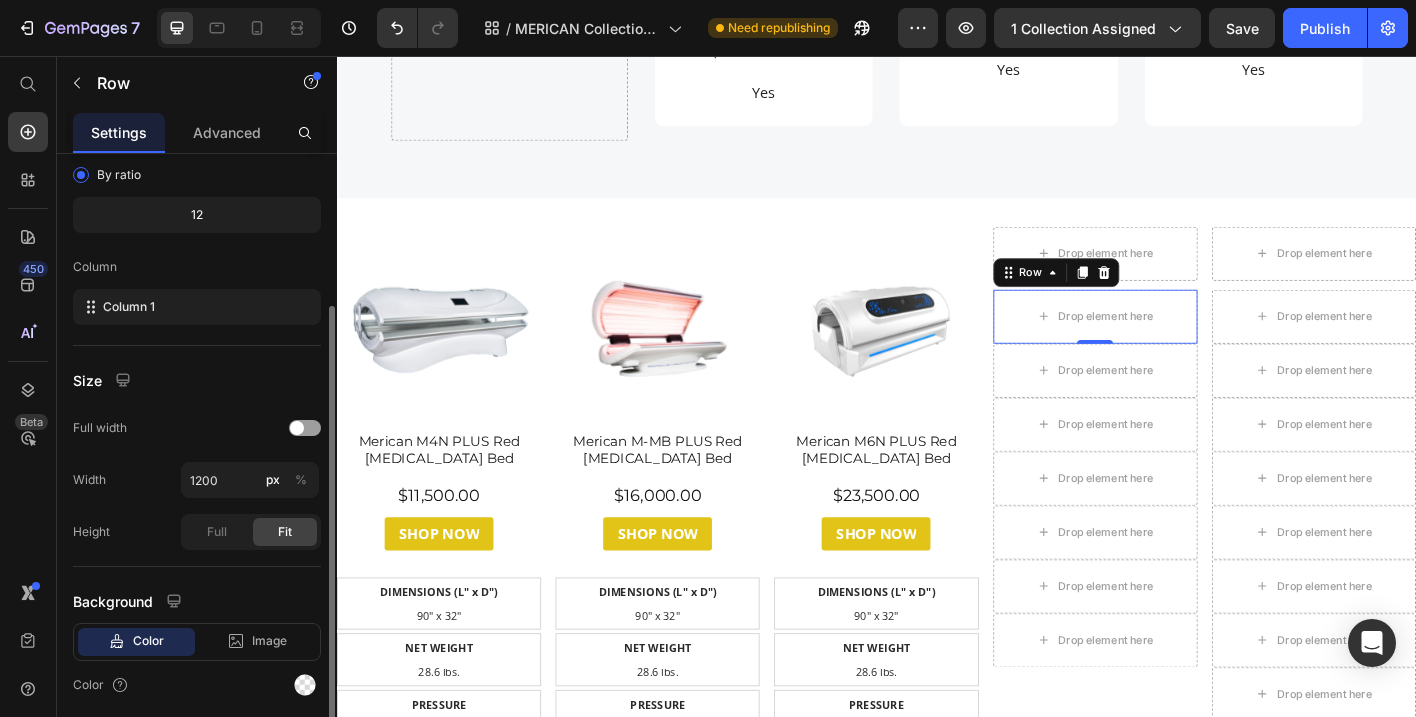 scroll, scrollTop: 222, scrollLeft: 0, axis: vertical 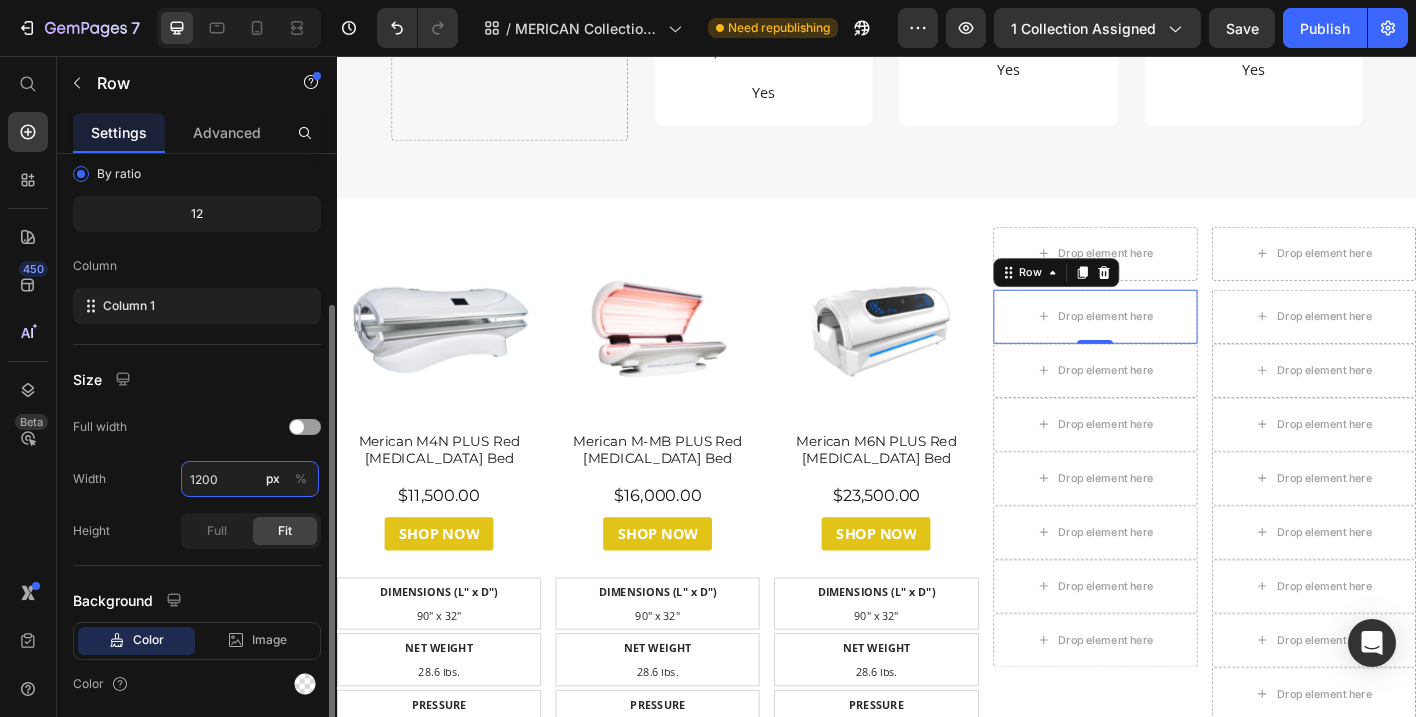 click on "1200" at bounding box center [250, 479] 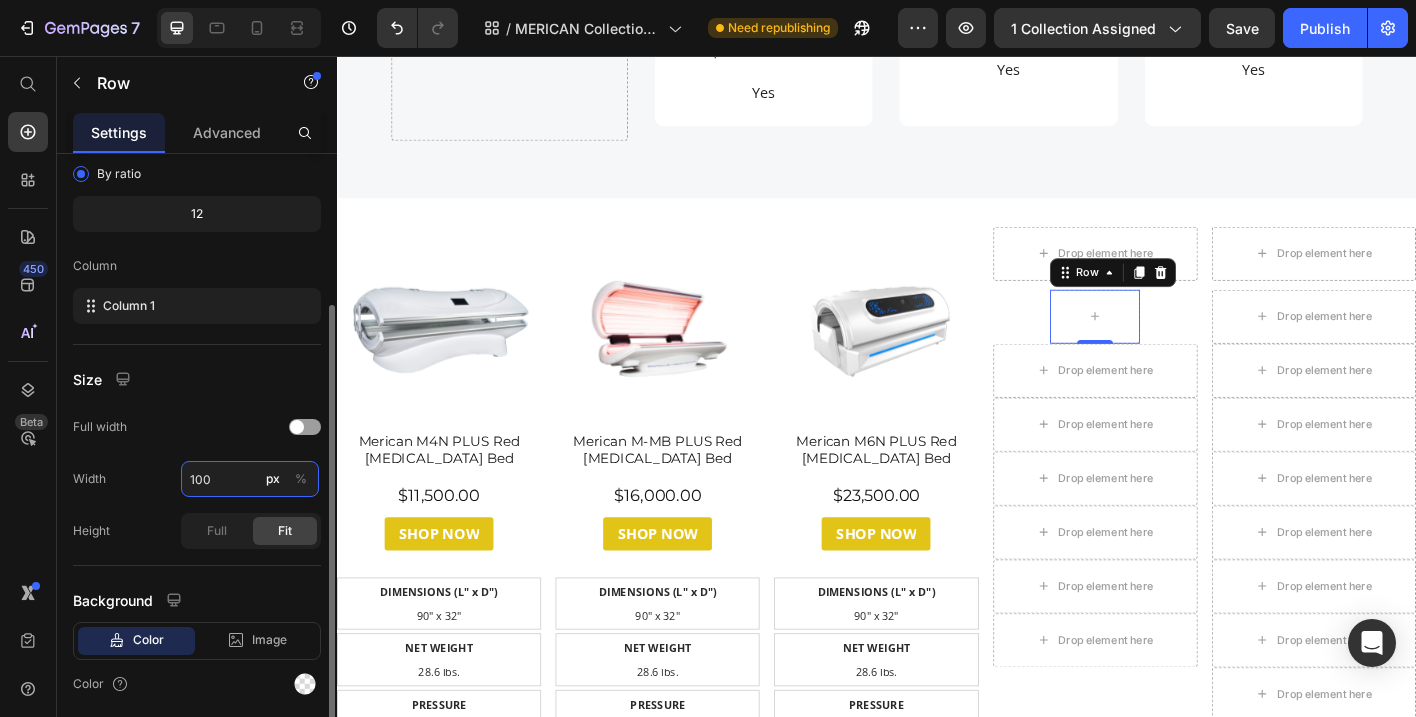 type on "1000" 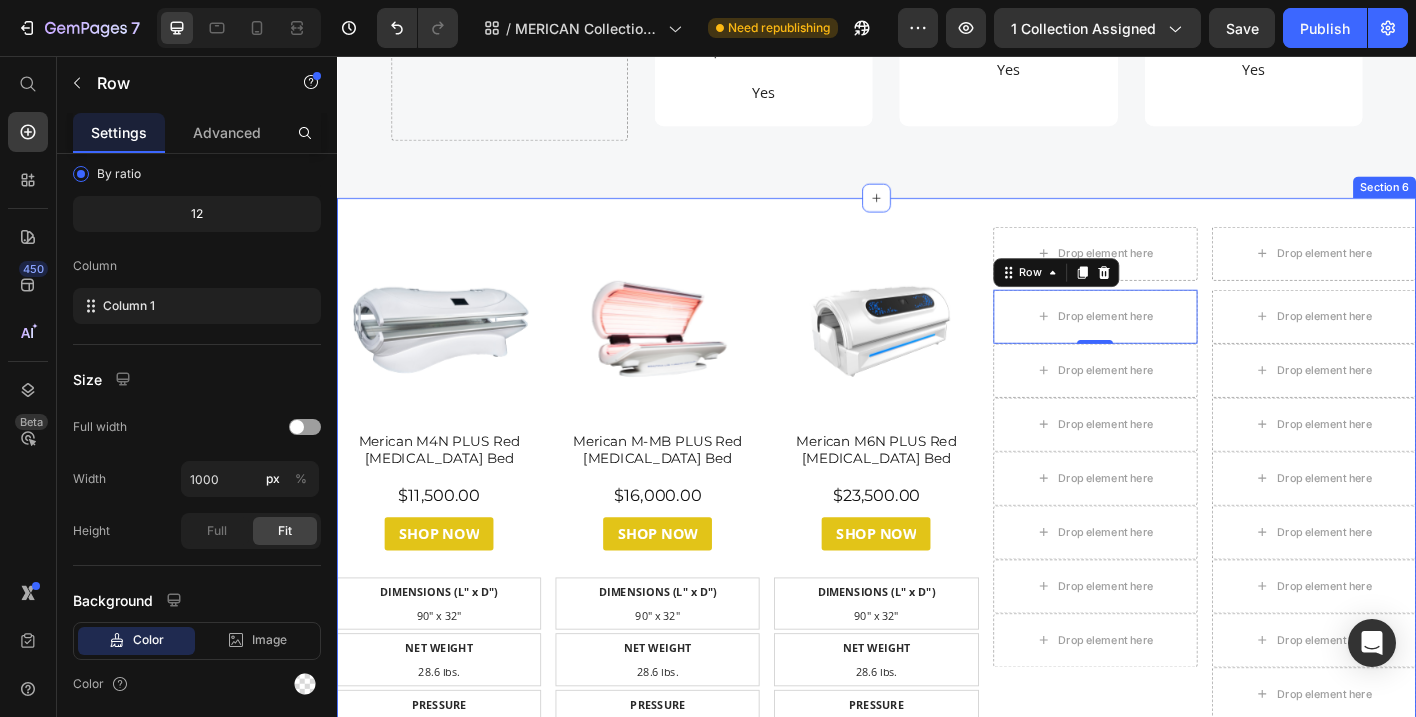 click on "Product Images Merican M4N PLUS Red Light Therapy Bed Product Title $11,500.00 Product Price Row SHOP NOW Button Row DIMENSIONS (L" x D") 90" x 32" Text Block NET WEIGHT 28.6 lbs. Text Block PRESSURE 1.4 ATA Text Block MATERIAL Medical Grade Text Block OXYGEN MASK Not Required (10 l/min Oxygen Flow) Text Block WHEELCHAIR ACCESSIBLE No Text Block MOVABLE WHEELS No Text Block Row Row
Drop element here Row
Drop element here Product Product Images Merican M-MB PLUS Red Light Therapy Bed Product Title $16,000.00 Product Price Row SHOP NOW Button Row DIMENSIONS (L" x D") 90" x 32" Text Block NET WEIGHT 28.6 lbs. Text Block Row Row PRESSURE 1.4 ATA Text Block Row MATERIAL Medical Grade Text Block Row OXYGEN MASK Not Required (10 l/min Oxygen Flow) Text Block Row WHEELCHAIR ACCESSIBLE No Text Block Row MOVABLE WHEELS No Text Block Row
Drop element here Product Product Images Merican M6N PLUS Red Light Therapy Bed Row" at bounding box center [937, 717] 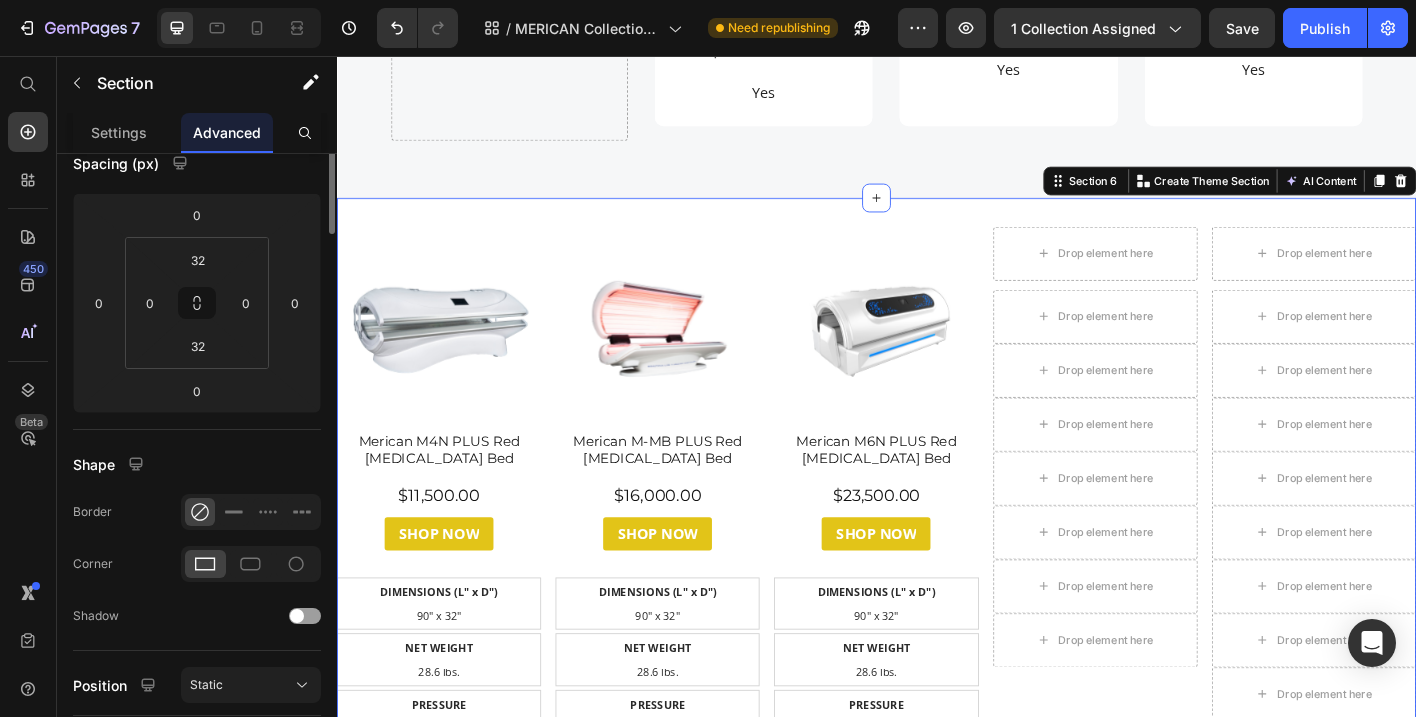 scroll, scrollTop: 0, scrollLeft: 0, axis: both 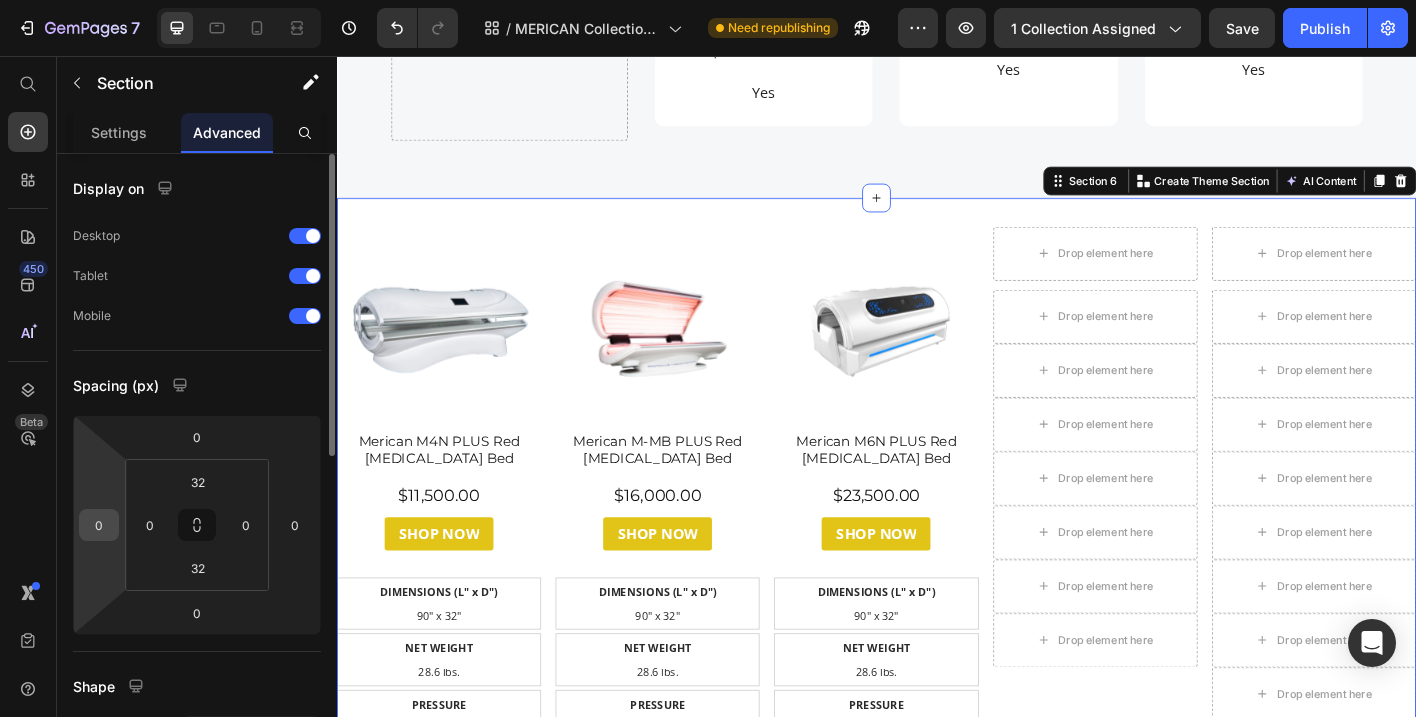 click on "0" at bounding box center [99, 525] 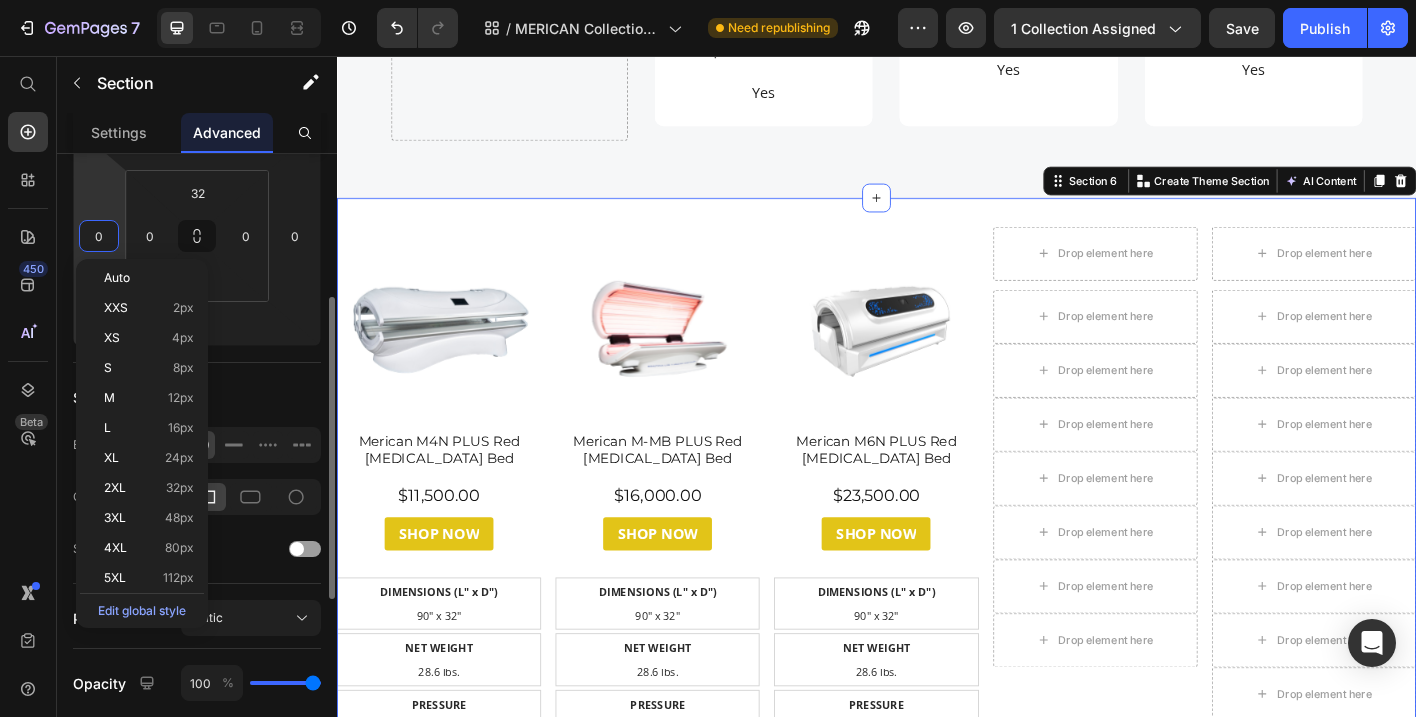 scroll, scrollTop: 294, scrollLeft: 0, axis: vertical 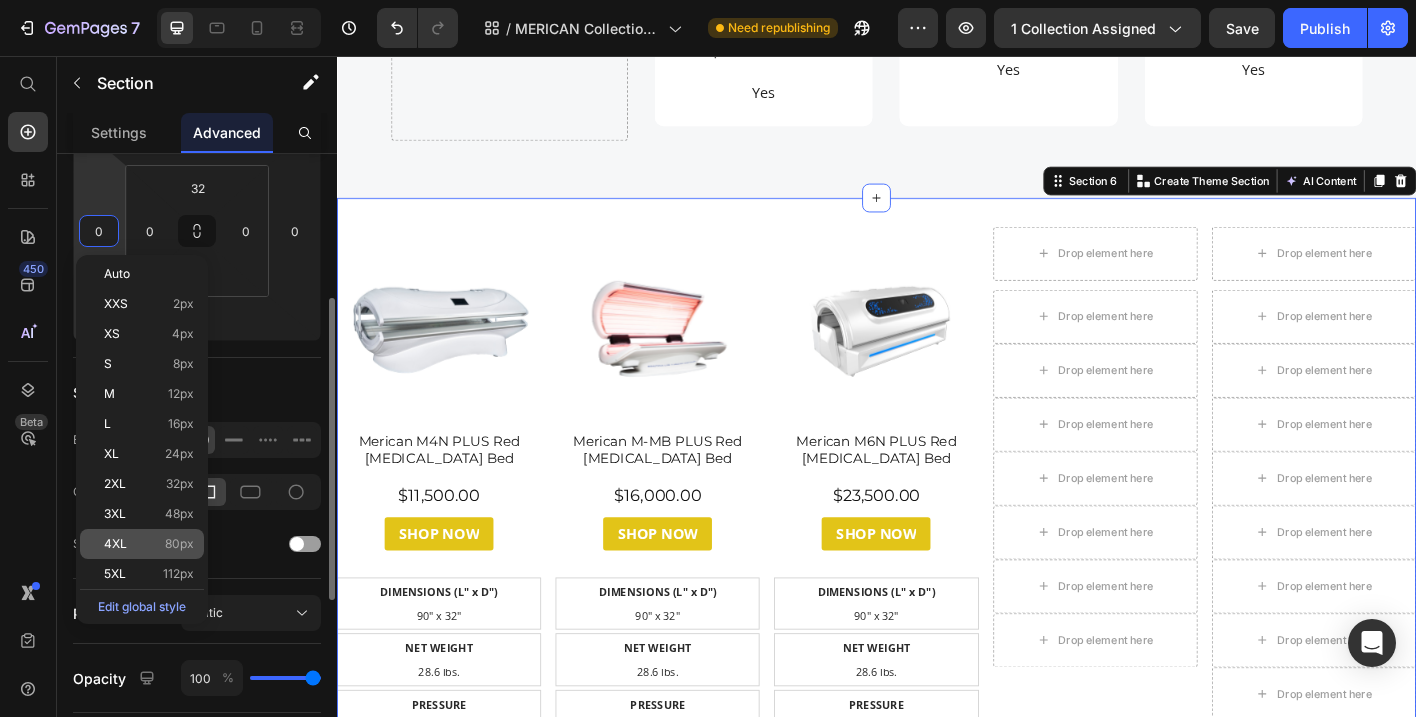 click on "80px" at bounding box center (179, 544) 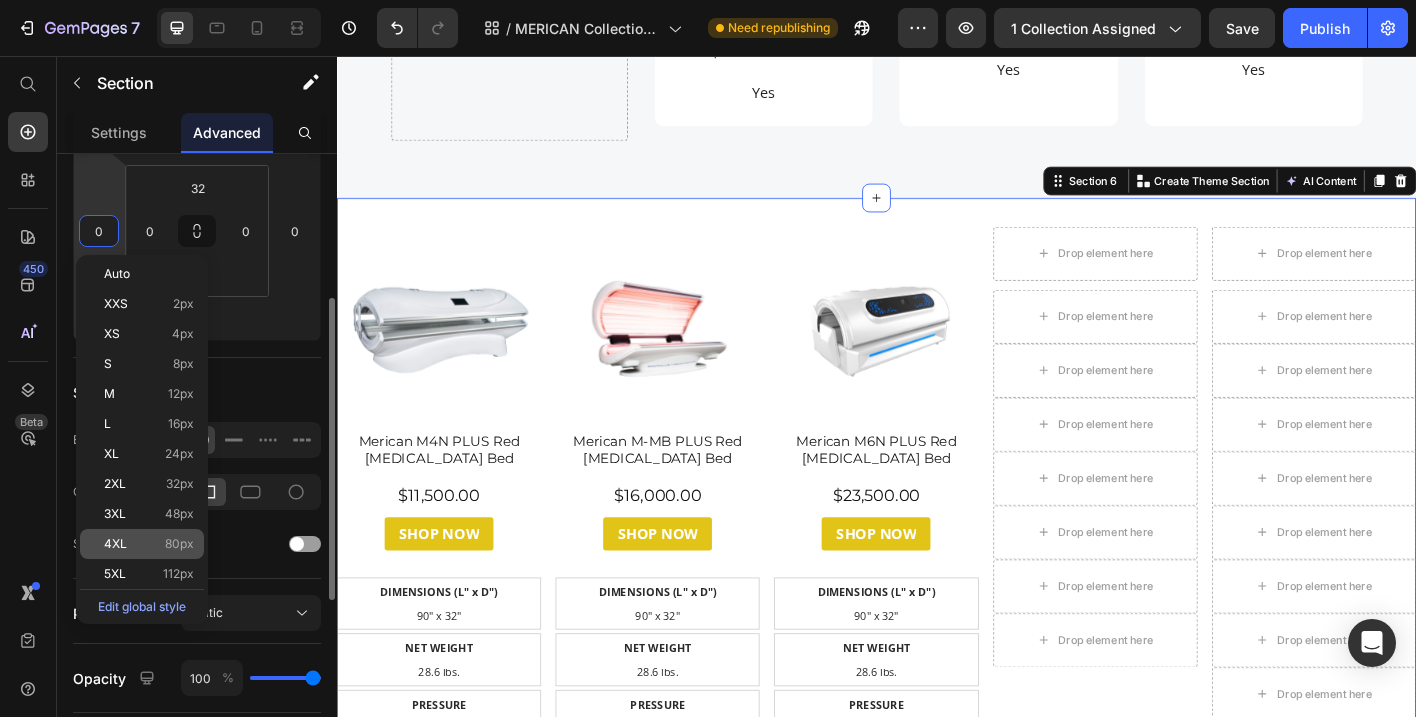 type on "80" 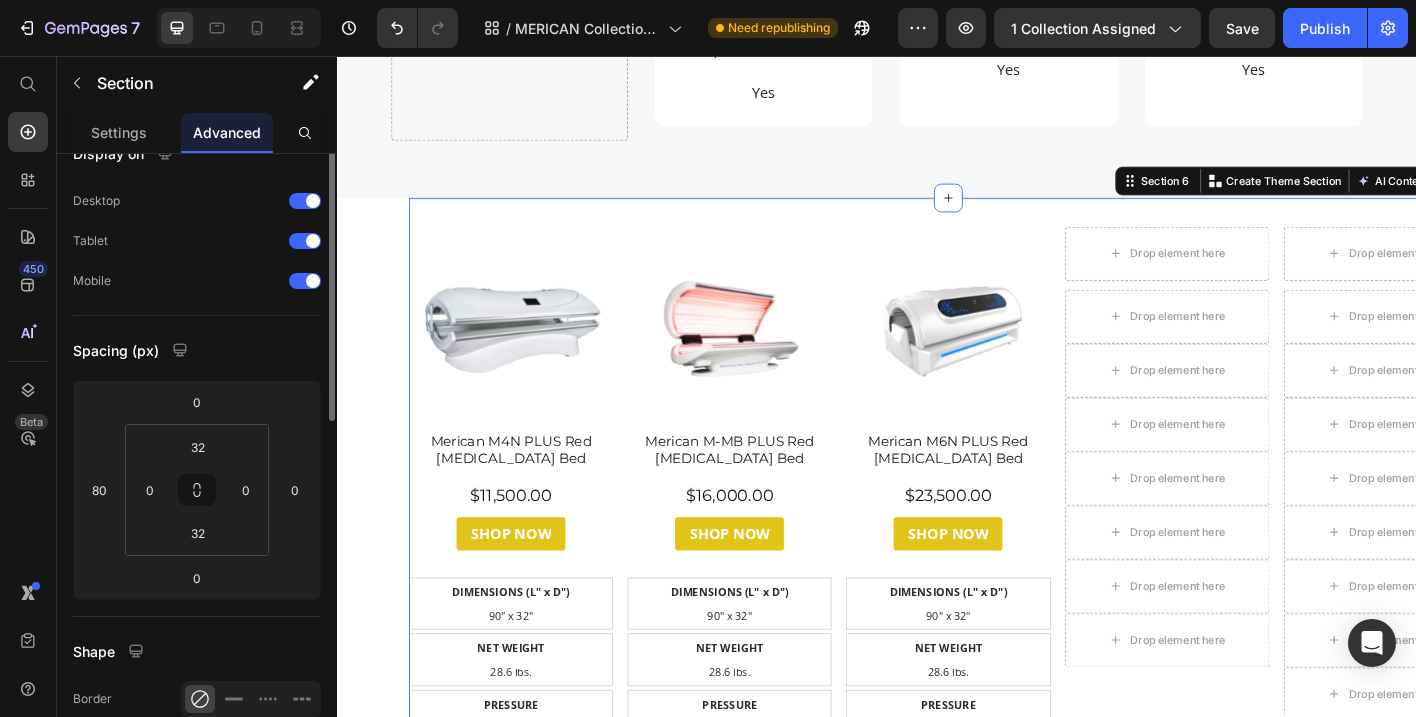 scroll, scrollTop: 0, scrollLeft: 0, axis: both 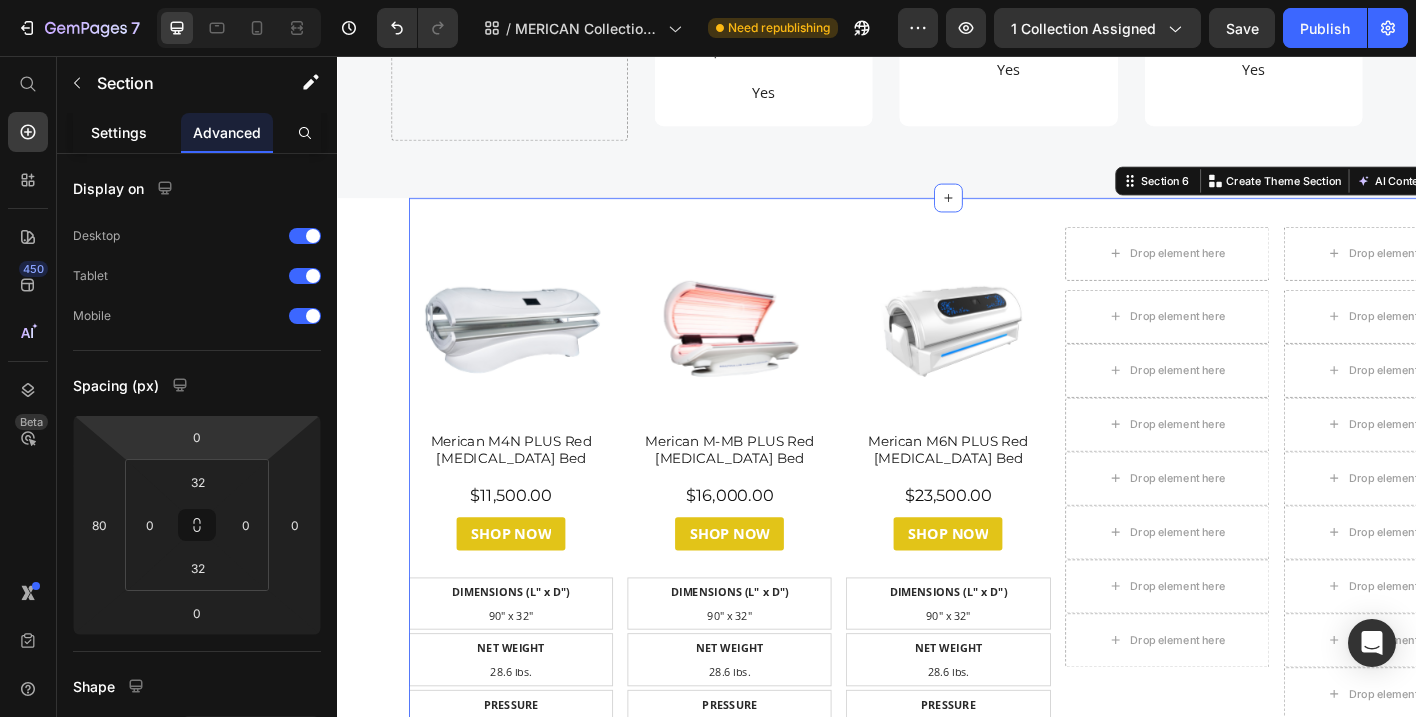 click on "Settings" at bounding box center (119, 132) 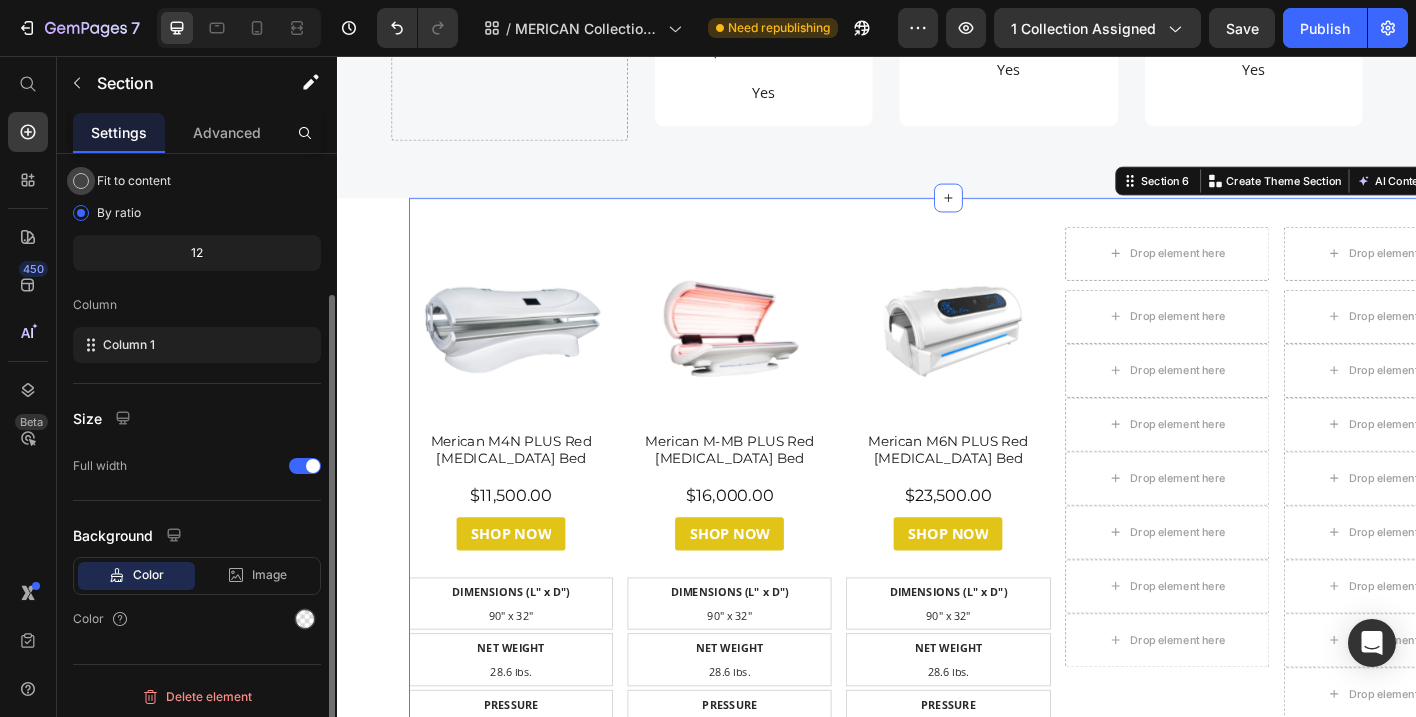 scroll, scrollTop: 185, scrollLeft: 0, axis: vertical 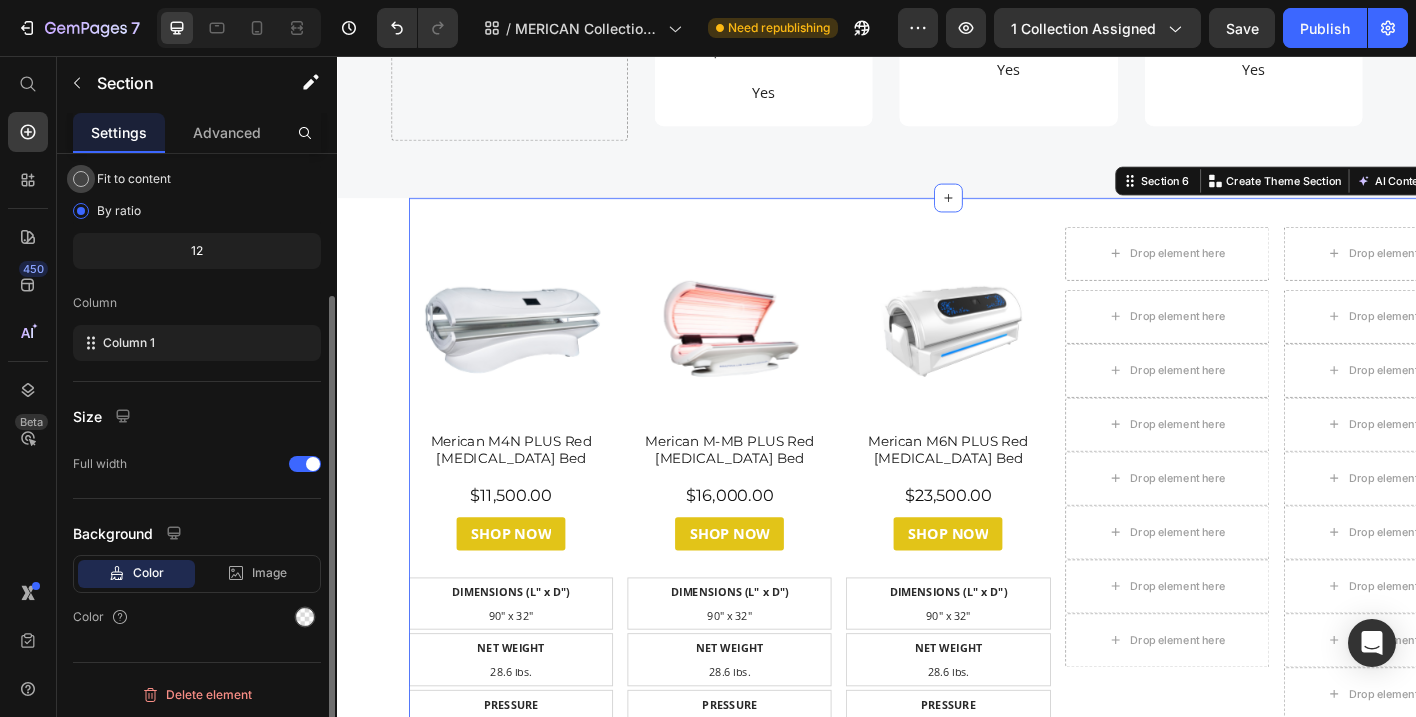 click on "Fit to content" at bounding box center (134, 179) 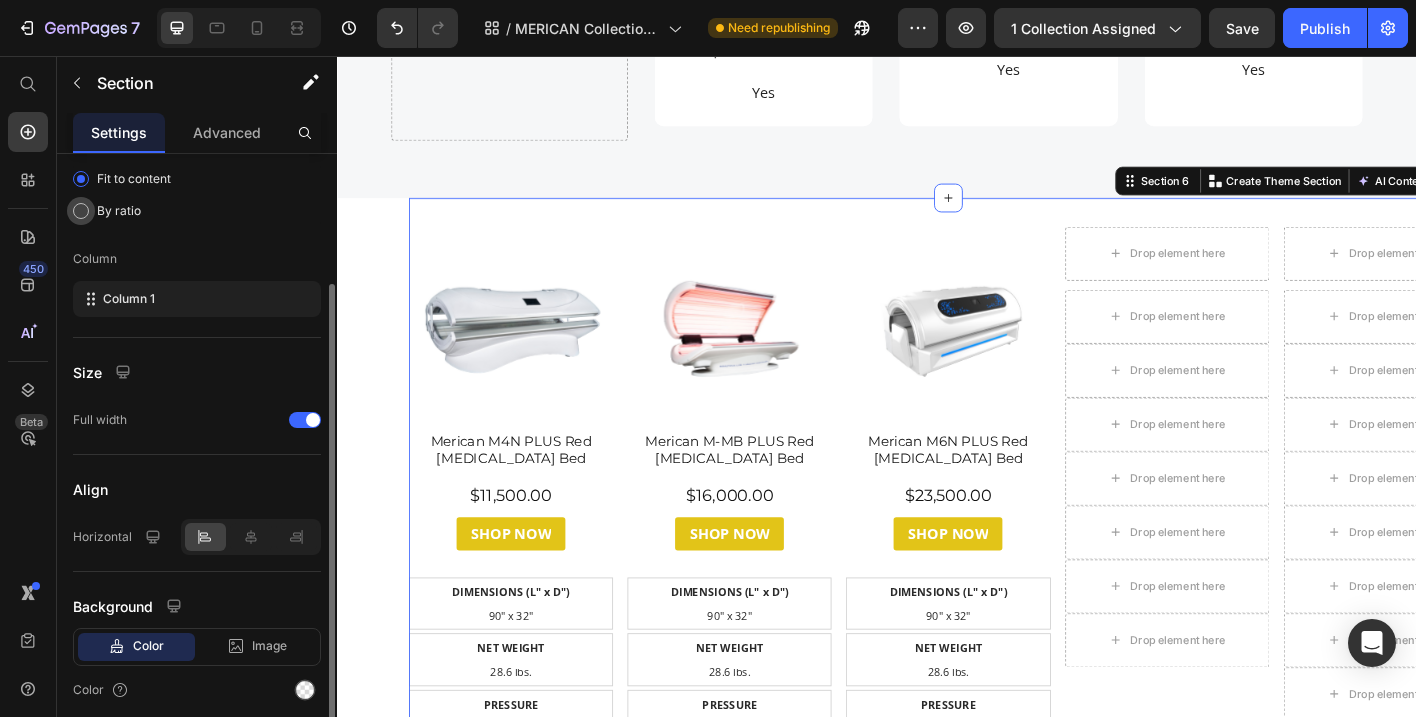 click on "By ratio" at bounding box center (119, 211) 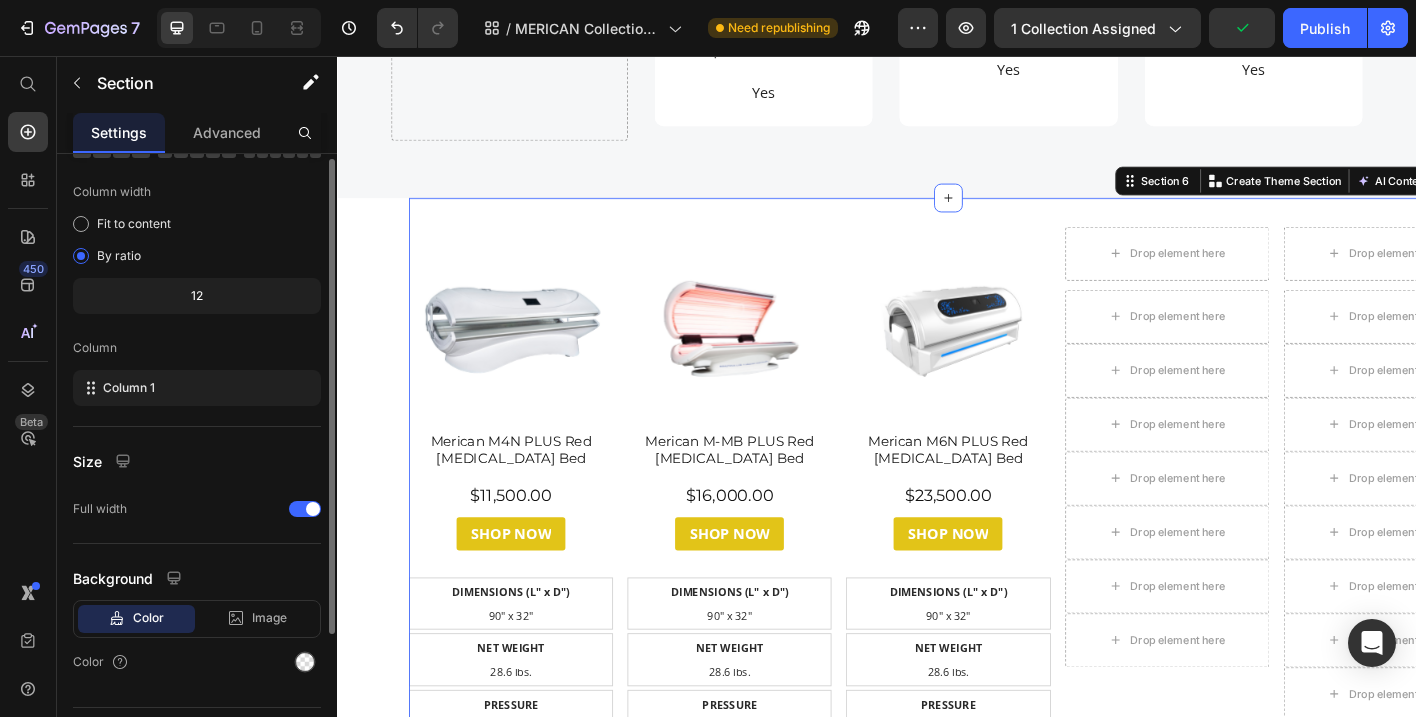 scroll, scrollTop: 188, scrollLeft: 0, axis: vertical 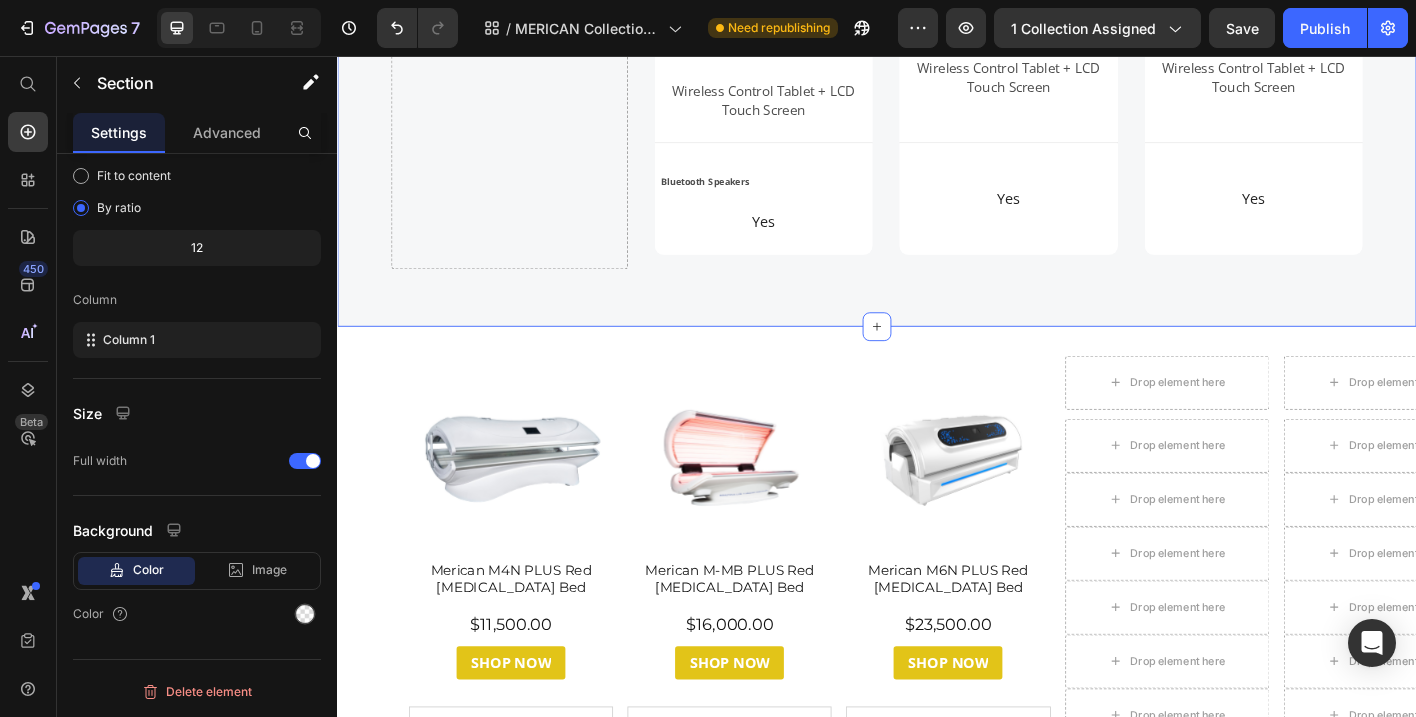 click on "Compare products Heading
Drop element here Product Images Merican M4N PLUS Red Light Therapy Bed Product Title $11,500.00 Product Price Row Product More Info Button Hero Banner Product Images Merican M-MB PLUS Red Light Therapy Bed Product Title $16,000.00 Product Price Row Product More Info Button Hero Banner Product Images Merican M6N PLUS Red Light Therapy Bed Product Title $23,500.00 Product Price Row Product More Info Button Hero Banner Row
Drop element here Row Closed Dimensions Text Block L 76.4" x W 33.7" x H 32.1" Text Block Hero Banner
Drop element here Row L 84.5" x W 41.7" x H 35.8" Text Block Hero Banner
Drop element here Row L 88.58" x W 48.53" x H 42.52" Text Block Hero Banner Row LEDs Text Block 21 600 Text Block Hero Banner 26 040 Text Block Hero Banner 41 600 Text Block Hero Banner Row Light Source Text Block 21,600 Taiwan EPISTAR® LEDs Text Block
Row Hero Banner 21,600 Taiwan EPISTAR® LEDs Text Block" at bounding box center [937, -361] 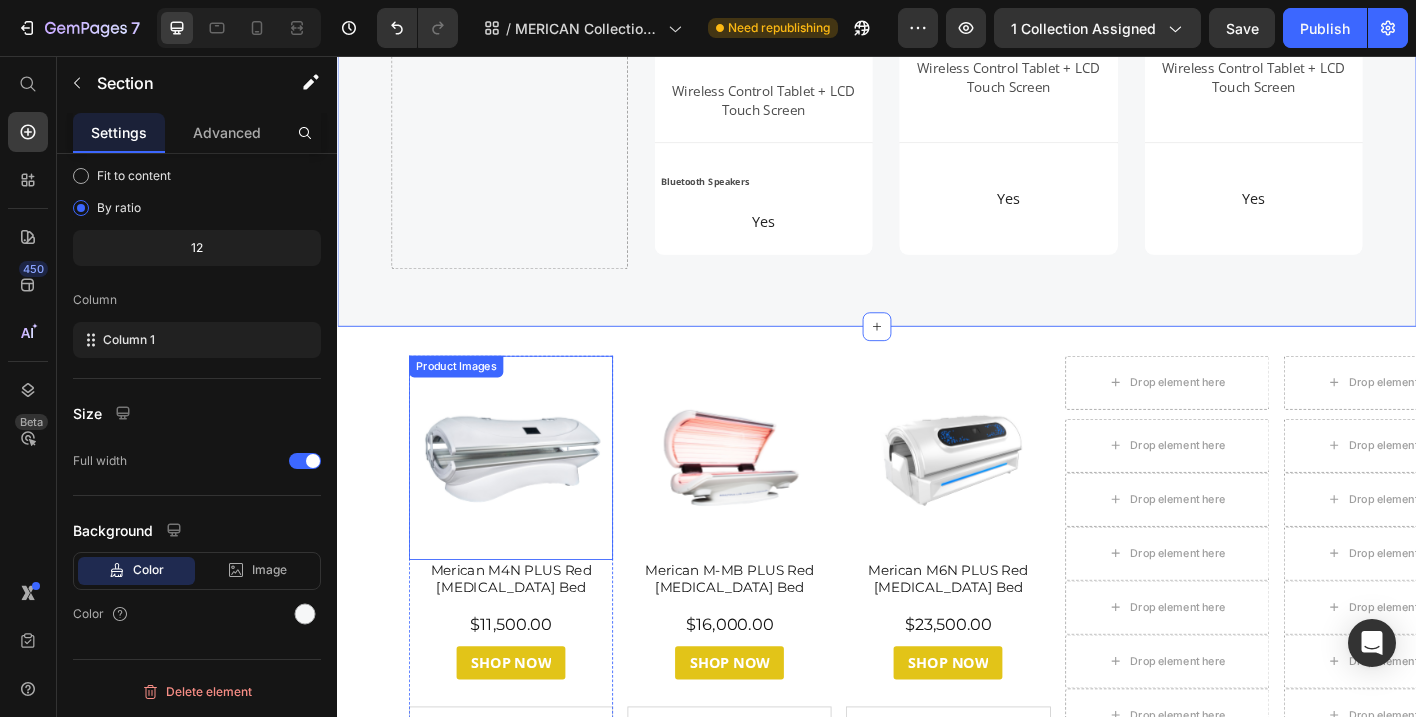 click on "Product Images Merican M4N PLUS Red Light Therapy Bed Product Title $11,500.00 Product Price Row SHOP NOW Button Row DIMENSIONS (L" x D") 90" x 32" Text Block NET WEIGHT 28.6 lbs. Text Block PRESSURE 1.4 ATA Text Block MATERIAL Medical Grade Text Block OXYGEN MASK Not Required (10 l/min Oxygen Flow) Text Block WHEELCHAIR ACCESSIBLE No Text Block MOVABLE WHEELS No Text Block Row Row
Drop element here Row
Drop element here Product Product Images Merican M-MB PLUS Red Light Therapy Bed Product Title $16,000.00 Product Price Row SHOP NOW Button Row DIMENSIONS (L" x D") 90" x 32" Text Block NET WEIGHT 28.6 lbs. Text Block Row Row PRESSURE 1.4 ATA Text Block Row MATERIAL Medical Grade Text Block Row OXYGEN MASK Not Required (10 l/min Oxygen Flow) Text Block Row WHEELCHAIR ACCESSIBLE No Text Block Row MOVABLE WHEELS No Text Block Row
Drop element here Product Product Images Merican M6N PLUS Red Light Therapy Bed Row" at bounding box center [1017, 860] 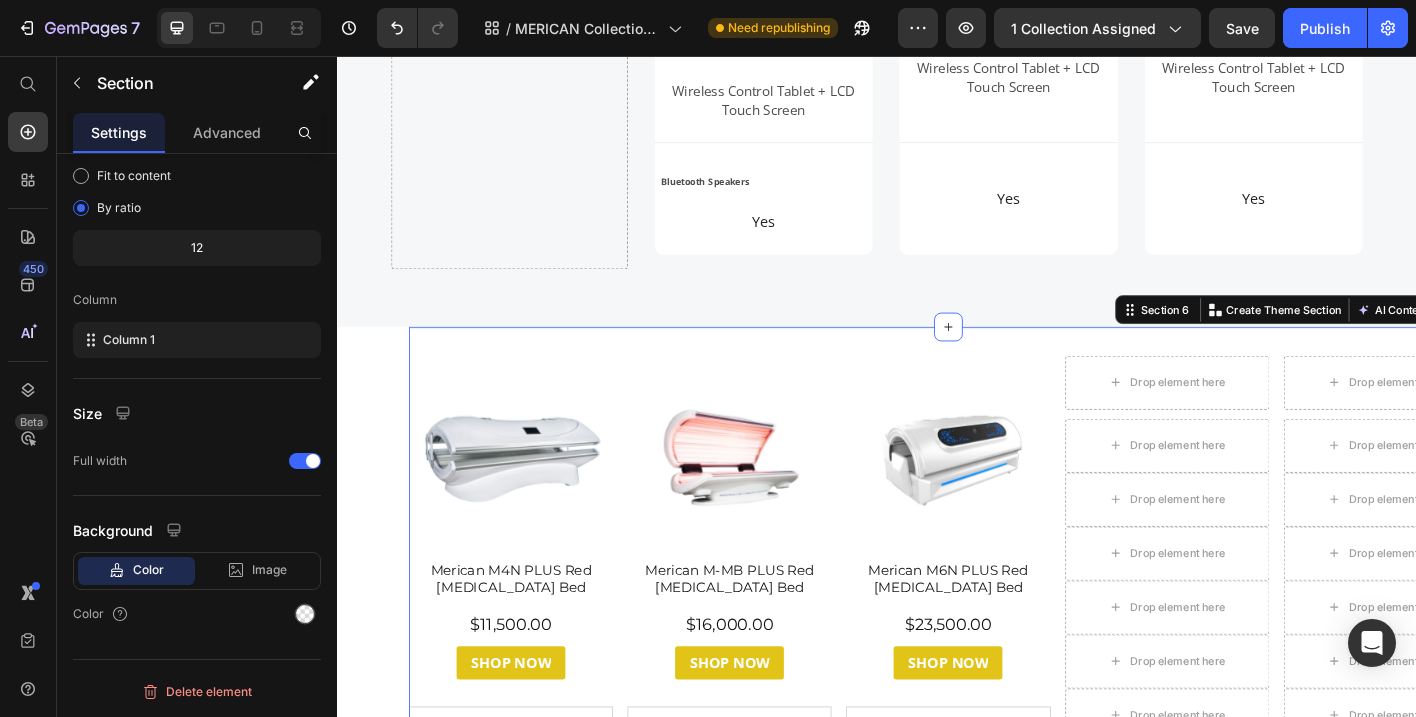 click on "Product Images Merican M4N PLUS Red Light Therapy Bed Product Title $11,500.00 Product Price Row SHOP NOW Button Row DIMENSIONS (L" x D") 90" x 32" Text Block NET WEIGHT 28.6 lbs. Text Block PRESSURE 1.4 ATA Text Block MATERIAL Medical Grade Text Block OXYGEN MASK Not Required (10 l/min Oxygen Flow) Text Block WHEELCHAIR ACCESSIBLE No Text Block MOVABLE WHEELS No Text Block Row Row
Drop element here Row
Drop element here Product Product Images Merican M-MB PLUS Red Light Therapy Bed Product Title $16,000.00 Product Price Row SHOP NOW Button Row DIMENSIONS (L" x D") 90" x 32" Text Block NET WEIGHT 28.6 lbs. Text Block Row Row PRESSURE 1.4 ATA Text Block Row MATERIAL Medical Grade Text Block Row OXYGEN MASK Not Required (10 l/min Oxygen Flow) Text Block Row WHEELCHAIR ACCESSIBLE No Text Block Row MOVABLE WHEELS No Text Block Row
Drop element here Product Product Images Merican M6N PLUS Red Light Therapy Bed Row" at bounding box center [1017, 860] 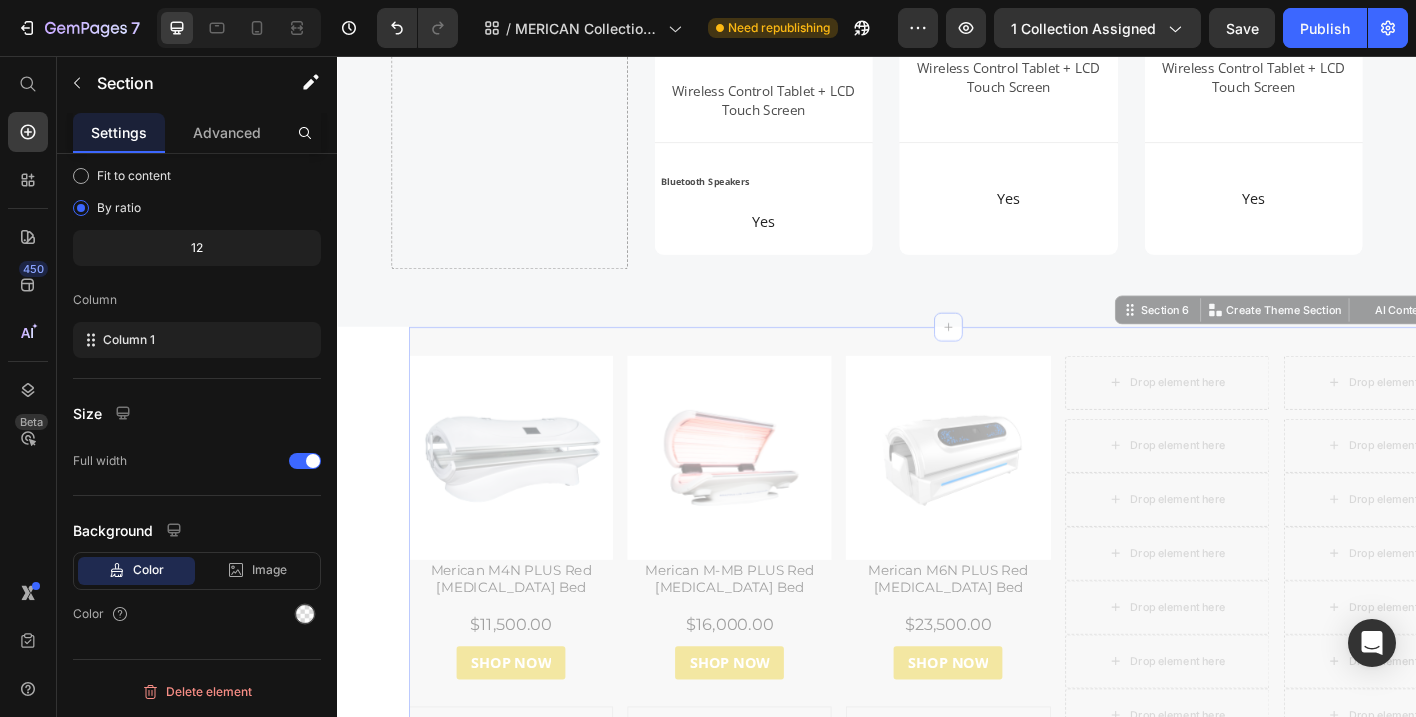 drag, startPoint x: 1216, startPoint y: 320, endPoint x: 1193, endPoint y: 314, distance: 23.769728 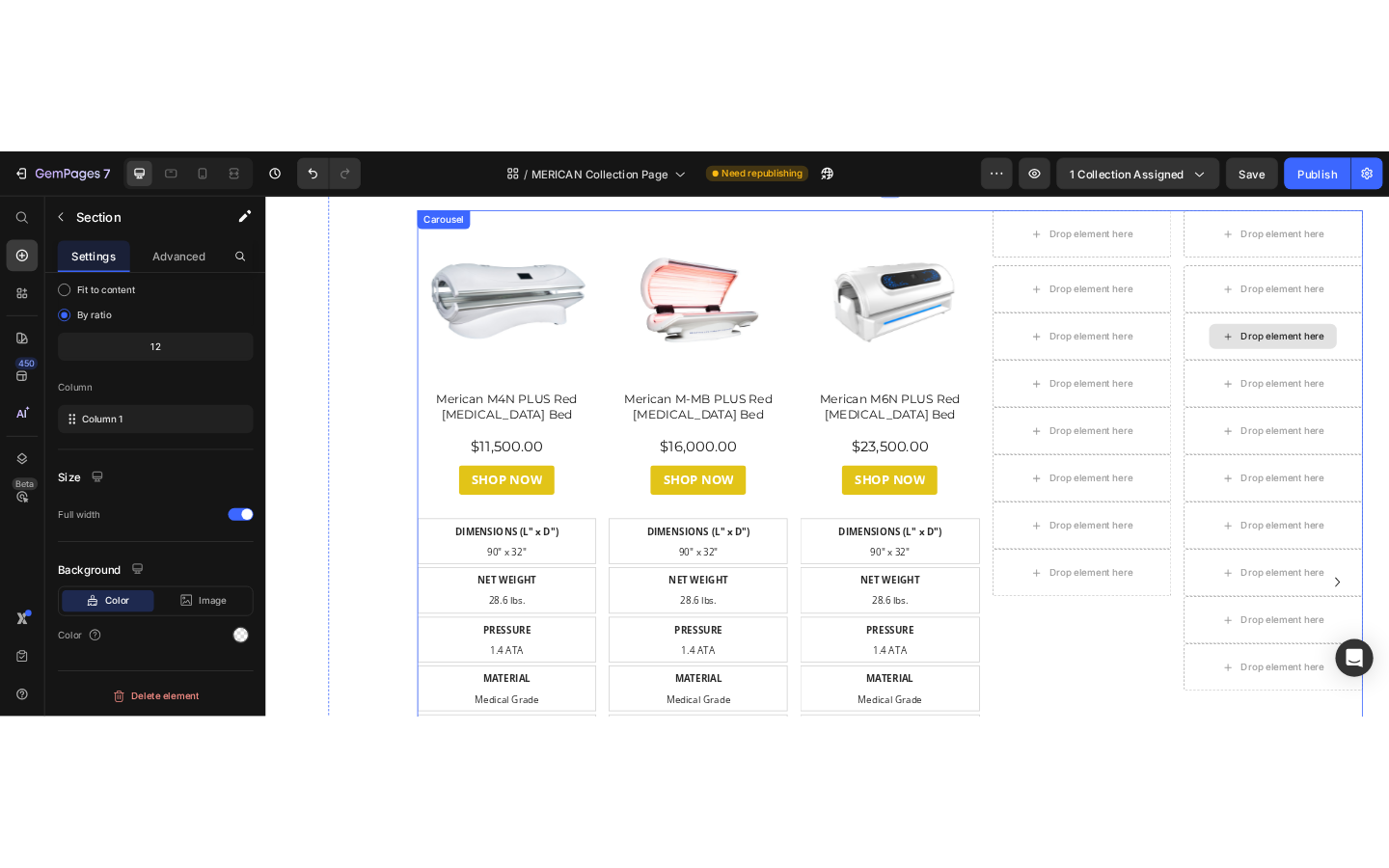 scroll, scrollTop: 3995, scrollLeft: 0, axis: vertical 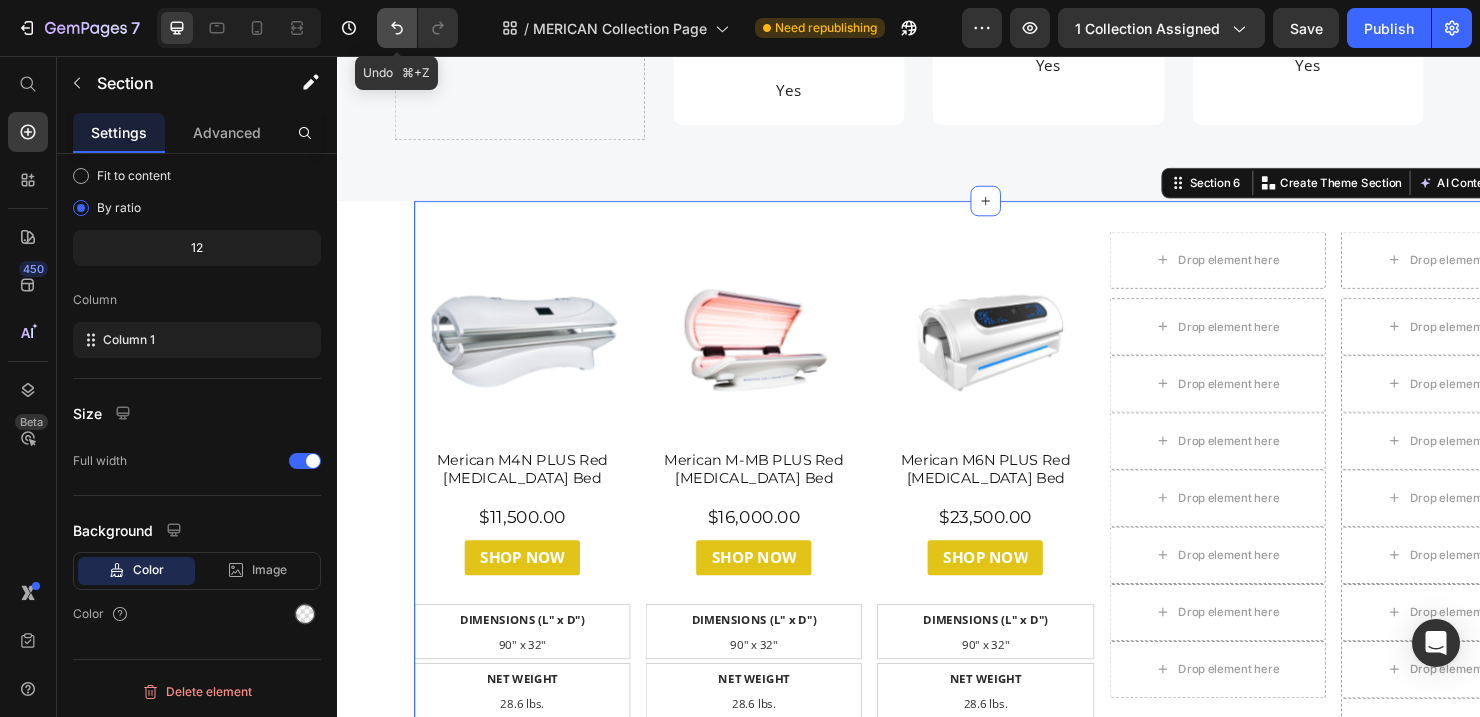 click 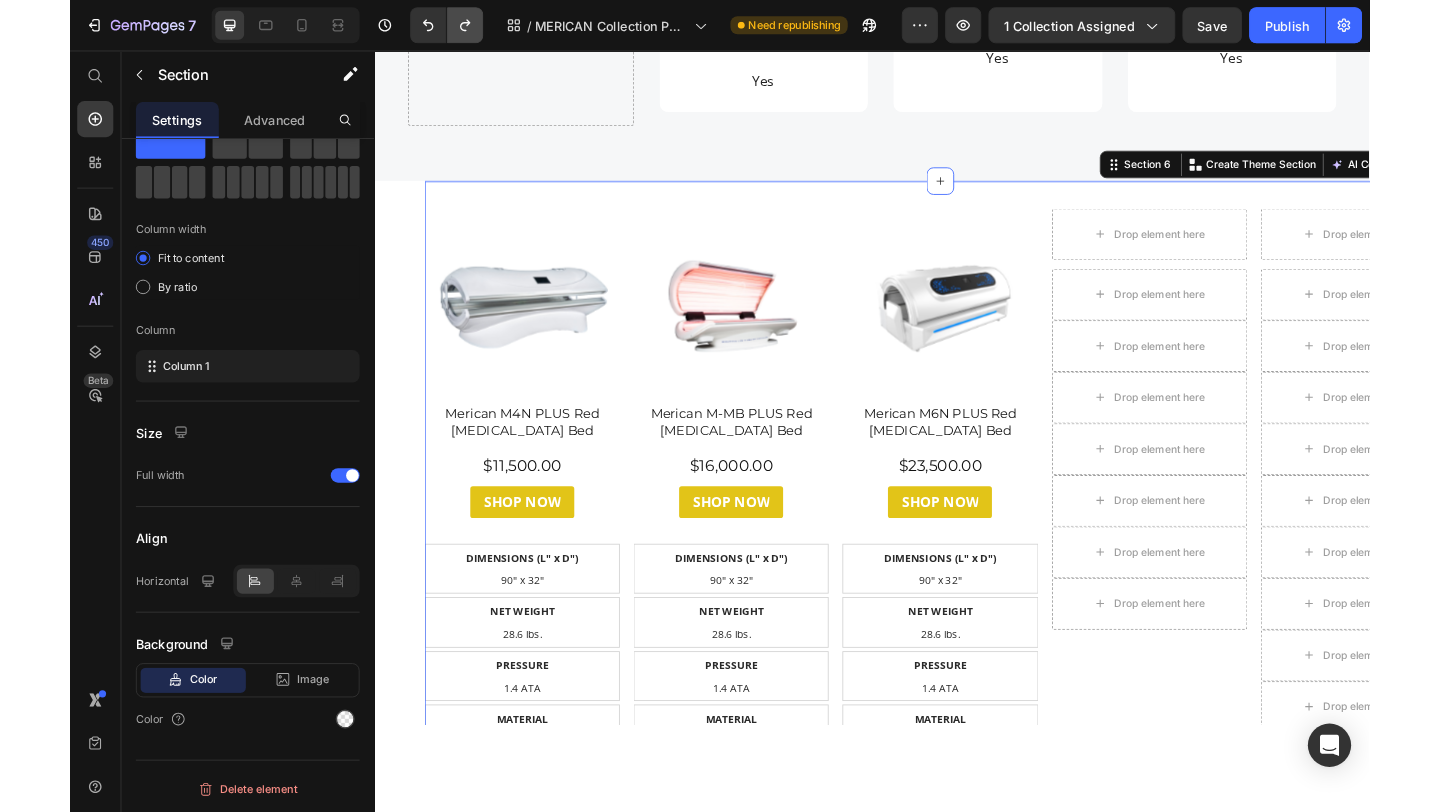 scroll, scrollTop: 78, scrollLeft: 0, axis: vertical 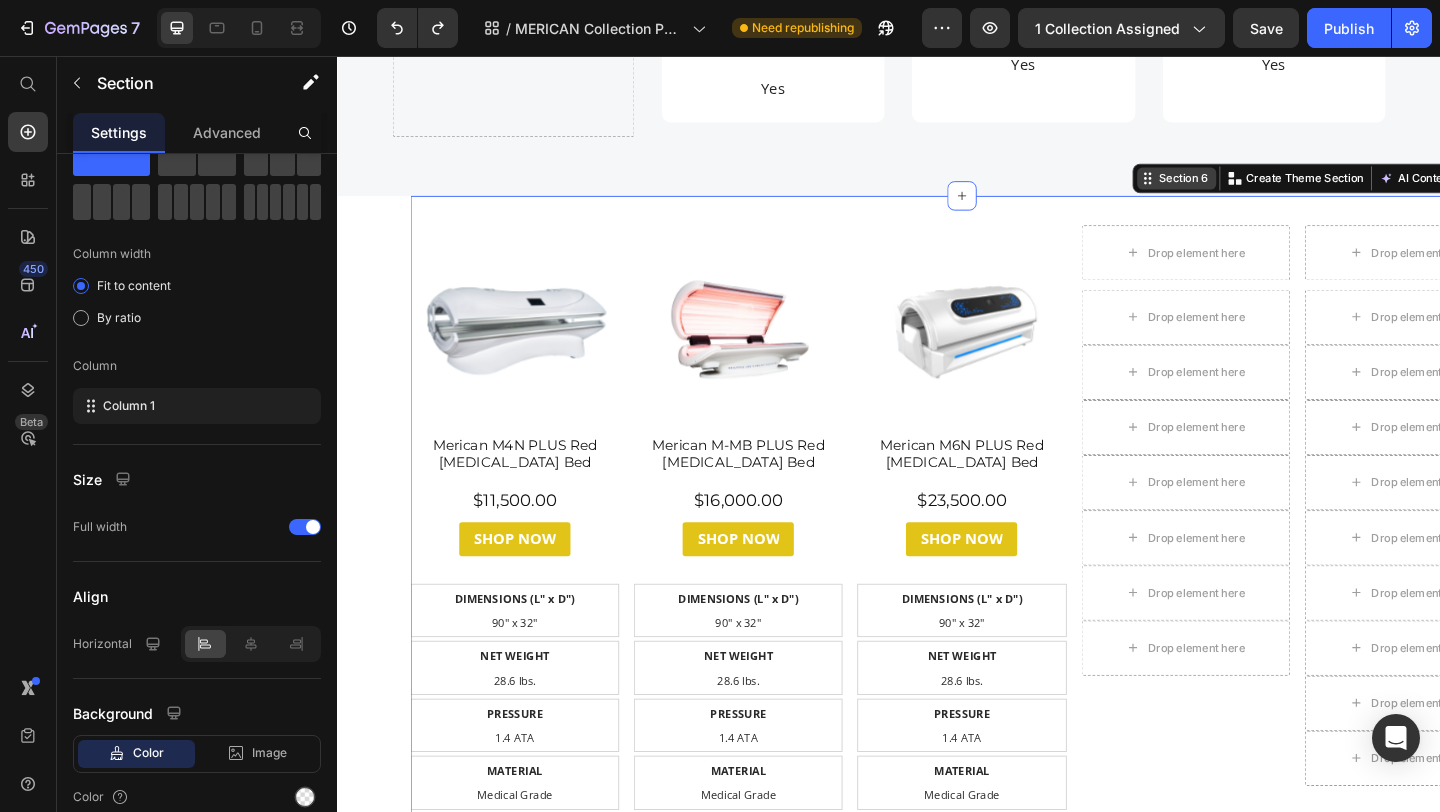 drag, startPoint x: 1218, startPoint y: 167, endPoint x: 1242, endPoint y: 182, distance: 28.301943 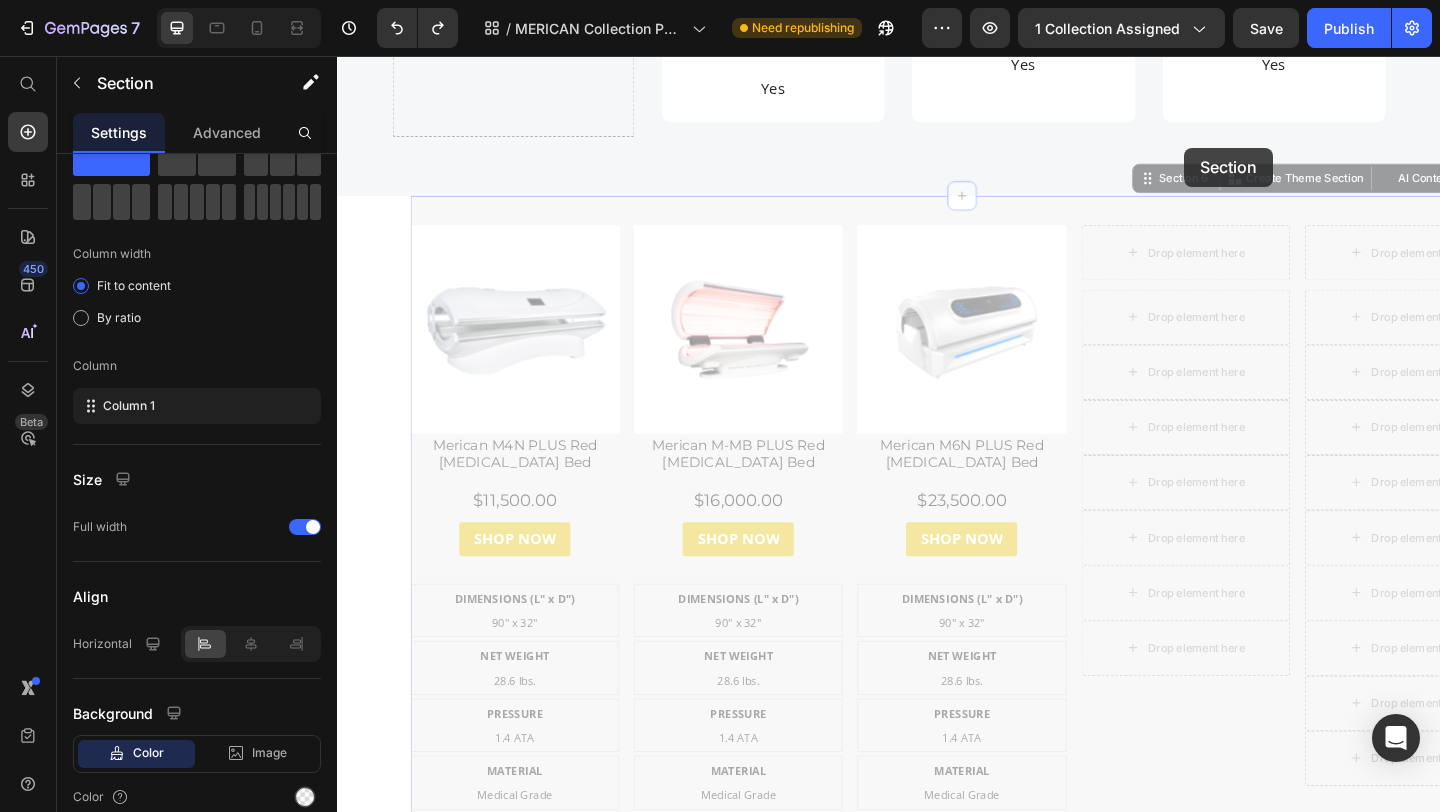 drag, startPoint x: 1288, startPoint y: 164, endPoint x: 1257, endPoint y: 155, distance: 32.280025 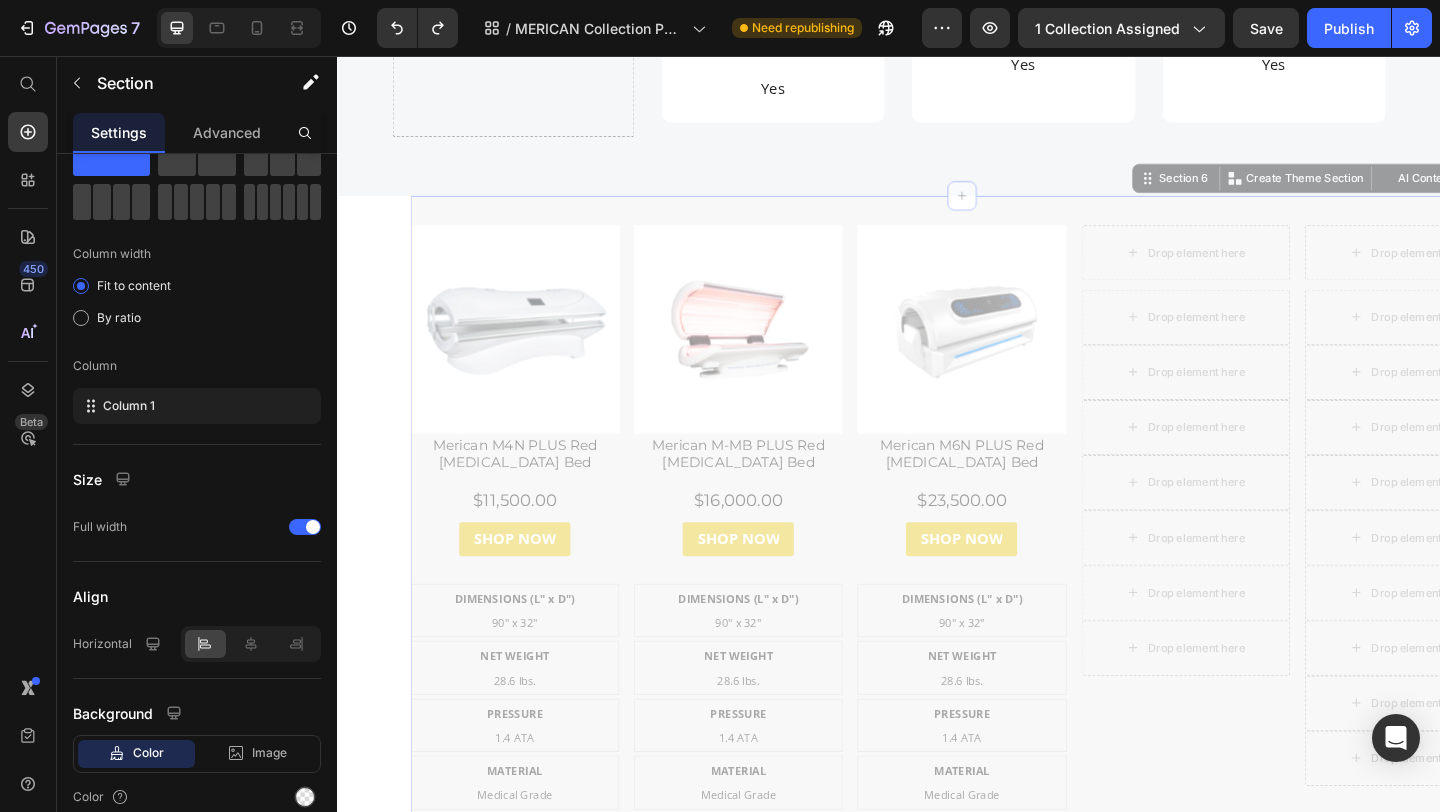drag, startPoint x: 1266, startPoint y: 159, endPoint x: 974, endPoint y: 181, distance: 292.8276 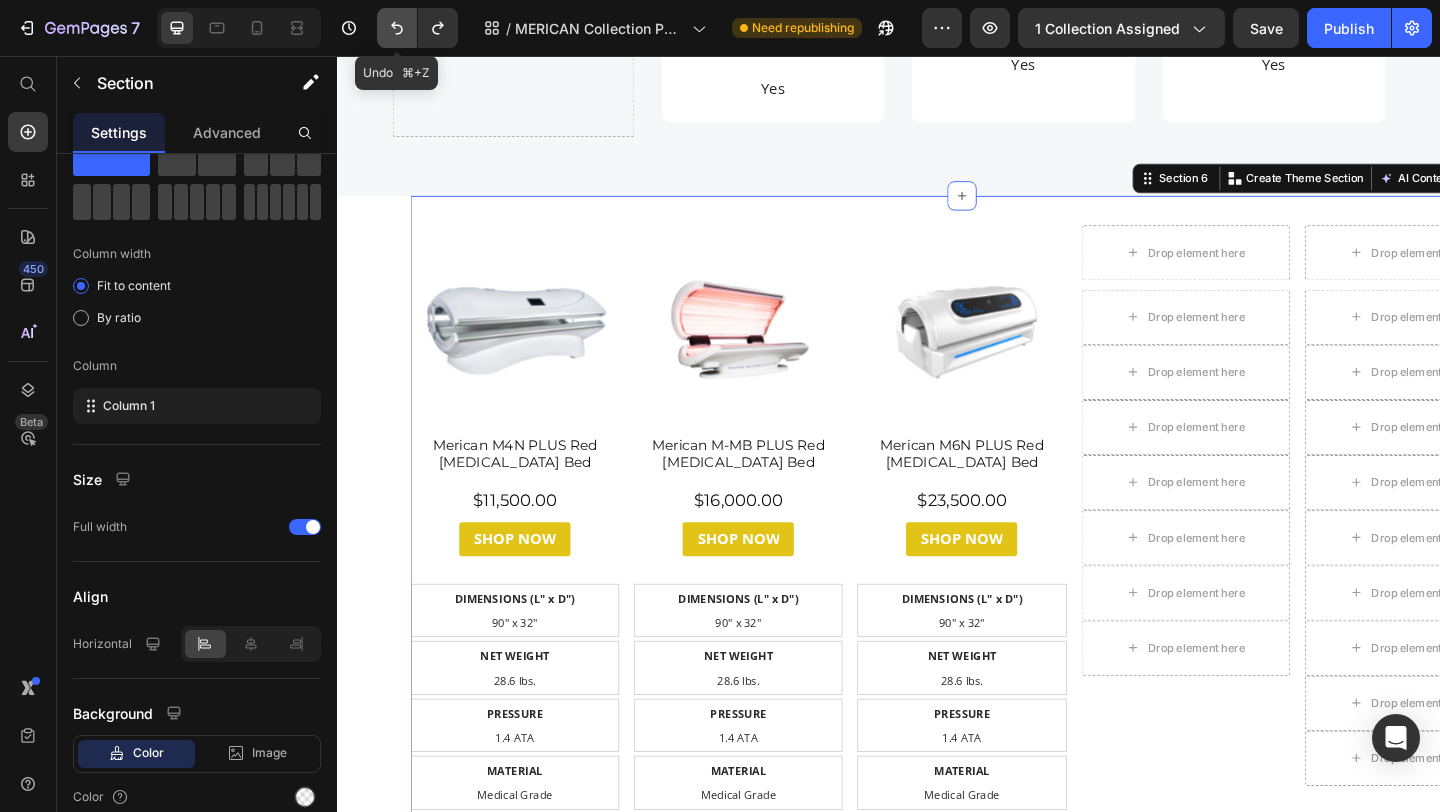 click 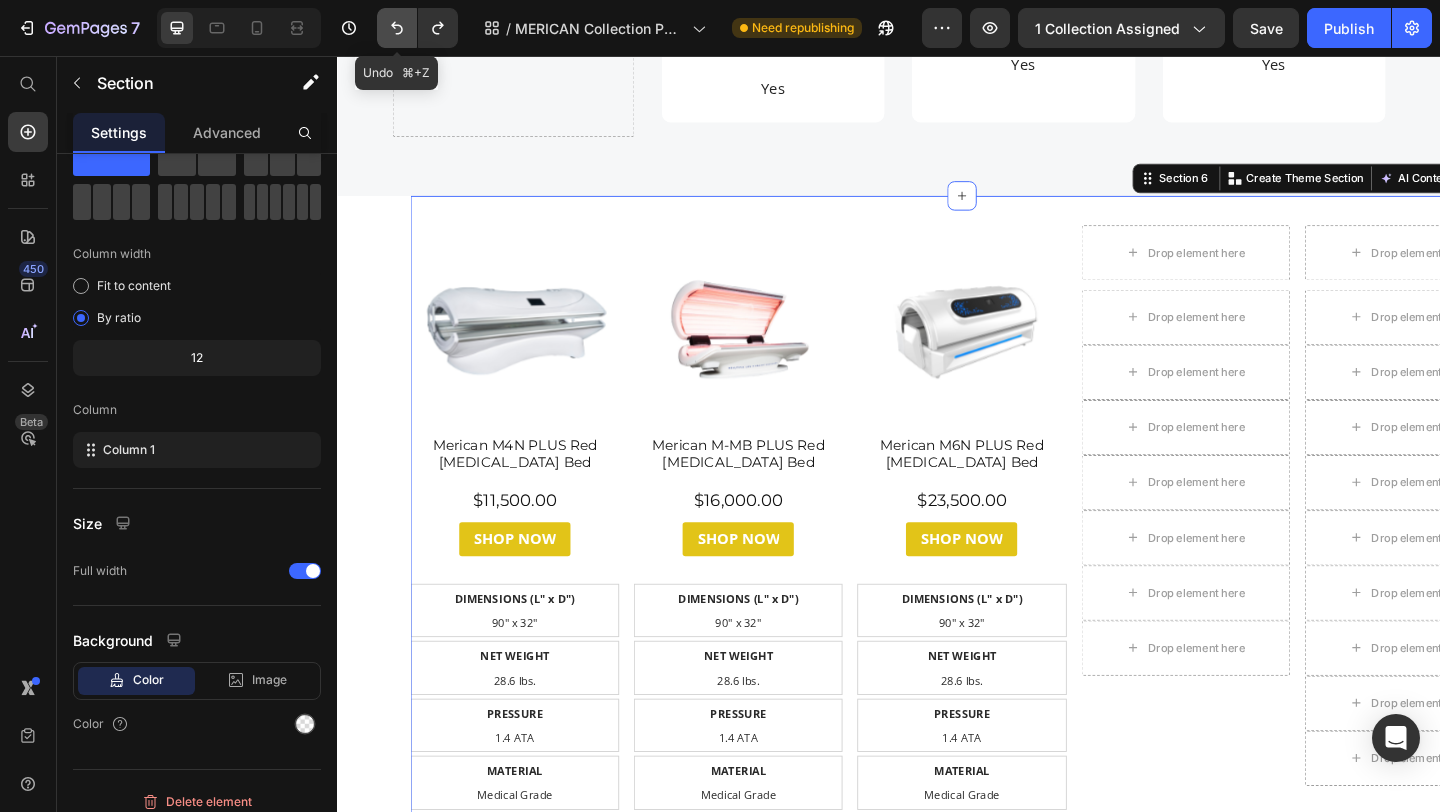 click 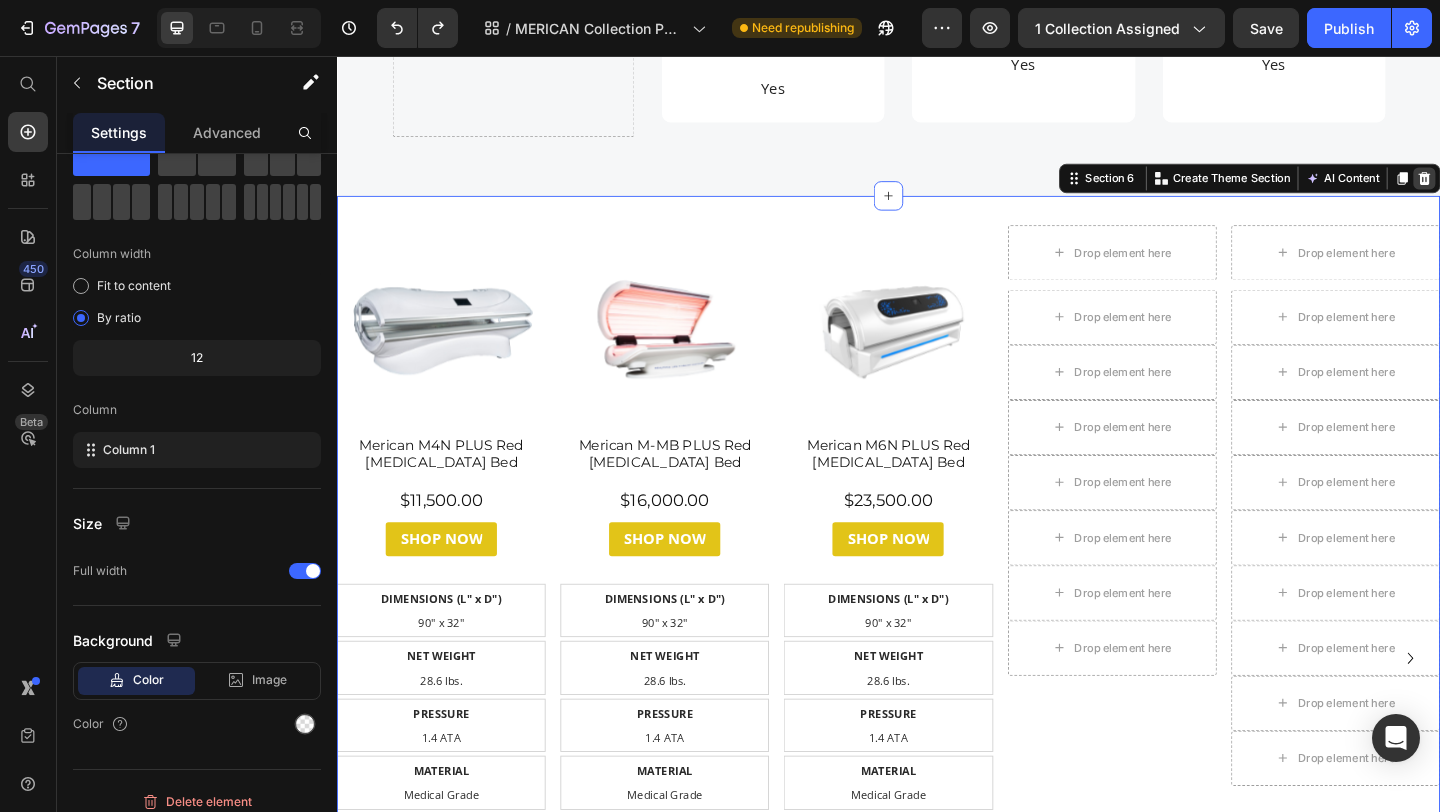 click at bounding box center [1520, 189] 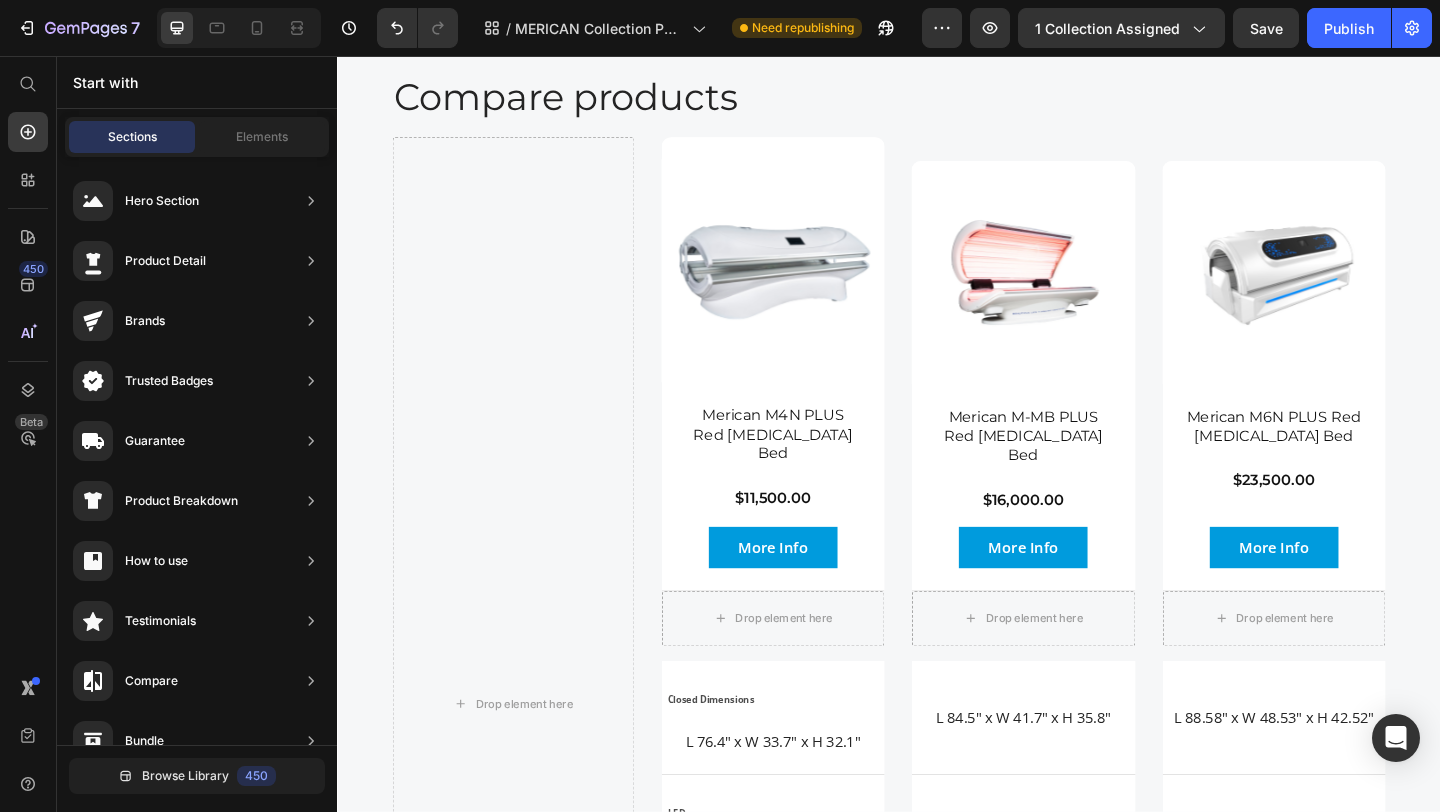 scroll, scrollTop: 2931, scrollLeft: 0, axis: vertical 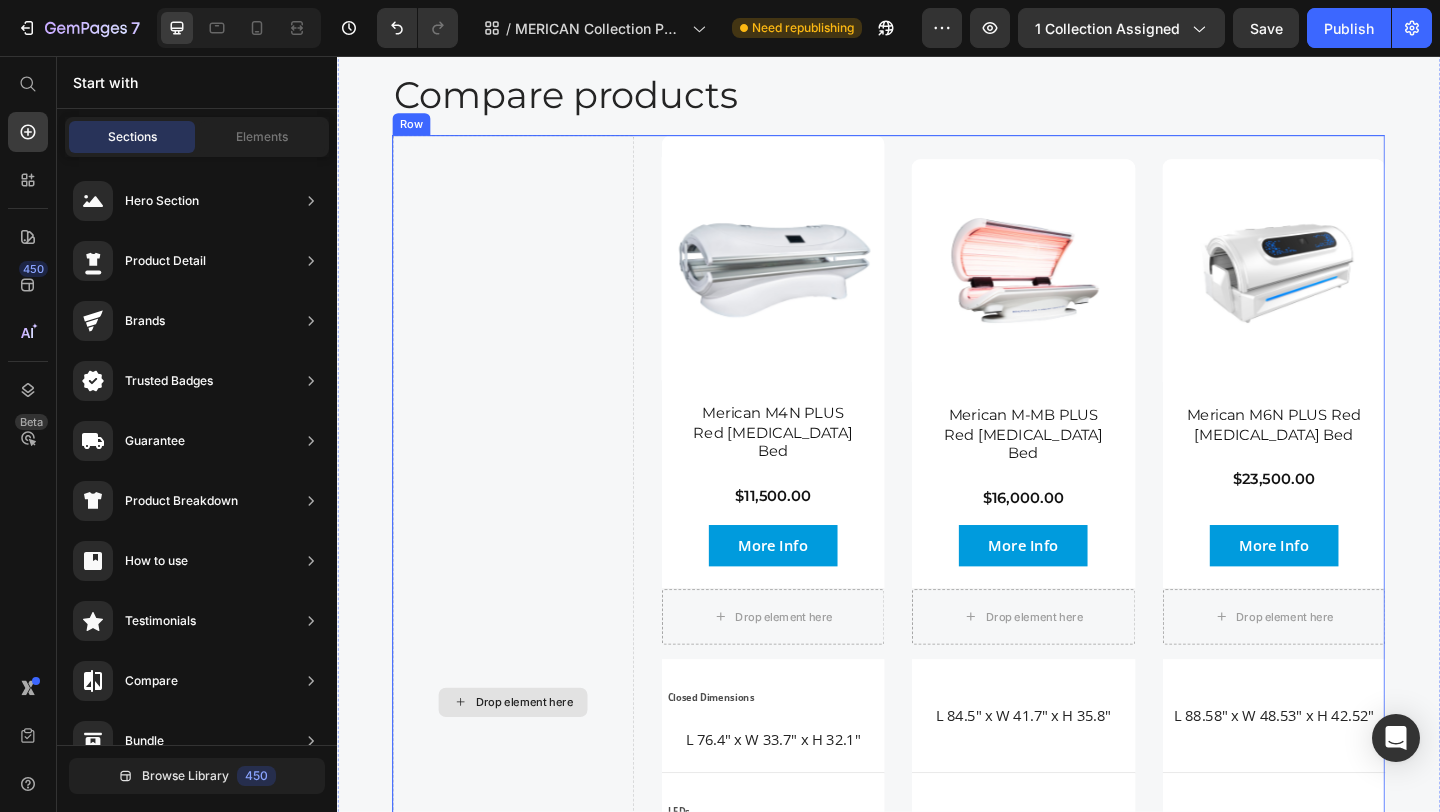 click on "Drop element here" at bounding box center (528, 758) 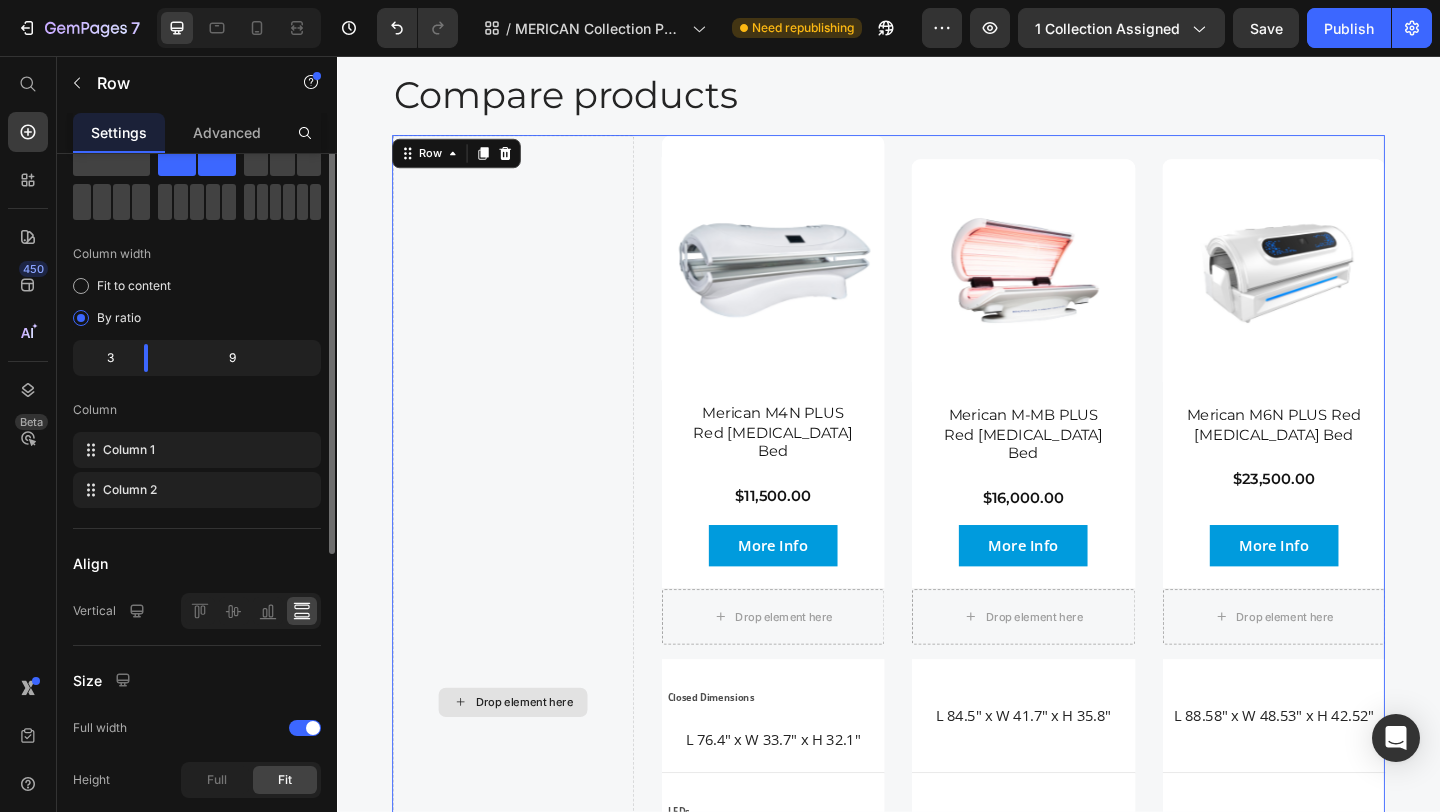 scroll, scrollTop: 0, scrollLeft: 0, axis: both 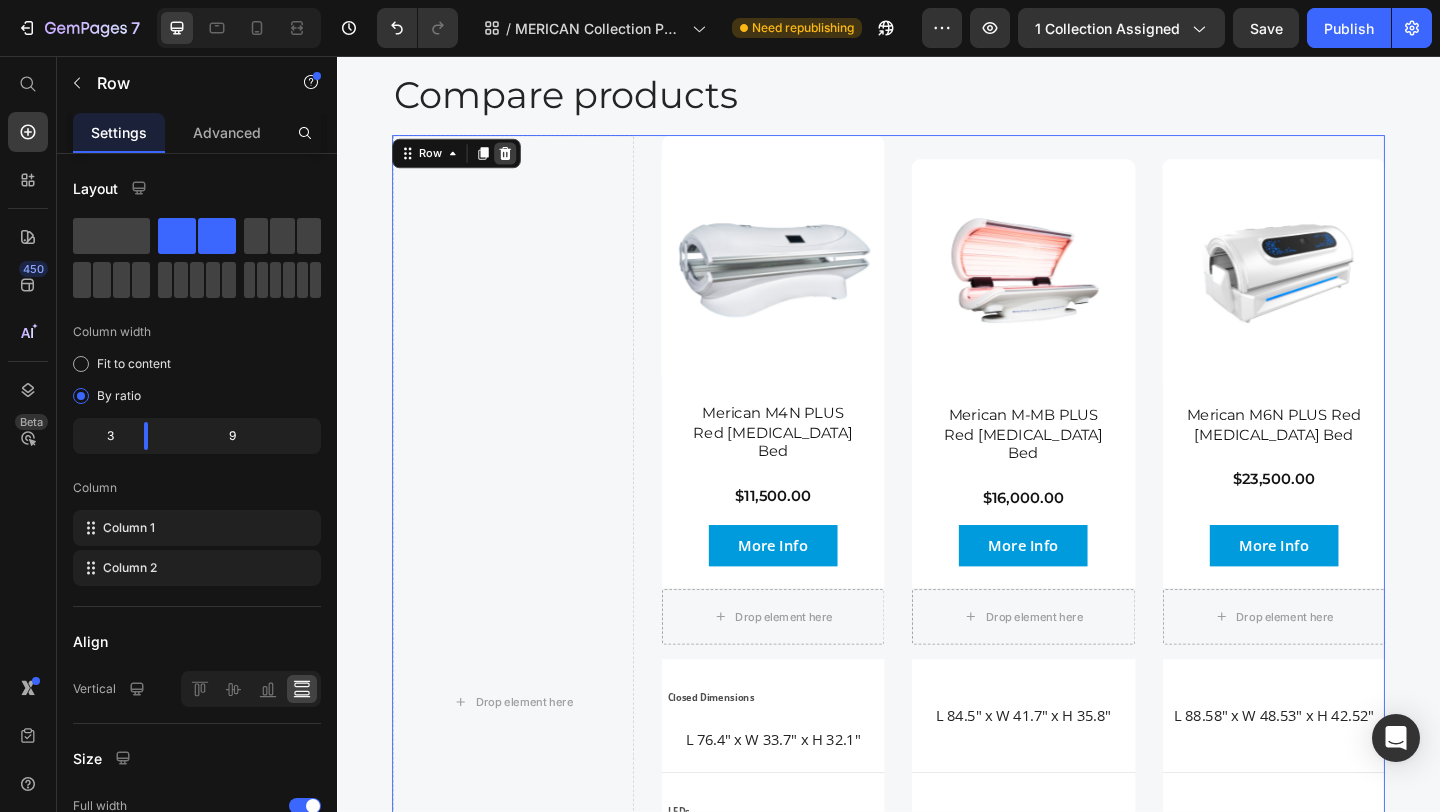 click 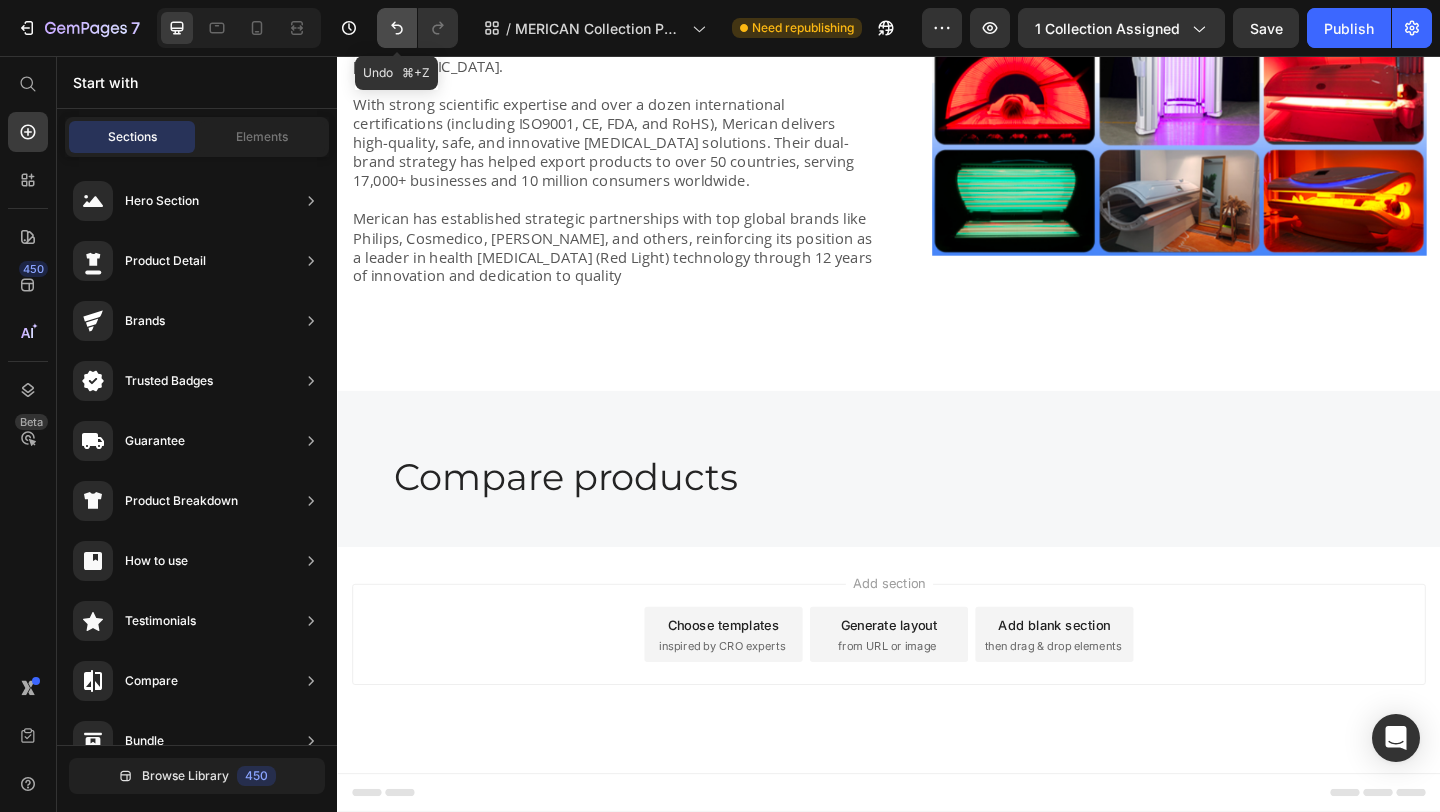 click 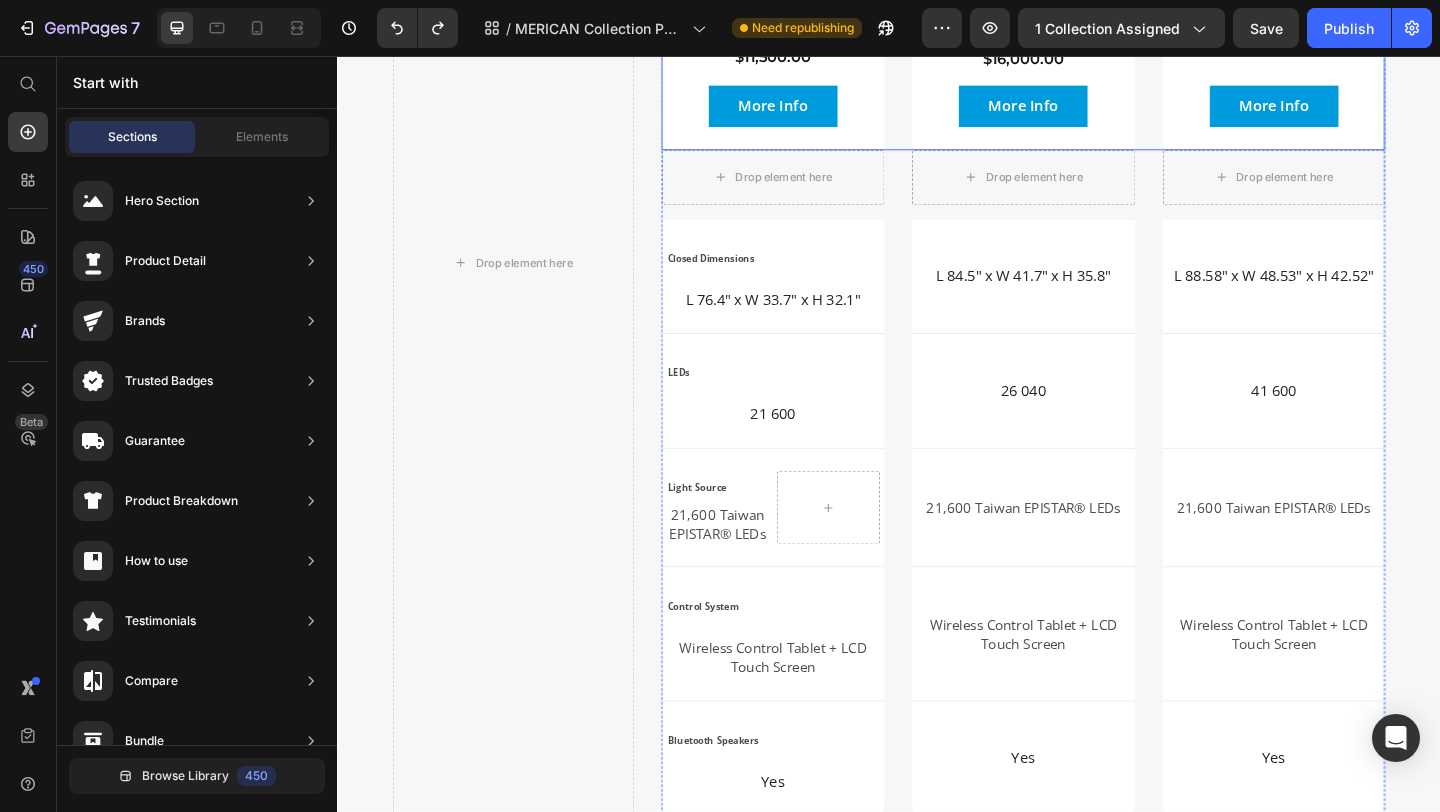 scroll, scrollTop: 3492, scrollLeft: 0, axis: vertical 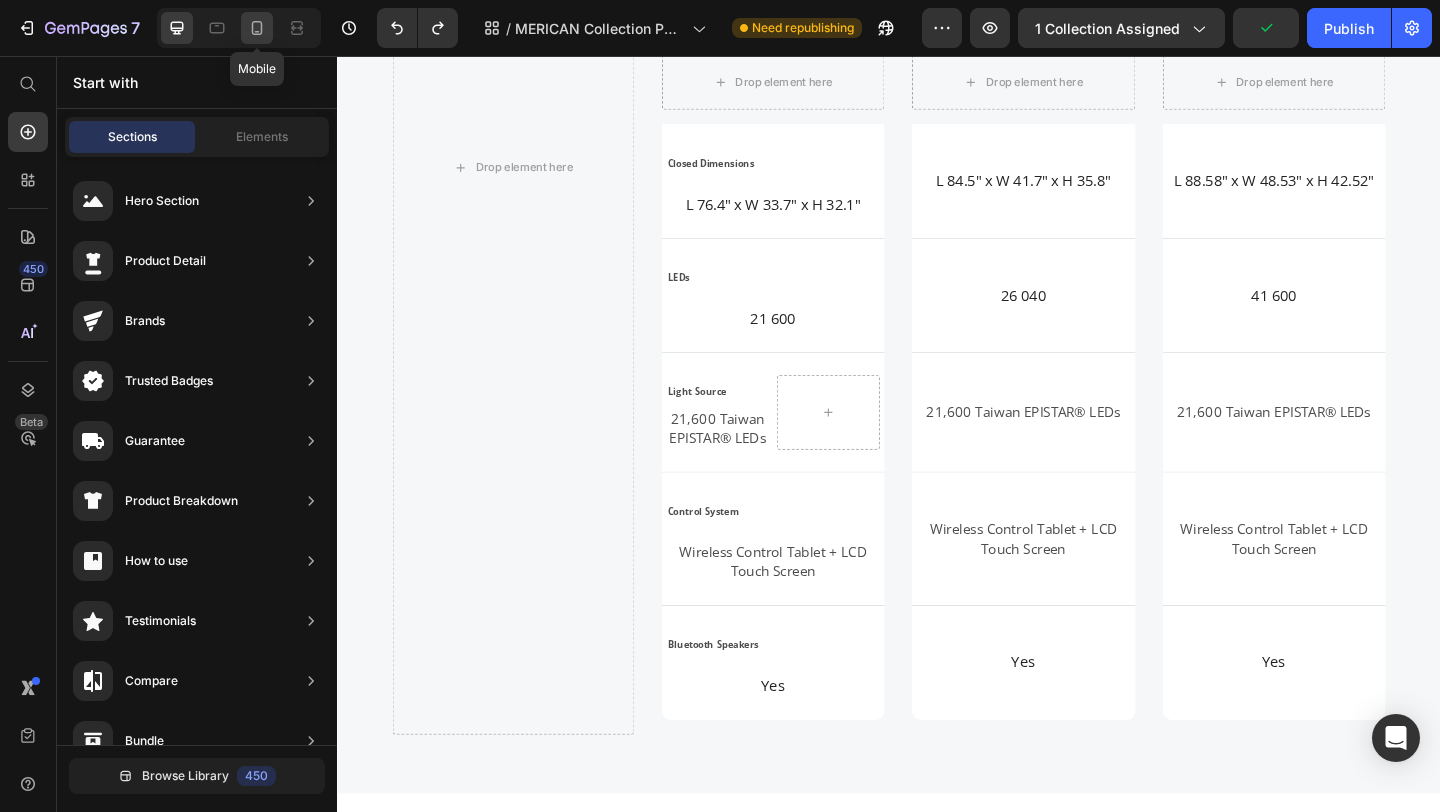 click 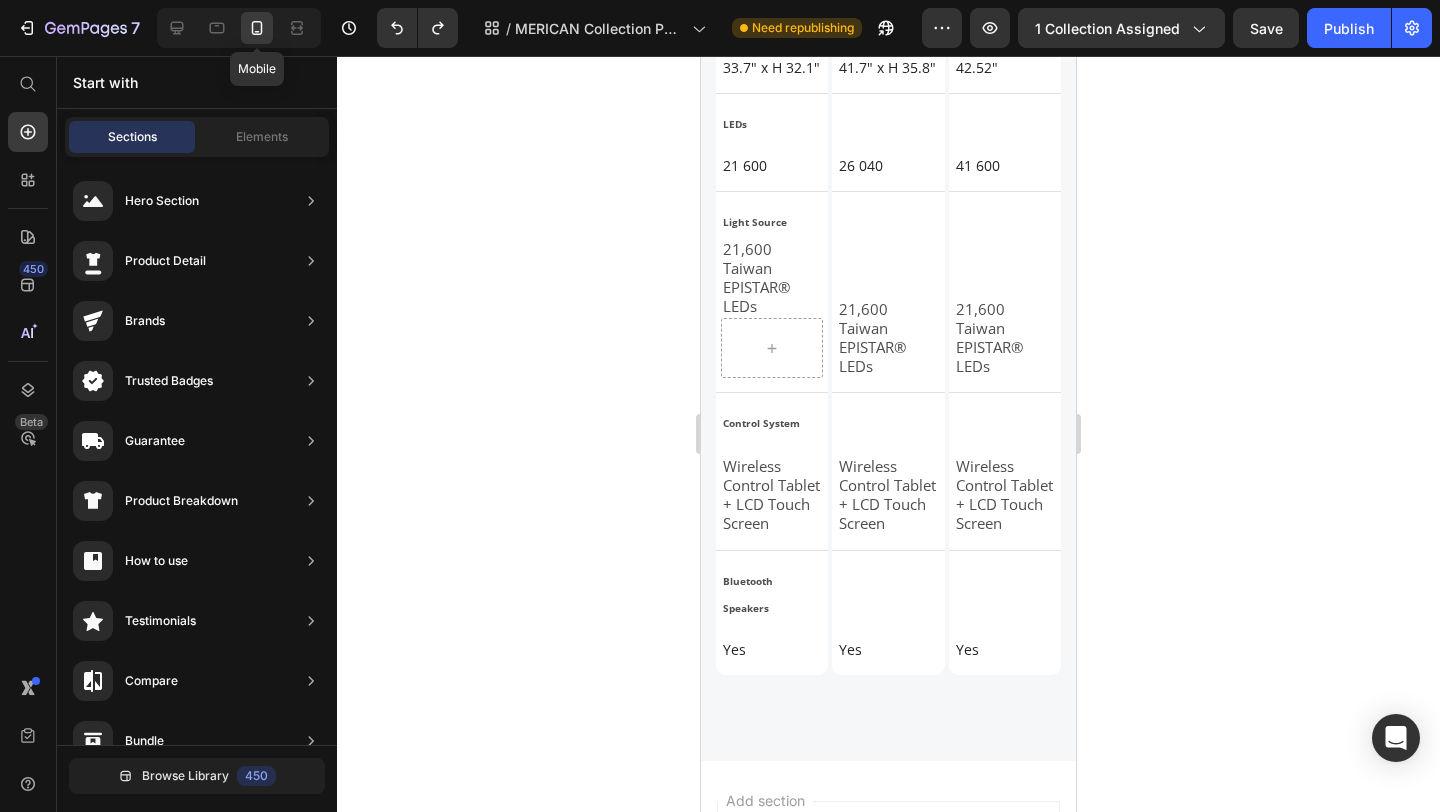 scroll, scrollTop: 3491, scrollLeft: 0, axis: vertical 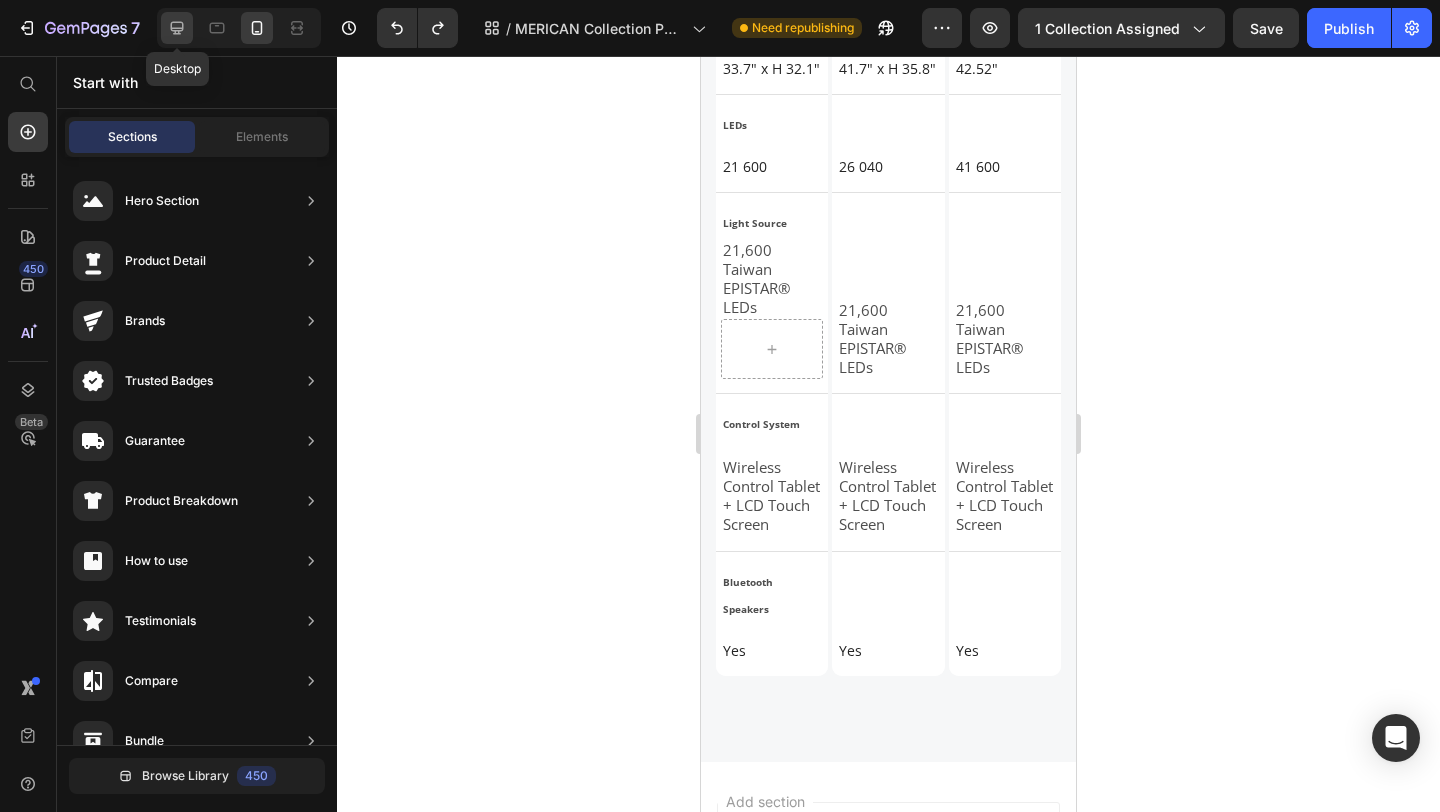 click 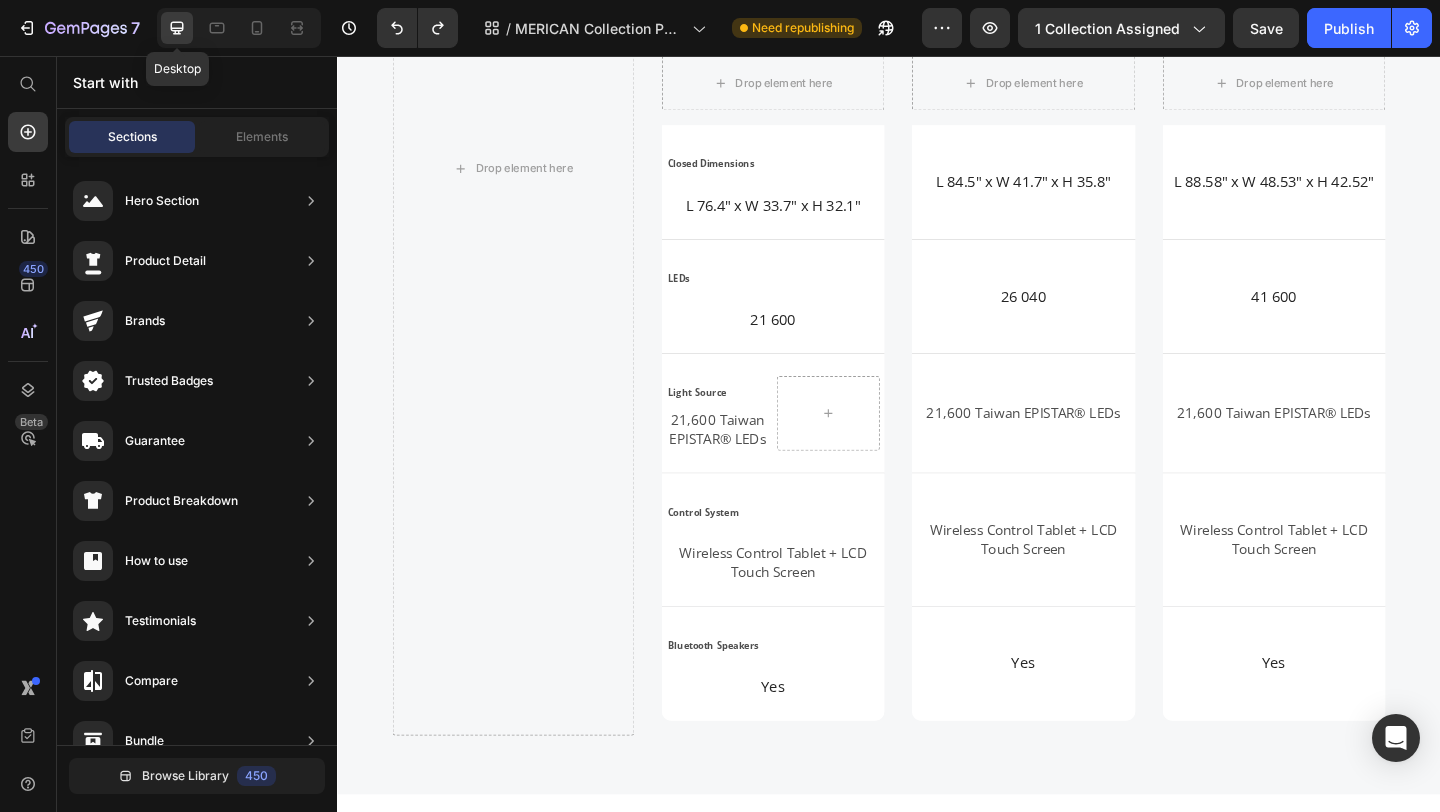scroll, scrollTop: 3511, scrollLeft: 0, axis: vertical 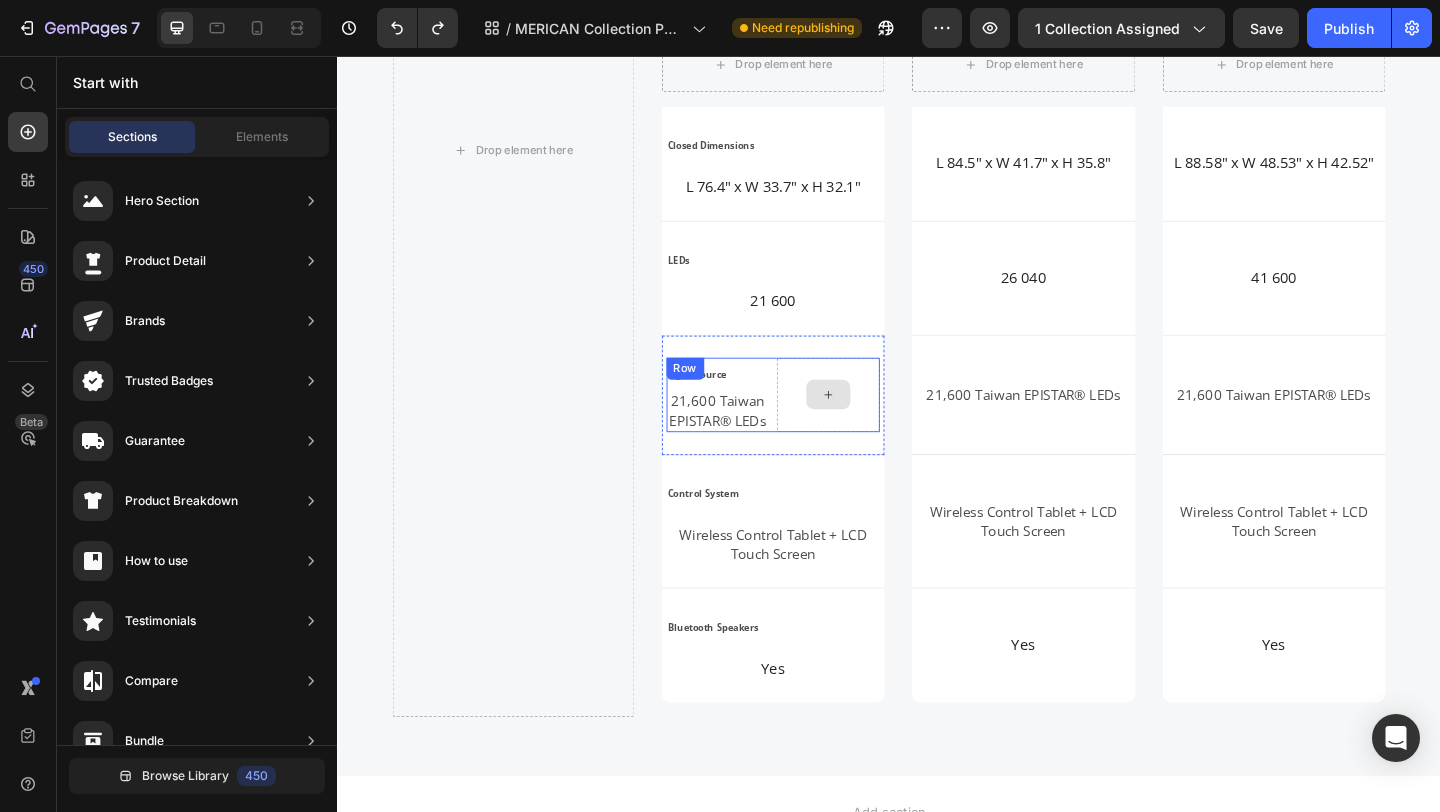click at bounding box center [871, 424] 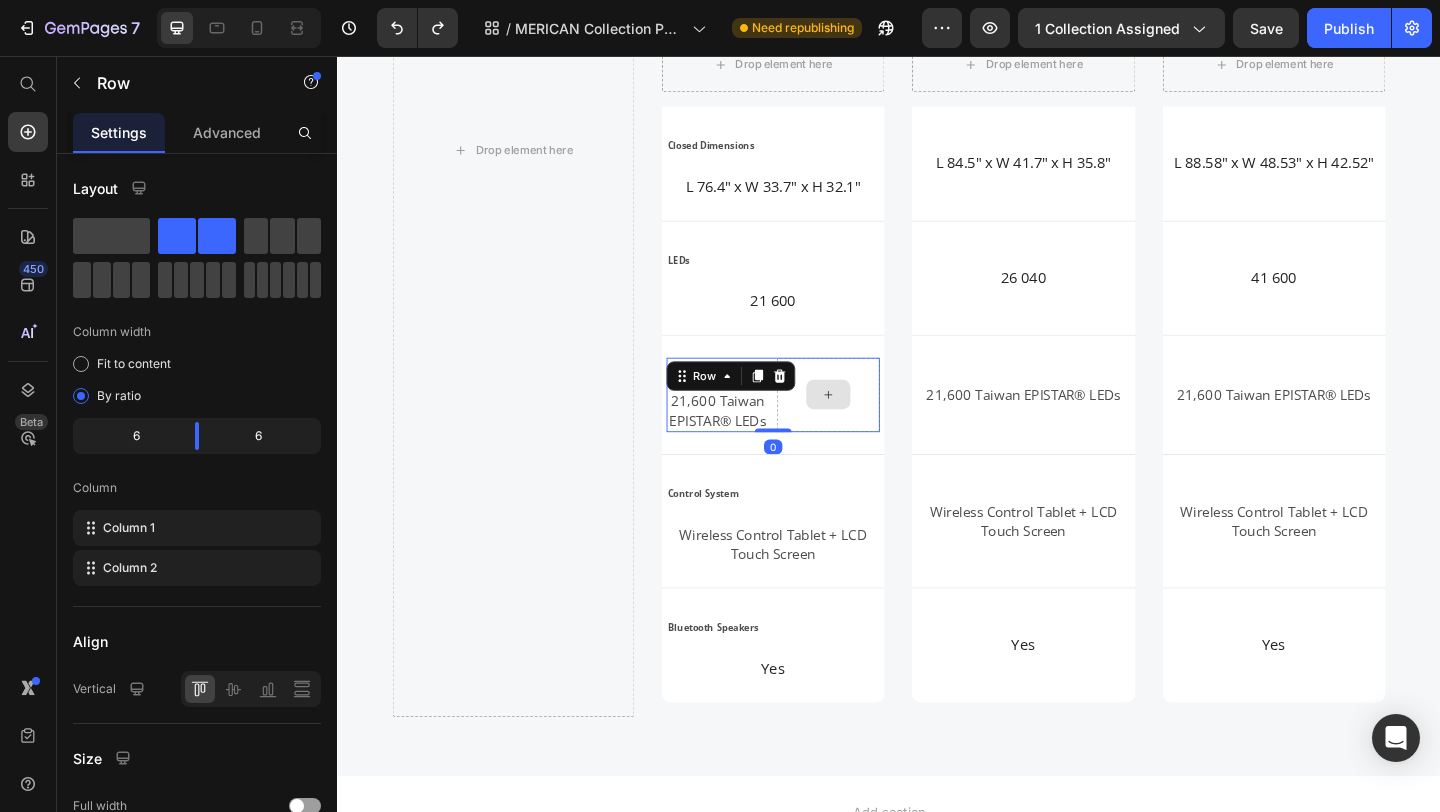 click at bounding box center (871, 424) 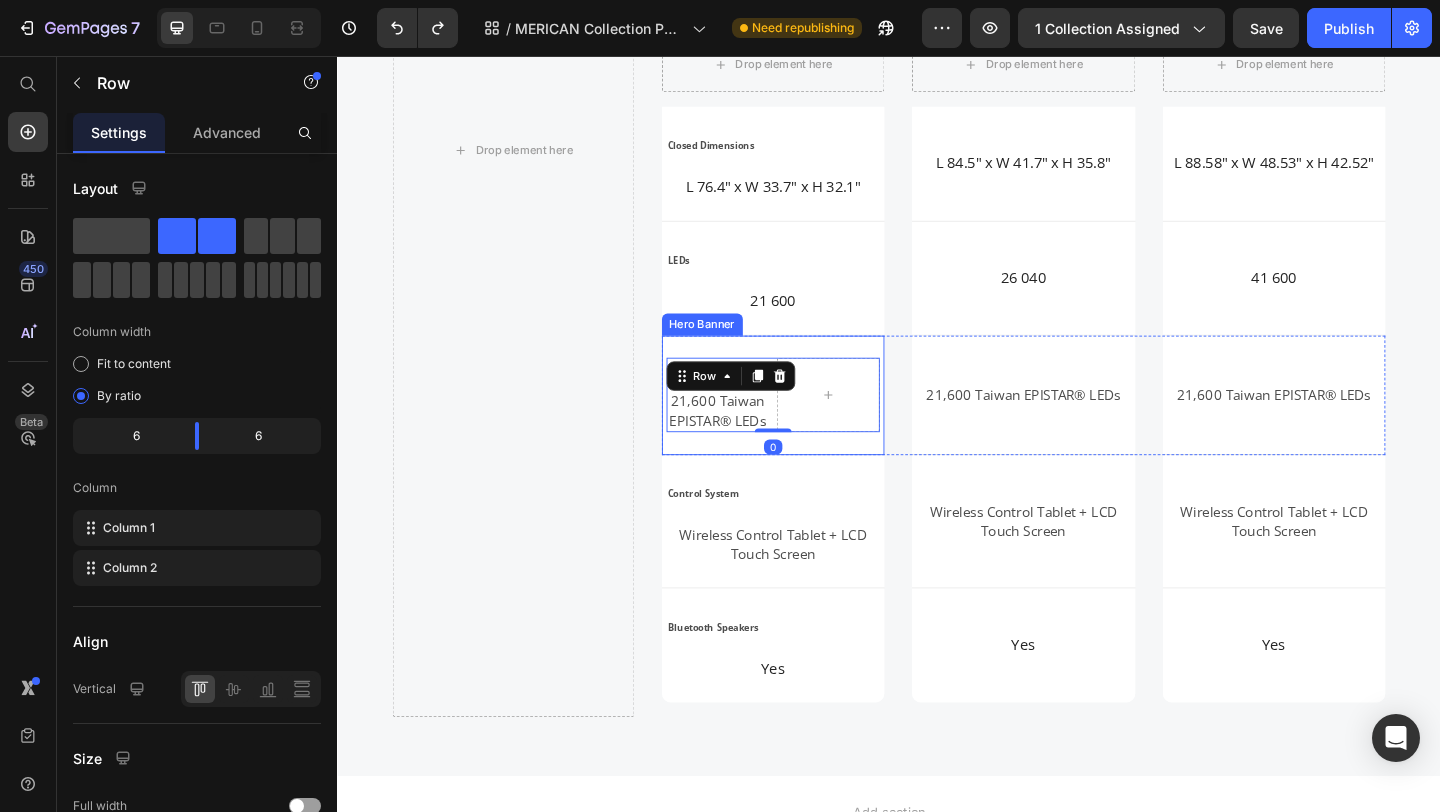 click on "Light Source Text Block 21,600 Taiwan EPISTAR® LEDs Text Block
Row   0" at bounding box center [811, 424] 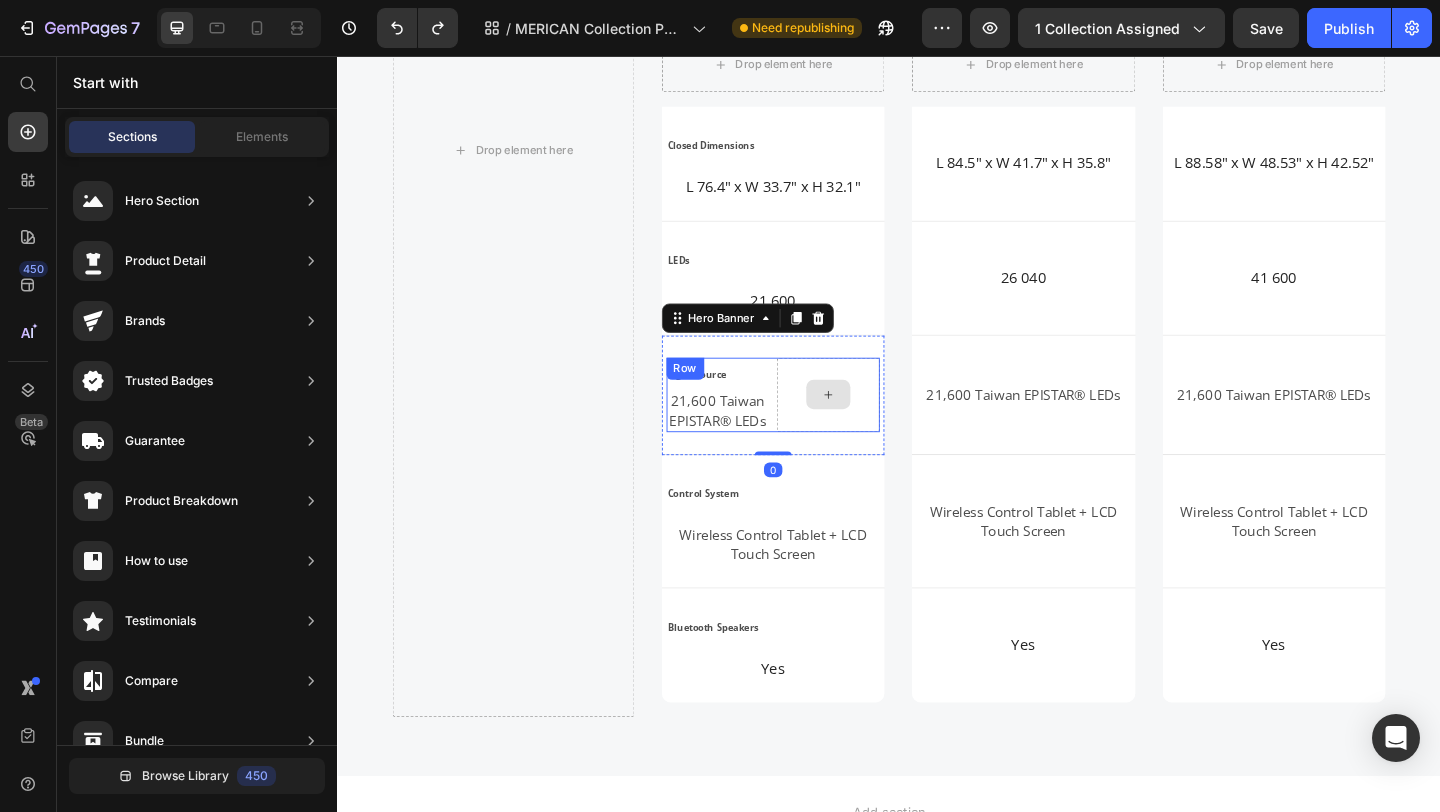 click at bounding box center [871, 424] 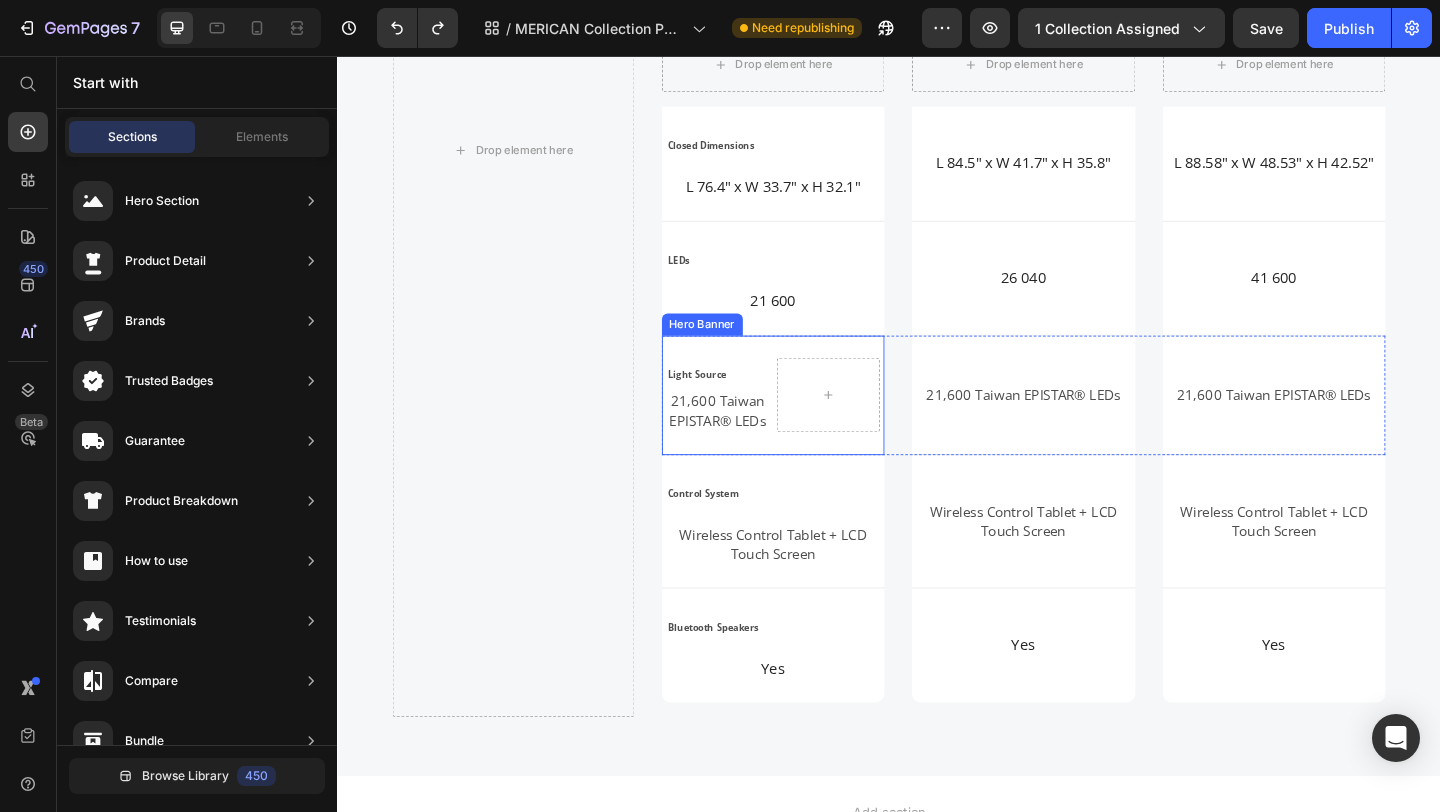 click on "Light Source Text Block 21,600 Taiwan EPISTAR® LEDs Text Block
Row" at bounding box center (811, 424) 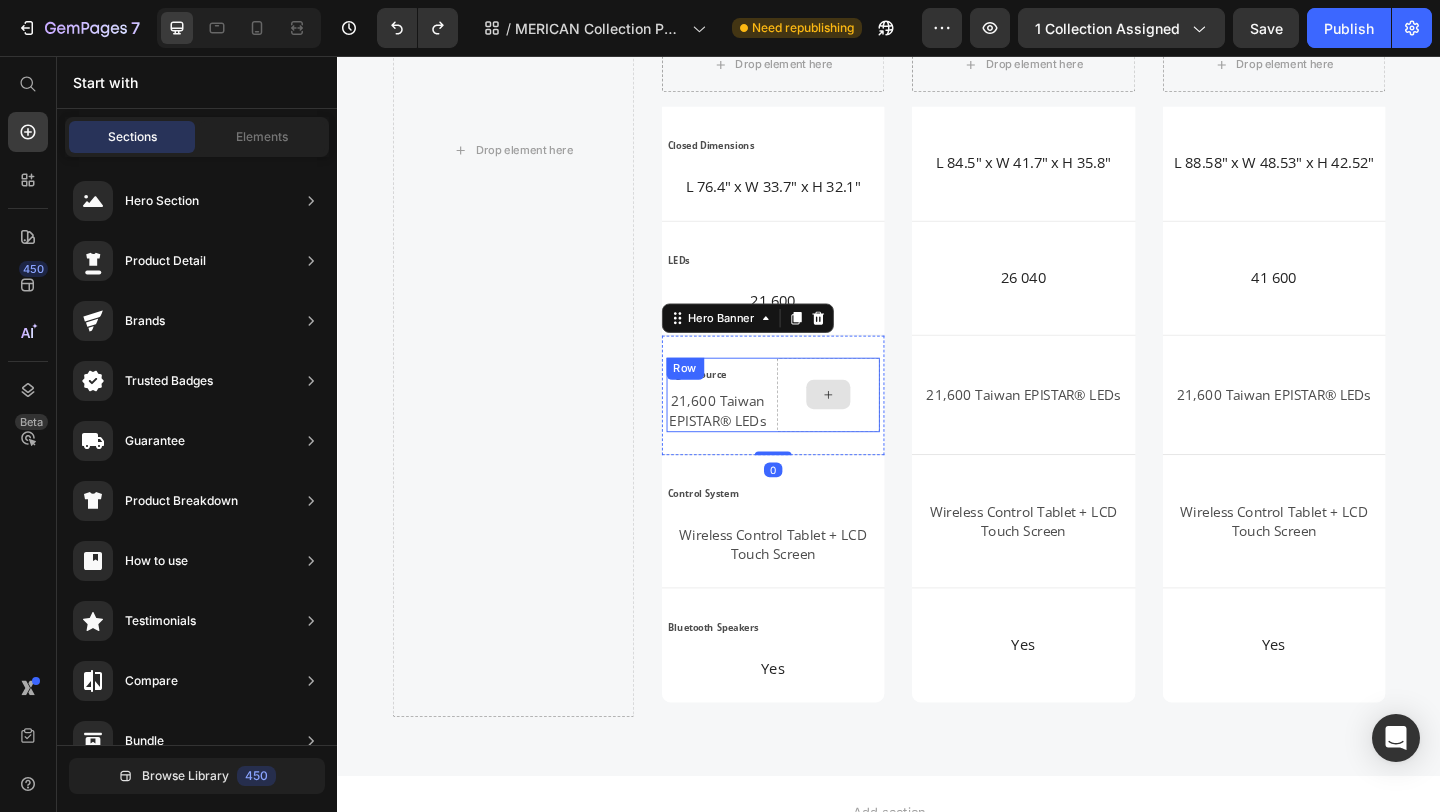 click at bounding box center [871, 424] 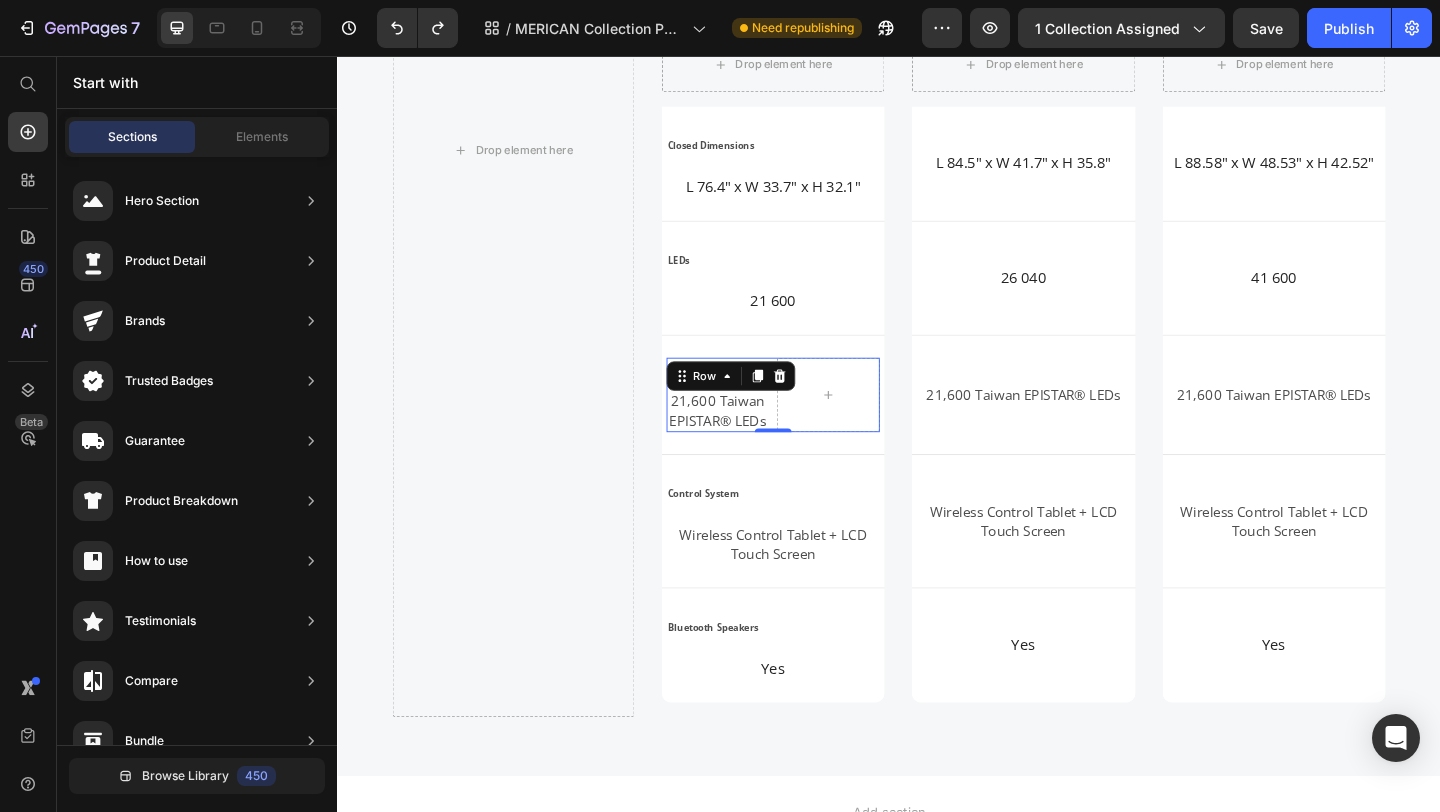 click on "Light Source Text Block 21,600 Taiwan EPISTAR® LEDs Text Block
Row   0" at bounding box center [811, 424] 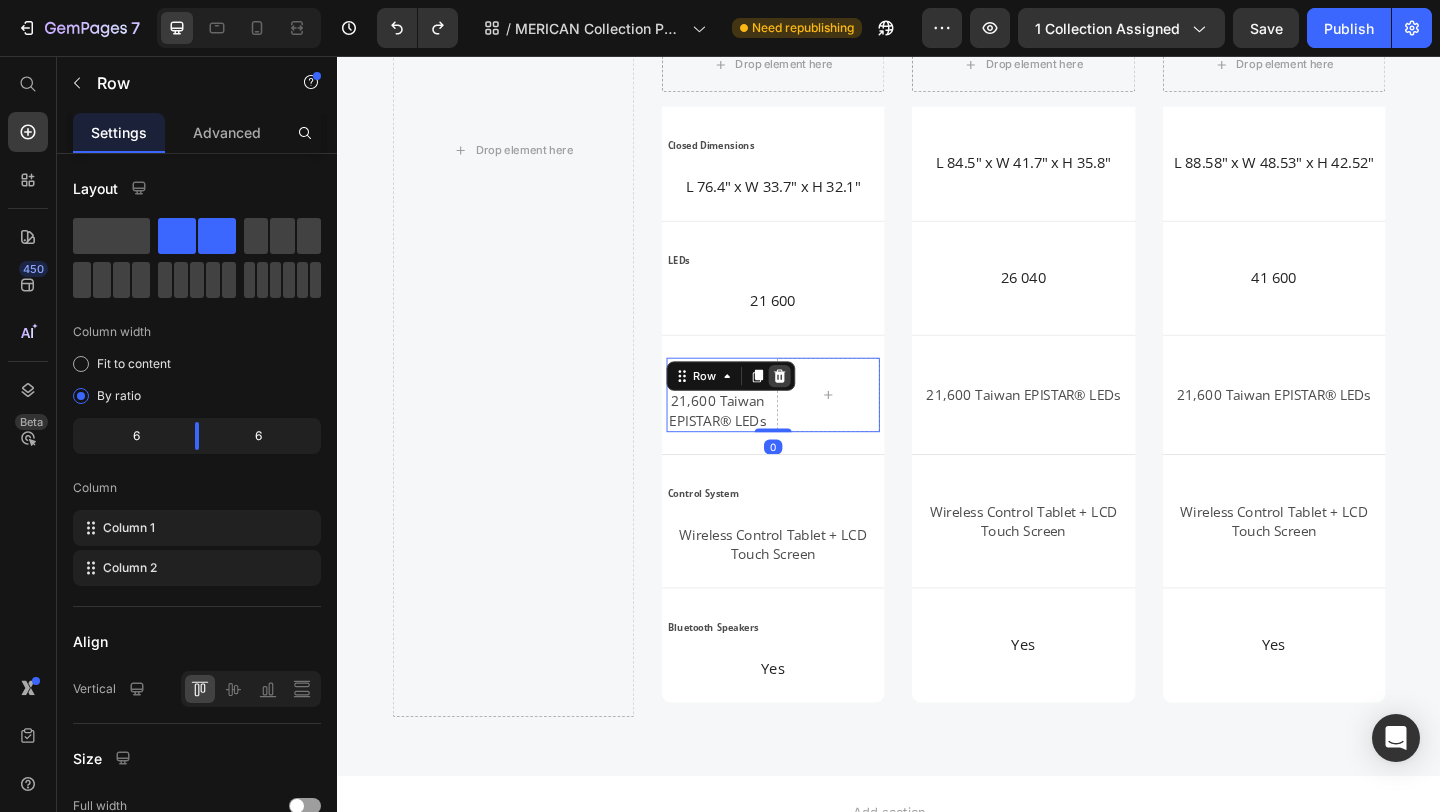 click 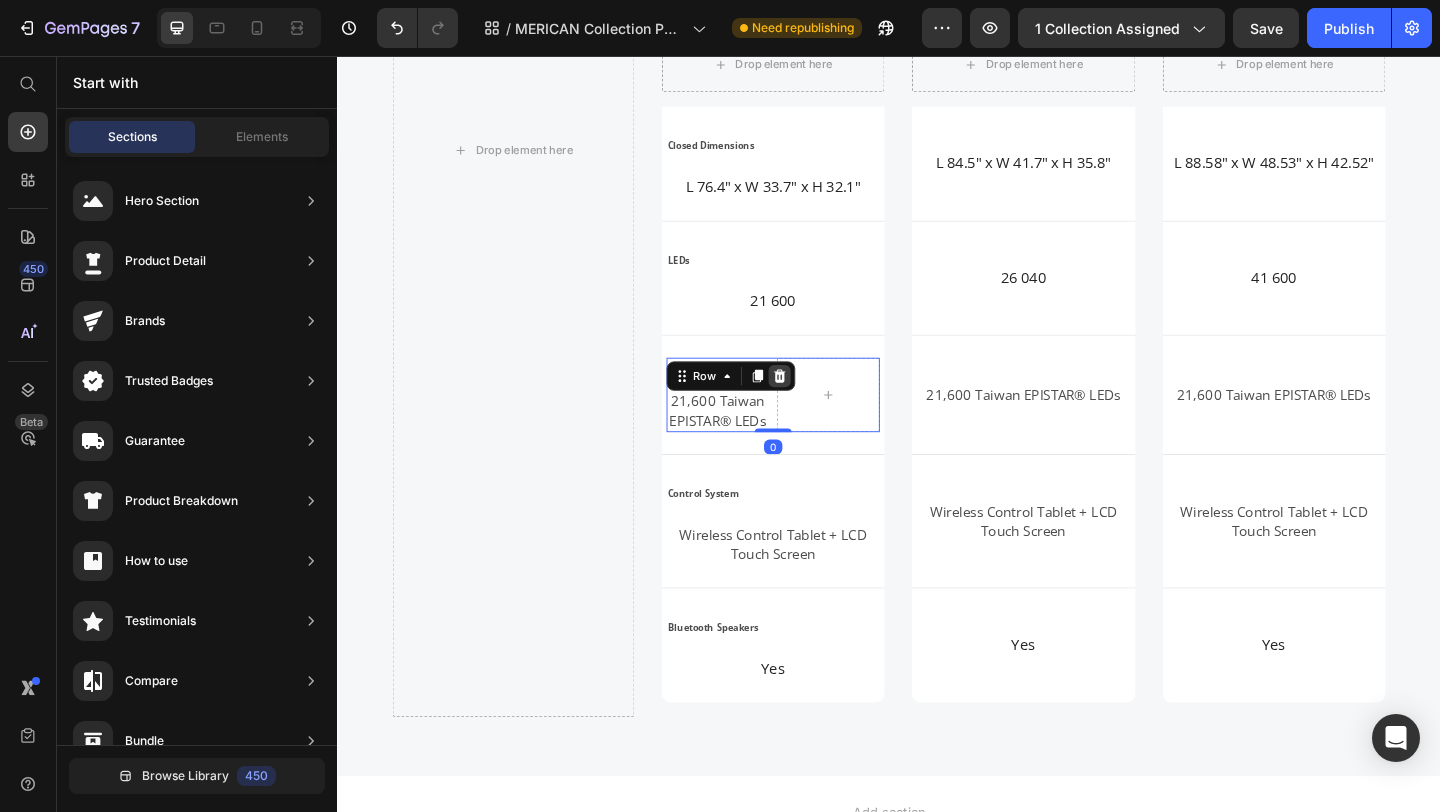 scroll, scrollTop: 3500, scrollLeft: 0, axis: vertical 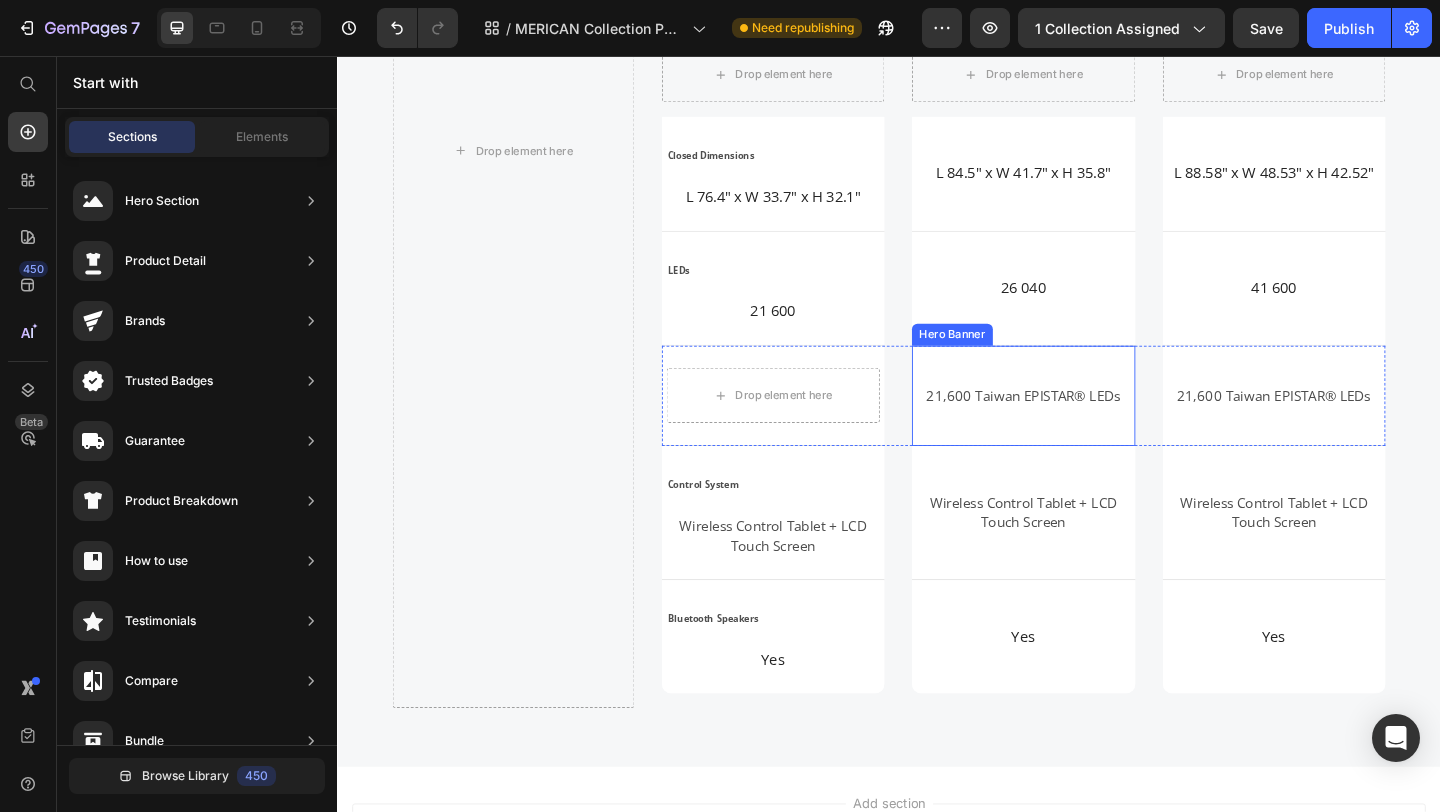 click on "21,600 Taiwan EPISTAR® LEDs Text Block" at bounding box center [1083, 425] 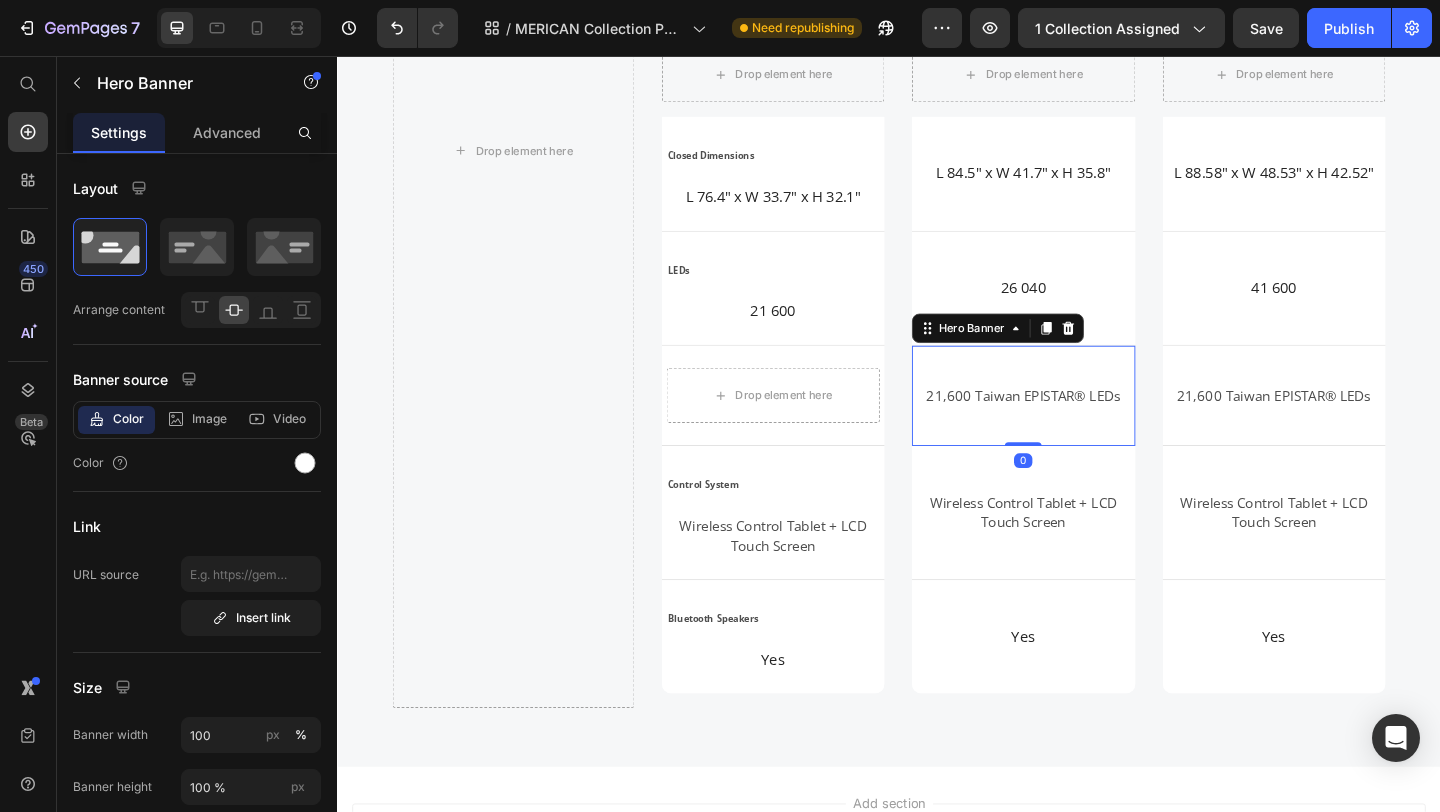 click on "21,600 Taiwan EPISTAR® LEDs" at bounding box center [1083, 425] 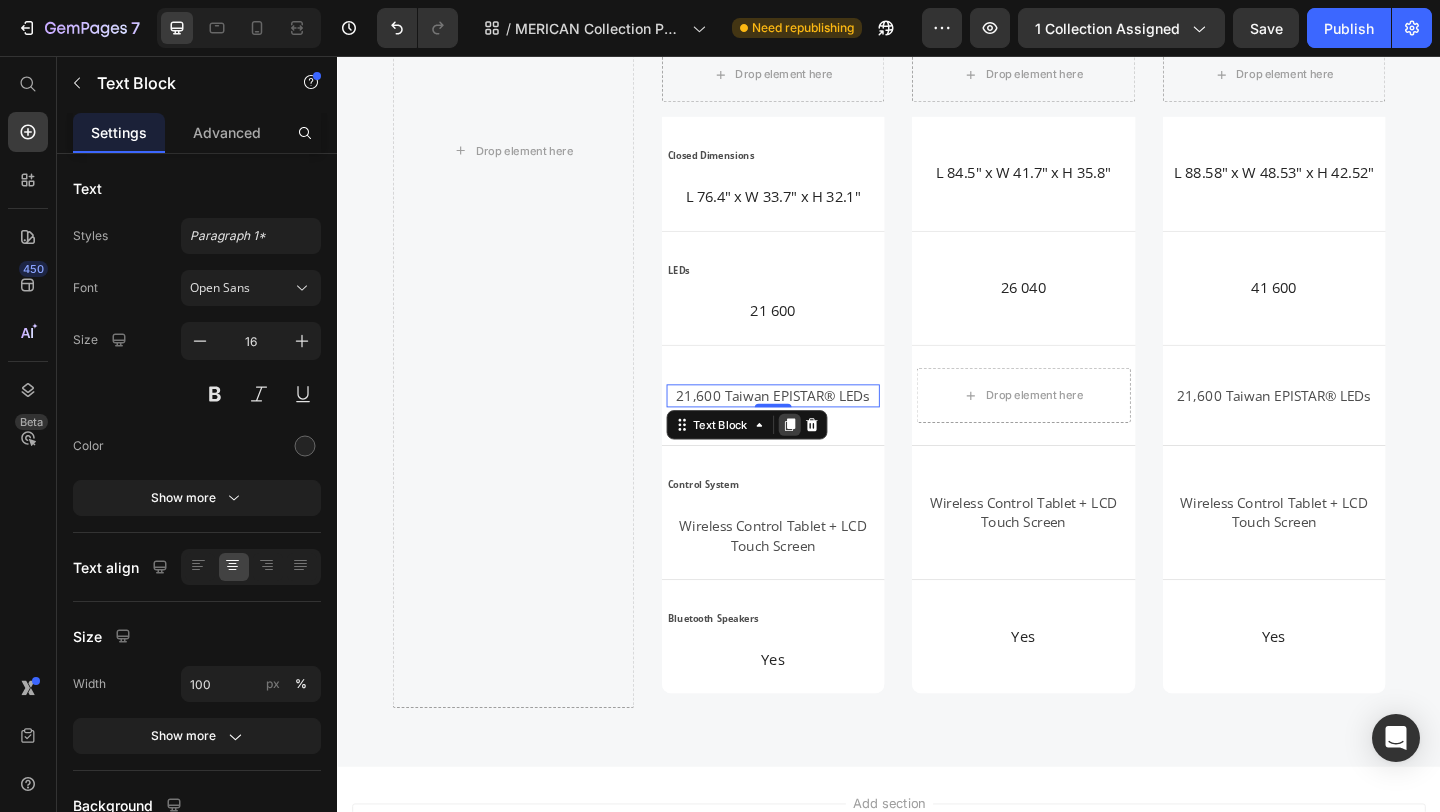 click 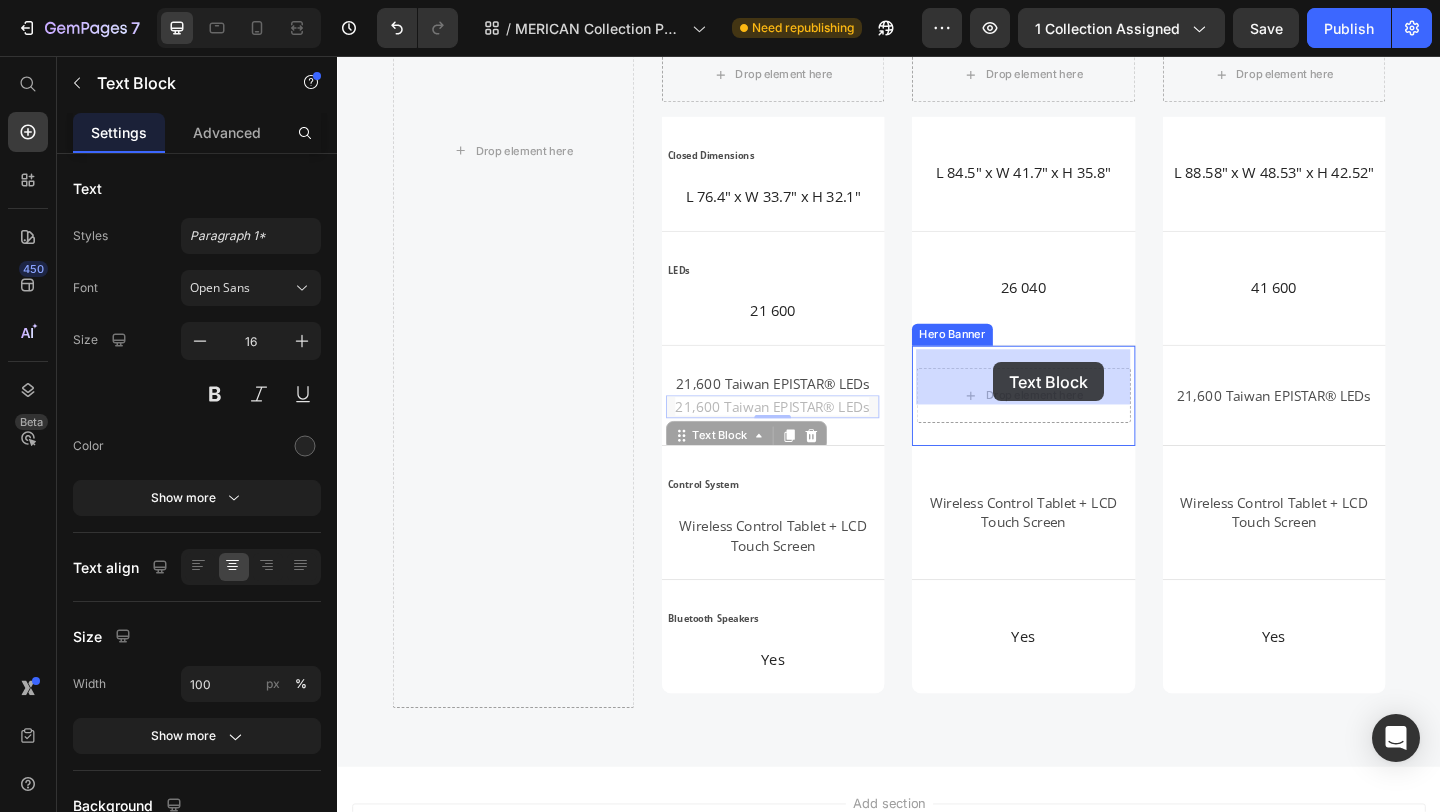 drag, startPoint x: 713, startPoint y: 444, endPoint x: 1051, endPoint y: 390, distance: 342.28644 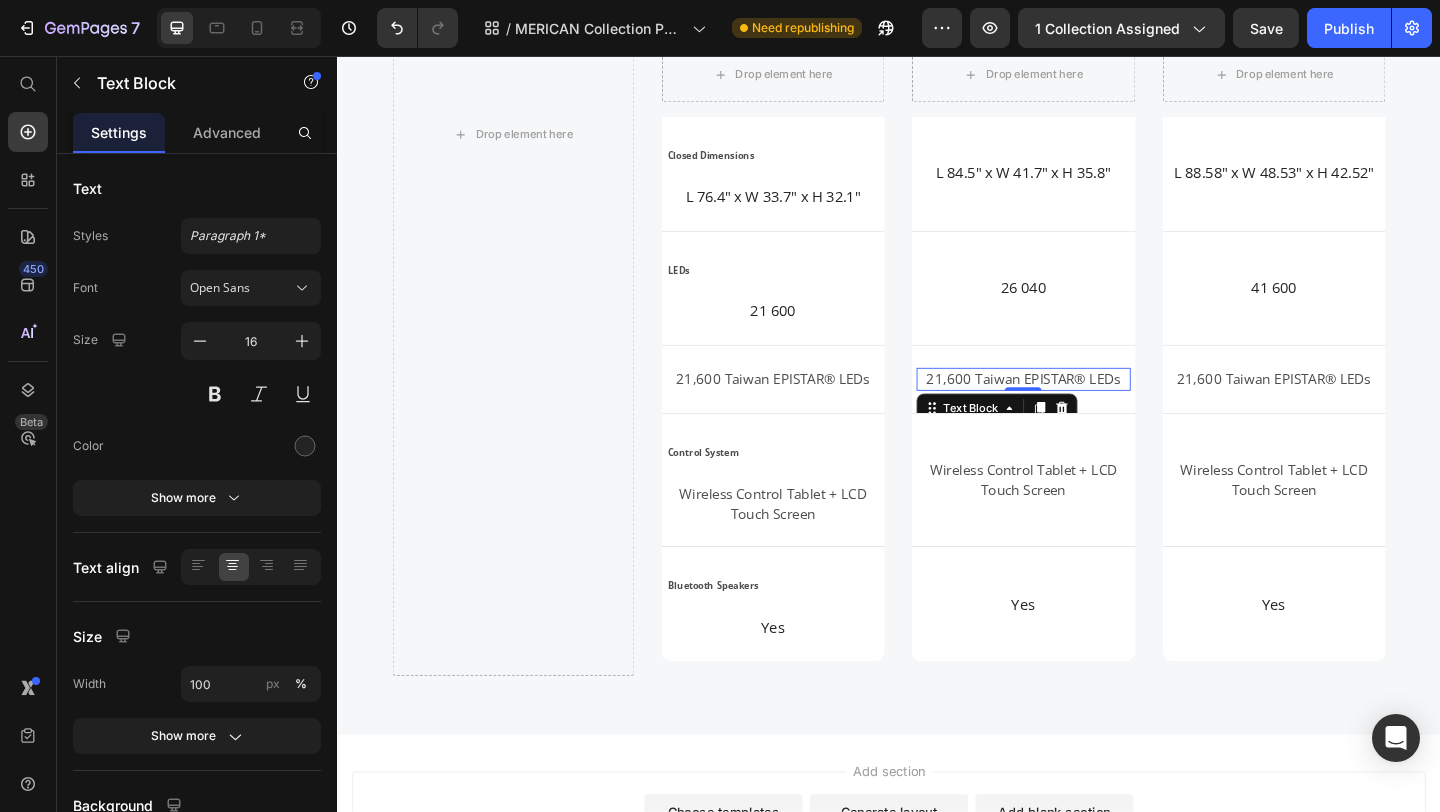 scroll, scrollTop: 3482, scrollLeft: 0, axis: vertical 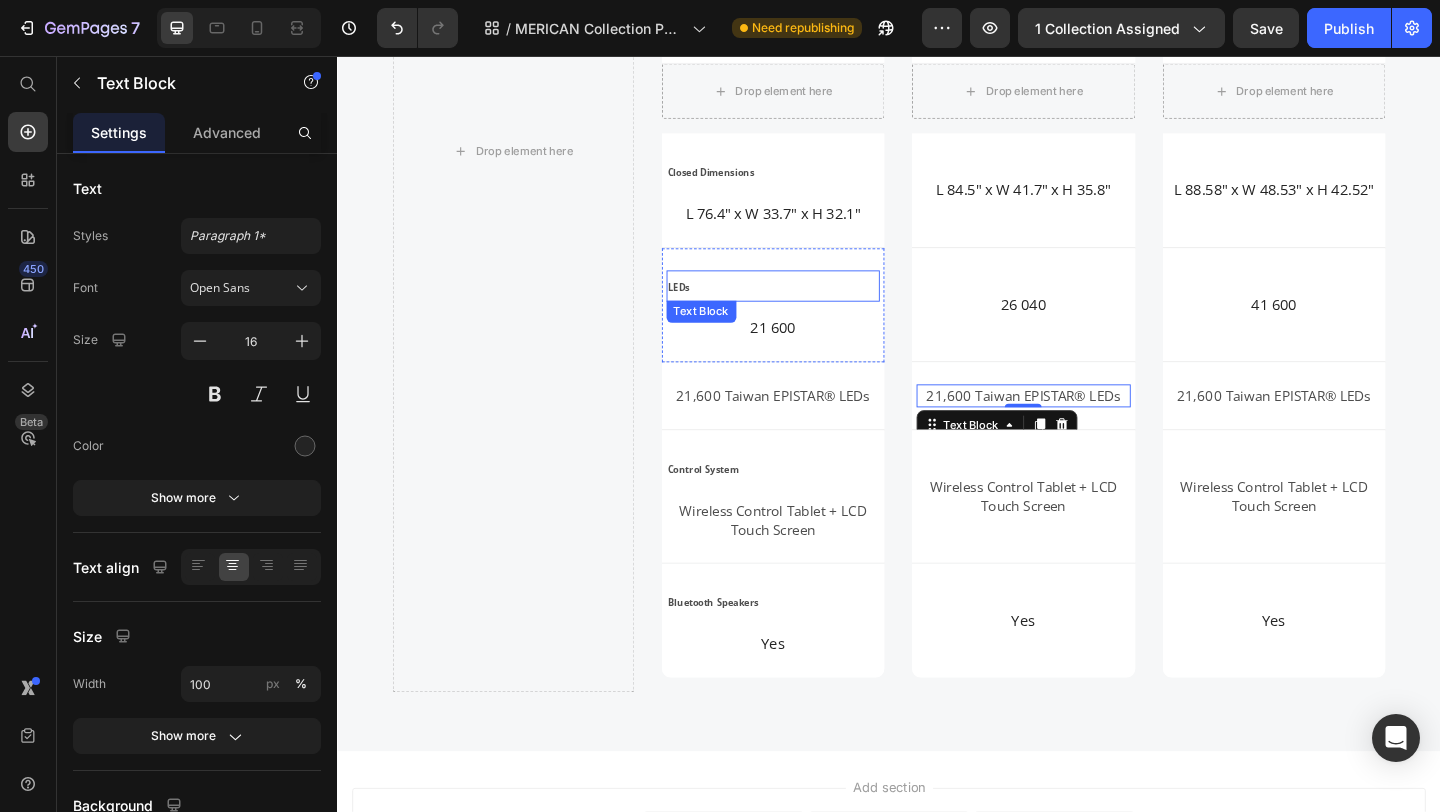 click on "LEDs" at bounding box center [811, 306] 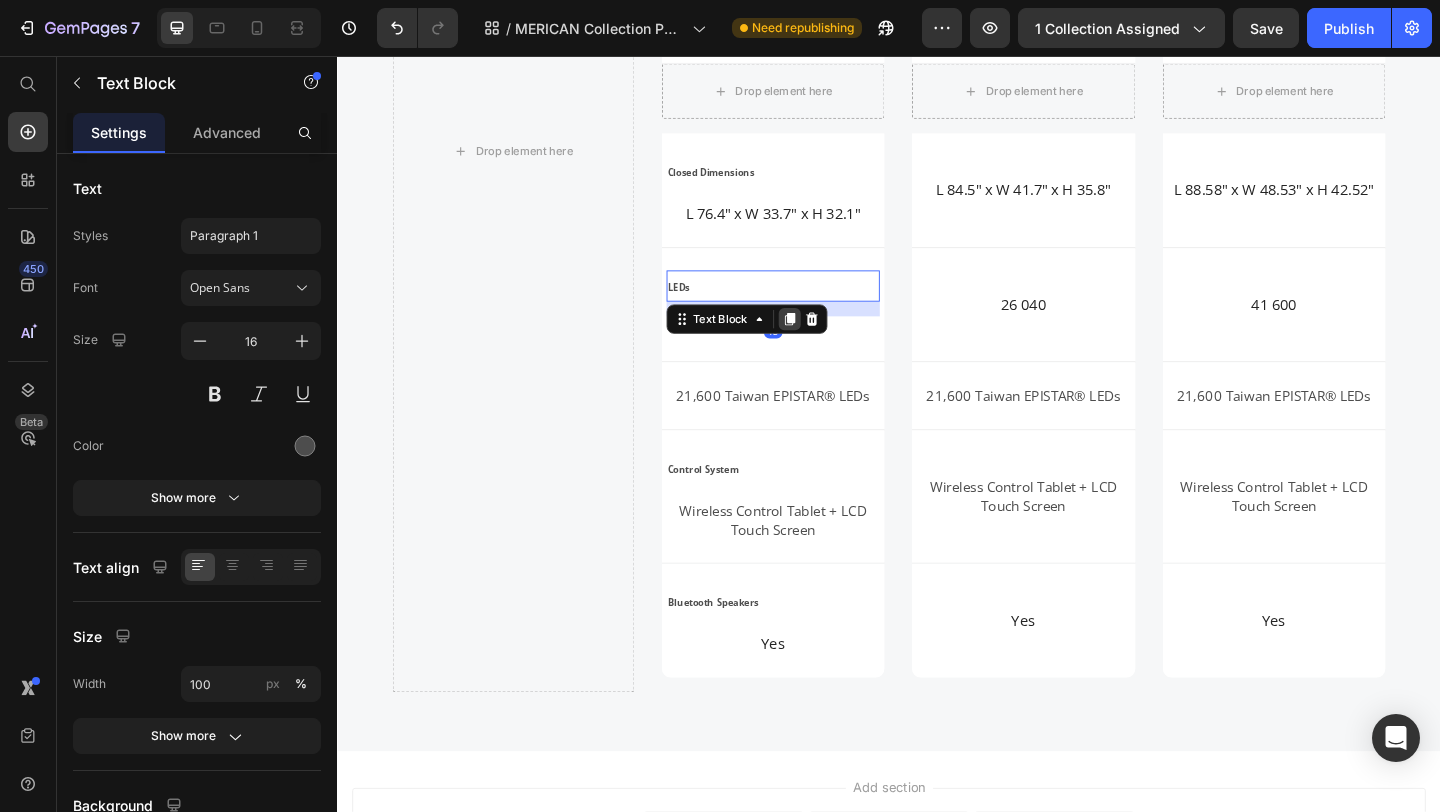 click 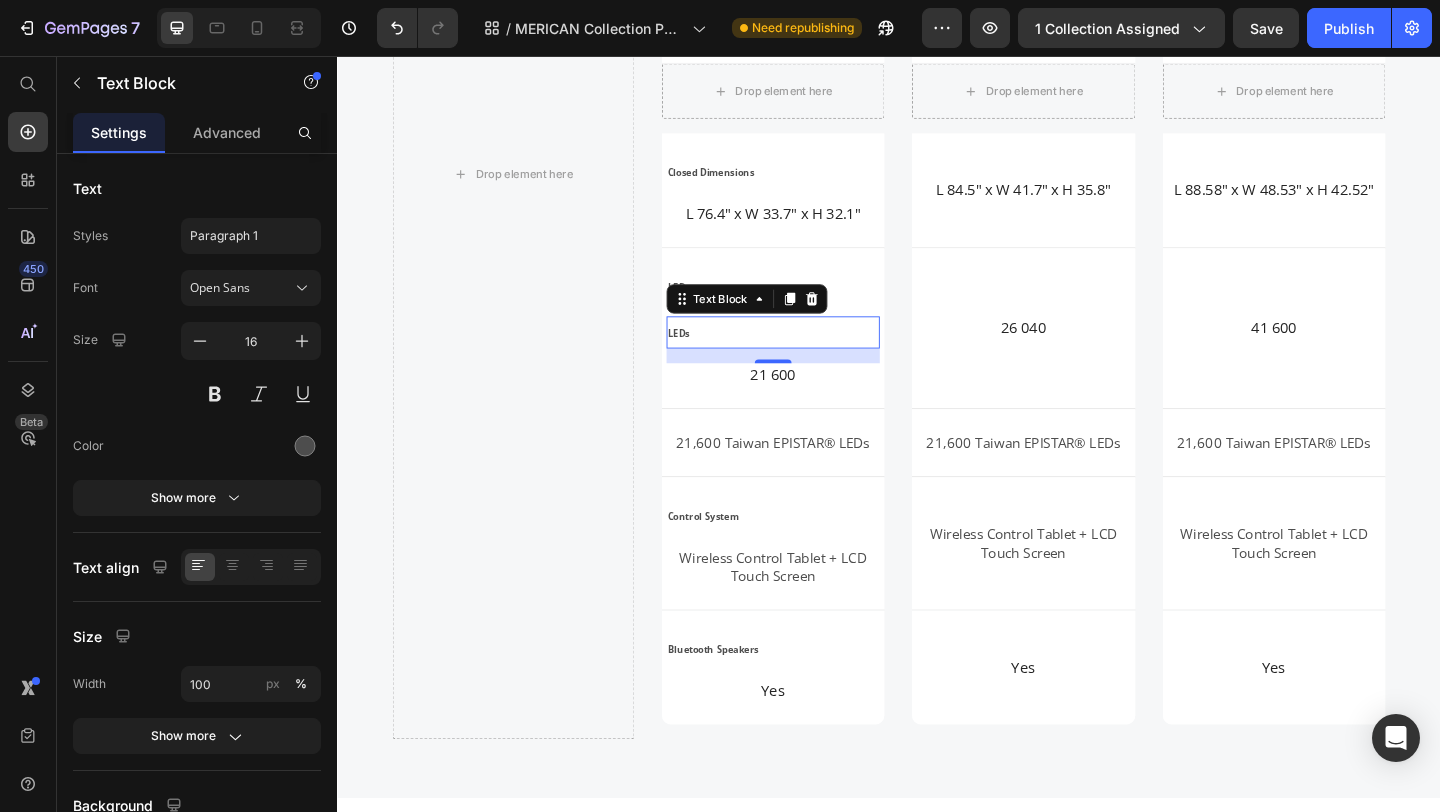 scroll, scrollTop: 3508, scrollLeft: 0, axis: vertical 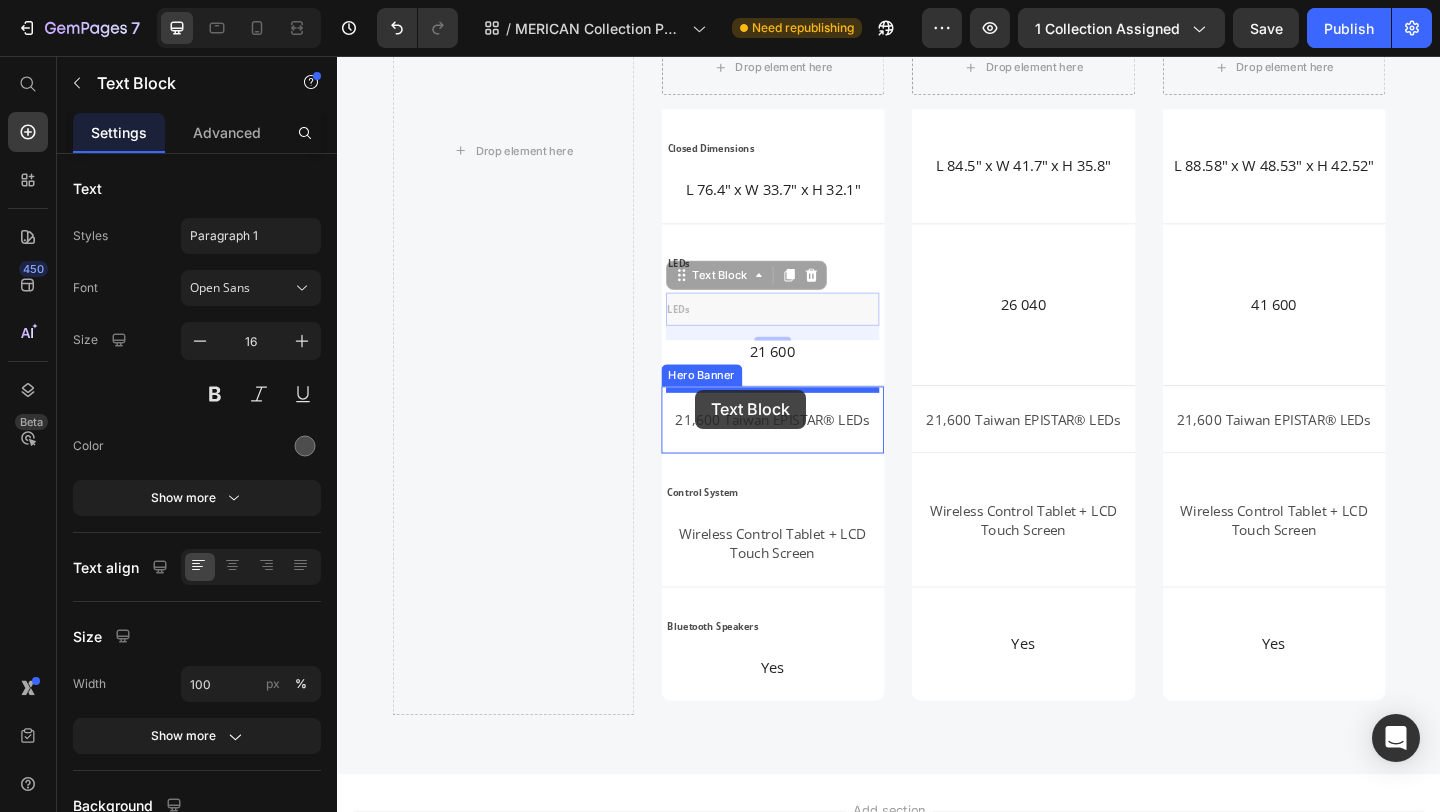 drag, startPoint x: 709, startPoint y: 273, endPoint x: 727, endPoint y: 419, distance: 147.10541 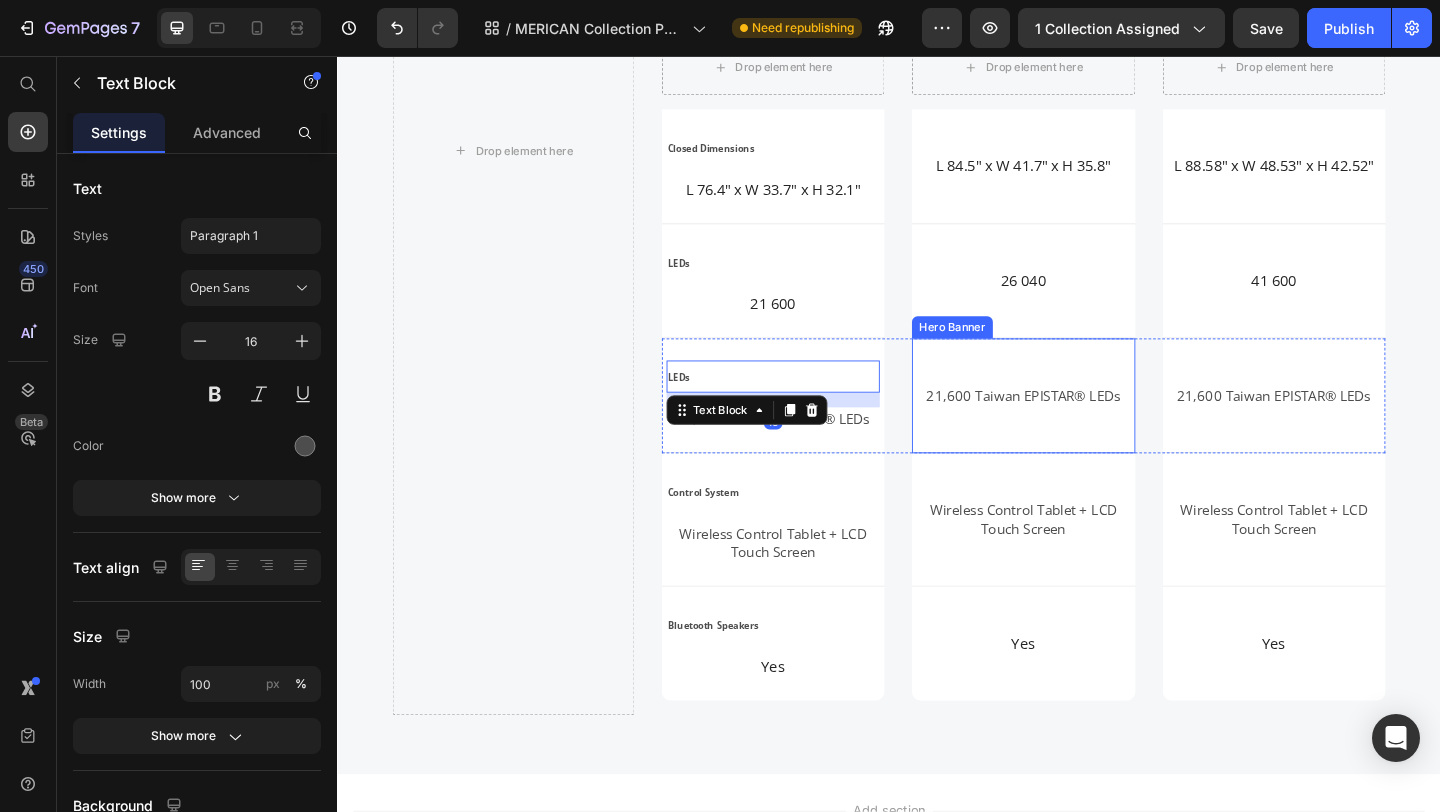 click at bounding box center [1083, 425] 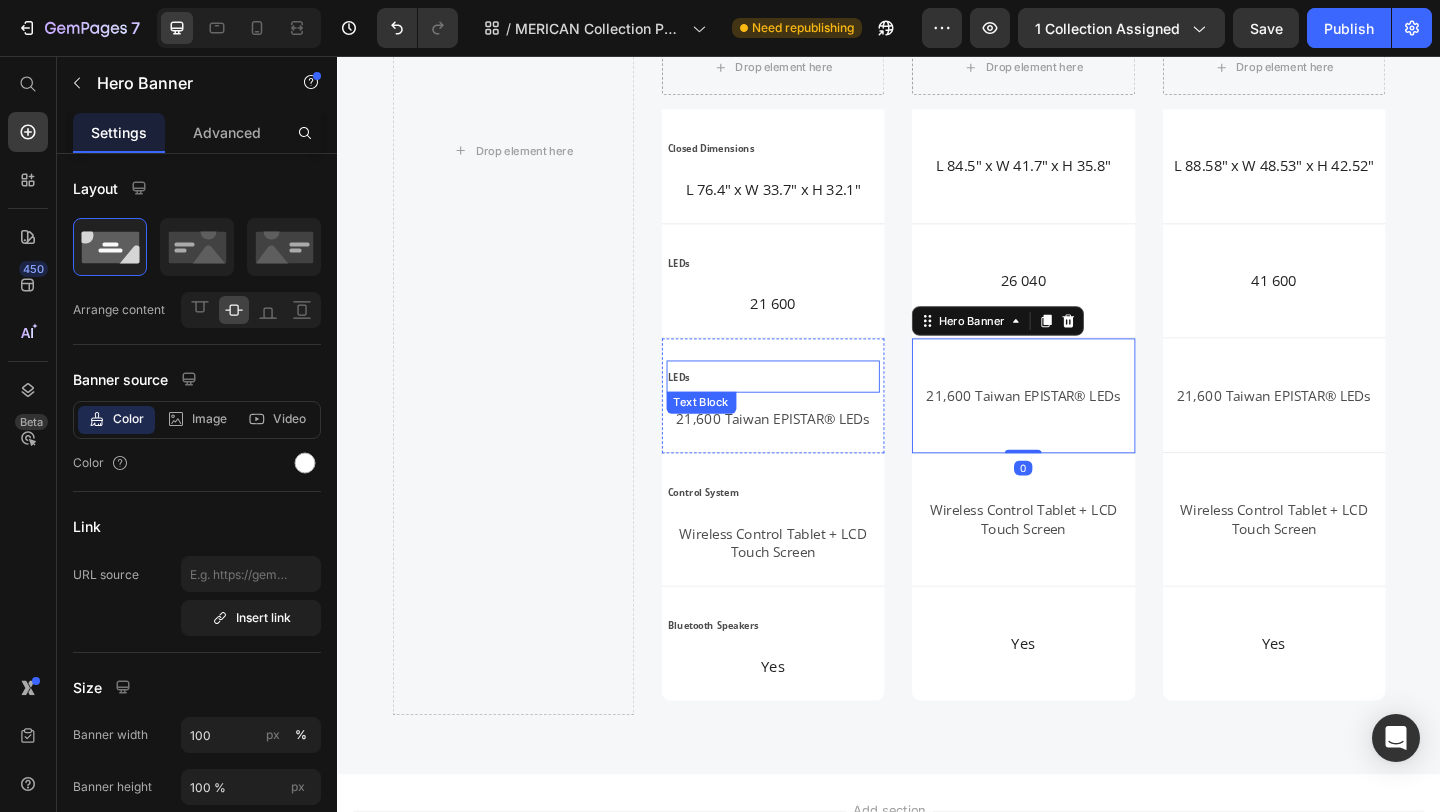 click on "LEDs" at bounding box center [811, 404] 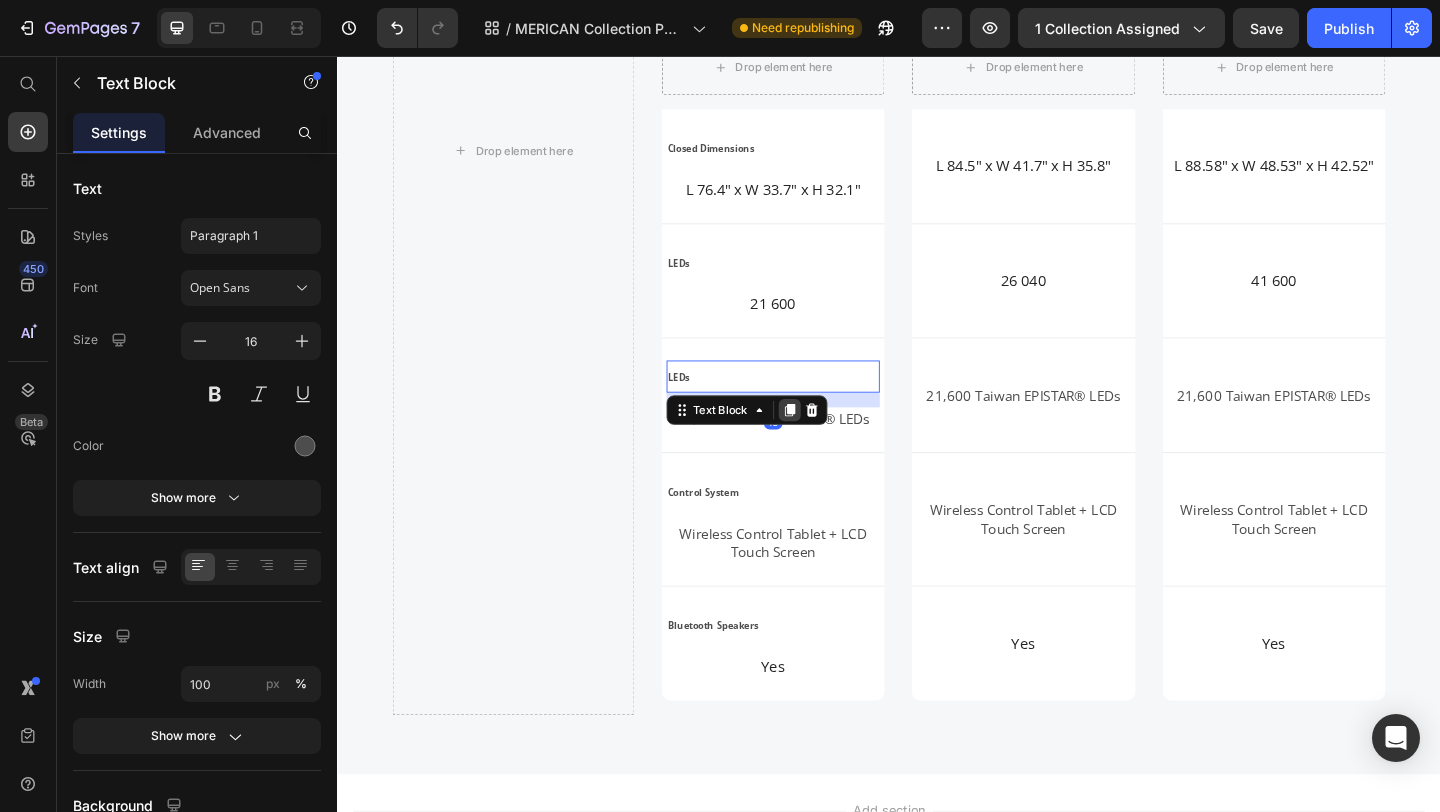 click 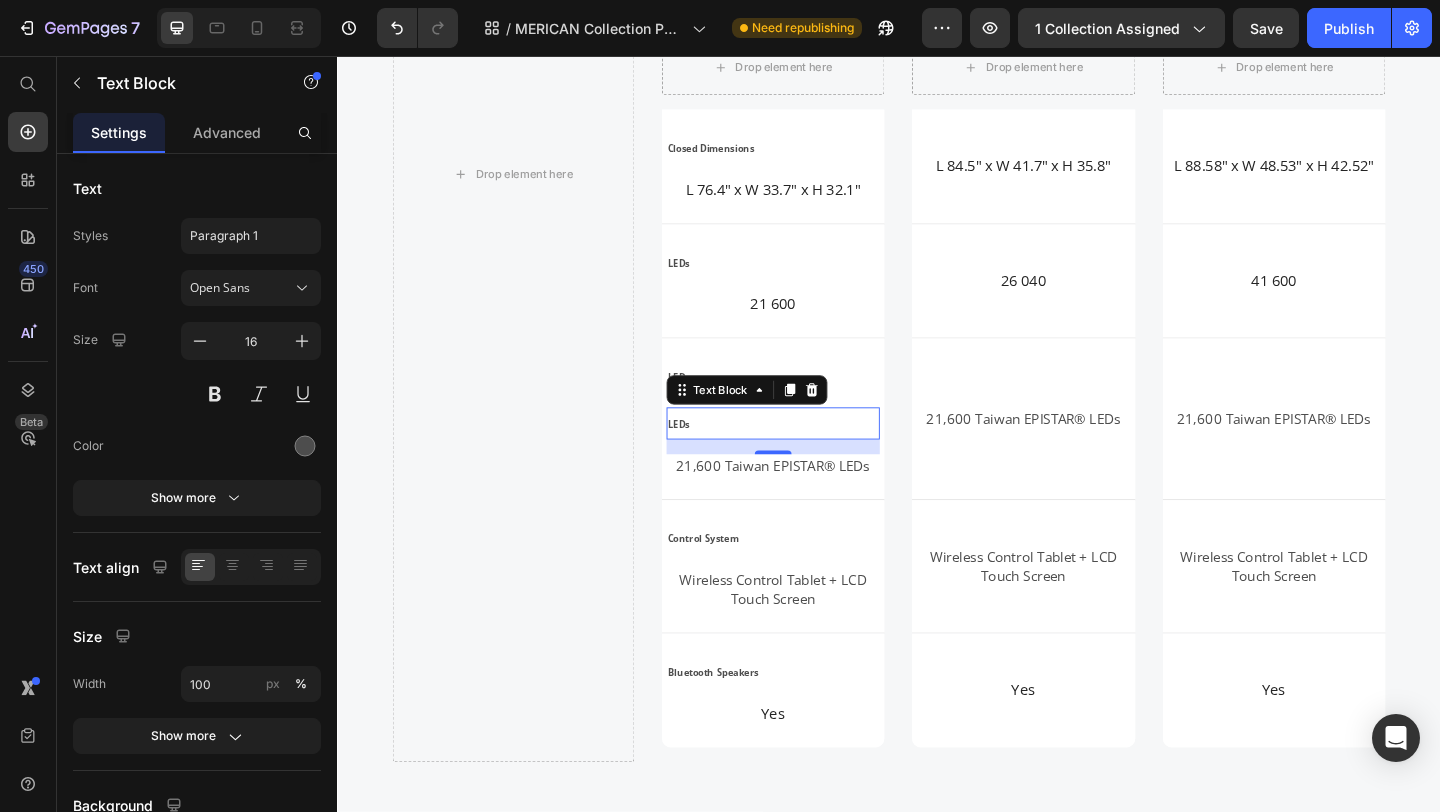 scroll, scrollTop: 3534, scrollLeft: 0, axis: vertical 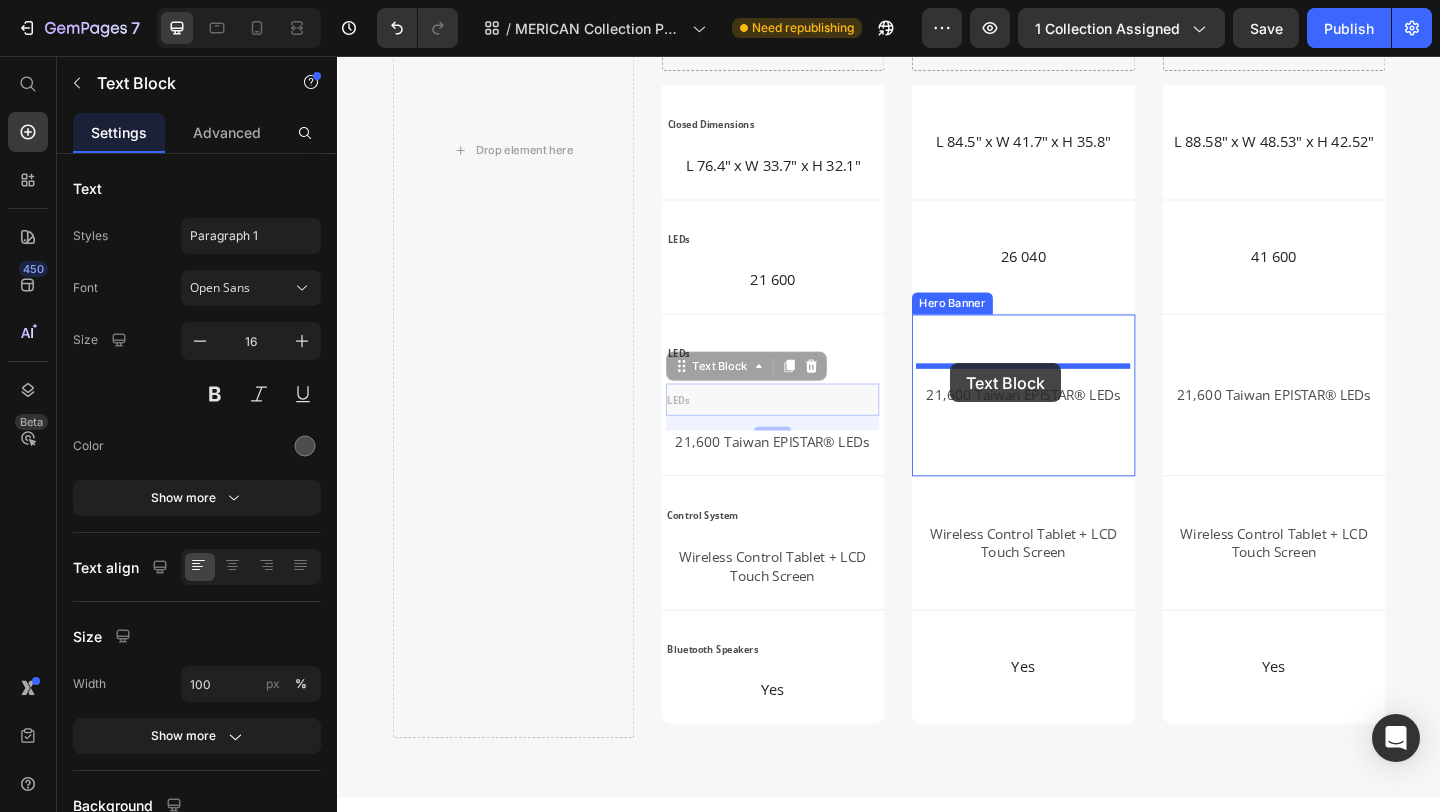 drag, startPoint x: 710, startPoint y: 378, endPoint x: 1004, endPoint y: 390, distance: 294.24478 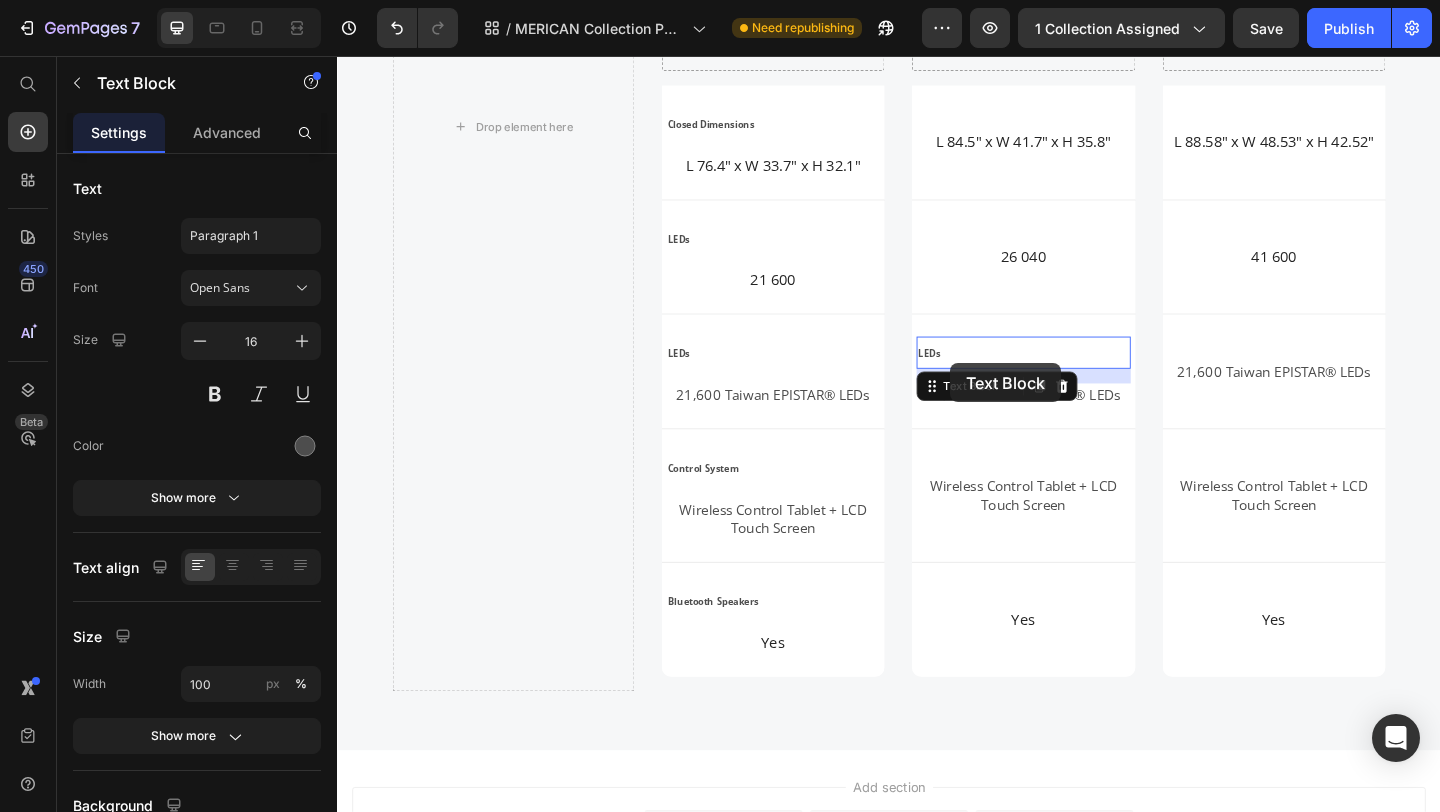 scroll, scrollTop: 3508, scrollLeft: 0, axis: vertical 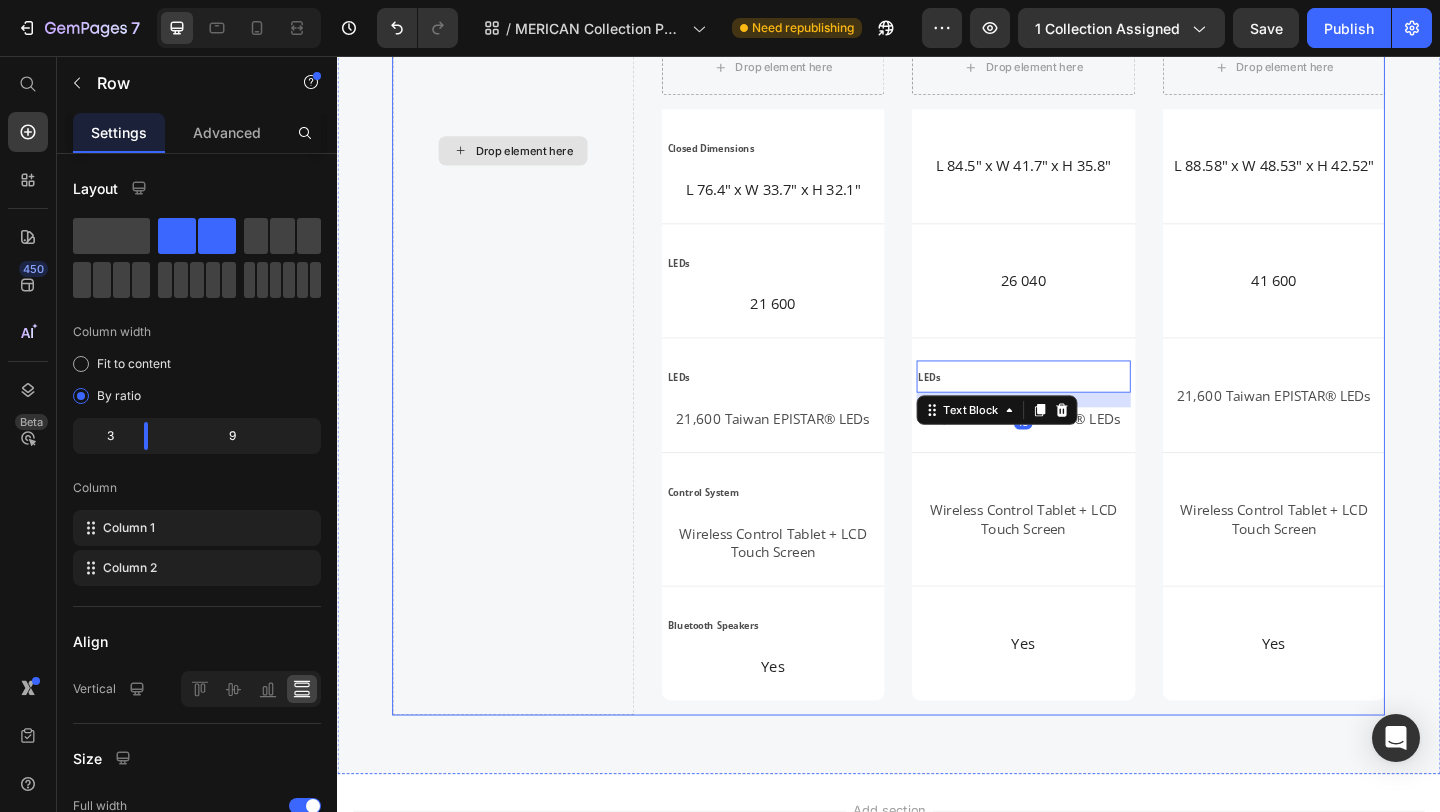 click on "Drop element here" at bounding box center [528, 159] 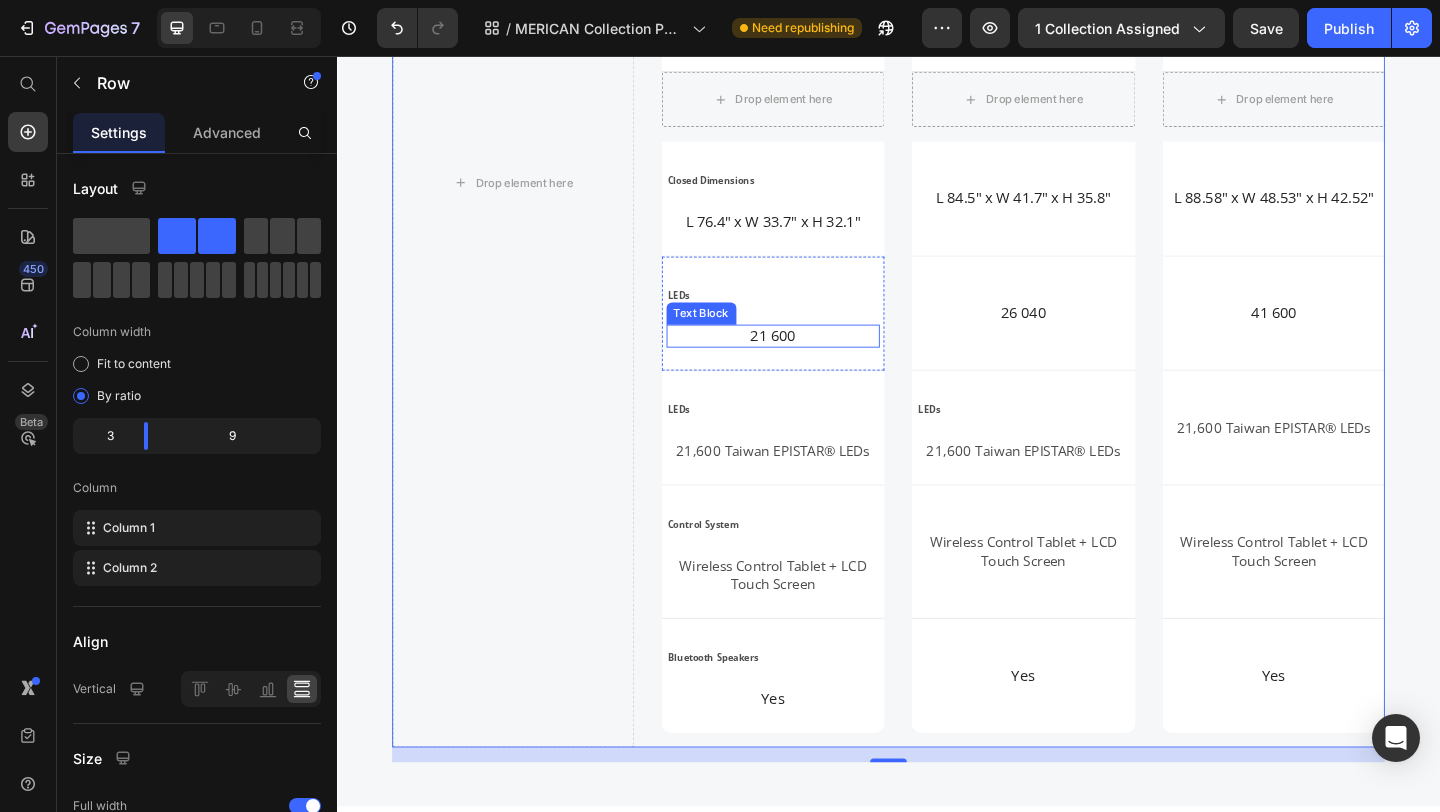 scroll, scrollTop: 3469, scrollLeft: 0, axis: vertical 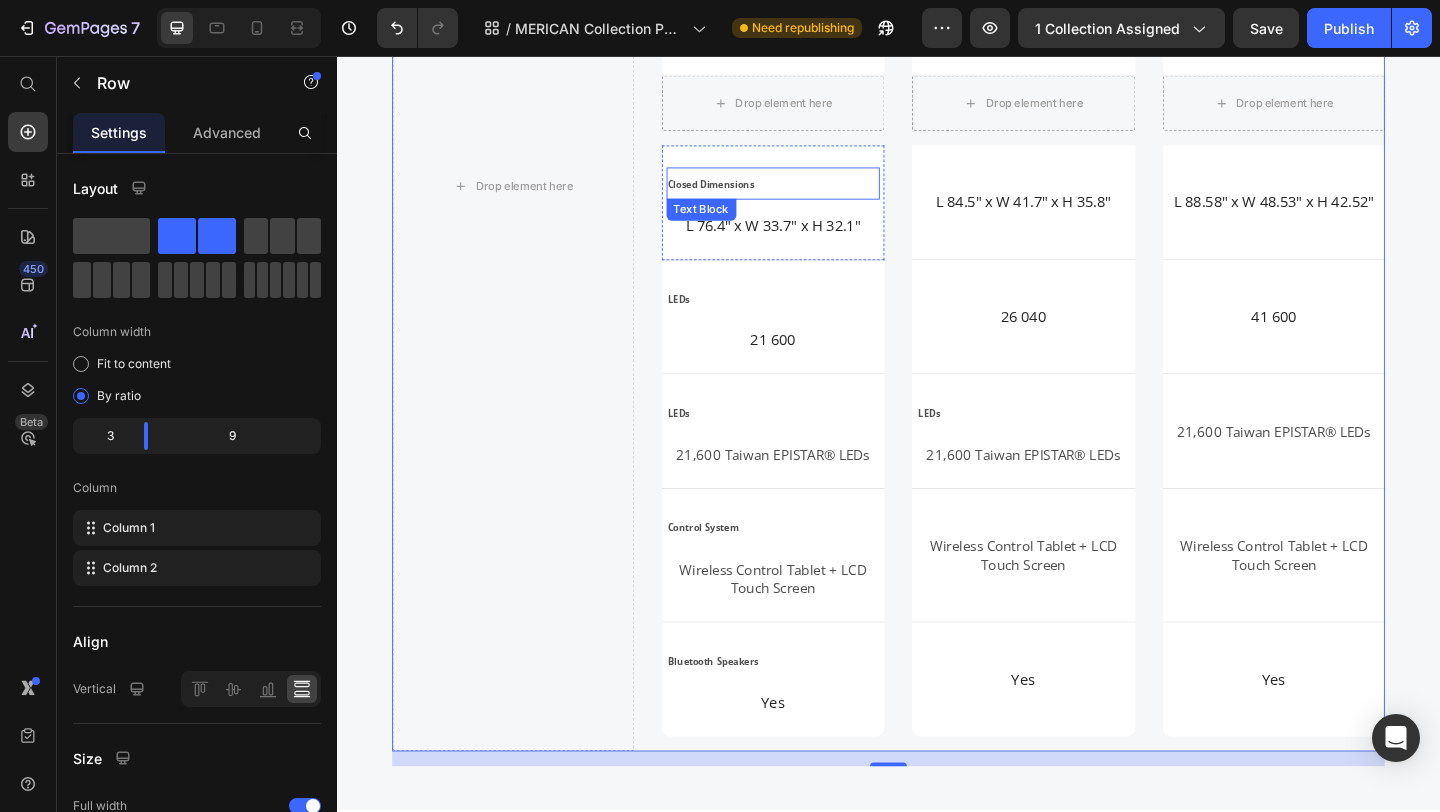 click on "Closed Dimensions" at bounding box center [744, 195] 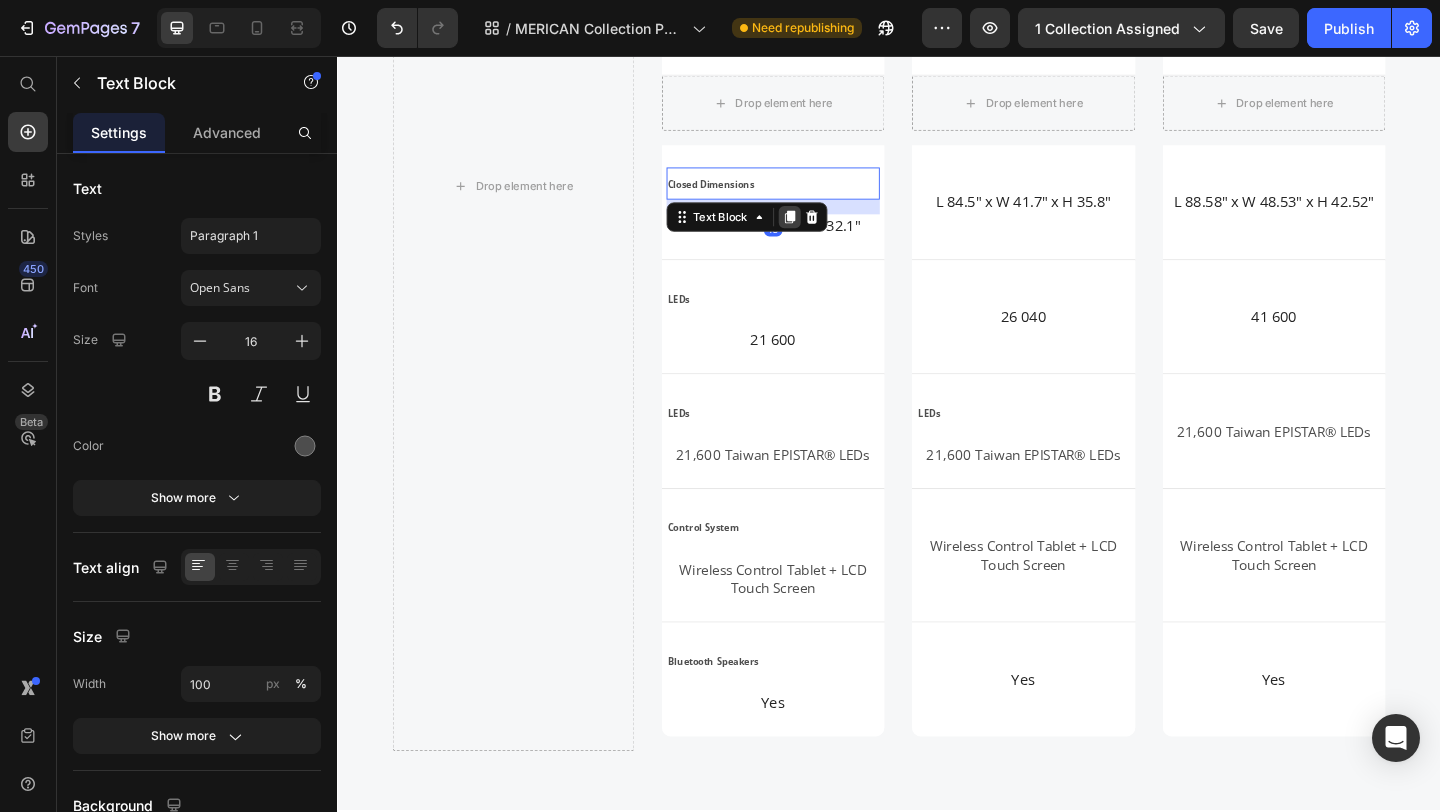 click 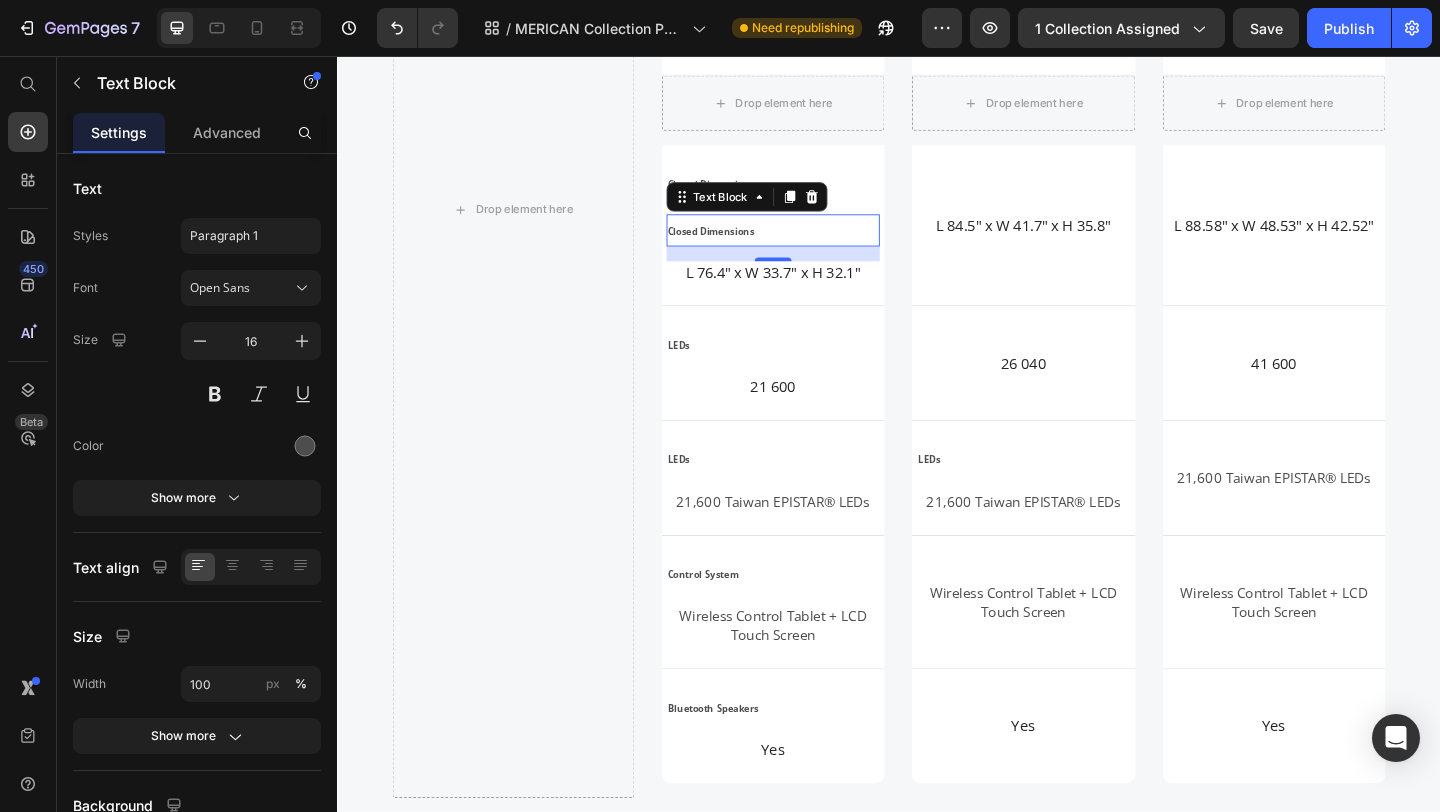scroll, scrollTop: 3495, scrollLeft: 0, axis: vertical 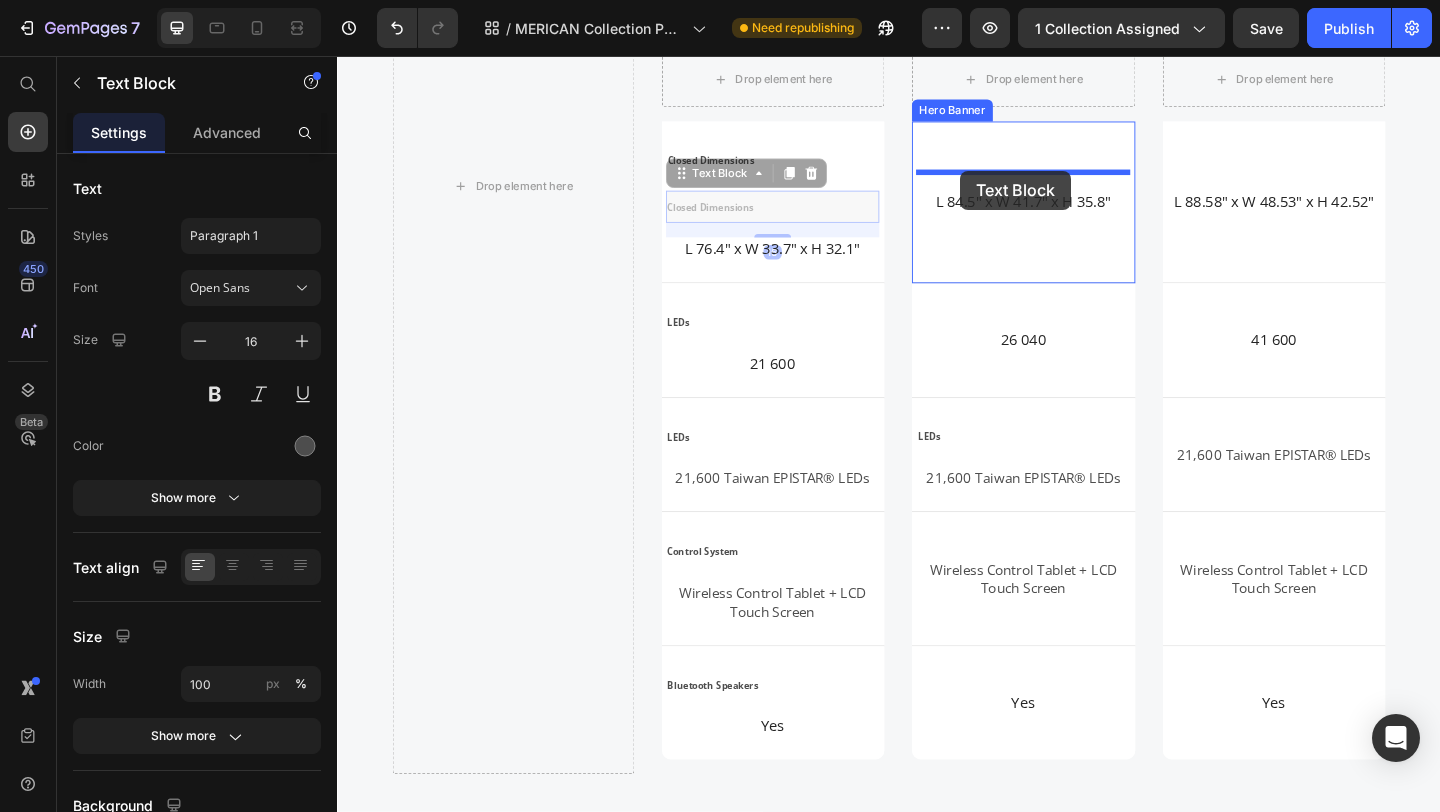 drag, startPoint x: 715, startPoint y: 168, endPoint x: 1015, endPoint y: 181, distance: 300.28152 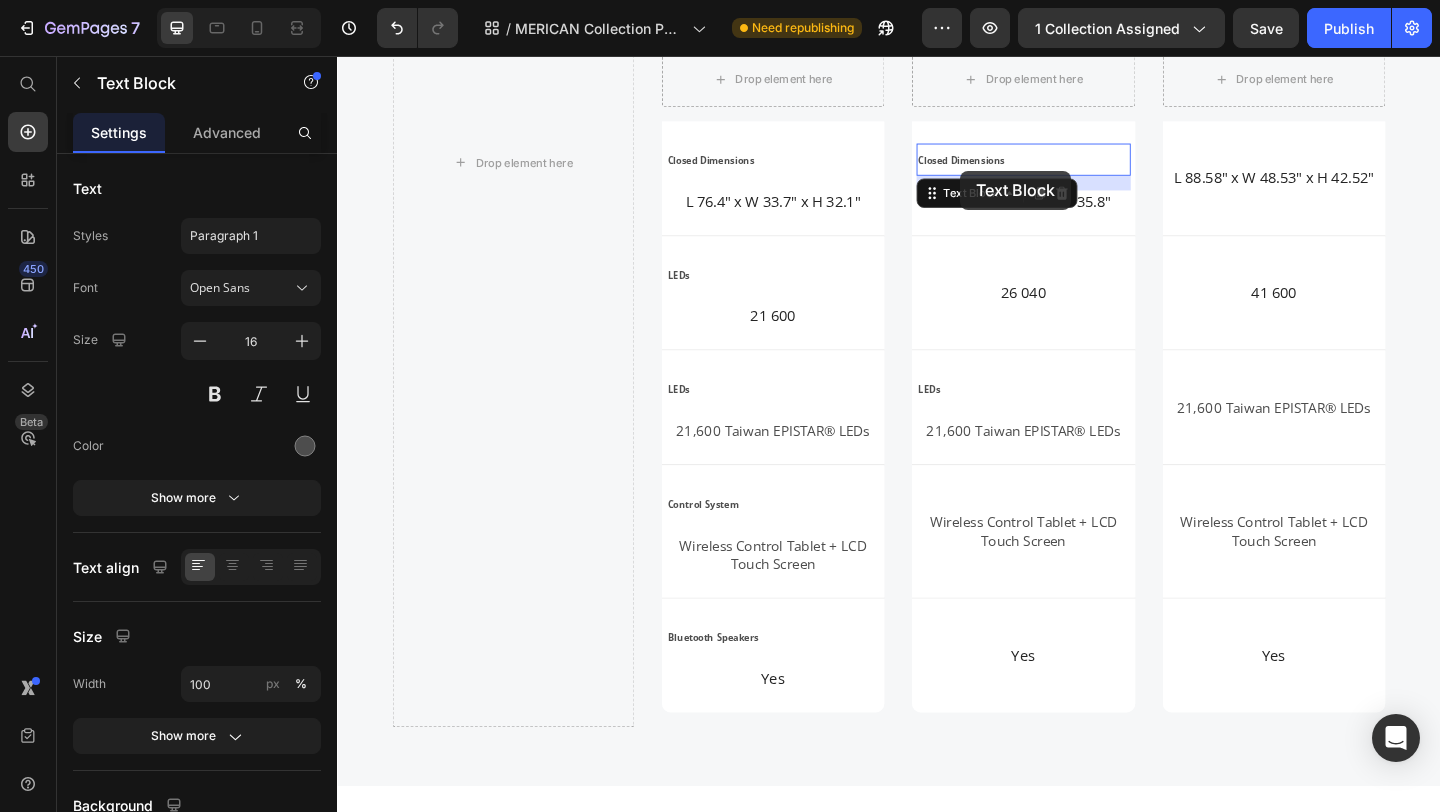scroll, scrollTop: 3469, scrollLeft: 0, axis: vertical 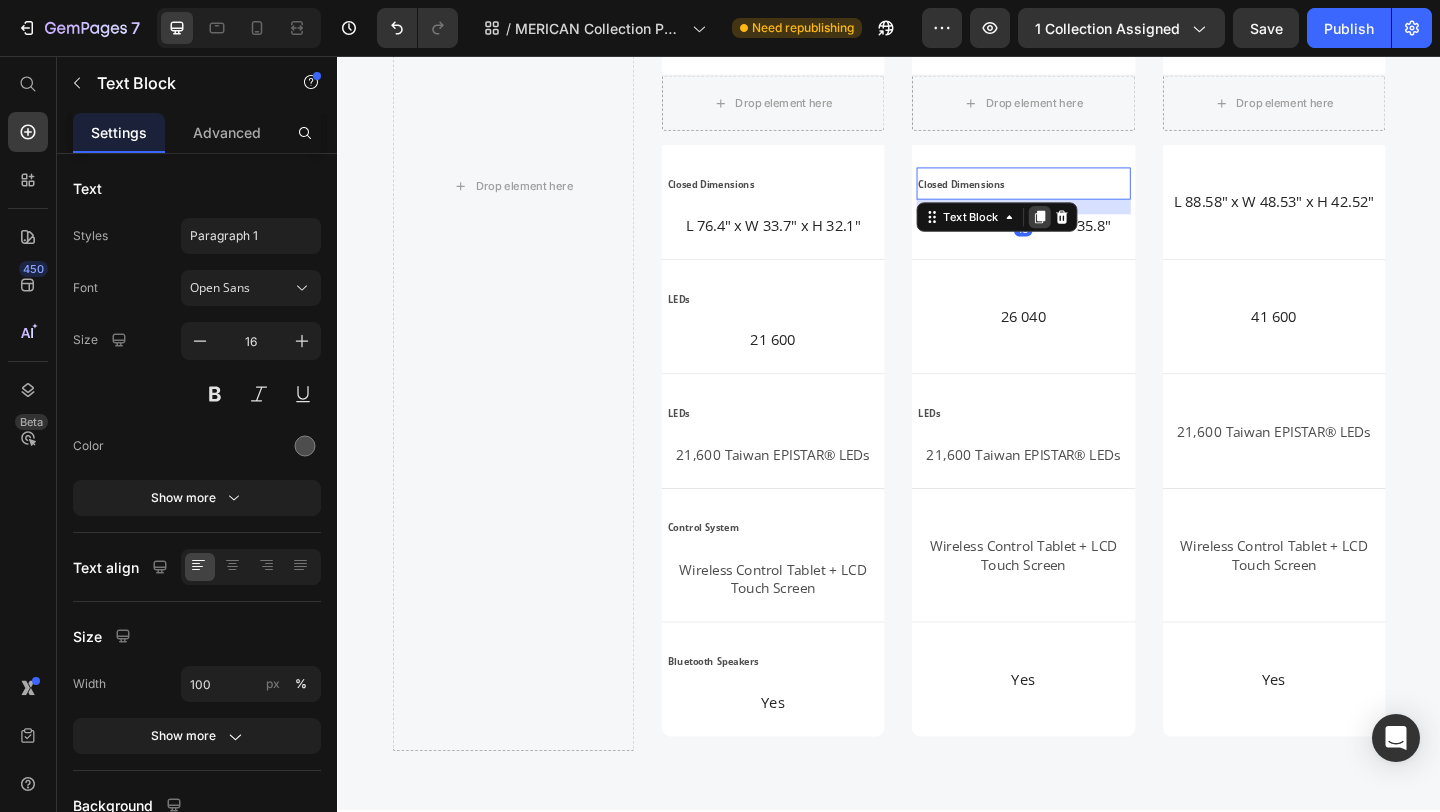 click 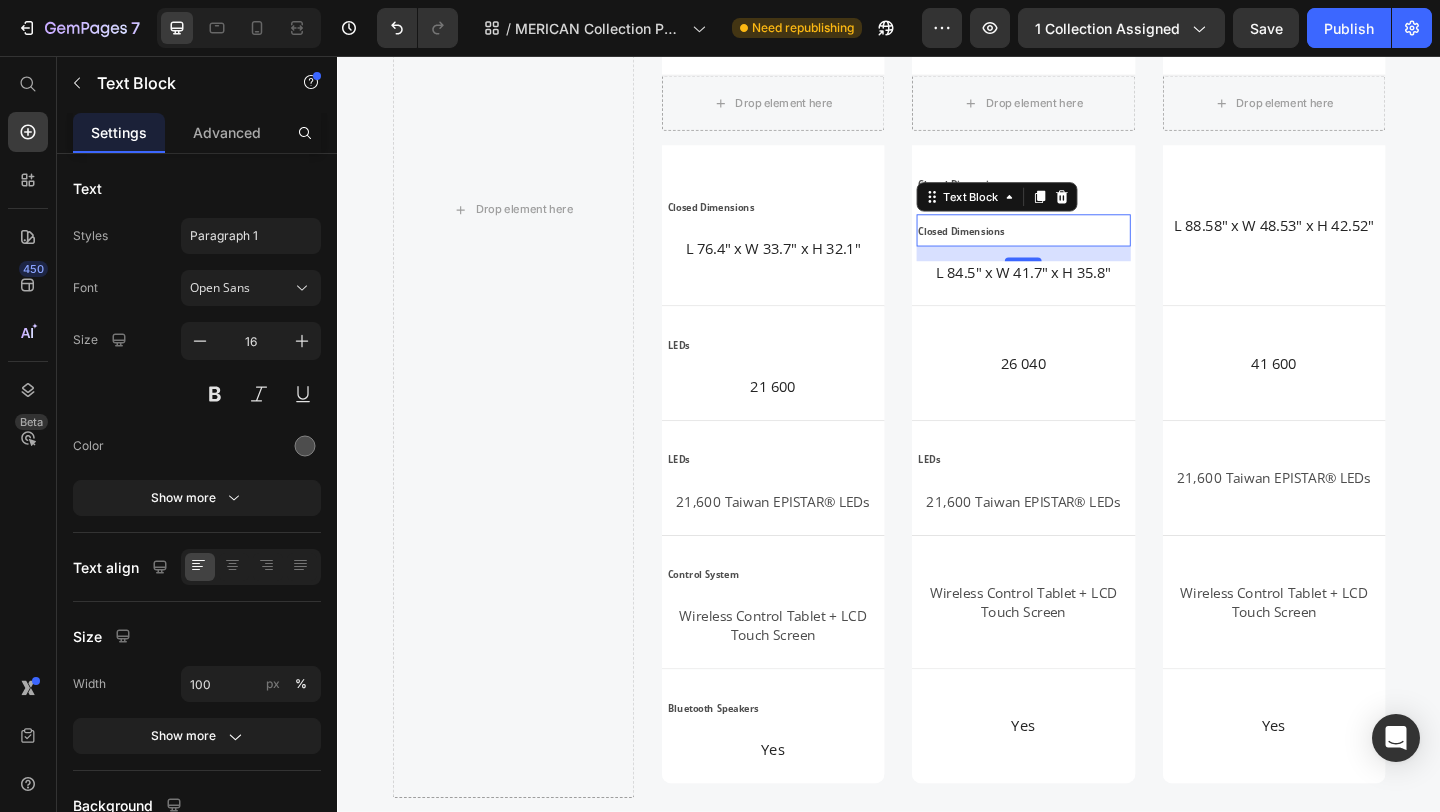 scroll, scrollTop: 3495, scrollLeft: 0, axis: vertical 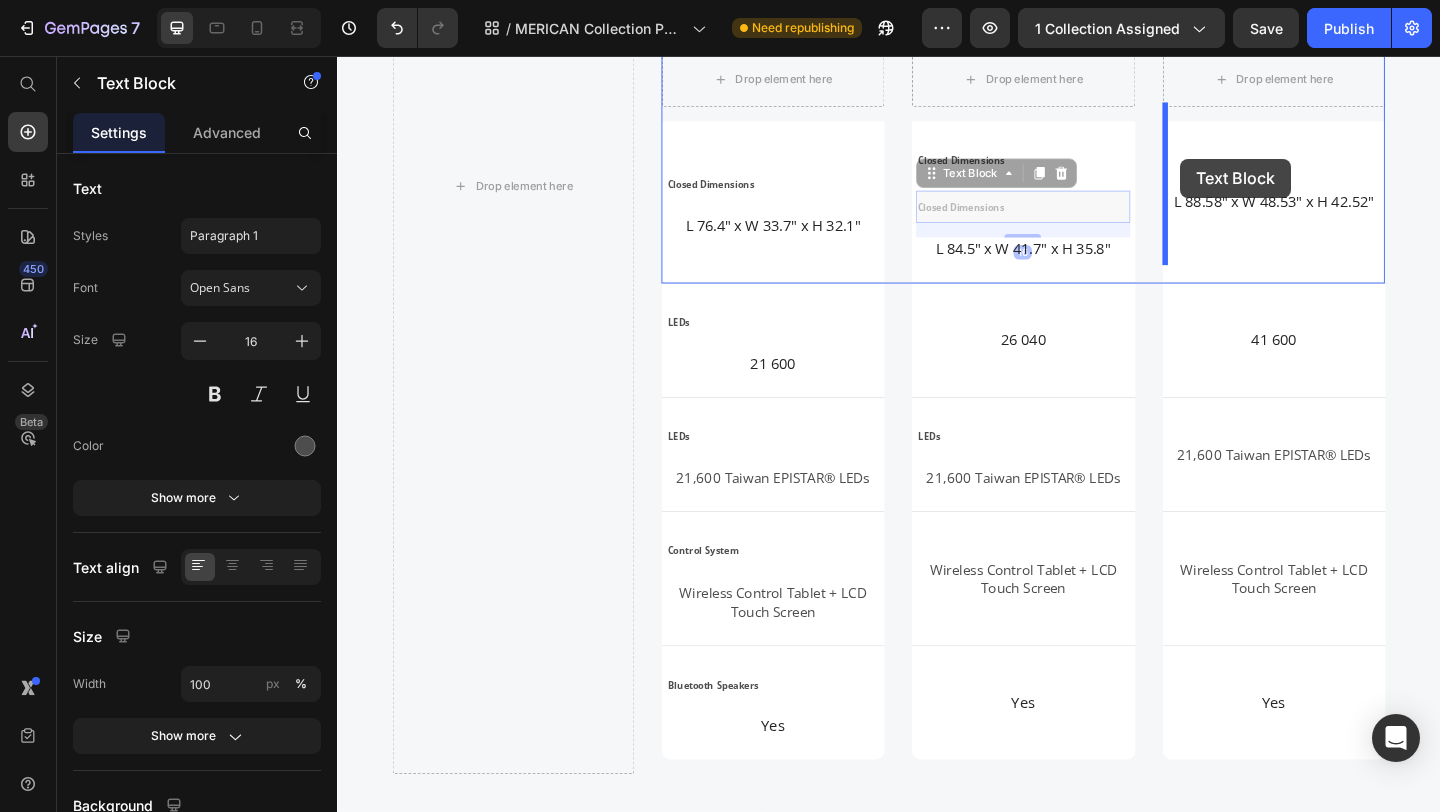 drag, startPoint x: 982, startPoint y: 164, endPoint x: 1254, endPoint y: 168, distance: 272.02942 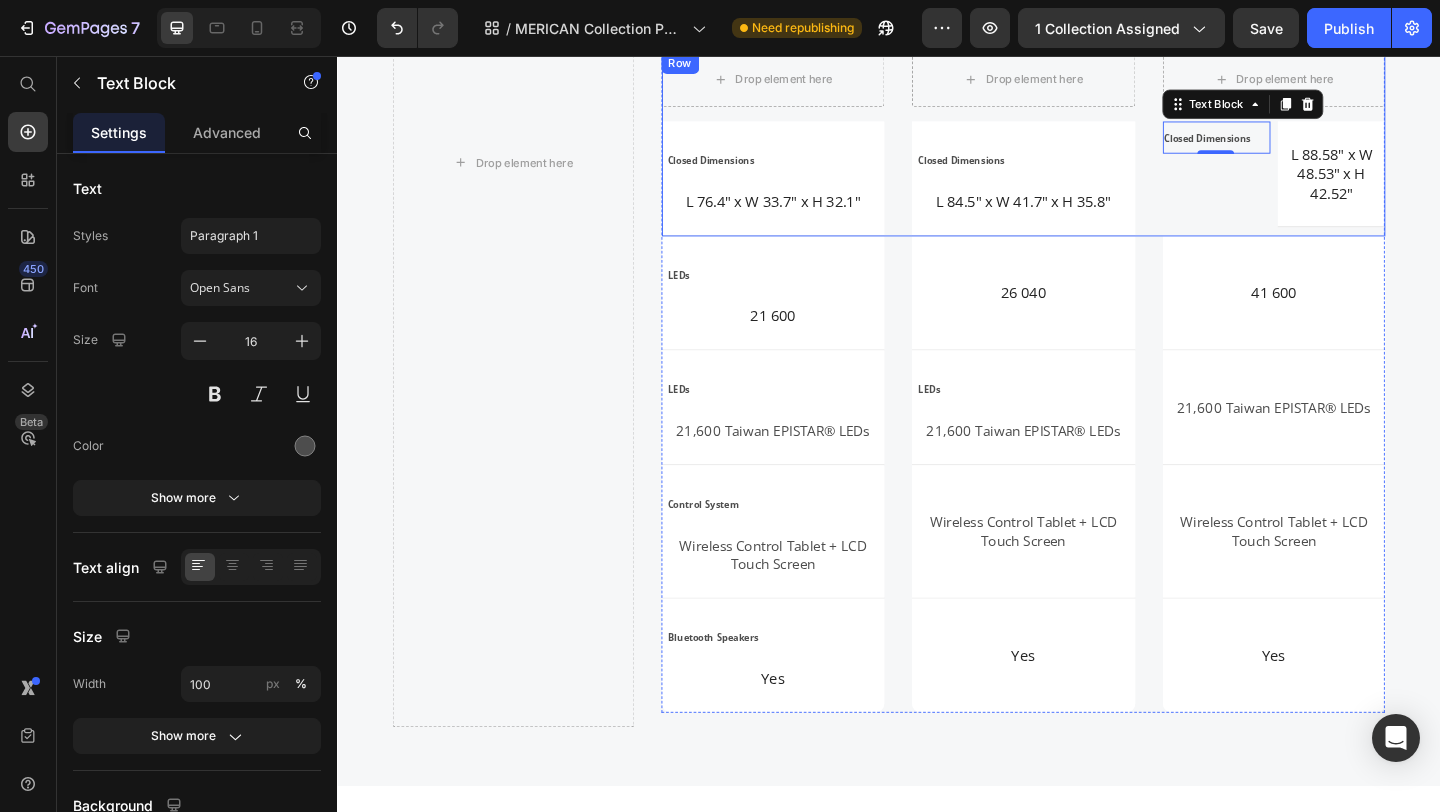 scroll, scrollTop: 3469, scrollLeft: 0, axis: vertical 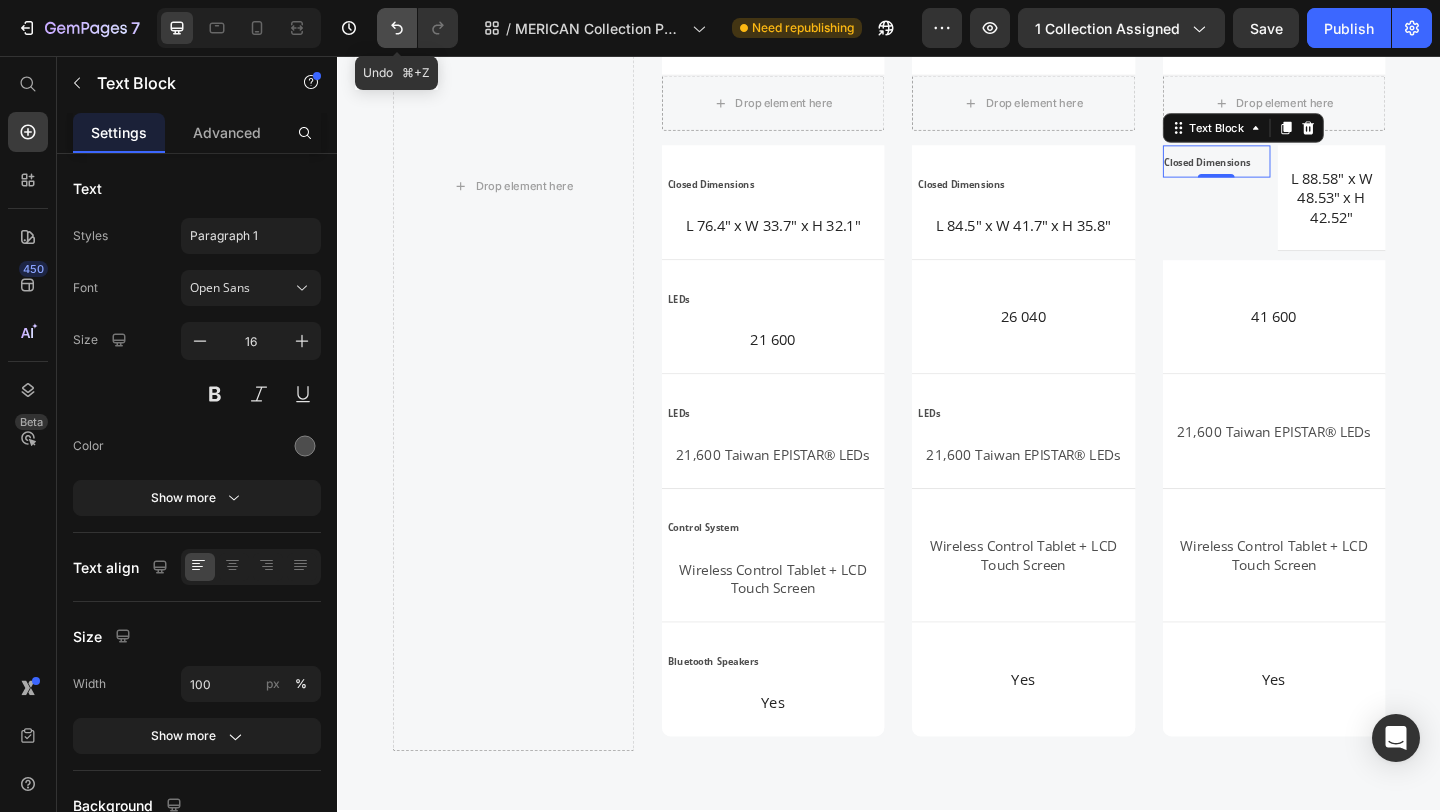 click 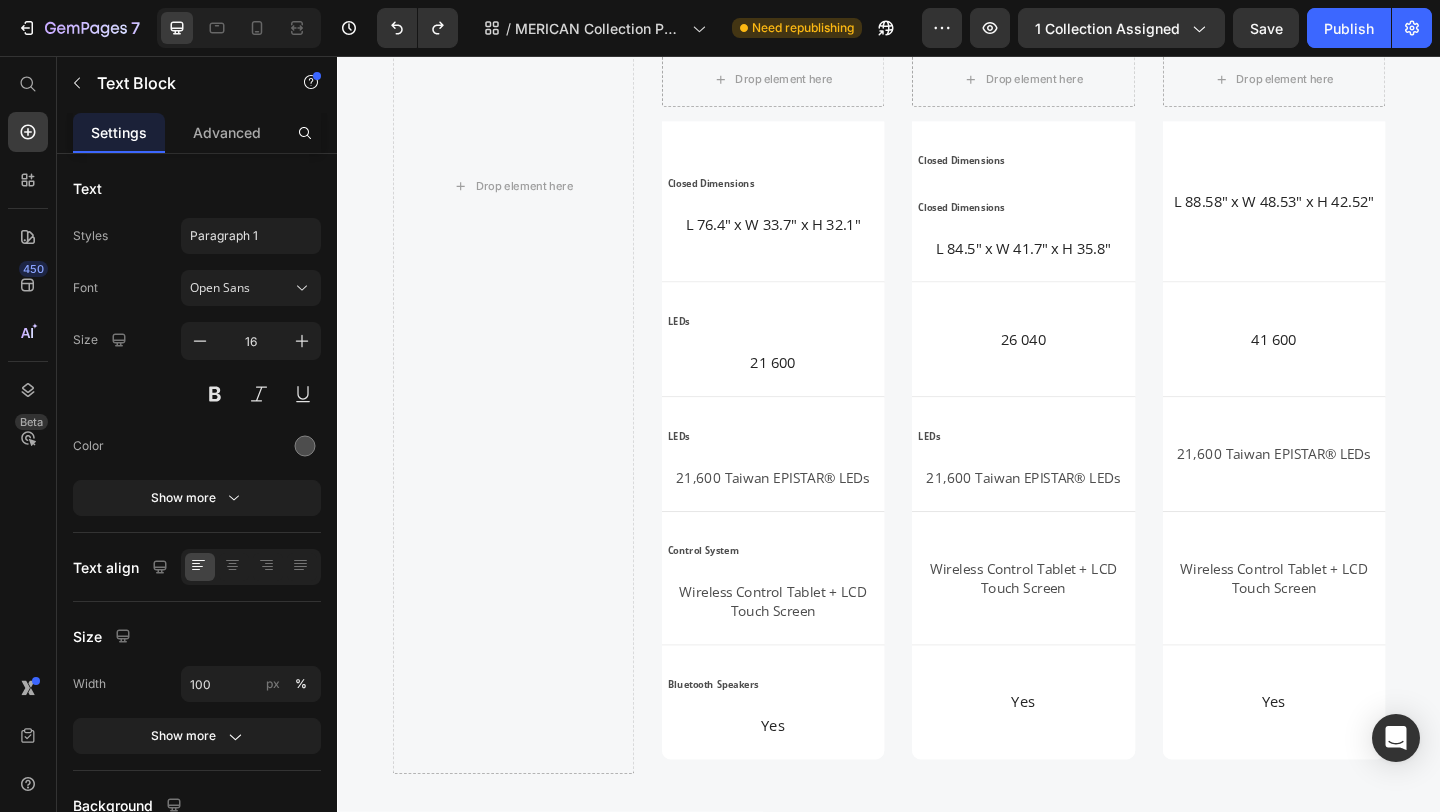 click on "Closed Dimensions" at bounding box center (1016, 220) 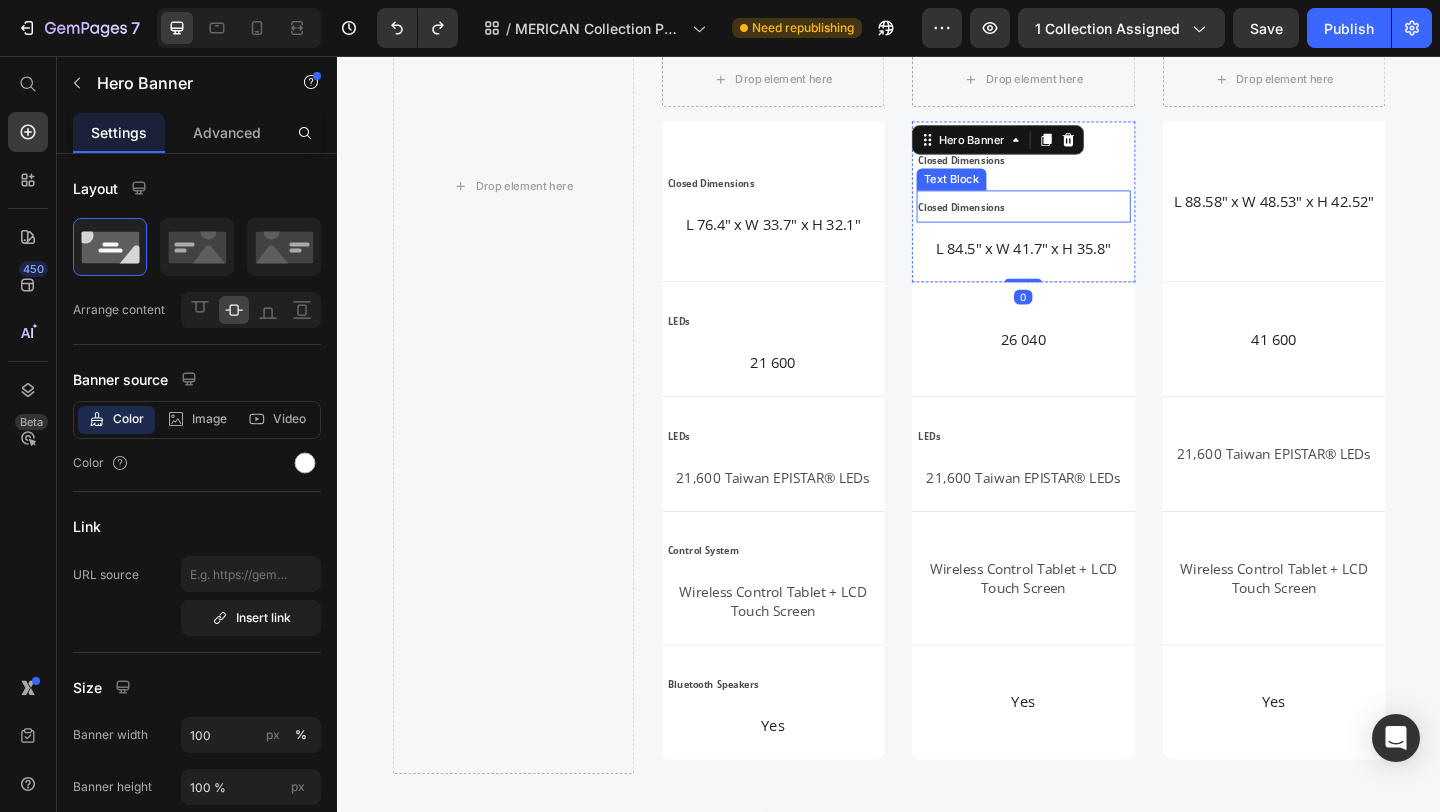 click on "Closed Dimensions" at bounding box center (1016, 220) 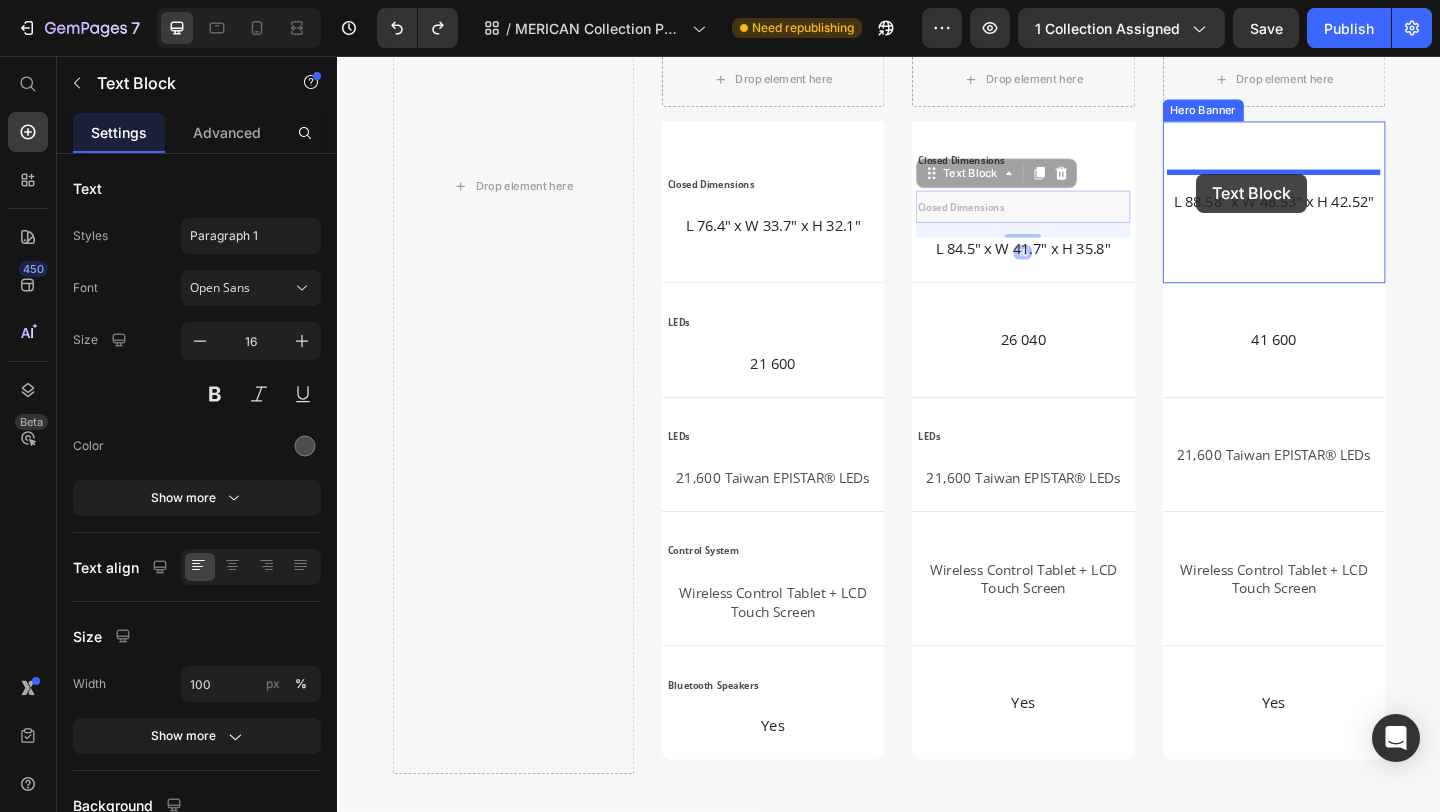 drag, startPoint x: 982, startPoint y: 164, endPoint x: 1272, endPoint y: 184, distance: 290.68884 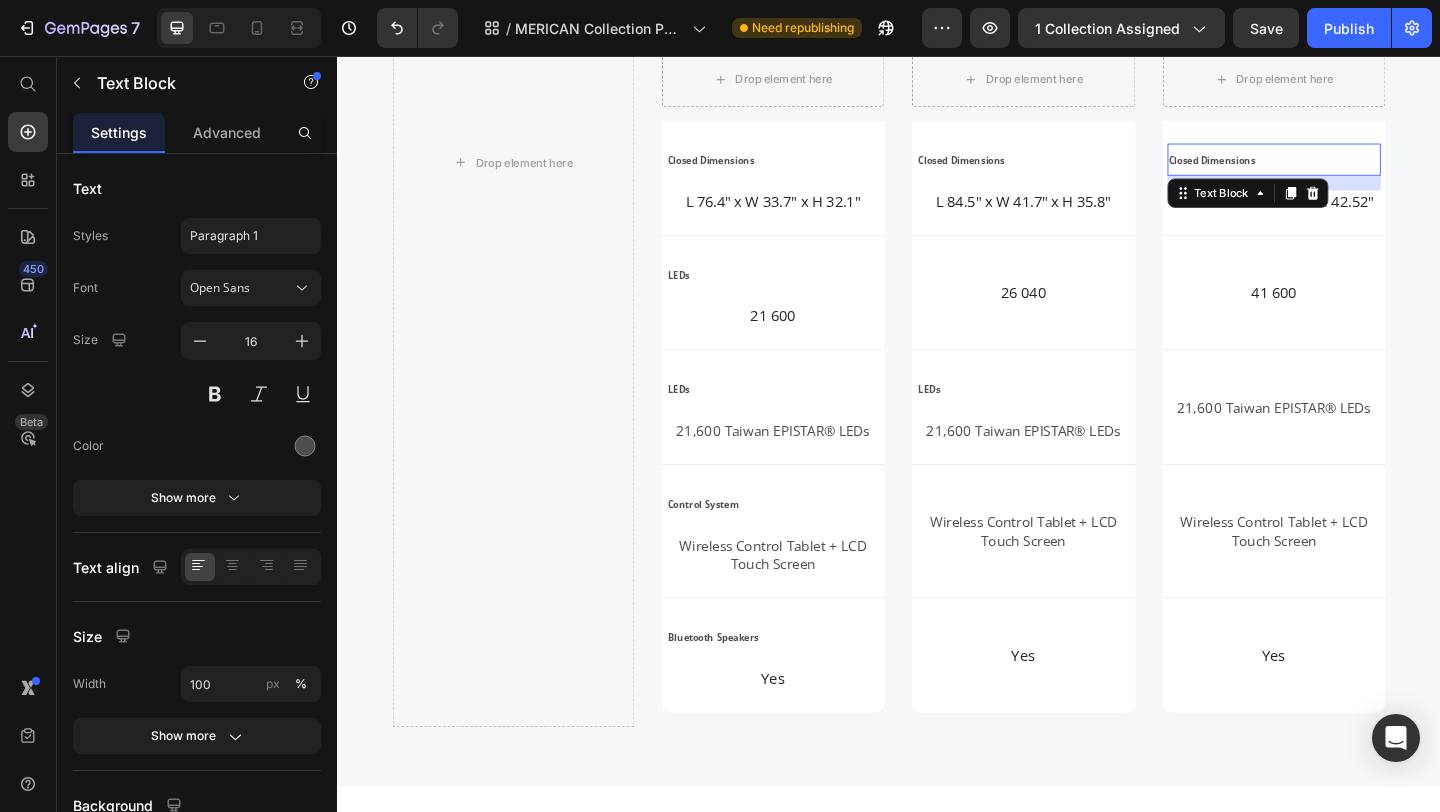 scroll, scrollTop: 3469, scrollLeft: 0, axis: vertical 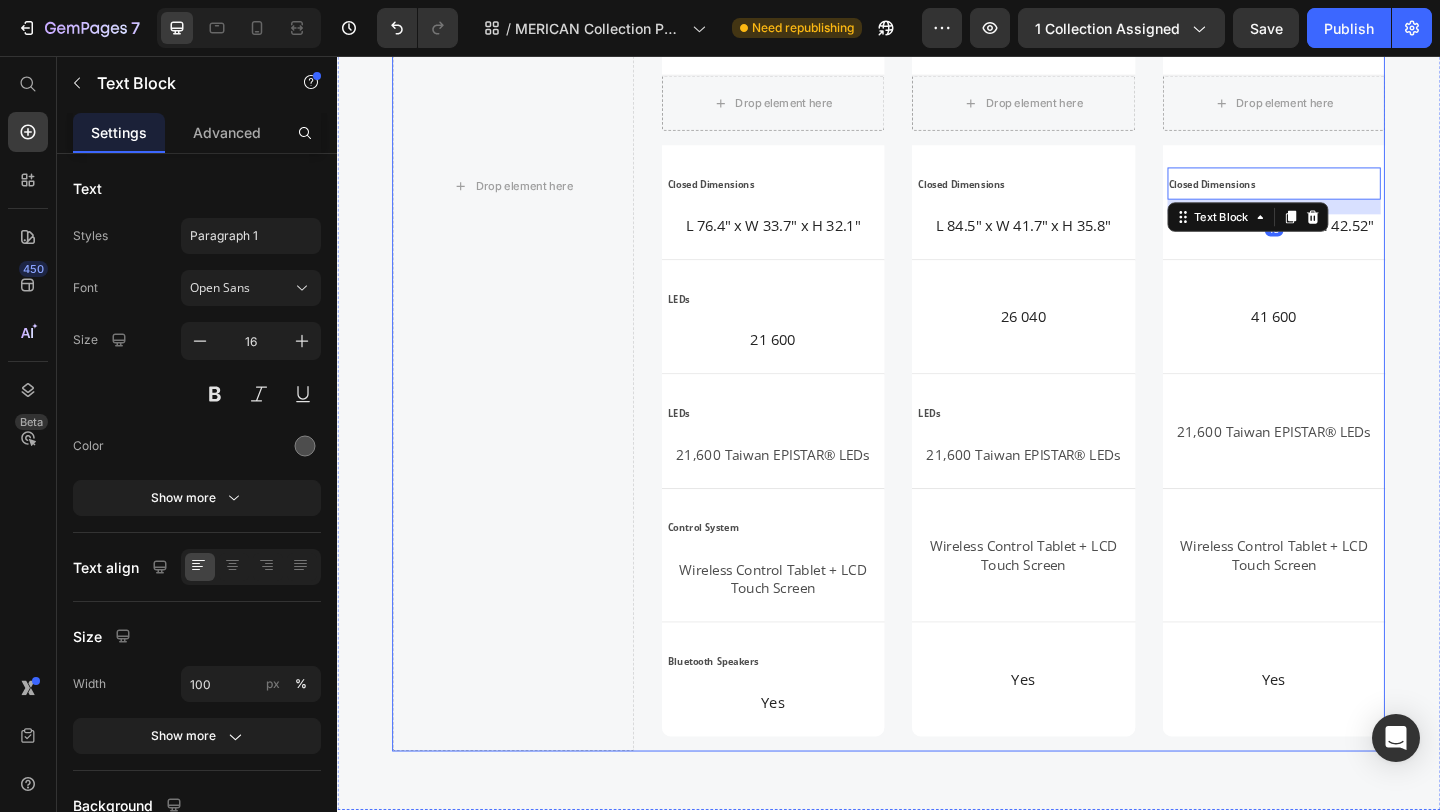 click on "Drop element here Product Images Merican M4N PLUS Red Light Therapy Bed Product Title $11,500.00 Product Price Row Product More Info Button Hero Banner Product Images Merican M-MB PLUS Red Light Therapy Bed Product Title $16,000.00 Product Price Row Product More Info Button Hero Banner Product Images Merican M6N PLUS Red Light Therapy Bed Product Title $23,500.00 Product Price Row Product More Info Button Hero Banner Row
Drop element here Row Closed Dimensions Text Block L 76.4" x W 33.7" x H 32.1" Text Block Hero Banner
Drop element here Row Closed Dimensions Text Block L 84.5" x W 41.7" x H 35.8" Text Block Hero Banner
Drop element here Row Closed Dimensions Text Block   16 L 88.58" x W 48.53" x H 42.52" Text Block Hero Banner Row LEDs Text Block 21 600 Text Block Hero Banner 26 040 Text Block Hero Banner 41 600 Text Block Hero Banner Row LEDs Text Block 21,600 Taiwan EPISTAR® LEDs Text Block Hero Banner LEDs Text Block Text Block Row" at bounding box center (937, 198) 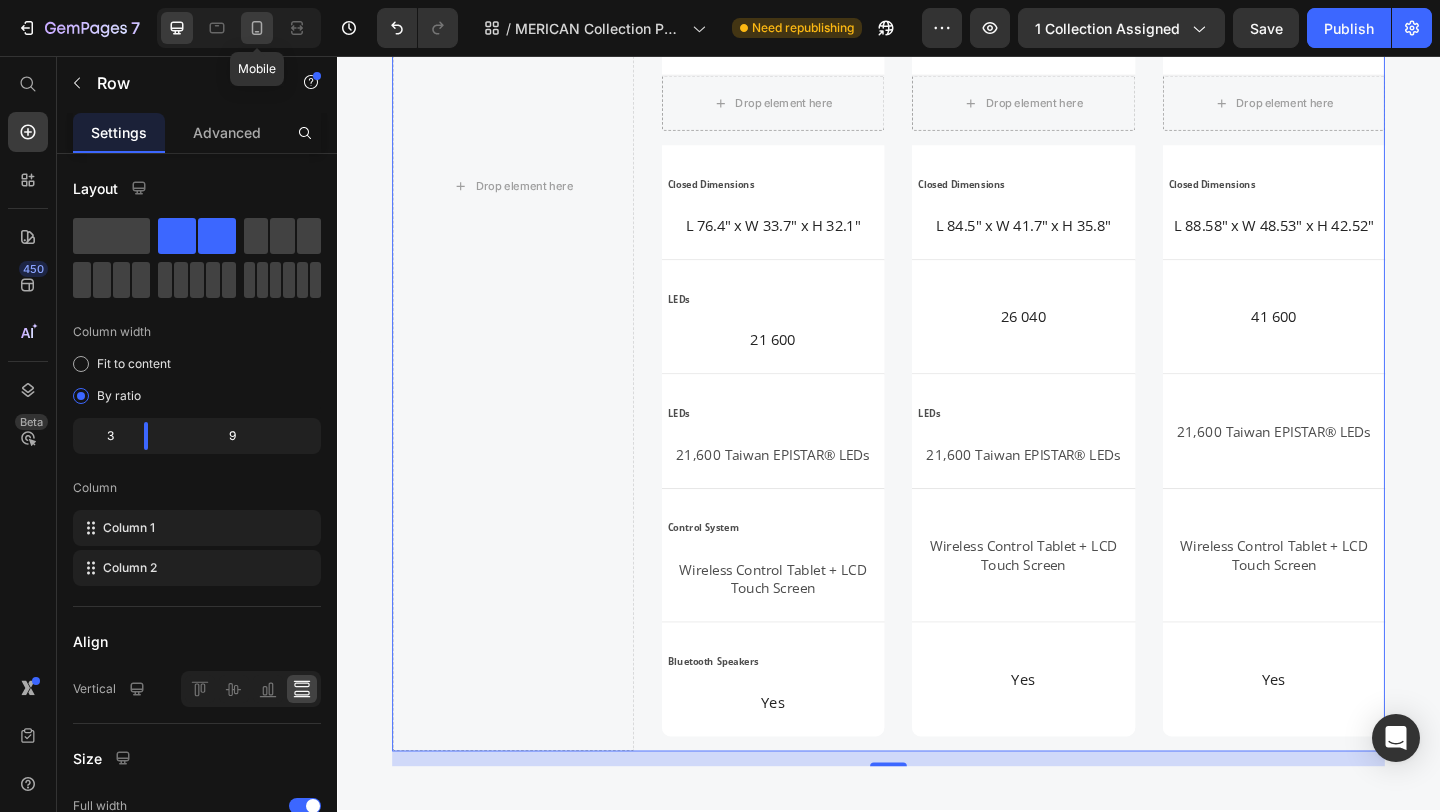 click 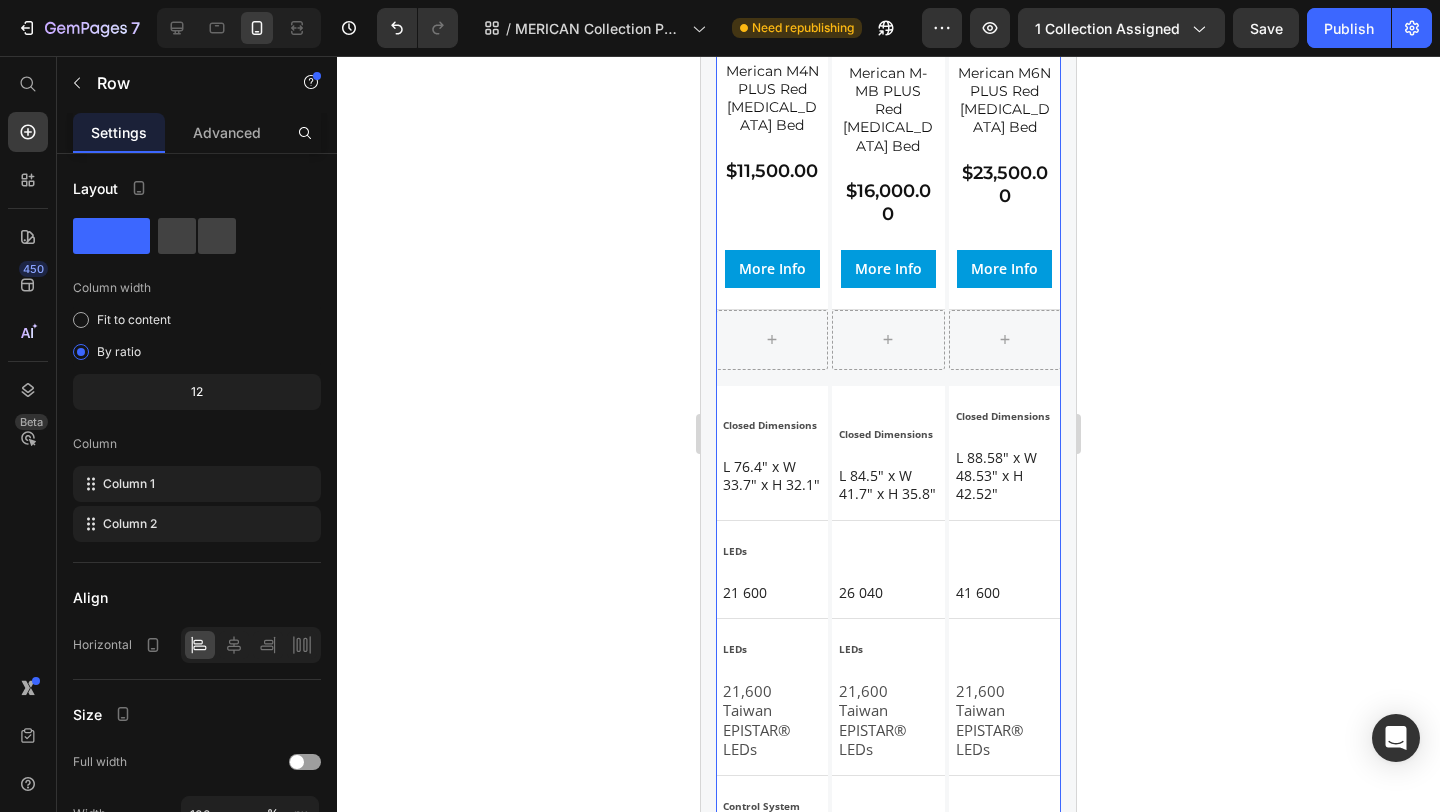 scroll, scrollTop: 3510, scrollLeft: 0, axis: vertical 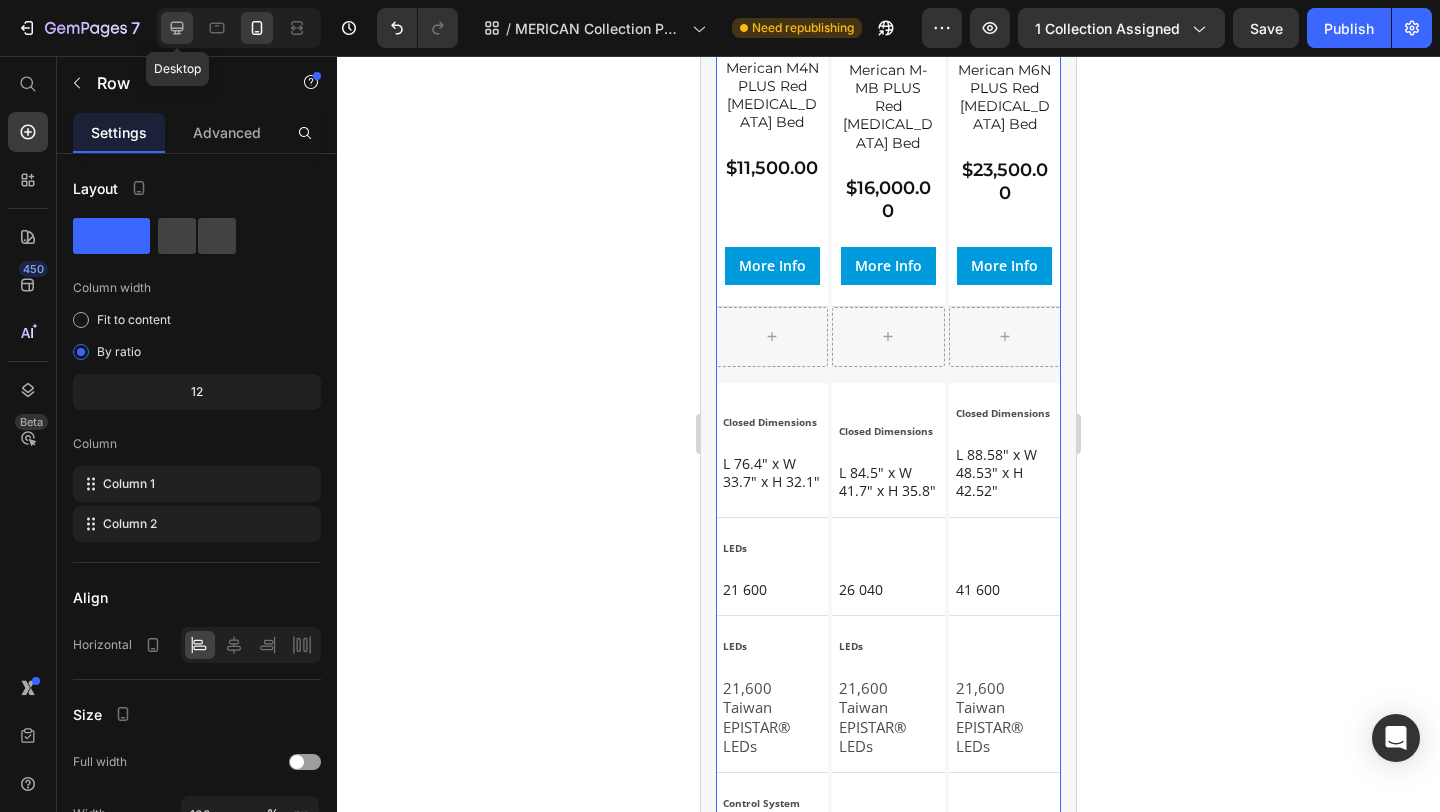 click 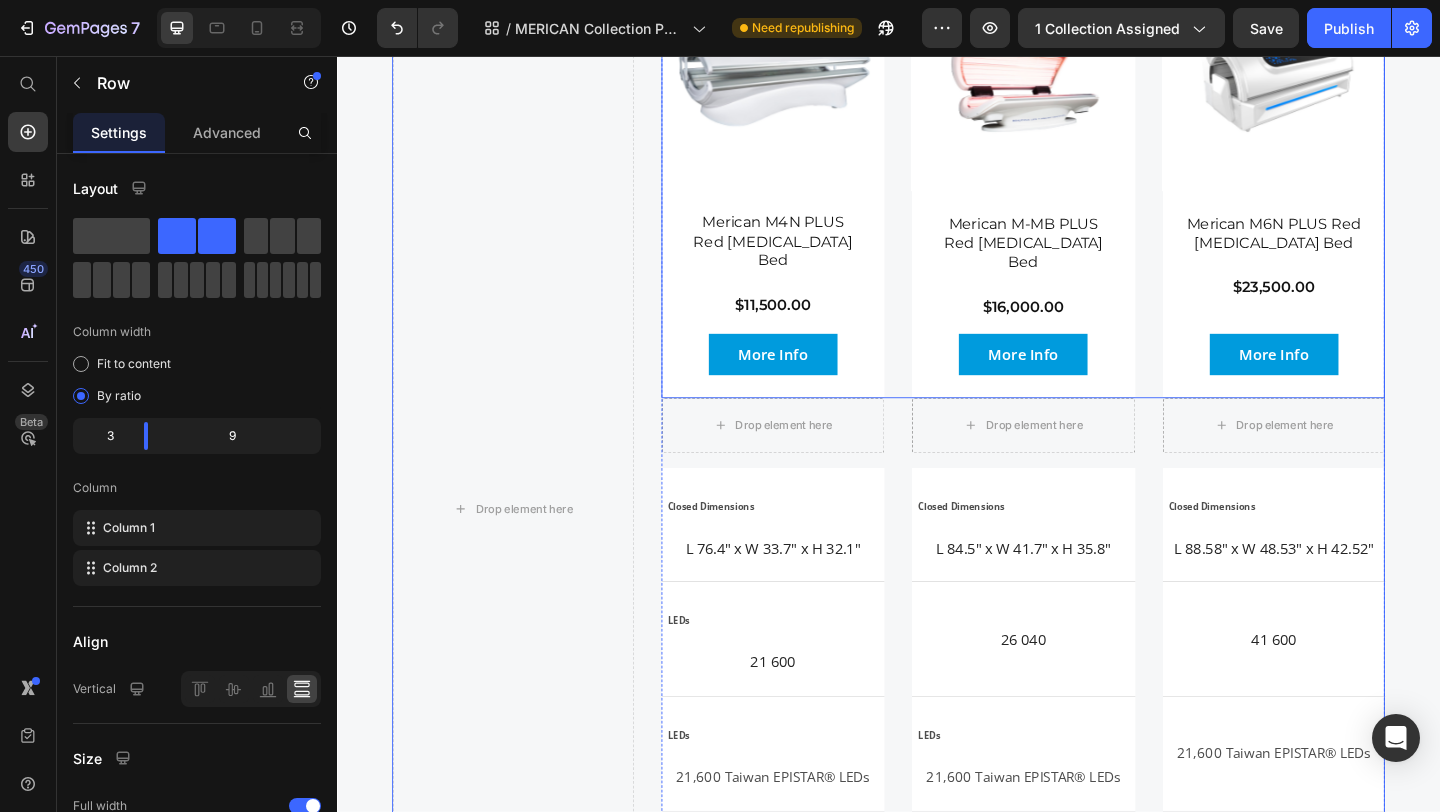 scroll, scrollTop: 3137, scrollLeft: 0, axis: vertical 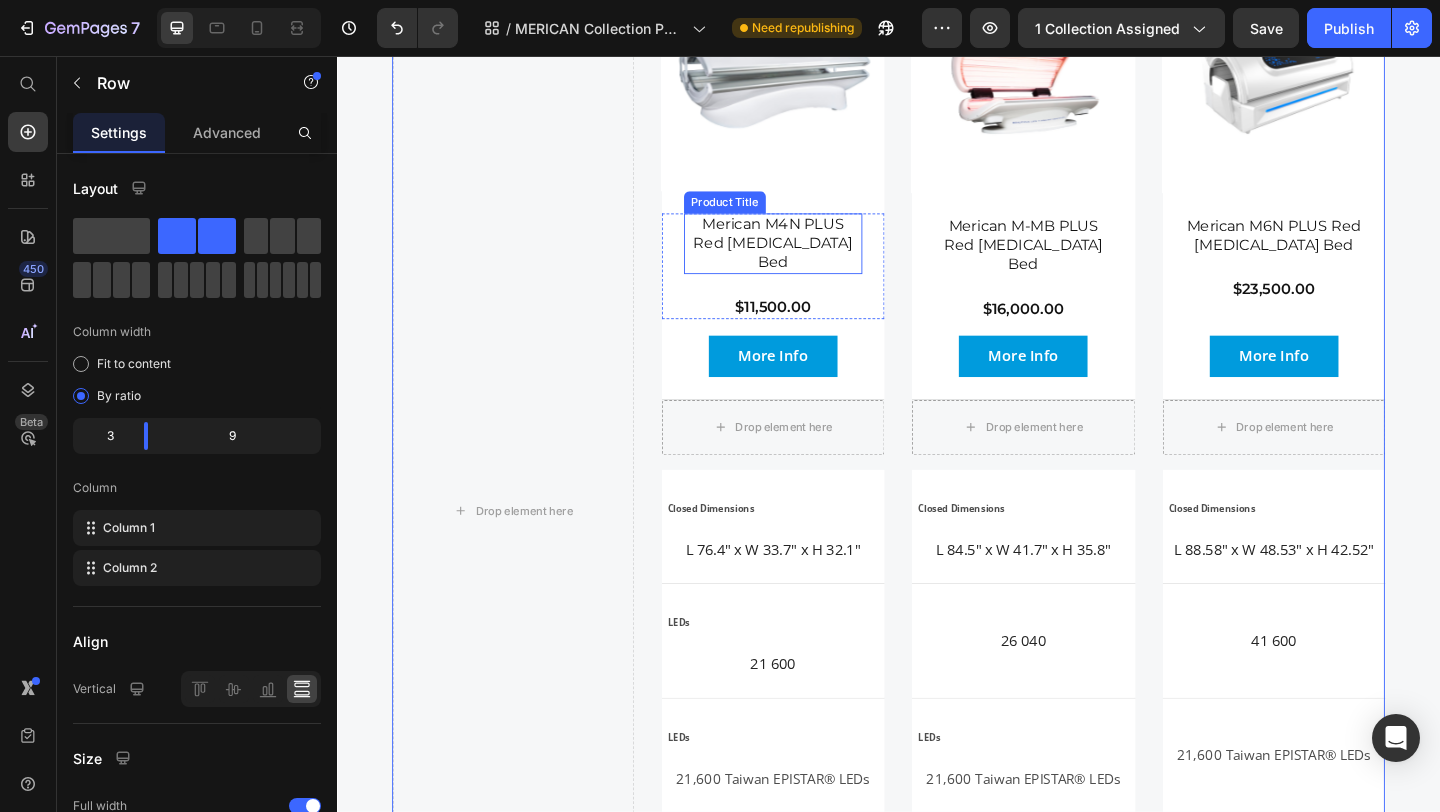 click on "Merican M4N PLUS Red [MEDICAL_DATA] Bed" at bounding box center (811, 260) 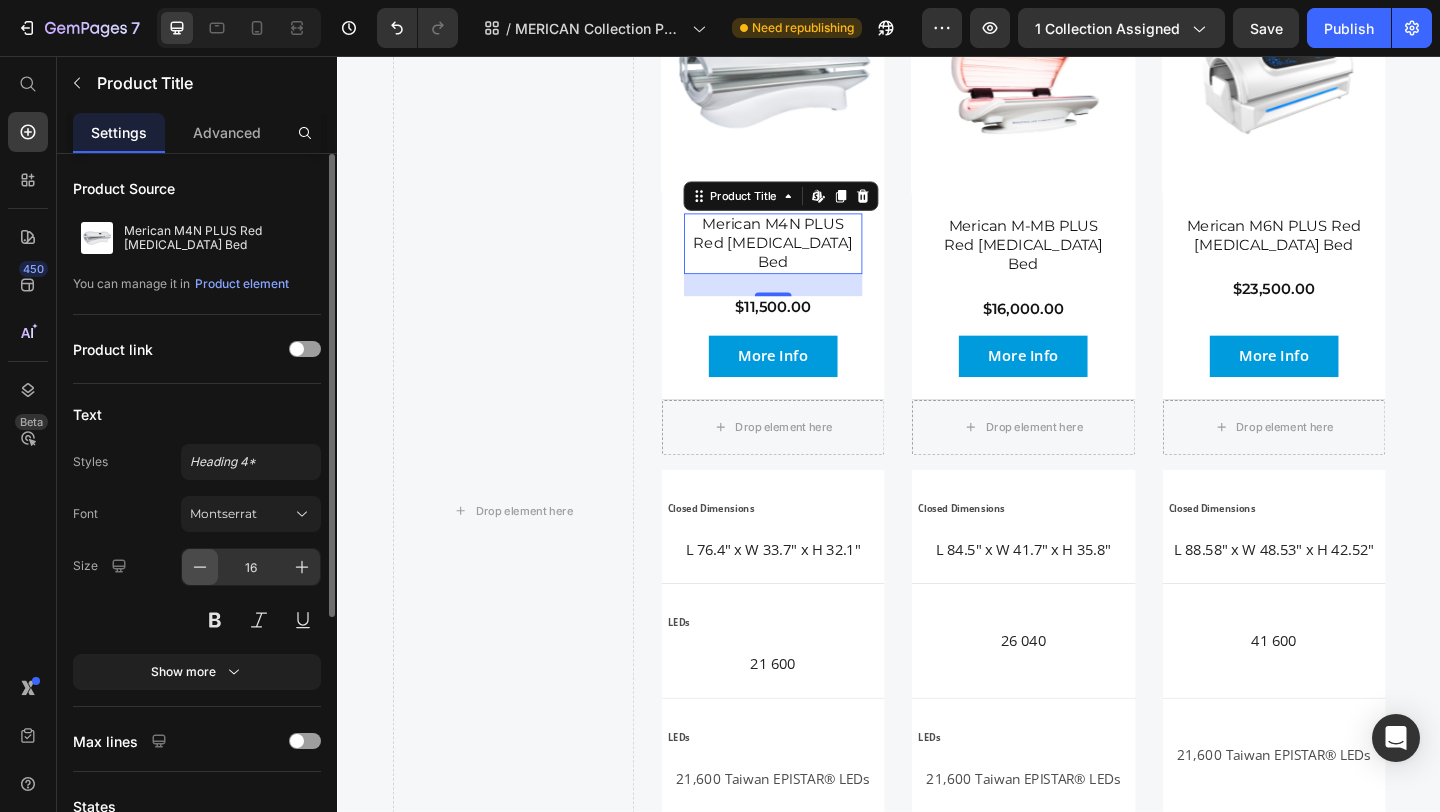click 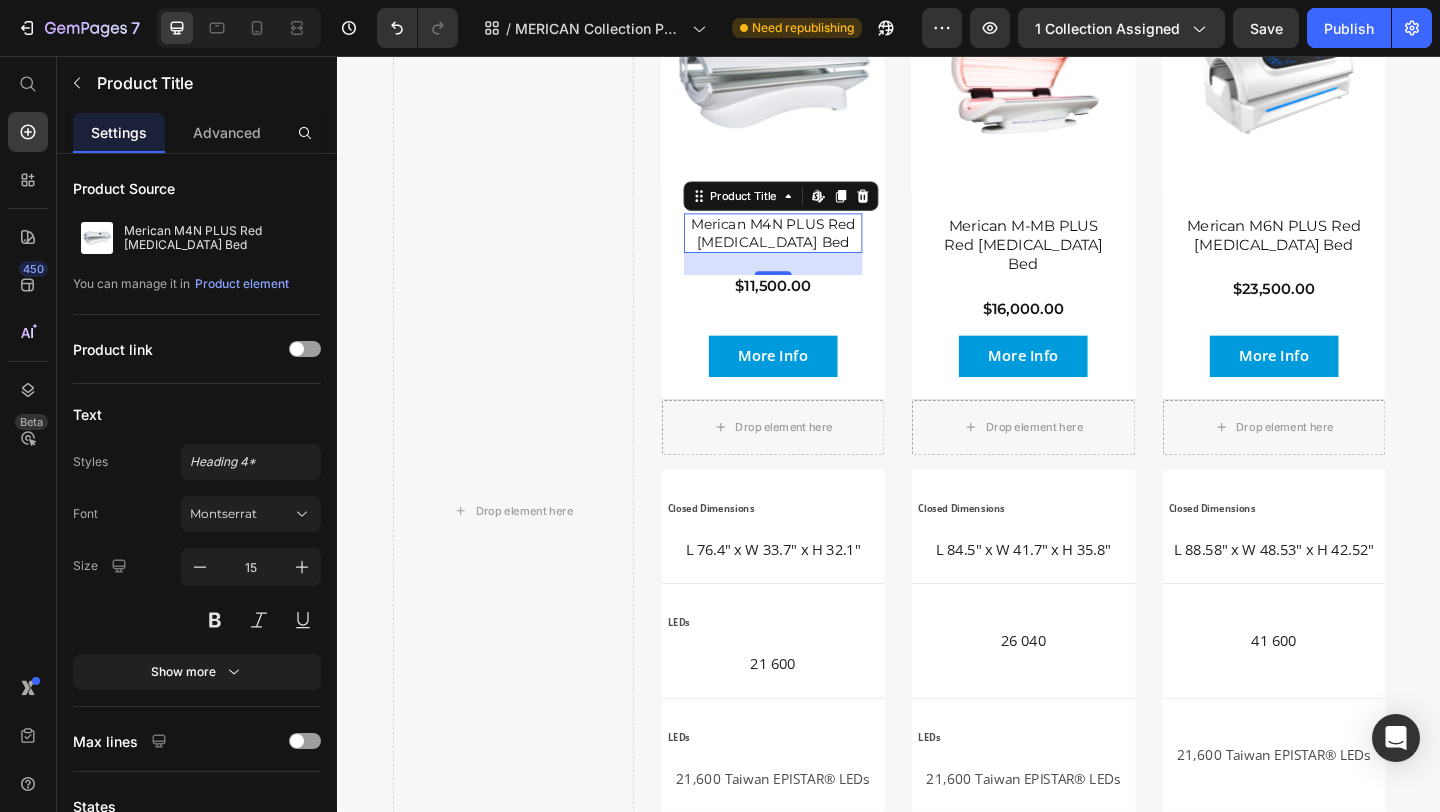 click on "24" at bounding box center (811, 310) 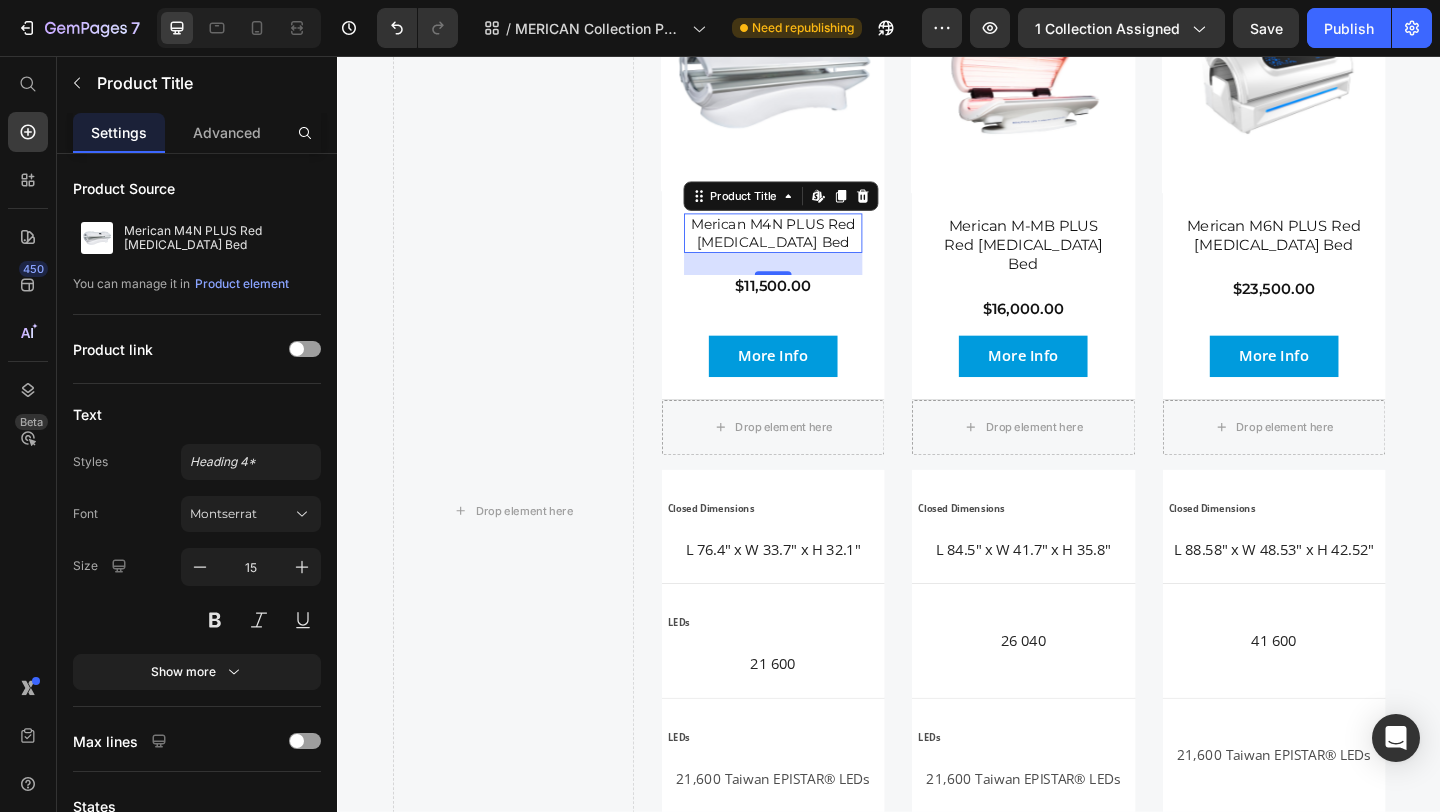 click on "24" at bounding box center [811, 310] 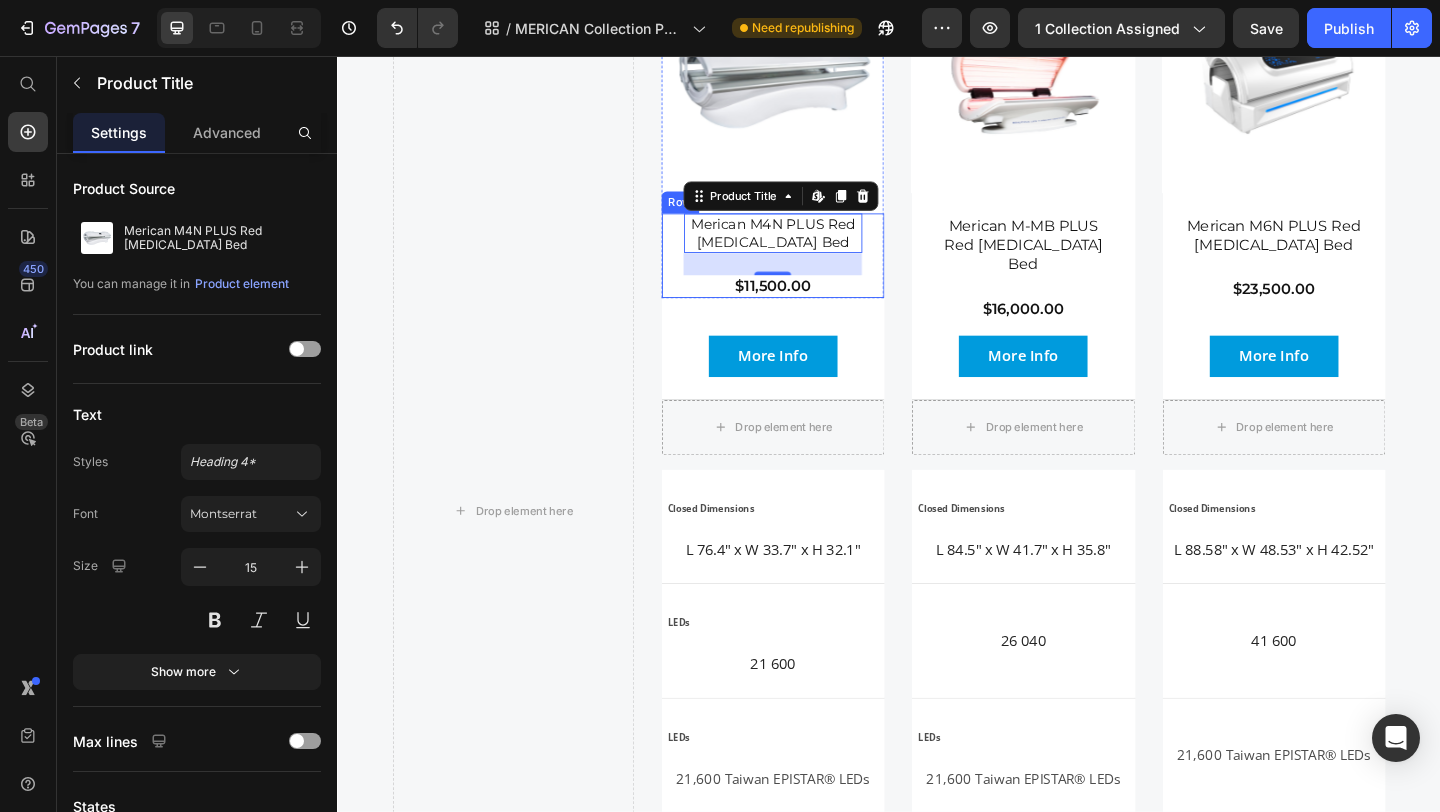 click on "Merican M4N PLUS Red Light Therapy Bed Product Title   Edit content in Shopify 24 $11,500.00 Product Price Row" at bounding box center (811, 273) 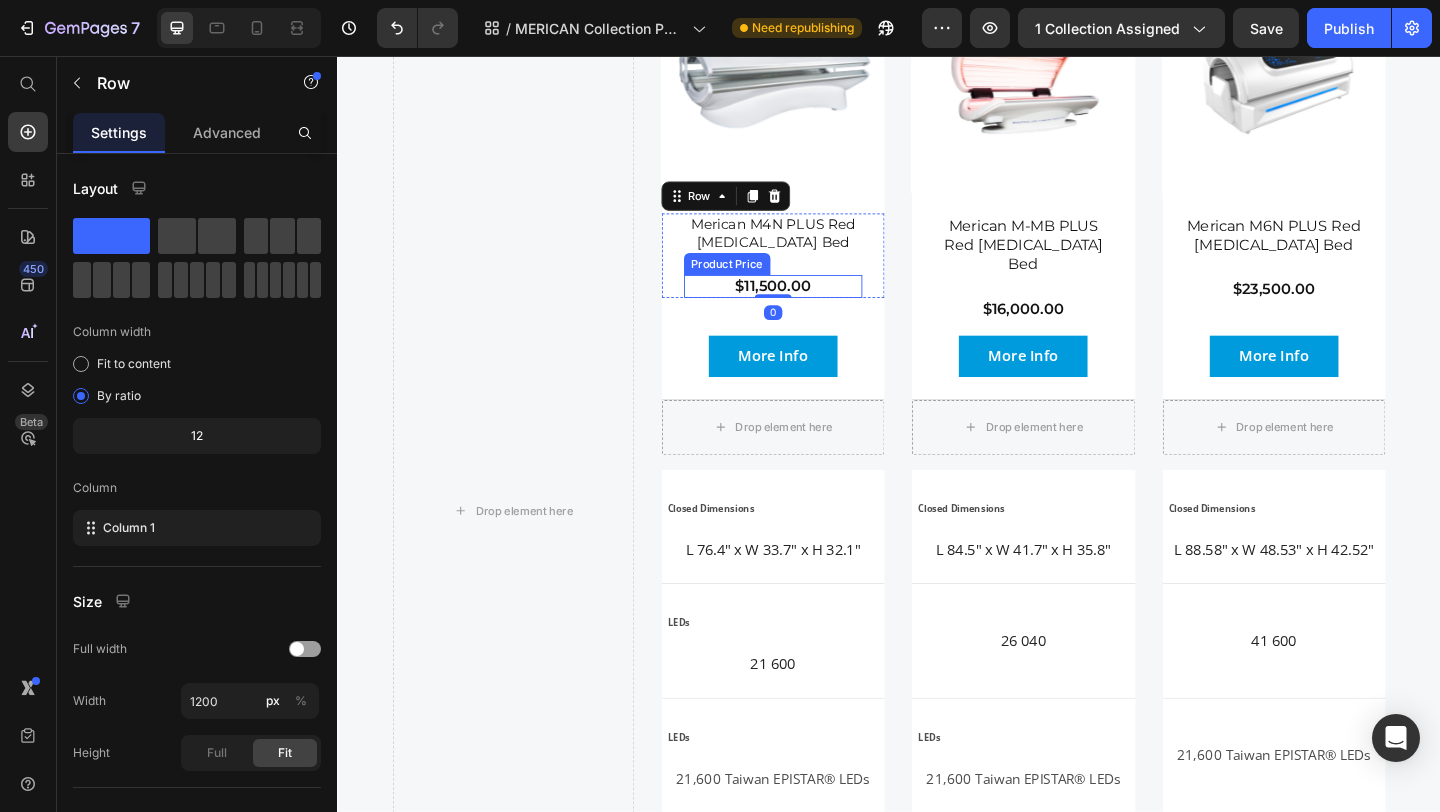 click on "$11,500.00" at bounding box center (811, 306) 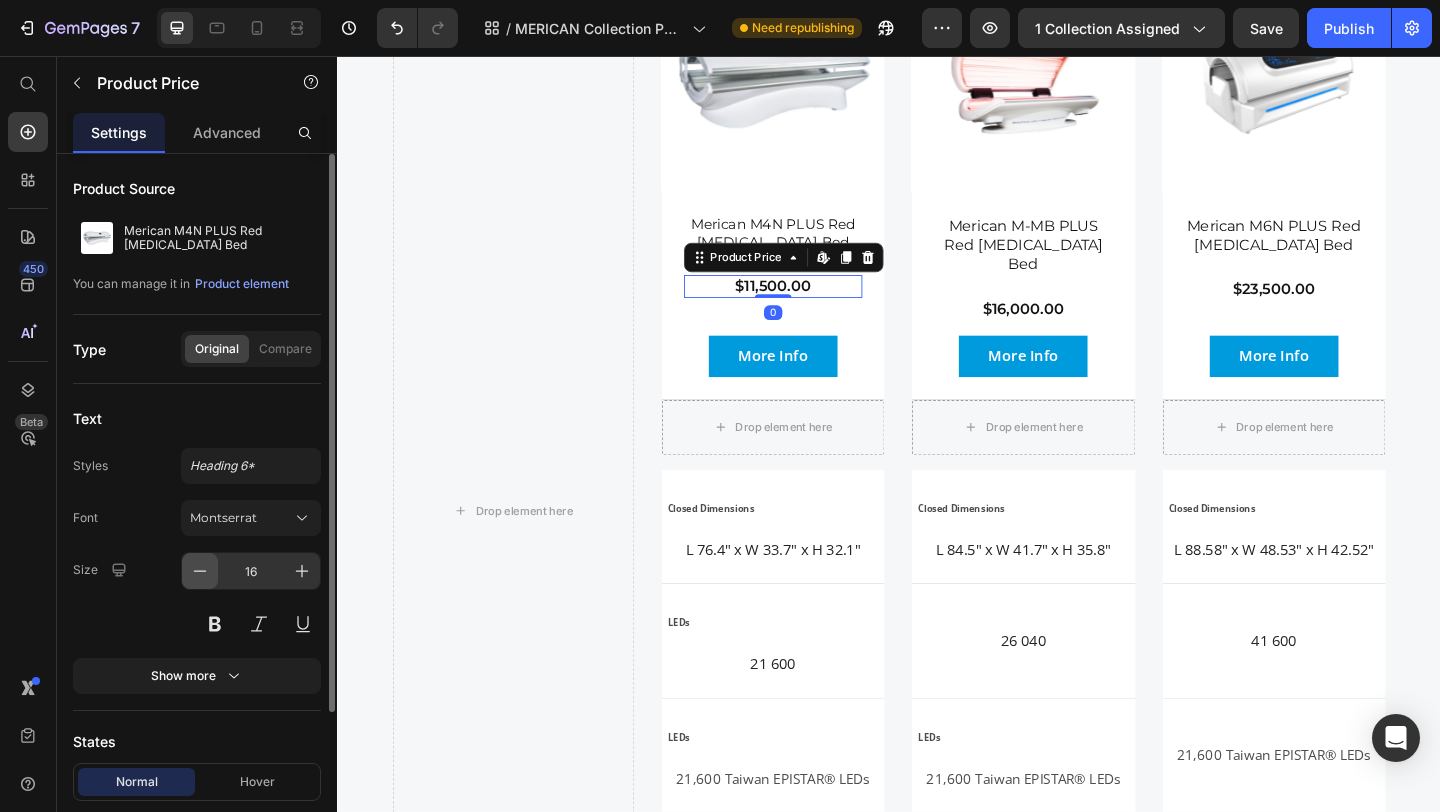 click 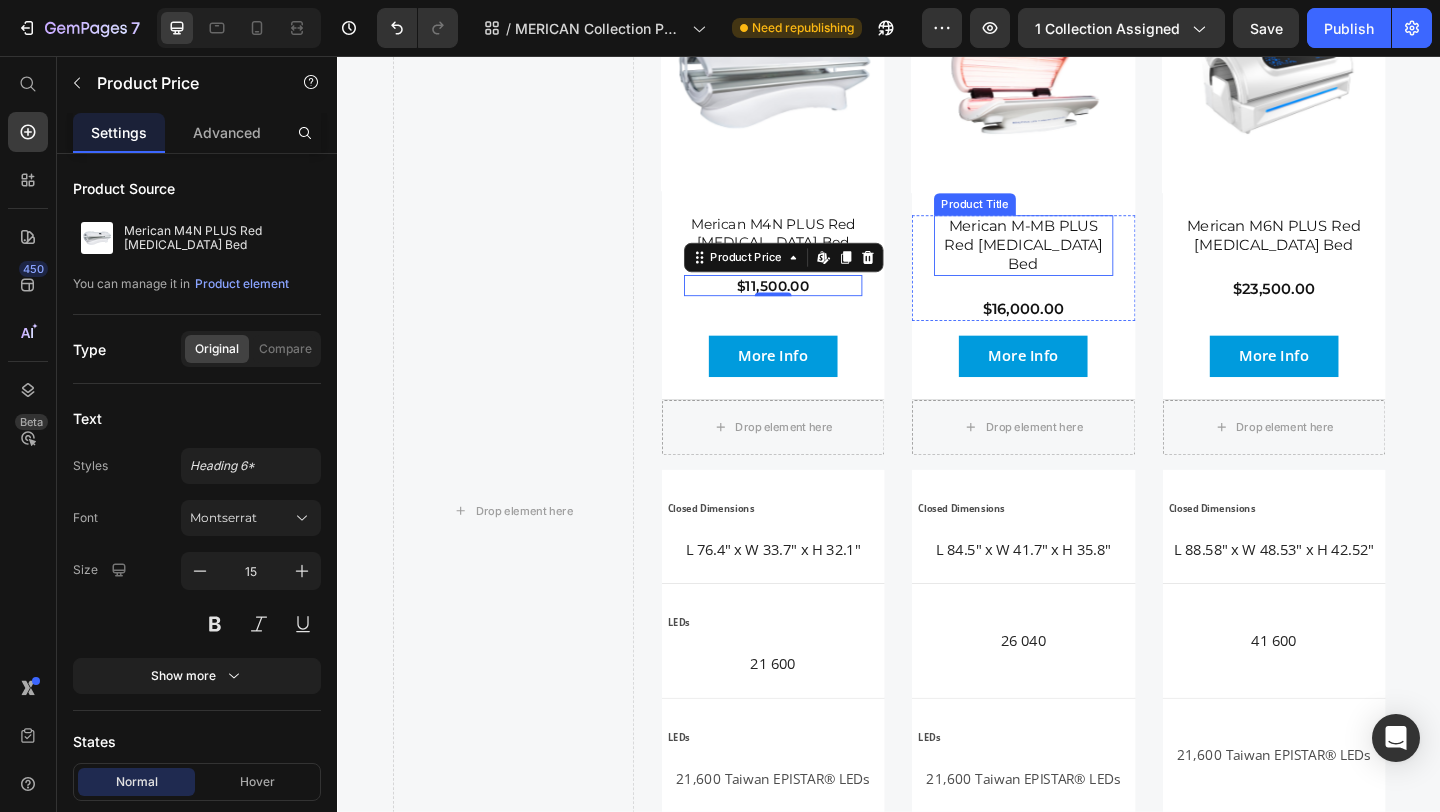 click on "Merican M-MB PLUS Red [MEDICAL_DATA] Bed" at bounding box center [1083, 262] 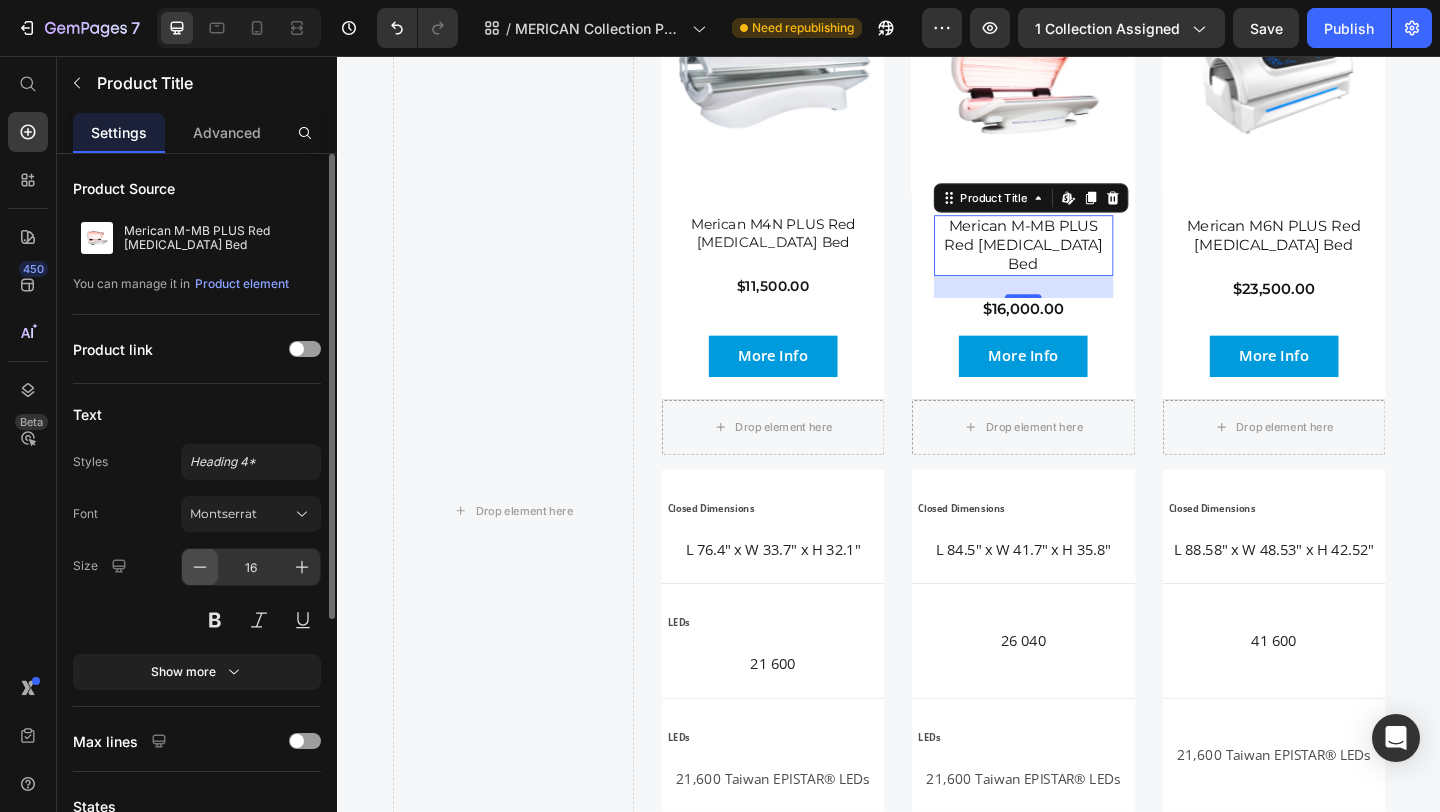 click 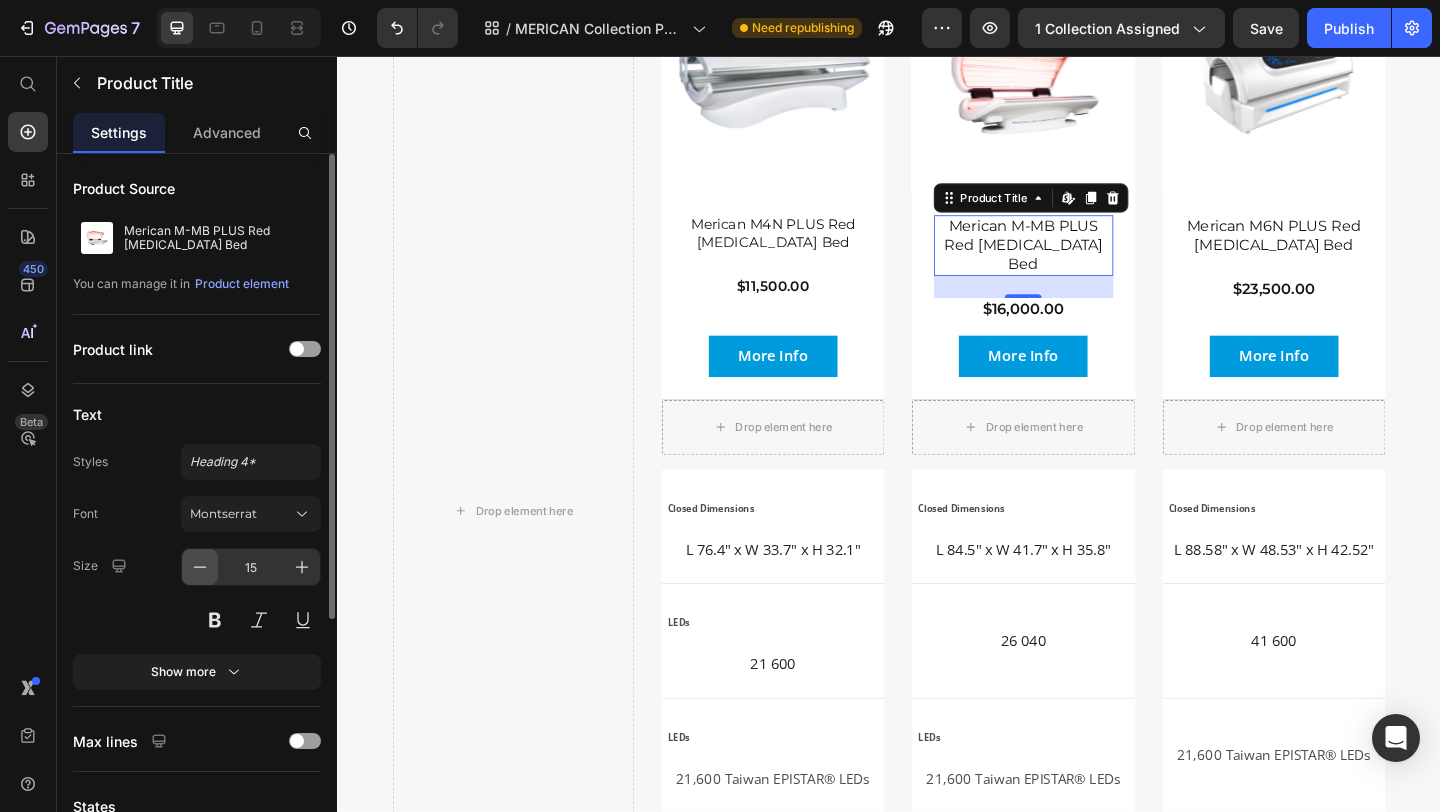 scroll, scrollTop: 3136, scrollLeft: 0, axis: vertical 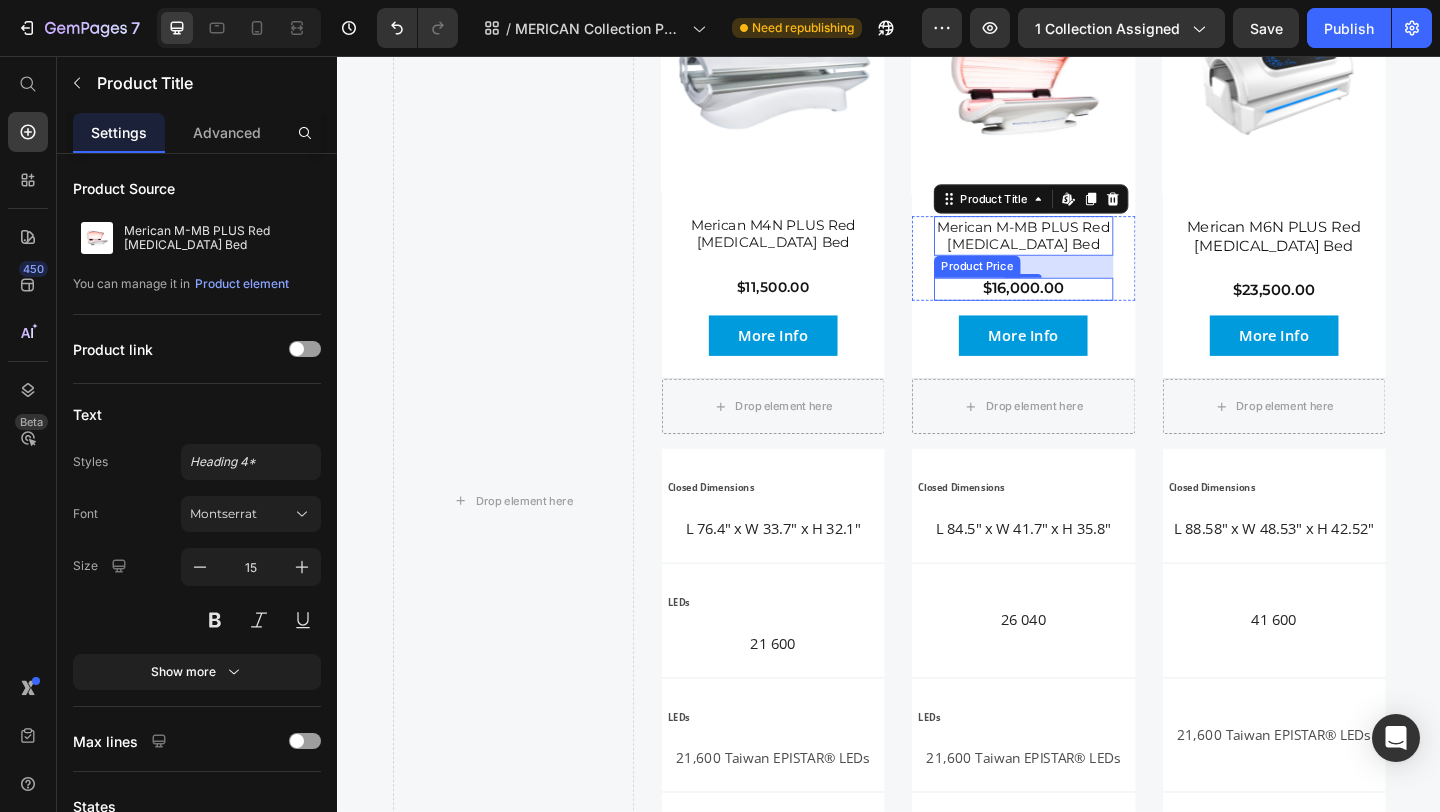 click on "$16,000.00" at bounding box center (1083, 309) 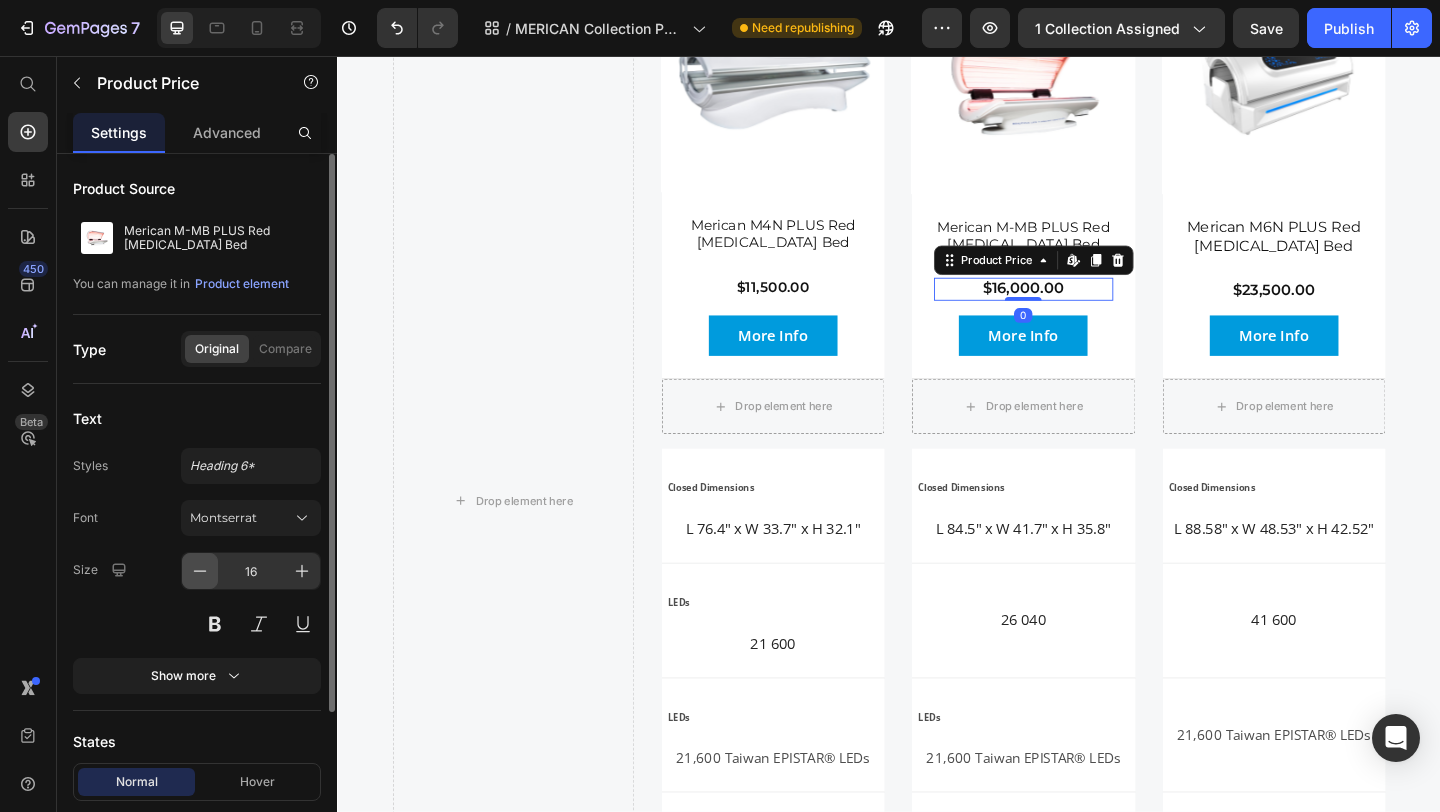 click at bounding box center (200, 571) 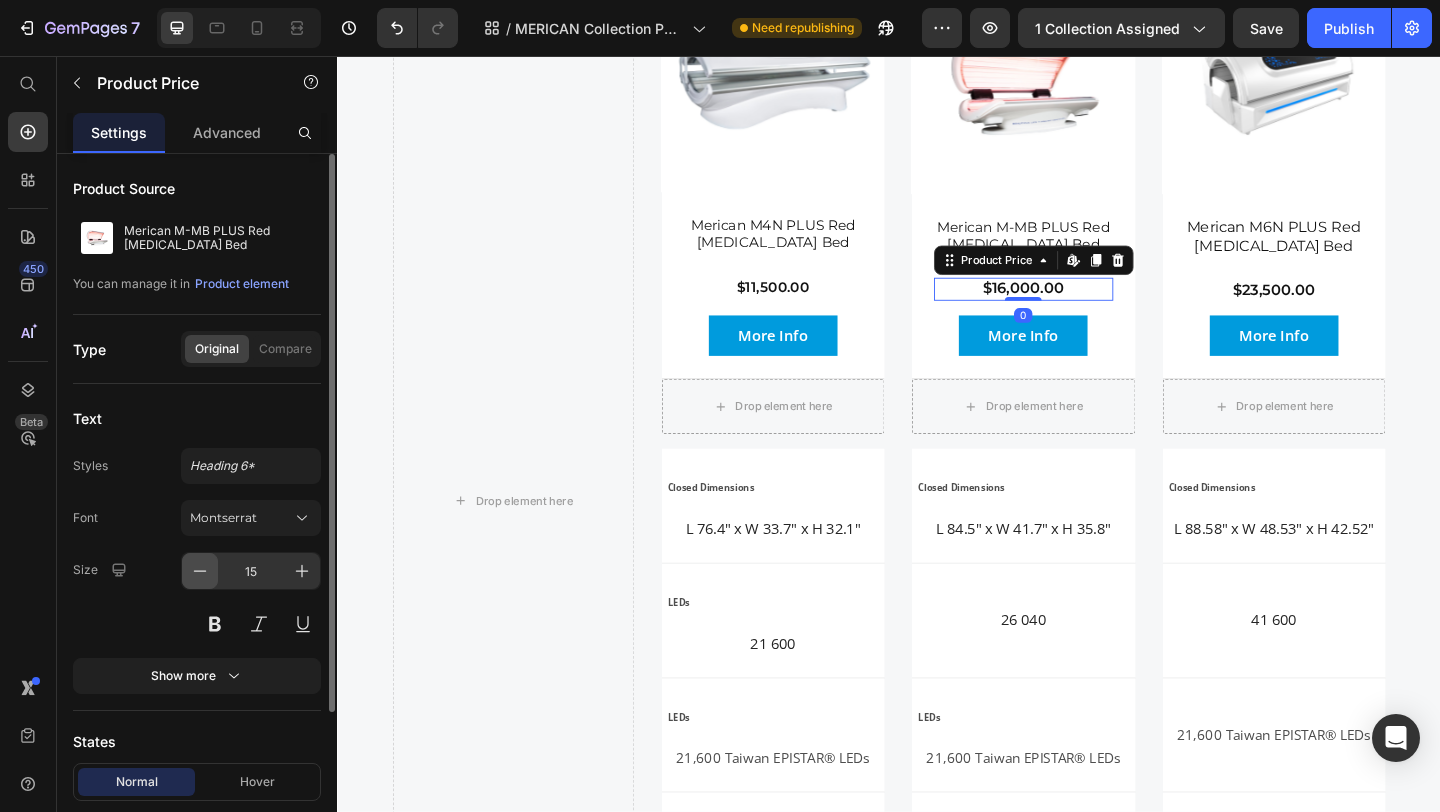 scroll, scrollTop: 3135, scrollLeft: 0, axis: vertical 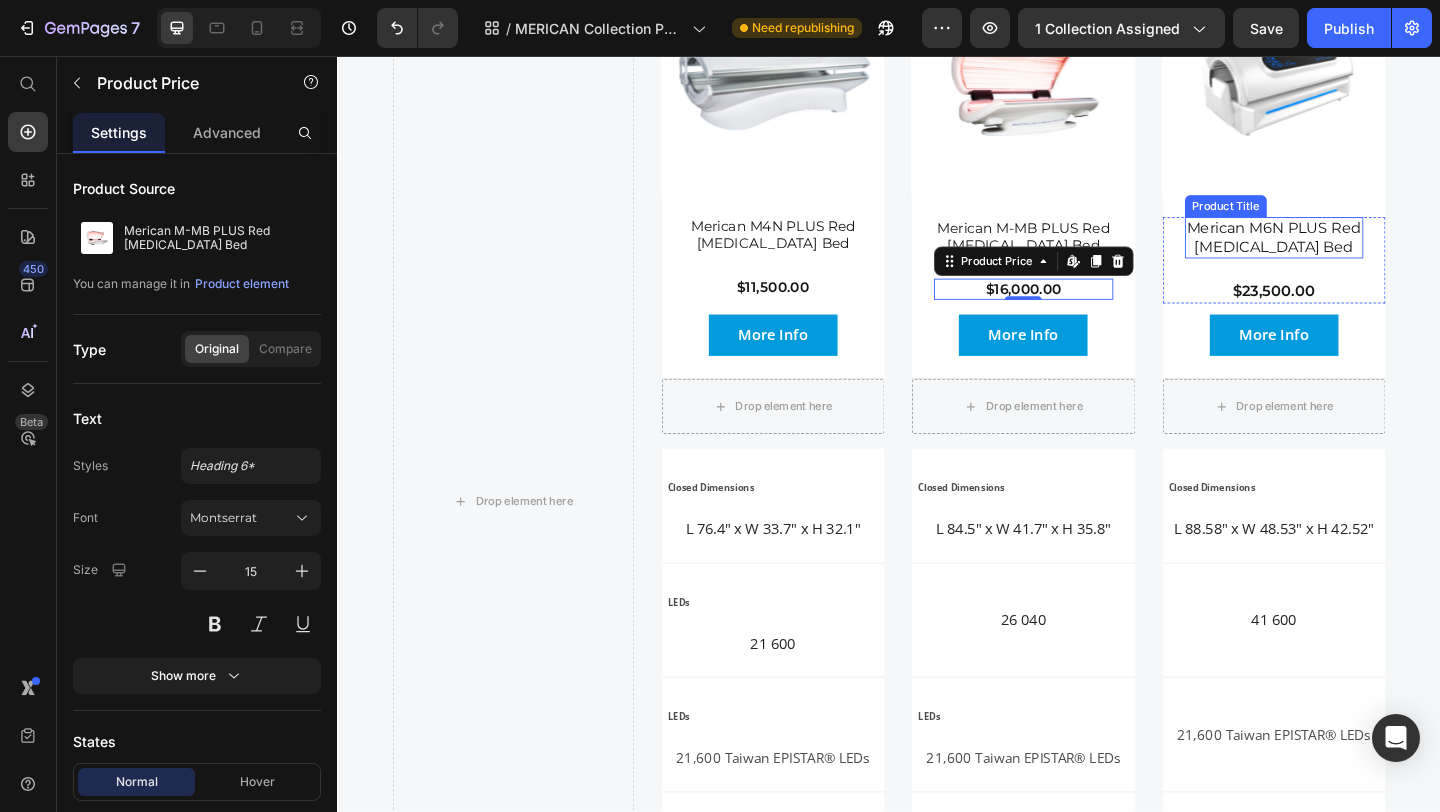 click on "Merican M6N PLUS Red [MEDICAL_DATA] Bed" at bounding box center [1356, 254] 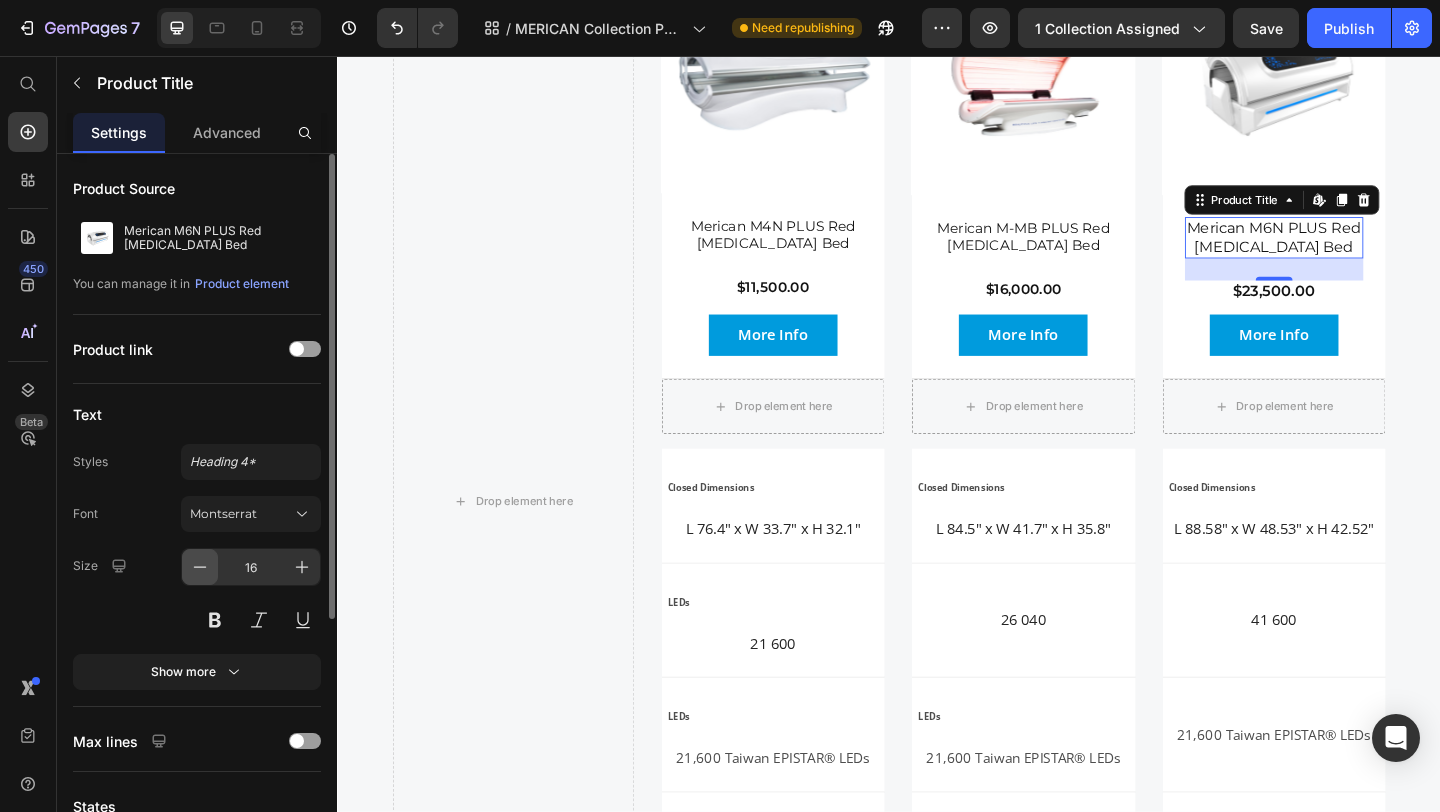 click 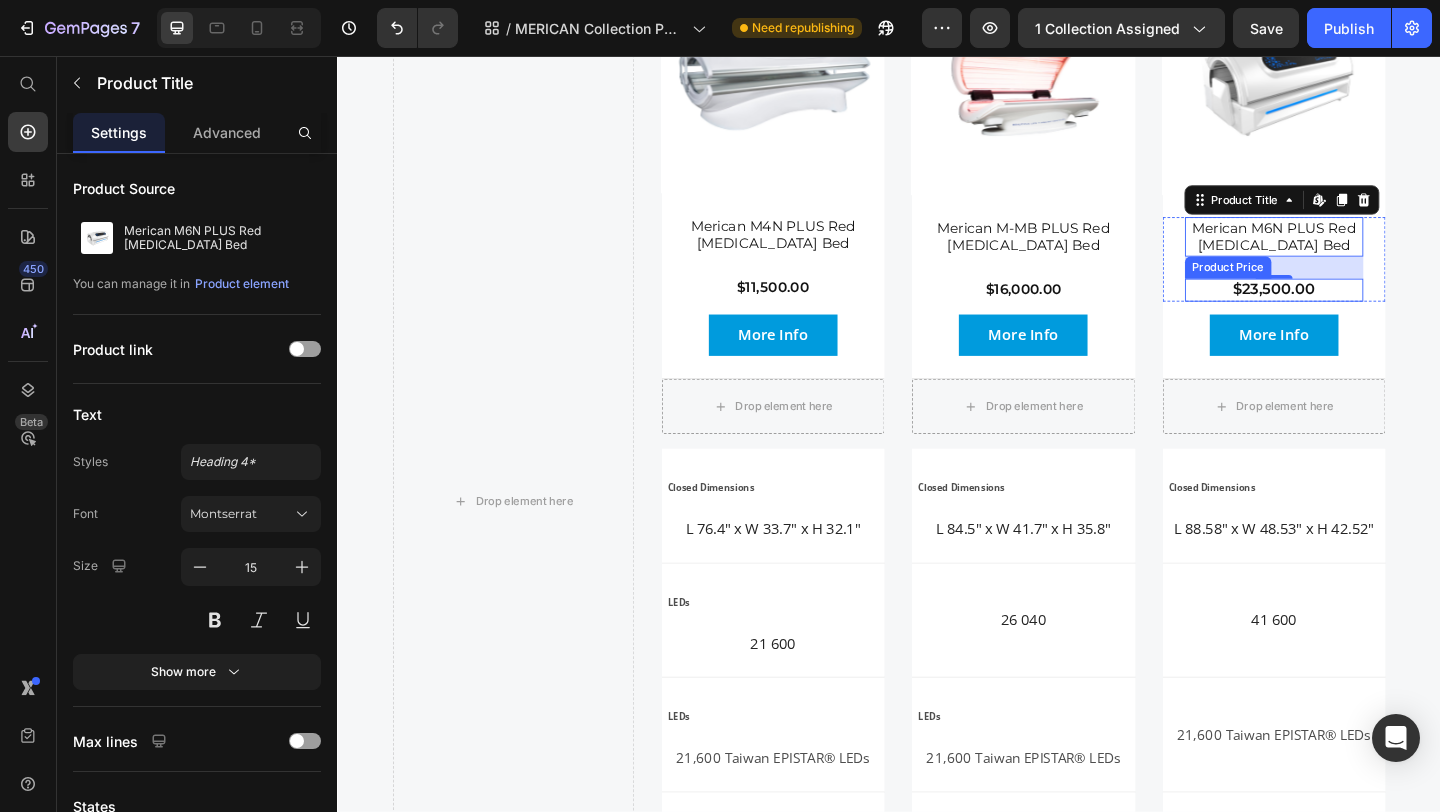 click on "$23,500.00" at bounding box center [1356, 310] 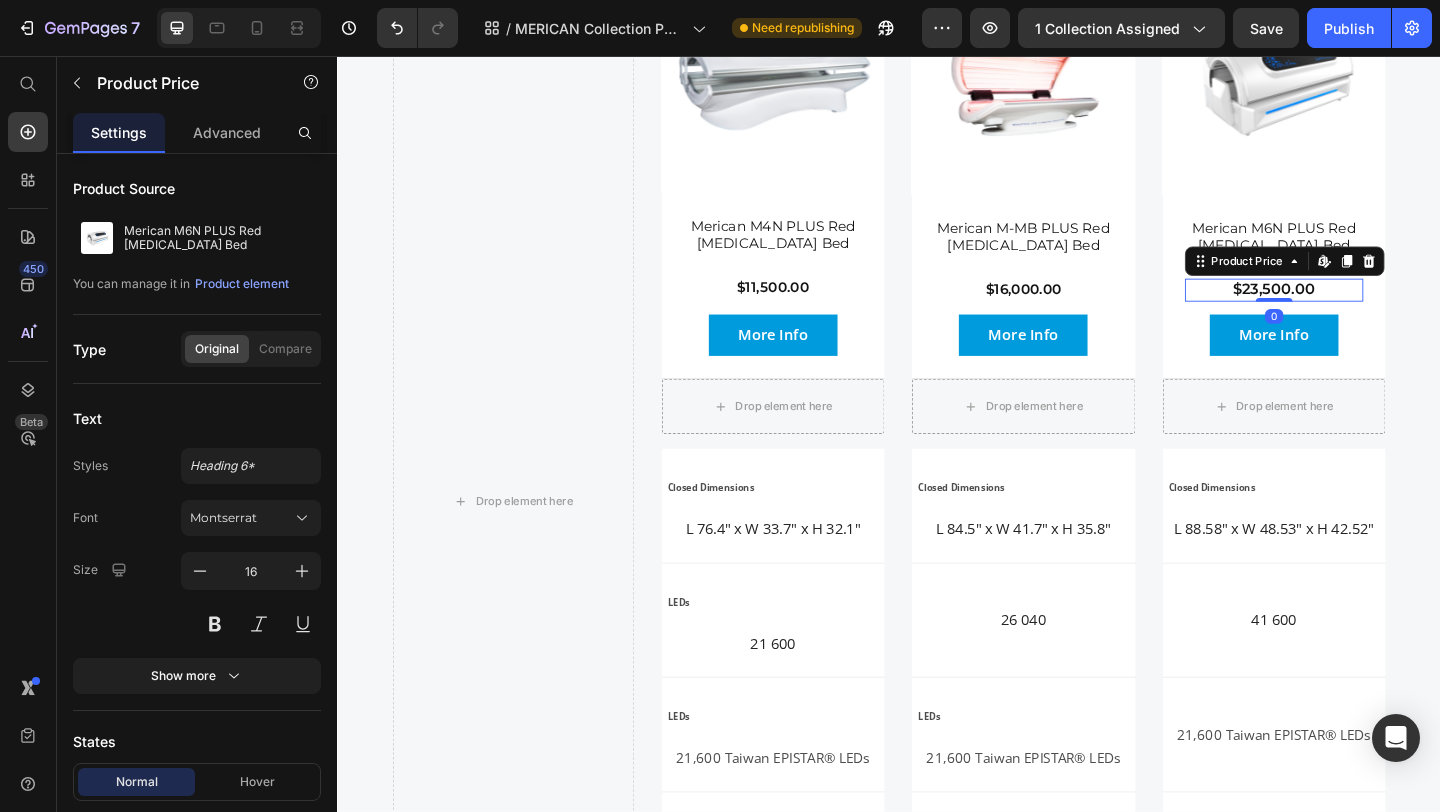 click on "$23,500.00" at bounding box center (1356, 310) 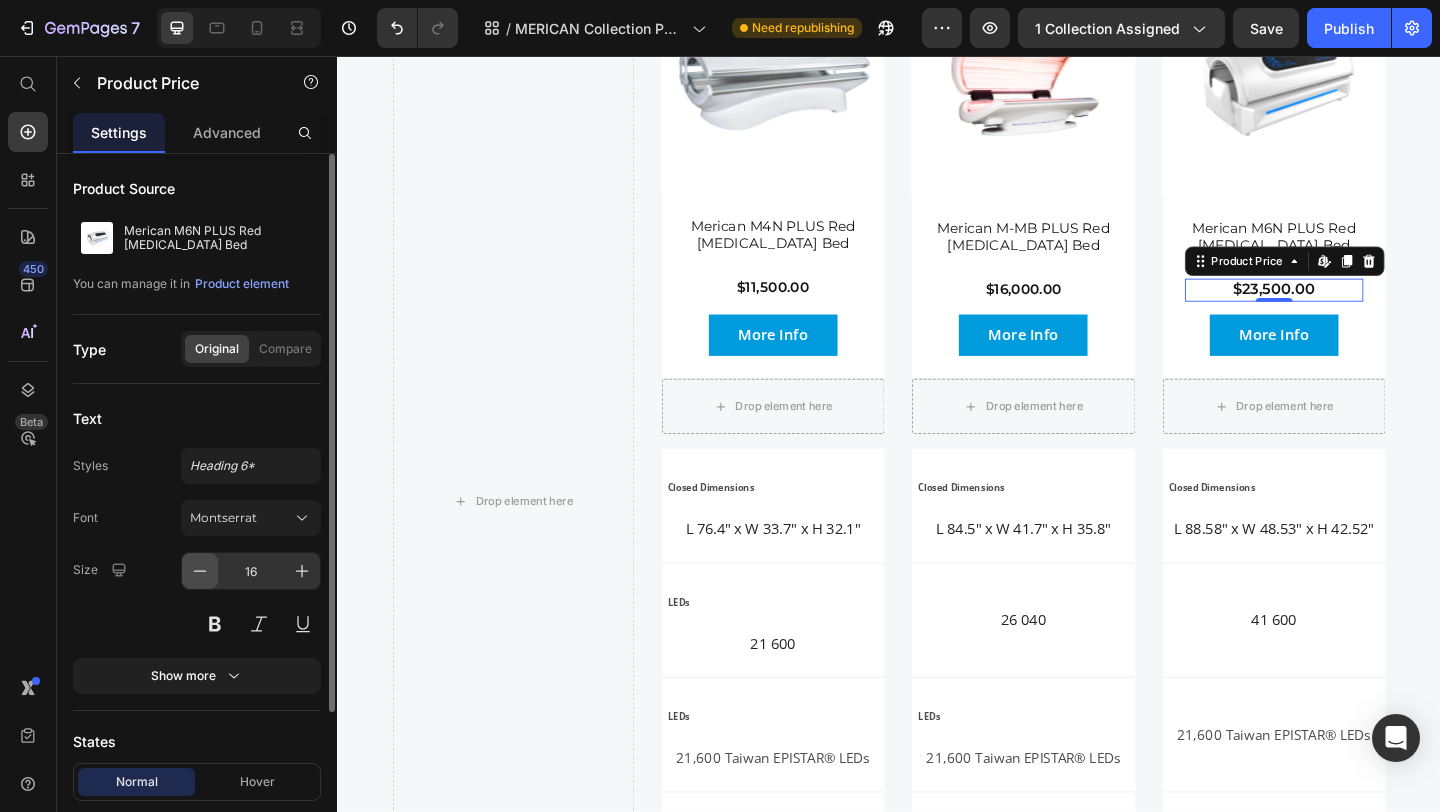 click 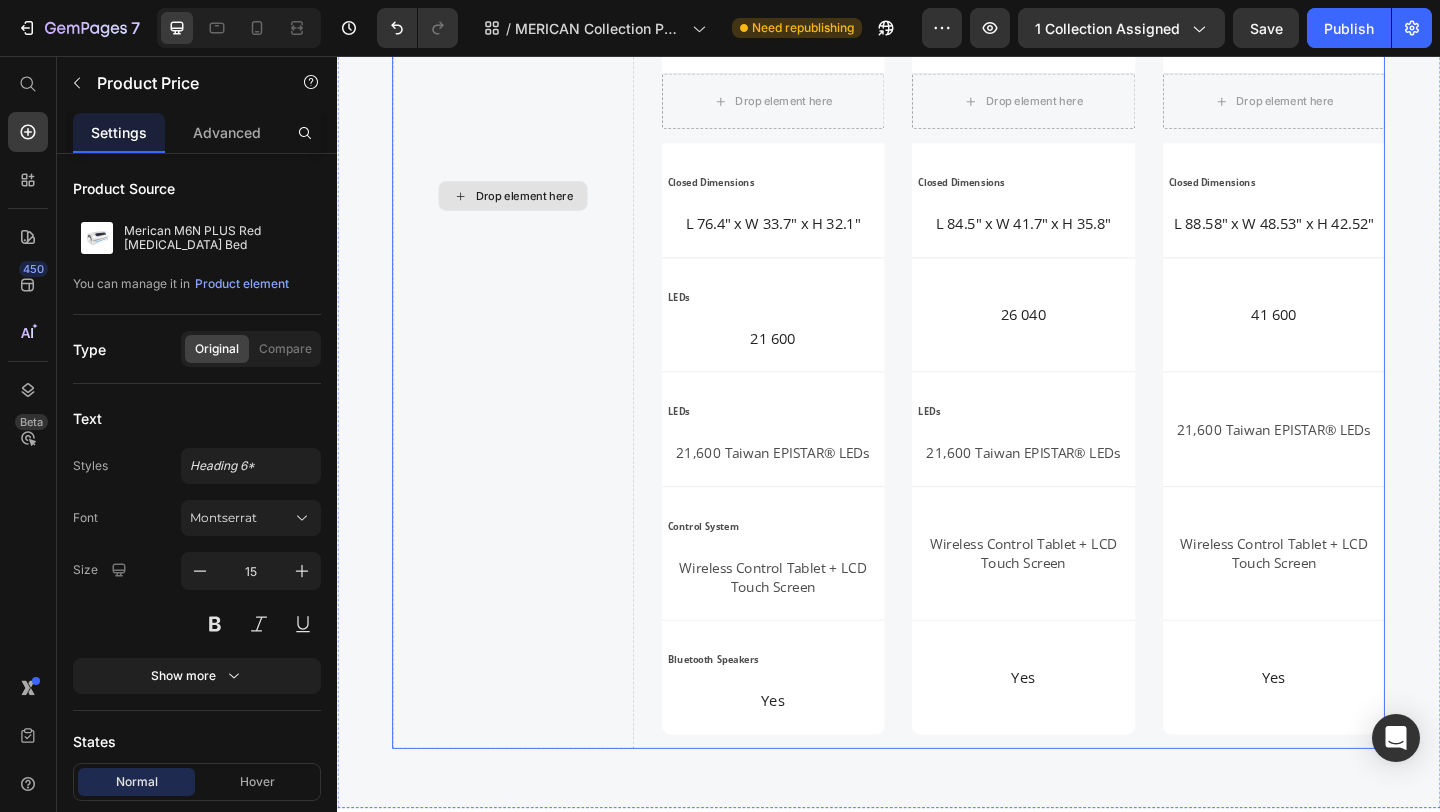 scroll, scrollTop: 3489, scrollLeft: 0, axis: vertical 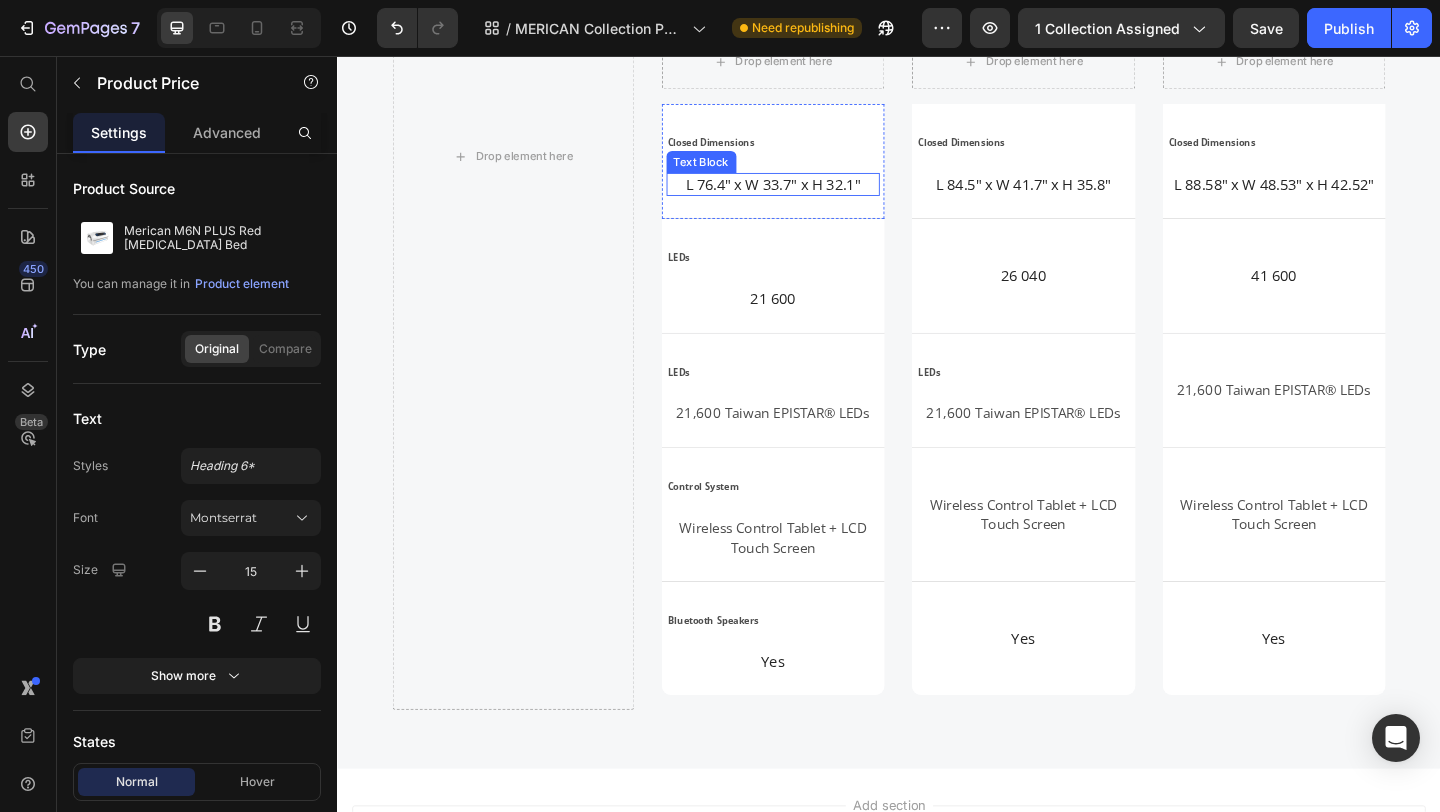 click on "L 76.4" x W 33.7" x H 32.1"" at bounding box center (811, 195) 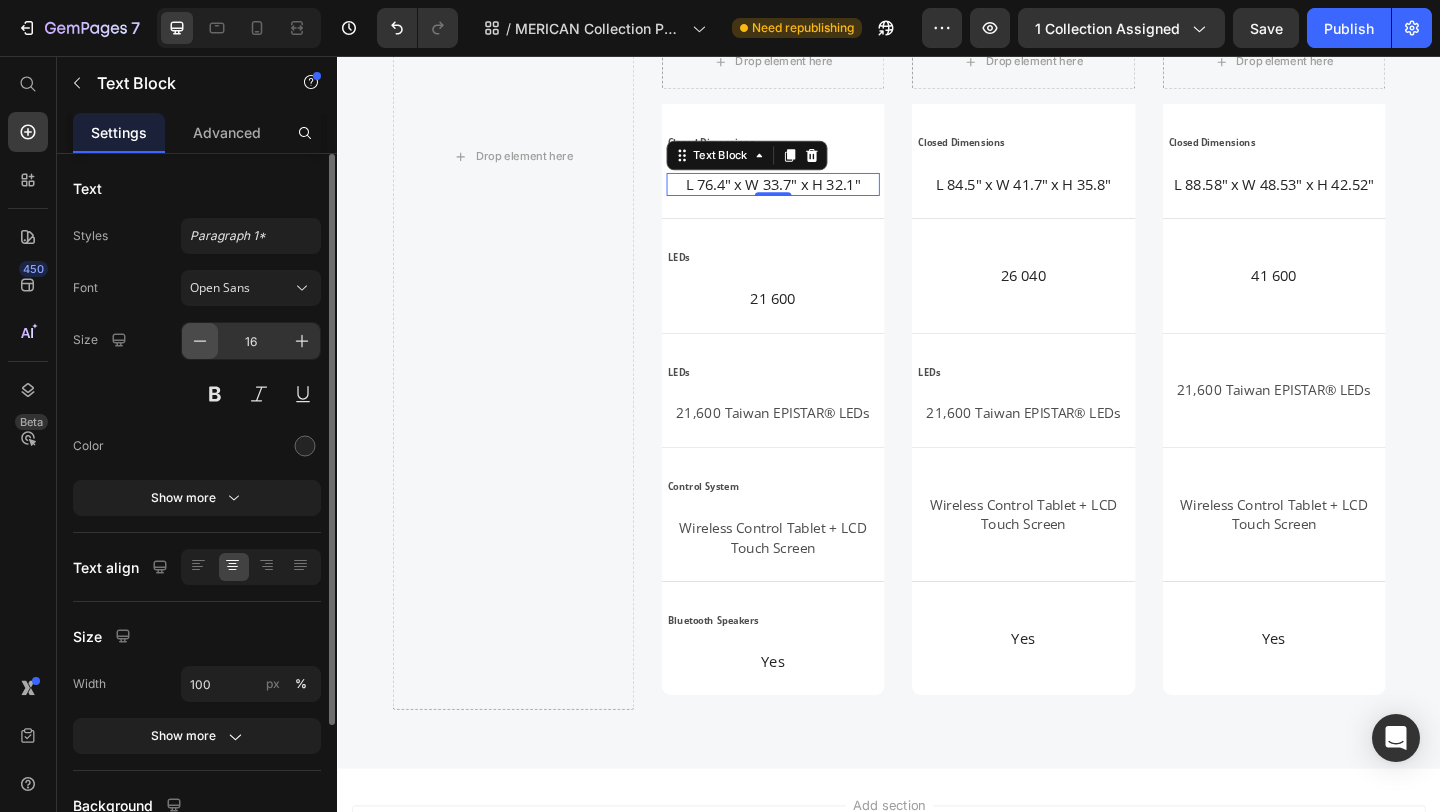 click 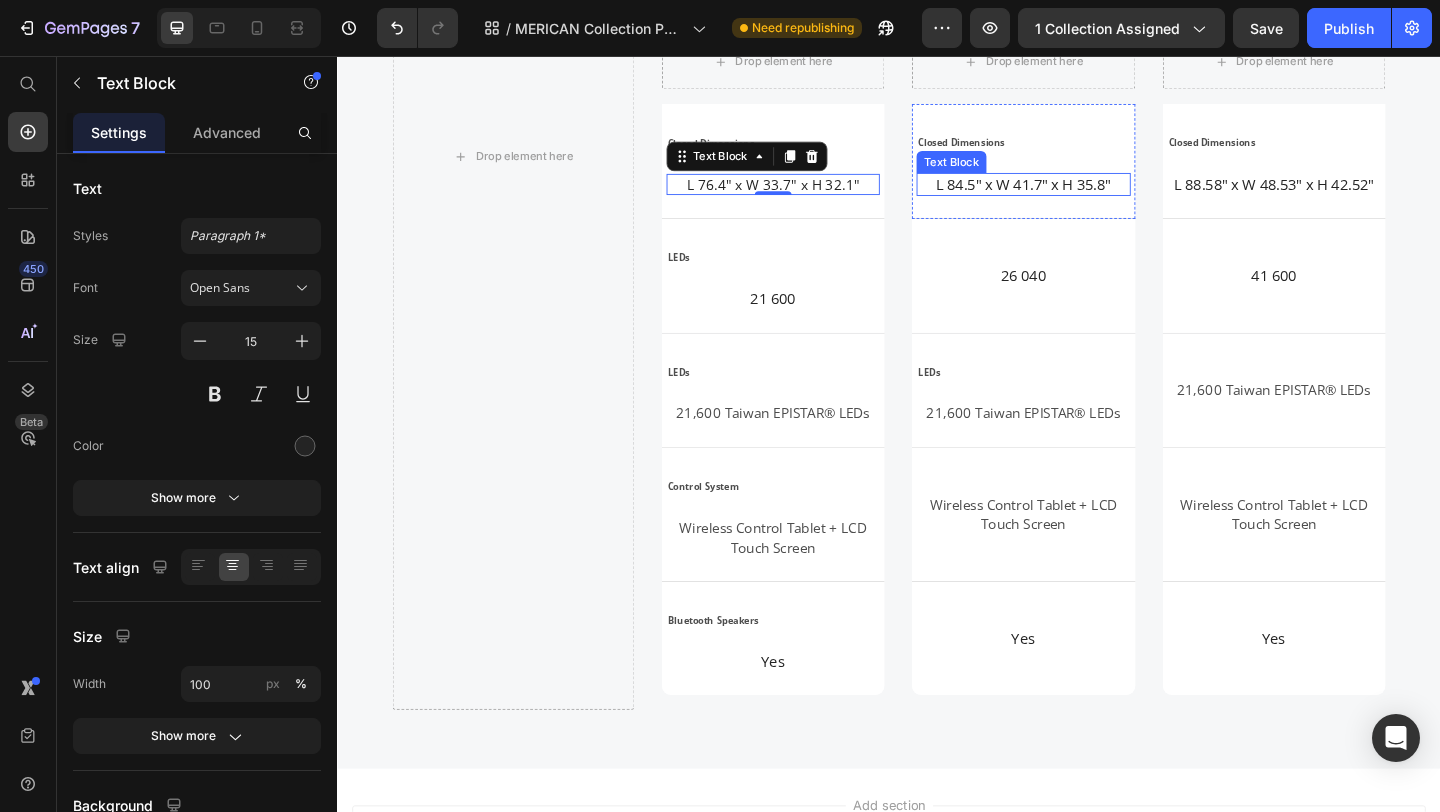 click on "L 84.5" x W 41.7" x H 35.8"" at bounding box center (1083, 195) 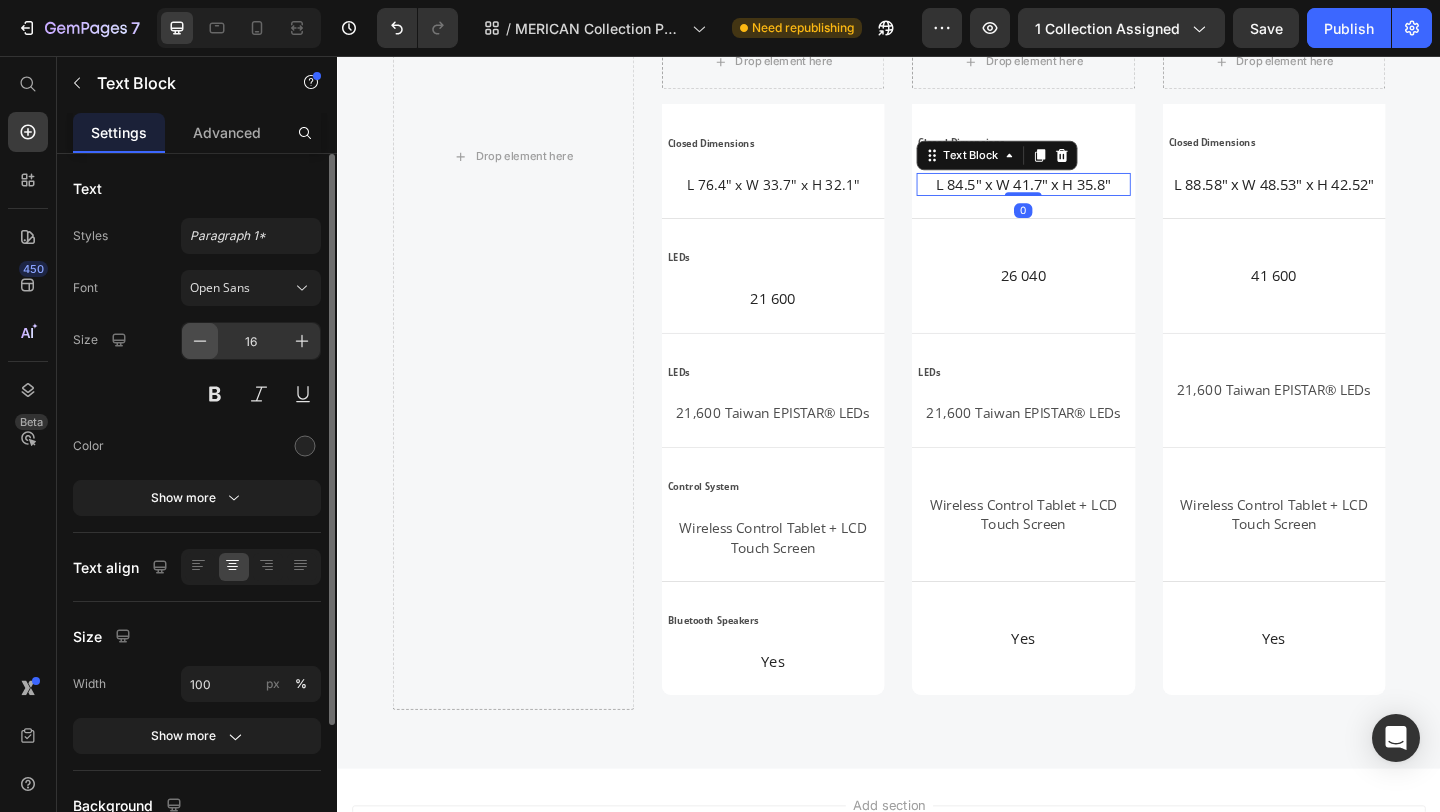 click 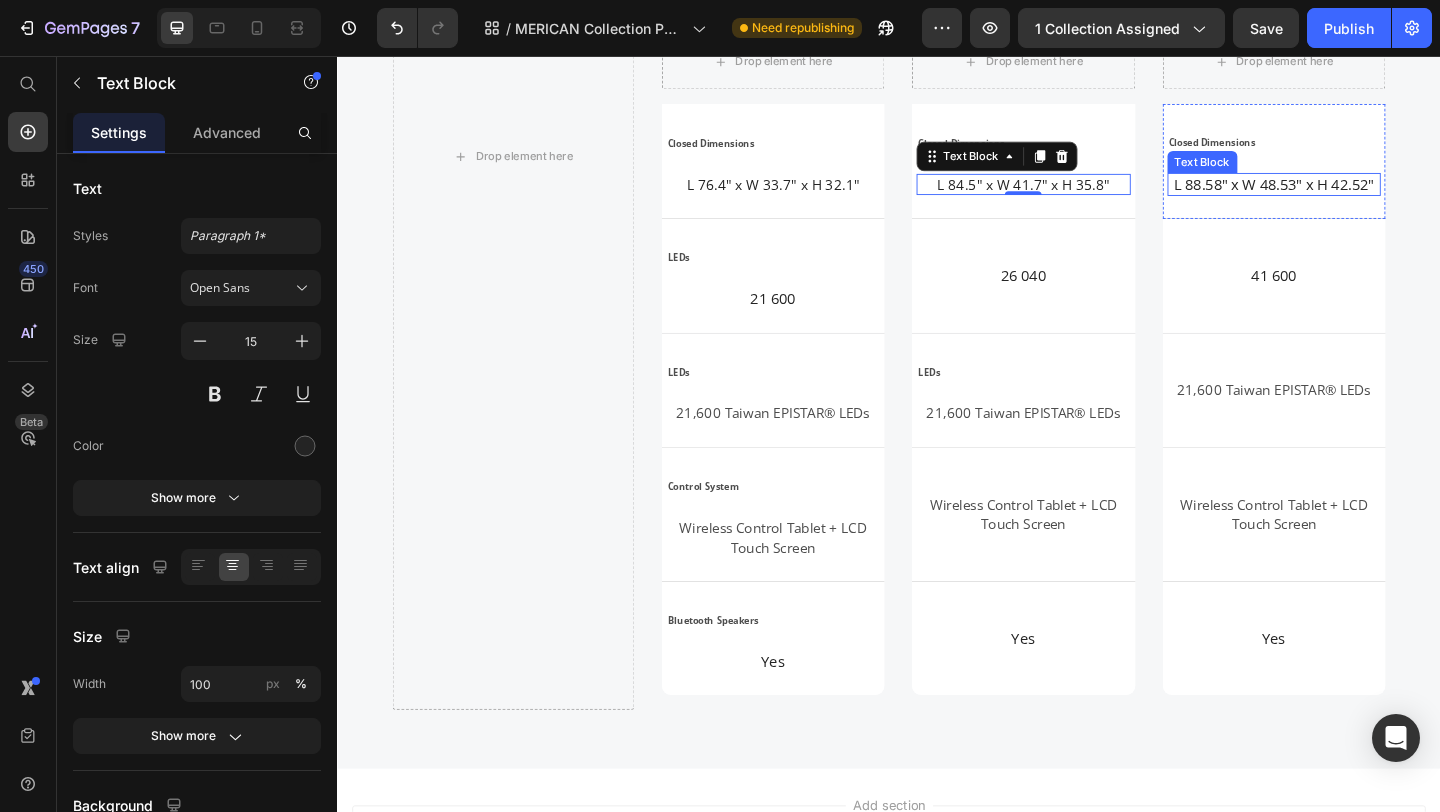 click on "L 88.58" x W 48.53" x H 42.52"" at bounding box center [1356, 195] 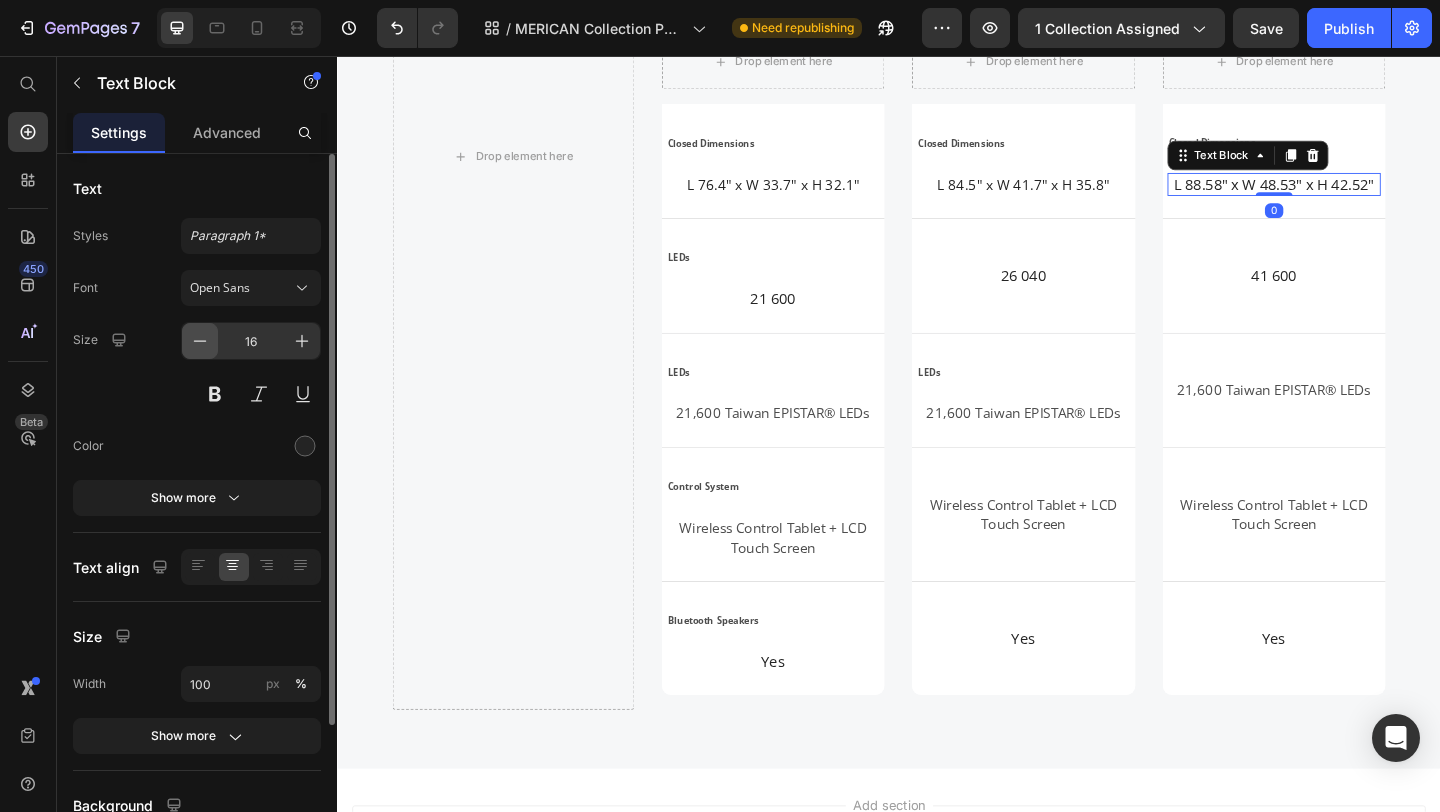 click 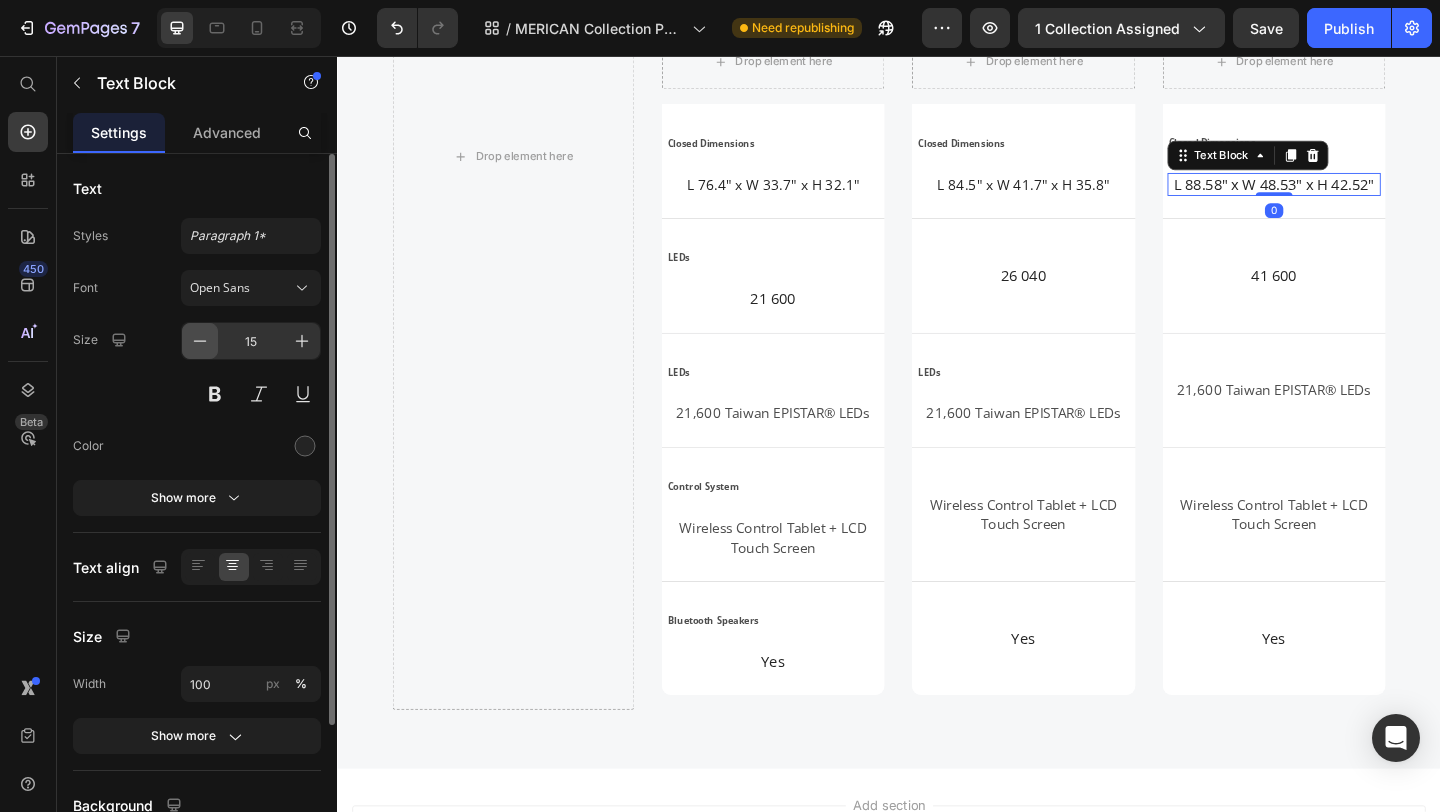 scroll, scrollTop: 3489, scrollLeft: 0, axis: vertical 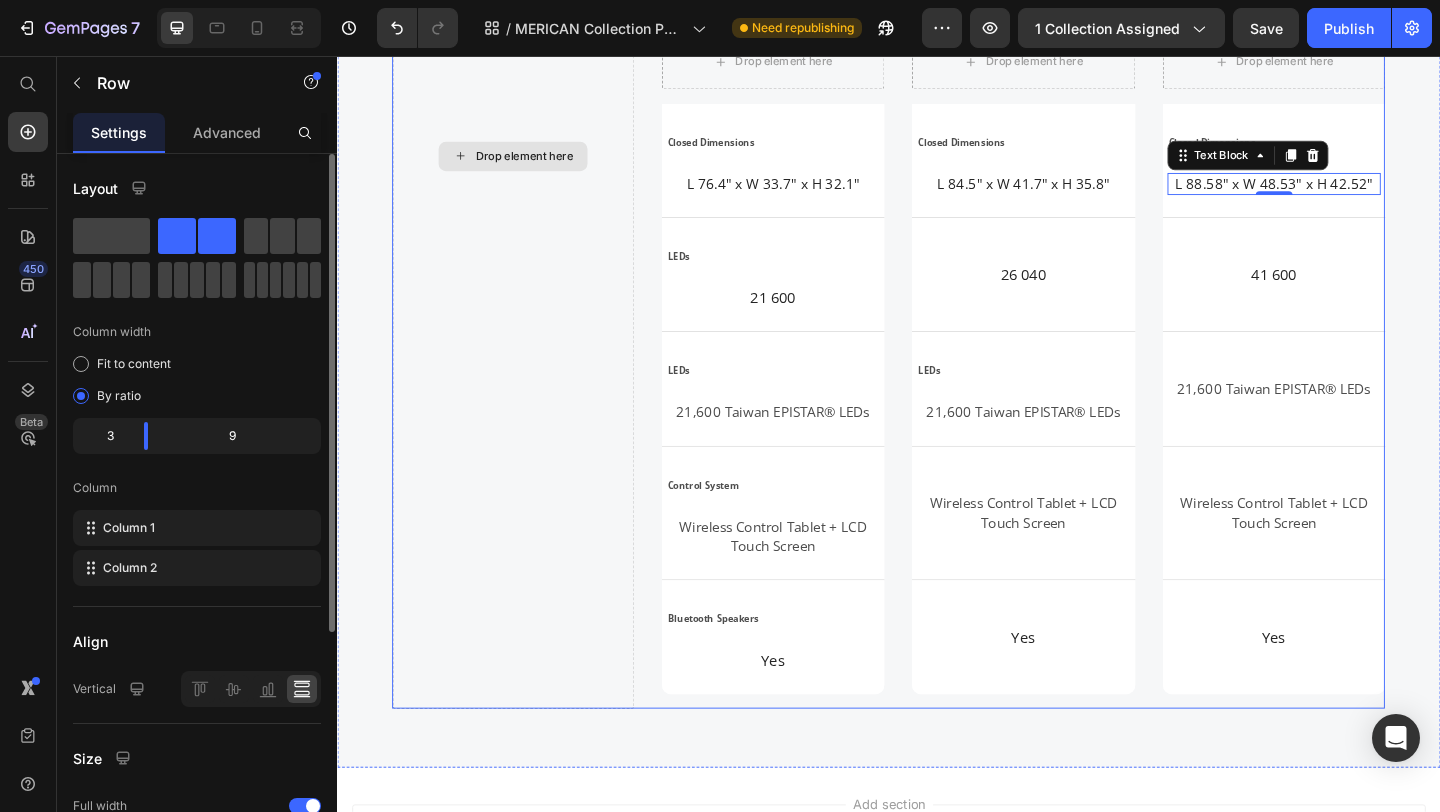 click on "Drop element here" at bounding box center (528, 165) 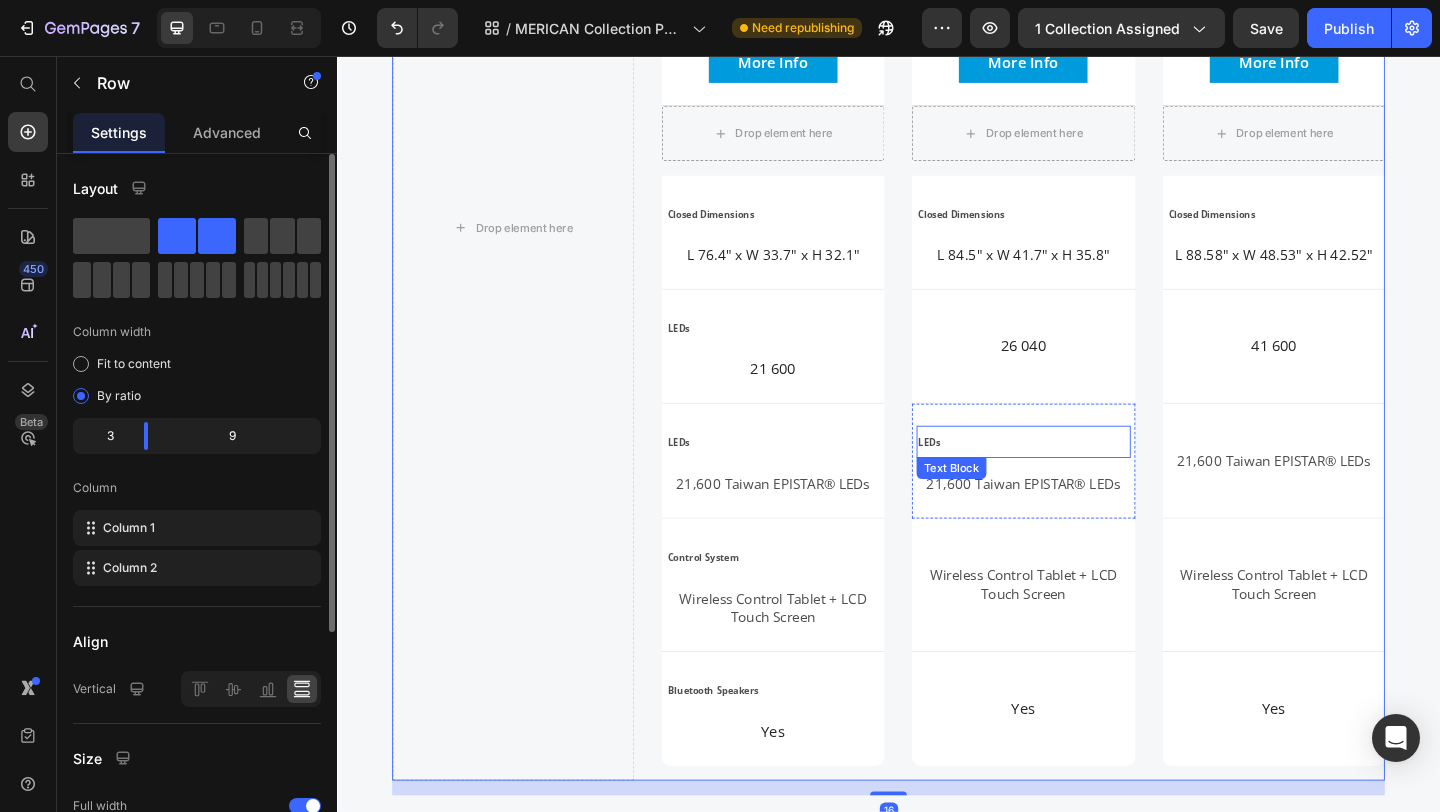 scroll, scrollTop: 3413, scrollLeft: 0, axis: vertical 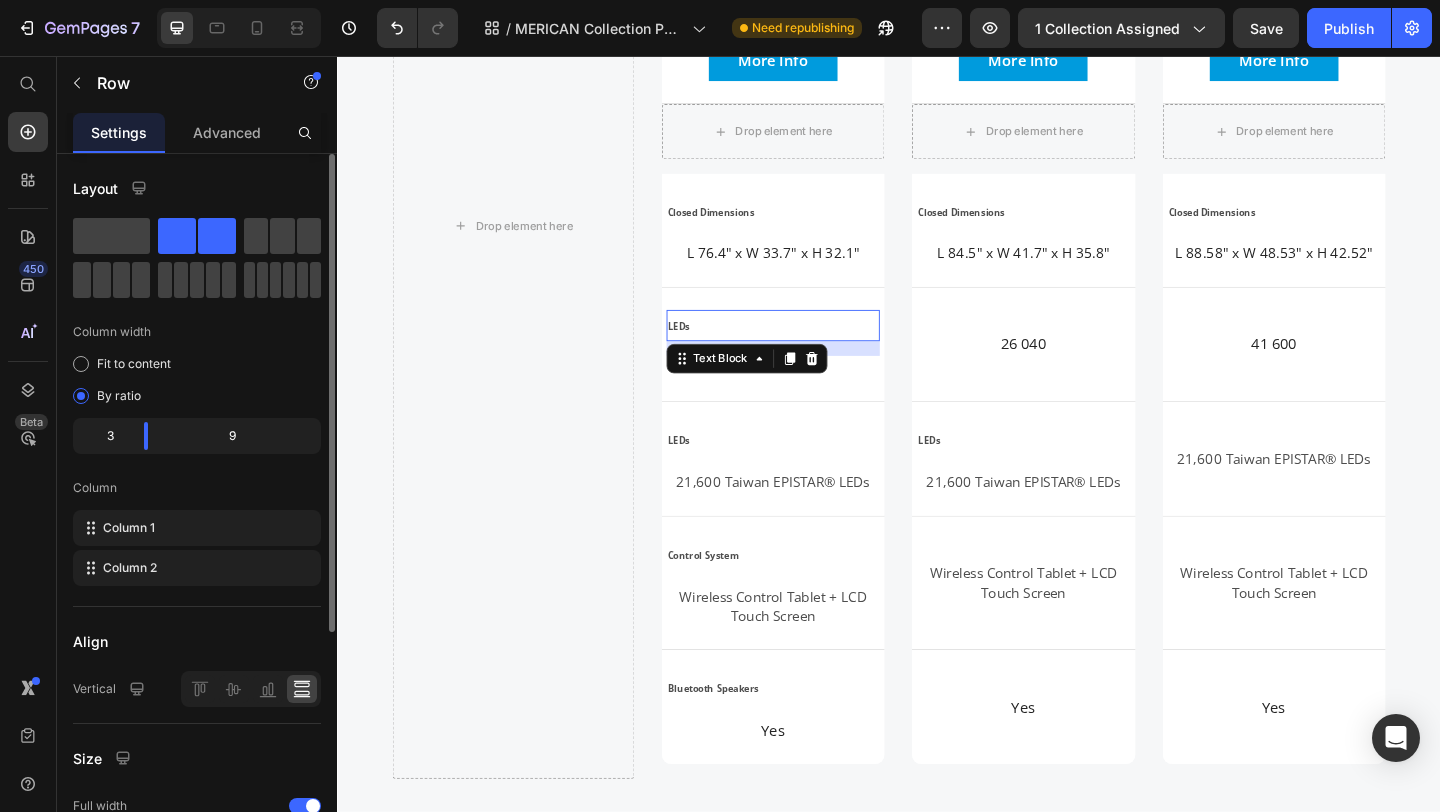 click on "LEDs" at bounding box center [709, 350] 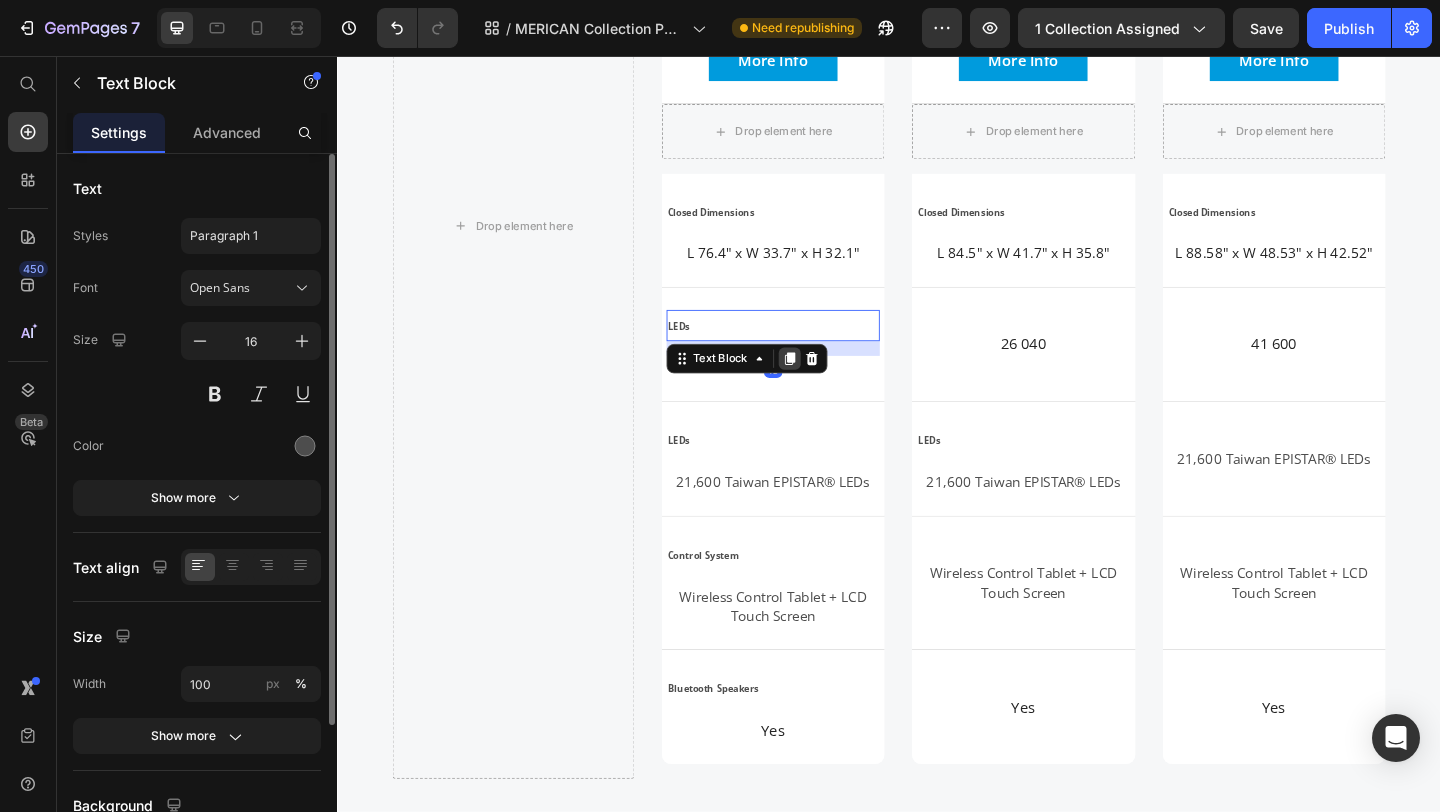 click 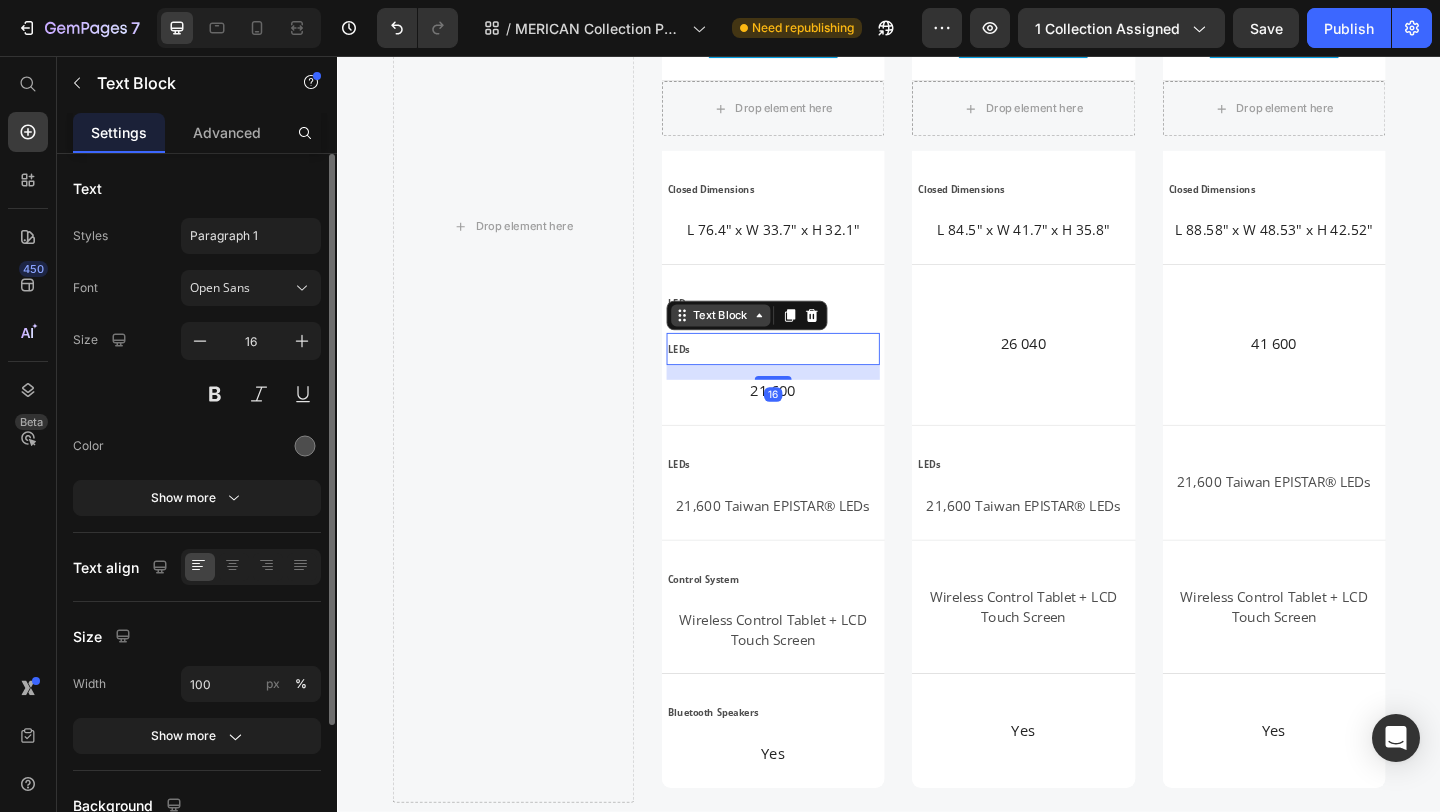 click 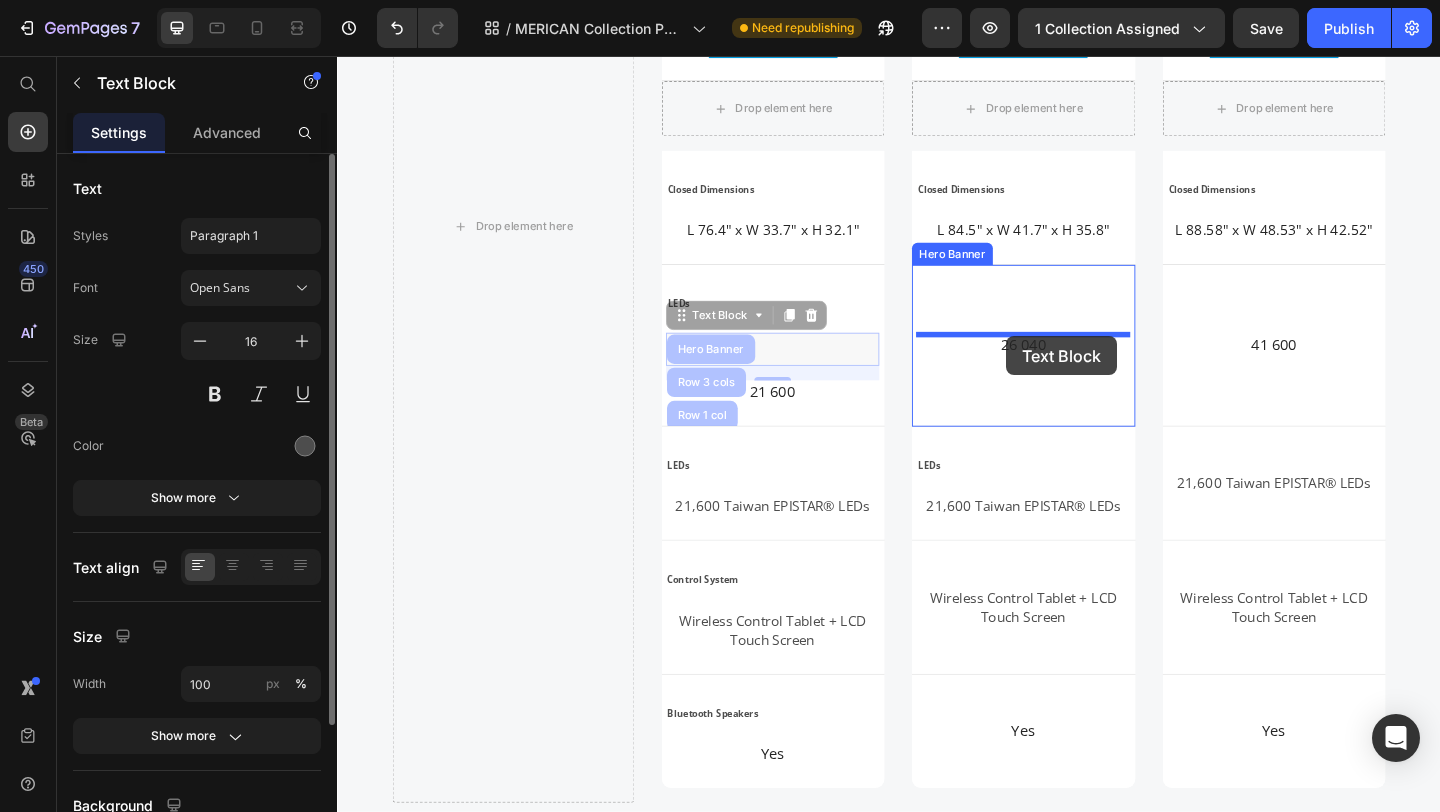 drag, startPoint x: 708, startPoint y: 342, endPoint x: 1065, endPoint y: 361, distance: 357.50525 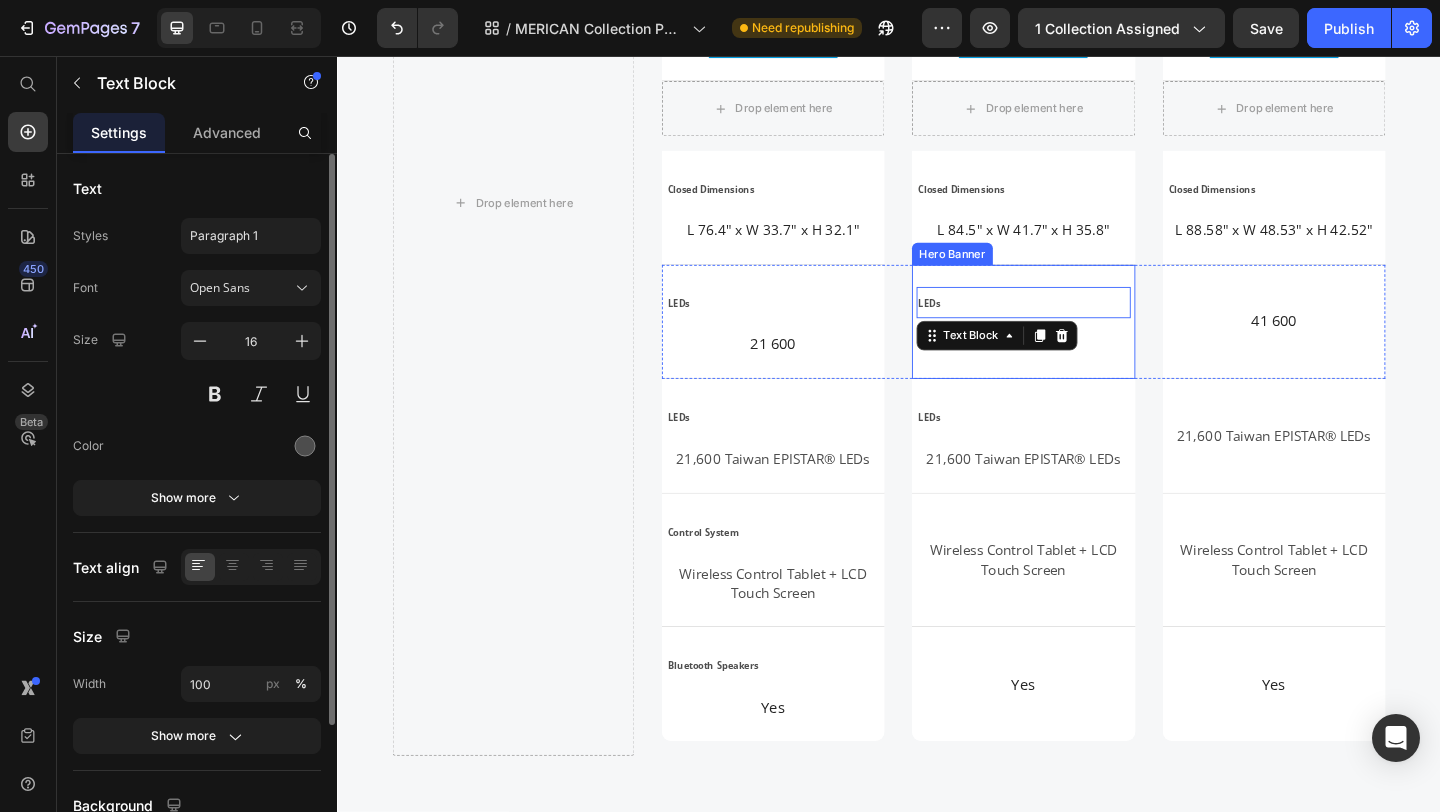 scroll, scrollTop: 3413, scrollLeft: 0, axis: vertical 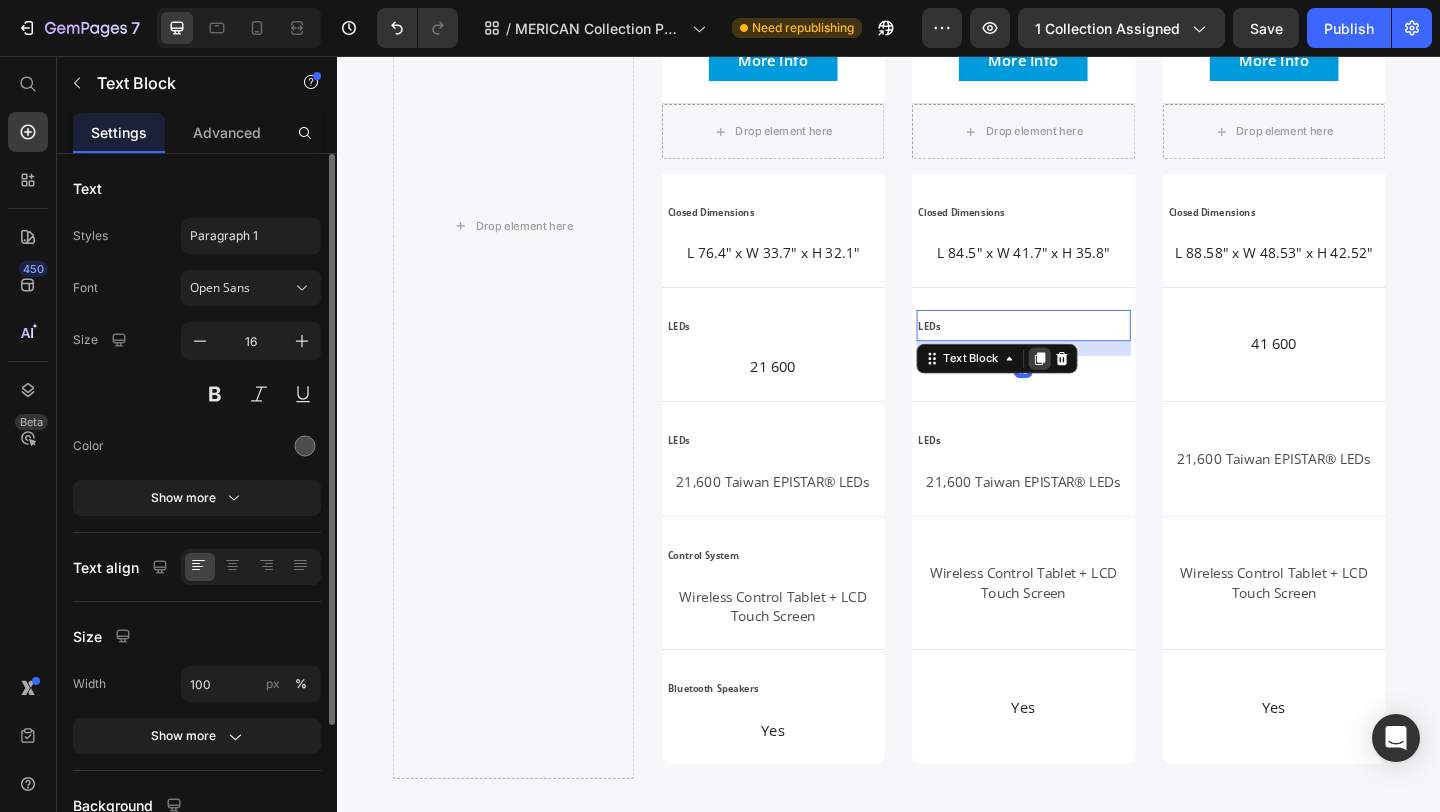 click 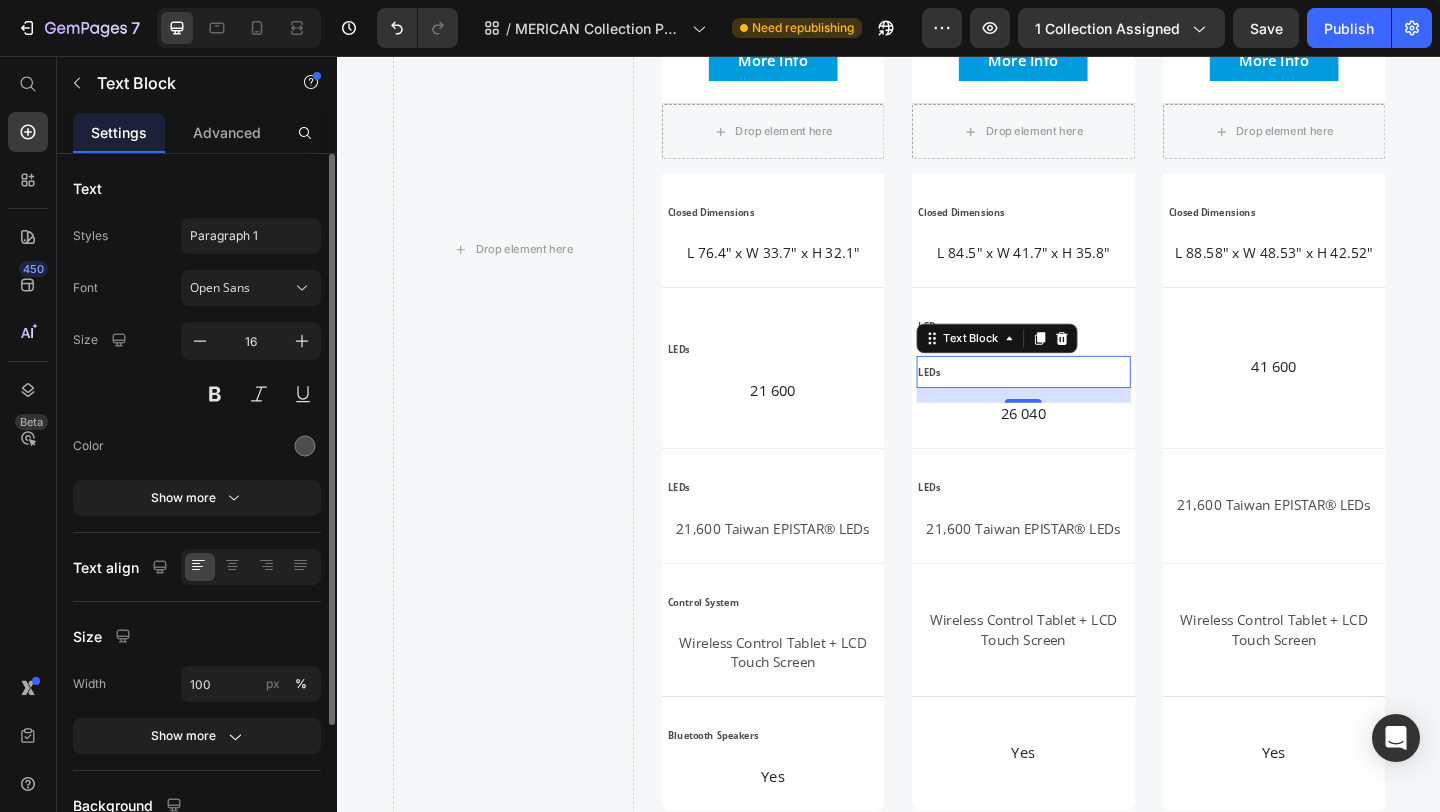 scroll, scrollTop: 3438, scrollLeft: 0, axis: vertical 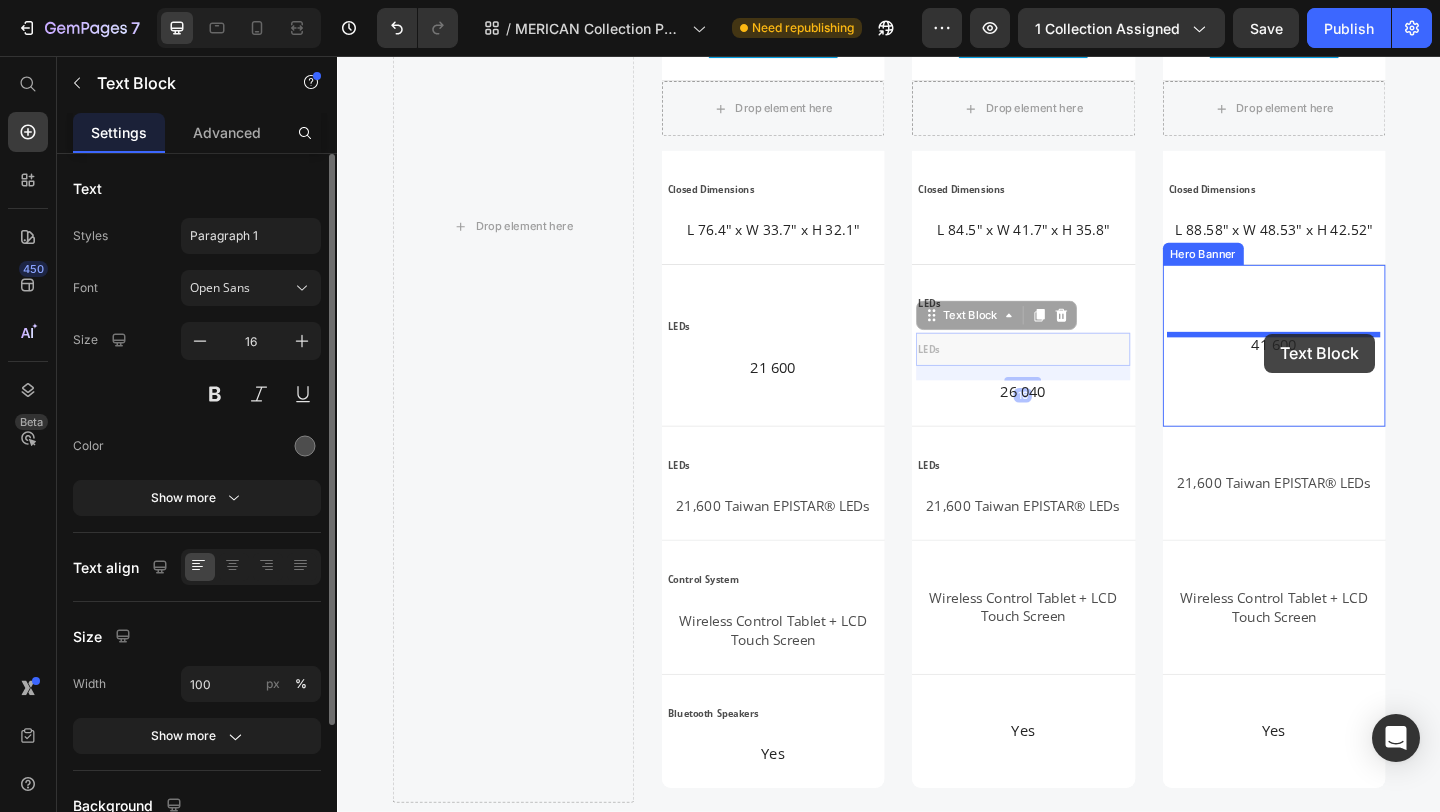 drag, startPoint x: 982, startPoint y: 342, endPoint x: 1346, endPoint y: 358, distance: 364.35147 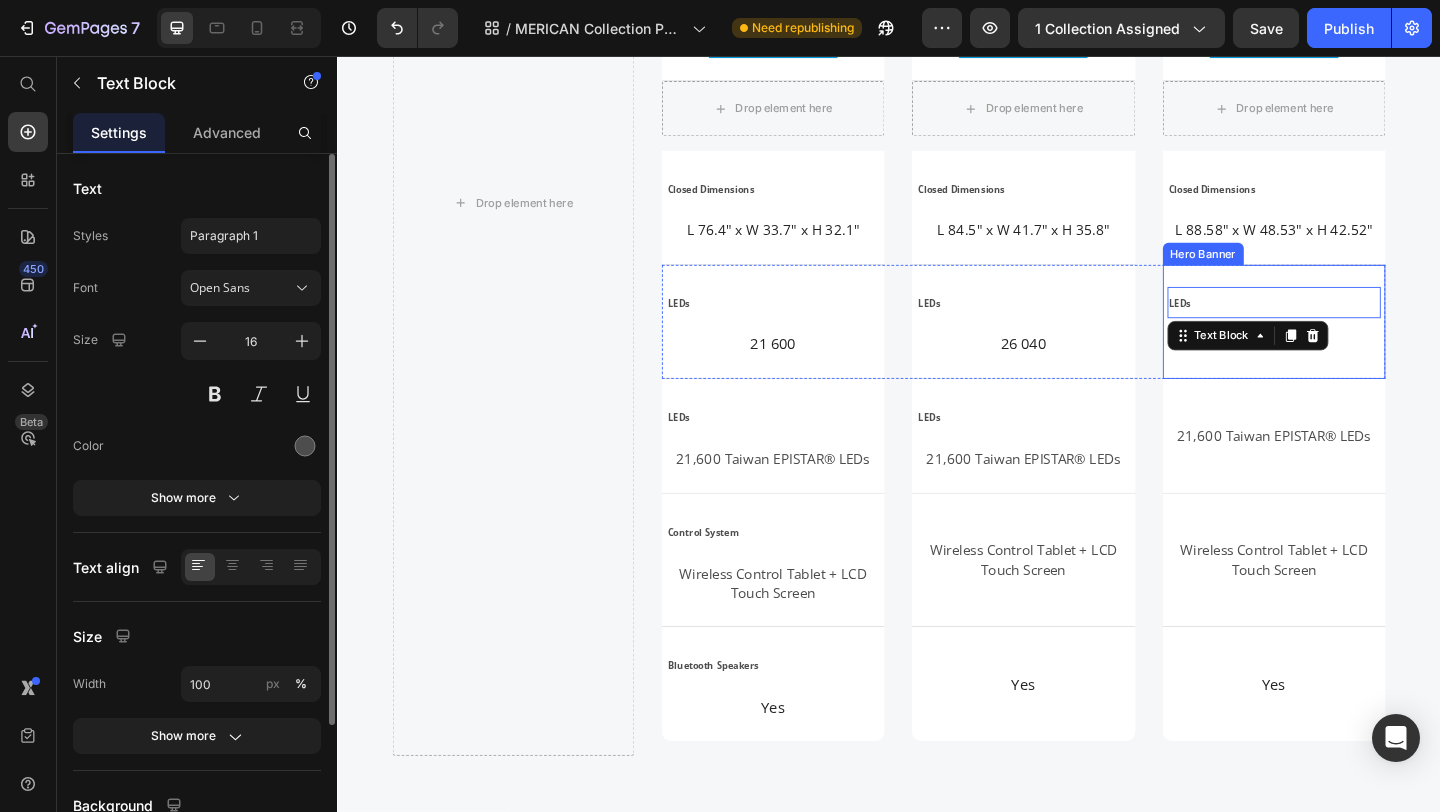scroll, scrollTop: 3413, scrollLeft: 0, axis: vertical 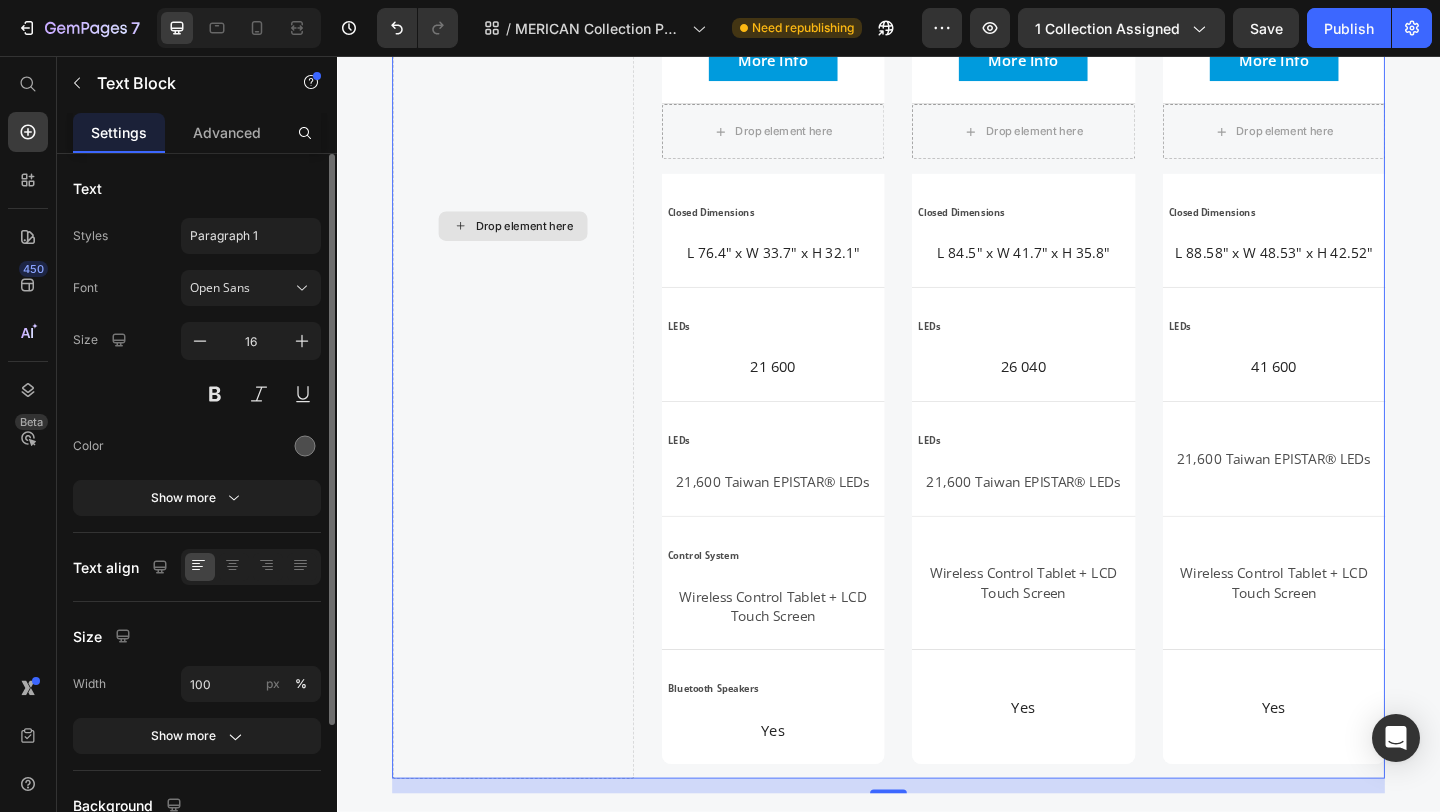 click on "Drop element here" at bounding box center [528, 241] 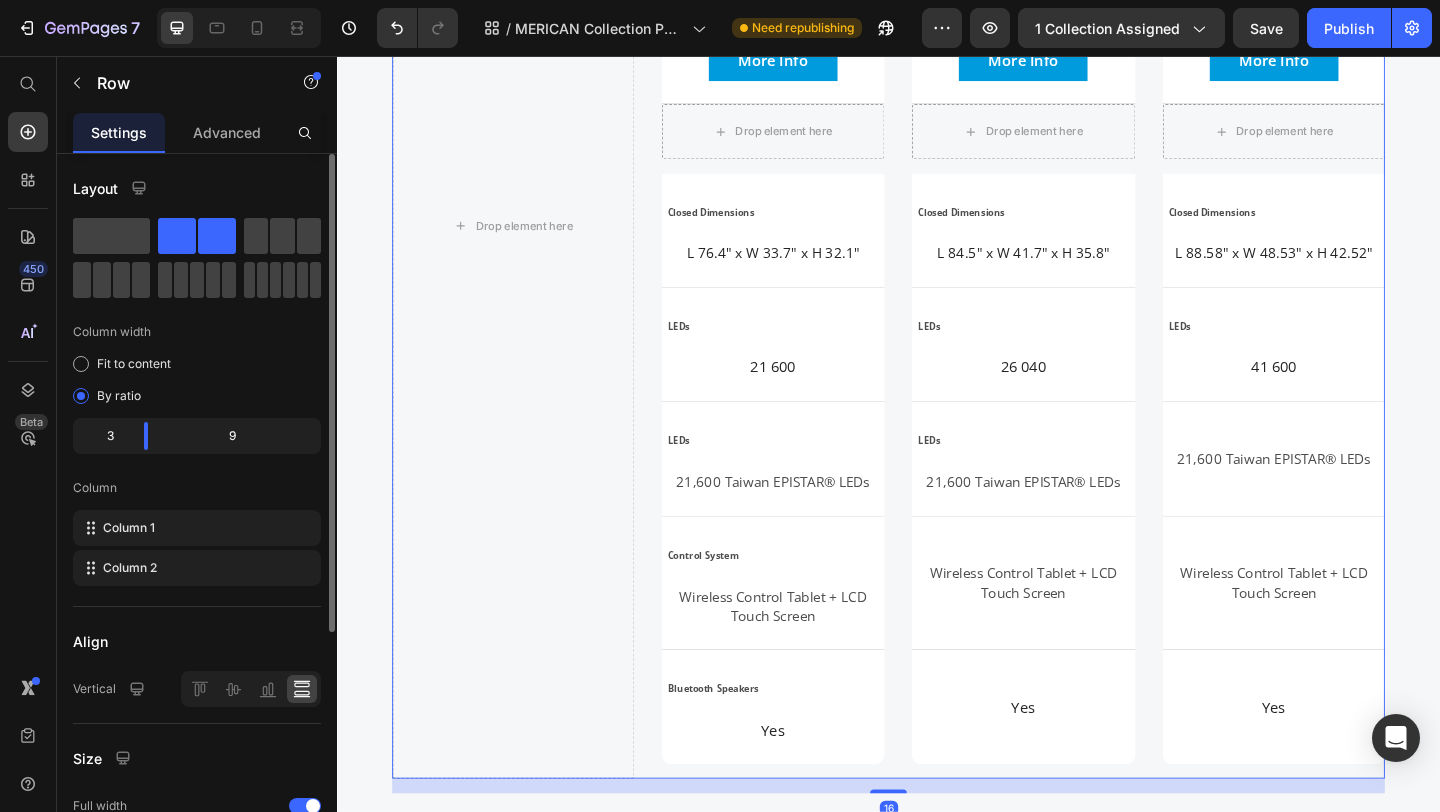 click on "Drop element here Product Images Merican M4N PLUS Red Light Therapy Bed Product Title $11,500.00 Product Price Row Product More Info Button Hero Banner Product Images Merican M-MB PLUS Red Light Therapy Bed Product Title $16,000.00 Product Price Row Product More Info Button Hero Banner Product Images Merican M6N PLUS Red Light Therapy Bed Product Title $23,500.00 Product Price Row Product More Info Button Hero Banner Row
Drop element here Row Closed Dimensions Text Block L 76.4" x W 33.7" x H 32.1" Text Block Hero Banner
Drop element here Row Closed Dimensions Text Block L 84.5" x W 41.7" x H 35.8" Text Block Hero Banner
Drop element here Row Closed Dimensions Text Block L 88.58" x W 48.53" x H 42.52" Text Block Hero Banner Row LEDs Text Block 21 600 Text Block Hero Banner LEDs Text Block 26 040 Text Block Hero Banner LEDs Text Block 41 600 Text Block Hero Banner Row LEDs Text Block 21,600 Taiwan EPISTAR® LEDs Text Block Hero Banner LEDs" at bounding box center (937, 241) 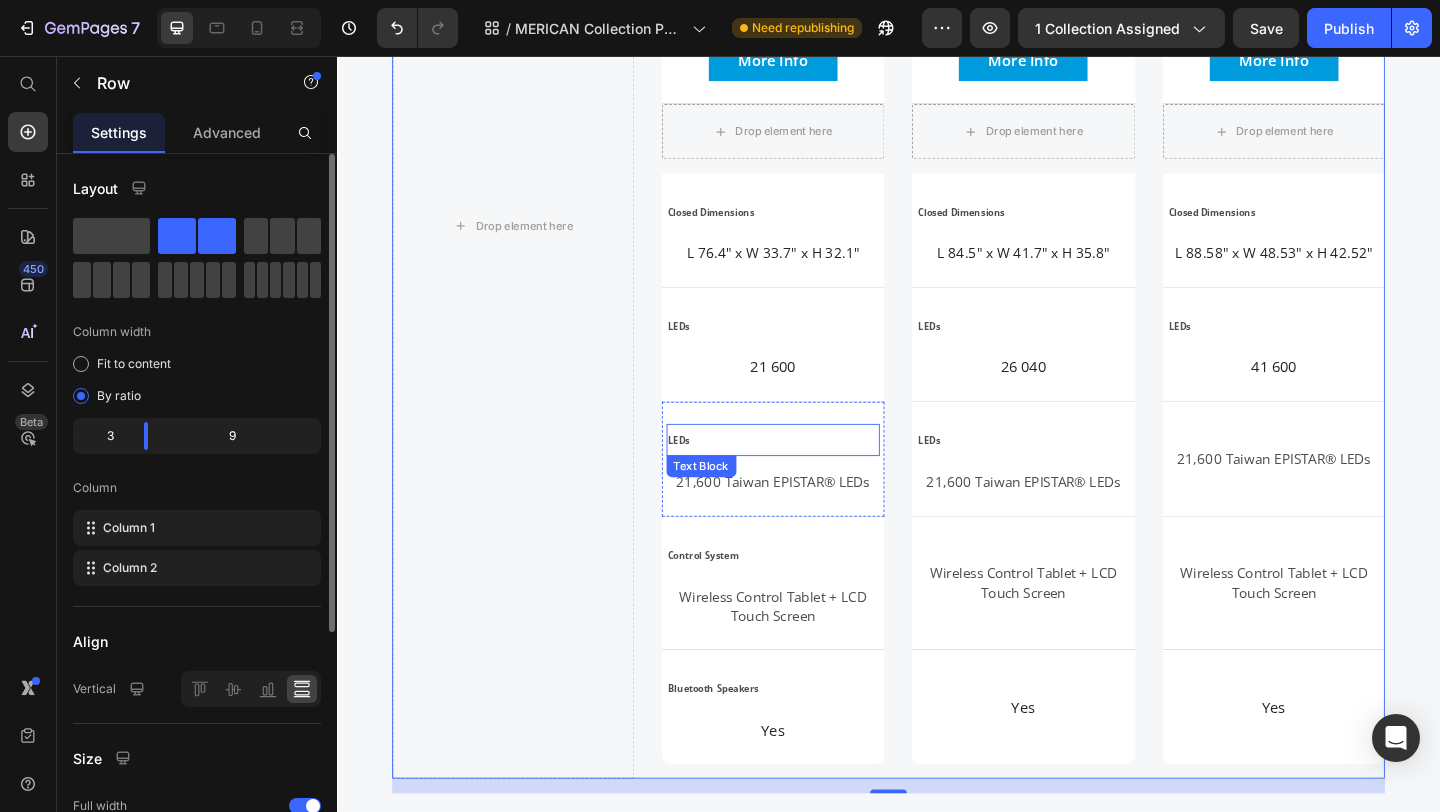 click on "LEDs" at bounding box center [709, 474] 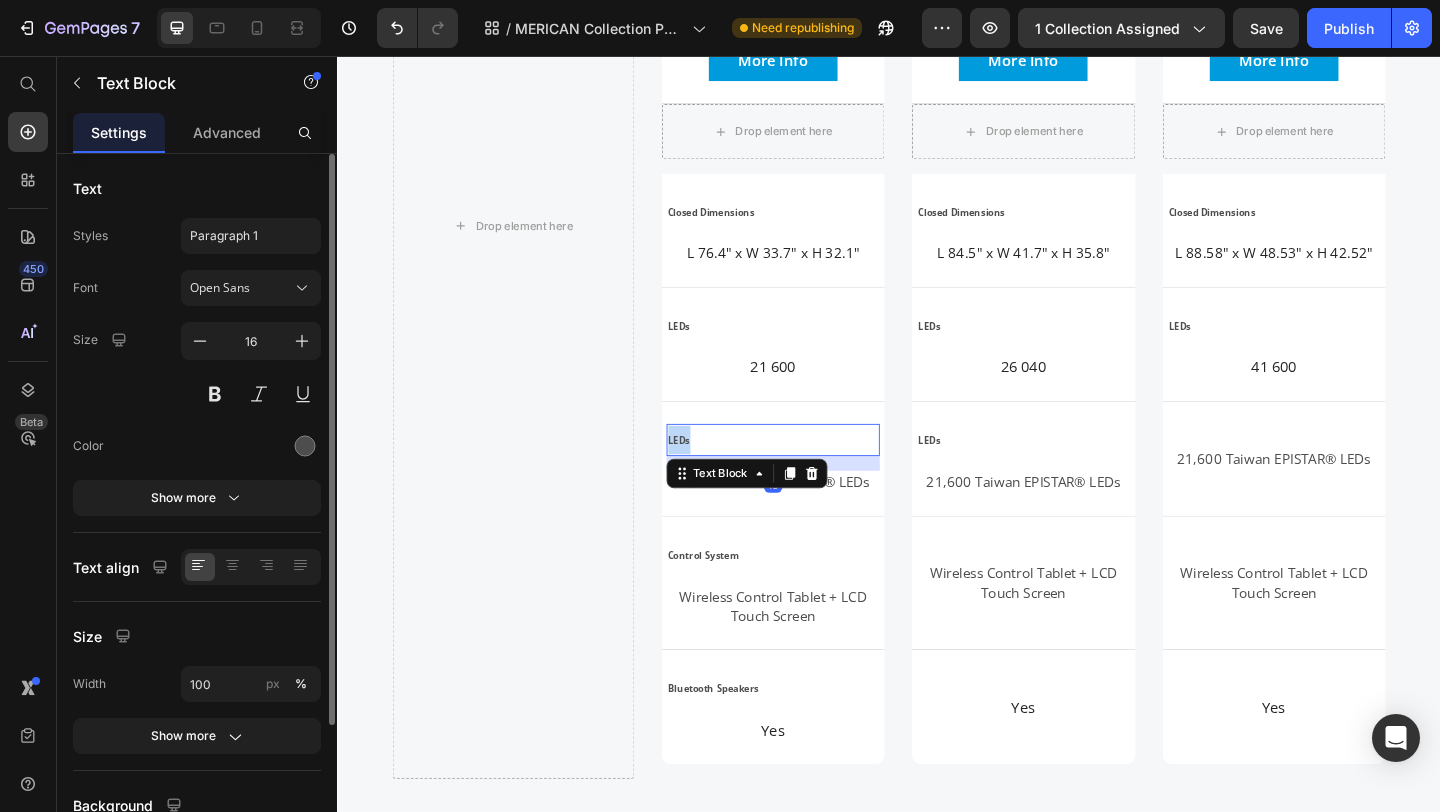 click on "LEDs" at bounding box center (709, 474) 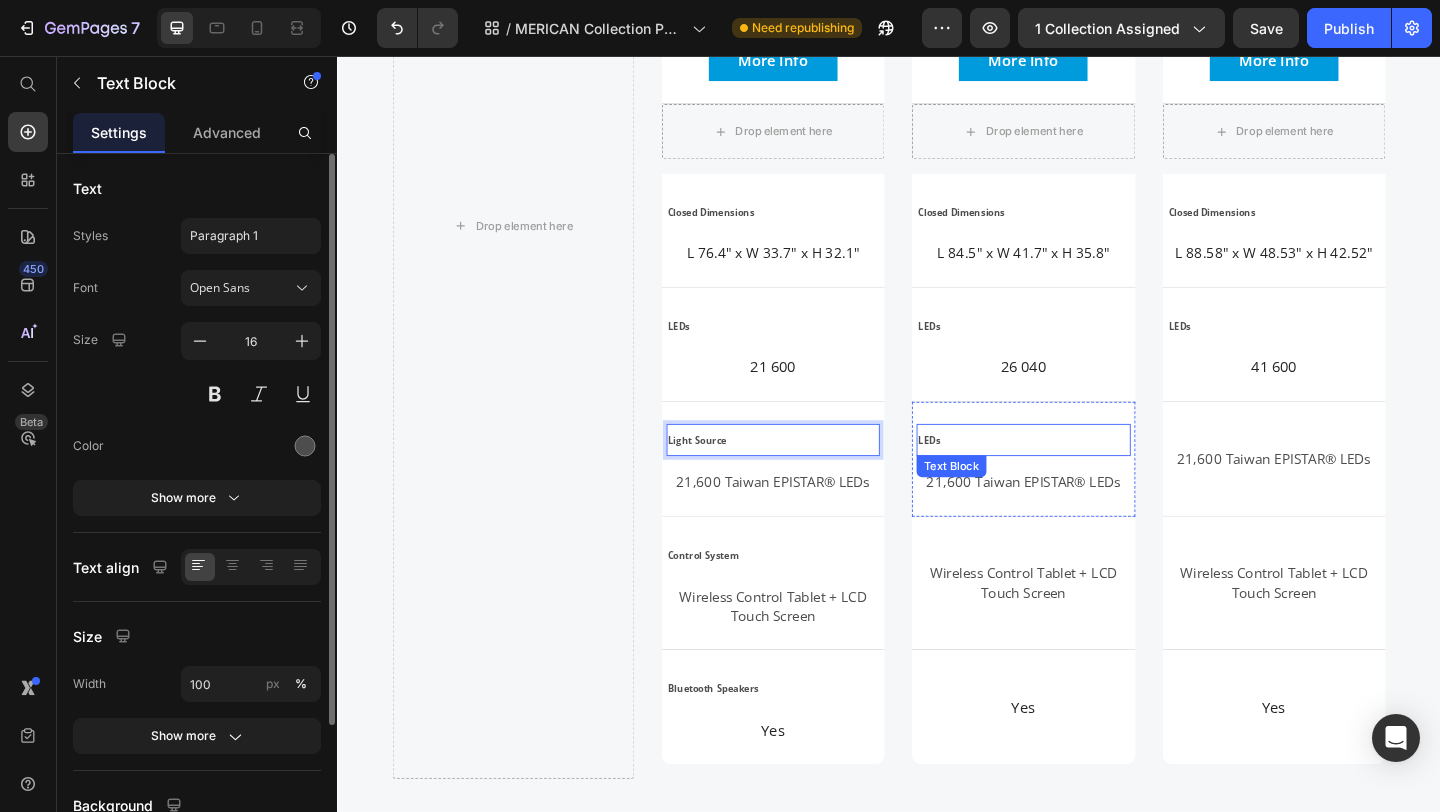 click on "LEDs" at bounding box center (981, 474) 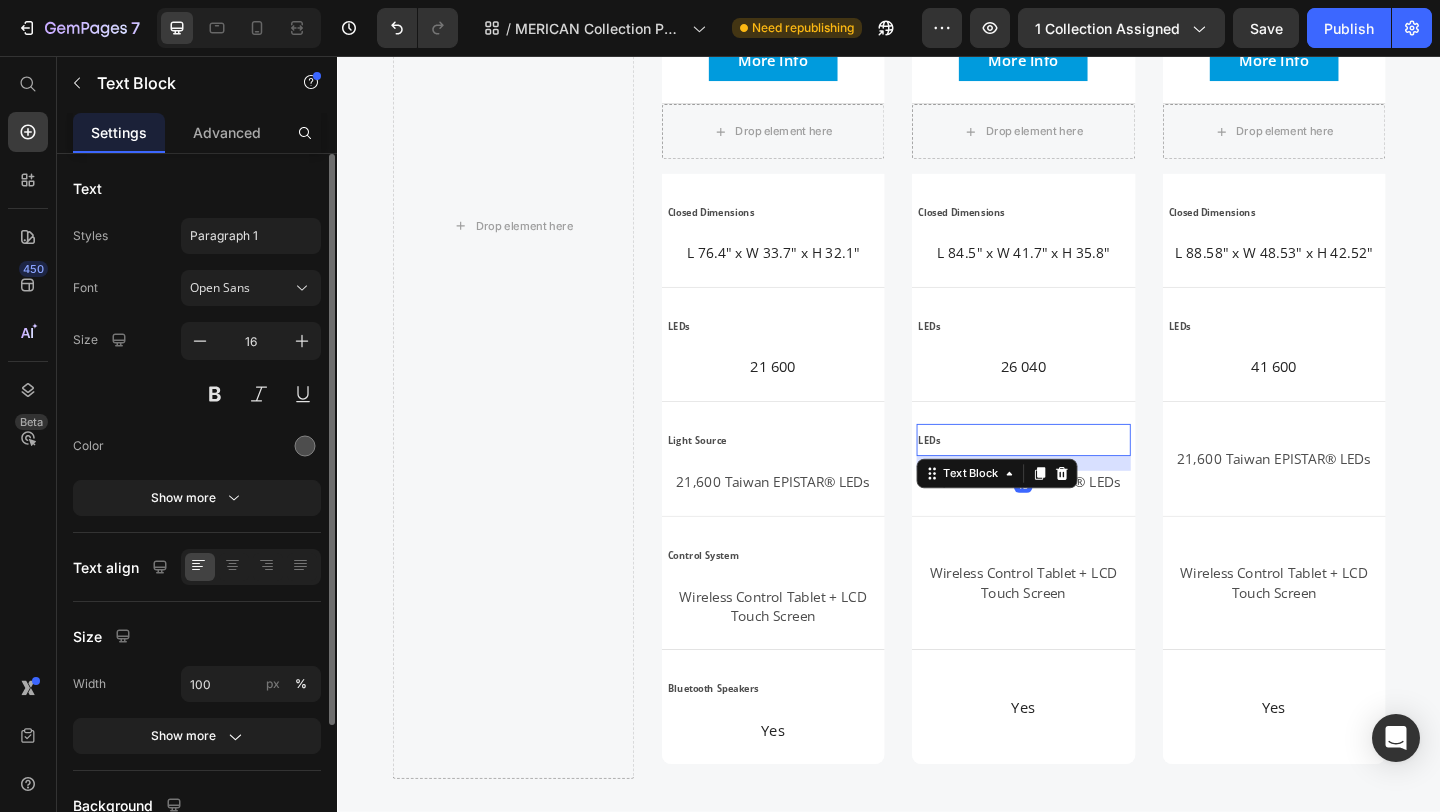 click on "LEDs" at bounding box center (981, 474) 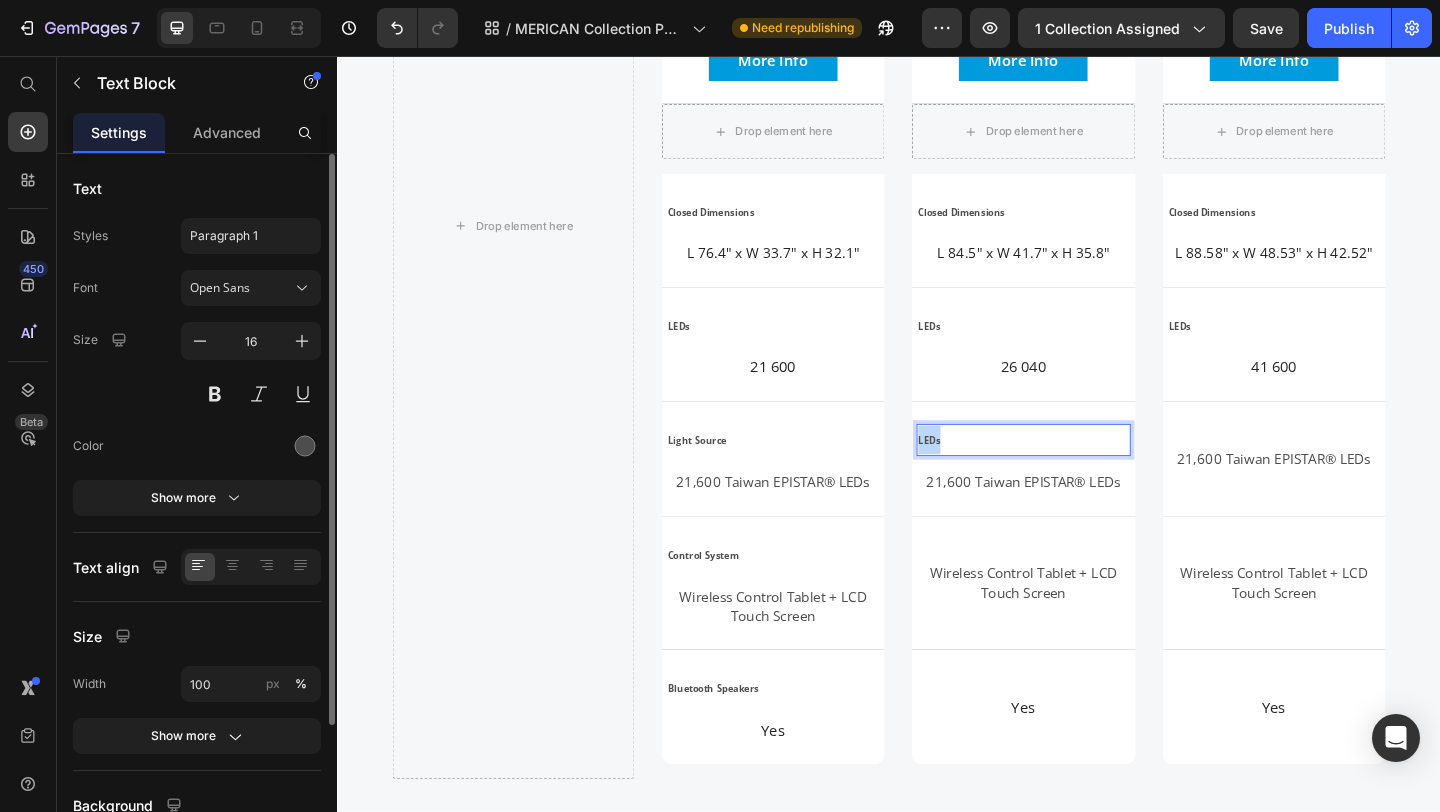 click on "LEDs" at bounding box center [981, 474] 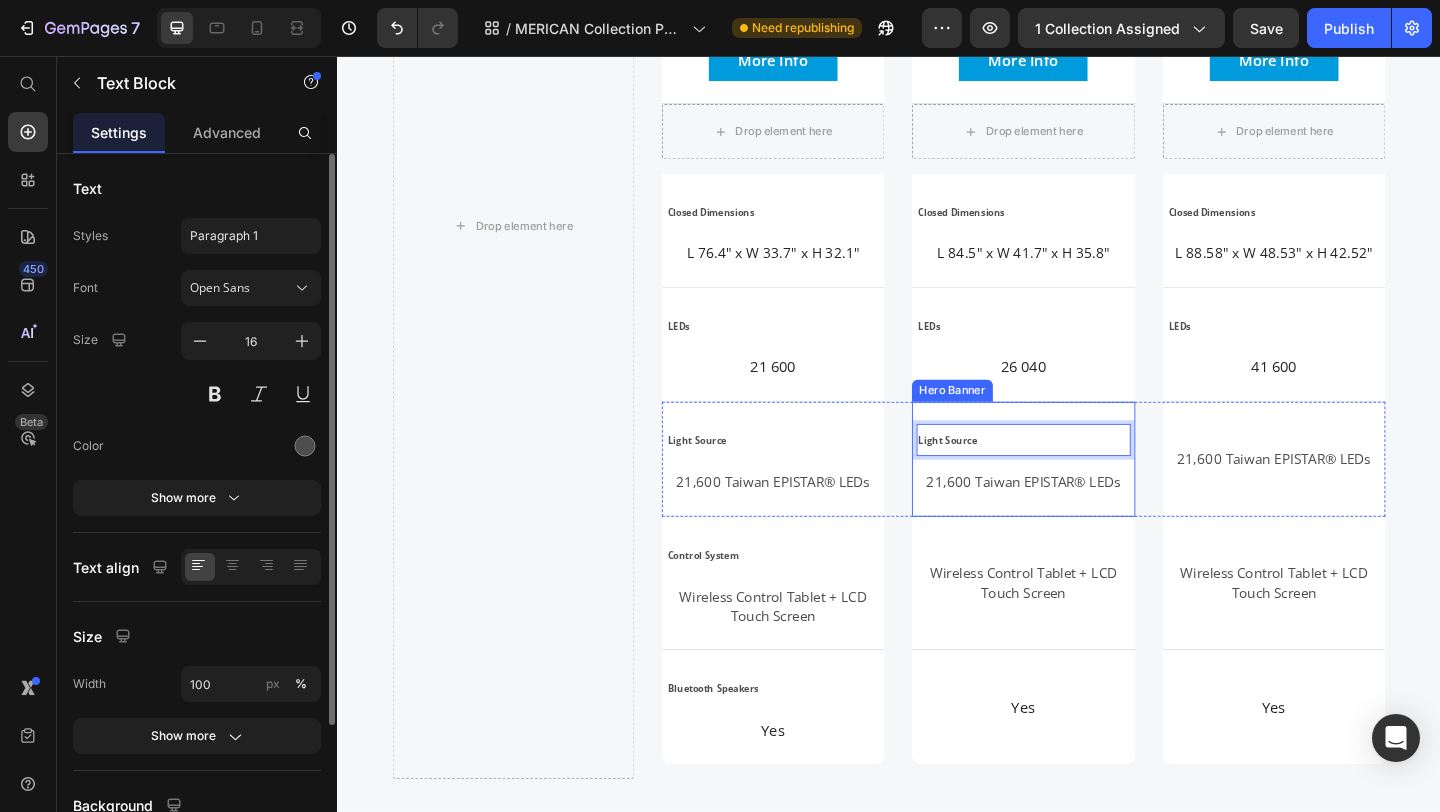 click on "Light Source Text Block   16 21,600 Taiwan EPISTAR® LEDs Text Block" at bounding box center [1083, 494] 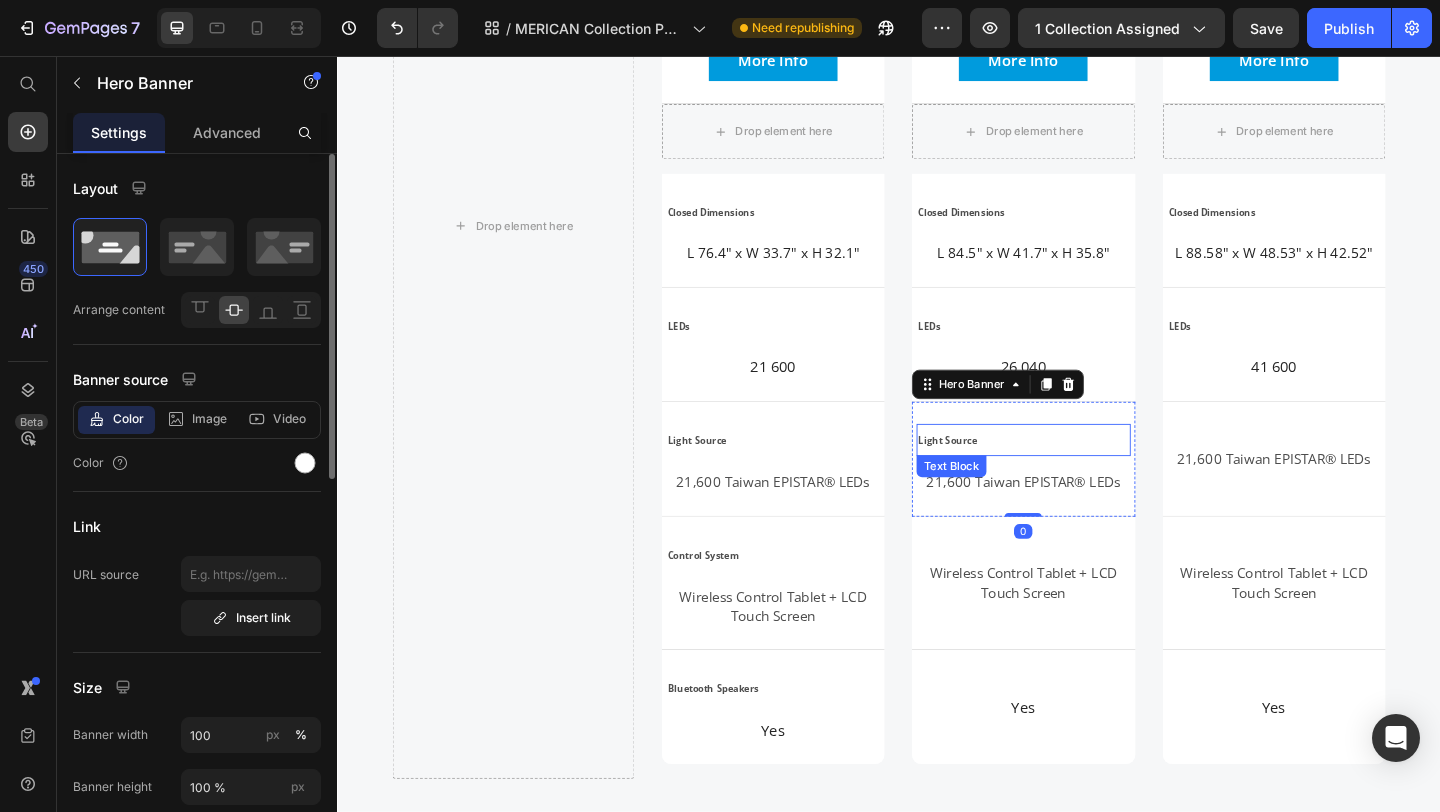 click on "Light Source" at bounding box center (1083, 473) 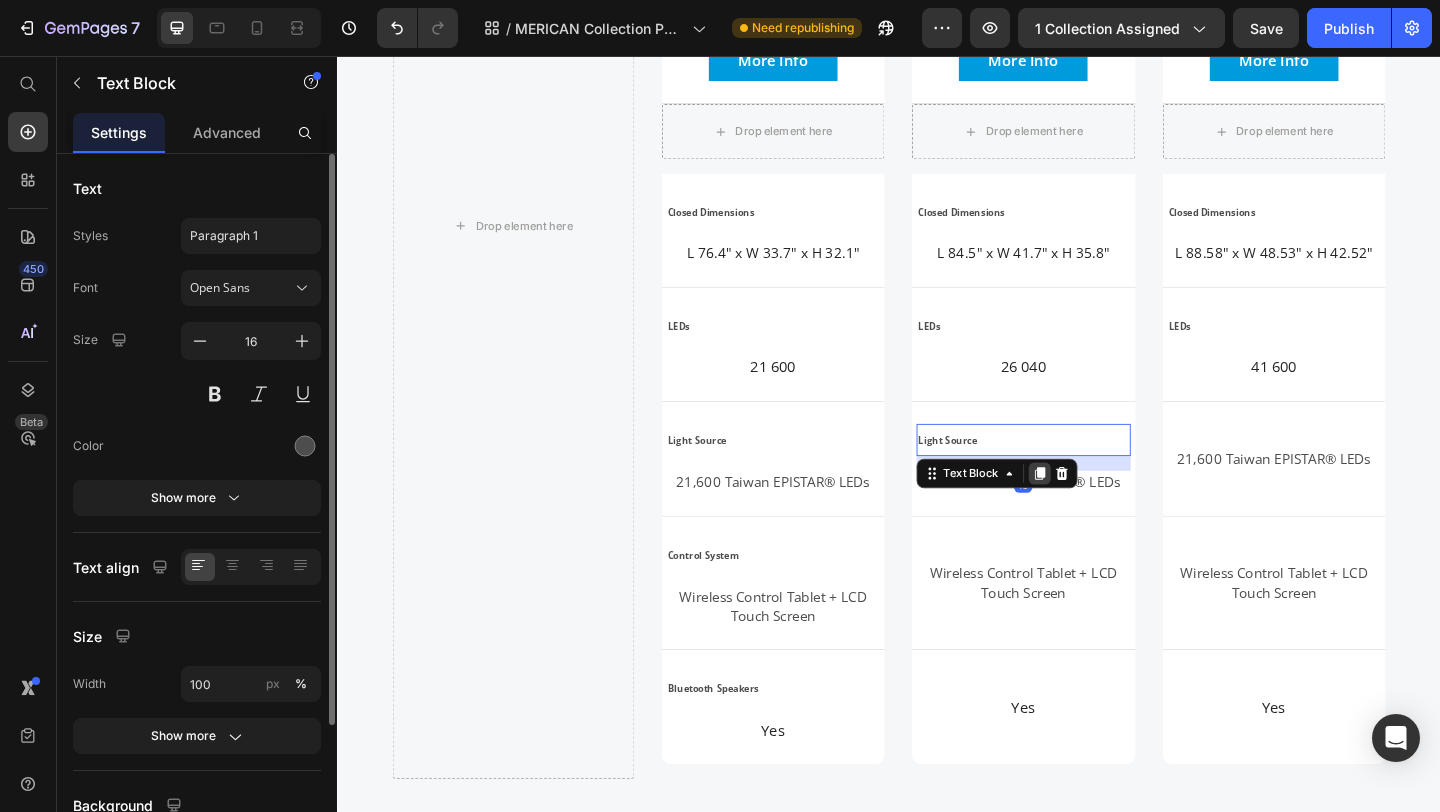 click at bounding box center [1101, 510] 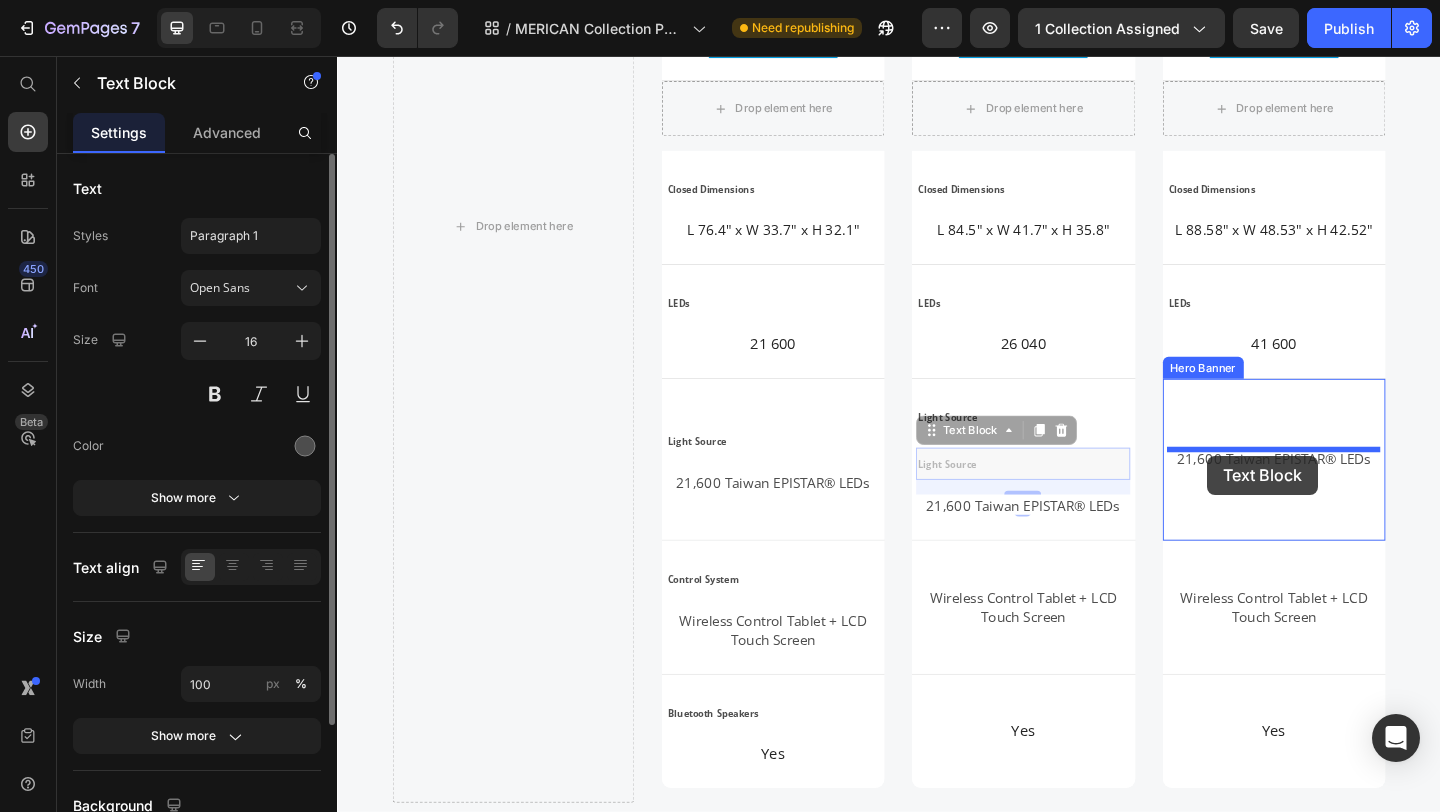 drag, startPoint x: 983, startPoint y: 463, endPoint x: 1283, endPoint y: 491, distance: 301.30383 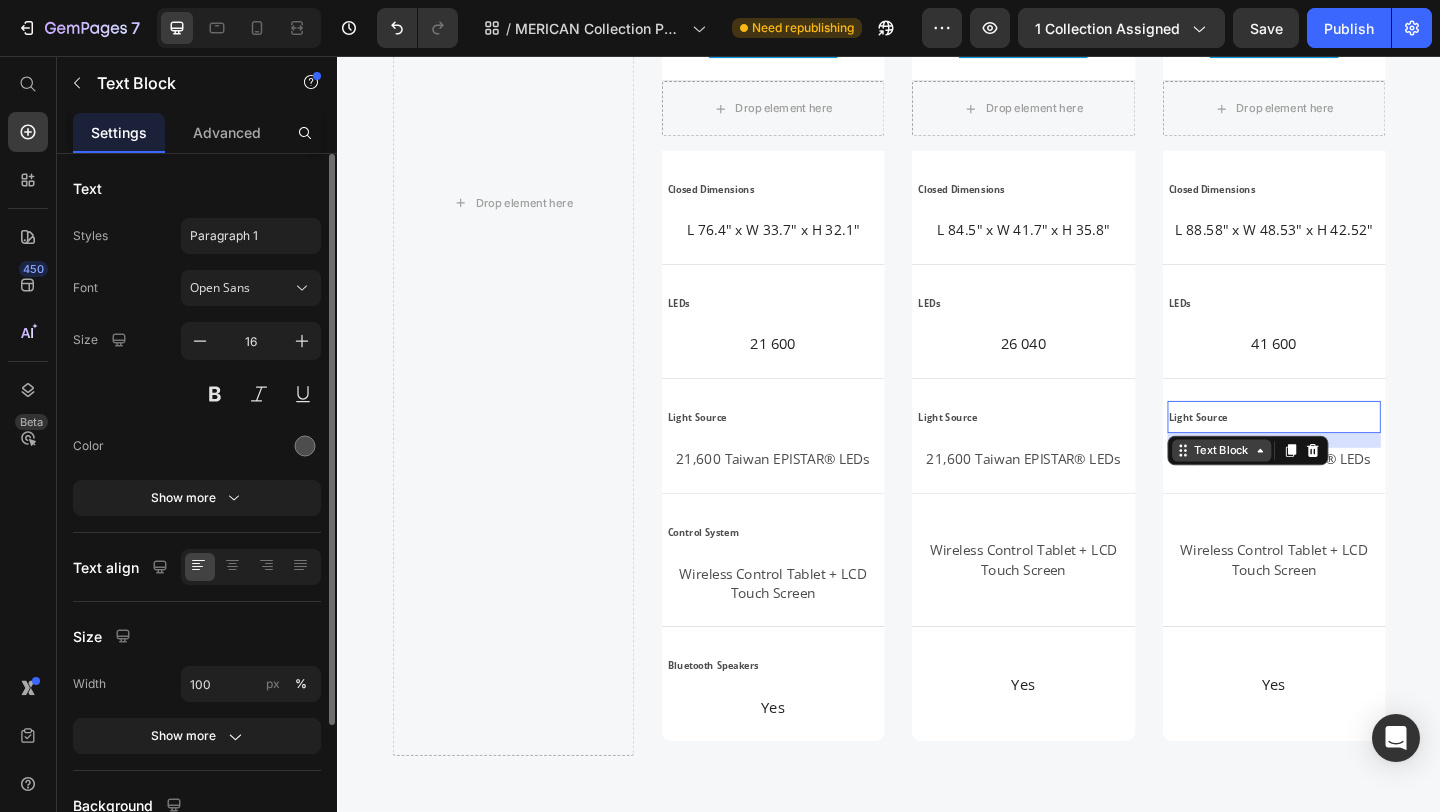 scroll, scrollTop: 3413, scrollLeft: 0, axis: vertical 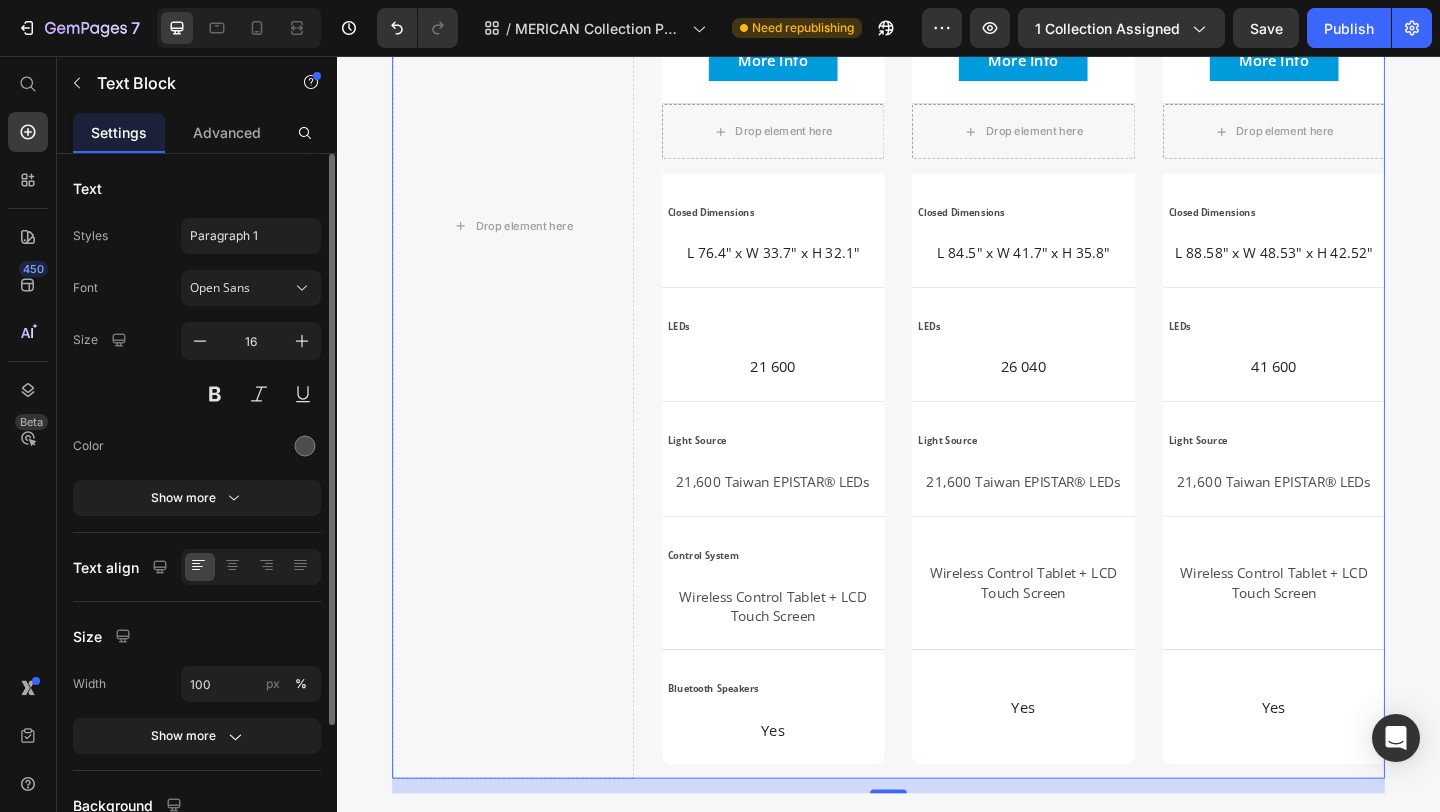 click on "Drop element here Product Images Merican M4N PLUS Red Light Therapy Bed Product Title $11,500.00 Product Price Row Product More Info Button Hero Banner Product Images Merican M-MB PLUS Red Light Therapy Bed Product Title $16,000.00 Product Price Row Product More Info Button Hero Banner Product Images Merican M6N PLUS Red Light Therapy Bed Product Title $23,500.00 Product Price Row Product More Info Button Hero Banner Row
Drop element here Row Closed Dimensions Text Block L 76.4" x W 33.7" x H 32.1" Text Block Hero Banner
Drop element here Row Closed Dimensions Text Block L 84.5" x W 41.7" x H 35.8" Text Block Hero Banner
Drop element here Row Closed Dimensions Text Block L 88.58" x W 48.53" x H 42.52" Text Block Hero Banner Row LEDs Text Block 21 600 Text Block Hero Banner LEDs Text Block 26 040 Text Block Hero Banner LEDs Text Block 41 600 Text Block Hero Banner Row Light Source Text Block 21,600 Taiwan EPISTAR® LEDs Text Block Row Row" at bounding box center (937, 241) 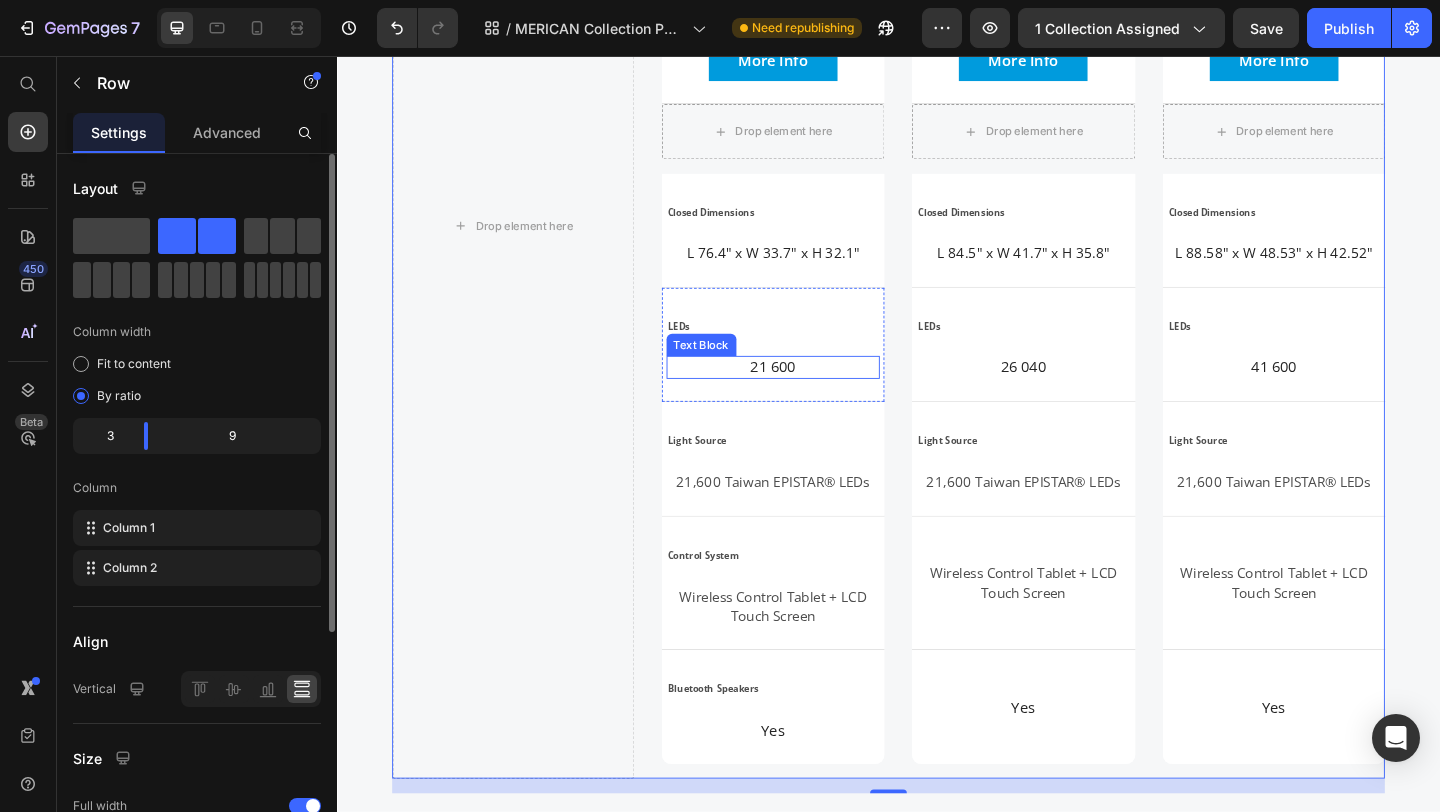 click on "21 600" at bounding box center [811, 394] 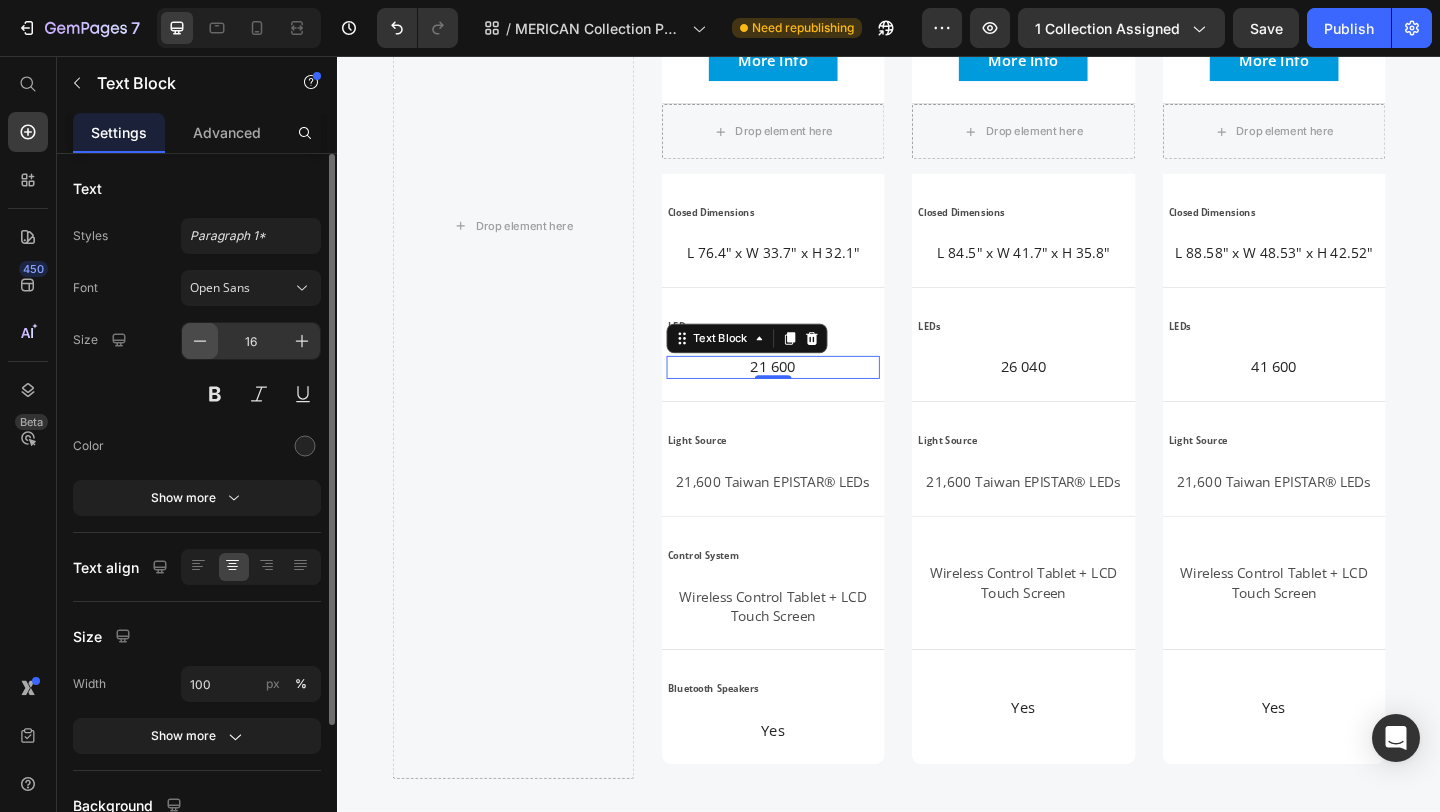 click at bounding box center (200, 341) 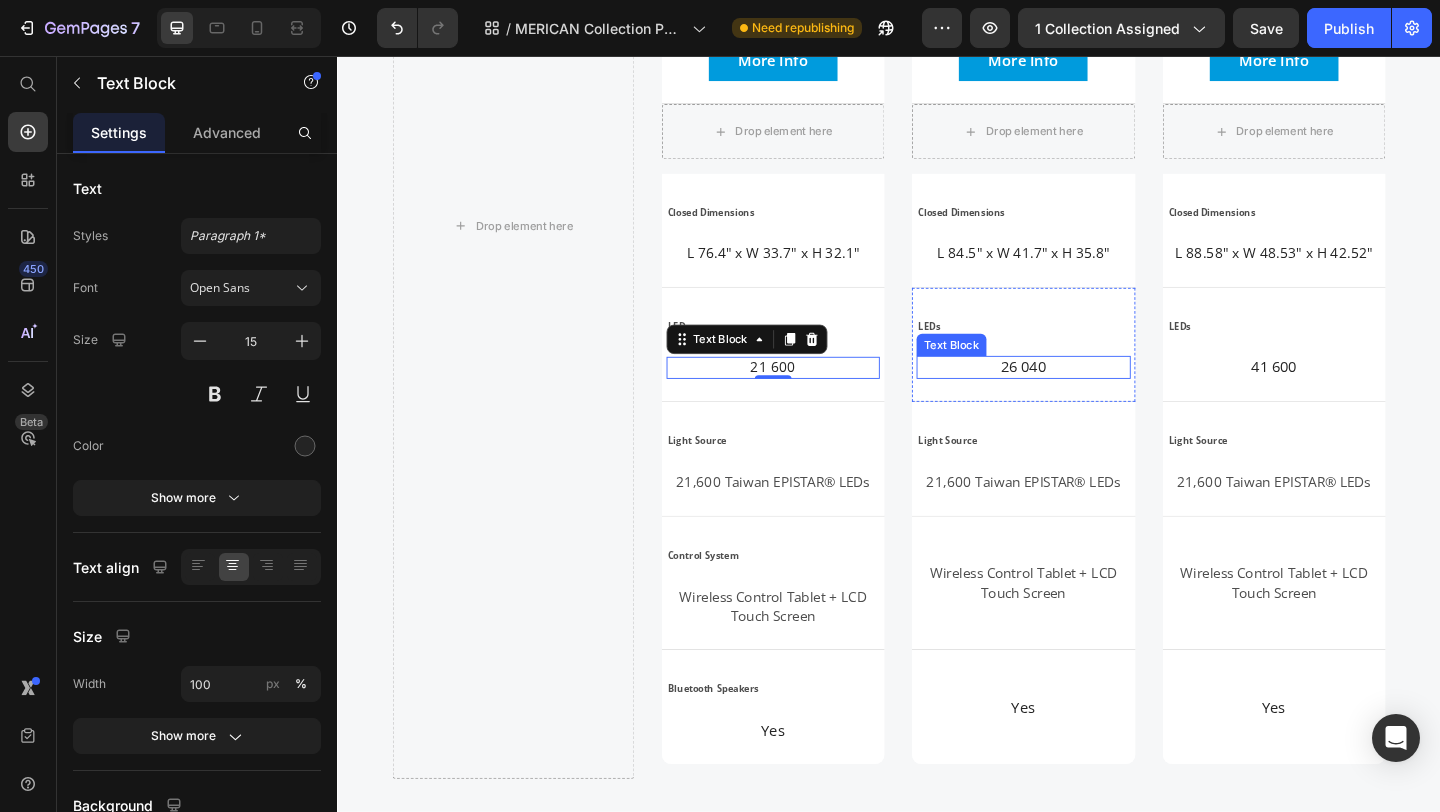click on "26 040" at bounding box center (1083, 394) 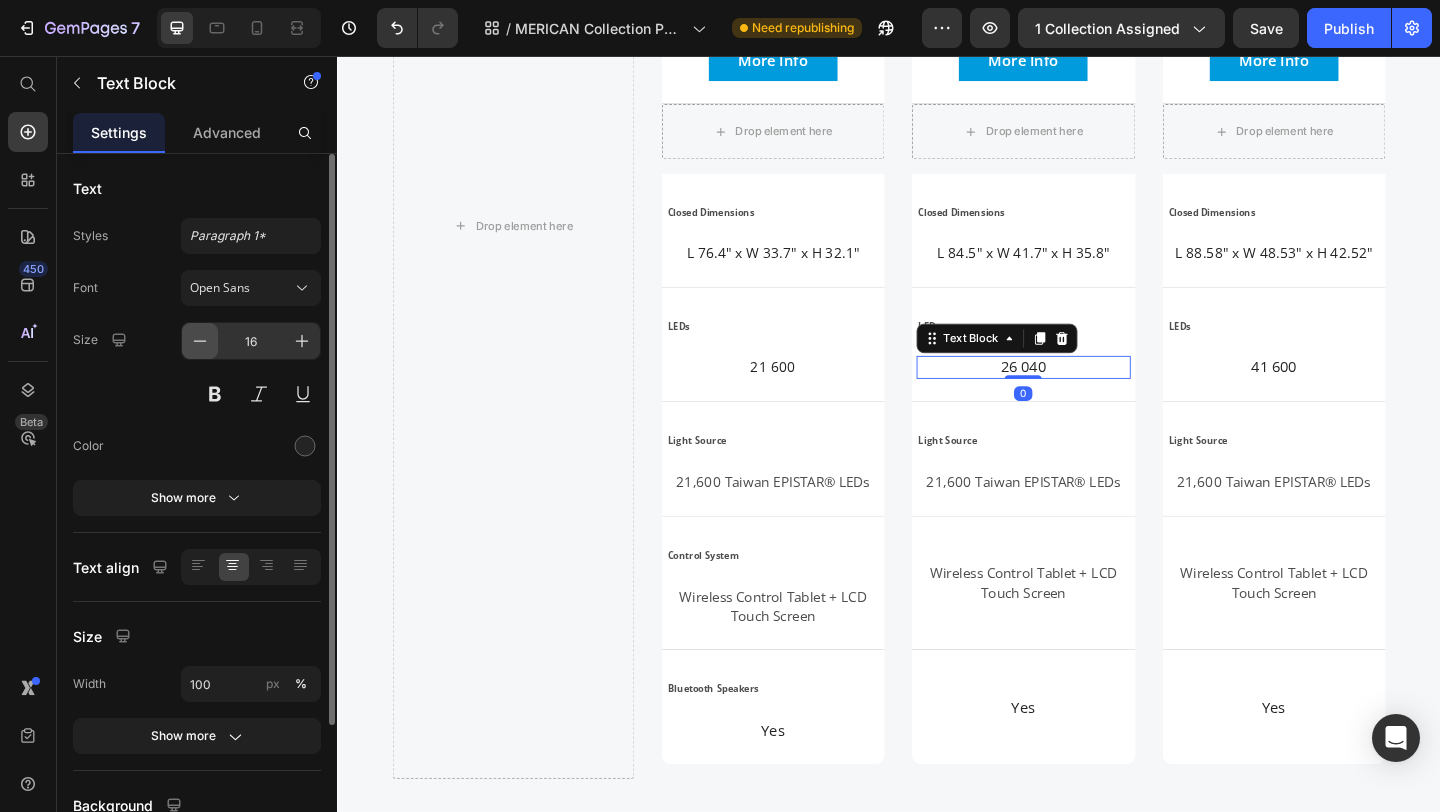 click 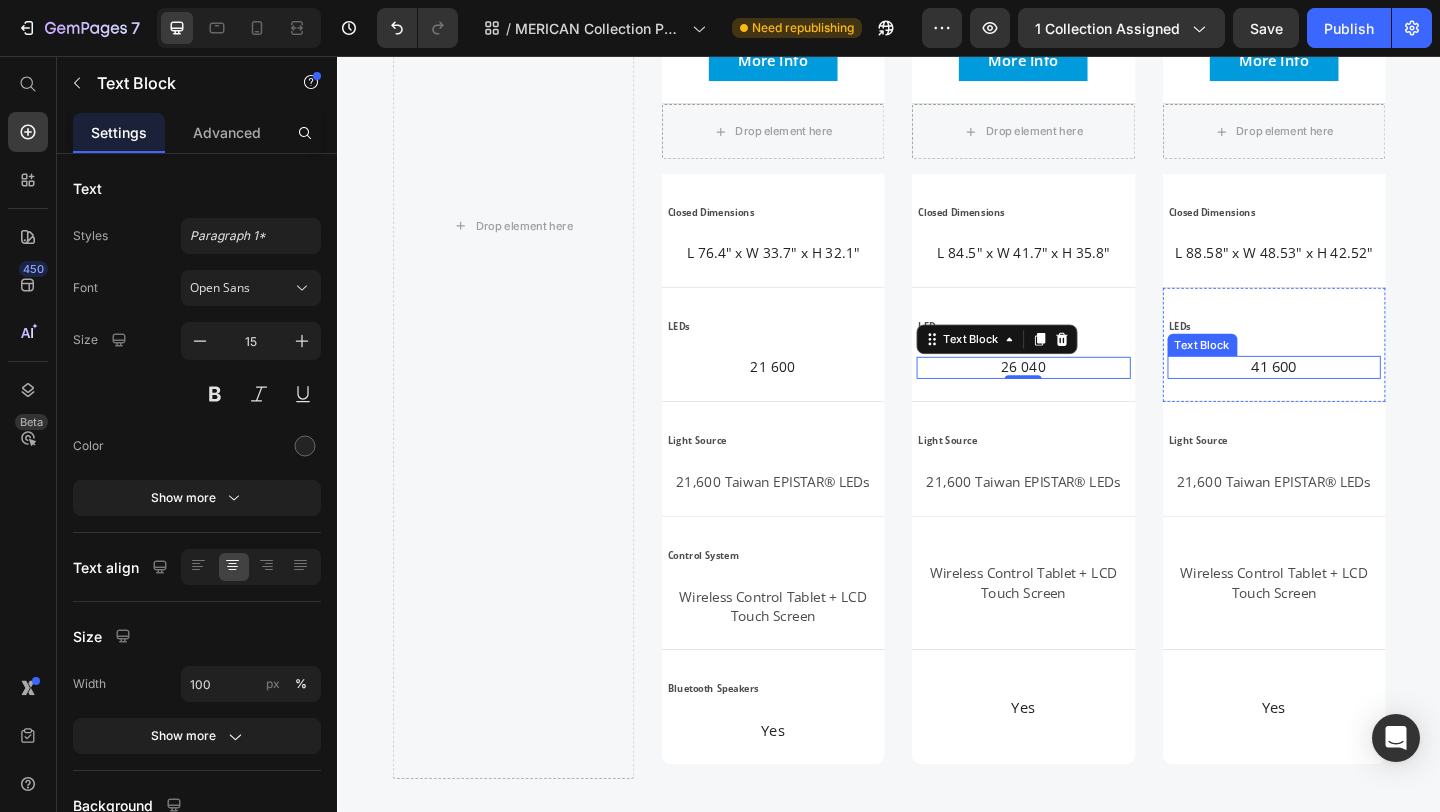 click on "41 600" at bounding box center (1356, 394) 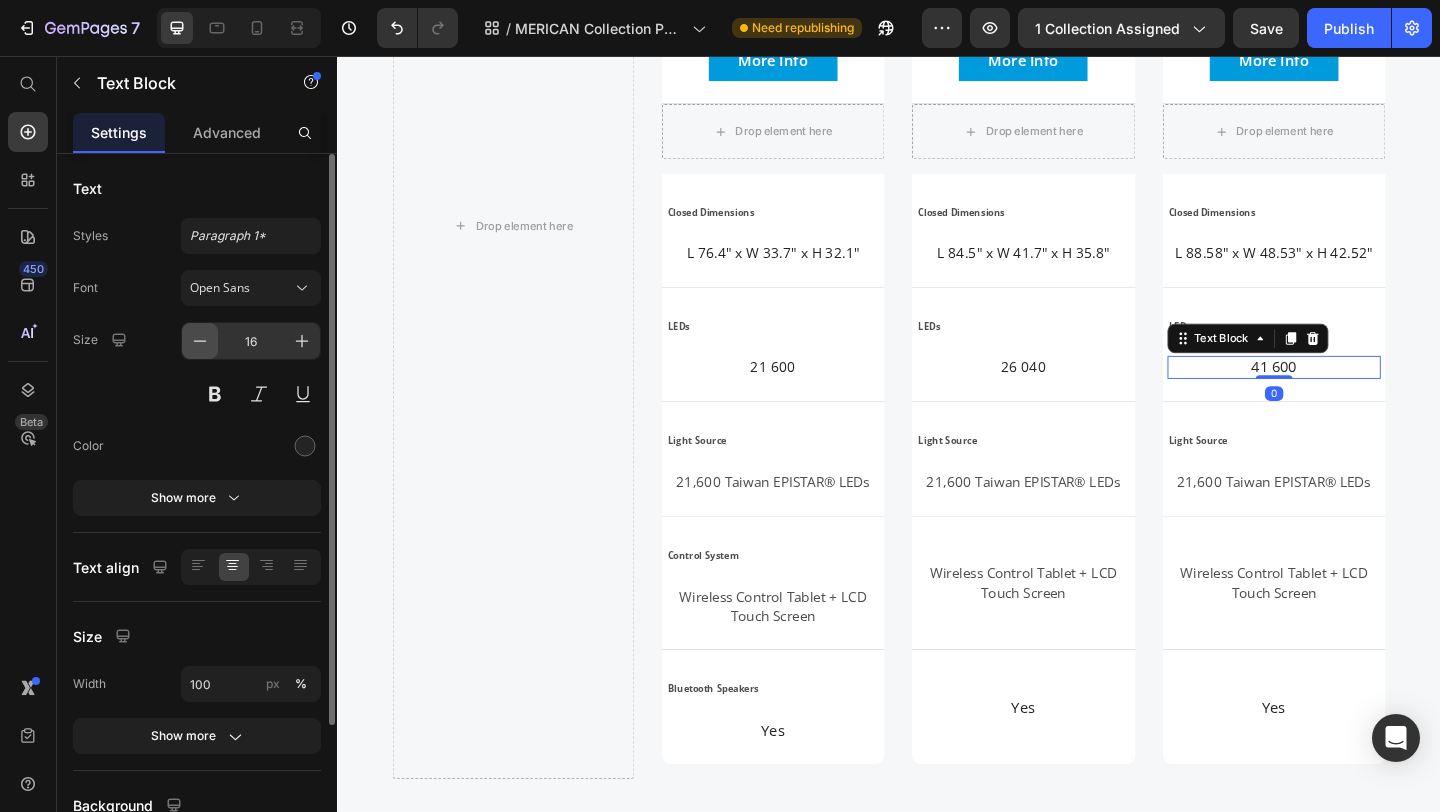 click 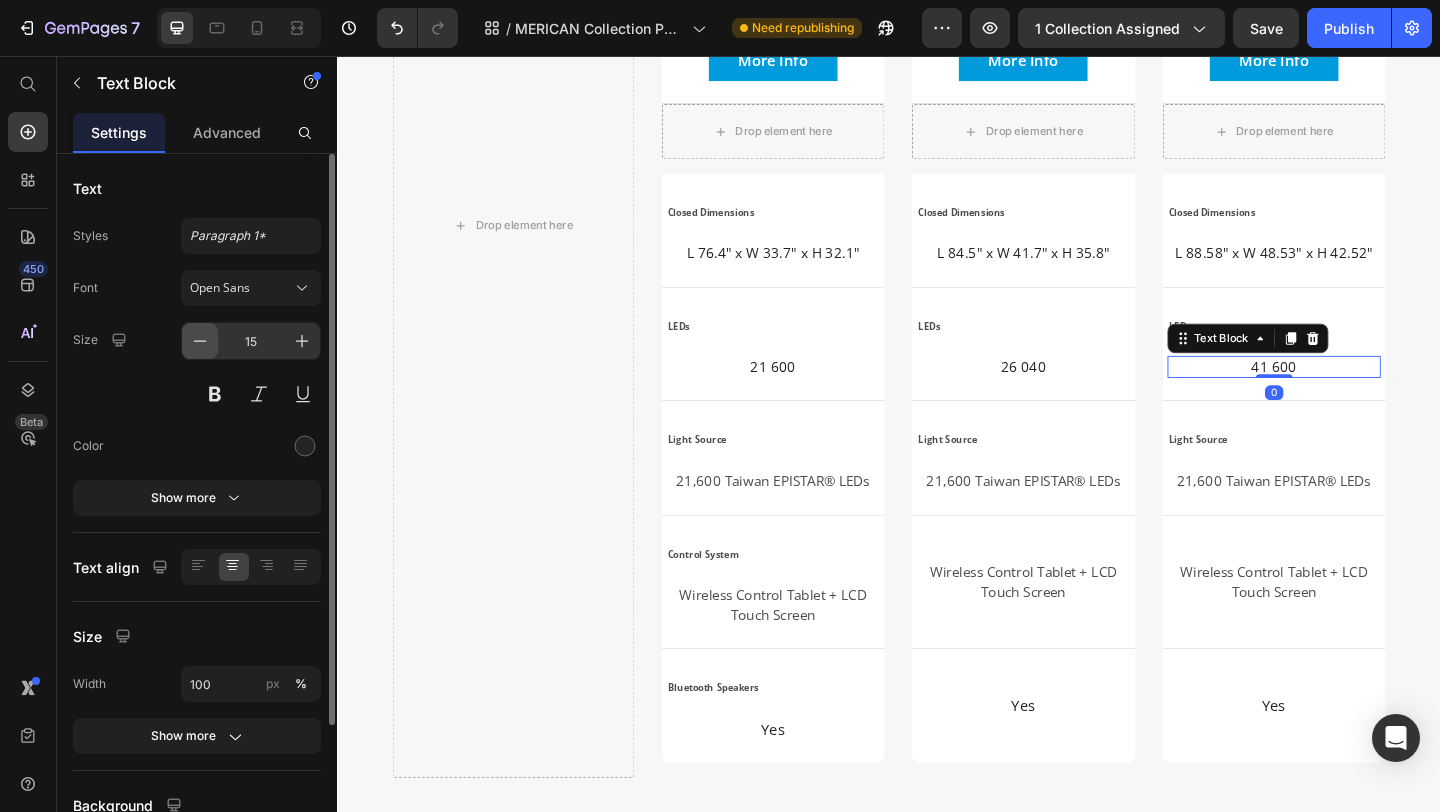 scroll, scrollTop: 3412, scrollLeft: 0, axis: vertical 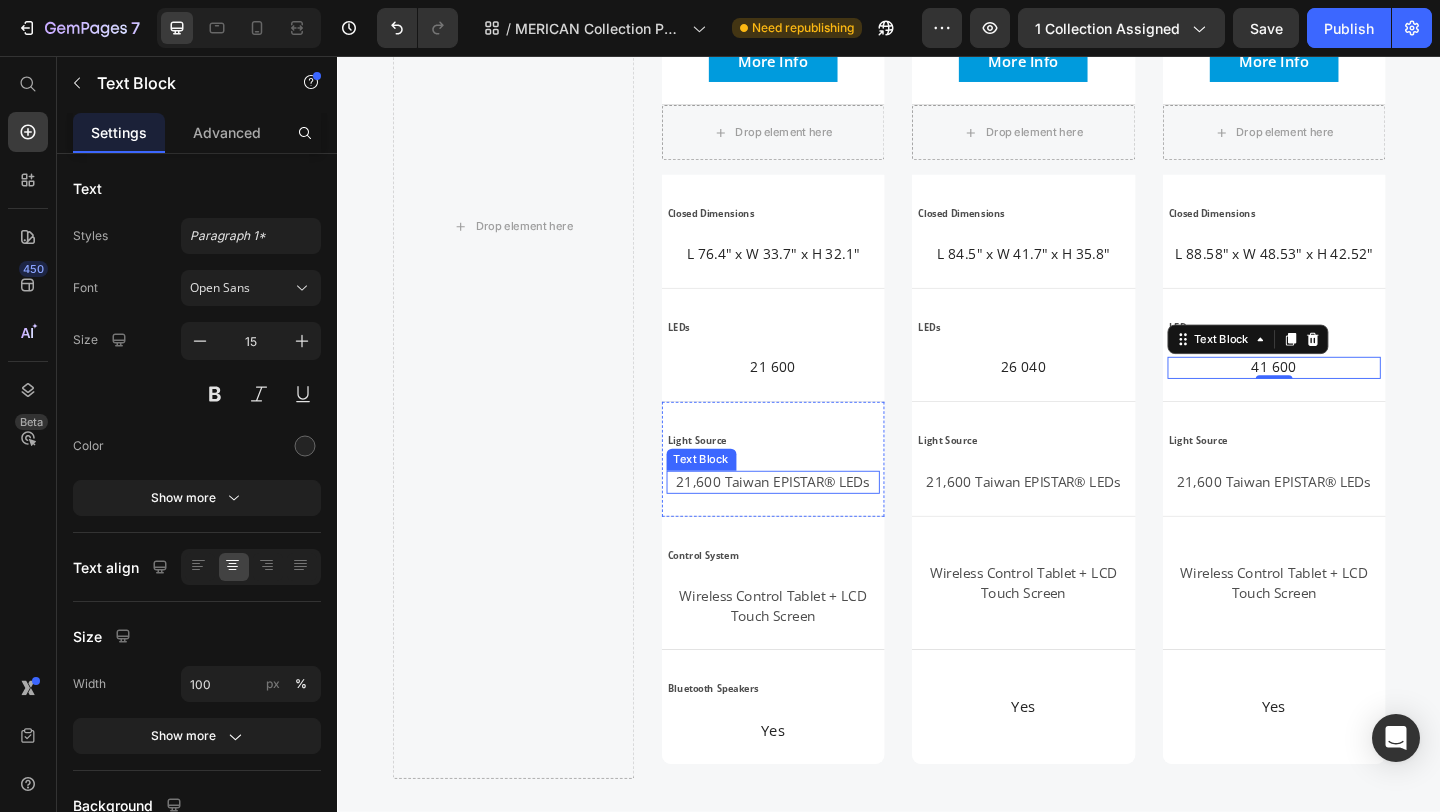 click on "21,600 Taiwan EPISTAR® LEDs" at bounding box center [810, 519] 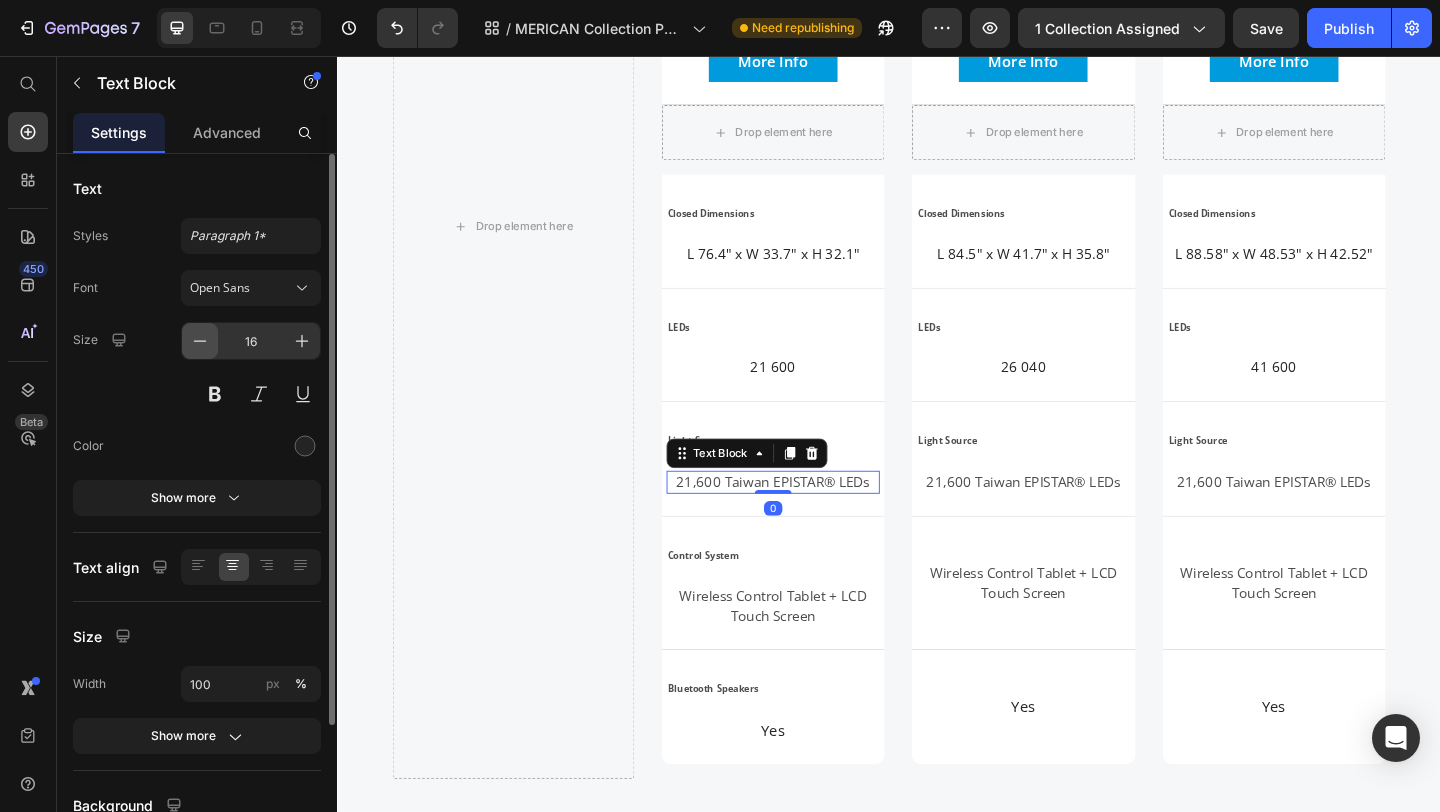 click at bounding box center (200, 341) 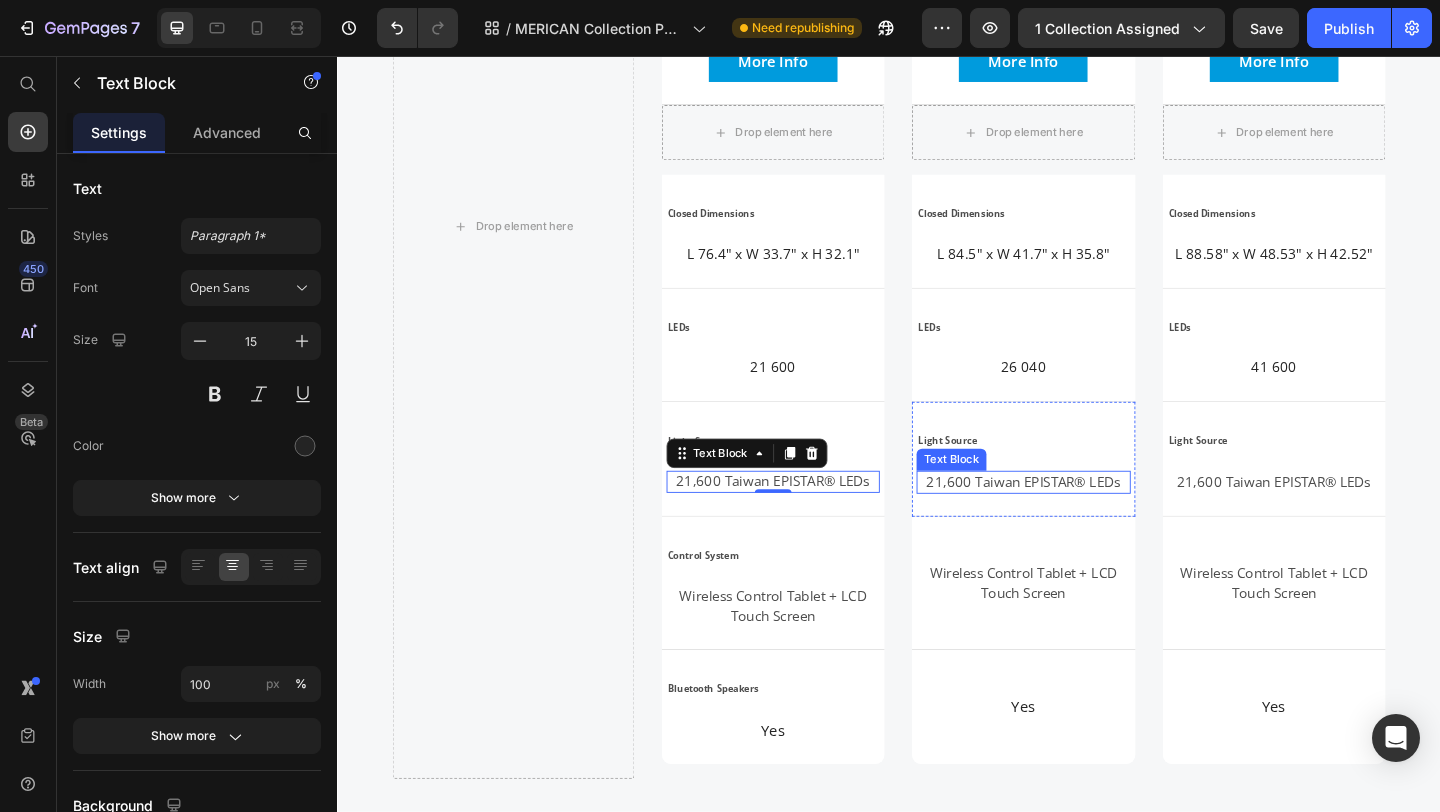 click on "21,600 Taiwan EPISTAR® LEDs" at bounding box center [1083, 519] 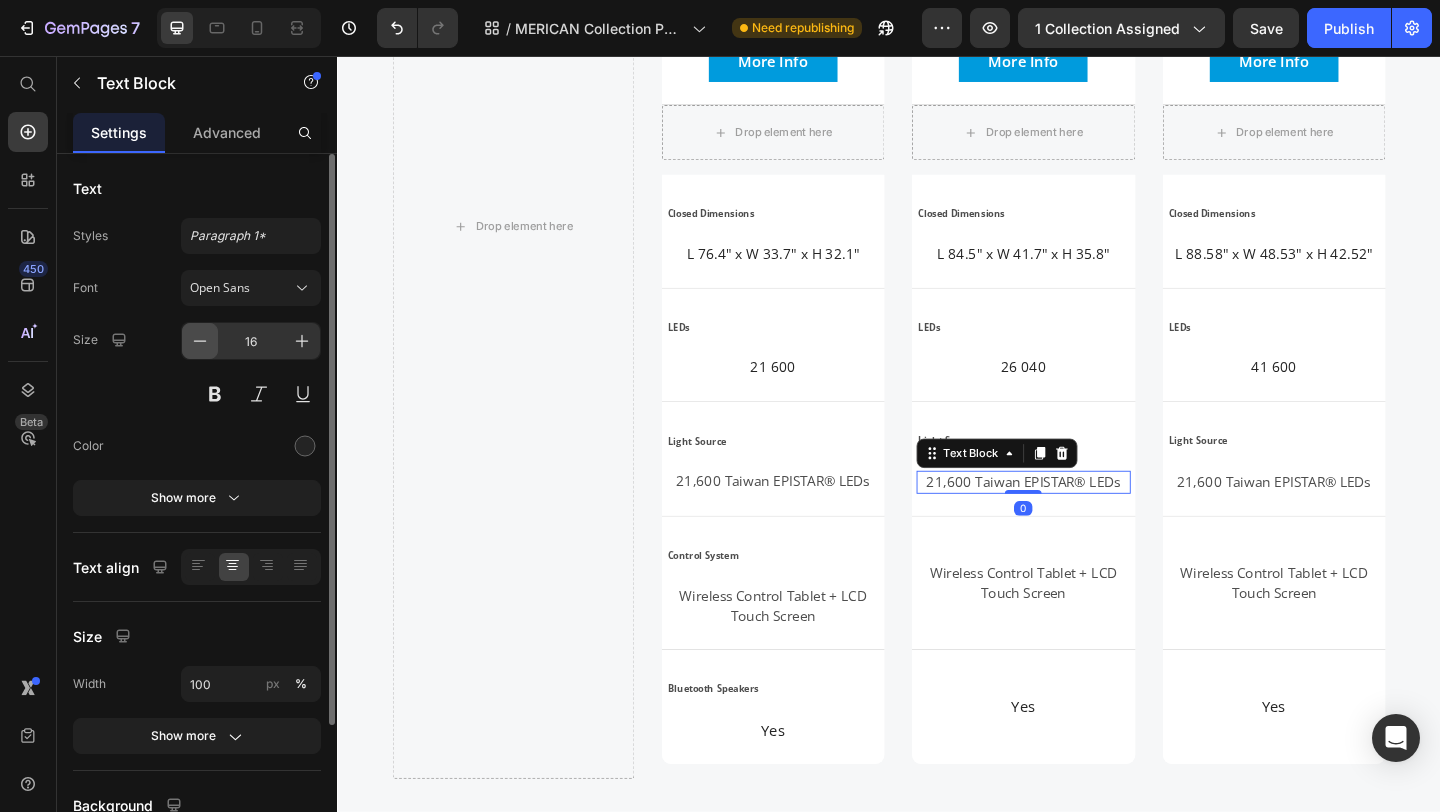 click 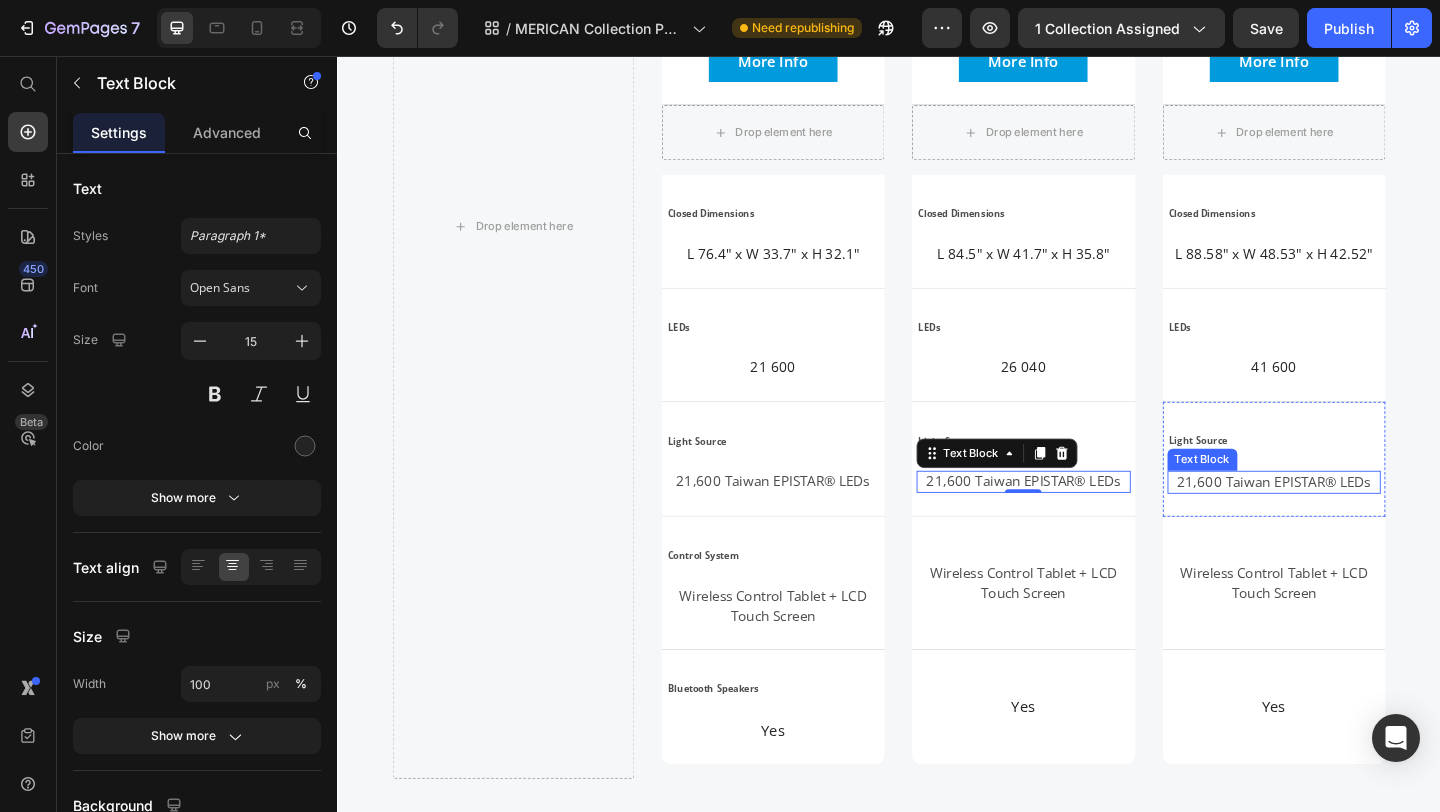click on "21,600 Taiwan EPISTAR® LEDs" at bounding box center (1355, 519) 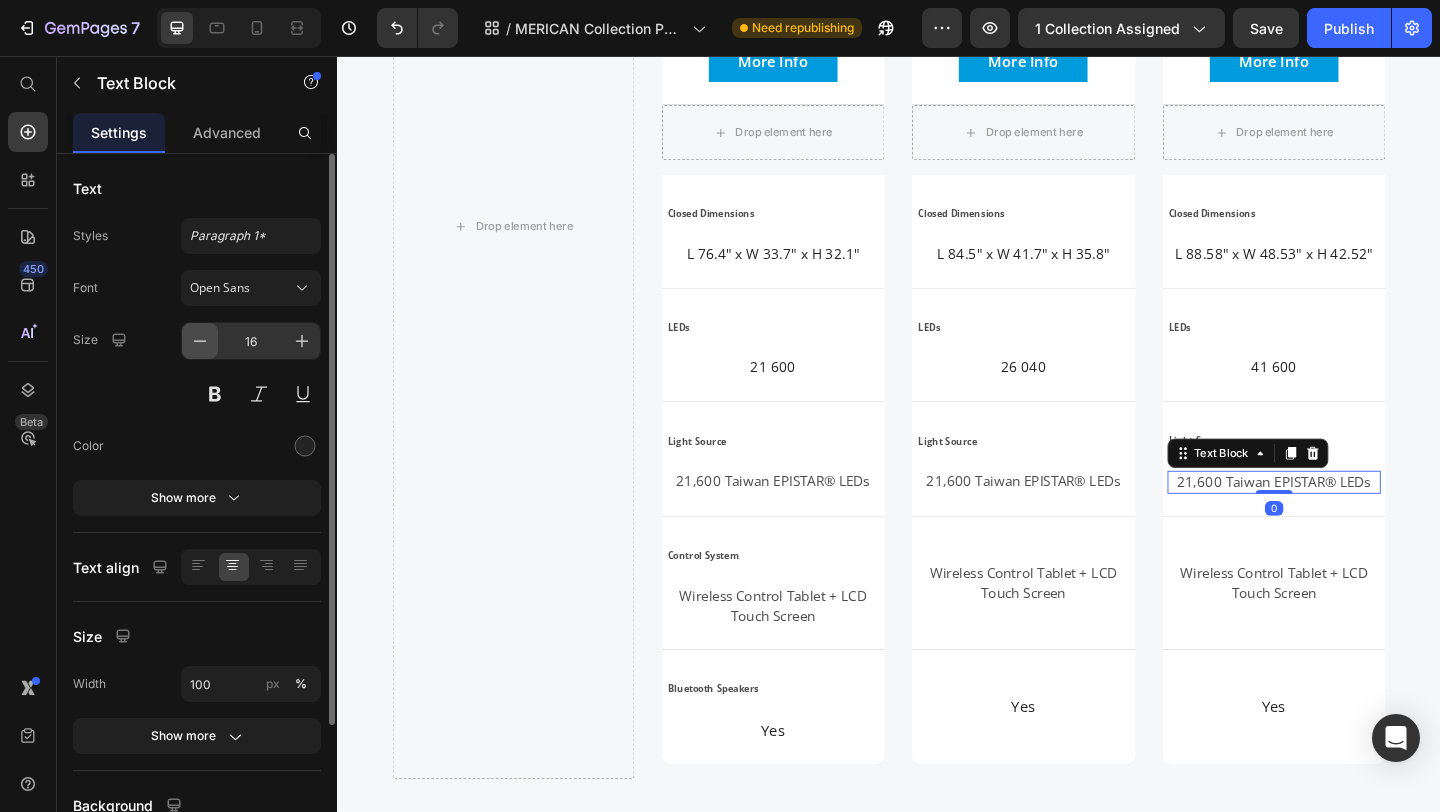 click 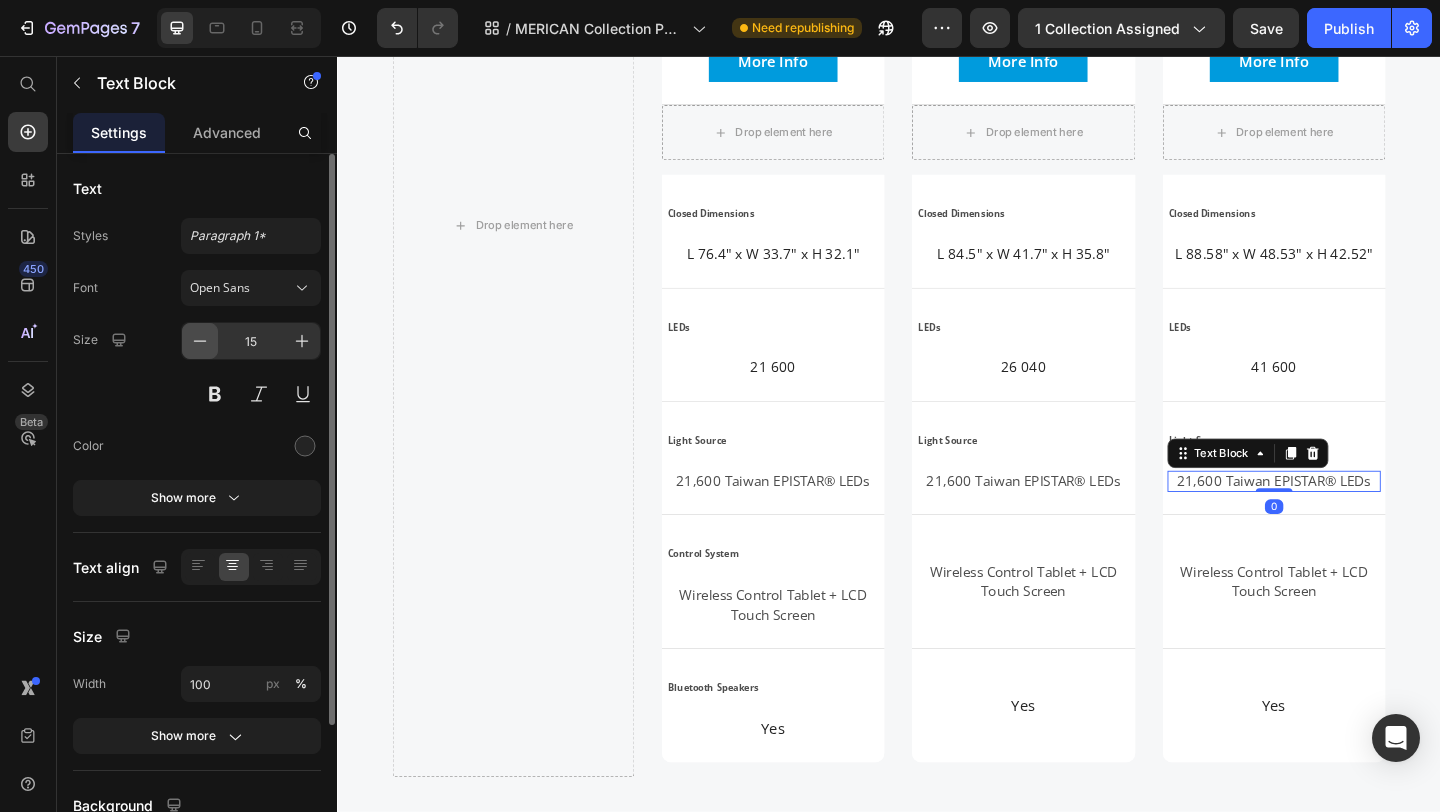 scroll, scrollTop: 3411, scrollLeft: 0, axis: vertical 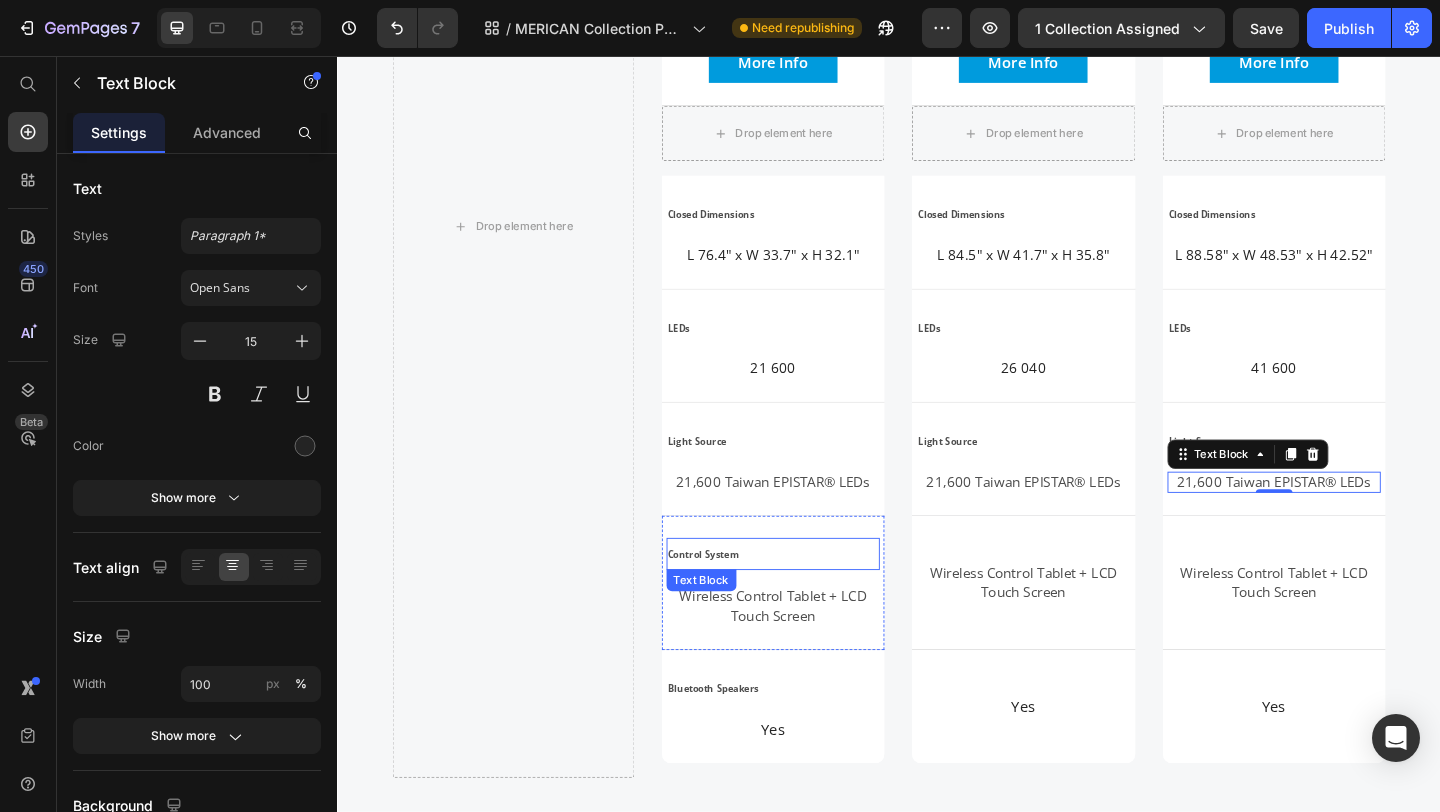 click on "Control System" at bounding box center [735, 598] 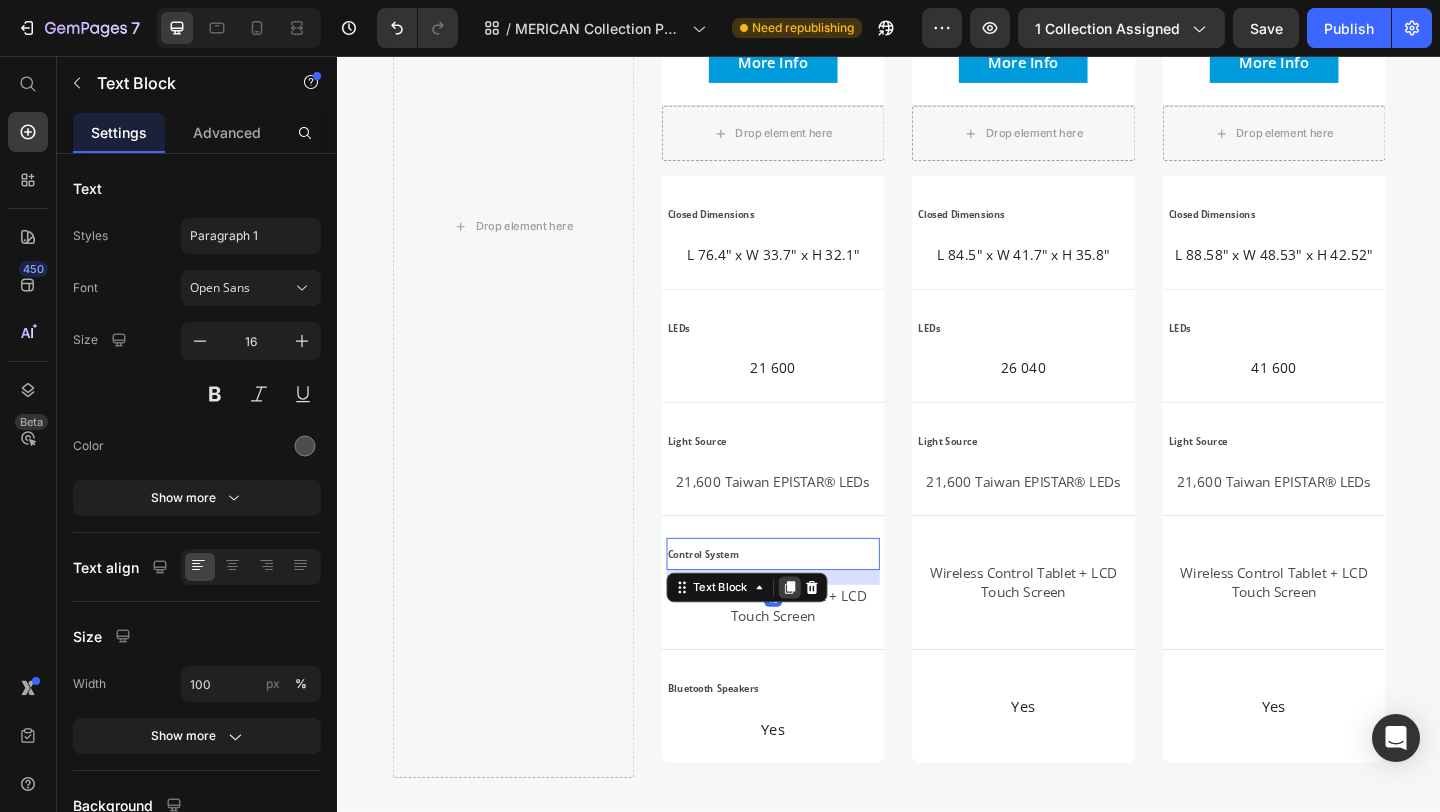 click 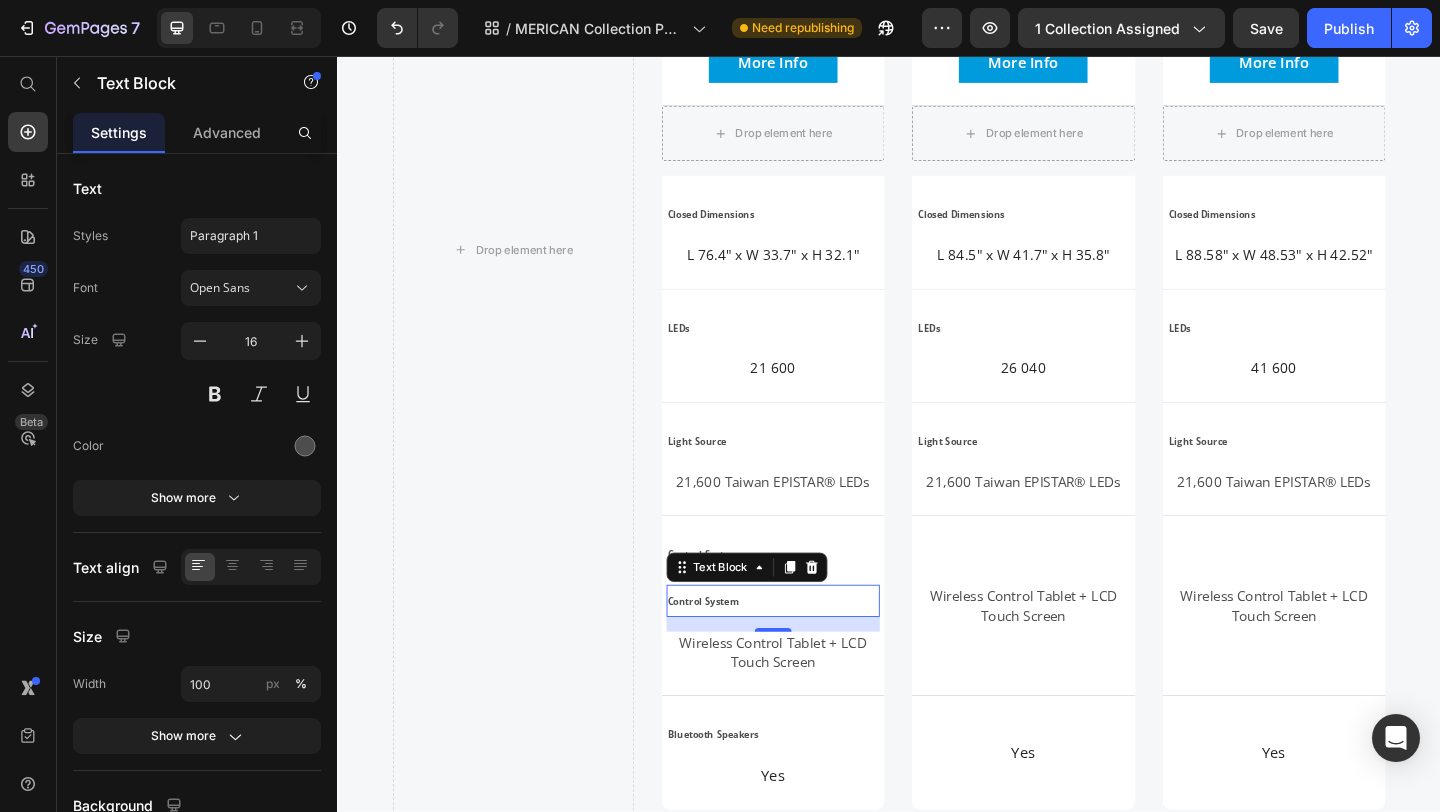 scroll, scrollTop: 3437, scrollLeft: 0, axis: vertical 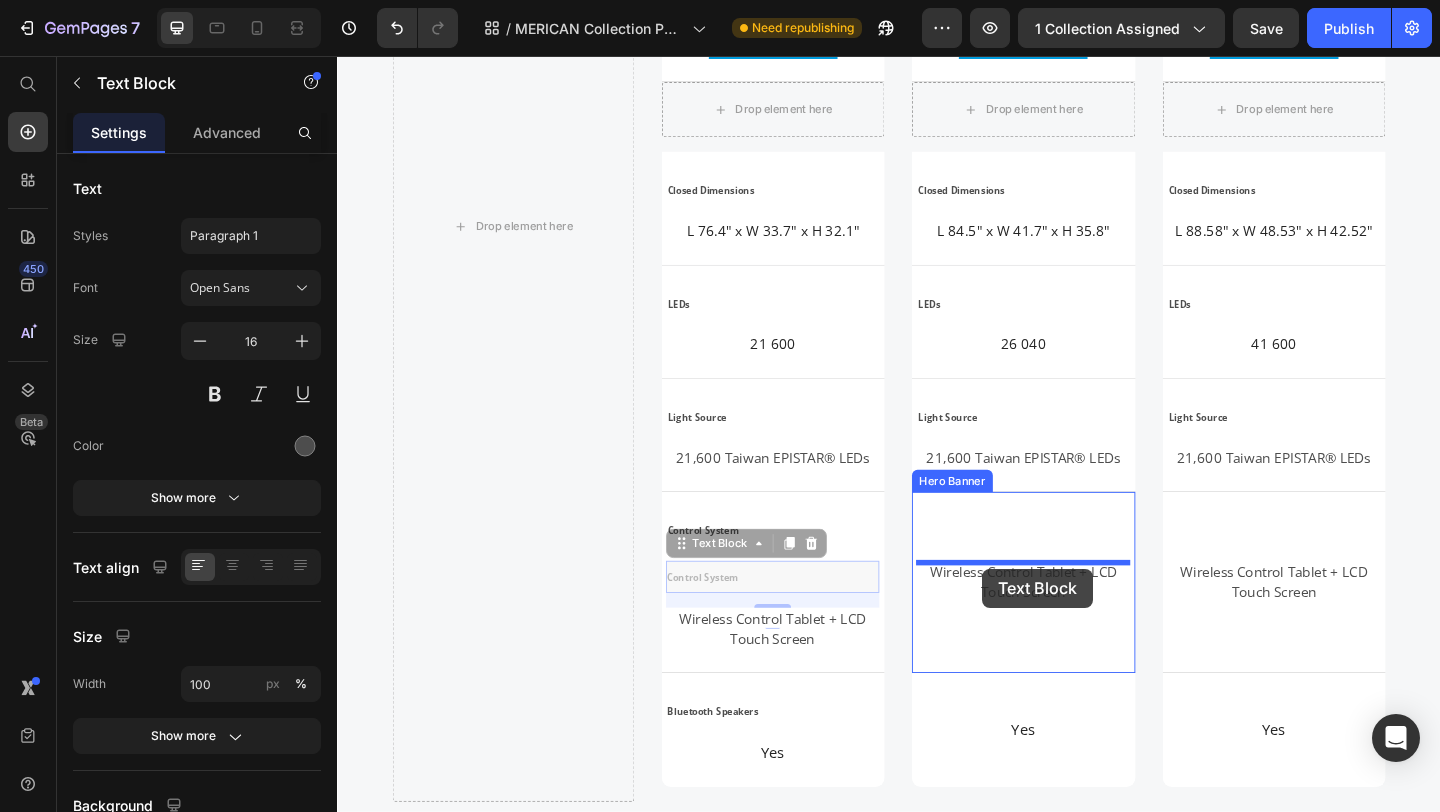 drag, startPoint x: 709, startPoint y: 592, endPoint x: 1039, endPoint y: 614, distance: 330.7325 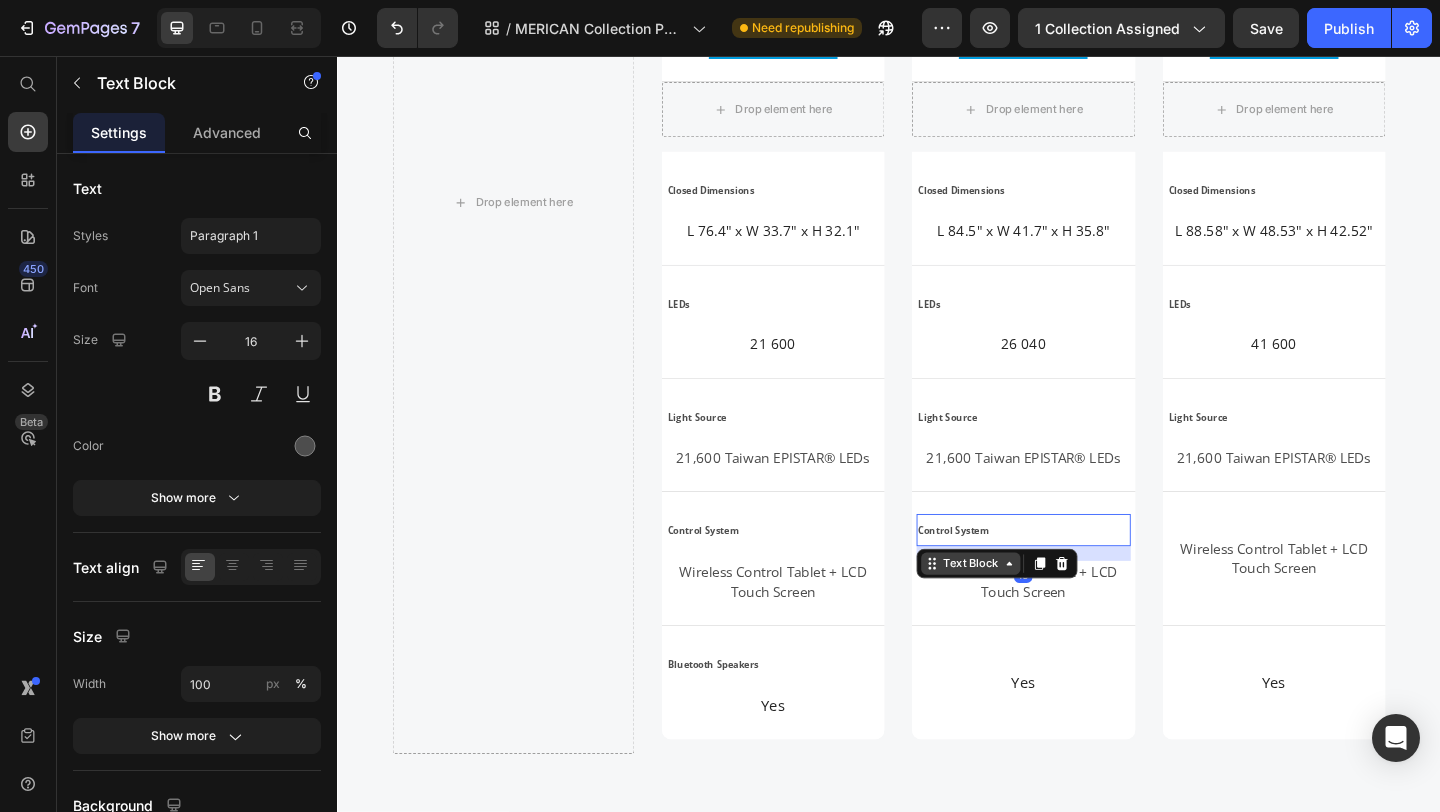 scroll, scrollTop: 3411, scrollLeft: 0, axis: vertical 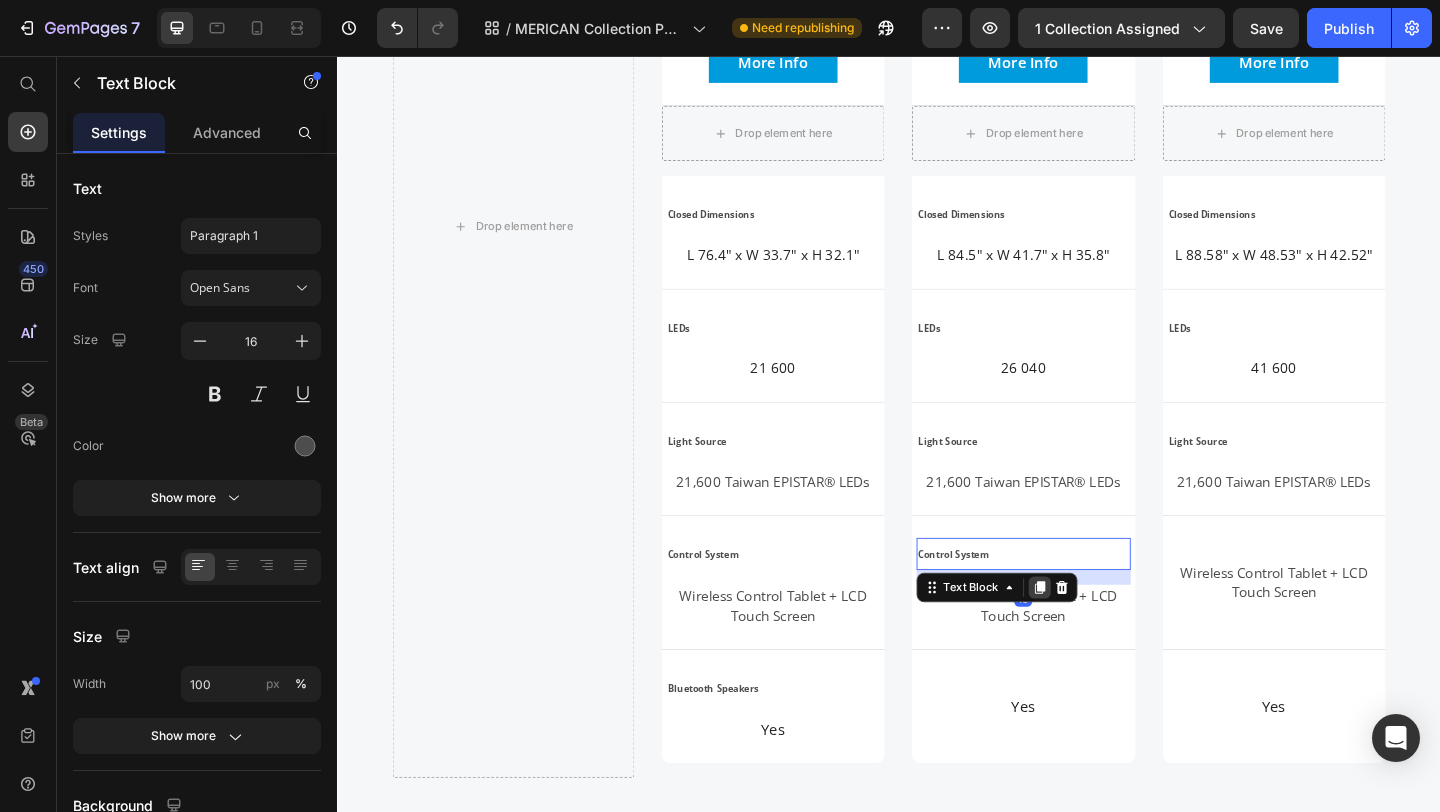 click 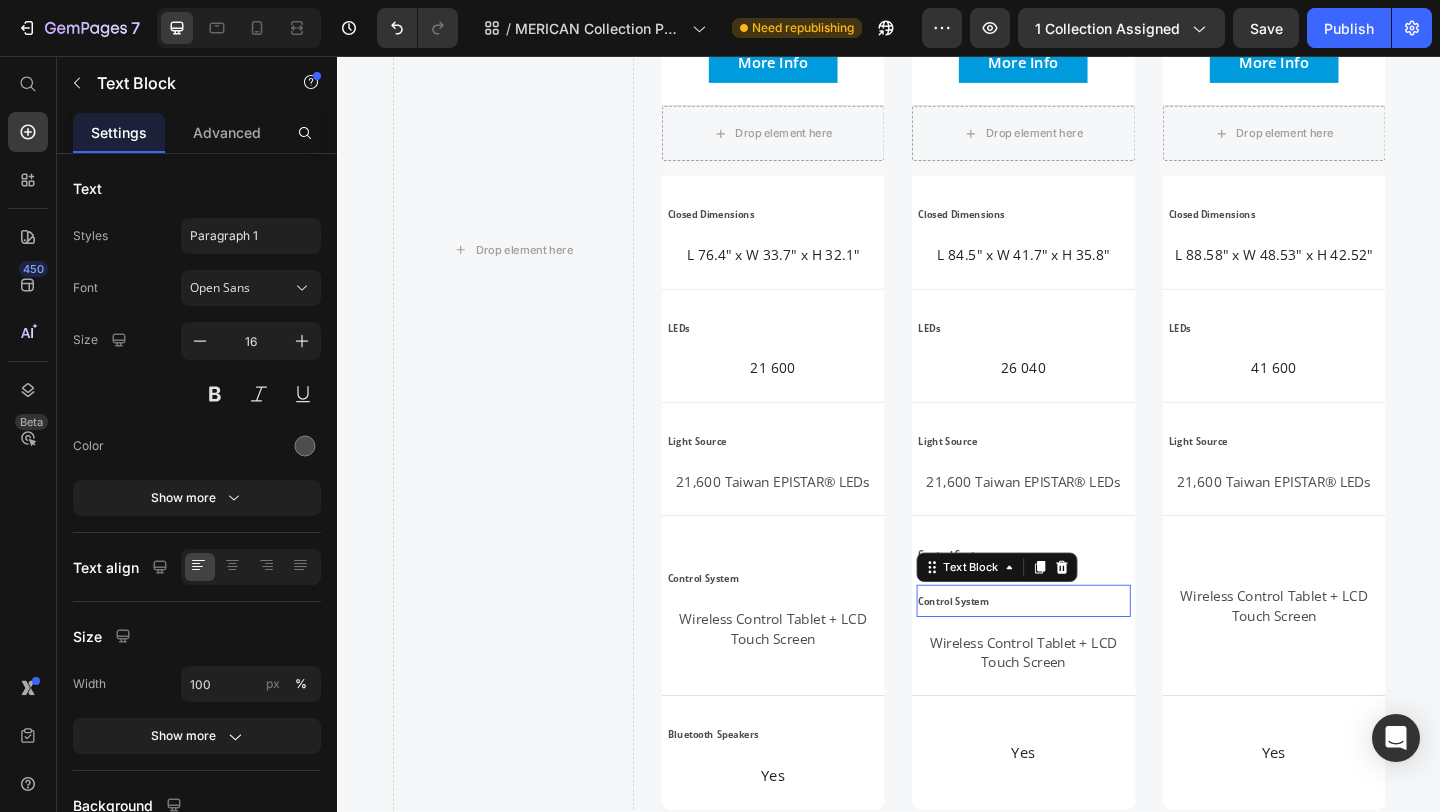 scroll, scrollTop: 3437, scrollLeft: 0, axis: vertical 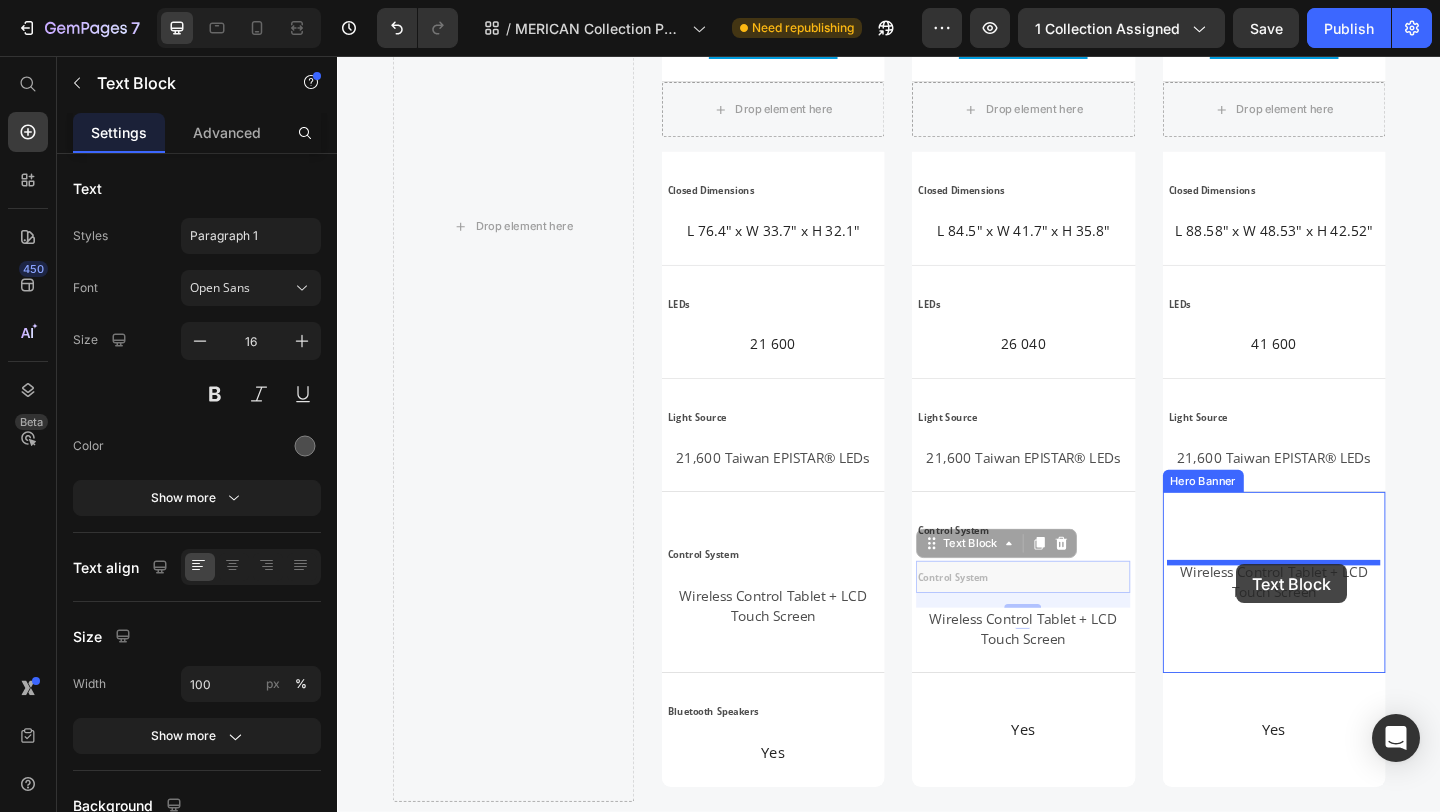 drag, startPoint x: 974, startPoint y: 593, endPoint x: 1315, endPoint y: 609, distance: 341.37515 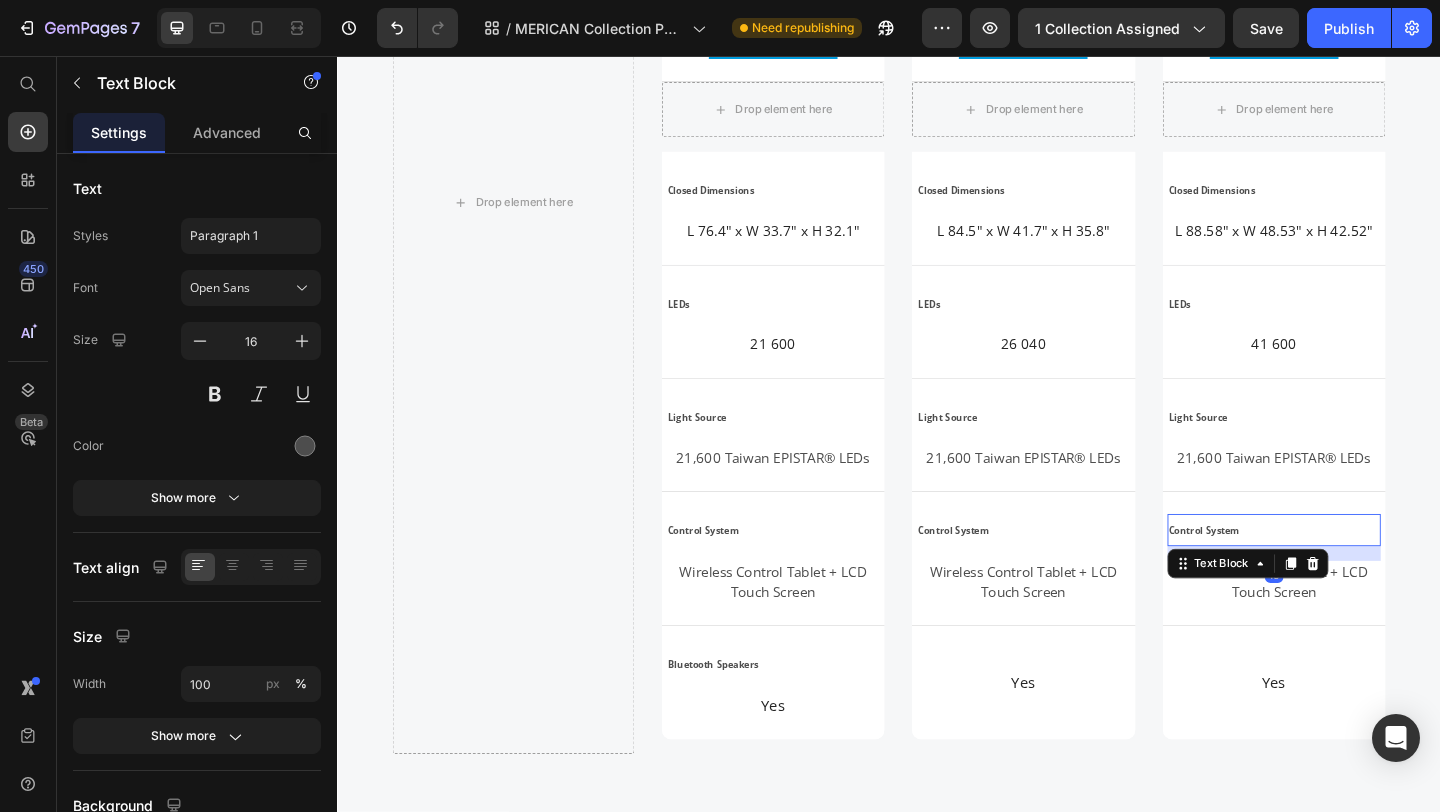 scroll, scrollTop: 3411, scrollLeft: 0, axis: vertical 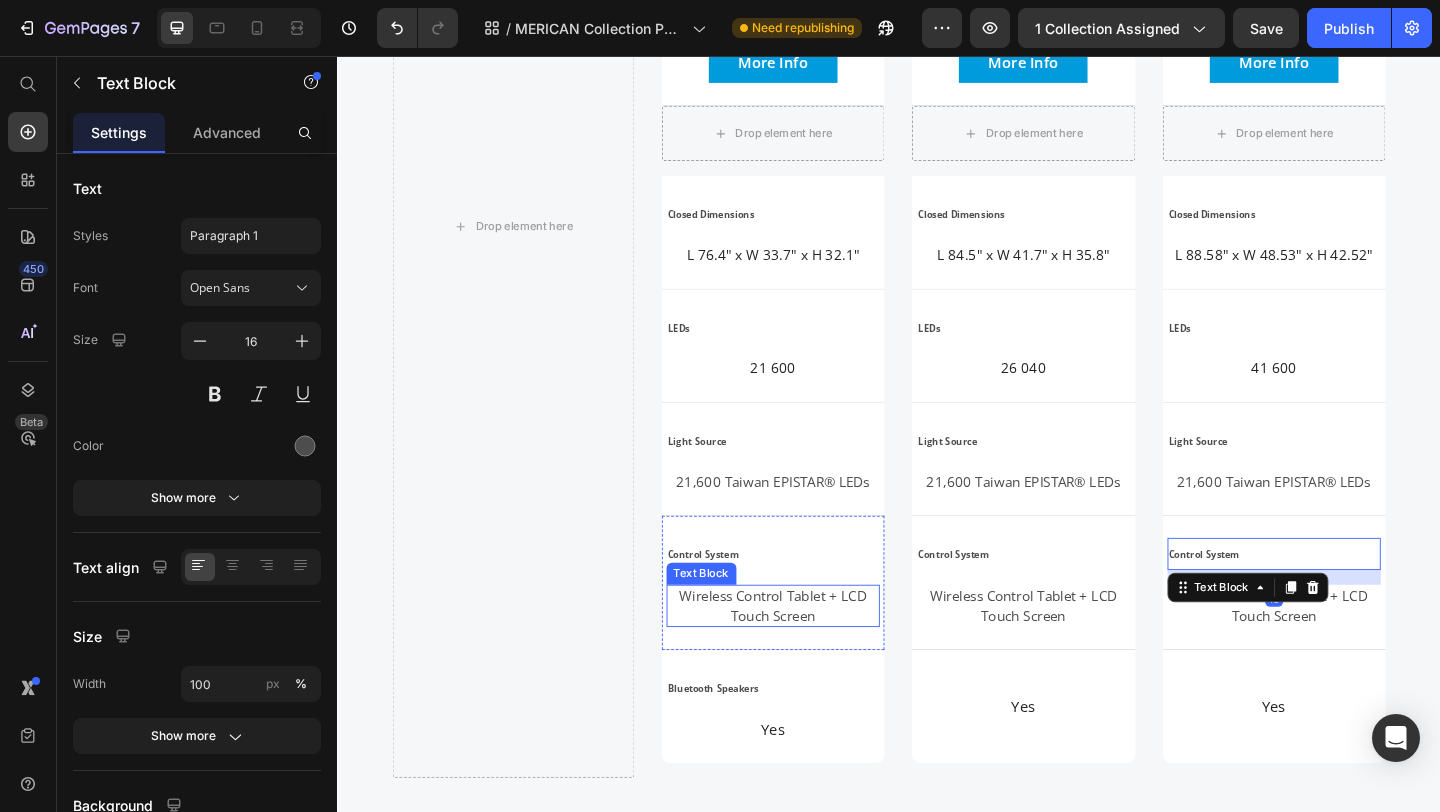click on "Wireless Control Tablet + LCD Touch Screen" at bounding box center (811, 653) 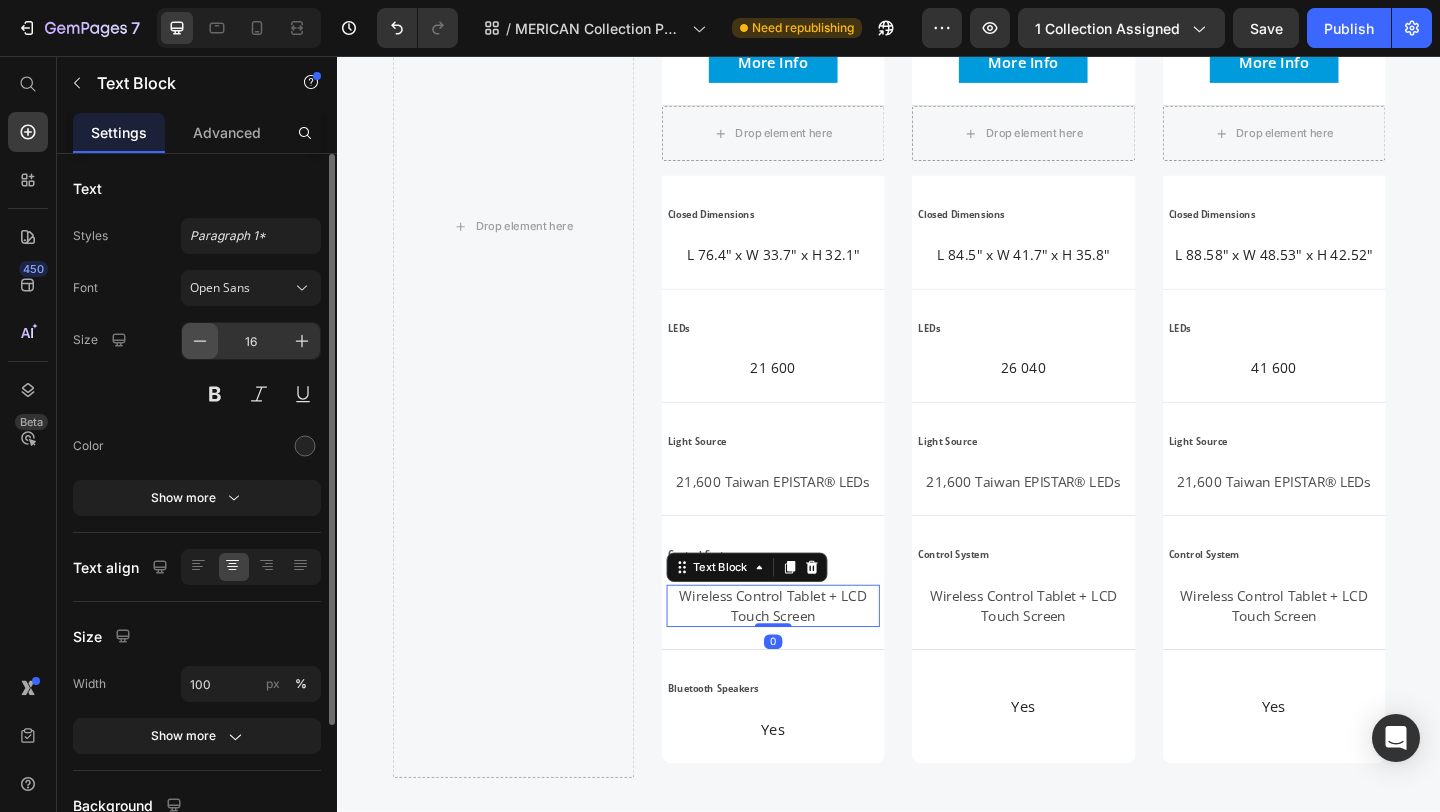 click 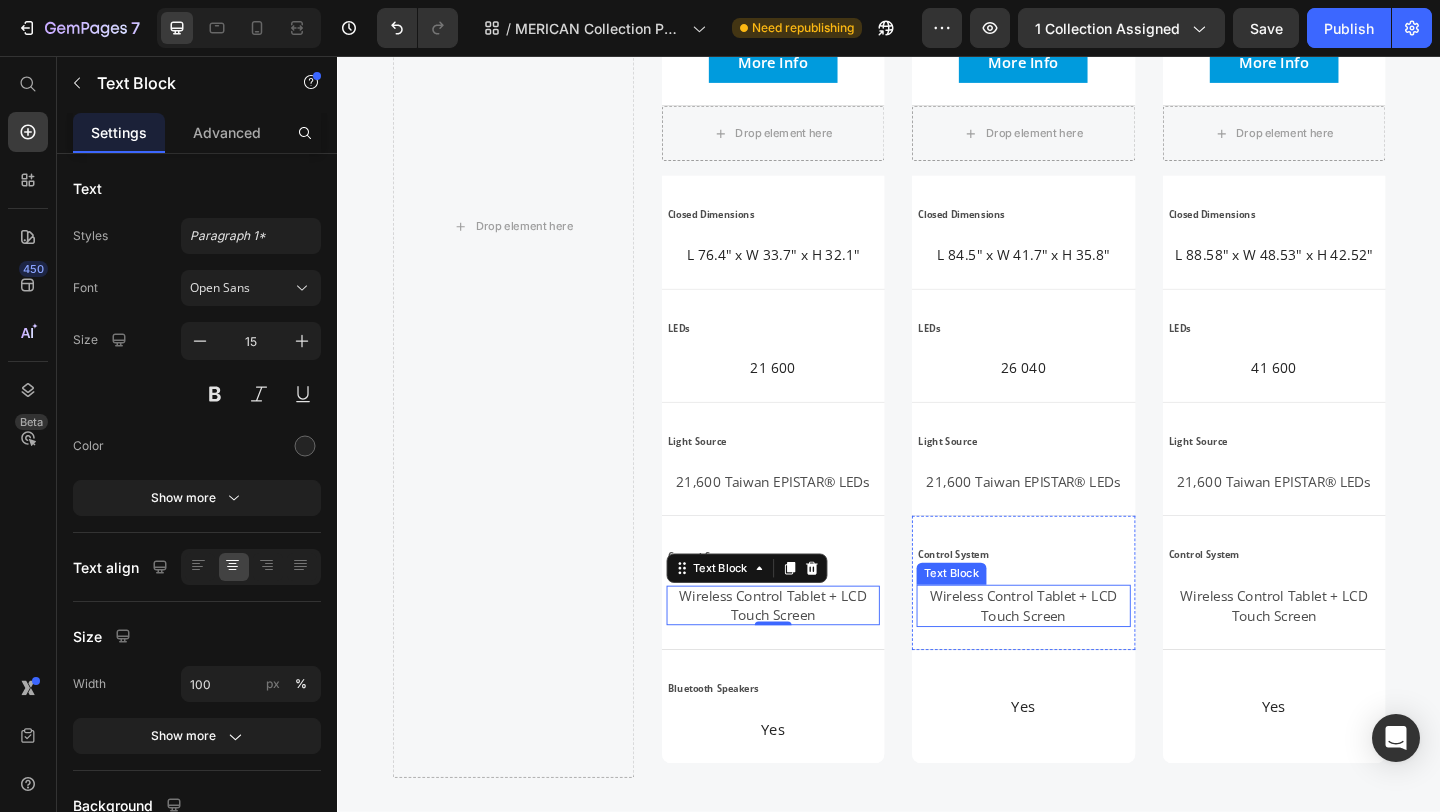 click on "Wireless Control Tablet + LCD Touch Screen" at bounding box center [1083, 653] 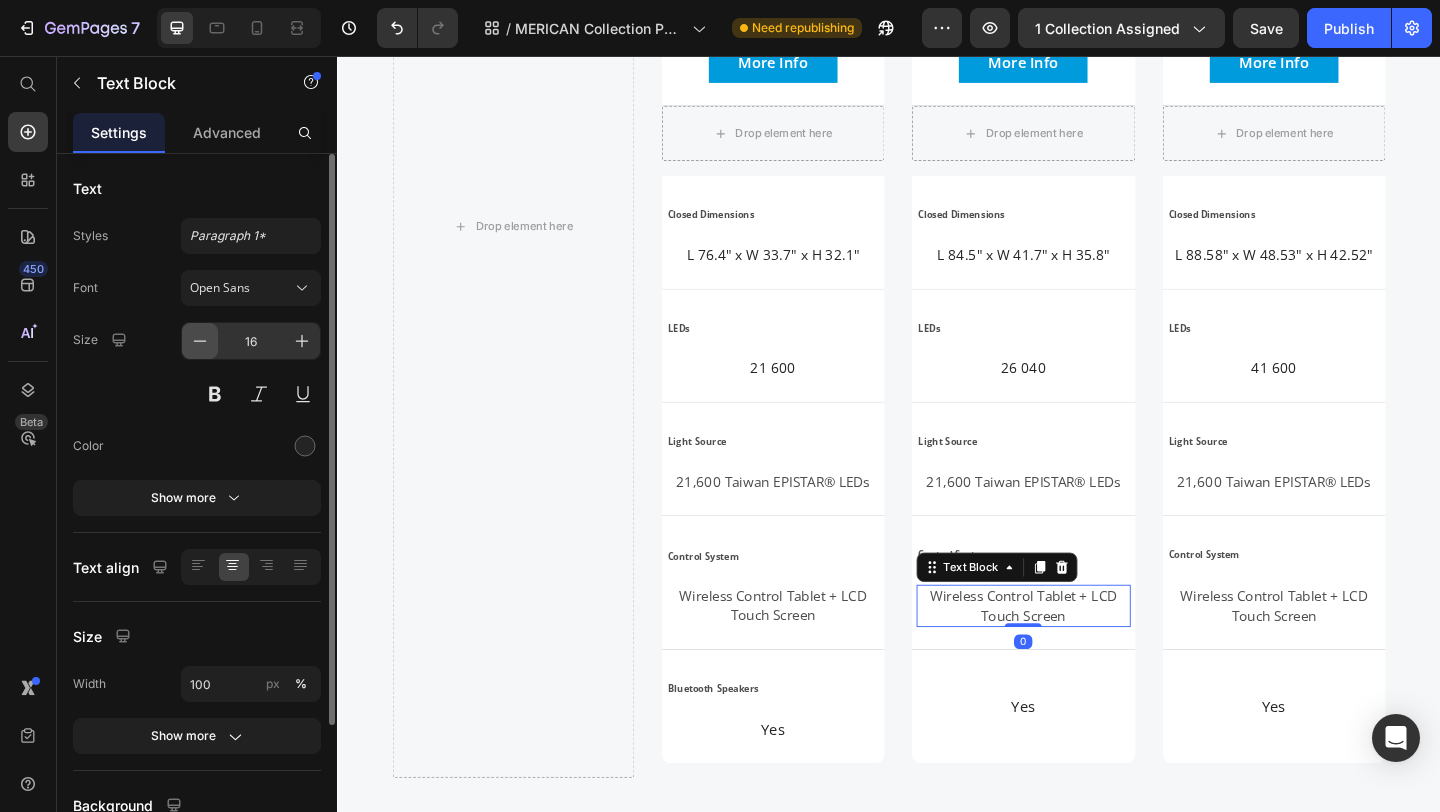 click 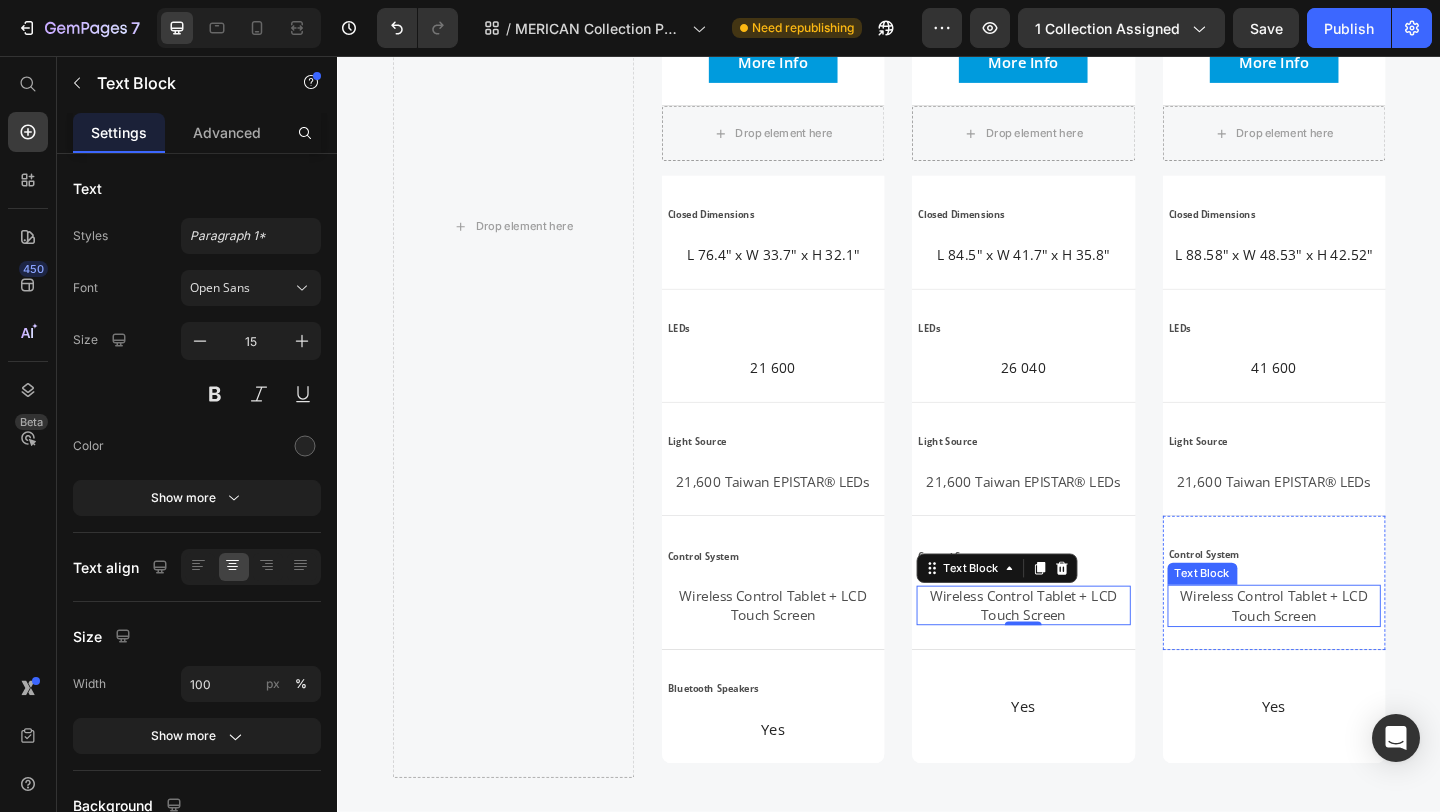 click on "Wireless Control Tablet + LCD Touch Screen" at bounding box center (1356, 653) 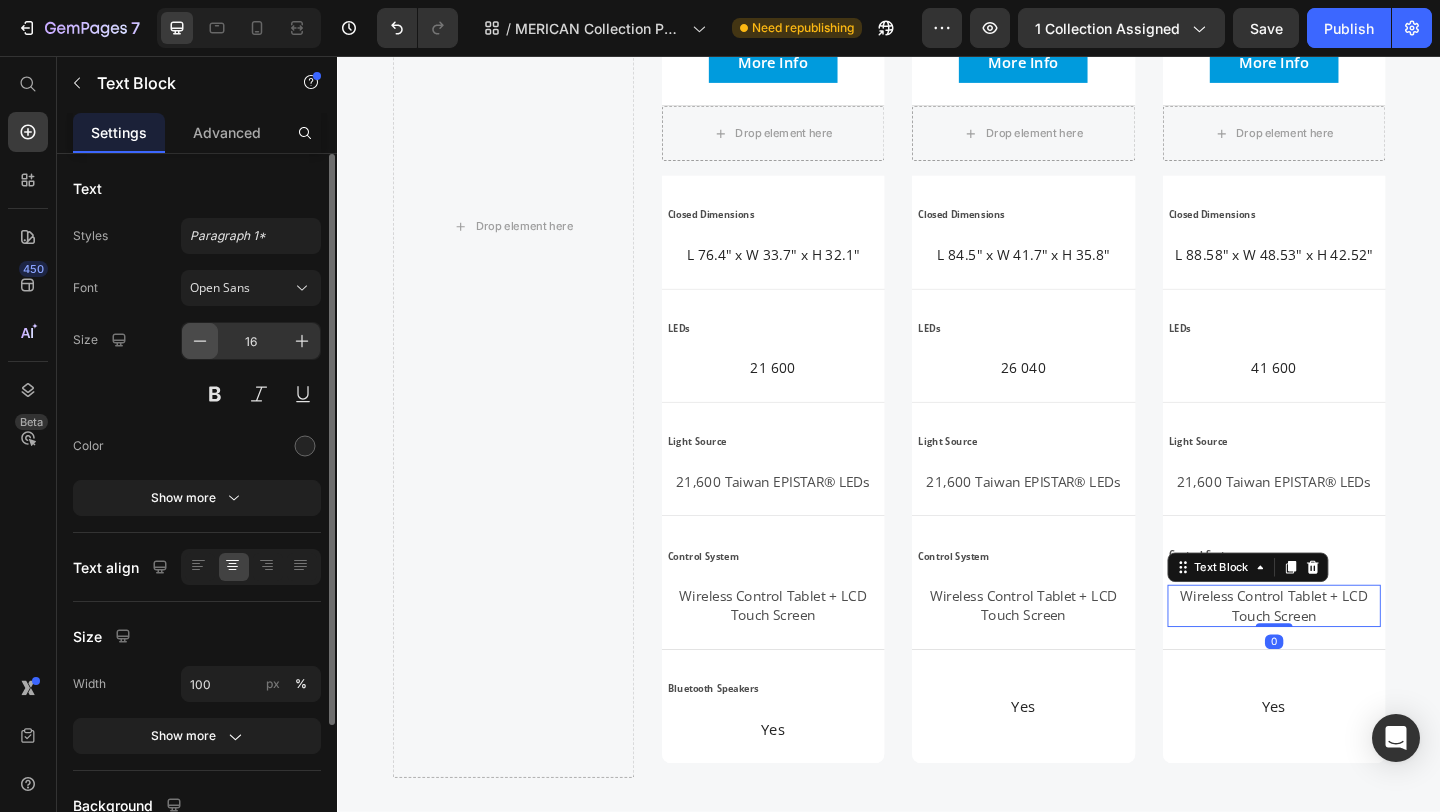 click 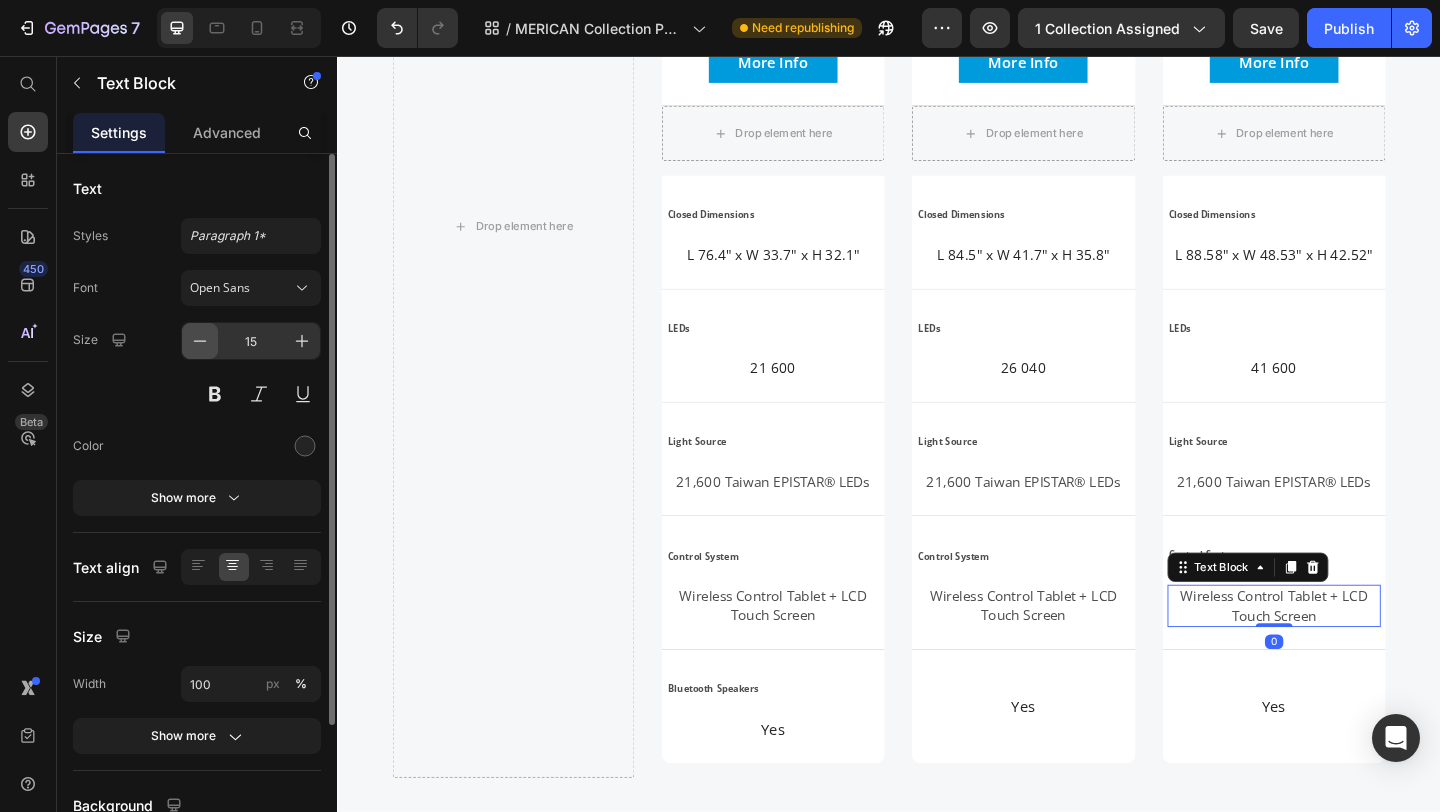 scroll, scrollTop: 3409, scrollLeft: 0, axis: vertical 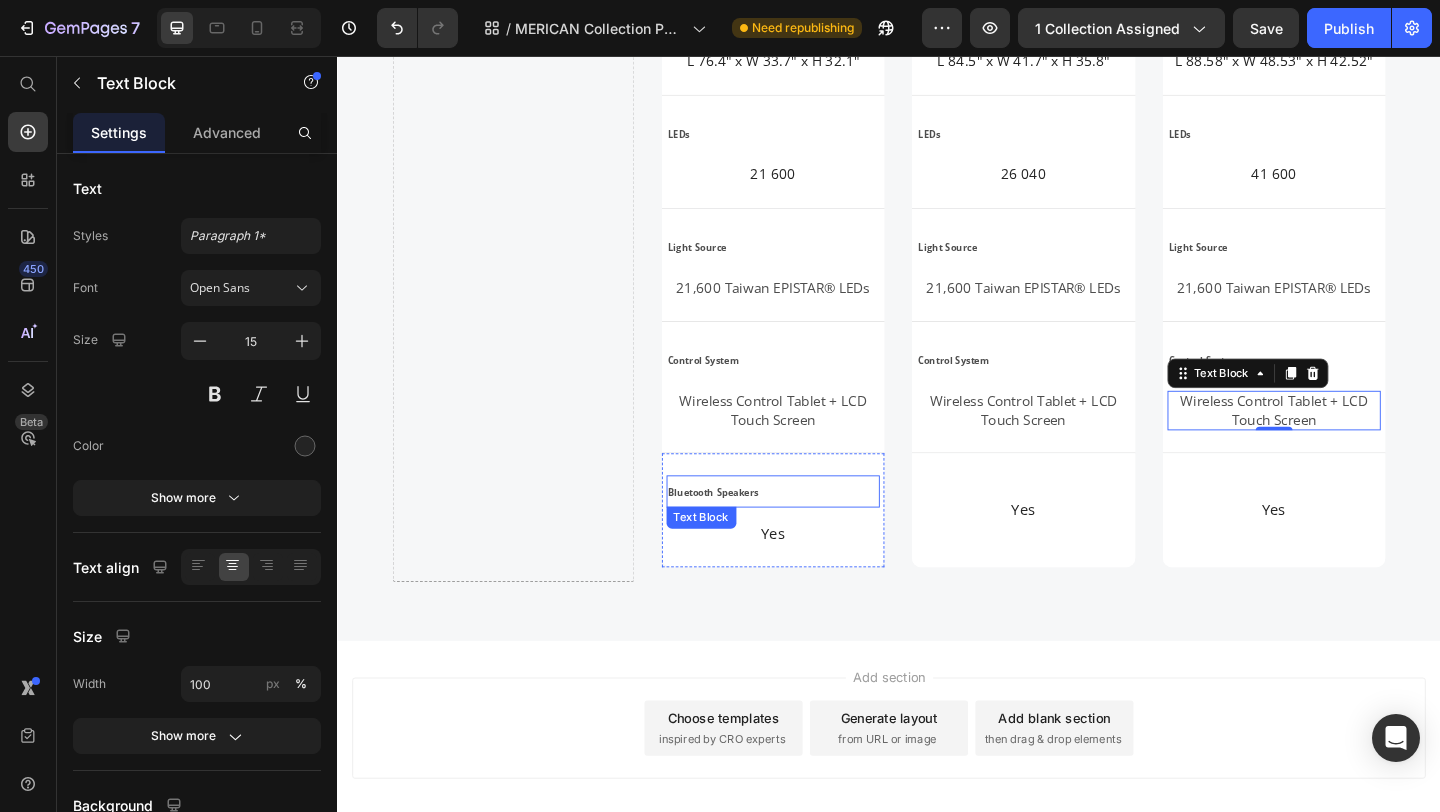 click on "Bluetooth Speakers" at bounding box center (746, 530) 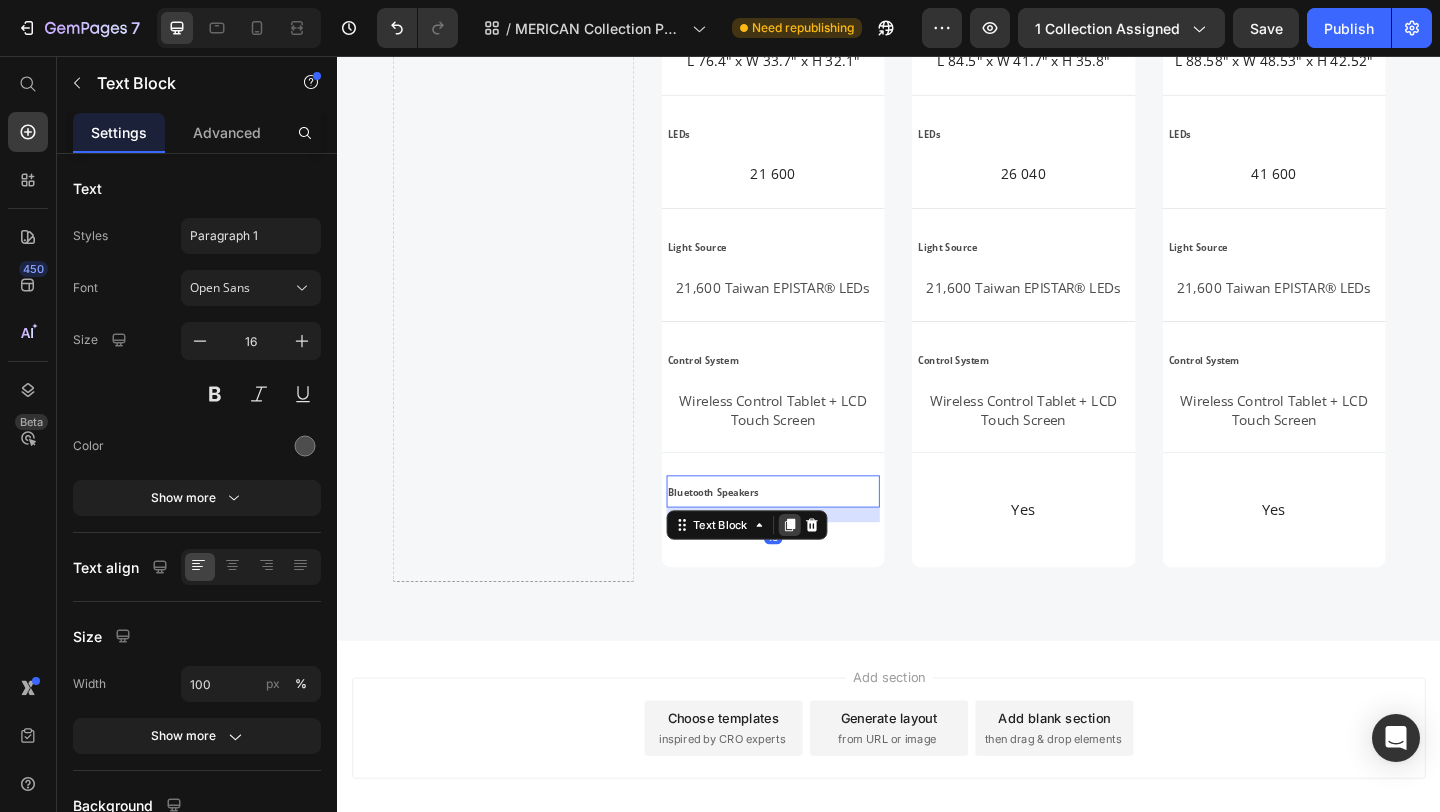 click 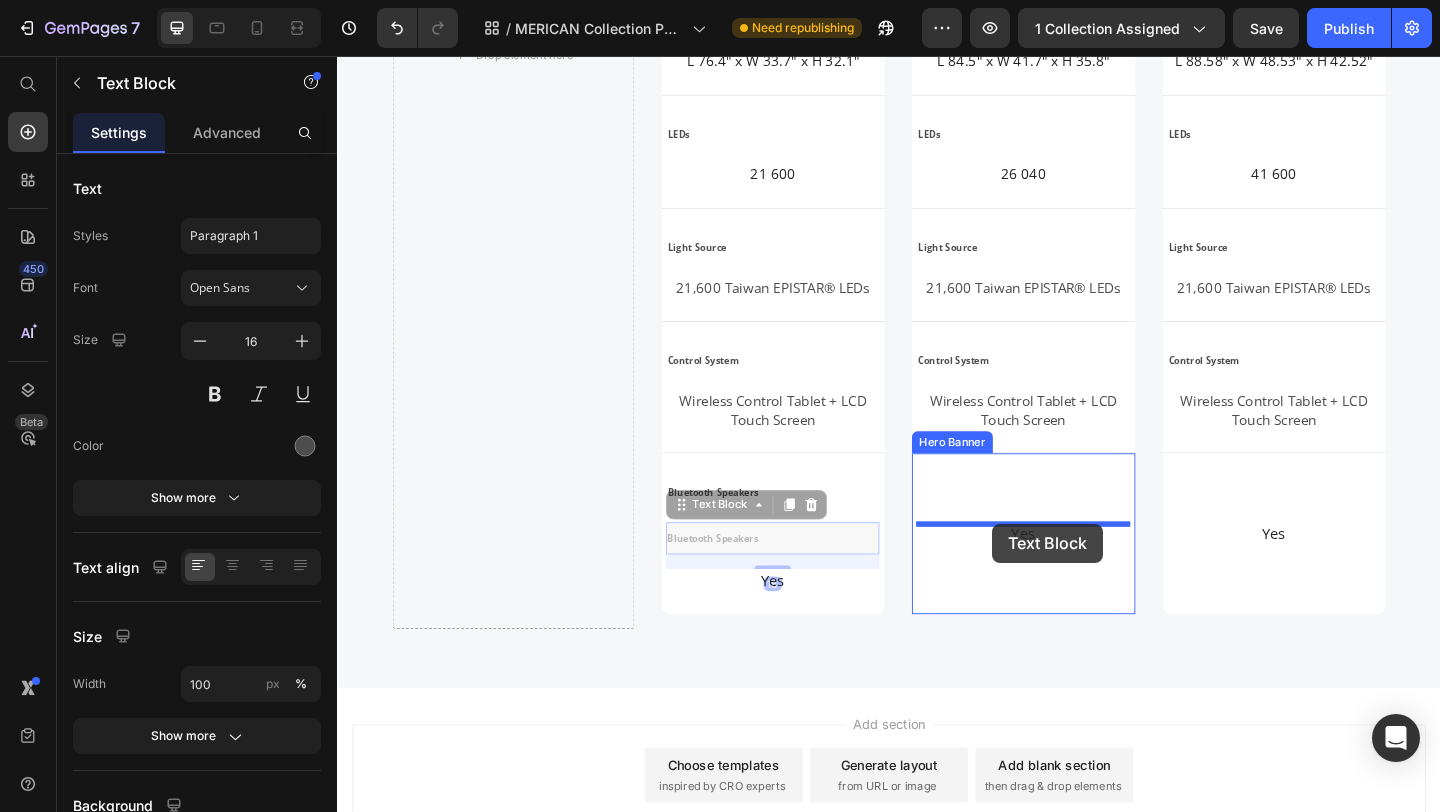 drag, startPoint x: 712, startPoint y: 548, endPoint x: 1050, endPoint y: 565, distance: 338.42725 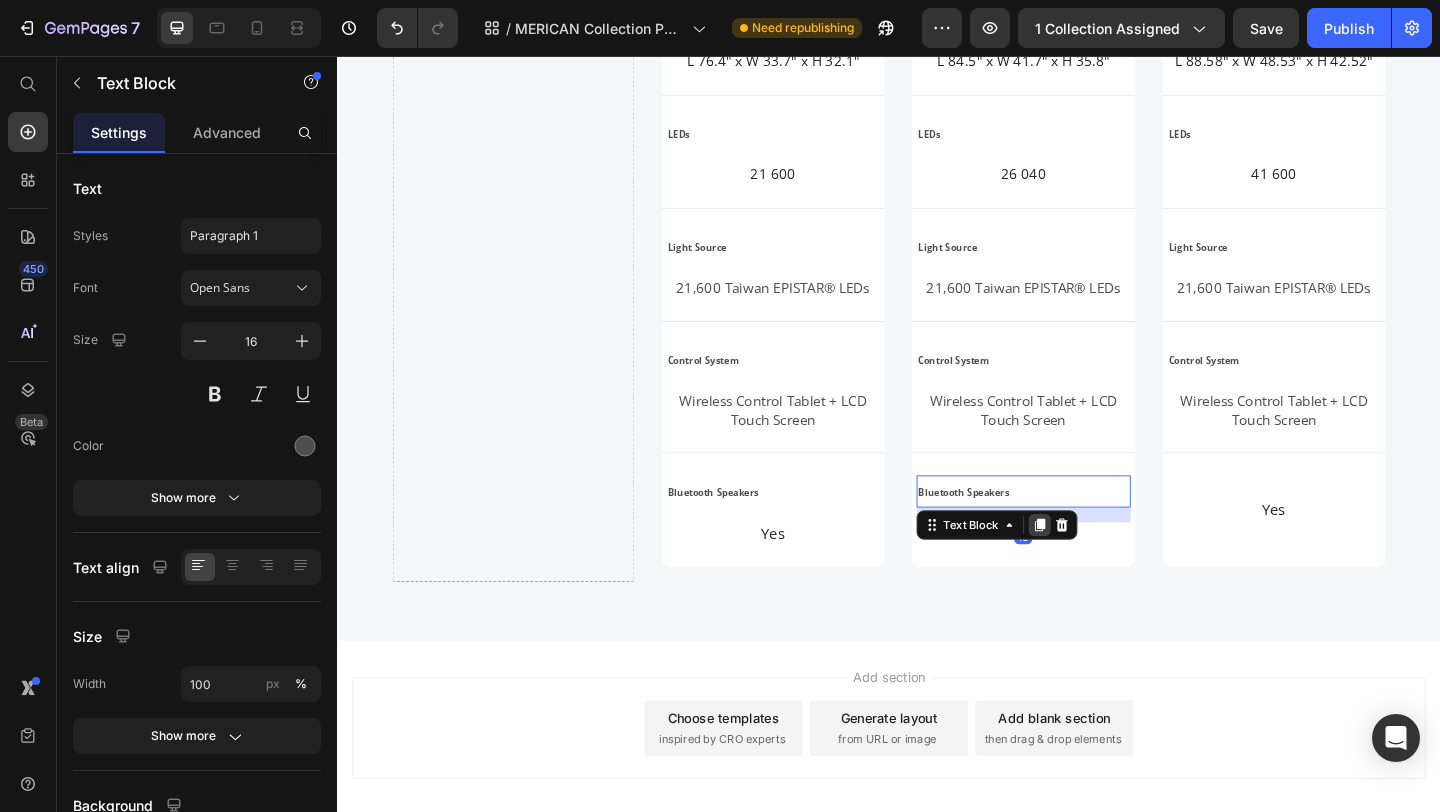 click 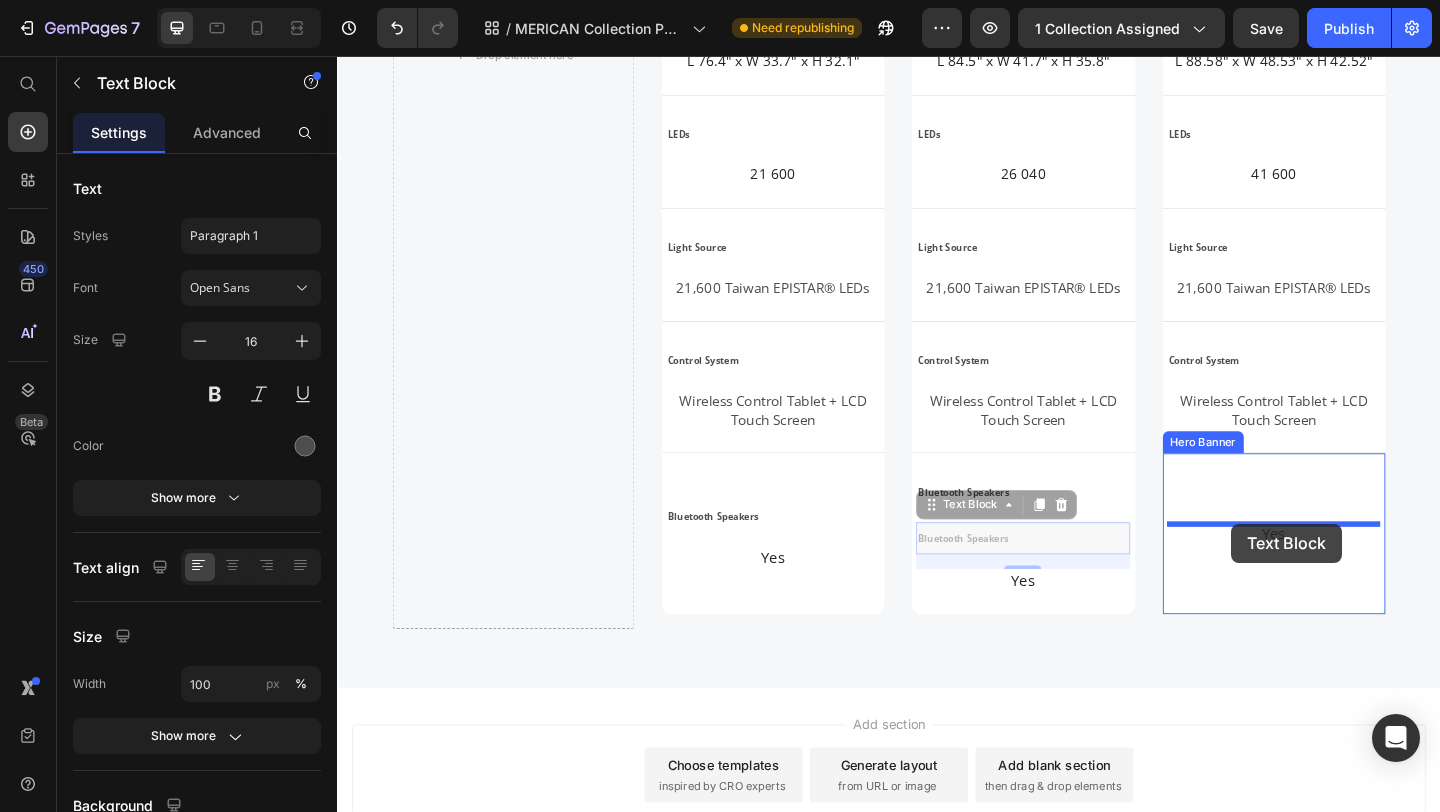drag, startPoint x: 983, startPoint y: 549, endPoint x: 1310, endPoint y: 565, distance: 327.3912 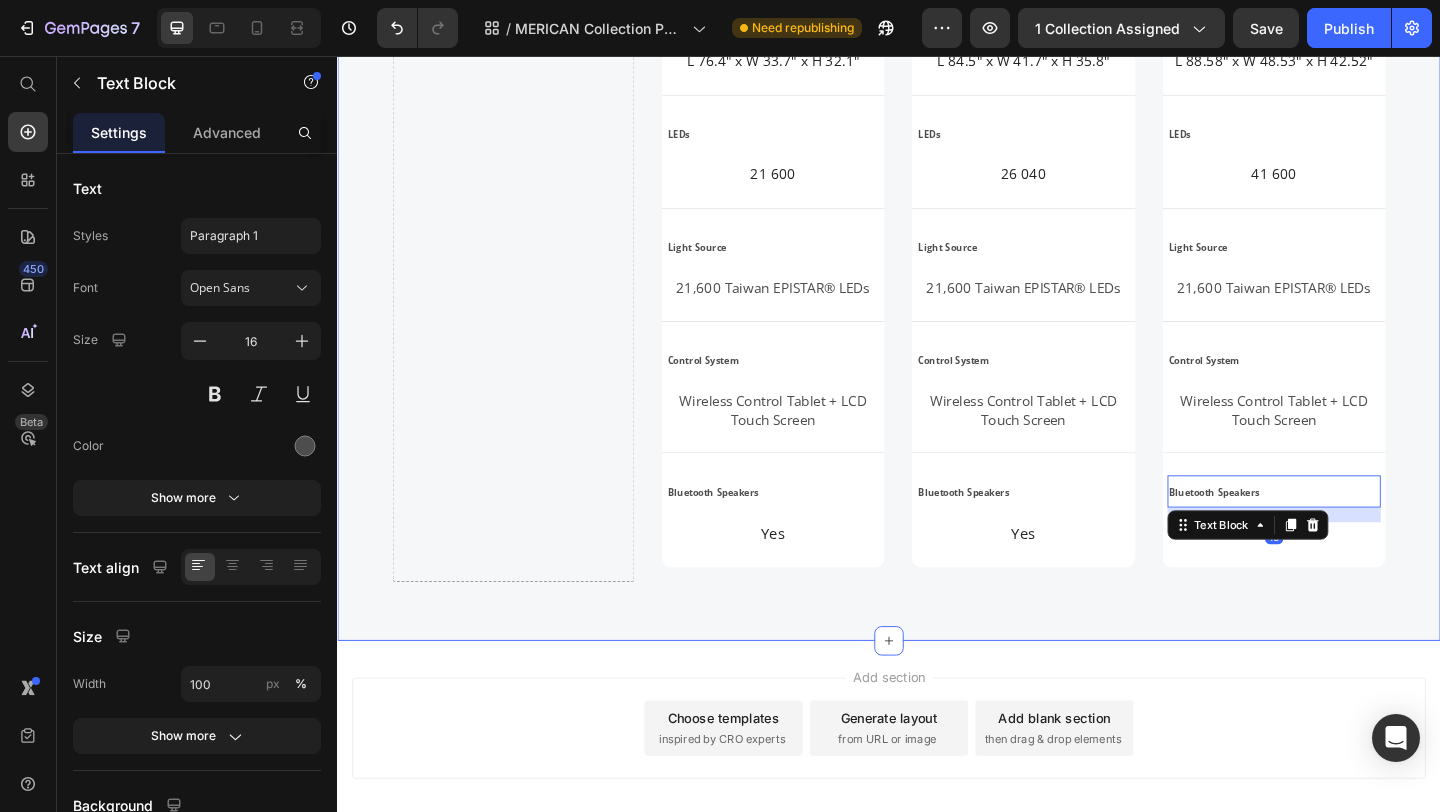click on "Compare products Heading
Drop element here Product Images Merican M4N PLUS Red [MEDICAL_DATA] Bed Product Title $11,500.00 Product Price Row Product More Info Button Hero Banner Product Images Merican M-MB PLUS Red [MEDICAL_DATA] Bed Product Title $16,000.00 Product Price Row Product More Info Button Hero Banner Product Images Merican M6N PLUS Red [MEDICAL_DATA] Bed Product Title $23,500.00 Product Price Row Product More Info Button Hero Banner Row
Drop element here Row Closed Dimensions Text Block L 76.4" x W 33.7" x H 32.1" Text Block Hero Banner
Drop element here Row Closed Dimensions Text Block L 84.5" x W 41.7" x H 35.8" Text Block Hero Banner
Drop element here Row Closed Dimensions Text Block L 88.58" x W 48.53" x H 42.52" Text Block Hero Banner Row LEDs Text Block 21 600 Text Block Hero Banner LEDs Text Block 26 040 Text Block Hero Banner LEDs Text Block 41 600 Text Block Hero Banner Row Light Source Text Block Text Block Hero Banner" at bounding box center (937, -8) 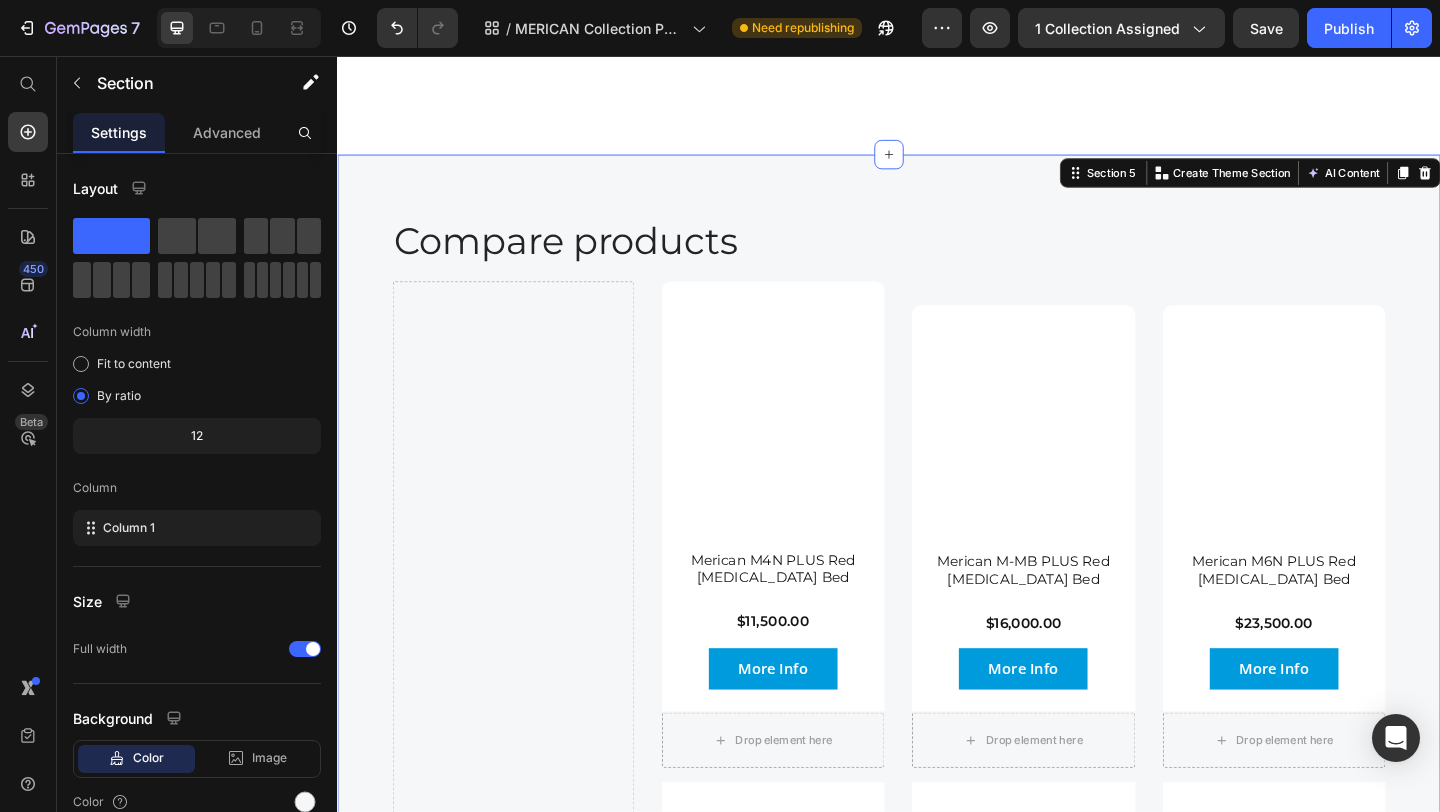 scroll, scrollTop: 2770, scrollLeft: 0, axis: vertical 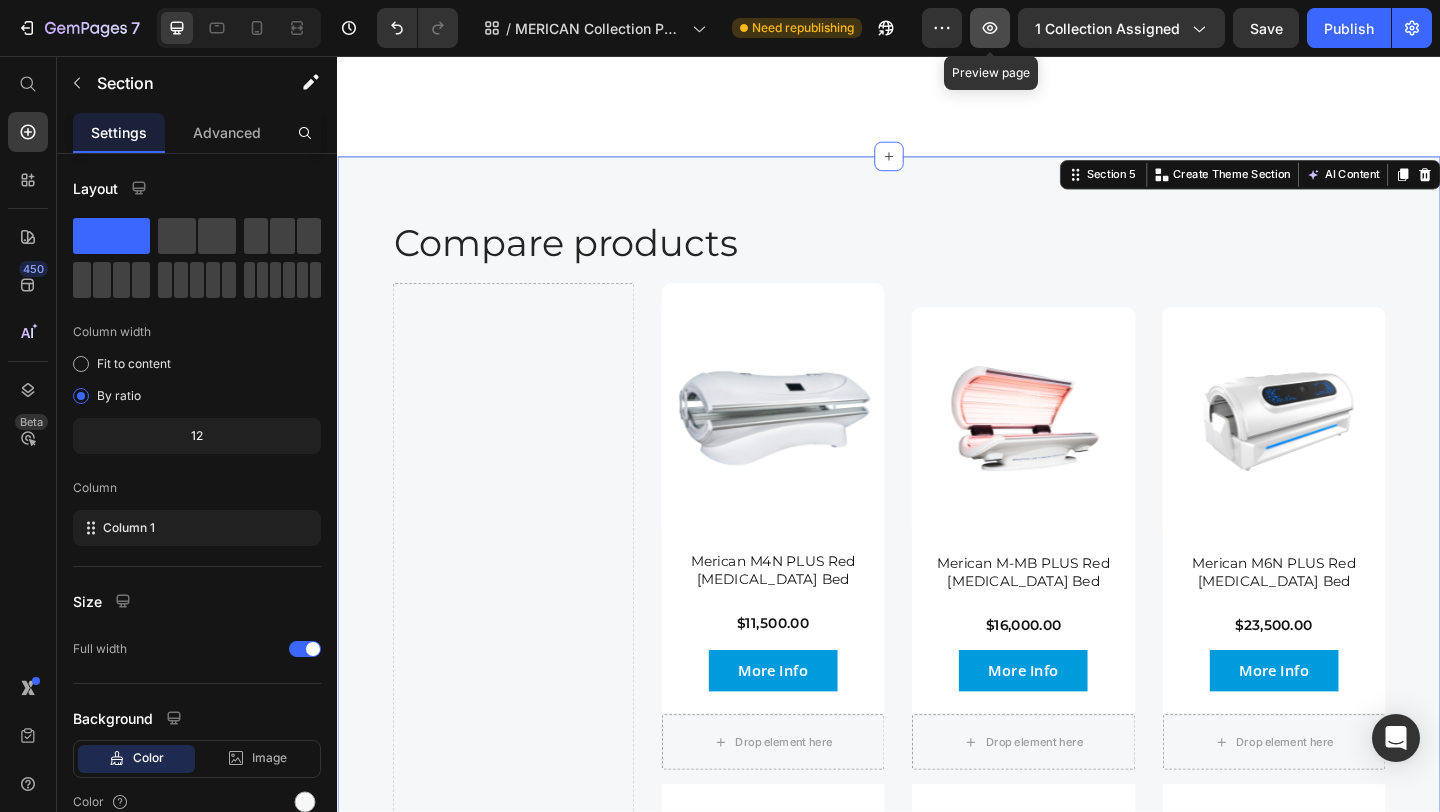 click 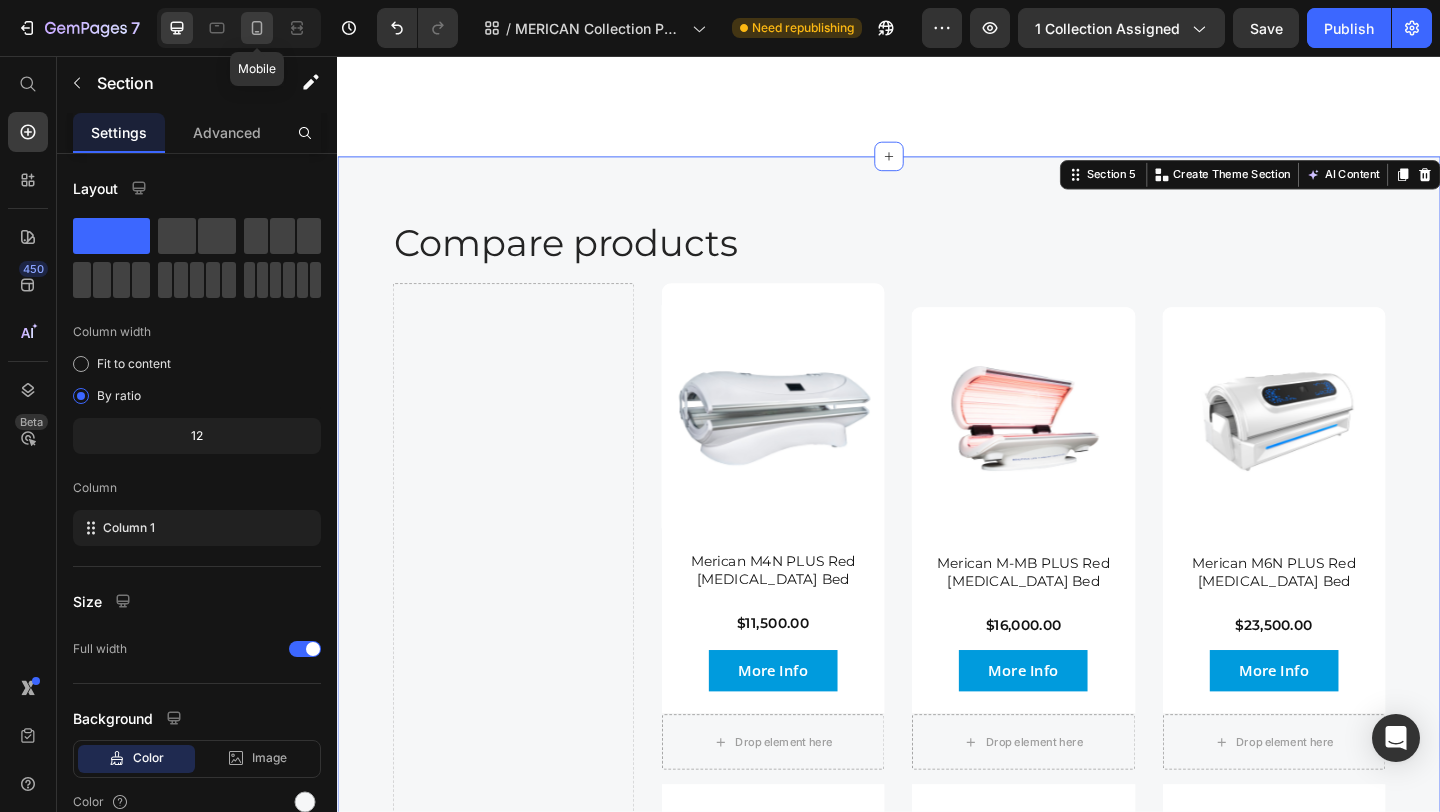 click 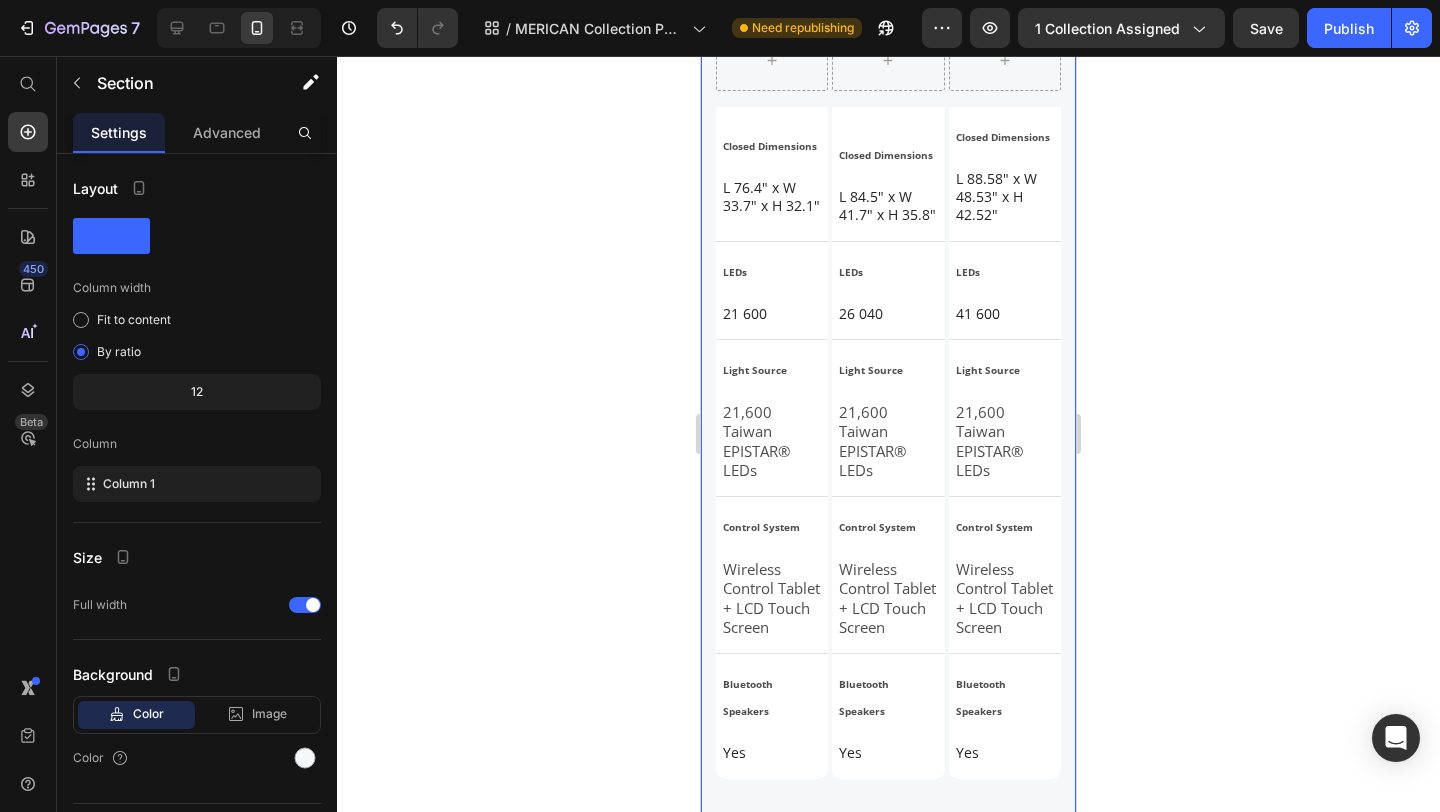 scroll, scrollTop: 3967, scrollLeft: 0, axis: vertical 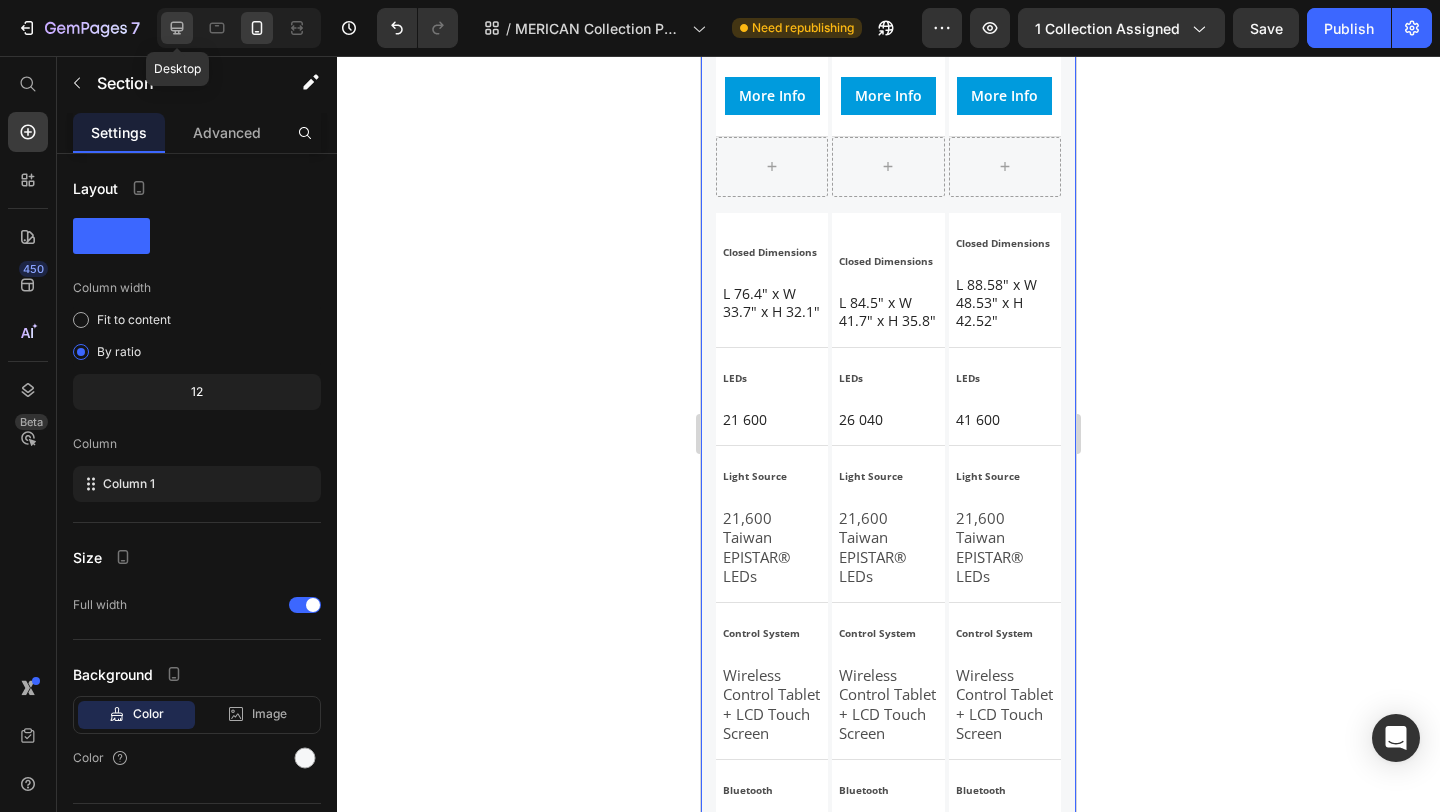 click 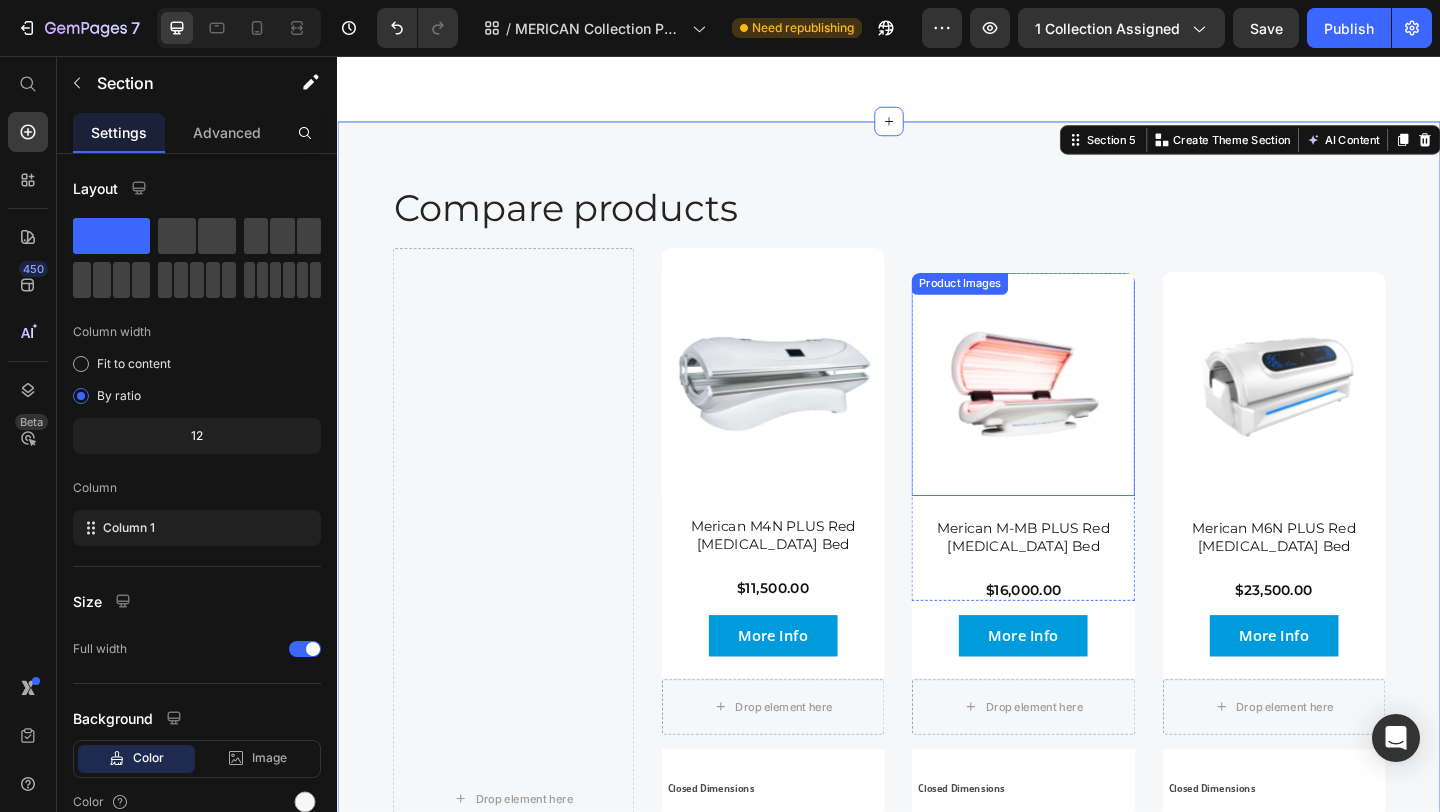 scroll, scrollTop: 3176, scrollLeft: 0, axis: vertical 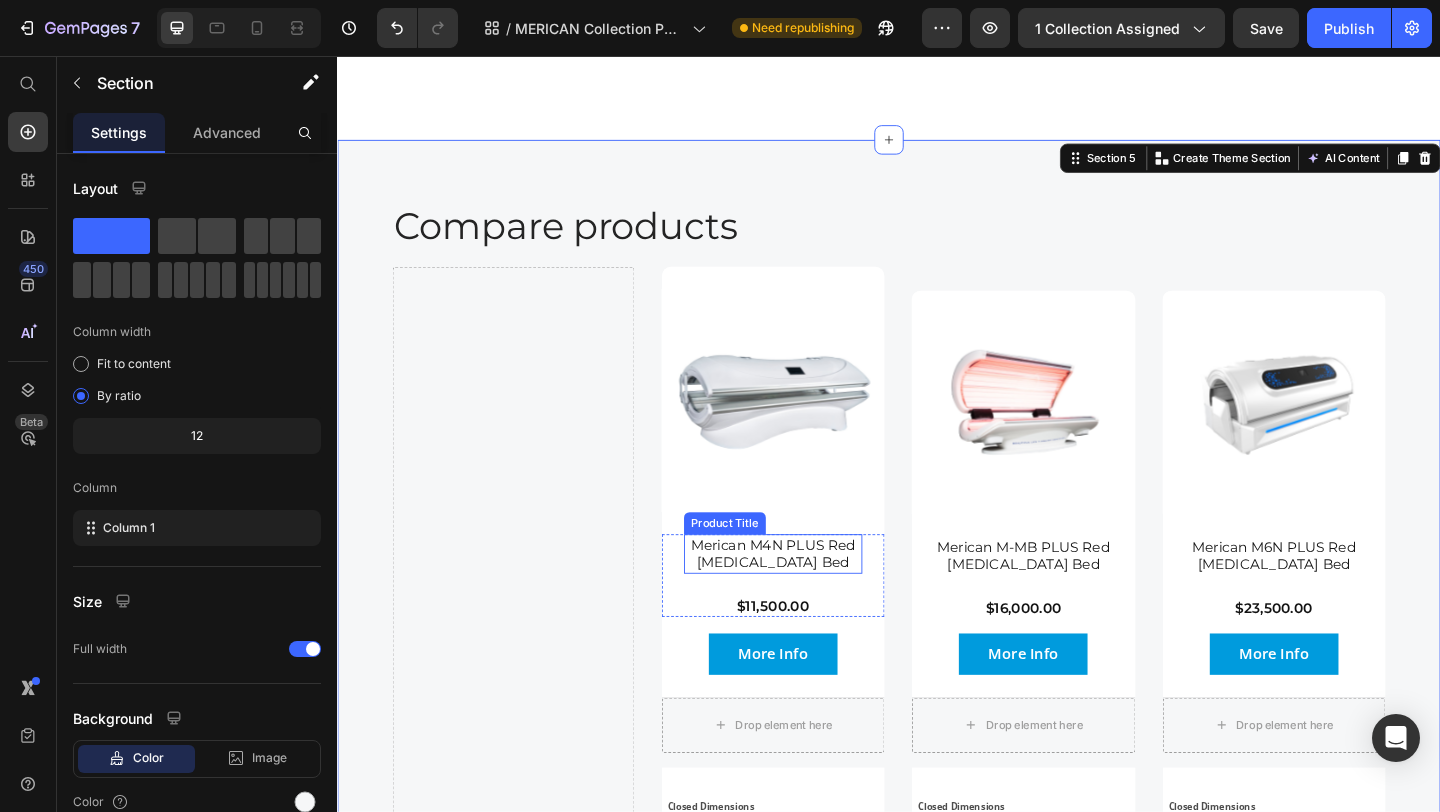 click on "Merican M4N PLUS Red [MEDICAL_DATA] Bed" at bounding box center (811, 597) 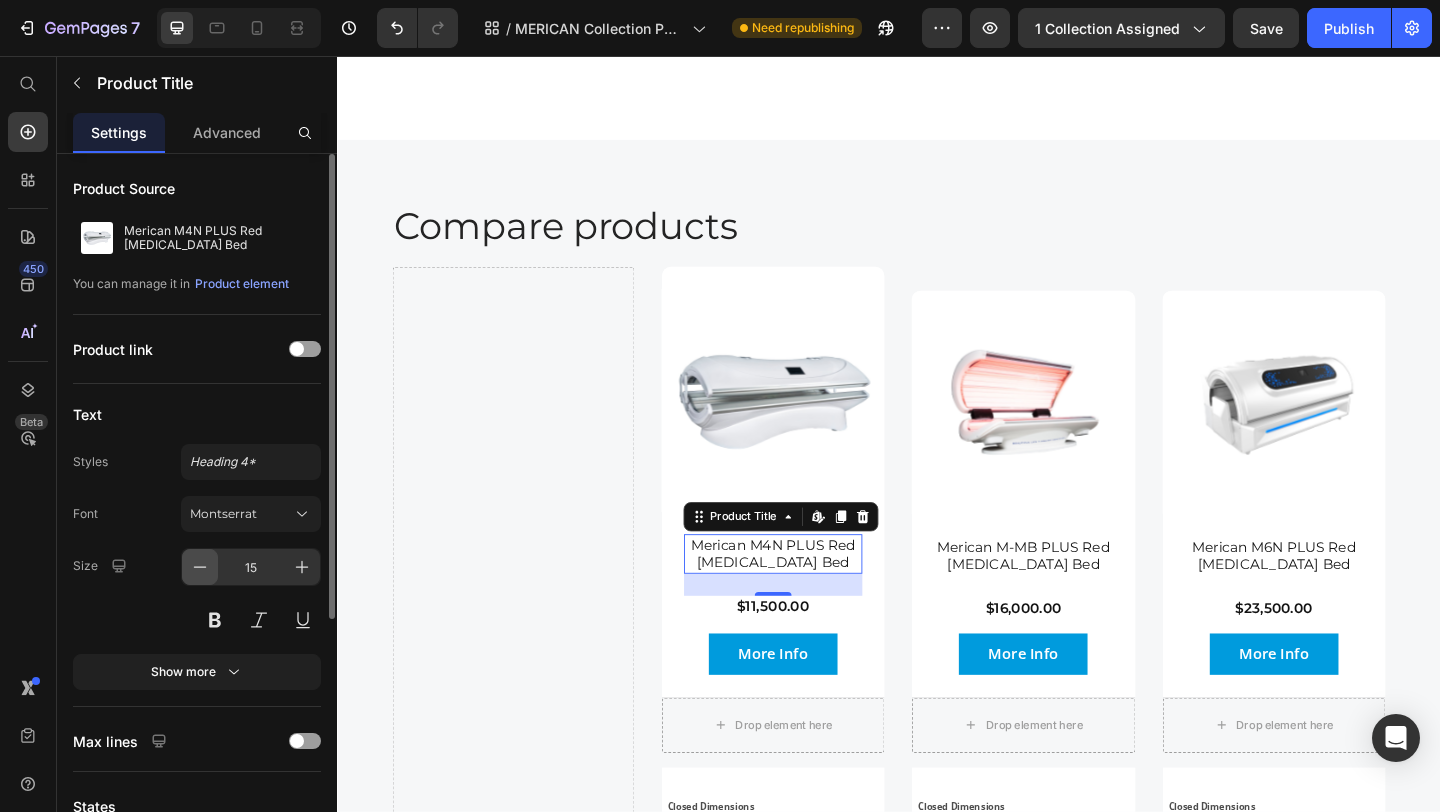 click 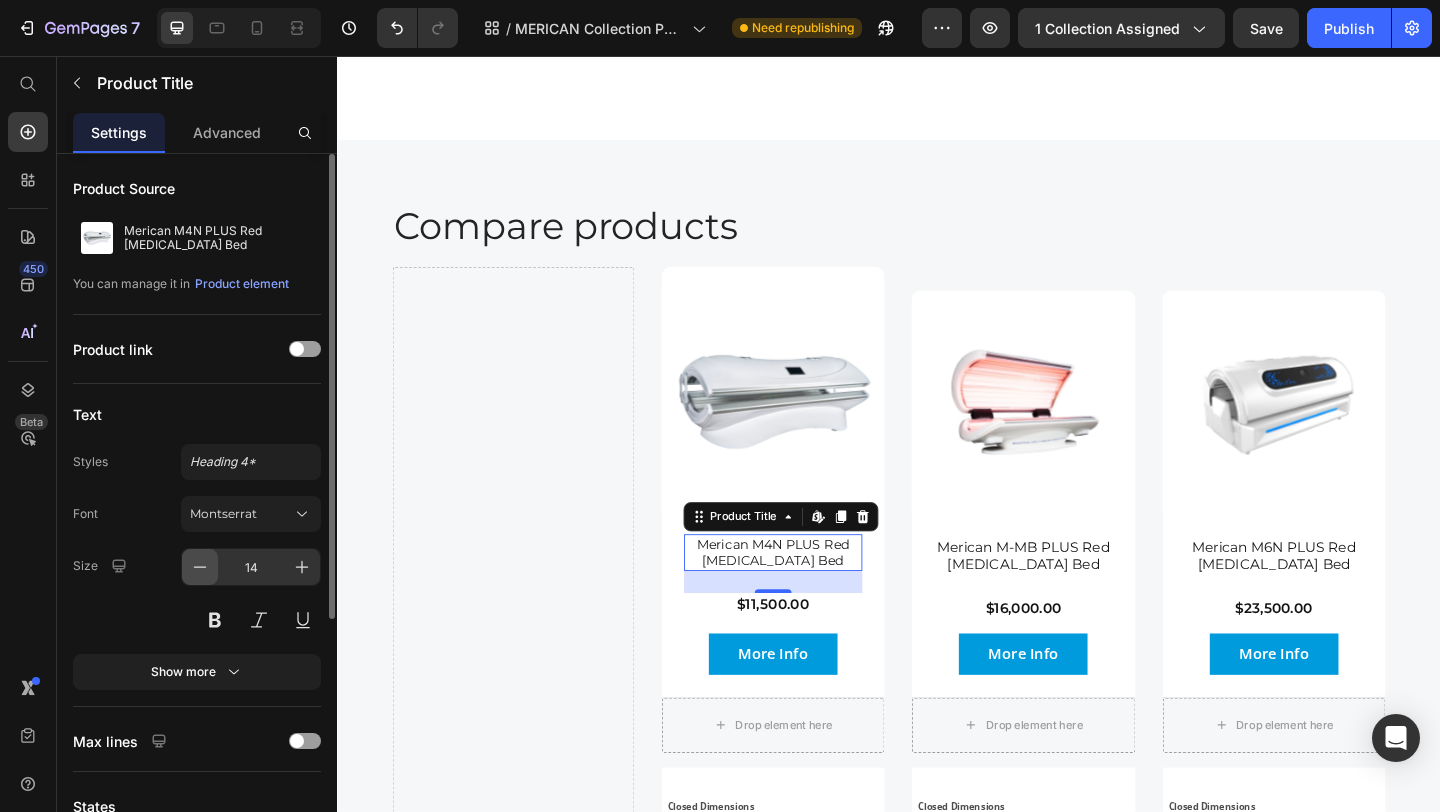 click 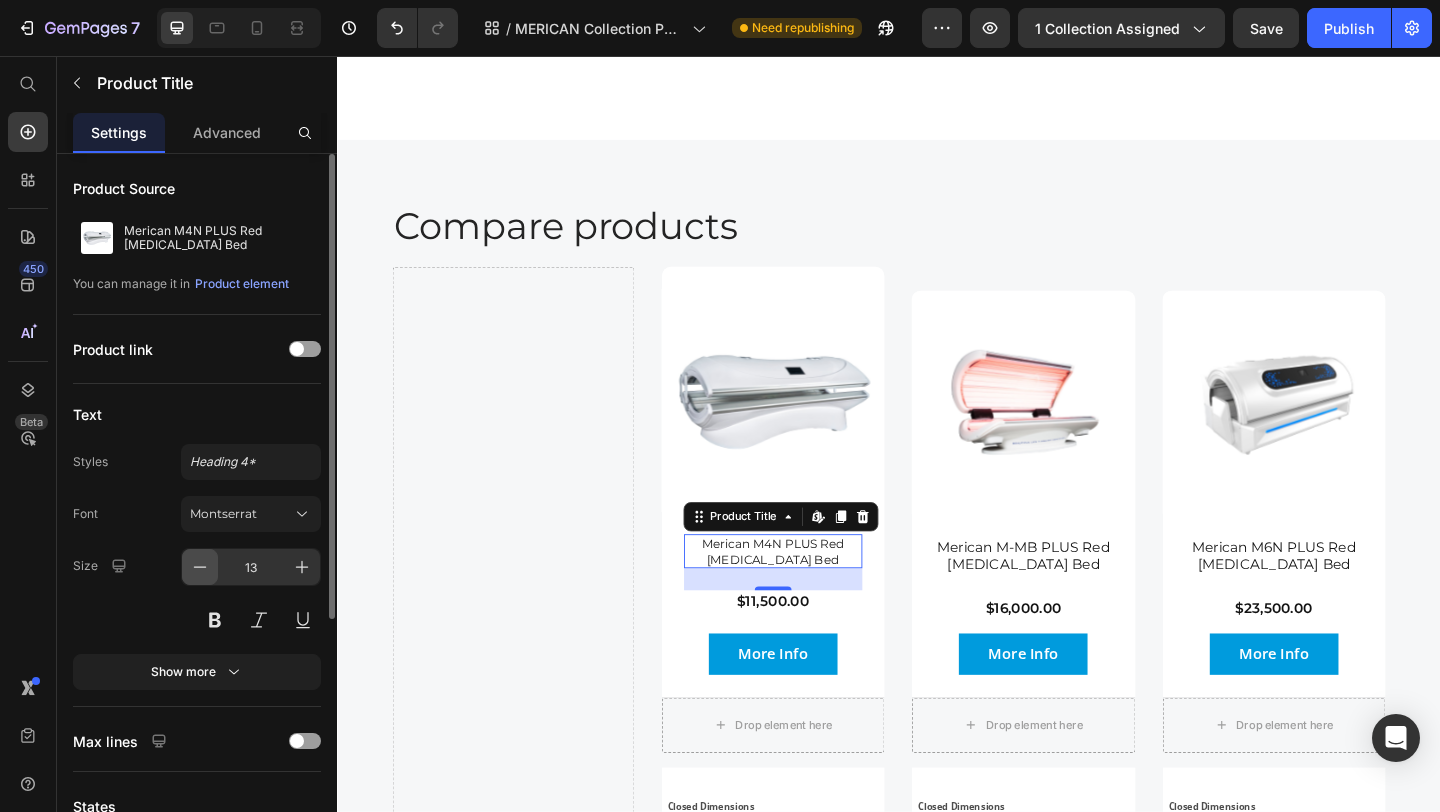 click 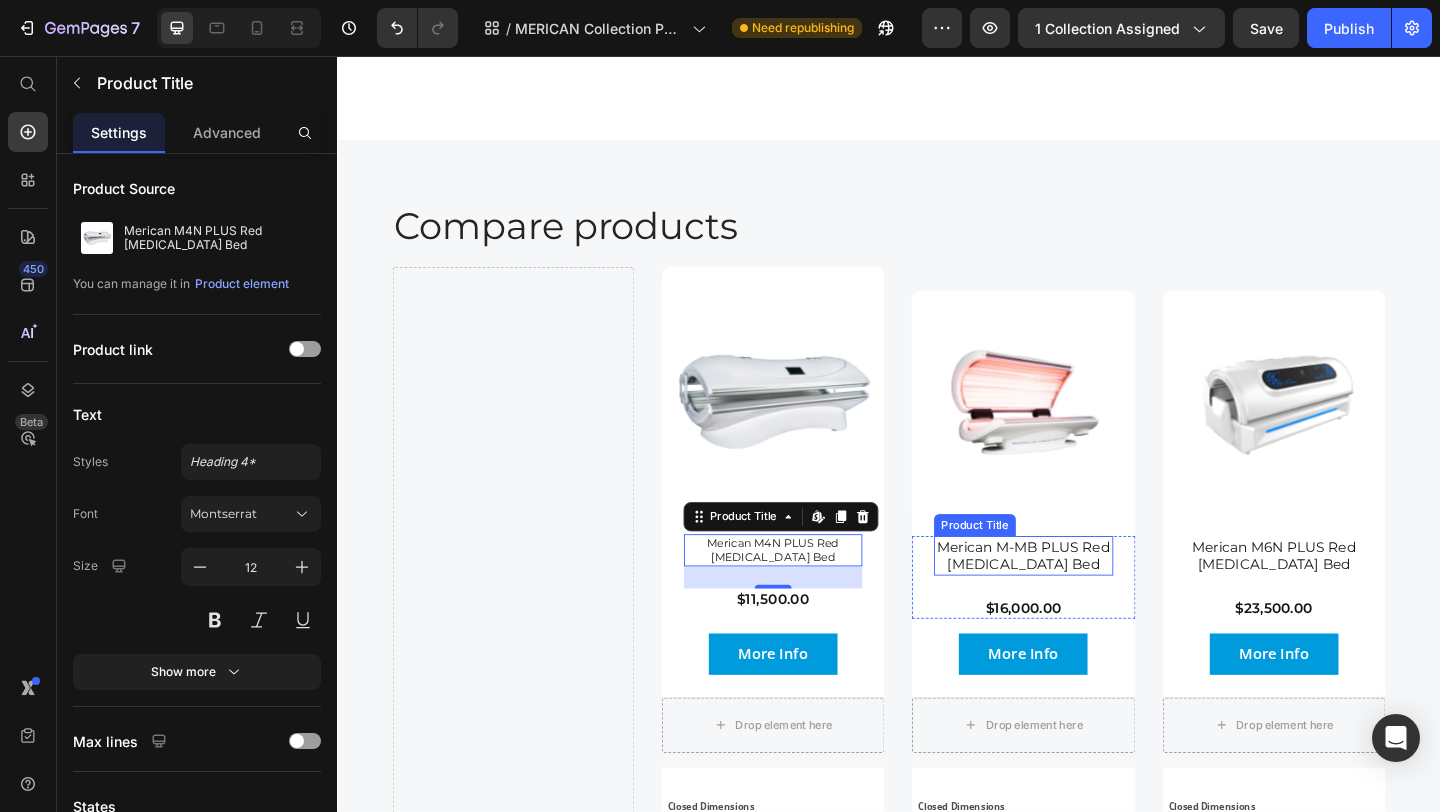 click on "Merican M-MB PLUS Red [MEDICAL_DATA] Bed" at bounding box center [1083, 599] 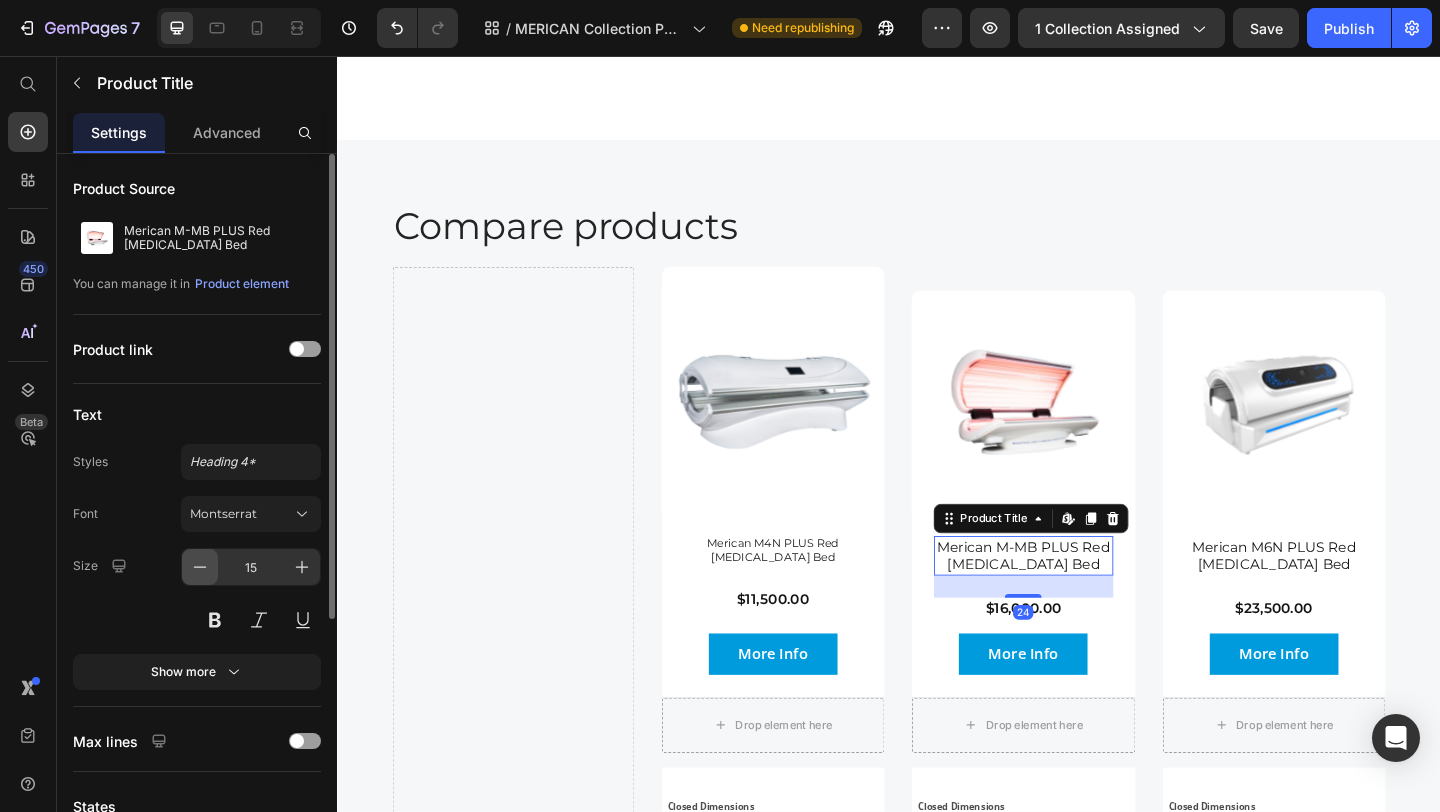 click 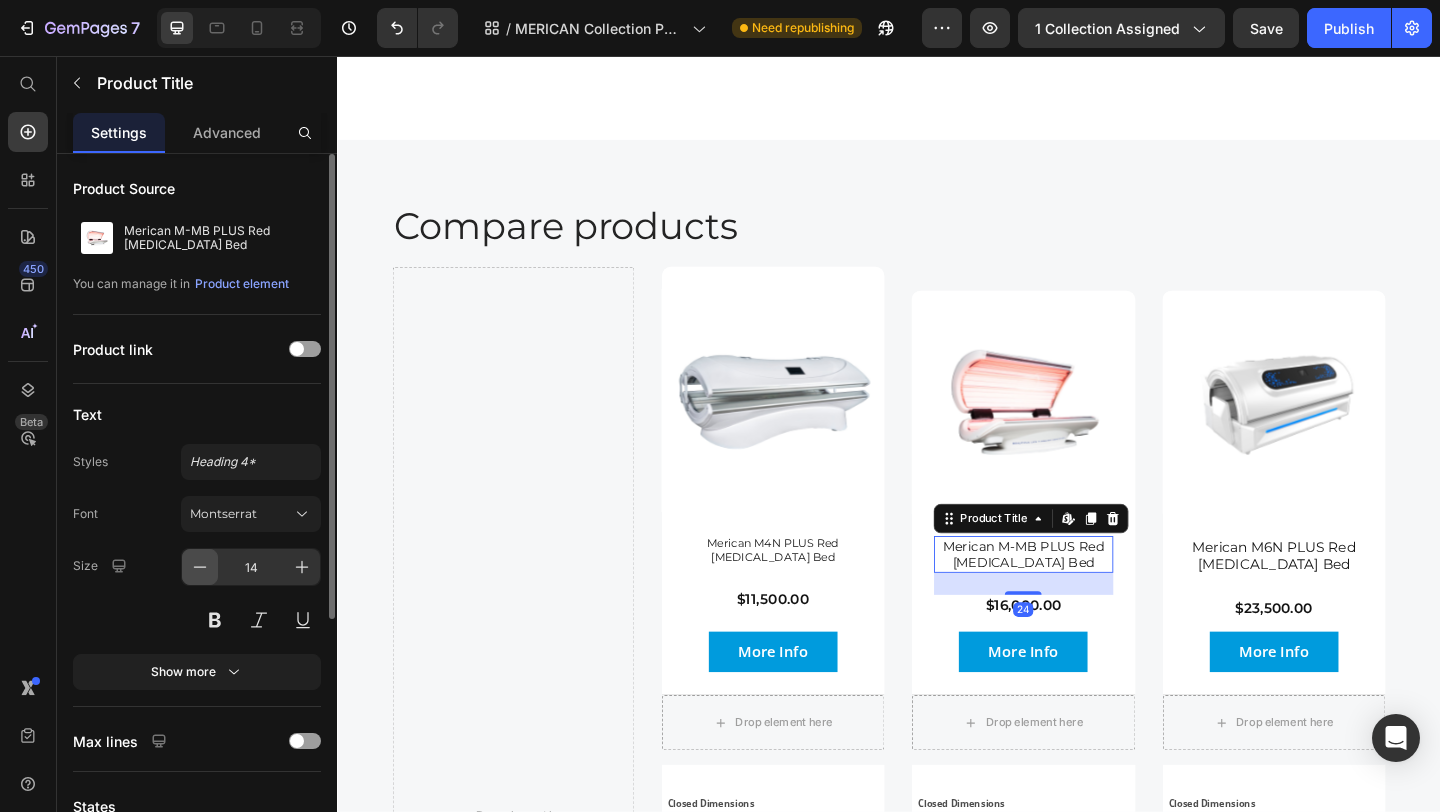 click 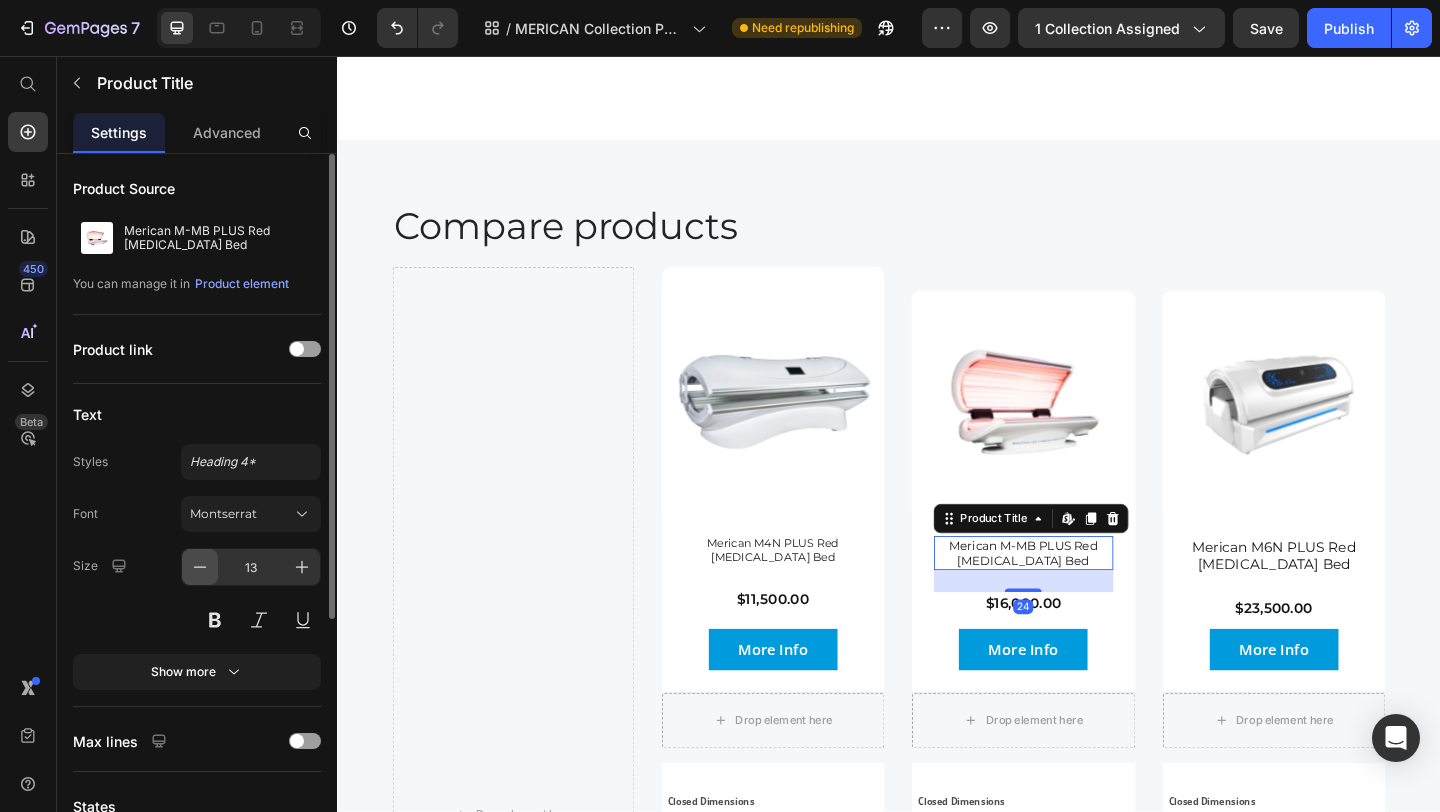 click 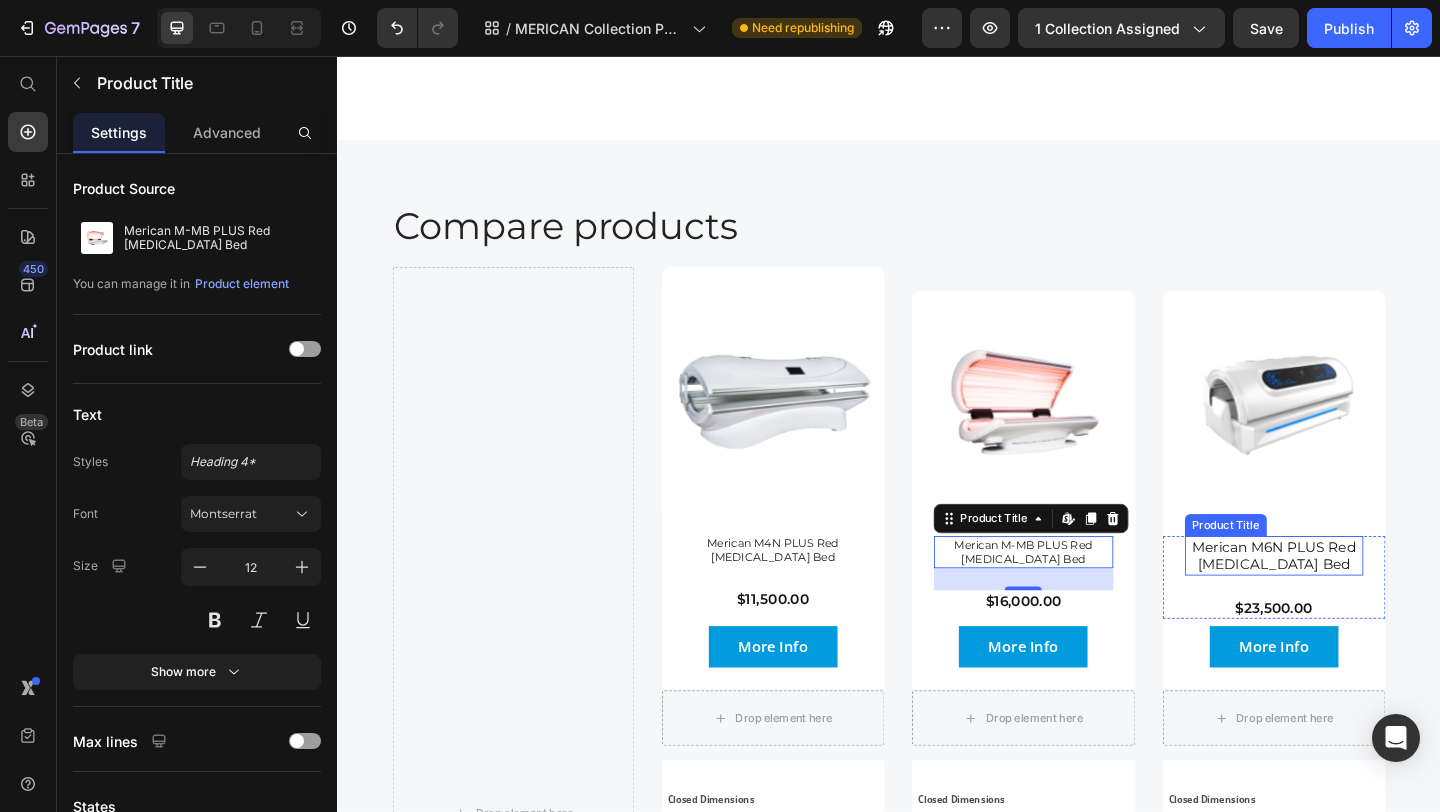 click on "Merican M6N PLUS Red [MEDICAL_DATA] Bed" at bounding box center (1356, 599) 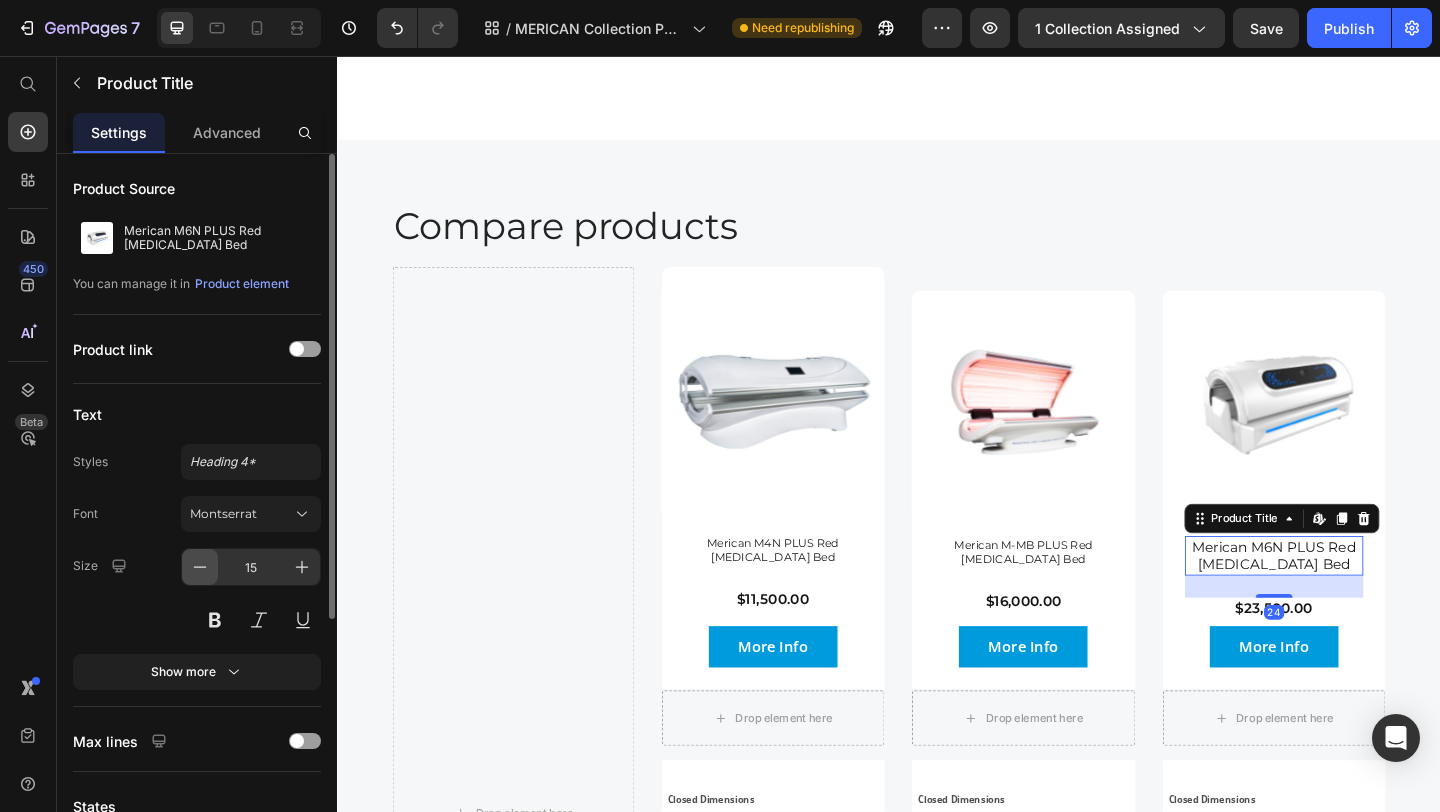 click 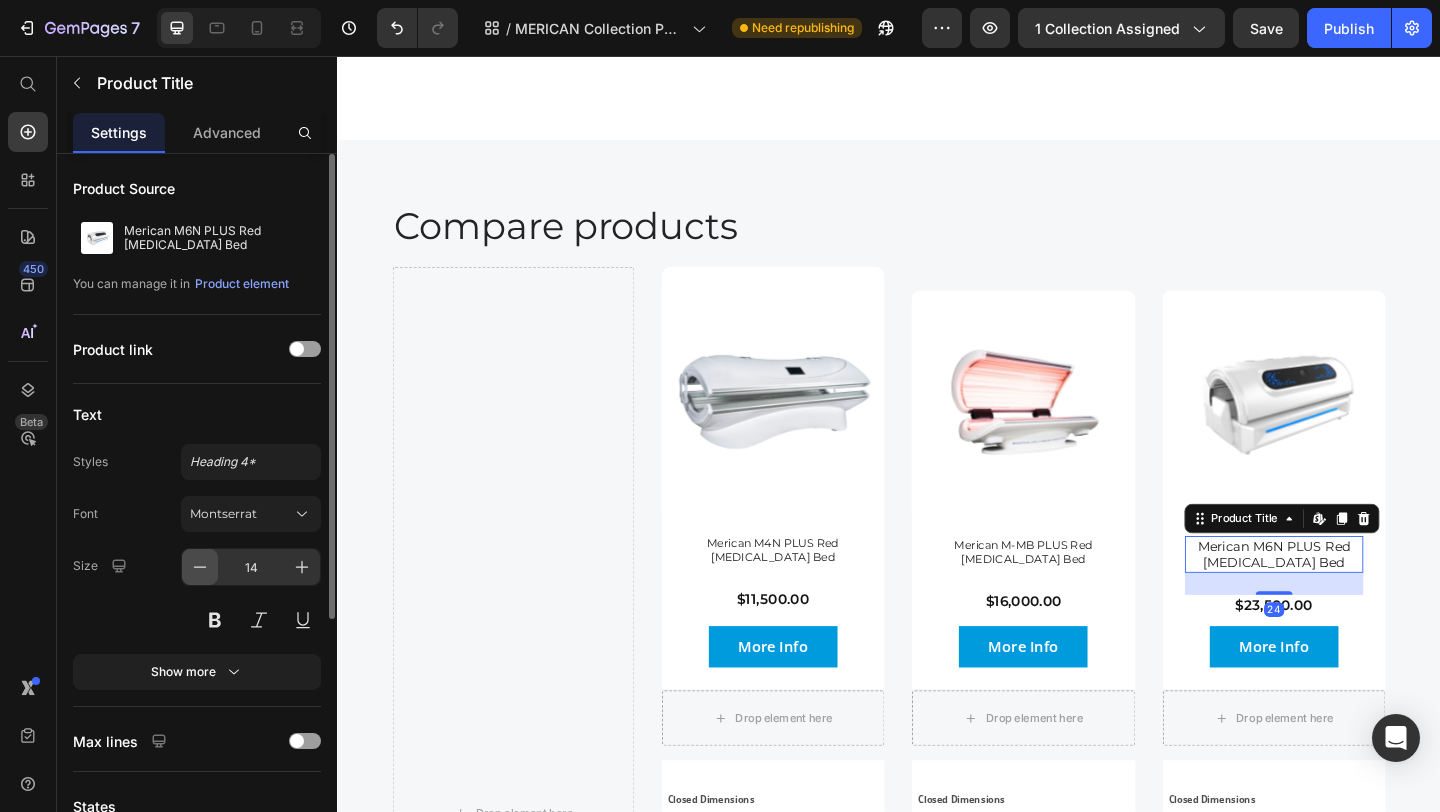 click 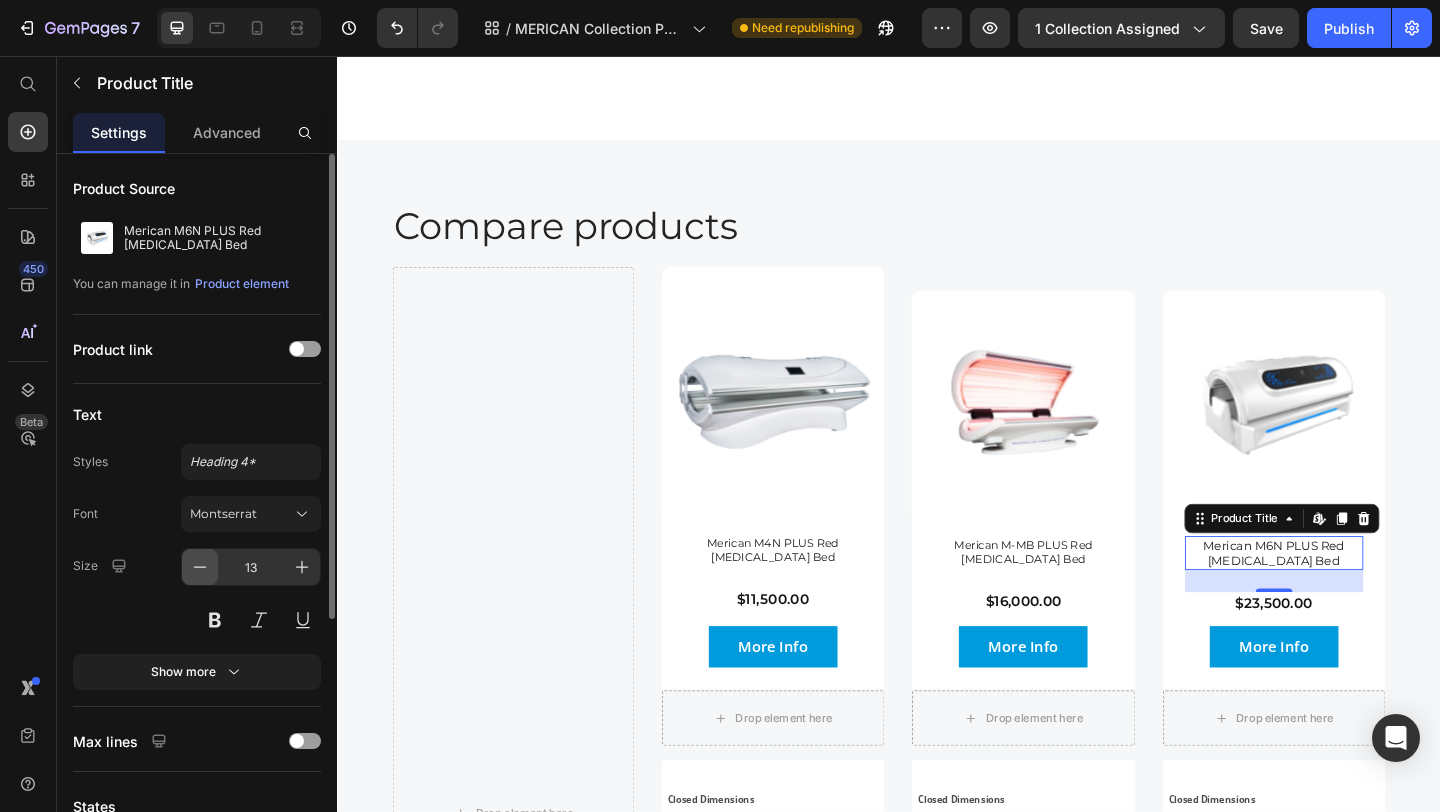 click 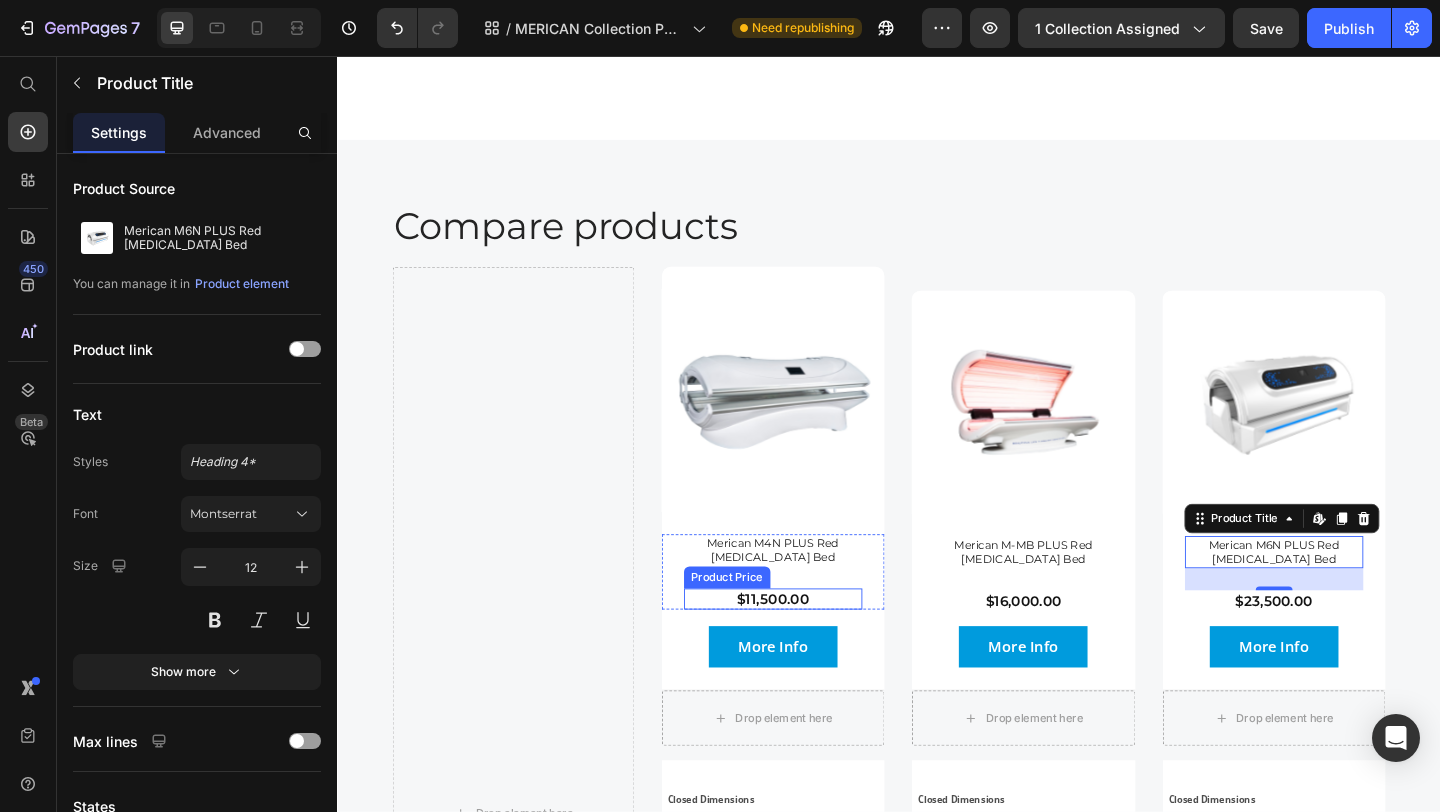 click on "$11,500.00" at bounding box center (811, 647) 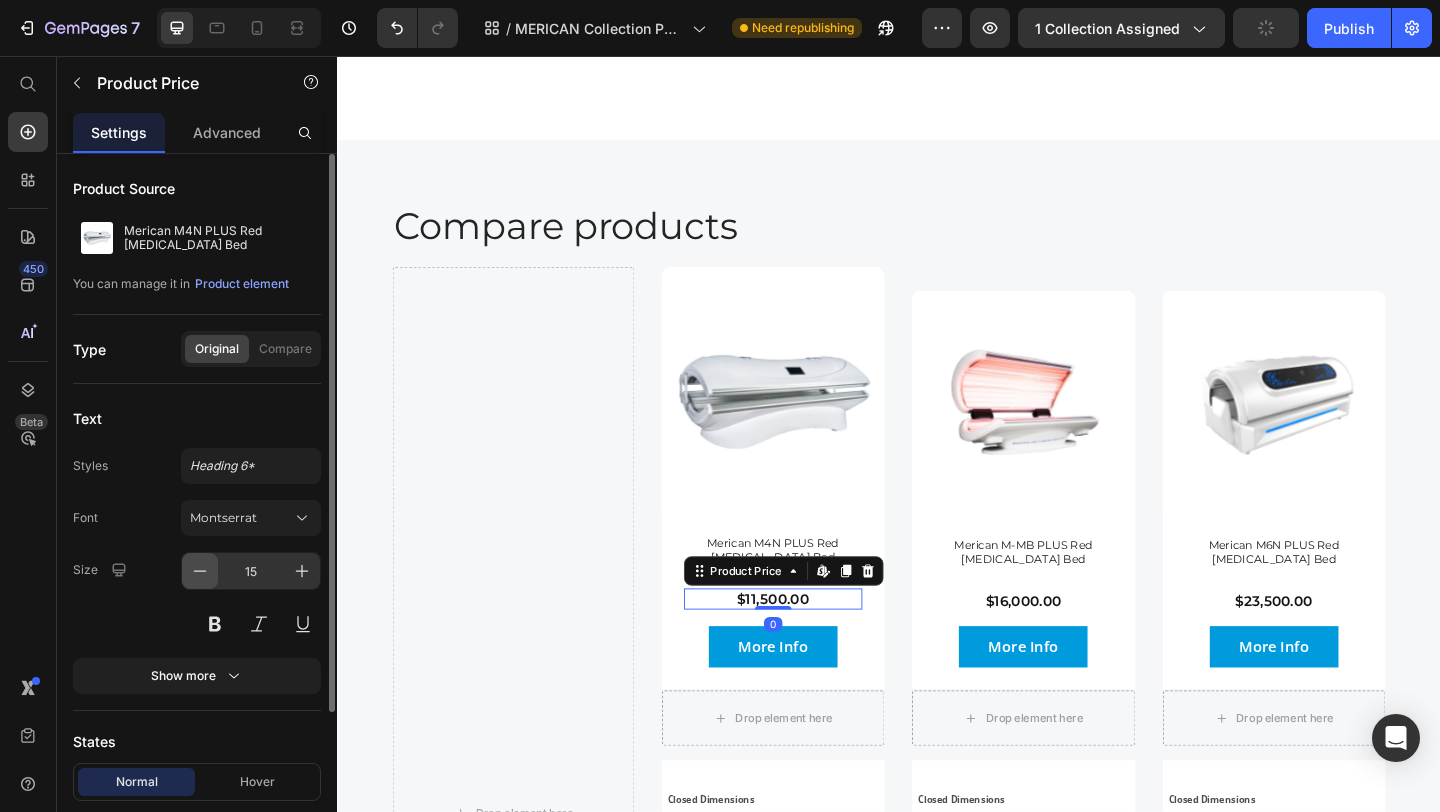 click 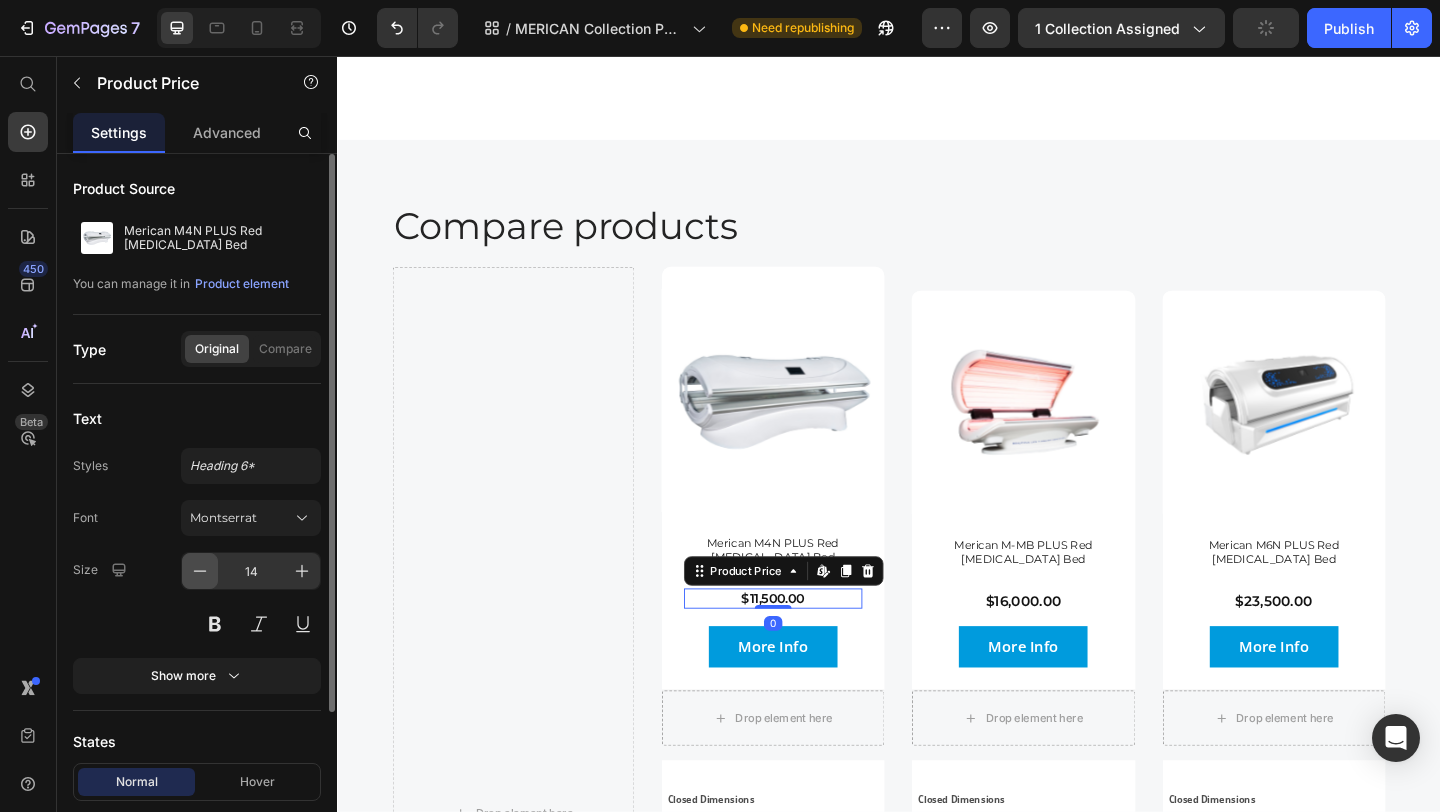 click 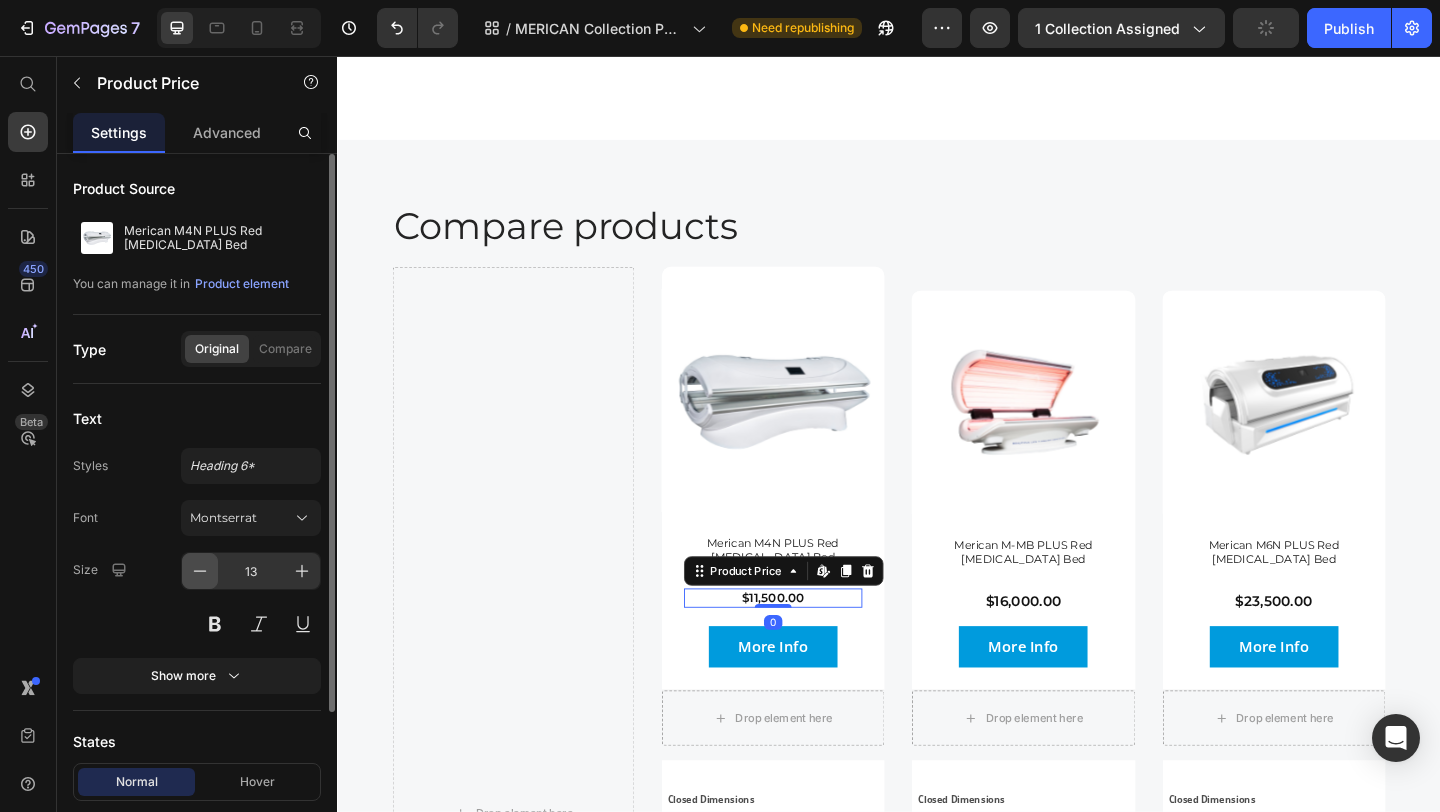 click 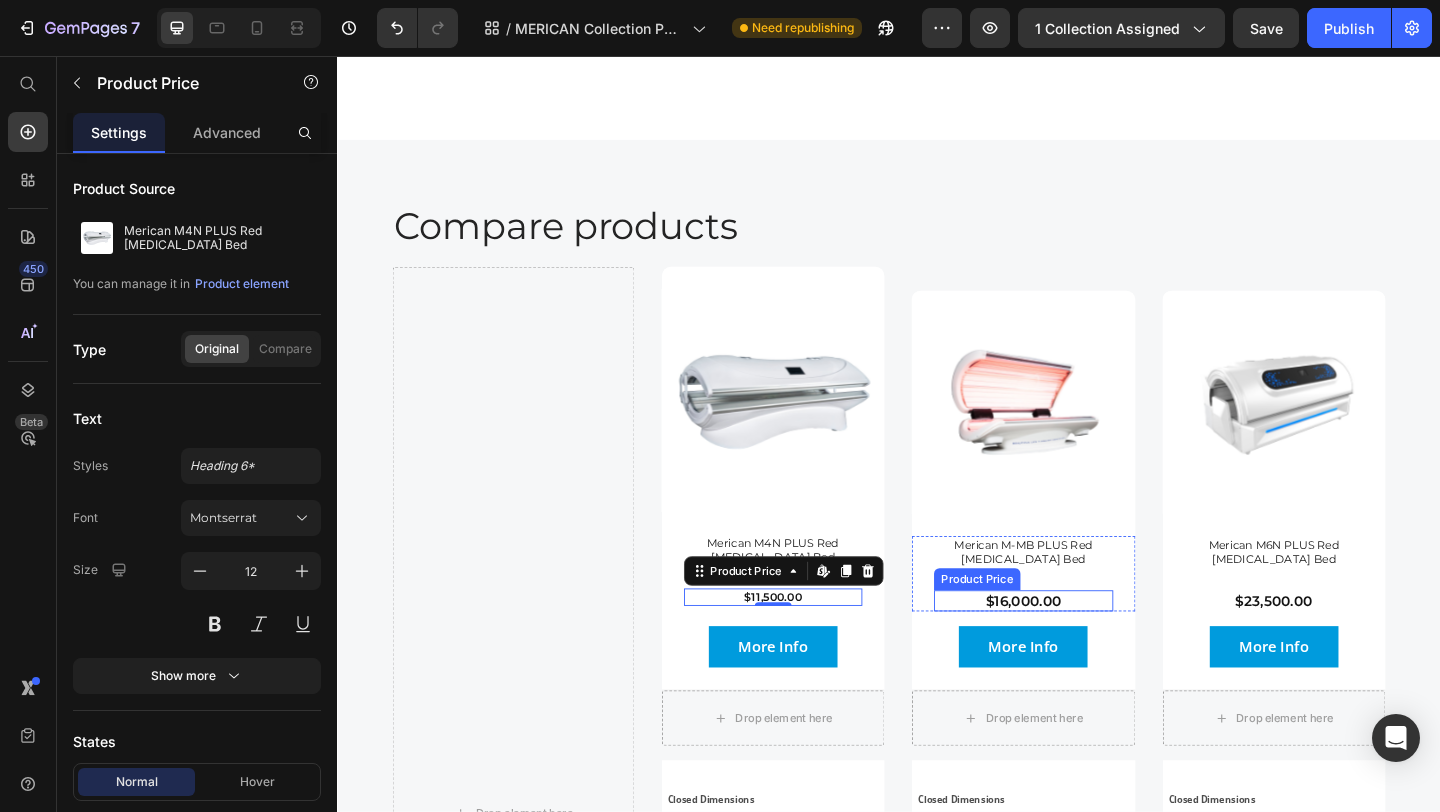 click on "$16,000.00" at bounding box center (1083, 649) 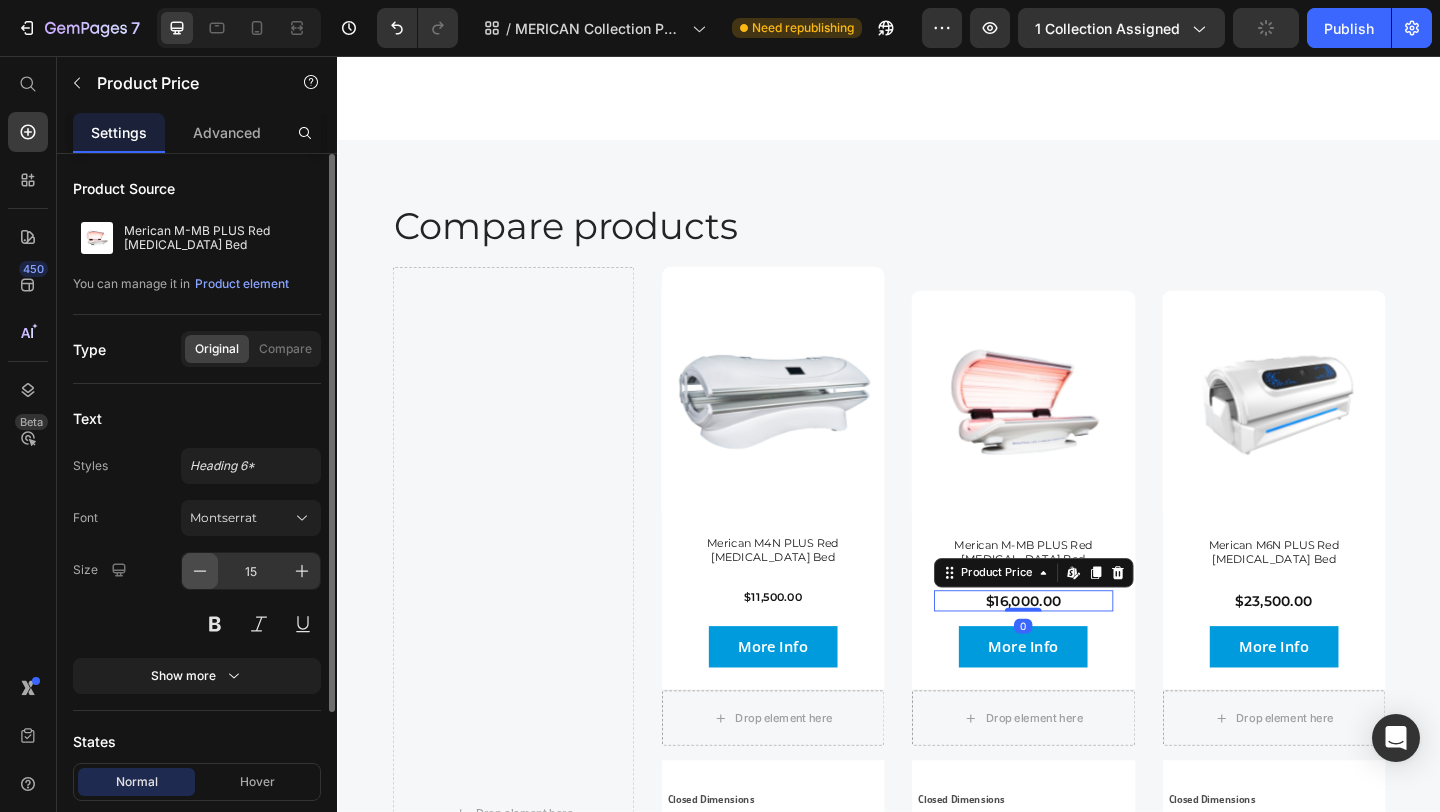 click at bounding box center [200, 571] 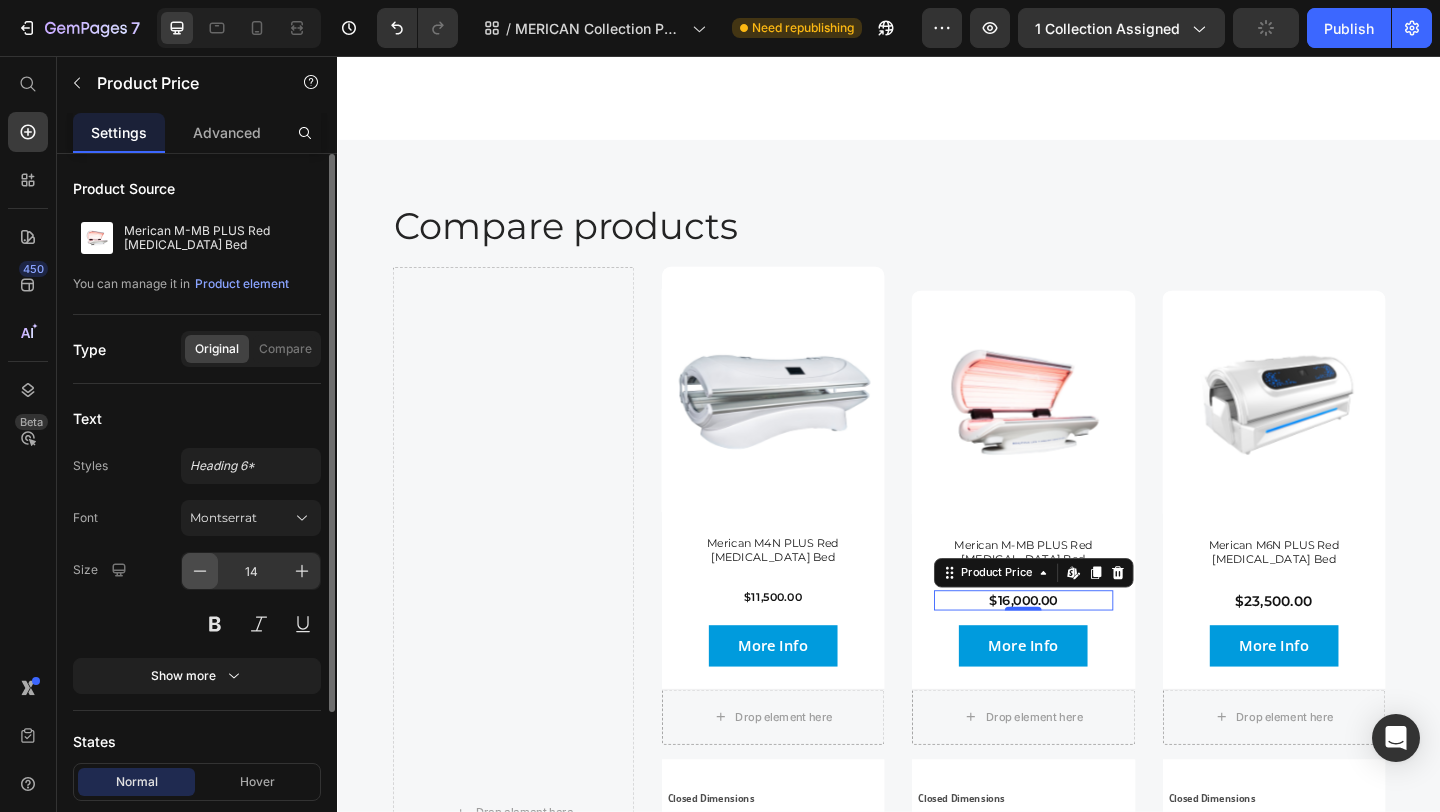 click at bounding box center [200, 571] 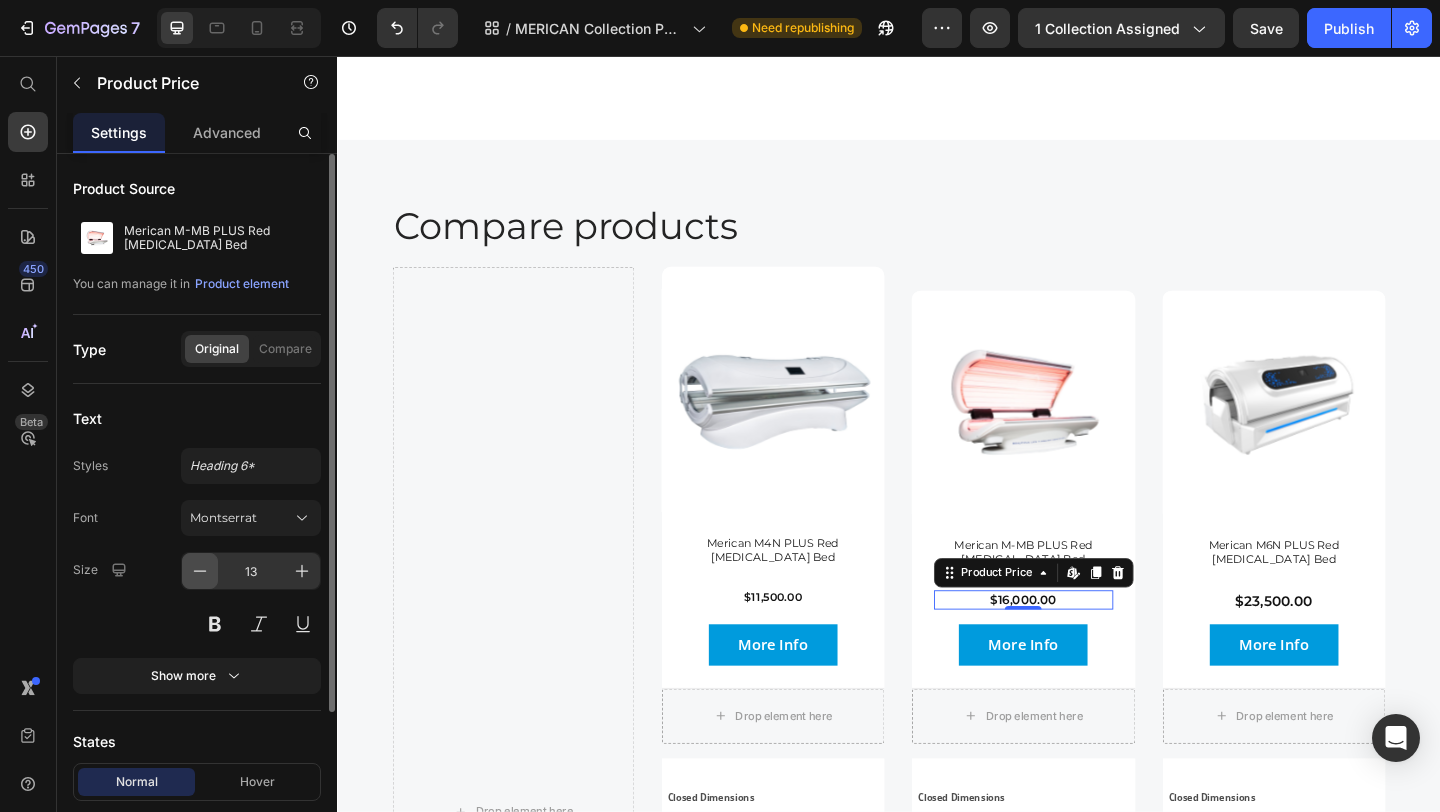 click at bounding box center (200, 571) 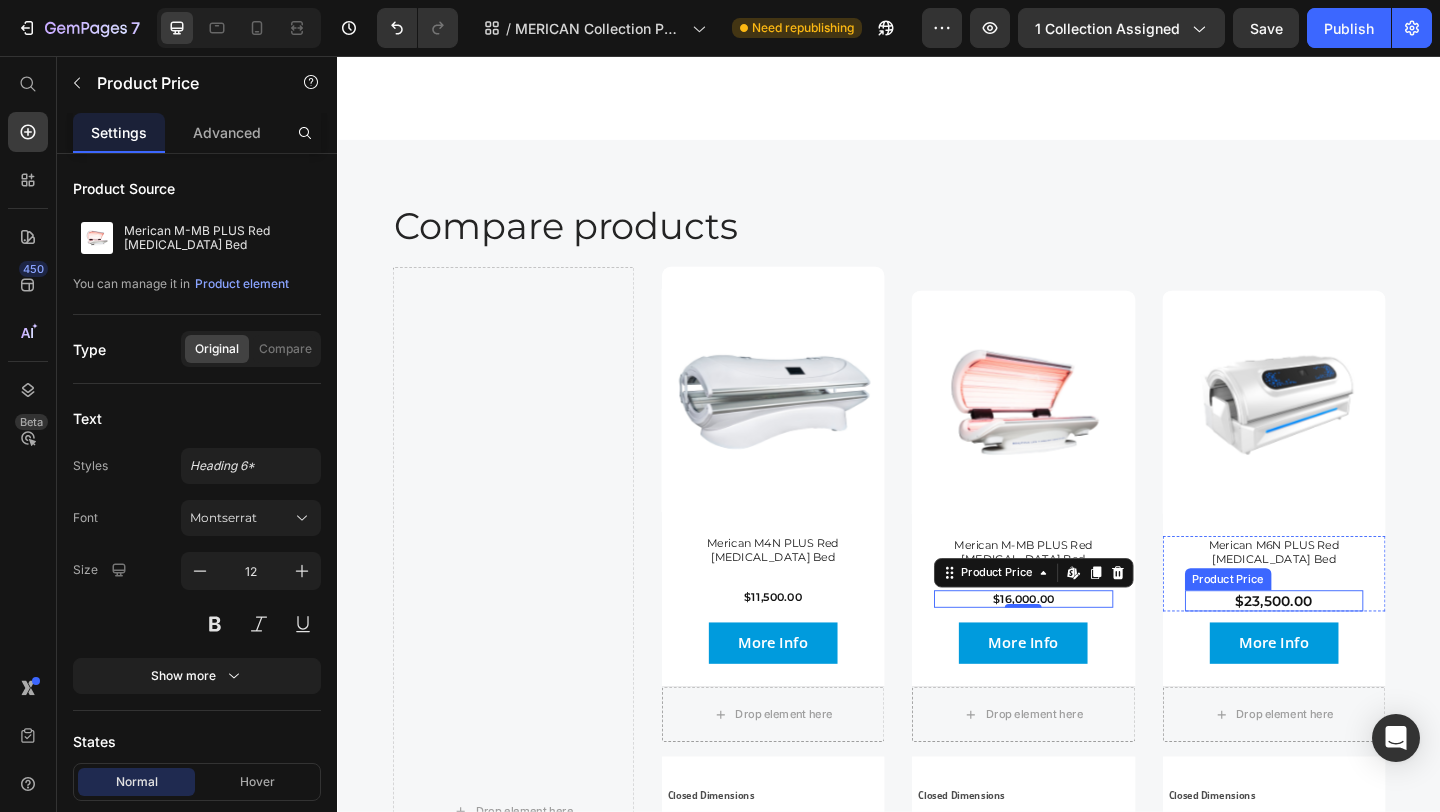 click on "$23,500.00" at bounding box center [1356, 649] 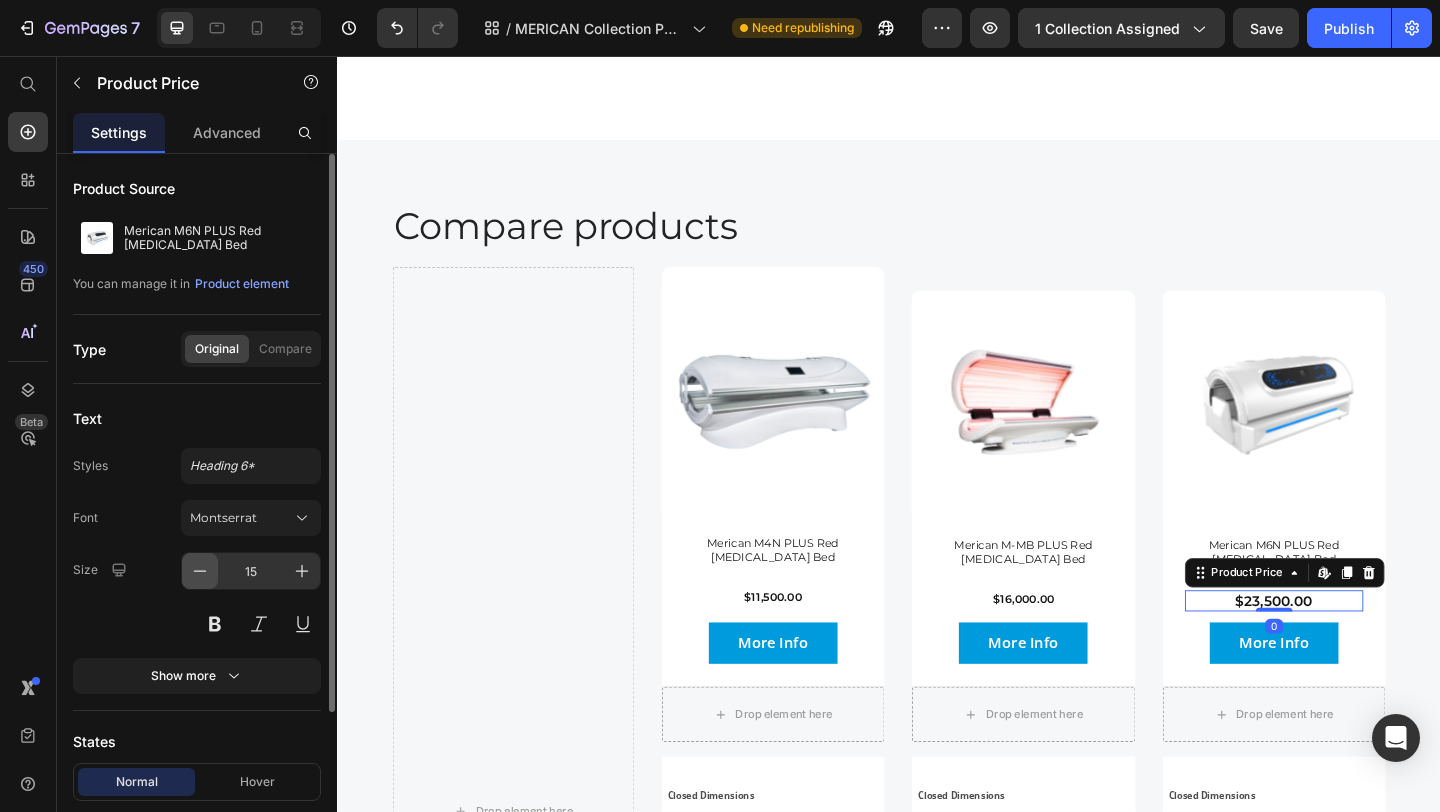 click 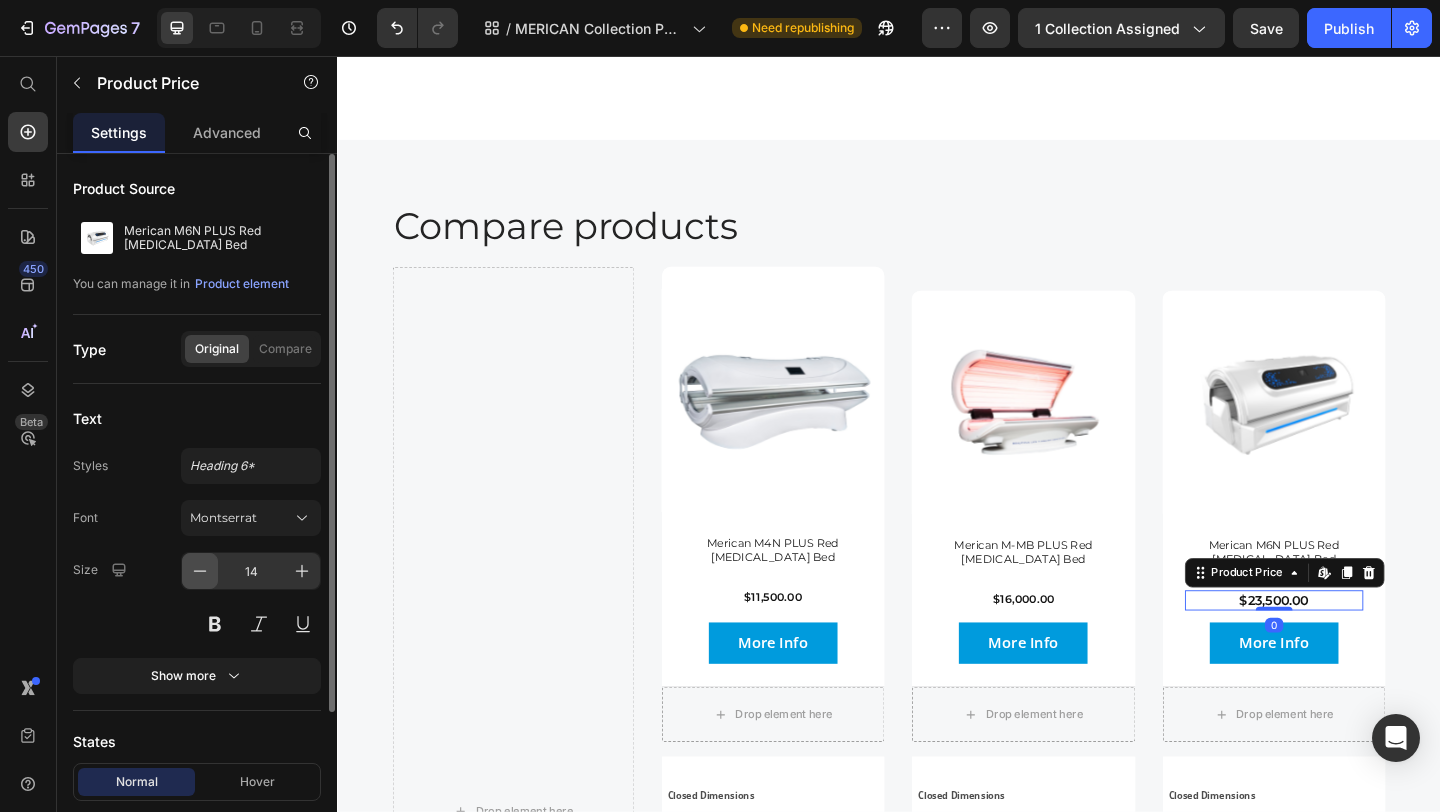 click 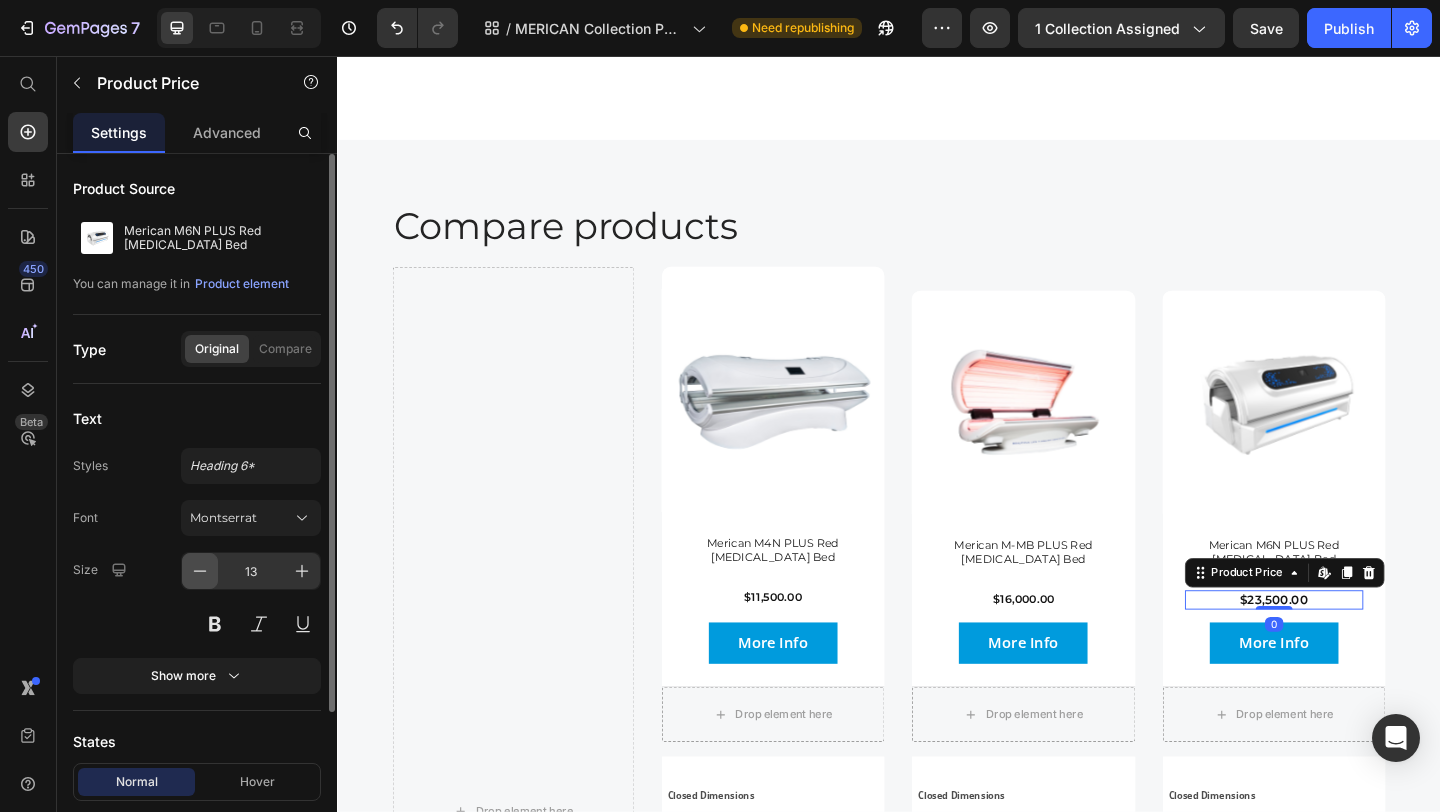 click 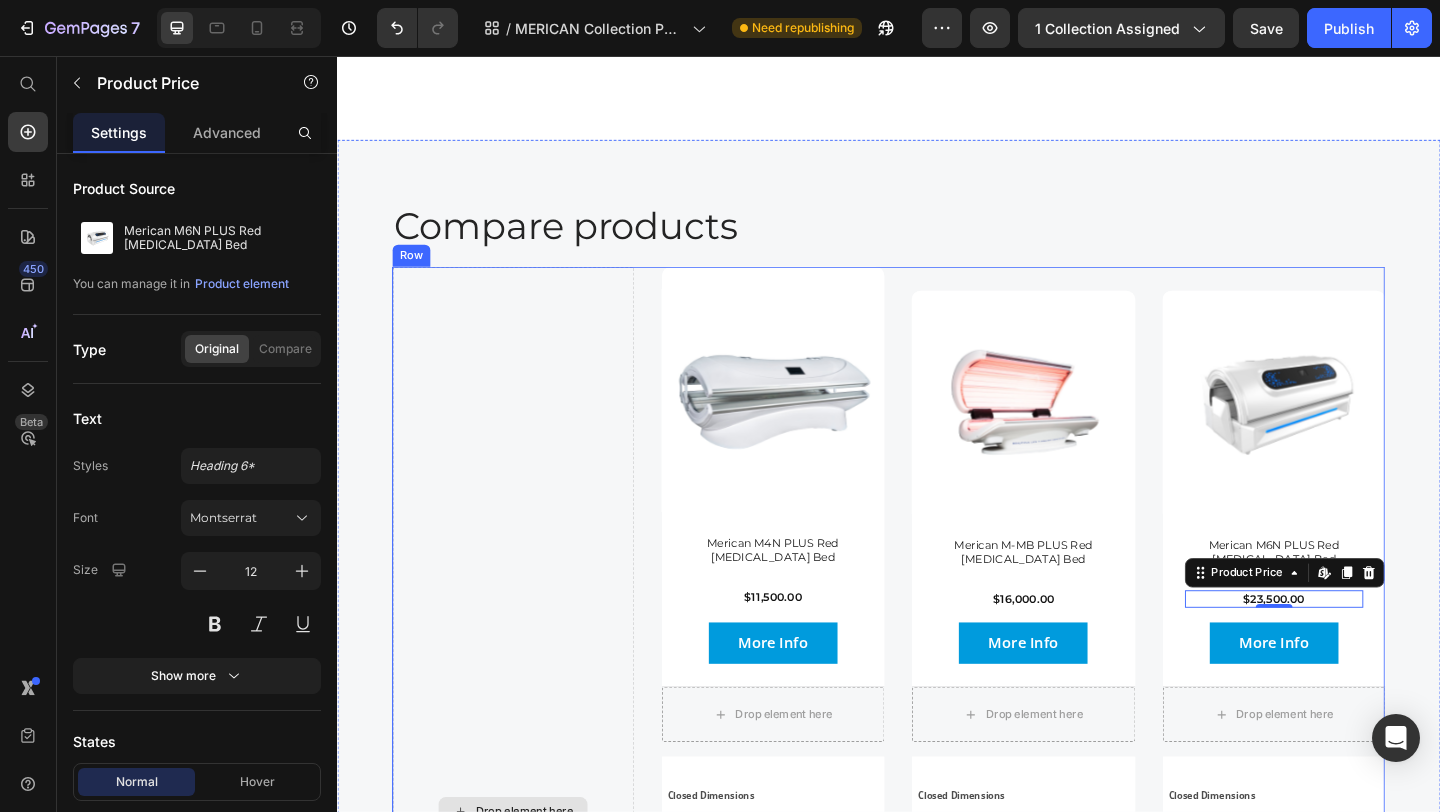 click on "Drop element here" at bounding box center [528, 877] 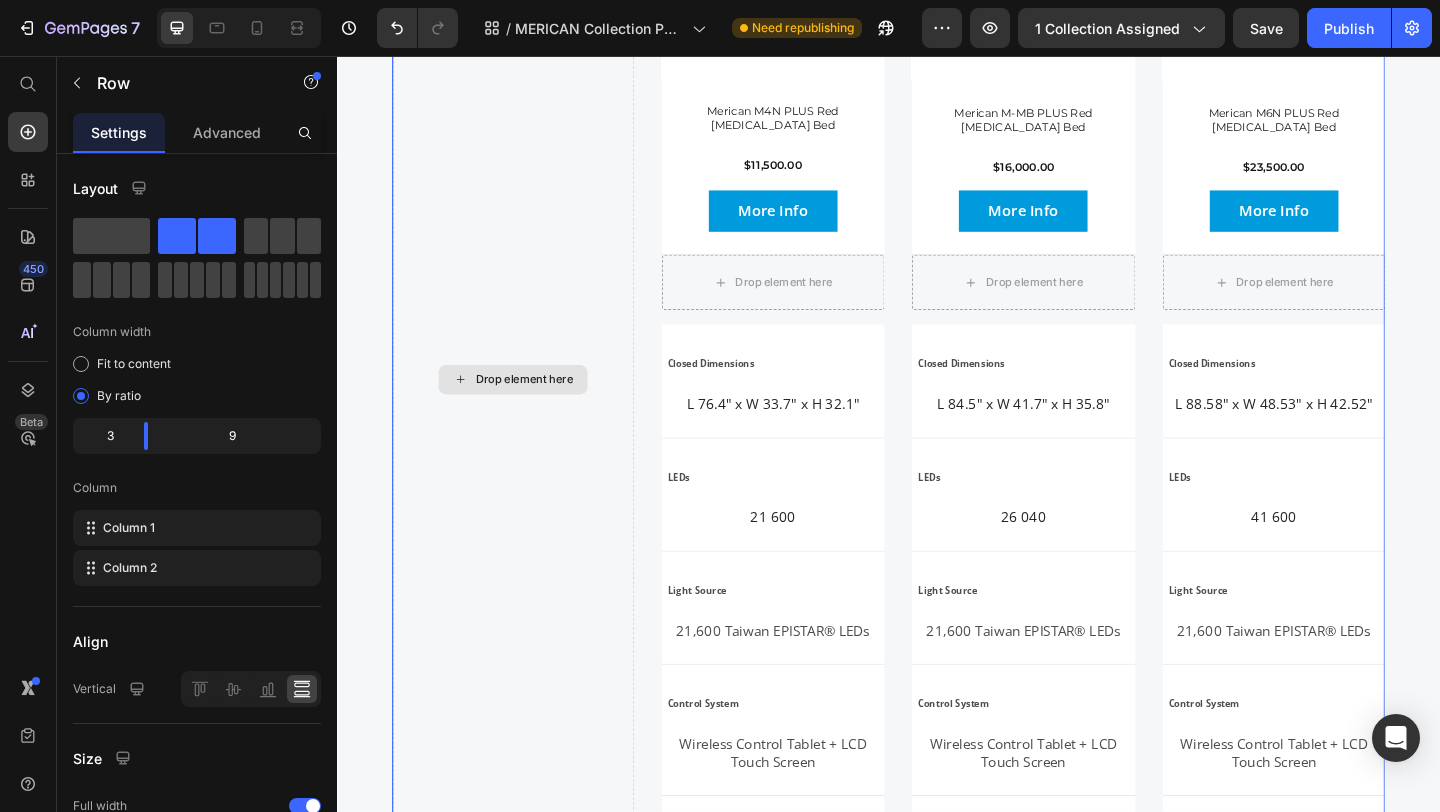 scroll, scrollTop: 3705, scrollLeft: 0, axis: vertical 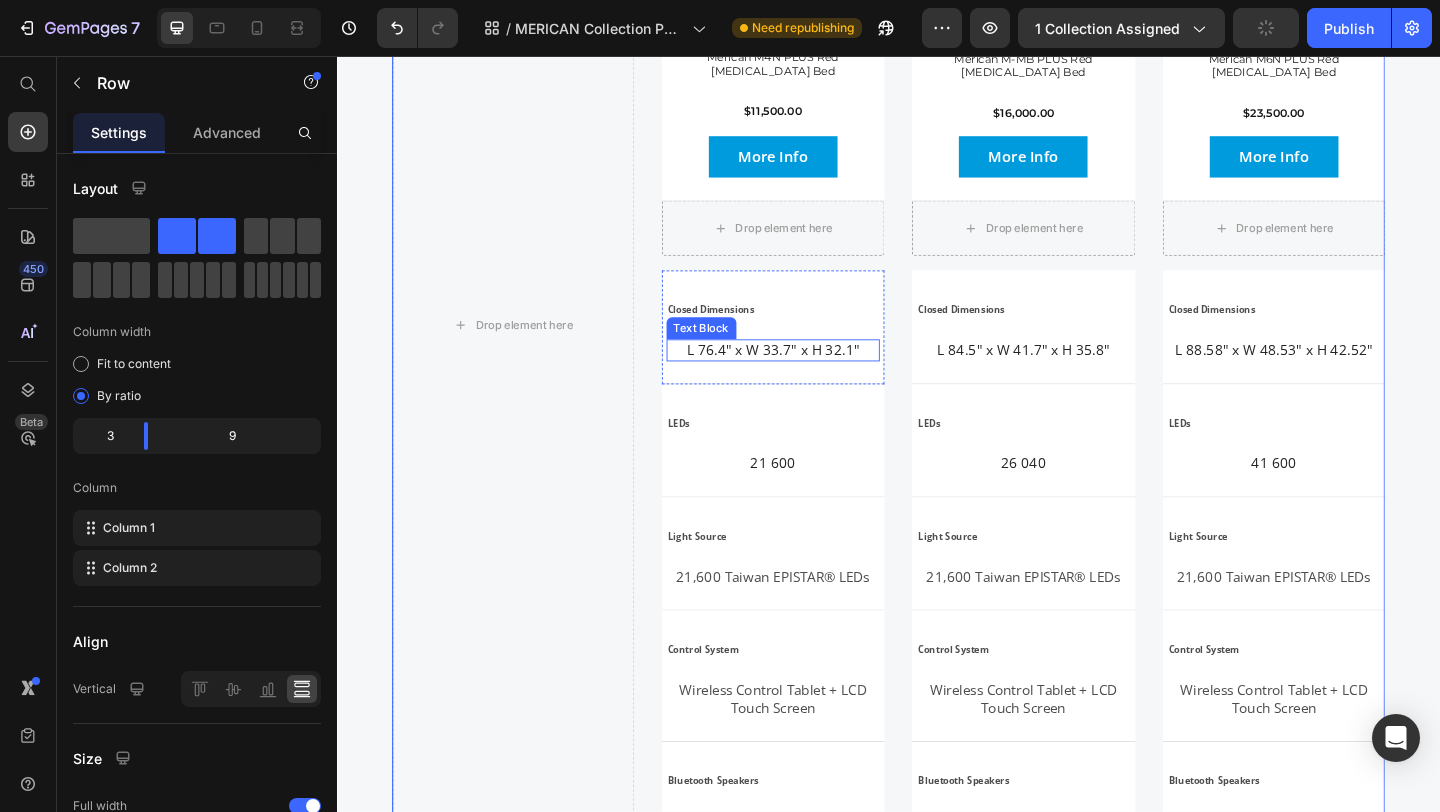 click on "L 76.4" x W 33.7" x H 32.1"" at bounding box center (811, 376) 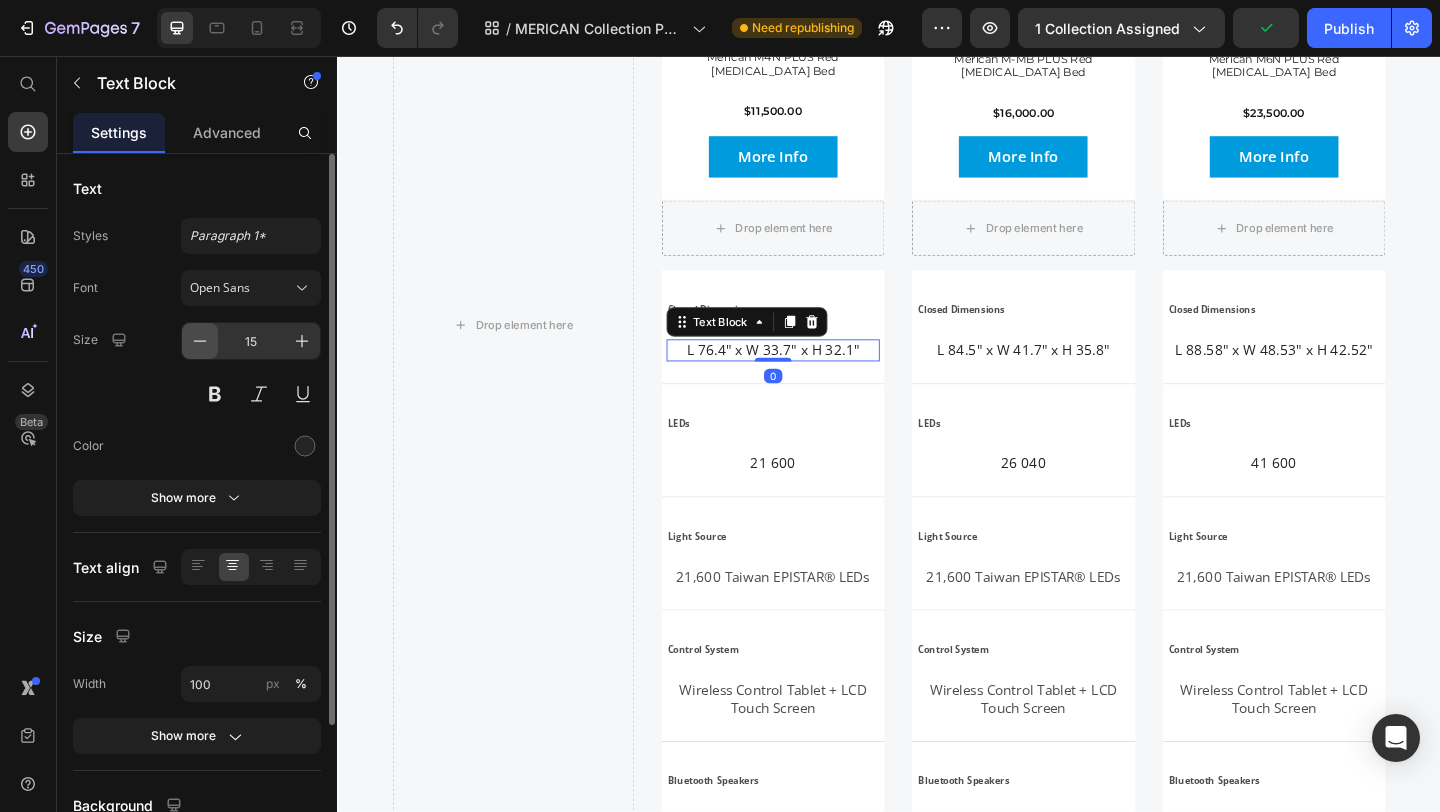 click 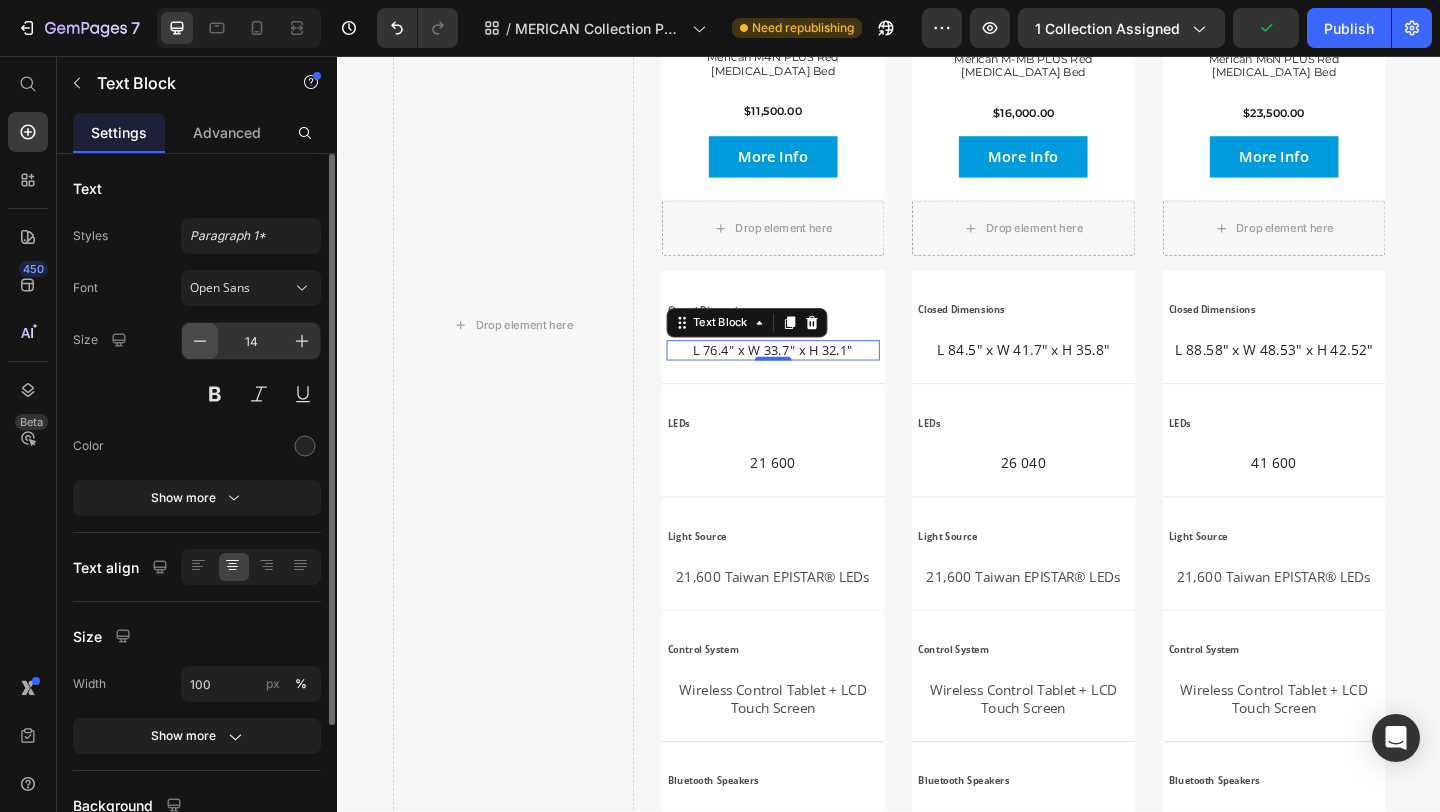 click 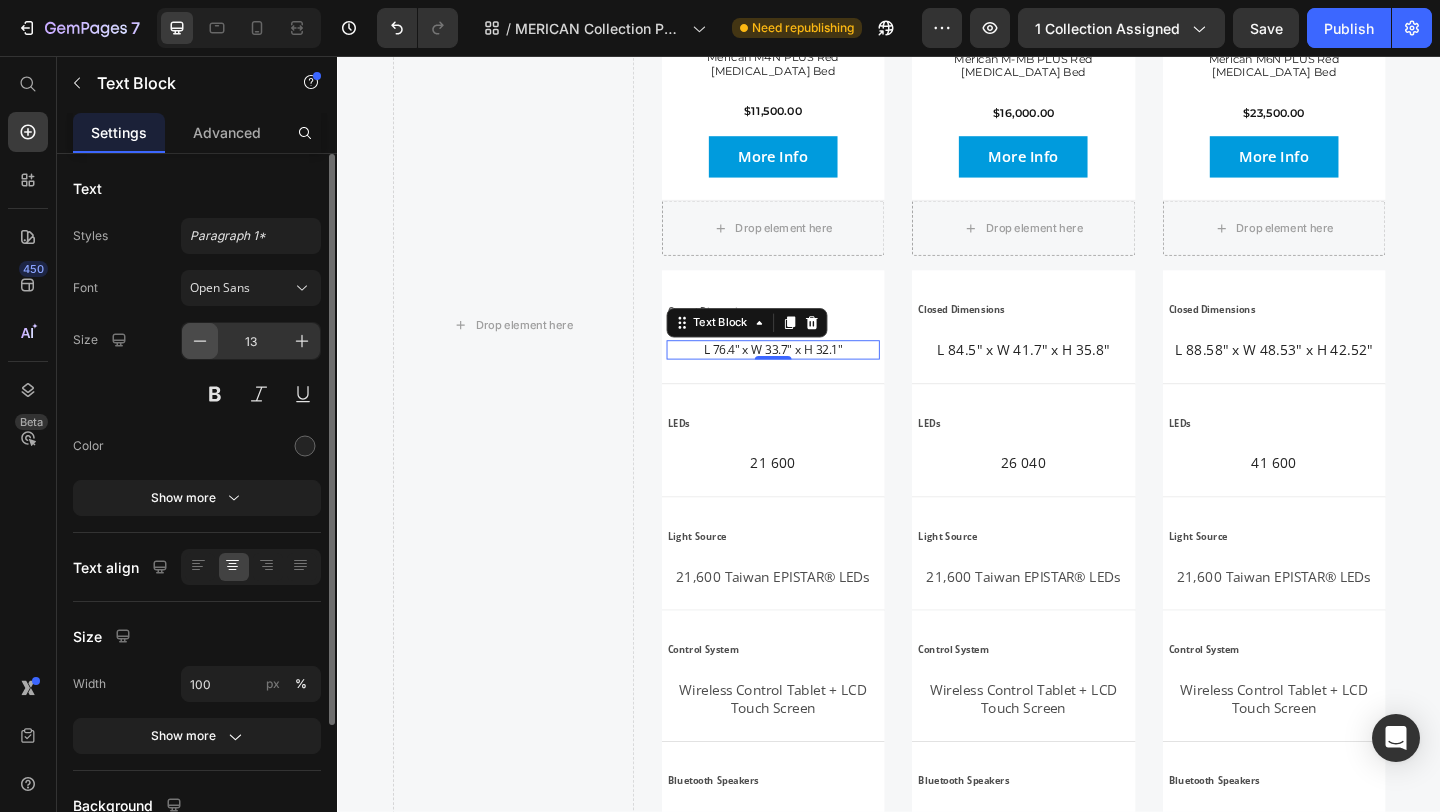 click 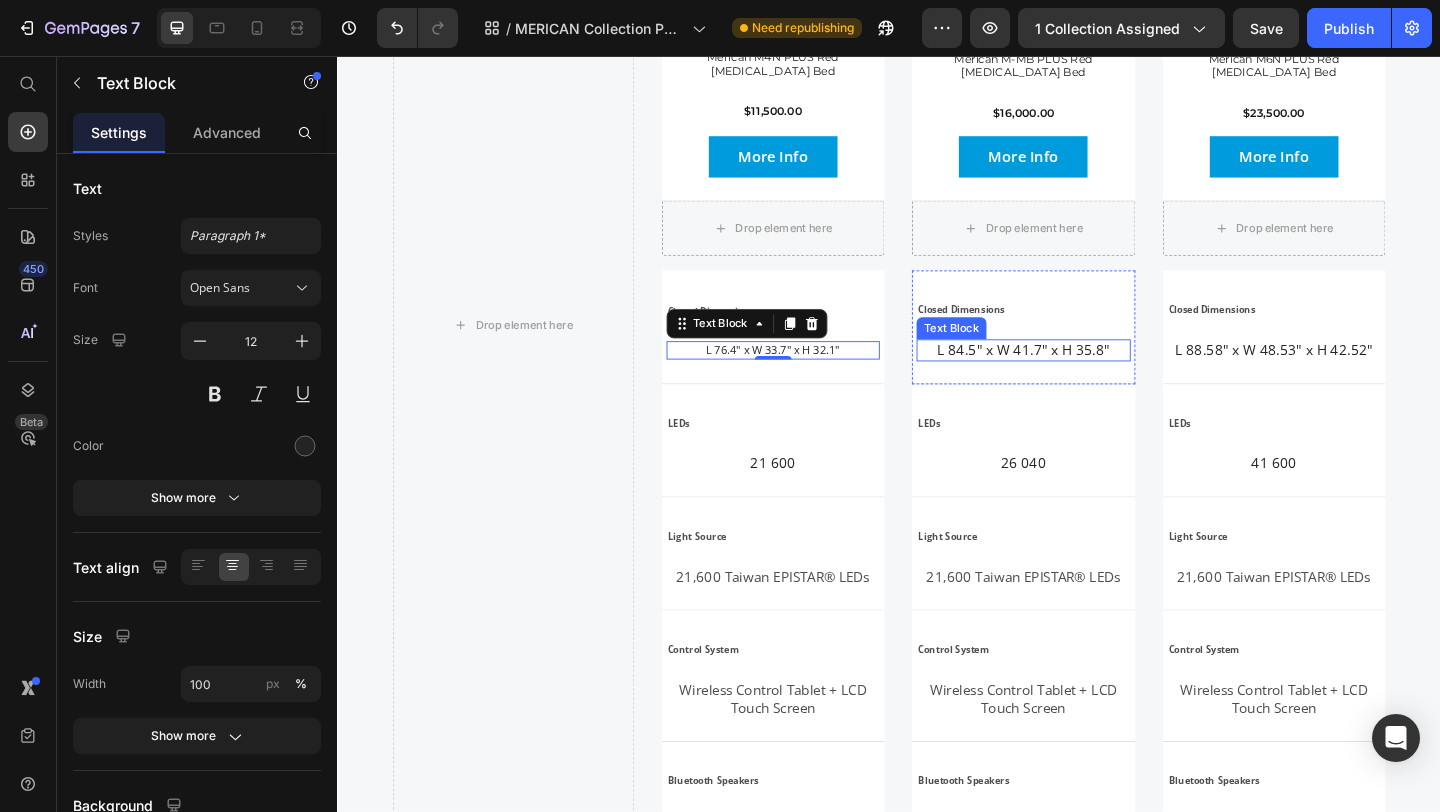 click on "L 84.5" x W 41.7" x H 35.8"" at bounding box center (1083, 376) 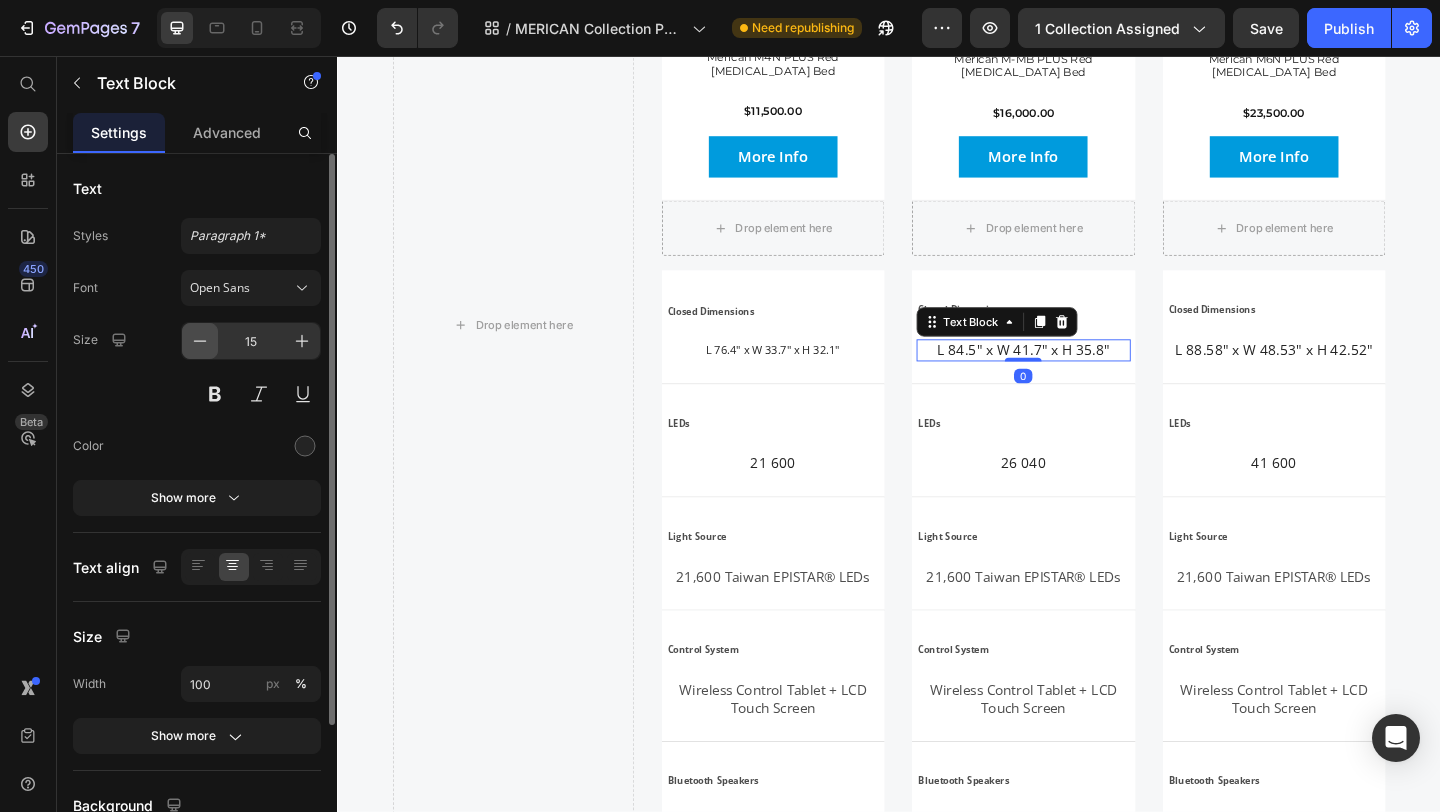 click 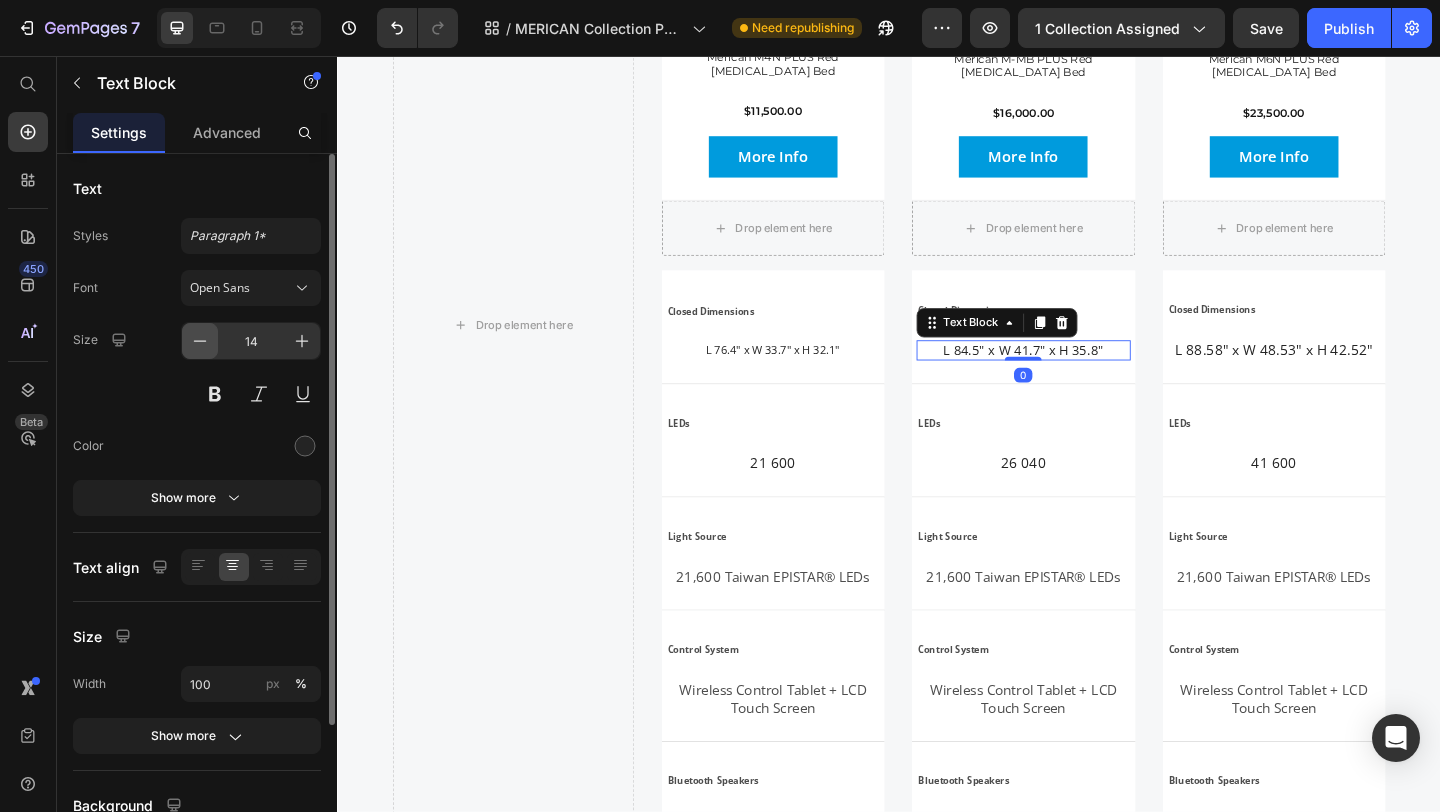 click 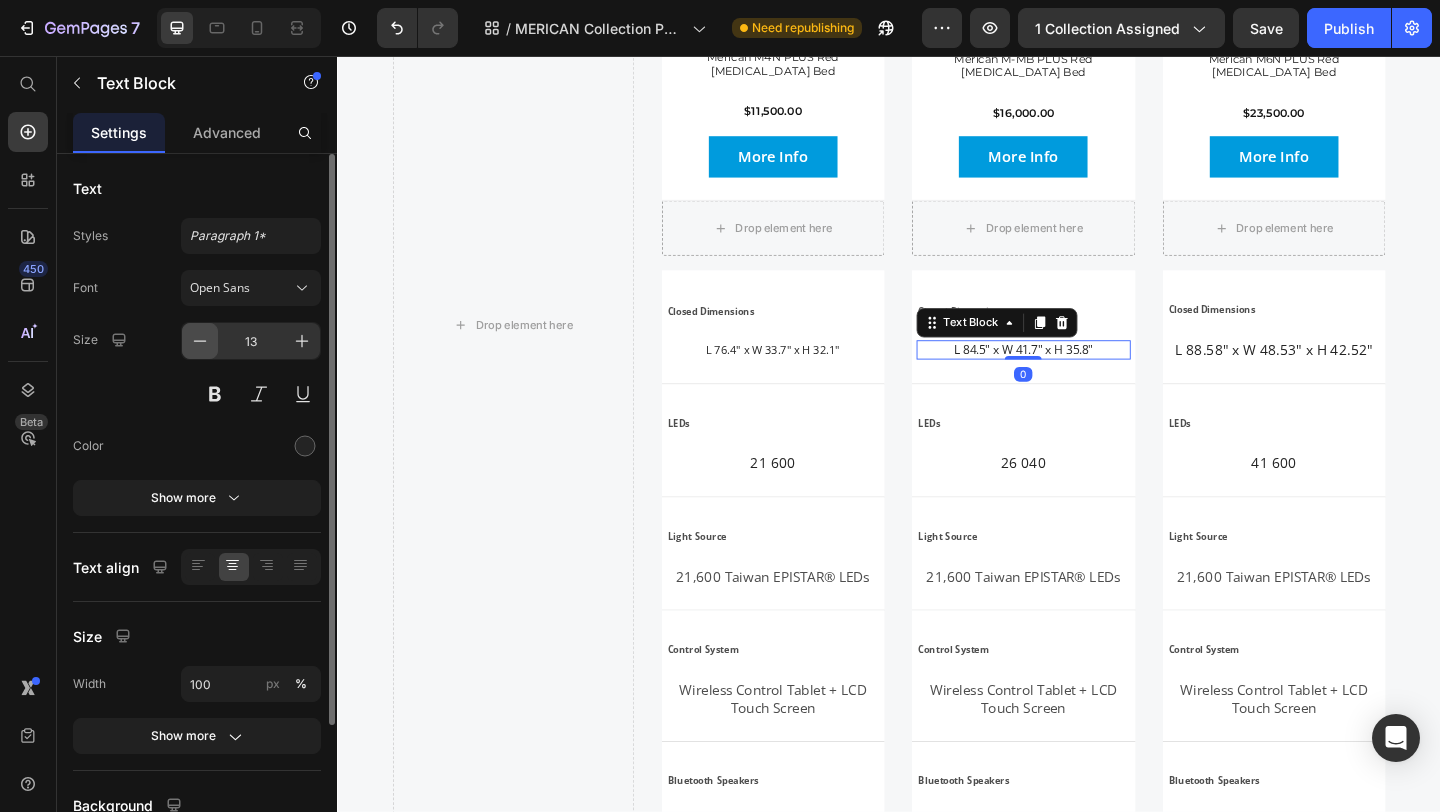 click 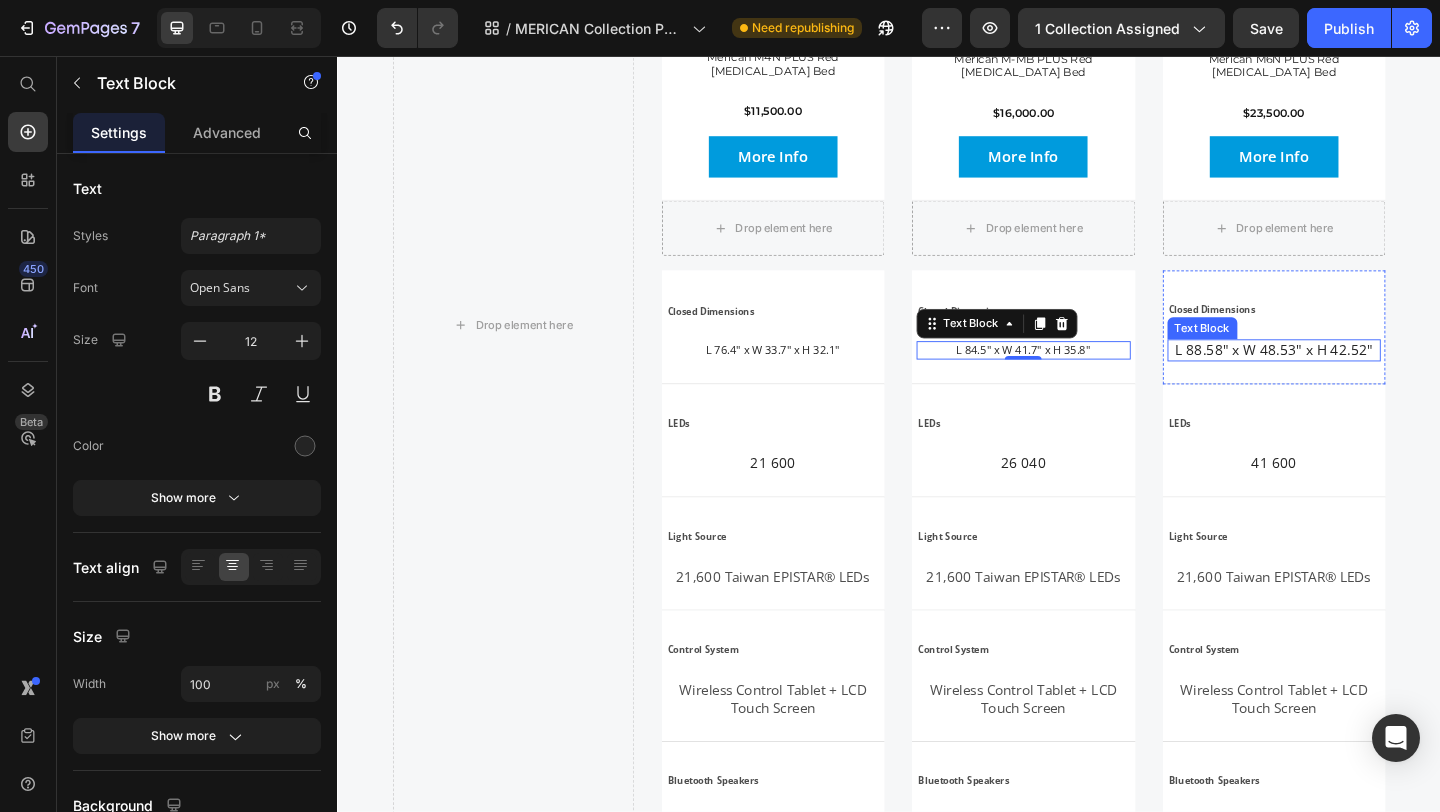 click on "L 88.58" x W 48.53" x H 42.52"" at bounding box center (1356, 376) 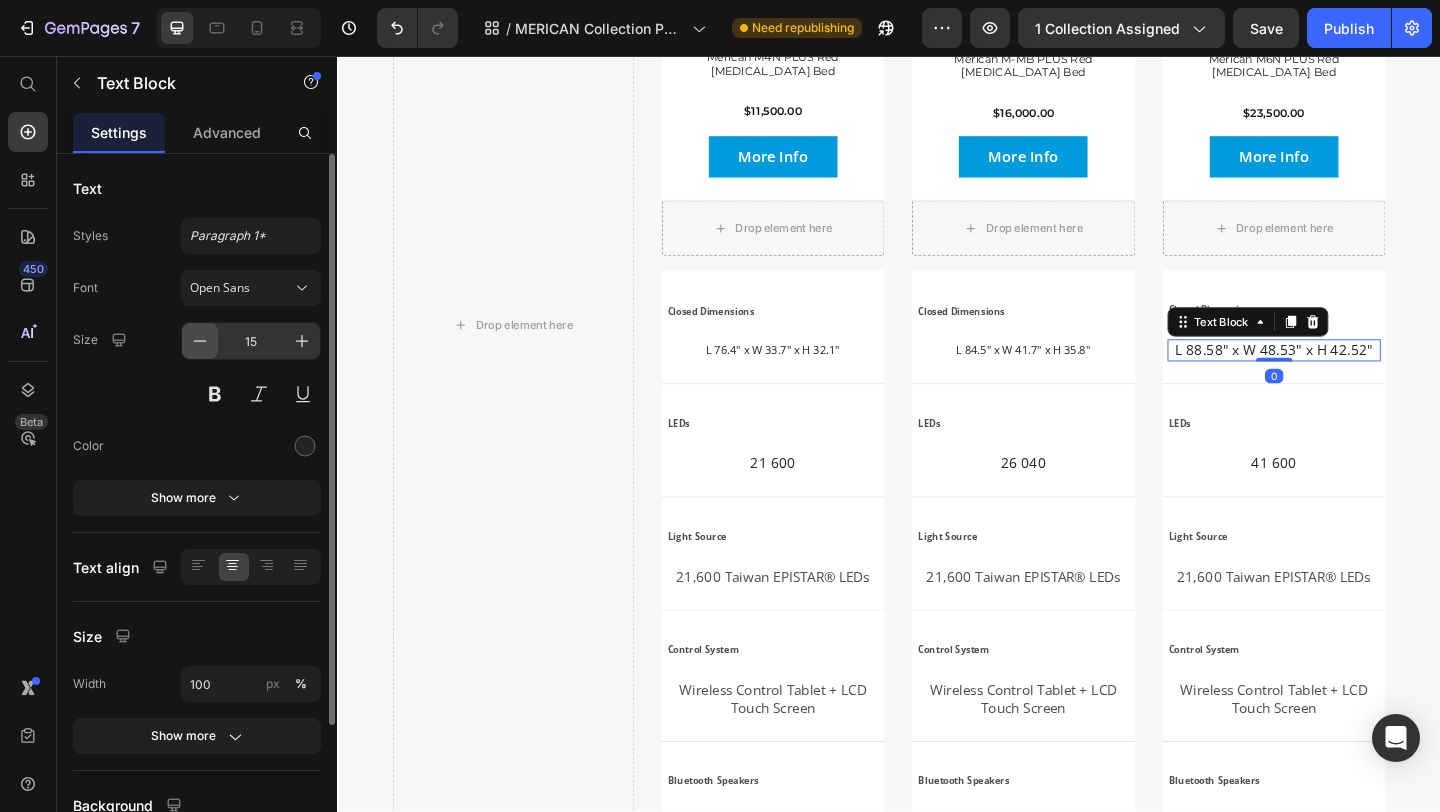 click 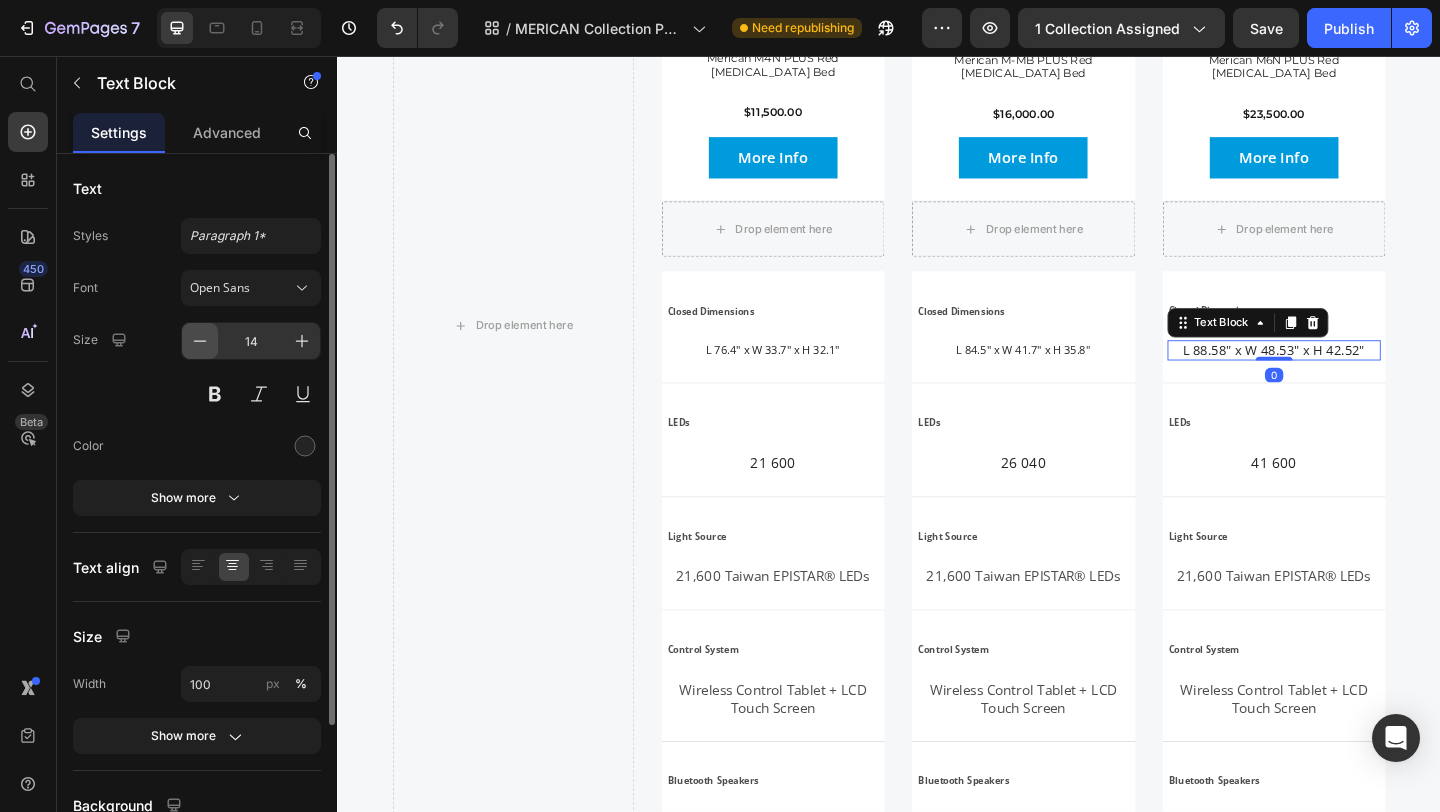 click 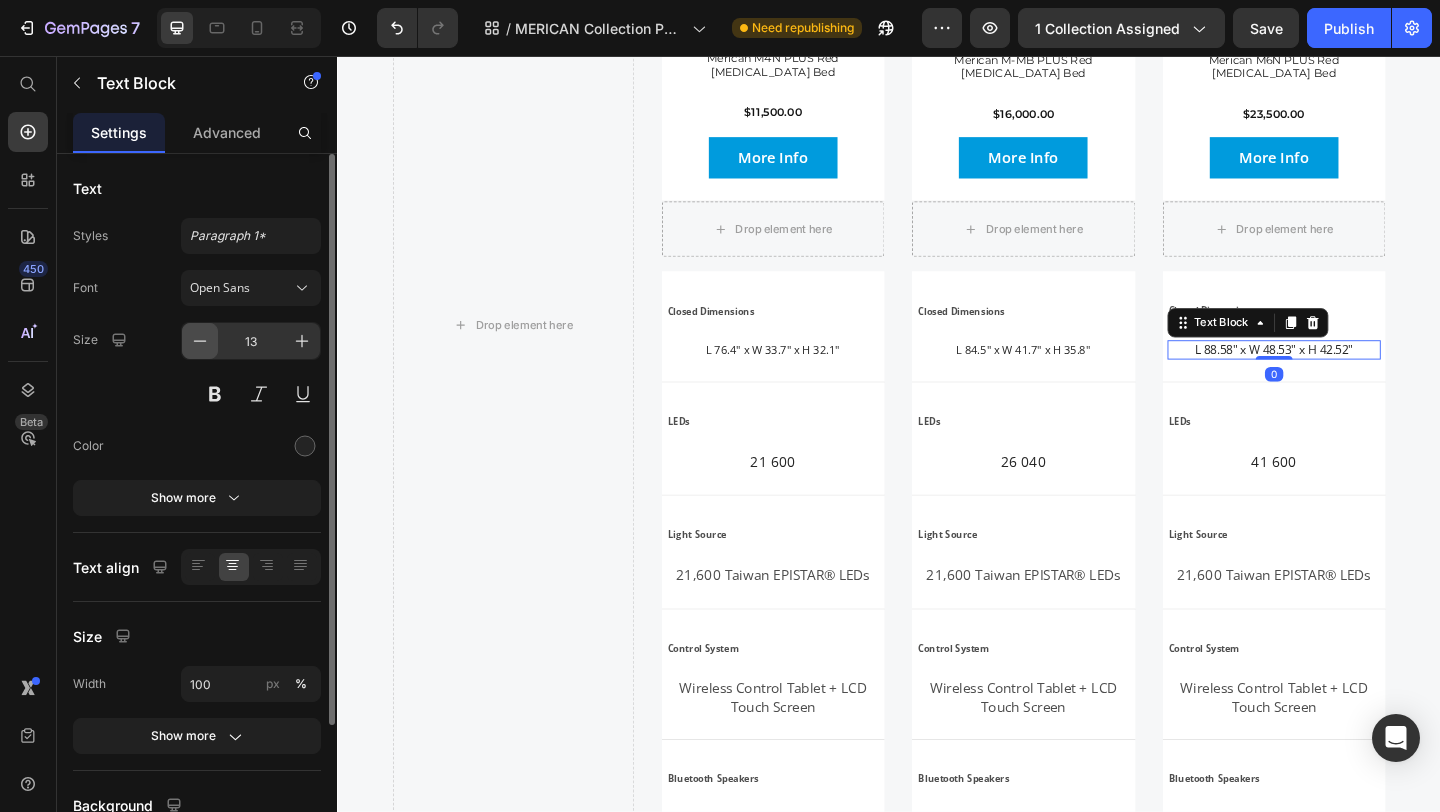 click 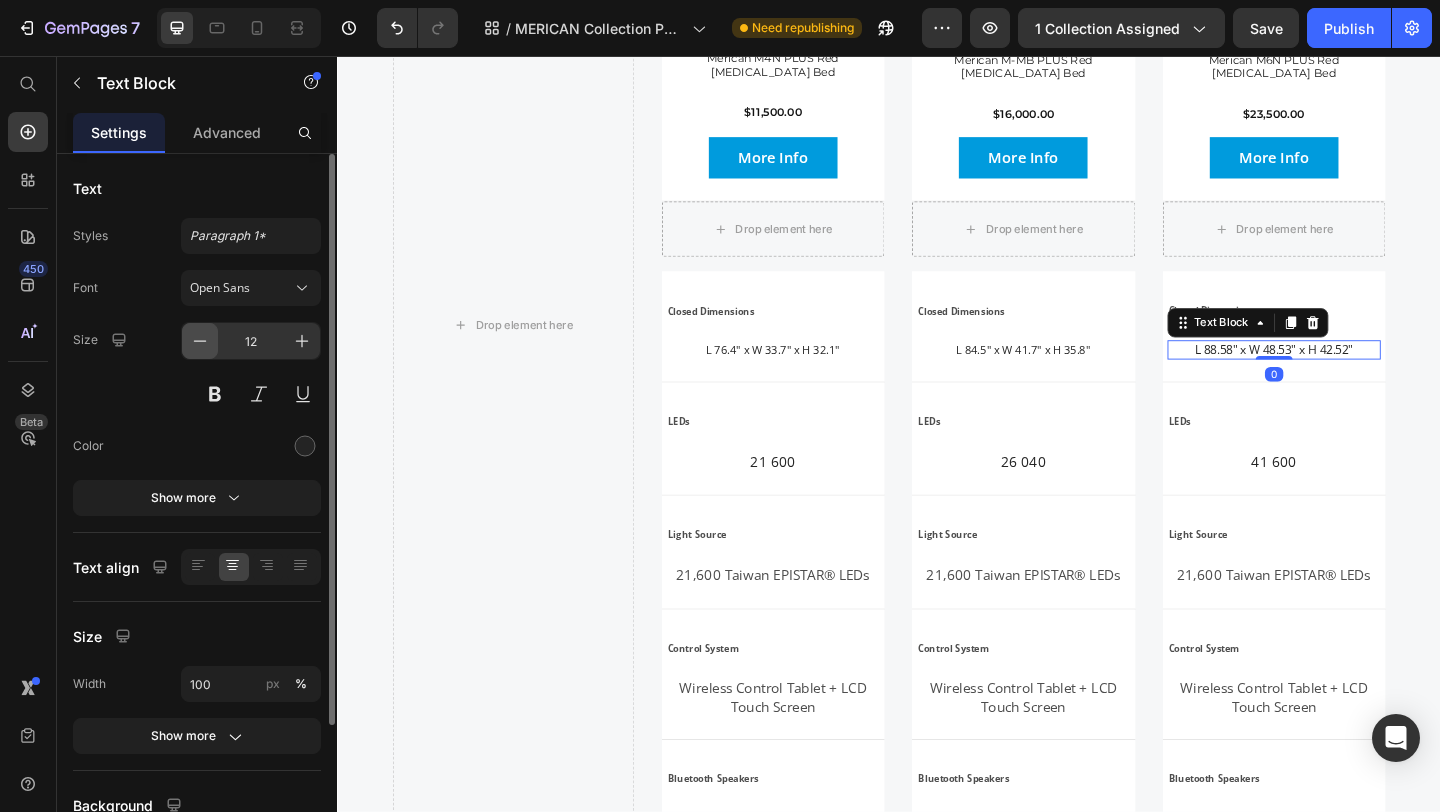 scroll, scrollTop: 3703, scrollLeft: 0, axis: vertical 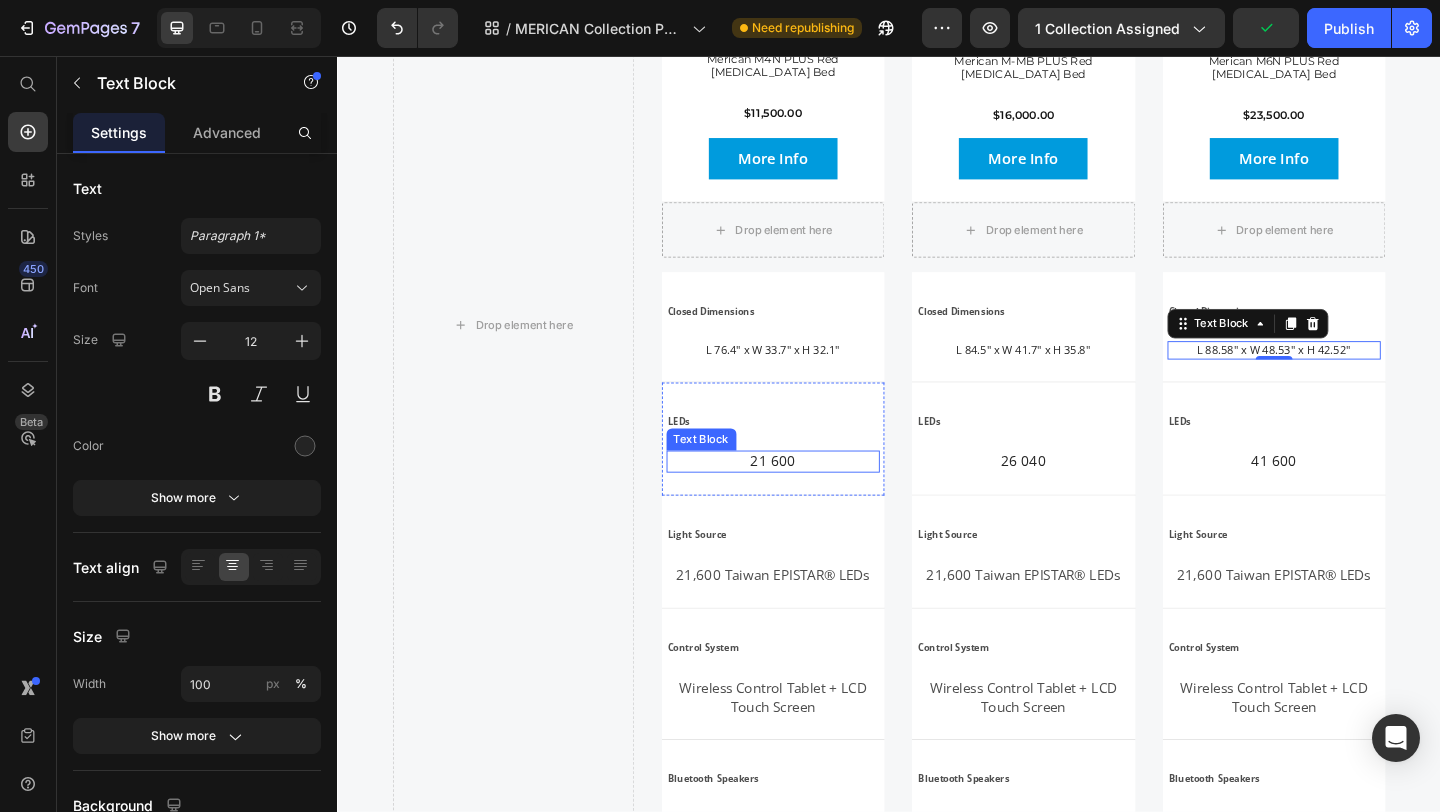 click on "21 600" at bounding box center (811, 497) 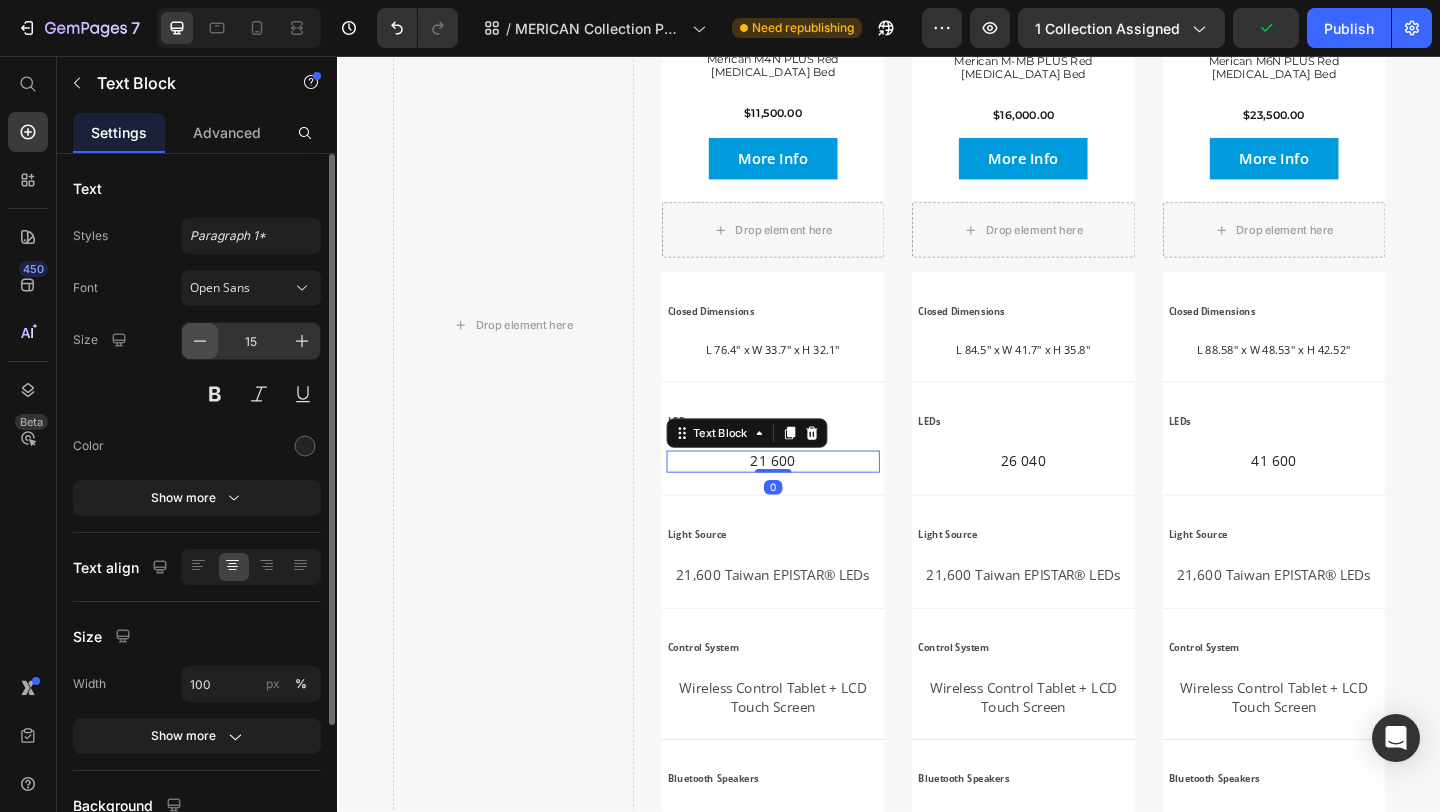 click 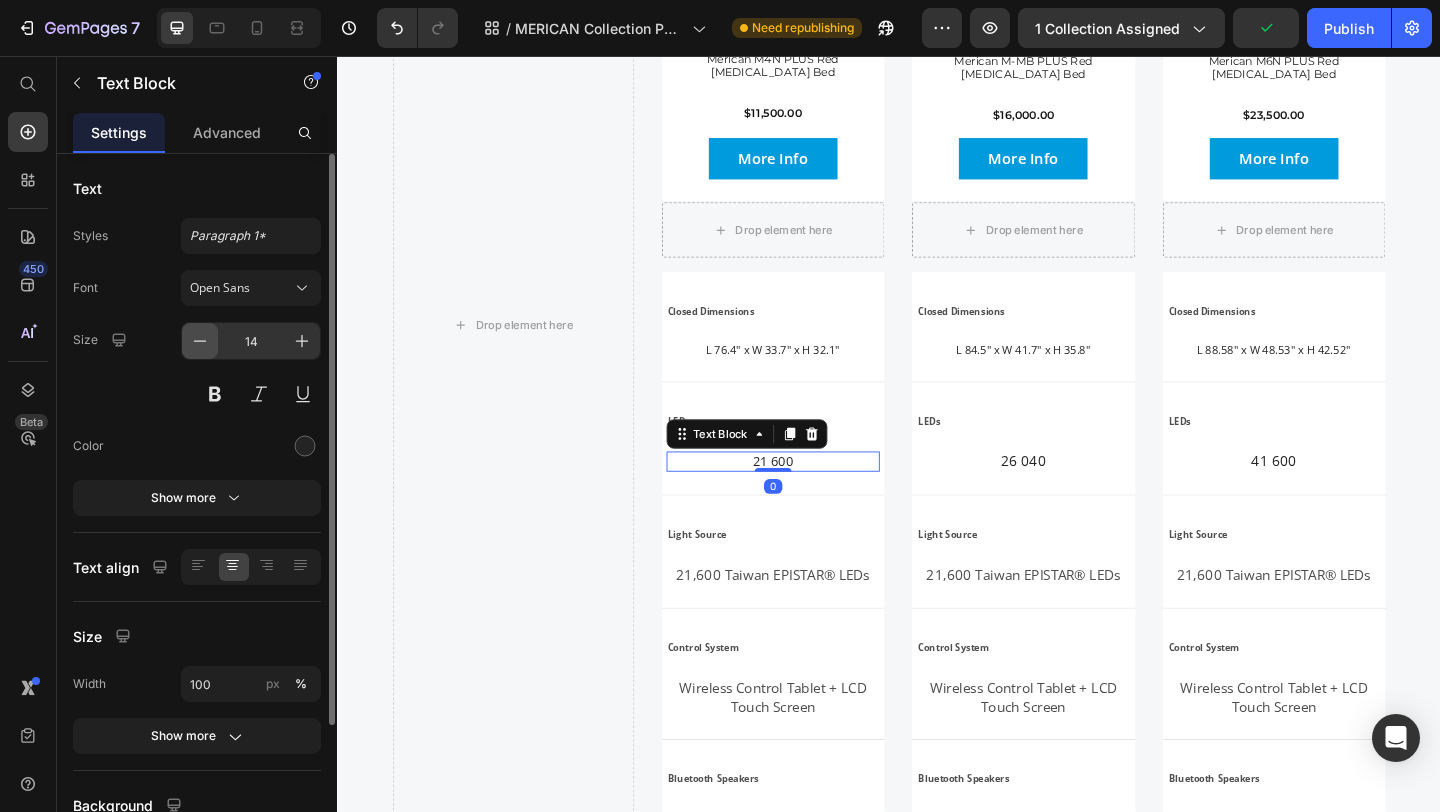 click 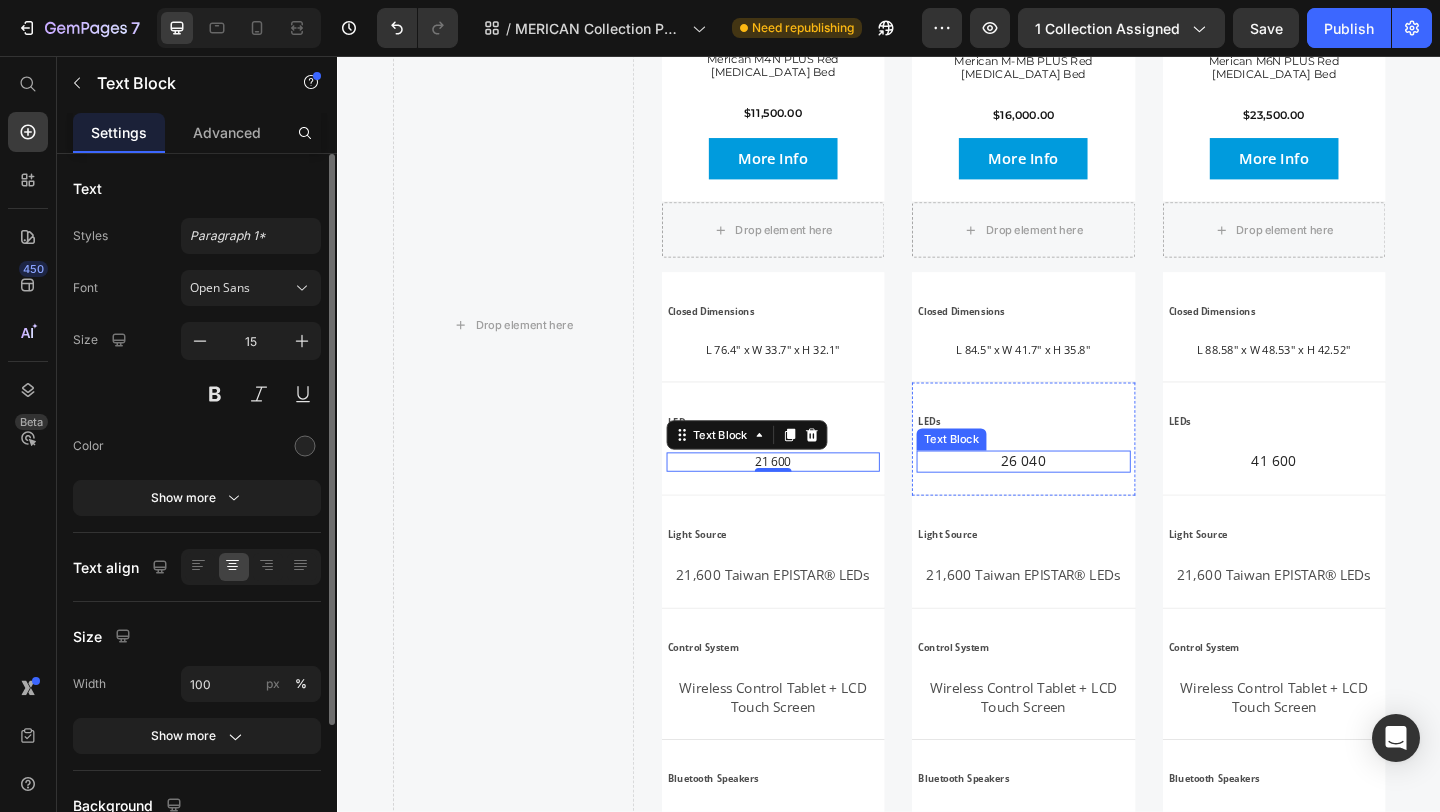 click on "26 040" at bounding box center [1083, 497] 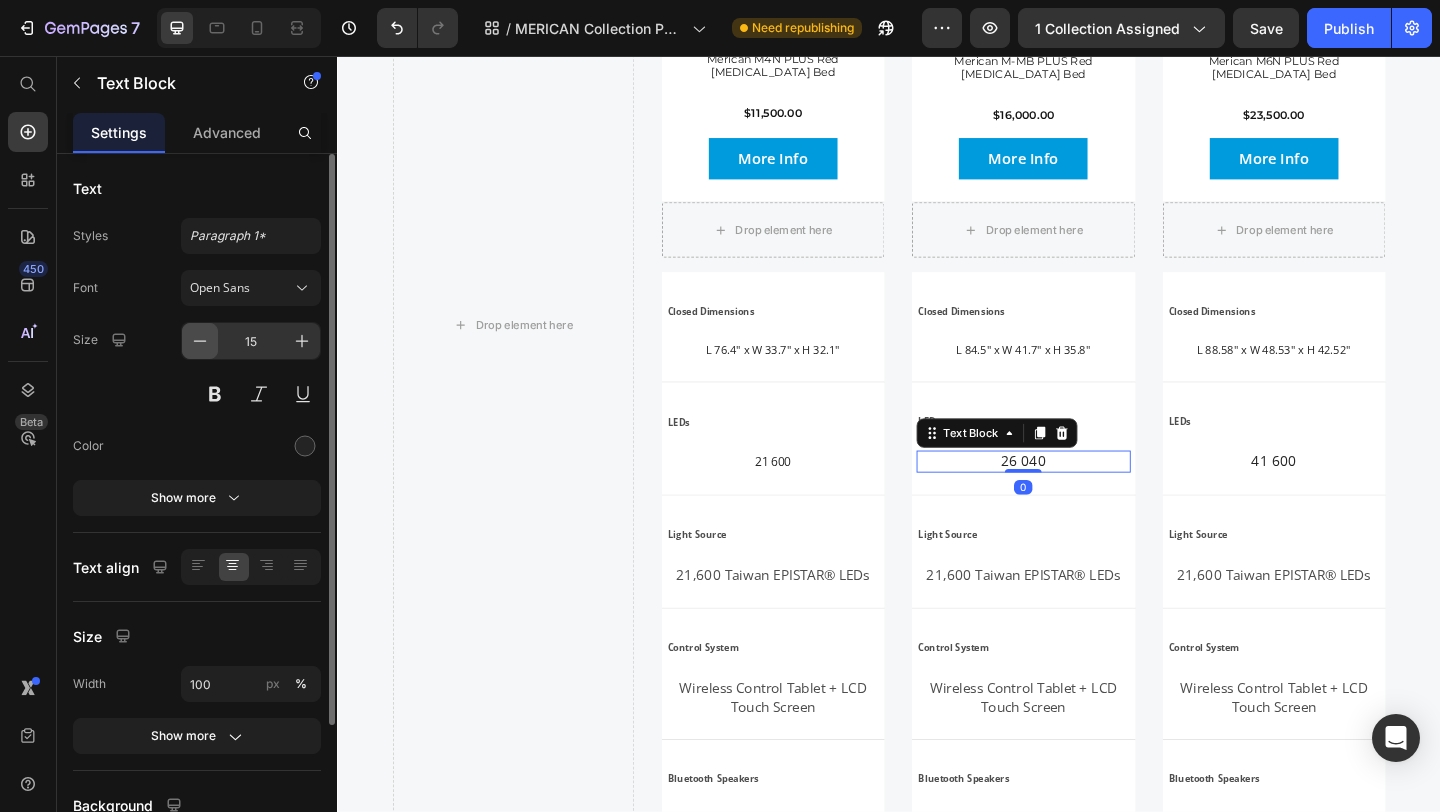 click 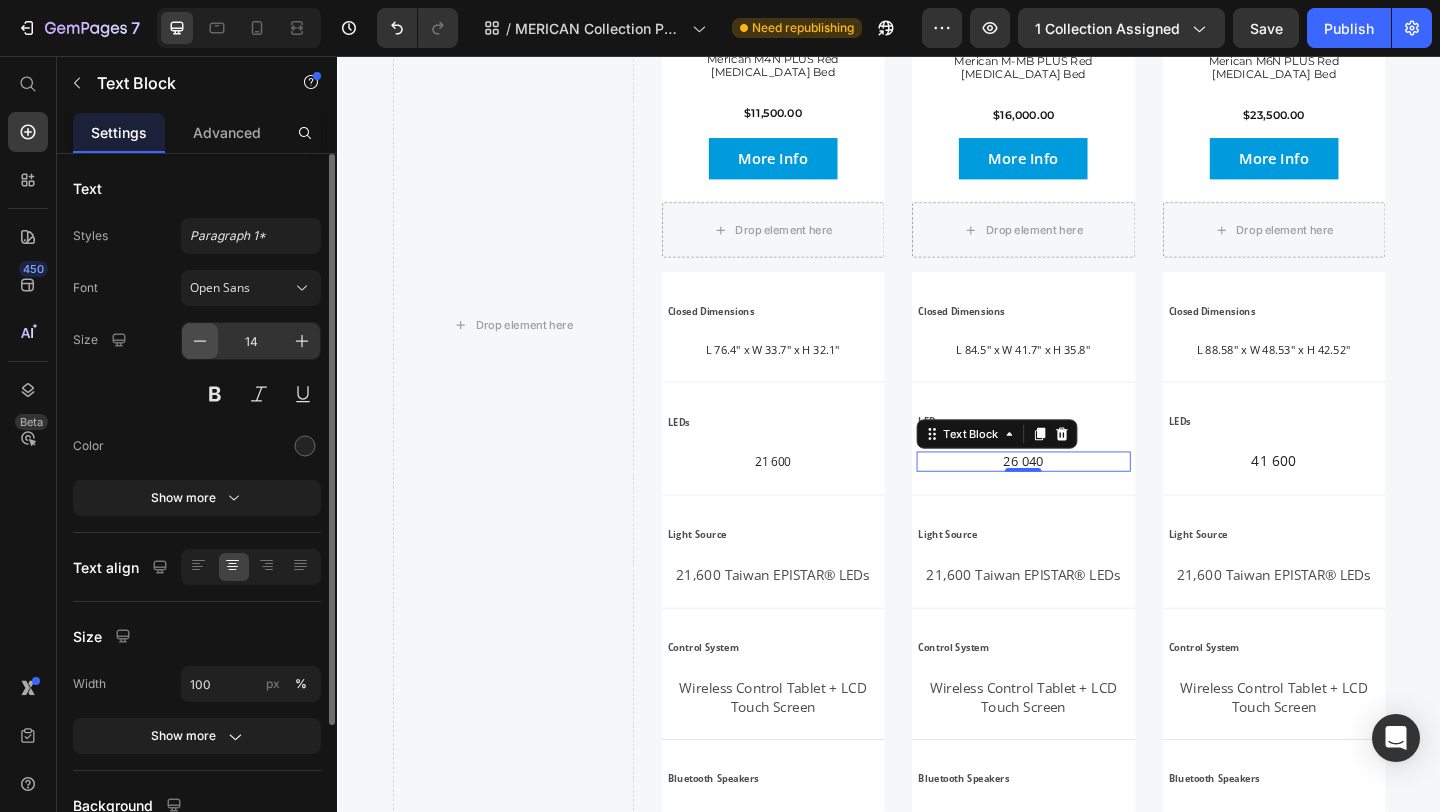 click 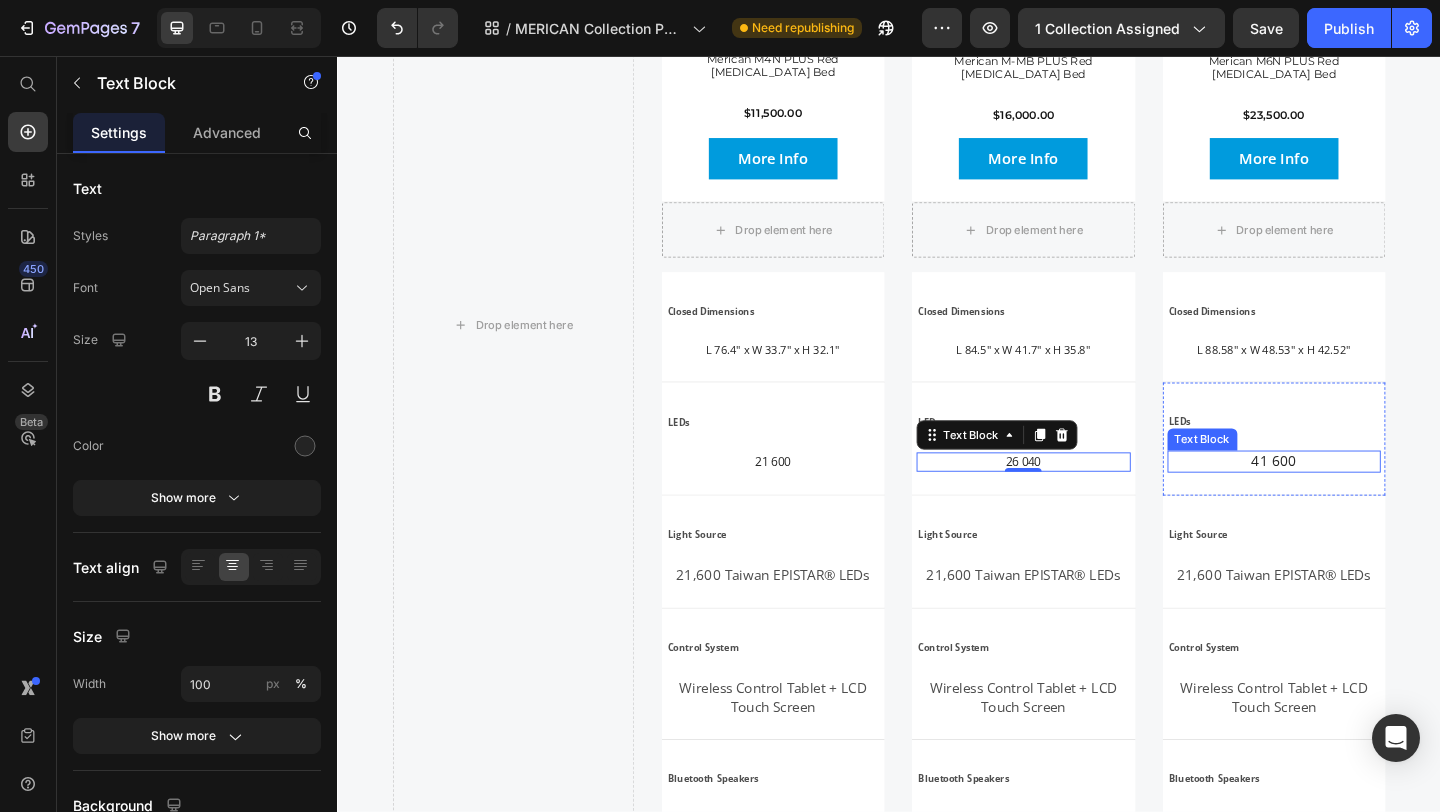 click on "41 600" at bounding box center (1356, 497) 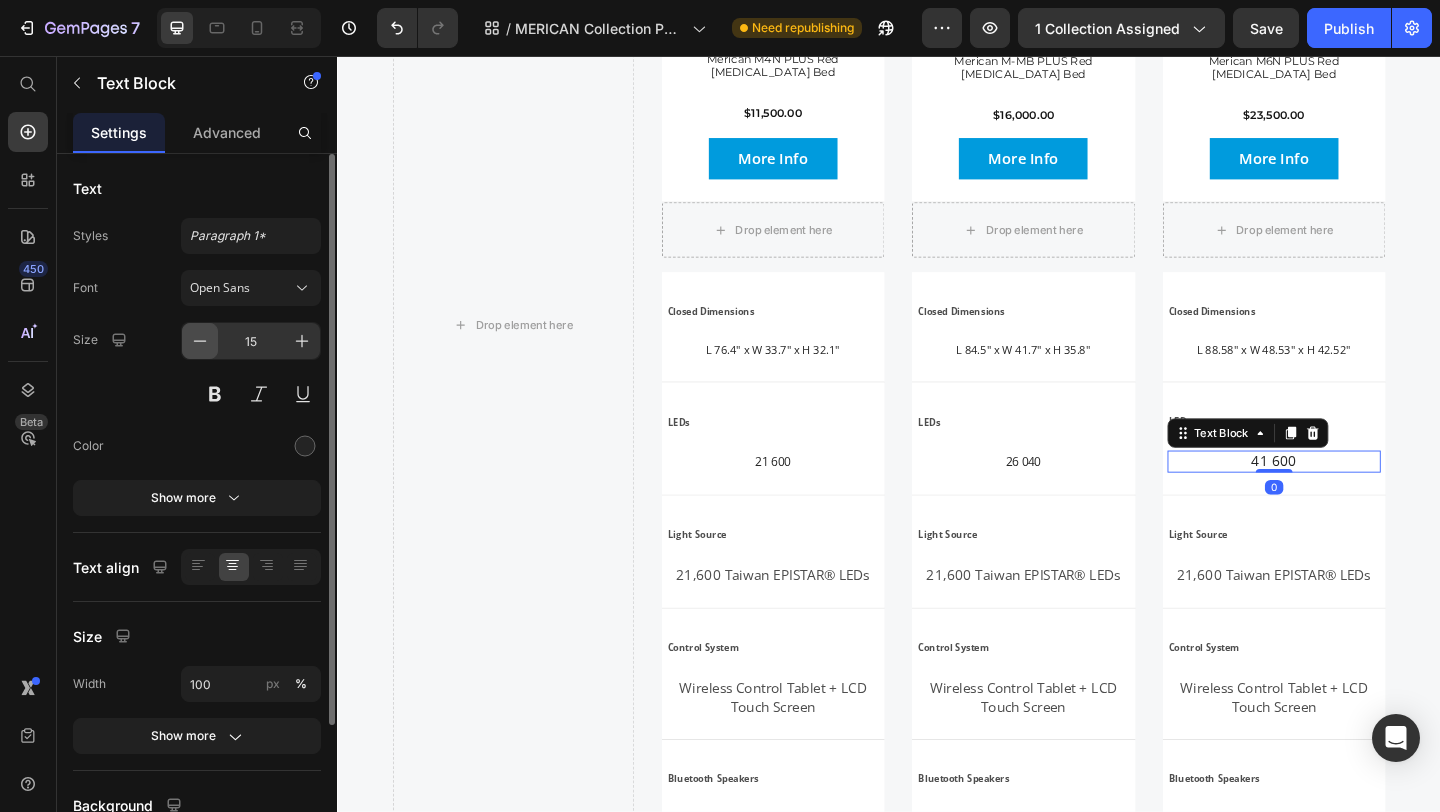 click 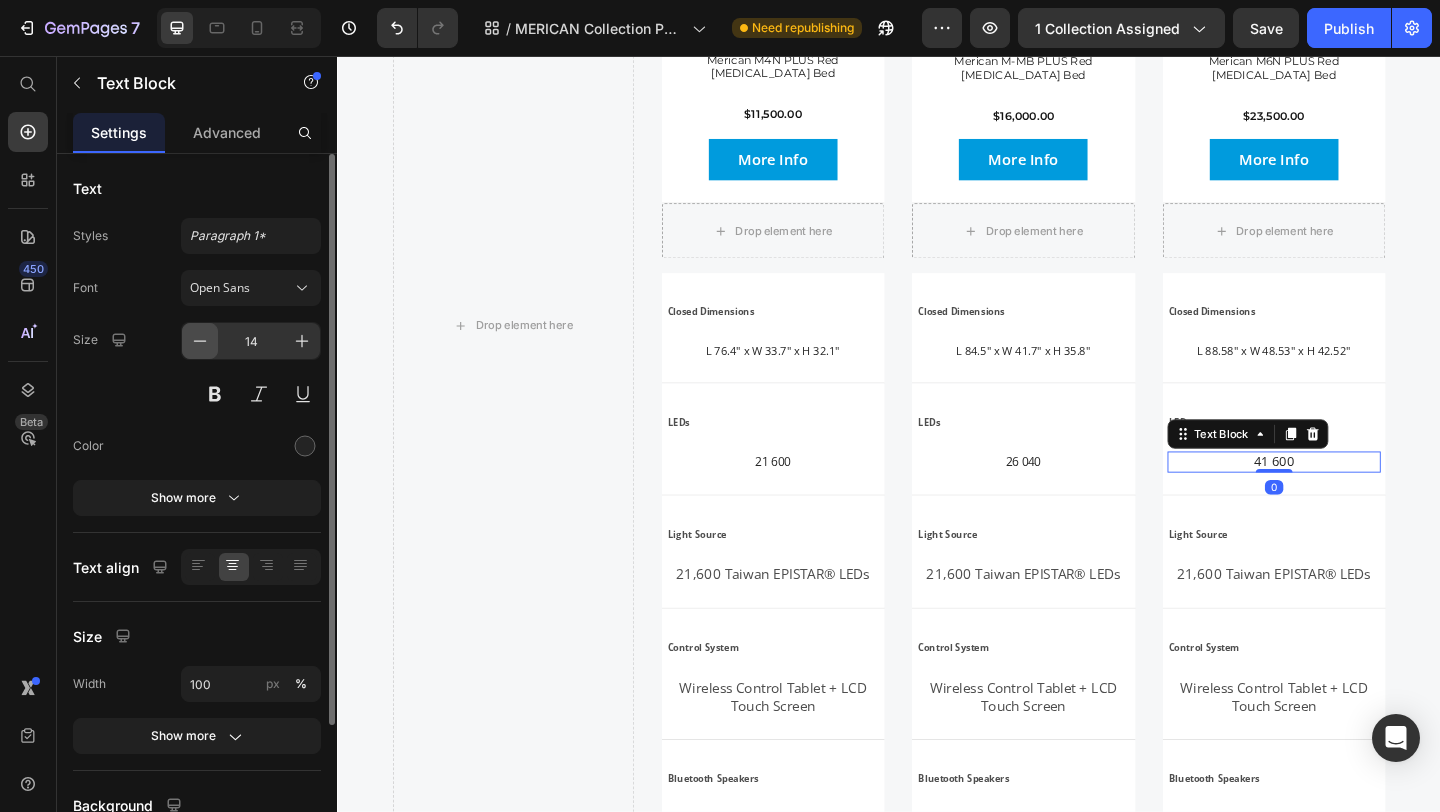click 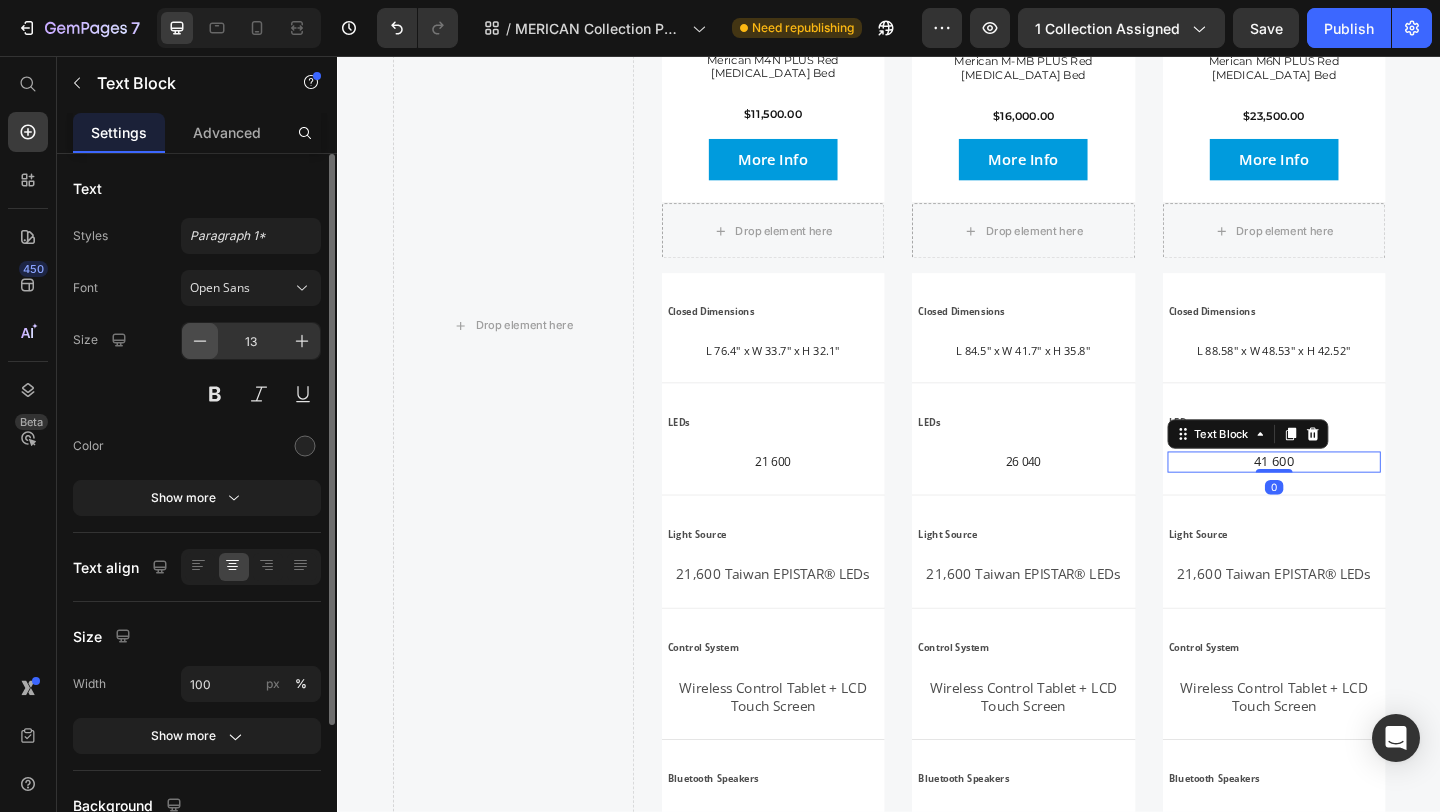 scroll, scrollTop: 3702, scrollLeft: 0, axis: vertical 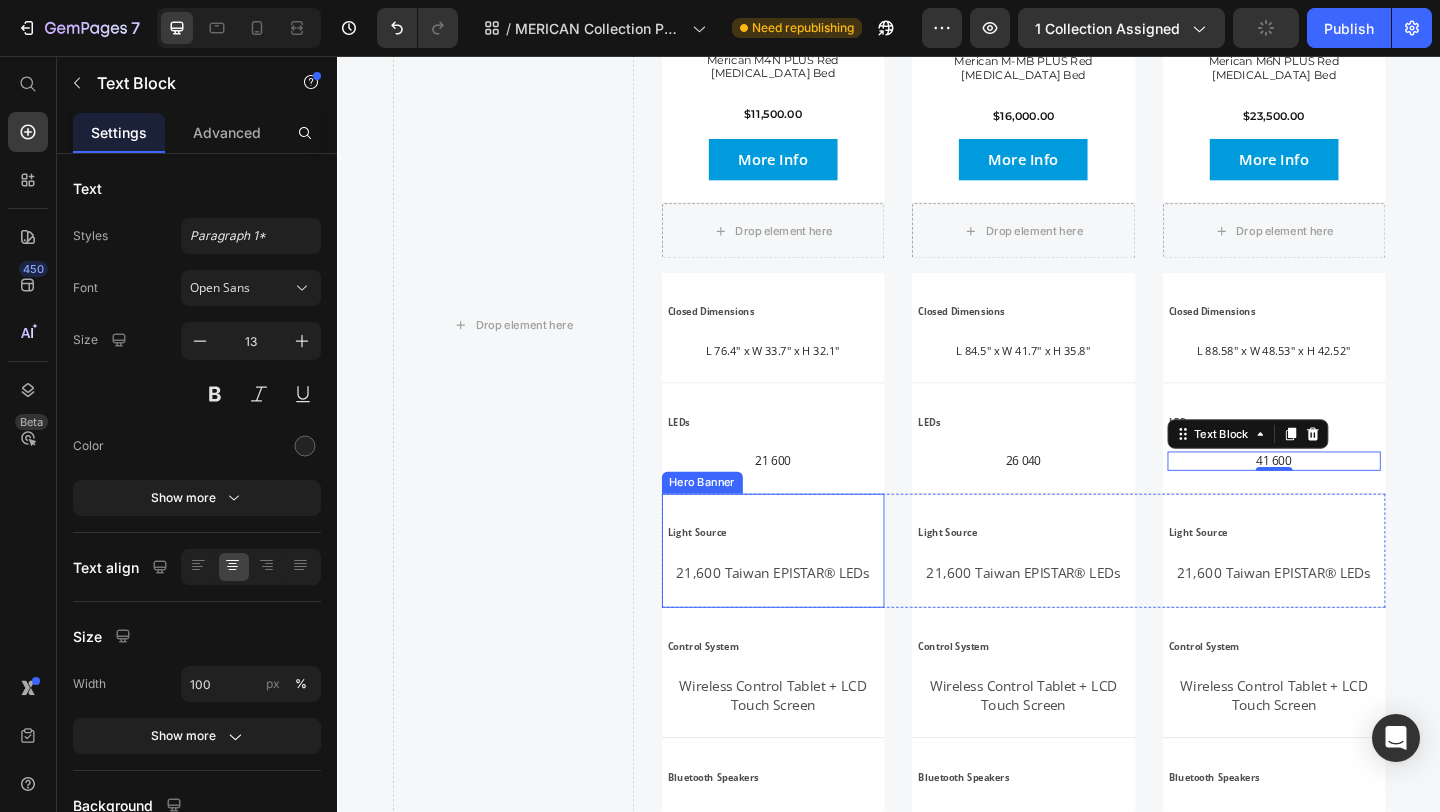 click on "21,600 Taiwan EPISTAR® LEDs" at bounding box center [810, 618] 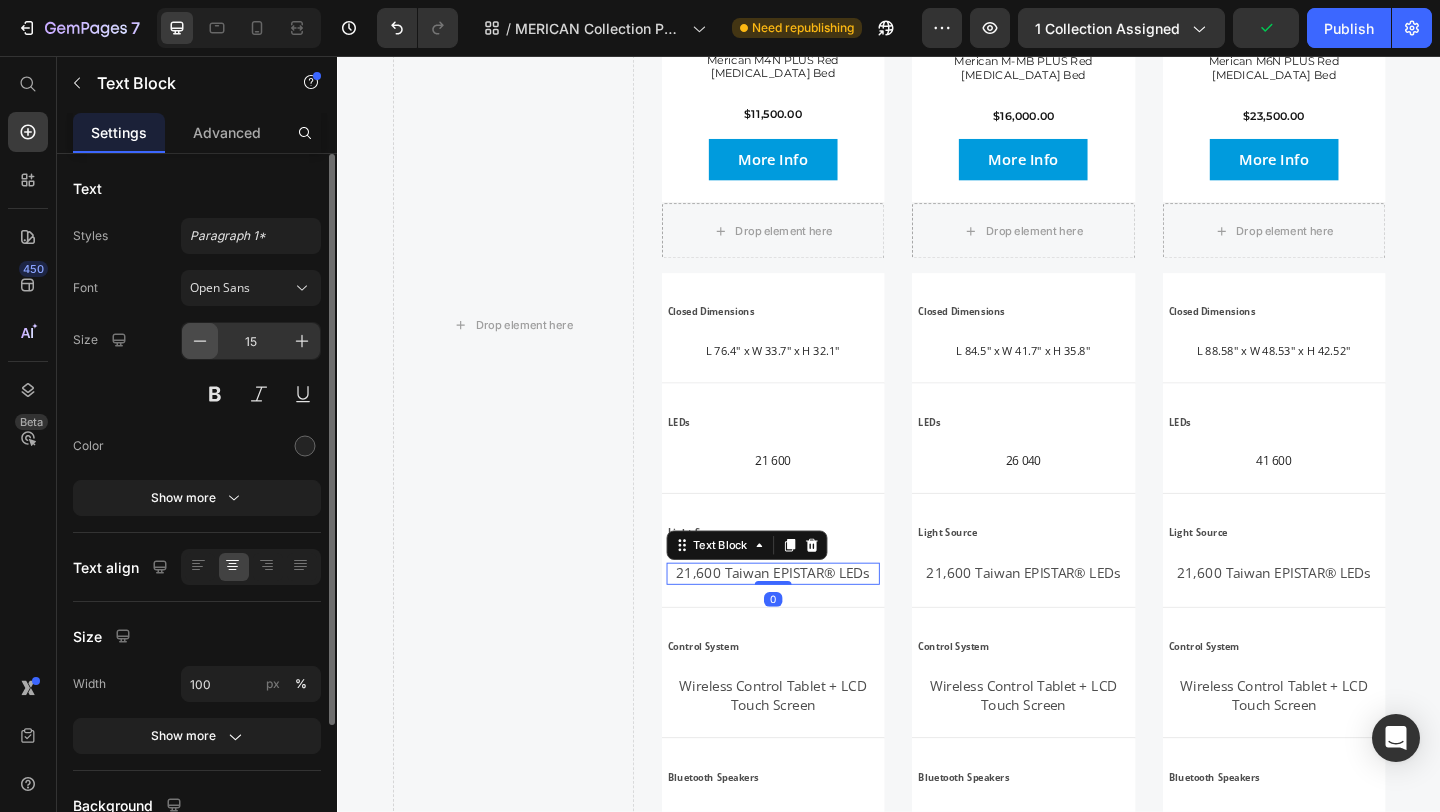 click 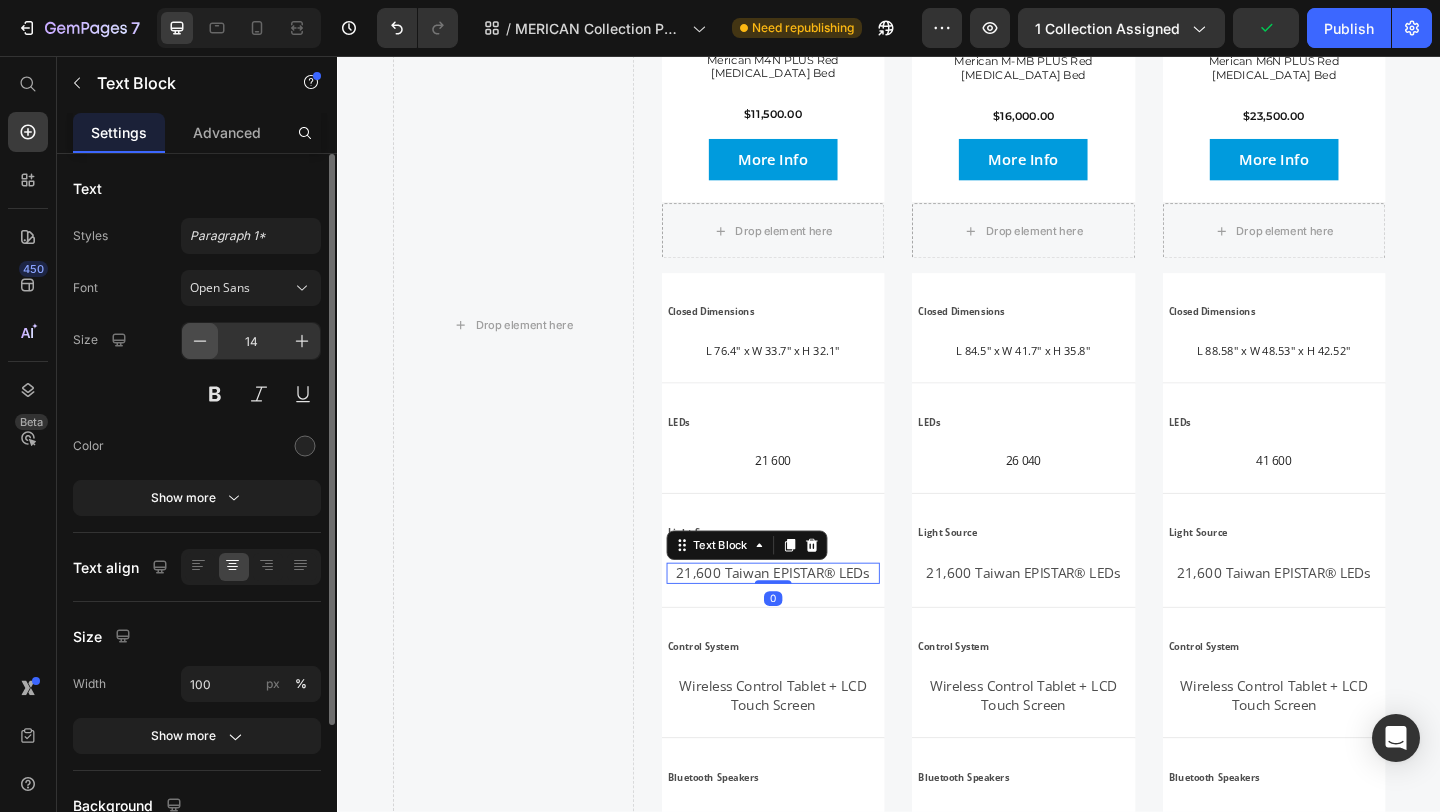 click 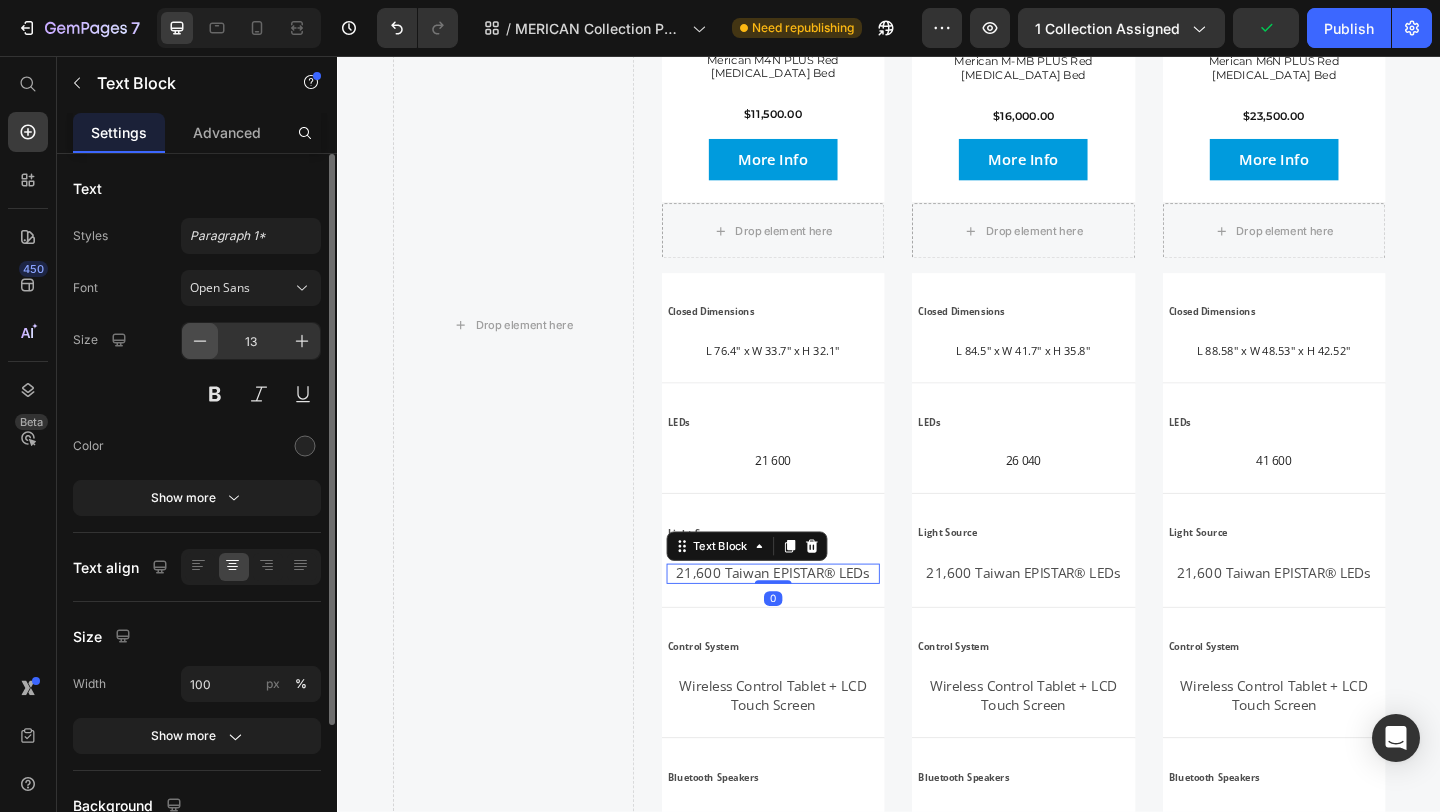 click 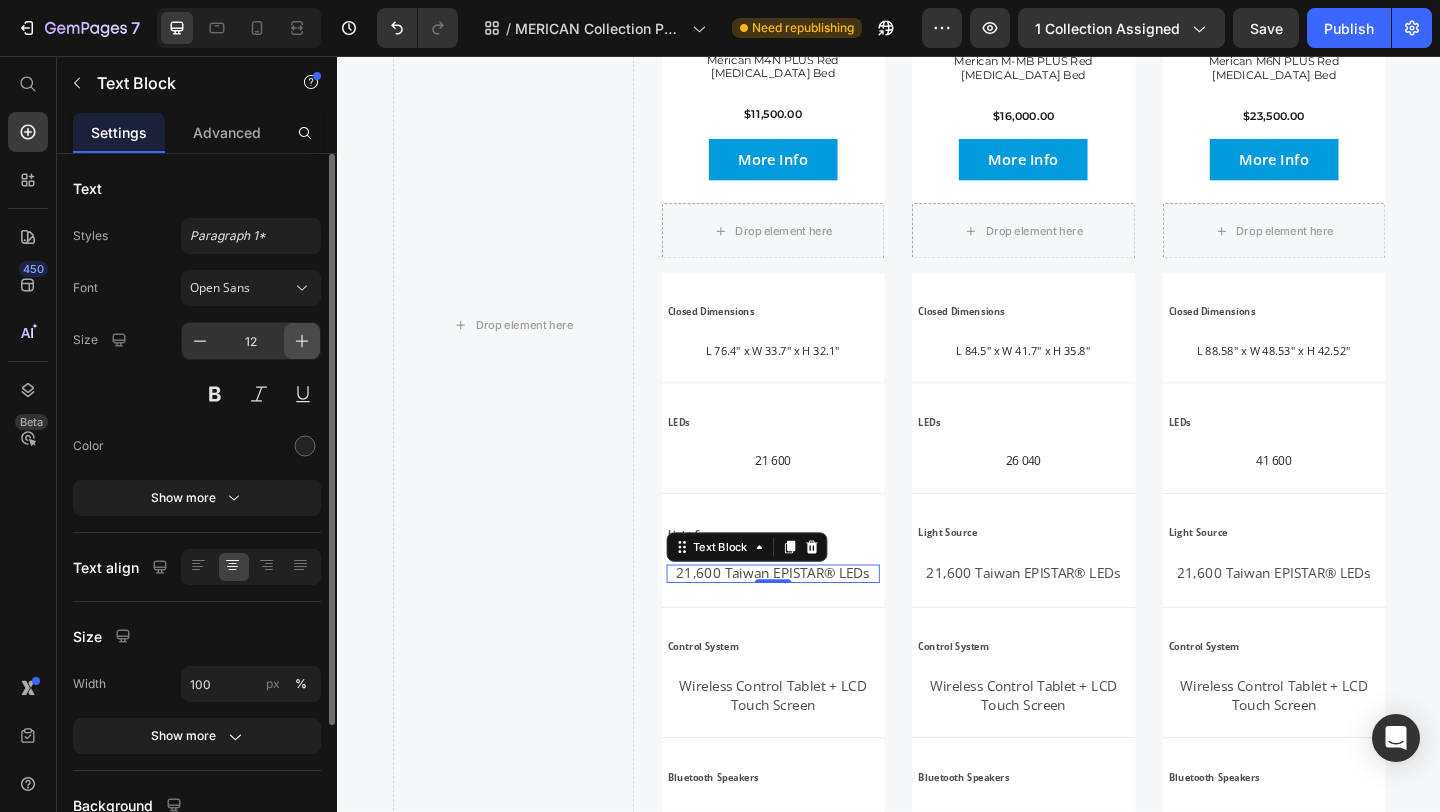 click 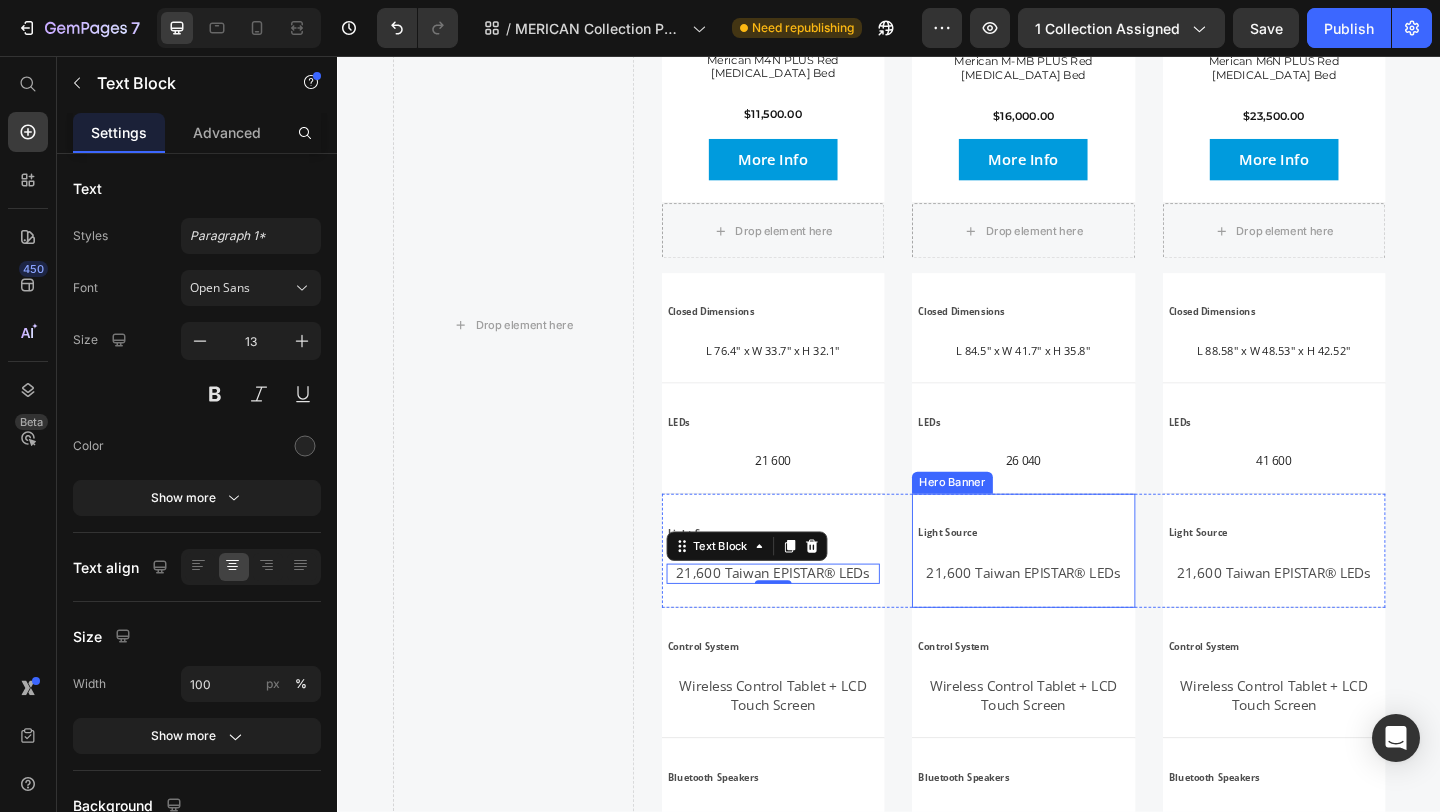 click on "21,600 Taiwan EPISTAR® LEDs" at bounding box center (1083, 618) 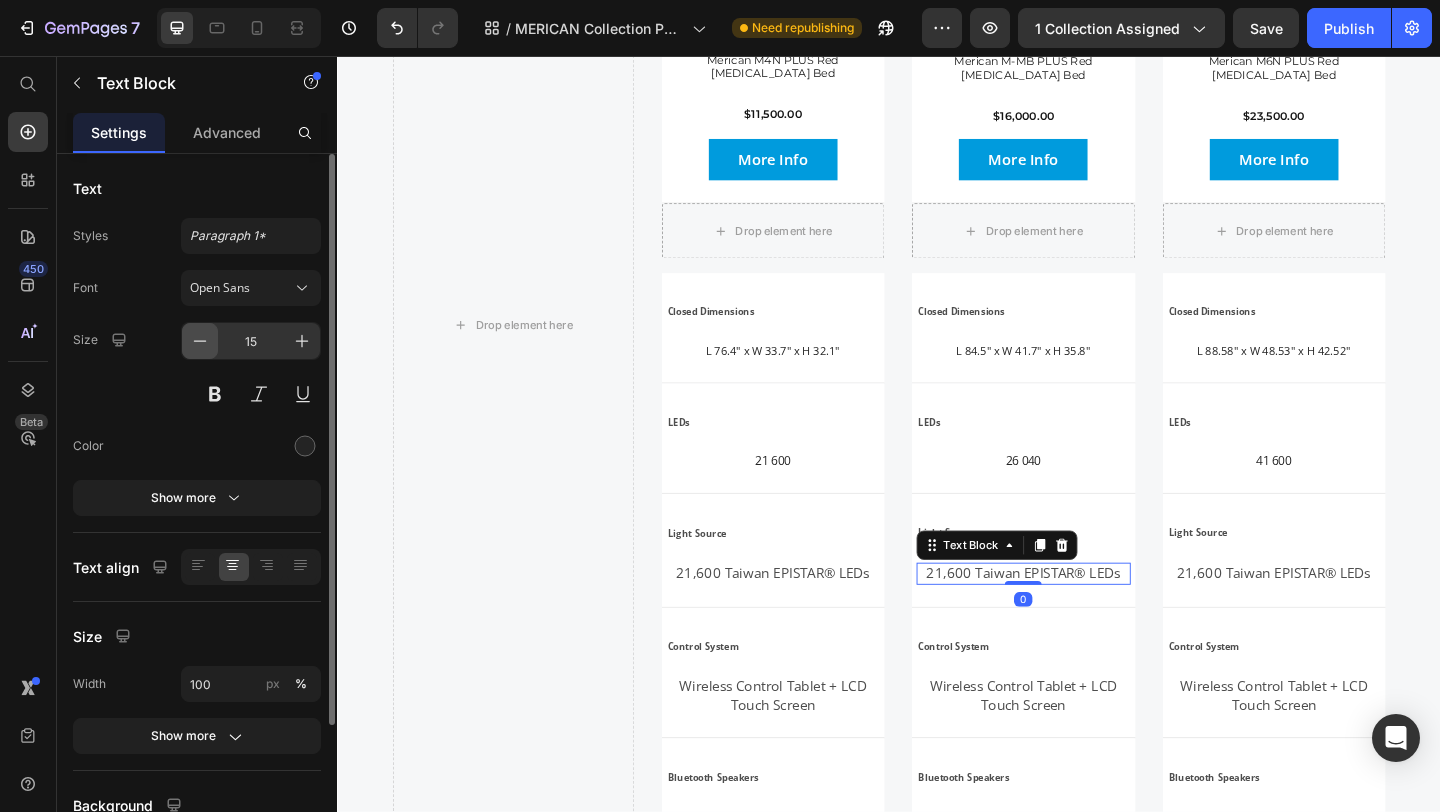 click 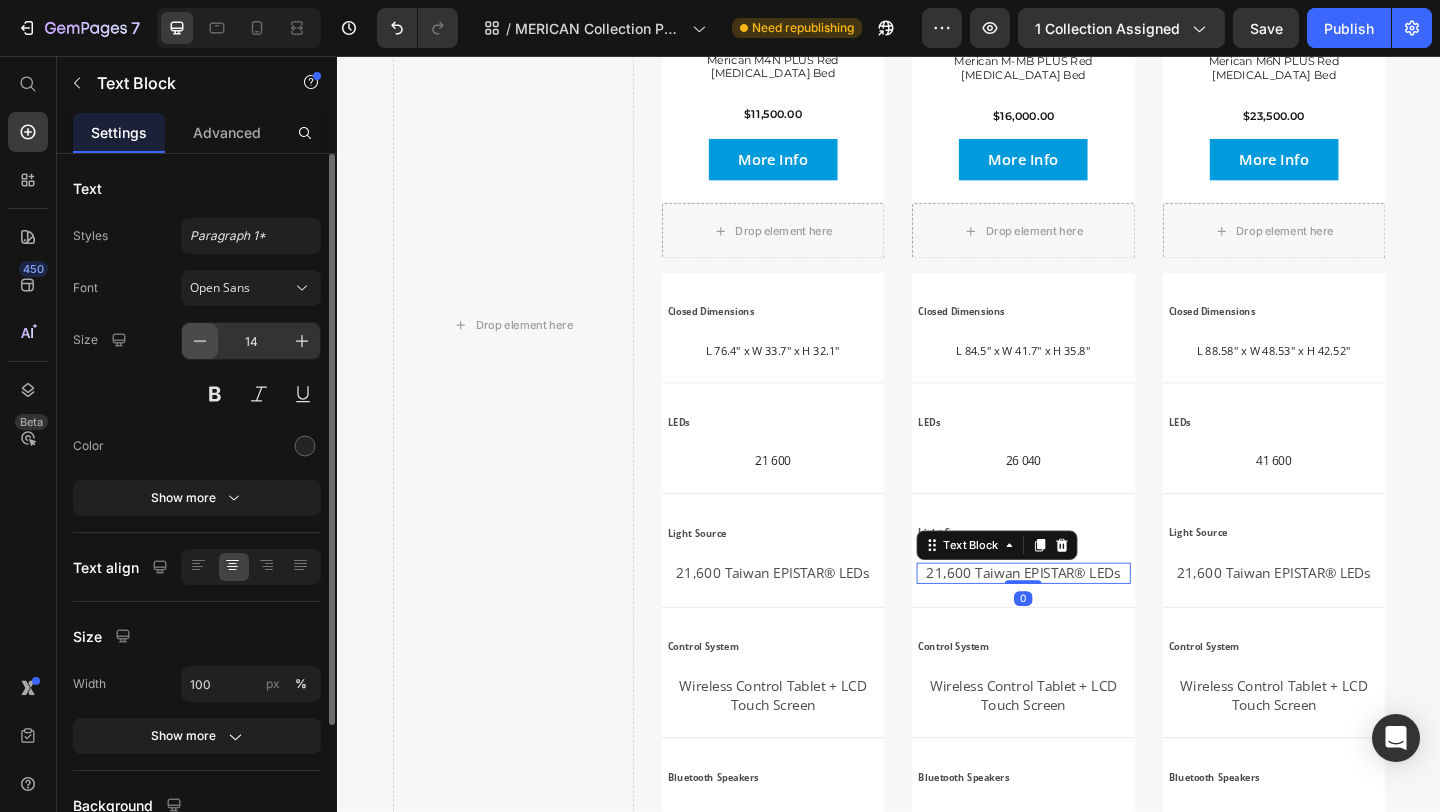 click 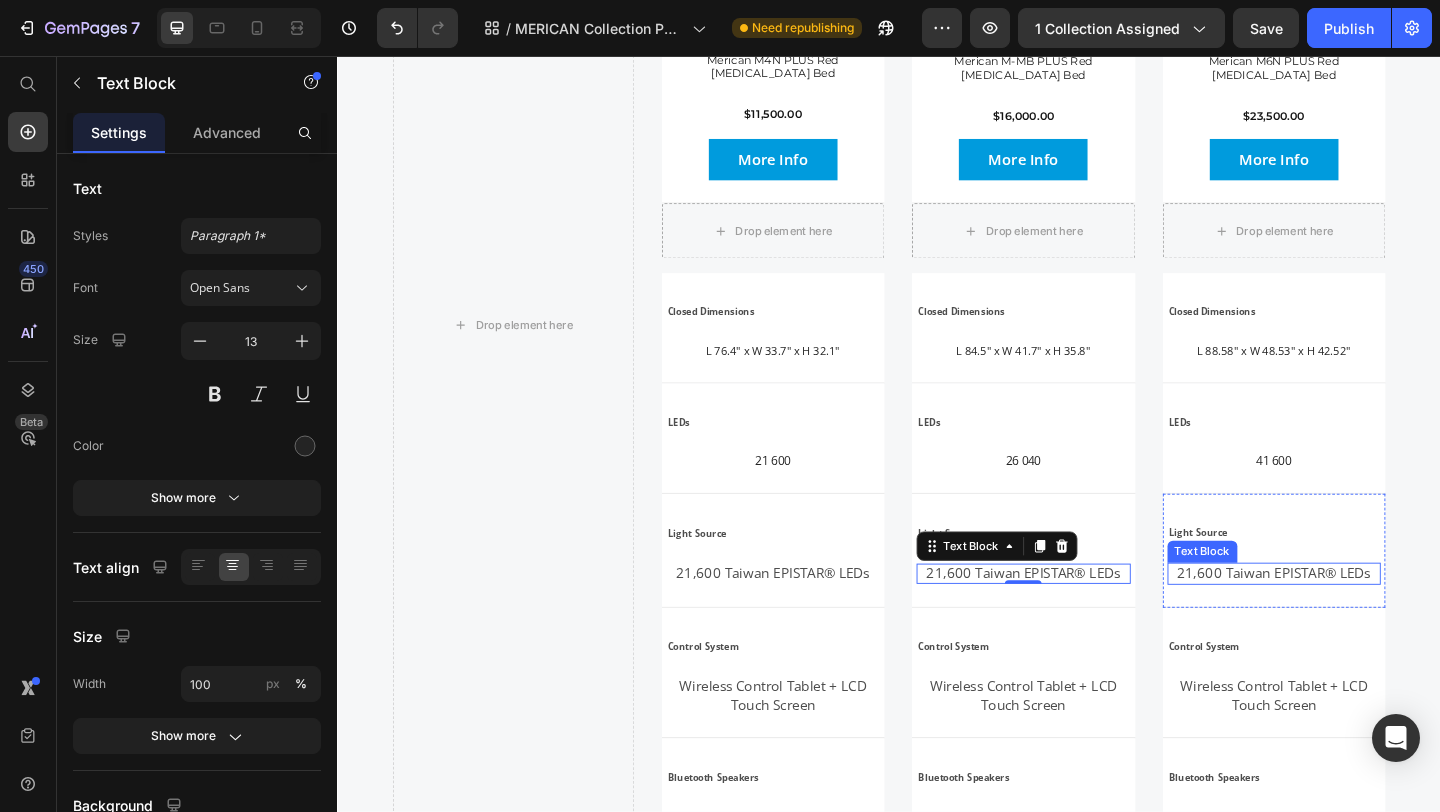 click on "21,600 Taiwan EPISTAR® LEDs" at bounding box center (1355, 618) 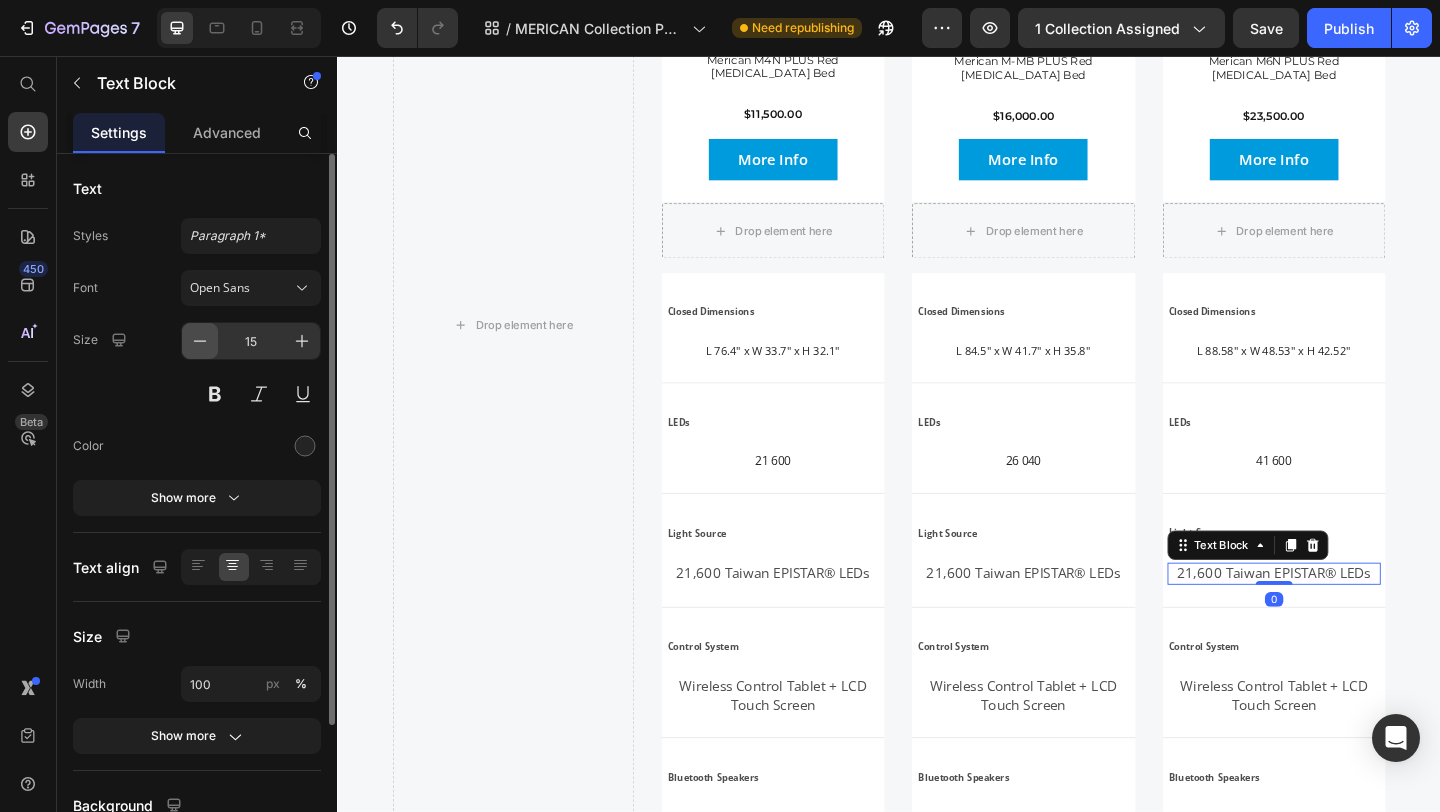 click 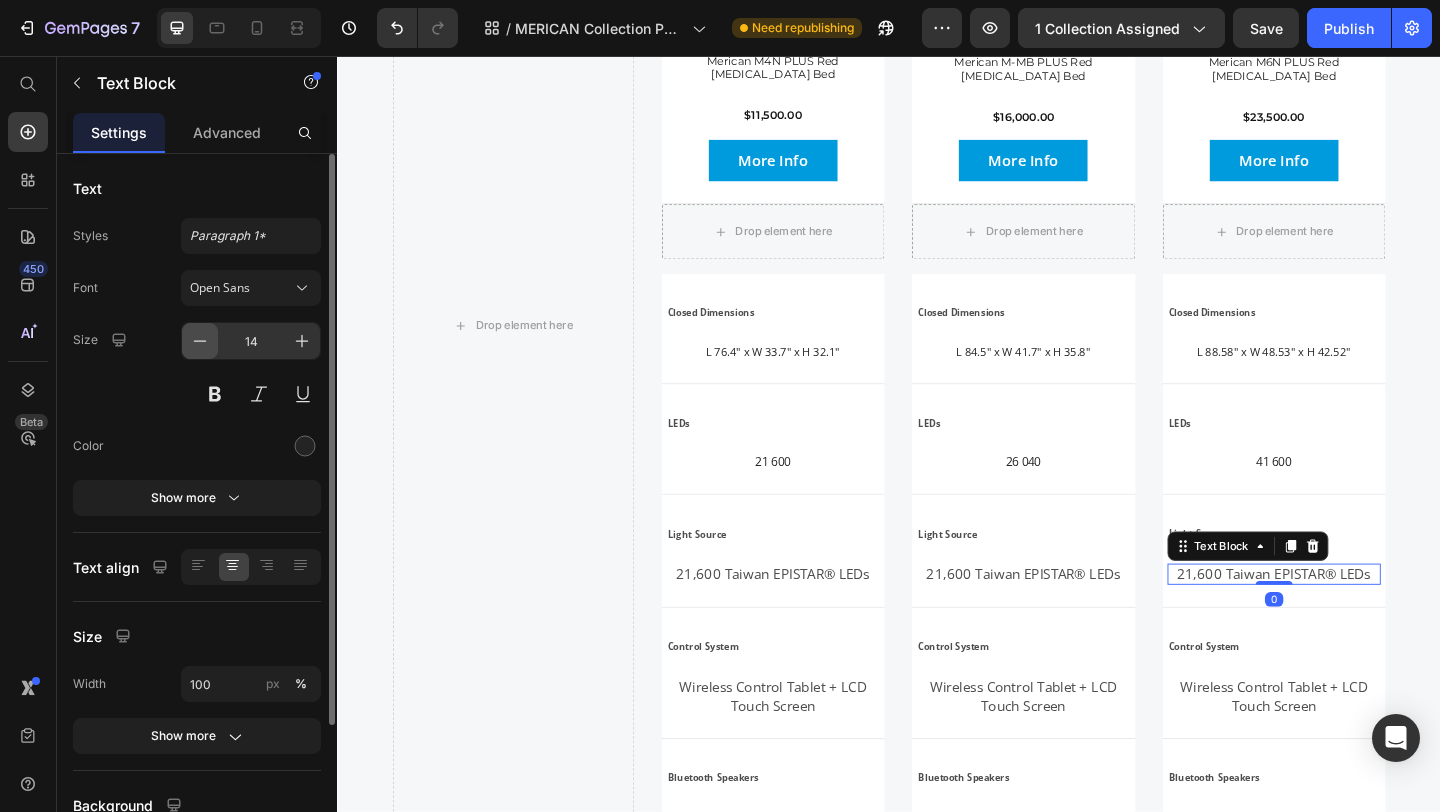 click 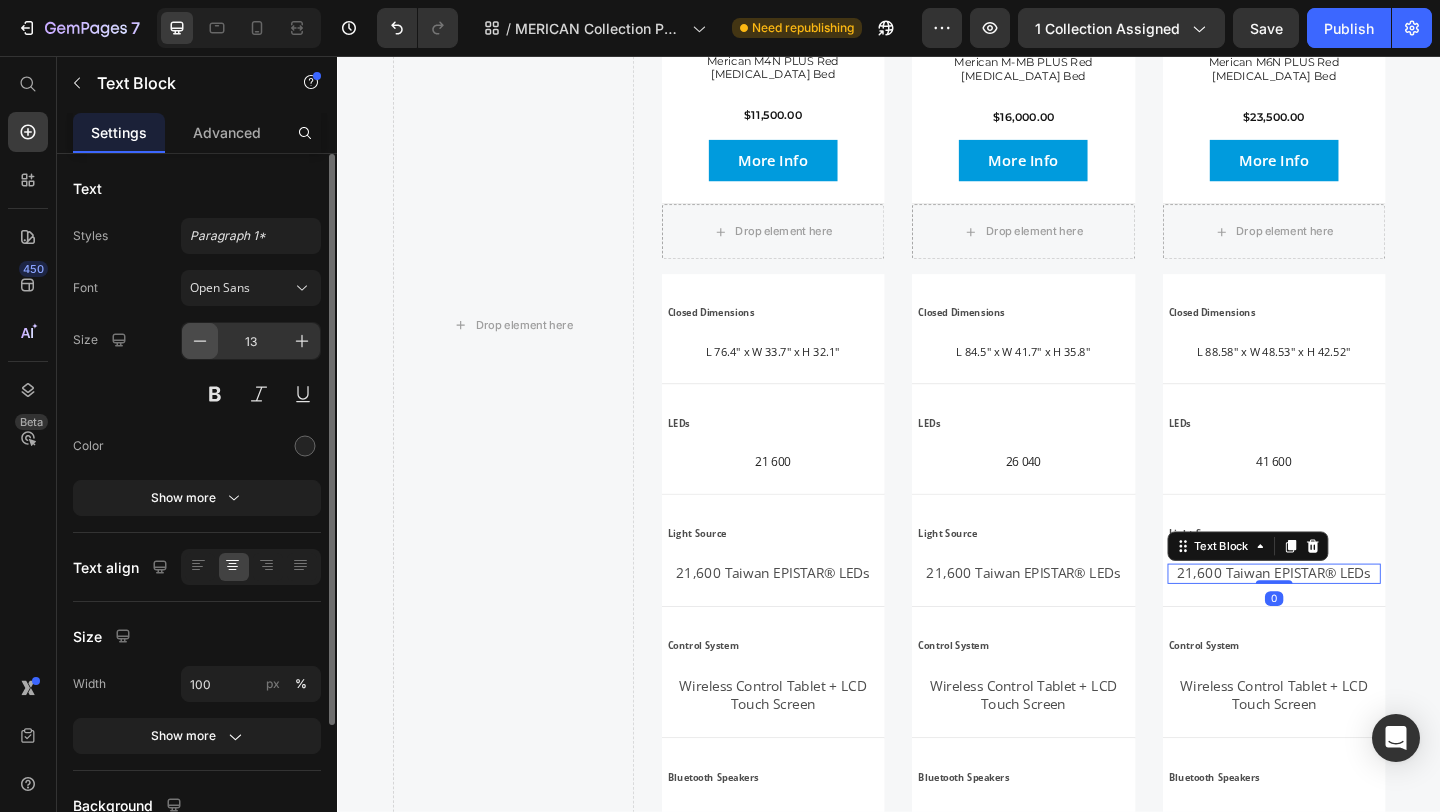 scroll, scrollTop: 3701, scrollLeft: 0, axis: vertical 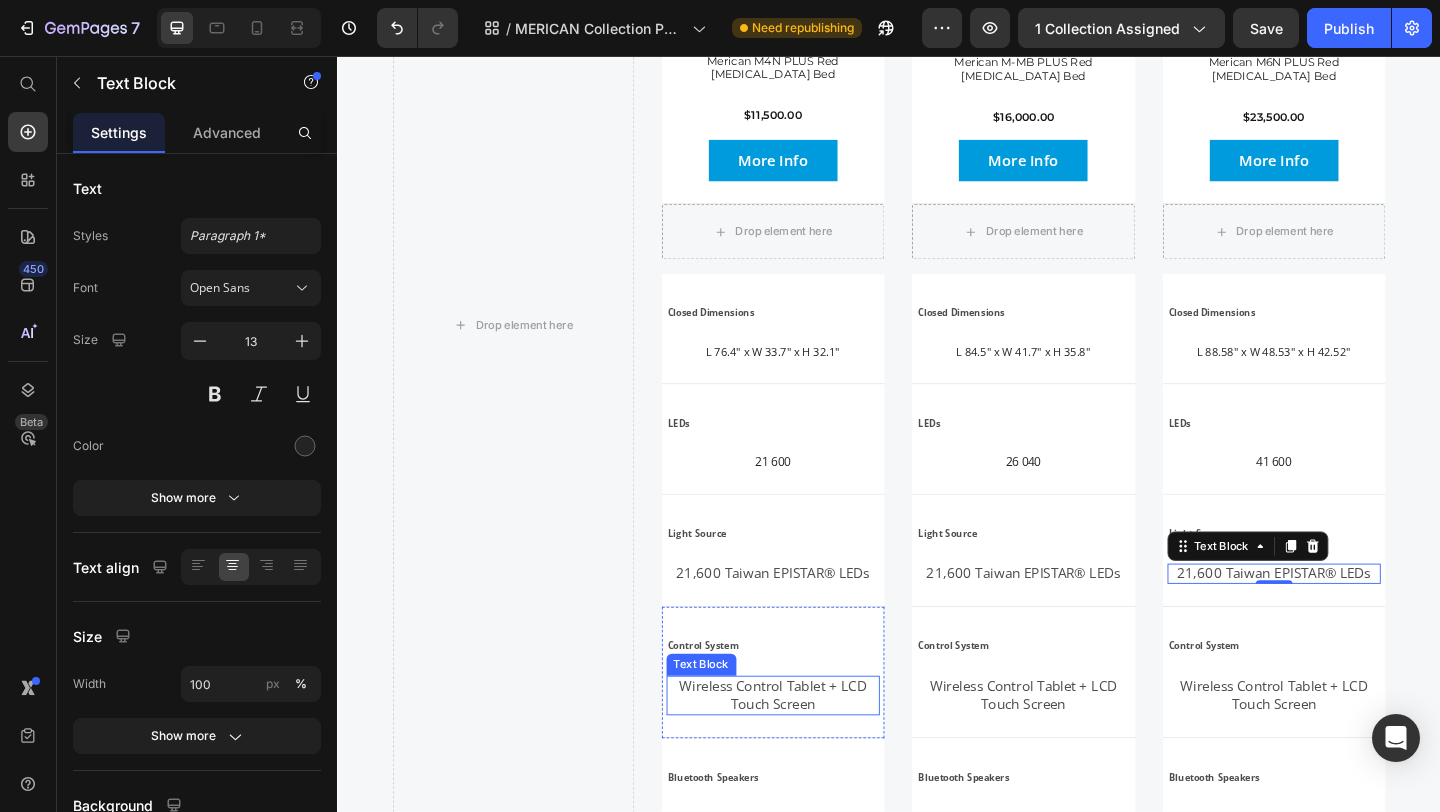 click on "Wireless Control Tablet + LCD Touch Screen" at bounding box center (811, 751) 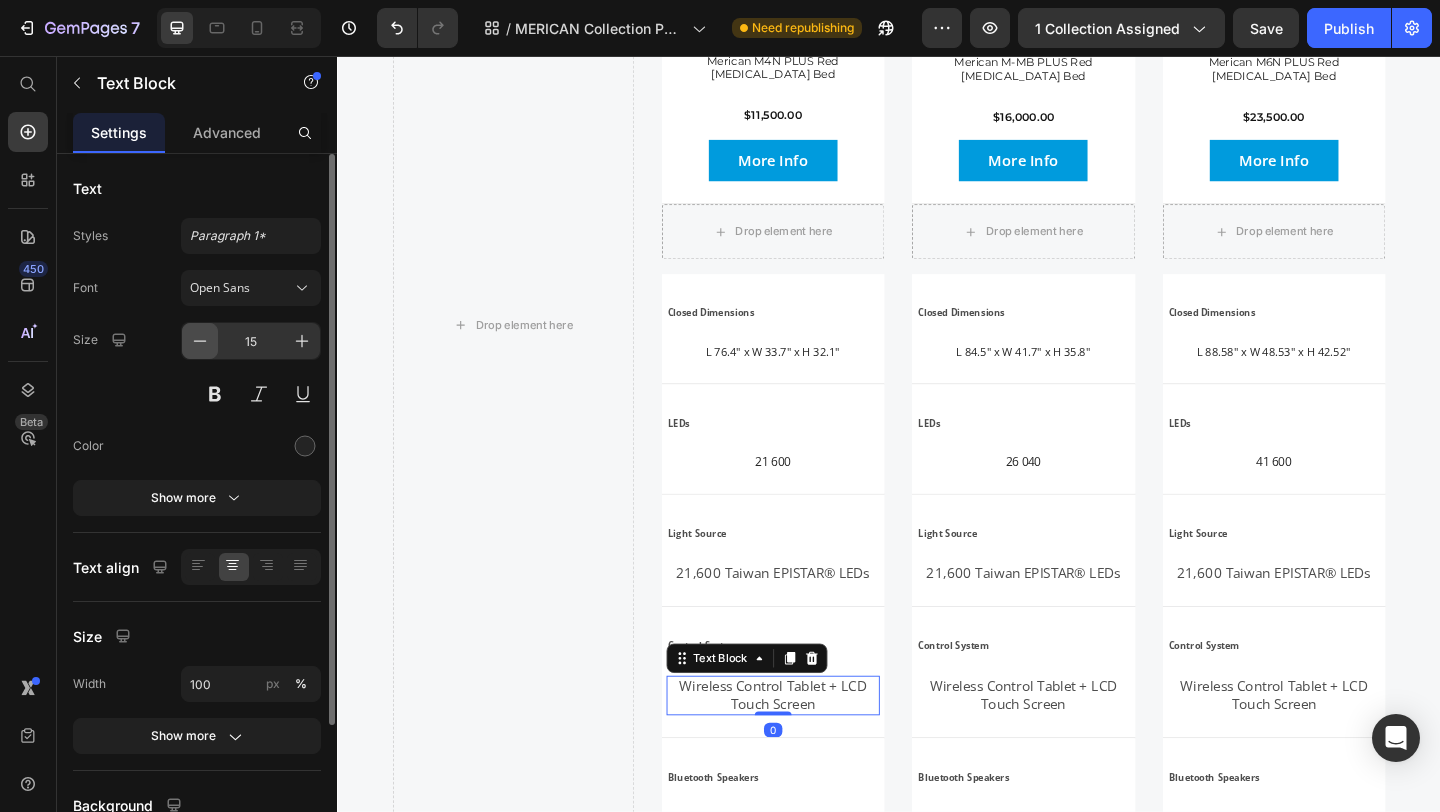 click 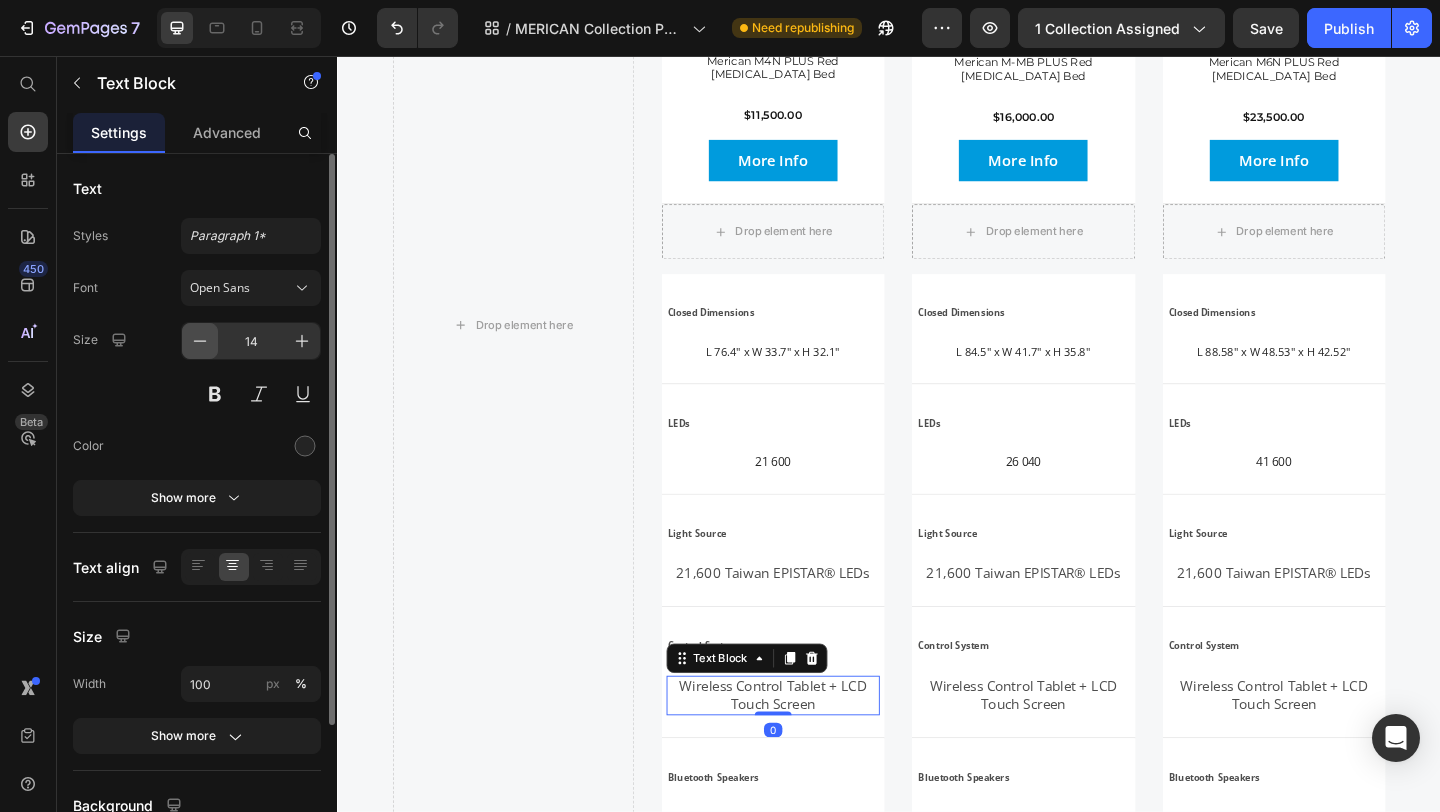 click 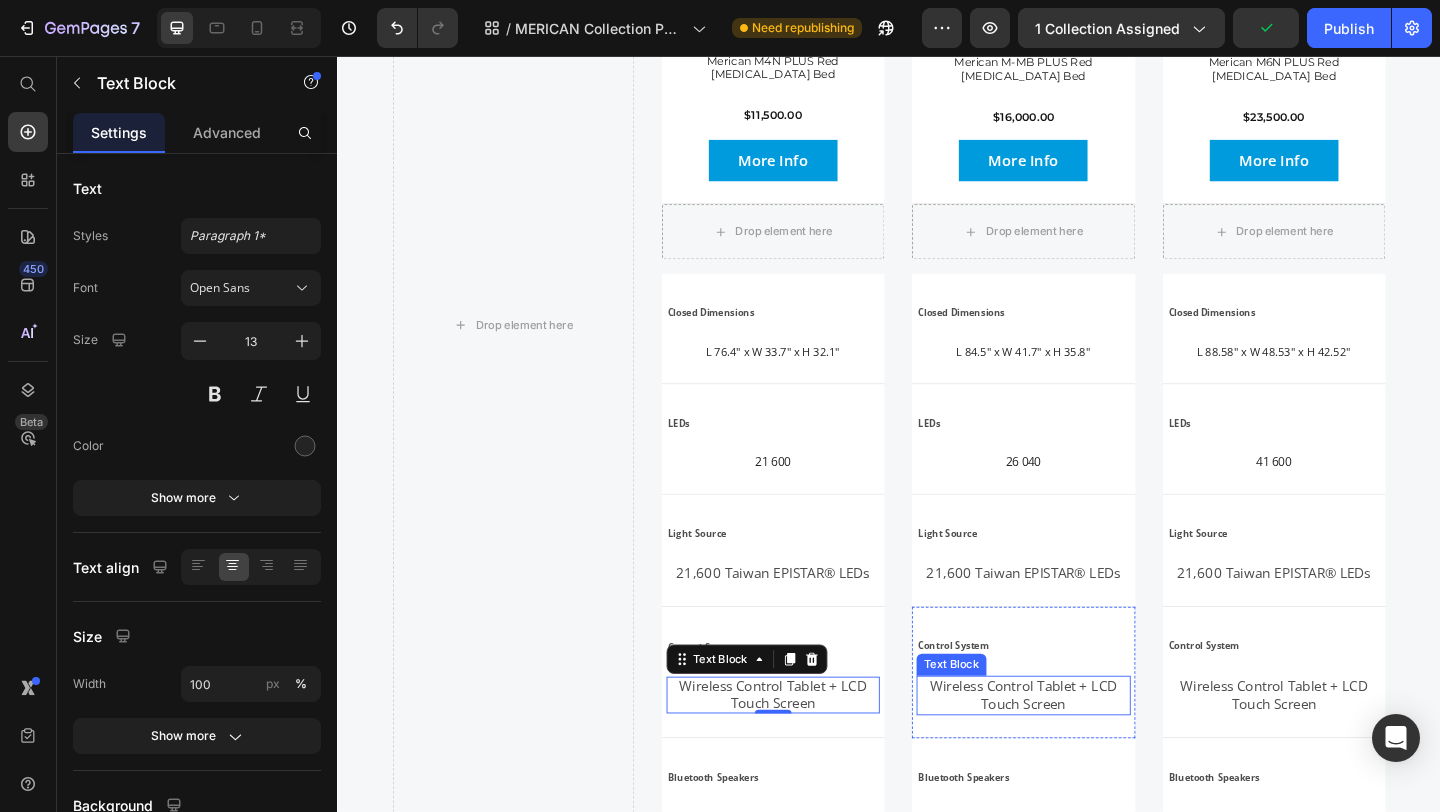click on "Wireless Control Tablet + LCD Touch Screen" at bounding box center [1083, 751] 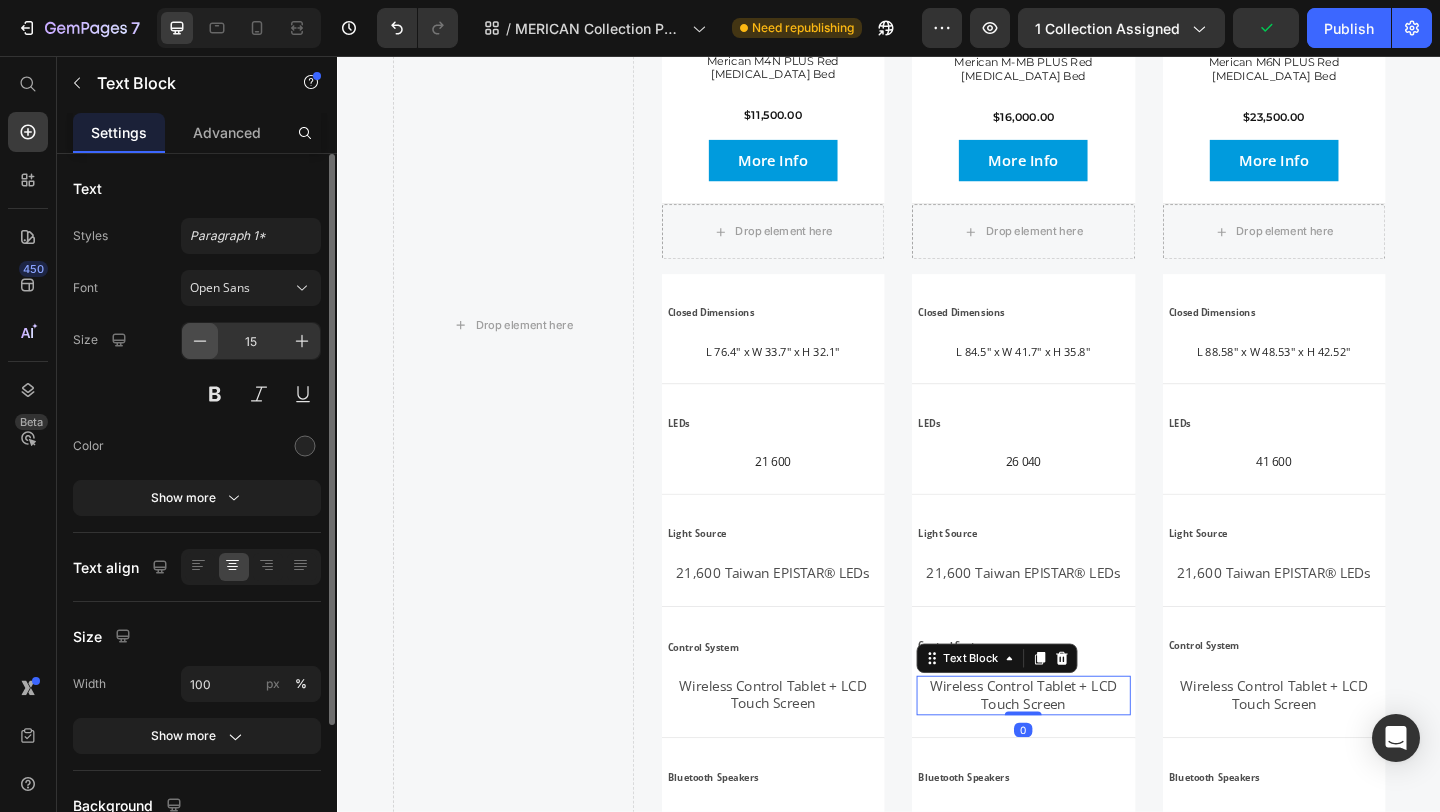 click 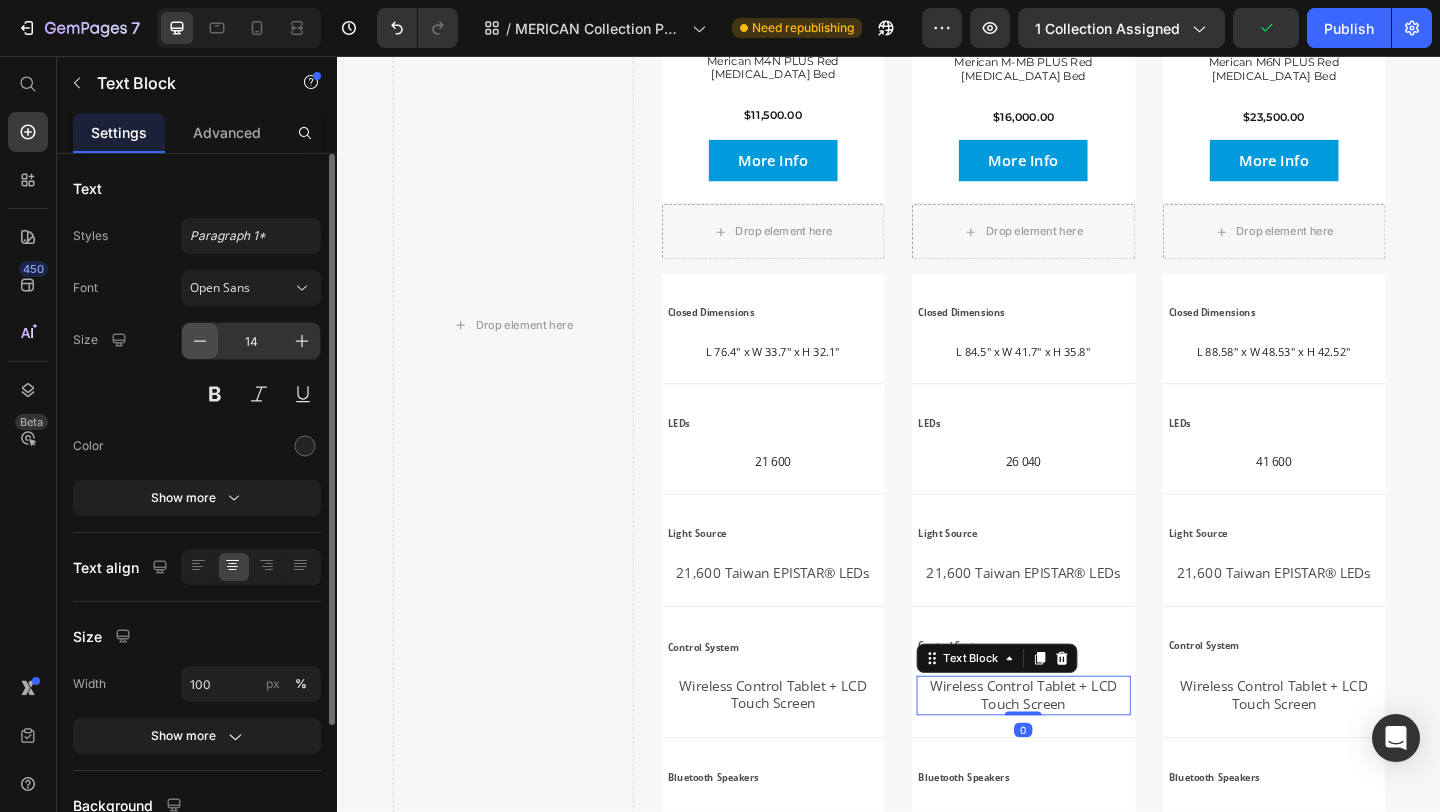 click 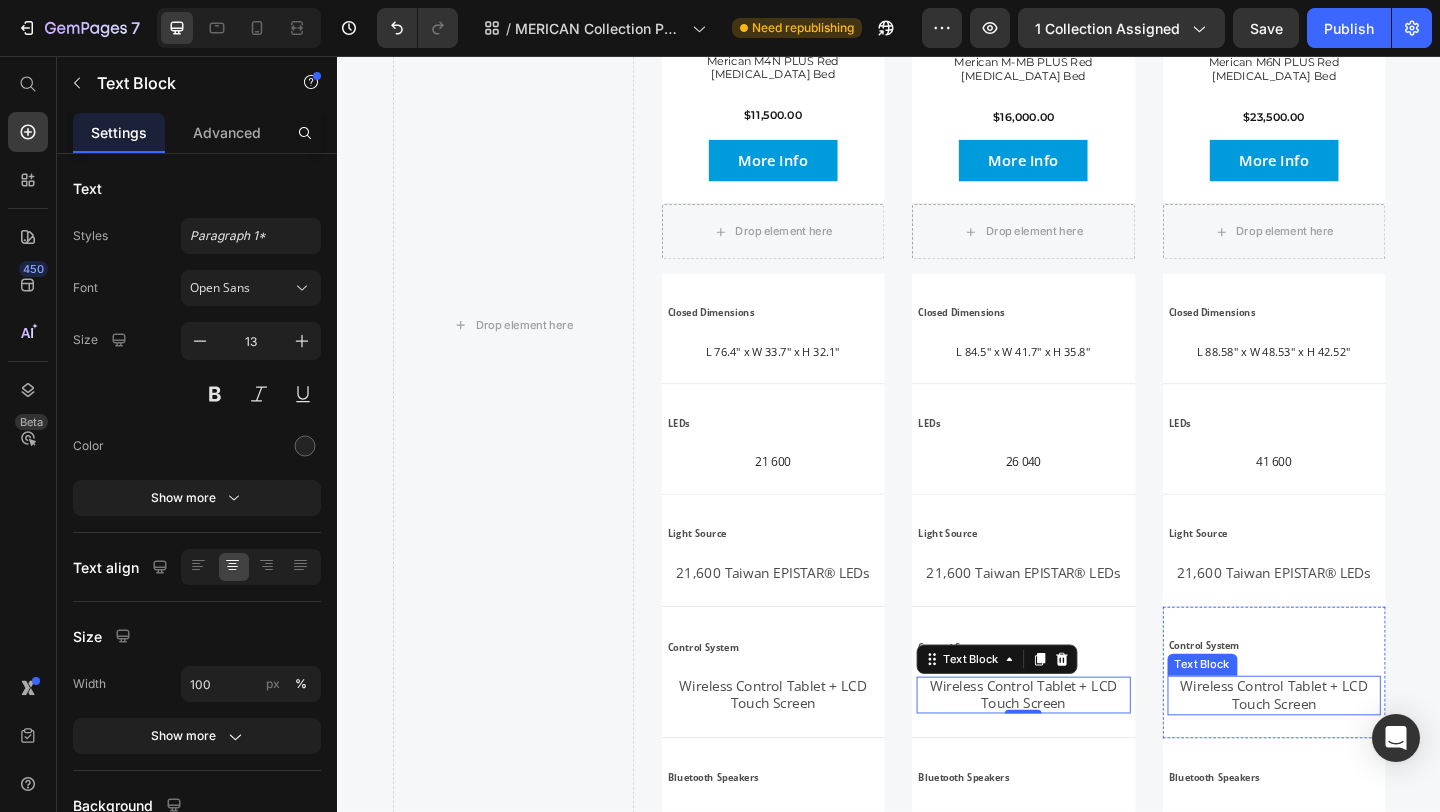click on "Wireless Control Tablet + LCD Touch Screen" at bounding box center (1356, 751) 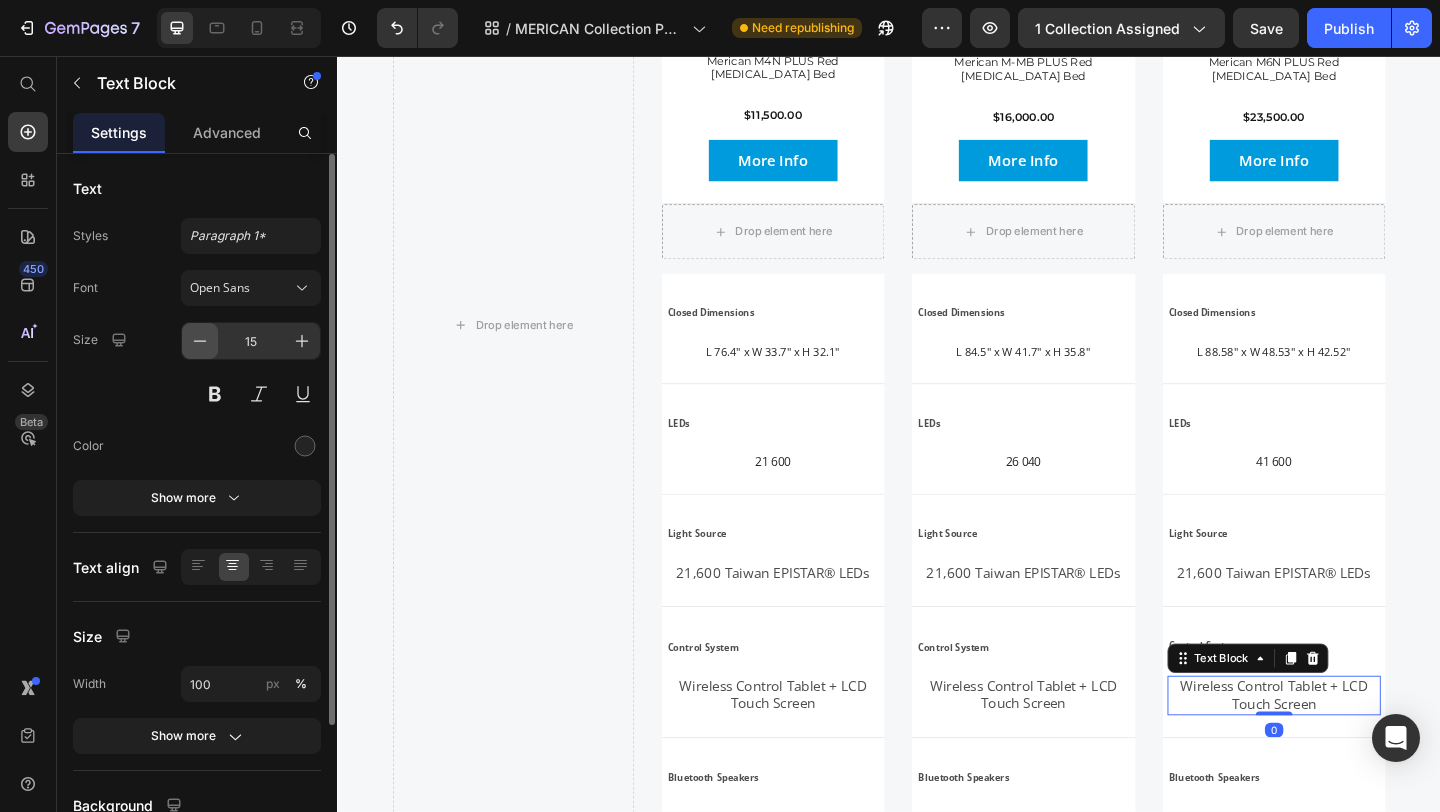 click 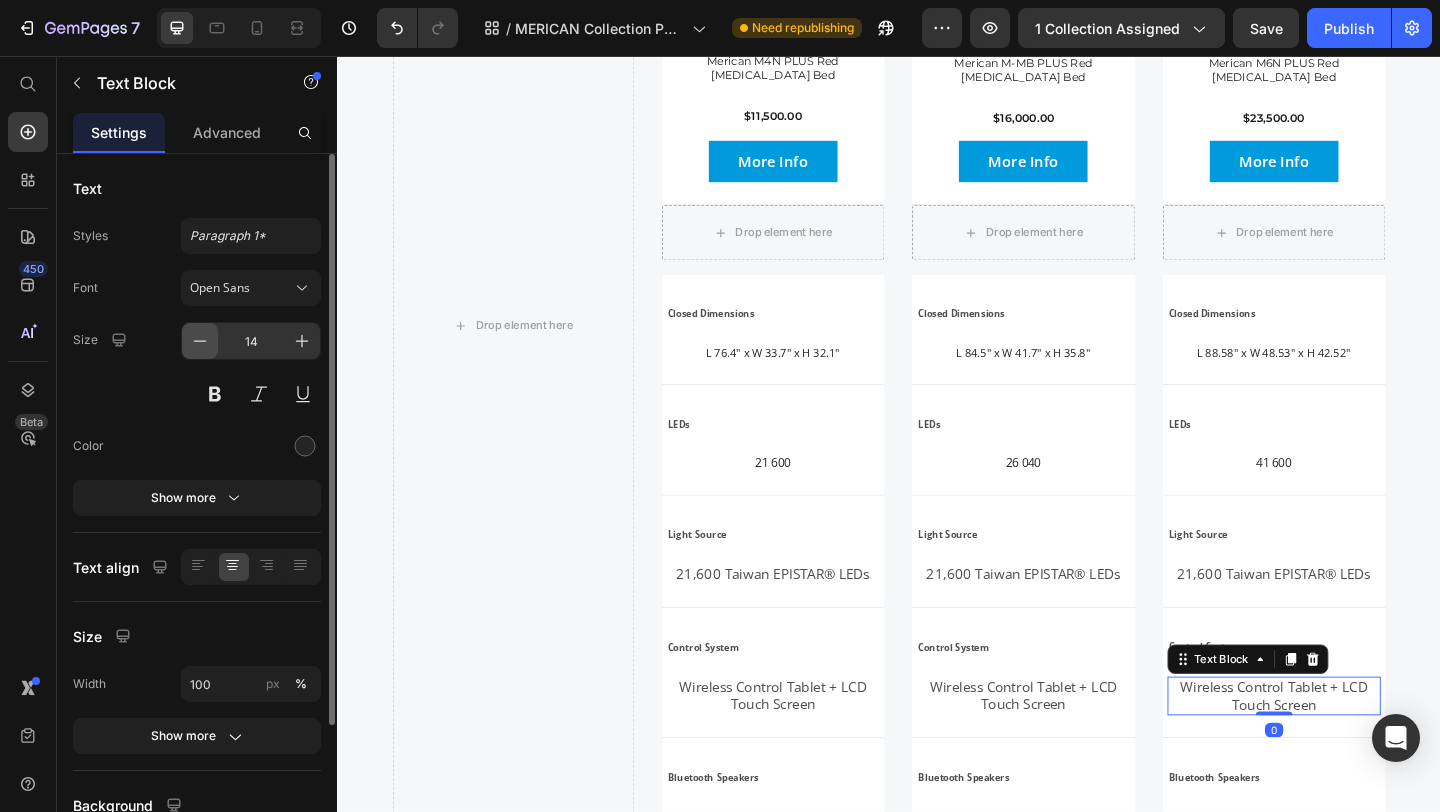 click 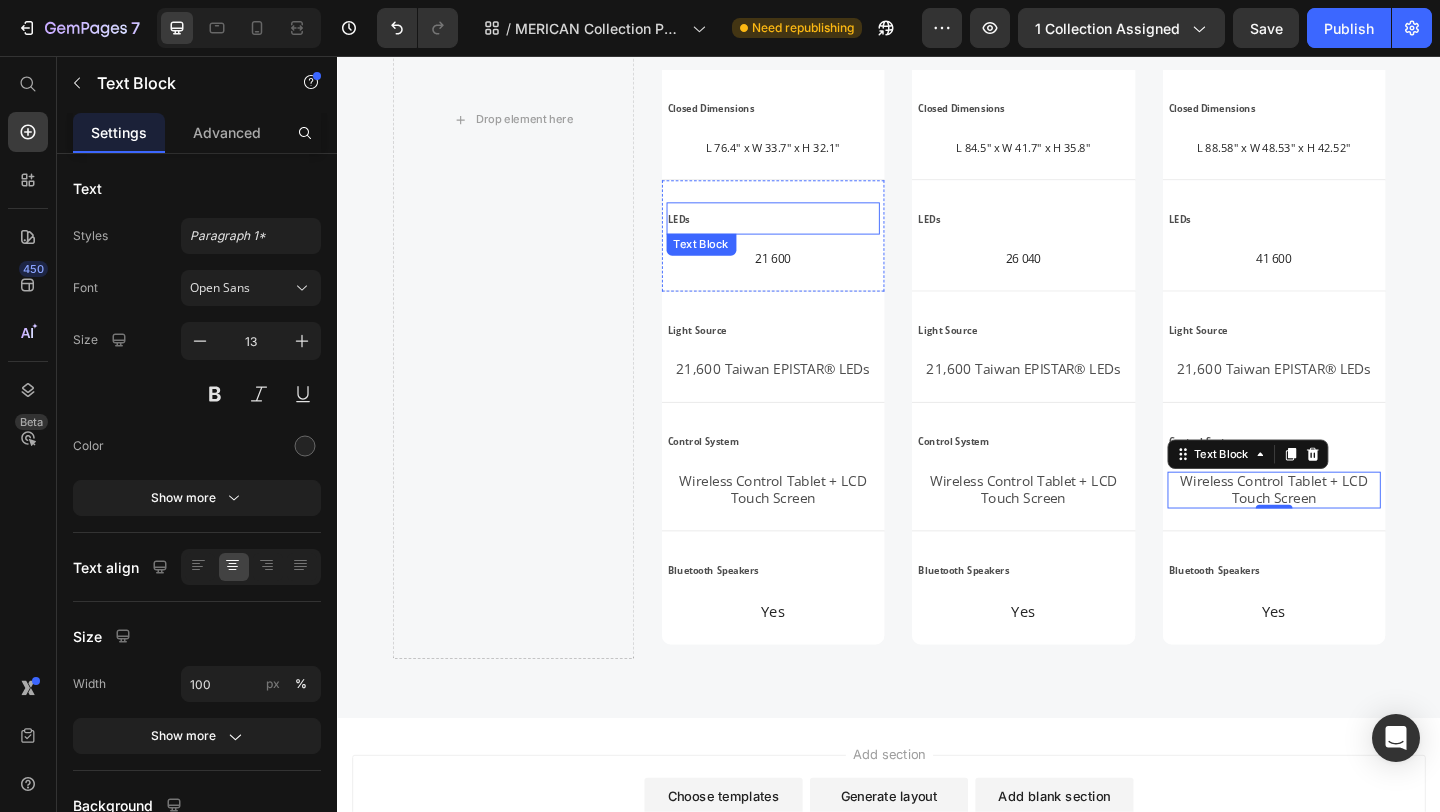 scroll, scrollTop: 3881, scrollLeft: 0, axis: vertical 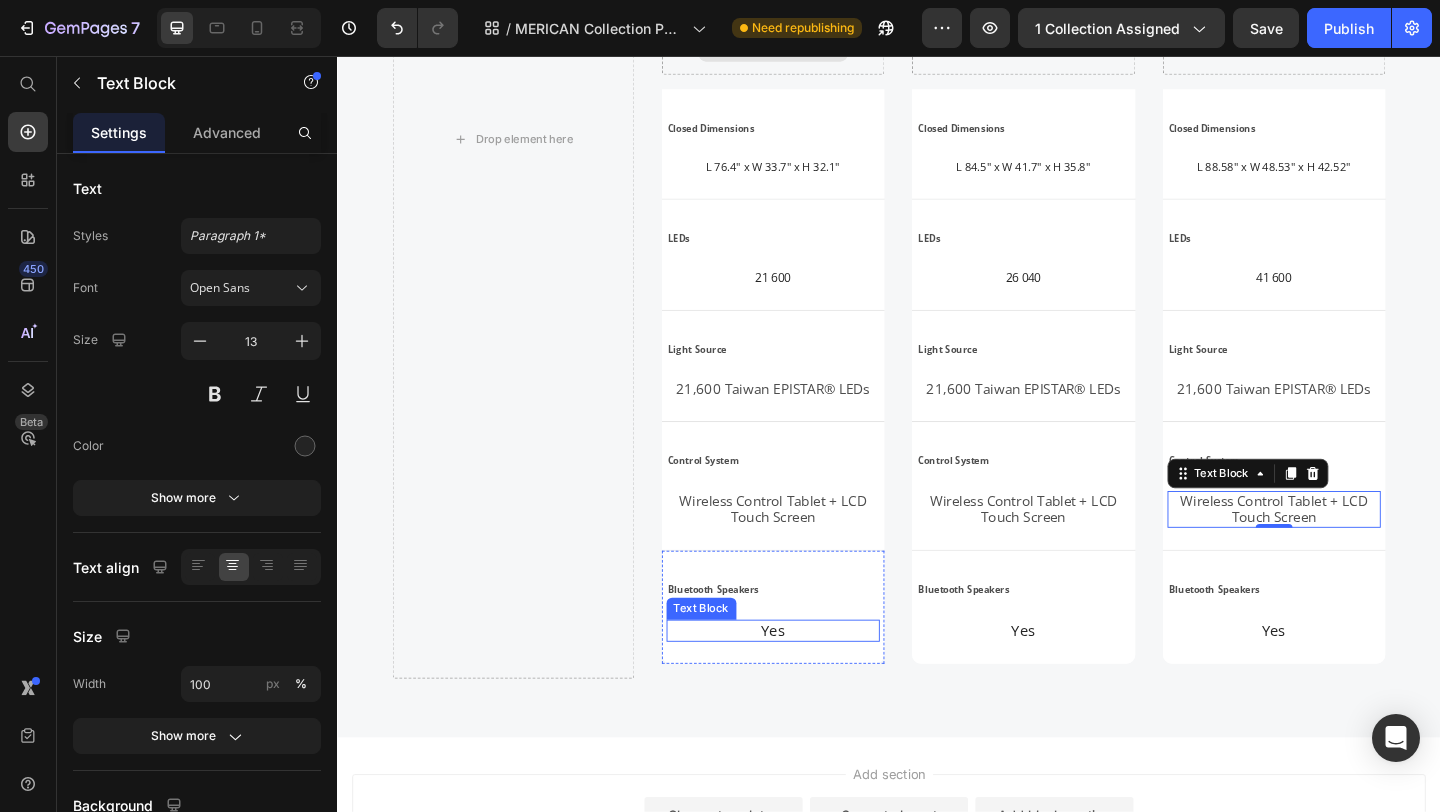 click on "Yes" at bounding box center (811, 681) 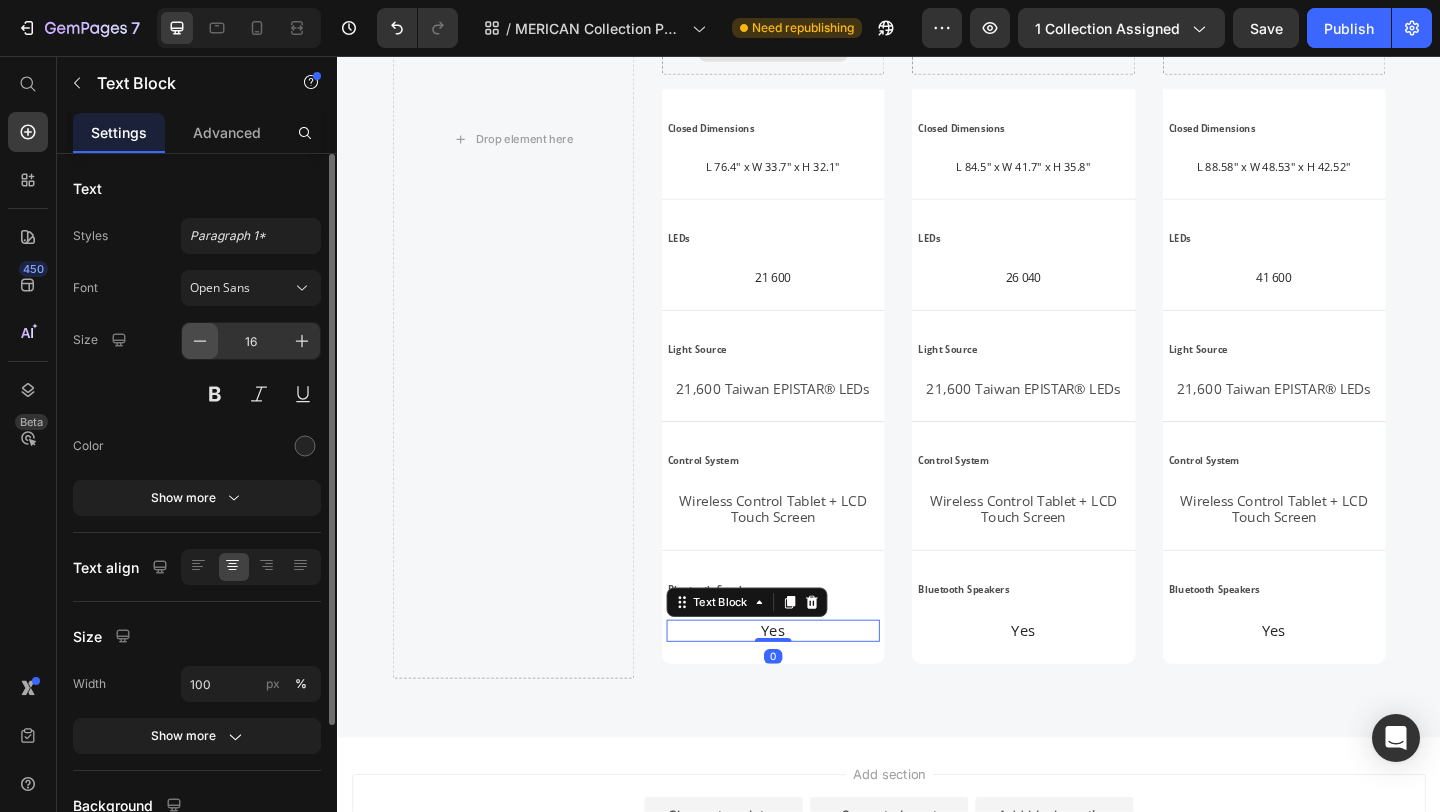click 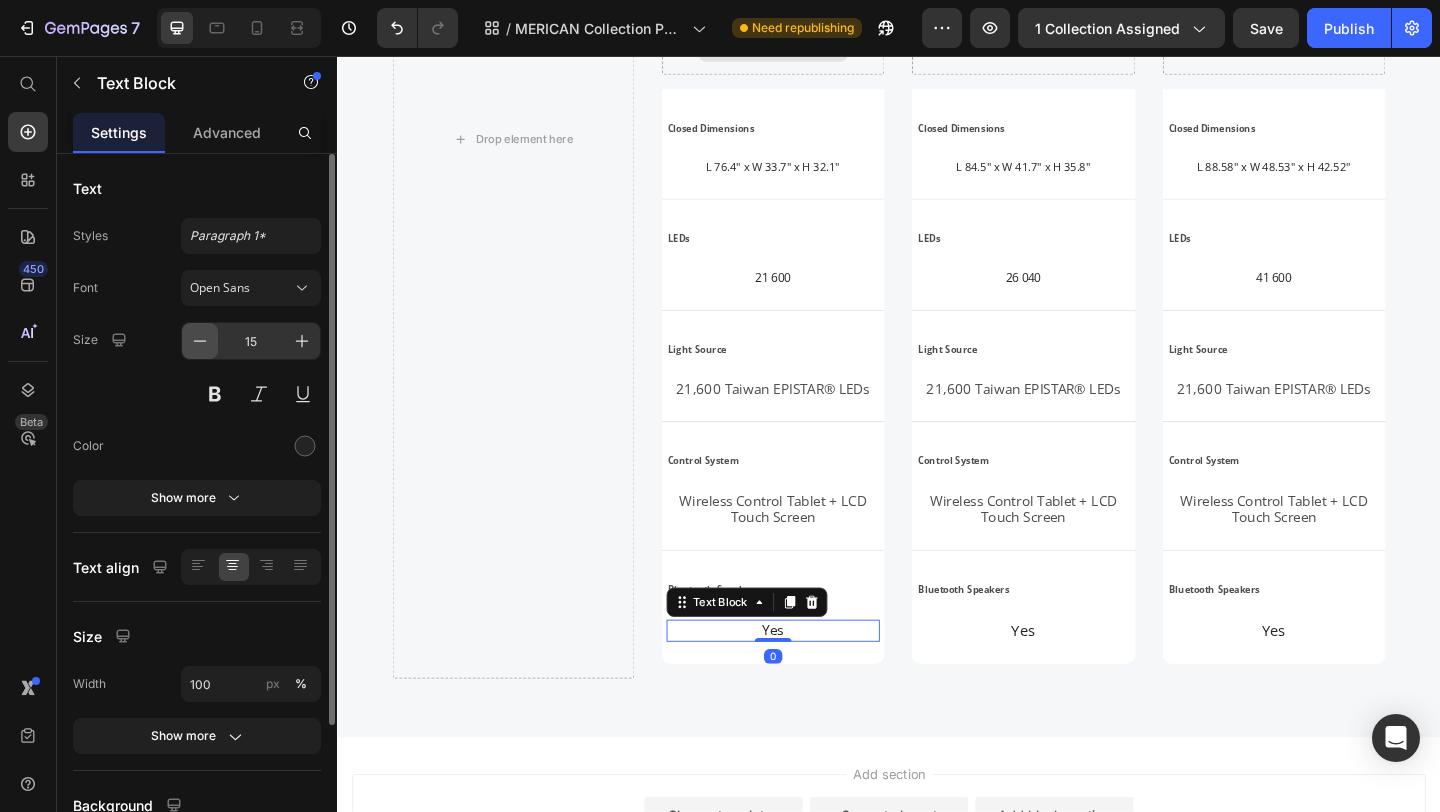 click 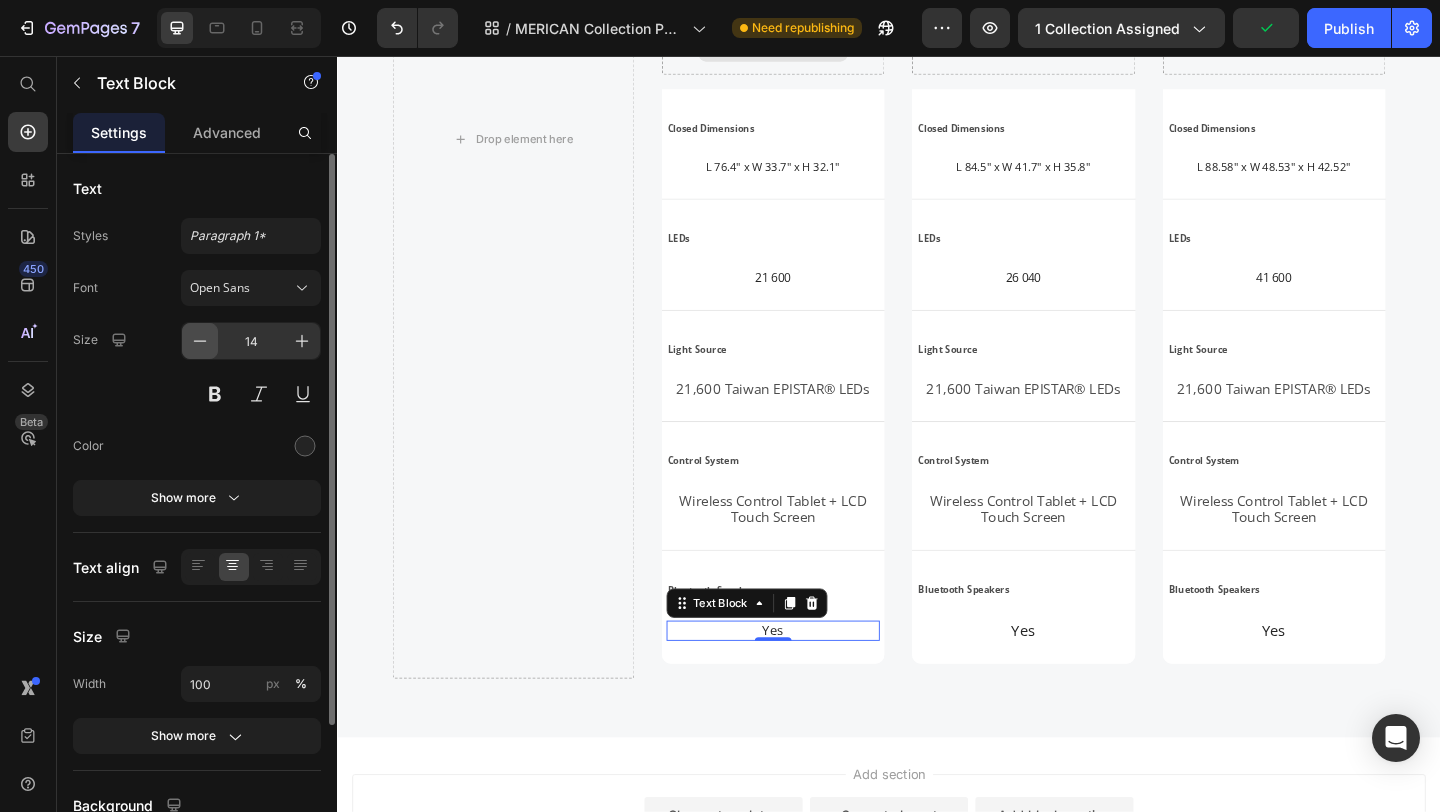 click 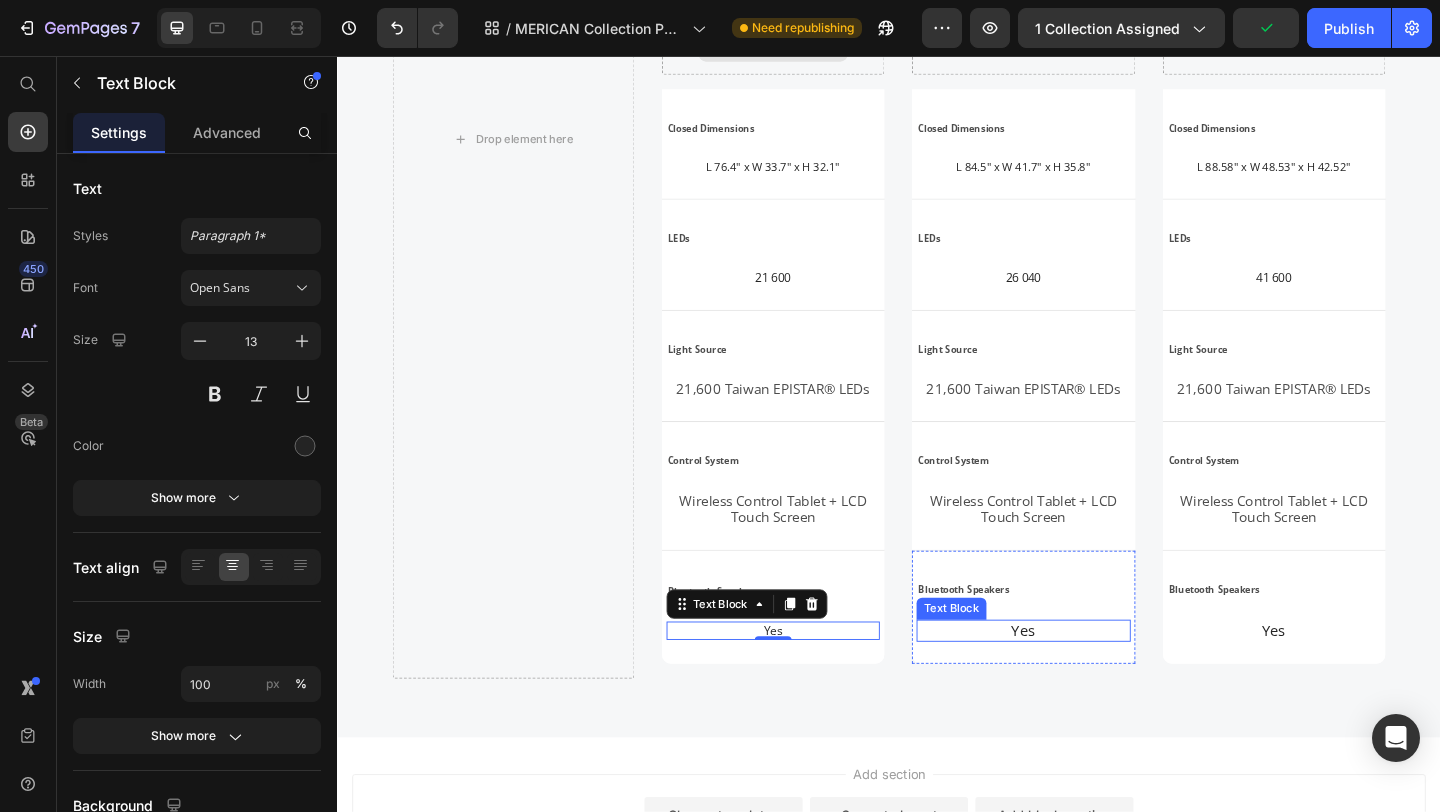 click on "Yes" at bounding box center [1083, 681] 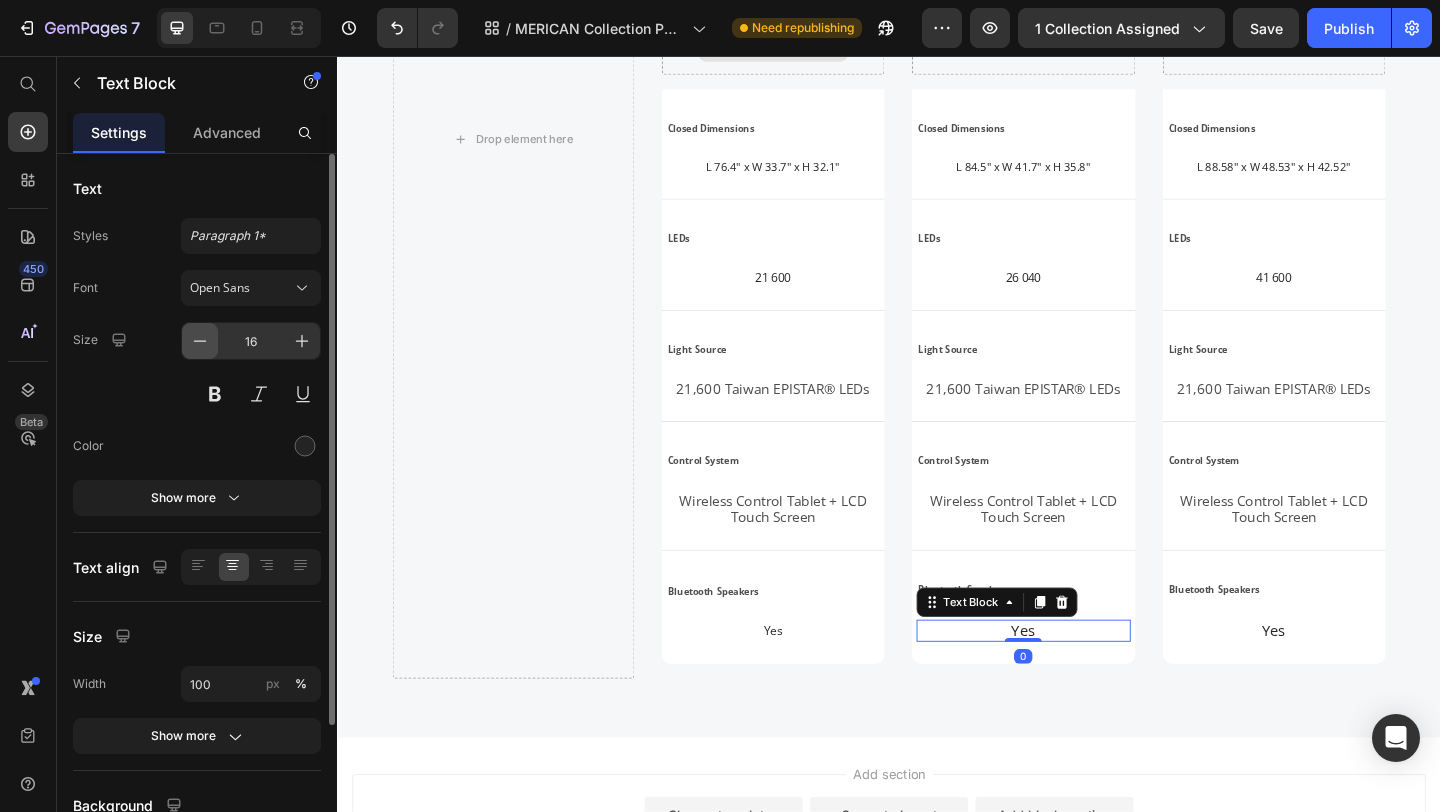 click 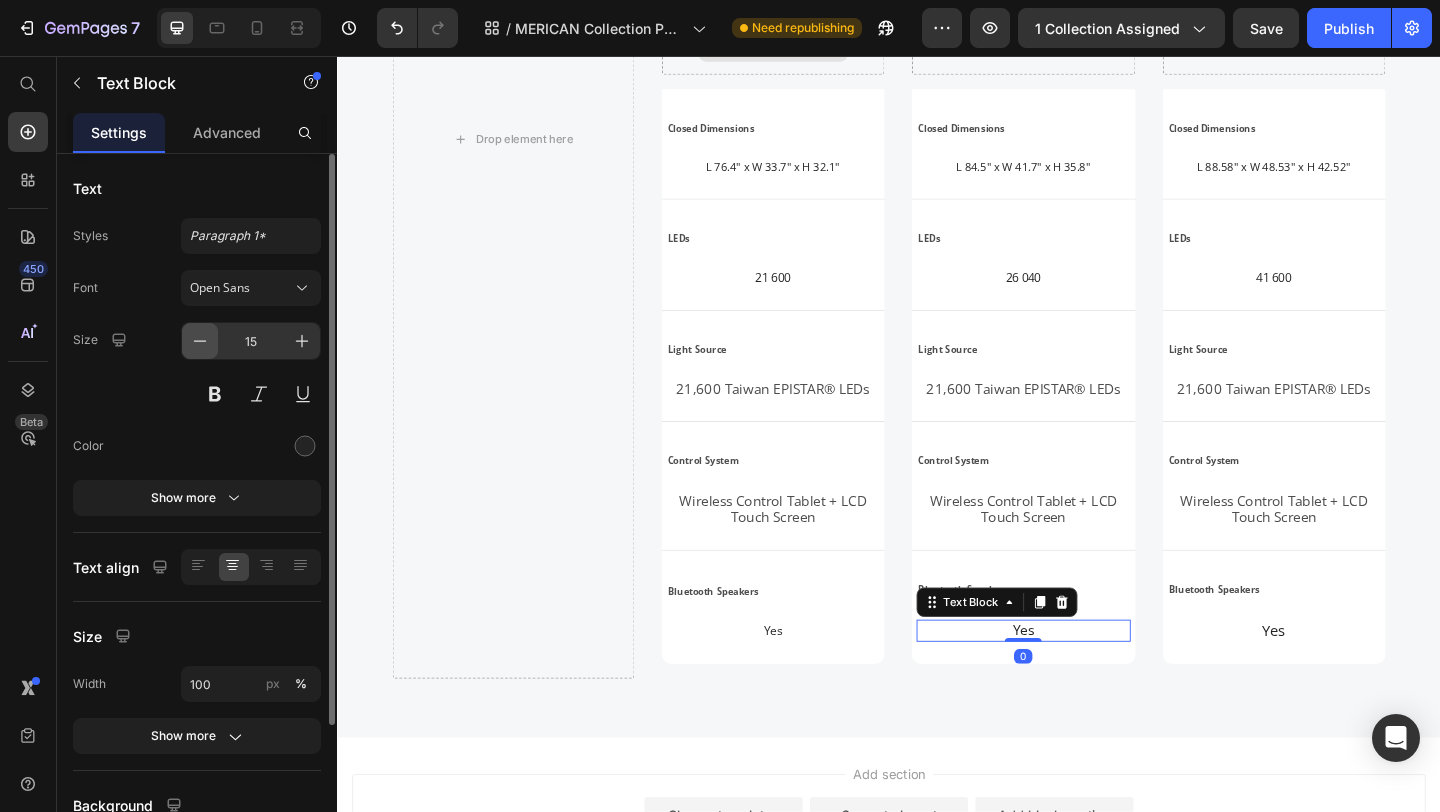 click 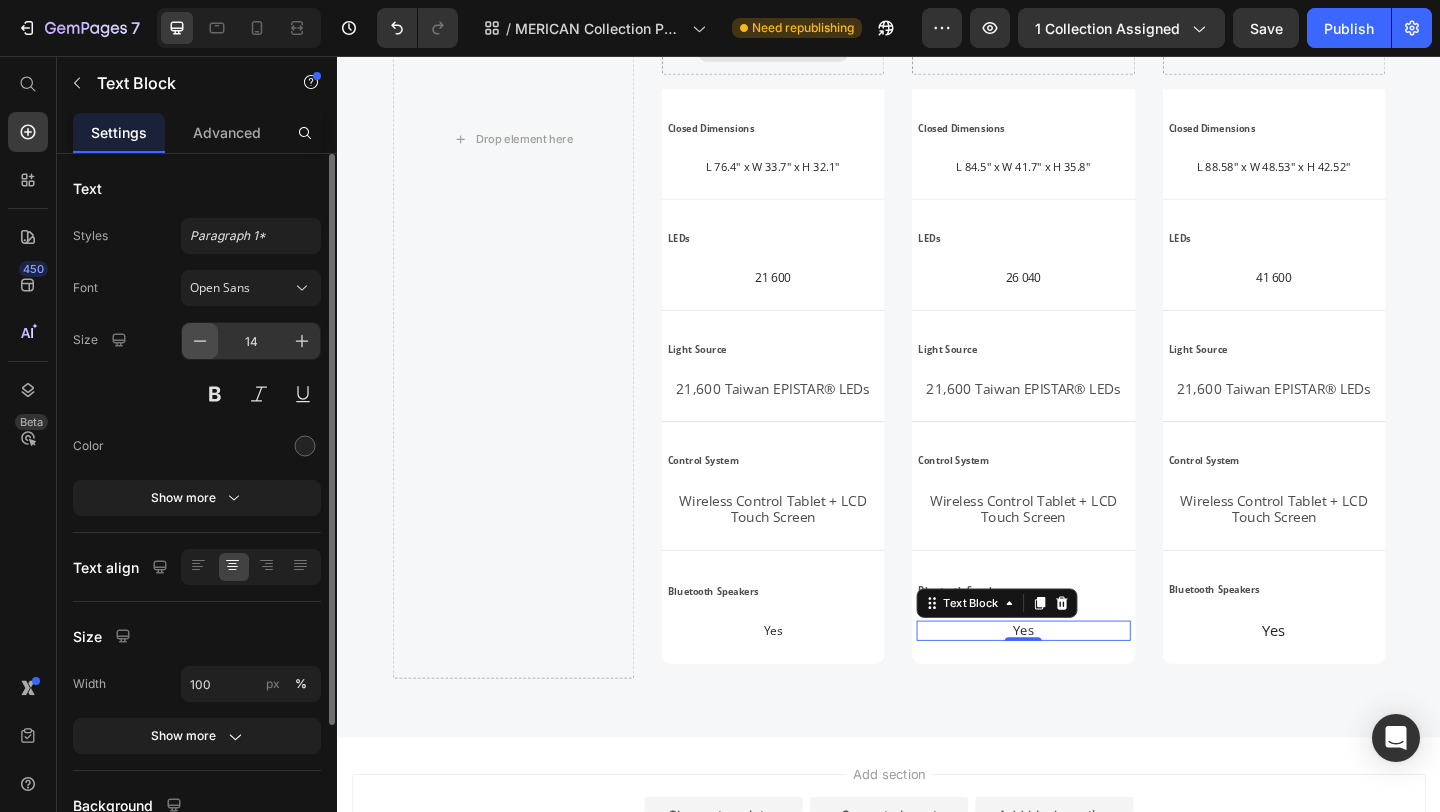 click 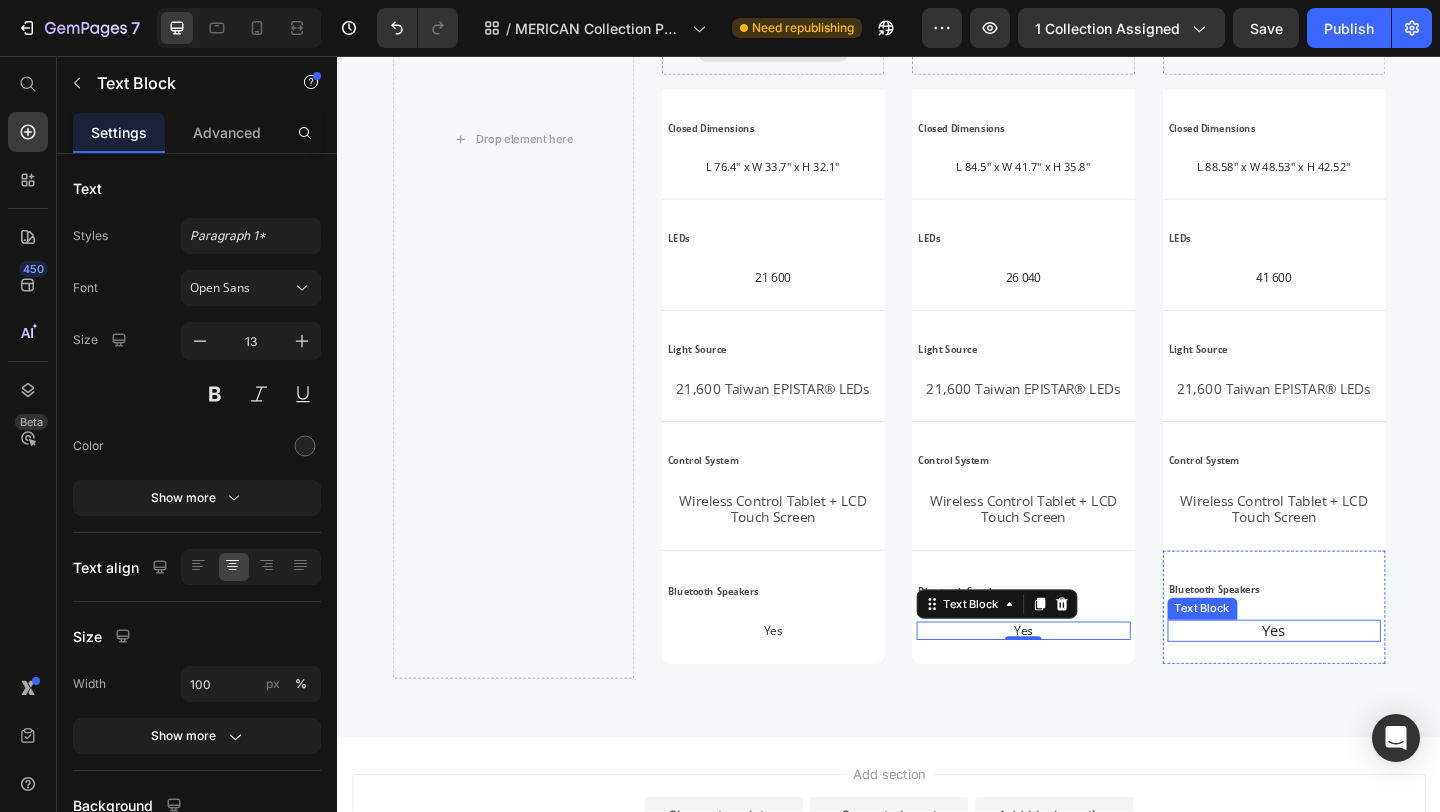 click on "Yes" at bounding box center [1356, 681] 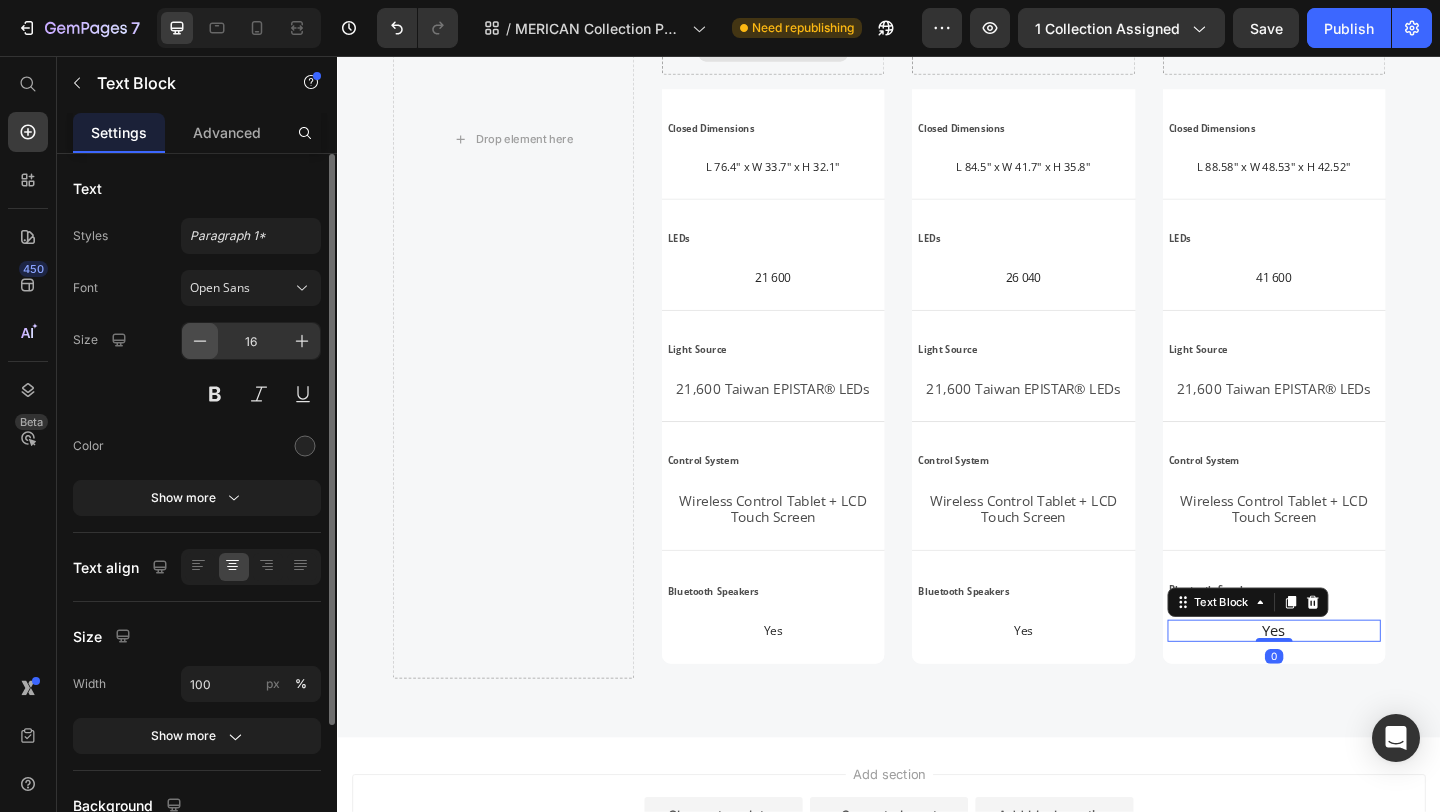 click 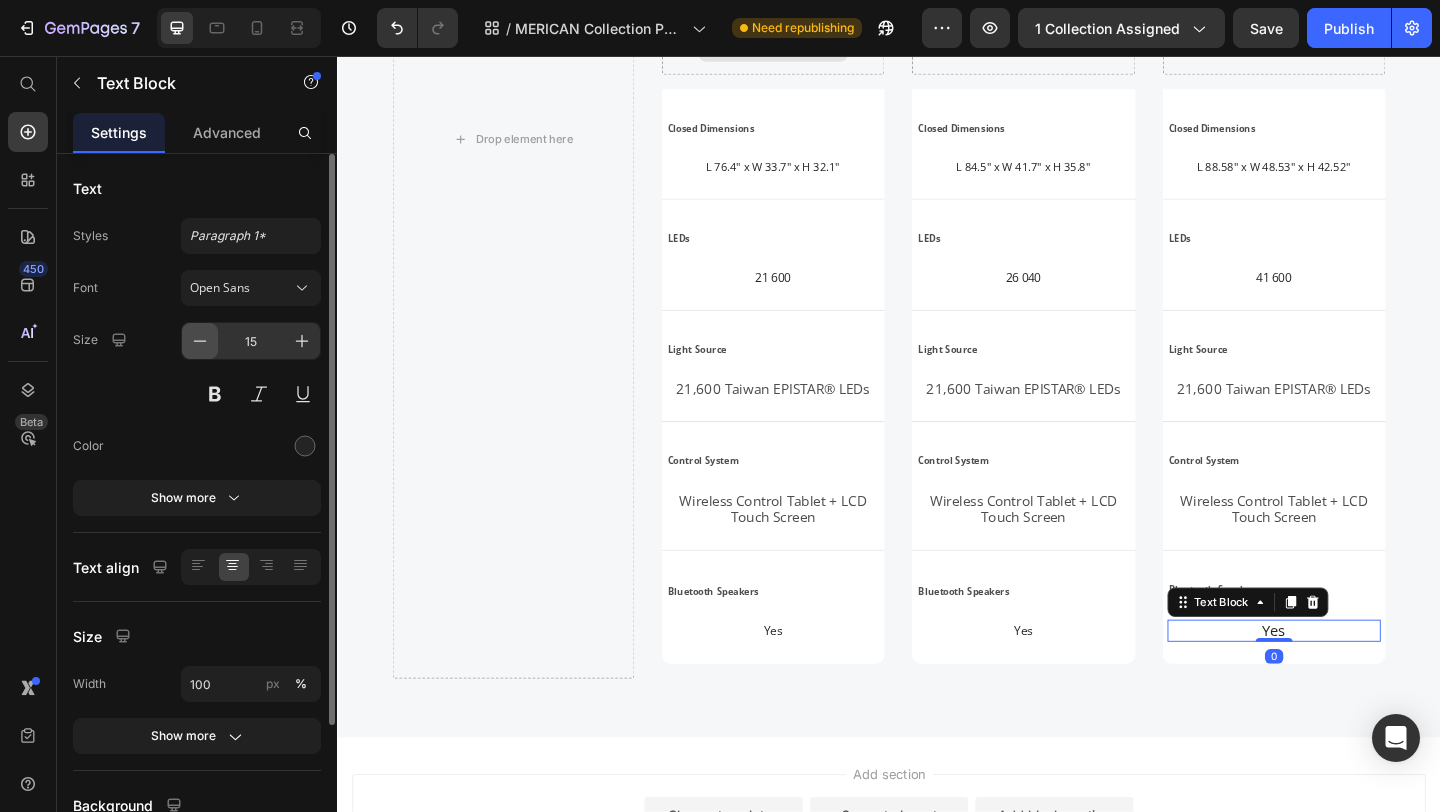 click 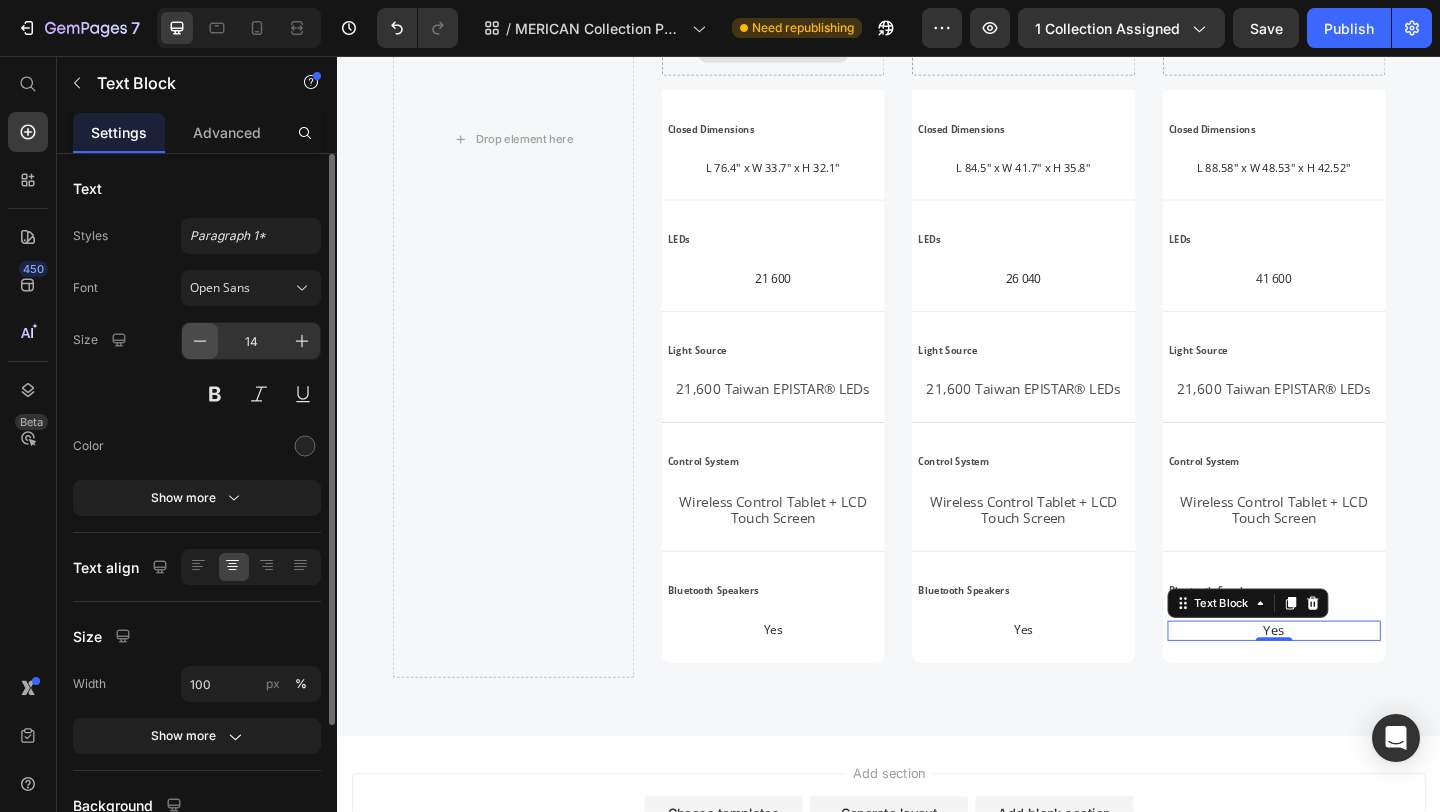 click 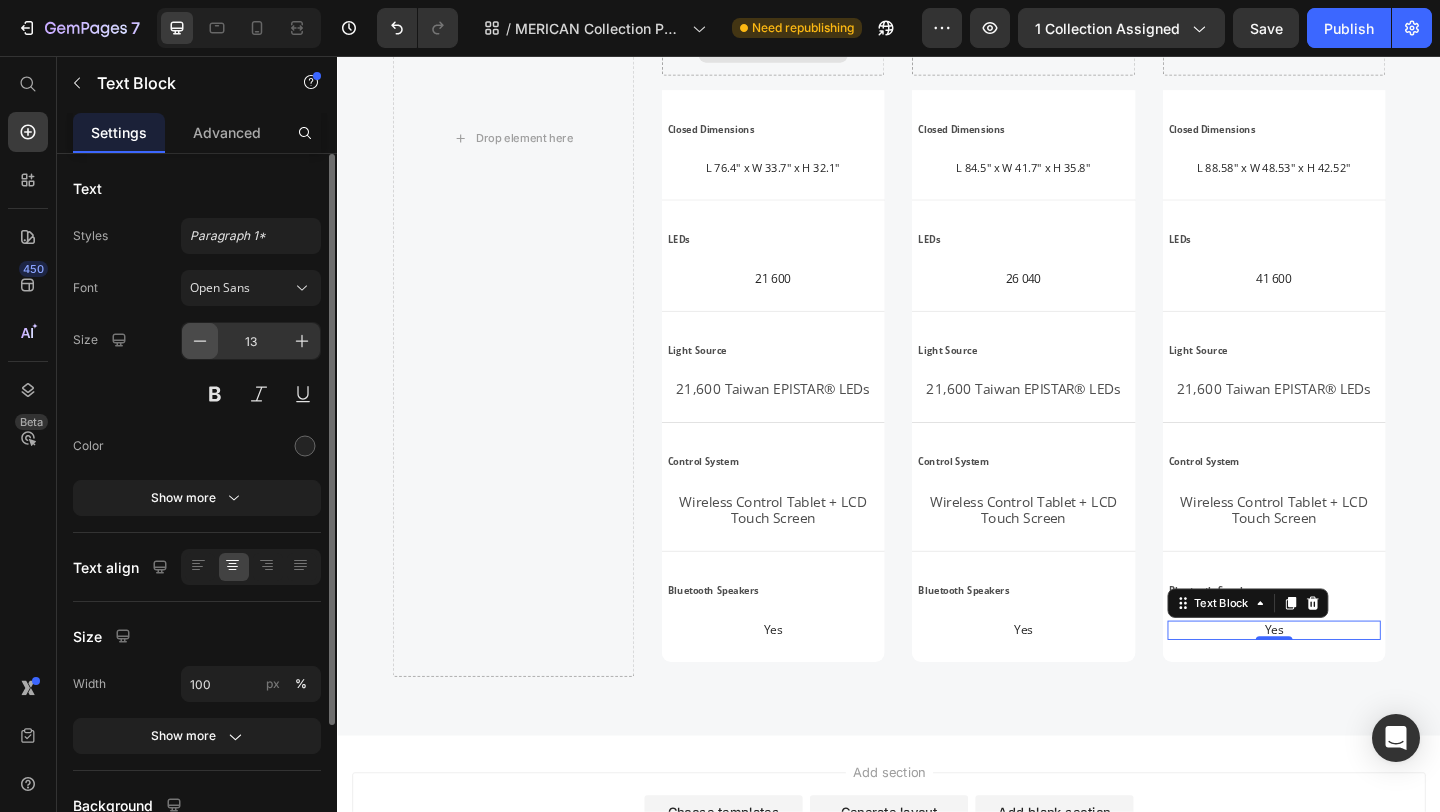 scroll, scrollTop: 3879, scrollLeft: 0, axis: vertical 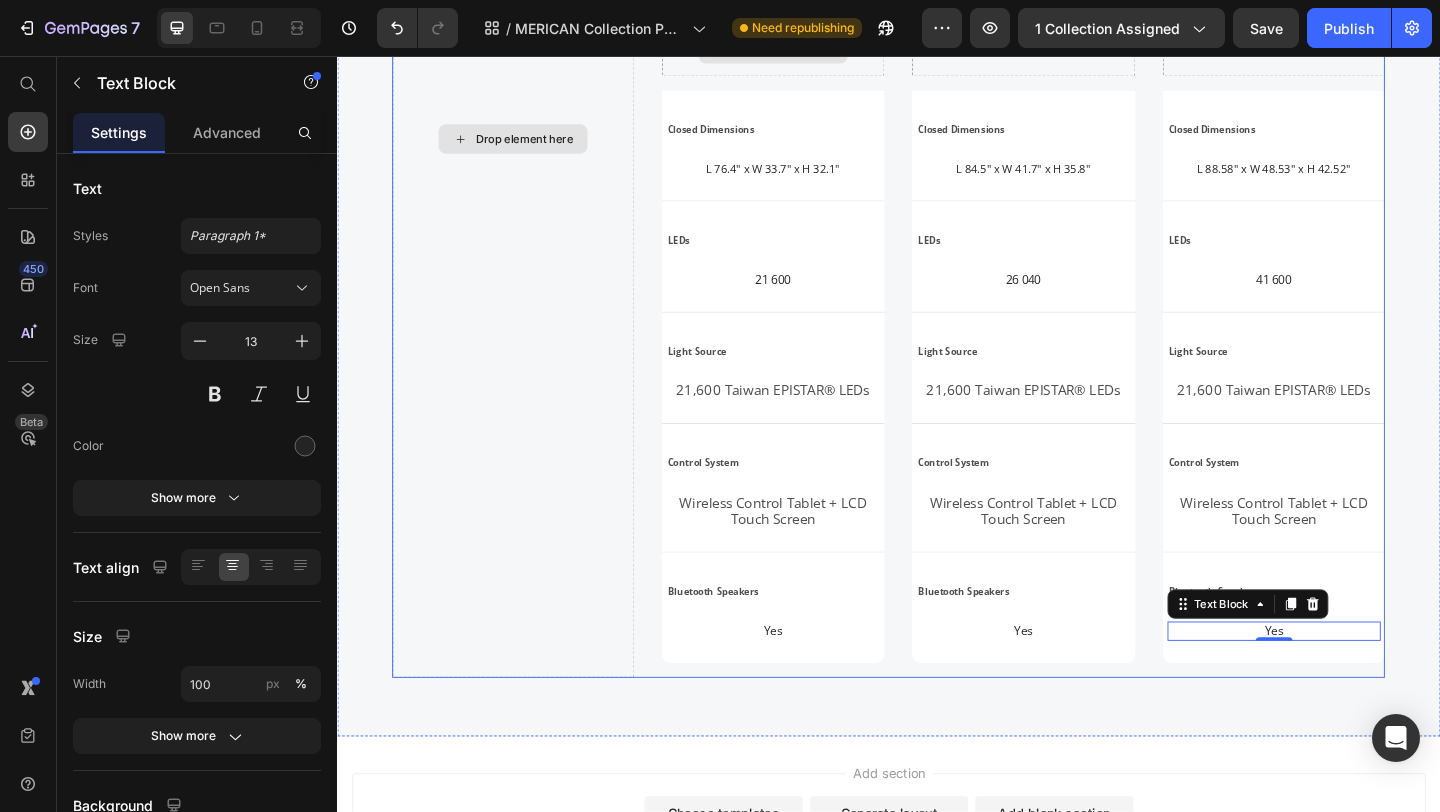click on "Drop element here" at bounding box center [528, 146] 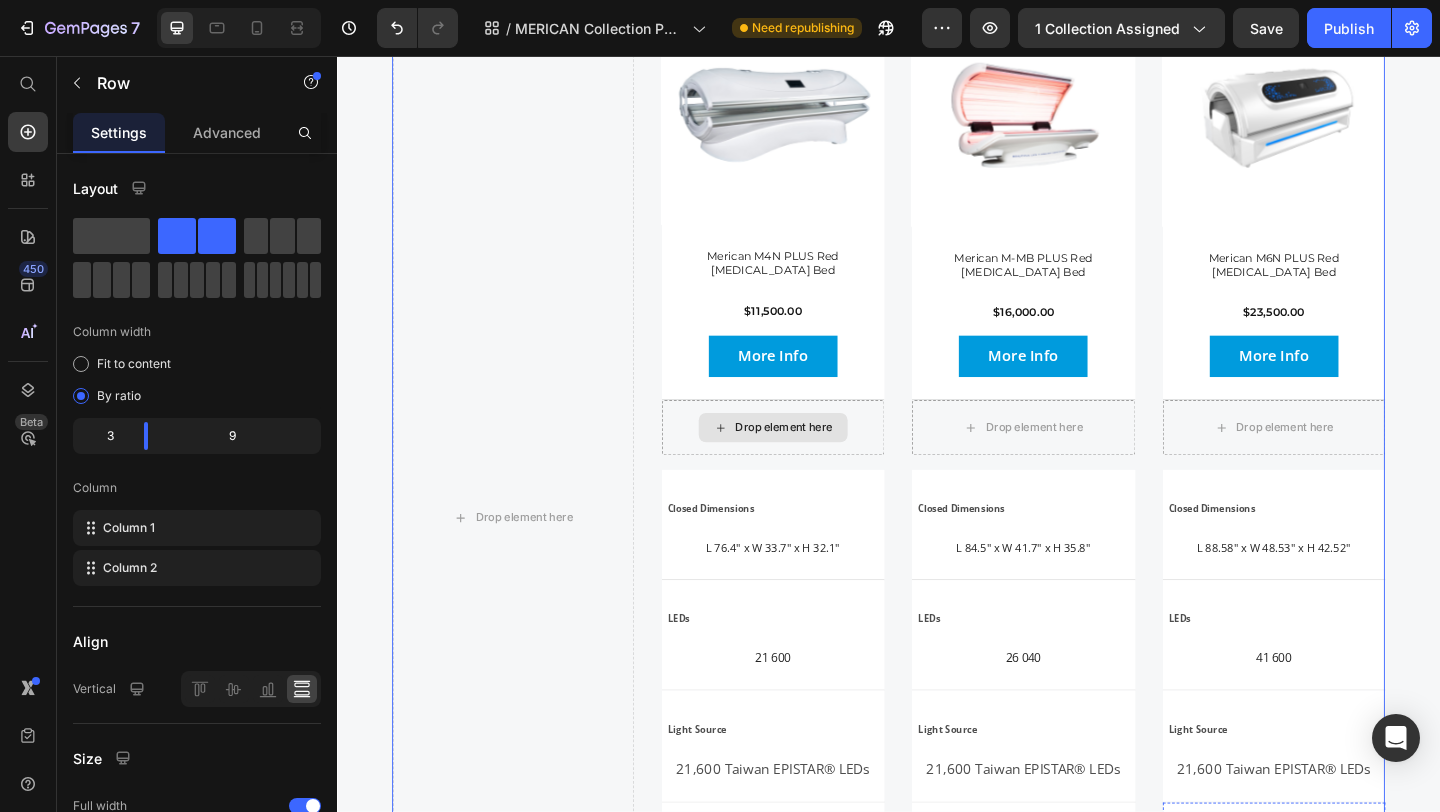 scroll, scrollTop: 3486, scrollLeft: 0, axis: vertical 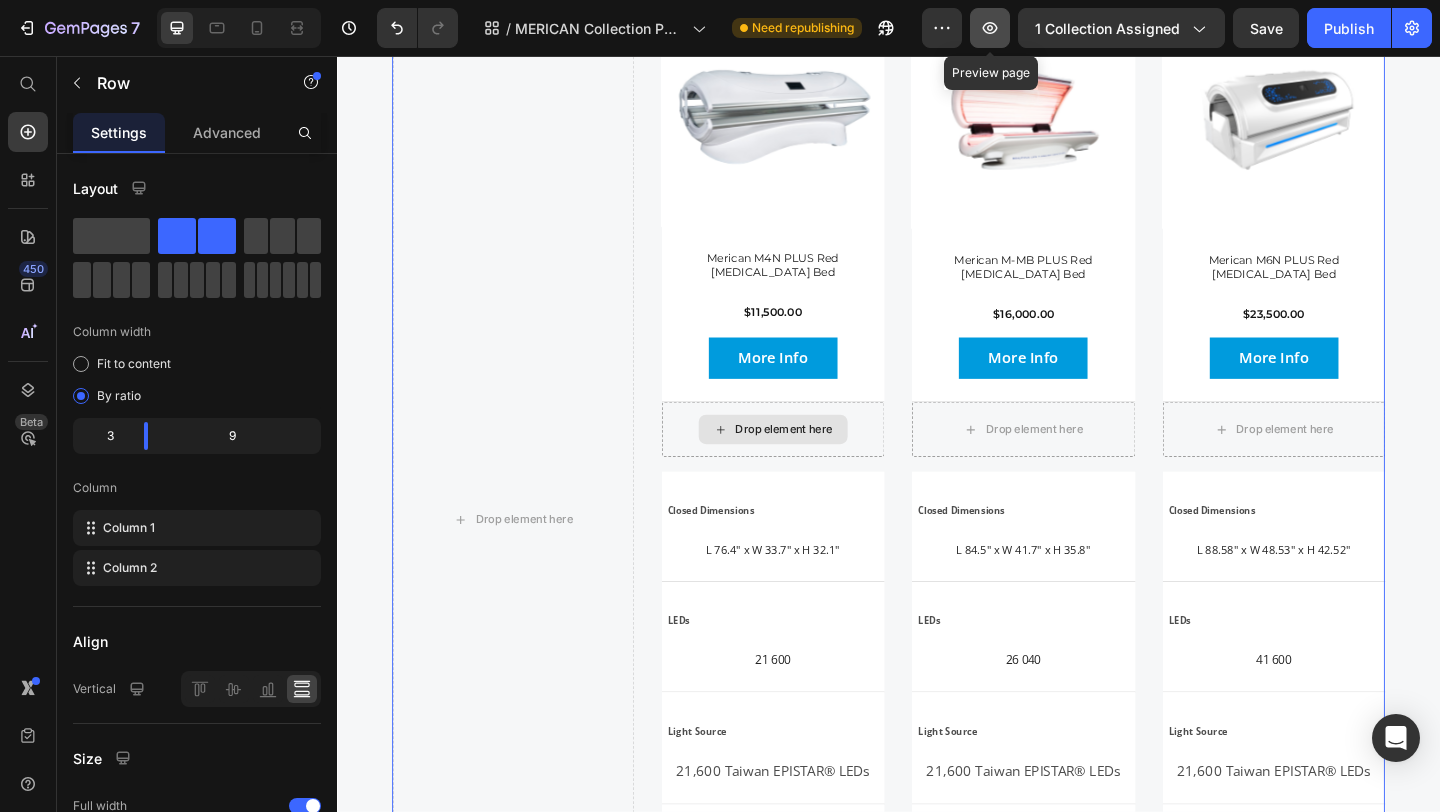 click 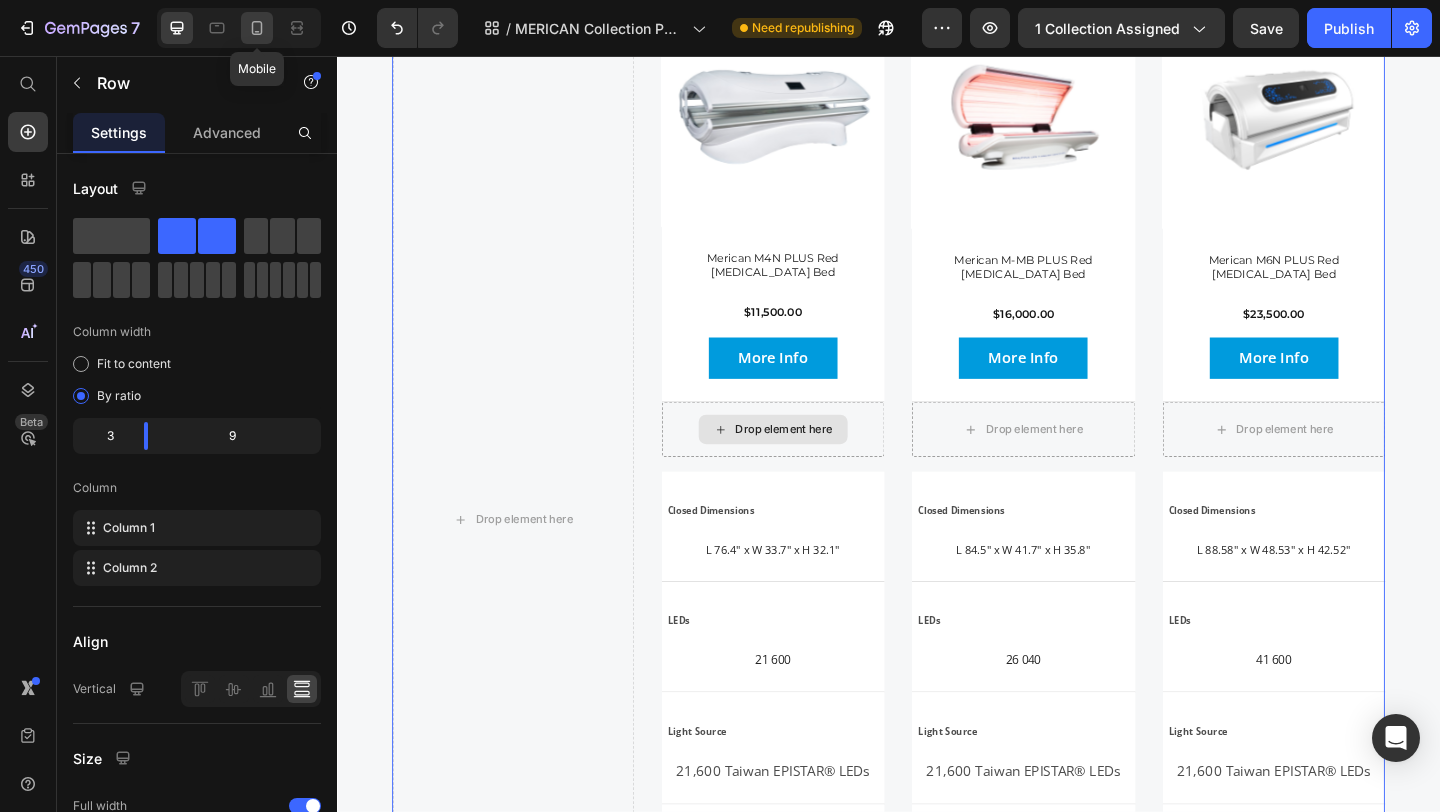 click 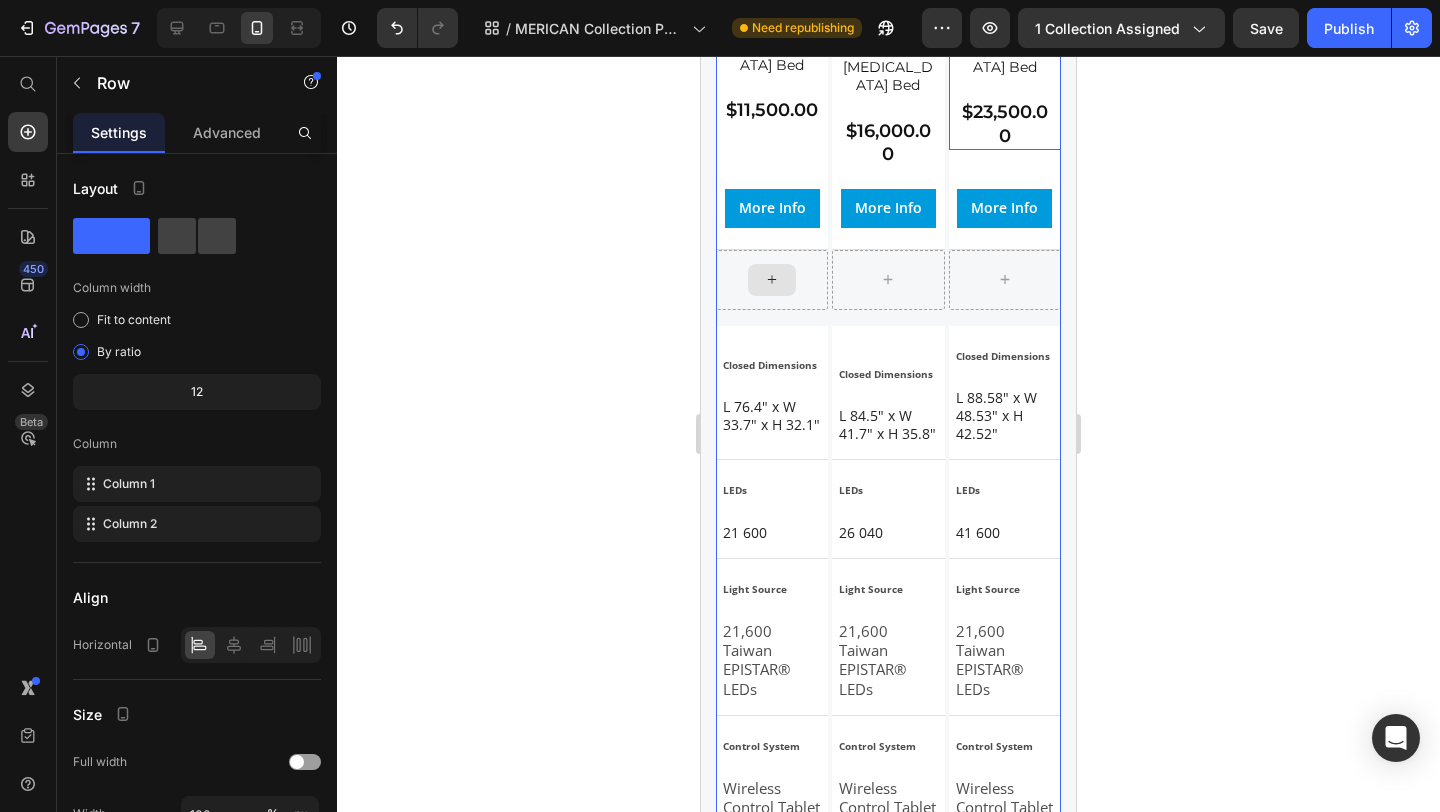 scroll, scrollTop: 3726, scrollLeft: 0, axis: vertical 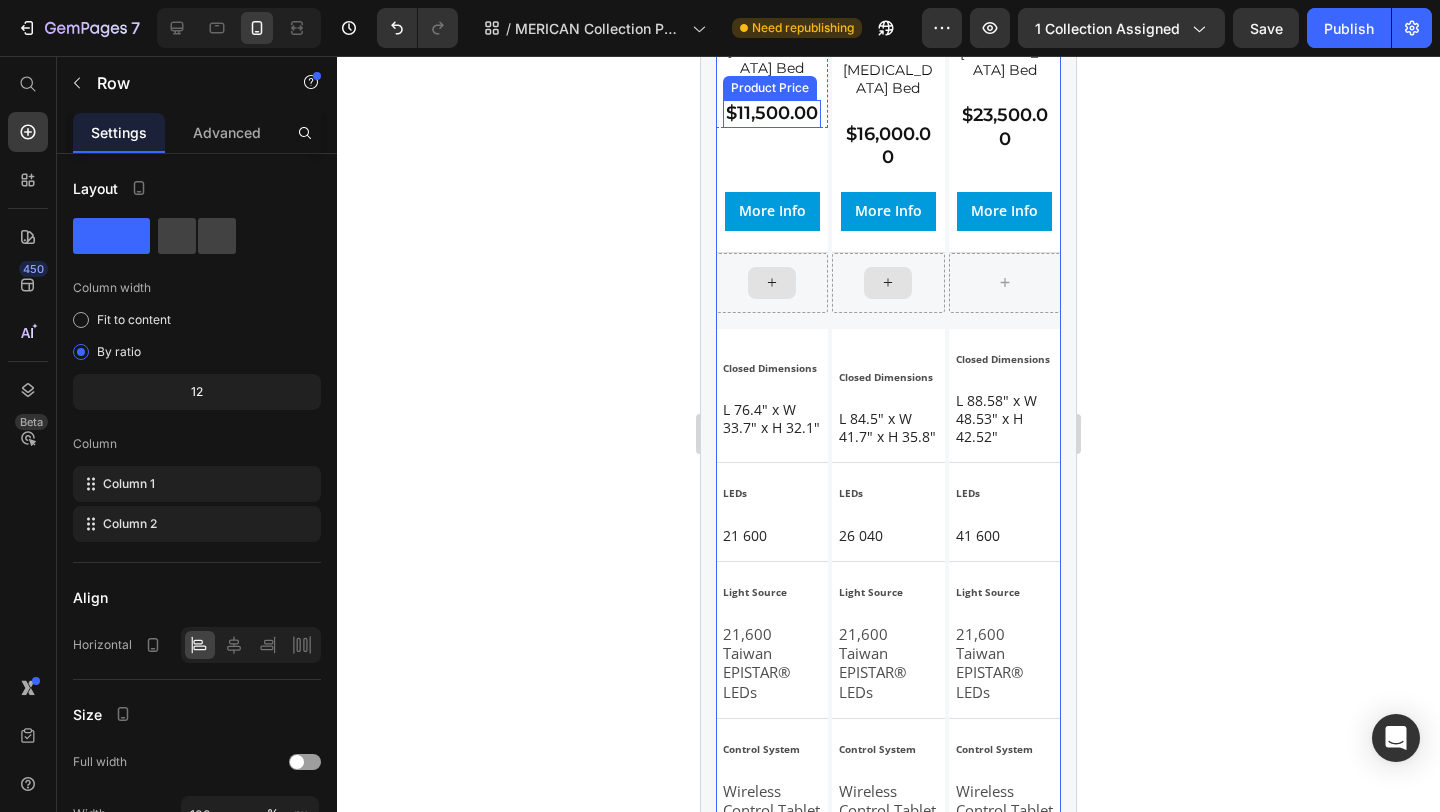 click on "$11,500.00" at bounding box center (772, 113) 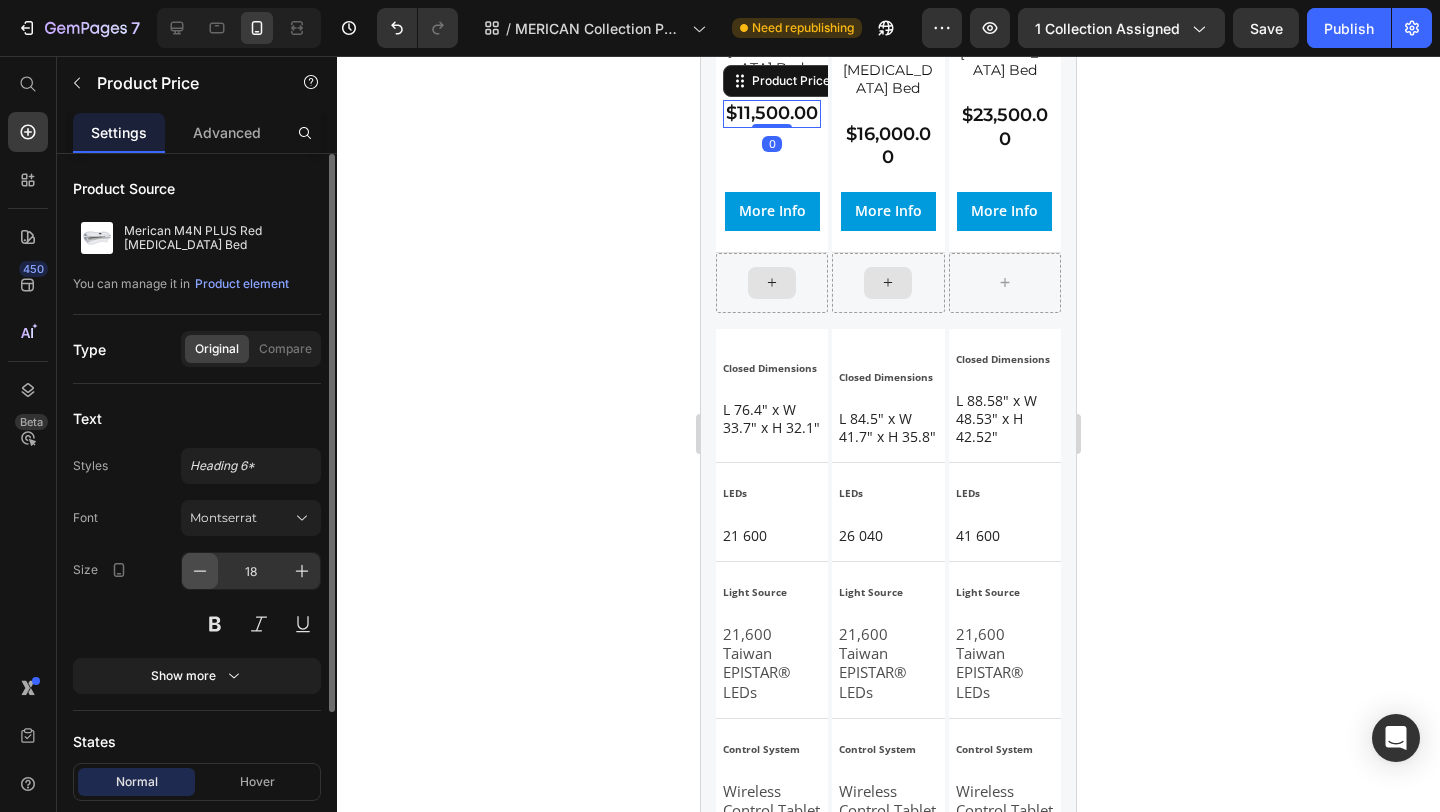 click 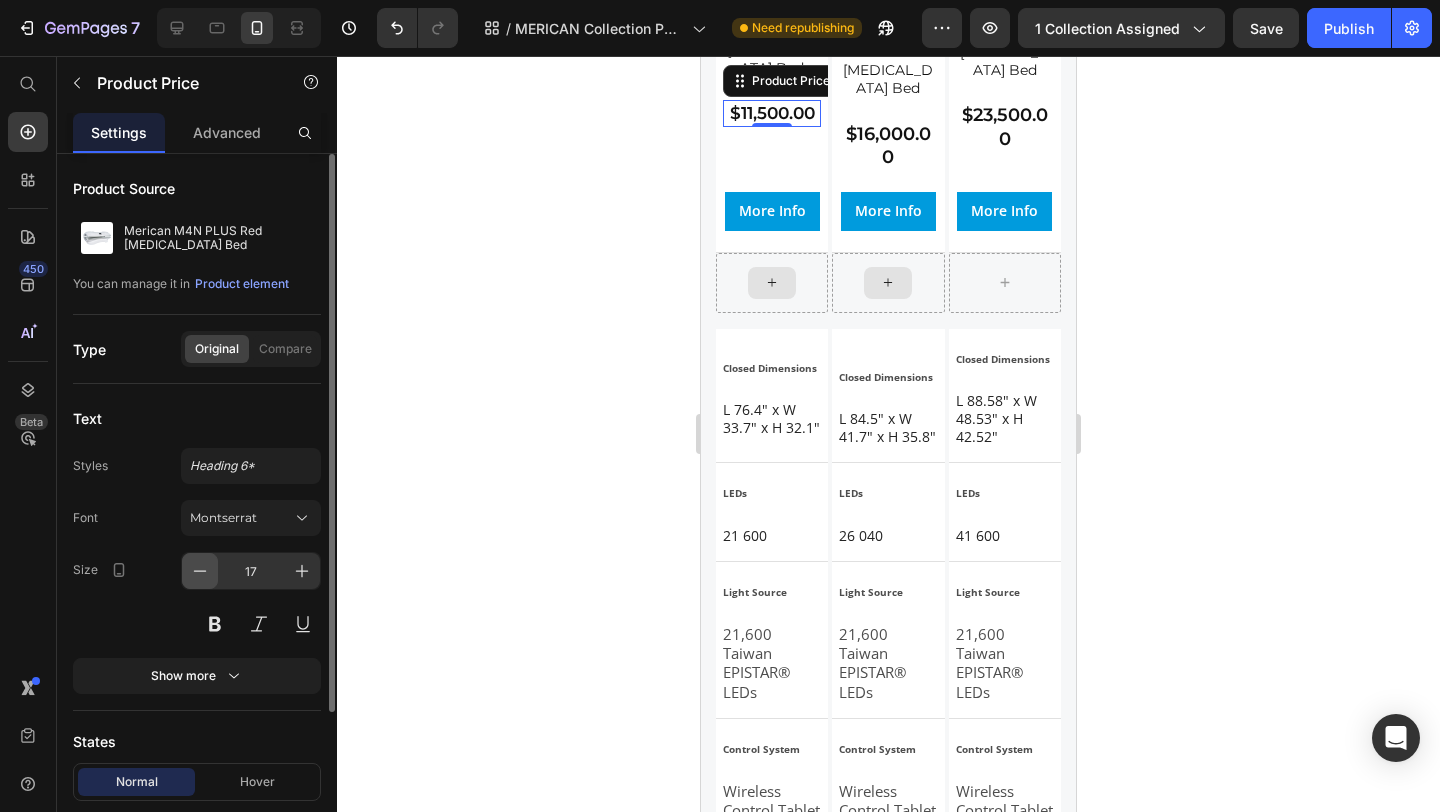 click 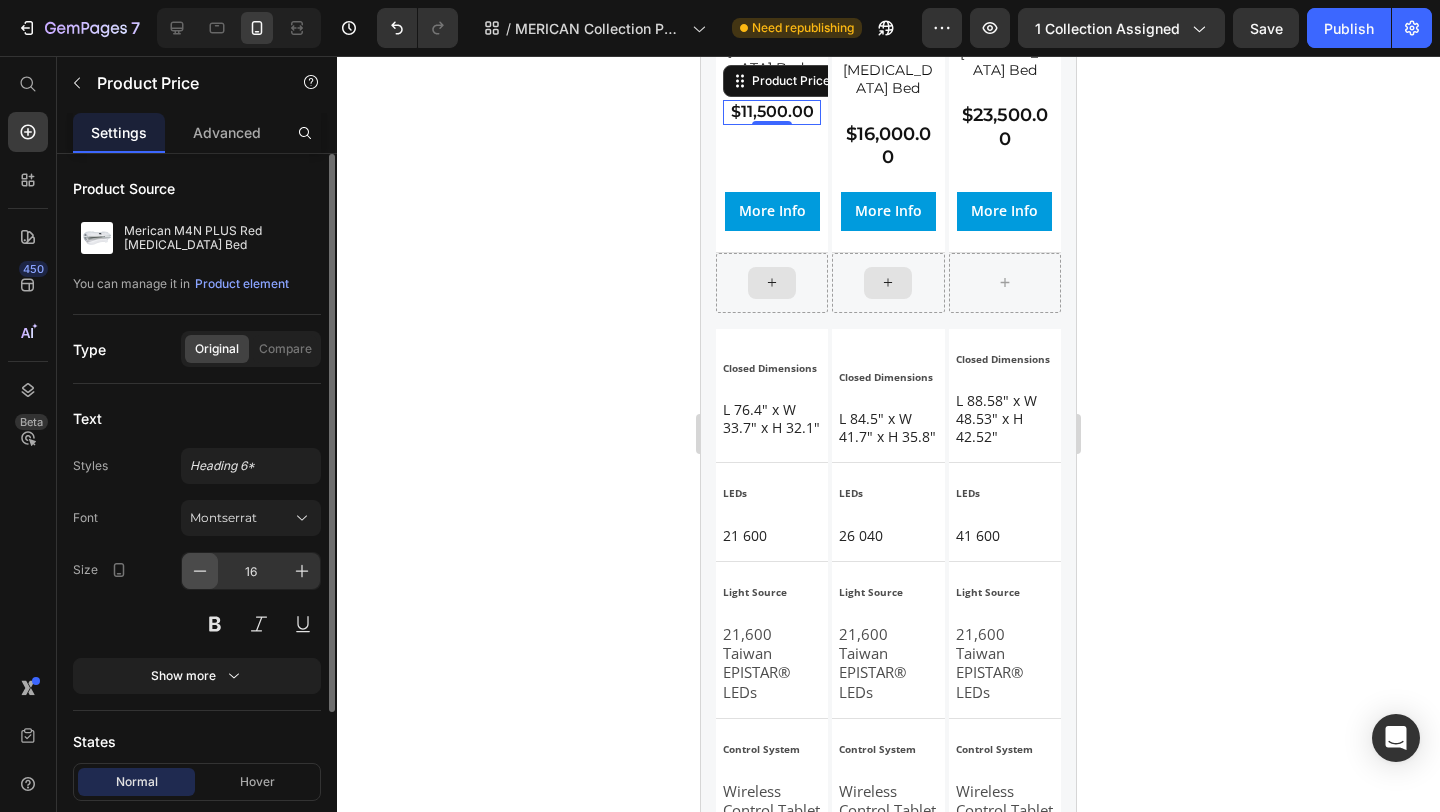 click 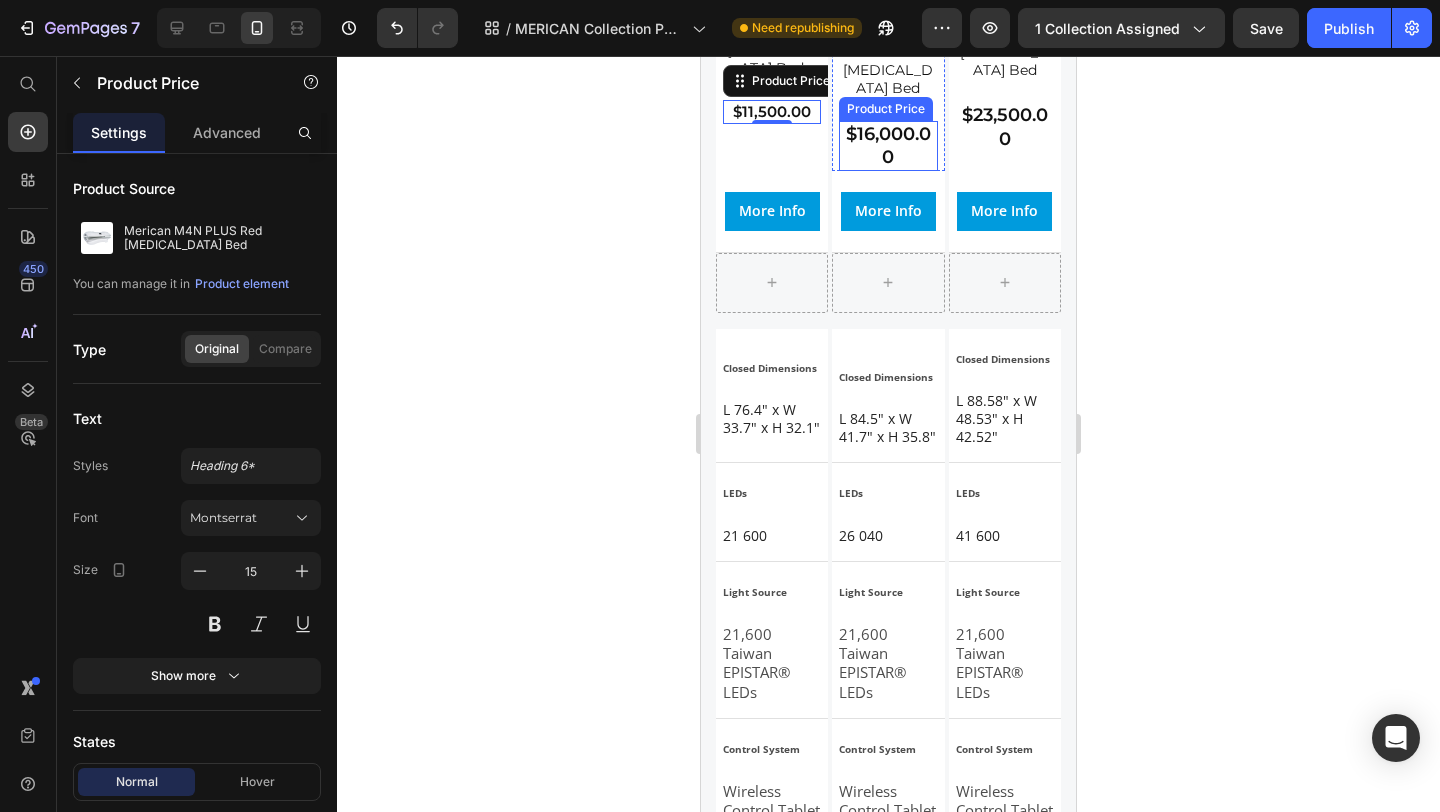 click on "$16,000.00" at bounding box center [888, 146] 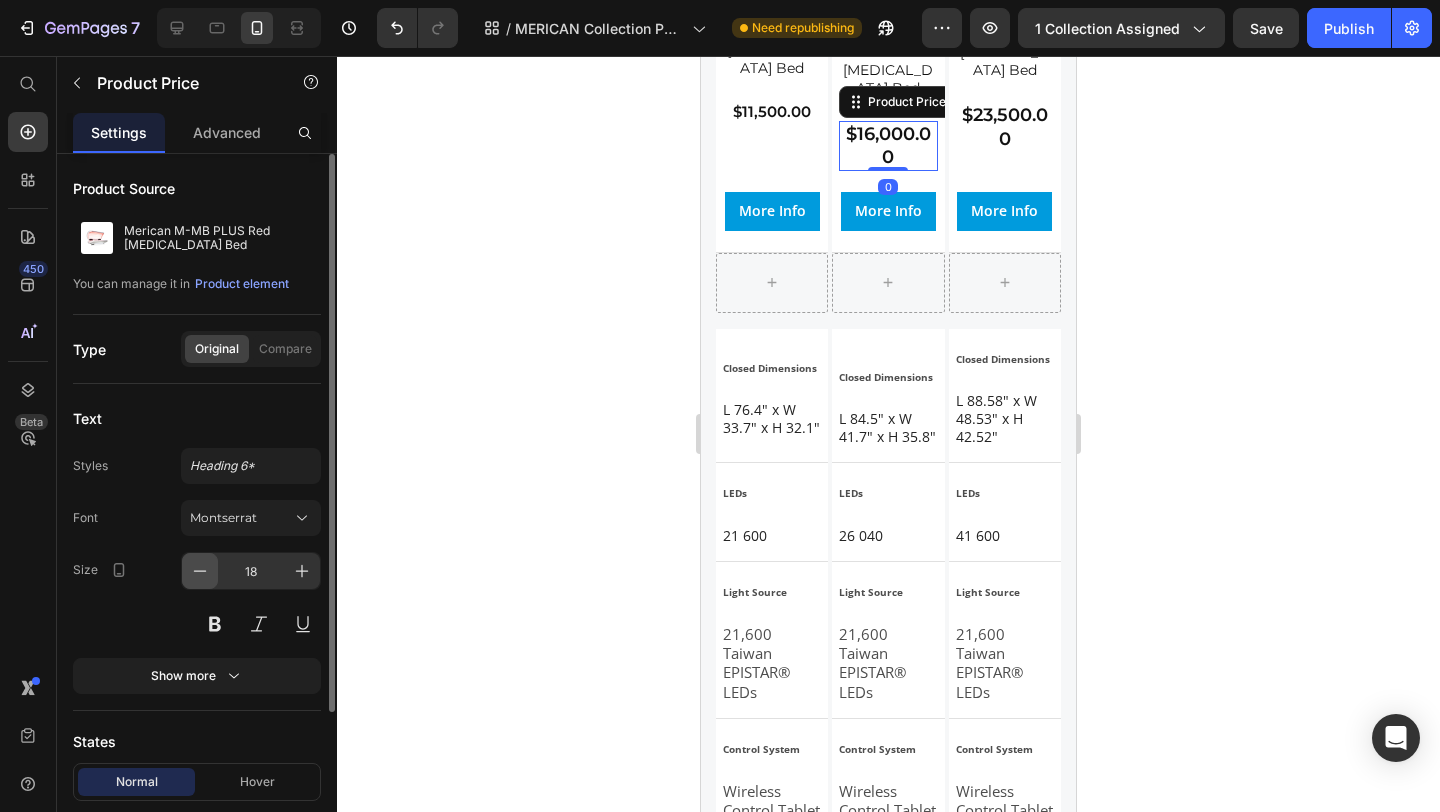 click 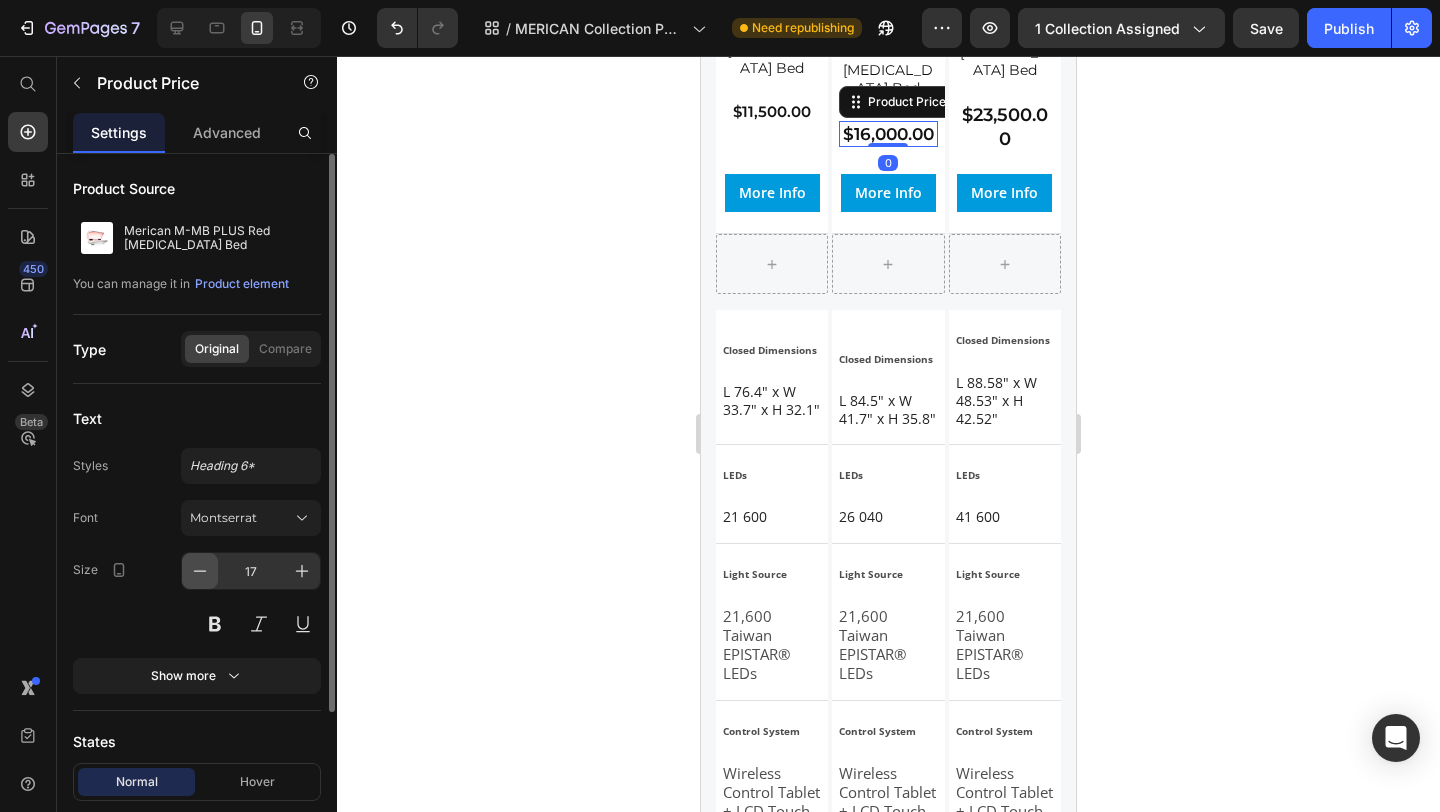 click 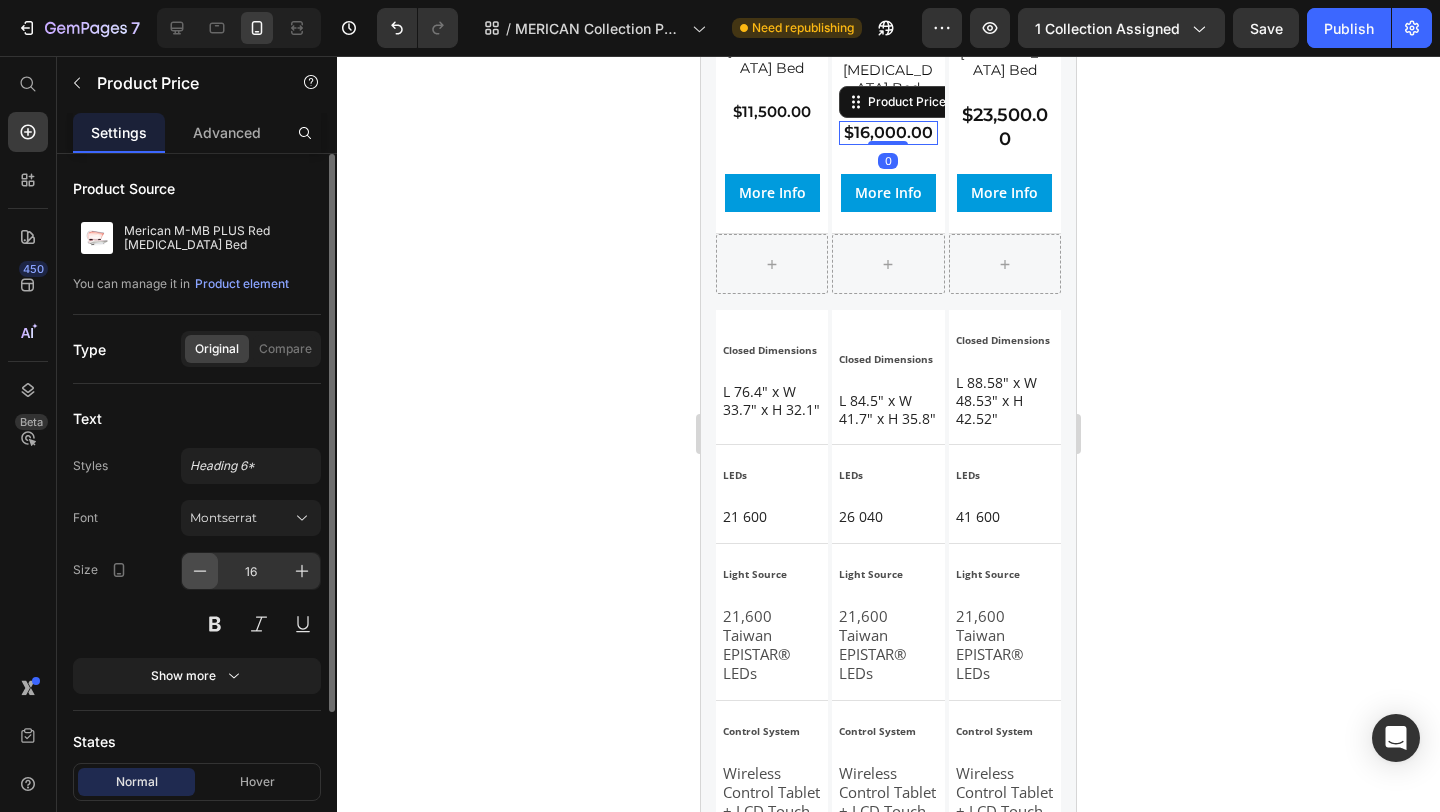 click 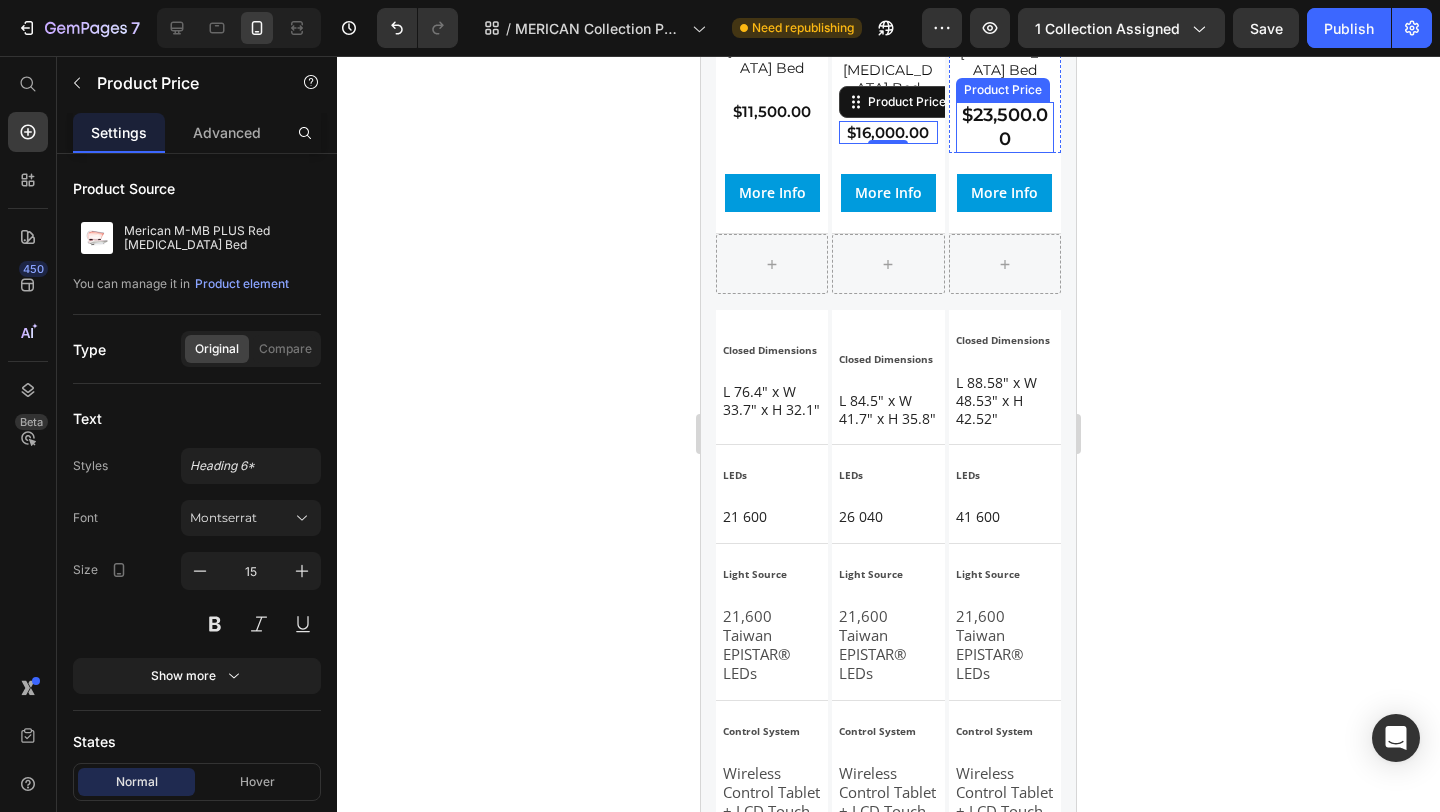 click on "$23,500.00" at bounding box center (1005, 127) 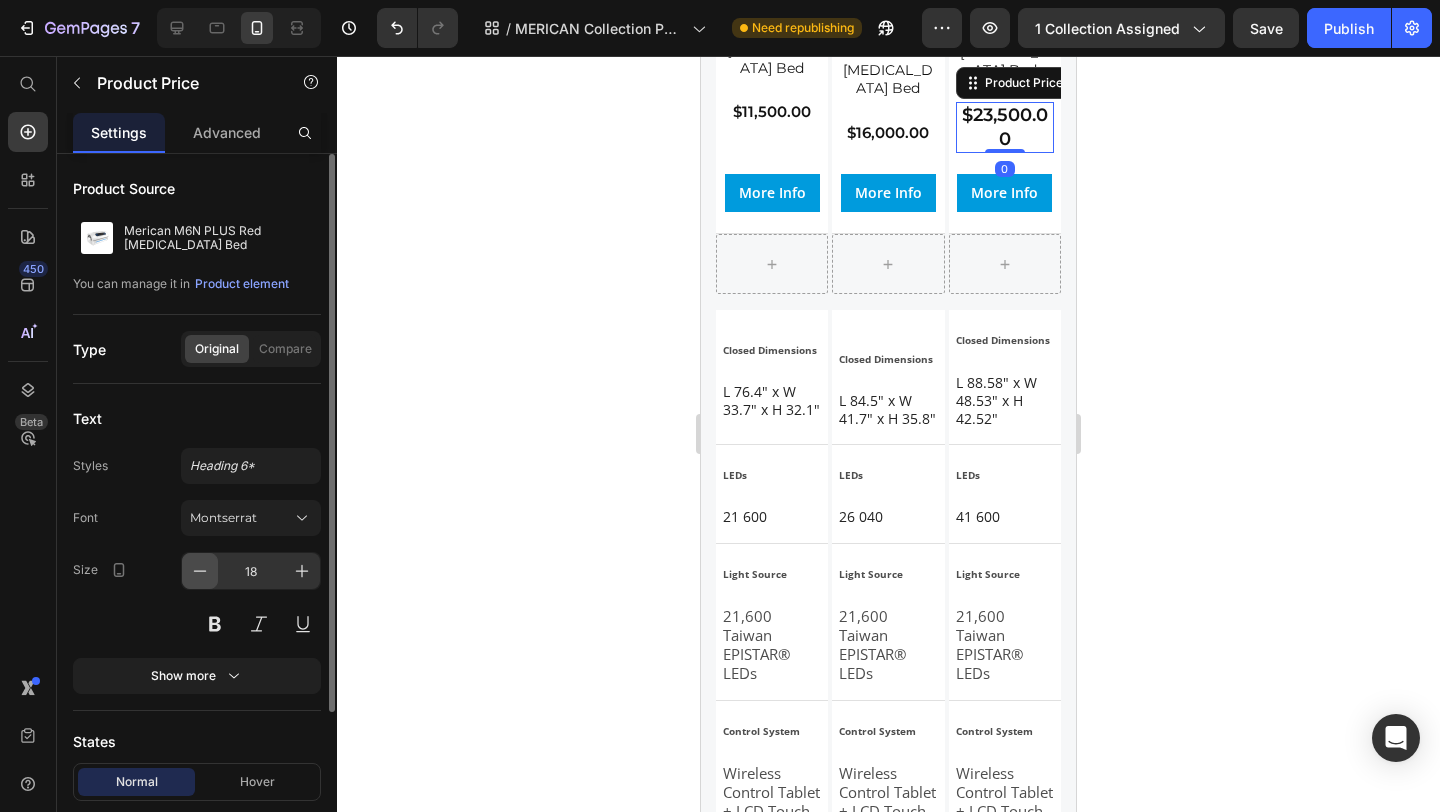 click 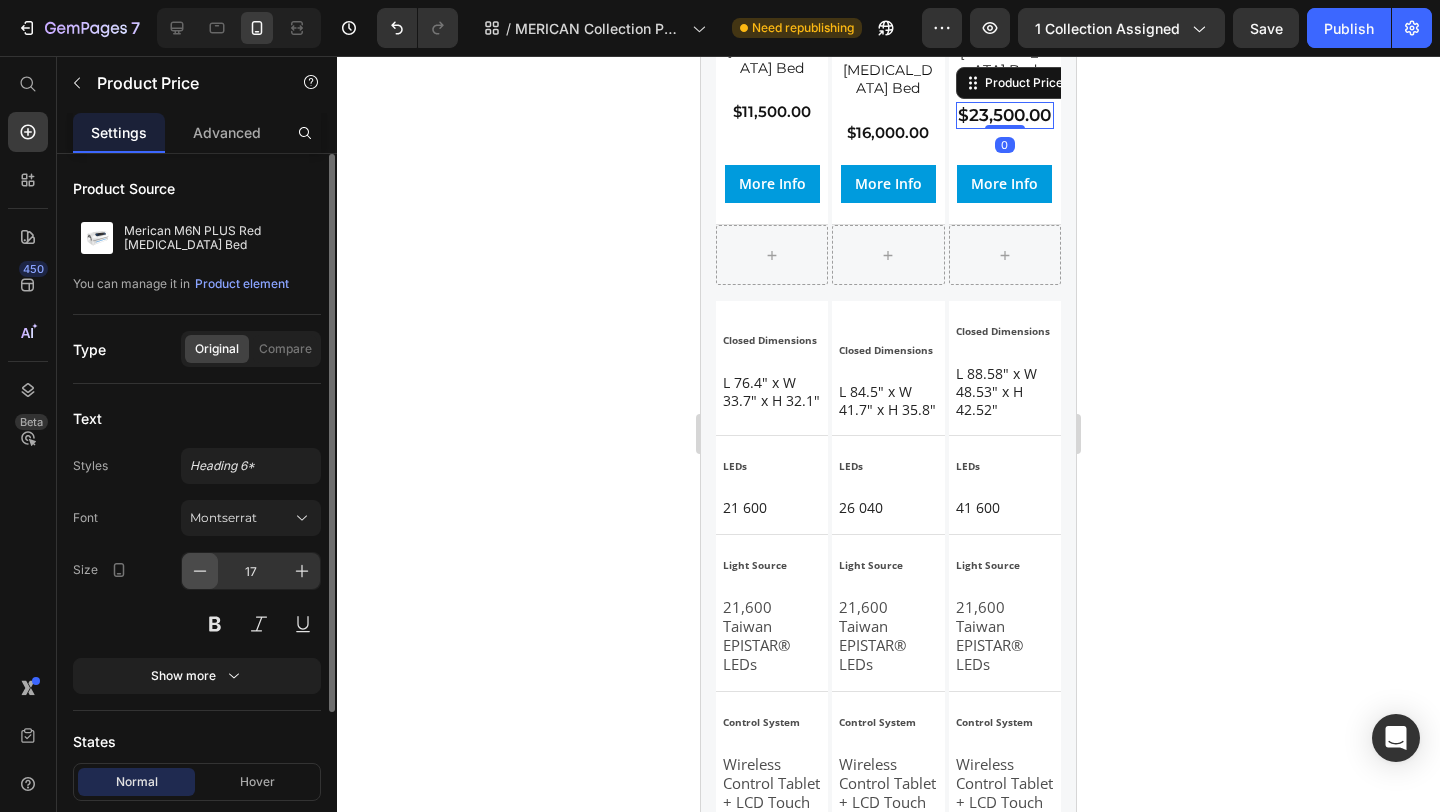 click 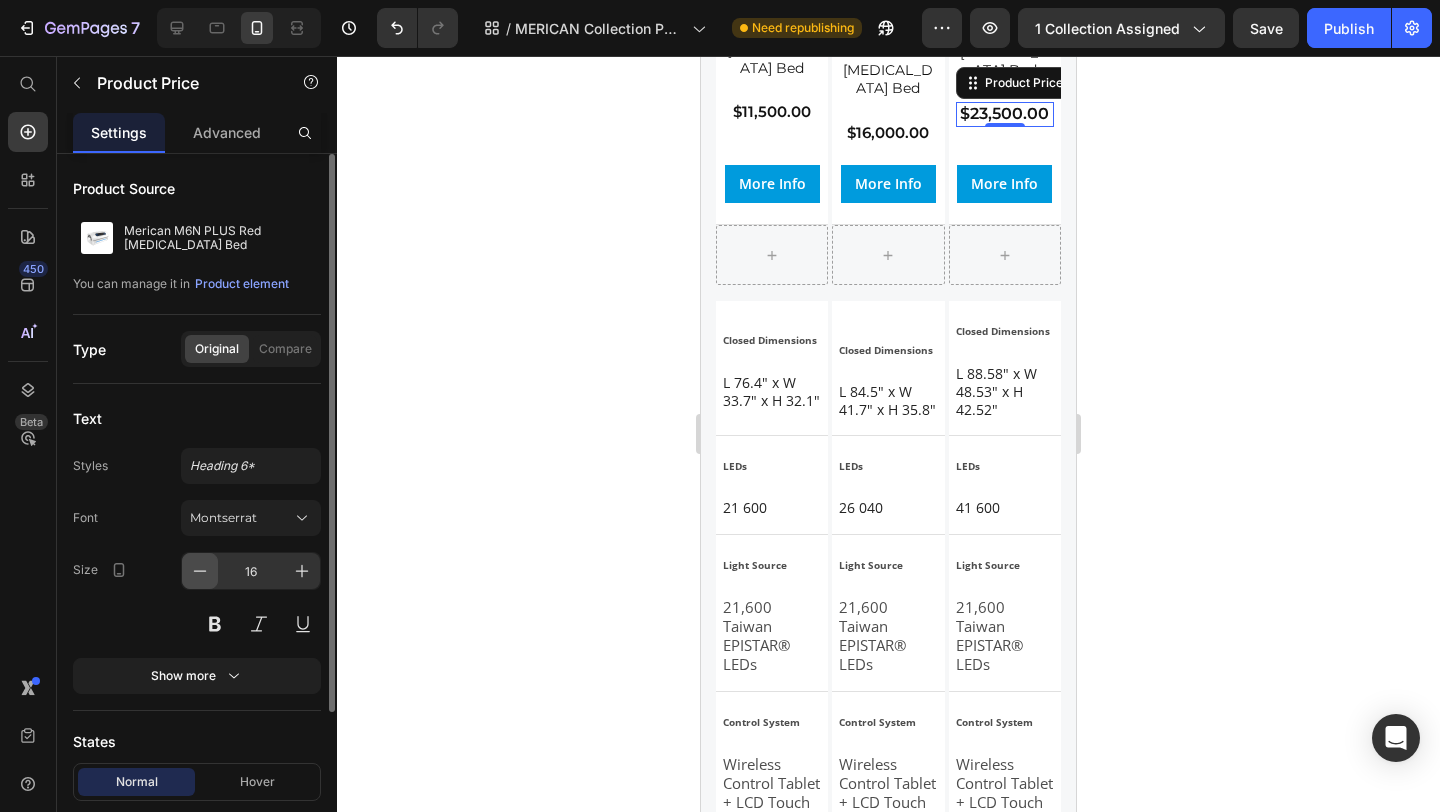 click 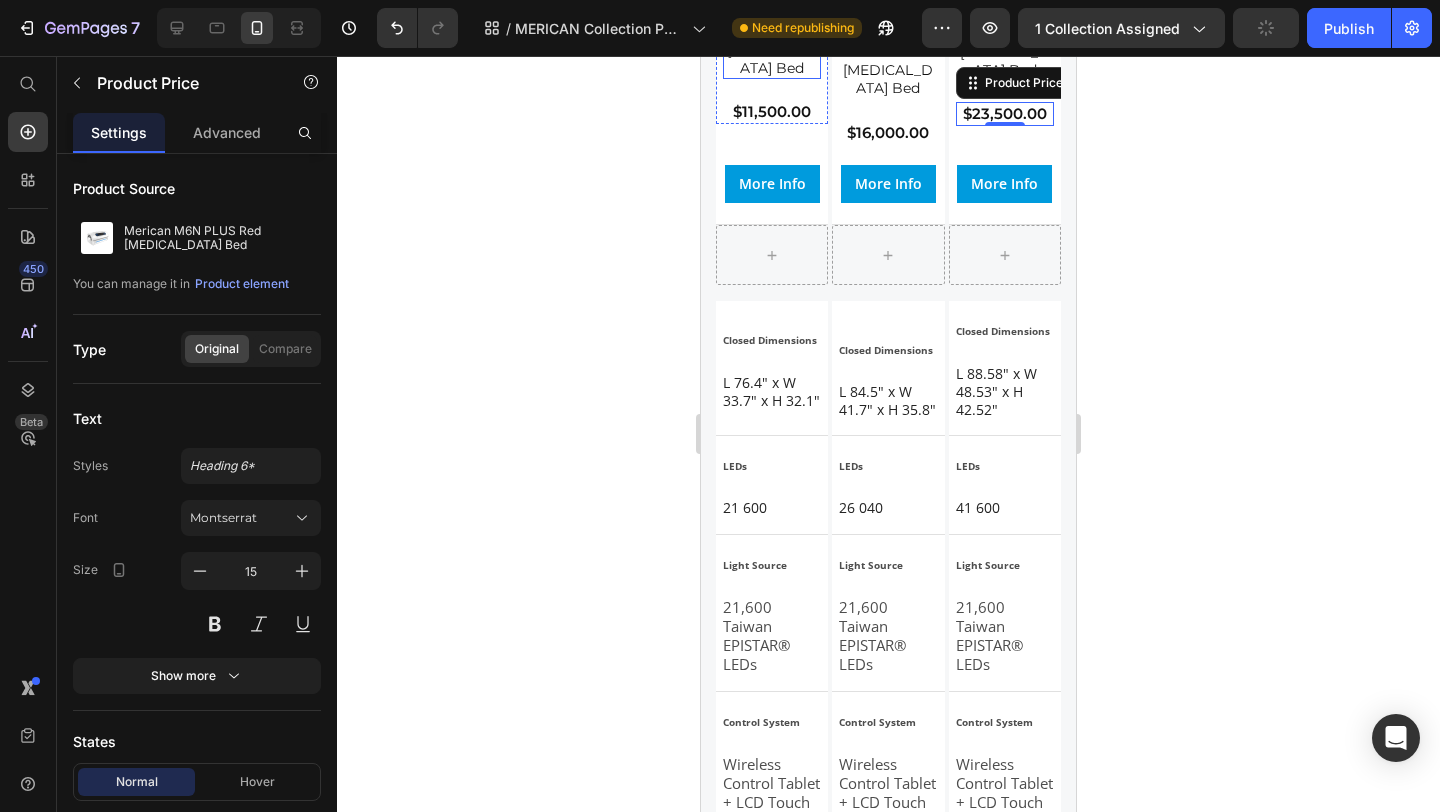 click on "Merican M4N PLUS Red [MEDICAL_DATA] Bed" at bounding box center (772, 41) 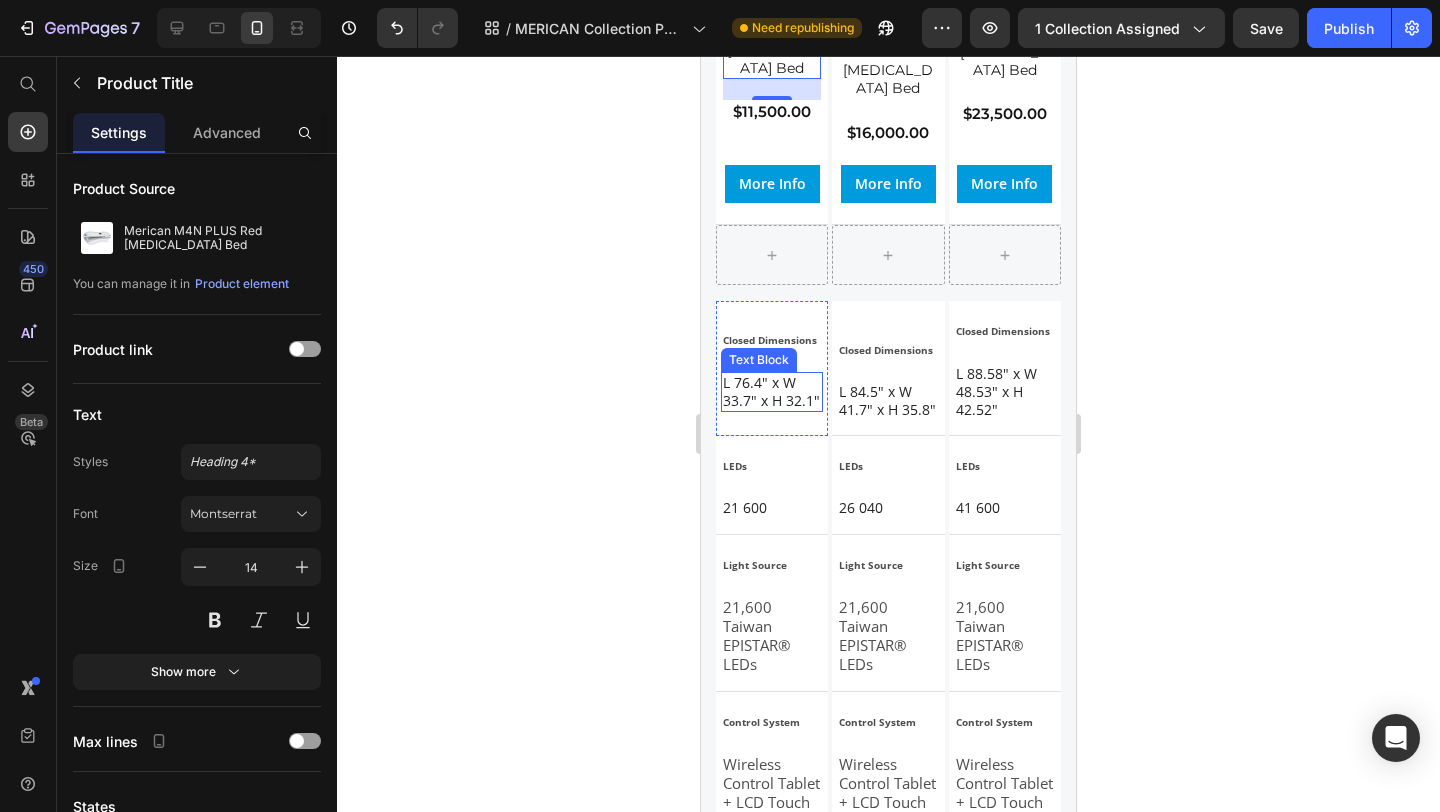 click on "L 76.4" x W 33.7" x H 32.1"" at bounding box center [772, 392] 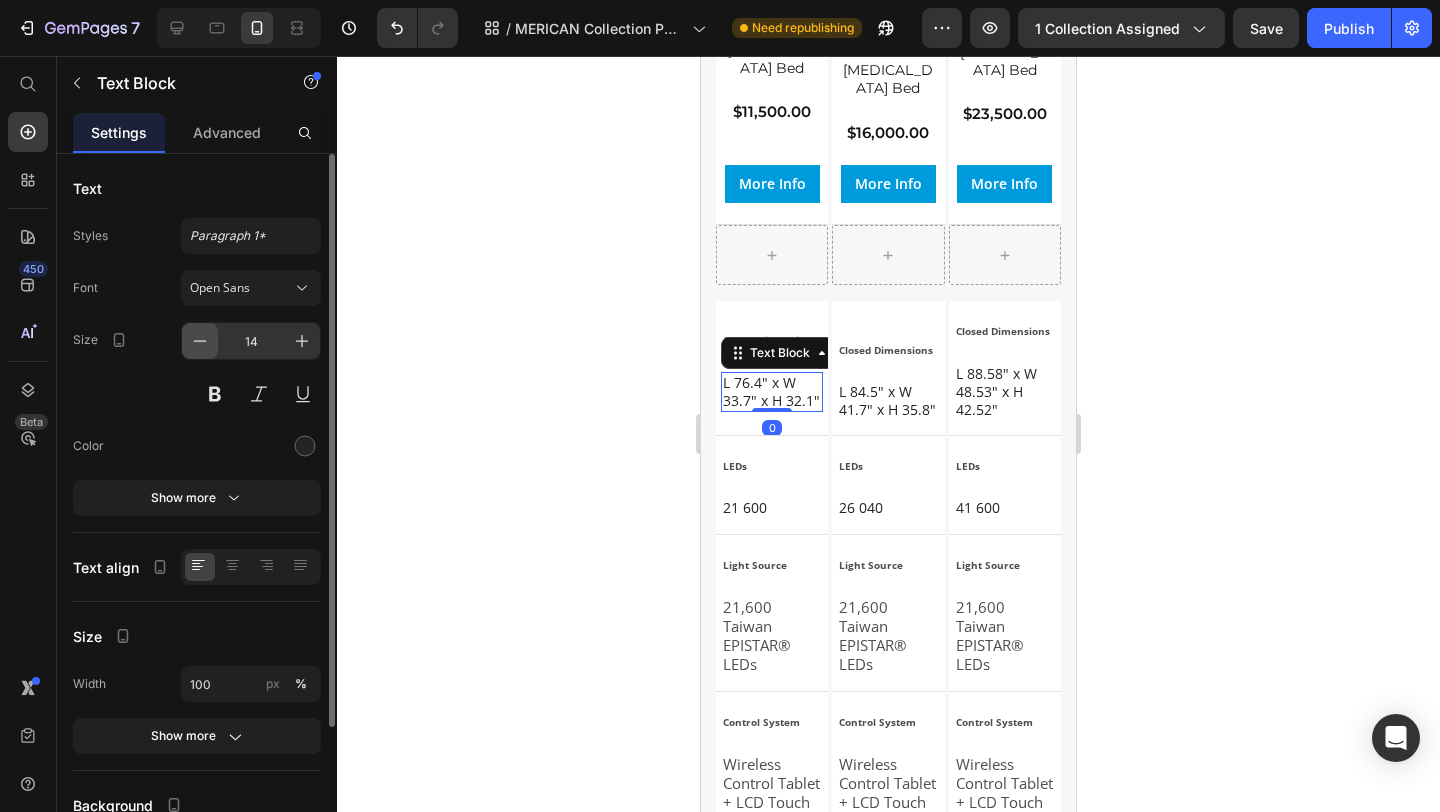 click 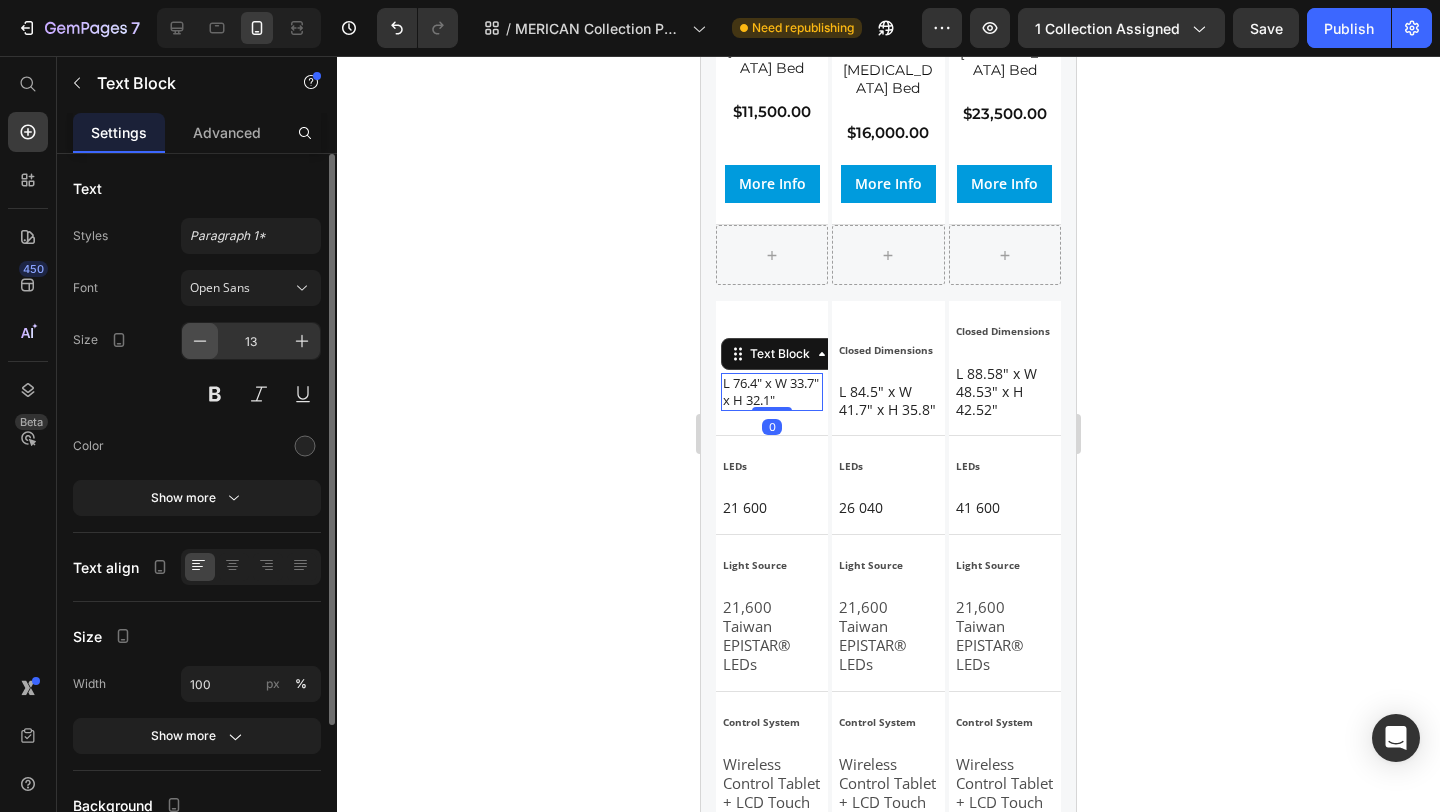 click 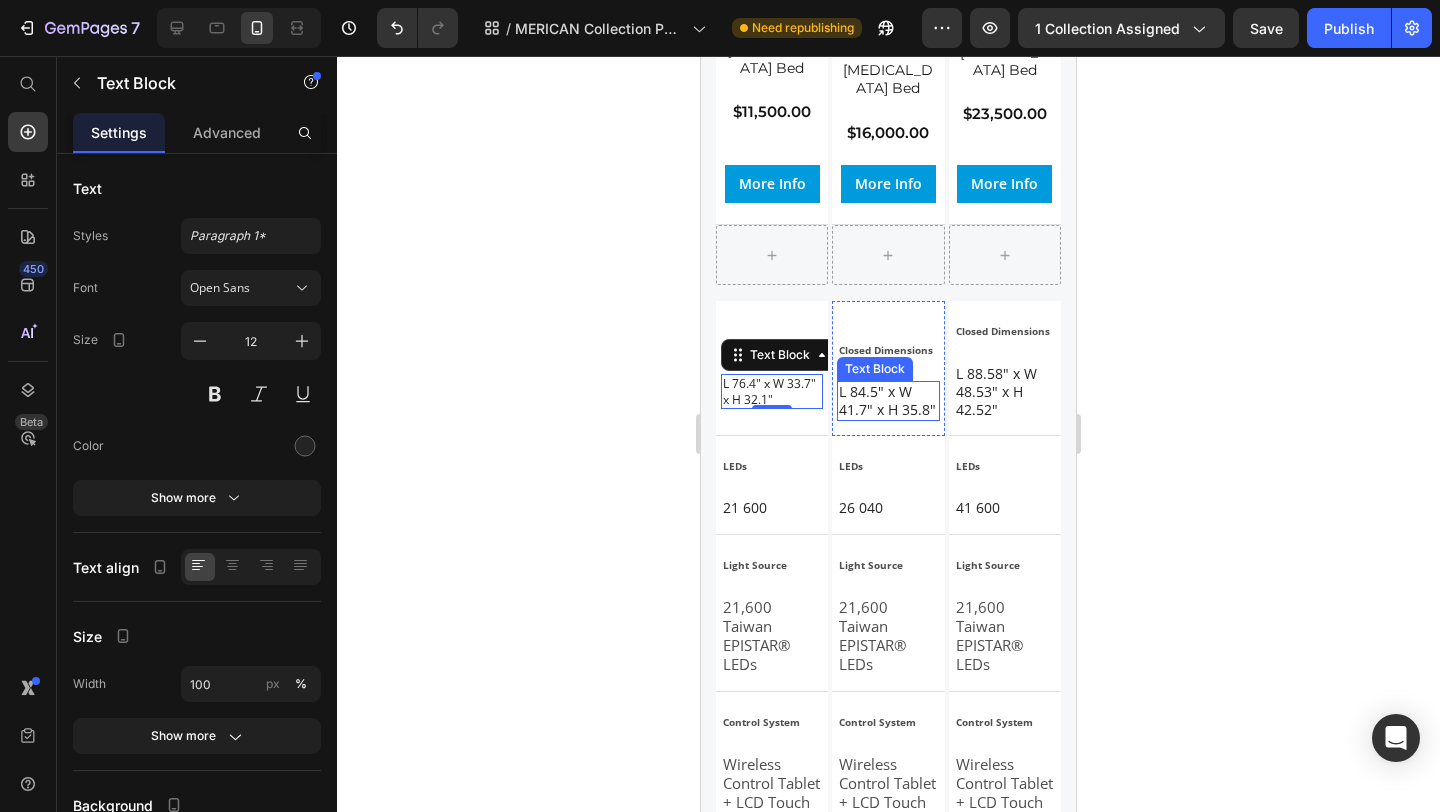 click on "L 84.5" x W 41.7" x H 35.8"" at bounding box center (888, 401) 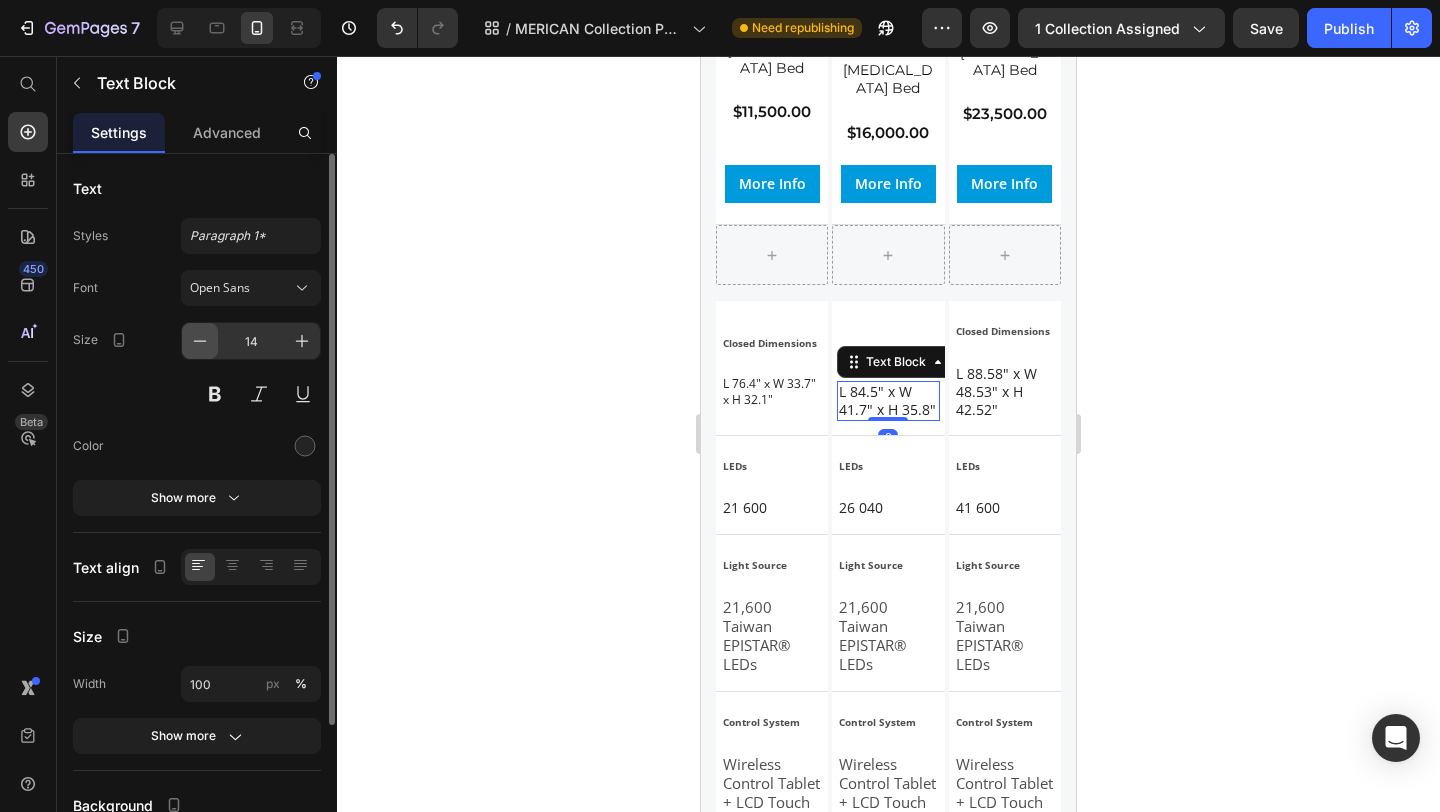 click 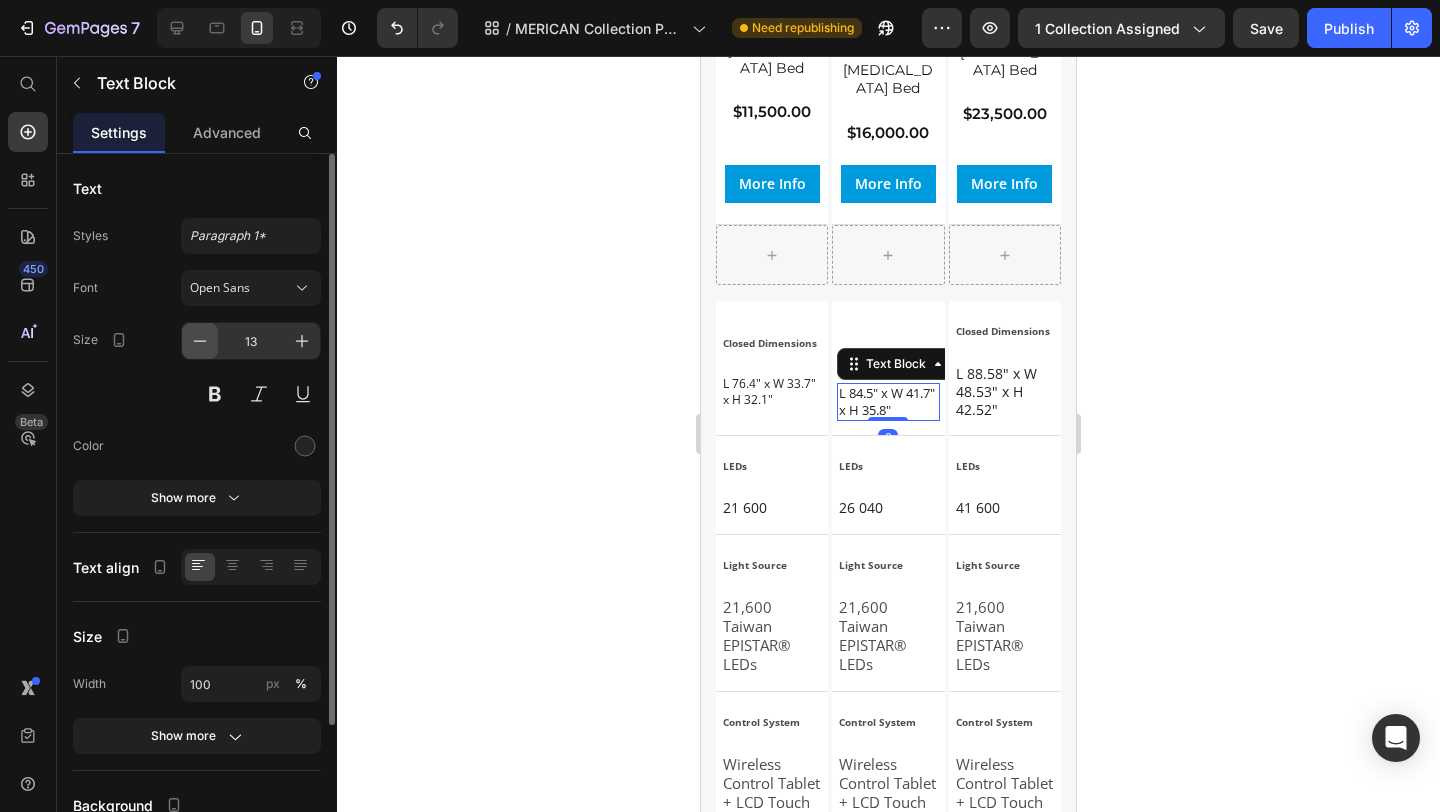 click 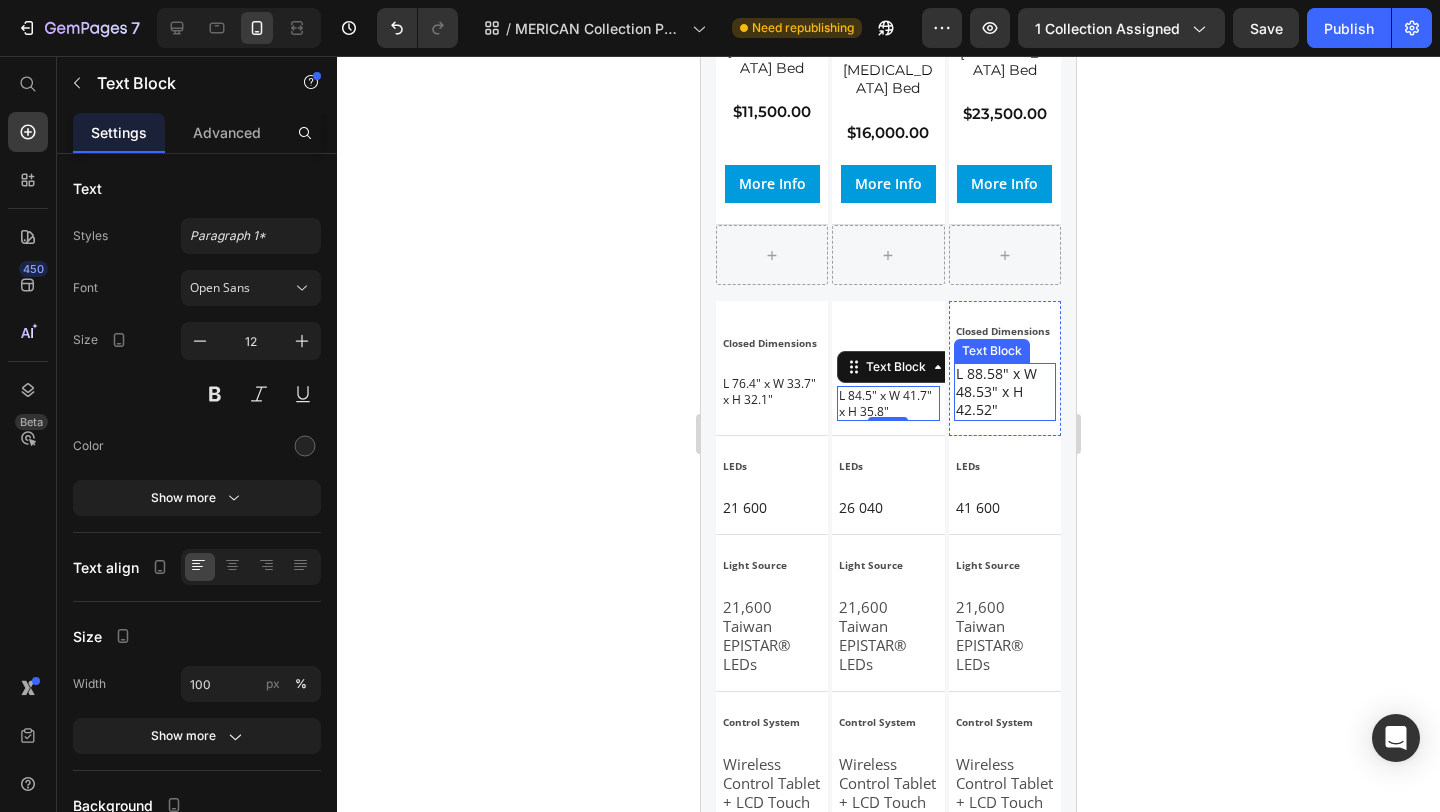 click on "L 88.58" x W 48.53" x H 42.52"" at bounding box center (1005, 392) 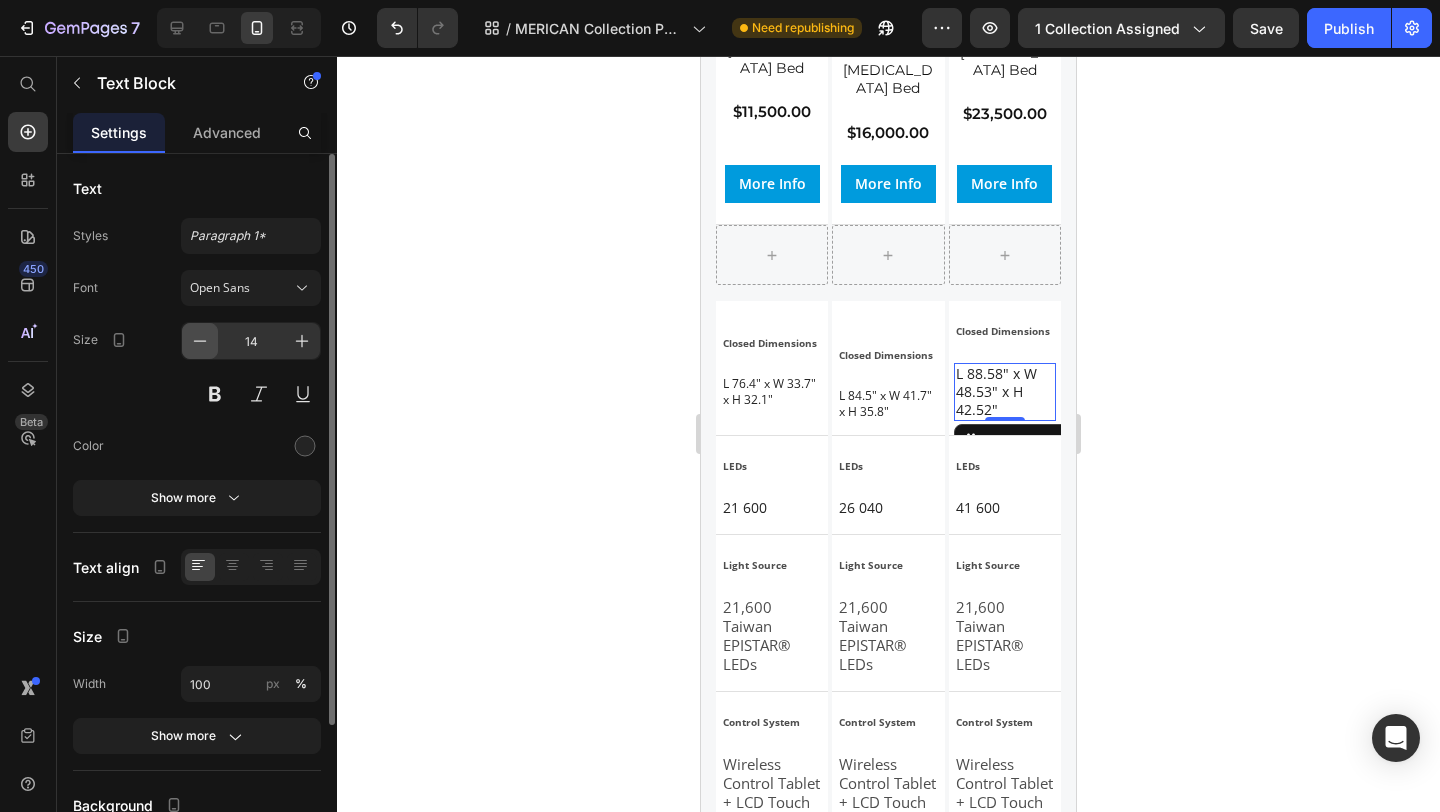 click at bounding box center (200, 341) 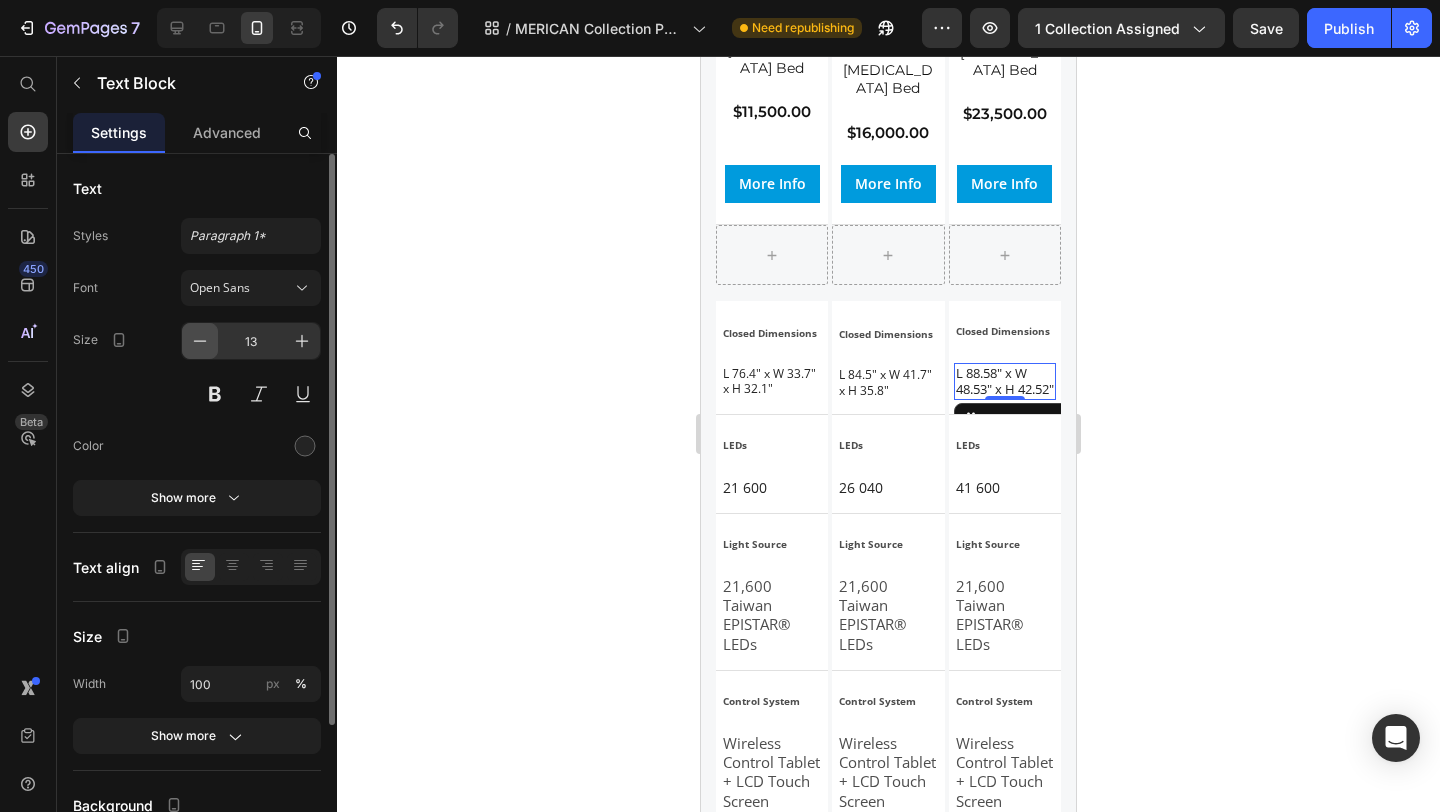 click at bounding box center [200, 341] 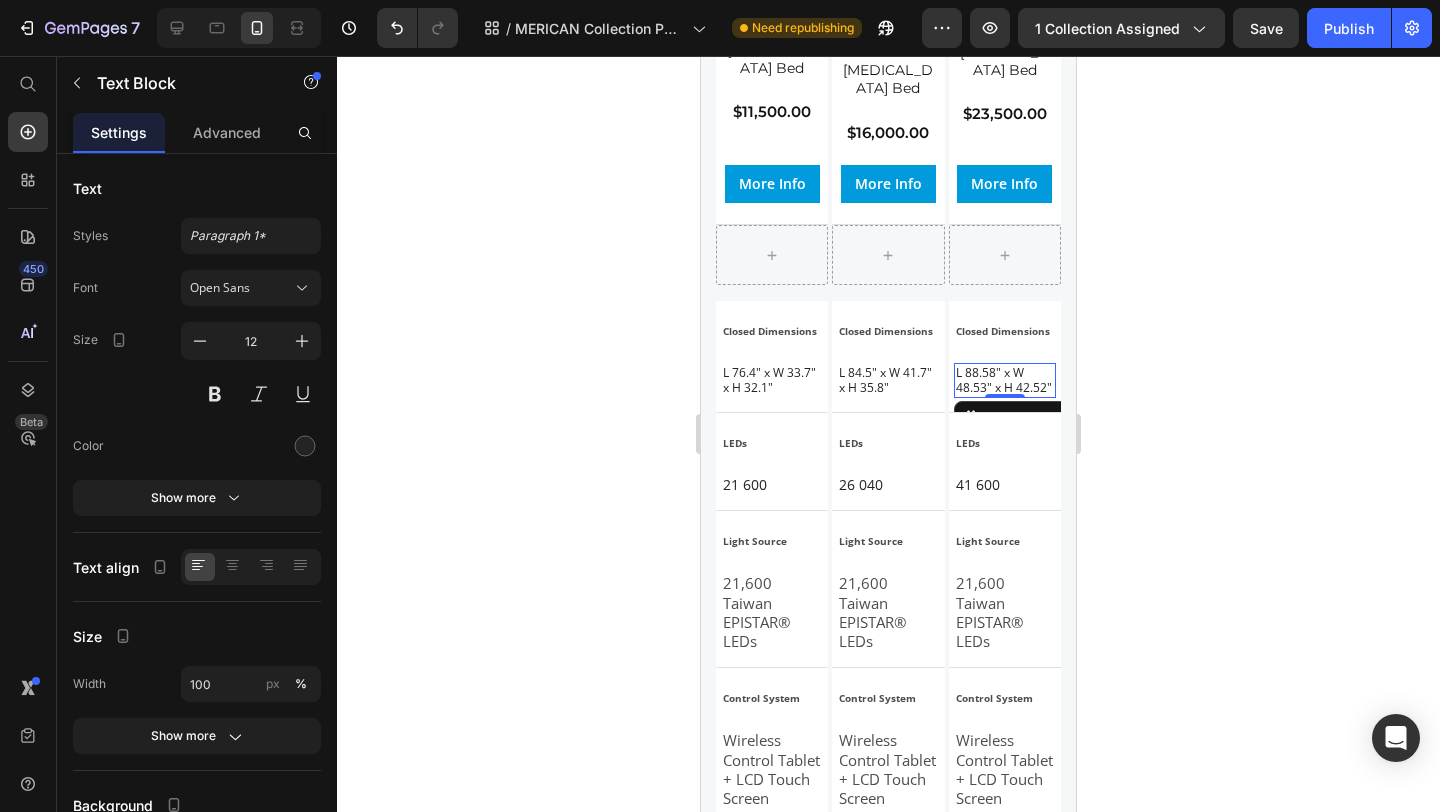 click 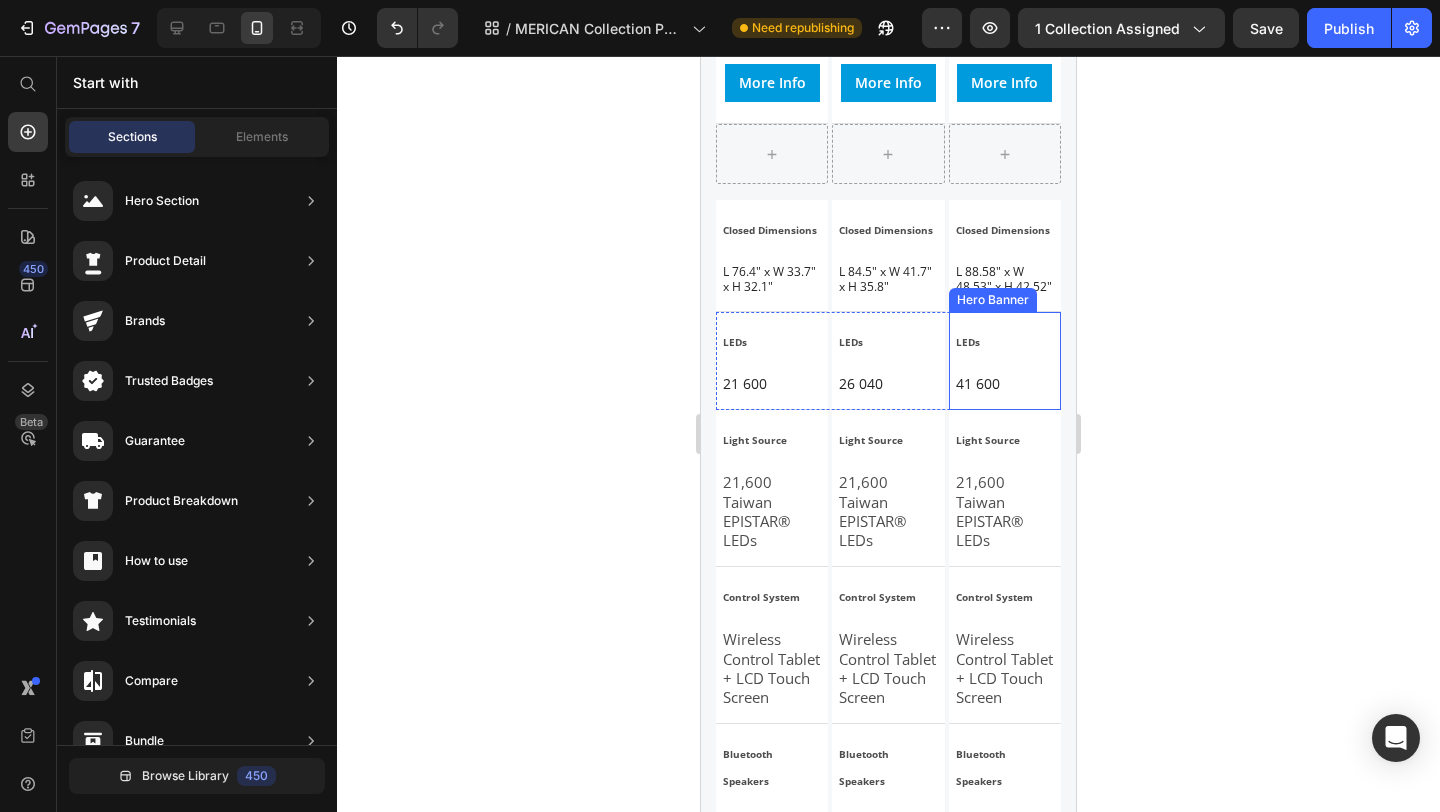 scroll, scrollTop: 3822, scrollLeft: 0, axis: vertical 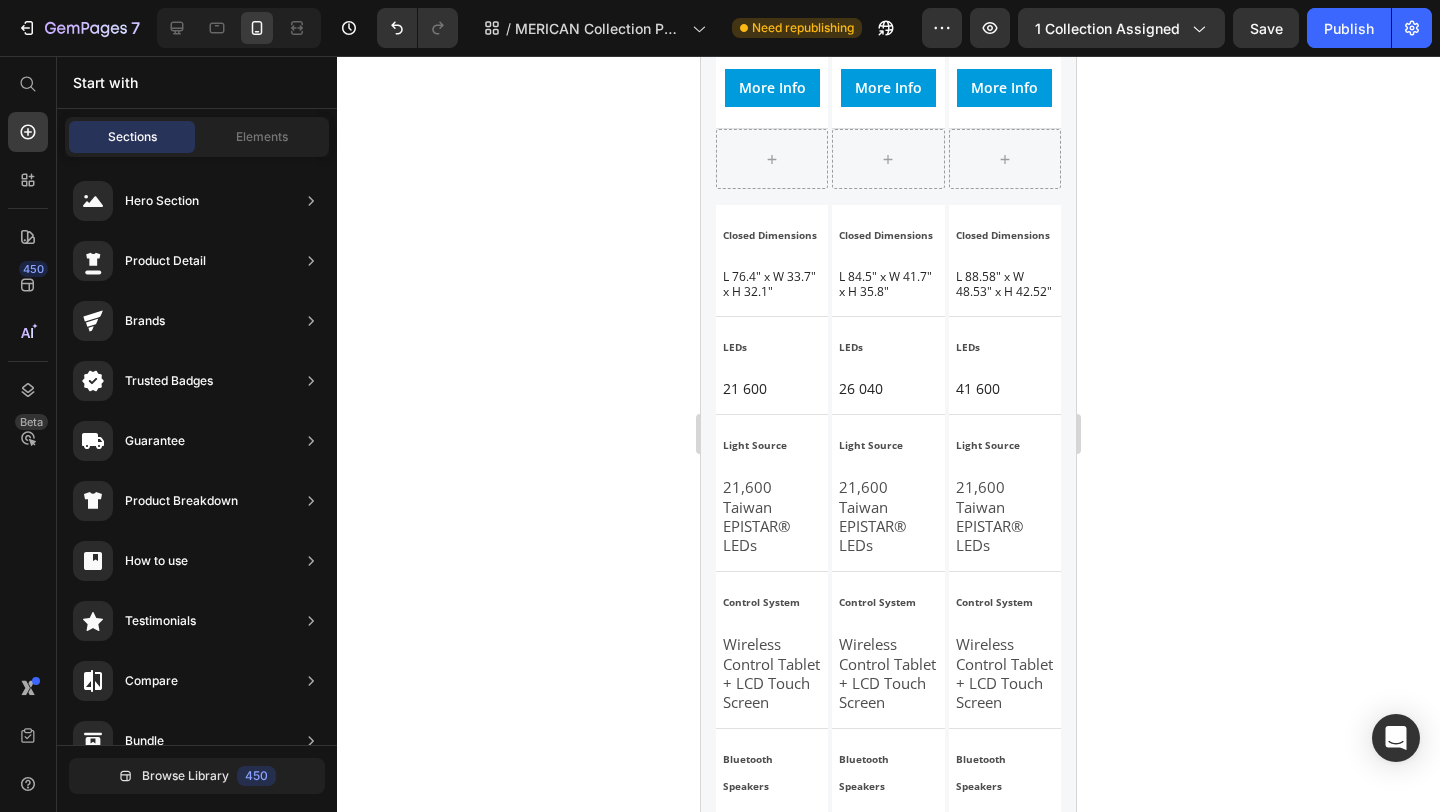 click 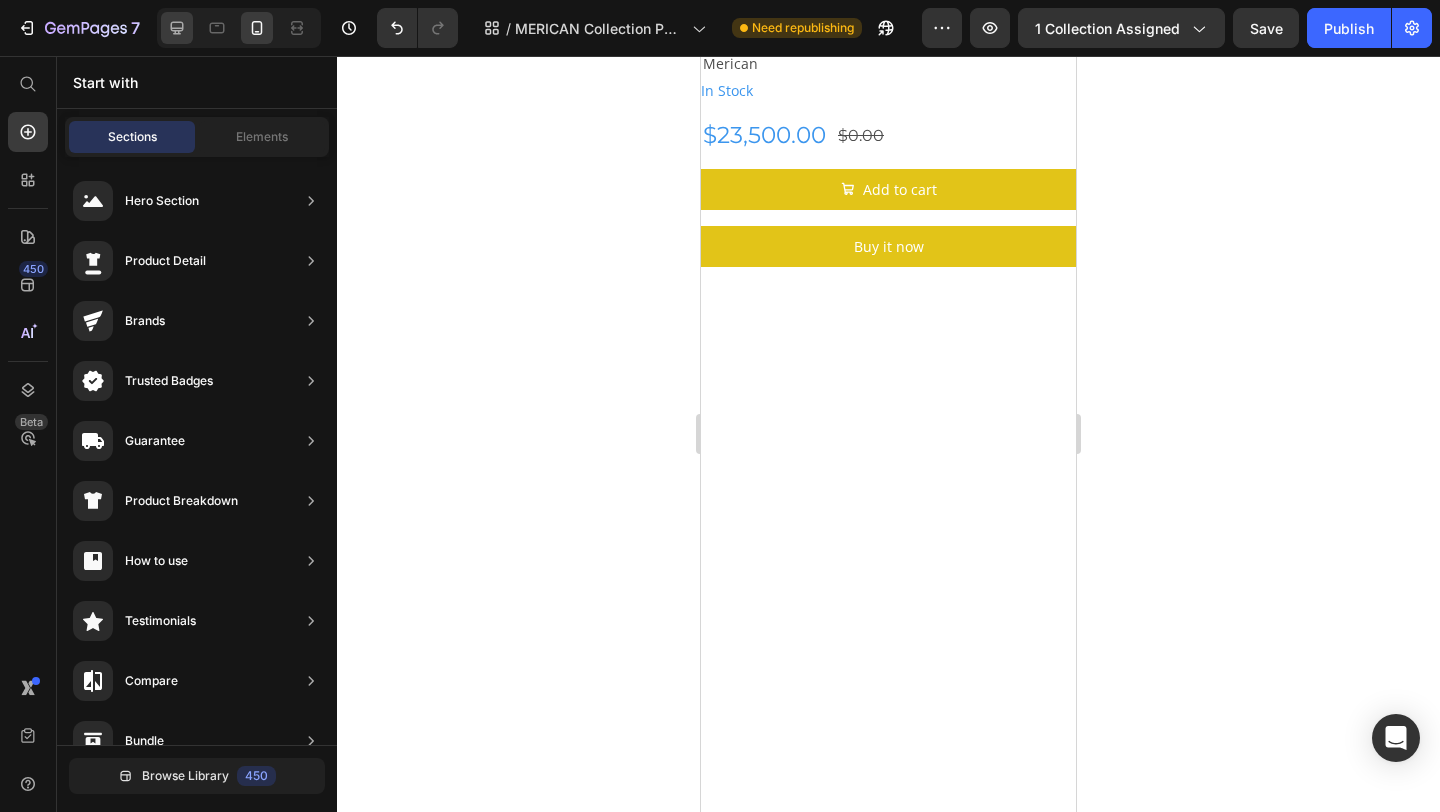 scroll, scrollTop: 1078, scrollLeft: 0, axis: vertical 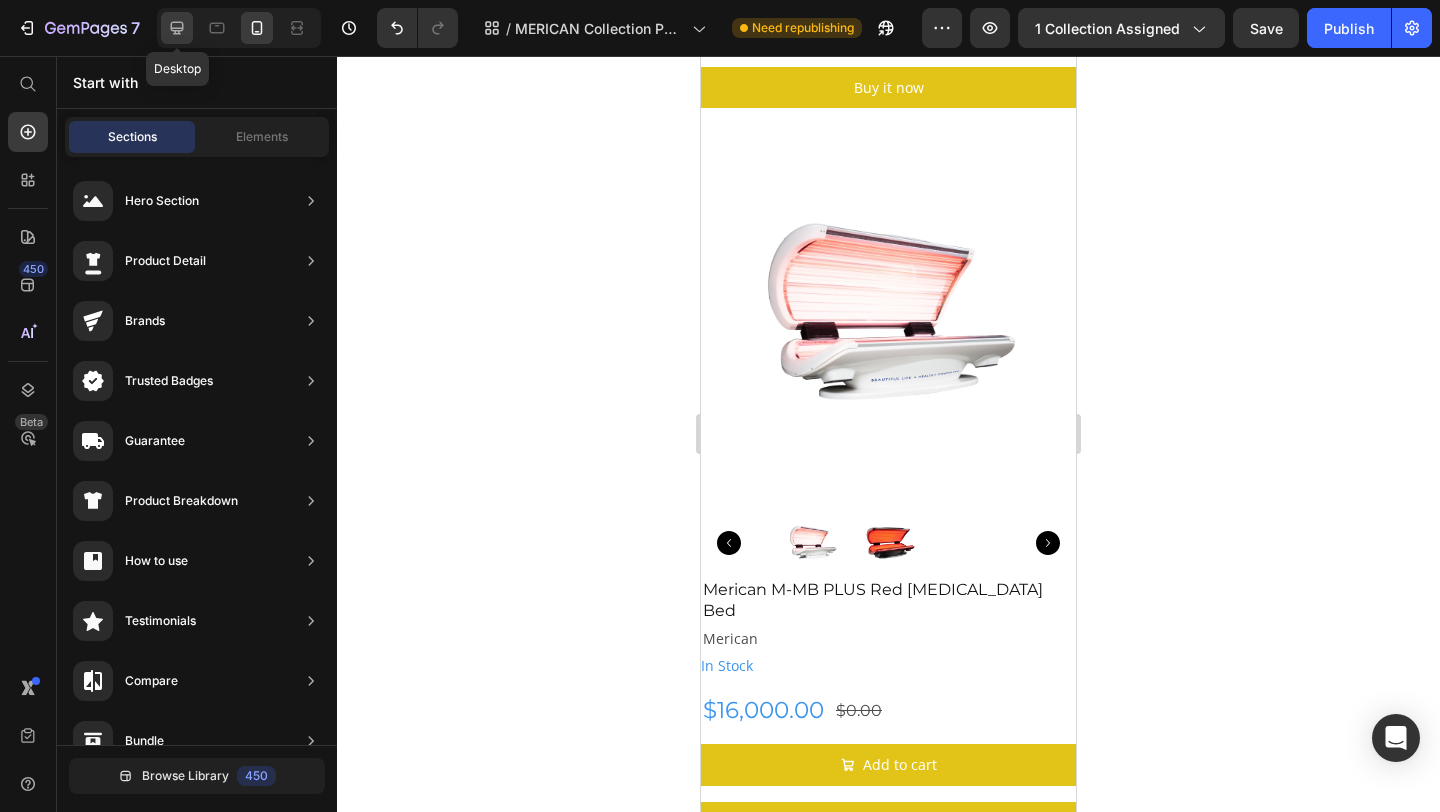 click 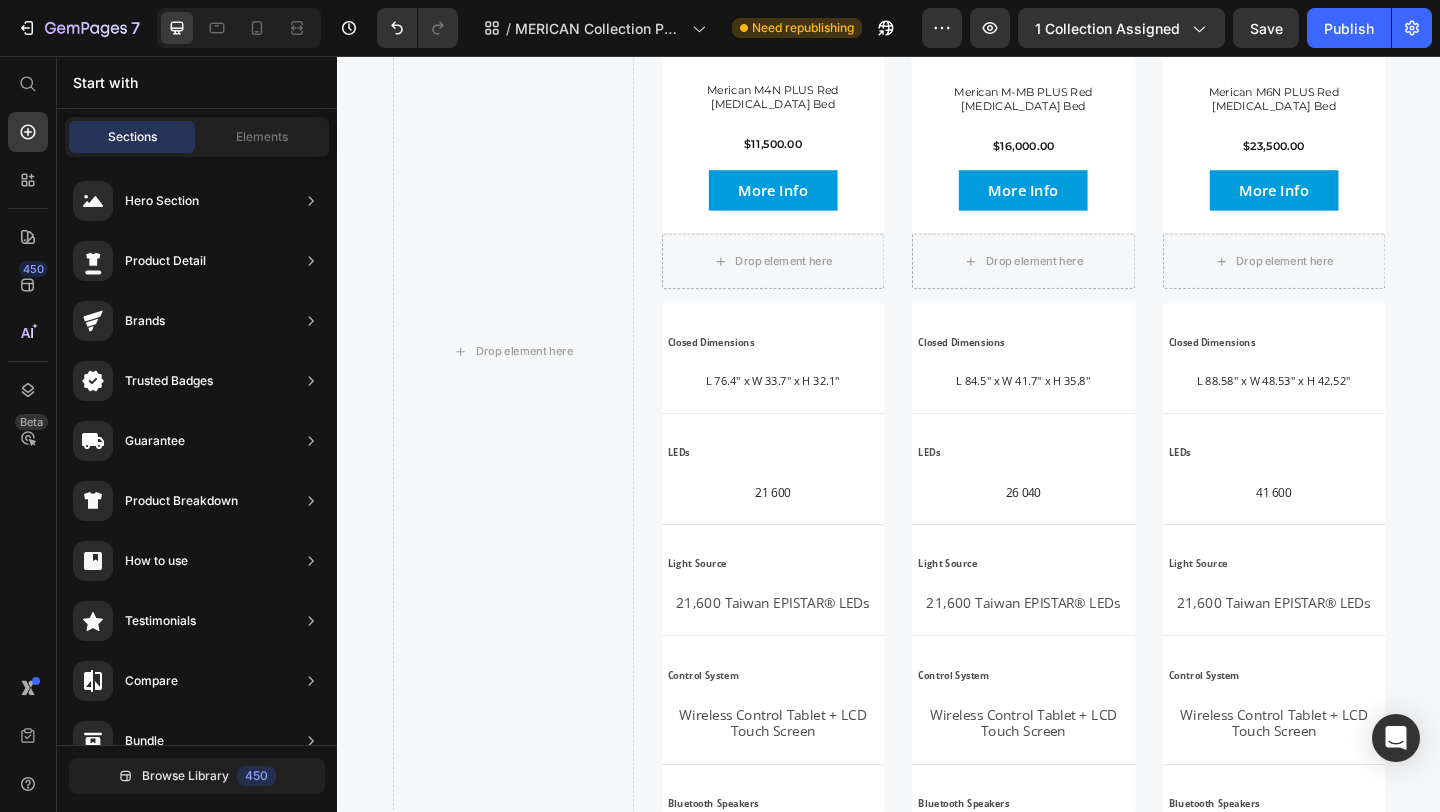 scroll, scrollTop: 3235, scrollLeft: 0, axis: vertical 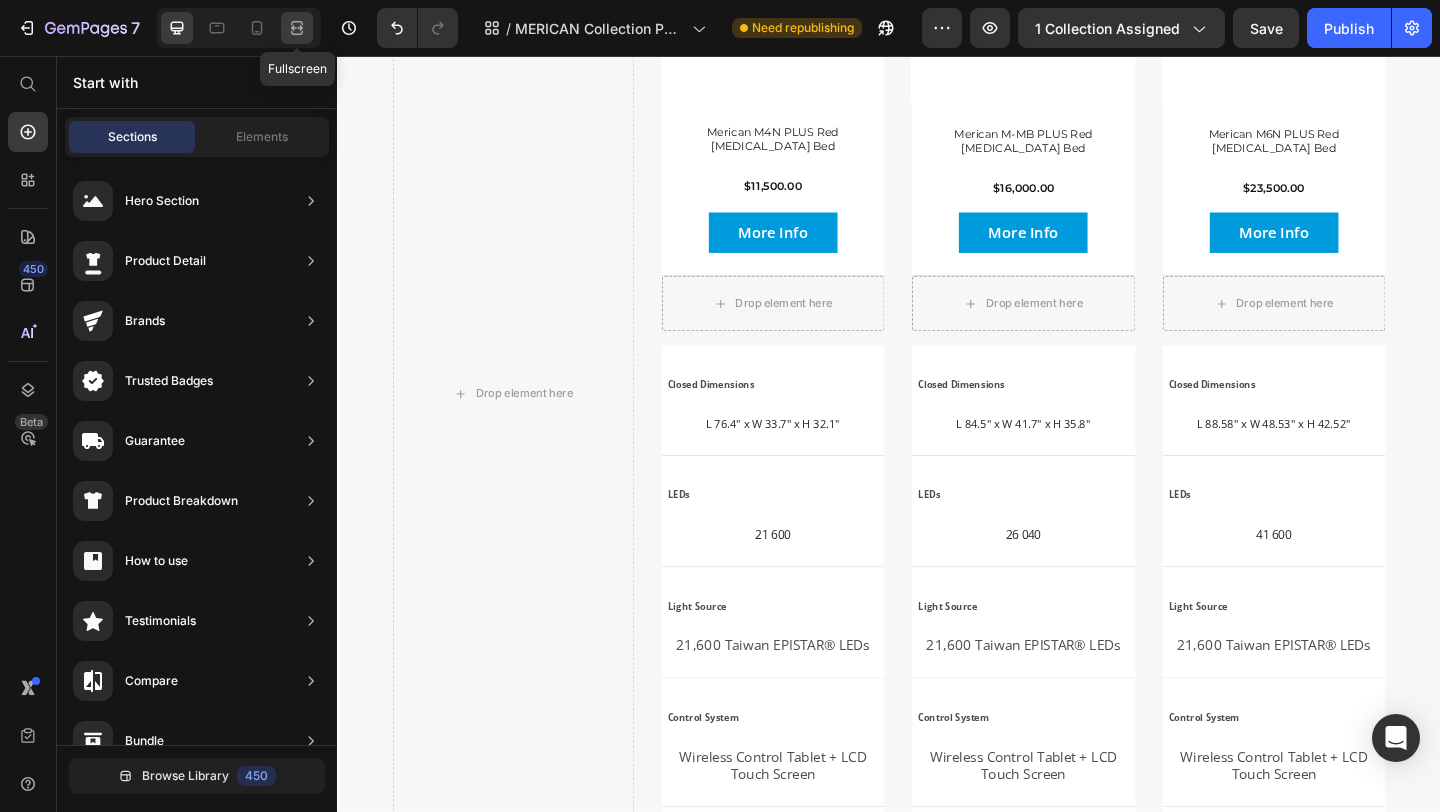 click 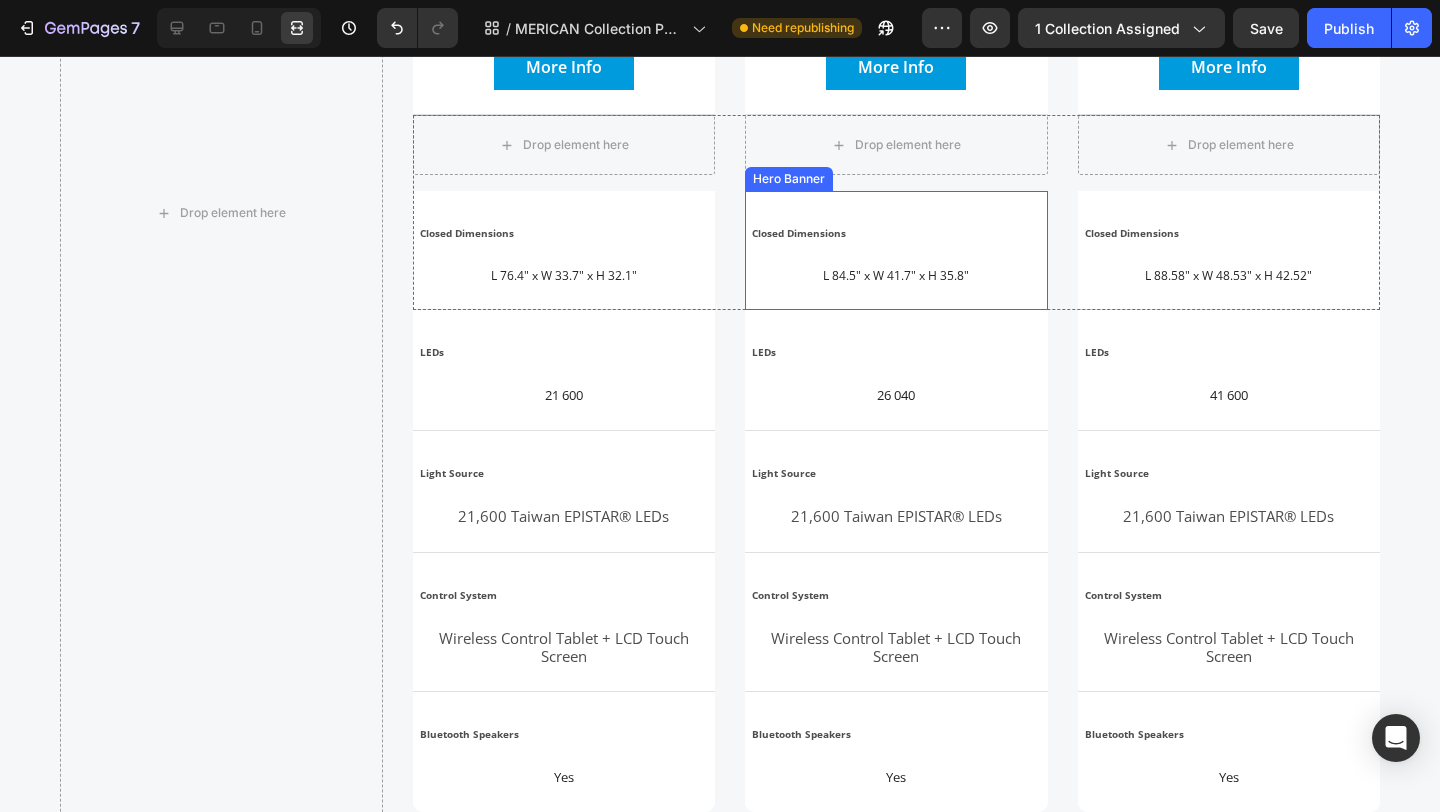 scroll, scrollTop: 3482, scrollLeft: 0, axis: vertical 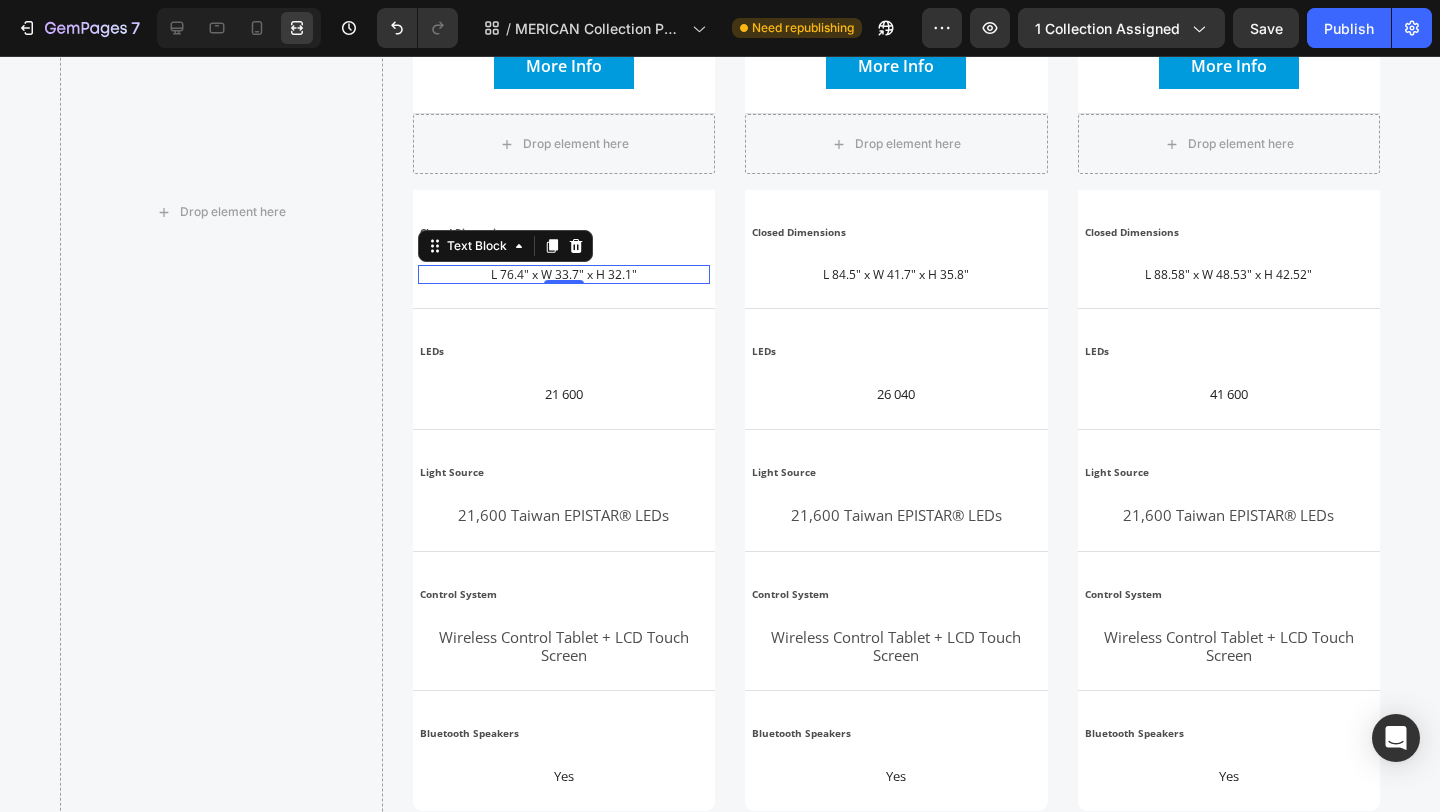 click on "L 76.4" x W 33.7" x H 32.1"" at bounding box center [564, 275] 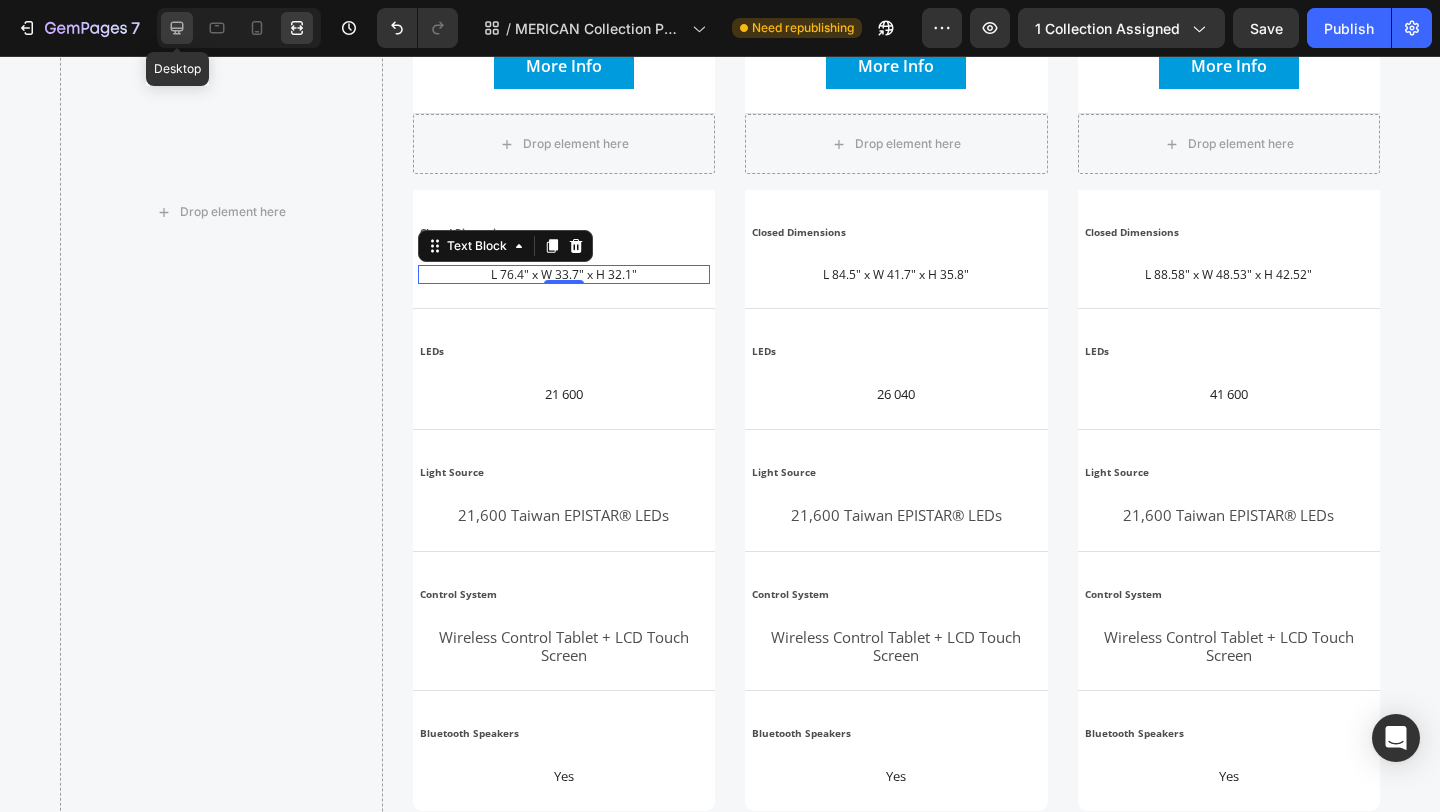 click 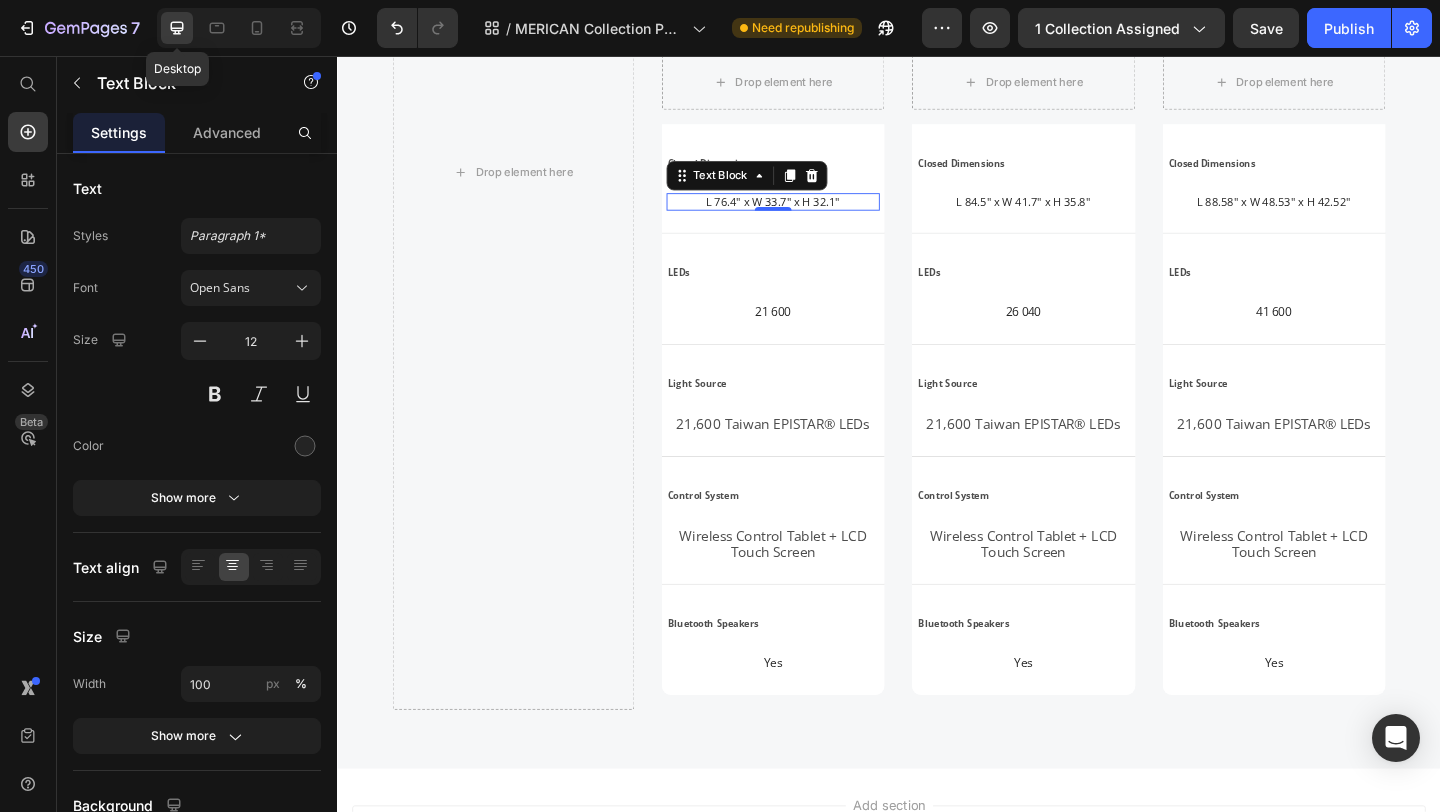 scroll, scrollTop: 3452, scrollLeft: 0, axis: vertical 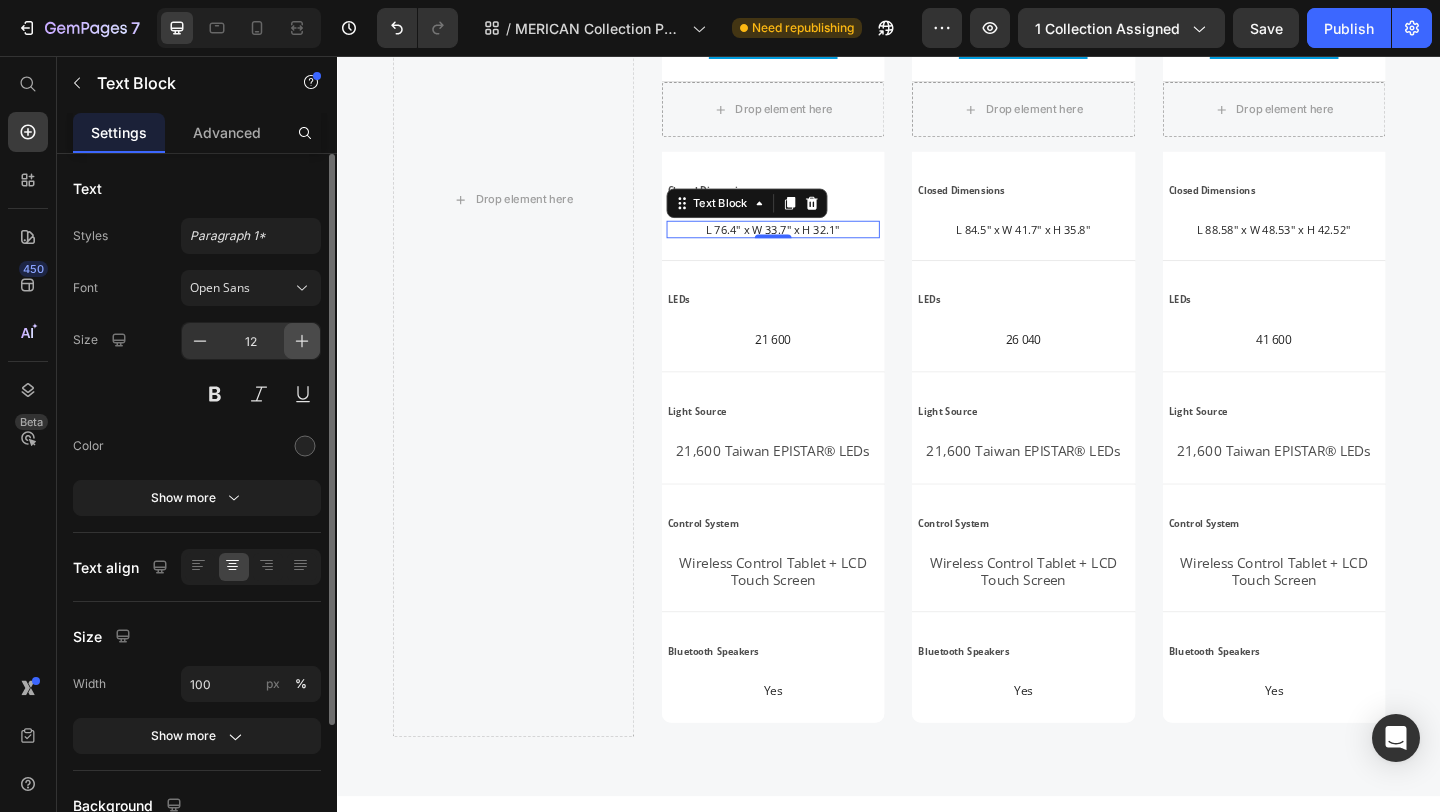 click 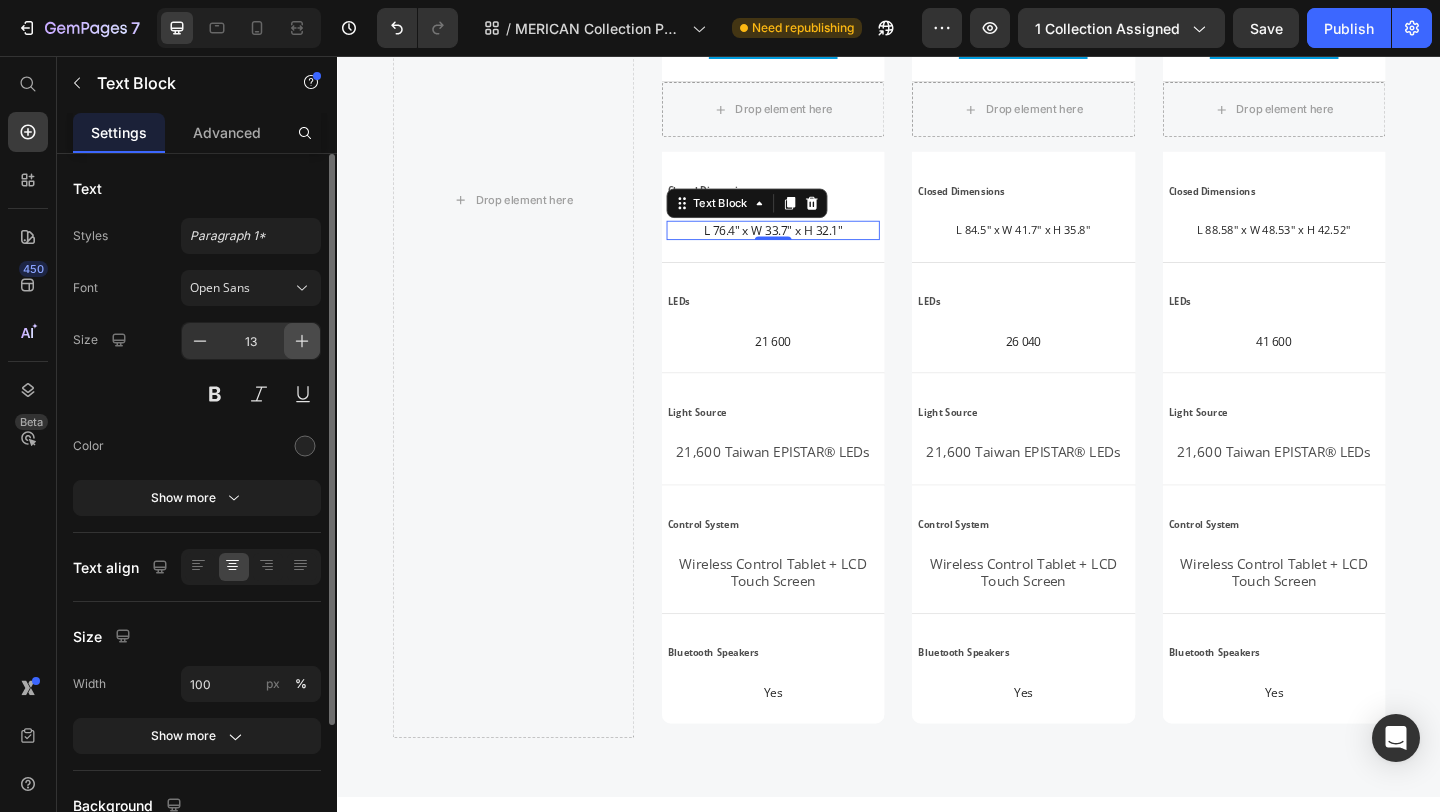 click 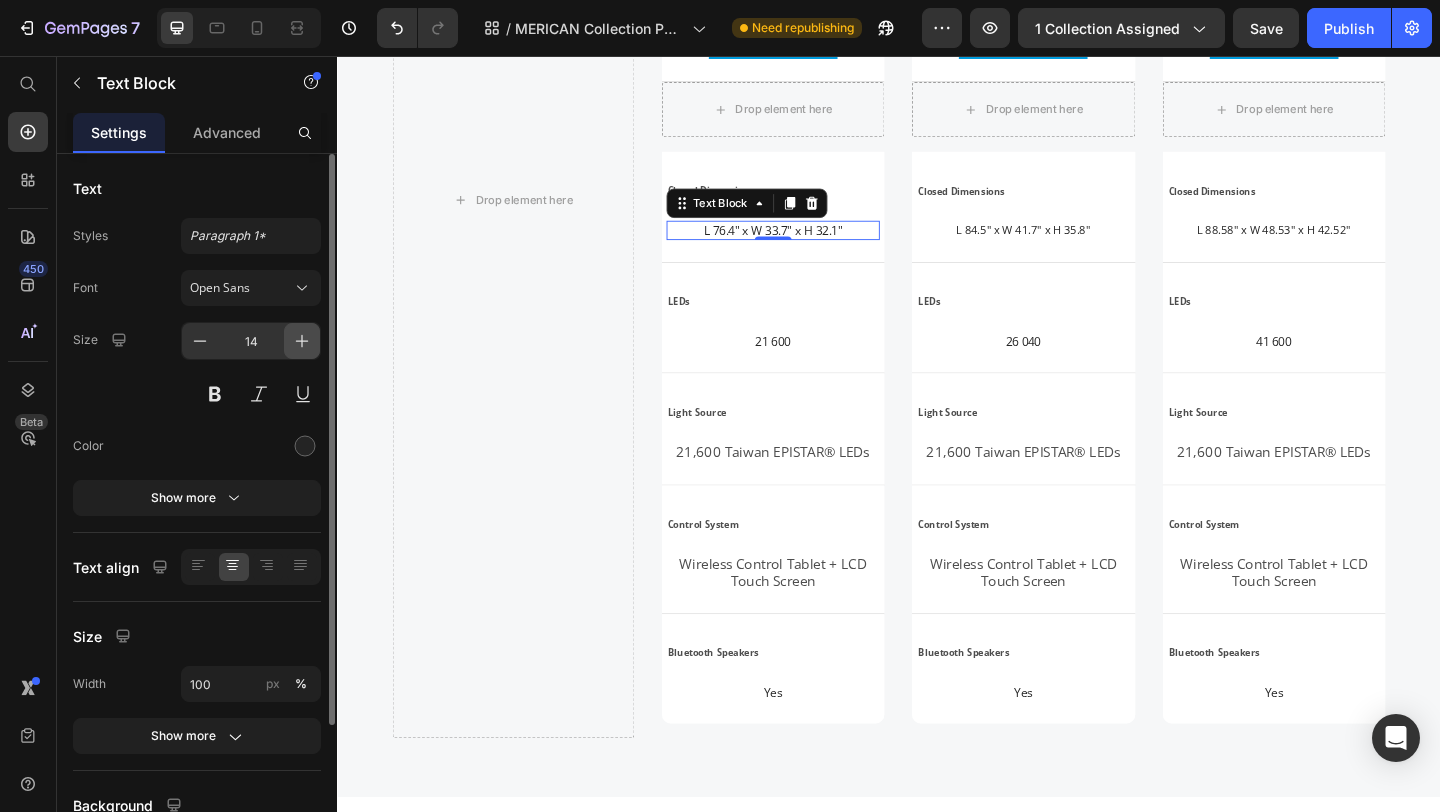 scroll, scrollTop: 3453, scrollLeft: 0, axis: vertical 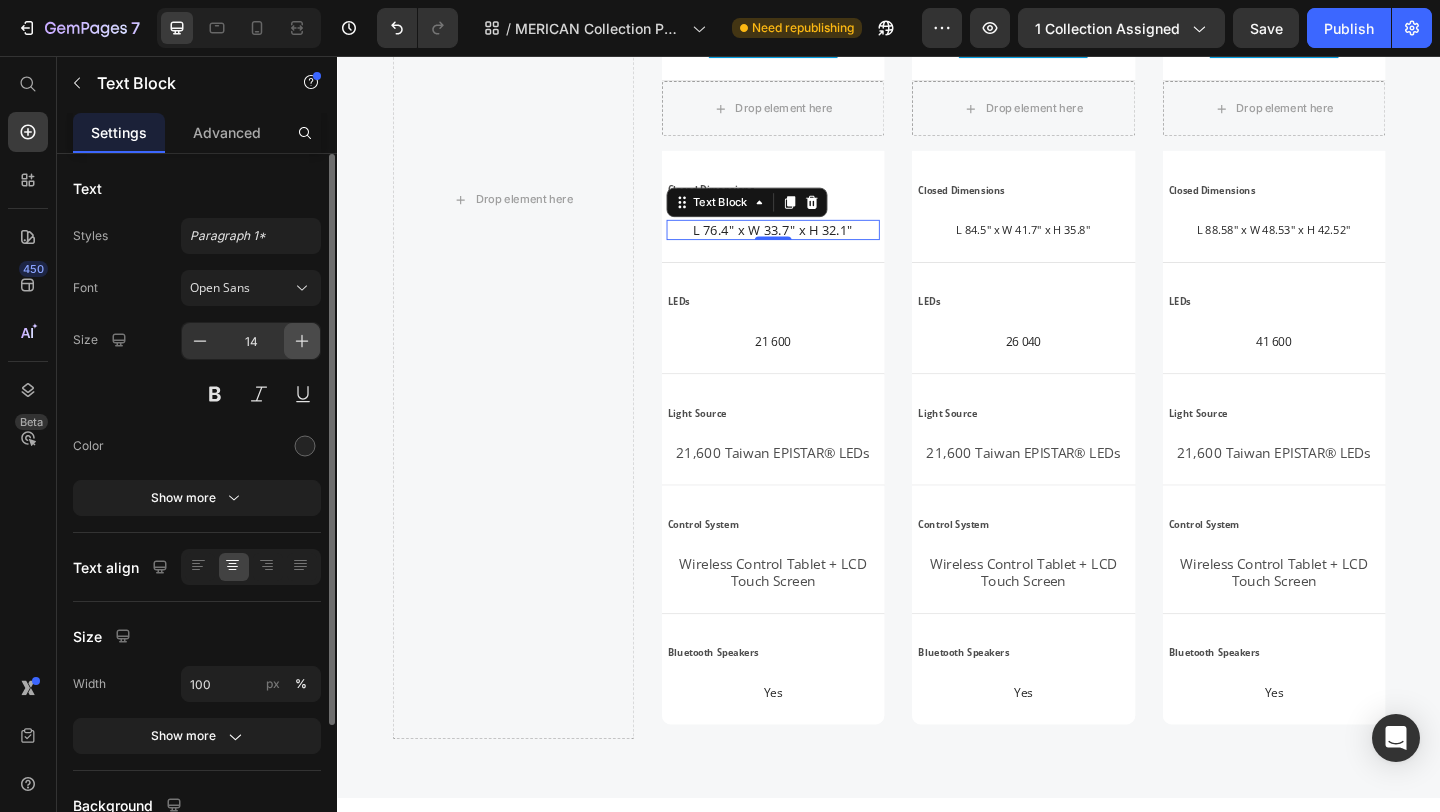 click 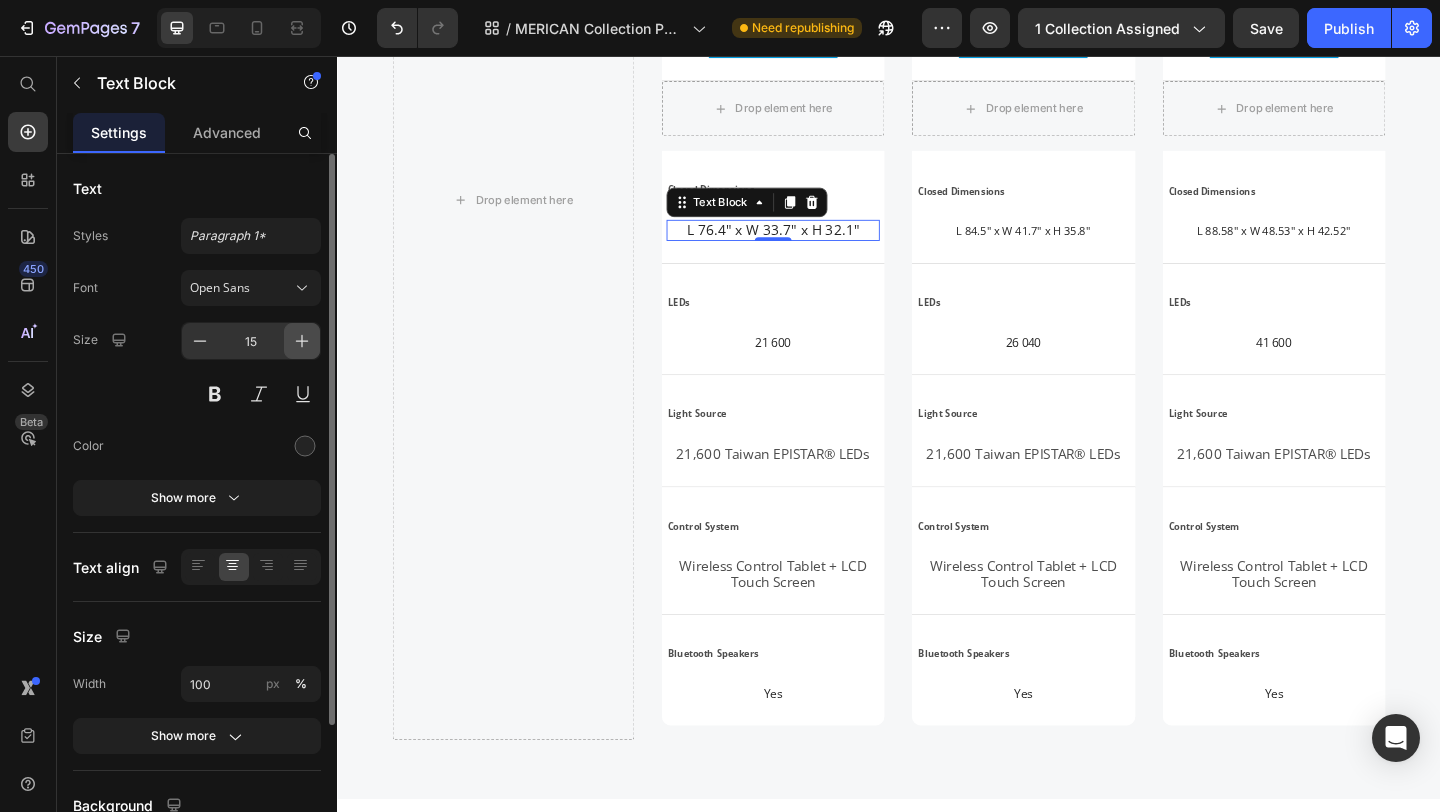 scroll, scrollTop: 3453, scrollLeft: 0, axis: vertical 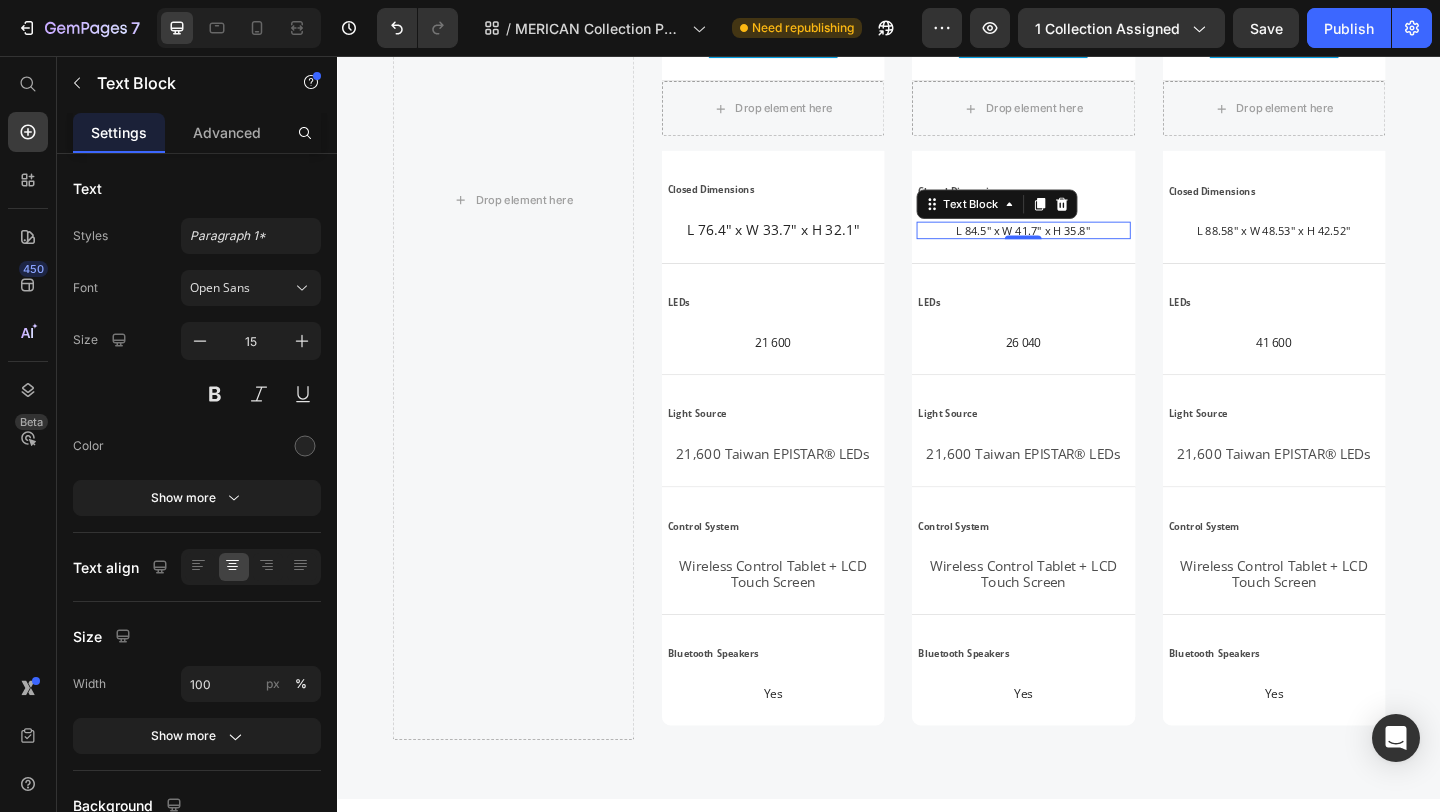 click on "L 84.5" x W 41.7" x H 35.8"" at bounding box center [1083, 246] 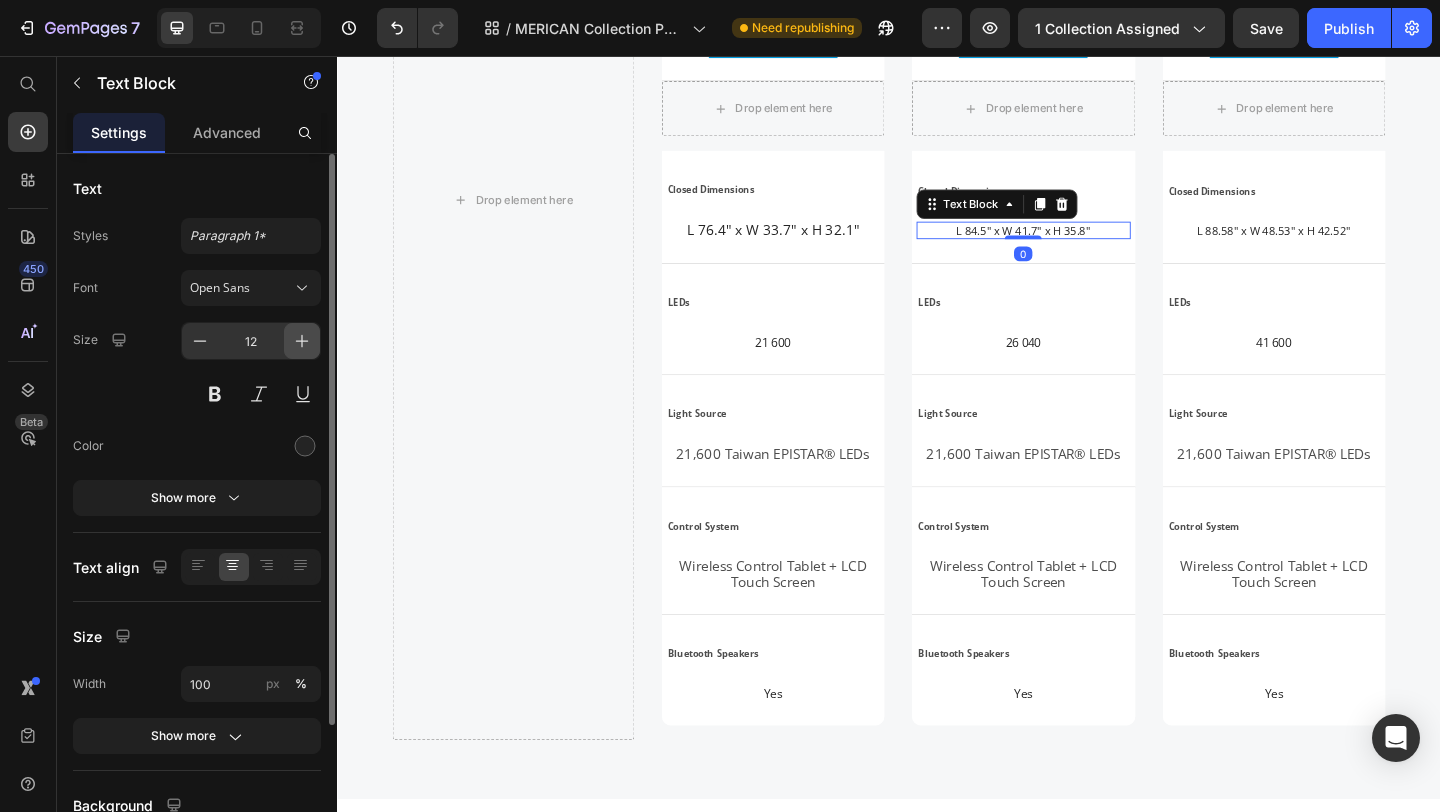 click 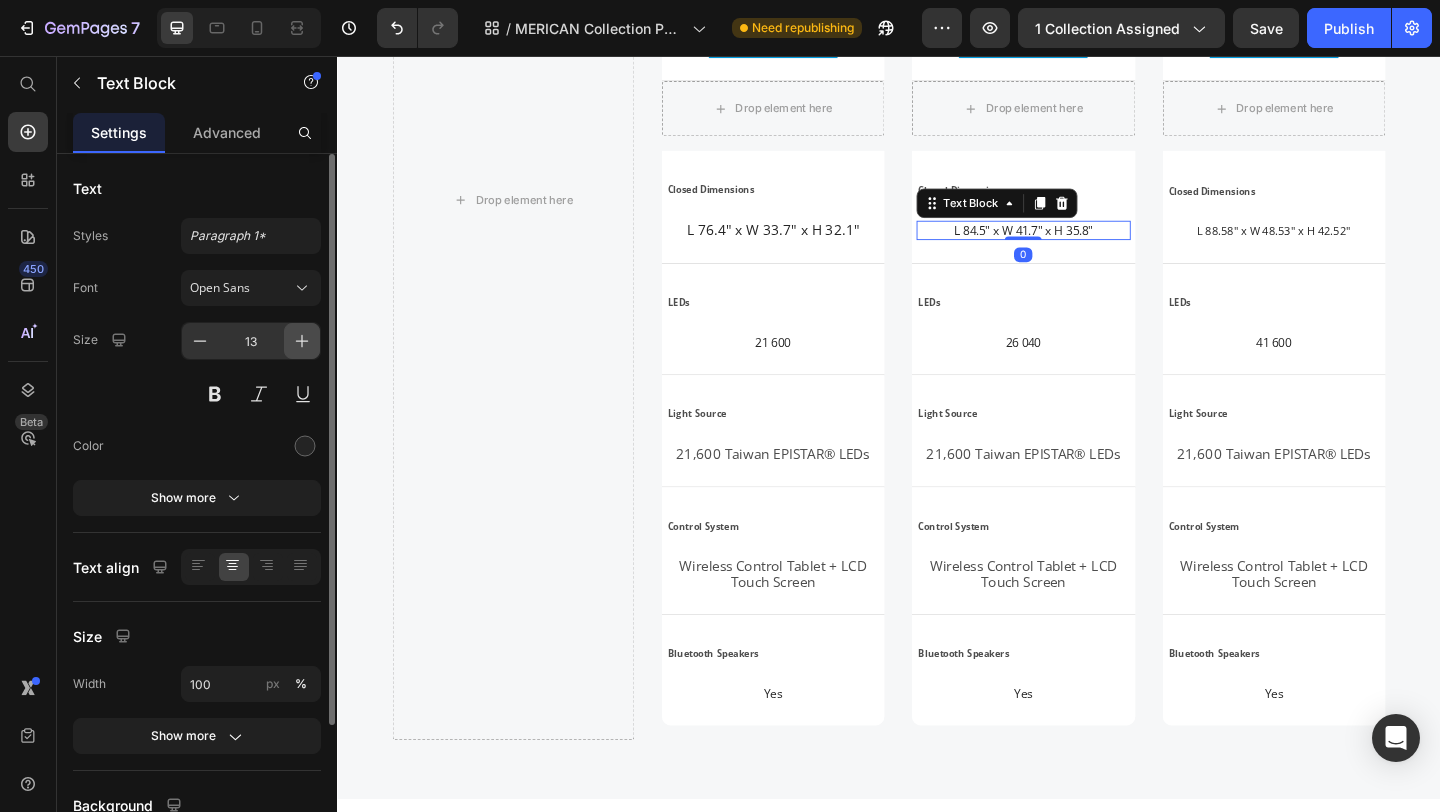 click 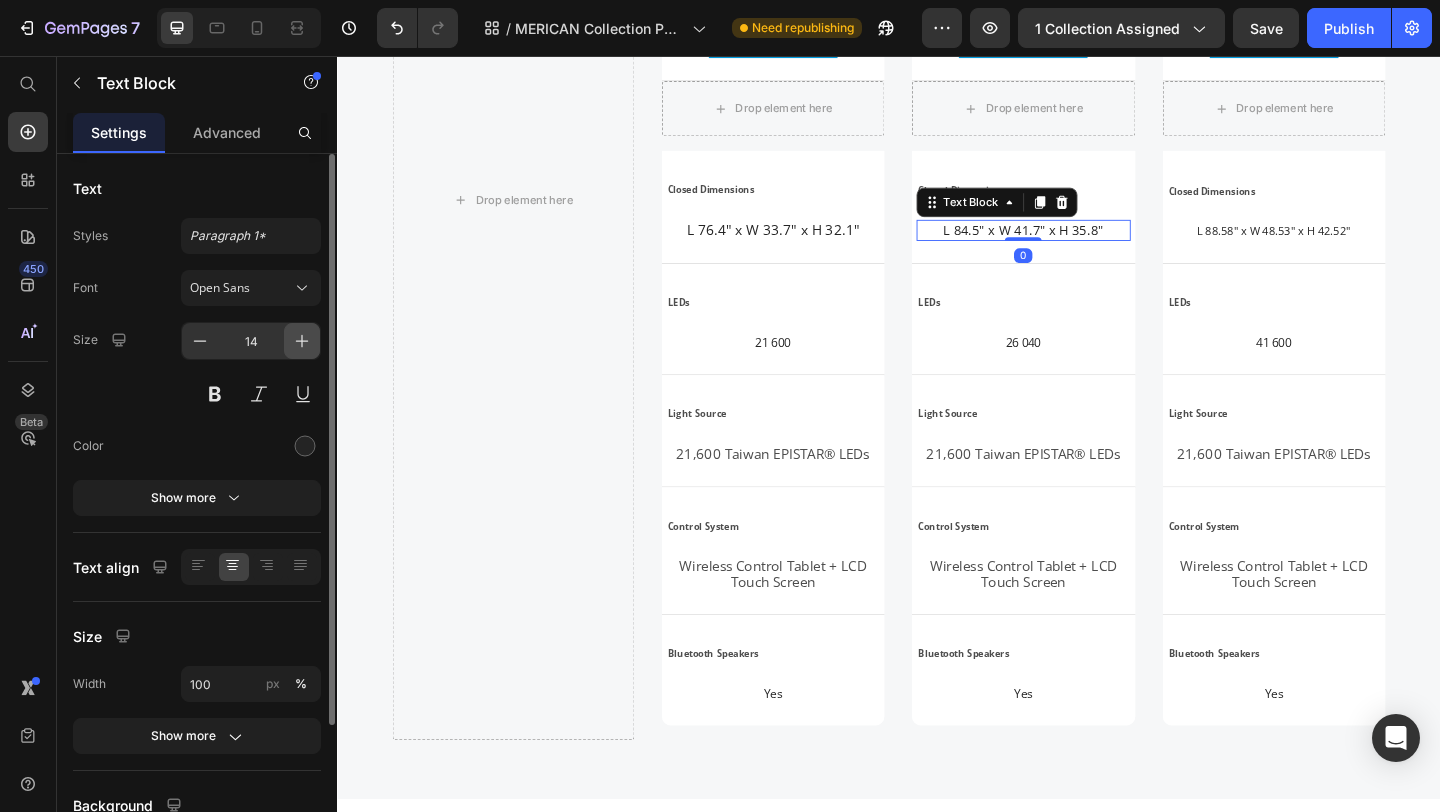 click 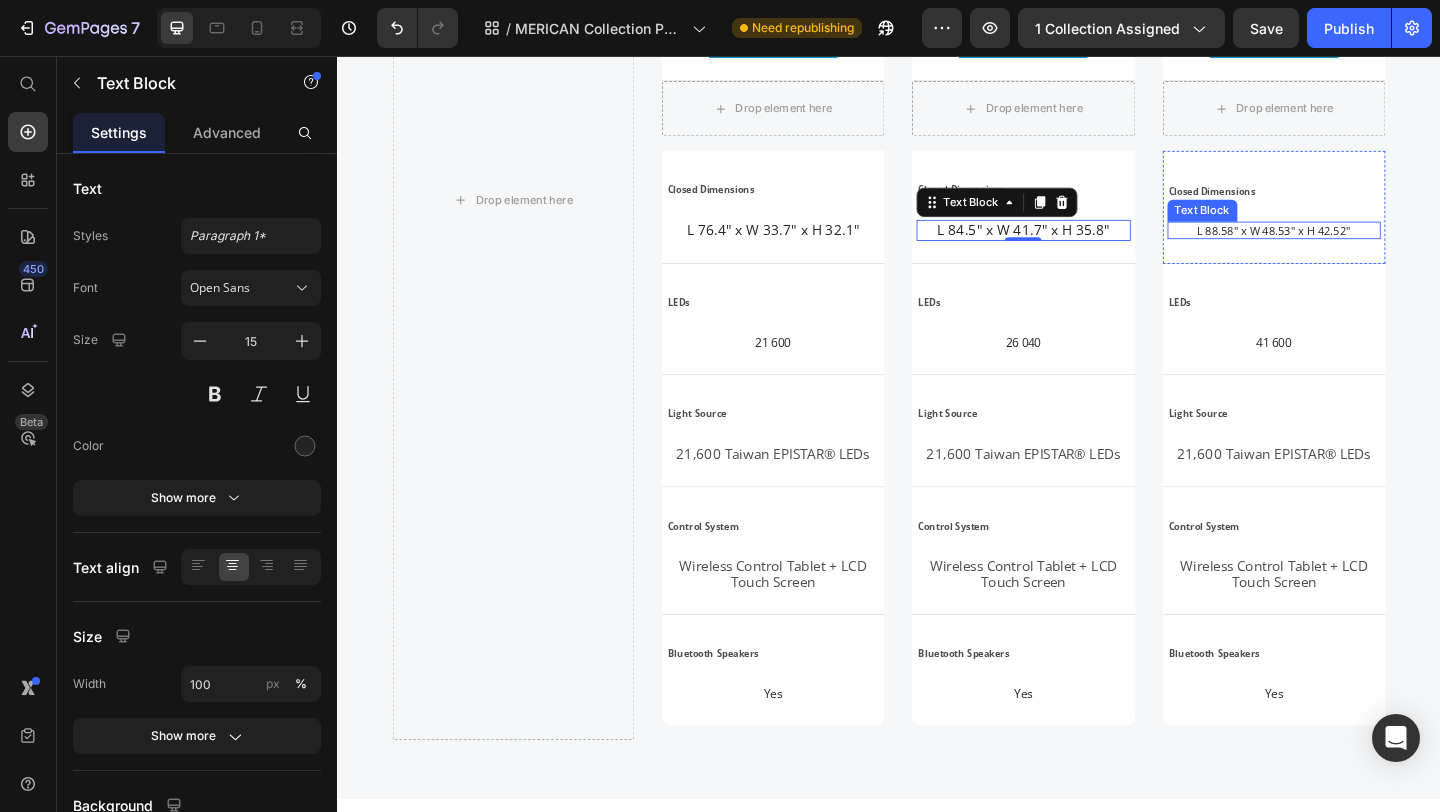click on "L 88.58" x W 48.53" x H 42.52"" at bounding box center (1356, 246) 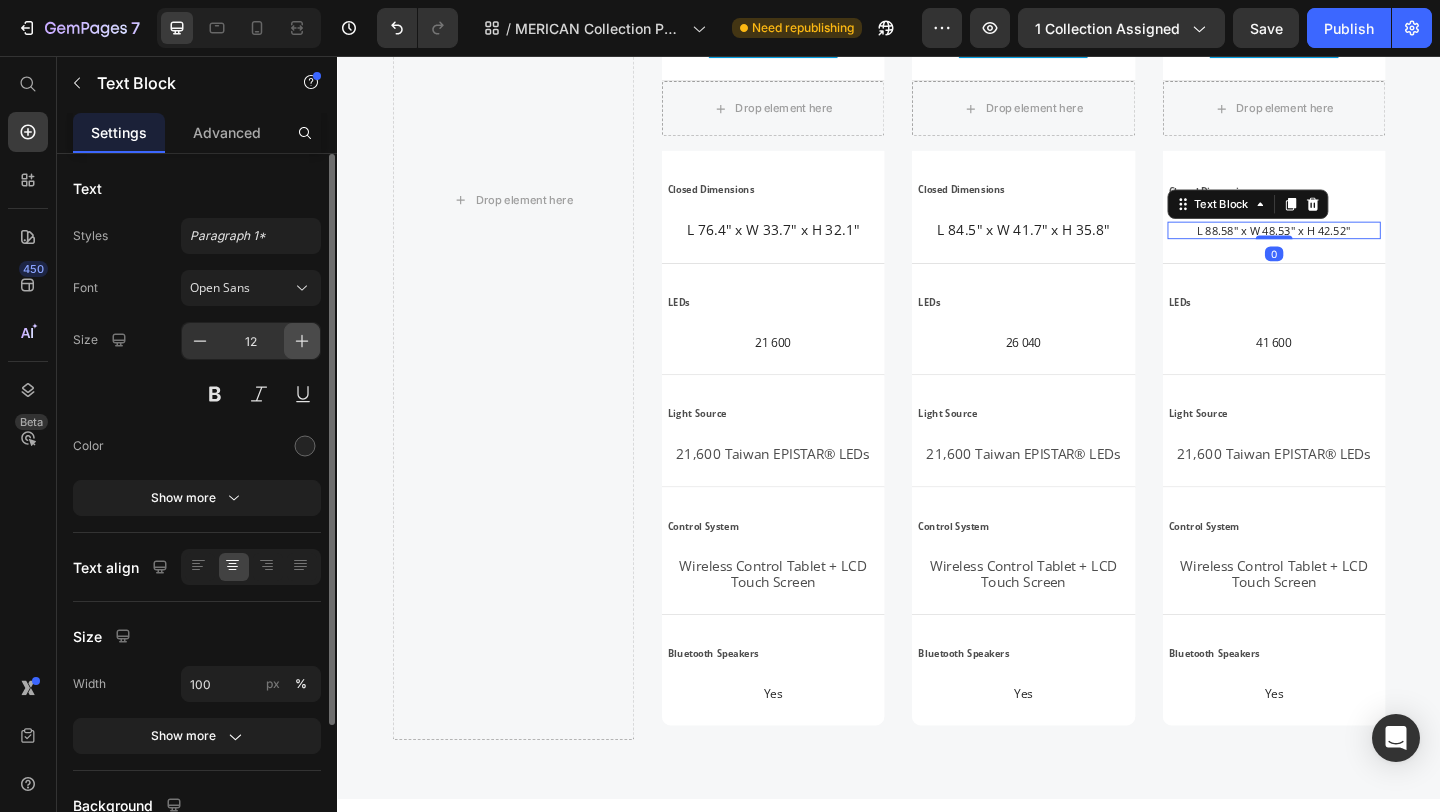 click 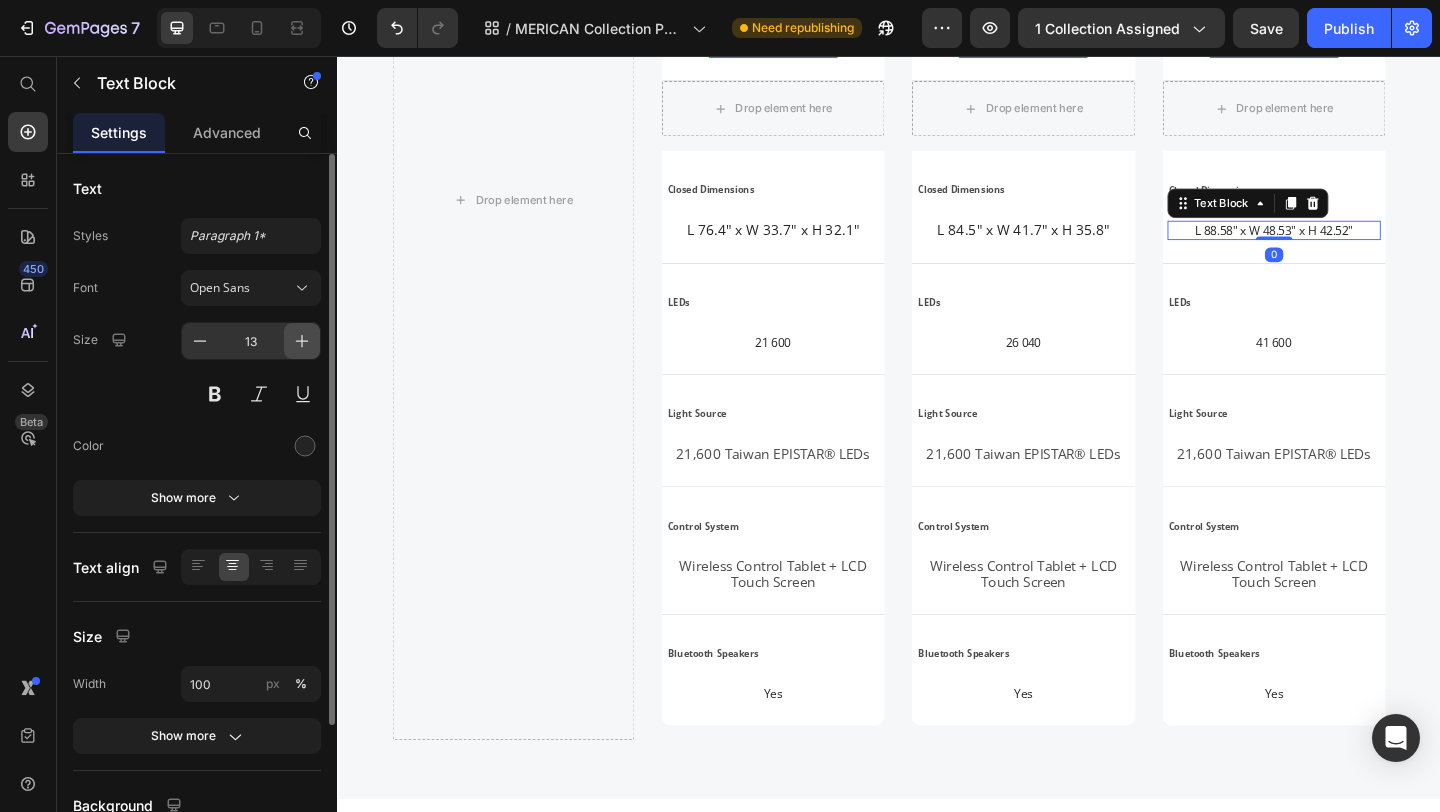 click 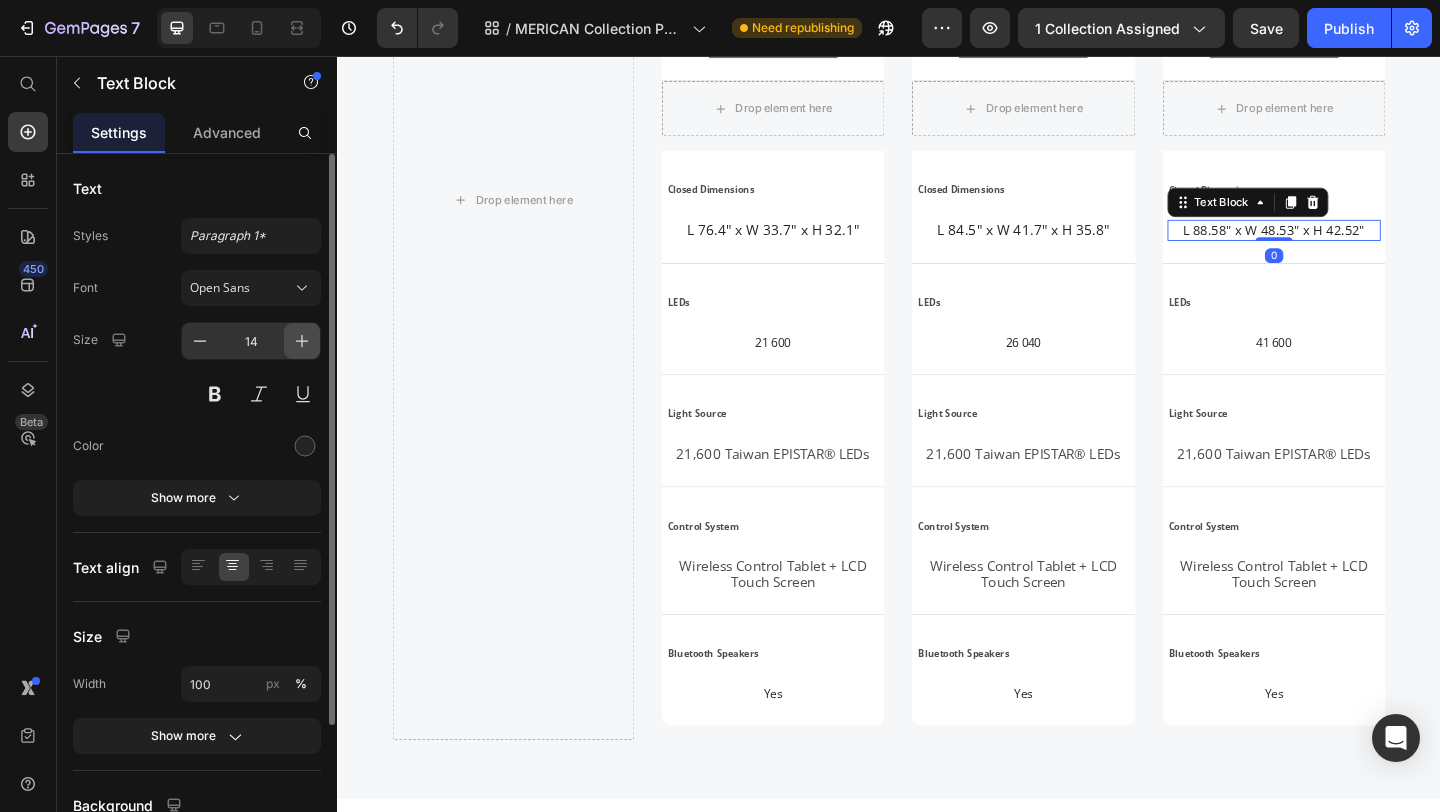 click 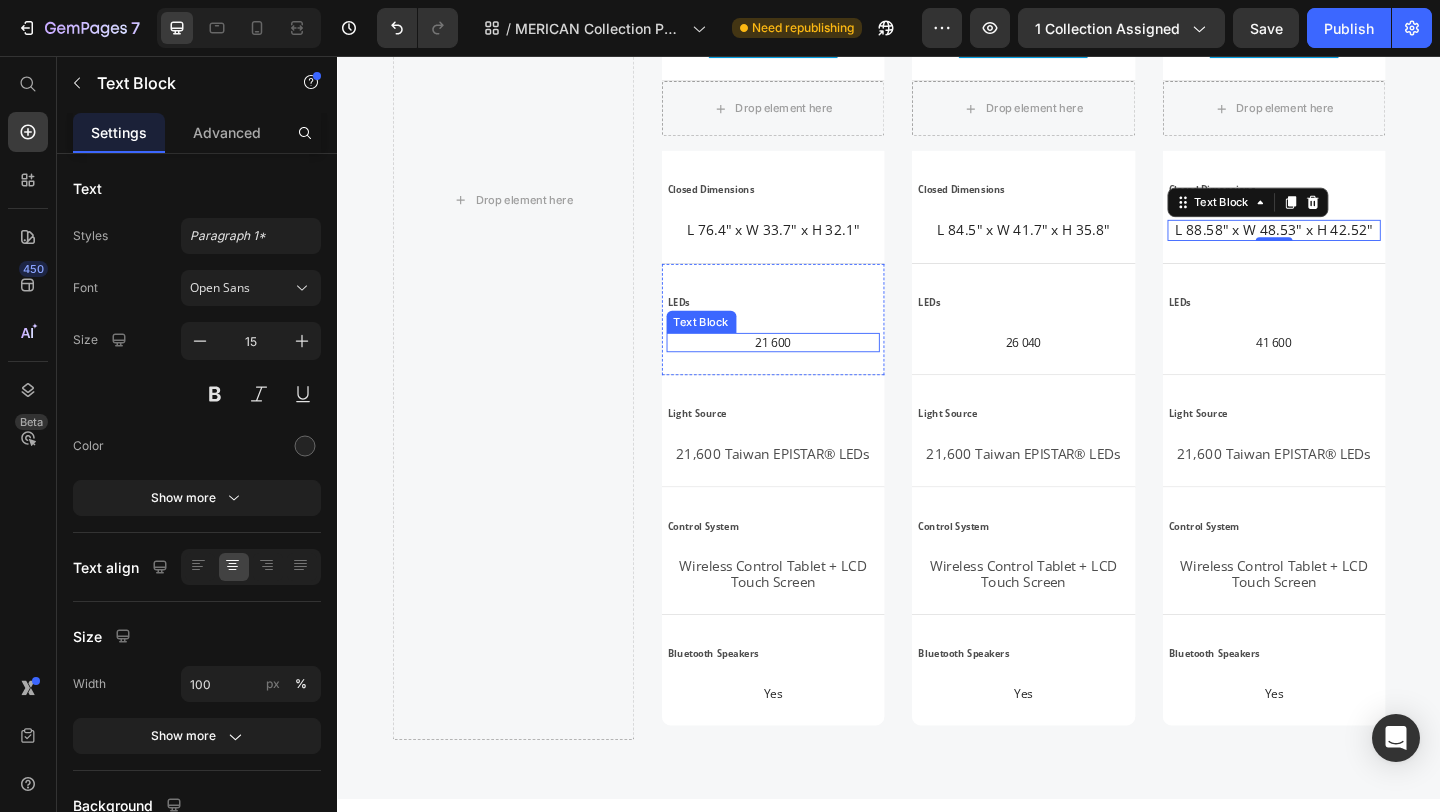 click on "21 600" at bounding box center (811, 367) 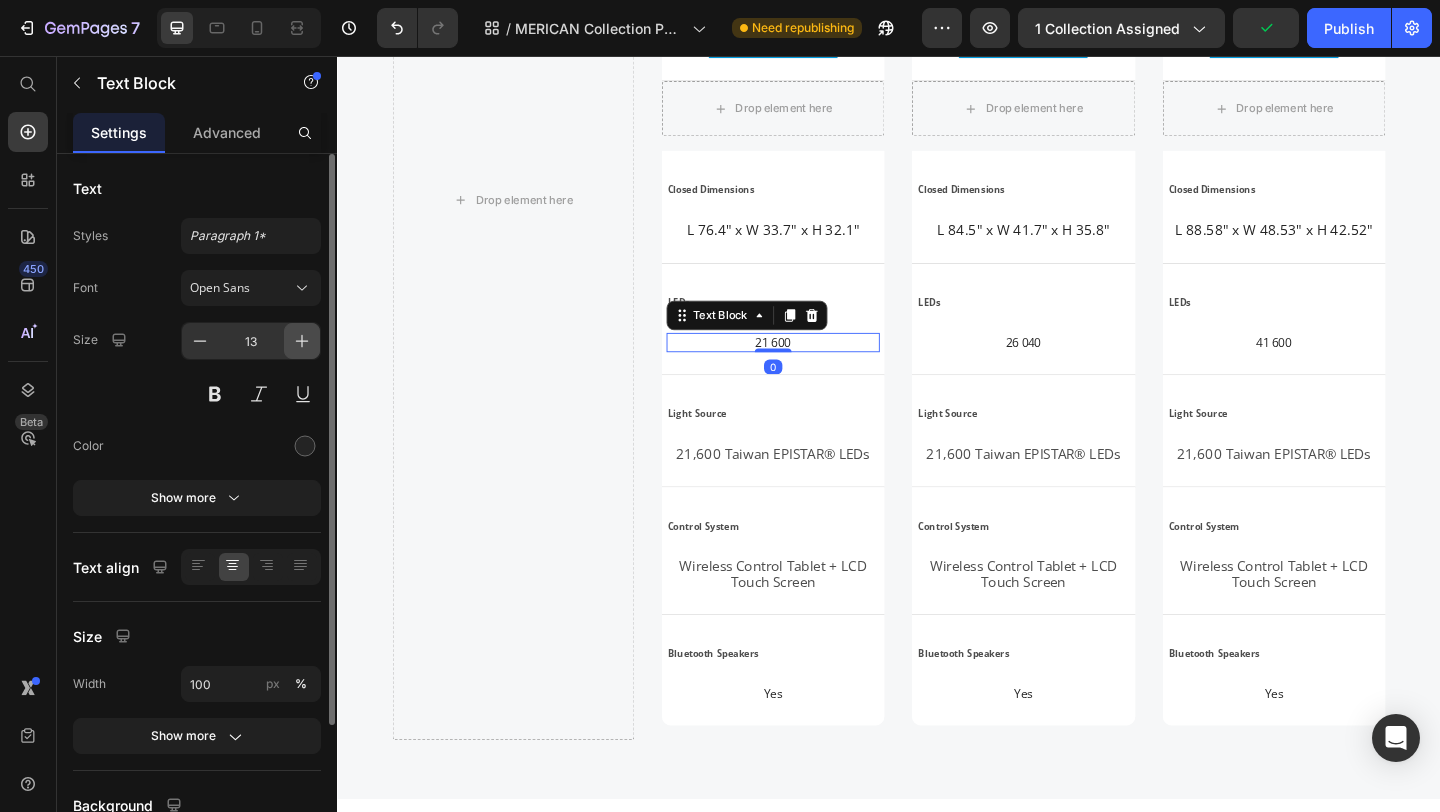 click 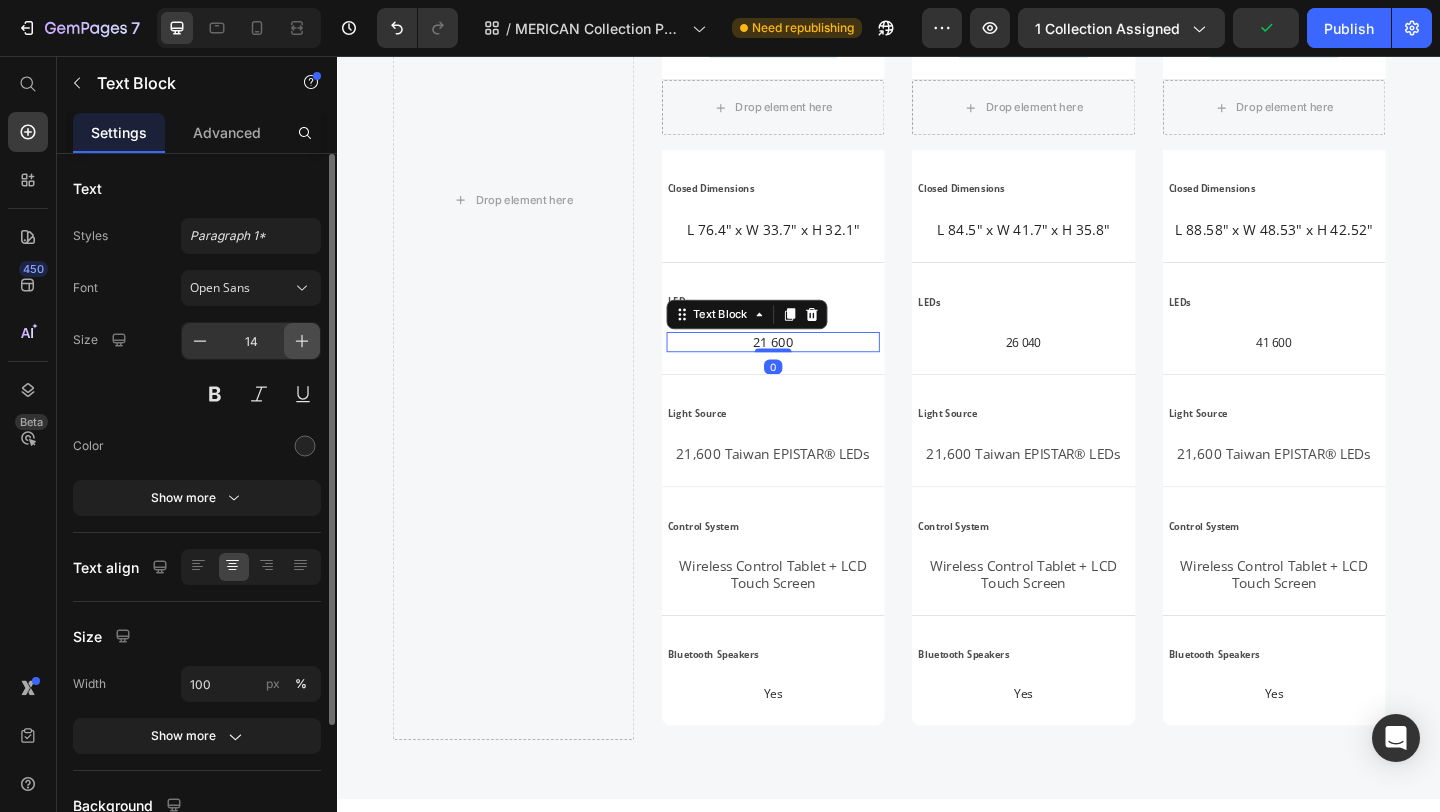 click 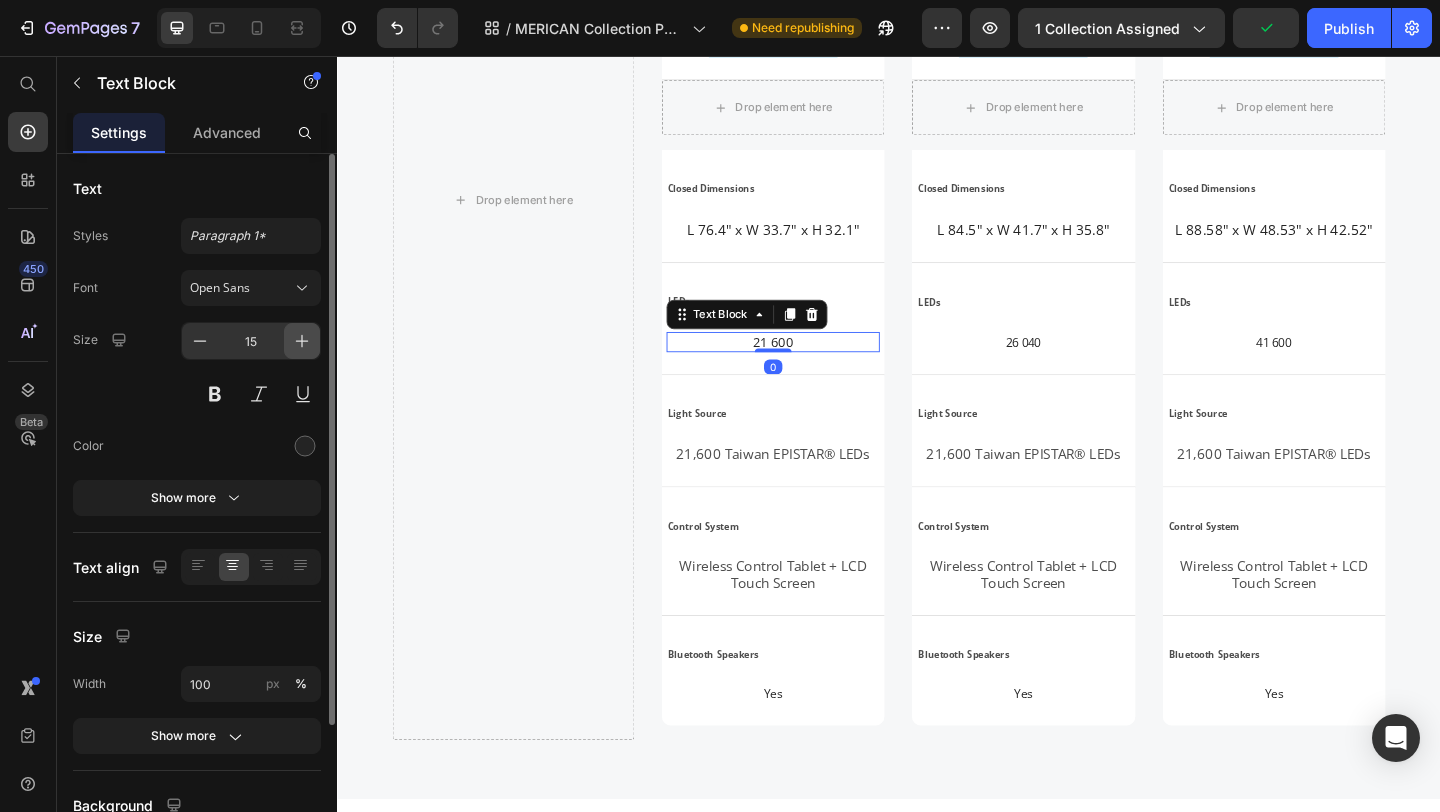 scroll, scrollTop: 3455, scrollLeft: 0, axis: vertical 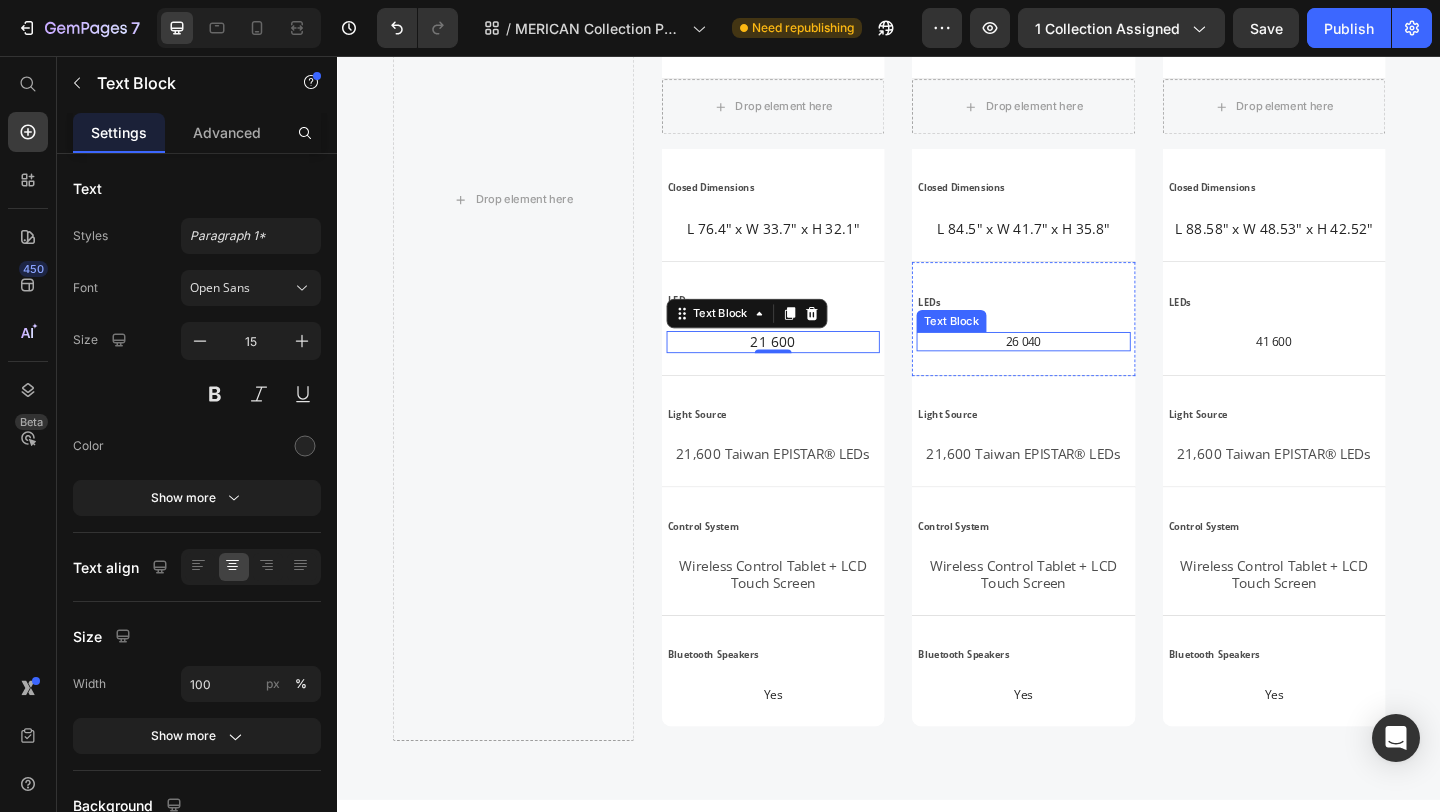 click on "26 040" at bounding box center (1083, 366) 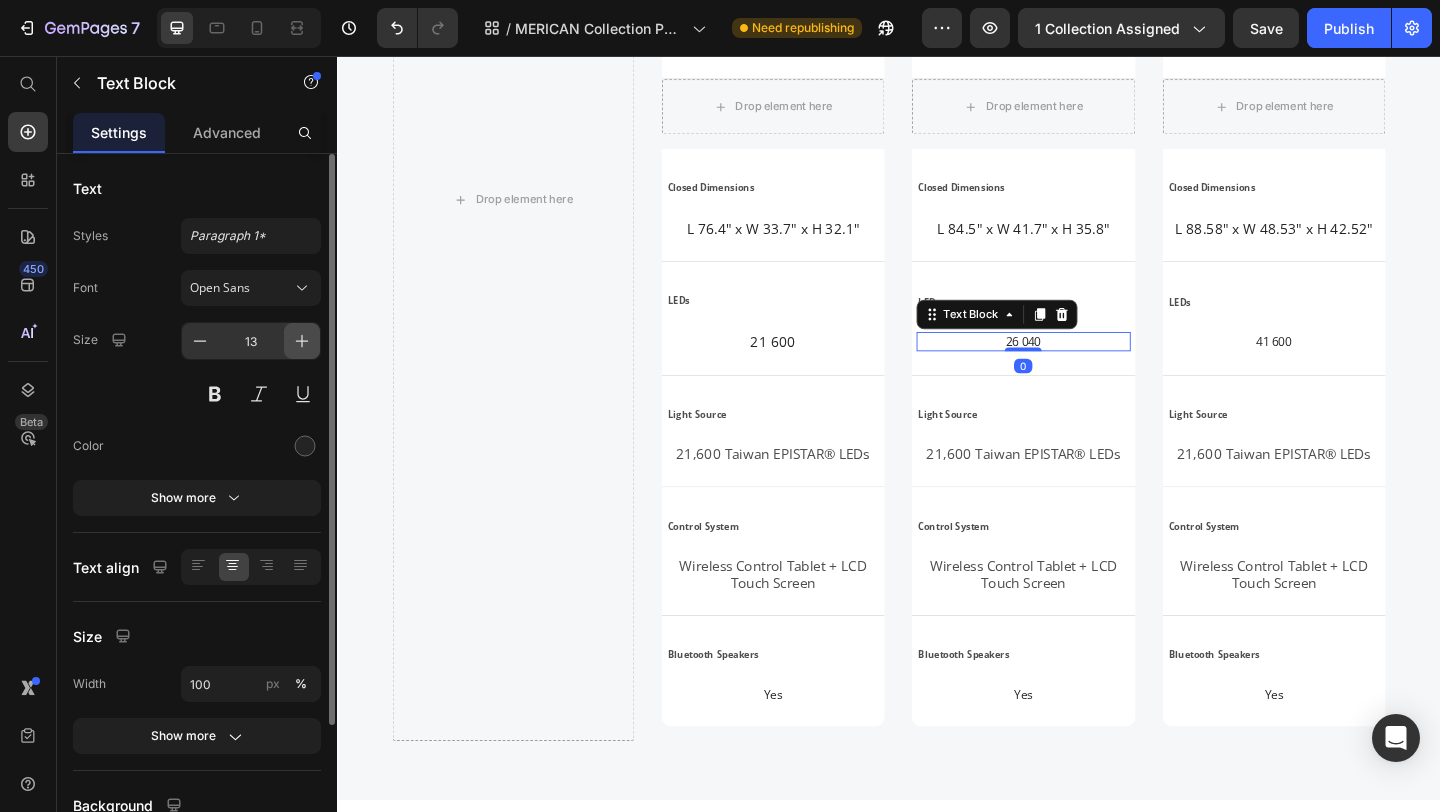 click 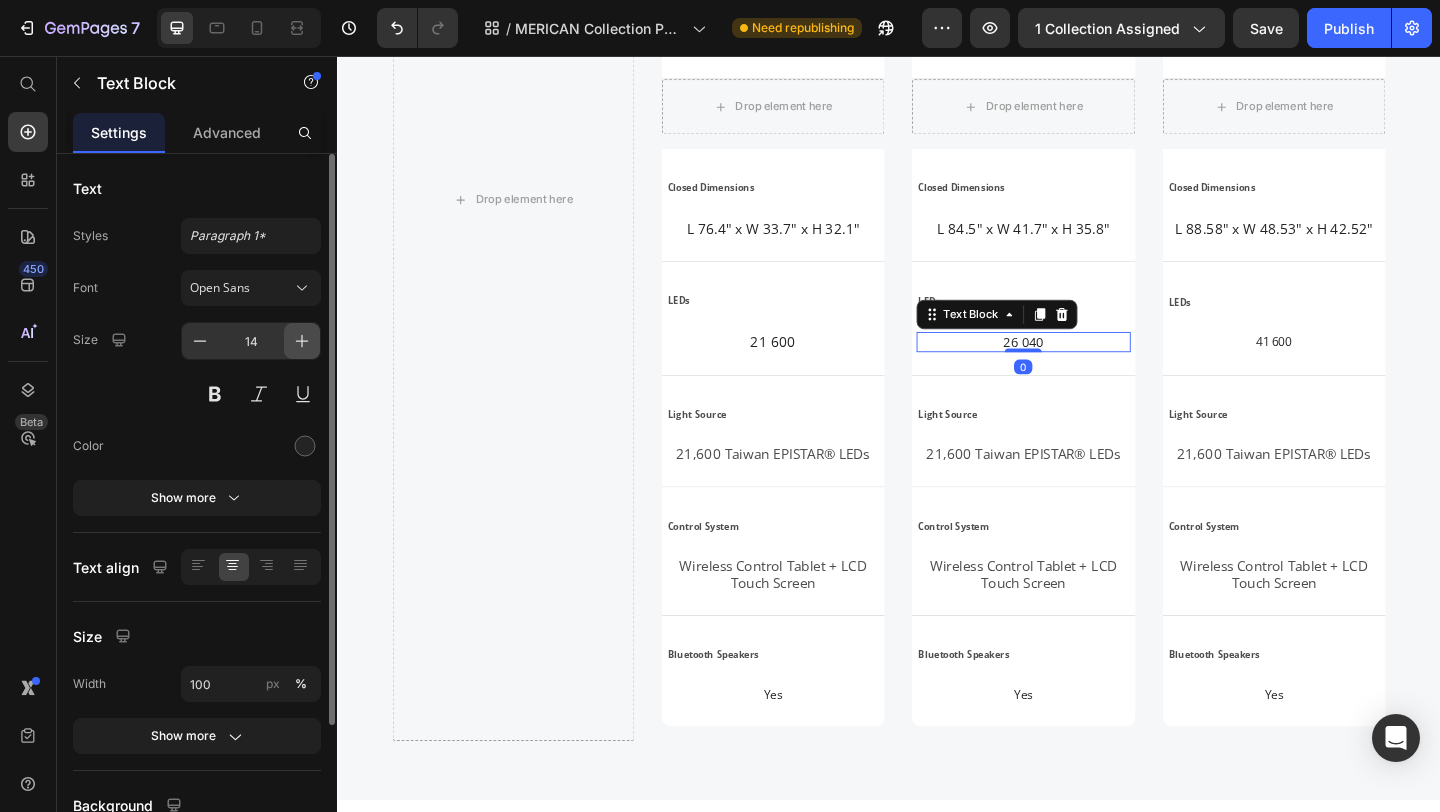 click 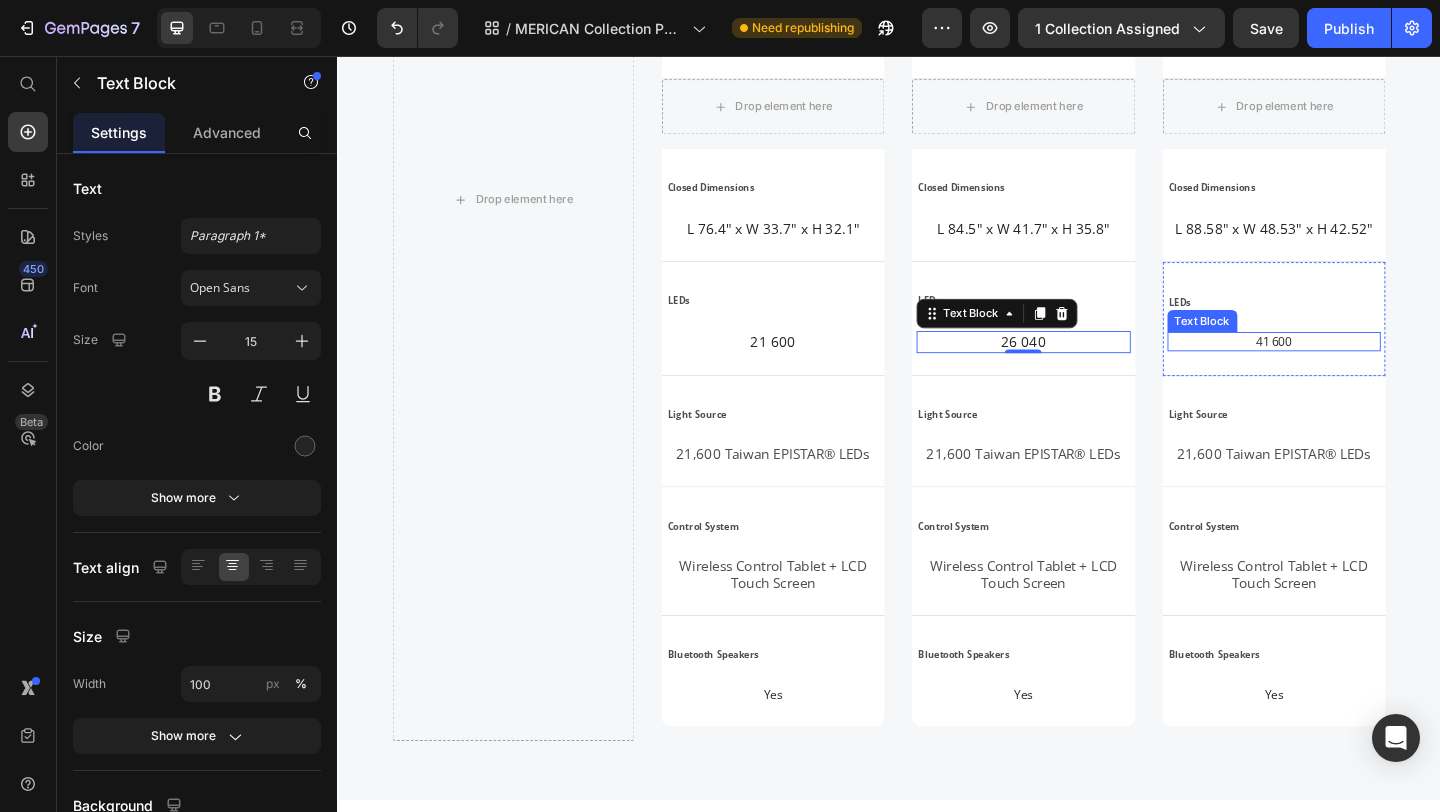 click on "41 600" at bounding box center (1356, 366) 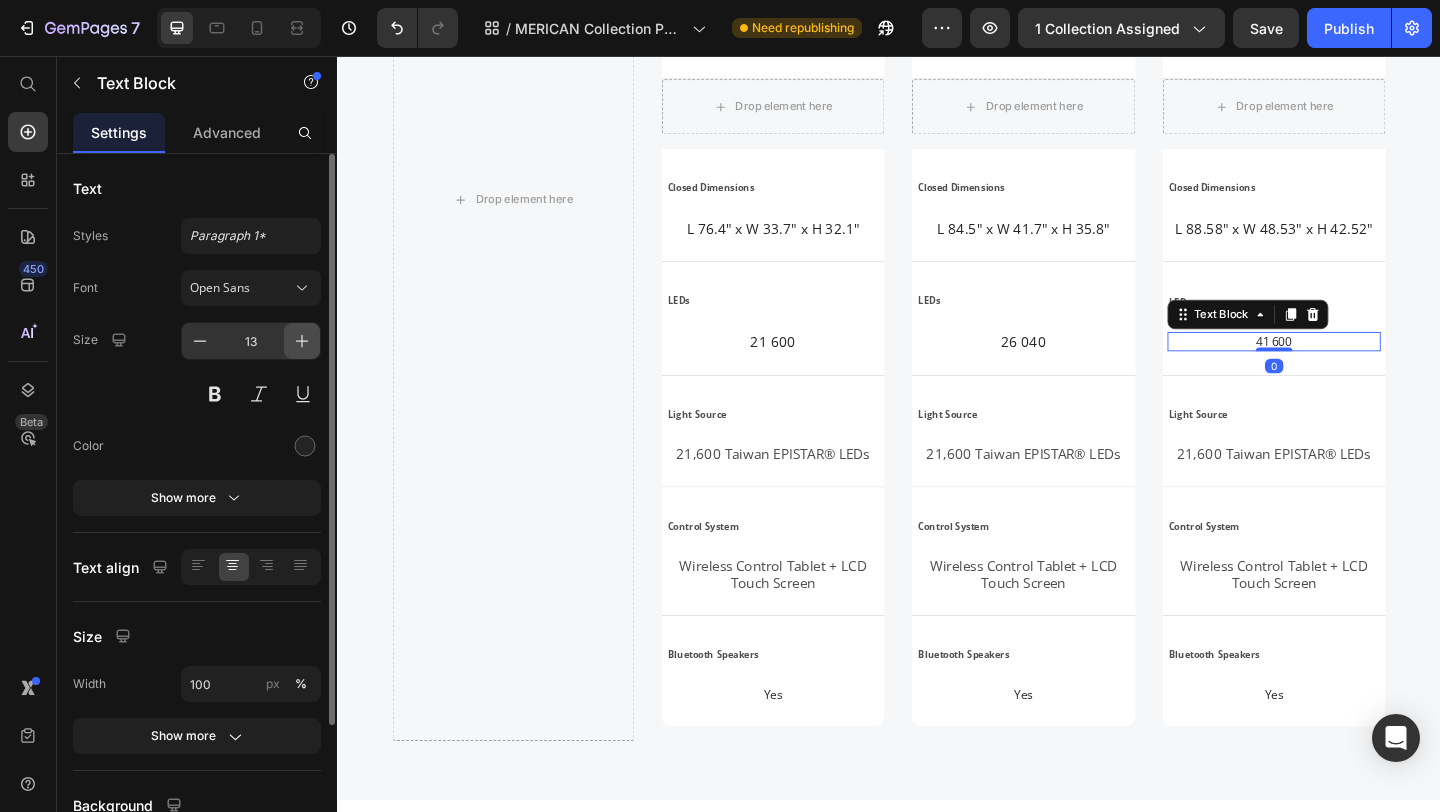 click 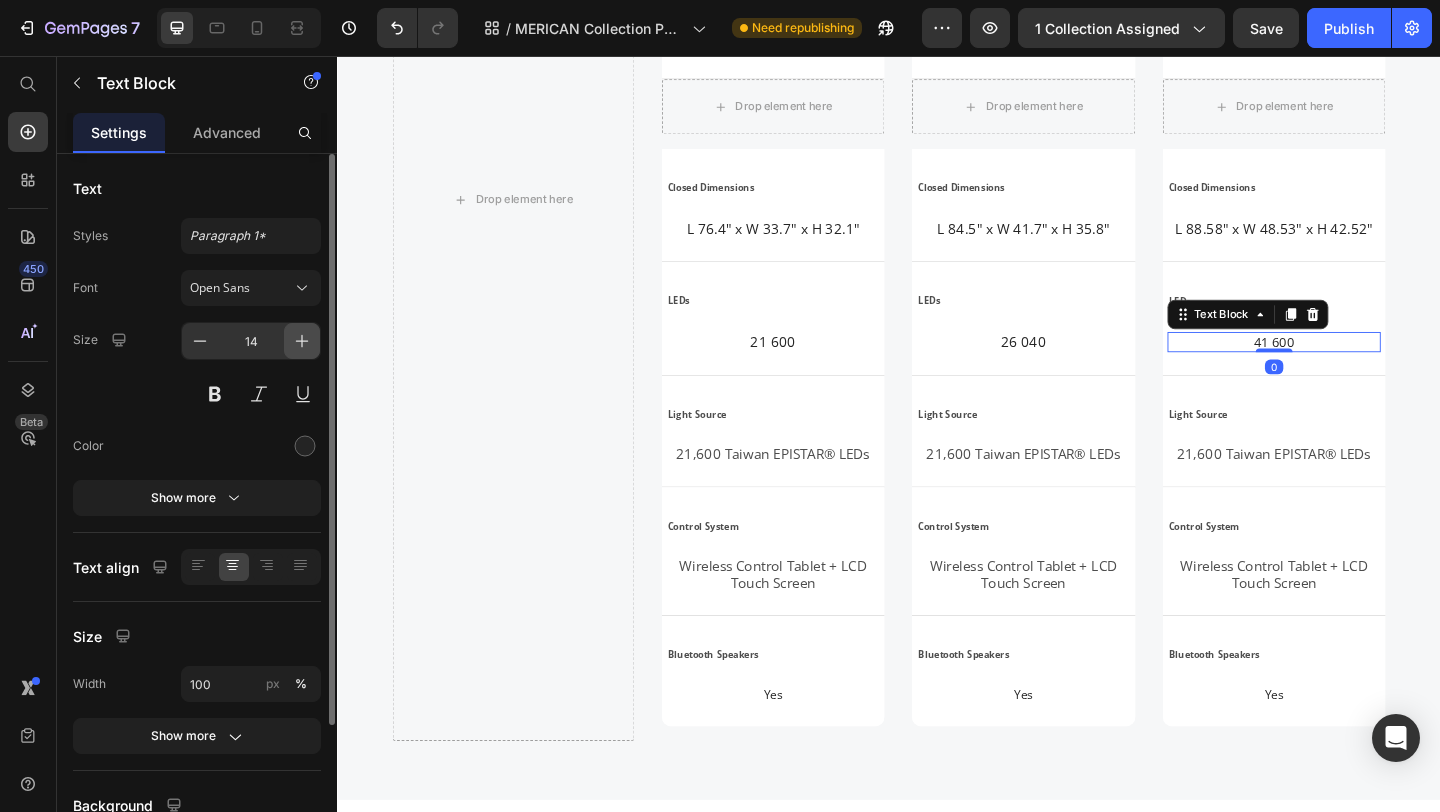 click 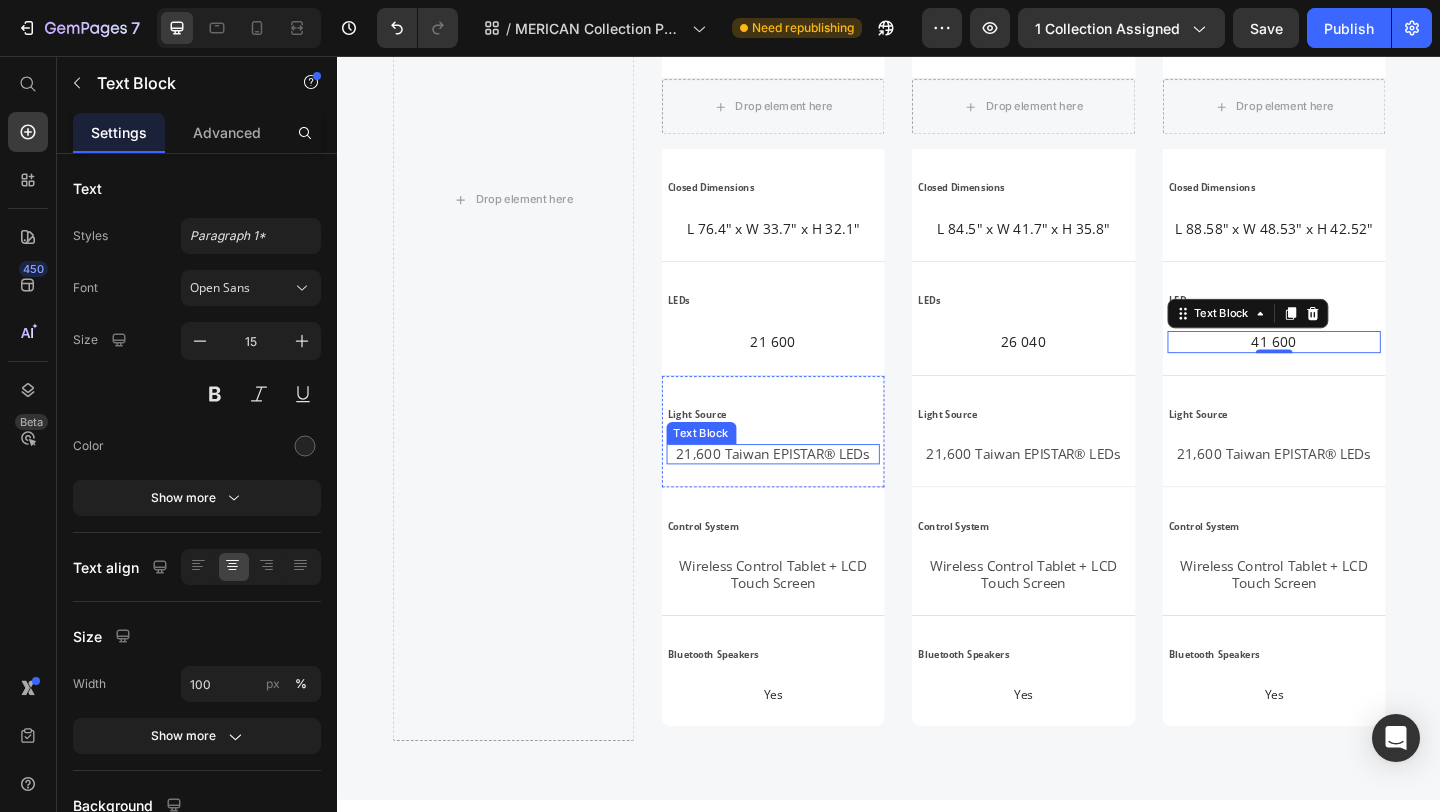 click on "21,600 Taiwan EPISTAR® LEDs" at bounding box center (810, 488) 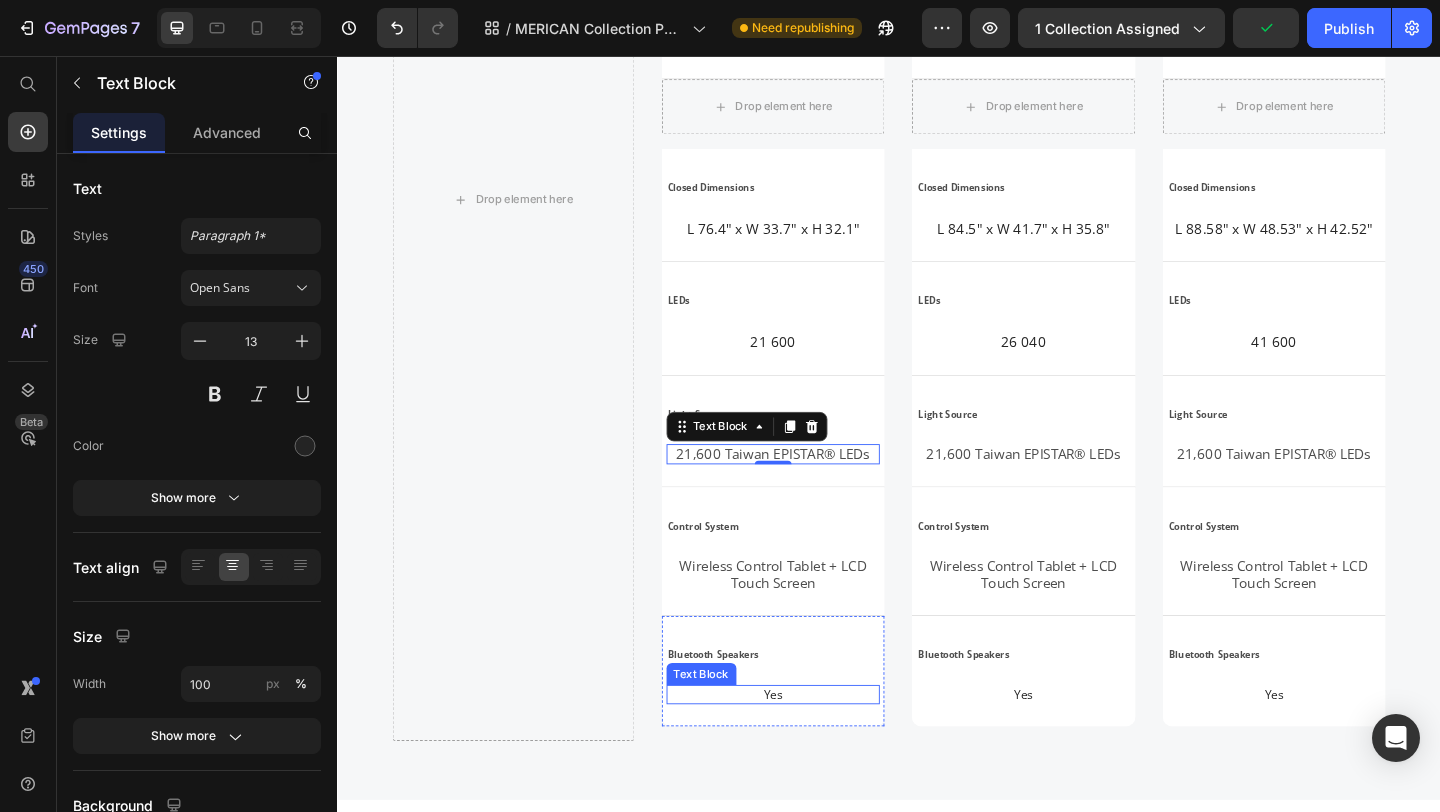 click on "Yes" at bounding box center (811, 750) 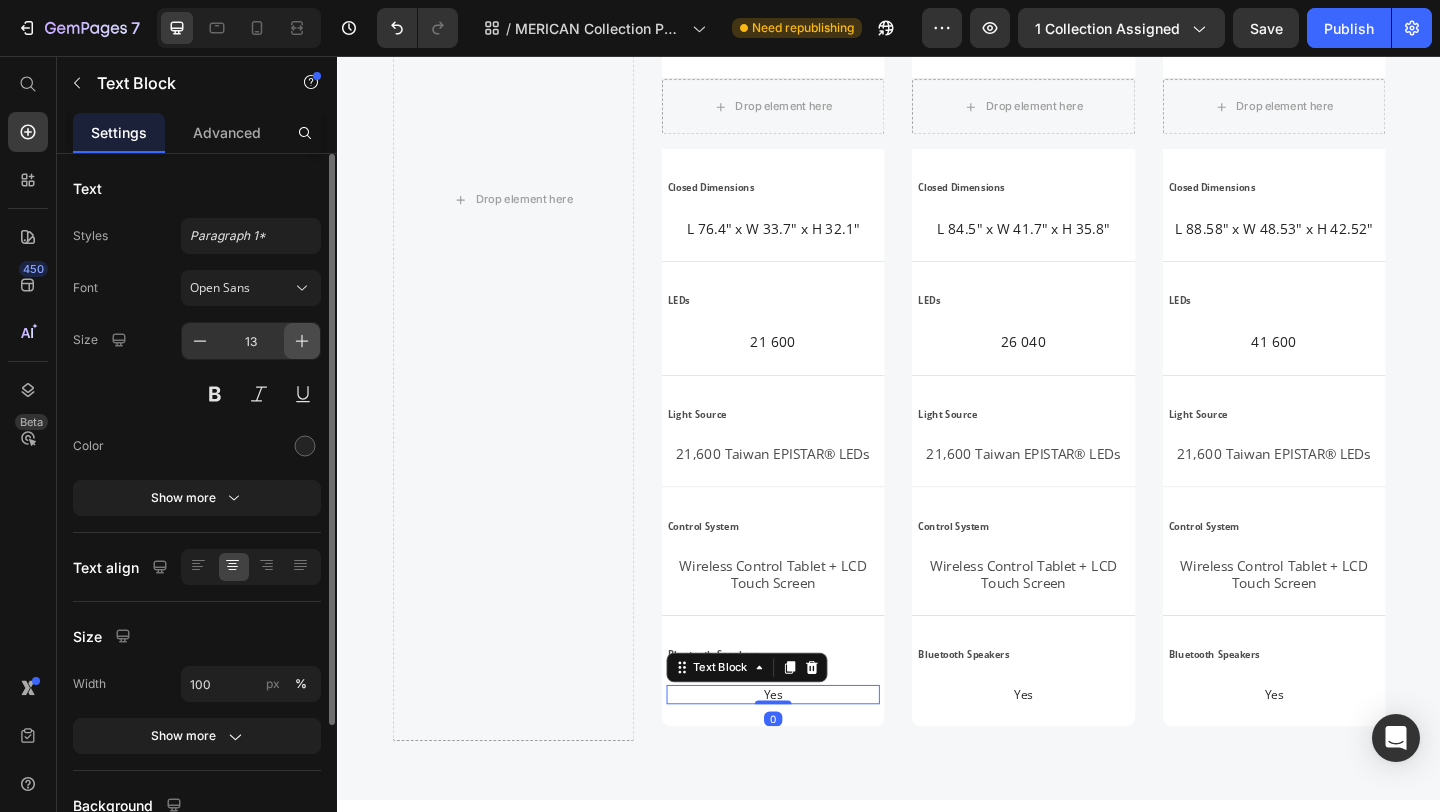 click 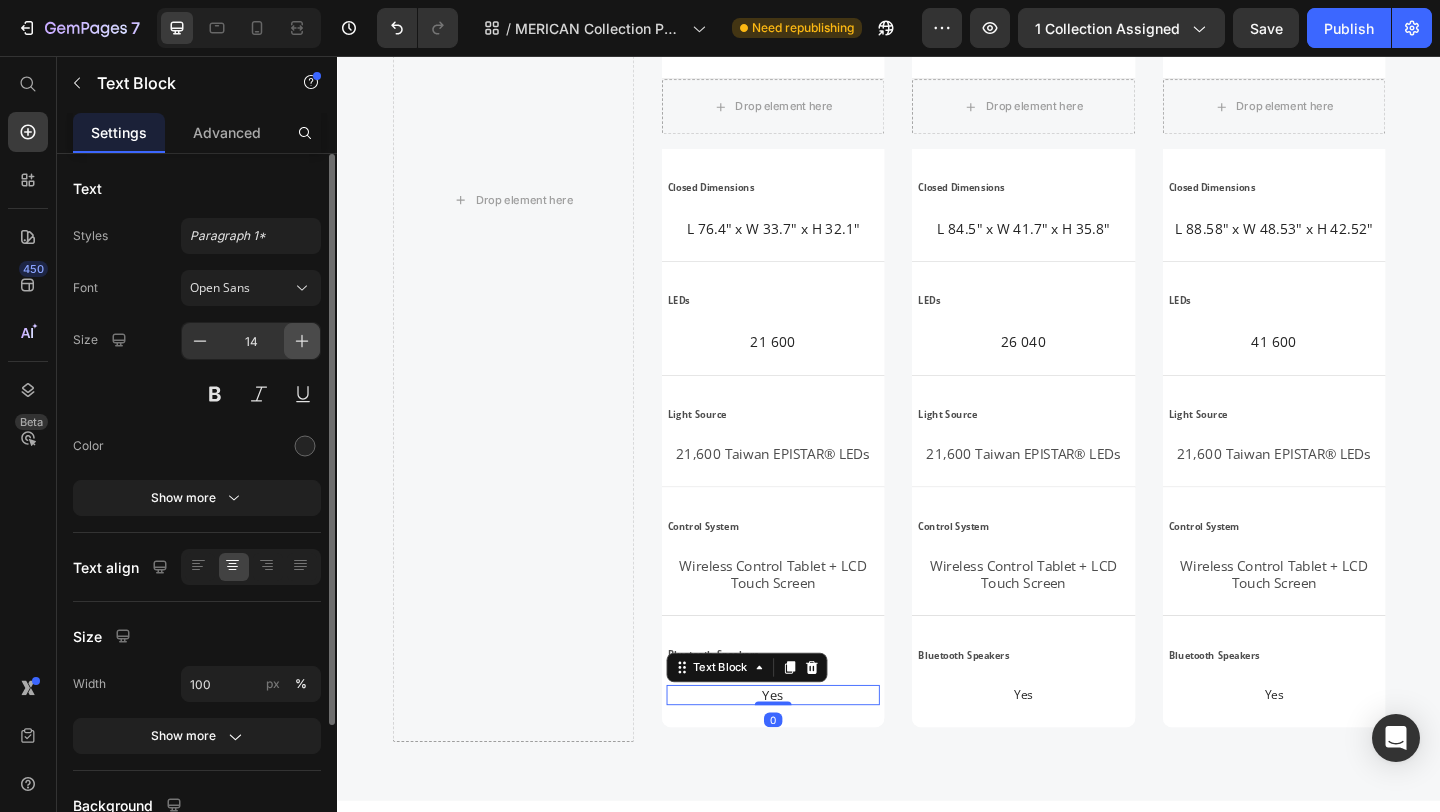 click 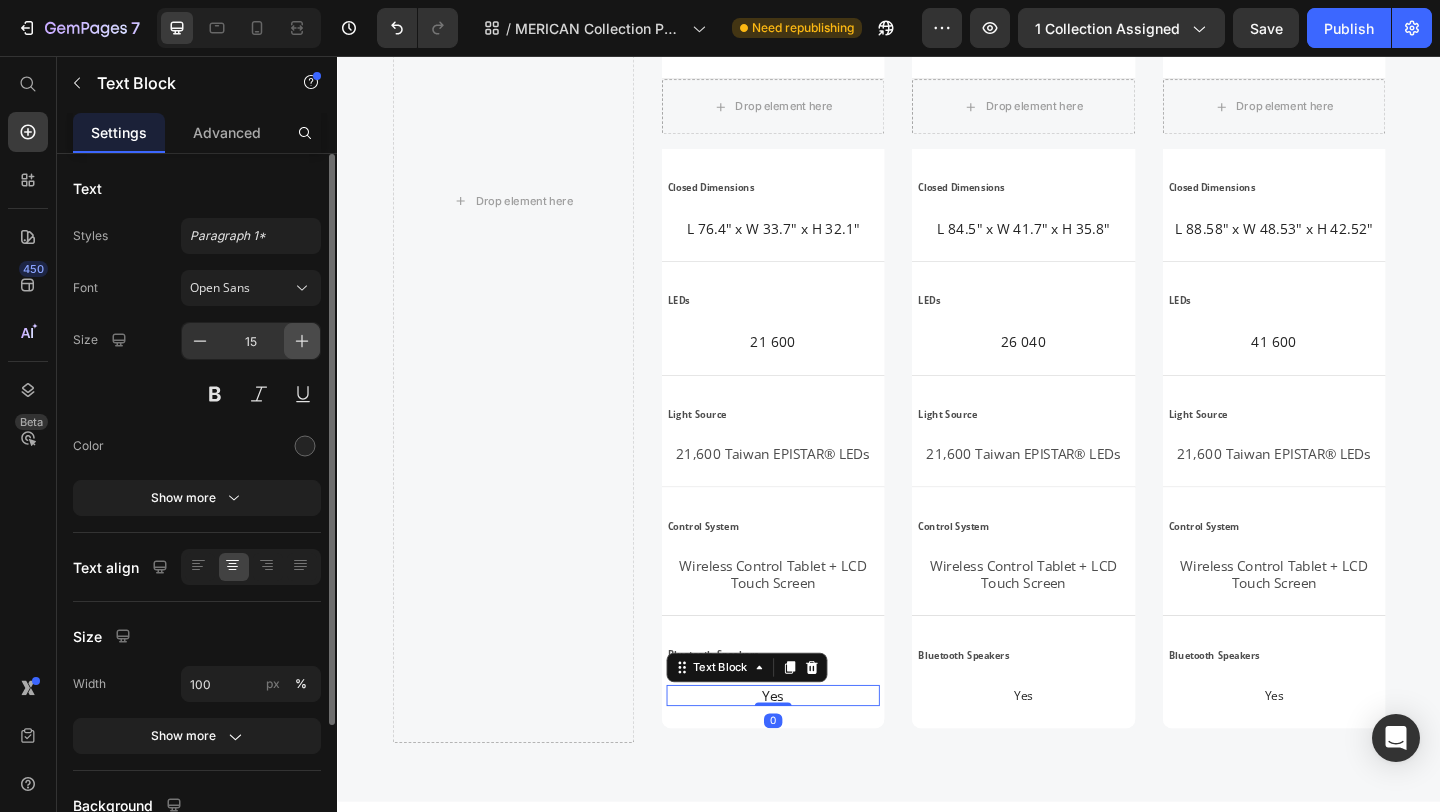 scroll, scrollTop: 3456, scrollLeft: 0, axis: vertical 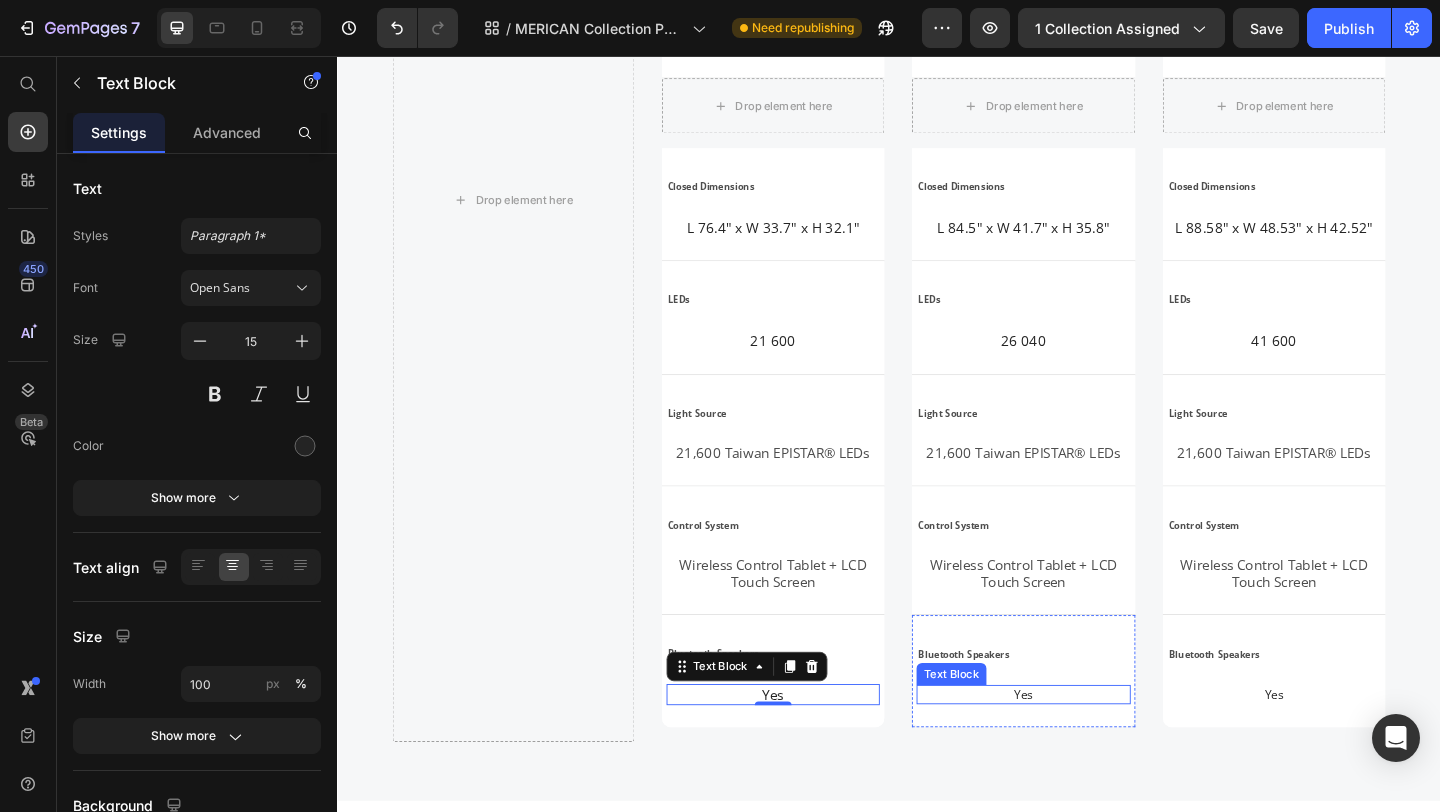 click on "Yes" at bounding box center (1083, 750) 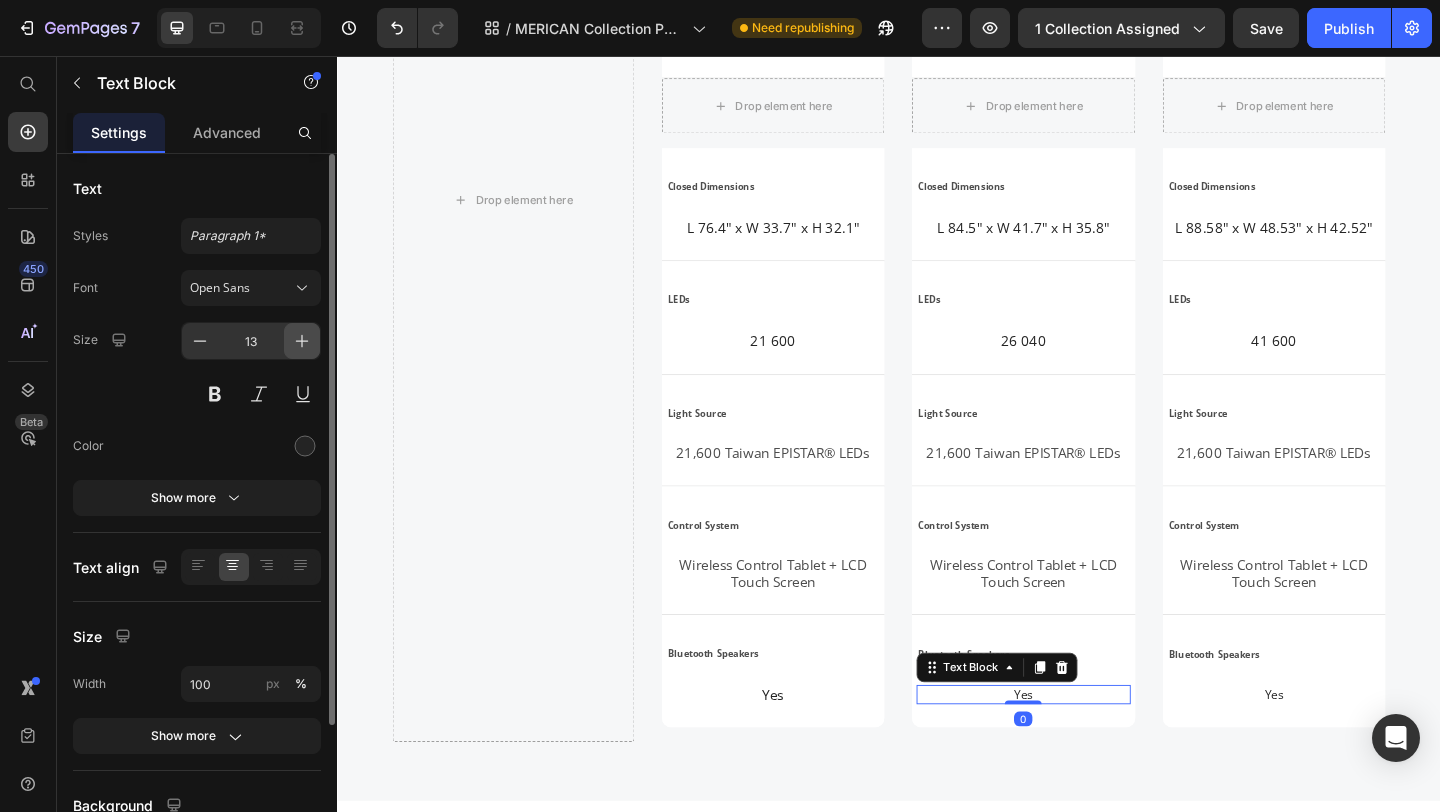 click 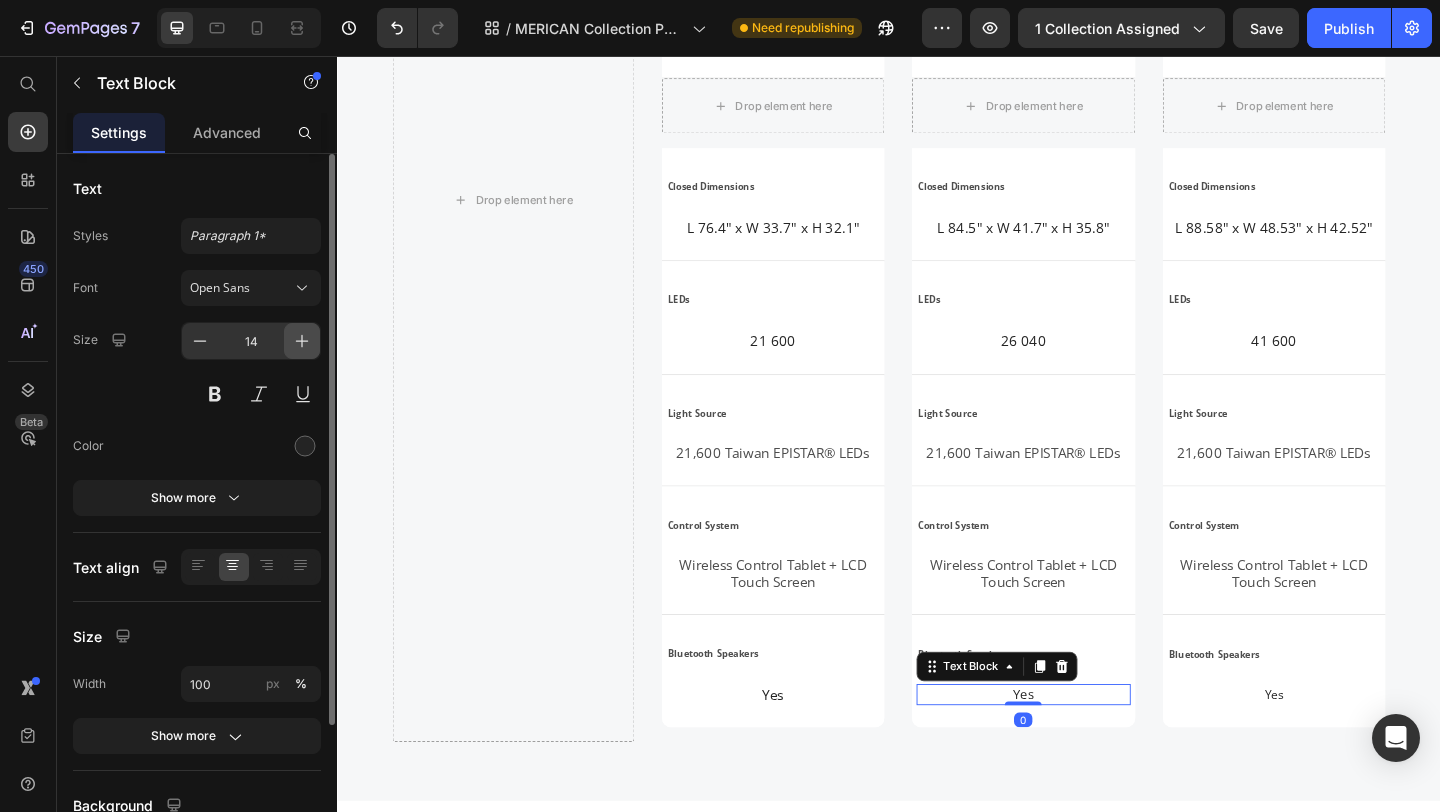 click 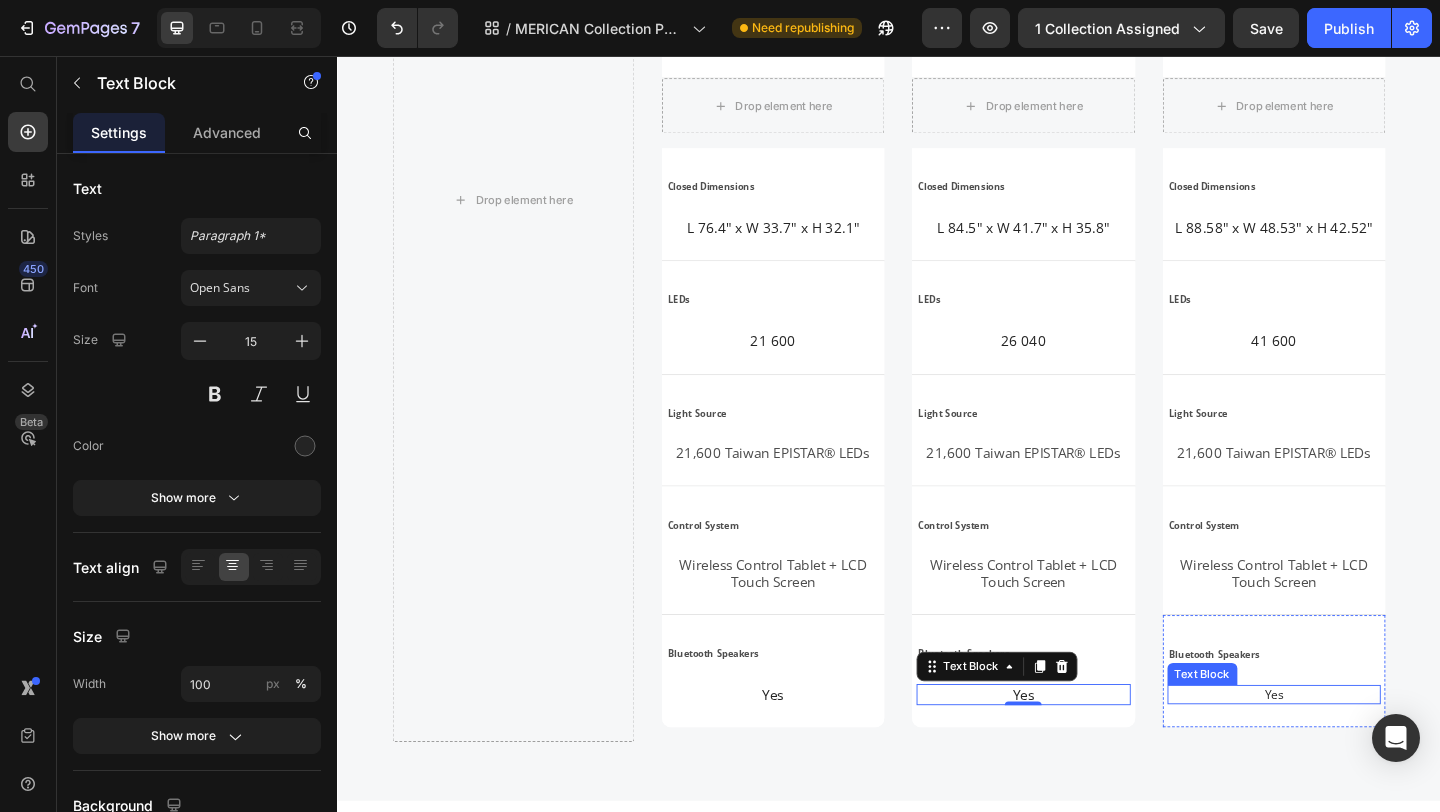 click on "Yes" at bounding box center [1356, 750] 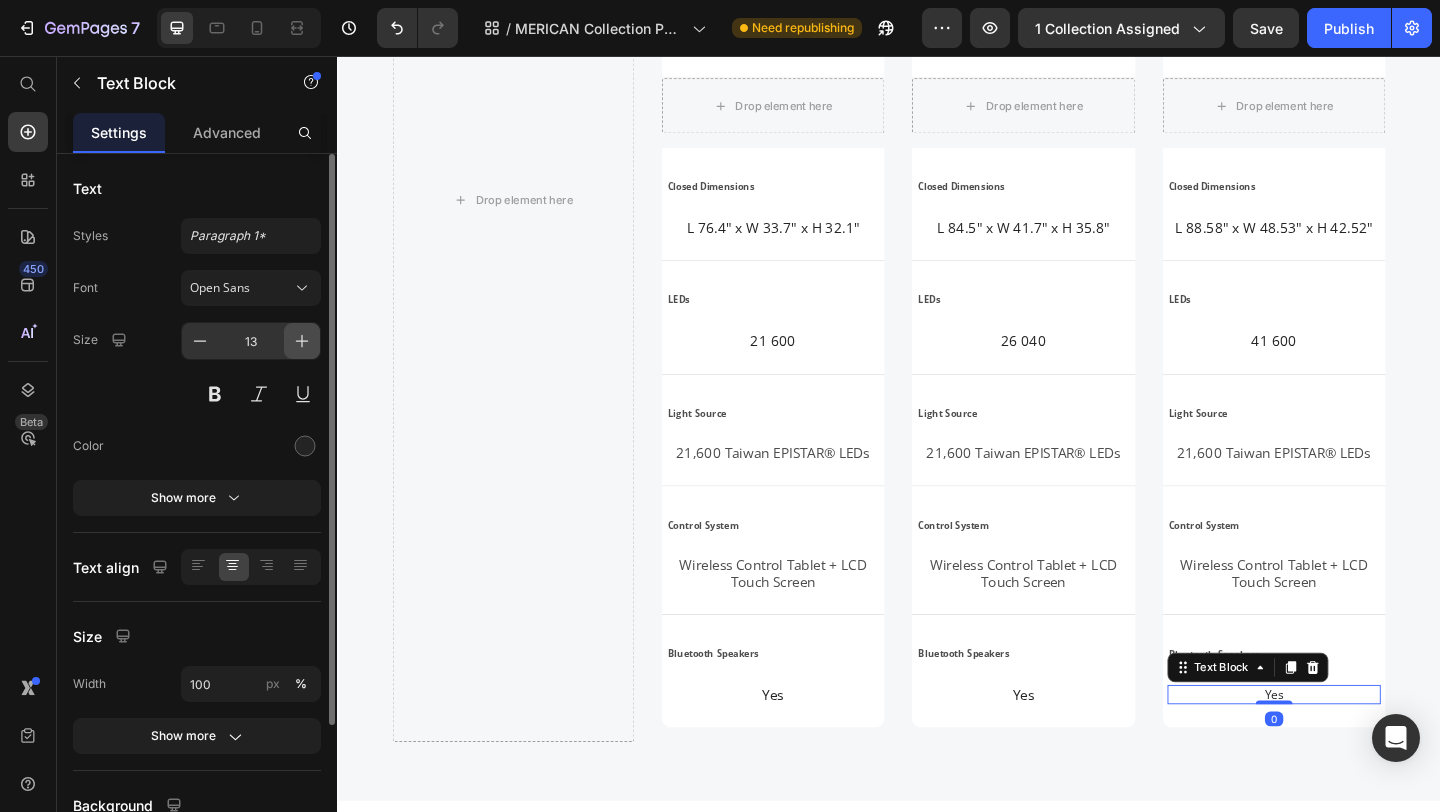 click 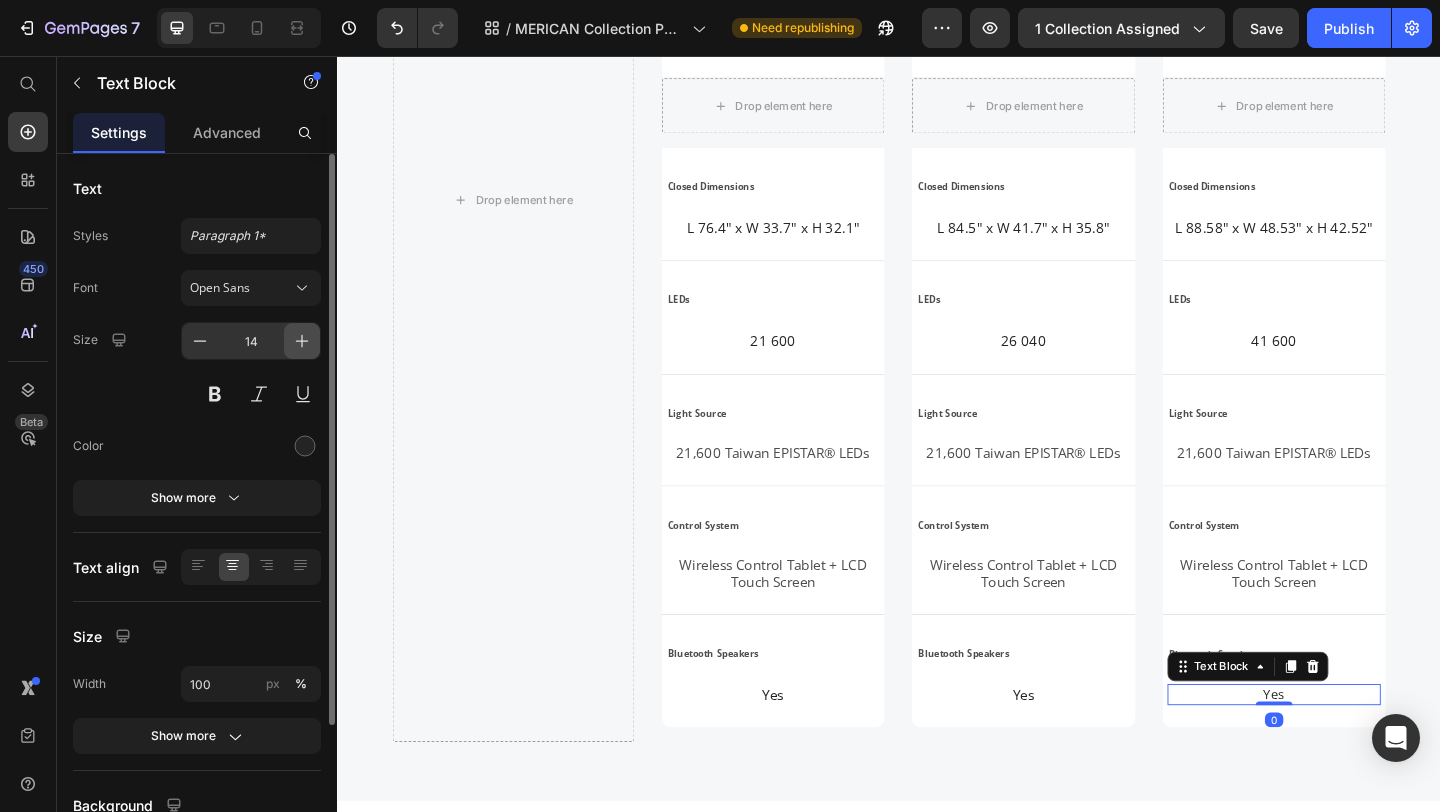 click 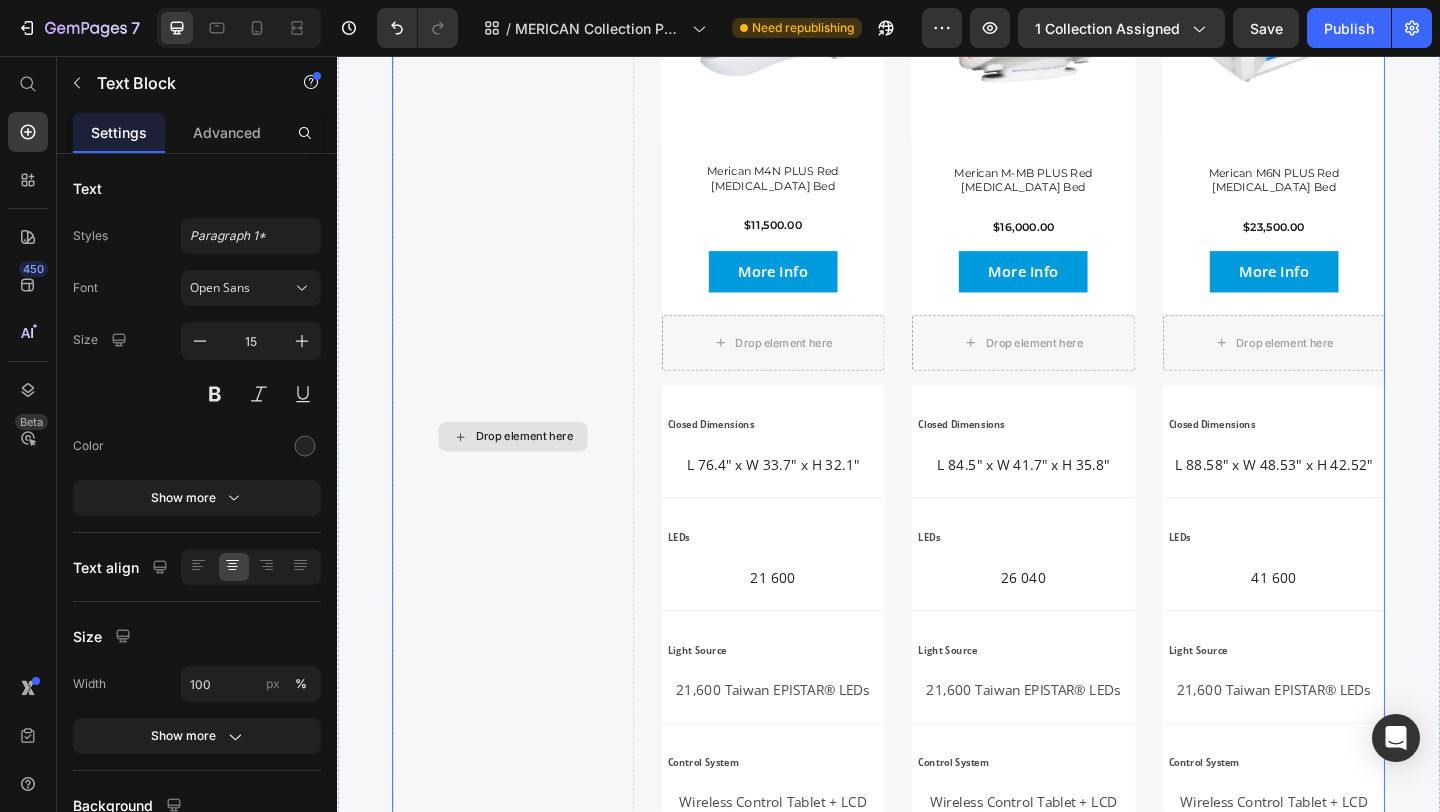 scroll, scrollTop: 3218, scrollLeft: 0, axis: vertical 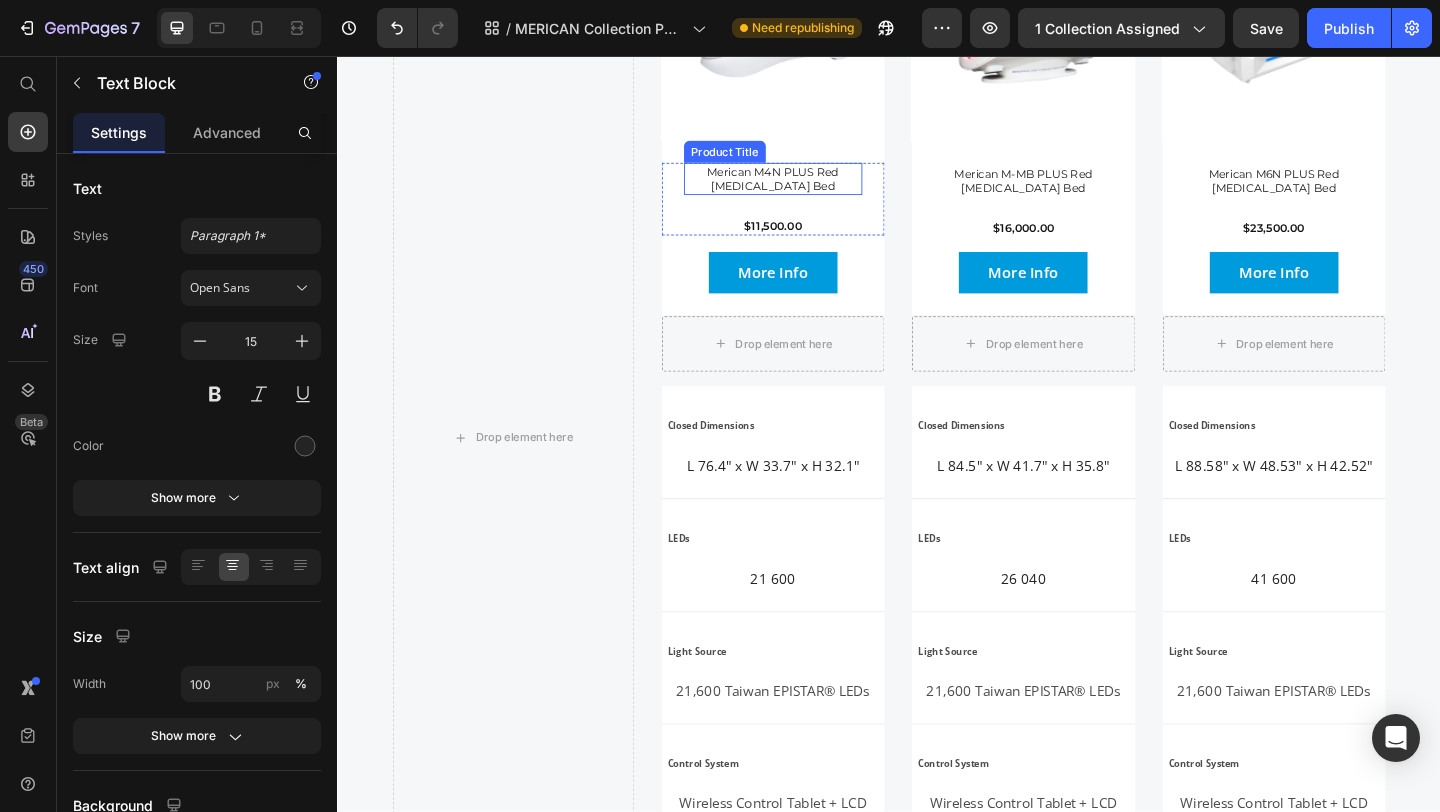 click on "Merican M4N PLUS Red [MEDICAL_DATA] Bed" at bounding box center [811, 189] 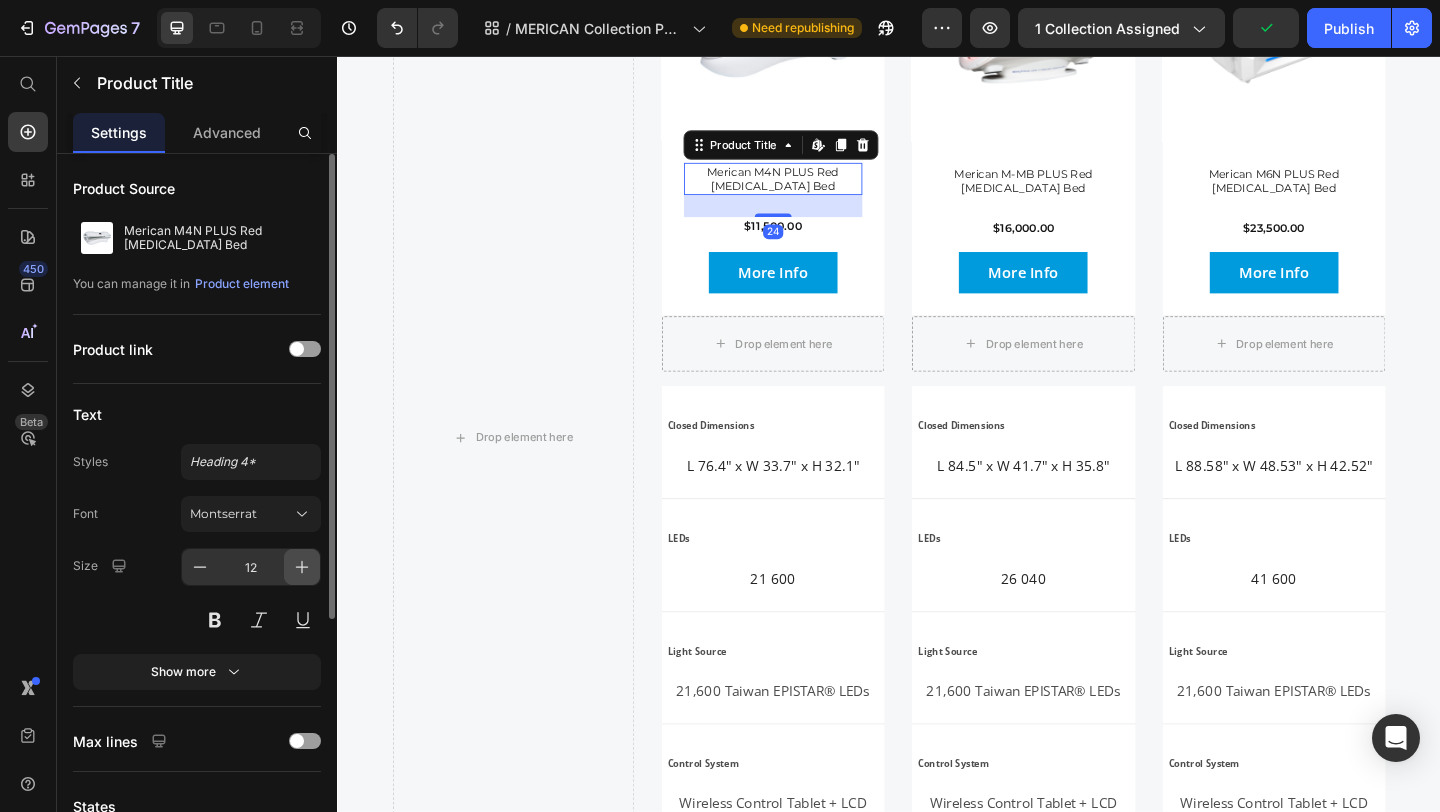 click 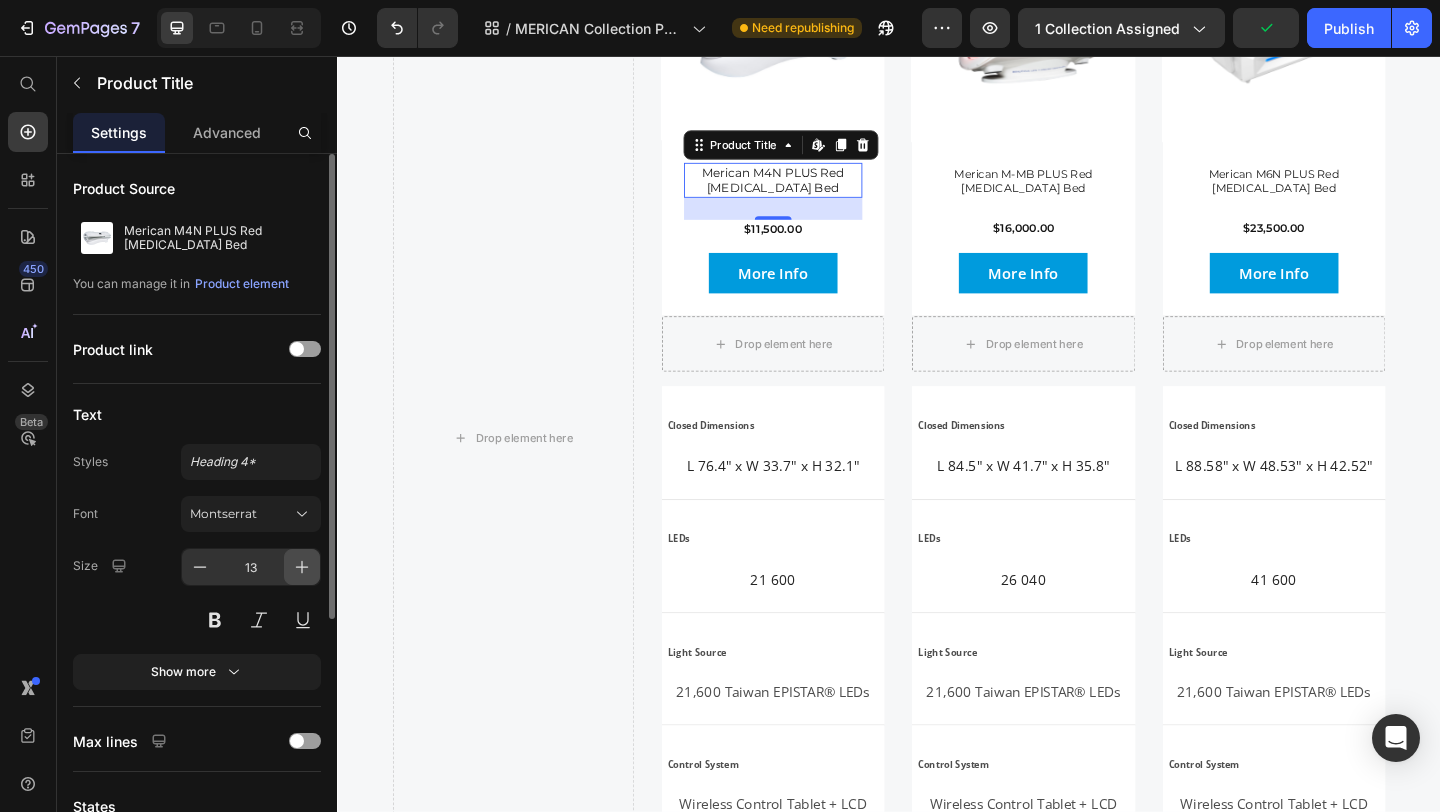 click 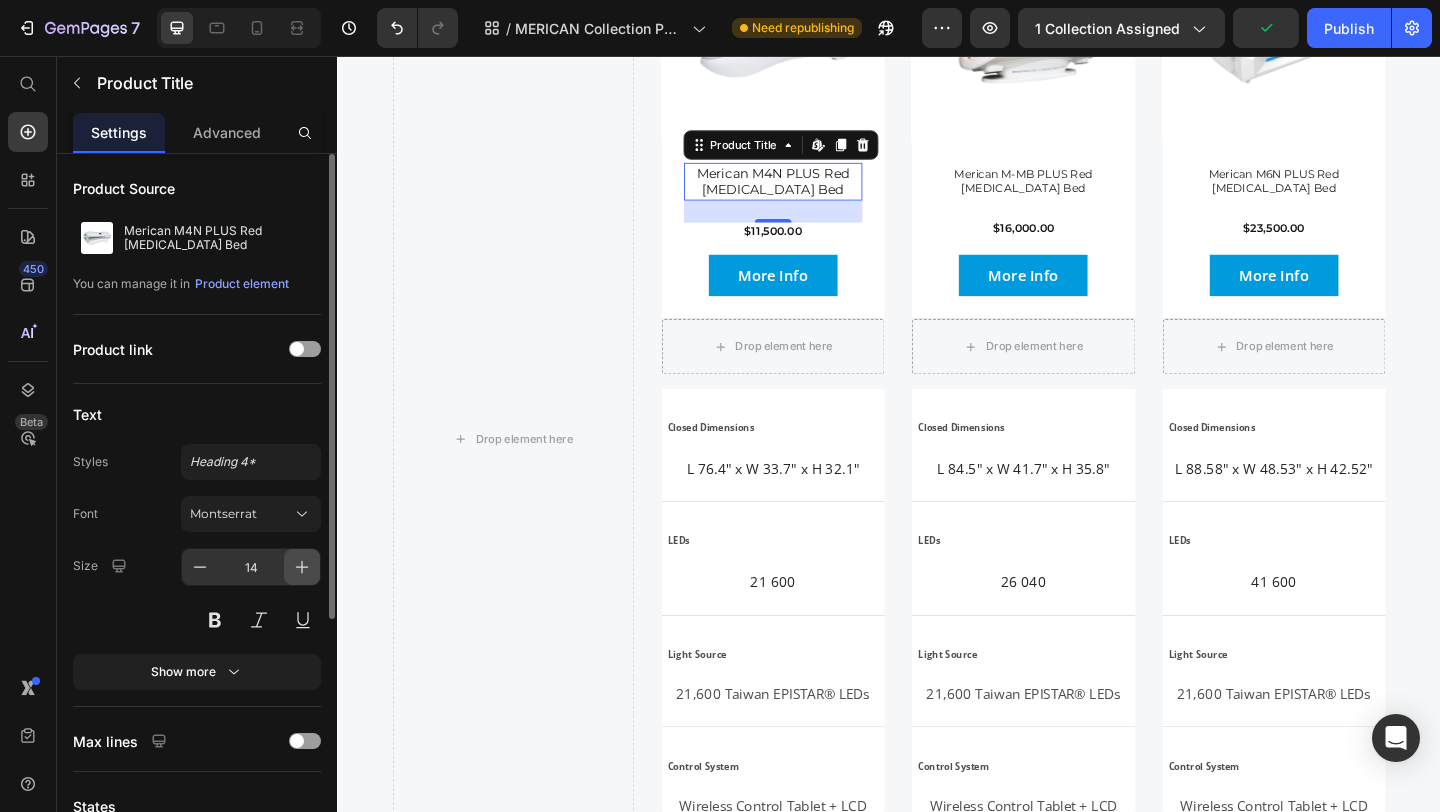scroll, scrollTop: 3220, scrollLeft: 0, axis: vertical 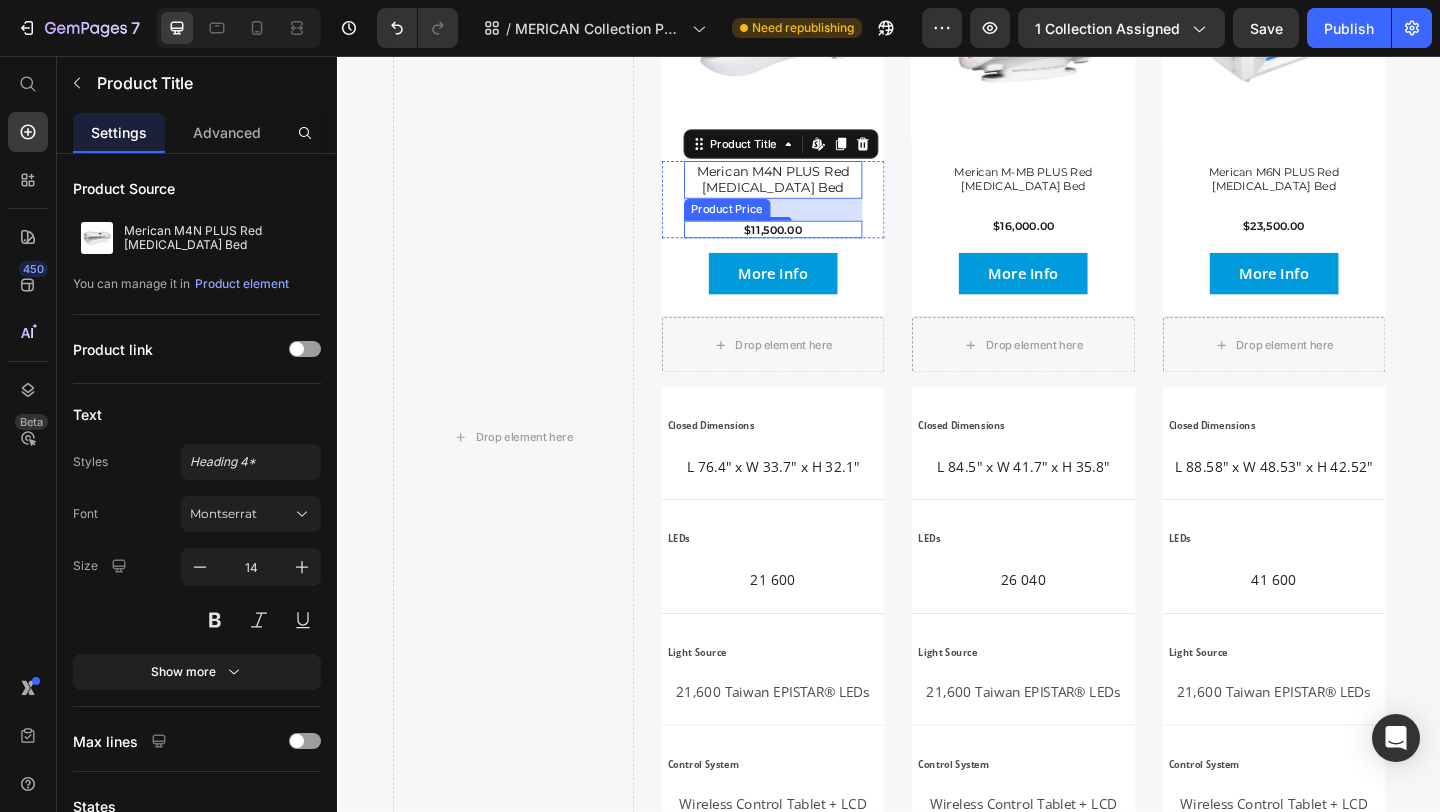 click on "$11,500.00" at bounding box center (811, 245) 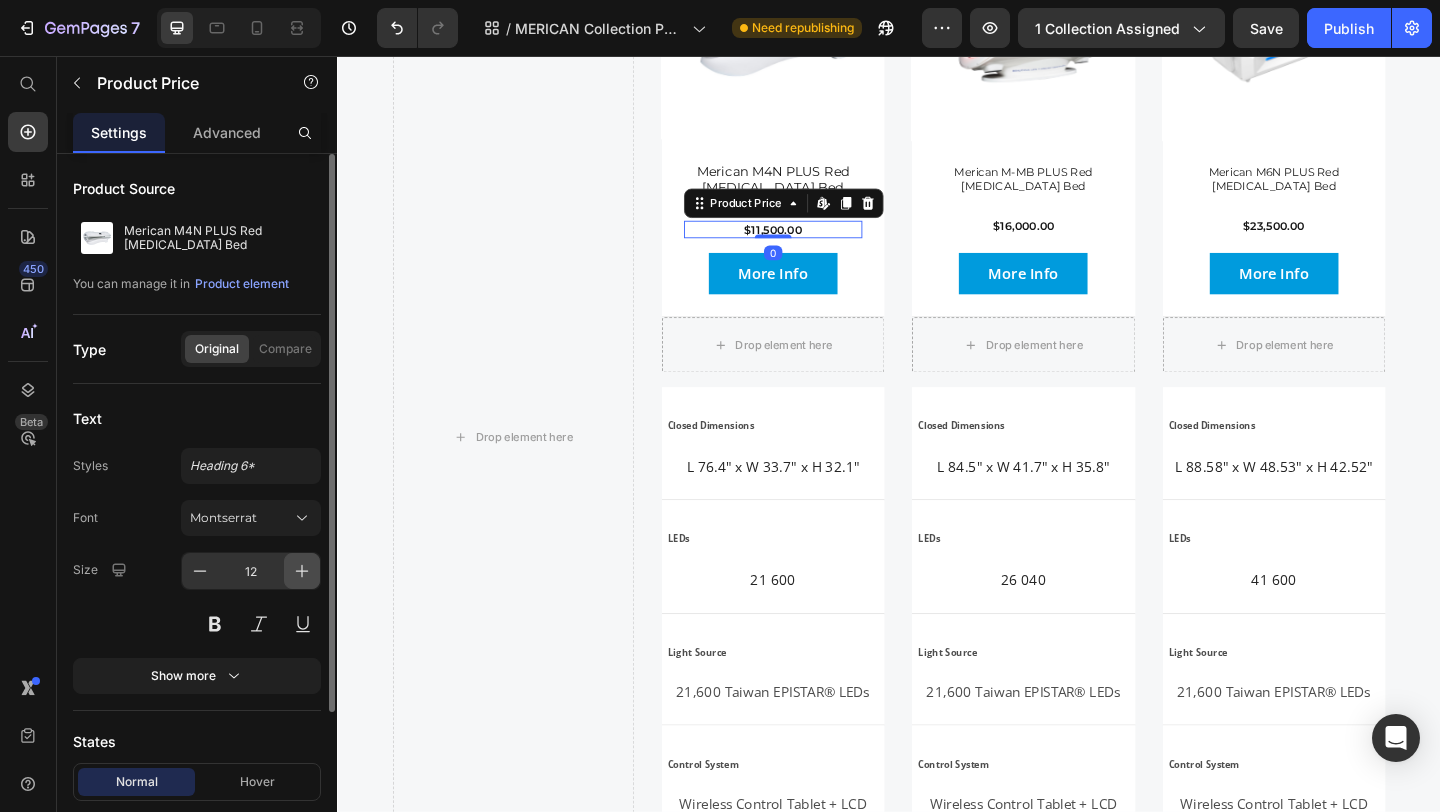 click 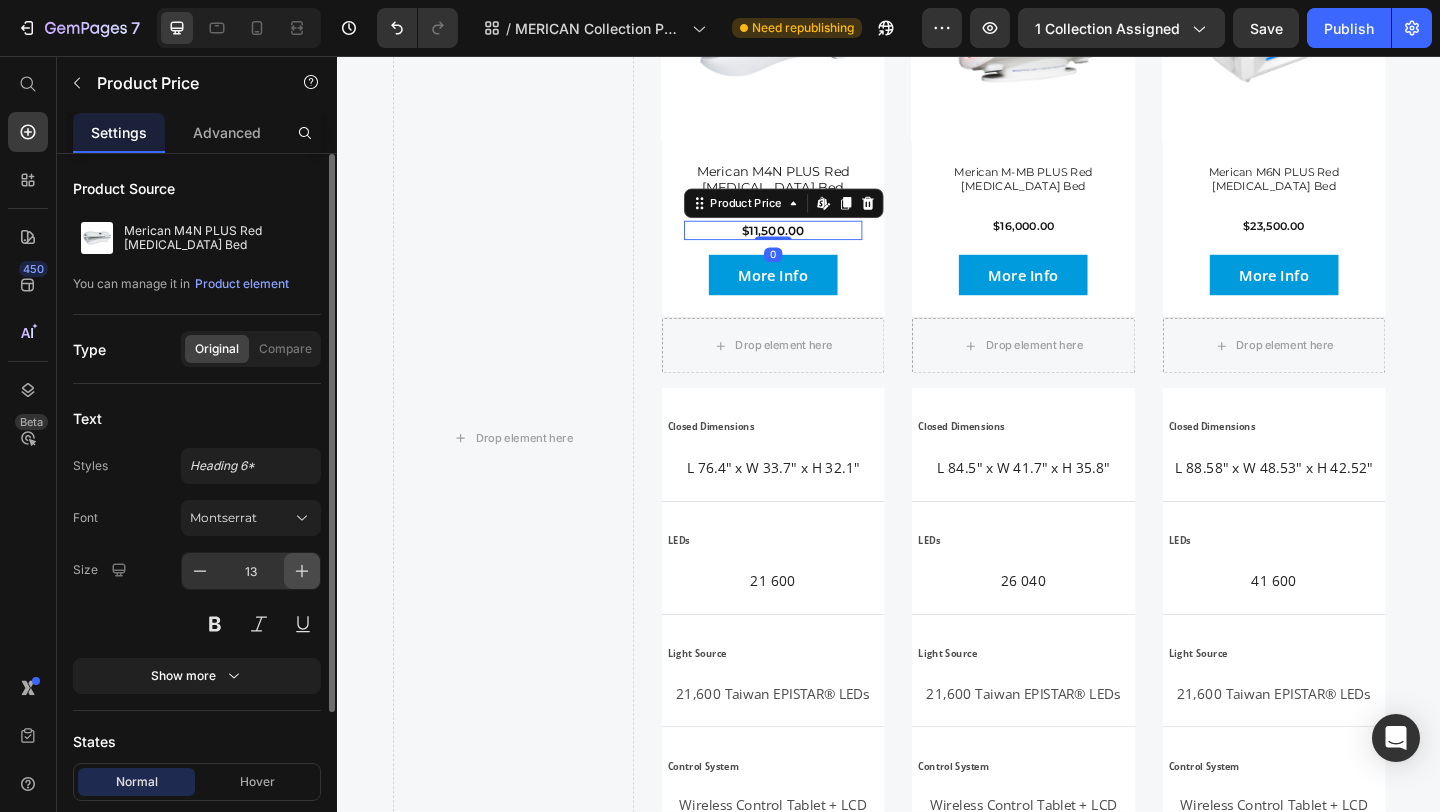 click 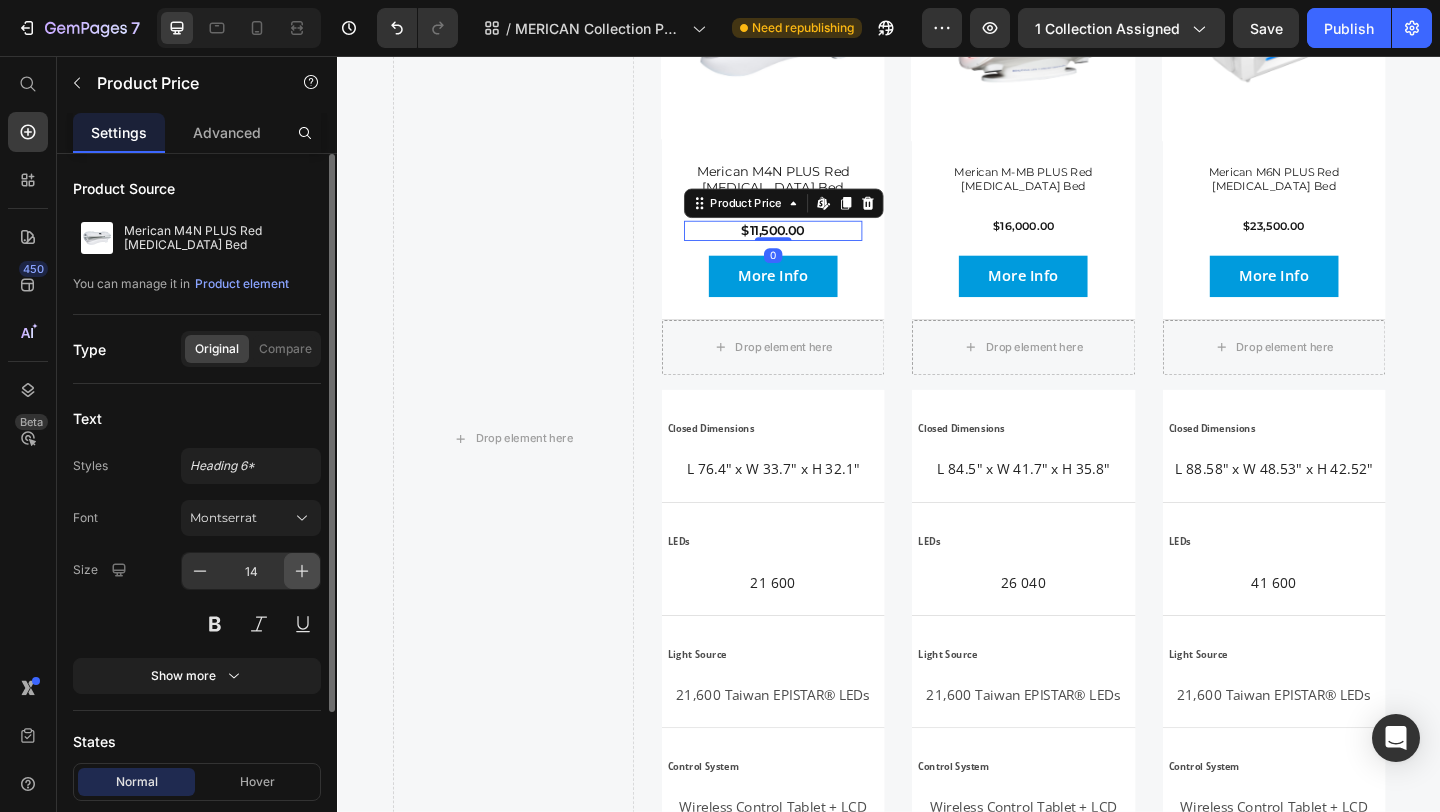 scroll, scrollTop: 3221, scrollLeft: 0, axis: vertical 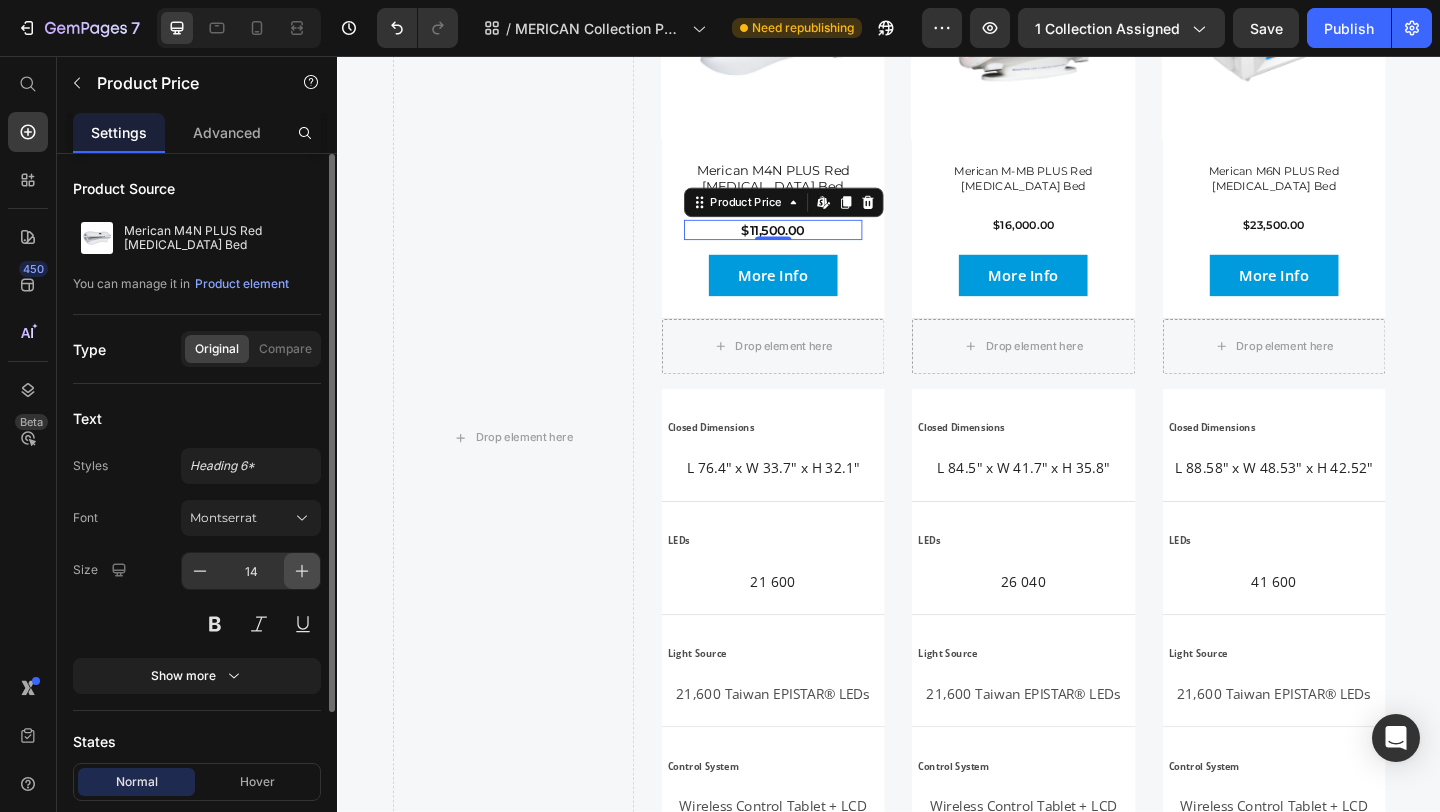 click 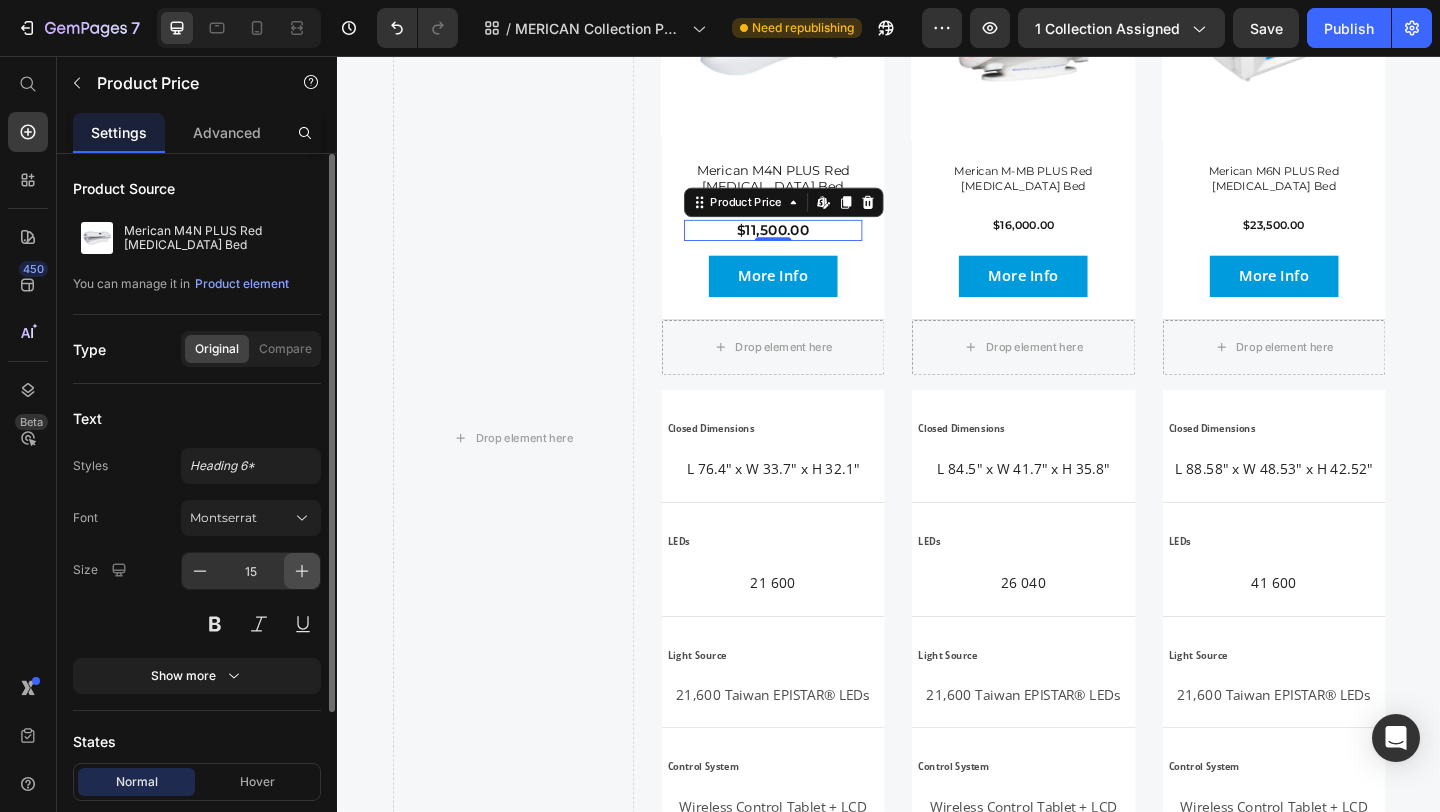 scroll, scrollTop: 3222, scrollLeft: 0, axis: vertical 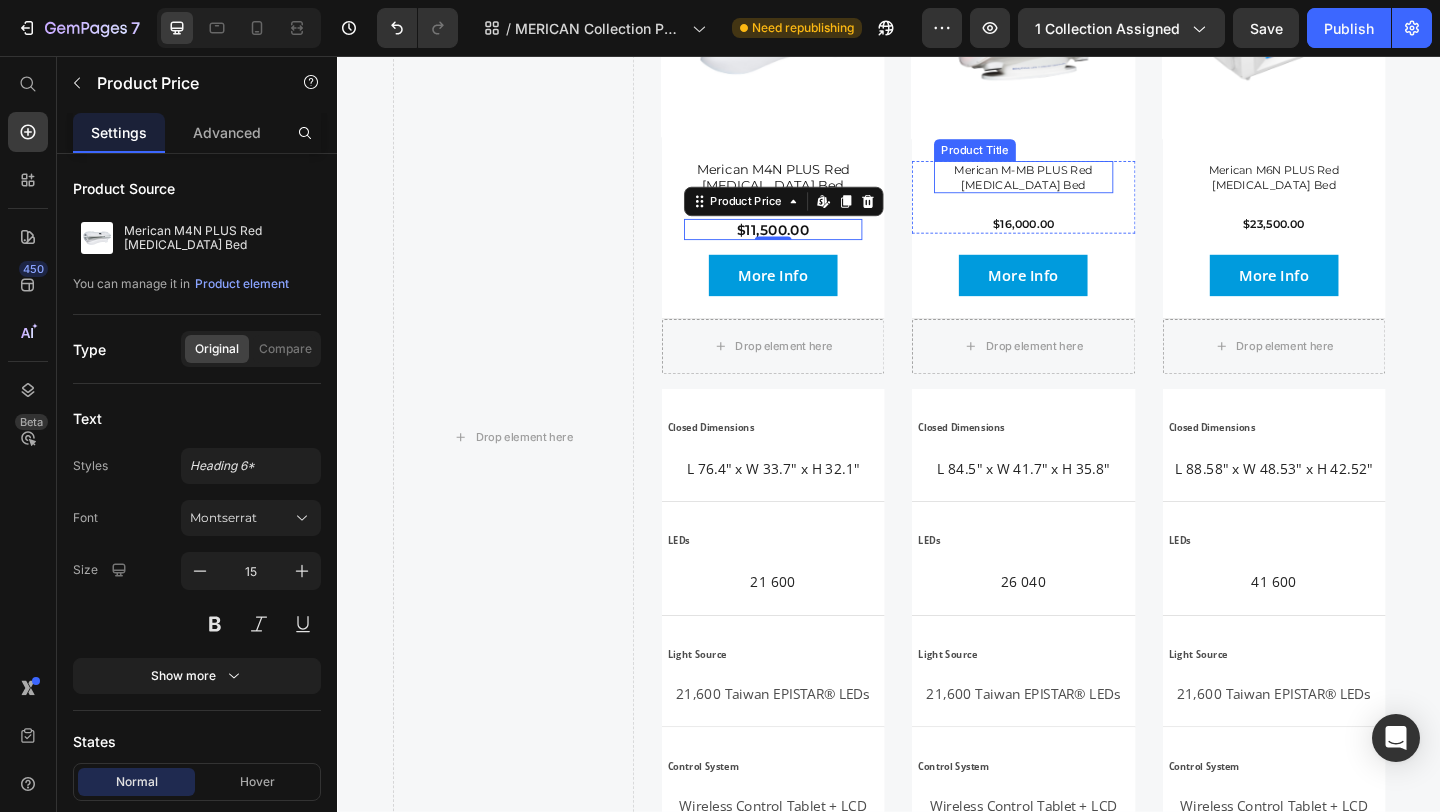 click on "Merican M-MB PLUS Red [MEDICAL_DATA] Bed" at bounding box center (1083, 187) 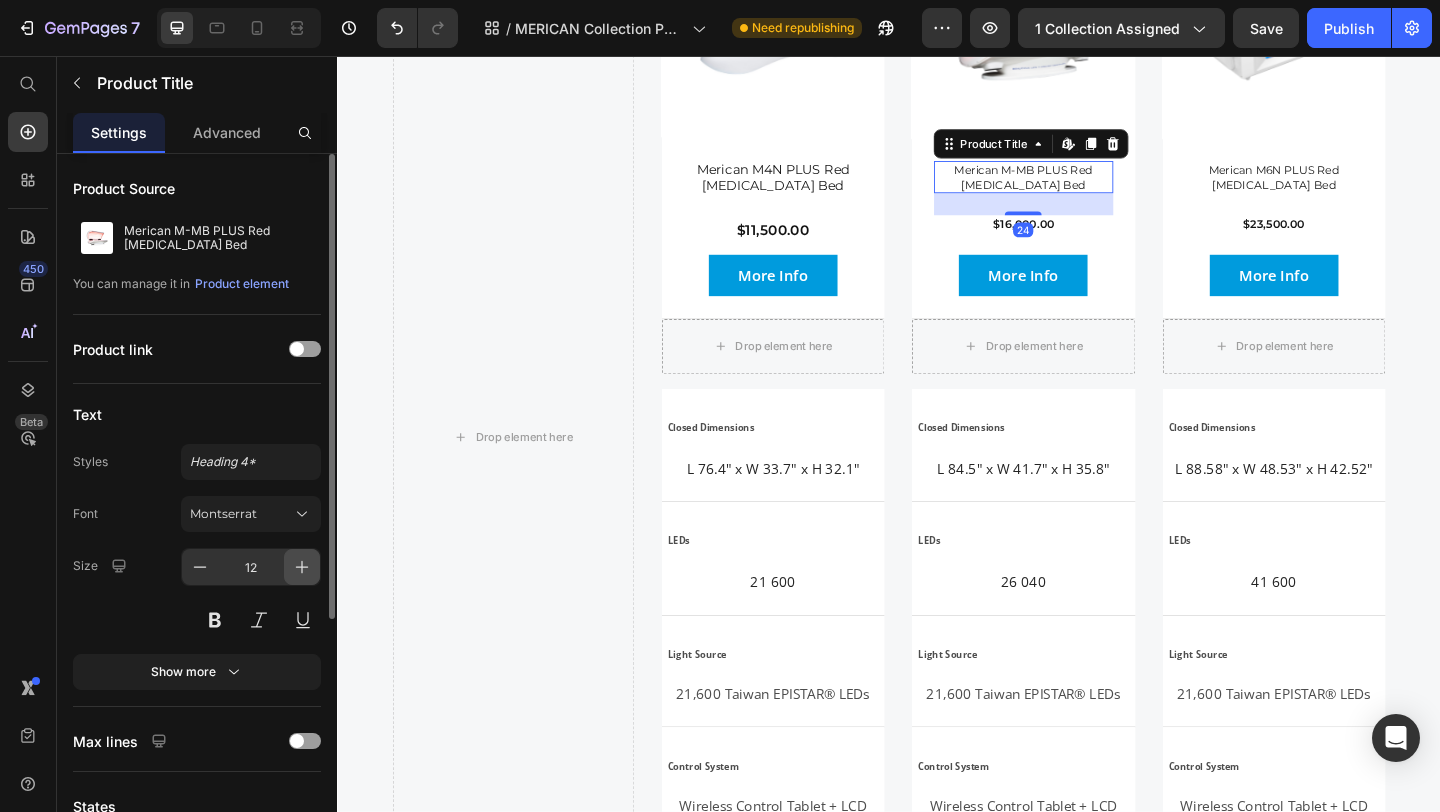 click 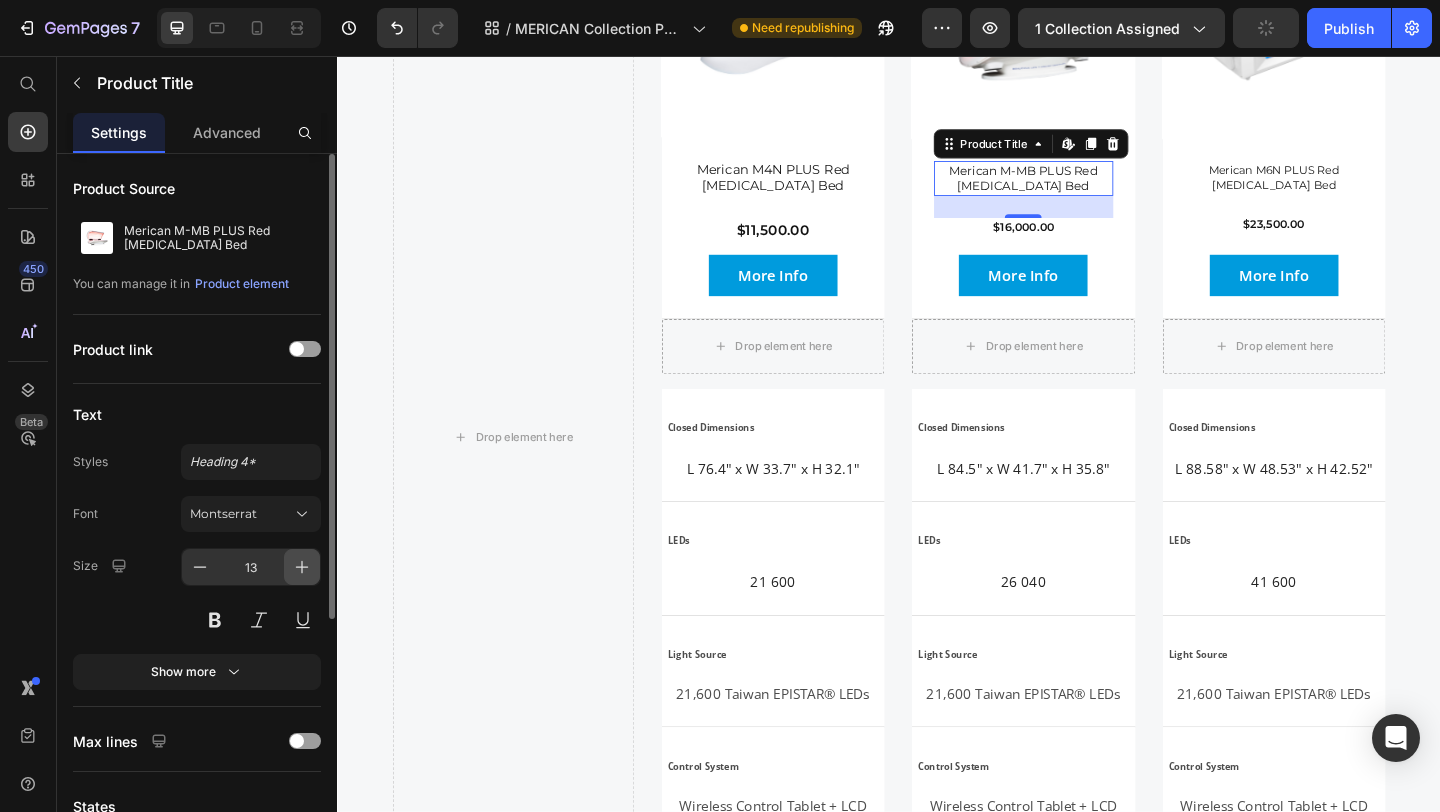 click 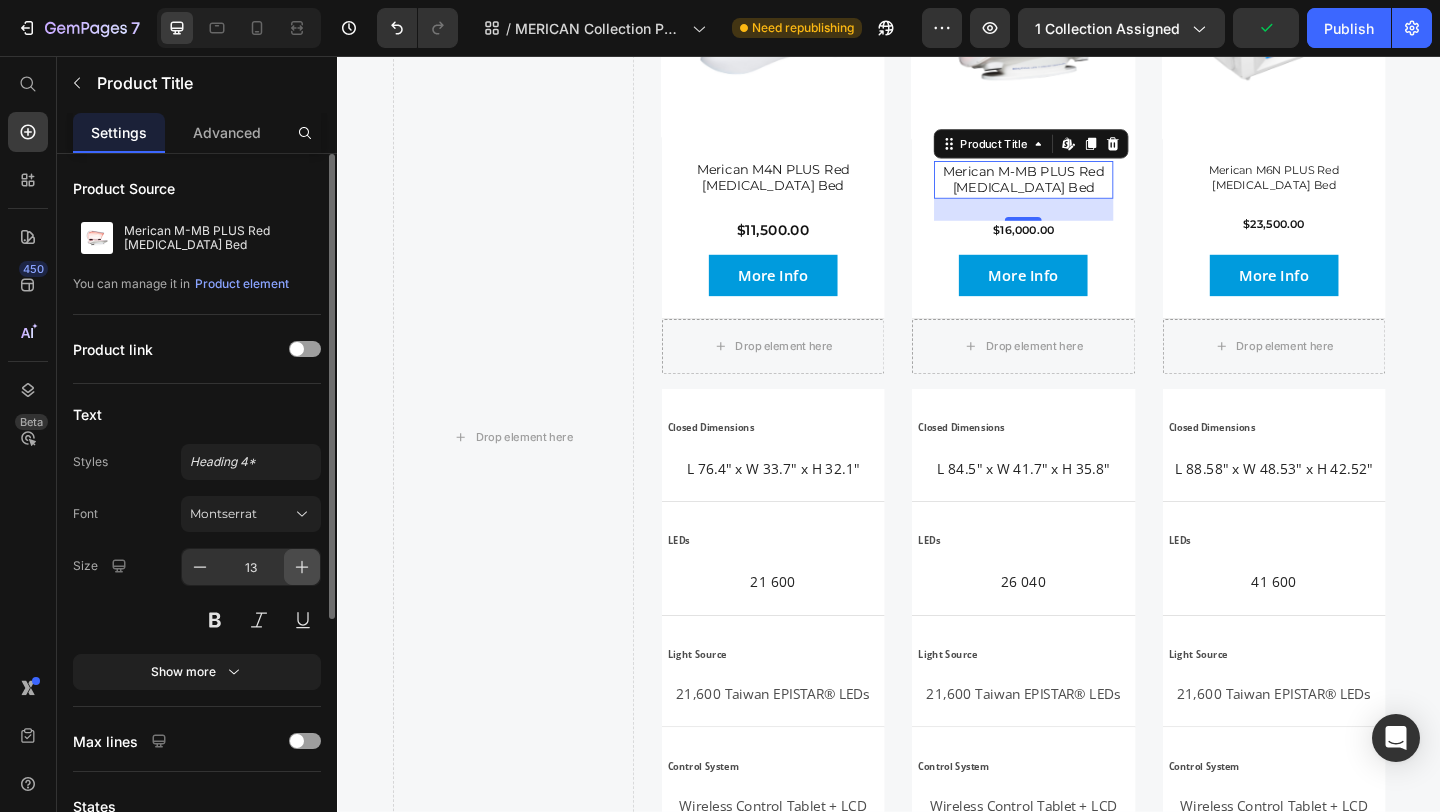 type on "14" 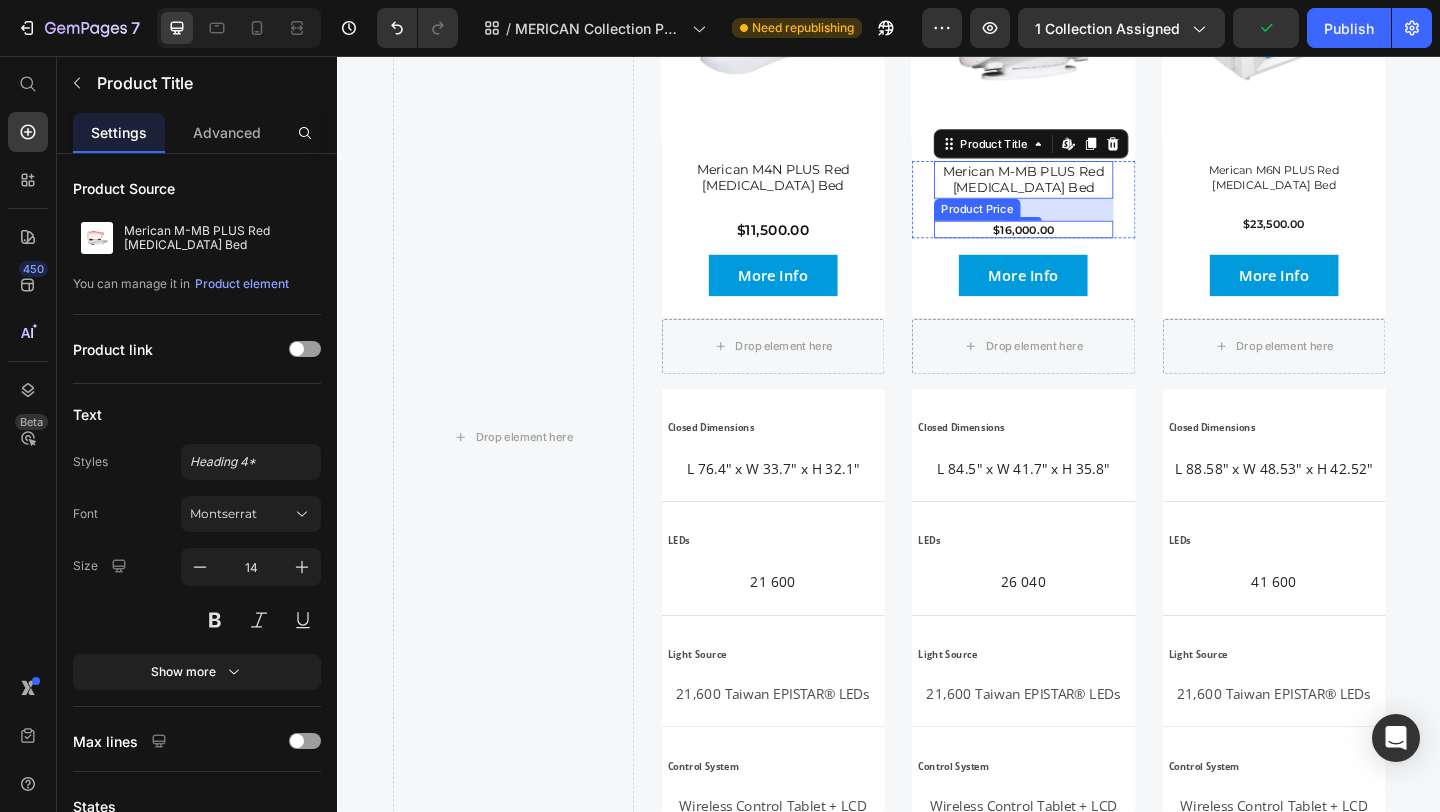 click on "$16,000.00" at bounding box center (1083, 245) 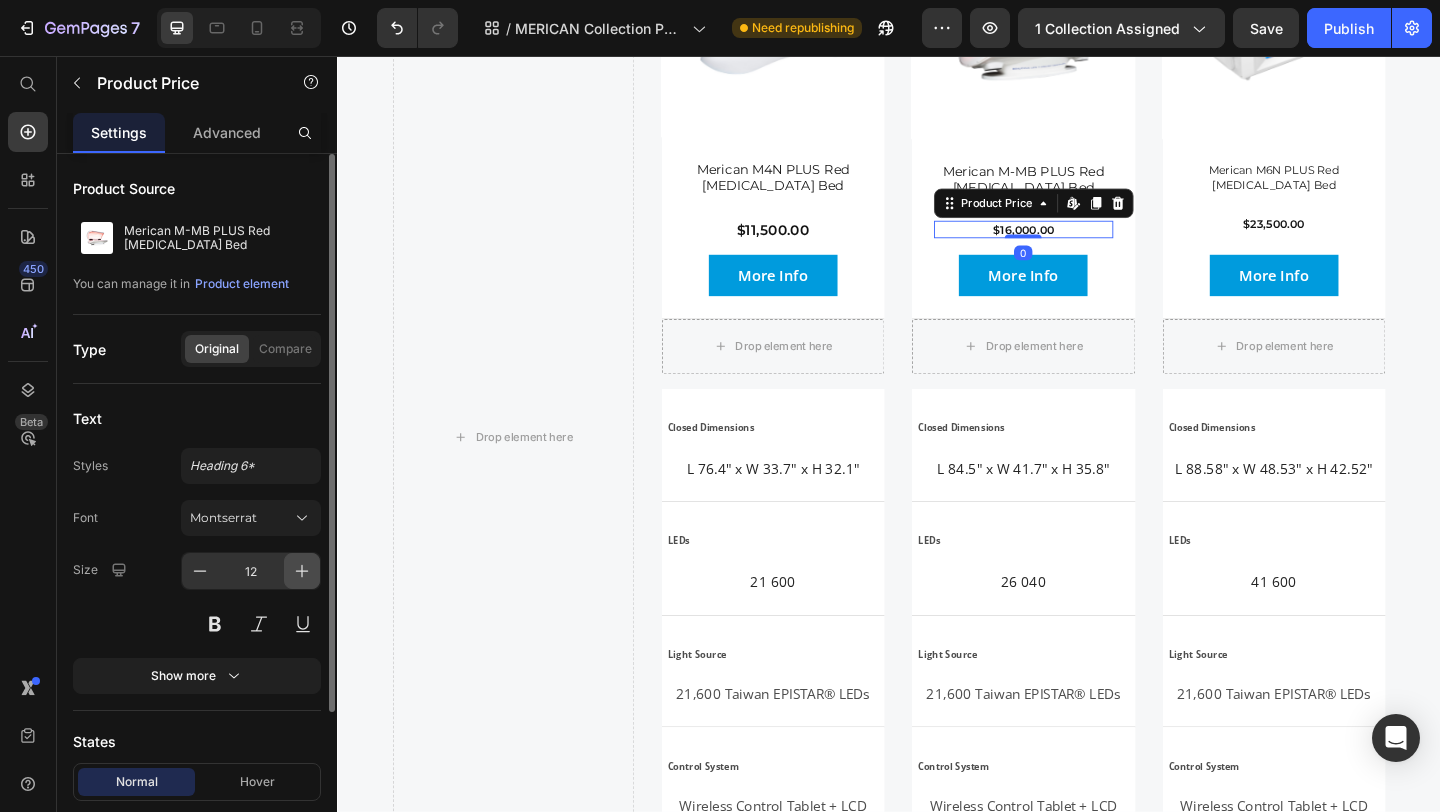 click 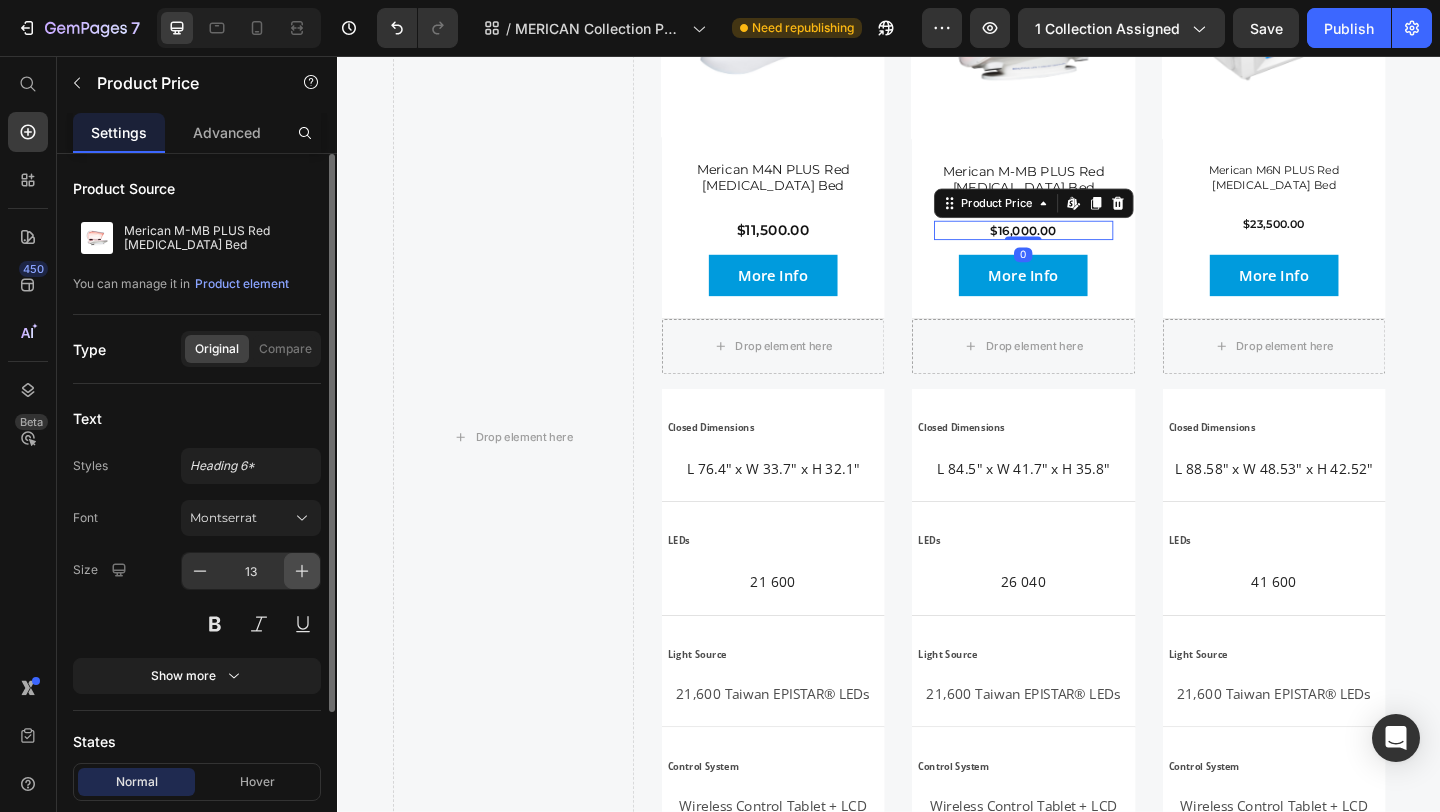 click 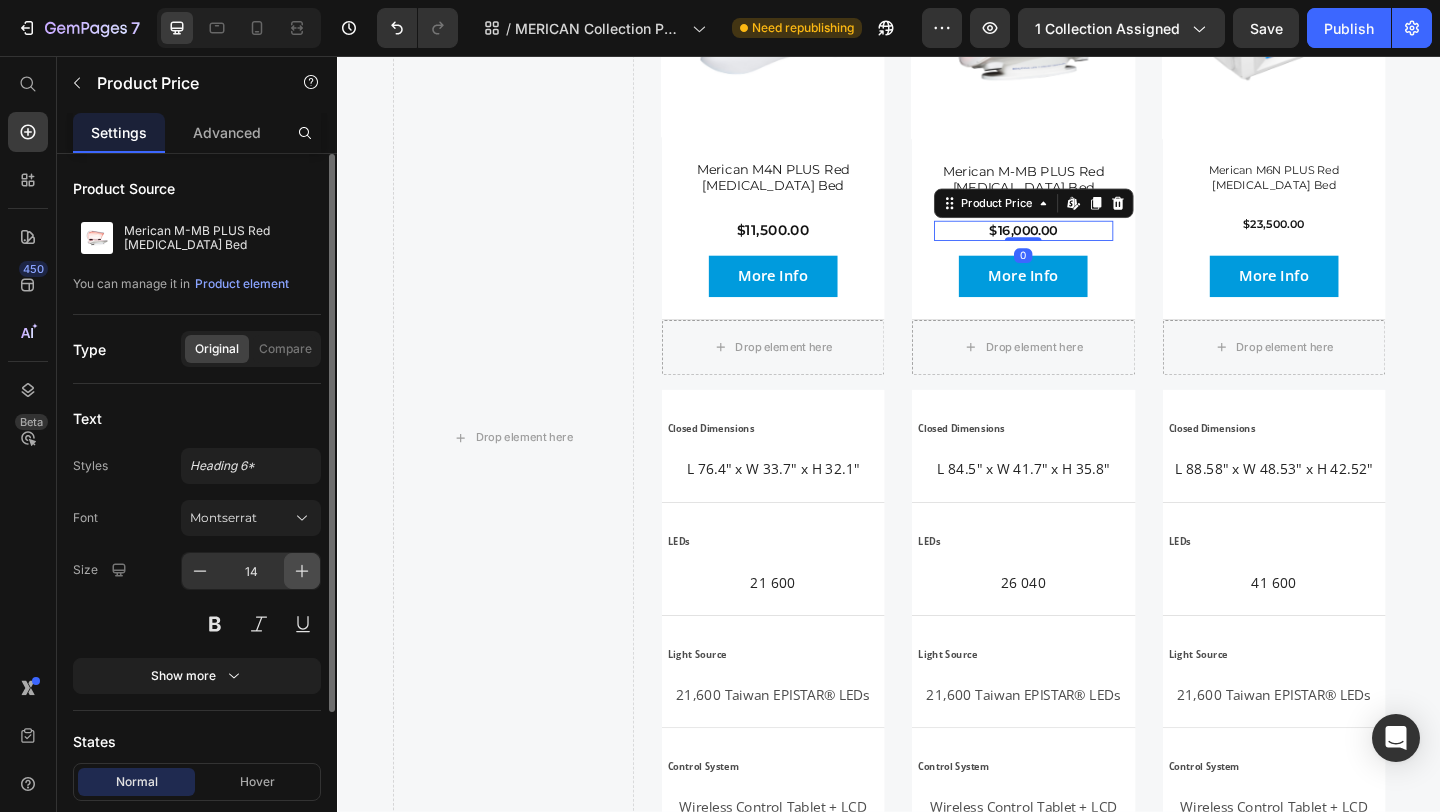 click 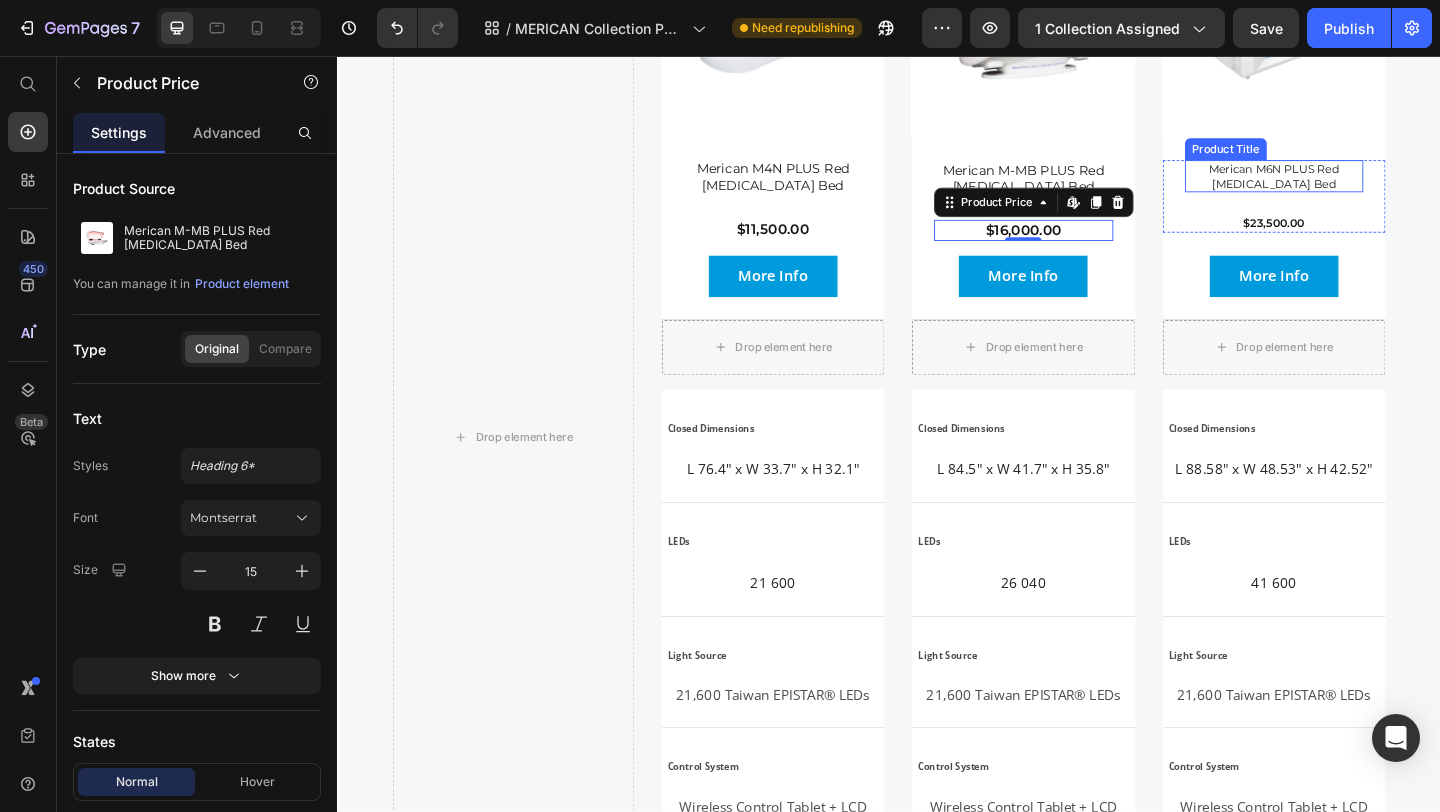 click on "Merican M6N PLUS Red [MEDICAL_DATA] Bed" at bounding box center [1356, 186] 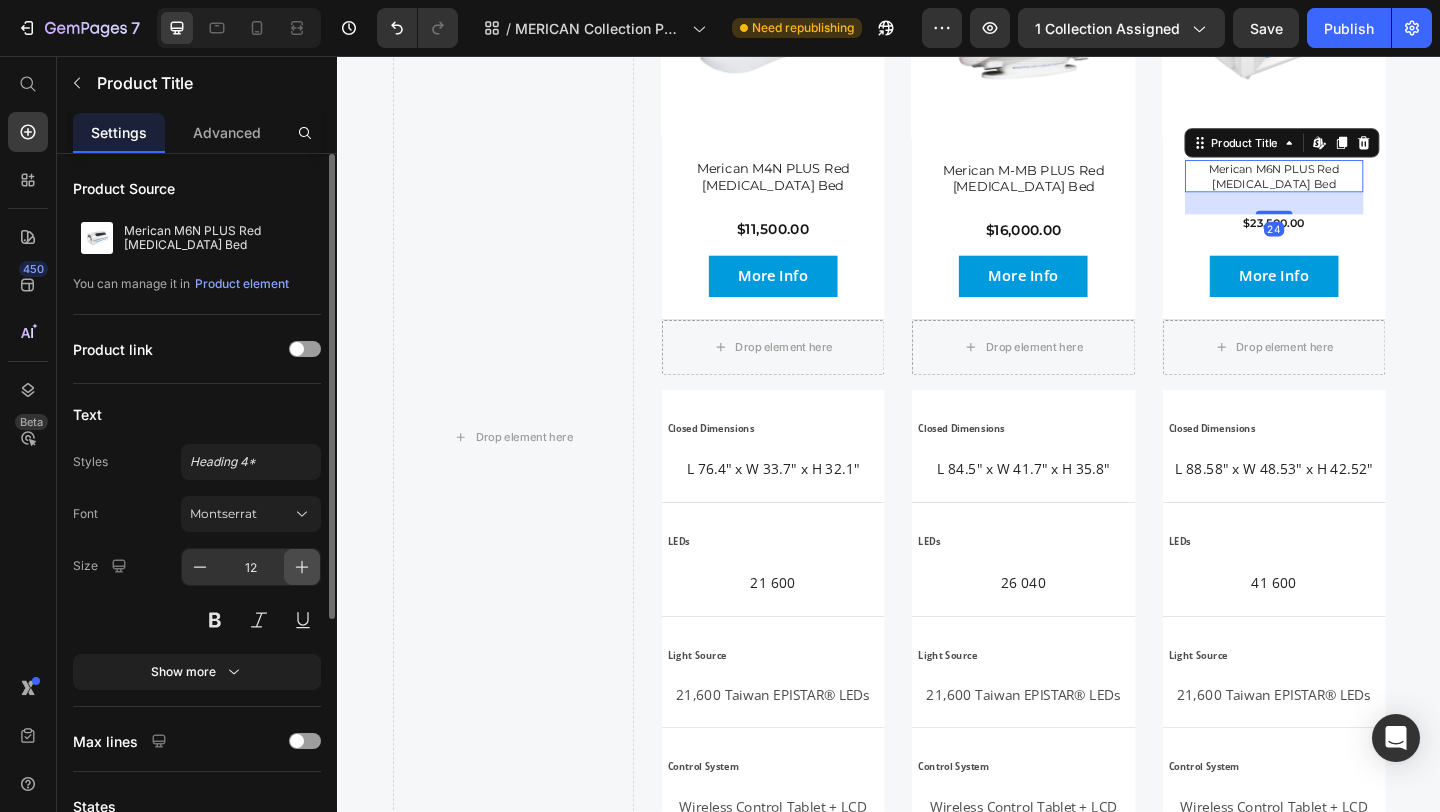 click 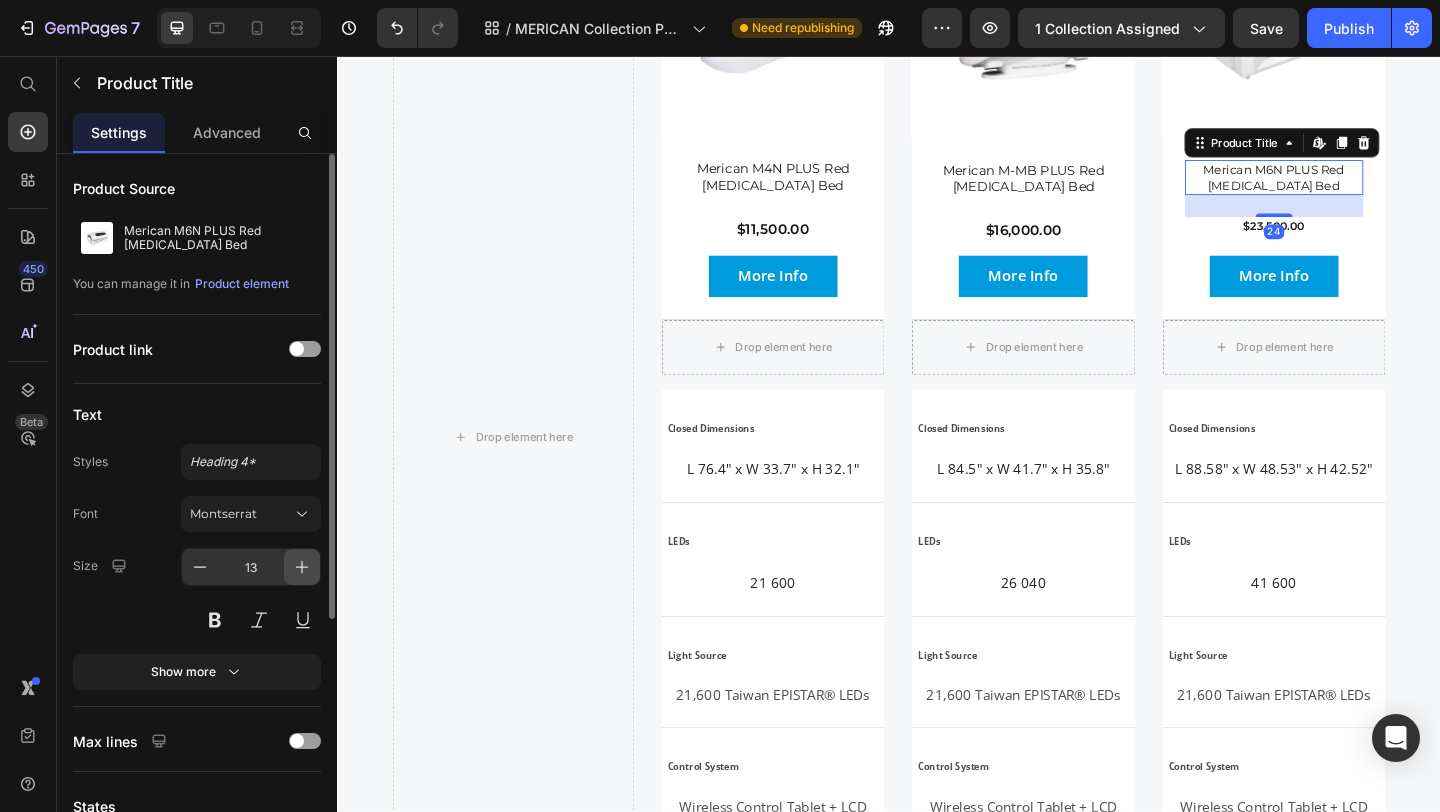 click 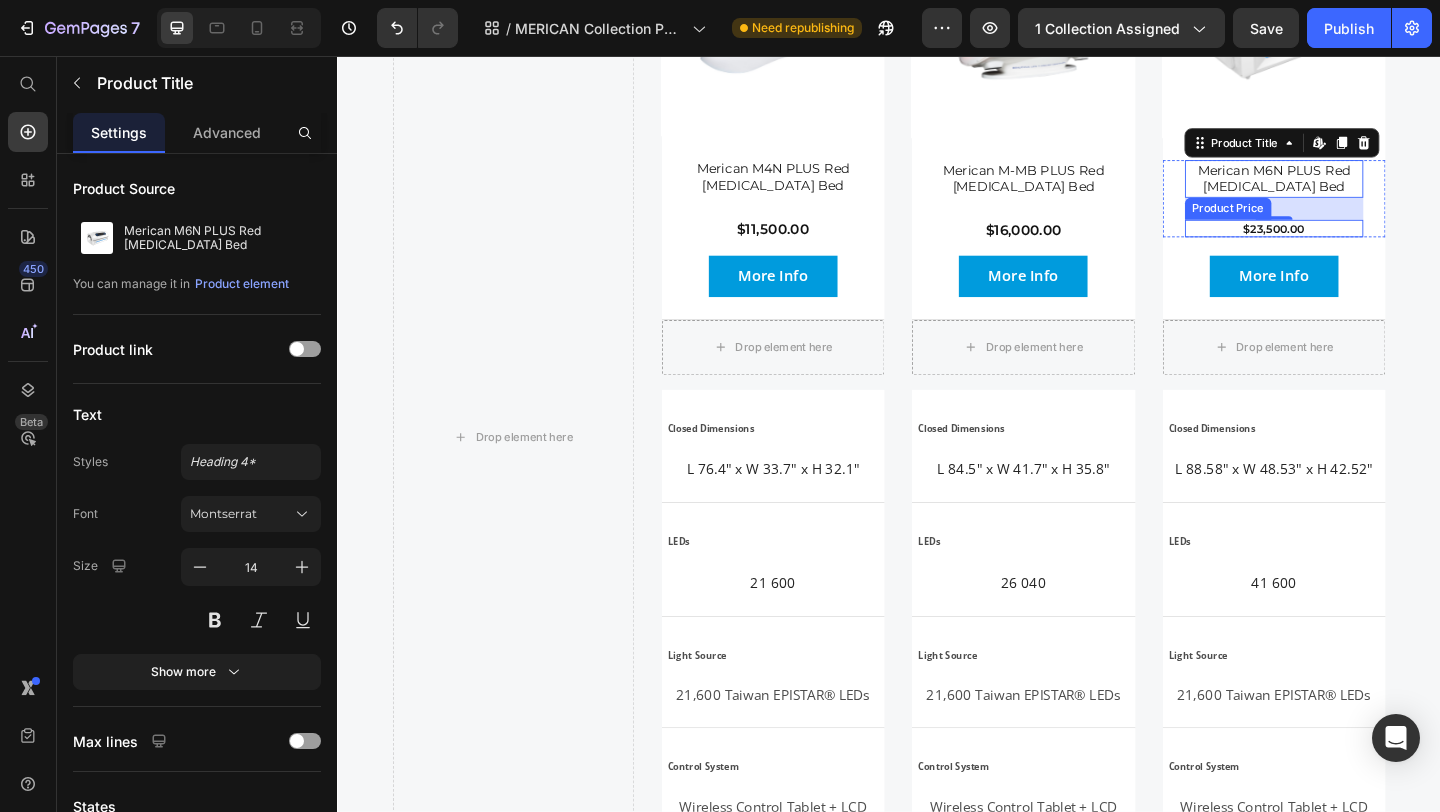 click on "$23,500.00" at bounding box center (1356, 244) 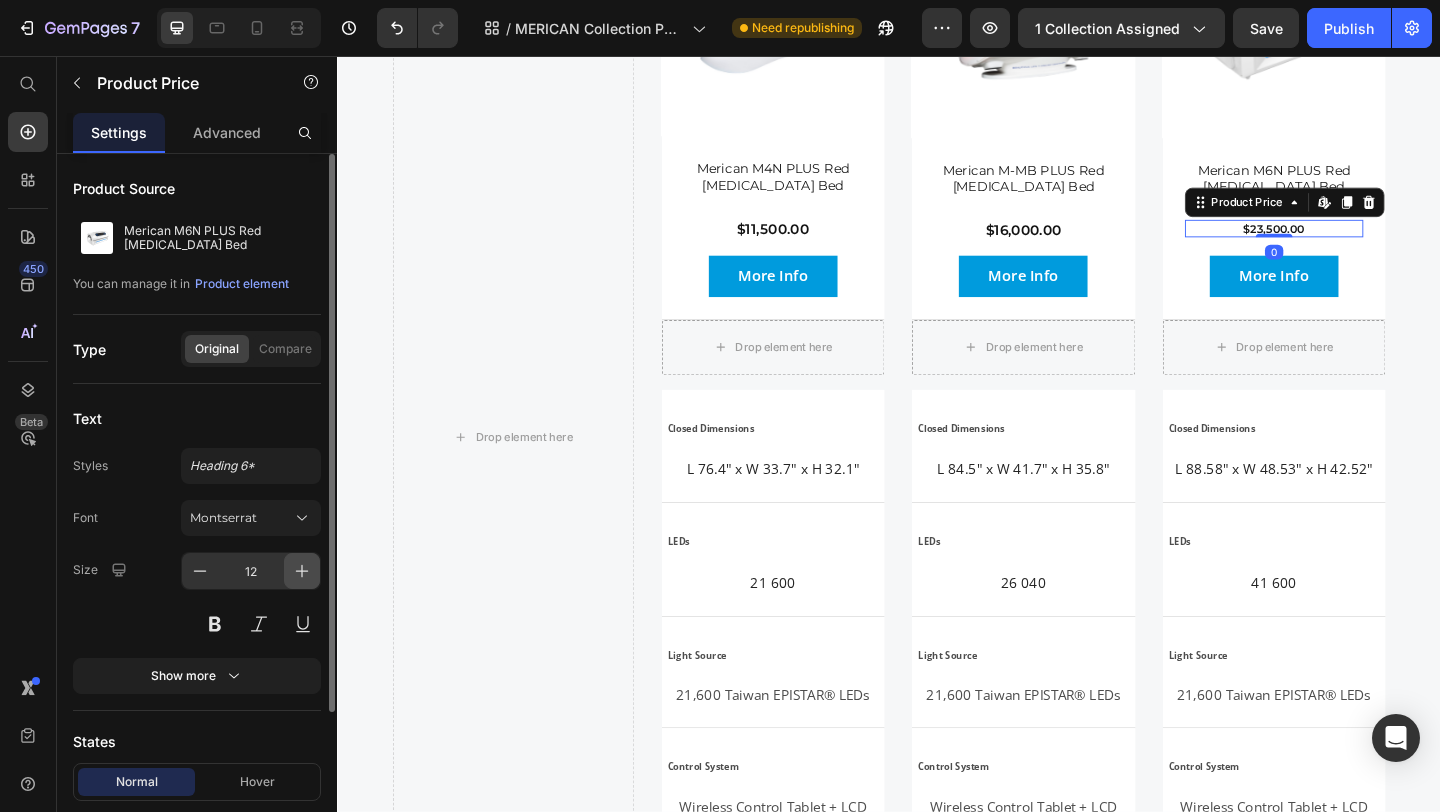 click 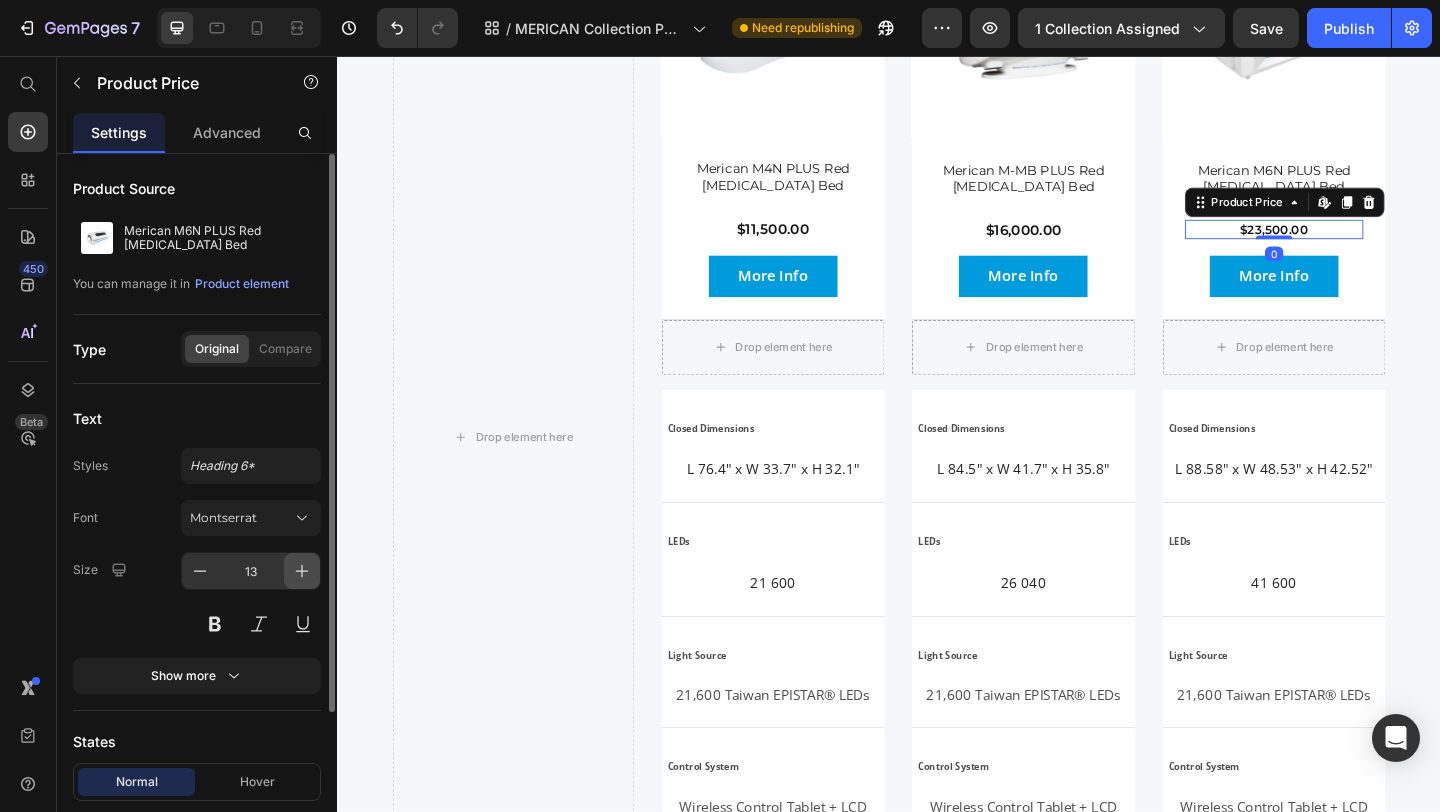 click 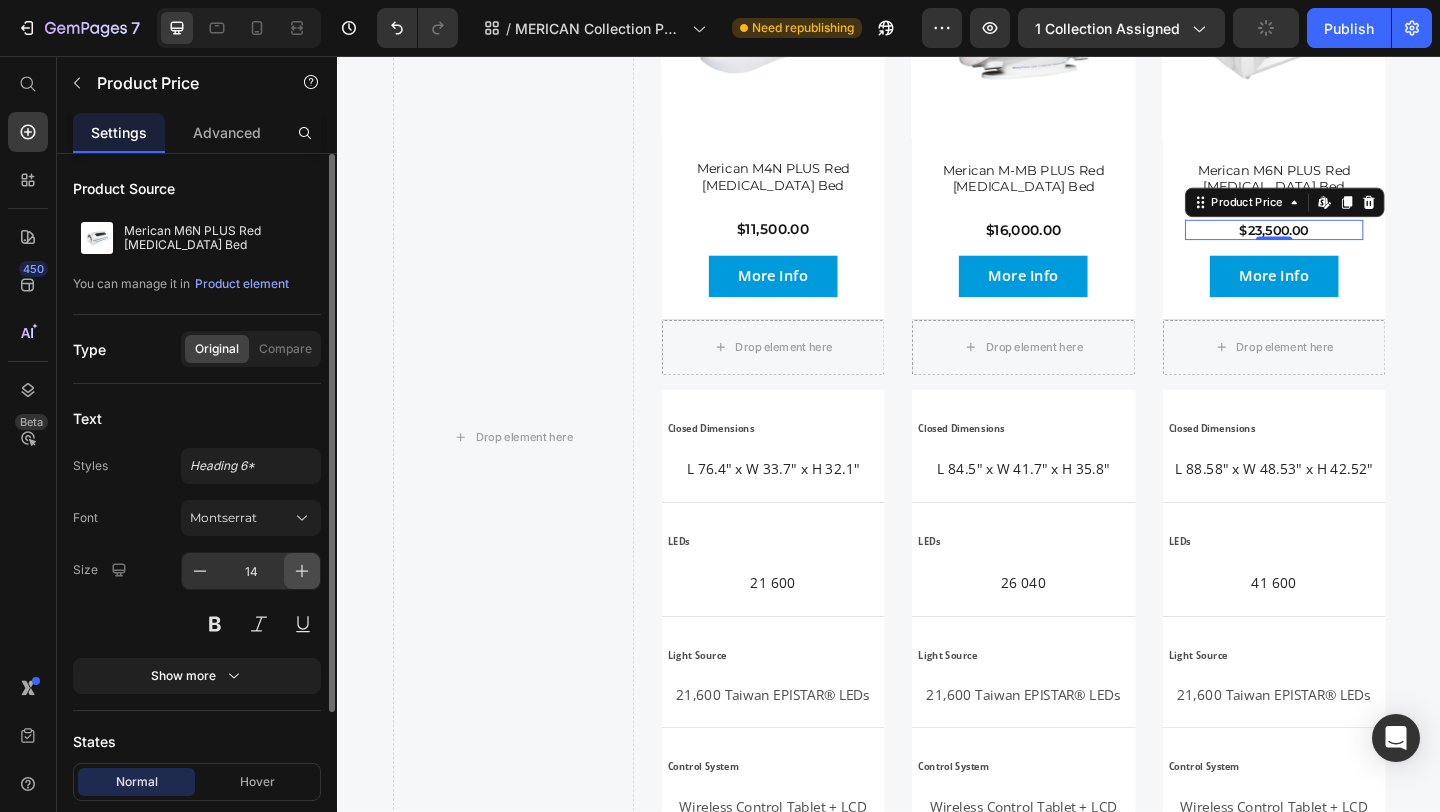 click 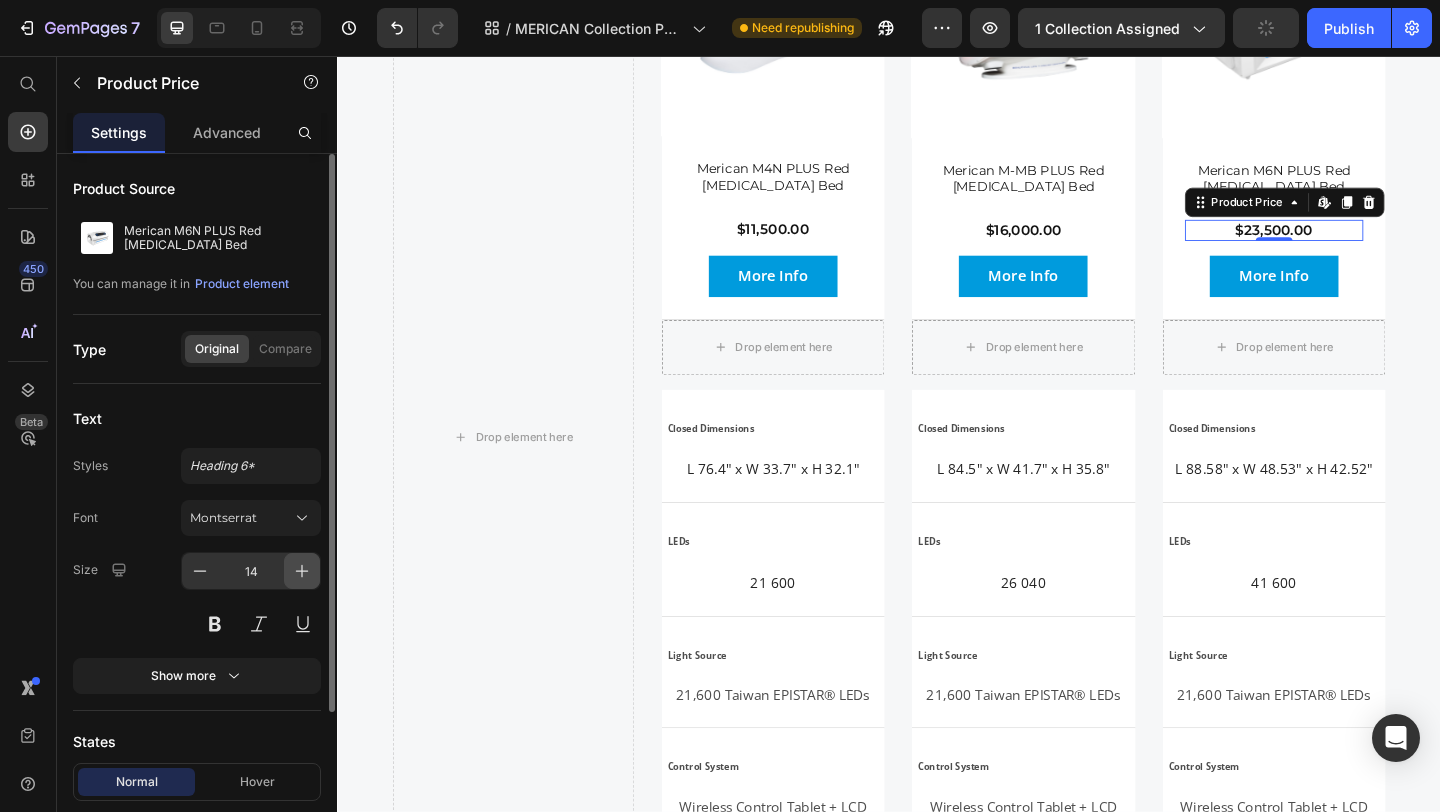 type on "15" 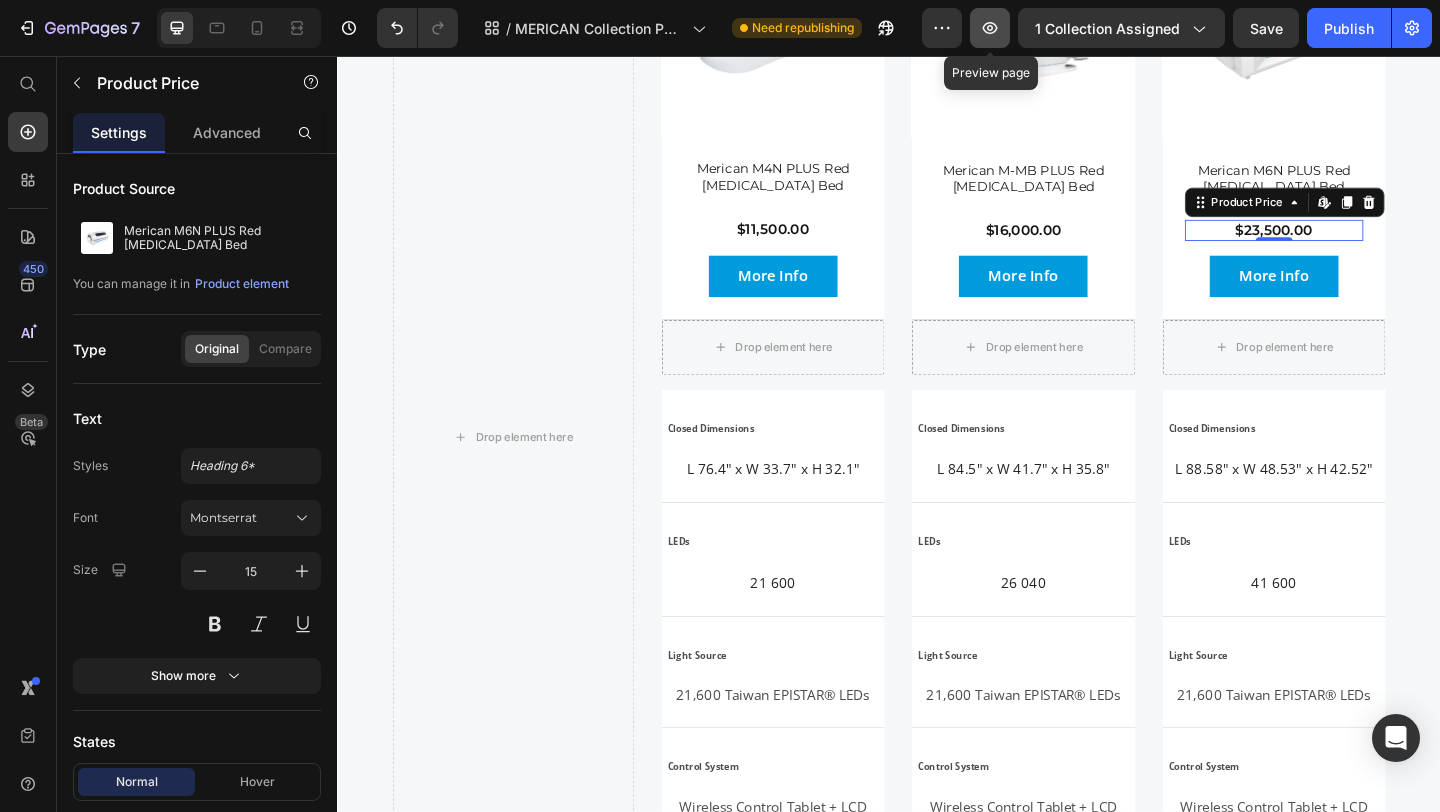 click 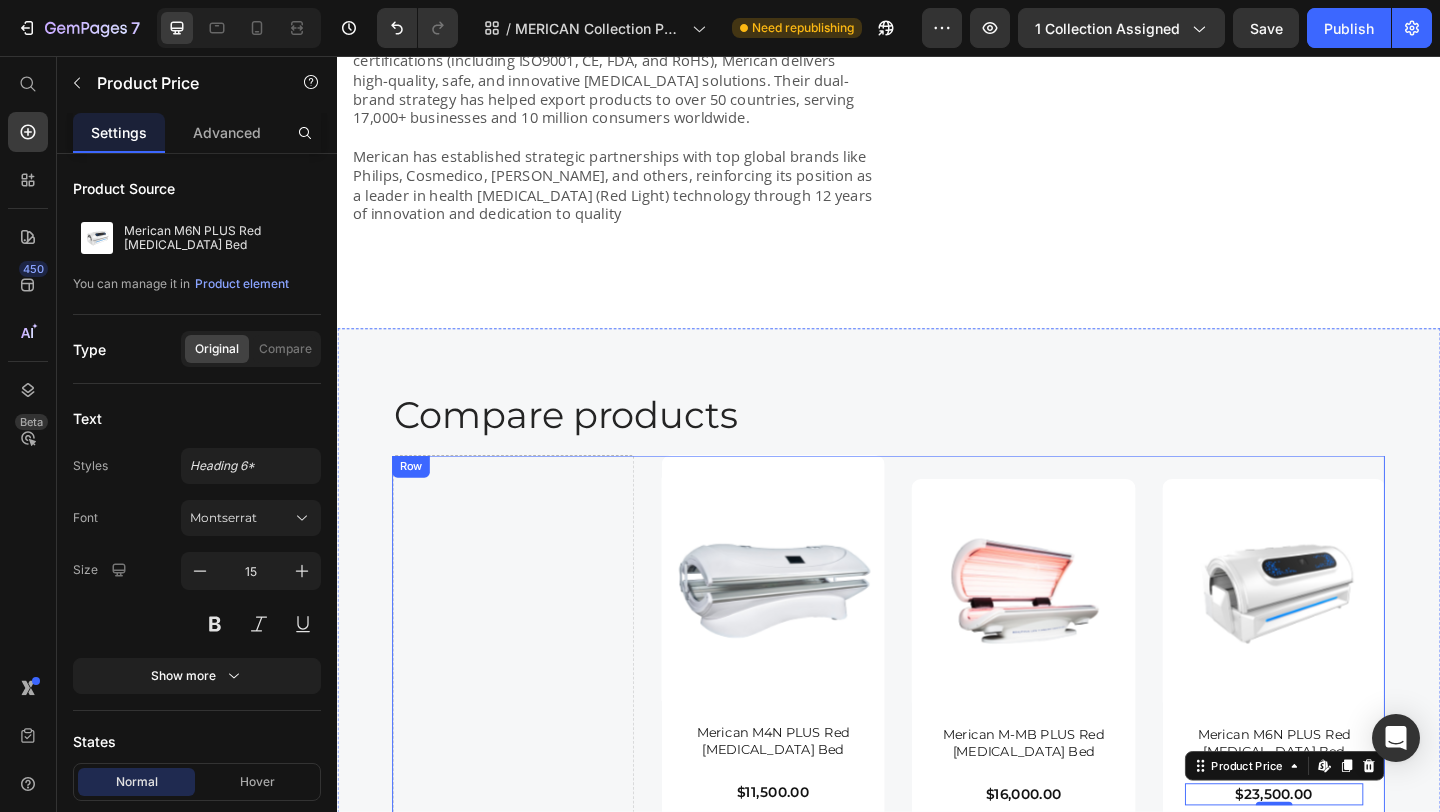 scroll, scrollTop: 2550, scrollLeft: 0, axis: vertical 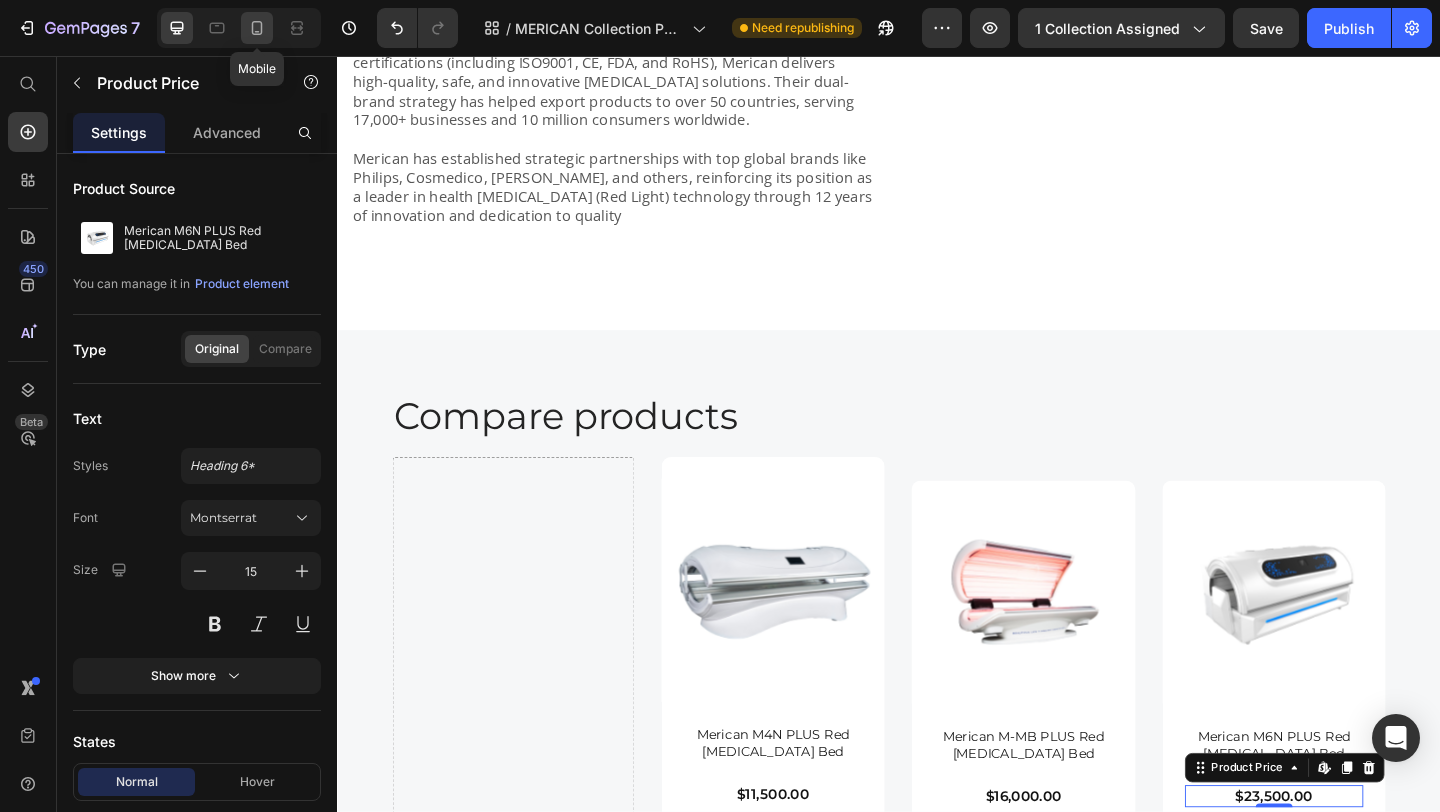 click 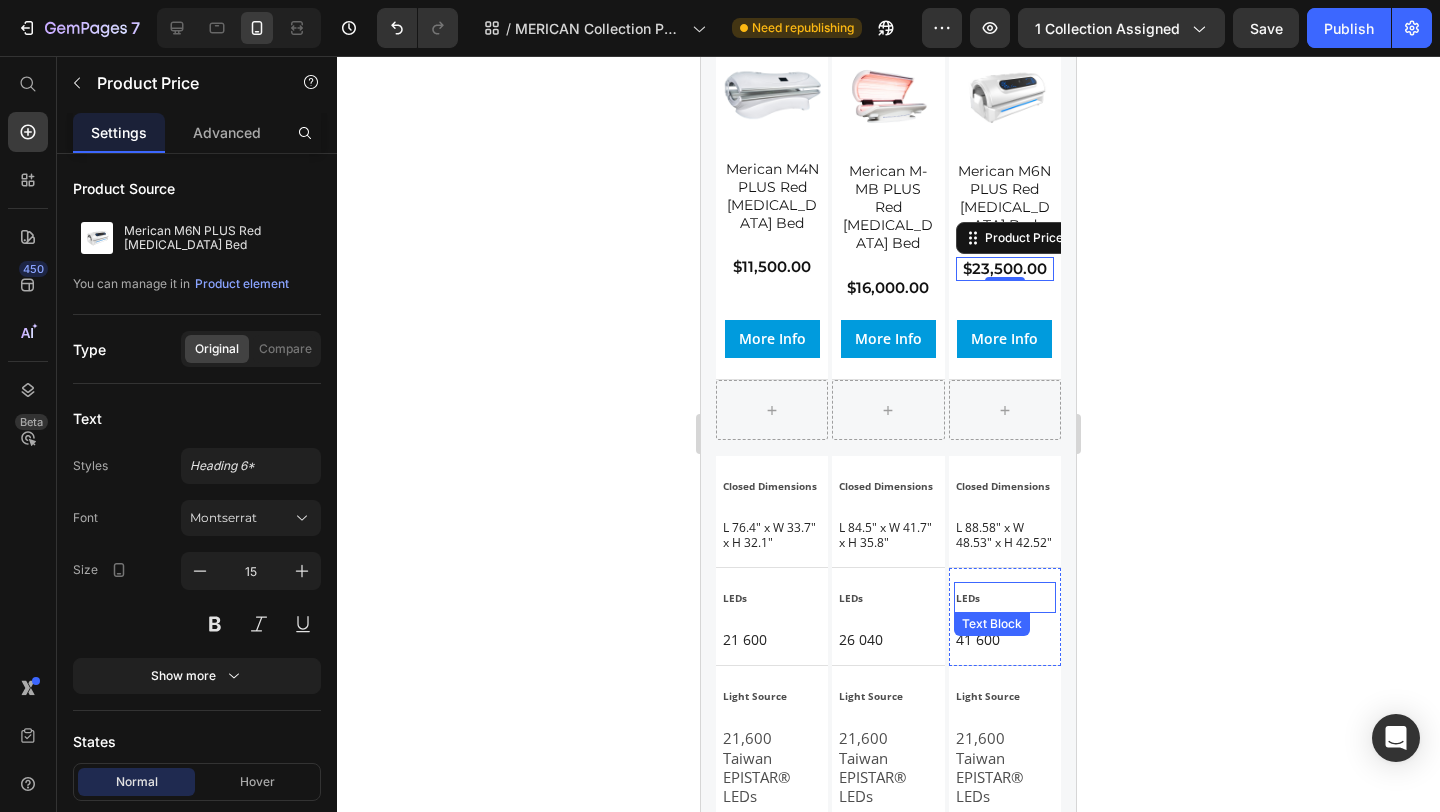 scroll, scrollTop: 3461, scrollLeft: 0, axis: vertical 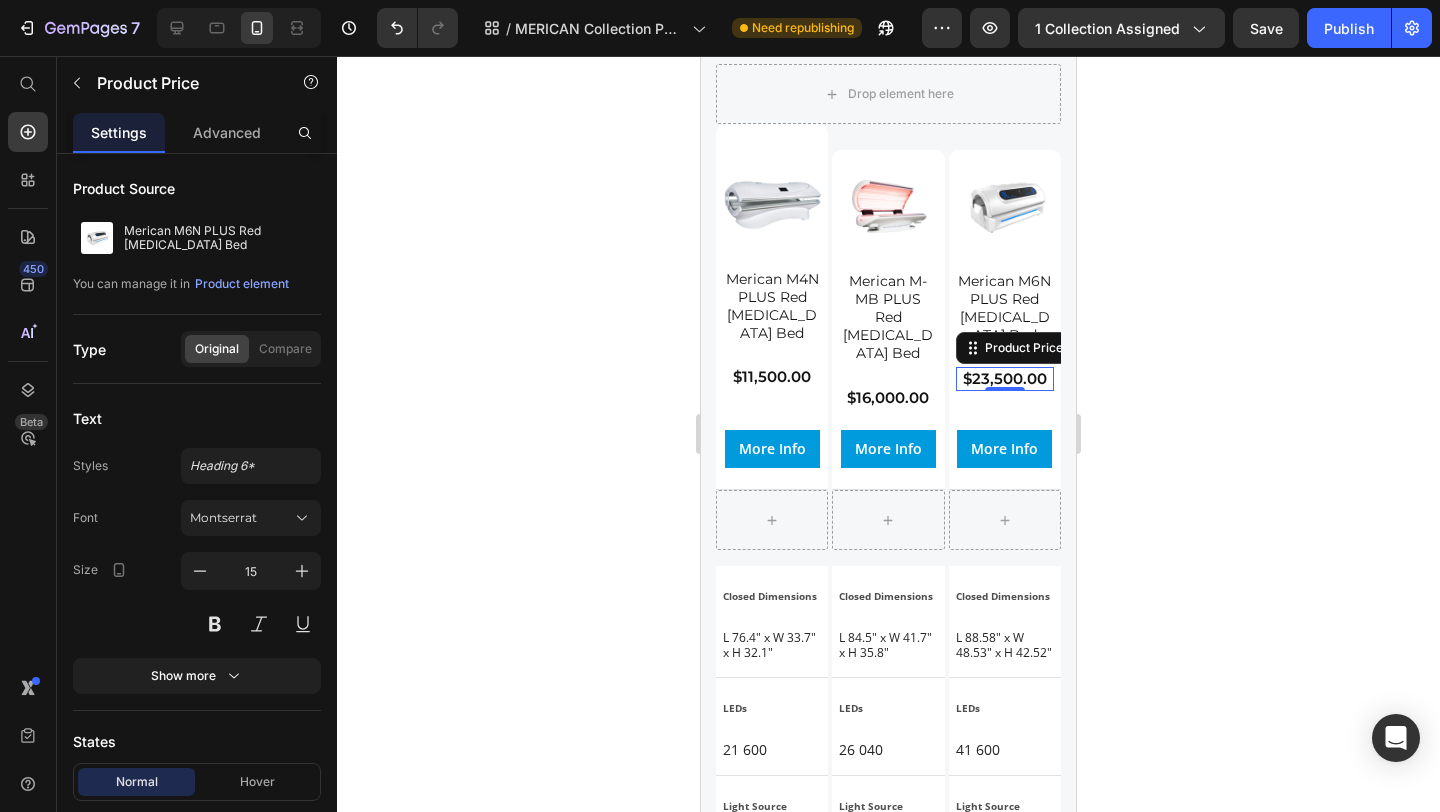 click 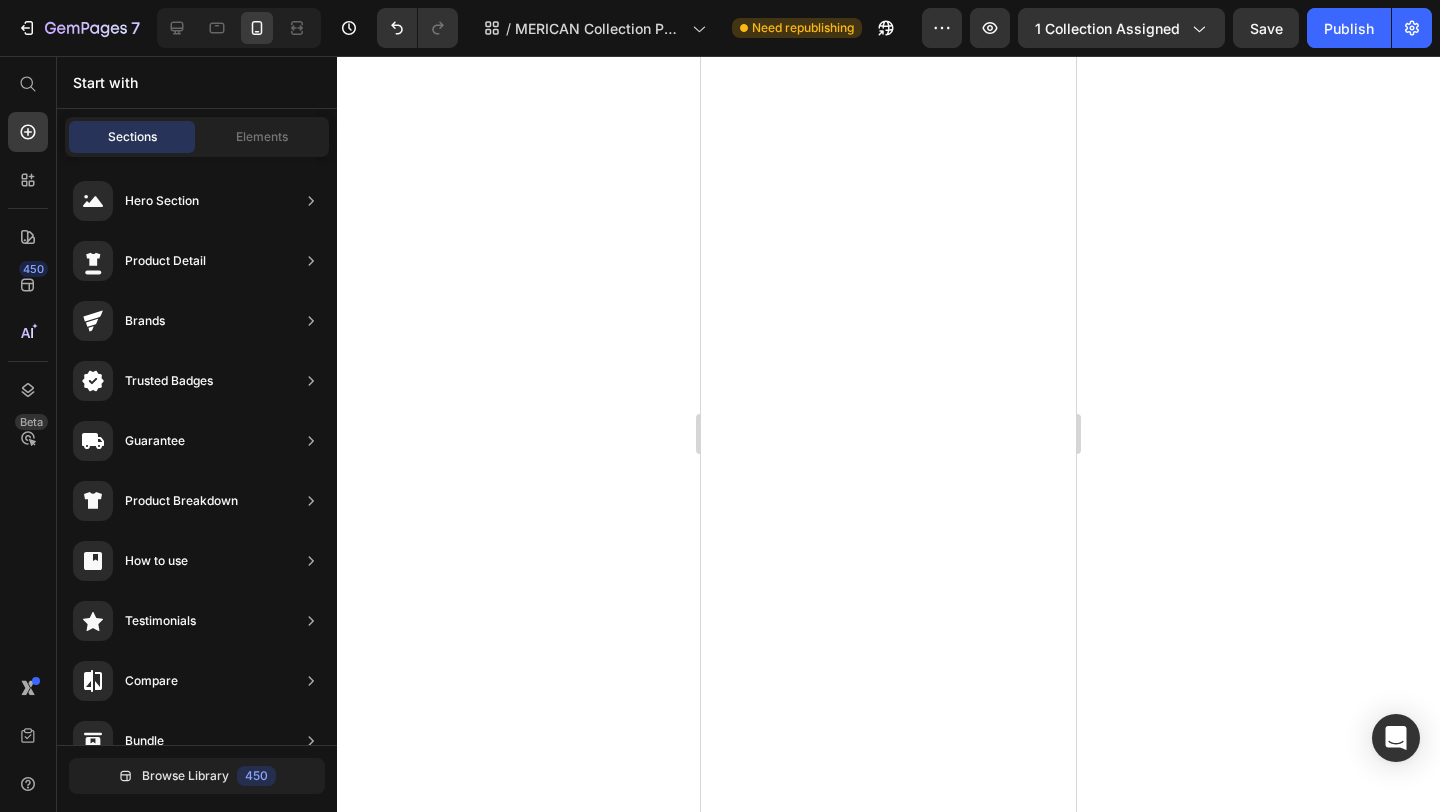 scroll, scrollTop: 0, scrollLeft: 0, axis: both 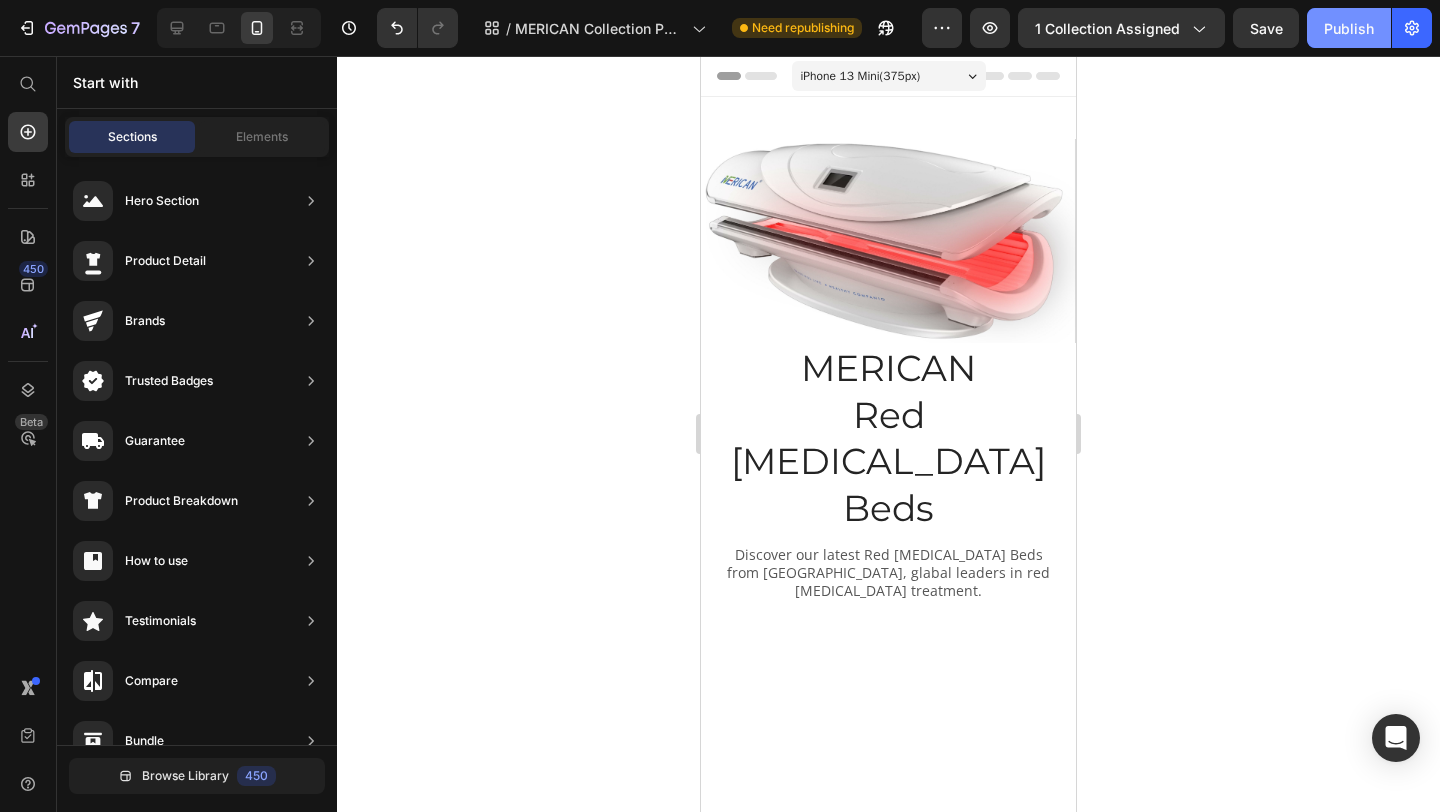 click on "Publish" at bounding box center [1349, 28] 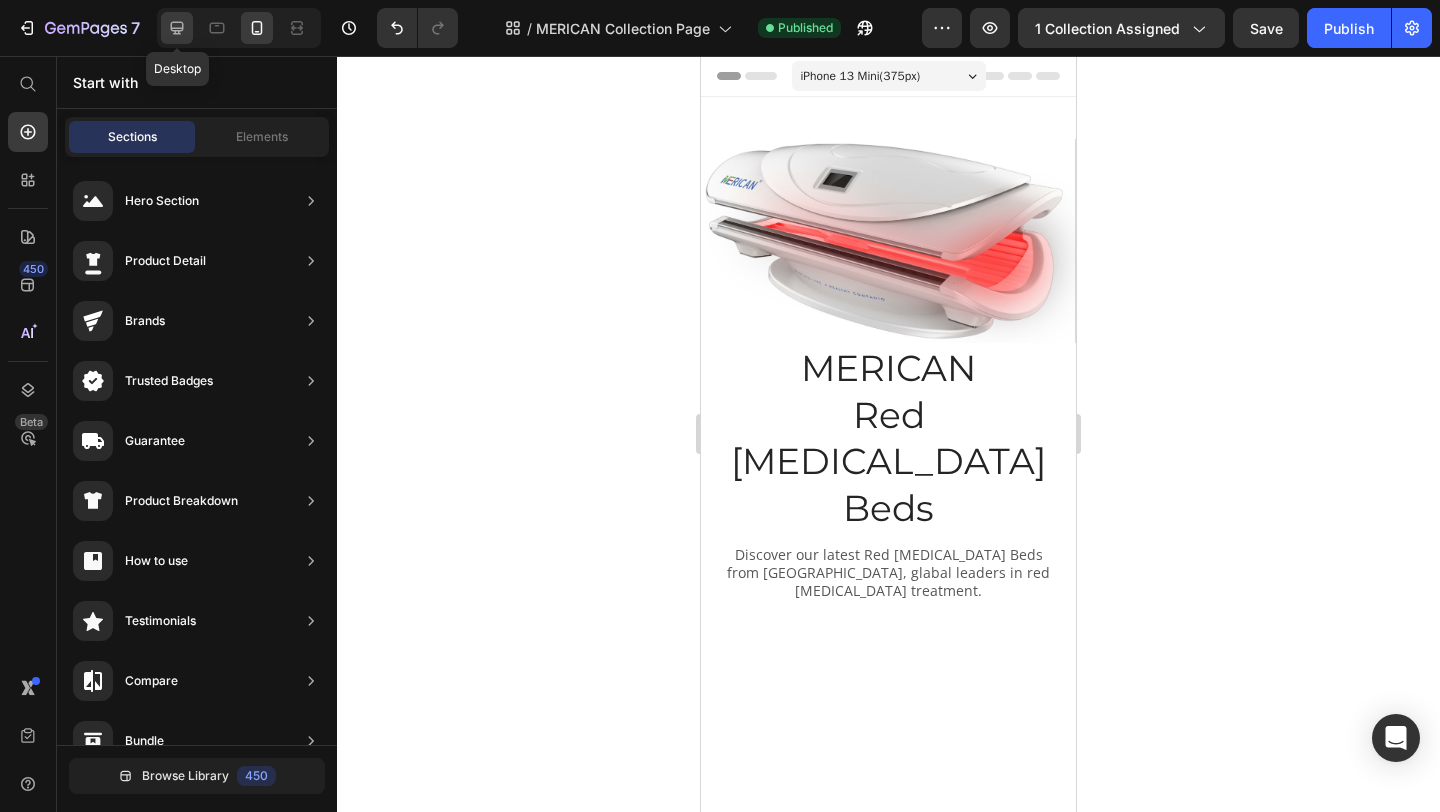 click 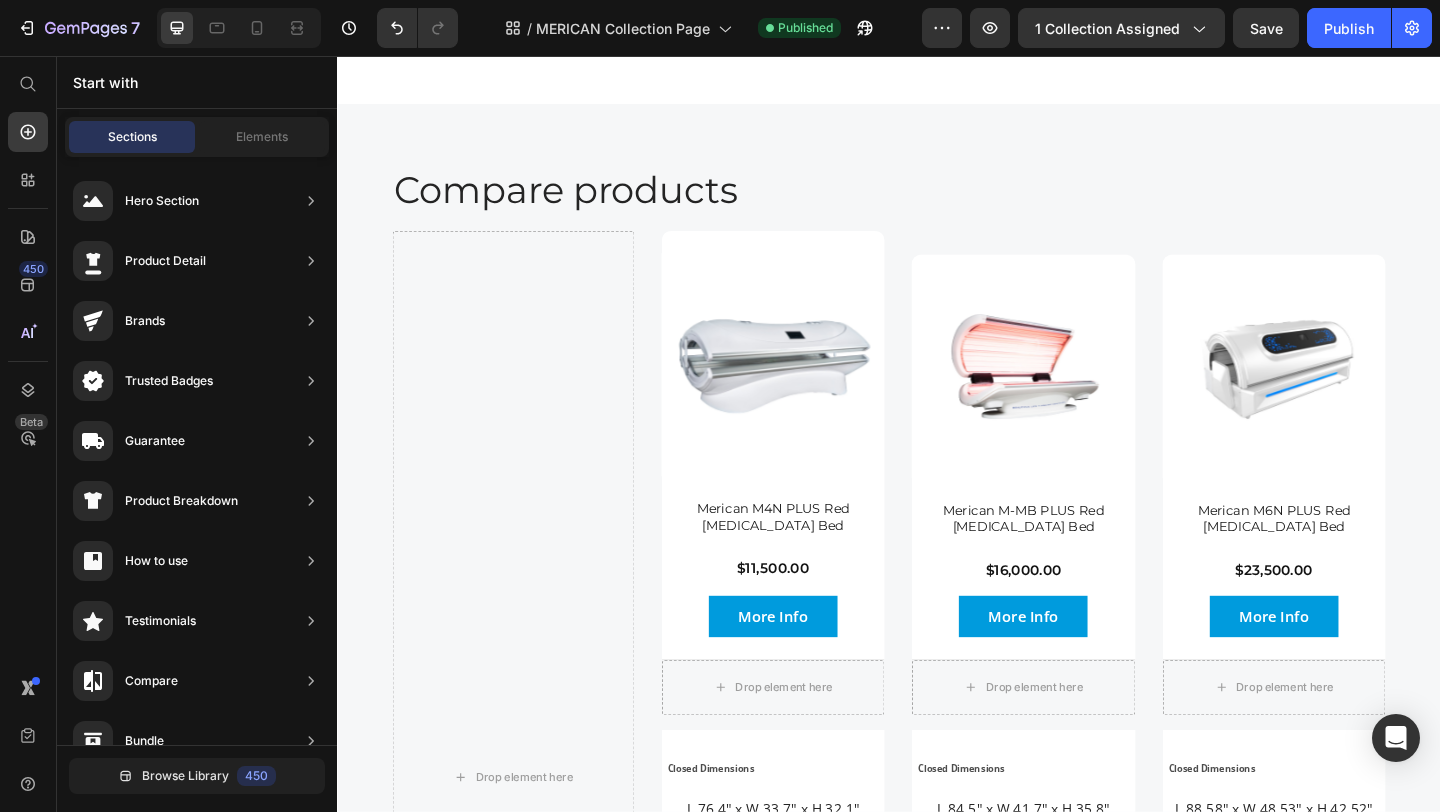 scroll, scrollTop: 2824, scrollLeft: 0, axis: vertical 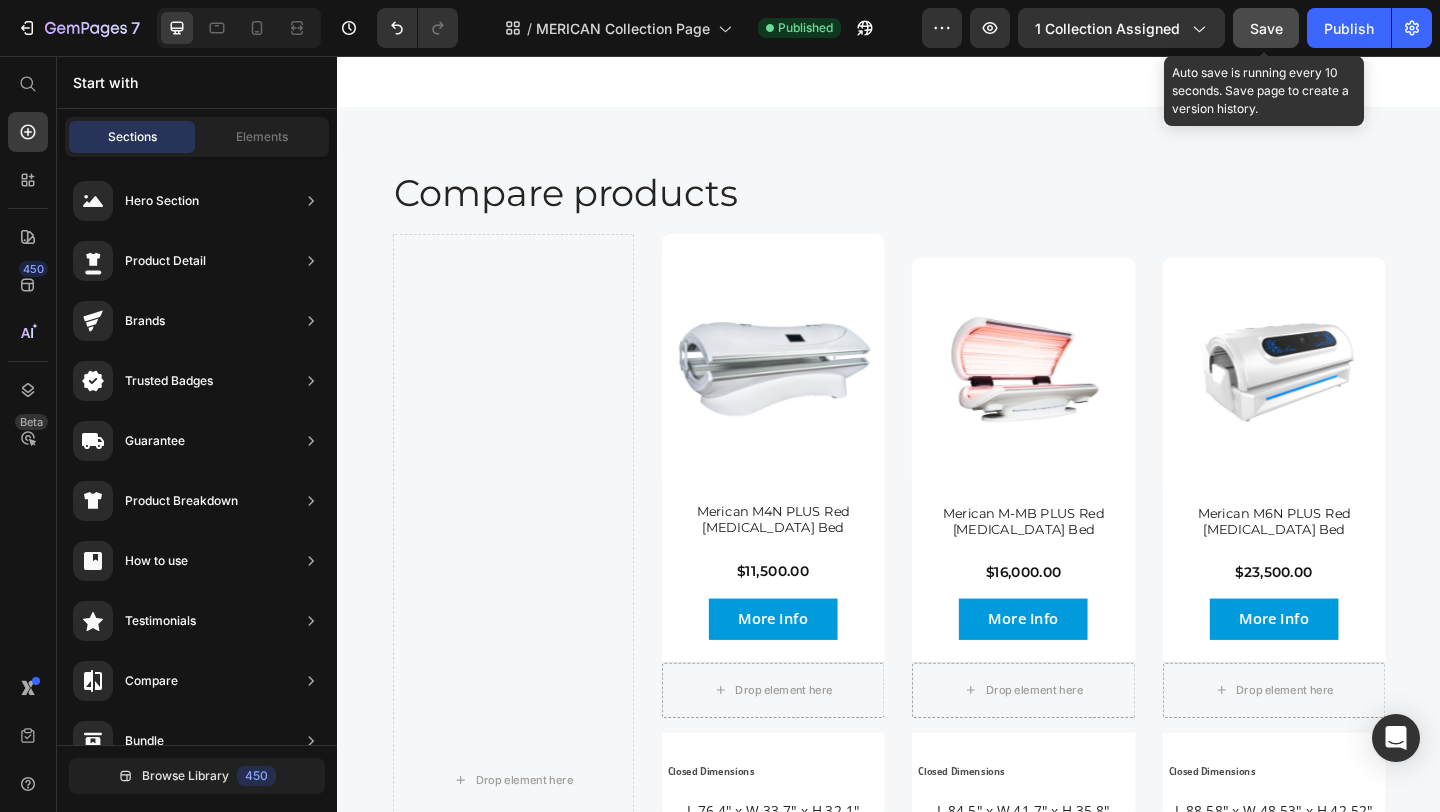 click on "Save" at bounding box center [1266, 28] 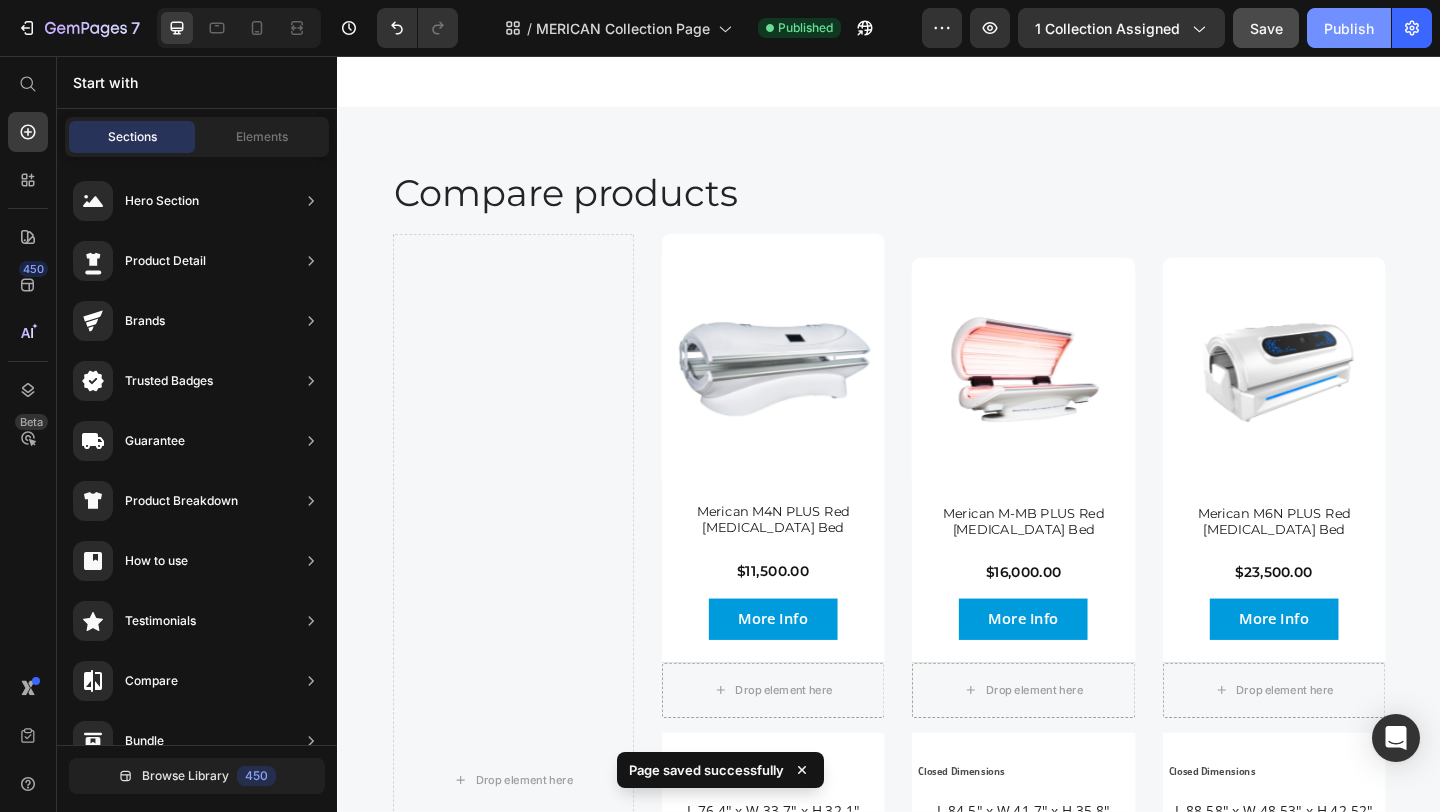 click on "Publish" at bounding box center (1349, 28) 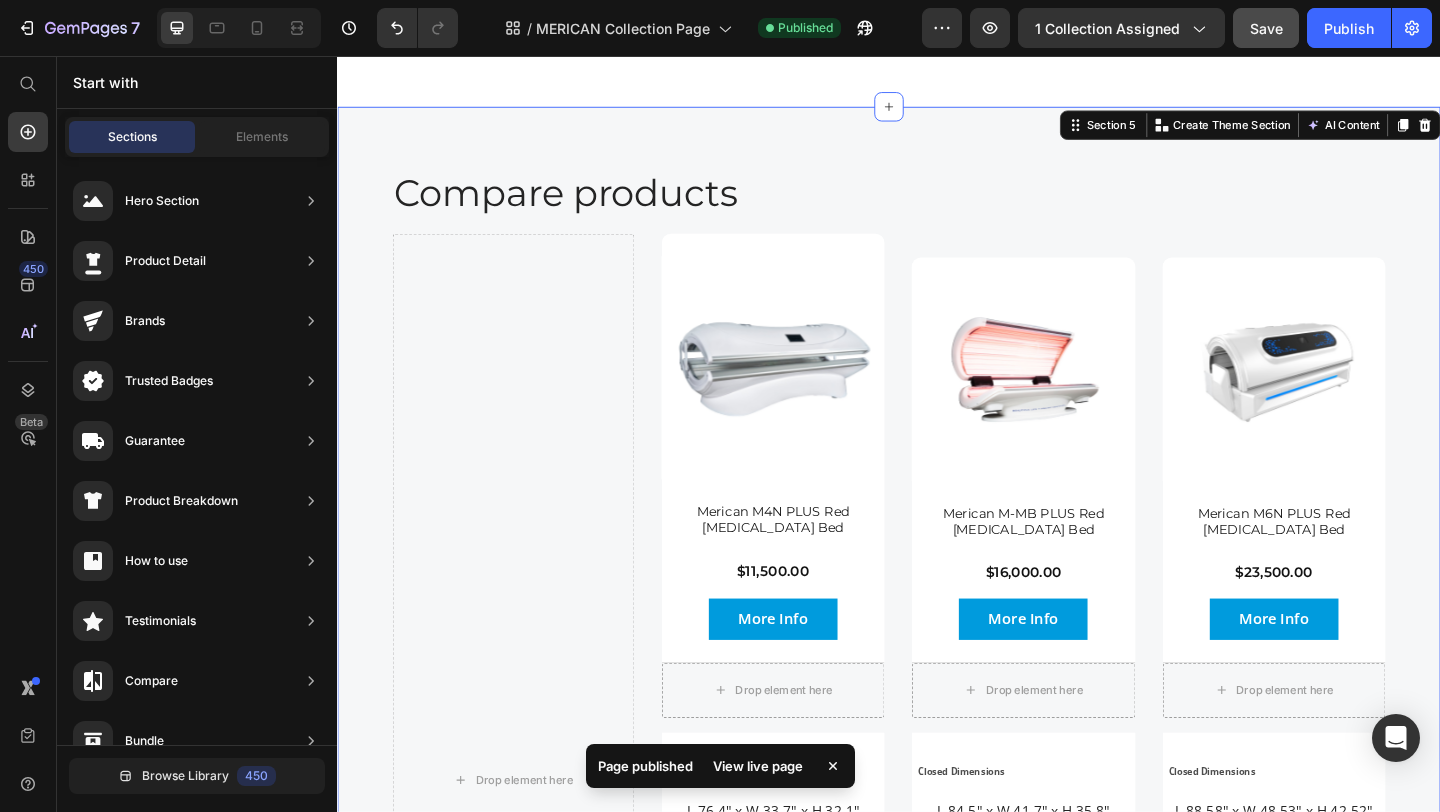 click on "Compare products Heading
Drop element here Product Images Merican M4N PLUS Red Light Therapy Bed Product Title $11,500.00 Product Price Row Product More Info Button Hero Banner Product Images Merican M-MB PLUS Red Light Therapy Bed Product Title $16,000.00 Product Price Row Product More Info Button Hero Banner Product Images Merican M6N PLUS Red Light Therapy Bed Product Title $23,500.00 Product Price Row Product More Info Button Hero Banner Row
Drop element here Row Closed Dimensions Text Block L 76.4" x W 33.7" x H 32.1" Text Block Hero Banner
Drop element here Row Closed Dimensions Text Block L 84.5" x W 41.7" x H 35.8" Text Block Hero Banner
Drop element here Row Closed Dimensions Text Block L 88.58" x W 48.53" x H 42.52" Text Block Hero Banner Row LEDs Text Block 21 600 Text Block Hero Banner LEDs Text Block 26 040 Text Block Hero Banner LEDs Text Block 41 600 Text Block Hero Banner Row Light Source Text Block Text Block Hero Banner" at bounding box center [937, 806] 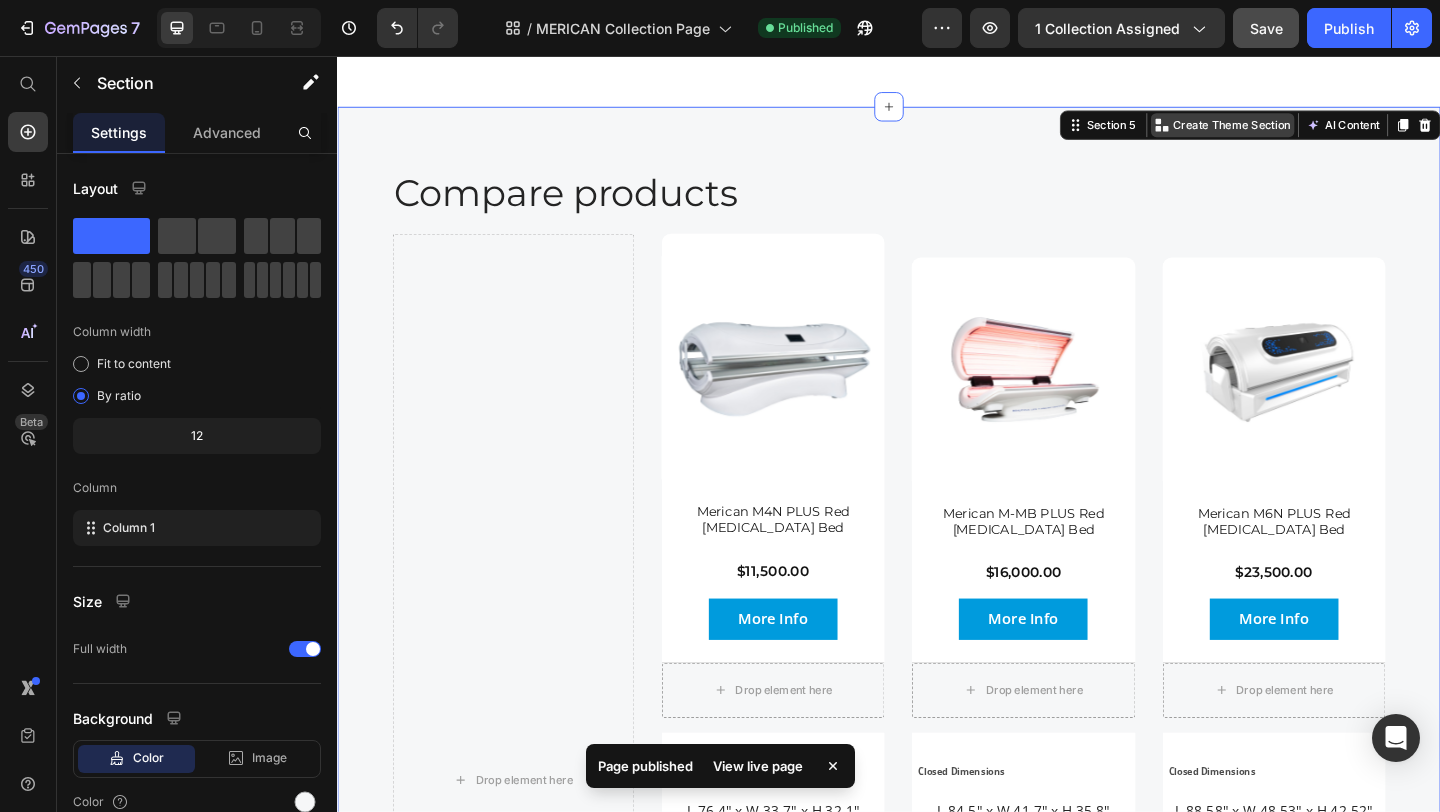 click on "Create Theme Section" at bounding box center [1310, 131] 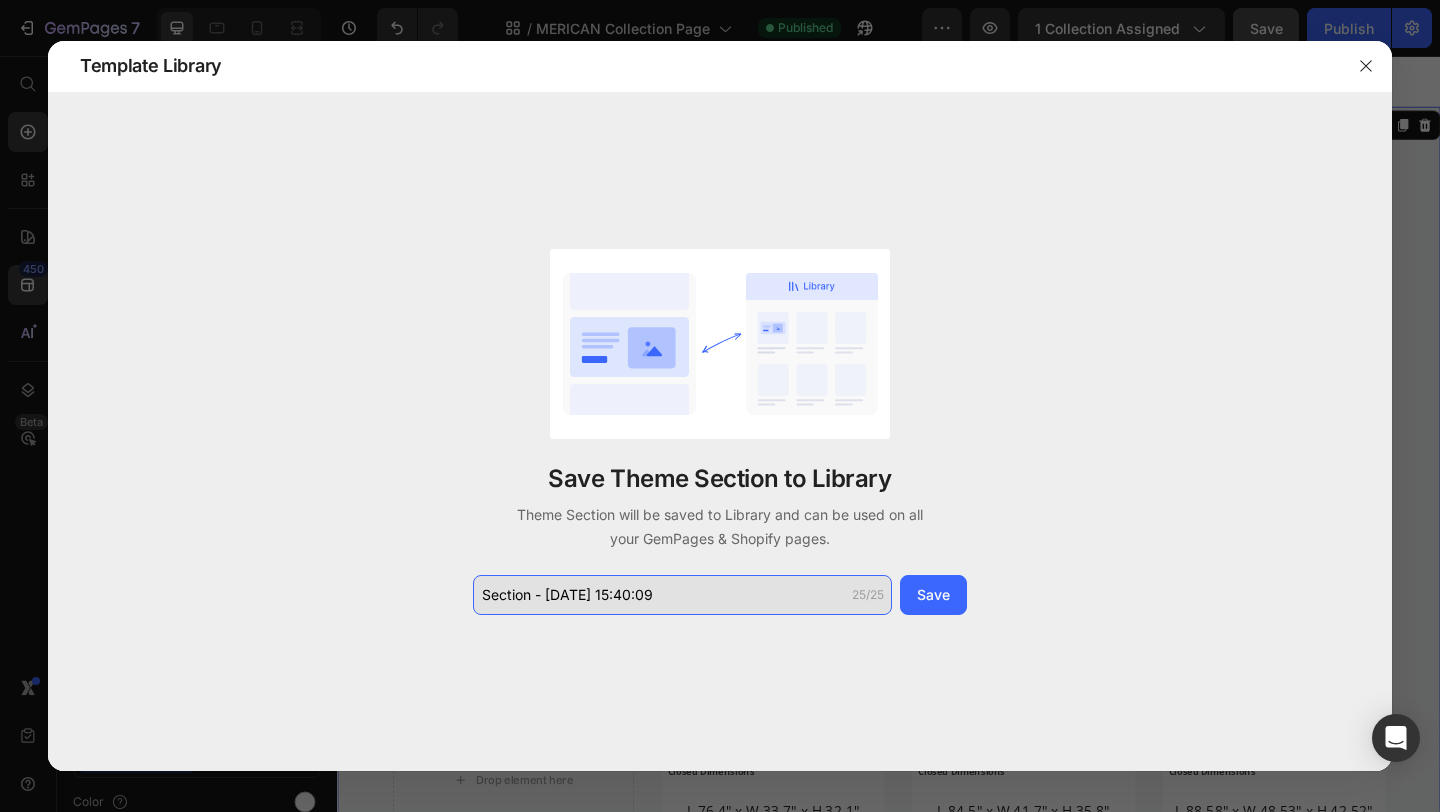 click on "Section - Jul 10 15:40:09" 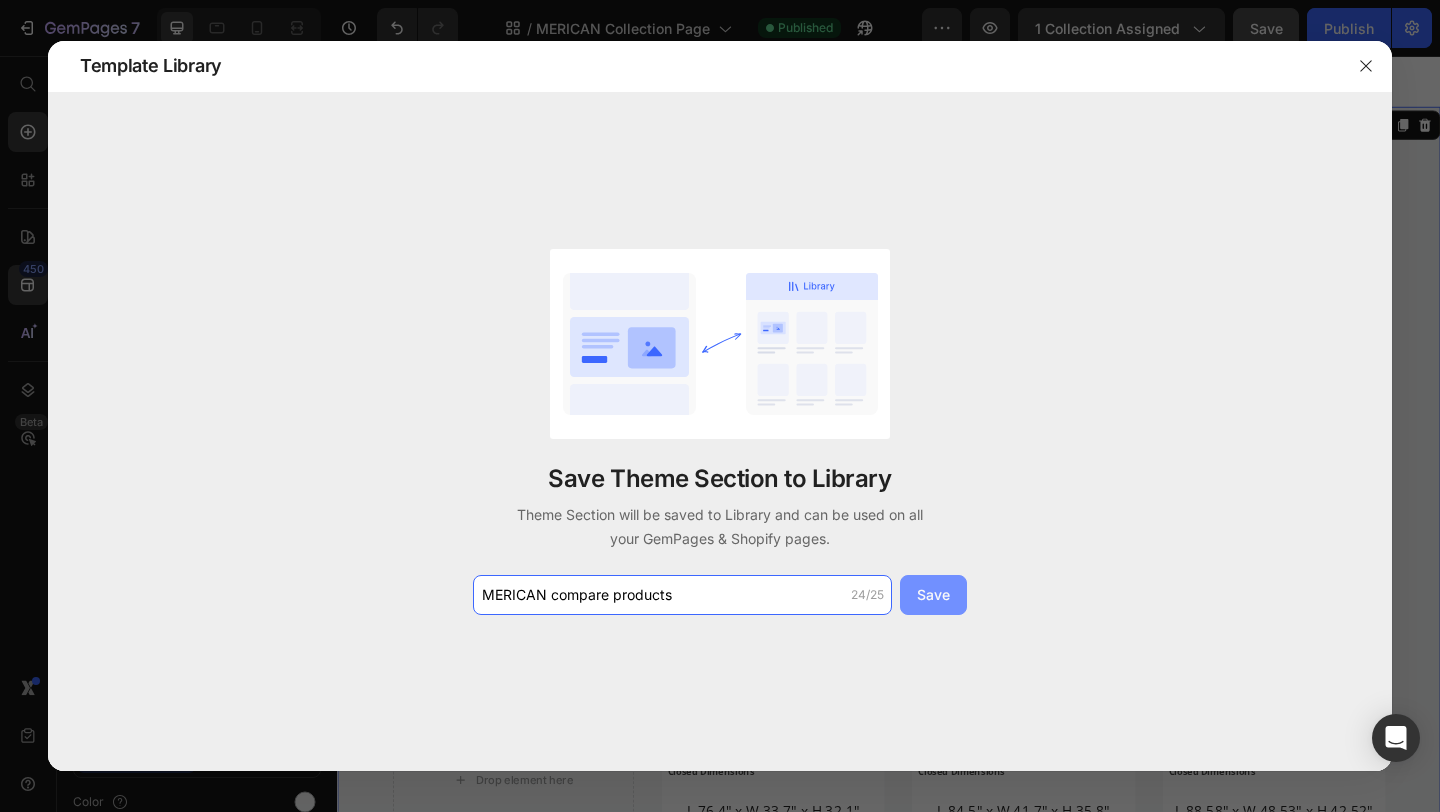 type on "MERICAN compare products" 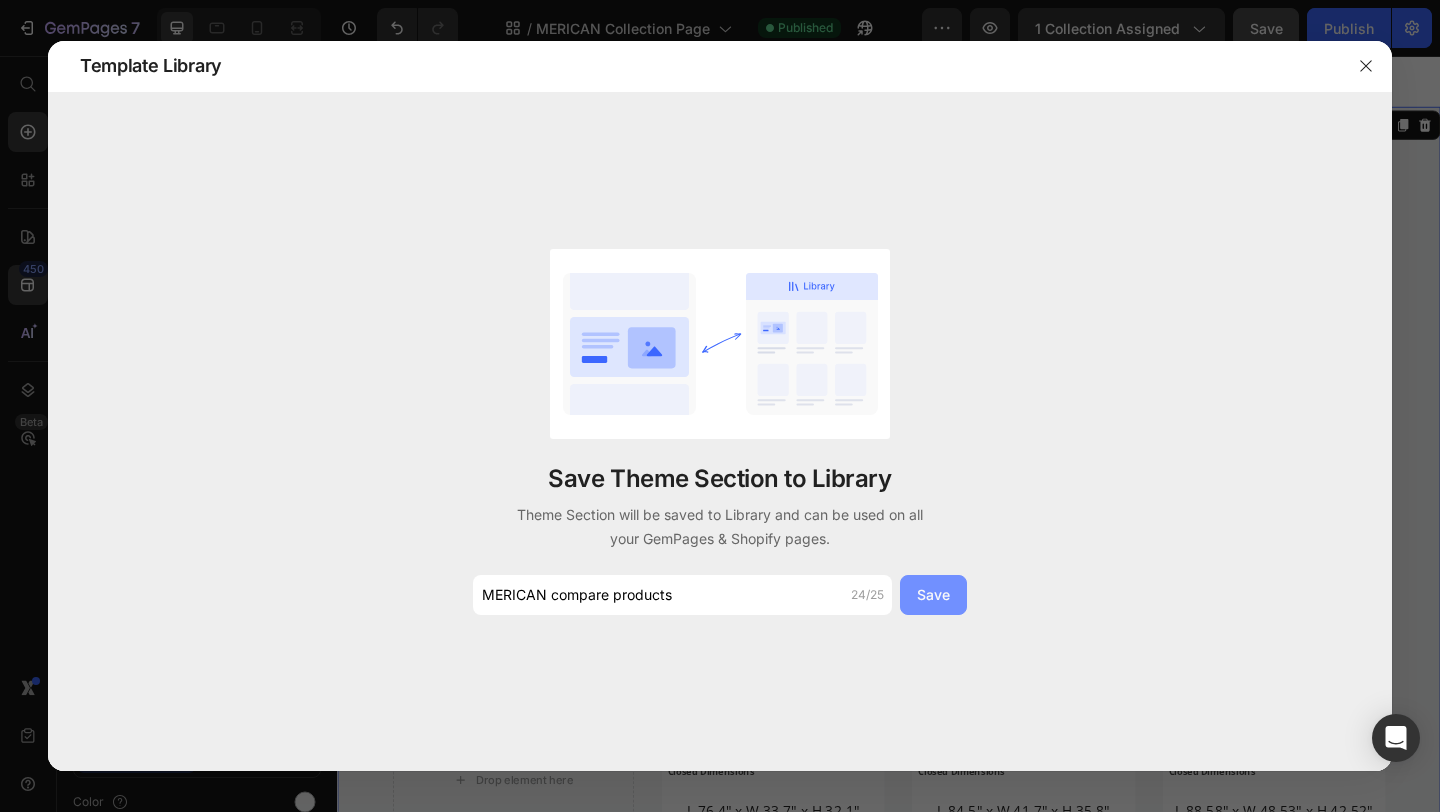 click on "Save" at bounding box center [933, 594] 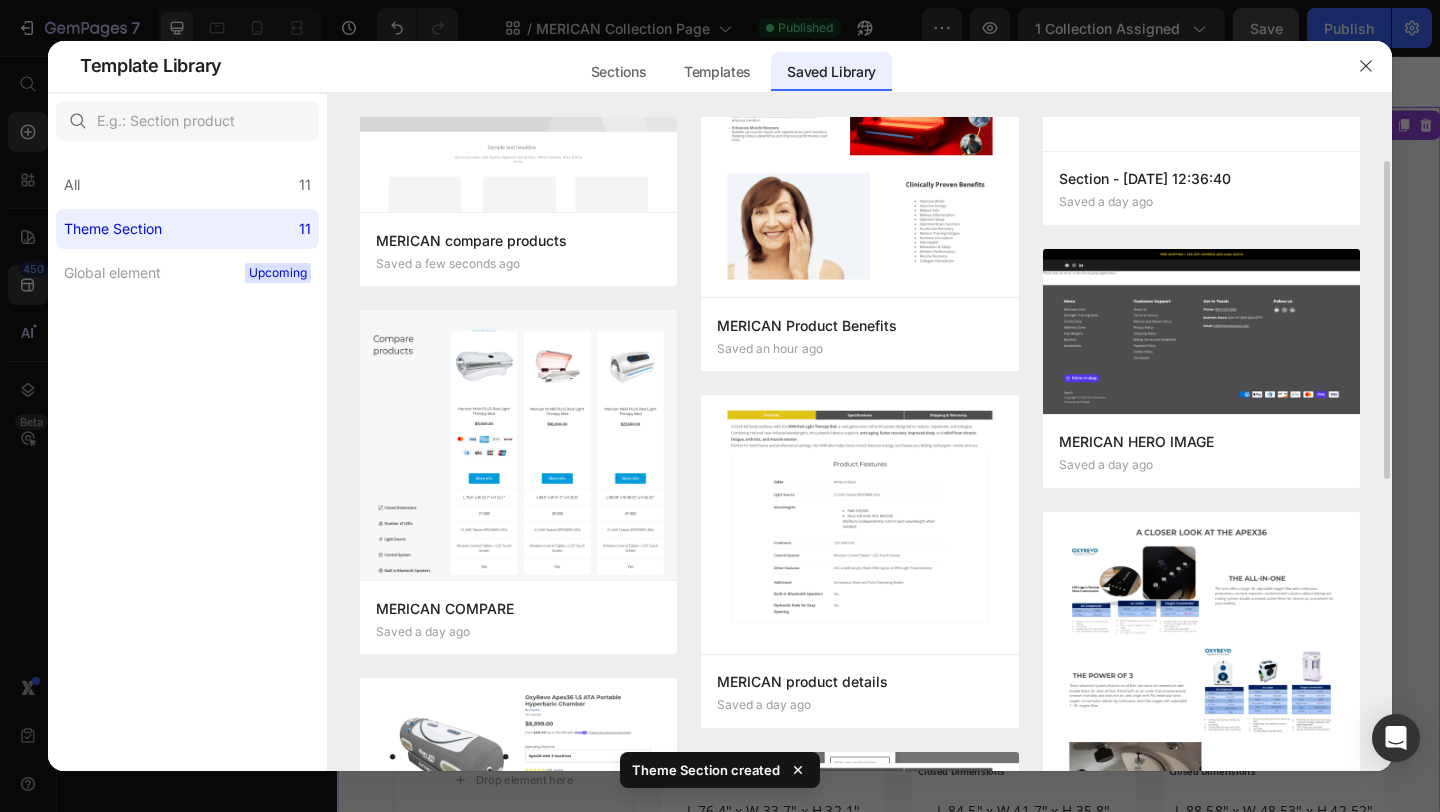 scroll, scrollTop: 133, scrollLeft: 0, axis: vertical 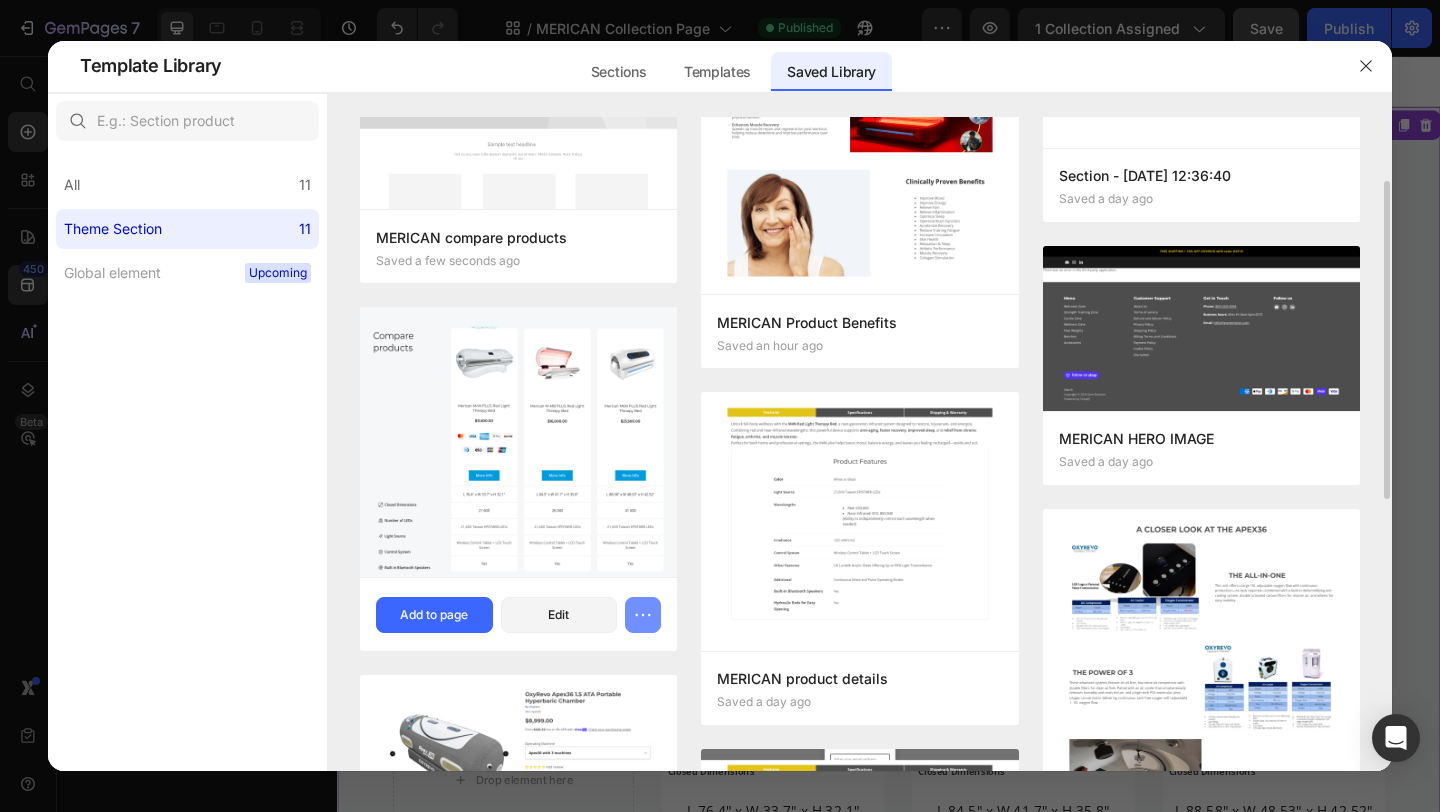 click 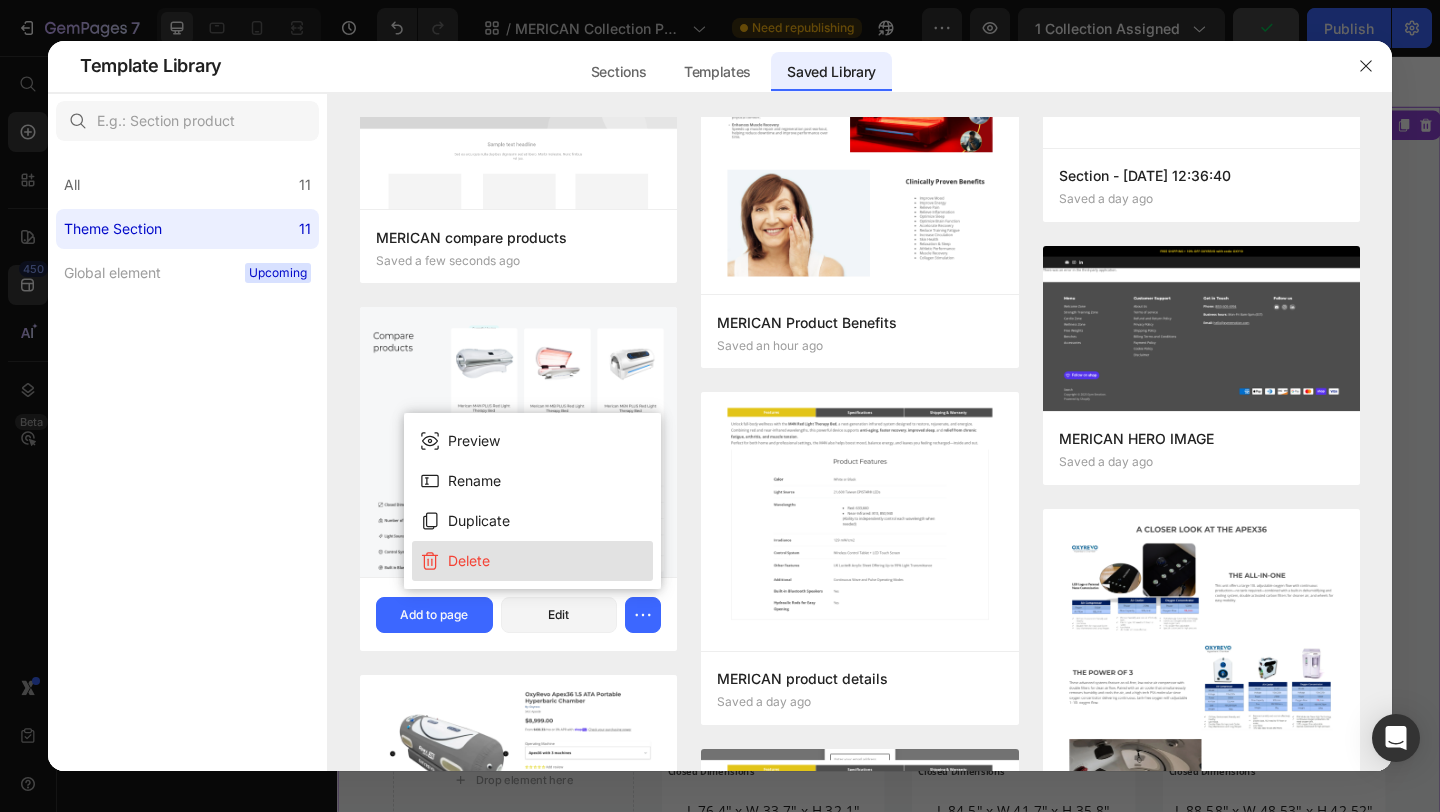 click on "Delete" at bounding box center (469, 561) 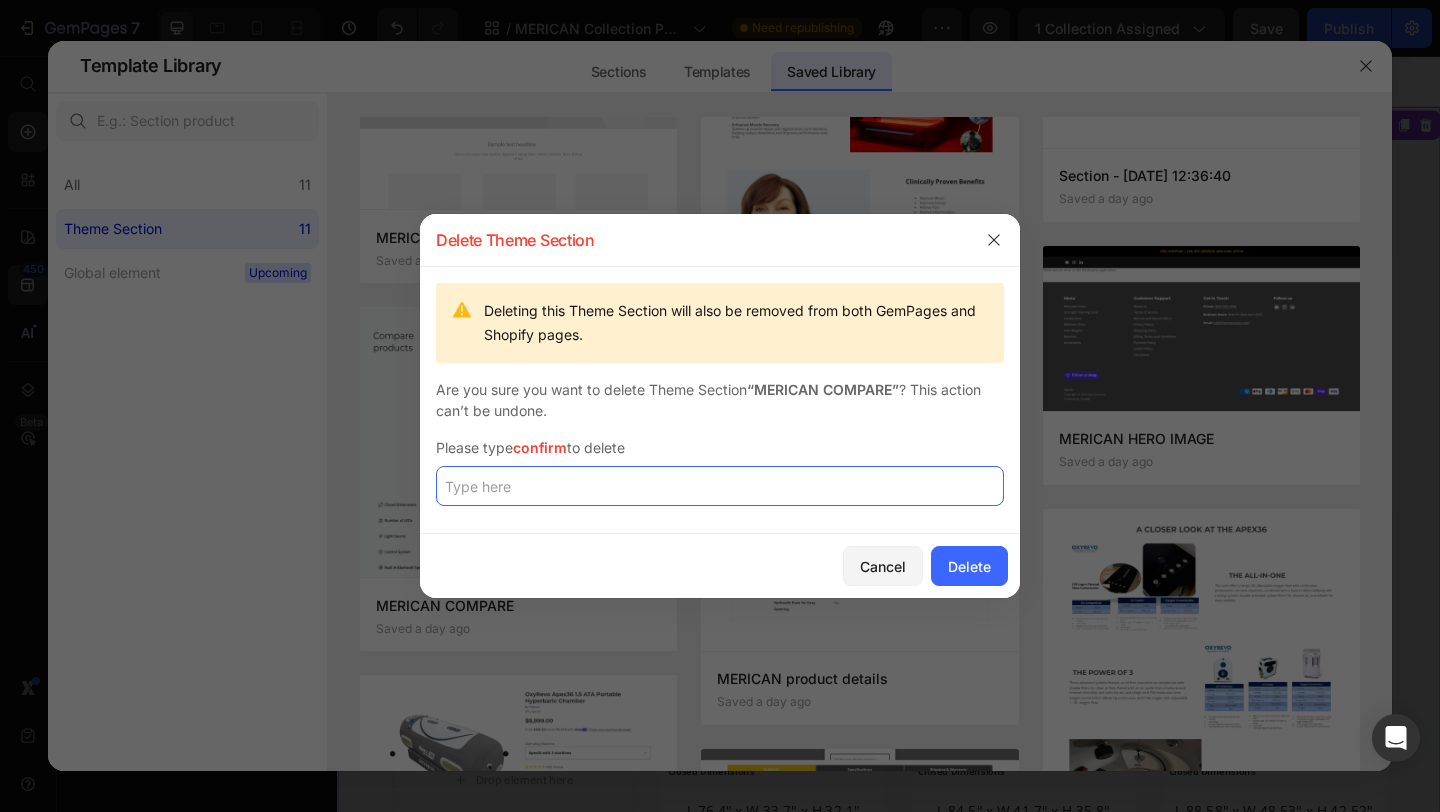 click 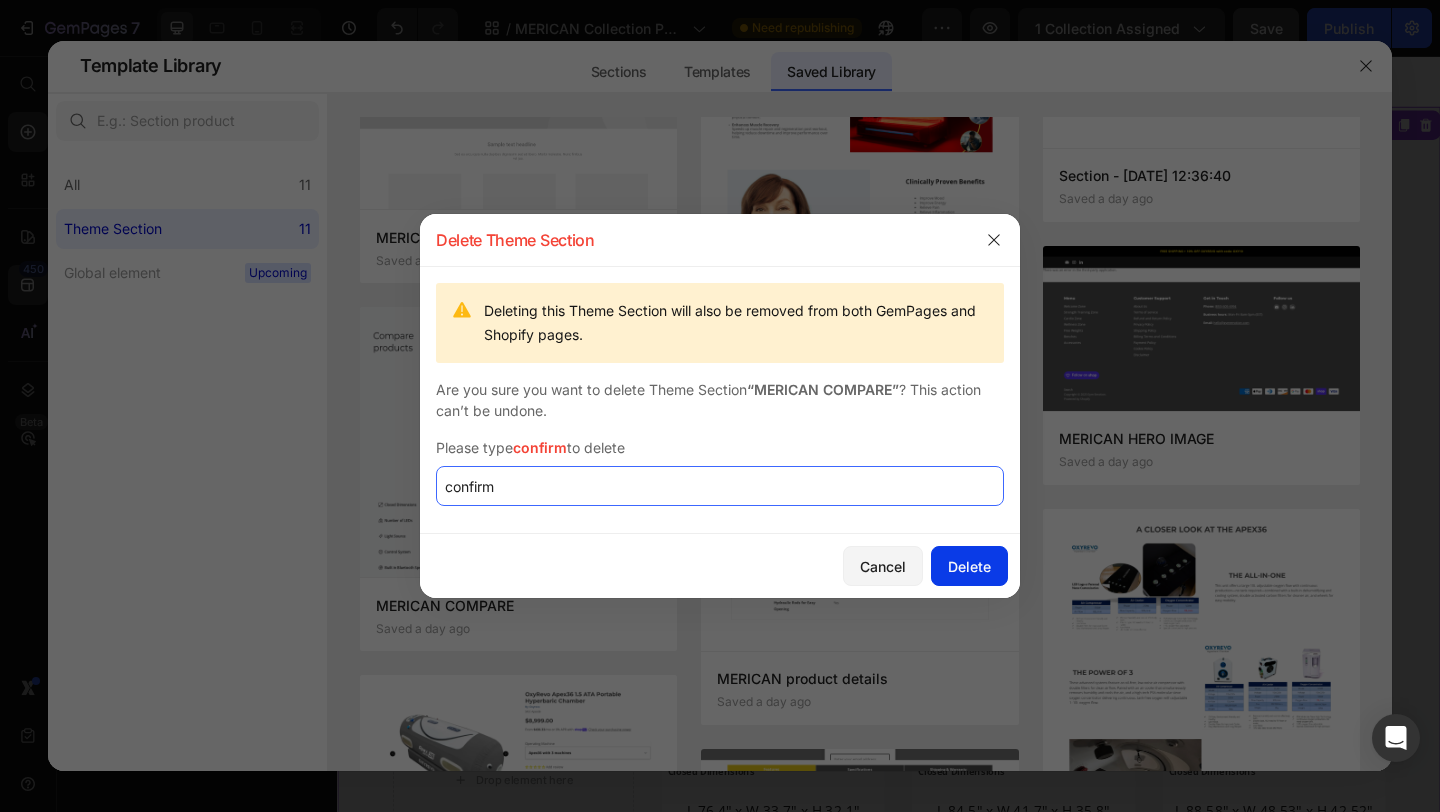 type on "confirm" 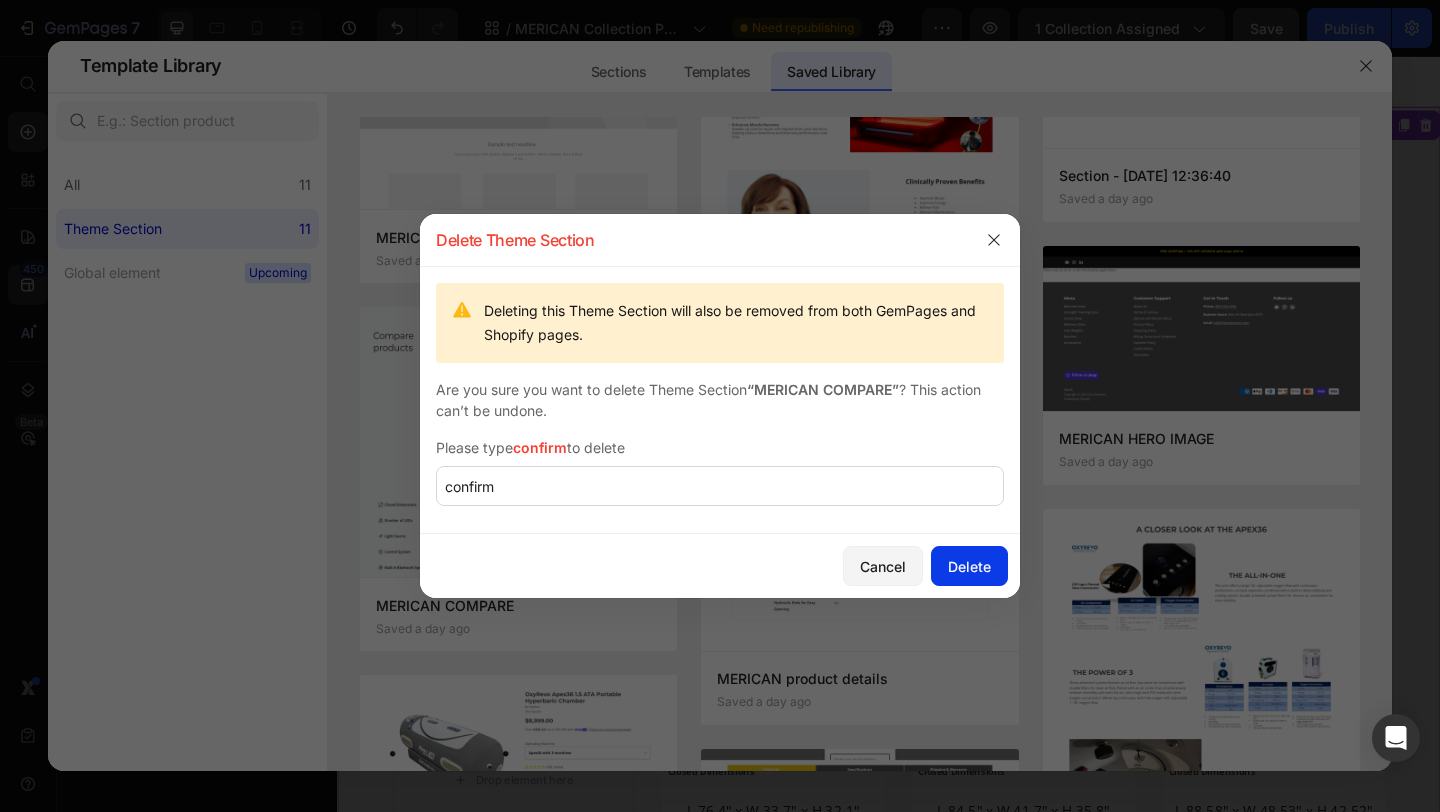 click on "Delete" at bounding box center (969, 566) 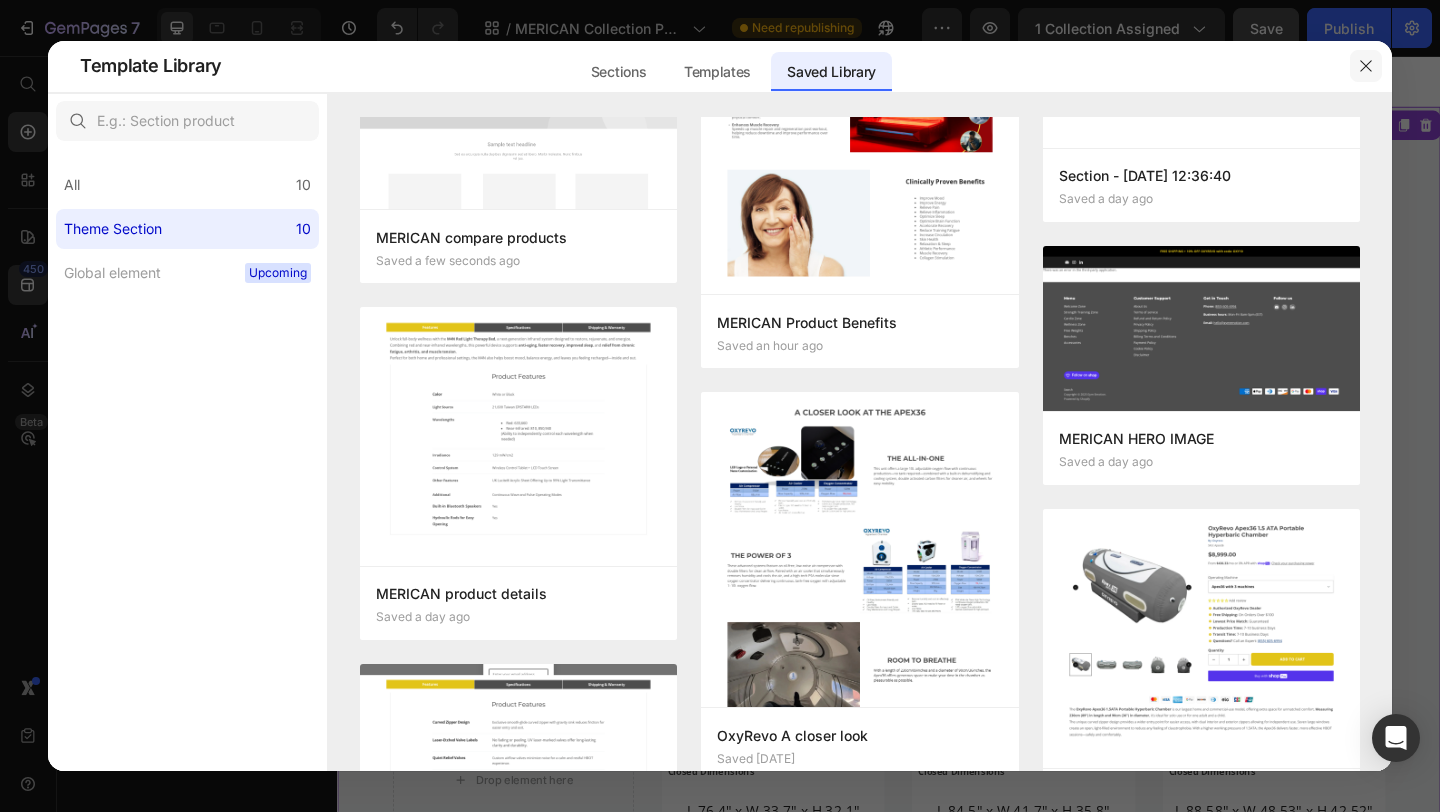 click 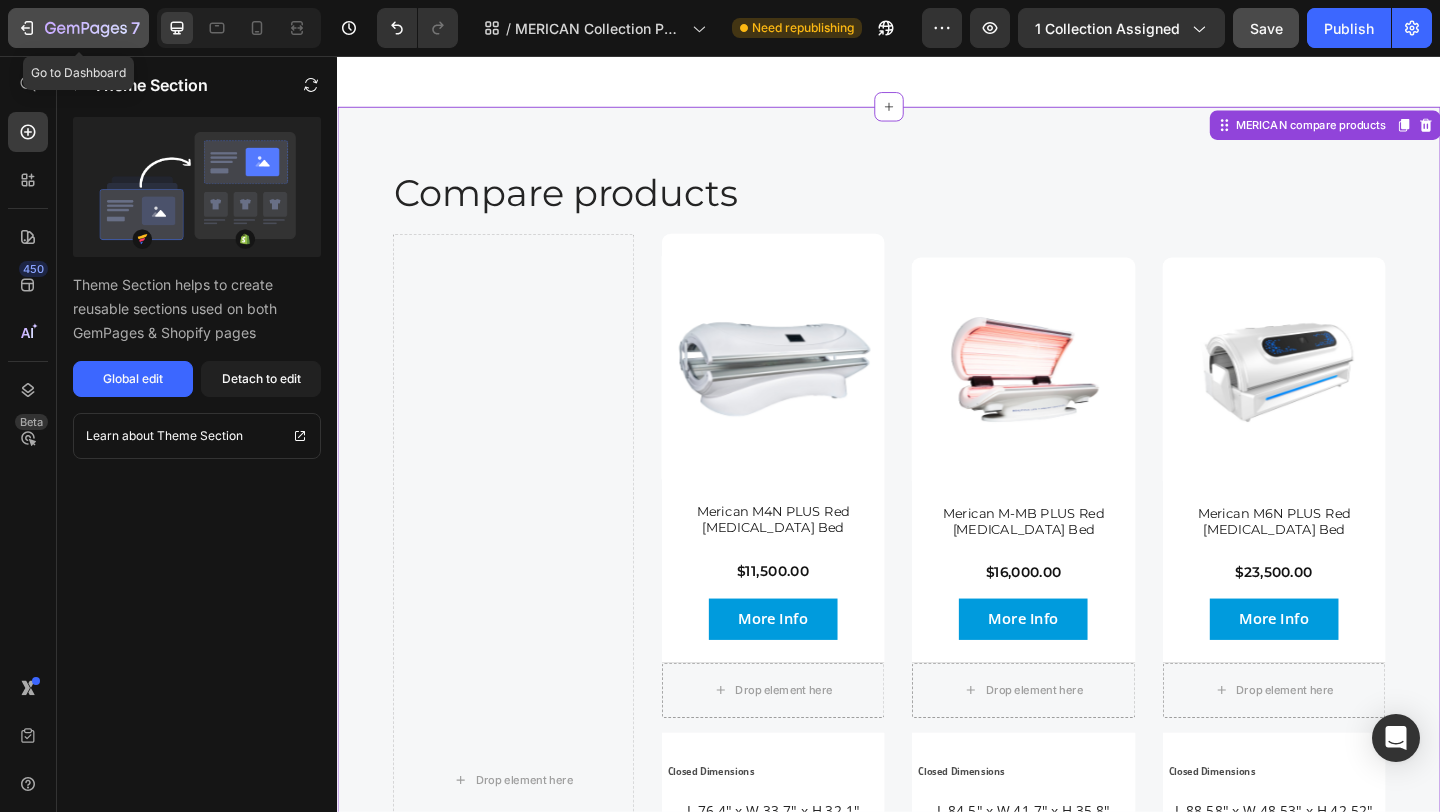click 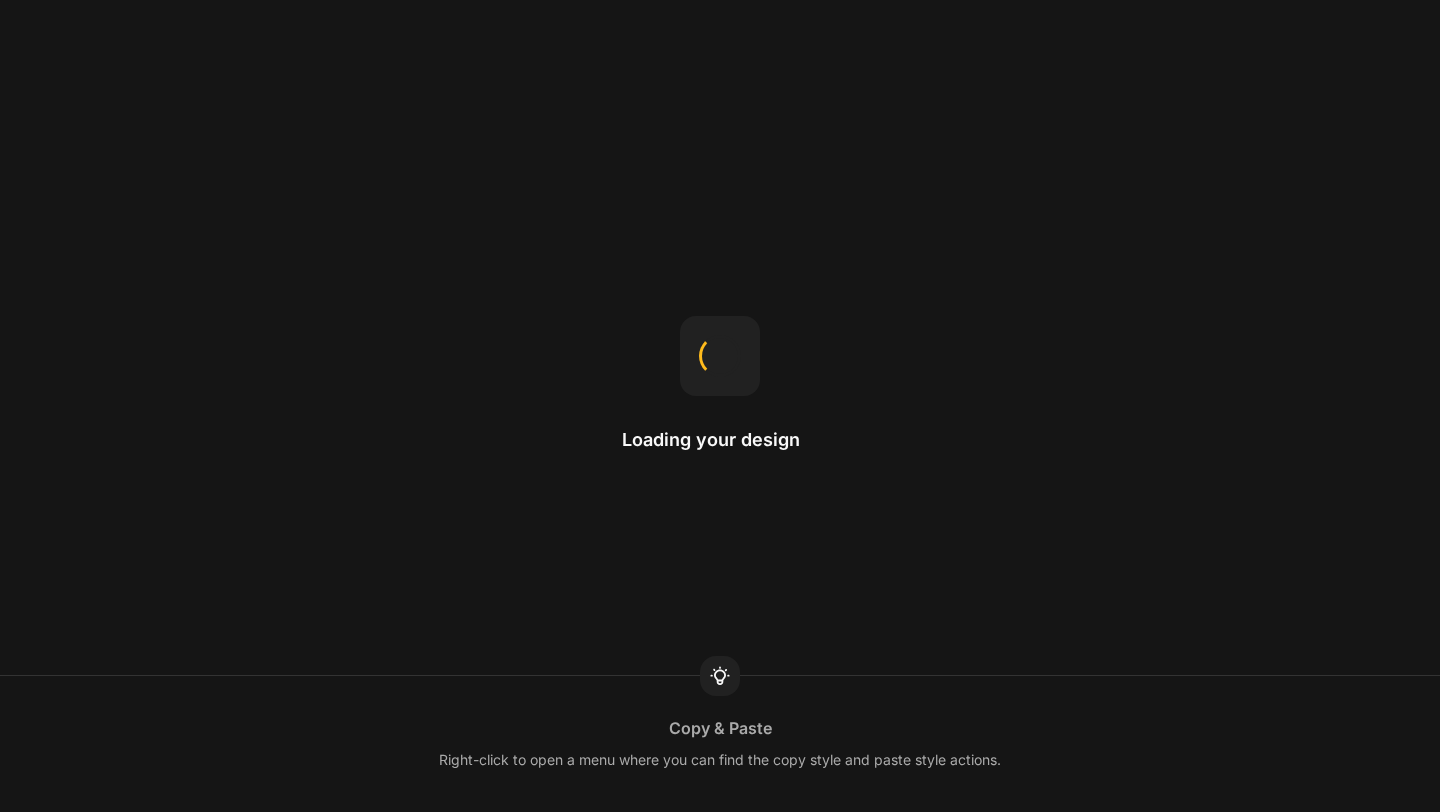scroll, scrollTop: 0, scrollLeft: 0, axis: both 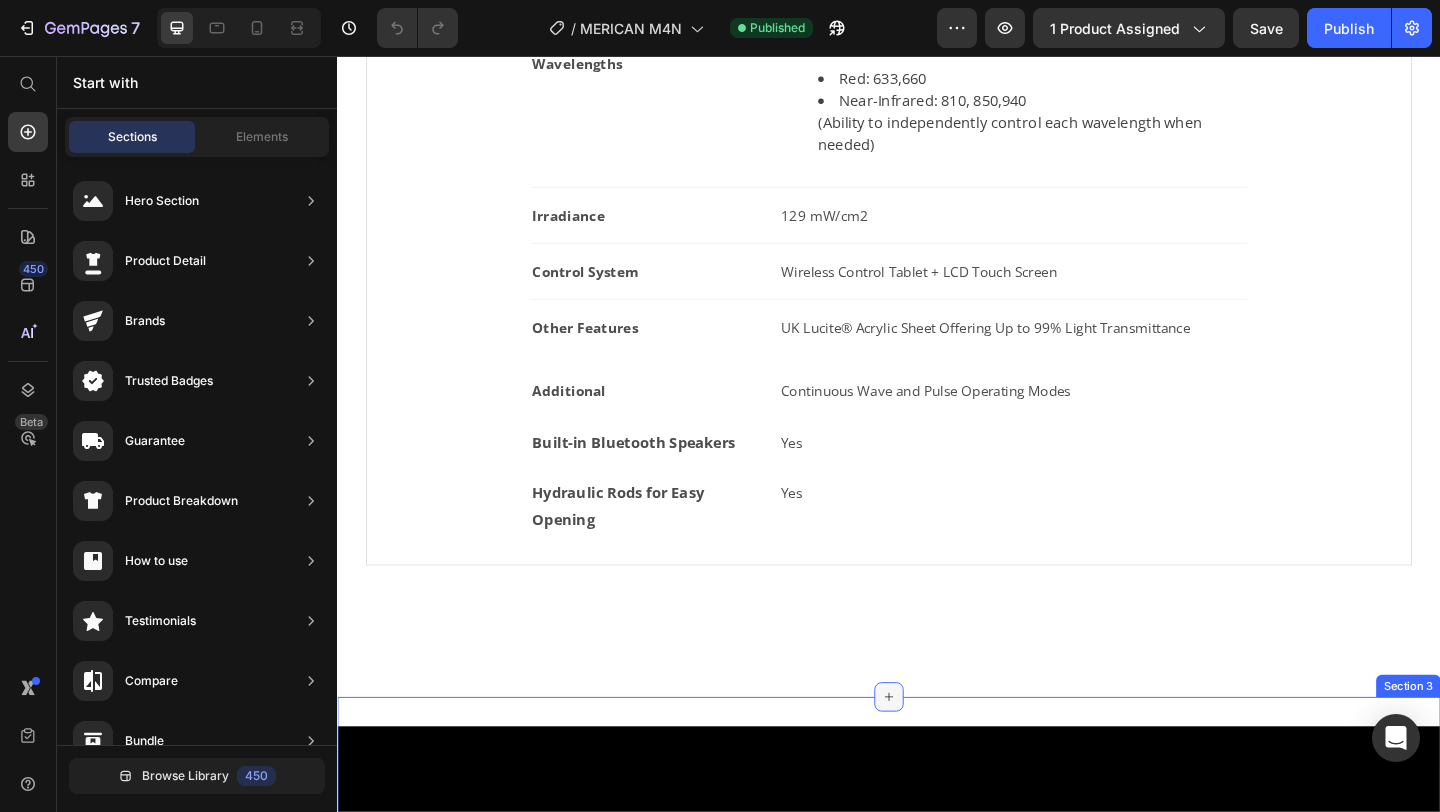 click 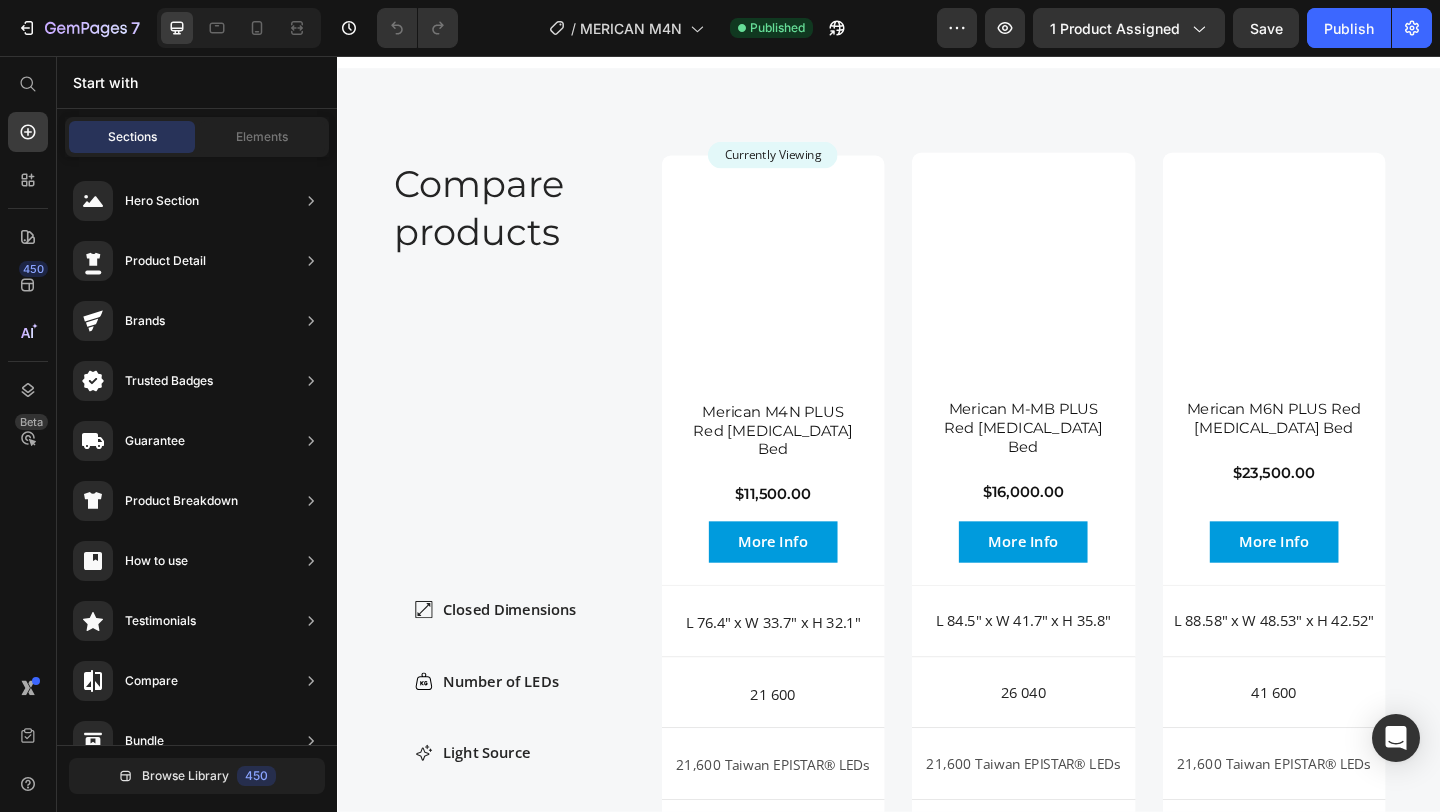 scroll, scrollTop: 3168, scrollLeft: 0, axis: vertical 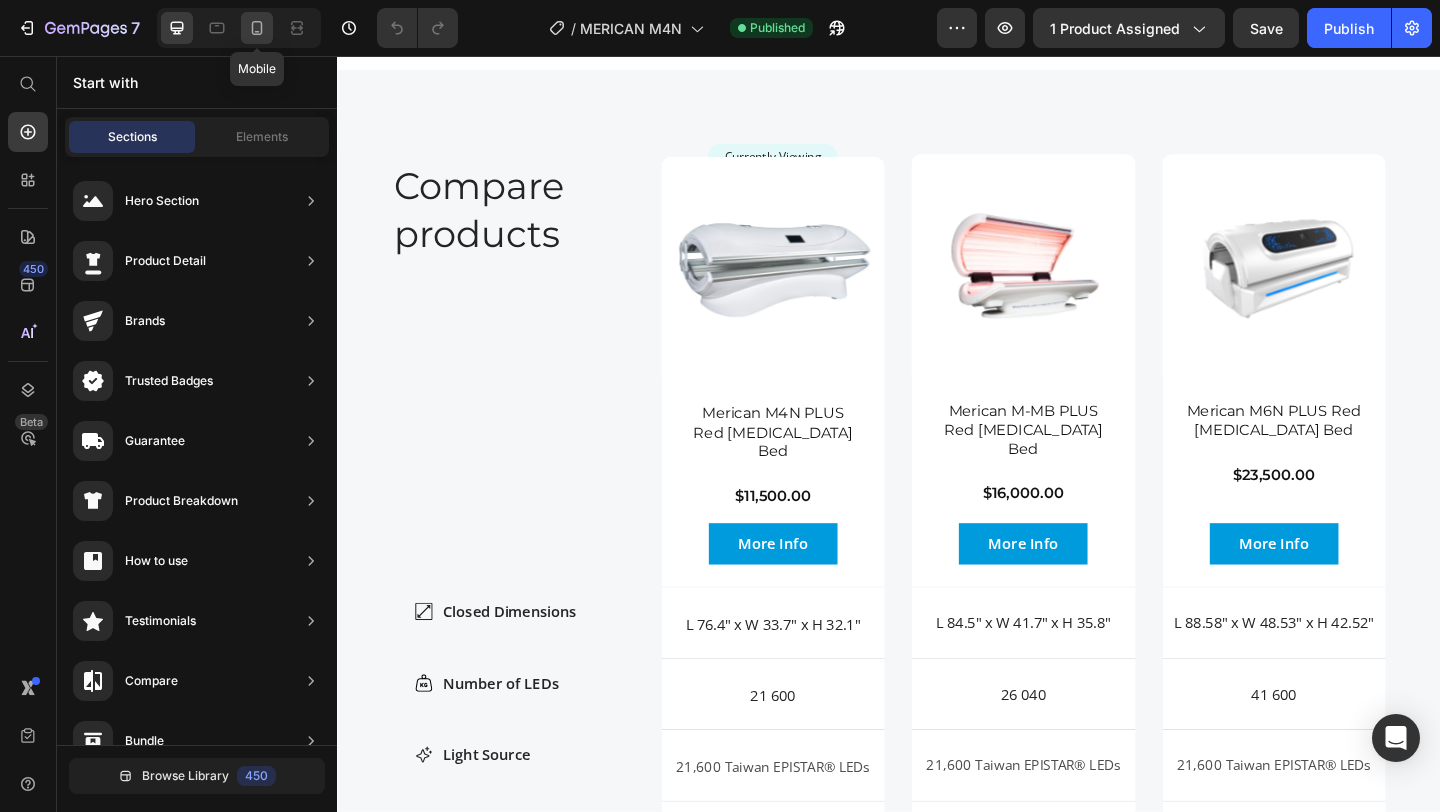 click 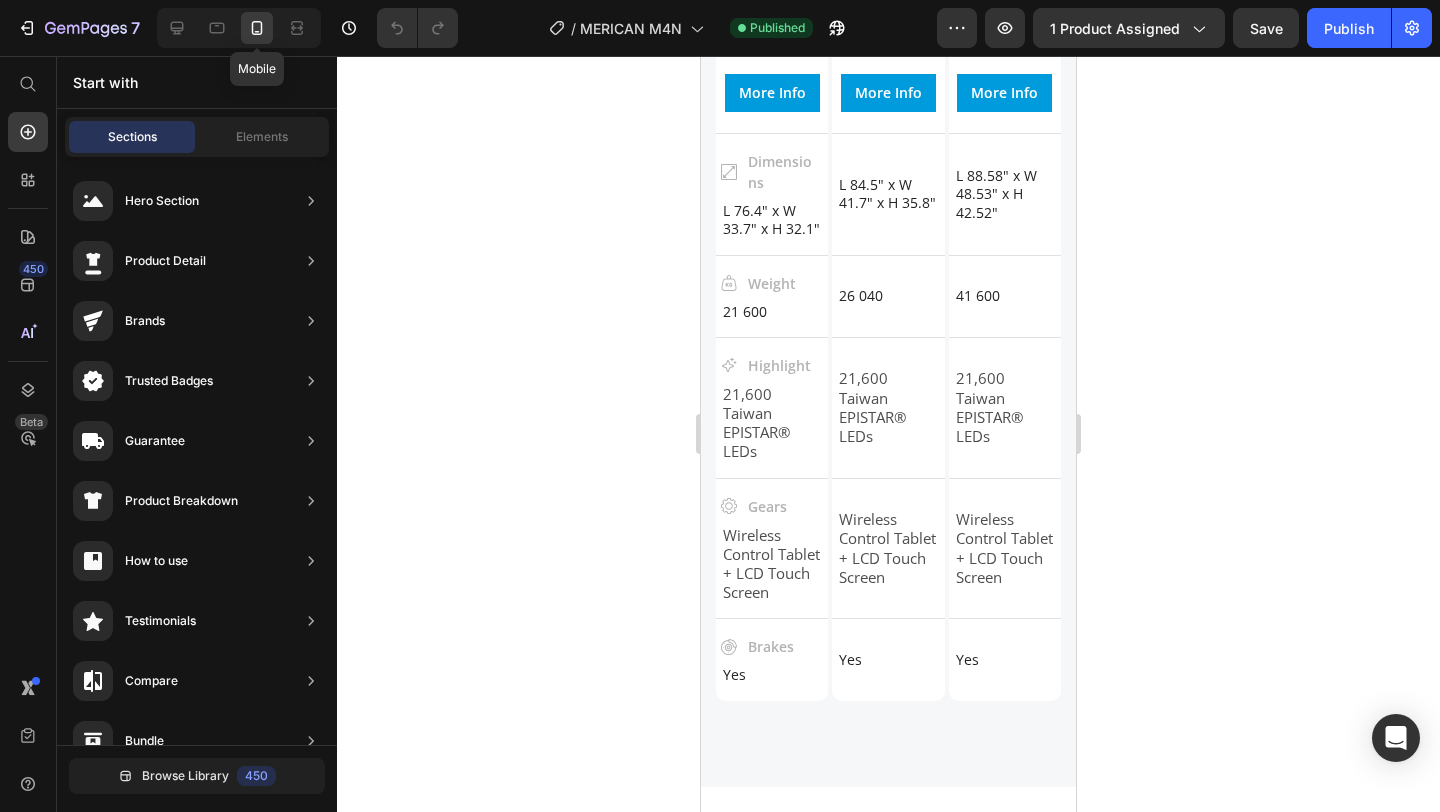 scroll, scrollTop: 3128, scrollLeft: 0, axis: vertical 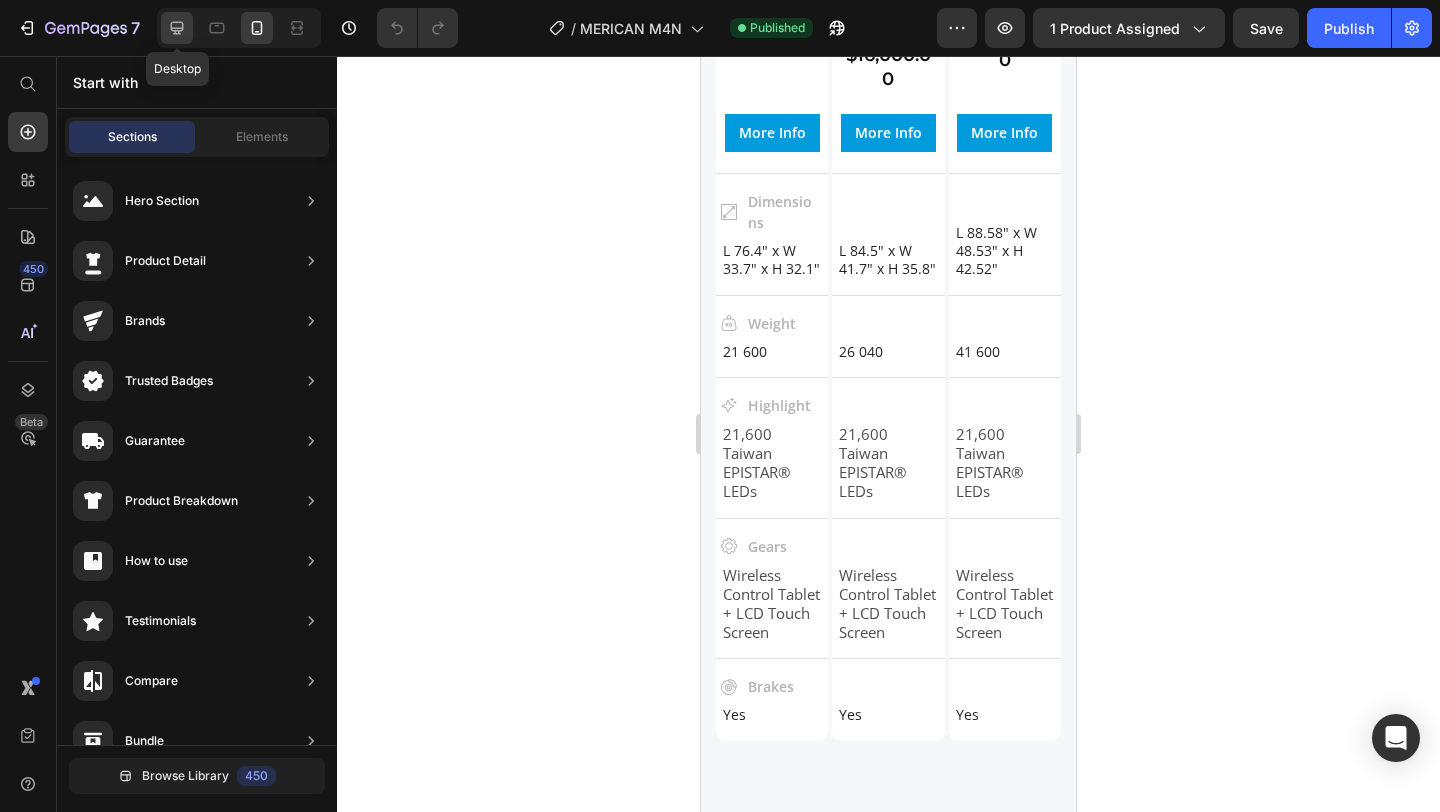 click 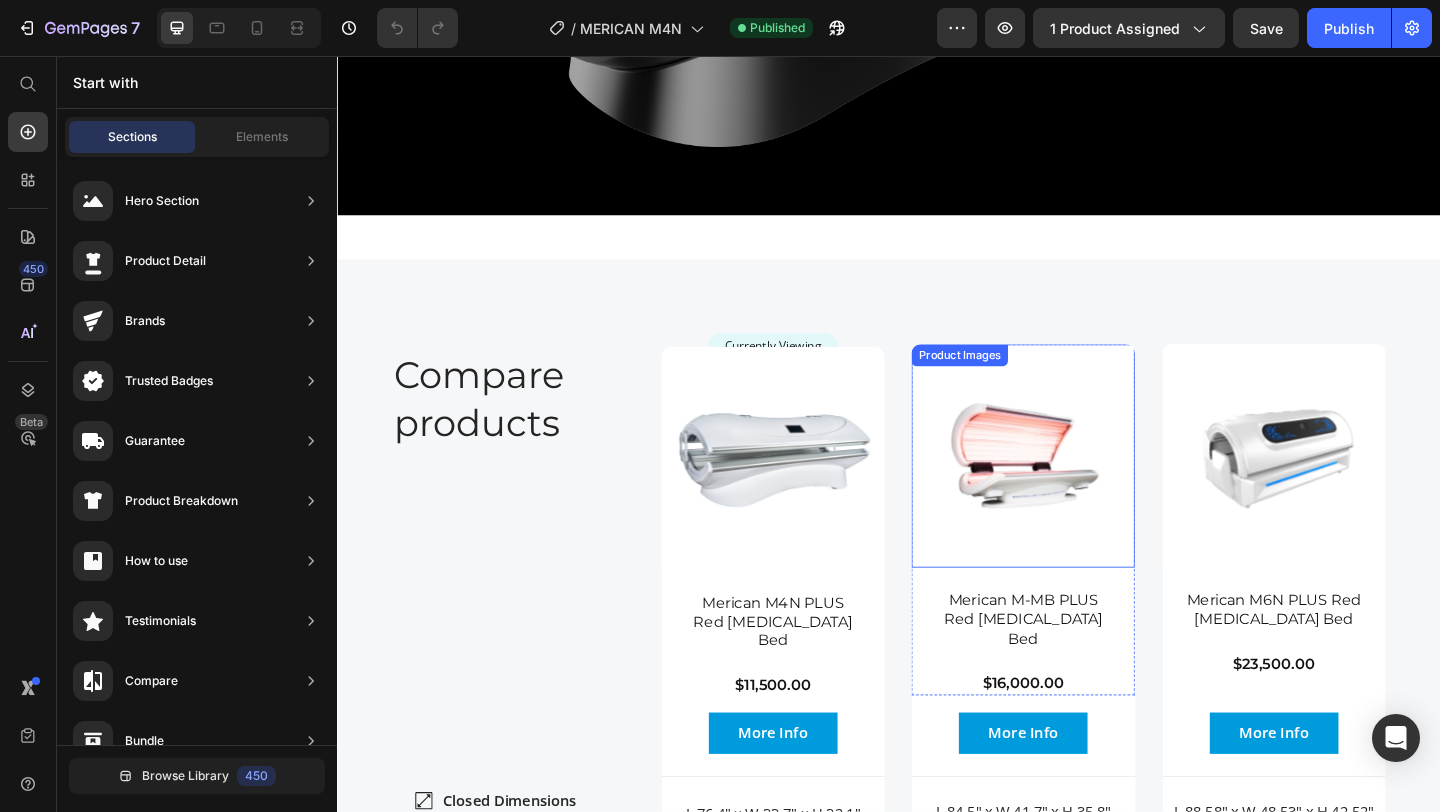 scroll, scrollTop: 2967, scrollLeft: 0, axis: vertical 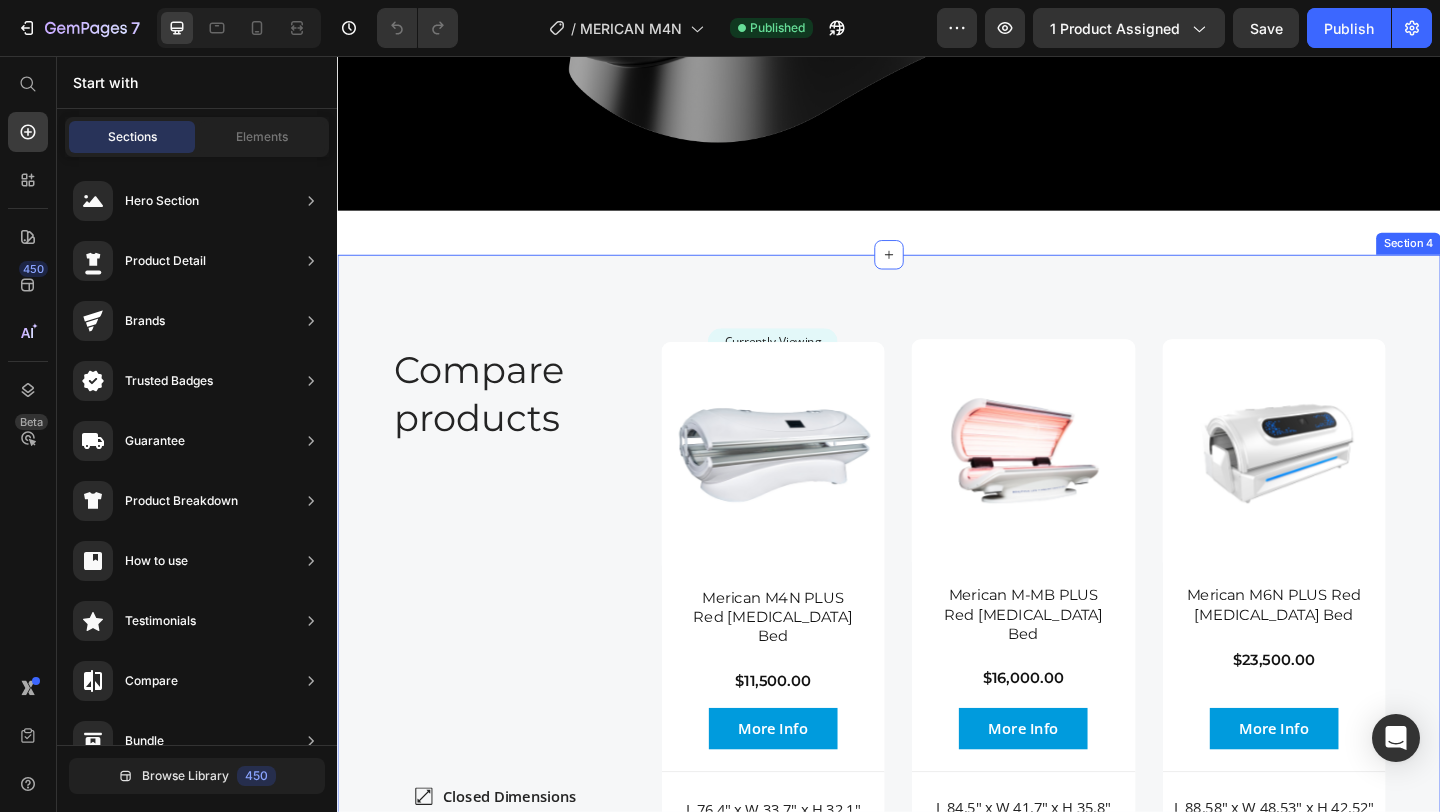 click on "Compare products Heading Row
Closed Dimensions
Number of LEDs
Light Source
Control System
Built in Bluetooth Speakers Item List Currently Viewing Text Block Row Product Images Merican M4N PLUS Red [MEDICAL_DATA] Bed Product Title $11,500.00 Product Price Row Product More Info Button Hero Banner Product Images Merican M-MB PLUS Red [MEDICAL_DATA] Bed Product Title $16,000.00 Product Price Row Product More Info Button Hero Banner Product Images Merican M6N PLUS Red [MEDICAL_DATA] Bed Product Title $23,500.00 Product Price Row Product More Info Button Hero Banner Row
Dimensions Item List L 76.4" x W 33.7" x H 32.1" Text Block Hero Banner L 84.5" x W 41.7" x H 35.8" Text Block Hero Banner L 88.58" x W 48.53" x H 42.52" Text Block Hero Banner Row
Weight Item List 21 600 Text Block Hero Banner 26 040 Text Block Hero Banner 41 600 Text Block Hero Banner Row" at bounding box center (937, 797) 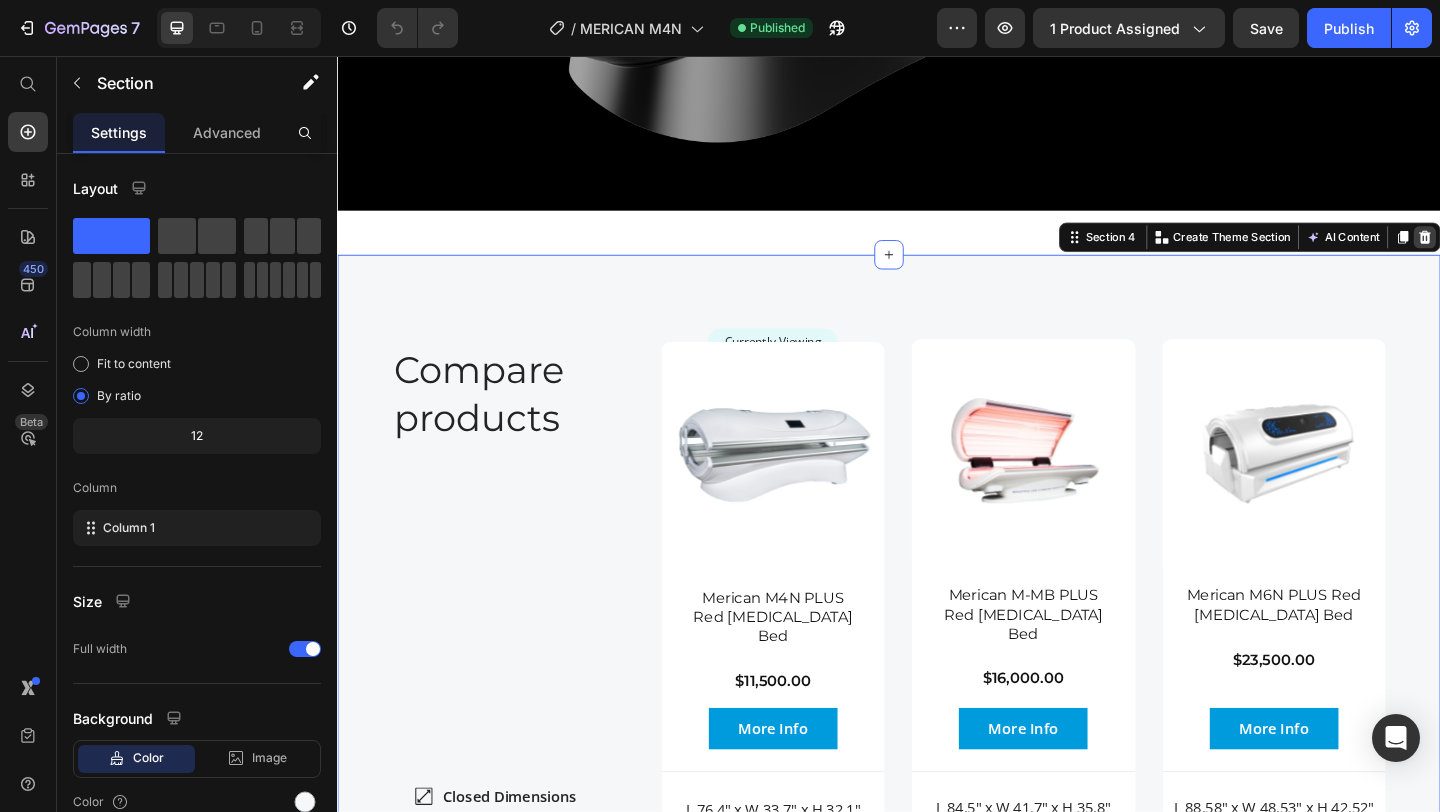 click 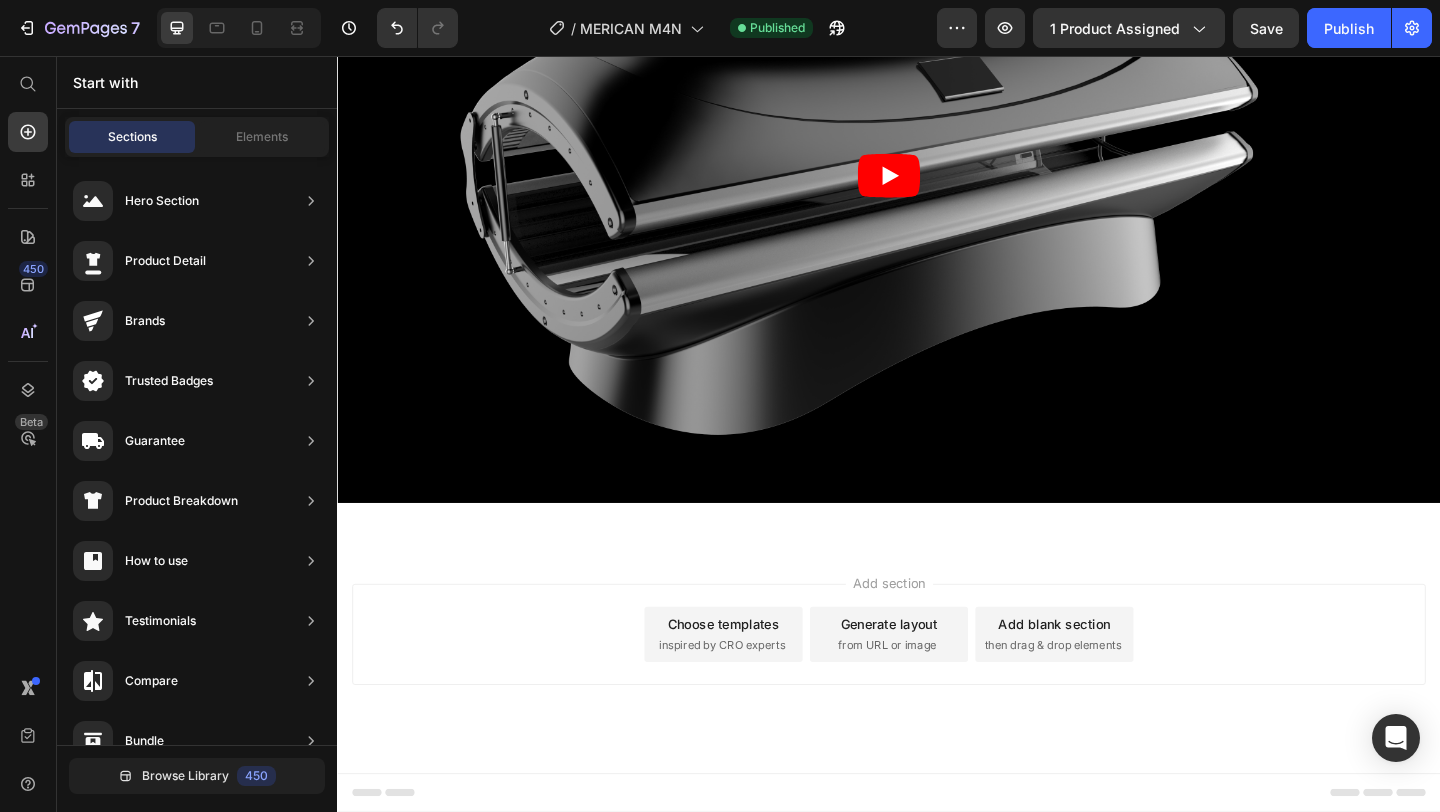 scroll, scrollTop: 2649, scrollLeft: 0, axis: vertical 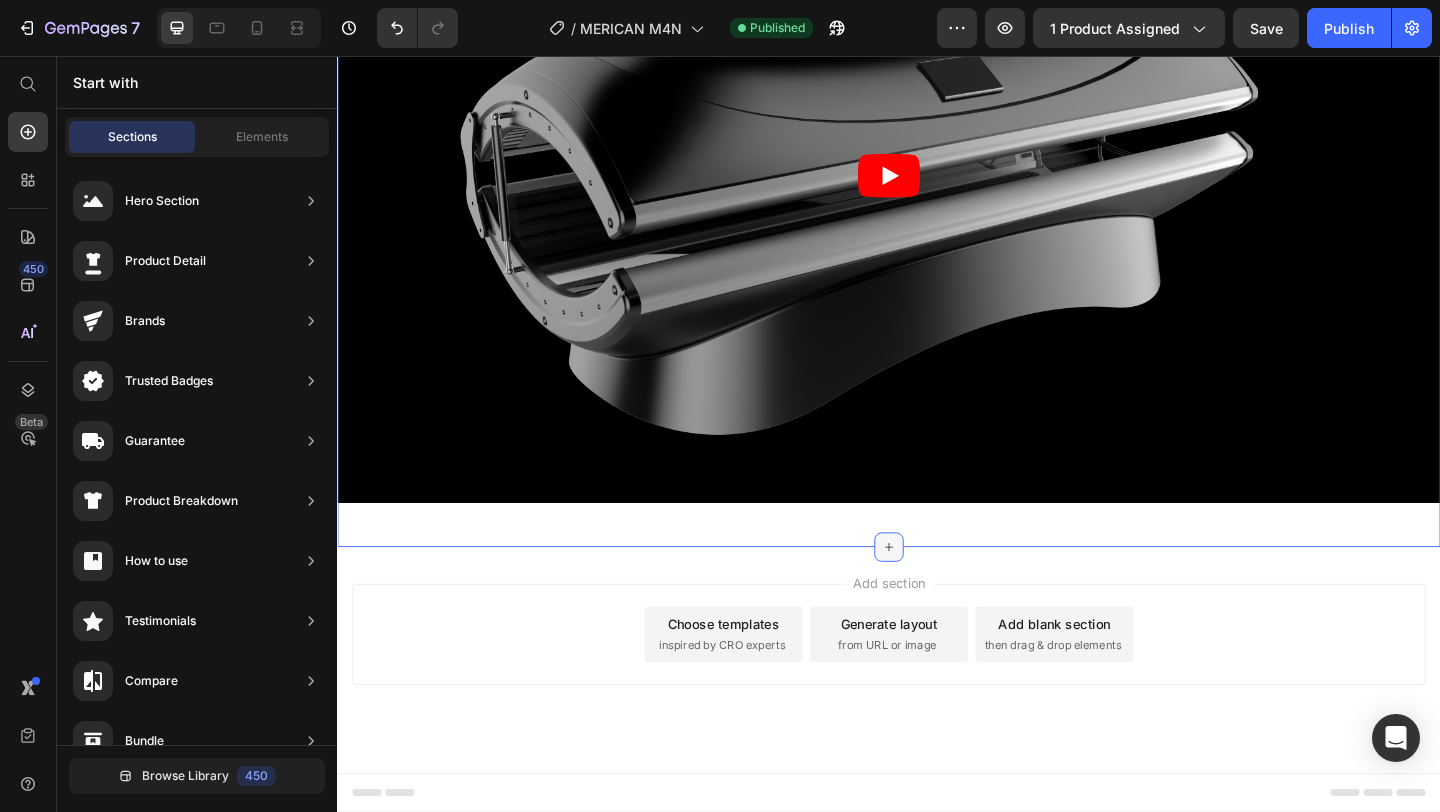 click 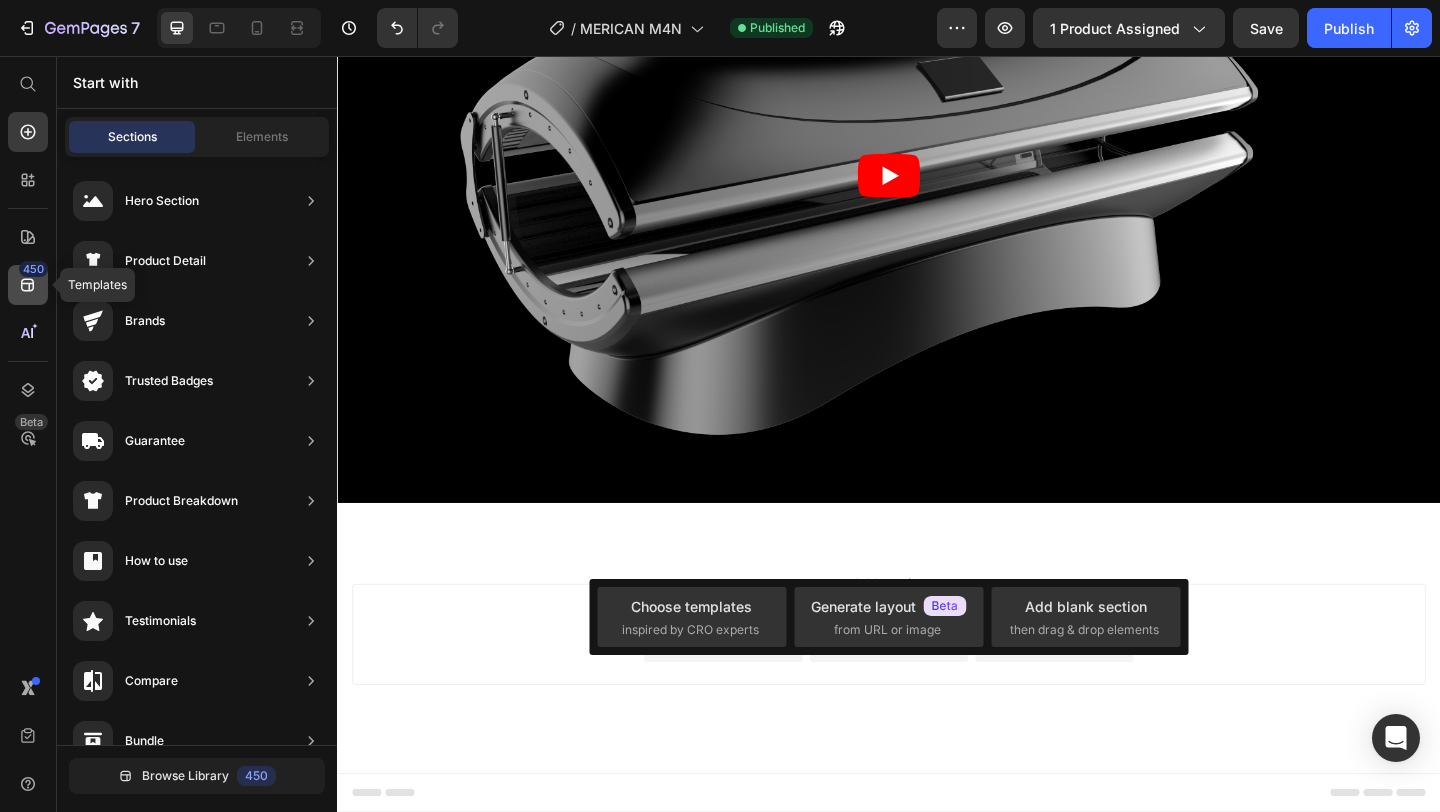 click 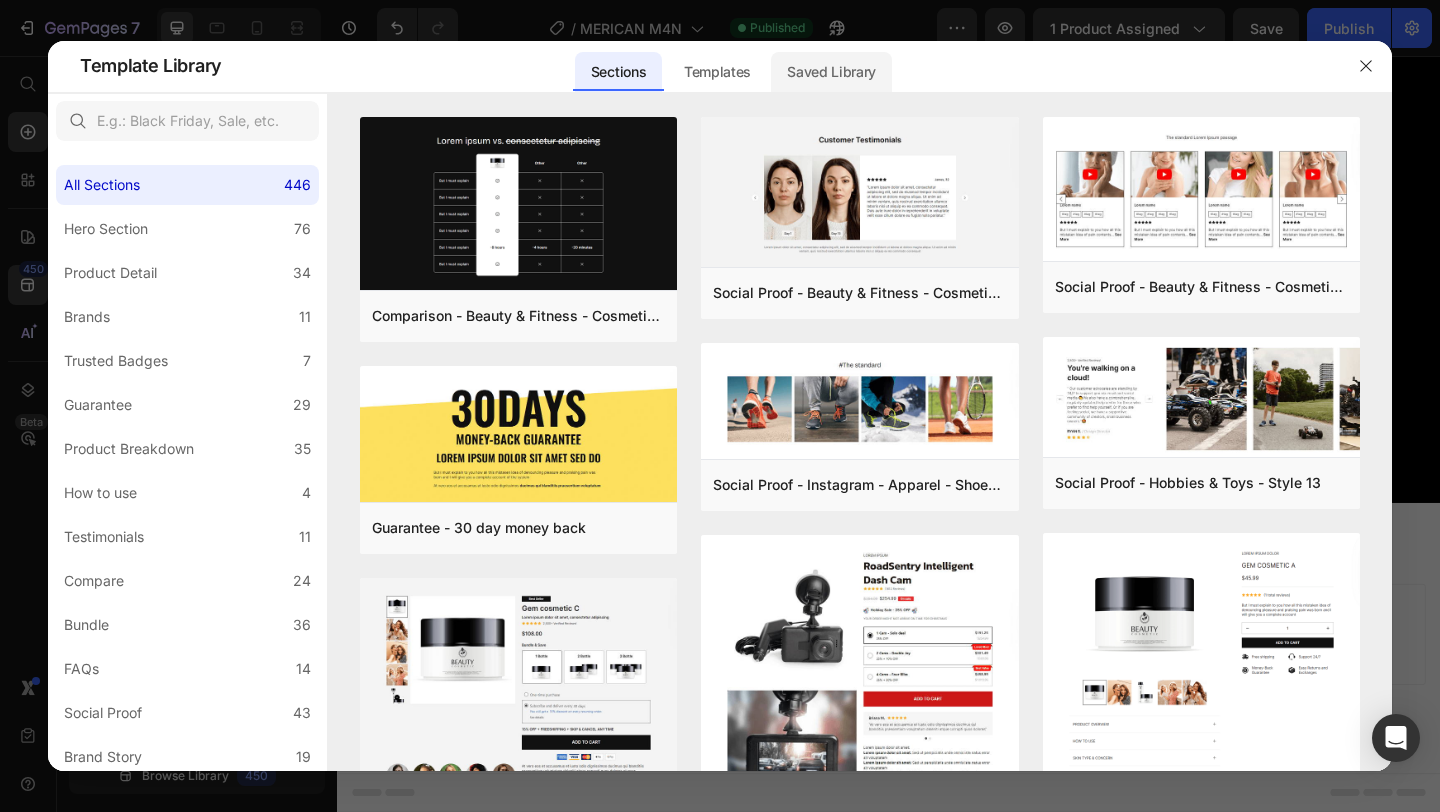 click on "Saved Library" 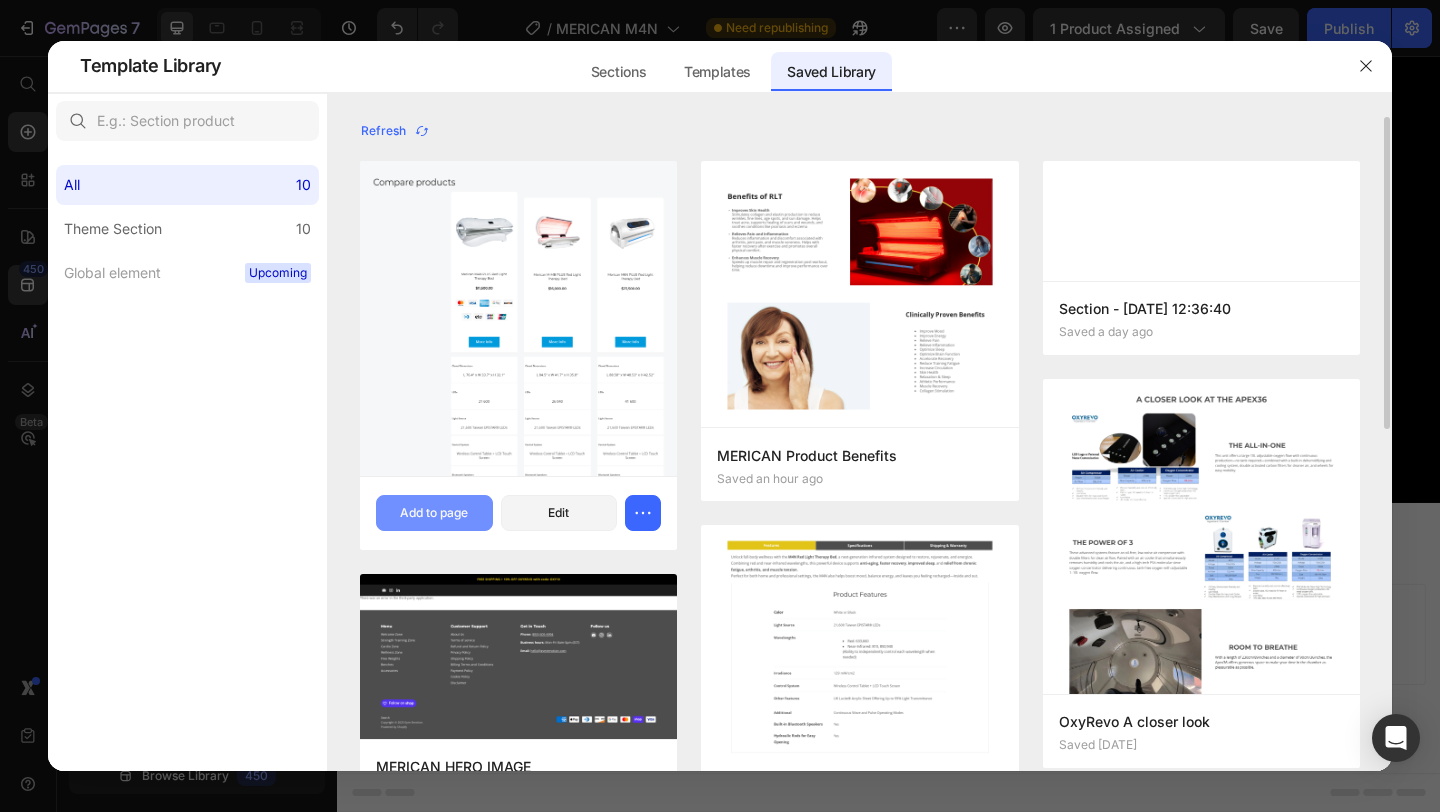 click on "Add to page" at bounding box center [434, 513] 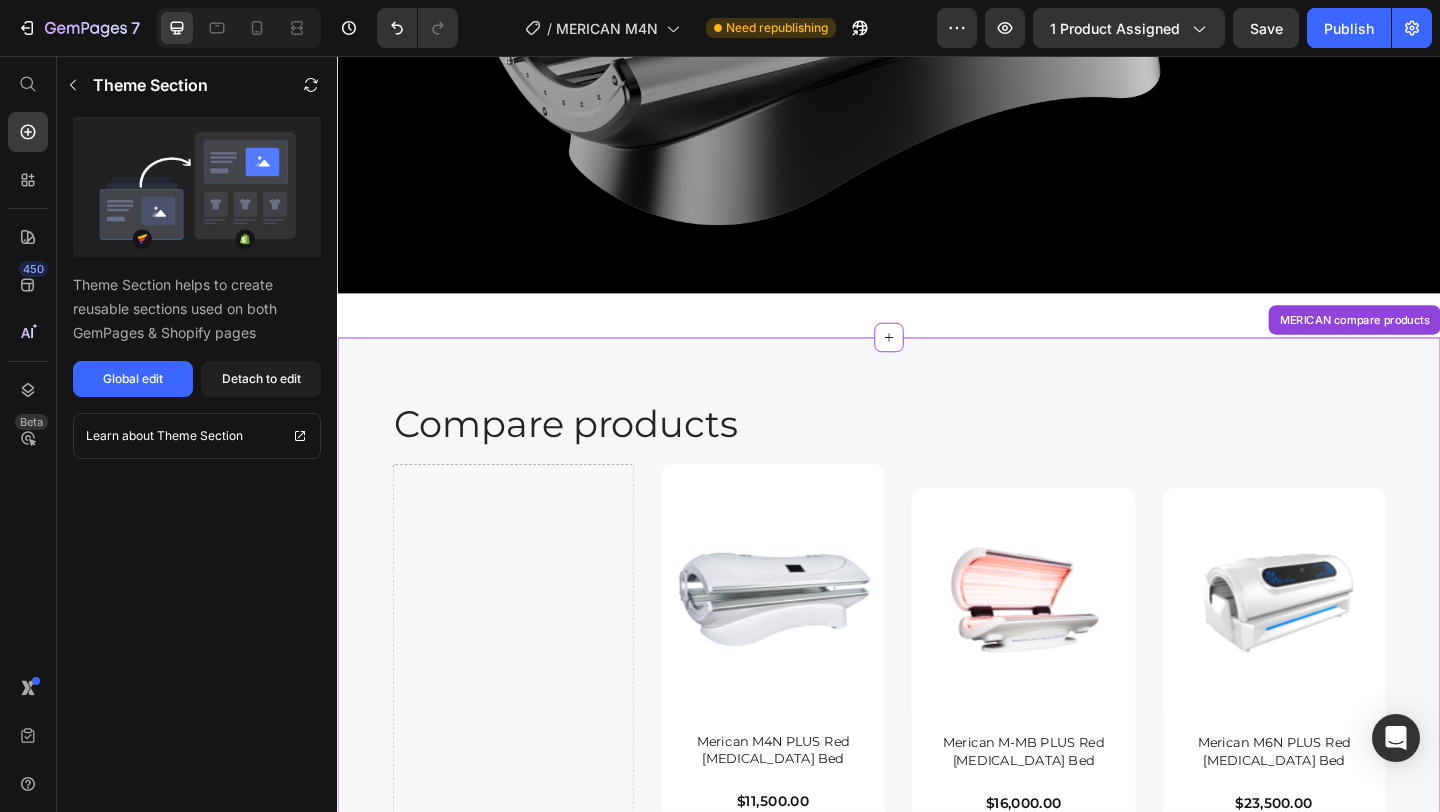 scroll, scrollTop: 2873, scrollLeft: 0, axis: vertical 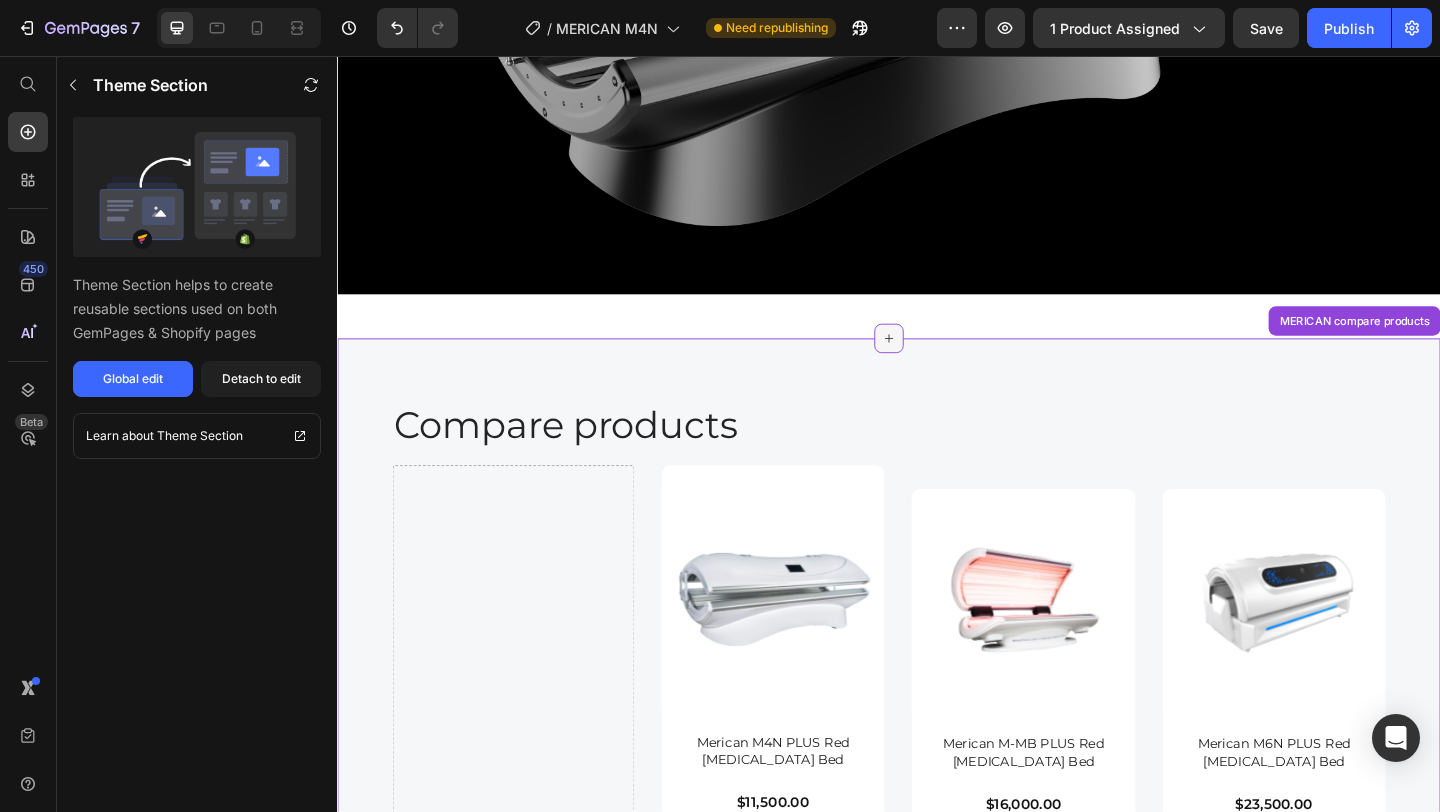 click 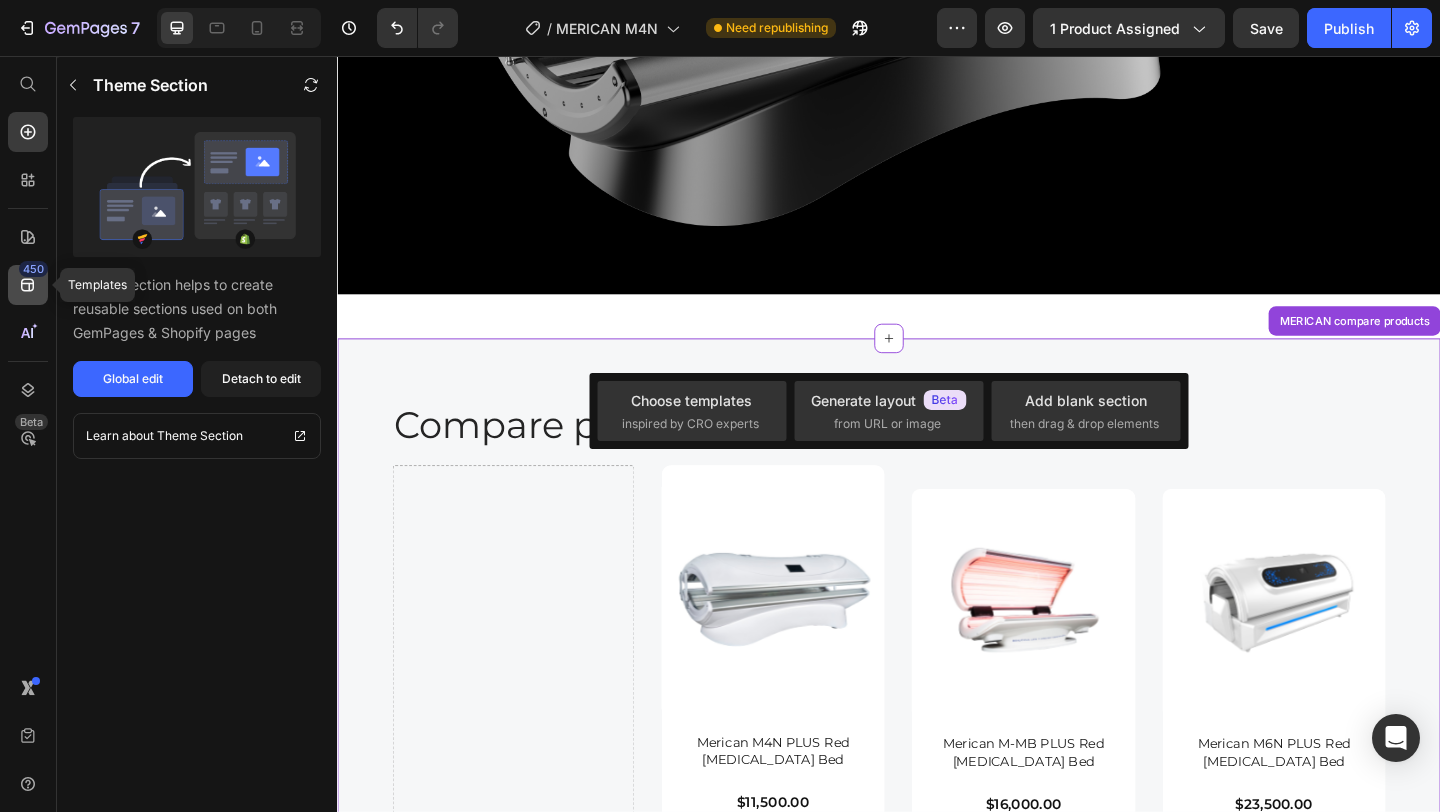 click 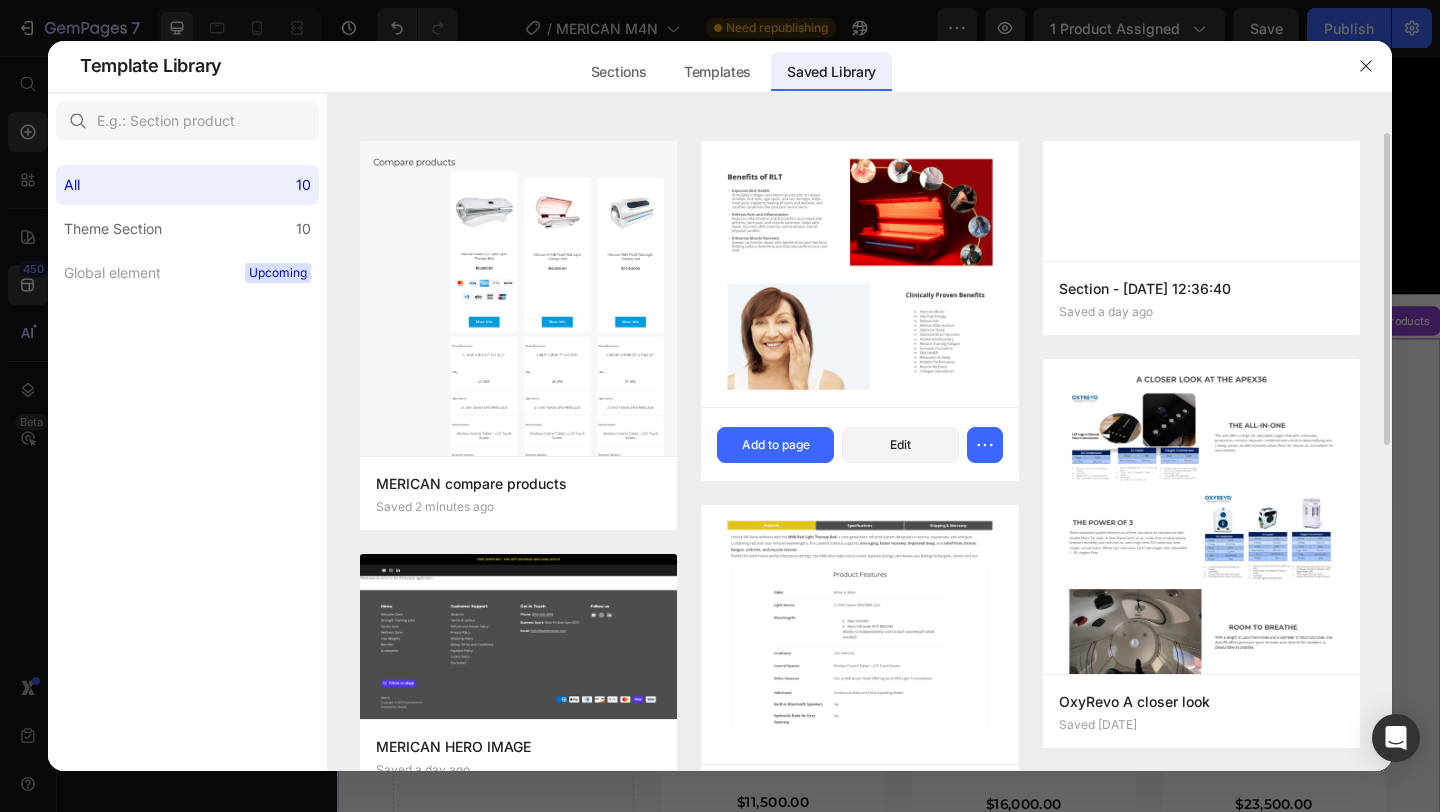 scroll, scrollTop: 33, scrollLeft: 0, axis: vertical 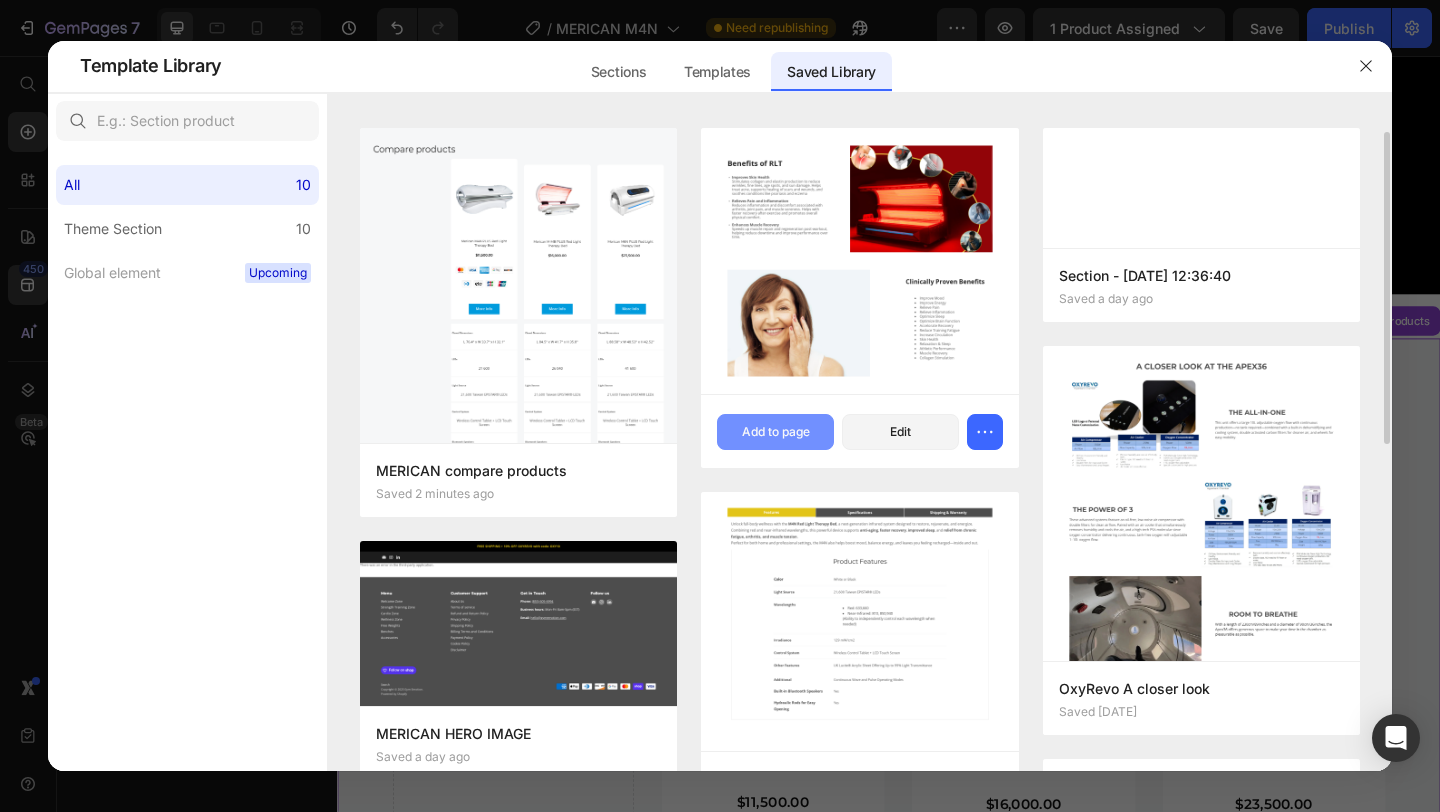 click on "Add to page" at bounding box center [776, 432] 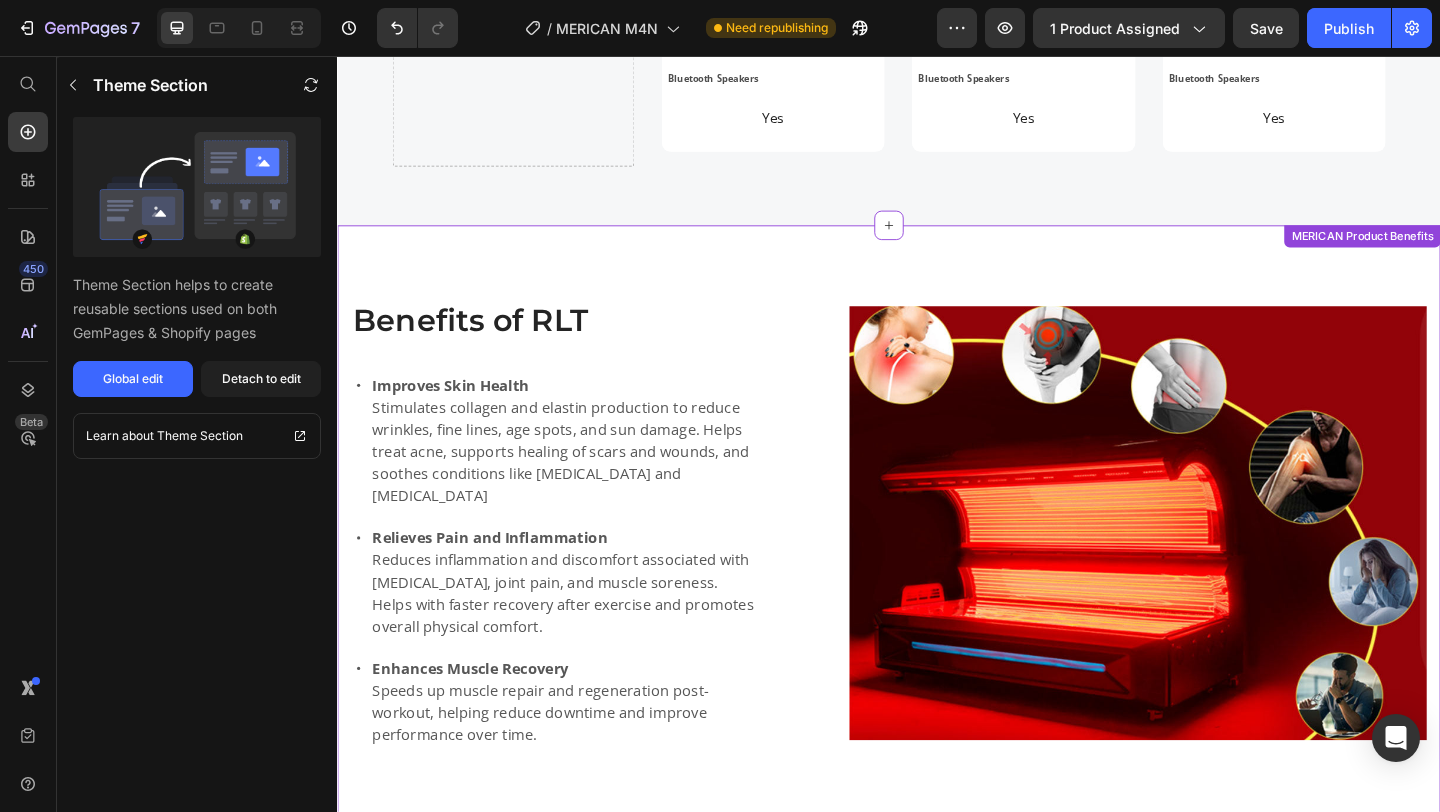 scroll, scrollTop: 4374, scrollLeft: 0, axis: vertical 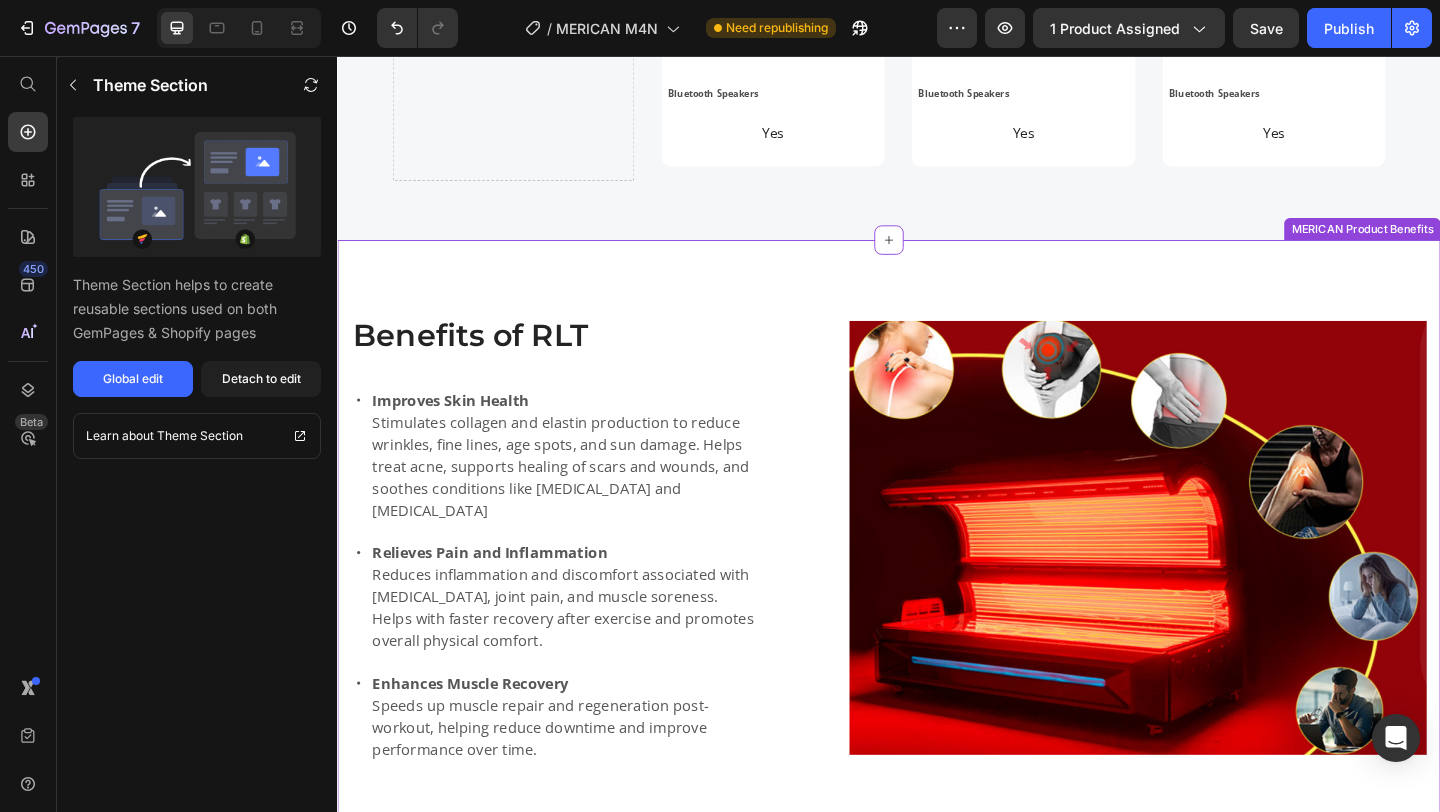 click on "Benefits of RLT Heading
Improves Skin Health Stimulates collagen and elastin production to reduce wrinkles, fine lines, age spots, and sun damage. Helps treat acne, supports healing of scars and wounds, and soothes conditions like [MEDICAL_DATA] and [MEDICAL_DATA]
Relieves Pain and Inflammation Reduces inflammation and discomfort associated with [MEDICAL_DATA], joint pain, and muscle soreness. Helps with faster recovery after exercise and promotes overall physical comfort.
Enhances Muscle Recovery Speeds up muscle repair and regeneration post-workout, helping reduce downtime and improve performance over time. Item List Image Row Clinically Proven Benefits Heading Image Clinically Proven Benefits Heading Improve Mood Improve Energy Relieve Pain  Relieve Inflammation Optimize Sleep Optimize Brain Function Accelorate Recovery Reduce Training Fatigue Increase Circulation Skin Health Relaxation & Sleep Athletic Performance Muscle Recovery Collagen Stimulation Text Block Row Row" at bounding box center [937, 832] 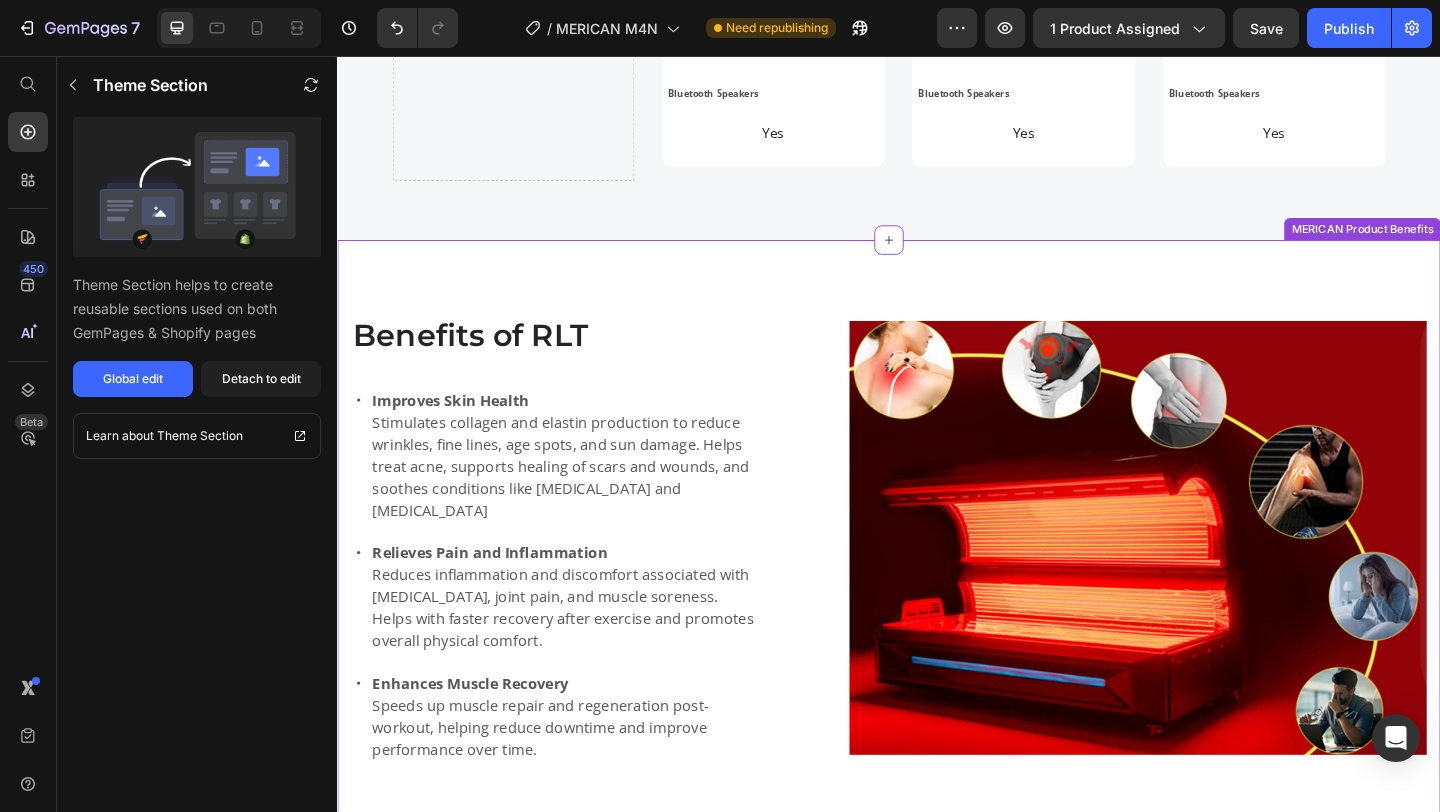 click on "Benefits of RLT Heading
Improves Skin Health Stimulates collagen and elastin production to reduce wrinkles, fine lines, age spots, and sun damage. Helps treat acne, supports healing of scars and wounds, and soothes conditions like [MEDICAL_DATA] and [MEDICAL_DATA]
Relieves Pain and Inflammation Reduces inflammation and discomfort associated with [MEDICAL_DATA], joint pain, and muscle soreness. Helps with faster recovery after exercise and promotes overall physical comfort.
Enhances Muscle Recovery Speeds up muscle repair and regeneration post-workout, helping reduce downtime and improve performance over time. Item List Image Row Clinically Proven Benefits Heading Image Clinically Proven Benefits Heading Improve Mood Improve Energy Relieve Pain  Relieve Inflammation Optimize Sleep Optimize Brain Function Accelorate Recovery Reduce Training Fatigue Increase Circulation Skin Health Relaxation & Sleep Athletic Performance Muscle Recovery Collagen Stimulation Text Block Row Row" at bounding box center [937, 832] 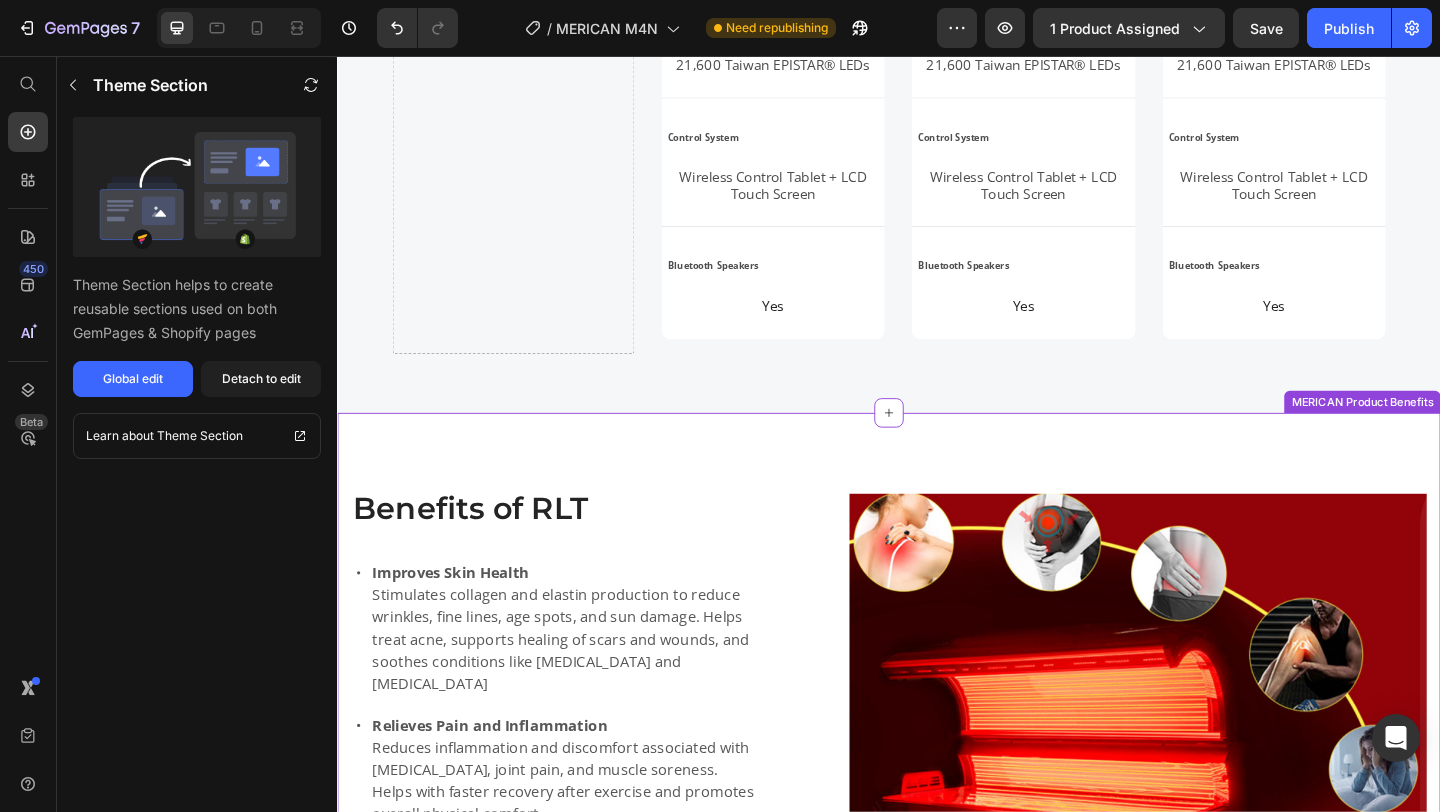 scroll, scrollTop: 4059, scrollLeft: 0, axis: vertical 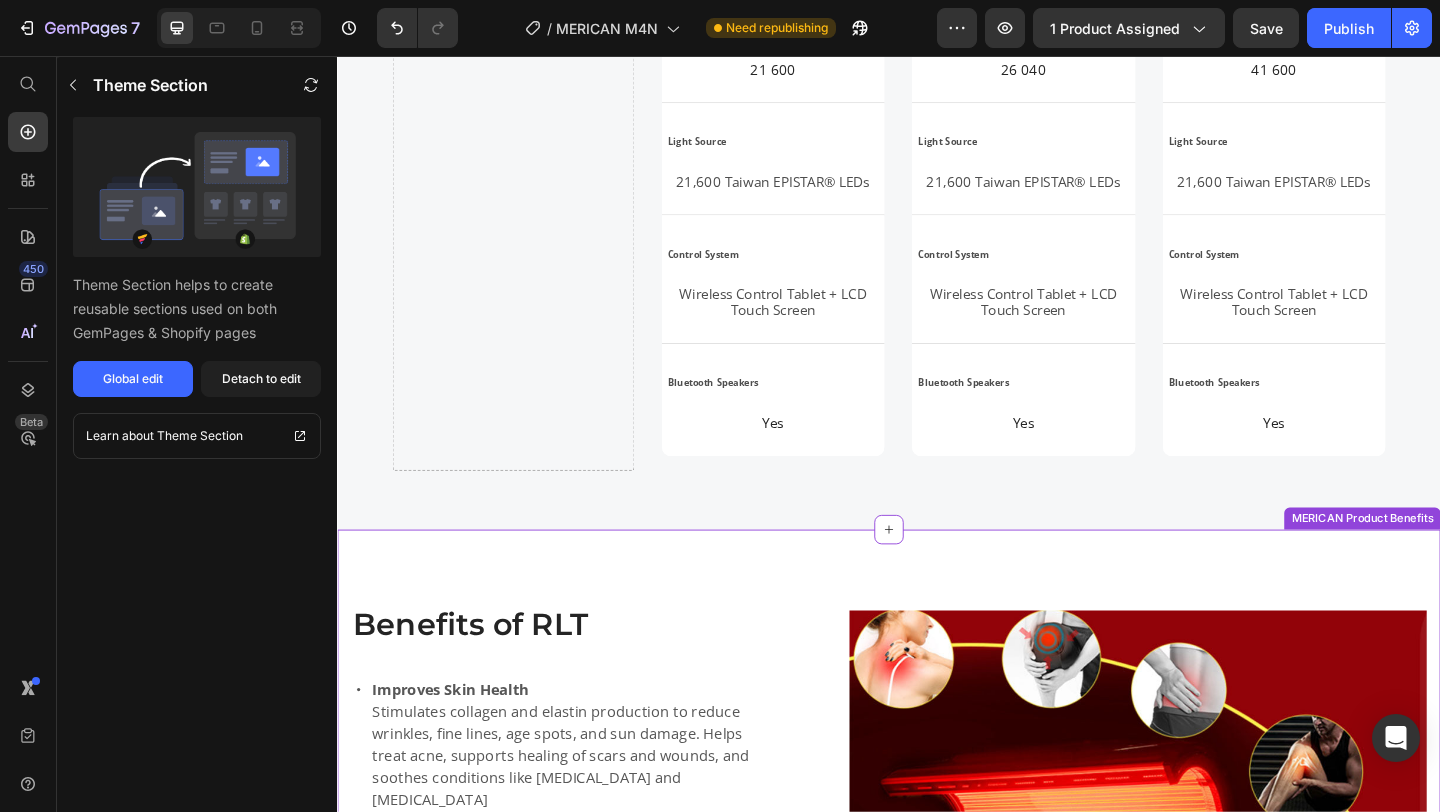 click on "Benefits of RLT Heading
Improves Skin Health Stimulates collagen and elastin production to reduce wrinkles, fine lines, age spots, and sun damage. Helps treat acne, supports healing of scars and wounds, and soothes conditions like [MEDICAL_DATA] and [MEDICAL_DATA]
Relieves Pain and Inflammation Reduces inflammation and discomfort associated with [MEDICAL_DATA], joint pain, and muscle soreness. Helps with faster recovery after exercise and promotes overall physical comfort.
Enhances Muscle Recovery Speeds up muscle repair and regeneration post-workout, helping reduce downtime and improve performance over time. Item List Image Row Clinically Proven Benefits Heading Image Clinically Proven Benefits Heading Improve Mood Improve Energy Relieve Pain  Relieve Inflammation Optimize Sleep Optimize Brain Function Accelorate Recovery Reduce Training Fatigue Increase Circulation Skin Health Relaxation & Sleep Athletic Performance Muscle Recovery Collagen Stimulation Text Block Row Row" at bounding box center [937, 1147] 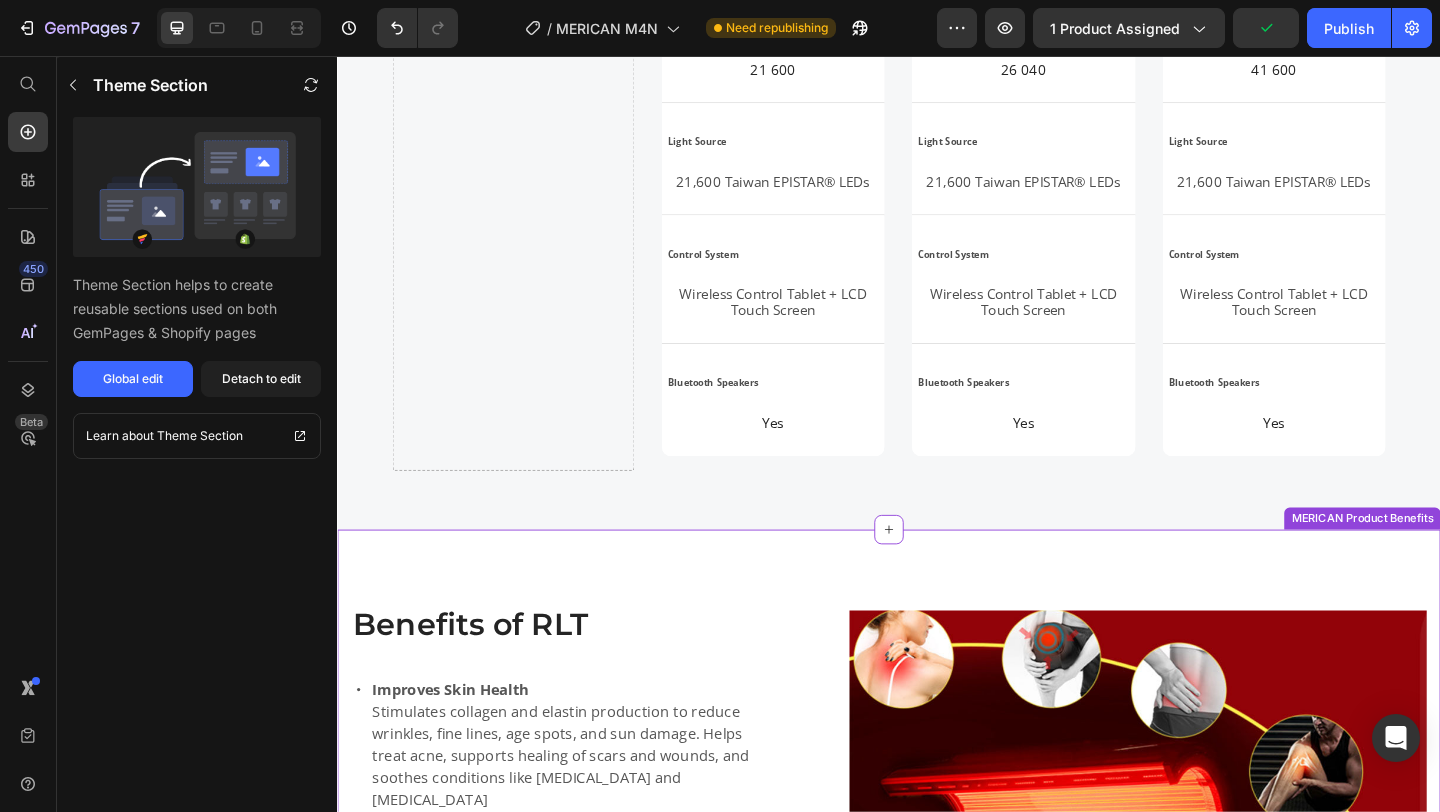 click on "Benefits of RLT Heading
Improves Skin Health Stimulates collagen and elastin production to reduce wrinkles, fine lines, age spots, and sun damage. Helps treat acne, supports healing of scars and wounds, and soothes conditions like [MEDICAL_DATA] and [MEDICAL_DATA]
Relieves Pain and Inflammation Reduces inflammation and discomfort associated with [MEDICAL_DATA], joint pain, and muscle soreness. Helps with faster recovery after exercise and promotes overall physical comfort.
Enhances Muscle Recovery Speeds up muscle repair and regeneration post-workout, helping reduce downtime and improve performance over time. Item List Image Row Clinically Proven Benefits Heading Image Clinically Proven Benefits Heading Improve Mood Improve Energy Relieve Pain  Relieve Inflammation Optimize Sleep Optimize Brain Function Accelorate Recovery Reduce Training Fatigue Increase Circulation Skin Health Relaxation & Sleep Athletic Performance Muscle Recovery Collagen Stimulation Text Block Row Row" at bounding box center (937, 1147) 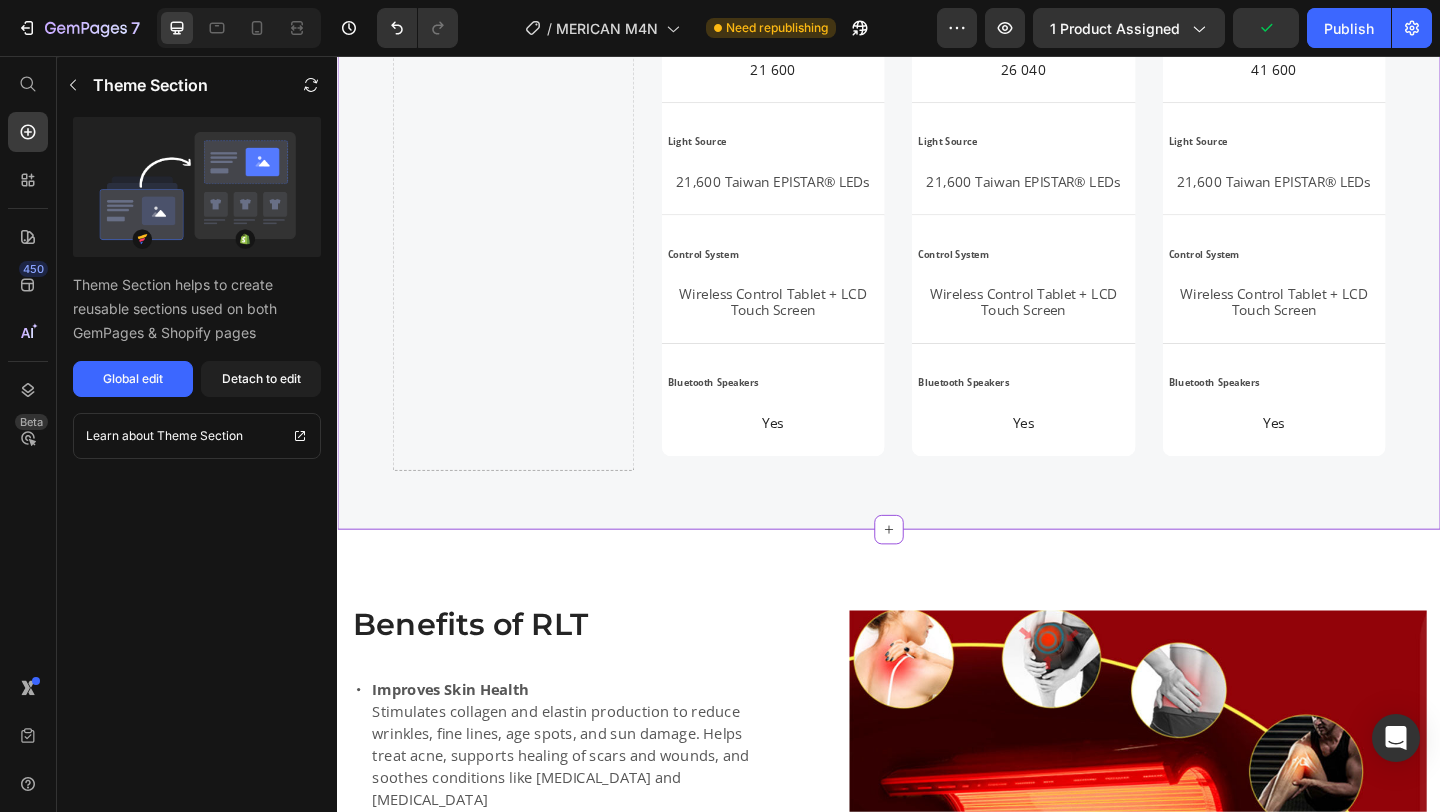click on "Compare products Heading
Drop element here Product Images Merican M4N PLUS Red [MEDICAL_DATA] Bed Product Title $11,500.00 Product Price Row Product More Info Button Hero Banner Product Images Merican M-MB PLUS Red [MEDICAL_DATA] Bed Product Title $16,000.00 Product Price Row Product More Info Button Hero Banner Product Images Merican M6N PLUS Red [MEDICAL_DATA] Bed Product Title $23,500.00 Product Price Row Product More Info Button Hero Banner Row
Drop element here Row Closed Dimensions Text Block L 76.4" x W 33.7" x H 32.1" Text Block Hero Banner
Drop element here Row Closed Dimensions Text Block L 84.5" x W 41.7" x H 35.8" Text Block Hero Banner
Drop element here Row Closed Dimensions Text Block L 88.58" x W 48.53" x H 42.52" Text Block Hero Banner Row LEDs Text Block 21 600 Text Block Hero Banner LEDs Text Block 26 040 Text Block Hero Banner LEDs Text Block 41 600 Text Block Hero Banner Row Light Source Text Block Text Block Hero Banner" at bounding box center [937, -125] 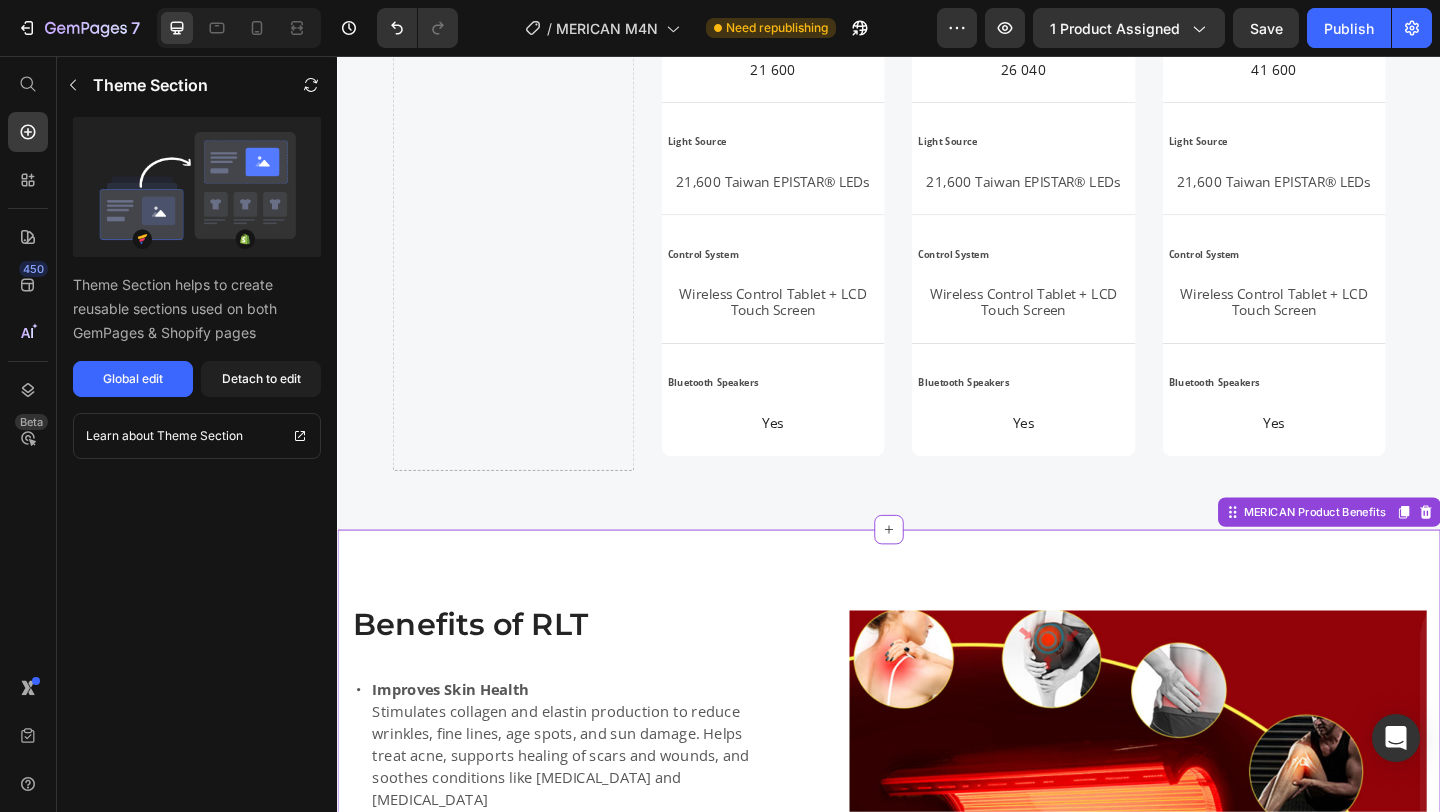click on "Benefits of RLT Heading
Improves Skin Health Stimulates collagen and elastin production to reduce wrinkles, fine lines, age spots, and sun damage. Helps treat acne, supports healing of scars and wounds, and soothes conditions like [MEDICAL_DATA] and [MEDICAL_DATA]
Relieves Pain and Inflammation Reduces inflammation and discomfort associated with [MEDICAL_DATA], joint pain, and muscle soreness. Helps with faster recovery after exercise and promotes overall physical comfort.
Enhances Muscle Recovery Speeds up muscle repair and regeneration post-workout, helping reduce downtime and improve performance over time. Item List Image Row" at bounding box center (937, 895) 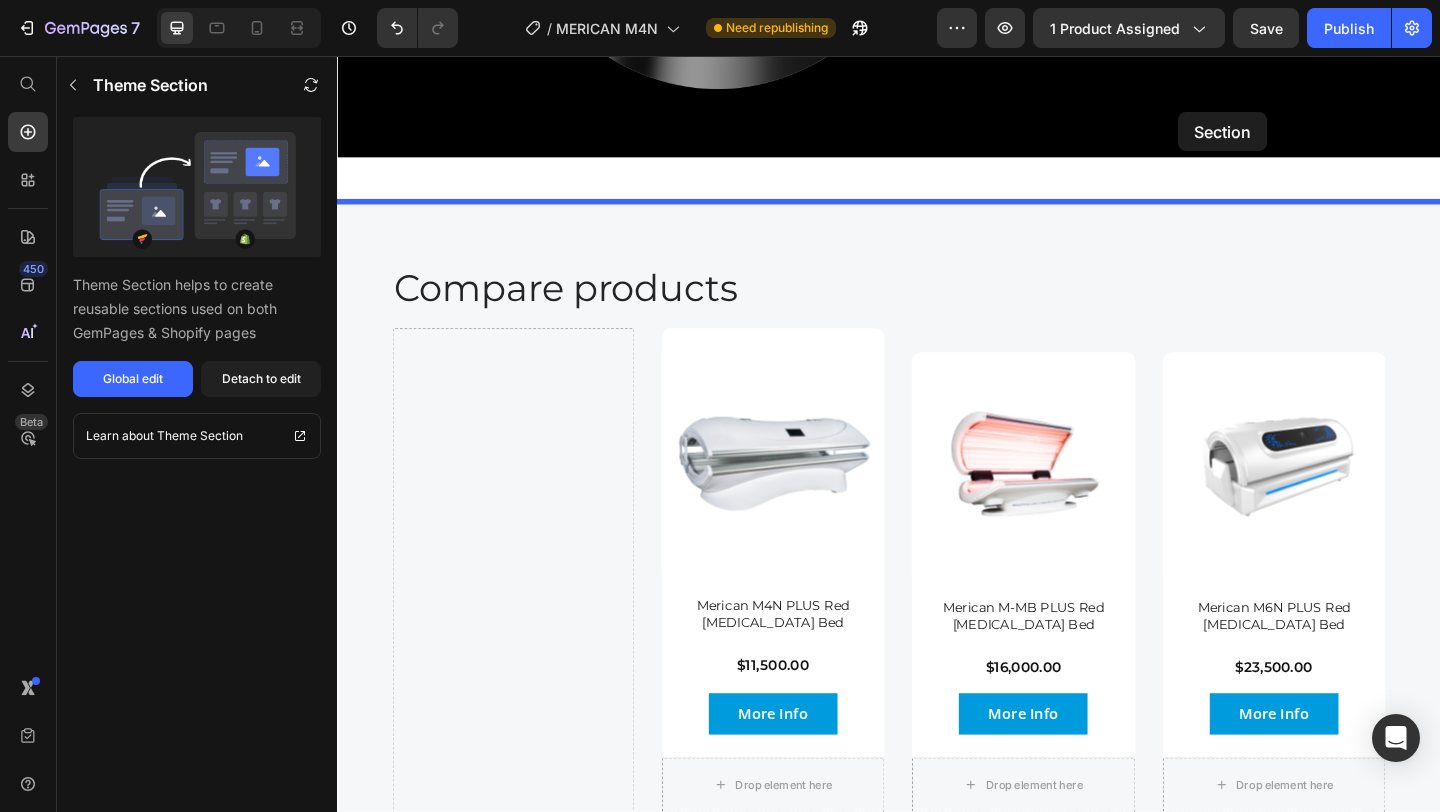 scroll, scrollTop: 2999, scrollLeft: 0, axis: vertical 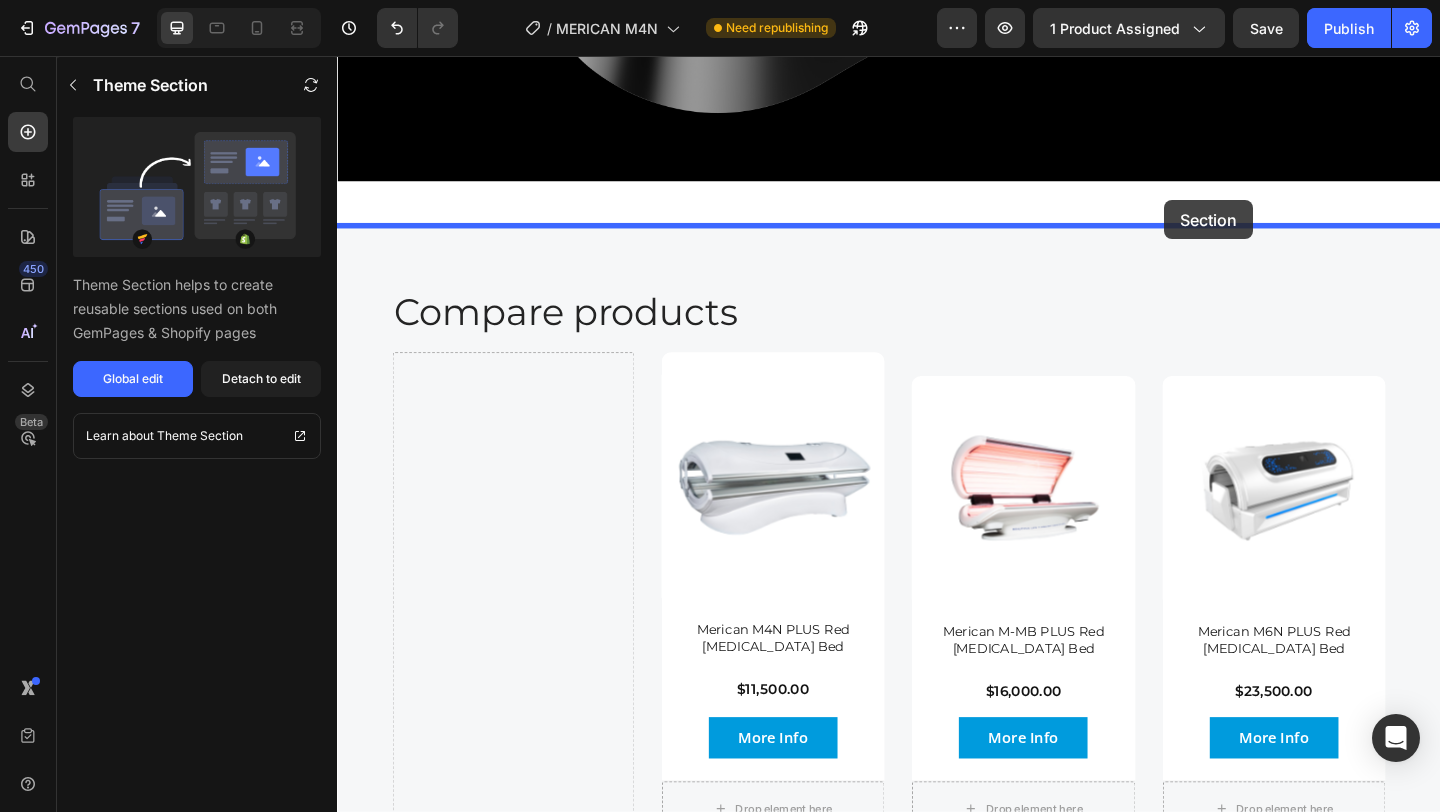 drag, startPoint x: 1307, startPoint y: 558, endPoint x: 1237, endPoint y: 213, distance: 352.02982 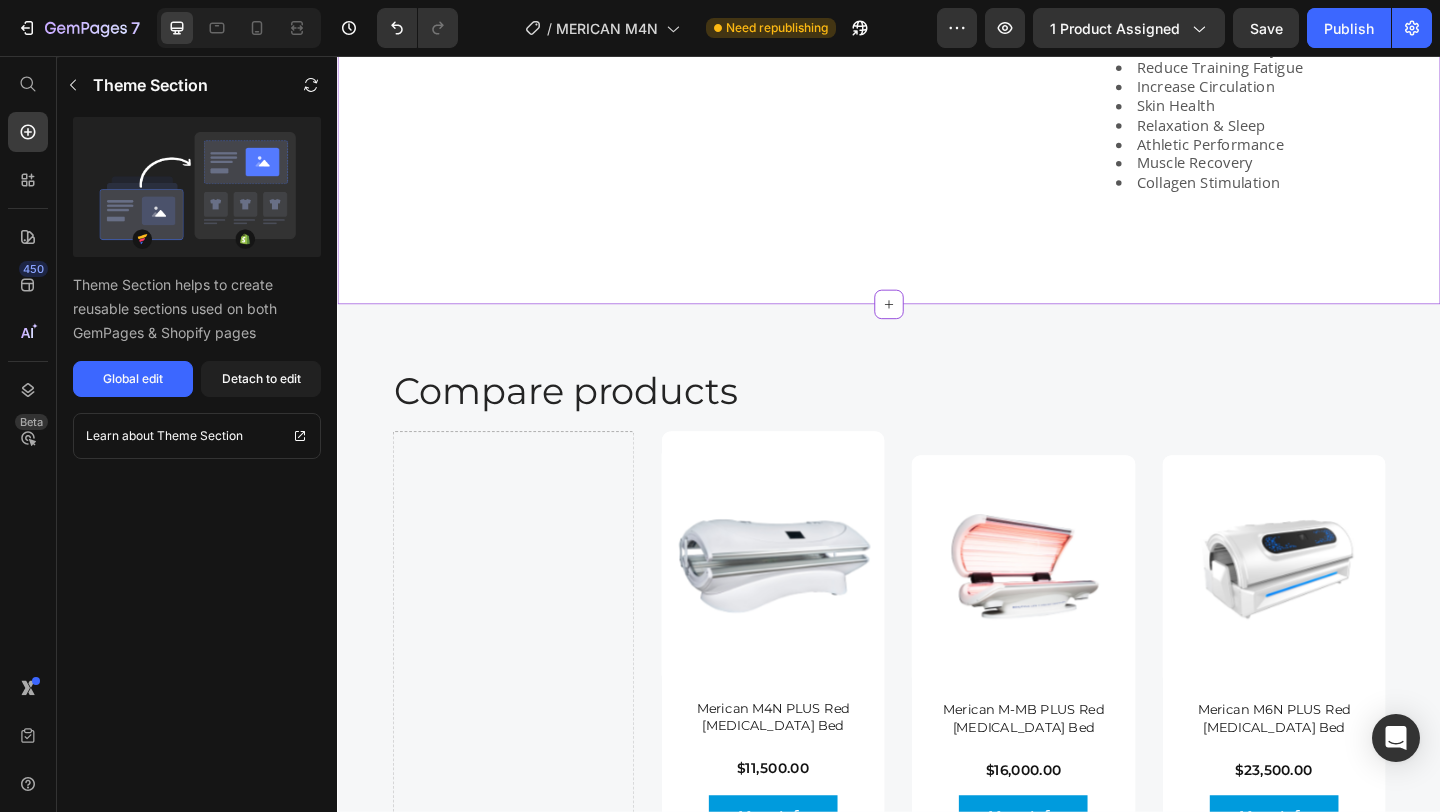 scroll, scrollTop: 4062, scrollLeft: 0, axis: vertical 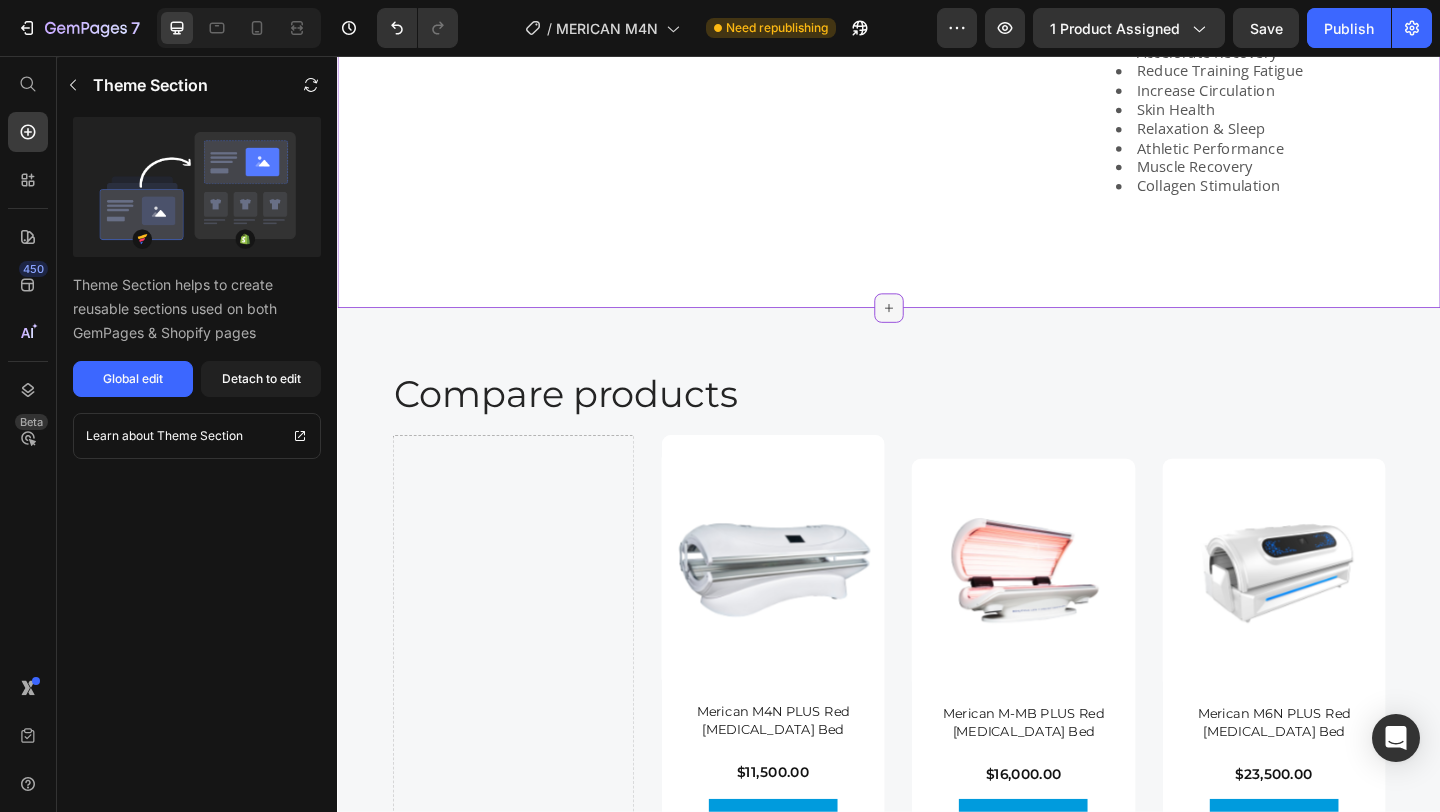 click at bounding box center (937, 330) 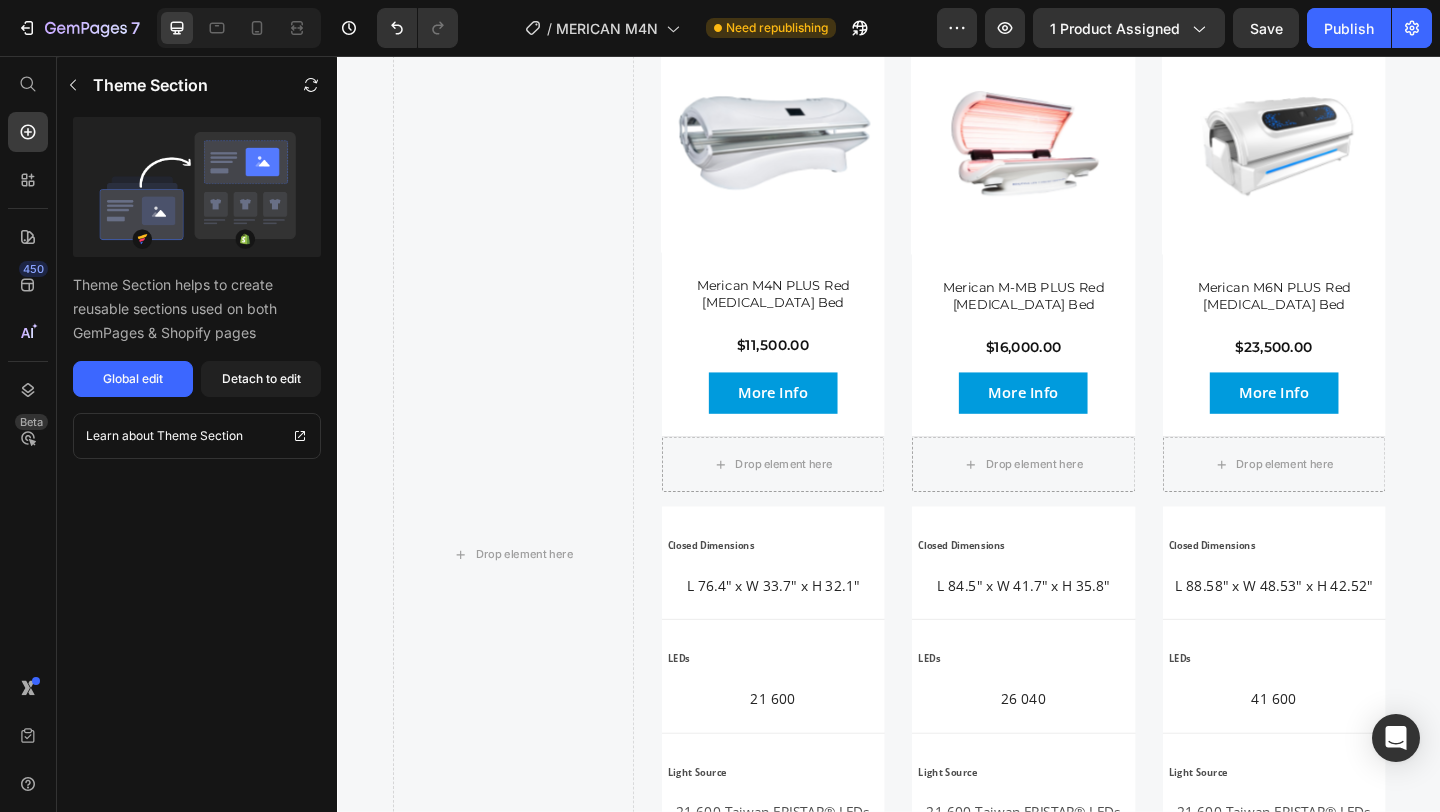 scroll, scrollTop: 4567, scrollLeft: 0, axis: vertical 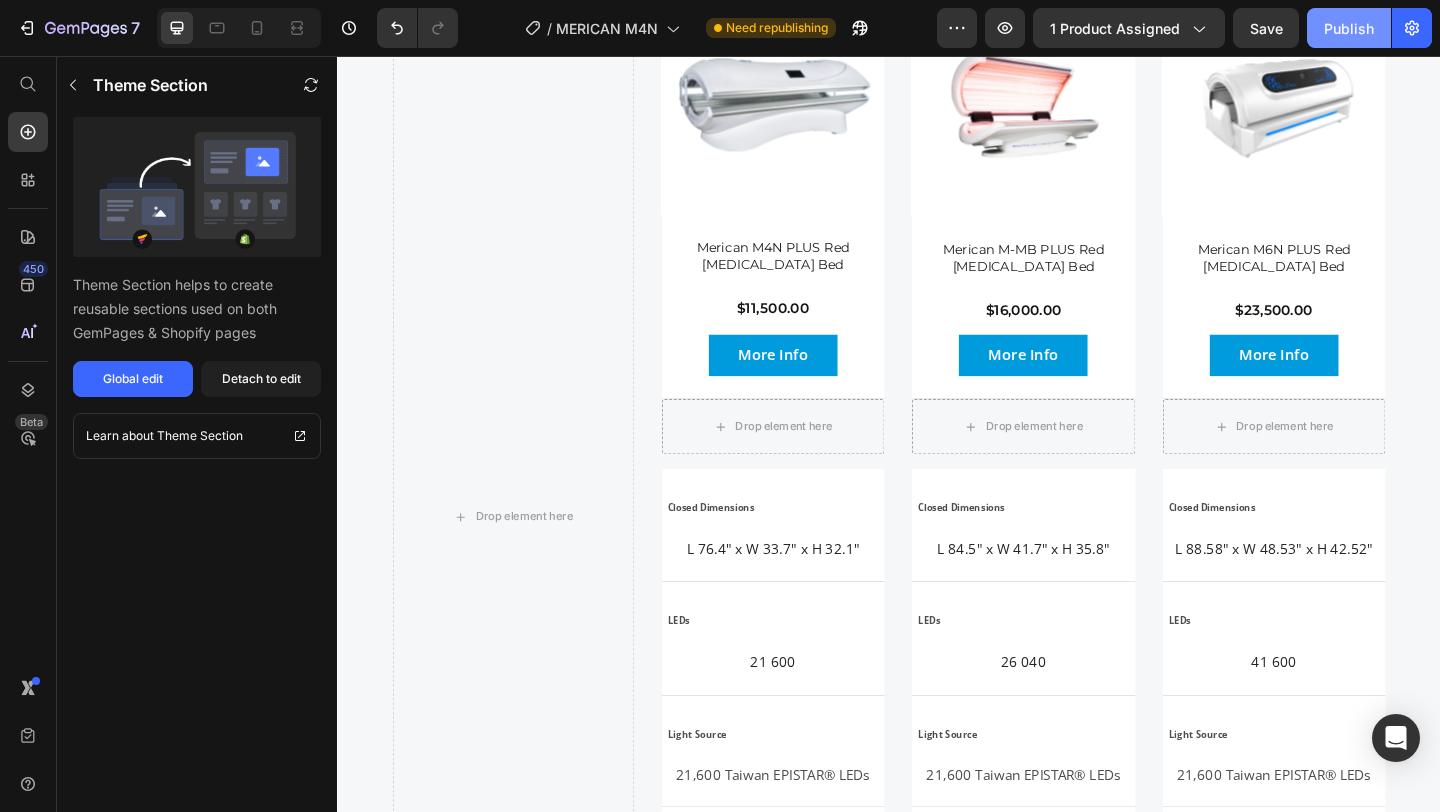 click on "Publish" at bounding box center (1349, 28) 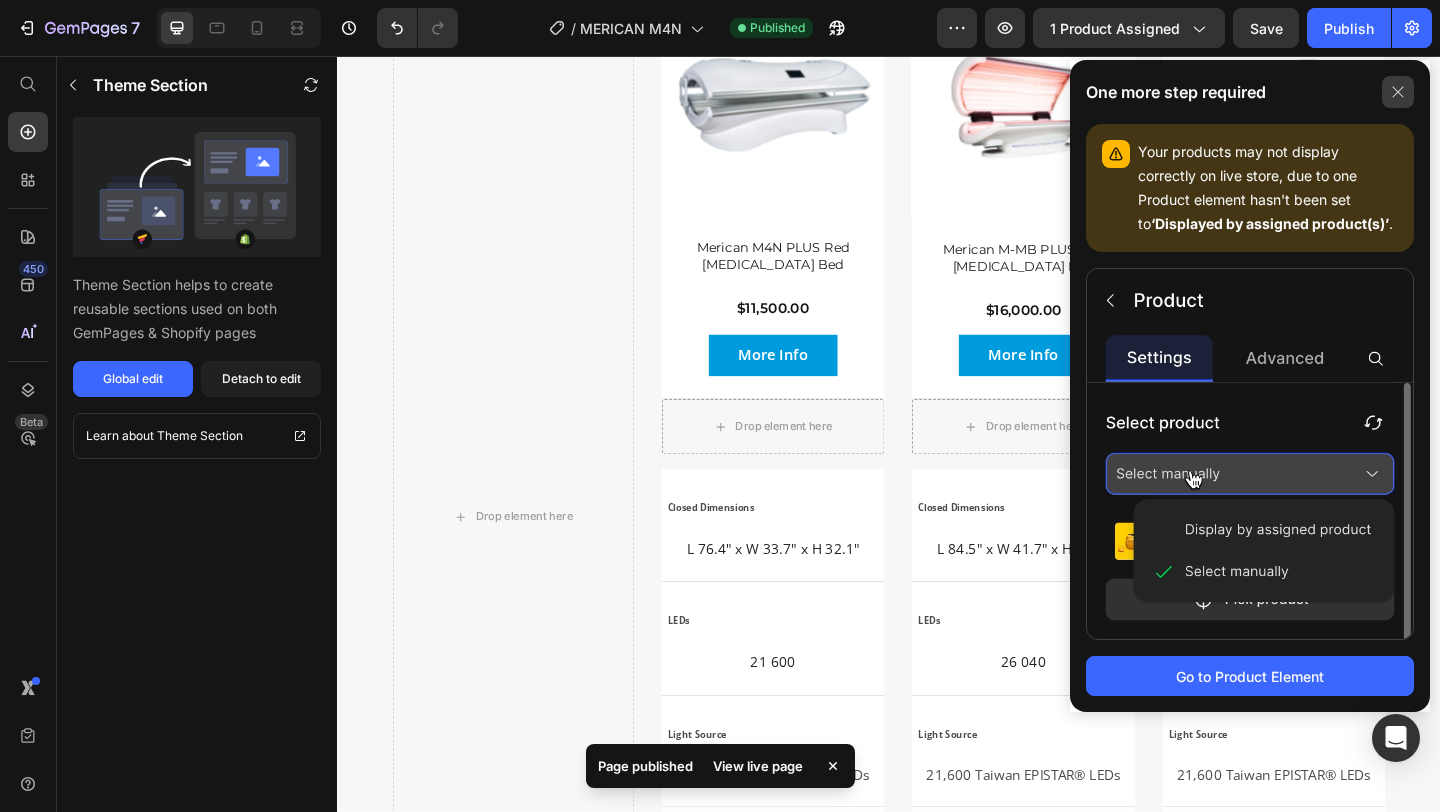 click 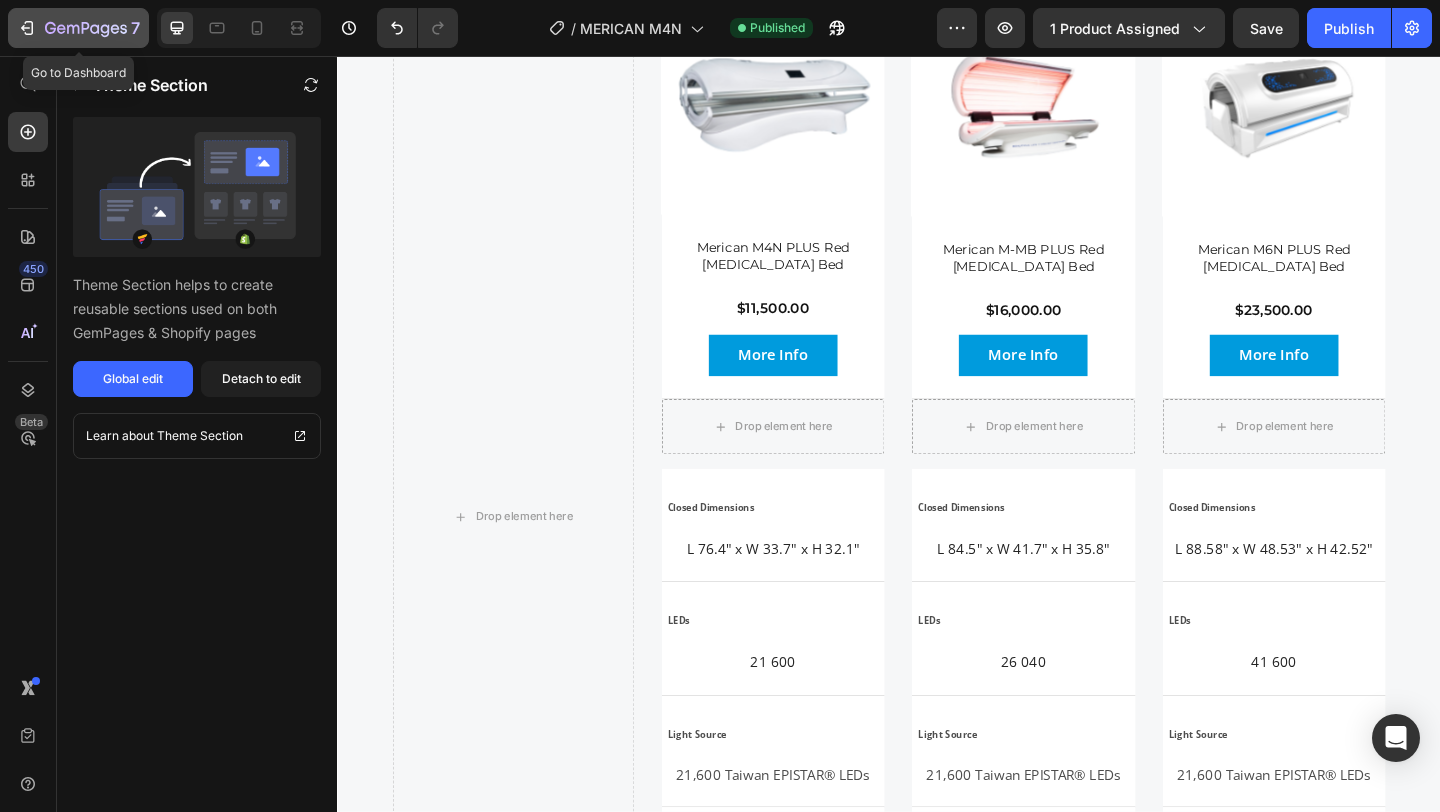 click 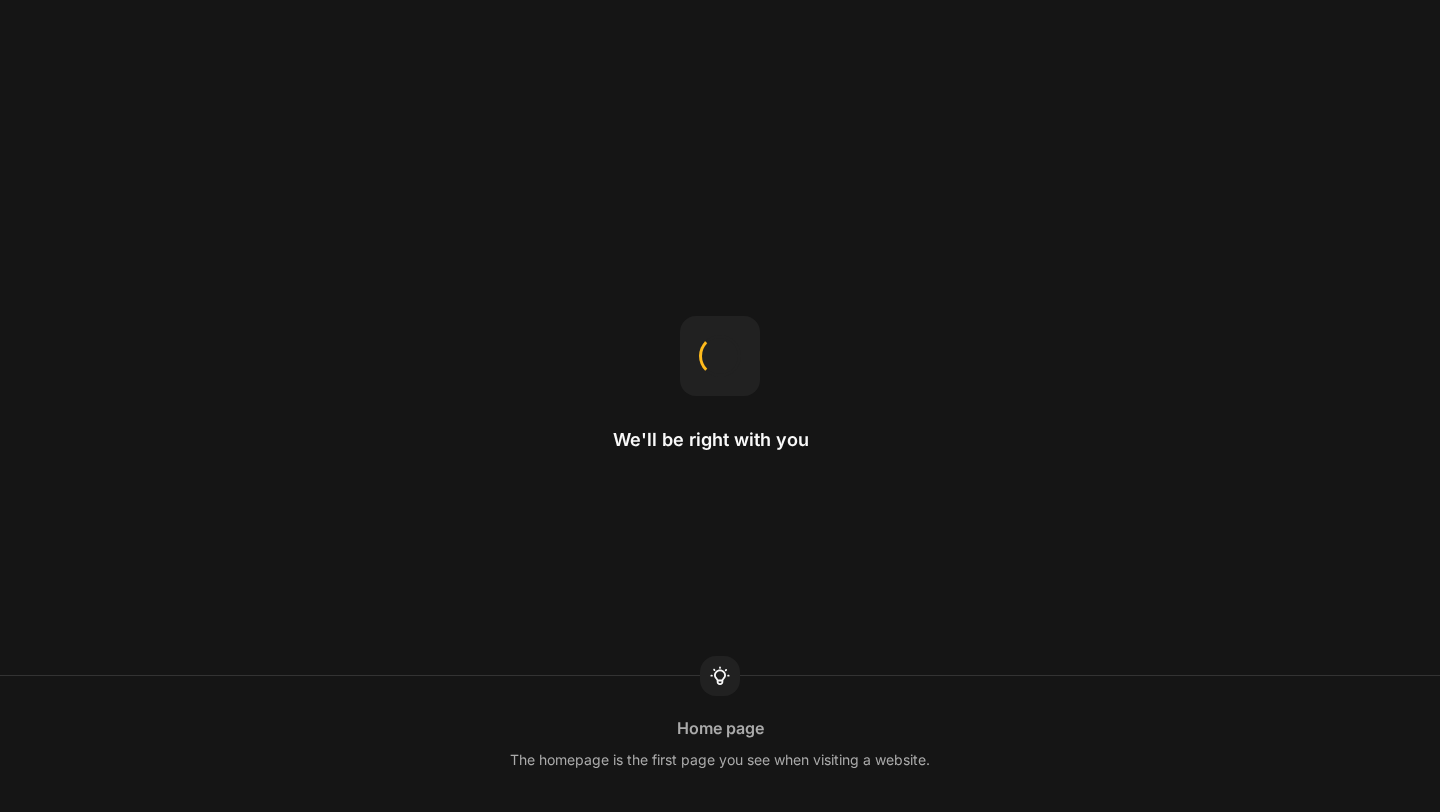 scroll, scrollTop: 0, scrollLeft: 0, axis: both 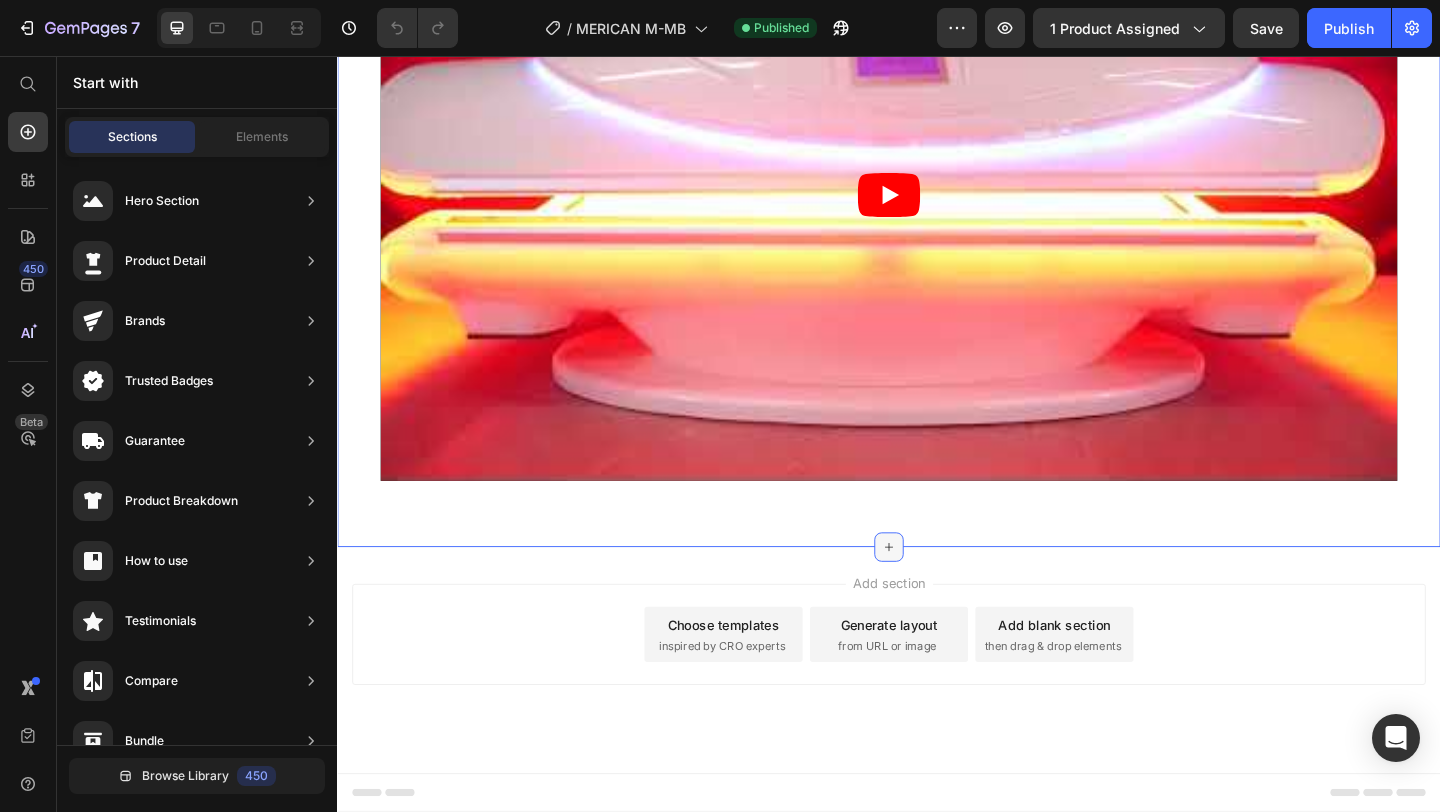 click at bounding box center [937, 590] 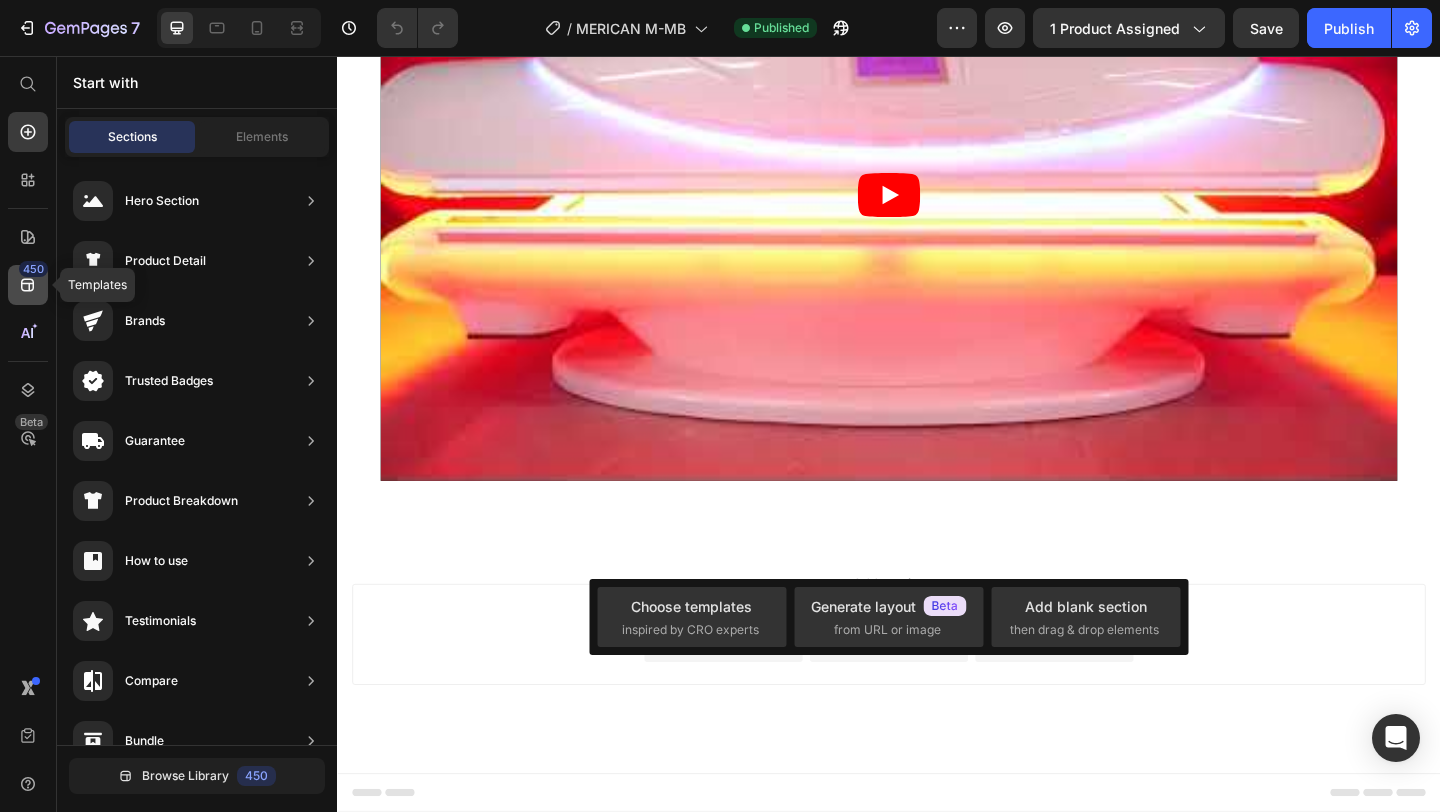 click 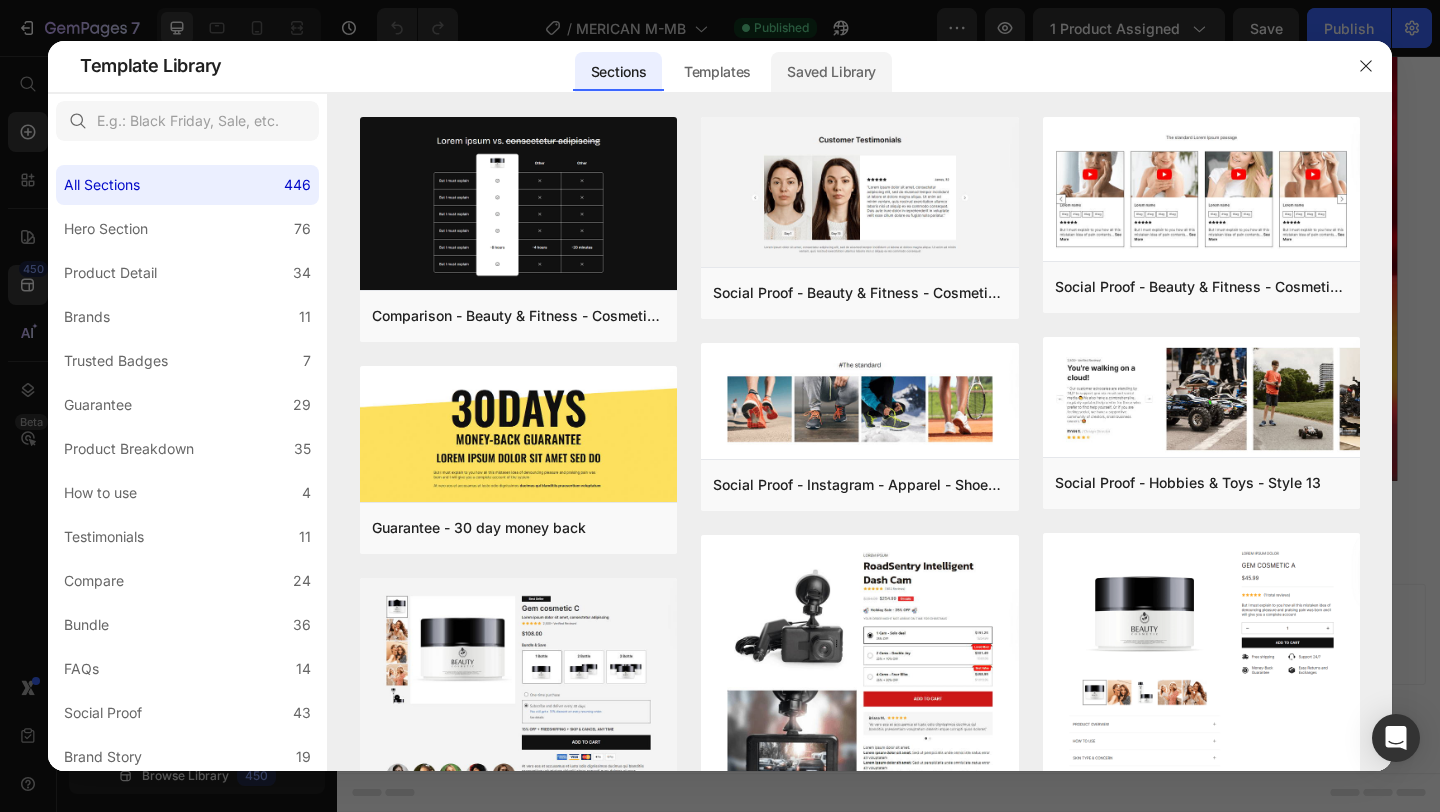 click on "Saved Library" 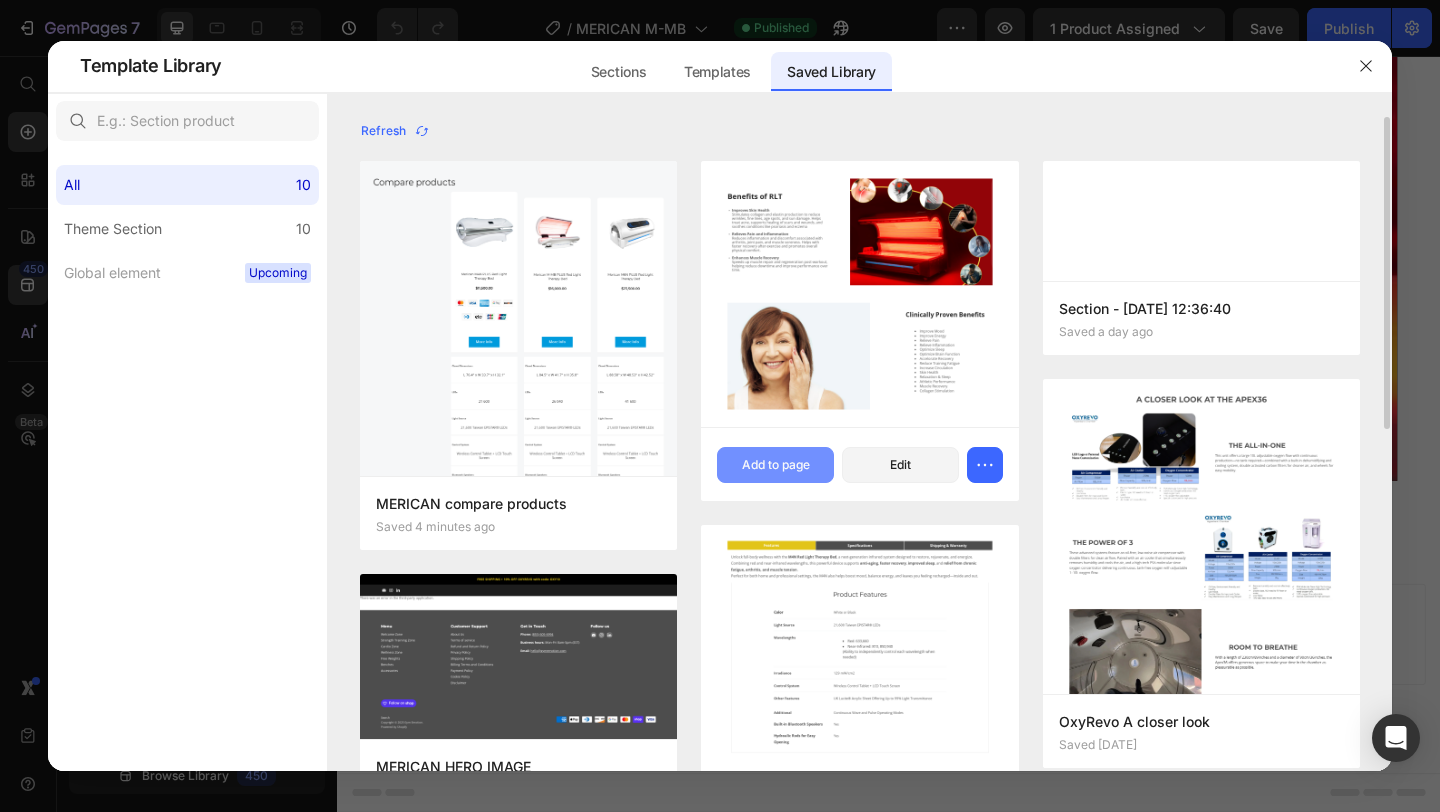 click on "Add to page" at bounding box center (776, 465) 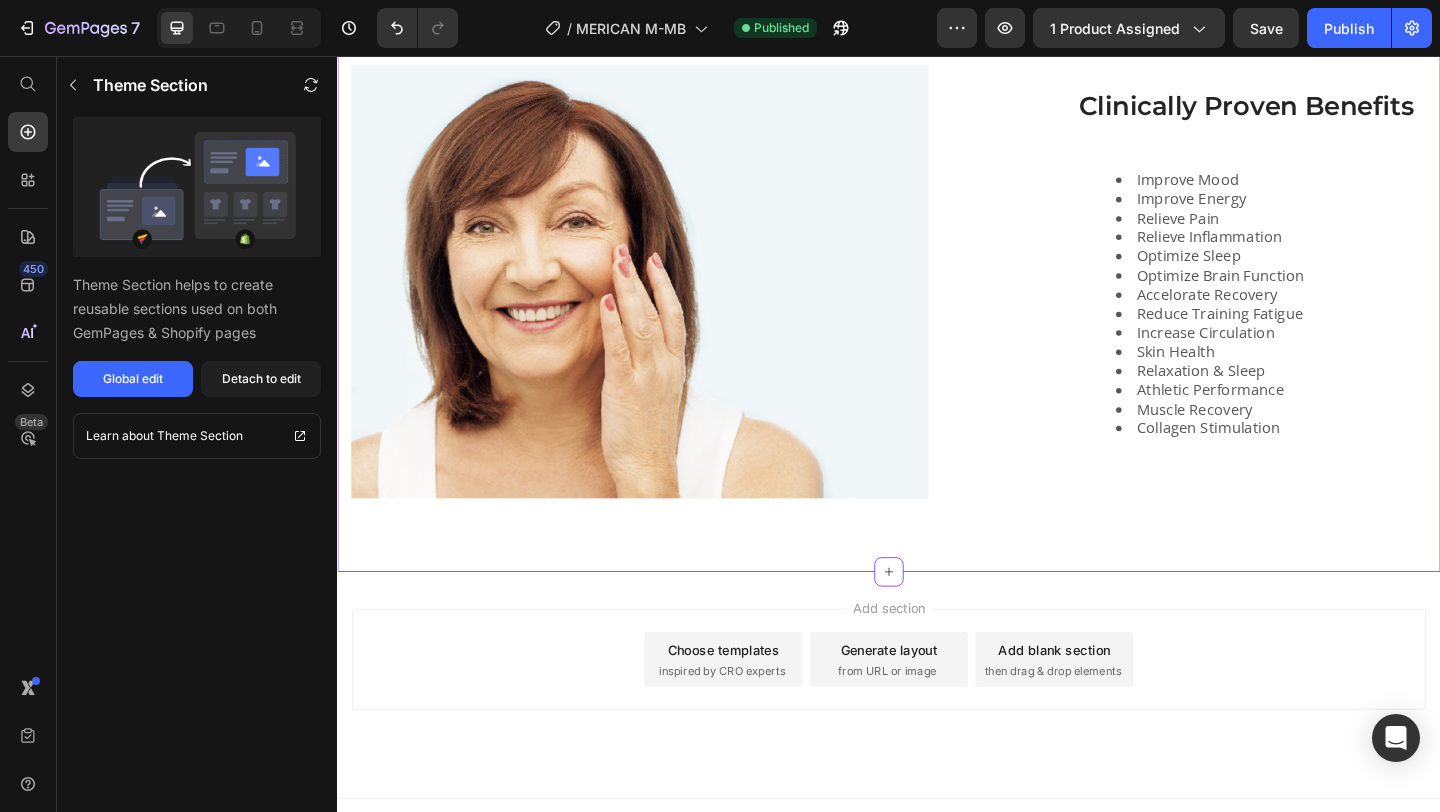 scroll, scrollTop: 3701, scrollLeft: 0, axis: vertical 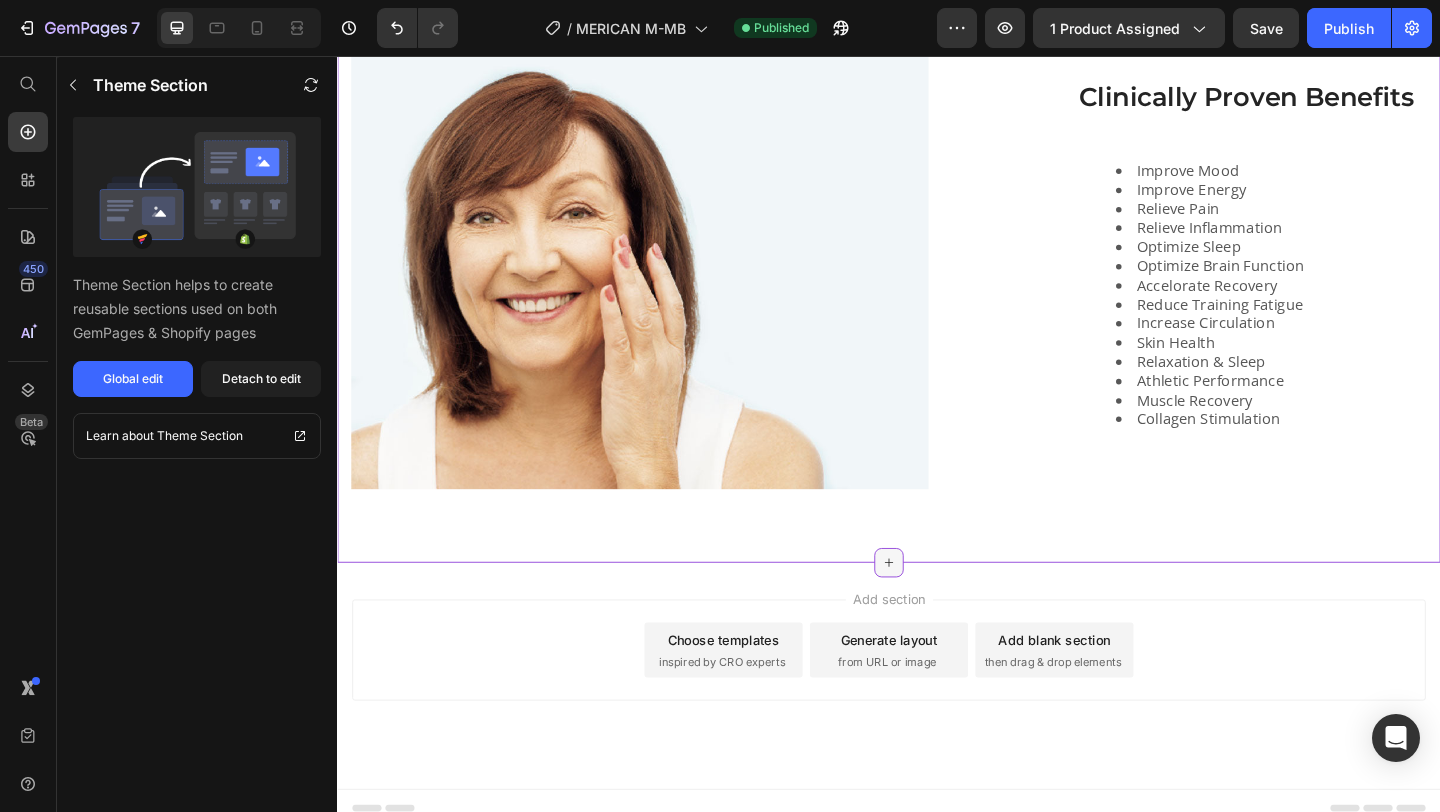 click at bounding box center [937, 607] 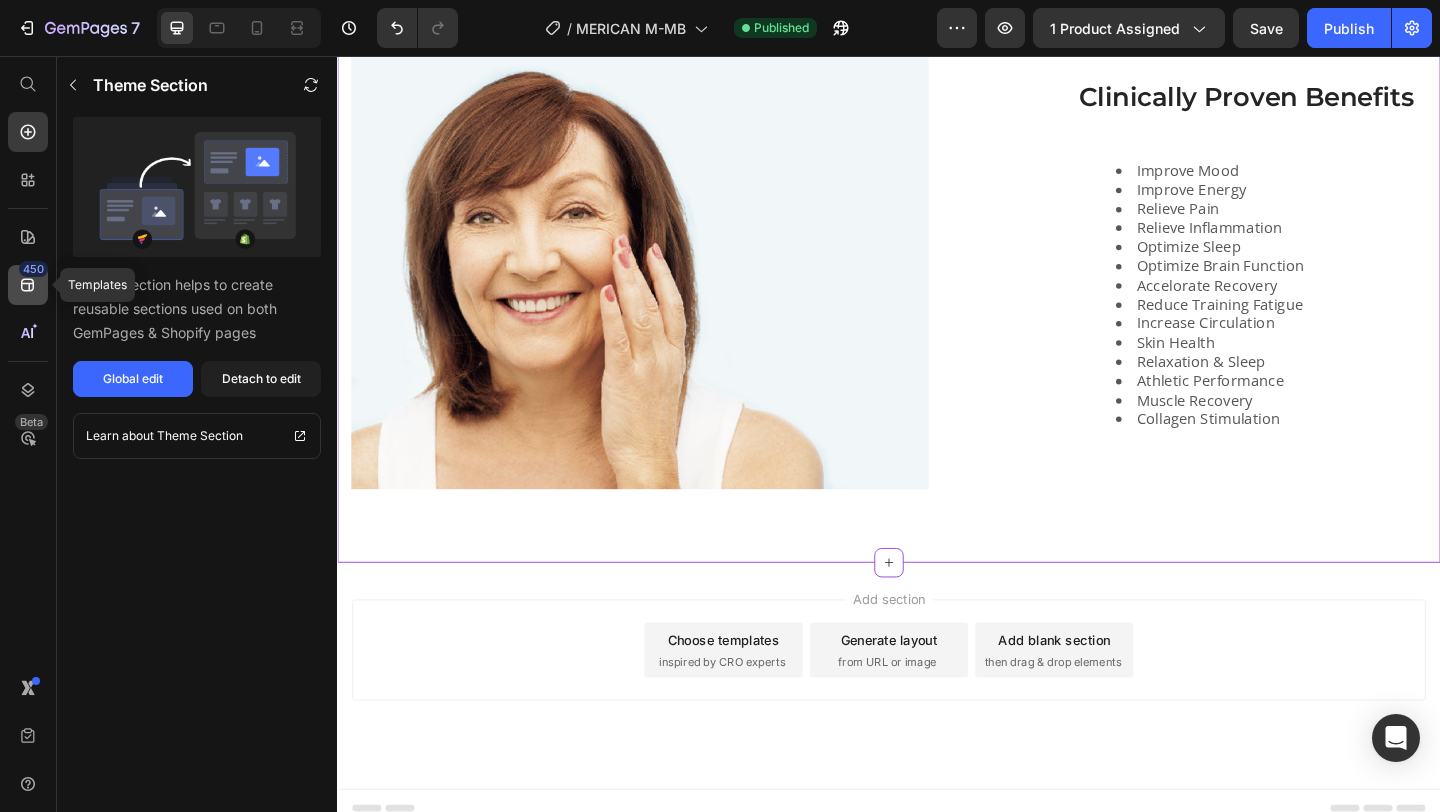 click 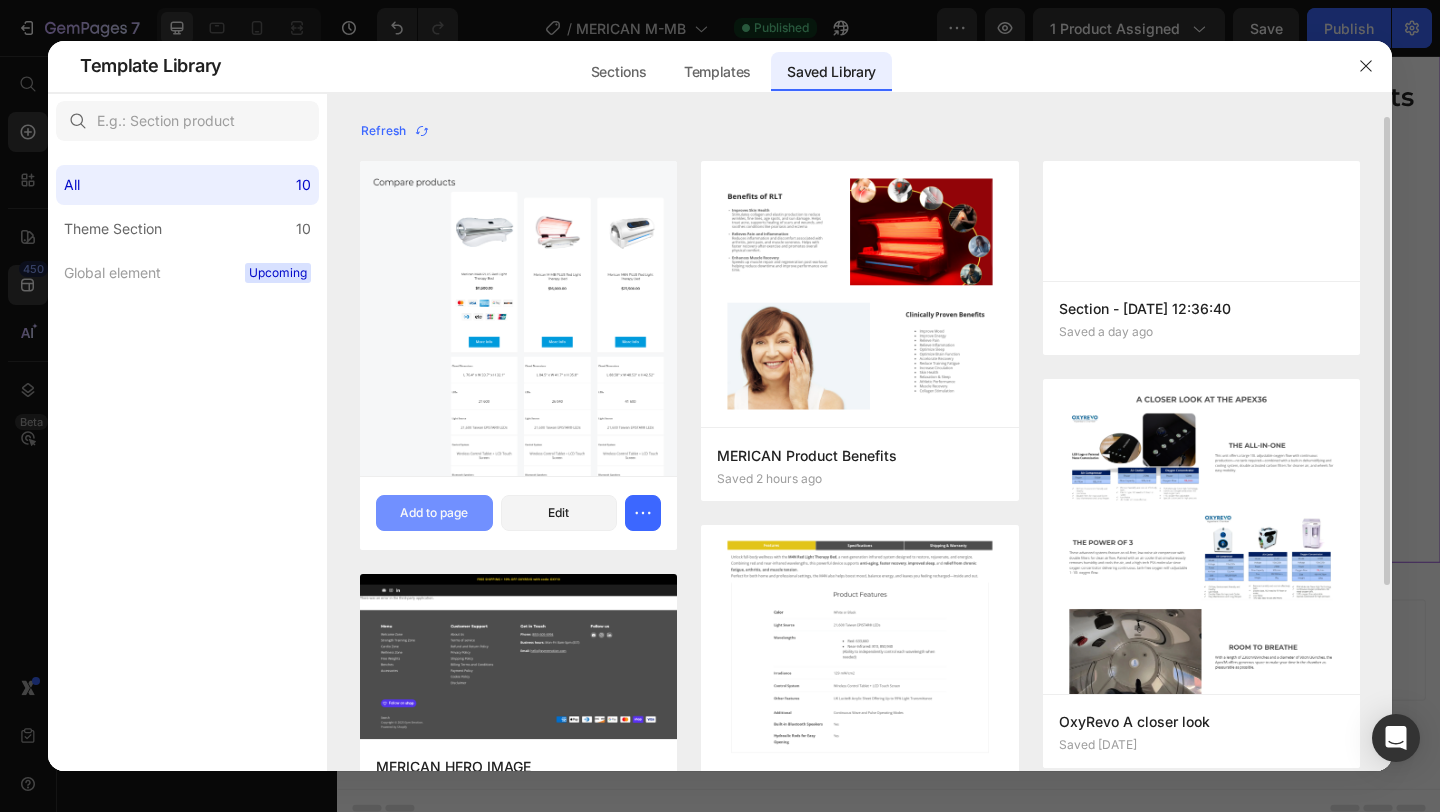 click on "Add to page" at bounding box center [434, 513] 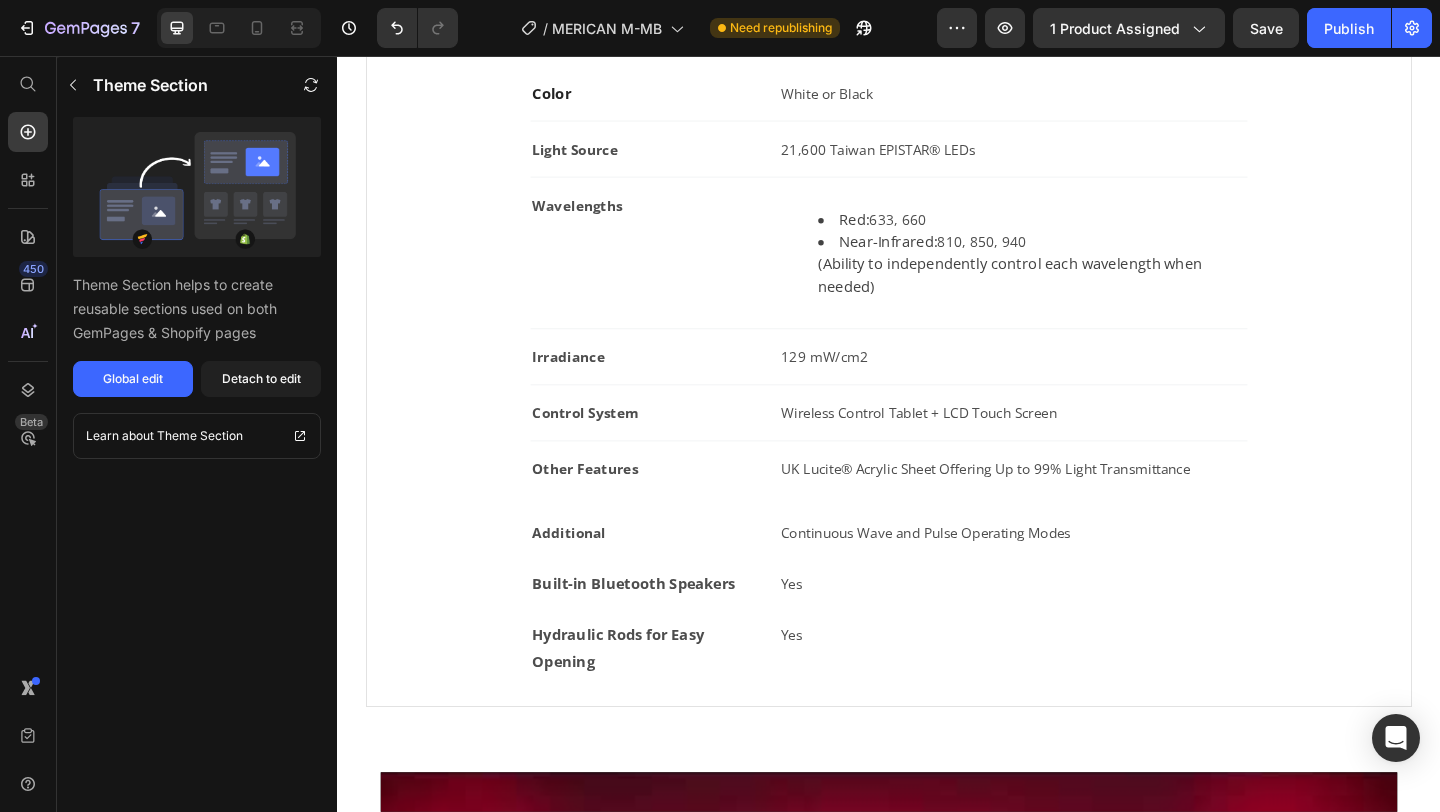 scroll, scrollTop: 0, scrollLeft: 0, axis: both 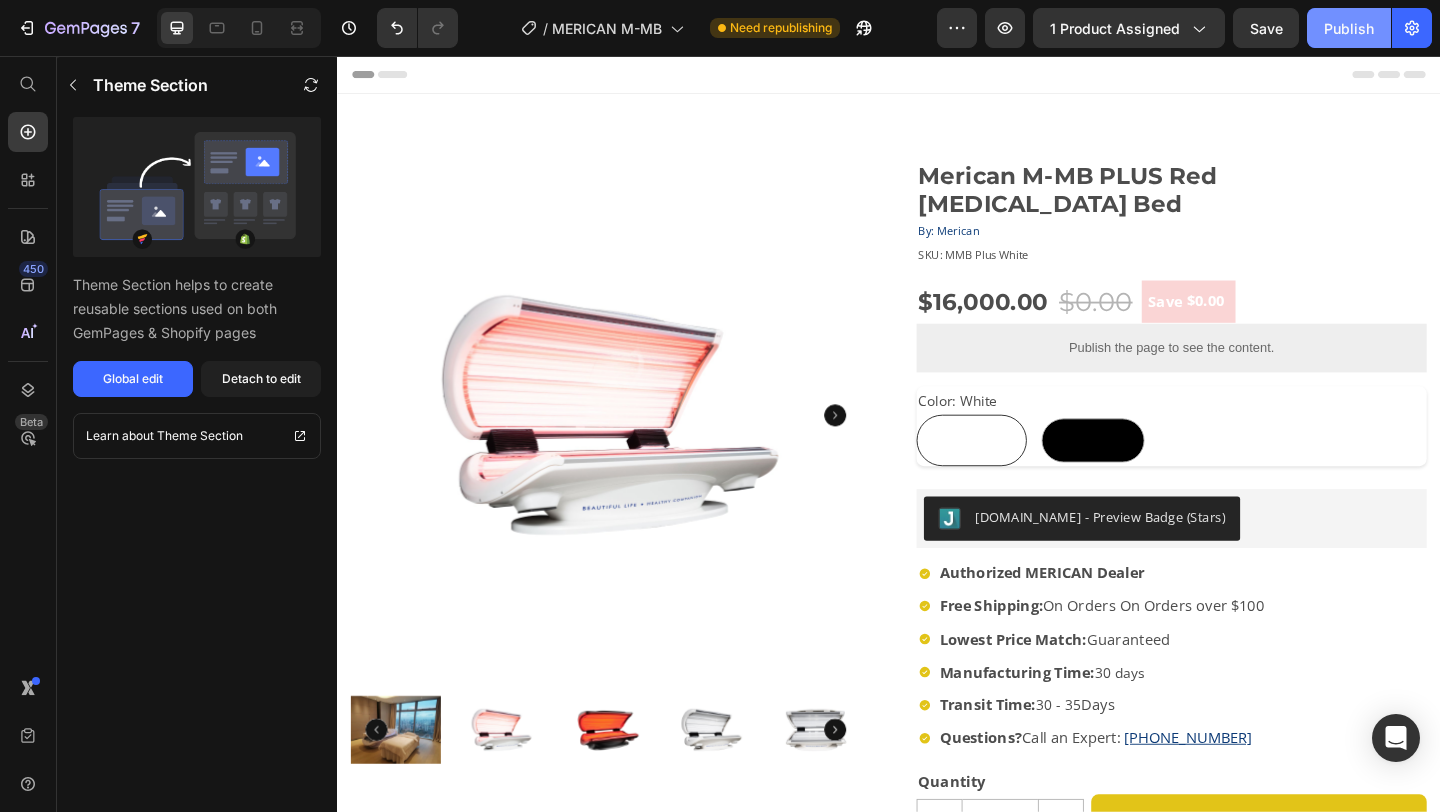 click on "Publish" 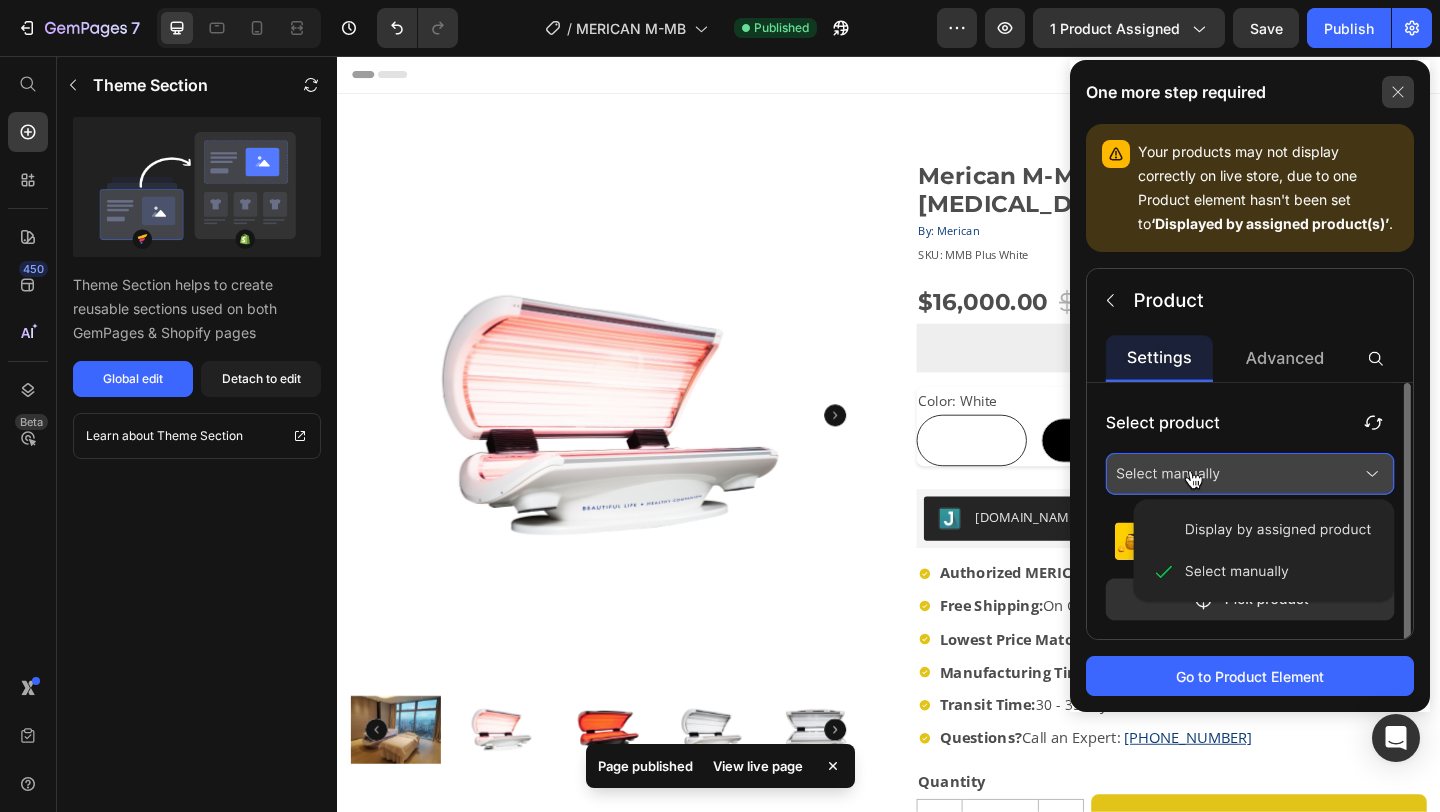 click 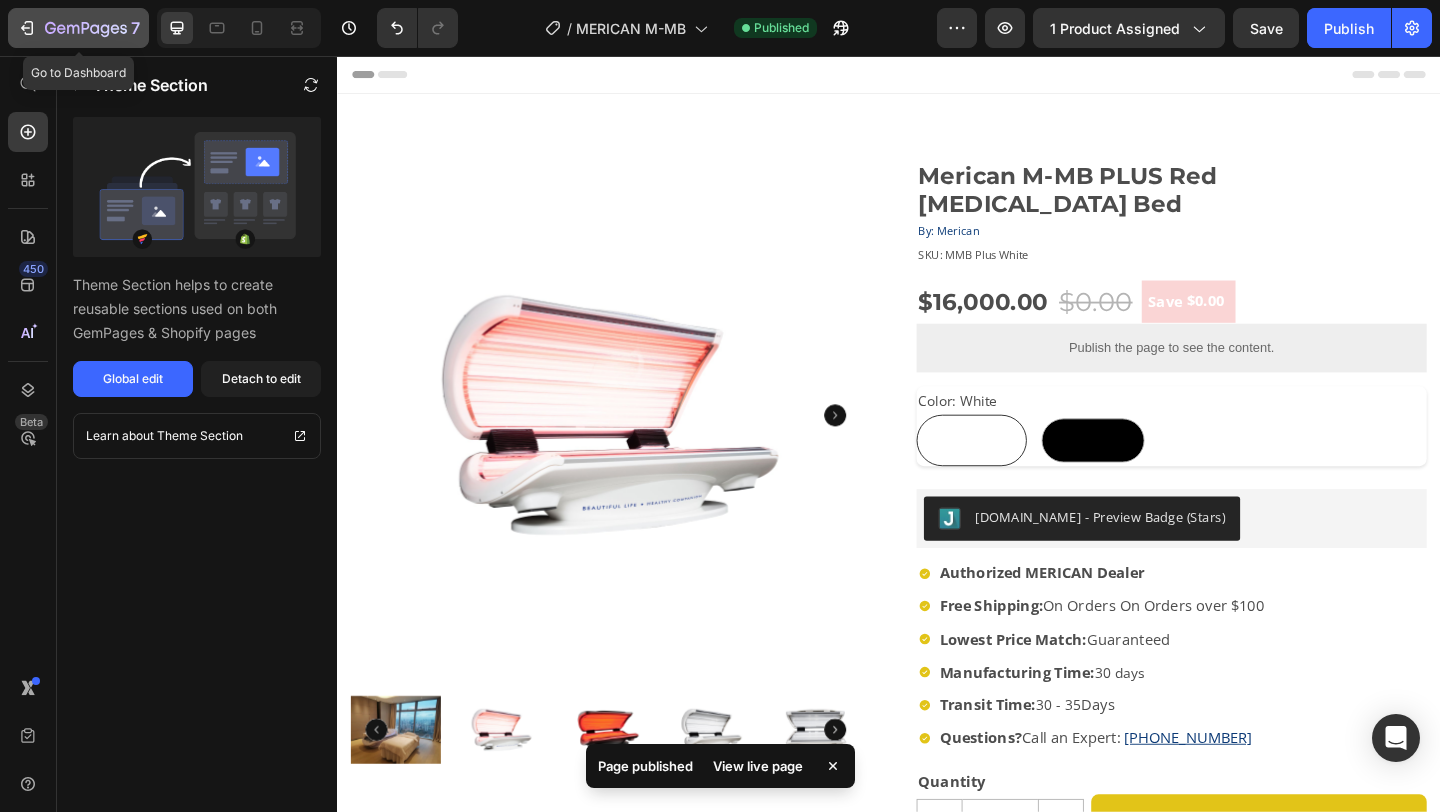 click 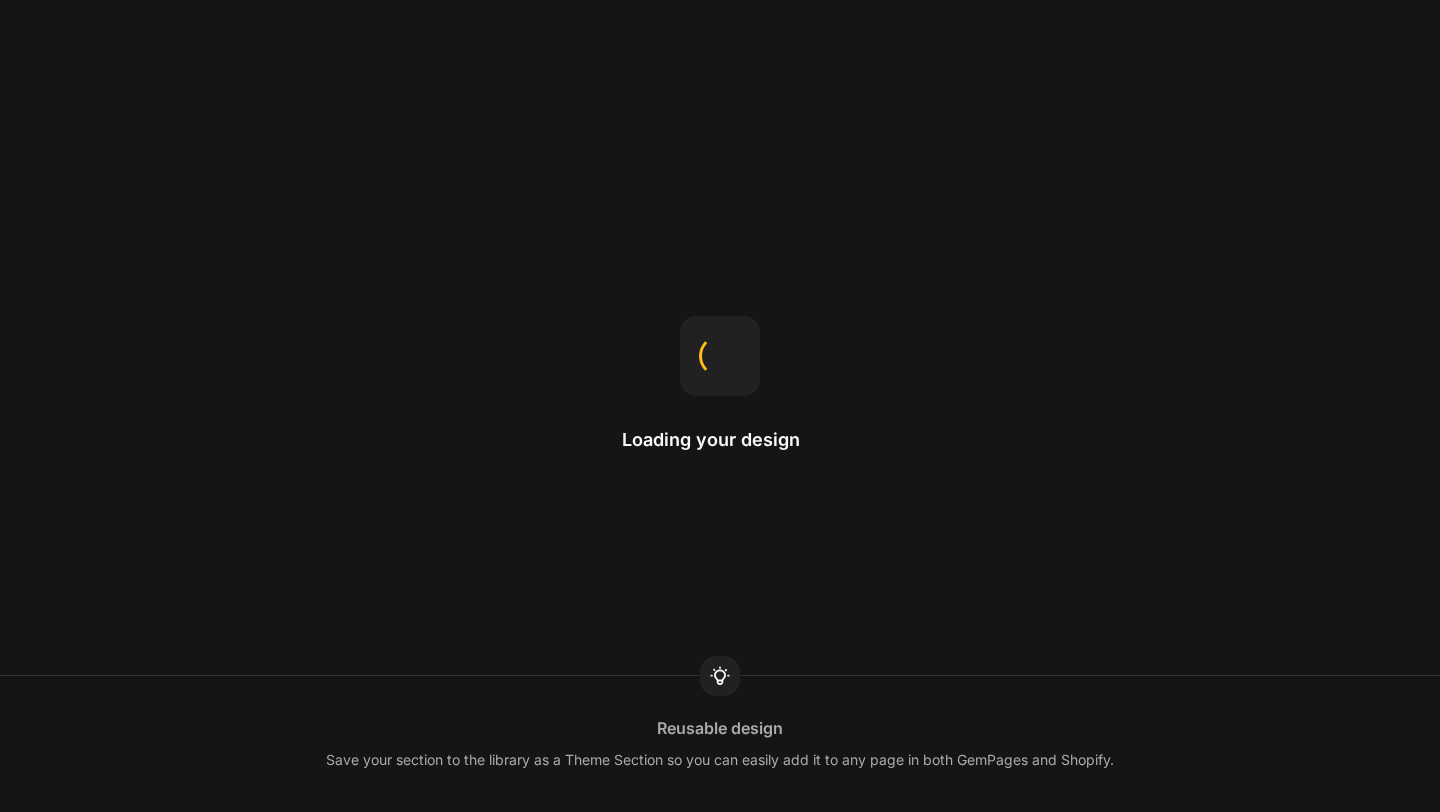 scroll, scrollTop: 0, scrollLeft: 0, axis: both 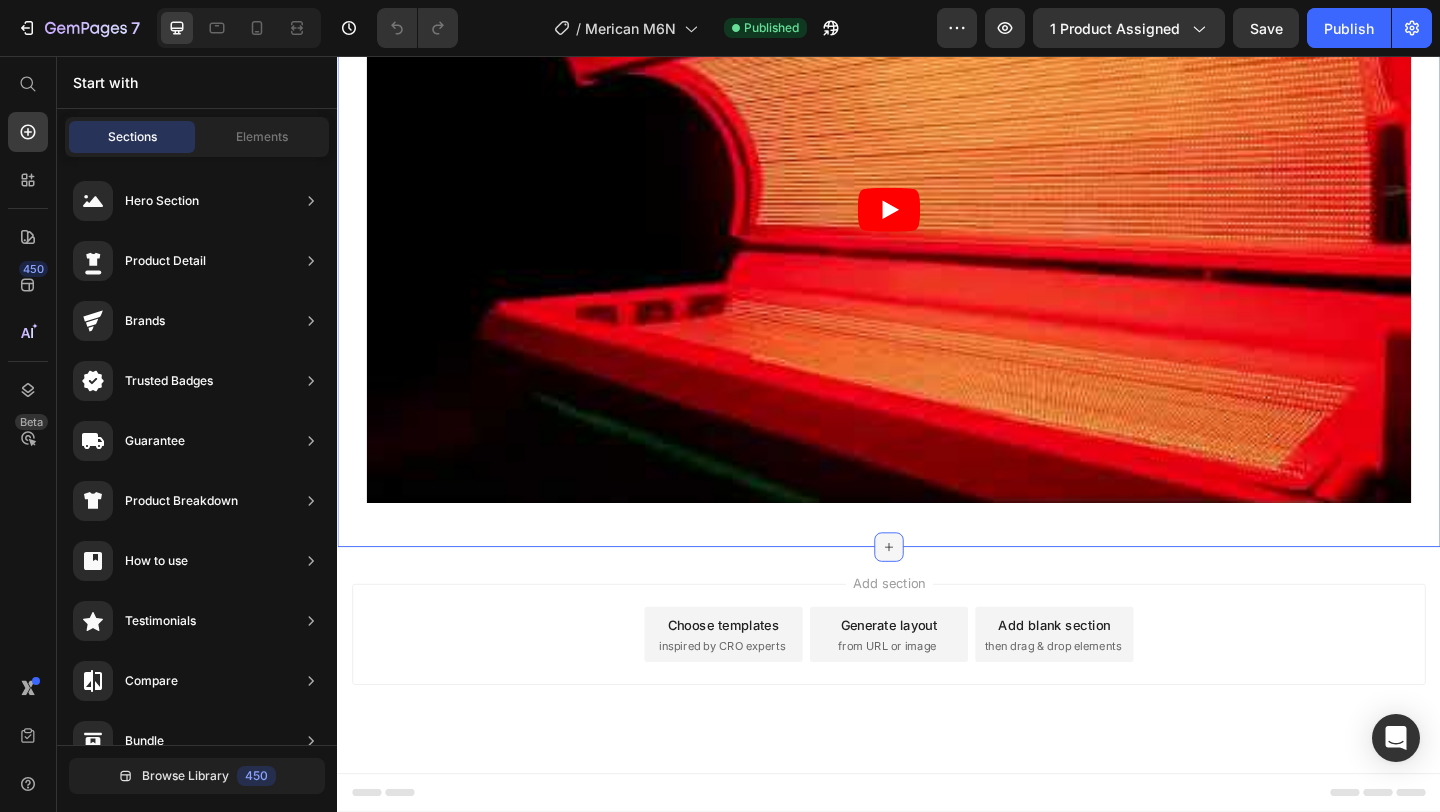 click 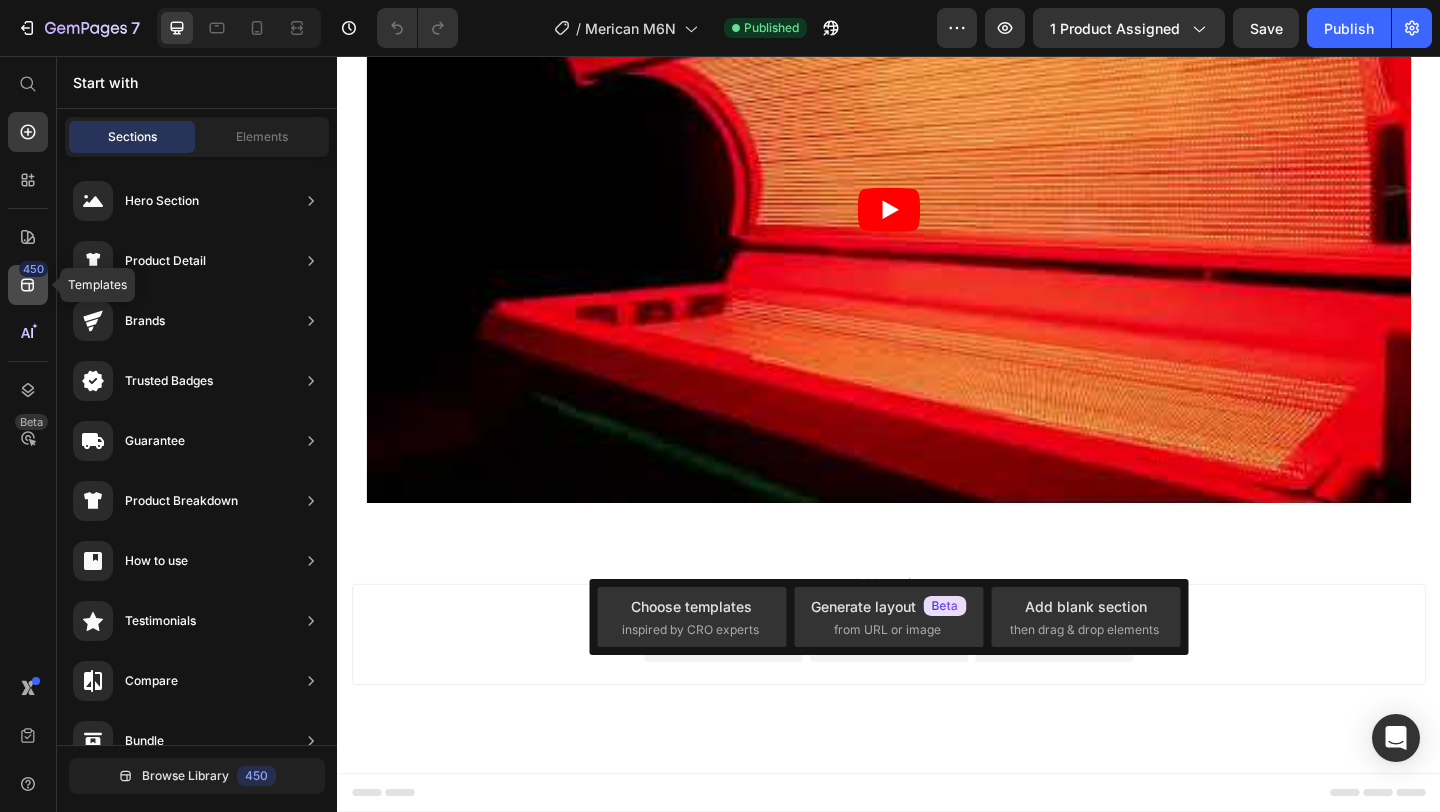 click 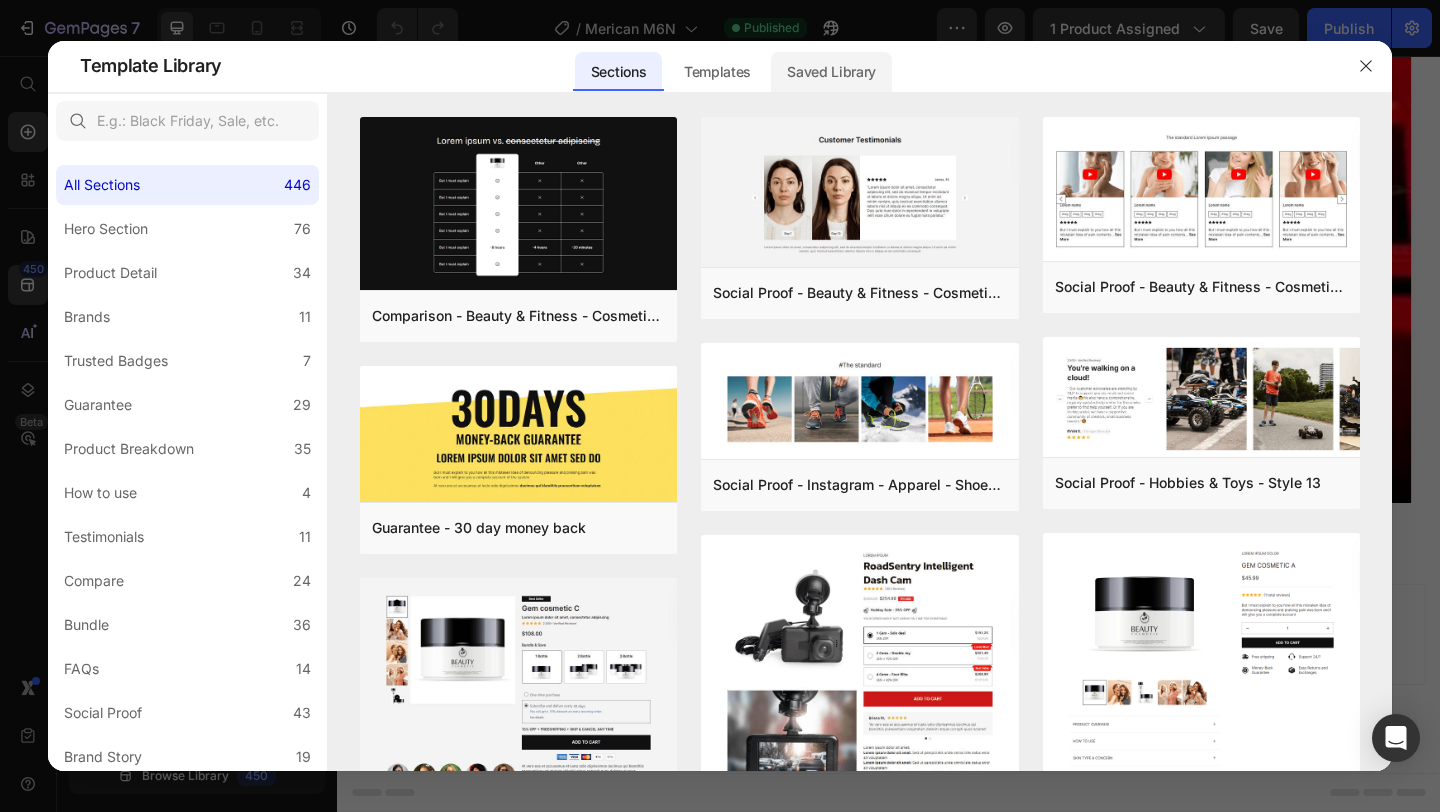 click on "Saved Library" 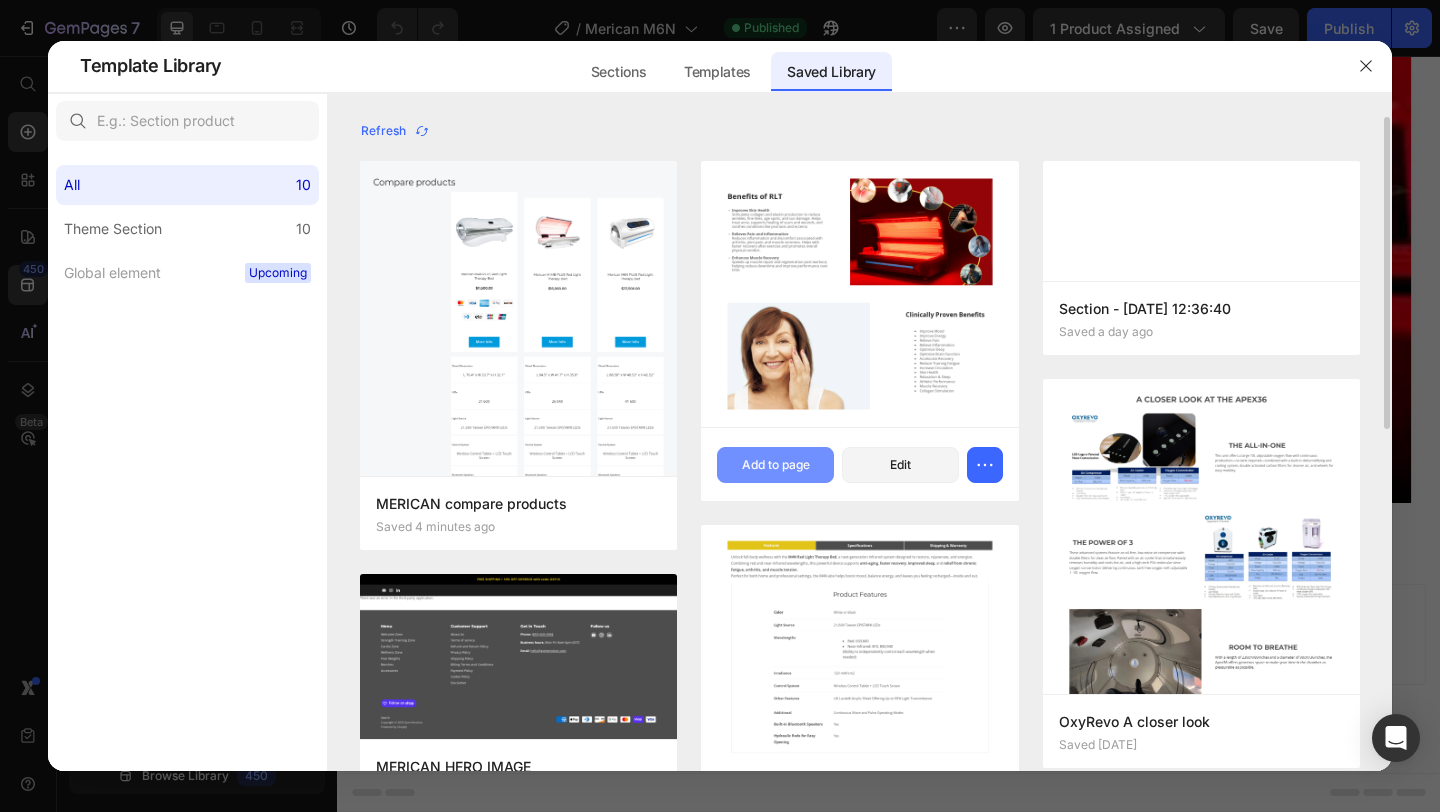click on "Add to page" at bounding box center [775, 465] 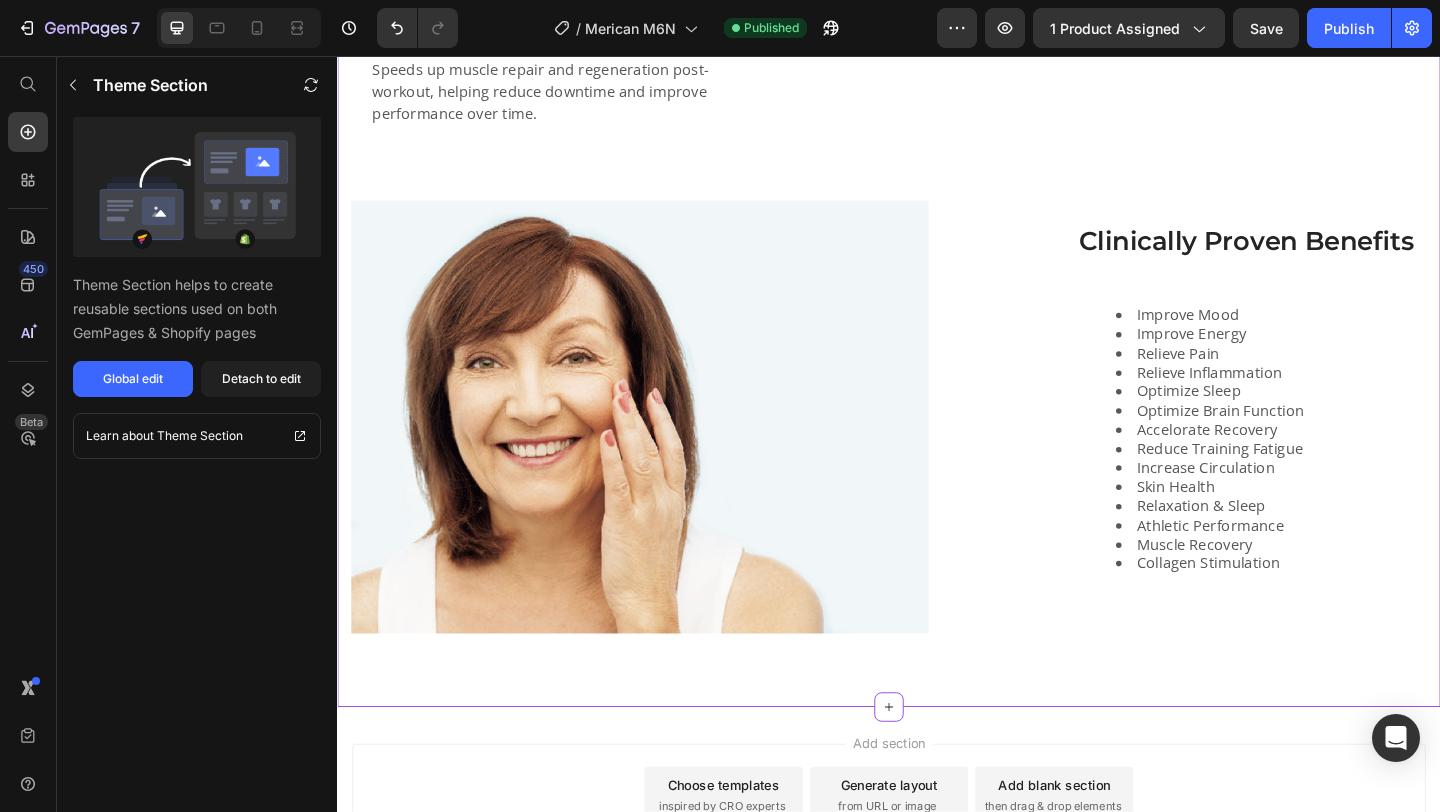 scroll, scrollTop: 3768, scrollLeft: 0, axis: vertical 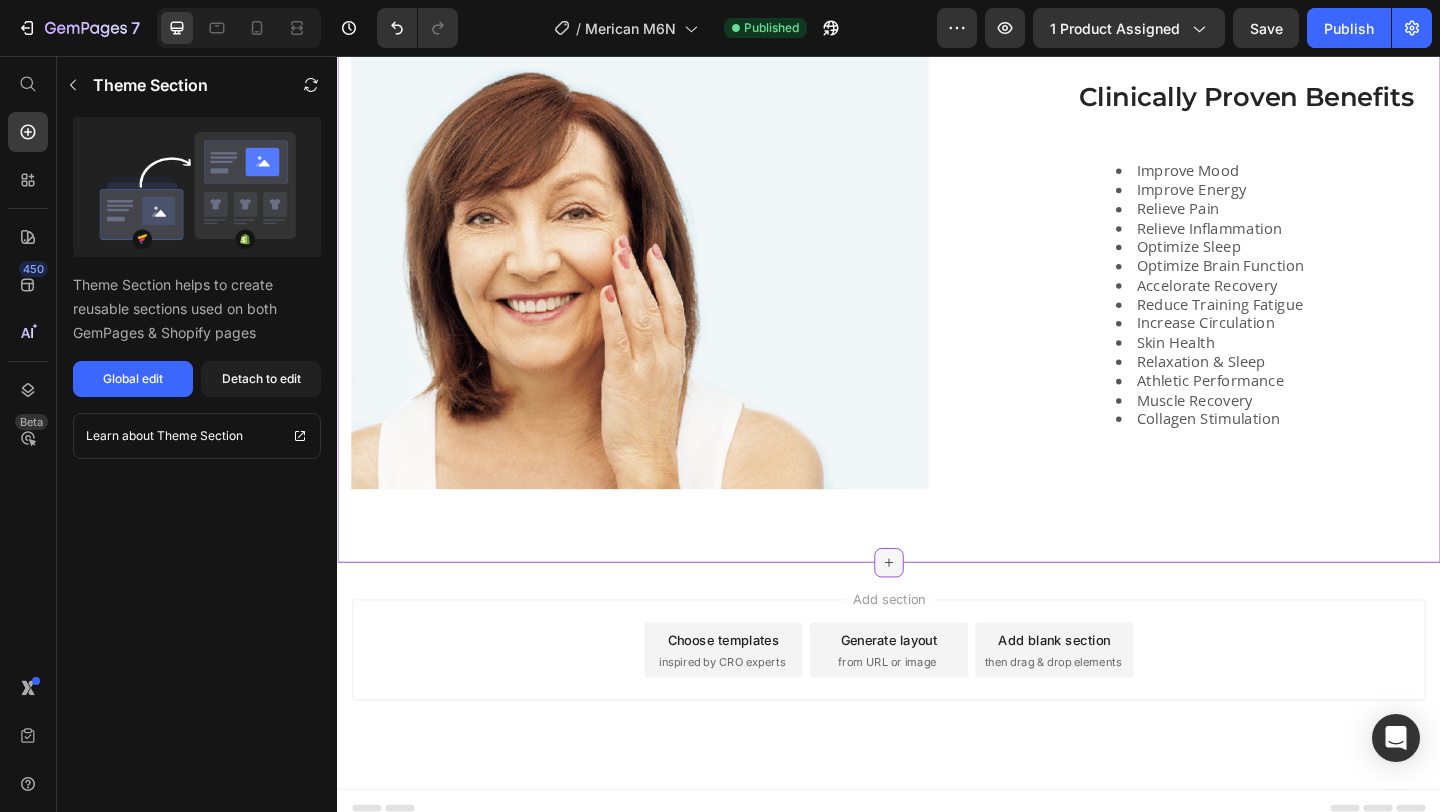 click 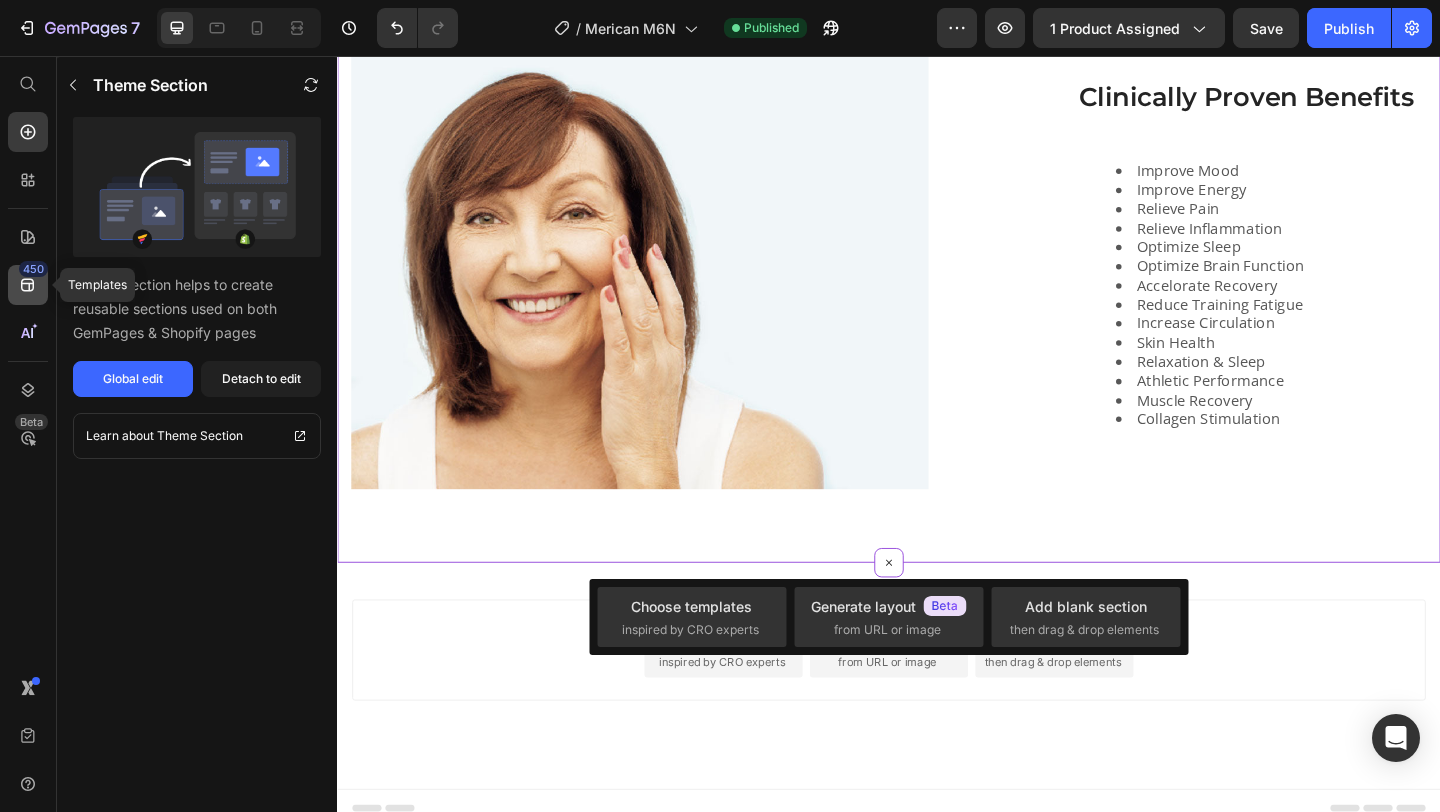 click 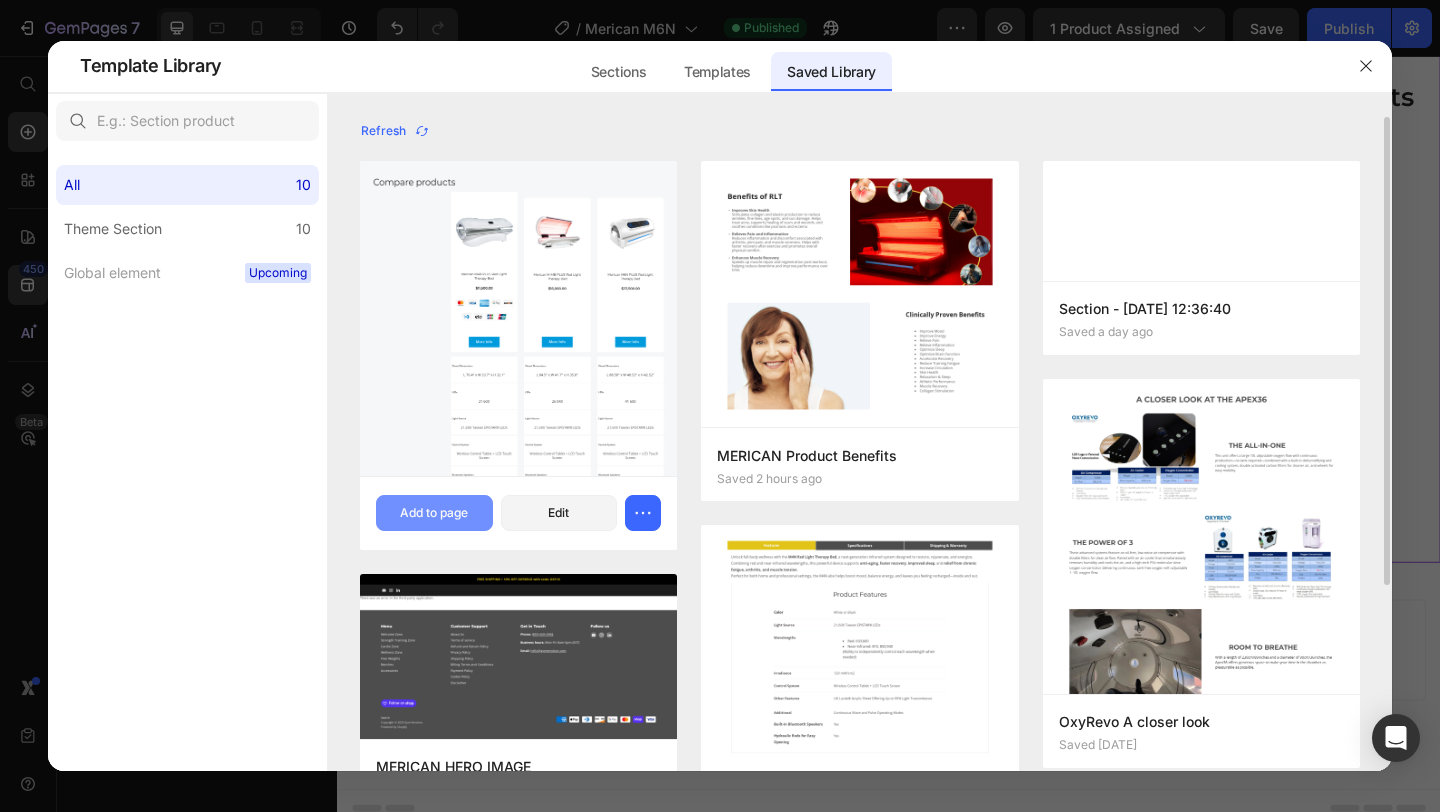 click on "Add to page" at bounding box center (434, 513) 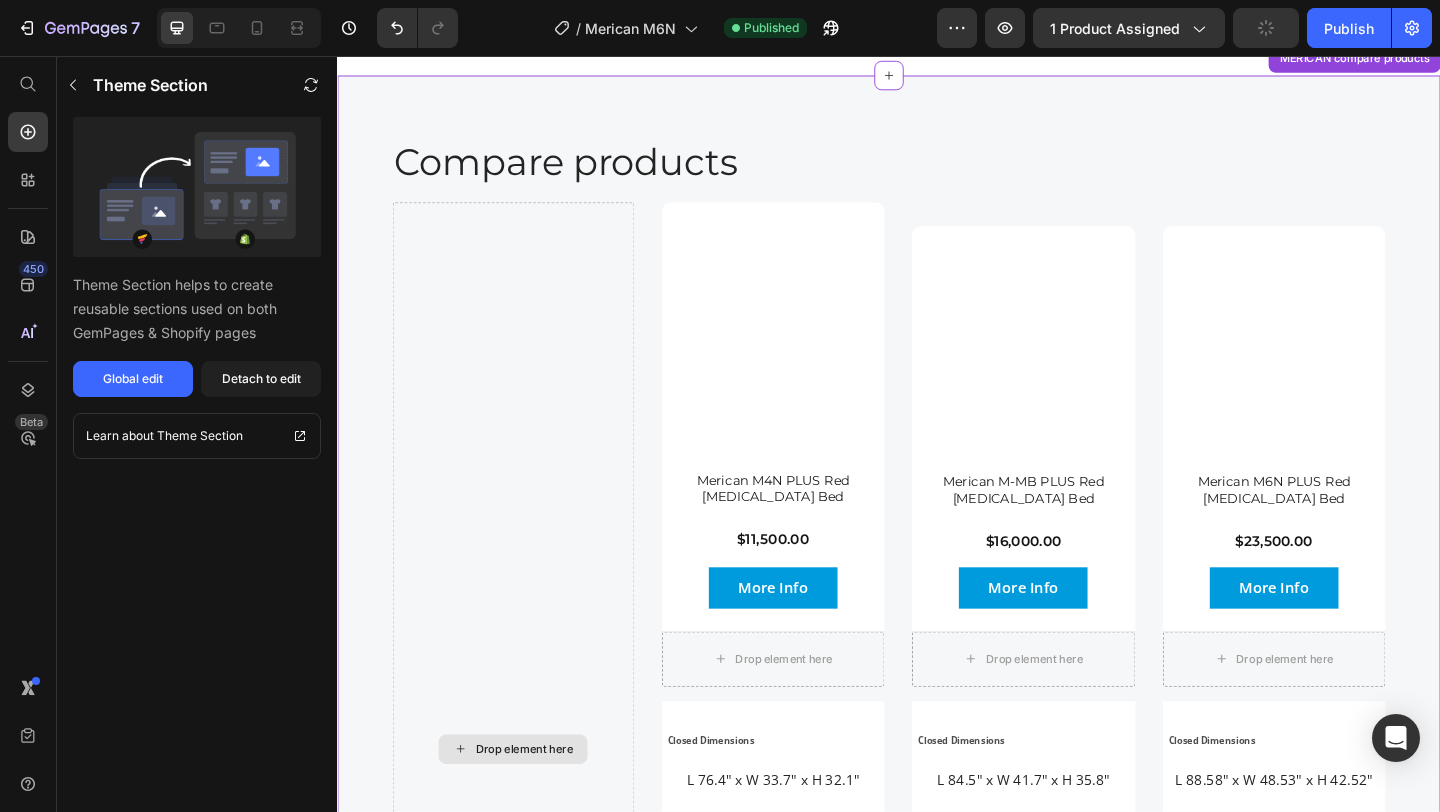 scroll, scrollTop: 4302, scrollLeft: 0, axis: vertical 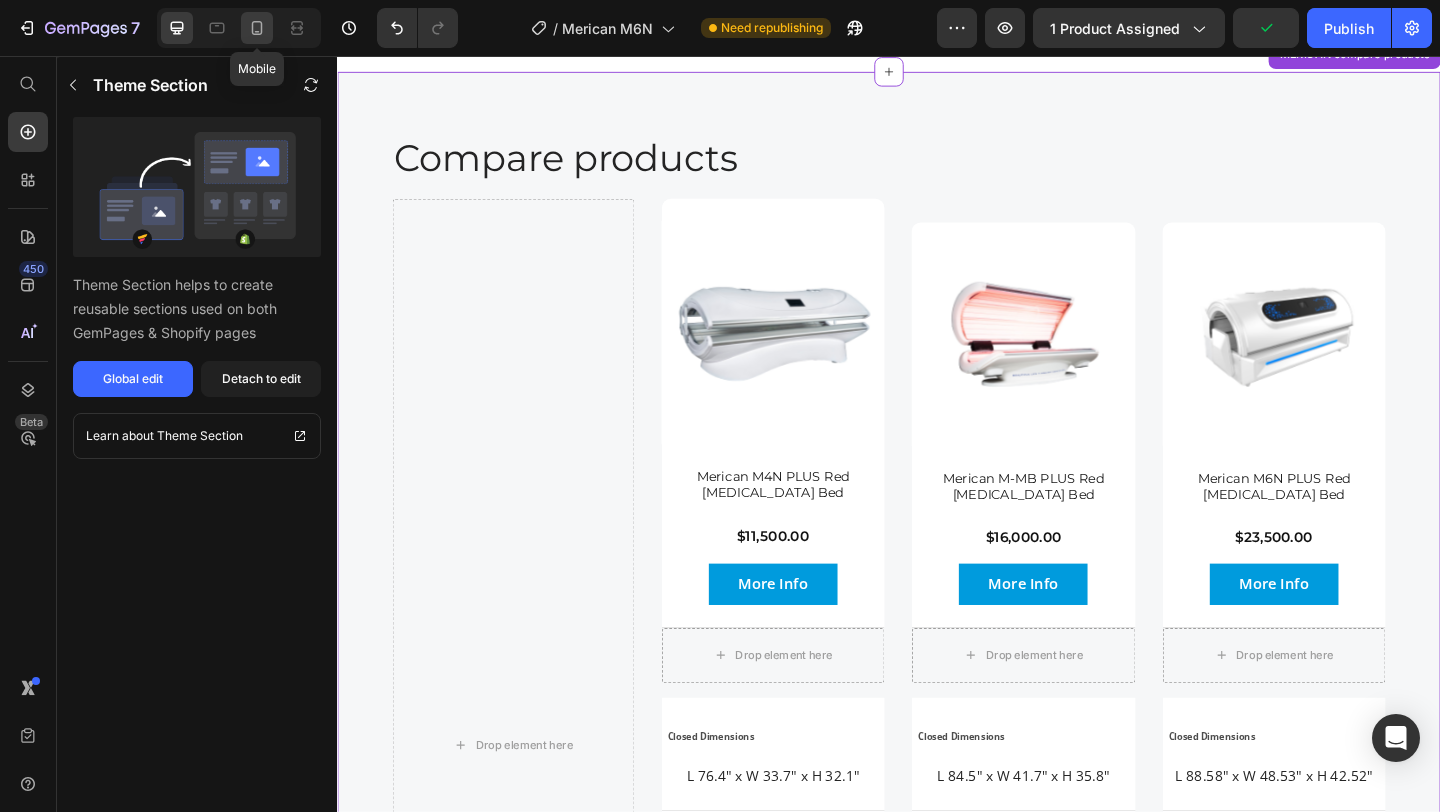 click 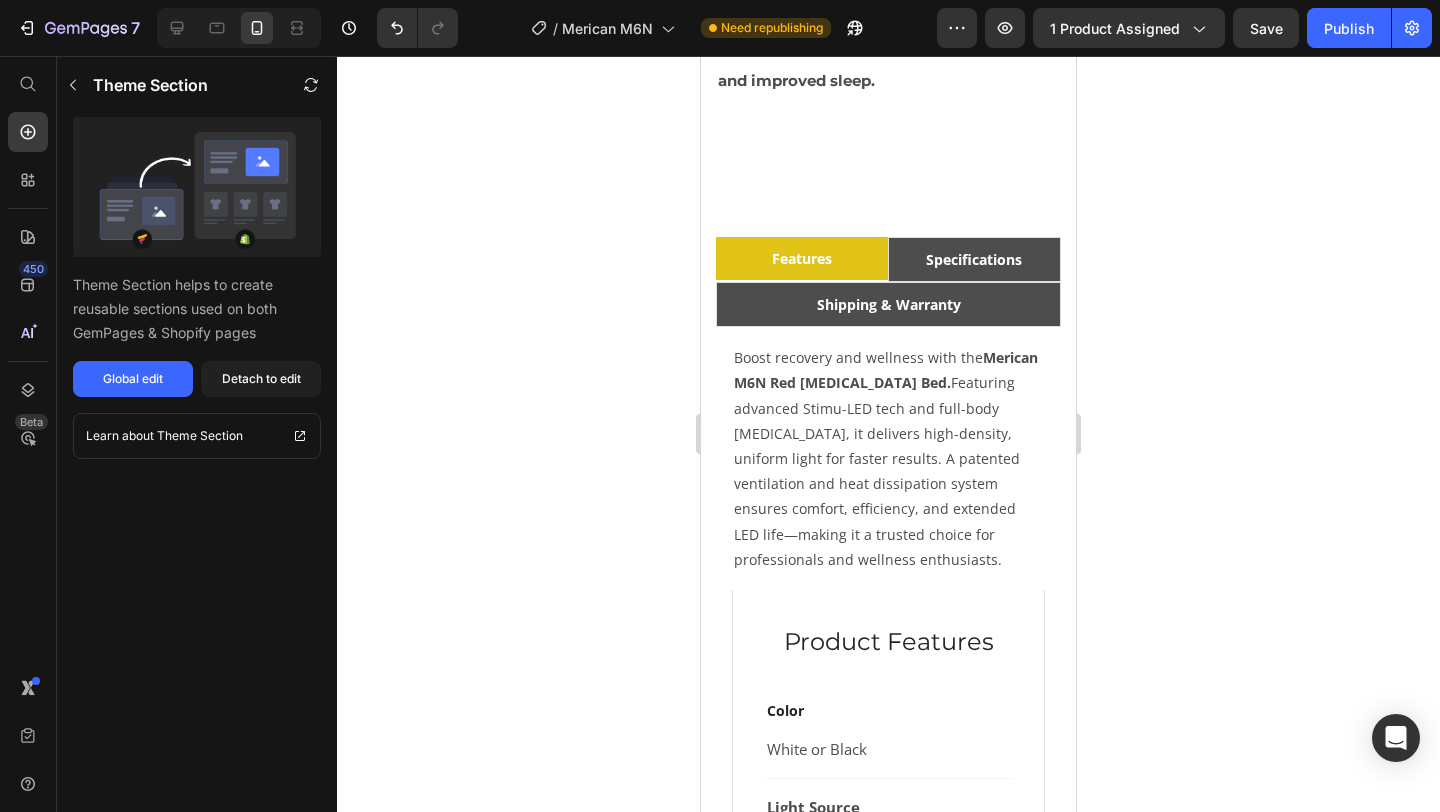 scroll, scrollTop: 1662, scrollLeft: 0, axis: vertical 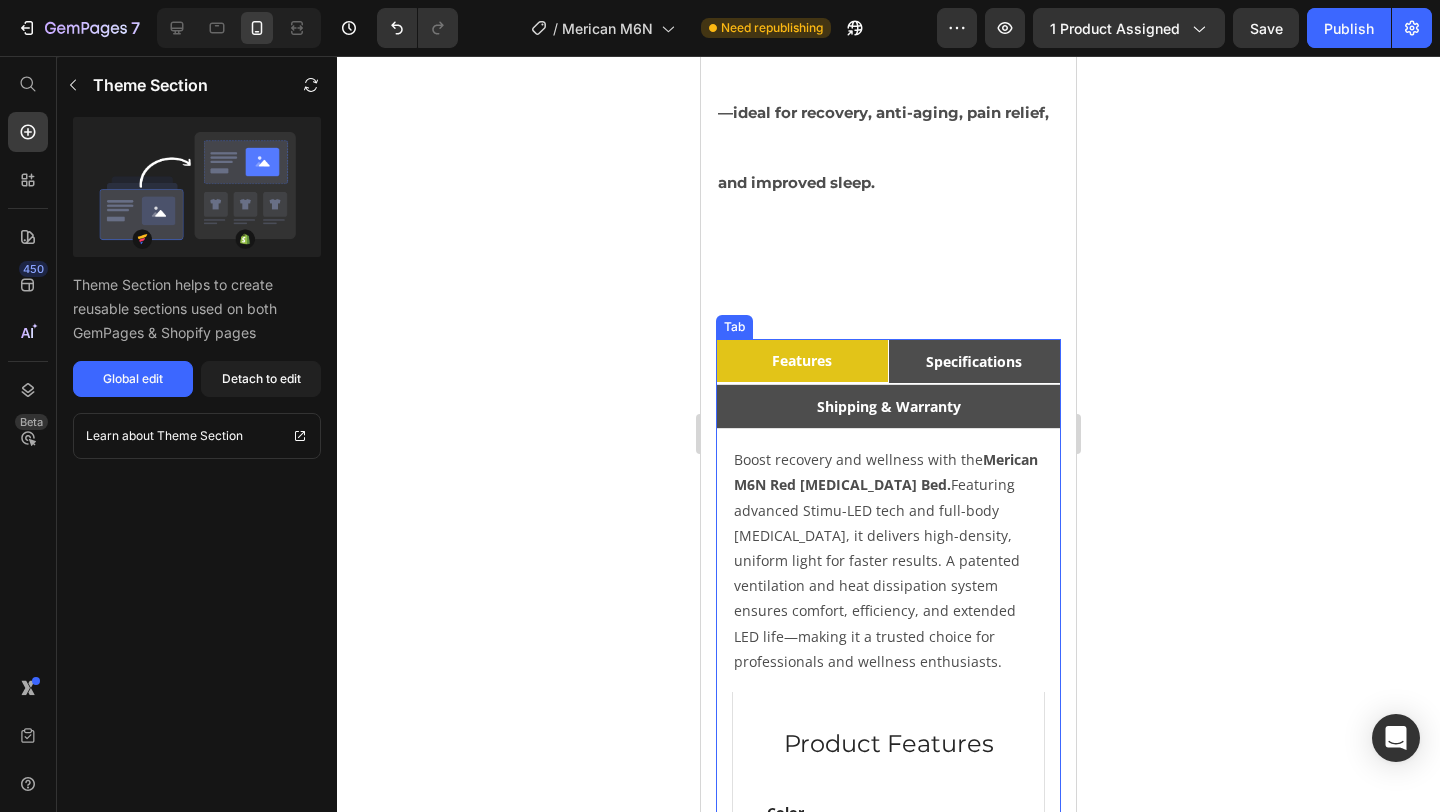 click on "Specifications" at bounding box center [974, 361] 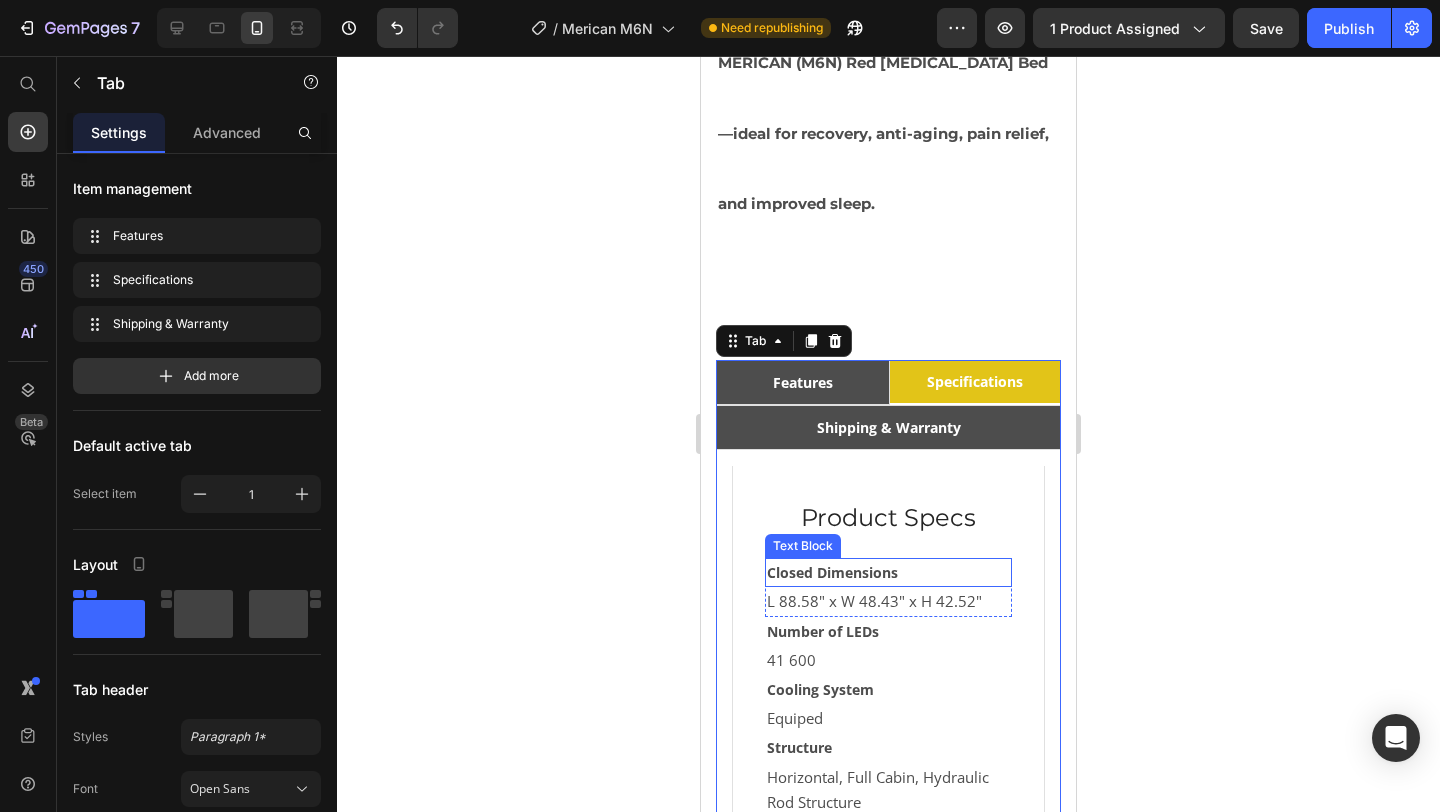 scroll, scrollTop: 1643, scrollLeft: 0, axis: vertical 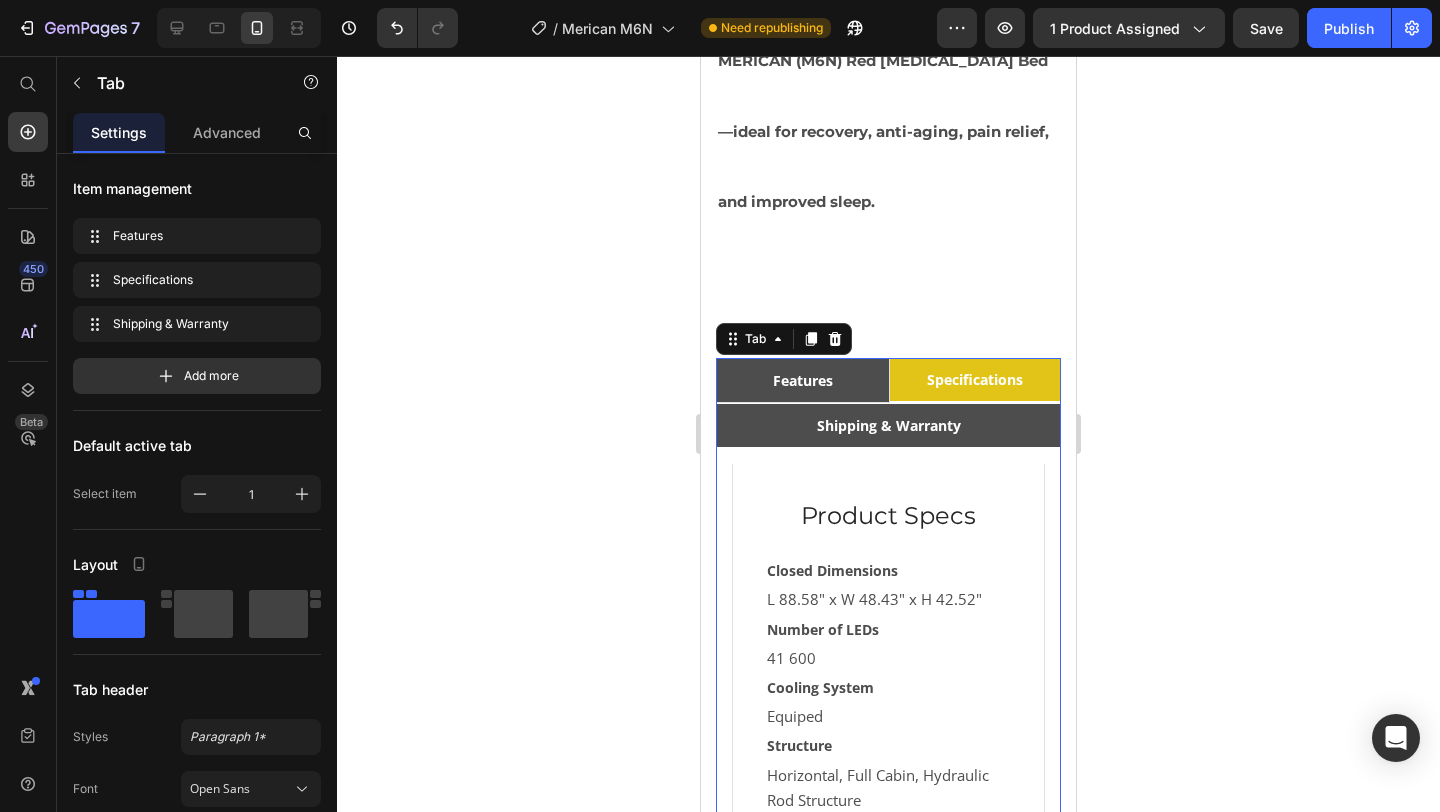 click on "Shipping & Warranty" at bounding box center (888, 425) 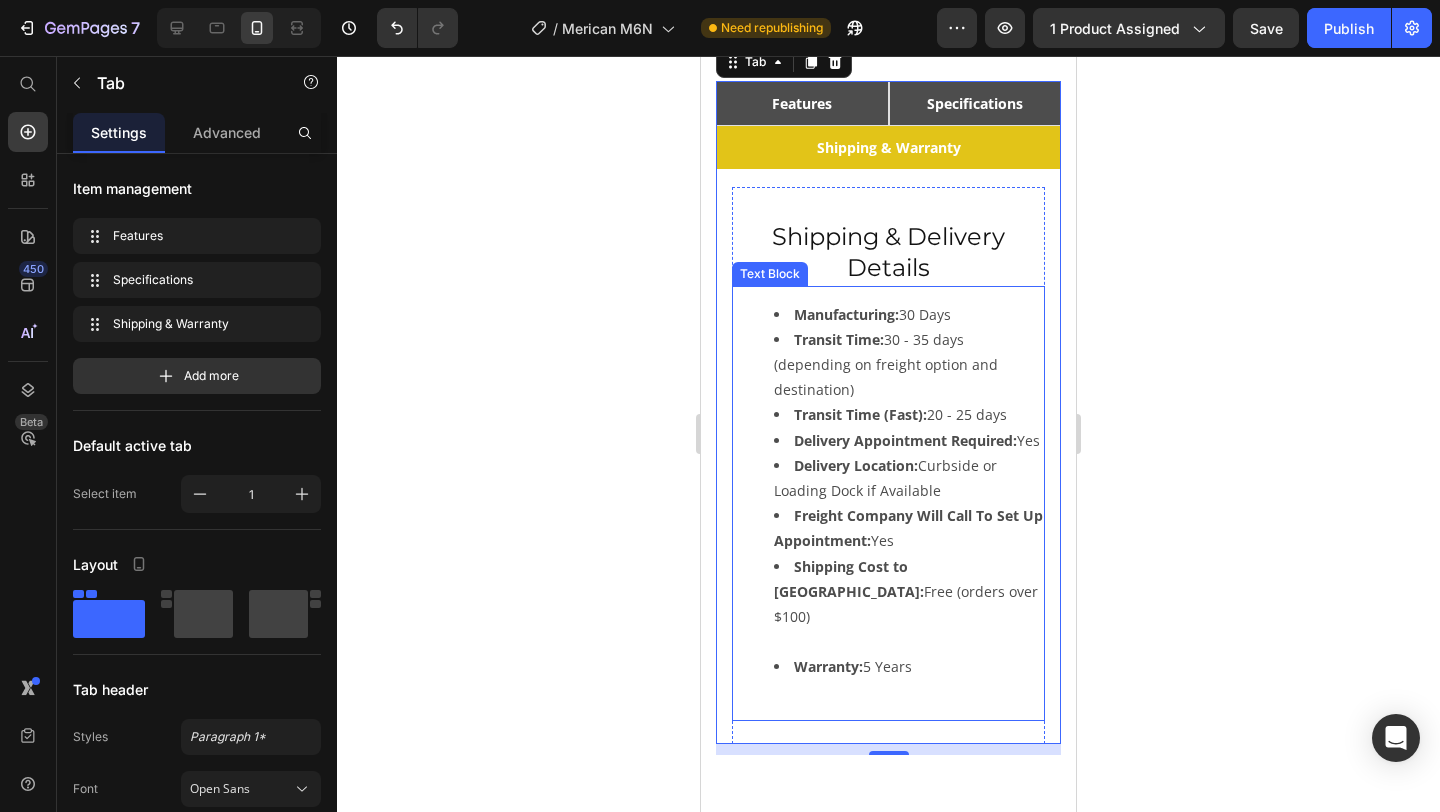 scroll, scrollTop: 1928, scrollLeft: 0, axis: vertical 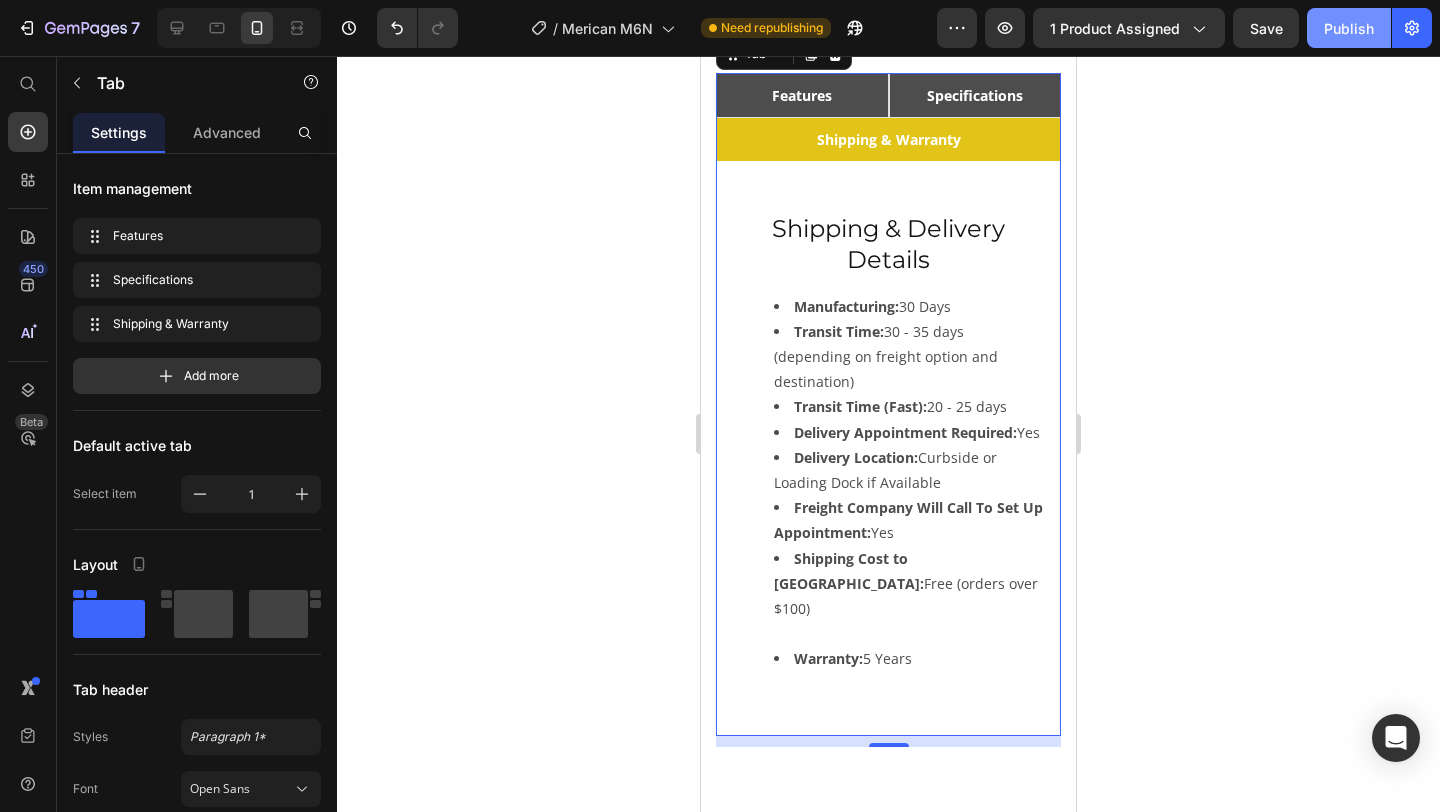 click on "Publish" at bounding box center (1349, 28) 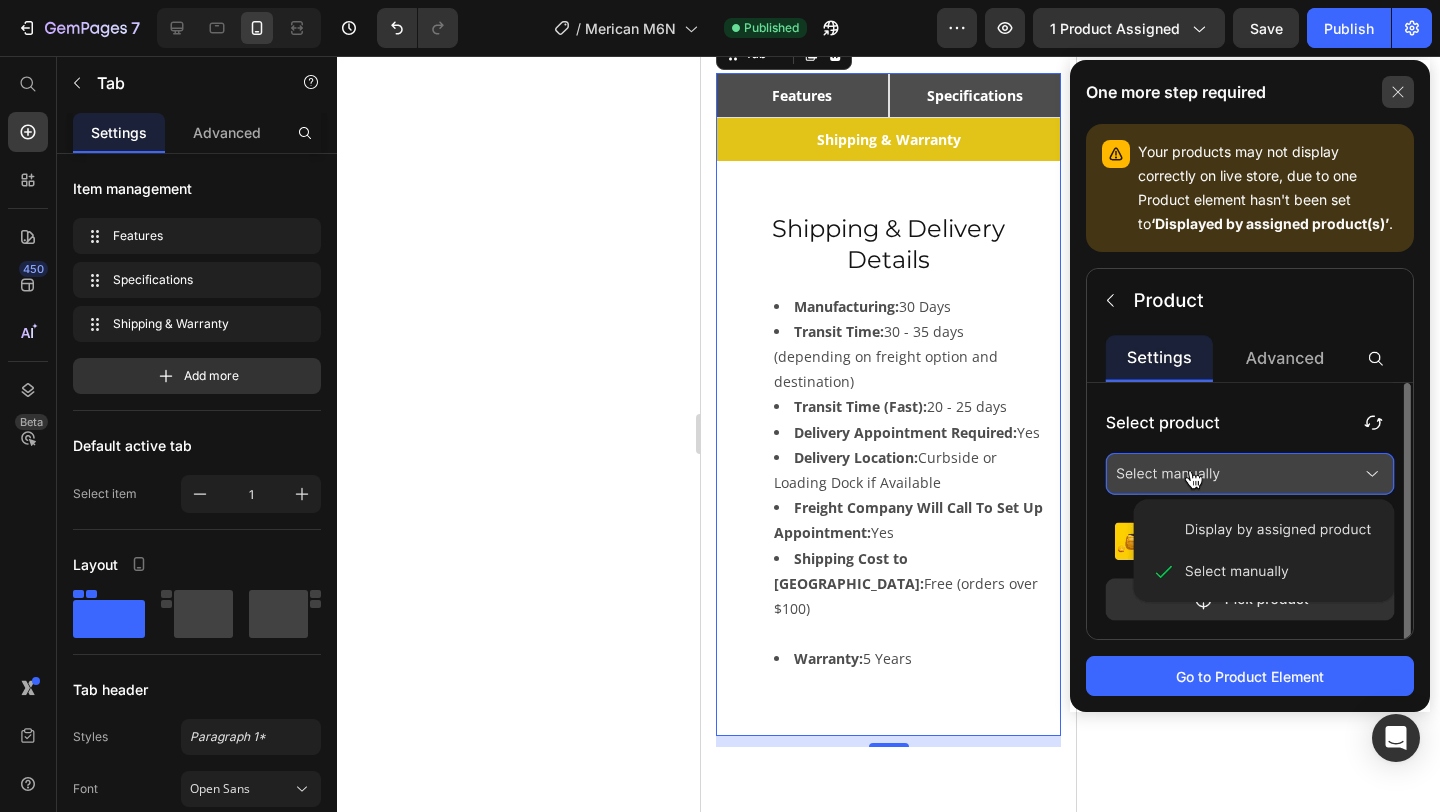 click 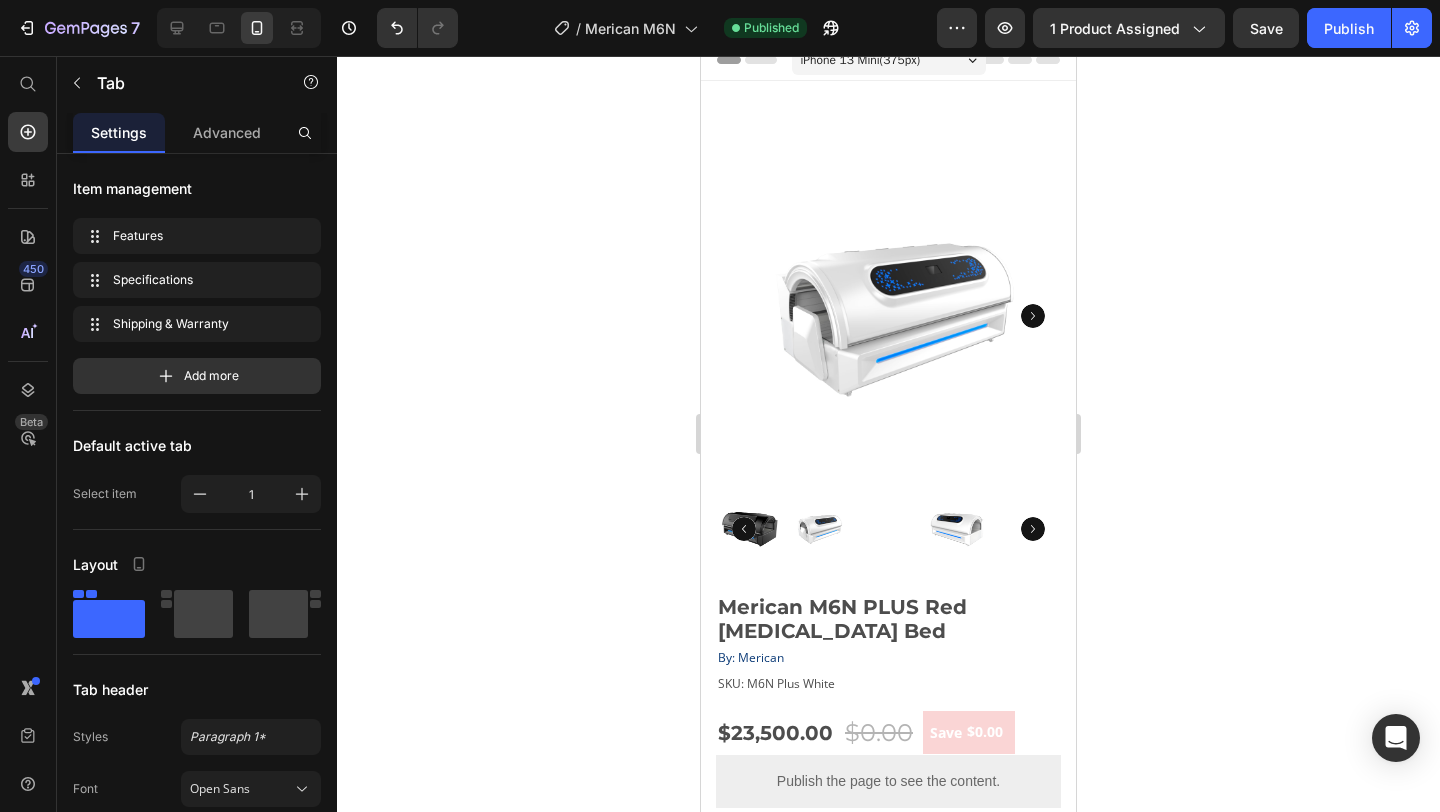 scroll, scrollTop: 0, scrollLeft: 0, axis: both 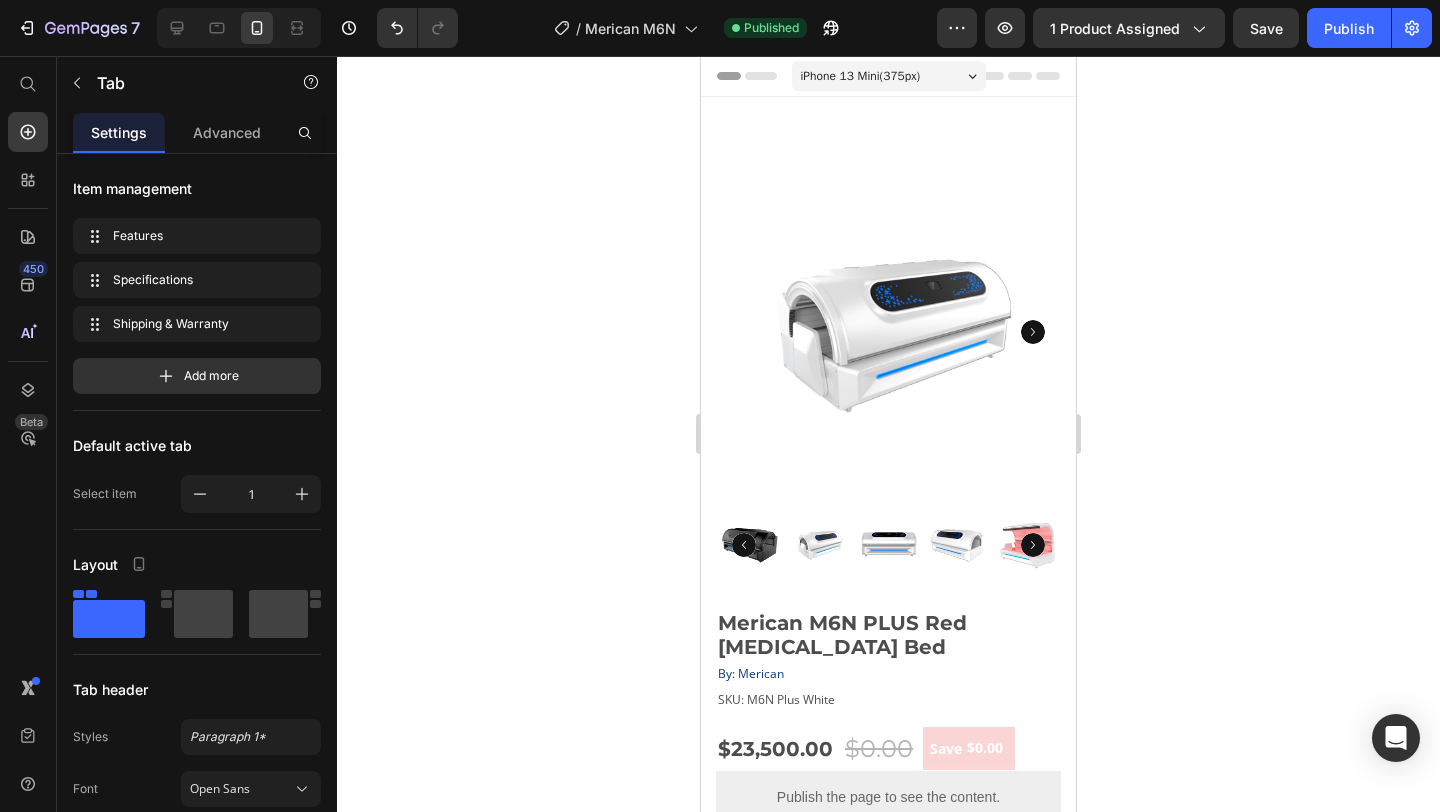 click 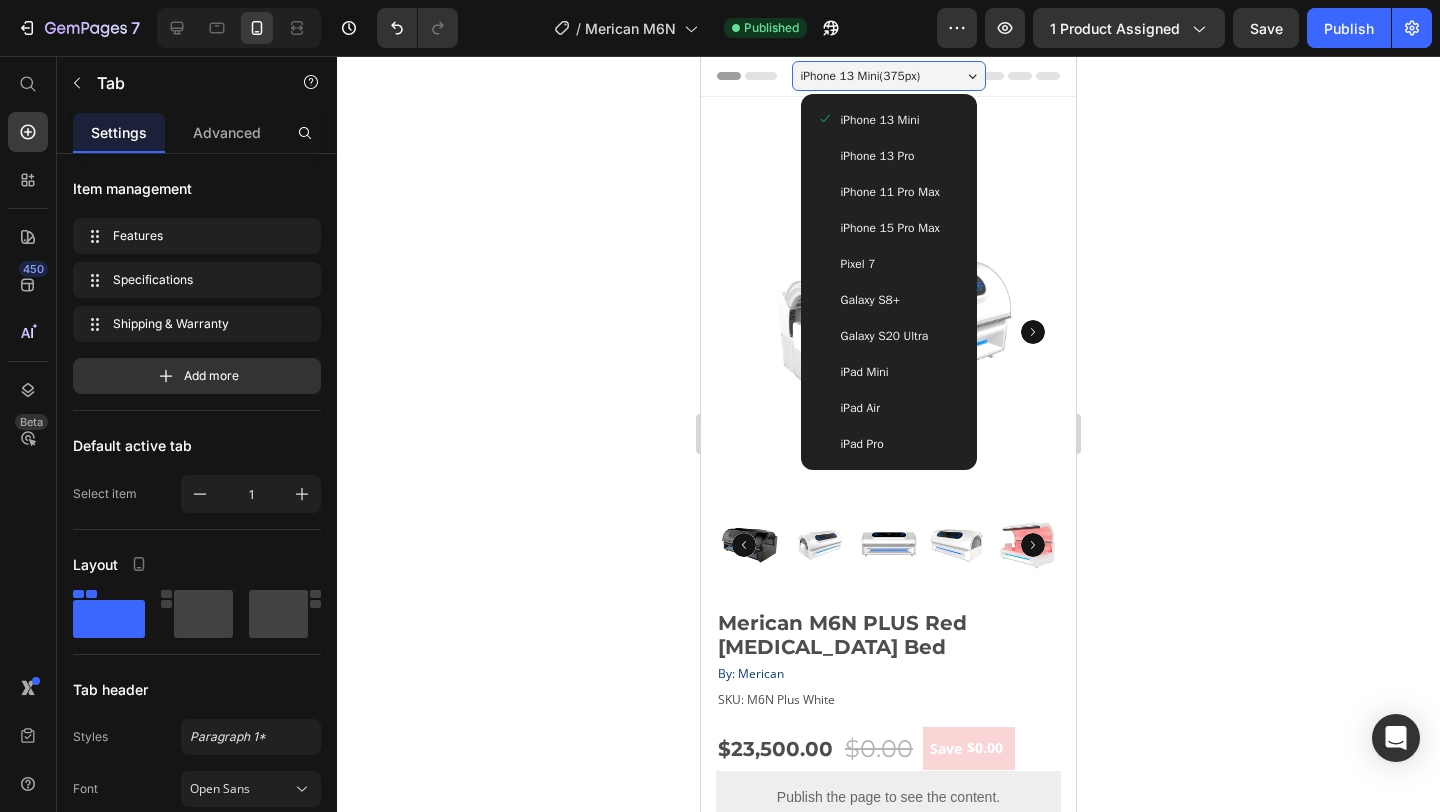 click on "iPhone 15 Pro Max" at bounding box center [889, 228] 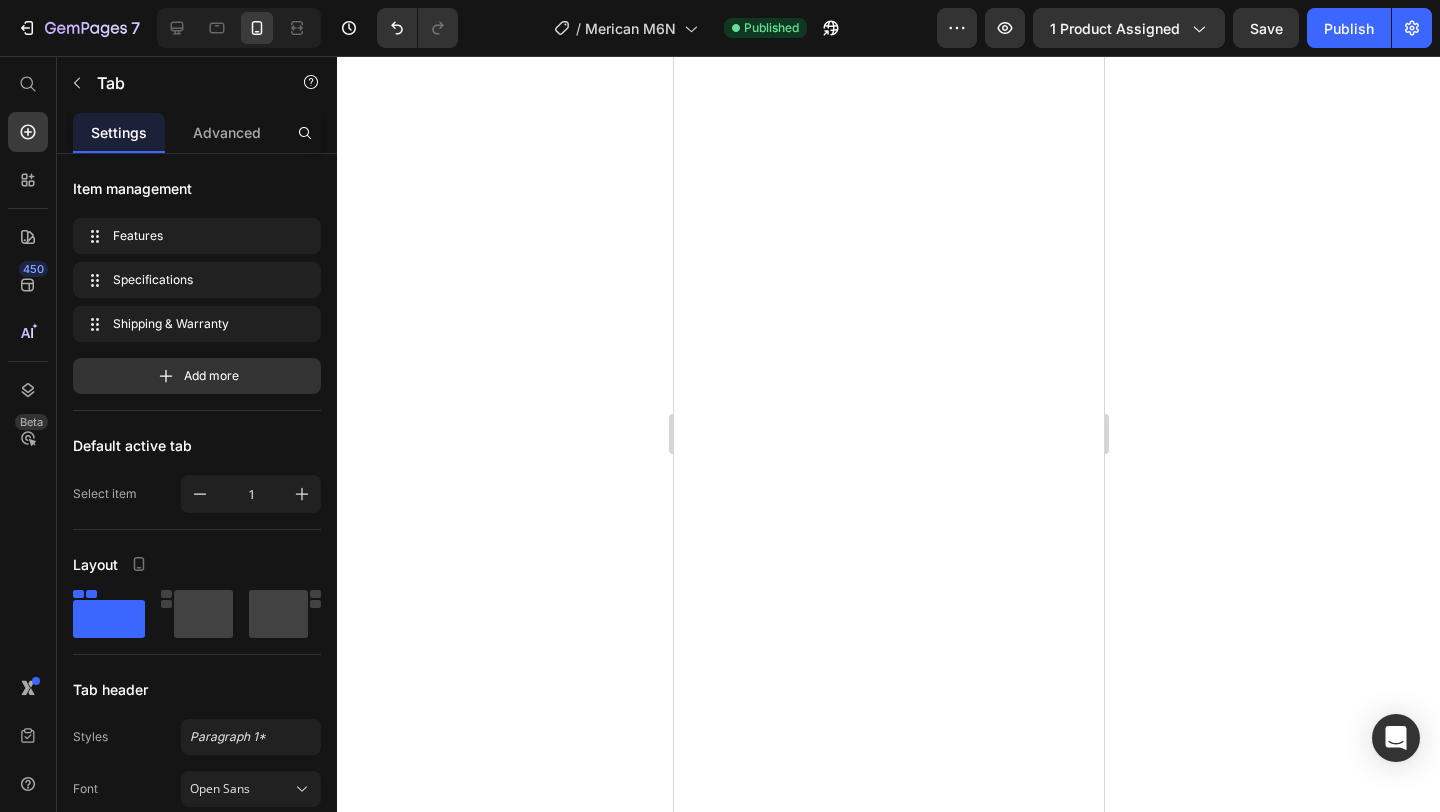 scroll, scrollTop: 0, scrollLeft: 0, axis: both 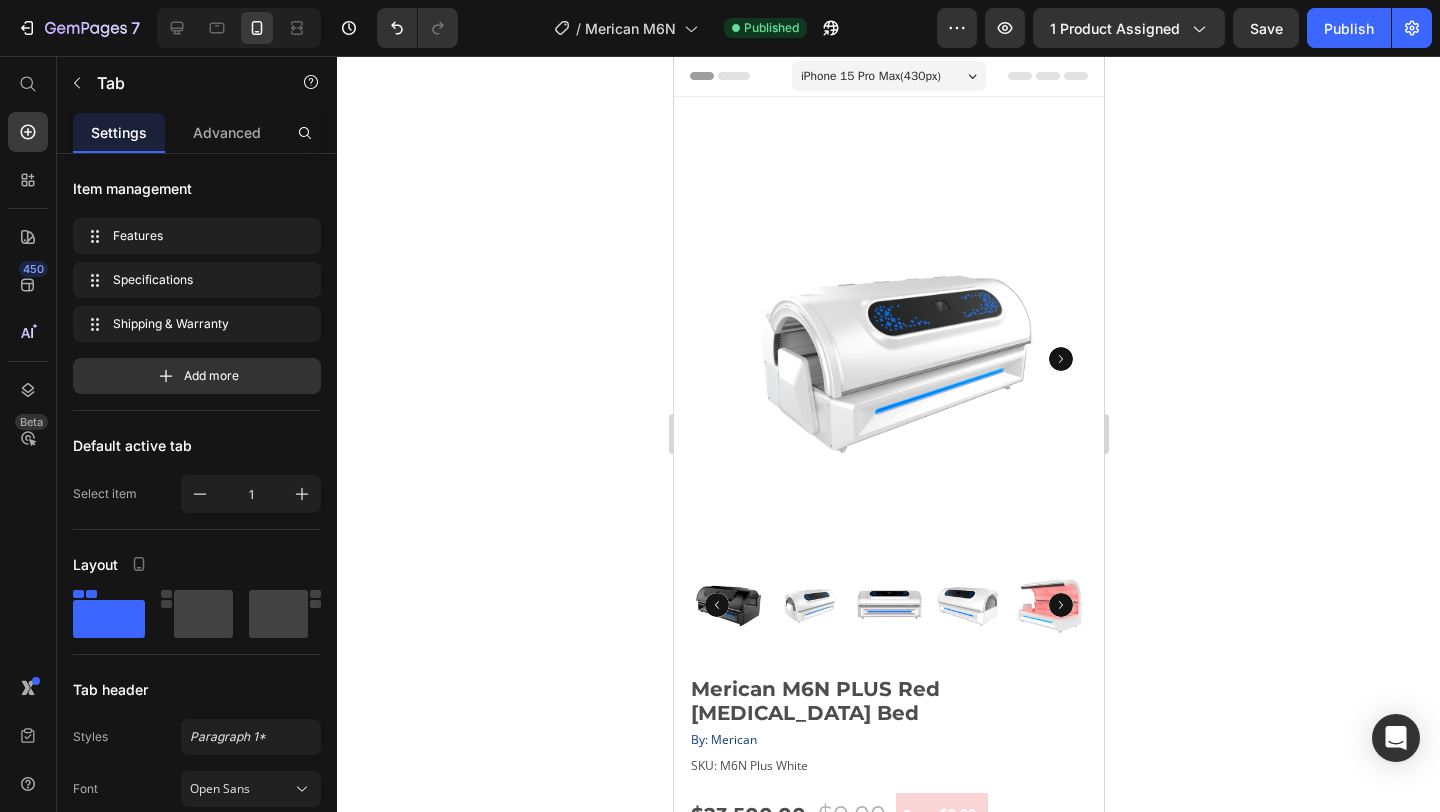 click 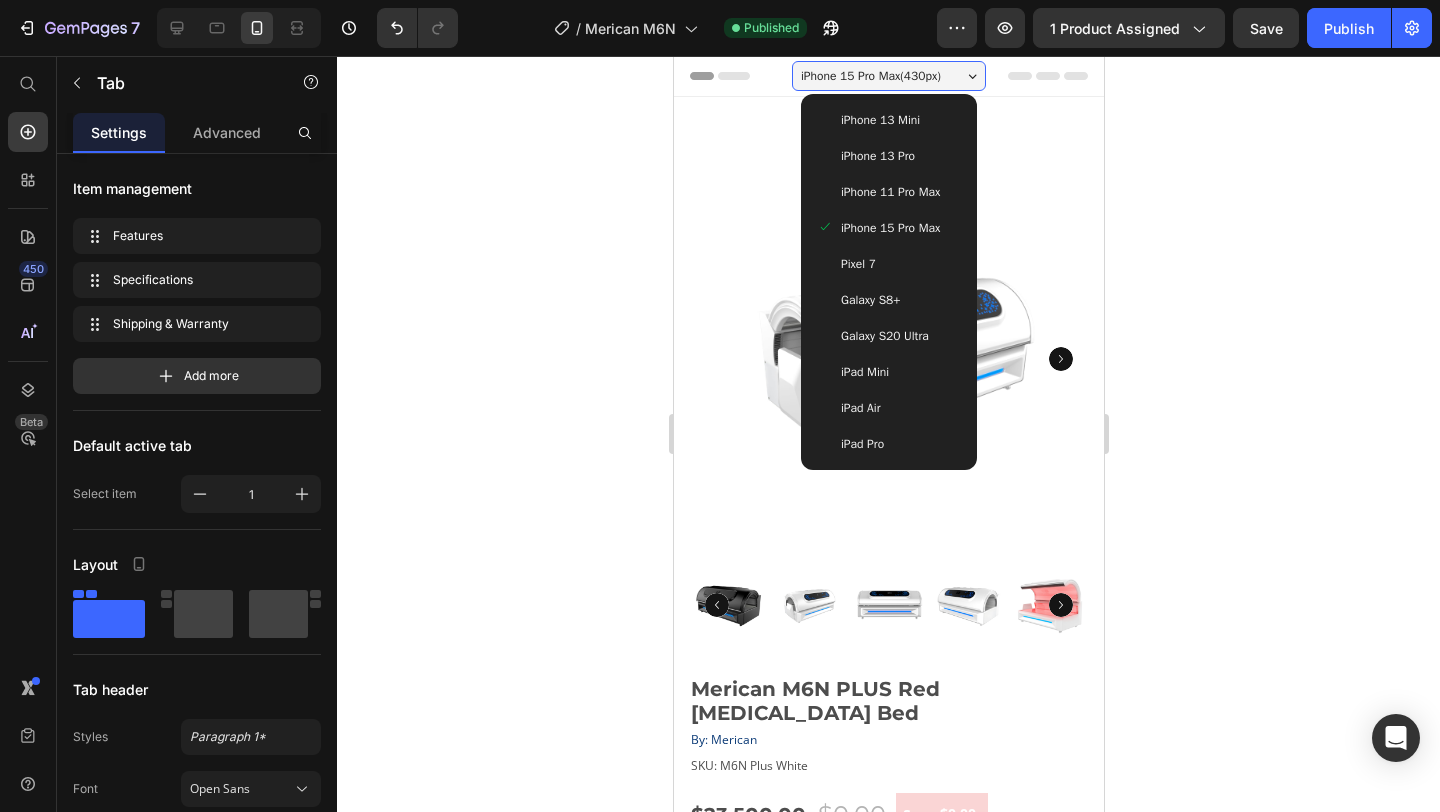 click on "Galaxy S20 Ultra" at bounding box center (884, 336) 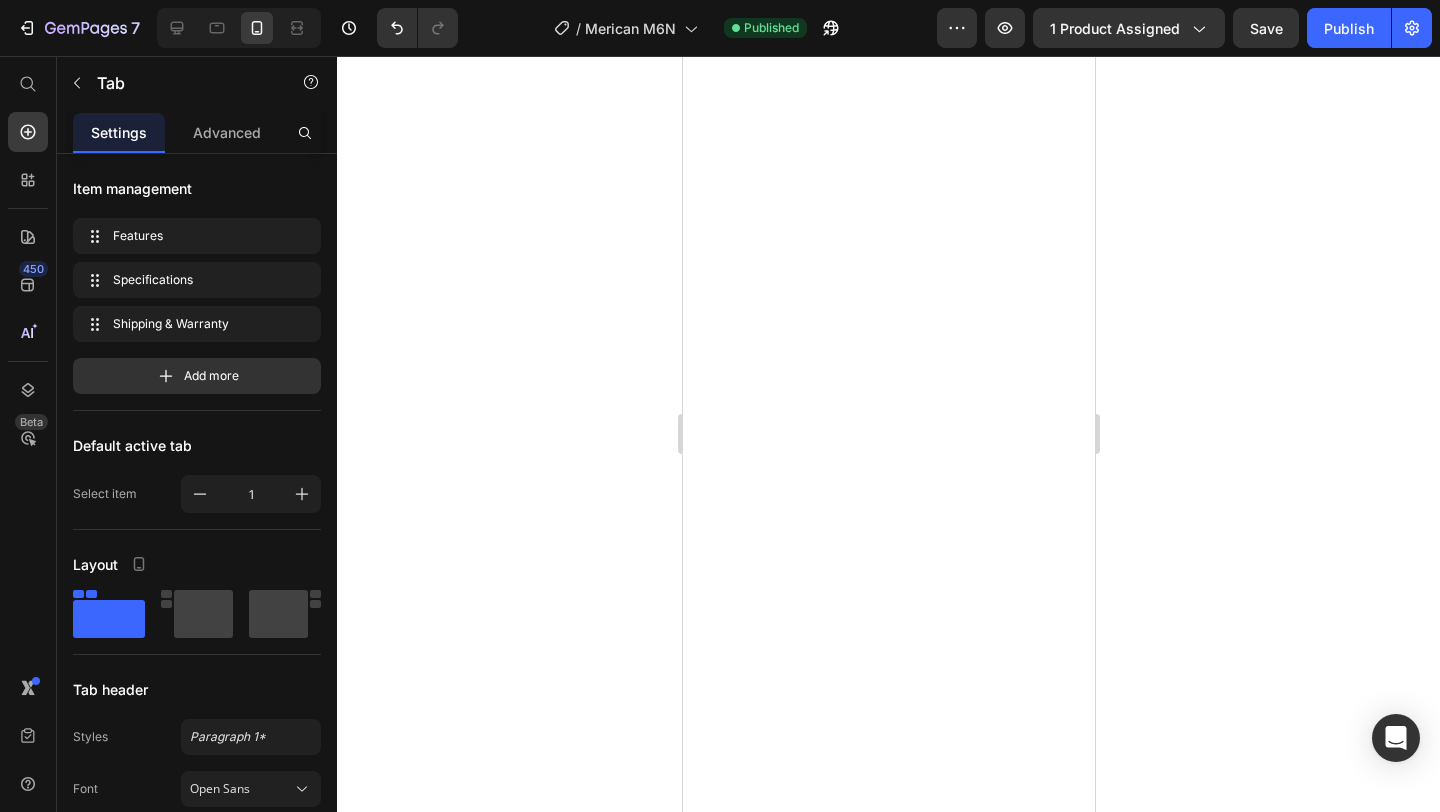 scroll, scrollTop: 0, scrollLeft: 0, axis: both 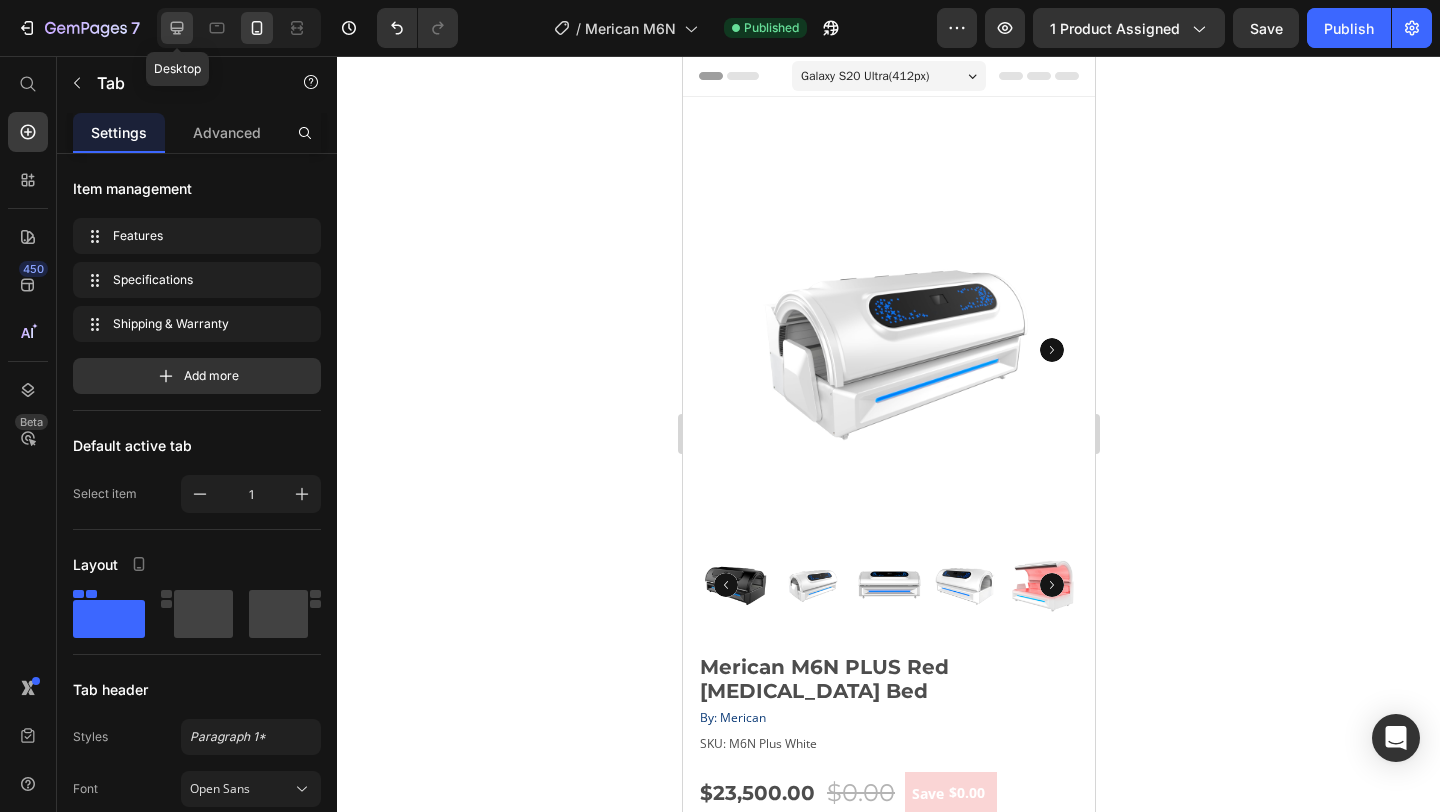 click 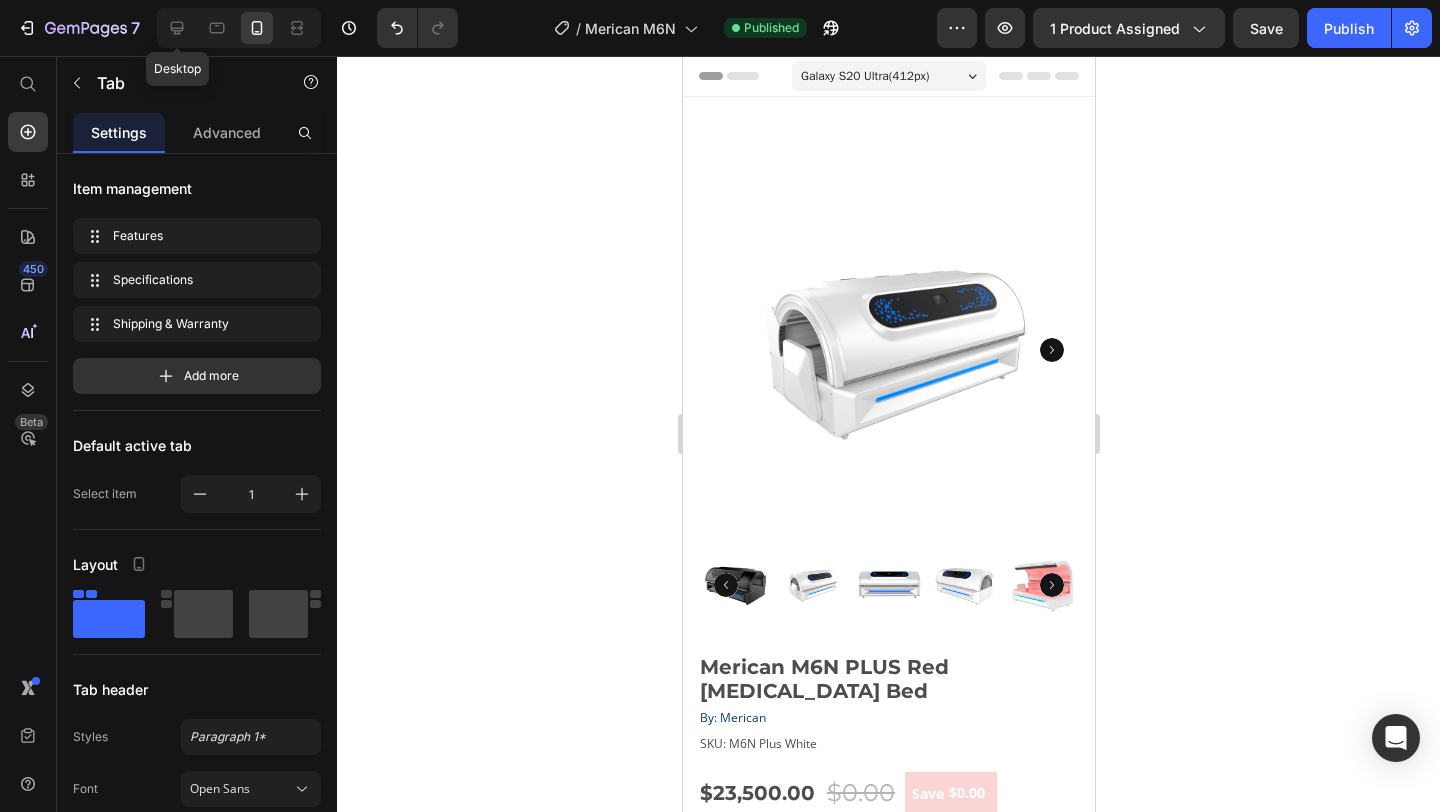type on "16" 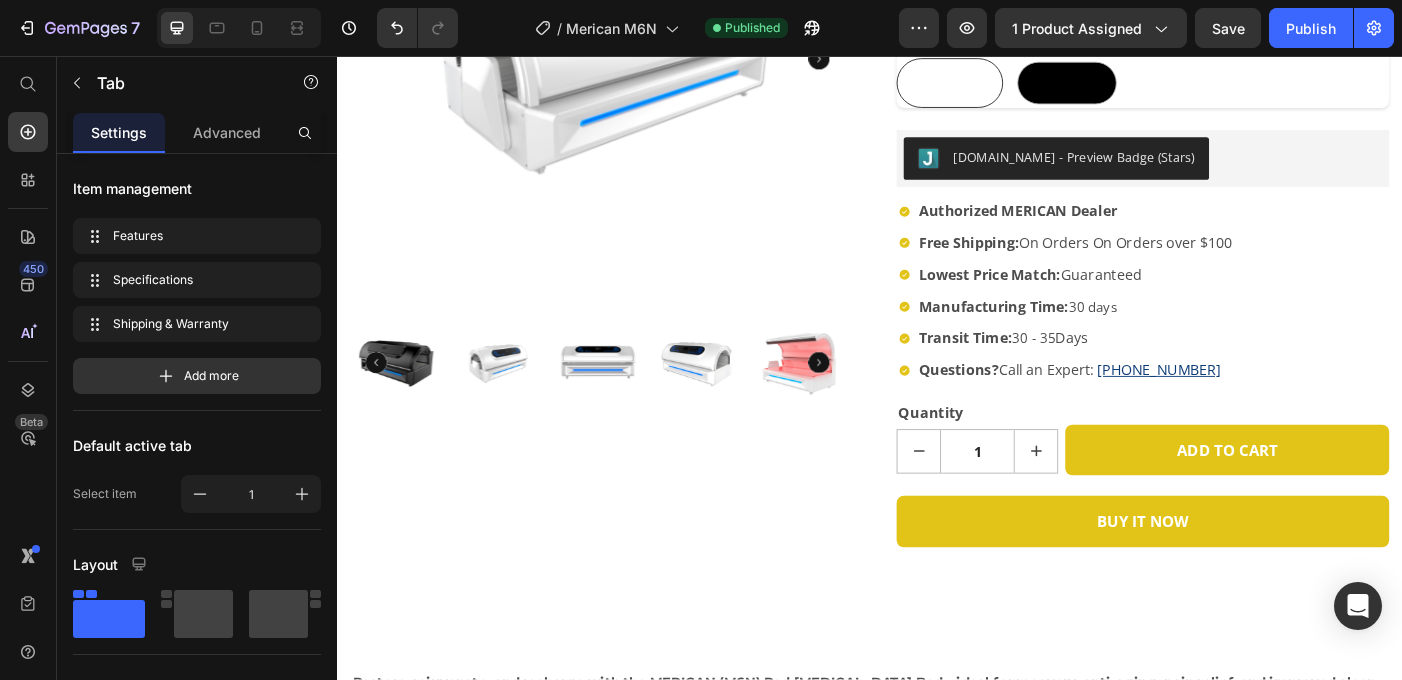 scroll, scrollTop: 0, scrollLeft: 0, axis: both 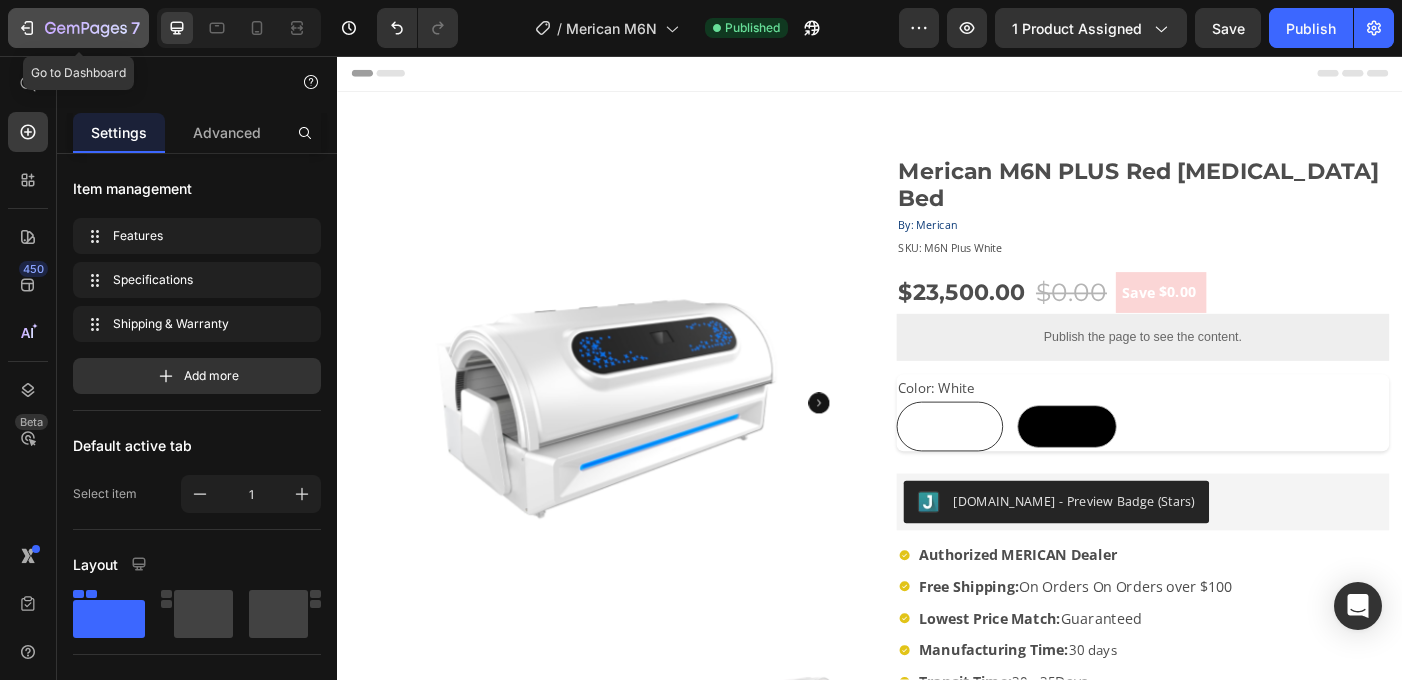 click 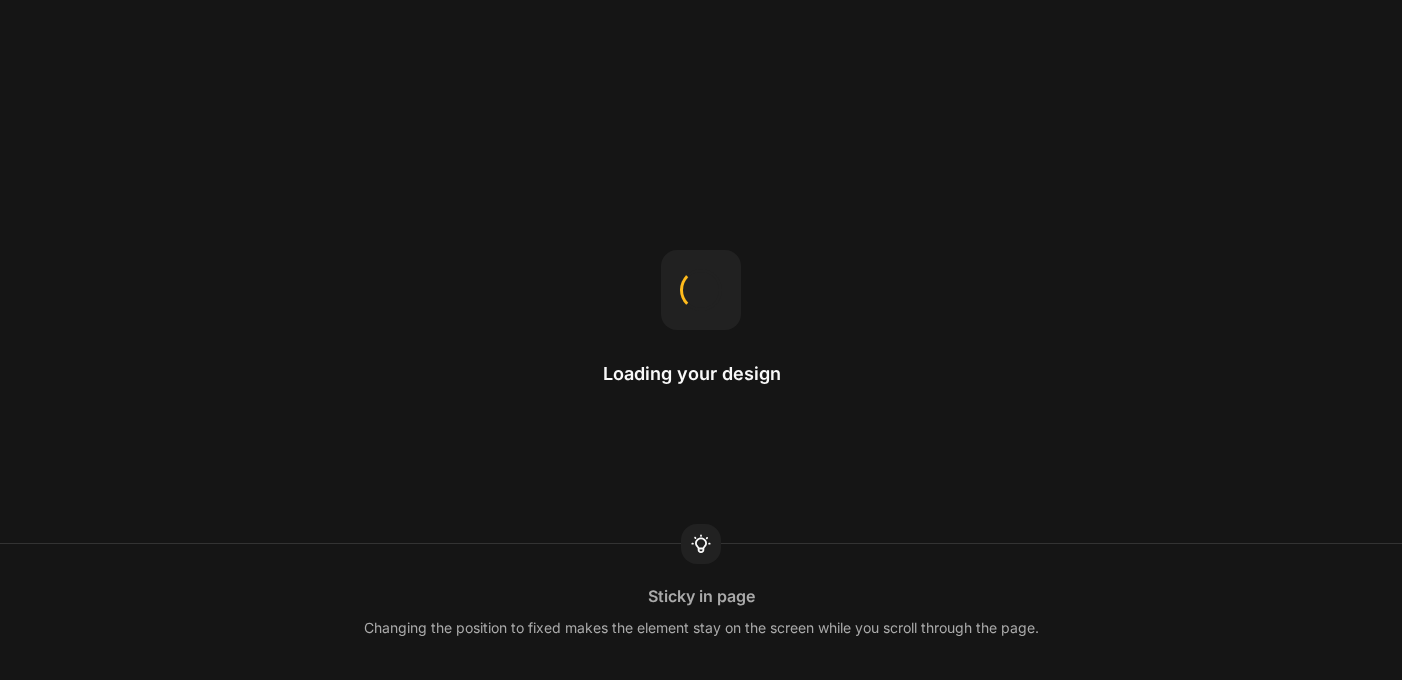scroll, scrollTop: 0, scrollLeft: 0, axis: both 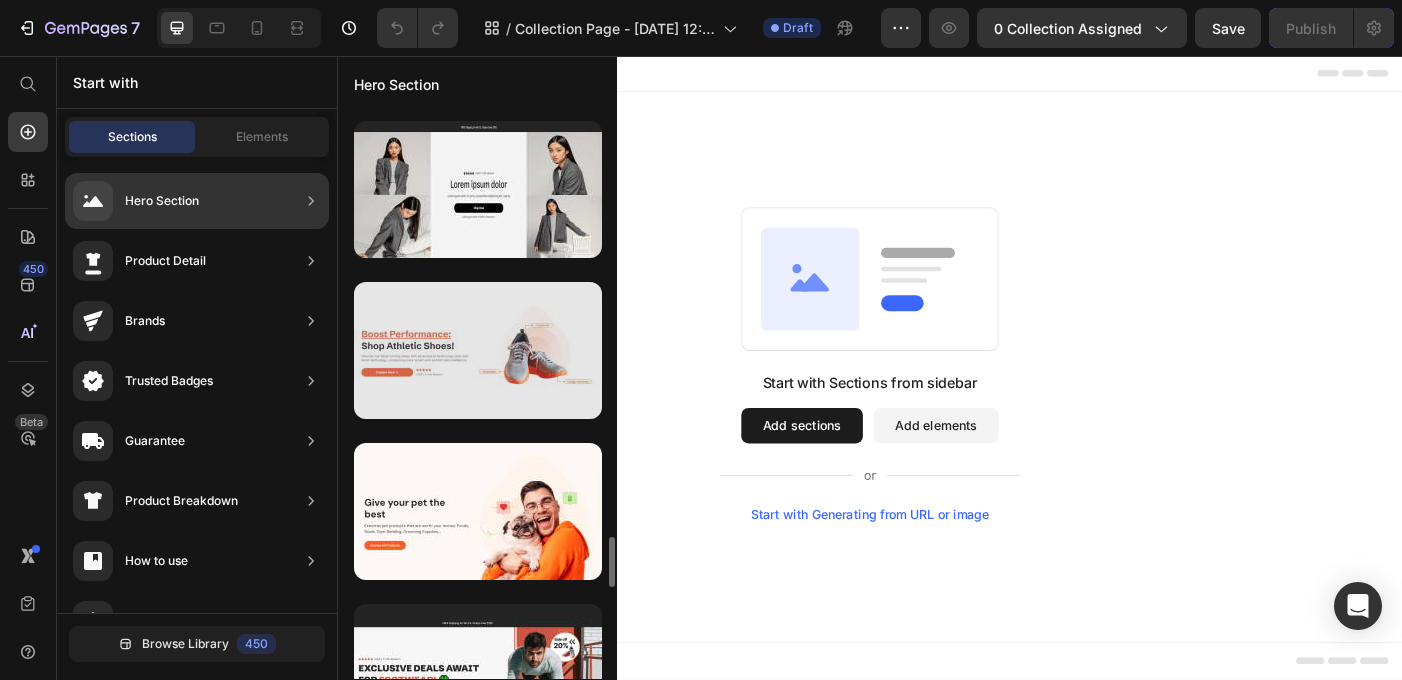 click at bounding box center [478, 350] 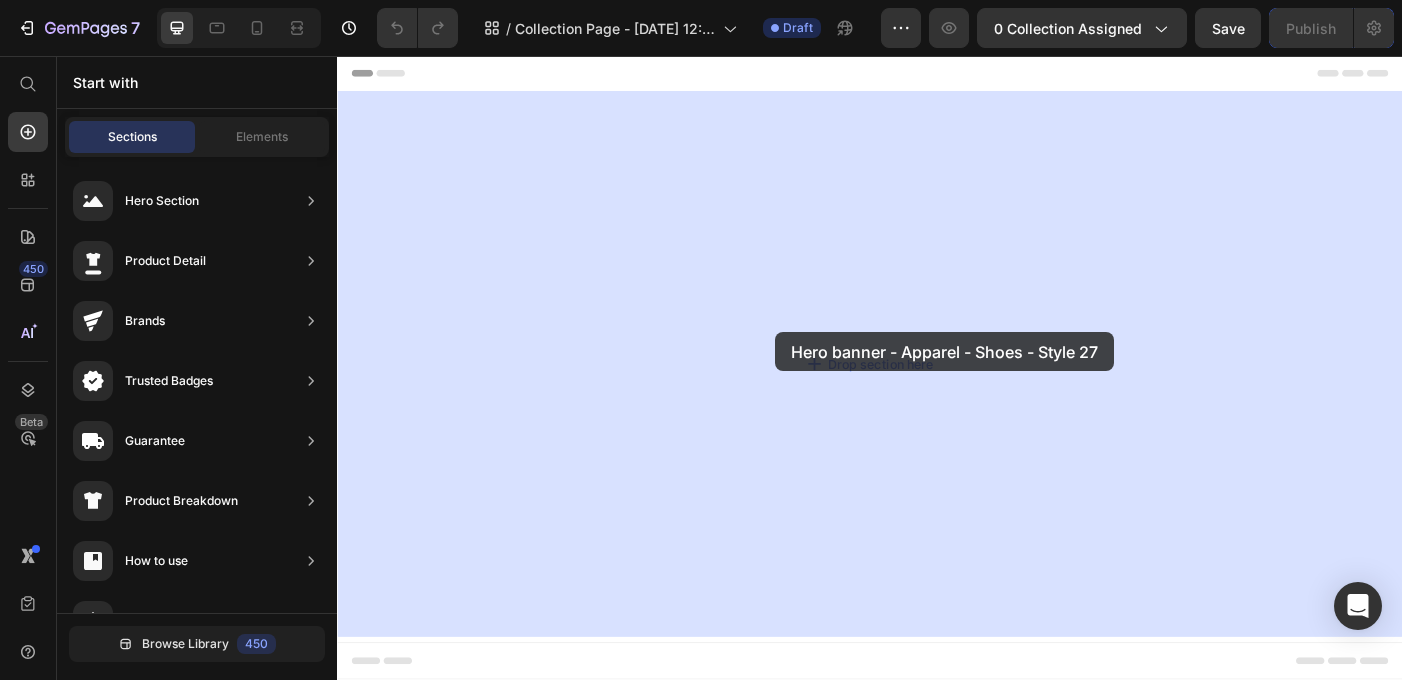 drag, startPoint x: 801, startPoint y: 415, endPoint x: 722, endPoint y: 374, distance: 89.005615 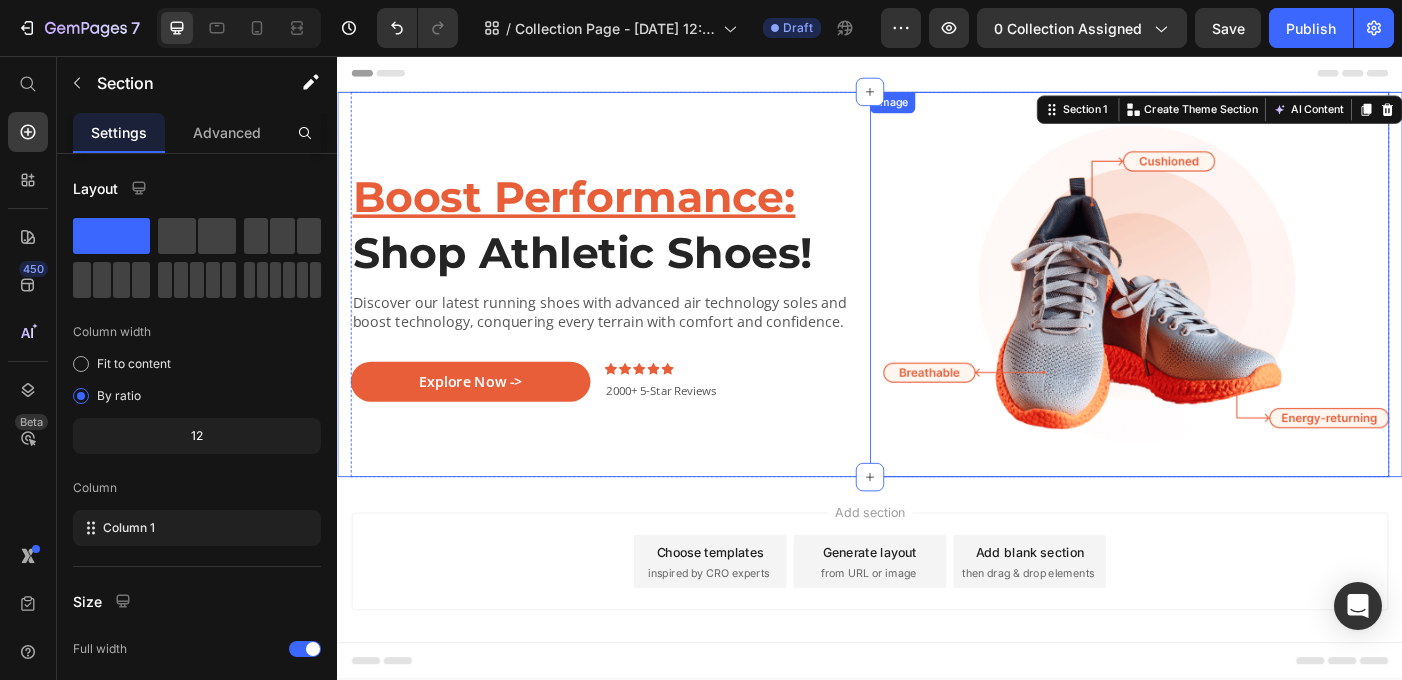 click at bounding box center [1229, 314] 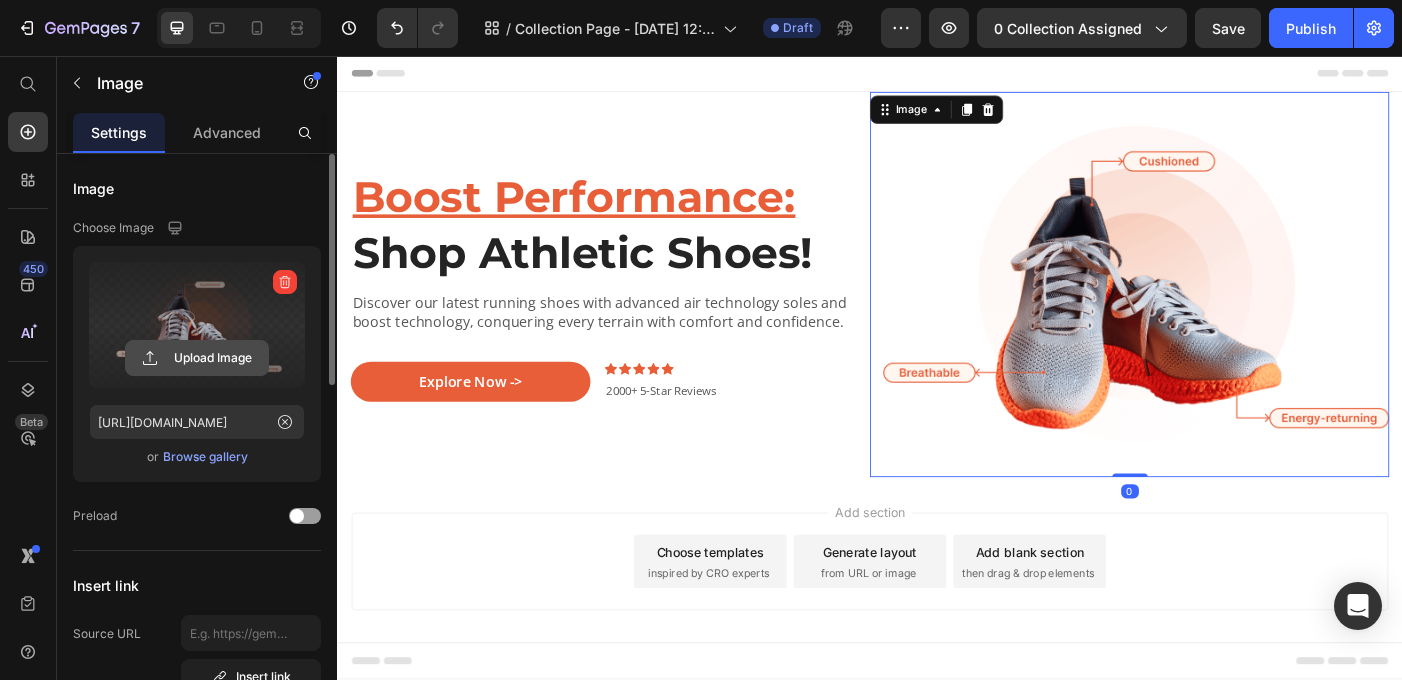 click 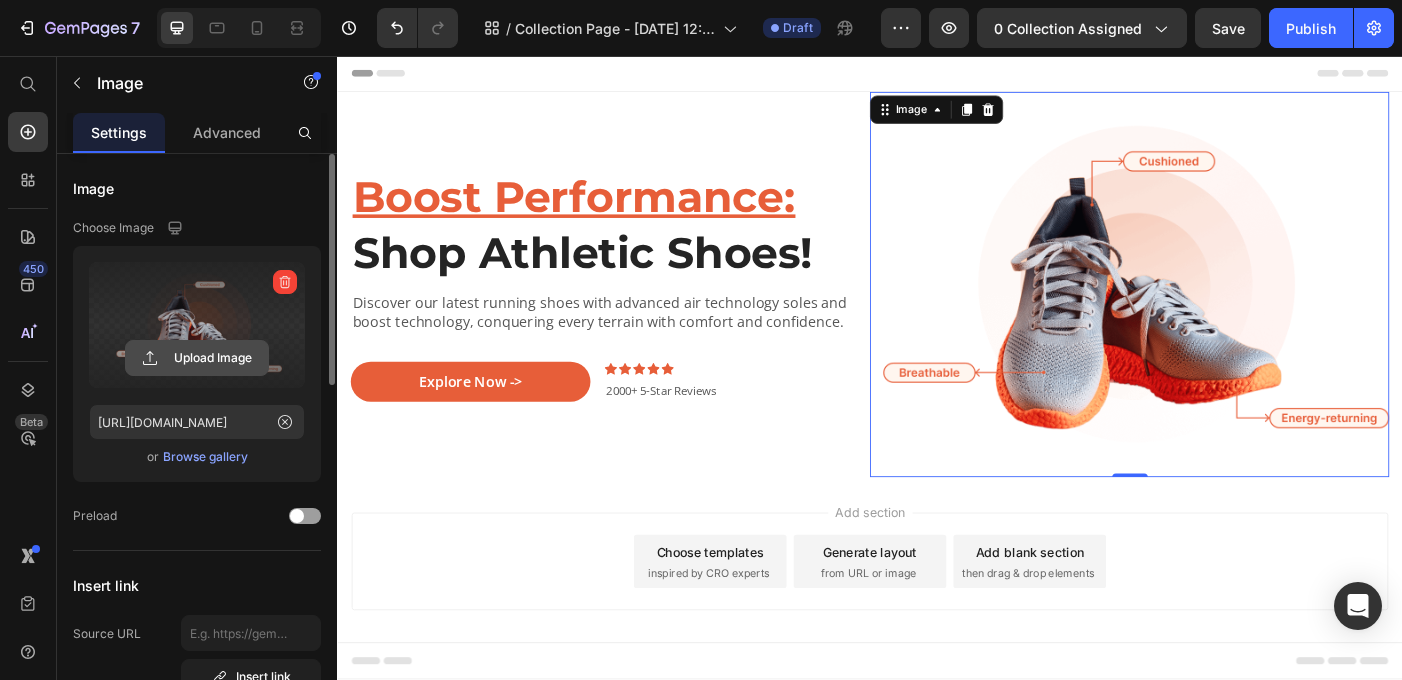 click 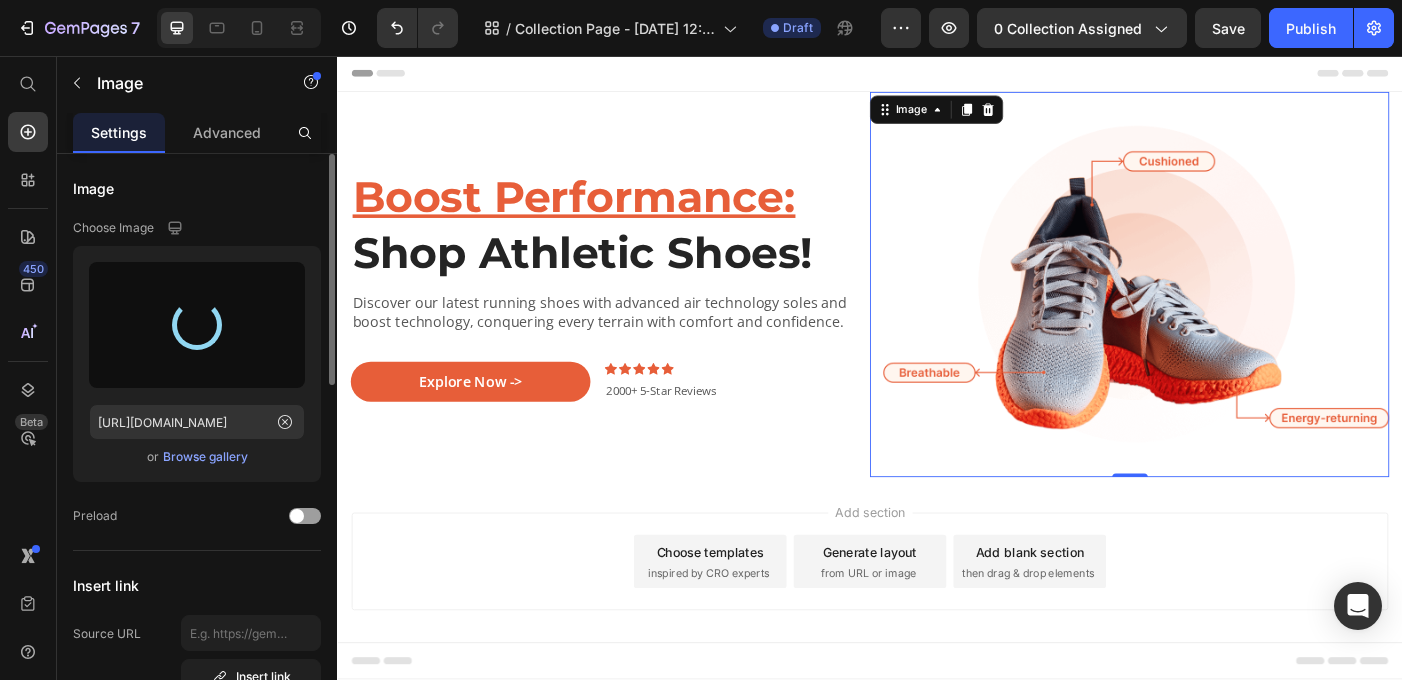 type on "[URL][DOMAIN_NAME]" 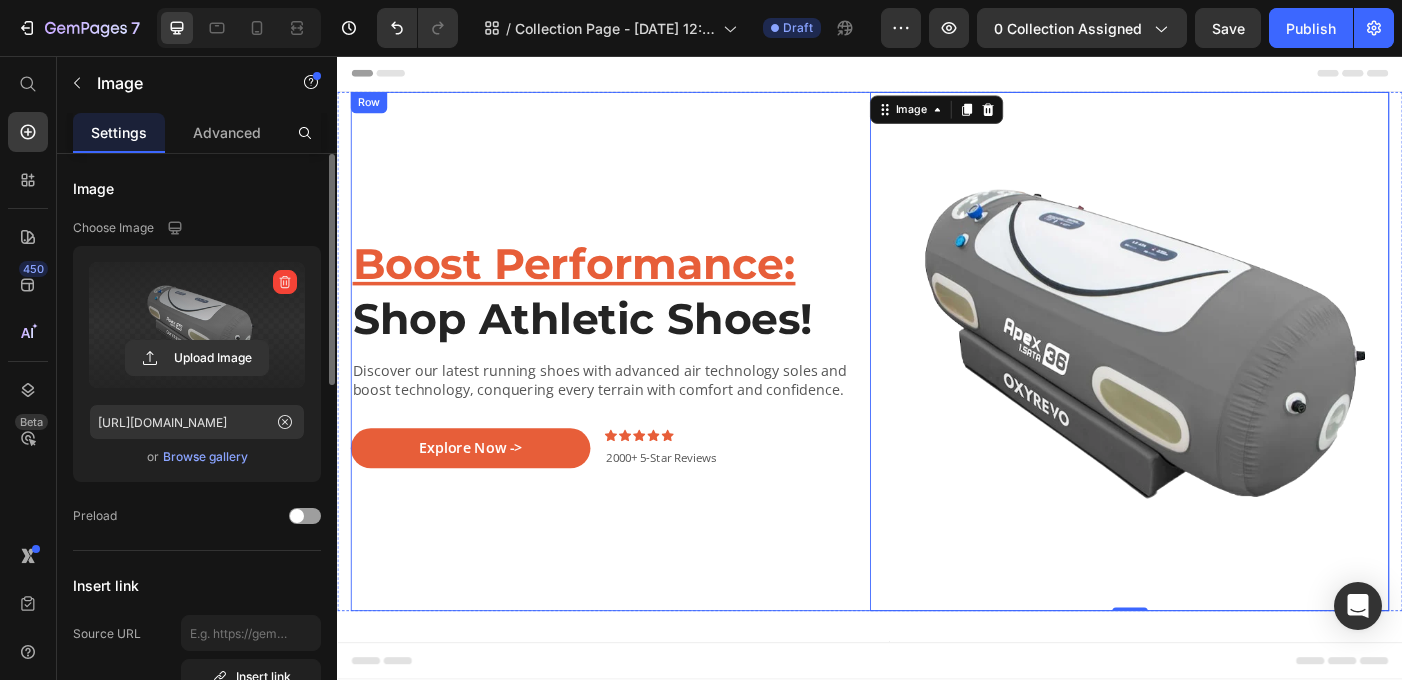 click on "Boost Performance: Shop Athletic Shoes! Heading Discover our latest running shoes with advanced air technology soles and boost technology, conquering every terrain with comfort and confidence. Text Block Explore Now -> Button Icon Icon Icon Icon Icon Icon List 2000+ 5-Star Reviews Text Block Row 2000+ 5-Star Reviews Text Block Row Row" at bounding box center (644, 389) 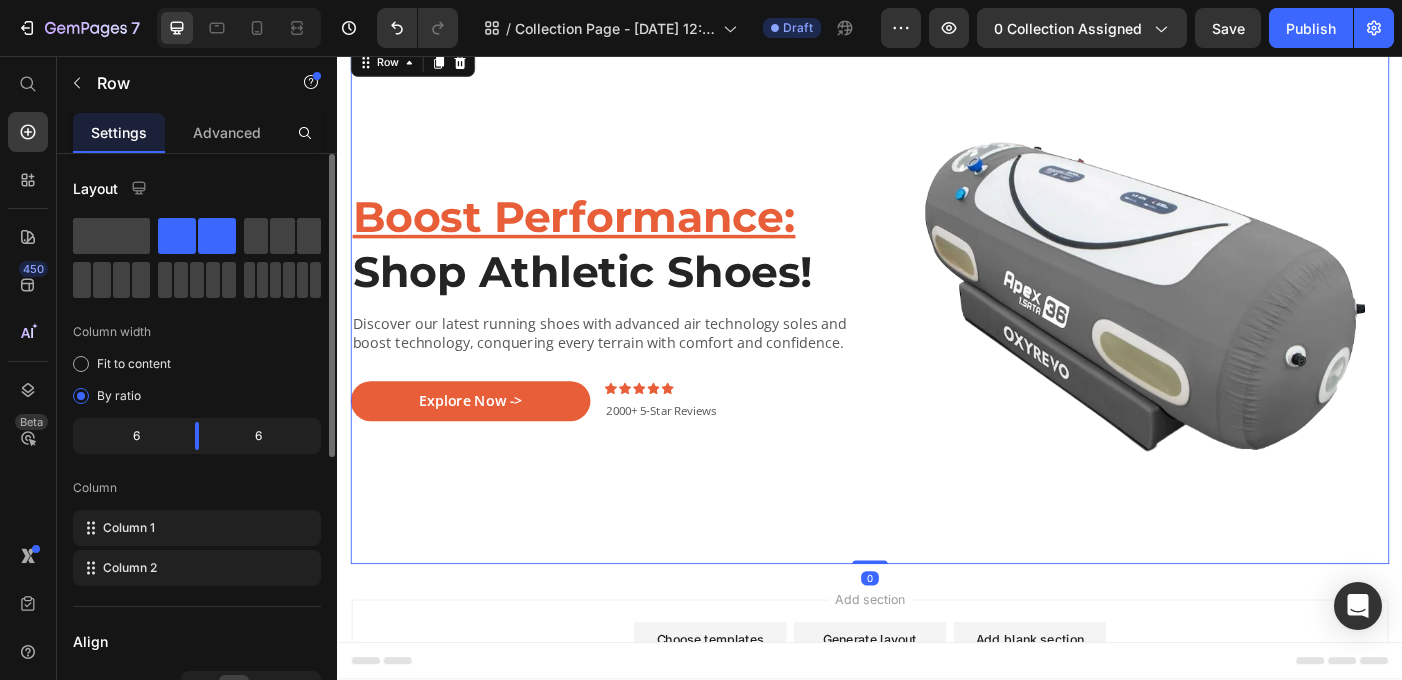 scroll, scrollTop: 38, scrollLeft: 0, axis: vertical 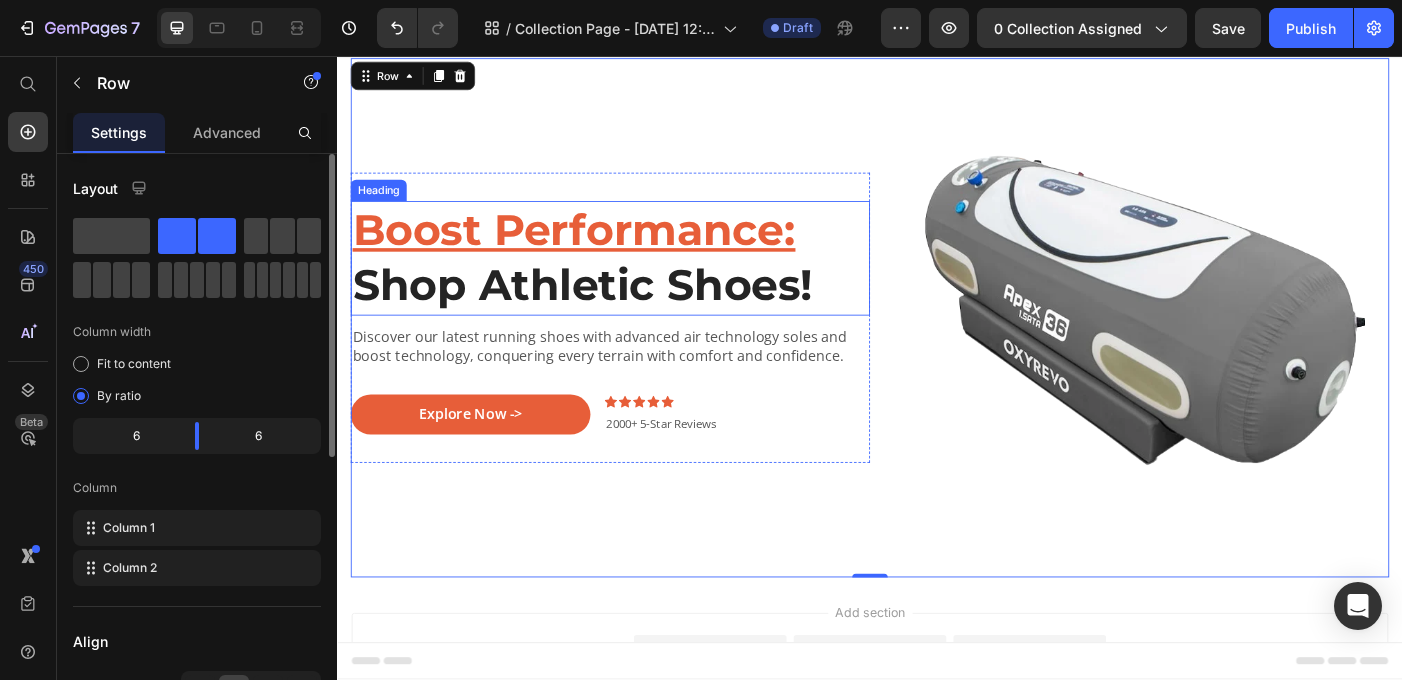 click on "Boost Performance:" at bounding box center (603, 253) 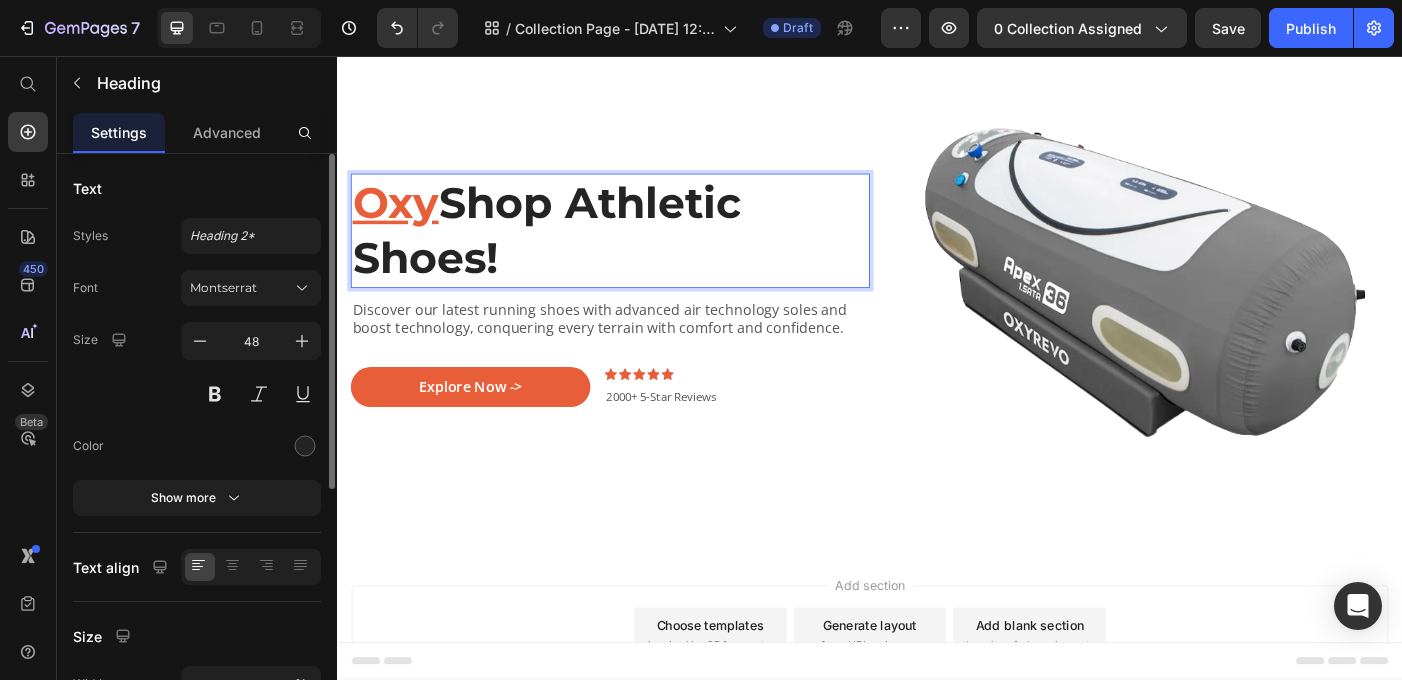scroll, scrollTop: 38, scrollLeft: 0, axis: vertical 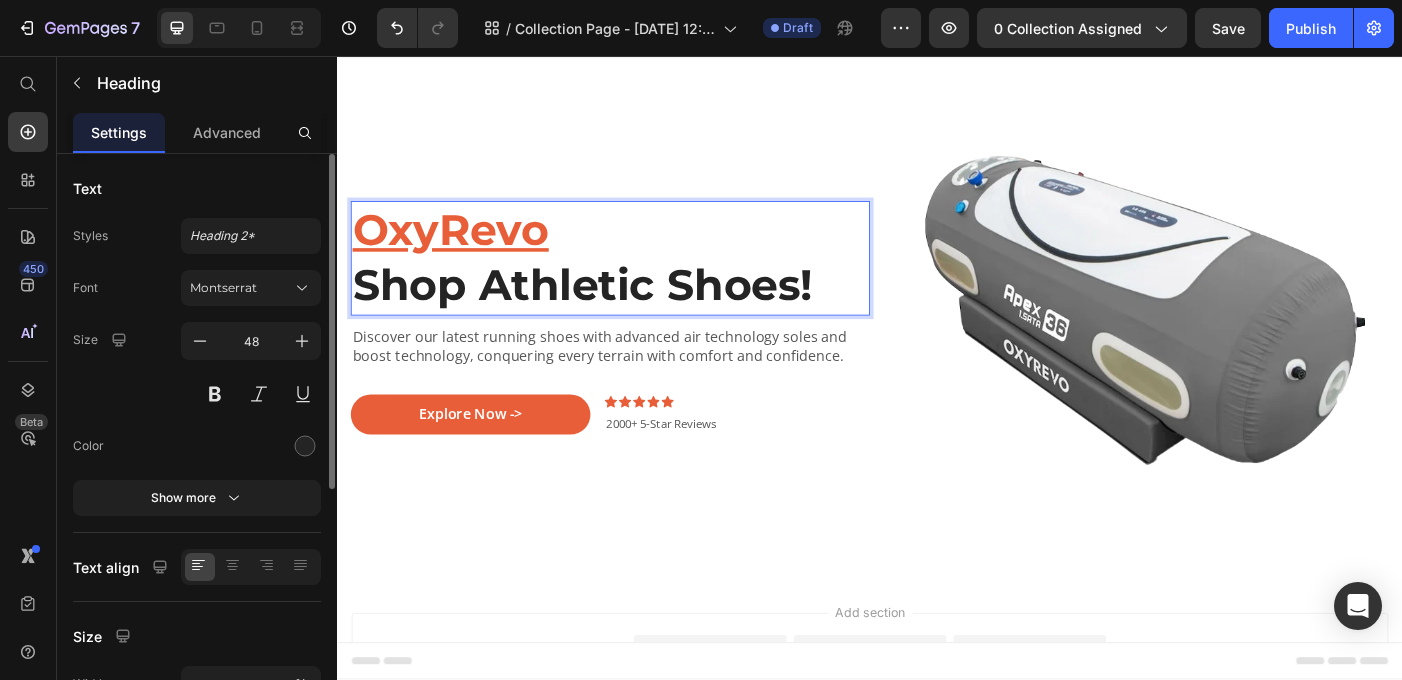 click on "OxyRevo Shop Athletic Shoes!" at bounding box center [644, 284] 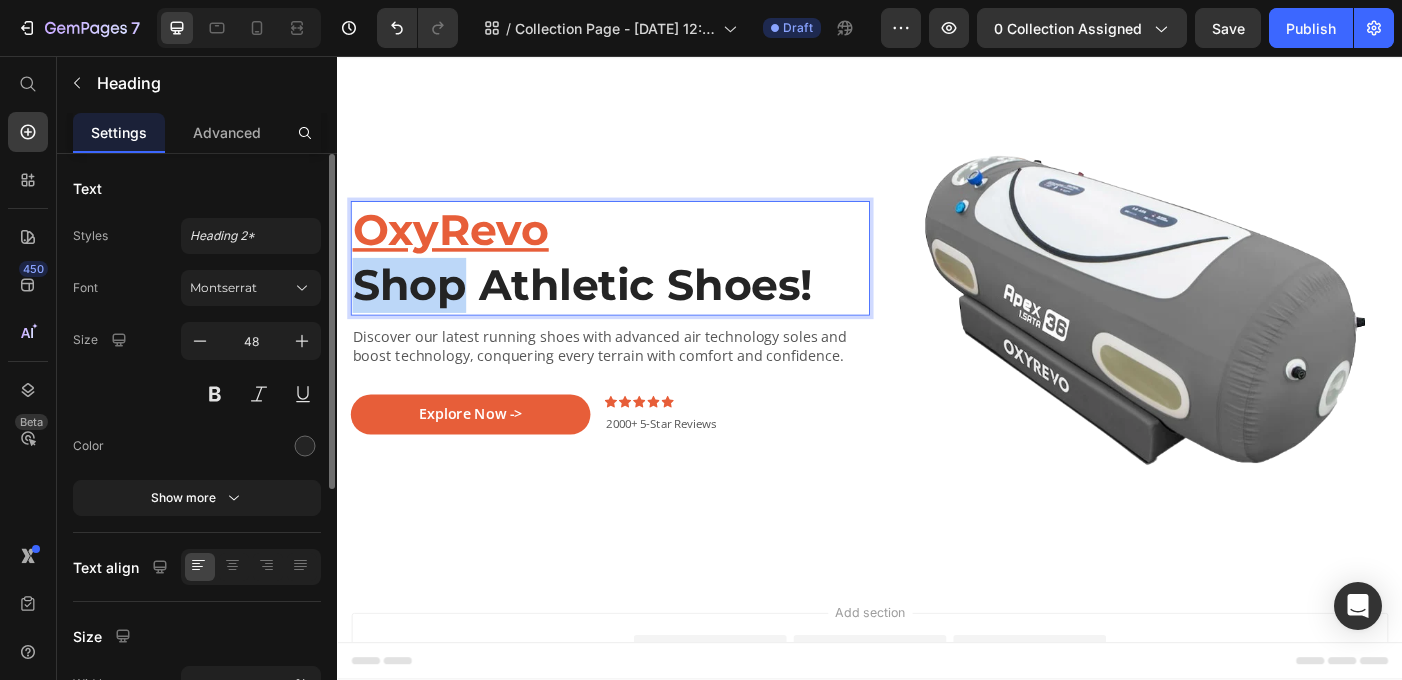 click on "OxyRevo Shop Athletic Shoes!" at bounding box center (644, 284) 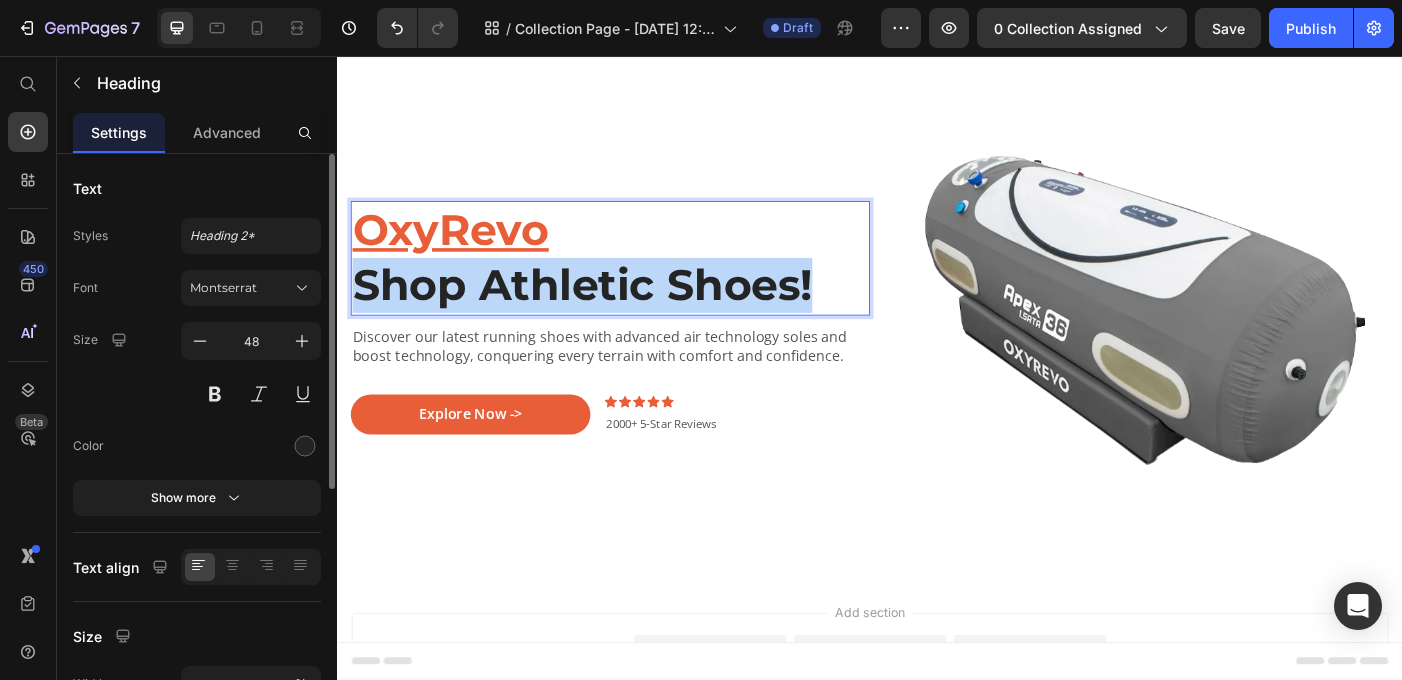 click on "OxyRevo Shop Athletic Shoes!" at bounding box center [644, 284] 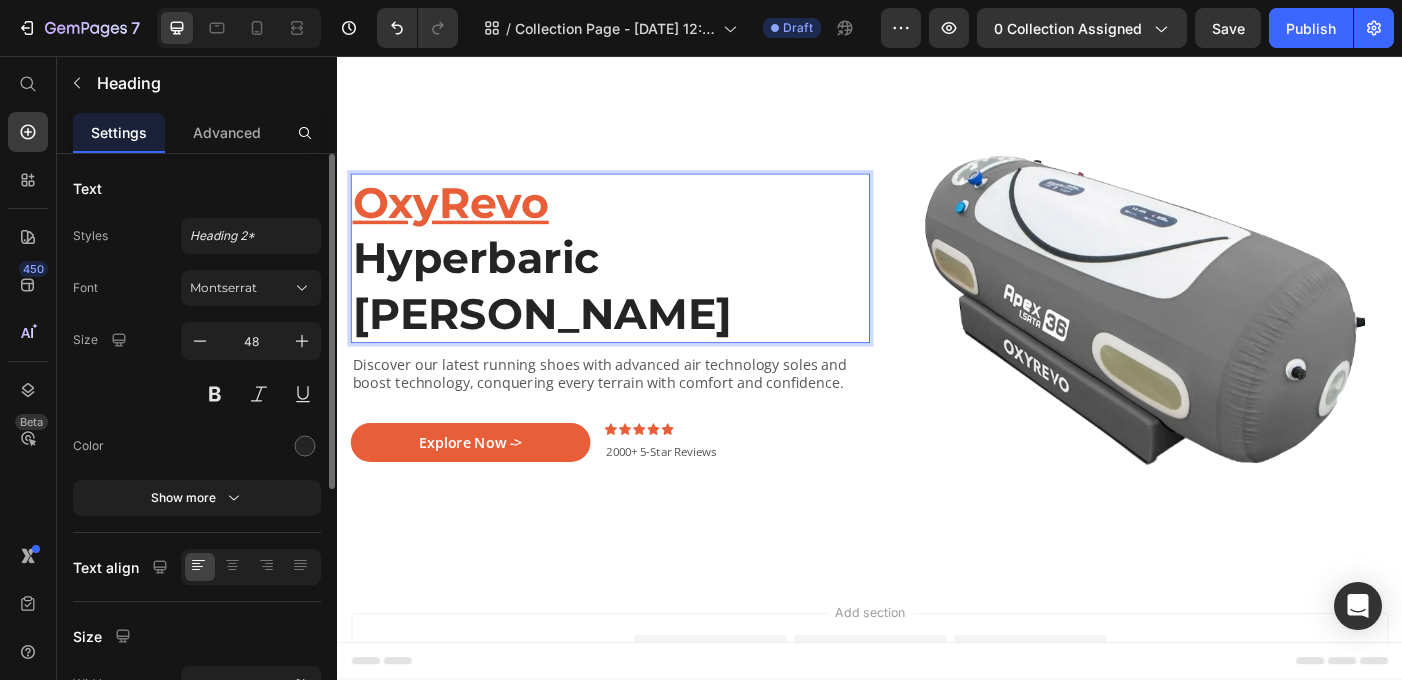 click on "OxyRevo" at bounding box center (464, 222) 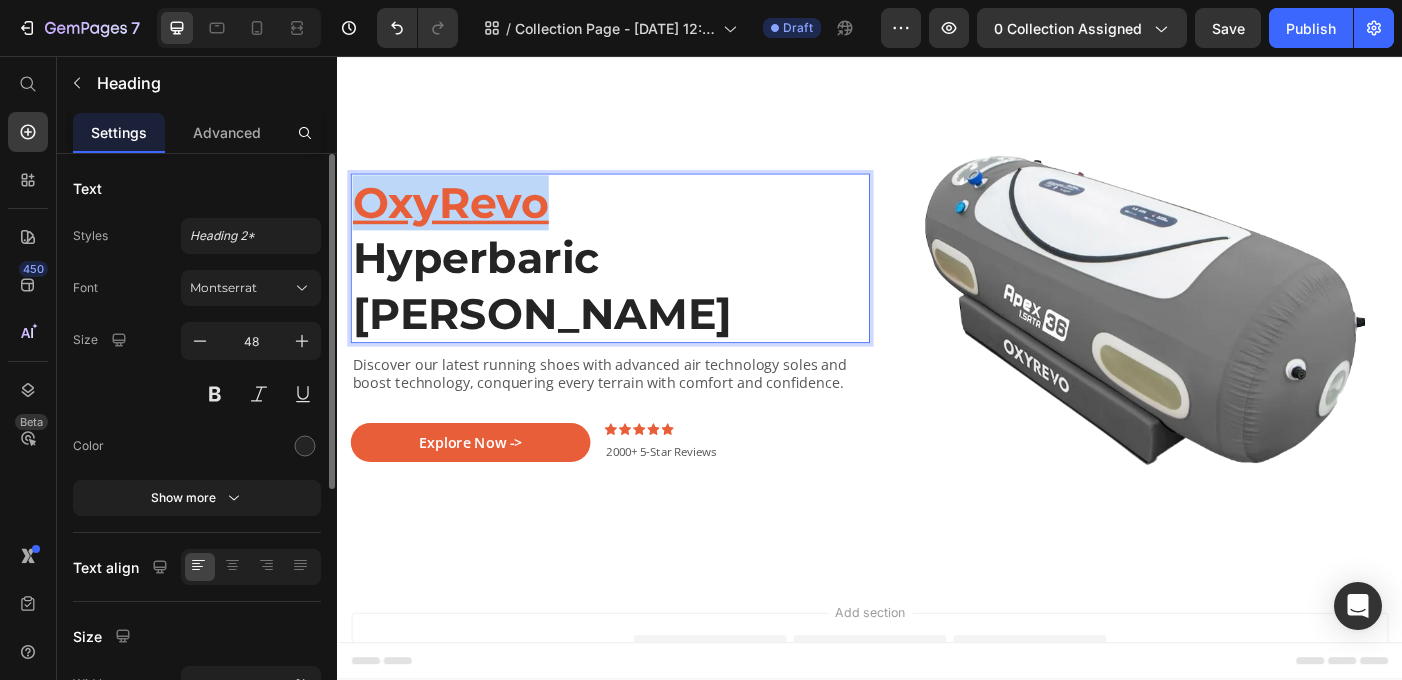click on "OxyRevo" at bounding box center (464, 222) 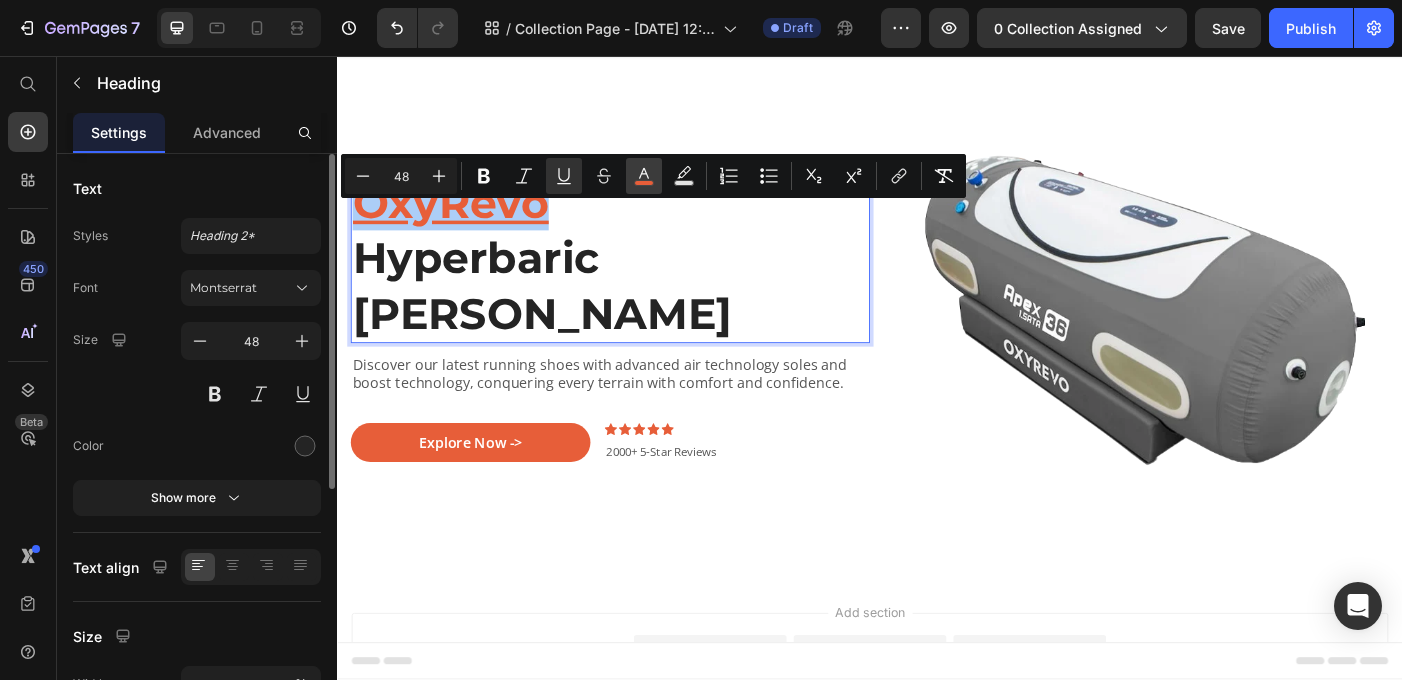 click 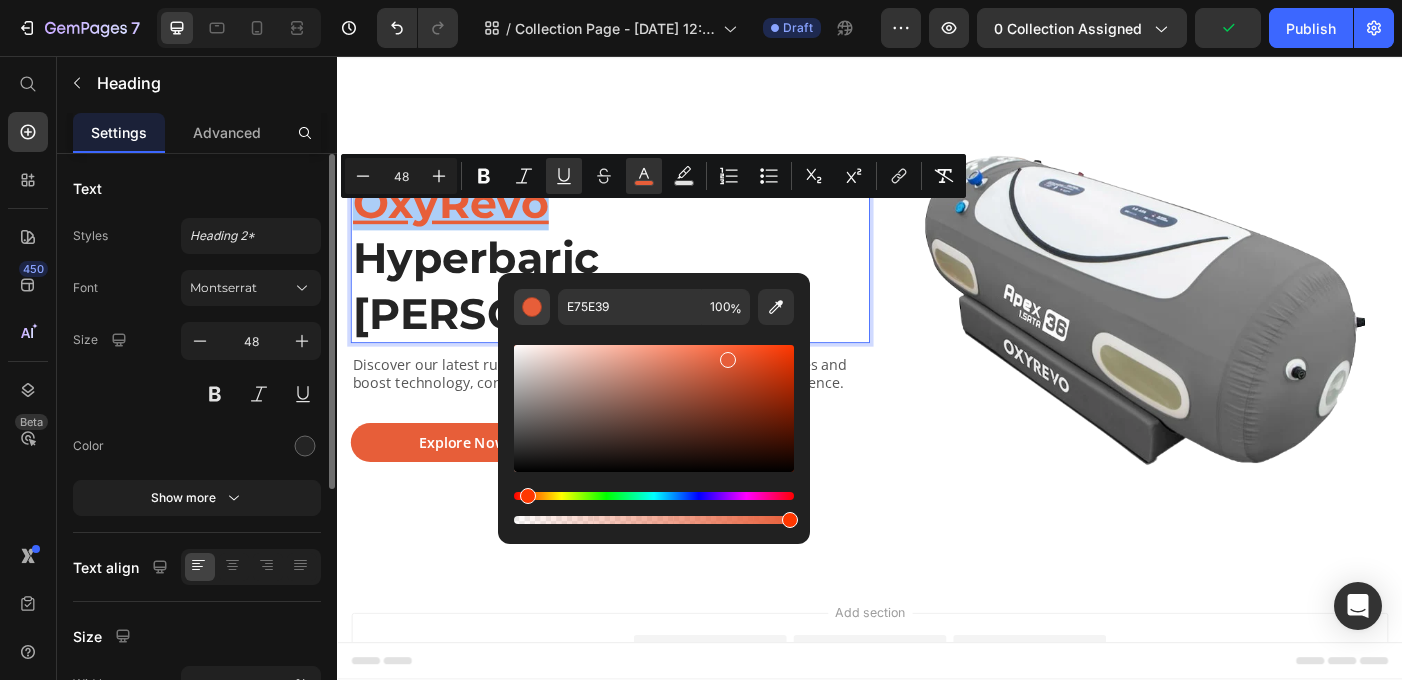 click at bounding box center (532, 307) 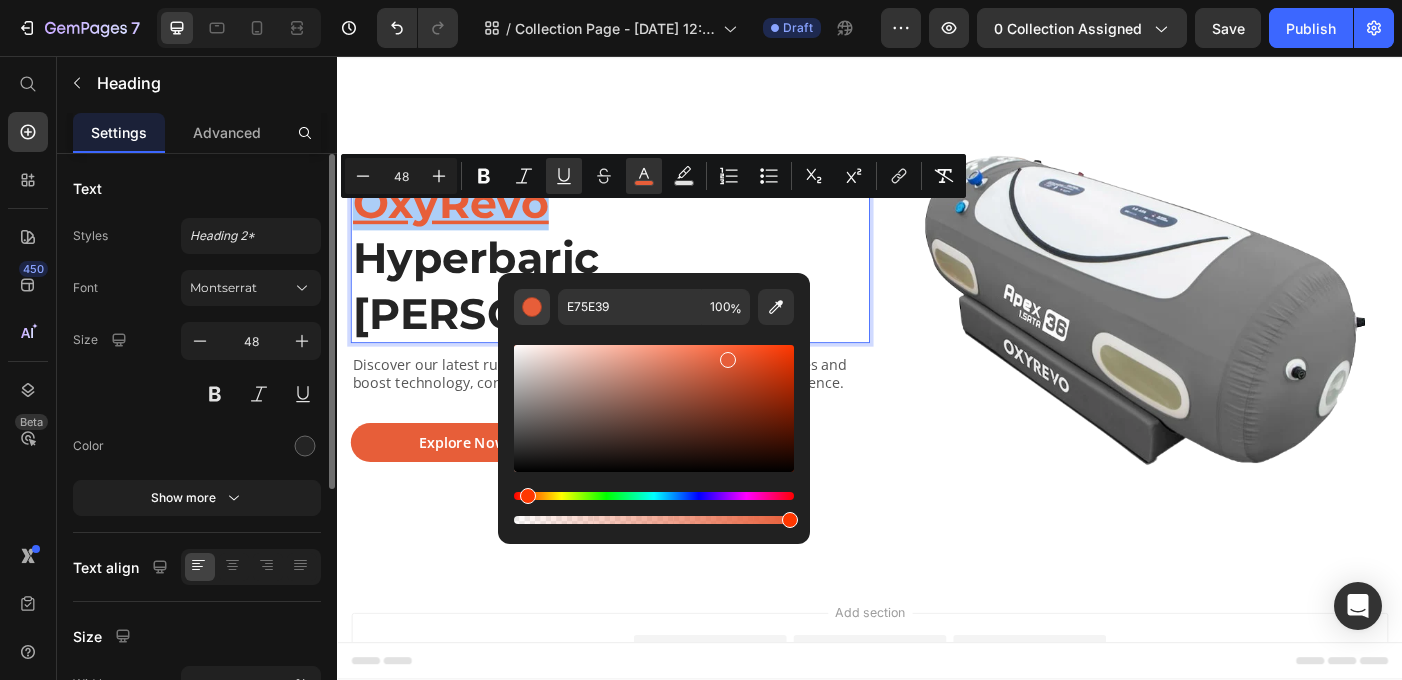click at bounding box center (532, 307) 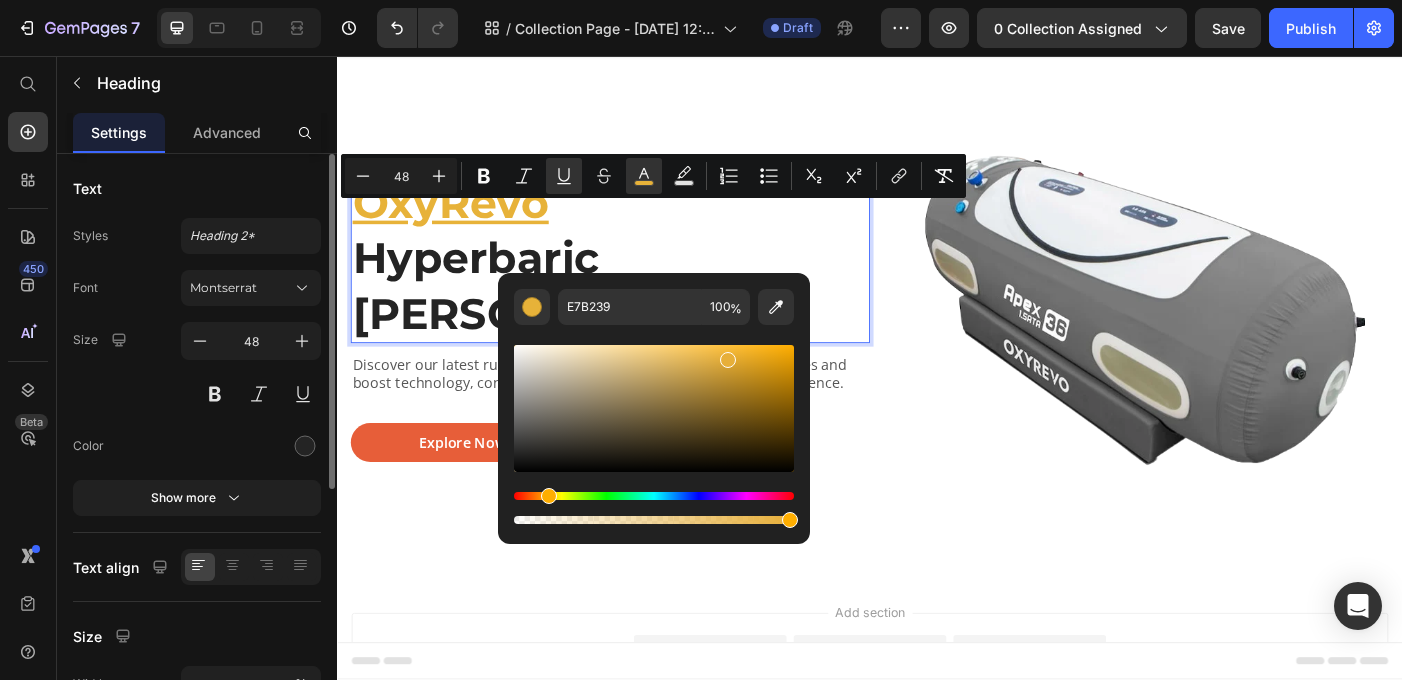 type on "E7AF39" 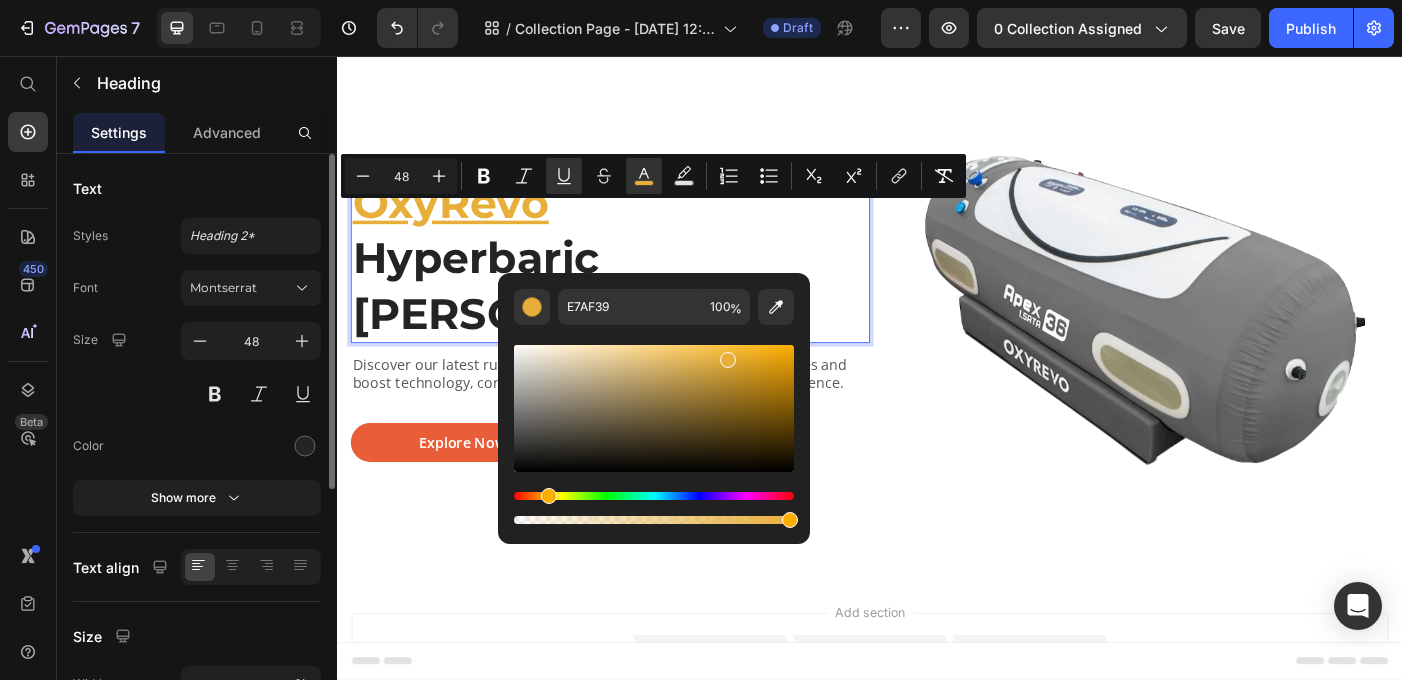 drag, startPoint x: 530, startPoint y: 500, endPoint x: 546, endPoint y: 499, distance: 16.03122 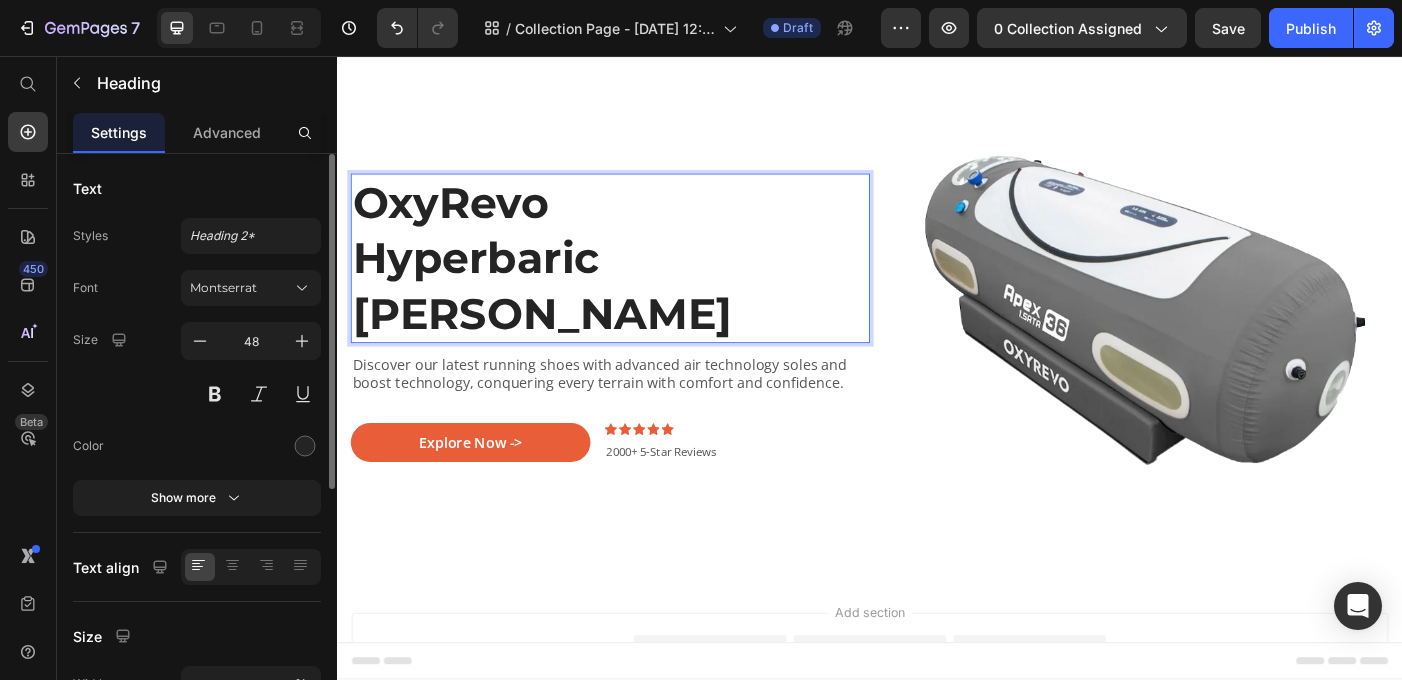 click on "⁠⁠⁠⁠⁠⁠⁠OxyRevo Hyperbaric [PERSON_NAME]" at bounding box center [644, 284] 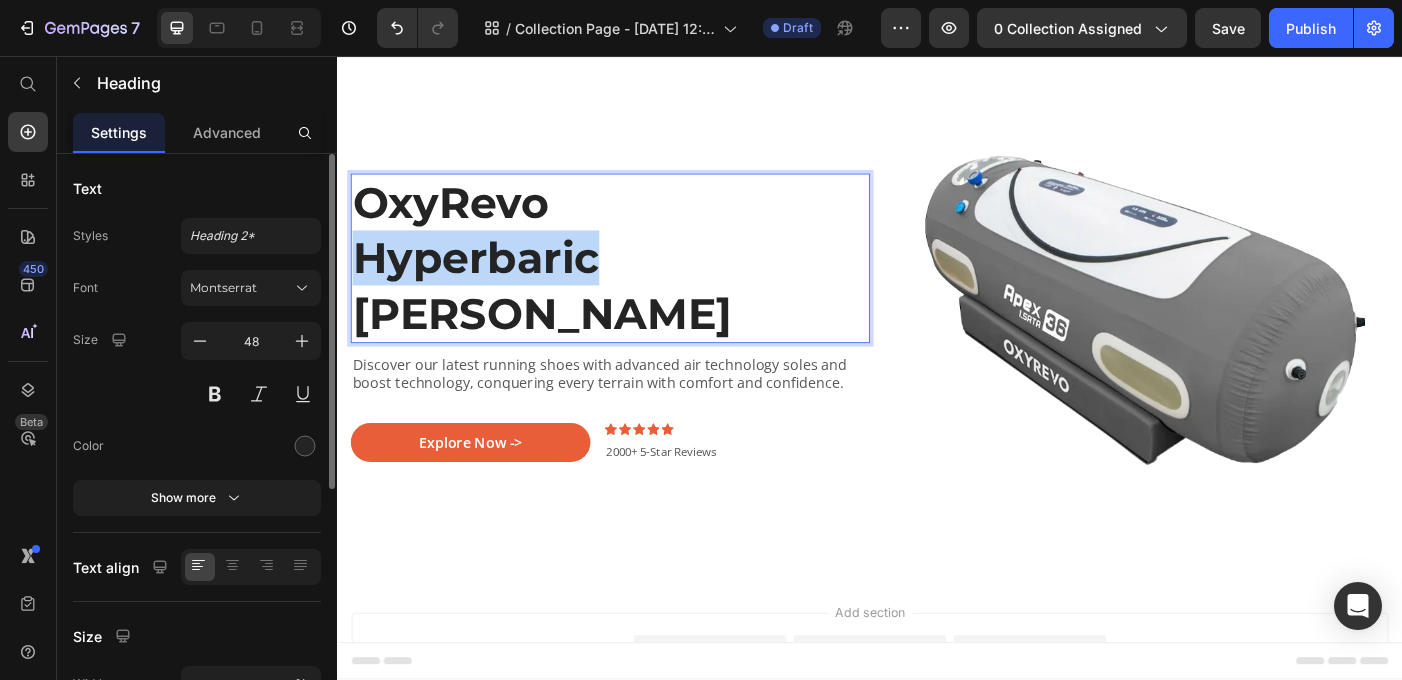 click on "OxyRevo Hyperbaric [PERSON_NAME]" at bounding box center [644, 284] 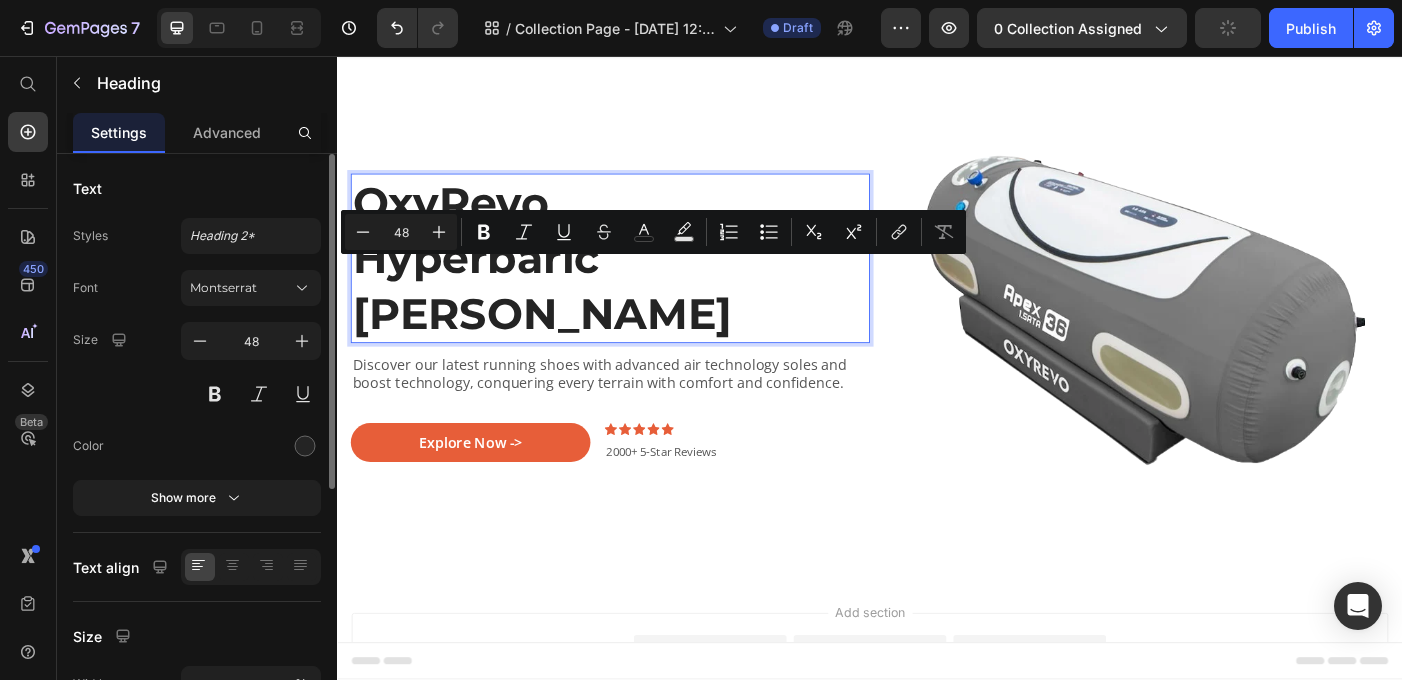 click on "OxyRevo Hyperbaric [PERSON_NAME]" at bounding box center [644, 284] 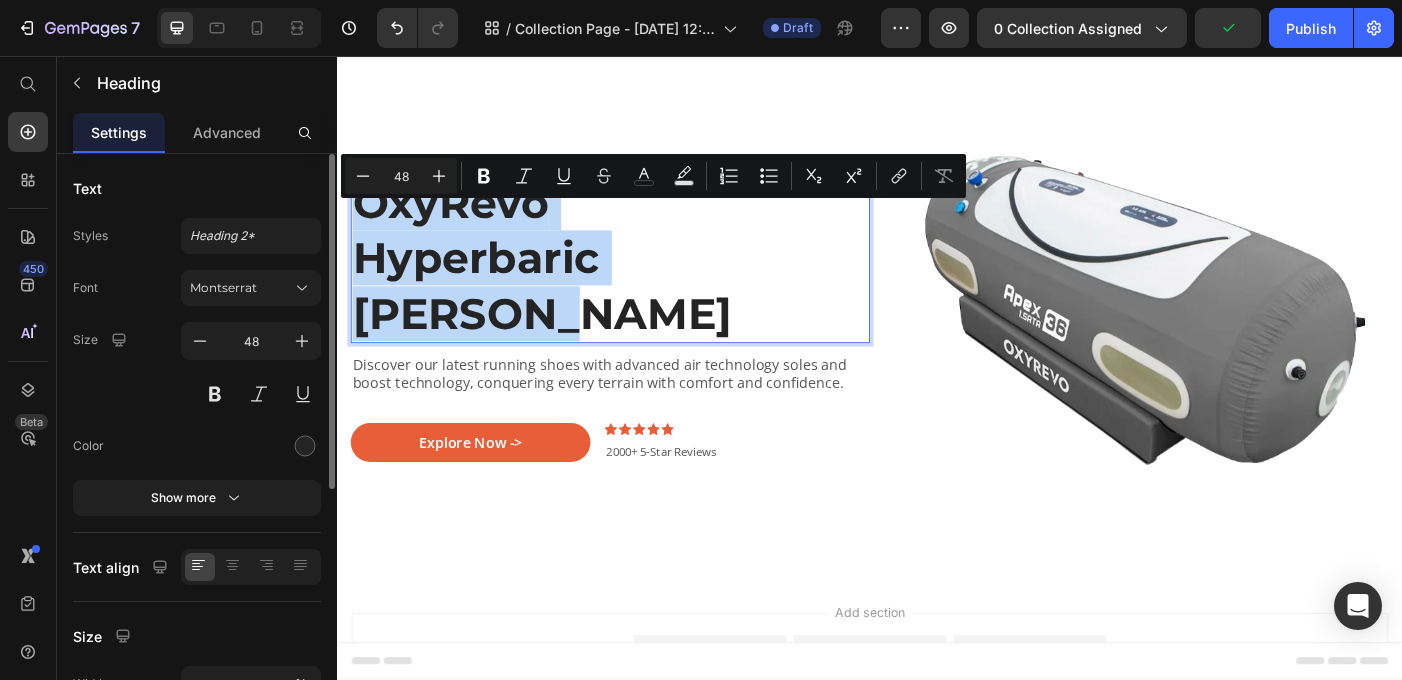 drag, startPoint x: 907, startPoint y: 319, endPoint x: 371, endPoint y: 228, distance: 543.6699 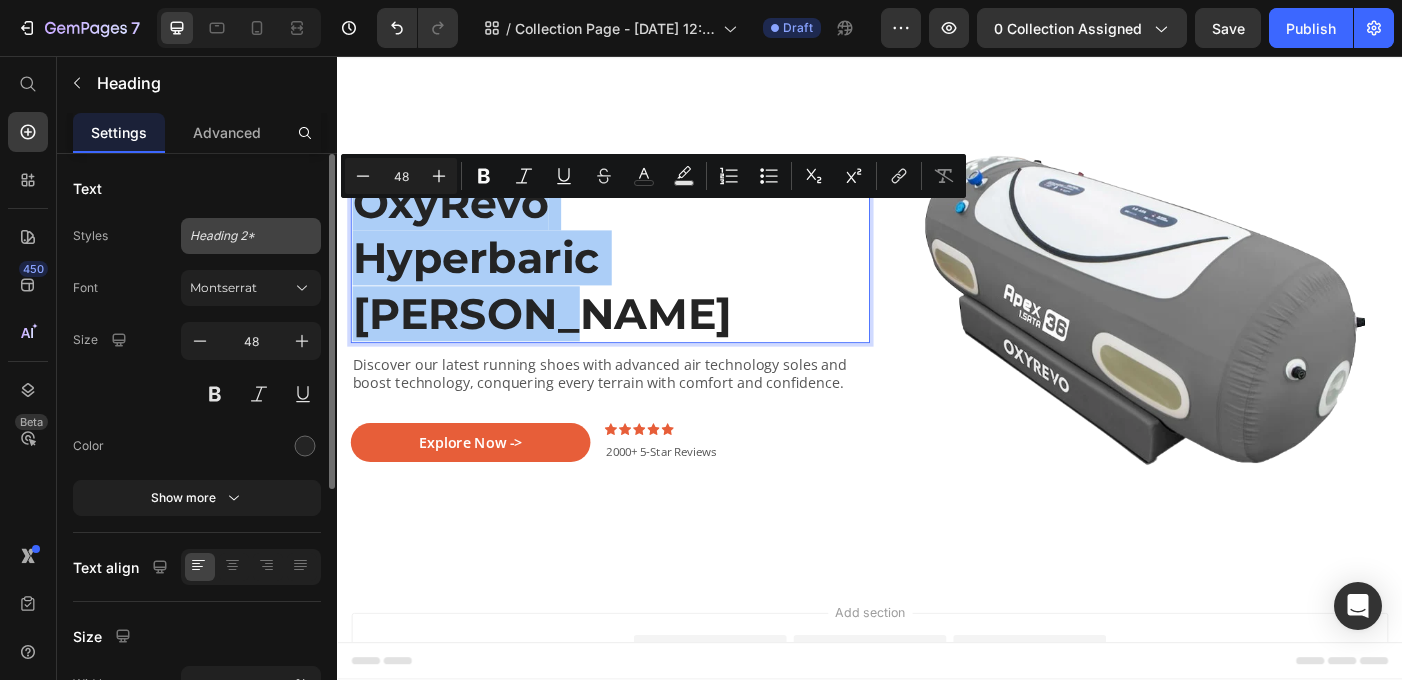 click on "Heading 2*" at bounding box center [239, 236] 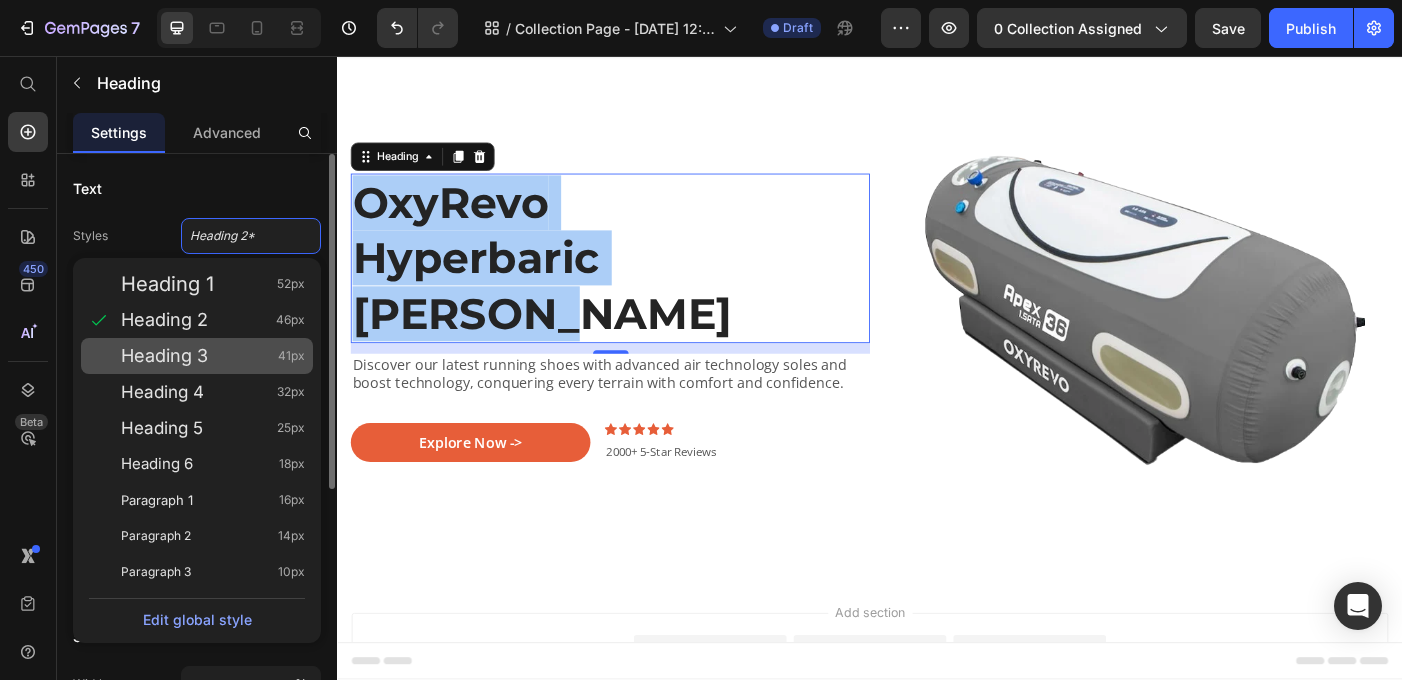 click on "Heading 3 41px" at bounding box center (213, 356) 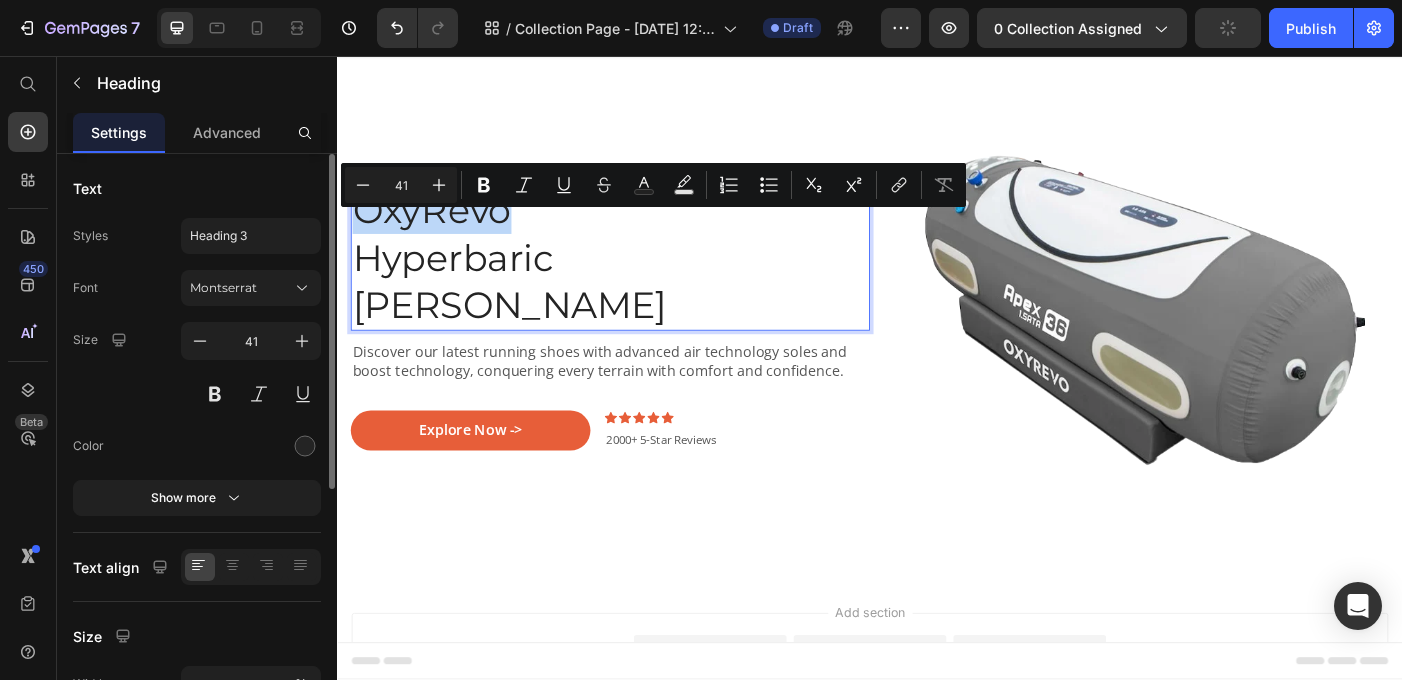 drag, startPoint x: 526, startPoint y: 264, endPoint x: 362, endPoint y: 263, distance: 164.00305 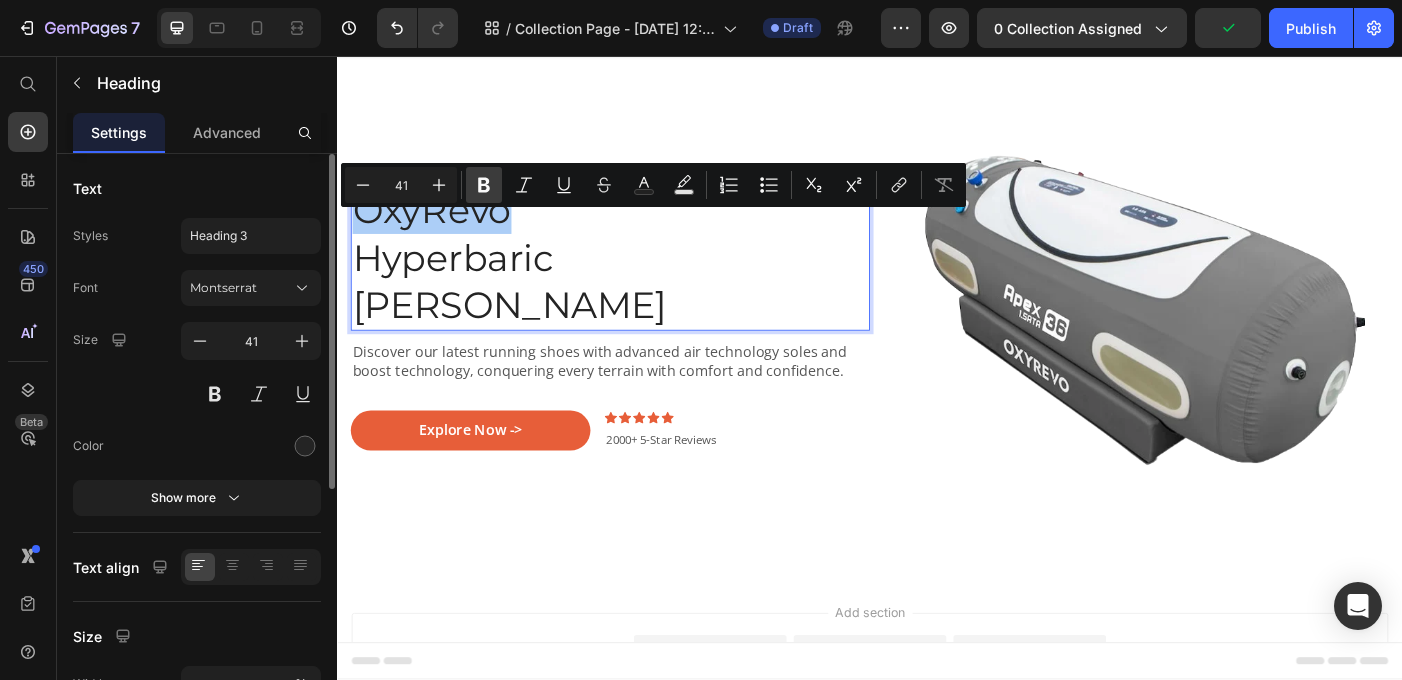 click 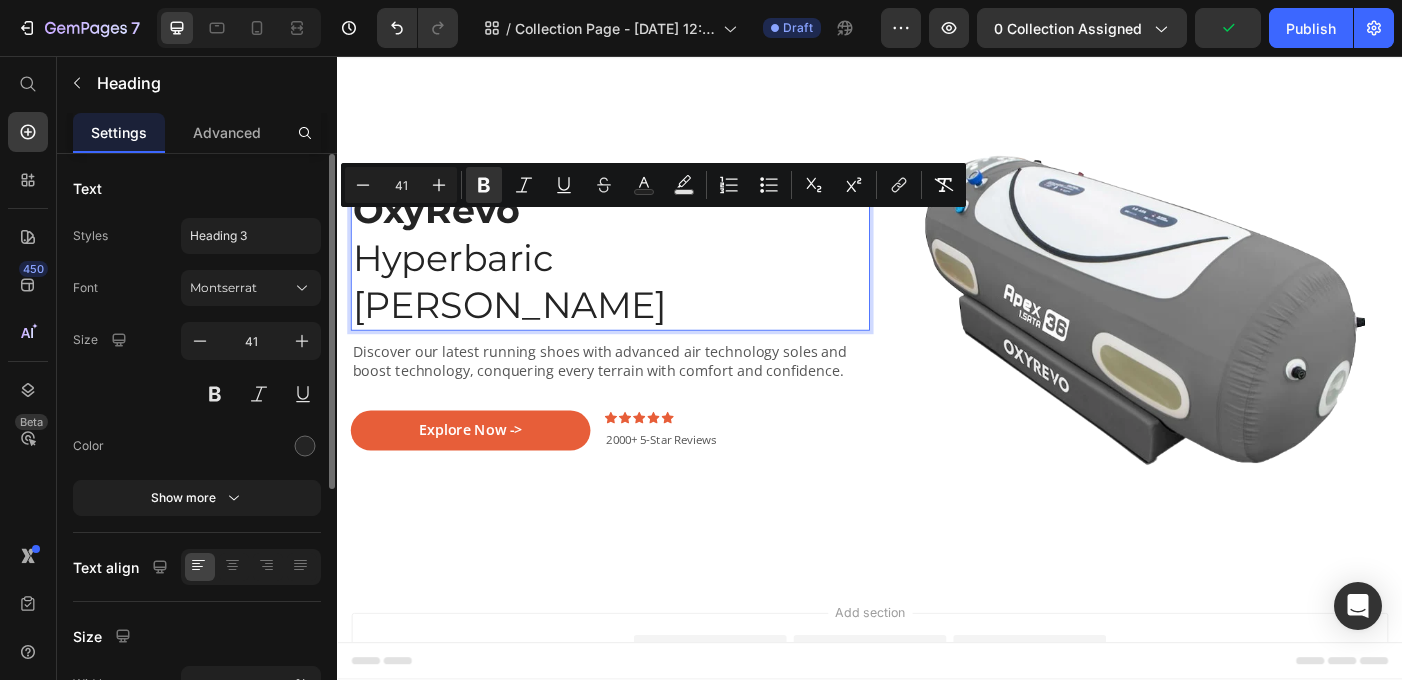click on "OxyRevo Hyperbaric [PERSON_NAME]" at bounding box center (644, 284) 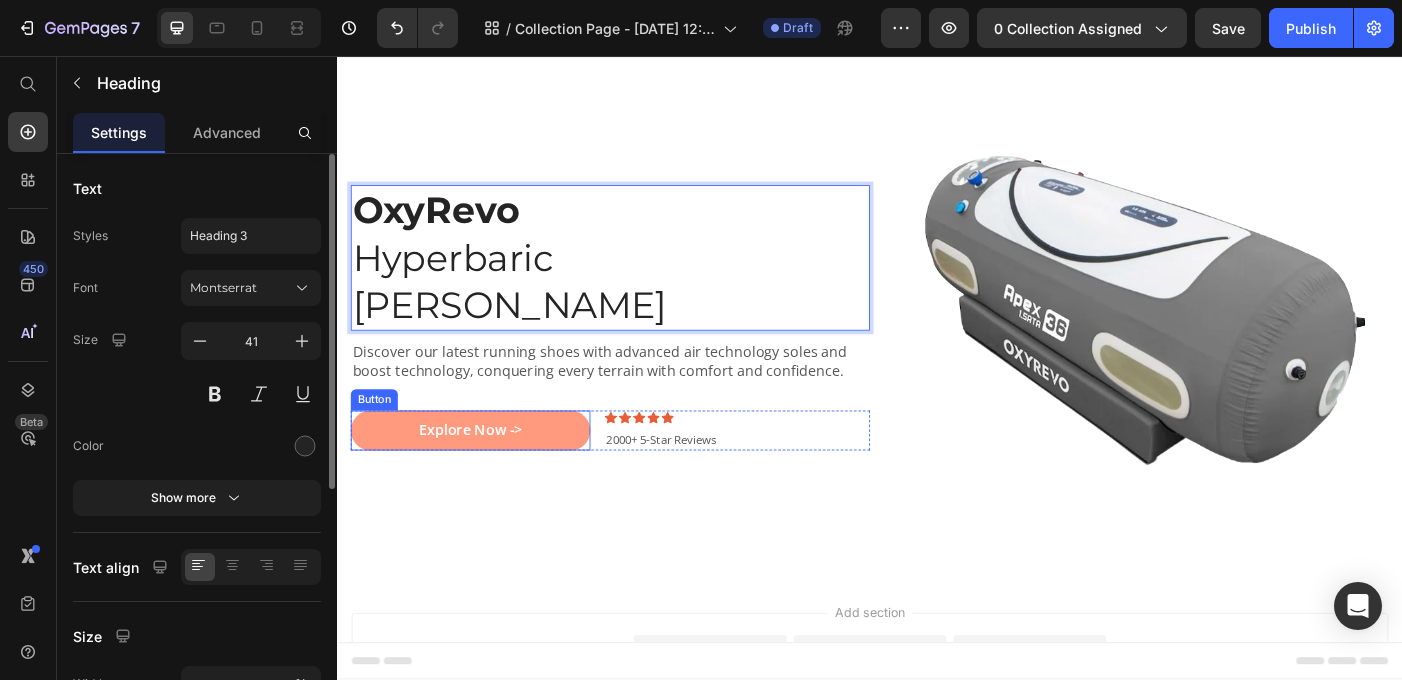 click on "Explore Now ->" at bounding box center (487, 478) 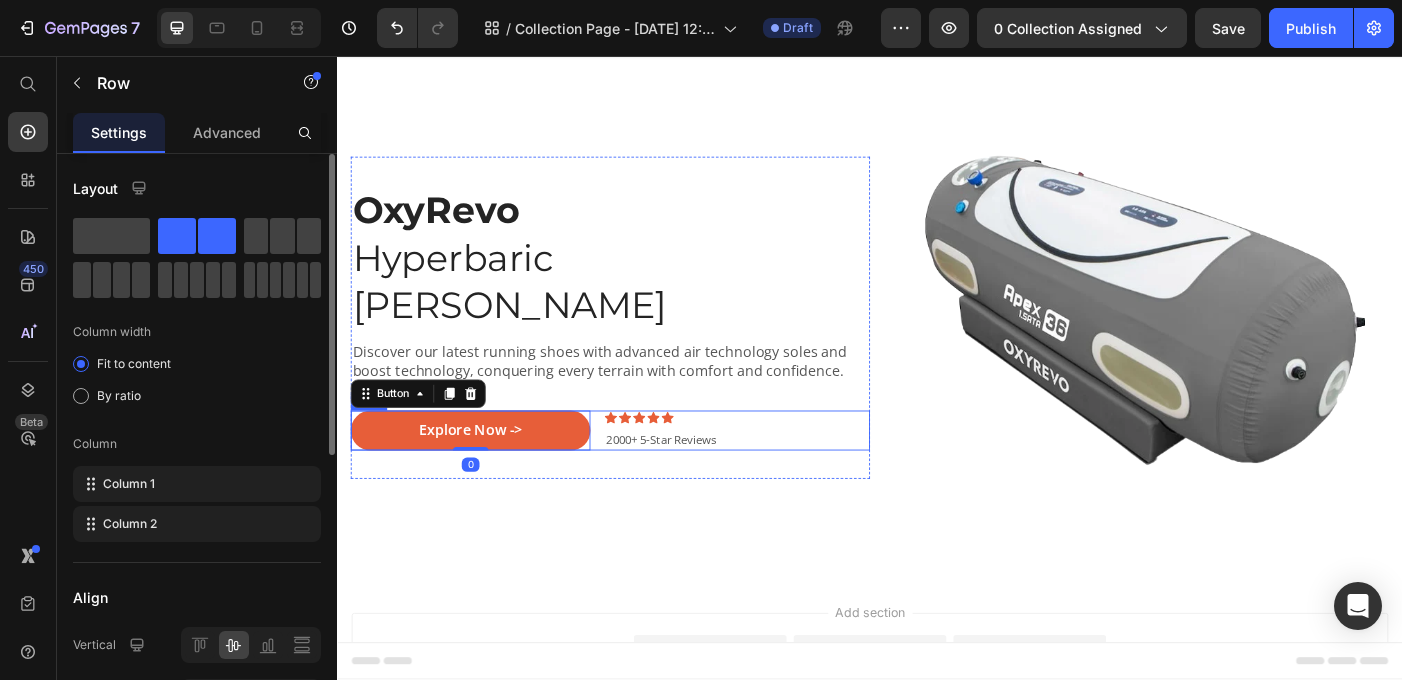 click on "Explore Now -> Button   0 Icon Icon Icon Icon Icon Icon List 2000+ 5-Star Reviews Text Block Row 2000+ 5-Star Reviews Text Block Row" at bounding box center [644, 478] 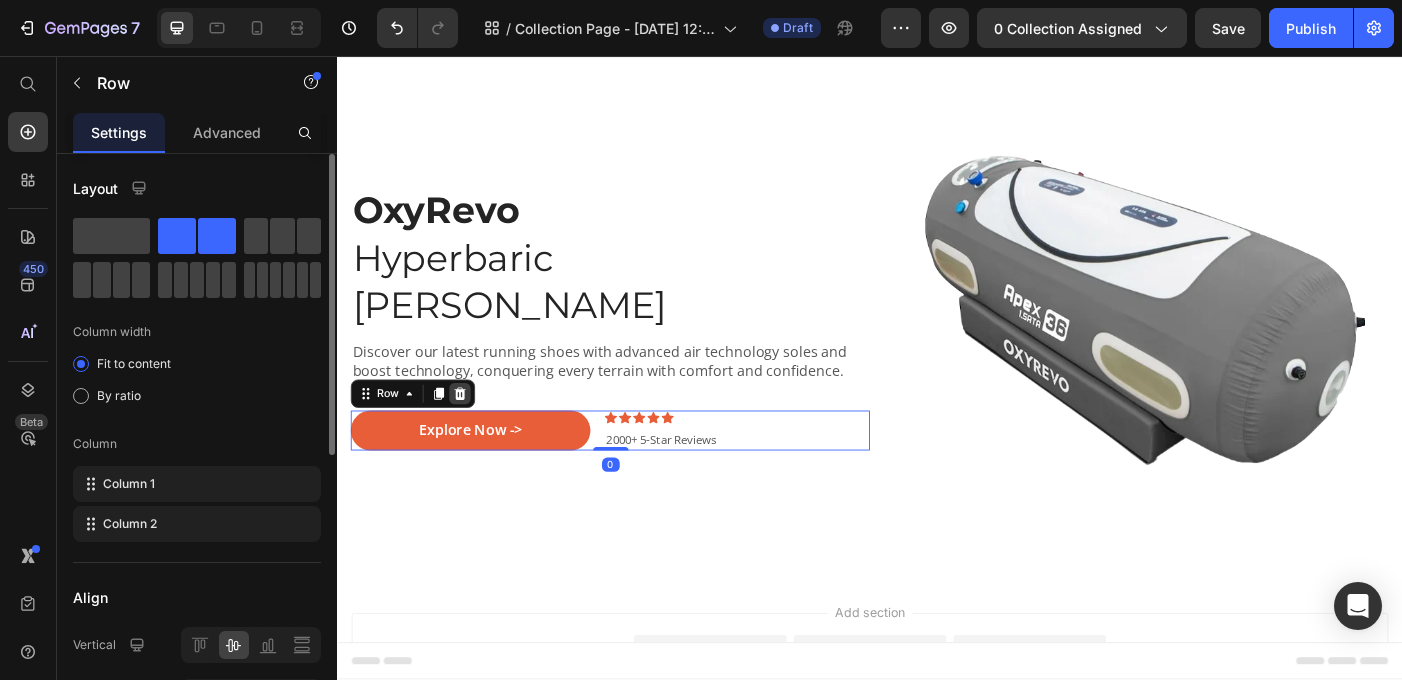 click 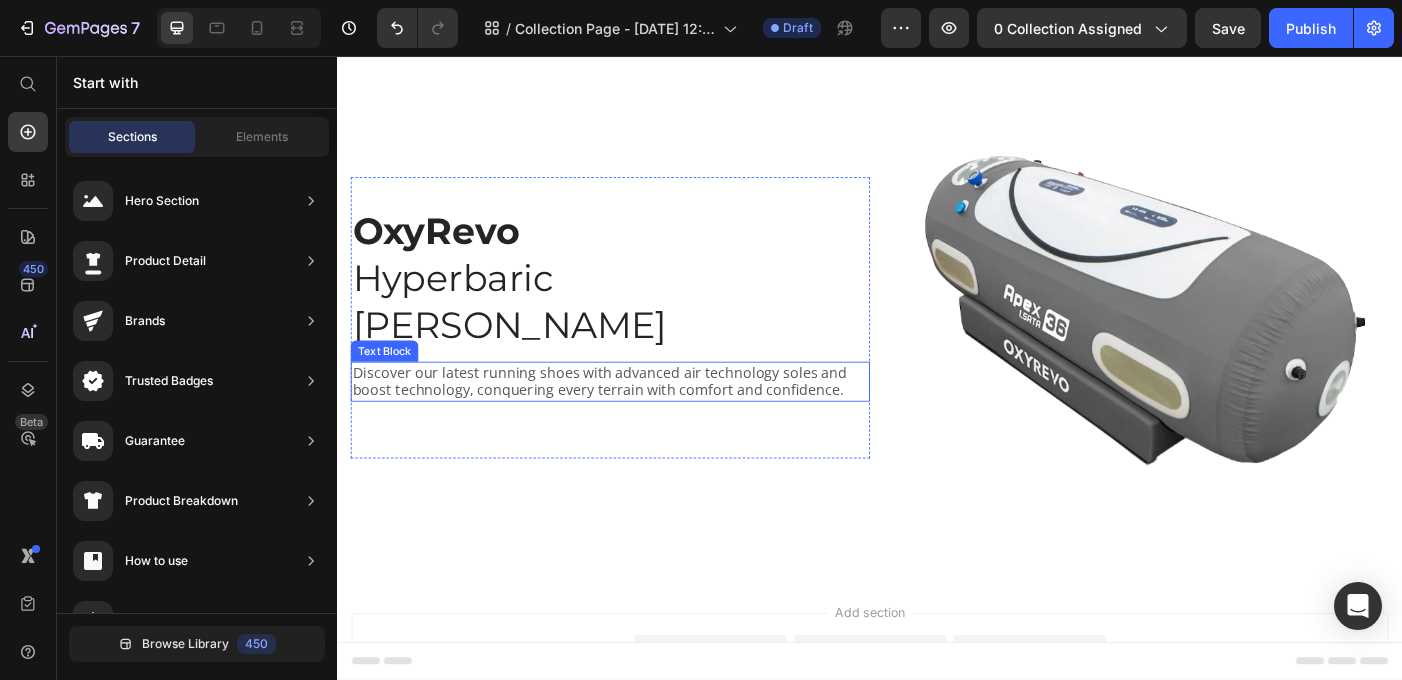 click on "Discover our latest running shoes with advanced air technology soles and boost technology, conquering every terrain with comfort and confidence." at bounding box center (644, 424) 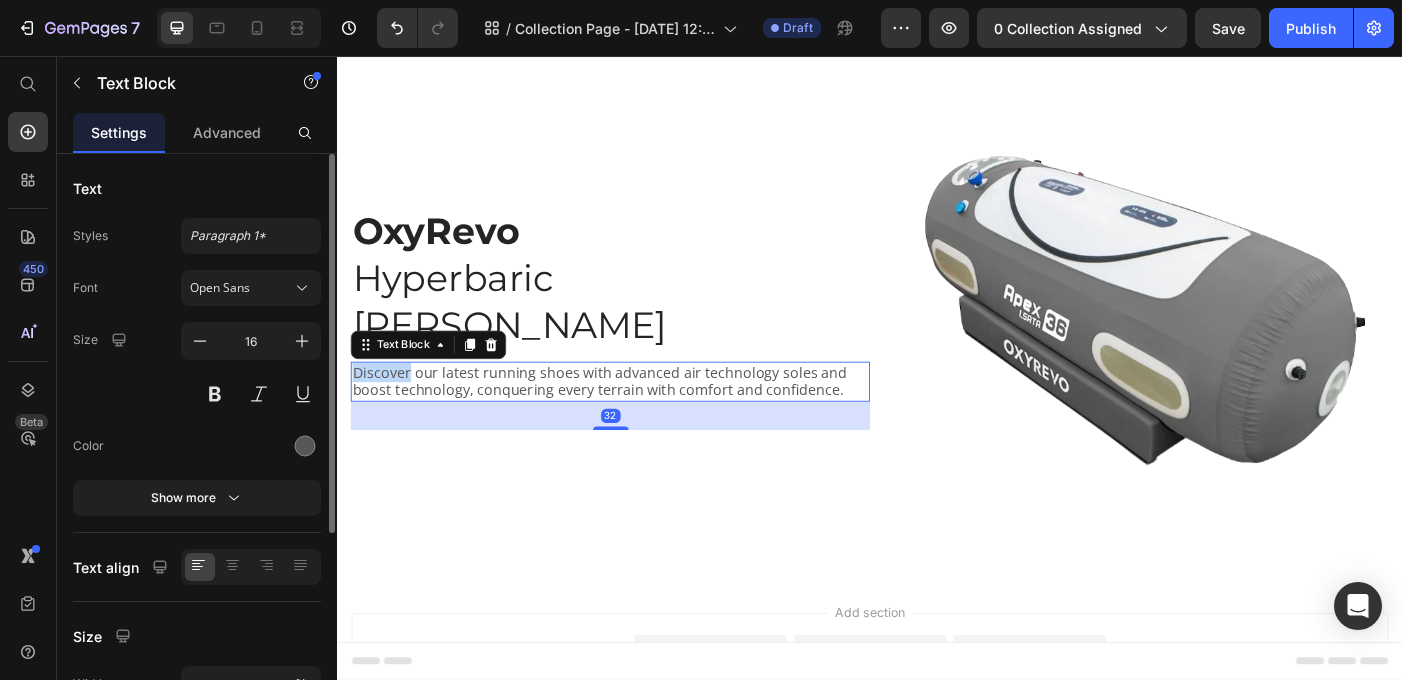 click on "Discover our latest running shoes with advanced air technology soles and boost technology, conquering every terrain with comfort and confidence." at bounding box center (644, 424) 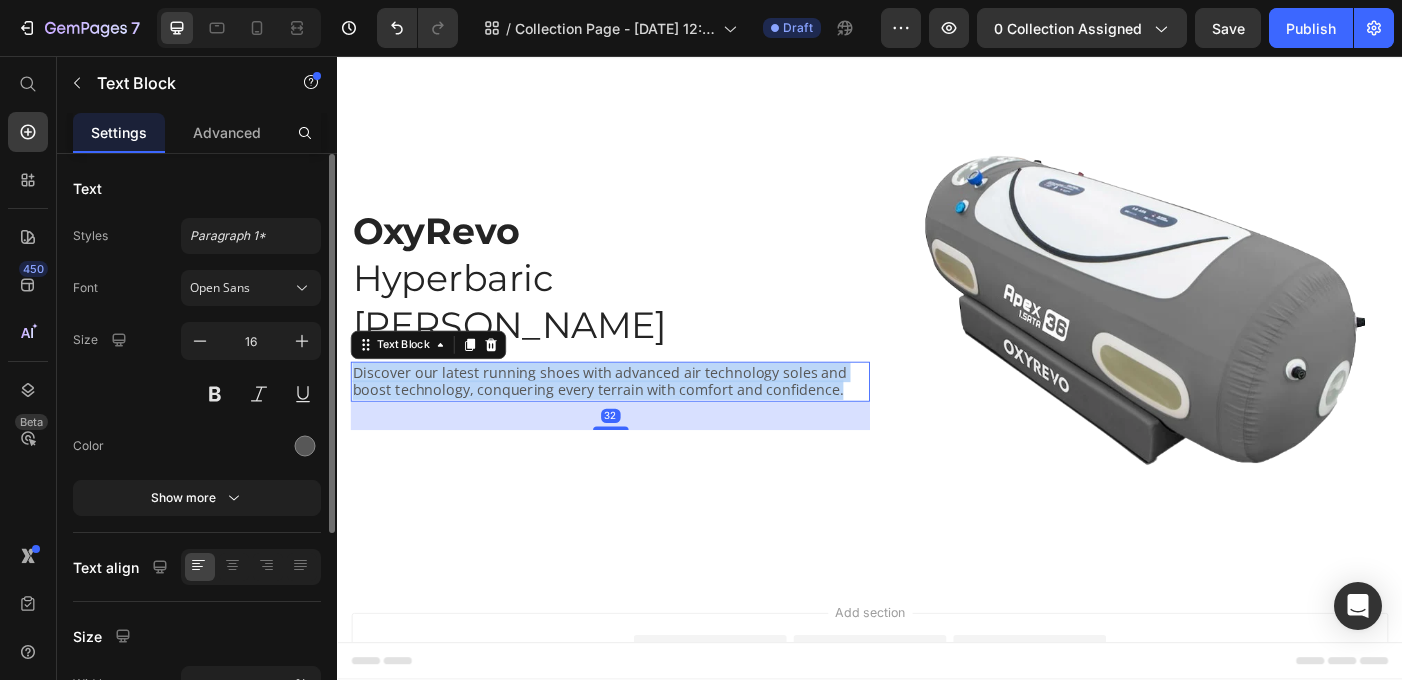 click on "Discover our latest running shoes with advanced air technology soles and boost technology, conquering every terrain with comfort and confidence." at bounding box center [644, 424] 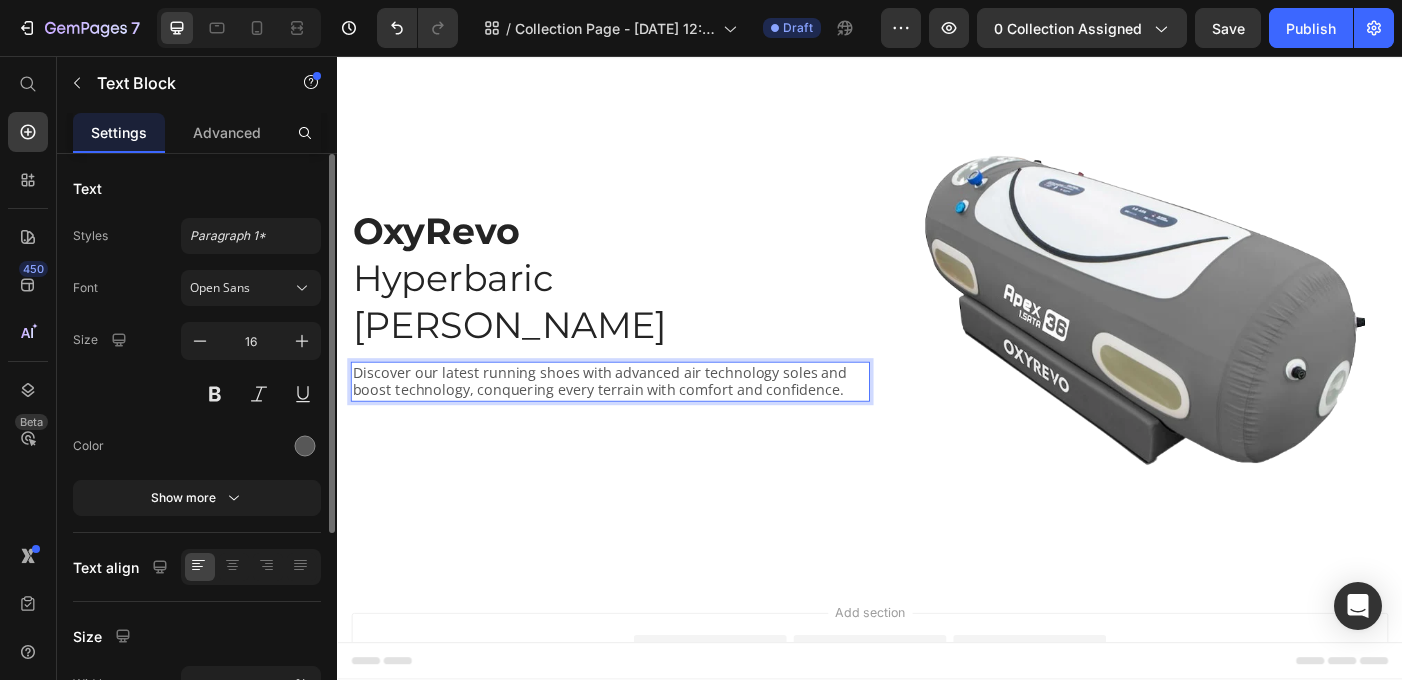 scroll, scrollTop: 0, scrollLeft: 0, axis: both 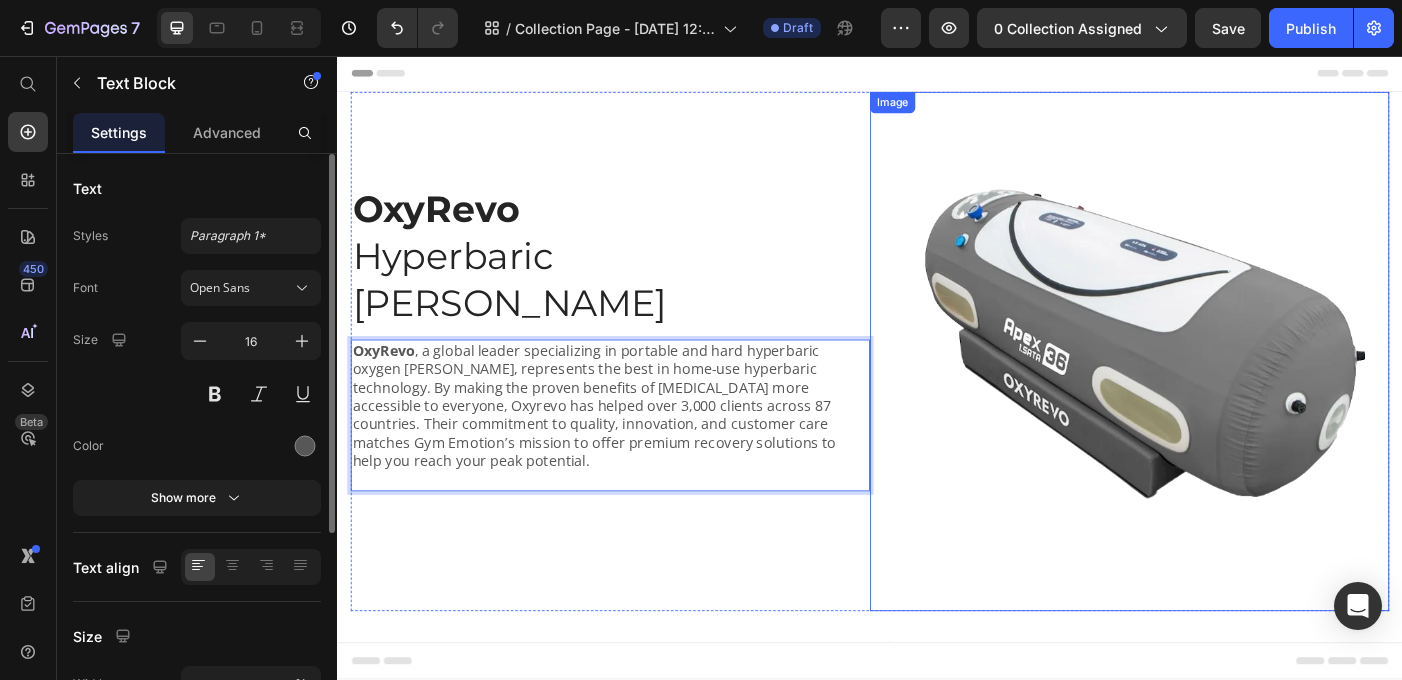 click at bounding box center [1229, 389] 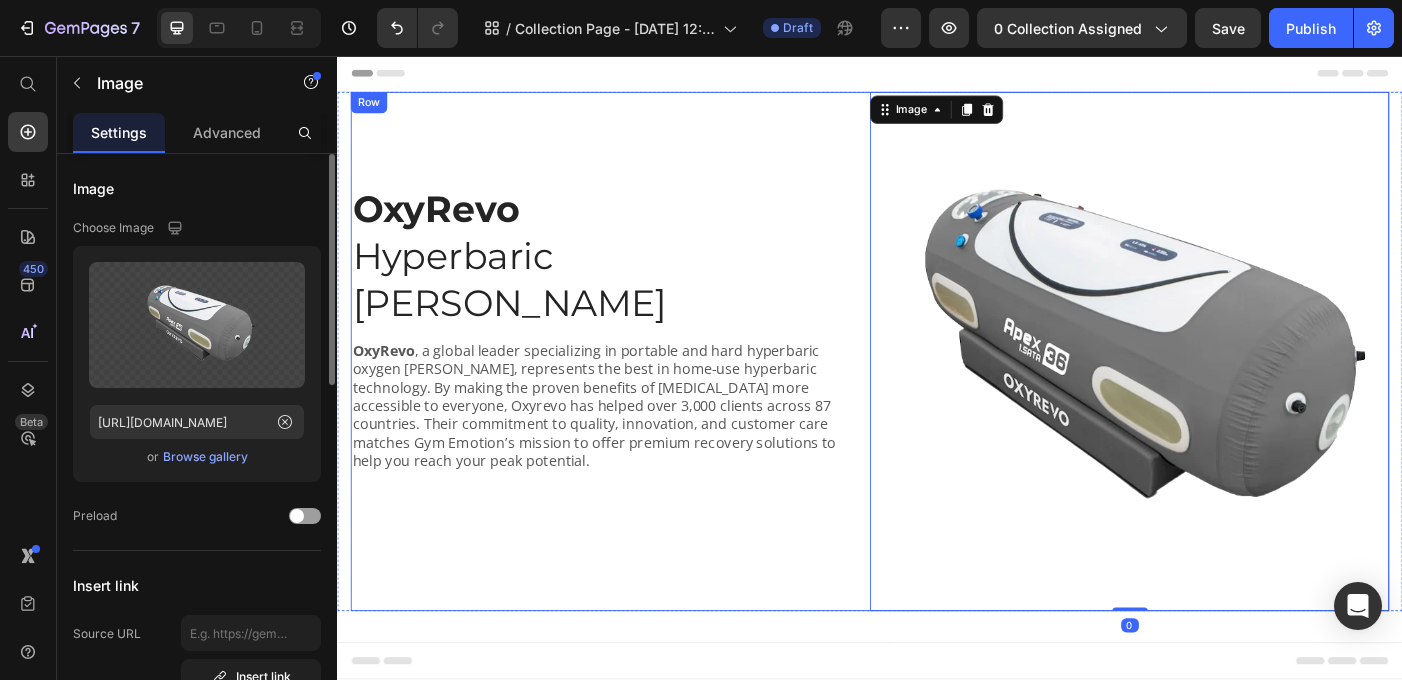 click on "⁠⁠⁠⁠⁠⁠⁠ OxyRevo Hyperbaric [PERSON_NAME] Heading OxyRevo , a global leader specializing in portable and hard hyperbaric oxygen [PERSON_NAME], represents the best in home-use hyperbaric technology. By making the proven benefits of [MEDICAL_DATA] more accessible to everyone, Oxyrevo has helped over 3,000 clients across 87 countries. Their commitment to quality, innovation, and customer care matches Gym Emotion’s mission to offer premium recovery solutions to help you reach your peak potential. Text Block Row" at bounding box center [644, 389] 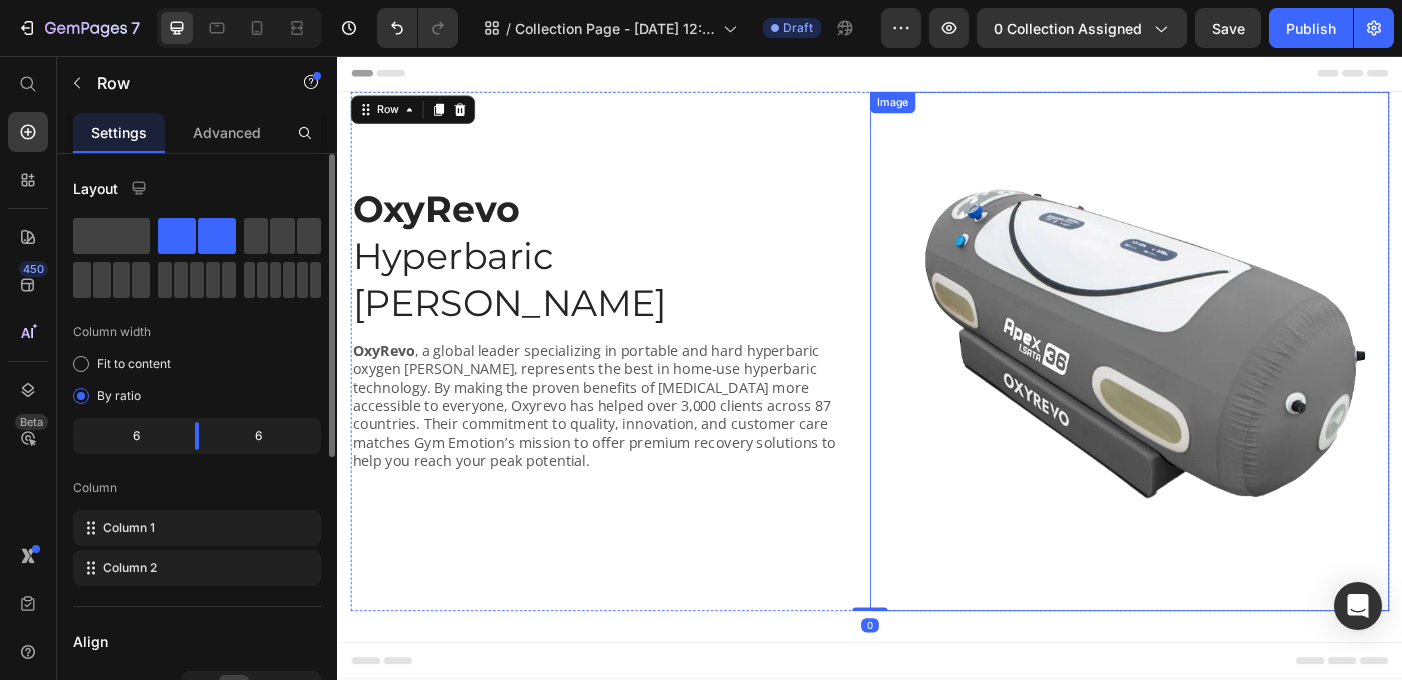 scroll, scrollTop: 39, scrollLeft: 0, axis: vertical 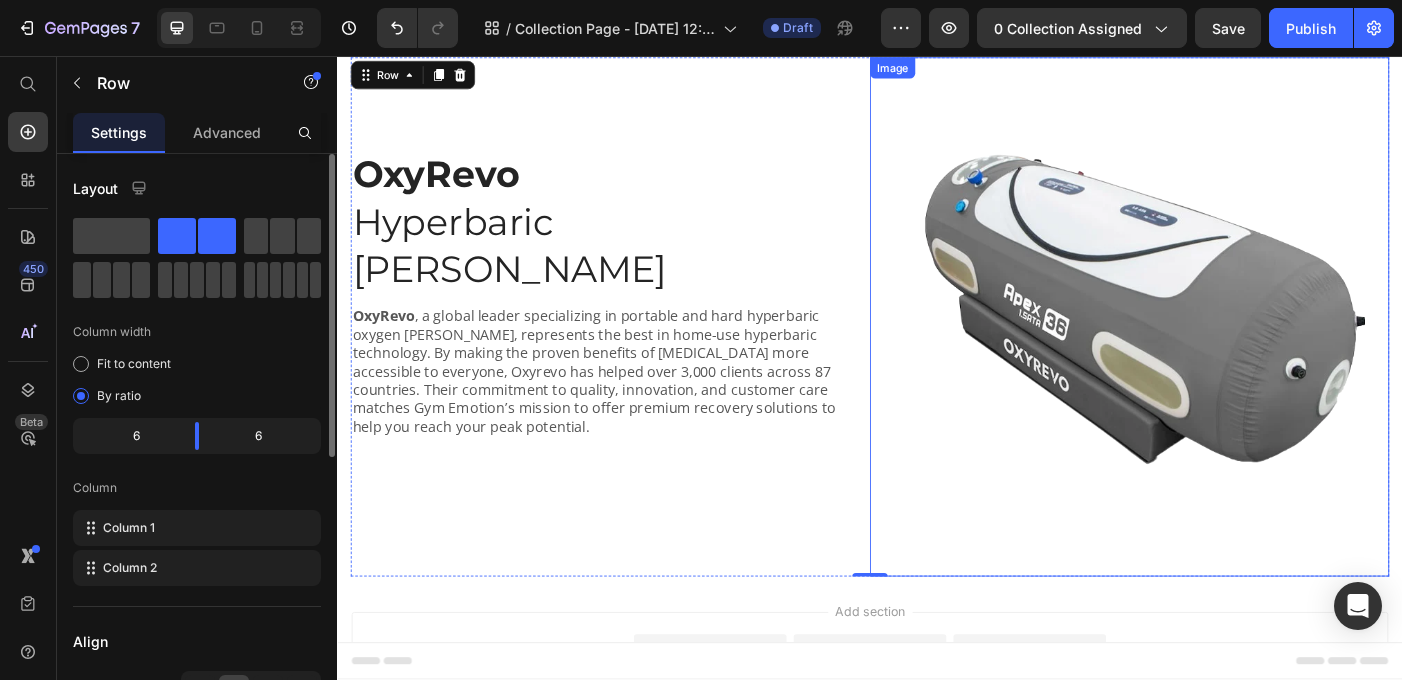 click at bounding box center (1229, 350) 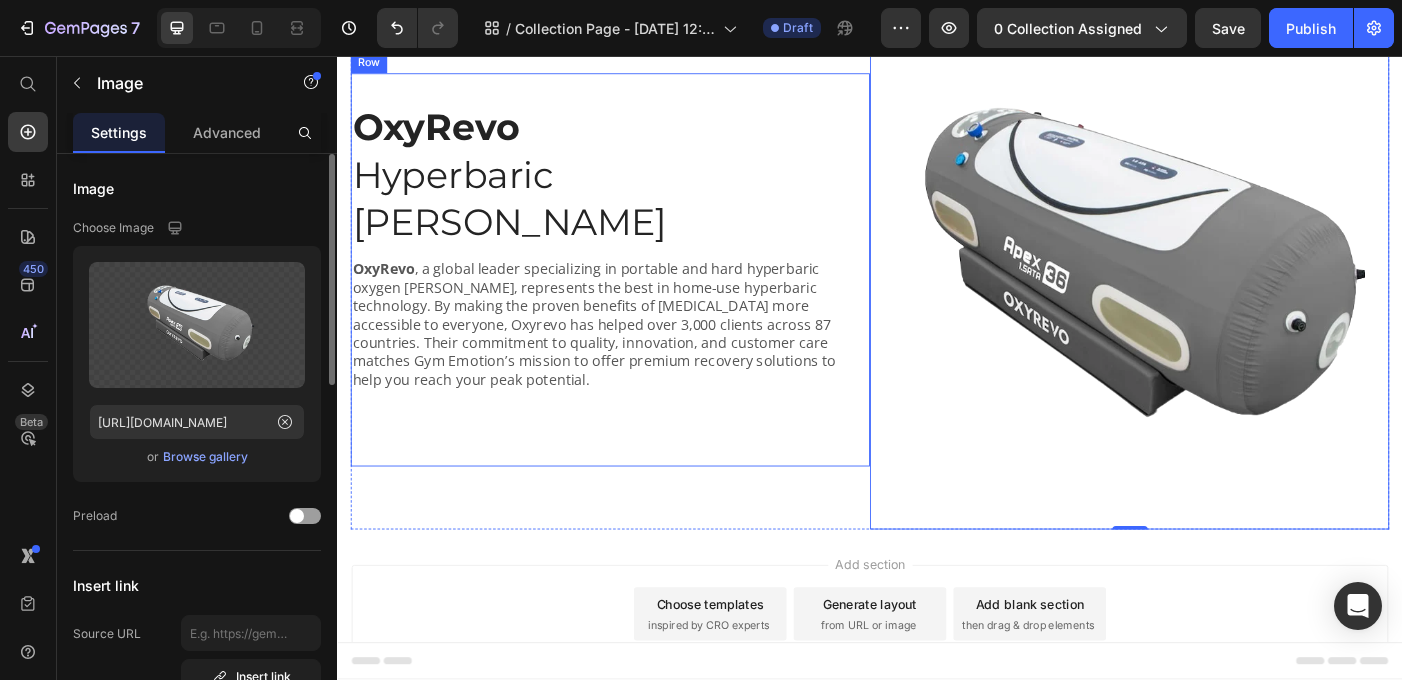 scroll, scrollTop: 169, scrollLeft: 0, axis: vertical 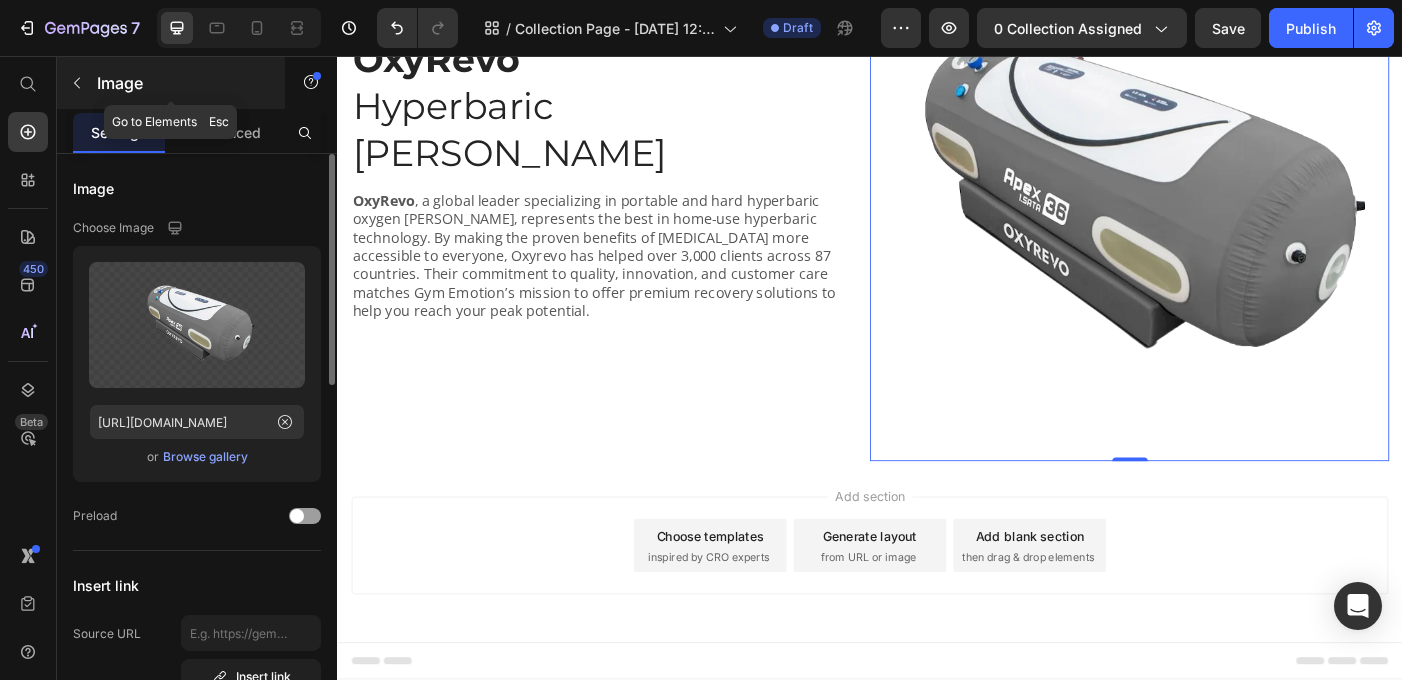 click on "Image" at bounding box center (182, 83) 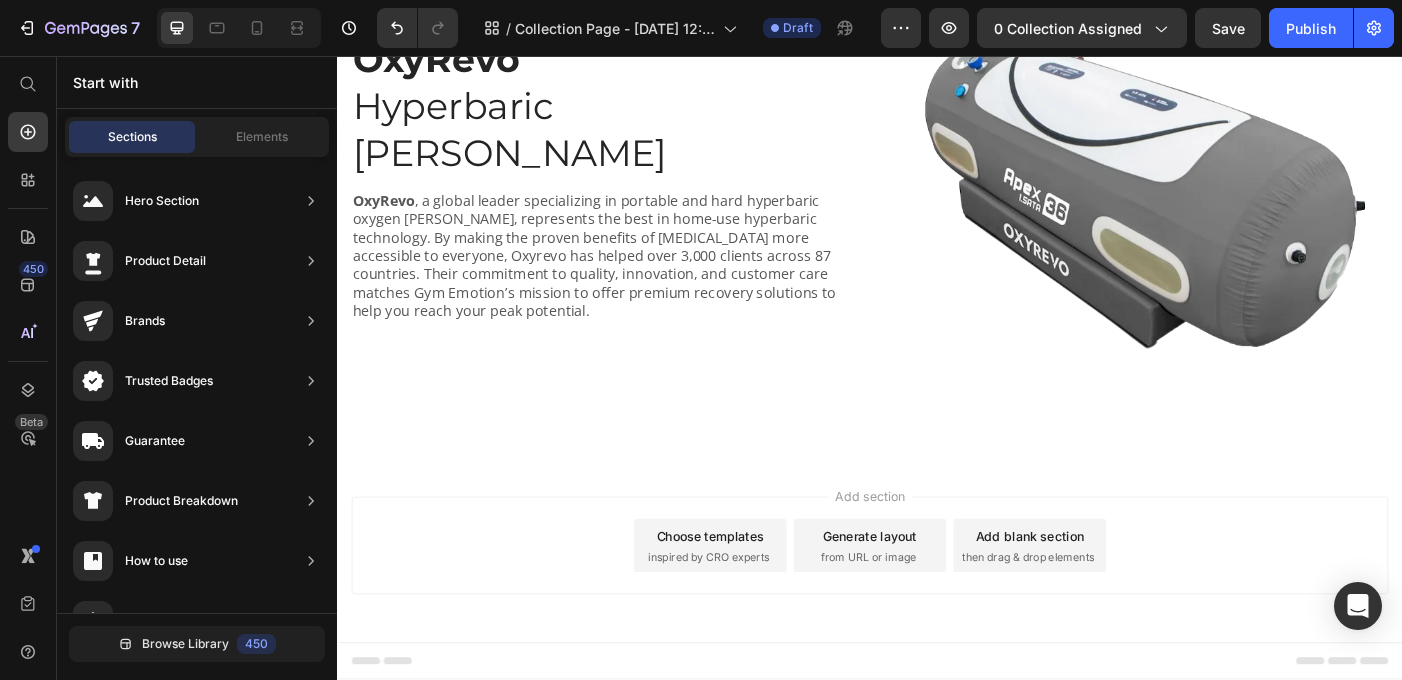 scroll, scrollTop: 223, scrollLeft: 0, axis: vertical 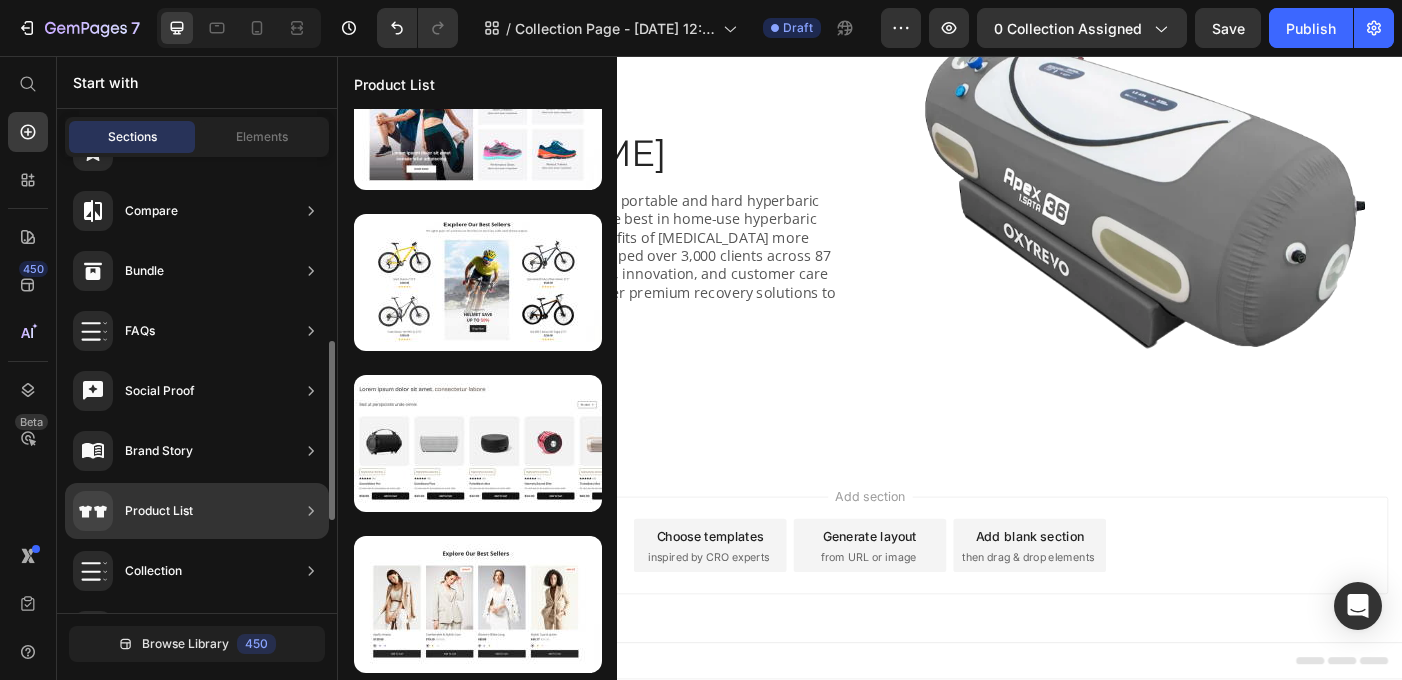 click on "Product List" at bounding box center (133, 511) 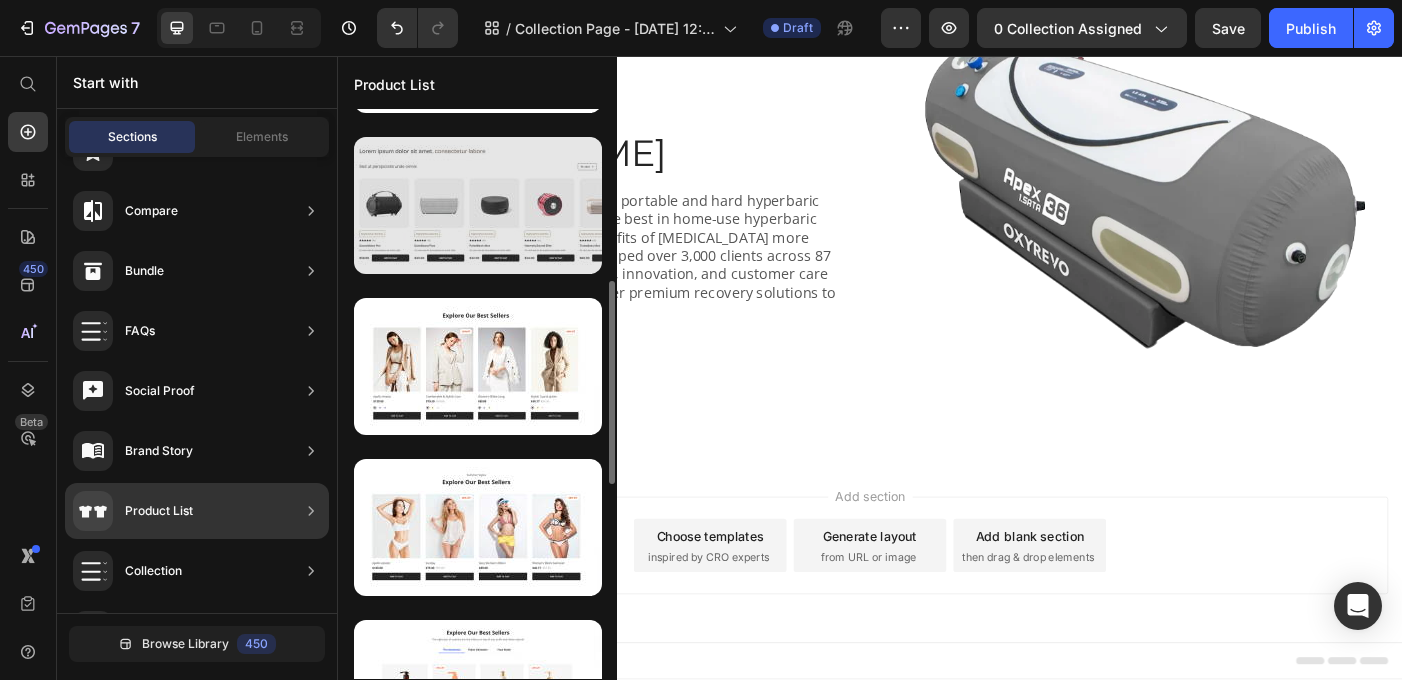 scroll, scrollTop: 467, scrollLeft: 0, axis: vertical 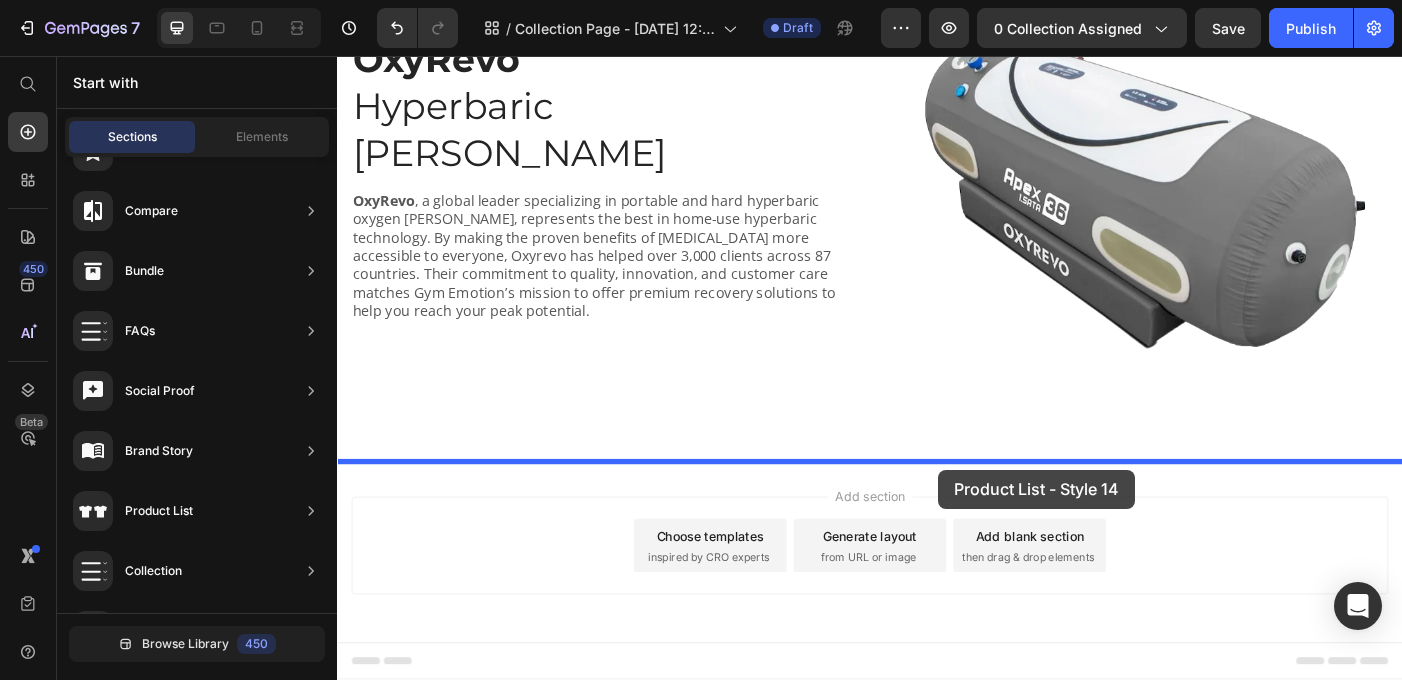 drag, startPoint x: 772, startPoint y: 431, endPoint x: 1014, endPoint y: 522, distance: 258.544 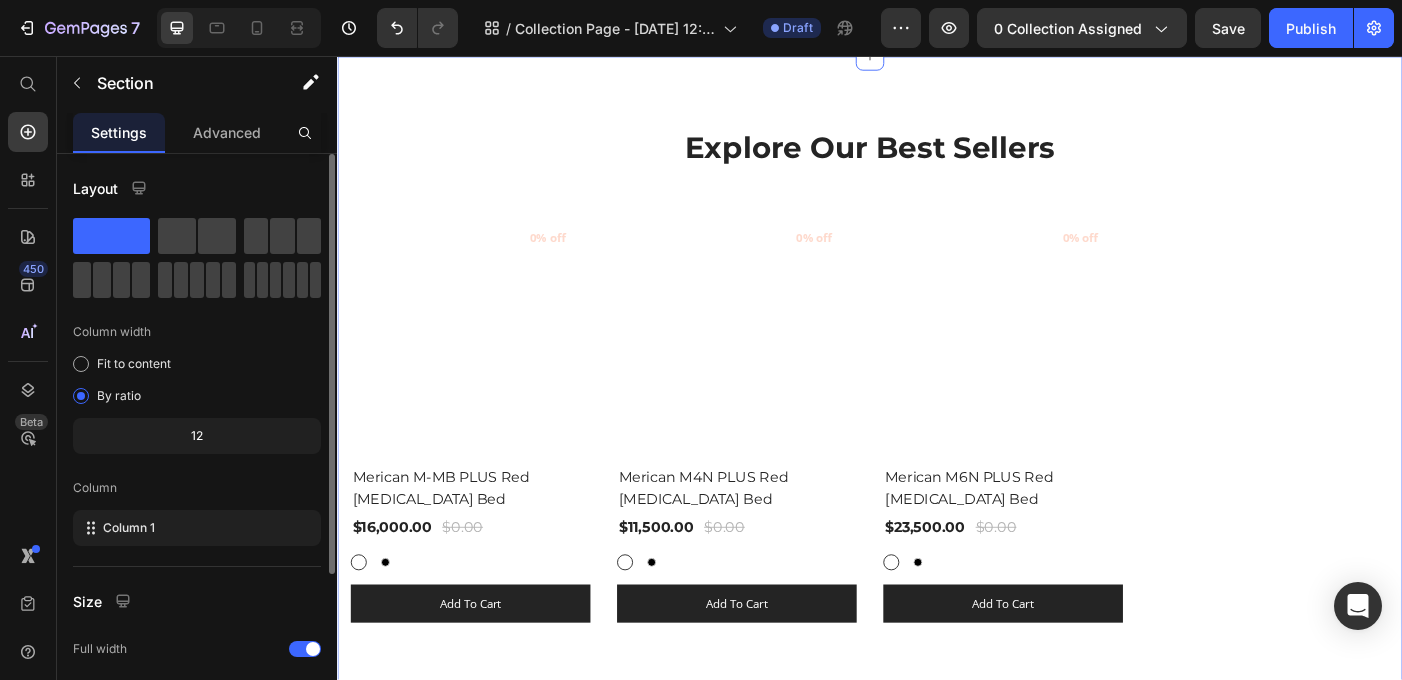 scroll, scrollTop: 623, scrollLeft: 0, axis: vertical 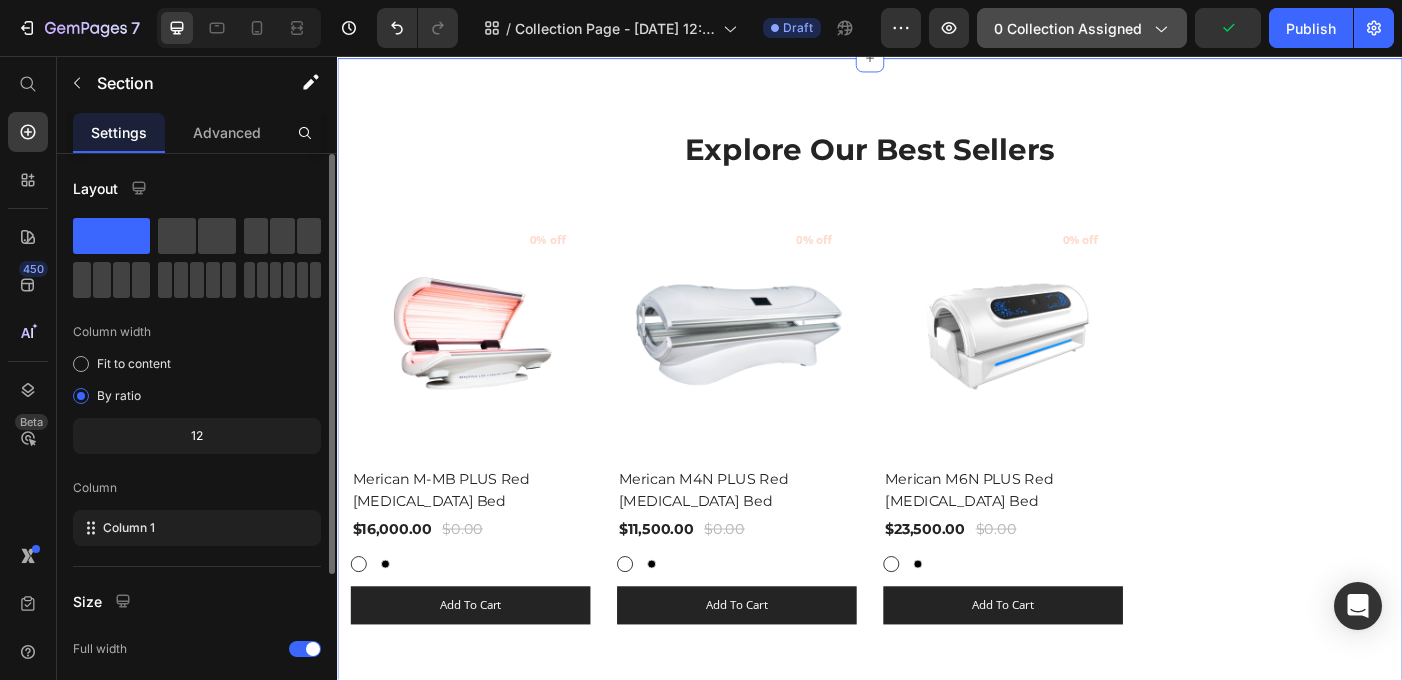 click 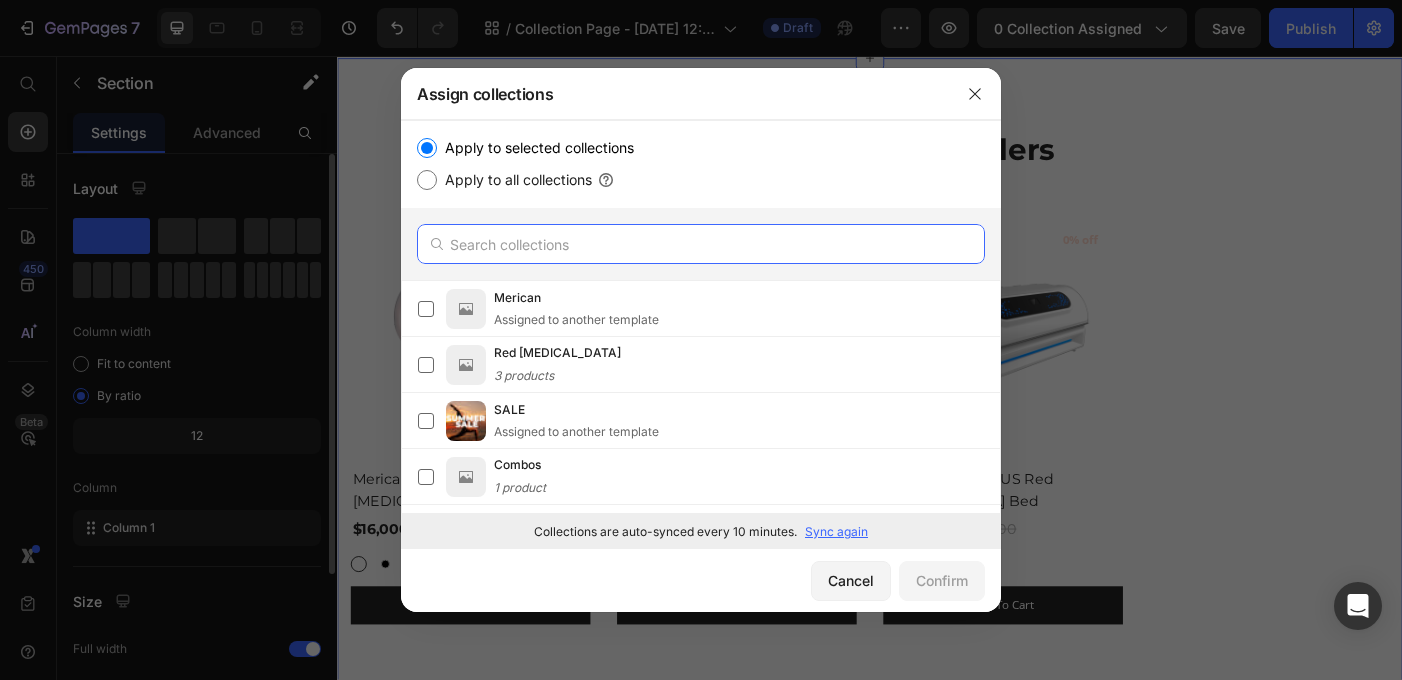 click at bounding box center [701, 244] 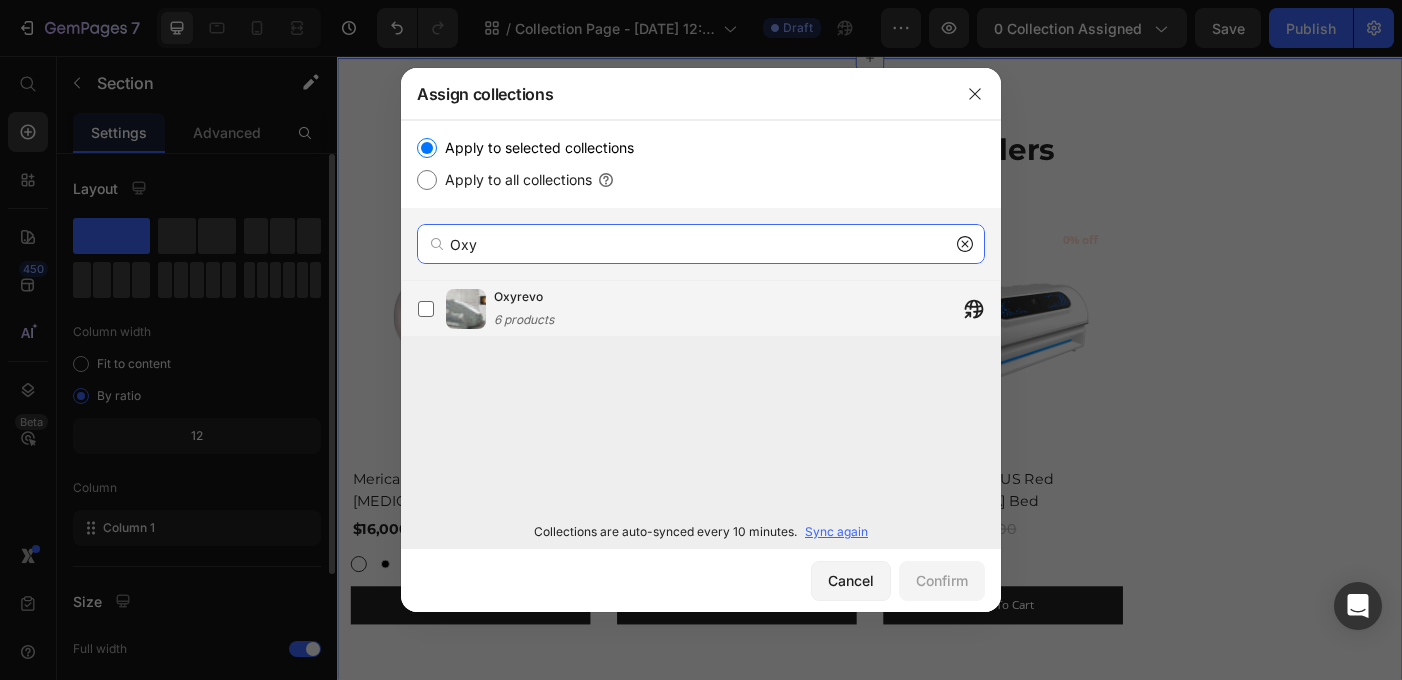 type on "Oxy" 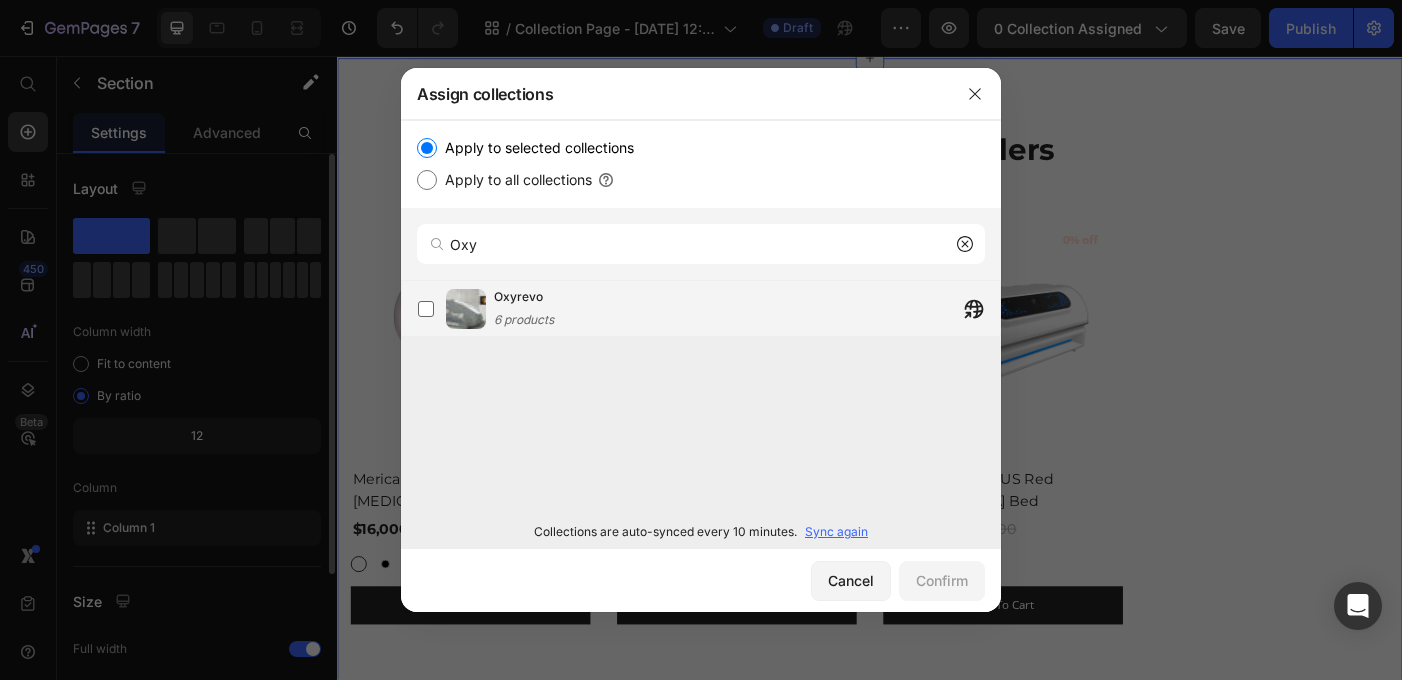 click on "Oxyrevo 6 products" at bounding box center [747, 309] 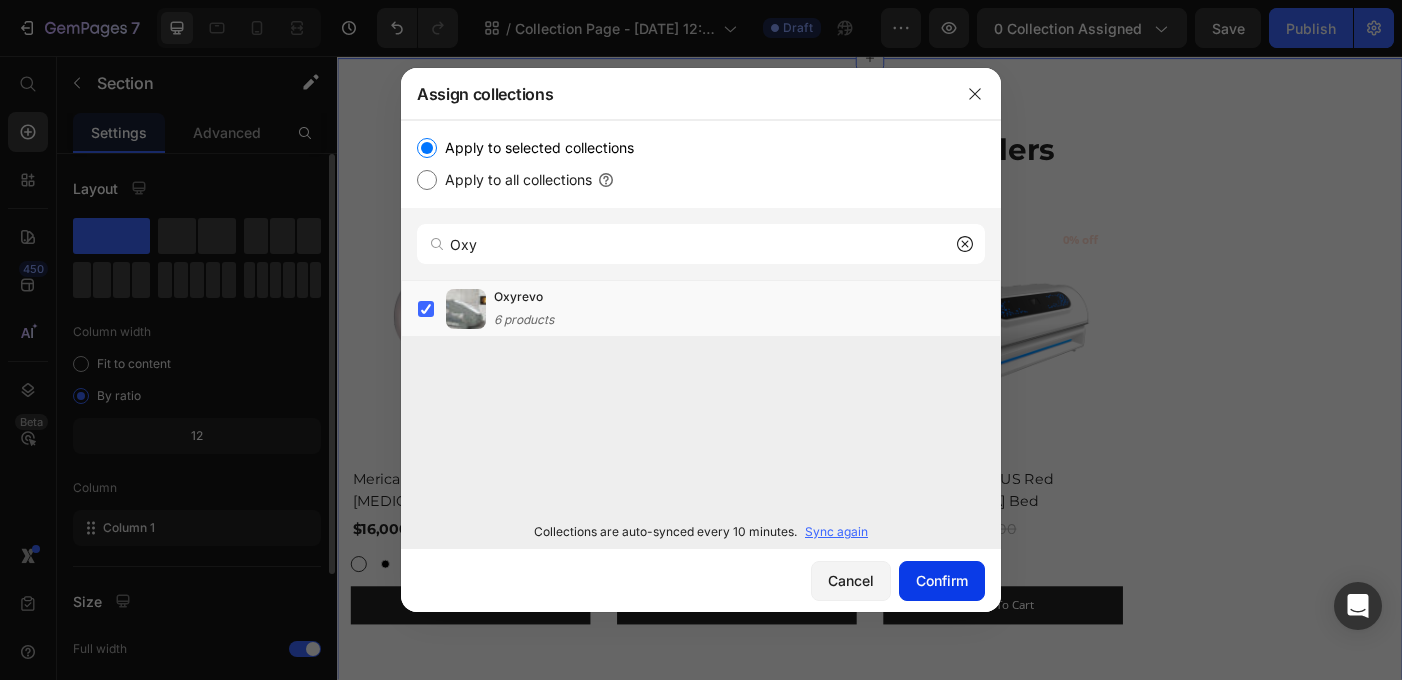 click on "Confirm" at bounding box center [942, 580] 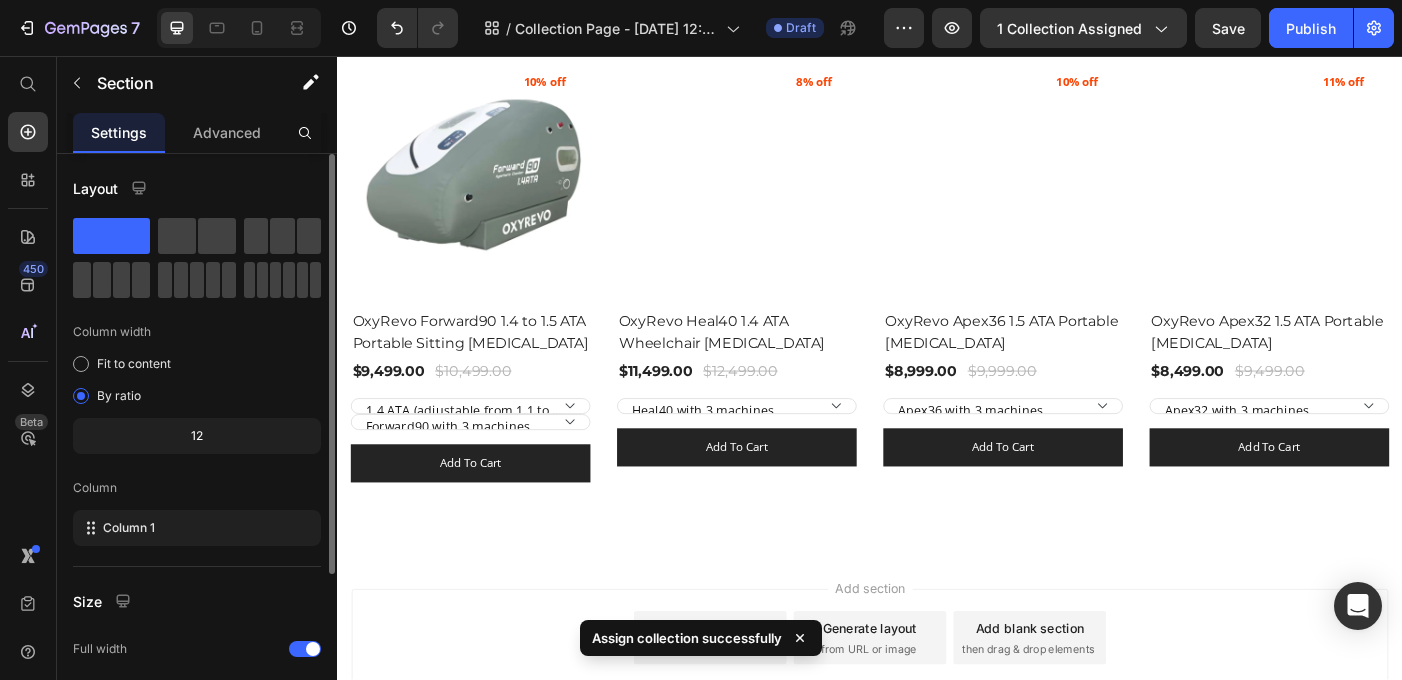 scroll, scrollTop: 698, scrollLeft: 0, axis: vertical 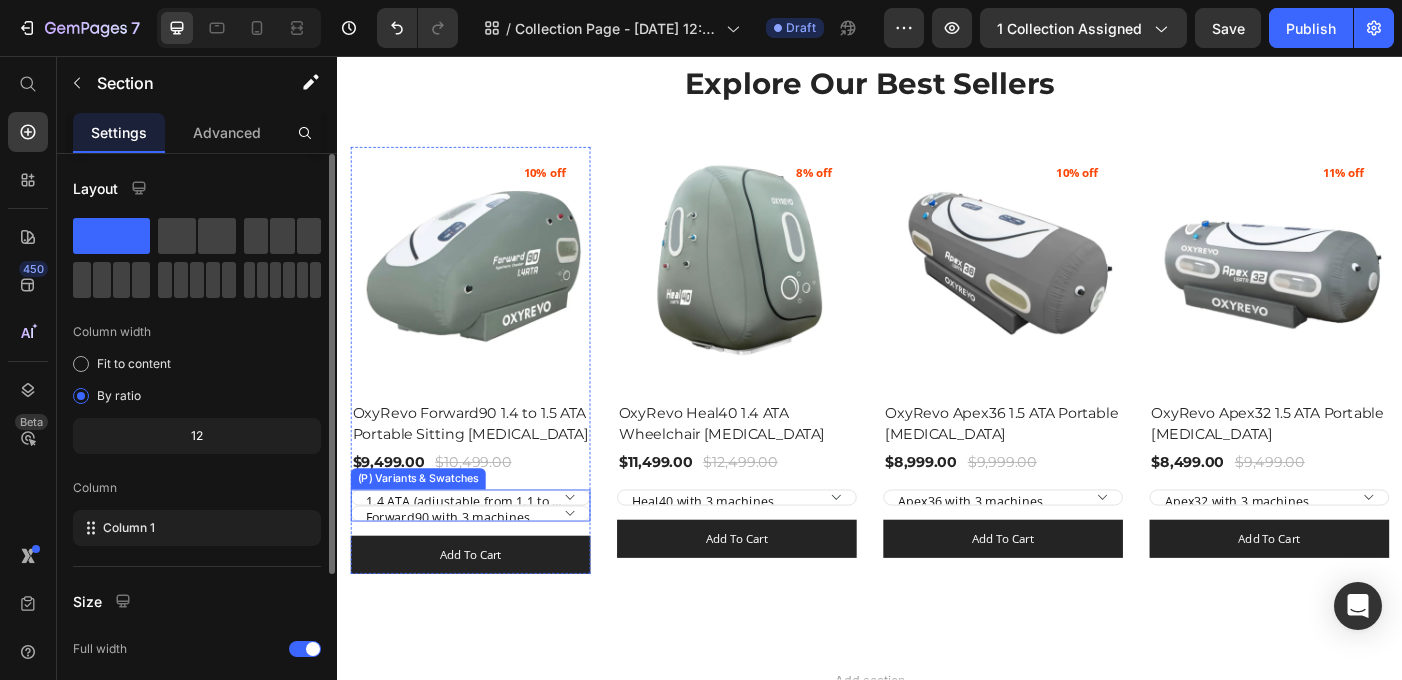 click on "Forward90 with 3 machines Forward90 with all-in-one machine" at bounding box center [487, 572] 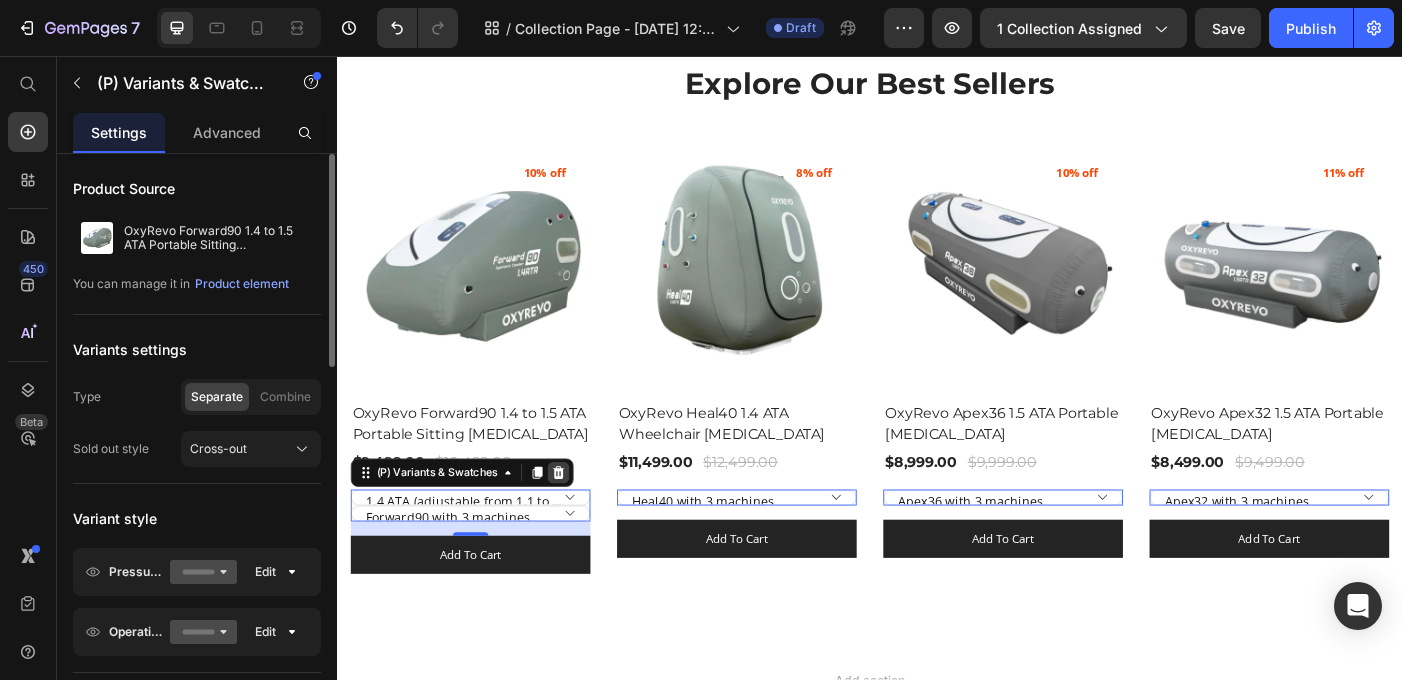 click 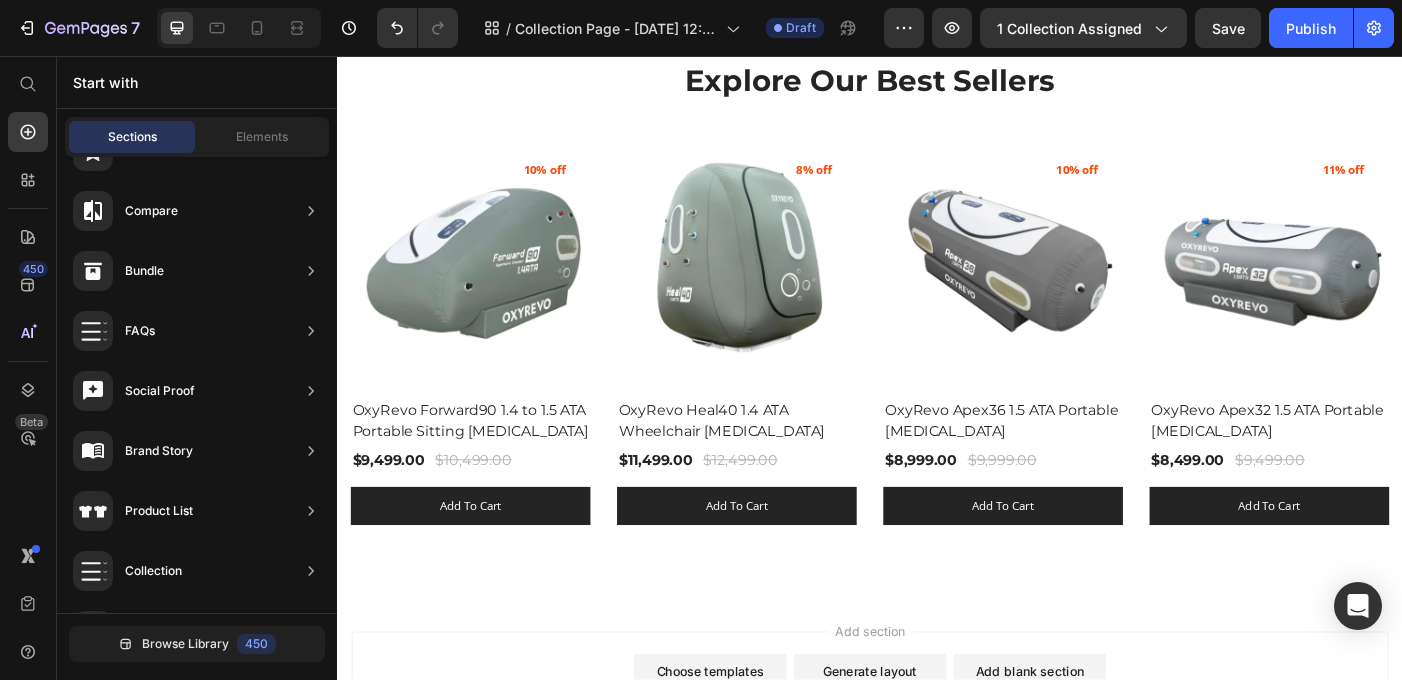 scroll, scrollTop: 700, scrollLeft: 0, axis: vertical 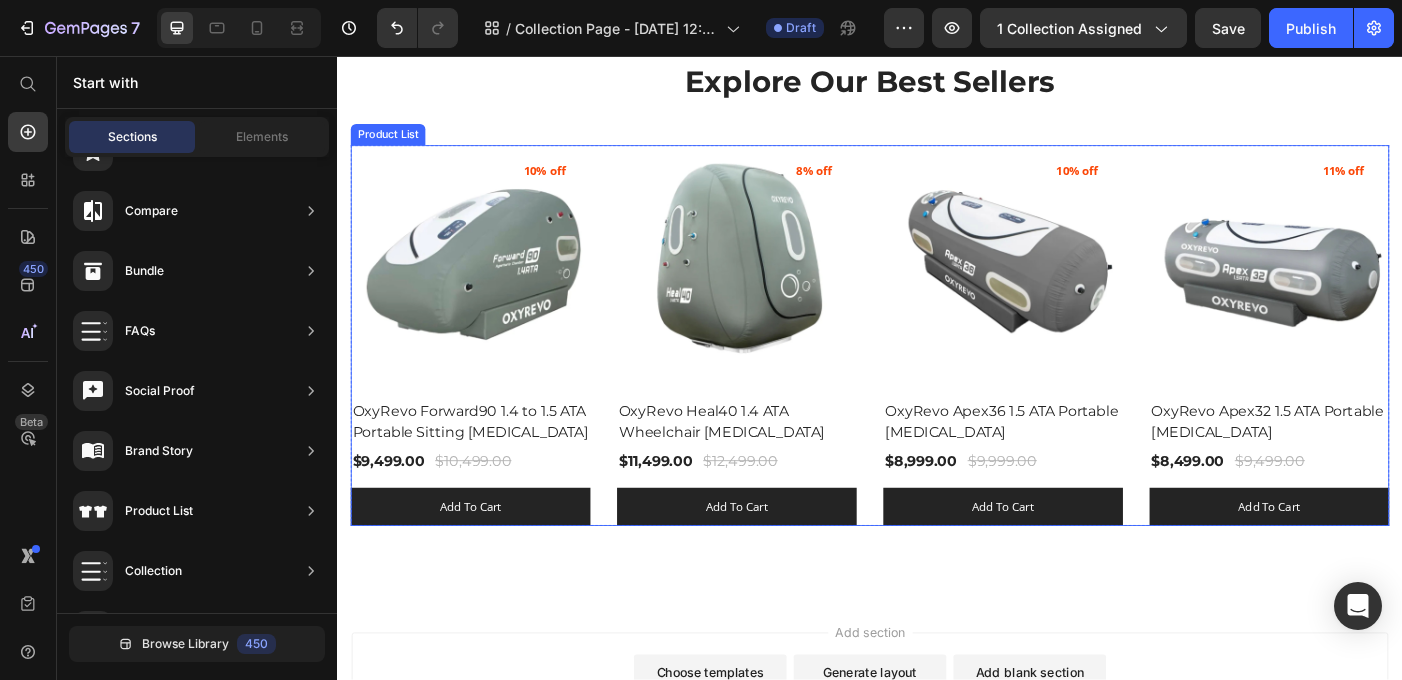 click on "(P) Images 10% off Product Badge Row OxyRevo Forward90 1.4 to 1.5 ATA Portable Sitting [MEDICAL_DATA] (P) Title $9,499.00 (P) Price $10,499.00 (P) Price Row add to cart (P) Cart Button Row (P) Images 8% off Product Badge Row OxyRevo Heal40 1.4 ATA Wheelchair [MEDICAL_DATA] (P) Title $11,499.00 (P) Price $12,499.00 (P) Price Row add to cart (P) Cart Button Row (P) Images 10% off Product Badge Row OxyRevo Apex36 1.5 ATA Portable [MEDICAL_DATA] (P) Title $8,999.00 (P) Price $9,999.00 (P) Price Row add to cart (P) Cart Button Row (P) Images 11% off Product Badge Row OxyRevo Apex32 1.5 ATA Portable [MEDICAL_DATA] (P) Title $8,499.00 (P) Price $9,499.00 (P) Price Row add to cart (P) Cart Button Row" at bounding box center [937, 372] 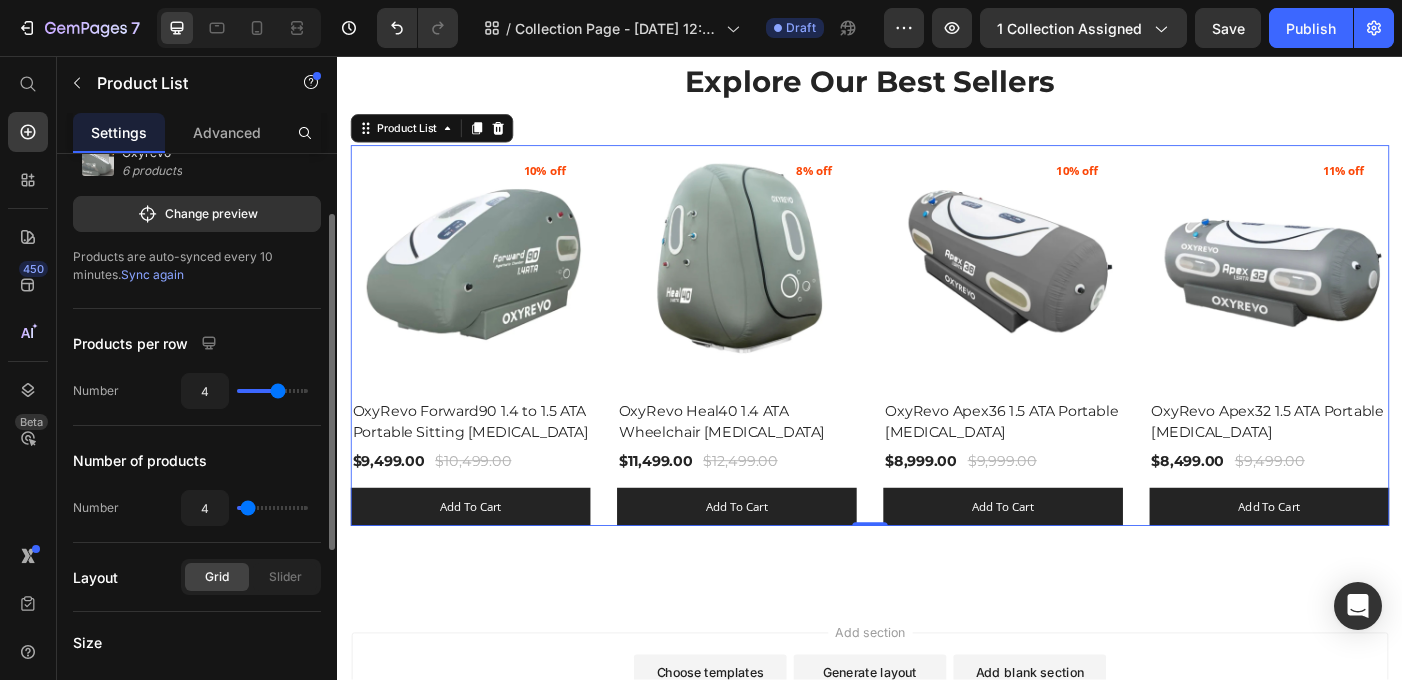 scroll, scrollTop: 93, scrollLeft: 0, axis: vertical 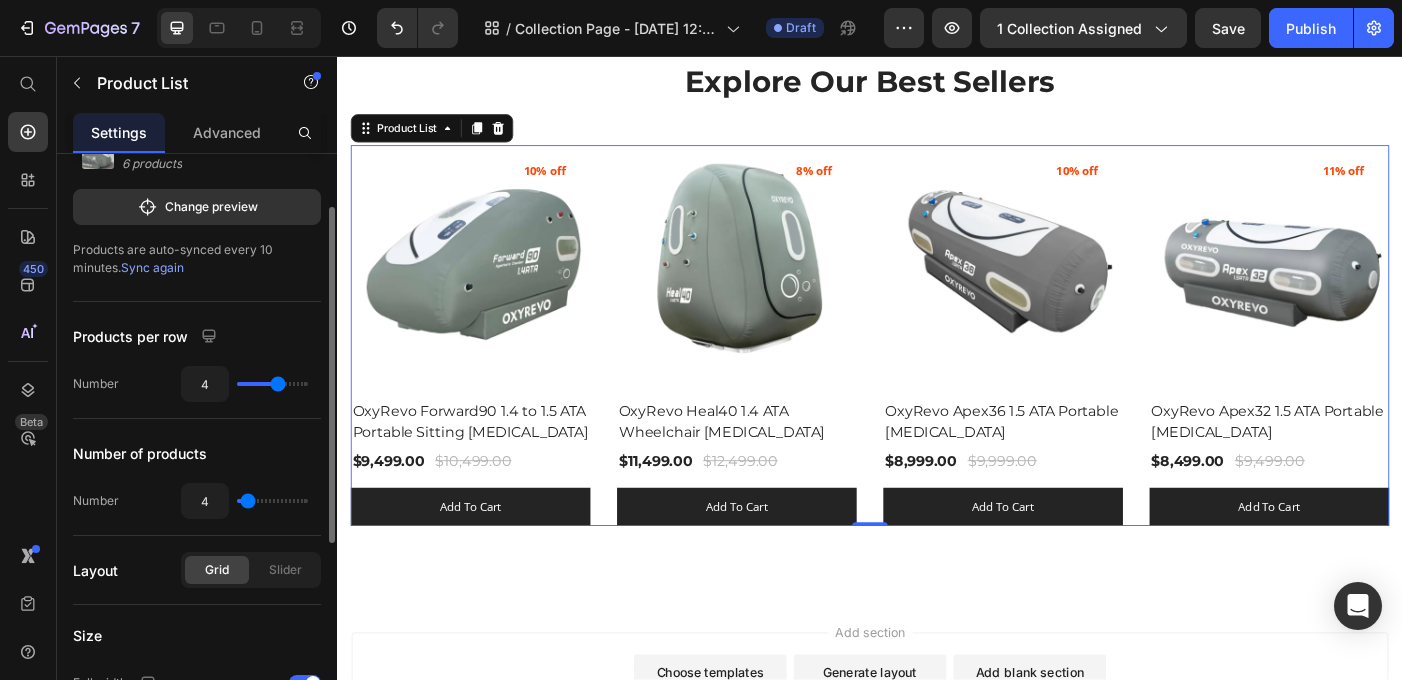 type on "3" 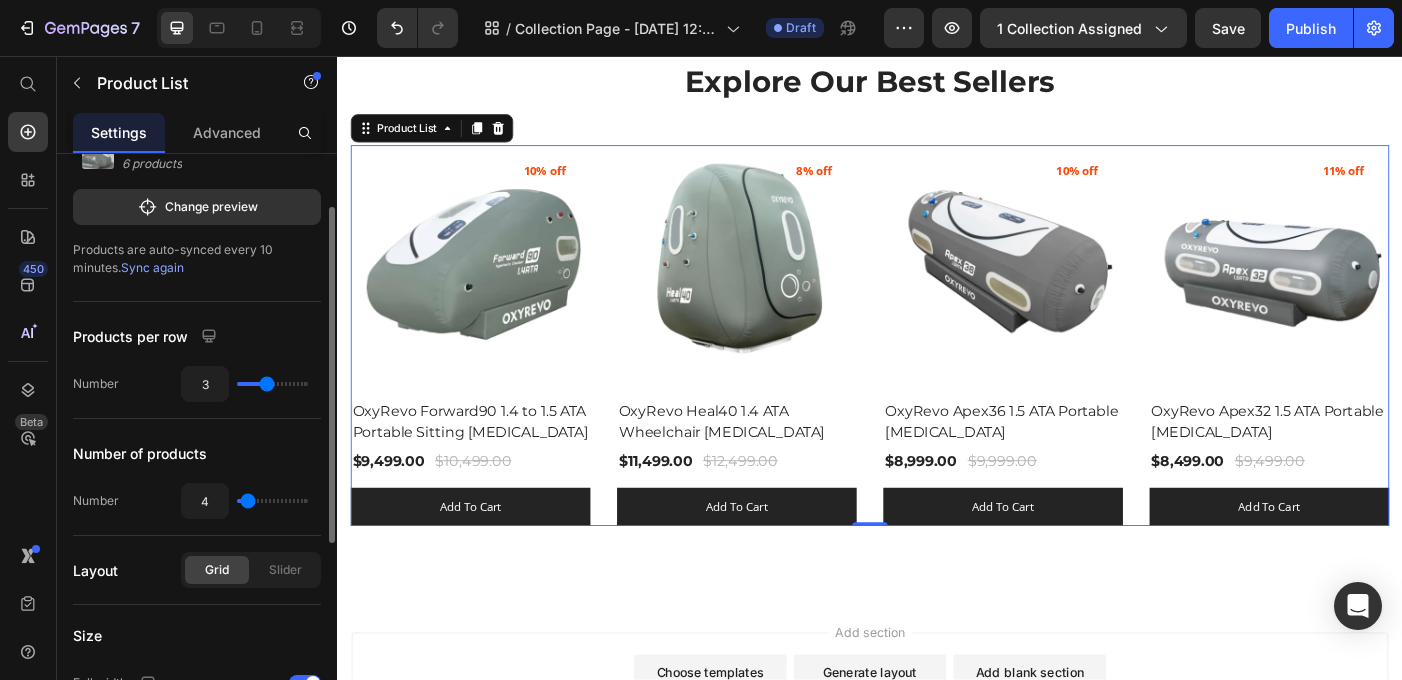 drag, startPoint x: 273, startPoint y: 385, endPoint x: 263, endPoint y: 386, distance: 10.049875 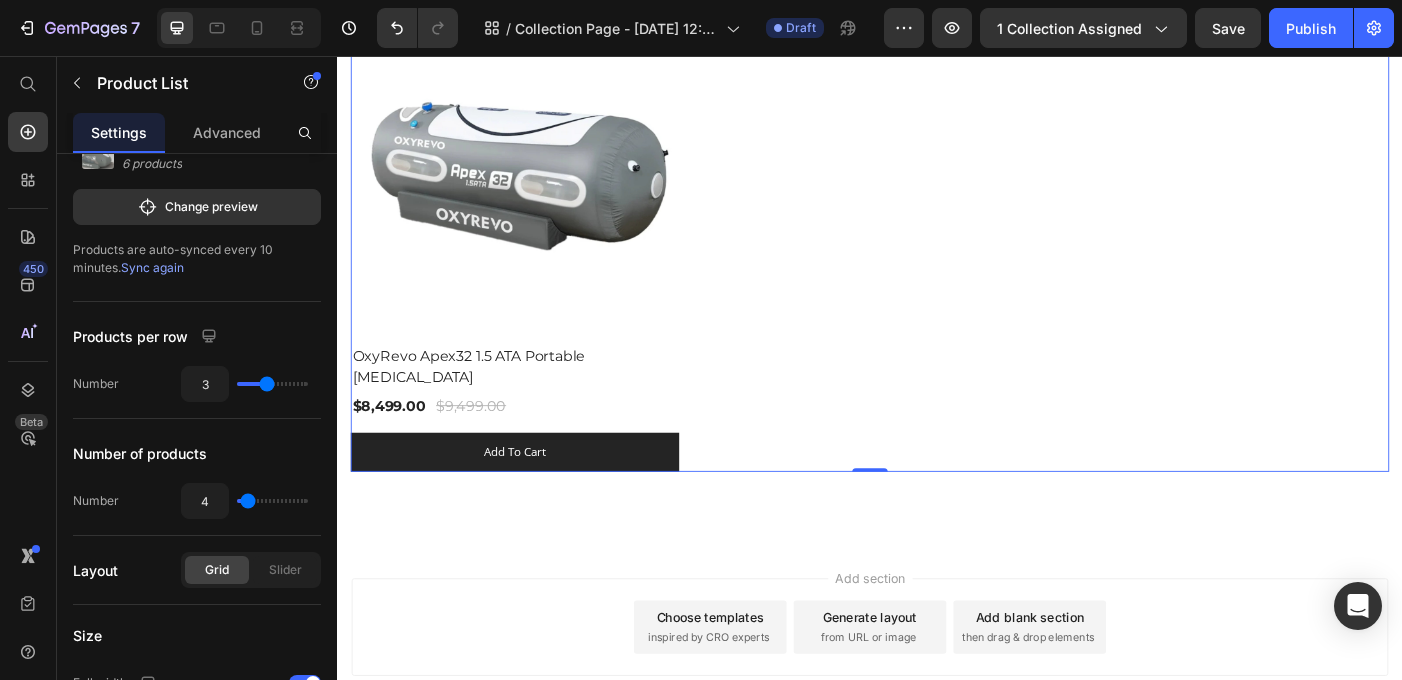 scroll, scrollTop: 1484, scrollLeft: 0, axis: vertical 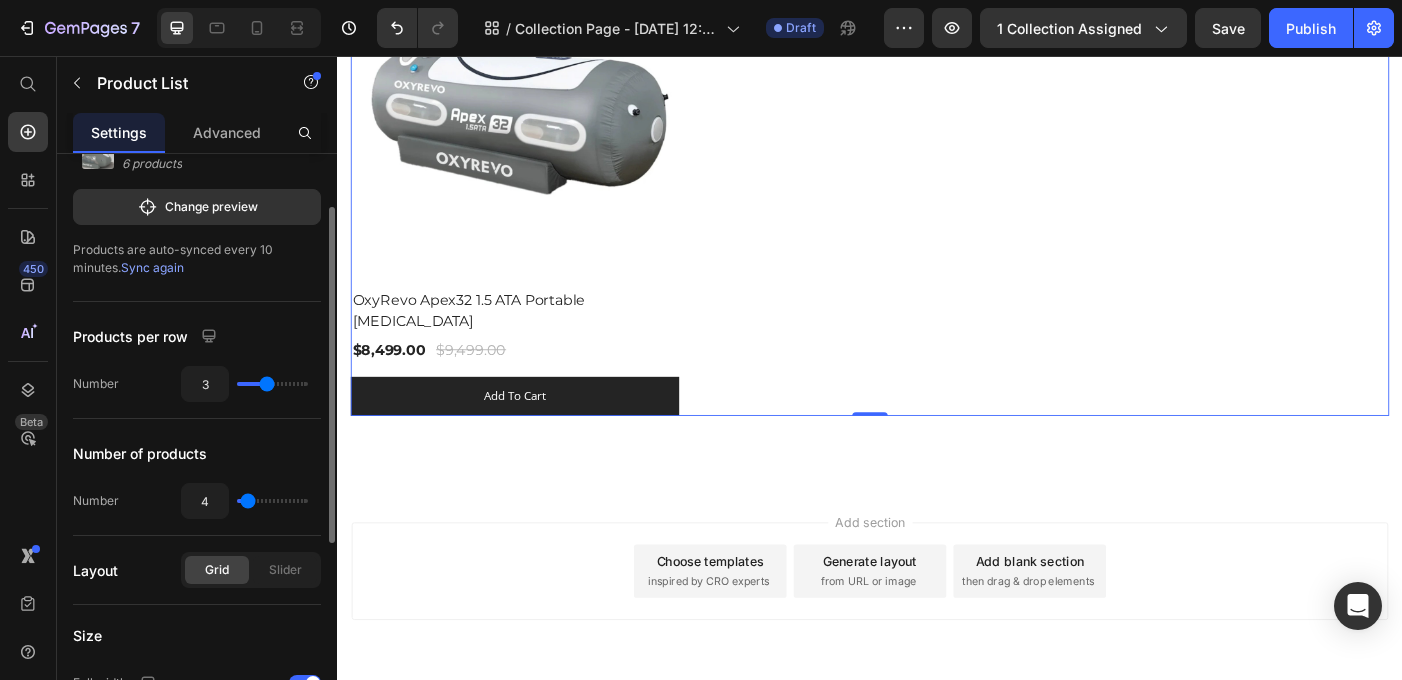 type on "2" 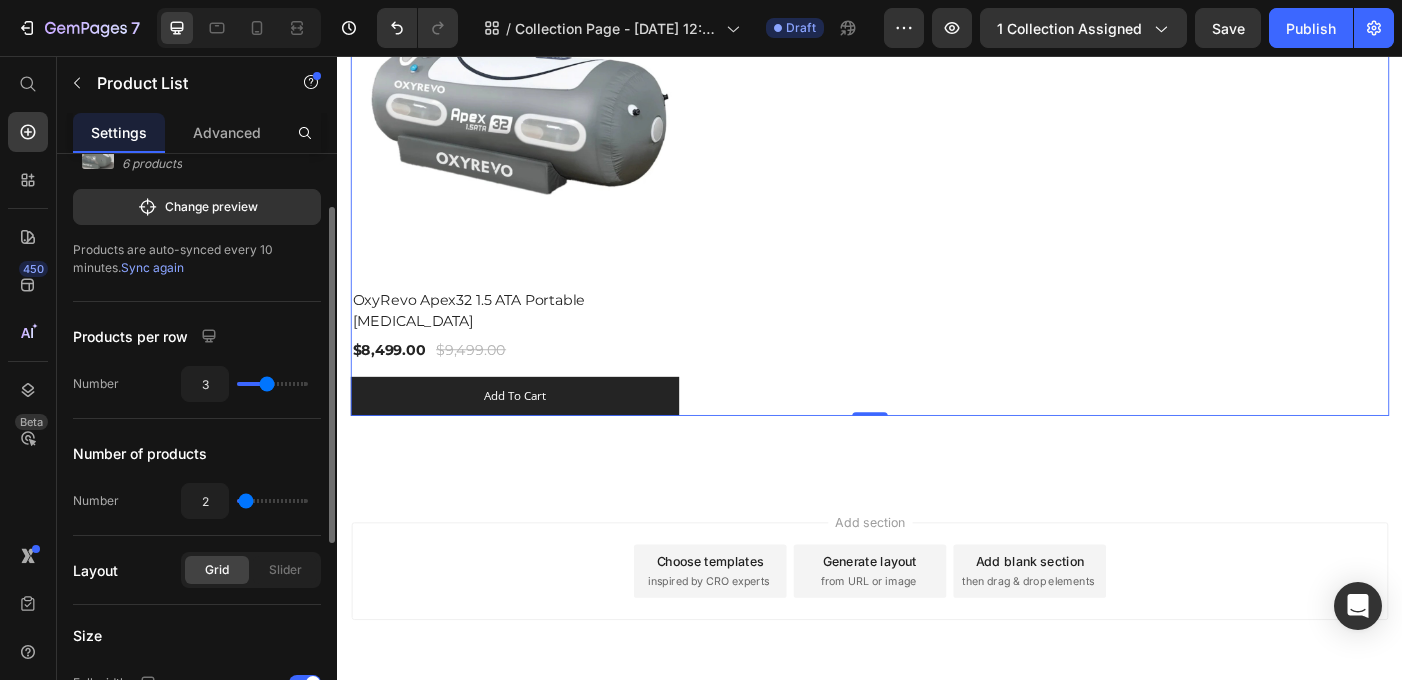 type on "4" 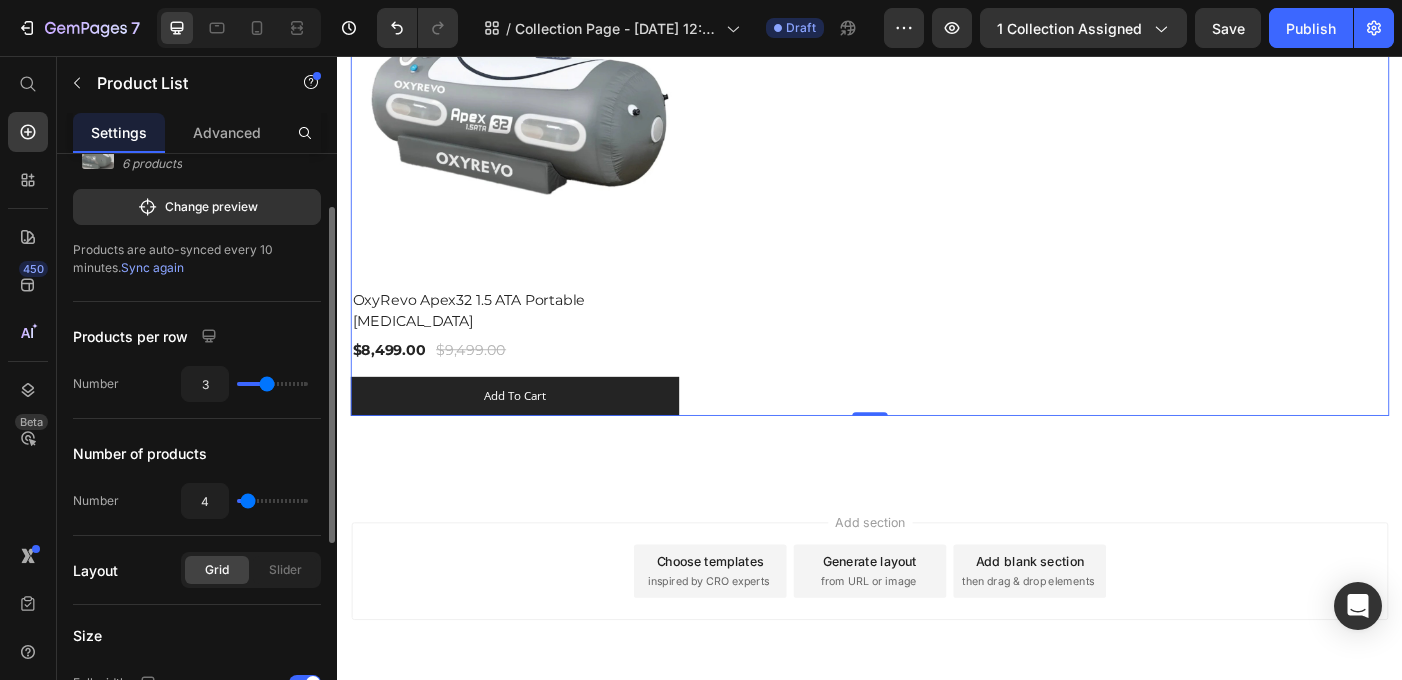 type on "26" 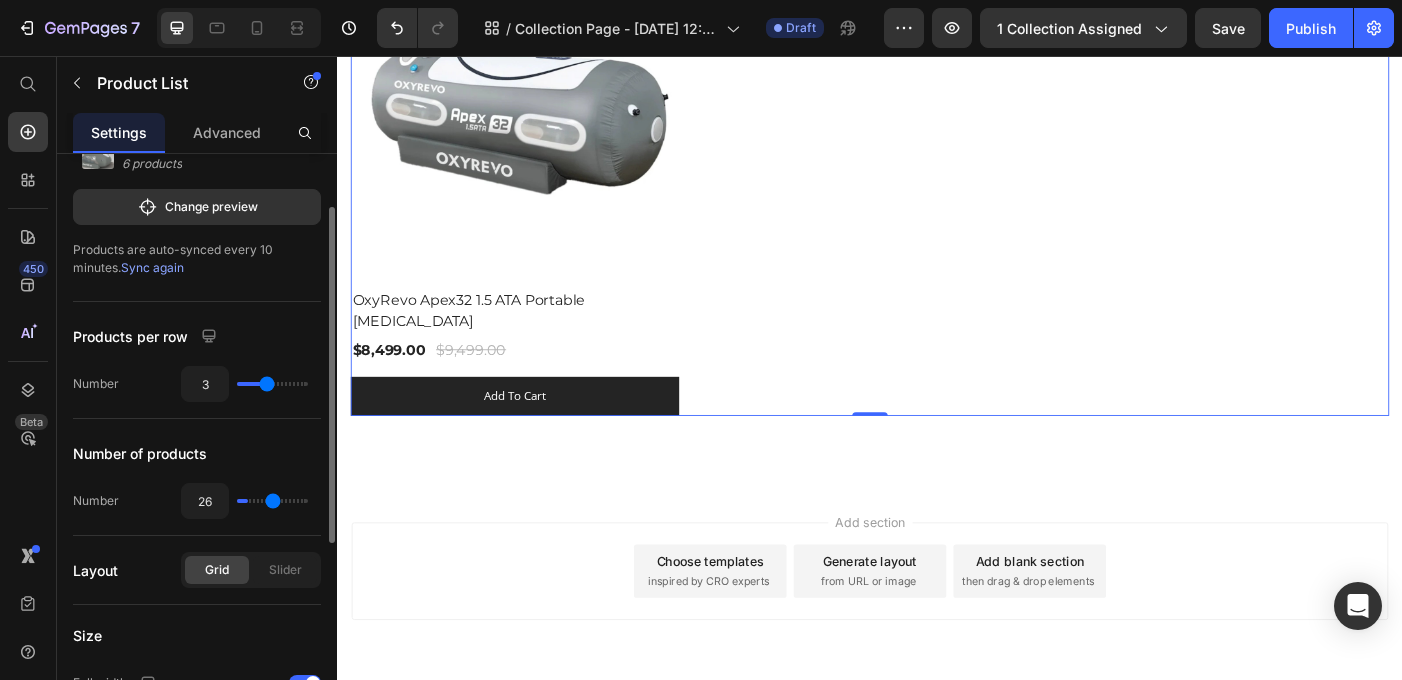 type on "45" 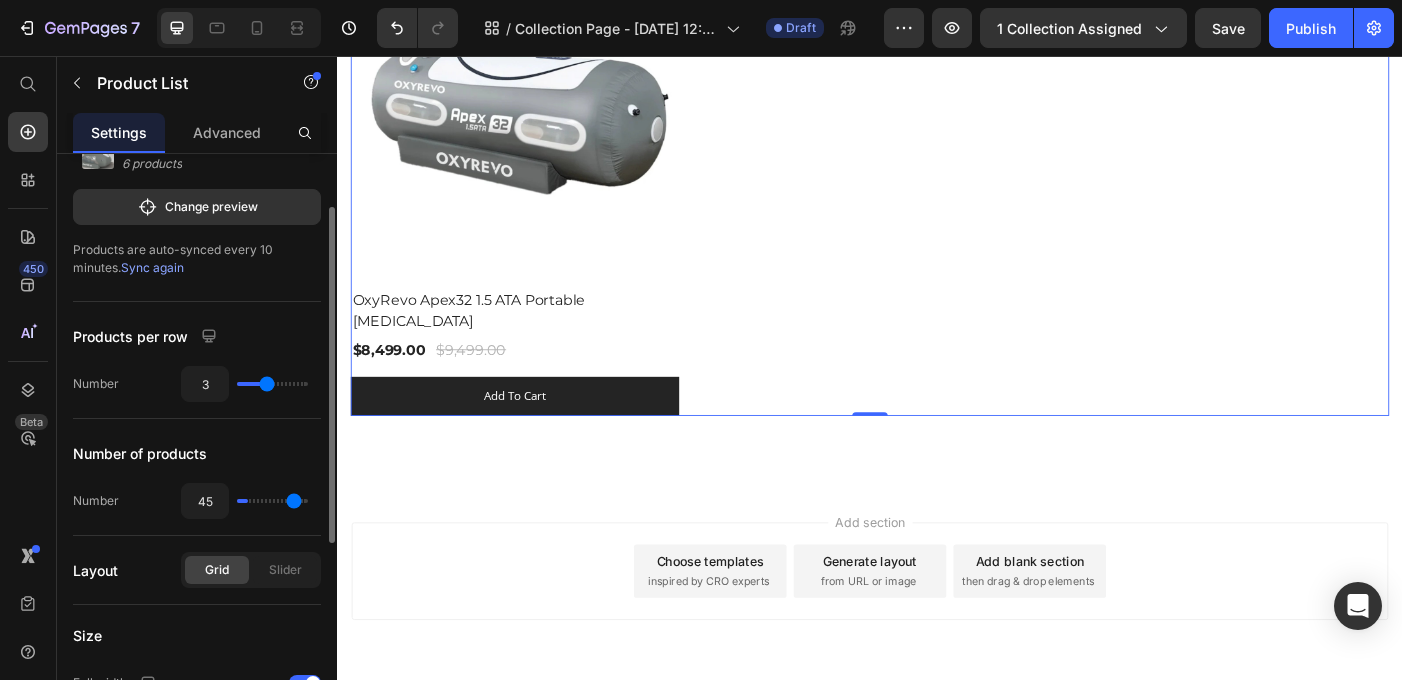 type on "50" 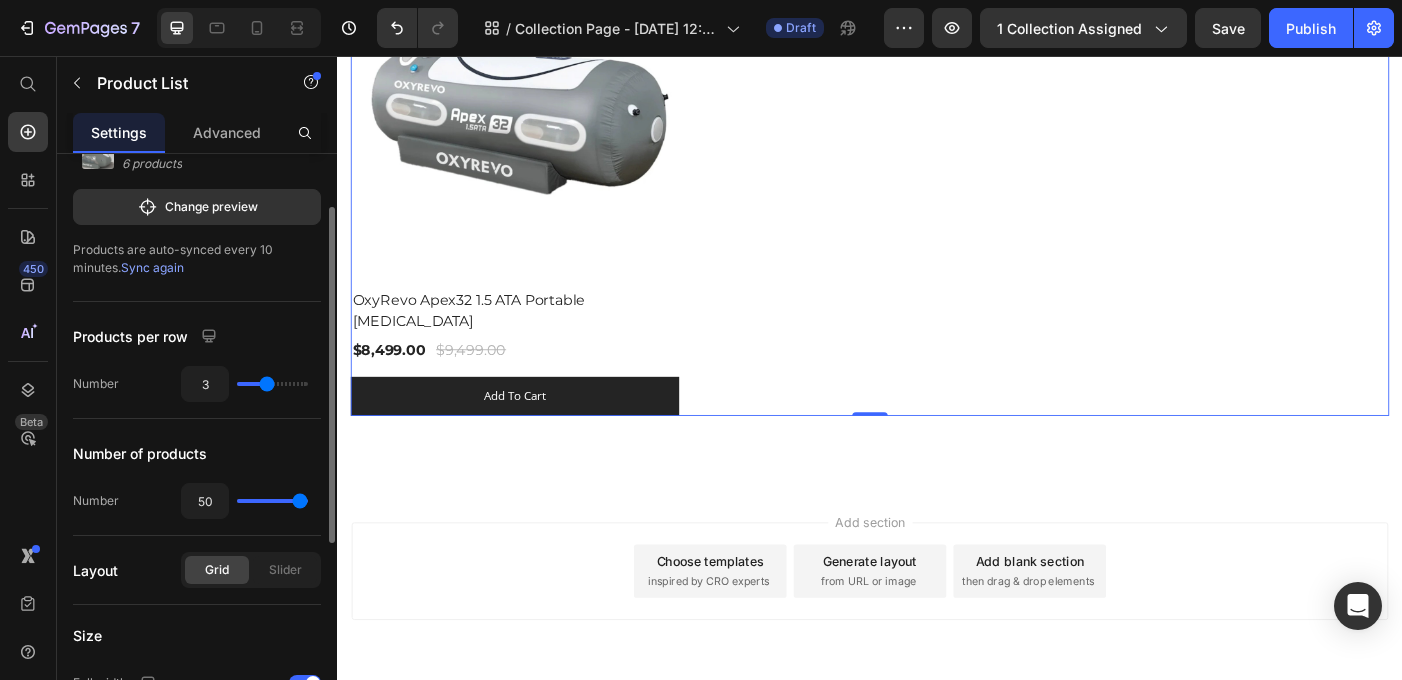drag, startPoint x: 245, startPoint y: 505, endPoint x: 389, endPoint y: 503, distance: 144.01389 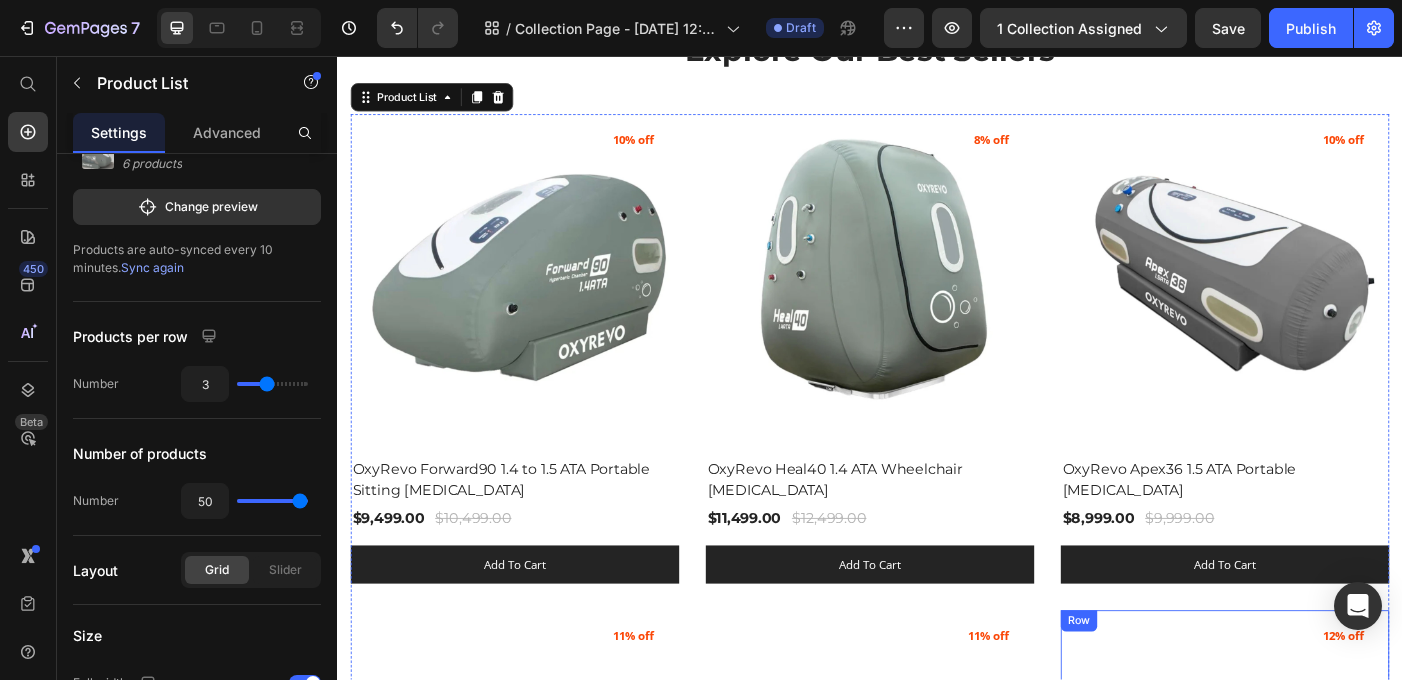 scroll, scrollTop: 734, scrollLeft: 0, axis: vertical 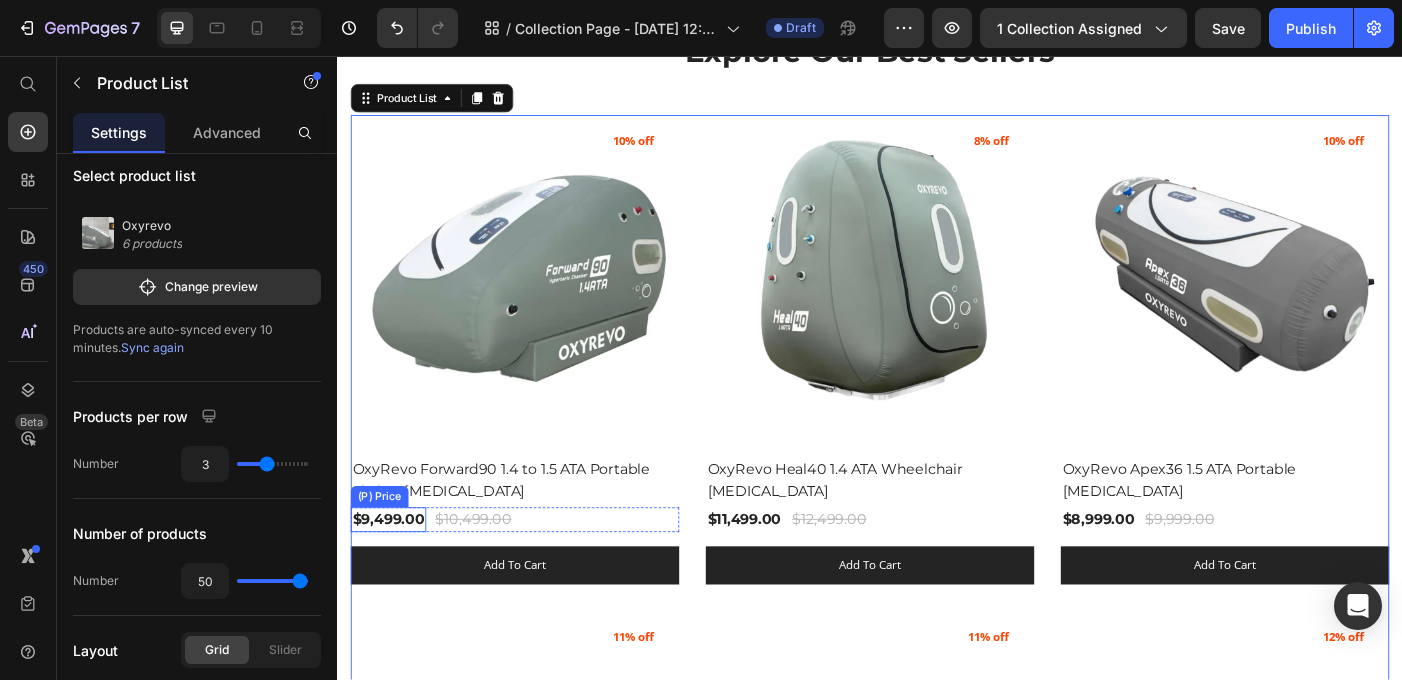 click on "$9,499.00" at bounding box center [394, 579] 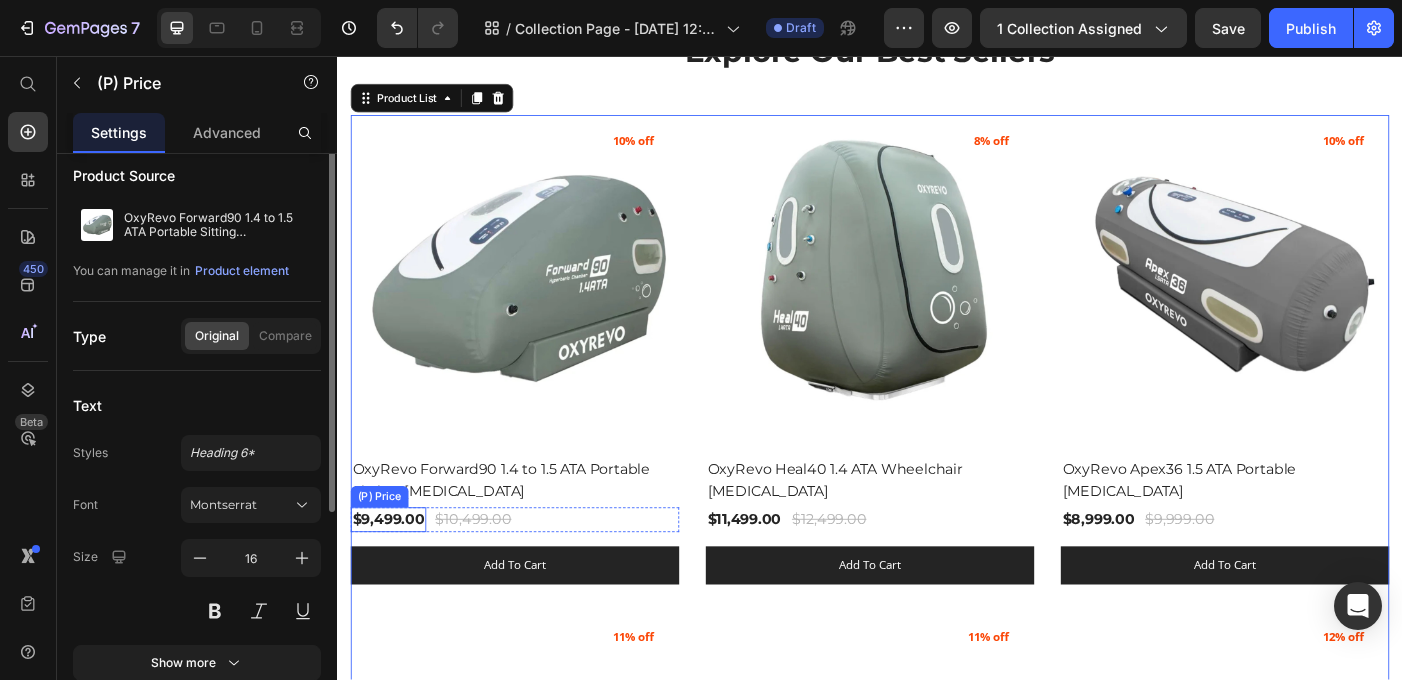 scroll, scrollTop: 0, scrollLeft: 0, axis: both 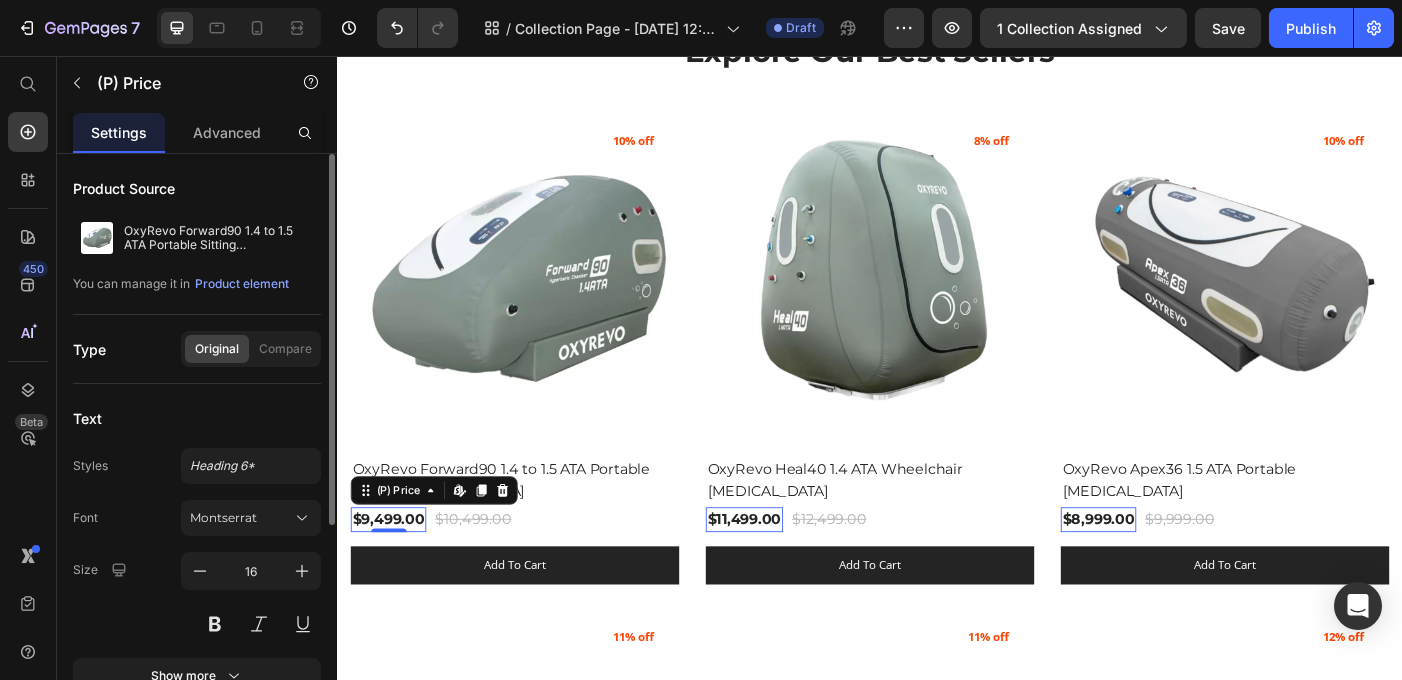 click on "$9,499.00" at bounding box center (394, 579) 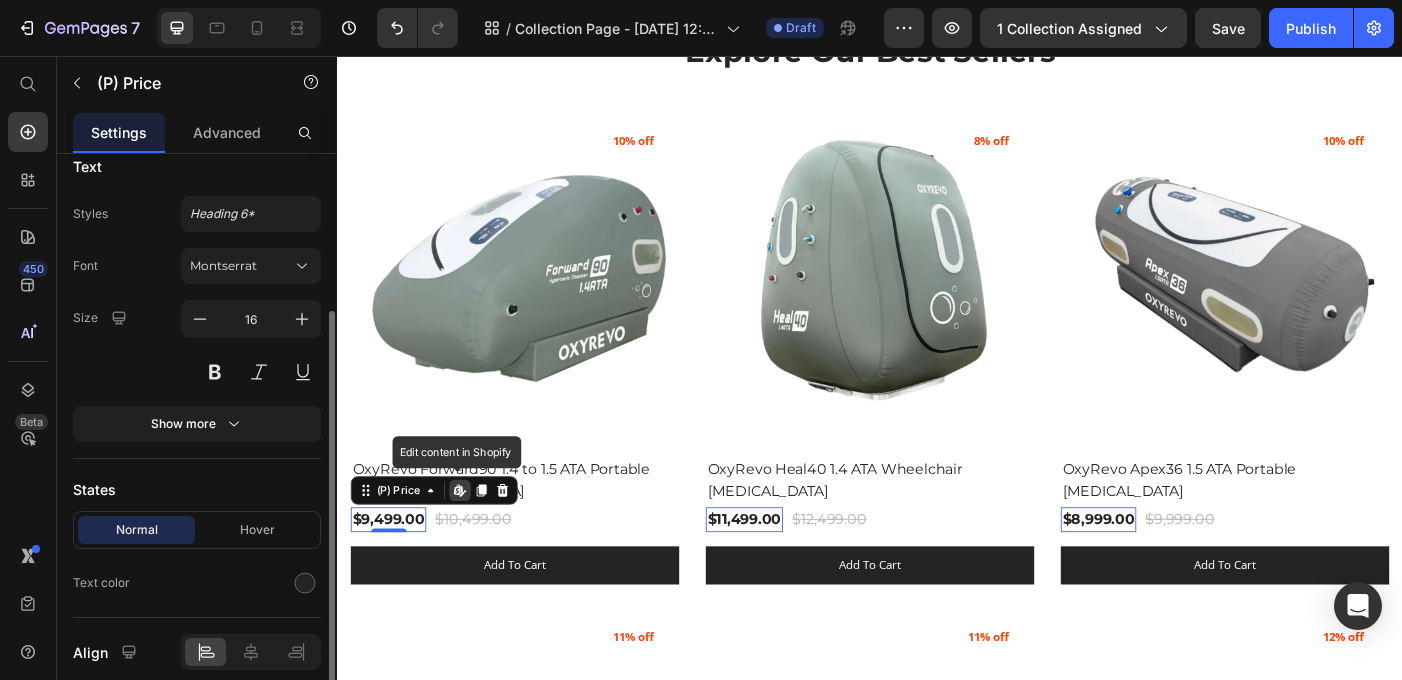 scroll, scrollTop: 255, scrollLeft: 0, axis: vertical 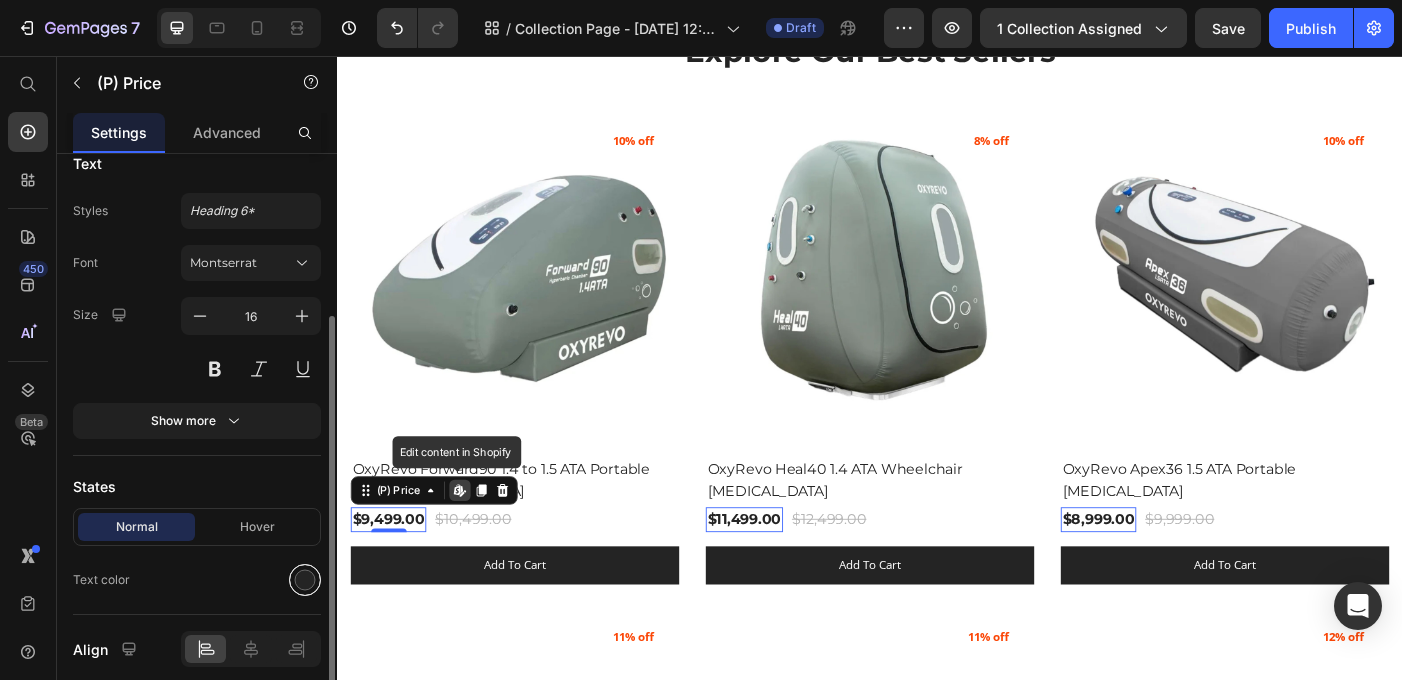 click at bounding box center (305, 580) 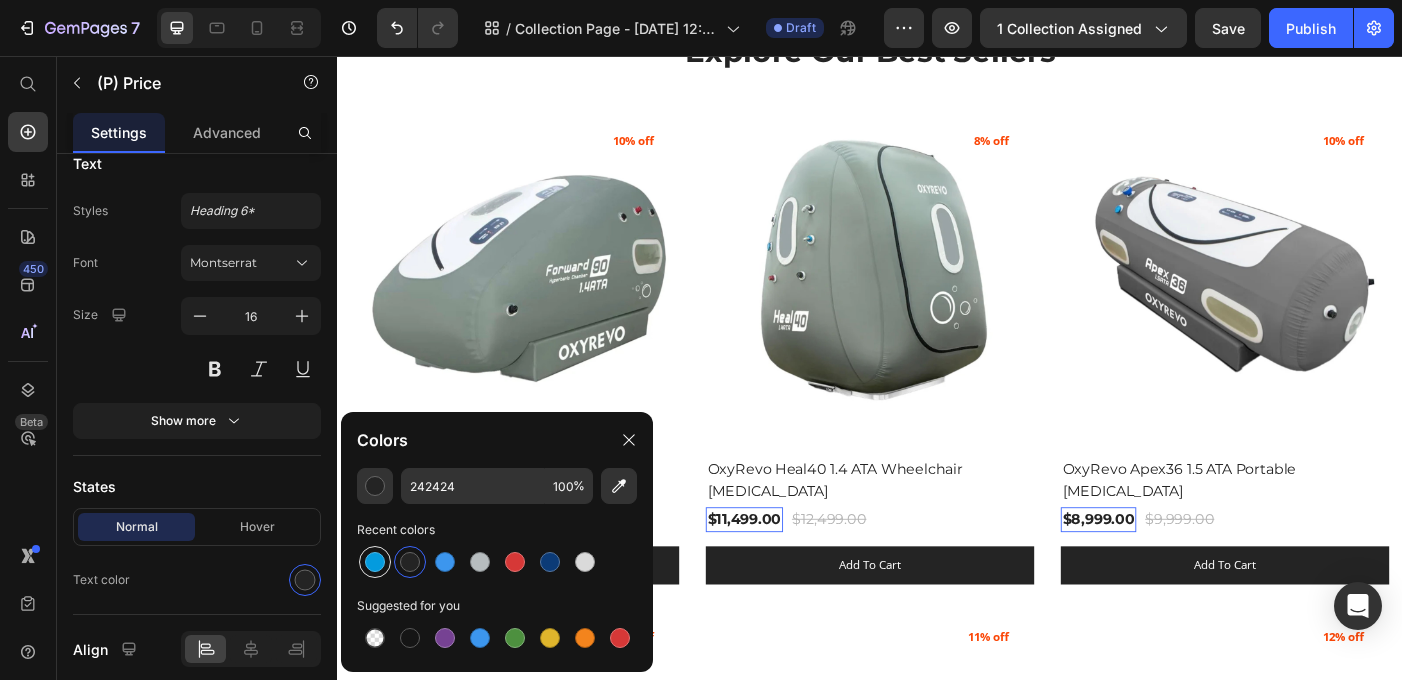 click at bounding box center [375, 562] 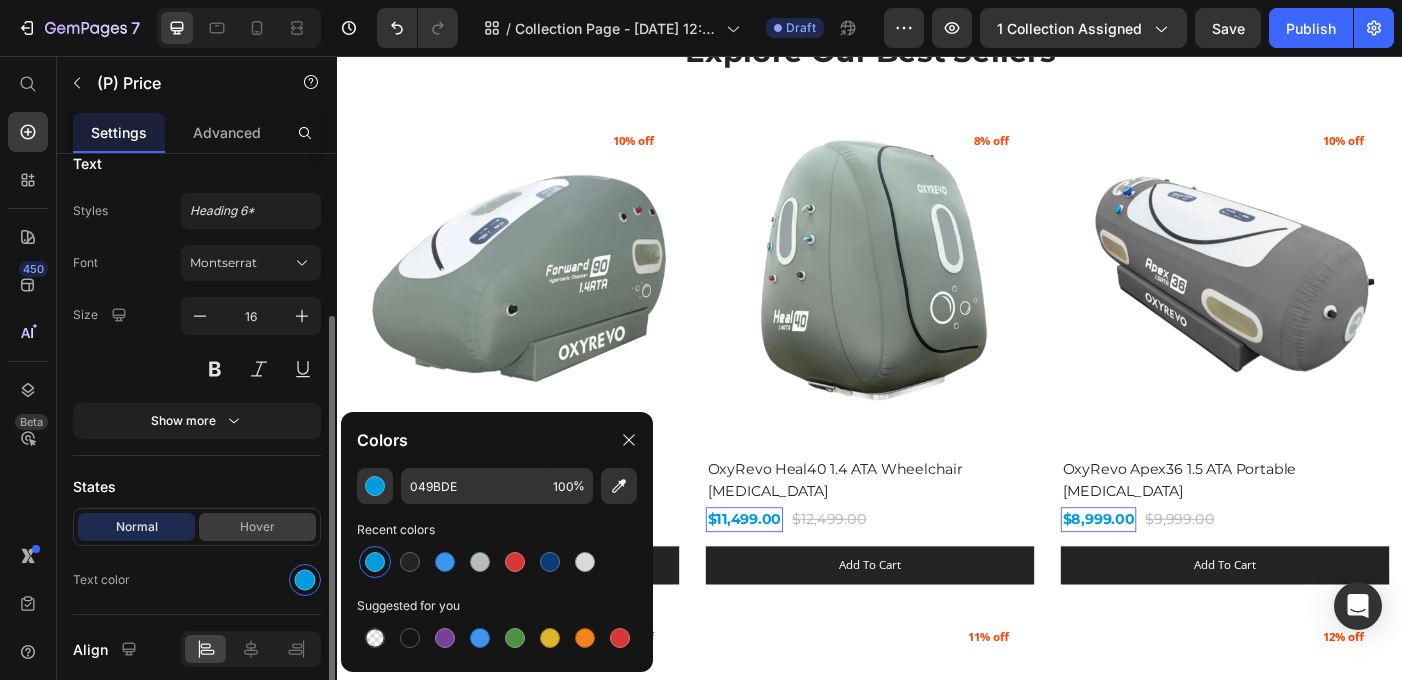 click on "Hover" at bounding box center [257, 527] 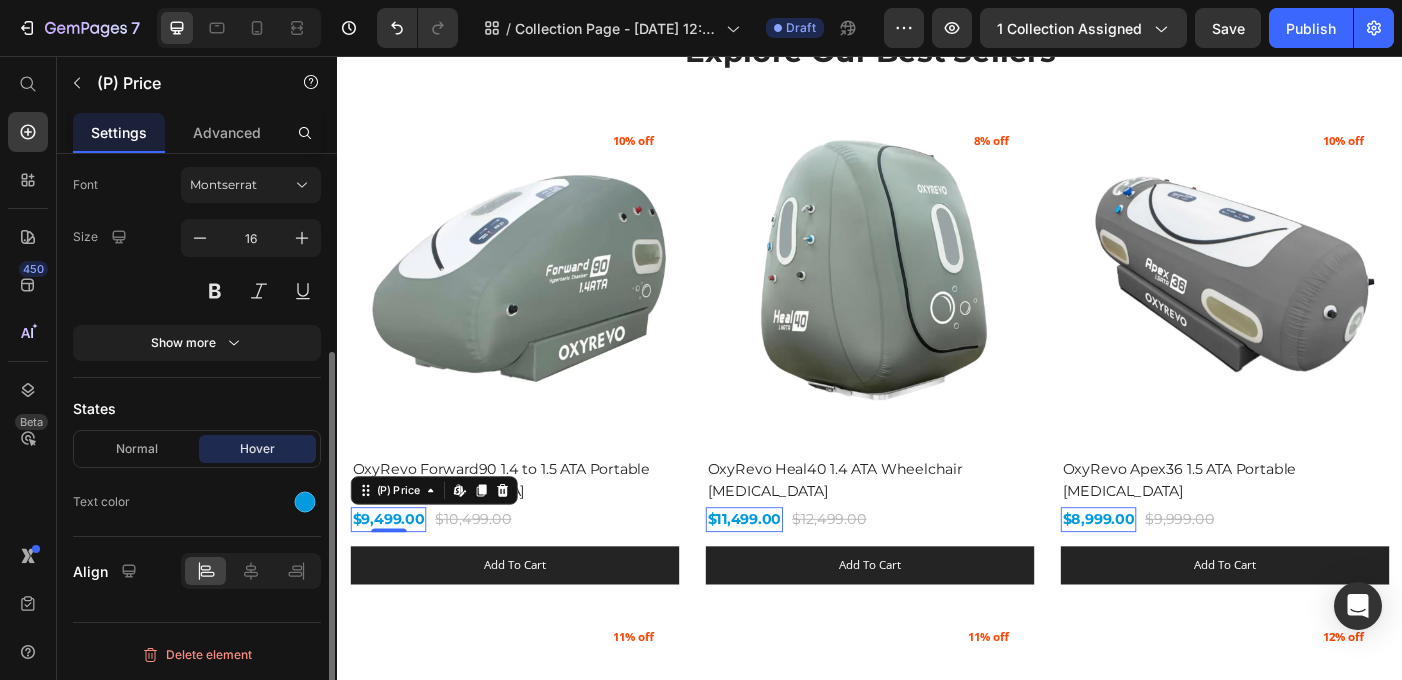 scroll, scrollTop: 316, scrollLeft: 0, axis: vertical 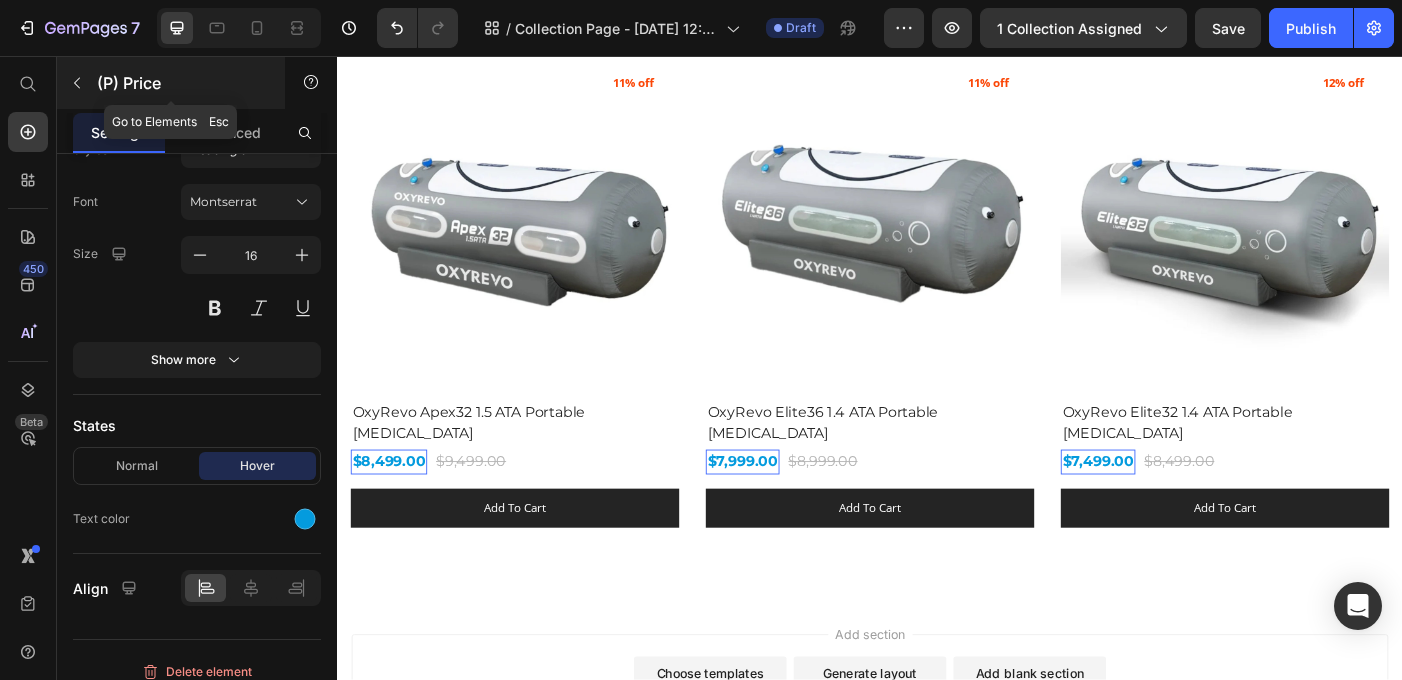 click 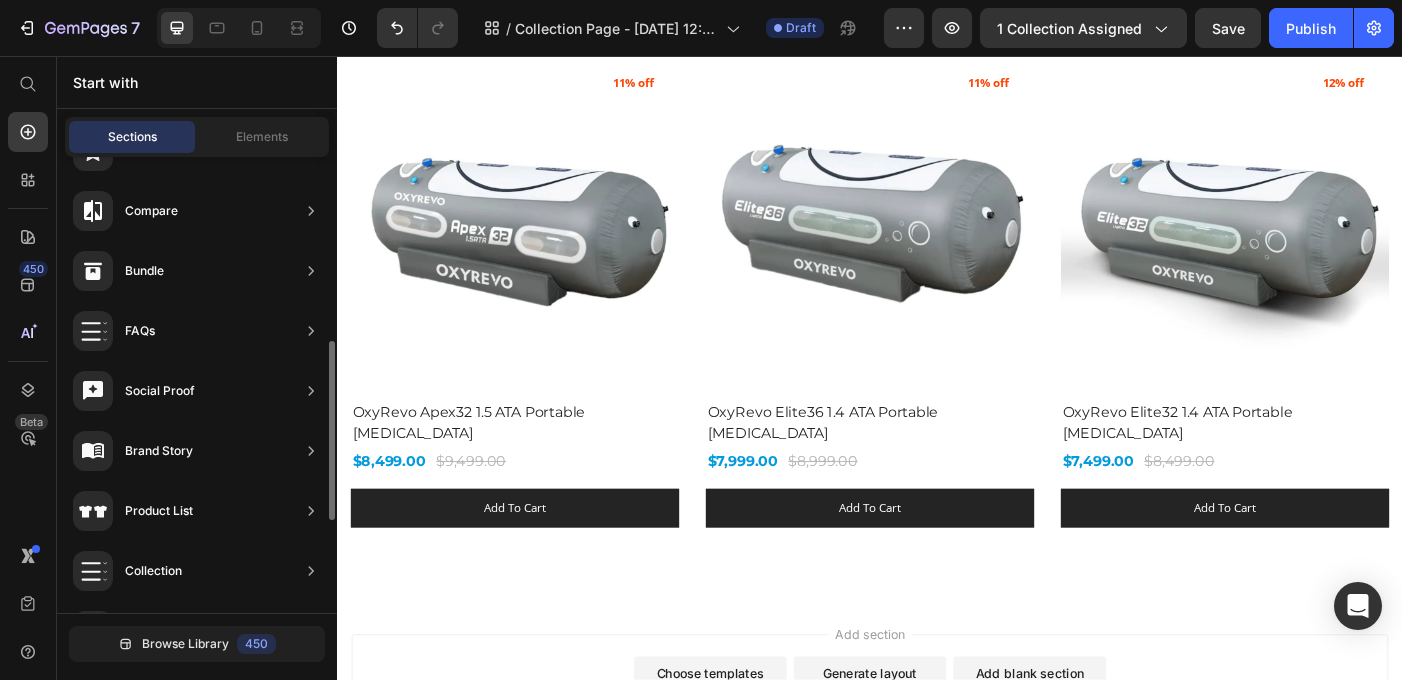scroll, scrollTop: 223, scrollLeft: 0, axis: vertical 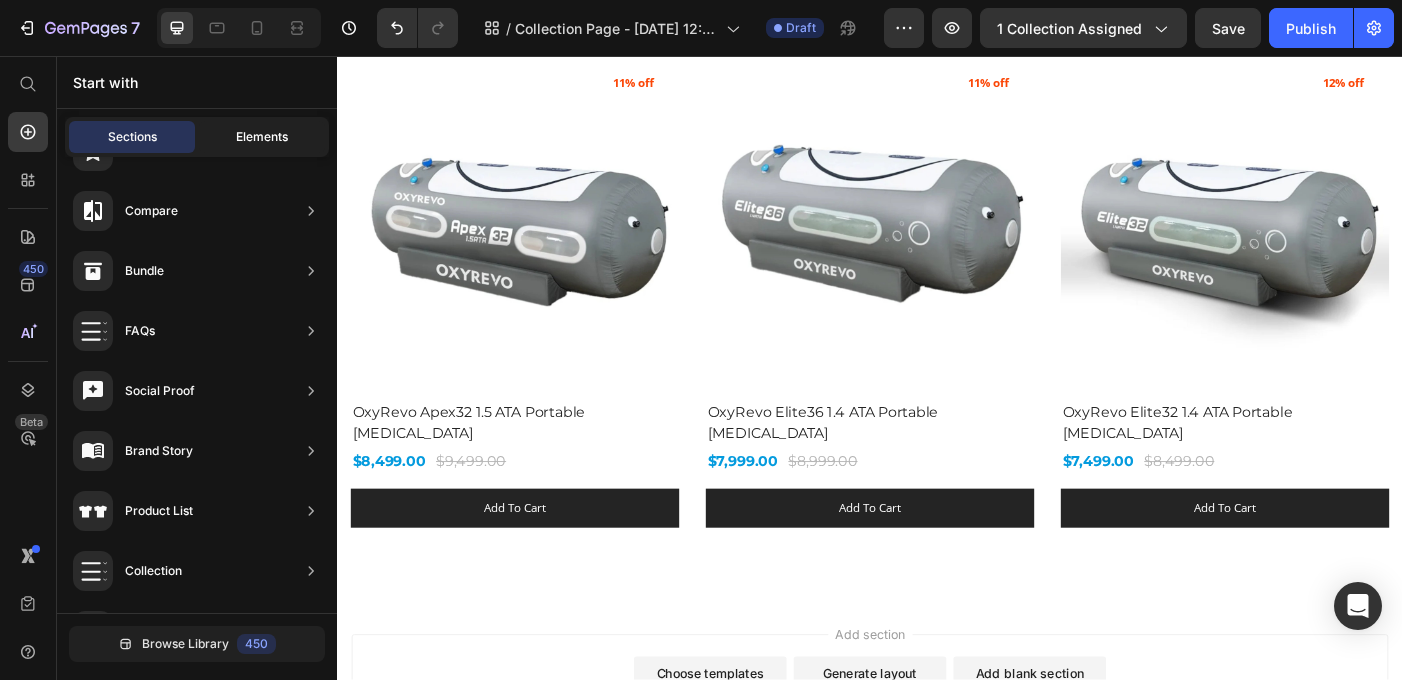 click on "Elements" 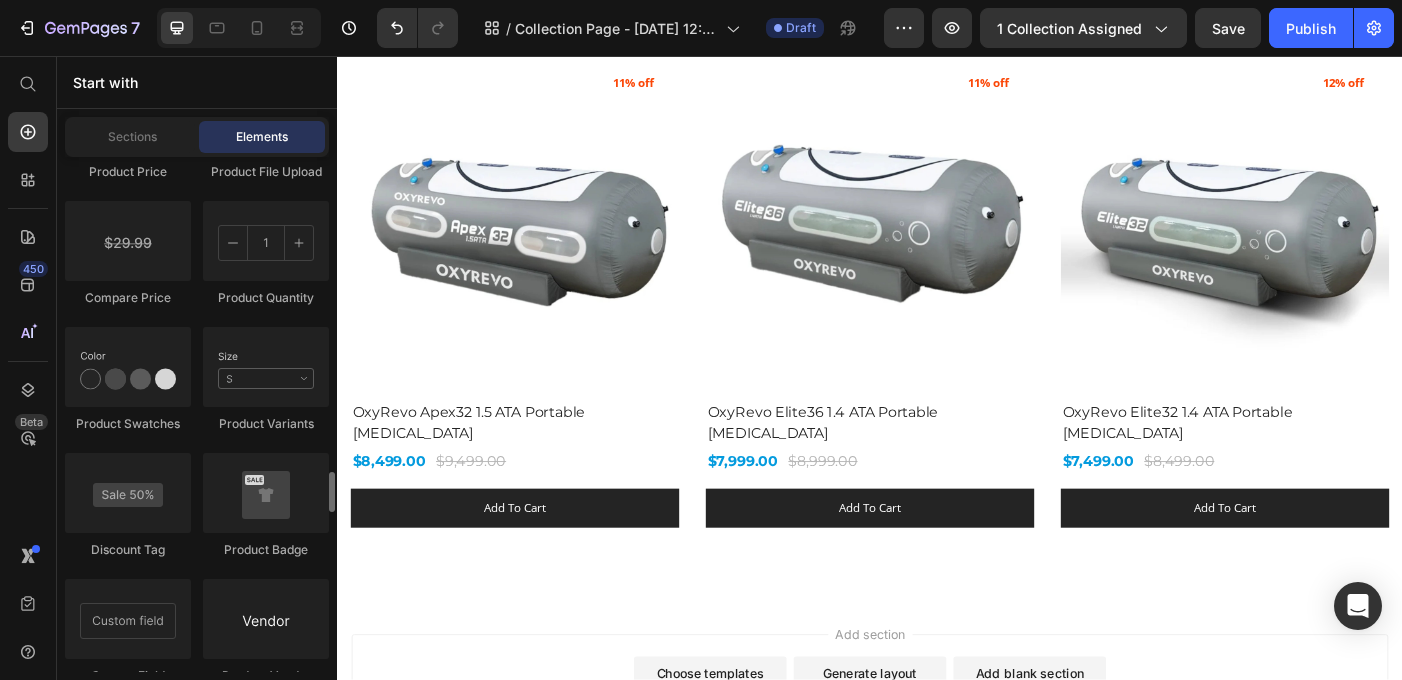 scroll, scrollTop: 3596, scrollLeft: 0, axis: vertical 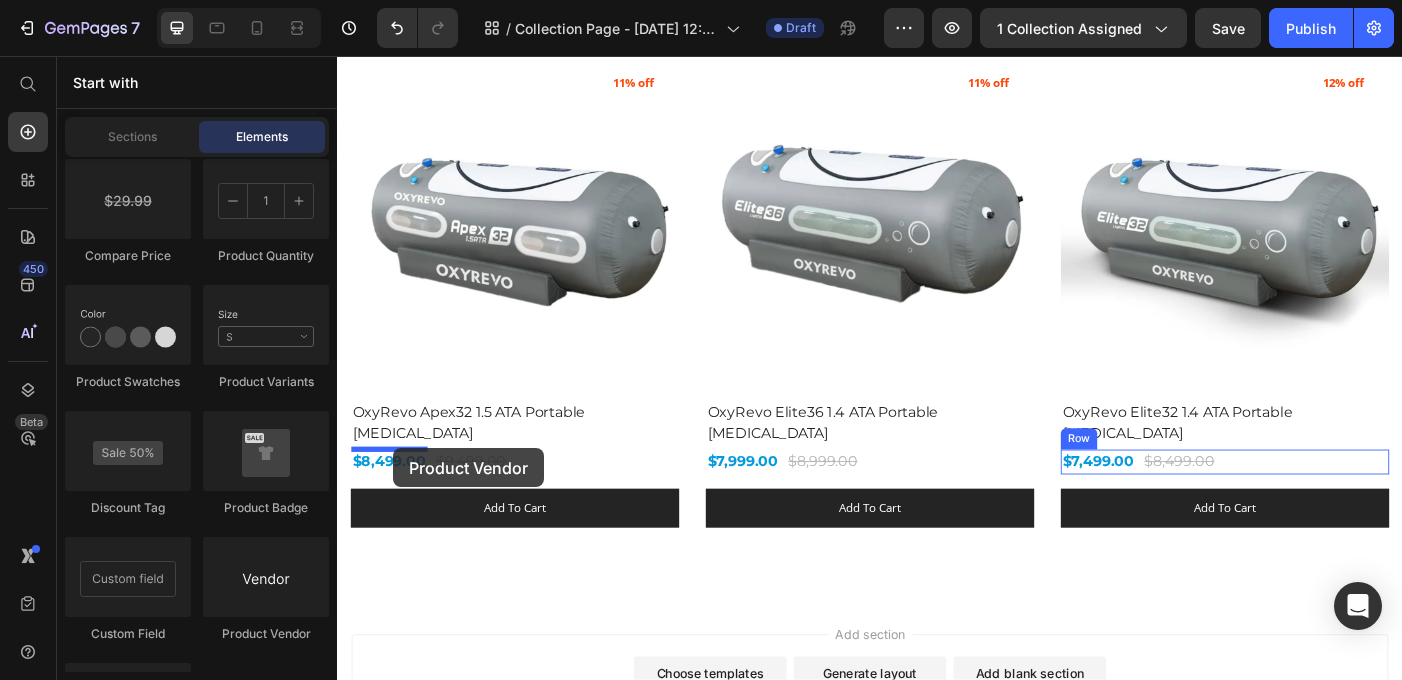drag, startPoint x: 587, startPoint y: 637, endPoint x: 400, endPoint y: 498, distance: 233.00215 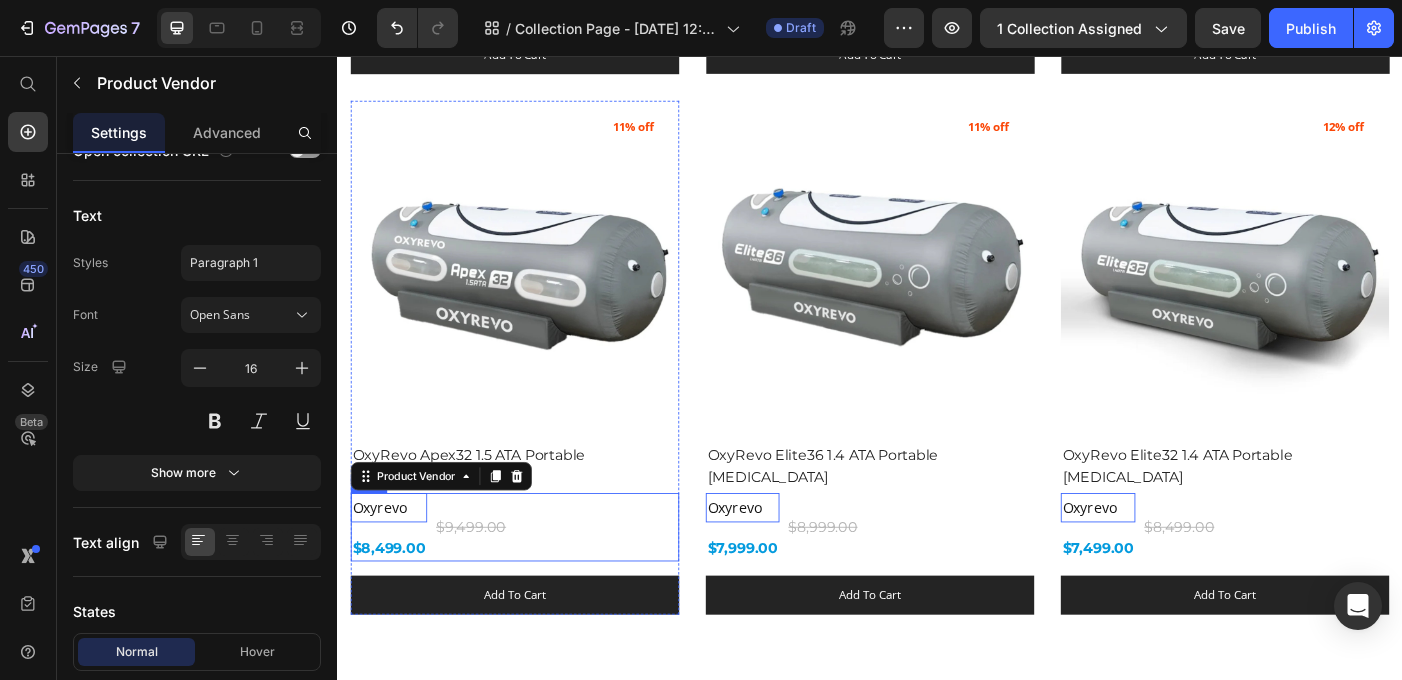 scroll, scrollTop: 1406, scrollLeft: 0, axis: vertical 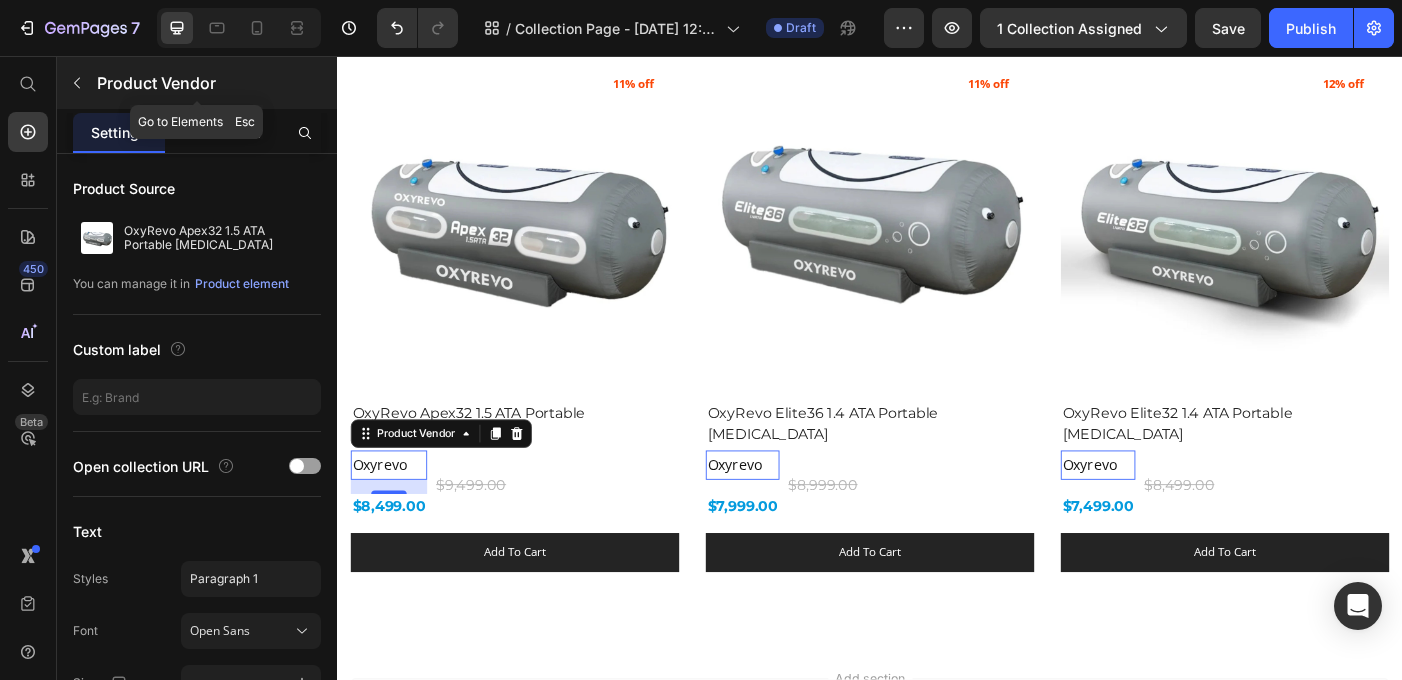 click 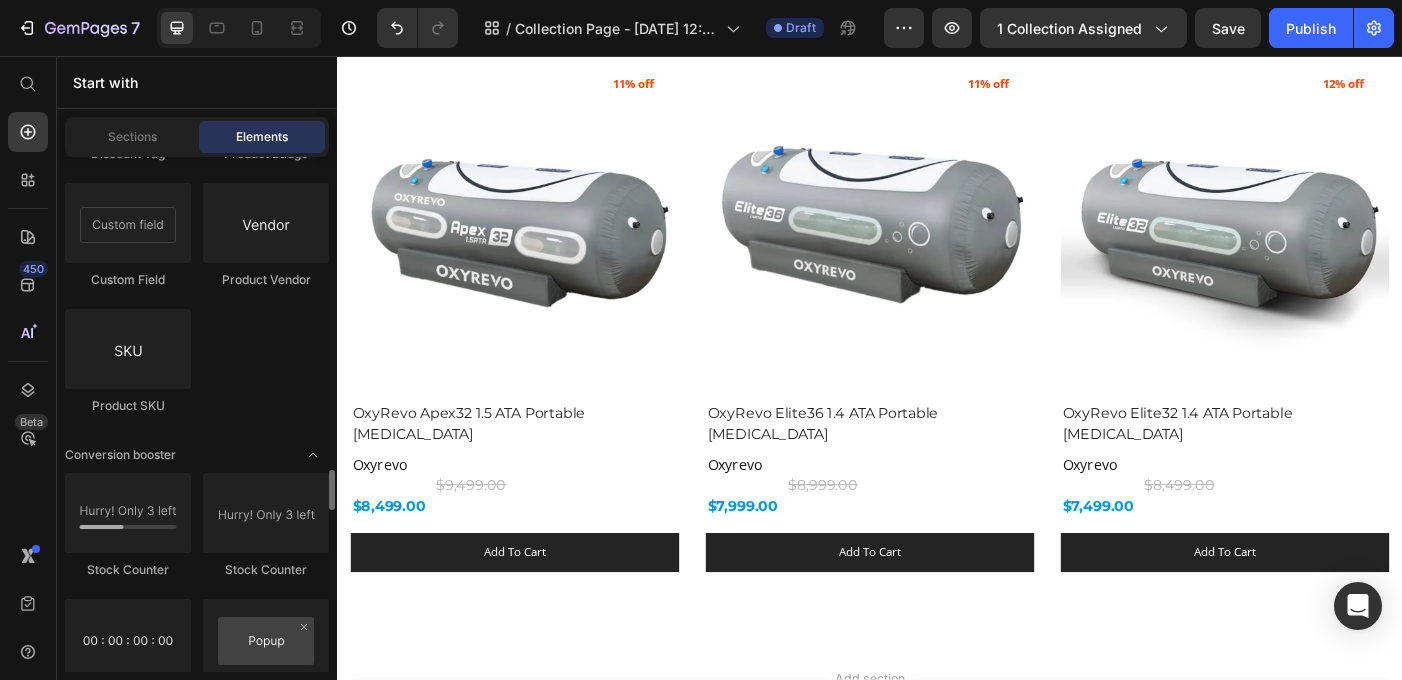 scroll, scrollTop: 3955, scrollLeft: 0, axis: vertical 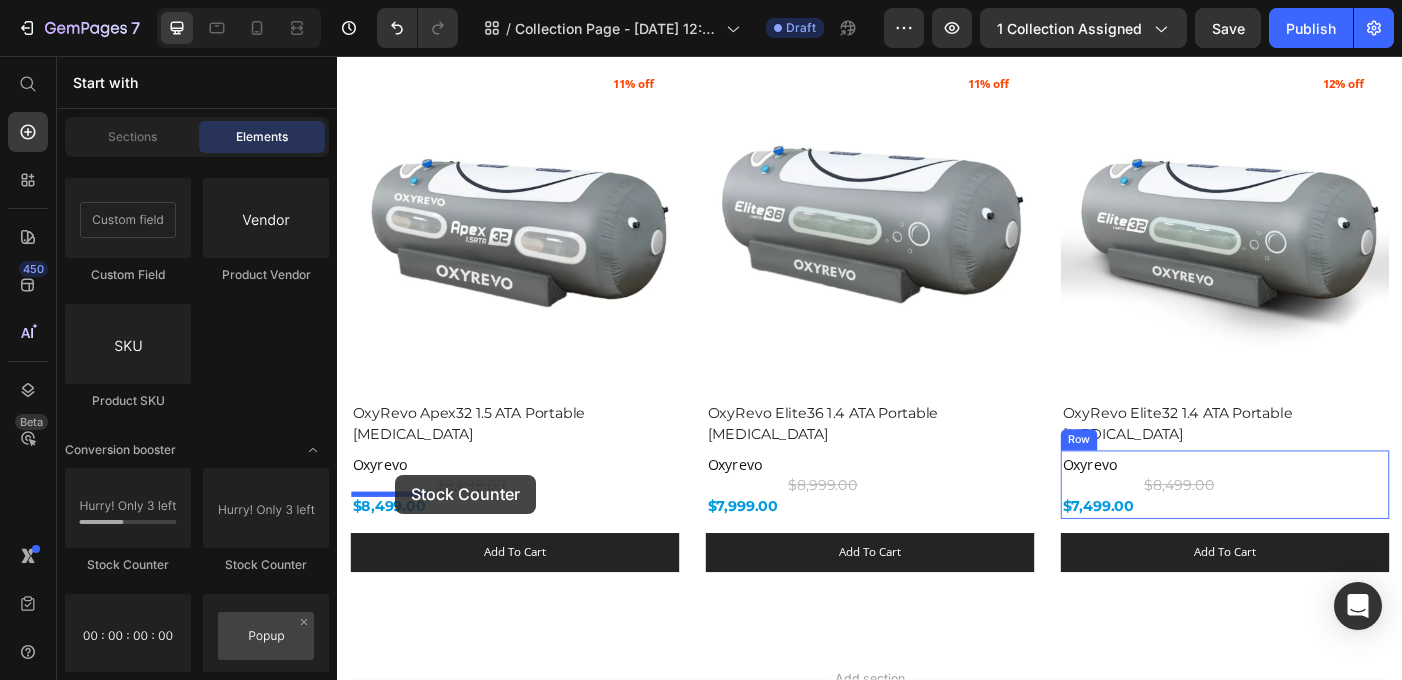 drag, startPoint x: 590, startPoint y: 559, endPoint x: 402, endPoint y: 528, distance: 190.53871 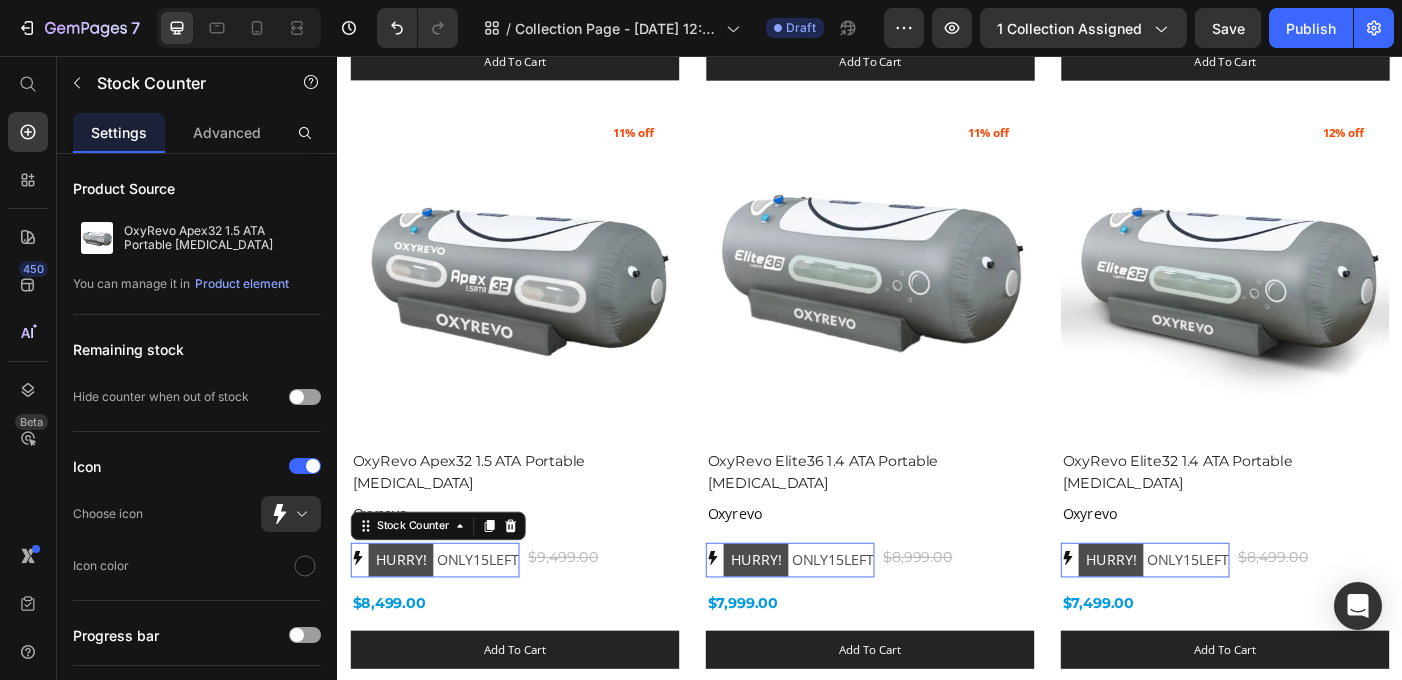 scroll, scrollTop: 1461, scrollLeft: 0, axis: vertical 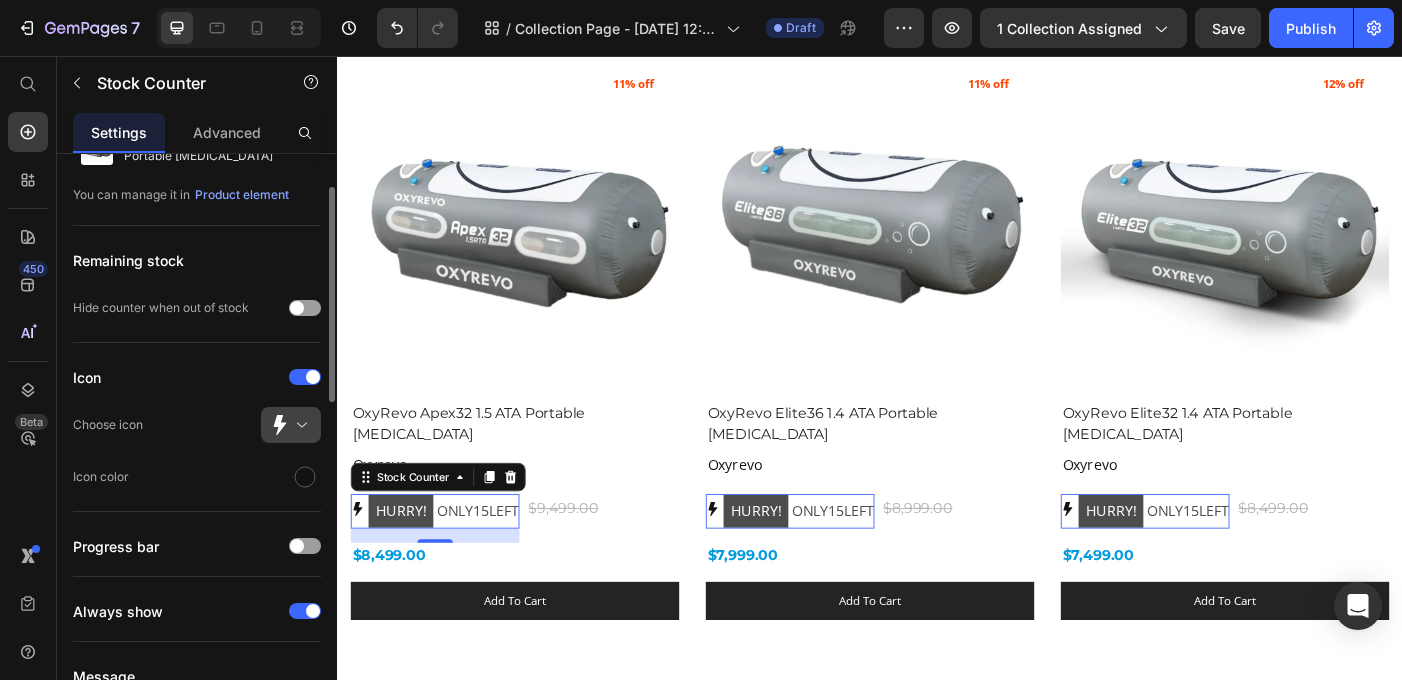 click at bounding box center [299, 425] 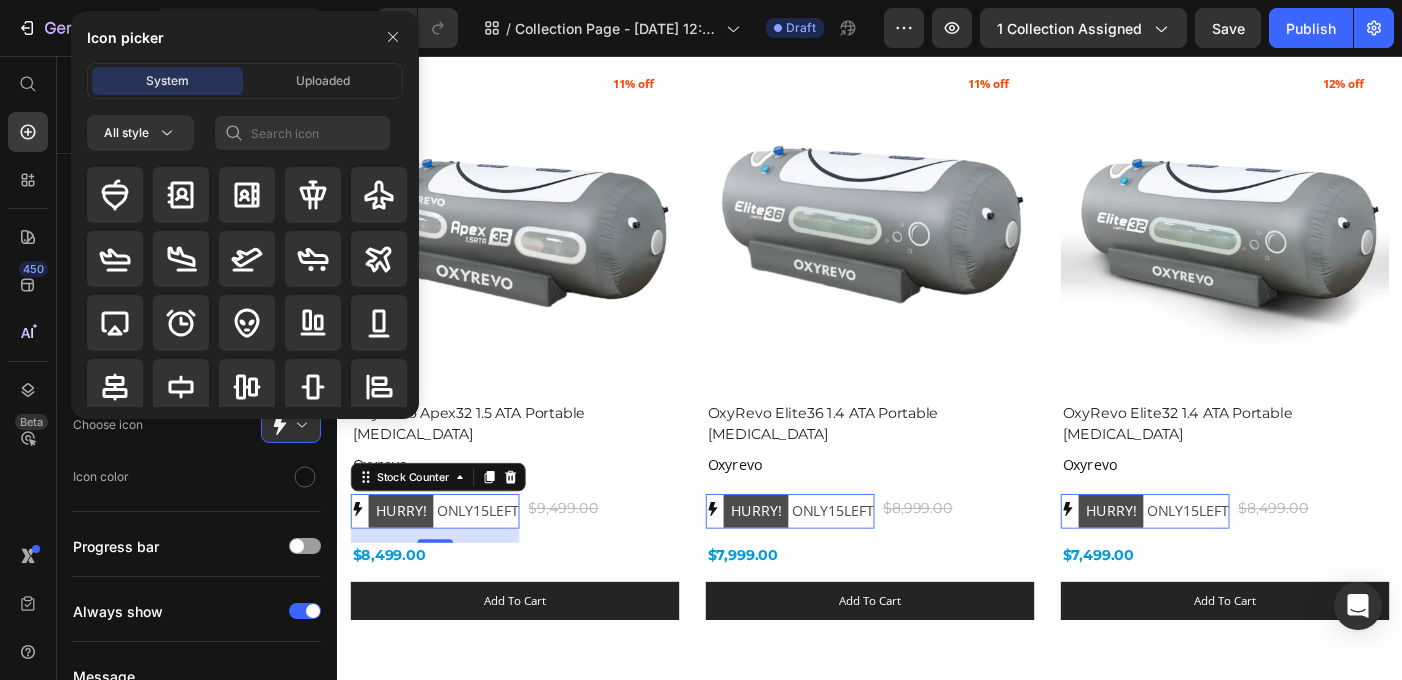 click on "Icon picker System Uploaded All style" at bounding box center (237, 215) 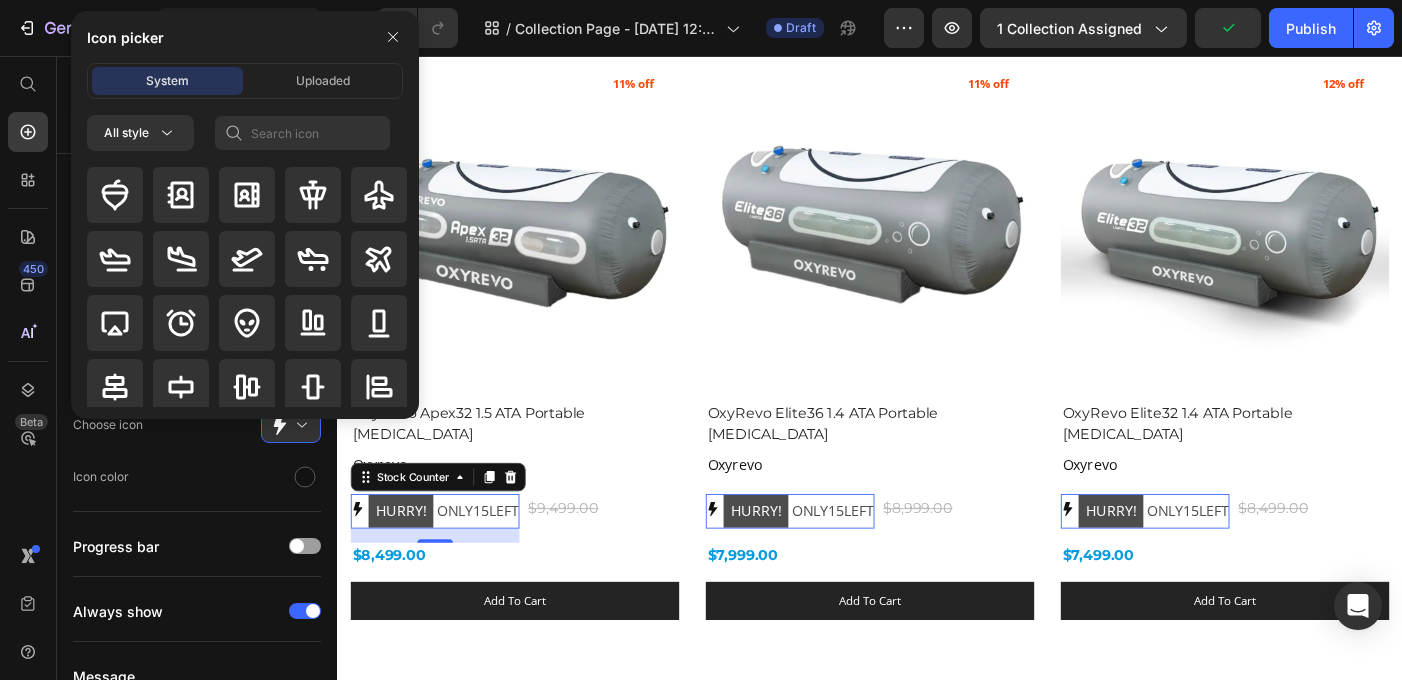 scroll, scrollTop: 38, scrollLeft: 0, axis: vertical 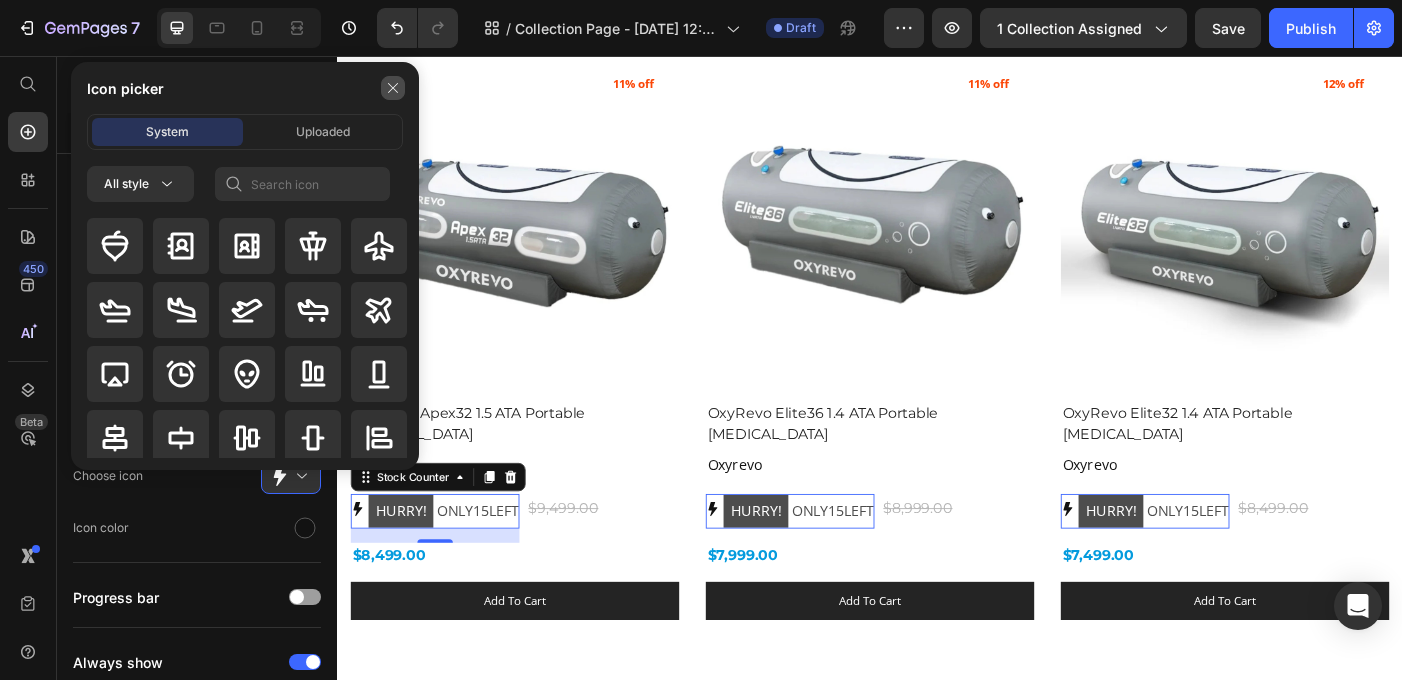 click 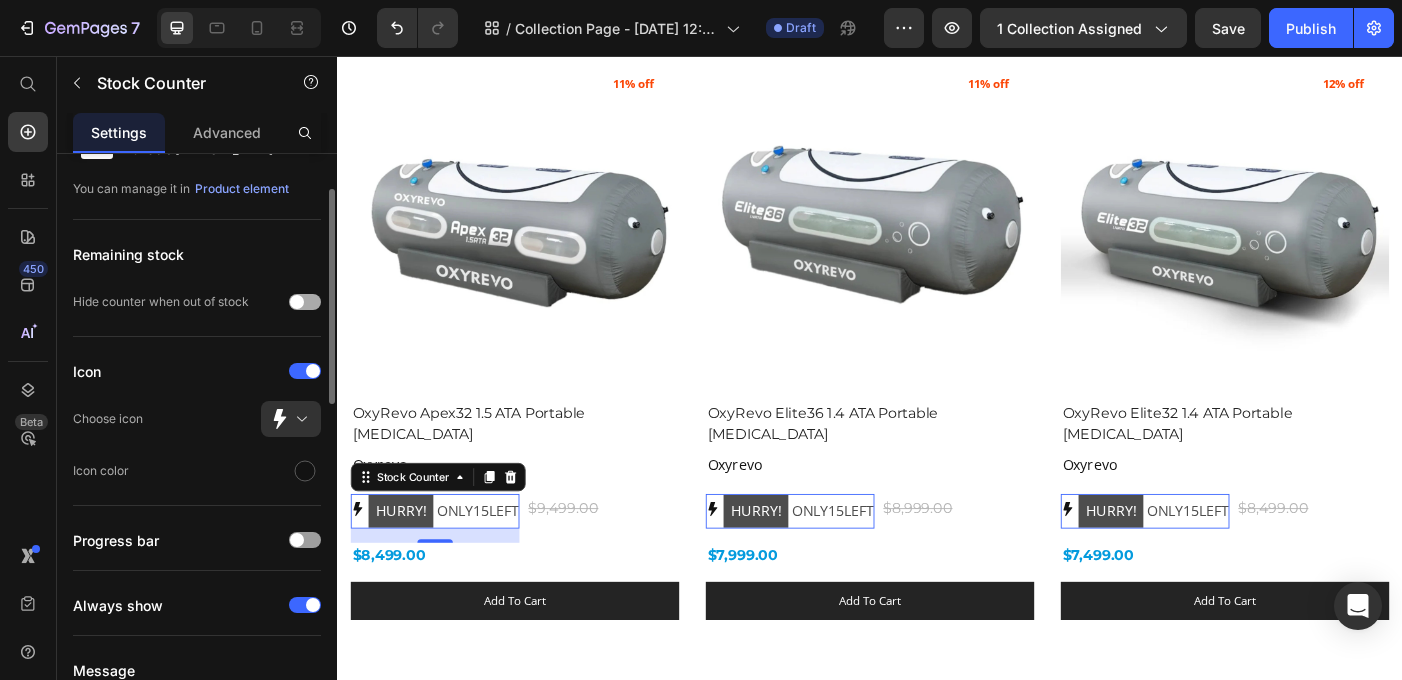 scroll, scrollTop: 97, scrollLeft: 0, axis: vertical 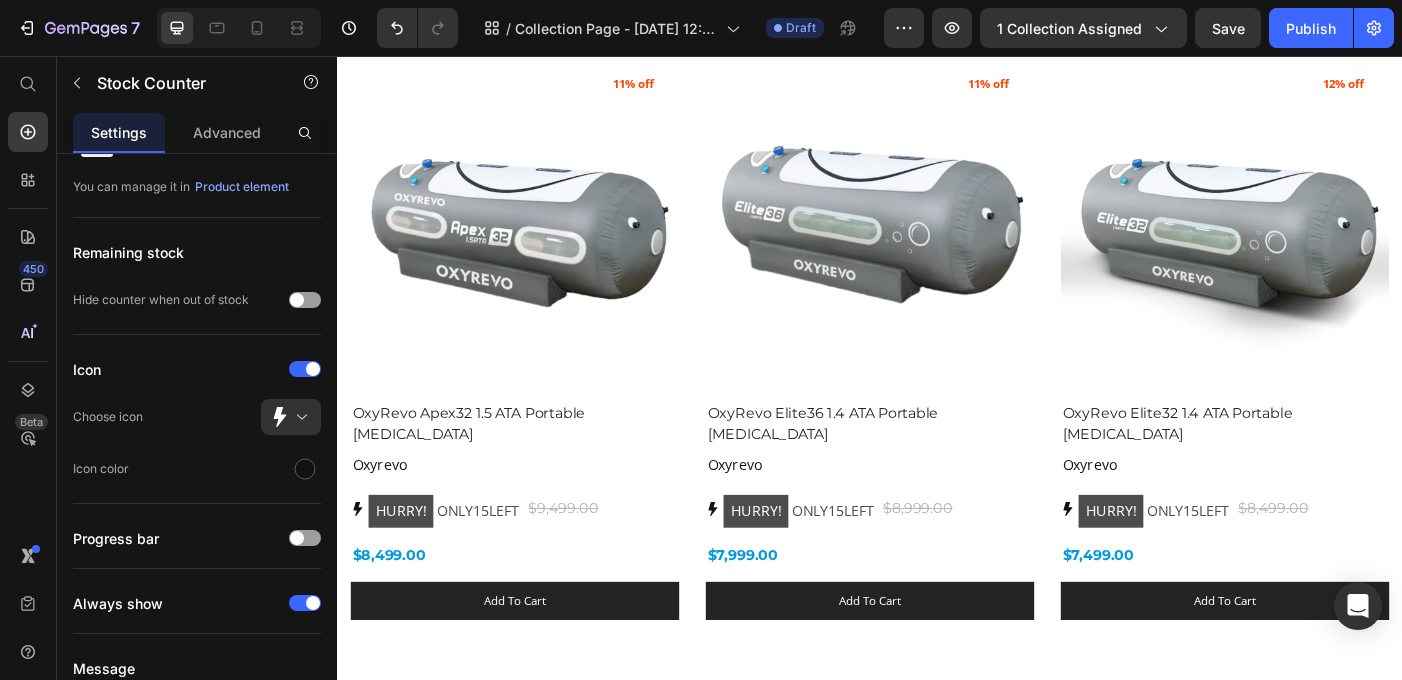 click on "HURRY!" at bounding box center (408, -94) 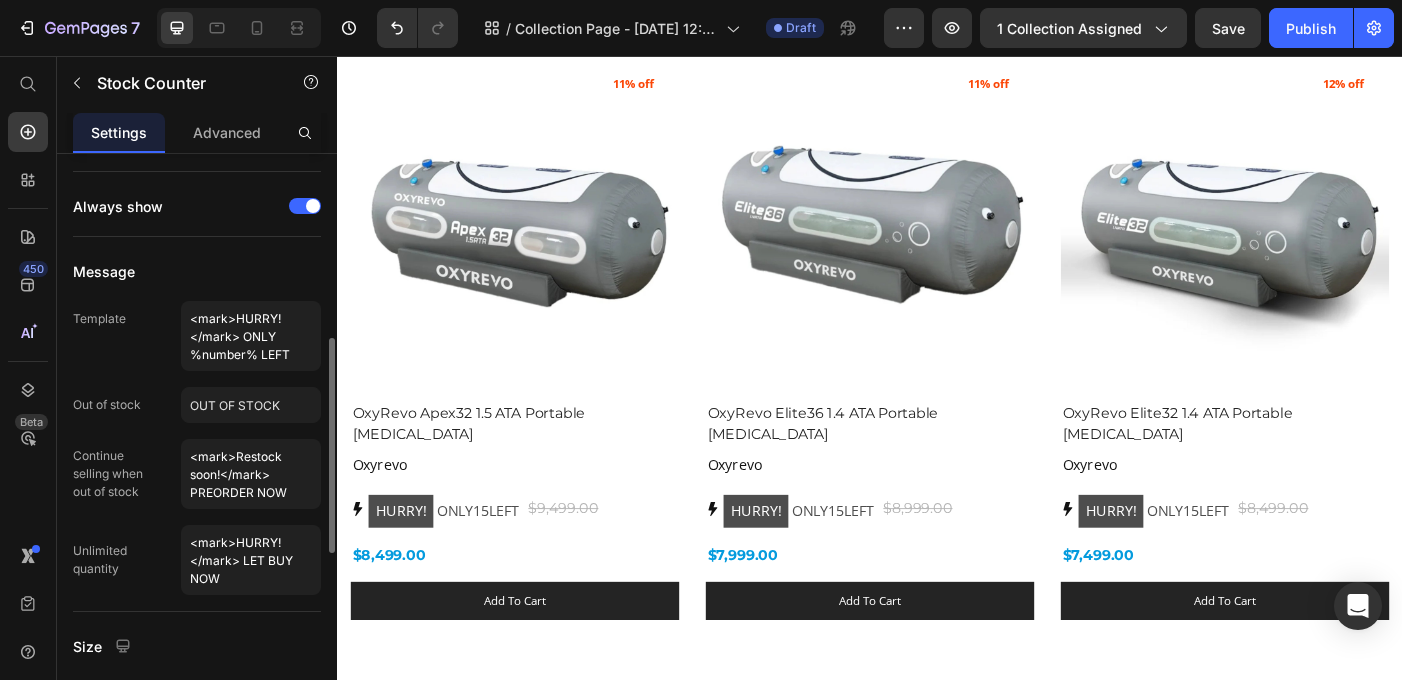scroll, scrollTop: 496, scrollLeft: 0, axis: vertical 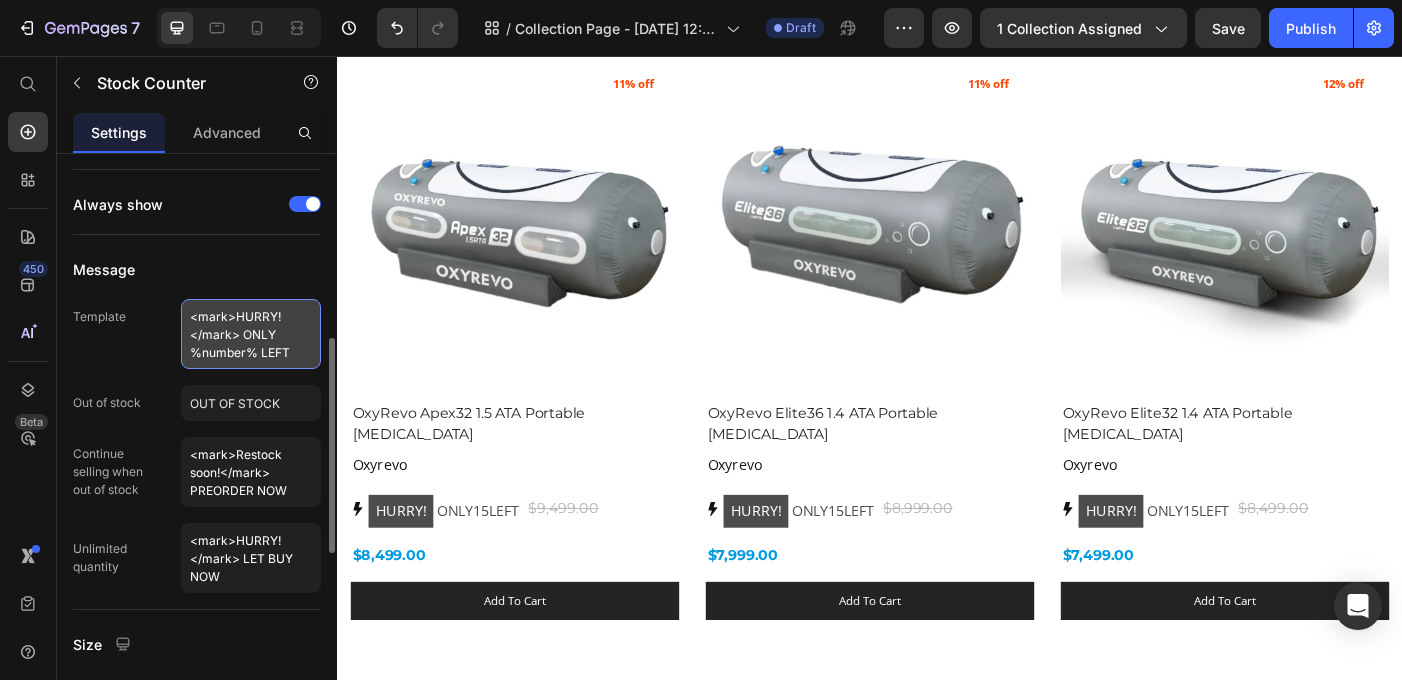 drag, startPoint x: 292, startPoint y: 352, endPoint x: 193, endPoint y: 305, distance: 109.59015 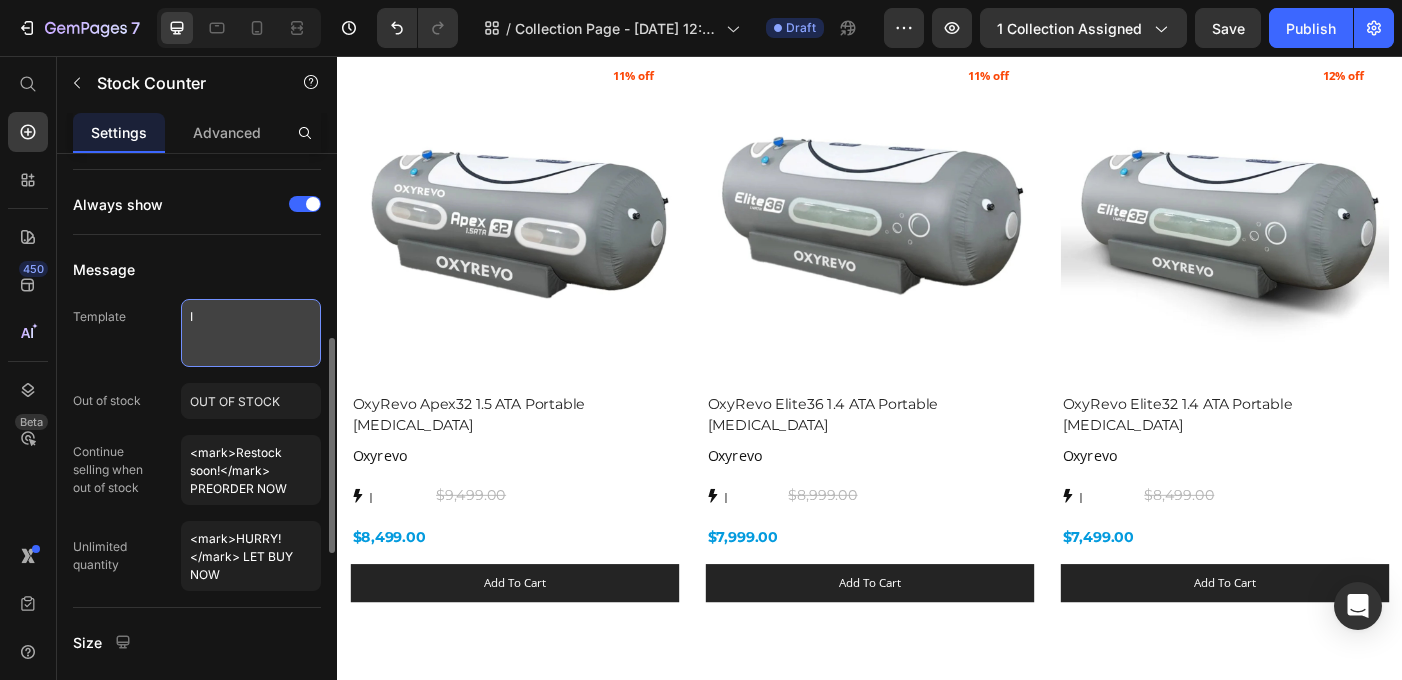 scroll, scrollTop: 1451, scrollLeft: 0, axis: vertical 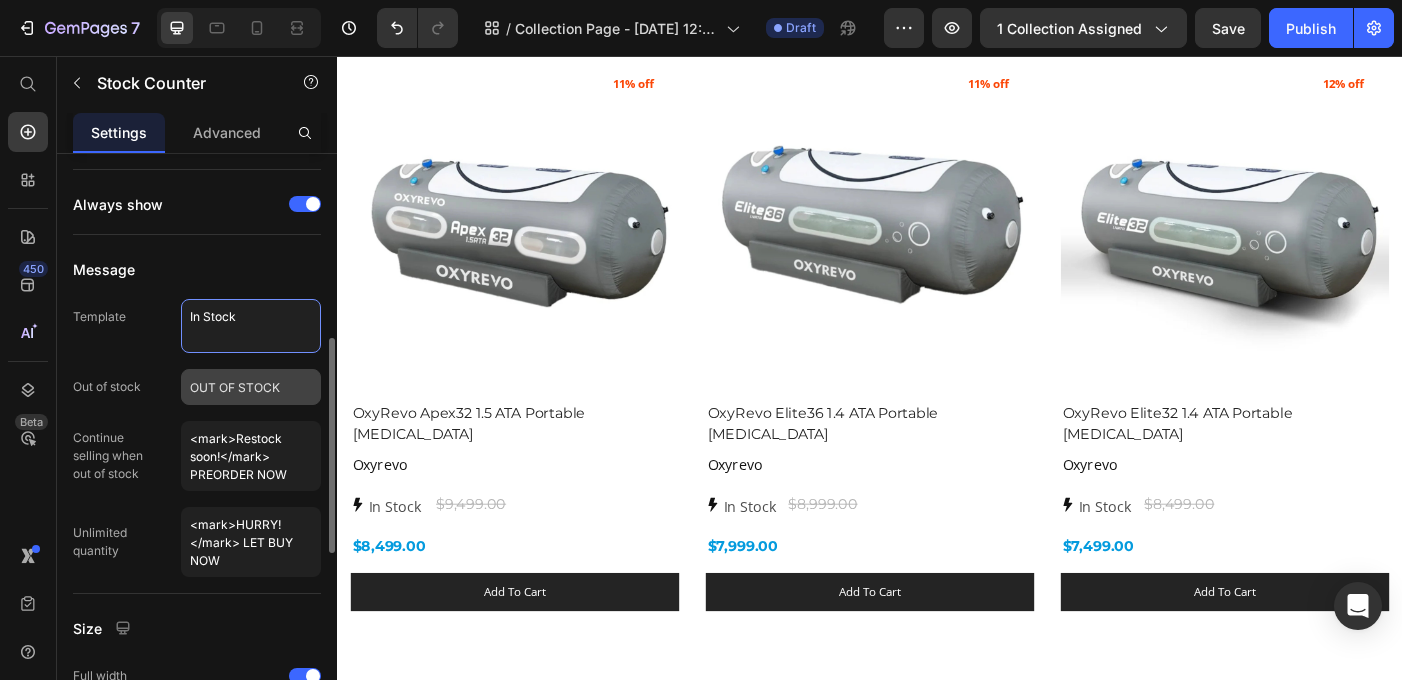 type on "In Stock" 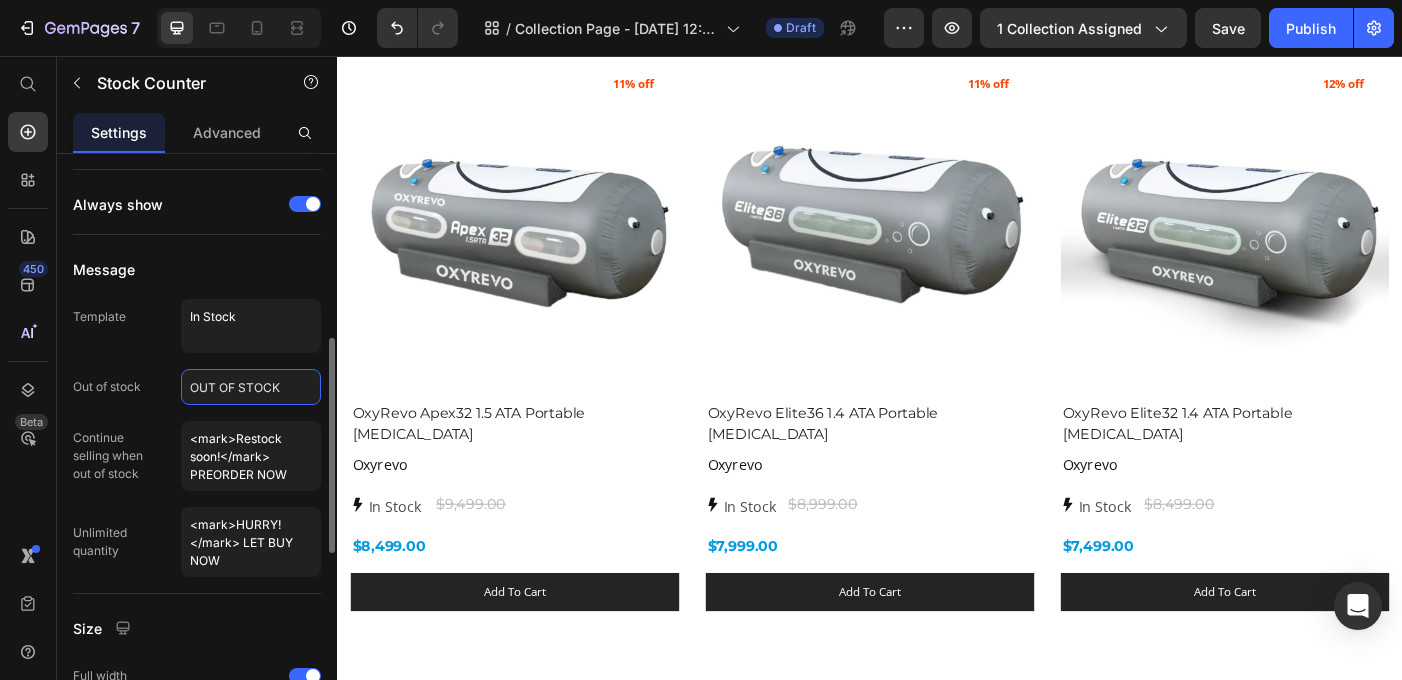 click on "OUT OF STOCK" 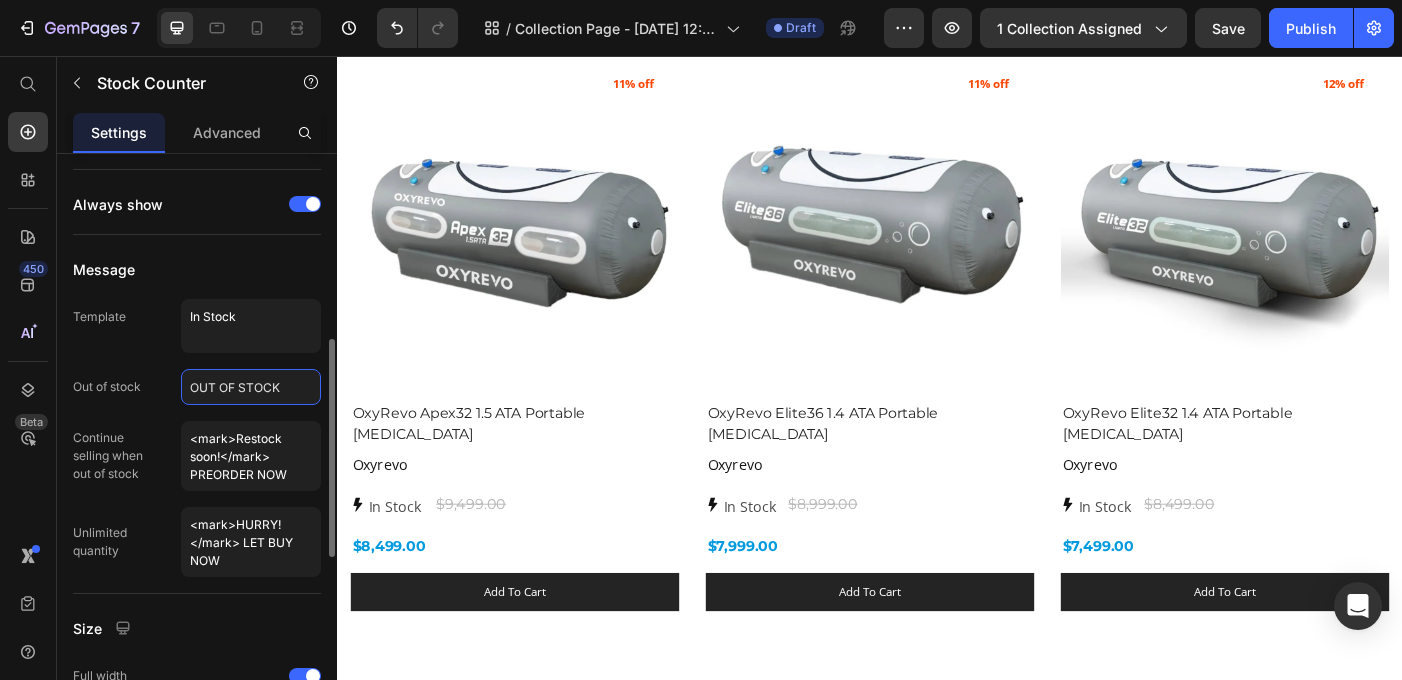 click on "OUT OF STOCK" 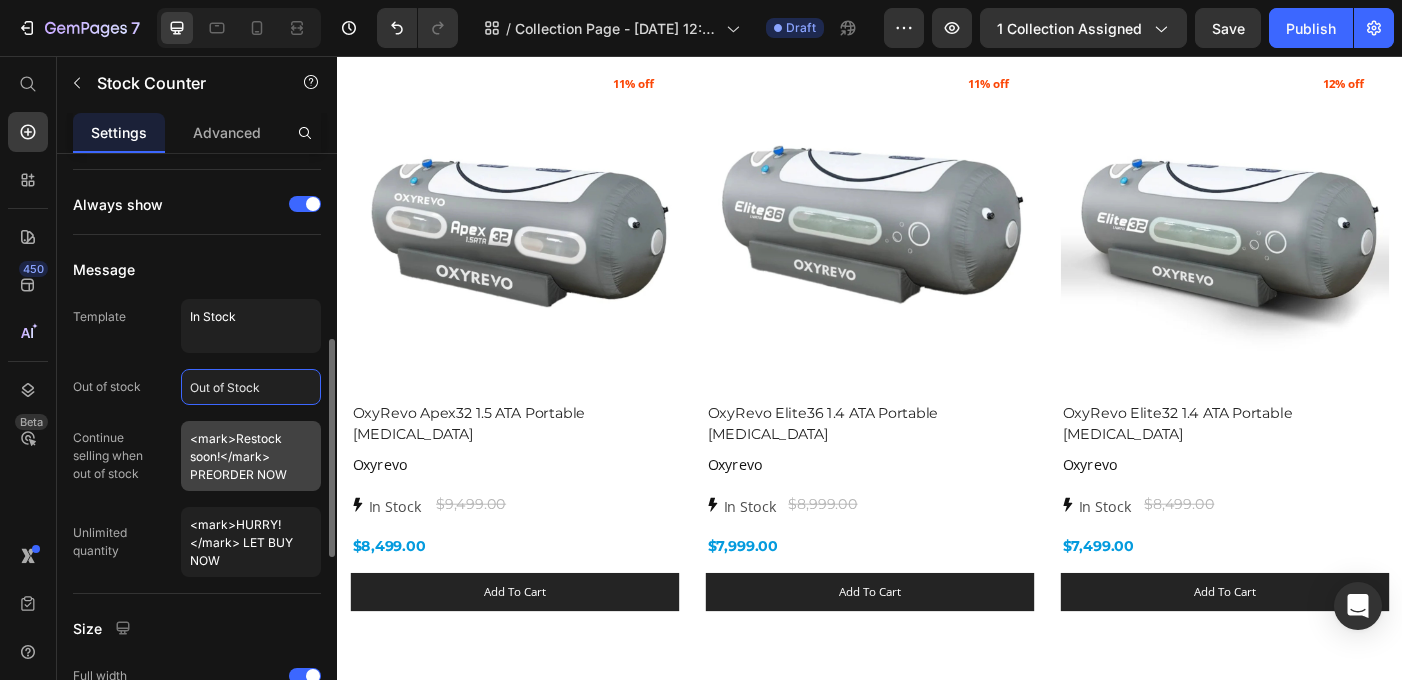 type on "Out of Stock" 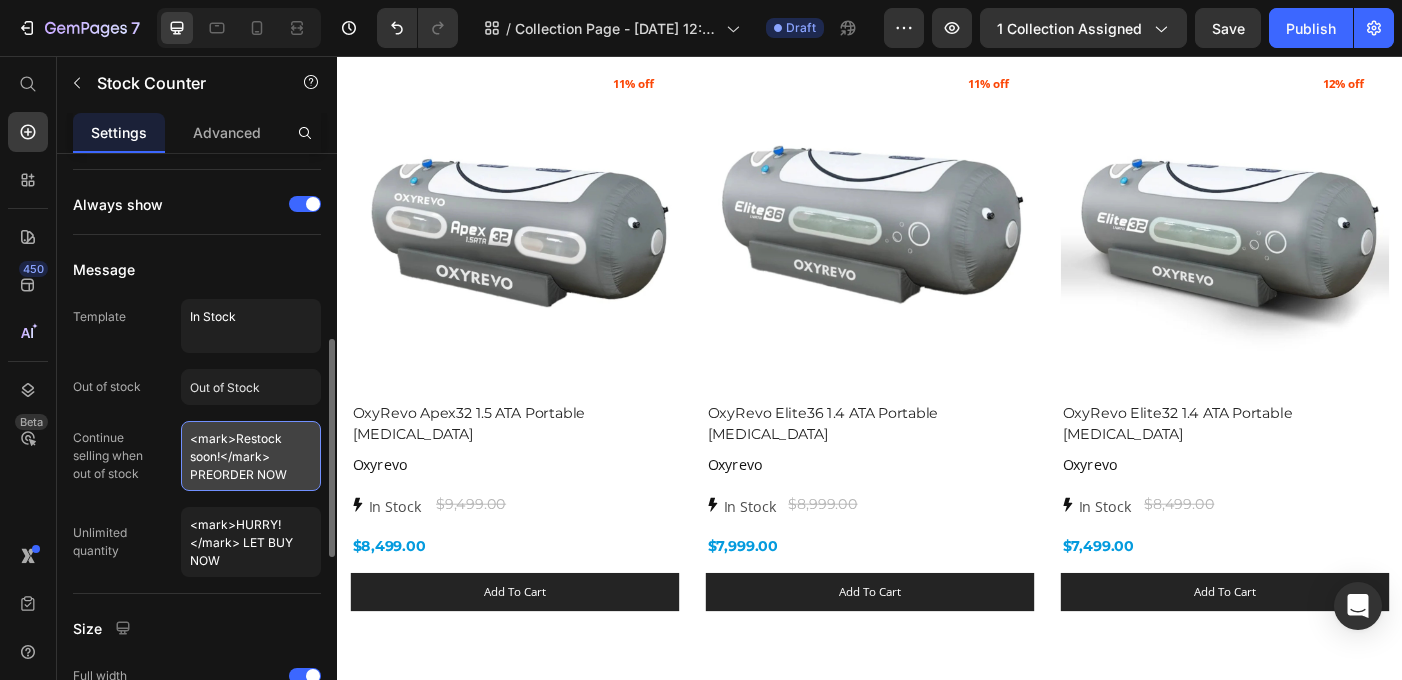 click on "<mark>Restock soon!</mark> PREORDER NOW" at bounding box center [251, 456] 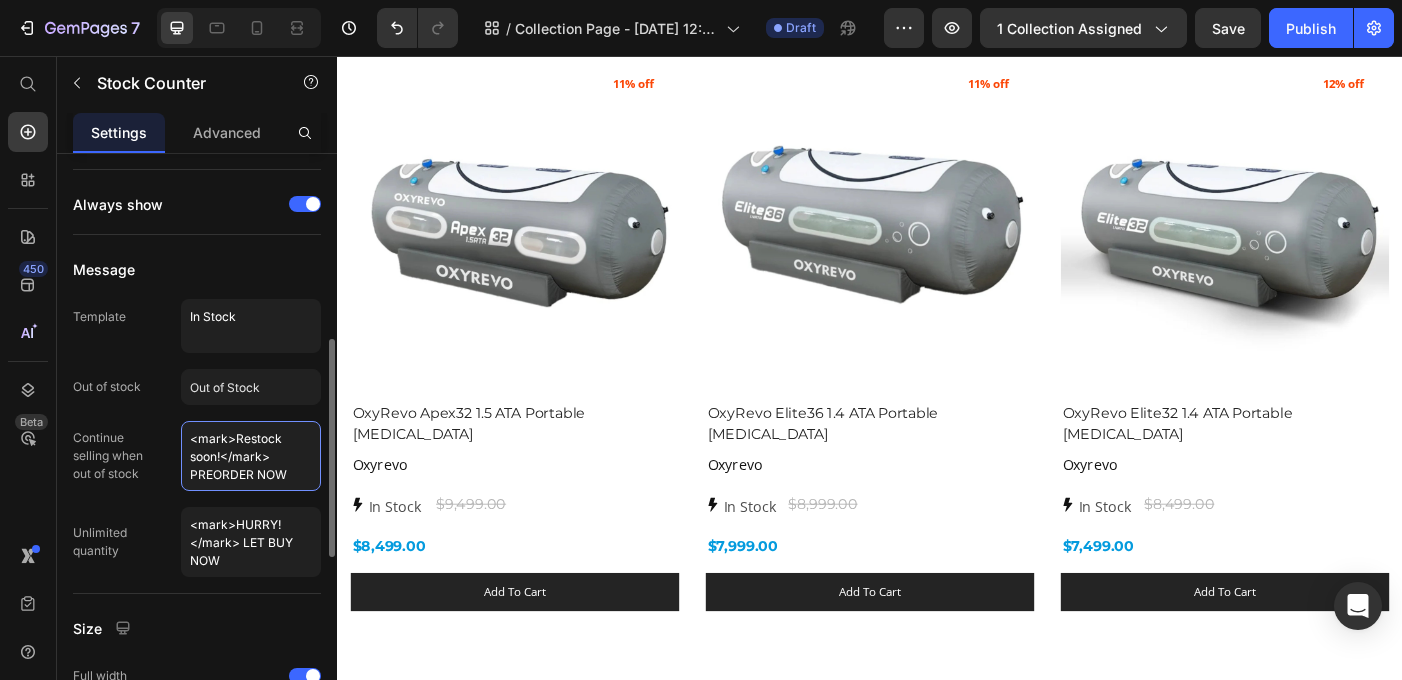 drag, startPoint x: 295, startPoint y: 479, endPoint x: 167, endPoint y: 421, distance: 140.52757 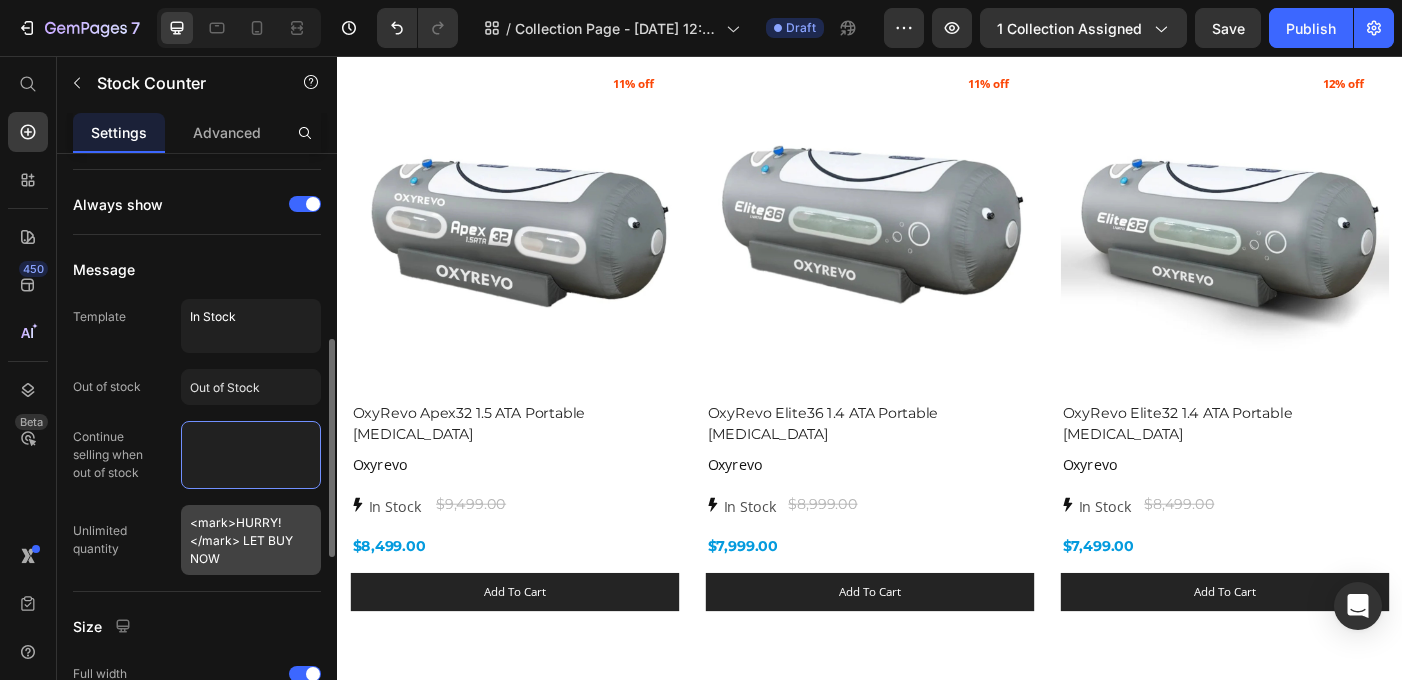 type 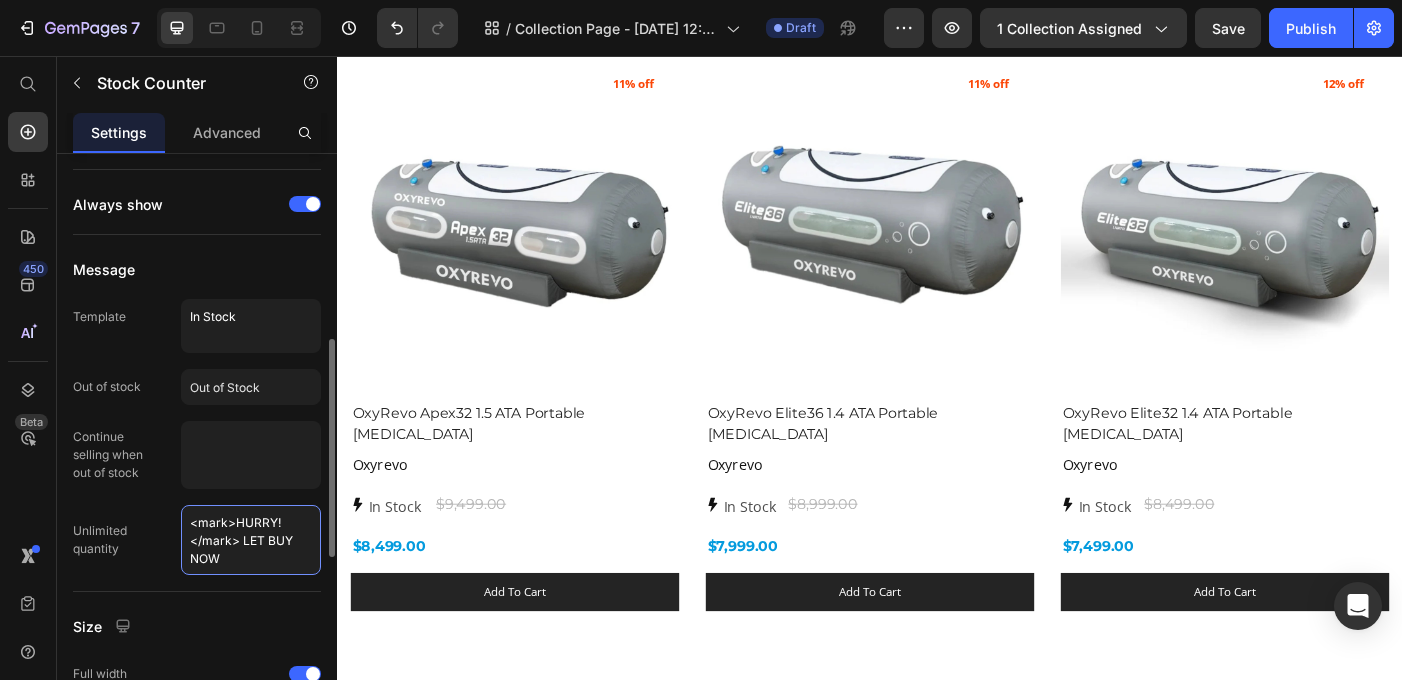 drag, startPoint x: 249, startPoint y: 569, endPoint x: 174, endPoint y: 512, distance: 94.20191 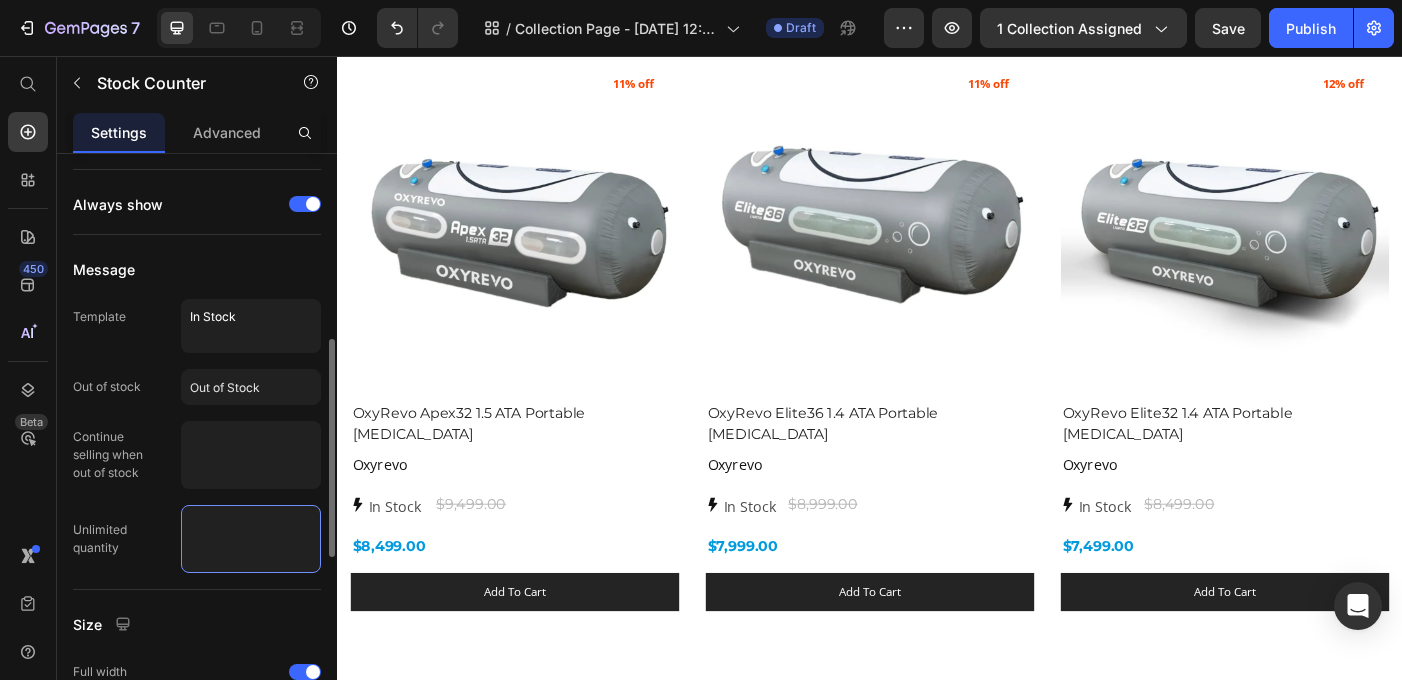 type 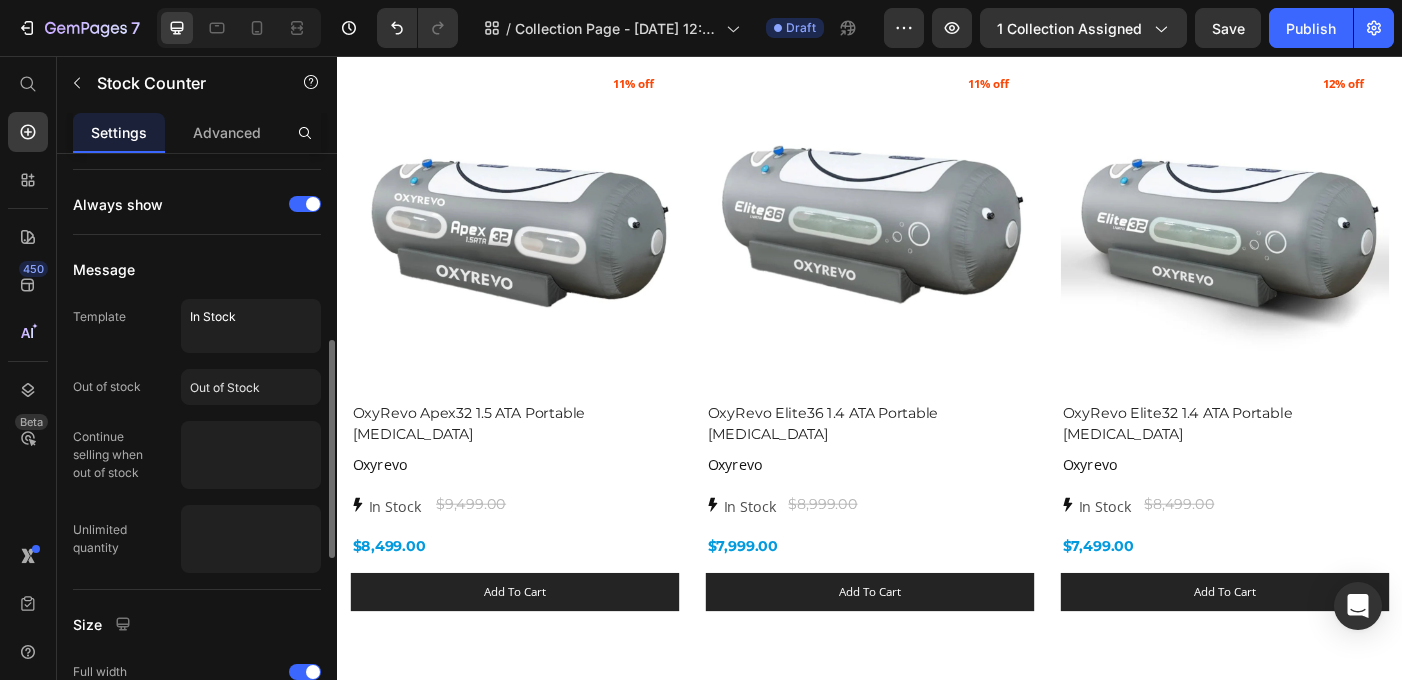 click on "Message" at bounding box center [197, 269] 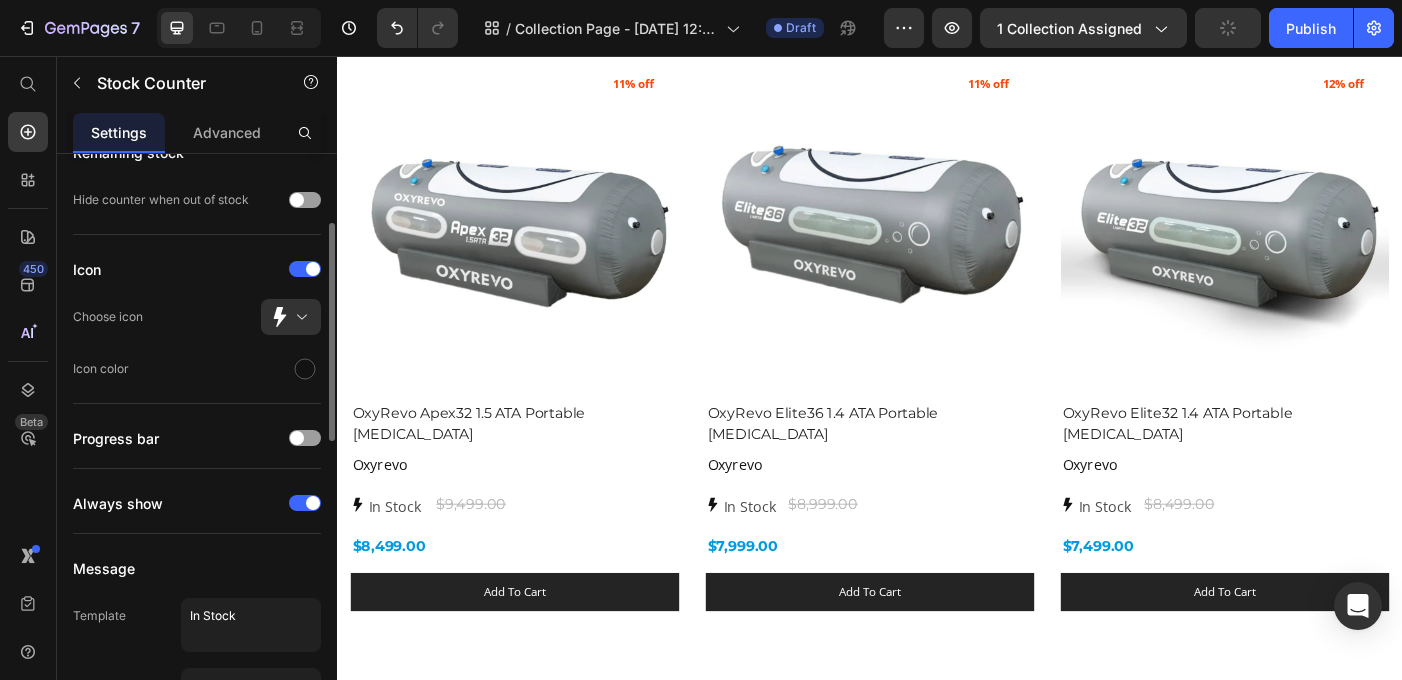 scroll, scrollTop: 189, scrollLeft: 0, axis: vertical 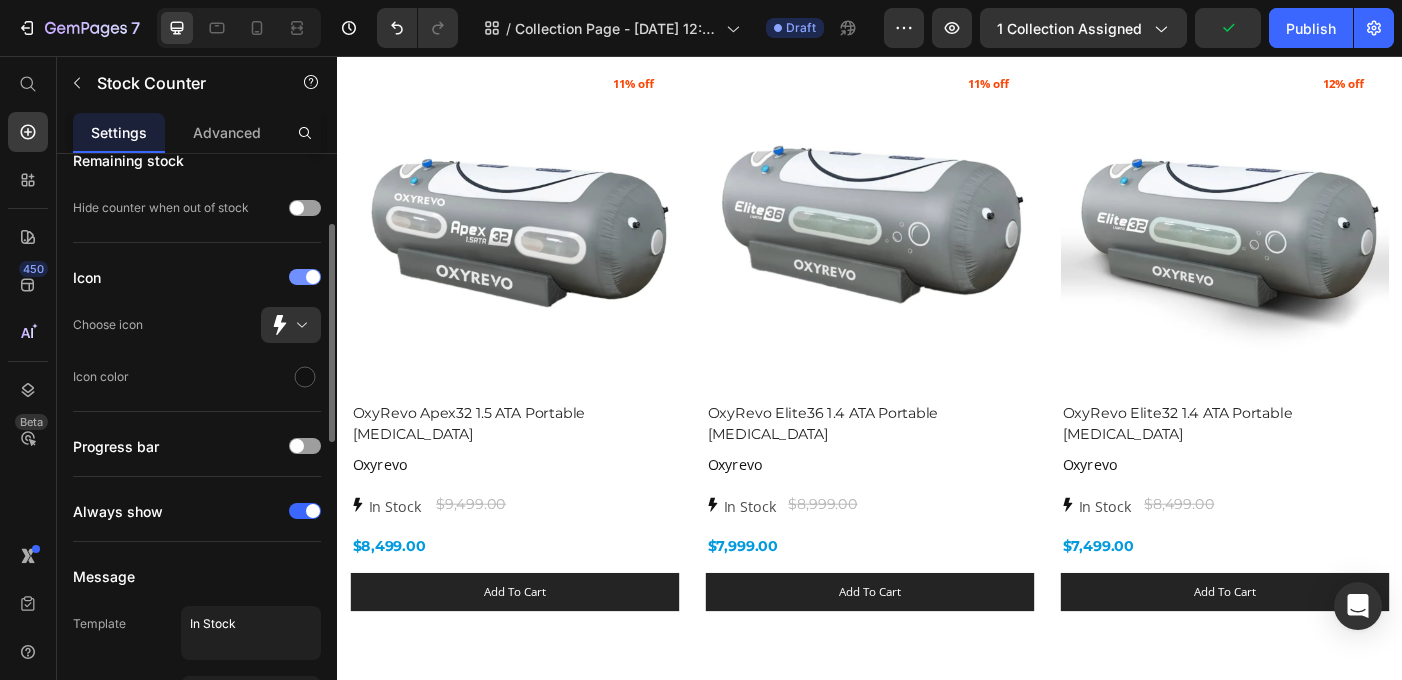 click at bounding box center (305, 277) 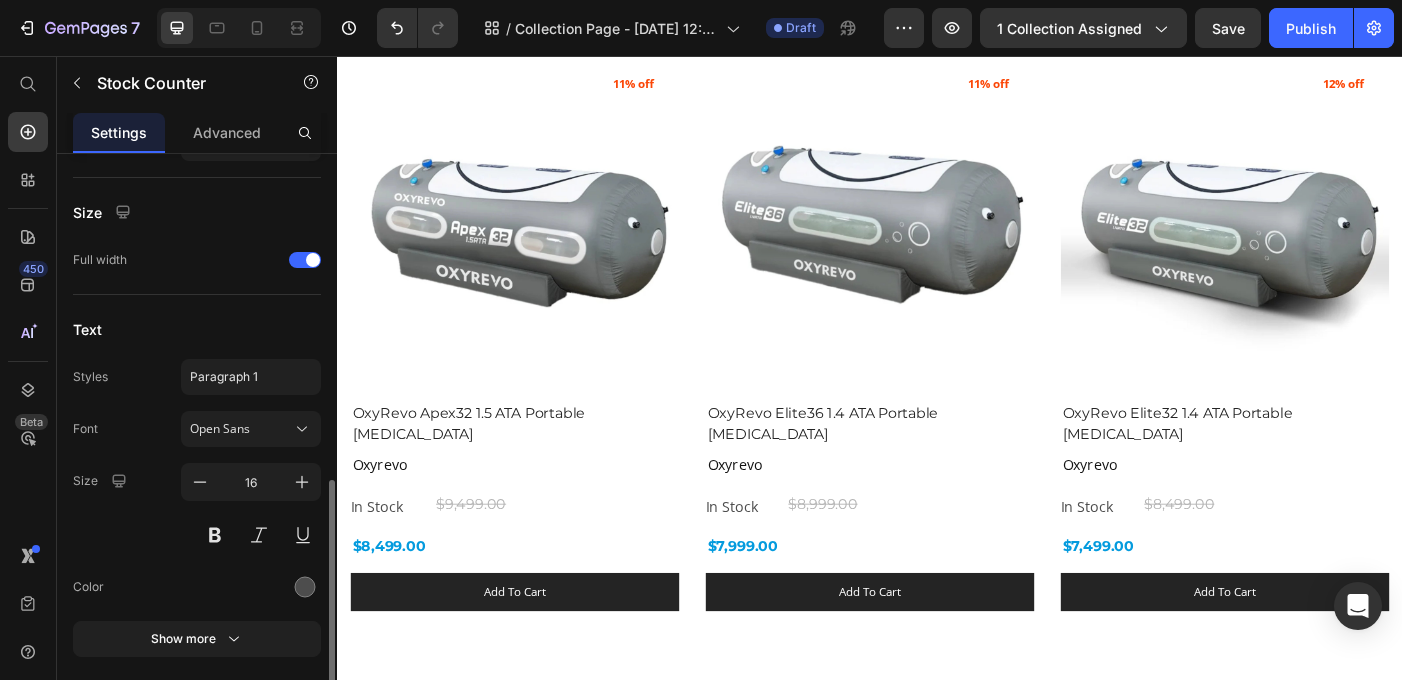 scroll, scrollTop: 806, scrollLeft: 0, axis: vertical 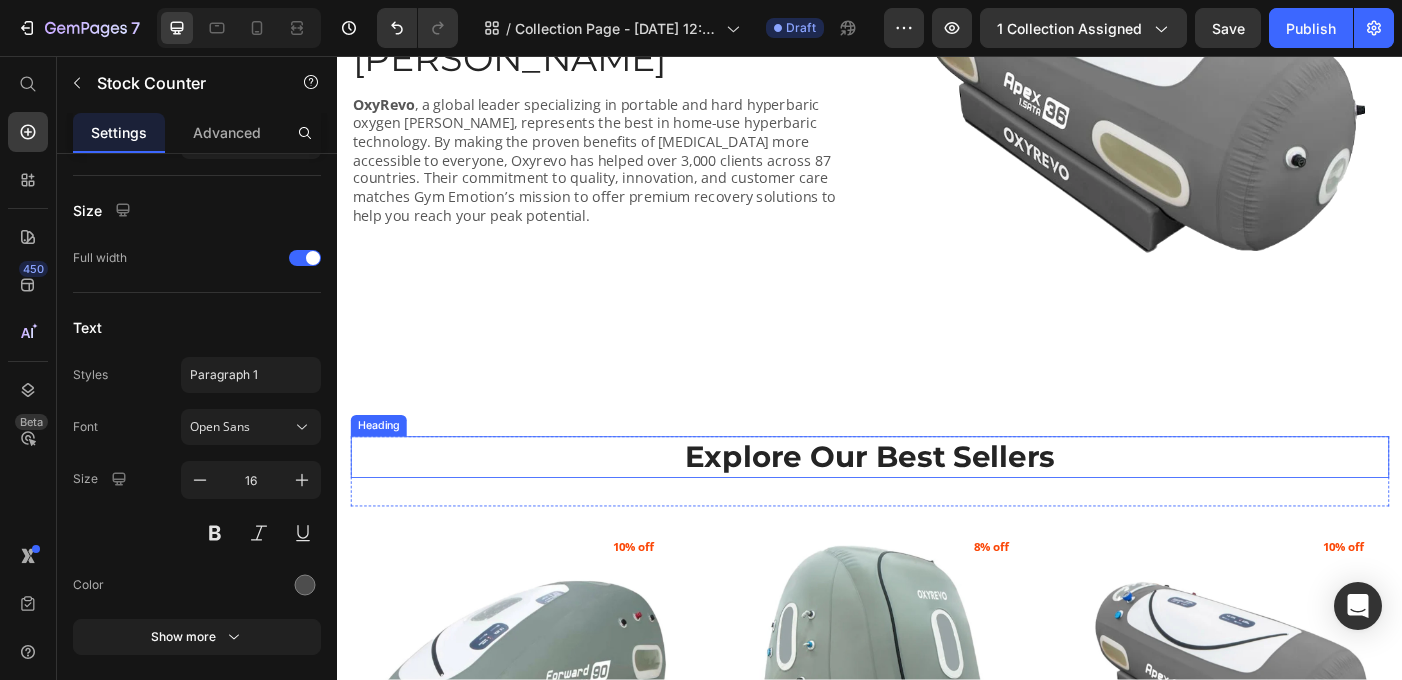 click on "Explore Our Best Sellers" at bounding box center [937, 508] 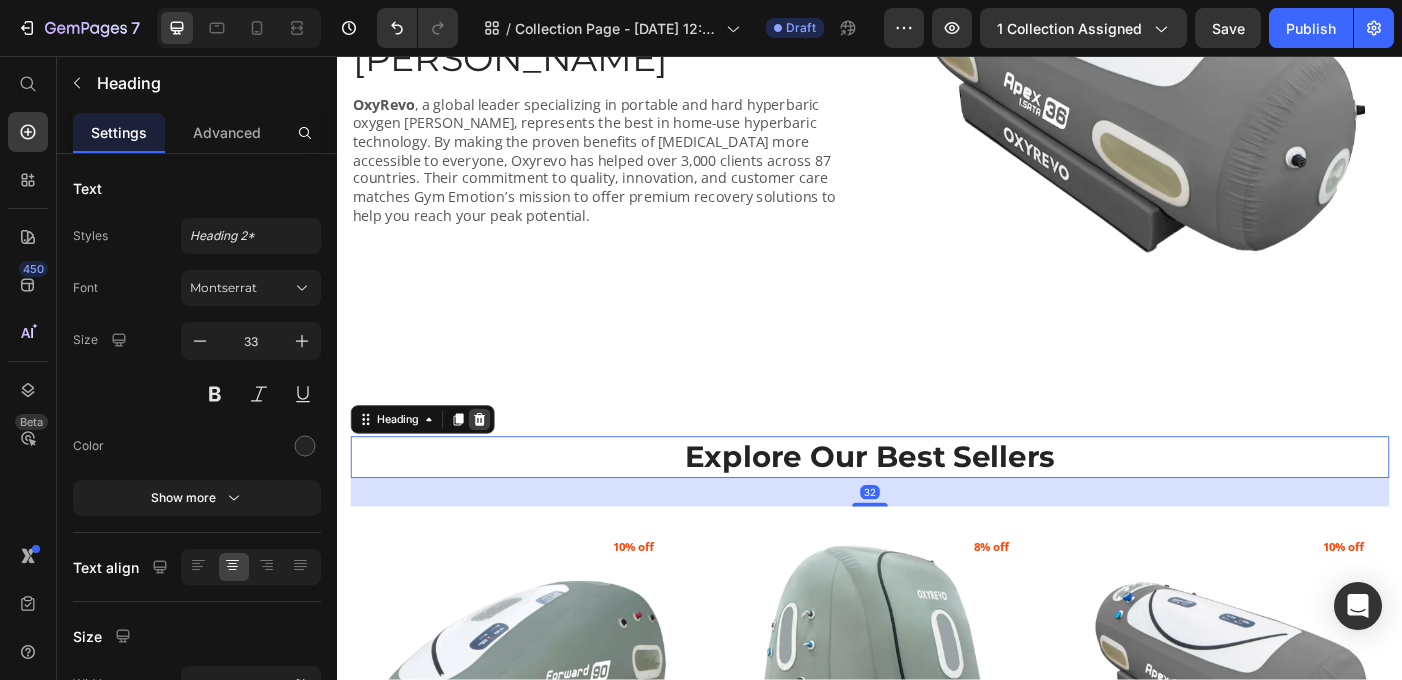 click 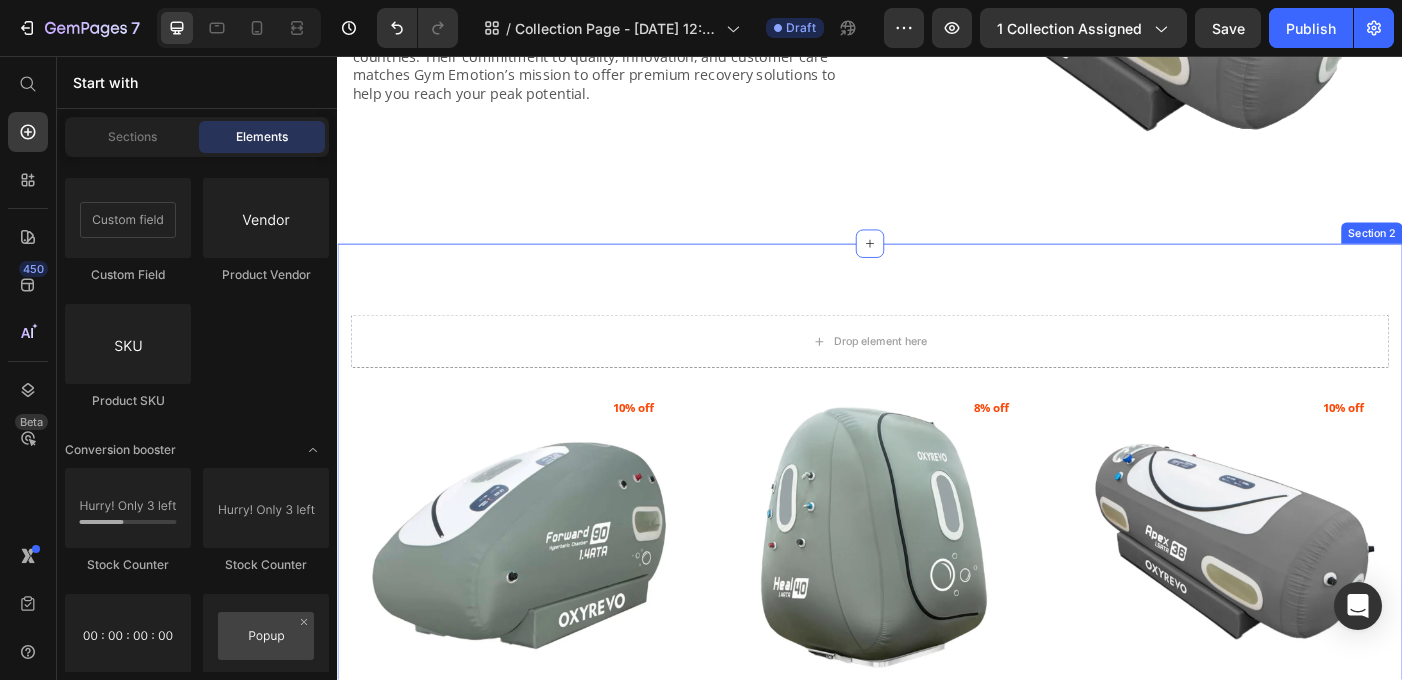 scroll, scrollTop: 416, scrollLeft: 0, axis: vertical 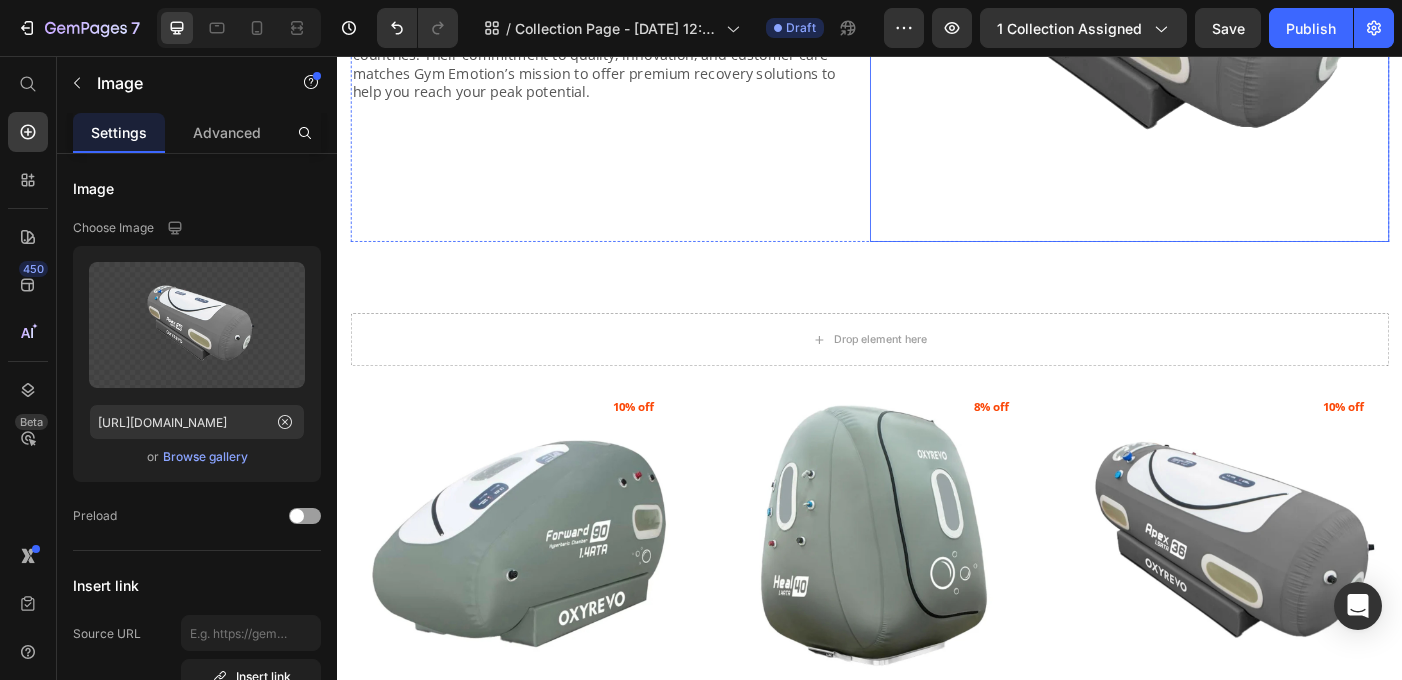 click at bounding box center [1229, -27] 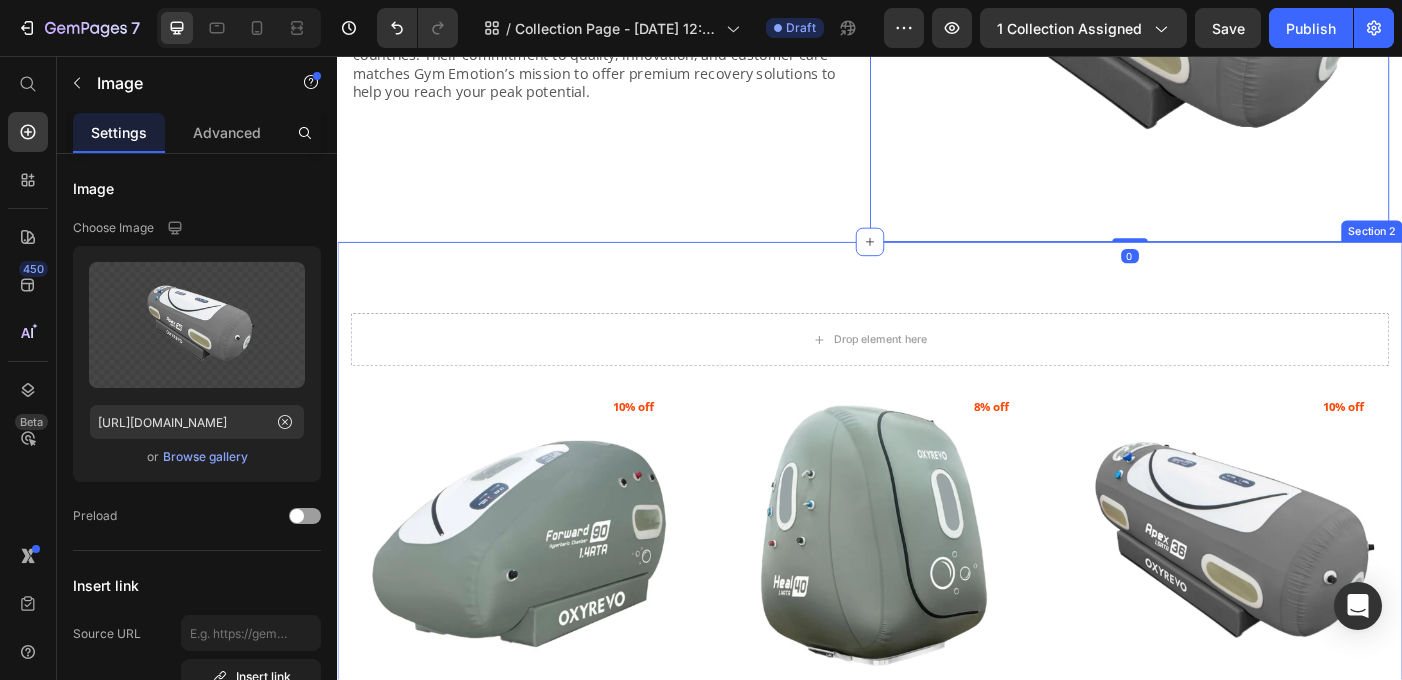 click on "Drop element here Row (P) Images 10% off Product Badge Row OxyRevo Forward90 1.4 to 1.5 ATA Portable Sitting [MEDICAL_DATA] (P) Title Oxyrevo Product Vendor In Stock Stock Counter $9,499.00 (P) Price $10,499.00 (P) Price Row add to cart (P) Cart Button Row (P) Images 8% off Product Badge Row OxyRevo Heal40 1.4 ATA Wheelchair [MEDICAL_DATA] (P) Title Oxyrevo Product Vendor In Stock Stock Counter $11,499.00 (P) Price $12,499.00 (P) Price Row add to cart (P) Cart Button Row (P) Images 10% off Product Badge Row OxyRevo Apex36 1.5 ATA Portable [MEDICAL_DATA] (P) Title Oxyrevo Product Vendor In Stock Stock Counter $8,999.00 (P) Price $9,999.00 (P) Price Row add to cart (P) Cart Button Row (P) Images 11% off Product Badge Row OxyRevo Apex32 1.5 ATA Portable [MEDICAL_DATA] (P) Title Oxyrevo Product Vendor In Stock Stock Counter $8,499.00 (P) Price $9,499.00 (P) Price Row add to cart (P) Cart Button Row (P) Images 11% off Product Badge Row (P) Title Oxyrevo Product Vendor In Stock Row" at bounding box center [937, 1022] 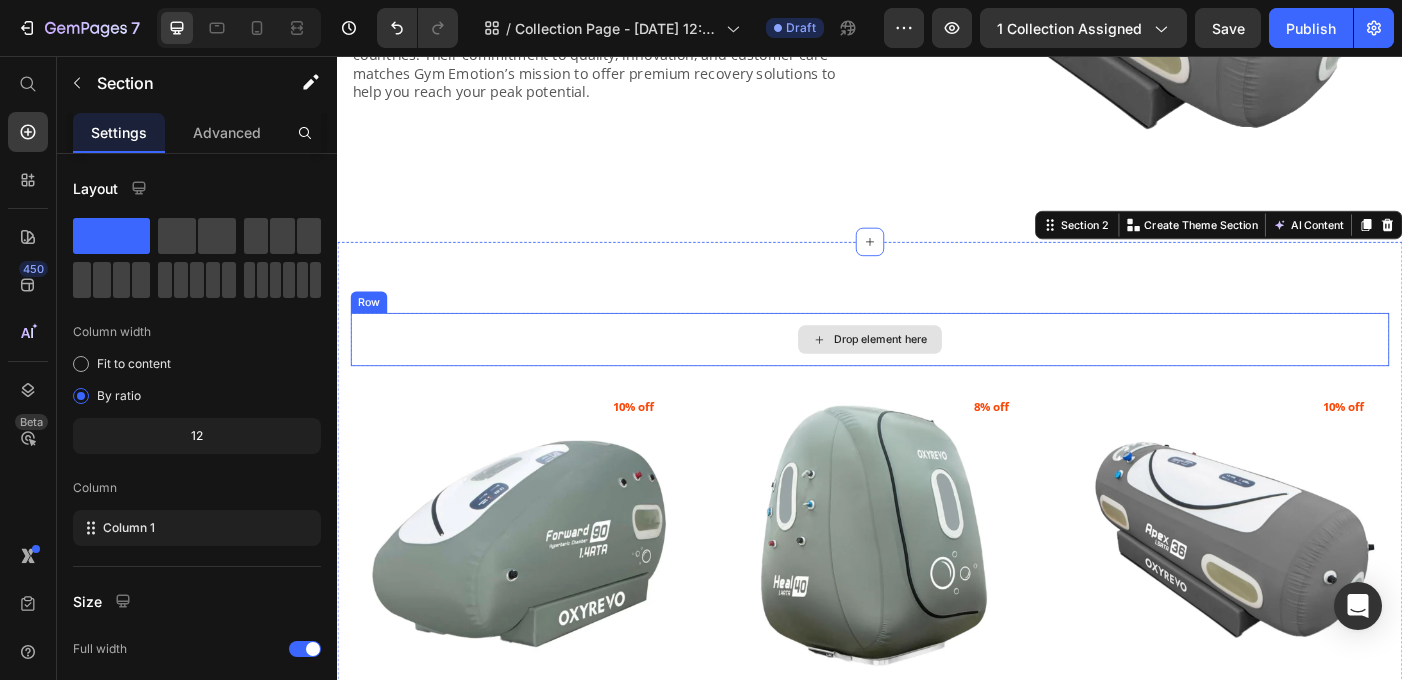 click on "Drop element here" at bounding box center (937, 376) 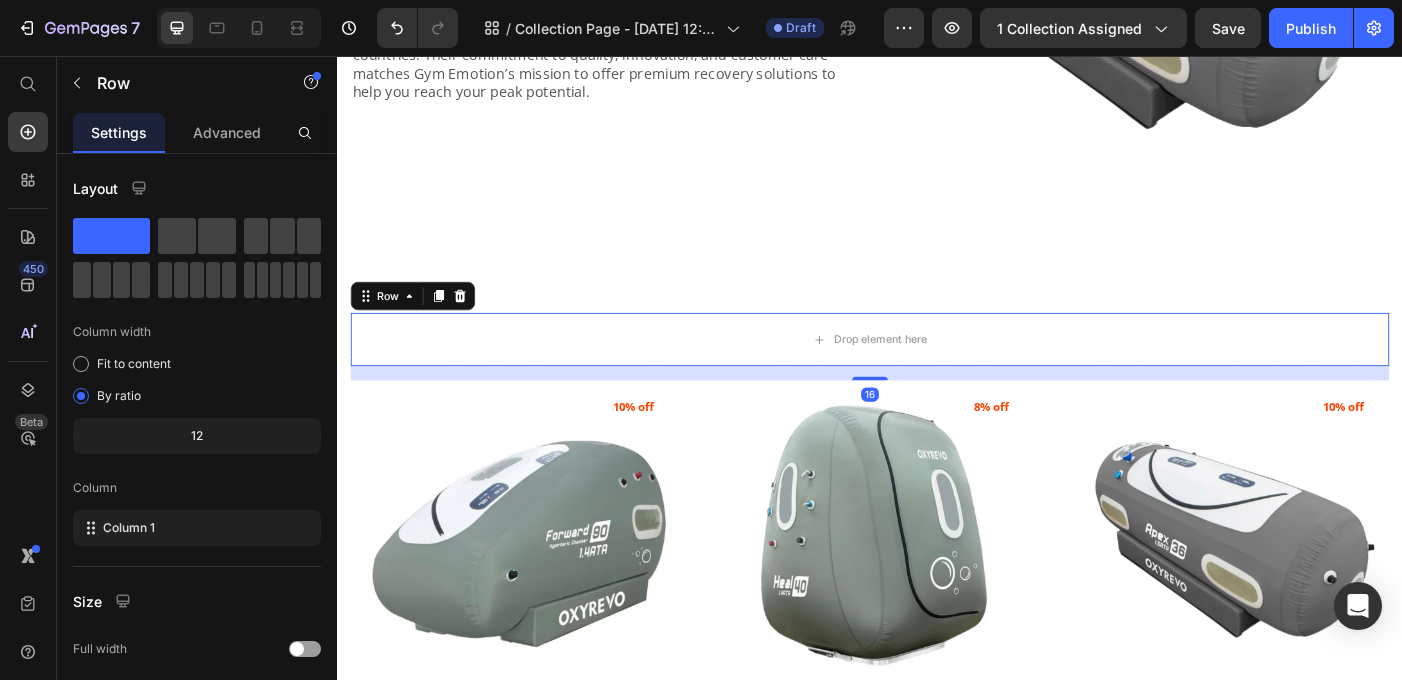 drag, startPoint x: 945, startPoint y: 417, endPoint x: 945, endPoint y: 371, distance: 46 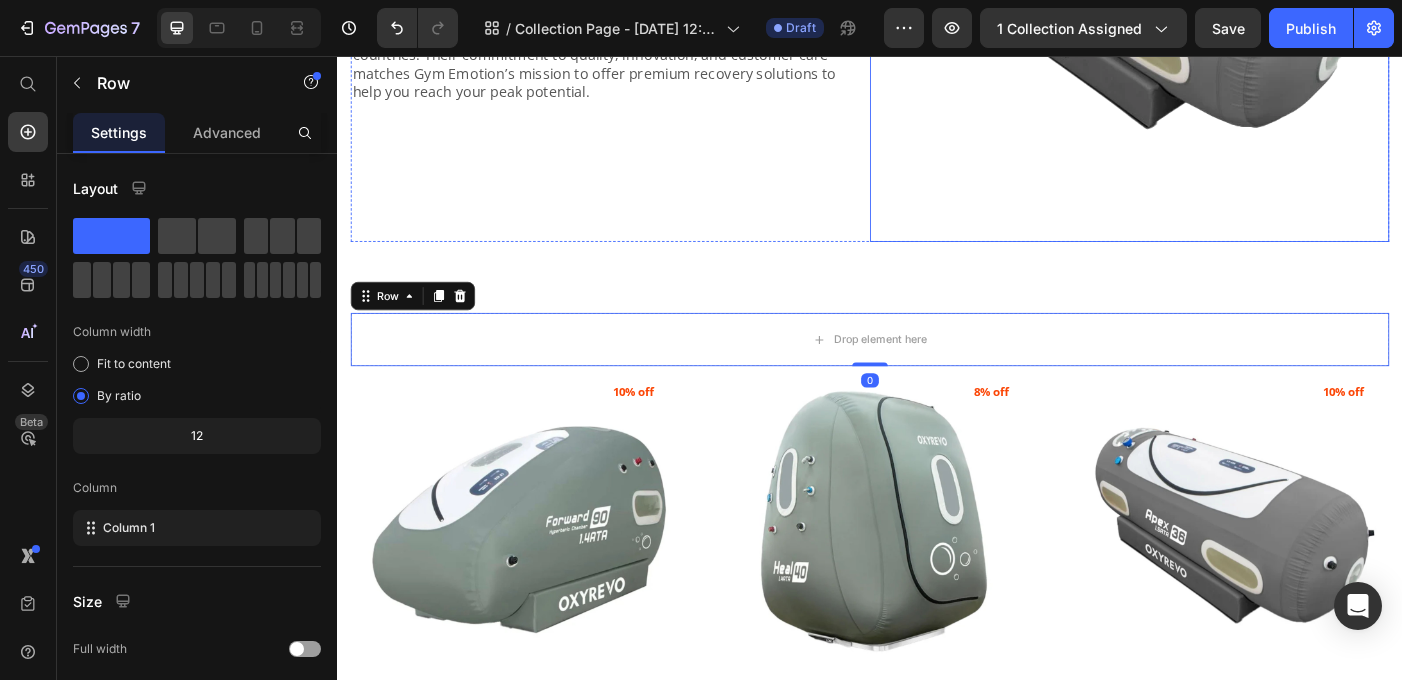 click at bounding box center (1229, -27) 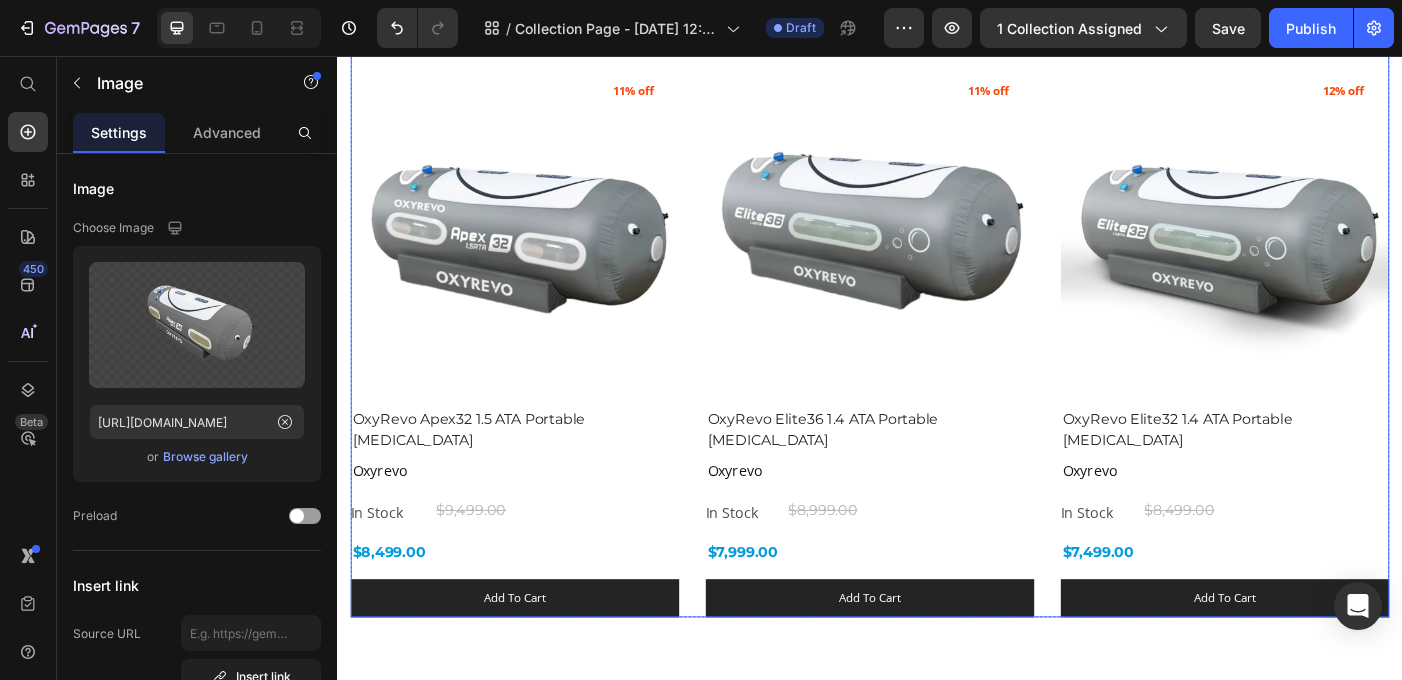 scroll, scrollTop: 1385, scrollLeft: 0, axis: vertical 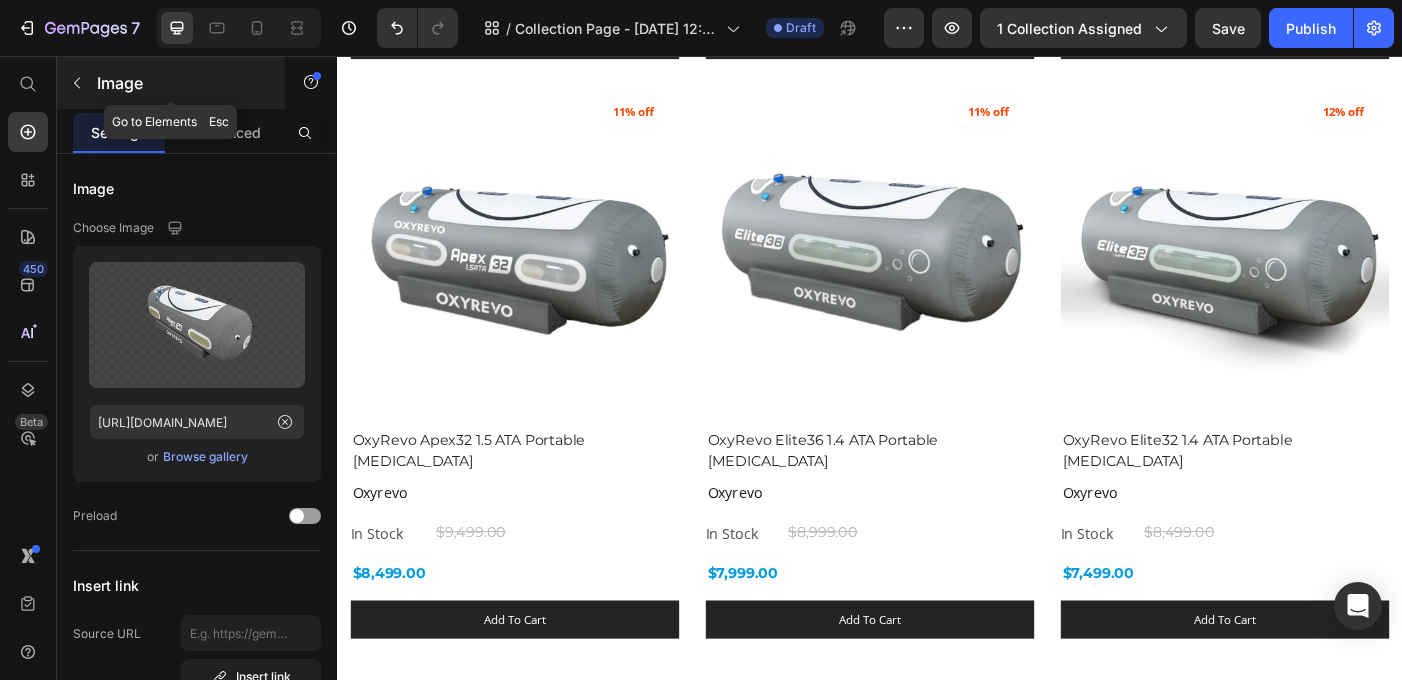 click 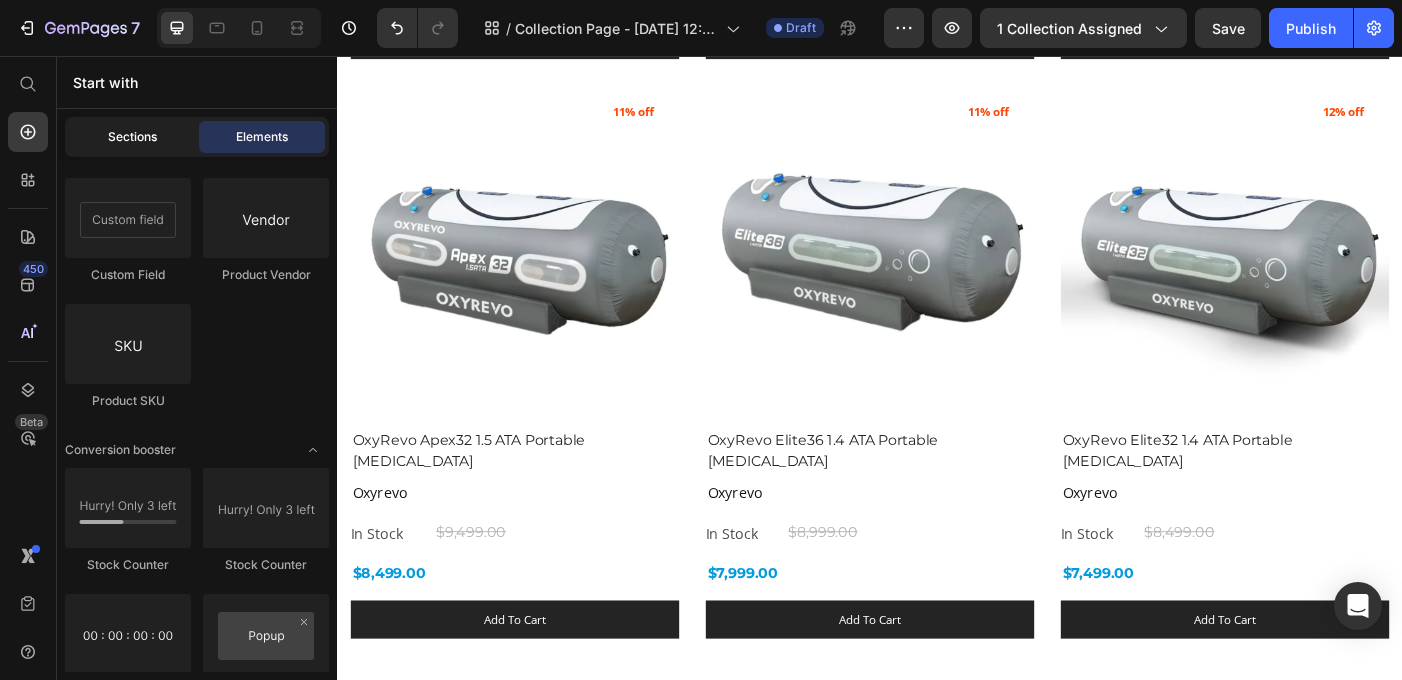 click on "Sections" at bounding box center [132, 137] 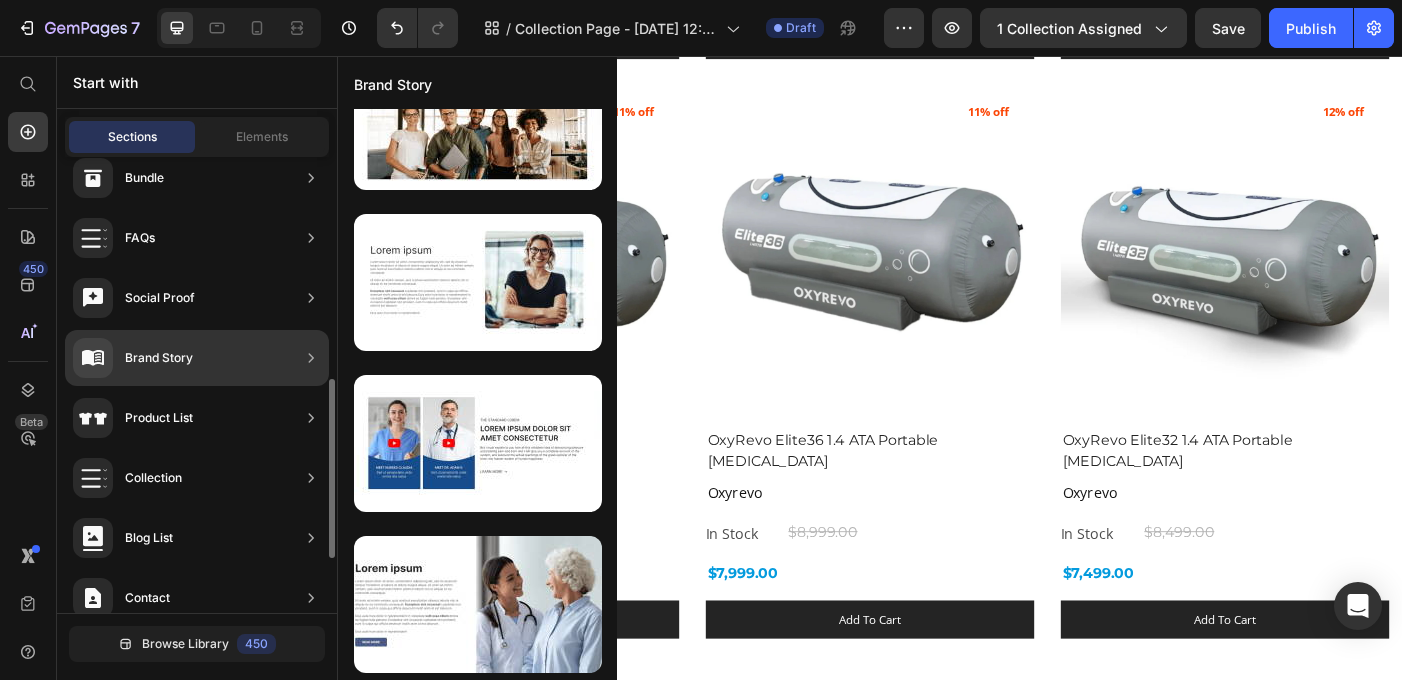 scroll, scrollTop: 565, scrollLeft: 0, axis: vertical 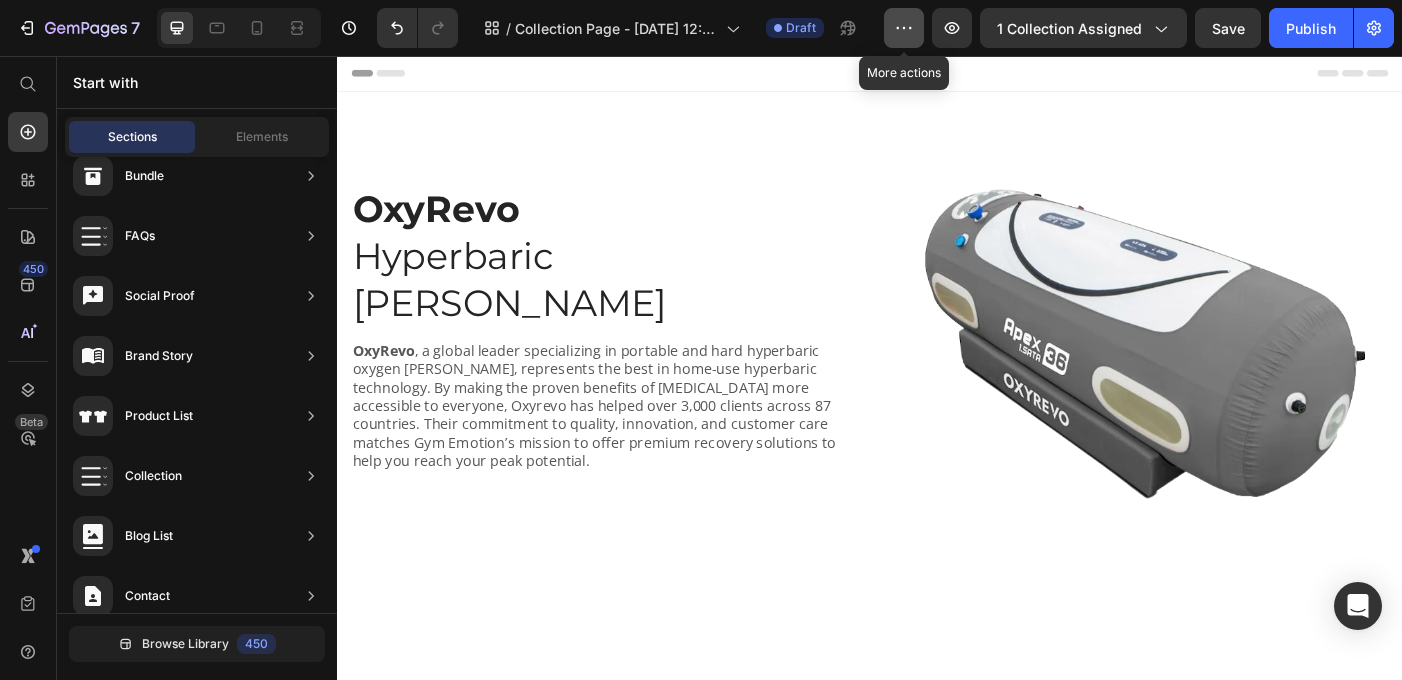 click 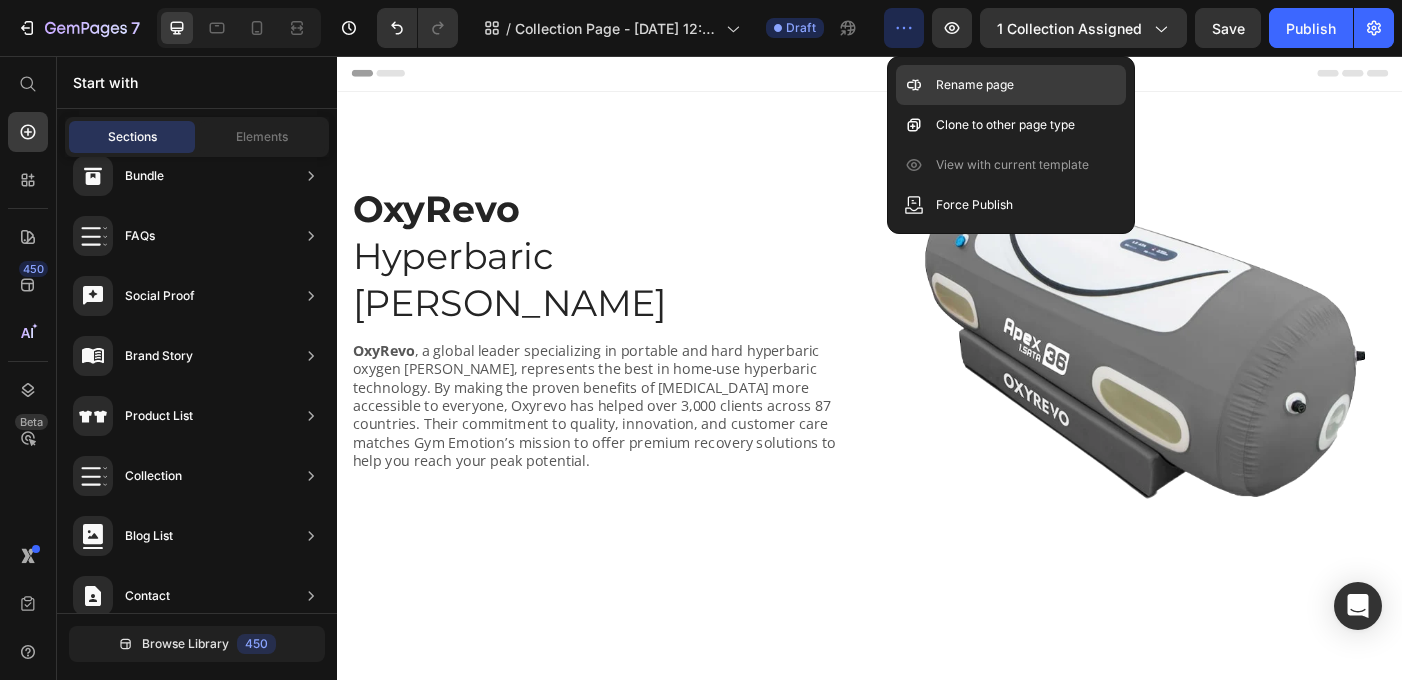 click on "Rename page" at bounding box center [975, 85] 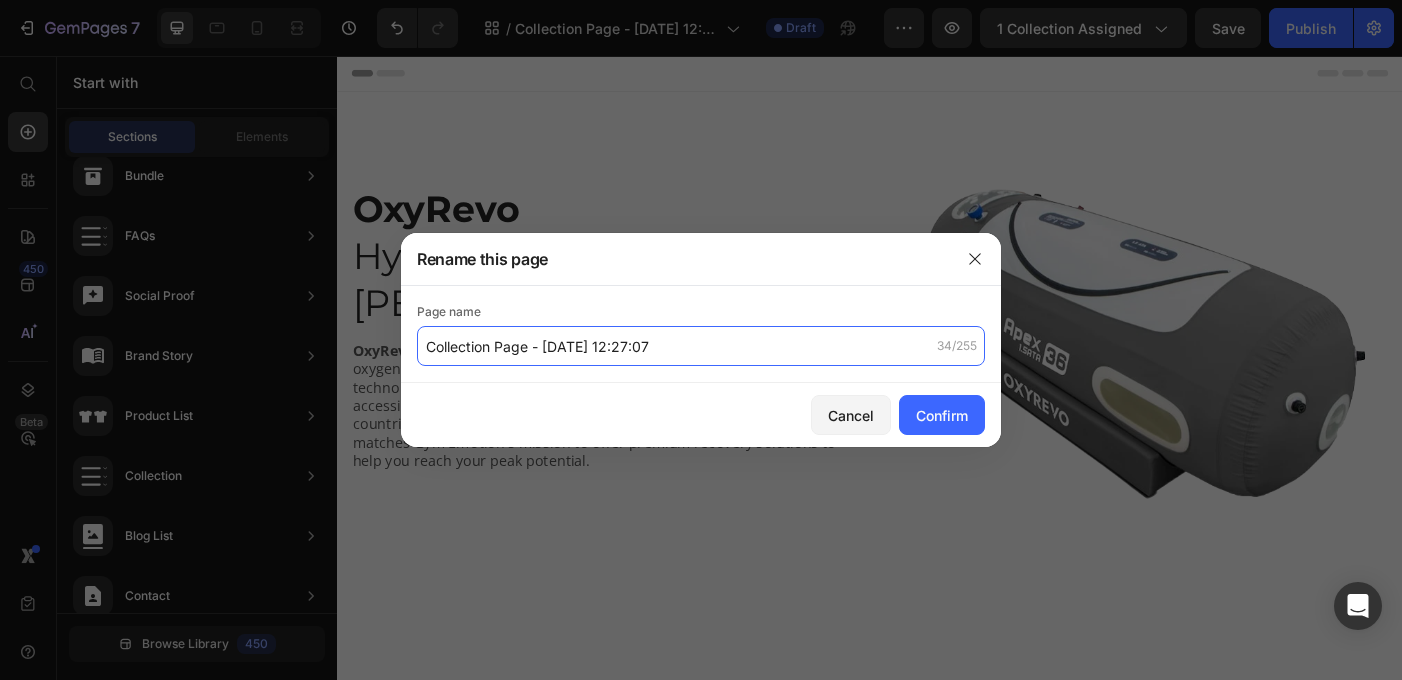 click on "Collection Page - Jul 11, 12:27:07" 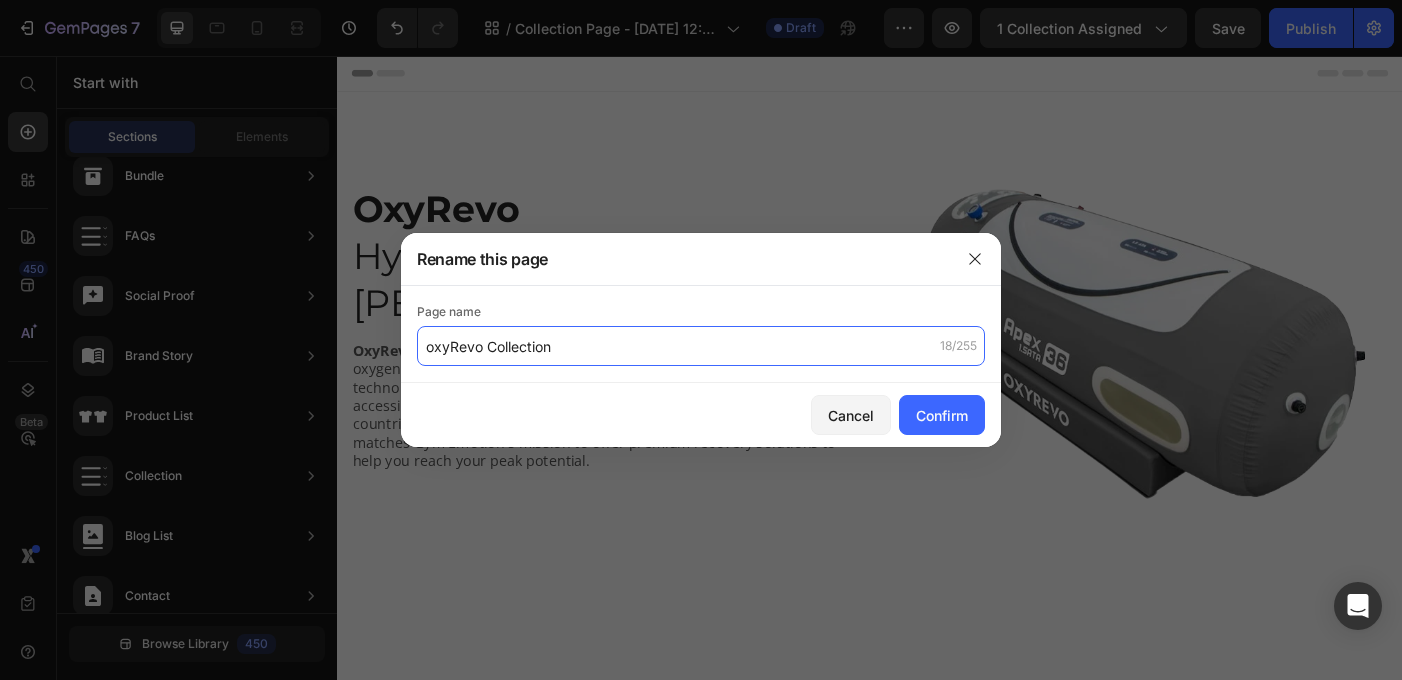 click on "oxyRevo Collection" 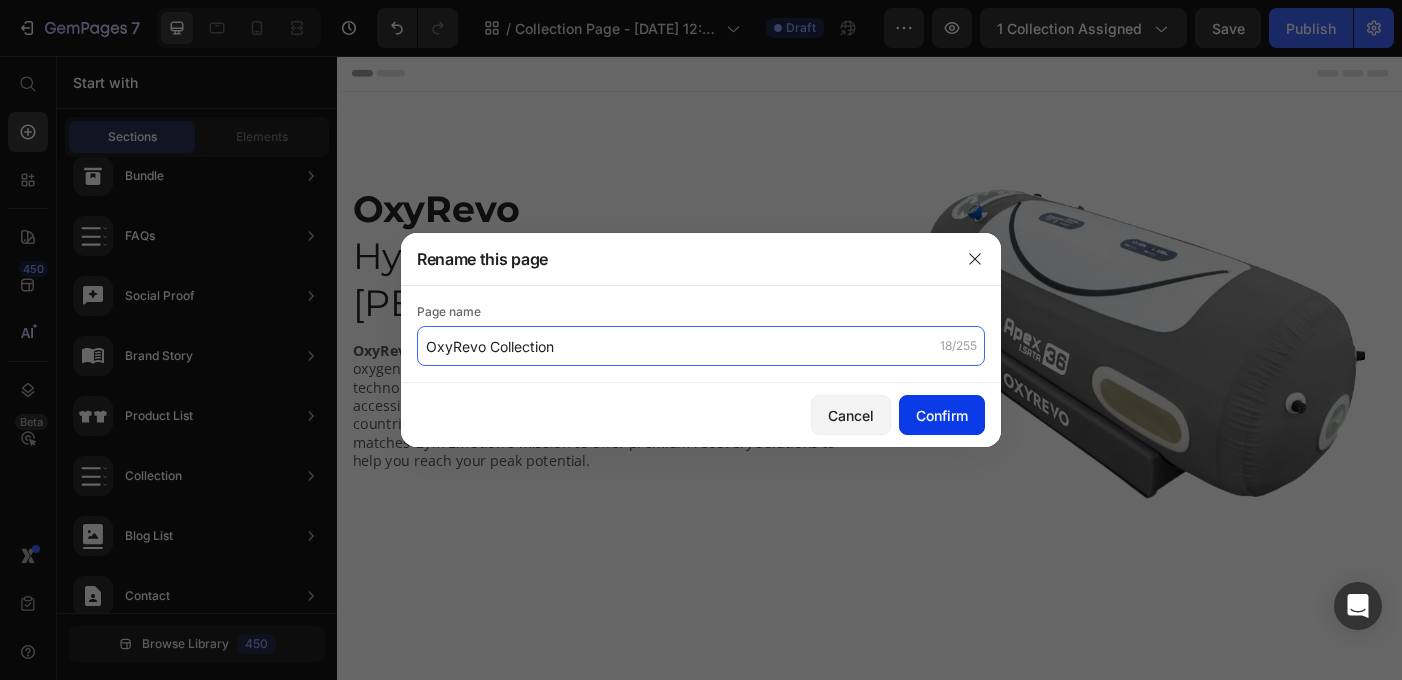 type on "OxyRevo Collection" 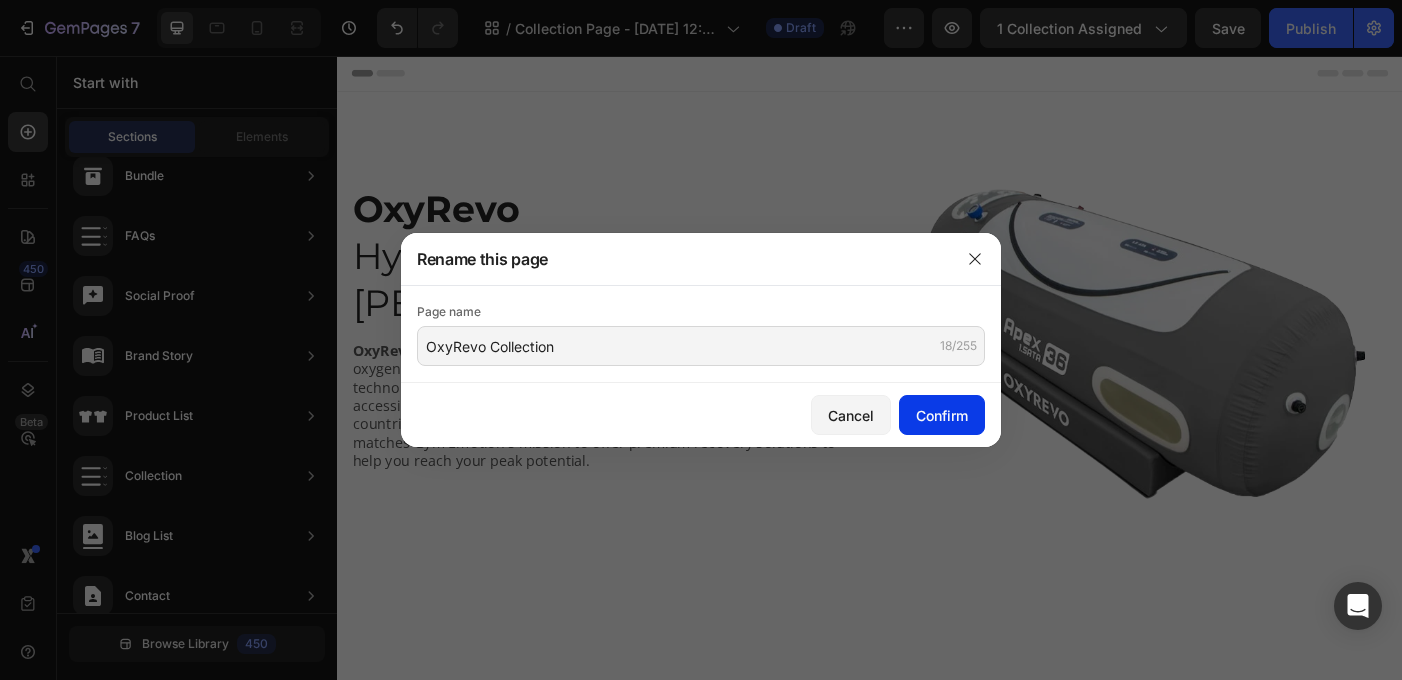click on "Confirm" at bounding box center [942, 415] 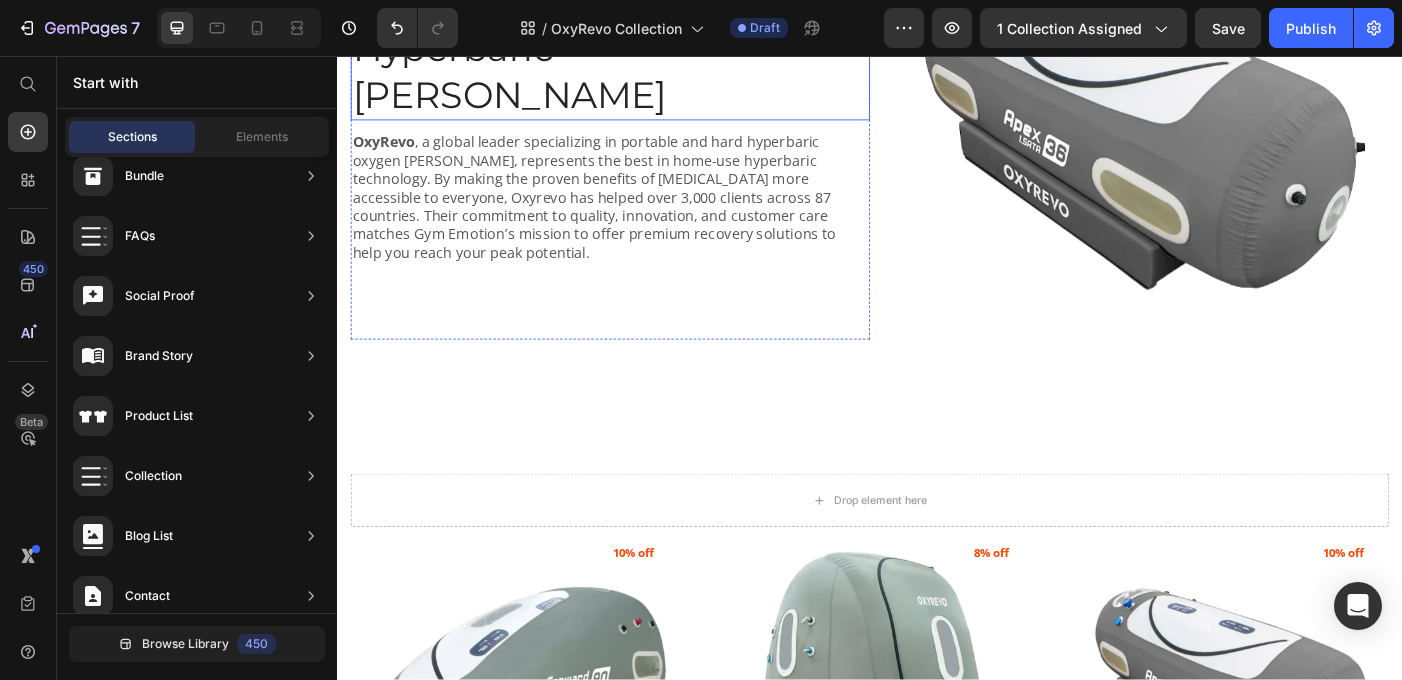 scroll, scrollTop: 205, scrollLeft: 0, axis: vertical 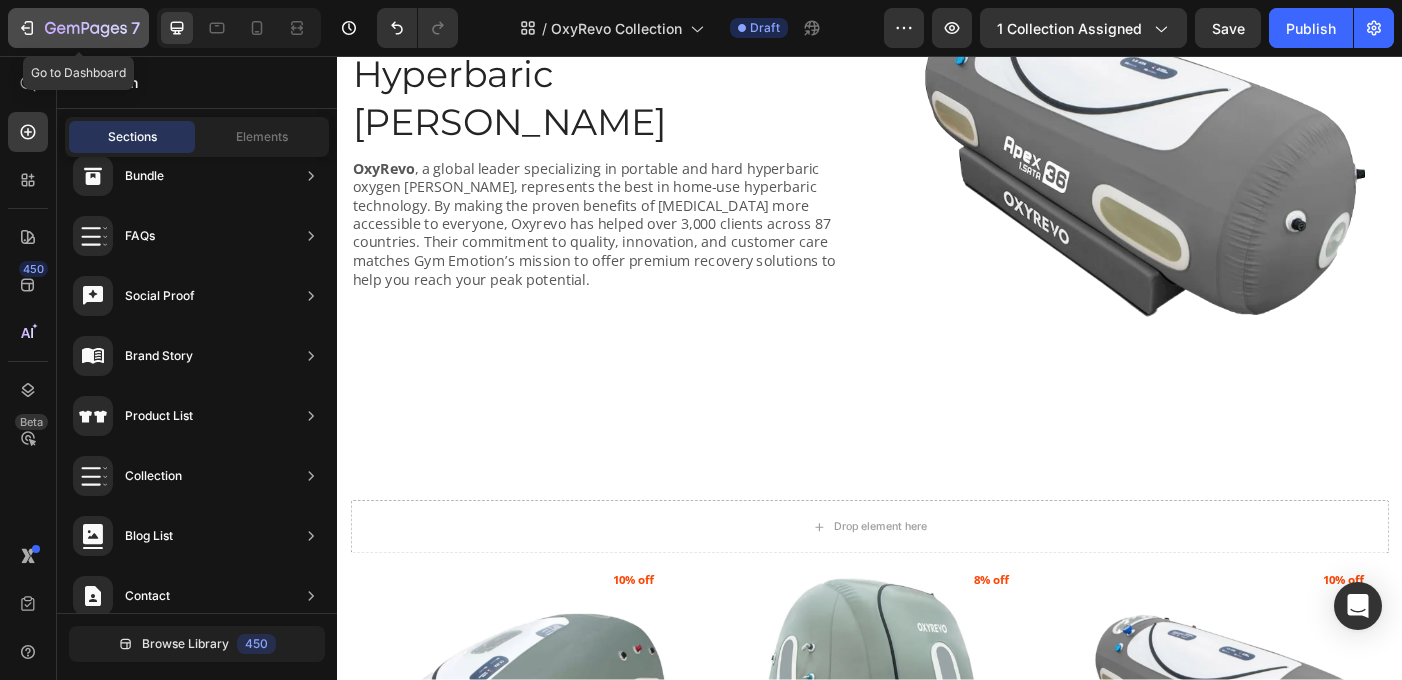 click 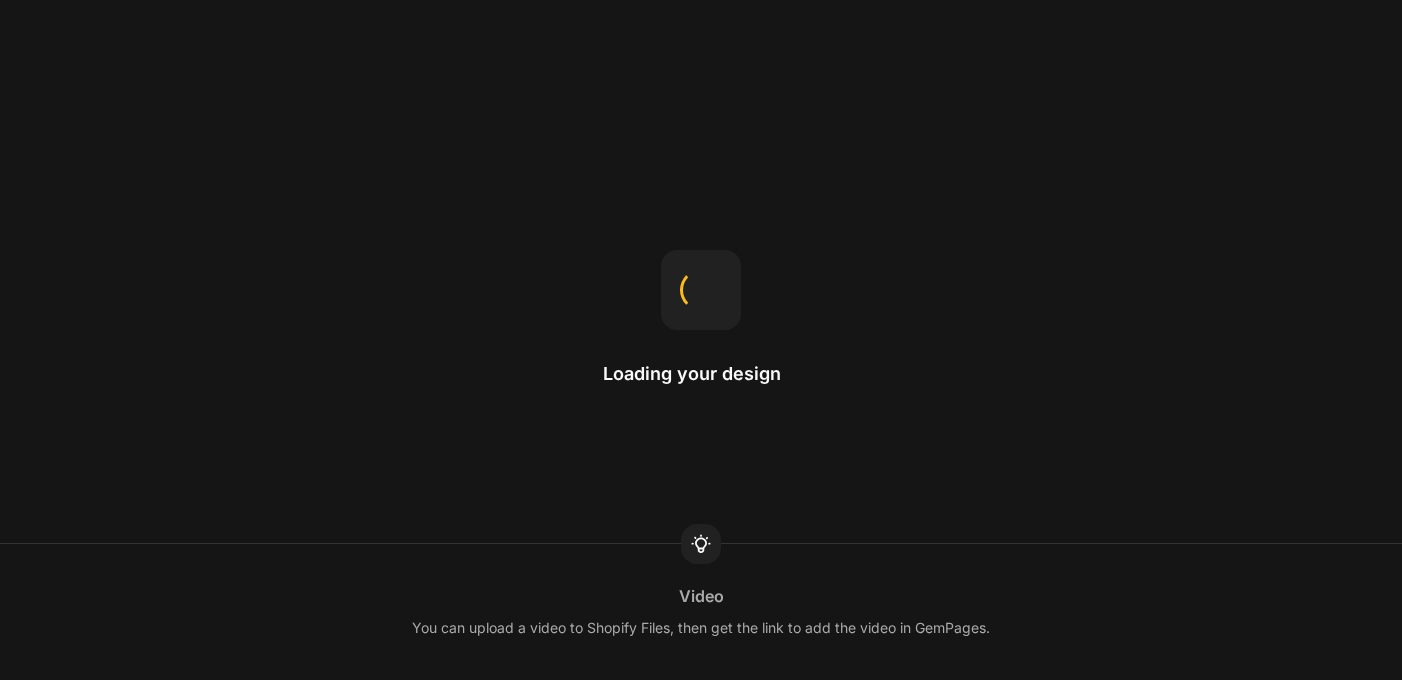 scroll, scrollTop: 0, scrollLeft: 0, axis: both 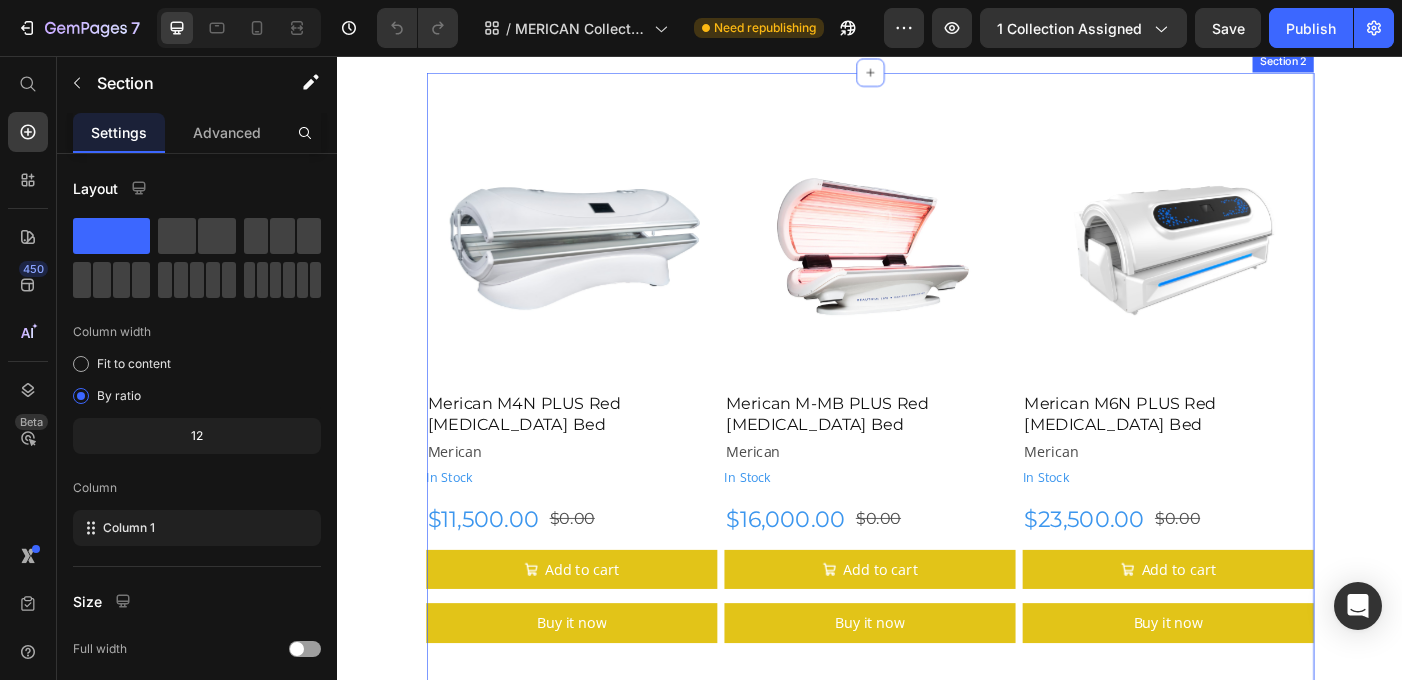 click on "Product Images Merican M4N PLUS Red [MEDICAL_DATA] Bed Product Title Merican Product Vendor In Stock Stock Counter Row $11,500.00 Product Price $0.00 Product Price Row
Add to cart Add to Cart Buy it now Dynamic Checkout Product Product Images Merican M-MB PLUS Red [MEDICAL_DATA] Bed Product Title Merican Product Vendor In Stock Stock Counter $16,000.00 Product Price $0.00 Product Price Row
Add to cart Add to Cart Buy it now Dynamic Checkout Product Product Images Merican M6N PLUS Red [MEDICAL_DATA] Bed Product Title Merican Product Vendor In Stock Stock Counter $23,500.00 Product Price $0.00 Product Price Row
Add to cart Add to Cart Buy it now Dynamic Checkout Product Row Section 2" at bounding box center (937, 428) 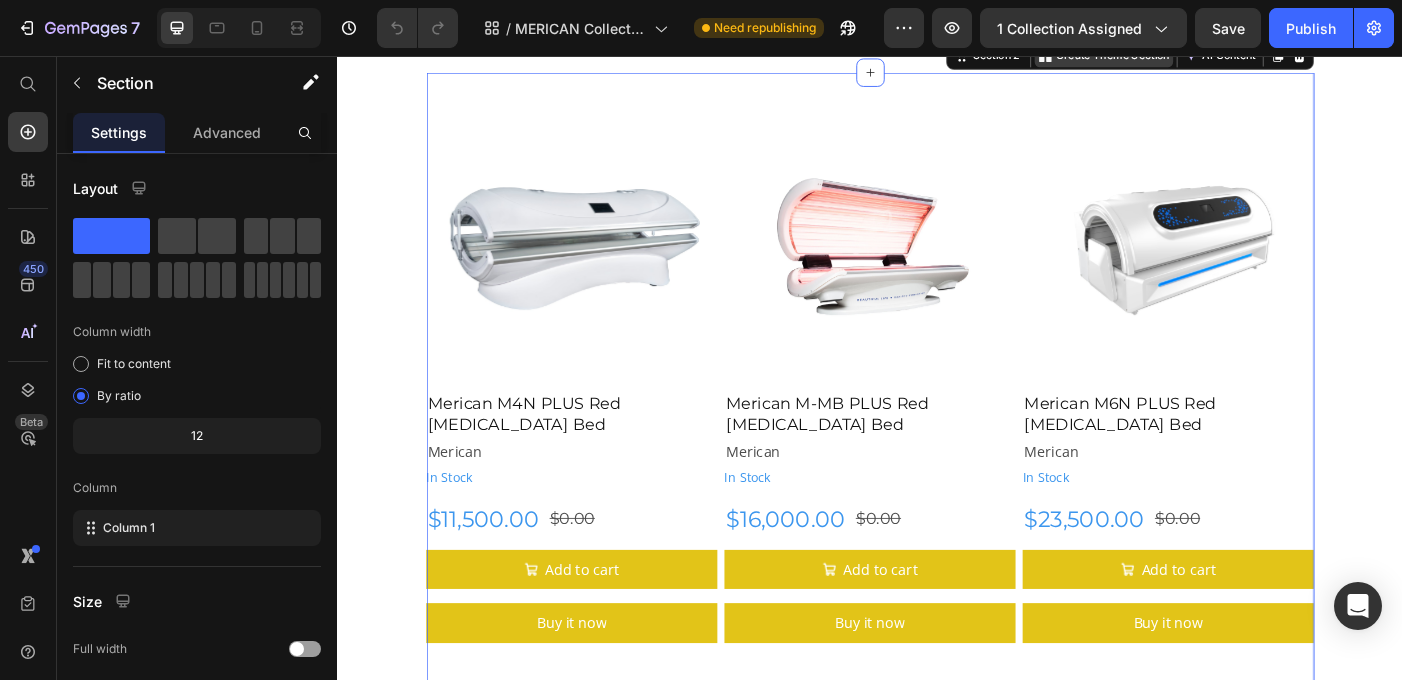 click on "Create Theme Section" at bounding box center (1210, 56) 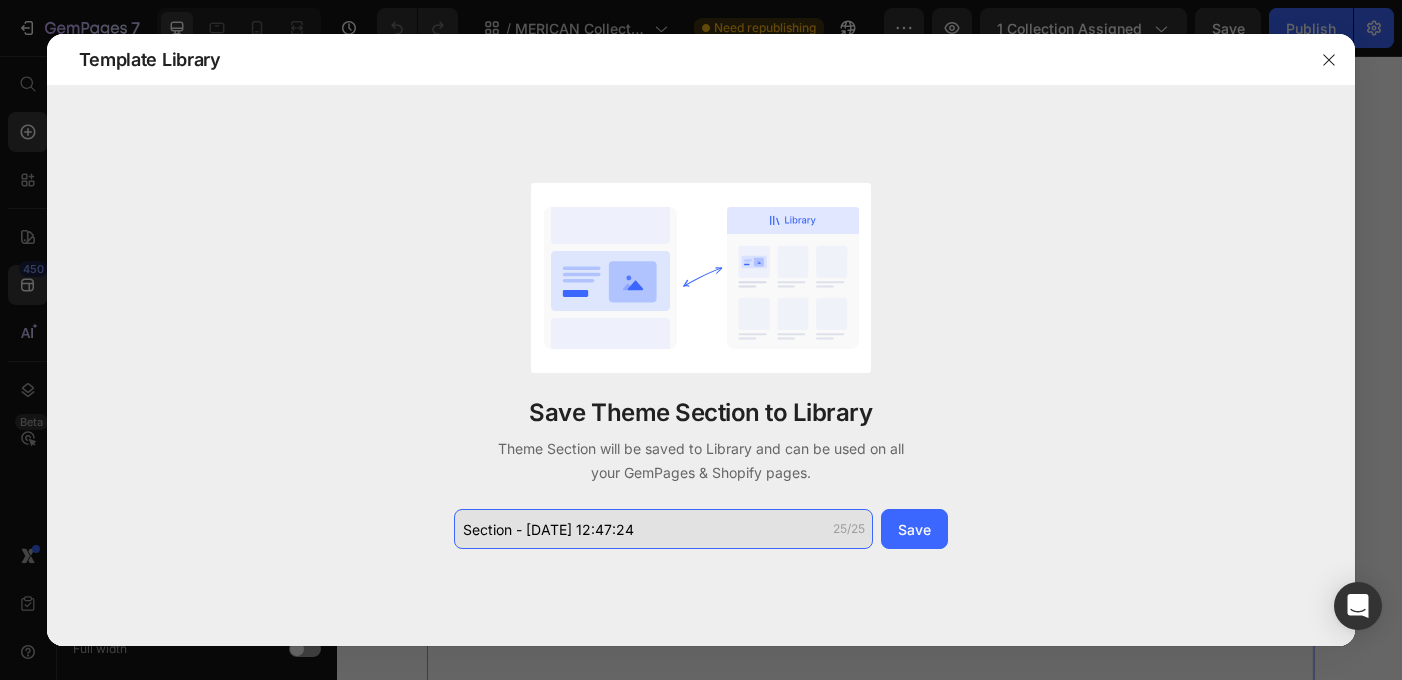 click on "Section - [DATE] 12:47:24" 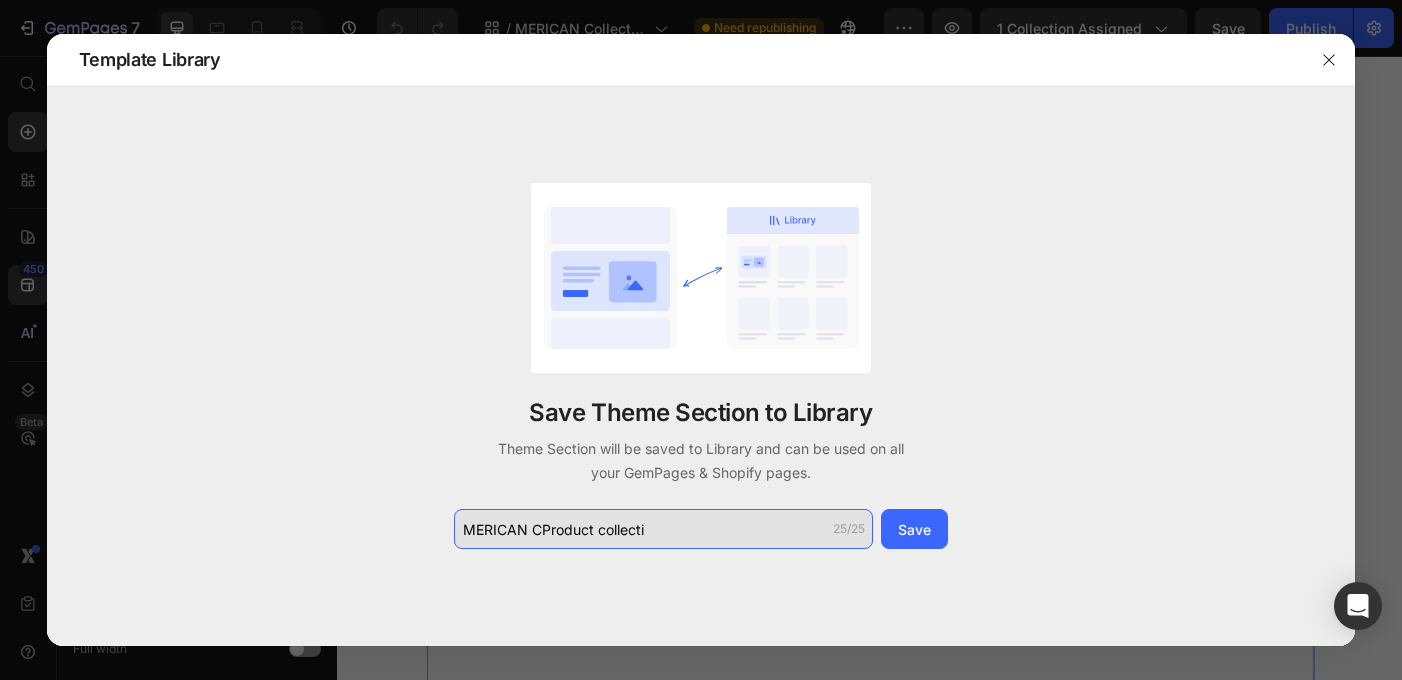 click on "MERICAN CProduct collecti" 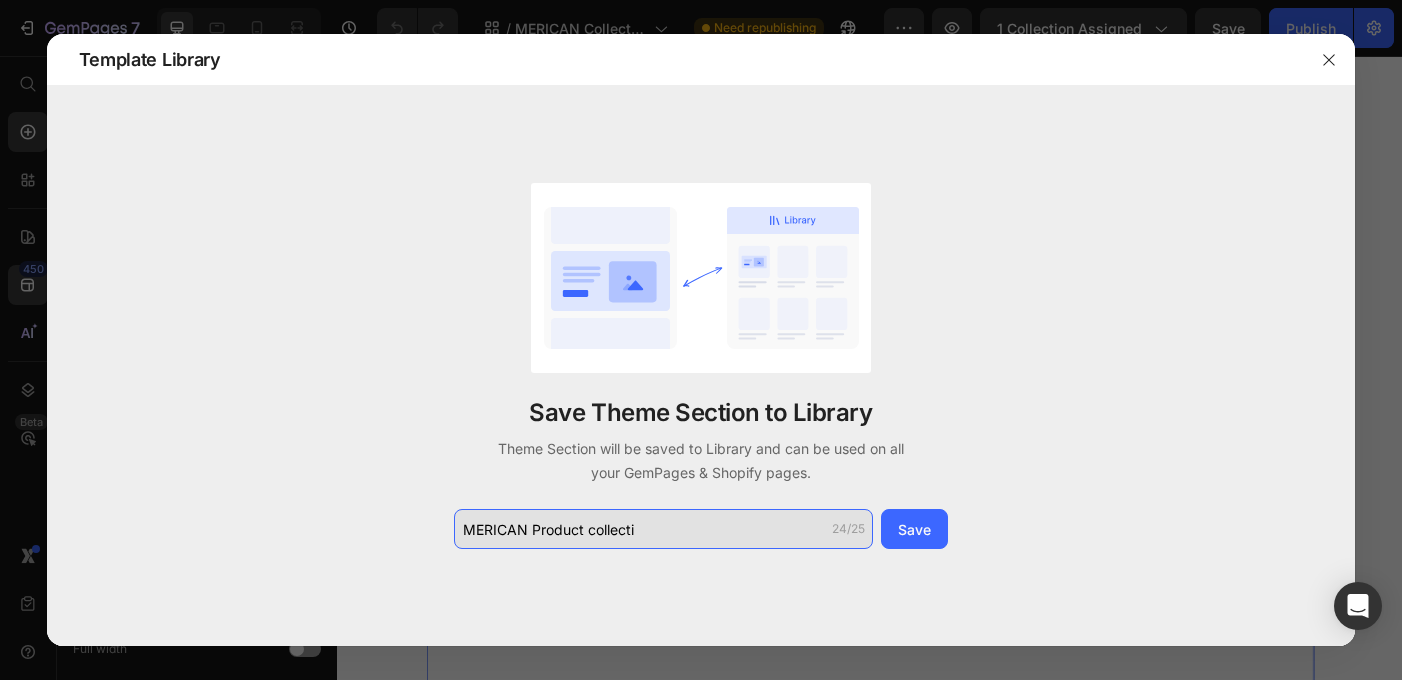 click on "MERICAN Product collecti" 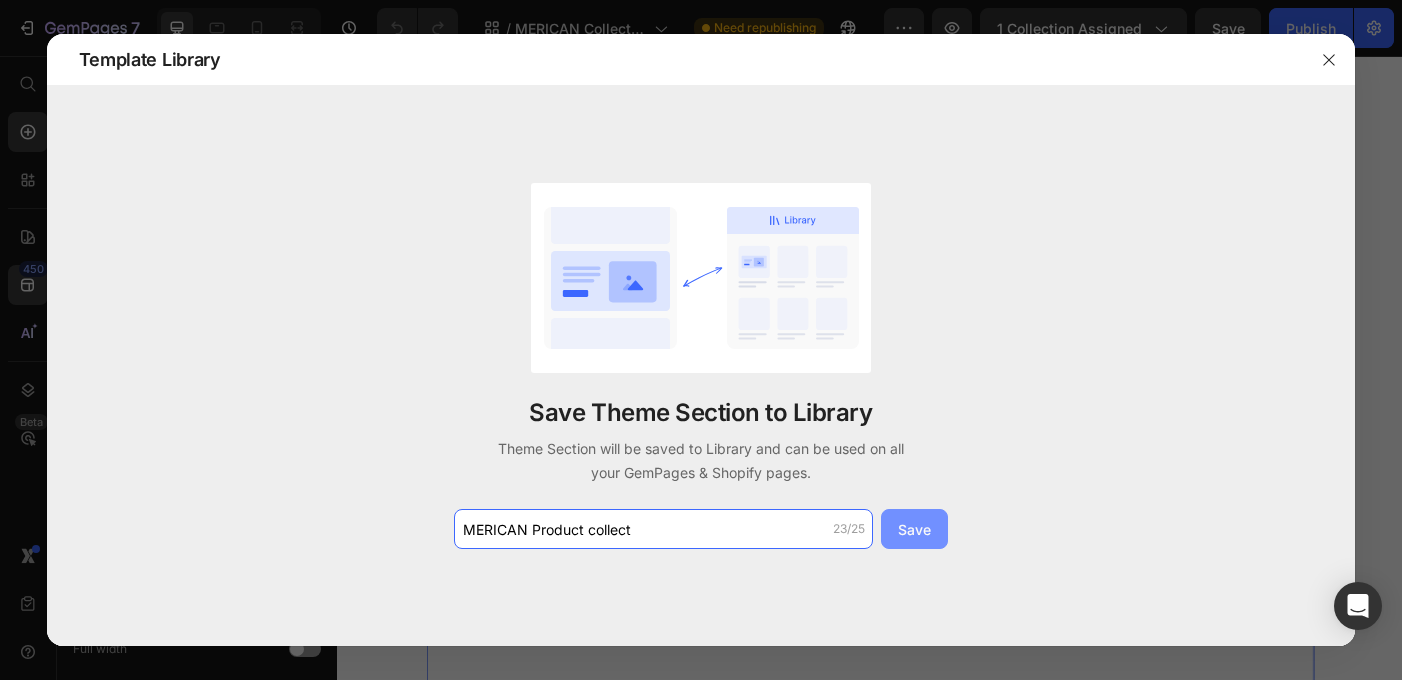 type on "MERICAN Product collect" 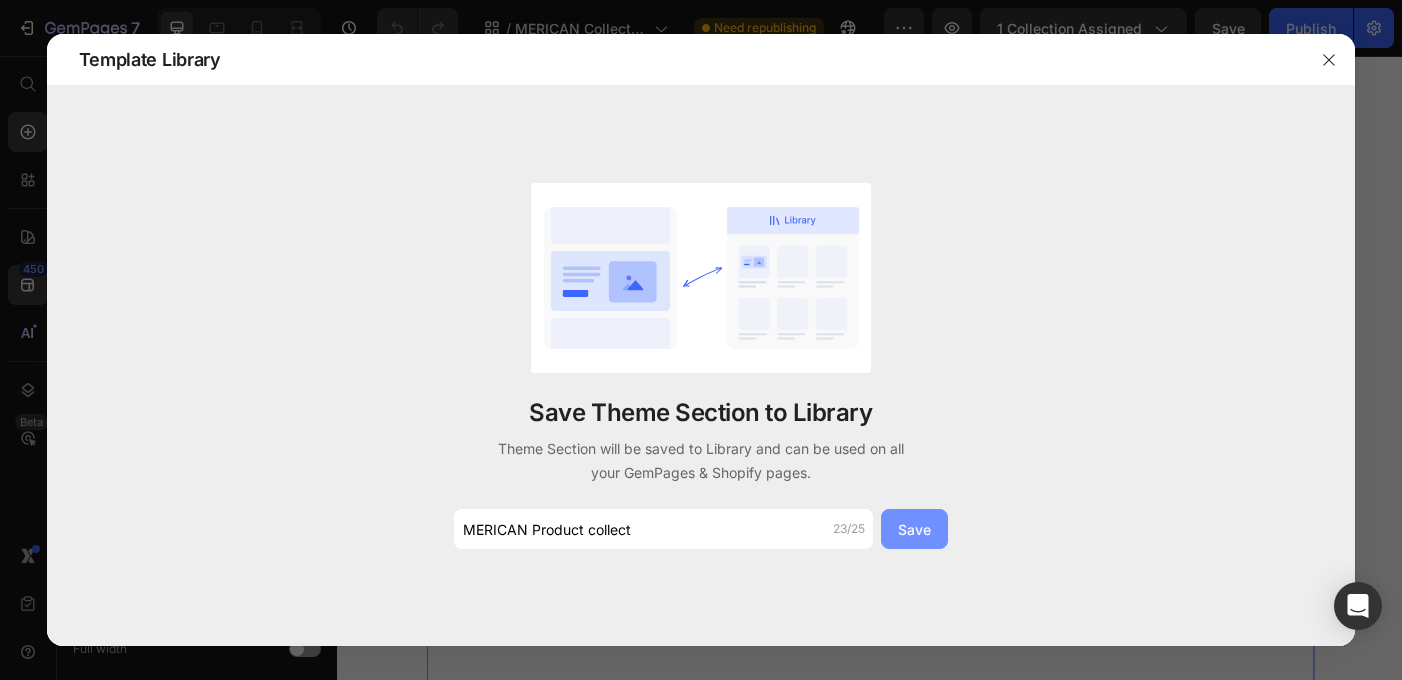 click on "Save" at bounding box center (914, 529) 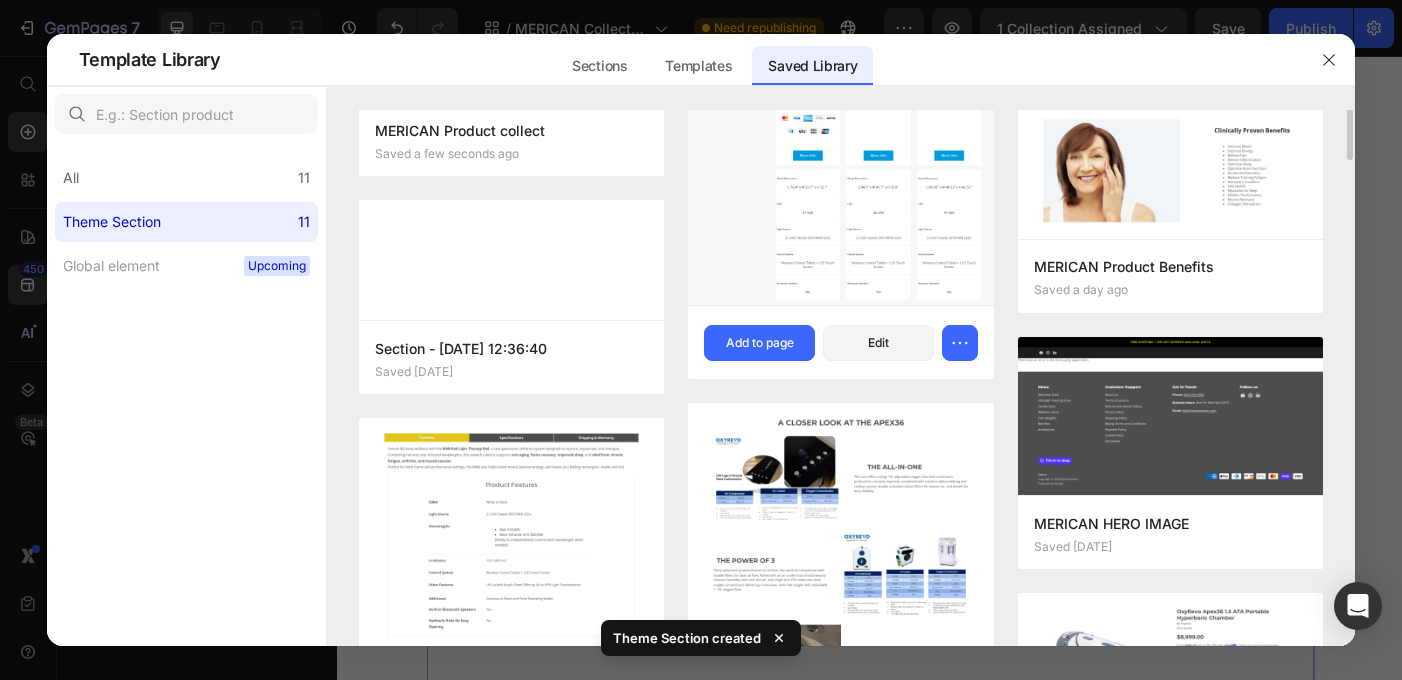 scroll, scrollTop: 0, scrollLeft: 0, axis: both 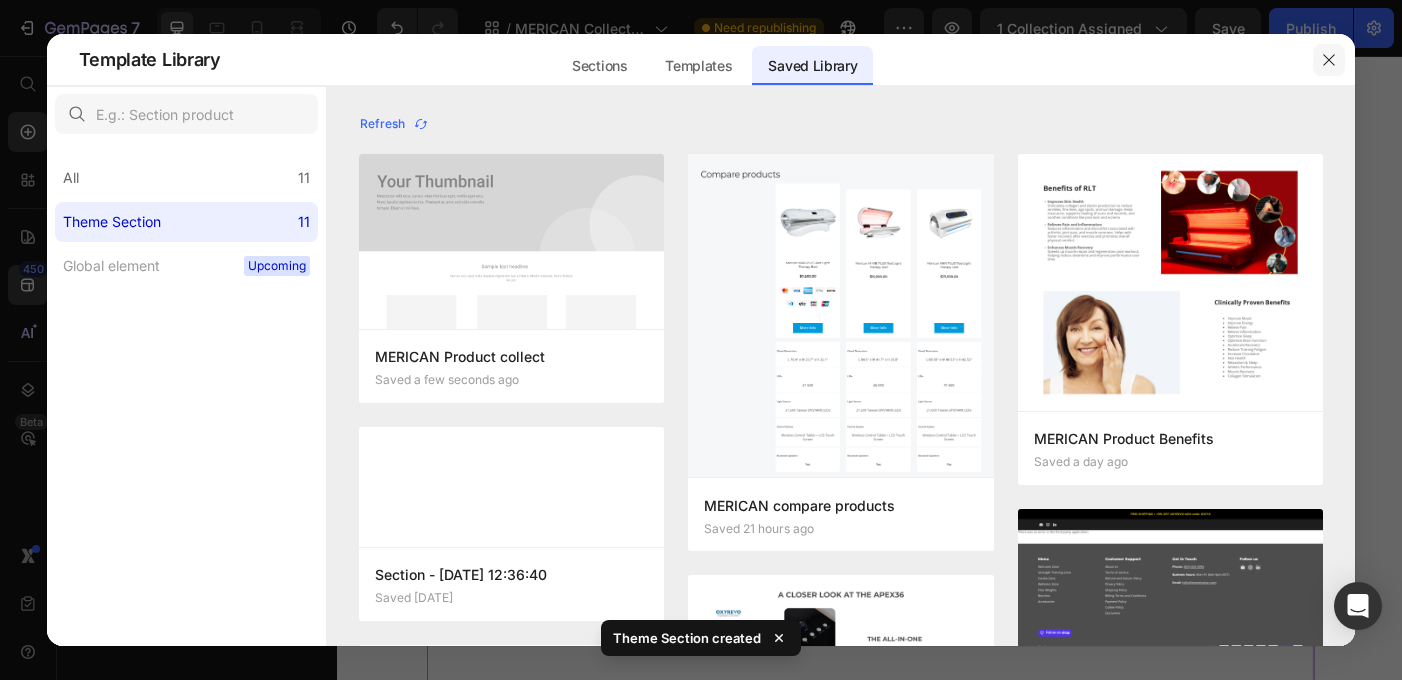 click 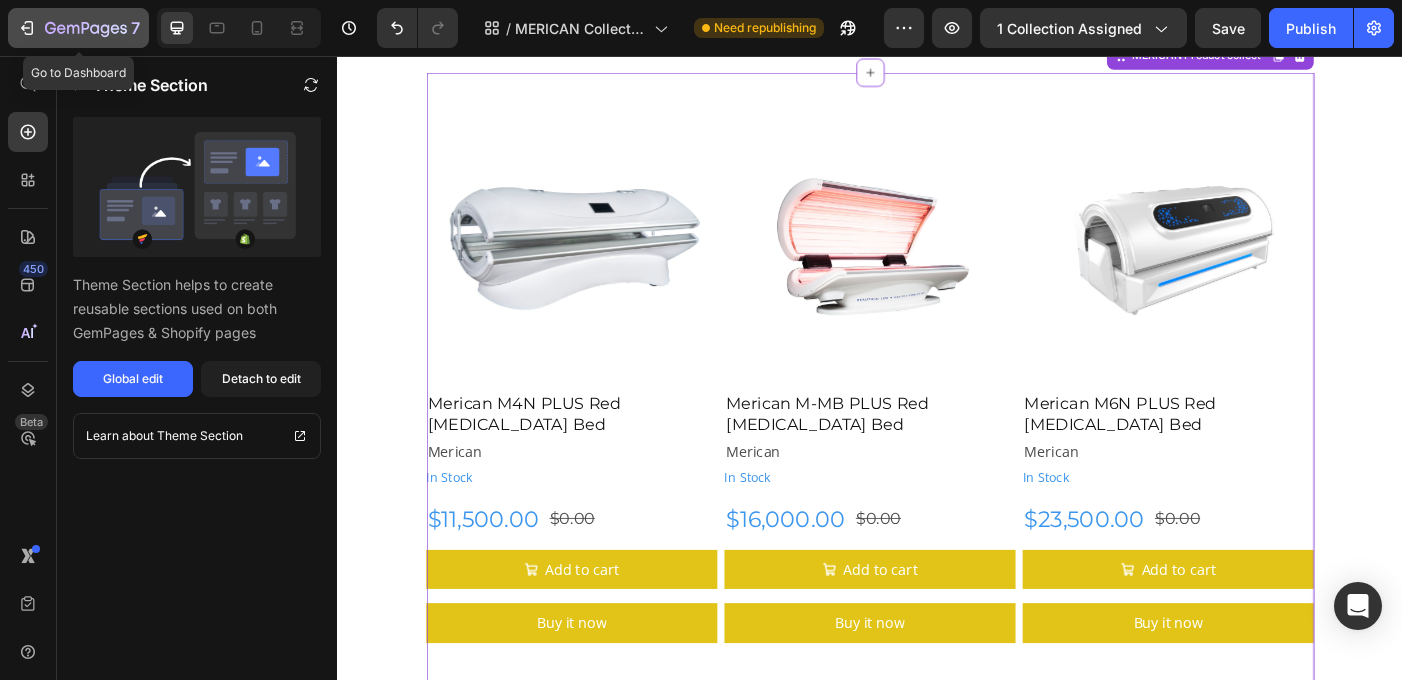 click on "7" 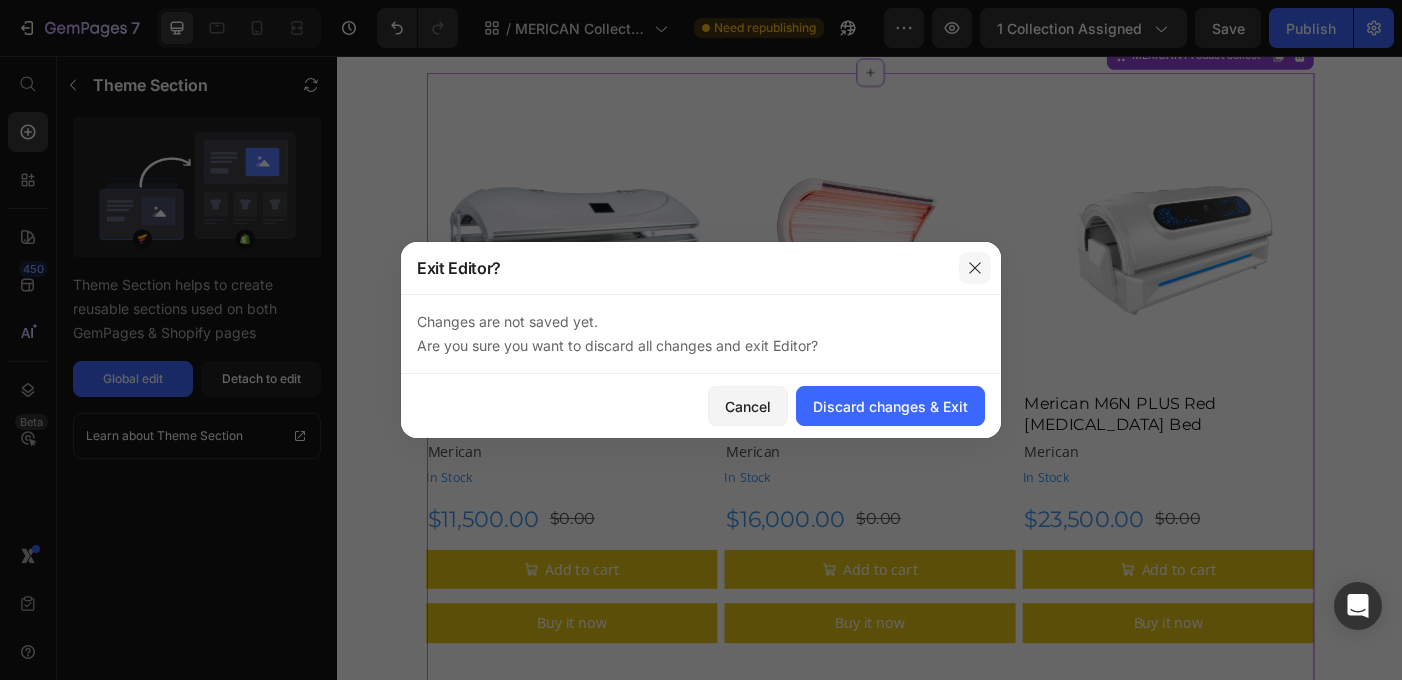 drag, startPoint x: 978, startPoint y: 257, endPoint x: 722, endPoint y: 227, distance: 257.75183 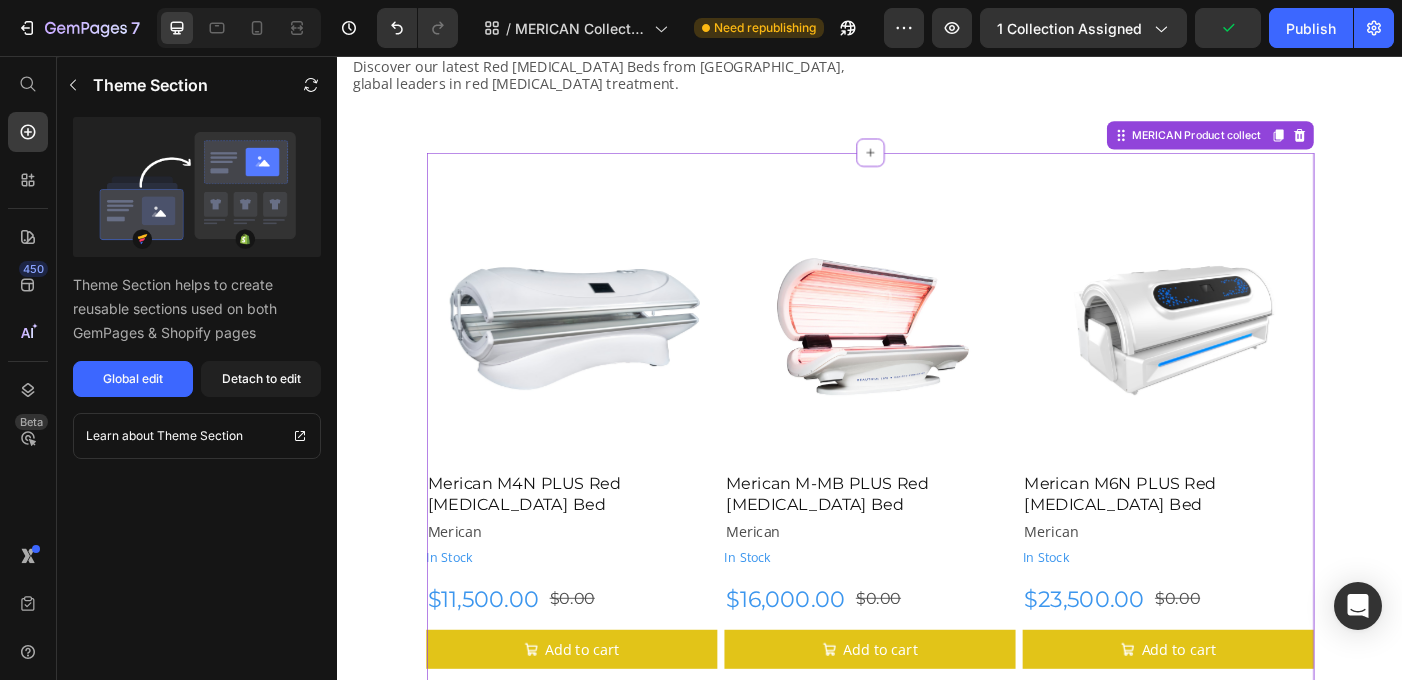 scroll, scrollTop: 0, scrollLeft: 0, axis: both 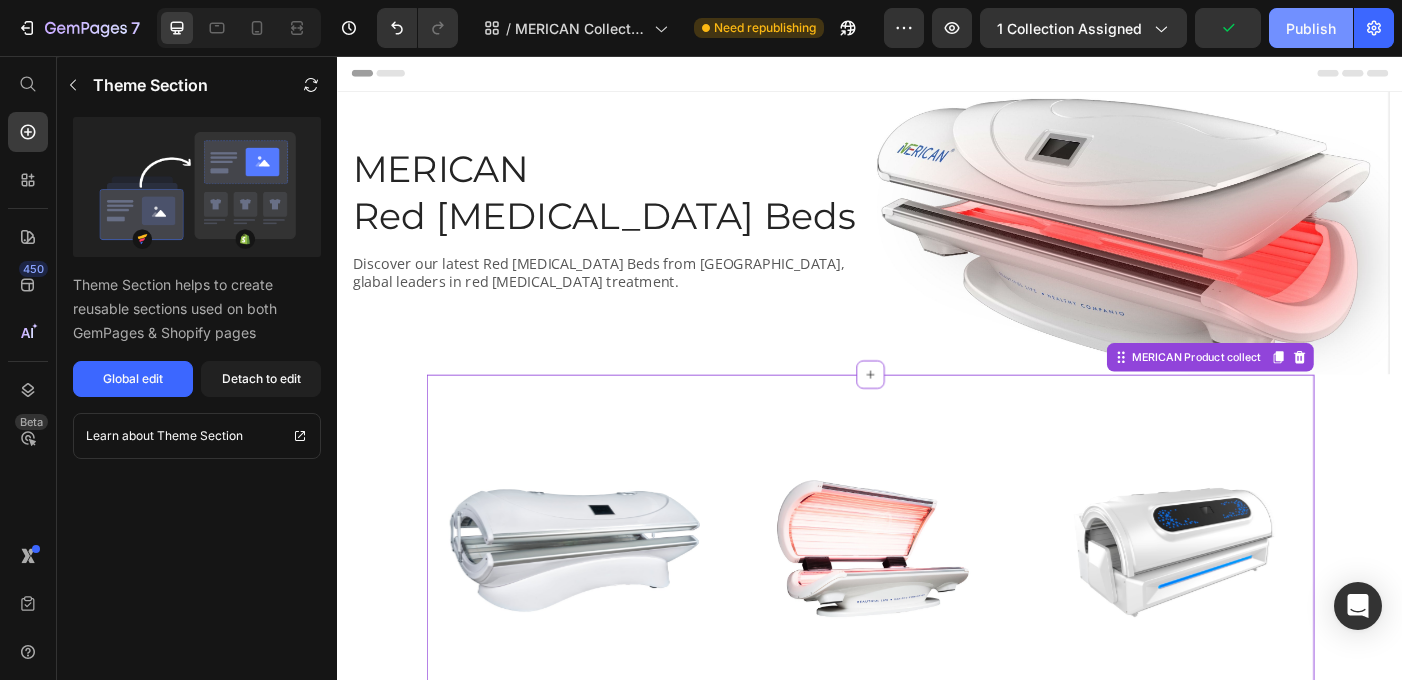 click on "Publish" at bounding box center [1311, 28] 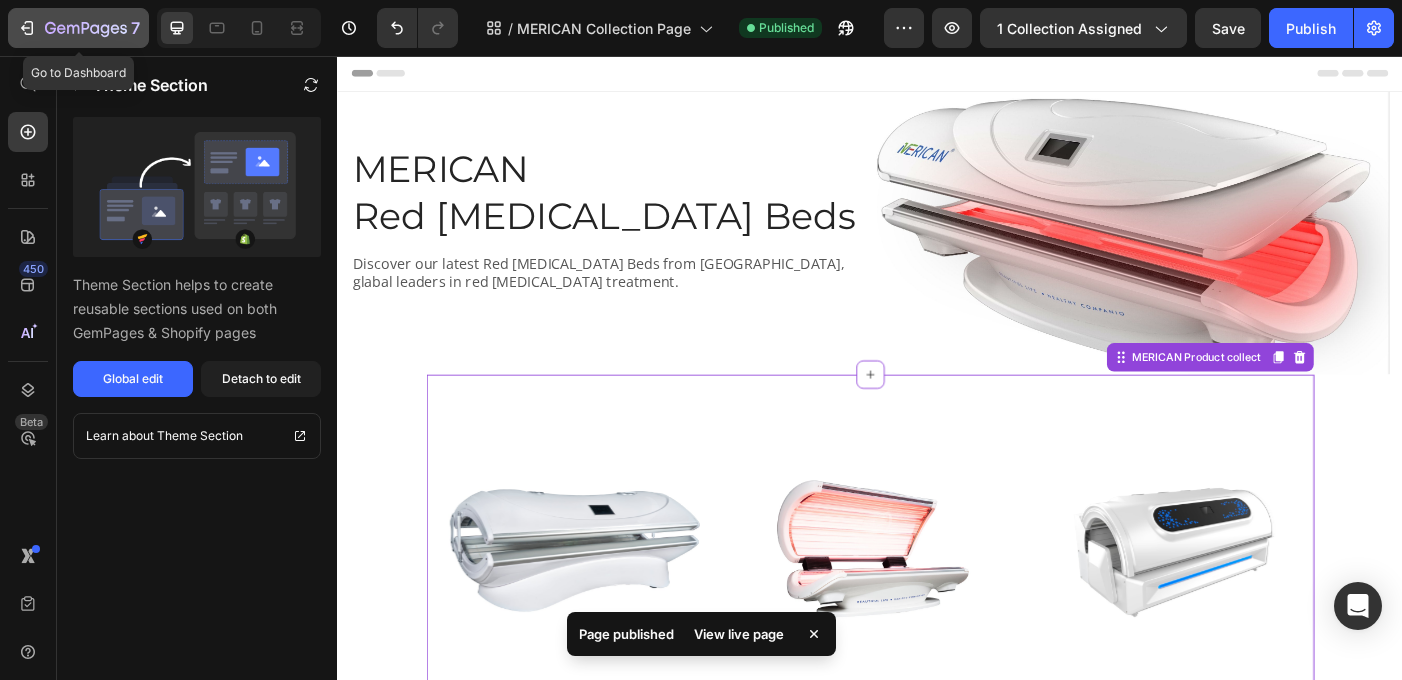 click on "7" 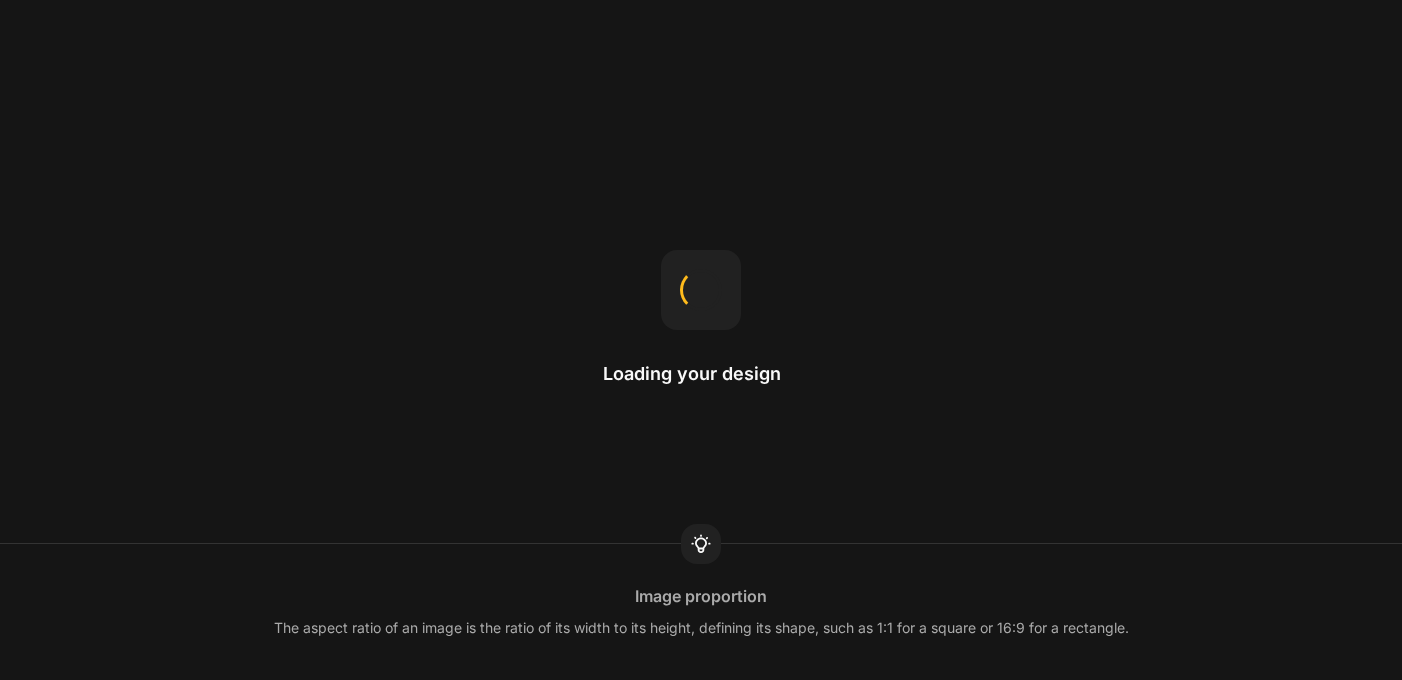 scroll, scrollTop: 0, scrollLeft: 0, axis: both 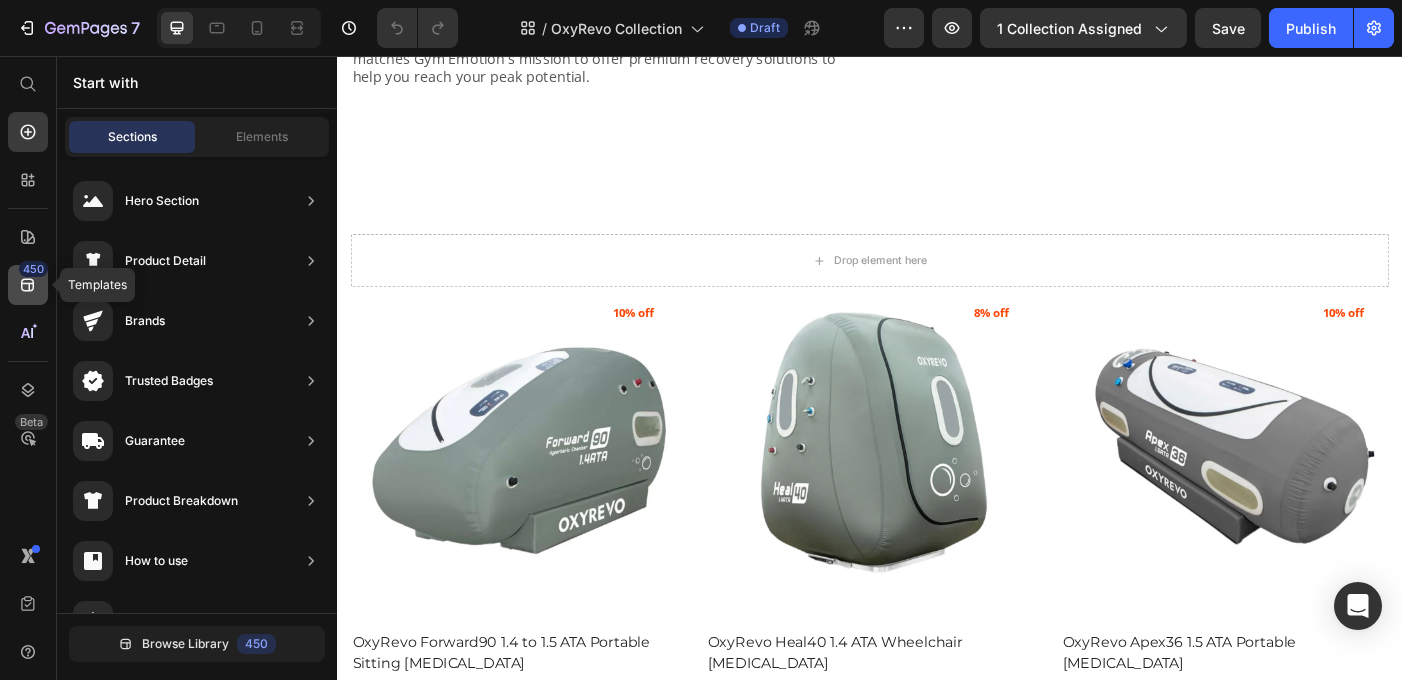 click 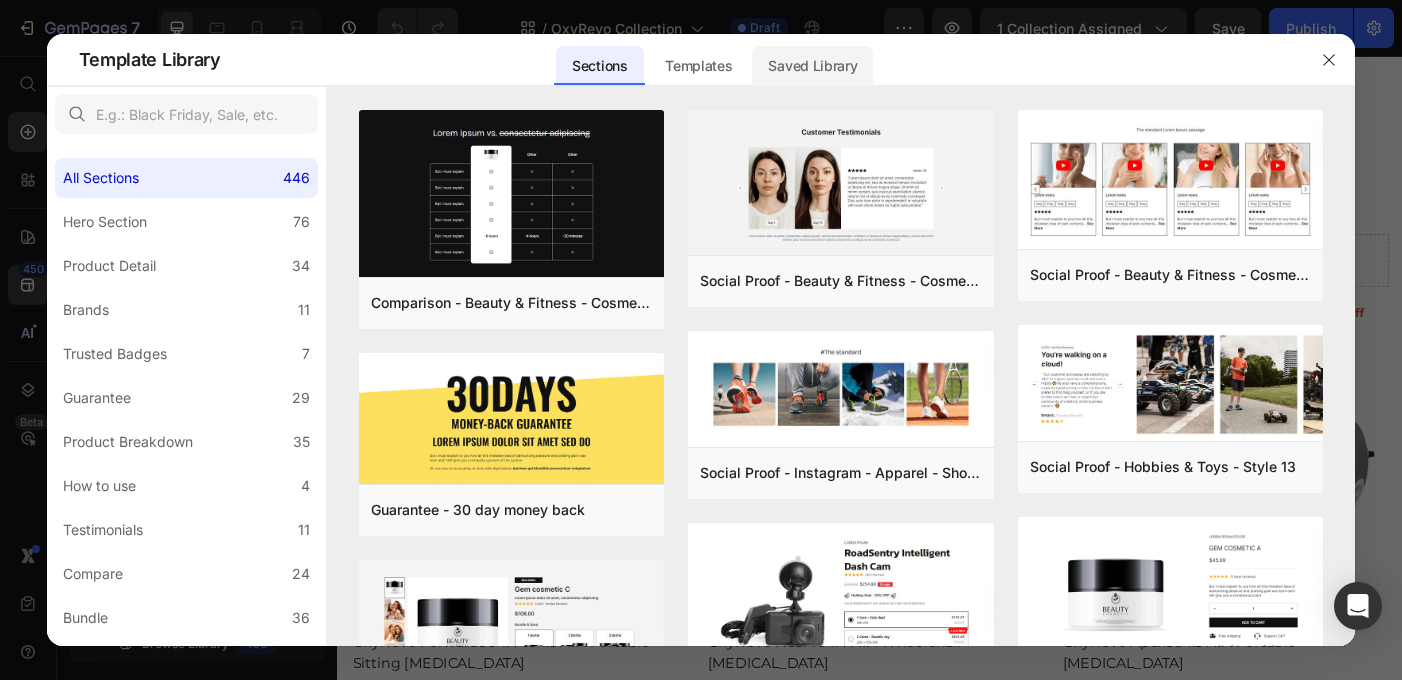 click on "Saved Library" 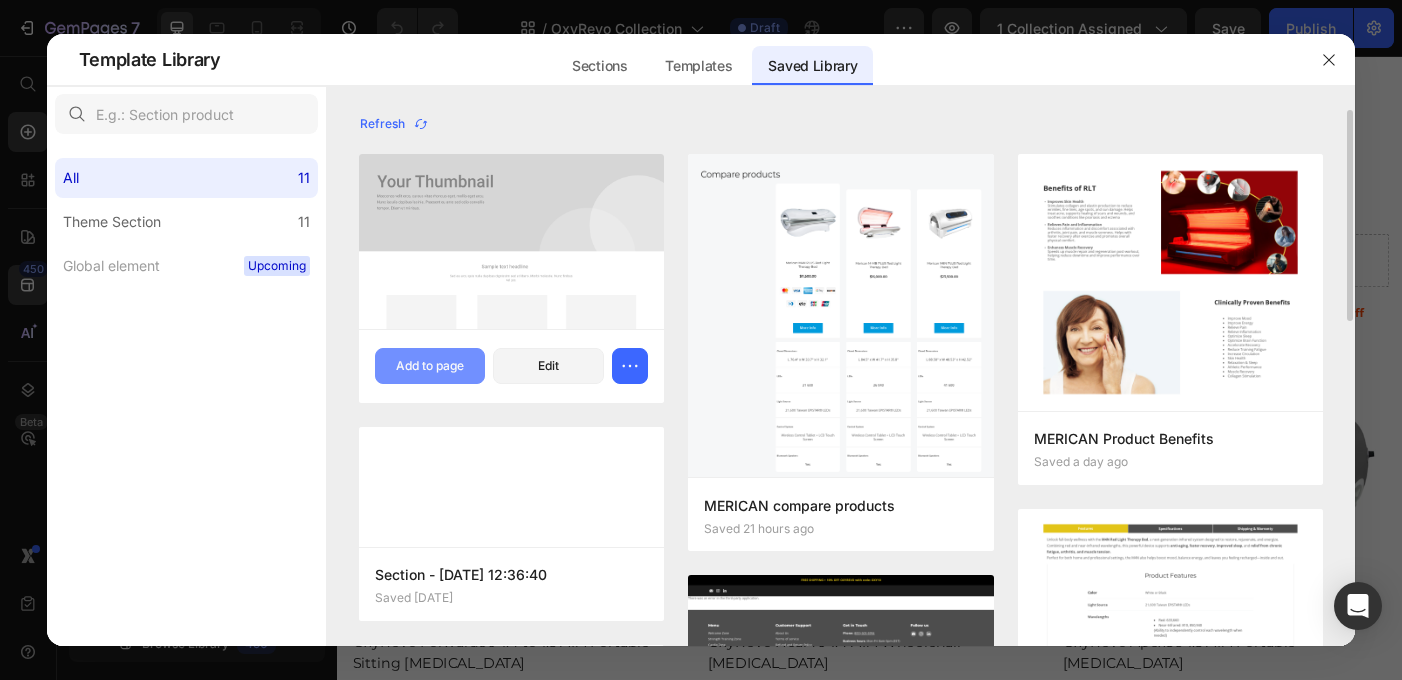 click on "Add to page" at bounding box center [430, 366] 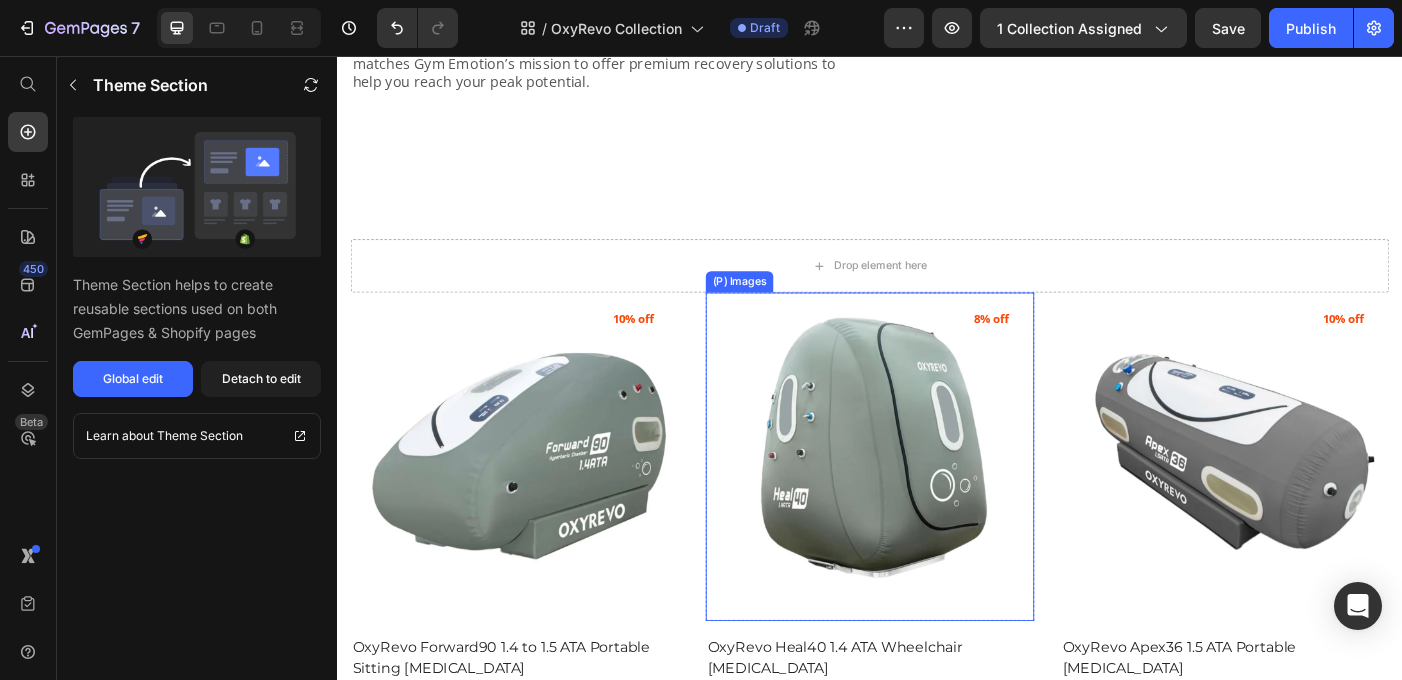 scroll, scrollTop: 323, scrollLeft: 0, axis: vertical 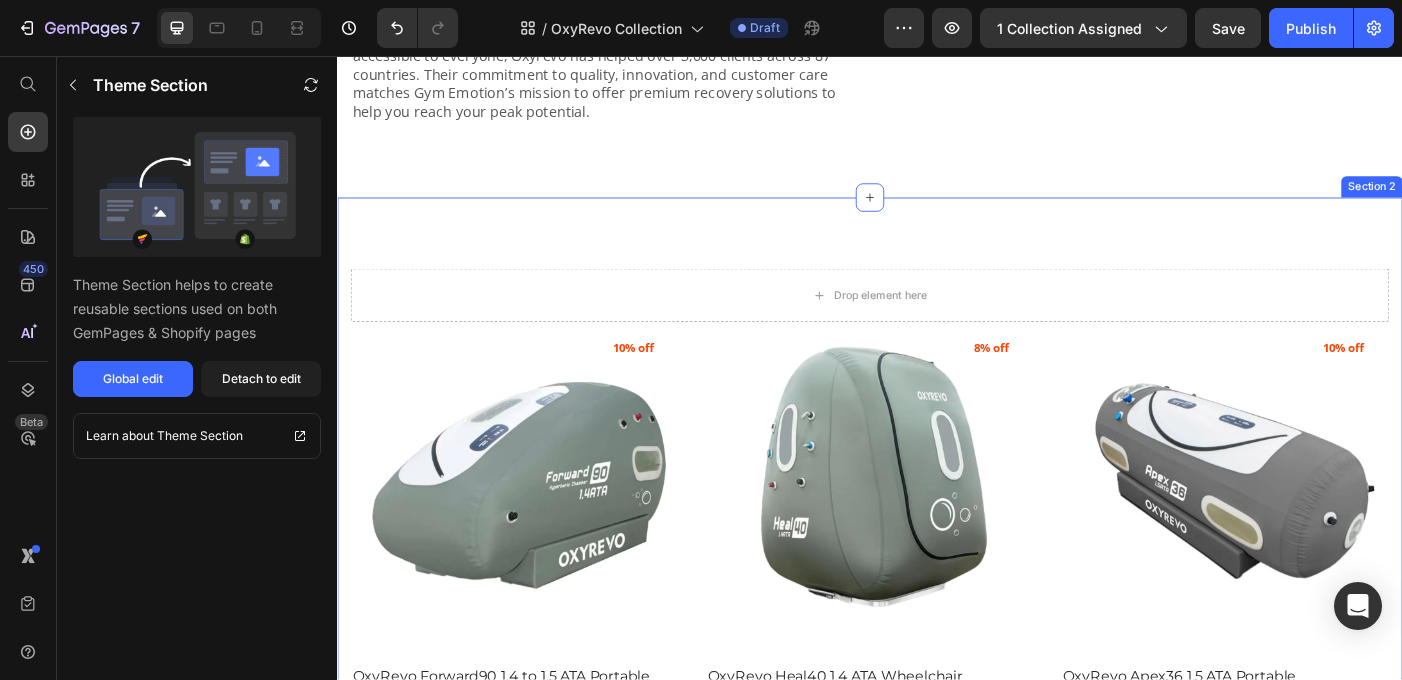 click on "Drop element here Row (P) Images 10% off Product Badge Row OxyRevo Forward90 1.4 to 1.5 ATA Portable Sitting [MEDICAL_DATA] (P) Title Oxyrevo Product Vendor In Stock Stock Counter $9,499.00 (P) Price $10,499.00 (P) Price Row add to cart (P) Cart Button Row (P) Images 8% off Product Badge Row OxyRevo Heal40 1.4 ATA Wheelchair [MEDICAL_DATA] (P) Title Oxyrevo Product Vendor In Stock Stock Counter $11,499.00 (P) Price $12,499.00 (P) Price Row add to cart (P) Cart Button Row (P) Images 10% off Product Badge Row OxyRevo Apex36 1.5 ATA Portable [MEDICAL_DATA] (P) Title Oxyrevo Product Vendor In Stock Stock Counter $8,999.00 (P) Price $9,999.00 (P) Price Row add to cart (P) Cart Button Row (P) Images 11% off Product Badge Row OxyRevo Apex32 1.5 ATA Portable [MEDICAL_DATA] (P) Title Oxyrevo Product Vendor In Stock Stock Counter $8,499.00 (P) Price $9,499.00 (P) Price Row add to cart (P) Cart Button Row (P) Images 11% off Product Badge Row (P) Title Oxyrevo Product Vendor In Stock Row" at bounding box center (937, 964) 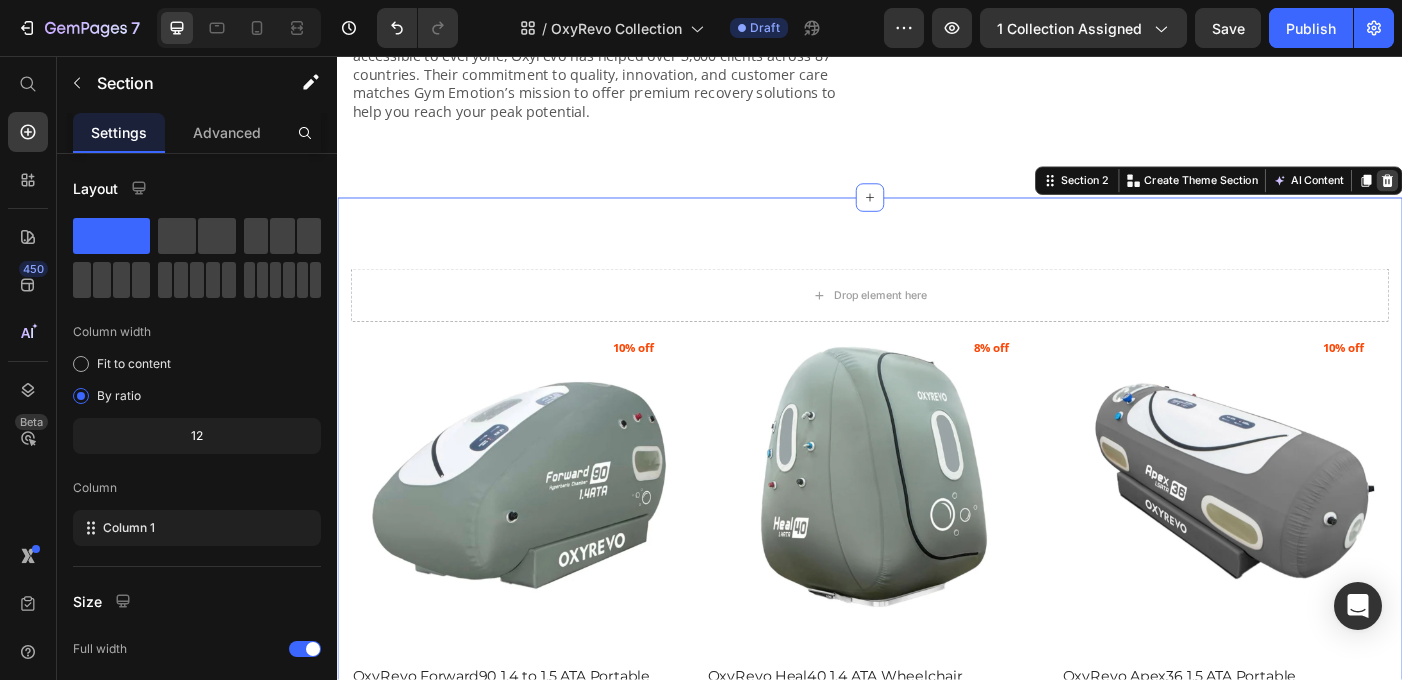 click 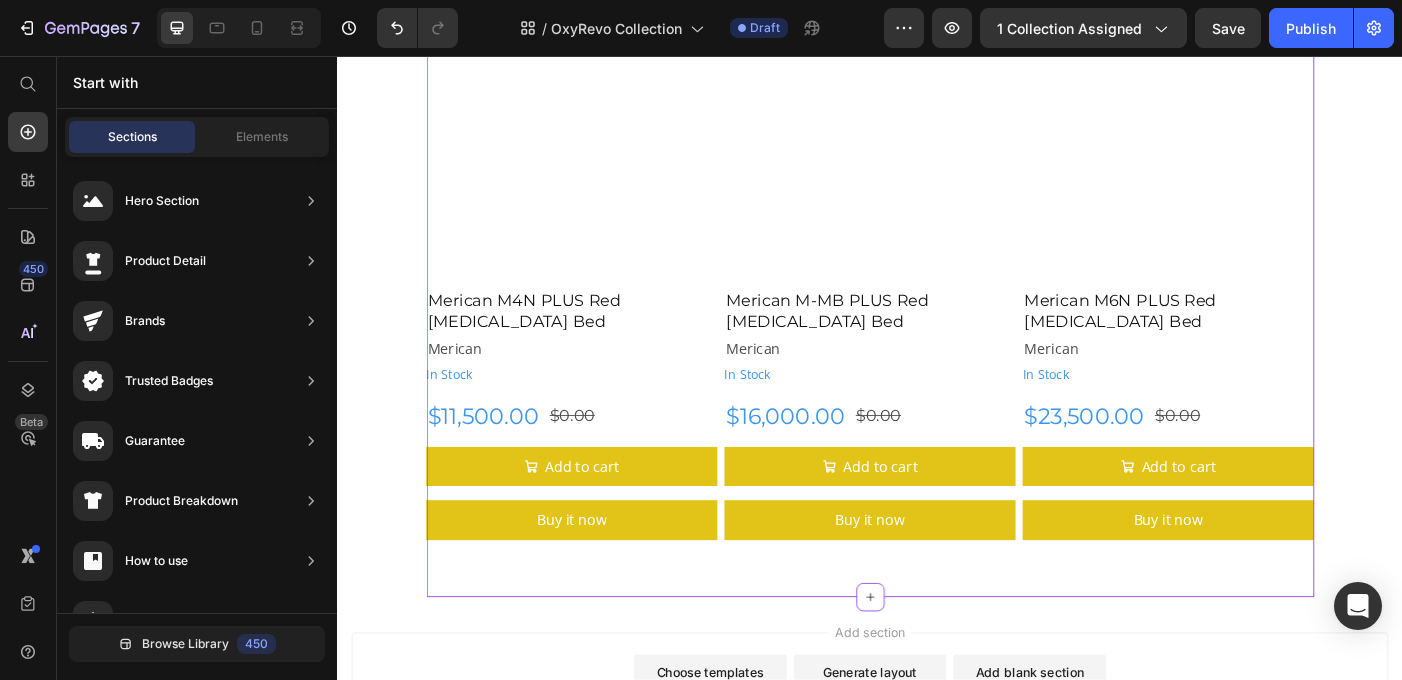scroll, scrollTop: 581, scrollLeft: 0, axis: vertical 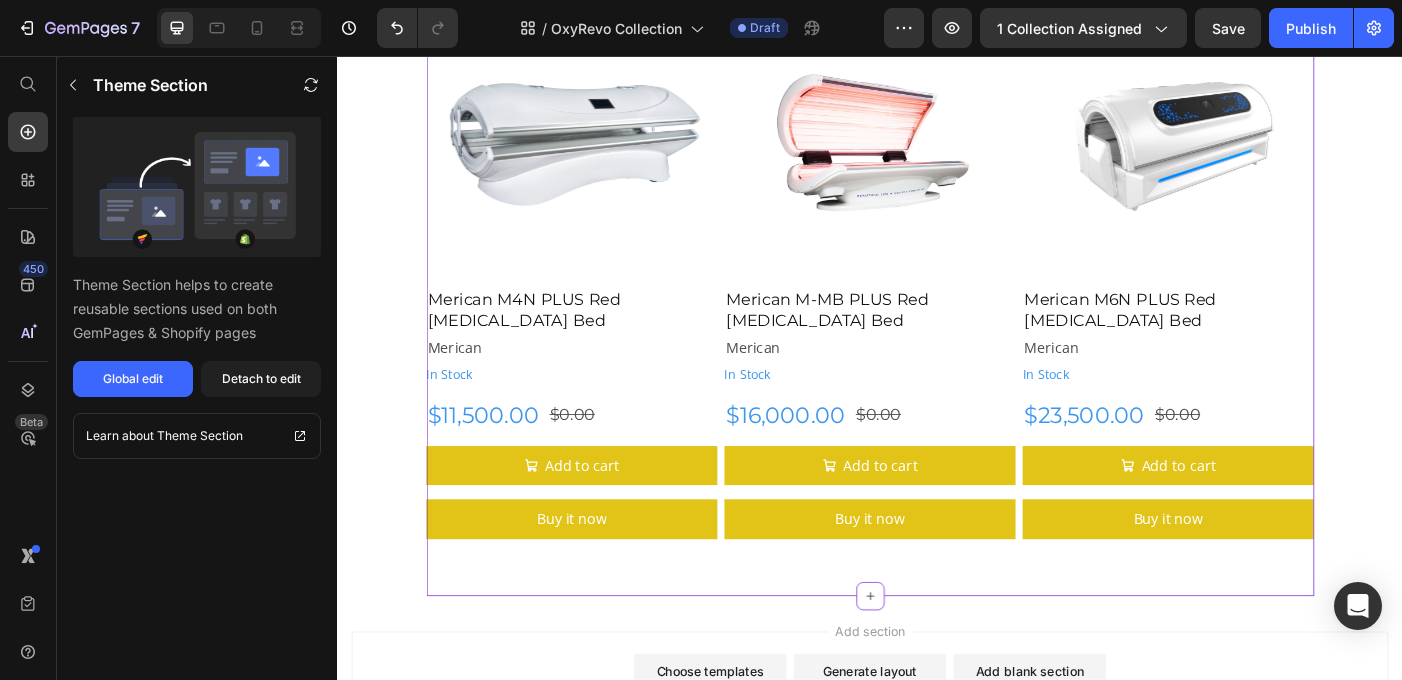 click at bounding box center (1273, 154) 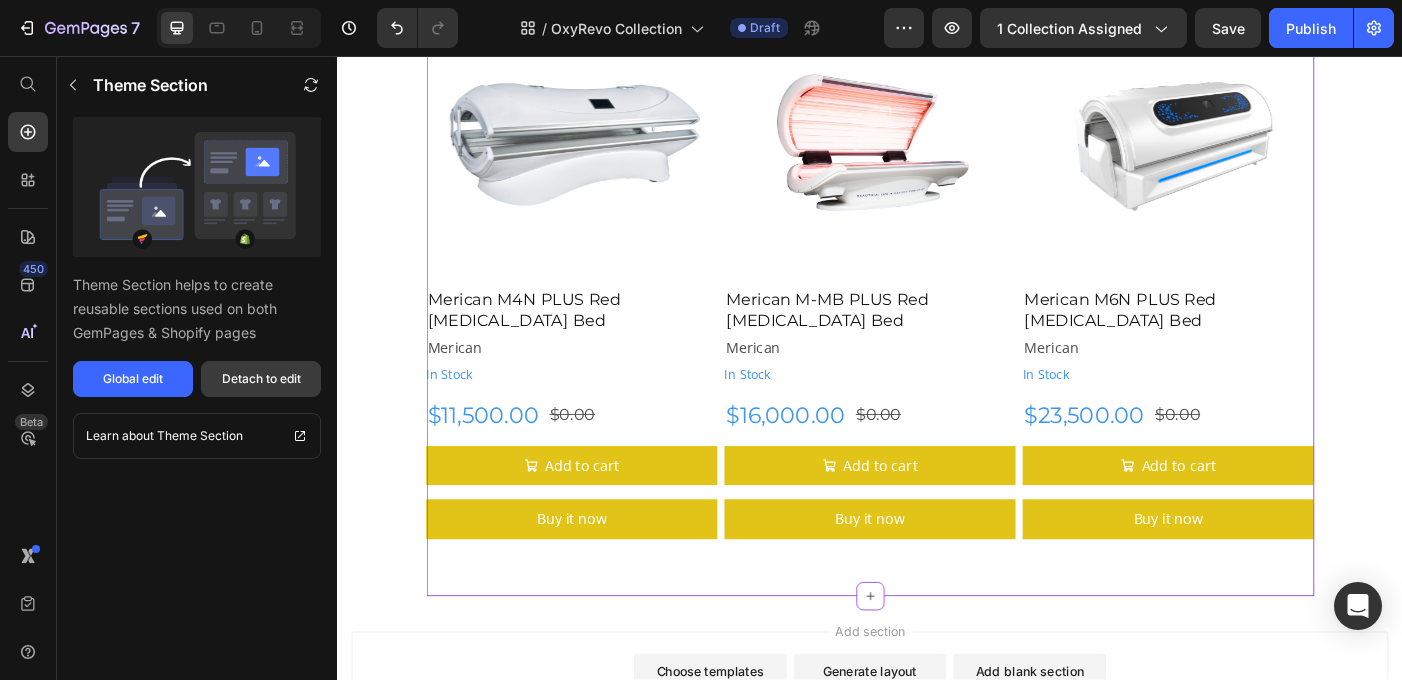 click on "Detach to edit" at bounding box center (261, 379) 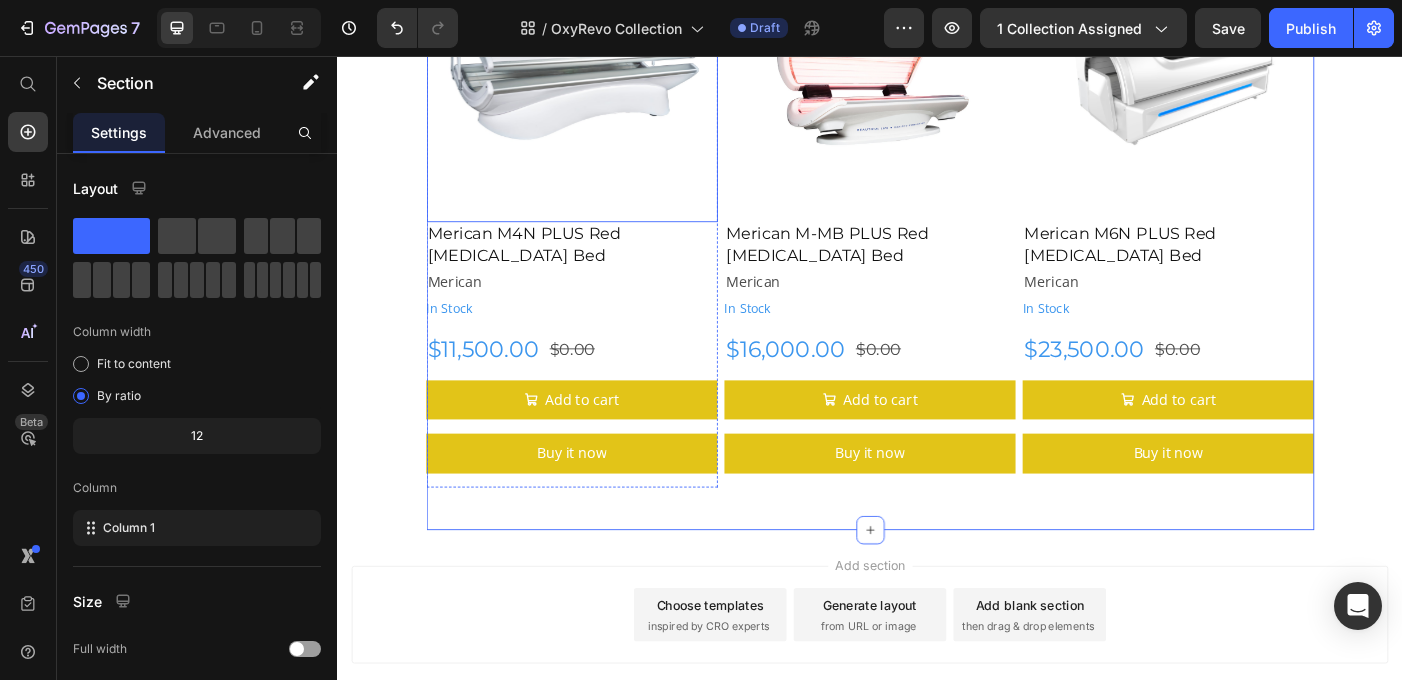 scroll, scrollTop: 653, scrollLeft: 0, axis: vertical 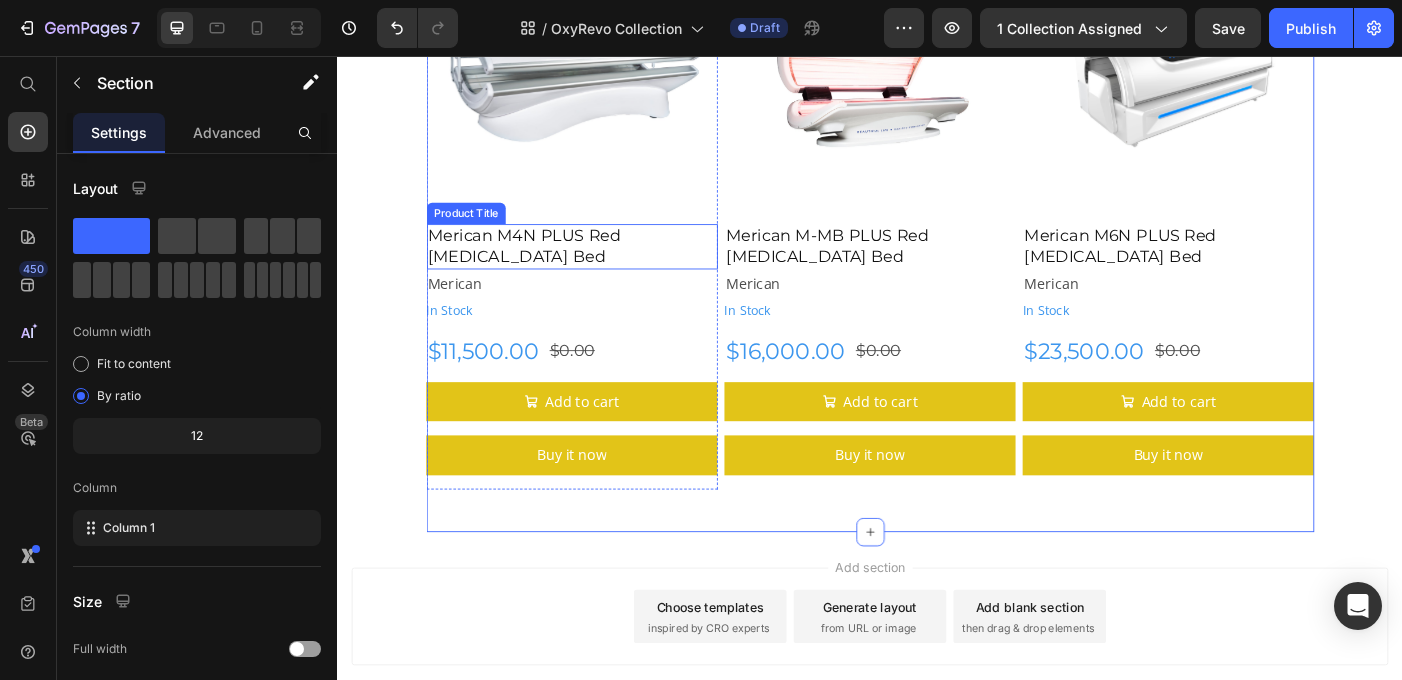 click on "Merican M4N PLUS Red [MEDICAL_DATA] Bed" at bounding box center [601, 271] 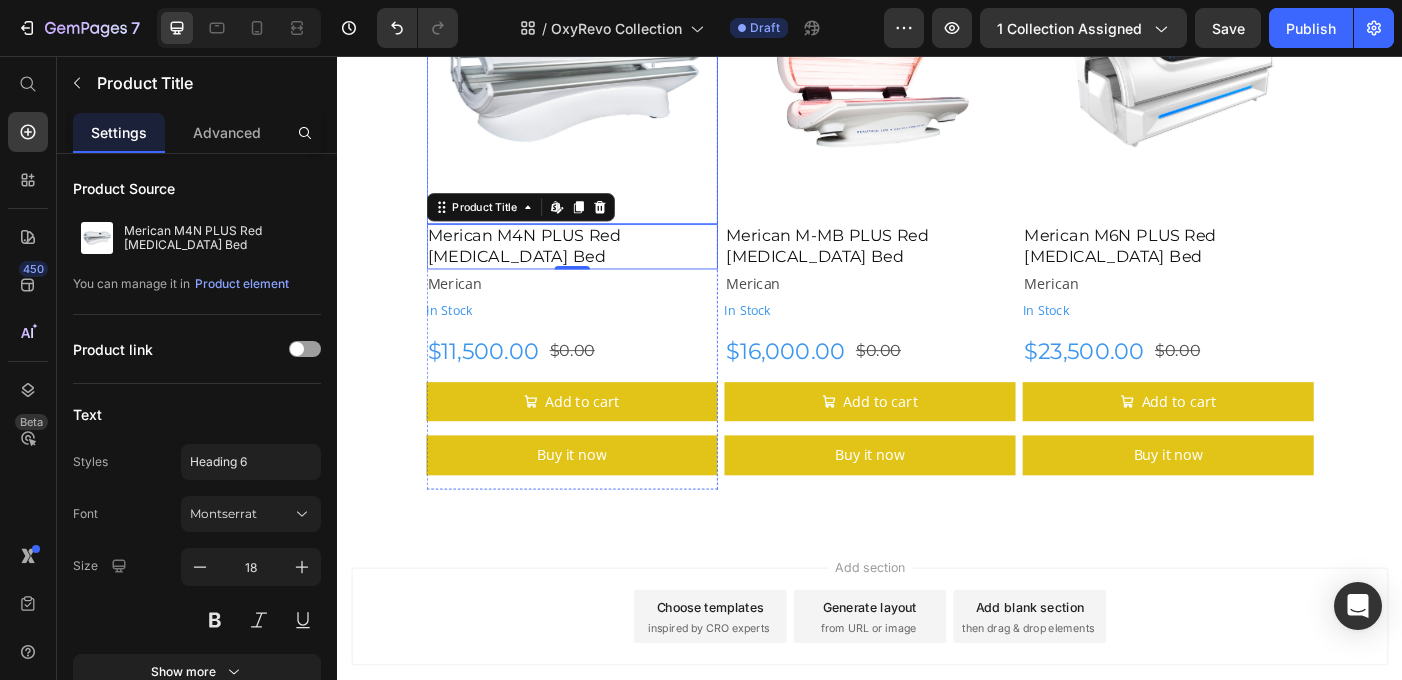click at bounding box center (601, 82) 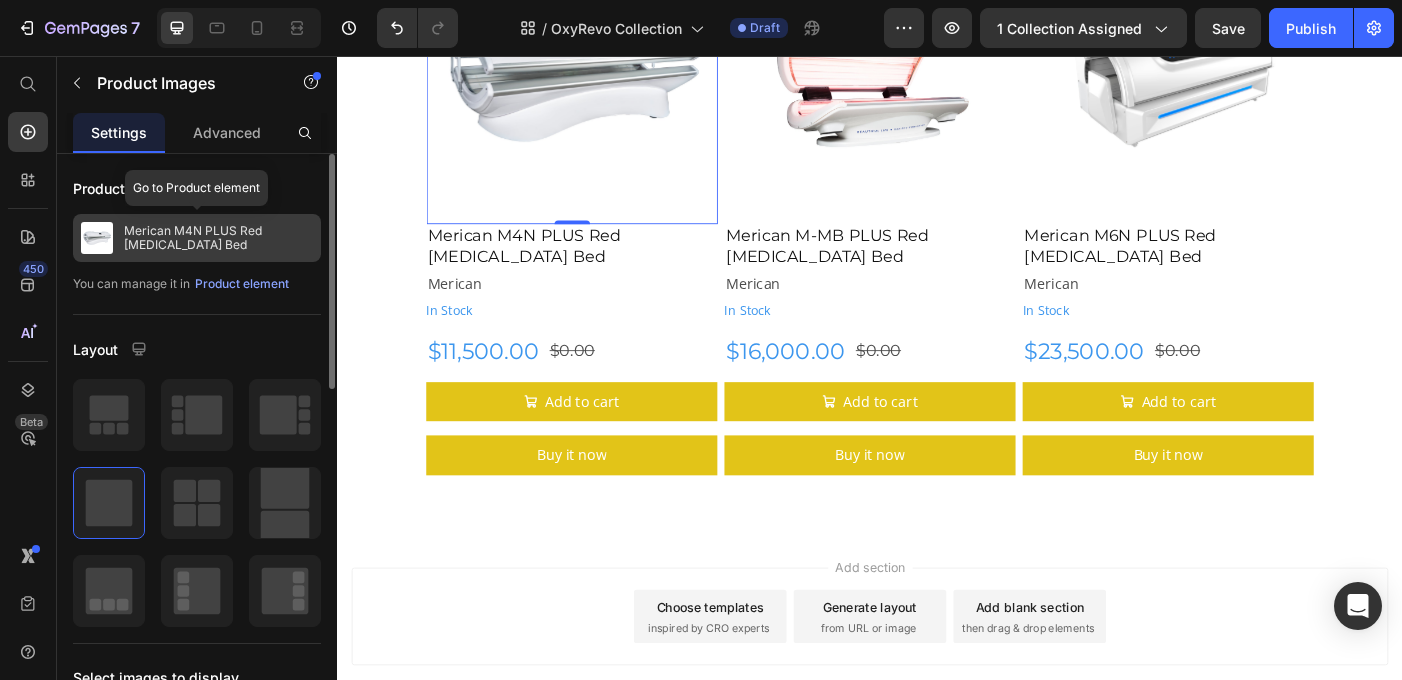 click on "Merican M4N PLUS Red [MEDICAL_DATA] Bed" at bounding box center [218, 238] 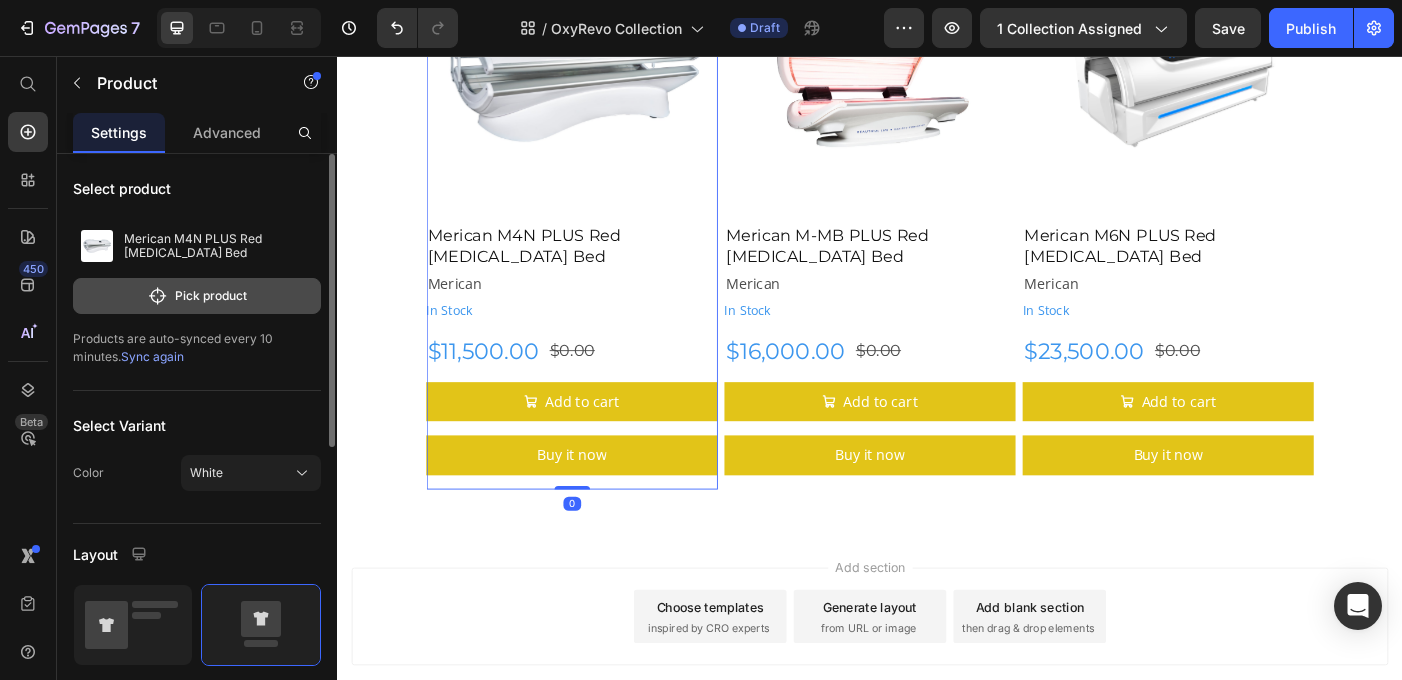 click on "Pick product" at bounding box center [197, 296] 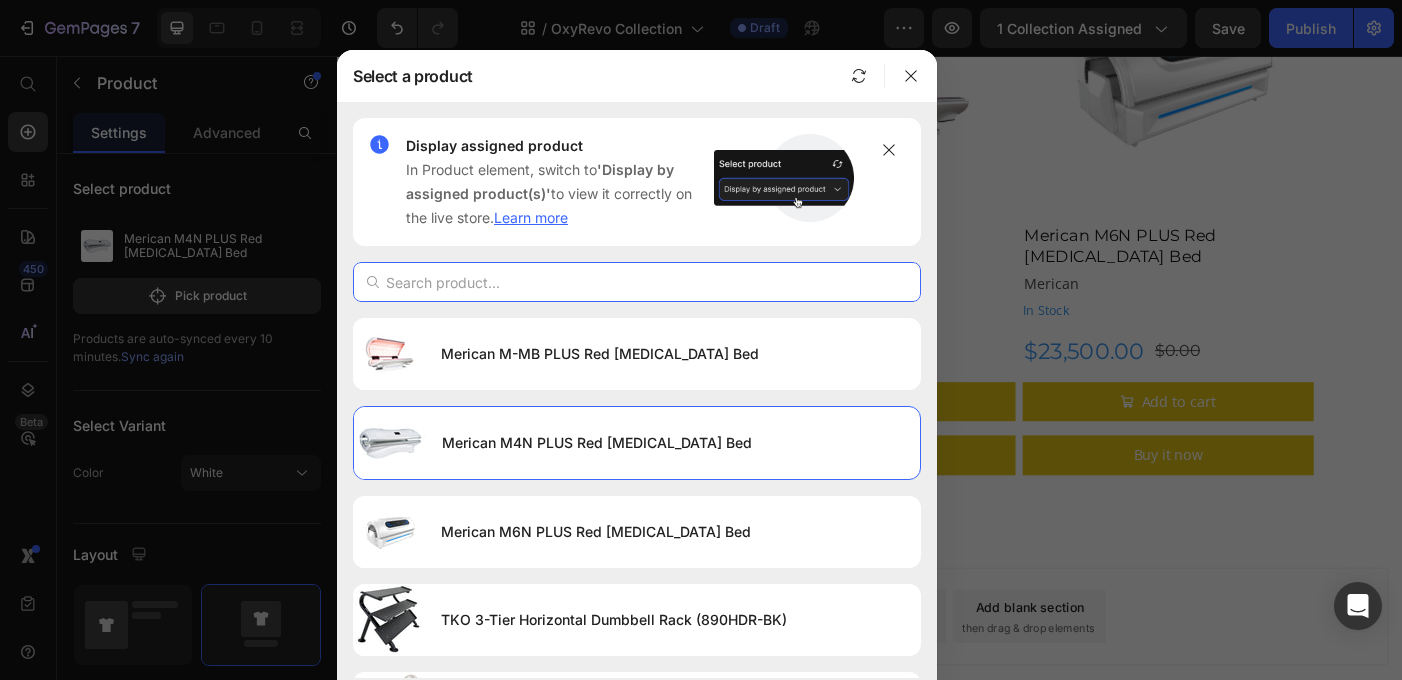 click at bounding box center (637, 282) 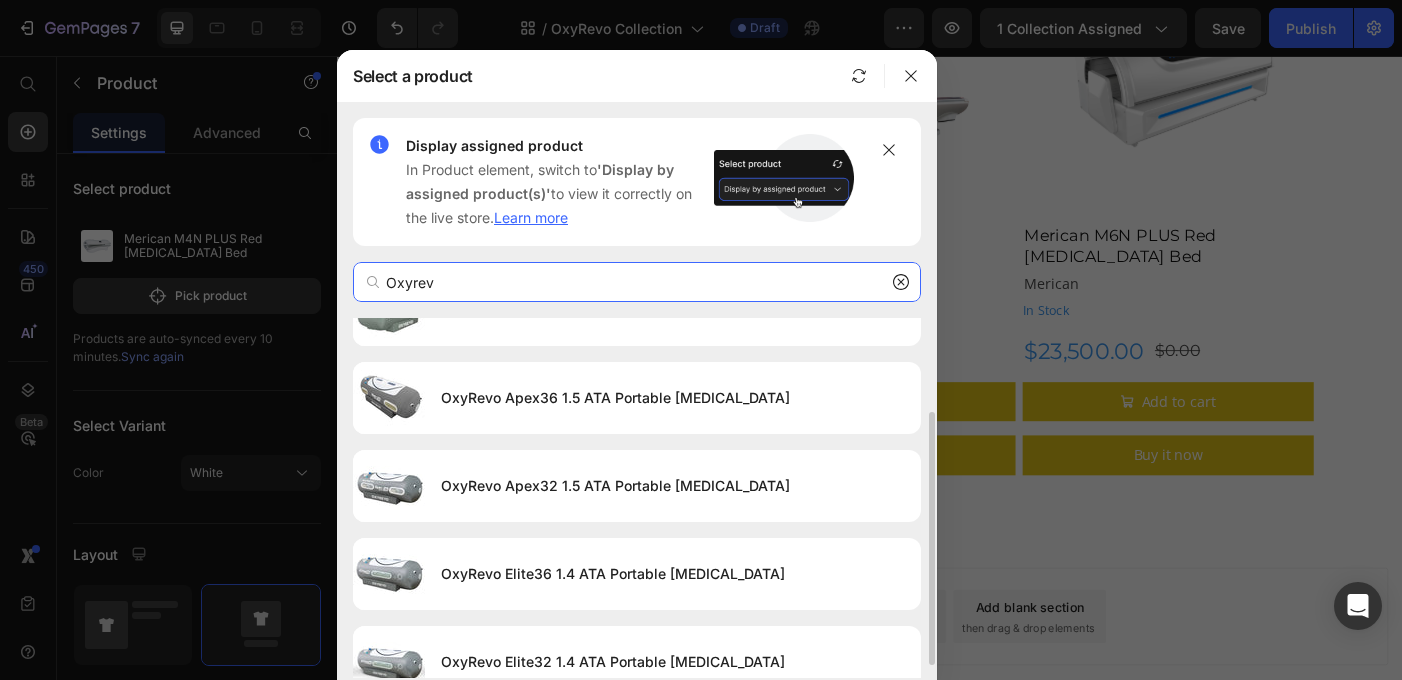 scroll, scrollTop: 151, scrollLeft: 0, axis: vertical 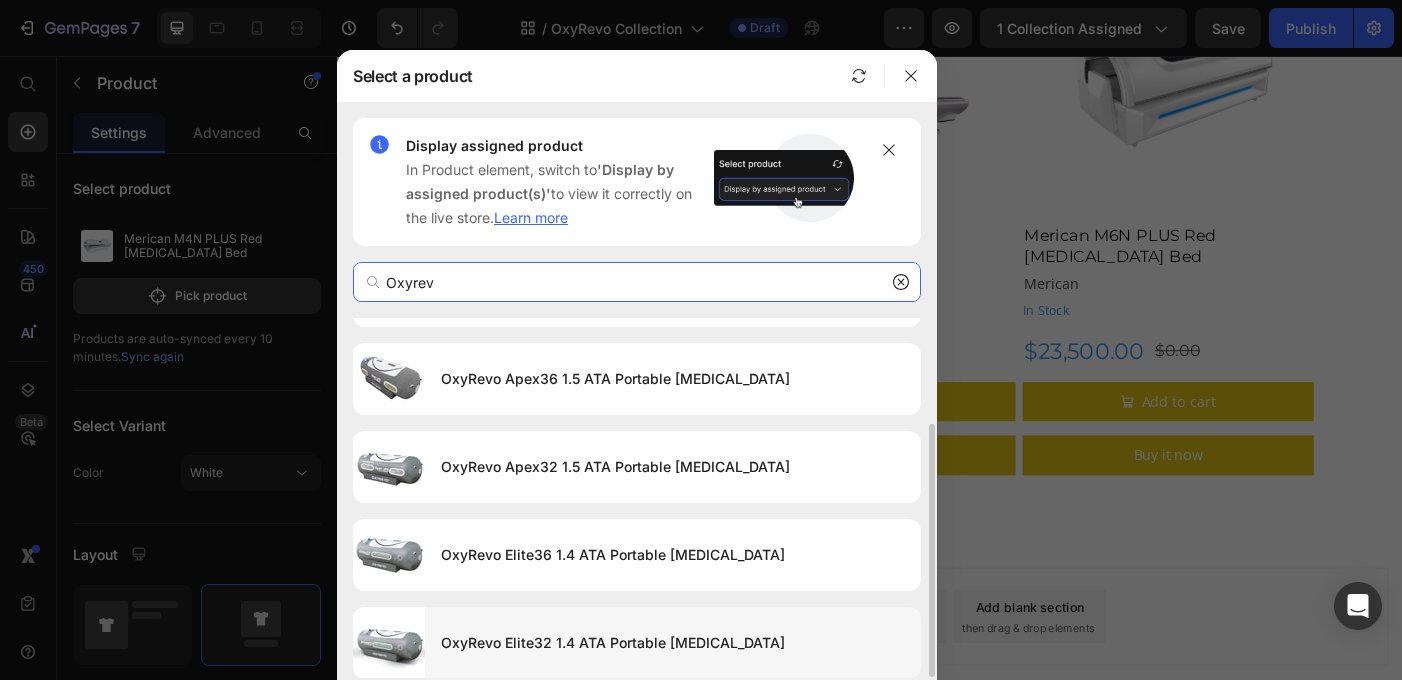 type on "Oxyrev" 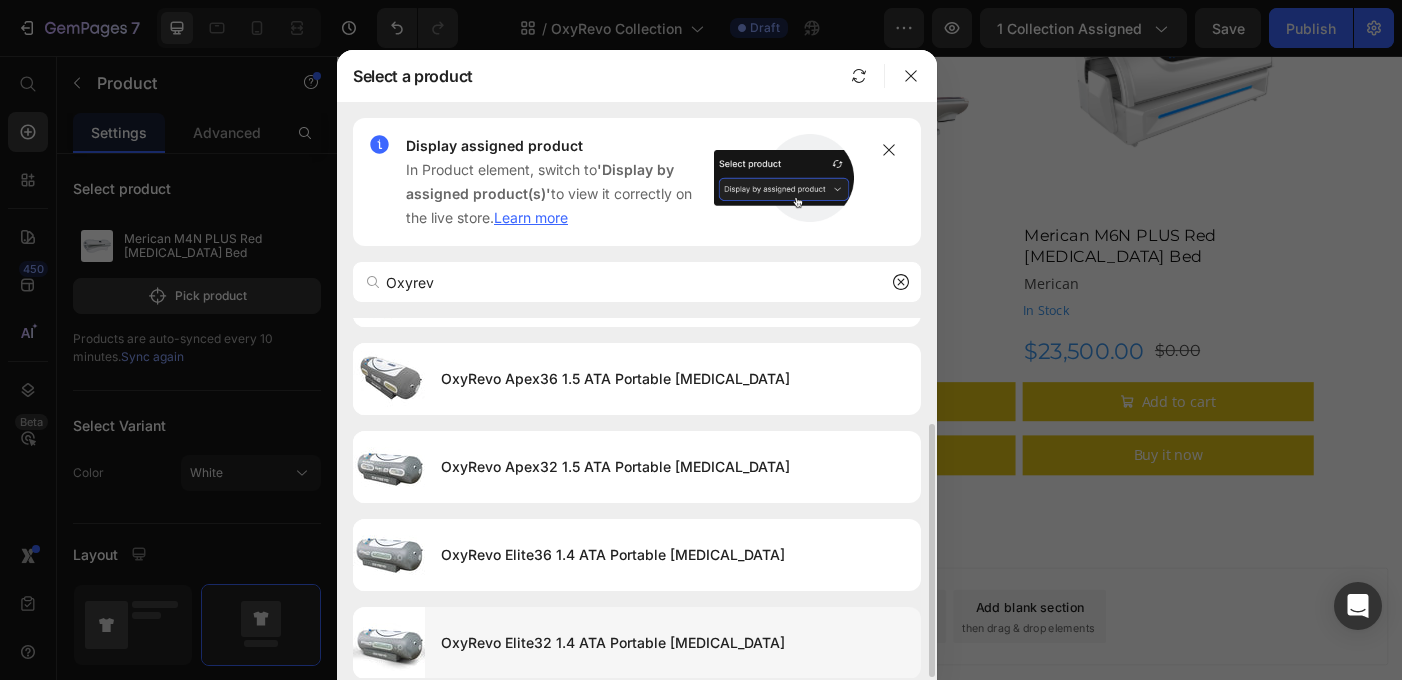 click on "OxyRevo Elite32 1.4 ATA Portable [MEDICAL_DATA]" at bounding box center (673, 643) 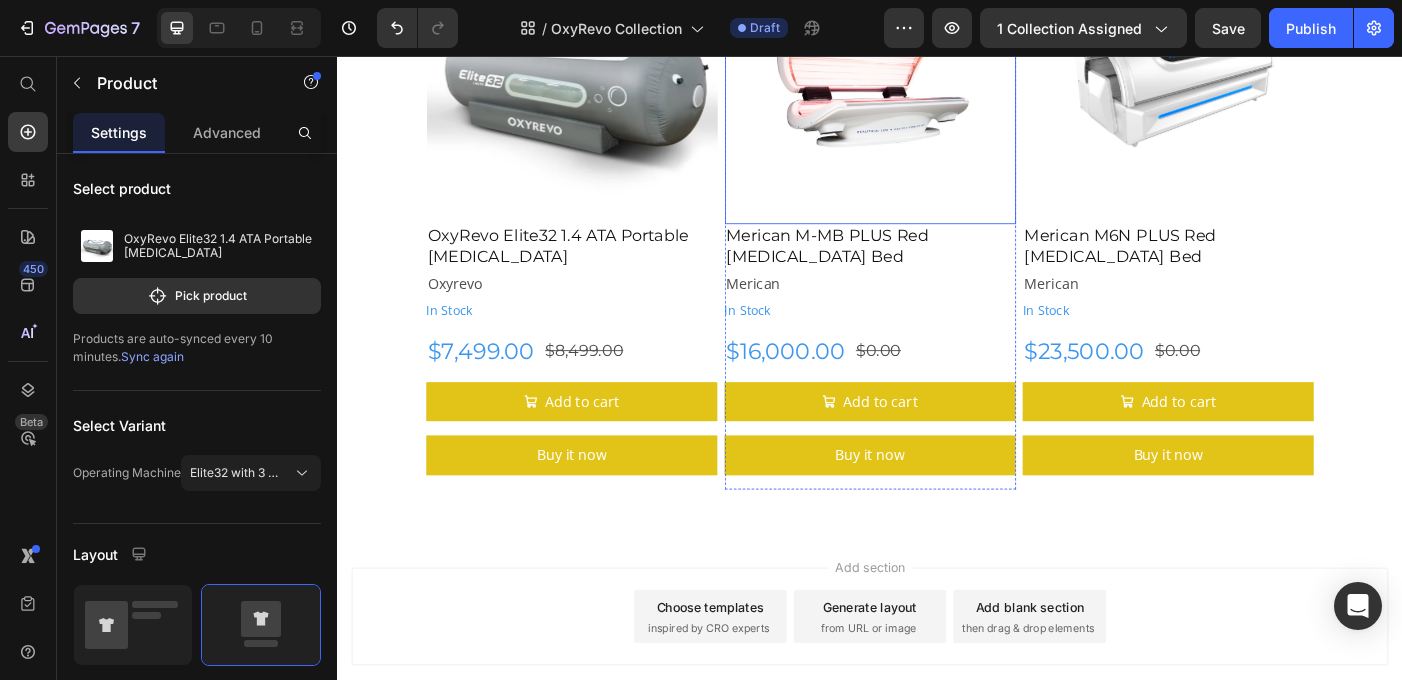 click at bounding box center (937, 82) 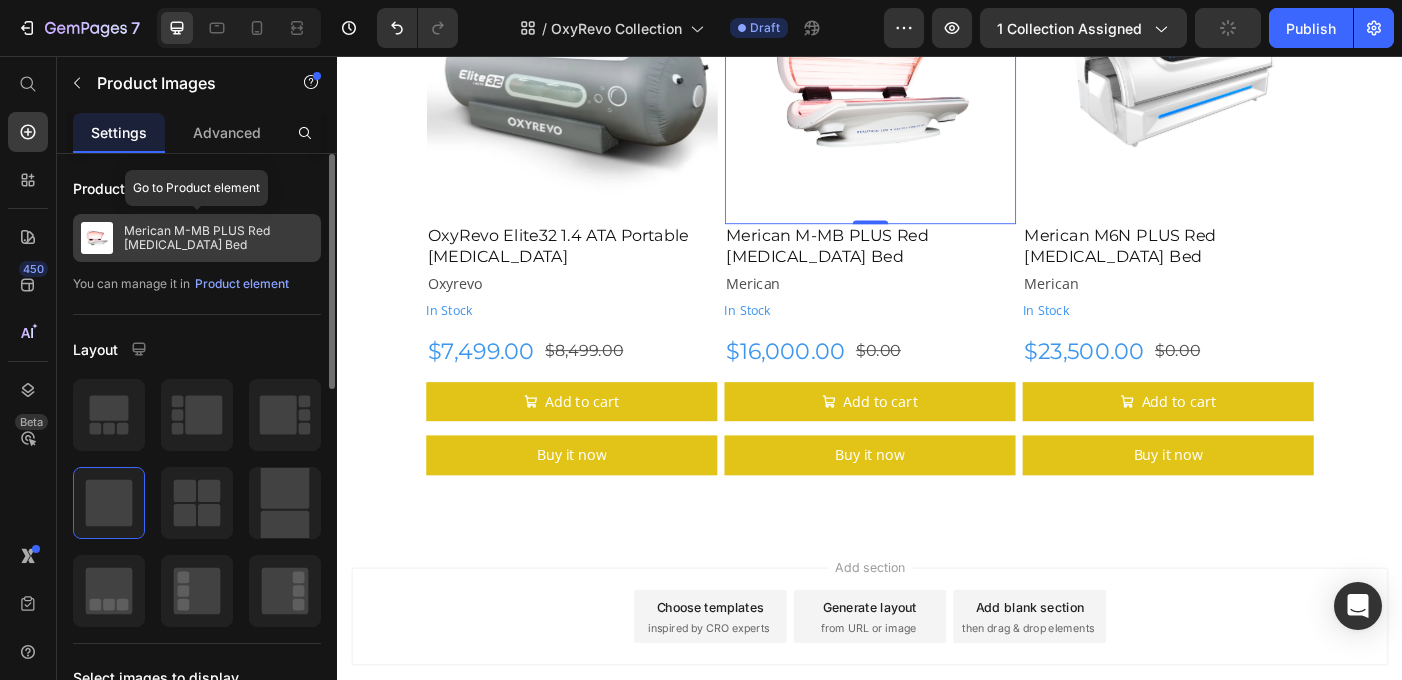 click on "Merican M-MB PLUS Red [MEDICAL_DATA] Bed" at bounding box center [218, 238] 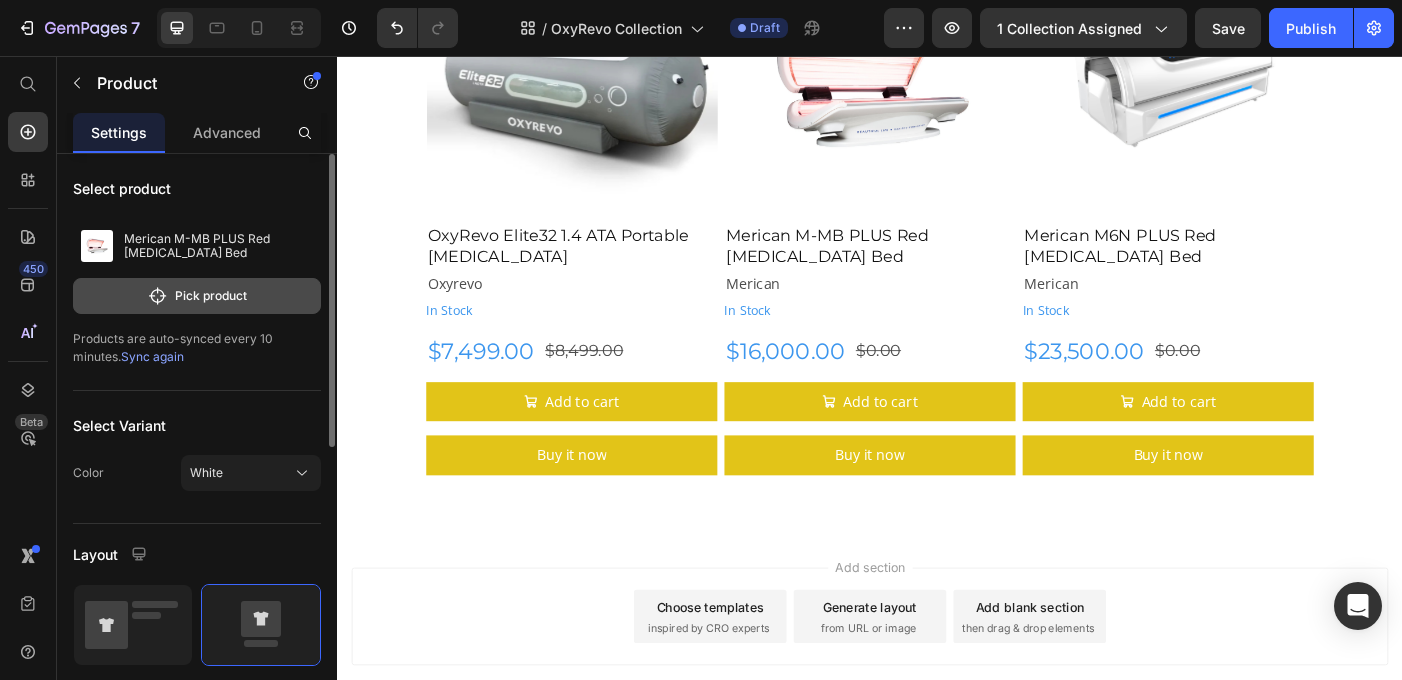 click on "Pick product" at bounding box center [197, 296] 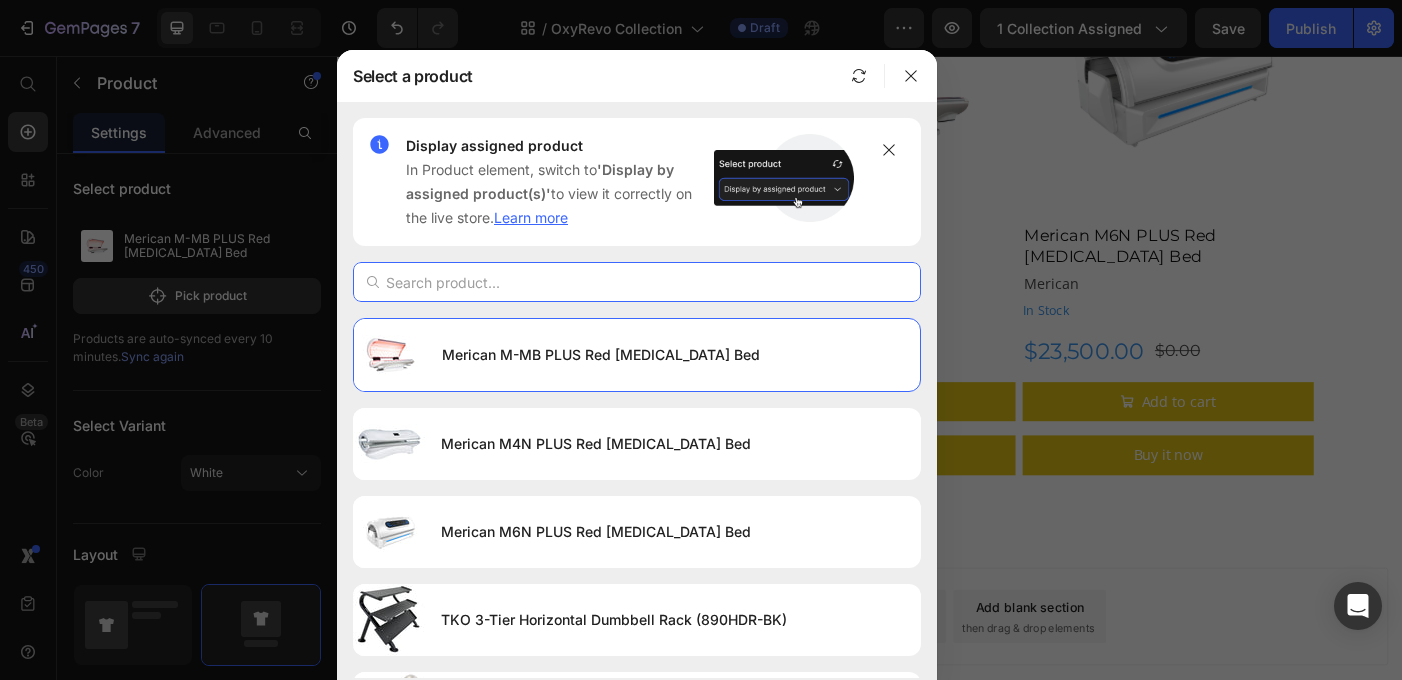 click at bounding box center [637, 282] 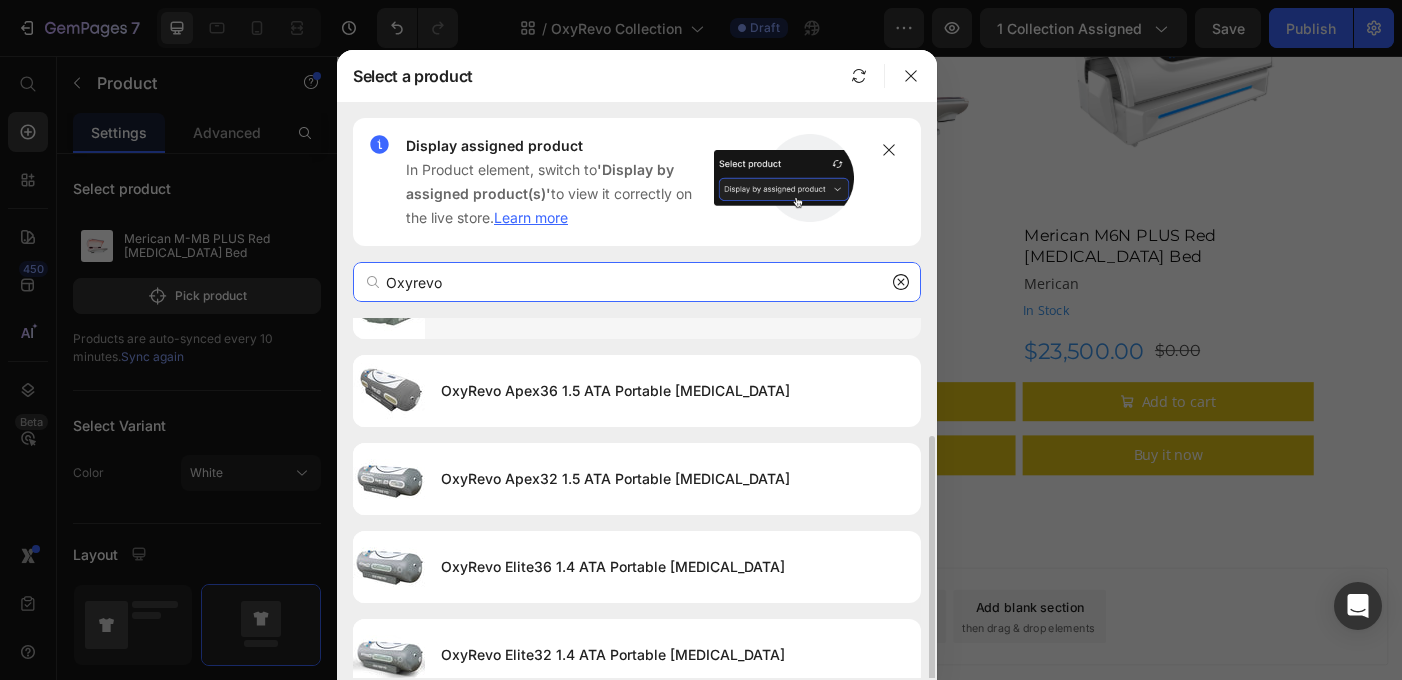 scroll, scrollTop: 151, scrollLeft: 0, axis: vertical 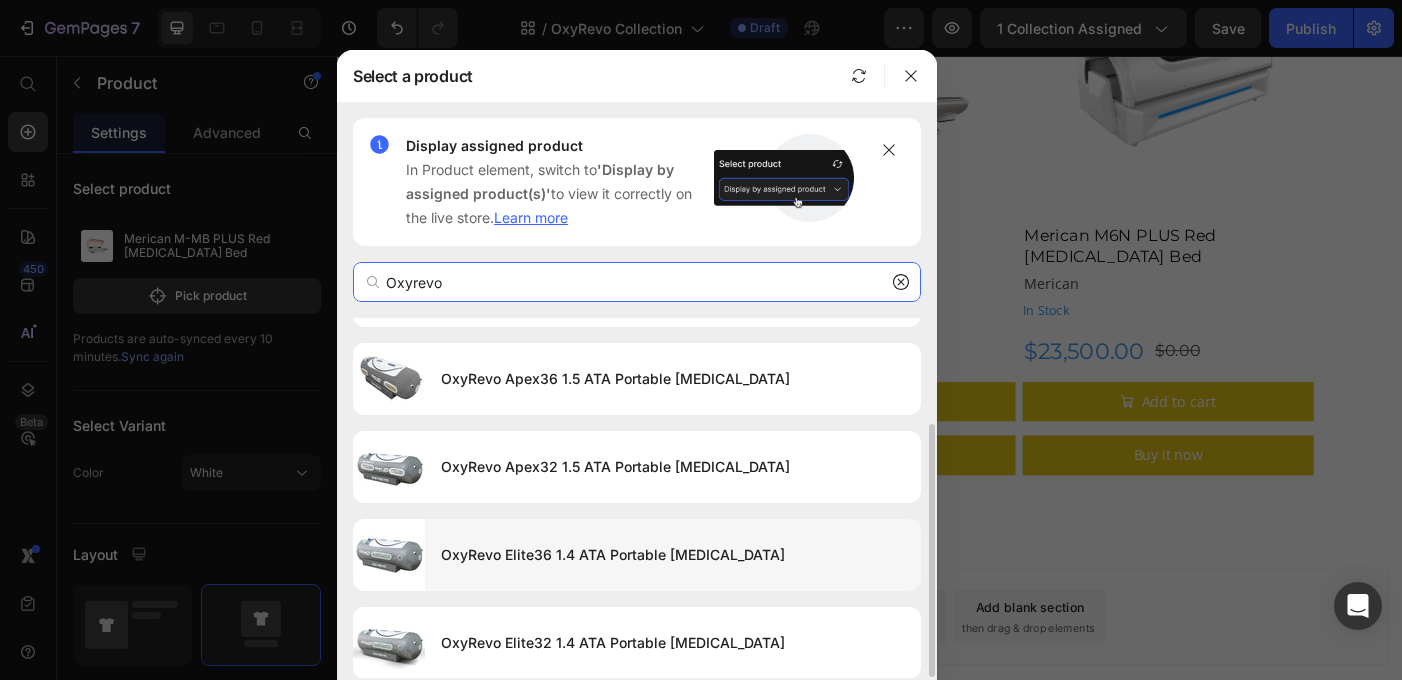 type on "Oxyrevo" 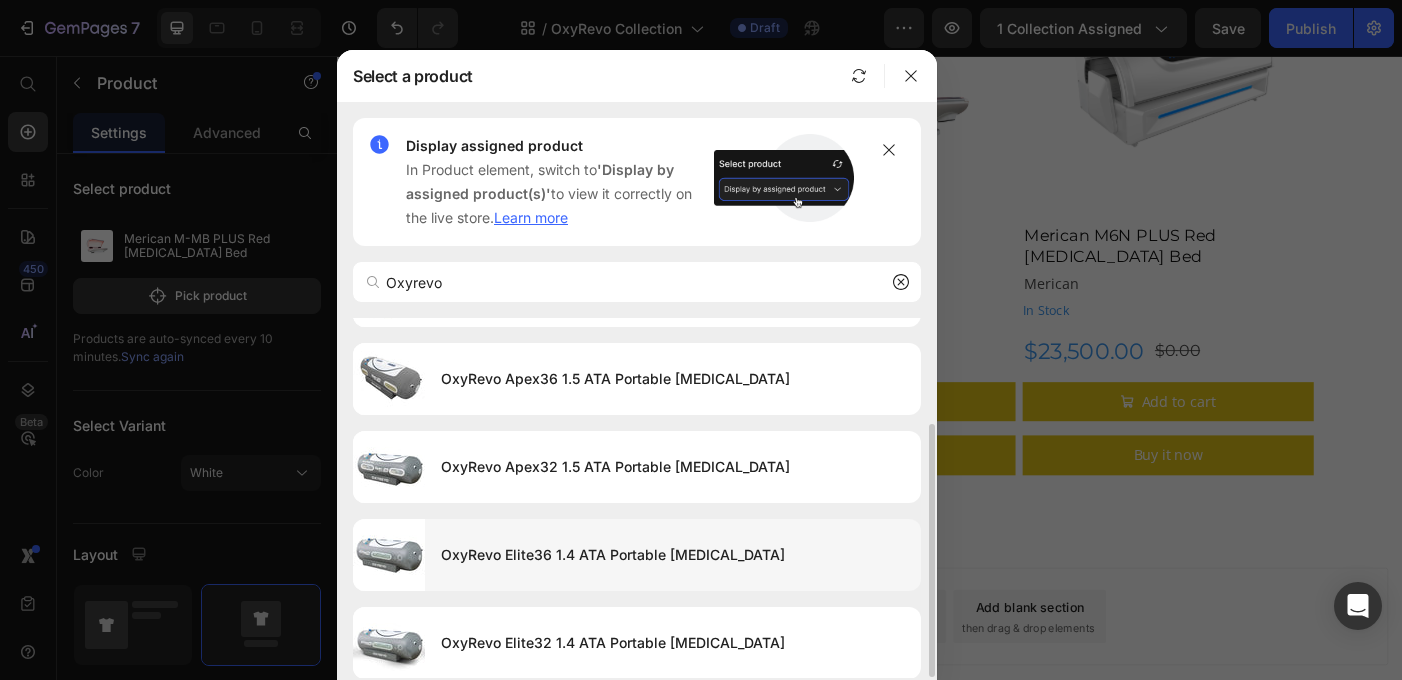 click on "OxyRevo Elite36 1.4 ATA Portable [MEDICAL_DATA]" at bounding box center [673, 555] 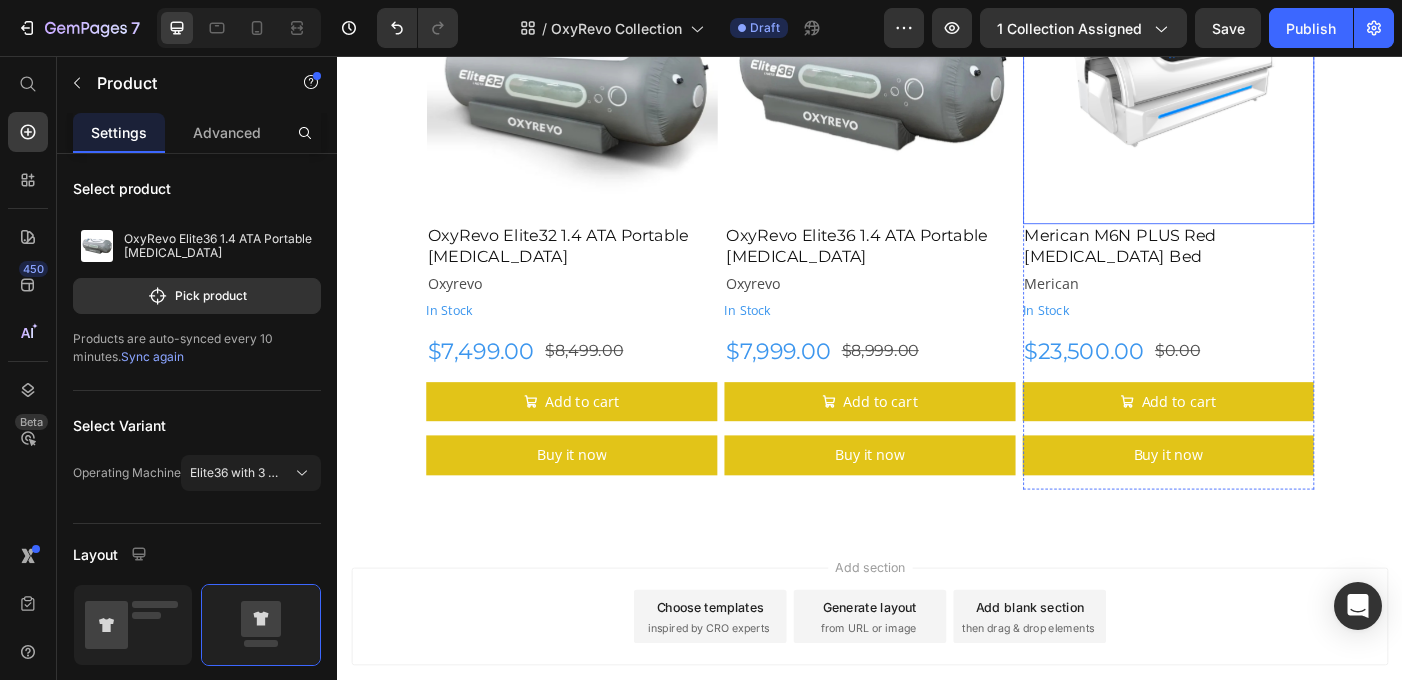 click at bounding box center [1273, 82] 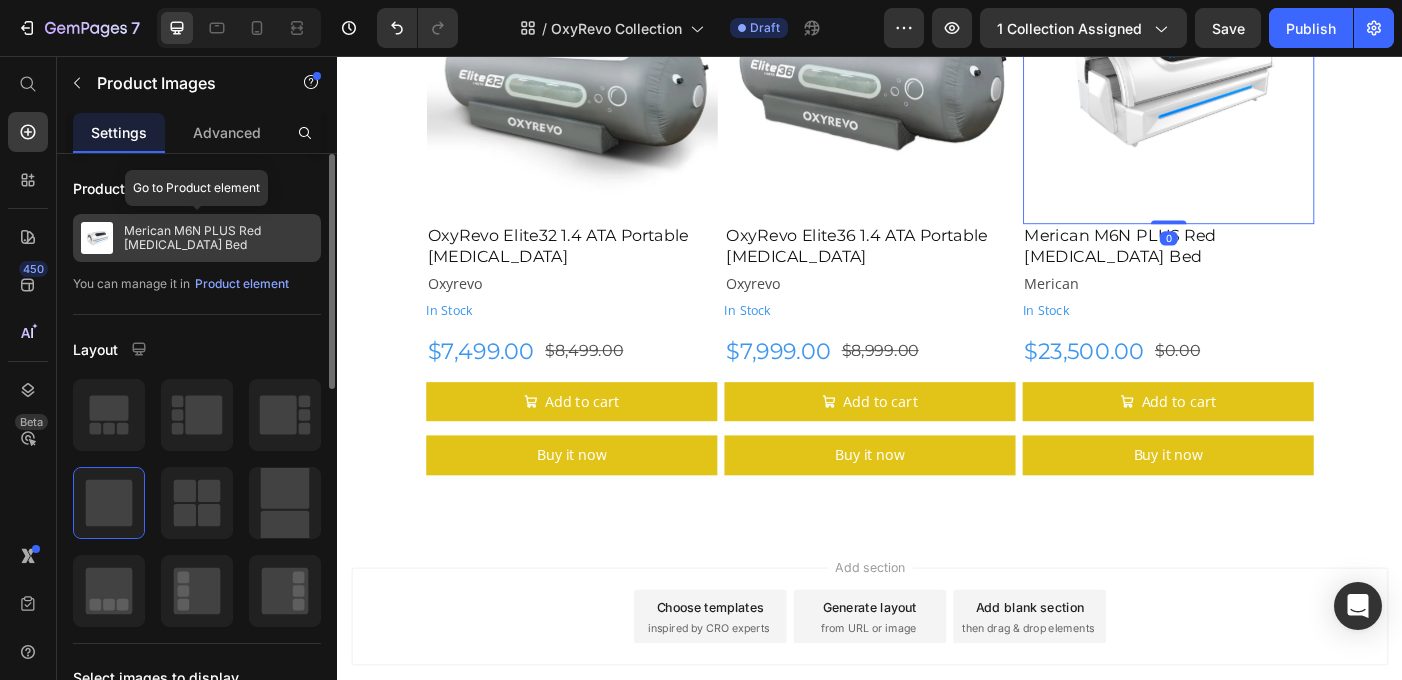 click on "Merican M6N PLUS Red [MEDICAL_DATA] Bed" 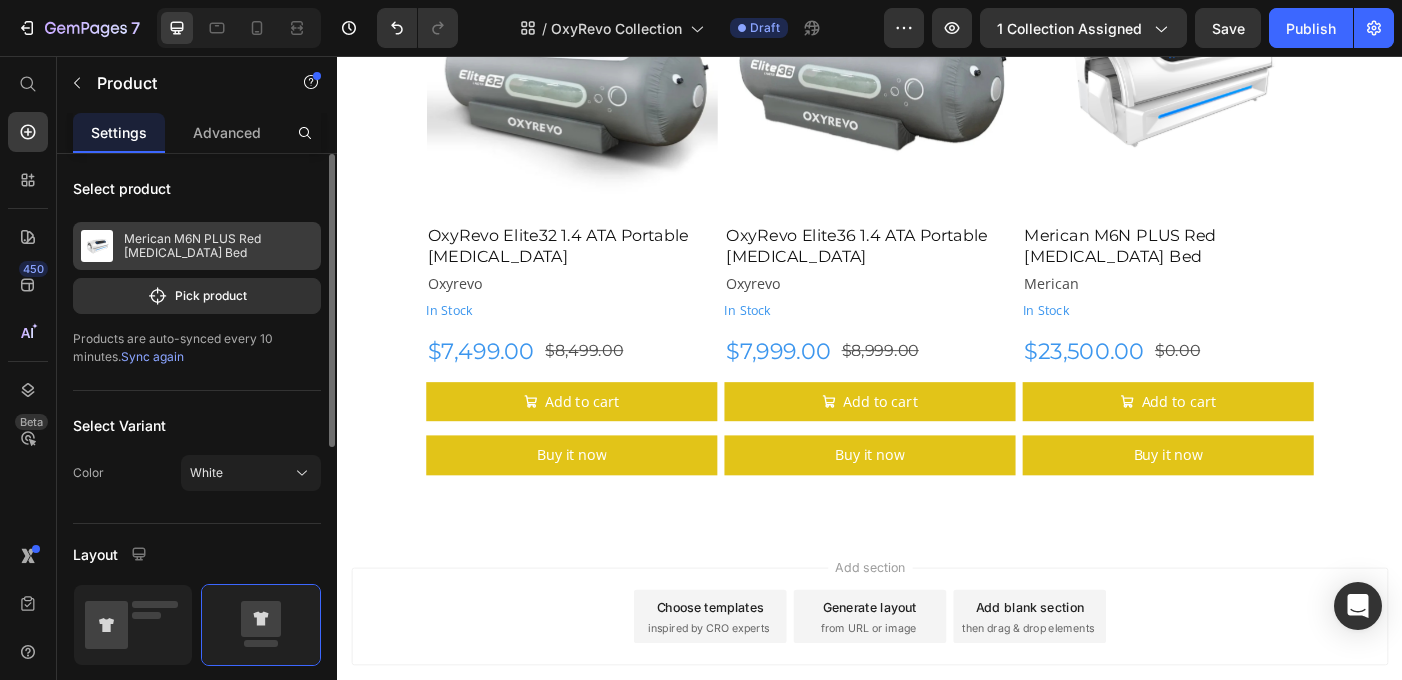 click on "Merican M6N PLUS Red [MEDICAL_DATA] Bed" at bounding box center [218, 246] 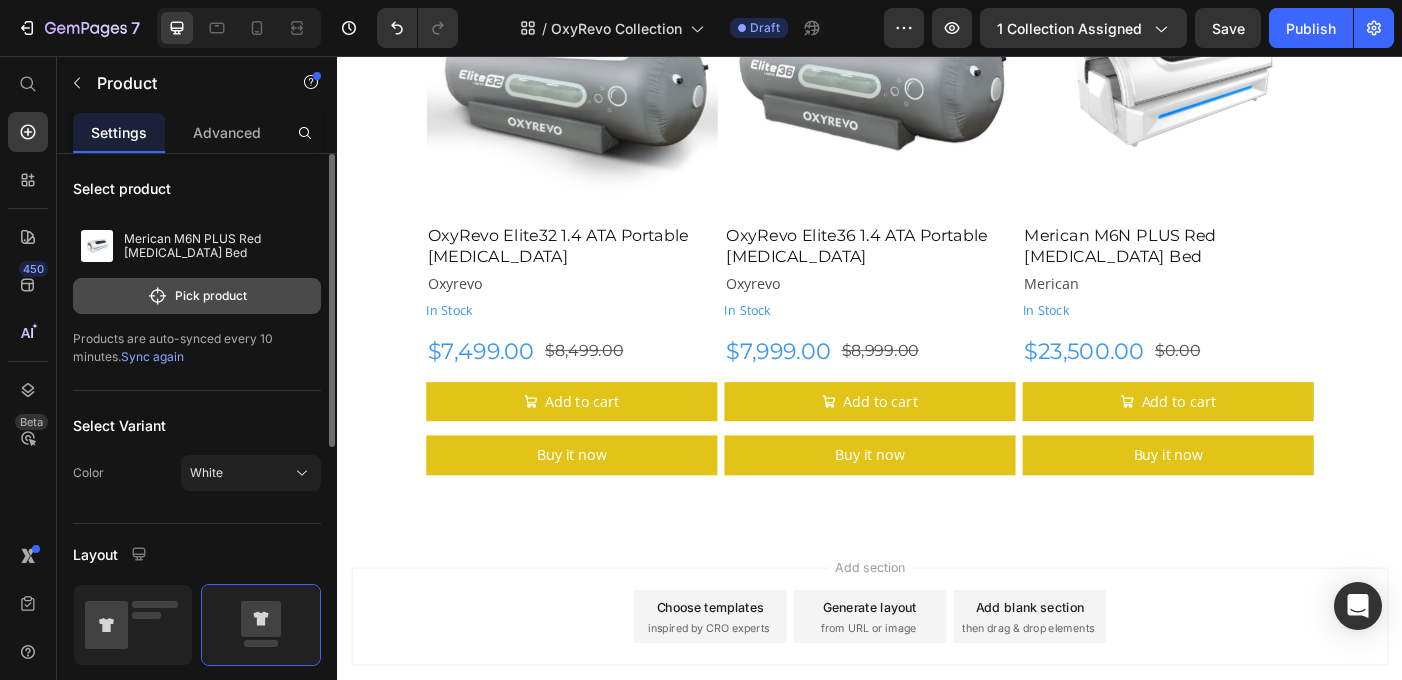 click on "Pick product" 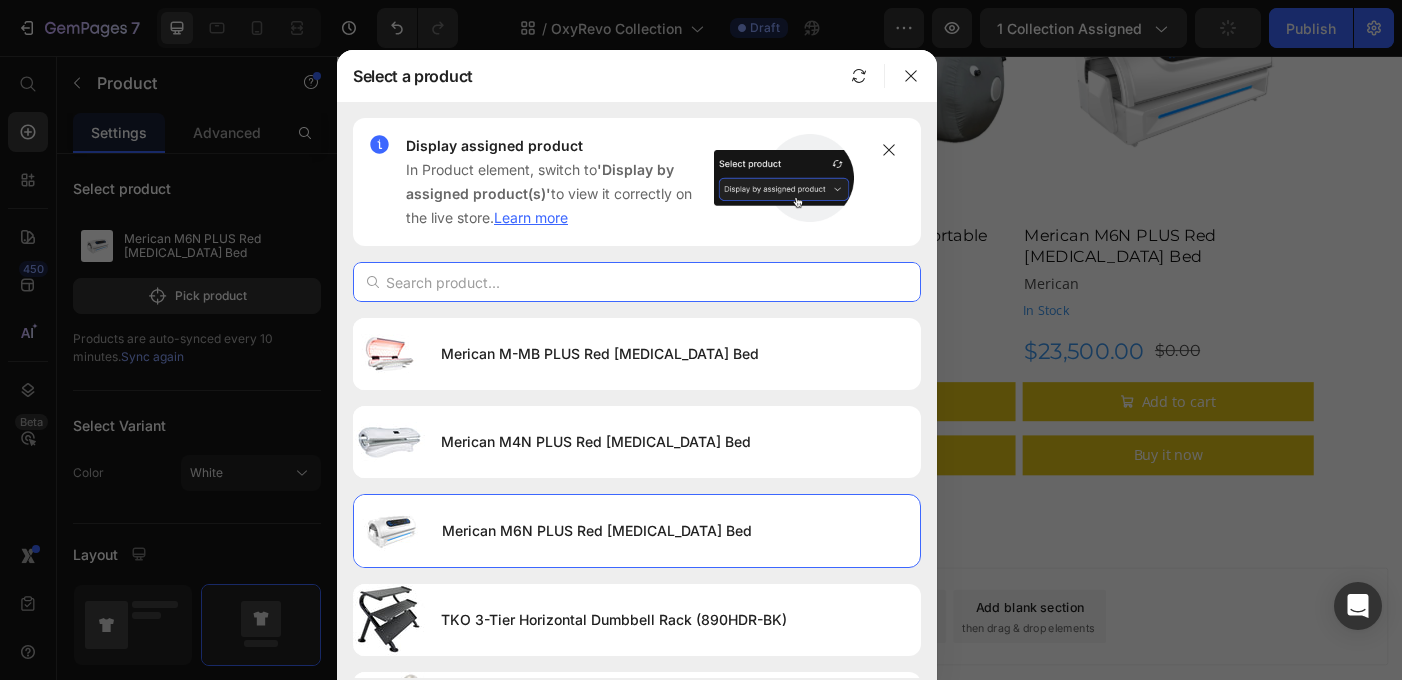 click at bounding box center [637, 282] 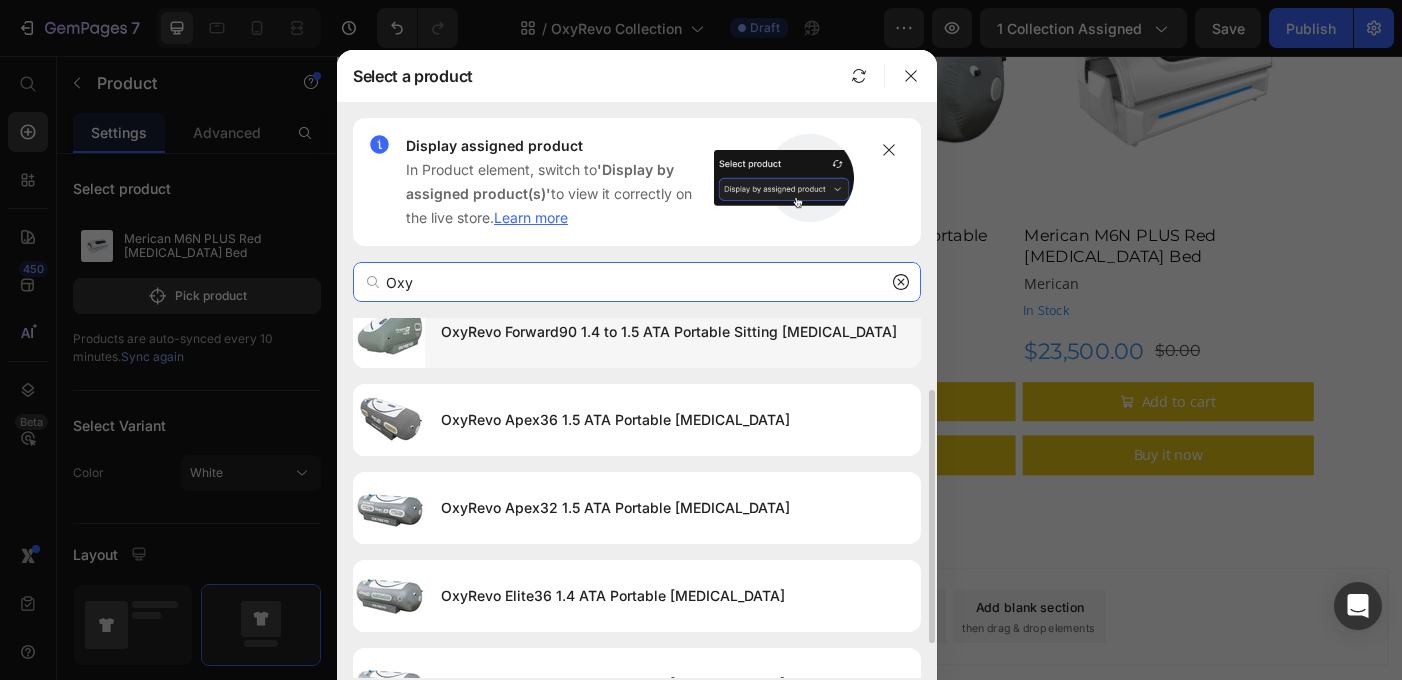 scroll, scrollTop: 121, scrollLeft: 0, axis: vertical 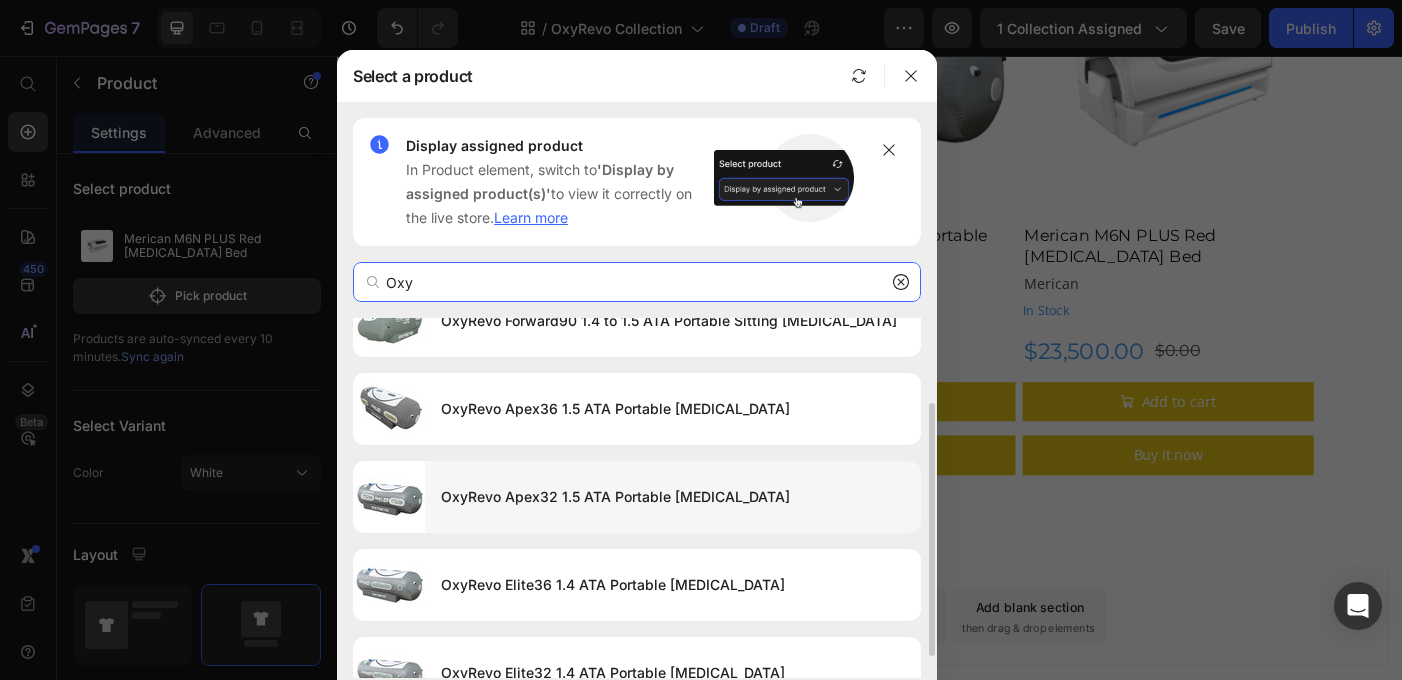 type on "Oxy" 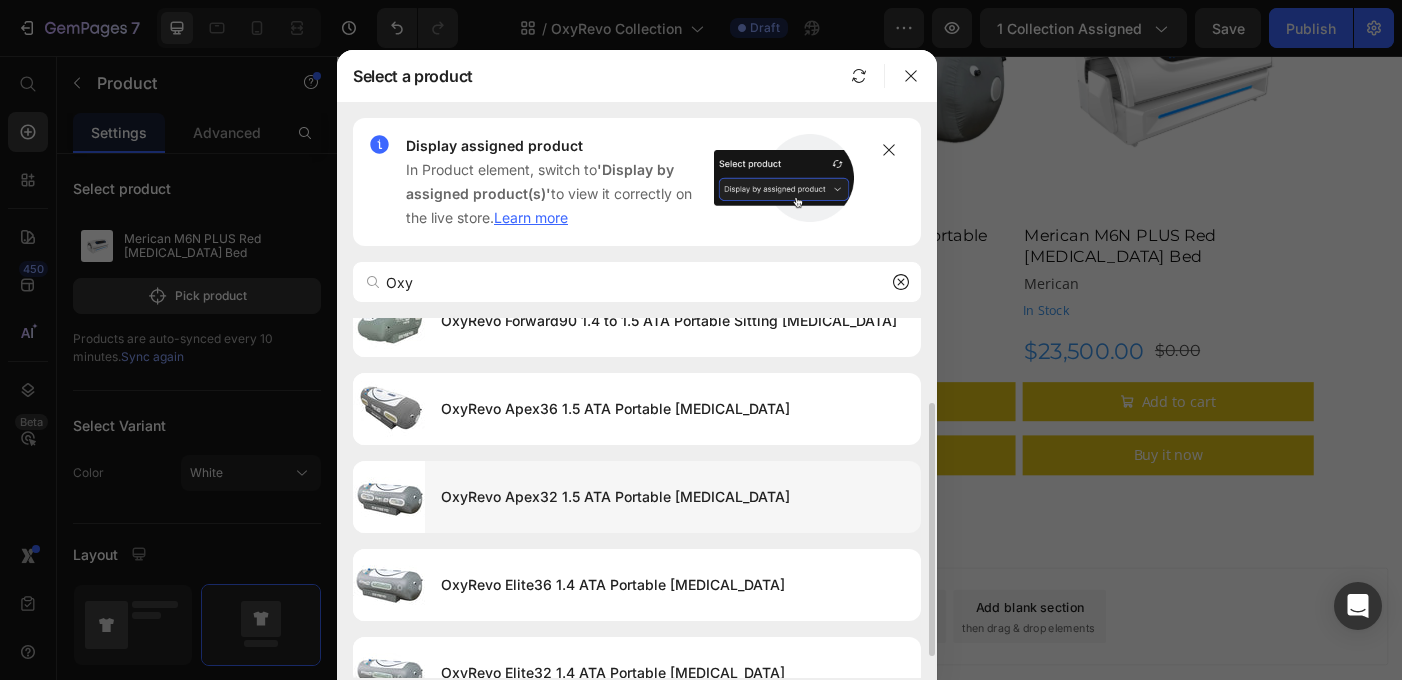 click on "OxyRevo Apex32 1.5 ATA Portable [MEDICAL_DATA]" at bounding box center (673, 497) 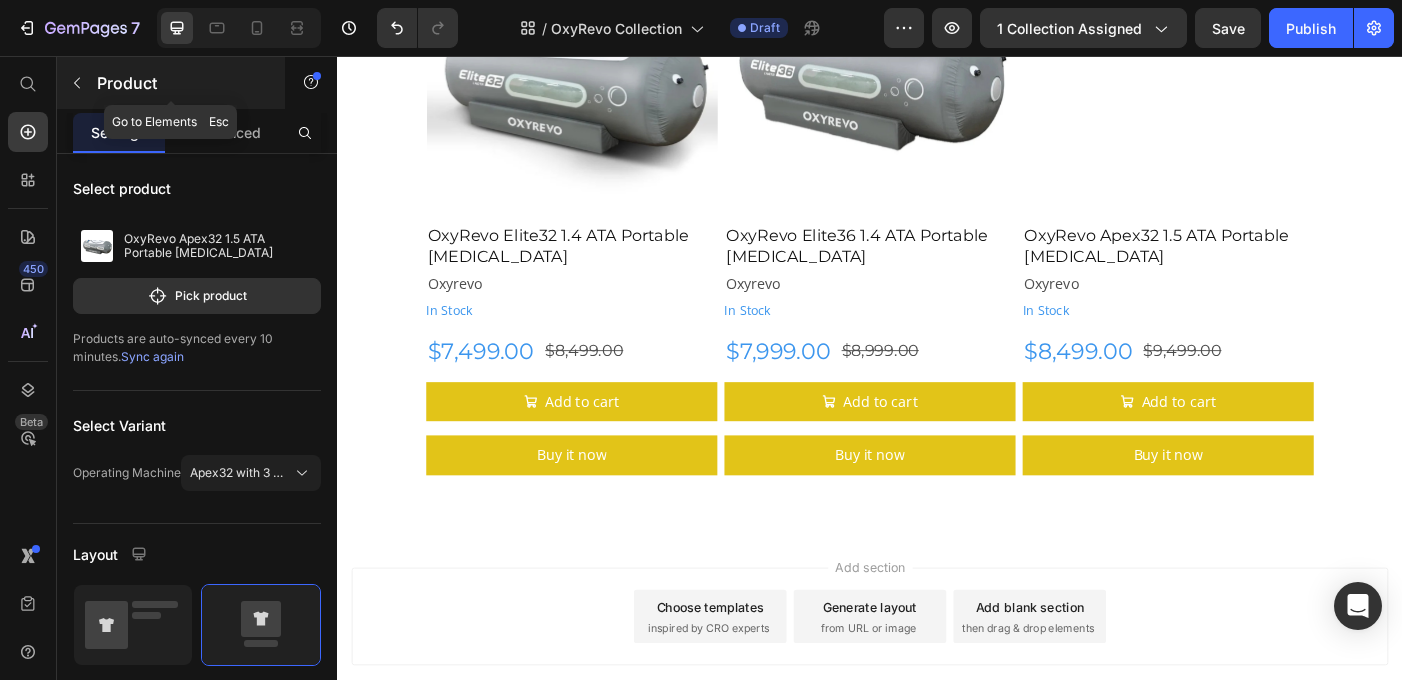 click on "Product" at bounding box center (182, 83) 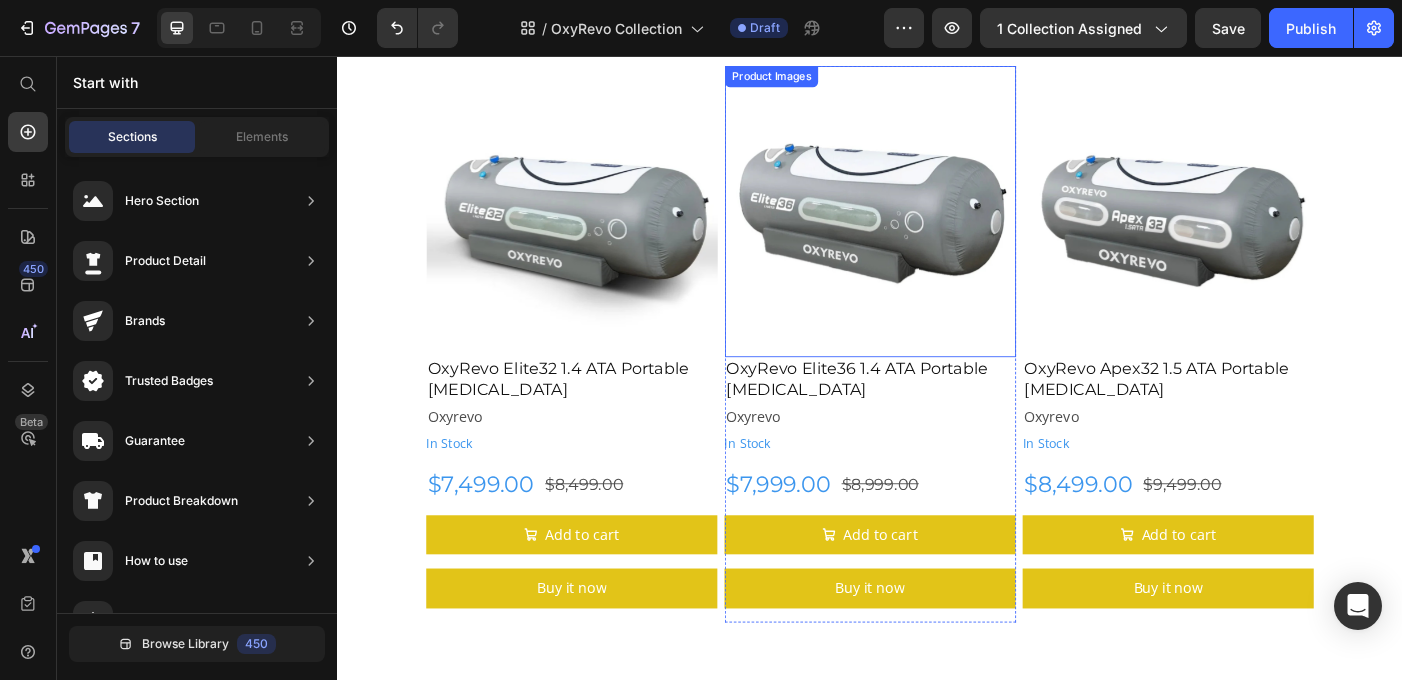 scroll, scrollTop: 488, scrollLeft: 0, axis: vertical 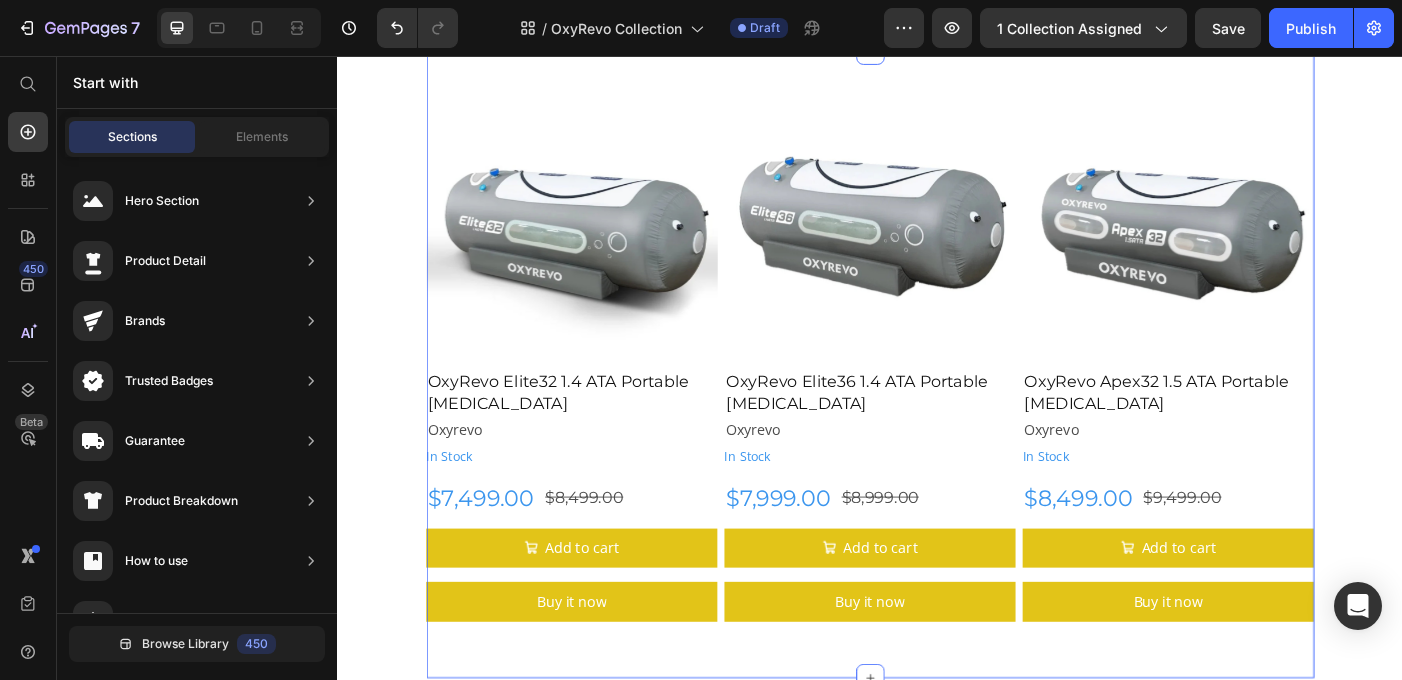 click on "Product Images OxyRevo Elite32 1.4 ATA Portable [MEDICAL_DATA] Product Title Oxyrevo Product Vendor In Stock Stock Counter Row $7,499.00 Product Price $8,499.00 Product Price Row
Add to cart Add to Cart Buy it now Dynamic Checkout Product Product Images OxyRevo Elite36 1.4 ATA Portable [MEDICAL_DATA] Product Title Oxyrevo Product Vendor In Stock Stock Counter $7,999.00 Product Price $8,999.00 Product Price Row
Add to cart Add to Cart Buy it now Dynamic Checkout Product Product Images OxyRevo Apex32 1.5 ATA Portable [MEDICAL_DATA] Product Title Oxyrevo Product Vendor In Stock Stock Counter $8,499.00 Product Price $9,499.00 Product Price Row
Add to cart Add to Cart Buy it now Dynamic Checkout Product Row Section 2   Create Theme Section AI Content Write with GemAI What would you like to describe here? Tone and Voice Persuasive Product Show more Generate" at bounding box center (937, 404) 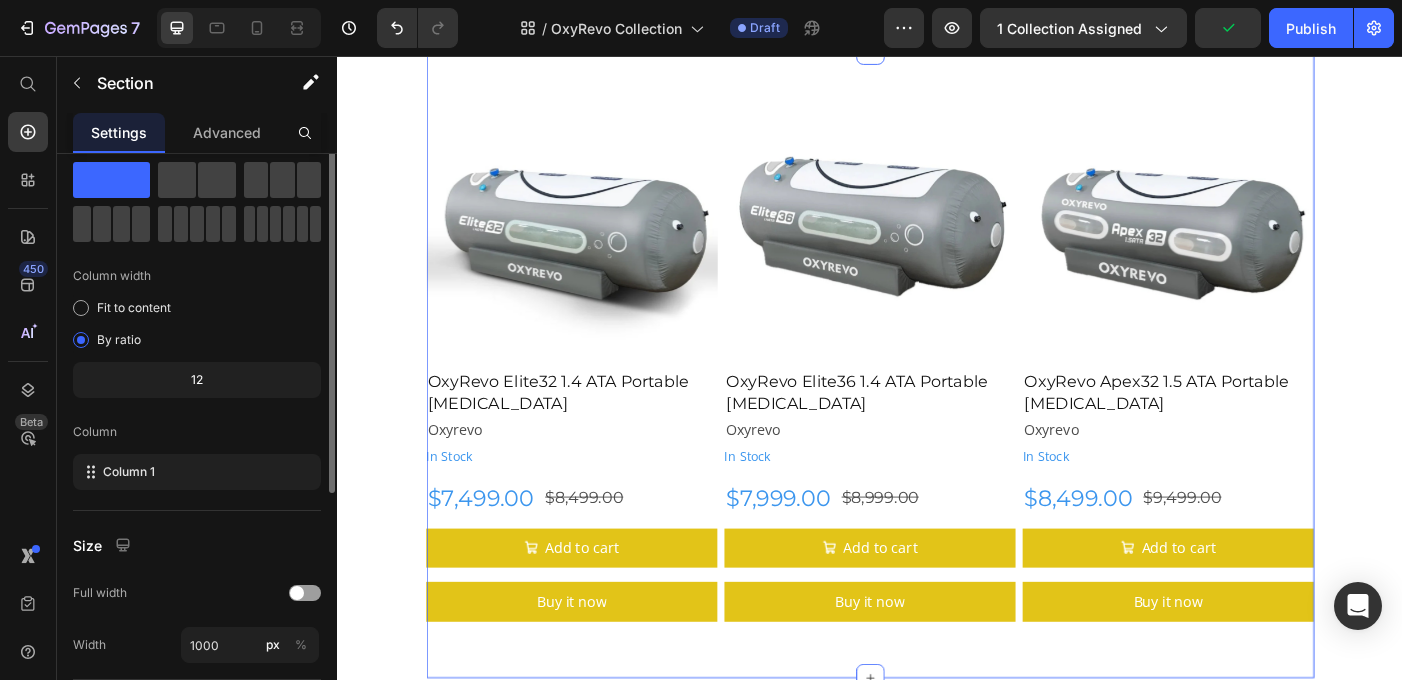 scroll, scrollTop: 0, scrollLeft: 0, axis: both 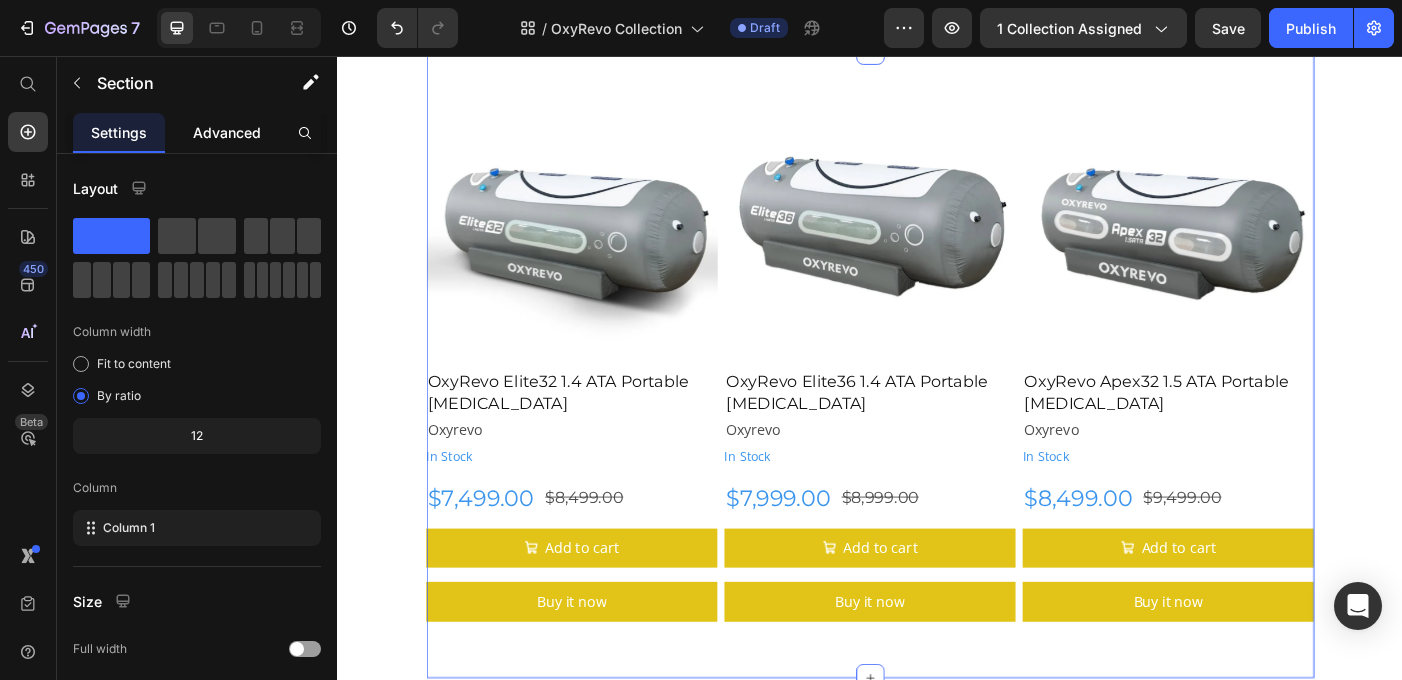 click on "Advanced" at bounding box center (227, 132) 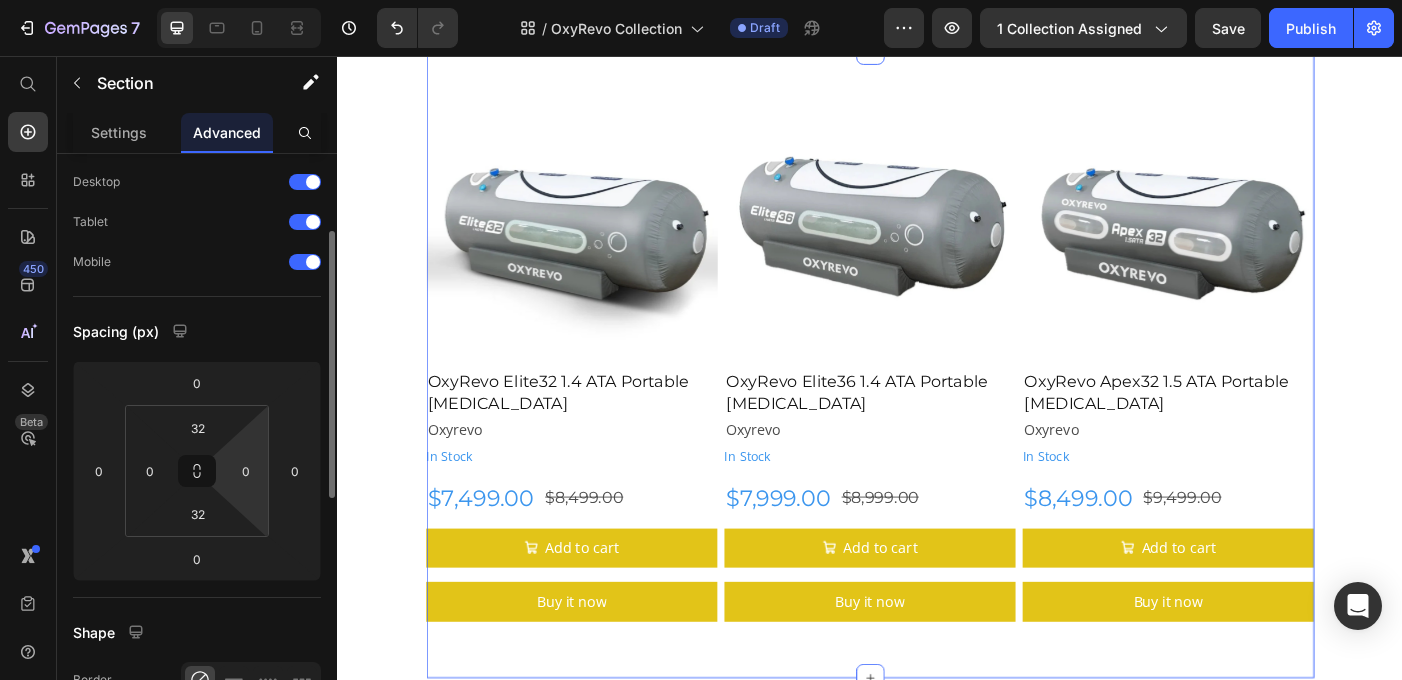 scroll, scrollTop: 0, scrollLeft: 0, axis: both 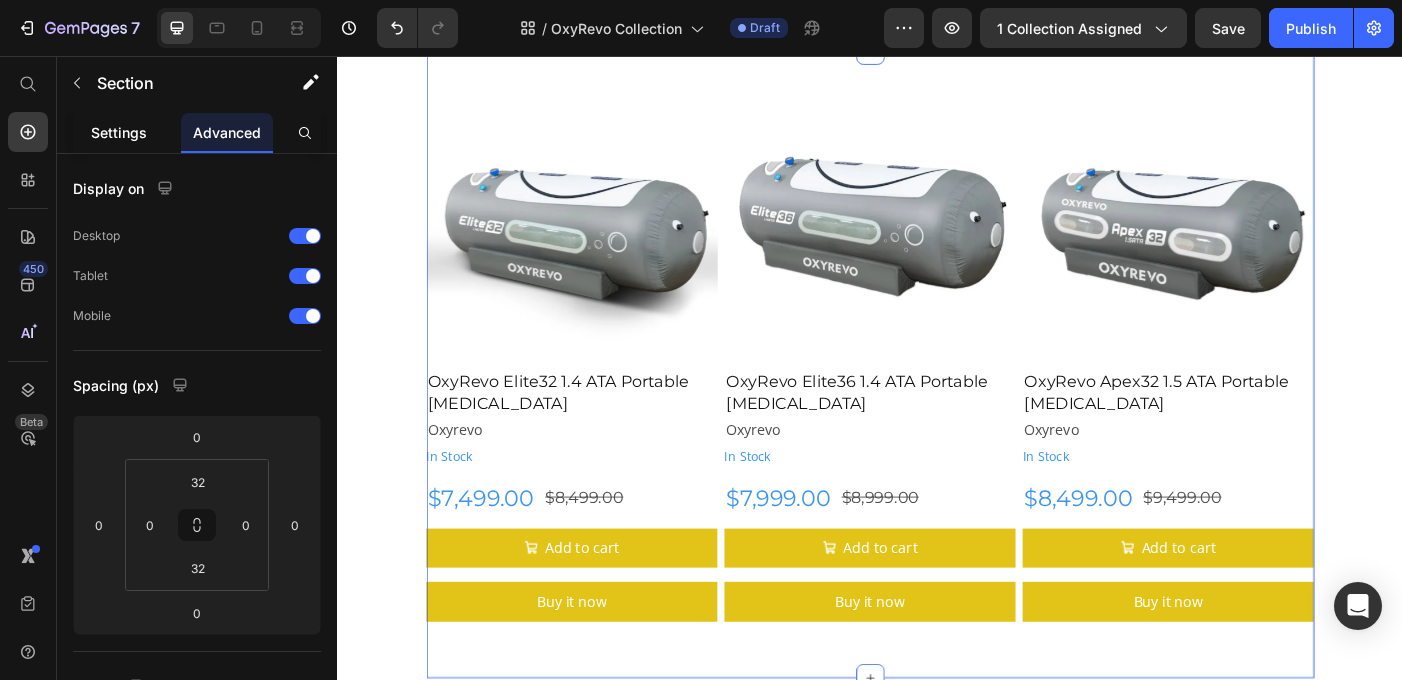 click on "Settings" at bounding box center (119, 132) 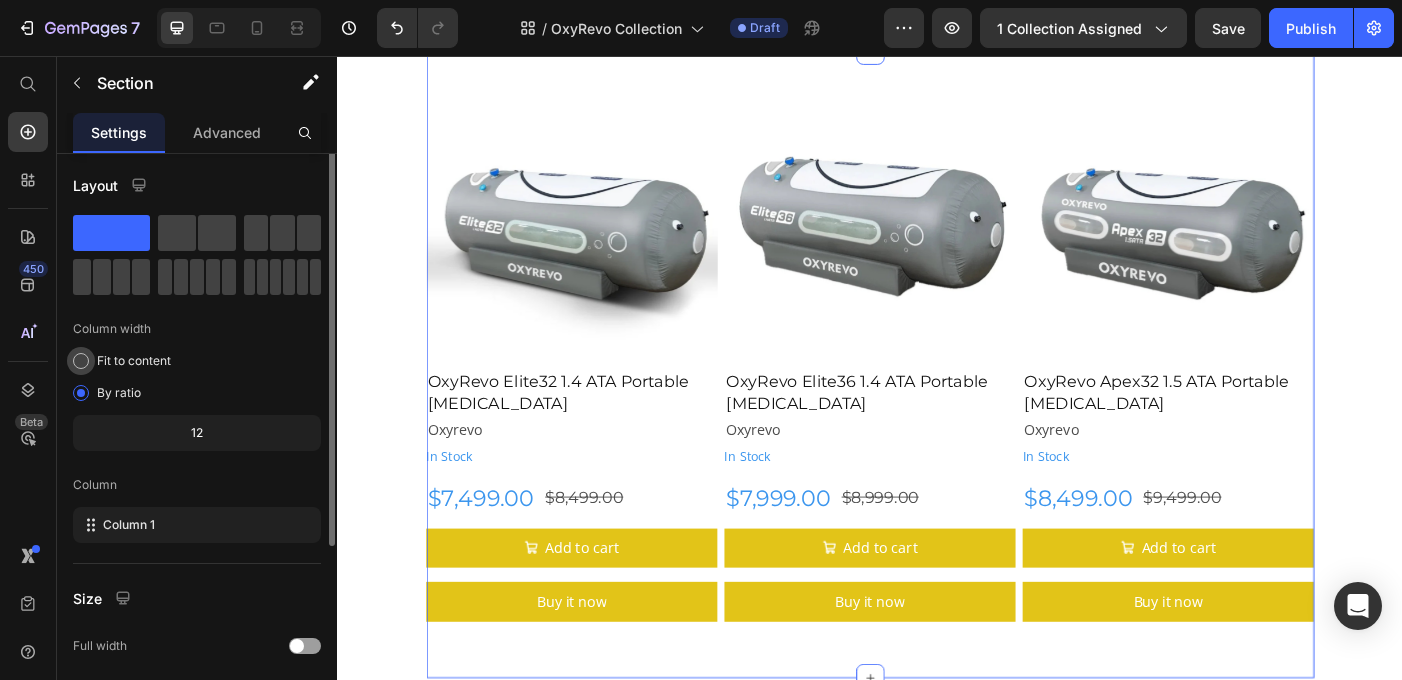 scroll, scrollTop: 0, scrollLeft: 0, axis: both 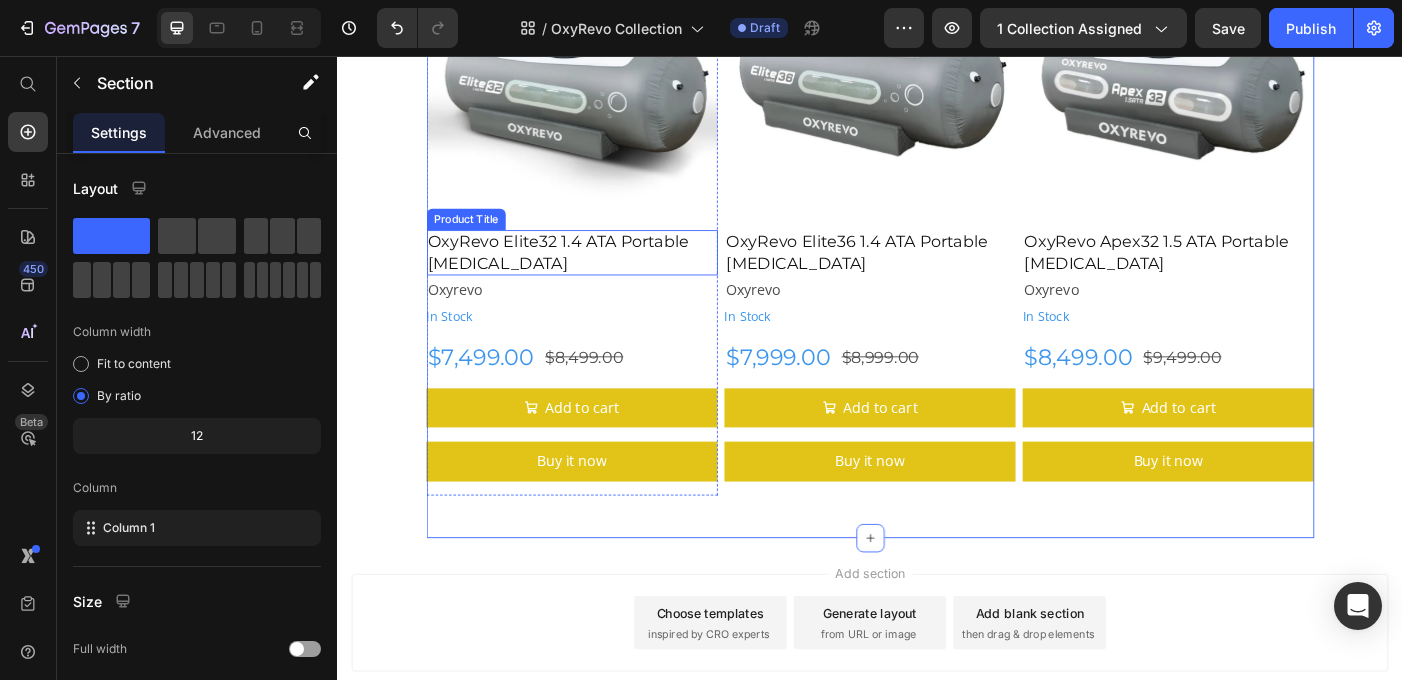 click on "OxyRevo Elite32 1.4 ATA Portable [MEDICAL_DATA]" at bounding box center (601, 278) 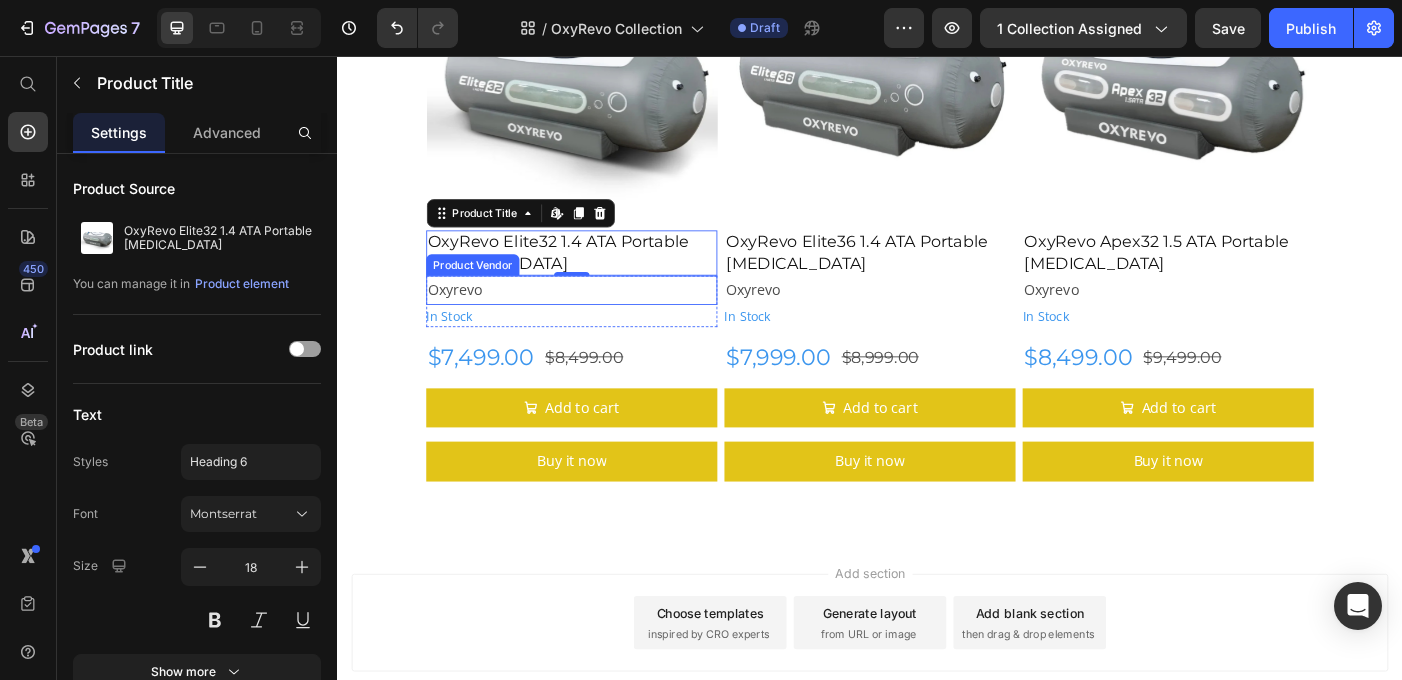 click on "Oxyrevo" at bounding box center (601, 320) 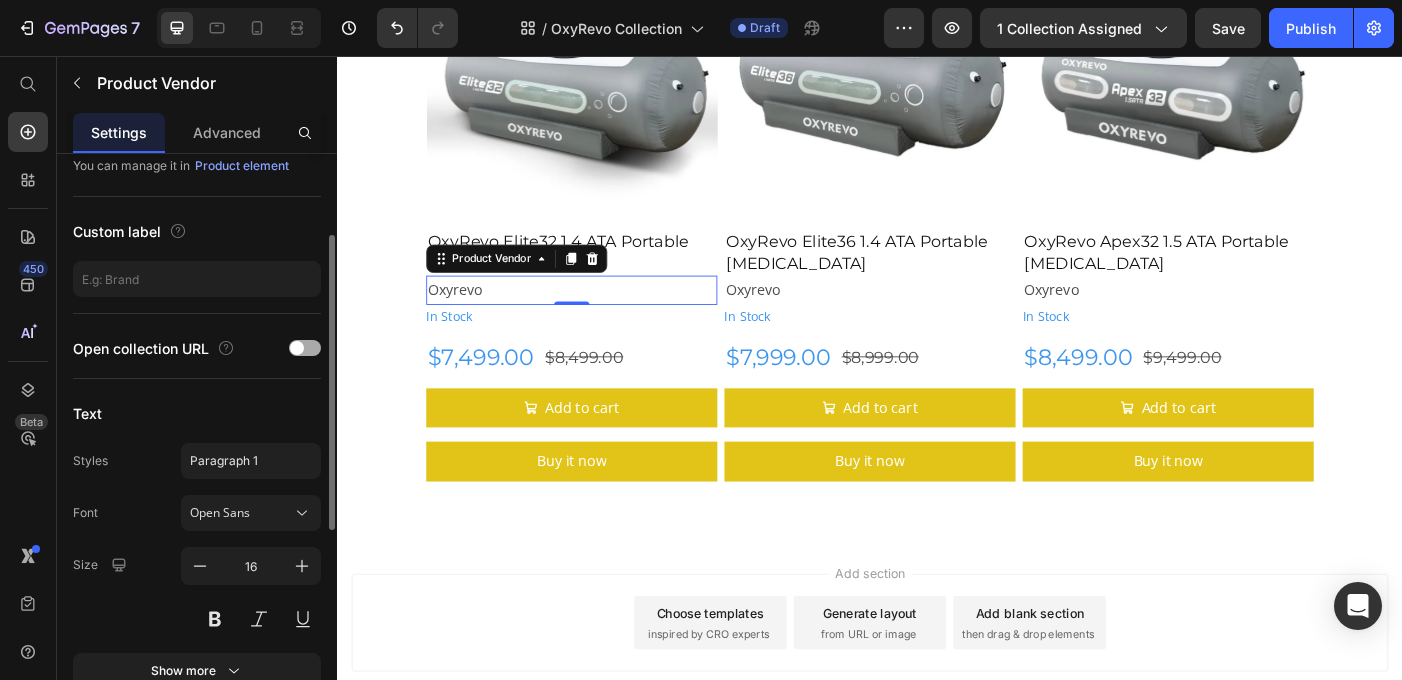 scroll, scrollTop: 134, scrollLeft: 0, axis: vertical 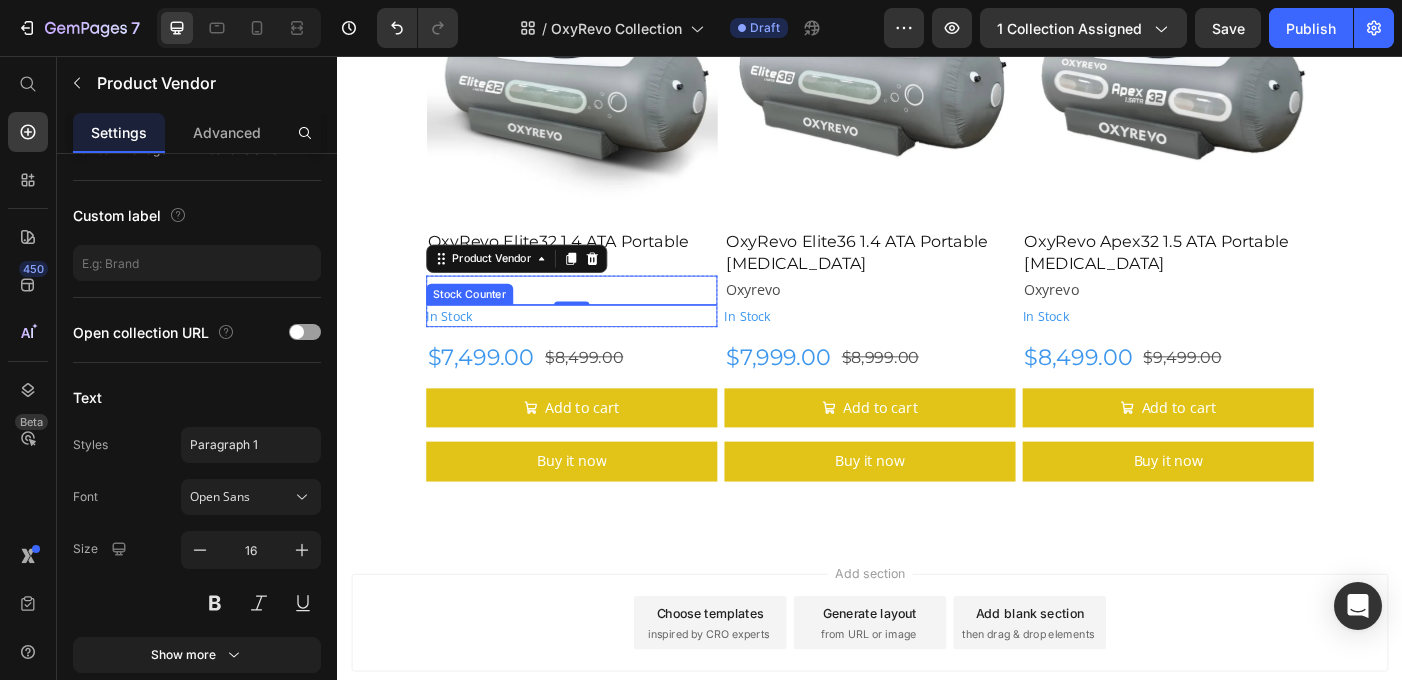 click on "In Stock" at bounding box center [463, 349] 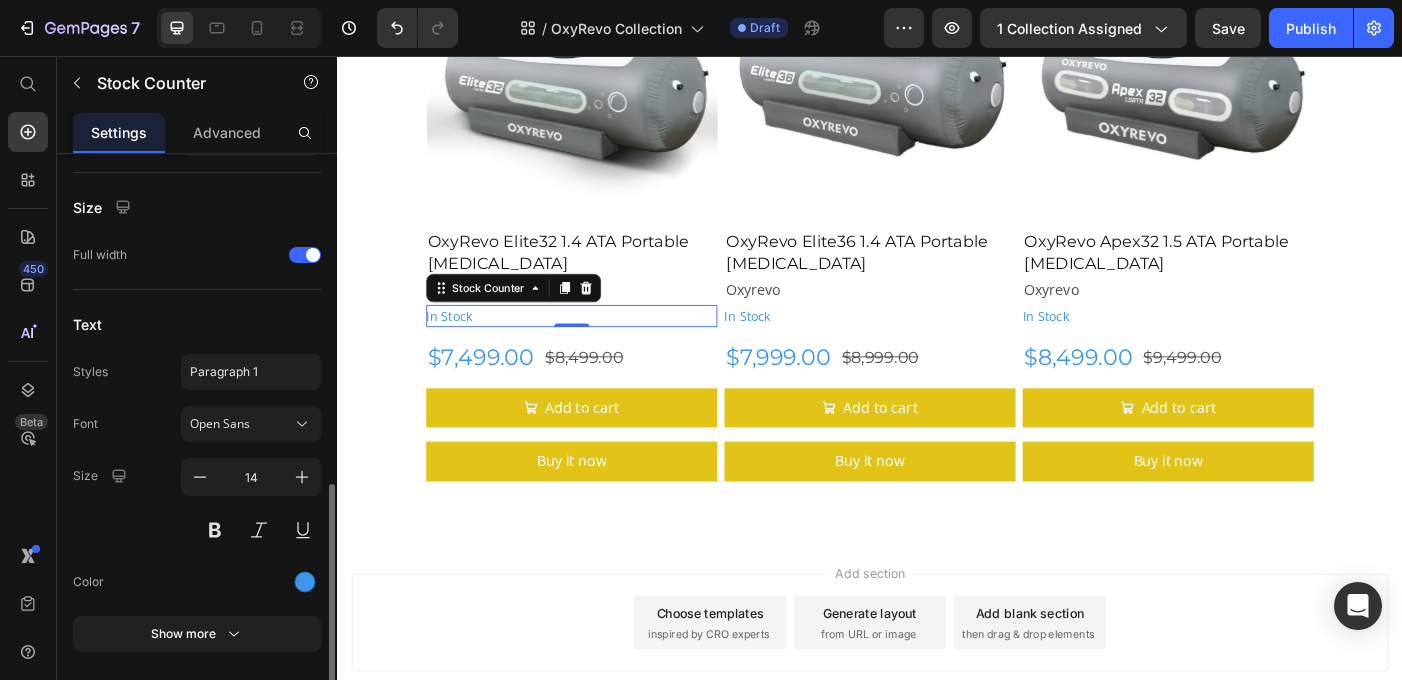 scroll, scrollTop: 816, scrollLeft: 0, axis: vertical 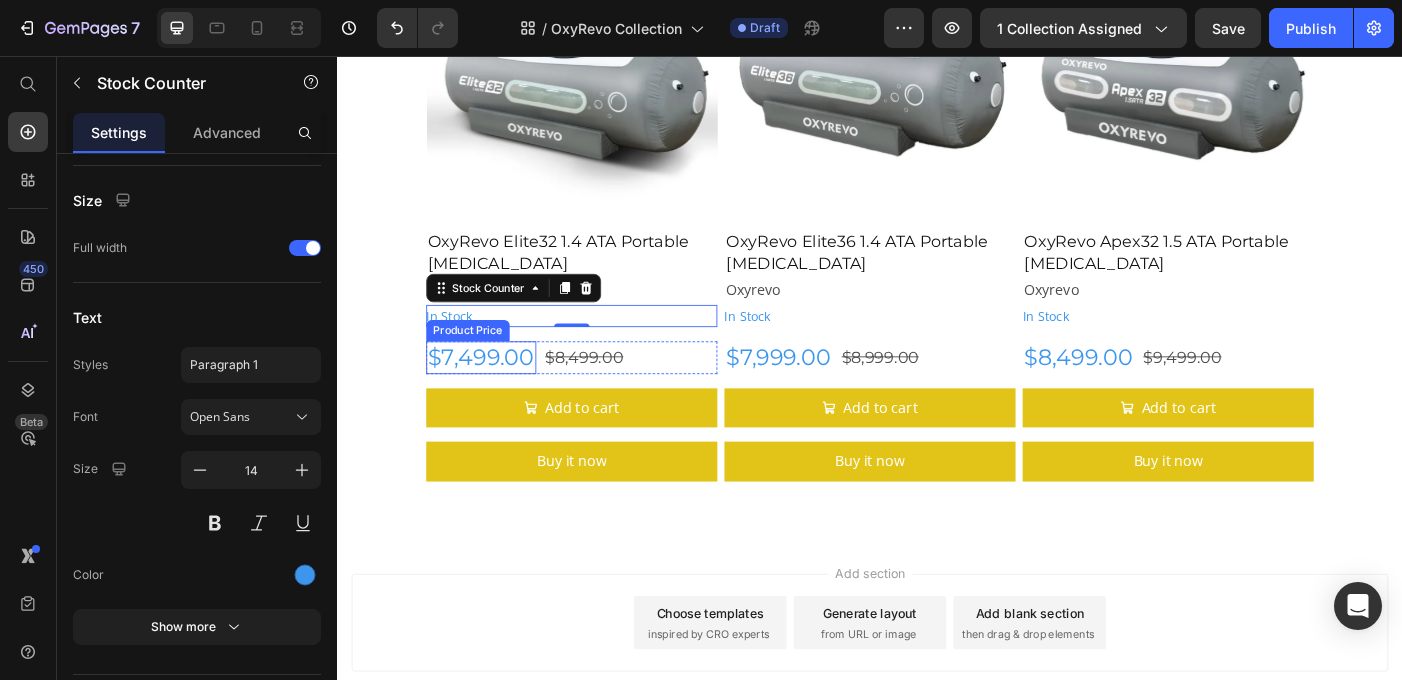 click on "$7,499.00" at bounding box center [499, 396] 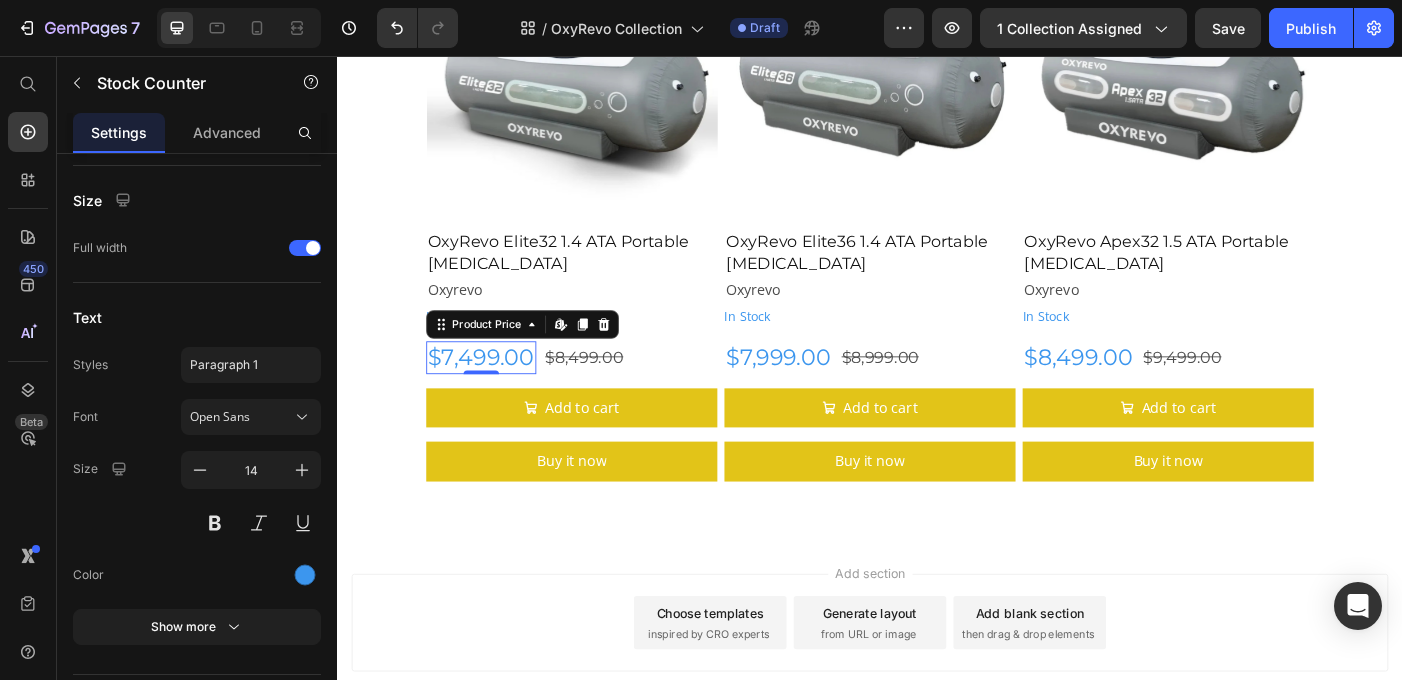 scroll, scrollTop: 0, scrollLeft: 0, axis: both 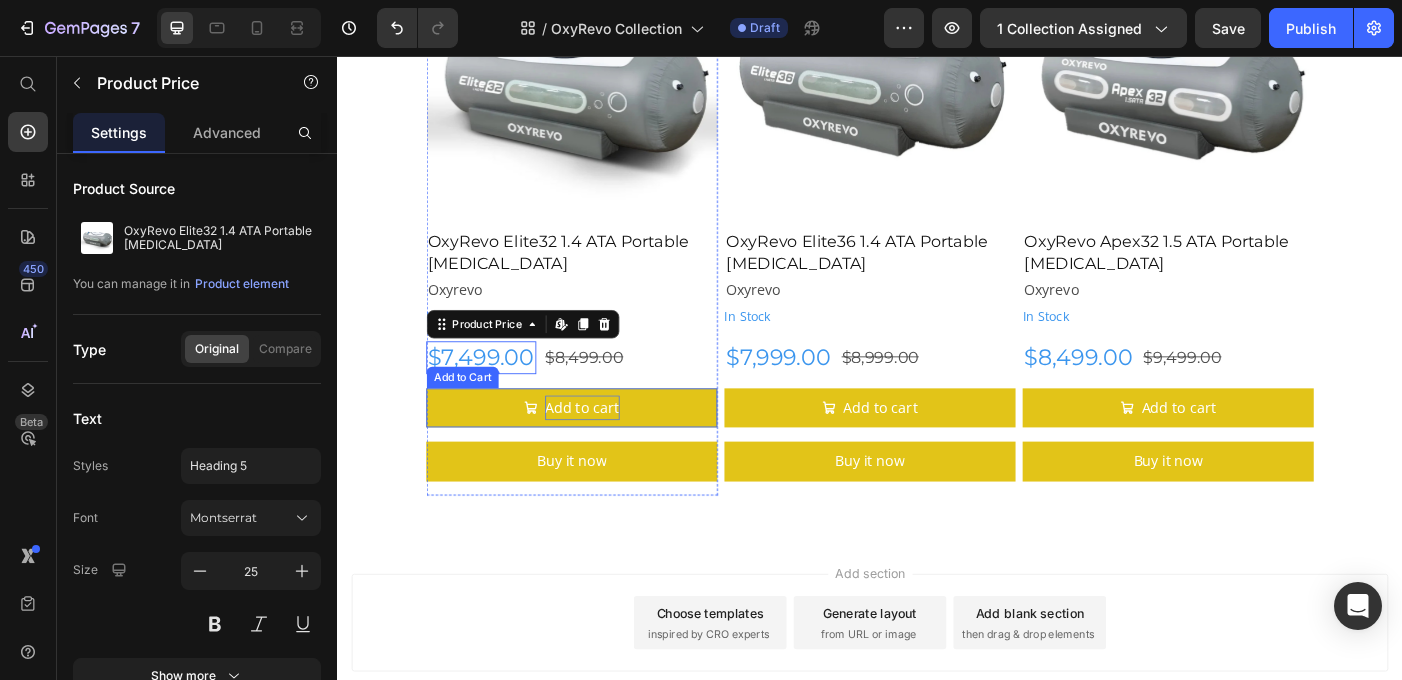 click on "Add to cart" at bounding box center (613, 453) 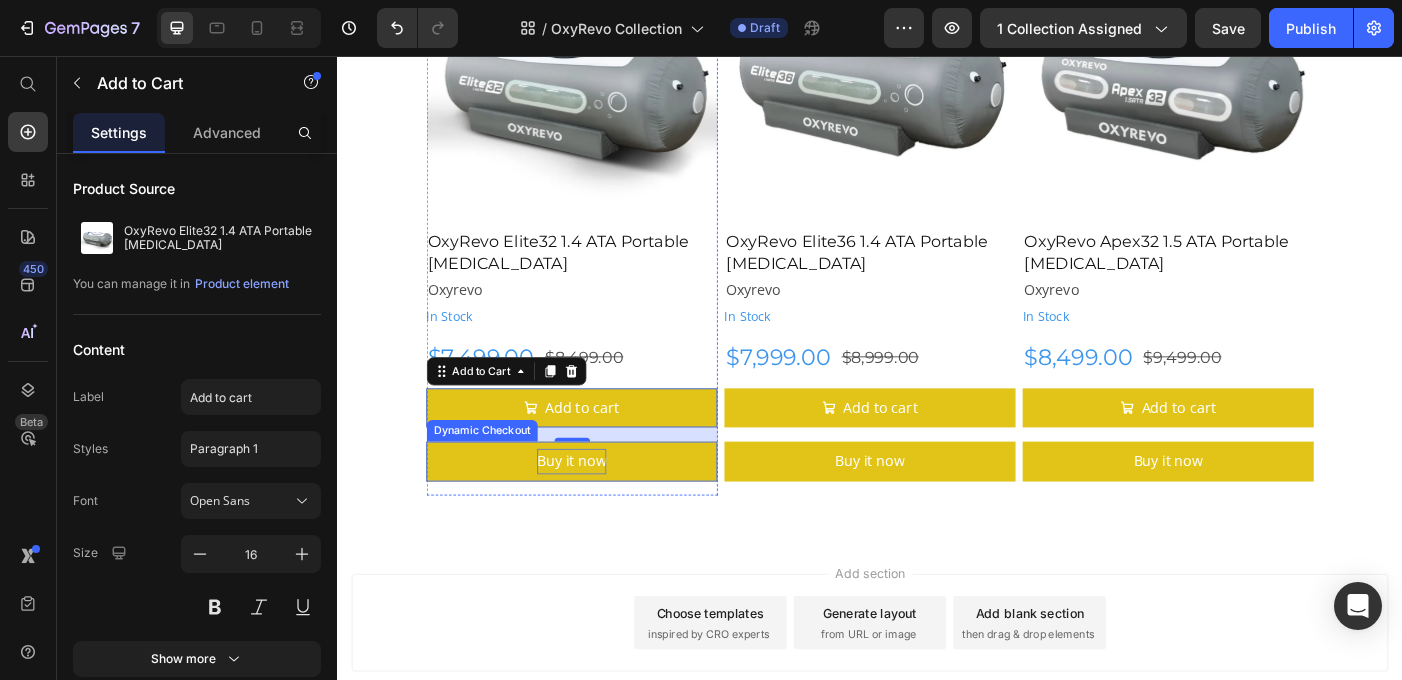 click on "Buy it now" at bounding box center [601, 513] 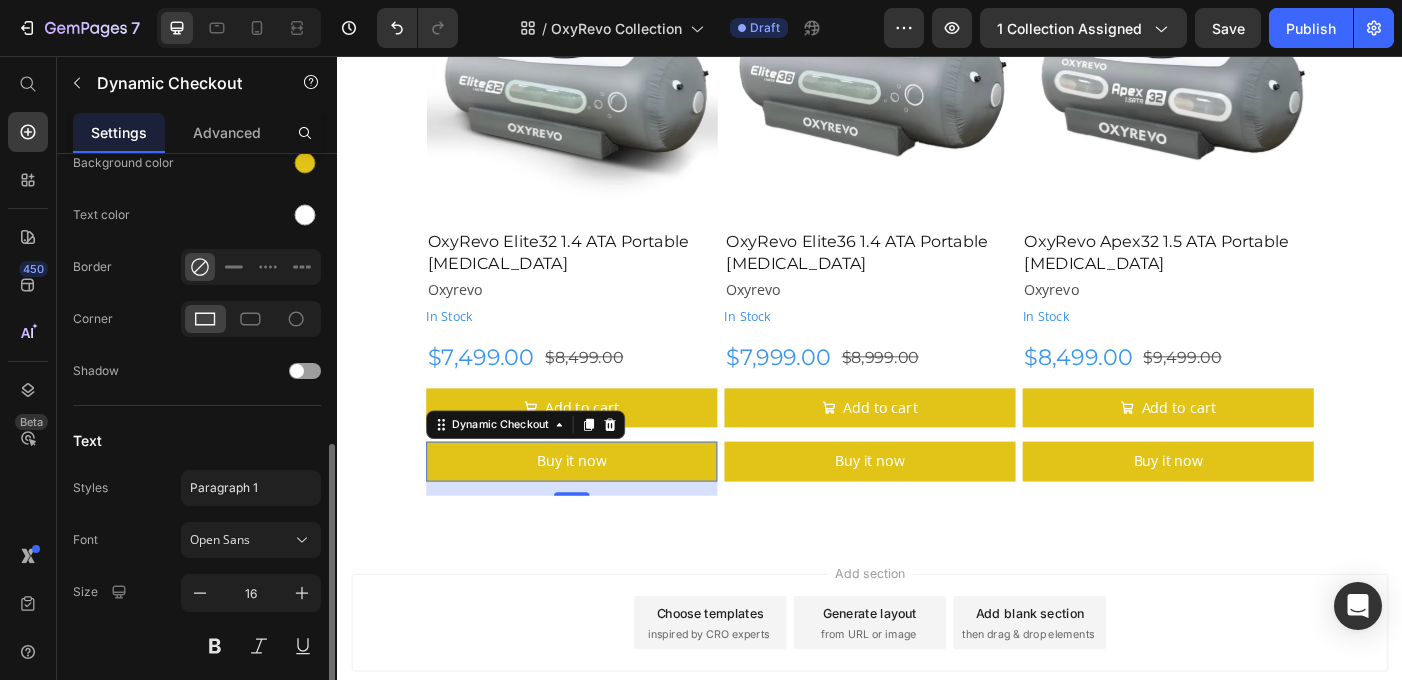 scroll, scrollTop: 711, scrollLeft: 0, axis: vertical 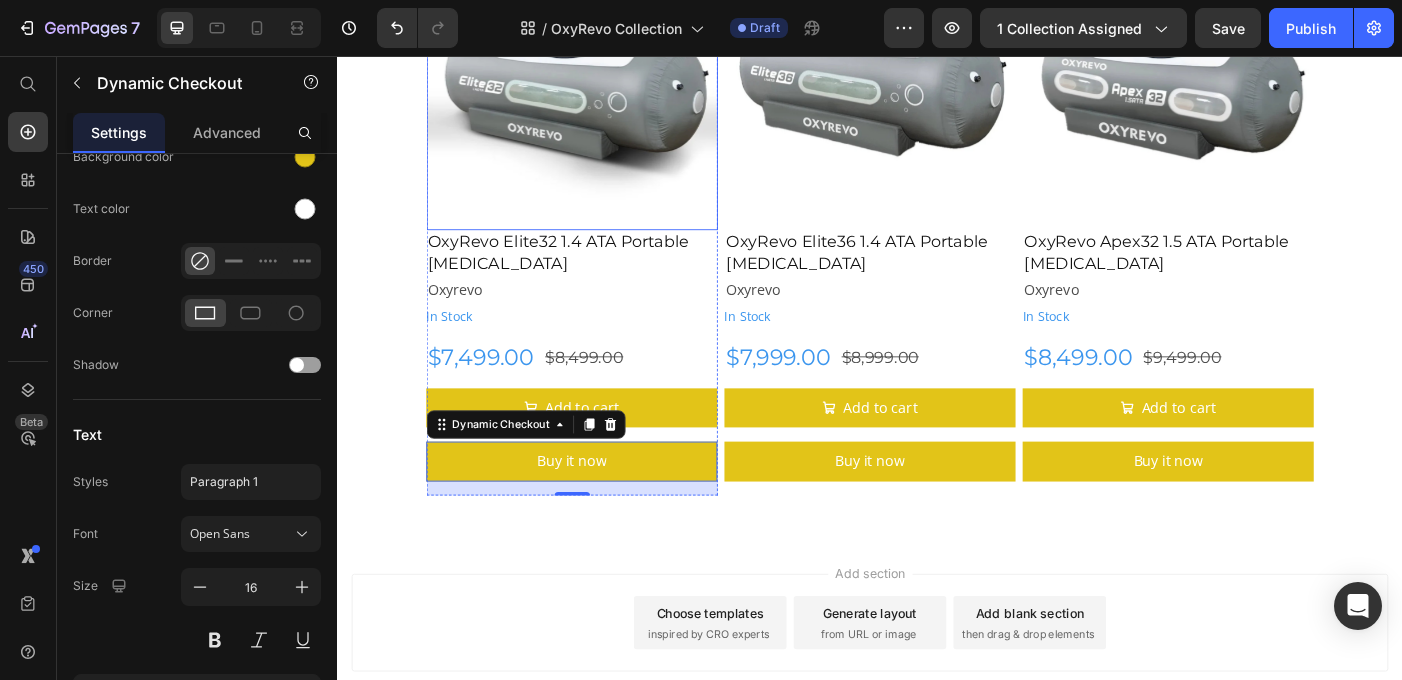 click at bounding box center (601, 89) 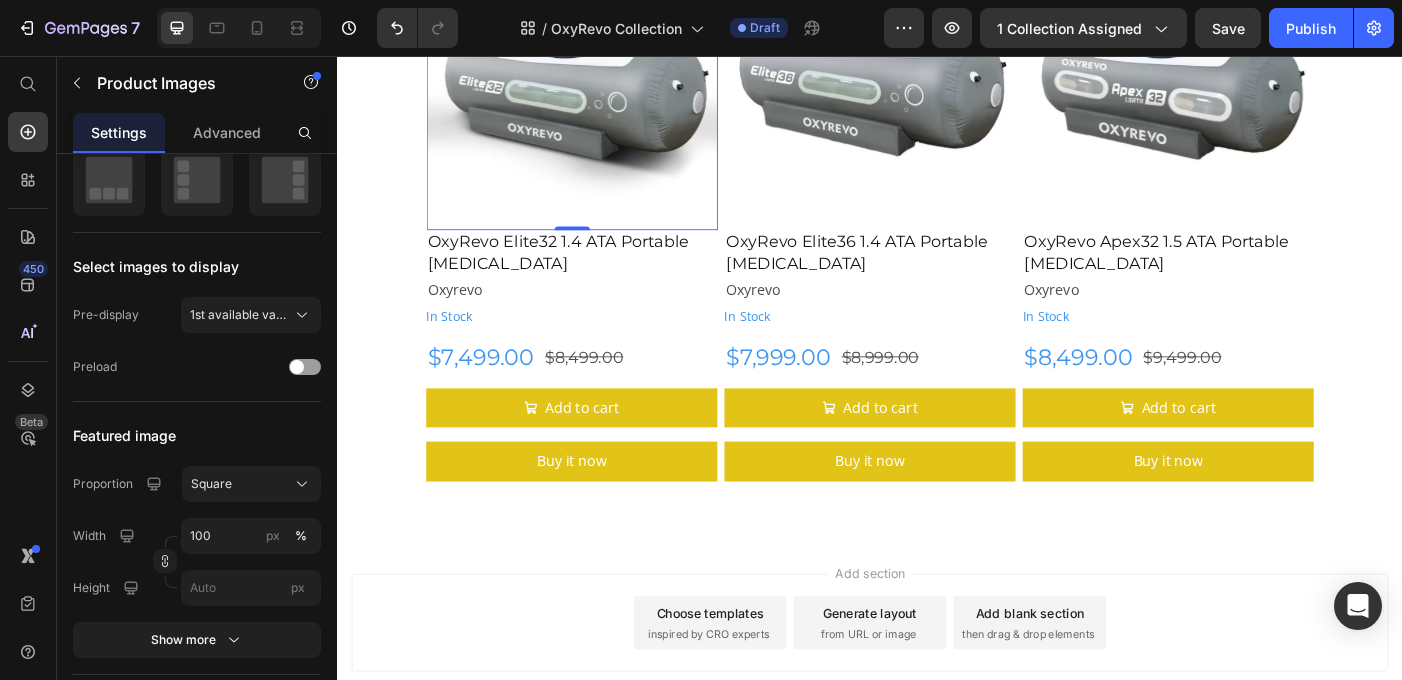 scroll, scrollTop: 0, scrollLeft: 0, axis: both 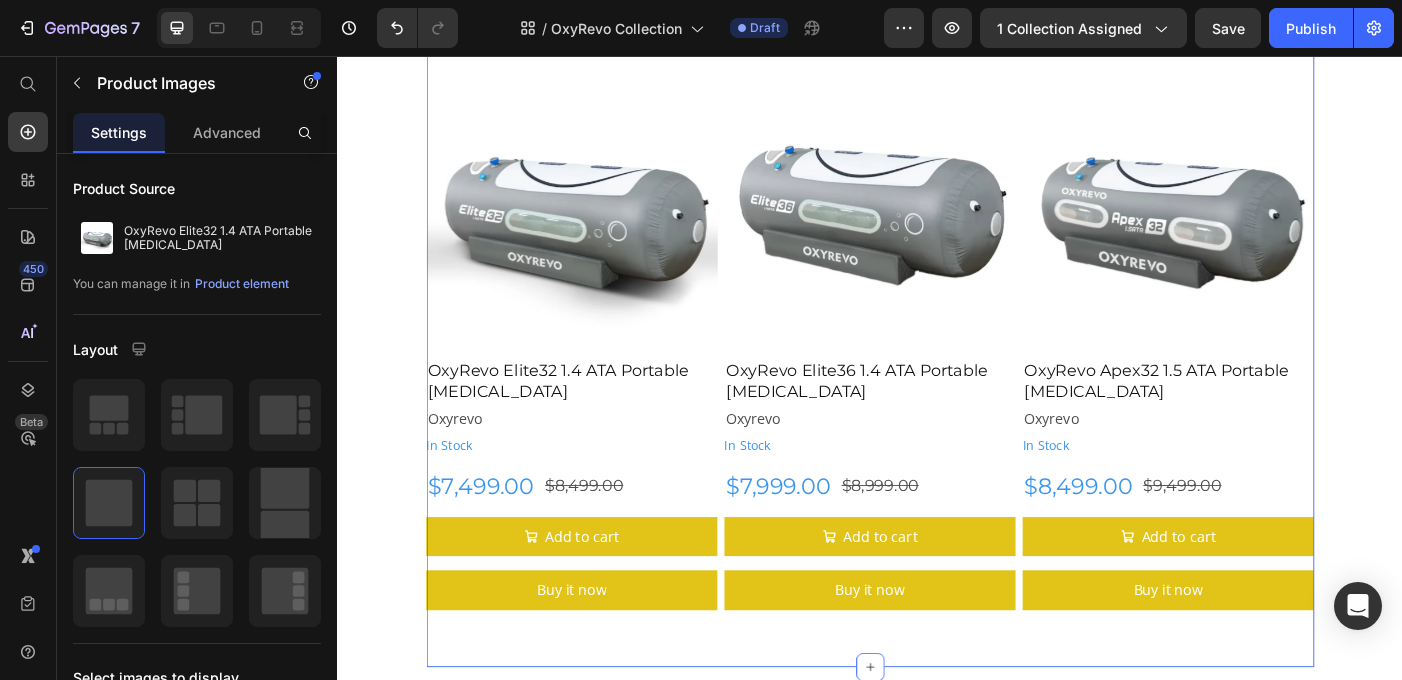 click on "Product Images OxyRevo Elite32 1.4 ATA Portable [MEDICAL_DATA] Product Title Oxyrevo Product Vendor In Stock Stock Counter Row $7,499.00 Product Price $8,499.00 Product Price Row
Add to cart Add to Cart Buy it now Dynamic Checkout Product Product Images OxyRevo Elite36 1.4 ATA Portable [MEDICAL_DATA] Product Title Oxyrevo Product Vendor In Stock Stock Counter $7,999.00 Product Price $8,999.00 Product Price Row
Add to cart Add to Cart Buy it now Dynamic Checkout Product Product Images OxyRevo Apex32 1.5 ATA Portable [MEDICAL_DATA] Product Title Oxyrevo Product Vendor In Stock Stock Counter $8,499.00 Product Price $9,499.00 Product Price Row
Add to cart Add to Cart Buy it now Dynamic Checkout Product Row Section 2   Create Theme Section AI Content Write with GemAI What would you like to describe here? Tone and Voice Persuasive Product Show more Generate" at bounding box center [937, 391] 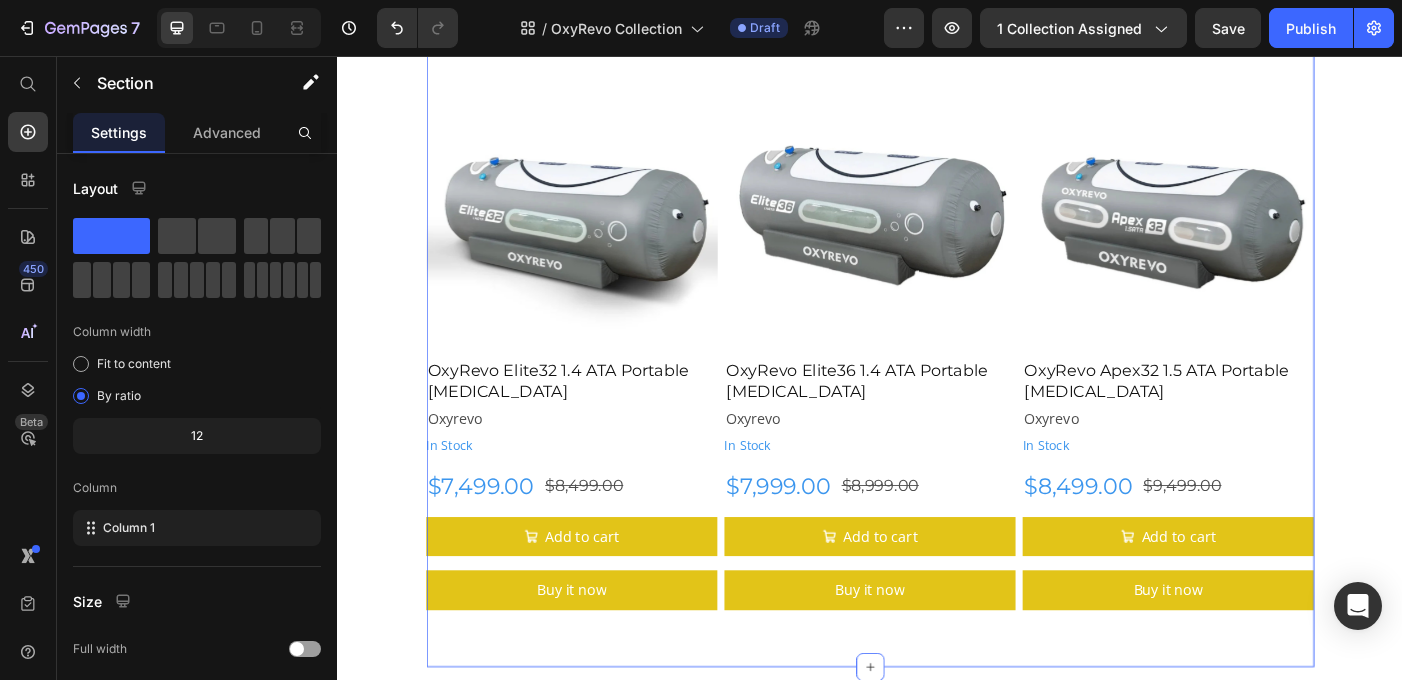 click 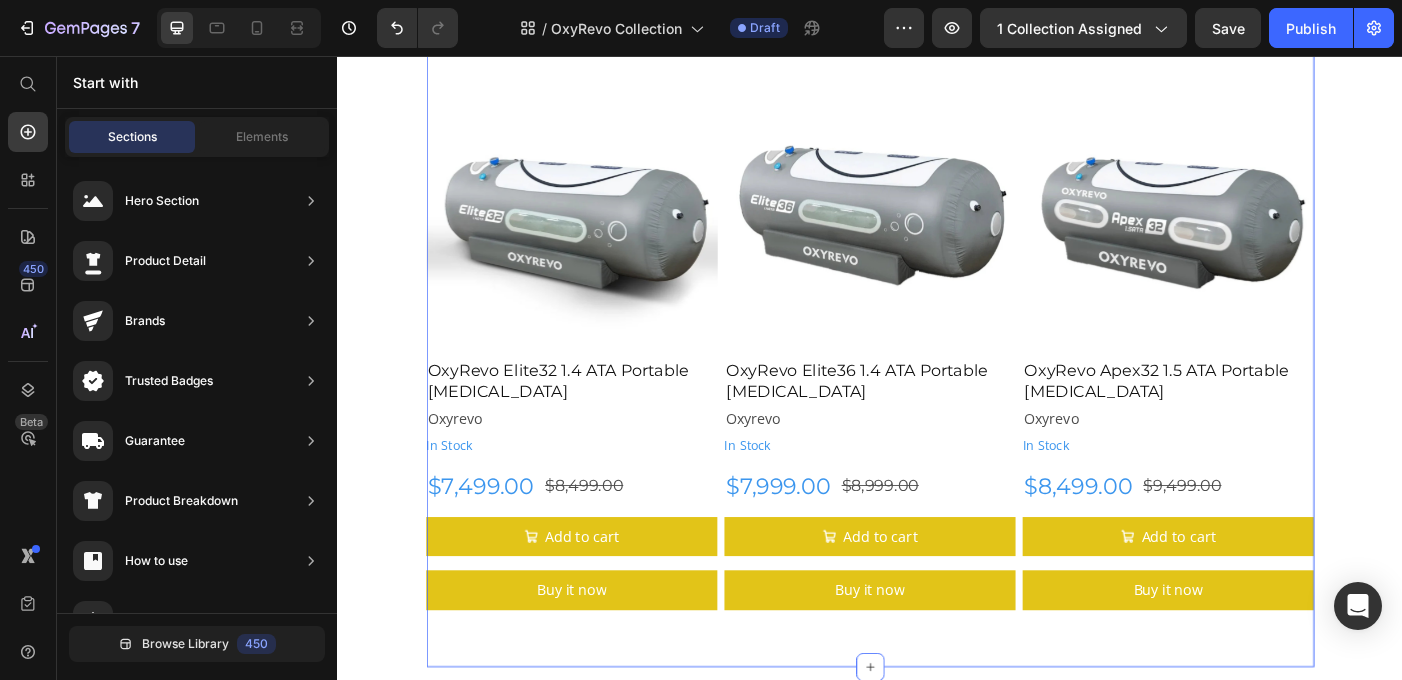 scroll, scrollTop: 169, scrollLeft: 0, axis: vertical 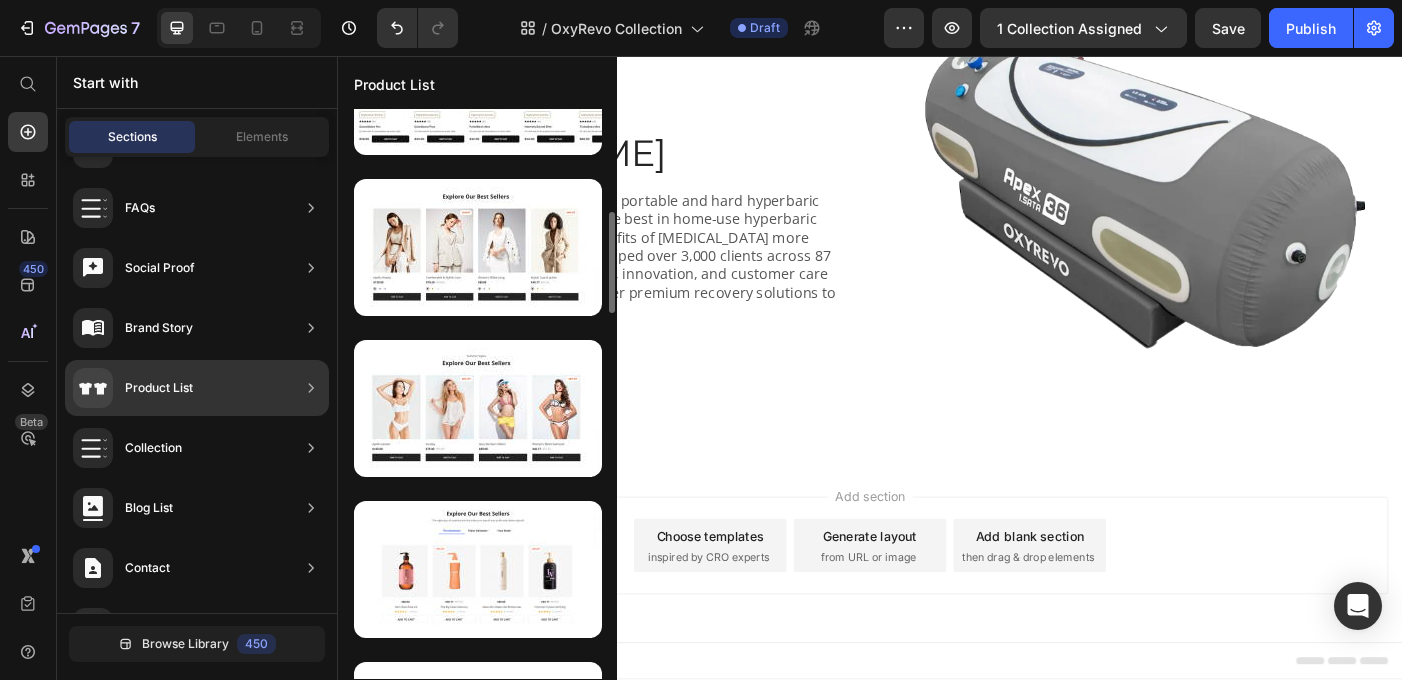 click at bounding box center [478, 408] 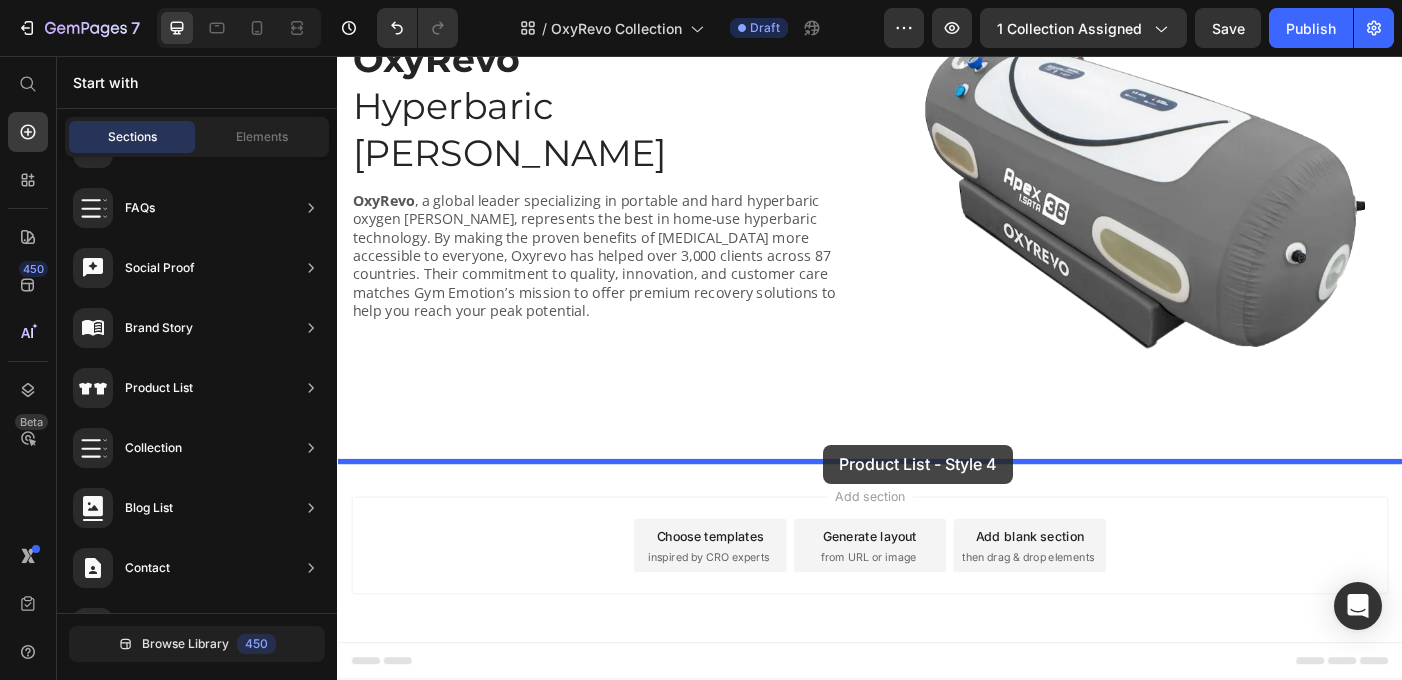drag, startPoint x: 815, startPoint y: 467, endPoint x: 885, endPoint y: 494, distance: 75.026665 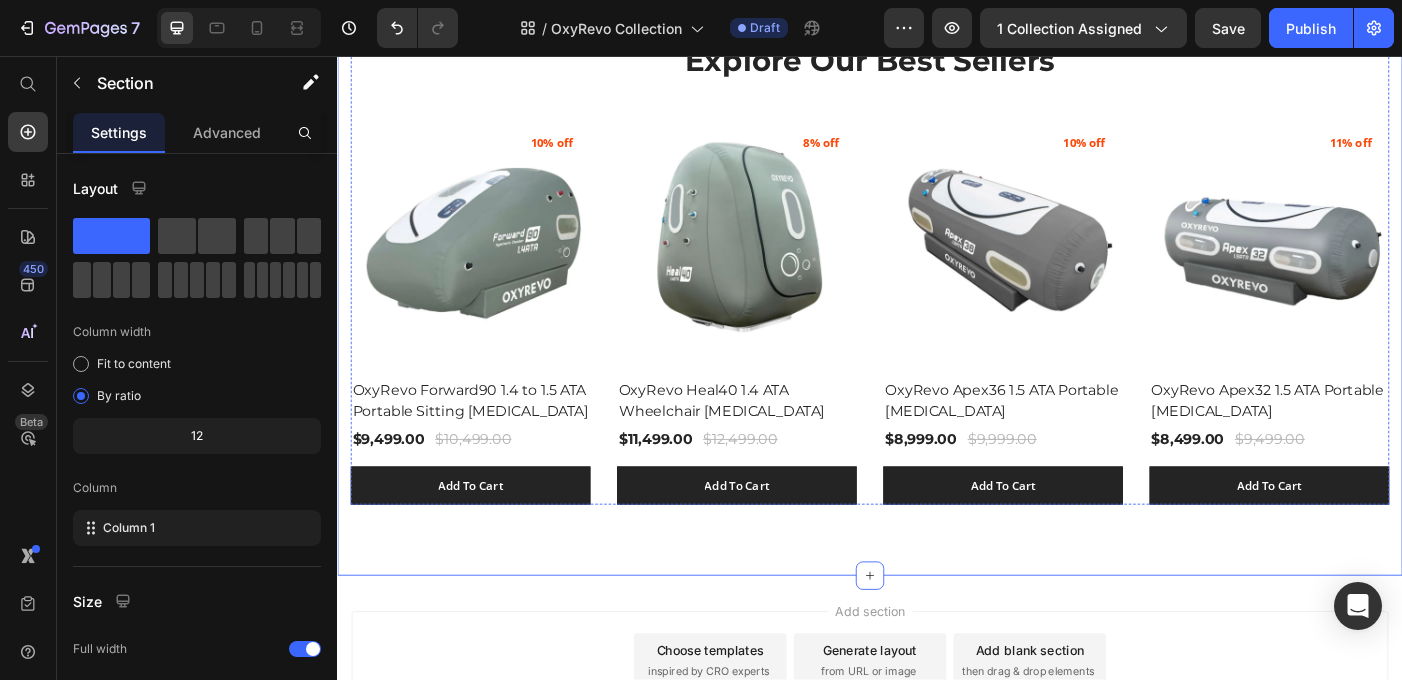 scroll, scrollTop: 766, scrollLeft: 0, axis: vertical 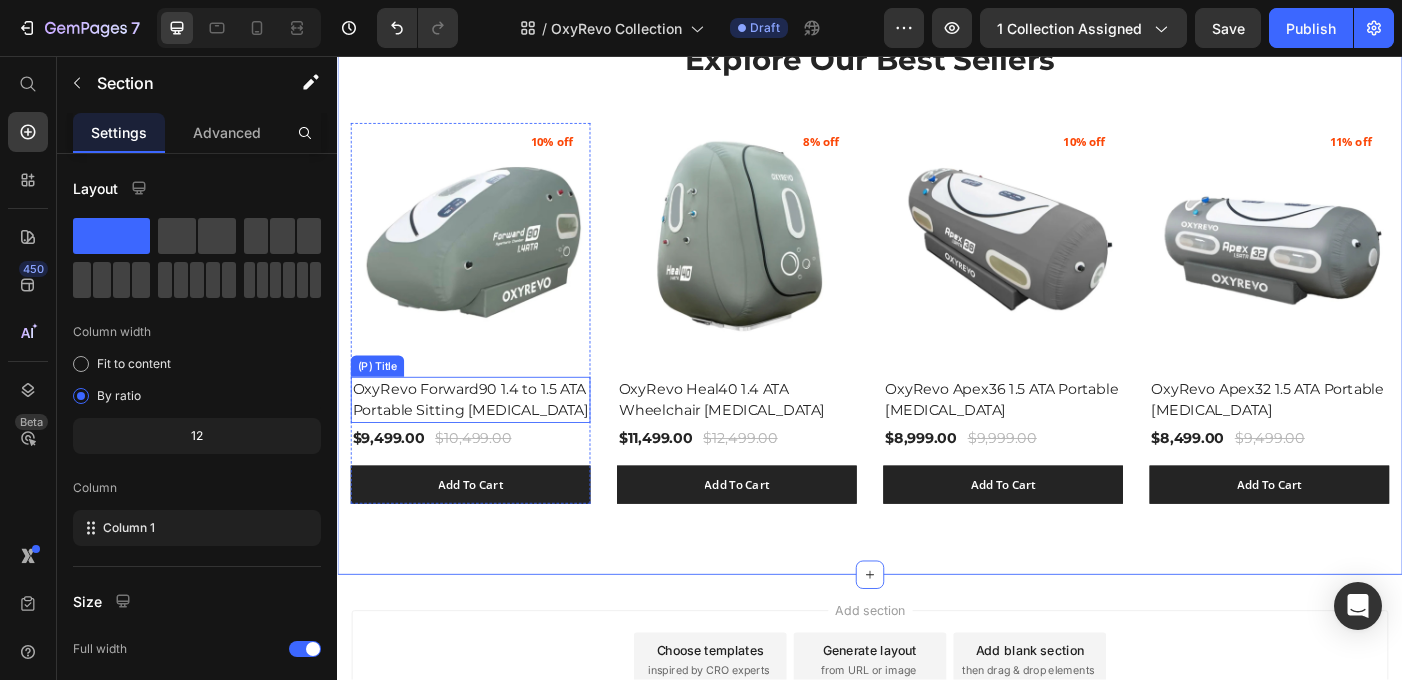 click on "OxyRevo Forward90 1.4 to 1.5 ATA Portable Sitting [MEDICAL_DATA]" at bounding box center (487, 444) 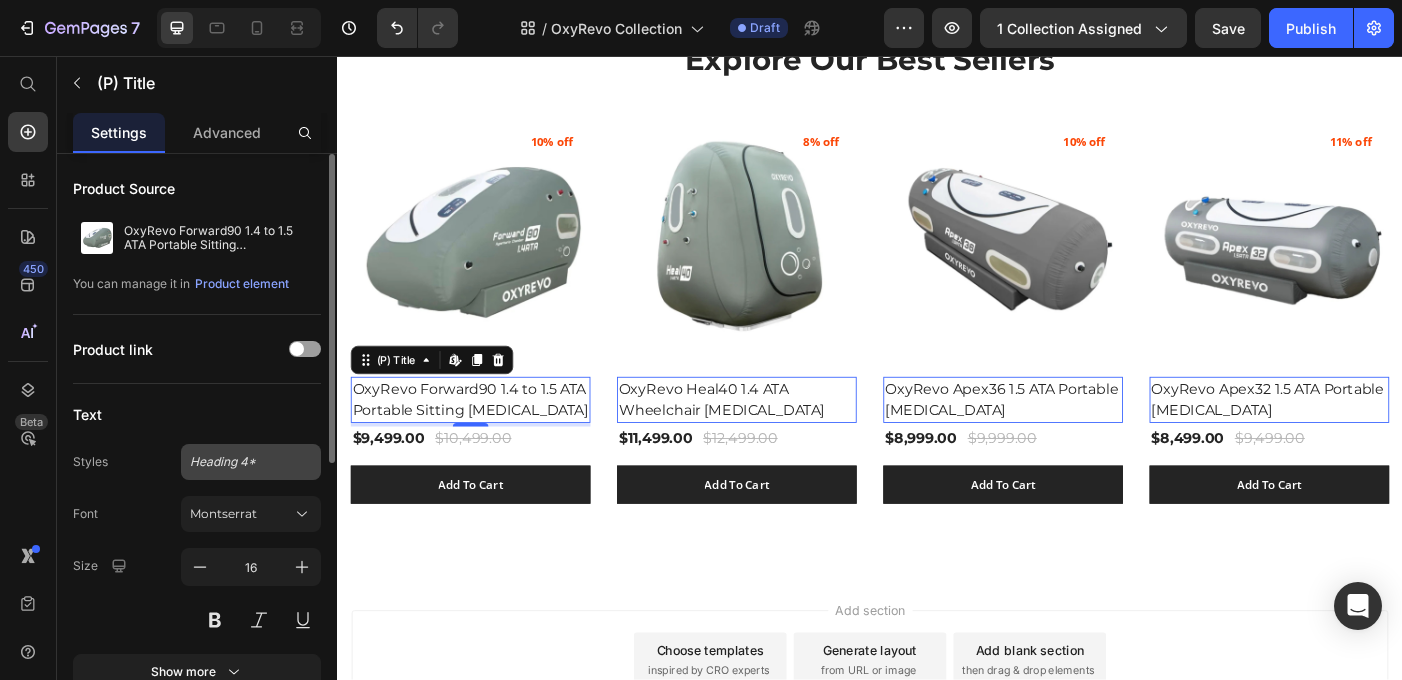 click on "Heading 4*" 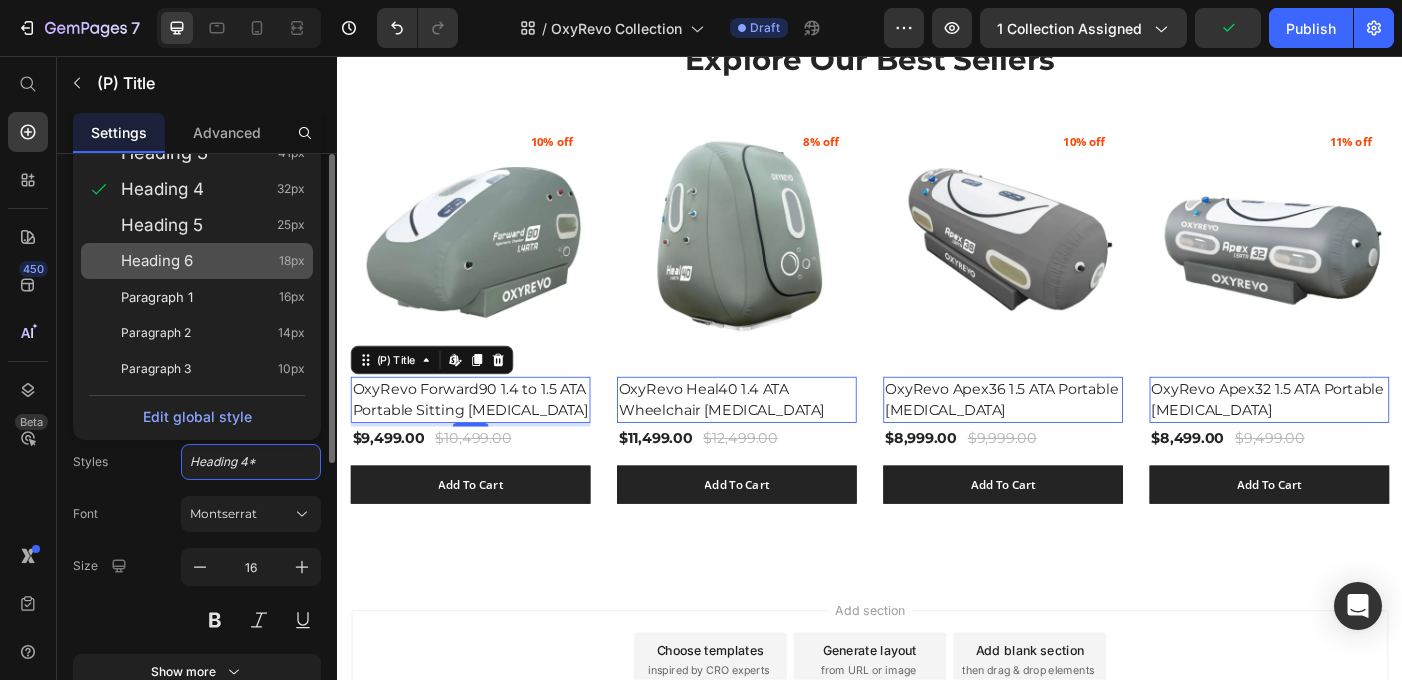 click on "Heading 6 18px" at bounding box center [213, 261] 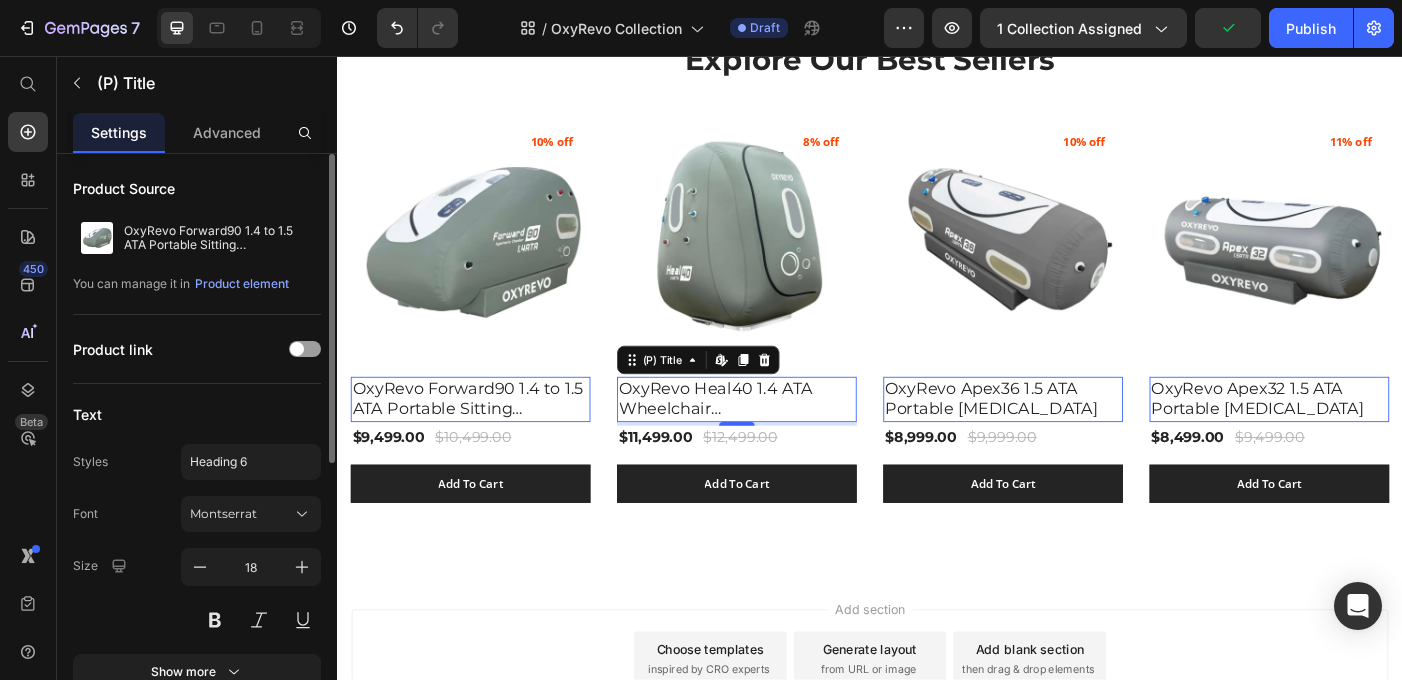 click on "OxyRevo Heal40 1.4 ATA Wheelchair [MEDICAL_DATA]" at bounding box center (487, 443) 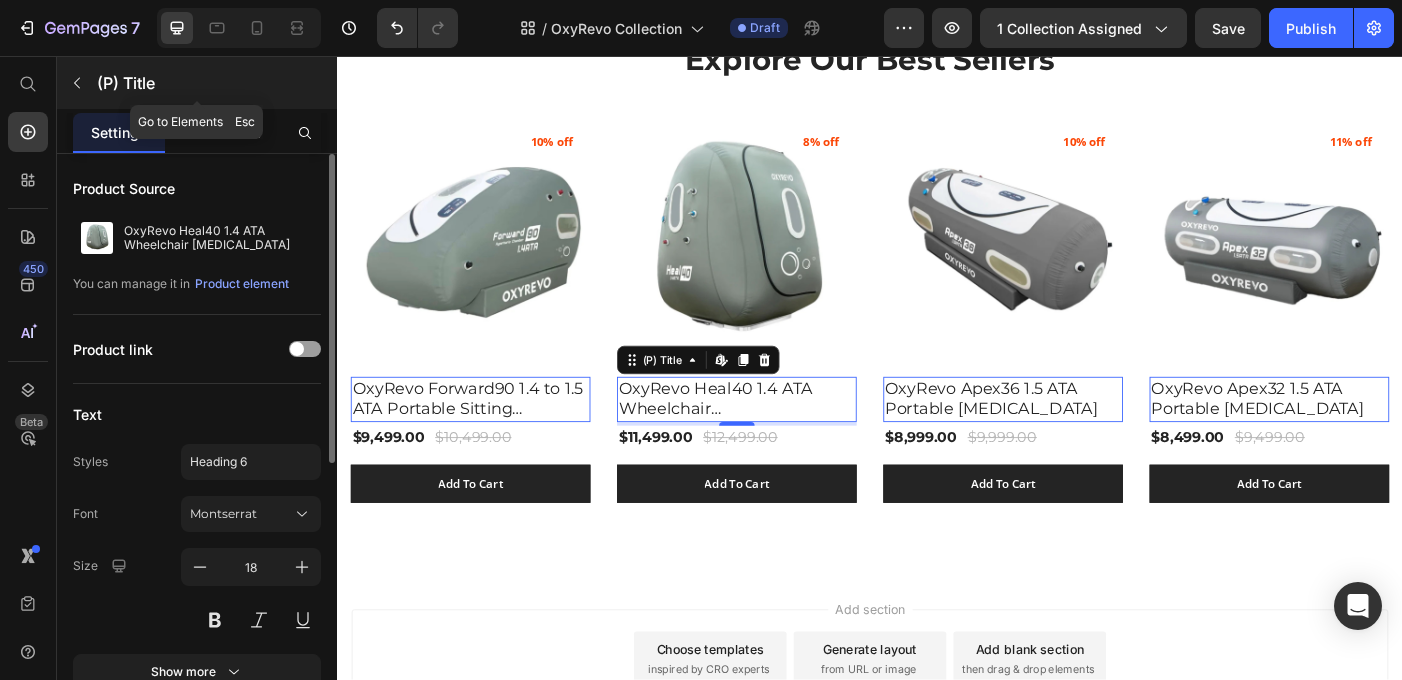 click 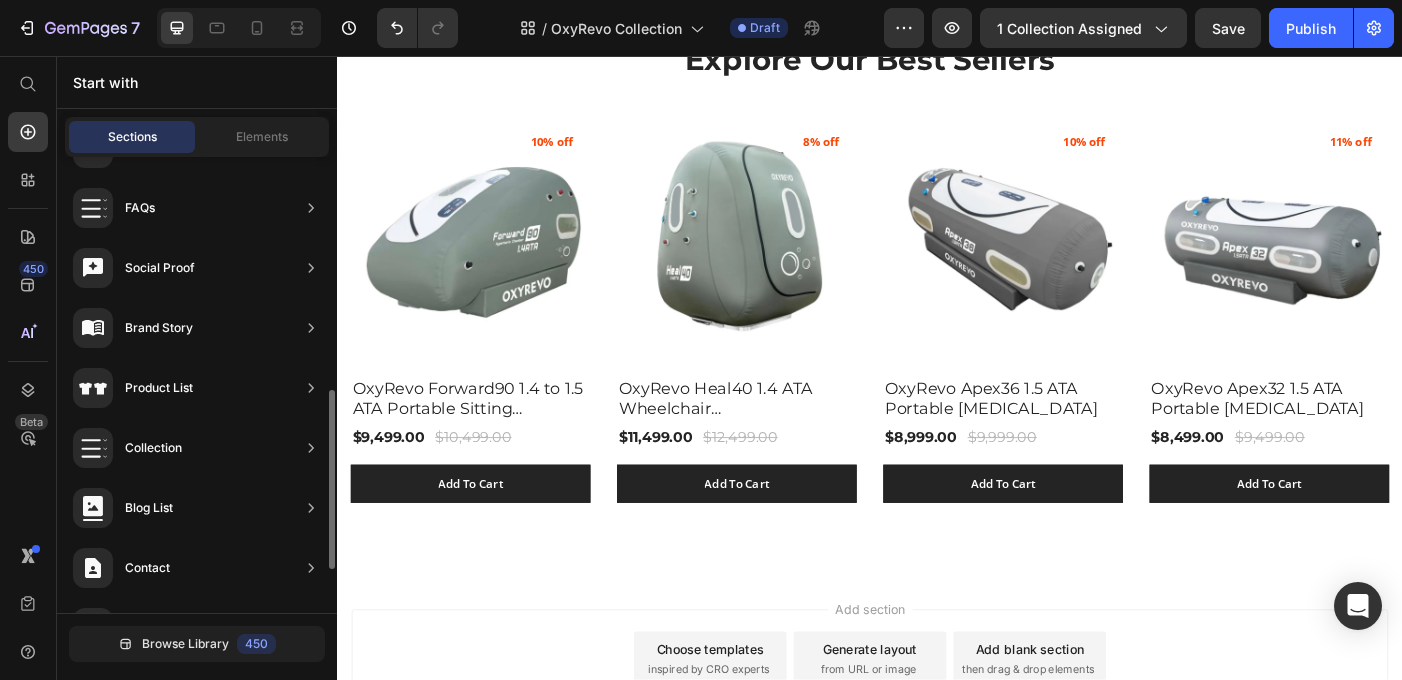 scroll, scrollTop: 223, scrollLeft: 0, axis: vertical 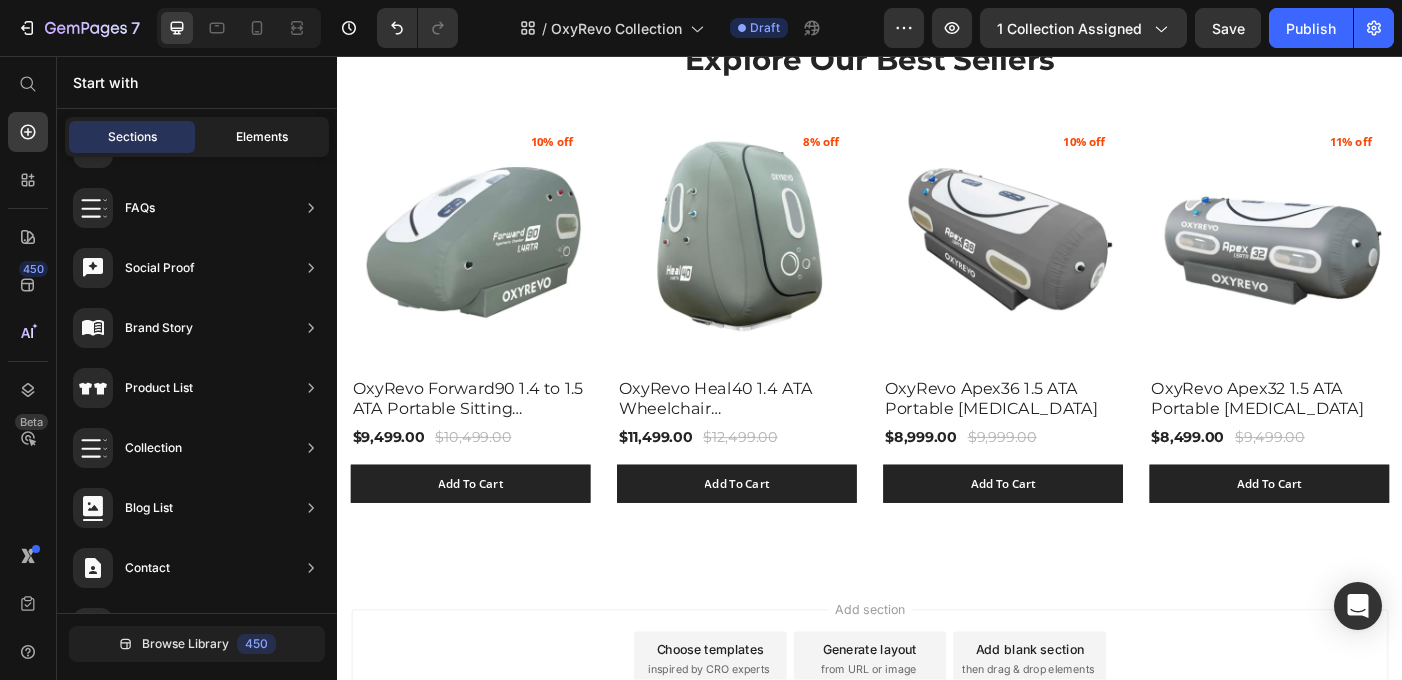 click on "Elements" at bounding box center [262, 137] 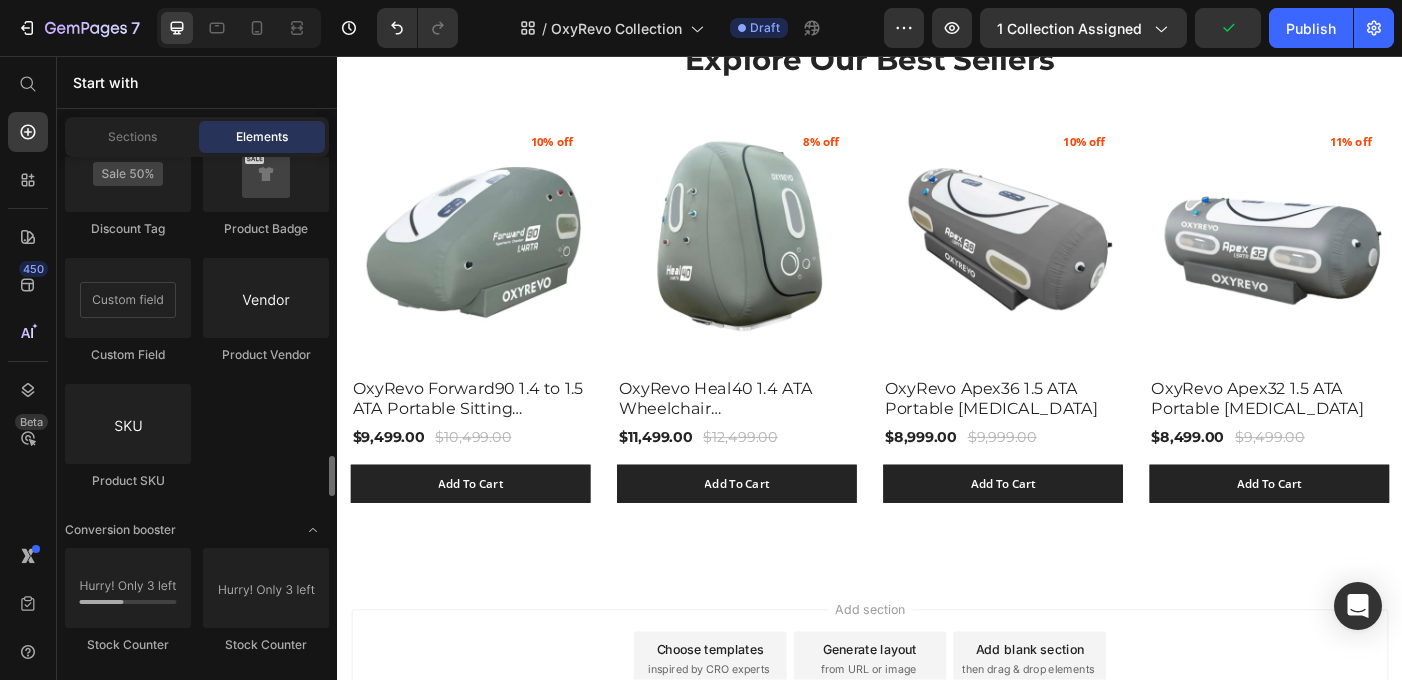scroll, scrollTop: 3871, scrollLeft: 0, axis: vertical 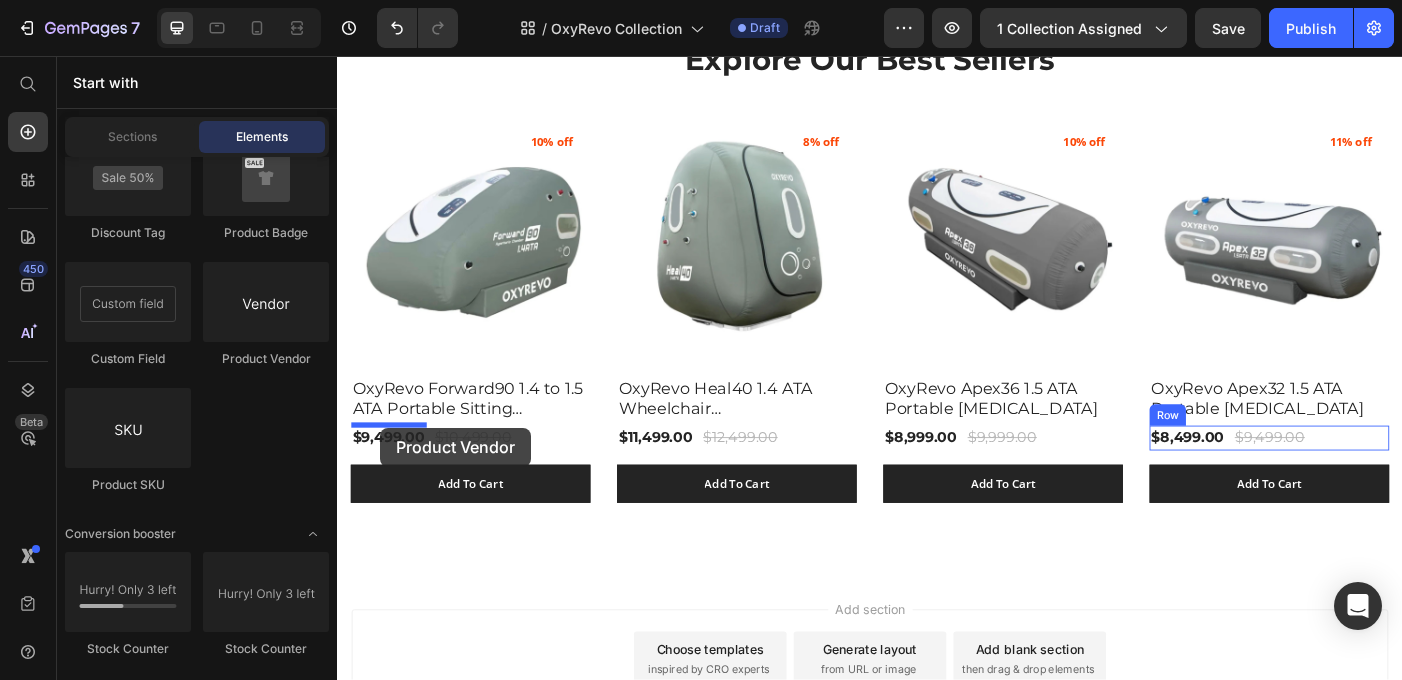 drag, startPoint x: 585, startPoint y: 384, endPoint x: 385, endPoint y: 475, distance: 219.72939 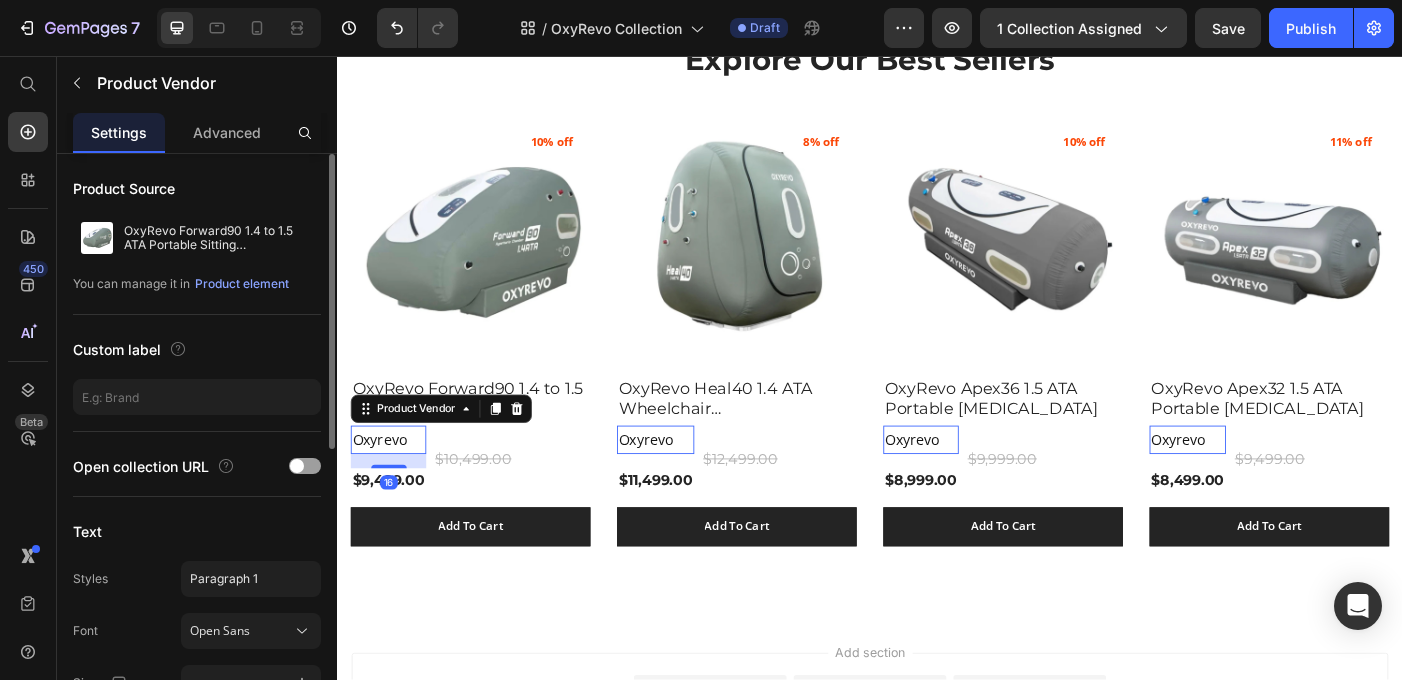 click on "Oxyrevo" at bounding box center [394, 489] 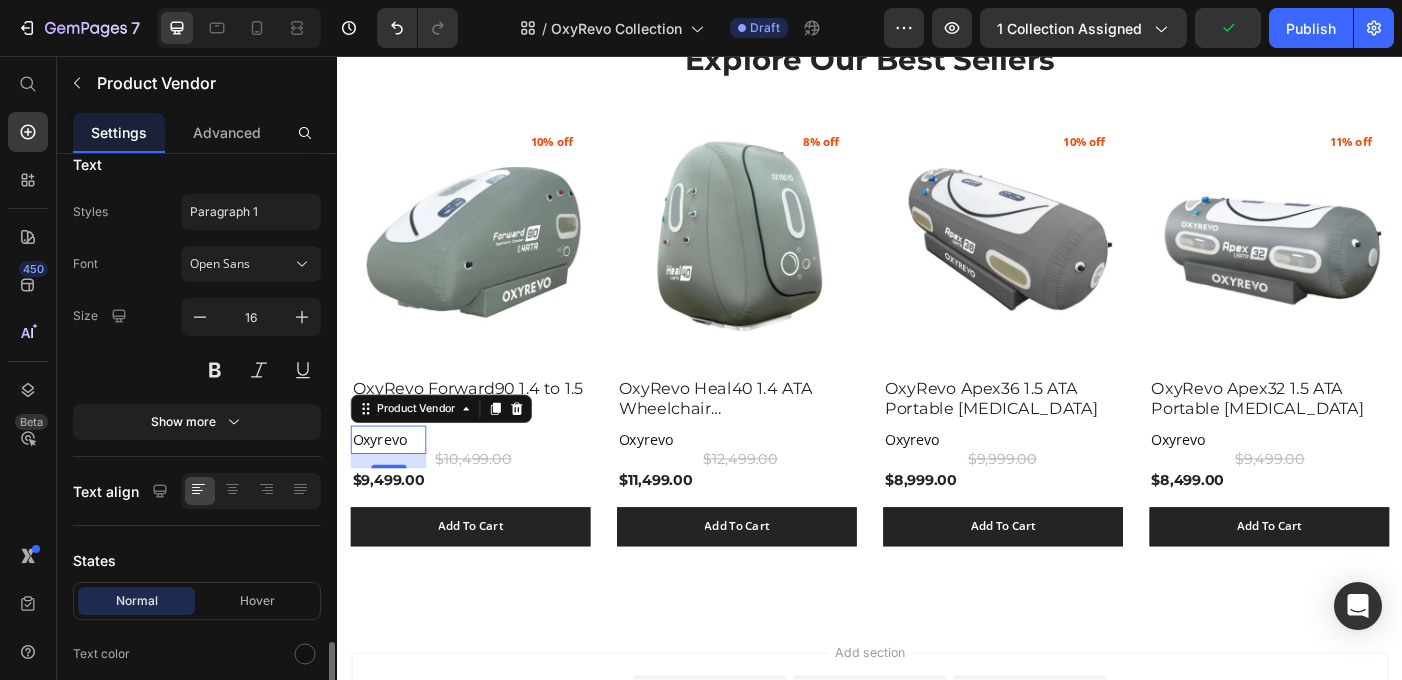 scroll, scrollTop: 567, scrollLeft: 0, axis: vertical 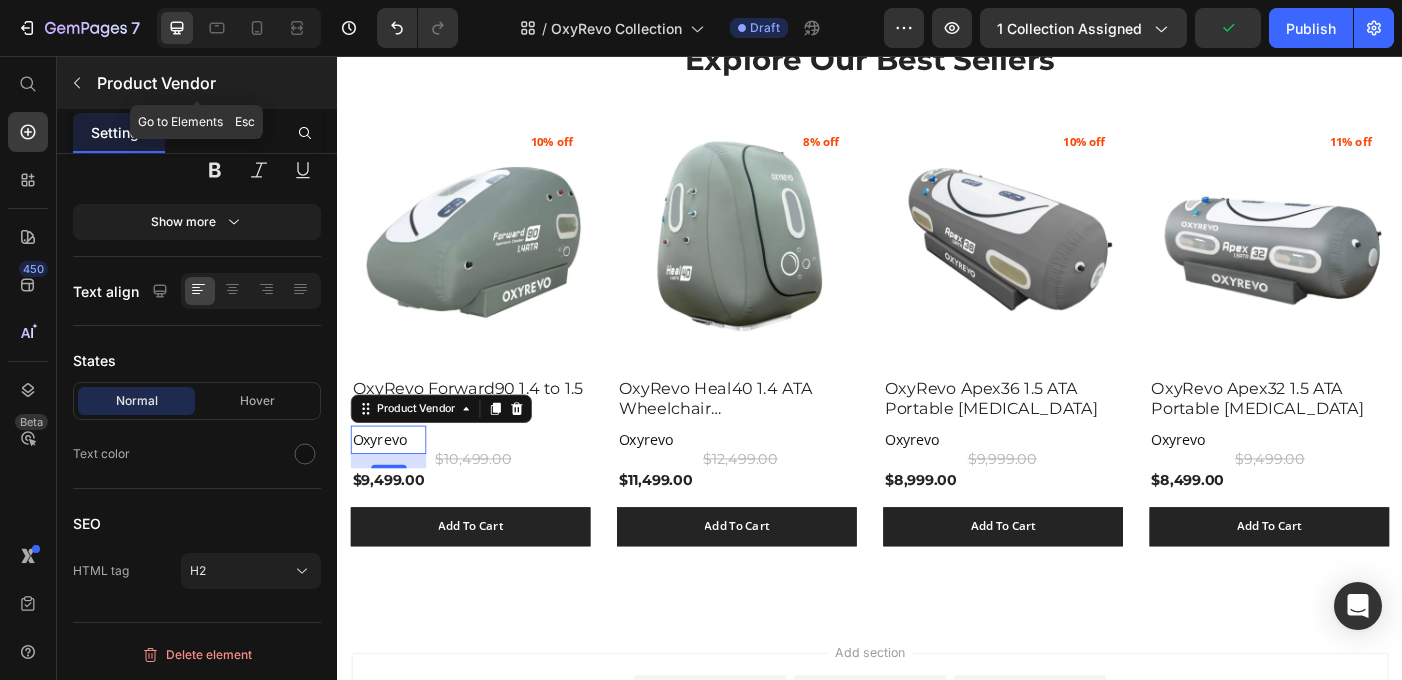 click at bounding box center (77, 83) 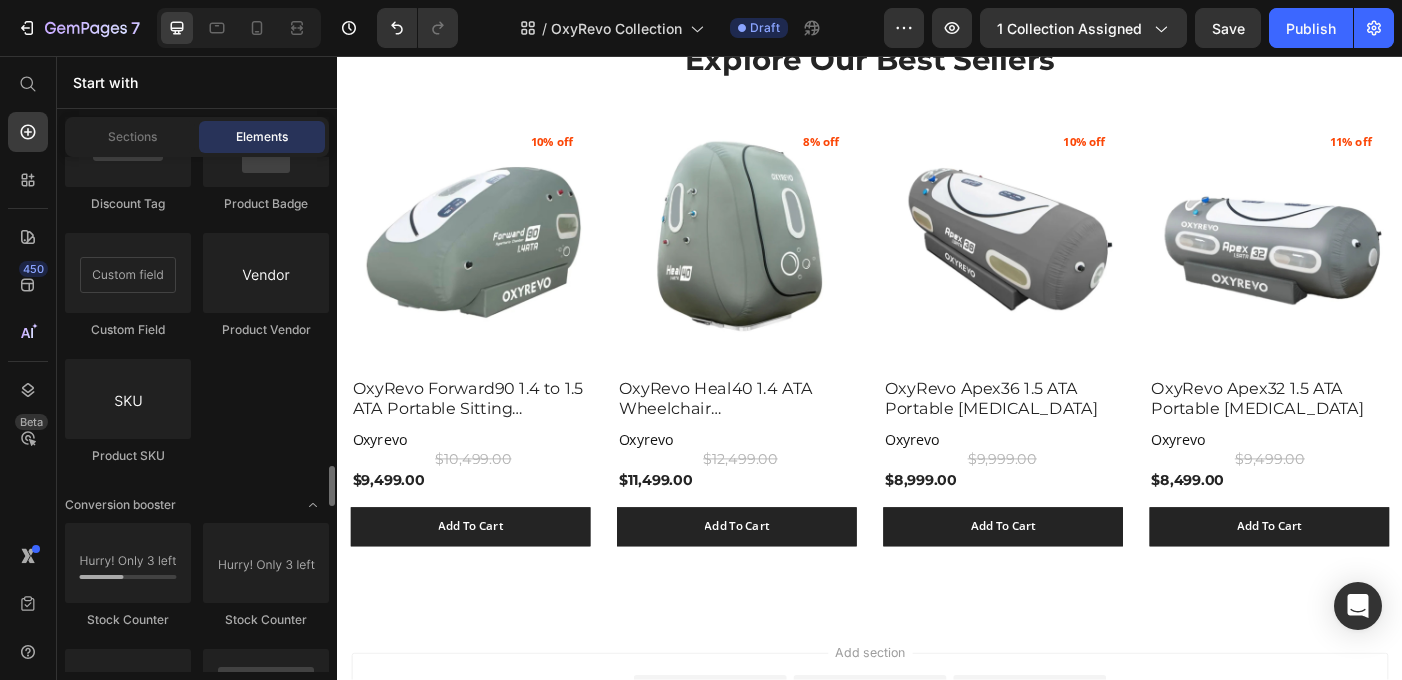 scroll, scrollTop: 3907, scrollLeft: 0, axis: vertical 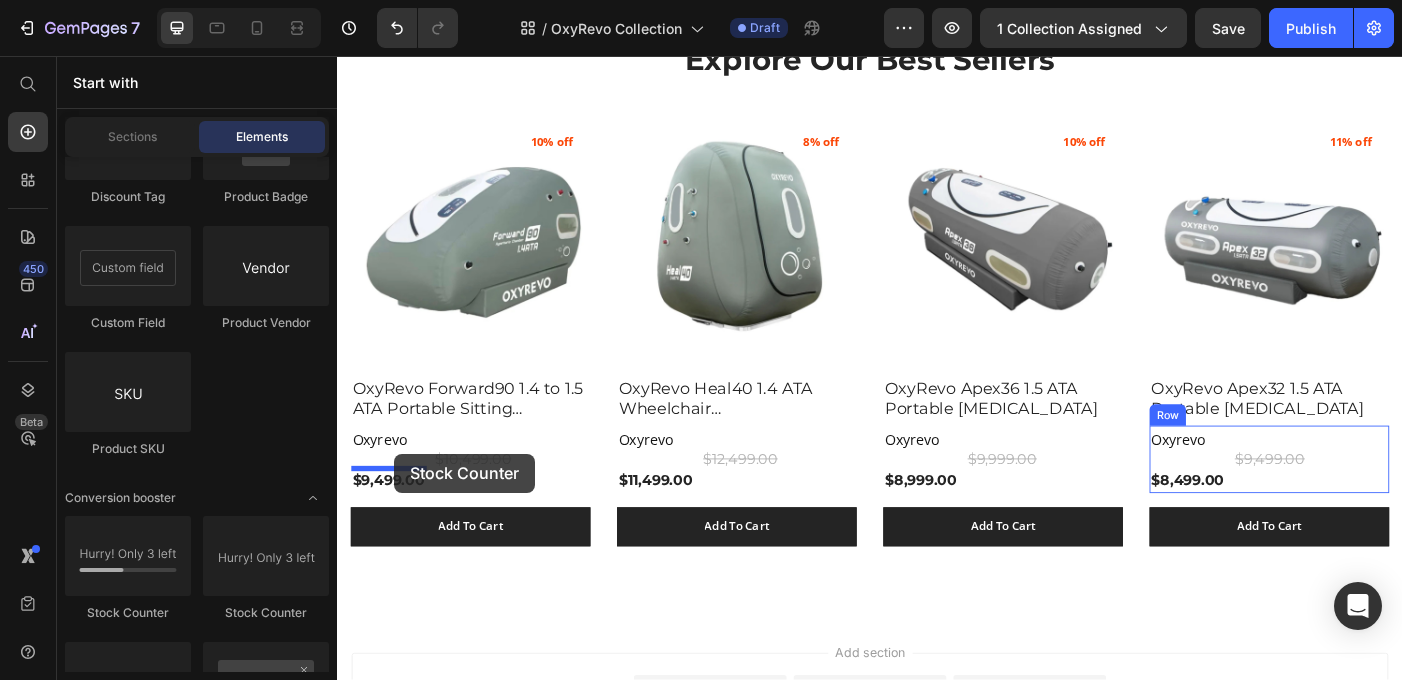 drag, startPoint x: 597, startPoint y: 604, endPoint x: 401, endPoint y: 504, distance: 220.03636 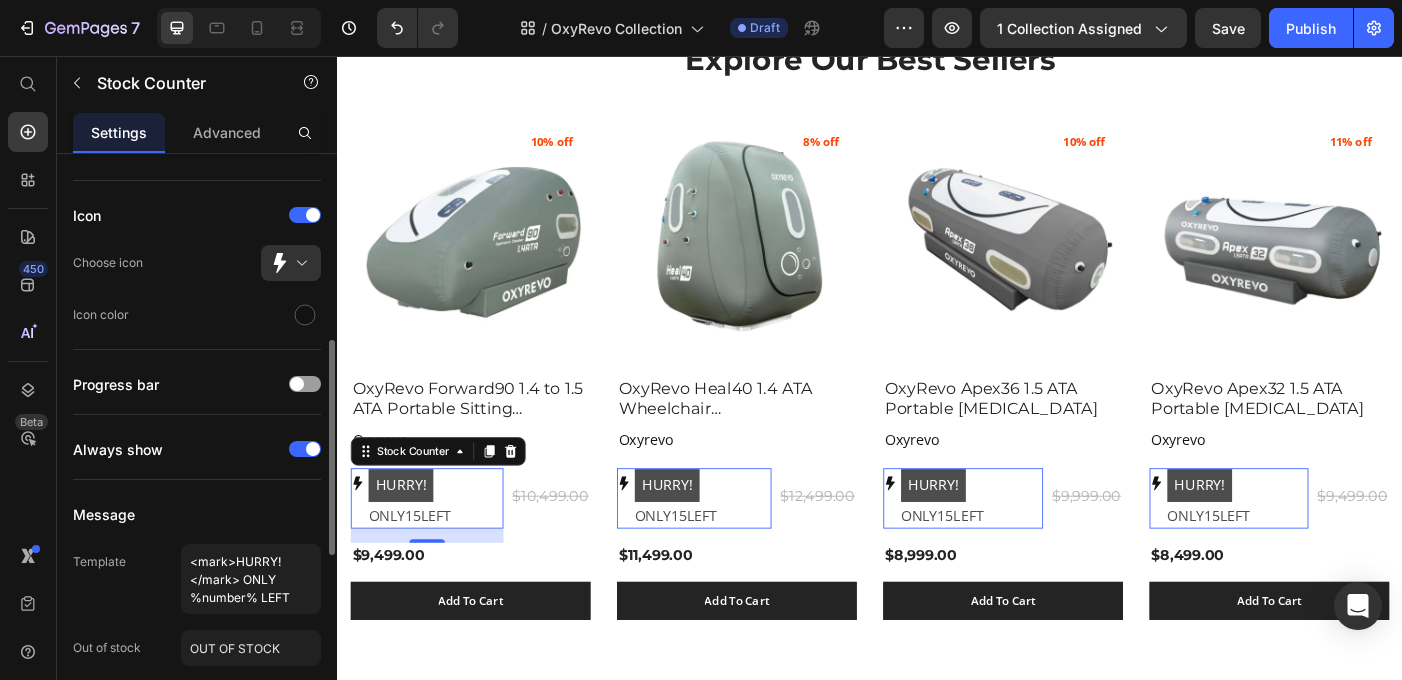 scroll, scrollTop: 419, scrollLeft: 0, axis: vertical 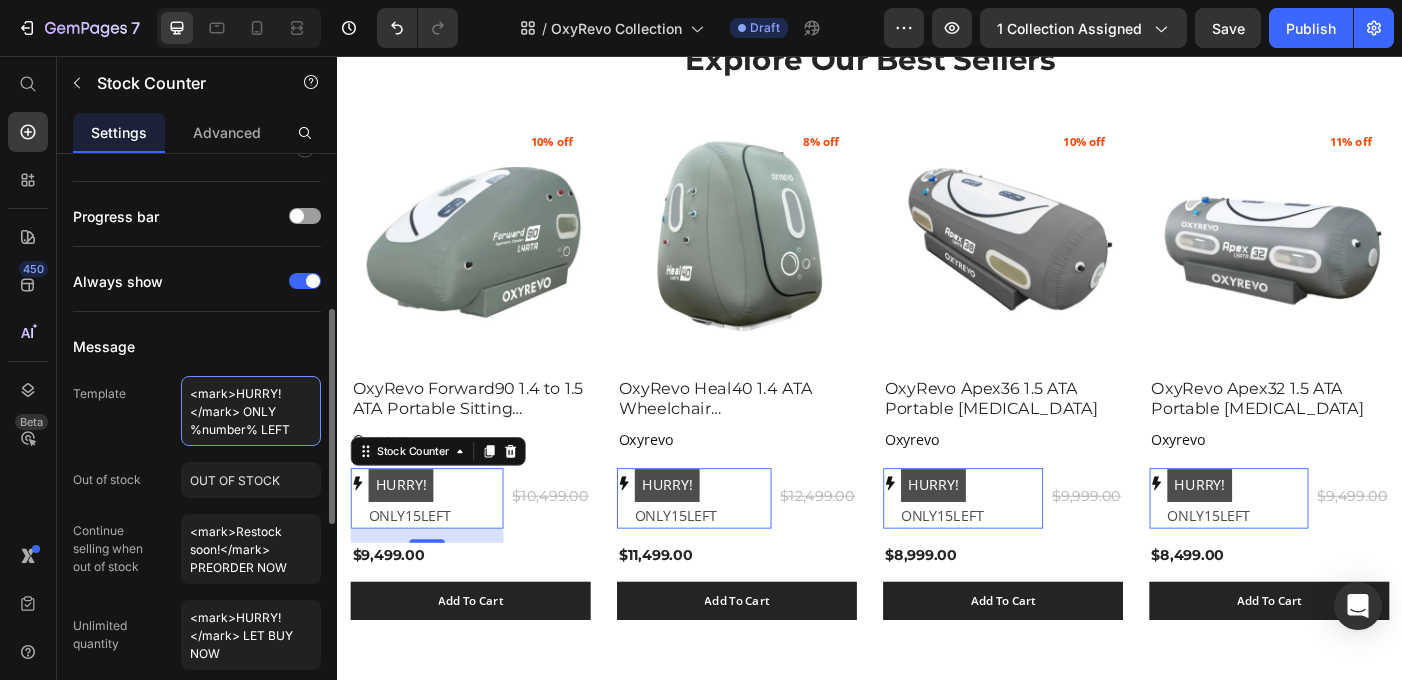 drag, startPoint x: 299, startPoint y: 434, endPoint x: 164, endPoint y: 382, distance: 144.6686 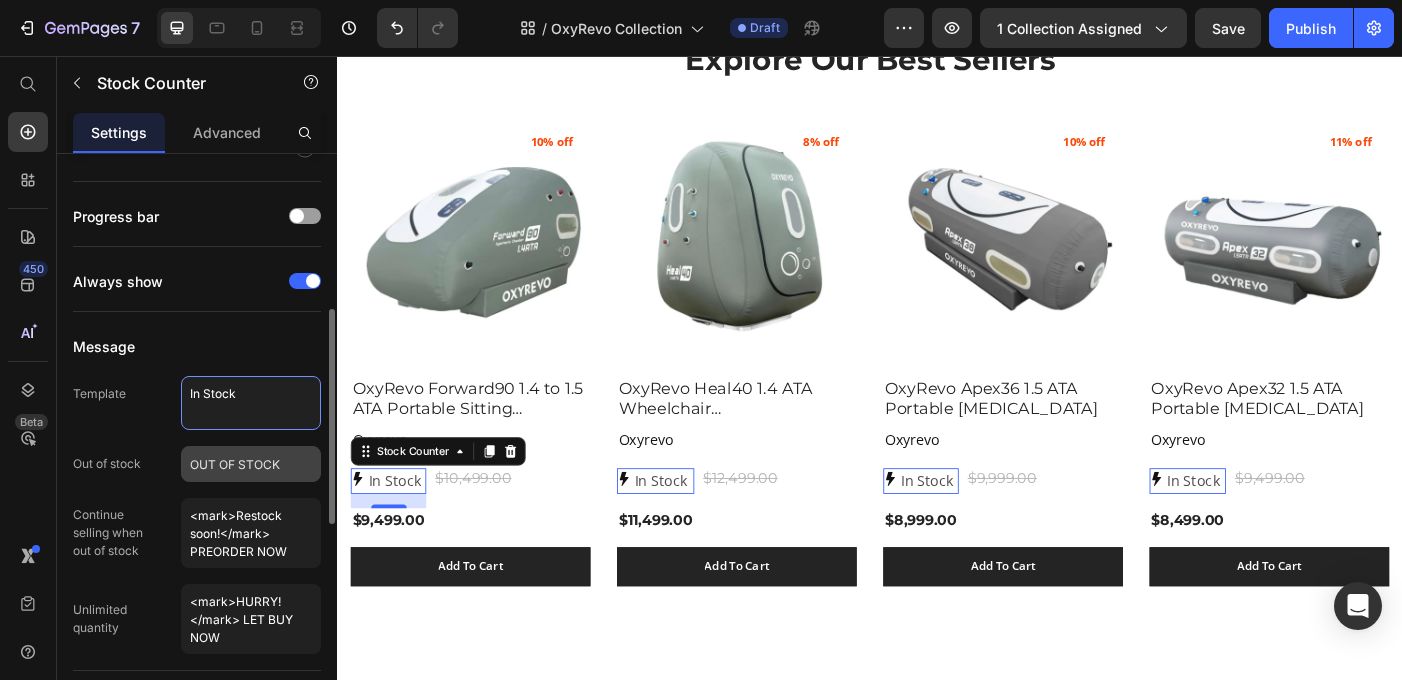 type on "In Stock" 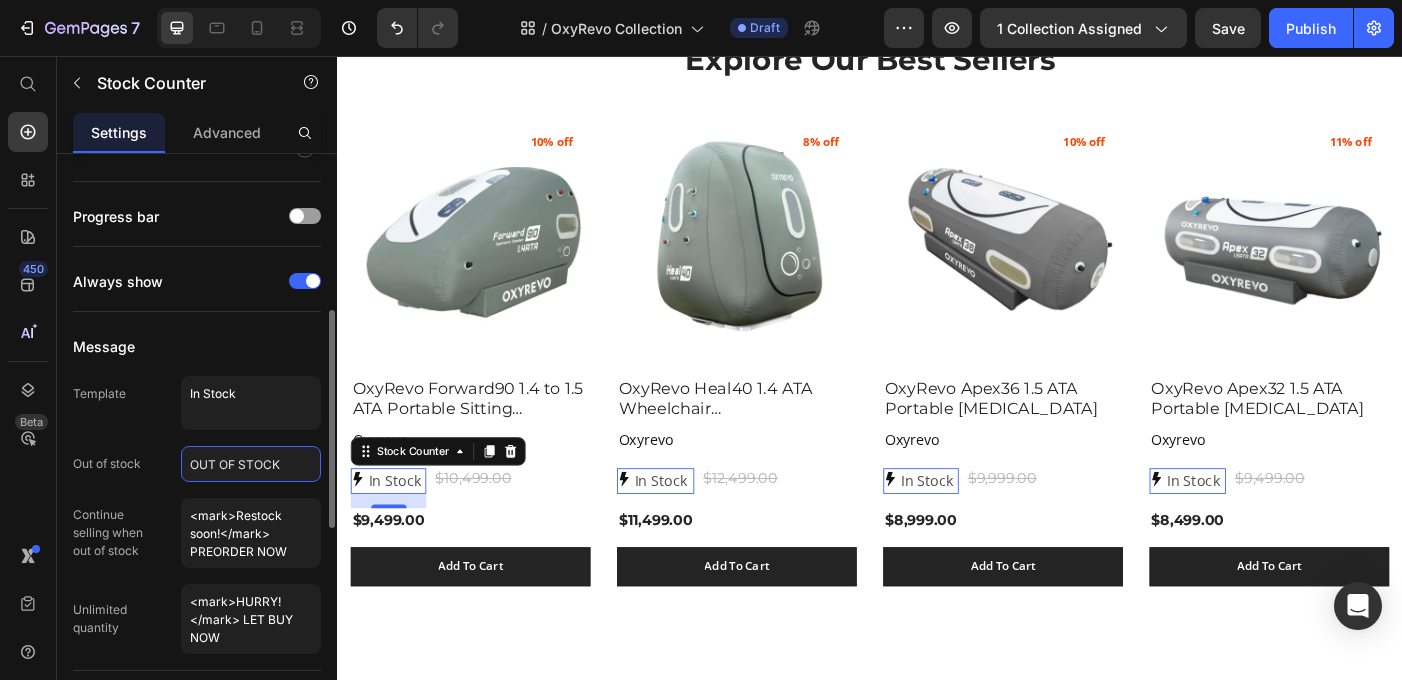 click on "OUT OF STOCK" 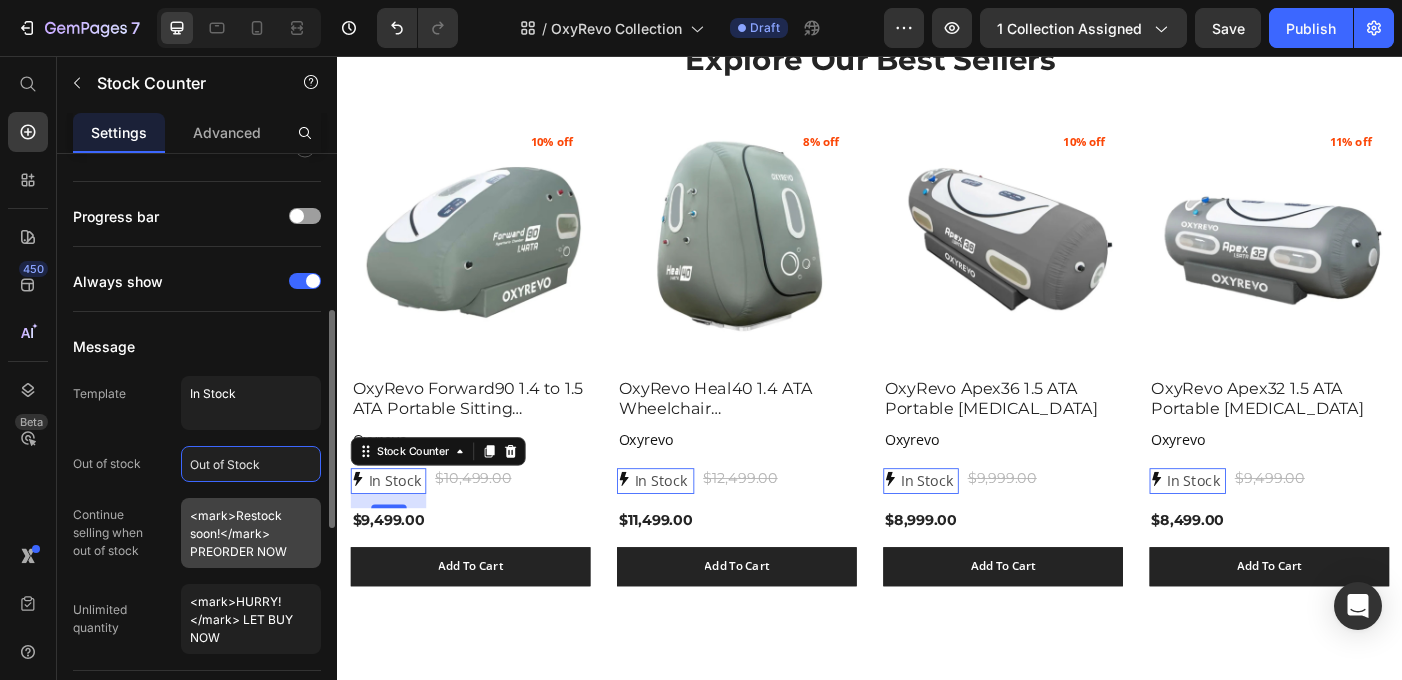 type on "Out of Stock" 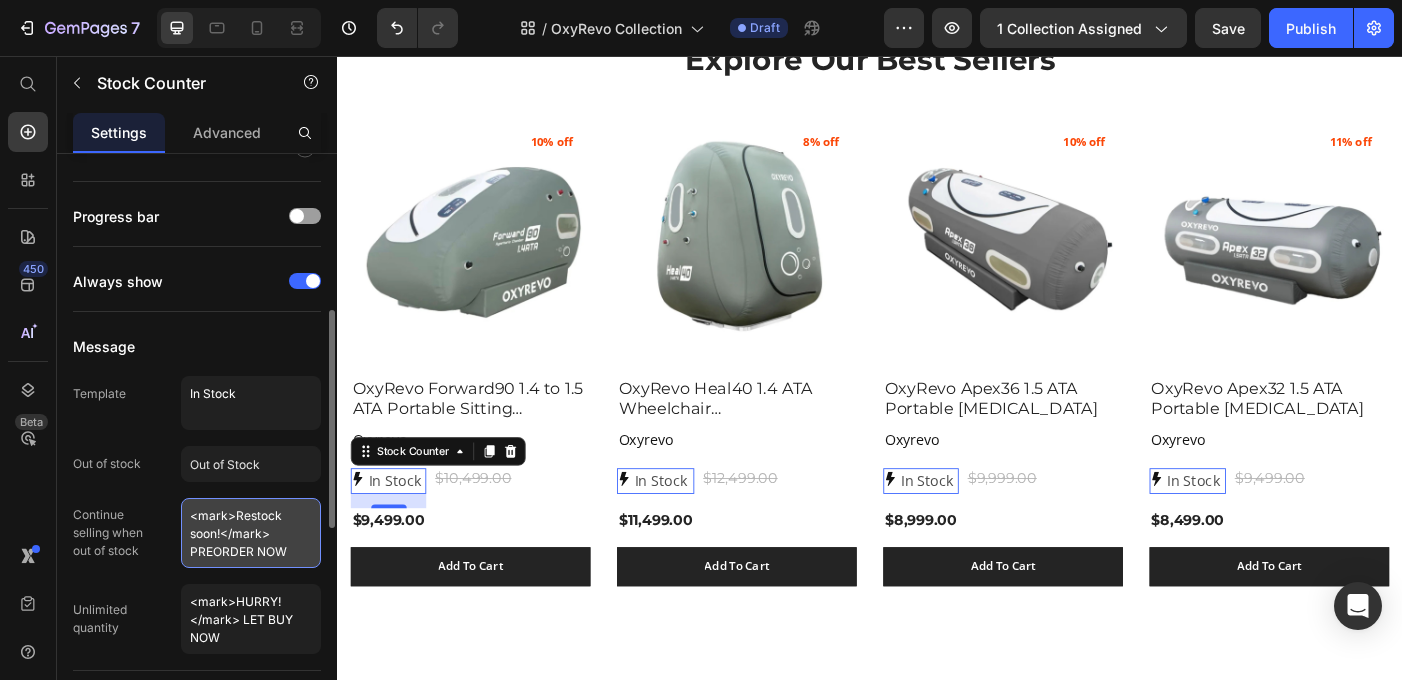 click on "<mark>Restock soon!</mark> PREORDER NOW" at bounding box center [251, 533] 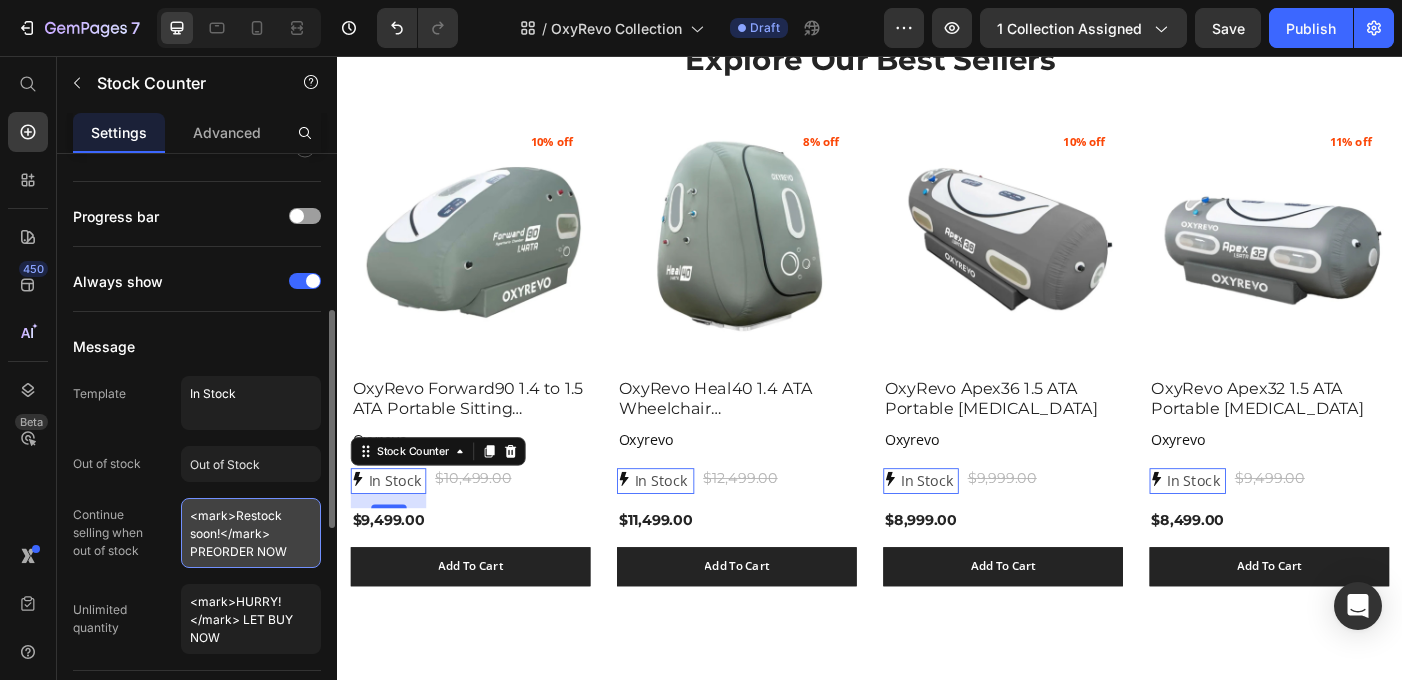drag, startPoint x: 297, startPoint y: 547, endPoint x: 197, endPoint y: 514, distance: 105.30432 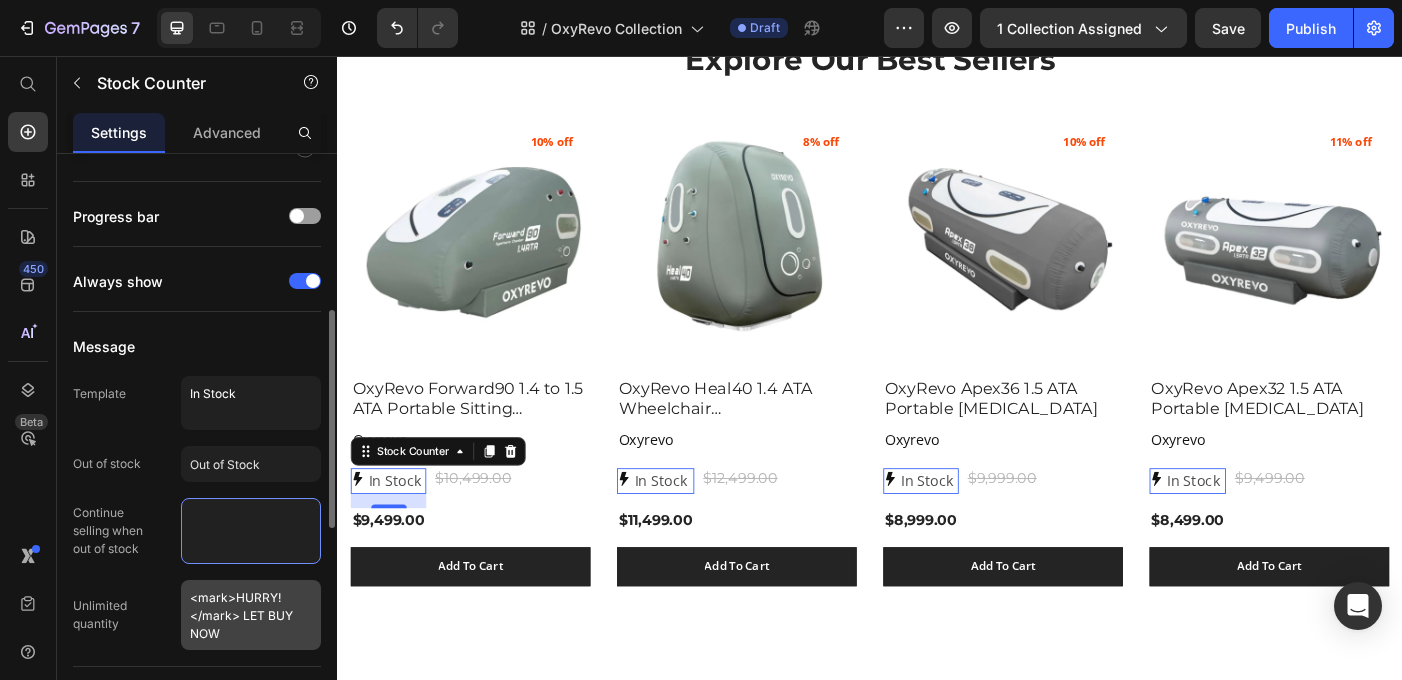 type 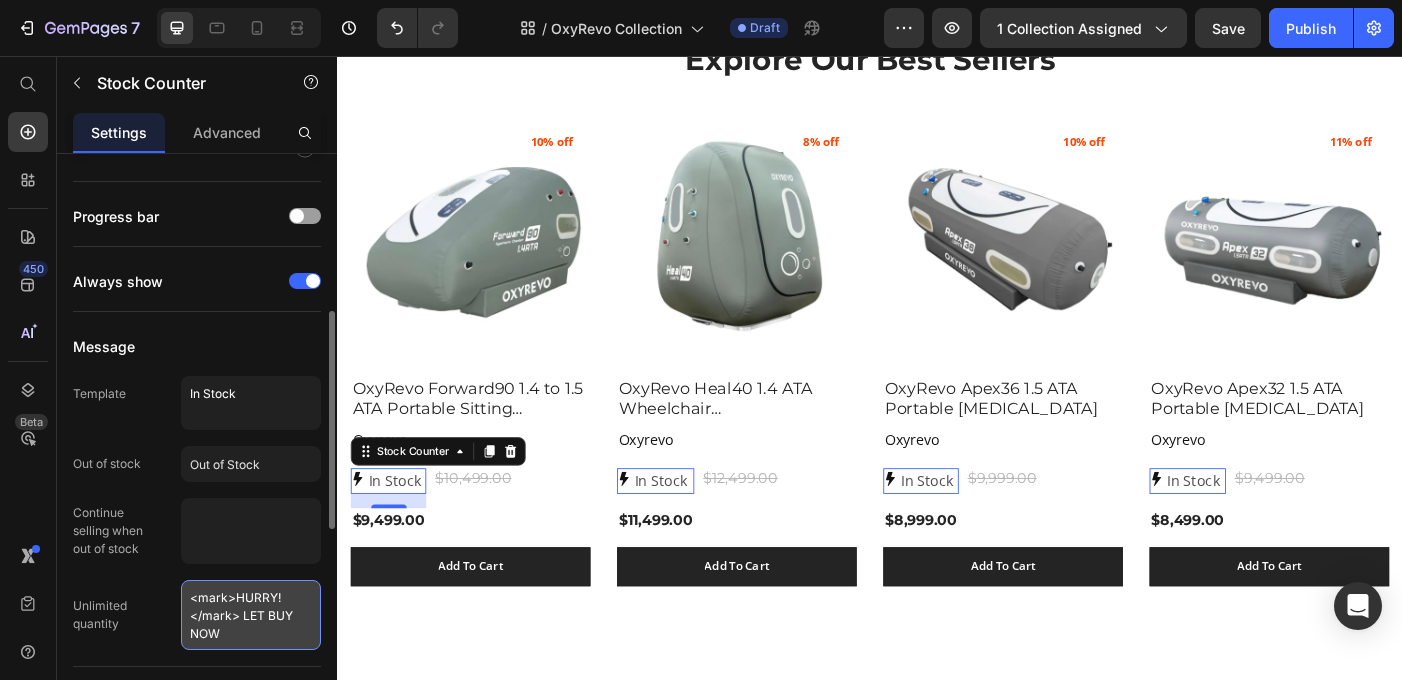 drag, startPoint x: 249, startPoint y: 643, endPoint x: 181, endPoint y: 585, distance: 89.37561 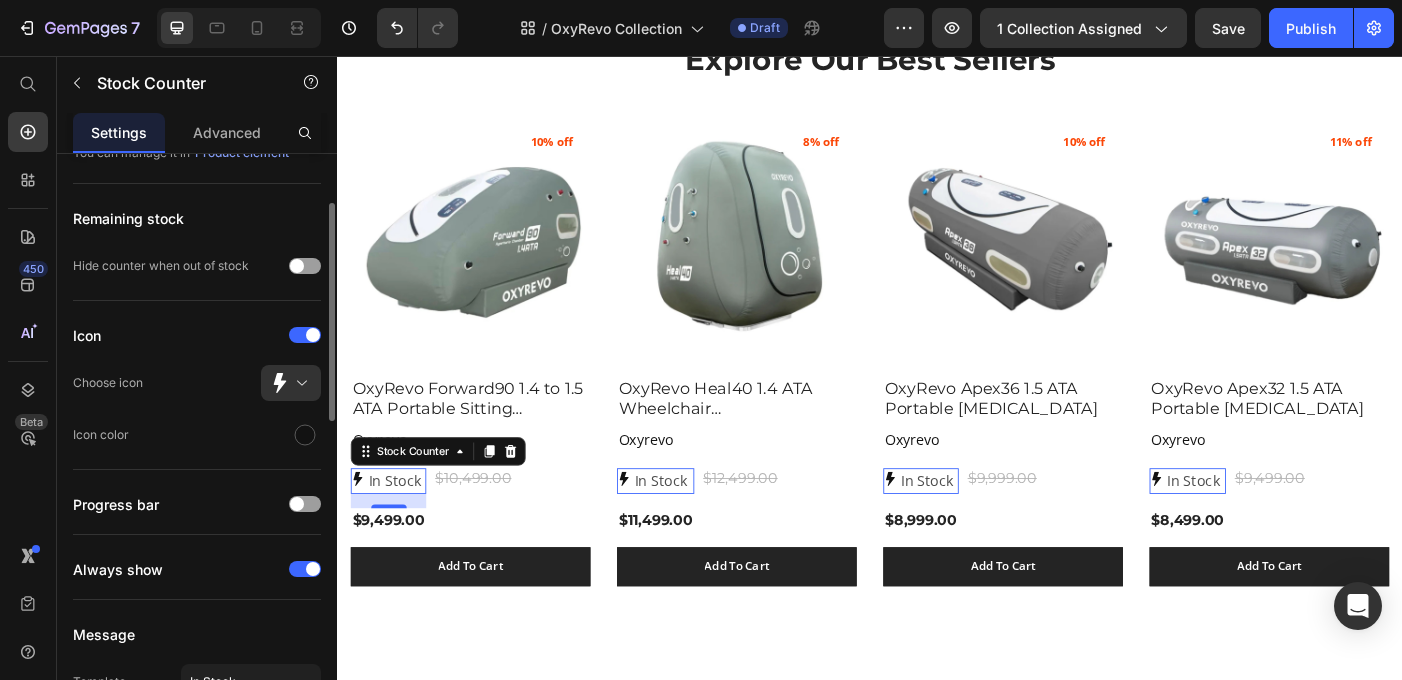 scroll, scrollTop: 130, scrollLeft: 0, axis: vertical 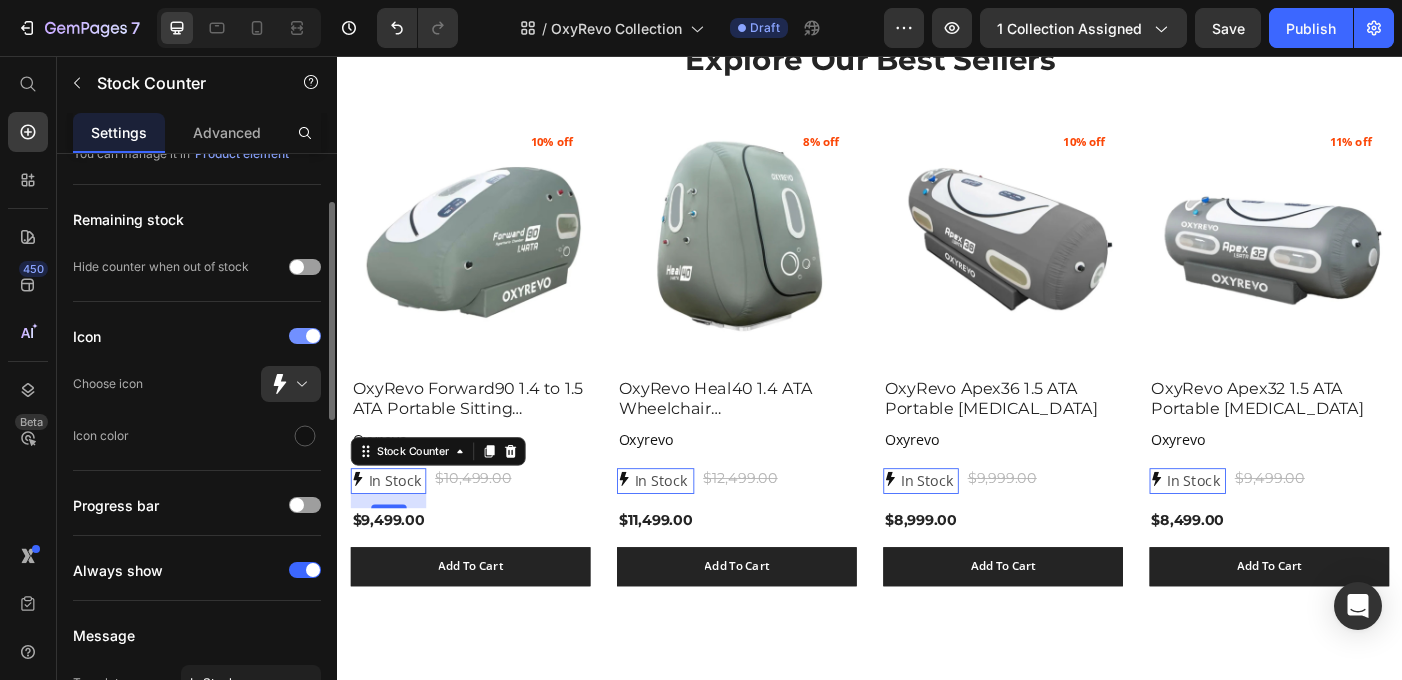 type 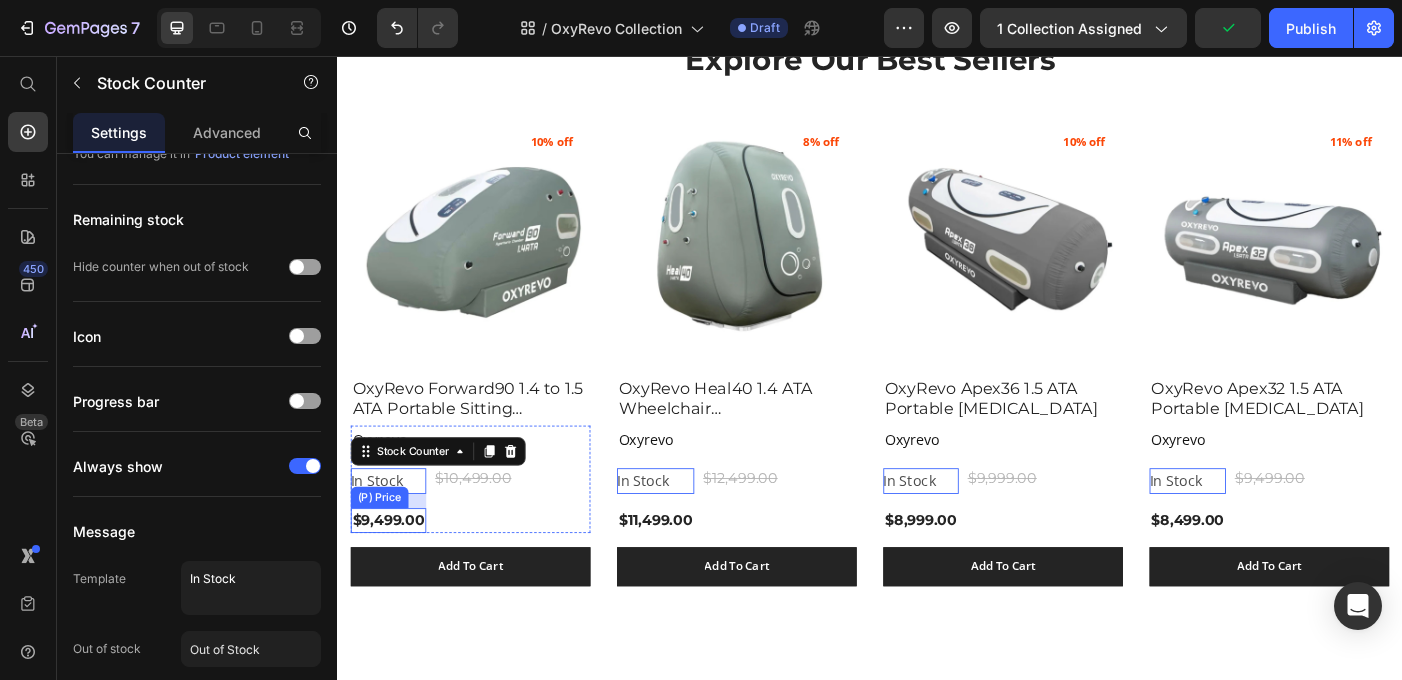 click on "$9,499.00" at bounding box center (394, 580) 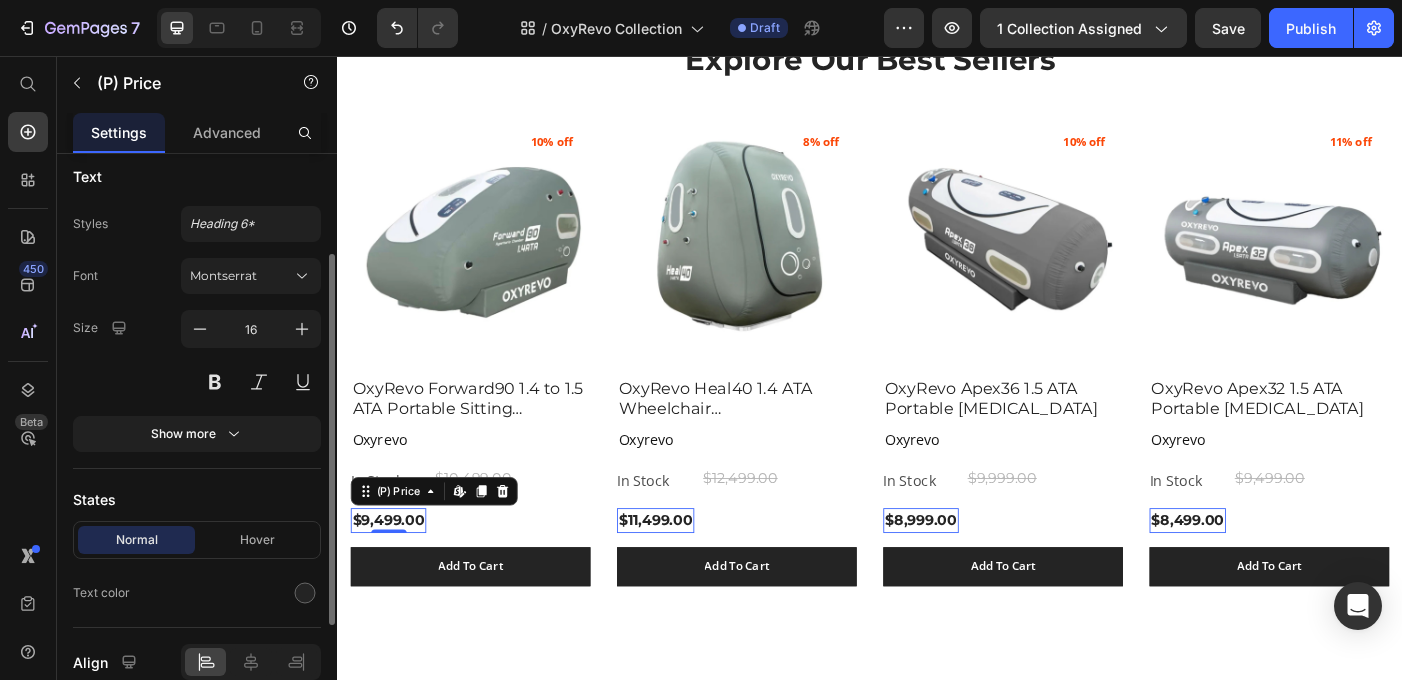 scroll, scrollTop: 252, scrollLeft: 0, axis: vertical 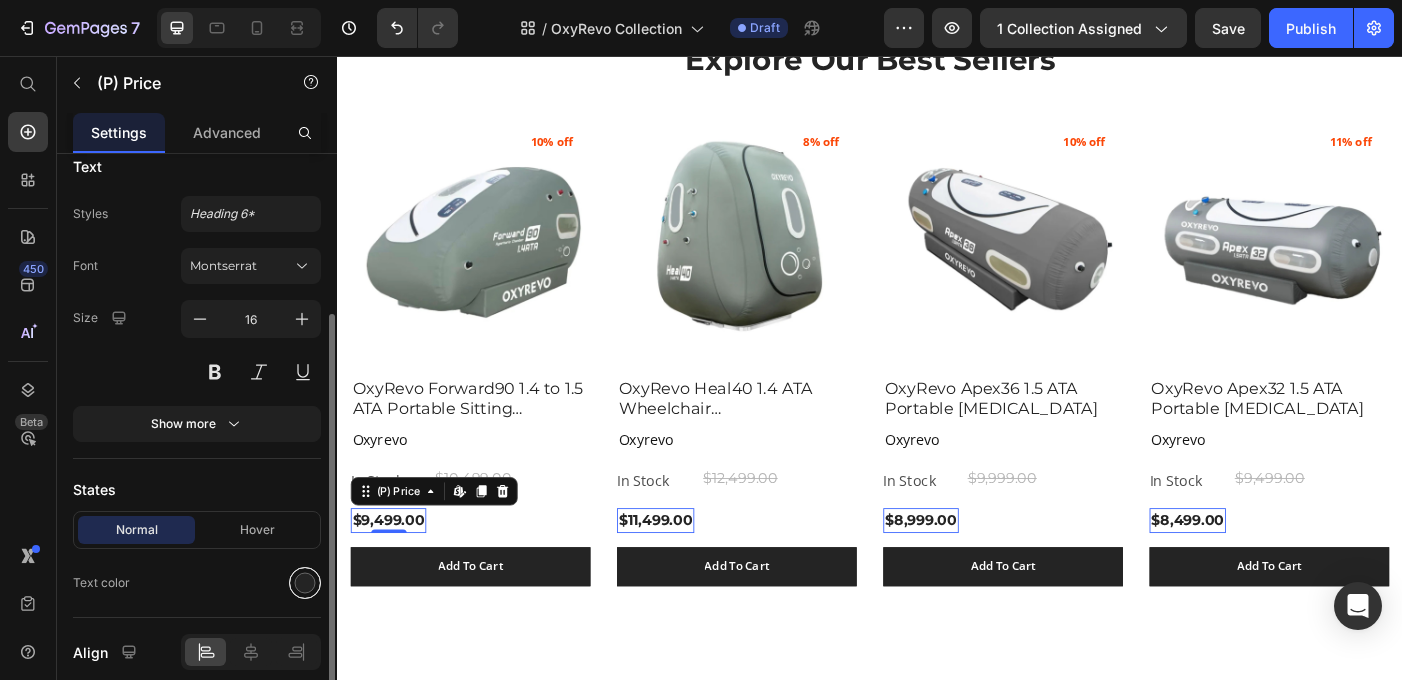 click at bounding box center (305, 583) 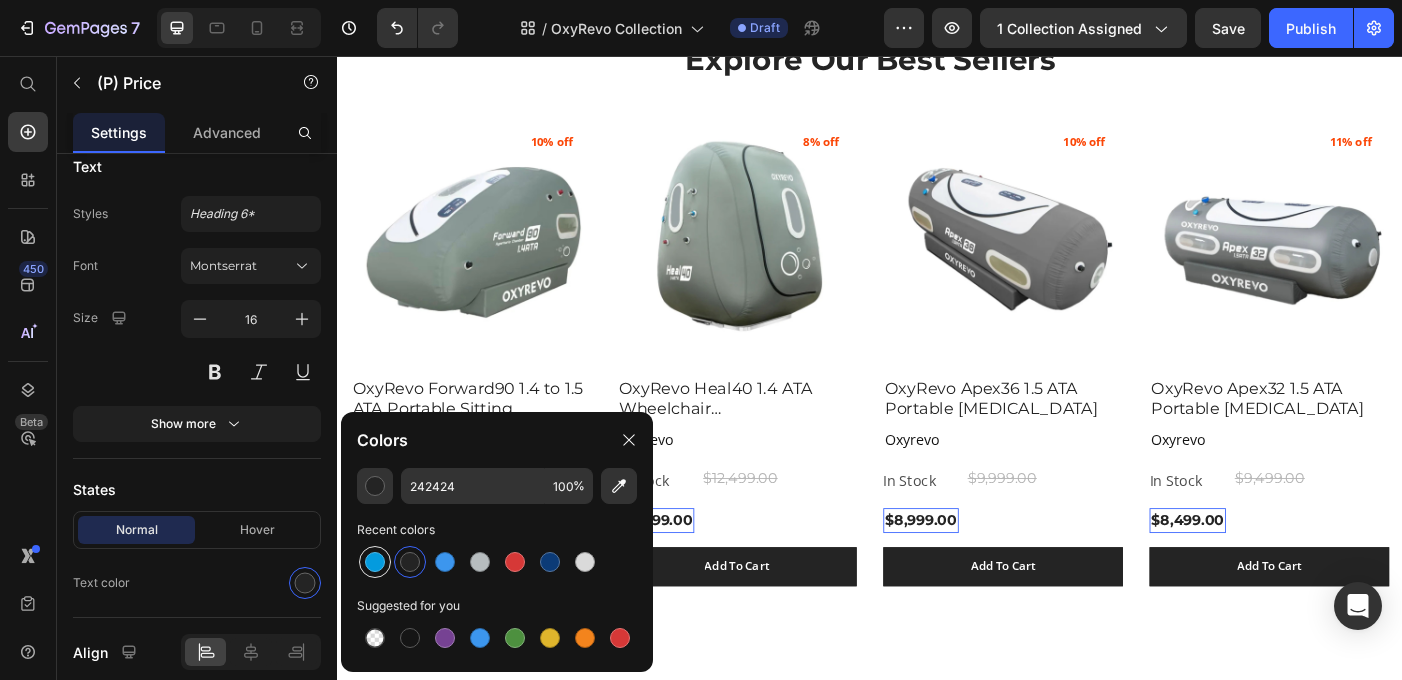 click at bounding box center [375, 562] 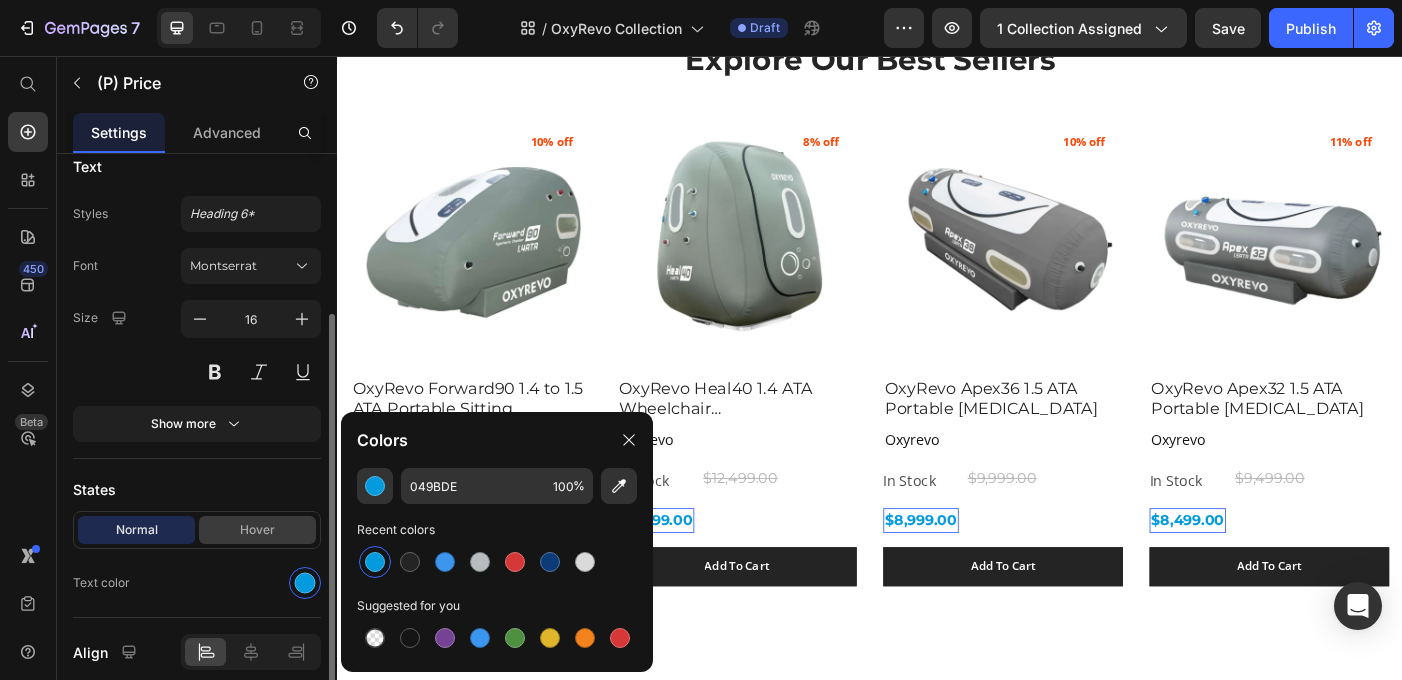 click on "Hover" at bounding box center (257, 530) 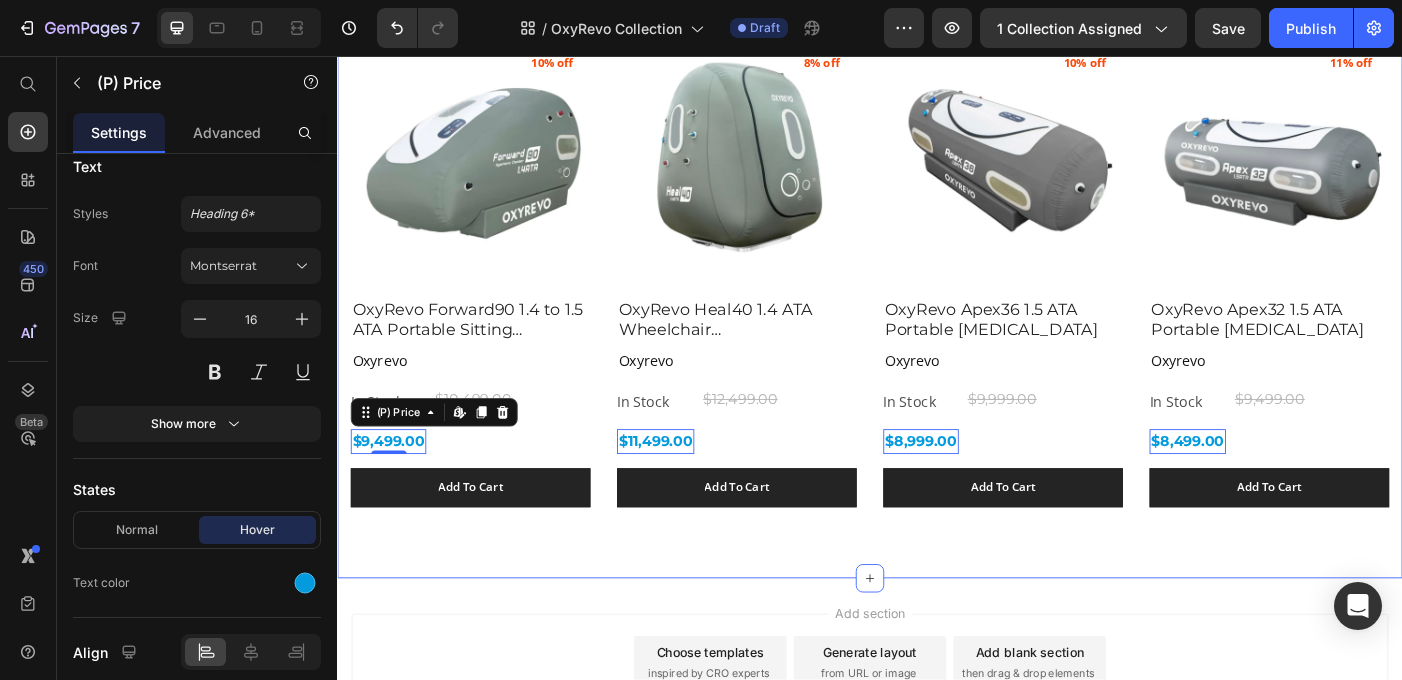 scroll, scrollTop: 857, scrollLeft: 0, axis: vertical 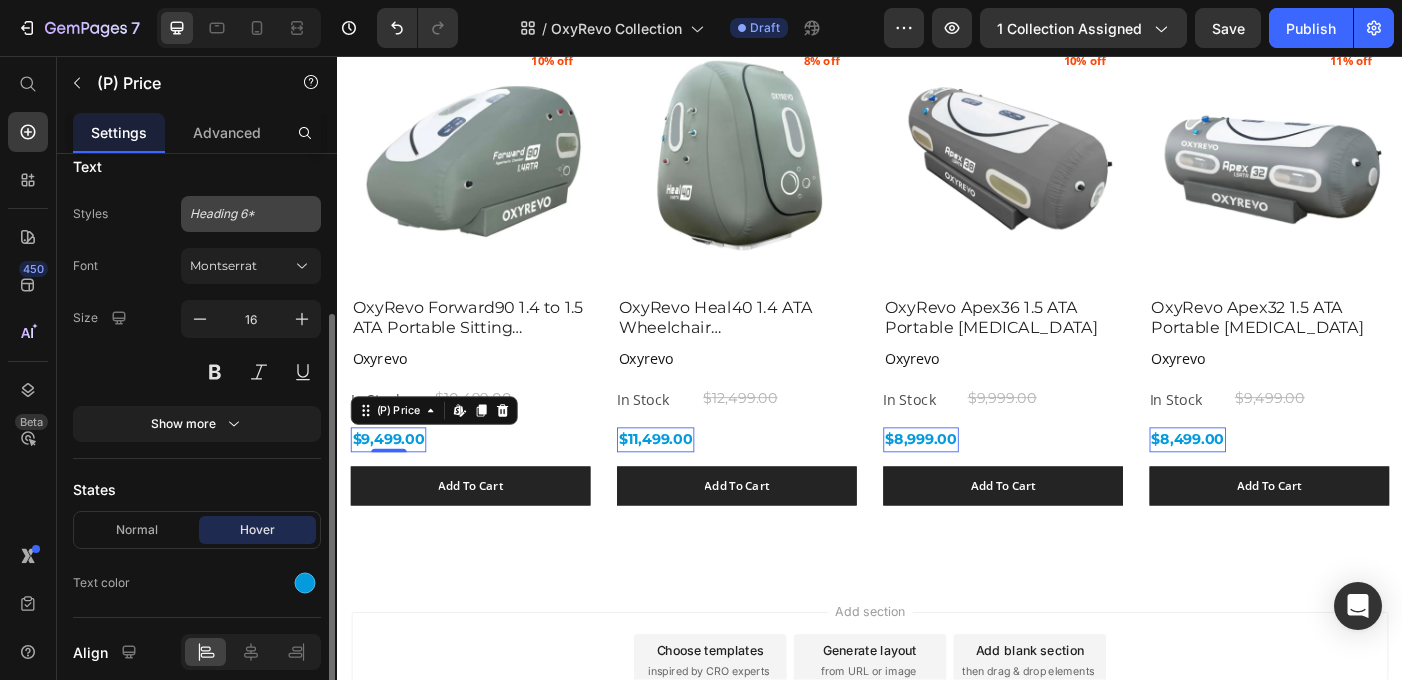 click on "Heading 6*" at bounding box center (239, 214) 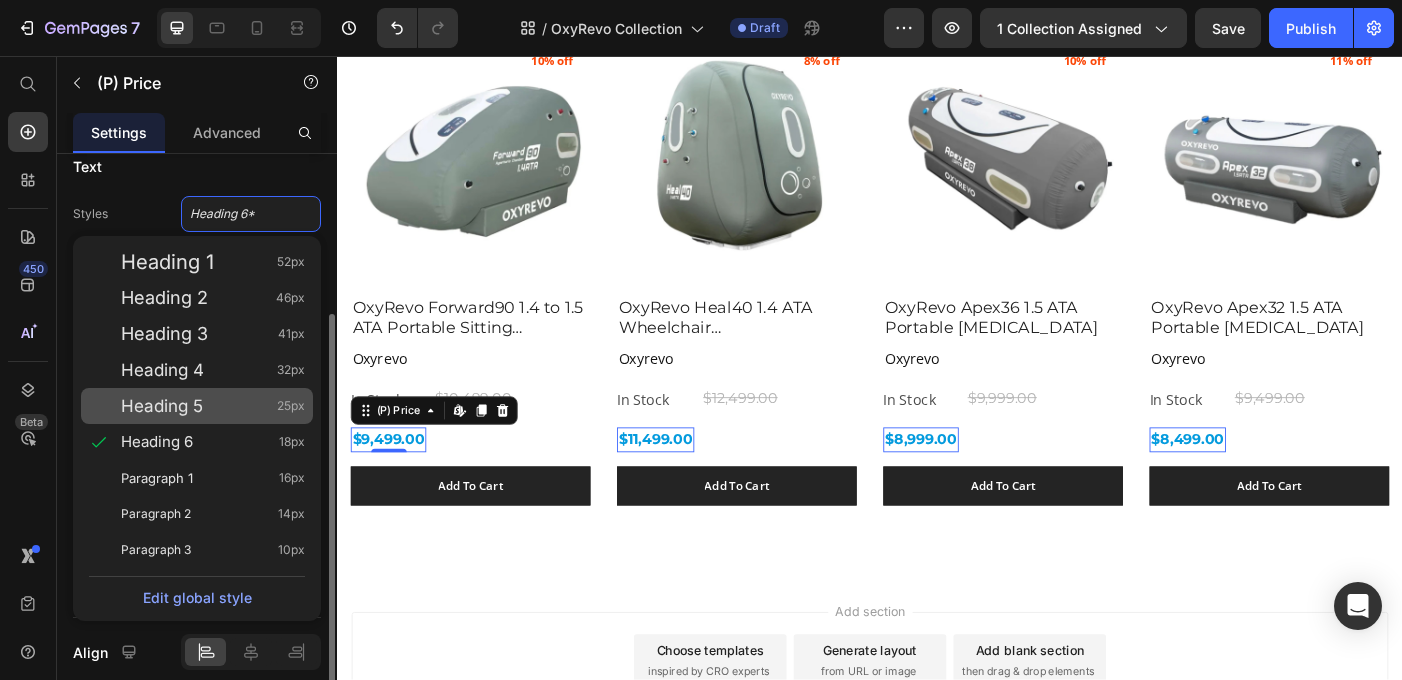 click on "Heading 5 25px" at bounding box center (213, 406) 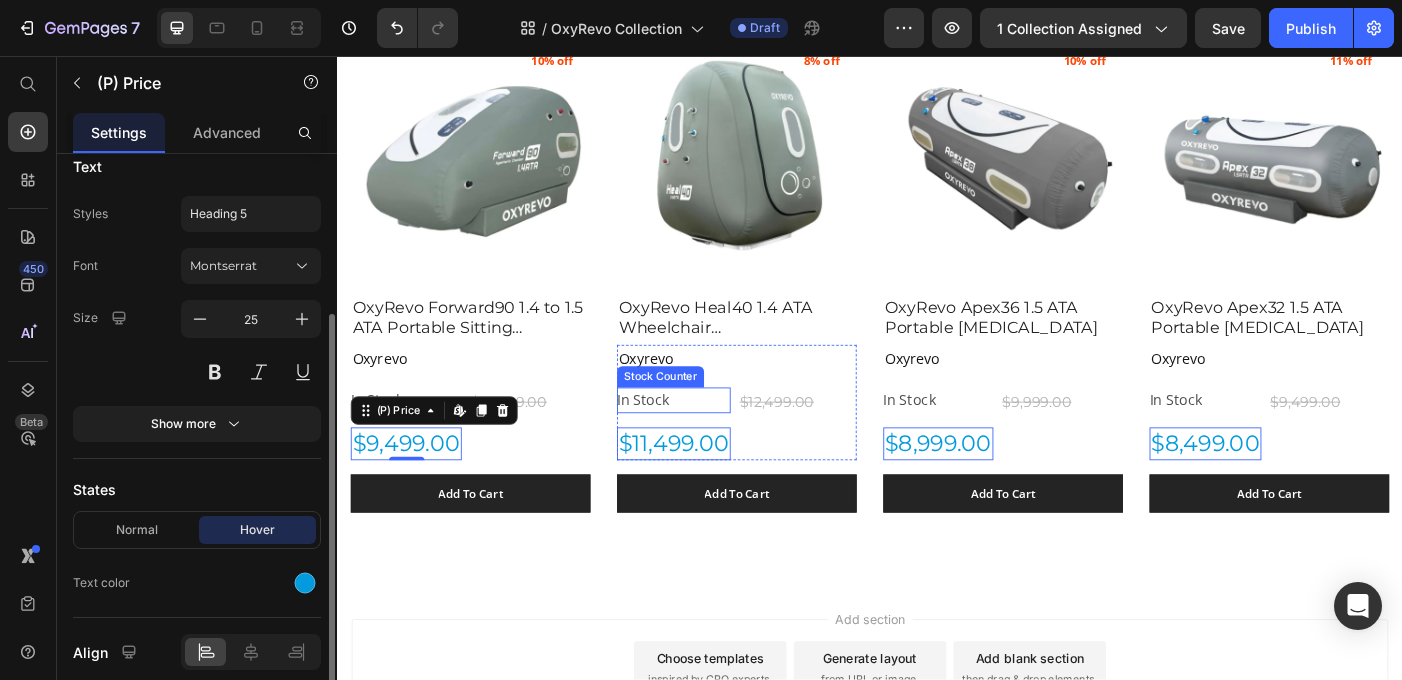 click on "In Stock" at bounding box center [381, 444] 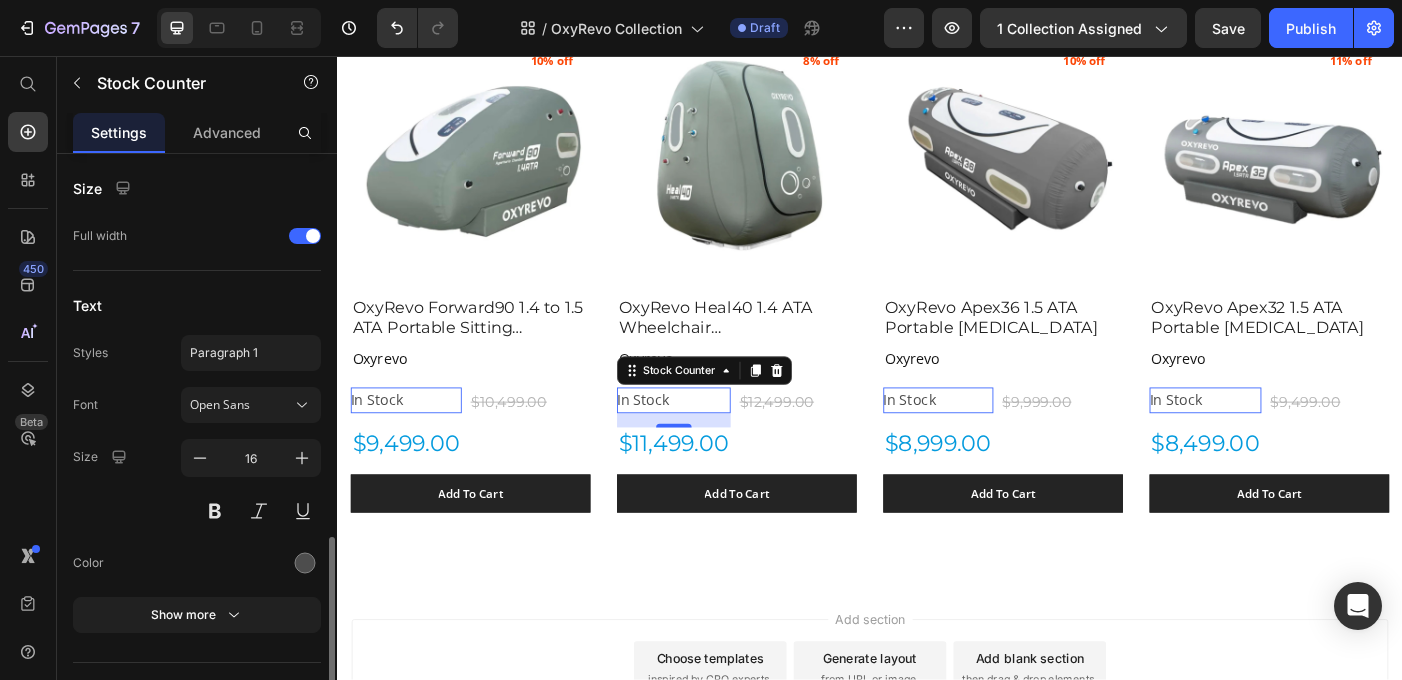 scroll, scrollTop: 828, scrollLeft: 0, axis: vertical 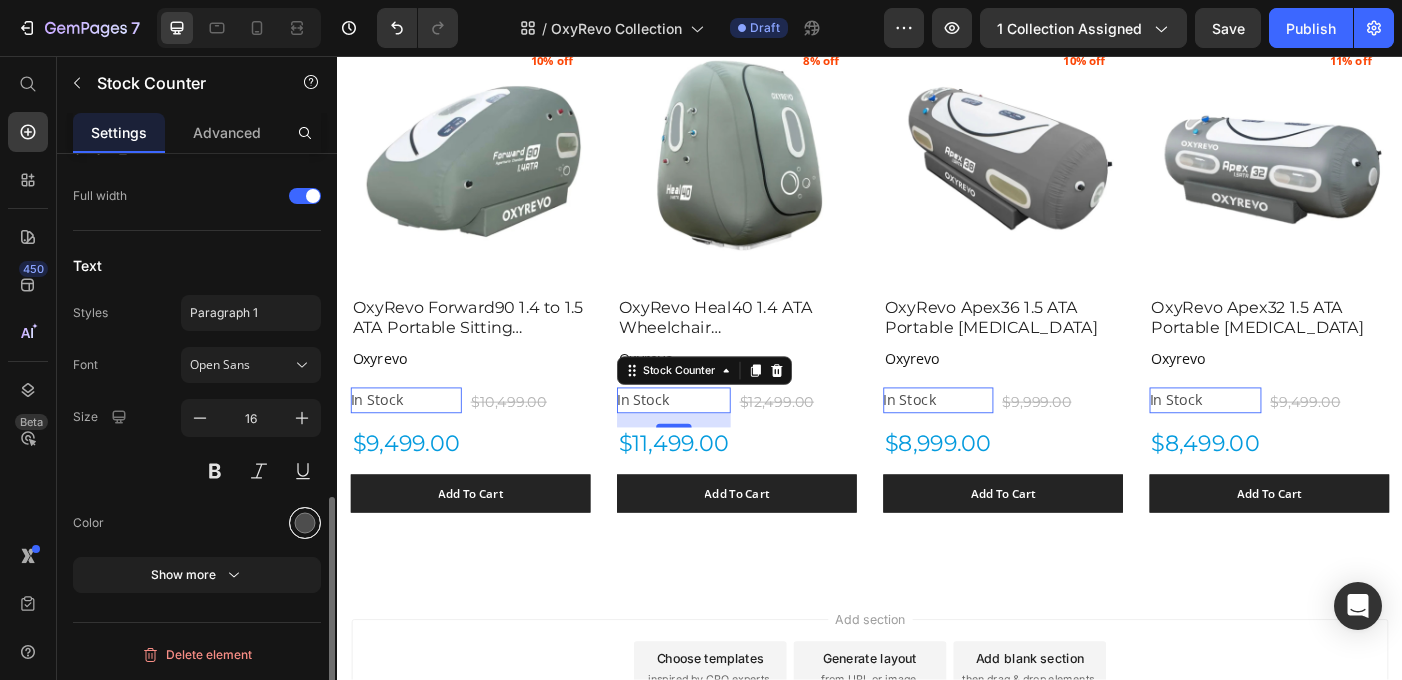 click at bounding box center (305, 523) 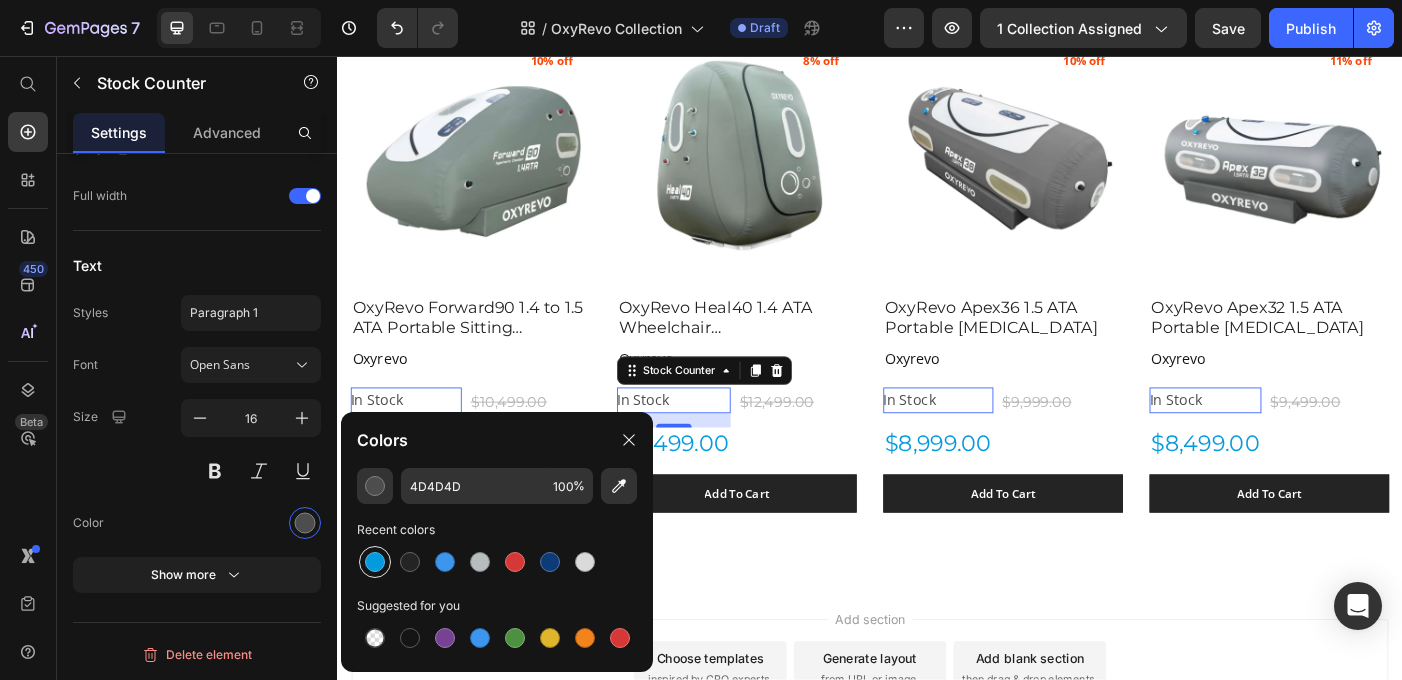 click at bounding box center (375, 562) 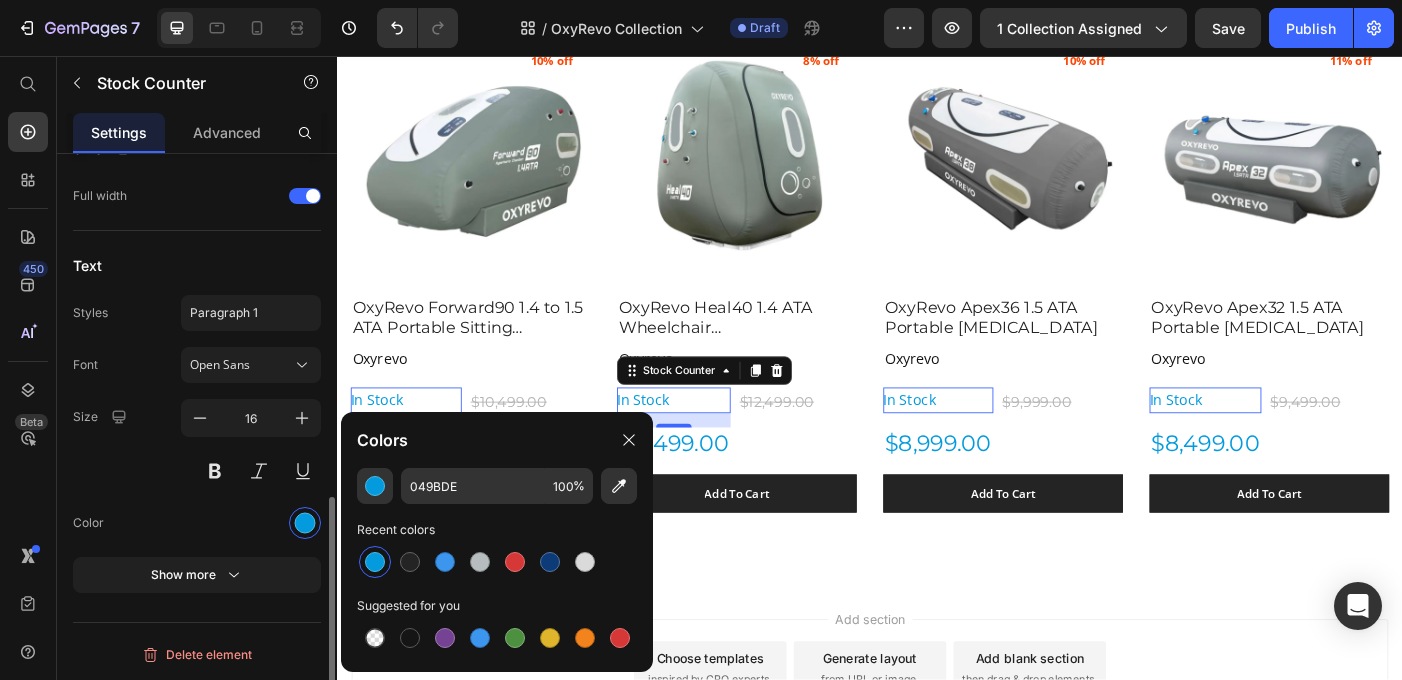 click on "Text" at bounding box center (197, 265) 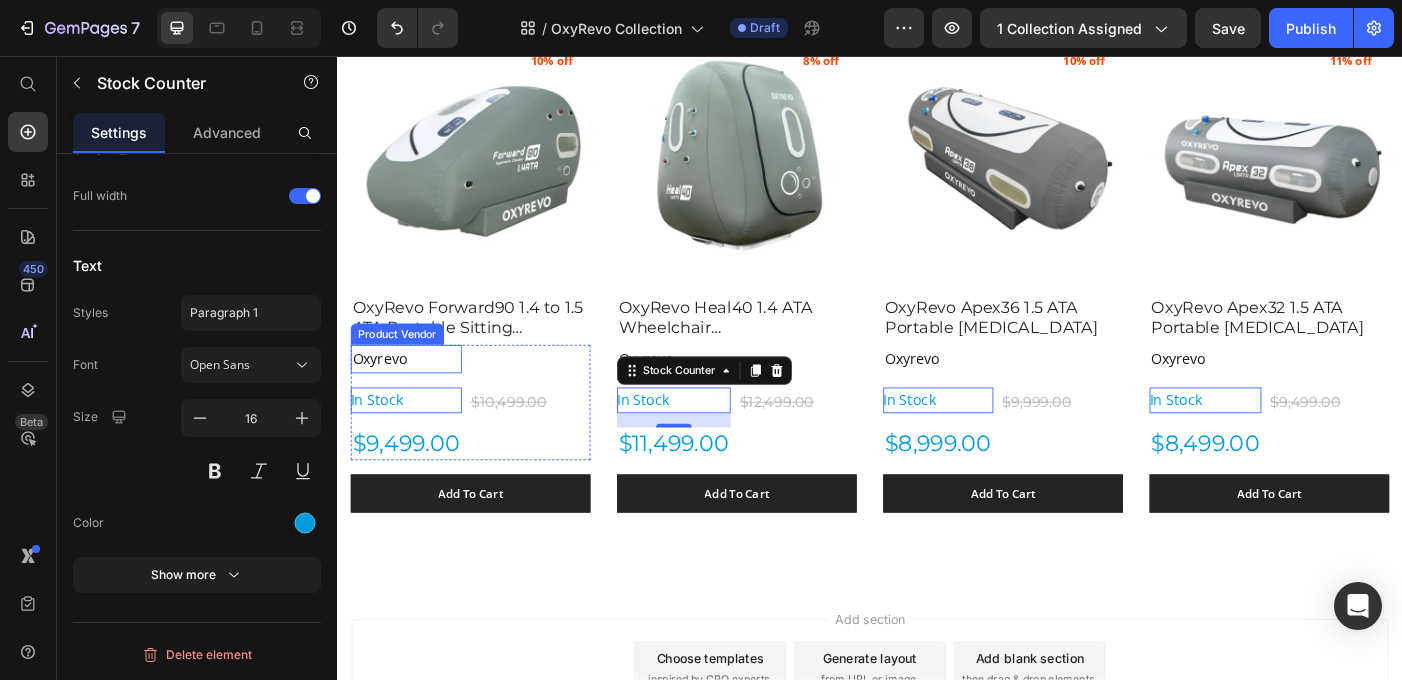 click on "Oxyrevo" at bounding box center (414, 398) 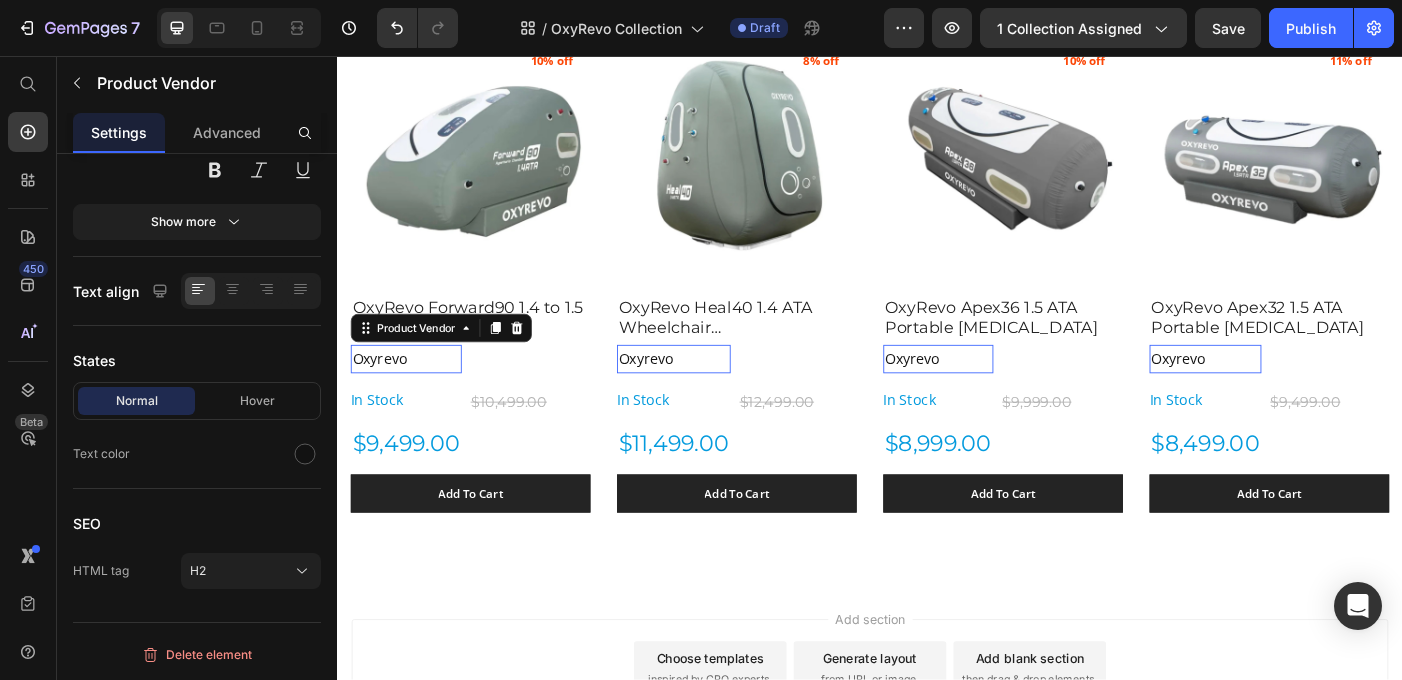 scroll, scrollTop: 0, scrollLeft: 0, axis: both 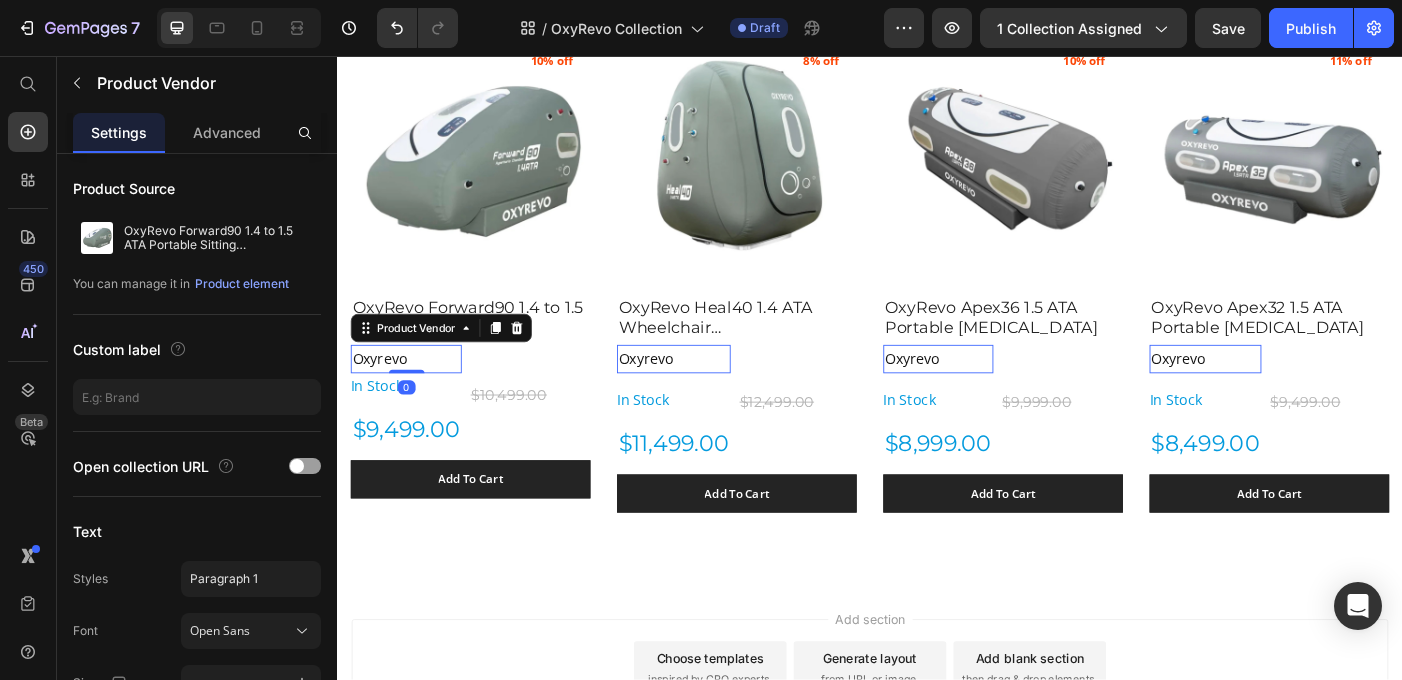 drag, startPoint x: 408, startPoint y: 427, endPoint x: 408, endPoint y: 398, distance: 29 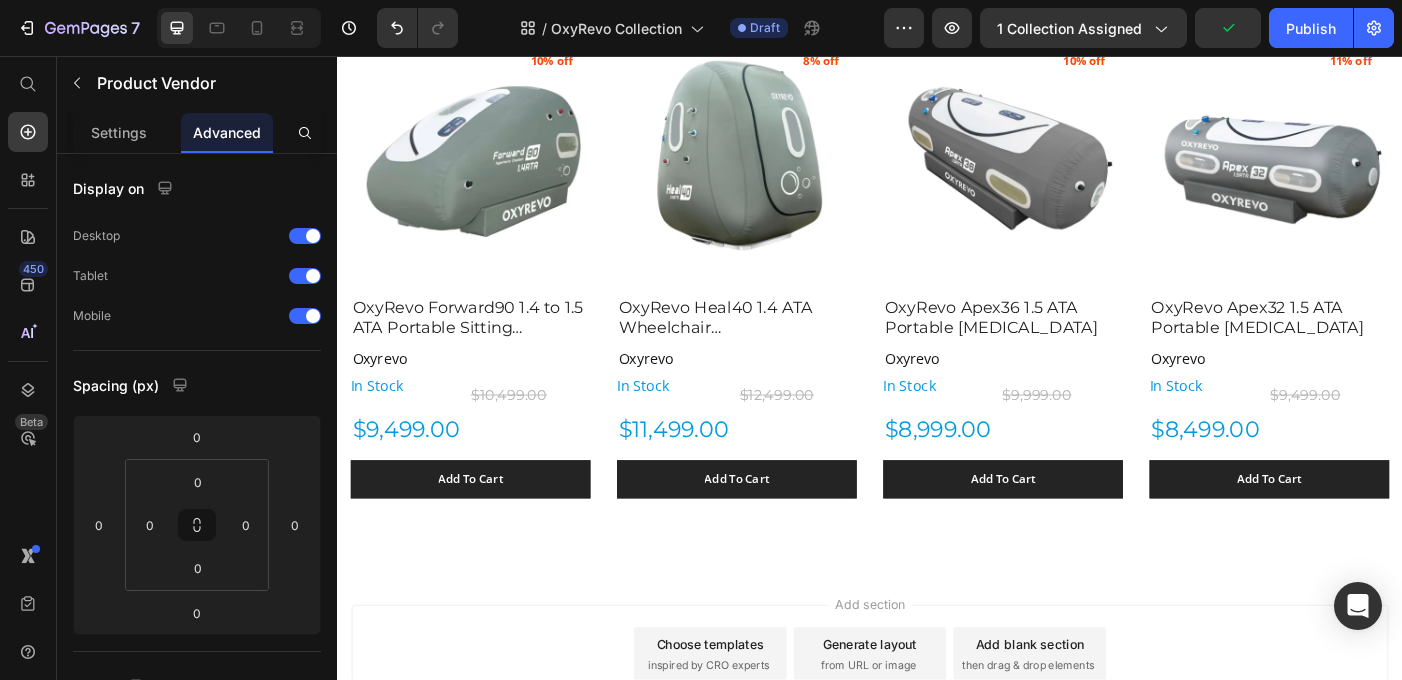 click on "Add section Choose templates inspired by CRO experts Generate layout from URL or image Add blank section then drag & drop elements" at bounding box center (937, 758) 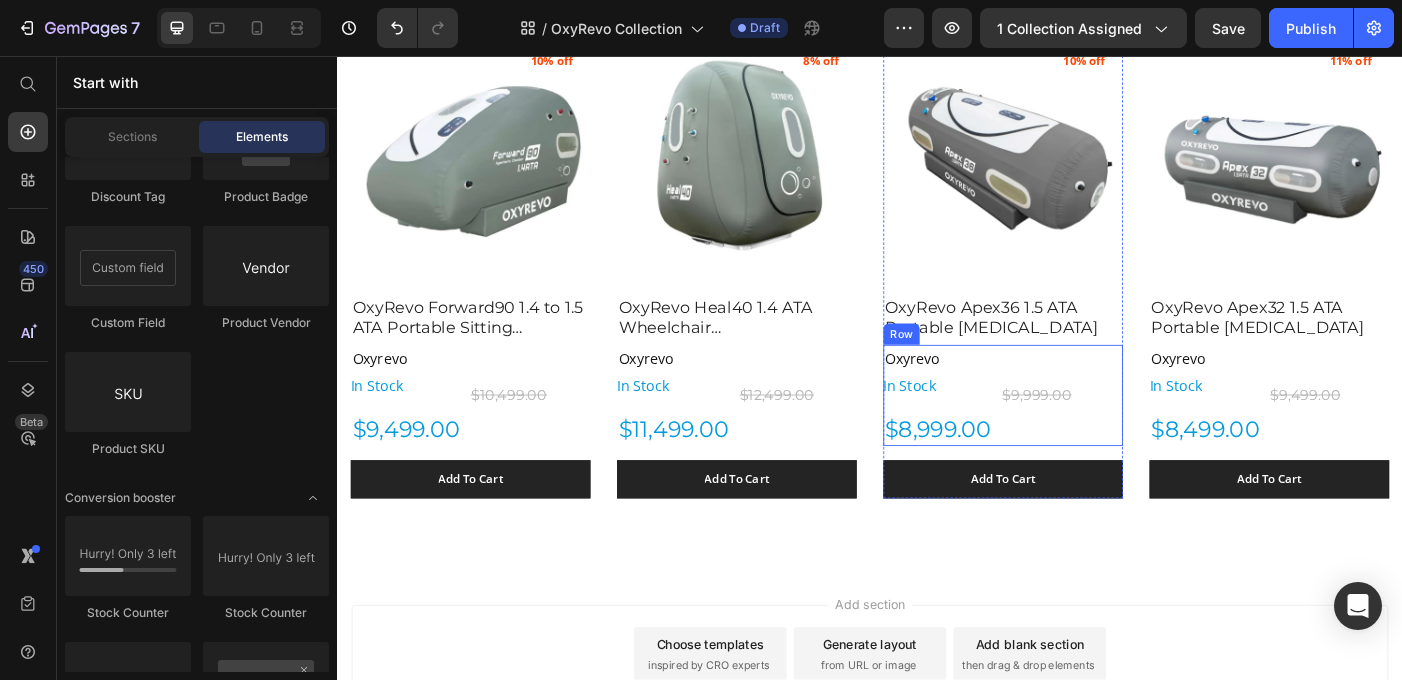 scroll, scrollTop: 860, scrollLeft: 0, axis: vertical 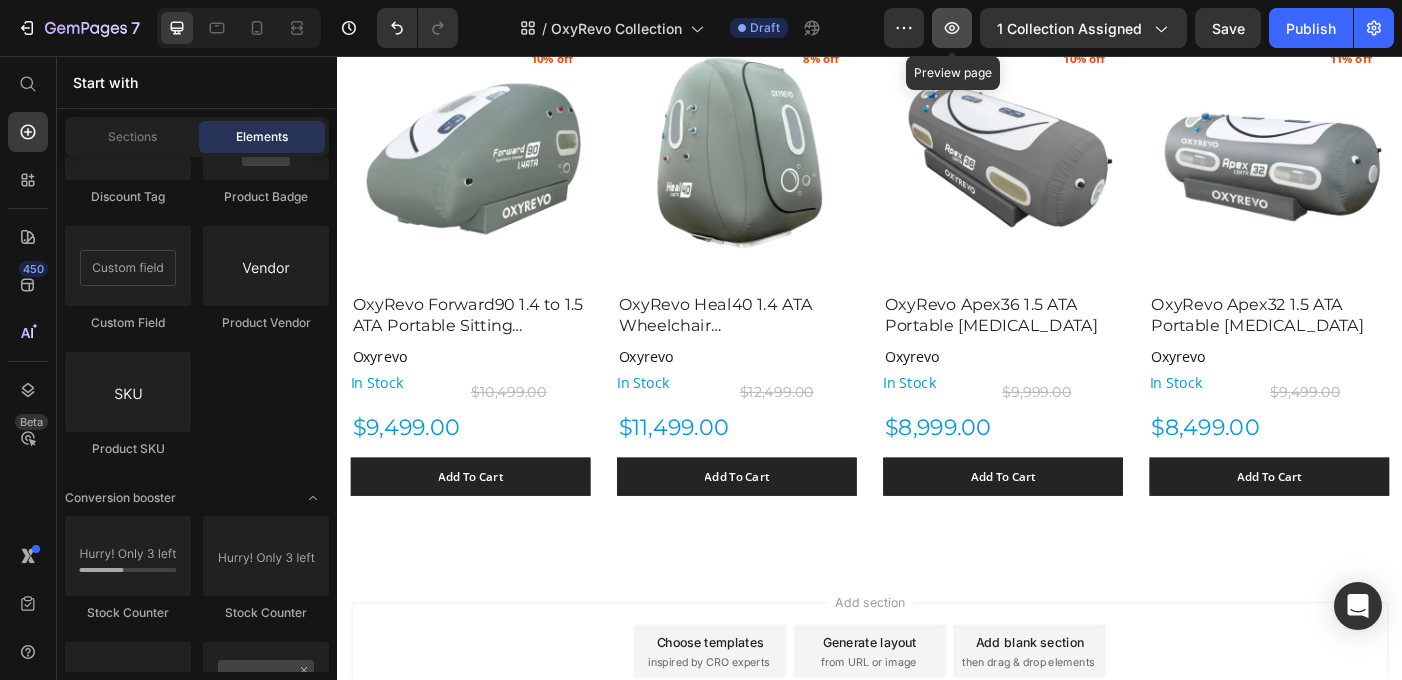 click 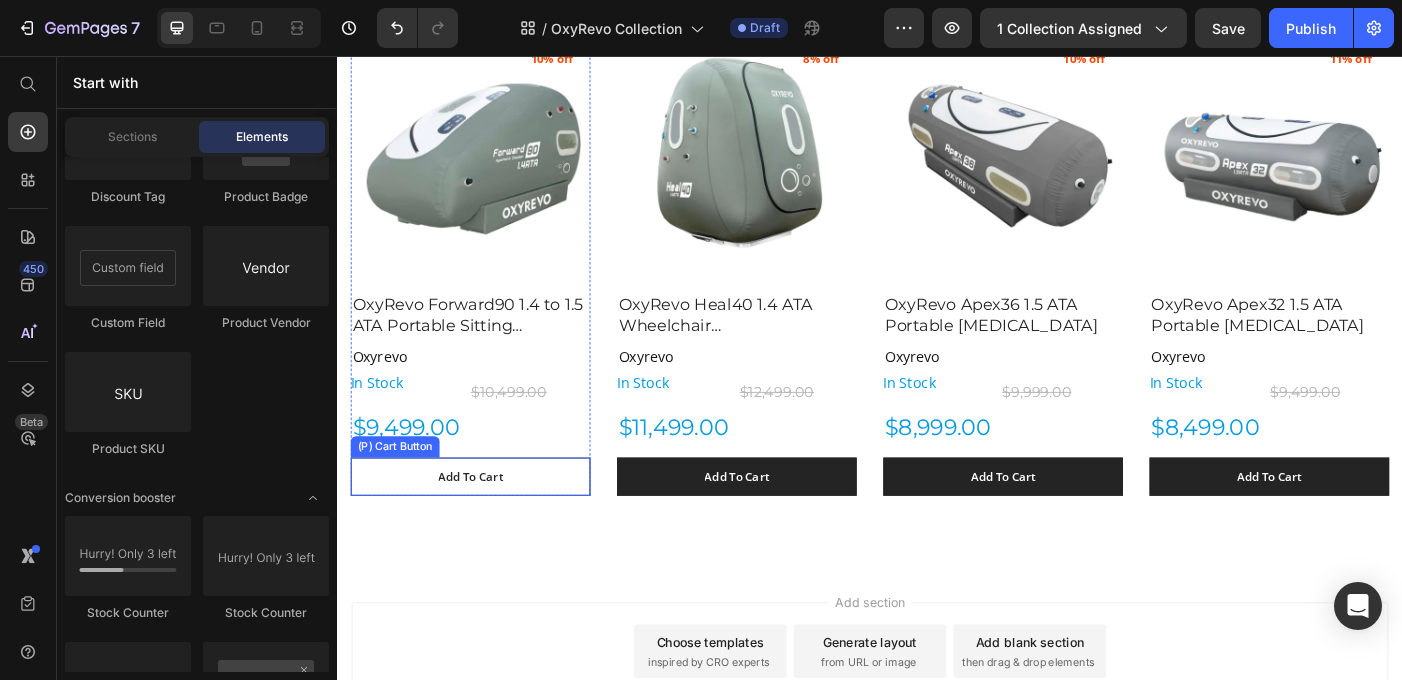 click on "Add To Cart" at bounding box center [487, 531] 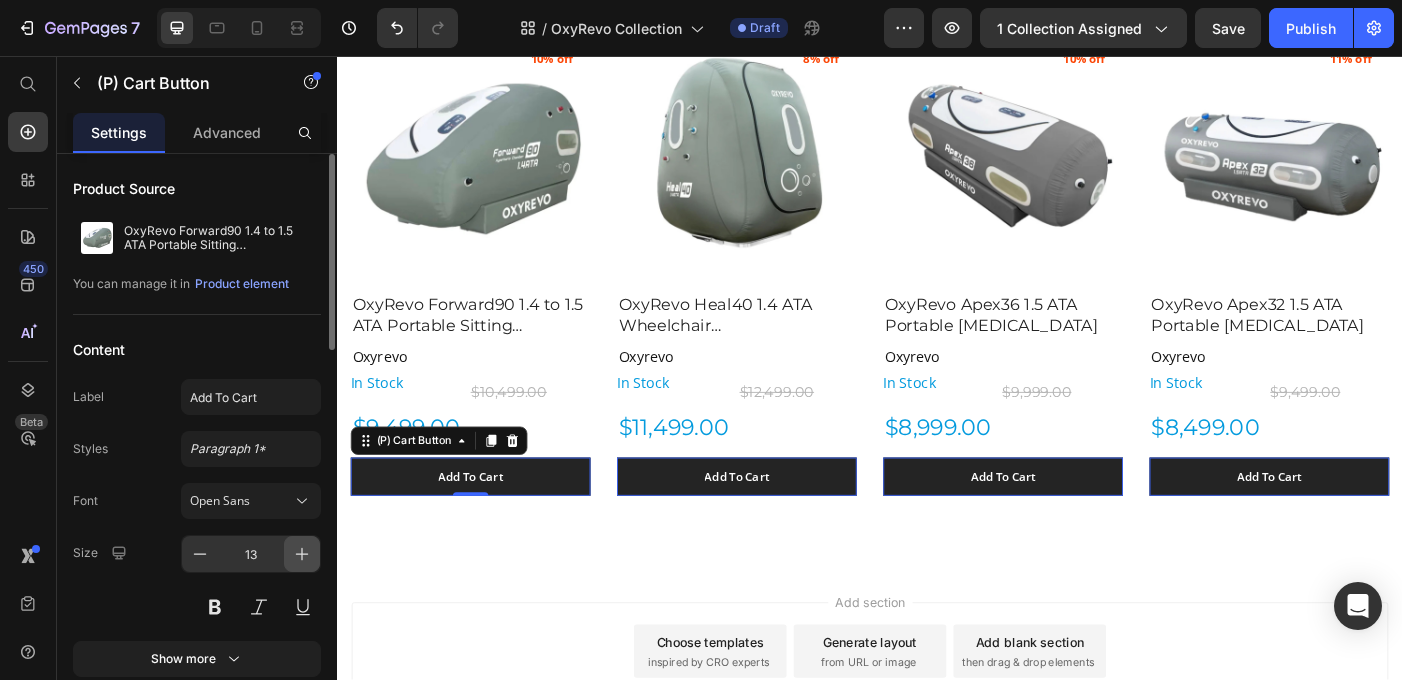 click 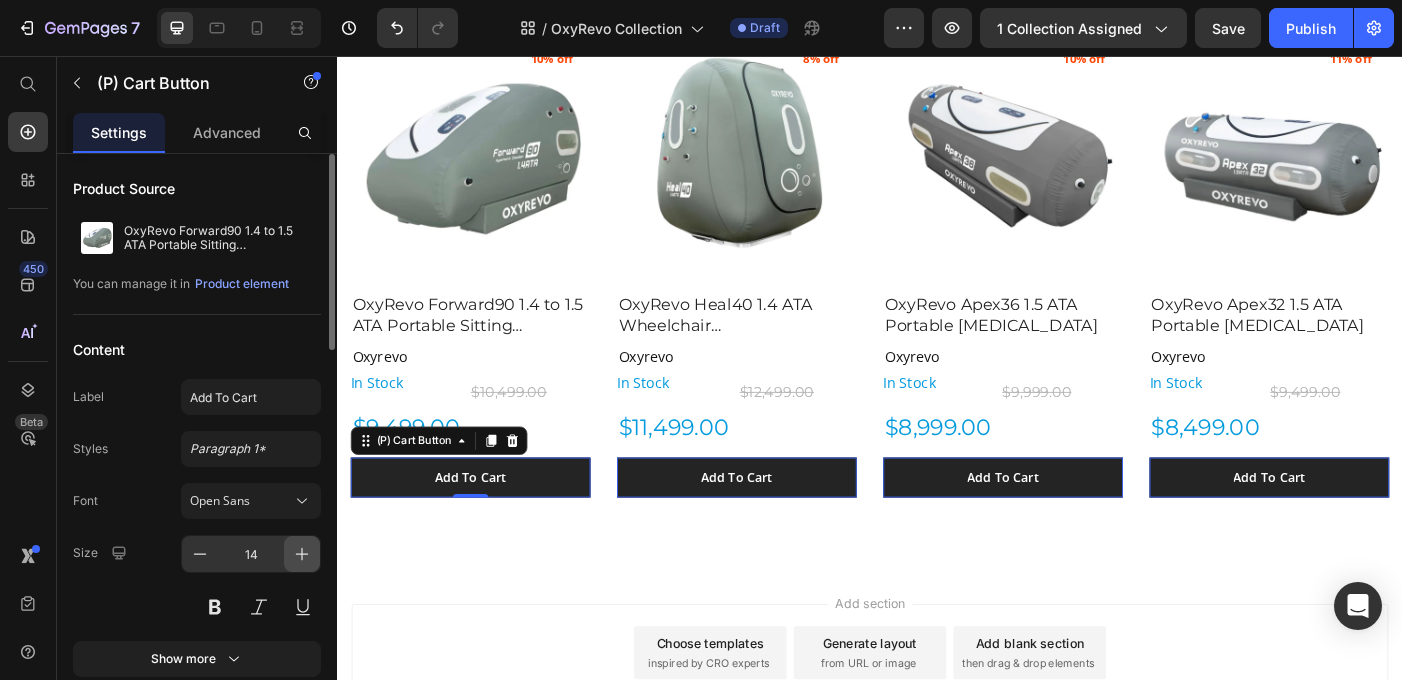 click 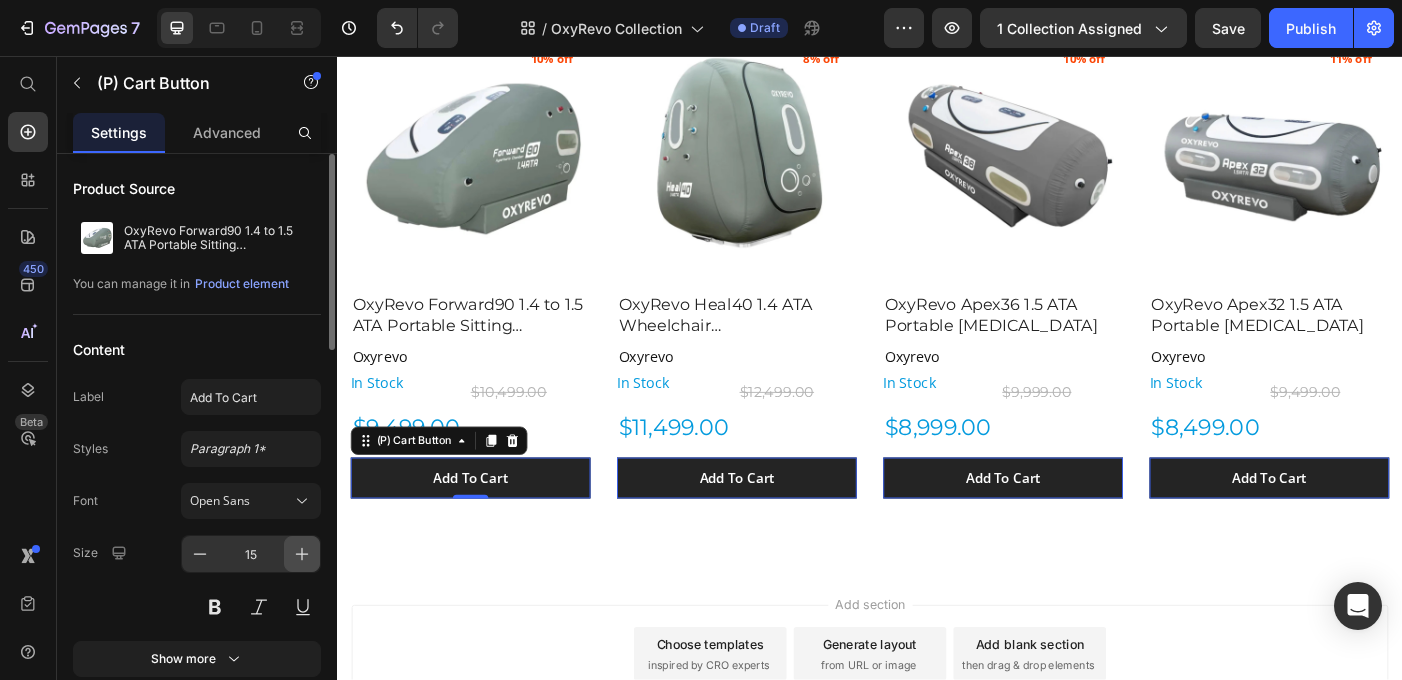 click 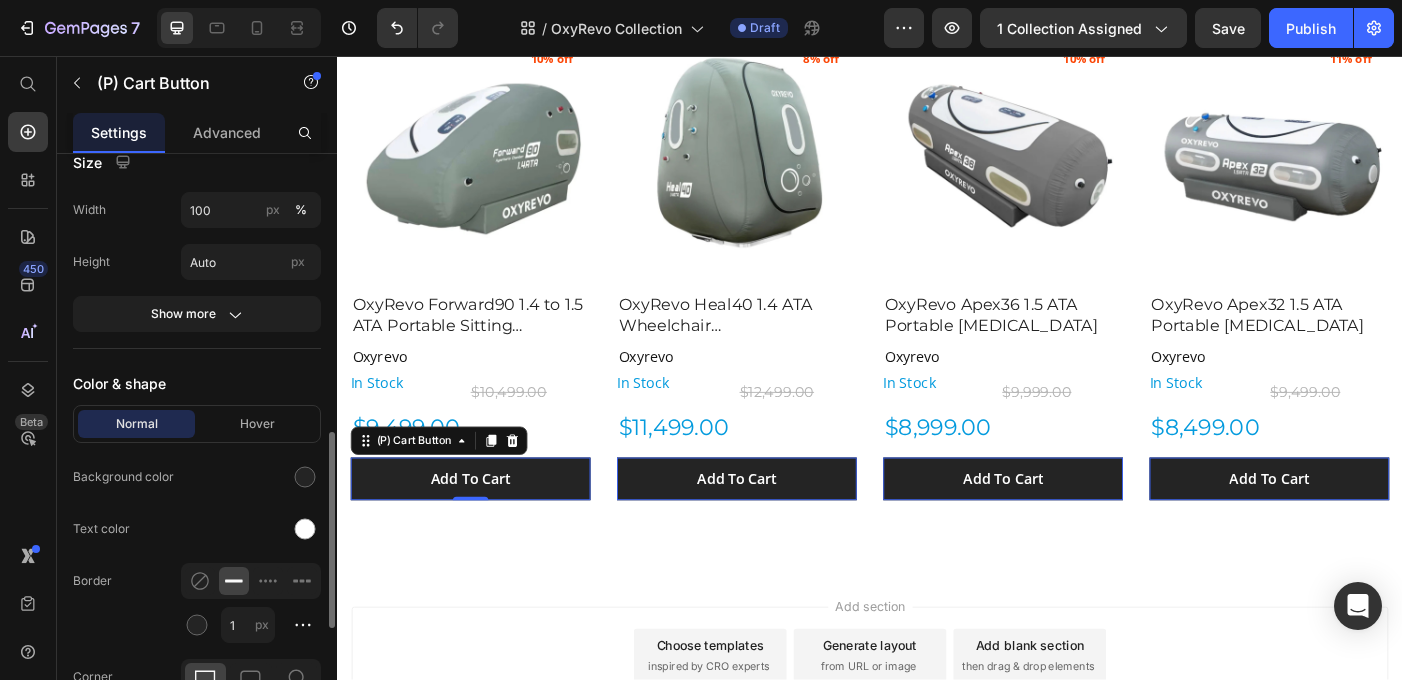 scroll, scrollTop: 890, scrollLeft: 0, axis: vertical 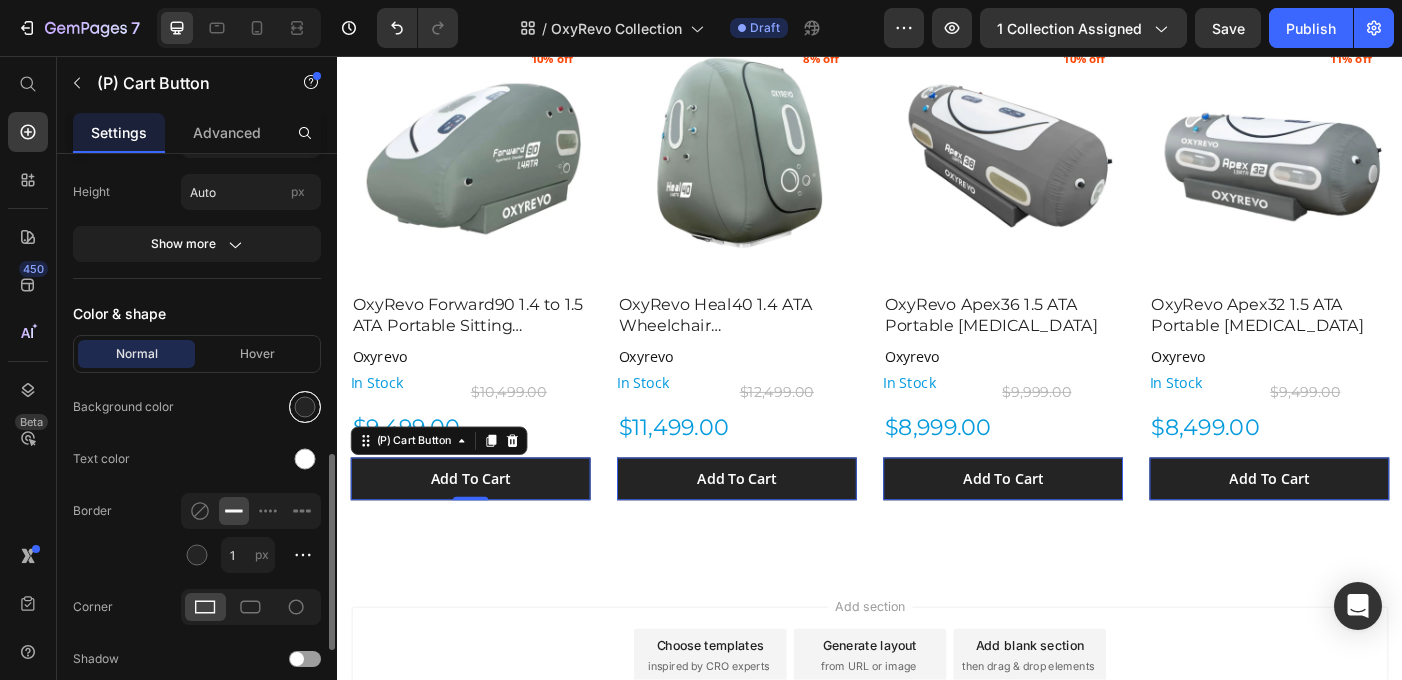 click at bounding box center [305, 407] 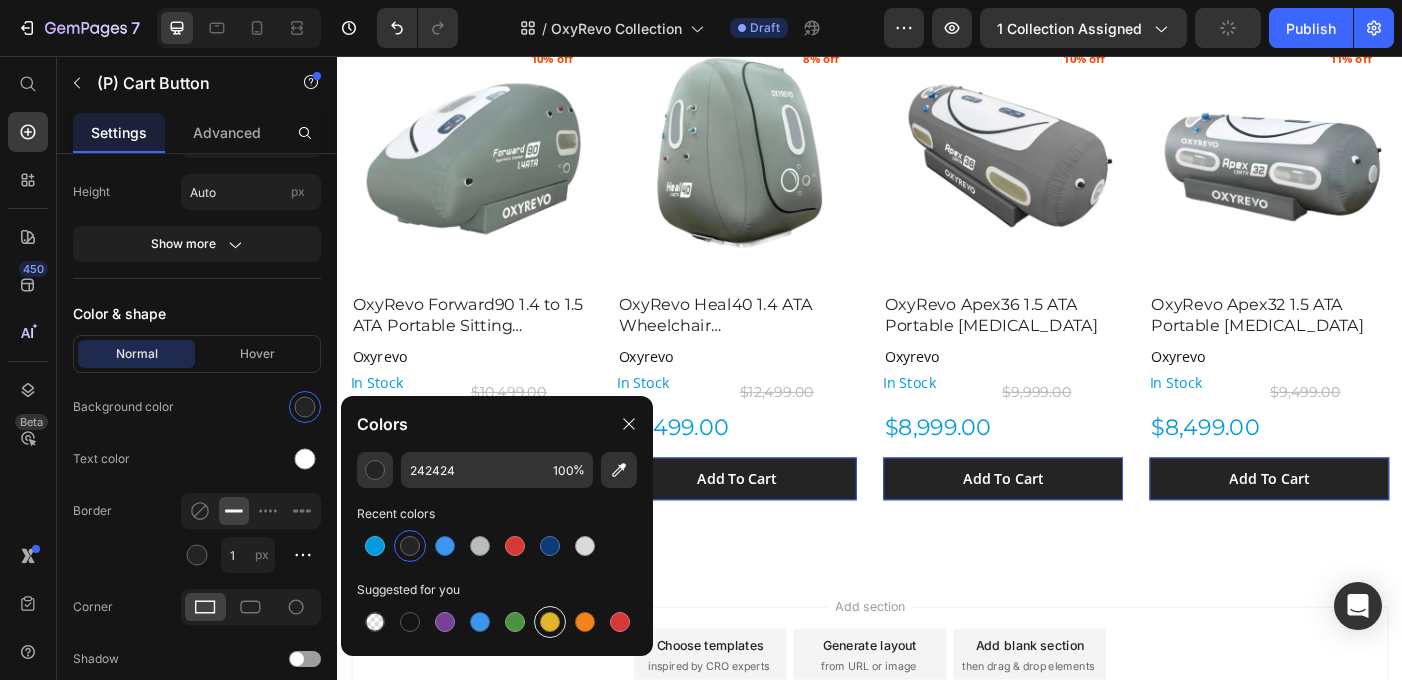 click at bounding box center [550, 622] 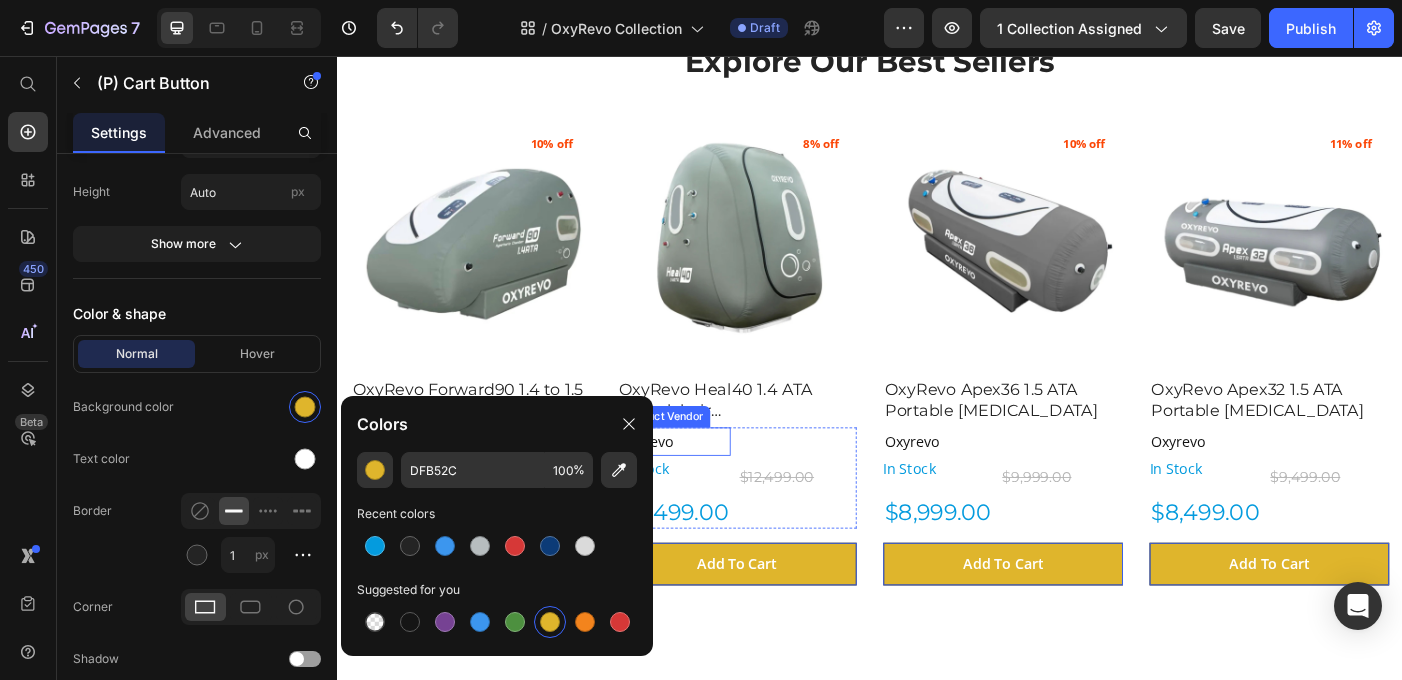 scroll, scrollTop: 768, scrollLeft: 0, axis: vertical 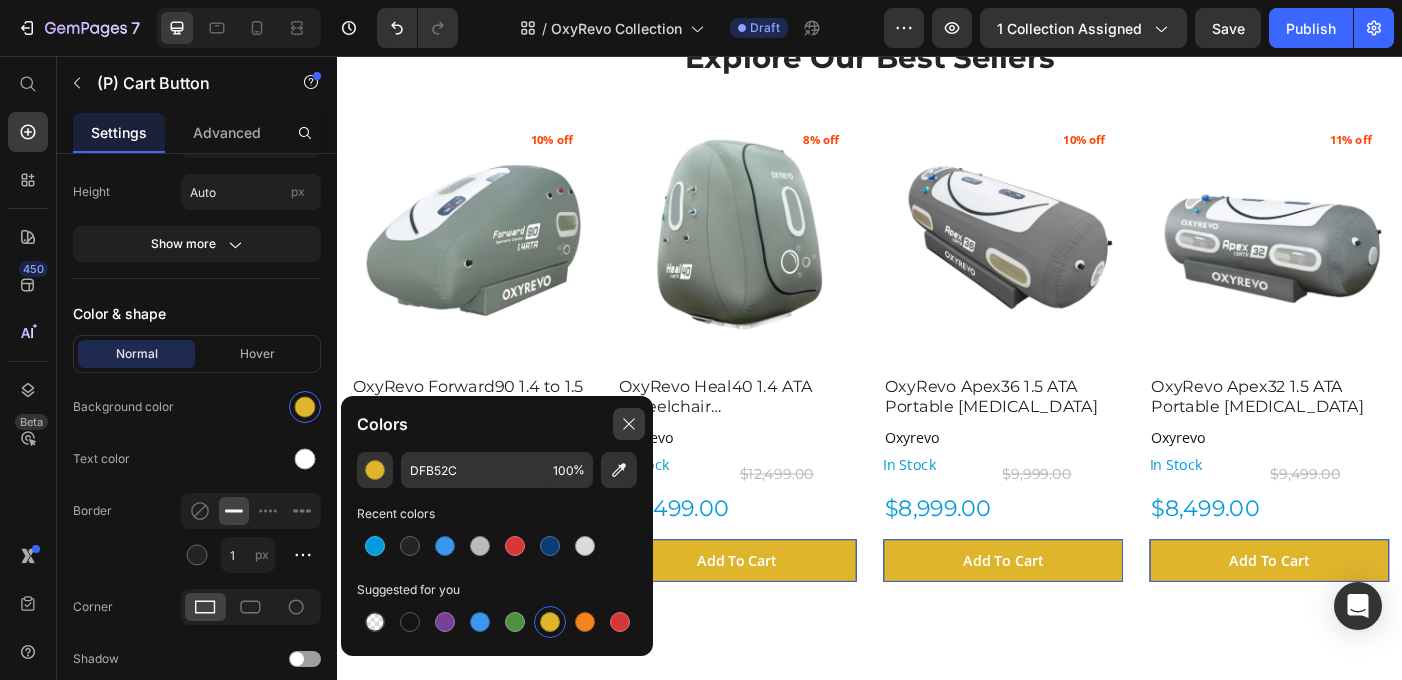 click at bounding box center [629, 424] 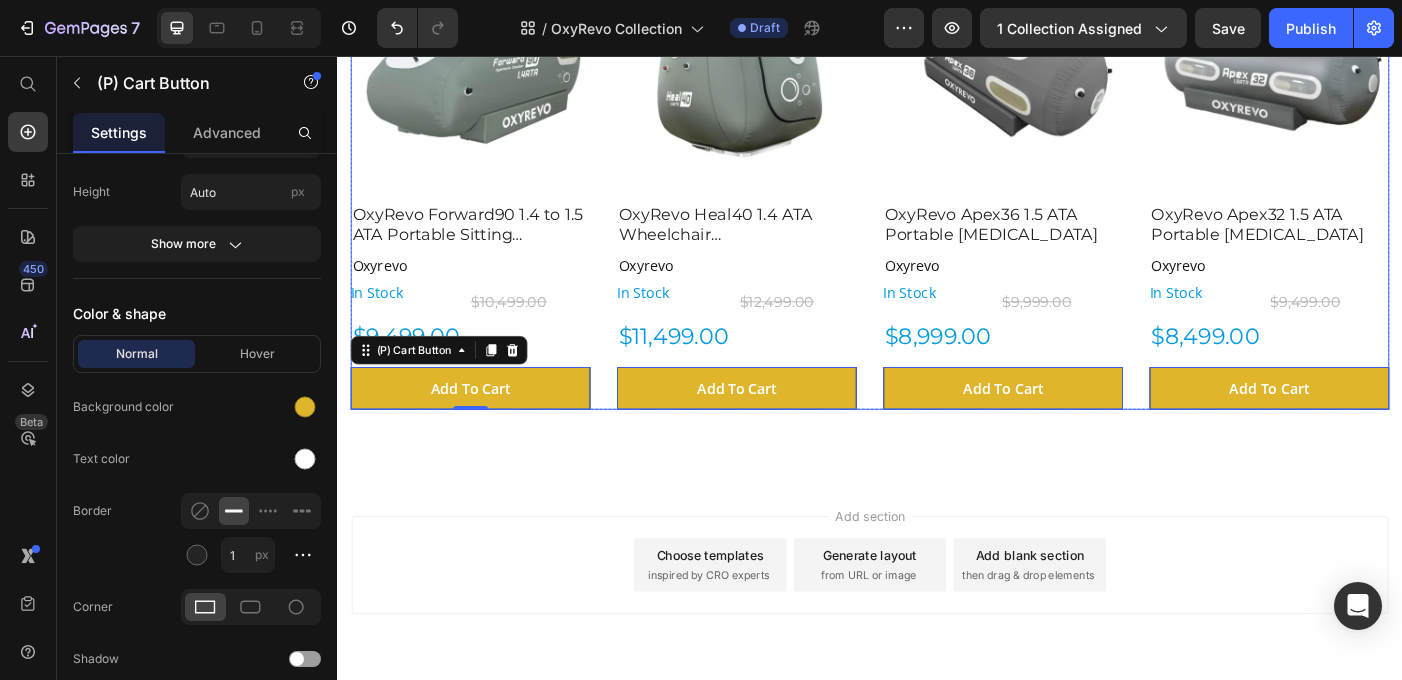 scroll, scrollTop: 946, scrollLeft: 0, axis: vertical 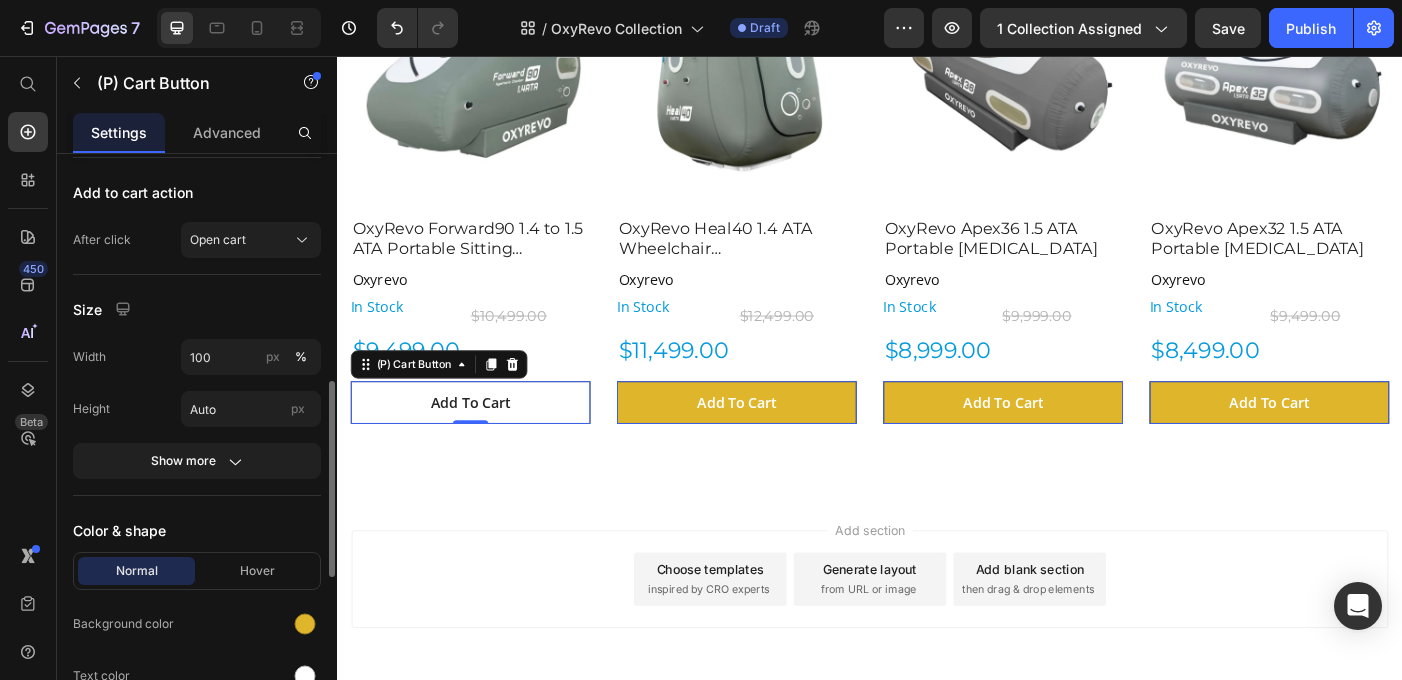 click on "Add To Cart" at bounding box center [487, 447] 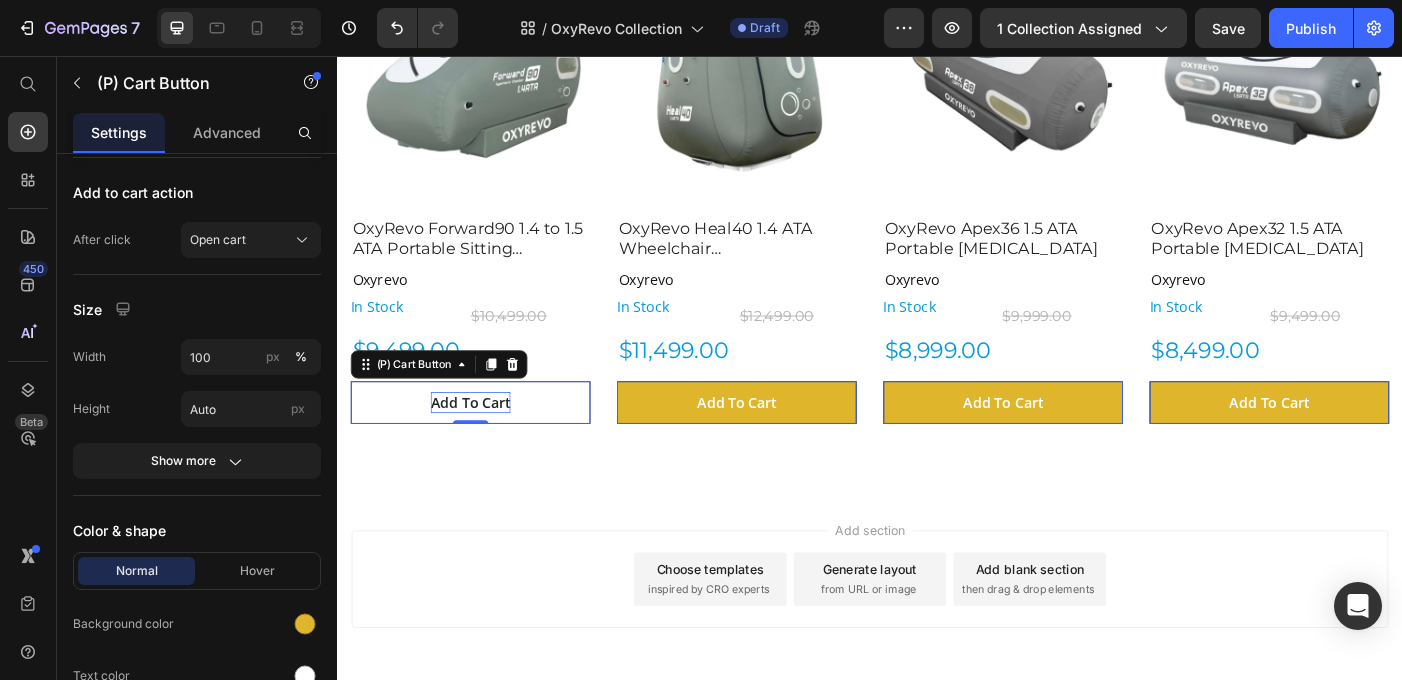 click on "Add To Cart" at bounding box center (487, 447) 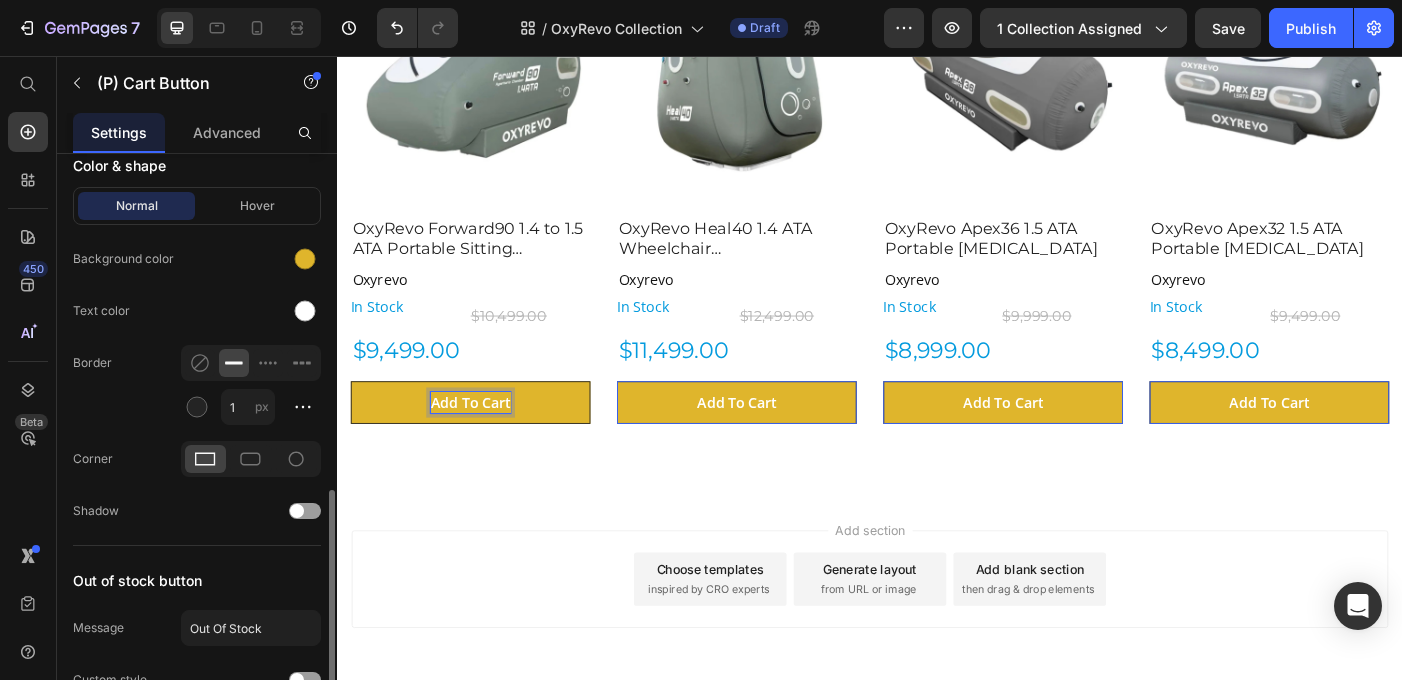 scroll, scrollTop: 1040, scrollLeft: 0, axis: vertical 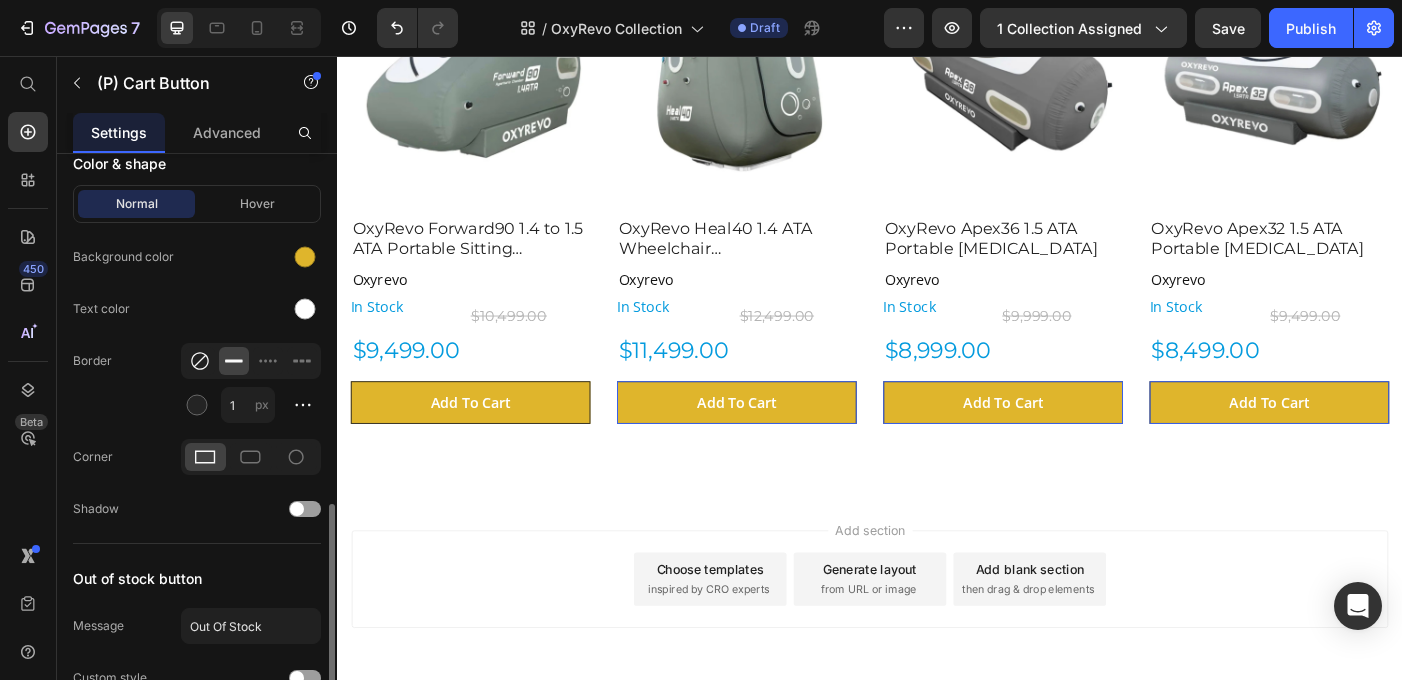 click 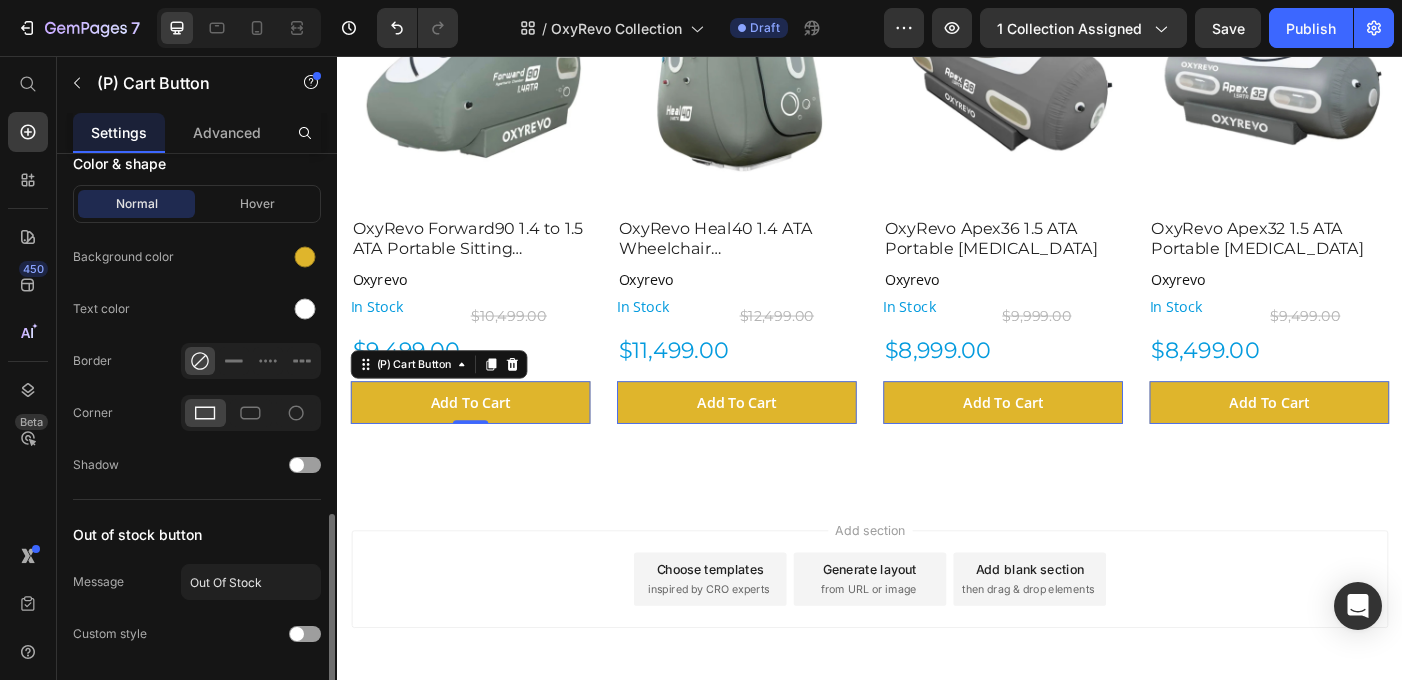 click on "Text color" 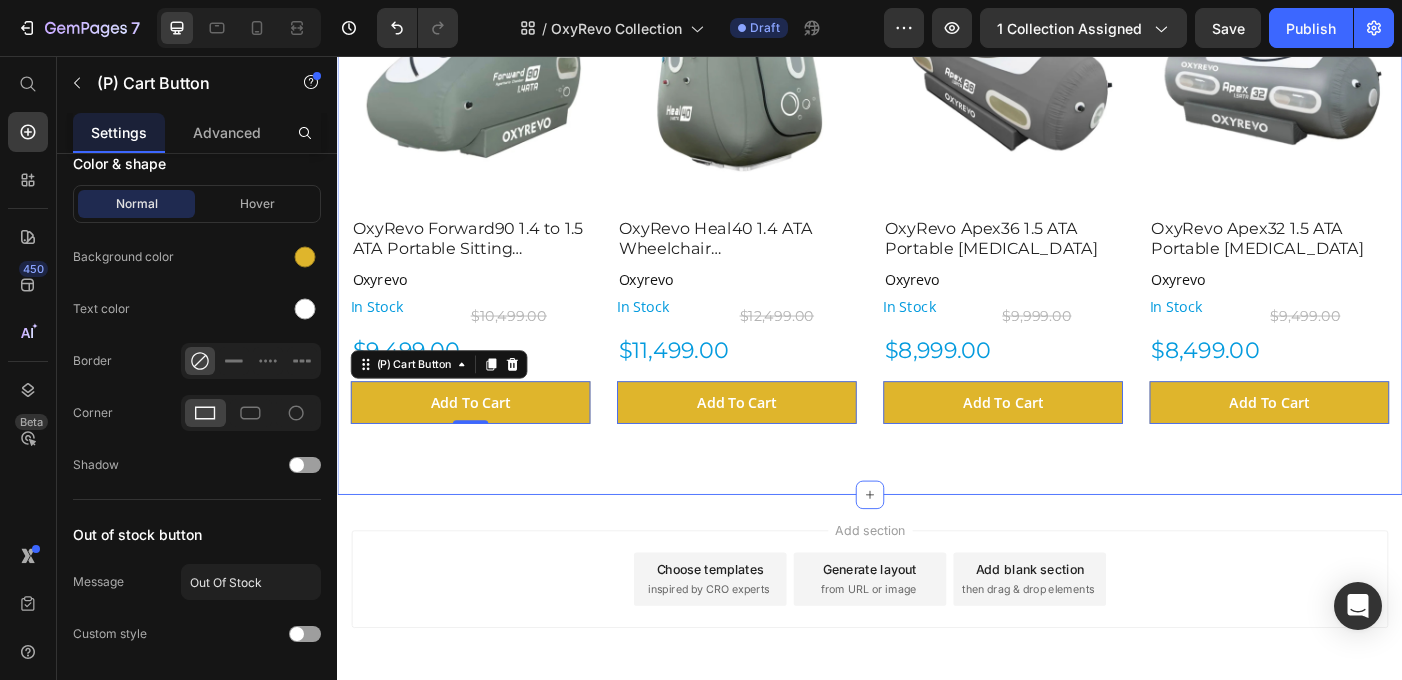click on "Summer Styles Text block Explore Our Best Sellers Heading (P) Images 10% off Product Badge OxyRevo Forward90 1.4 to 1.5 ATA Portable Sitting [MEDICAL_DATA] (P) Title Oxyrevo Product Vendor In Stock Stock Counter $9,499.00 (P) Price $10,499.00 (P) Price Row Add To Cart (P) Cart Button   0 Row (P) Images 8% off Product Badge OxyRevo Heal40 1.4 ATA Wheelchair [MEDICAL_DATA] (P) Title Oxyrevo Product Vendor In Stock Stock Counter $11,499.00 (P) Price $12,499.00 (P) Price Row Add To Cart (P) Cart Button   0 Row (P) Images 10% off Product Badge OxyRevo Apex36 1.5 ATA Portable [MEDICAL_DATA] (P) Title Oxyrevo Product Vendor In Stock Stock Counter $8,999.00 (P) Price $9,999.00 (P) Price Row Add To Cart (P) Cart Button   0 Row (P) Images 11% off Product Badge OxyRevo Apex32 1.5 ATA Portable [MEDICAL_DATA] (P) Title Oxyrevo Product Vendor In Stock Stock Counter $8,499.00 (P) Price $9,499.00 (P) Price Row Add To Cart (P) Cart Button   0 Row Product List Row Section 2" at bounding box center (937, 143) 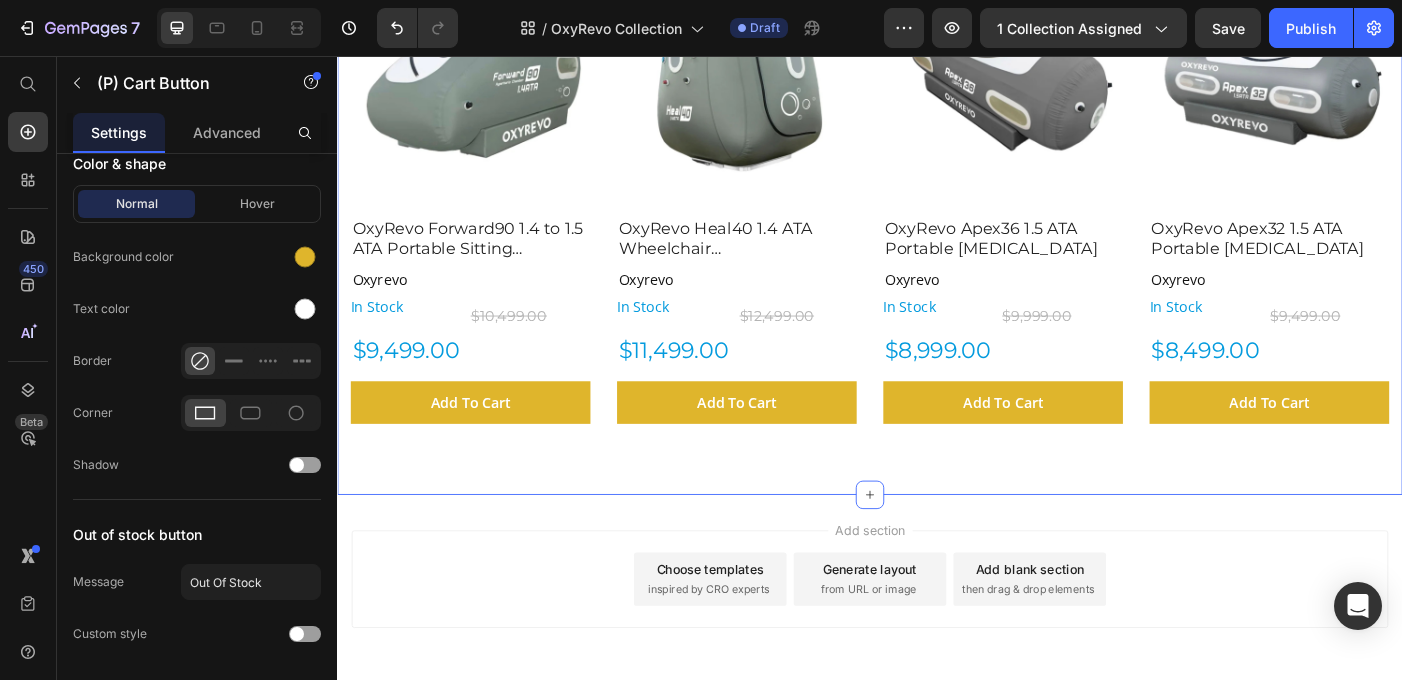 scroll, scrollTop: 0, scrollLeft: 0, axis: both 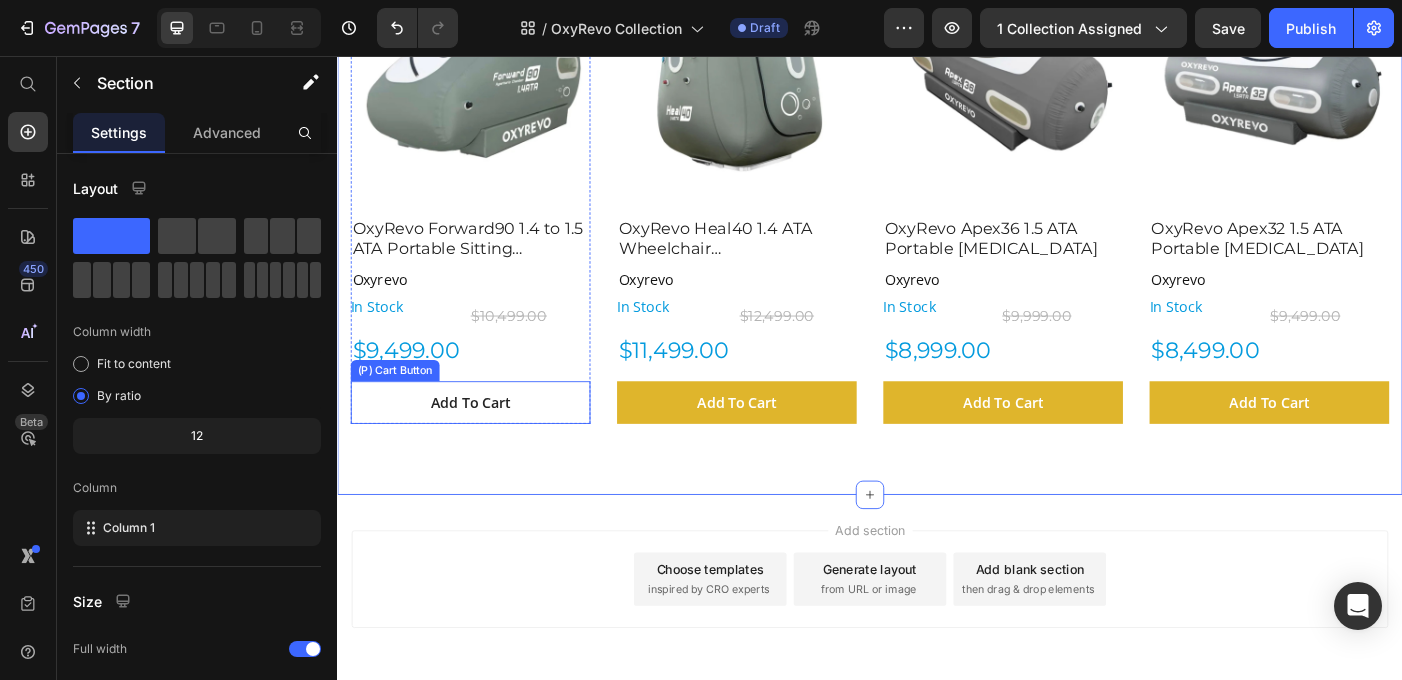 click on "Add To Cart" at bounding box center [487, 447] 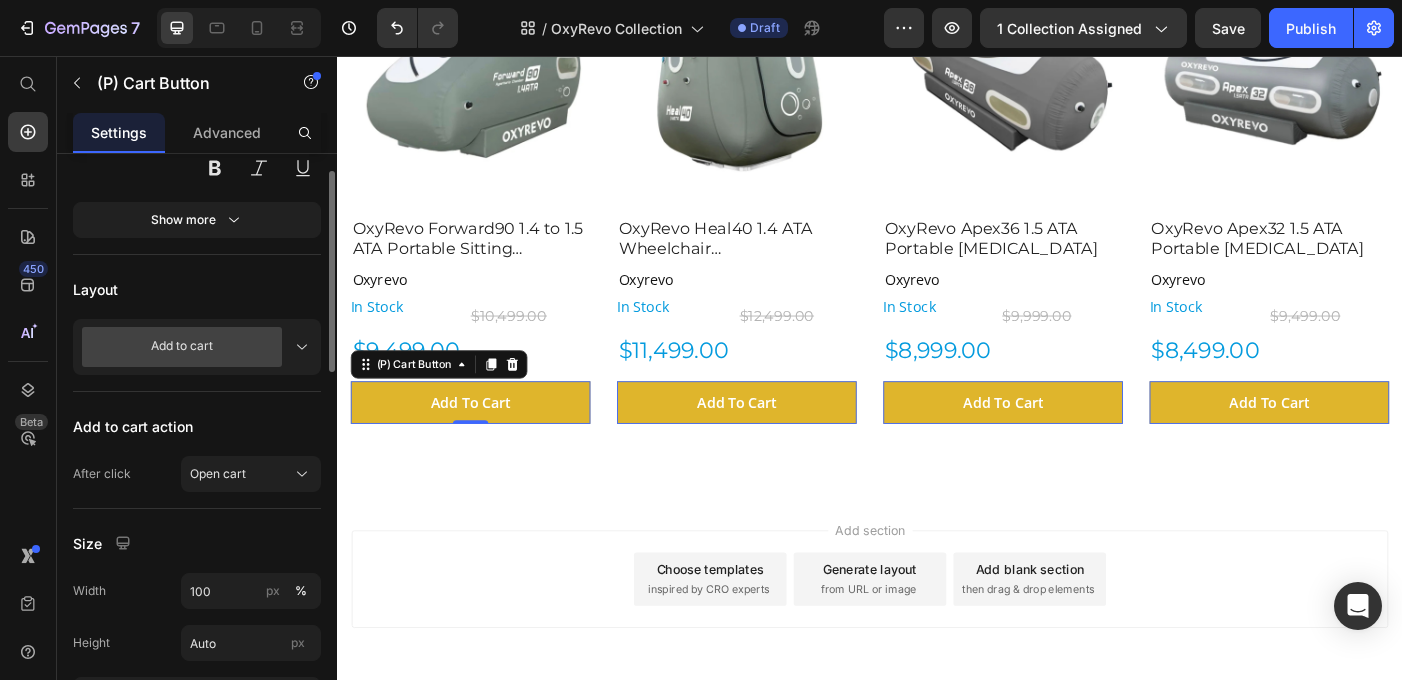 scroll, scrollTop: 442, scrollLeft: 0, axis: vertical 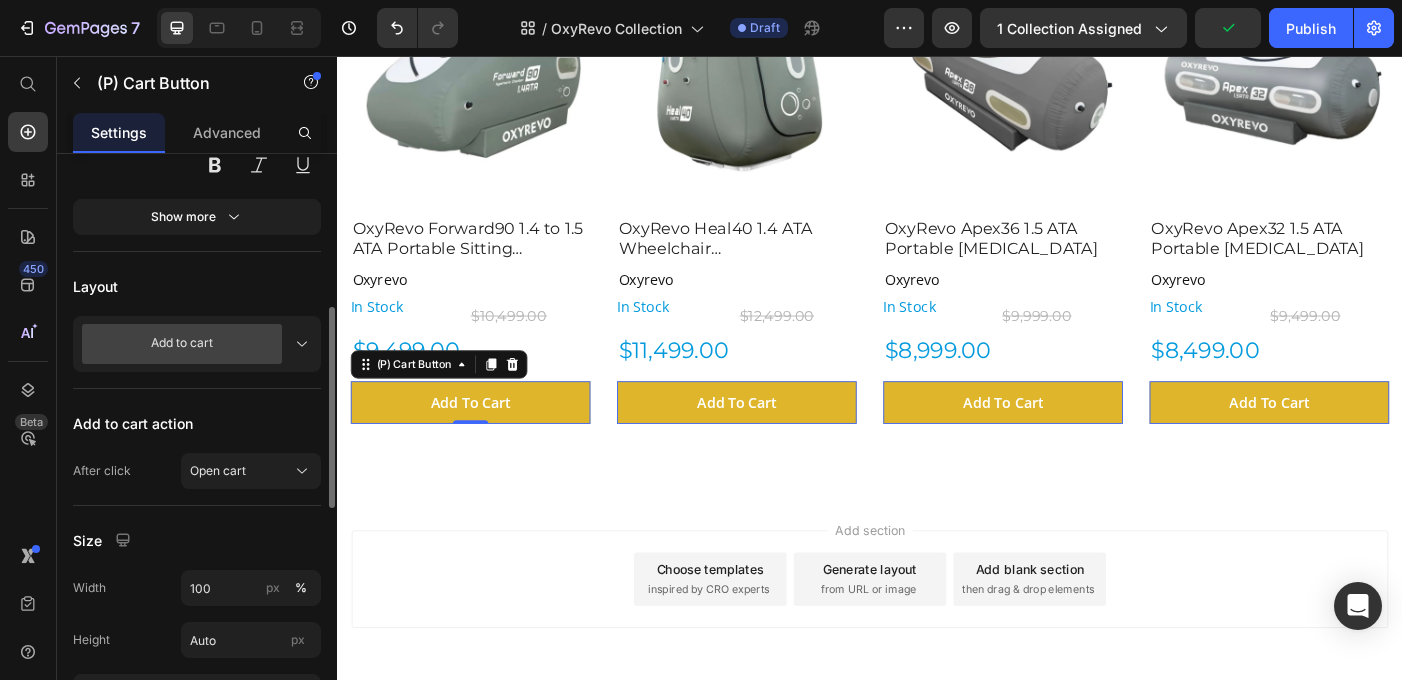 click 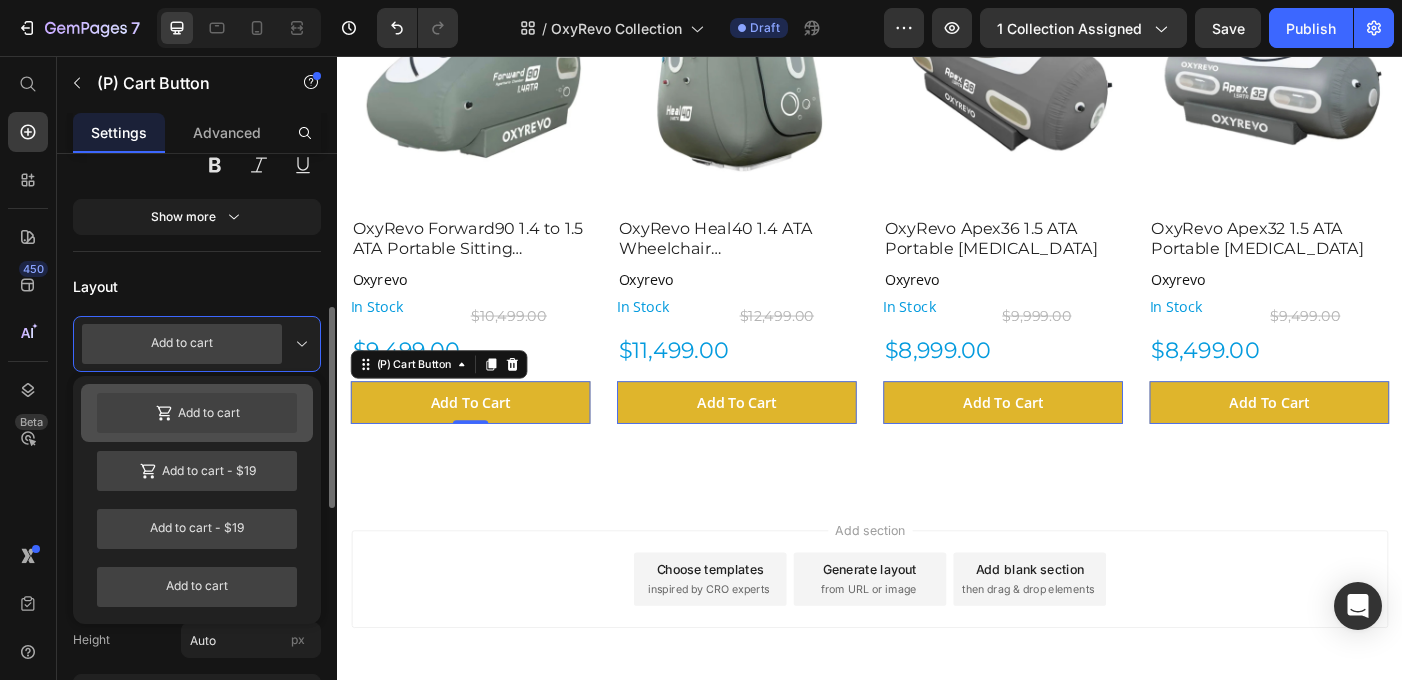 click on "Add to cart" at bounding box center [197, 413] 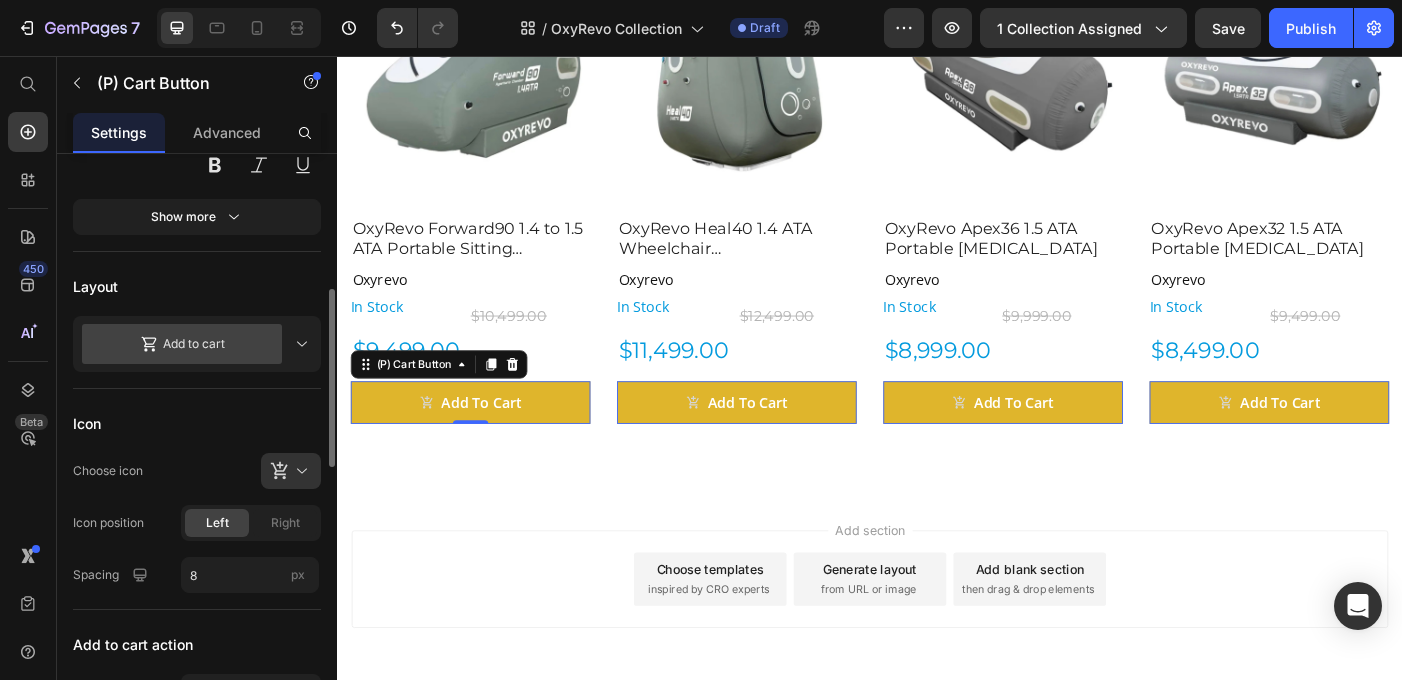 click 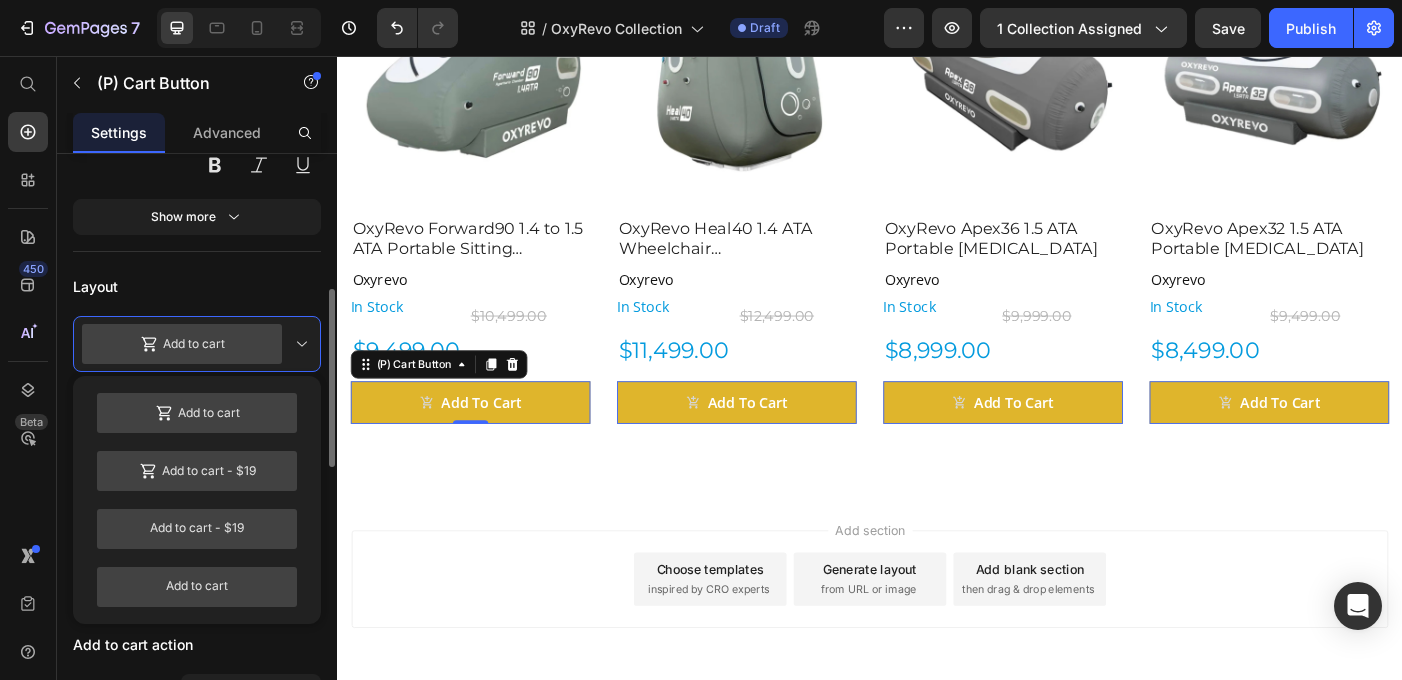 click 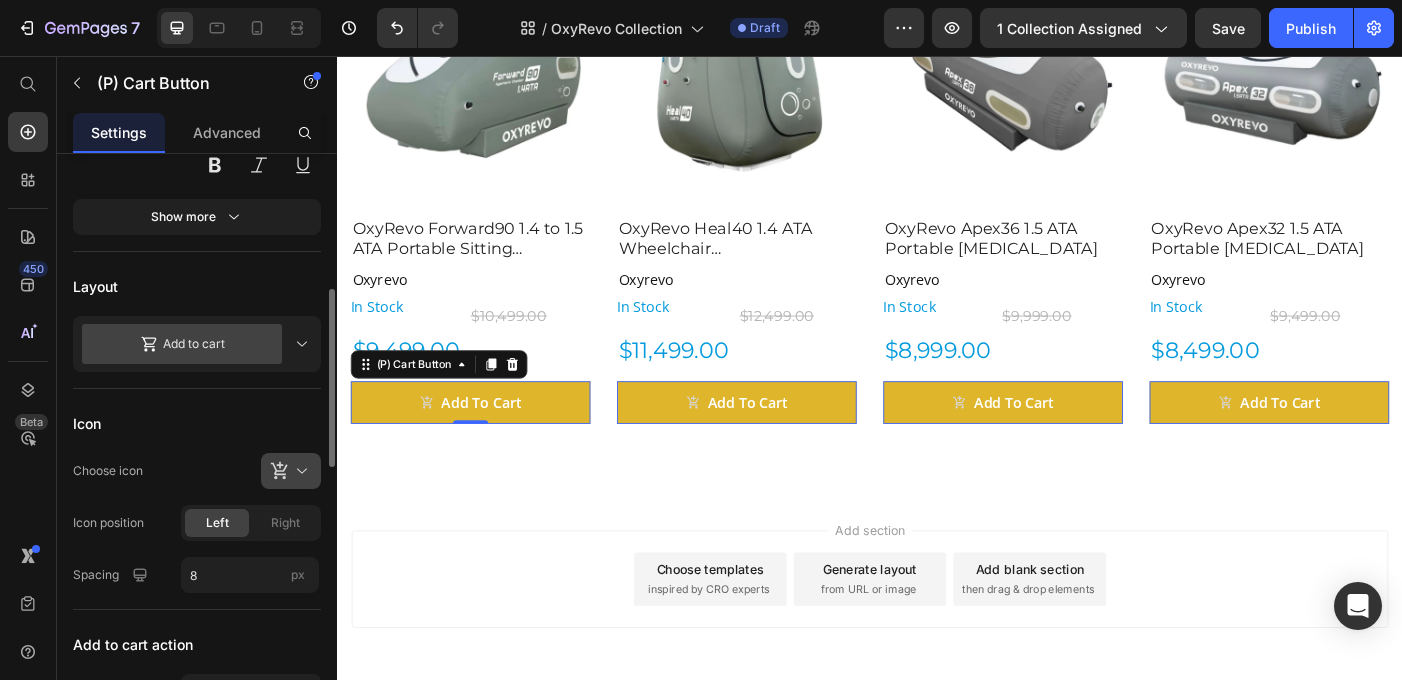 click at bounding box center [299, 471] 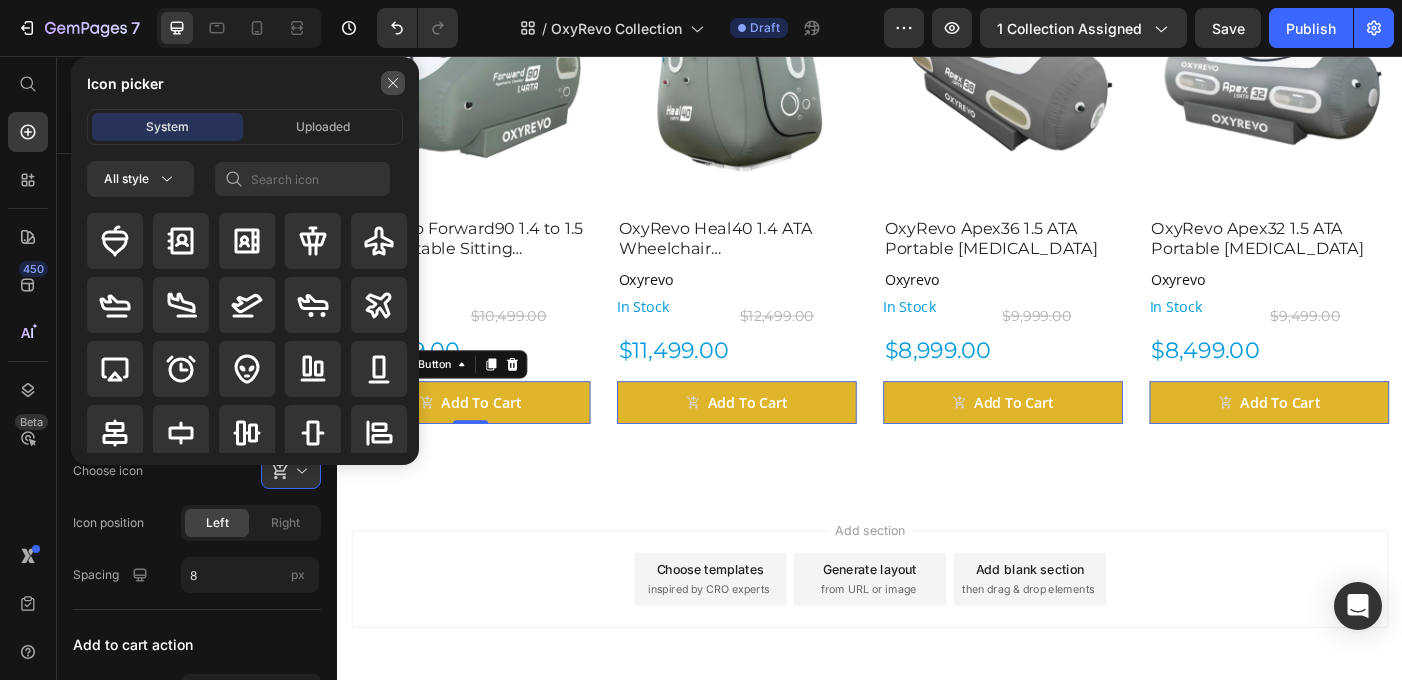 click at bounding box center (393, 83) 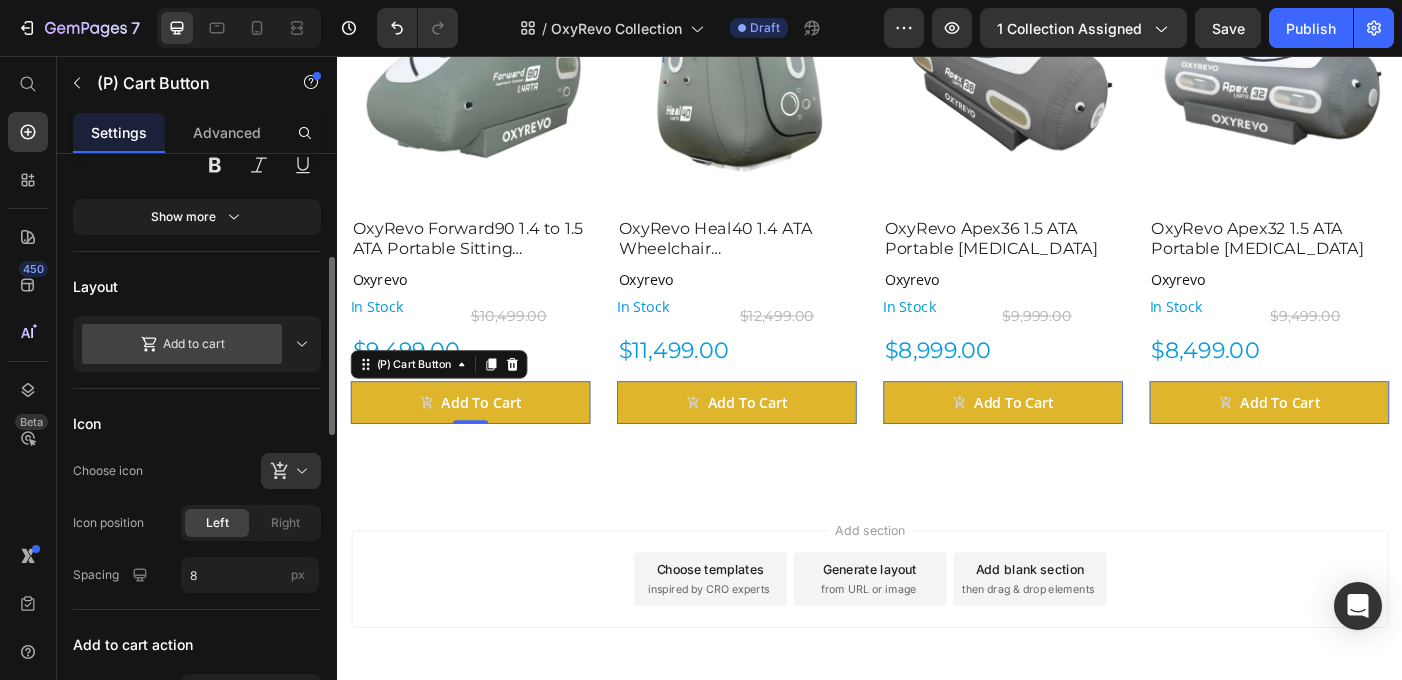 scroll, scrollTop: 368, scrollLeft: 0, axis: vertical 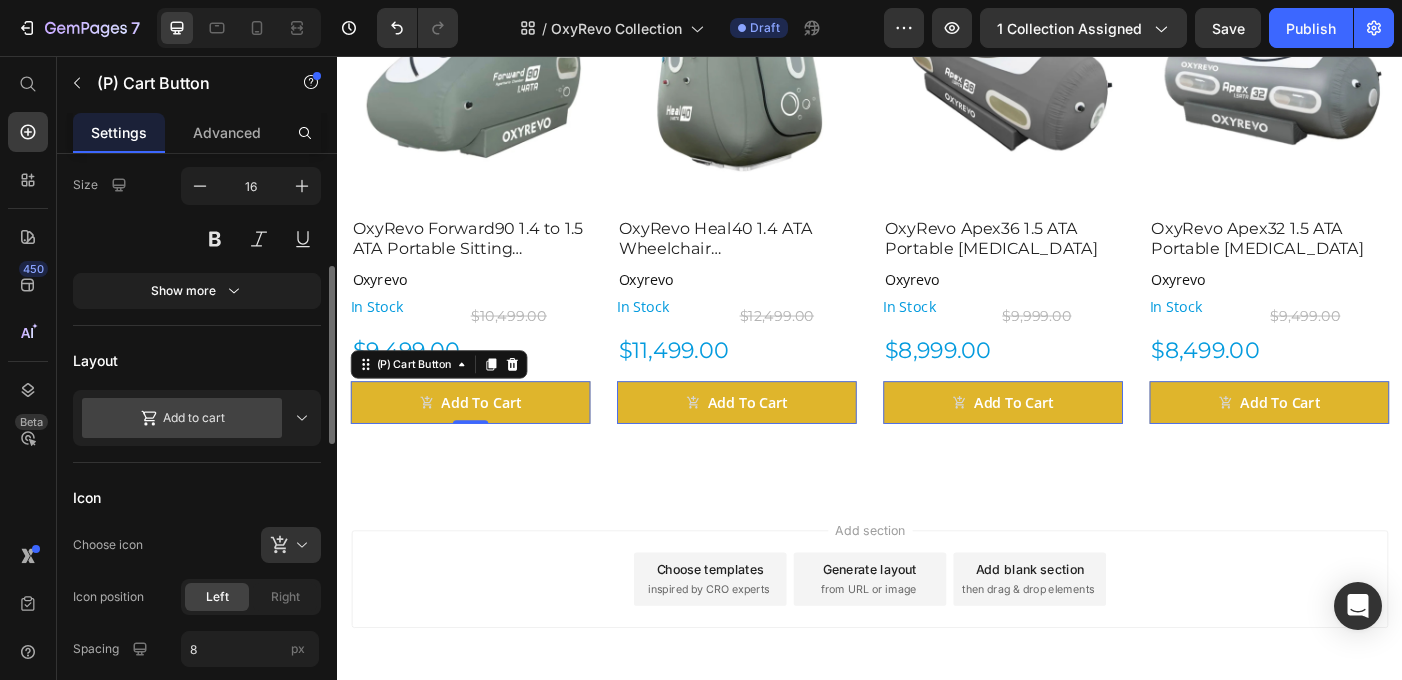 click 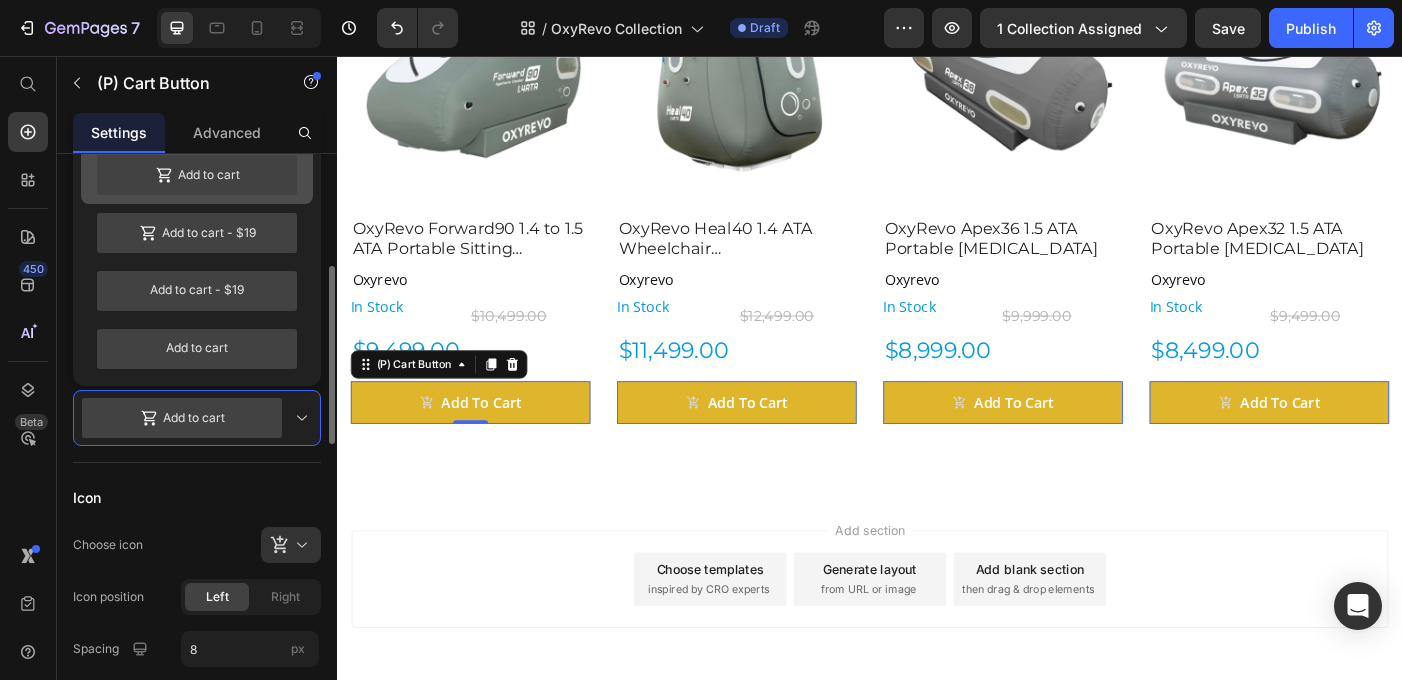 scroll, scrollTop: 236, scrollLeft: 0, axis: vertical 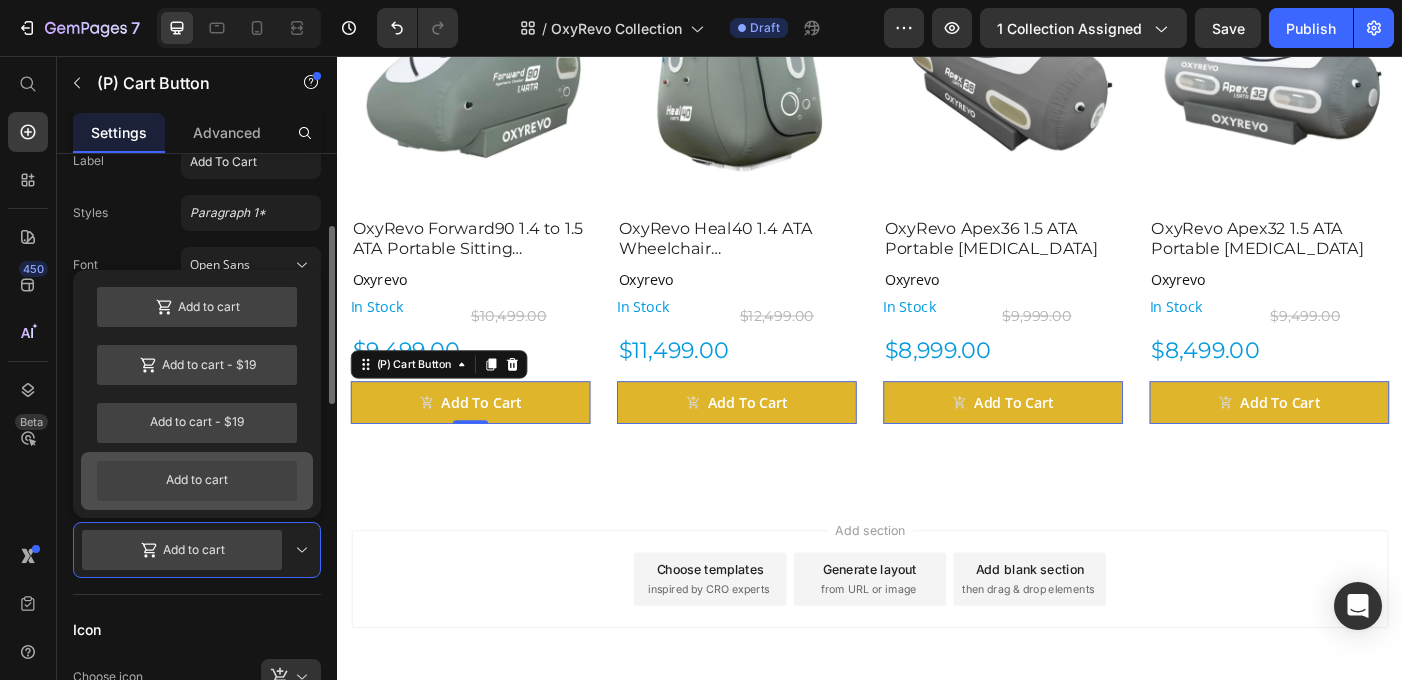 click on "Add to cart" at bounding box center [197, 481] 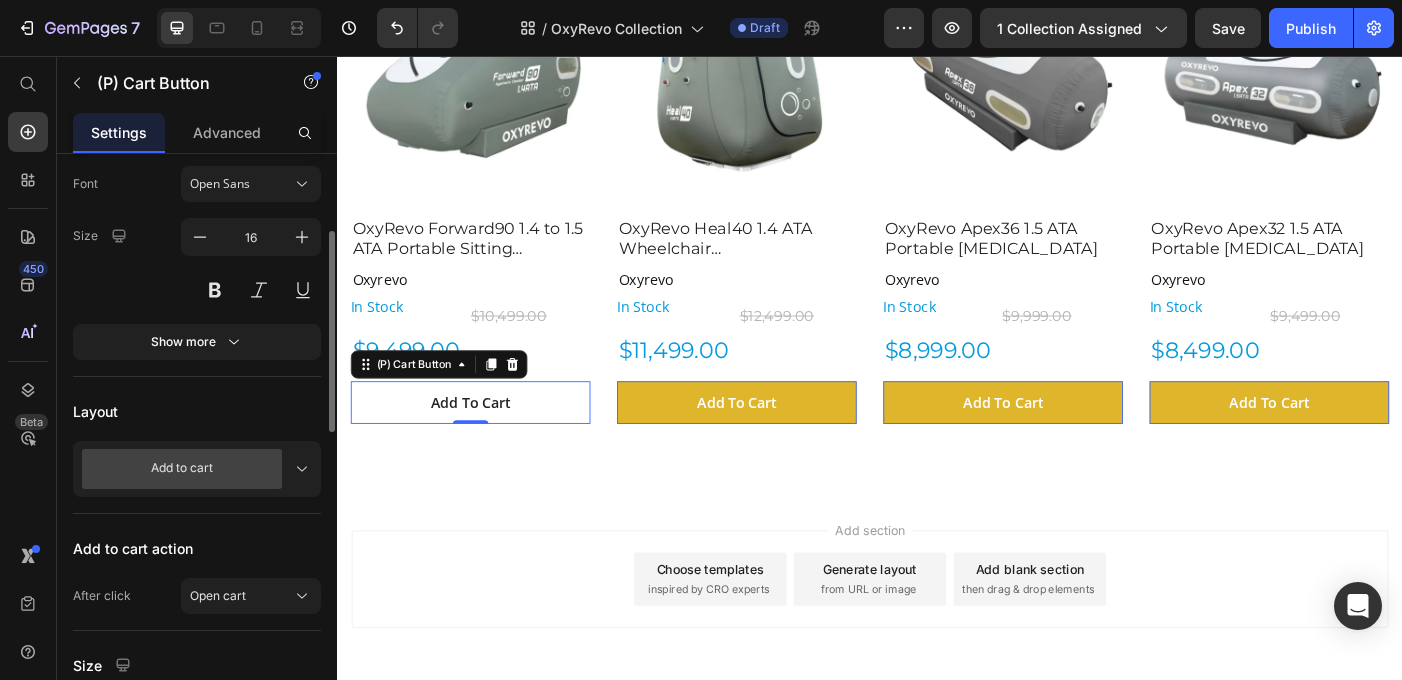 scroll, scrollTop: 293, scrollLeft: 0, axis: vertical 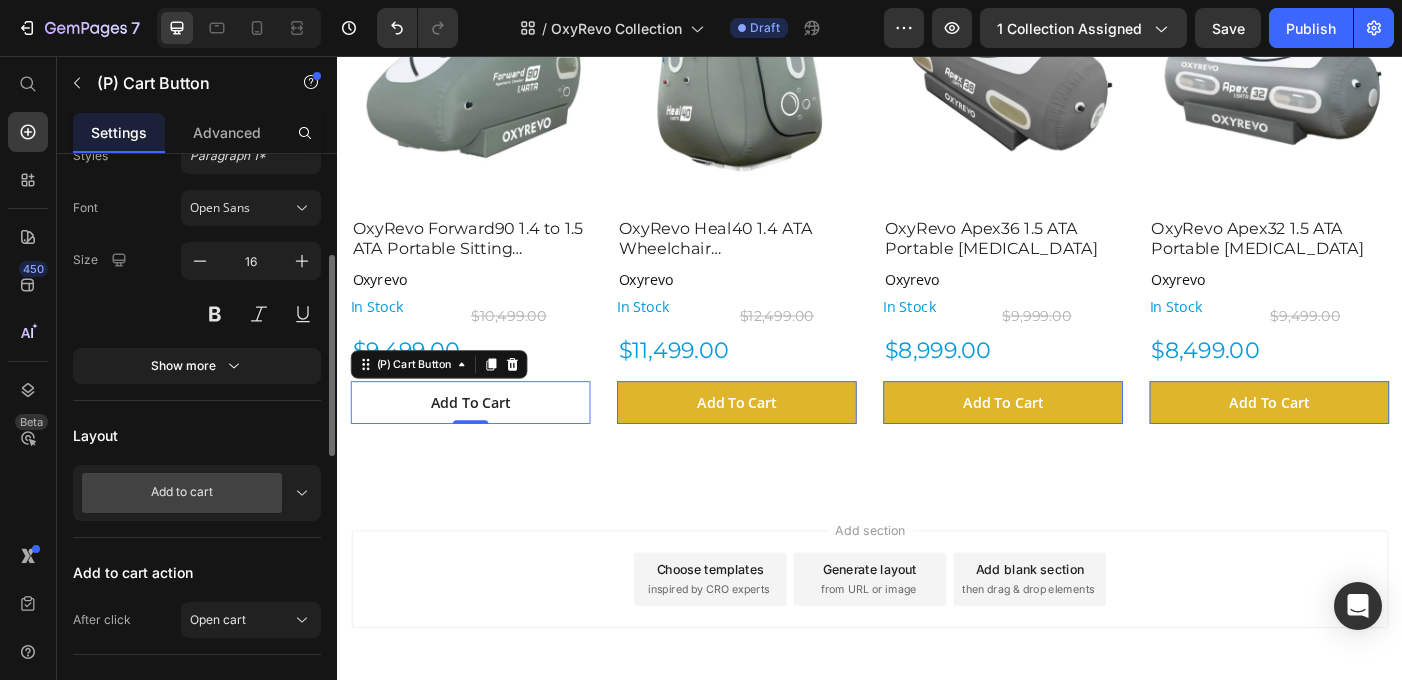 click on "Add To Cart" at bounding box center [487, 447] 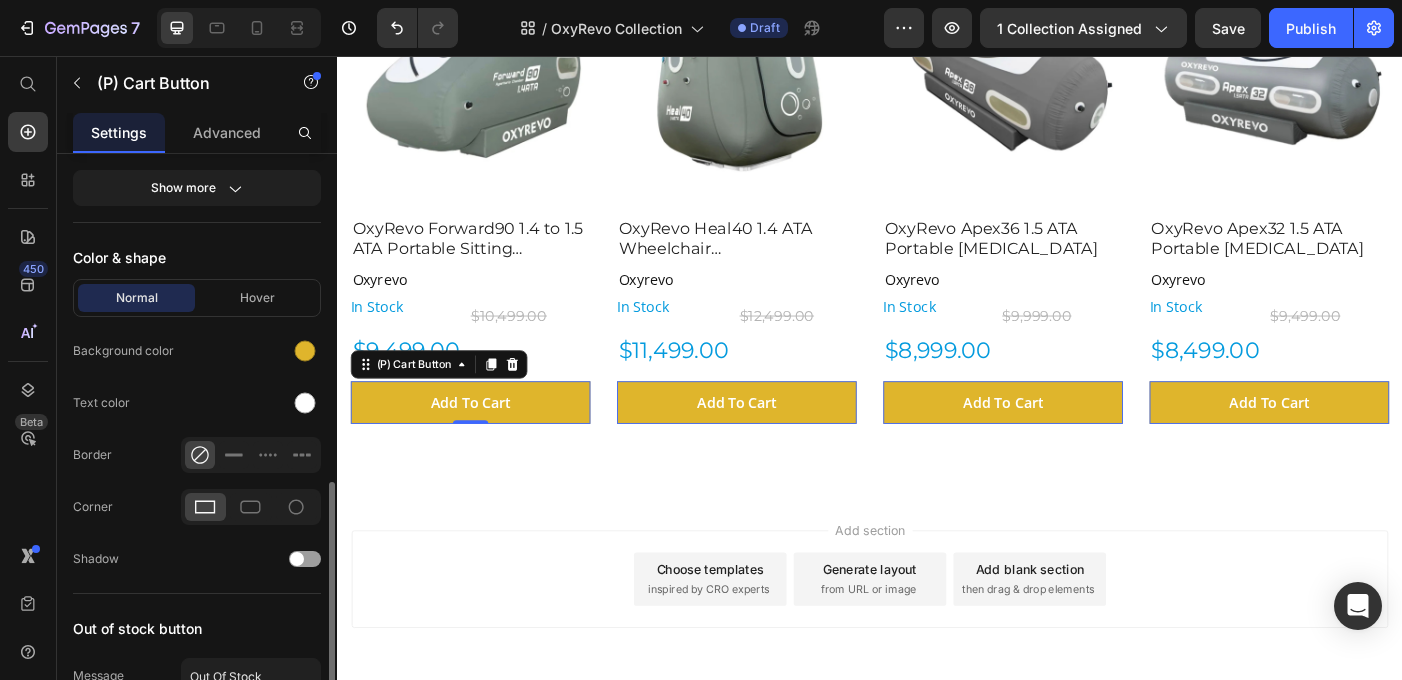 scroll, scrollTop: 947, scrollLeft: 0, axis: vertical 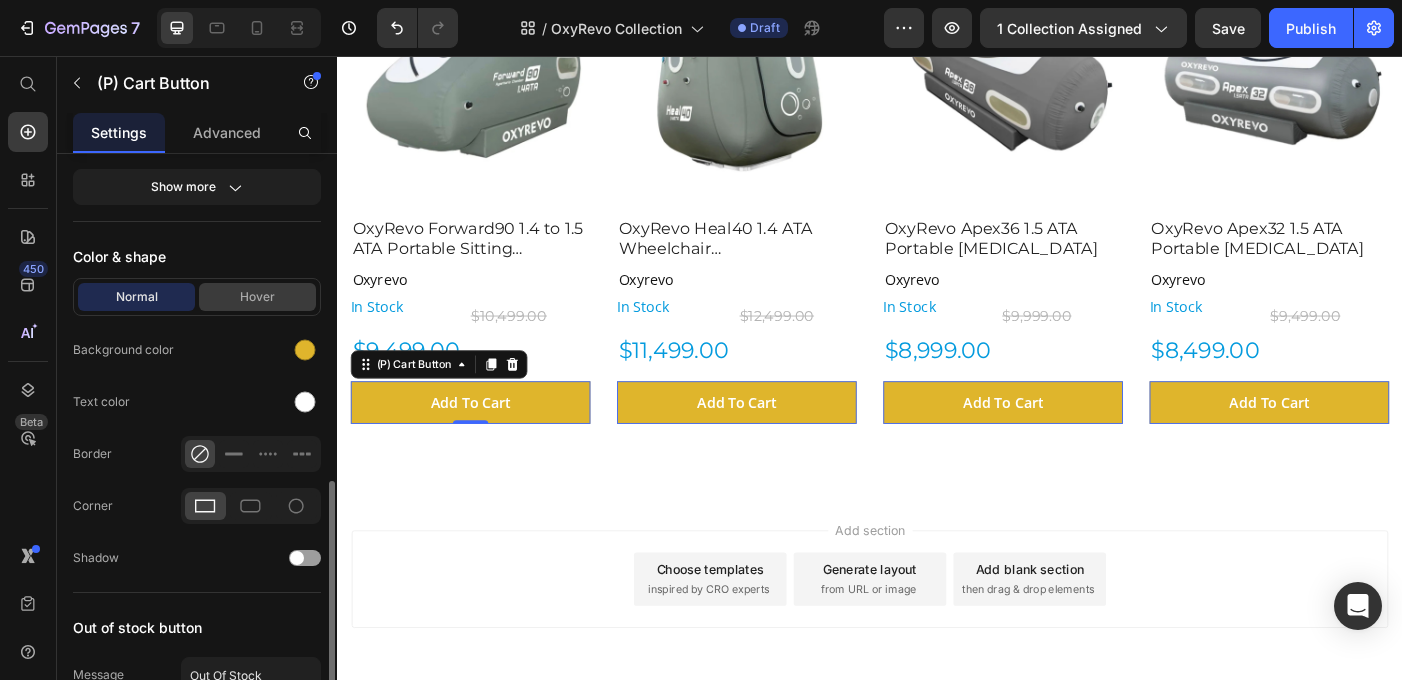 click on "Hover" at bounding box center [257, 297] 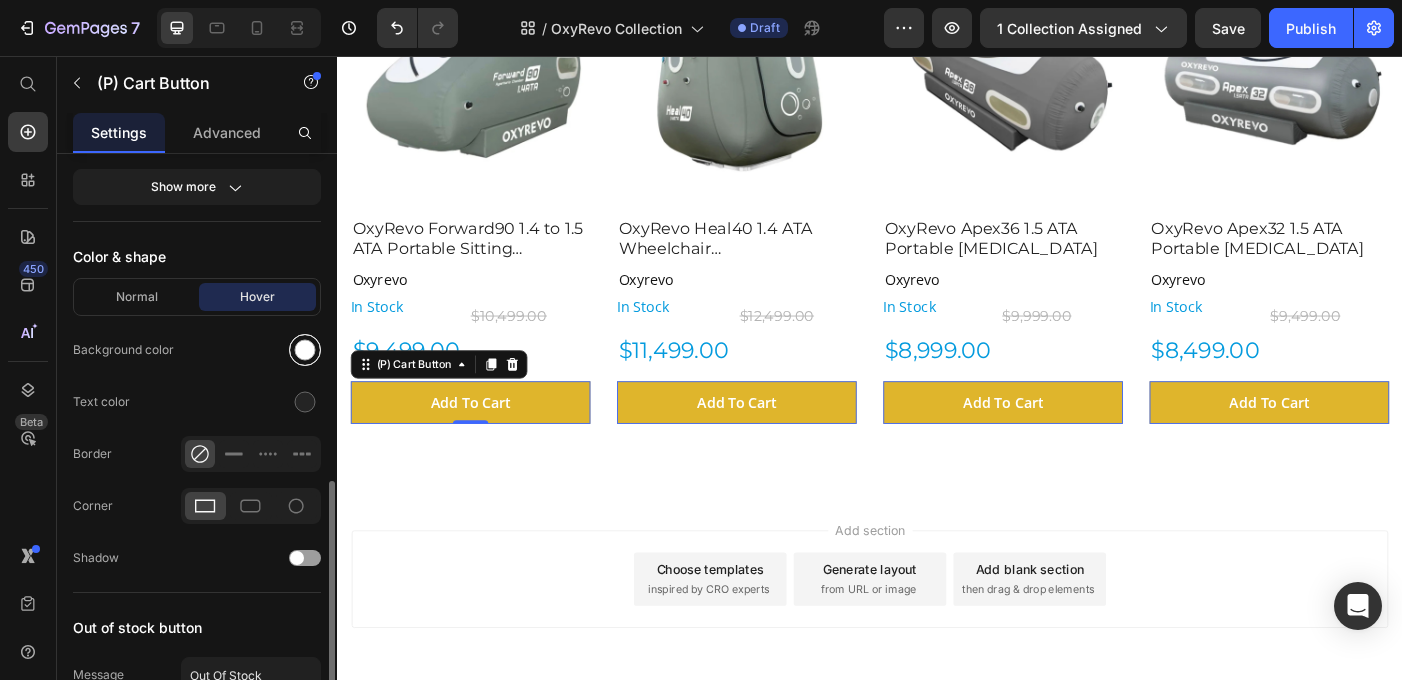 click at bounding box center [305, 350] 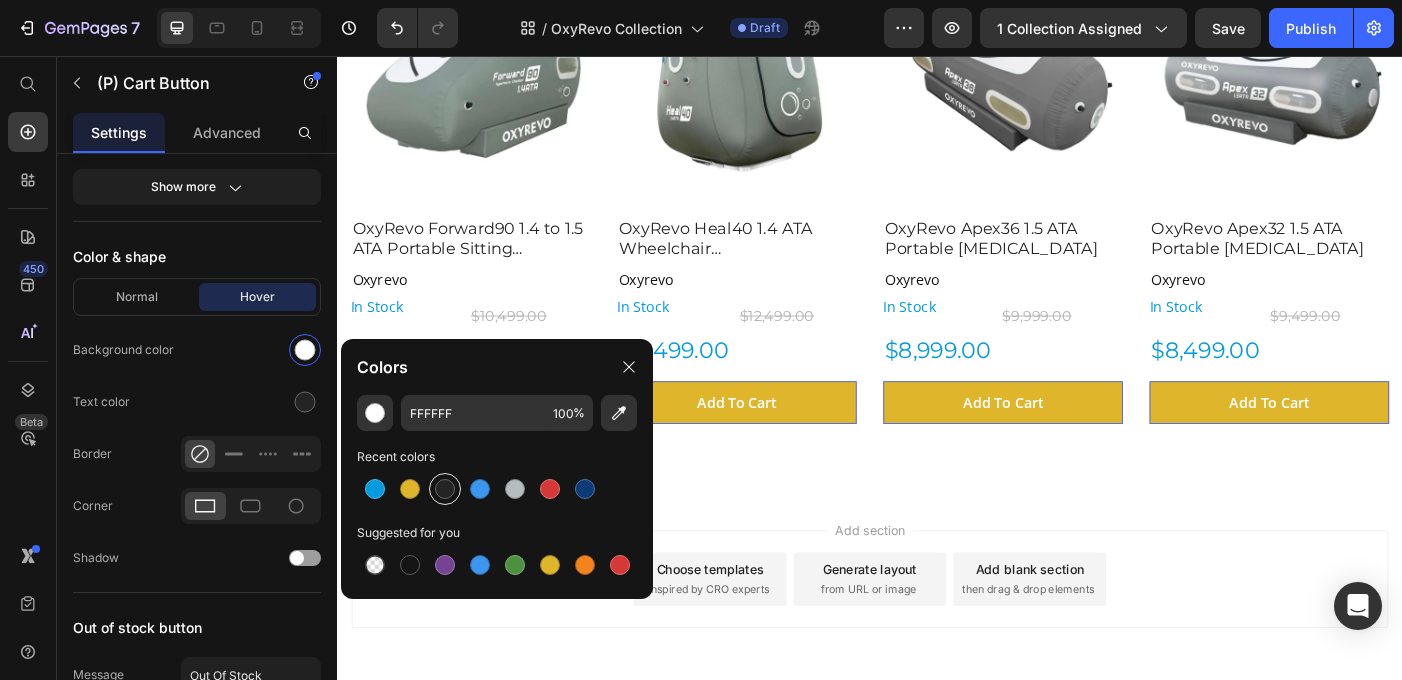 click at bounding box center [445, 489] 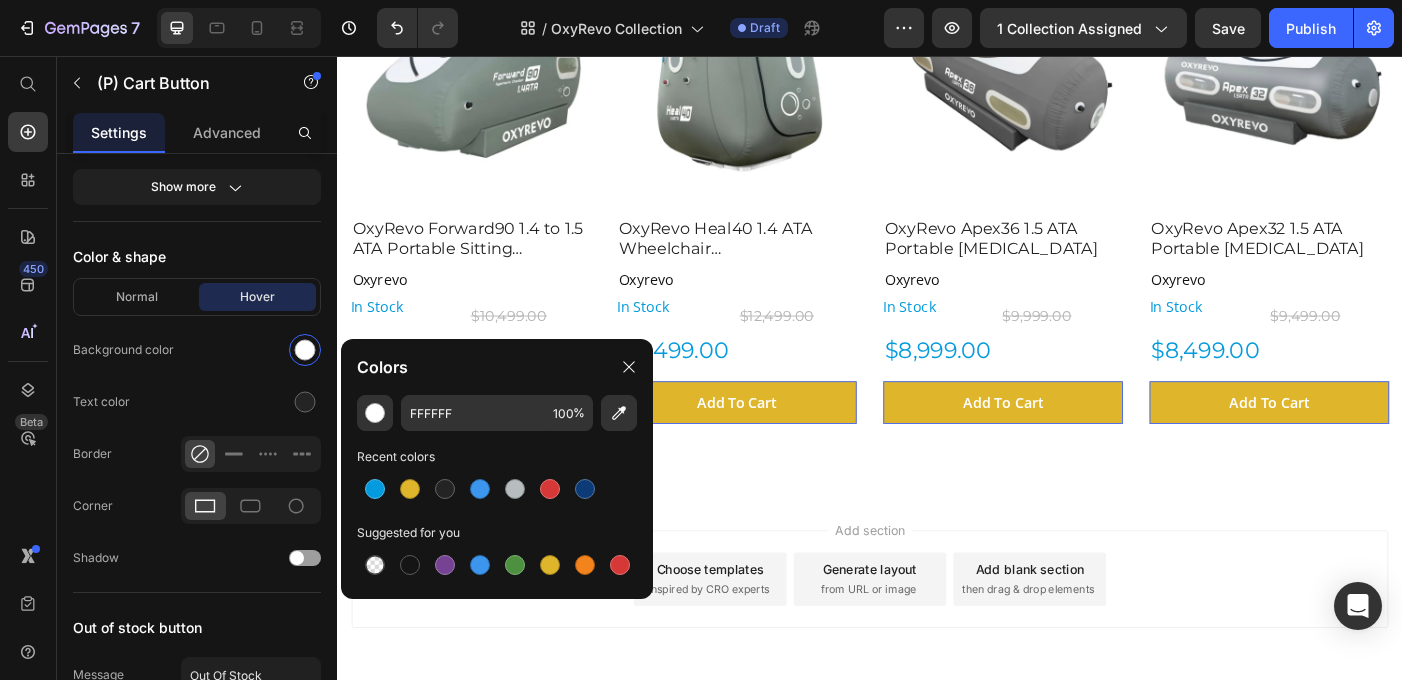 type on "242424" 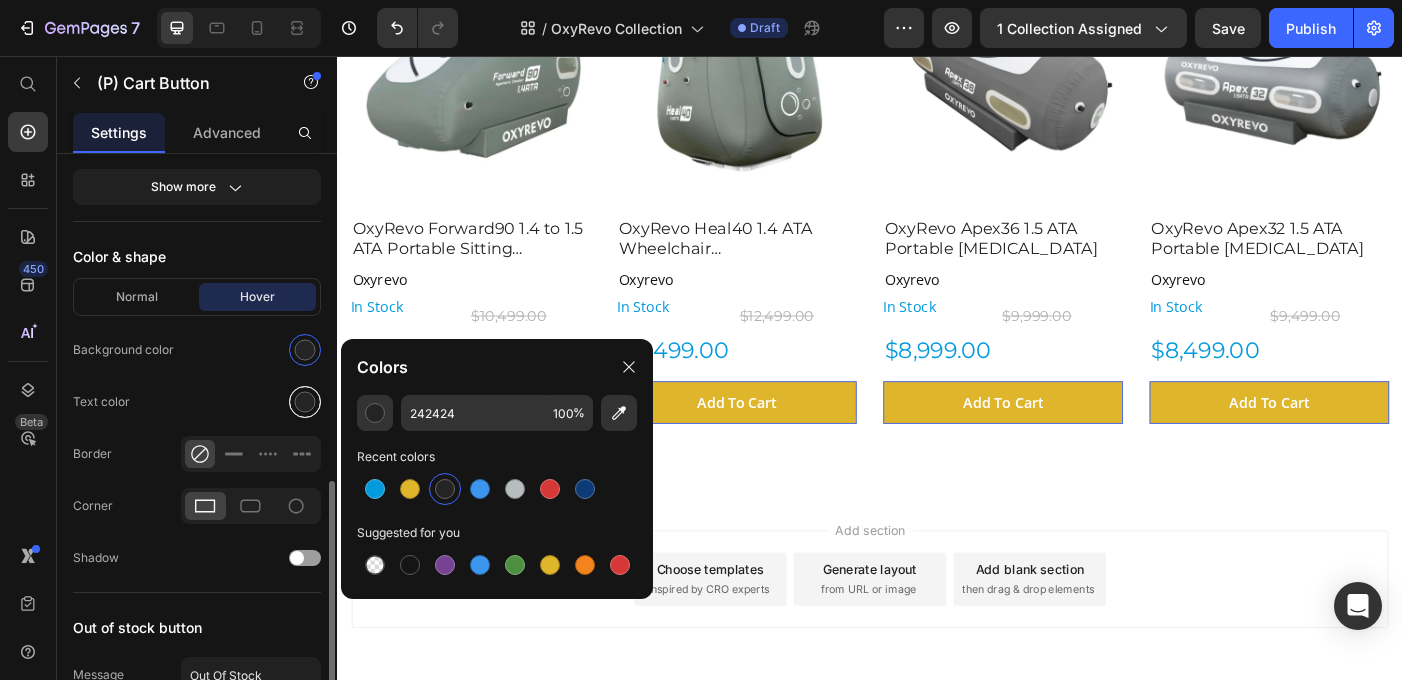 click at bounding box center (305, 402) 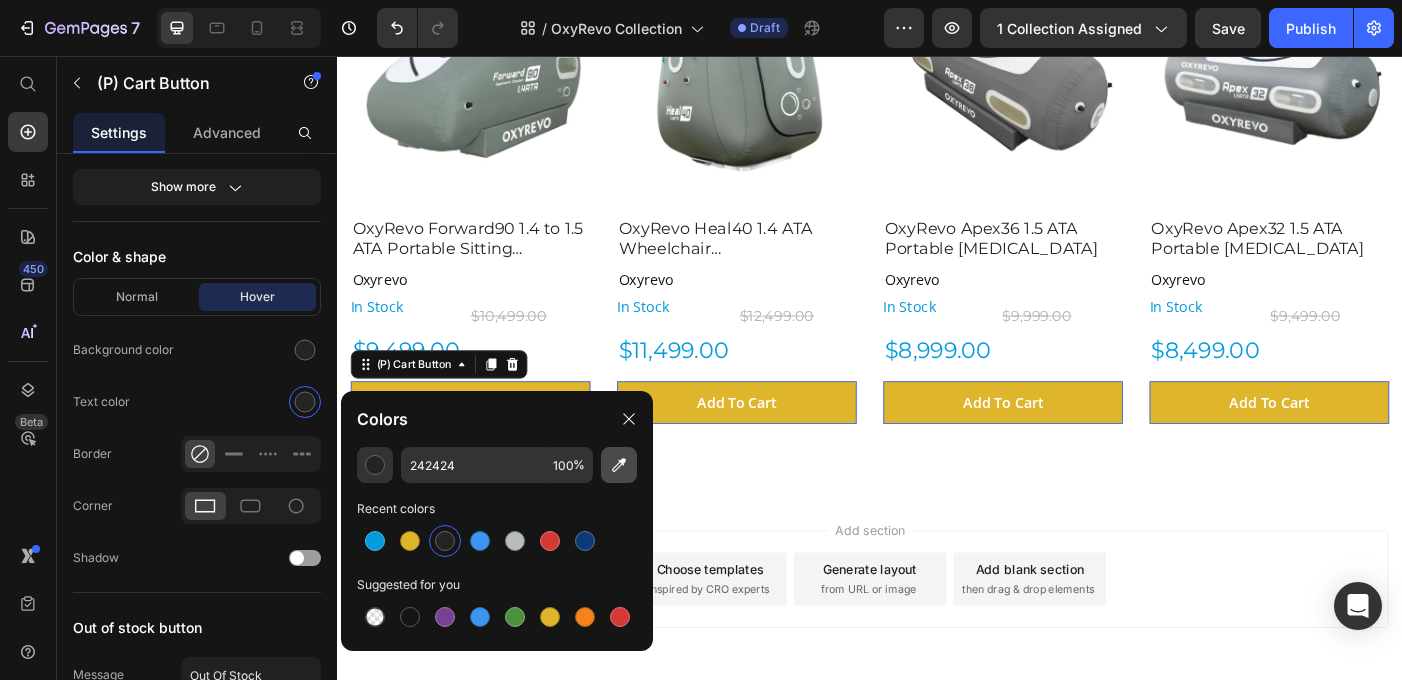 click 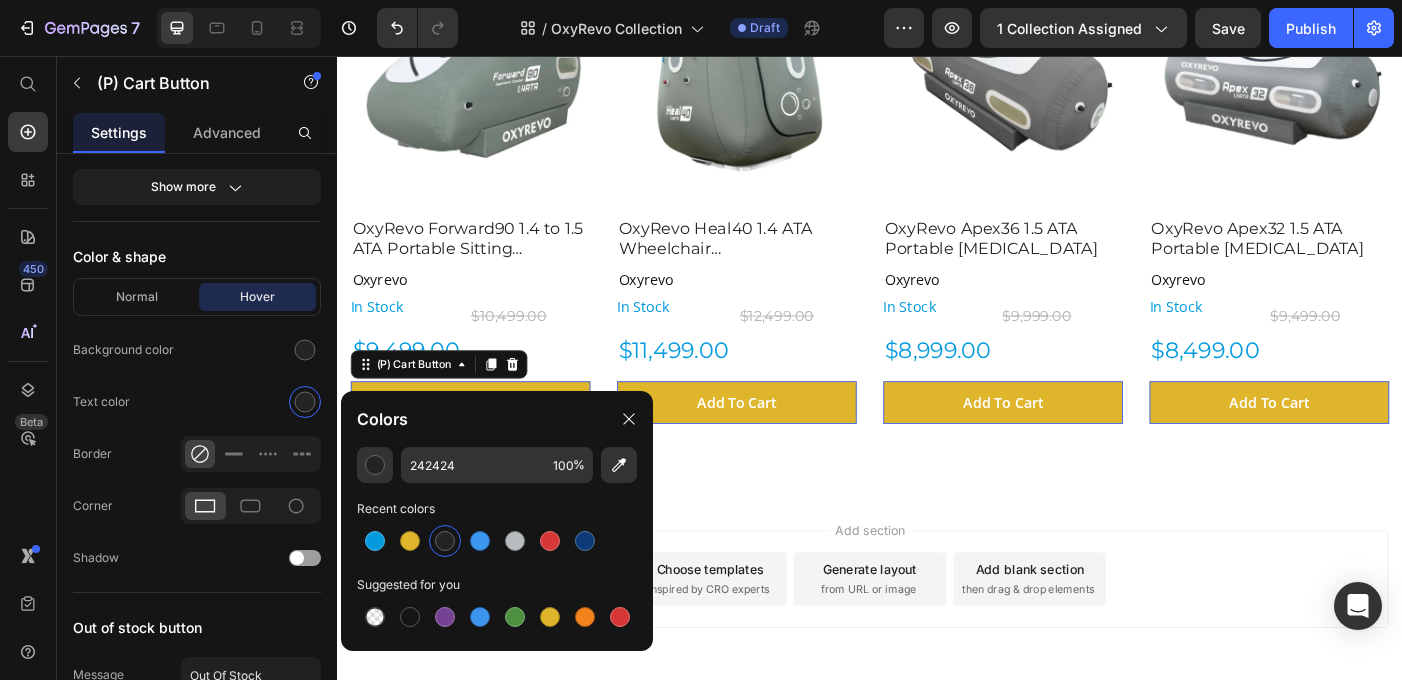 type on "FFFFFF" 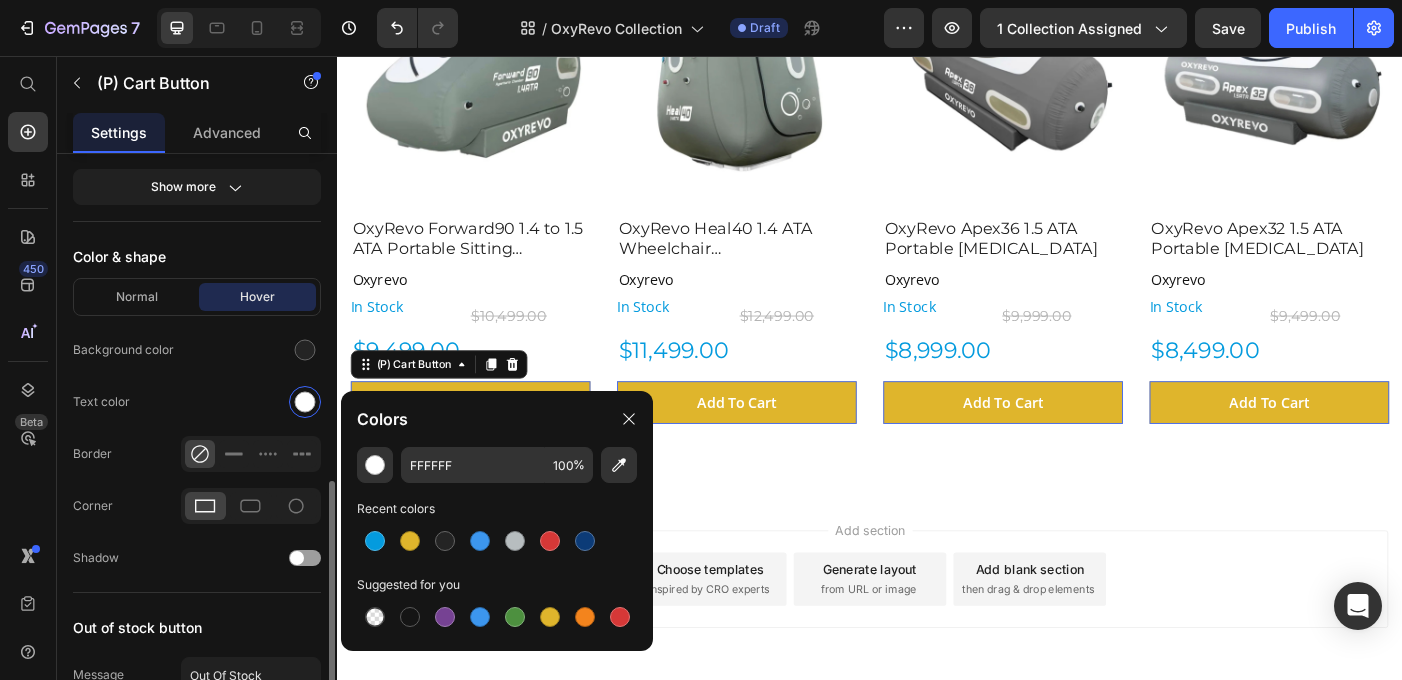 click on "Normal Hover Background color Text color Border Corner Shadow" 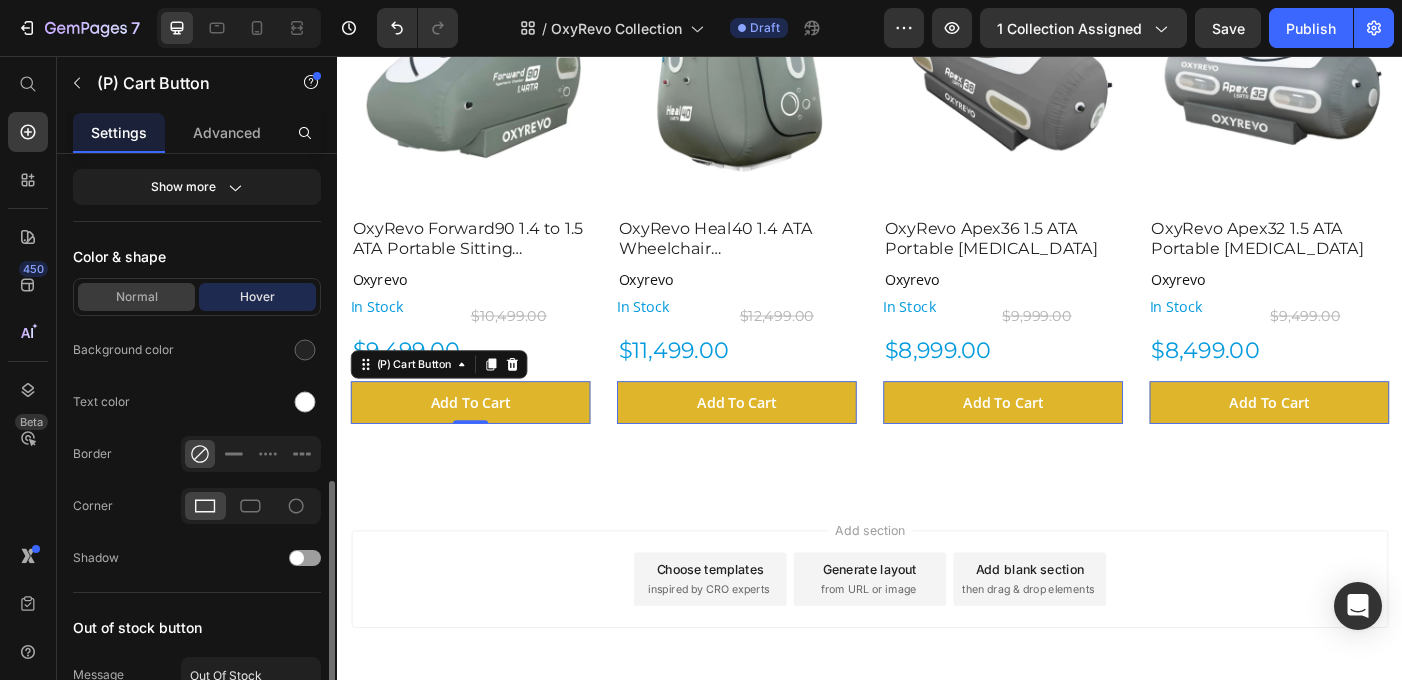 click on "Normal" at bounding box center [136, 297] 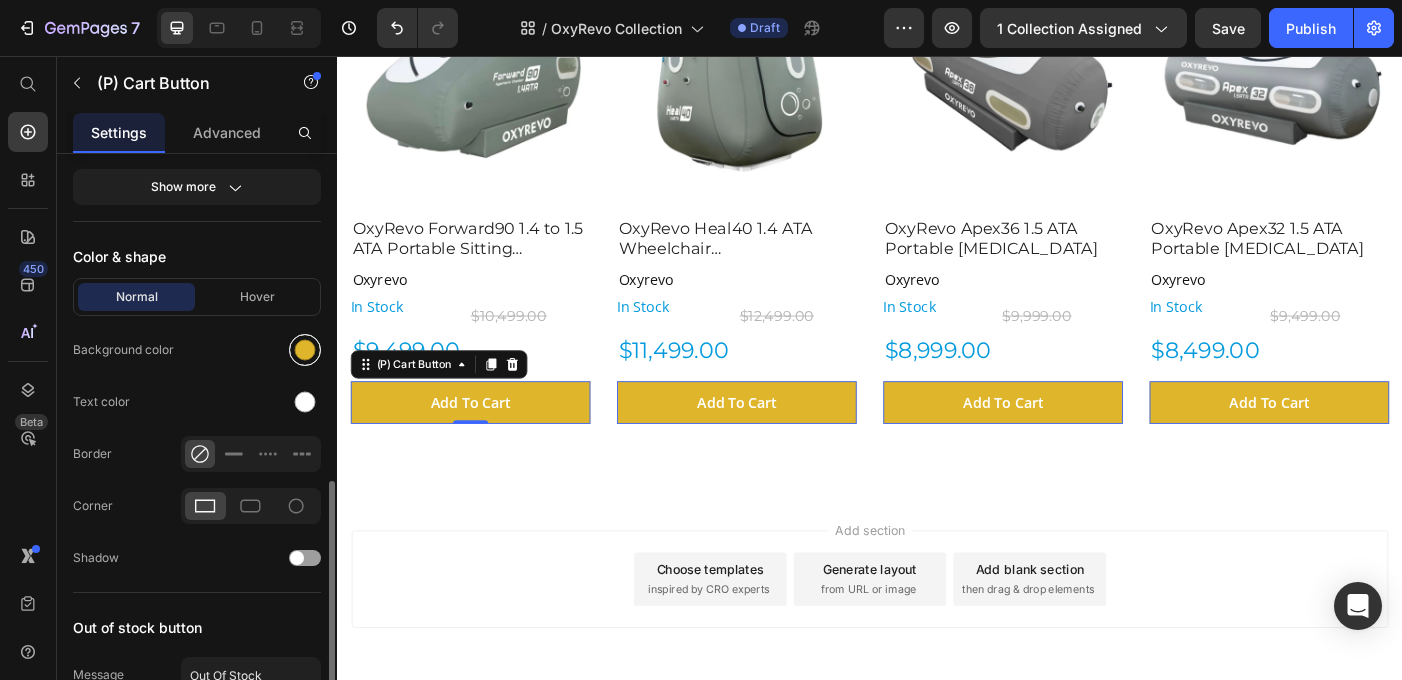 click at bounding box center [305, 350] 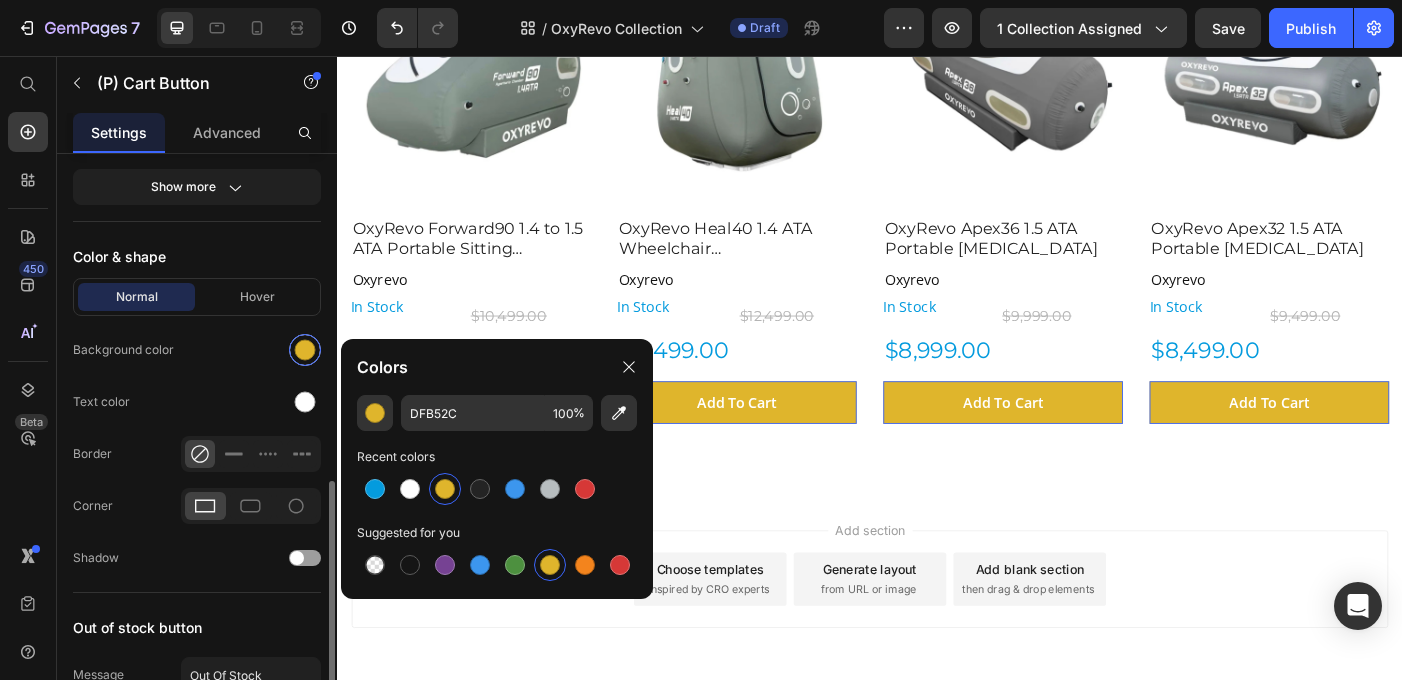 click at bounding box center (305, 350) 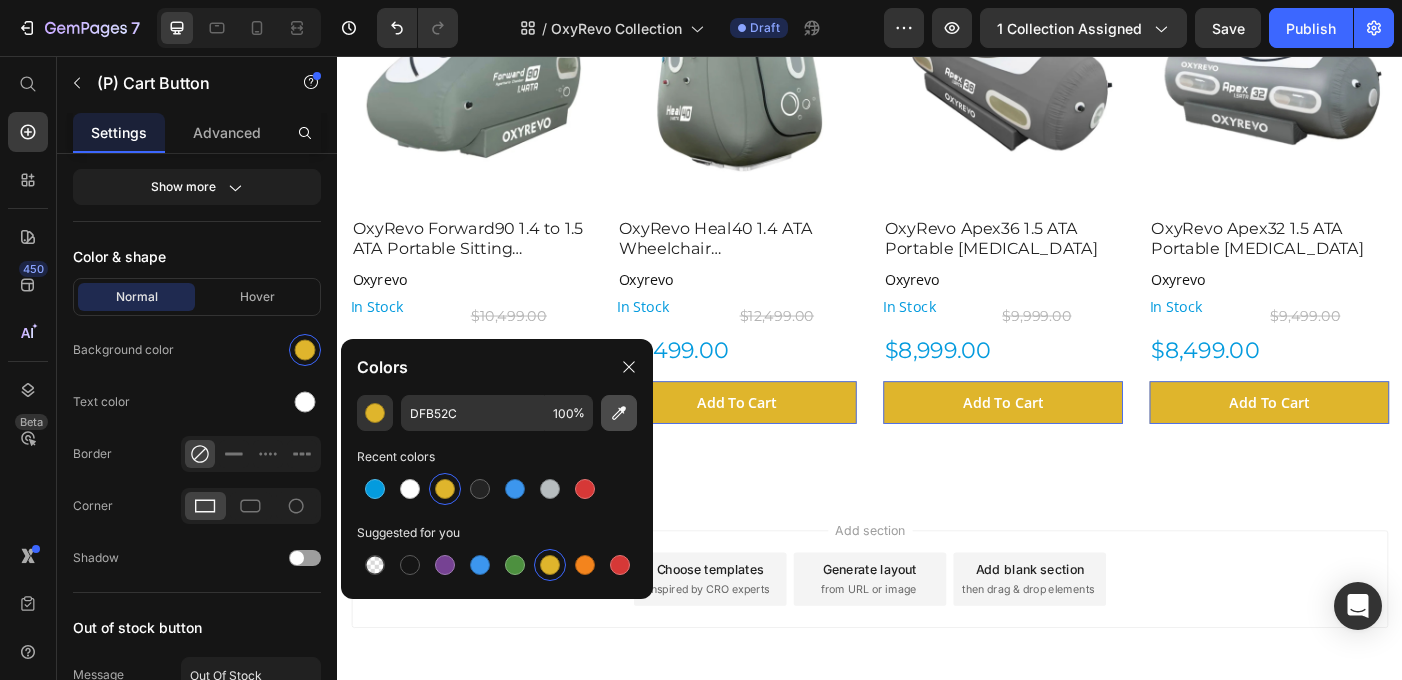 click 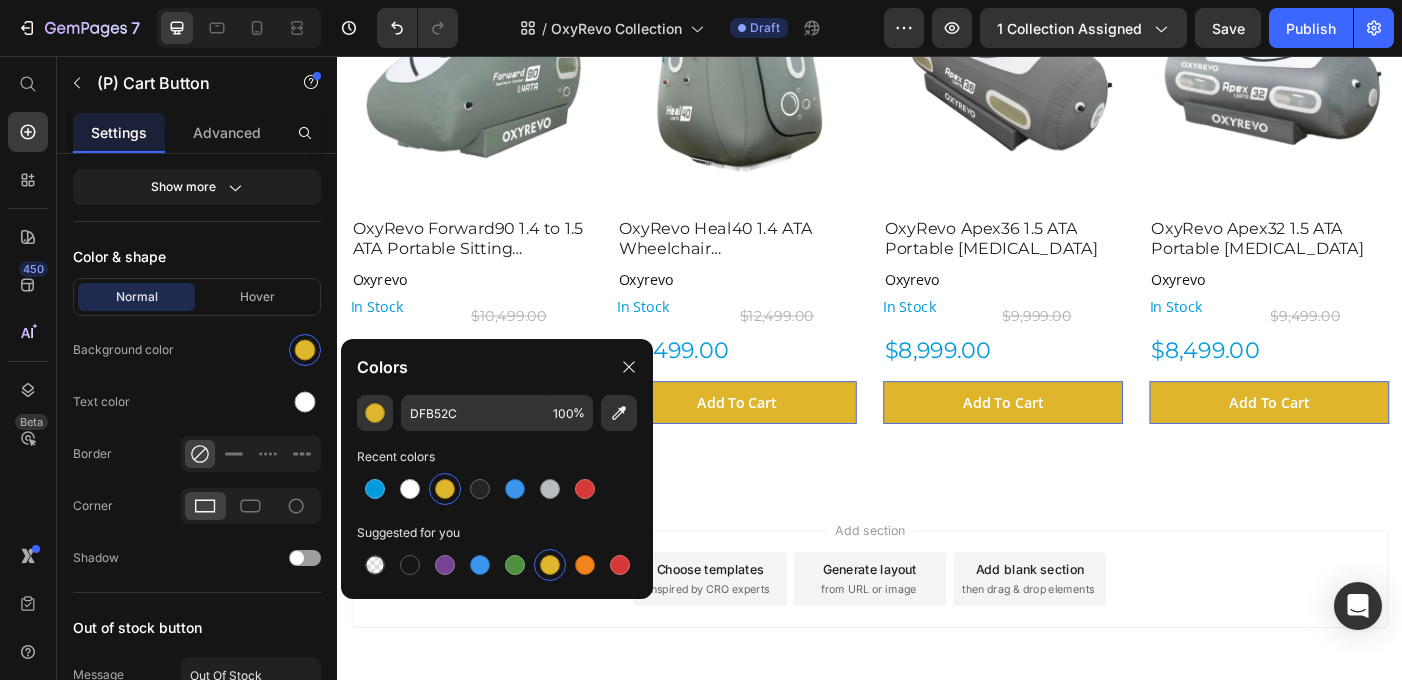 type on "E2C417" 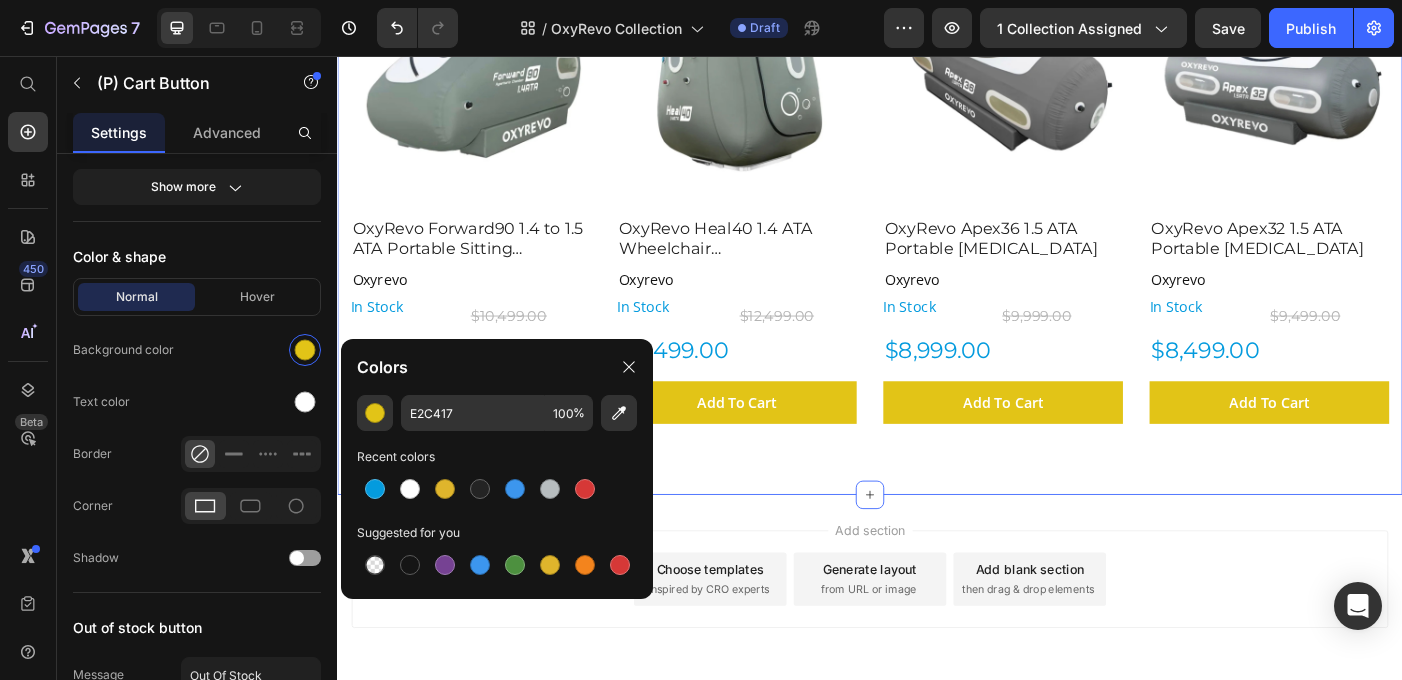 click on "Summer Styles Text block Explore Our Best Sellers Heading (P) Images 10% off Product Badge OxyRevo Forward90 1.4 to 1.5 ATA Portable Sitting [MEDICAL_DATA] (P) Title Oxyrevo Product Vendor In Stock Stock Counter $9,499.00 (P) Price $10,499.00 (P) Price Row Add To Cart (P) Cart Button Row (P) Images 8% off Product Badge OxyRevo Heal40 1.4 ATA Wheelchair [MEDICAL_DATA] (P) Title Oxyrevo Product Vendor In Stock Stock Counter $11,499.00 (P) Price $12,499.00 (P) Price Row Add To Cart (P) Cart Button Row (P) Images 10% off Product Badge OxyRevo Apex36 1.5 ATA Portable [MEDICAL_DATA] (P) Title Oxyrevo Product Vendor In Stock Stock Counter $8,999.00 (P) Price $9,999.00 (P) Price Row Add To Cart (P) Cart Button Row (P) Images 11% off Product Badge OxyRevo Apex32 1.5 ATA Portable [MEDICAL_DATA] (P) Title Oxyrevo Product Vendor In Stock Stock Counter $8,499.00 (P) Price $9,499.00 (P) Price Row Add To Cart (P) Cart Button Row Product List Row Section 2   Create Theme Section AI Content Write with GemAI" at bounding box center (937, 143) 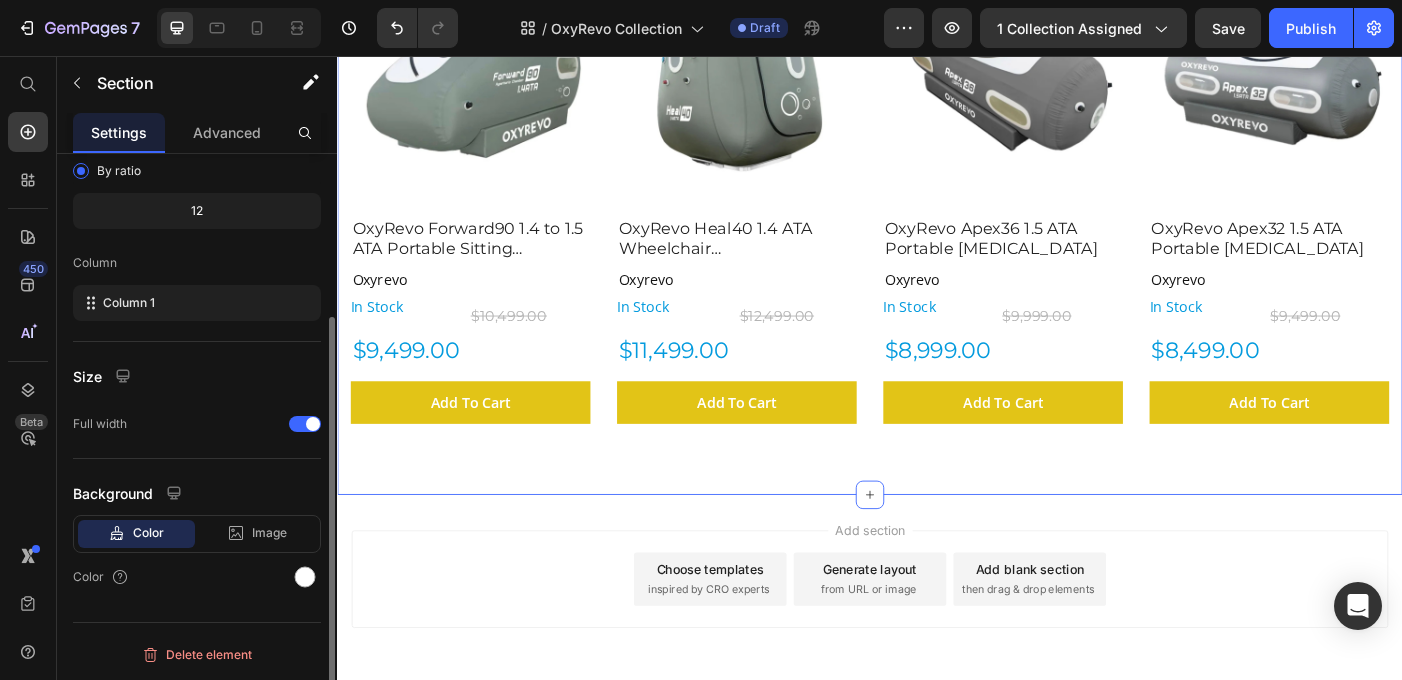 scroll, scrollTop: 0, scrollLeft: 0, axis: both 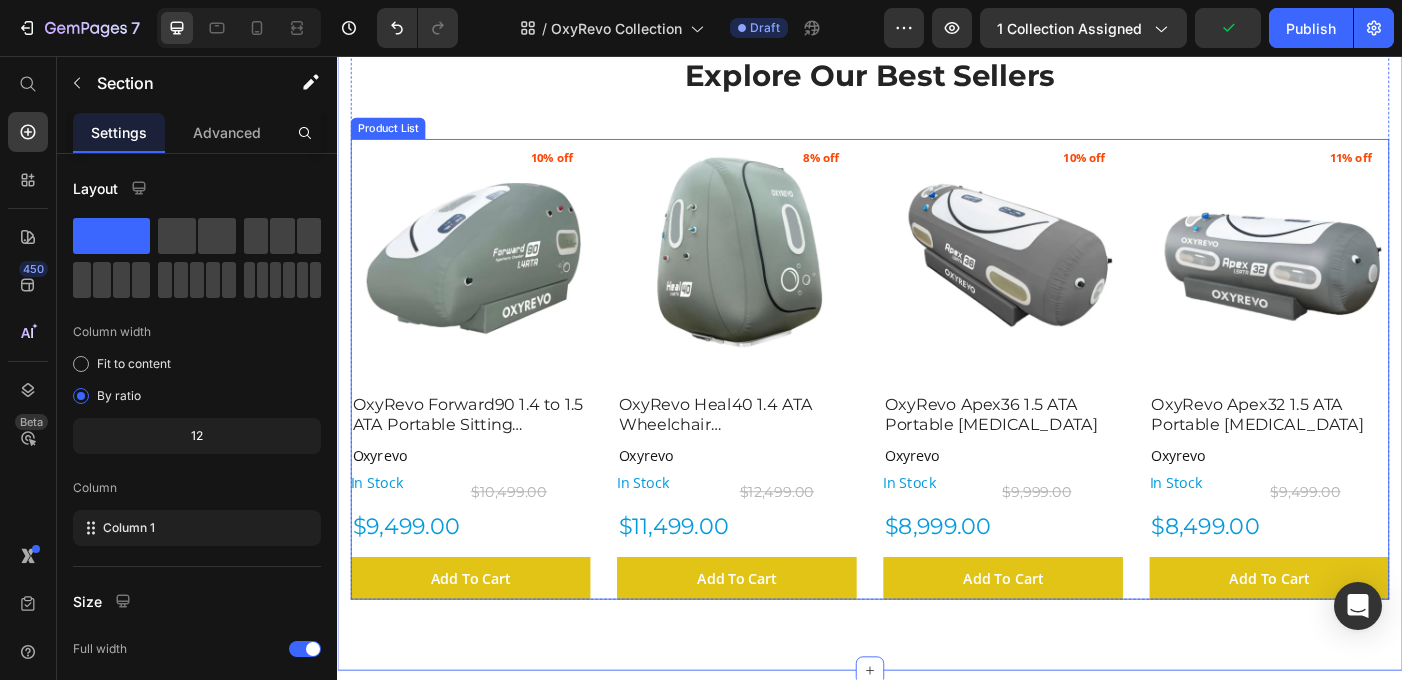 click on "(P) Images 10% off Product Badge OxyRevo Forward90 1.4 to 1.5 ATA Portable Sitting [MEDICAL_DATA] (P) Title Oxyrevo Product Vendor In Stock Stock Counter $9,499.00 (P) Price $10,499.00 (P) Price Row Add To Cart (P) Cart Button Row (P) Images 8% off Product Badge OxyRevo Heal40 1.4 ATA Wheelchair [MEDICAL_DATA] (P) Title Oxyrevo Product Vendor In Stock Stock Counter $11,499.00 (P) Price $12,499.00 (P) Price Row Add To Cart (P) Cart Button Row (P) Images 10% off Product Badge OxyRevo Apex36 1.5 ATA Portable [MEDICAL_DATA] (P) Title Oxyrevo Product Vendor In Stock Stock Counter $8,999.00 (P) Price $9,999.00 (P) Price Row Add To Cart (P) Cart Button Row (P) Images 11% off Product Badge OxyRevo Apex32 1.5 ATA Portable [MEDICAL_DATA] (P) Title Oxyrevo Product Vendor In Stock Stock Counter $8,499.00 (P) Price $9,499.00 (P) Price Row Add To Cart (P) Cart Button Row" at bounding box center [937, 409] 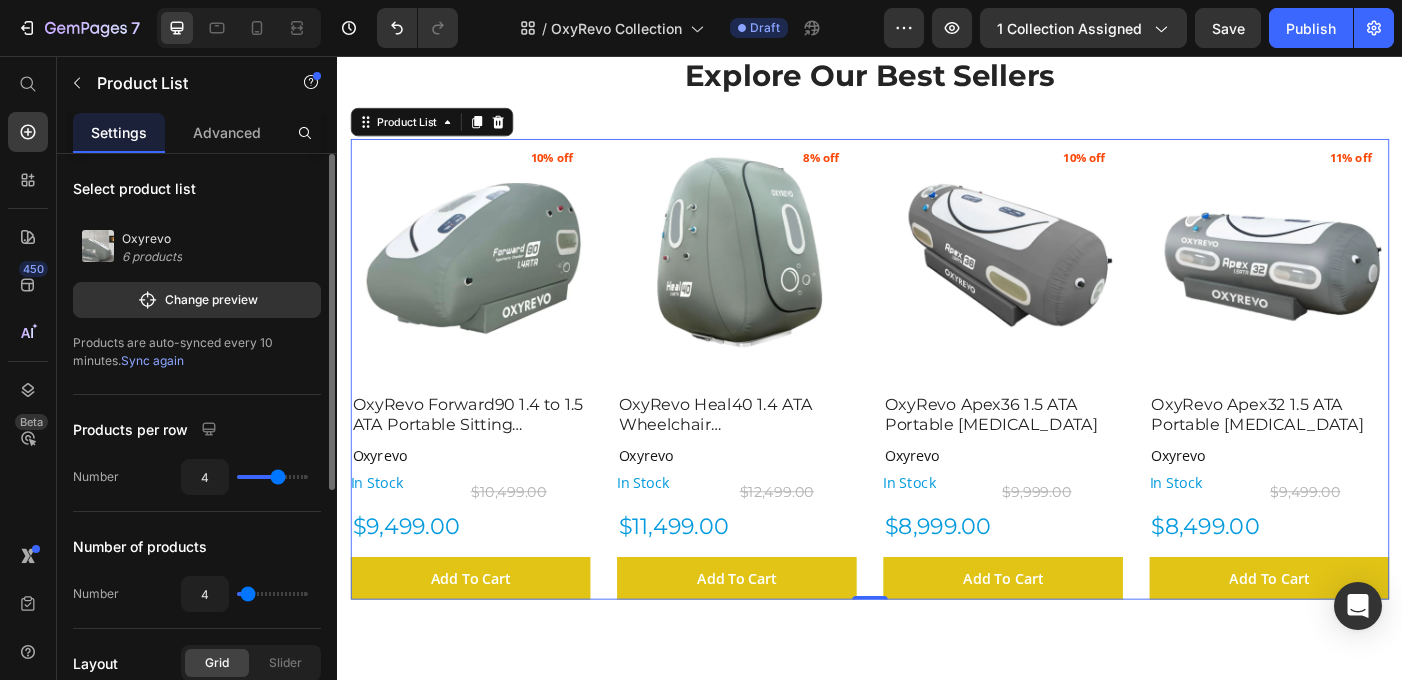 type on "3" 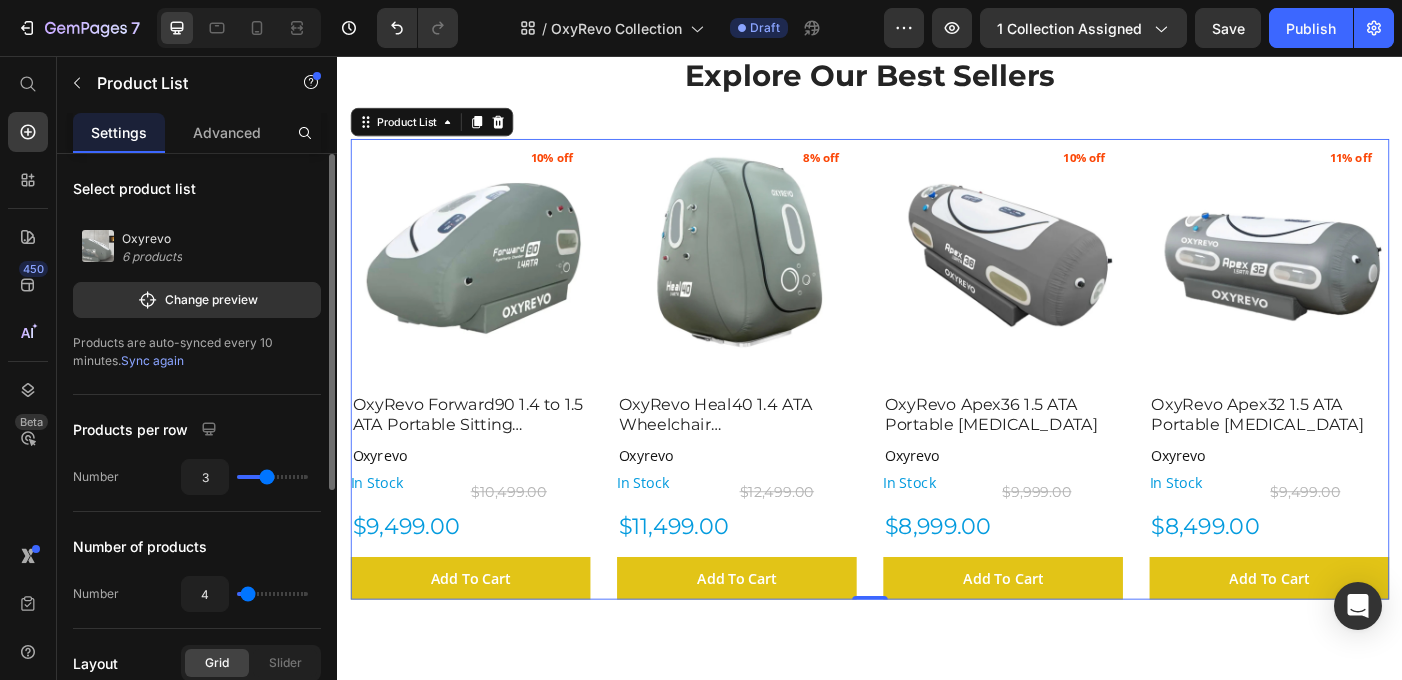 drag, startPoint x: 280, startPoint y: 478, endPoint x: 267, endPoint y: 478, distance: 13 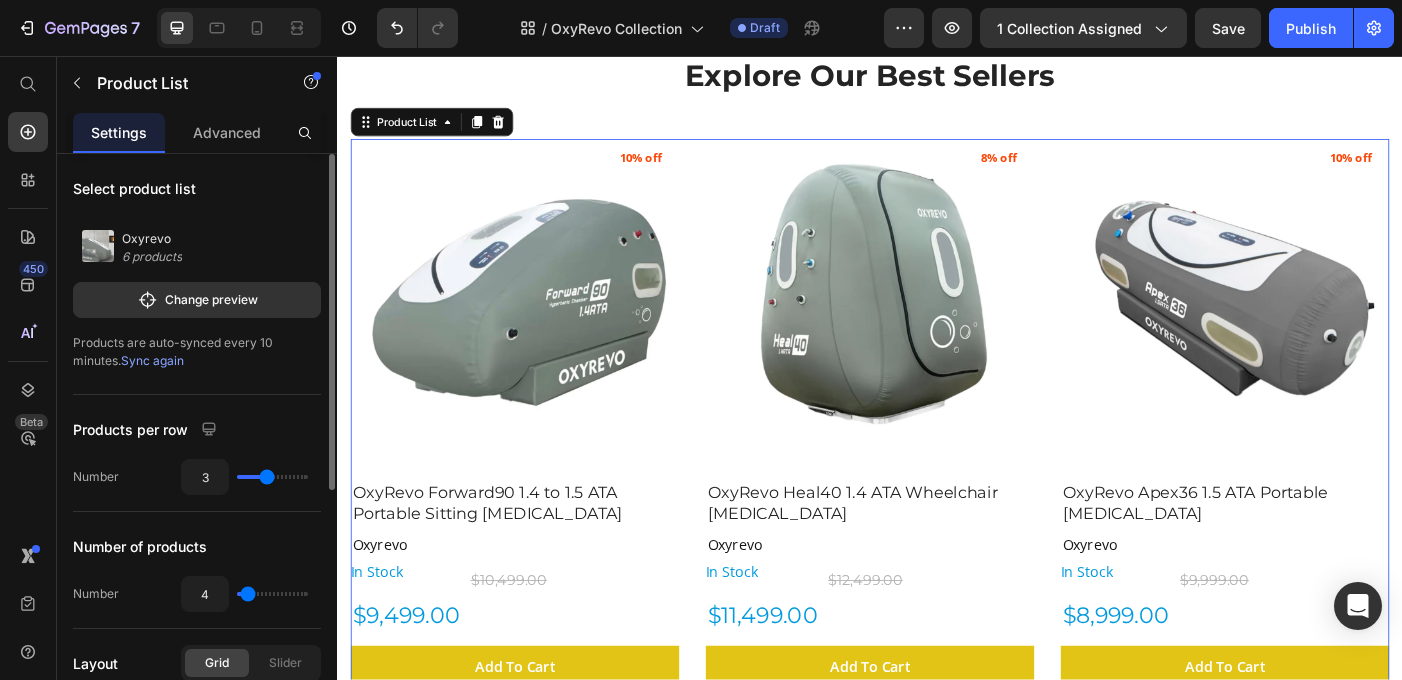 type on "5" 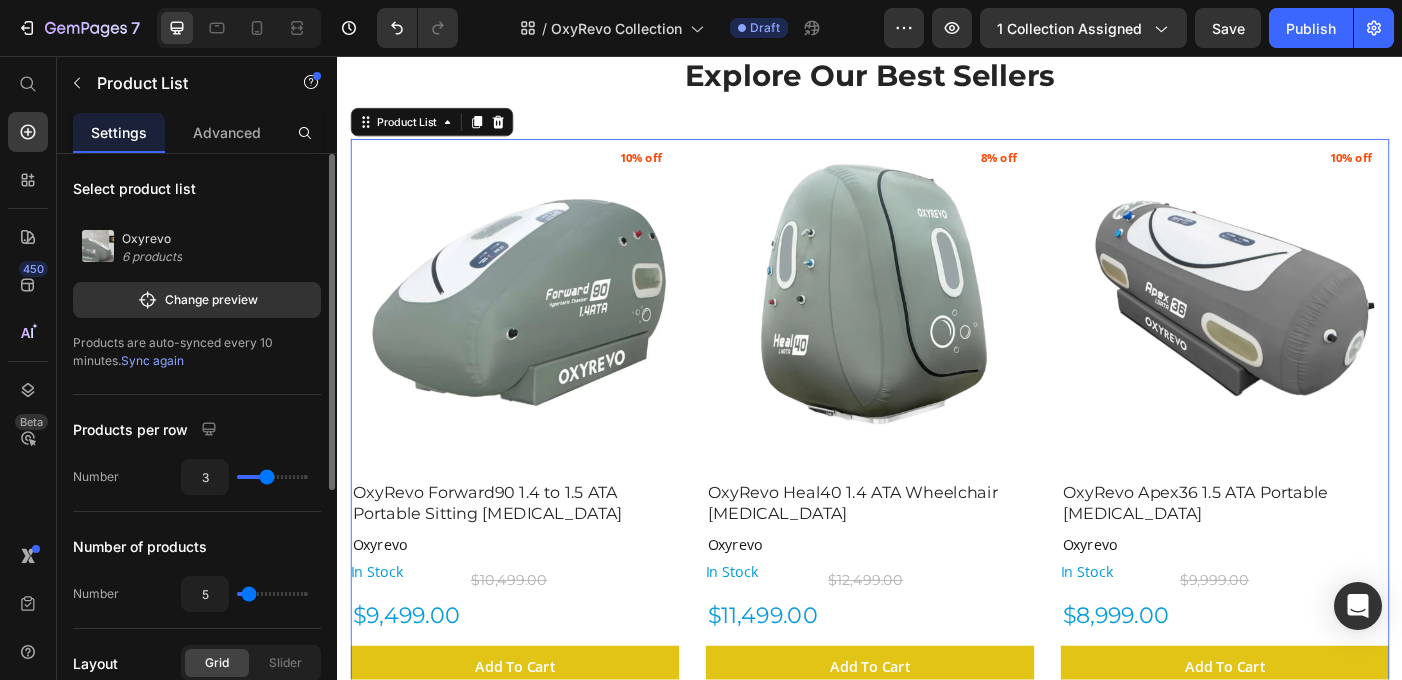 type on "9" 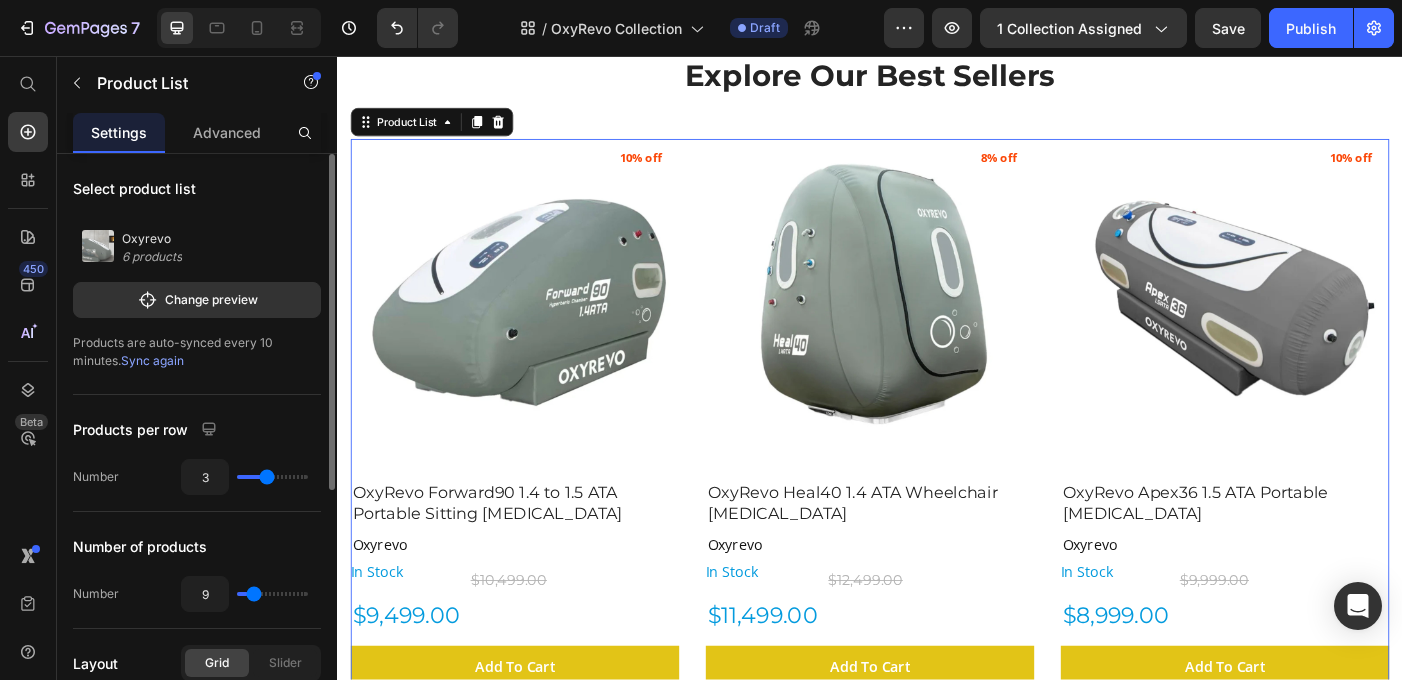 type on "13" 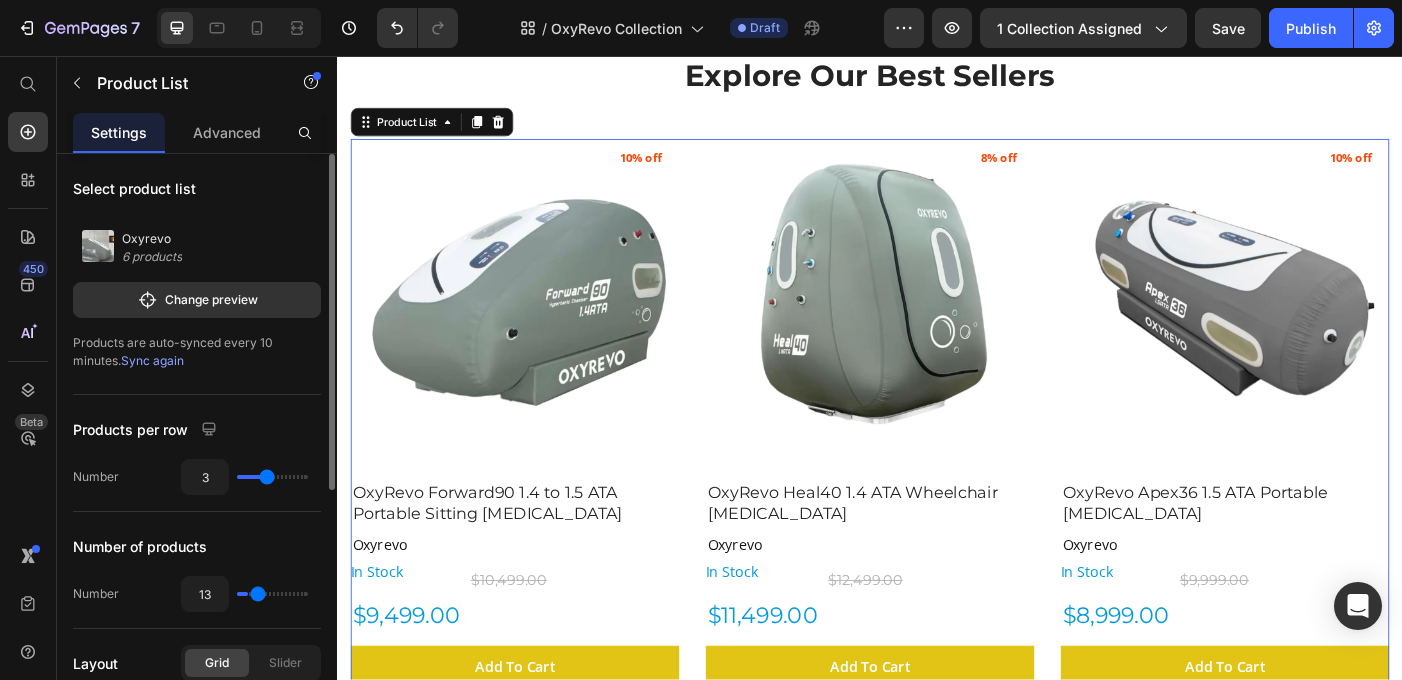 type on "20" 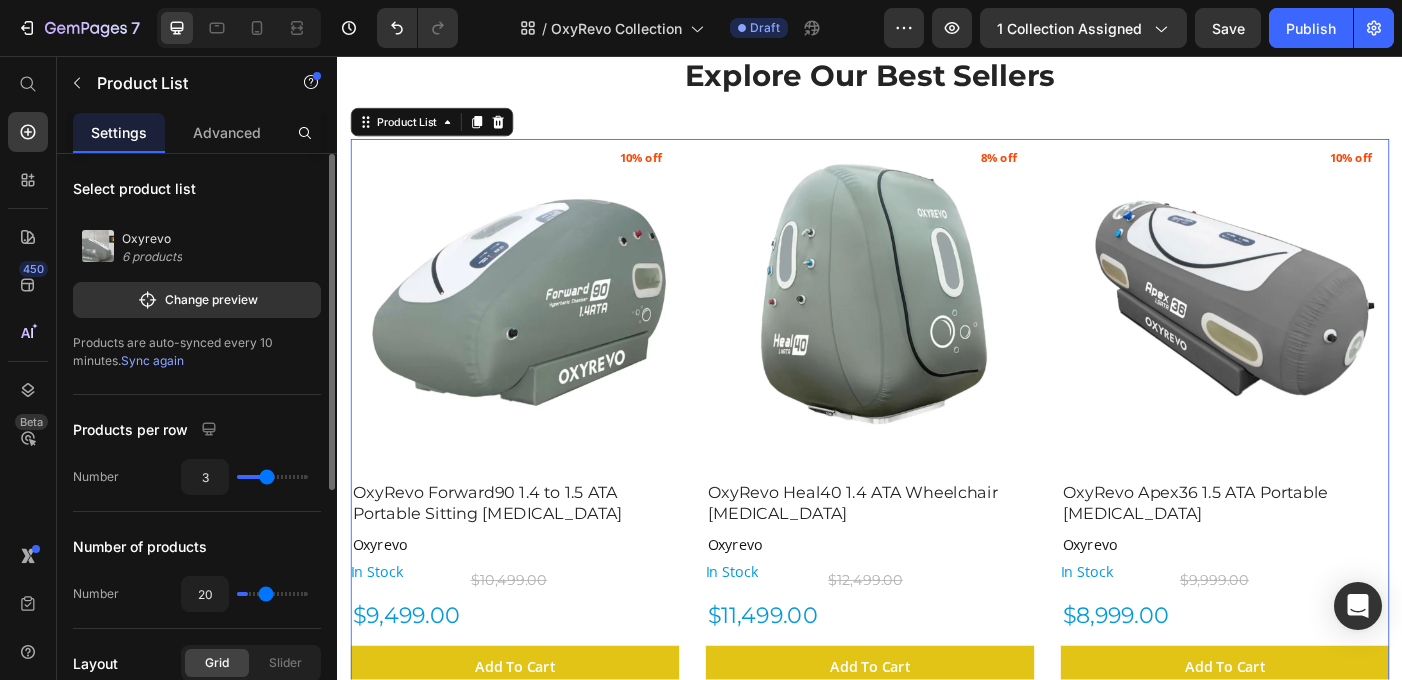 type on "29" 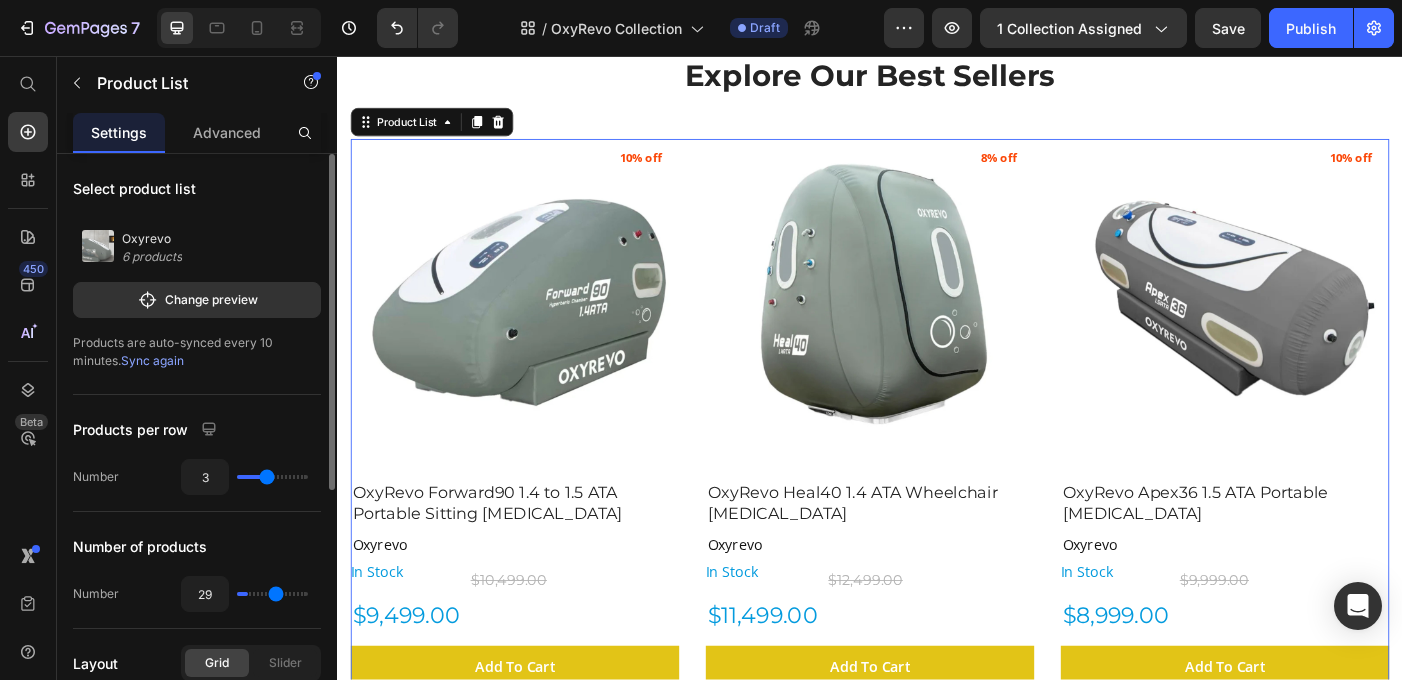 type on "35" 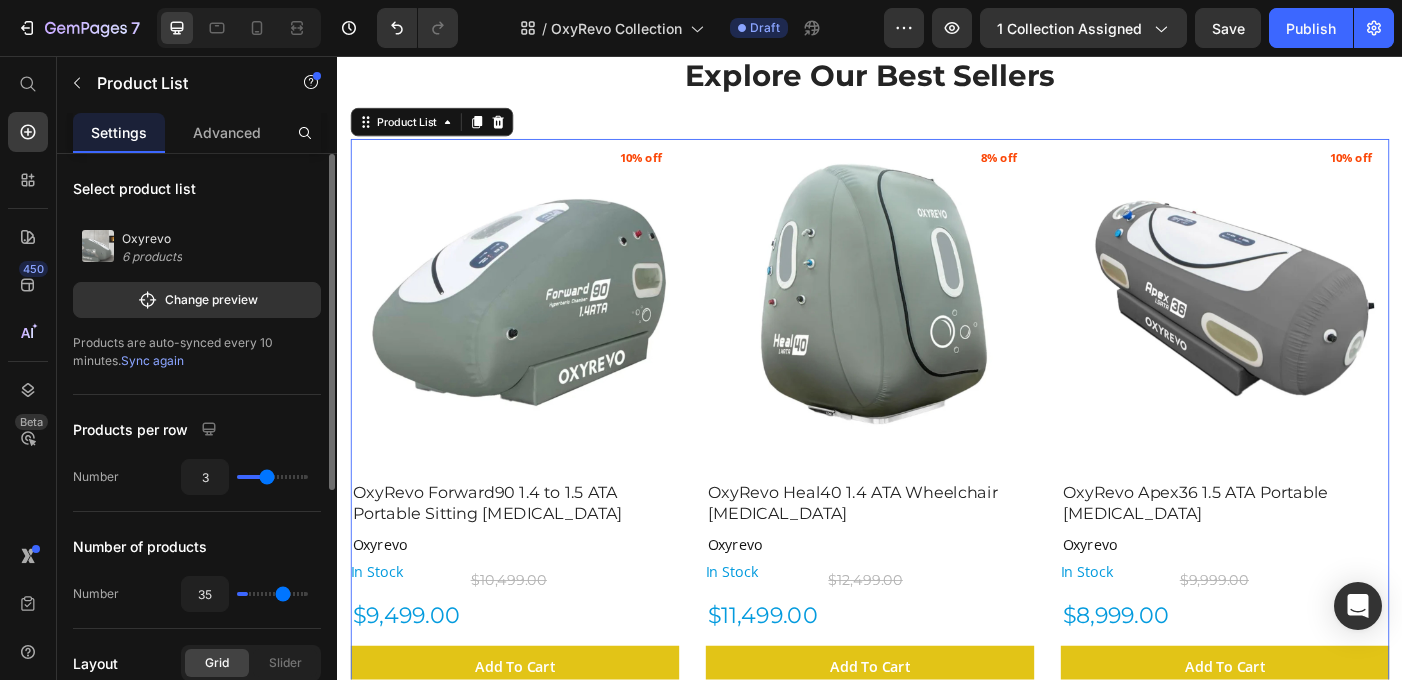 type on "38" 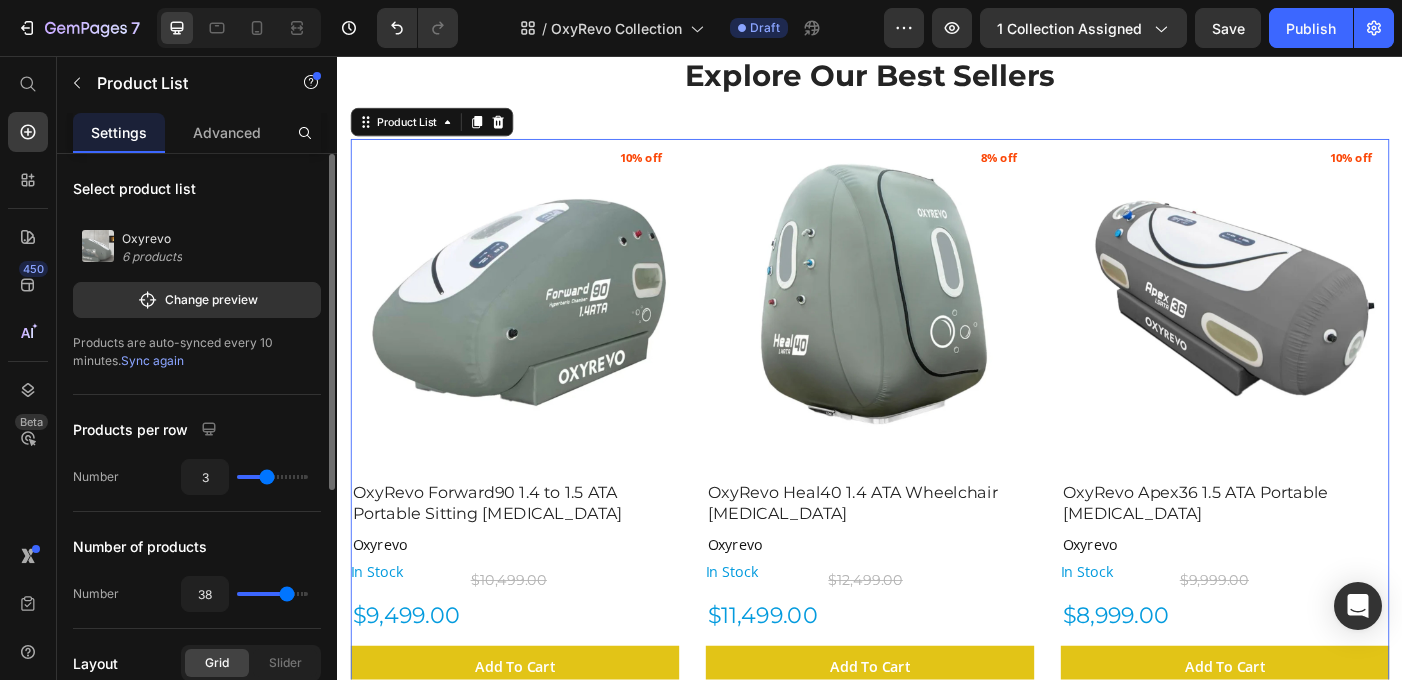 type on "40" 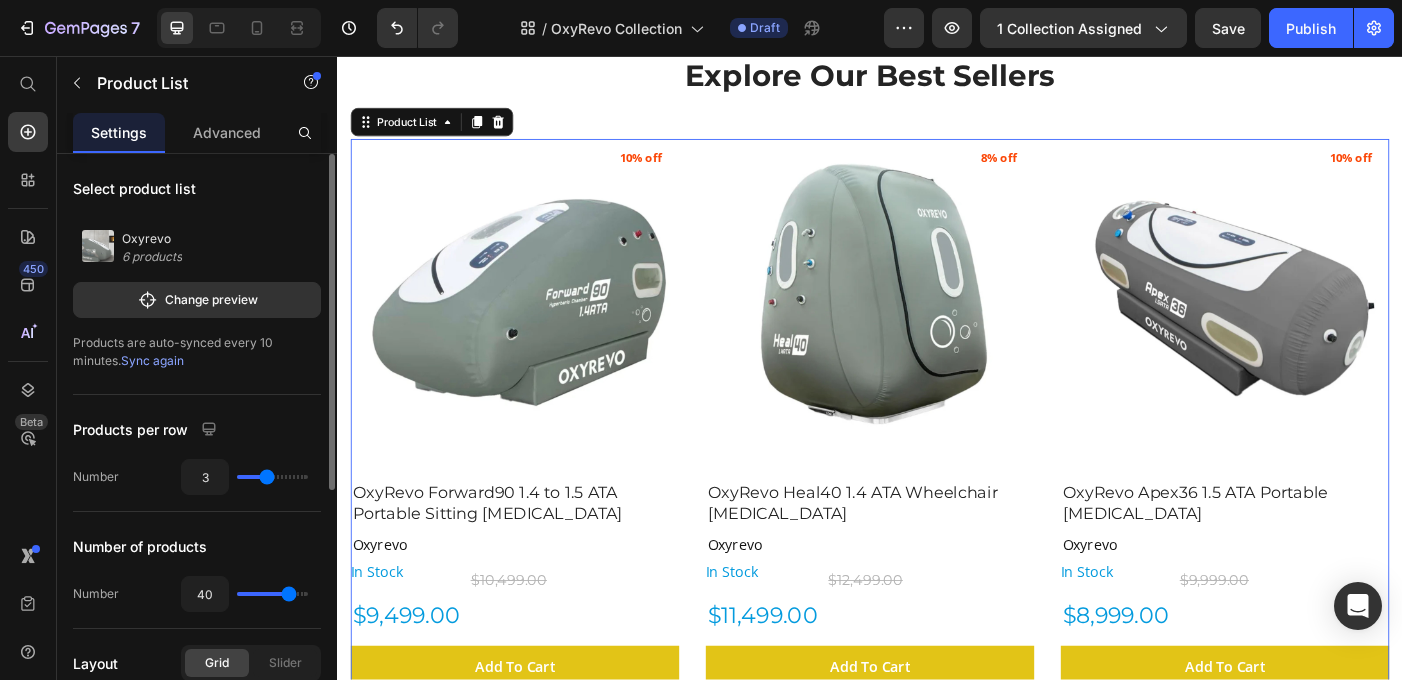 type on "41" 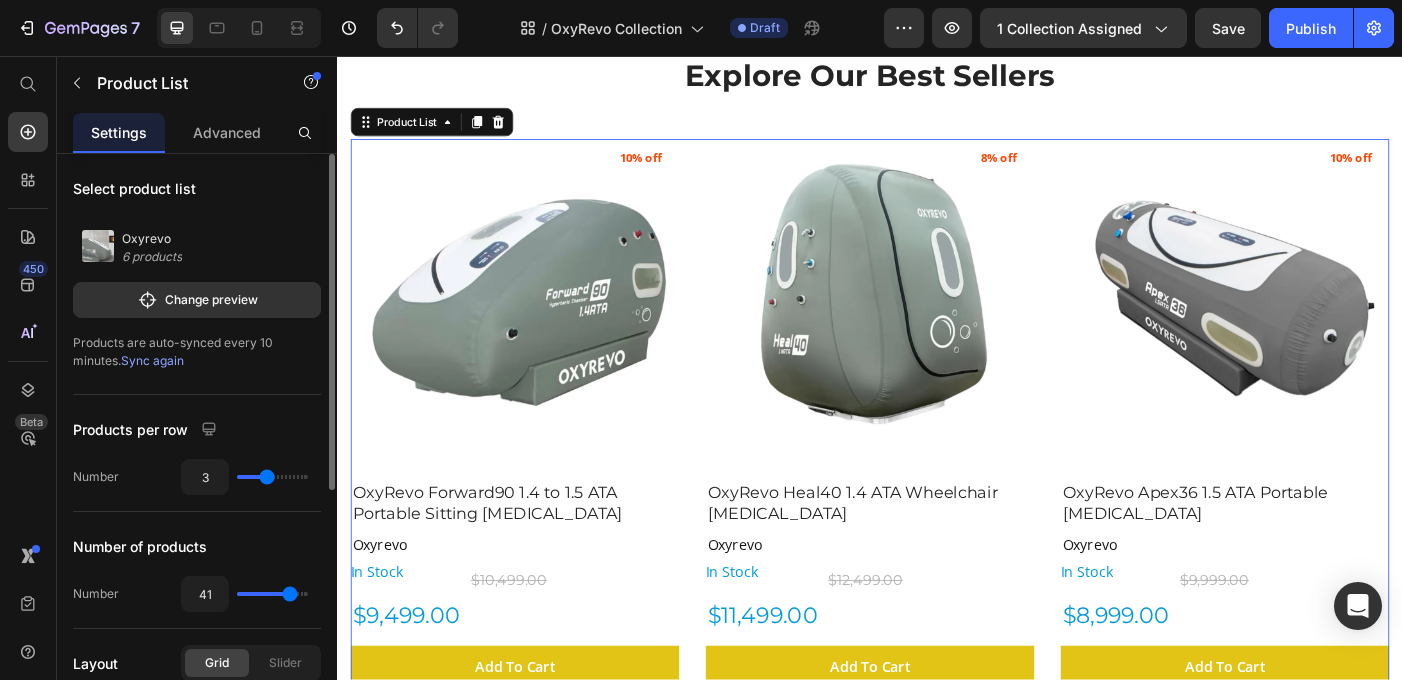 drag, startPoint x: 248, startPoint y: 599, endPoint x: 290, endPoint y: 599, distance: 42 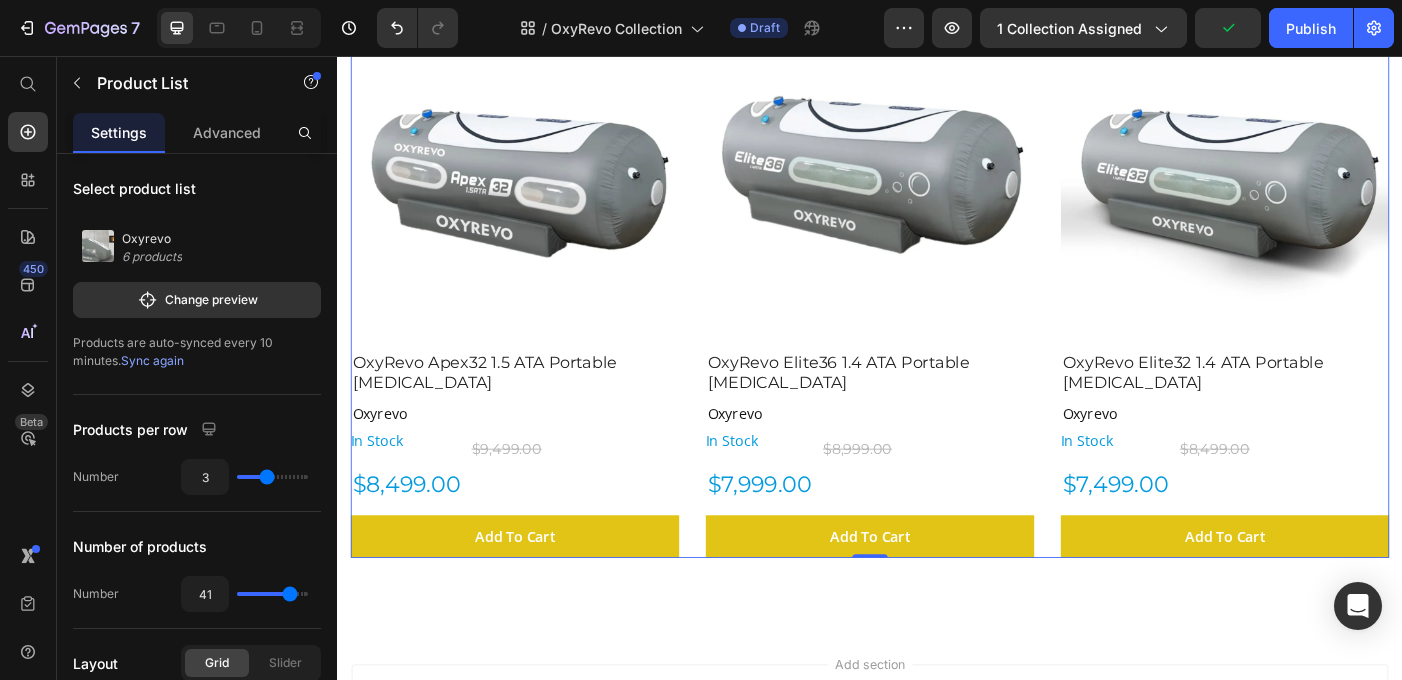 scroll, scrollTop: 1558, scrollLeft: 0, axis: vertical 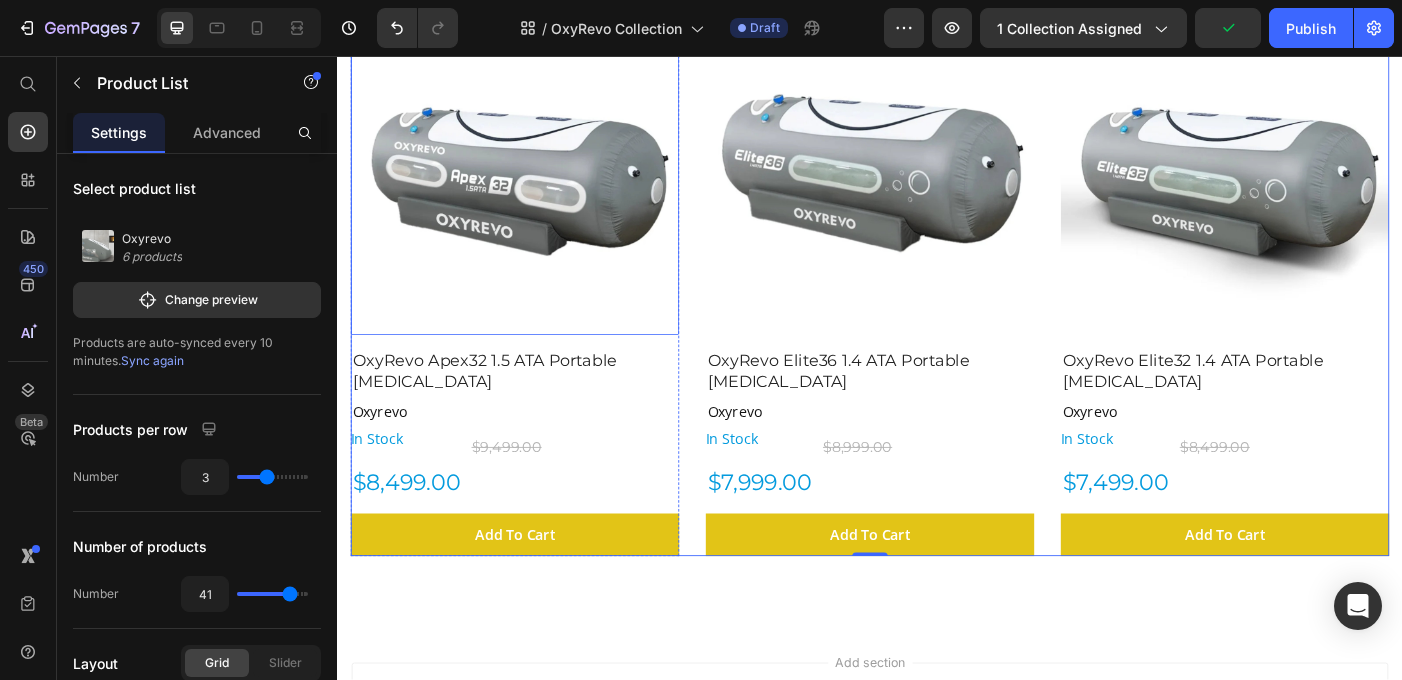 click at bounding box center (537, 186) 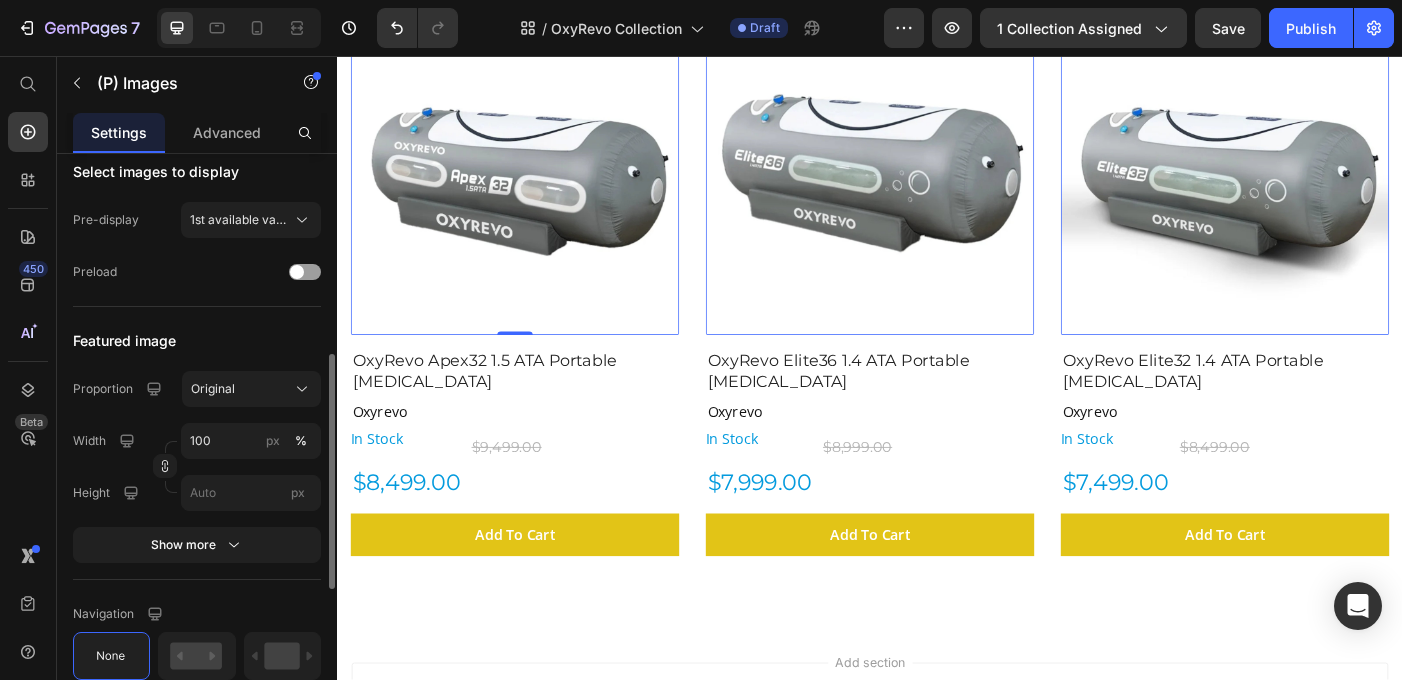 scroll, scrollTop: 509, scrollLeft: 0, axis: vertical 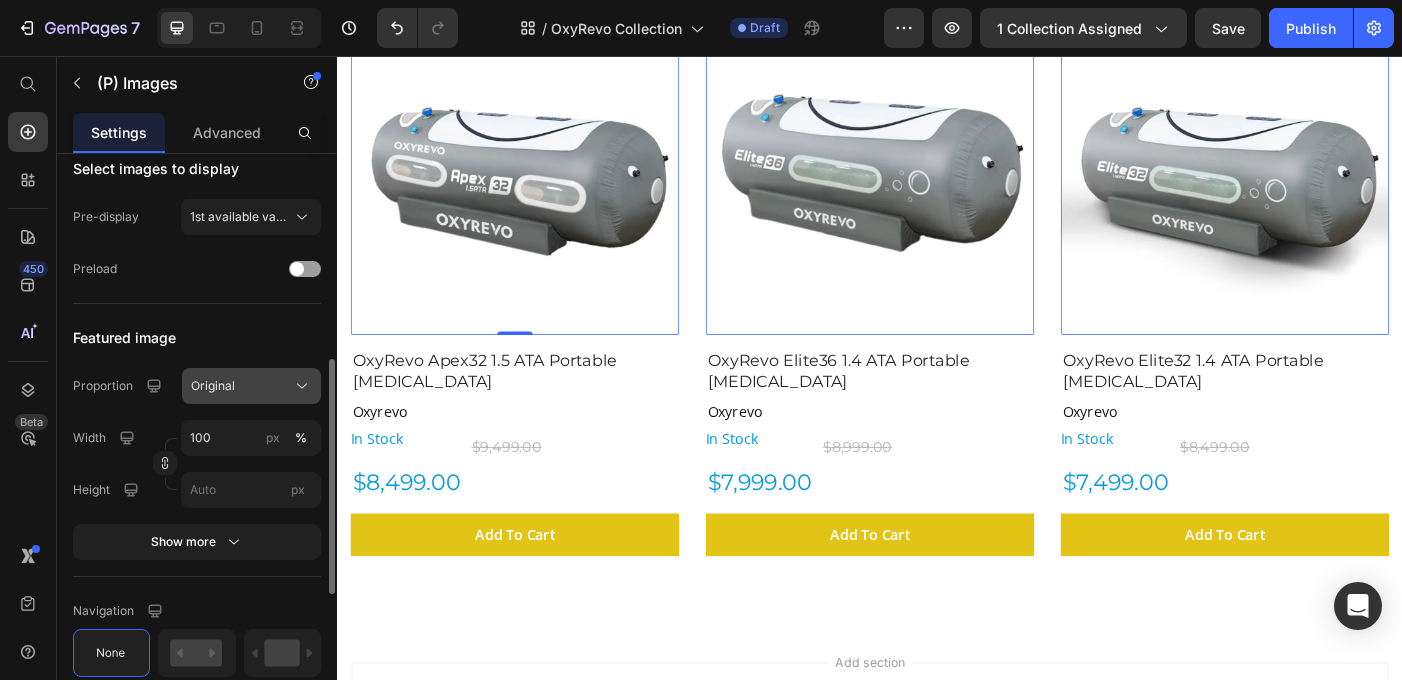 click 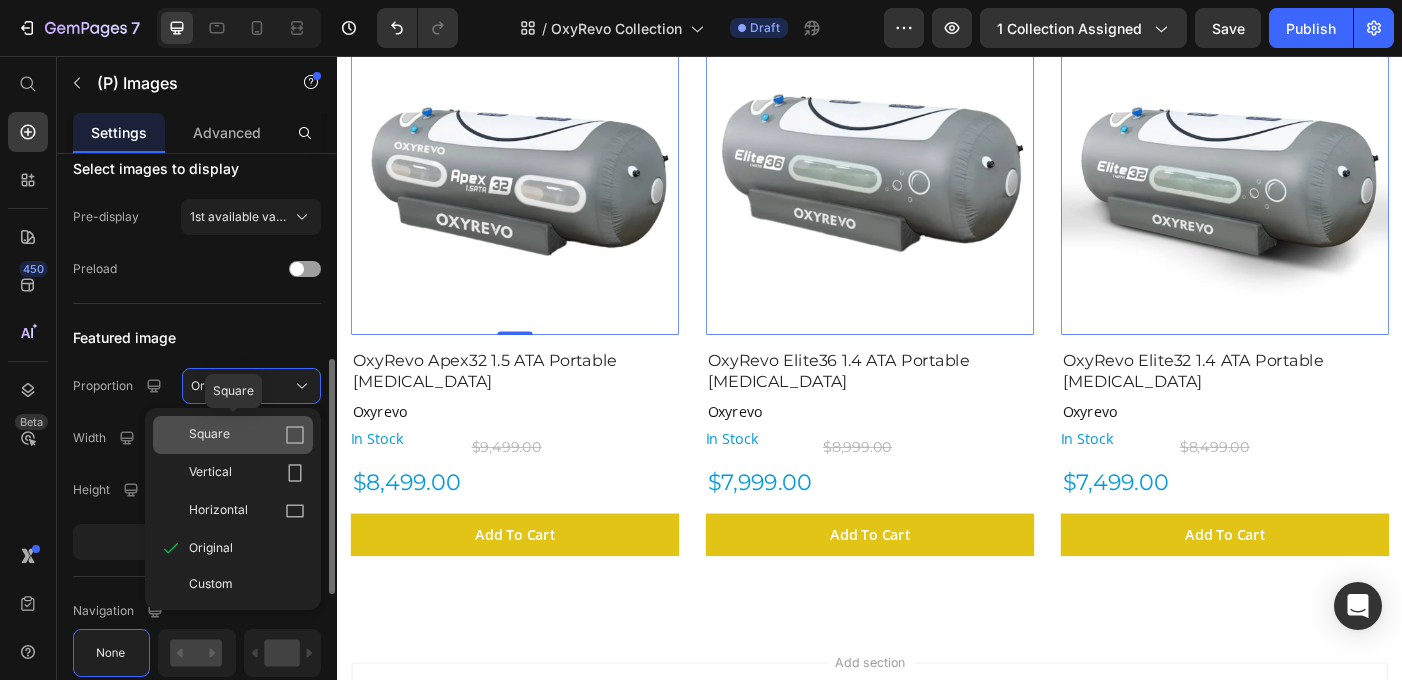 click on "Square" 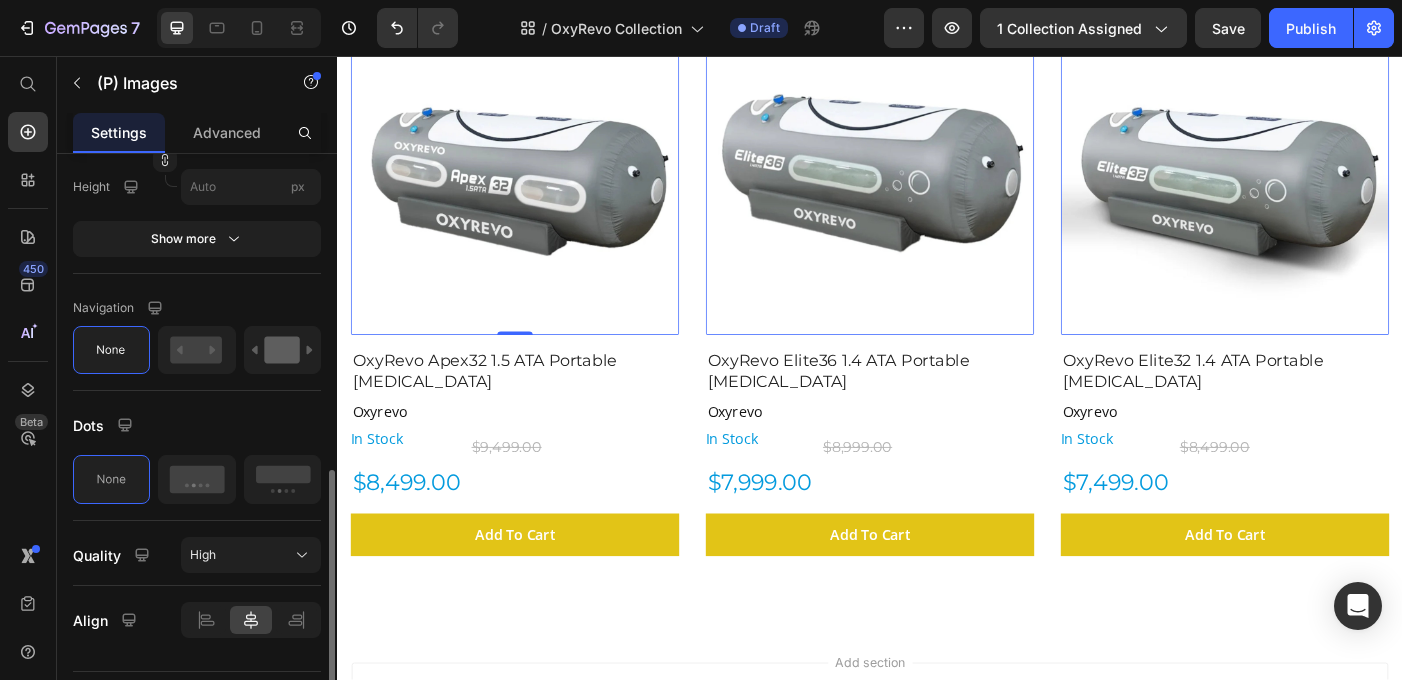 scroll, scrollTop: 799, scrollLeft: 0, axis: vertical 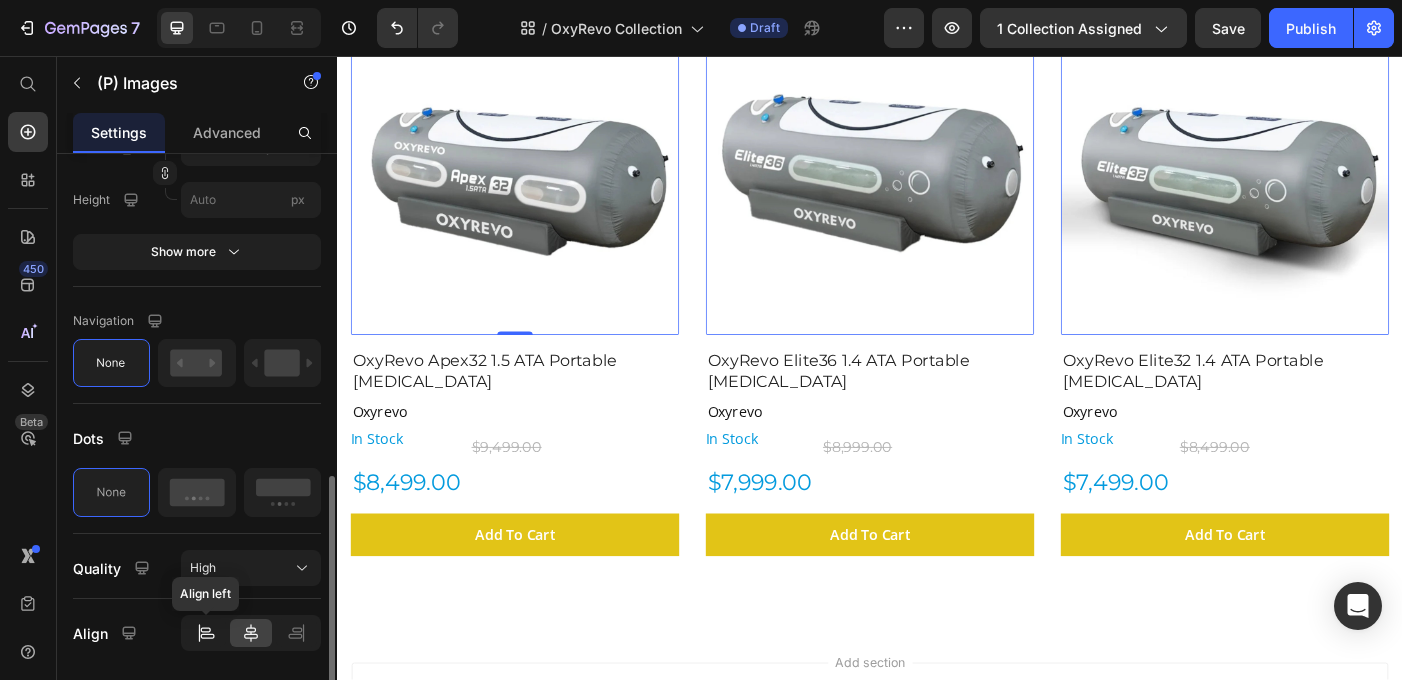 click 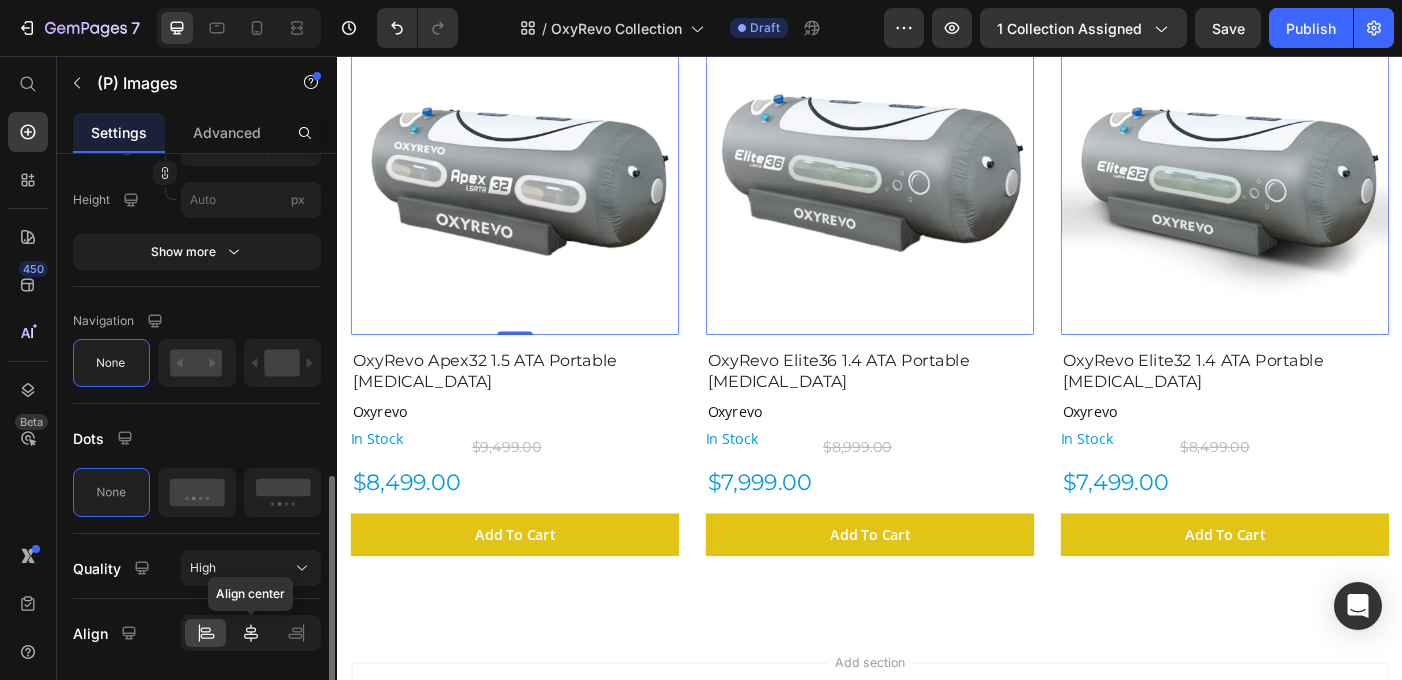 click 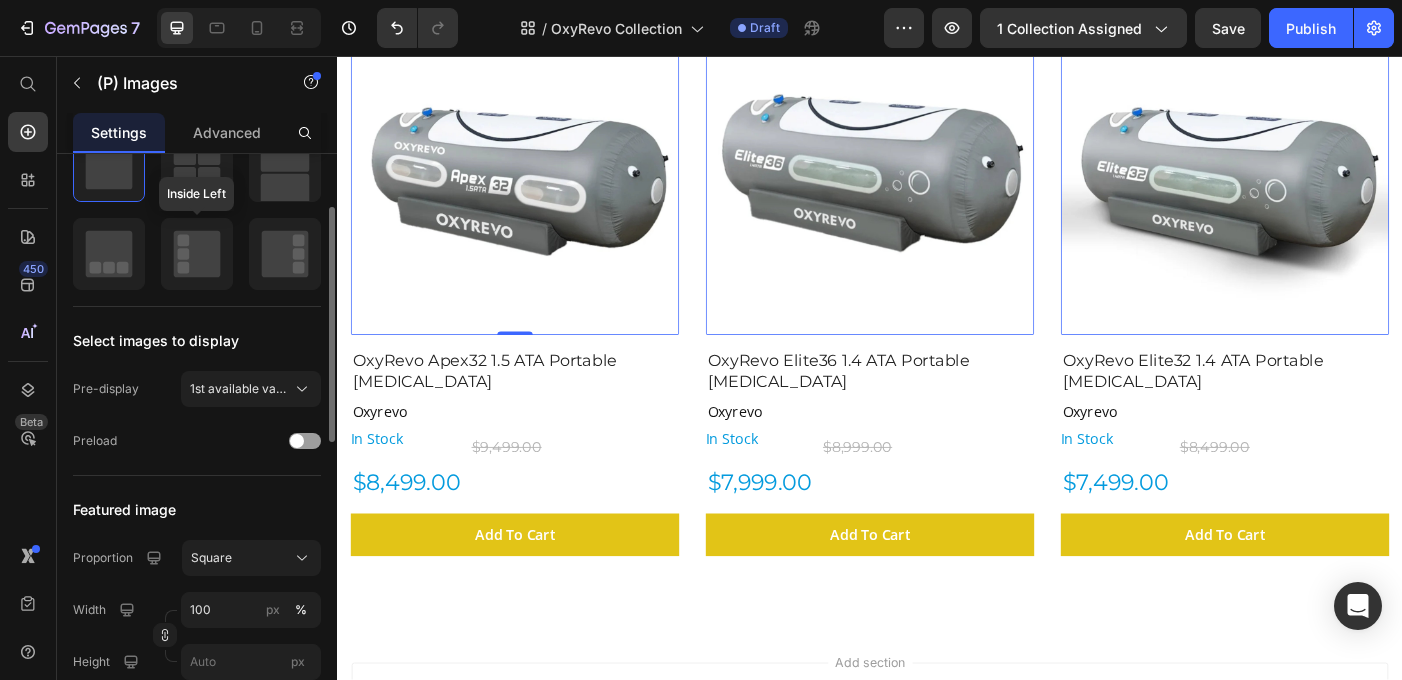 scroll, scrollTop: 0, scrollLeft: 0, axis: both 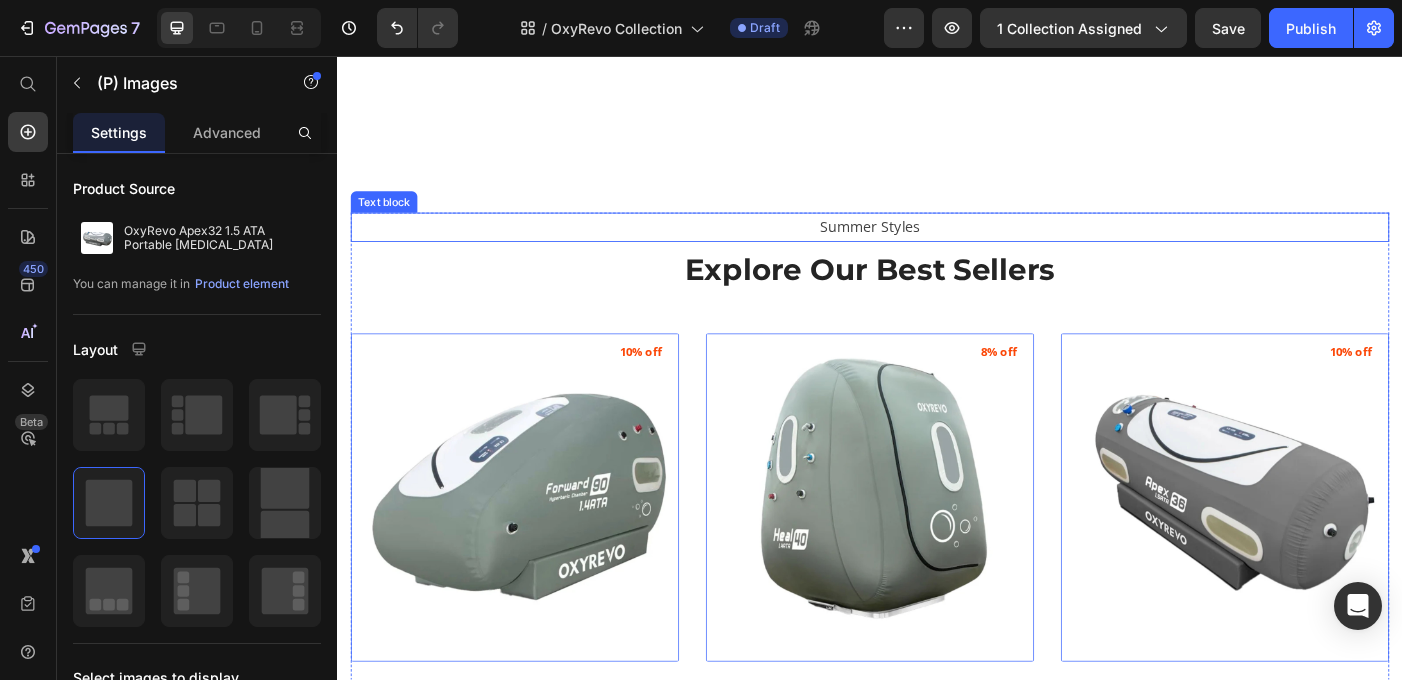 click on "Summer Styles" at bounding box center (937, 249) 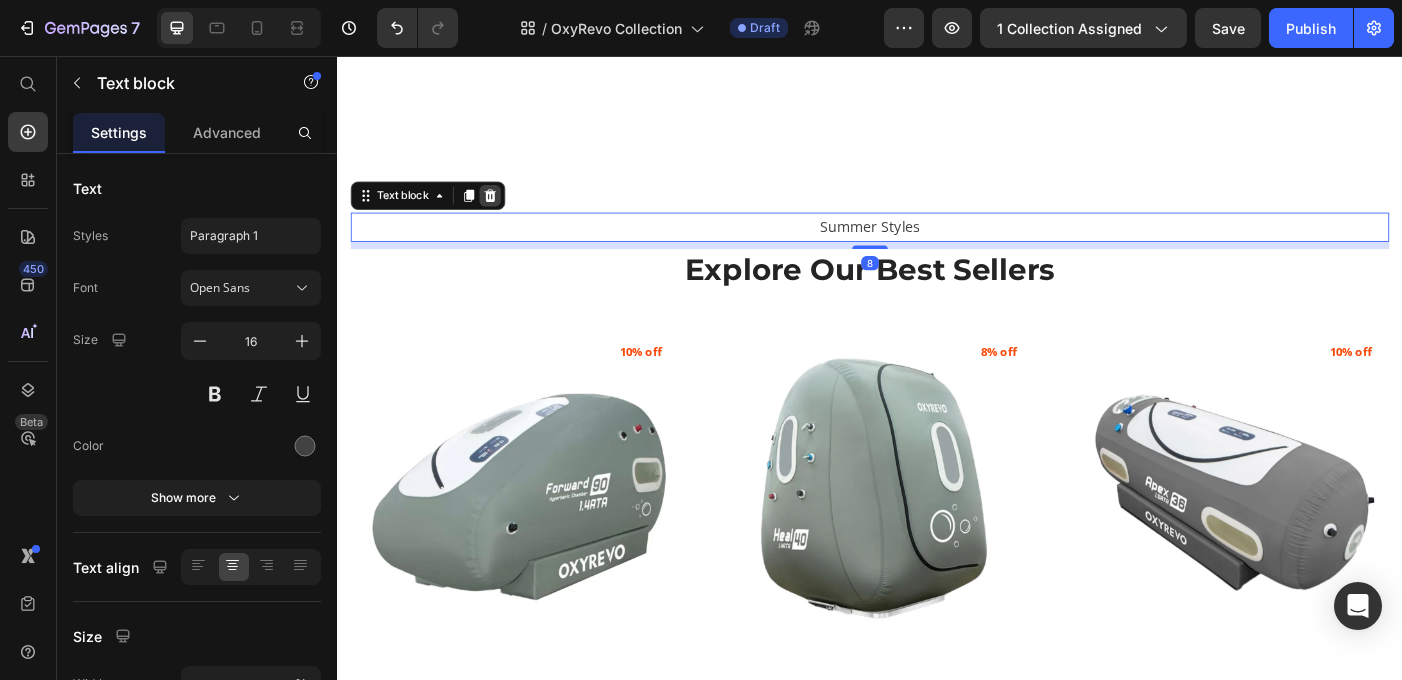 click 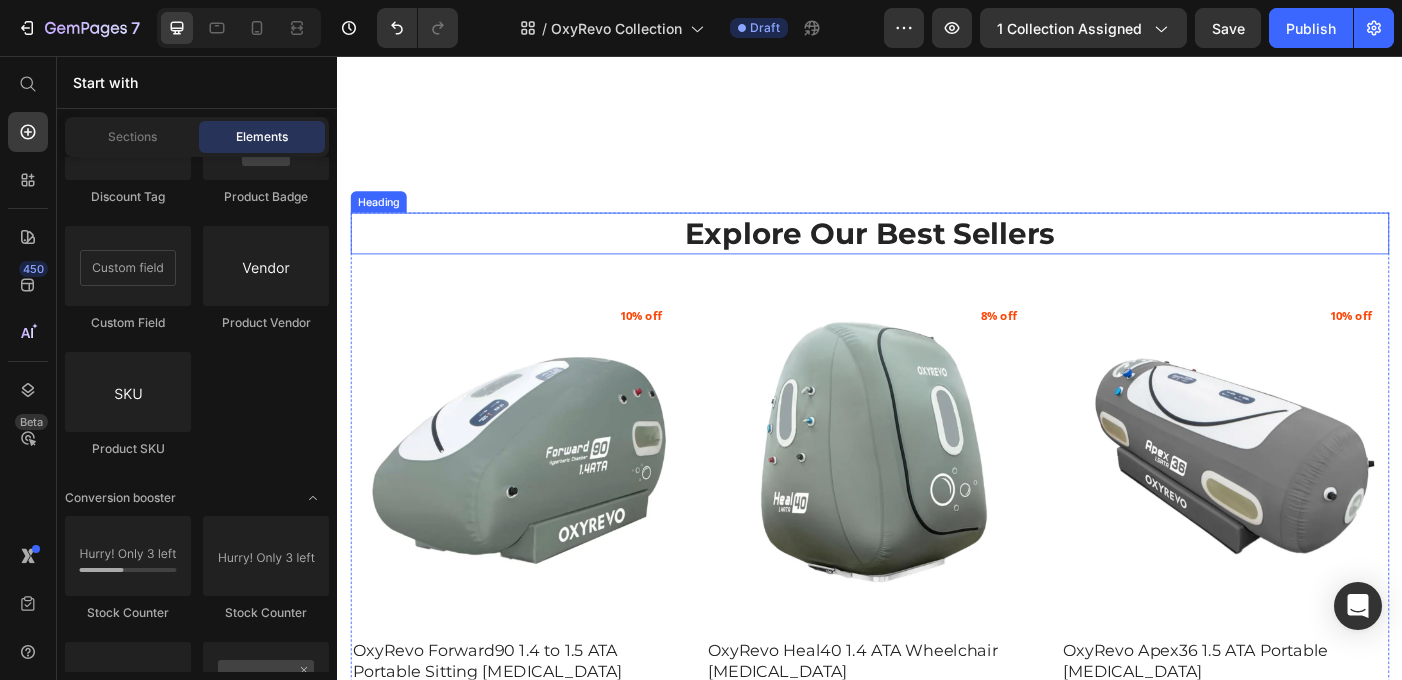 click on "Explore Our Best Sellers" at bounding box center [937, 256] 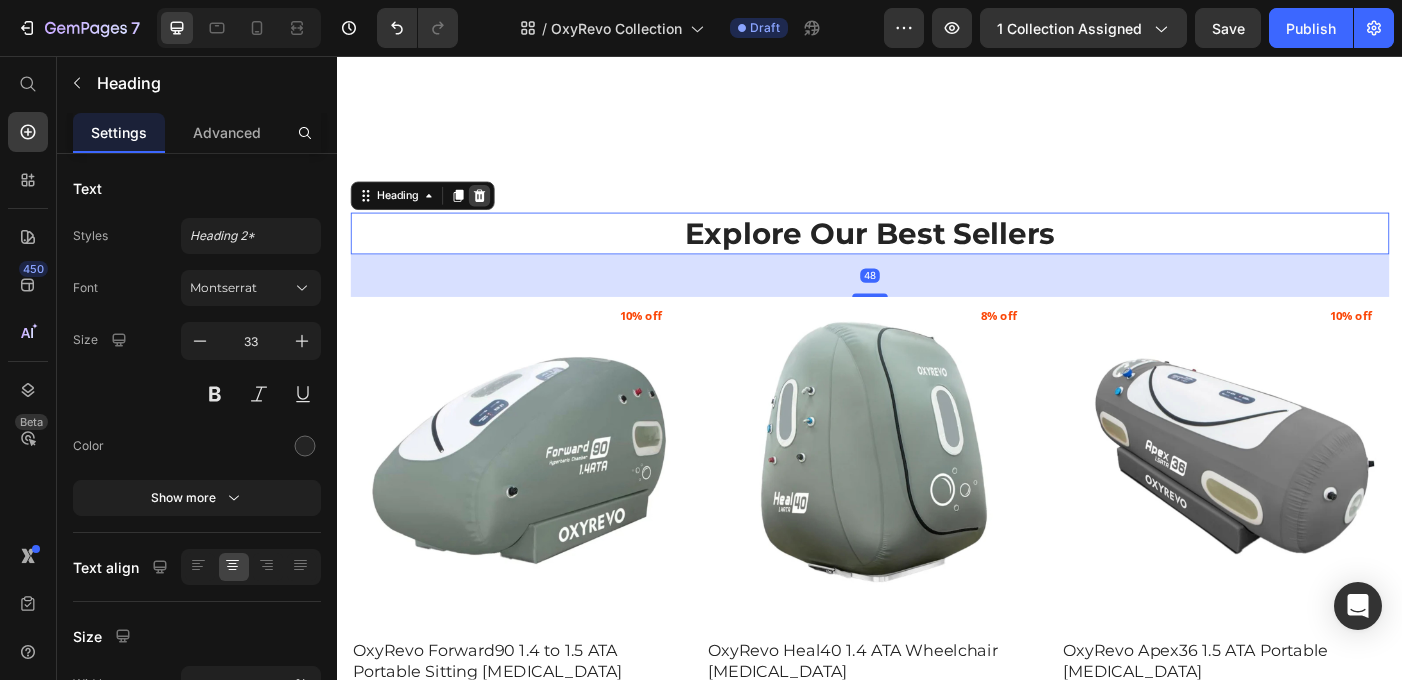 click 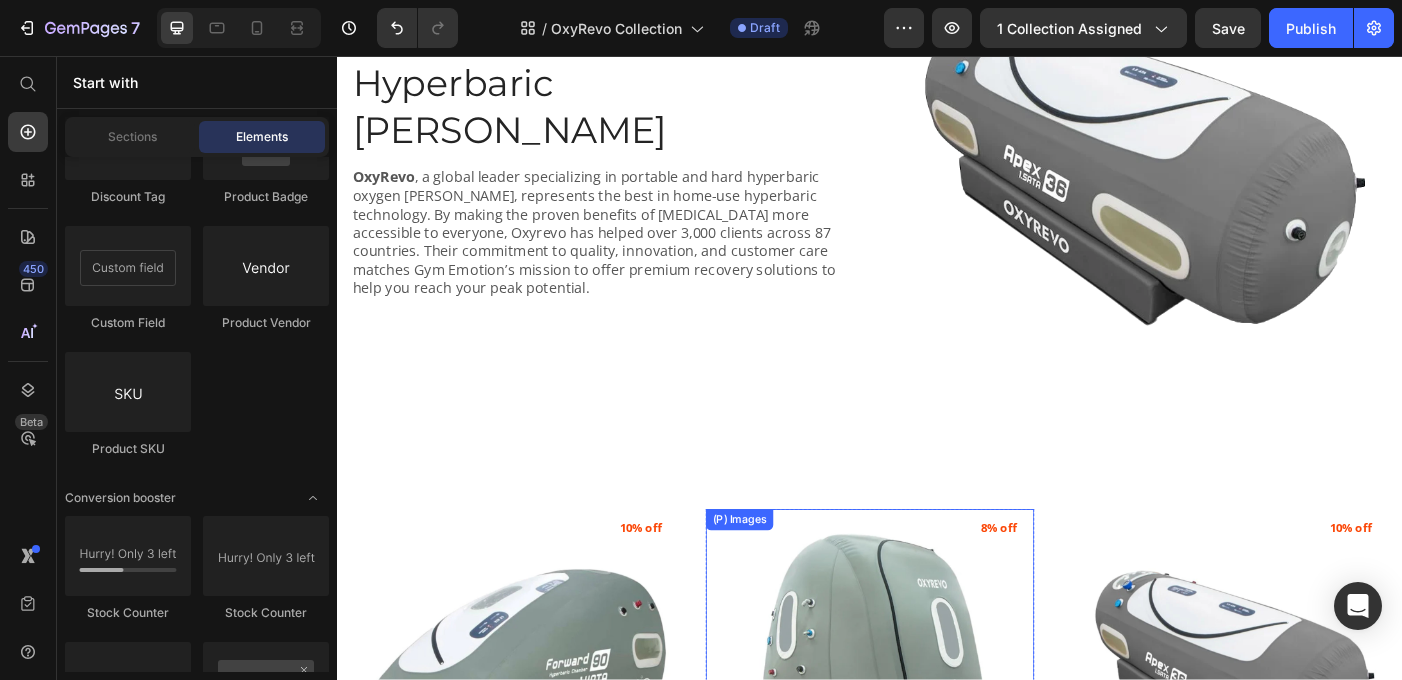 scroll, scrollTop: 197, scrollLeft: 0, axis: vertical 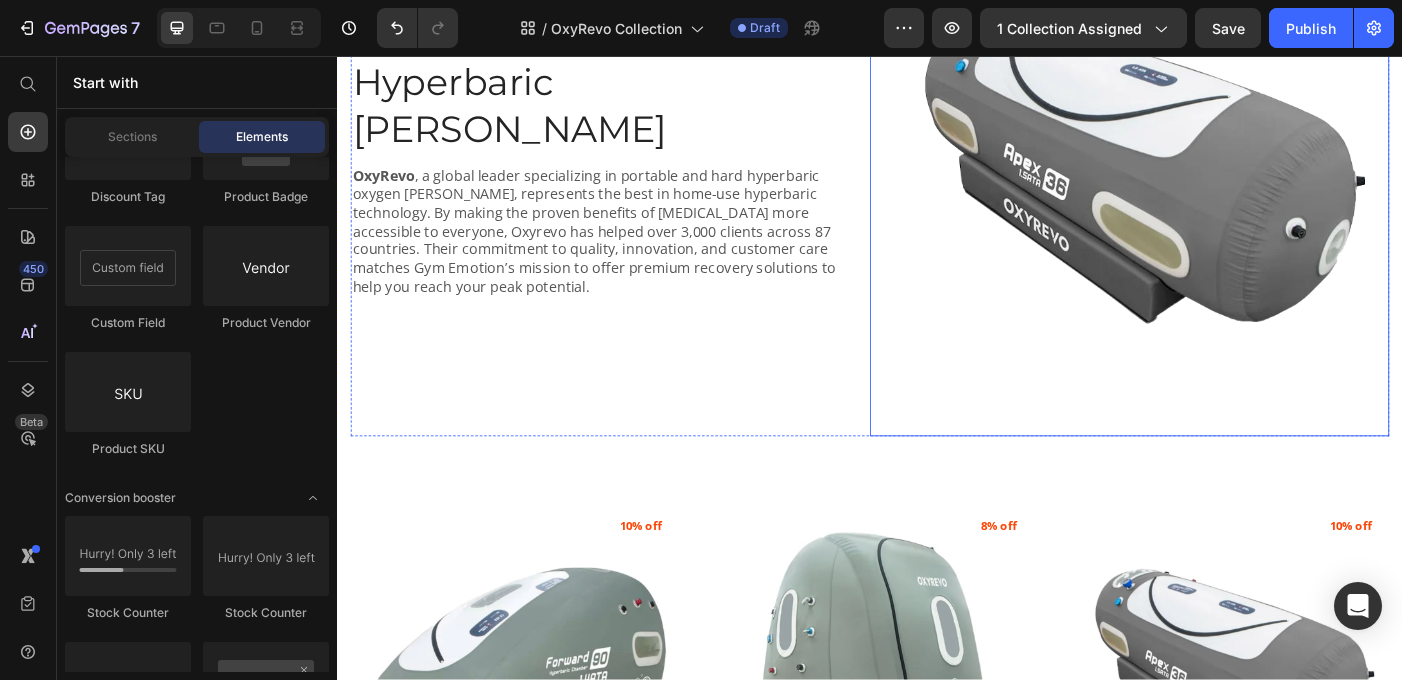 click at bounding box center (1229, 192) 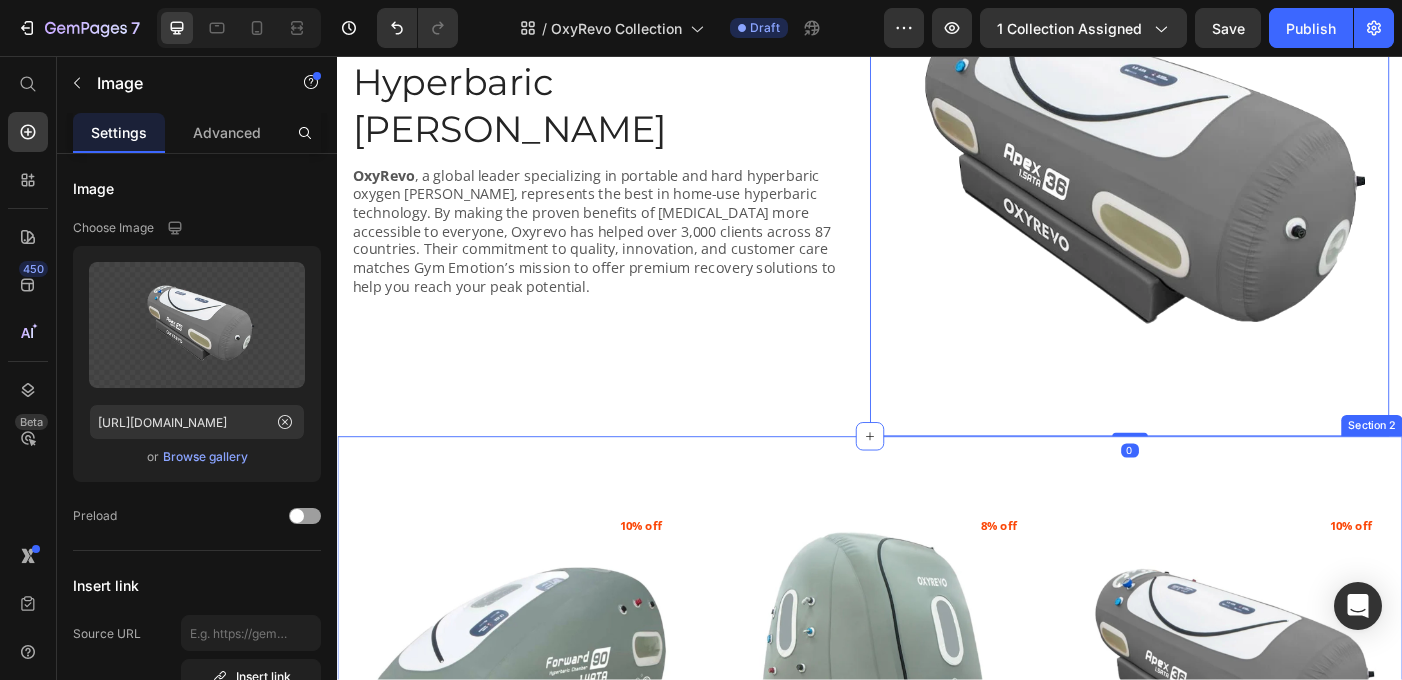 click on "(P) Images 10% off Product Badge OxyRevo Forward90 1.4 to 1.5 ATA Portable Sitting [MEDICAL_DATA] (P) Title Oxyrevo Product Vendor In Stock Stock Counter $9,499.00 (P) Price $10,499.00 (P) Price Row Add To Cart (P) Cart Button Row (P) Images 8% off Product Badge OxyRevo Heal40 1.4 ATA Wheelchair [MEDICAL_DATA] (P) Title Oxyrevo Product Vendor In Stock Stock Counter $11,499.00 (P) Price $12,499.00 (P) Price Row Add To Cart (P) Cart Button Row (P) Images 10% off Product Badge OxyRevo Apex36 1.5 ATA Portable [MEDICAL_DATA] (P) Title Oxyrevo Product Vendor In Stock Stock Counter $8,999.00 (P) Price $9,999.00 (P) Price Row Add To Cart (P) Cart Button Row (P) Images 11% off Product Badge OxyRevo Apex32 1.5 ATA Portable [MEDICAL_DATA] (P) Title Oxyrevo Product Vendor In Stock Stock Counter $8,499.00 (P) Price $9,499.00 (P) Price Row Add To Cart (P) Cart Button Row (P) Images 11% off Product Badge OxyRevo Elite36 1.4 ATA Portable [MEDICAL_DATA] (P) Title Oxyrevo Product Vendor In Stock $7,999.00" at bounding box center [937, 1205] 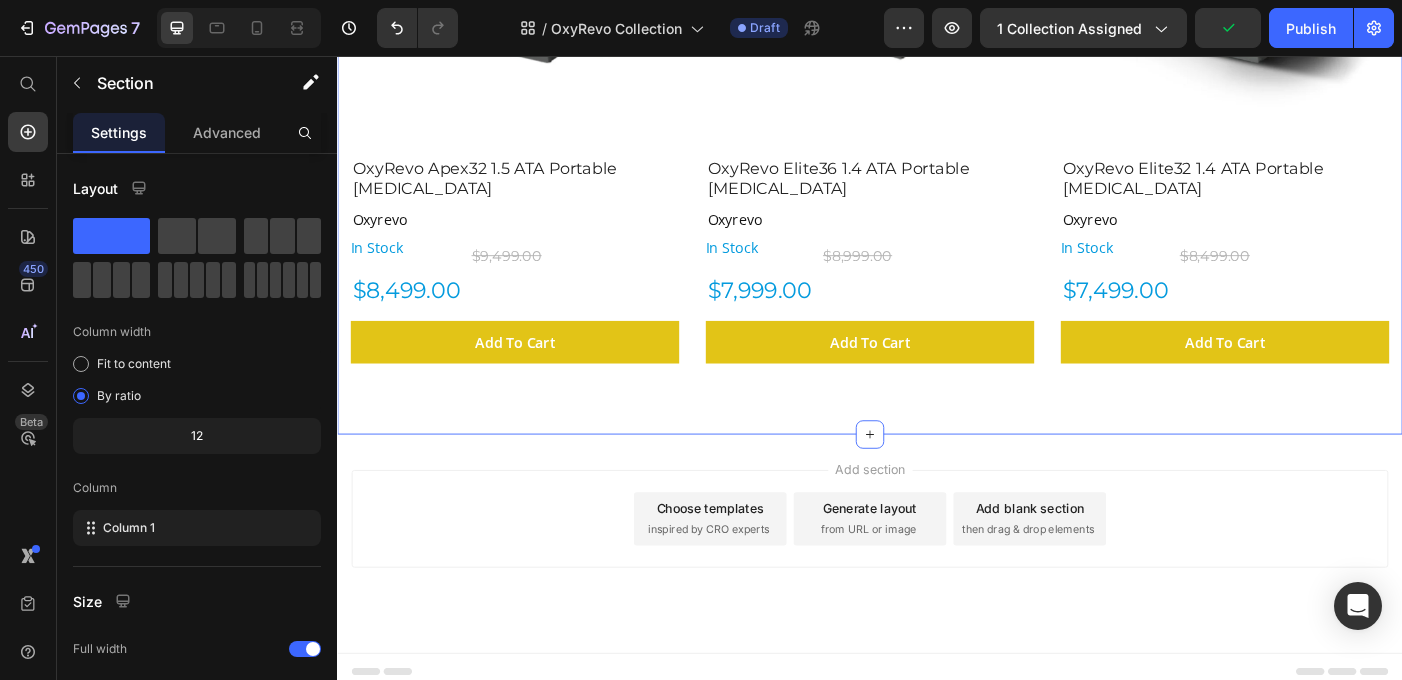 scroll, scrollTop: 1651, scrollLeft: 0, axis: vertical 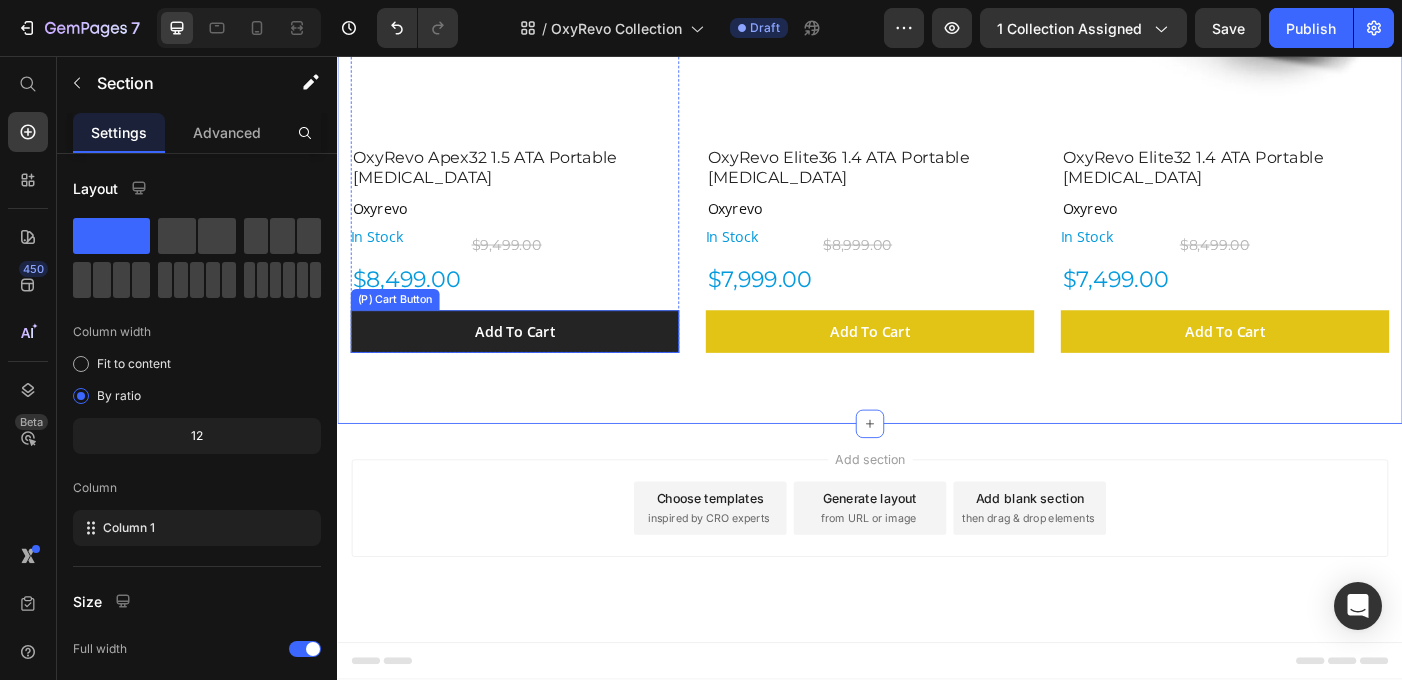 click on "Add To Cart" at bounding box center (537, -294) 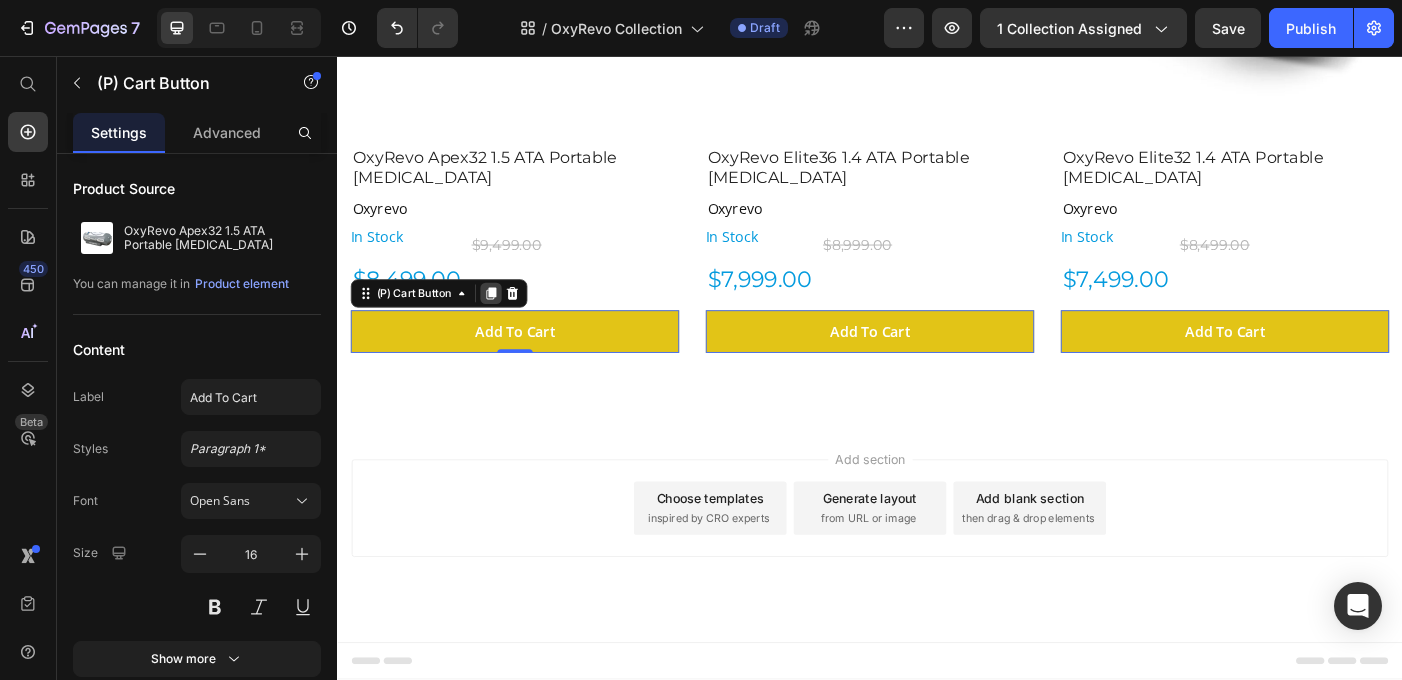 click 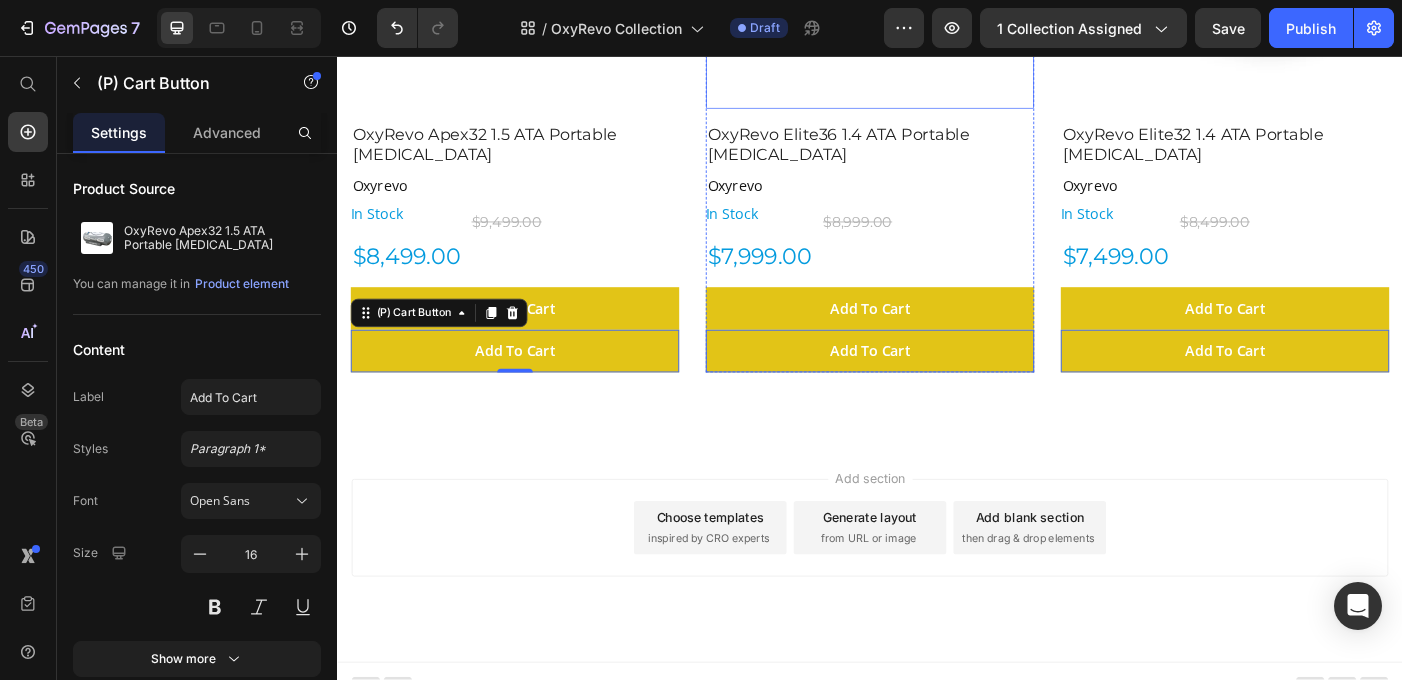scroll, scrollTop: 1747, scrollLeft: 0, axis: vertical 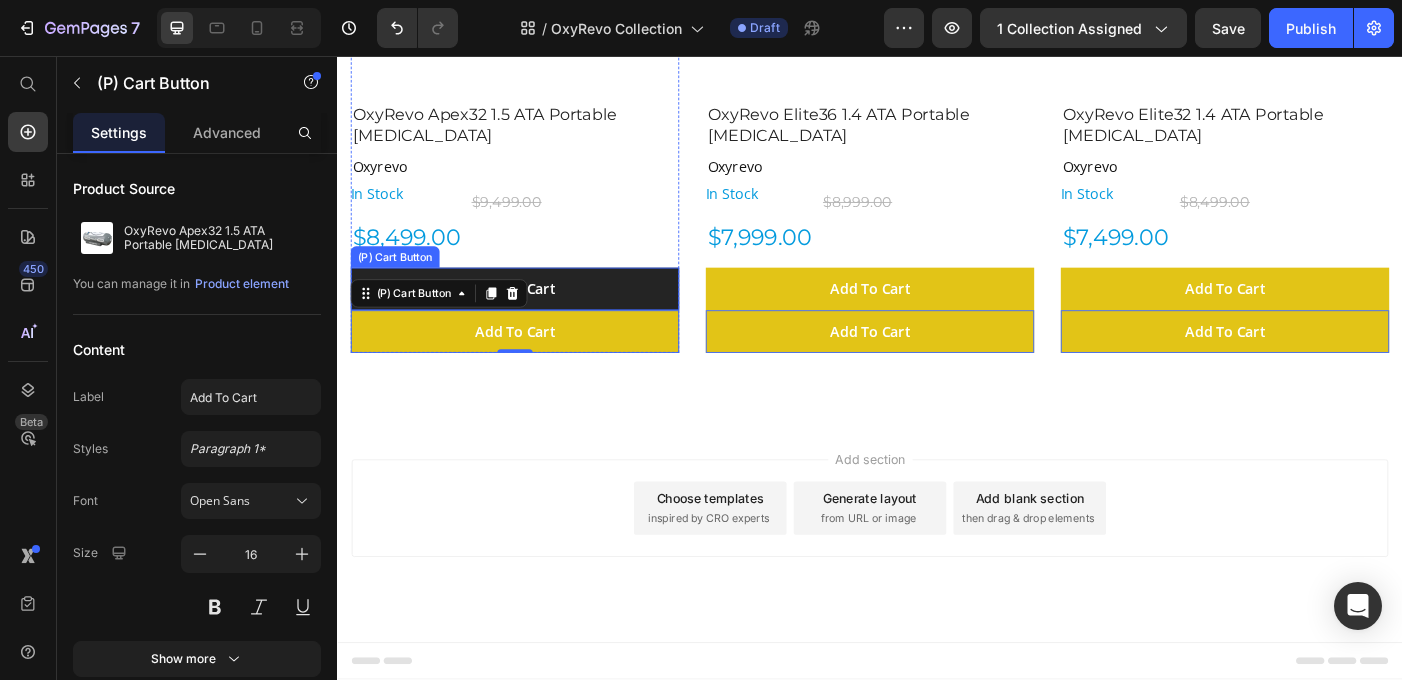 click on "Add To Cart" at bounding box center (537, -390) 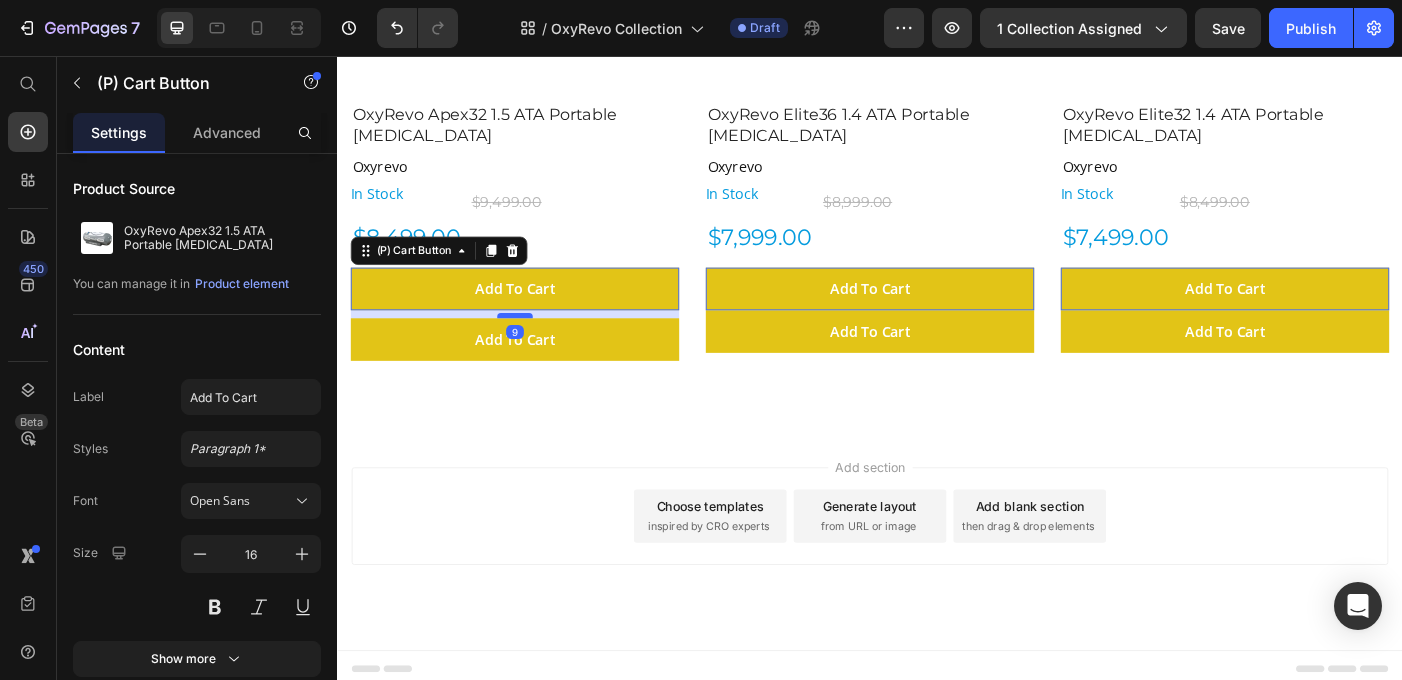 click at bounding box center (337, 56) 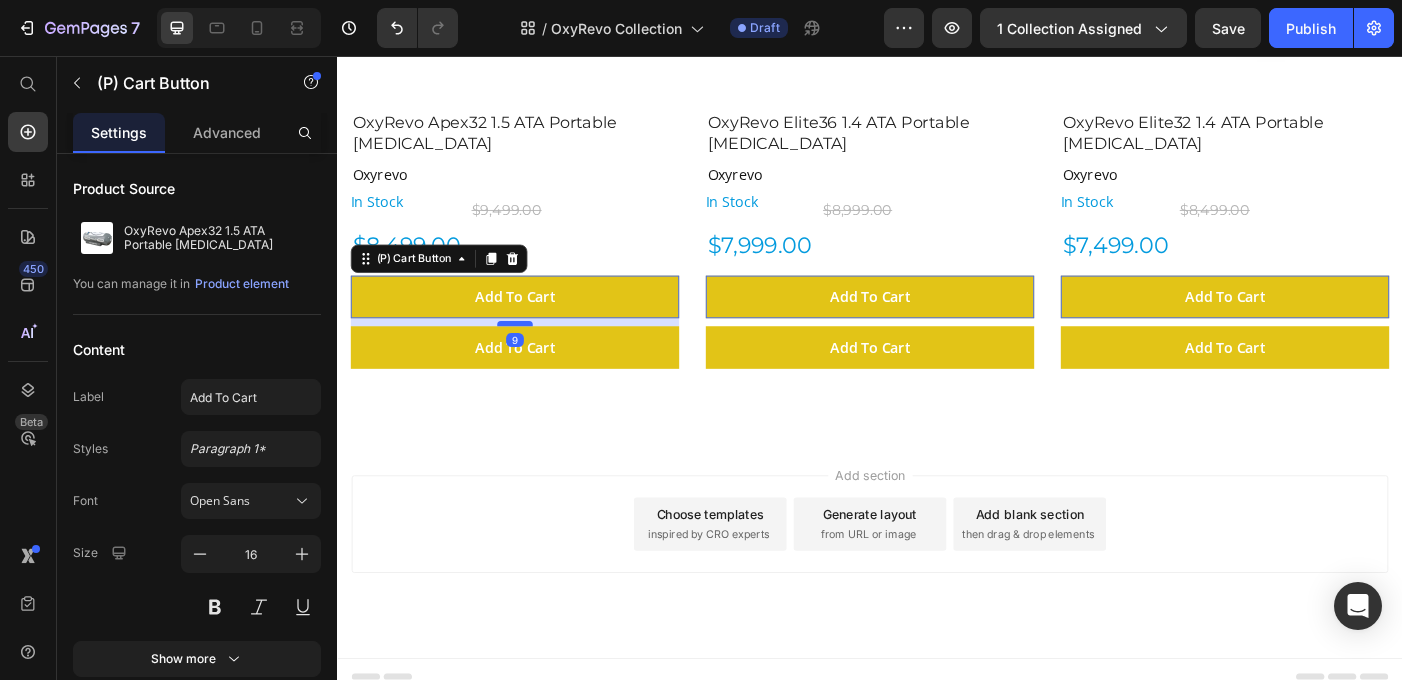 scroll, scrollTop: 1756, scrollLeft: 0, axis: vertical 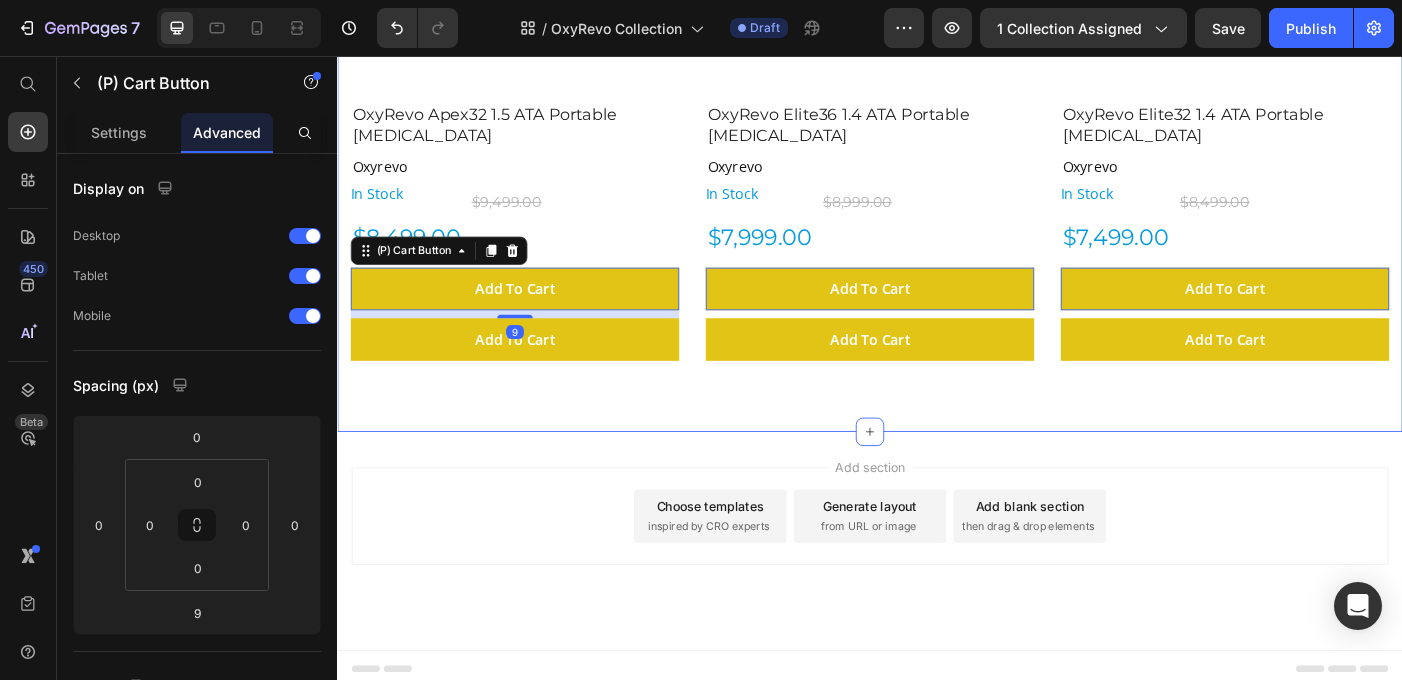 click on "(P) Images 10% off Product Badge OxyRevo Forward90 1.4 to 1.5 ATA Portable Sitting [MEDICAL_DATA] (P) Title Oxyrevo Product Vendor In Stock Stock Counter $9,499.00 (P) Price $10,499.00 (P) Price Row Add To Cart (P) Cart Button   0 Add To Cart (P) Cart Button Row (P) Images 8% off Product Badge OxyRevo Heal40 1.4 ATA Wheelchair [MEDICAL_DATA] (P) Title Oxyrevo Product Vendor In Stock Stock Counter $11,499.00 (P) Price $12,499.00 (P) Price Row Add To Cart (P) Cart Button   0 Add To Cart (P) Cart Button Row (P) Images 10% off Product Badge OxyRevo Apex36 1.5 ATA Portable [MEDICAL_DATA] (P) Title Oxyrevo Product Vendor In Stock Stock Counter $8,999.00 (P) Price $9,999.00 (P) Price Row Add To Cart (P) Cart Button   0 Add To Cart (P) Cart Button Row (P) Images 11% off Product Badge OxyRevo Apex32 1.5 ATA Portable [MEDICAL_DATA] (P) Title Oxyrevo Product Vendor In Stock Stock Counter $8,499.00 (P) Price $9,499.00 (P) Price Row Add To Cart (P) Cart Button   9 Add To Cart (P) Cart Button Row (P) Images" at bounding box center [937, -297] 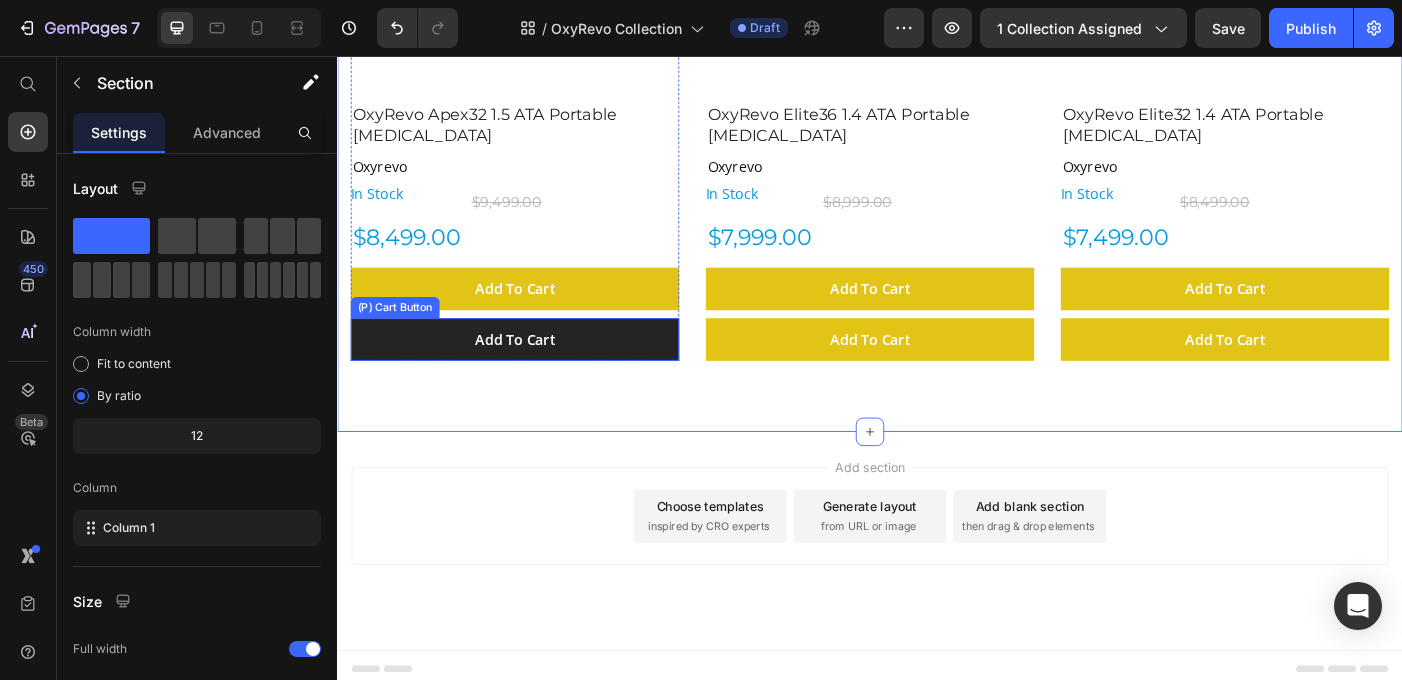 click on "Add To Cart" at bounding box center [537, -342] 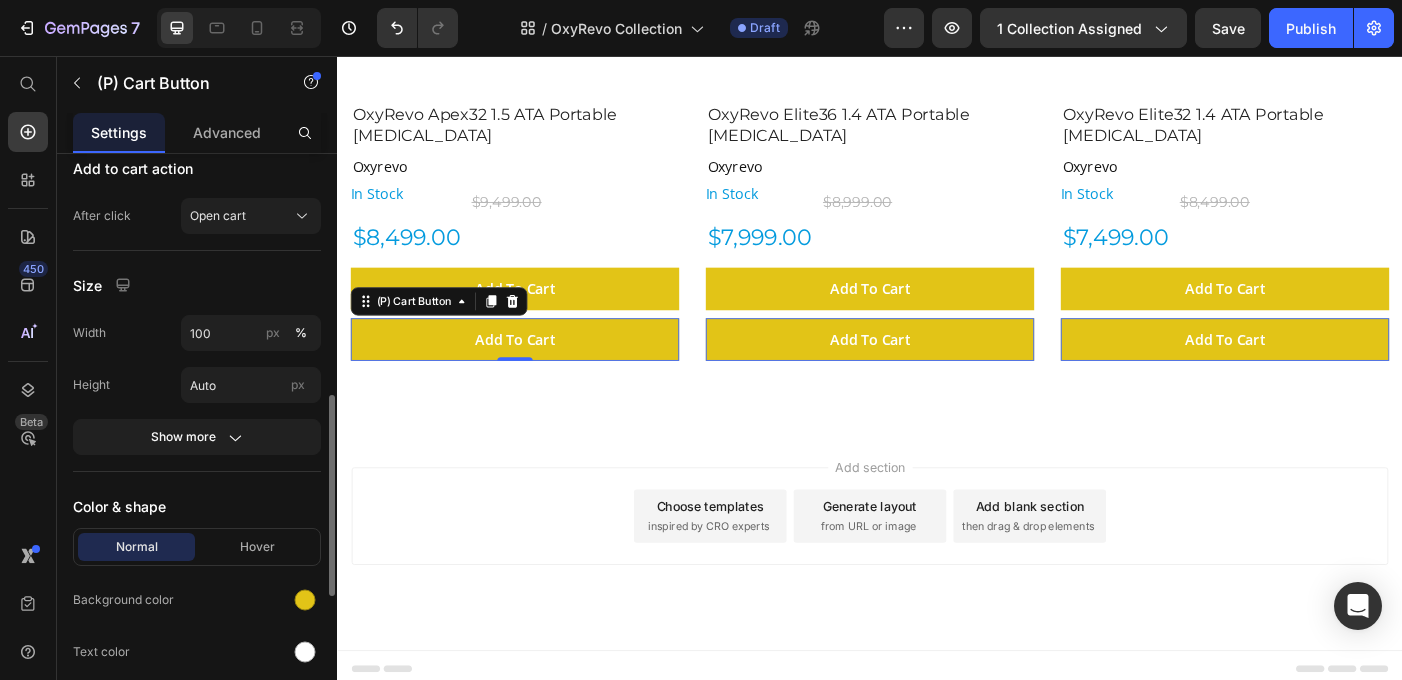 scroll, scrollTop: 695, scrollLeft: 0, axis: vertical 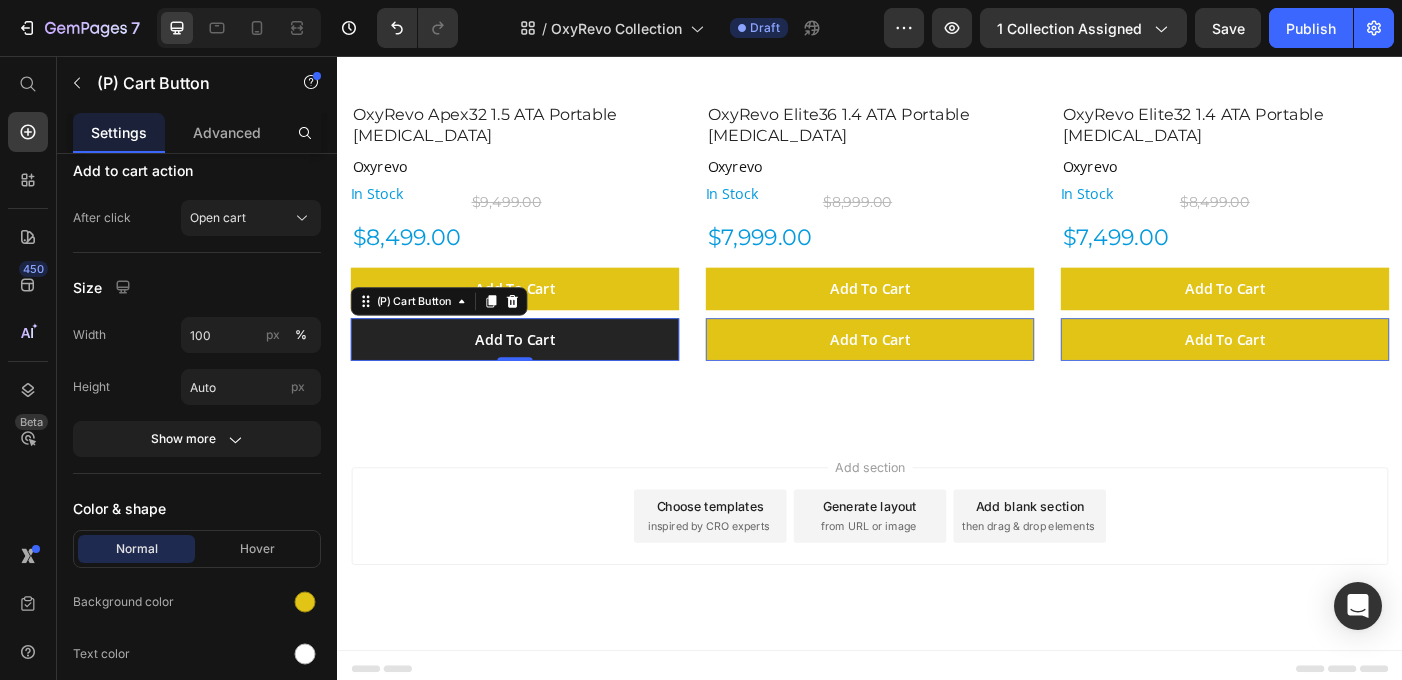 click on "Add To Cart" at bounding box center (537, -342) 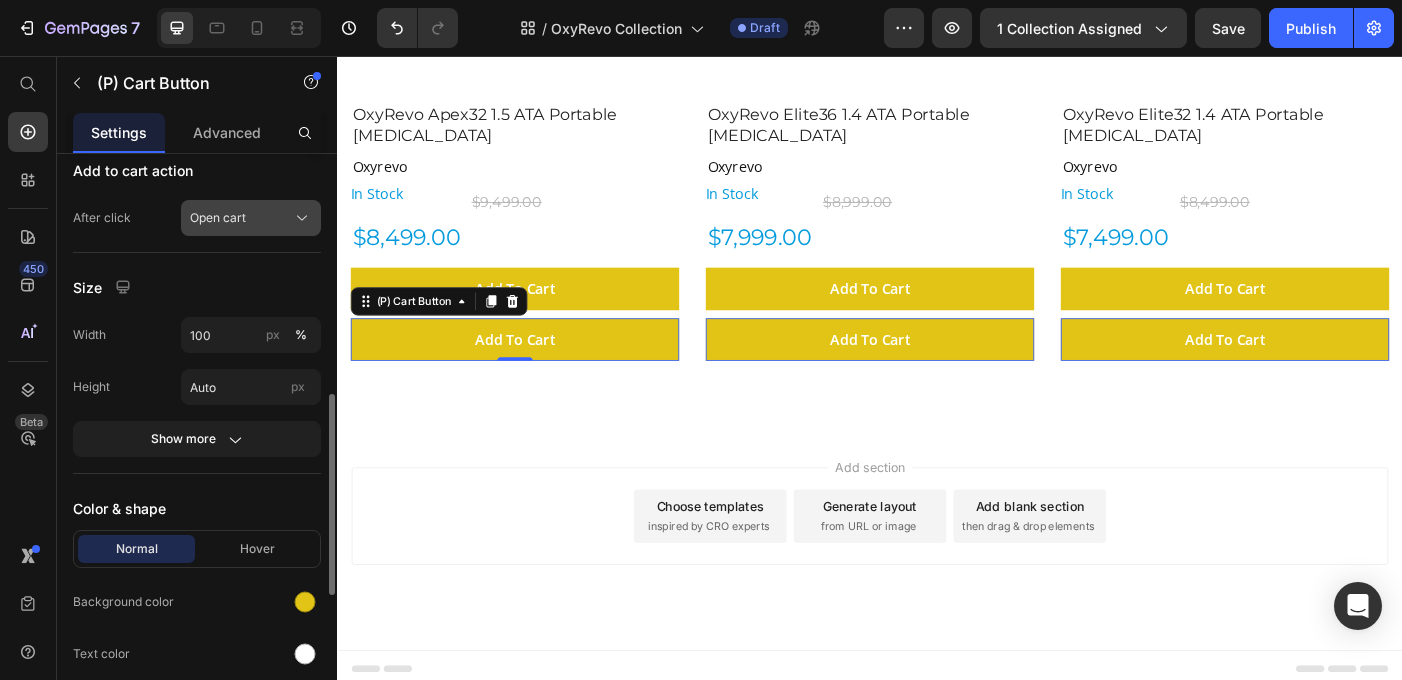 click 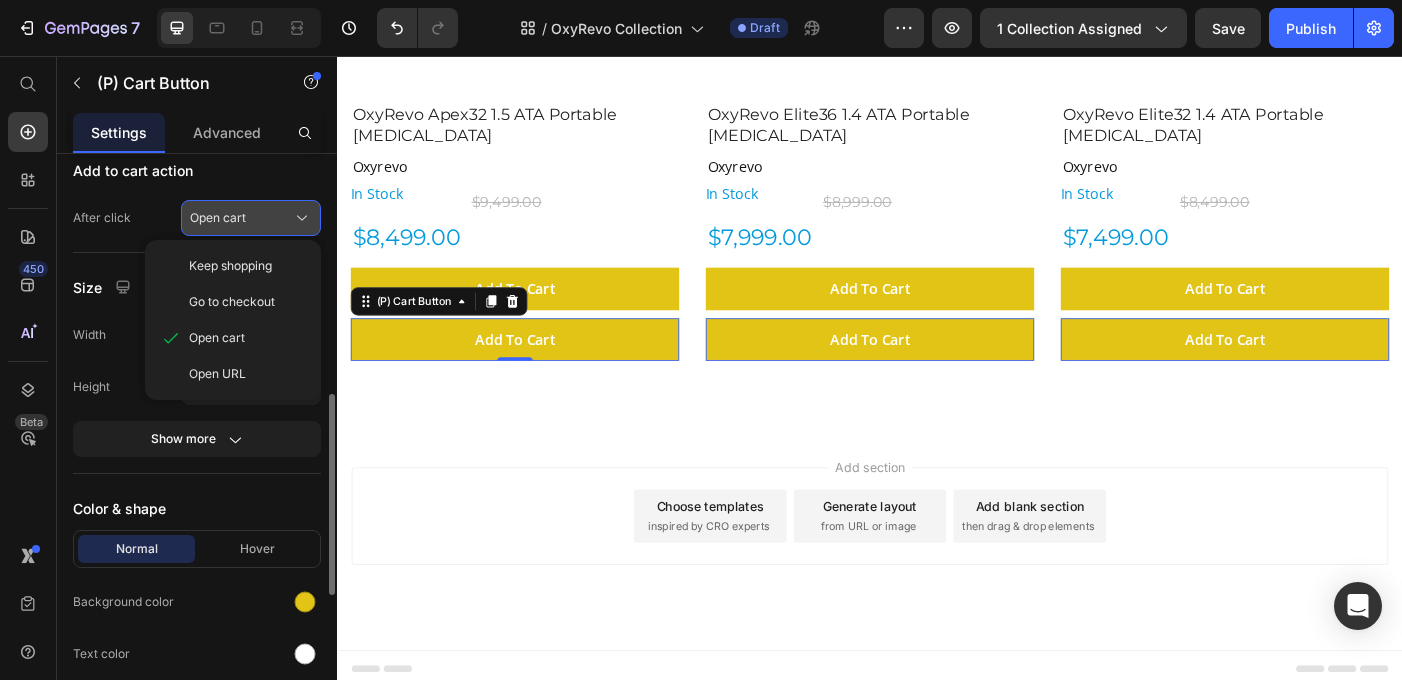 click 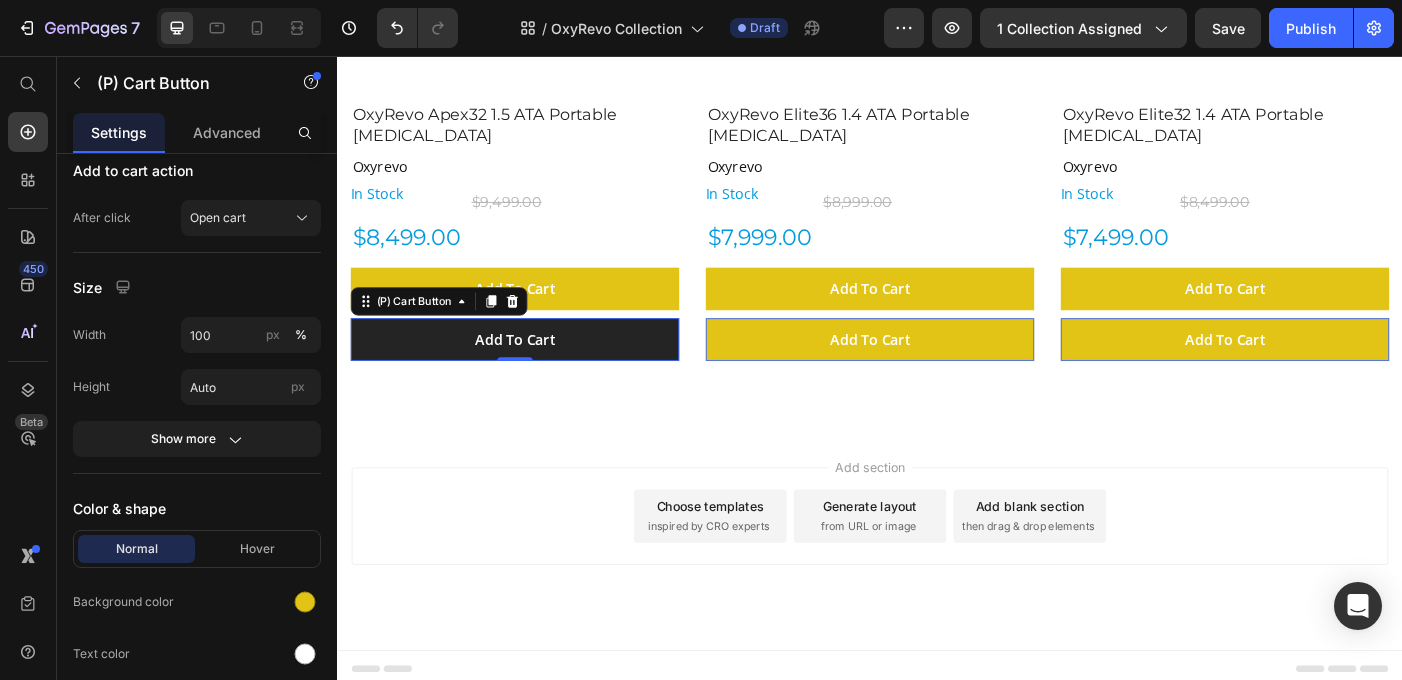 click on "Add To Cart" at bounding box center [537, -342] 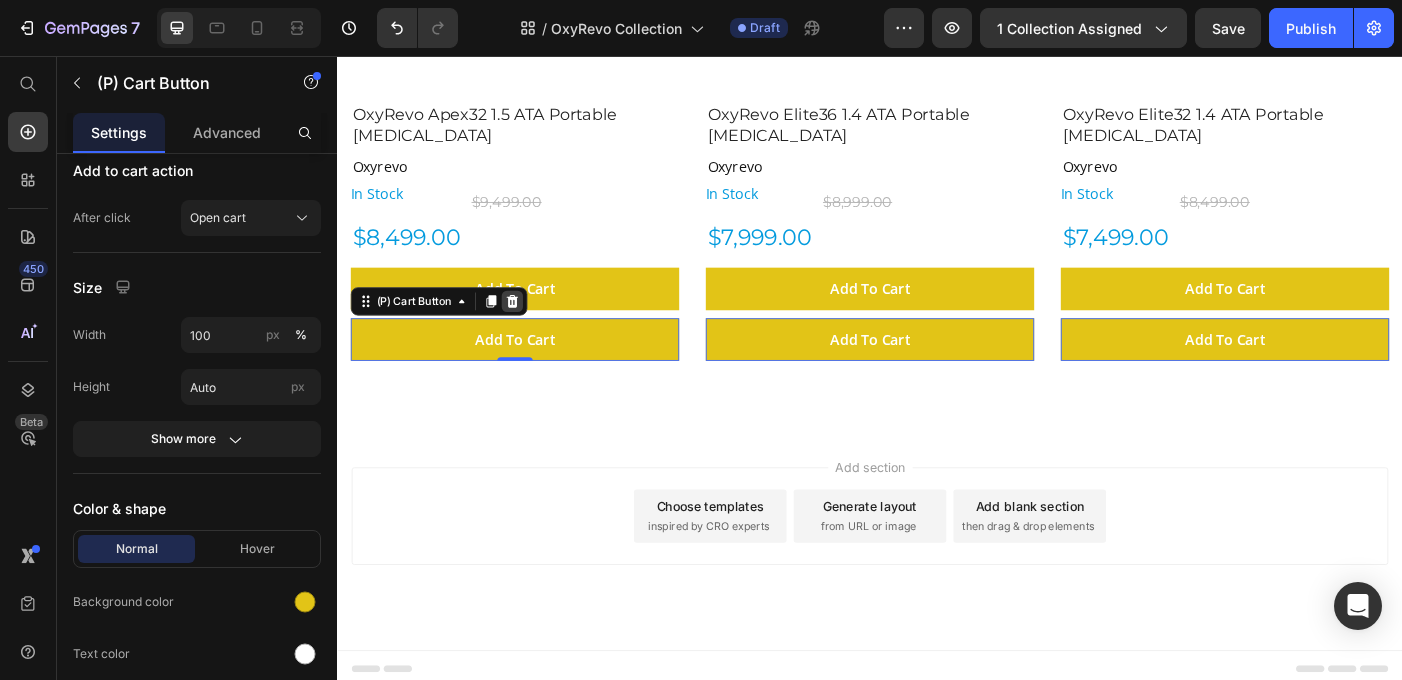 click 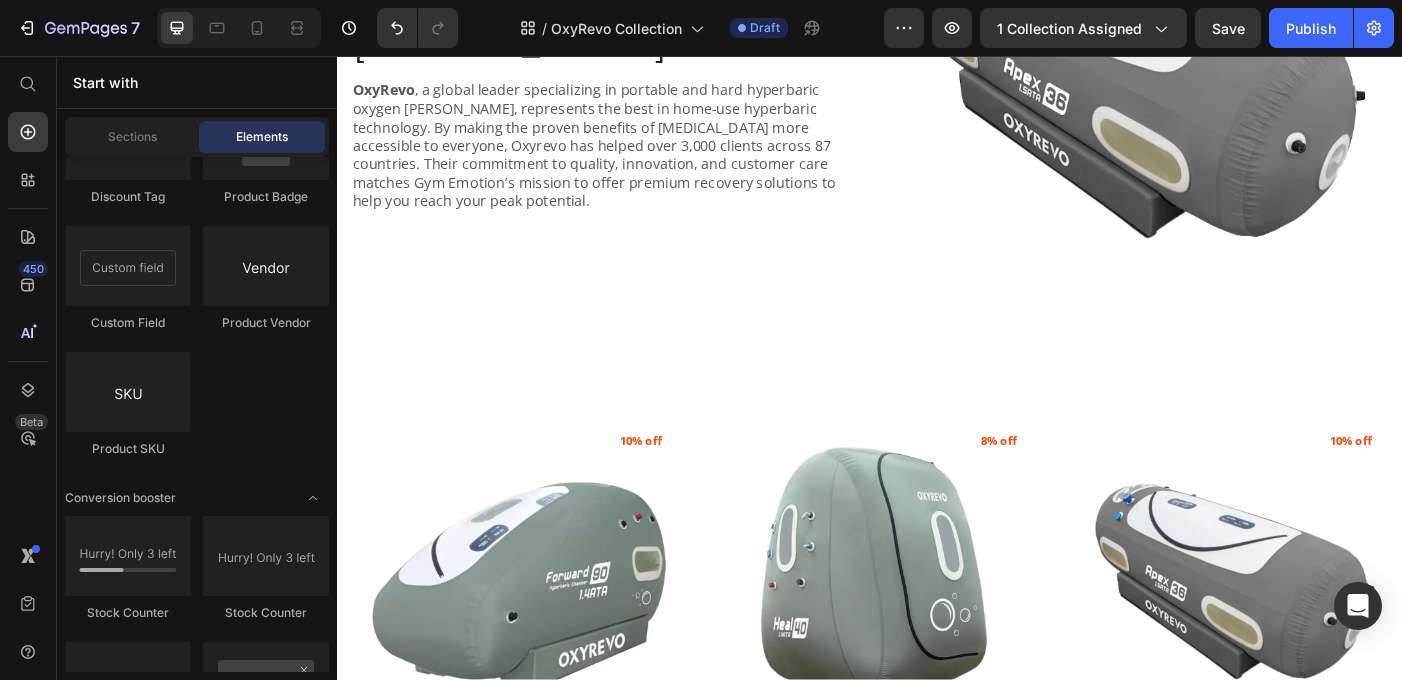 scroll, scrollTop: 277, scrollLeft: 0, axis: vertical 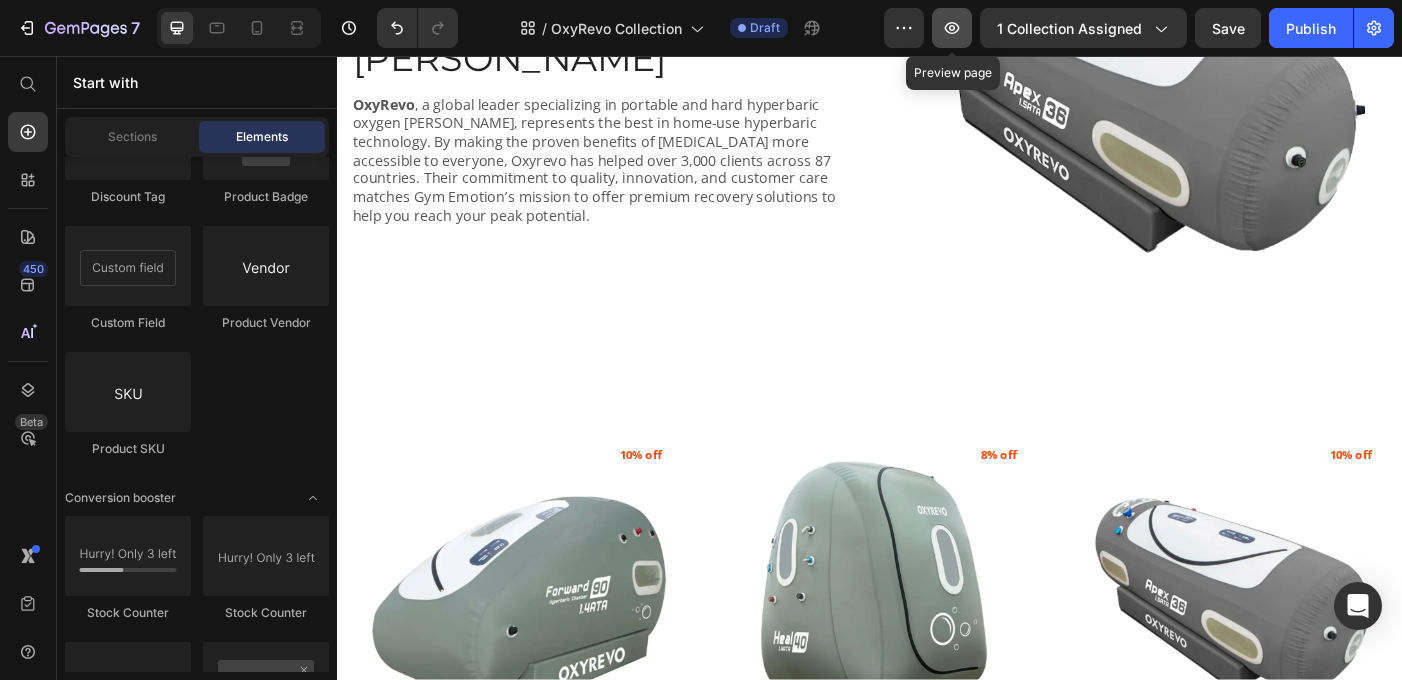 click 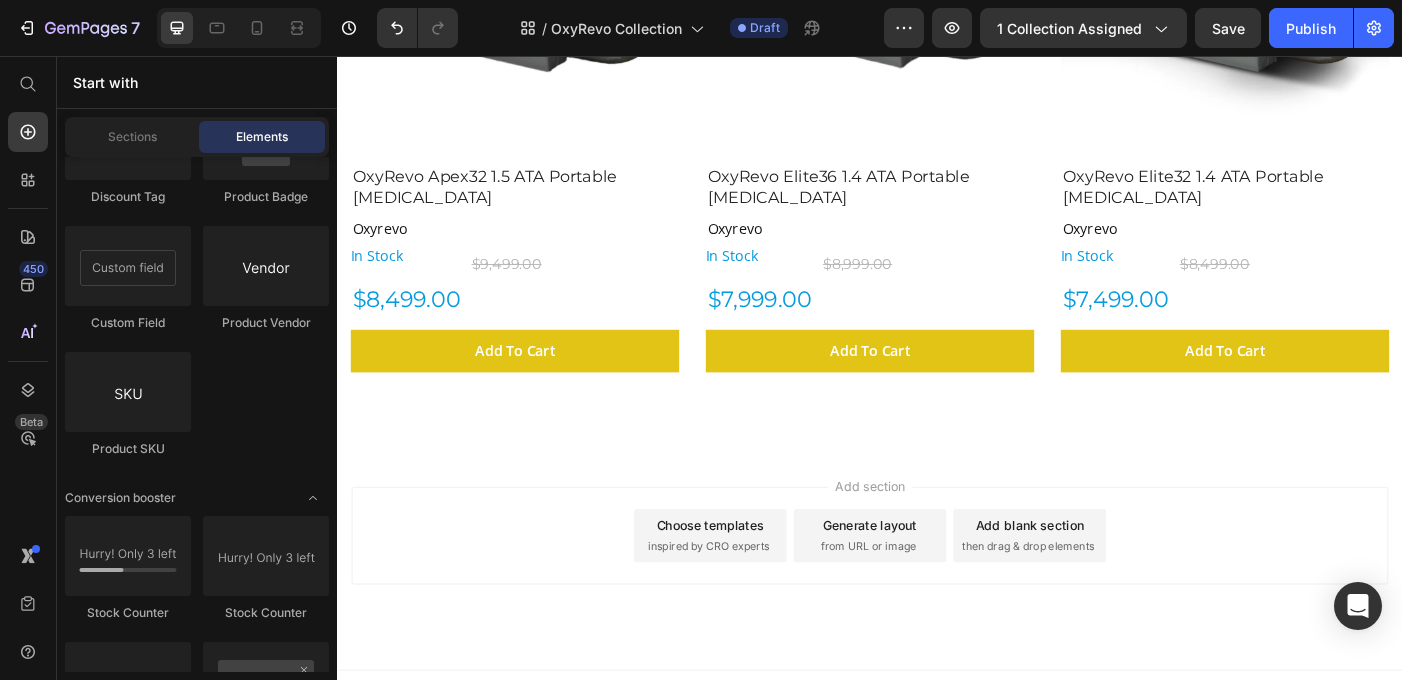 scroll, scrollTop: 1649, scrollLeft: 0, axis: vertical 